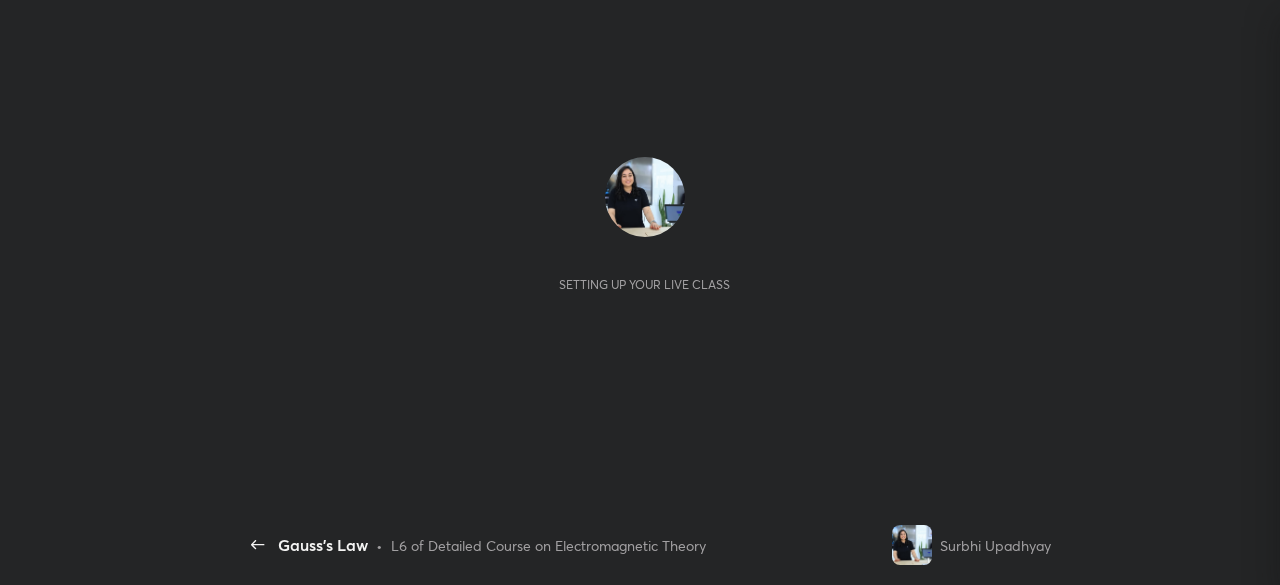 scroll, scrollTop: 0, scrollLeft: 0, axis: both 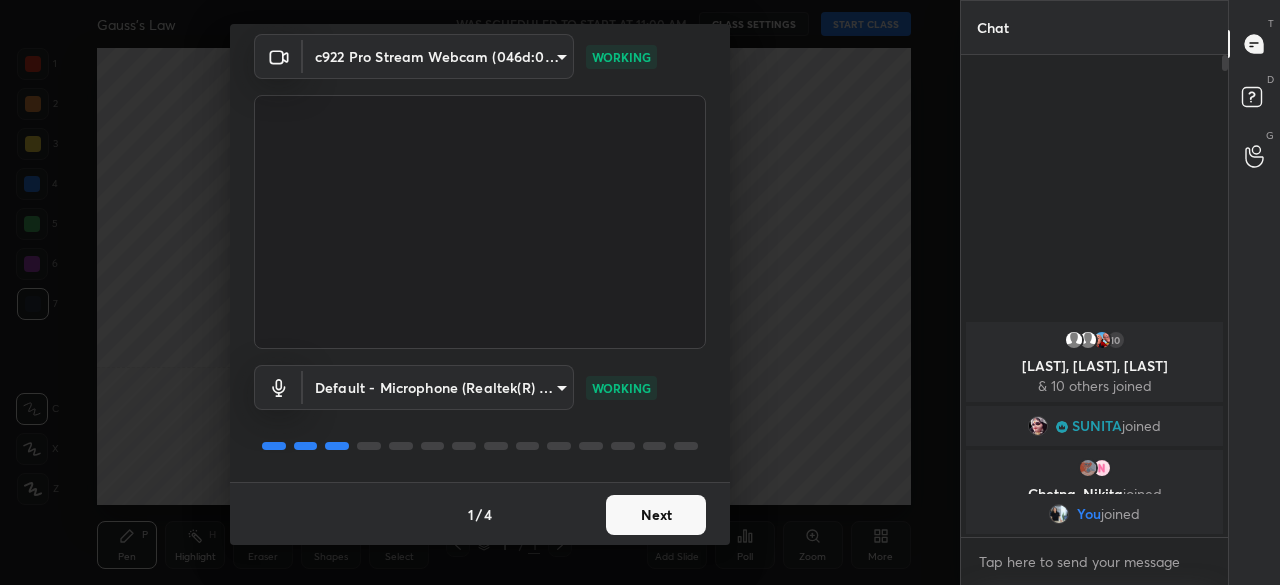 click on "Next" at bounding box center (656, 515) 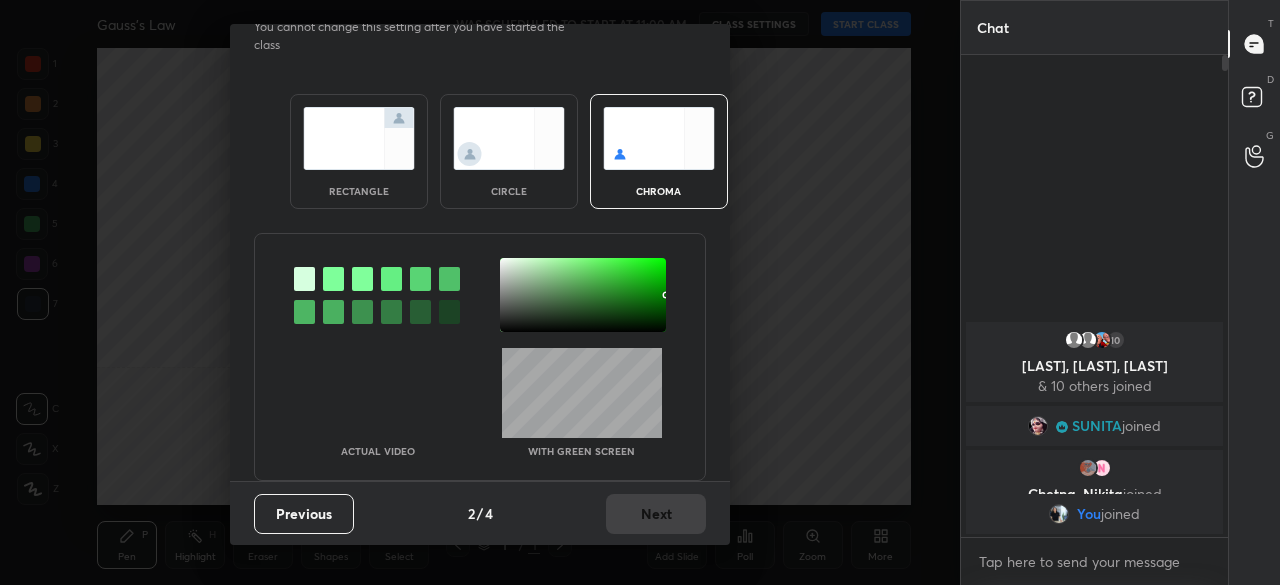 scroll, scrollTop: 0, scrollLeft: 0, axis: both 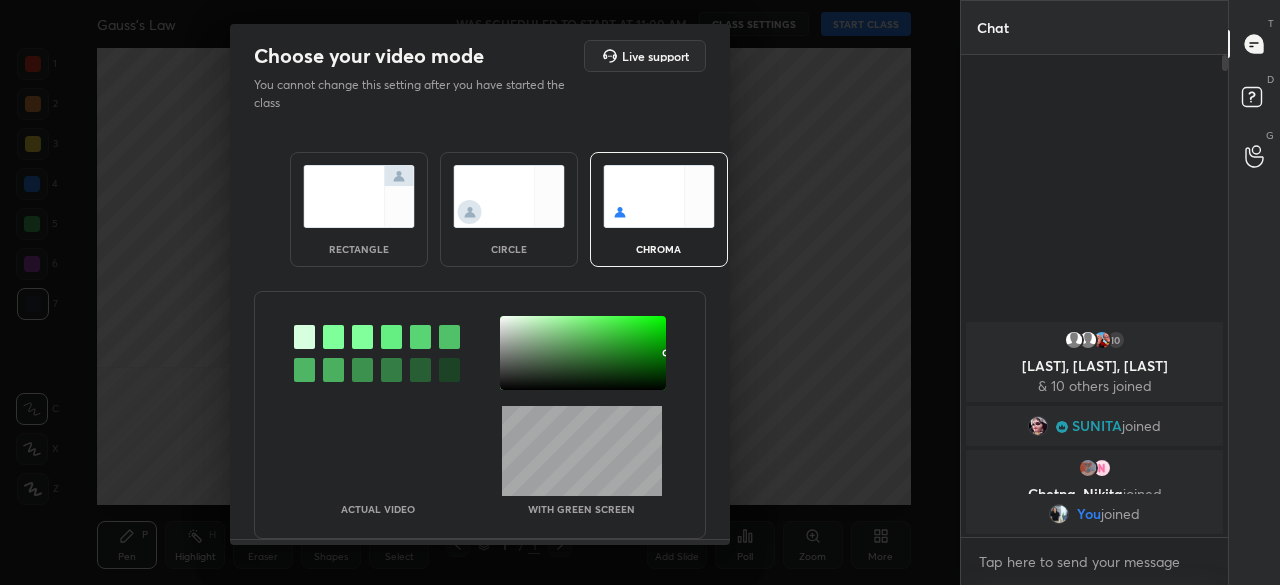 click at bounding box center [509, 196] 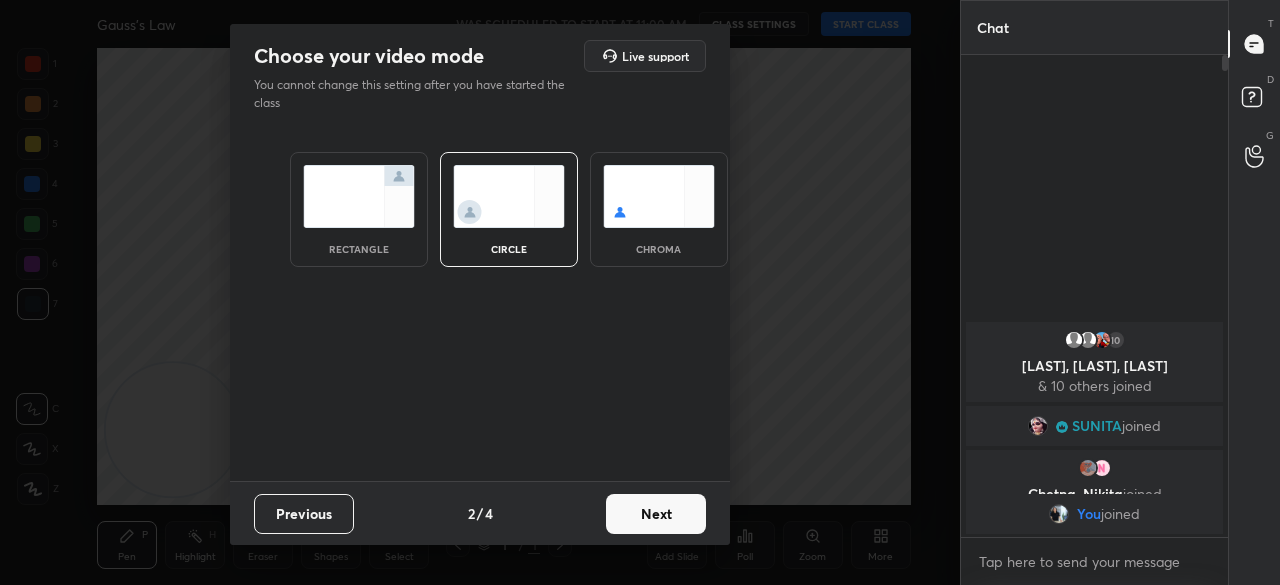 click on "Next" at bounding box center (656, 514) 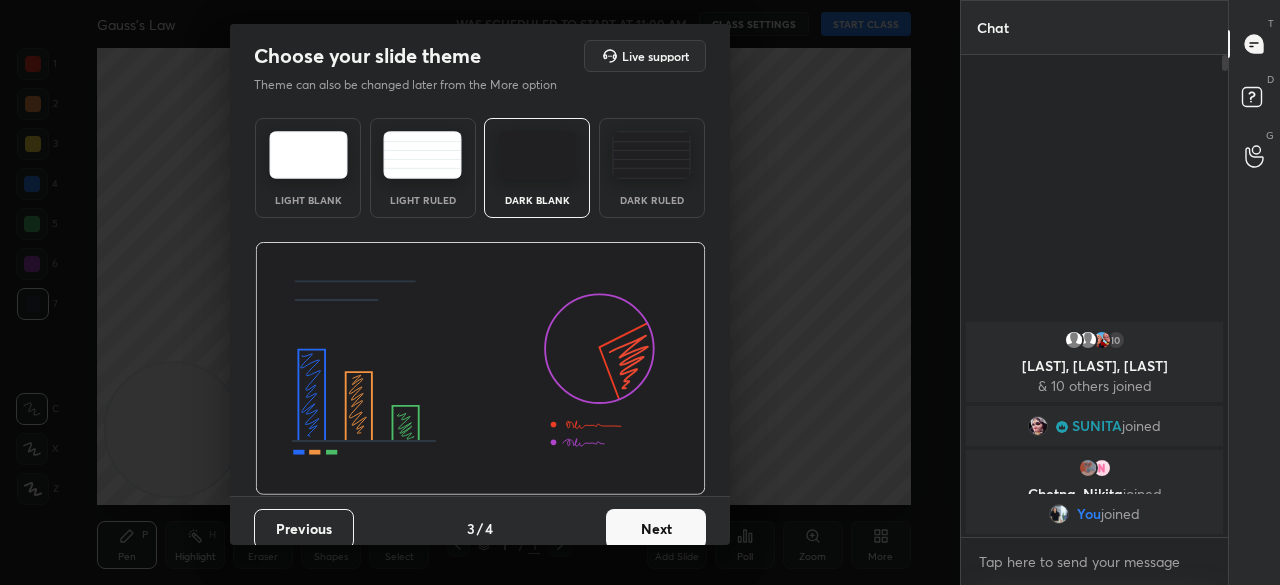 click on "Dark Ruled" at bounding box center (652, 168) 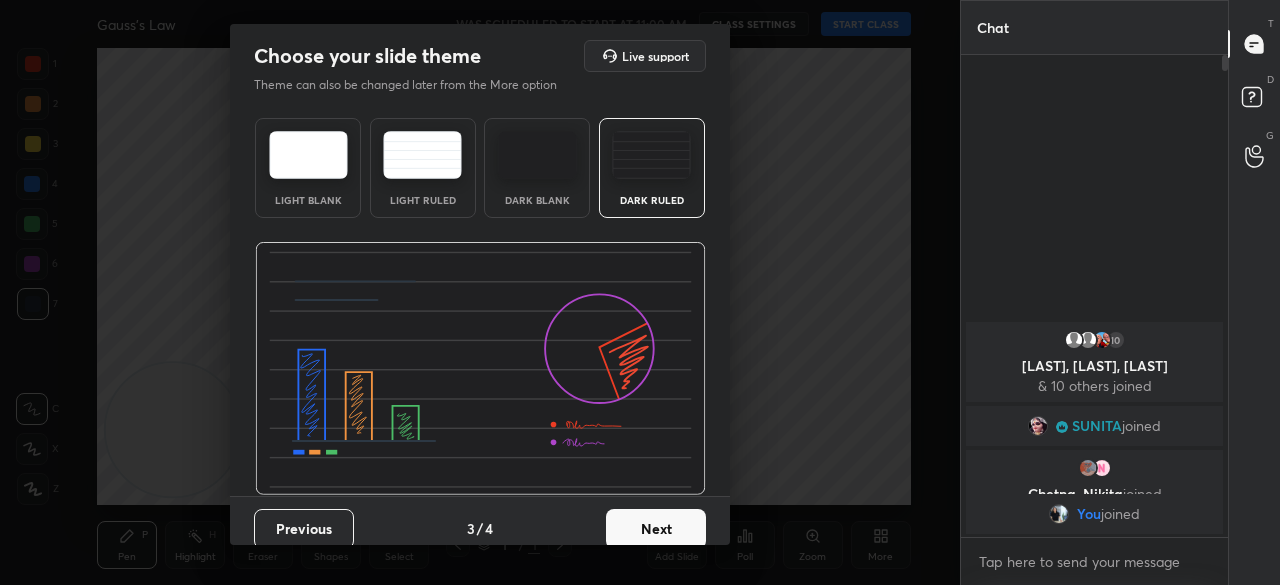 click on "Next" at bounding box center [656, 529] 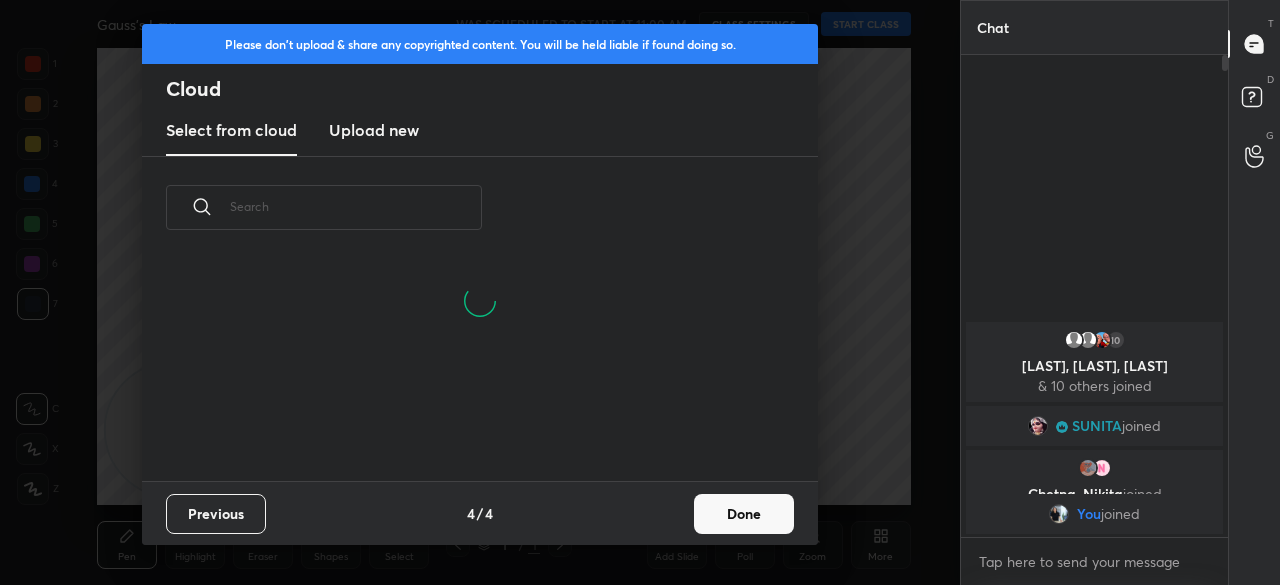 scroll, scrollTop: 222, scrollLeft: 642, axis: both 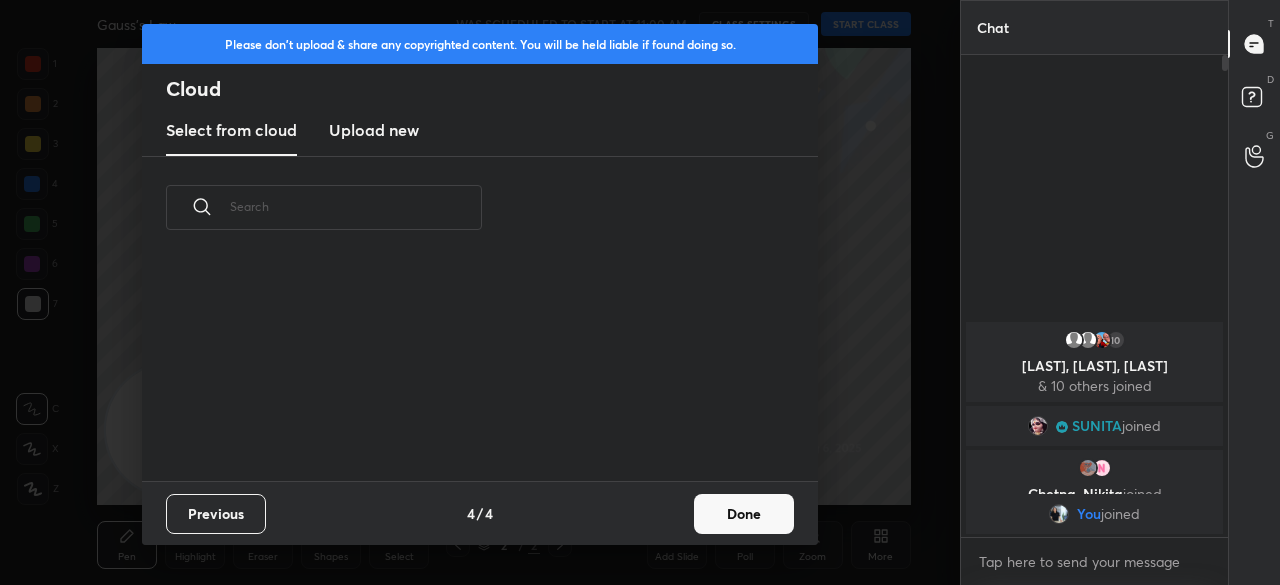 click on "Done" at bounding box center [744, 514] 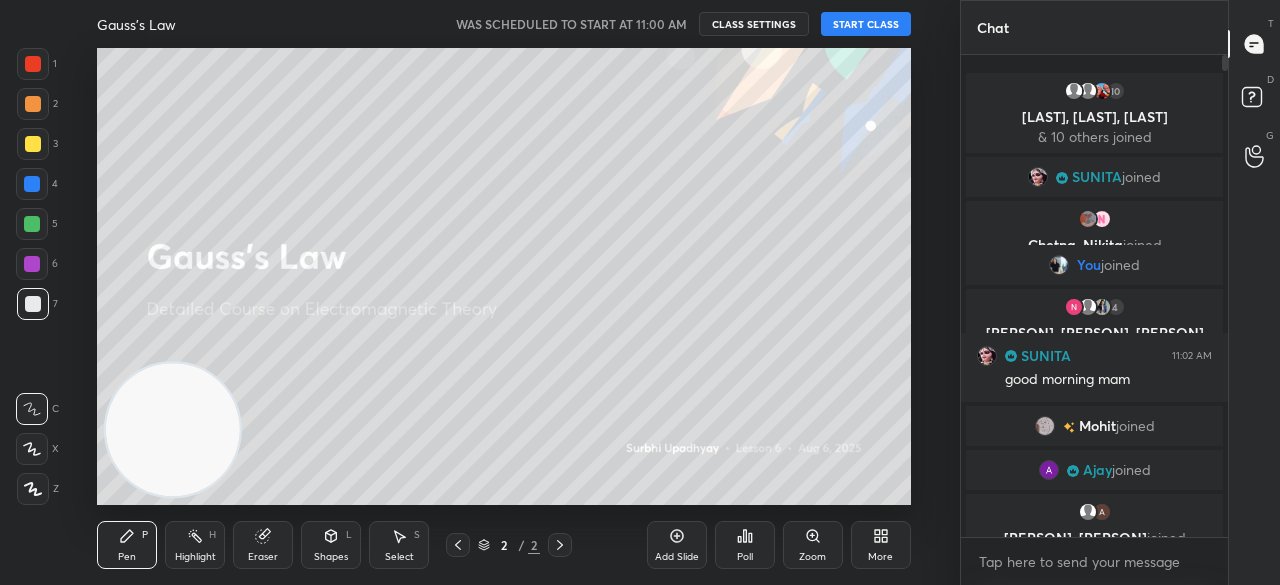 click on "START CLASS" at bounding box center (866, 24) 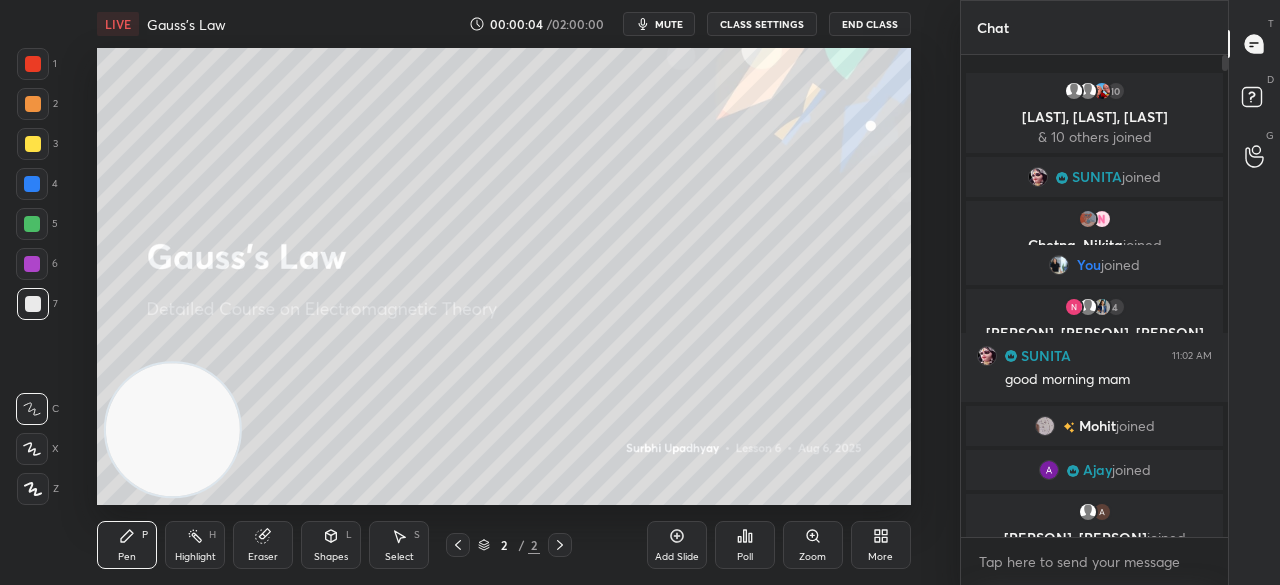 click on "mute" at bounding box center [669, 24] 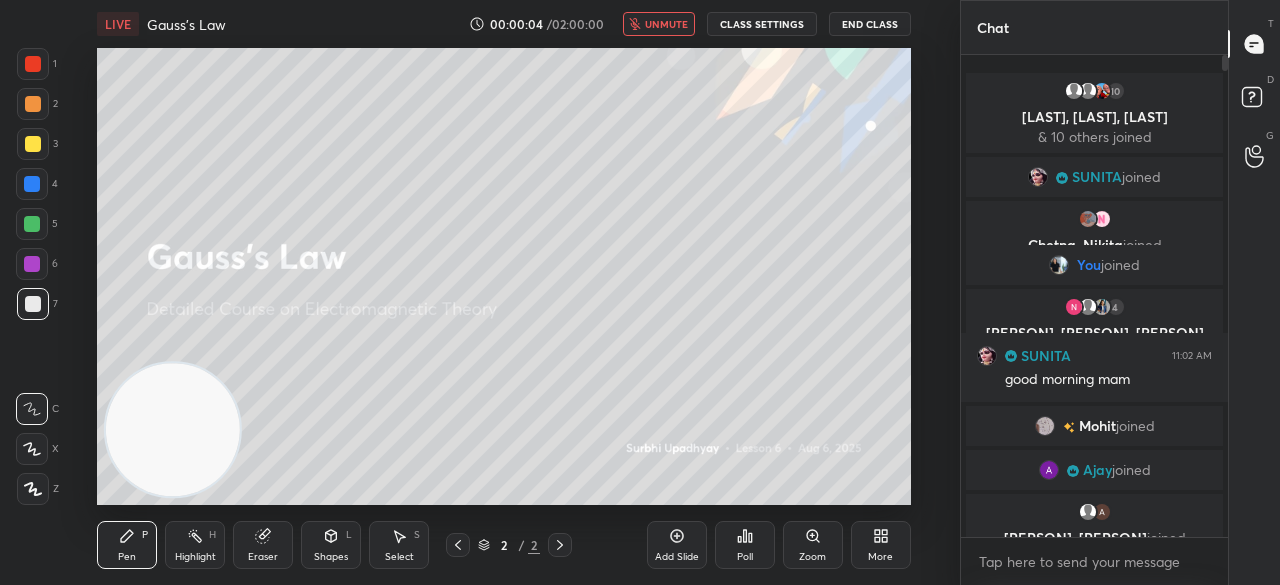 drag, startPoint x: 678, startPoint y: 30, endPoint x: 688, endPoint y: 21, distance: 13.453624 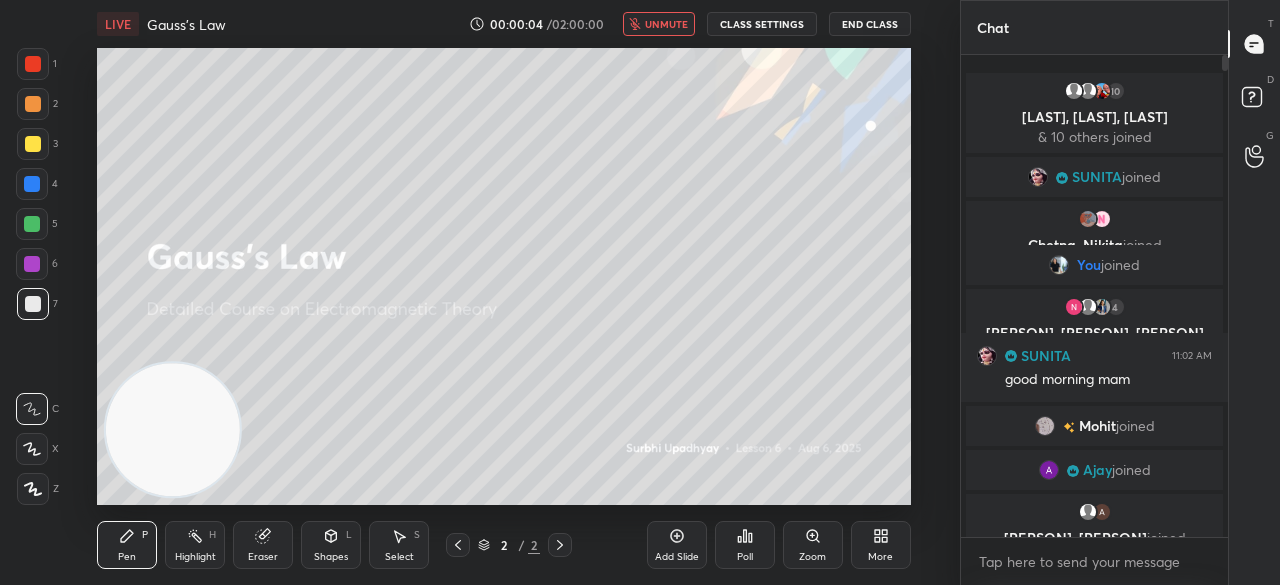 click on "unmute" at bounding box center [666, 24] 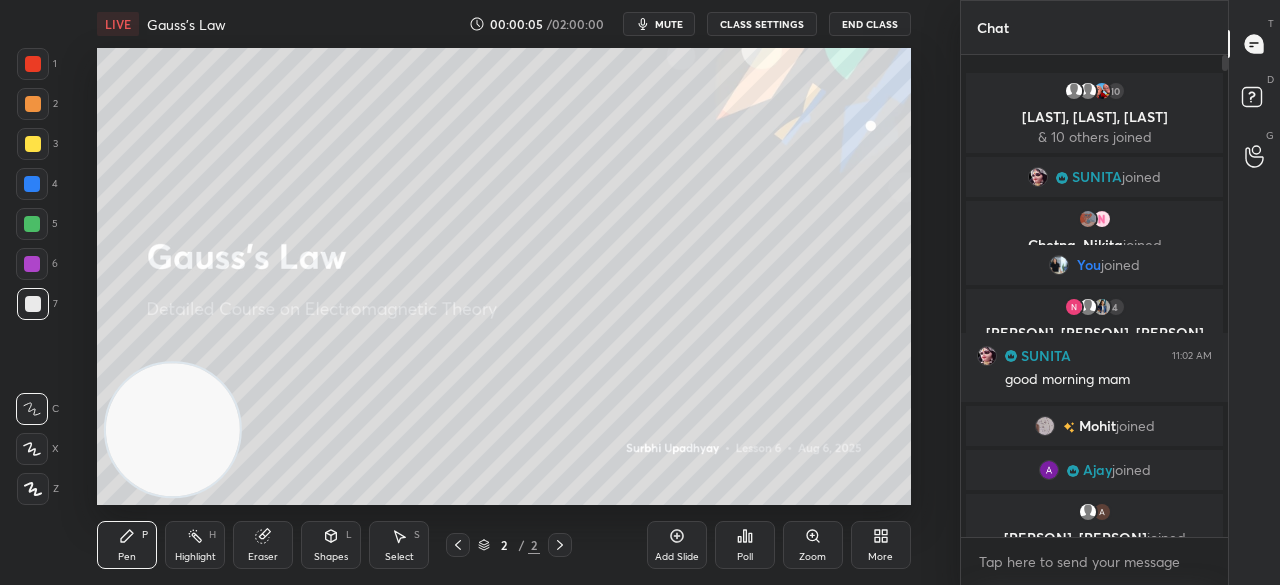 click on "More" at bounding box center (880, 557) 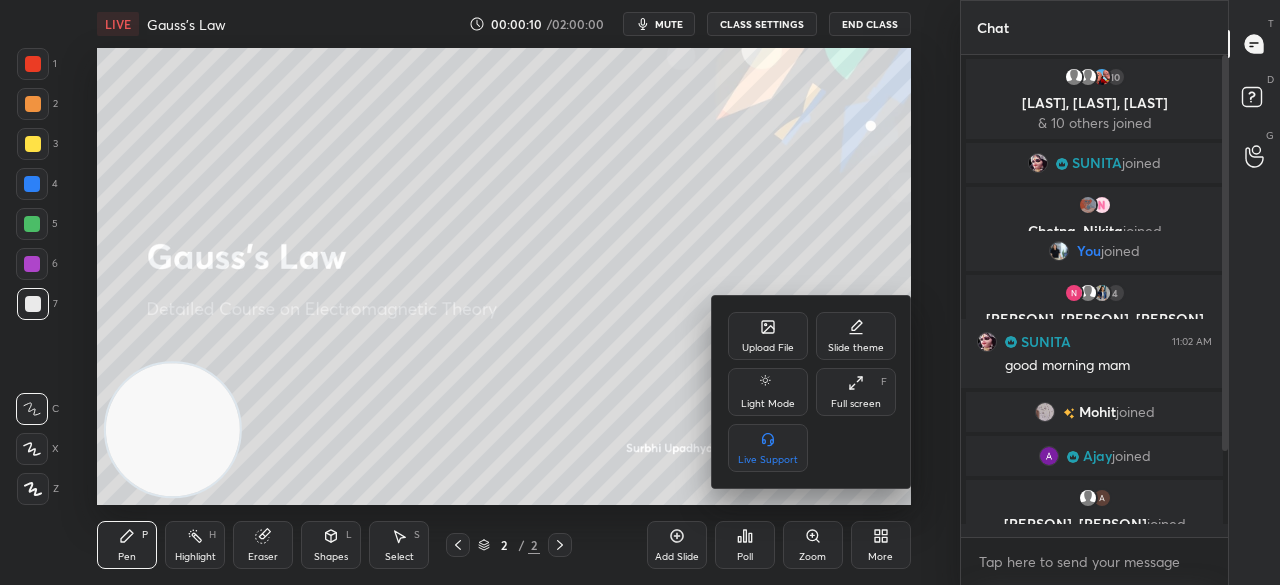 click on "Full screen F" at bounding box center (856, 392) 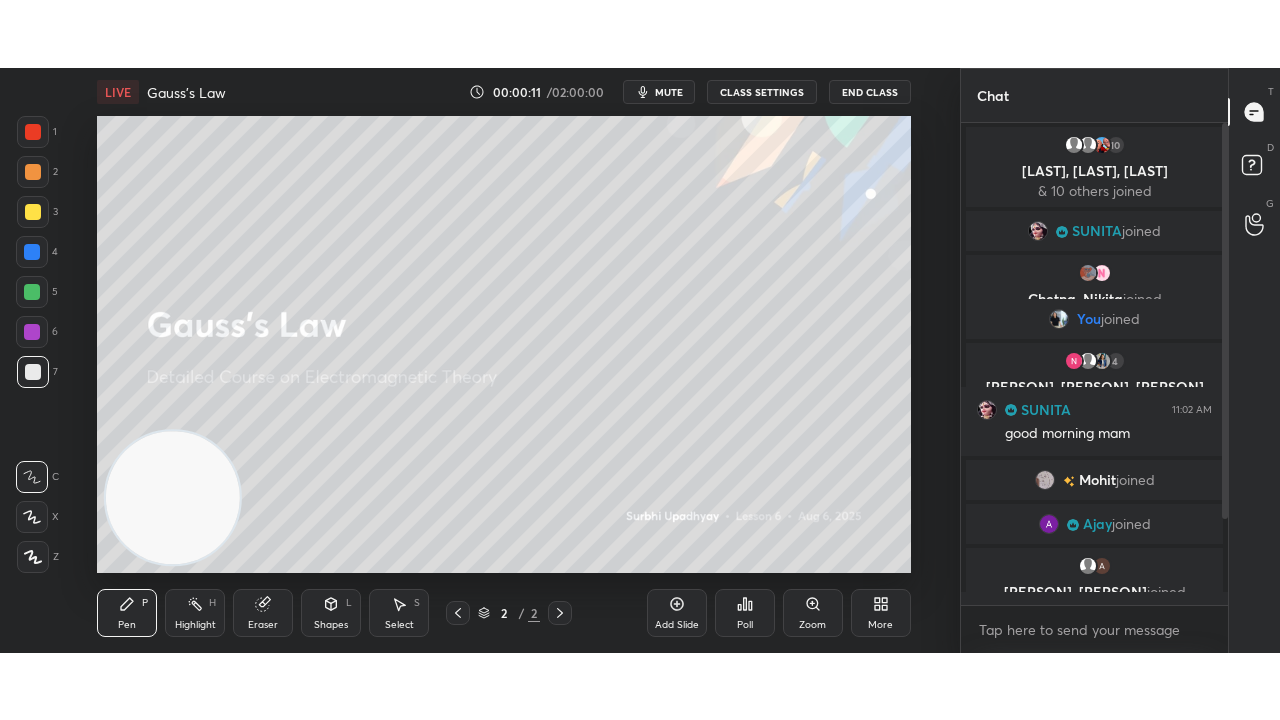 scroll, scrollTop: 99408, scrollLeft: 99120, axis: both 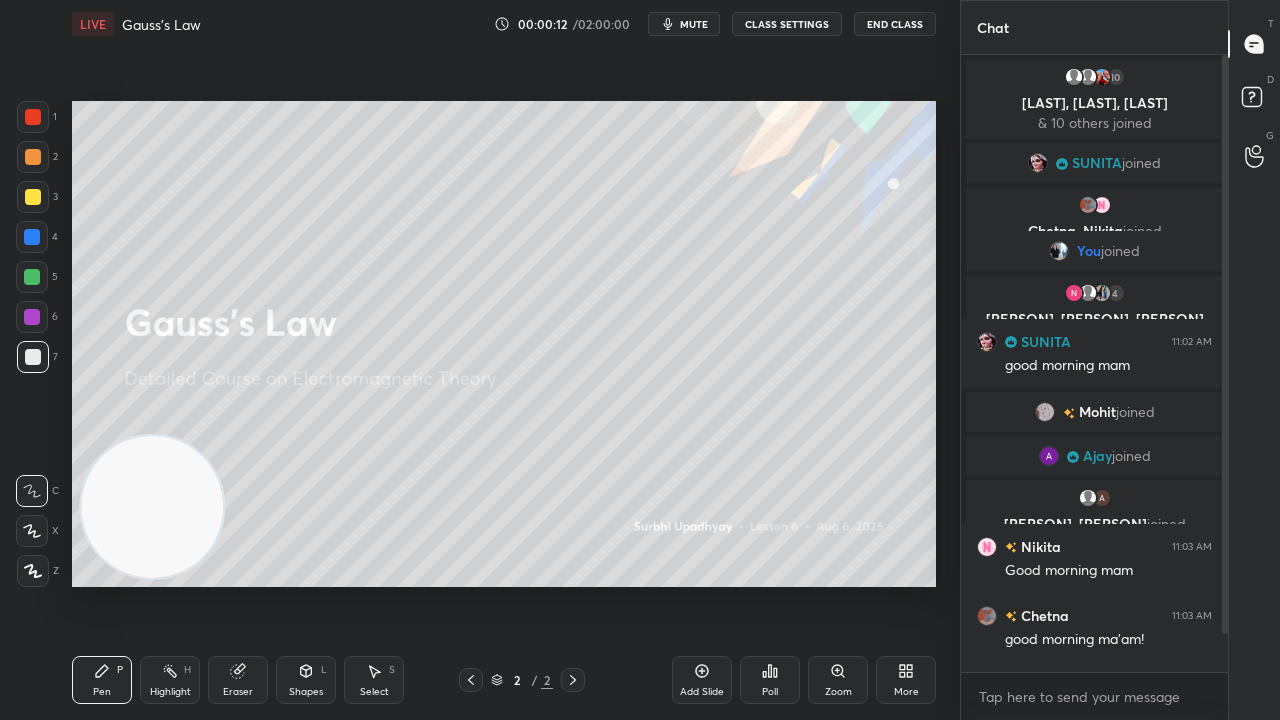 click on "mute" at bounding box center [694, 24] 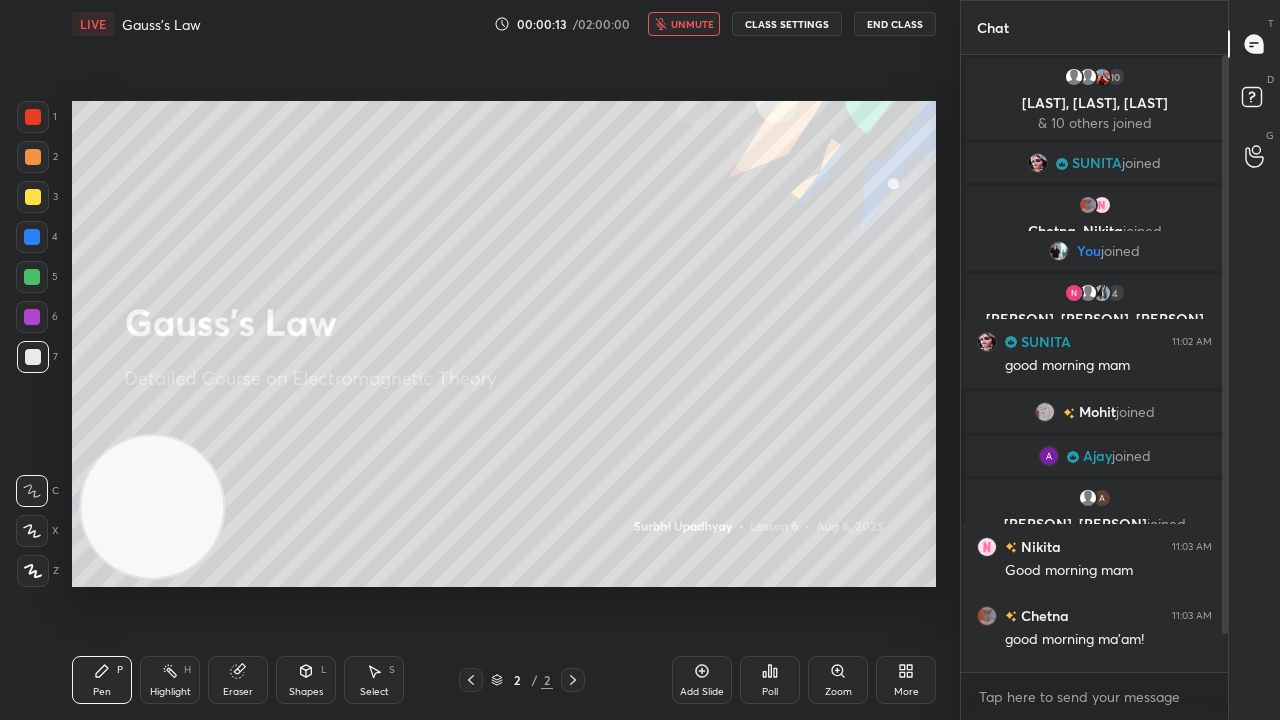 click on "unmute" at bounding box center (692, 24) 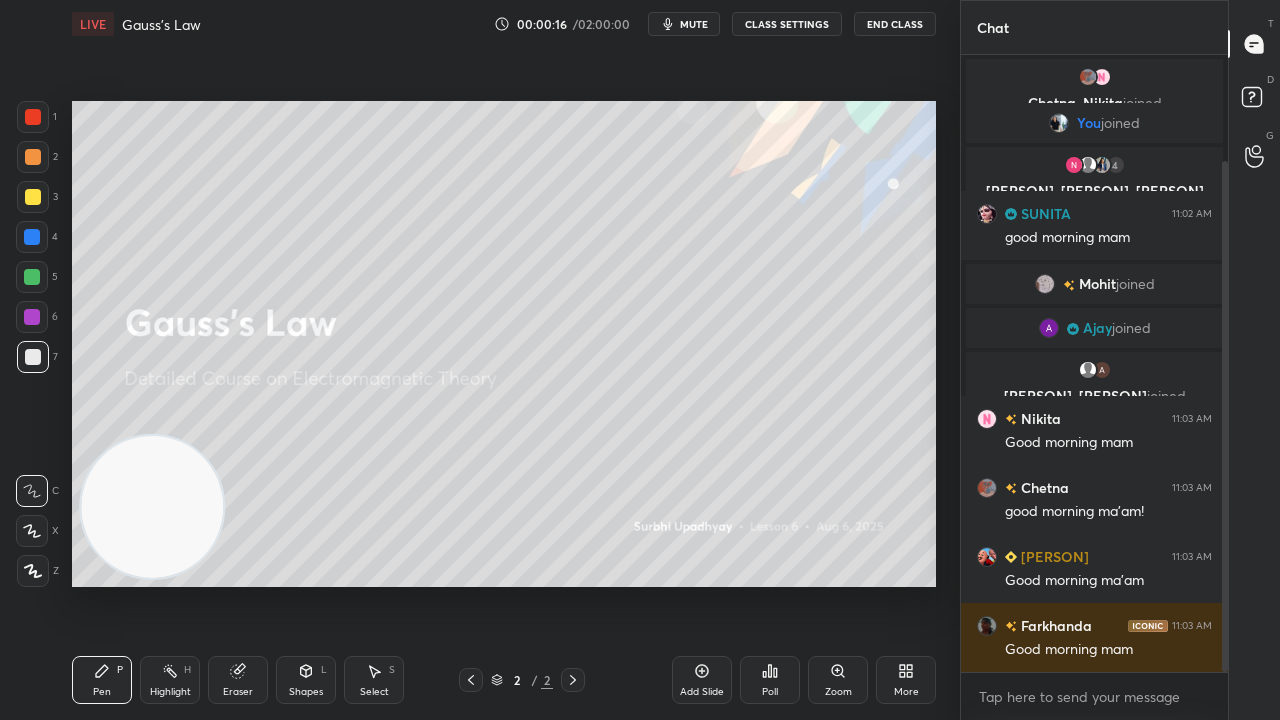 drag, startPoint x: 1222, startPoint y: 375, endPoint x: 1194, endPoint y: 570, distance: 197 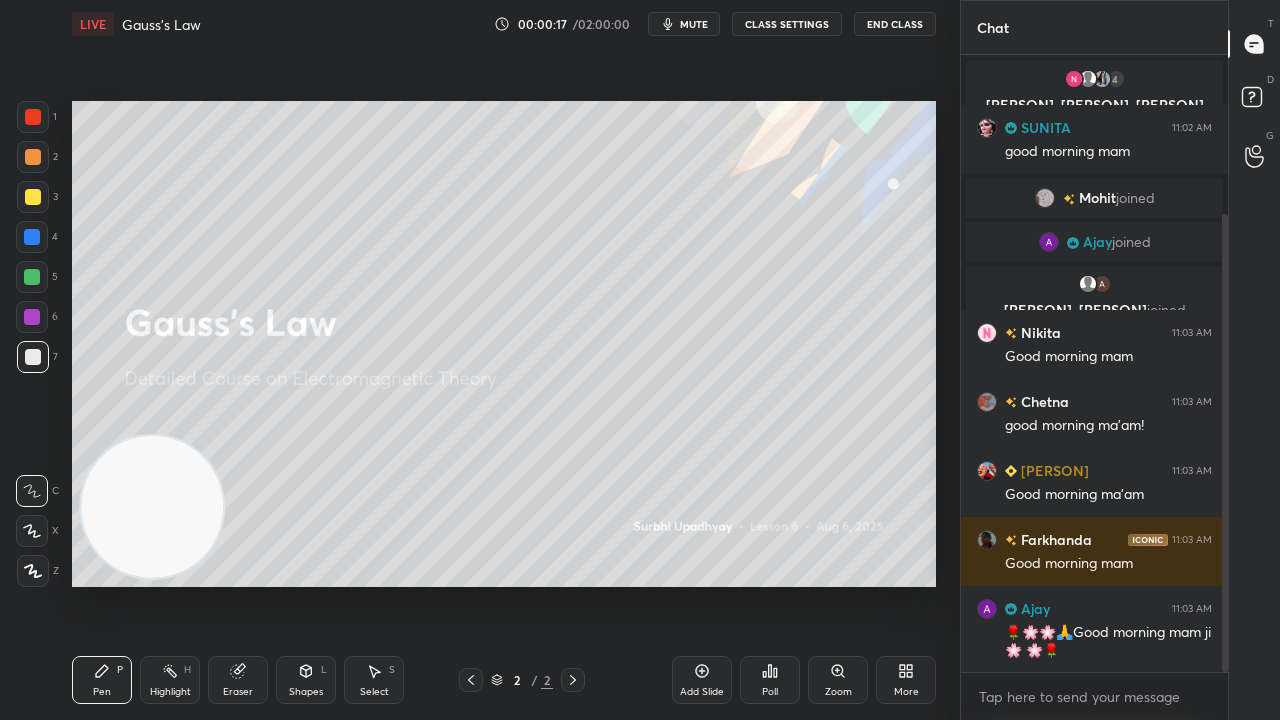 click on "x" at bounding box center [1094, 696] 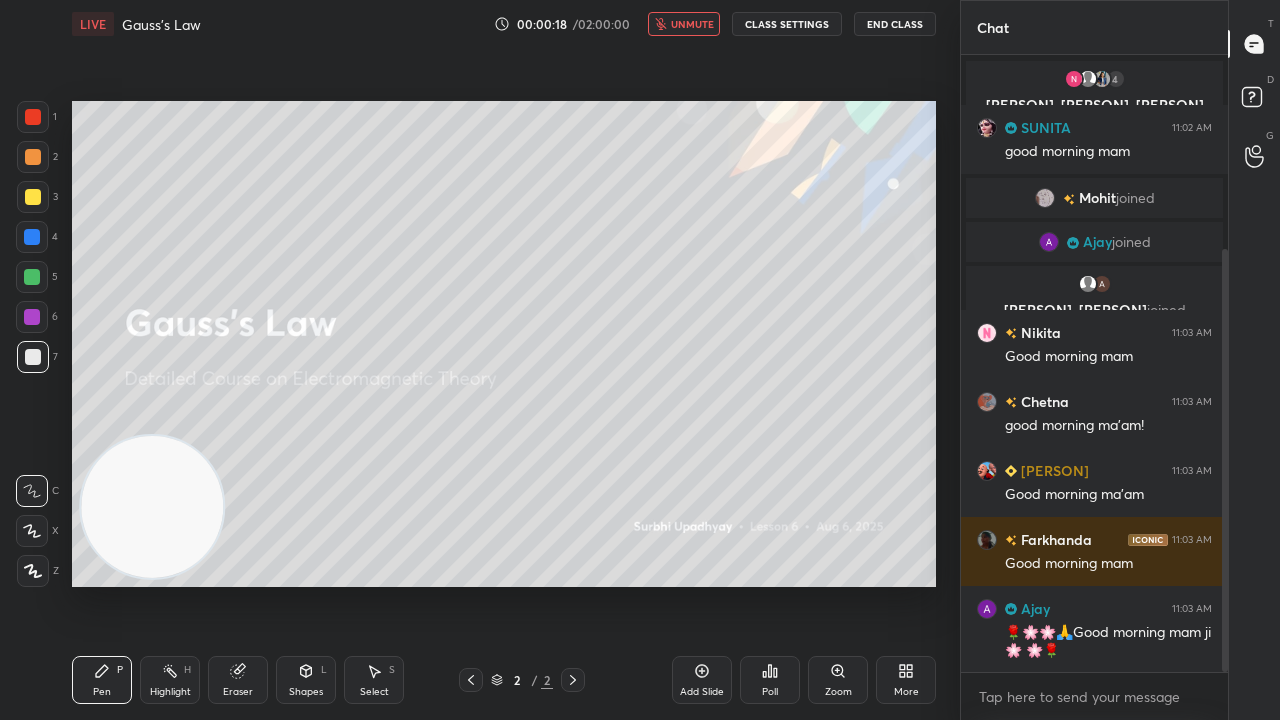 scroll, scrollTop: 284, scrollLeft: 0, axis: vertical 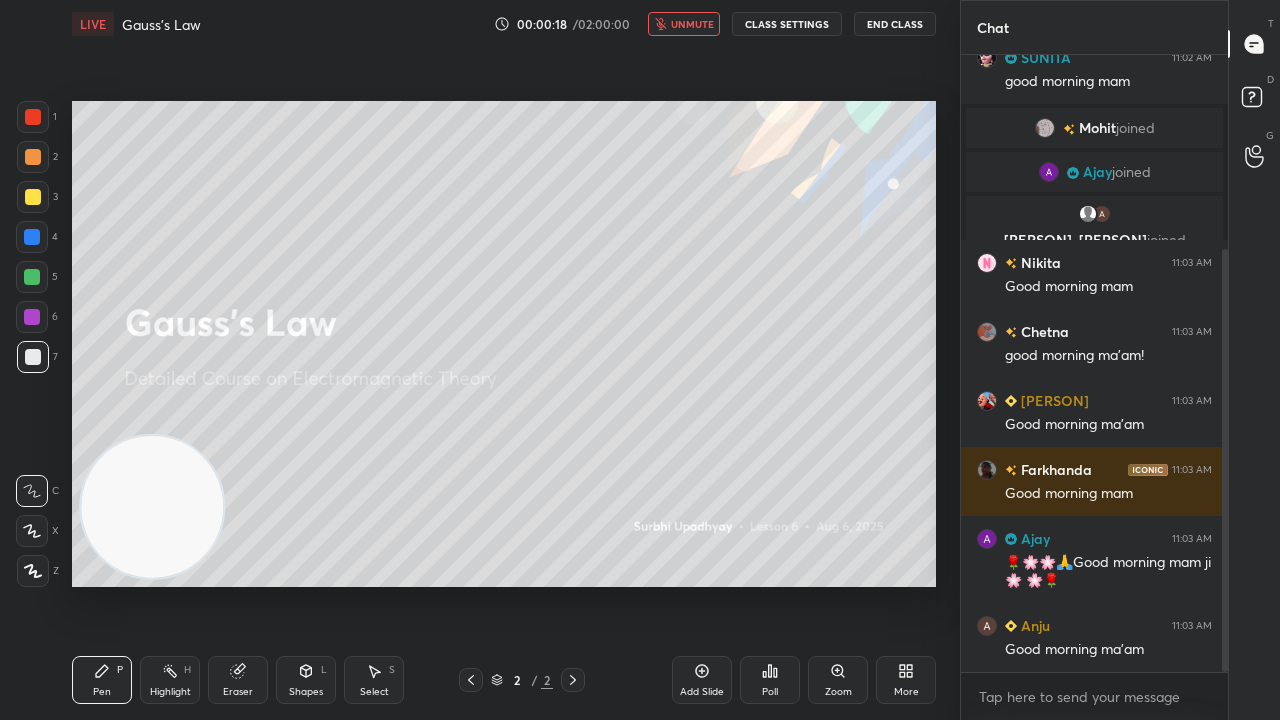 click on "unmute" at bounding box center (692, 24) 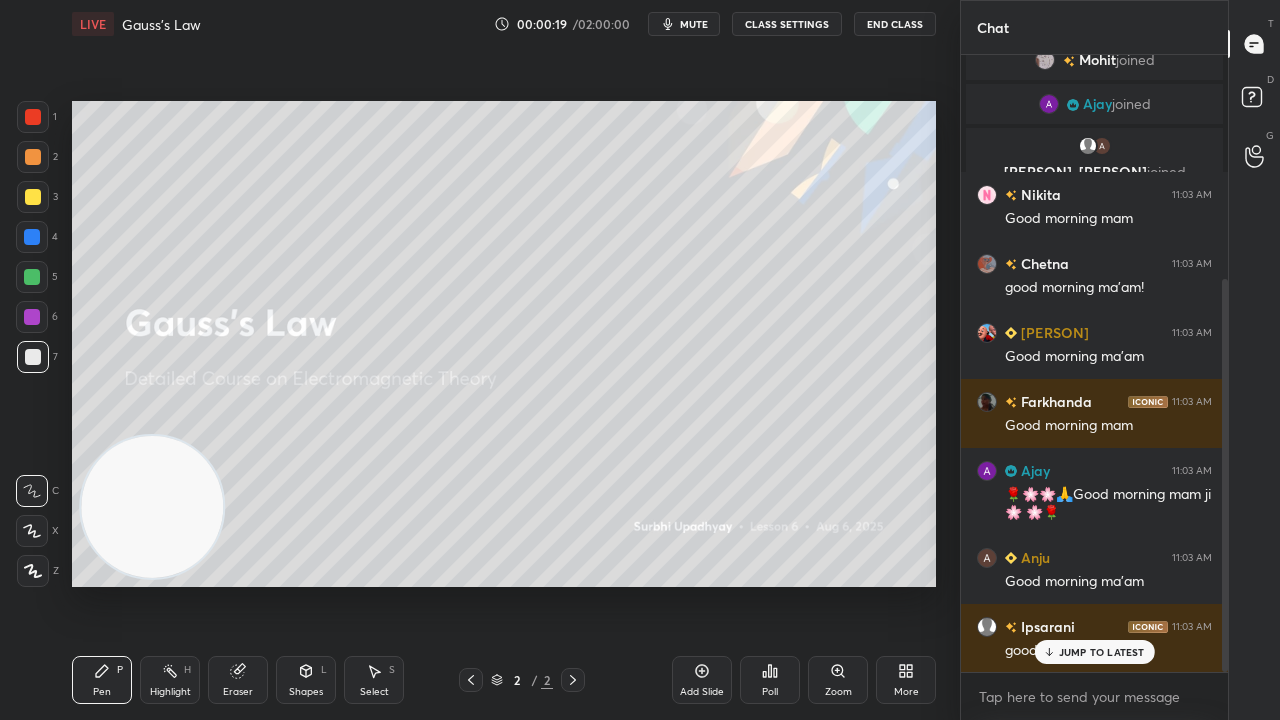 click at bounding box center (33, 197) 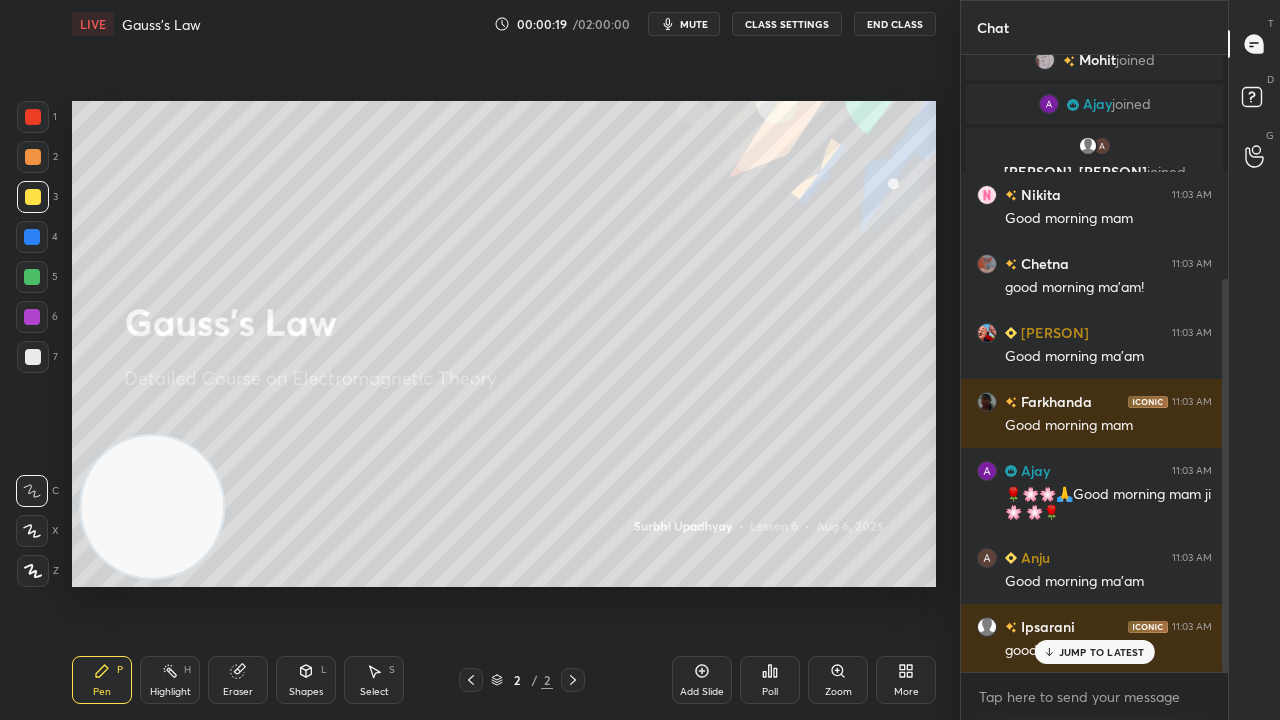 click at bounding box center (32, 531) 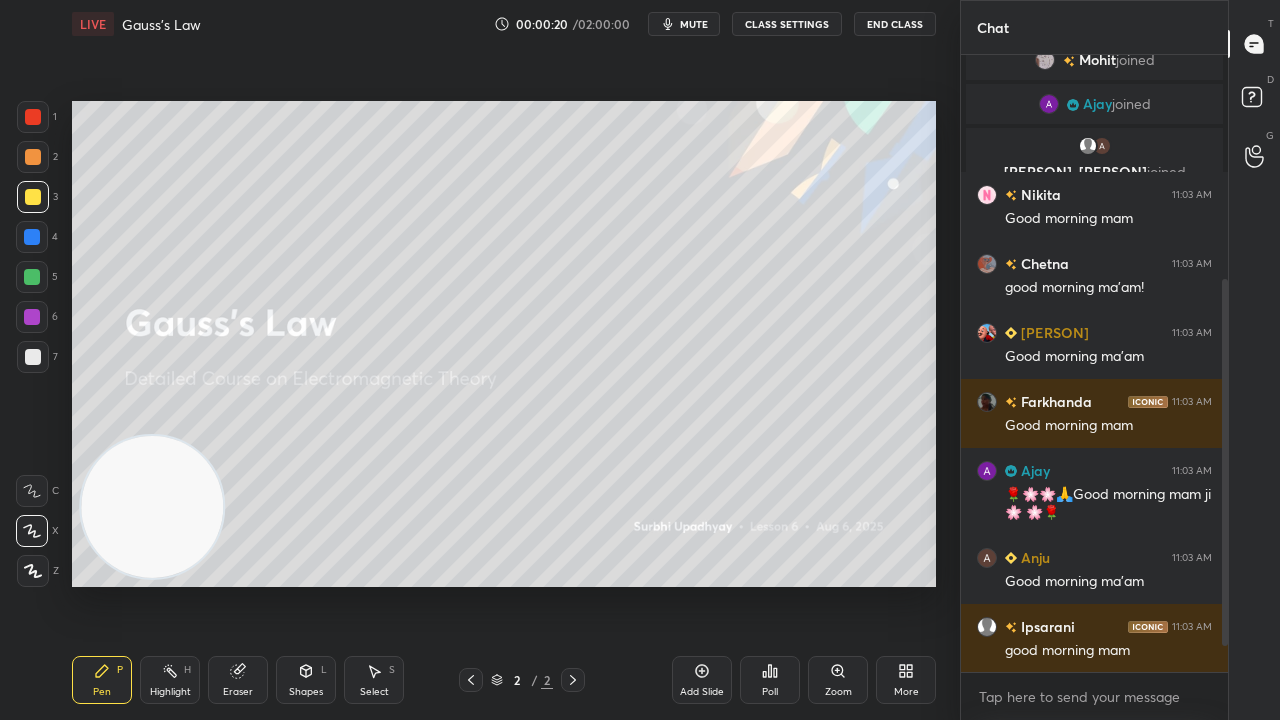 scroll, scrollTop: 422, scrollLeft: 0, axis: vertical 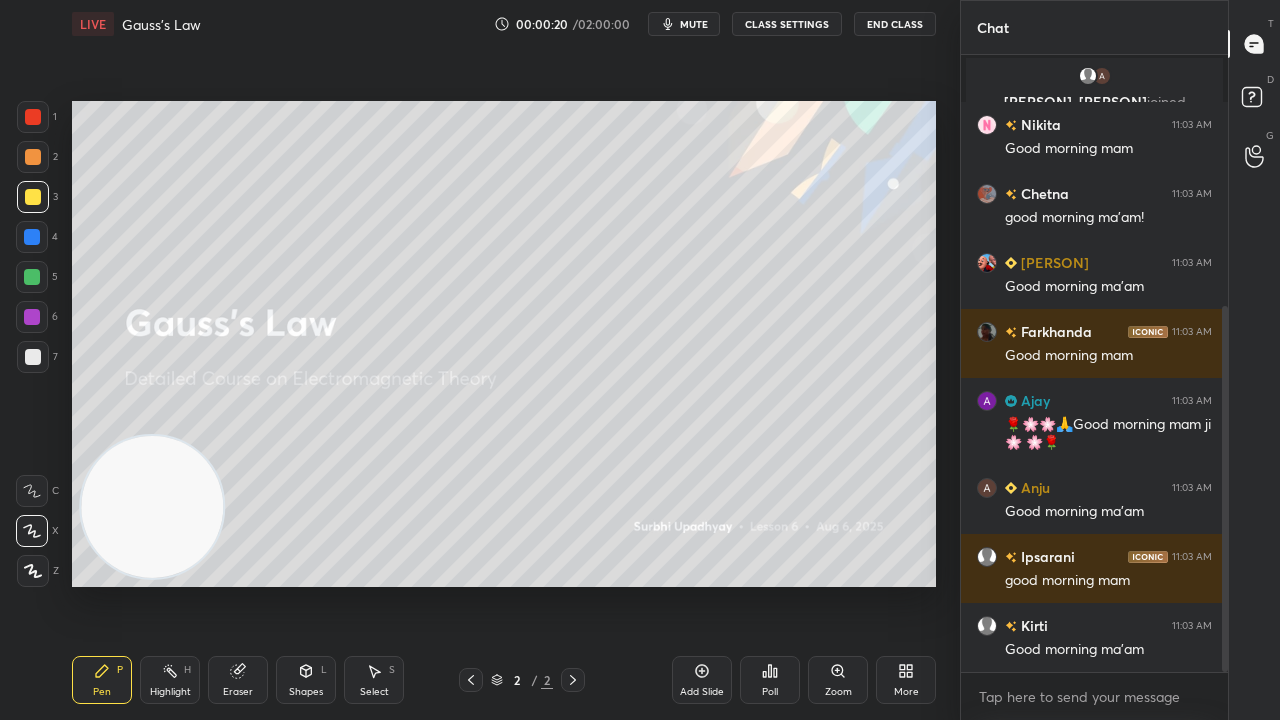 click on "mute" at bounding box center (694, 24) 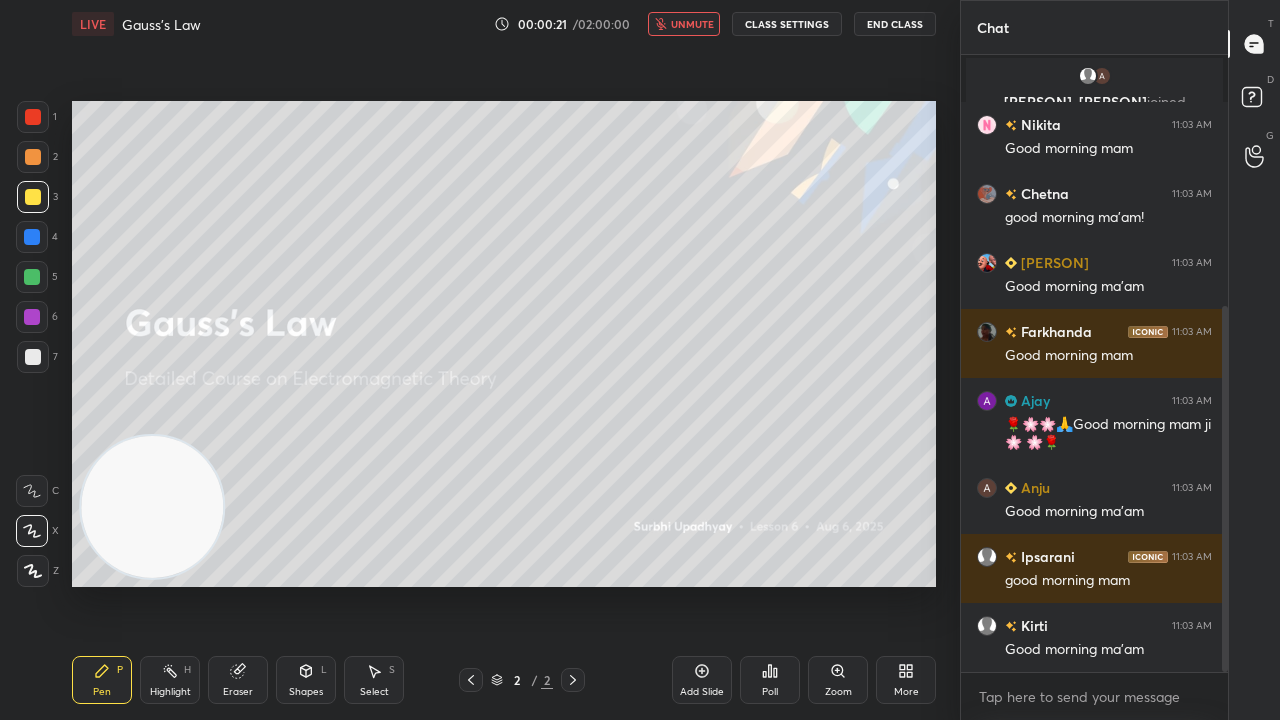 click on "unmute" at bounding box center (692, 24) 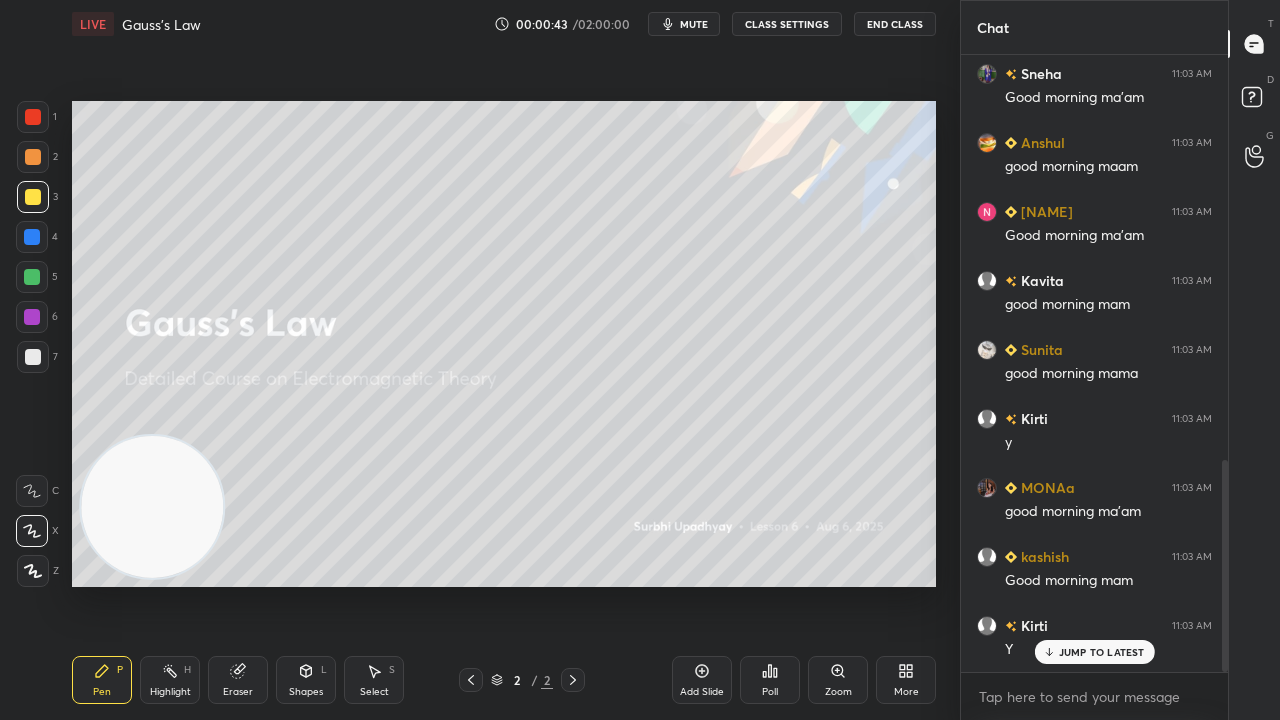 scroll, scrollTop: 1180, scrollLeft: 0, axis: vertical 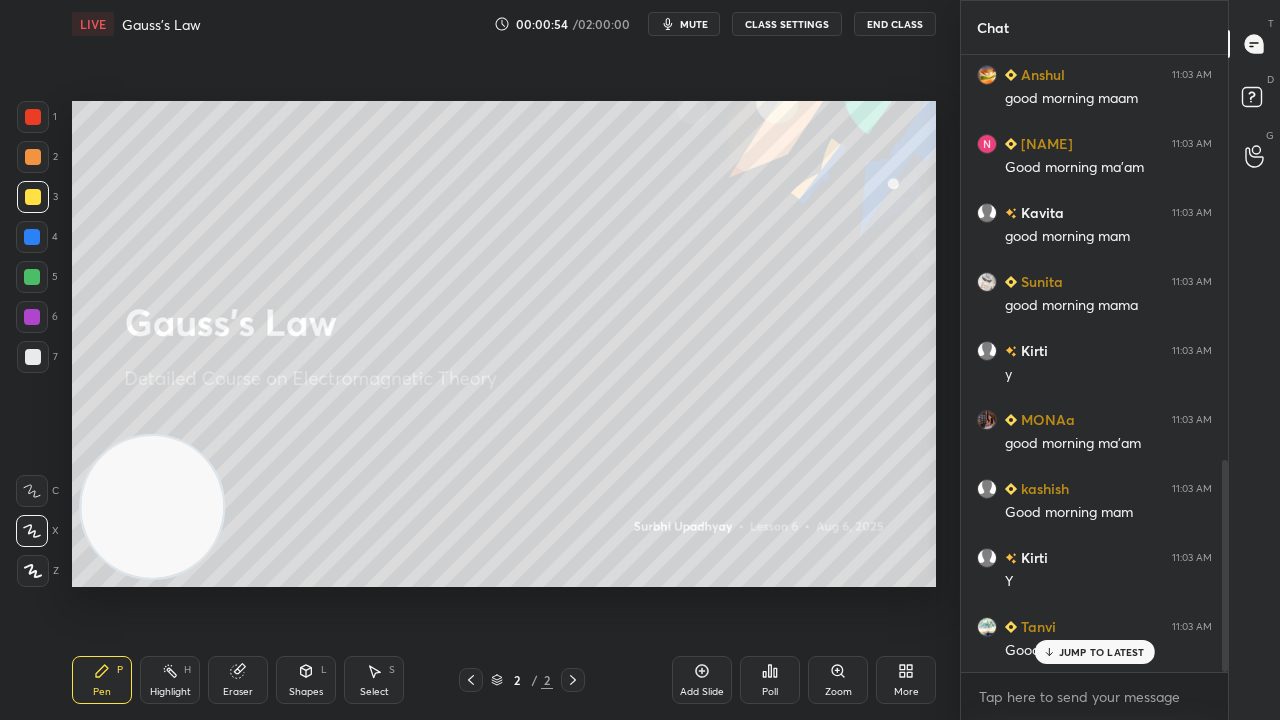 drag, startPoint x: 1082, startPoint y: 658, endPoint x: 1081, endPoint y: 702, distance: 44.011364 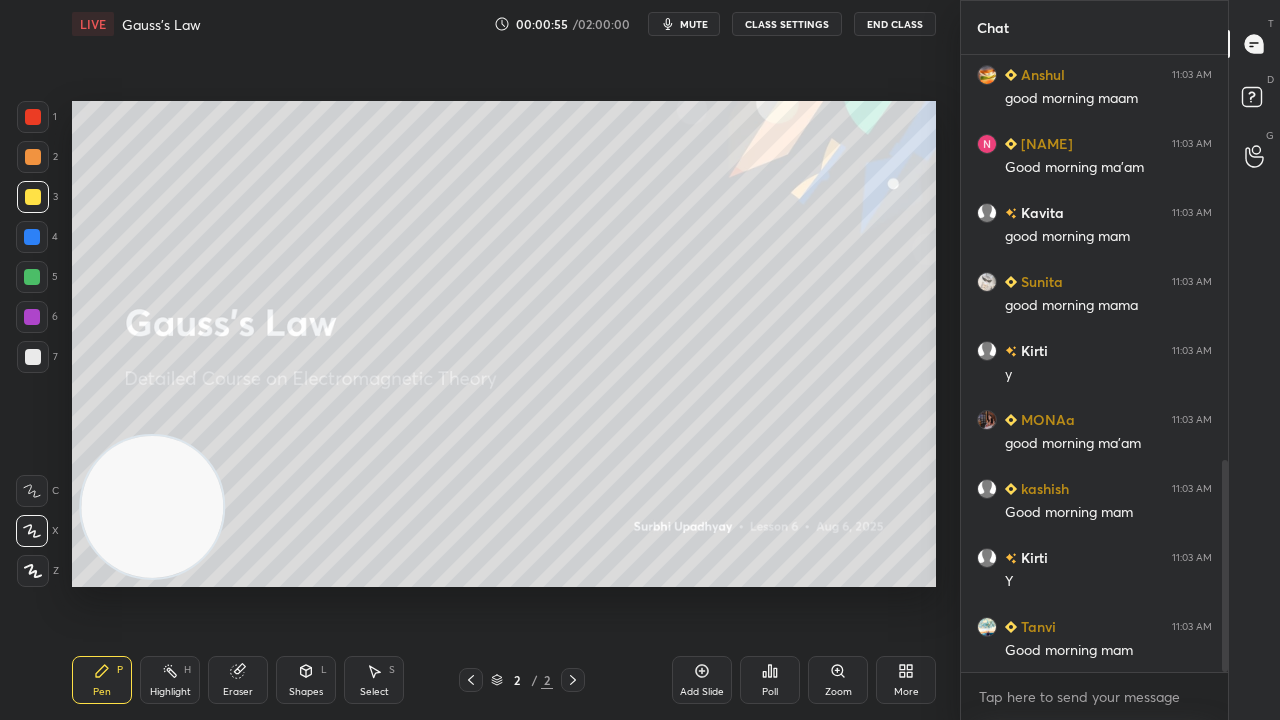 click on "mute" at bounding box center [684, 24] 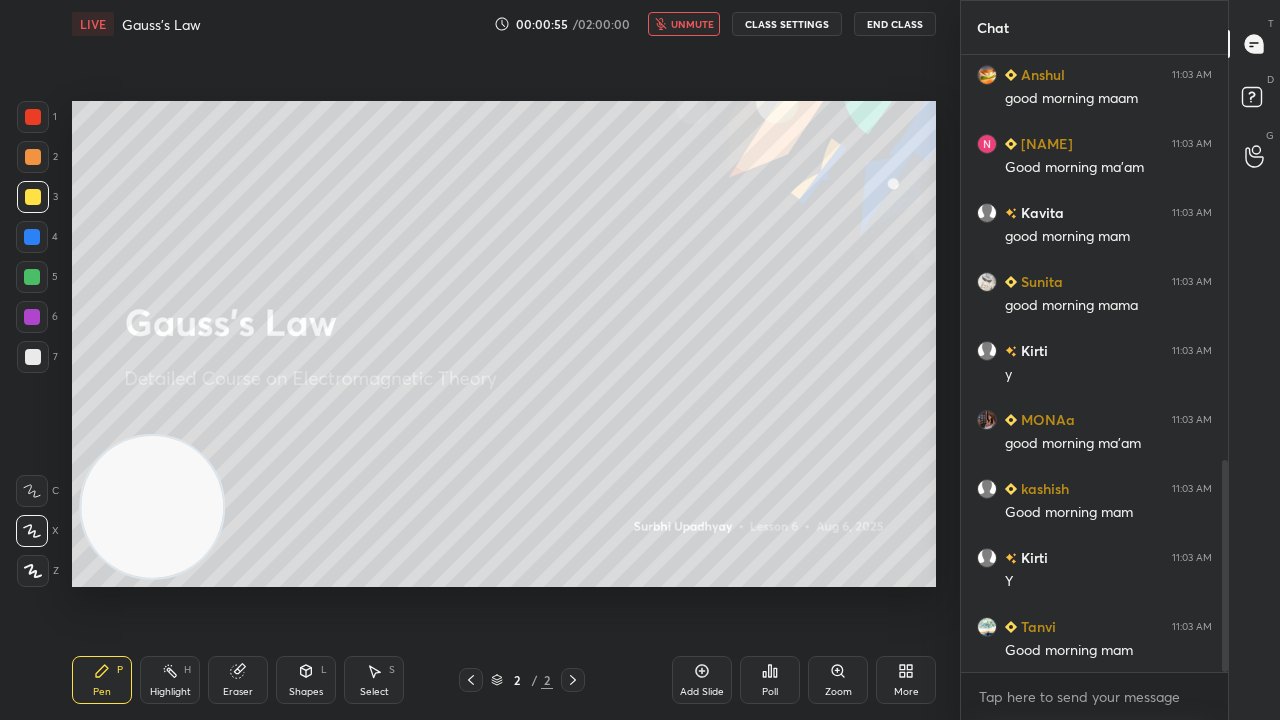 click on "unmute" at bounding box center (684, 24) 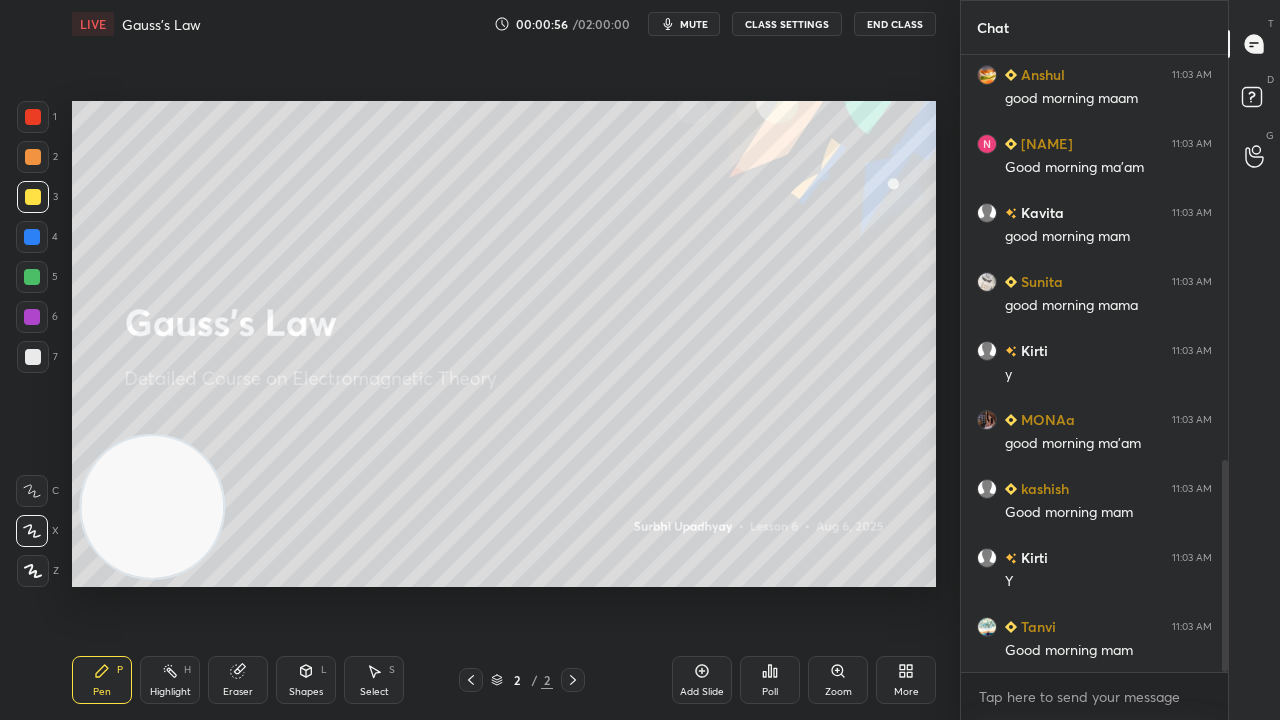 scroll, scrollTop: 1286, scrollLeft: 0, axis: vertical 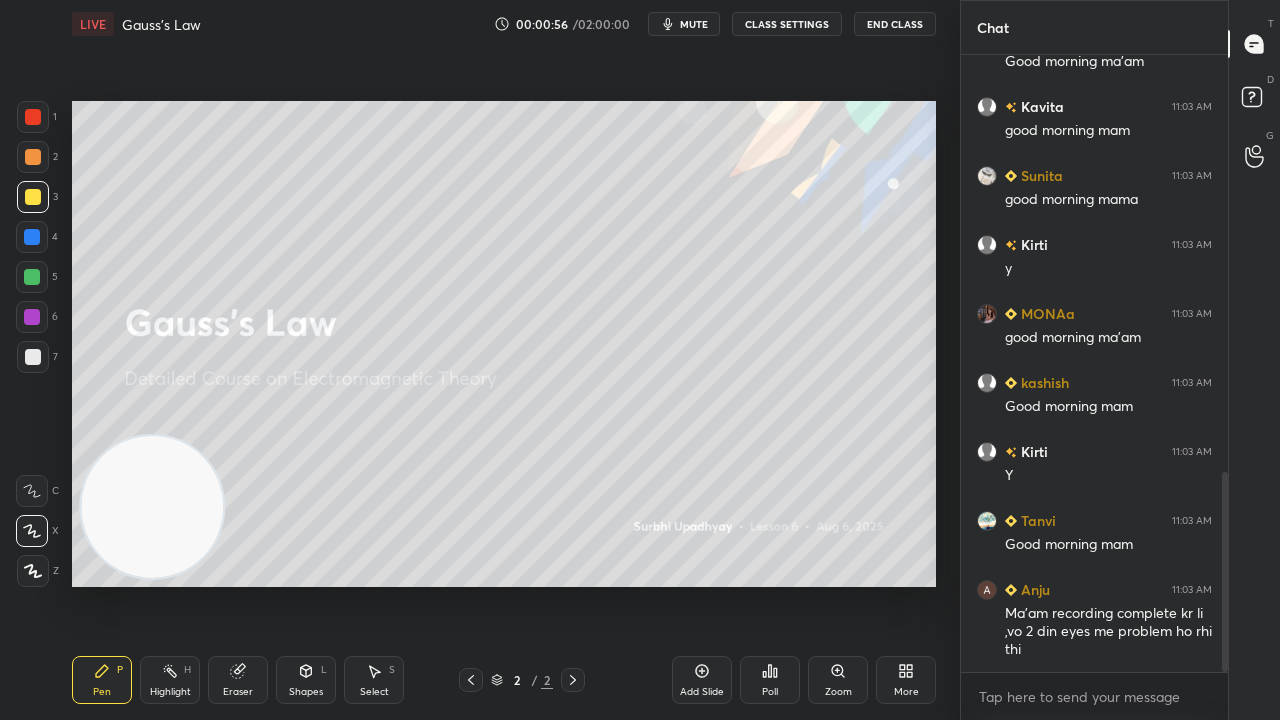 click at bounding box center (33, 357) 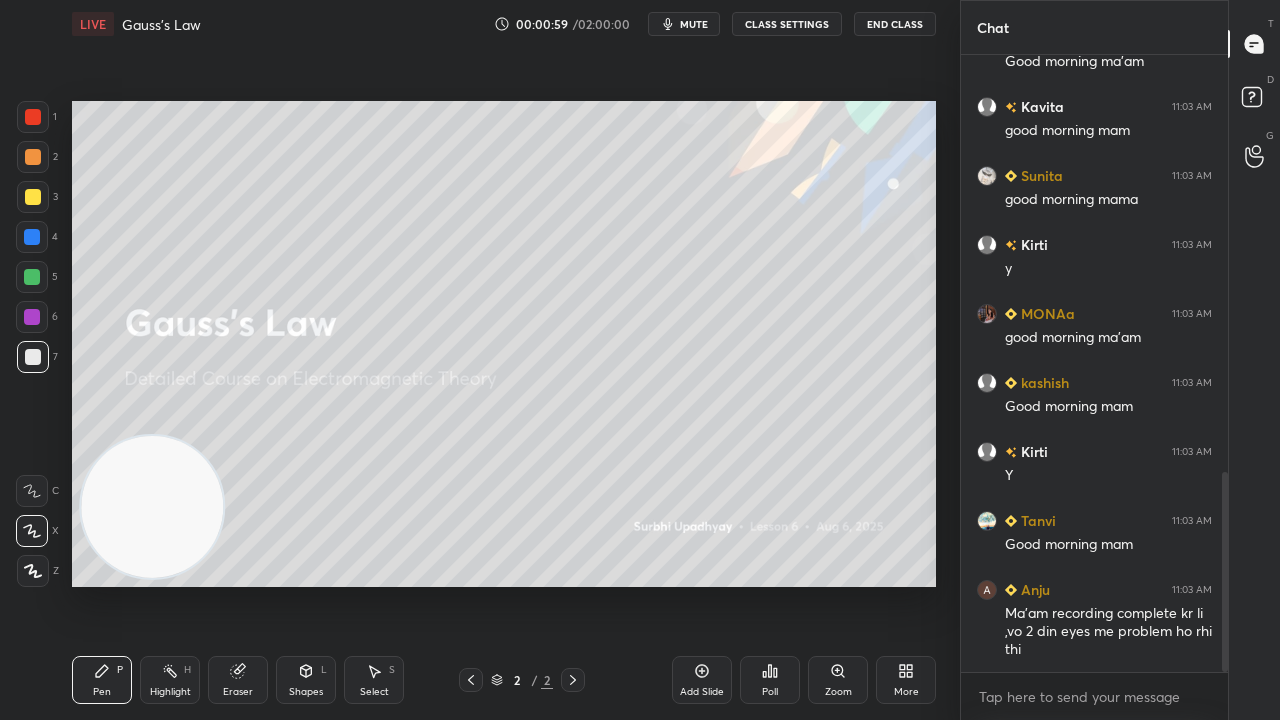click on "mute" at bounding box center [694, 24] 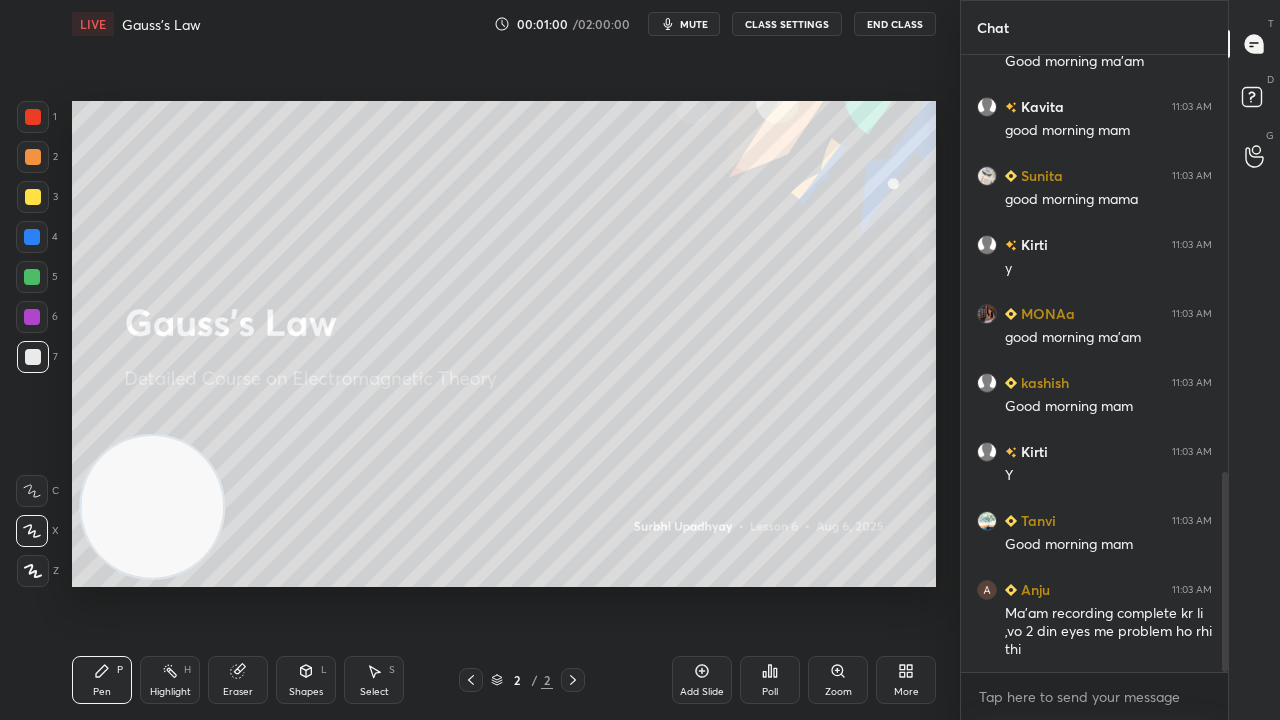 click at bounding box center (33, 197) 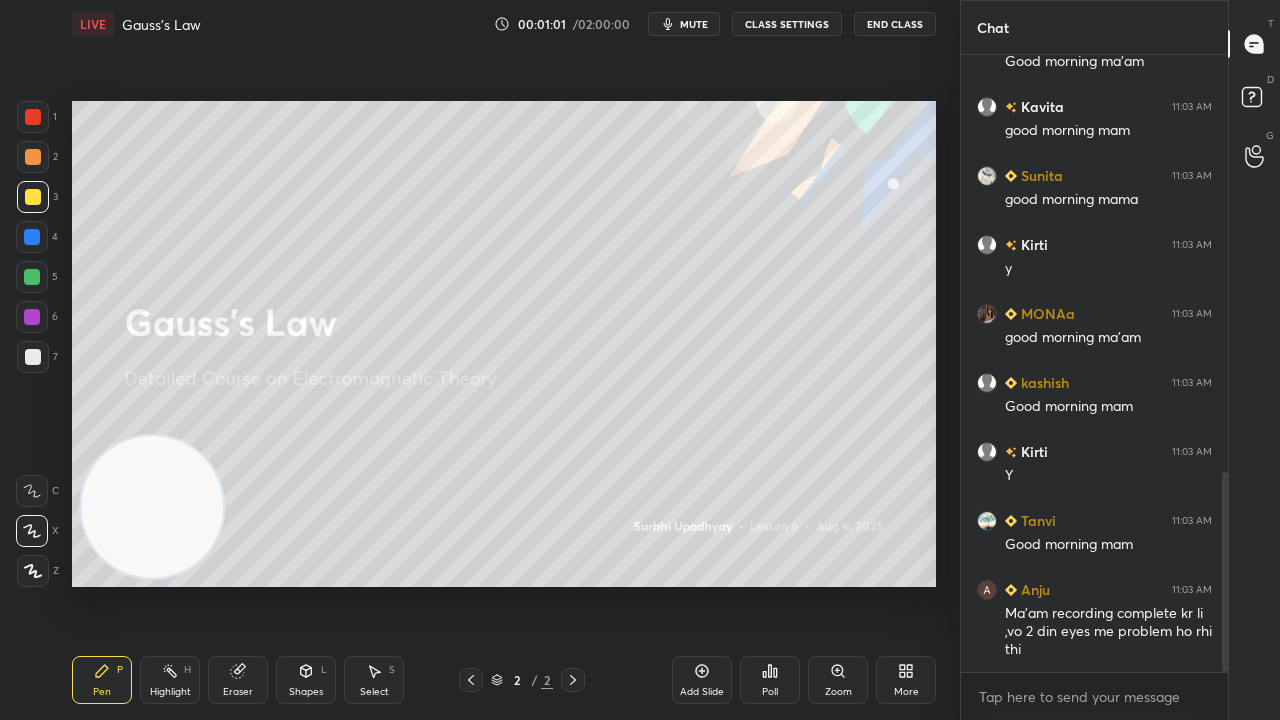 click on "mute" at bounding box center [694, 24] 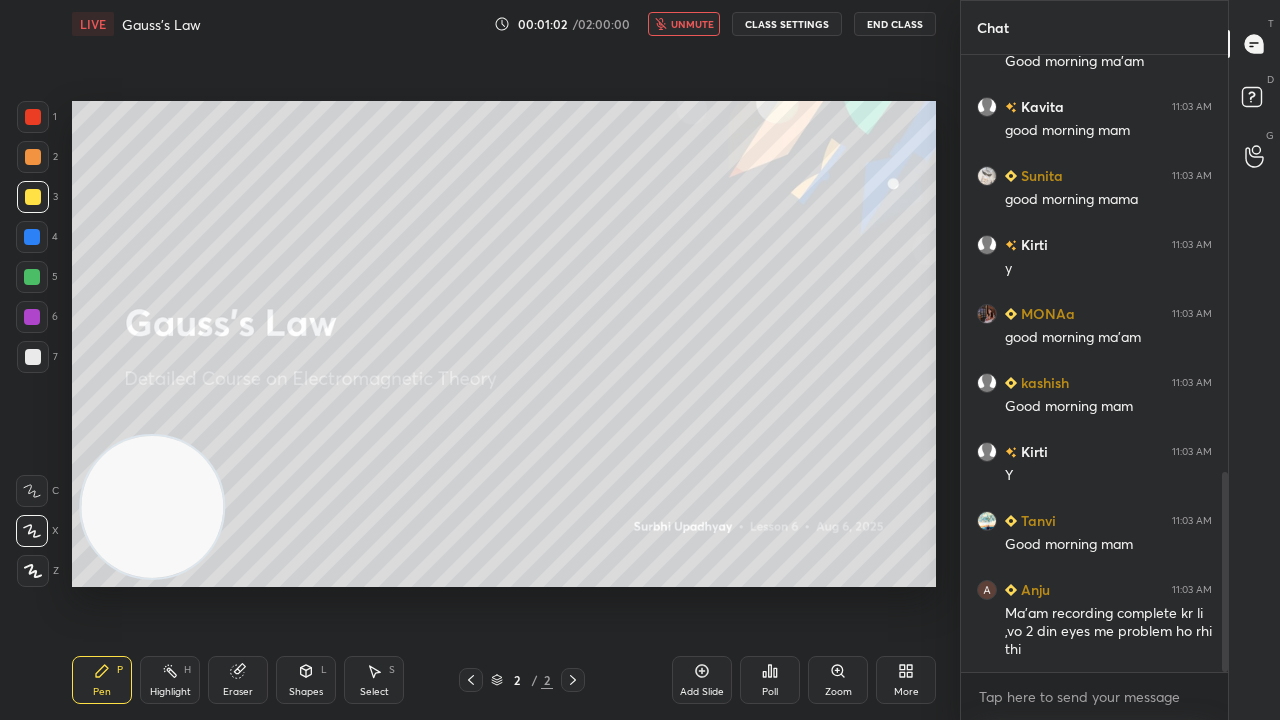 click on "unmute" at bounding box center [692, 24] 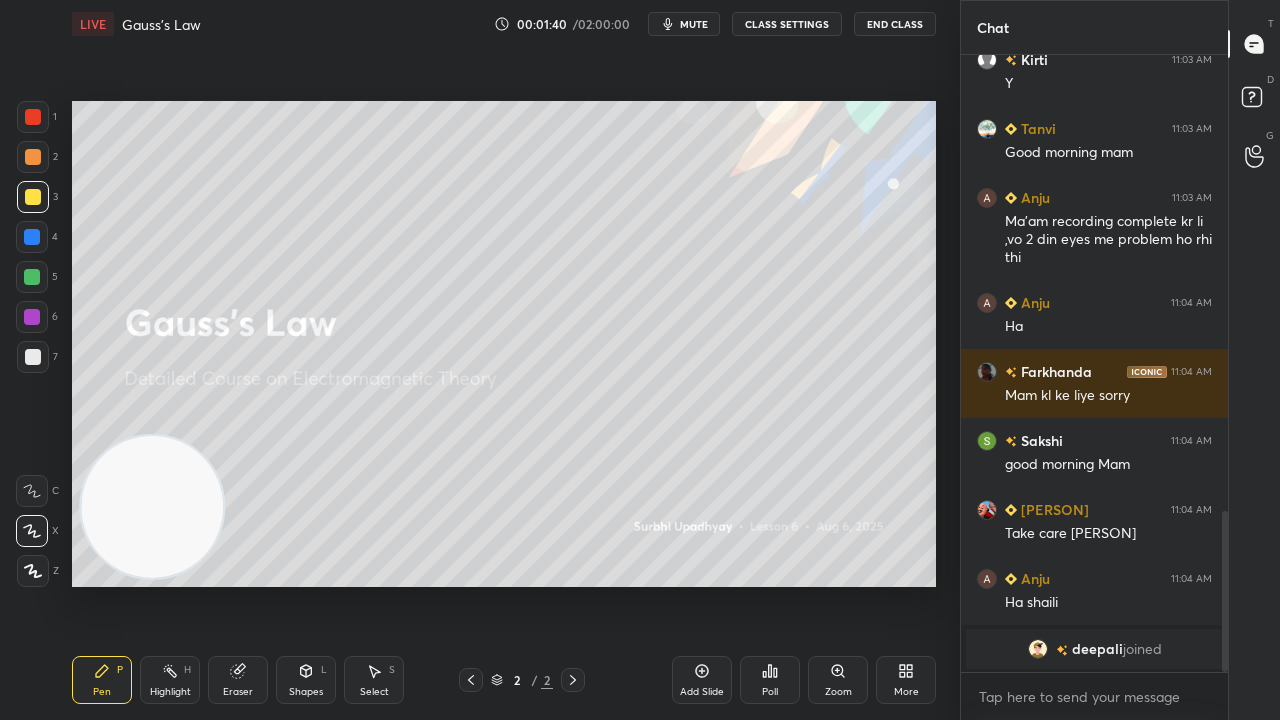 scroll, scrollTop: 1748, scrollLeft: 0, axis: vertical 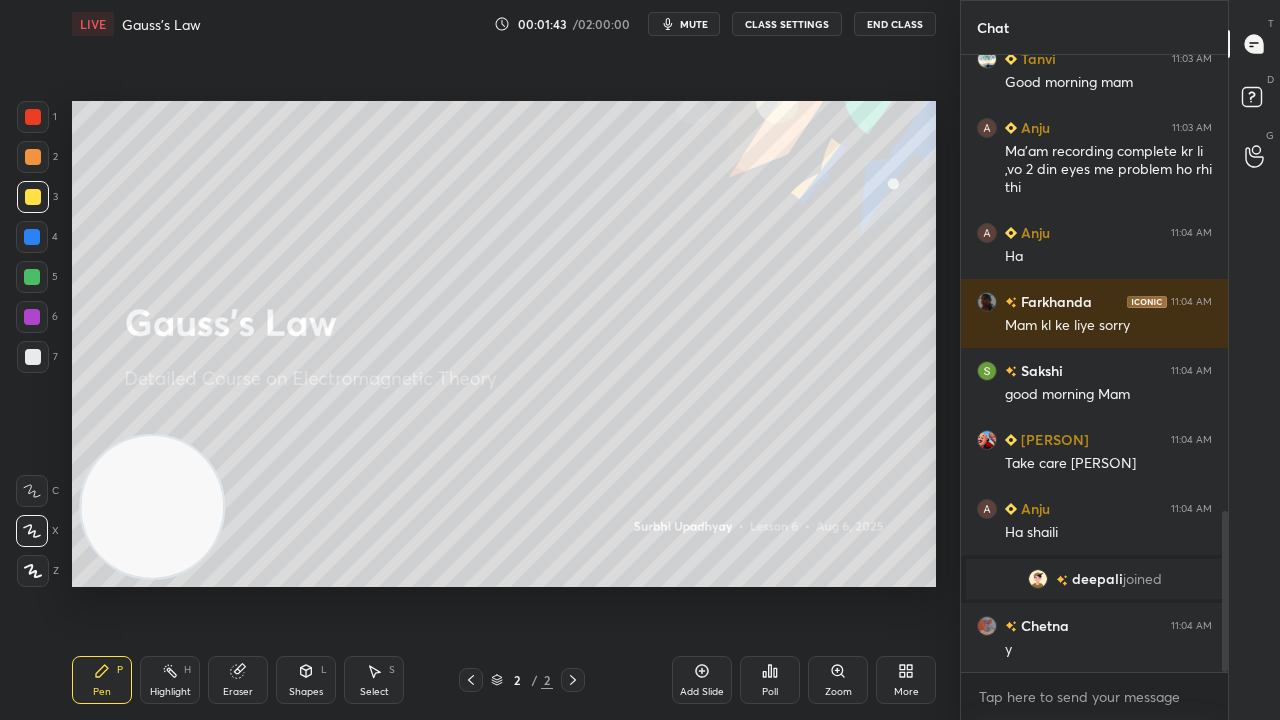 click on "mute" at bounding box center (694, 24) 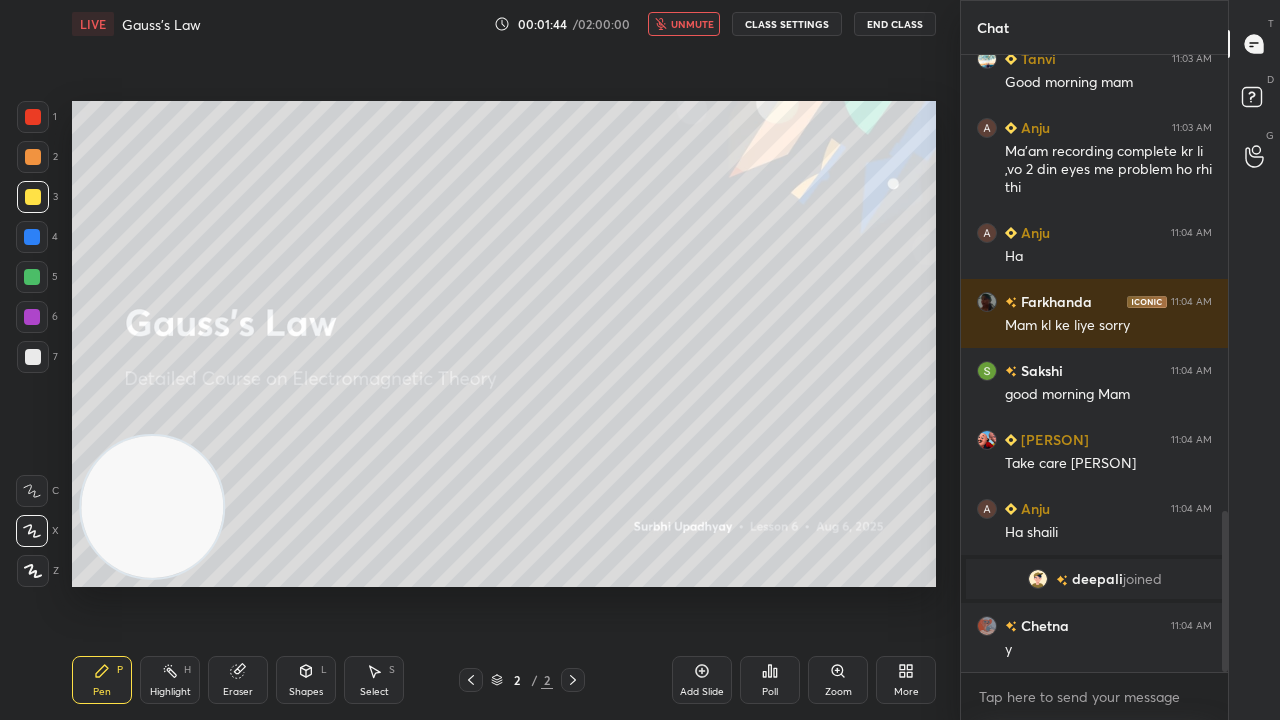 click on "unmute" at bounding box center (692, 24) 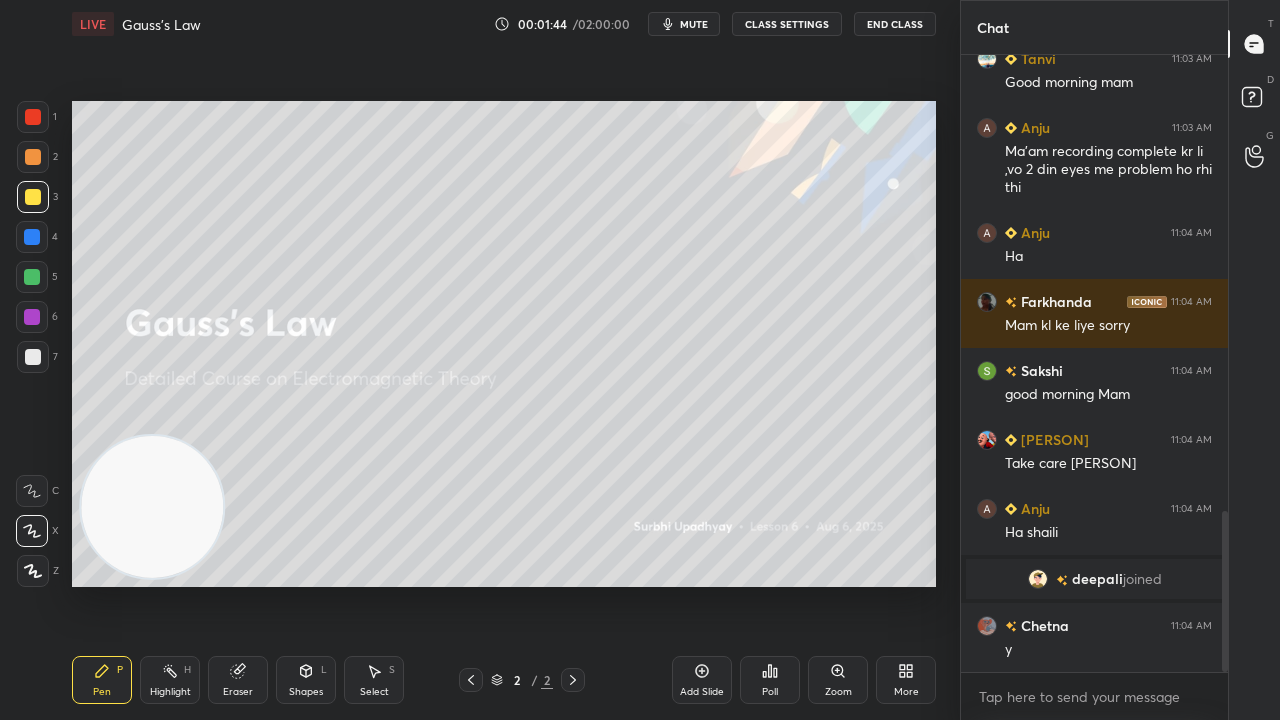 click on "mute" at bounding box center (694, 24) 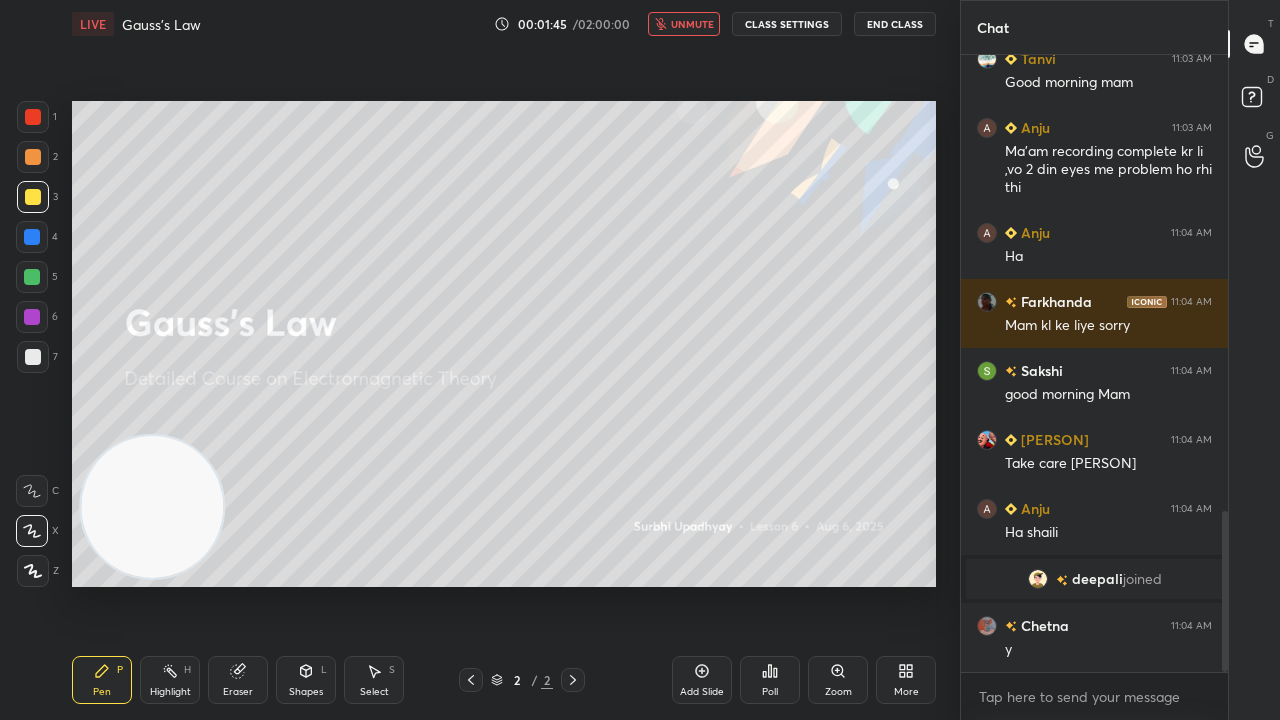 click on "unmute" at bounding box center [692, 24] 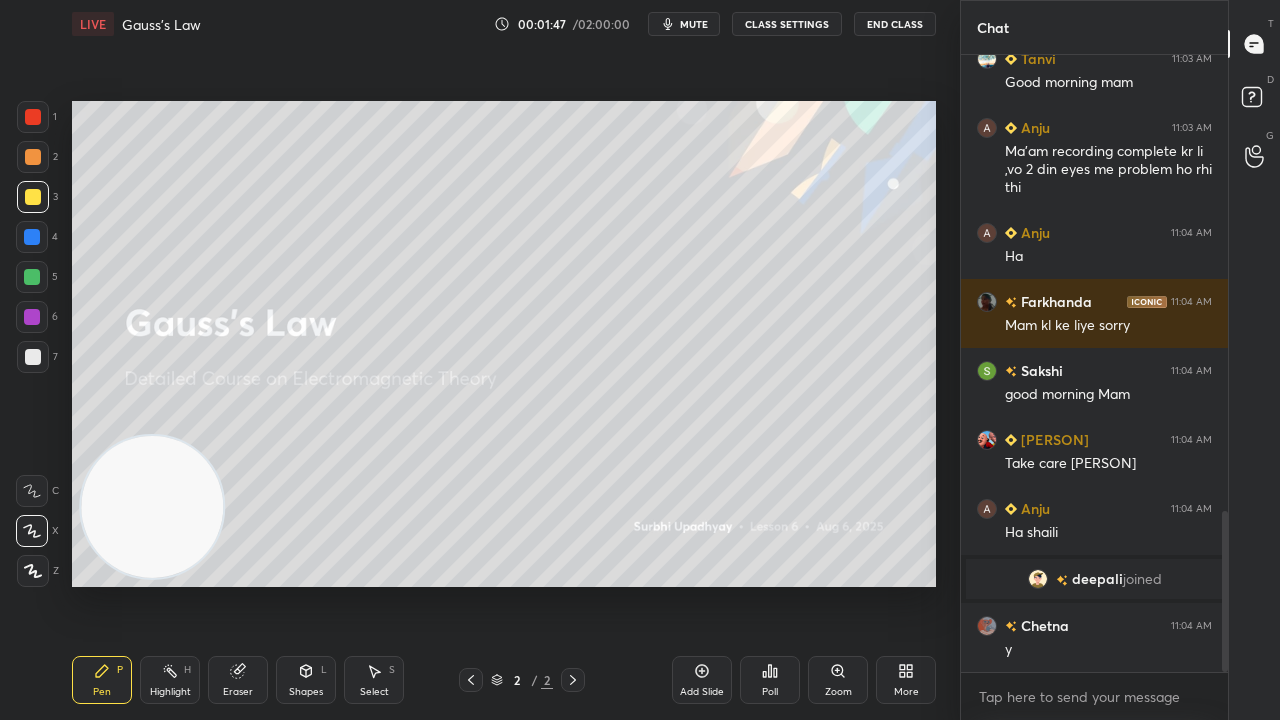 drag, startPoint x: 1224, startPoint y: 630, endPoint x: 1220, endPoint y: 663, distance: 33.24154 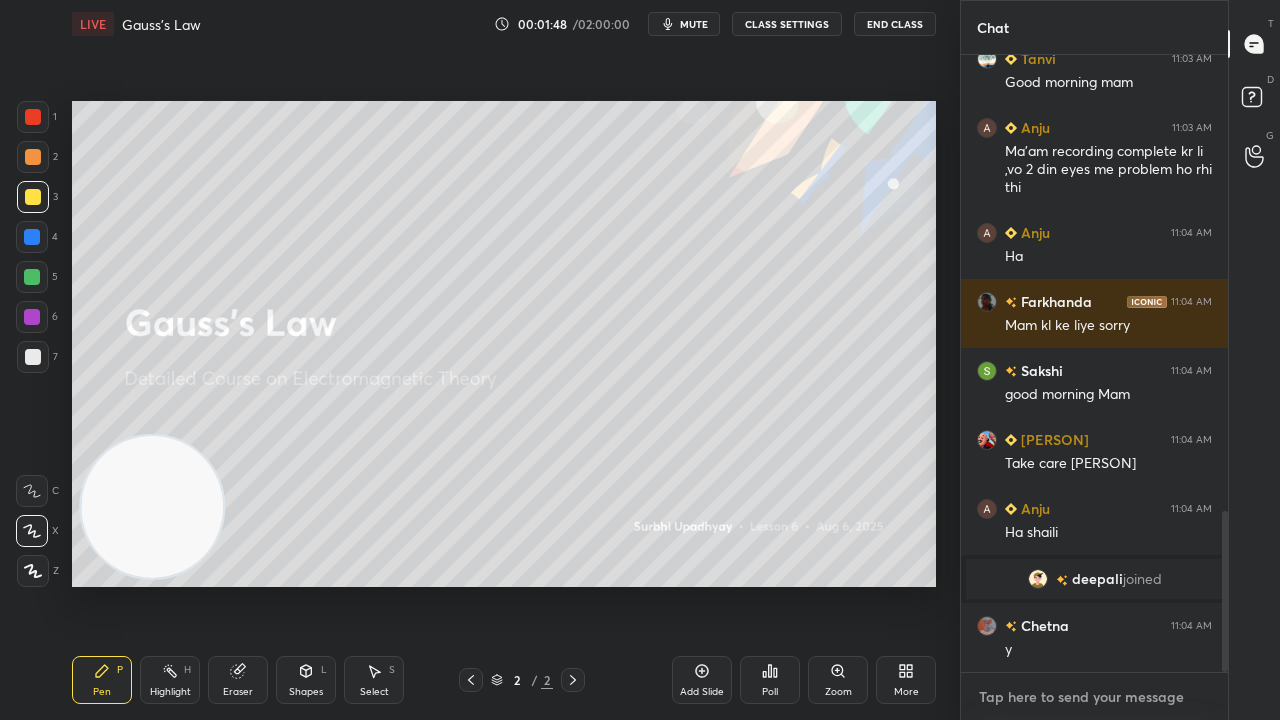 click at bounding box center [1094, 697] 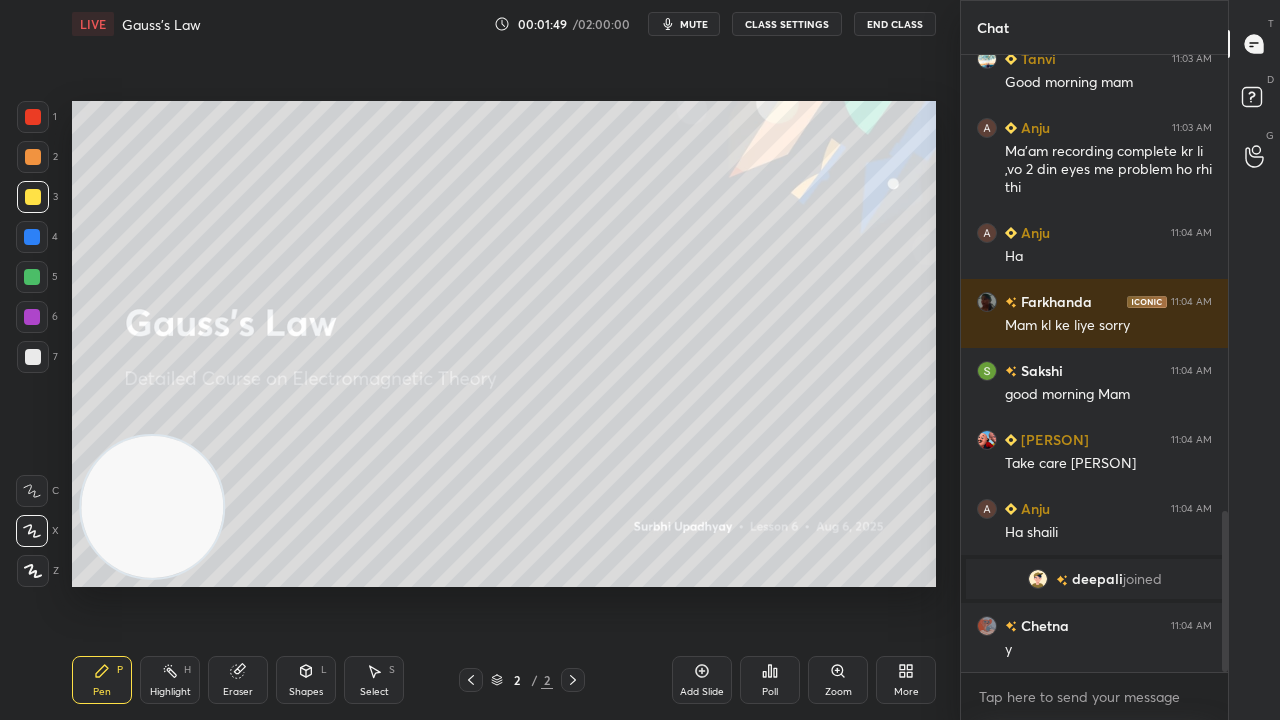 click on "mute" at bounding box center (684, 24) 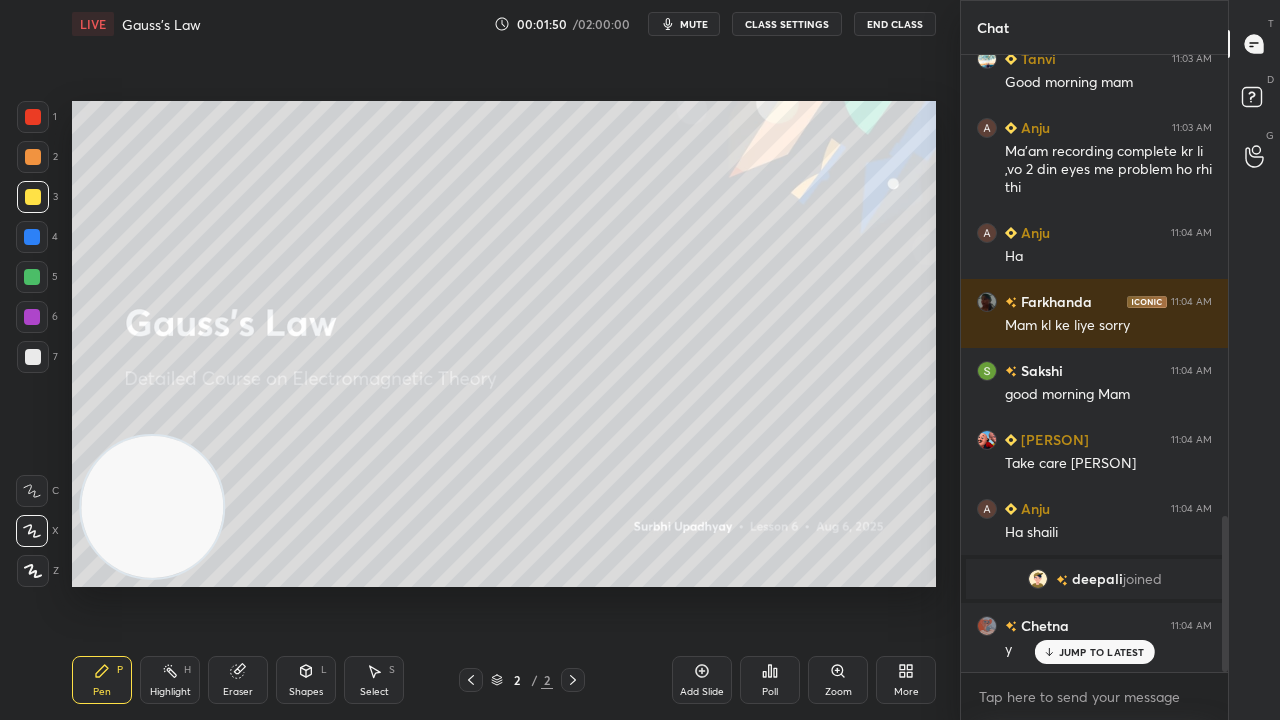 scroll, scrollTop: 1816, scrollLeft: 0, axis: vertical 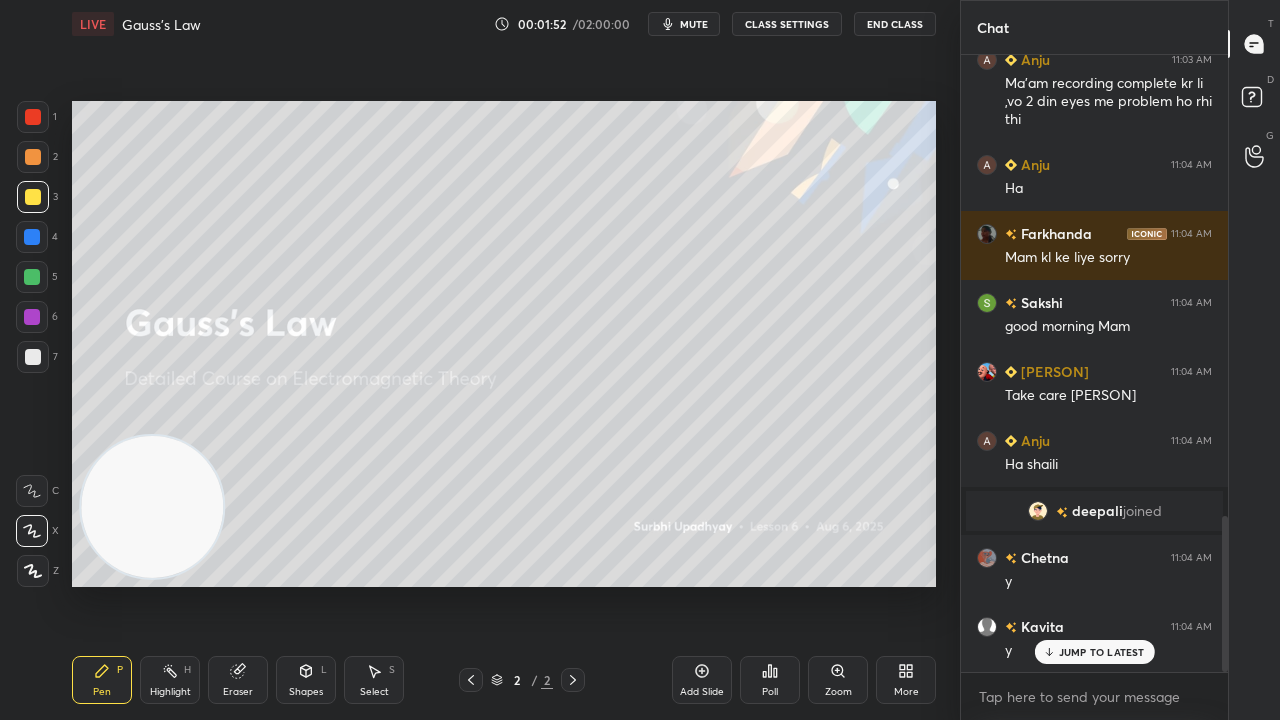 drag, startPoint x: 1126, startPoint y: 650, endPoint x: 1124, endPoint y: 690, distance: 40.04997 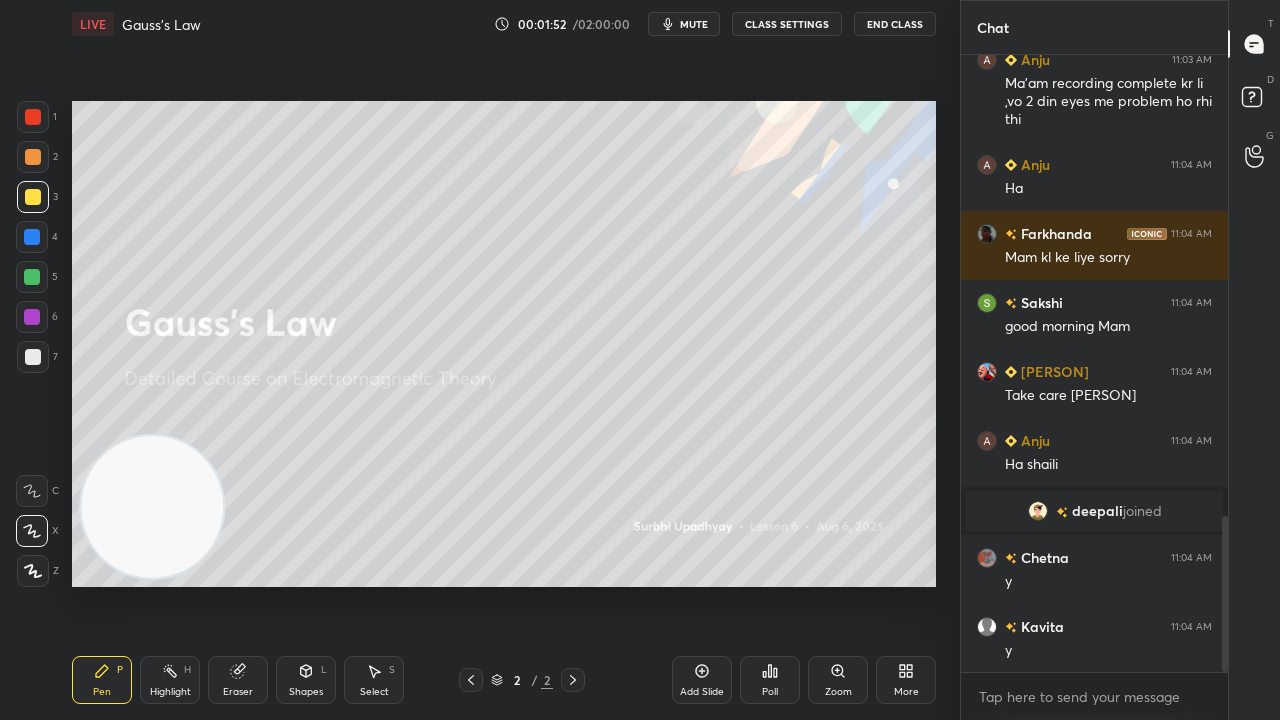 drag, startPoint x: 1124, startPoint y: 716, endPoint x: 1134, endPoint y: 719, distance: 10.440307 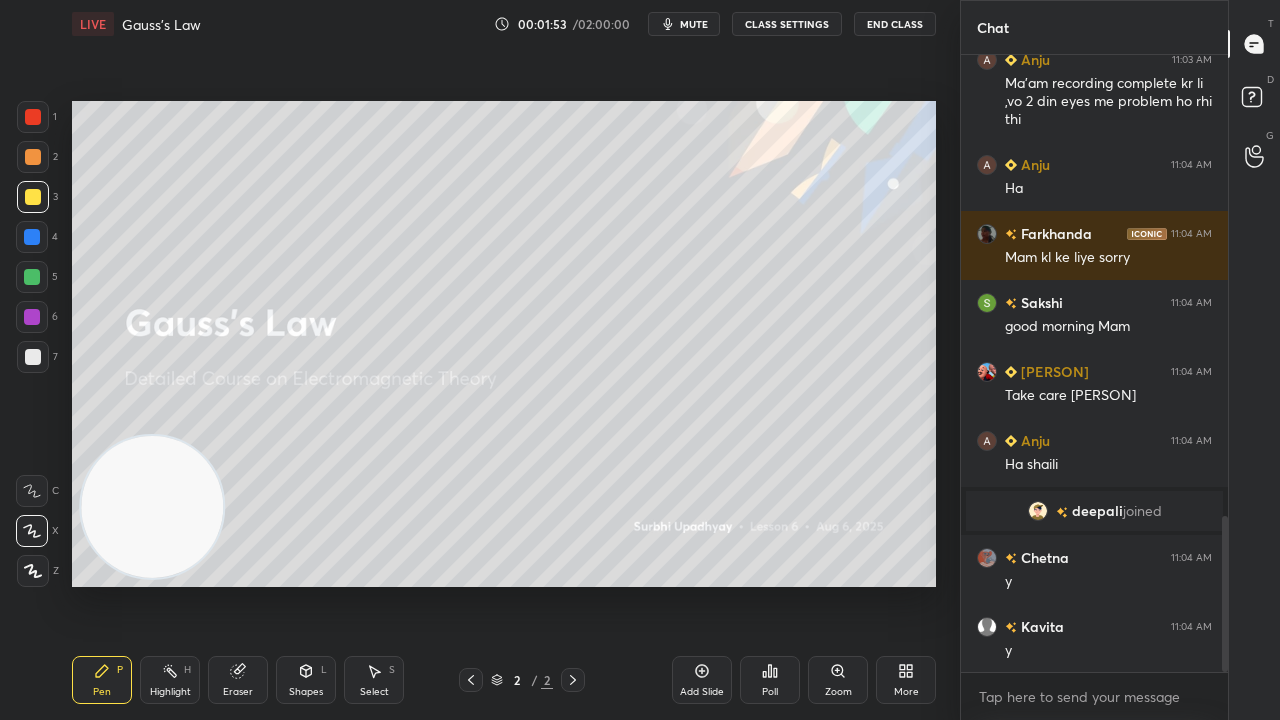 click on "mute" at bounding box center (694, 24) 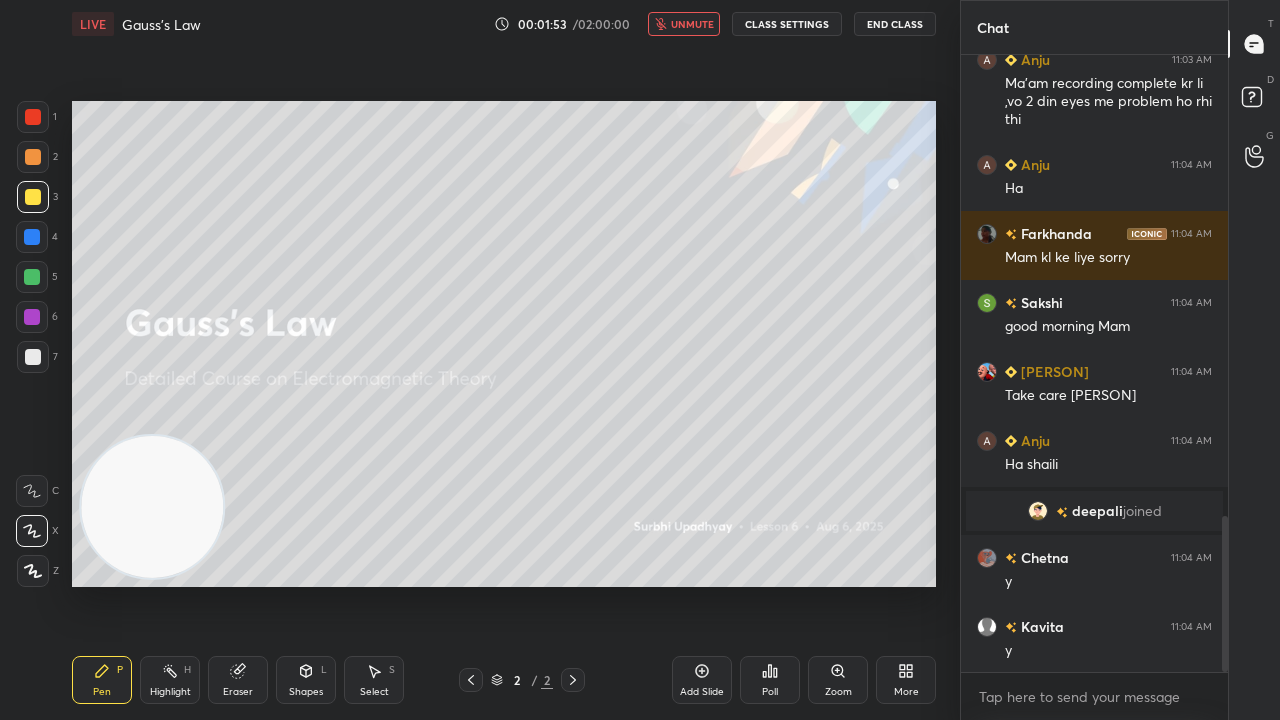 click on "unmute" at bounding box center [692, 24] 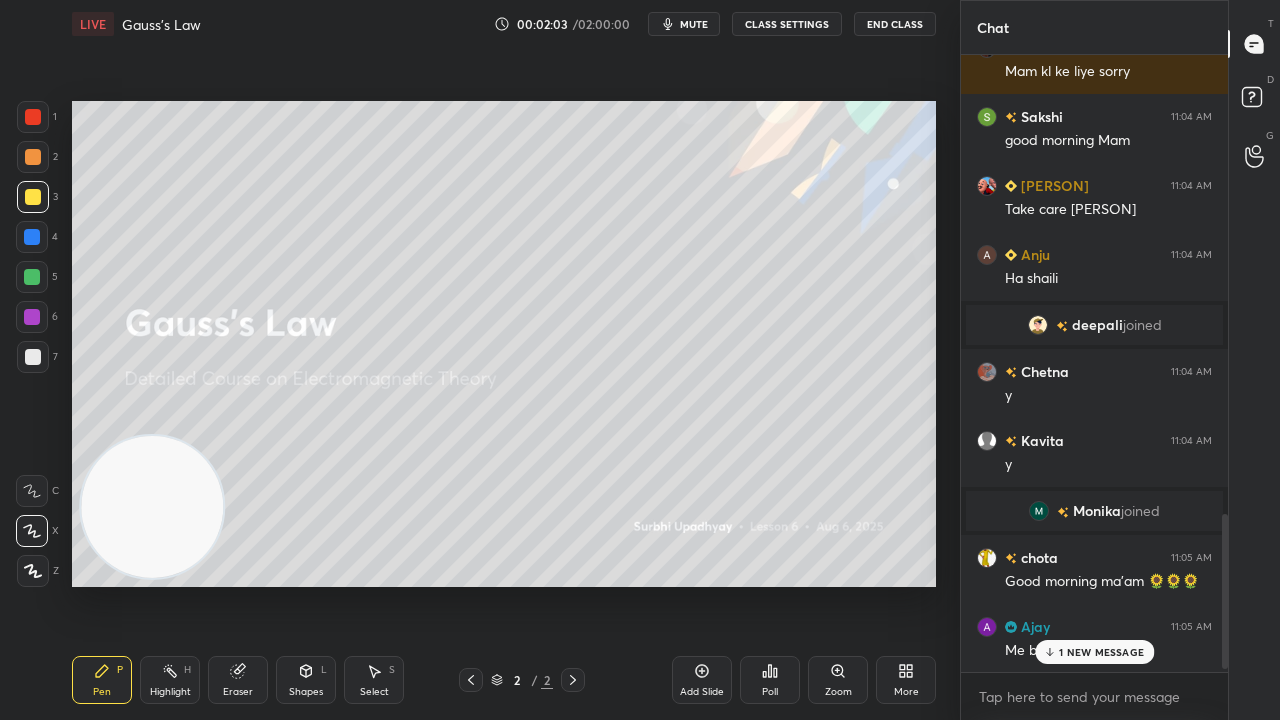 scroll, scrollTop: 1864, scrollLeft: 0, axis: vertical 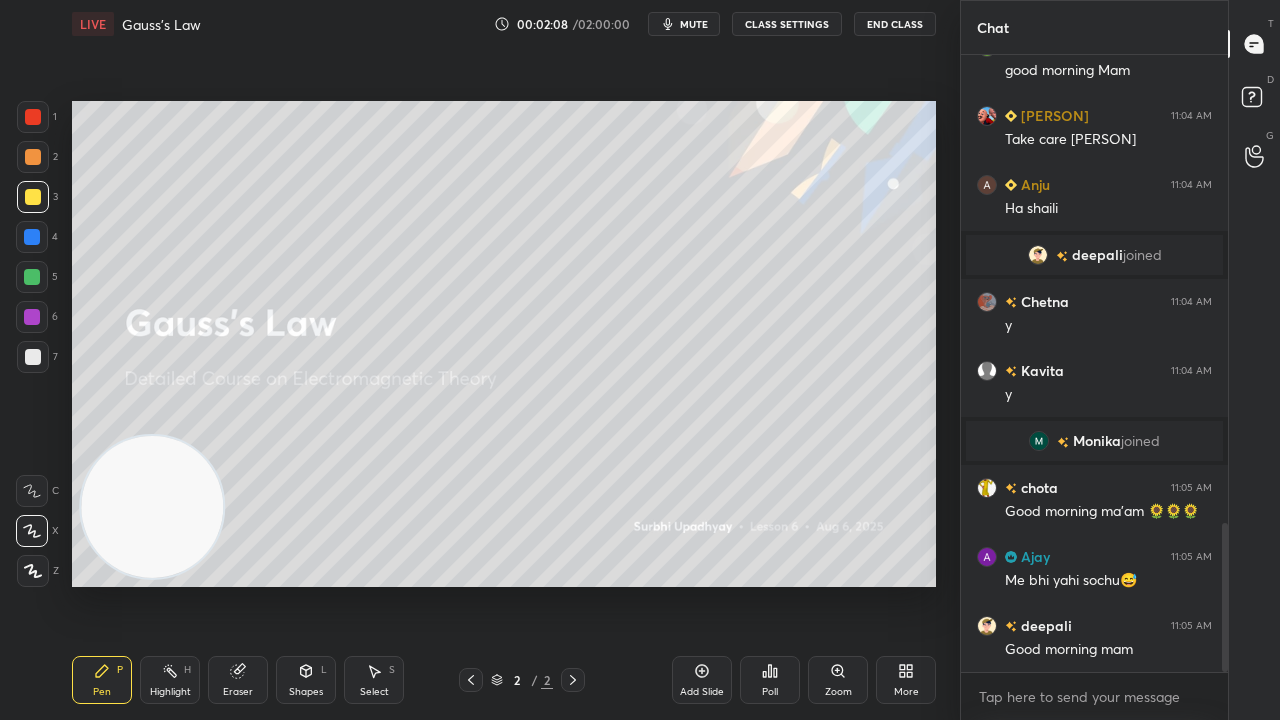 drag, startPoint x: 1220, startPoint y: 572, endPoint x: 1200, endPoint y: 655, distance: 85.37564 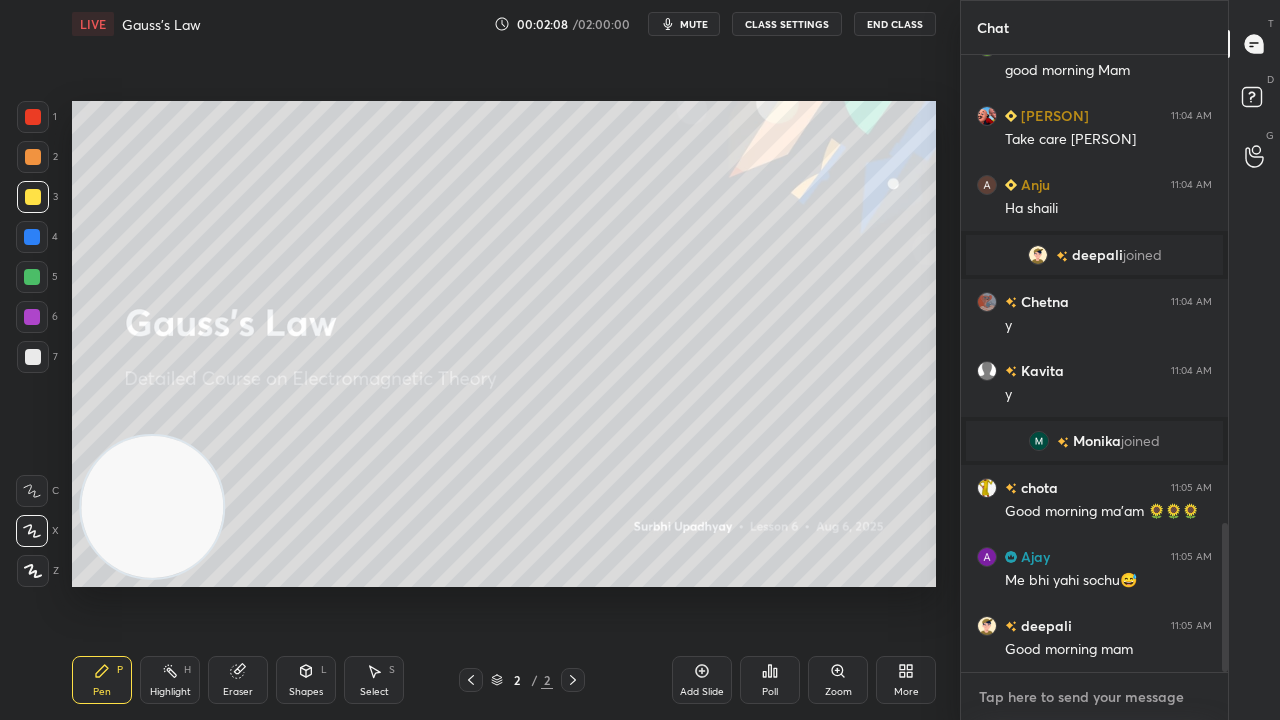 click at bounding box center [1094, 697] 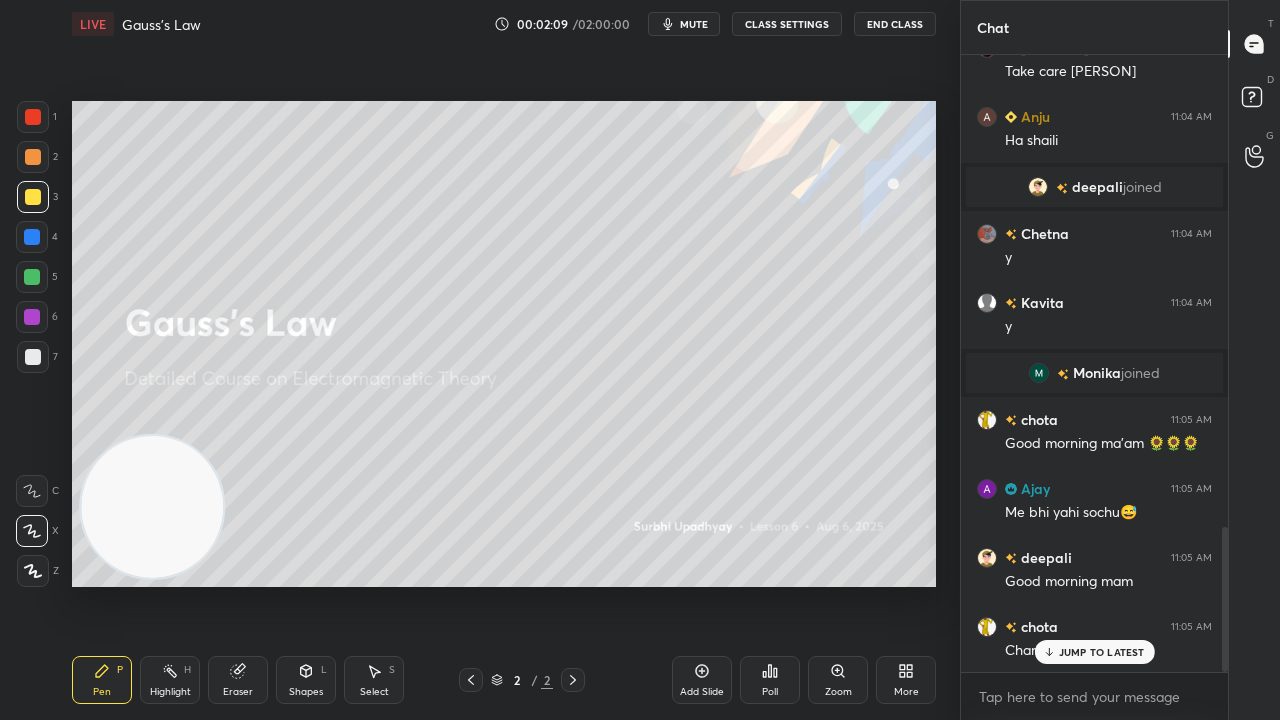 click on "mute" at bounding box center [694, 24] 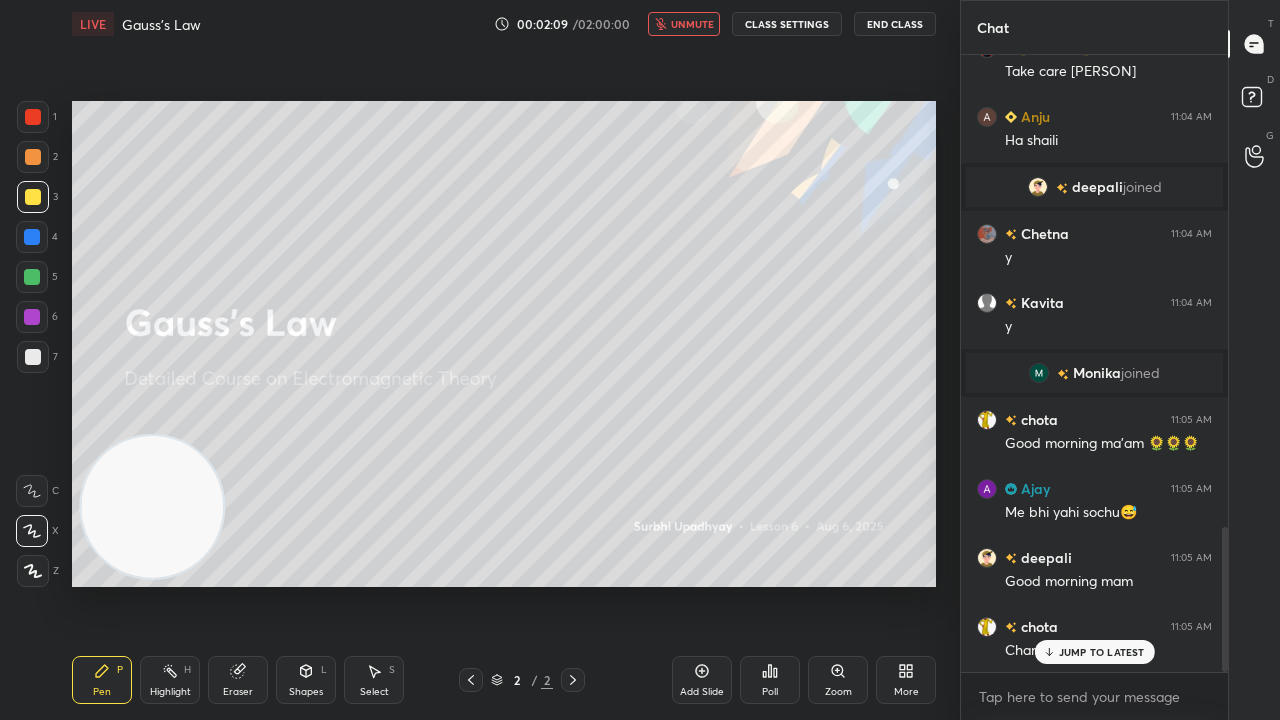 click on "unmute" at bounding box center (684, 24) 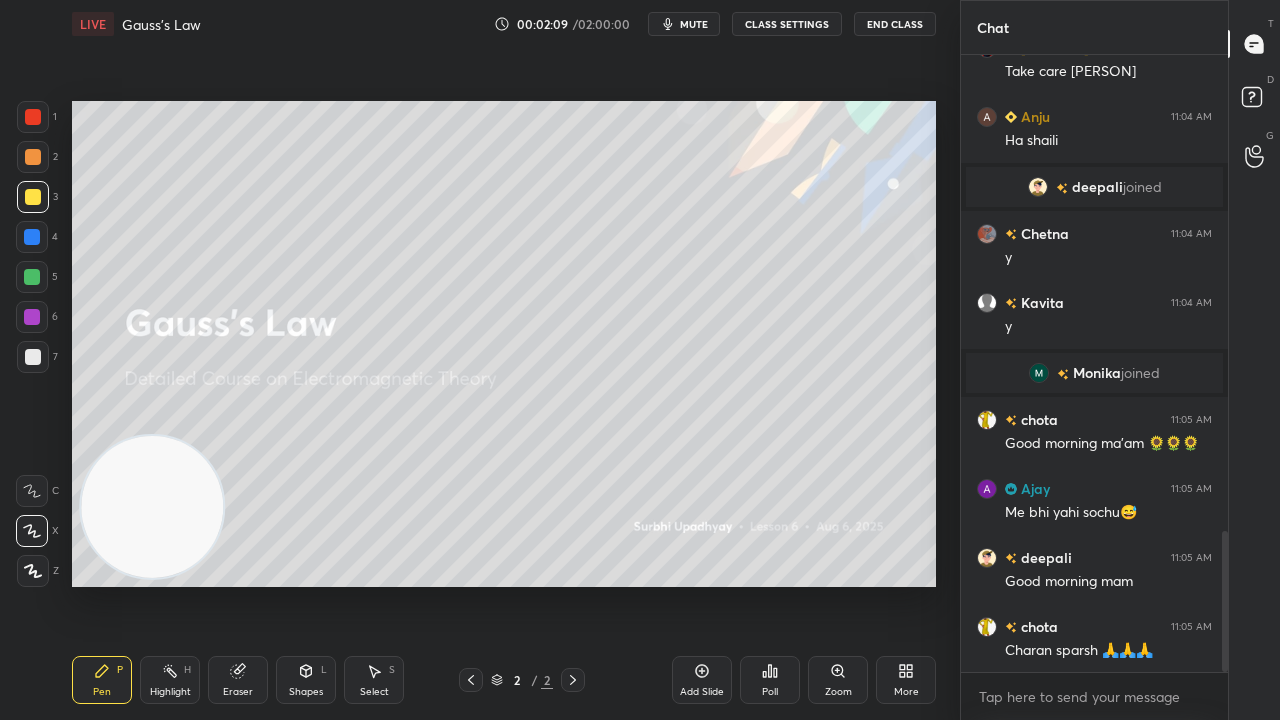 scroll, scrollTop: 2078, scrollLeft: 0, axis: vertical 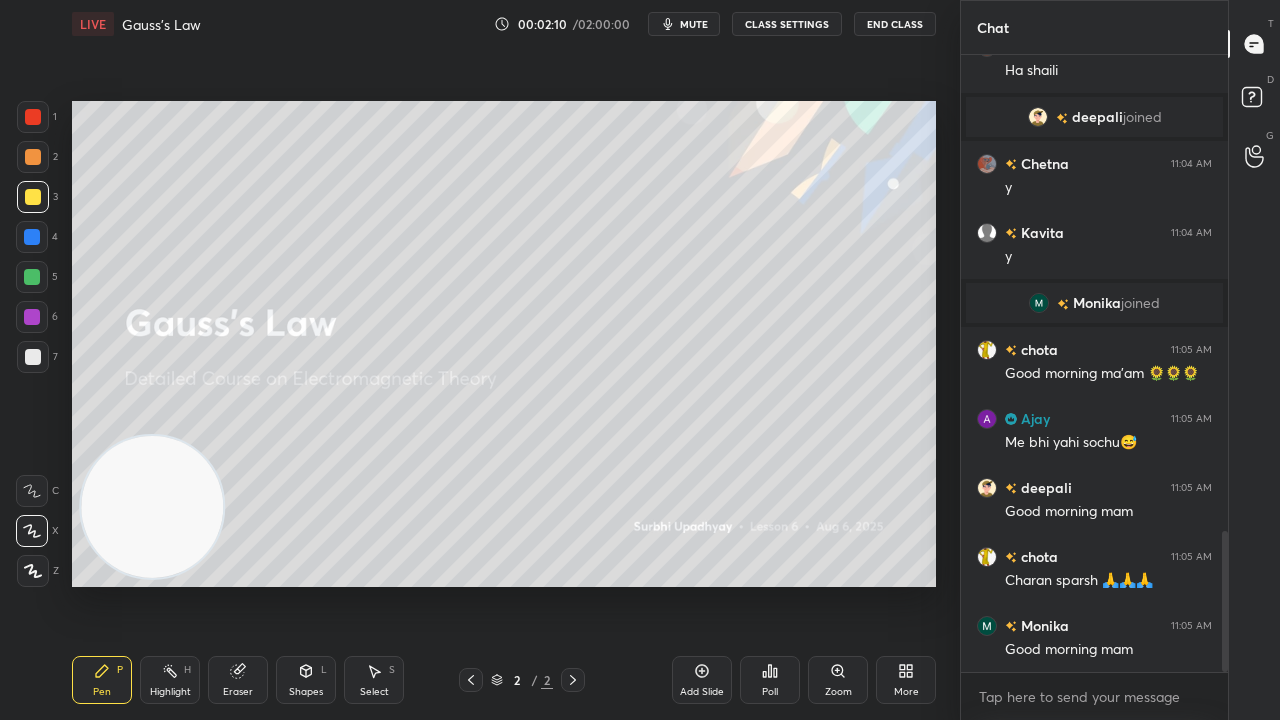 drag, startPoint x: 1053, startPoint y: 717, endPoint x: 1068, endPoint y: 719, distance: 15.132746 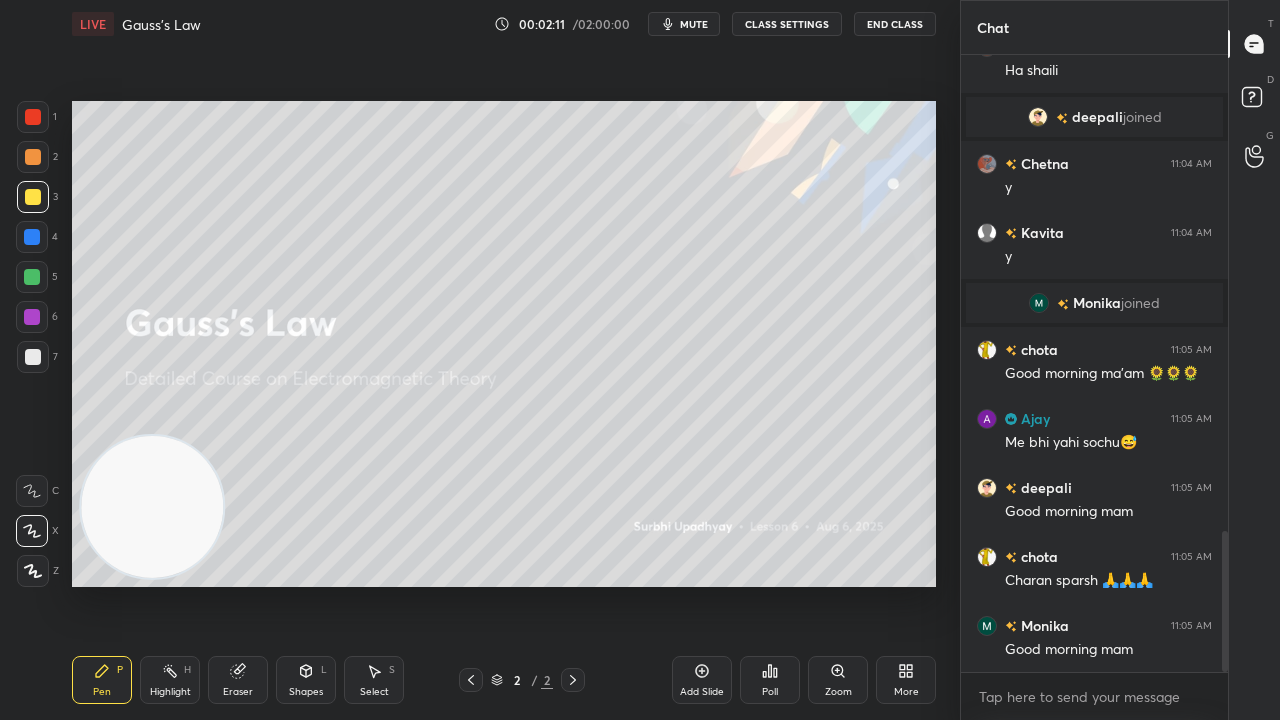 click on "mute" at bounding box center (694, 24) 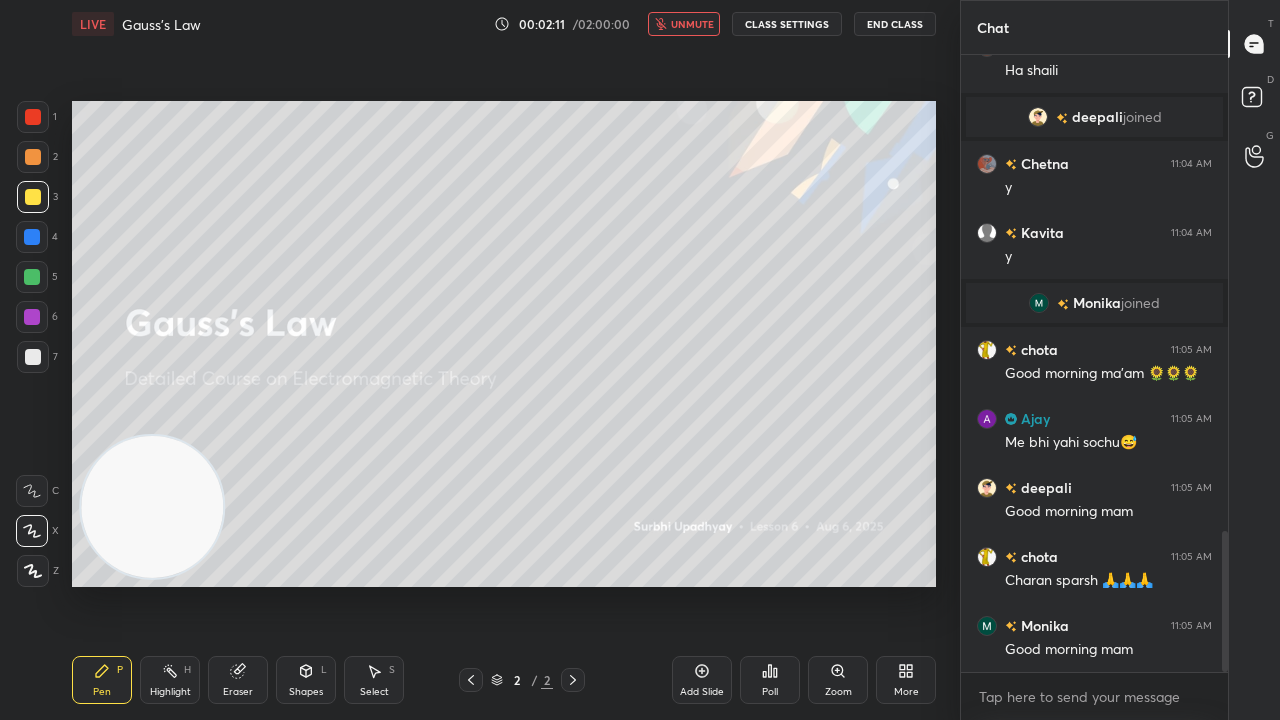 click on "unmute" at bounding box center [684, 24] 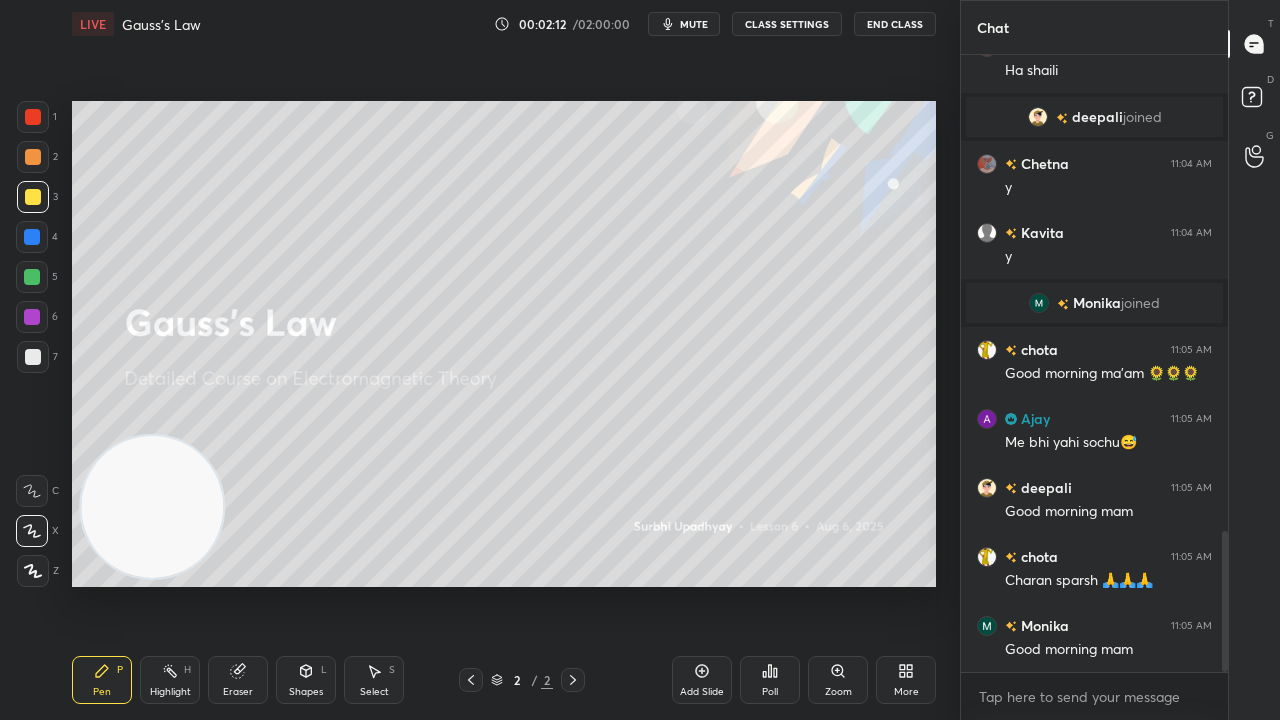 click at bounding box center [32, 277] 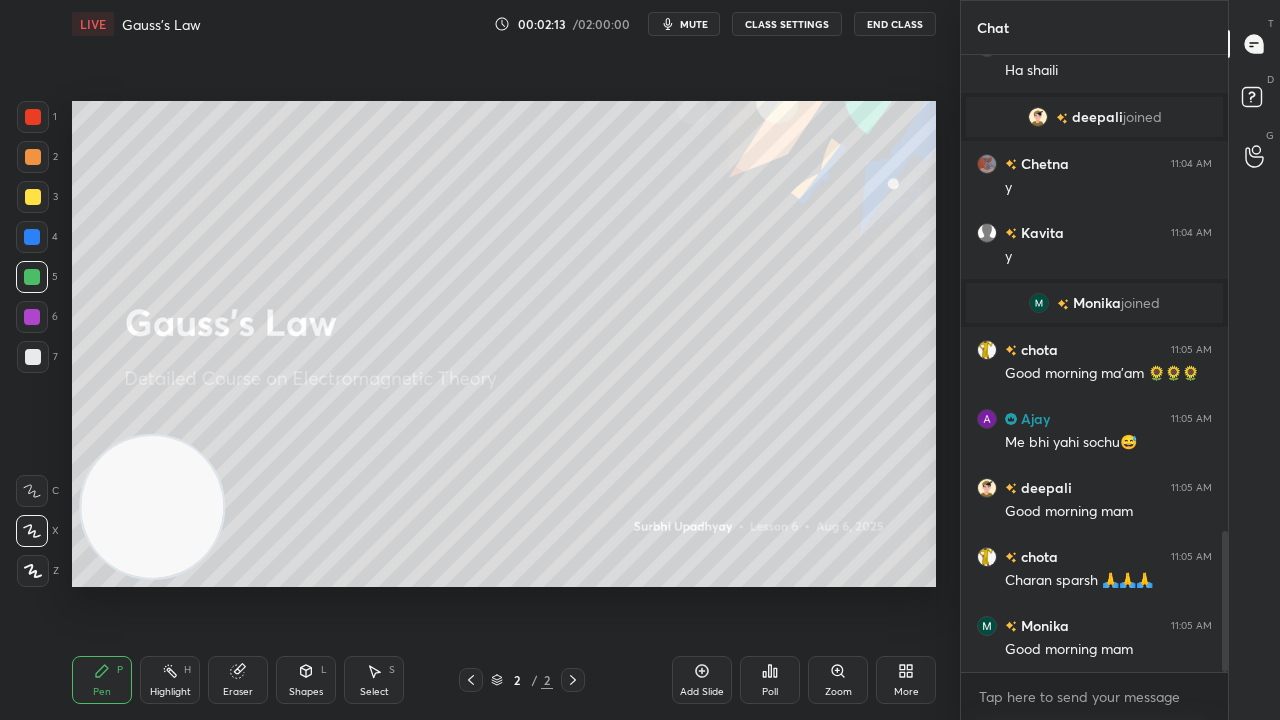 click 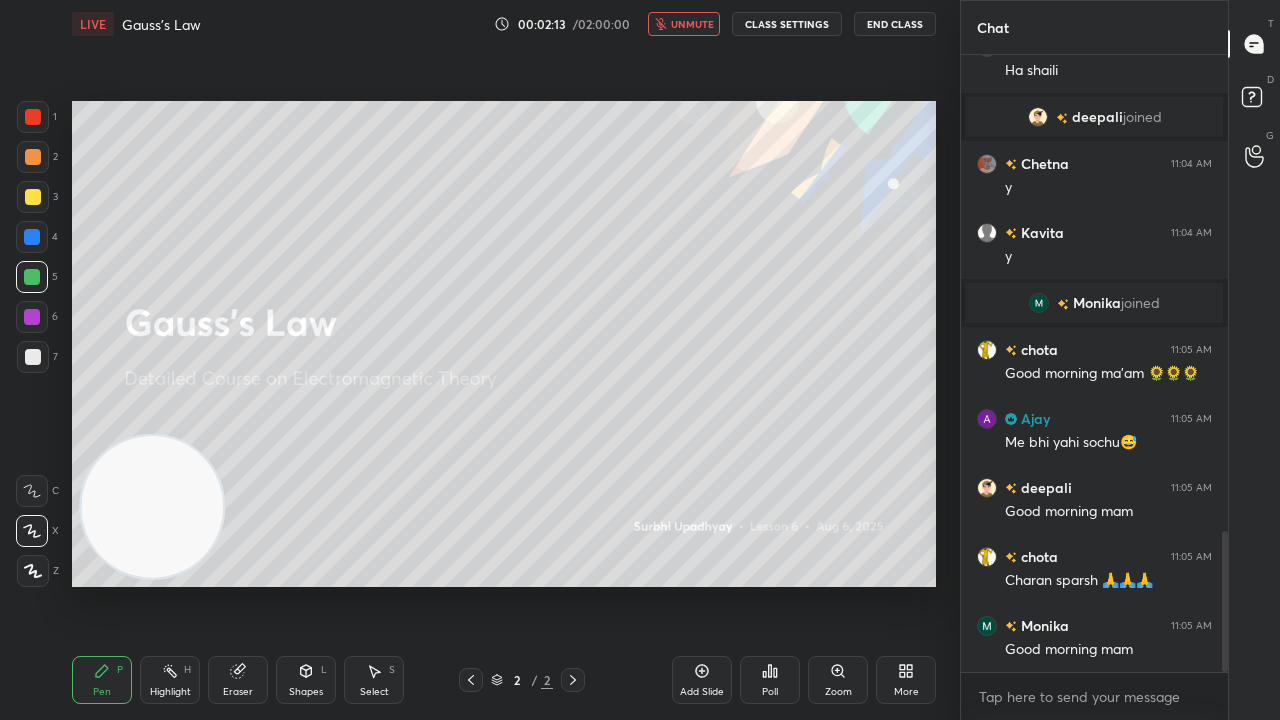 click on "unmute" at bounding box center (684, 24) 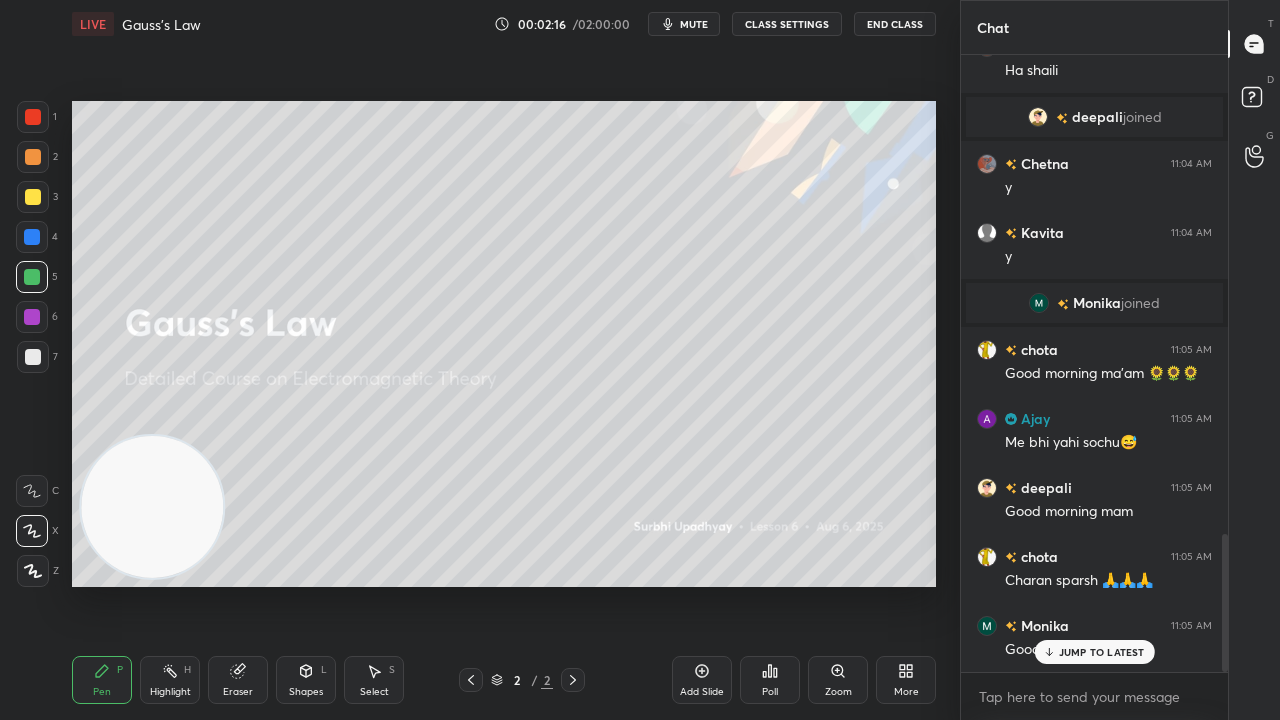 scroll, scrollTop: 2146, scrollLeft: 0, axis: vertical 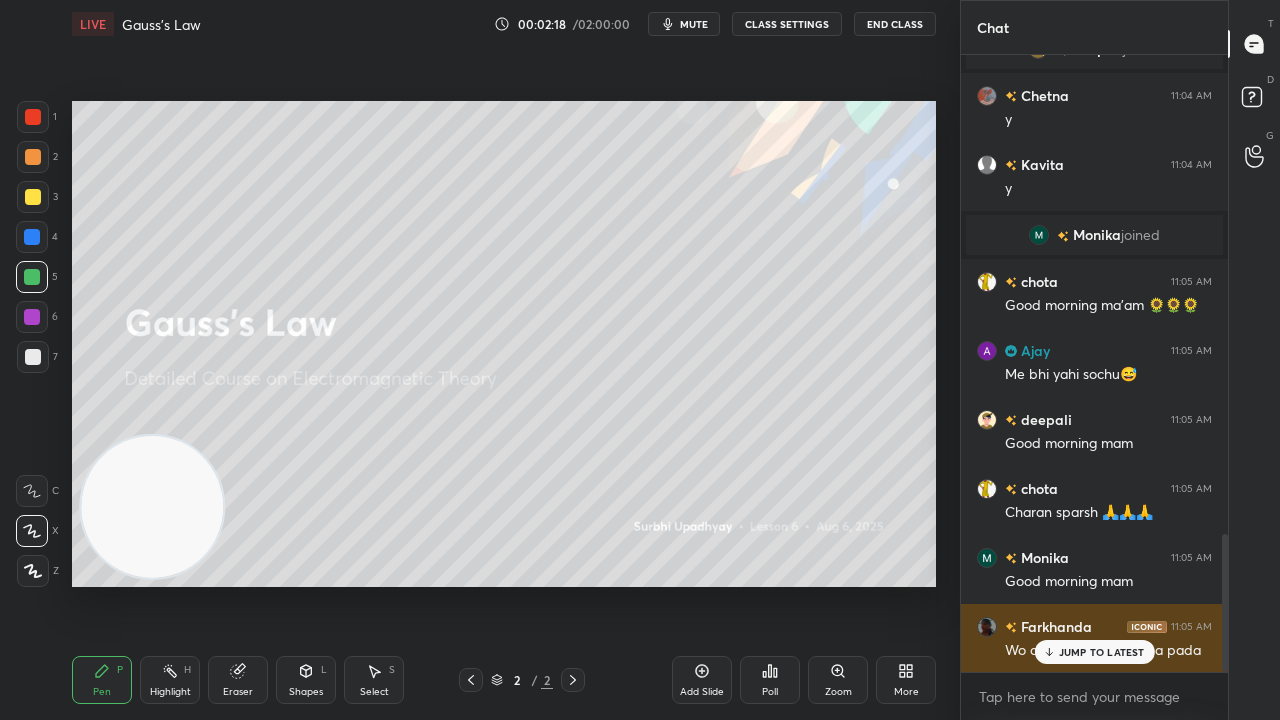 click on "JUMP TO LATEST" at bounding box center [1102, 652] 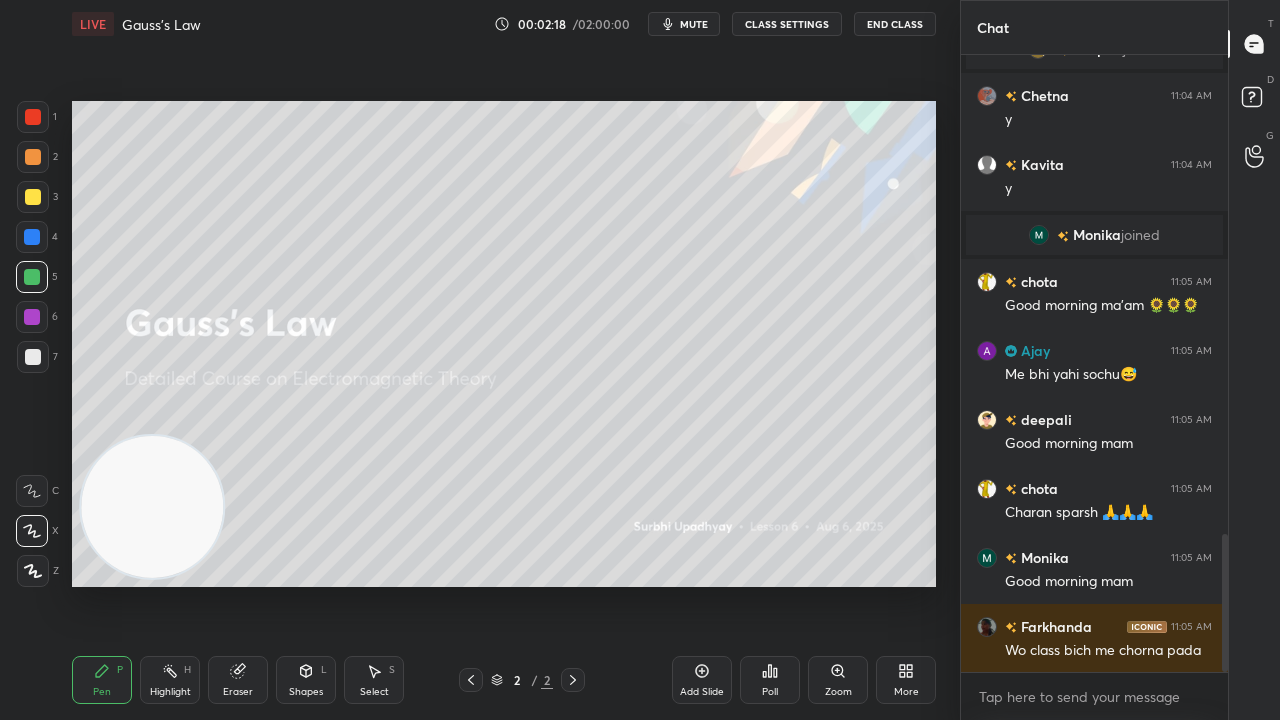 click on "x" at bounding box center [1094, 696] 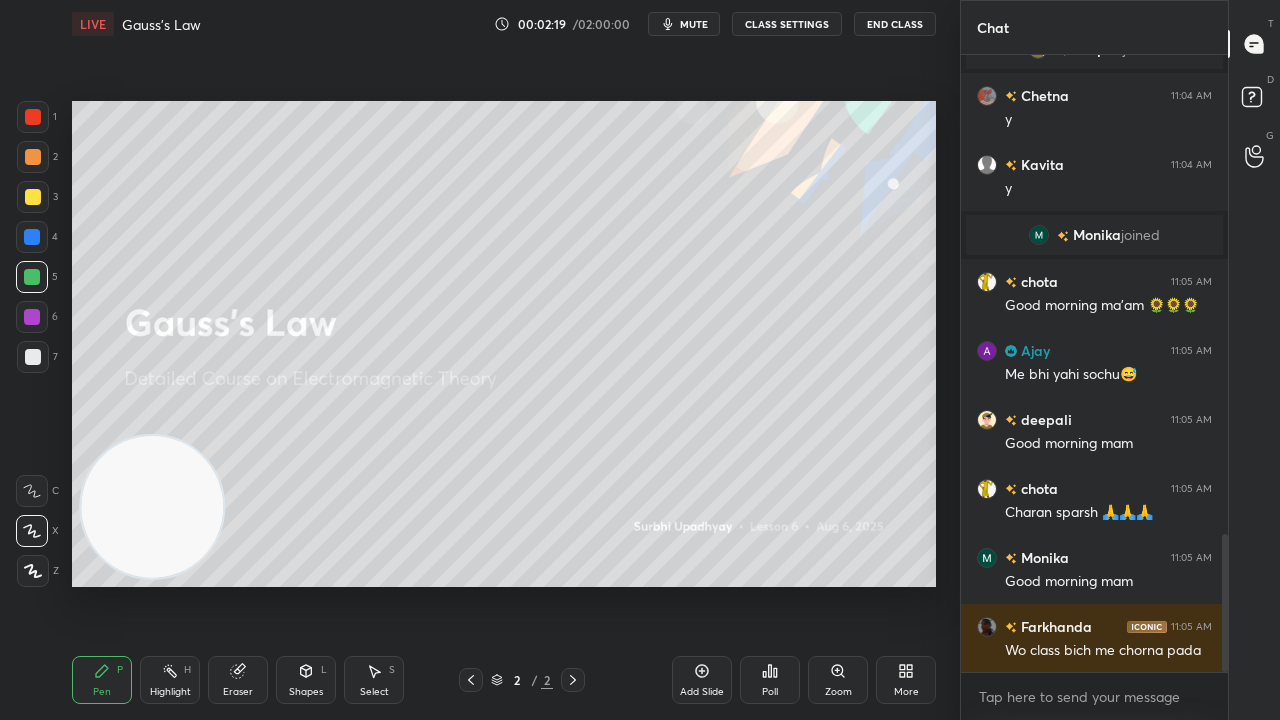 click on "mute" at bounding box center (684, 24) 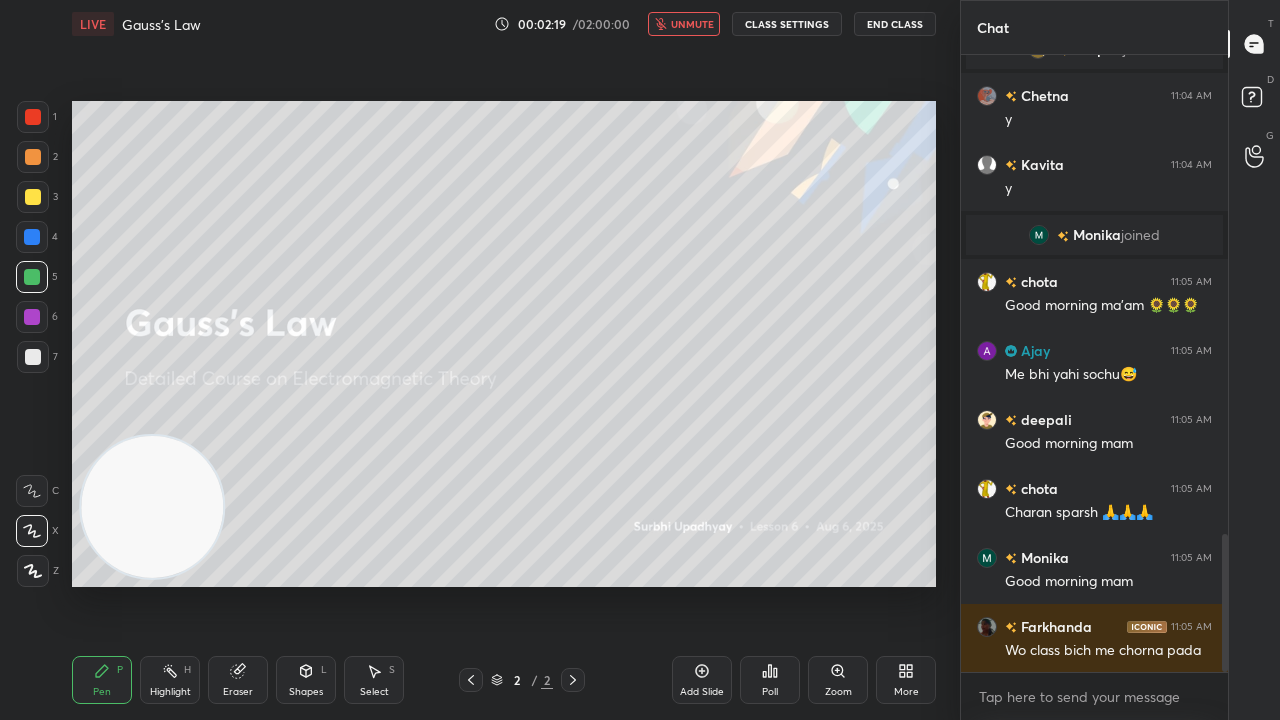 click on "unmute" at bounding box center [684, 24] 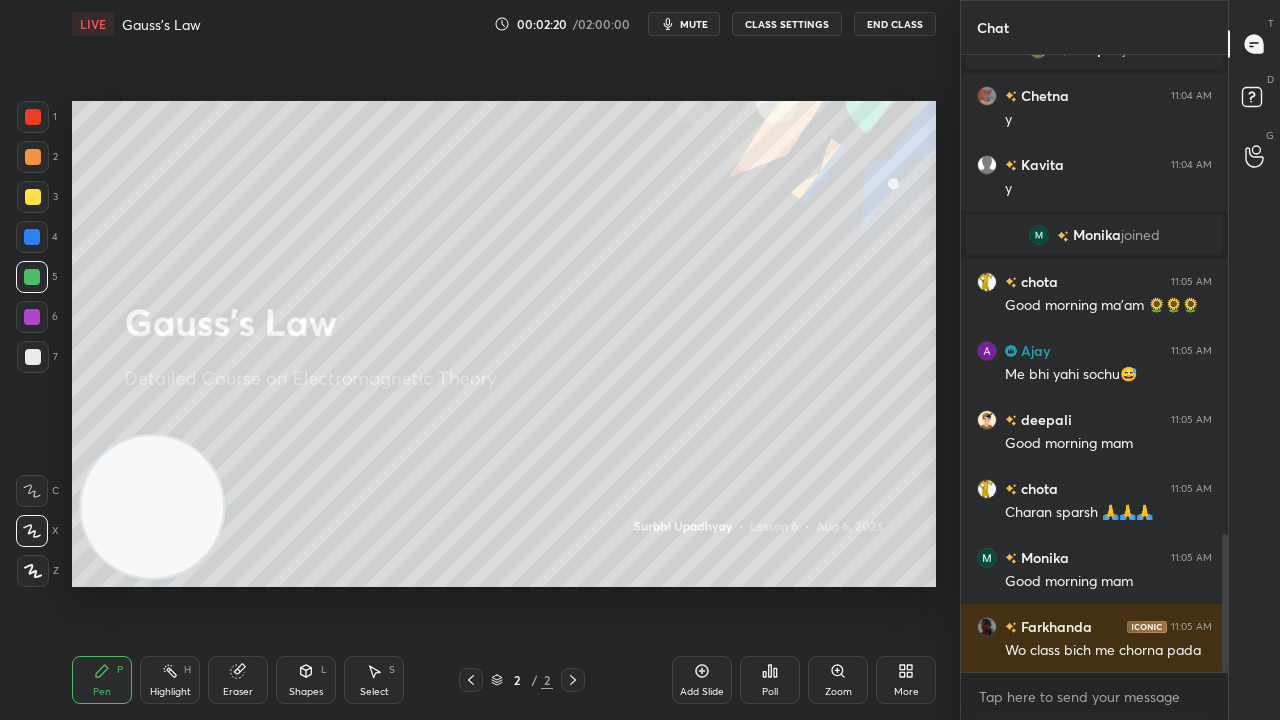 click at bounding box center (33, 197) 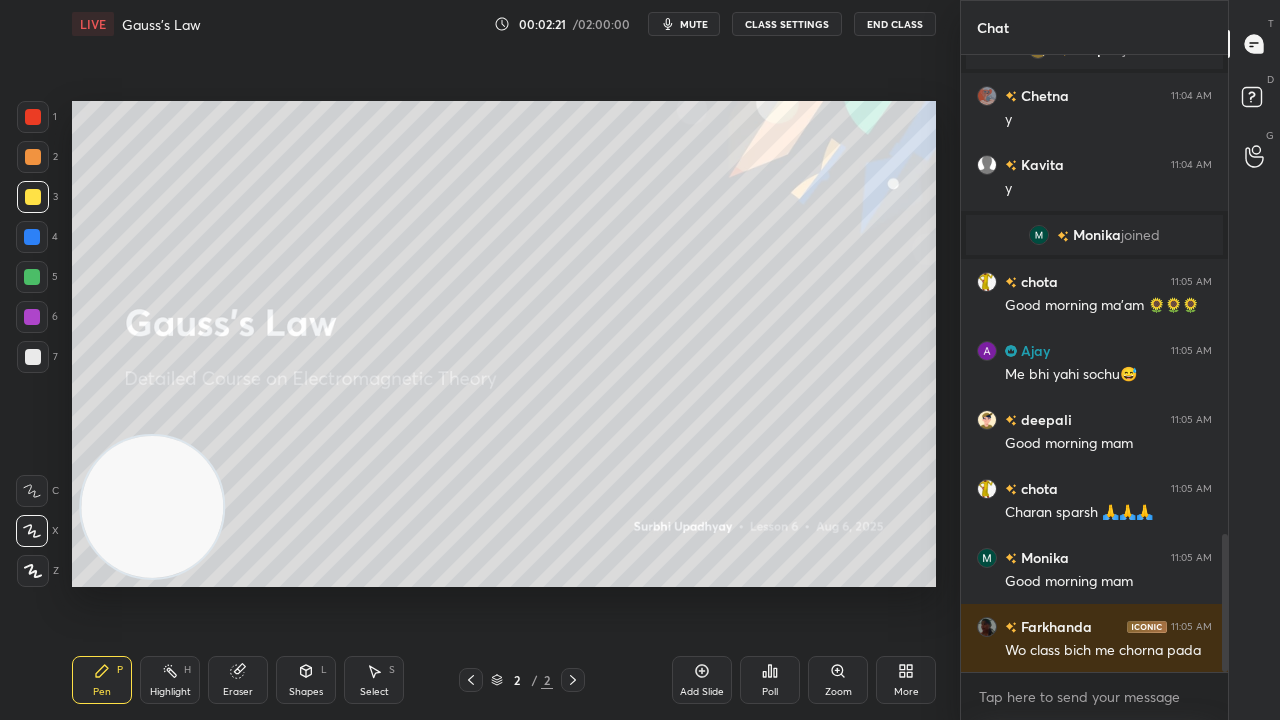 click on "mute" at bounding box center [694, 24] 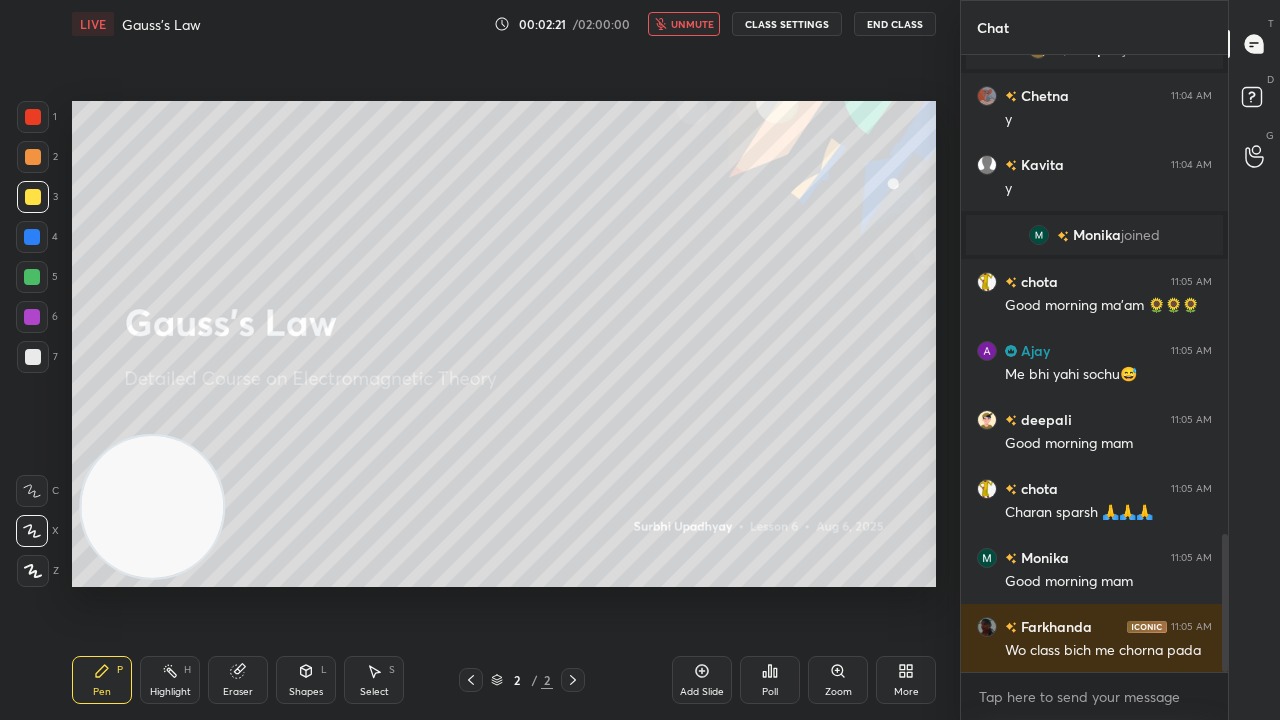 click on "unmute" at bounding box center (692, 24) 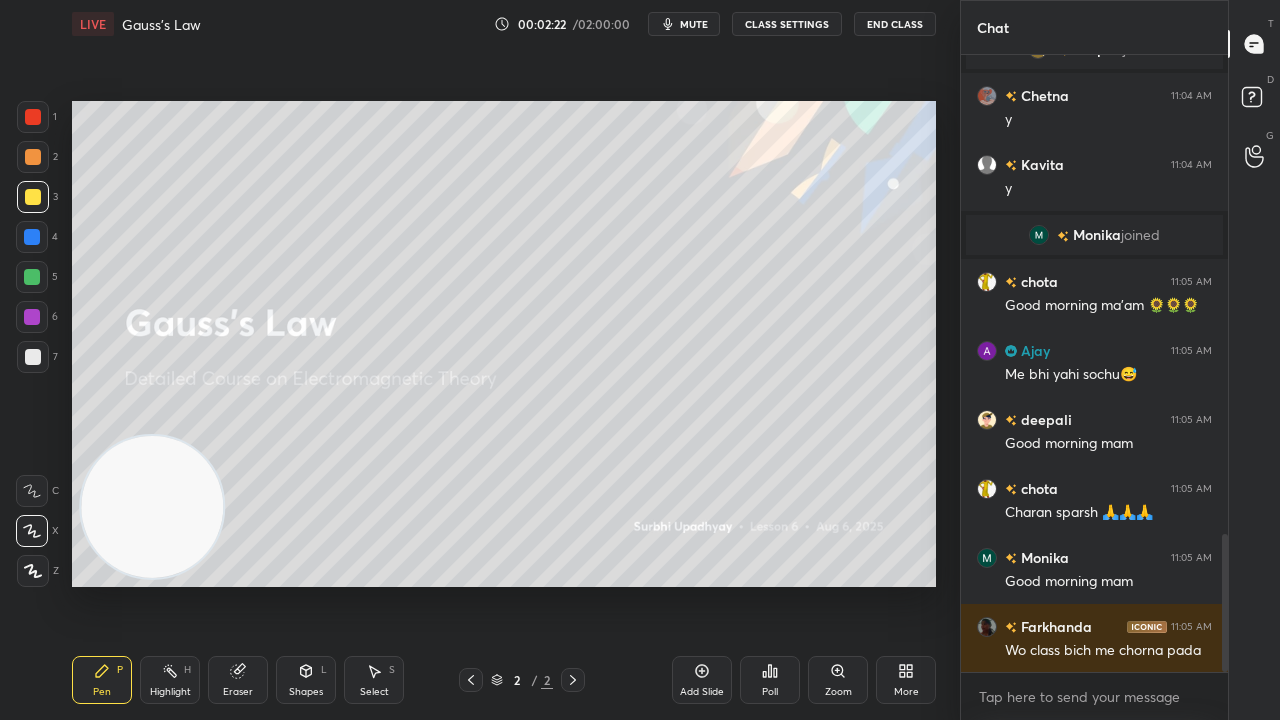 click on "mute" at bounding box center (694, 24) 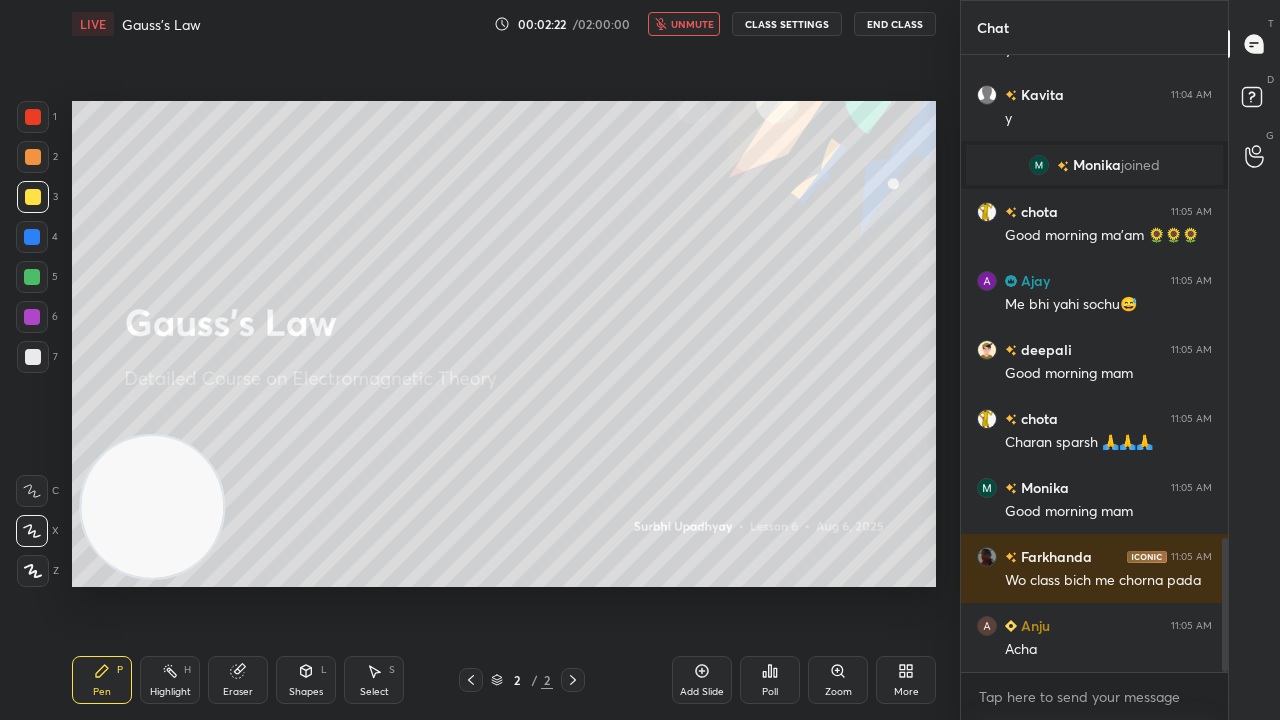 click on "unmute" at bounding box center (692, 24) 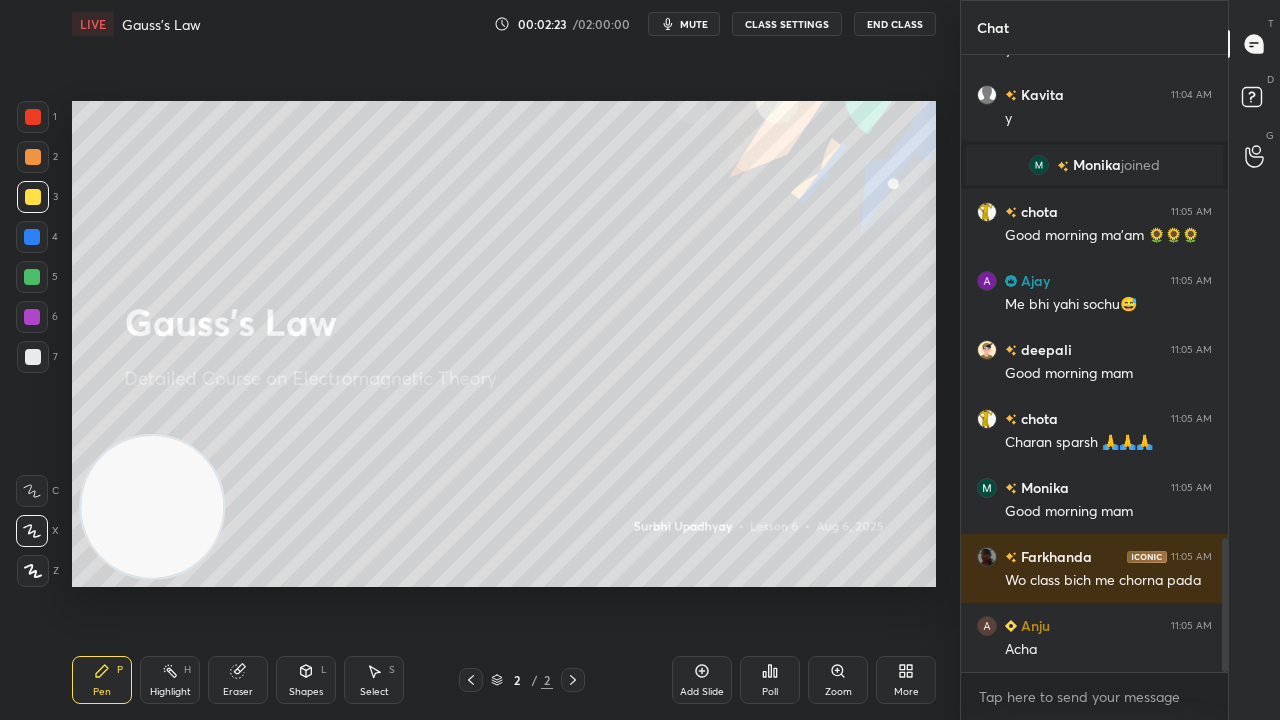 scroll, scrollTop: 2284, scrollLeft: 0, axis: vertical 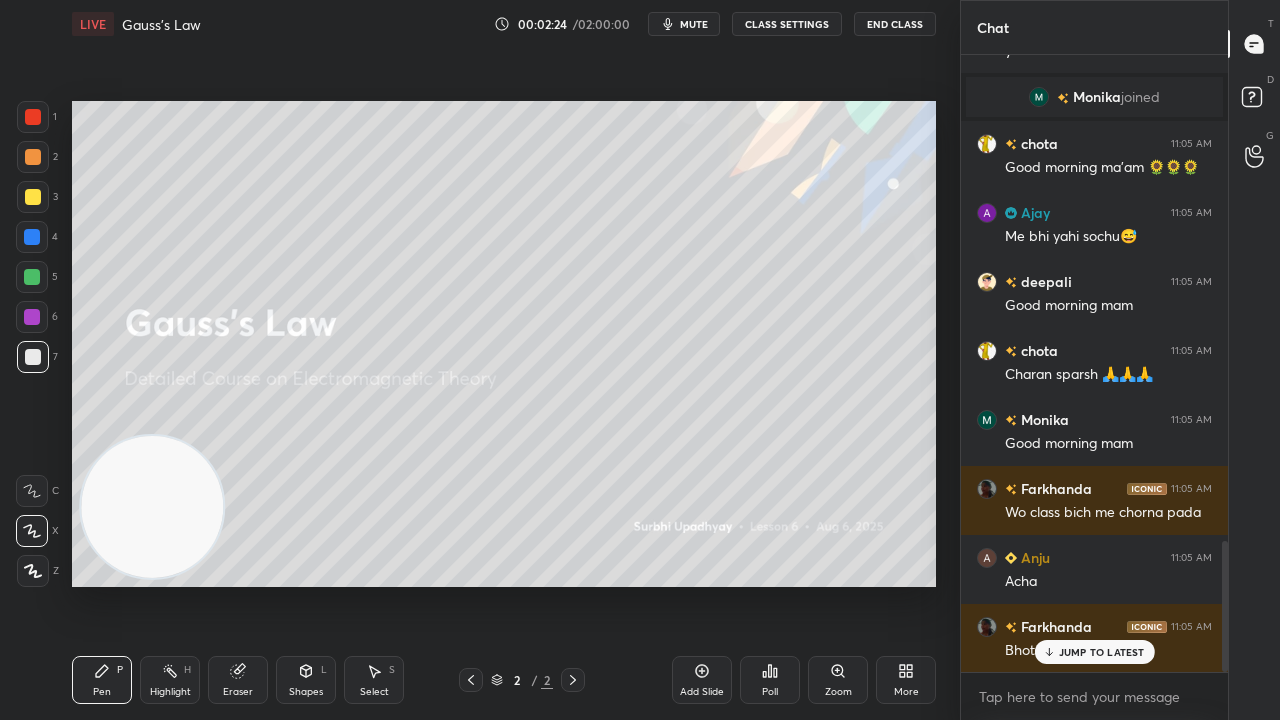 click at bounding box center (33, 357) 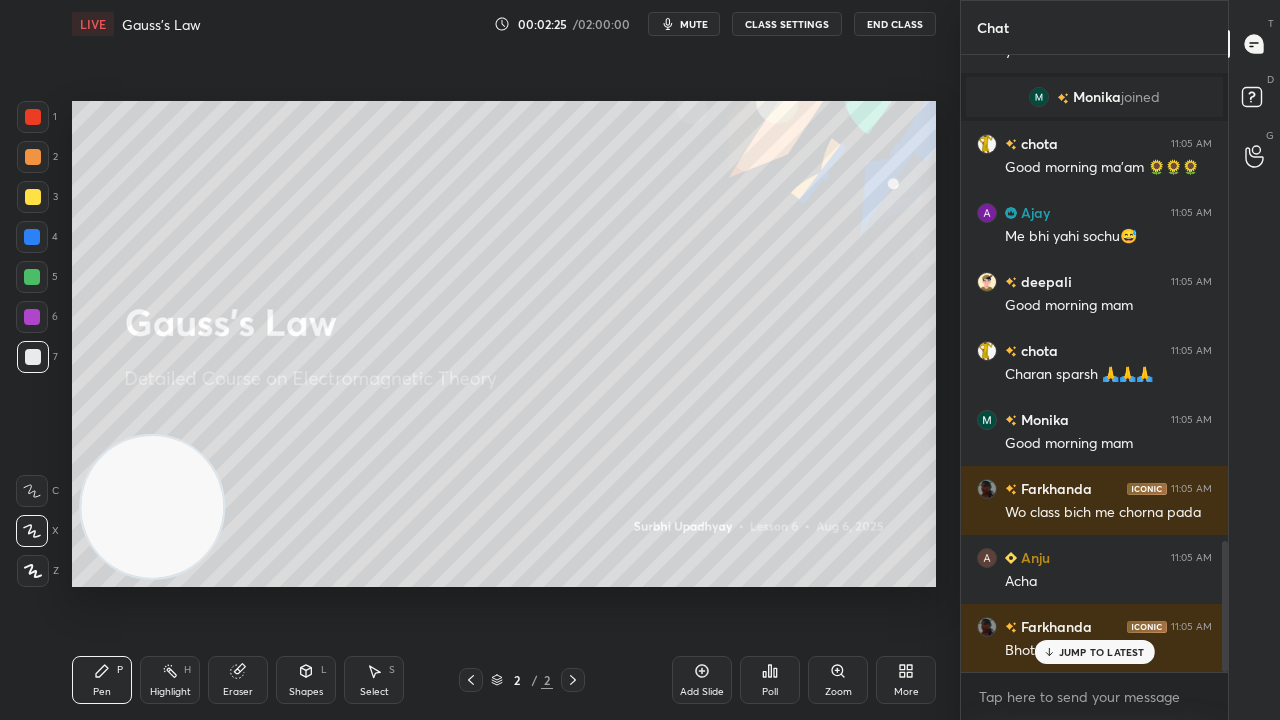 drag, startPoint x: 1057, startPoint y: 656, endPoint x: 991, endPoint y: 719, distance: 91.24144 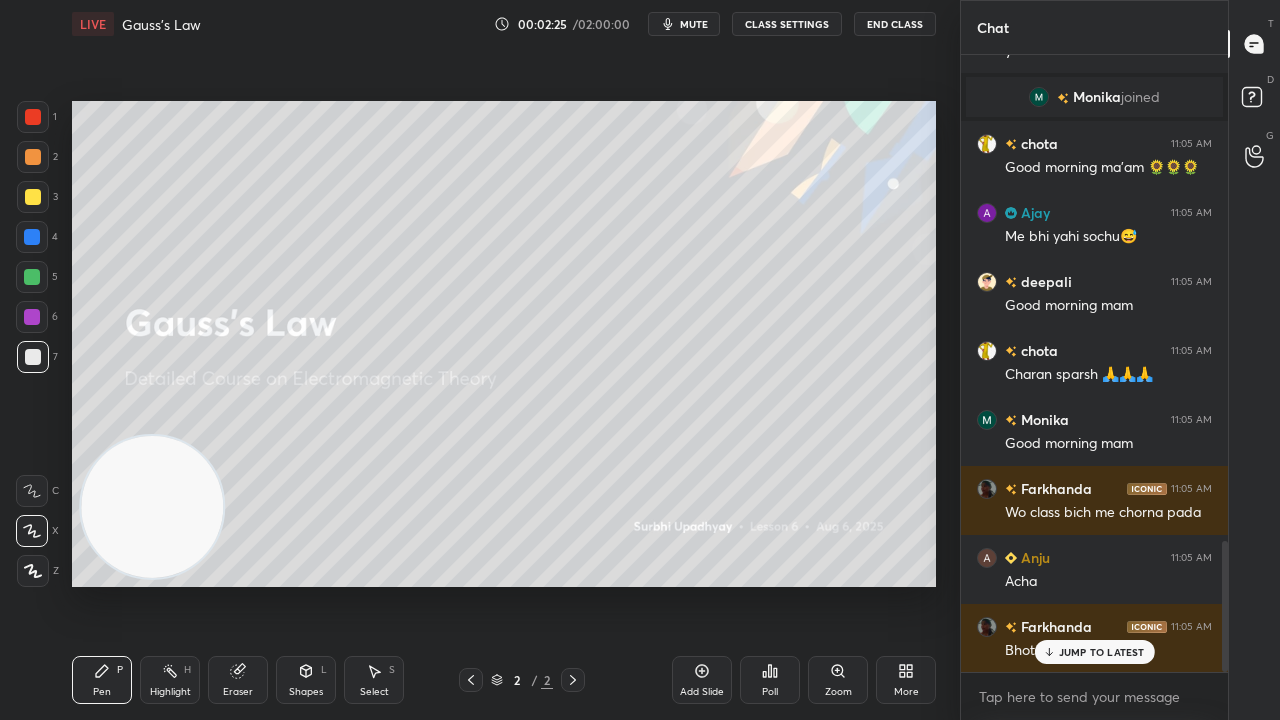 click on "JUMP TO LATEST" at bounding box center (1094, 652) 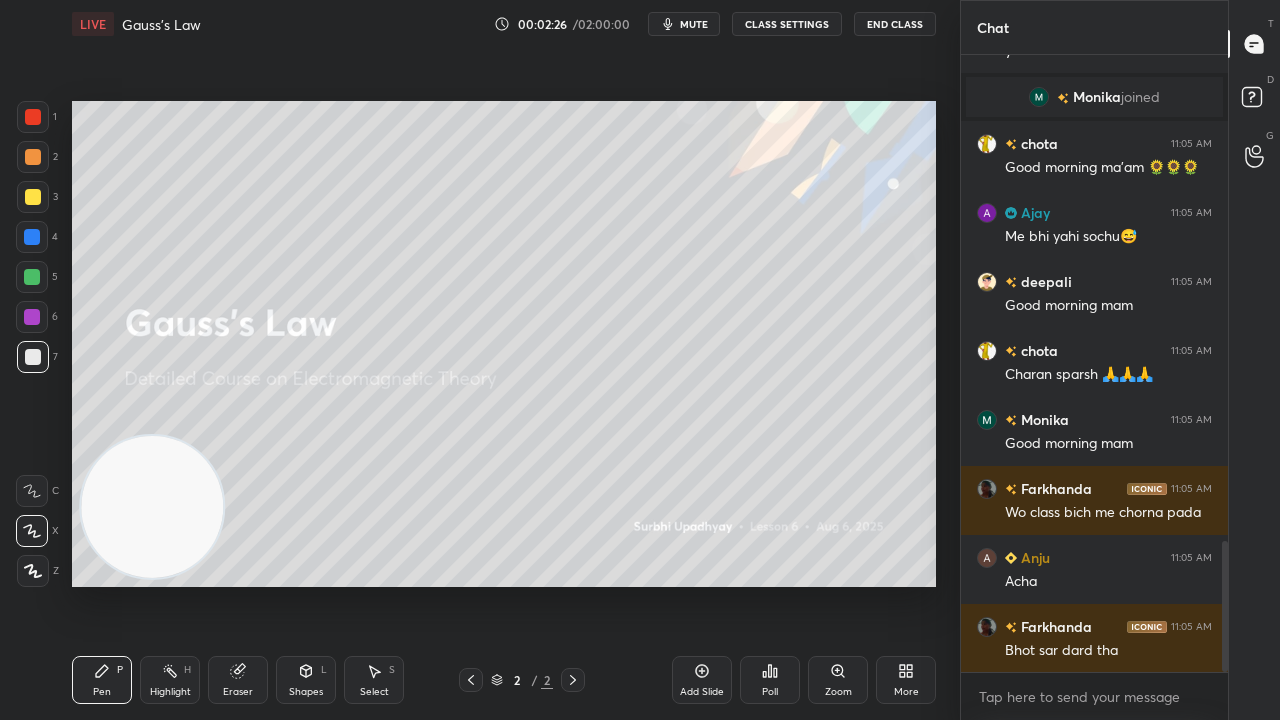 click on "mute" at bounding box center (694, 24) 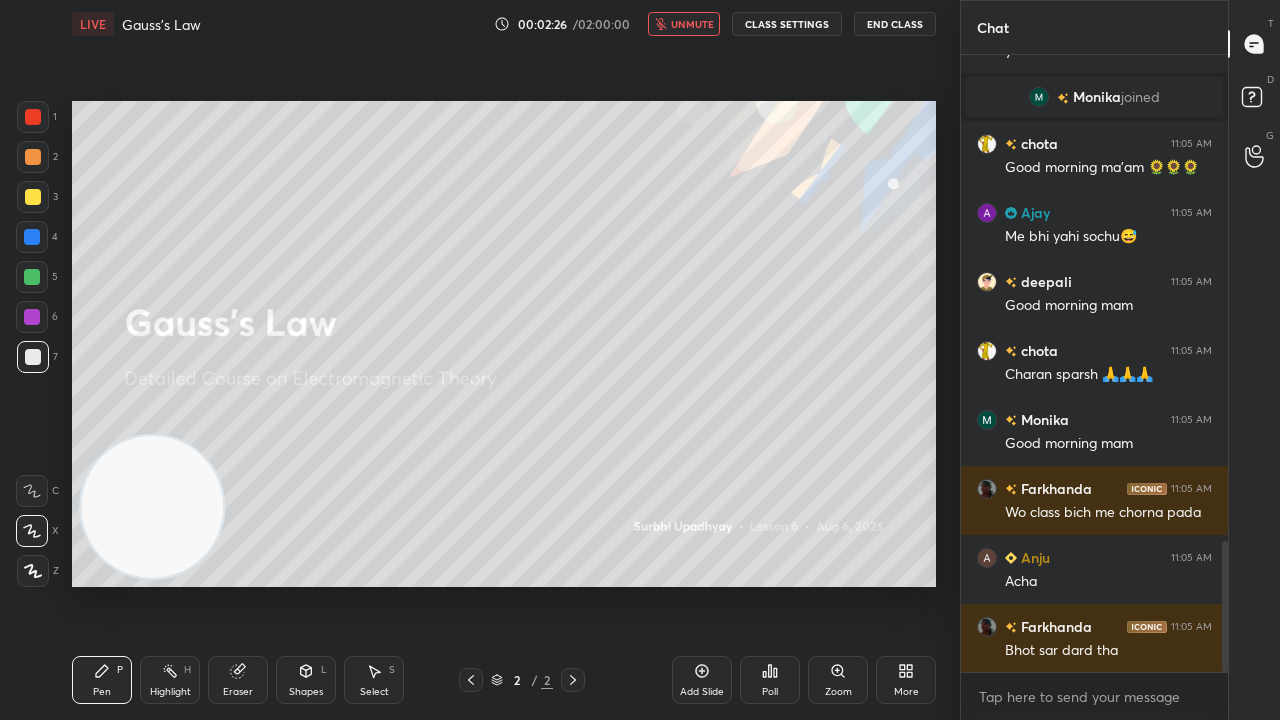 click on "unmute" at bounding box center [692, 24] 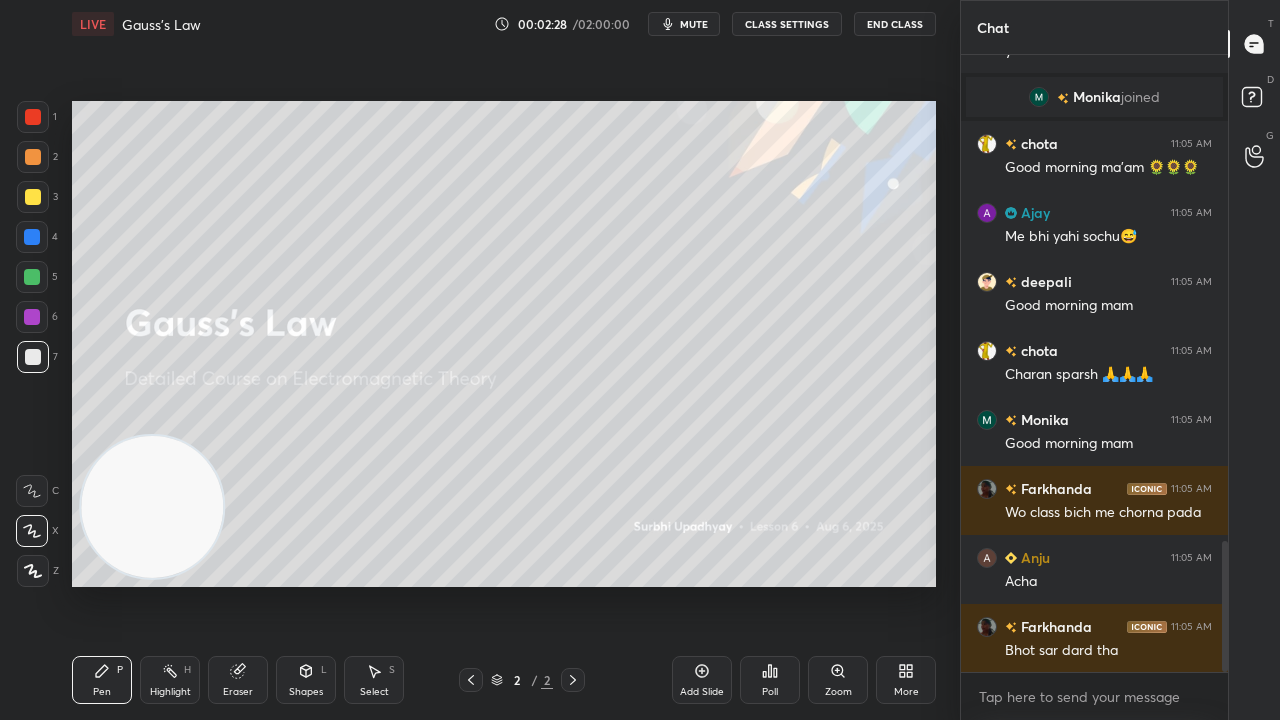 click on "mute" at bounding box center [694, 24] 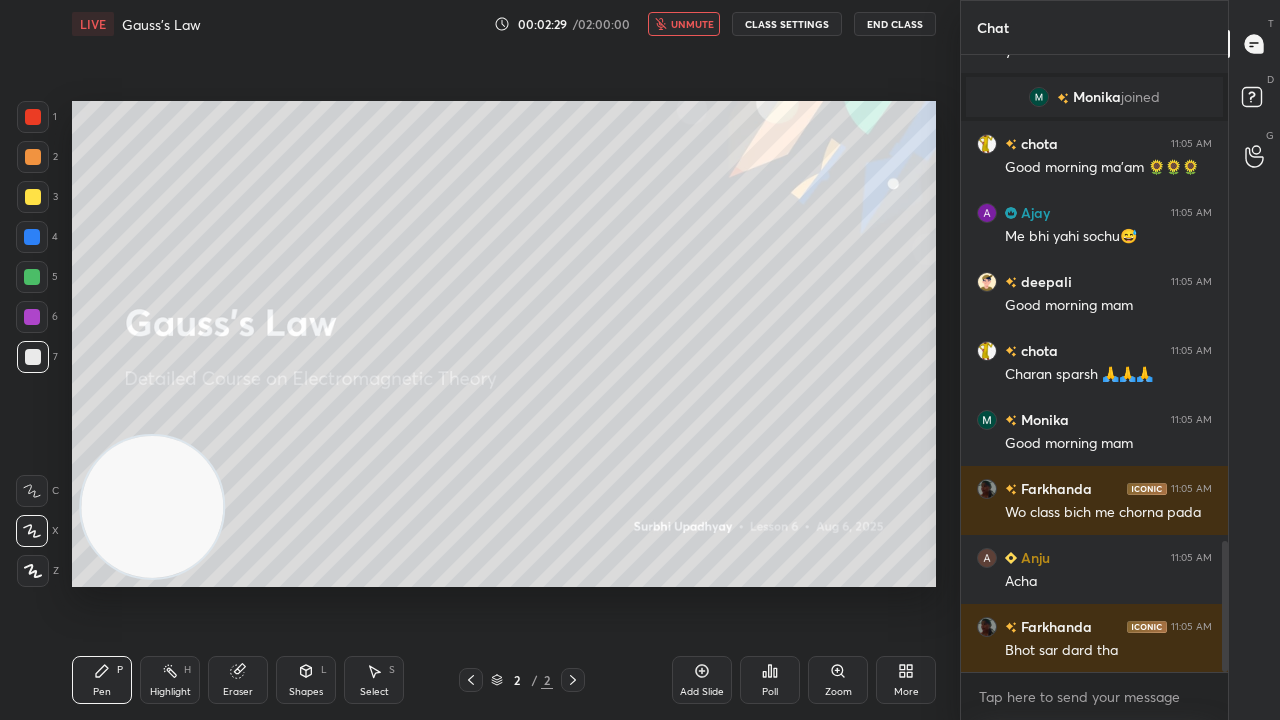 click on "unmute" at bounding box center [692, 24] 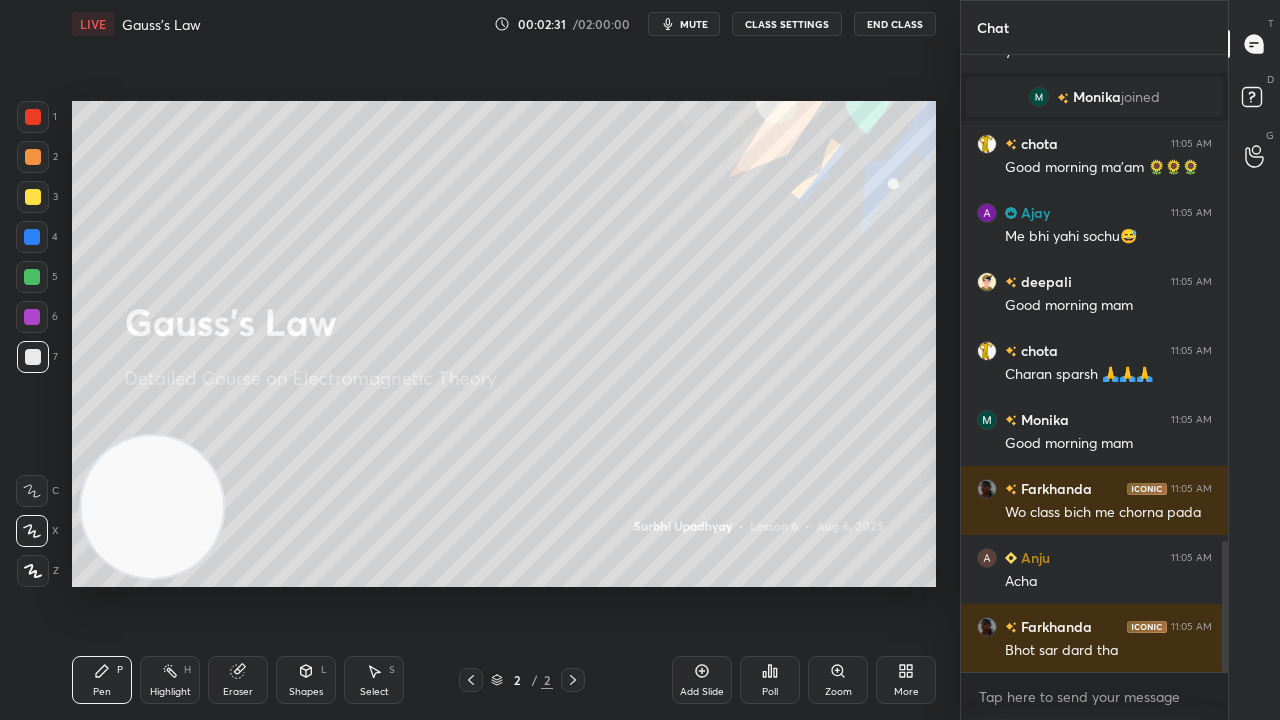 click on "mute" at bounding box center (694, 24) 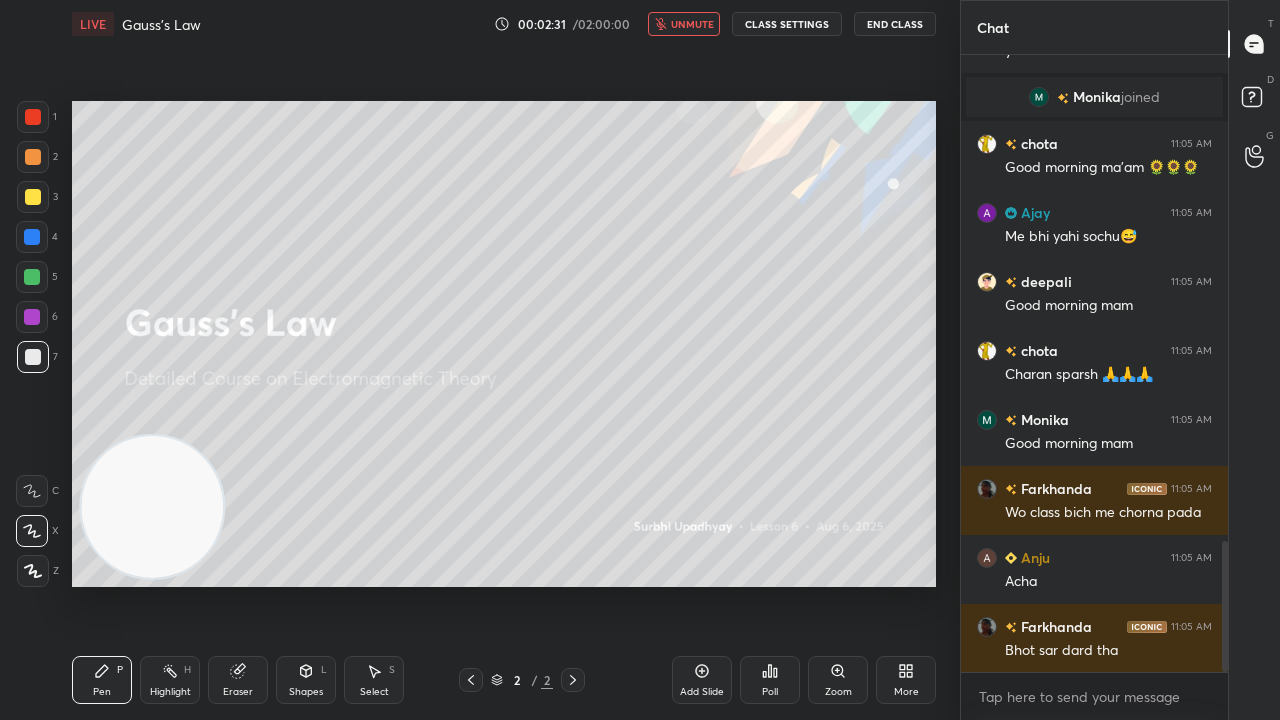 click on "unmute" at bounding box center (692, 24) 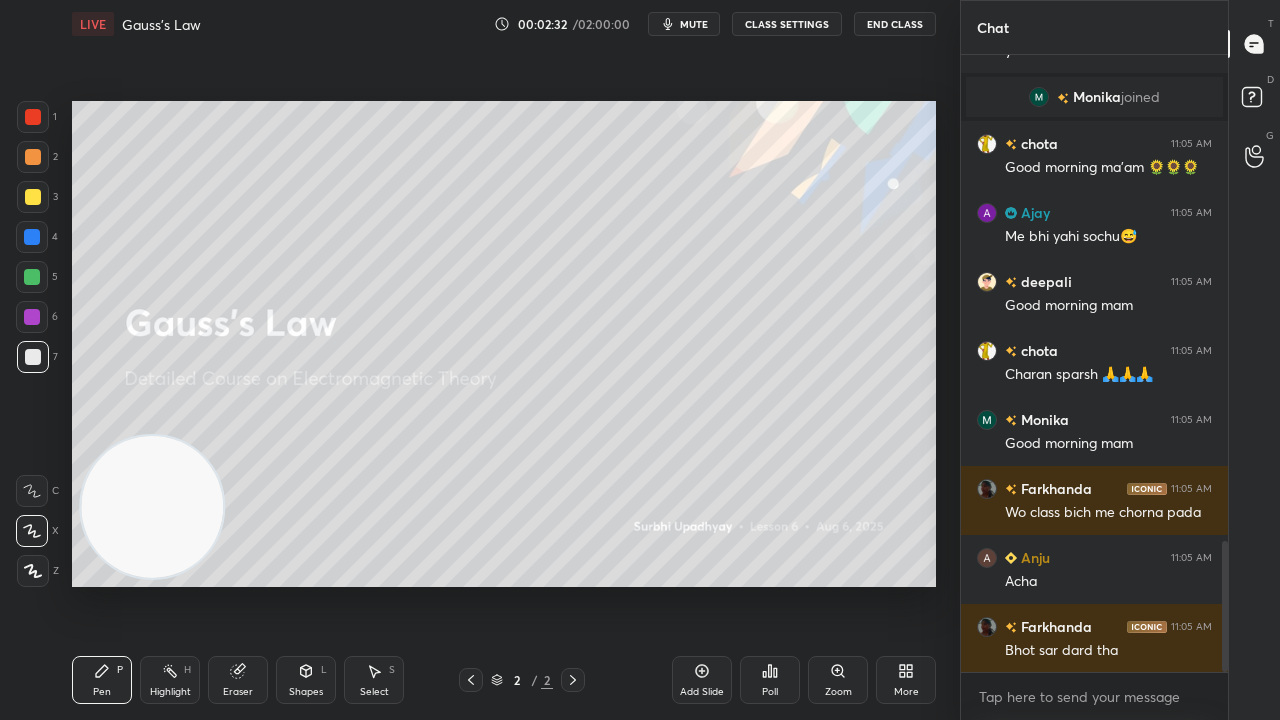 click at bounding box center [33, 197] 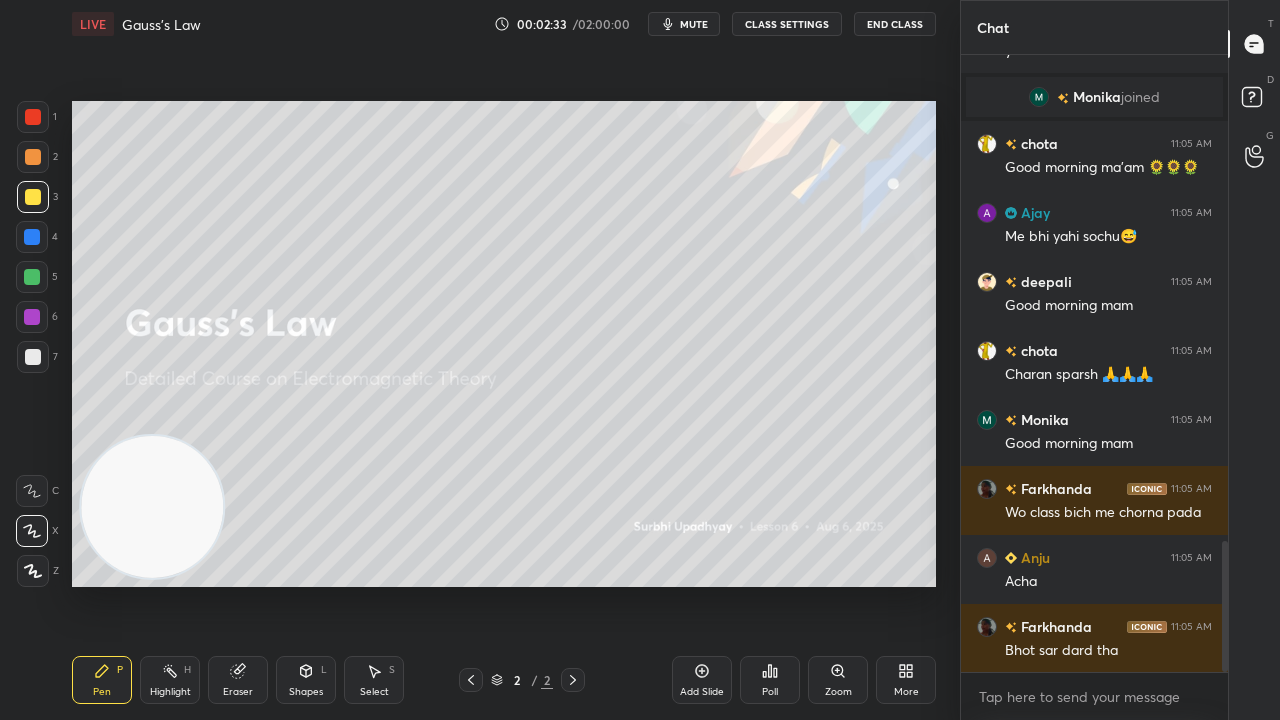 click on "mute" at bounding box center (684, 24) 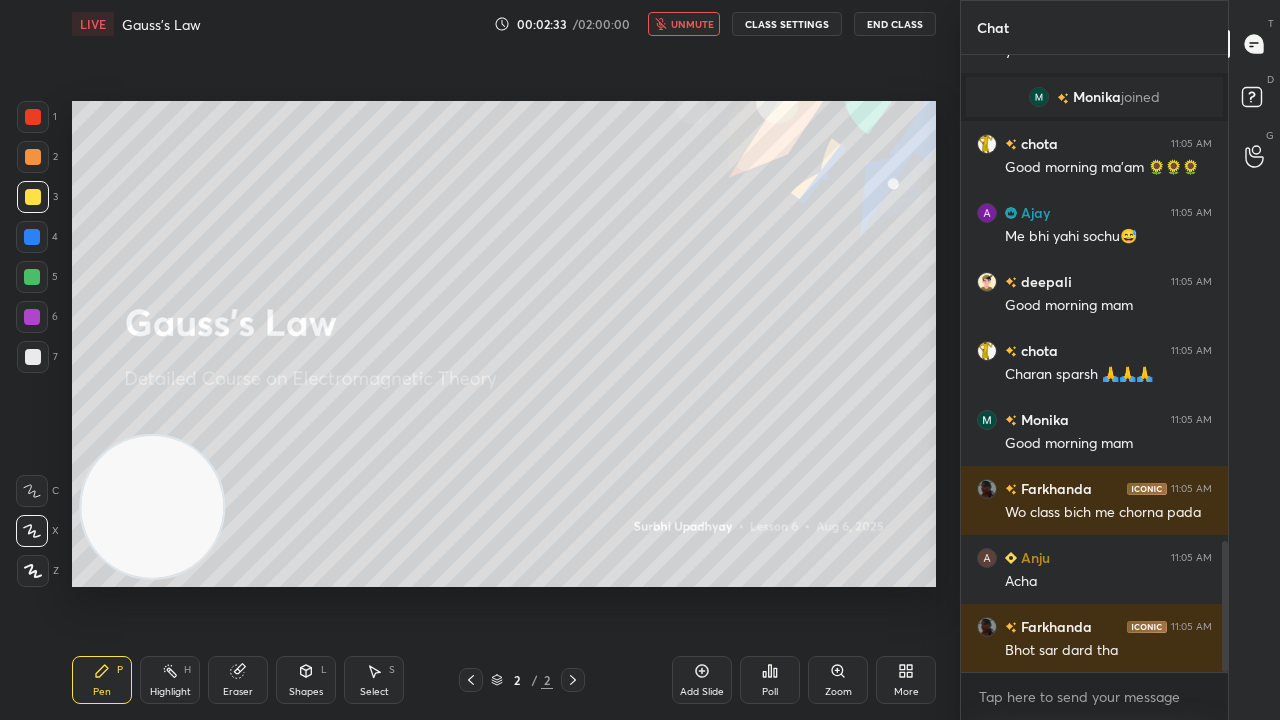 click on "unmute" at bounding box center (692, 24) 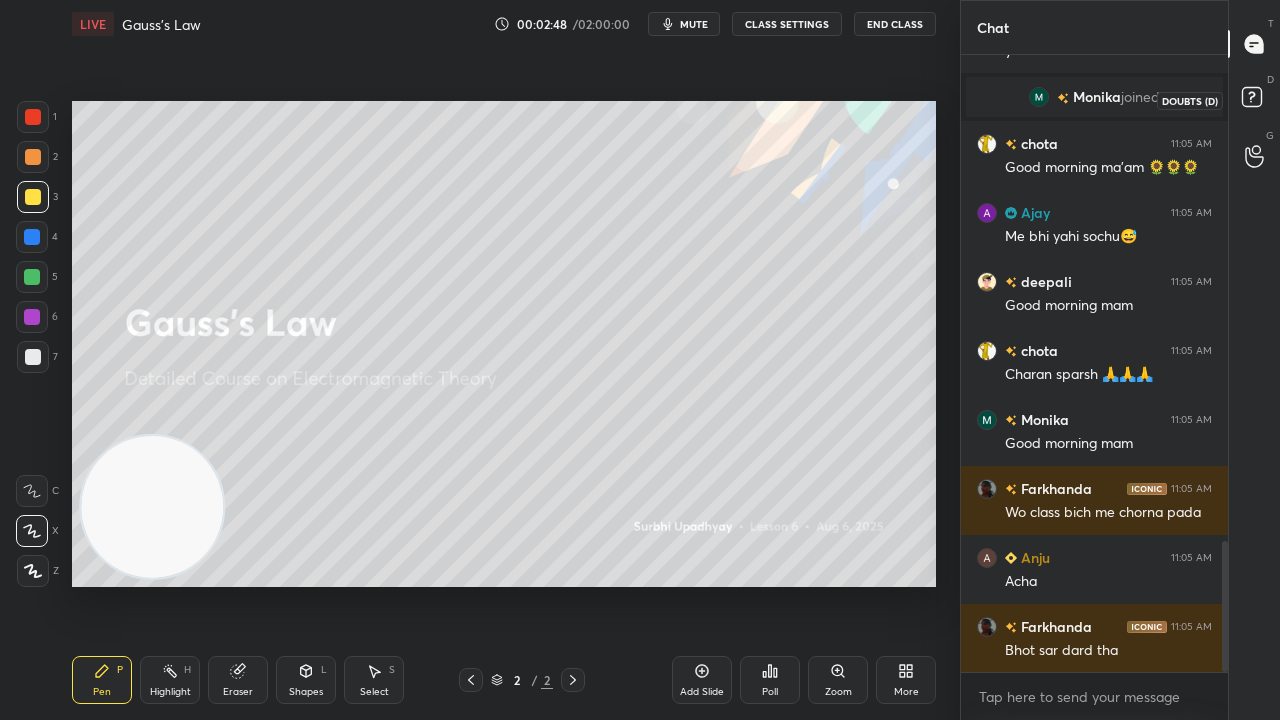 click 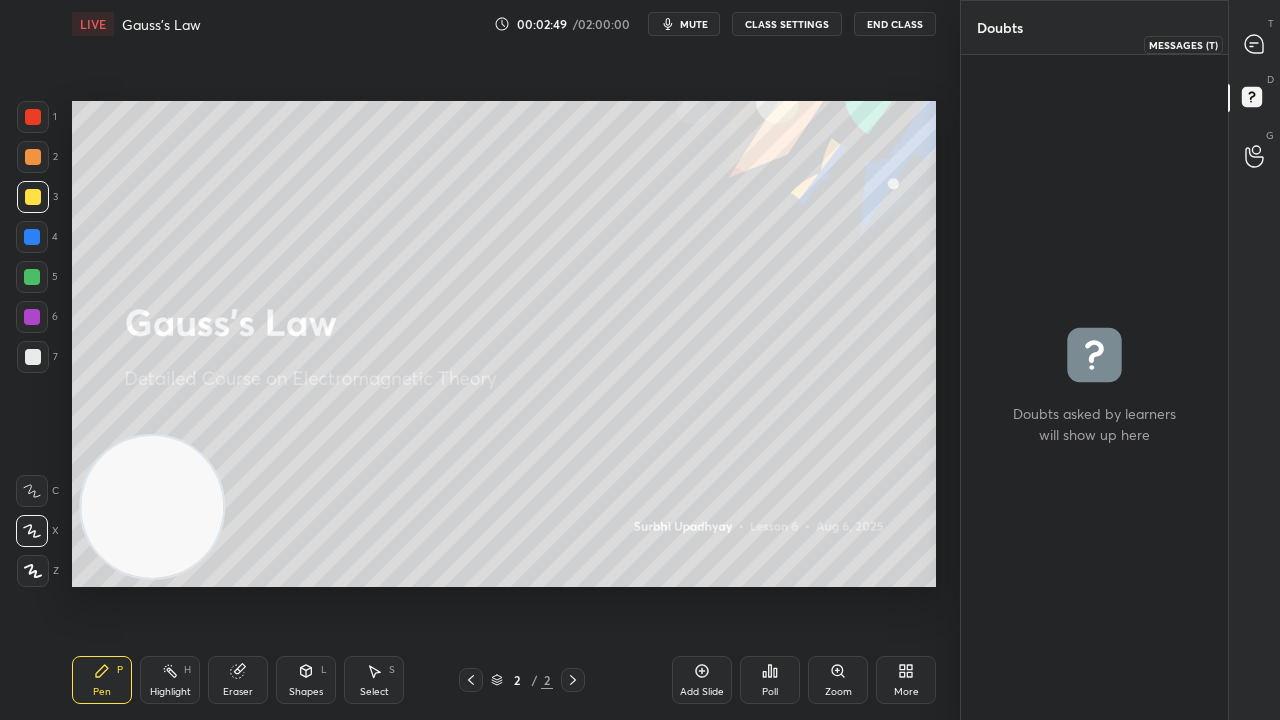 click at bounding box center (1255, 44) 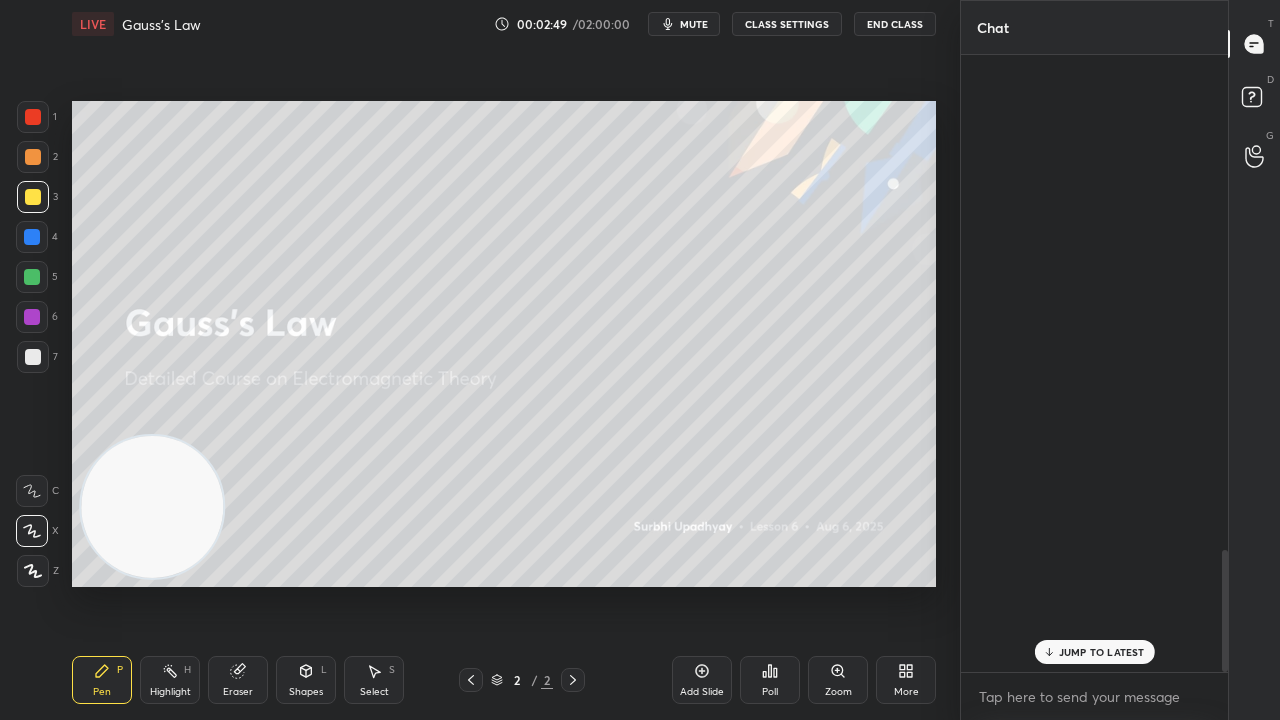scroll, scrollTop: 2504, scrollLeft: 0, axis: vertical 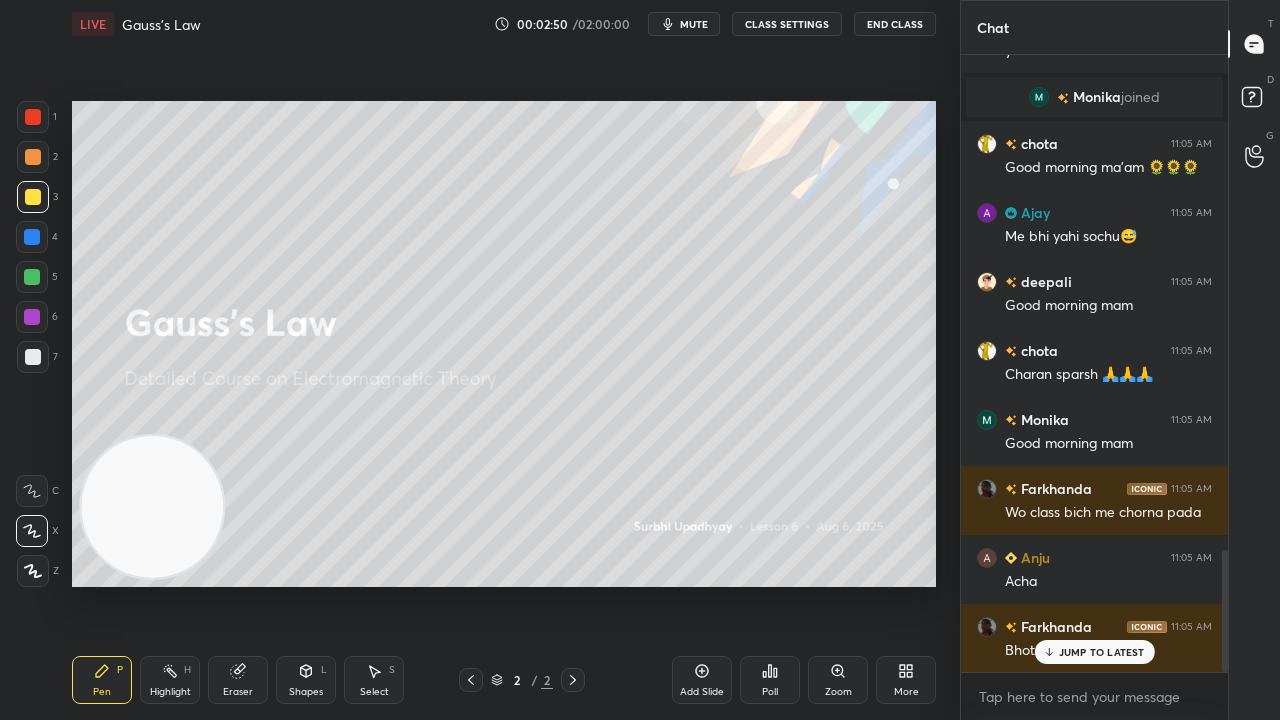click on "JUMP TO LATEST" at bounding box center [1102, 652] 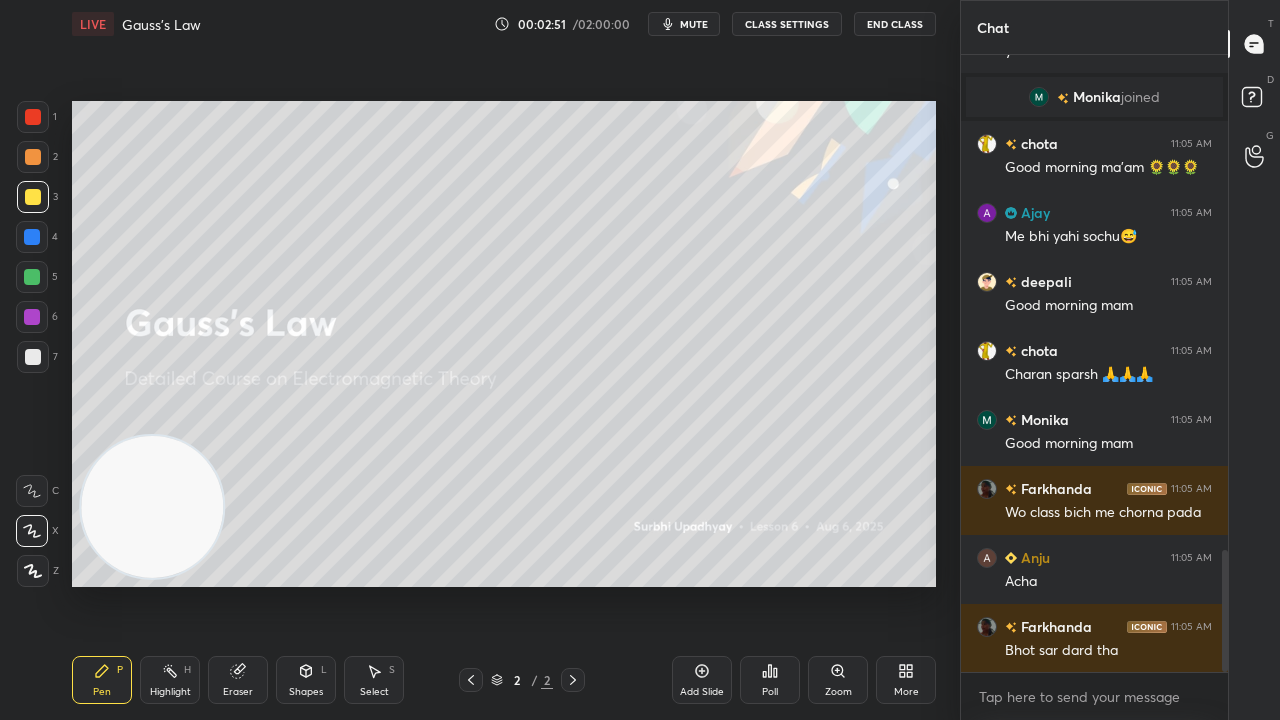 click 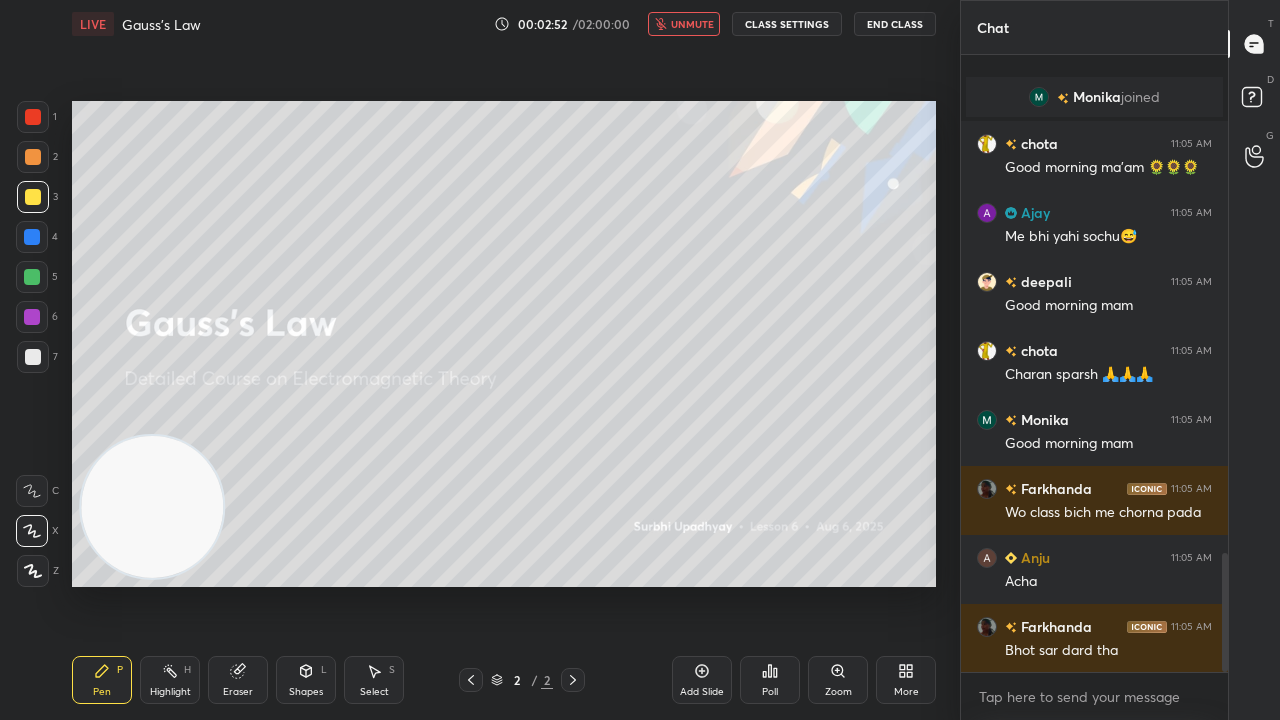 drag, startPoint x: 701, startPoint y: 20, endPoint x: 703, endPoint y: 6, distance: 14.142136 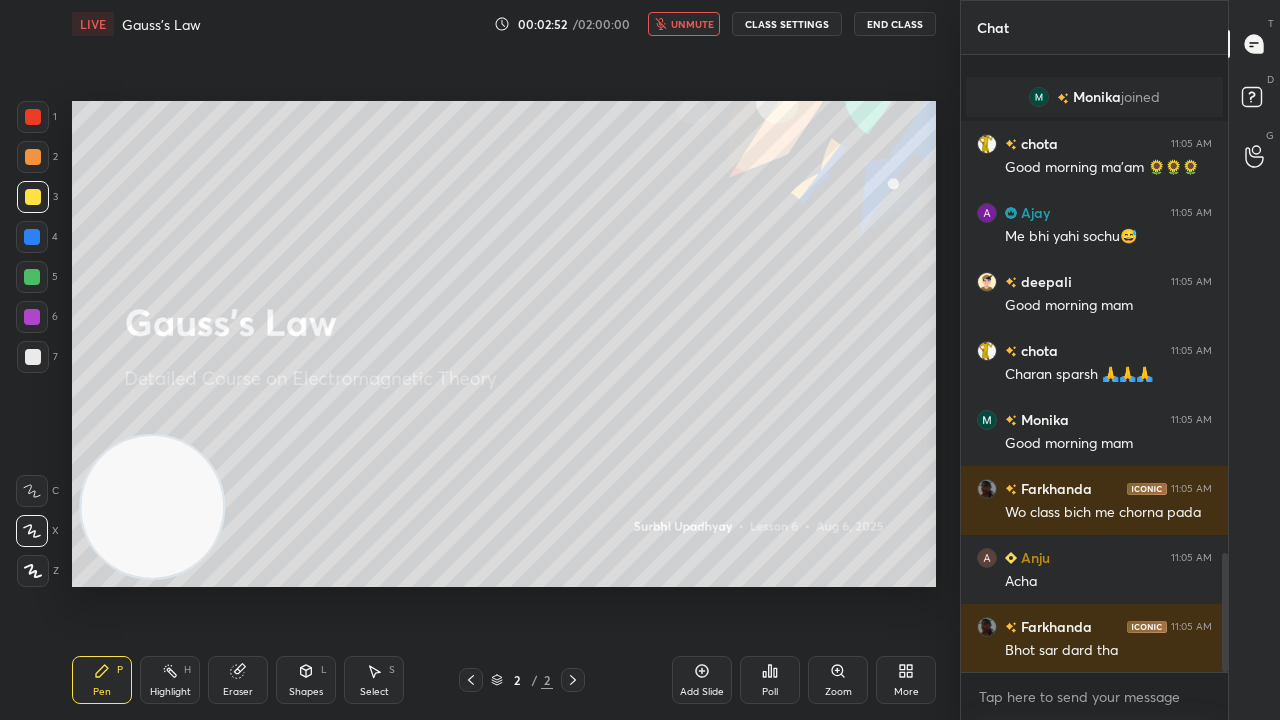click on "unmute" at bounding box center (692, 24) 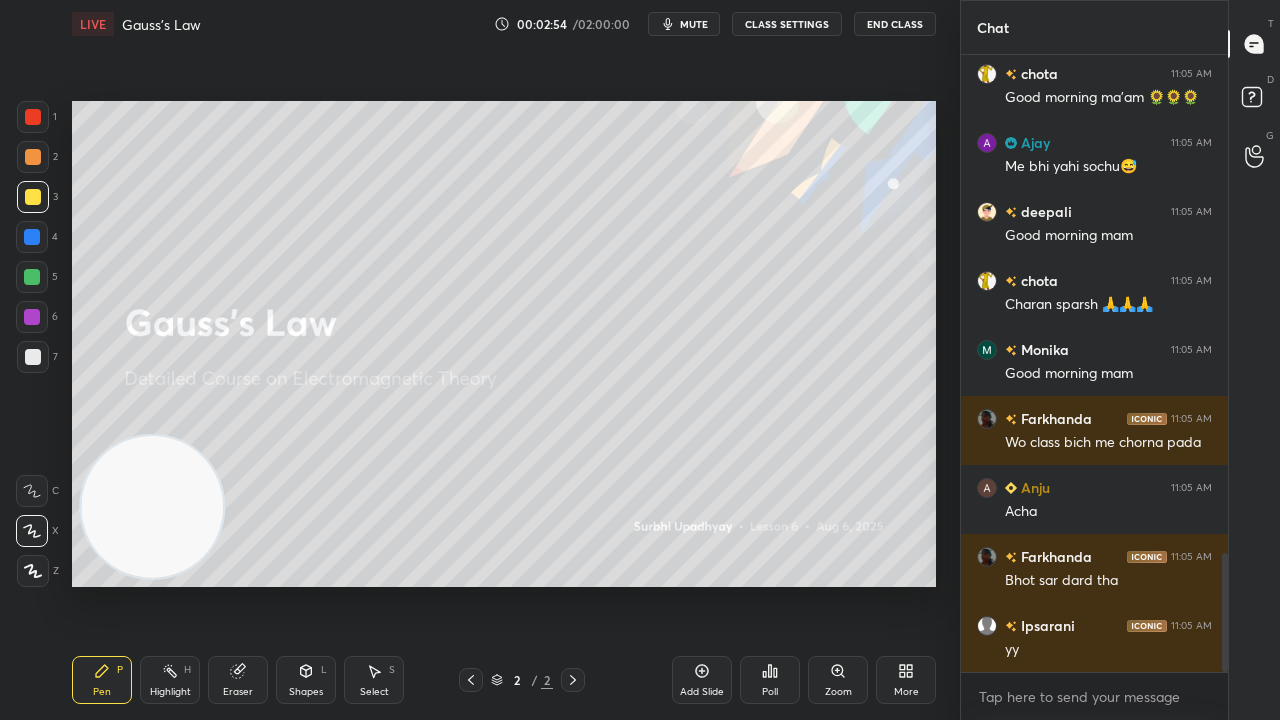 click 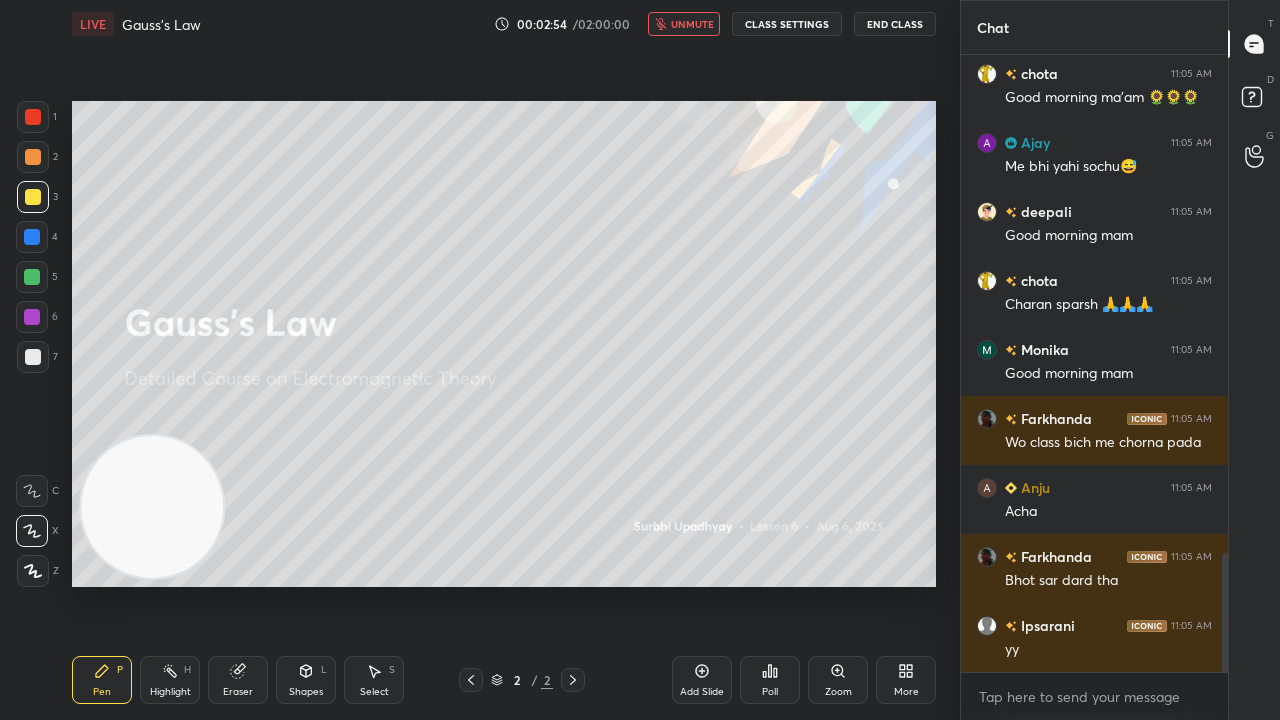 click on "unmute" at bounding box center (692, 24) 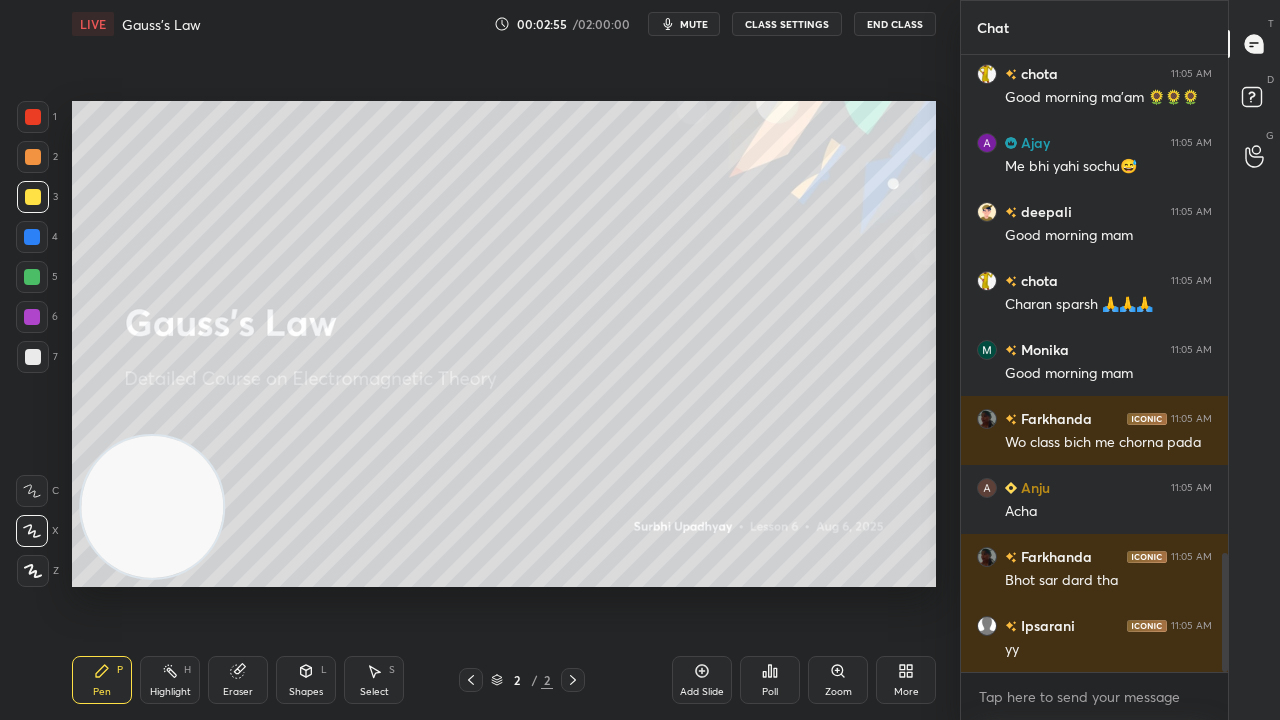 click at bounding box center [33, 357] 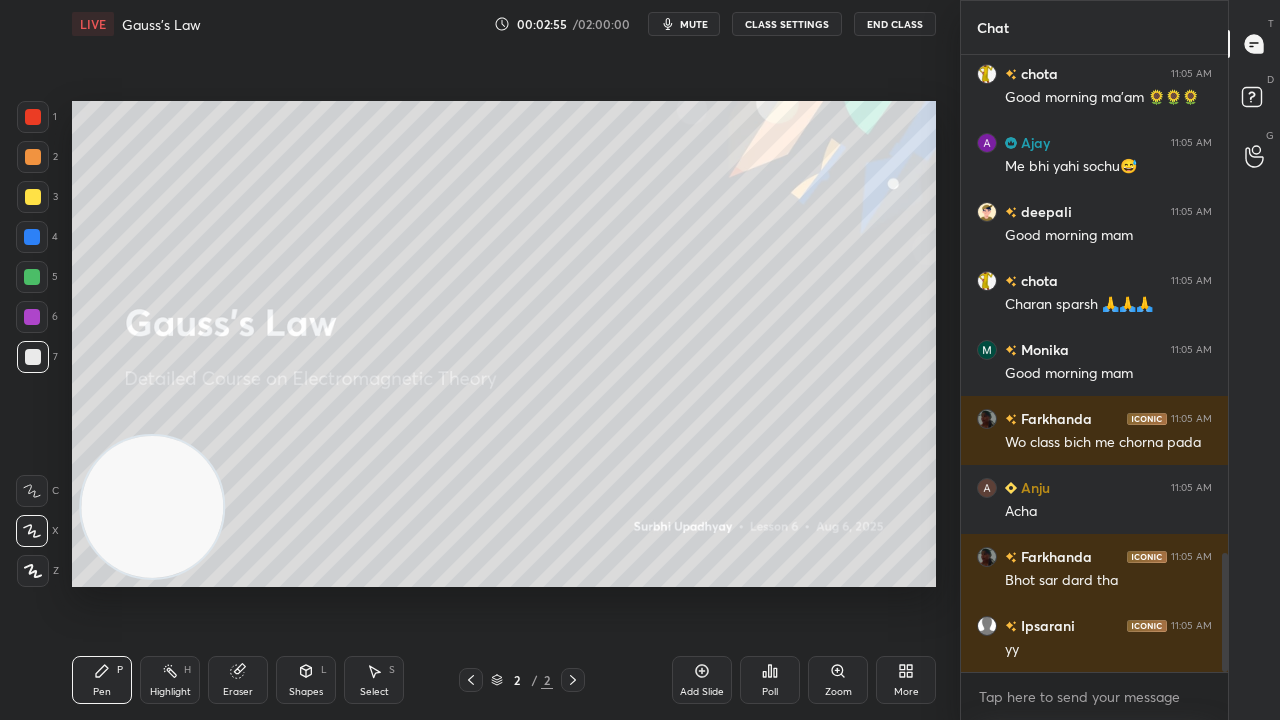click on "mute" at bounding box center [694, 24] 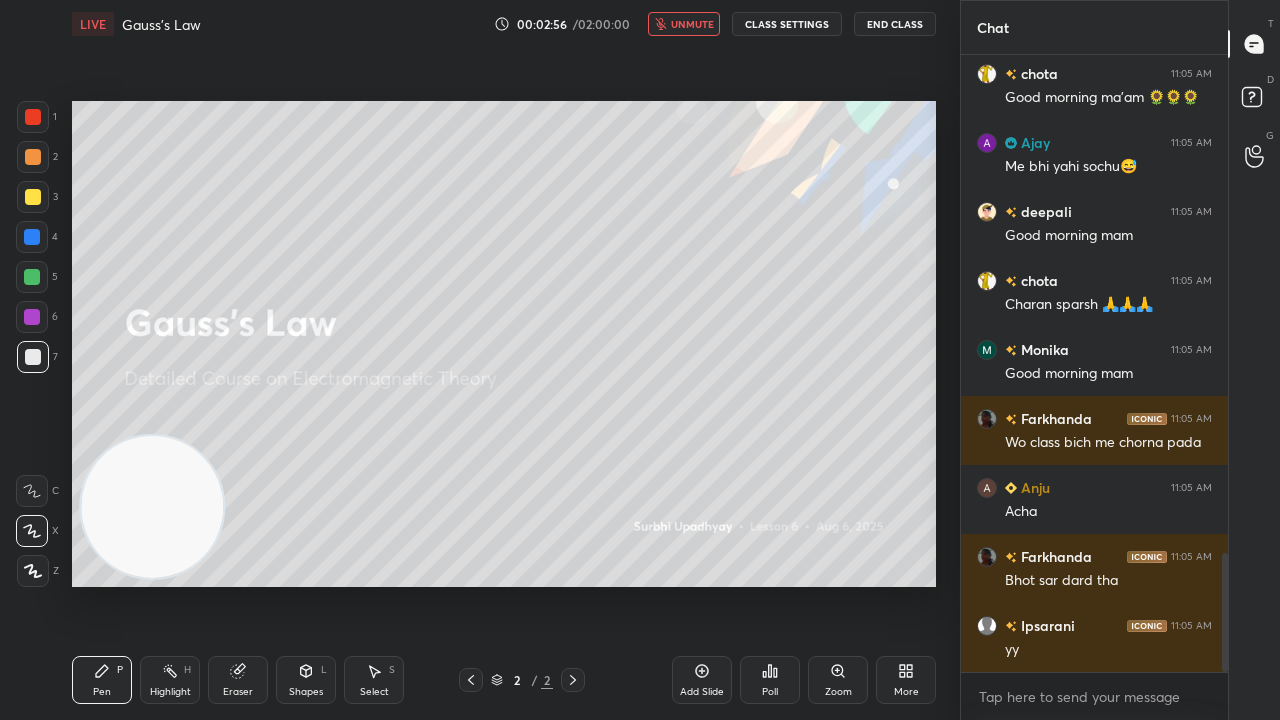 click on "unmute" at bounding box center (692, 24) 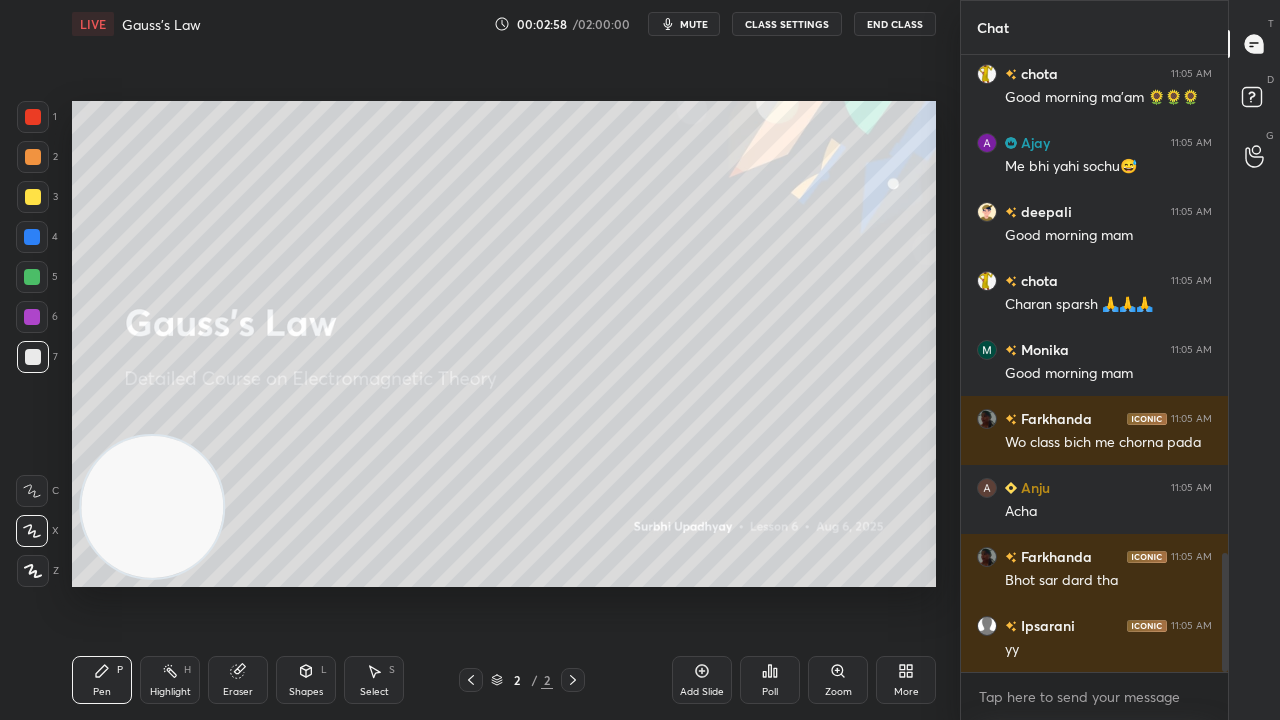 scroll, scrollTop: 2642, scrollLeft: 0, axis: vertical 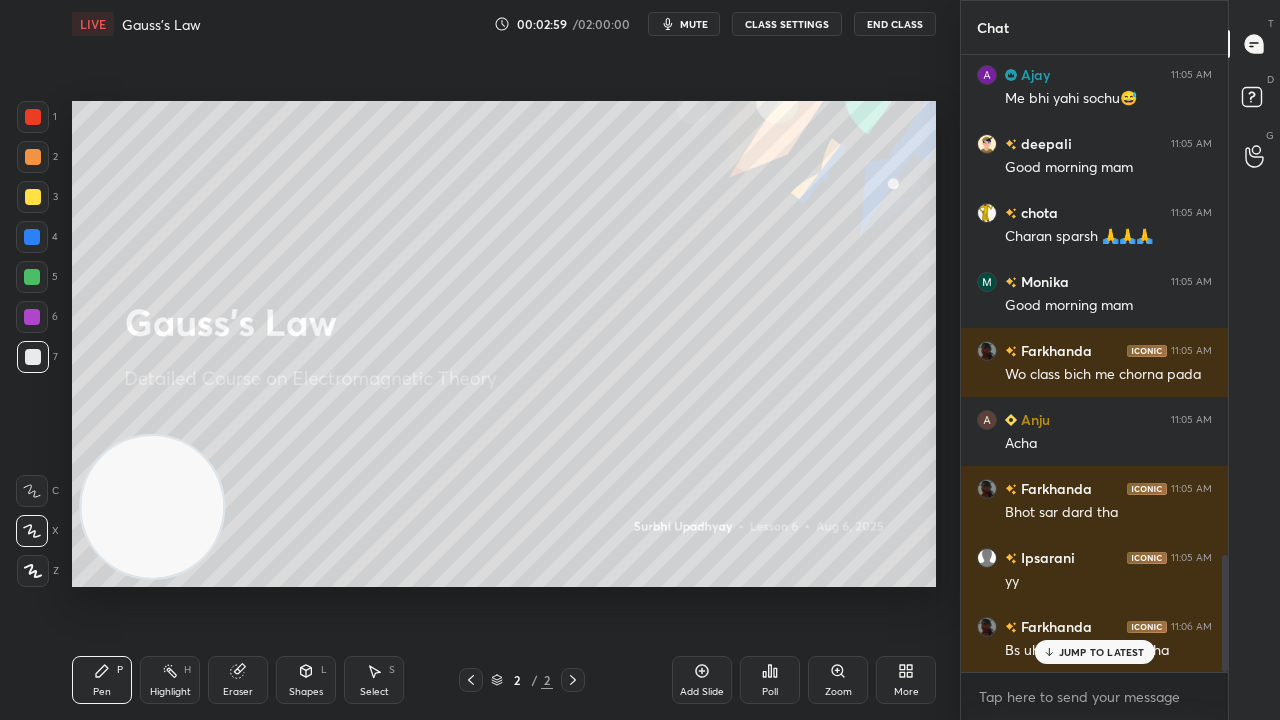 click on "JUMP TO LATEST" at bounding box center (1102, 652) 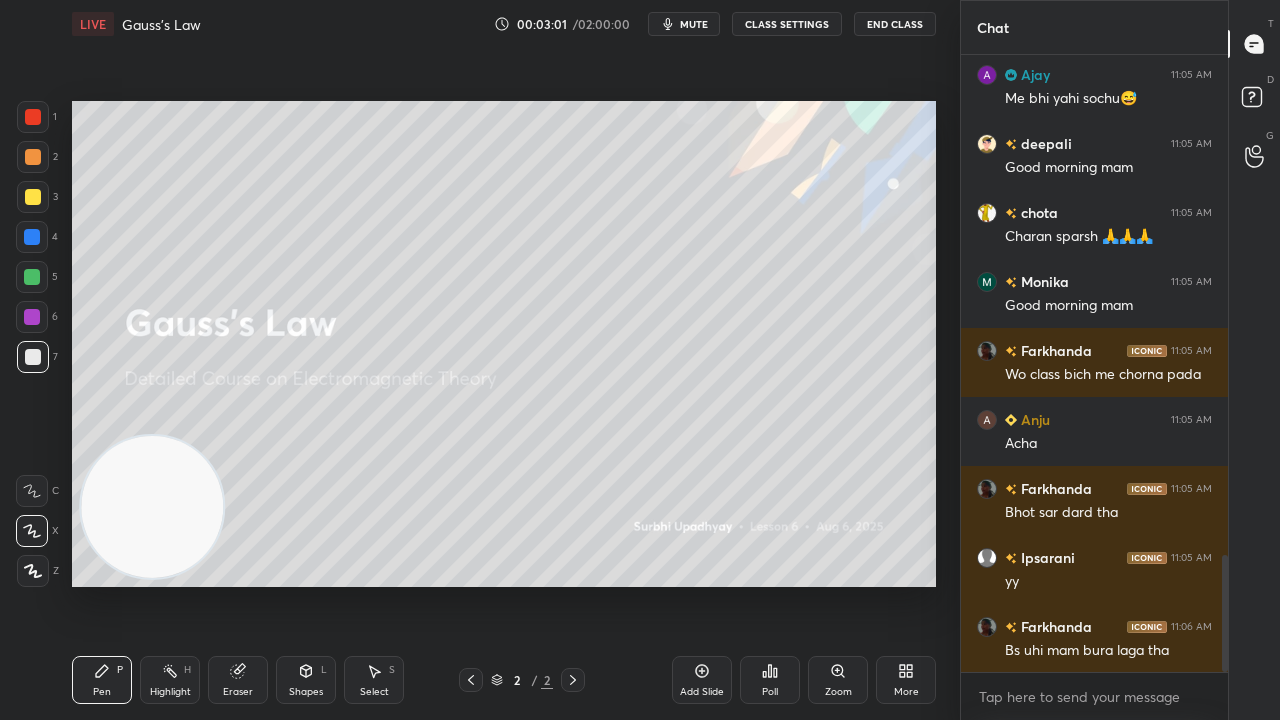 click on "mute" at bounding box center [694, 24] 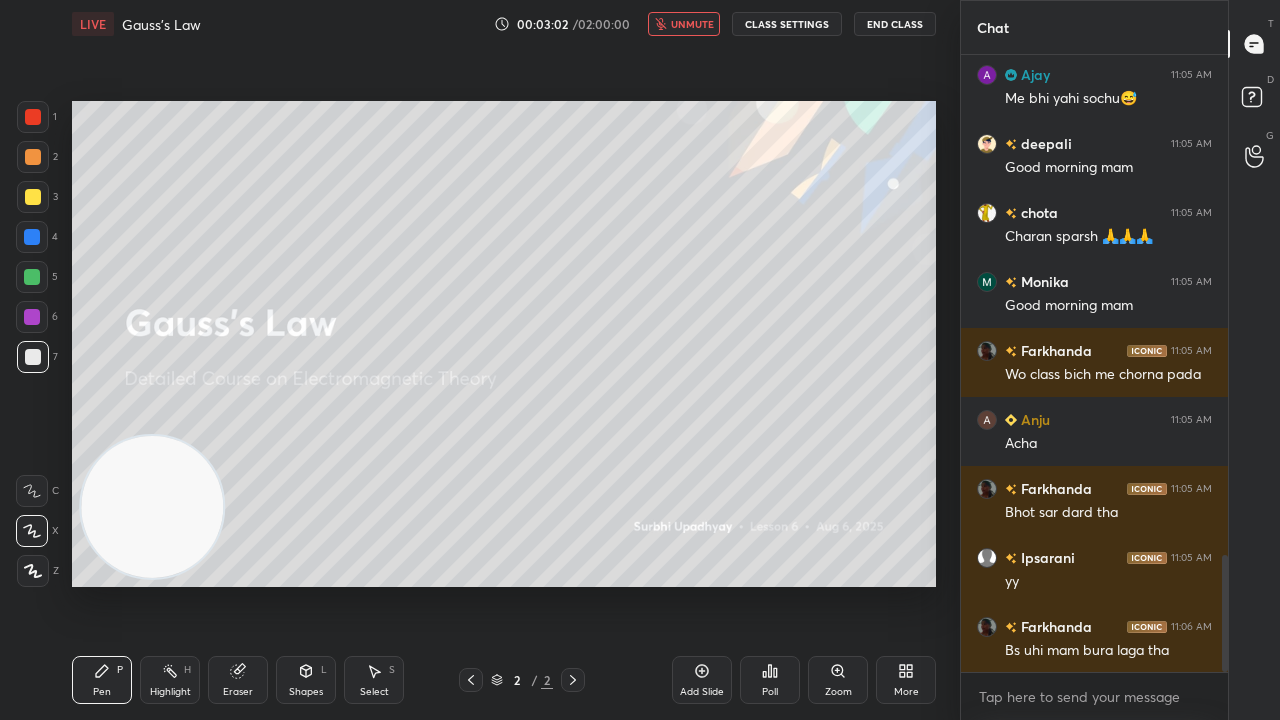 click on "unmute" at bounding box center (692, 24) 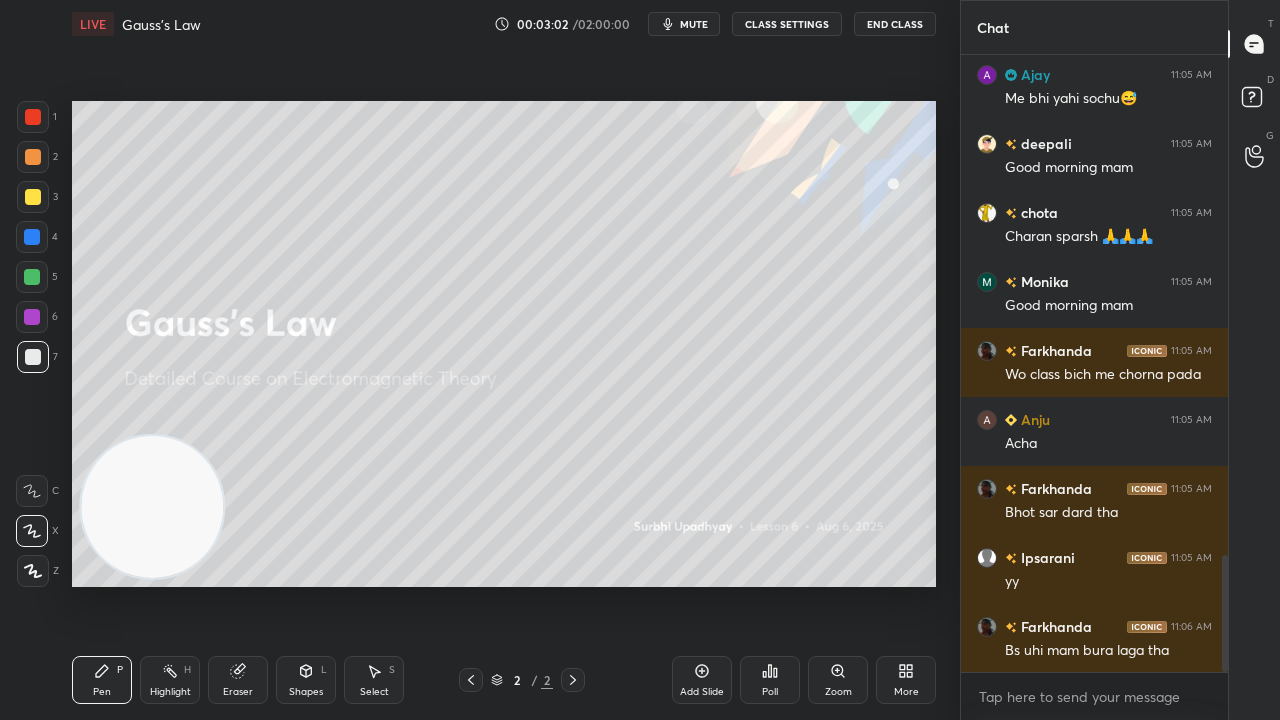 click on "mute" at bounding box center (694, 24) 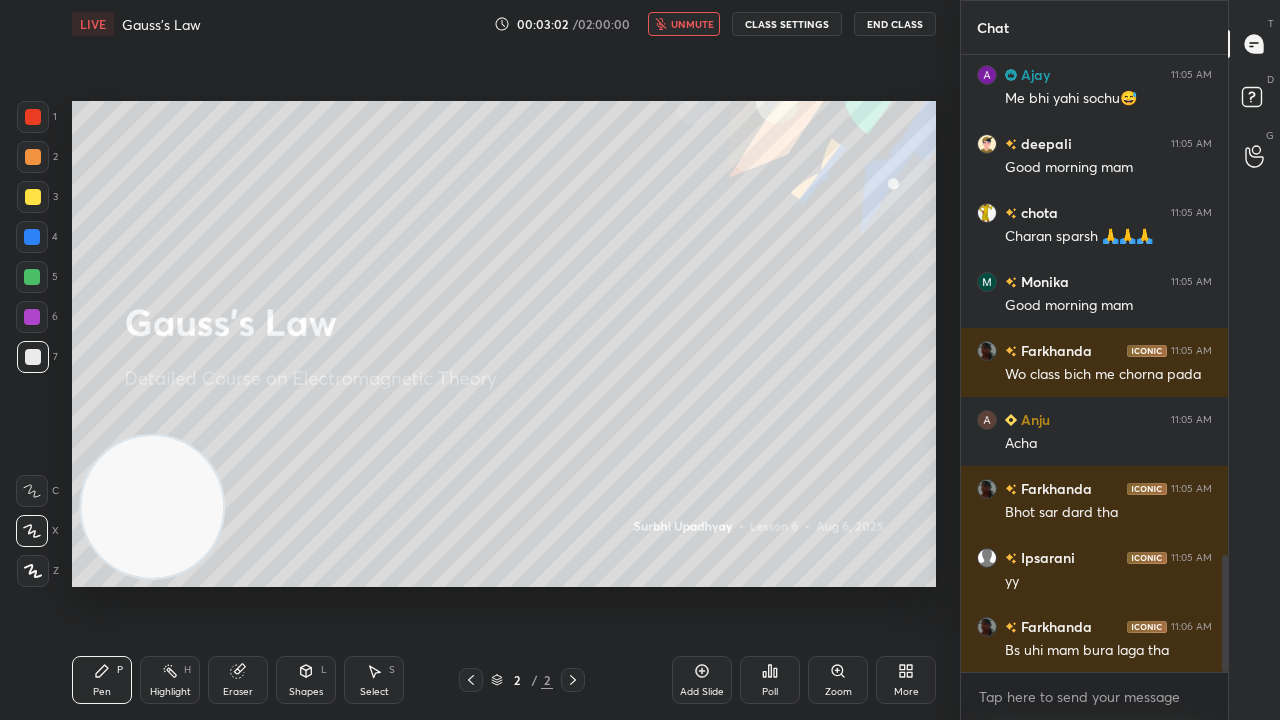 click on "unmute" at bounding box center [692, 24] 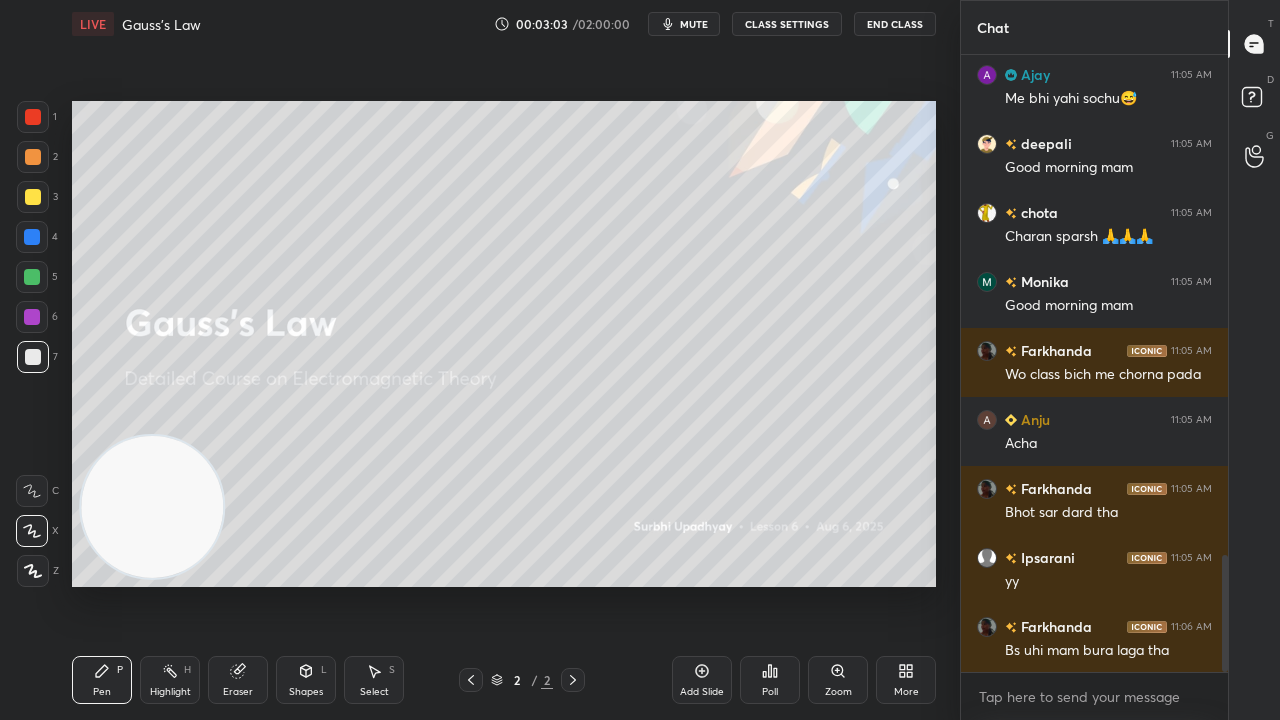 click on "3" at bounding box center [37, 201] 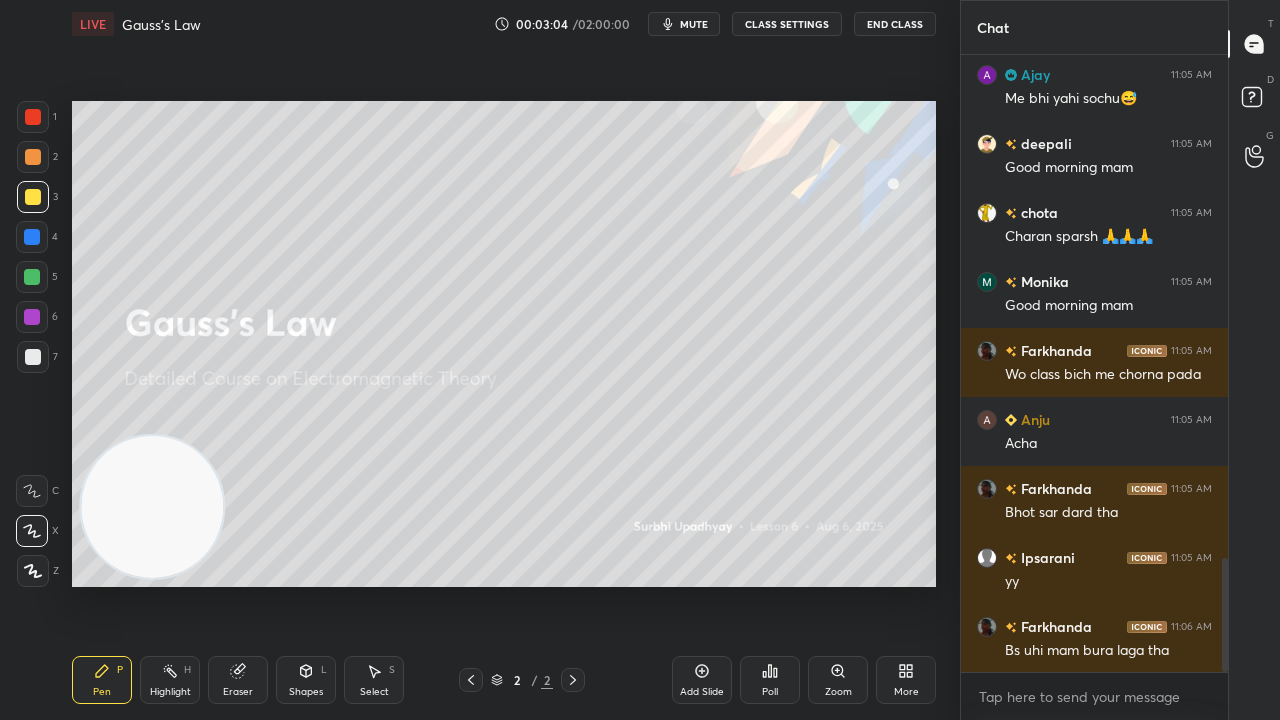 click on "mute" at bounding box center [694, 24] 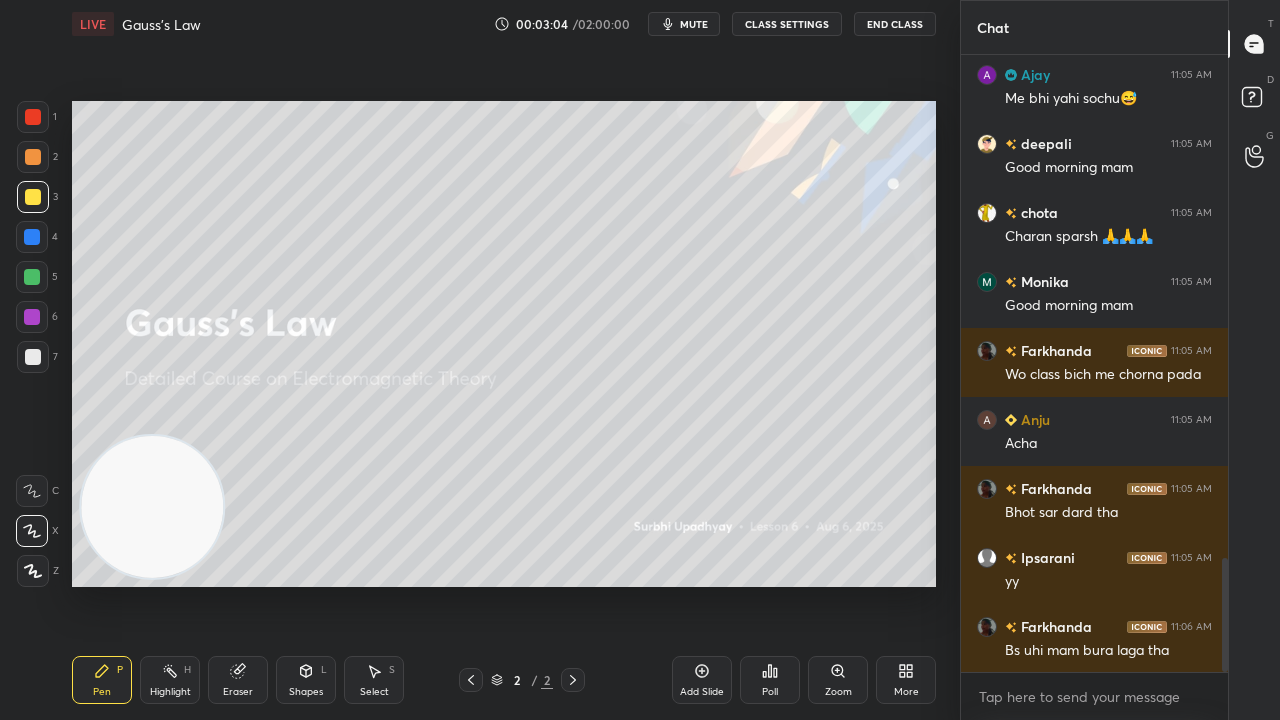 scroll, scrollTop: 2730, scrollLeft: 0, axis: vertical 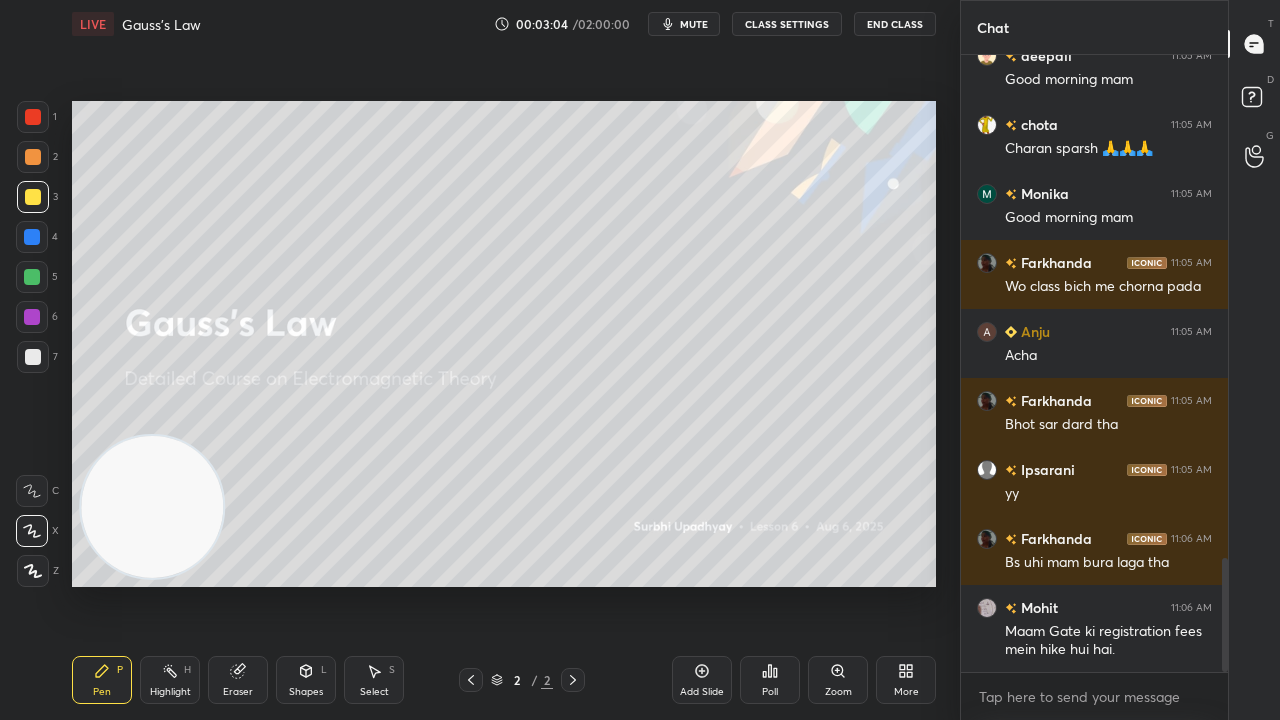click on "mute" at bounding box center (694, 24) 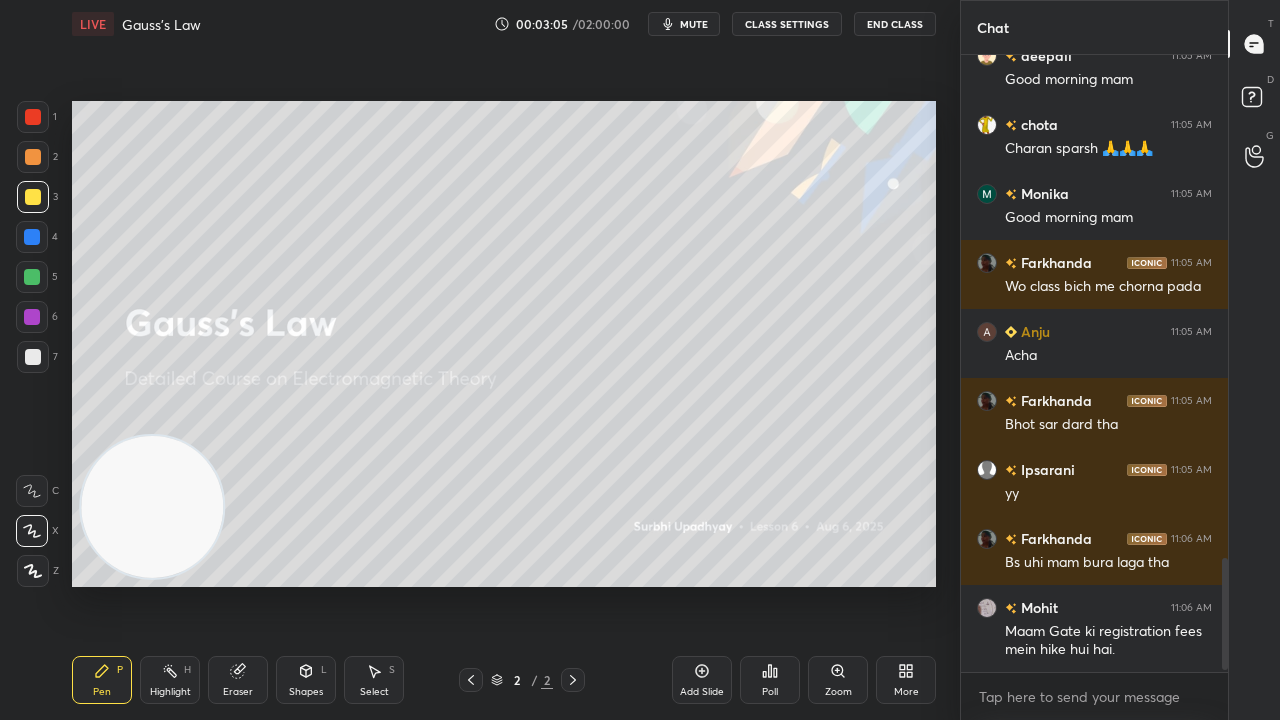 scroll, scrollTop: 2798, scrollLeft: 0, axis: vertical 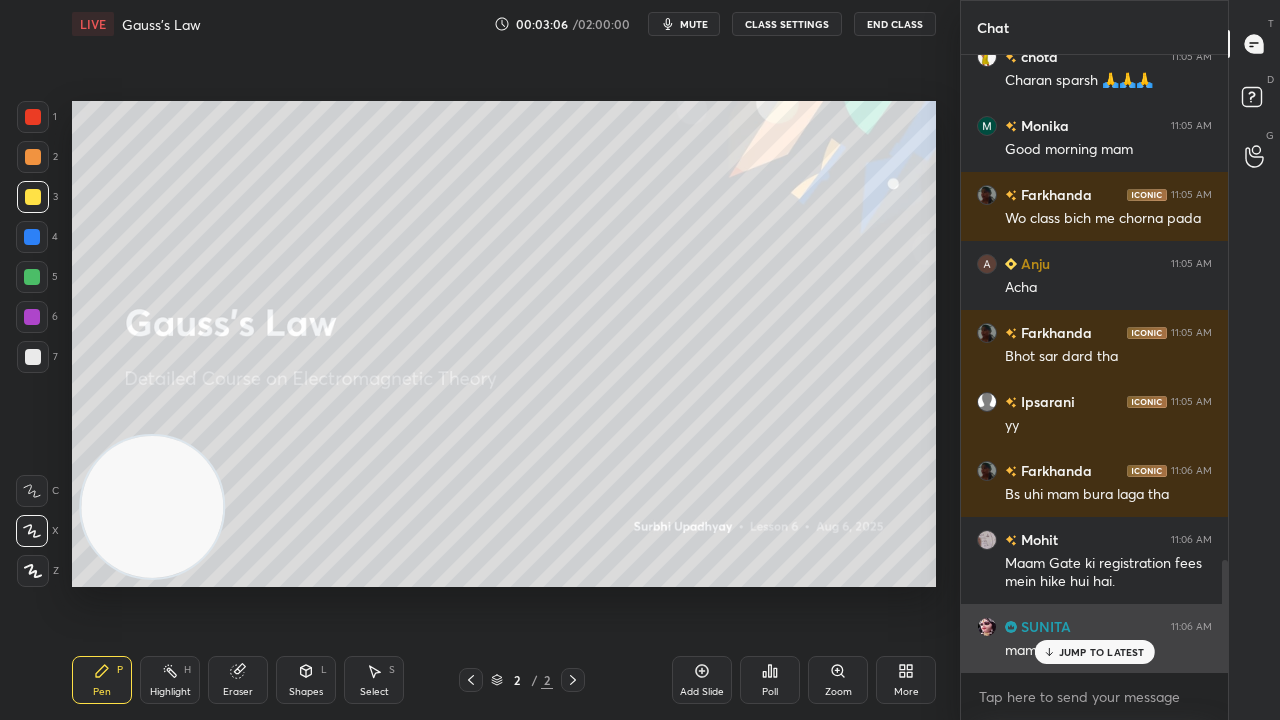 click on "JUMP TO LATEST" at bounding box center [1094, 652] 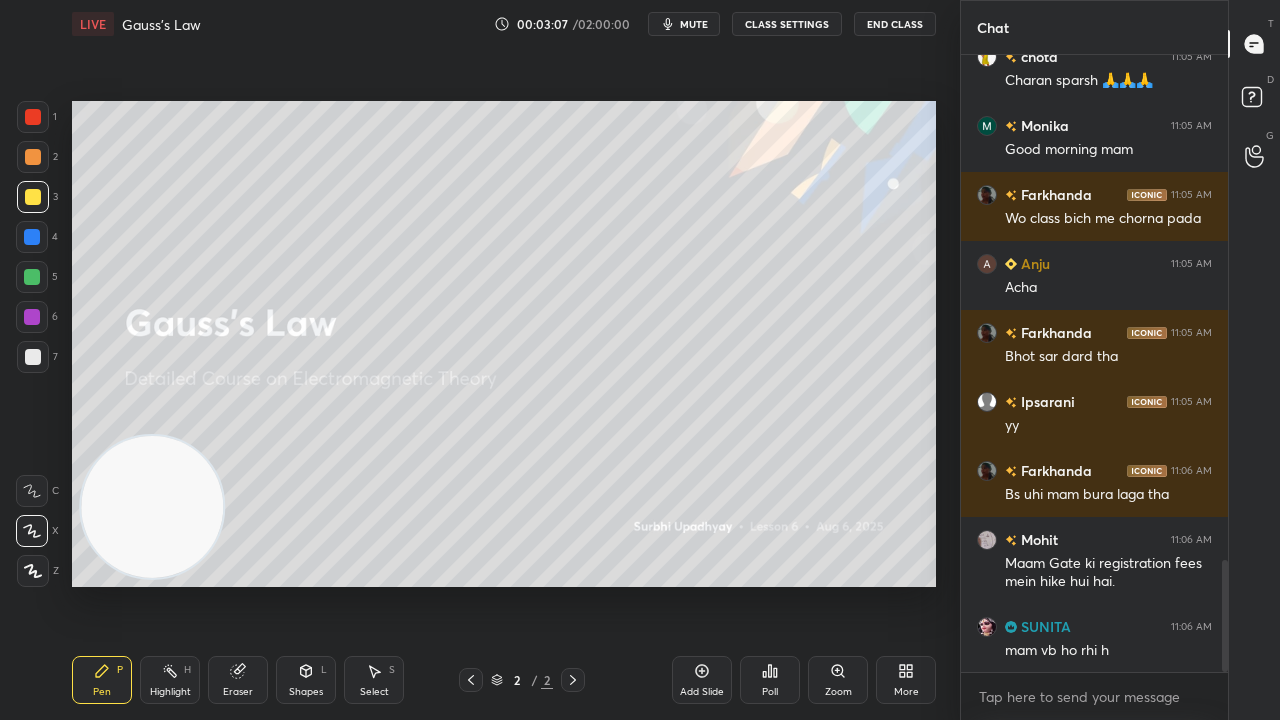 click on "mute" at bounding box center (694, 24) 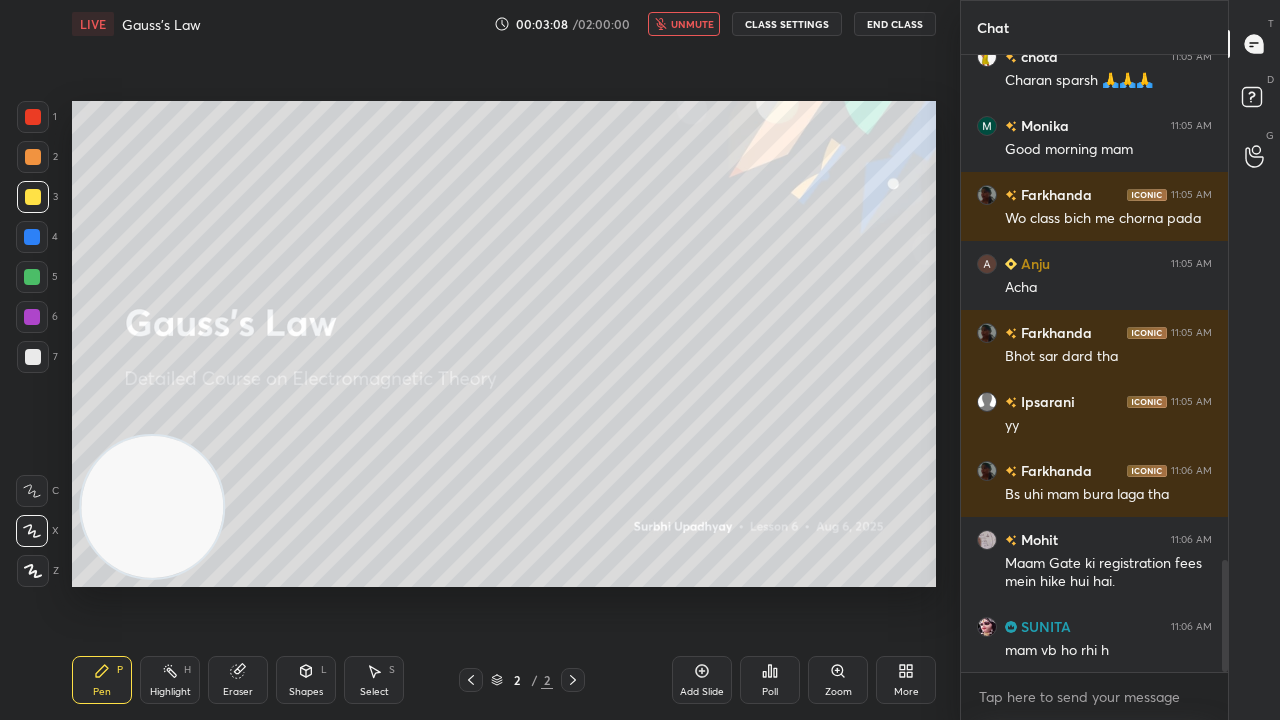 drag, startPoint x: 706, startPoint y: 28, endPoint x: 715, endPoint y: 19, distance: 12.727922 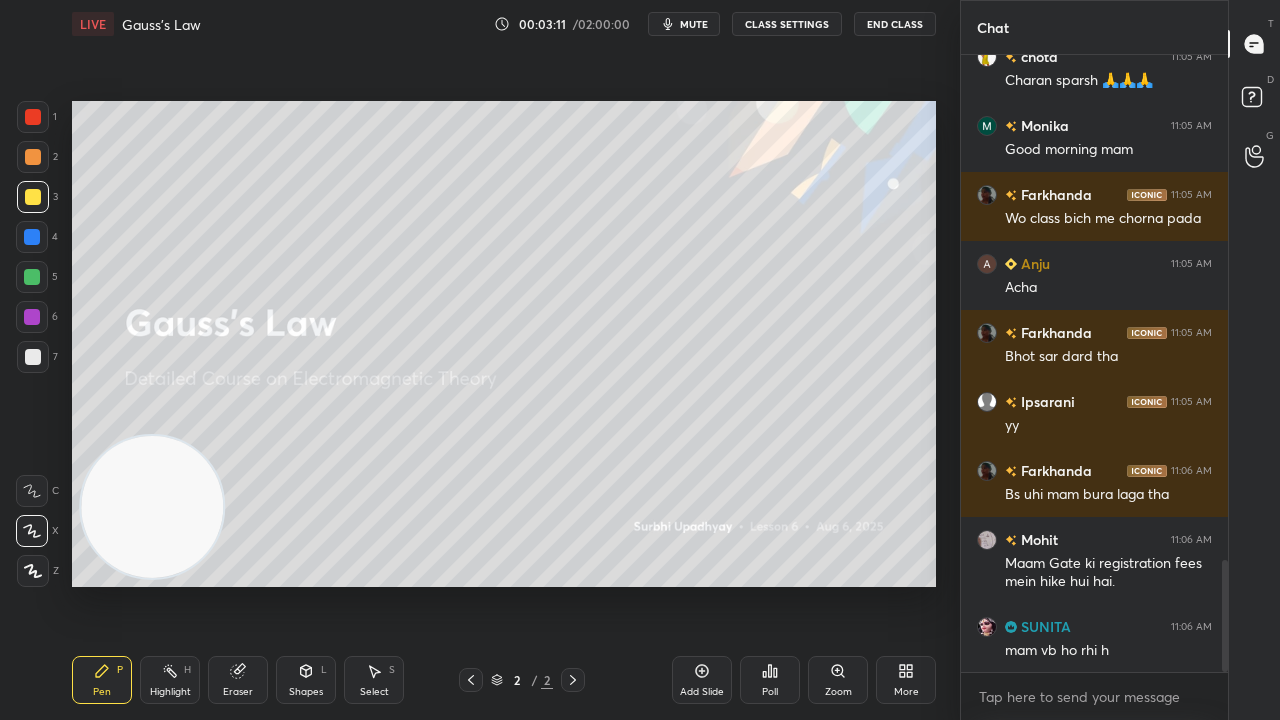 click on "mute" at bounding box center (694, 24) 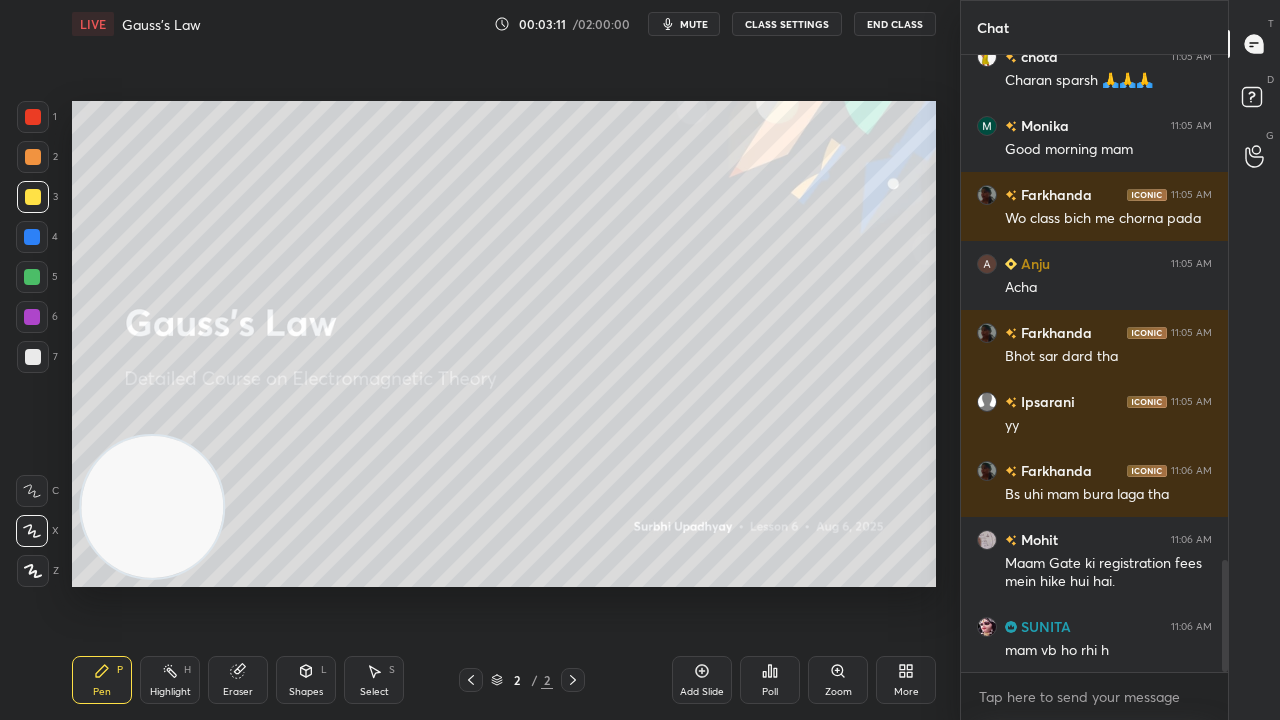 click on "mute" at bounding box center [694, 24] 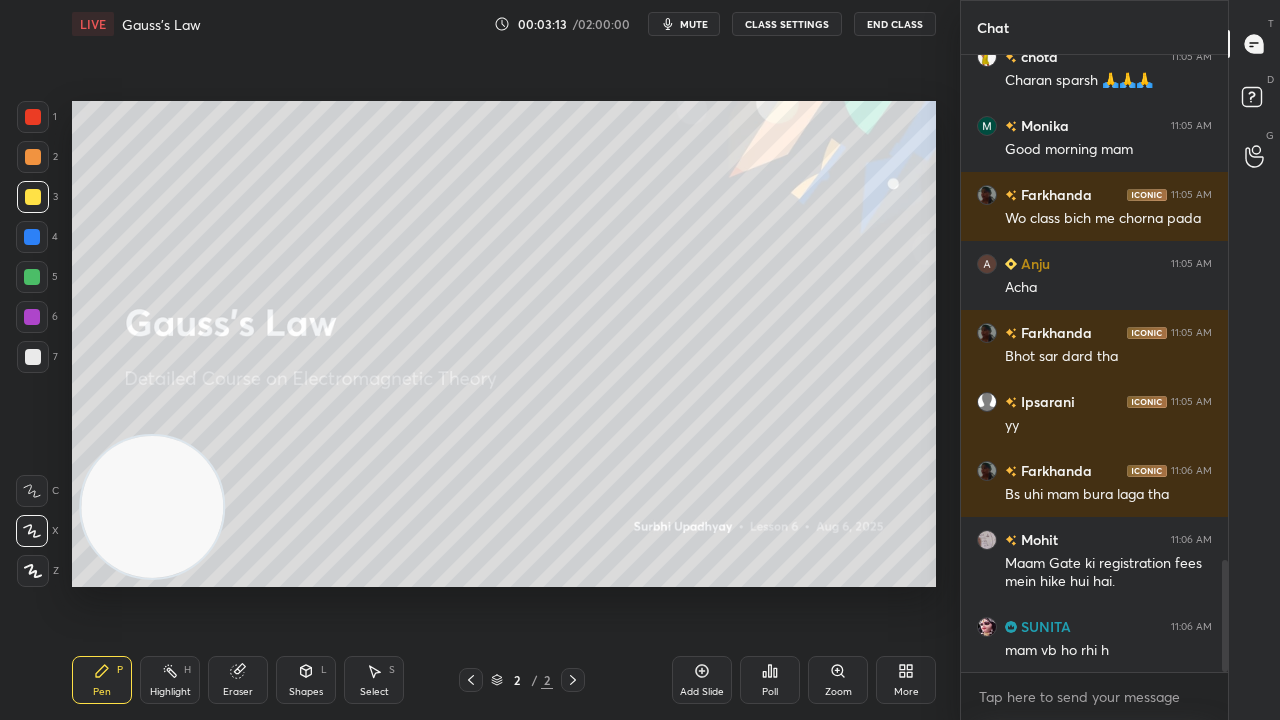 click on "mute" at bounding box center (694, 24) 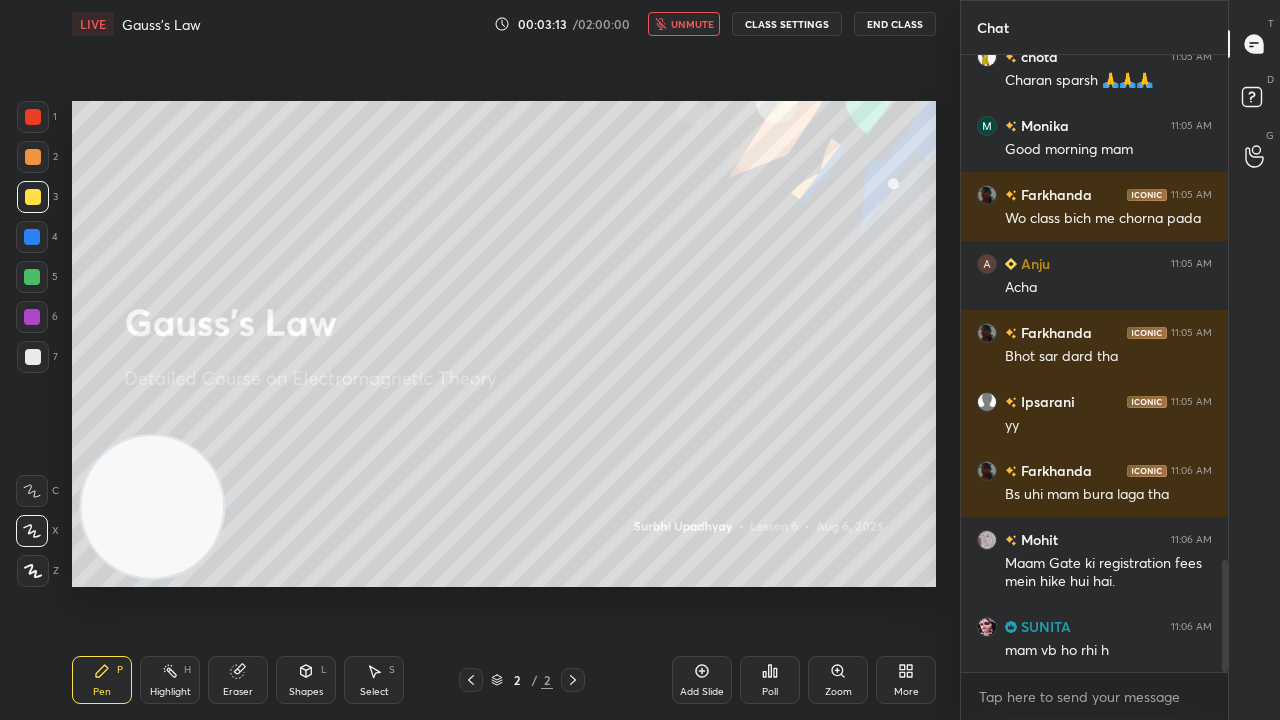 click on "unmute" at bounding box center [692, 24] 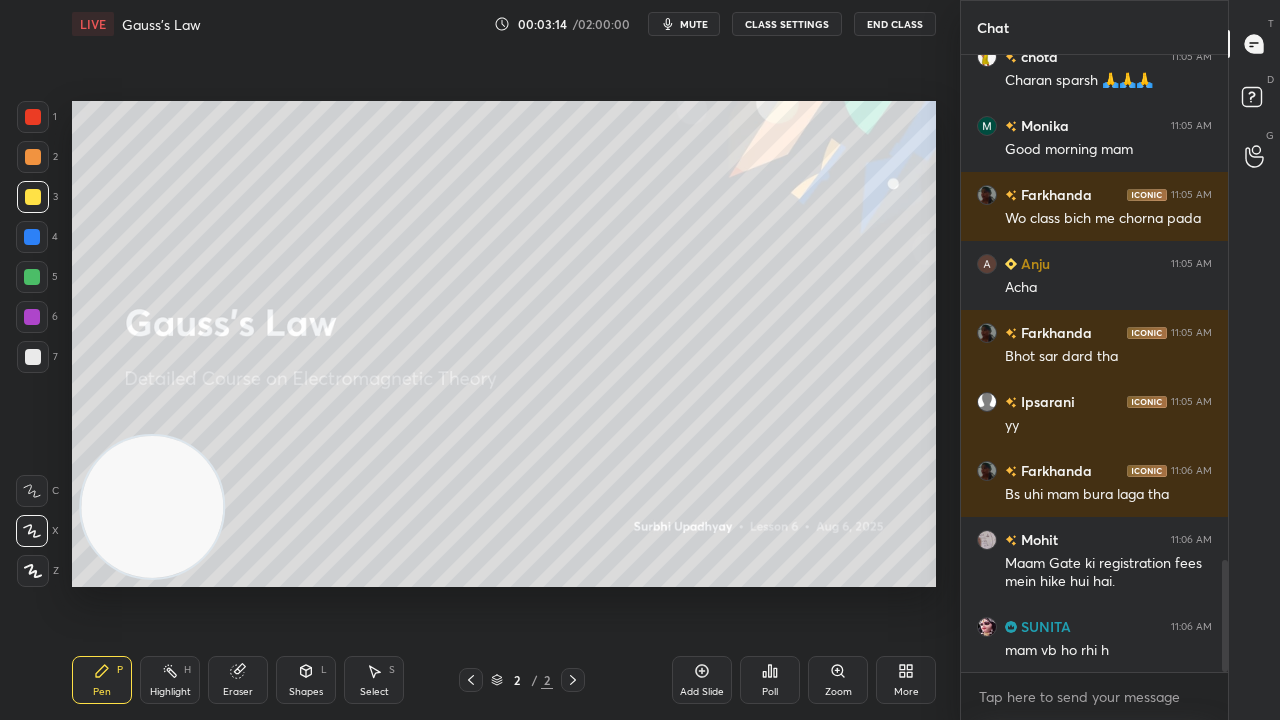 click on "1 2 3 4 5 6 7 C X Z C X Z E E Erase all   H H" at bounding box center [32, 344] 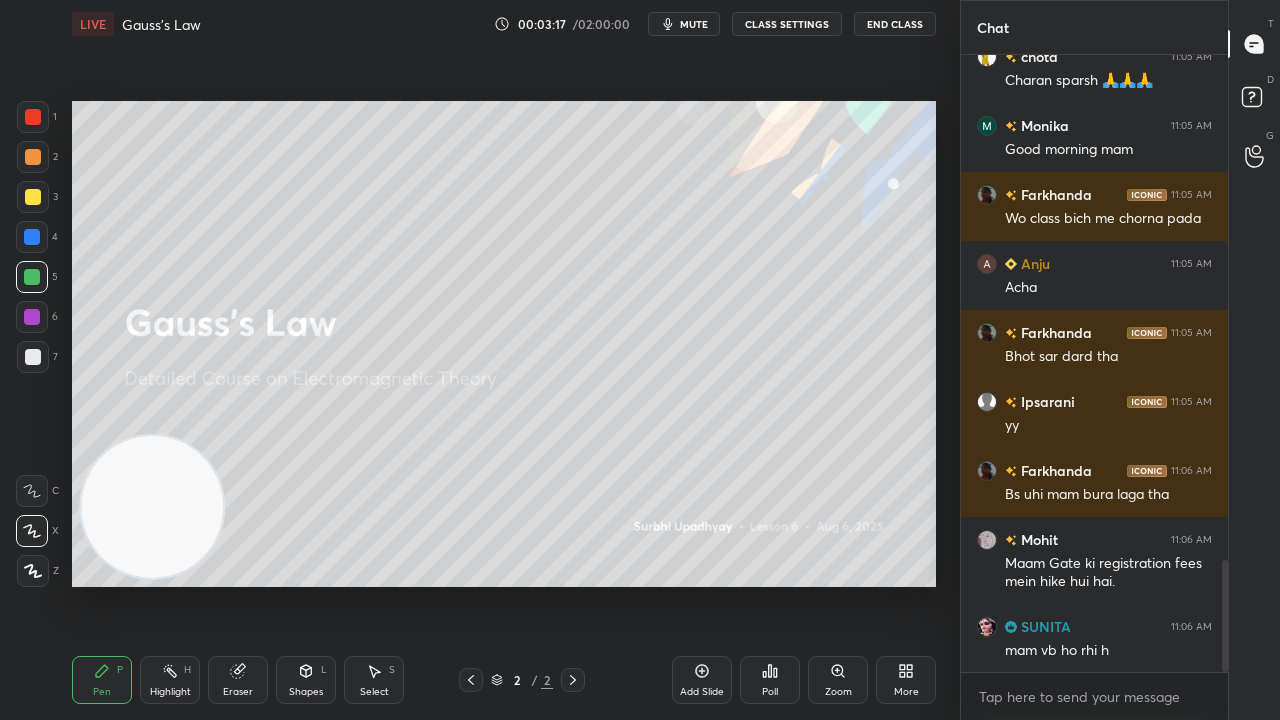 click on "mute" at bounding box center [694, 24] 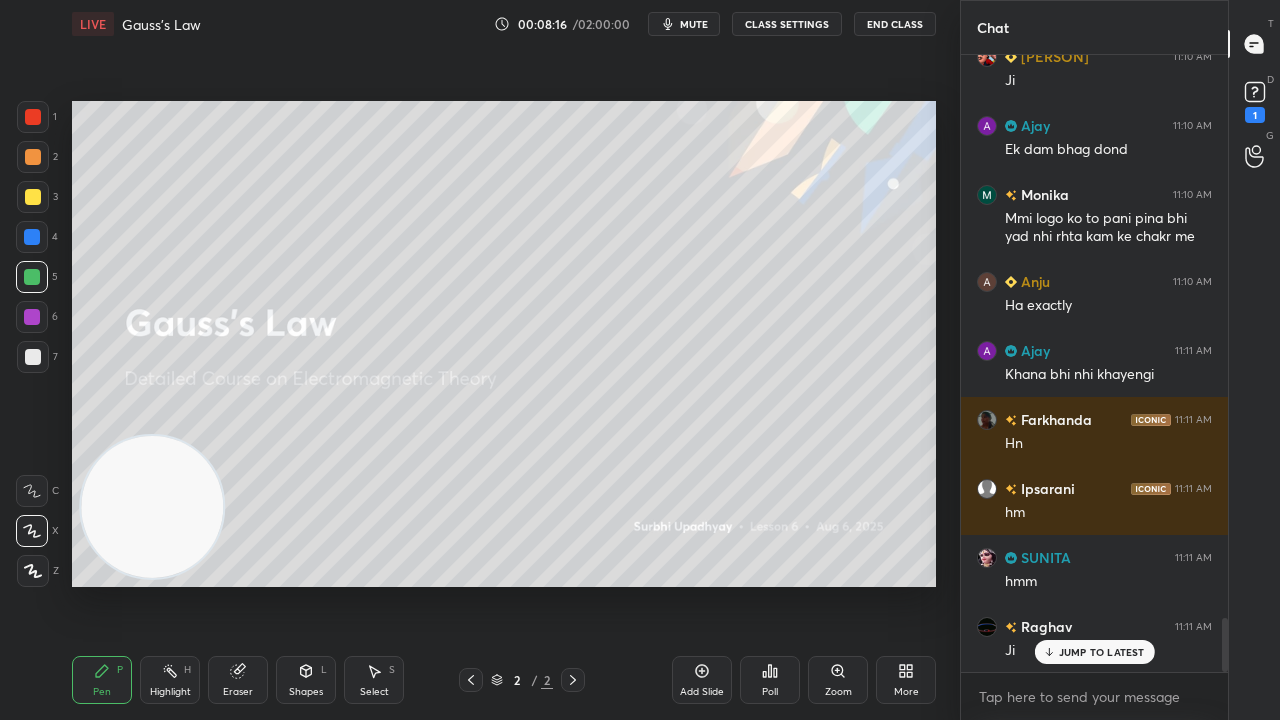 scroll, scrollTop: 6482, scrollLeft: 0, axis: vertical 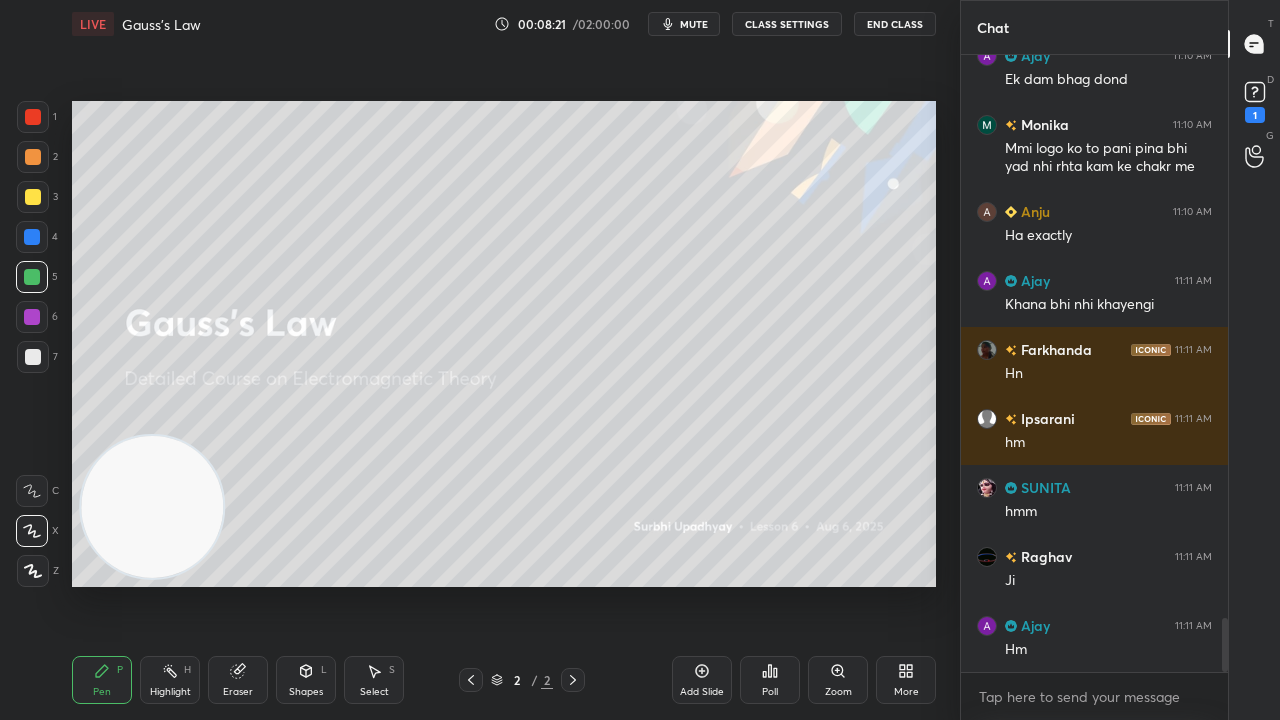 click on "mute" at bounding box center (684, 24) 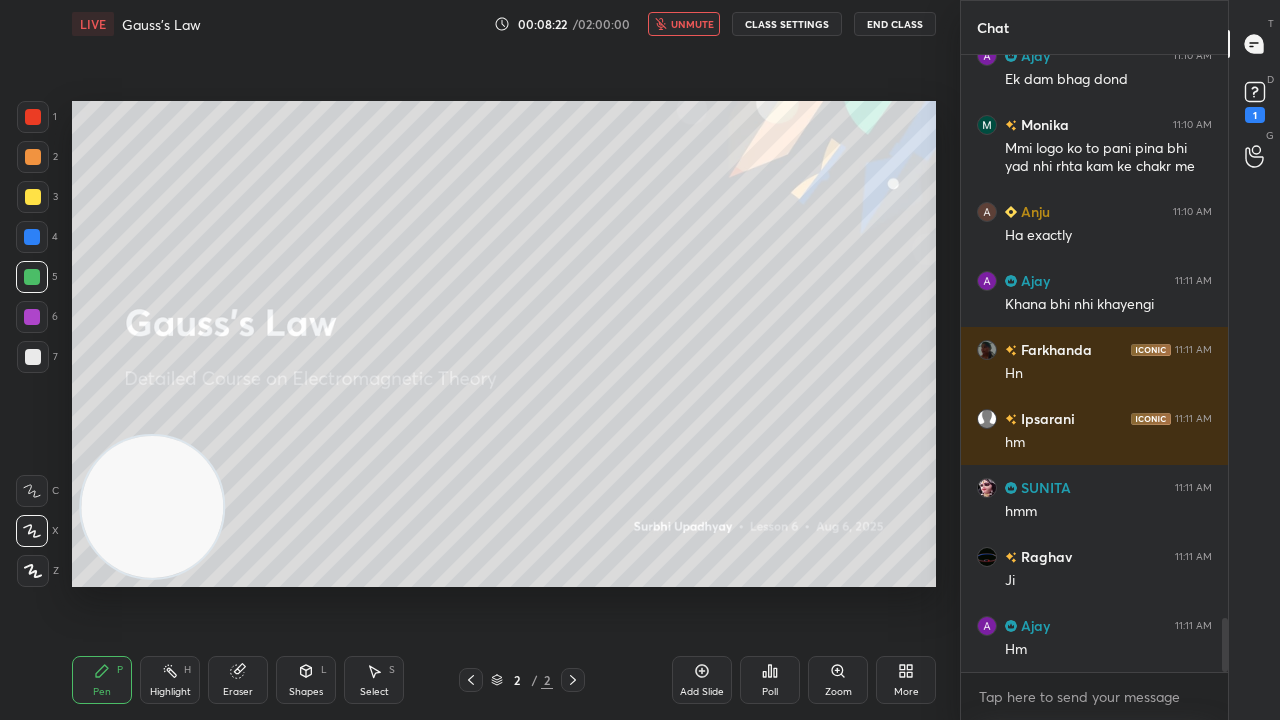click on "unmute" at bounding box center (692, 24) 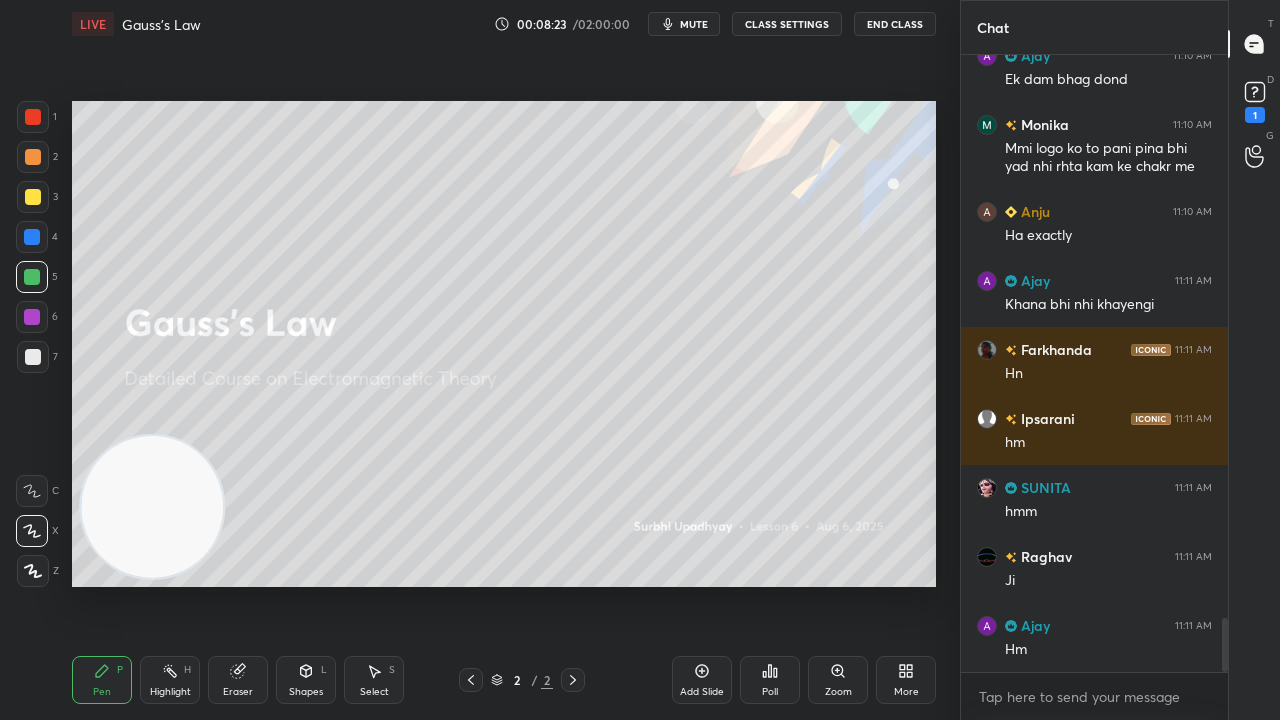 click at bounding box center [33, 357] 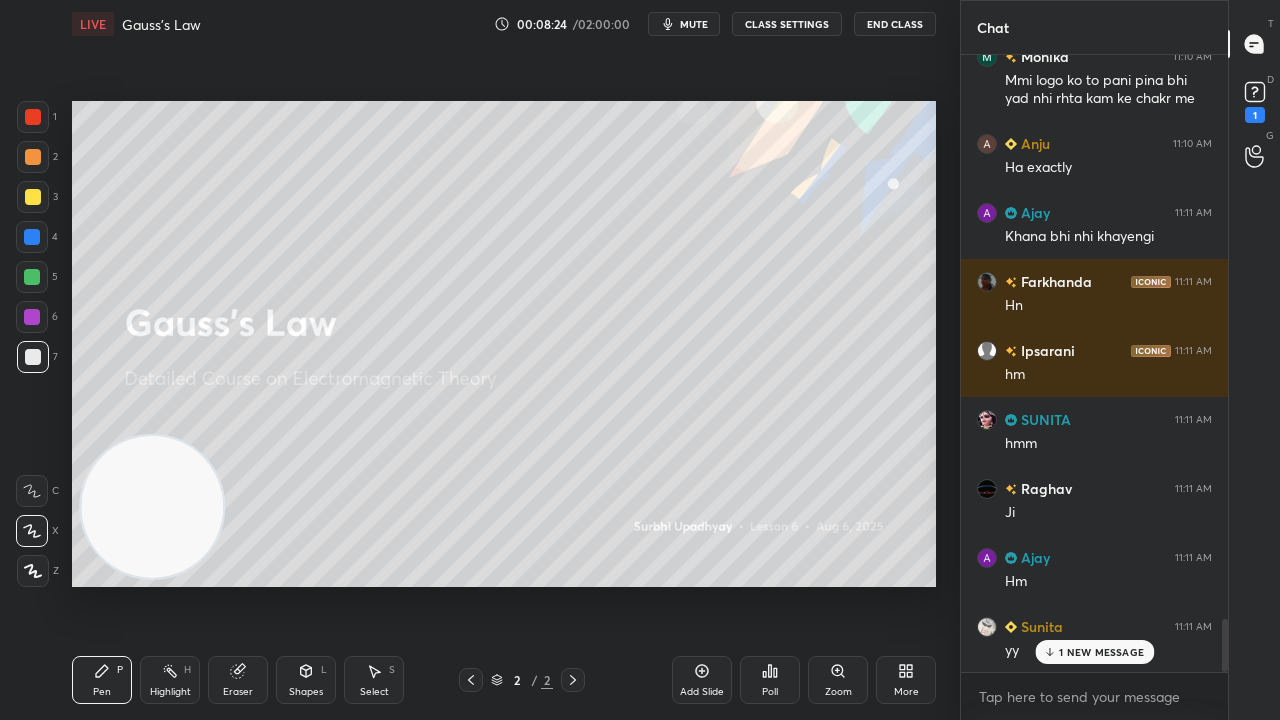 scroll, scrollTop: 6620, scrollLeft: 0, axis: vertical 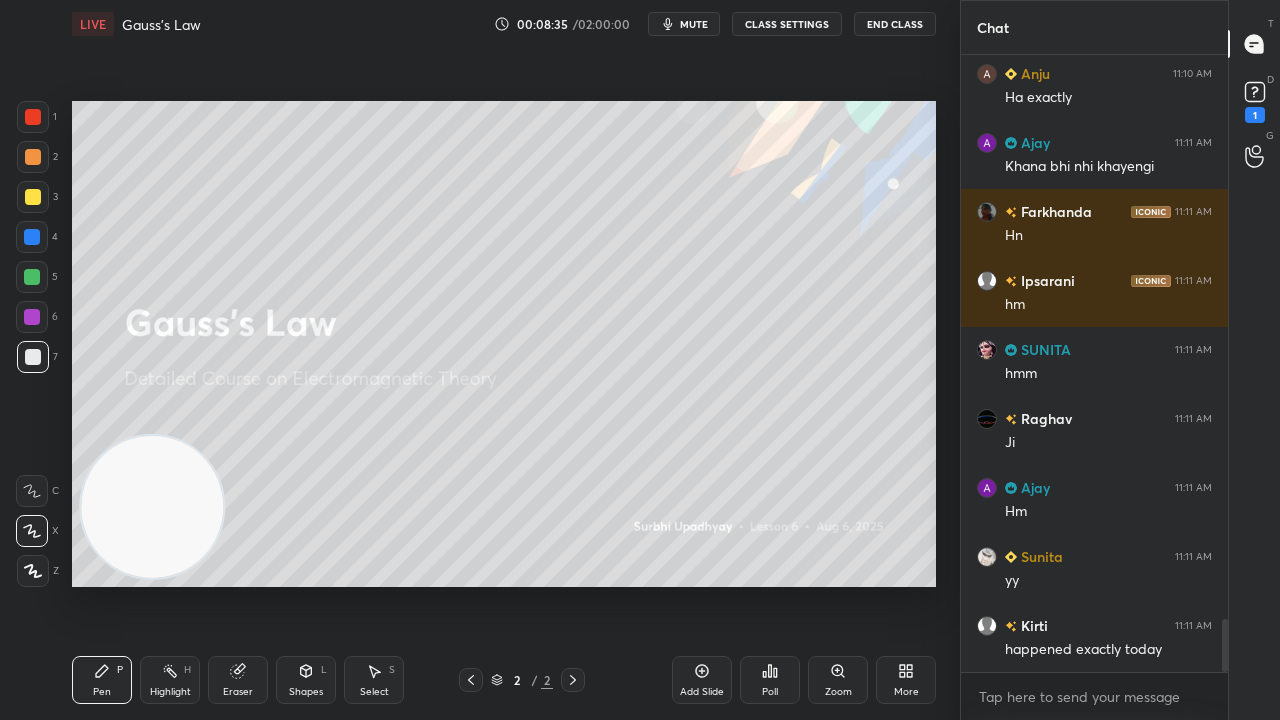 click at bounding box center [32, 277] 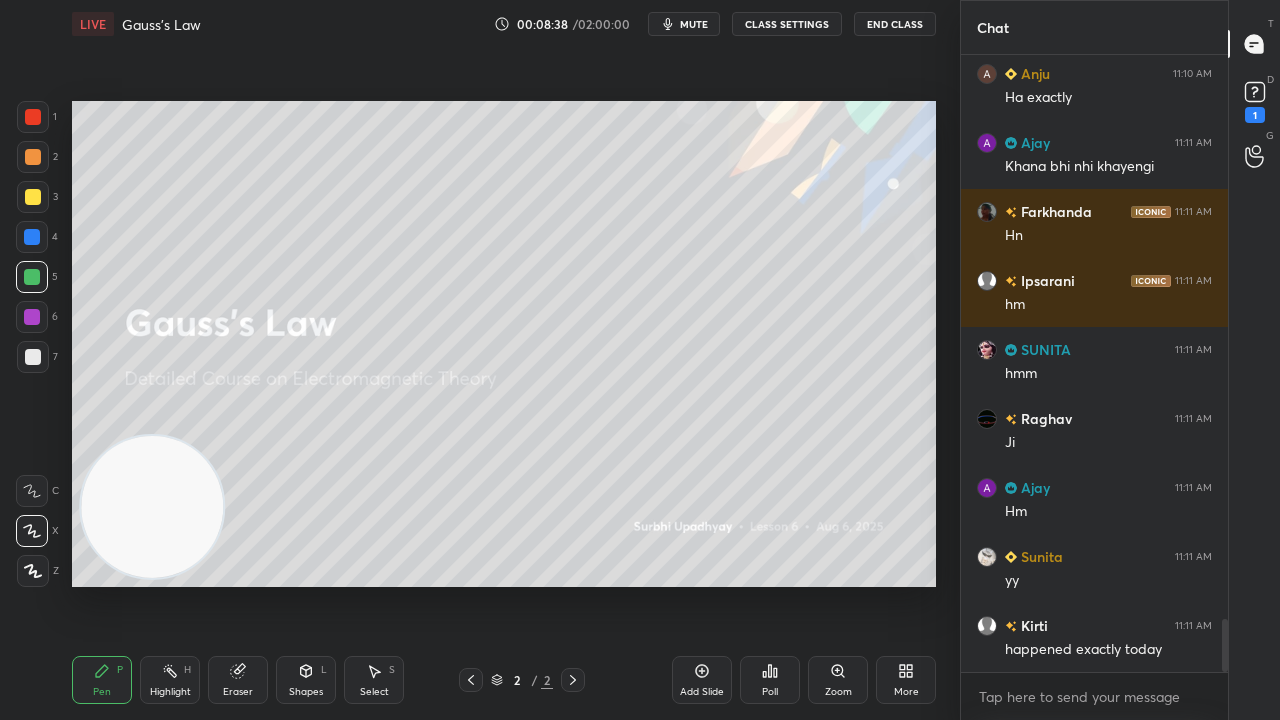 click on "mute" at bounding box center (684, 24) 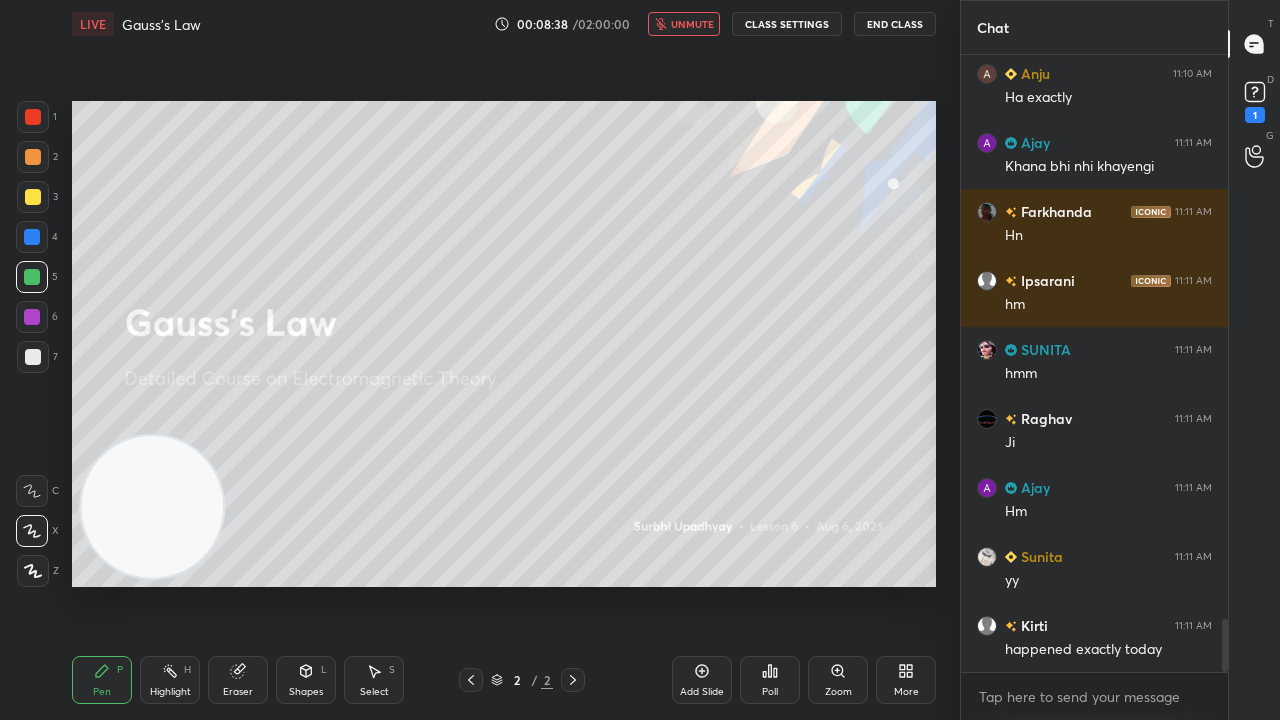 drag, startPoint x: 705, startPoint y: 20, endPoint x: 665, endPoint y: 46, distance: 47.707443 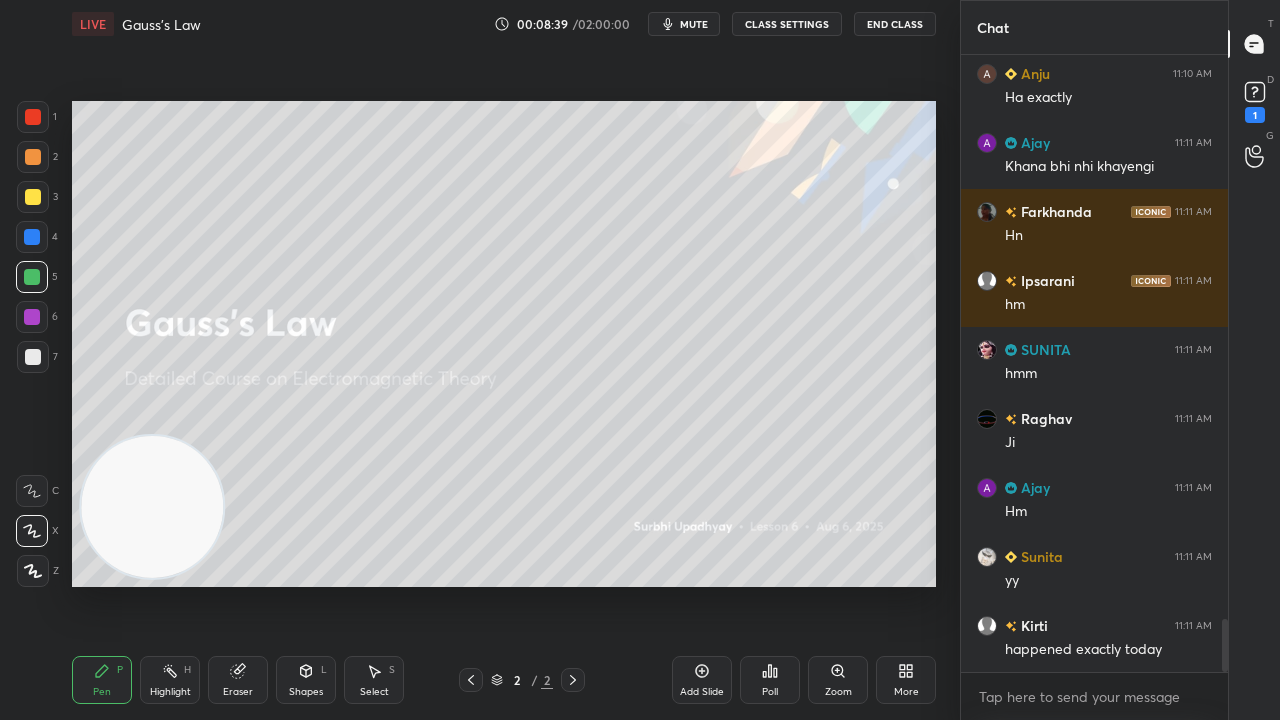 click at bounding box center (32, 277) 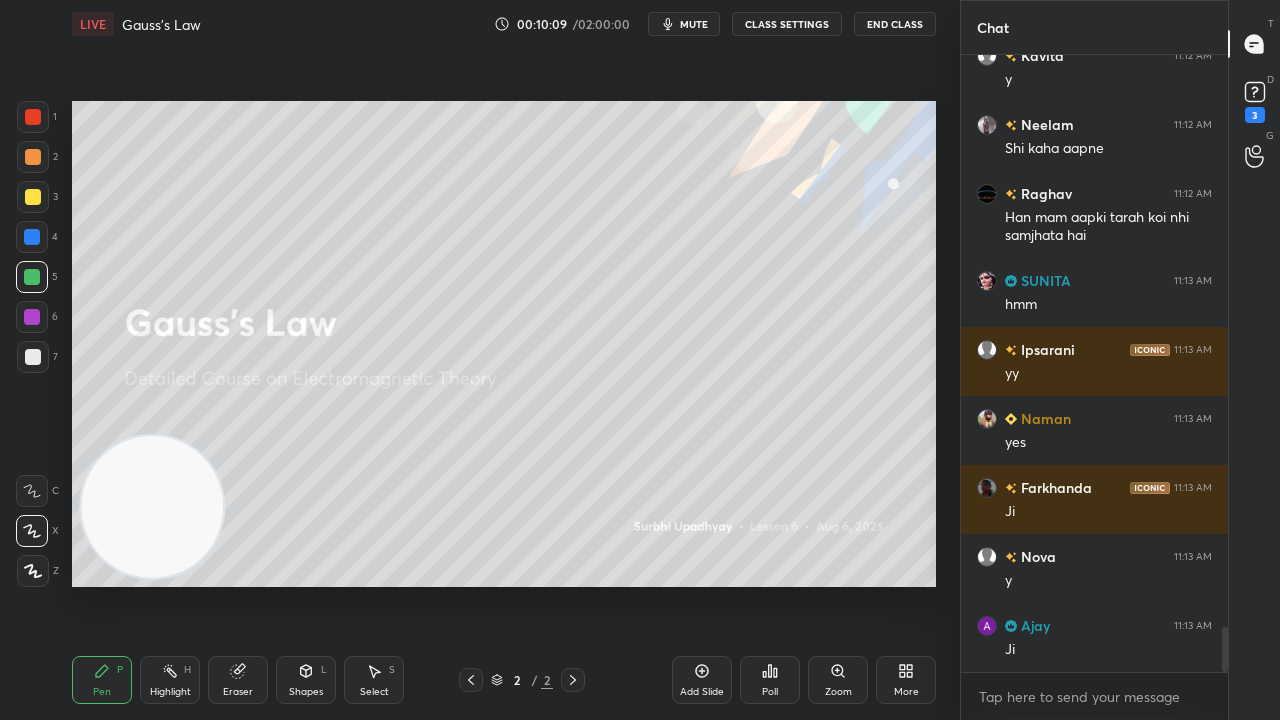 scroll, scrollTop: 7948, scrollLeft: 0, axis: vertical 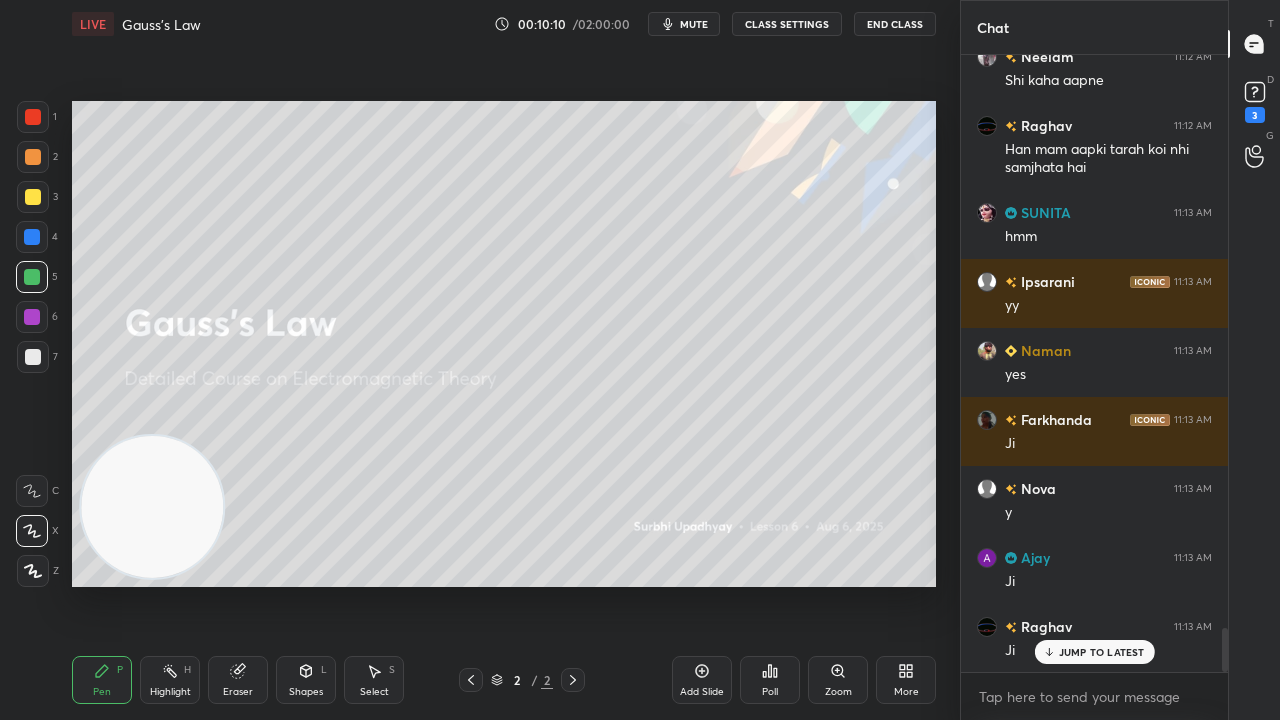 click at bounding box center (33, 197) 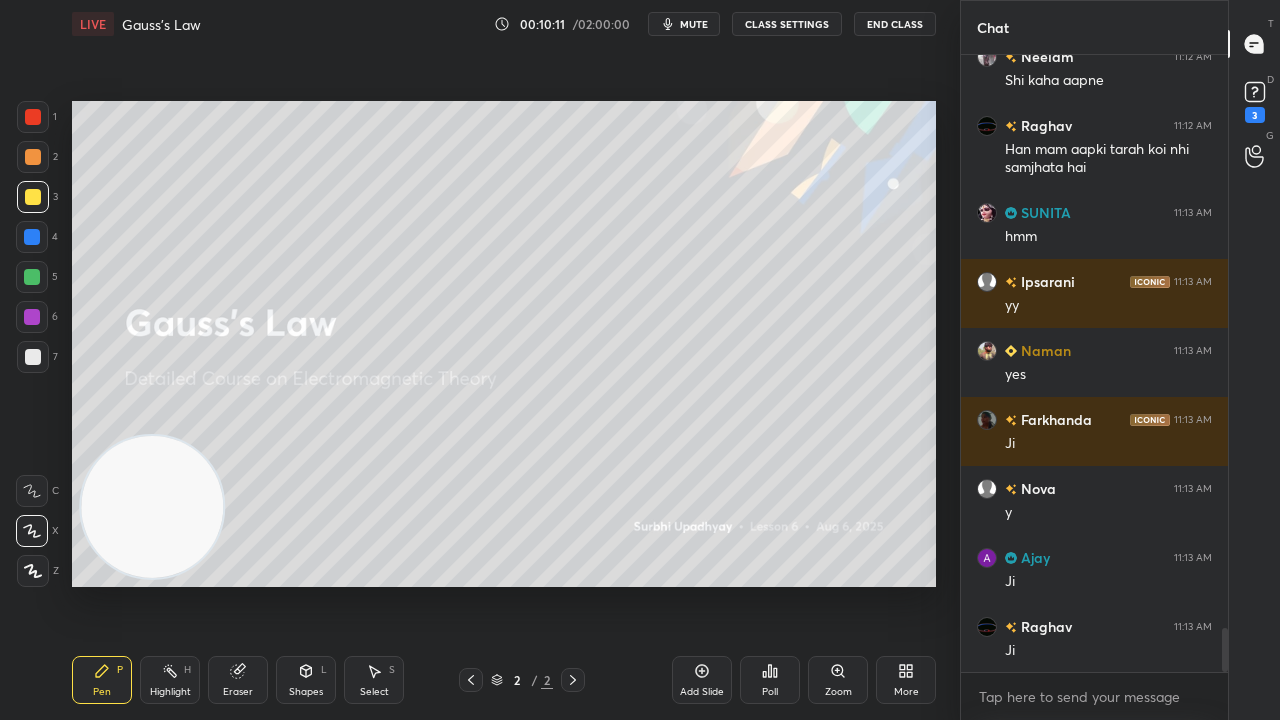 scroll, scrollTop: 8018, scrollLeft: 0, axis: vertical 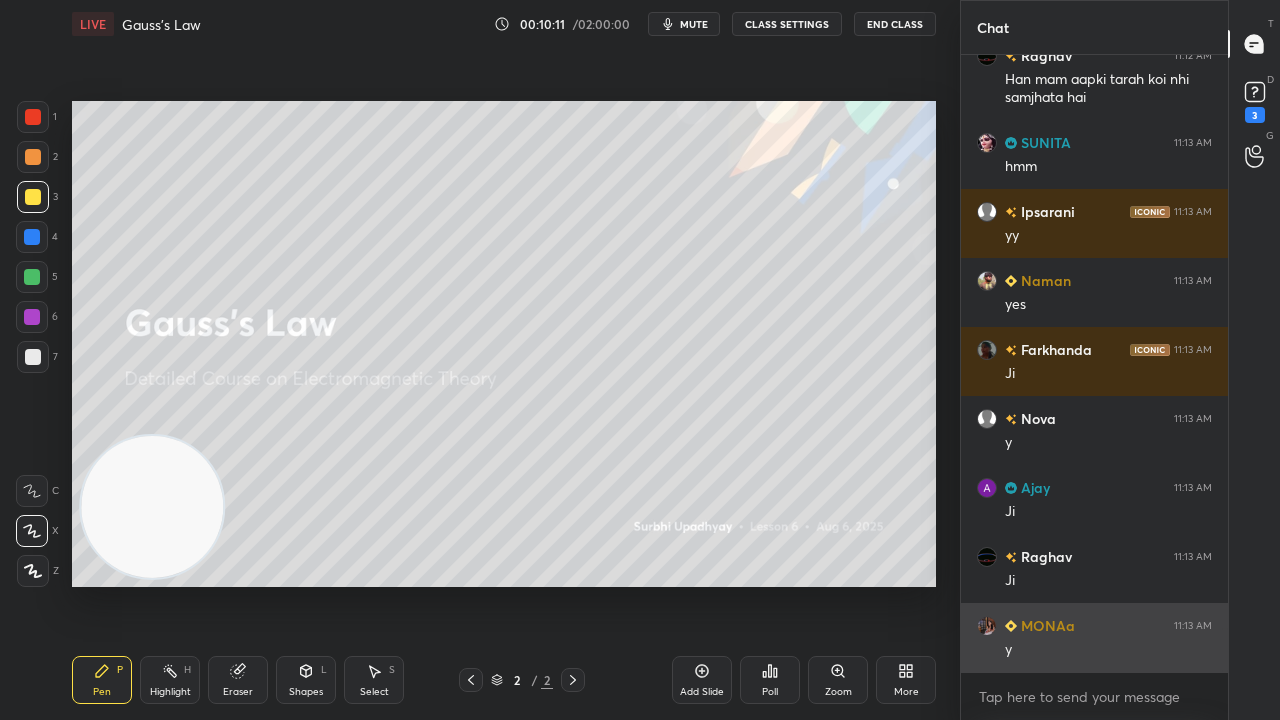 click on "y" at bounding box center (1108, 650) 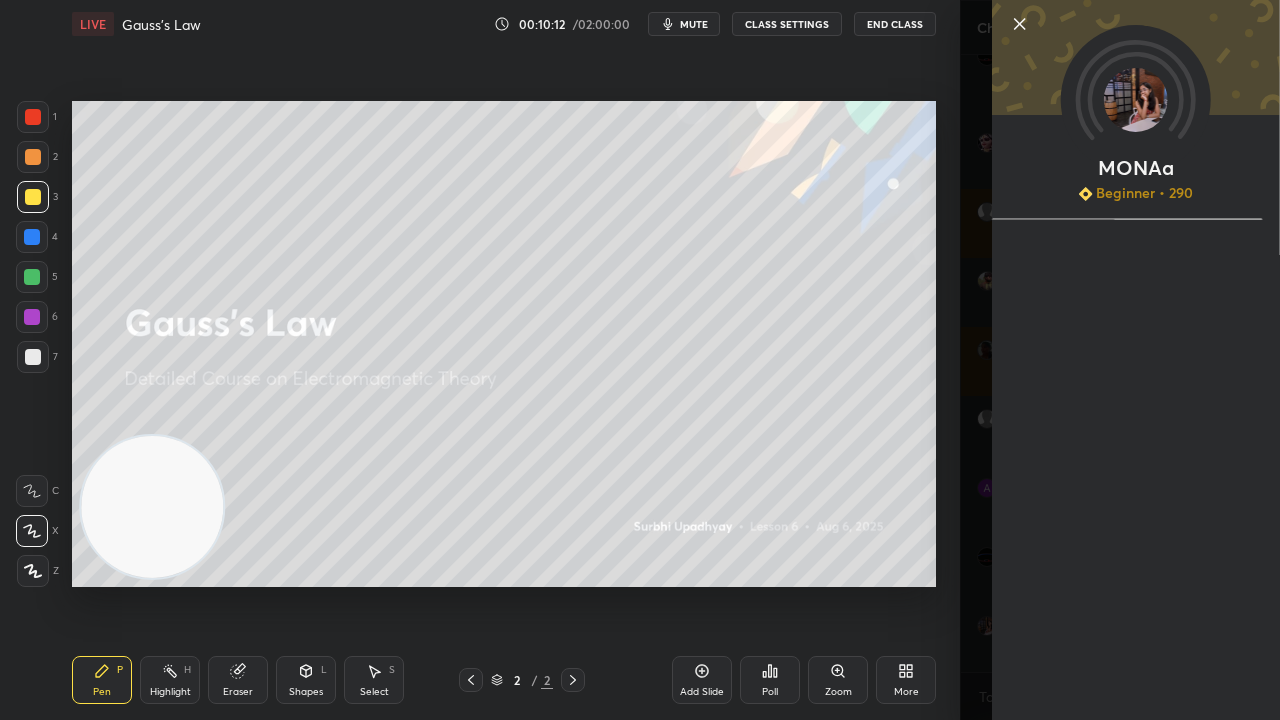 click on "MONAa Beginner   •   290" at bounding box center (1120, 360) 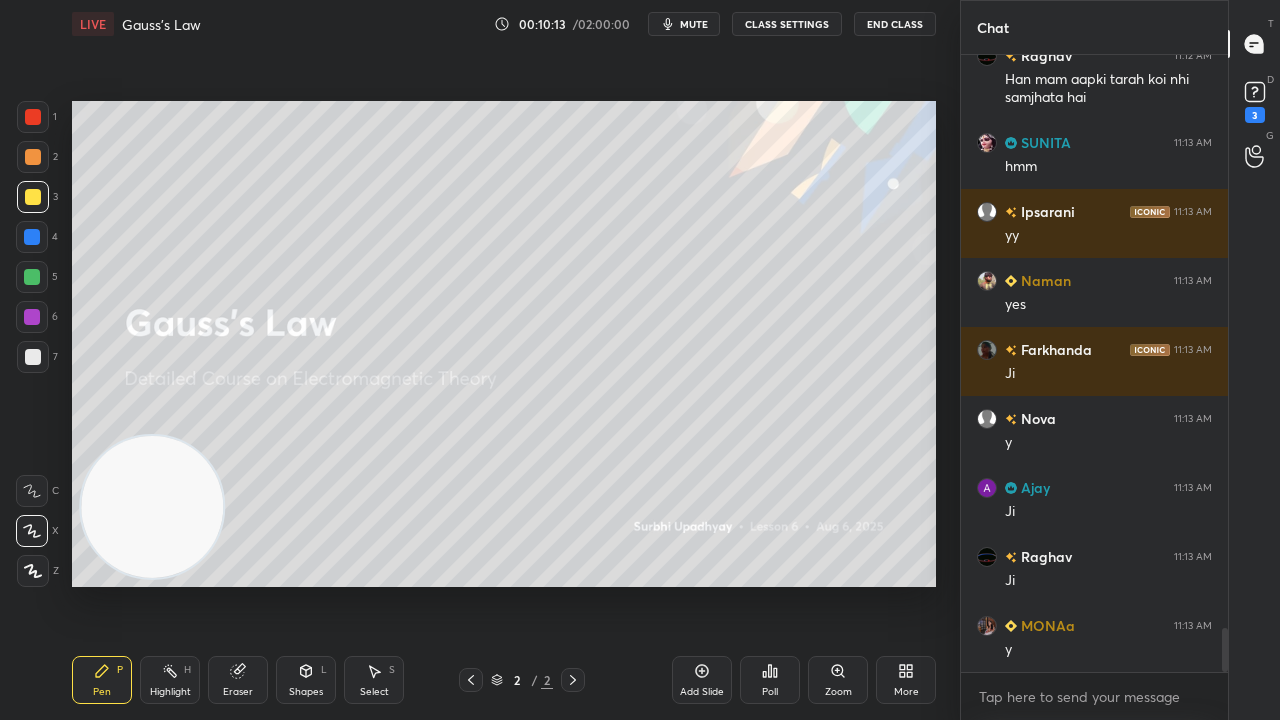 click on "mute" at bounding box center (694, 24) 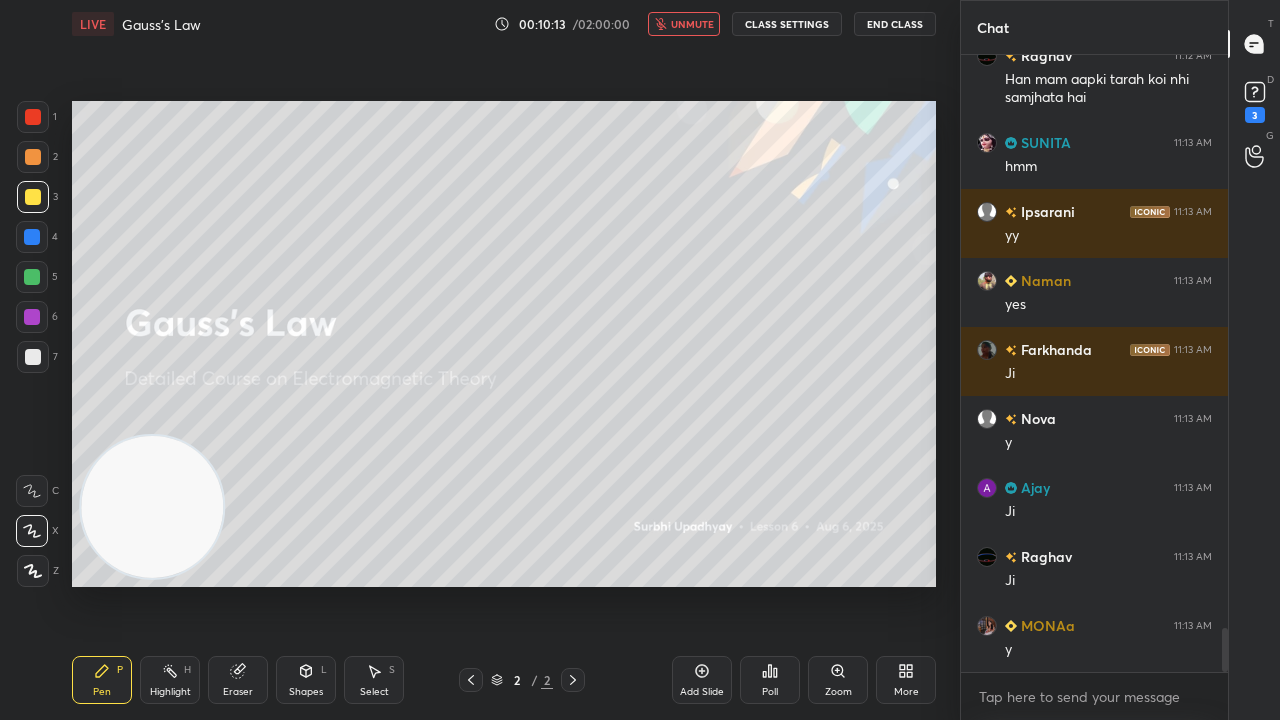 drag, startPoint x: 691, startPoint y: 26, endPoint x: 682, endPoint y: 36, distance: 13.453624 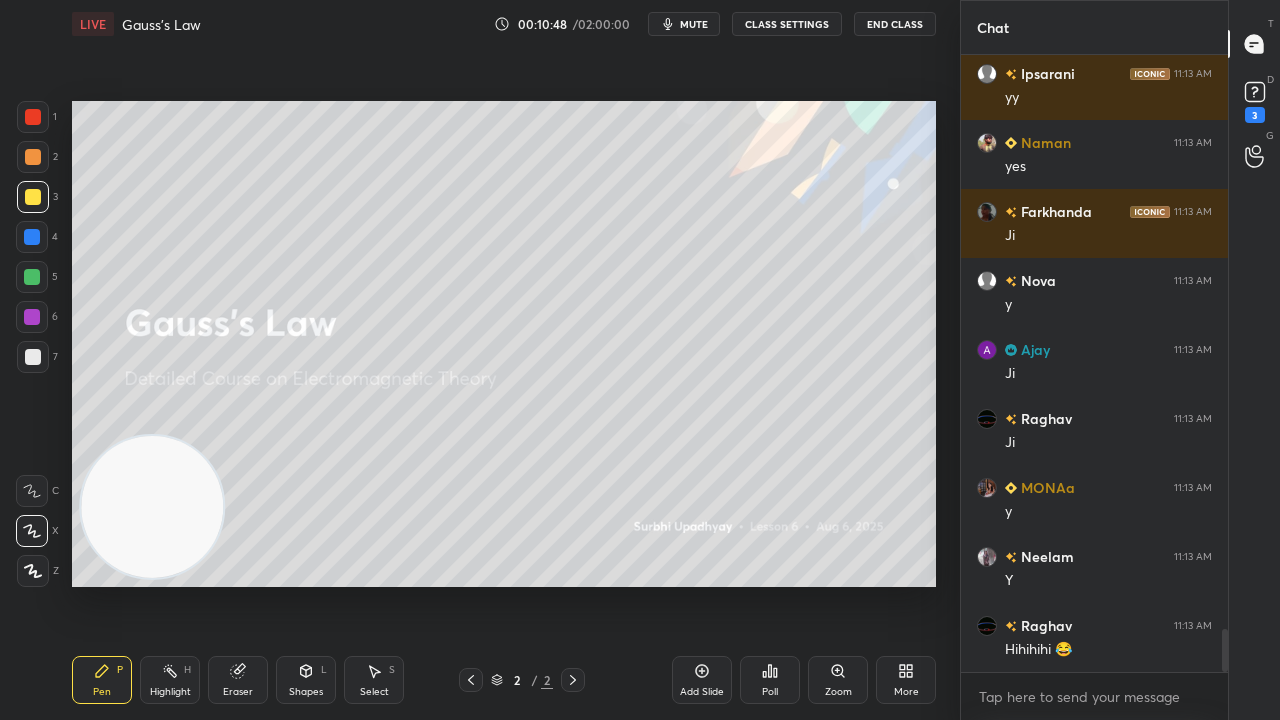 scroll, scrollTop: 8224, scrollLeft: 0, axis: vertical 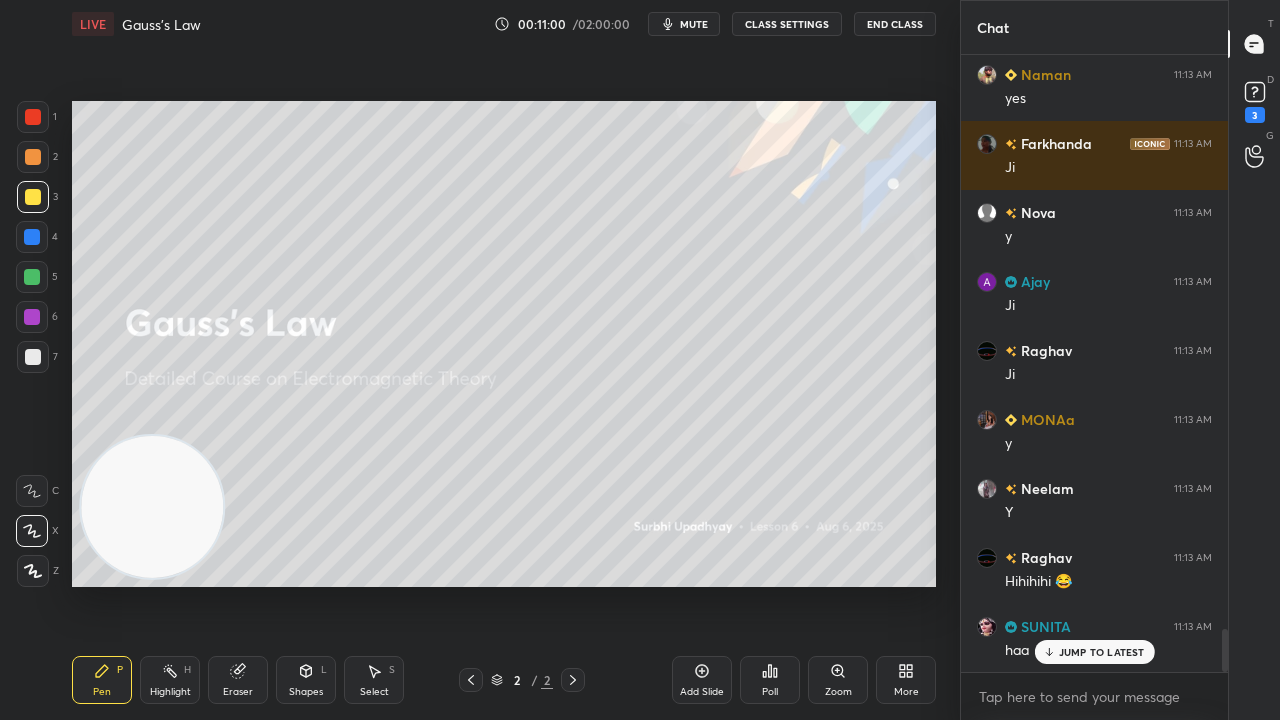 click at bounding box center [33, 357] 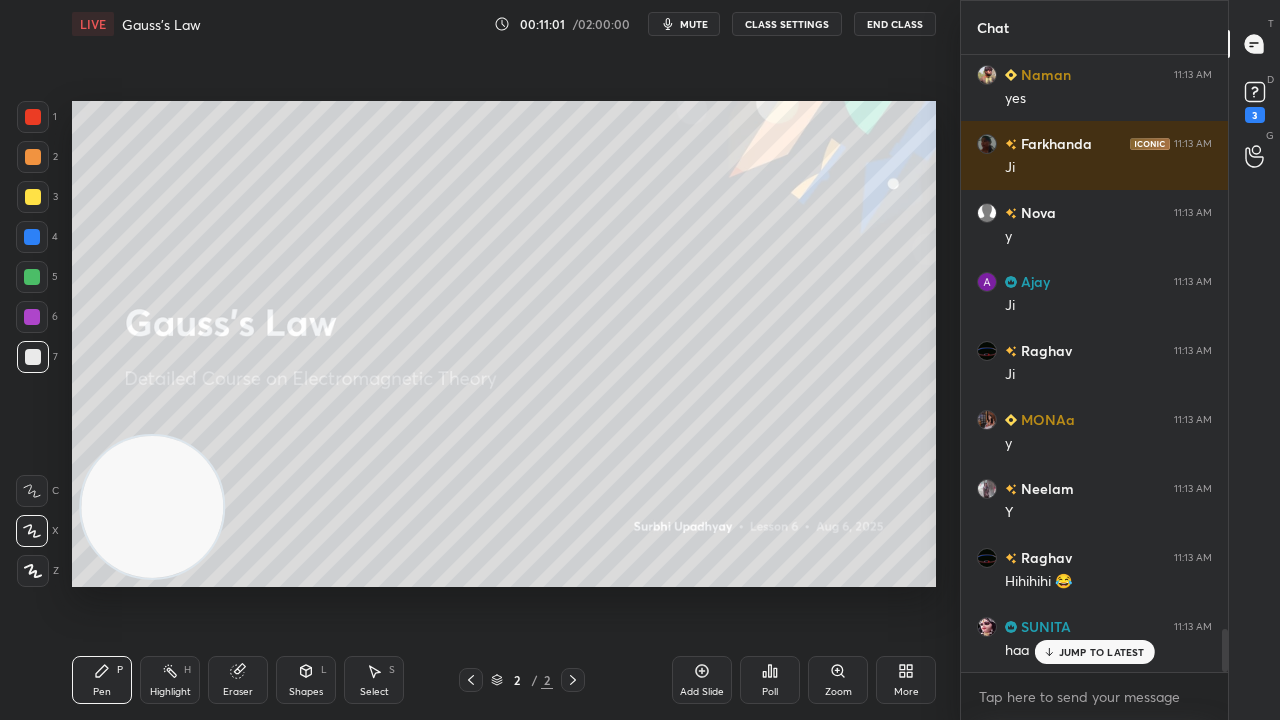 drag, startPoint x: 1109, startPoint y: 654, endPoint x: 1104, endPoint y: 685, distance: 31.400637 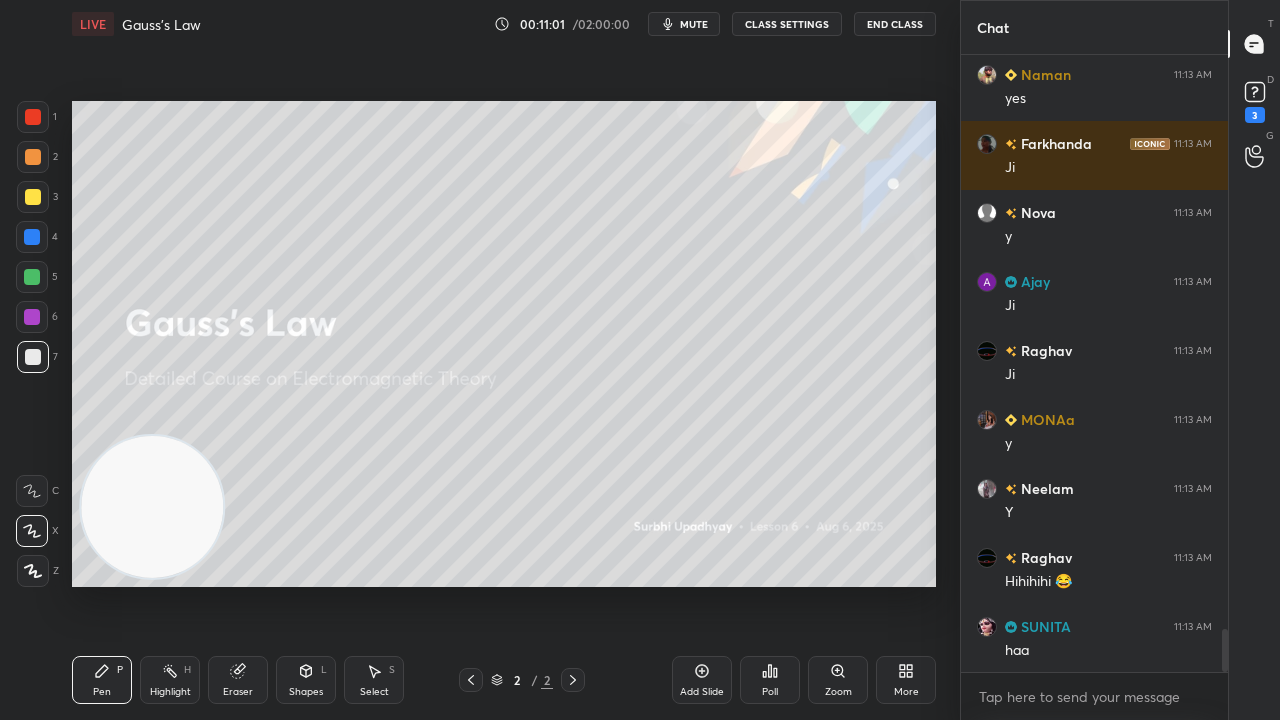 click on "x" at bounding box center (1094, 696) 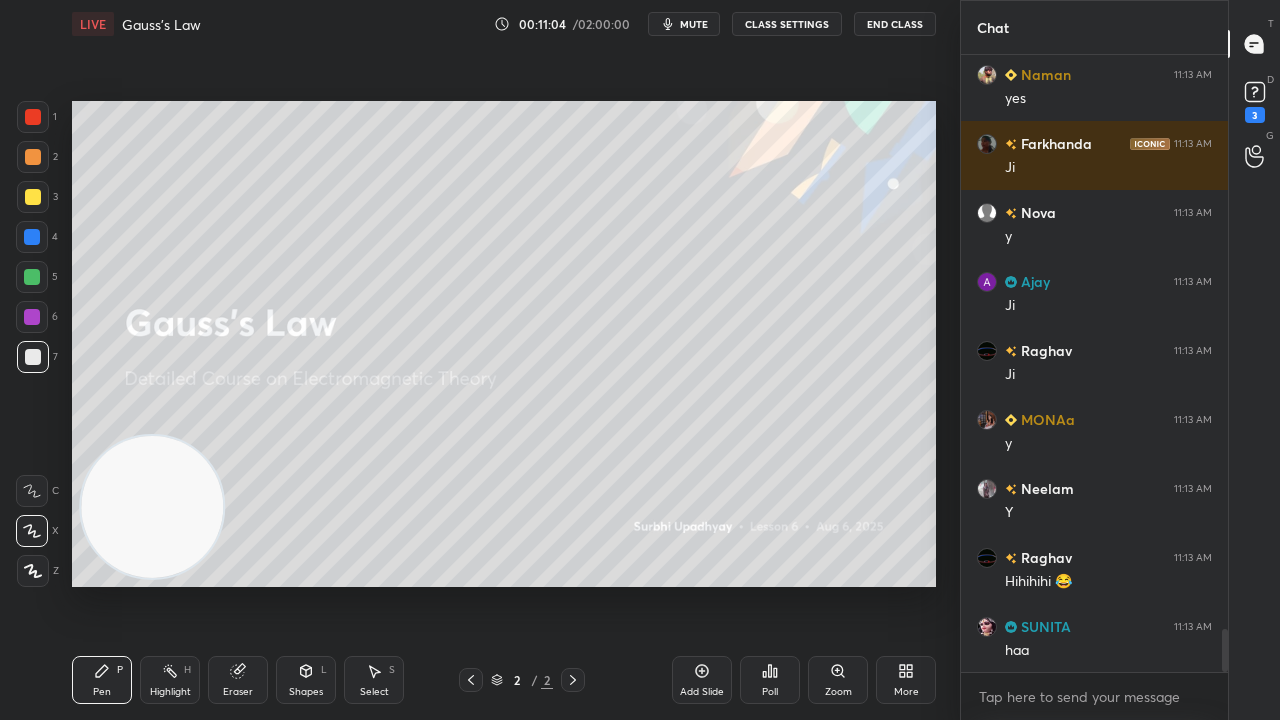 click on "mute" at bounding box center [684, 24] 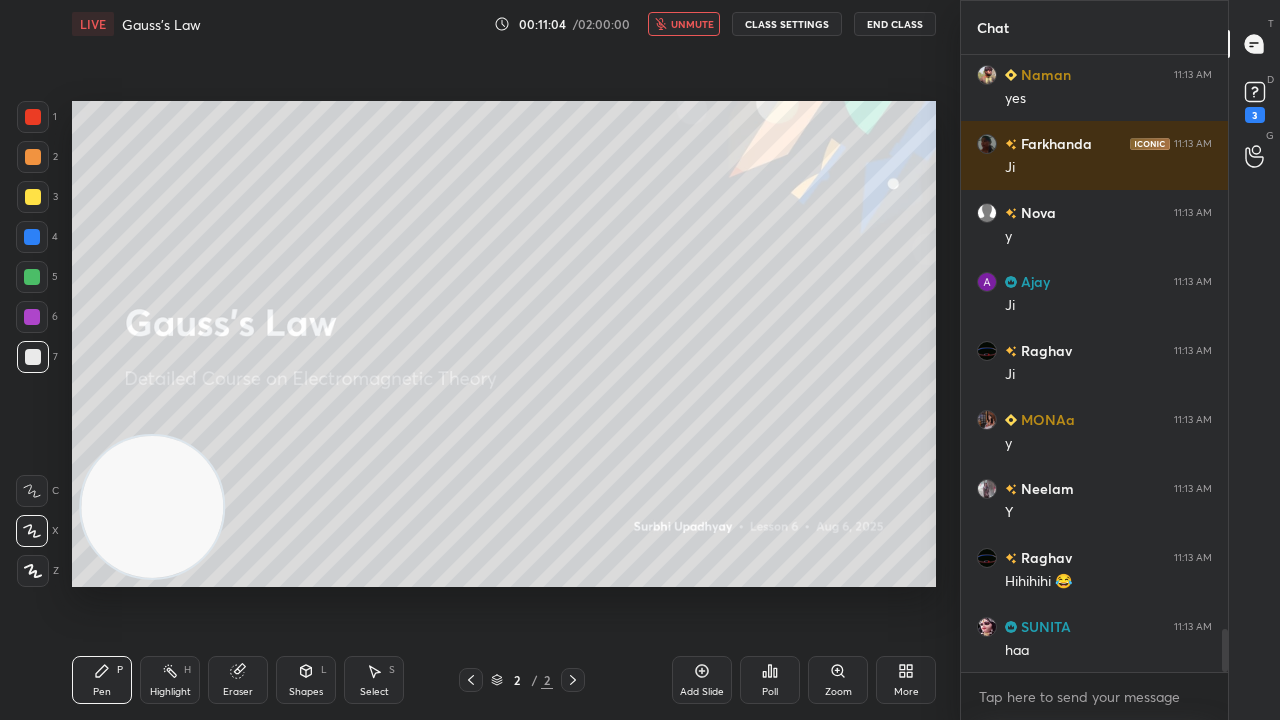 click on "unmute" at bounding box center [692, 24] 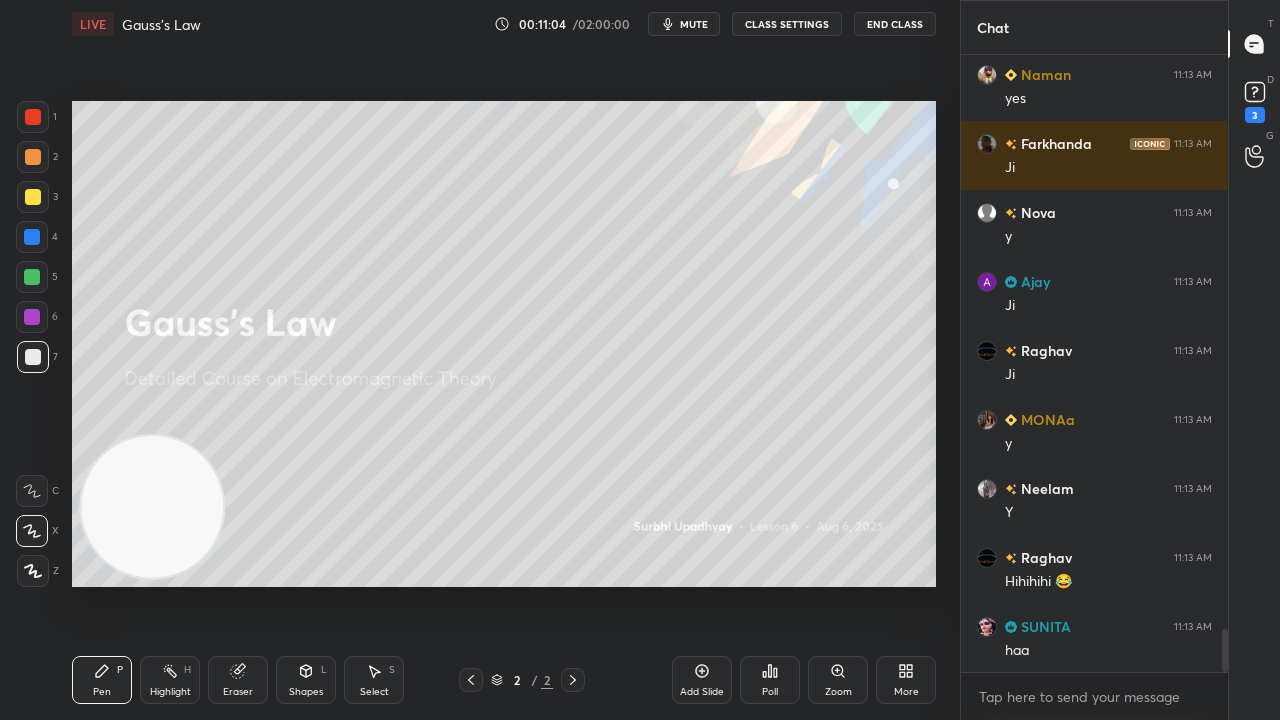 scroll, scrollTop: 8294, scrollLeft: 0, axis: vertical 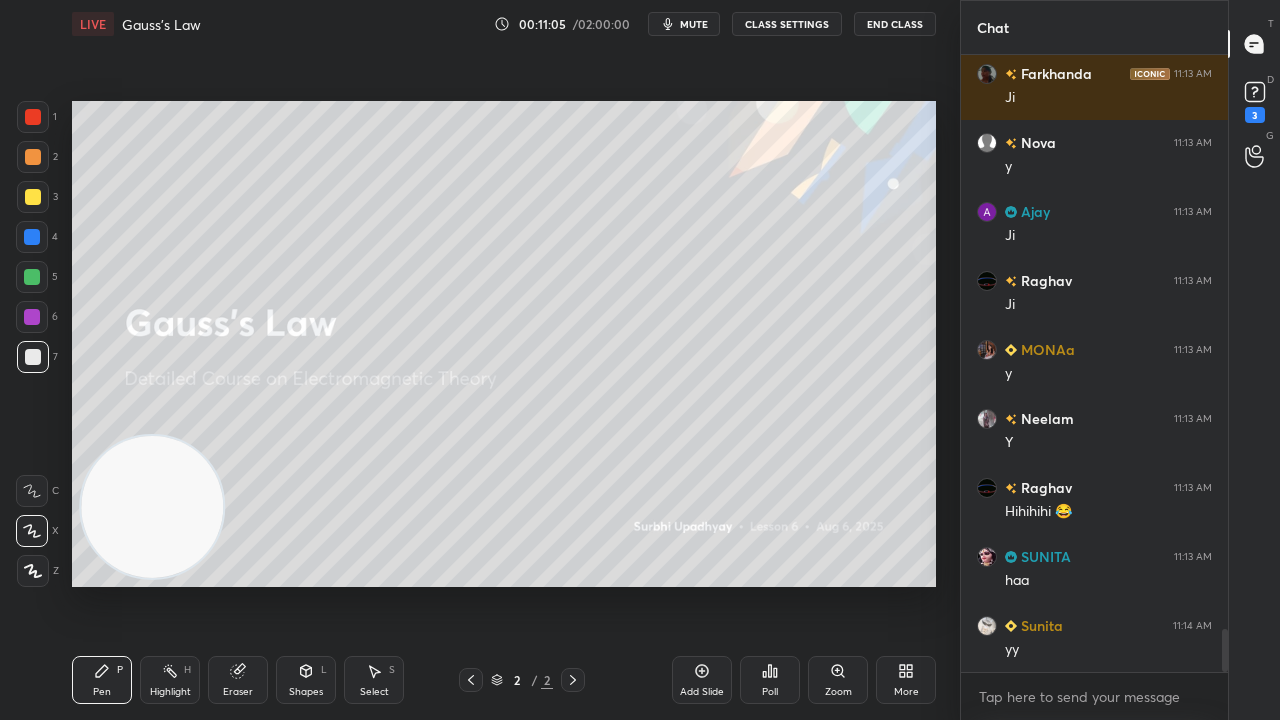 click at bounding box center (33, 197) 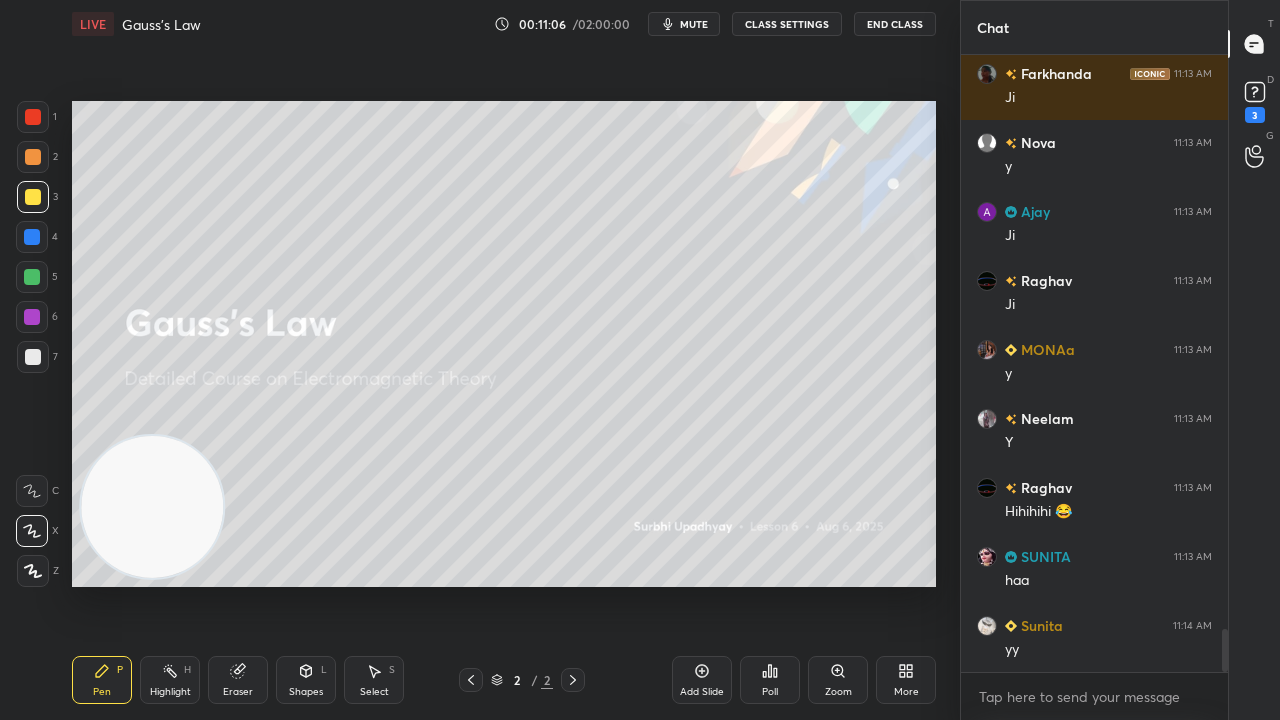 scroll, scrollTop: 8362, scrollLeft: 0, axis: vertical 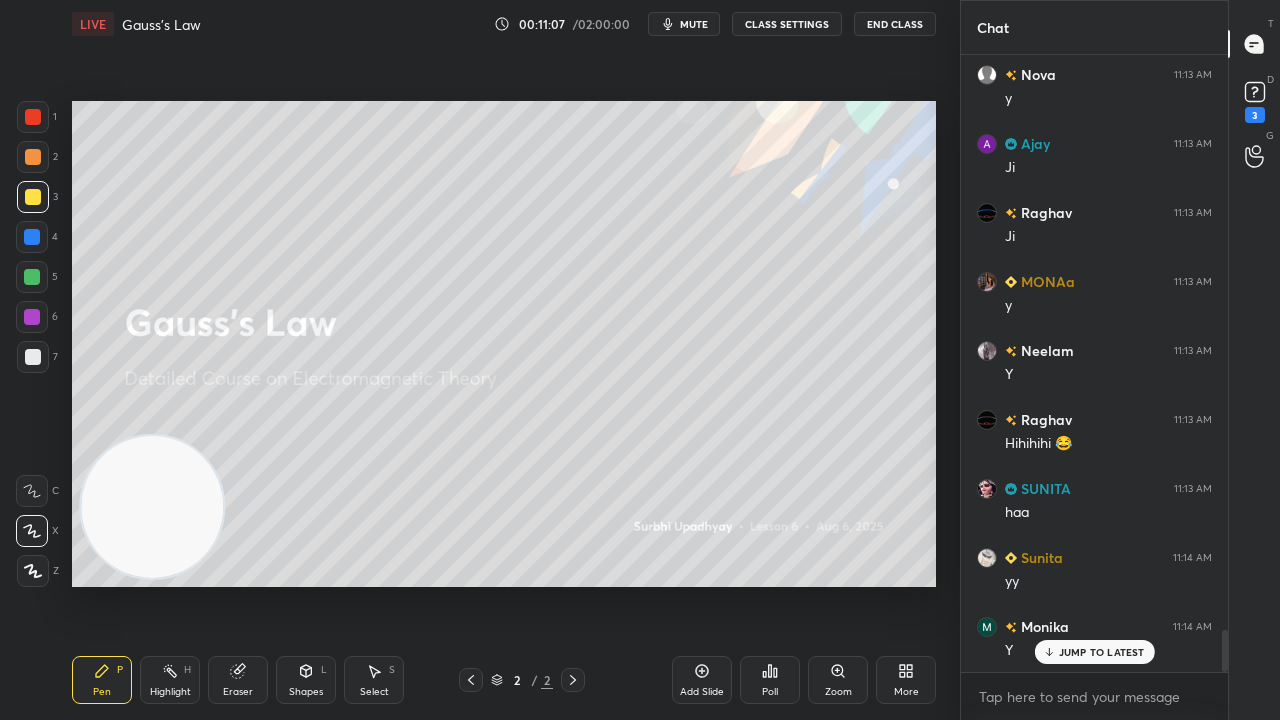 click at bounding box center [33, 357] 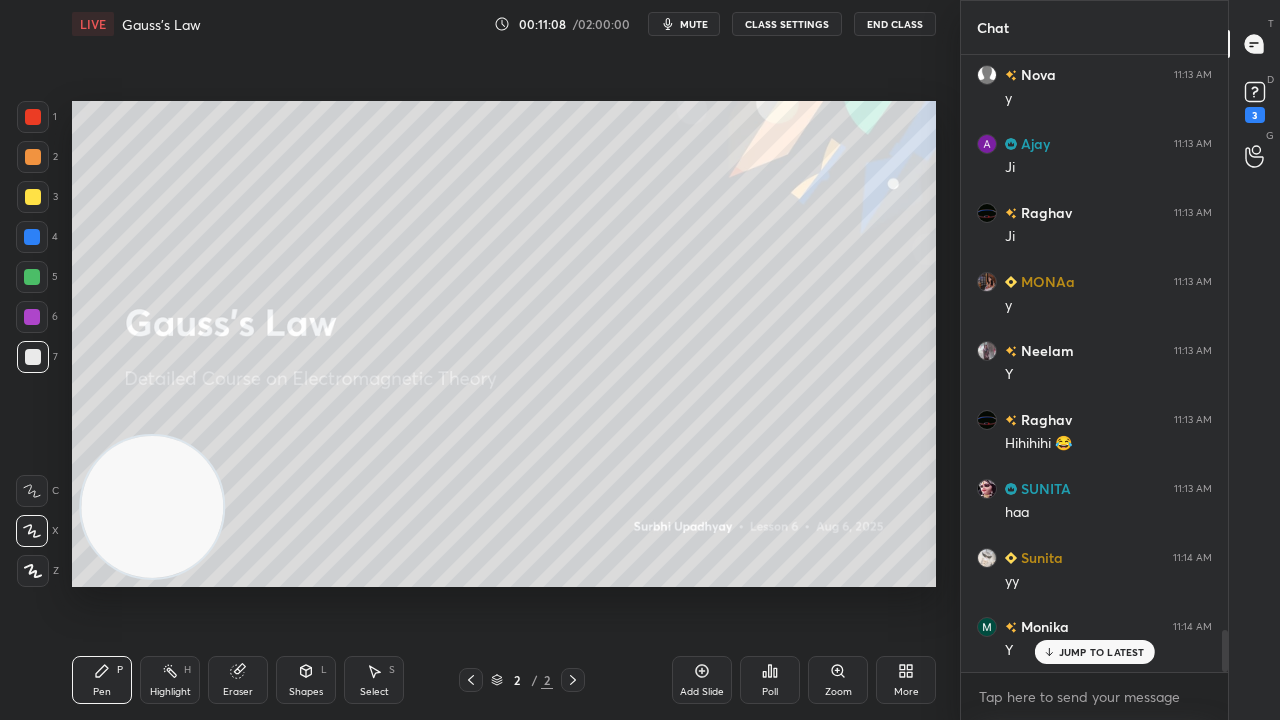 drag, startPoint x: 1078, startPoint y: 658, endPoint x: 1071, endPoint y: 686, distance: 28.86174 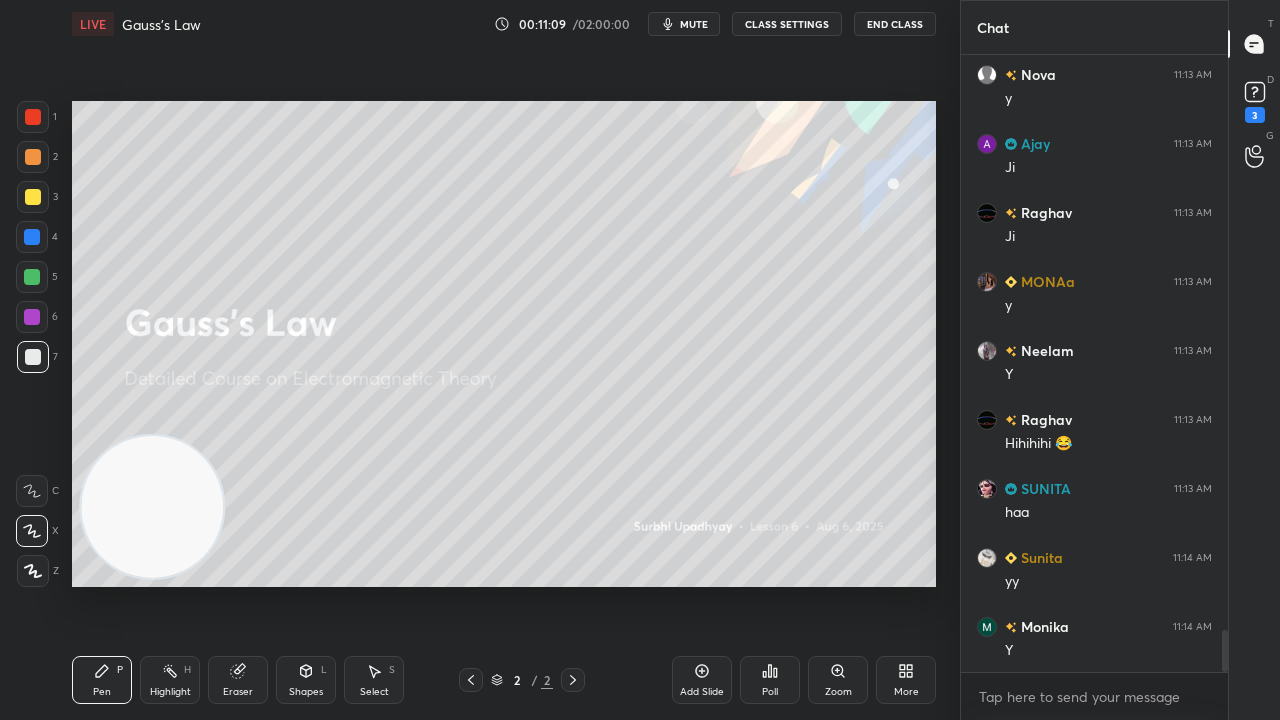 scroll, scrollTop: 8432, scrollLeft: 0, axis: vertical 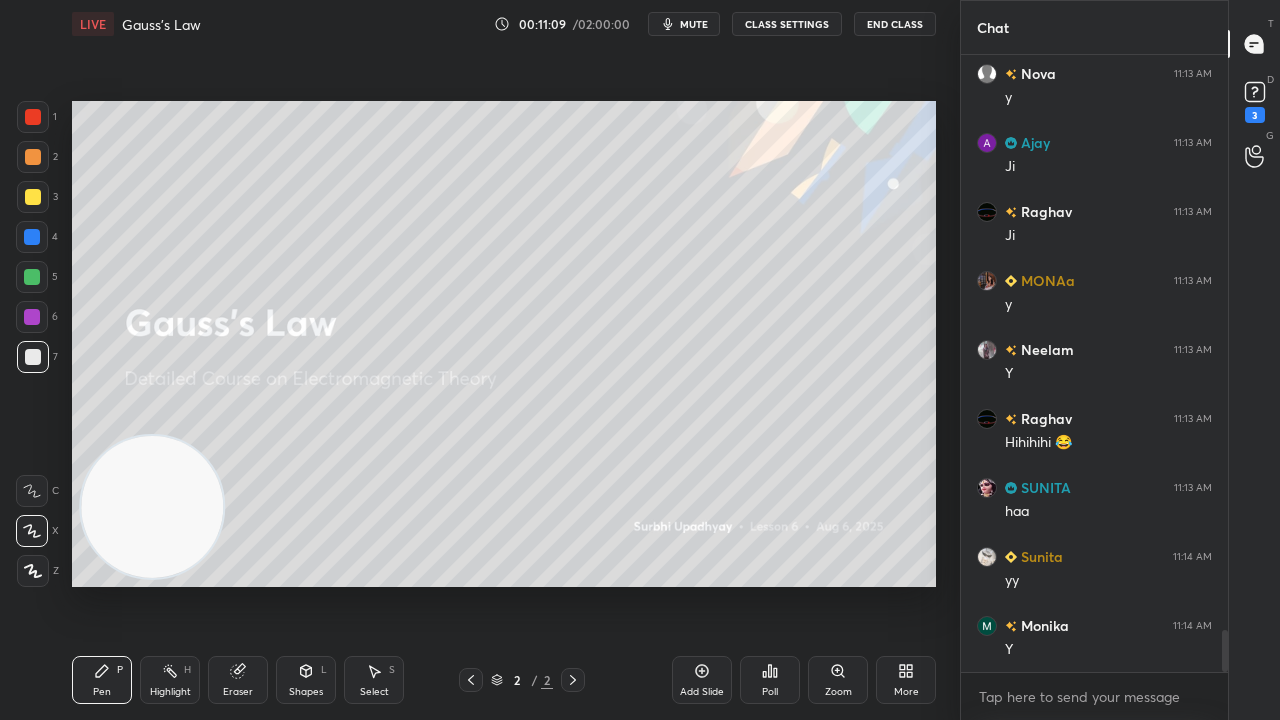 click on "mute" at bounding box center [684, 24] 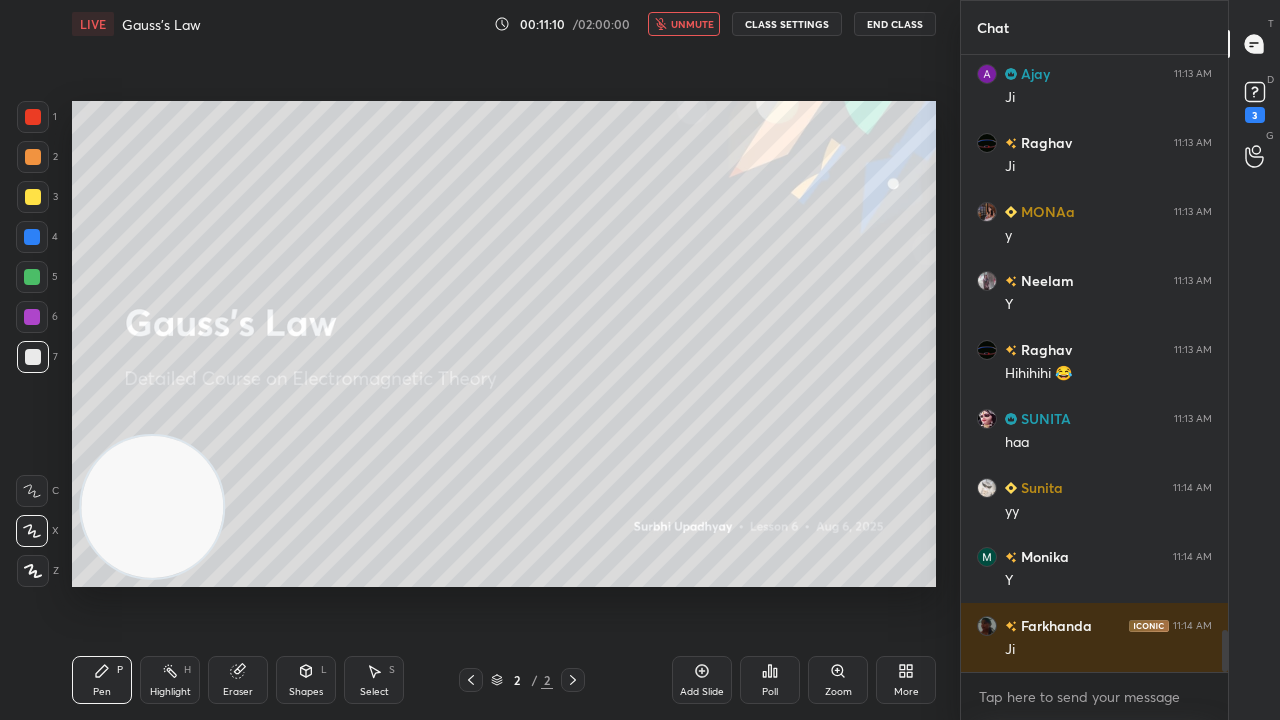 click on "unmute" at bounding box center [692, 24] 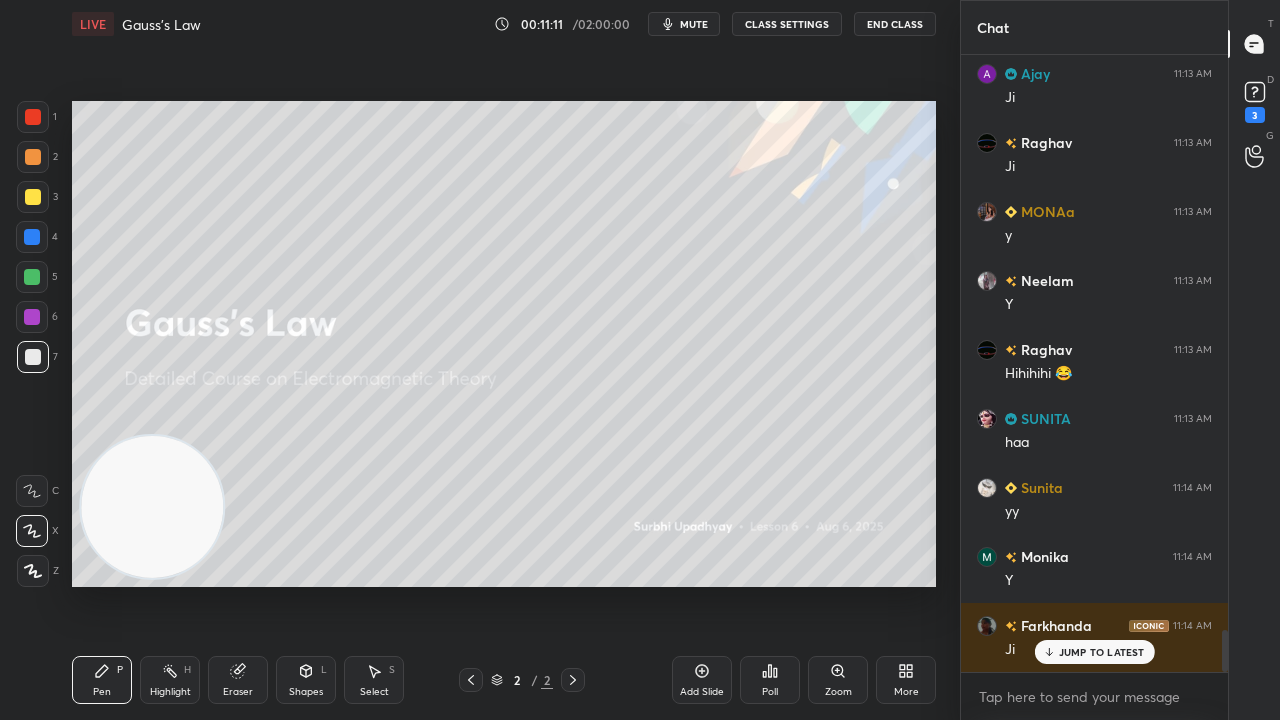 scroll, scrollTop: 8500, scrollLeft: 0, axis: vertical 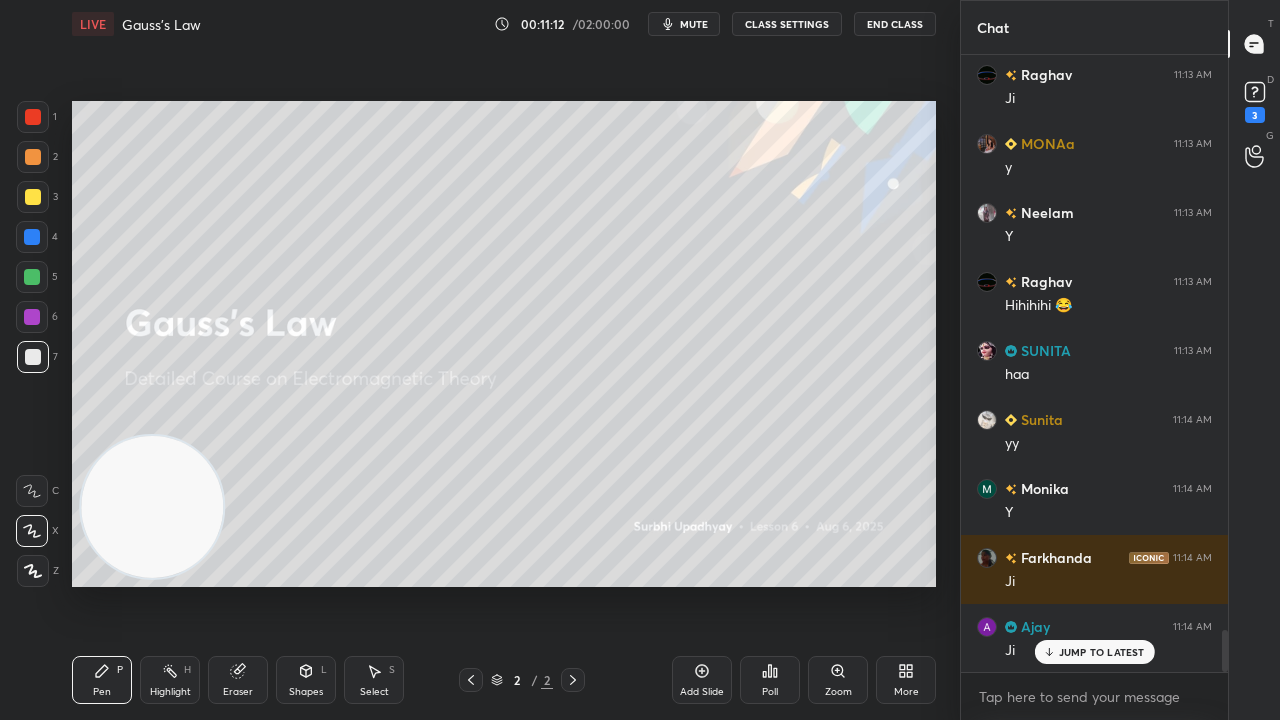 click on "mute" at bounding box center (694, 24) 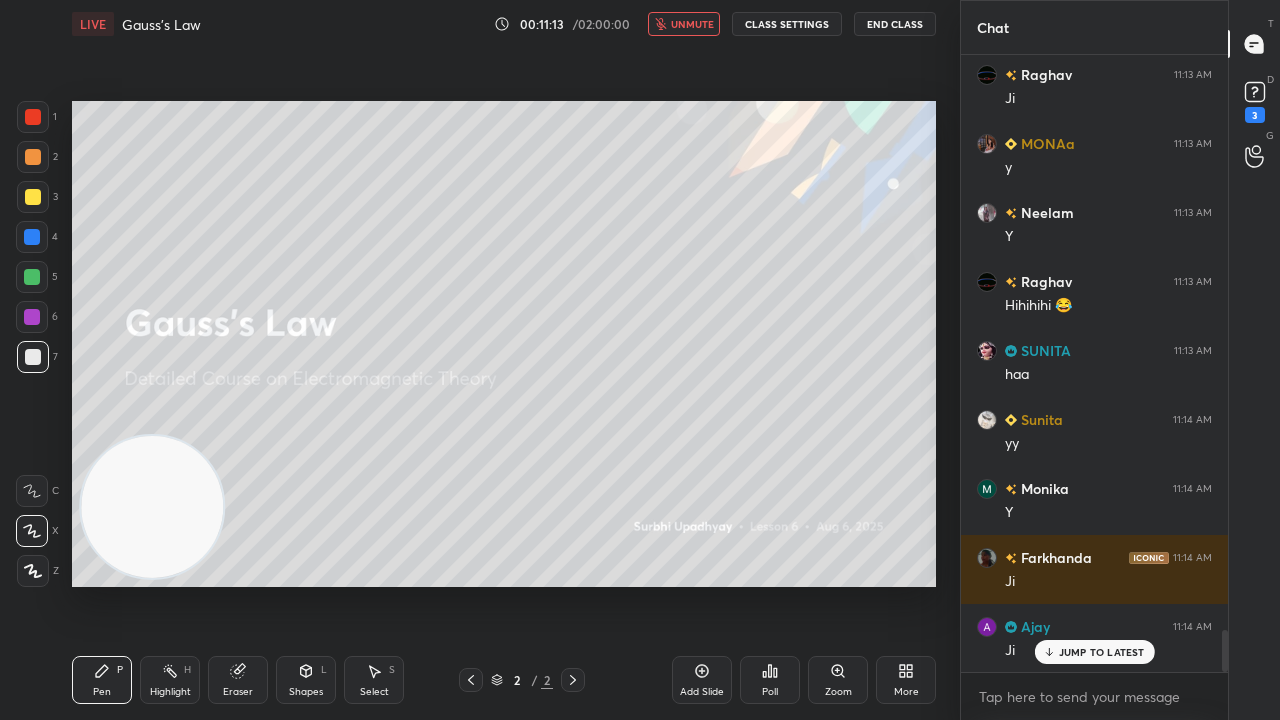 click on "unmute" at bounding box center [692, 24] 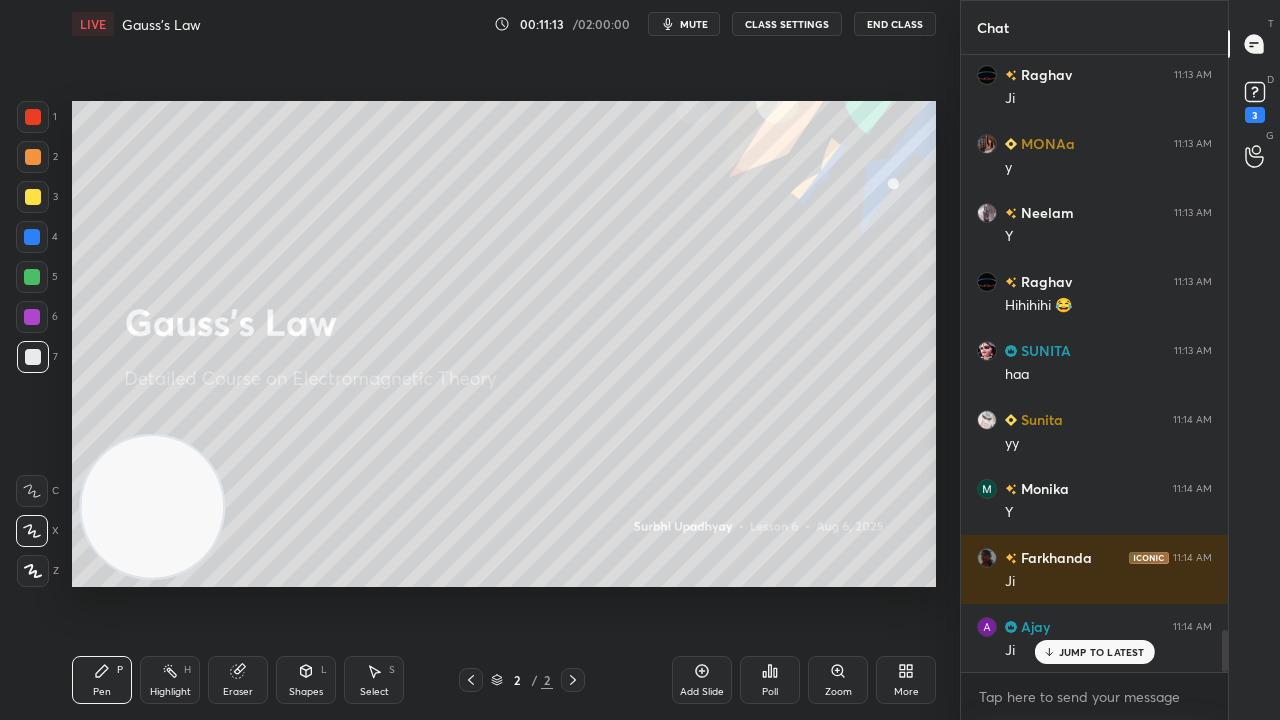 click at bounding box center (33, 357) 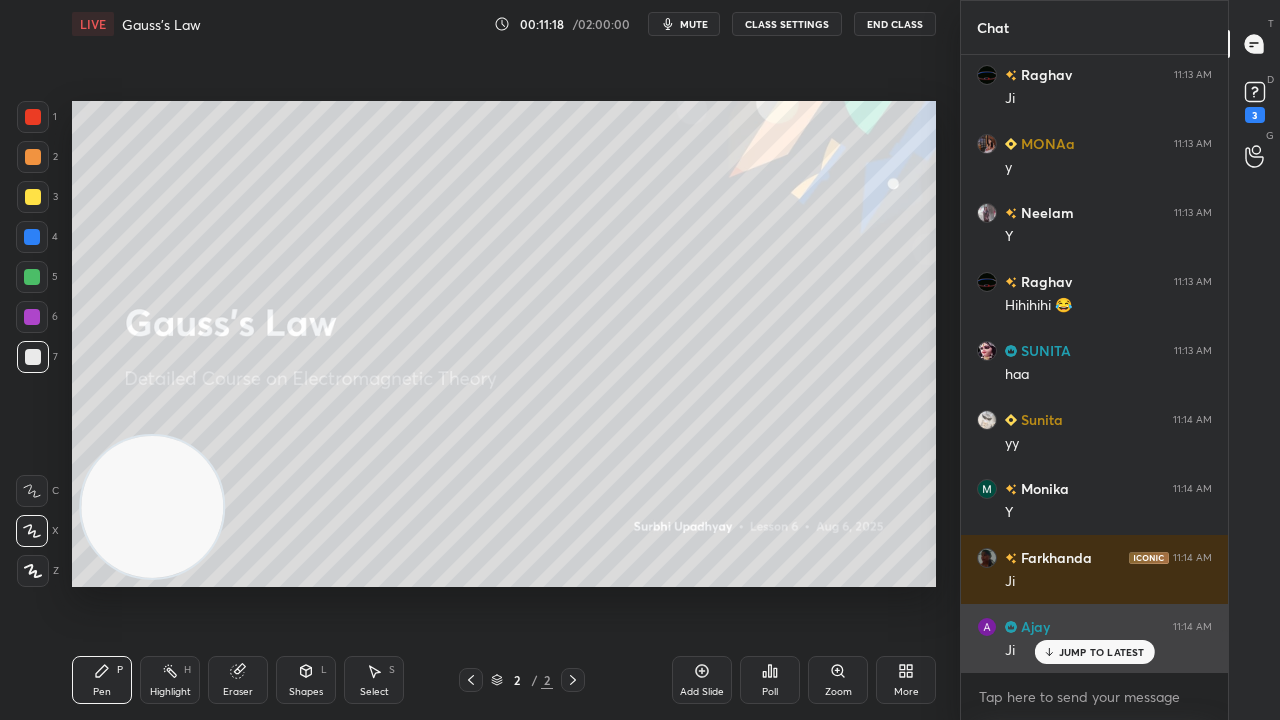 click on "JUMP TO LATEST" at bounding box center [1102, 652] 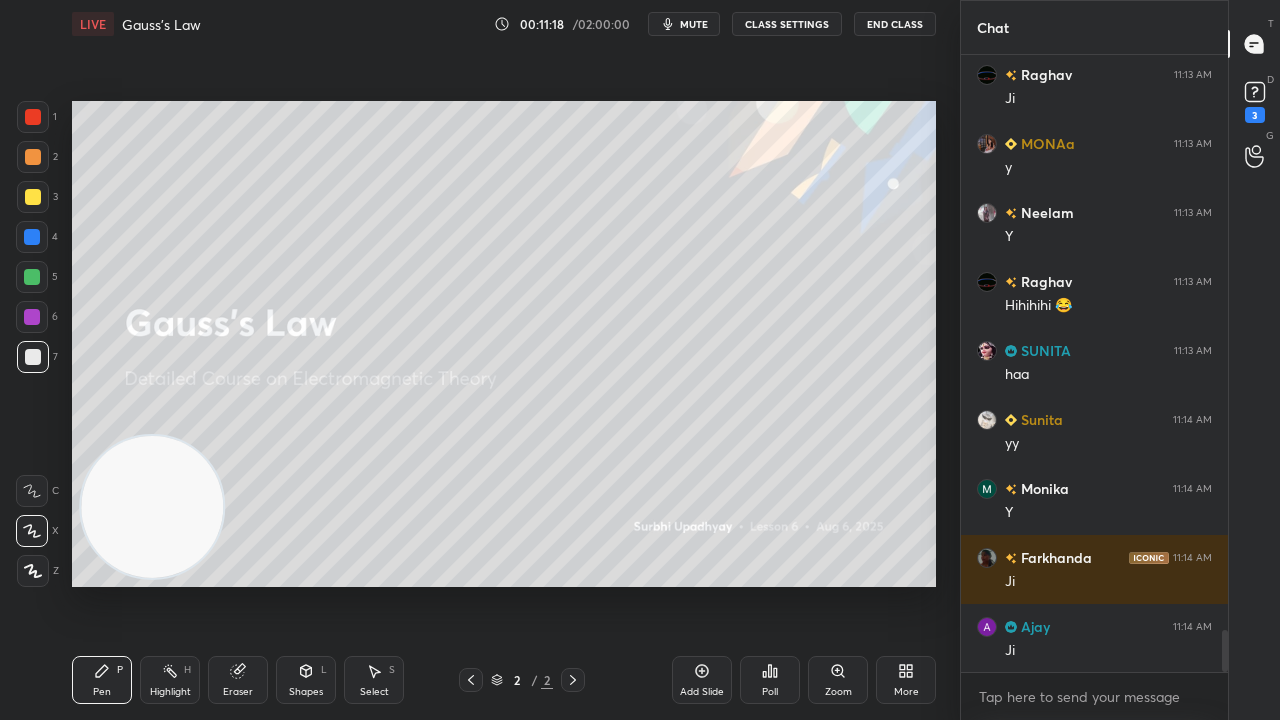 click on "x" at bounding box center [1094, 696] 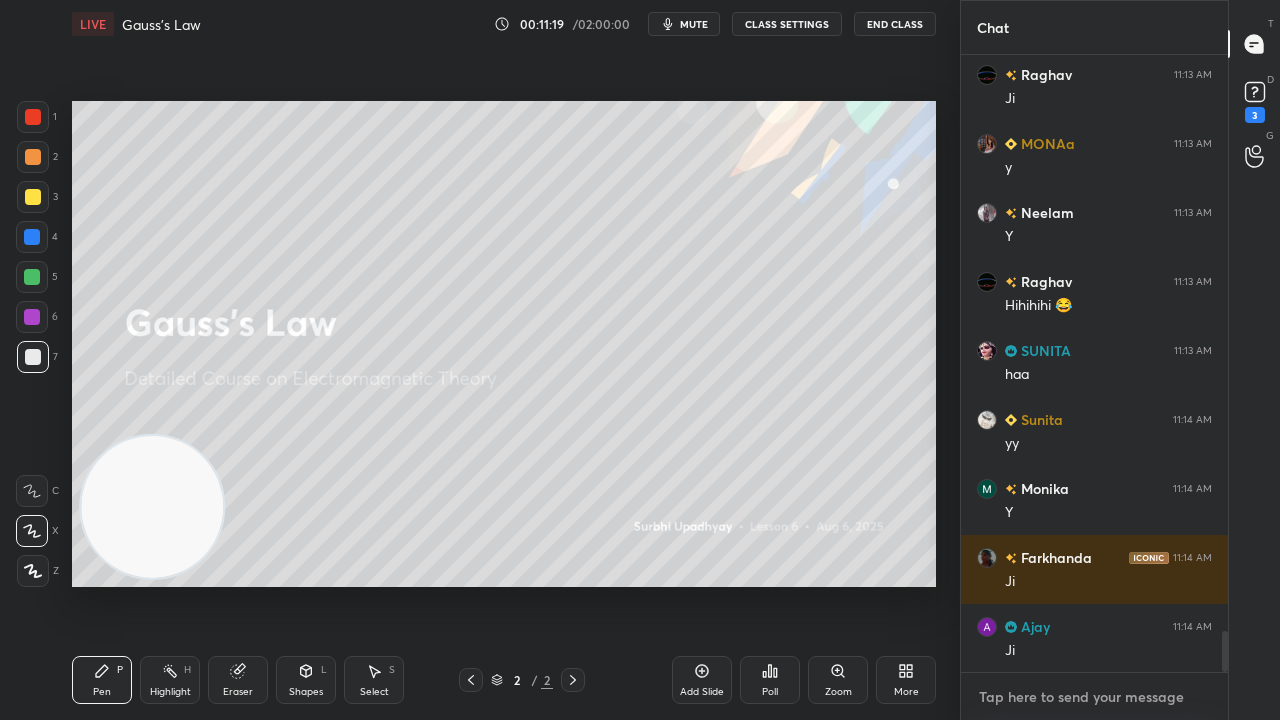scroll, scrollTop: 8570, scrollLeft: 0, axis: vertical 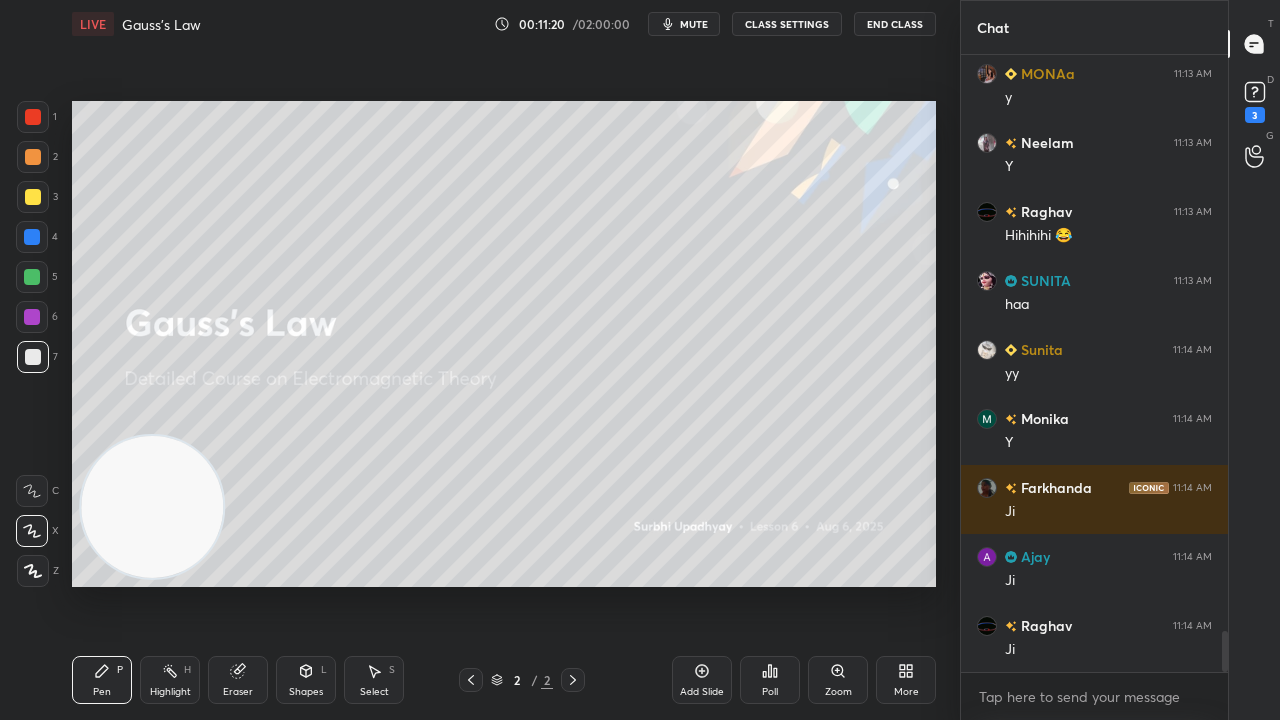 click on "mute" at bounding box center (684, 24) 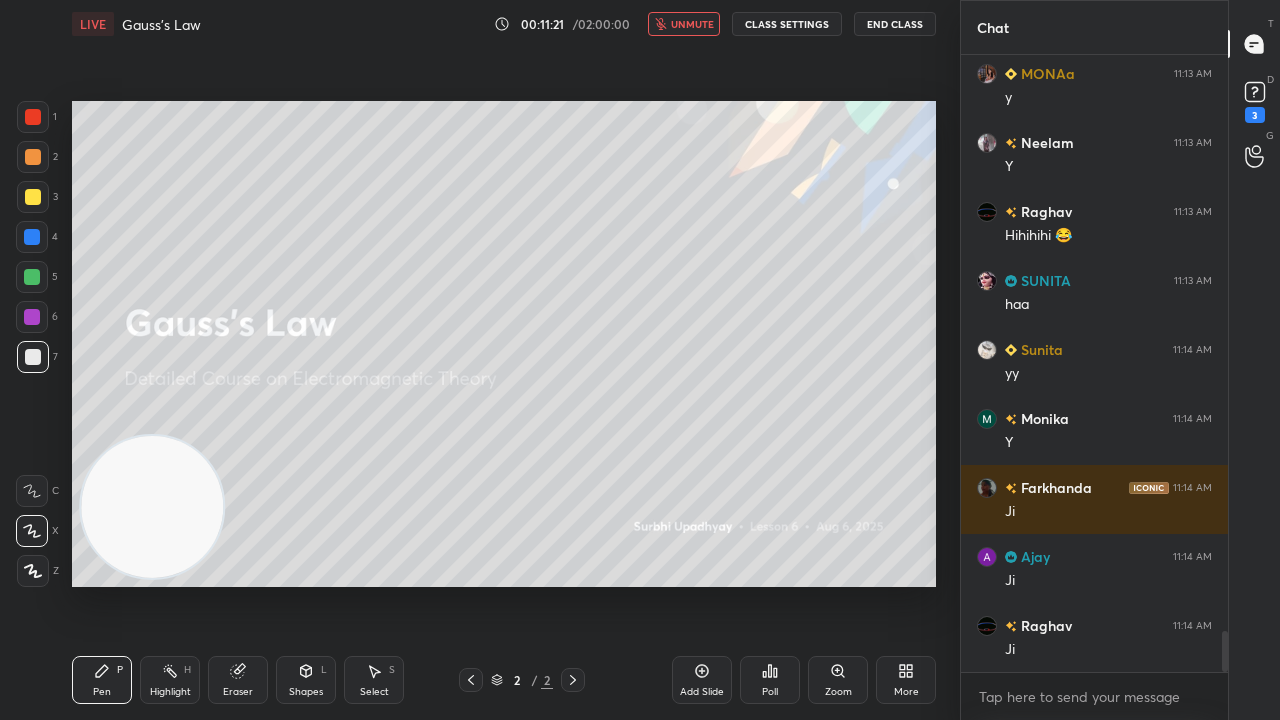 click on "unmute" at bounding box center [692, 24] 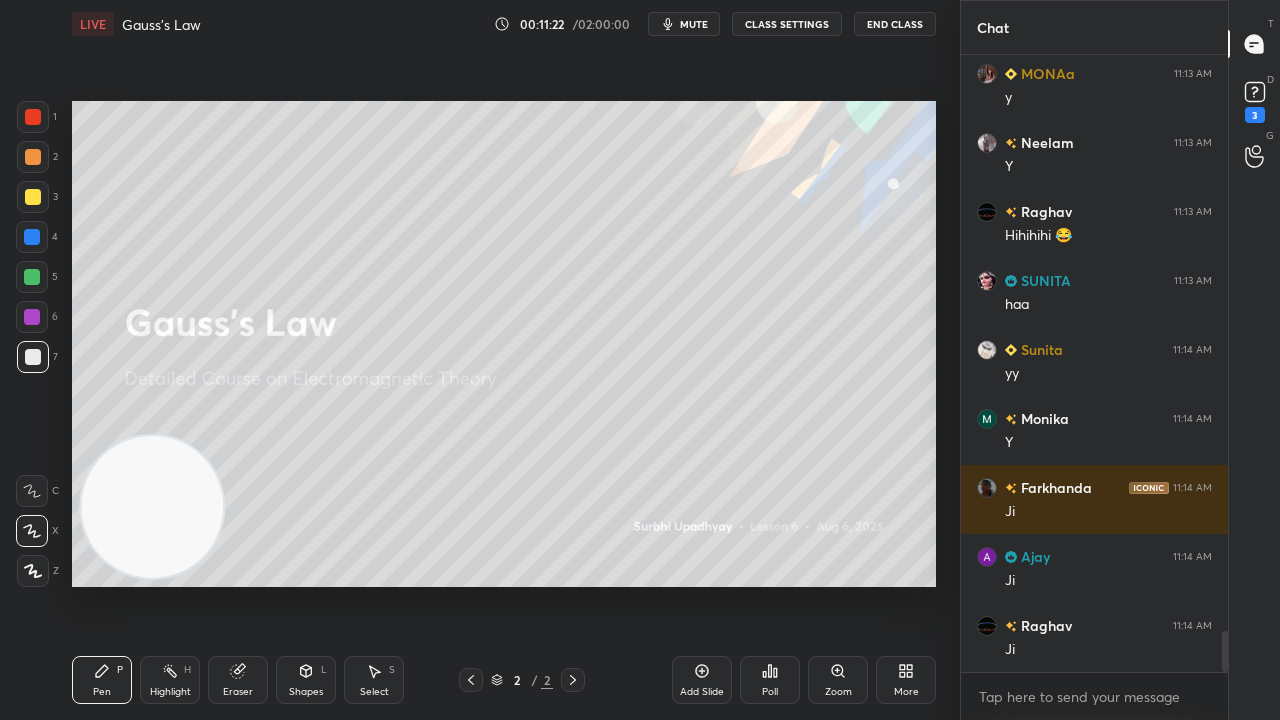 click at bounding box center [33, 357] 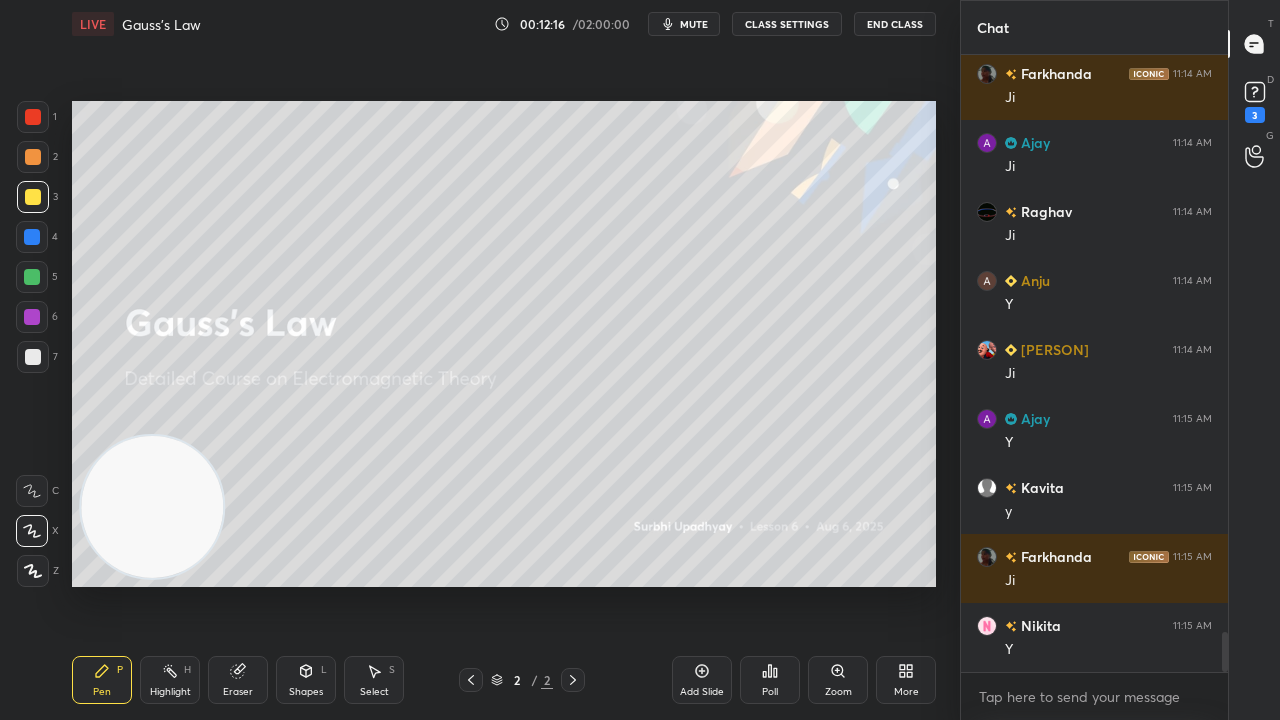 scroll, scrollTop: 9052, scrollLeft: 0, axis: vertical 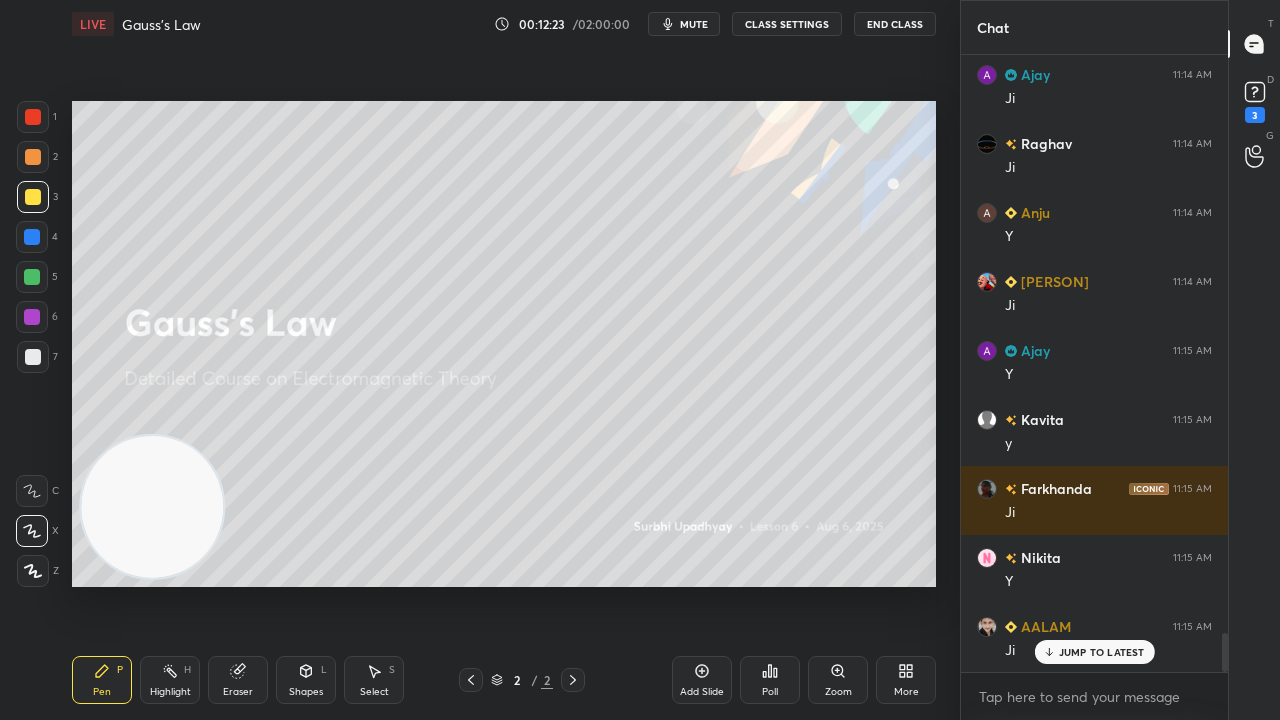 drag, startPoint x: 0, startPoint y: 325, endPoint x: 9, endPoint y: 355, distance: 31.320919 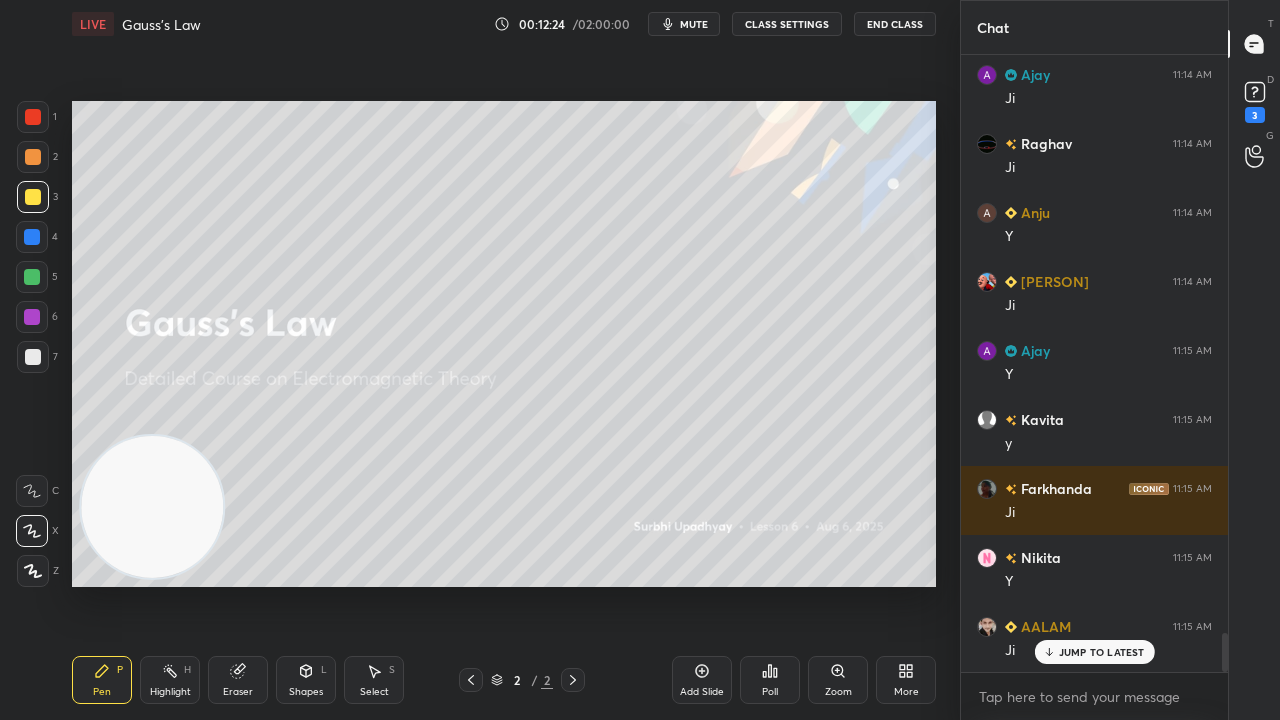click at bounding box center (33, 357) 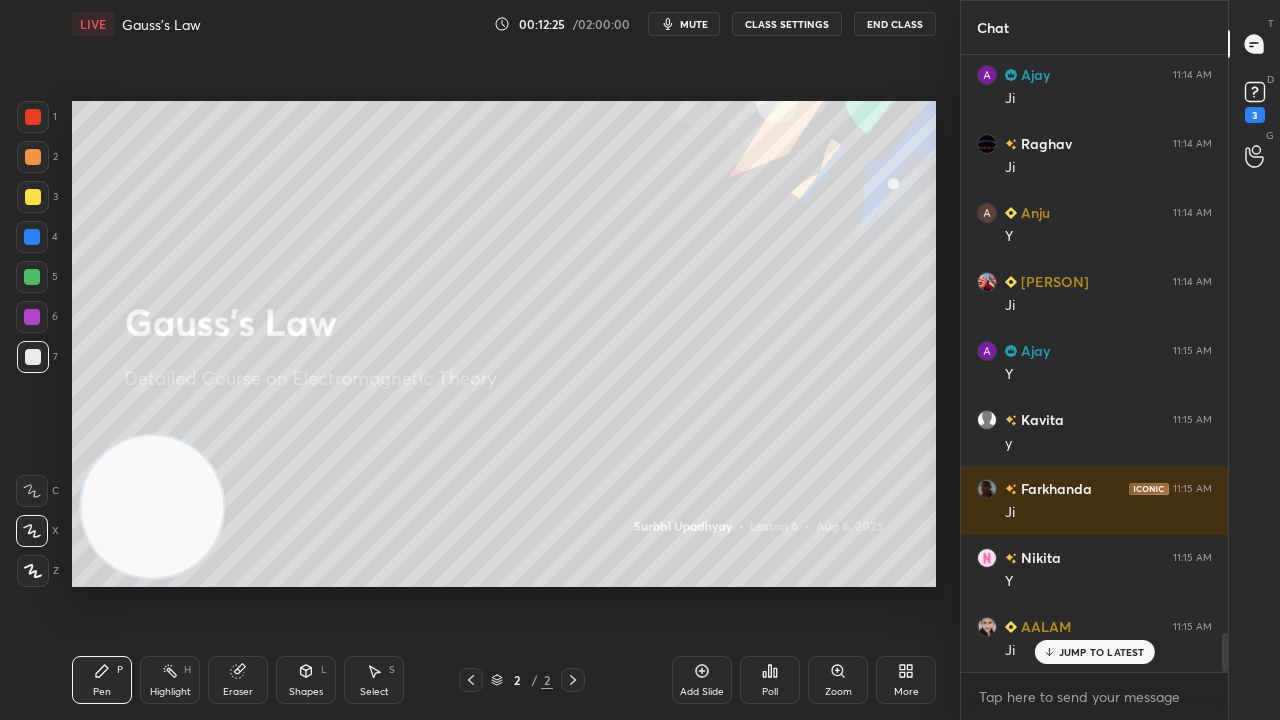 drag, startPoint x: 1056, startPoint y: 656, endPoint x: 1031, endPoint y: 719, distance: 67.77905 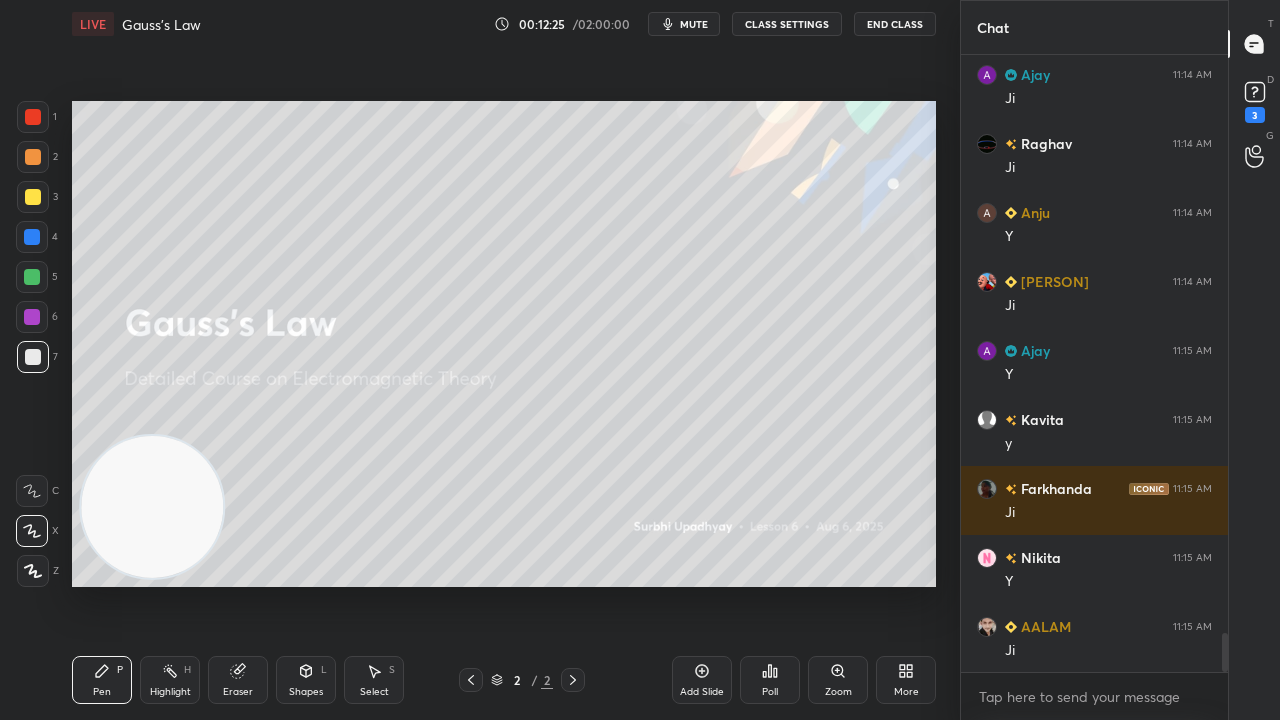 click on "x" at bounding box center (1094, 696) 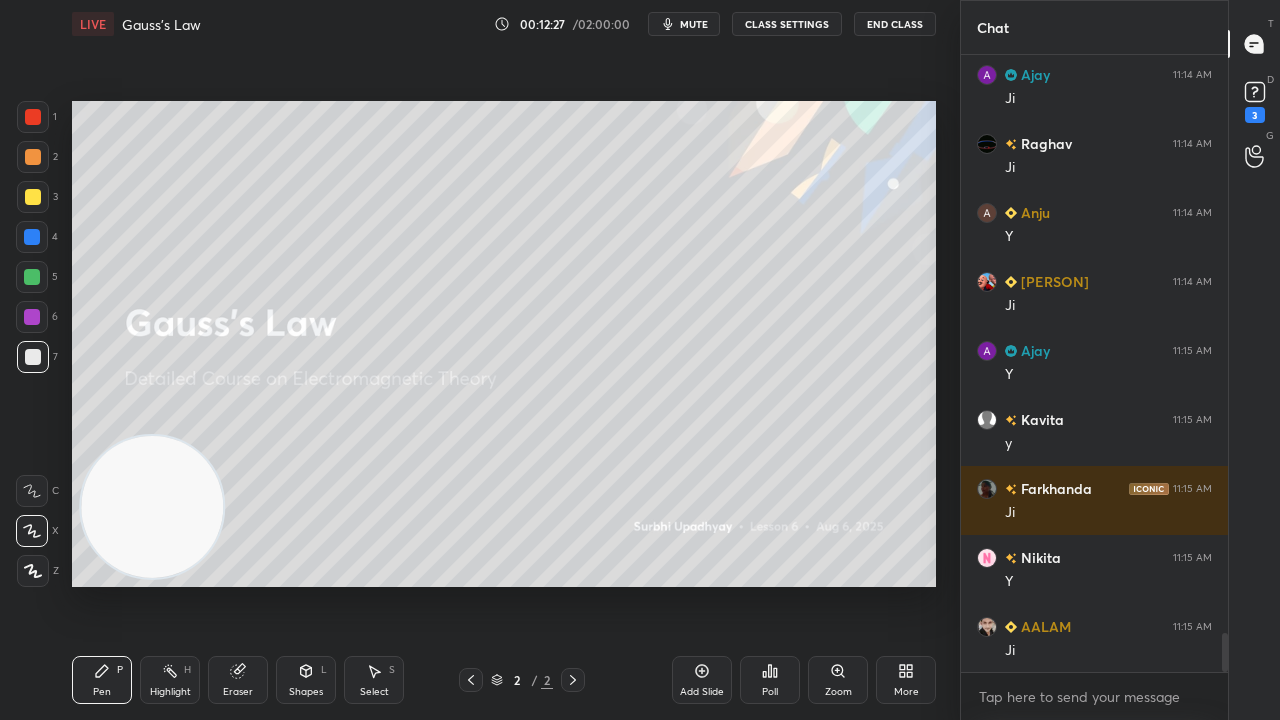 click on "mute" at bounding box center (694, 24) 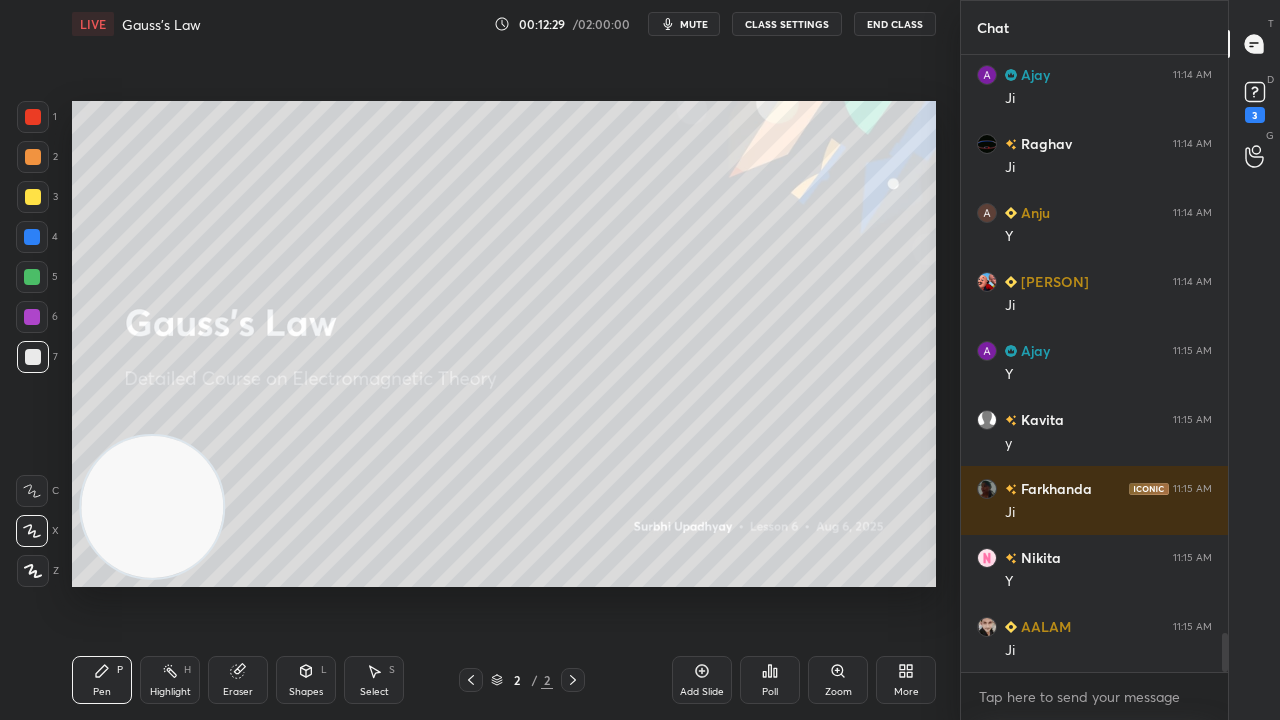 click at bounding box center (33, 197) 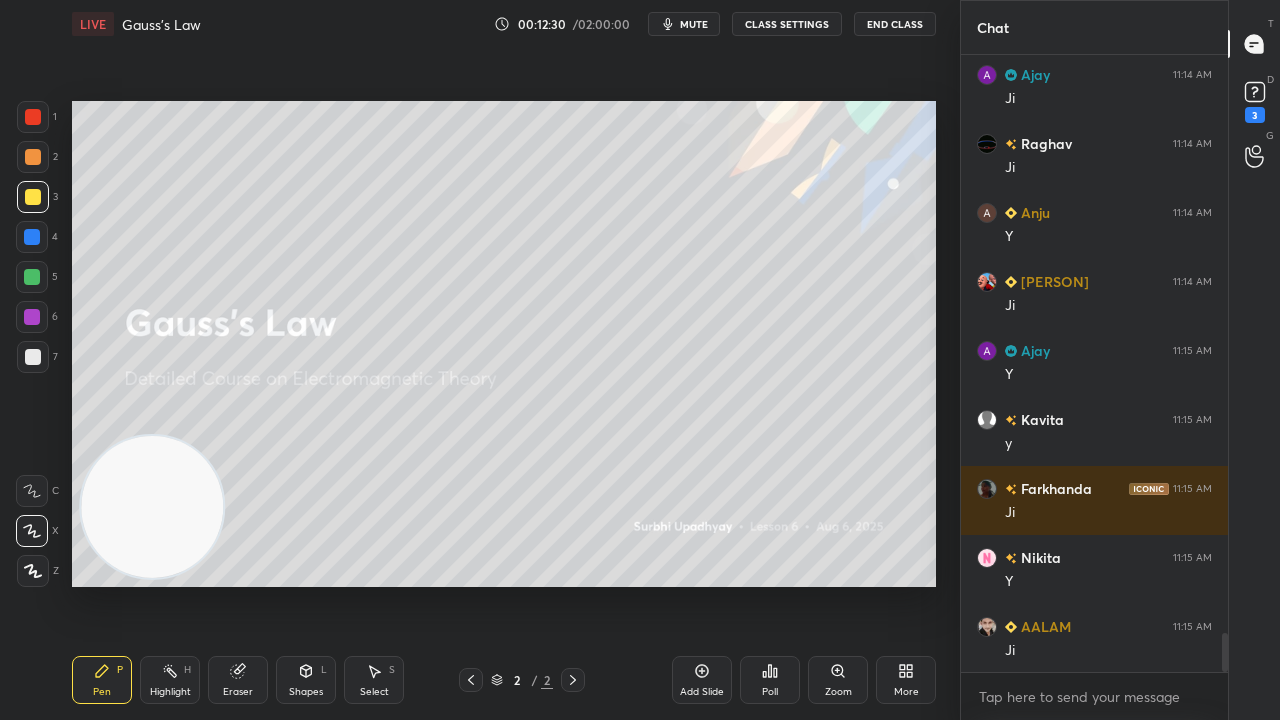 click at bounding box center (33, 357) 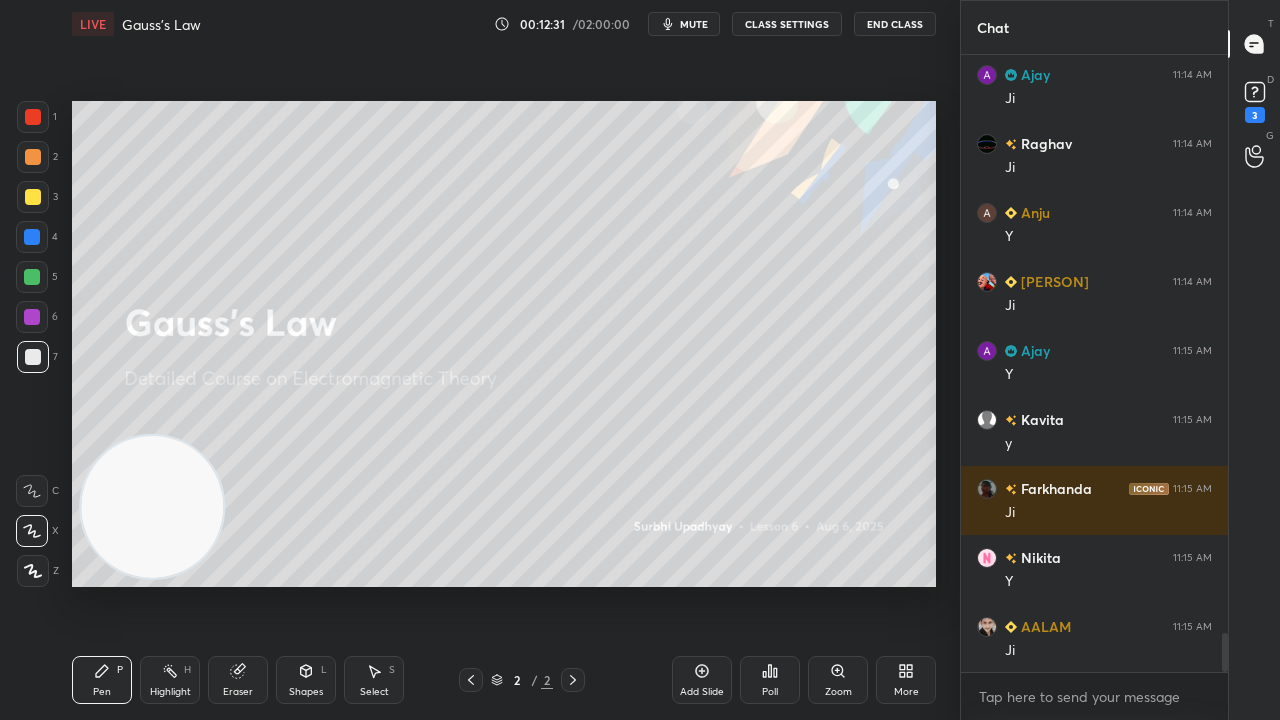 scroll, scrollTop: 9140, scrollLeft: 0, axis: vertical 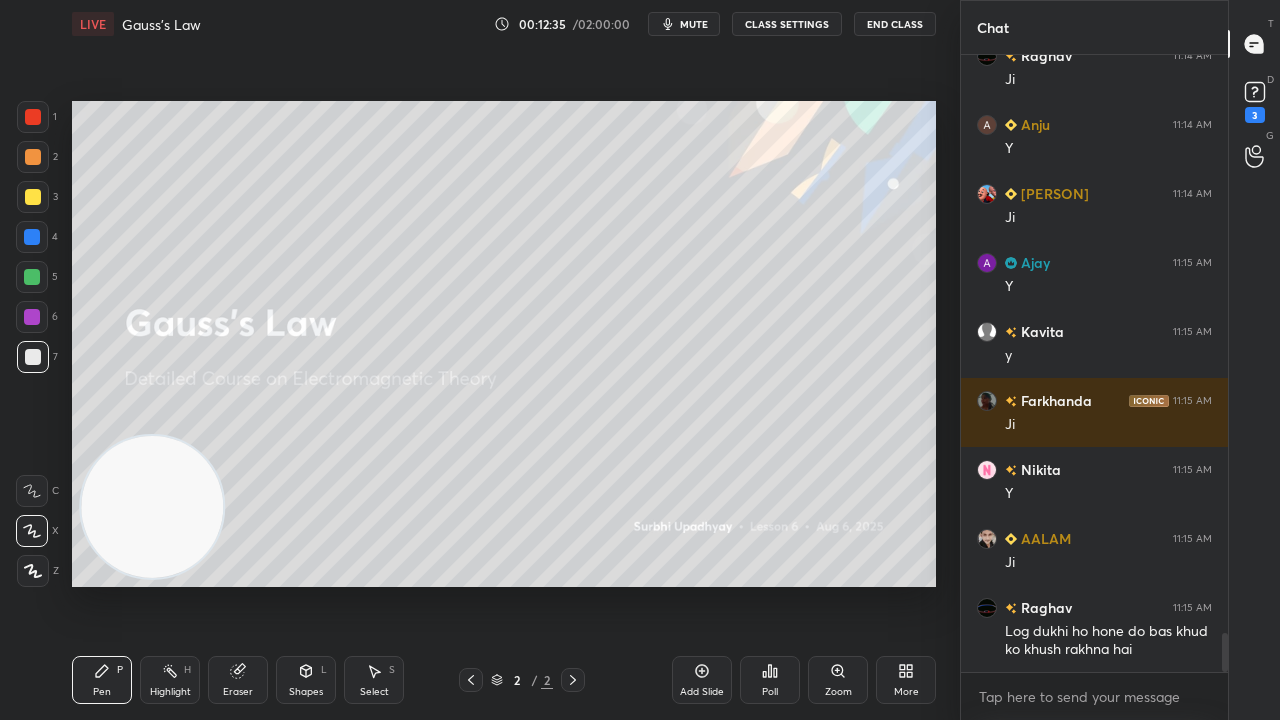 click on "mute" at bounding box center (684, 24) 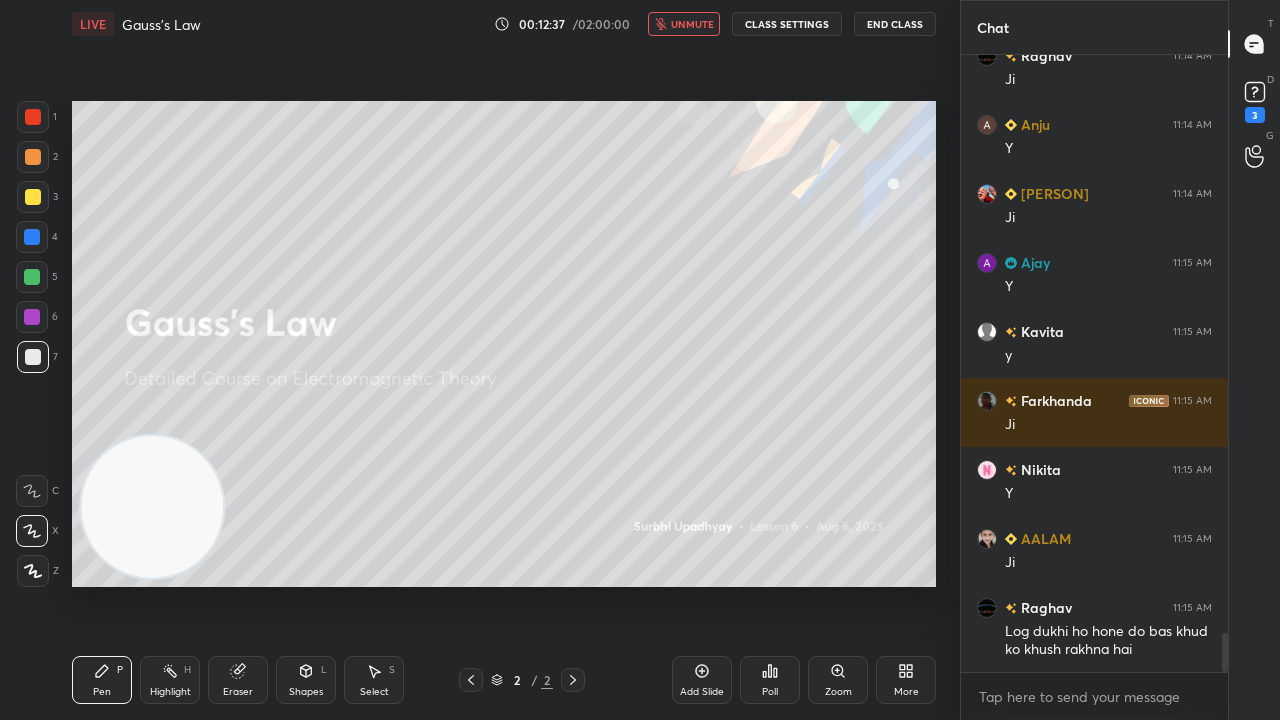 click on "unmute" at bounding box center (684, 24) 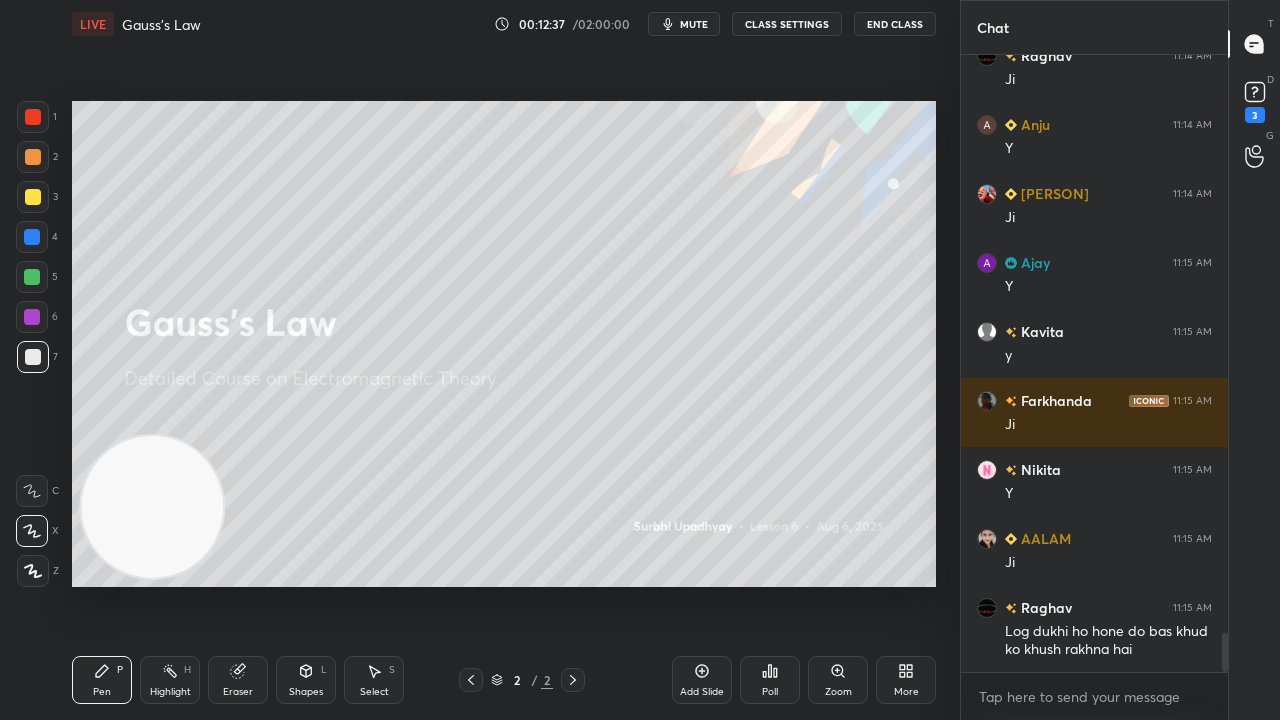 scroll, scrollTop: 9208, scrollLeft: 0, axis: vertical 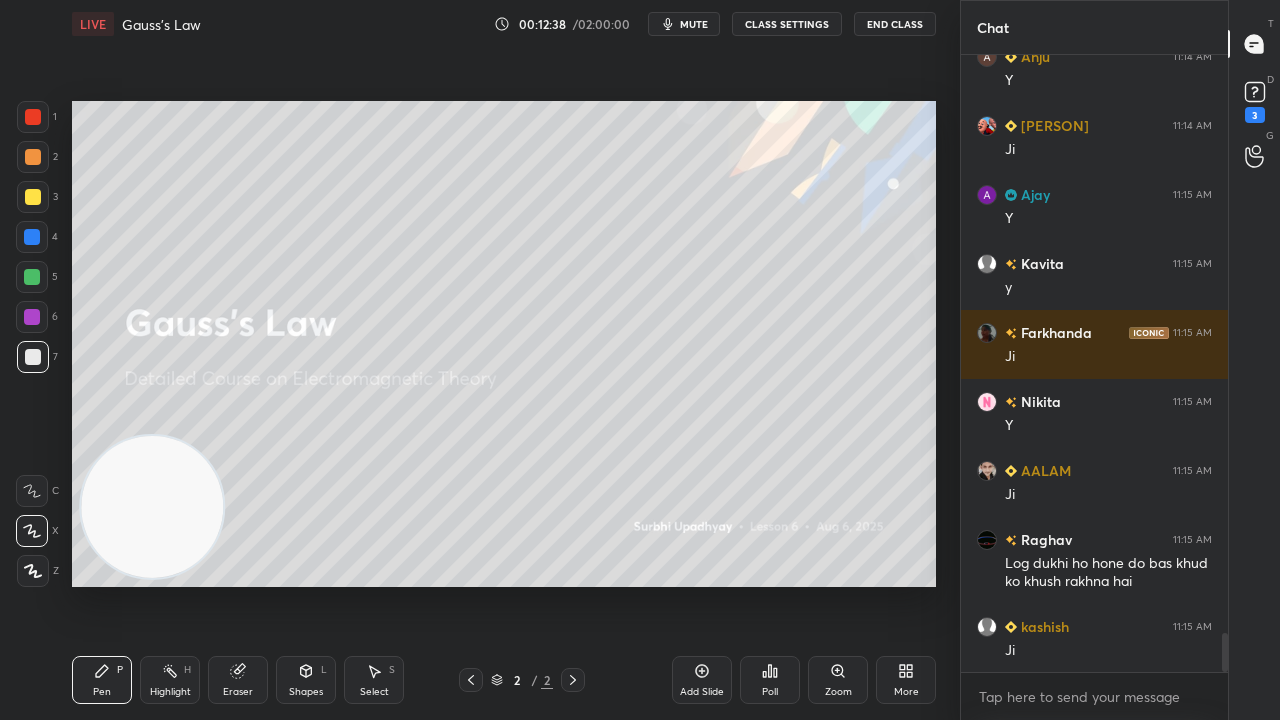 click on "mute" at bounding box center [684, 24] 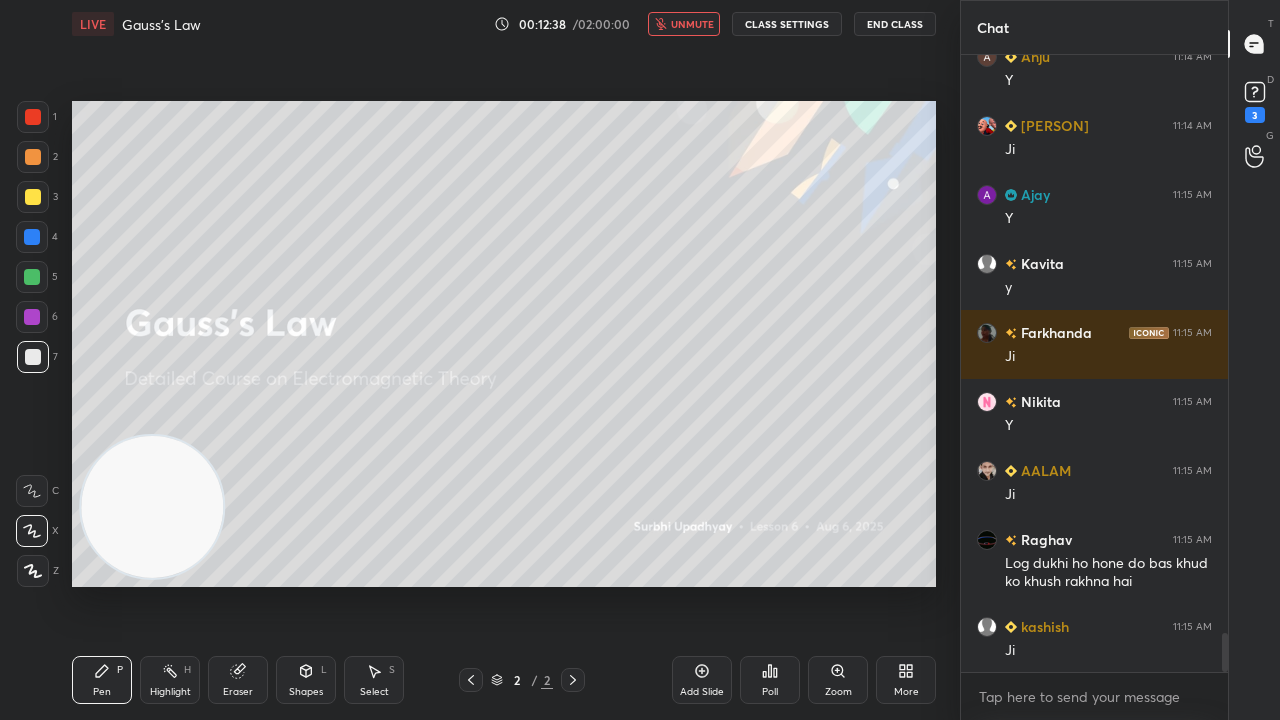 click on "unmute" at bounding box center (692, 24) 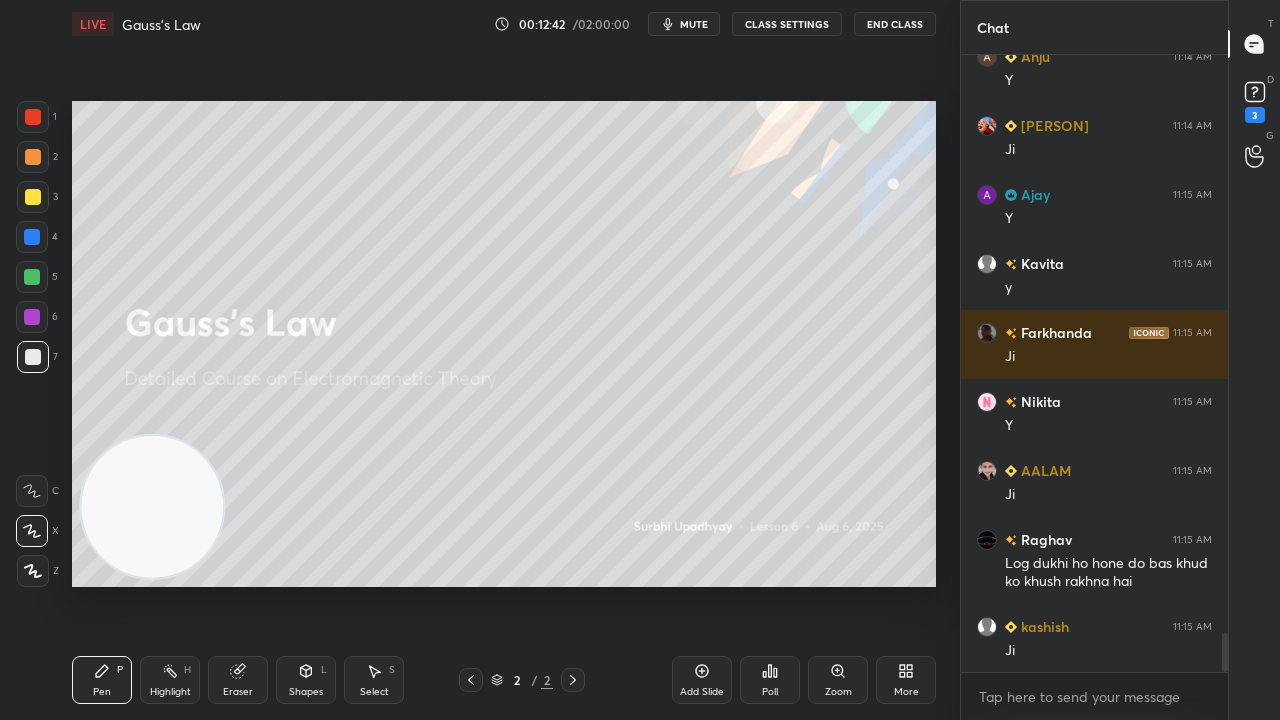 click at bounding box center [32, 277] 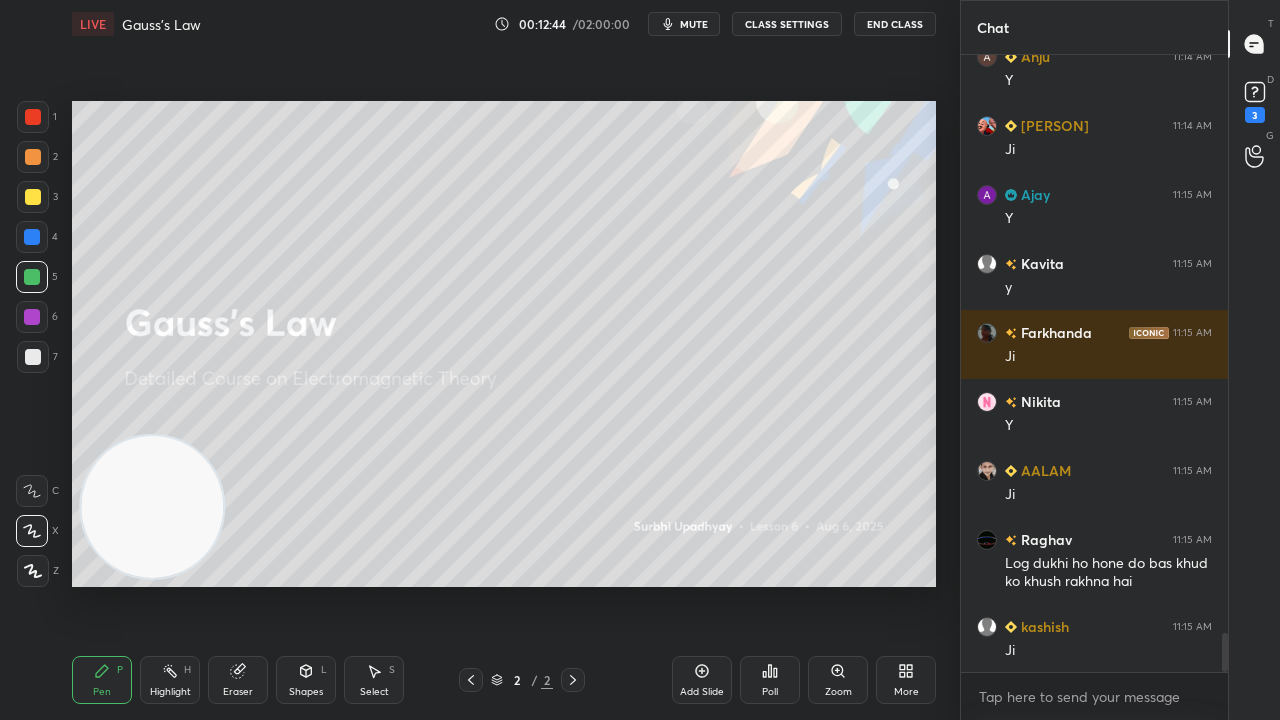 click on "mute" at bounding box center (694, 24) 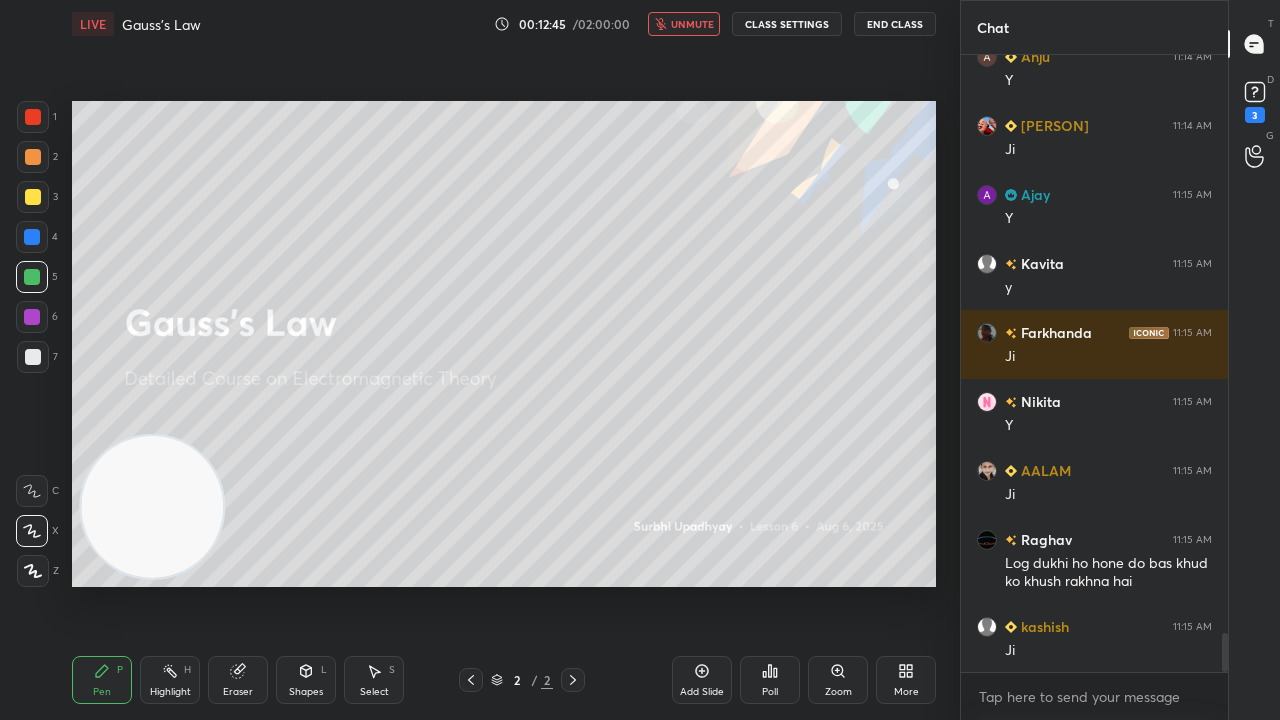 drag, startPoint x: 703, startPoint y: 24, endPoint x: 684, endPoint y: 24, distance: 19 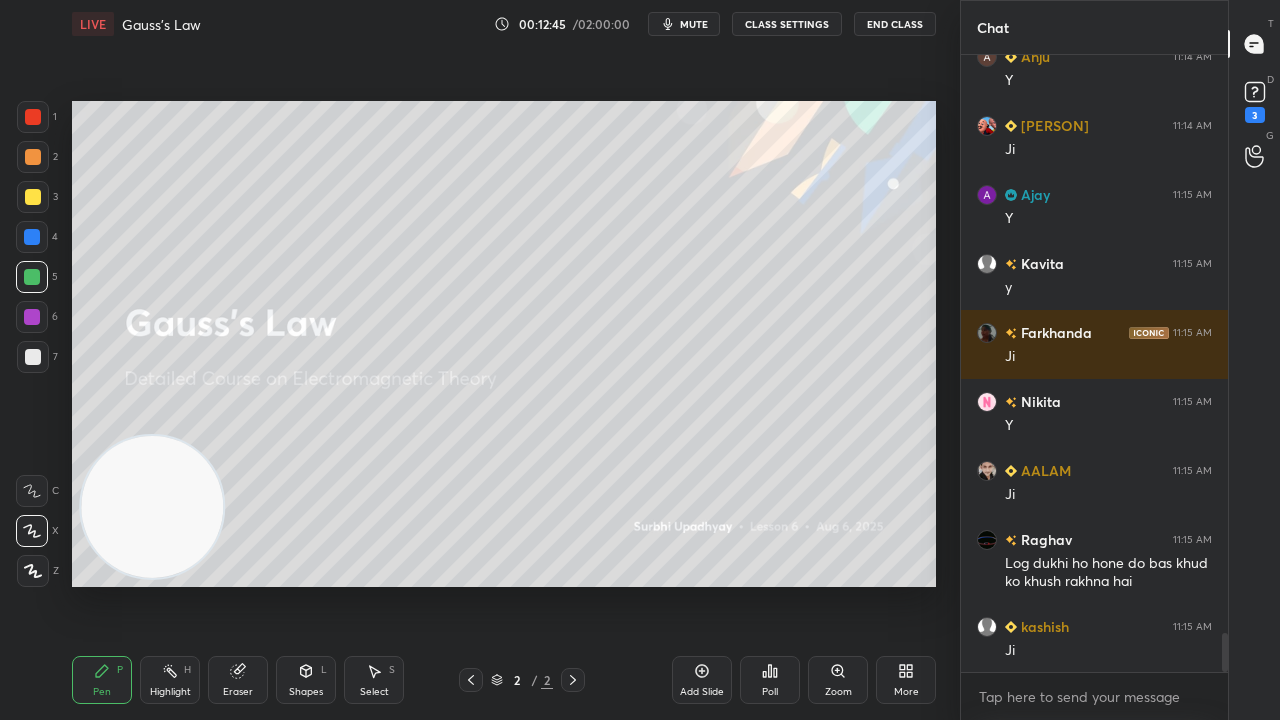 click at bounding box center (33, 357) 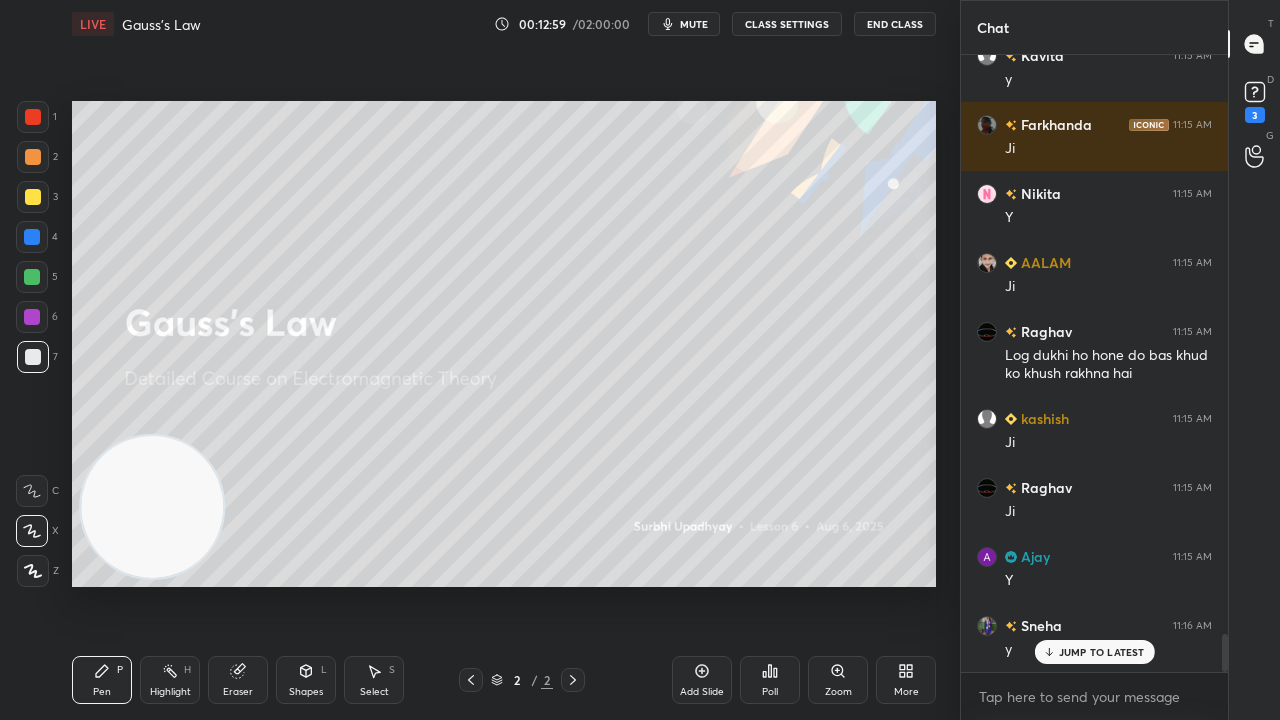scroll, scrollTop: 9484, scrollLeft: 0, axis: vertical 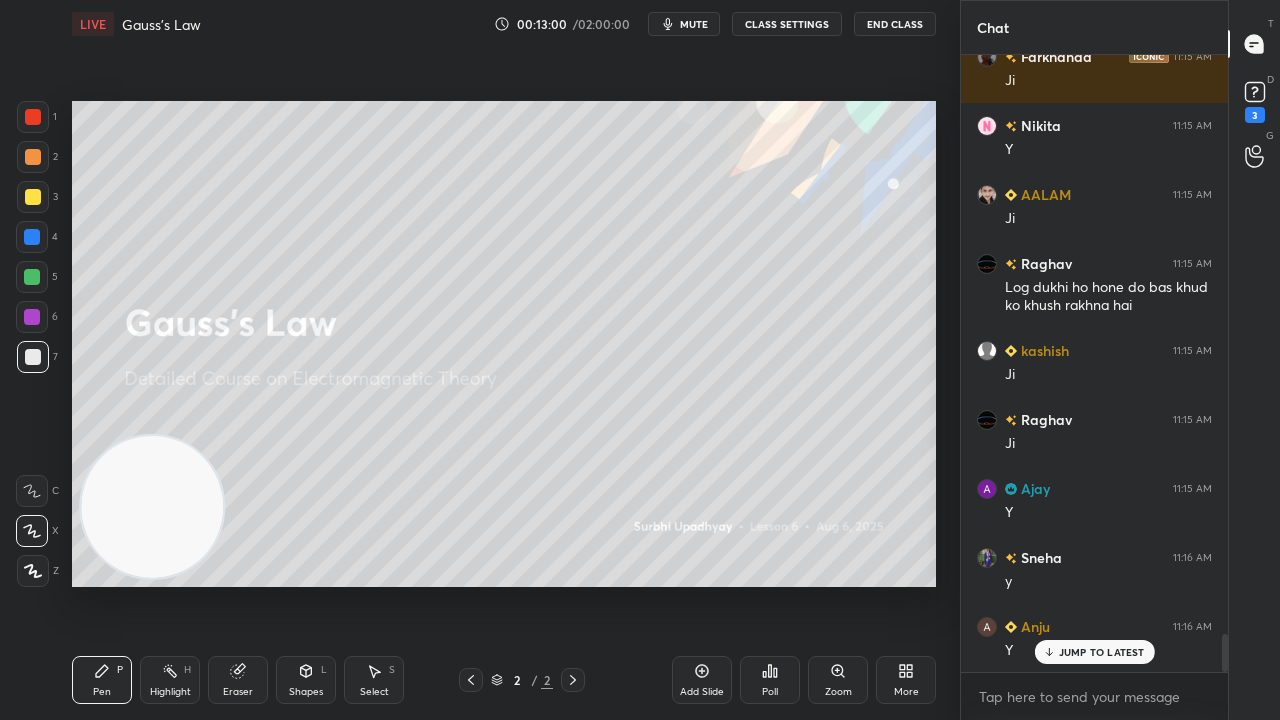 click on "JUMP TO LATEST" at bounding box center (1102, 652) 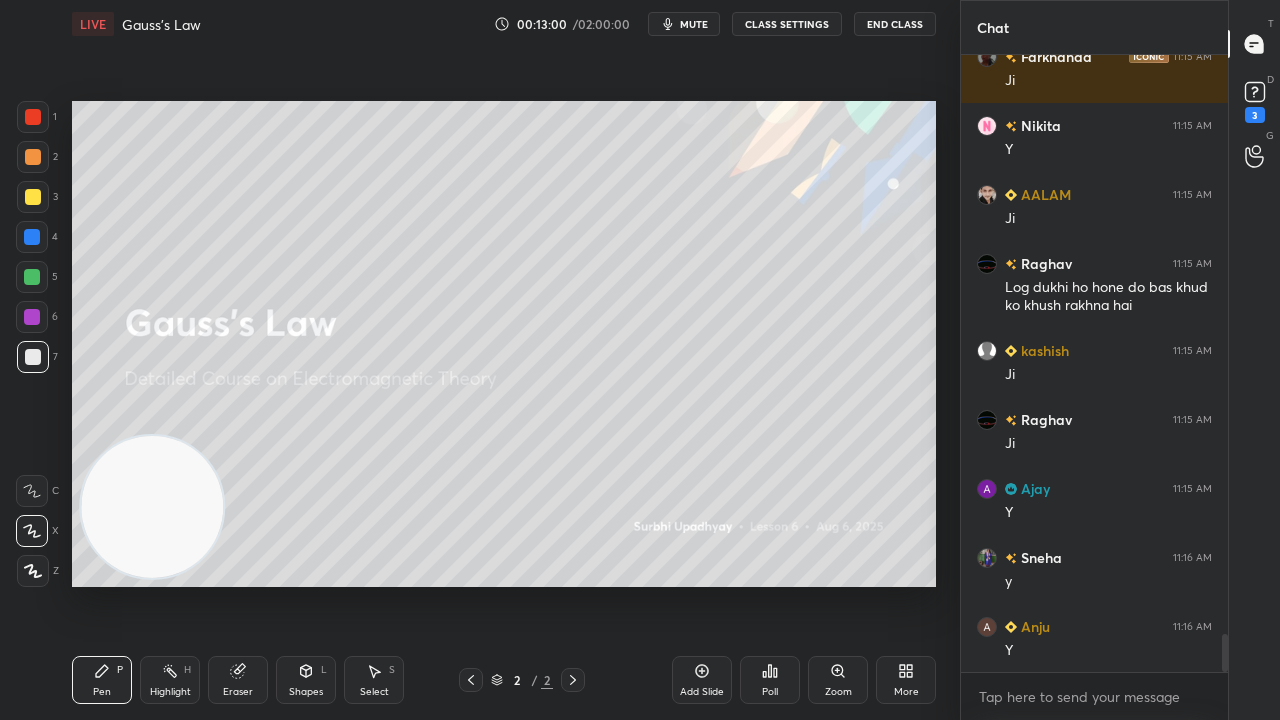 click on "x" at bounding box center [1094, 696] 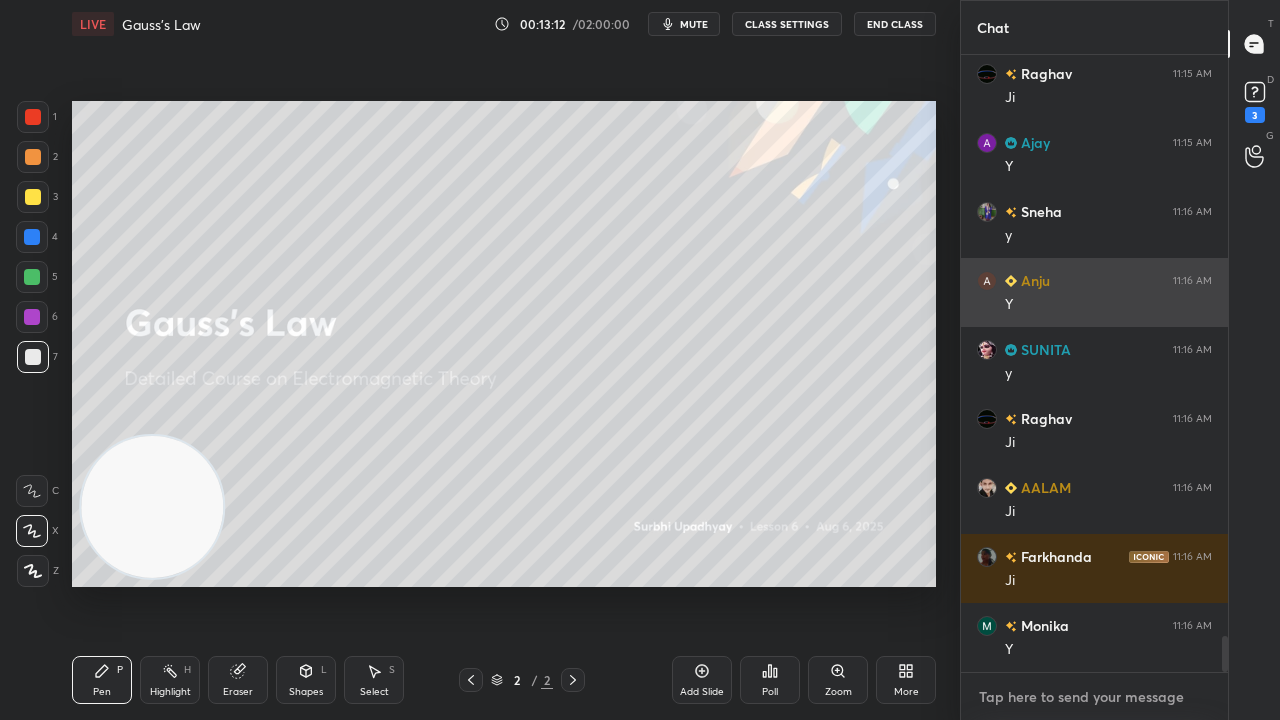 scroll, scrollTop: 9898, scrollLeft: 0, axis: vertical 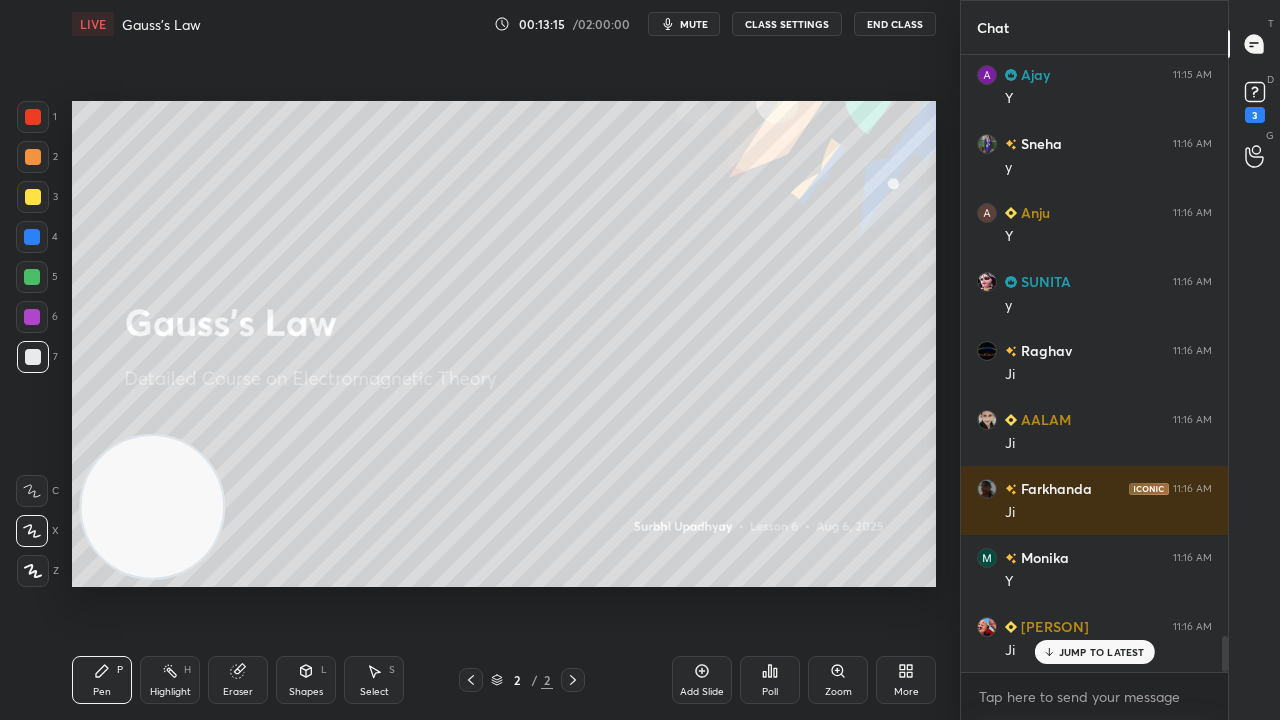drag, startPoint x: 1118, startPoint y: 658, endPoint x: 1106, endPoint y: 719, distance: 62.169125 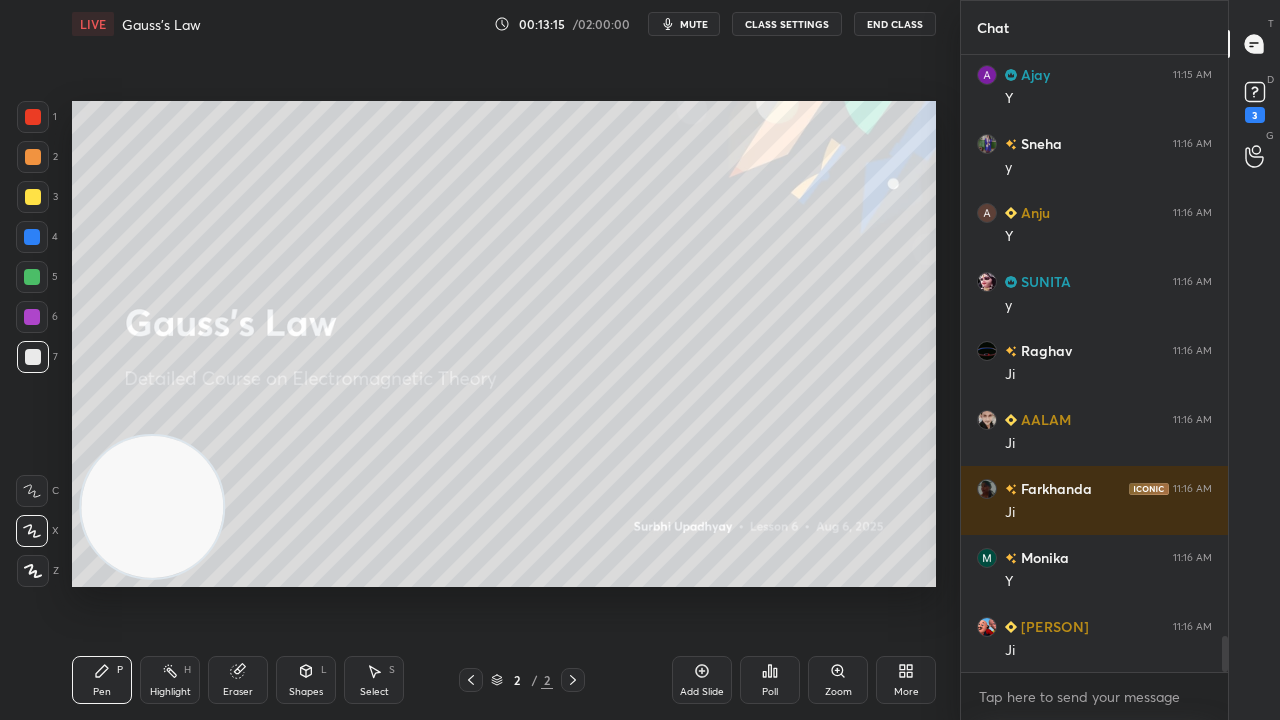 click on "x" at bounding box center (1094, 696) 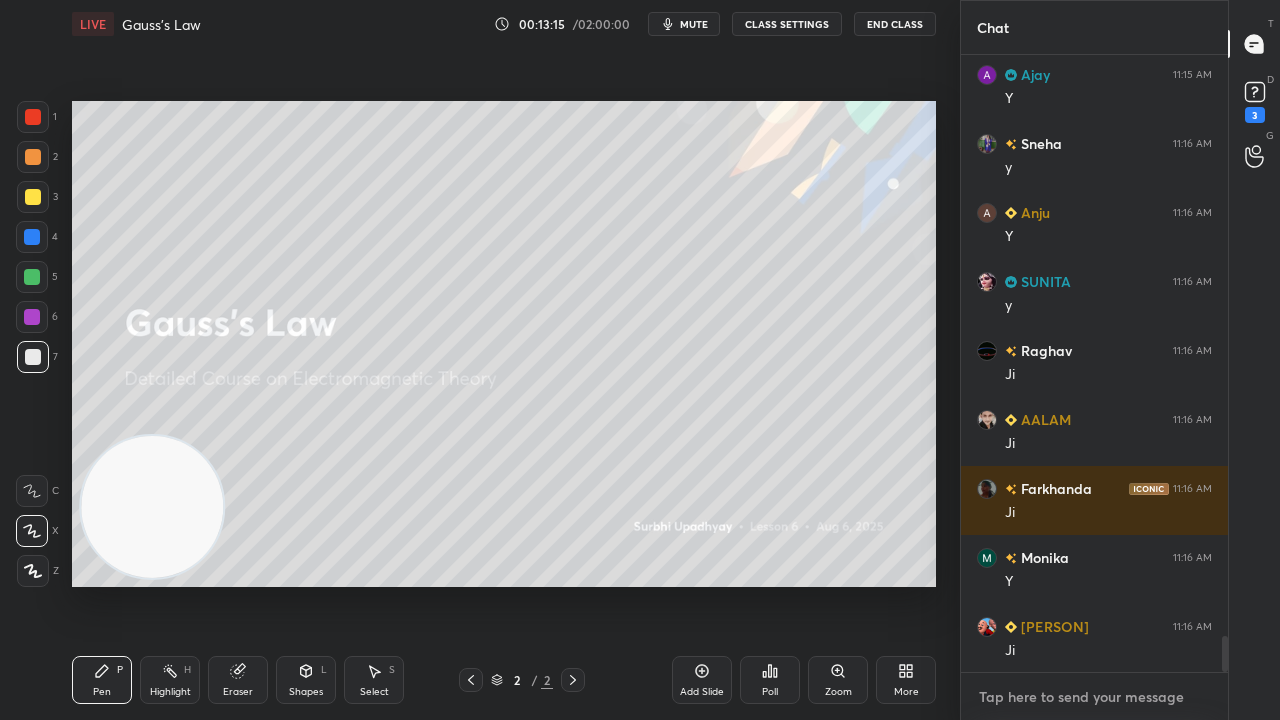 scroll, scrollTop: 9968, scrollLeft: 0, axis: vertical 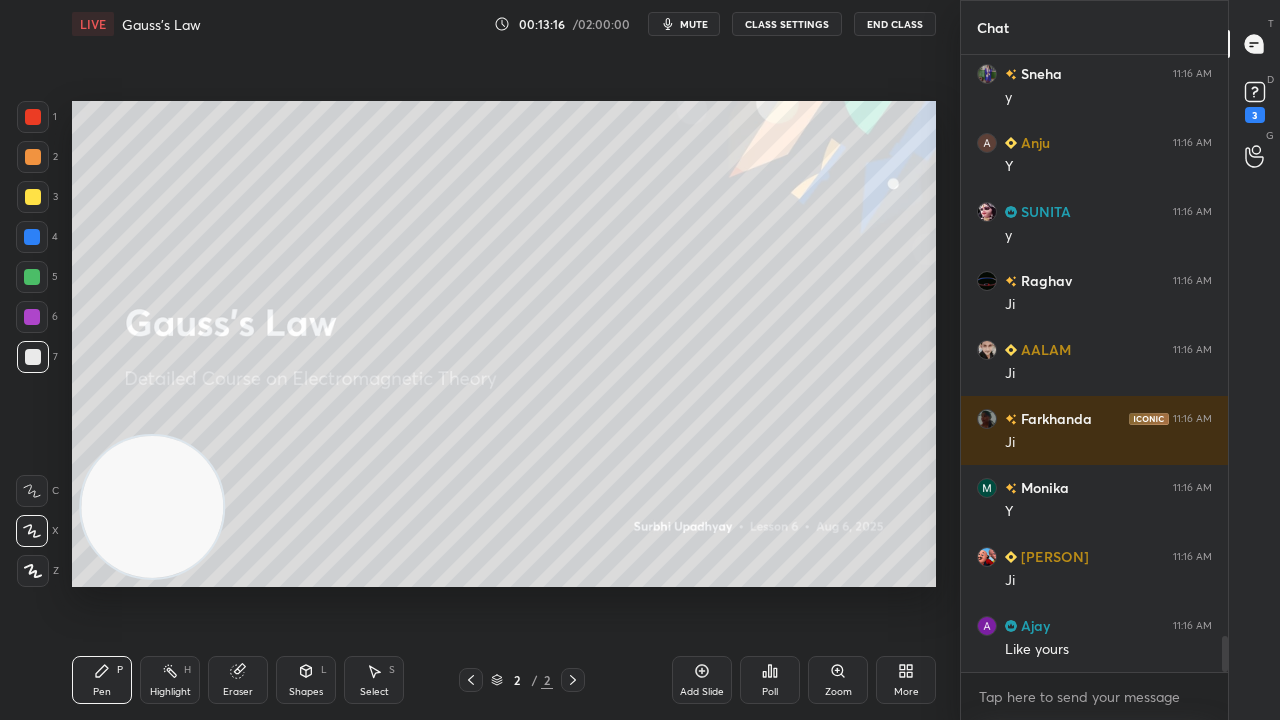 click on "mute" at bounding box center (694, 24) 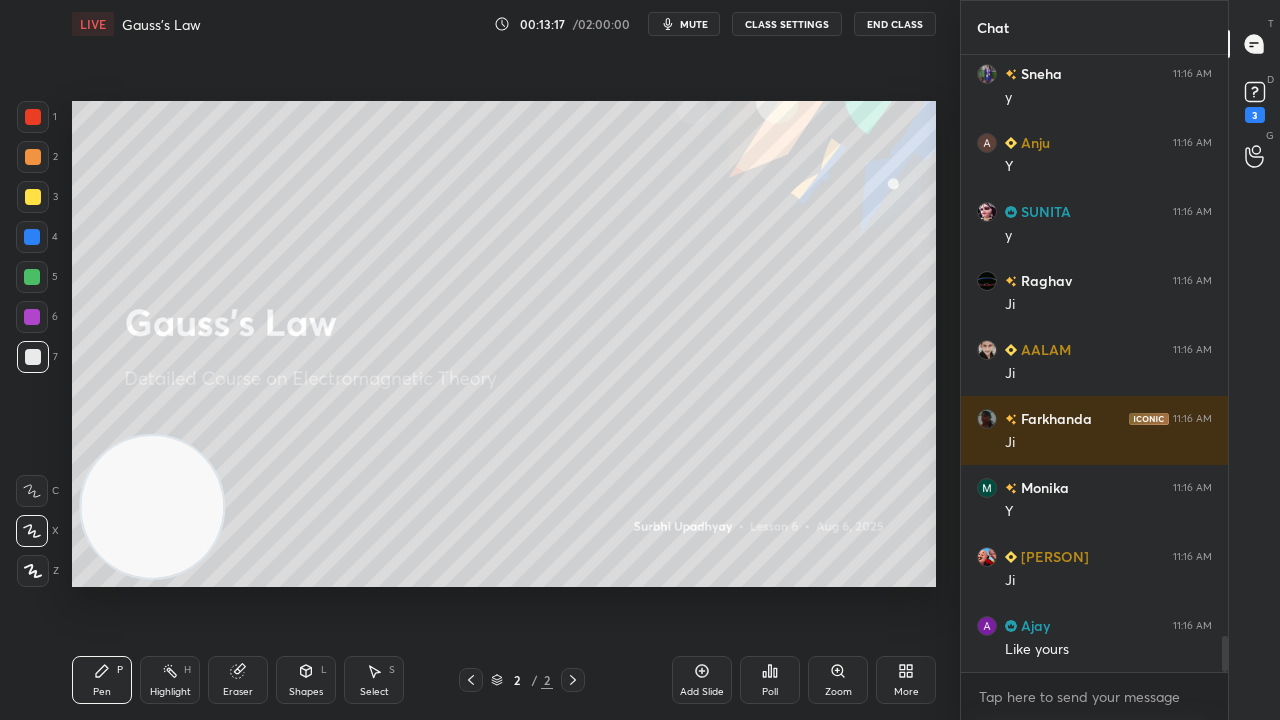 click at bounding box center (33, 197) 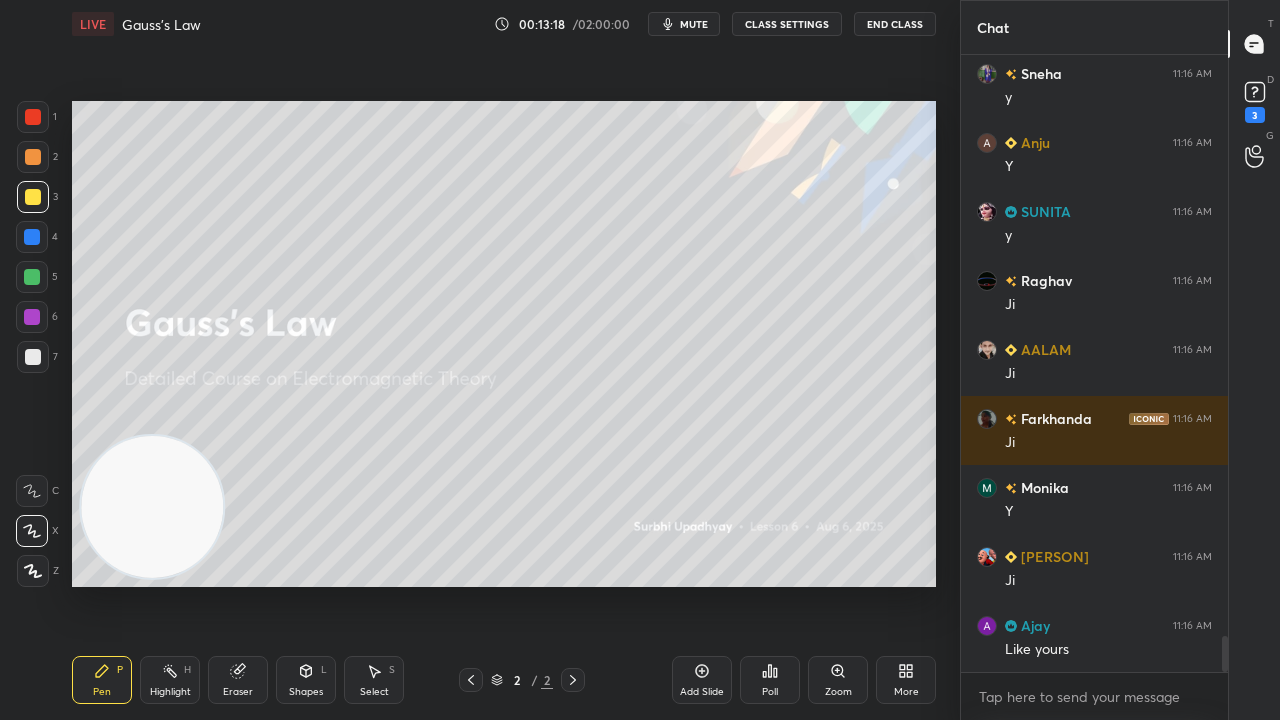 click on "mute" at bounding box center [694, 24] 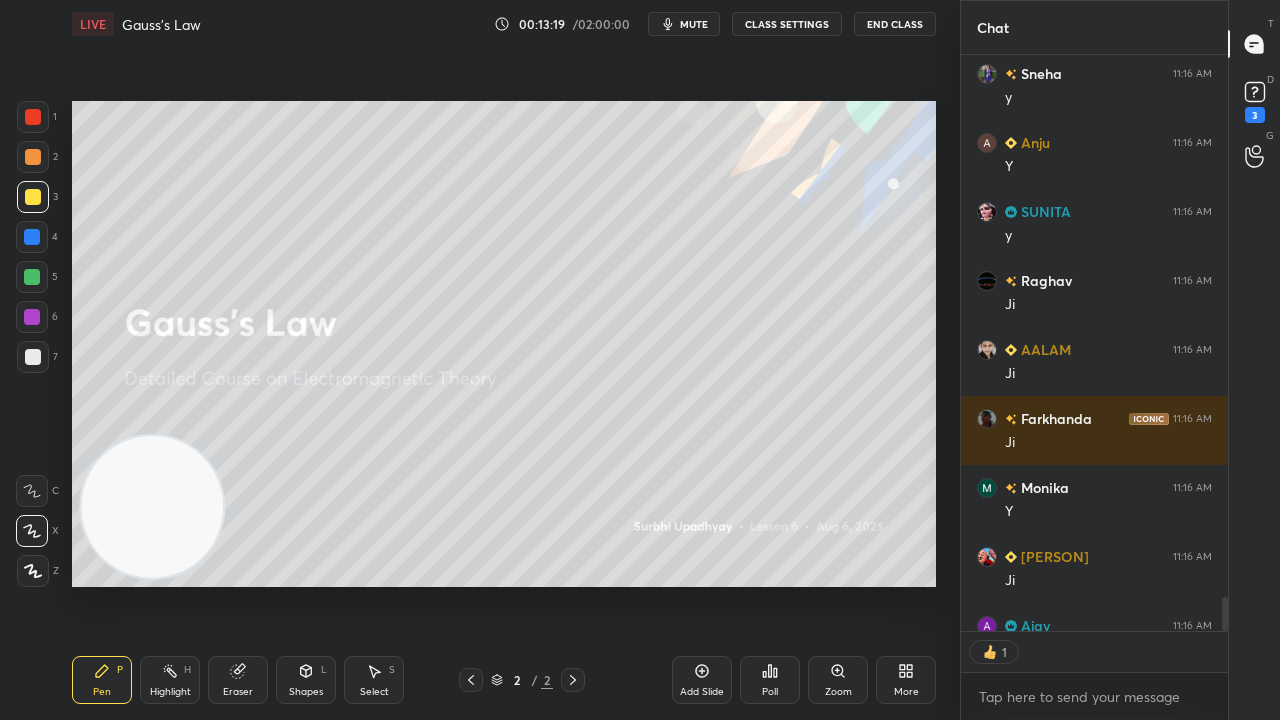 scroll, scrollTop: 6, scrollLeft: 6, axis: both 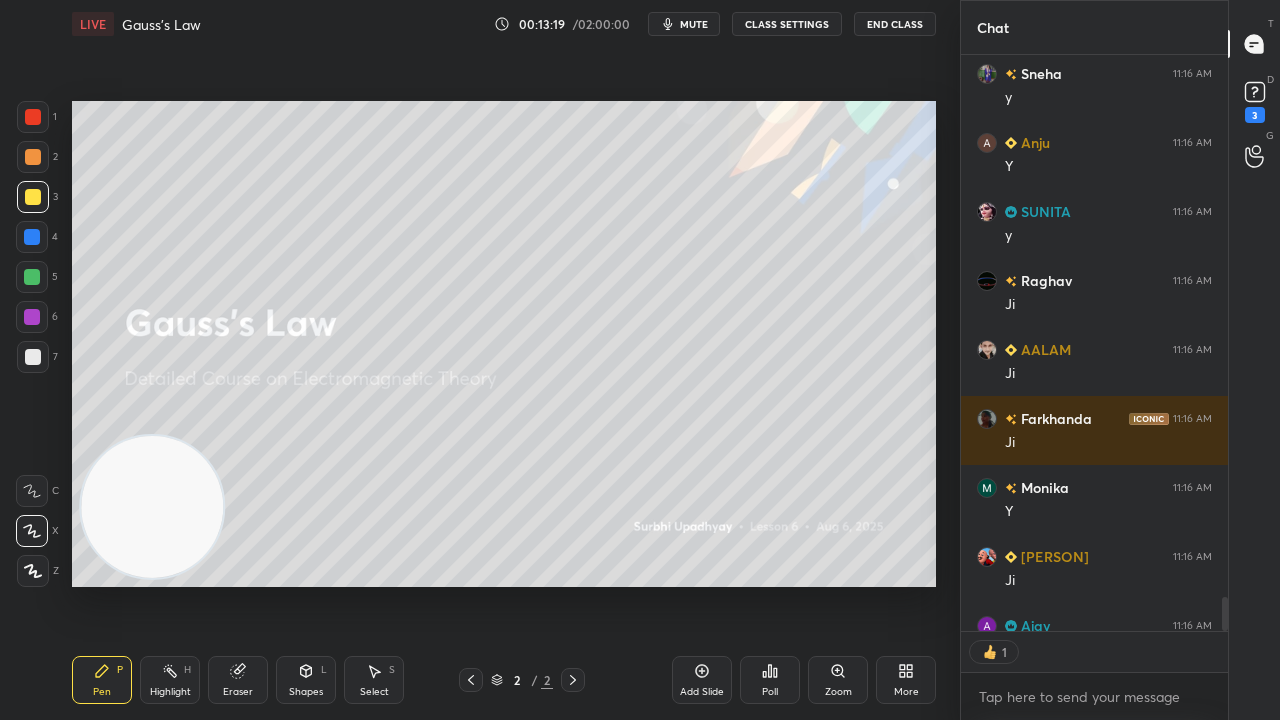 click on "Add Slide" at bounding box center (702, 692) 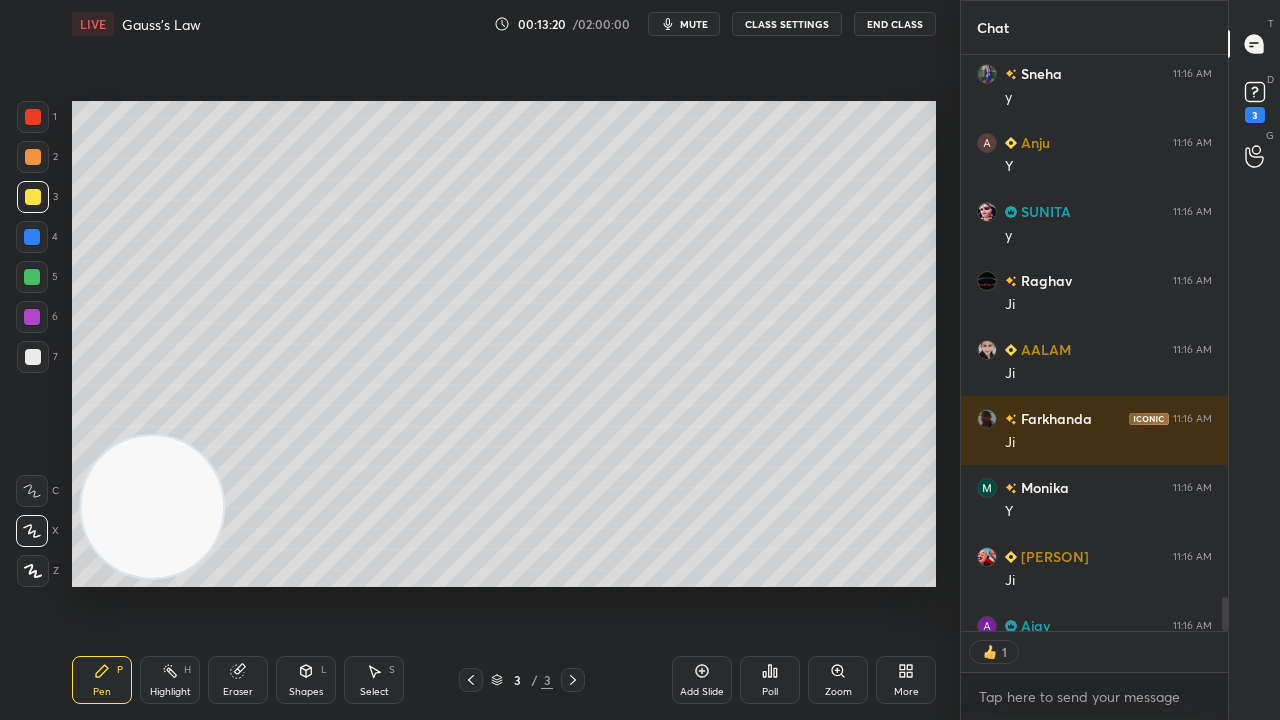 click at bounding box center (33, 357) 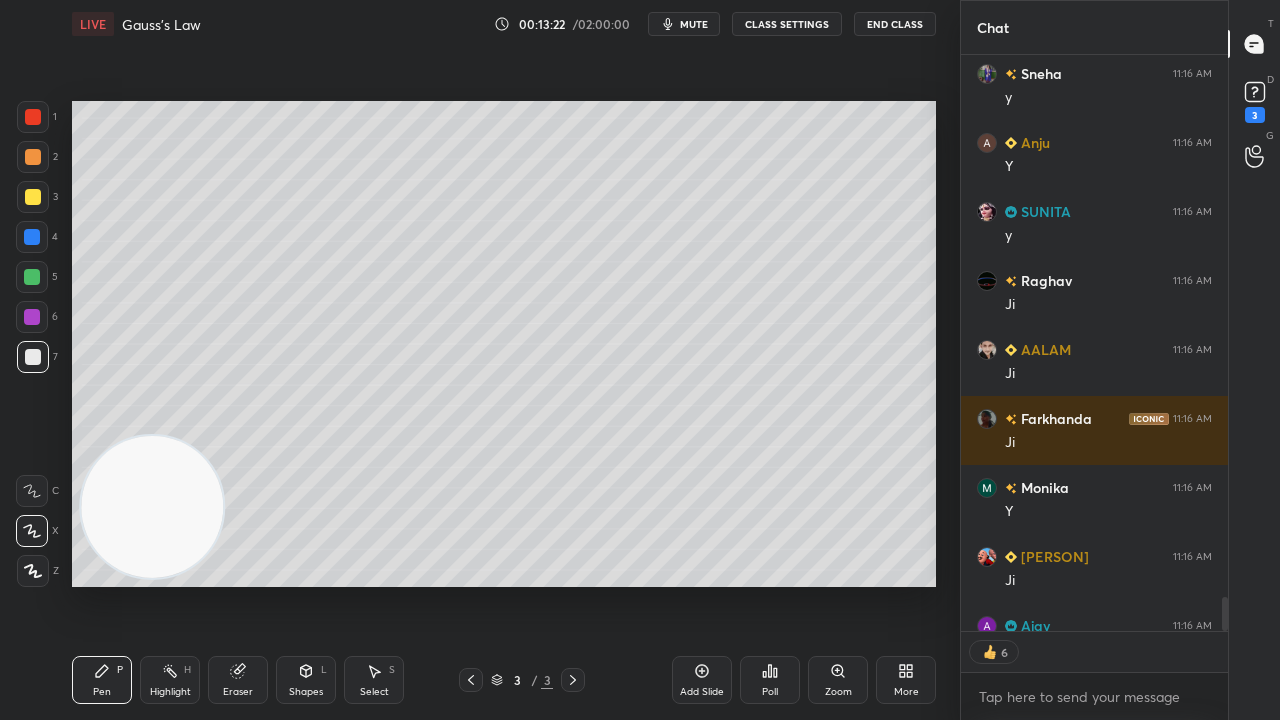 click on "mute" at bounding box center [694, 24] 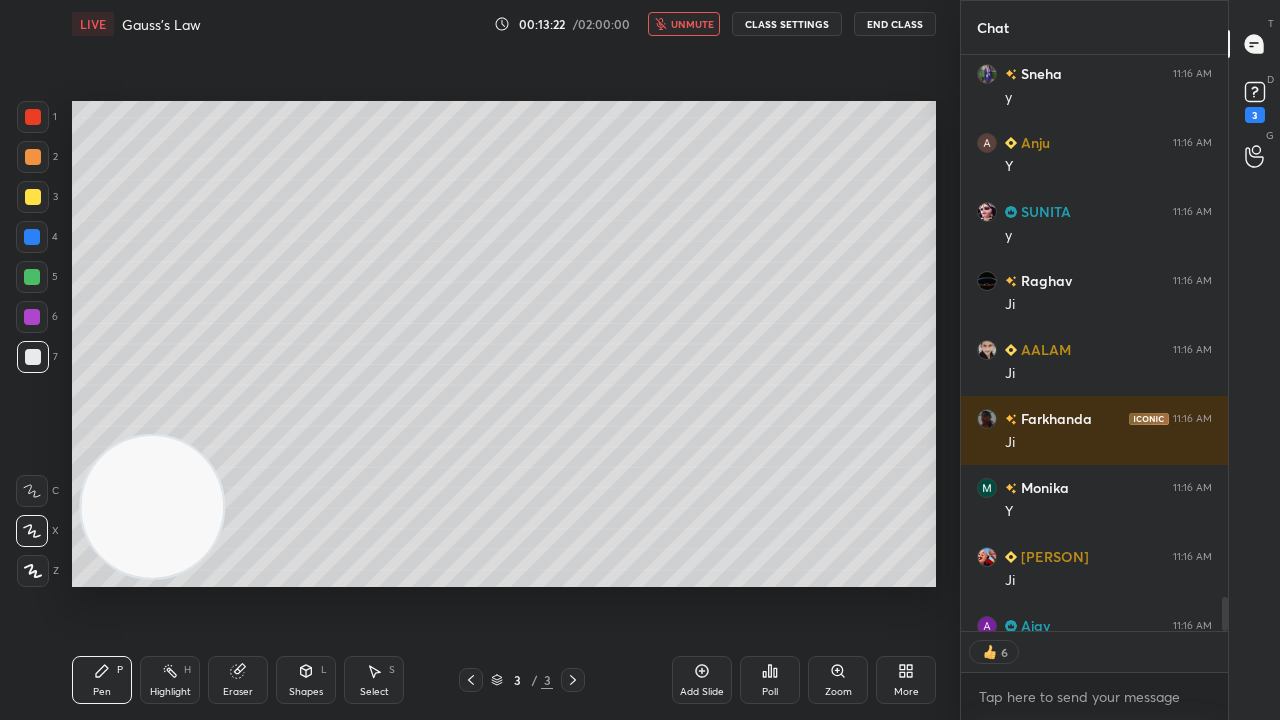 drag, startPoint x: 686, startPoint y: 24, endPoint x: 652, endPoint y: 38, distance: 36.769554 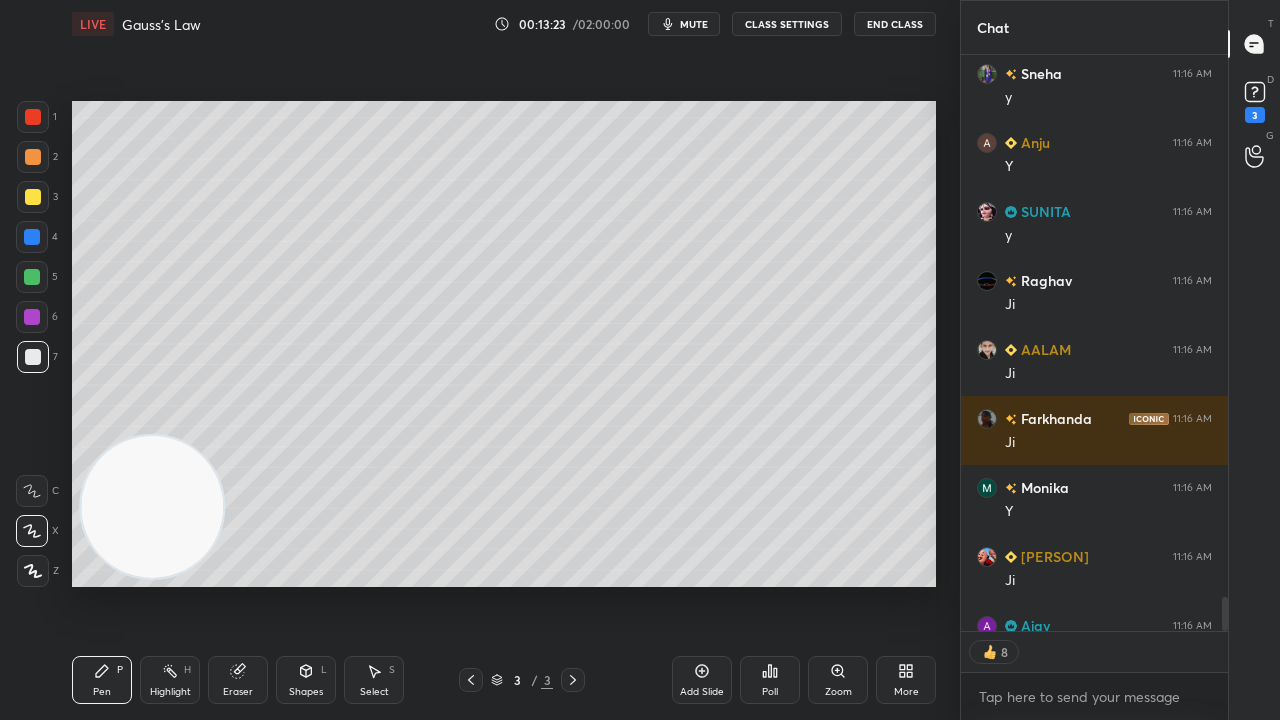 click at bounding box center (33, 197) 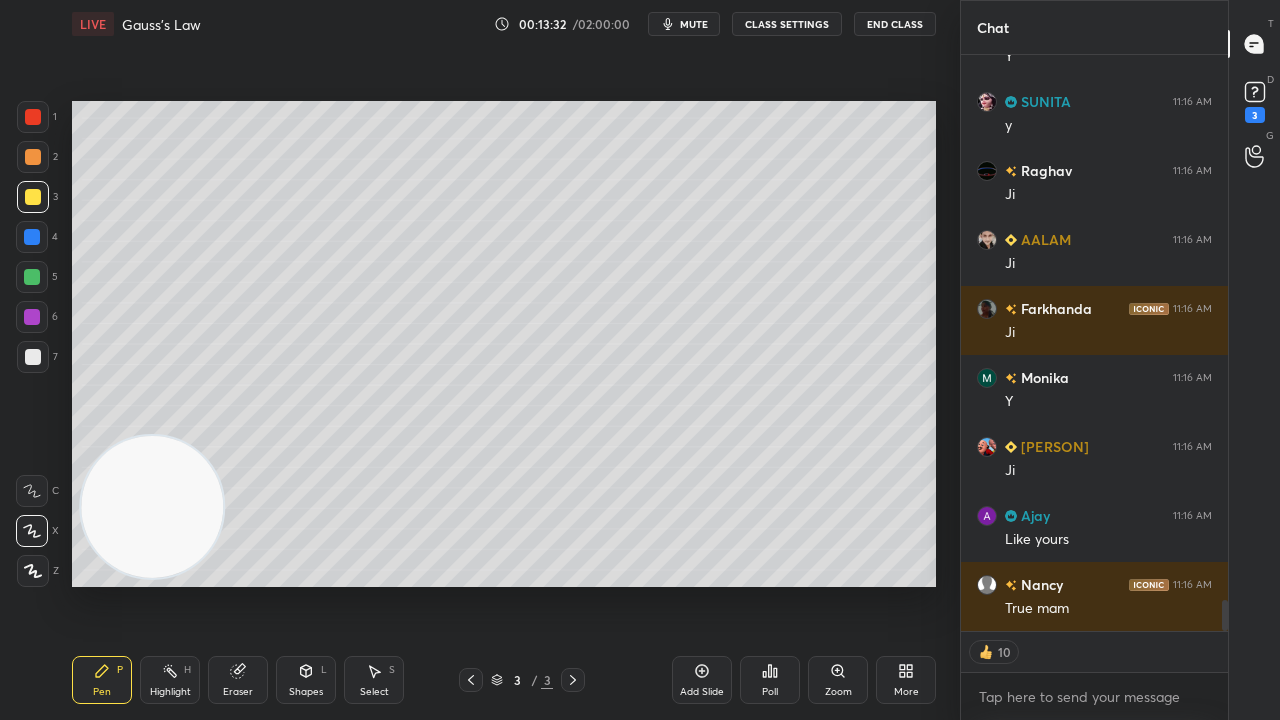 scroll, scrollTop: 10147, scrollLeft: 0, axis: vertical 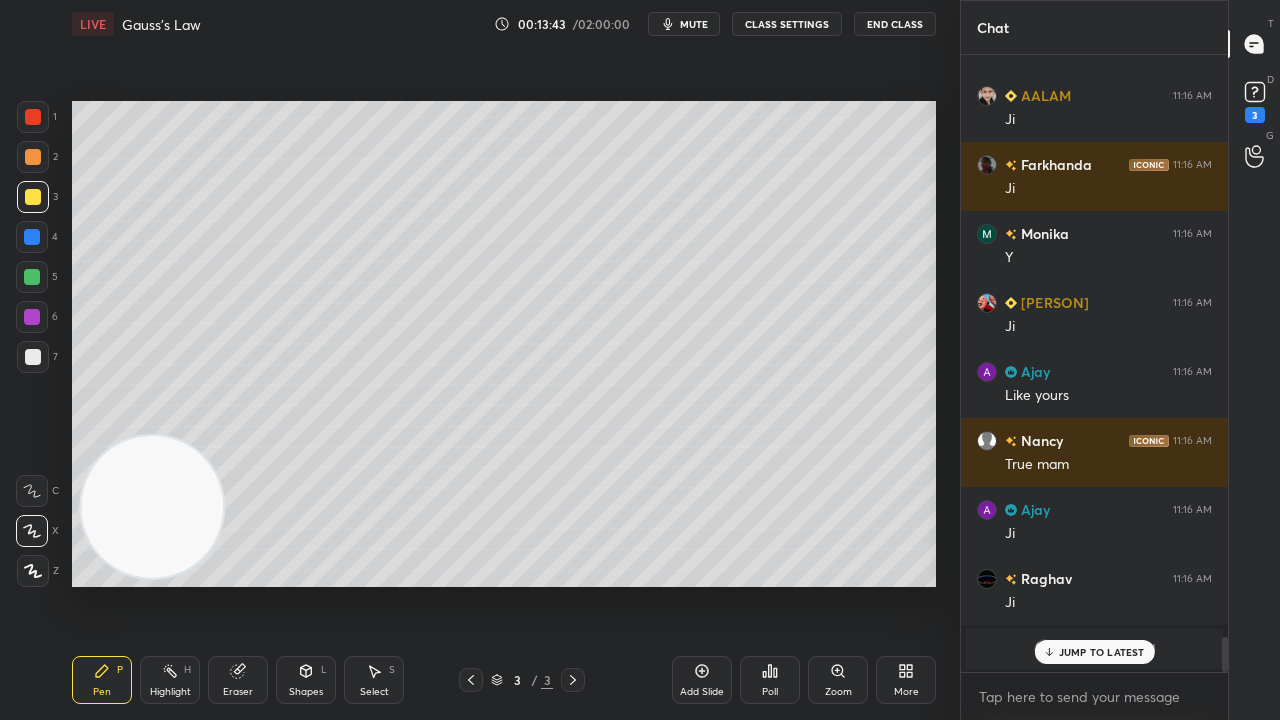drag, startPoint x: 1128, startPoint y: 659, endPoint x: 1128, endPoint y: 672, distance: 13 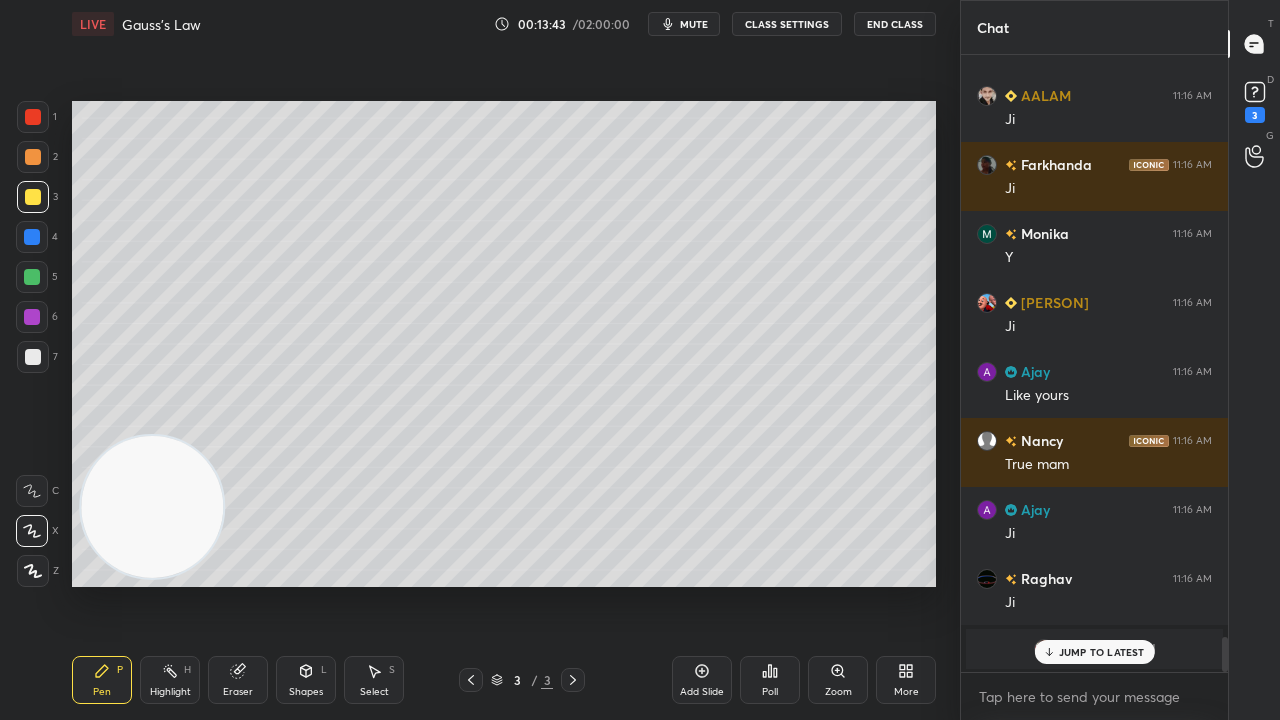 click on "JUMP TO LATEST" at bounding box center (1094, 652) 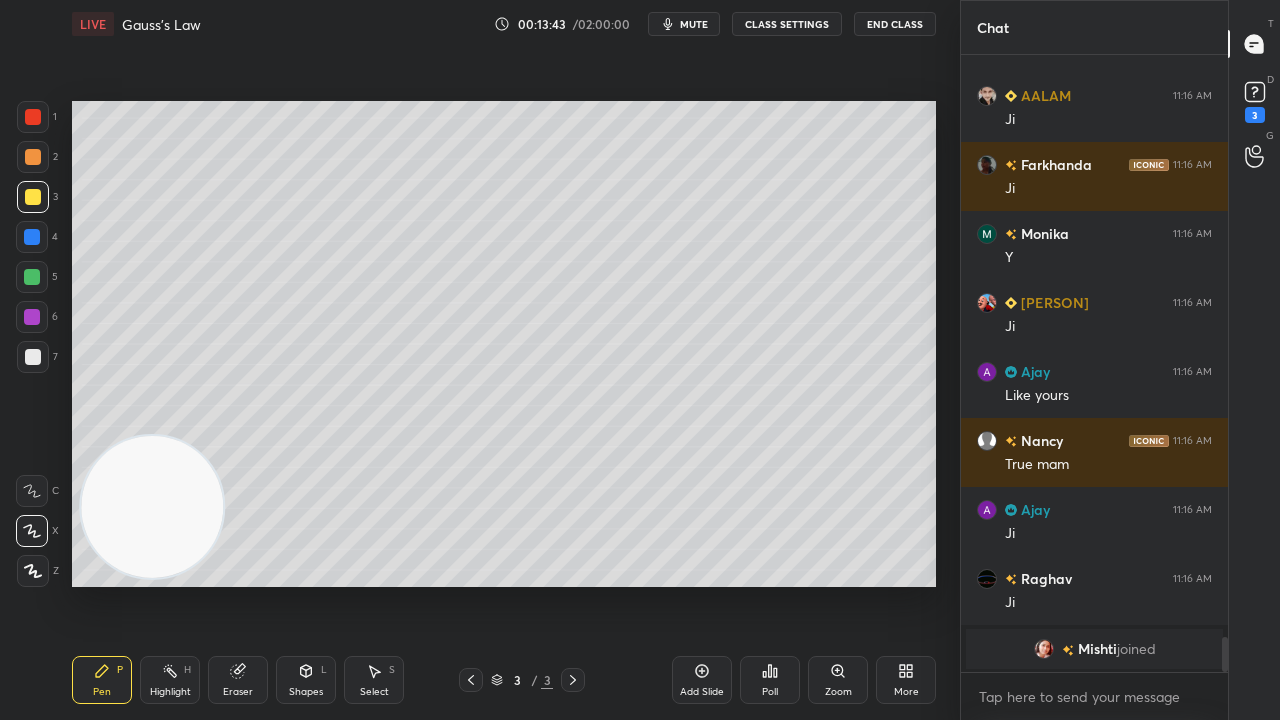 click on "x" at bounding box center (1094, 696) 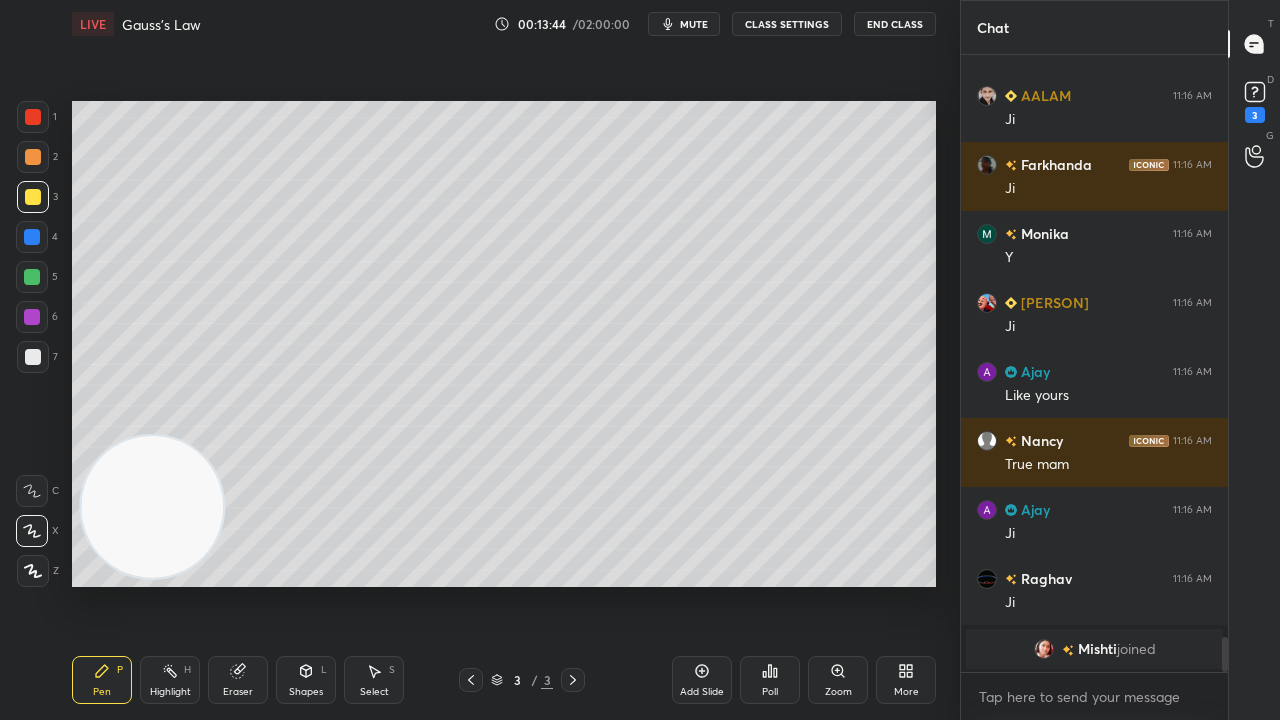 click at bounding box center [33, 357] 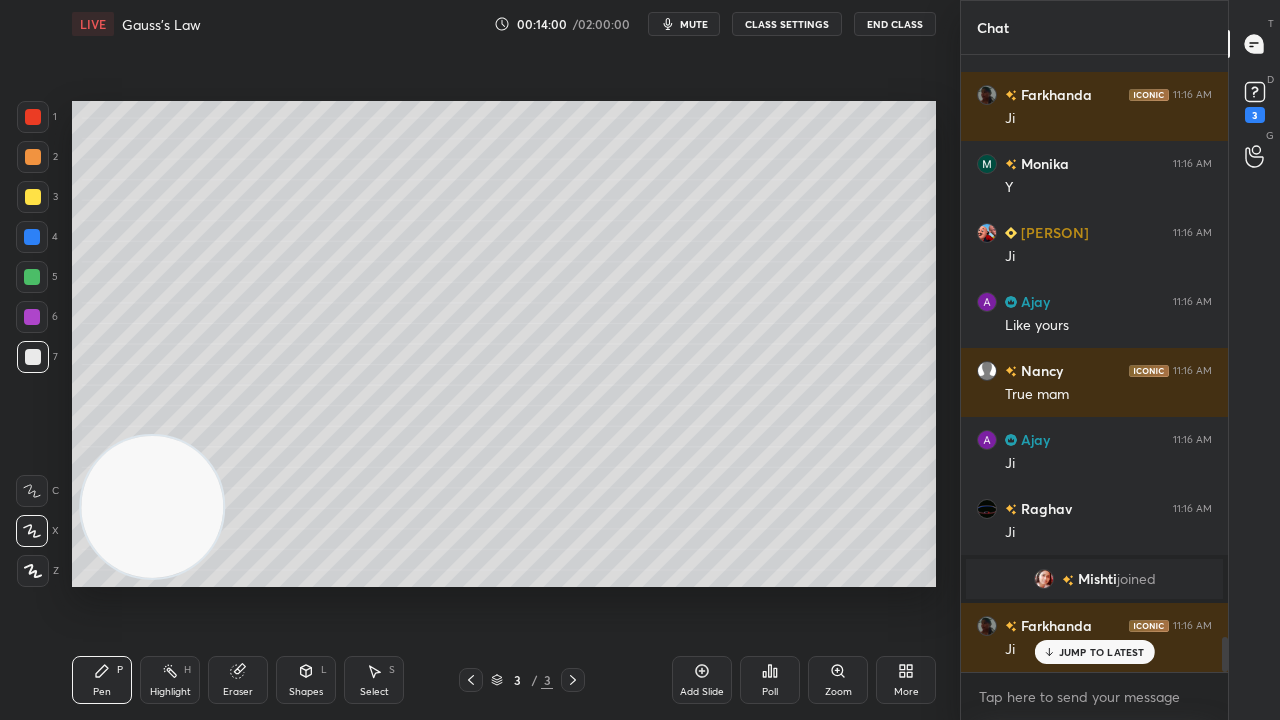 scroll, scrollTop: 10360, scrollLeft: 0, axis: vertical 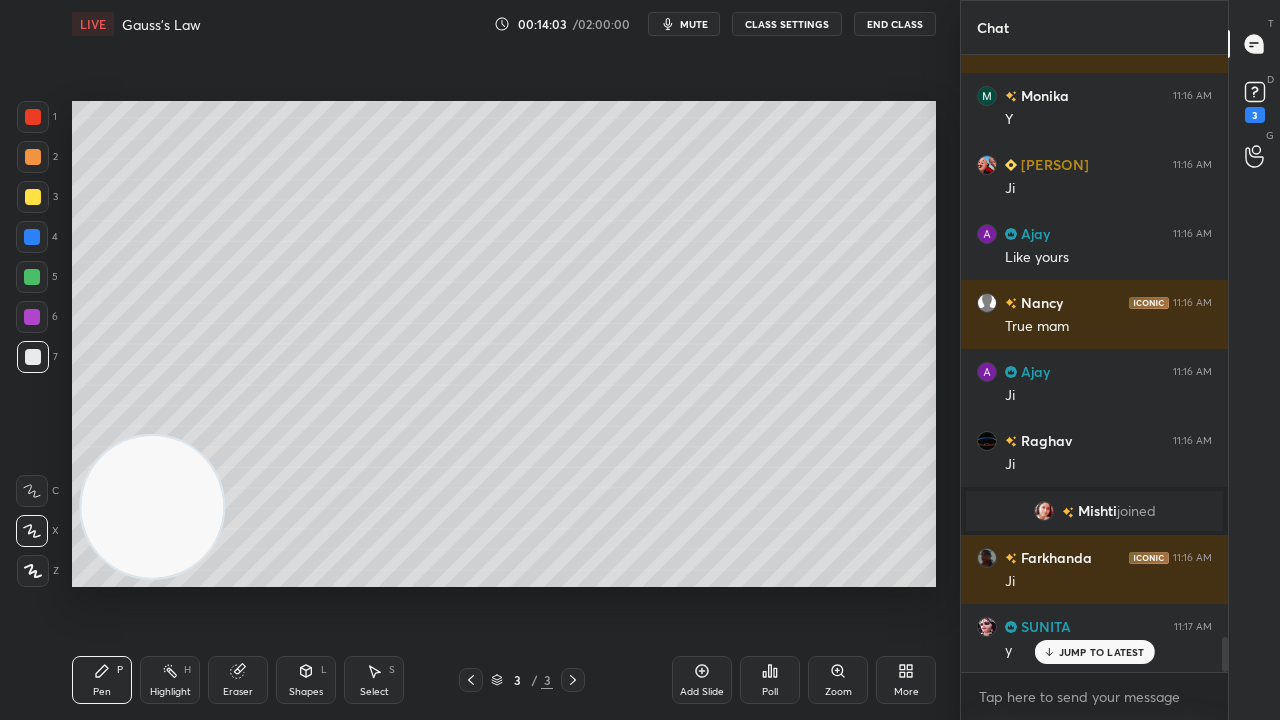 click on "JUMP TO LATEST" at bounding box center [1102, 652] 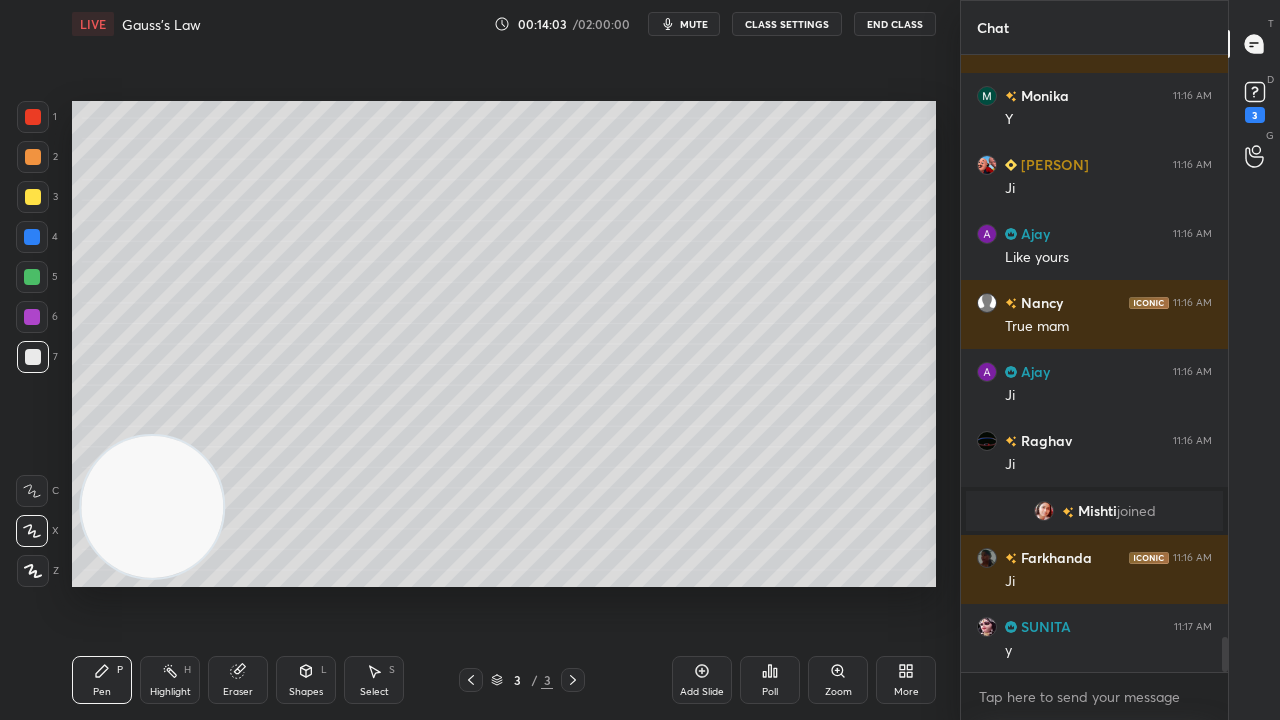 click on "x" at bounding box center [1094, 696] 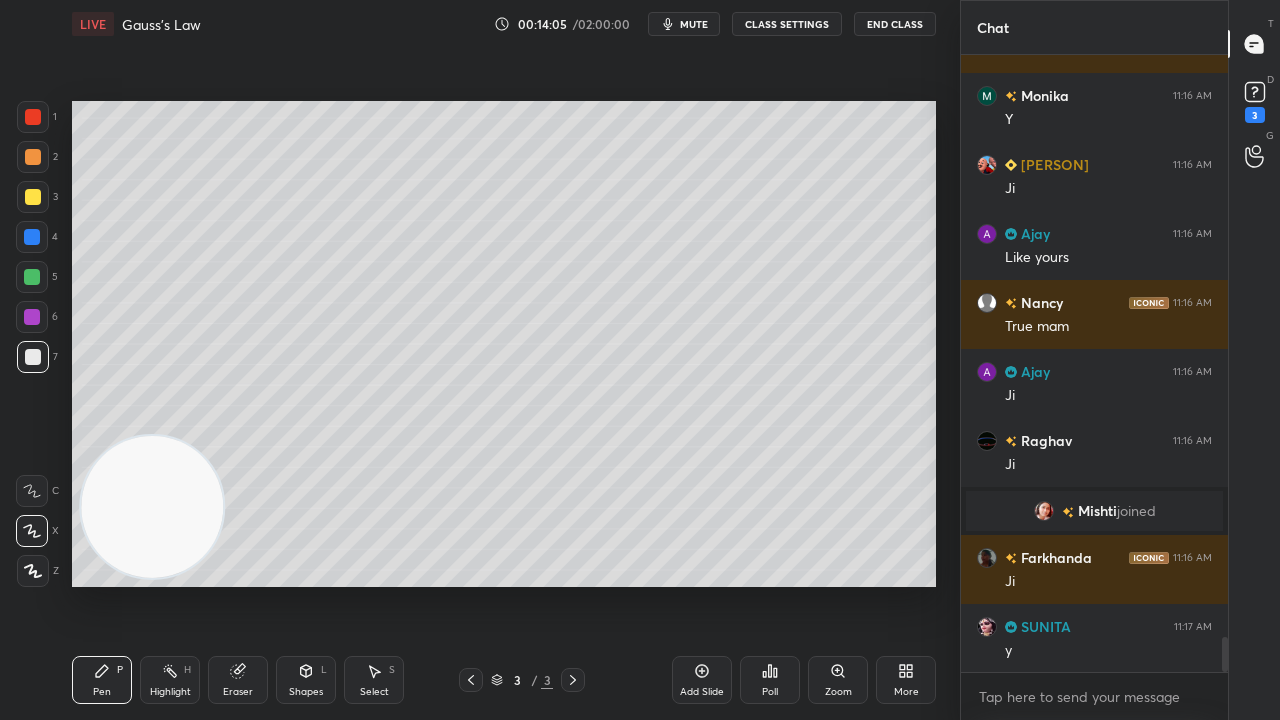 click at bounding box center [33, 197] 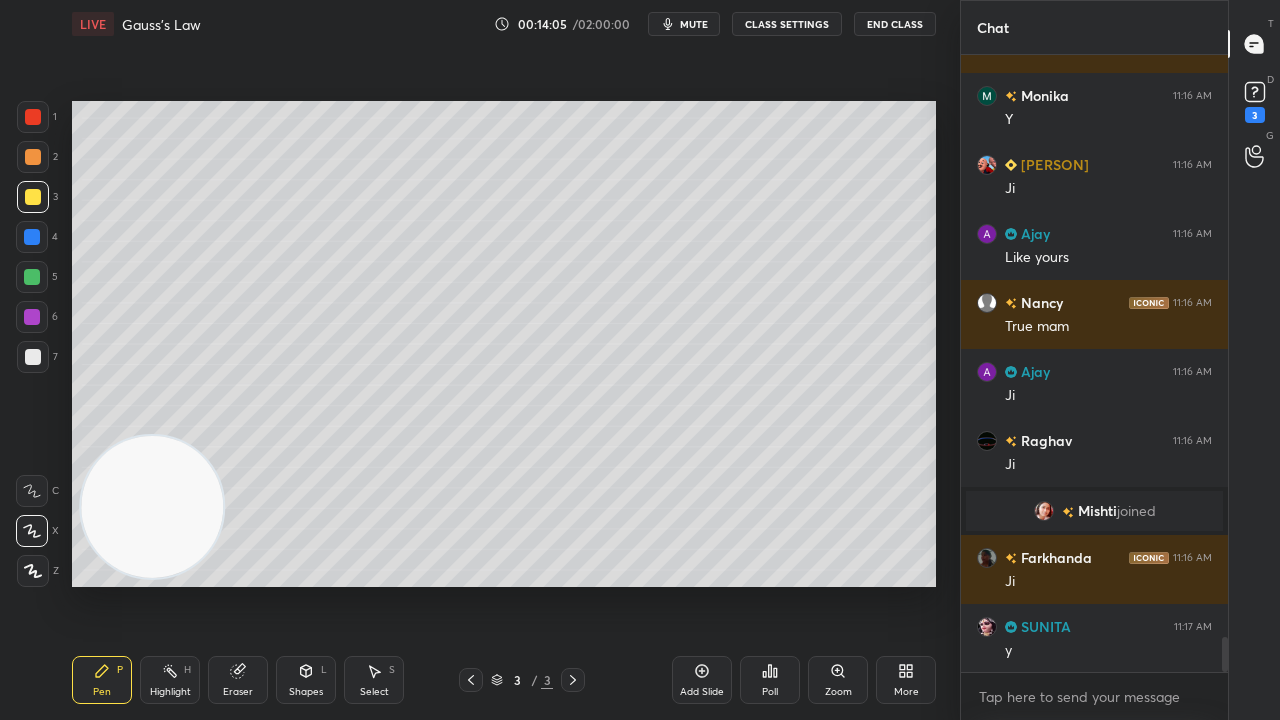 click on "5" at bounding box center [37, 281] 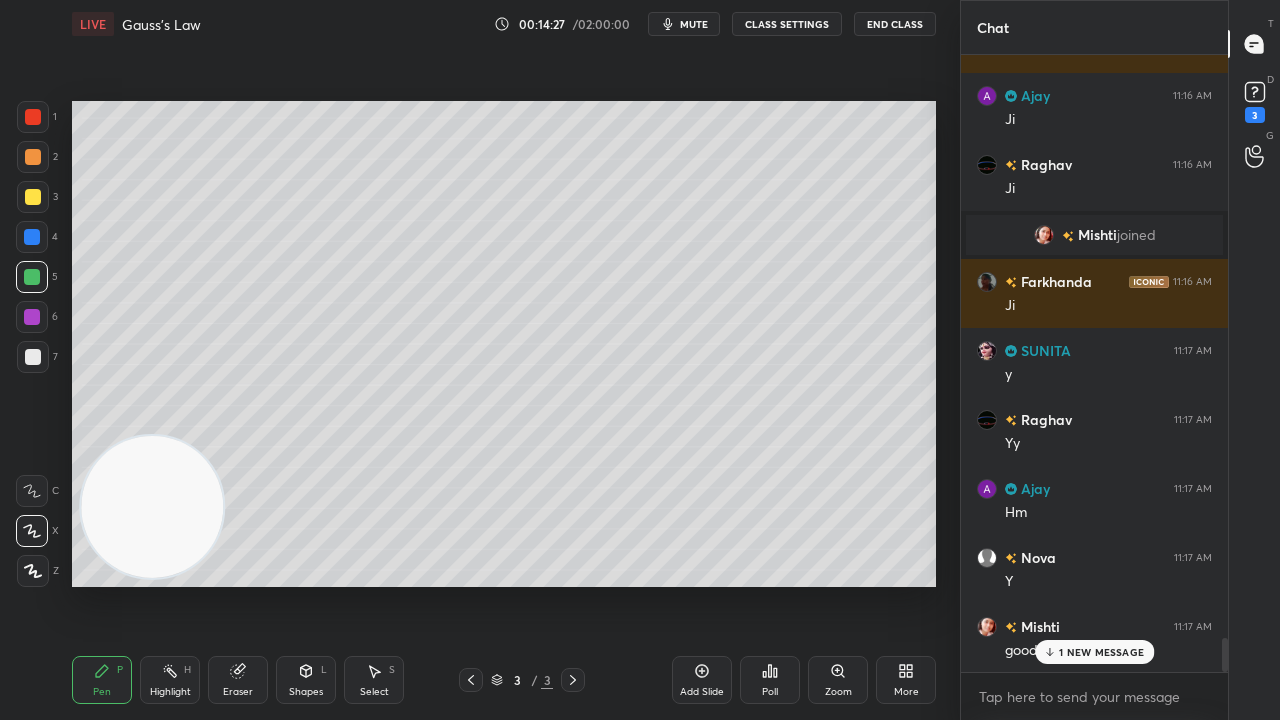 scroll, scrollTop: 10706, scrollLeft: 0, axis: vertical 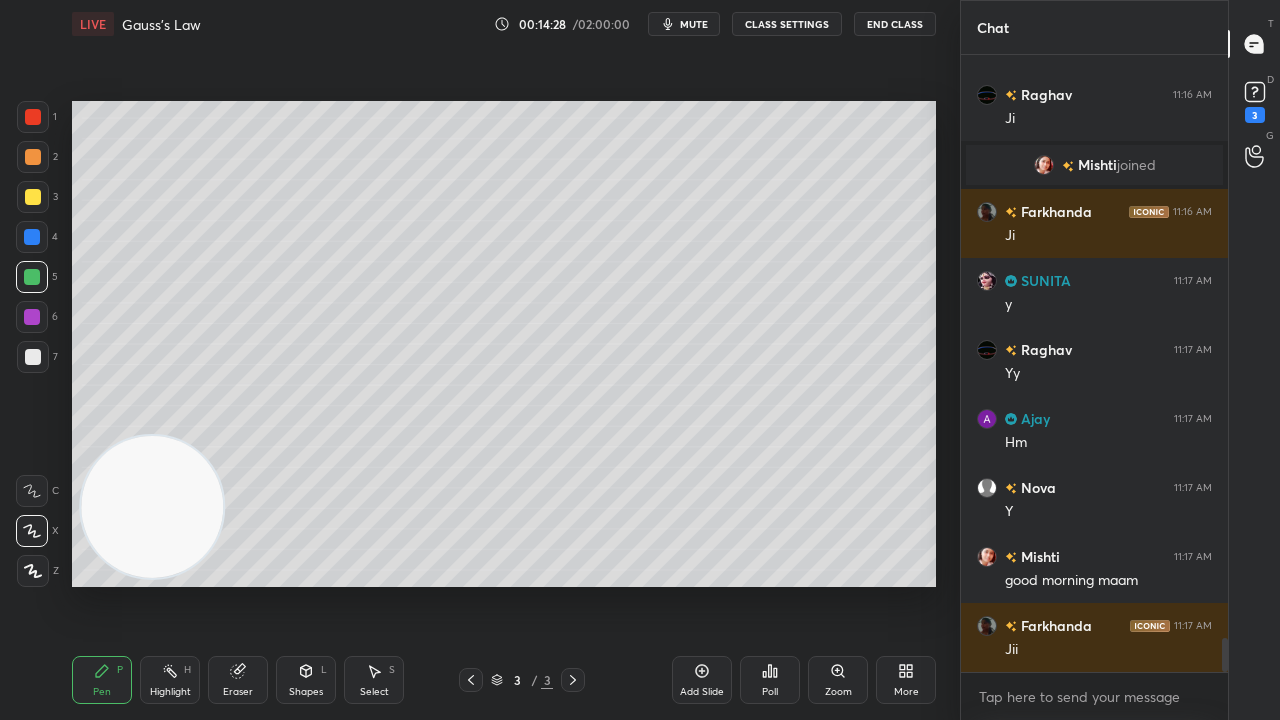 click at bounding box center (33, 357) 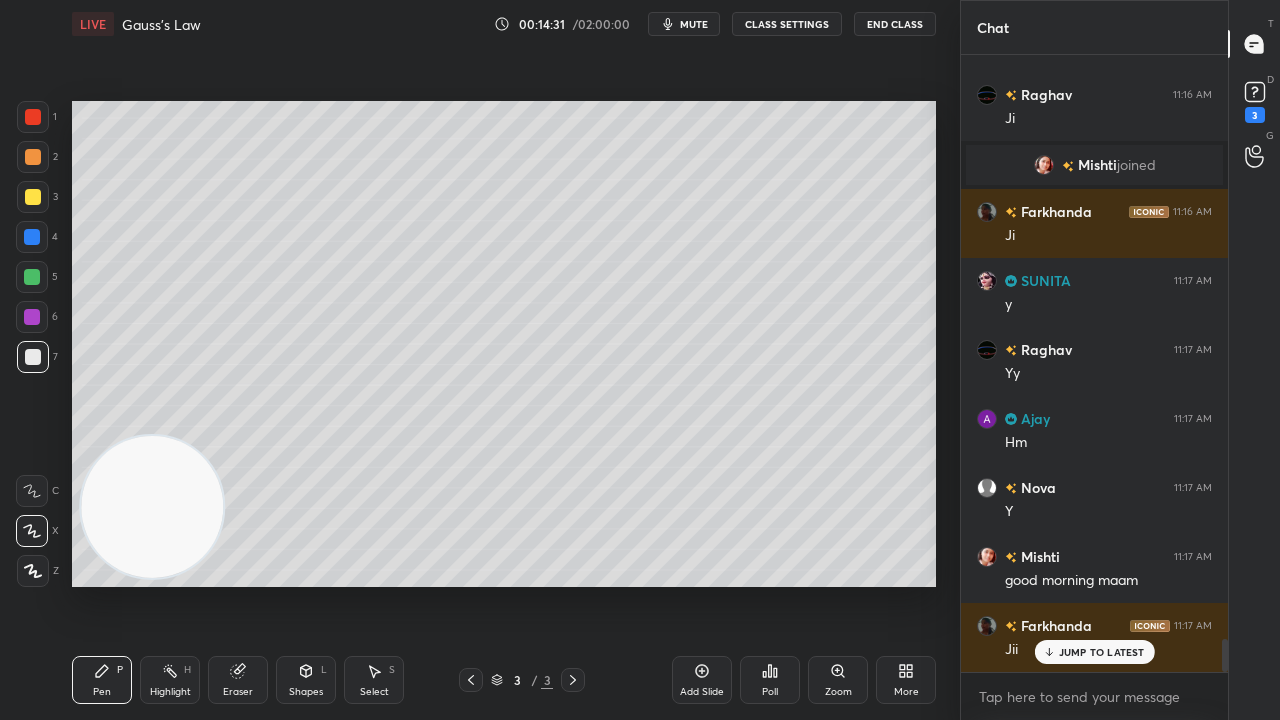 scroll, scrollTop: 10774, scrollLeft: 0, axis: vertical 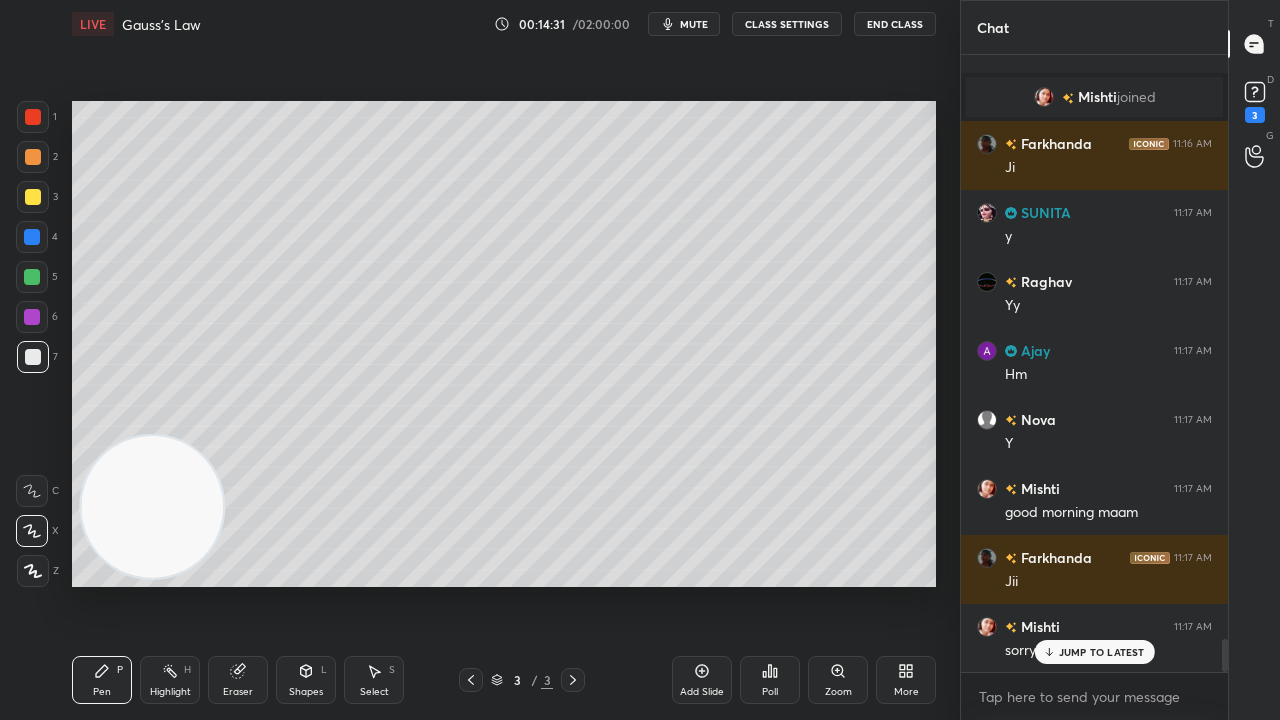 click on "mute" at bounding box center (684, 24) 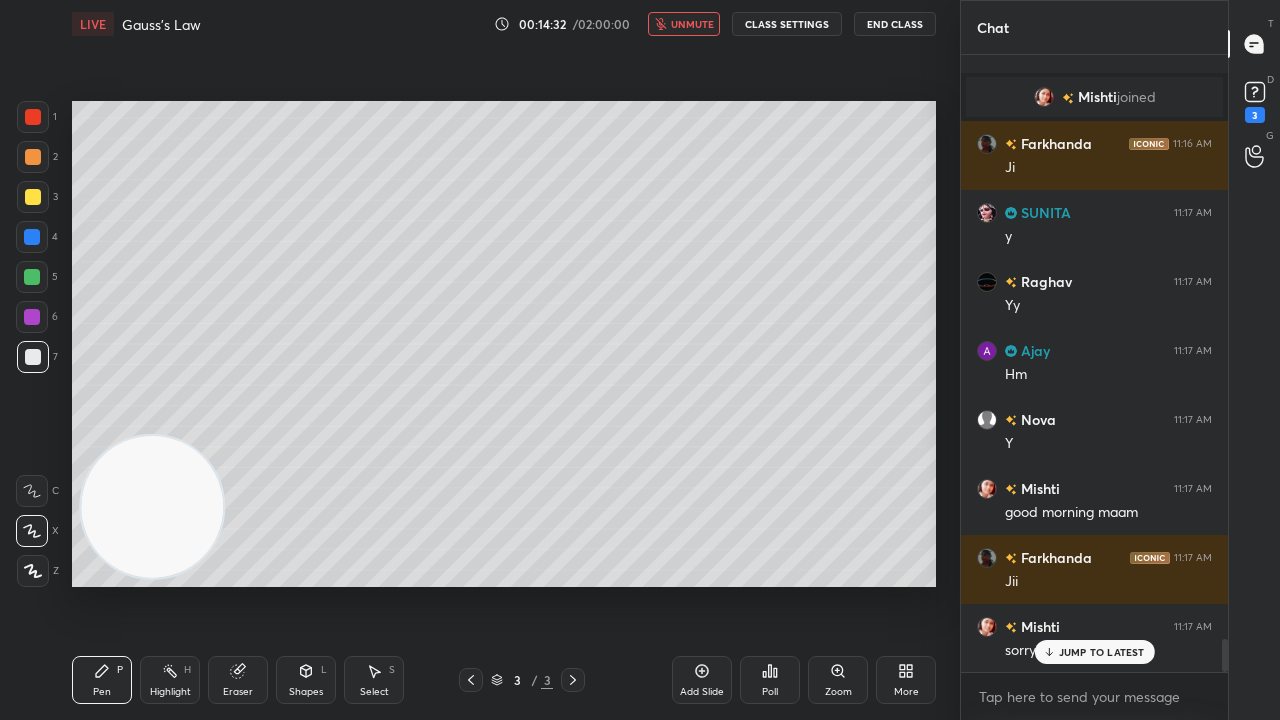 click on "unmute" at bounding box center (692, 24) 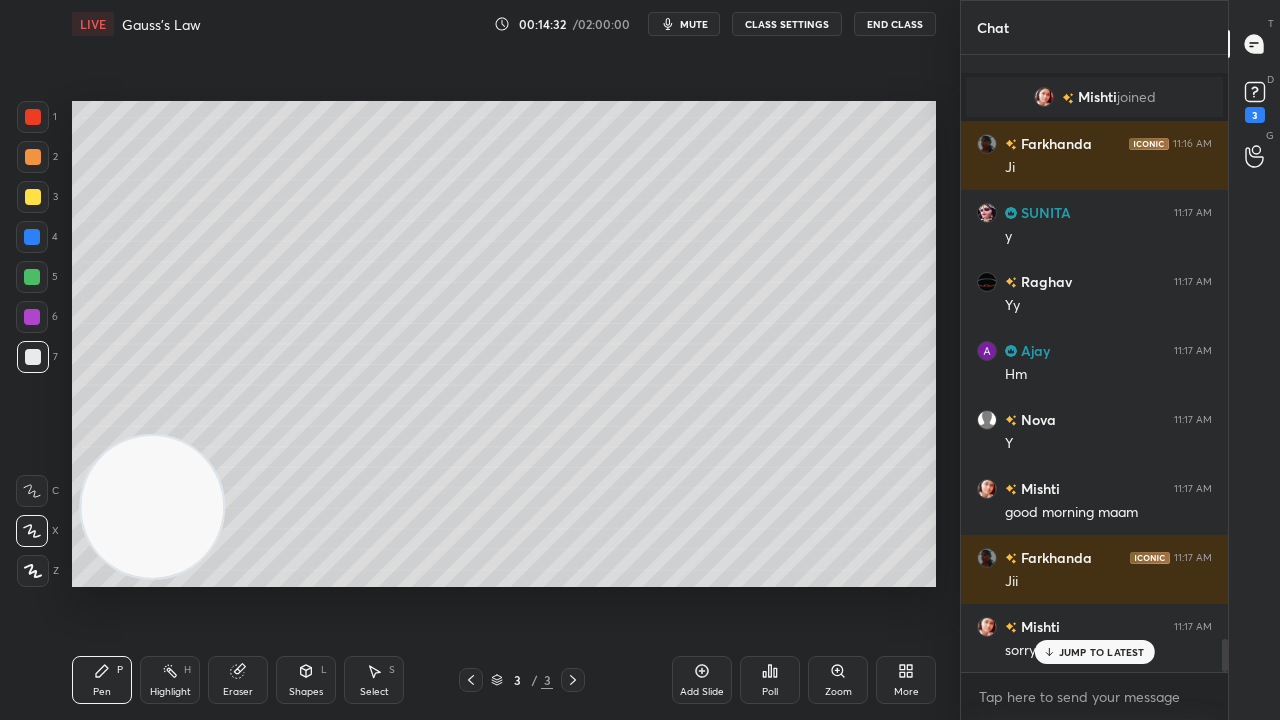 drag, startPoint x: 32, startPoint y: 197, endPoint x: 32, endPoint y: 238, distance: 41 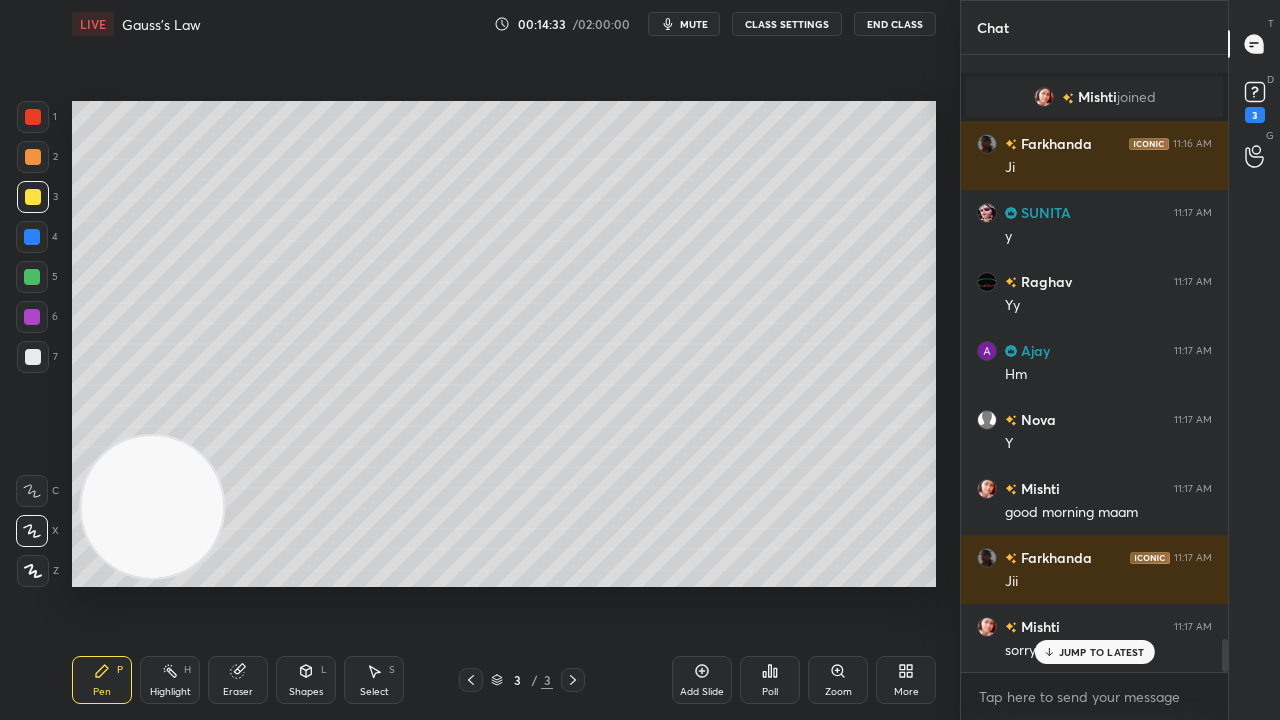 click at bounding box center (32, 277) 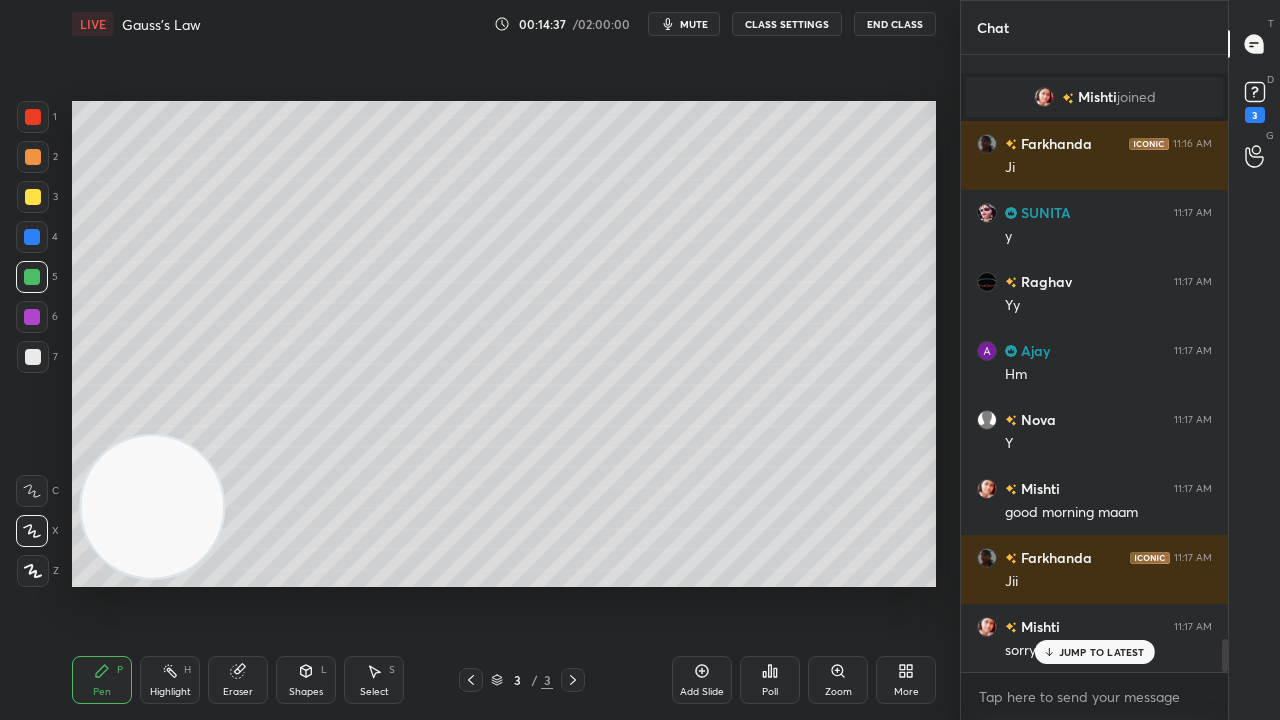 click on "D Doubts (D) 3" at bounding box center (1254, 100) 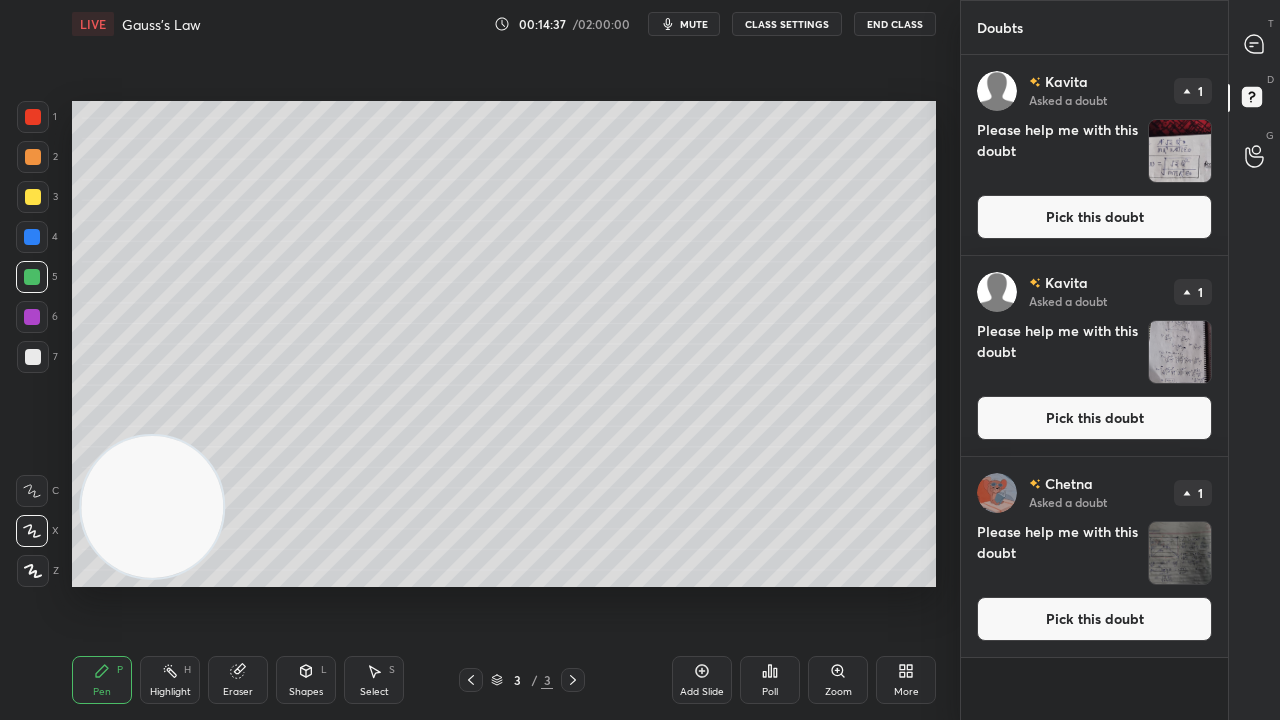 click on "Pick this doubt" at bounding box center [1094, 217] 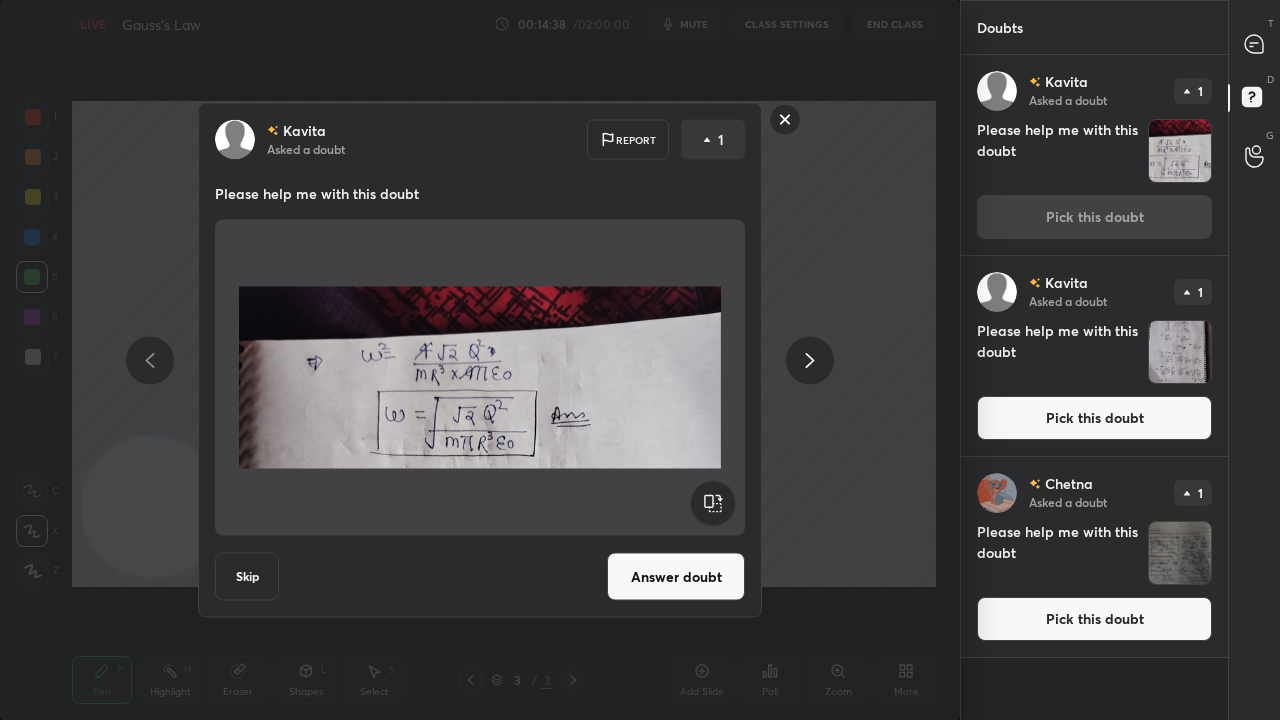 click on "Pick this doubt" at bounding box center (1094, 418) 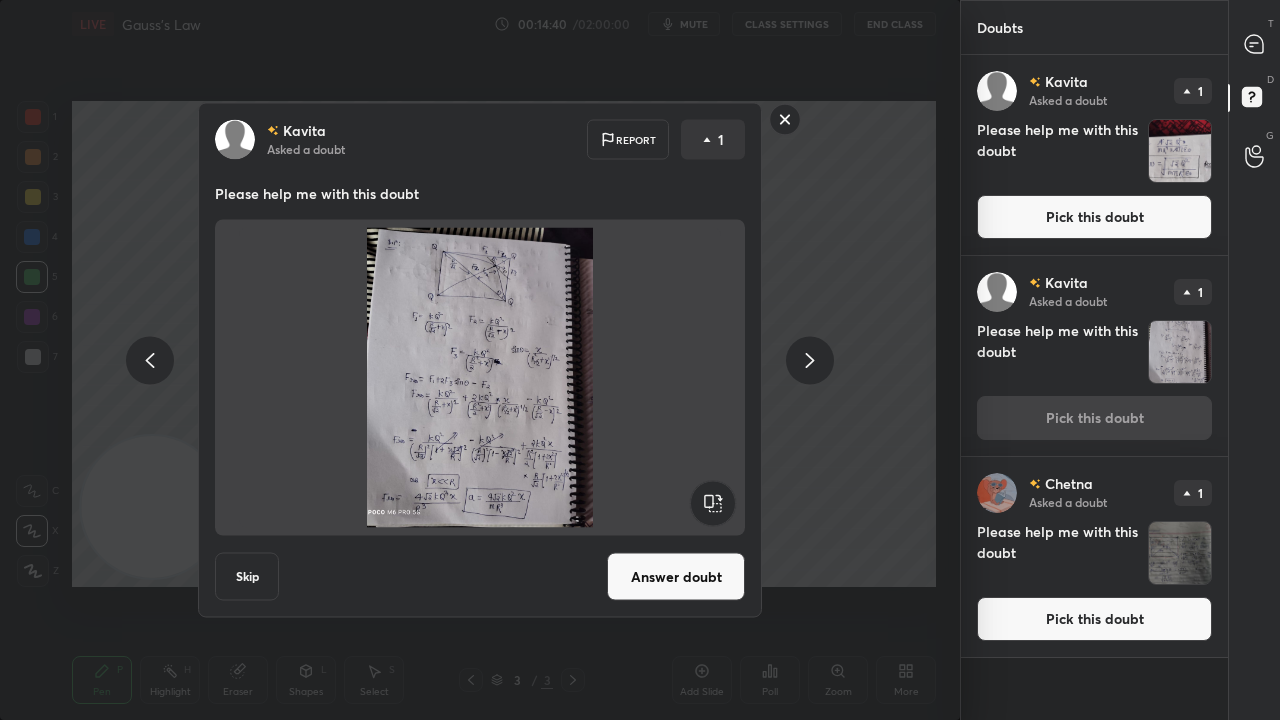 click on "Answer doubt" at bounding box center (676, 577) 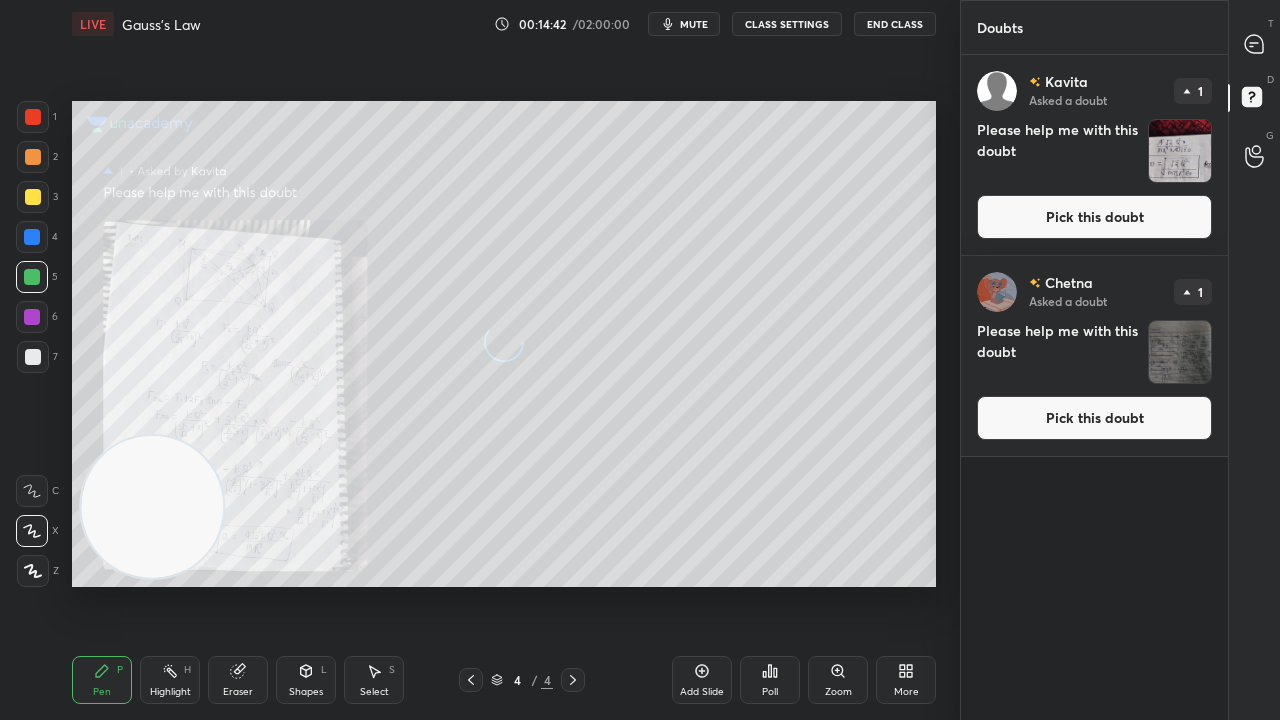 click on "[LAST] Asked a doubt 1 Please help me with this doubt Pick this doubt" at bounding box center [1094, 155] 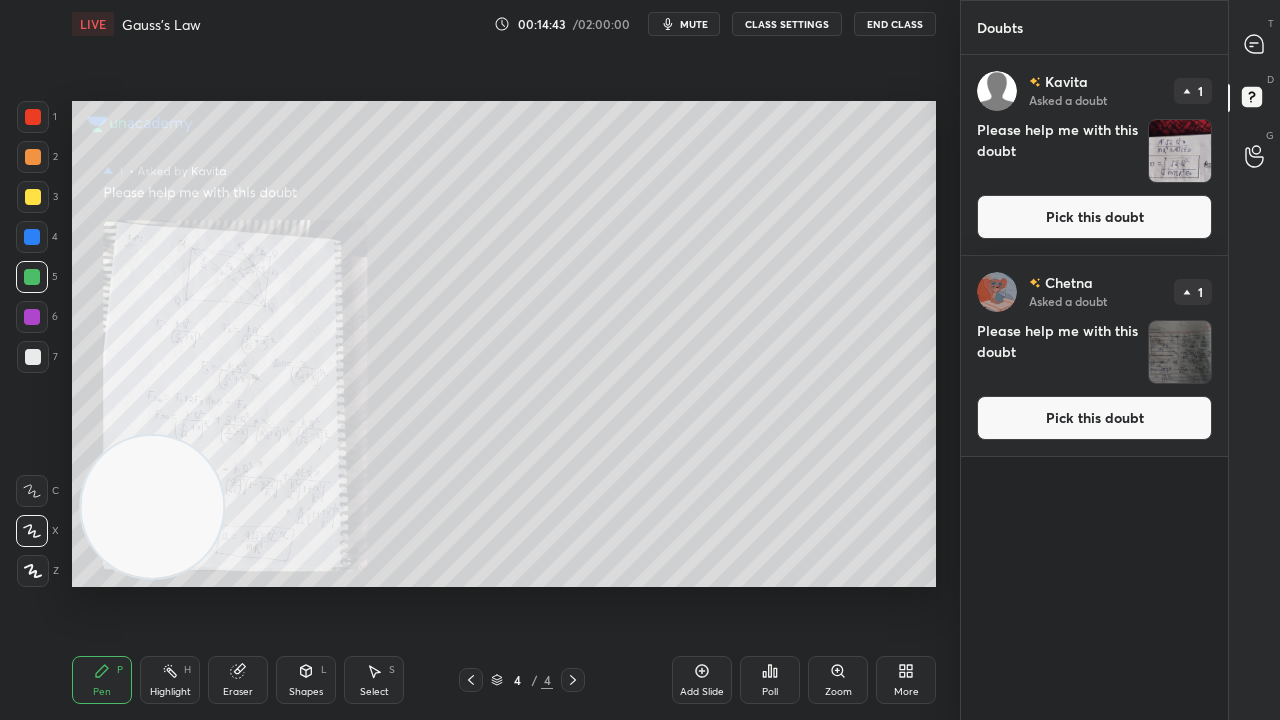 click on "[LAST] Asked a doubt 1 Please help me with this doubt Pick this doubt" at bounding box center [1094, 155] 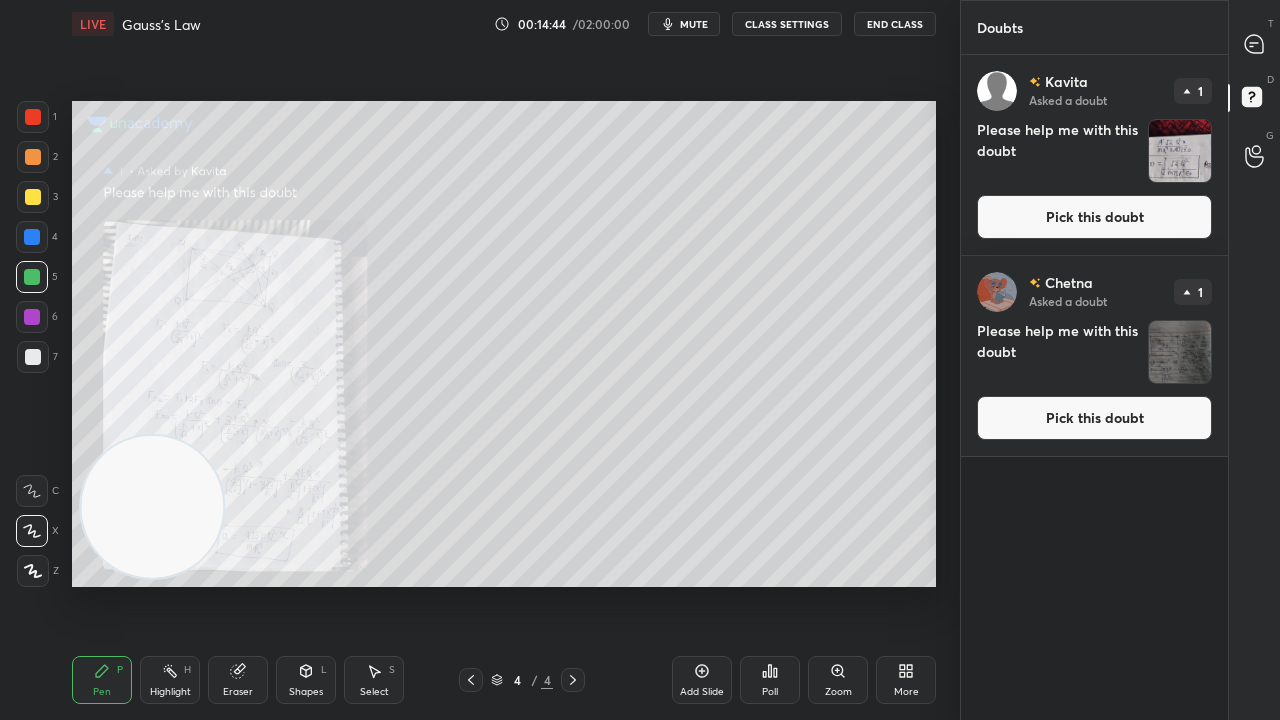 click on "Pick this doubt" at bounding box center (1094, 217) 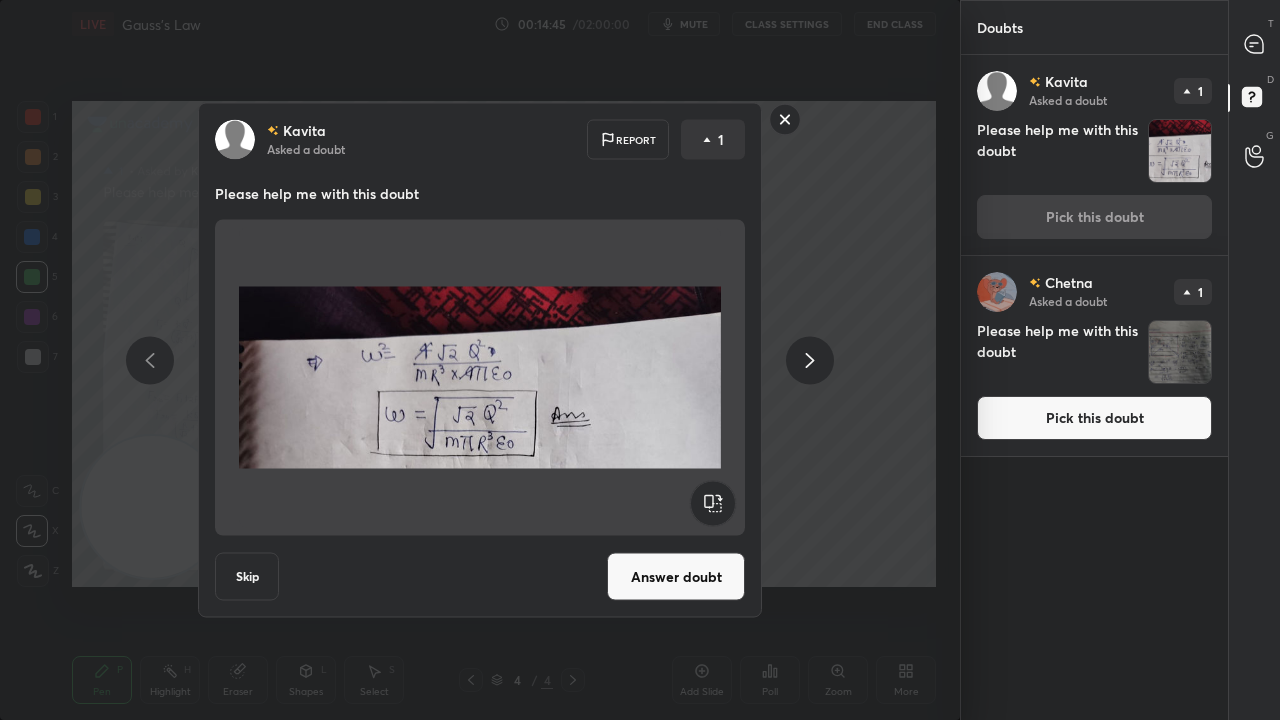 click on "Answer doubt" at bounding box center [676, 577] 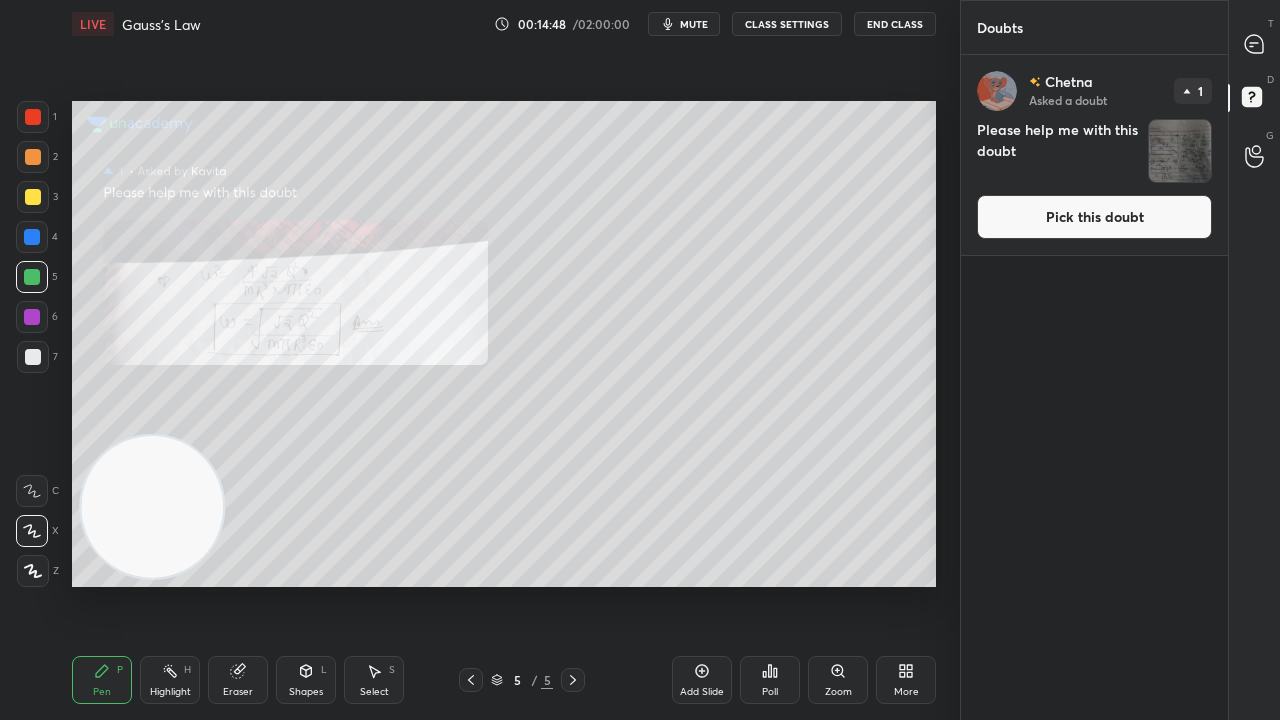 click on "Pick this doubt" at bounding box center (1094, 217) 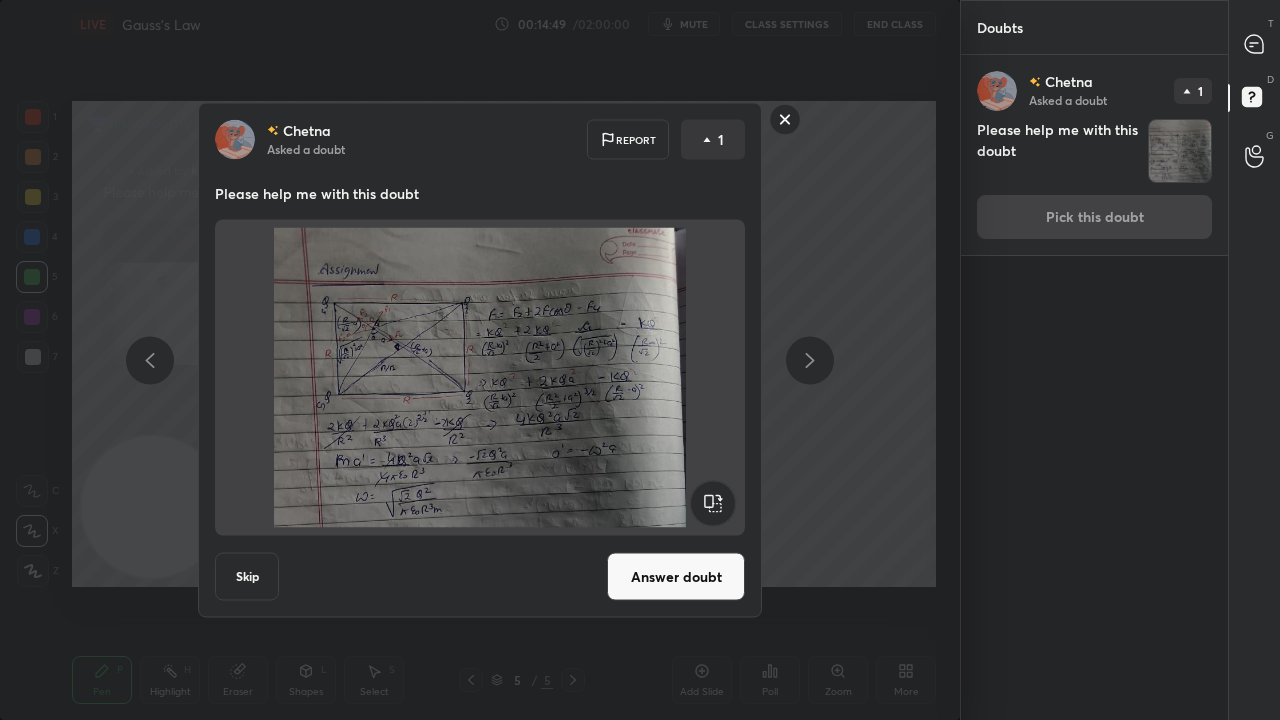 click on "Answer doubt" at bounding box center [676, 577] 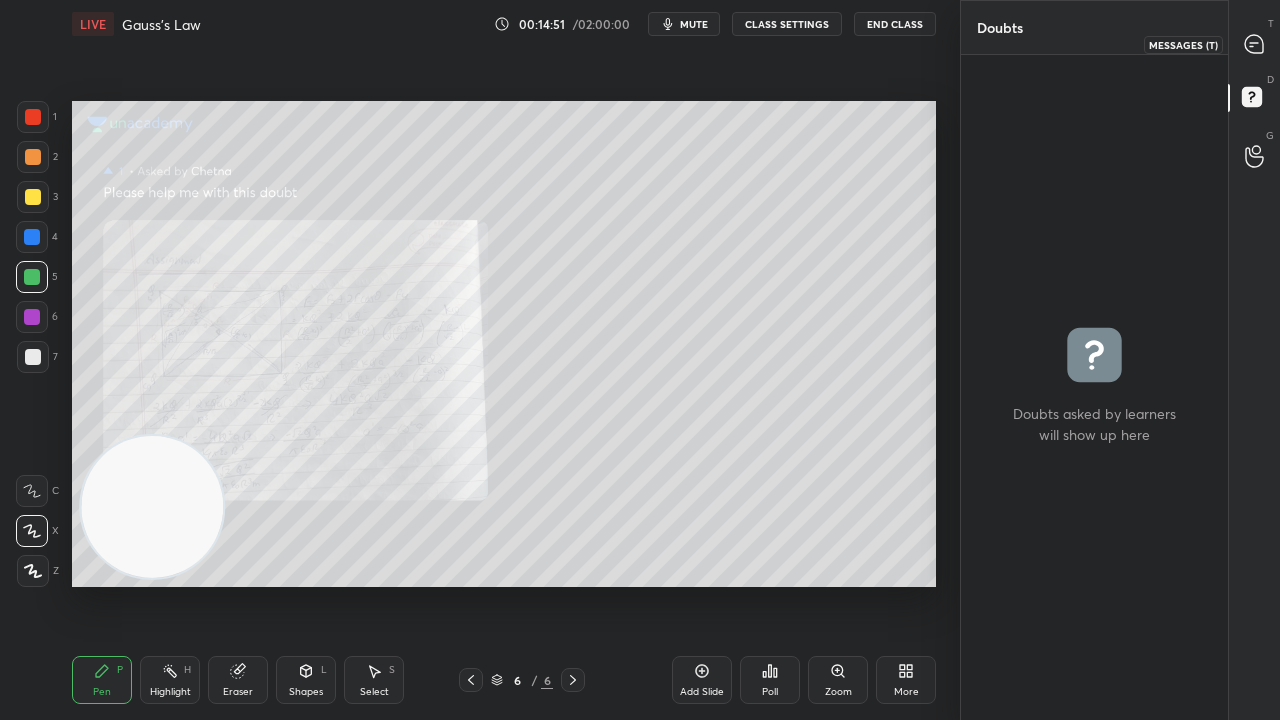 click at bounding box center [1255, 44] 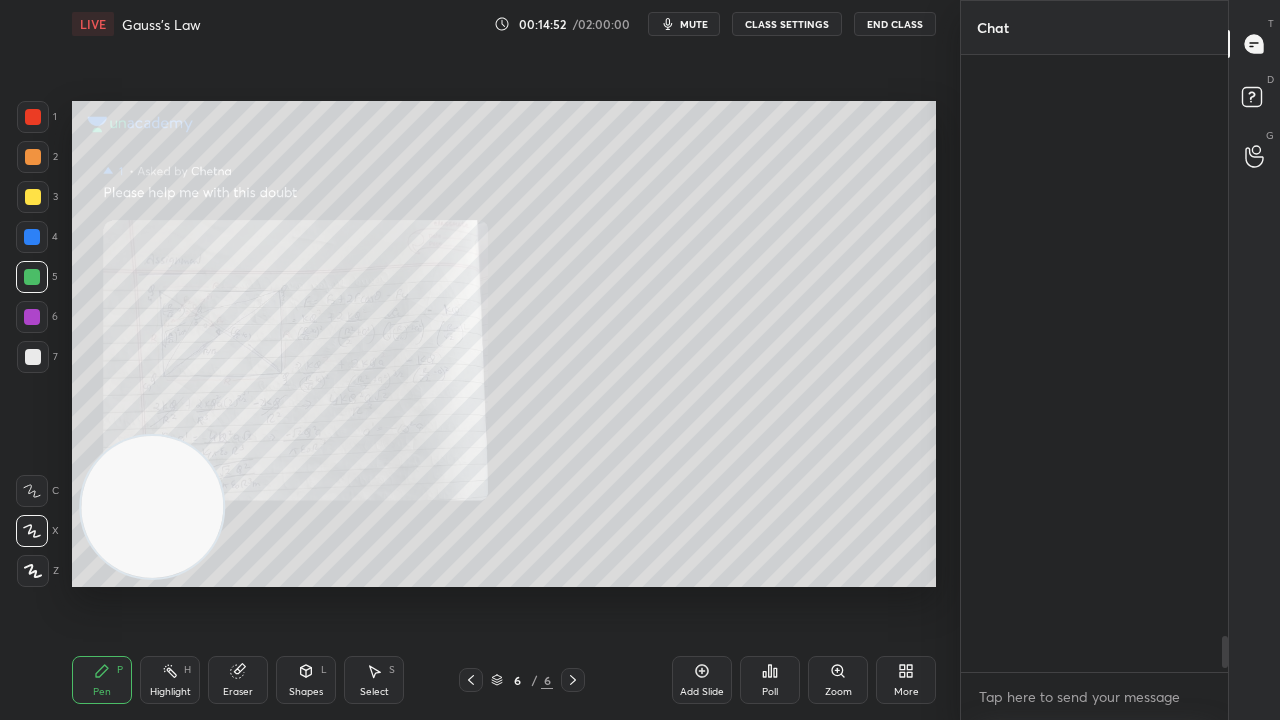scroll, scrollTop: 11288, scrollLeft: 0, axis: vertical 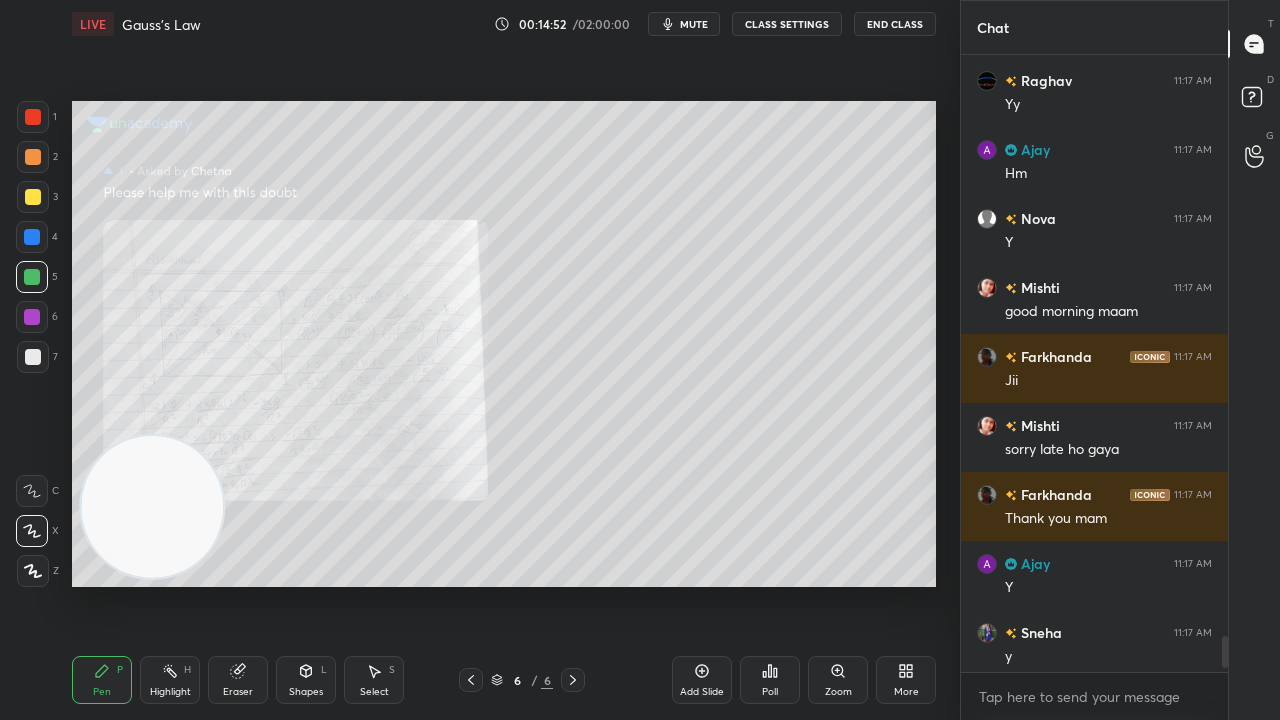 click on "mute" at bounding box center [694, 24] 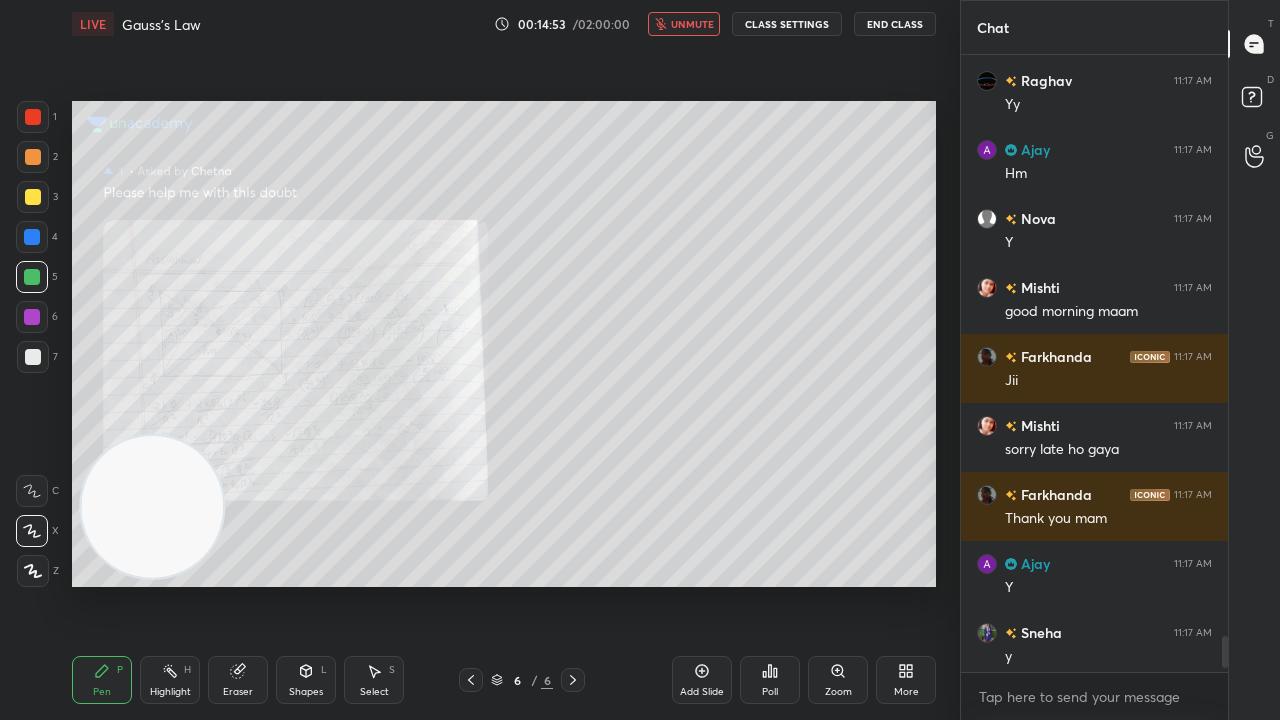 click on "unmute" at bounding box center [692, 24] 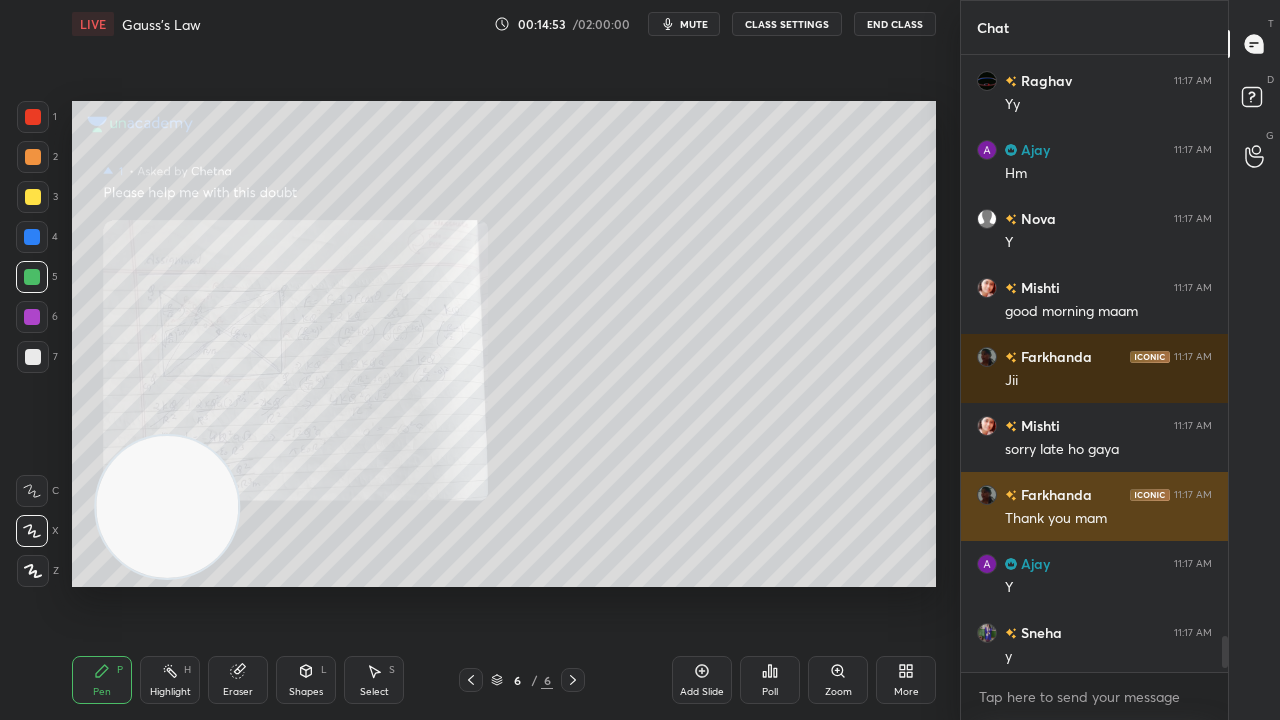 drag, startPoint x: 120, startPoint y: 522, endPoint x: 1044, endPoint y: 494, distance: 924.42413 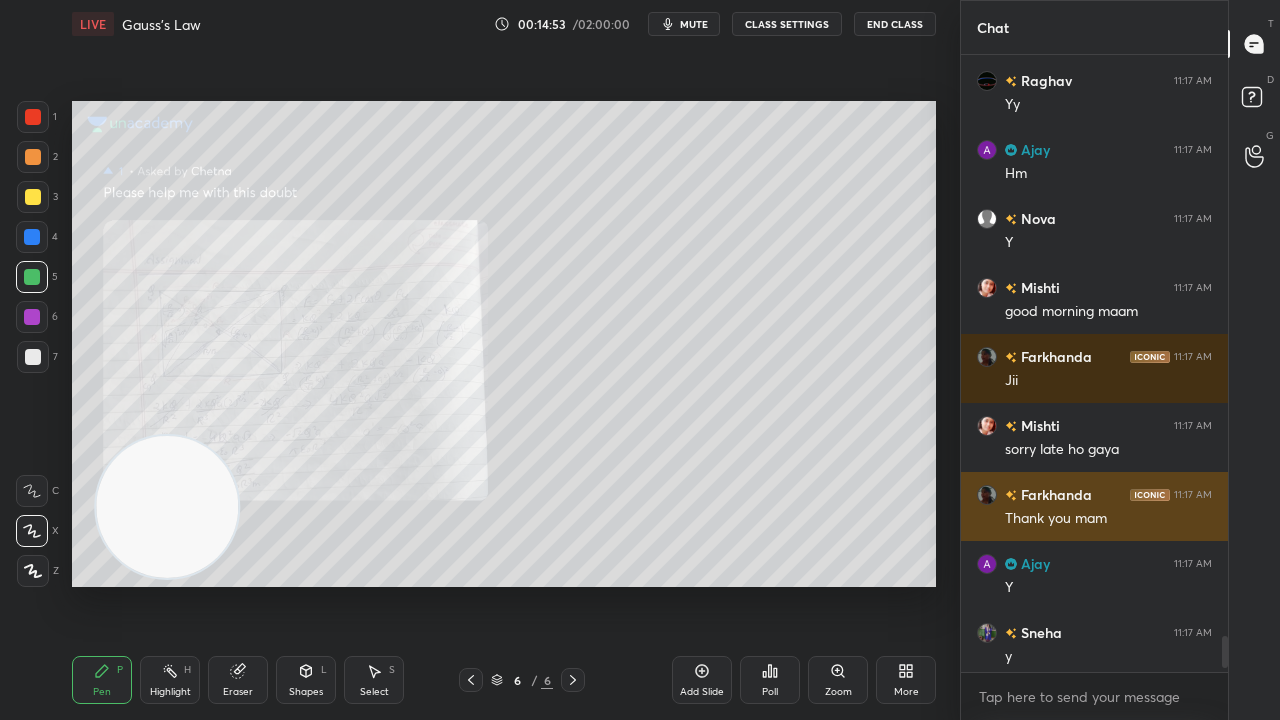 click on "1 2 3 4 5 6 7 C X Z C X Z E E Erase all   H H LIVE Gauss's Law 00:14:53 /  02:00:00 mute CLASS SETTINGS End Class Setting up your live class Poll for   secs No correct answer Start poll Back Gauss's Law • L6 of Detailed Course on Electromagnetic Theory [PERSON] [PERSON] Pen P Highlight H Eraser Shapes L Select S 6 / 6 Add Slide Poll Zoom More Chat [PERSON] 11:16 AM Ji [PERSON] 11:17 AM y [PERSON] 11:17 AM Yy [PERSON] 11:17 AM Hm [PERSON] 11:17 AM Y [PERSON] 11:17 AM good morning maam [PERSON] 11:17 AM Jii [PERSON] 11:17 AM sorry late ho gaya [PERSON] 11:17 AM Thank you mam [PERSON] 11:17 AM Y [PERSON] 11:17 AM y [PERSON] 11:17 AM Y JUMP TO LATEST Enable hand raising Enable raise hand to speak to learners. Once enabled, chat will be turned off temporarily. Enable x   Doubts asked by learners will show up here NEW DOUBTS ASKED No one has raised a hand yet Can't raise hand Looks like educator just invited you to speak. Please wait before you can raise your hand again. Got it T Messages (T) D Doubts (D) G Raise Hand (G) Report an issue" at bounding box center [640, 360] 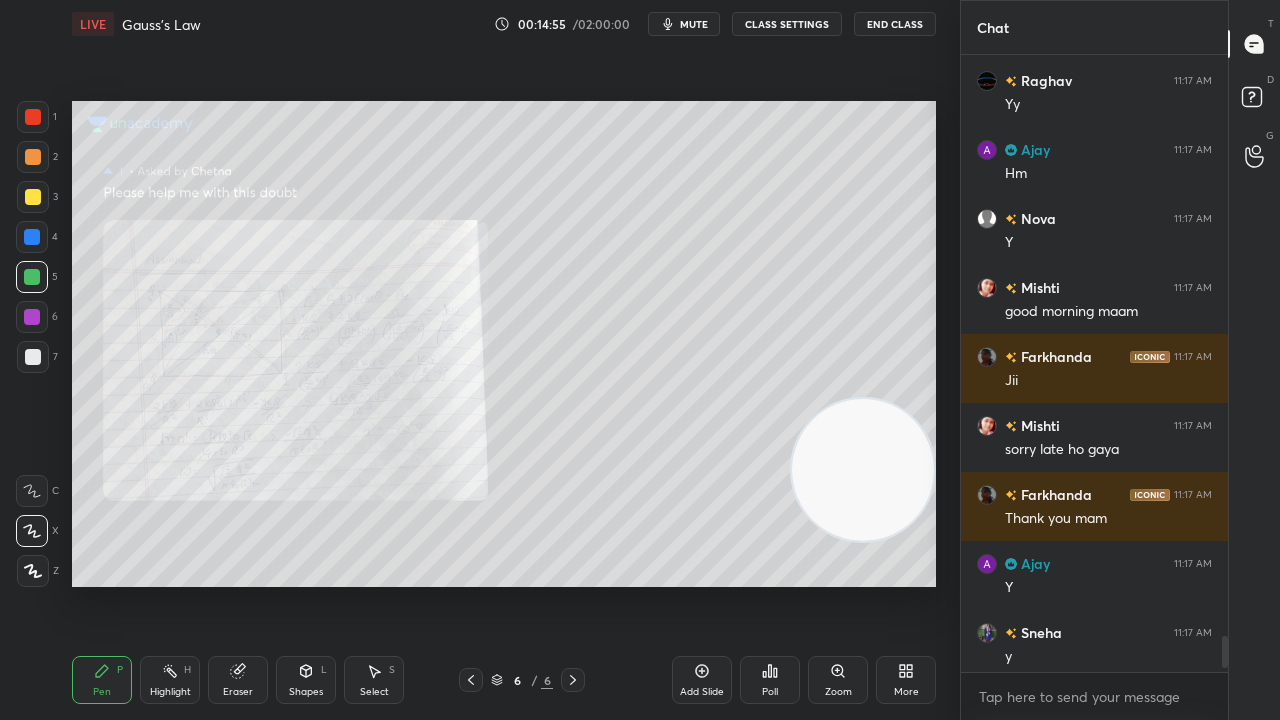 click 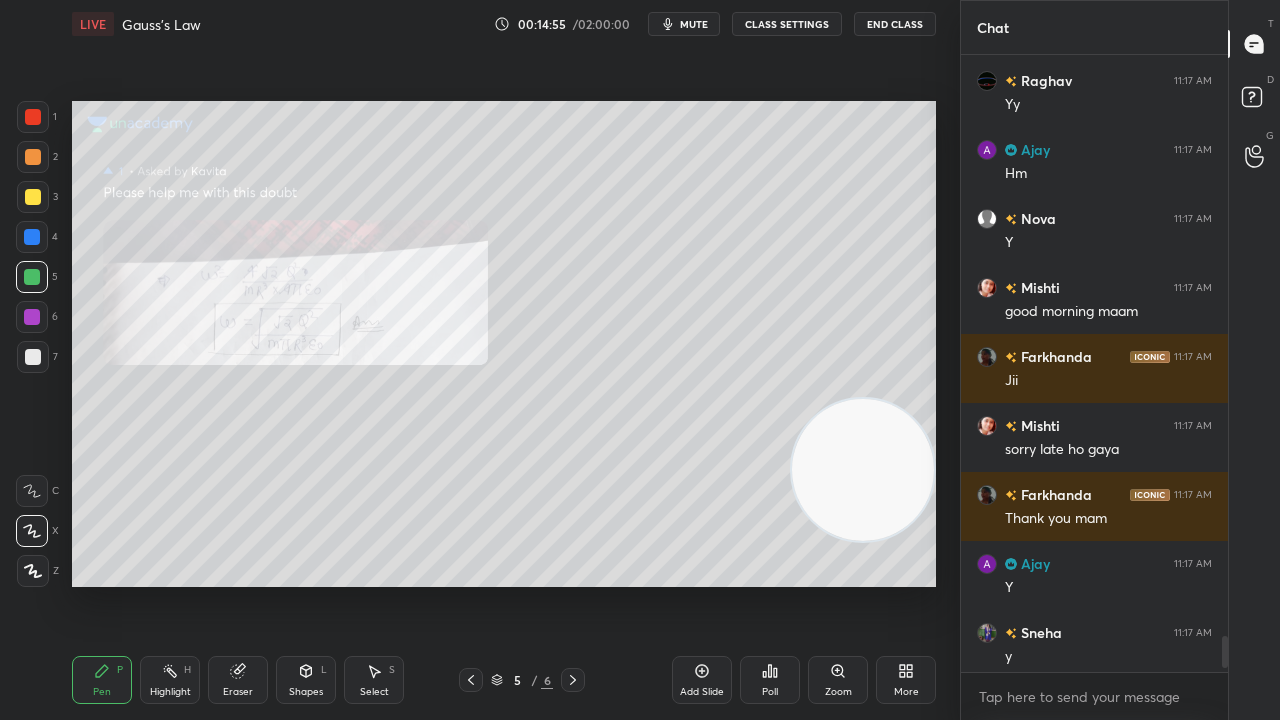 click 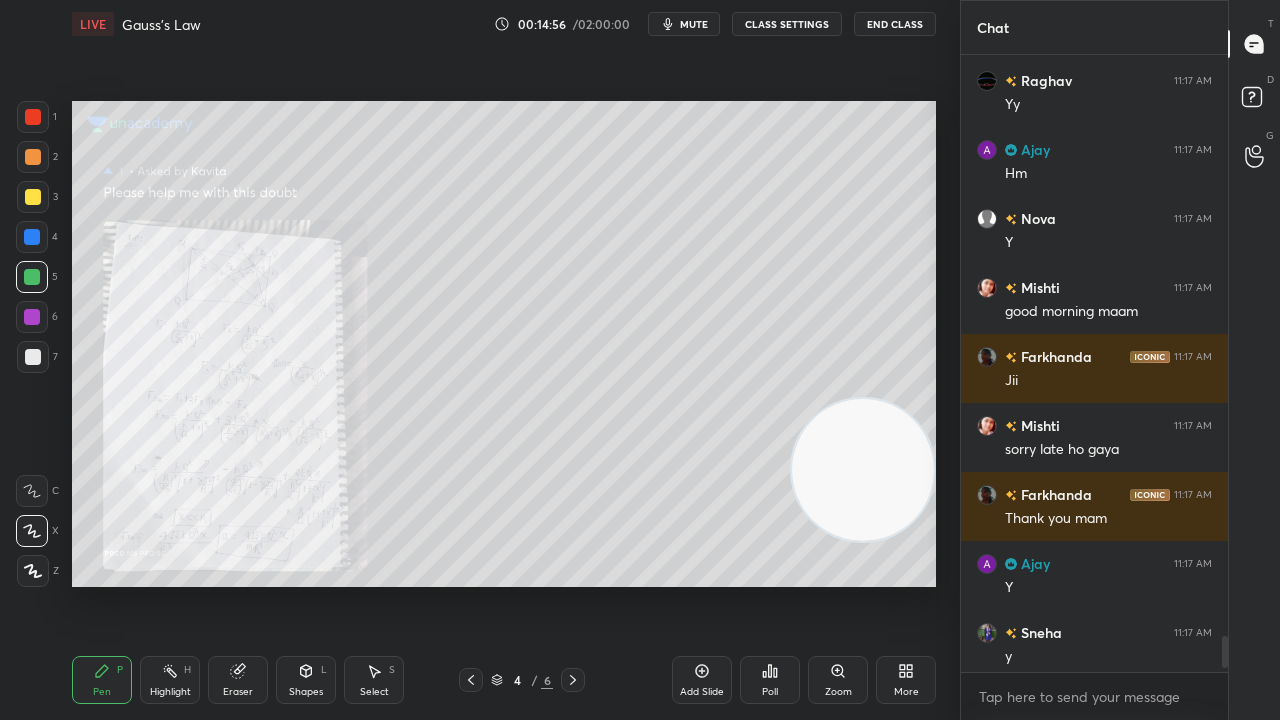 scroll, scrollTop: 11430, scrollLeft: 0, axis: vertical 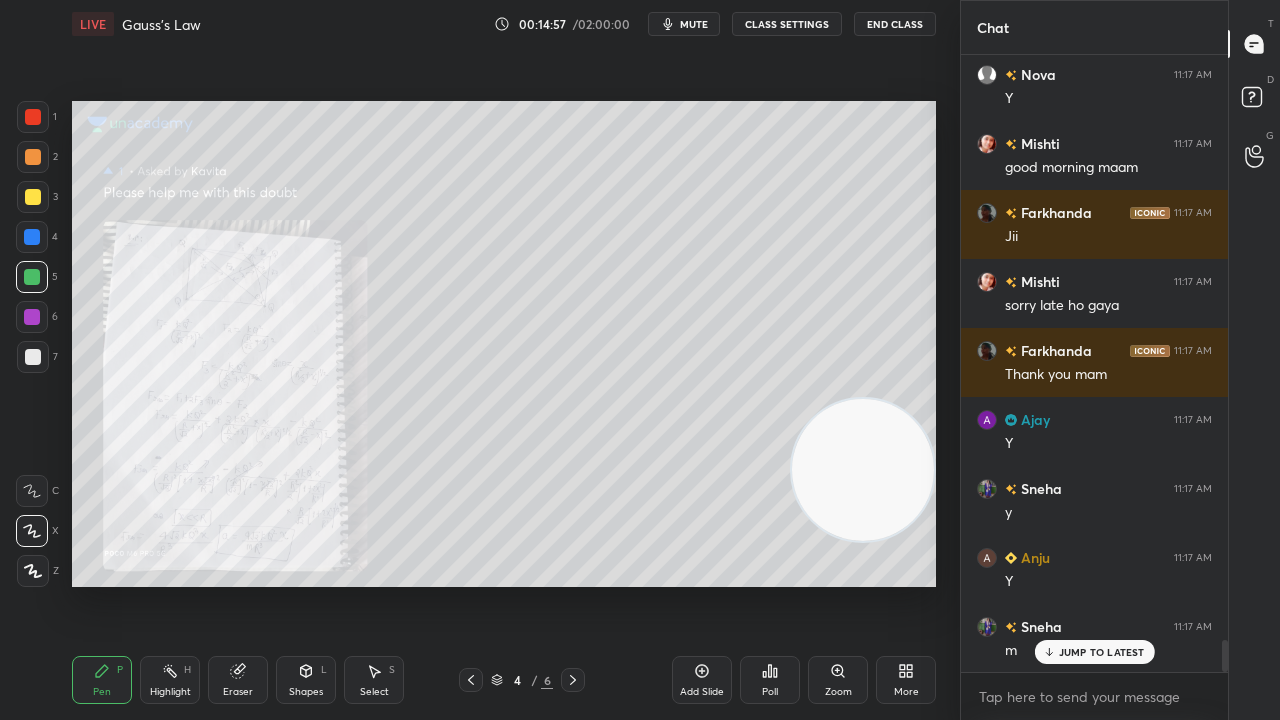 click on "Zoom" at bounding box center (838, 680) 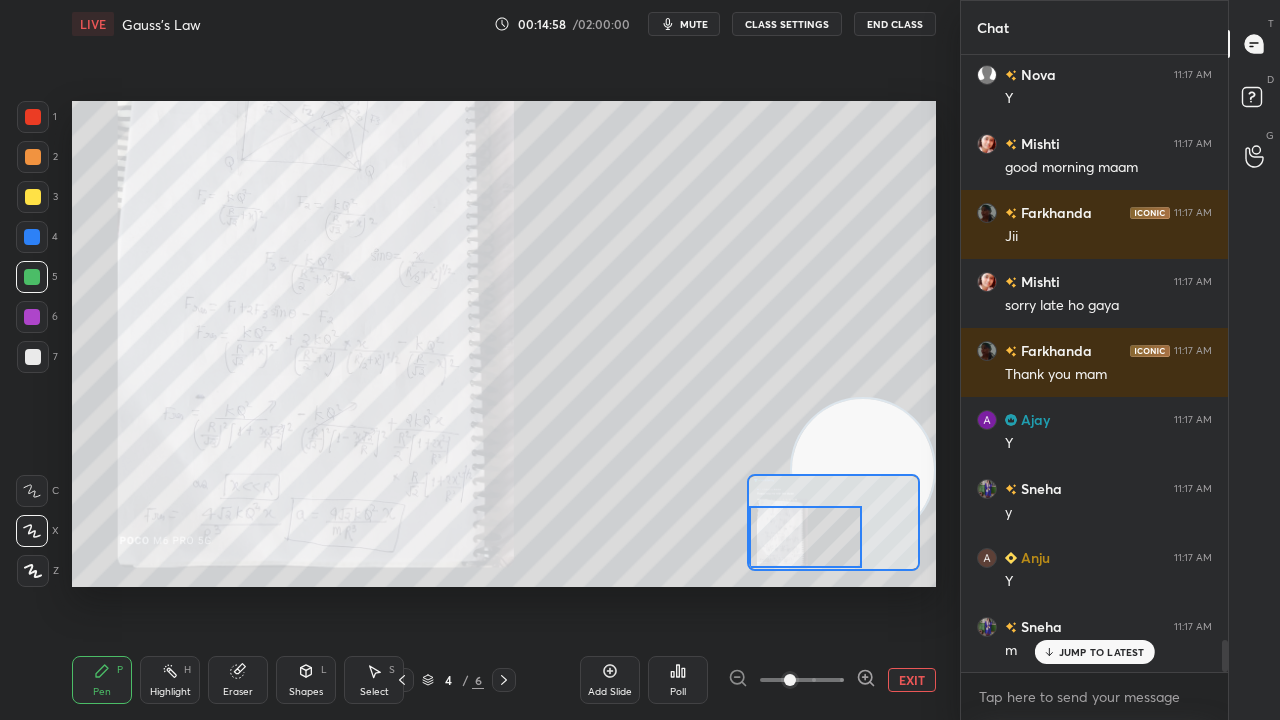 drag, startPoint x: 810, startPoint y: 531, endPoint x: 765, endPoint y: 560, distance: 53.535034 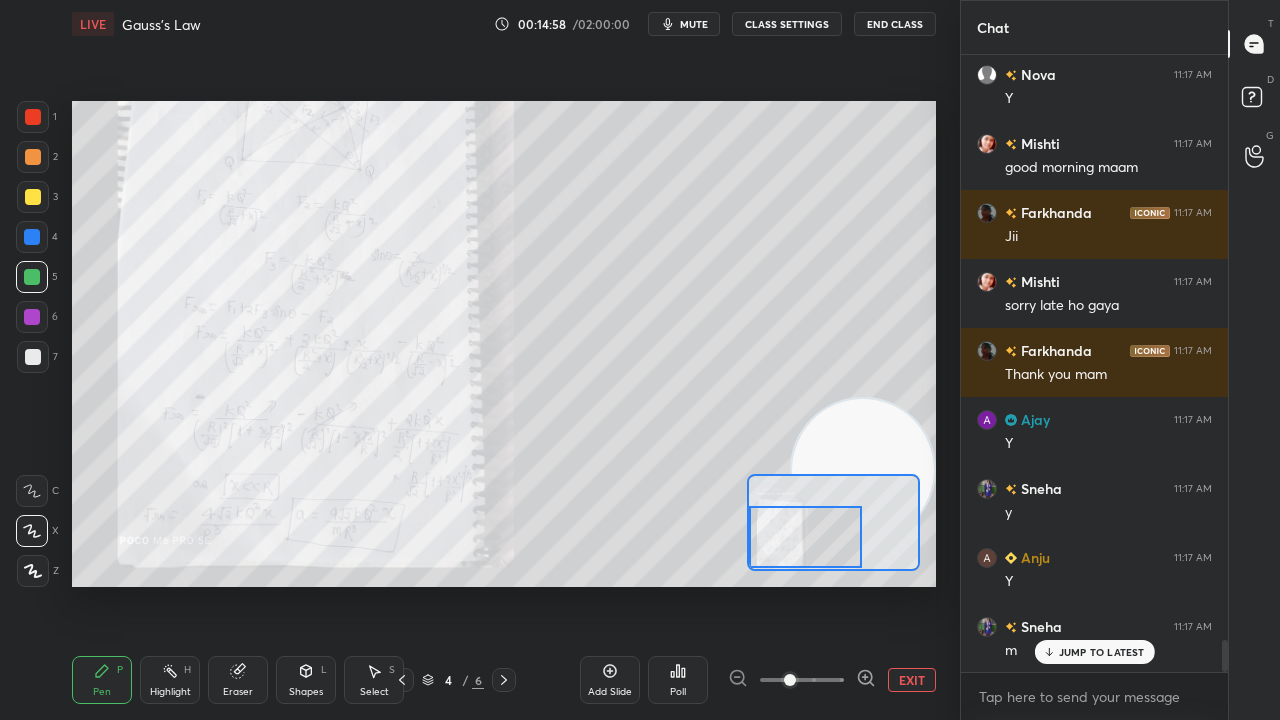 click at bounding box center (805, 537) 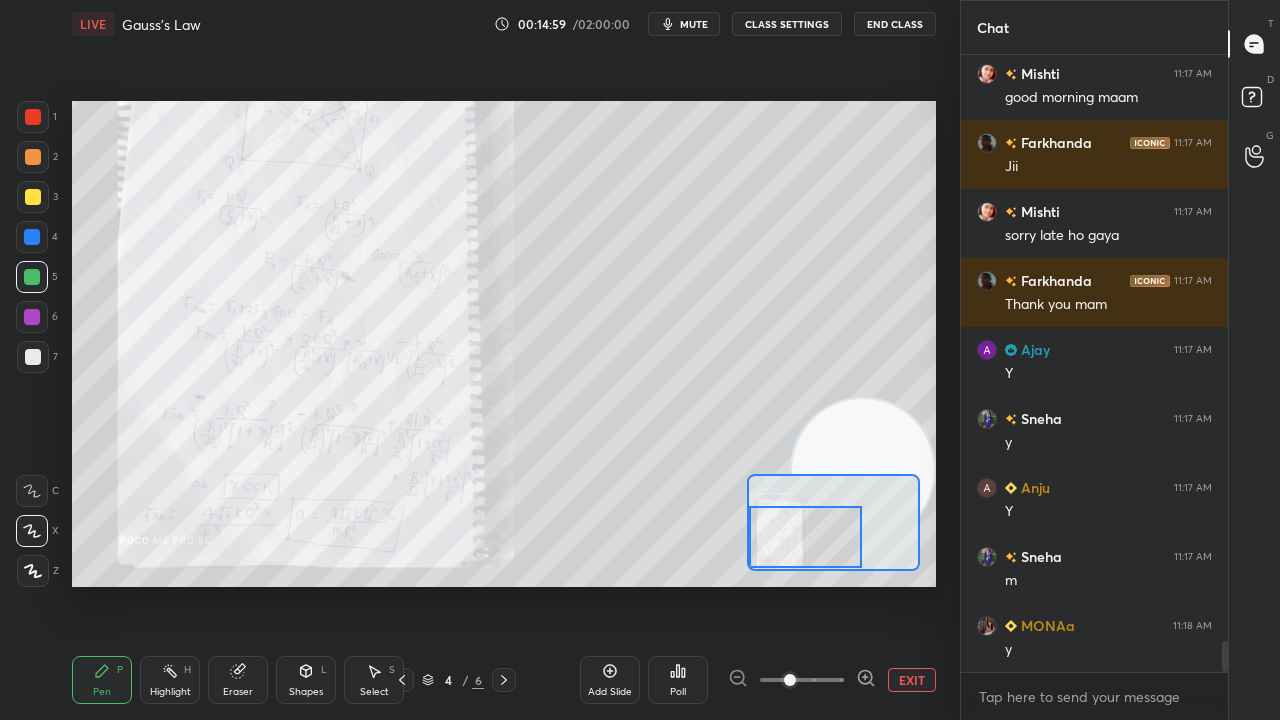 click on "mute" at bounding box center (694, 24) 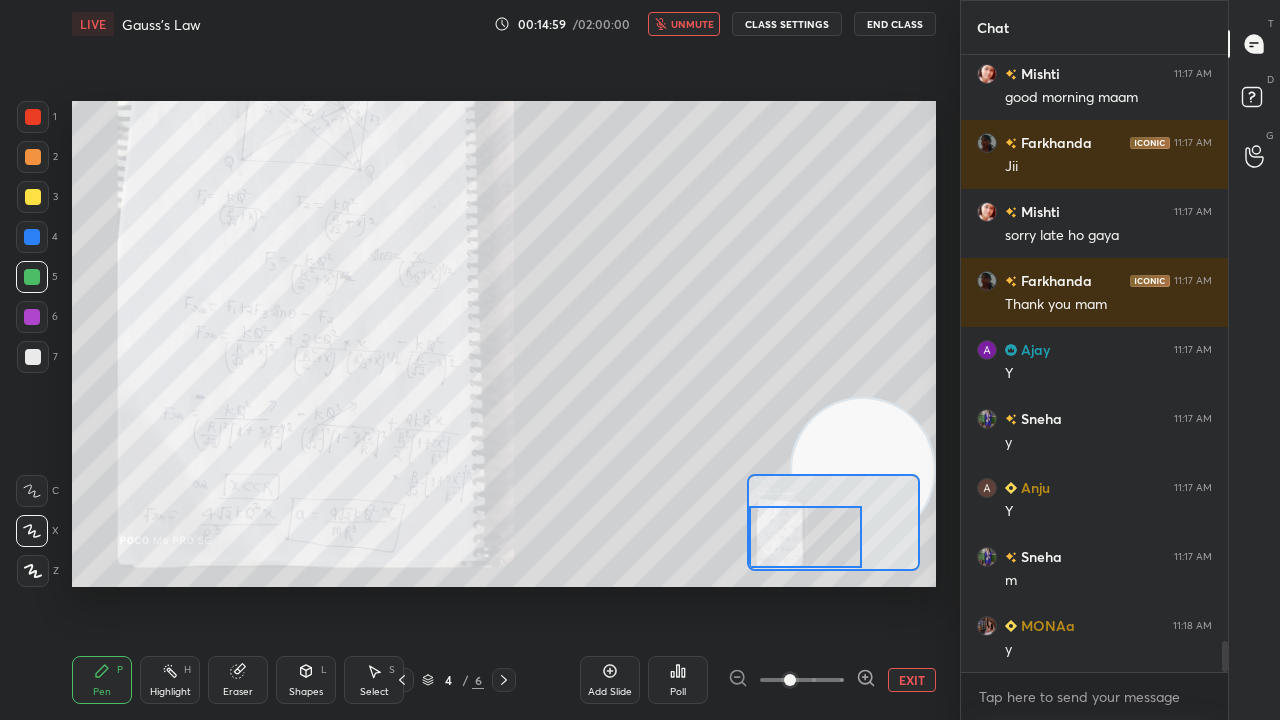 scroll, scrollTop: 11568, scrollLeft: 0, axis: vertical 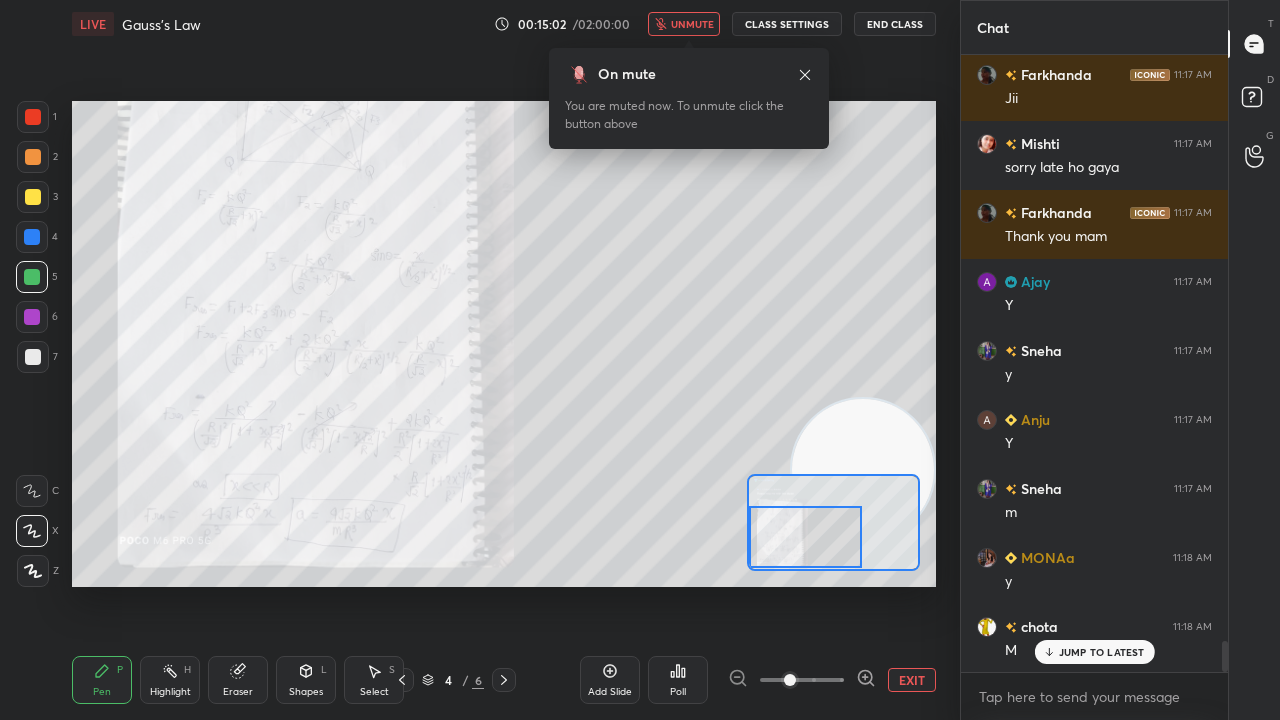 click on "unmute" at bounding box center (692, 24) 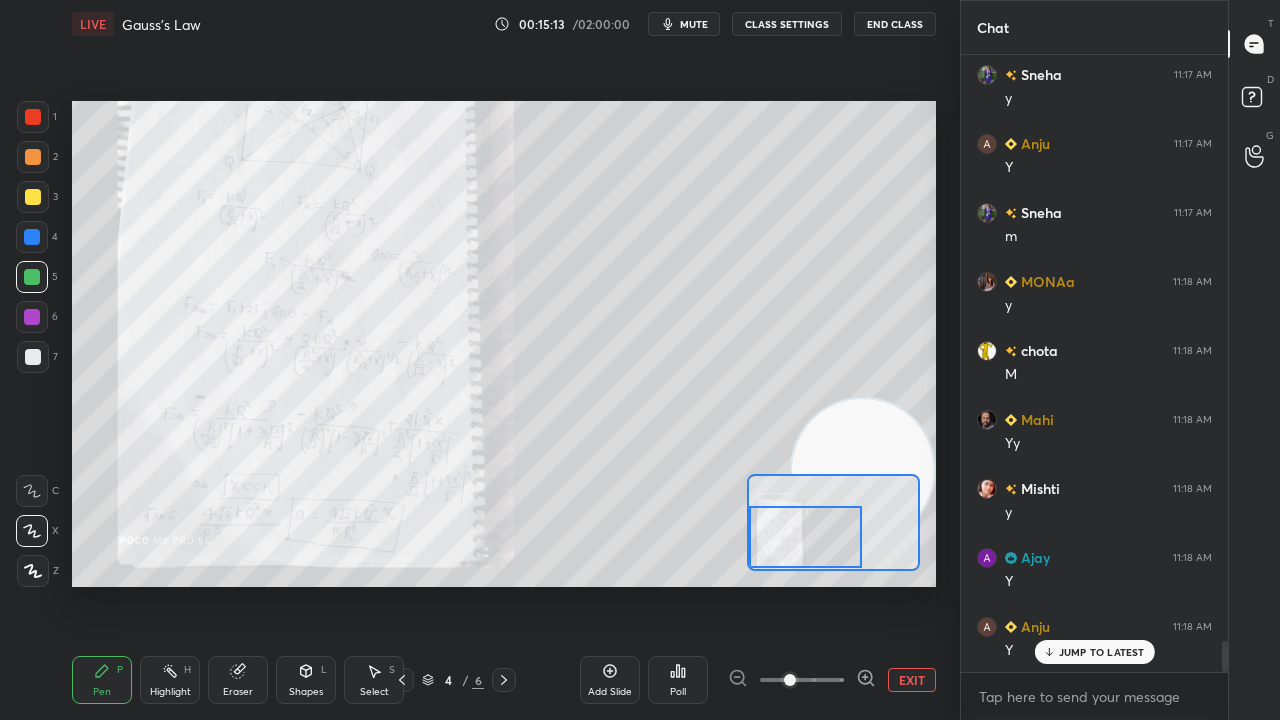 scroll, scrollTop: 11914, scrollLeft: 0, axis: vertical 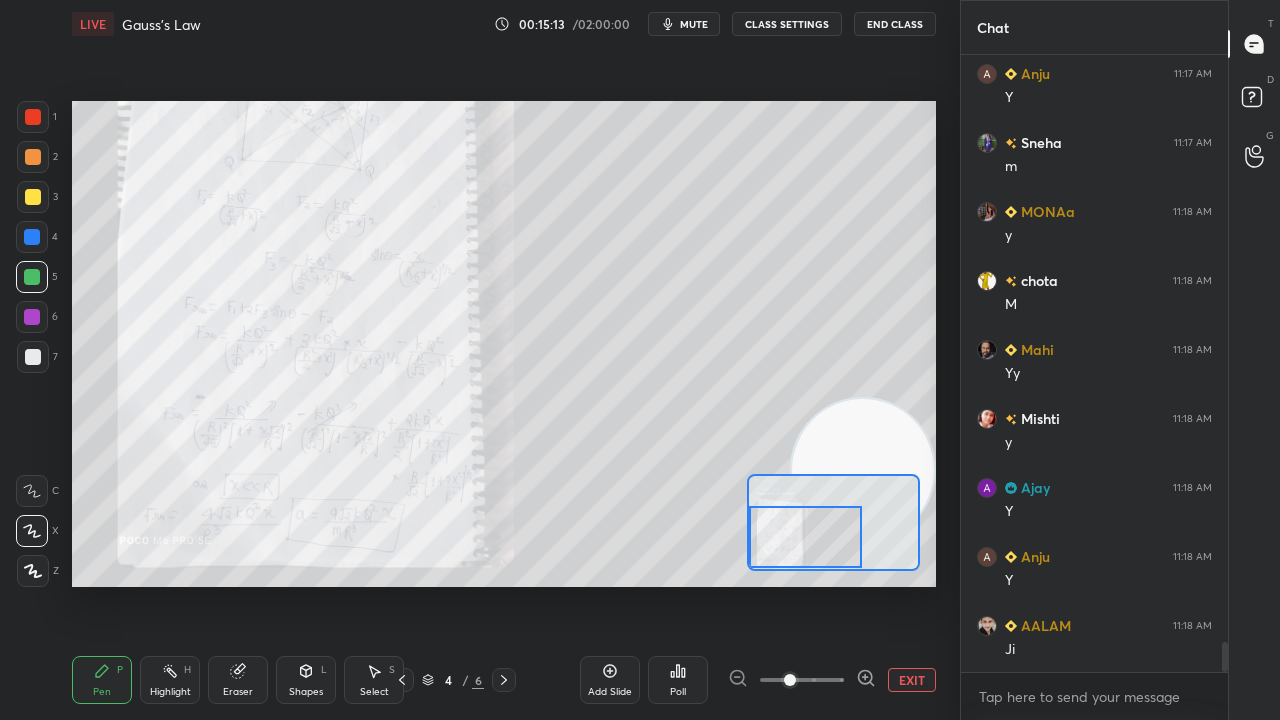 click 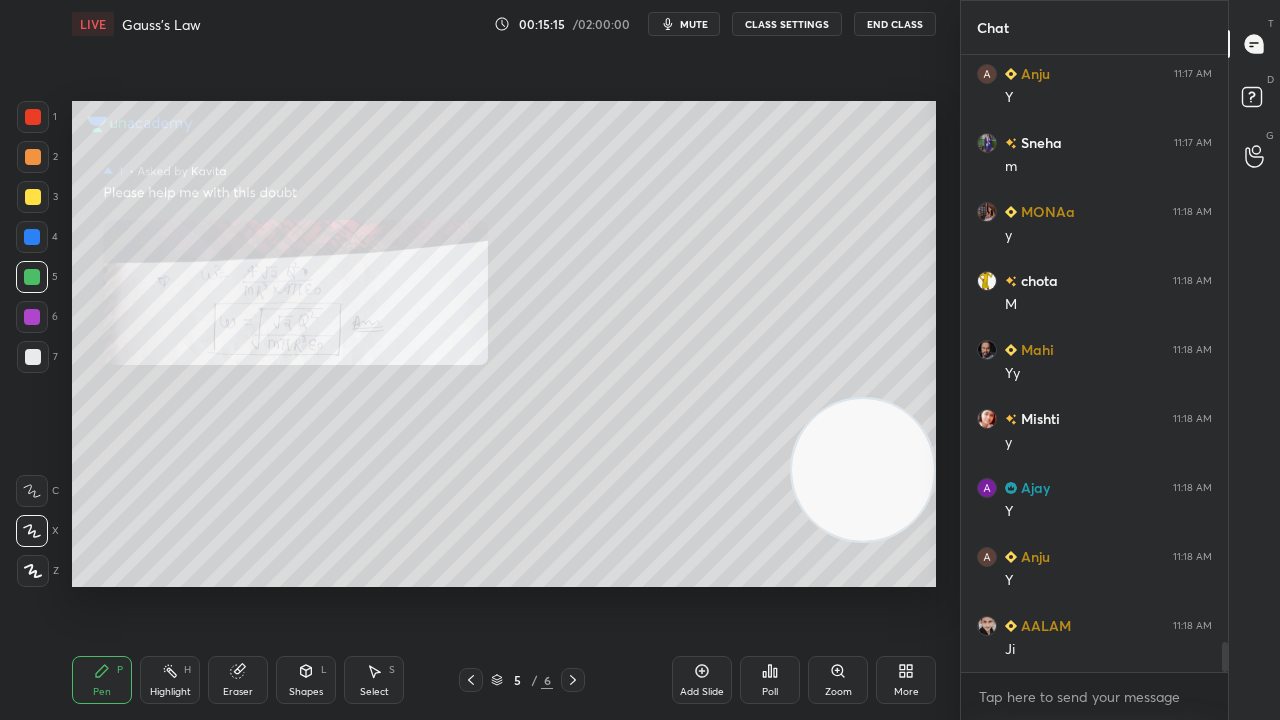 scroll, scrollTop: 11982, scrollLeft: 0, axis: vertical 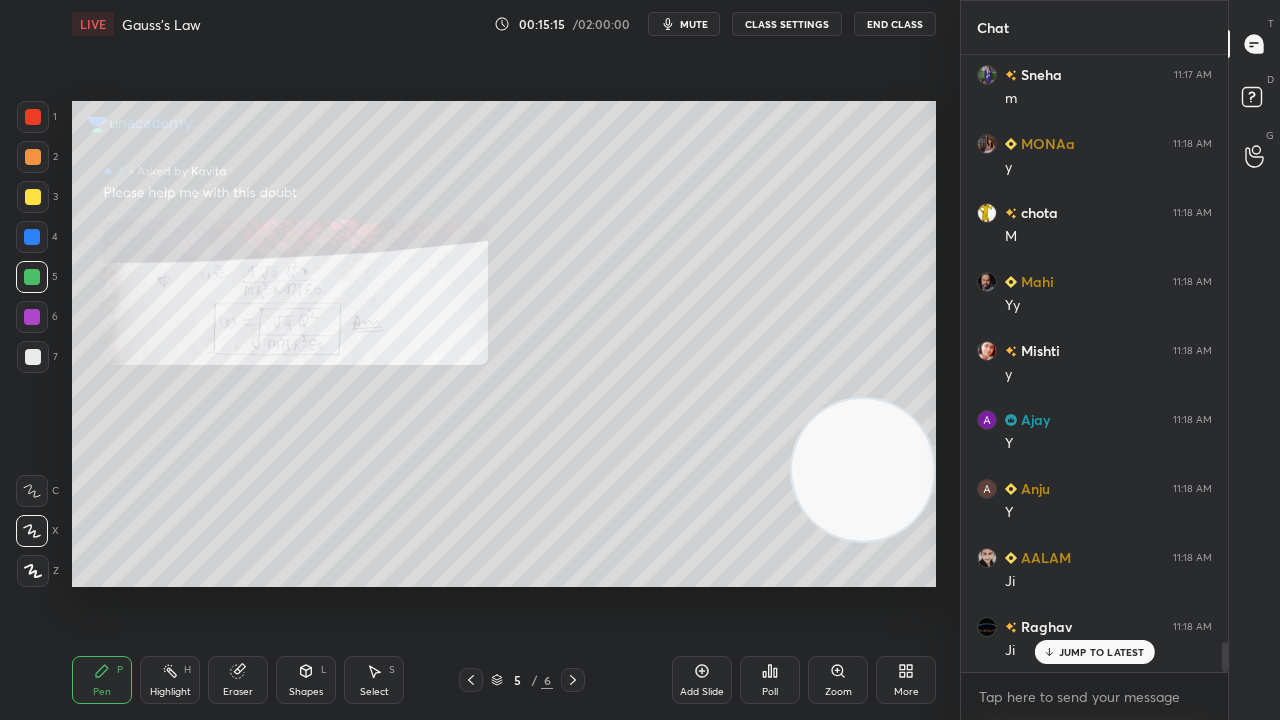 click 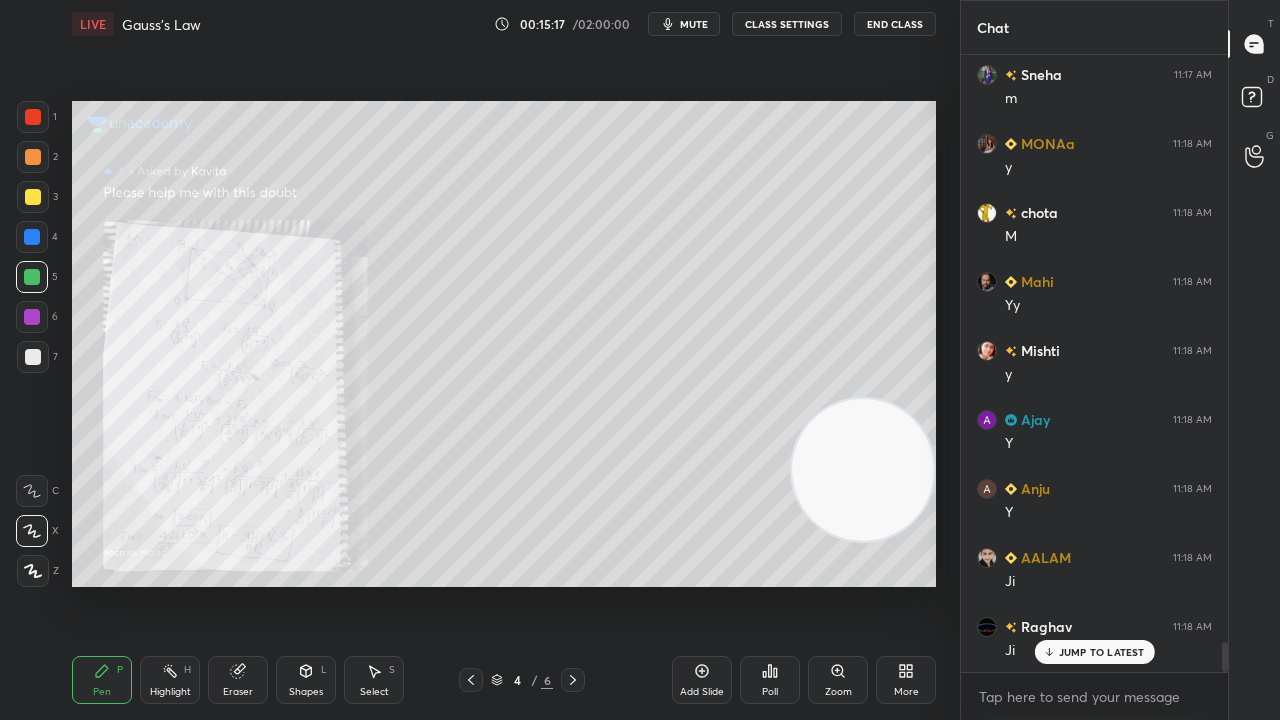 drag, startPoint x: 849, startPoint y: 683, endPoint x: 838, endPoint y: 644, distance: 40.5216 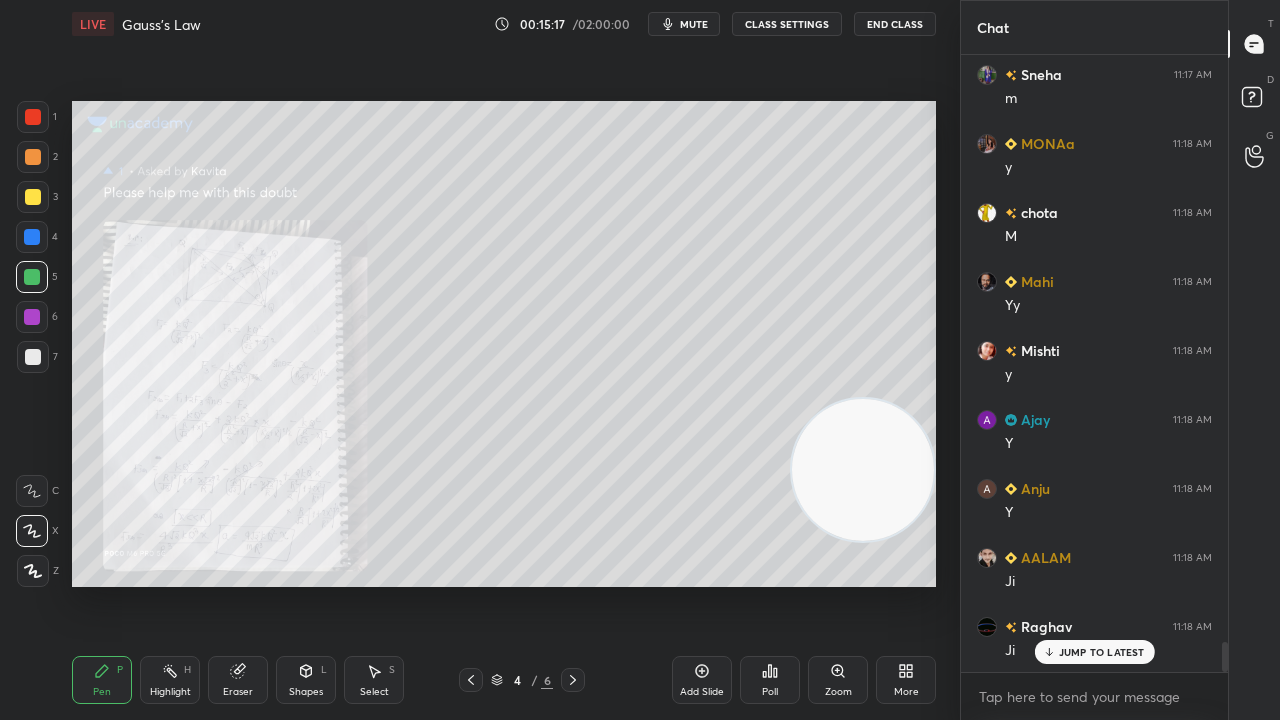 click on "Zoom" at bounding box center (838, 680) 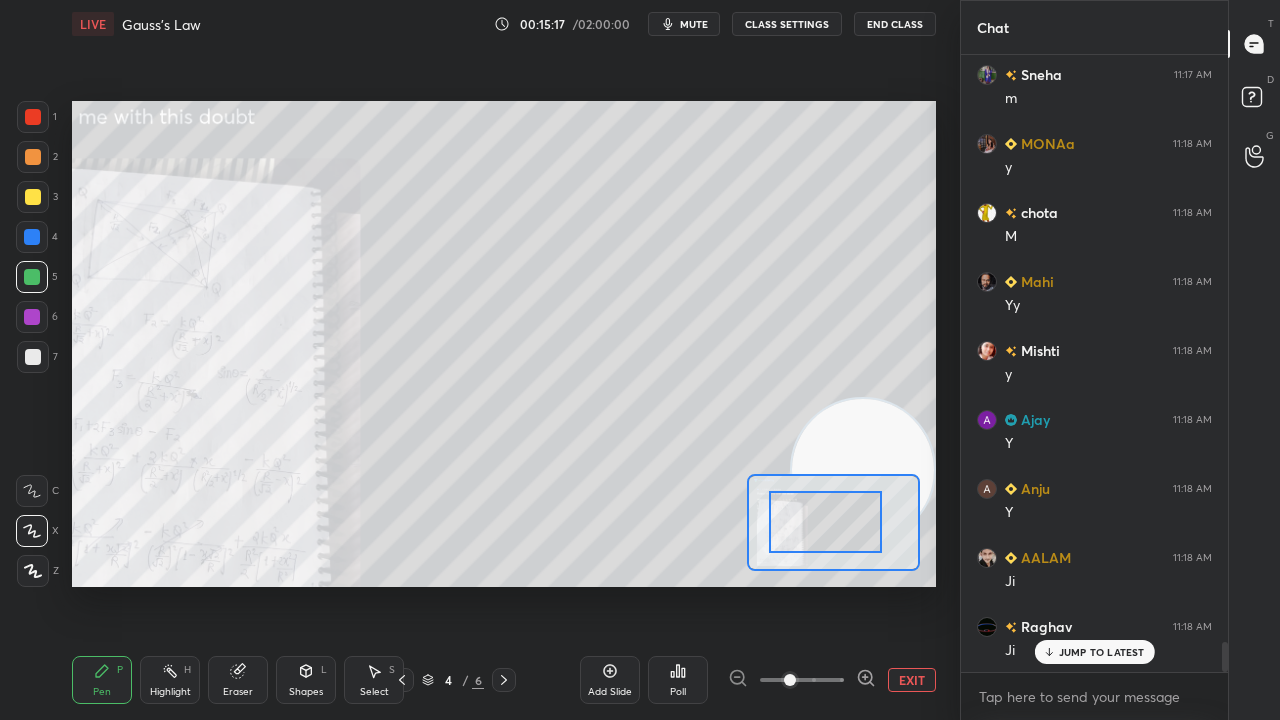 drag, startPoint x: 843, startPoint y: 550, endPoint x: 771, endPoint y: 550, distance: 72 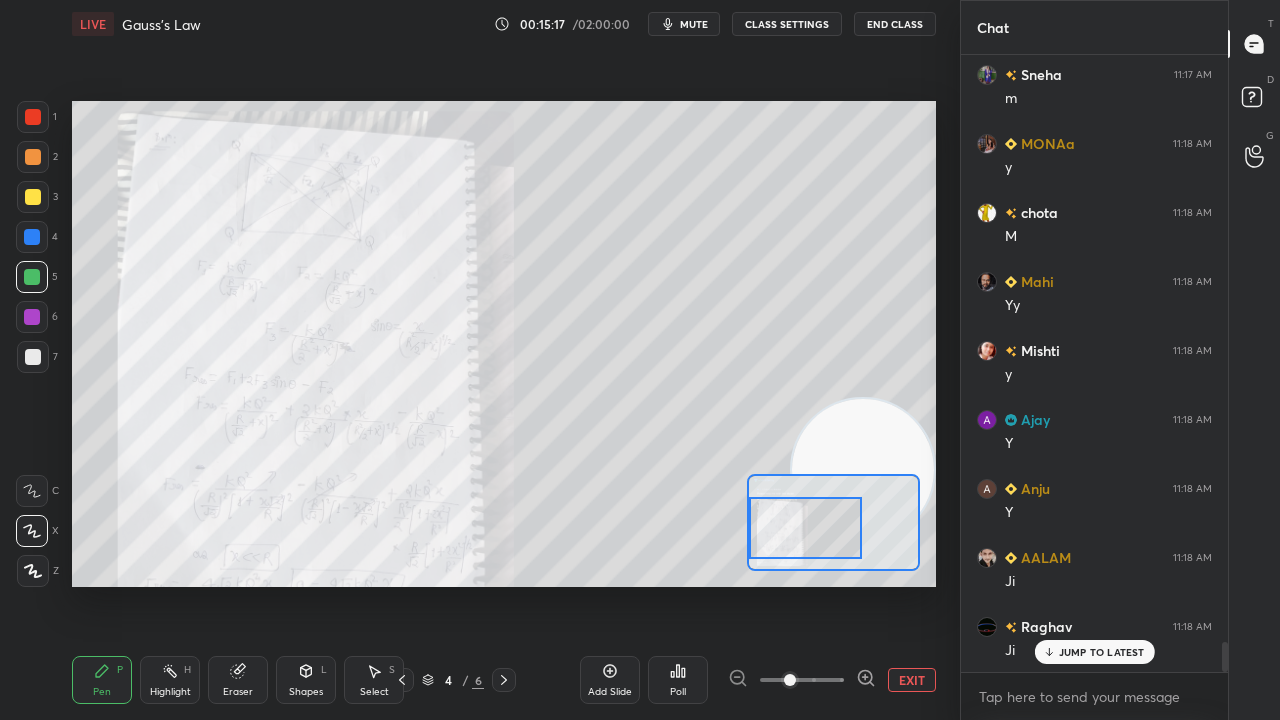 drag, startPoint x: 827, startPoint y: 545, endPoint x: 801, endPoint y: 550, distance: 26.476404 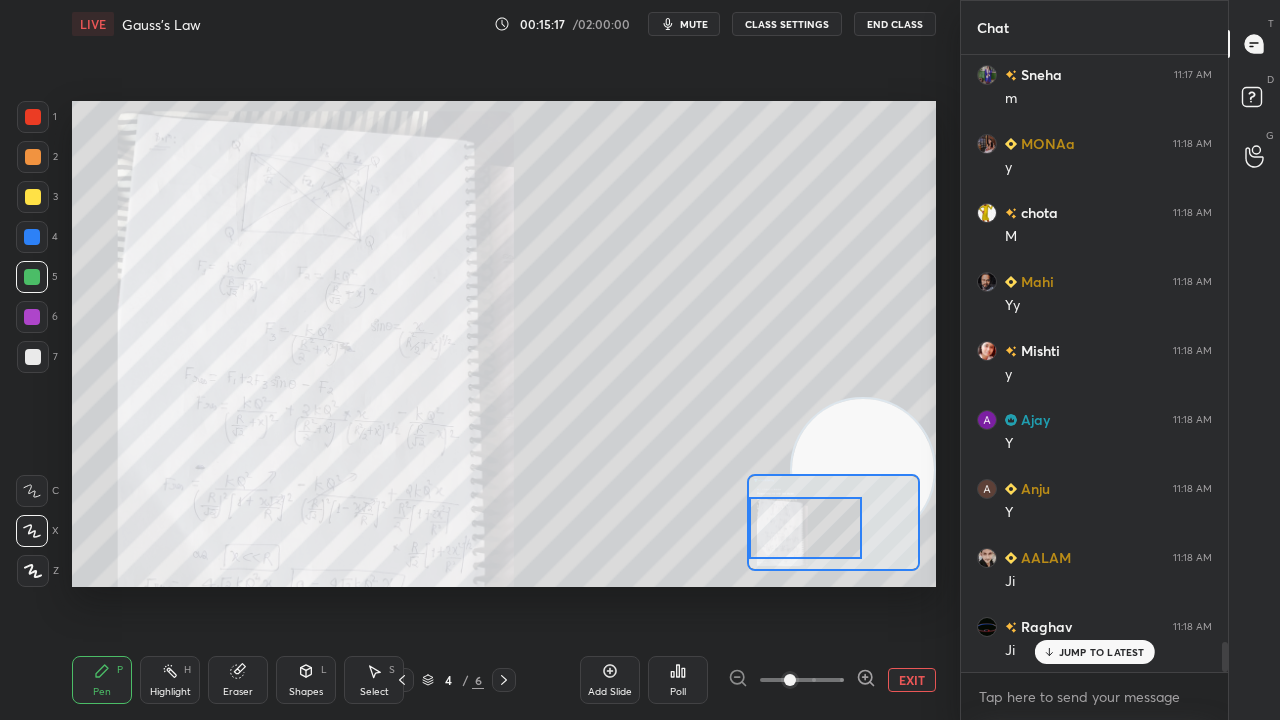 click at bounding box center (805, 528) 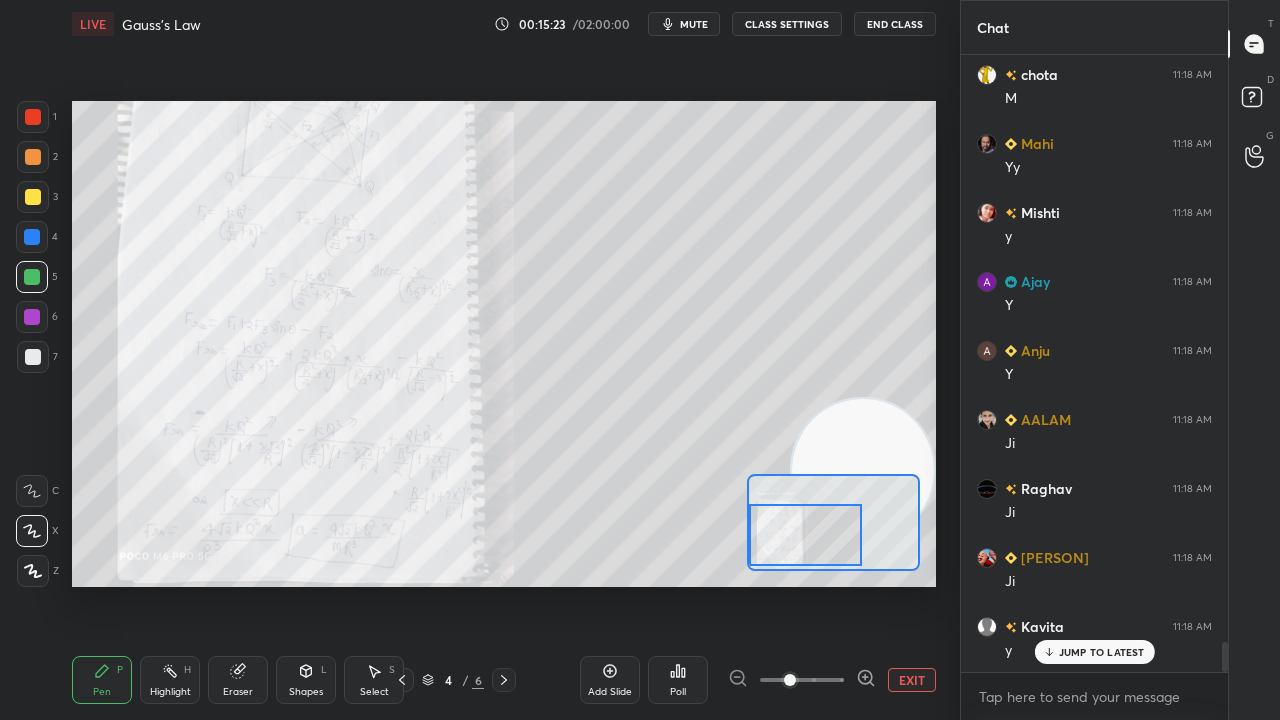 scroll, scrollTop: 12190, scrollLeft: 0, axis: vertical 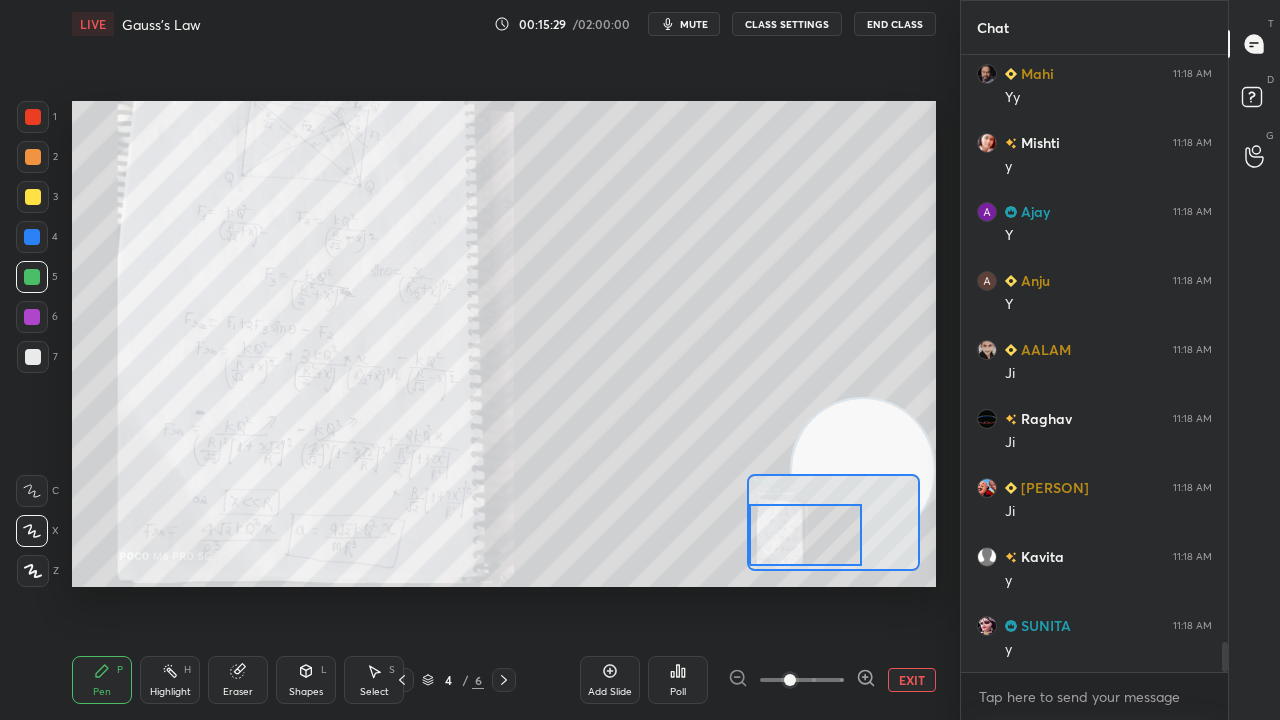 click on "mute" at bounding box center (694, 24) 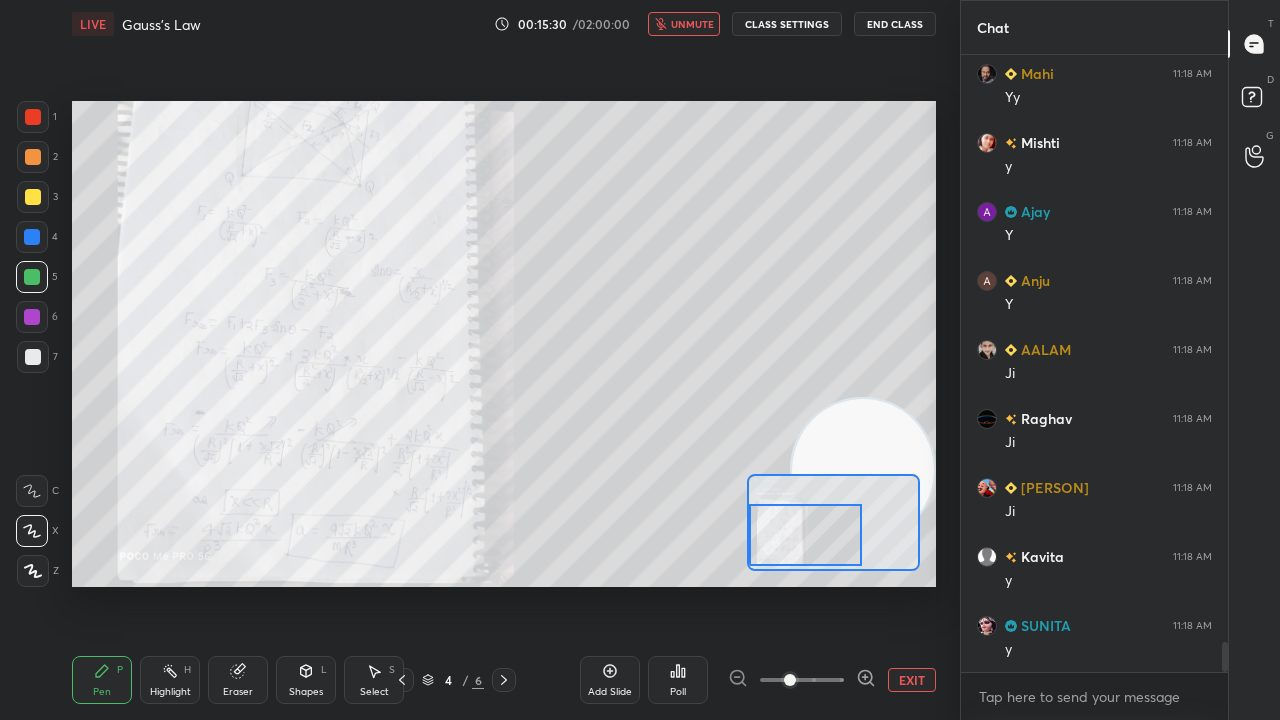 click on "unmute" at bounding box center (692, 24) 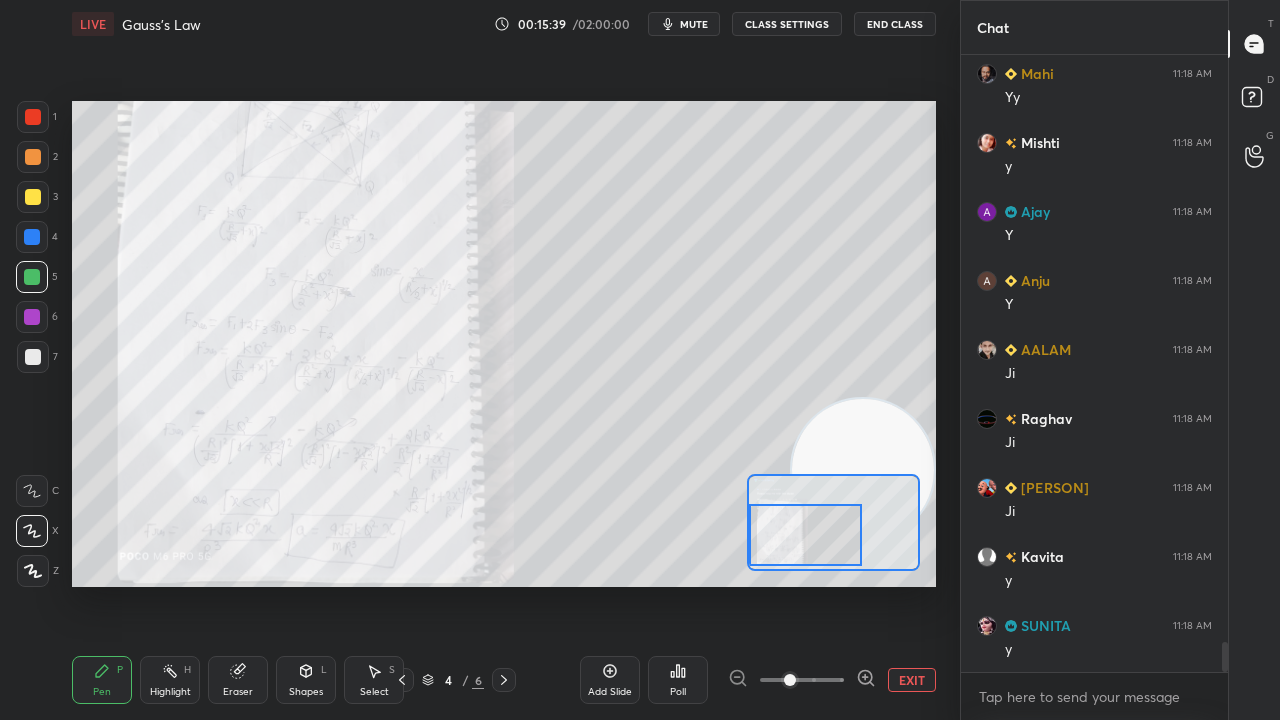 click on "mute" at bounding box center [694, 24] 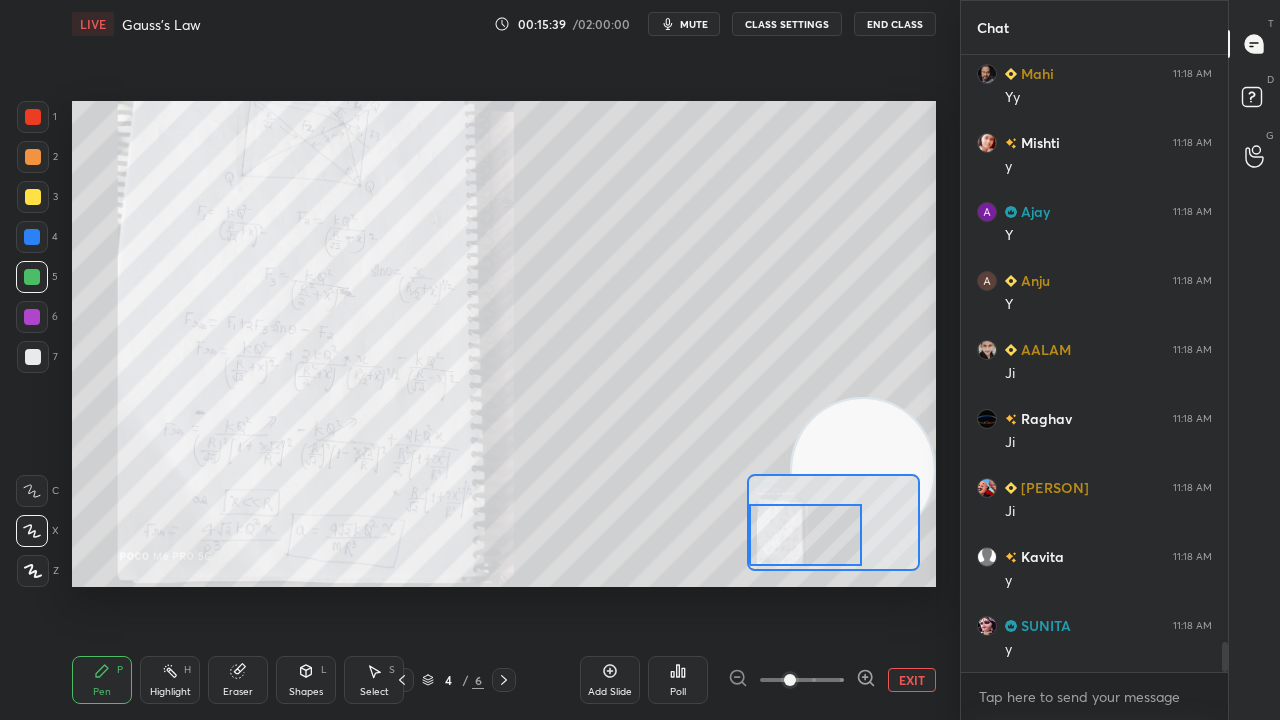 click on "mute" at bounding box center [694, 24] 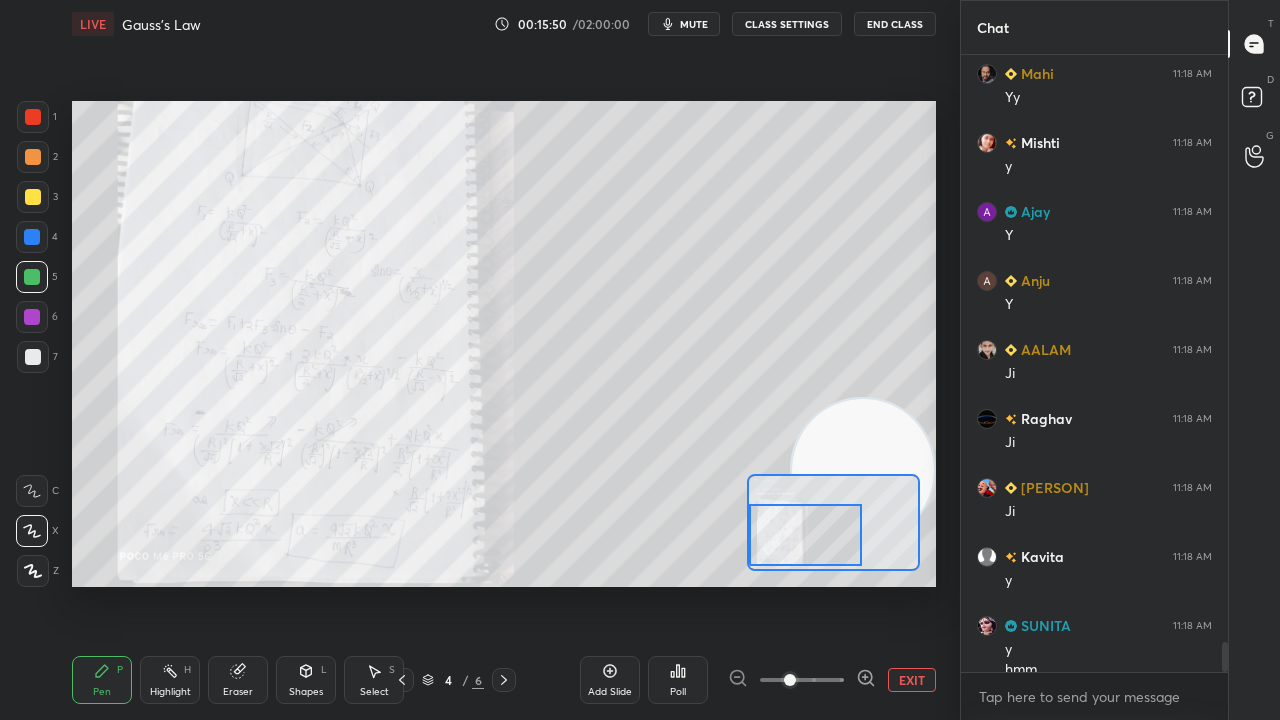 scroll, scrollTop: 12210, scrollLeft: 0, axis: vertical 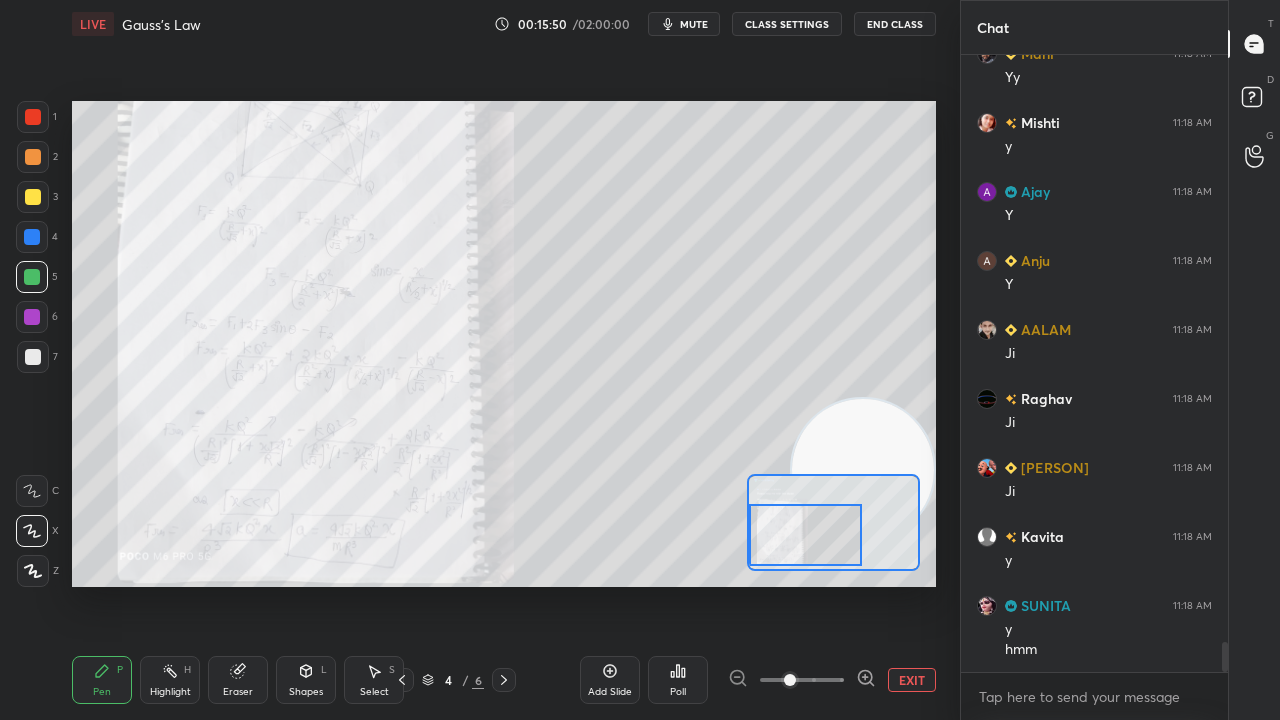 click at bounding box center [33, 197] 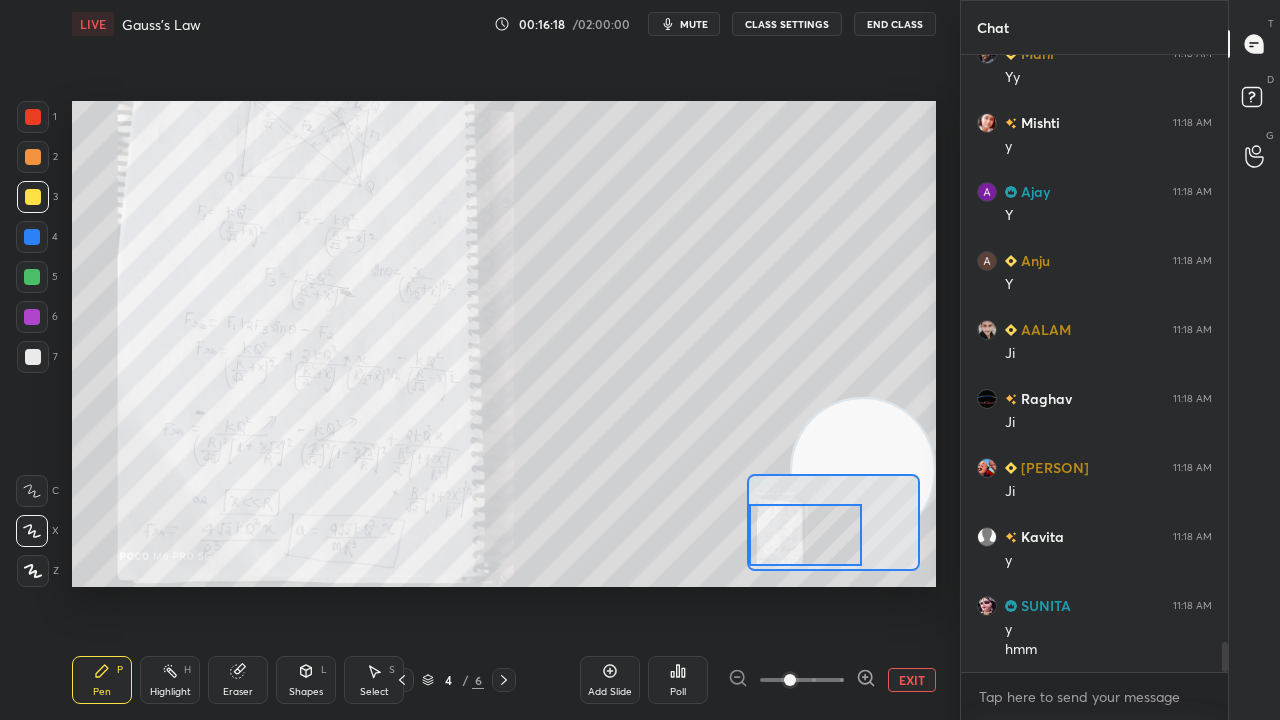 click on "mute" at bounding box center (684, 24) 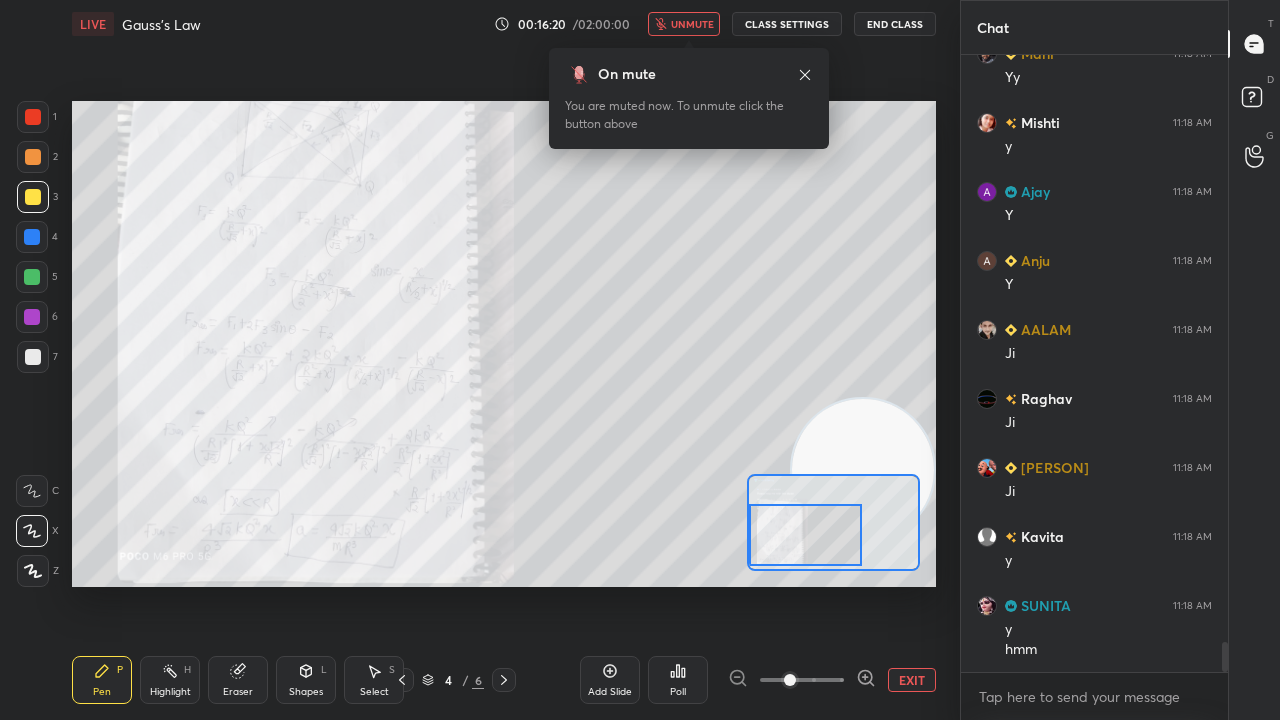 click on "unmute" at bounding box center (692, 24) 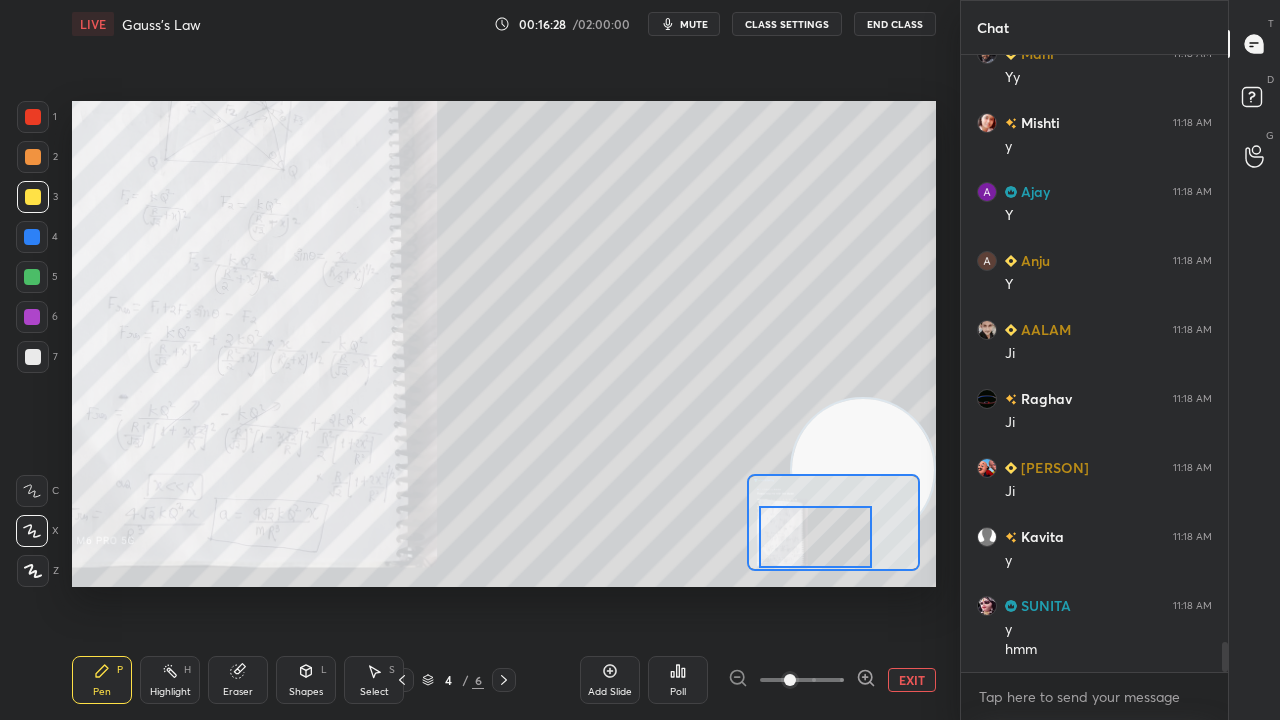 drag, startPoint x: 814, startPoint y: 542, endPoint x: 829, endPoint y: 542, distance: 15 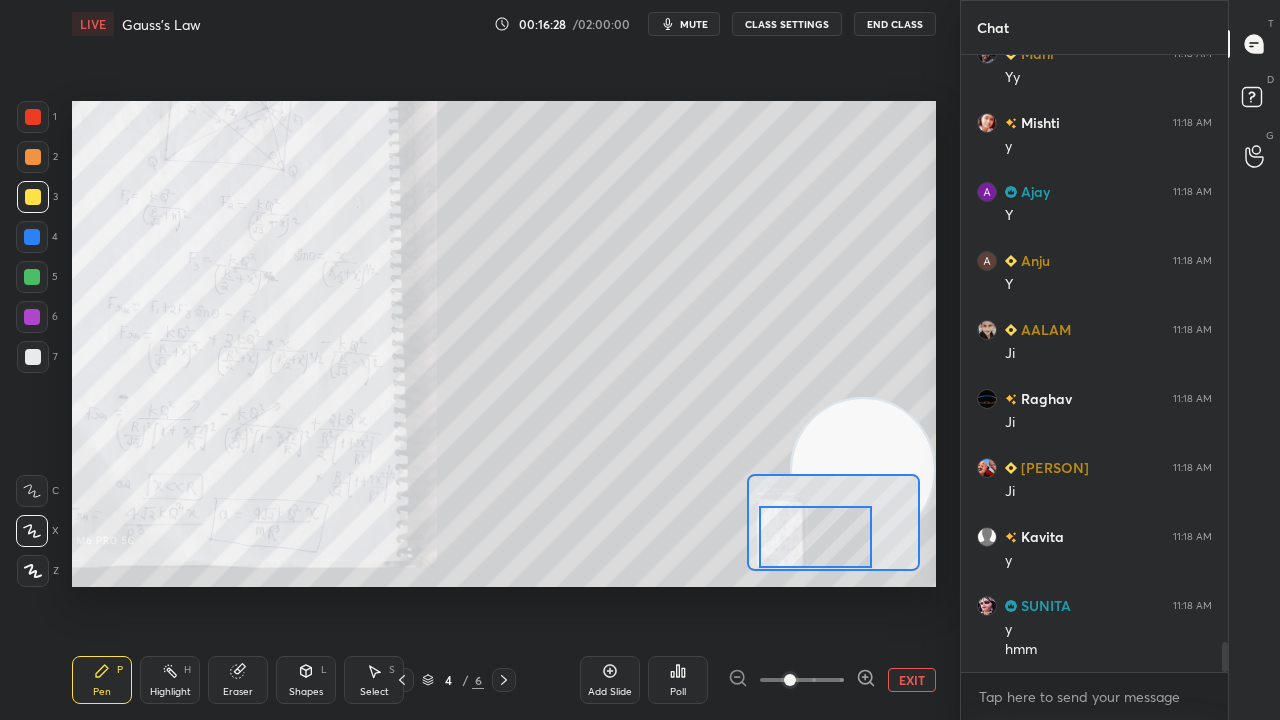 click at bounding box center (815, 537) 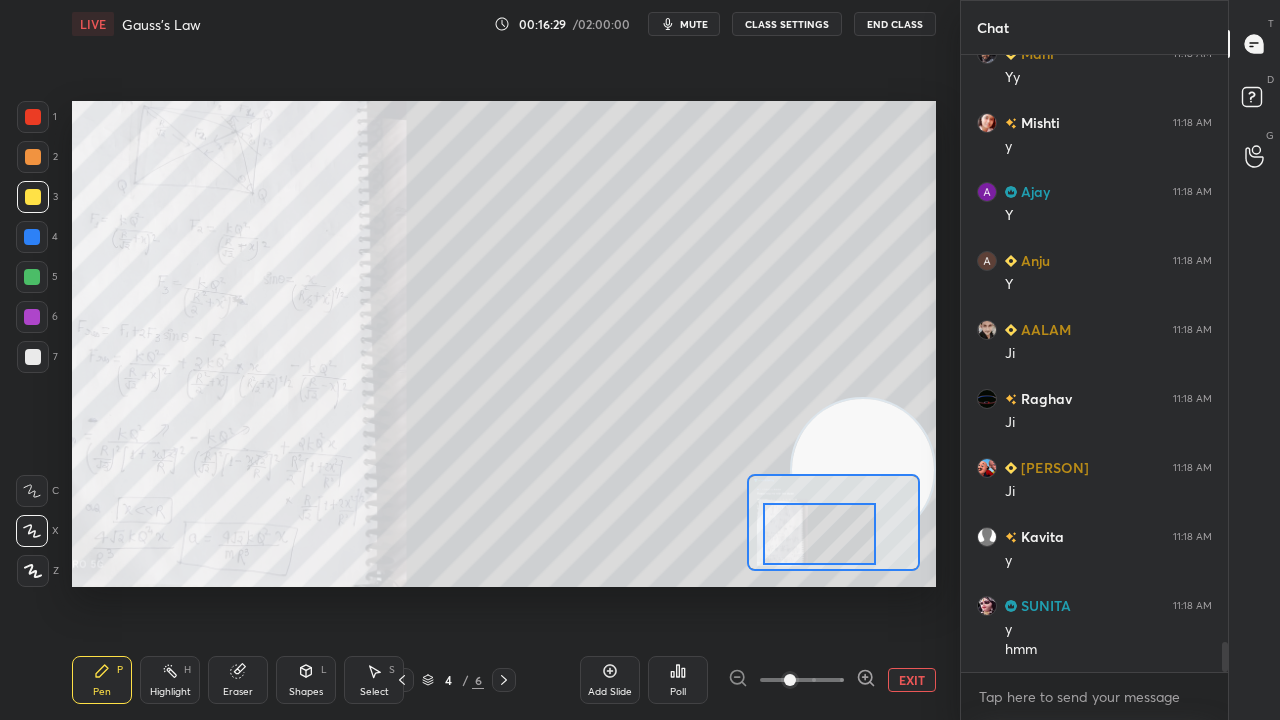 click at bounding box center (819, 534) 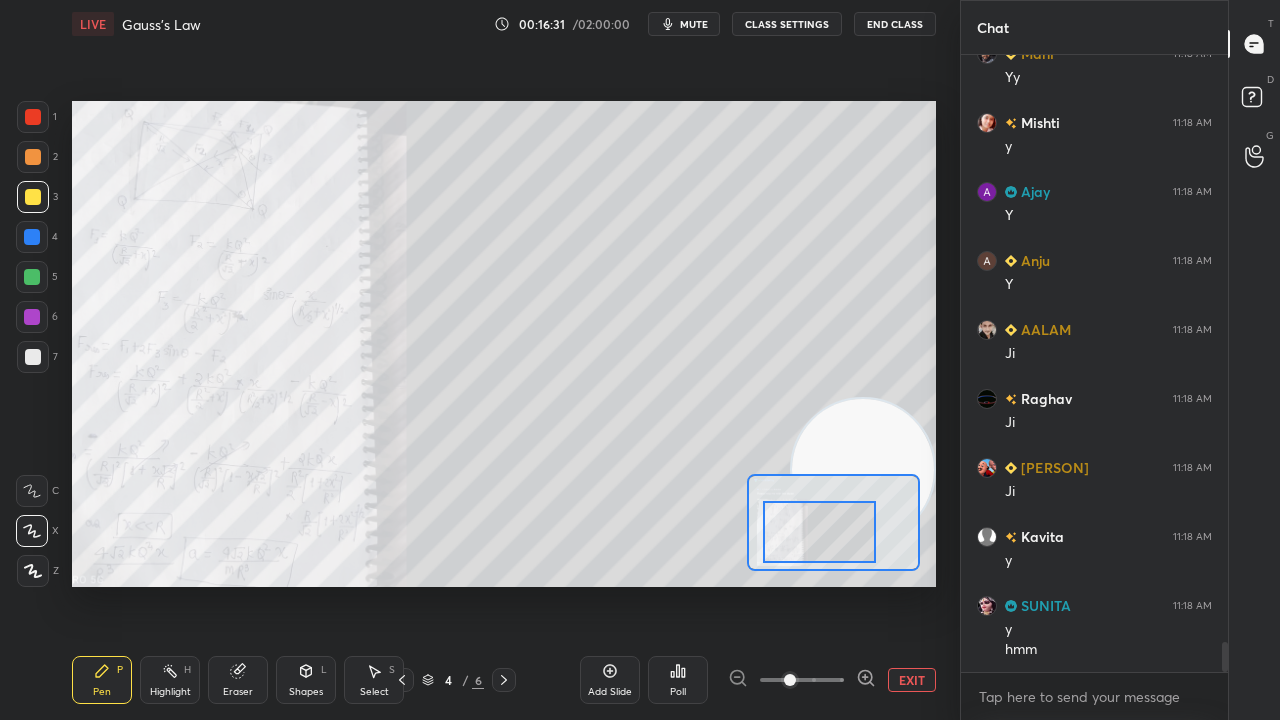 scroll, scrollTop: 12296, scrollLeft: 0, axis: vertical 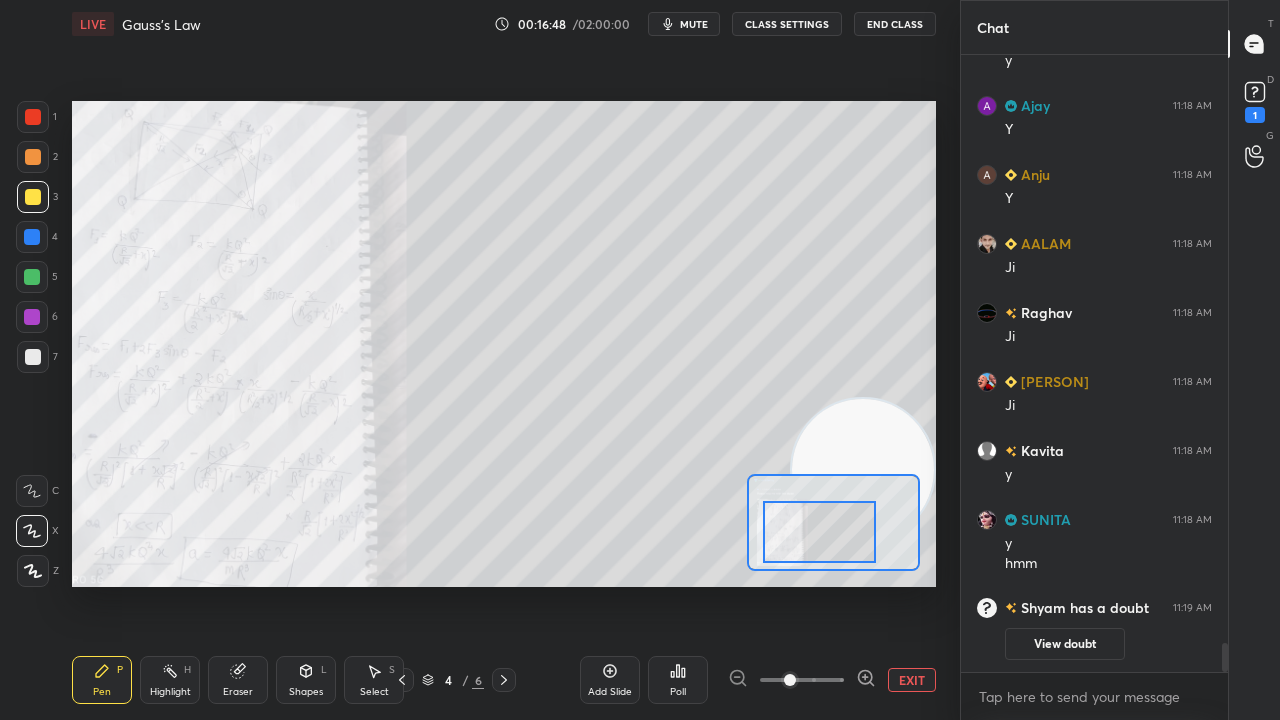 click on "mute" at bounding box center [694, 24] 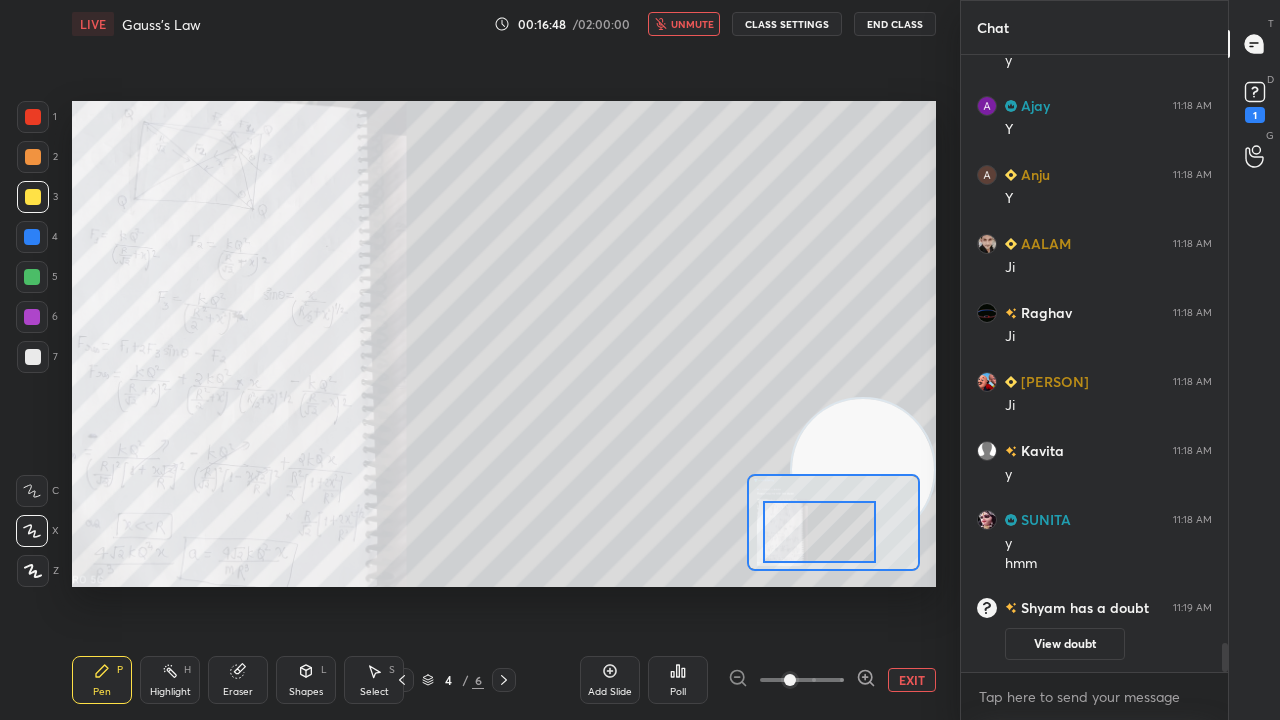 drag, startPoint x: 701, startPoint y: 23, endPoint x: 700, endPoint y: 12, distance: 11.045361 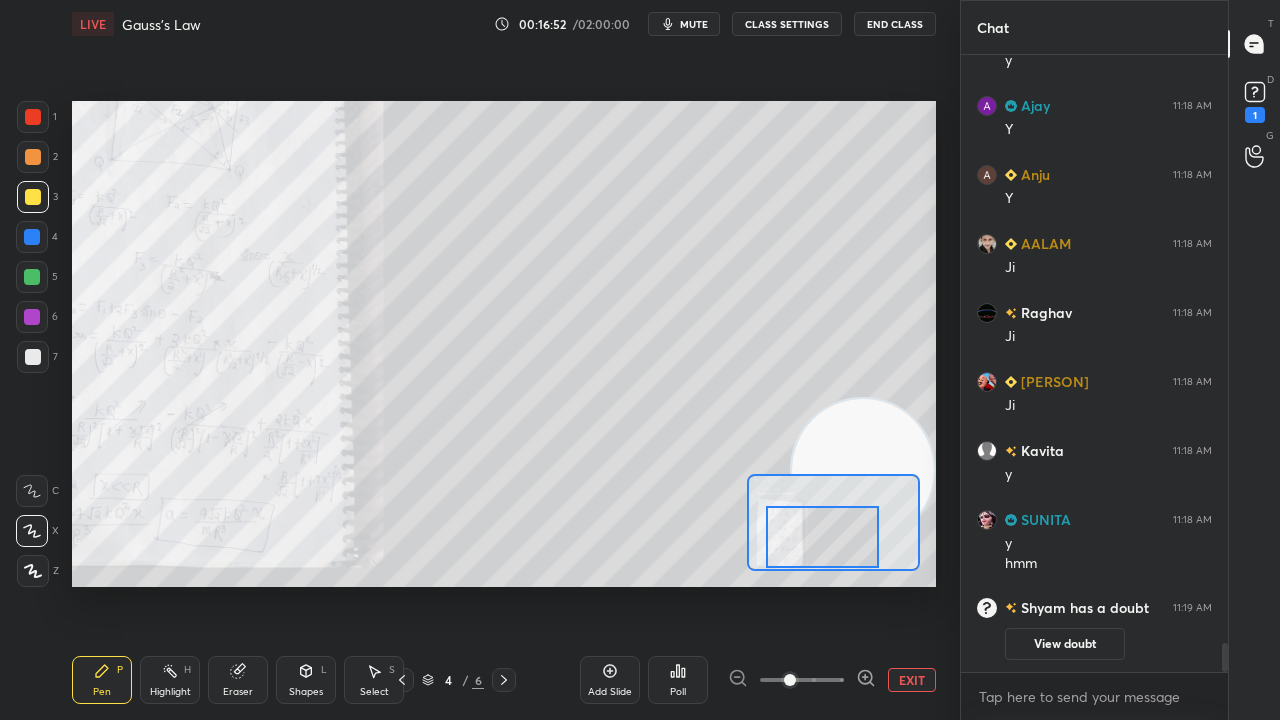 click at bounding box center [822, 537] 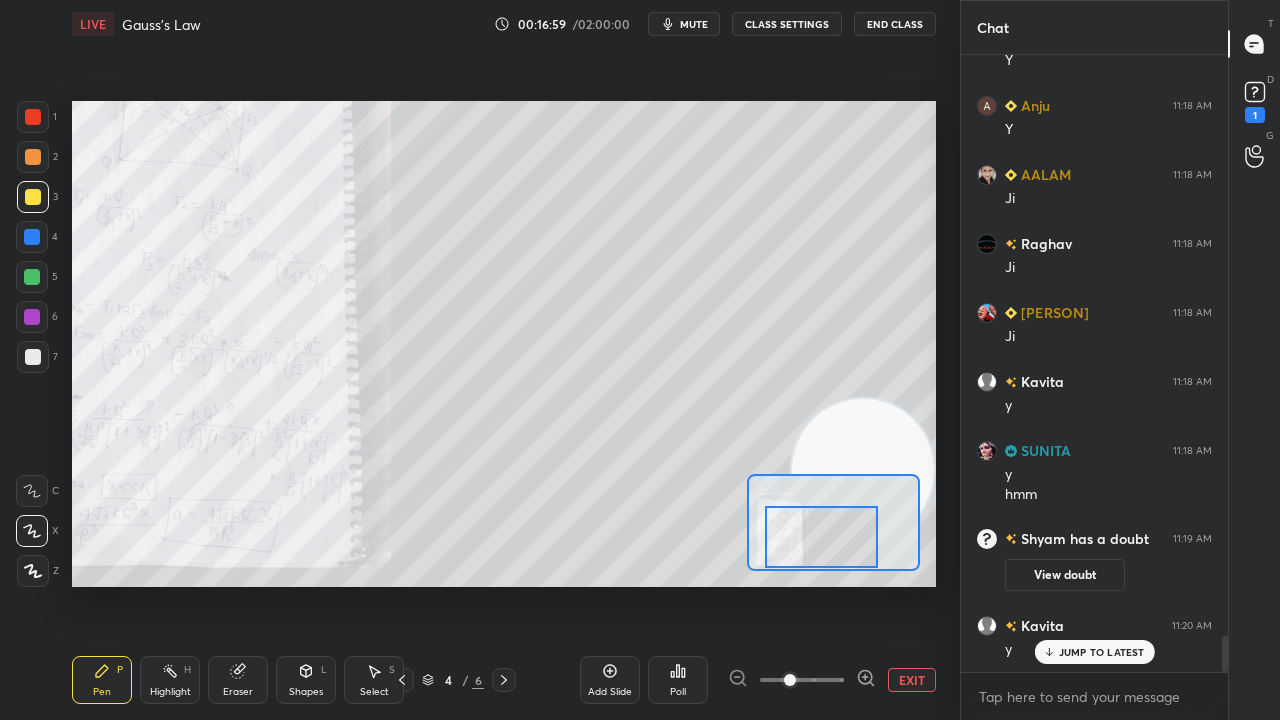 scroll, scrollTop: 10018, scrollLeft: 0, axis: vertical 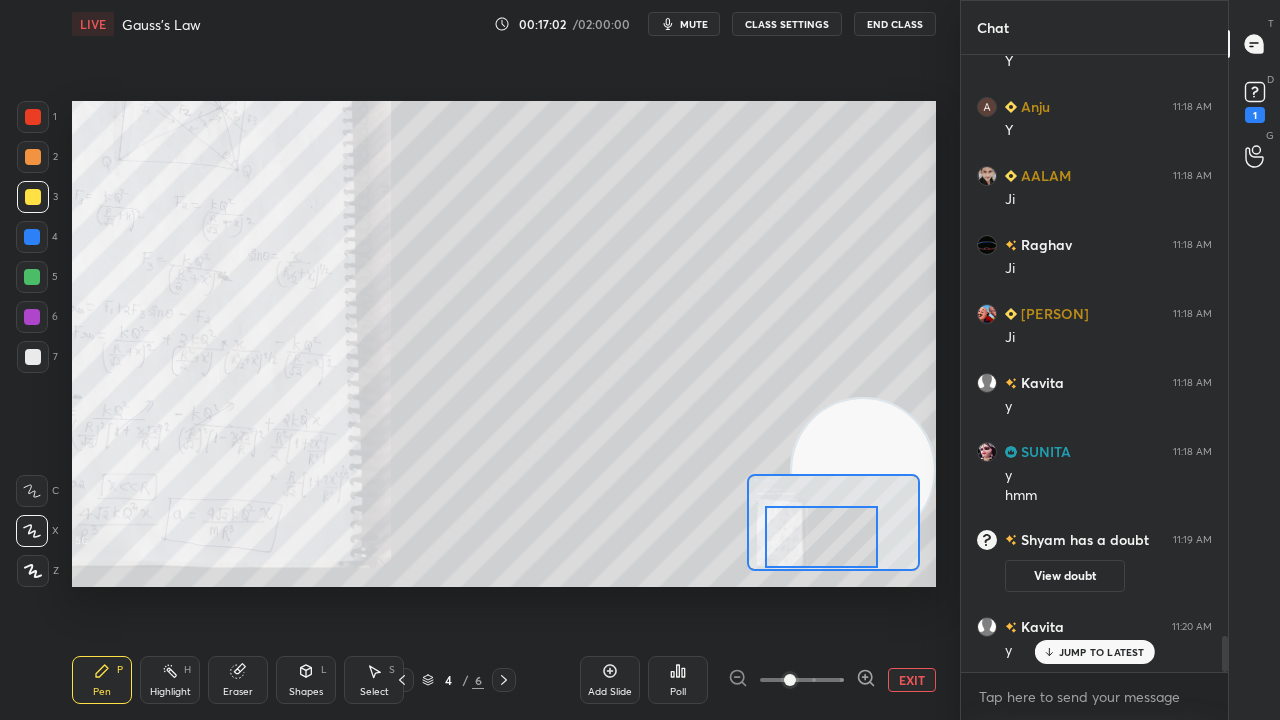 drag, startPoint x: 248, startPoint y: 682, endPoint x: 264, endPoint y: 666, distance: 22.627417 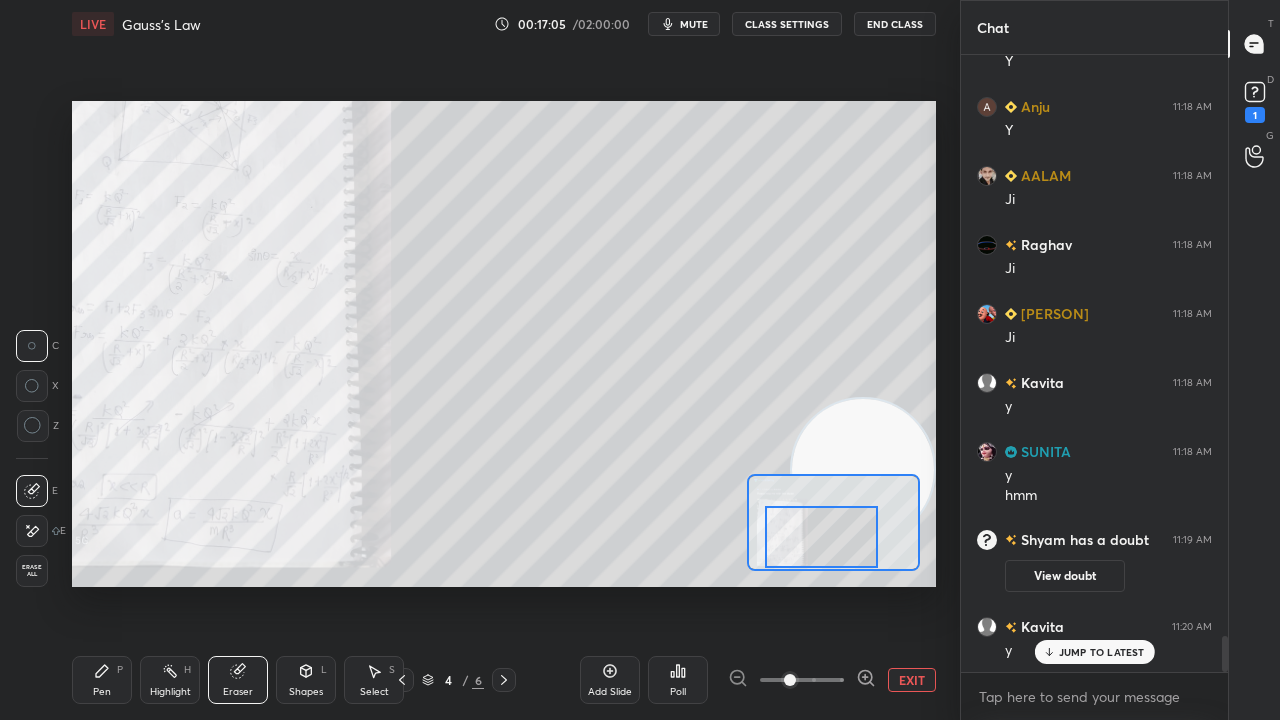 click on "Pen P" at bounding box center [102, 680] 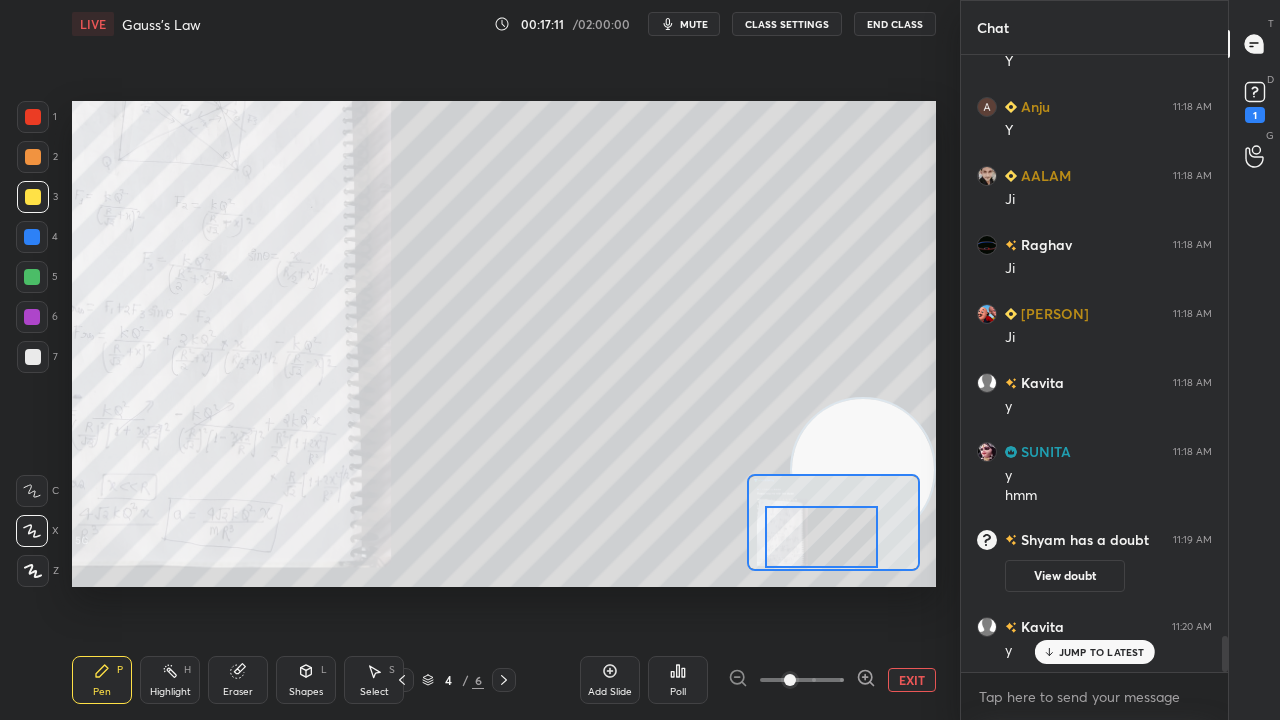 scroll, scrollTop: 10088, scrollLeft: 0, axis: vertical 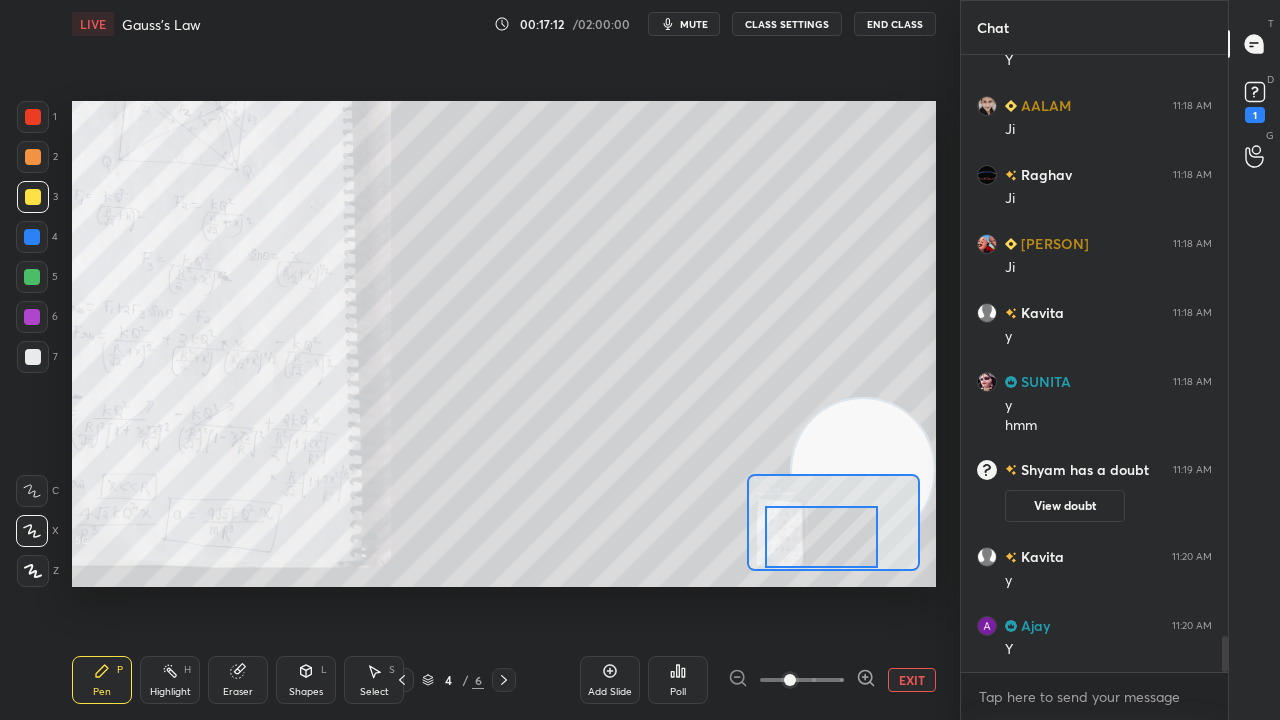 drag, startPoint x: 812, startPoint y: 534, endPoint x: 831, endPoint y: 538, distance: 19.416489 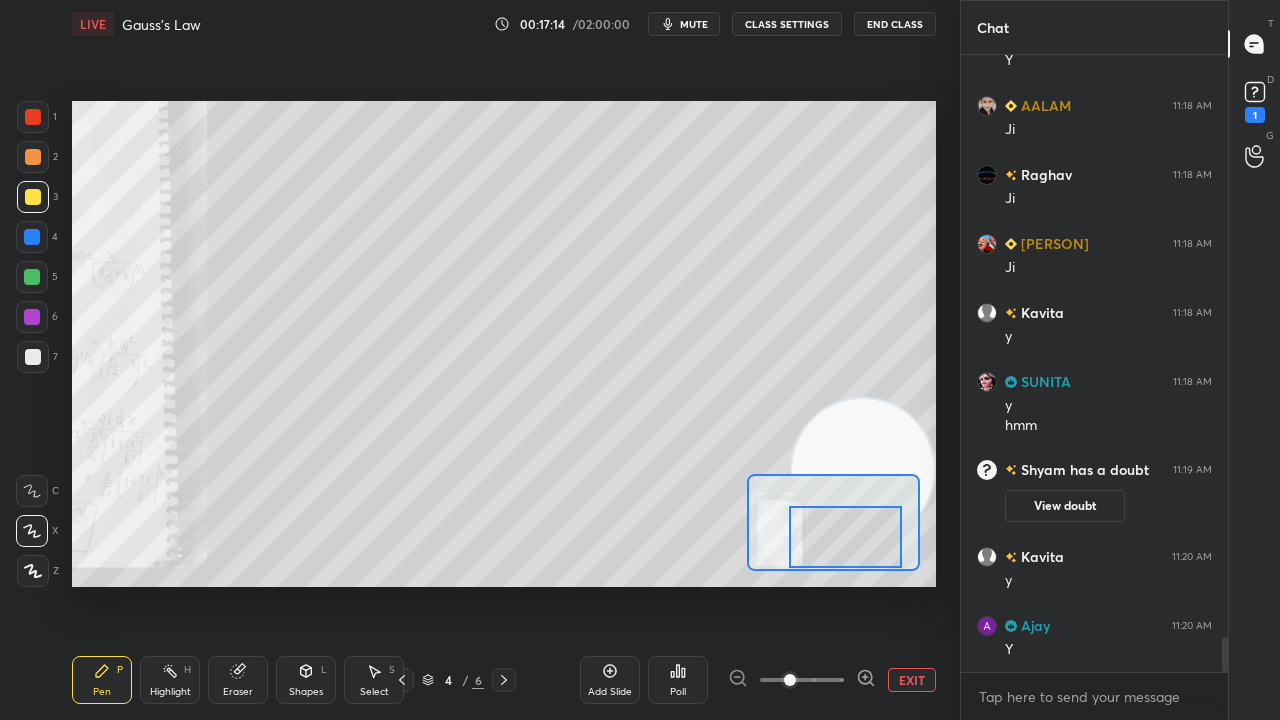 scroll, scrollTop: 10156, scrollLeft: 0, axis: vertical 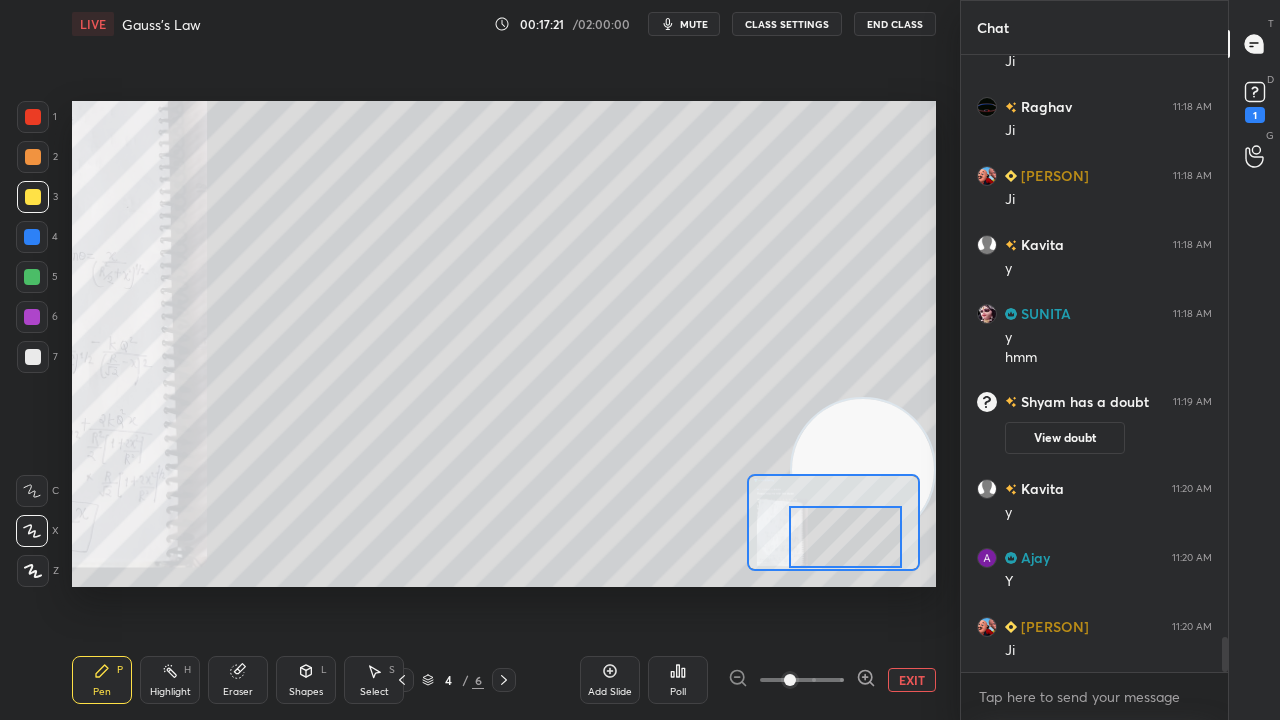 click on "mute" at bounding box center [694, 24] 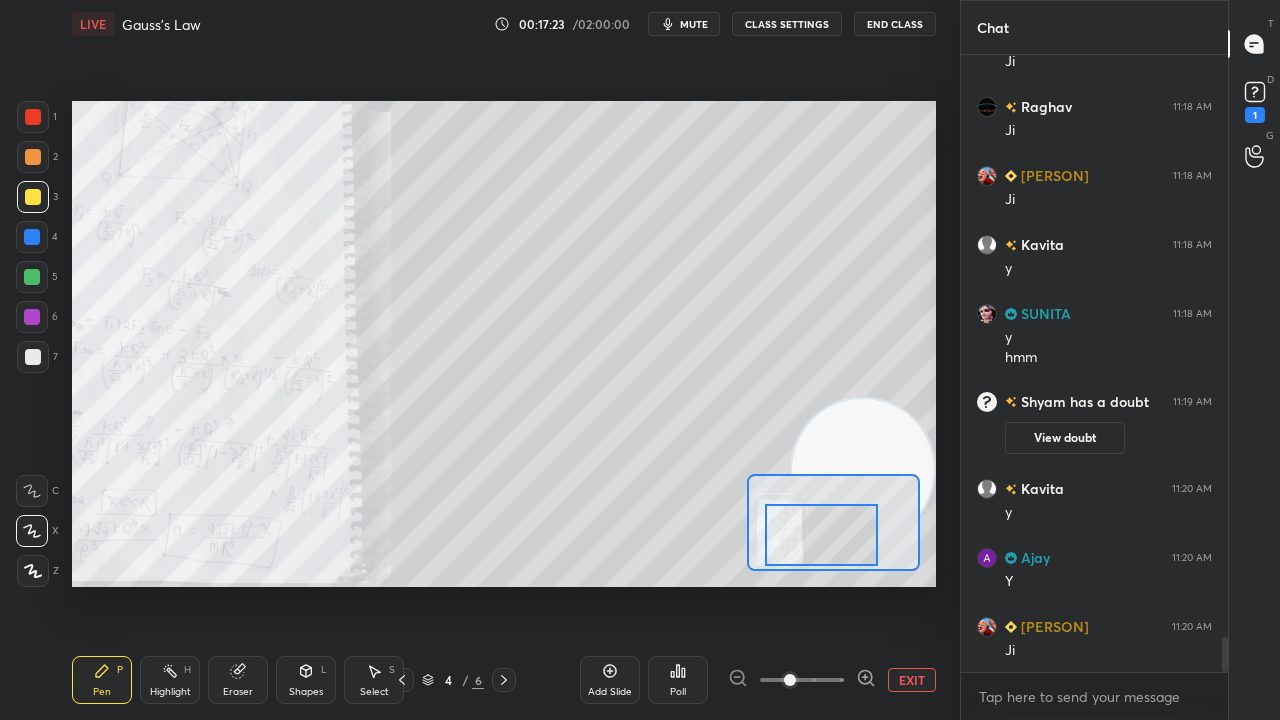 drag, startPoint x: 816, startPoint y: 542, endPoint x: 806, endPoint y: 540, distance: 10.198039 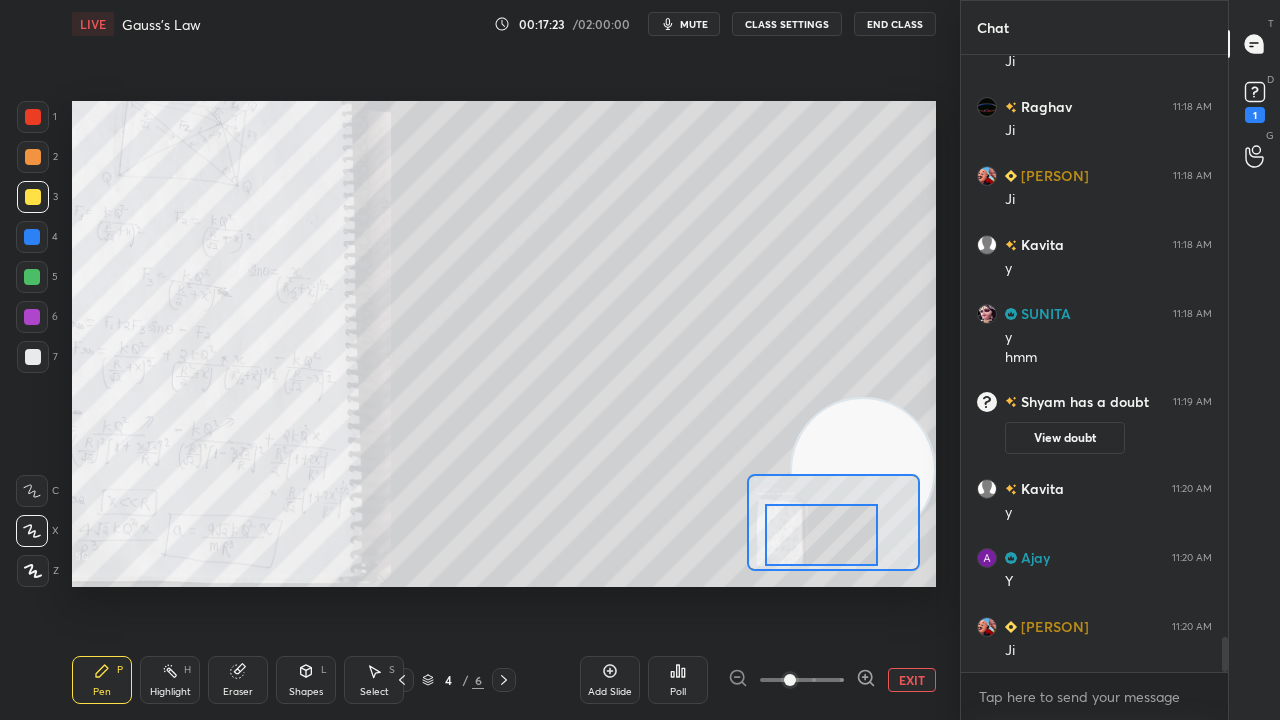 click at bounding box center (821, 535) 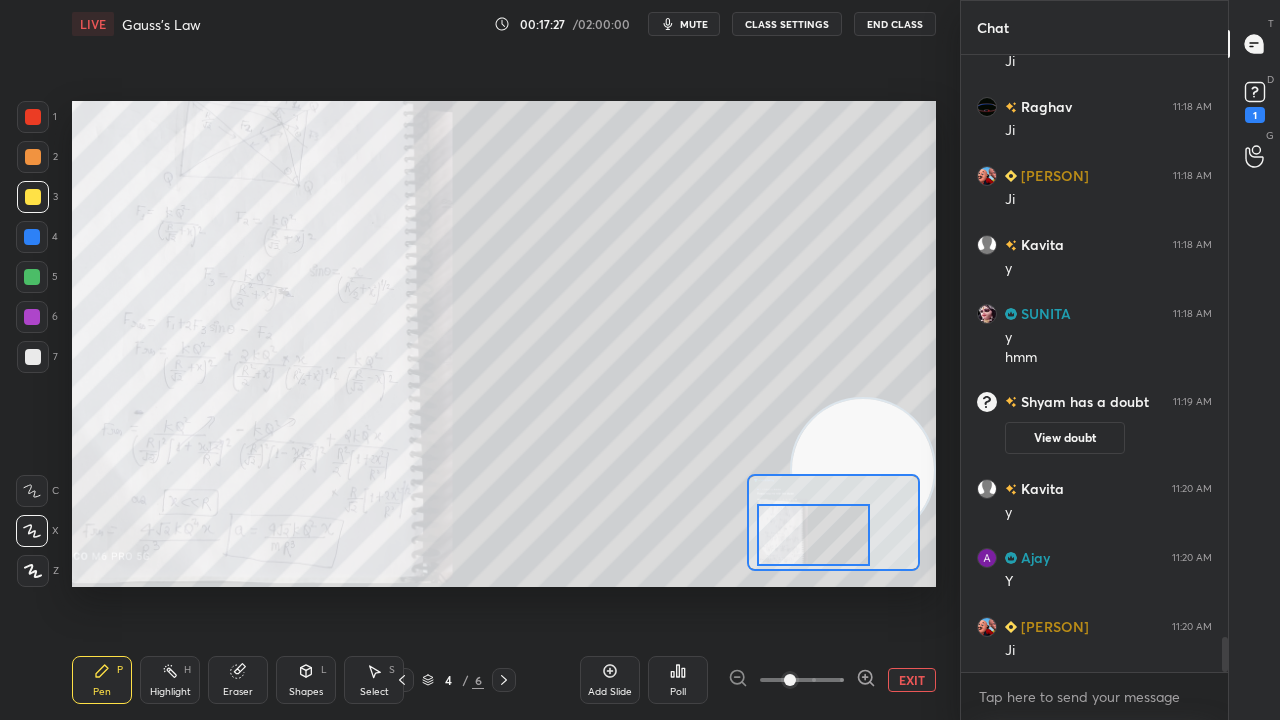 click at bounding box center [813, 535] 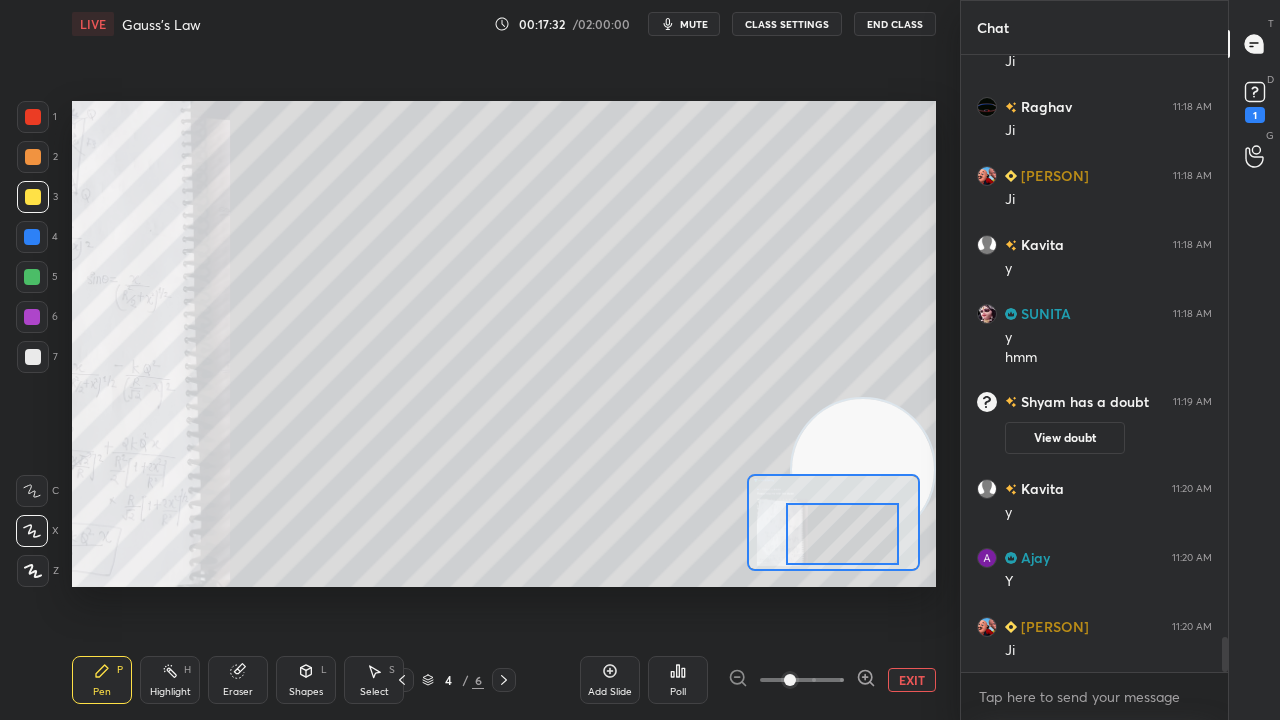 click on "mute" at bounding box center (694, 24) 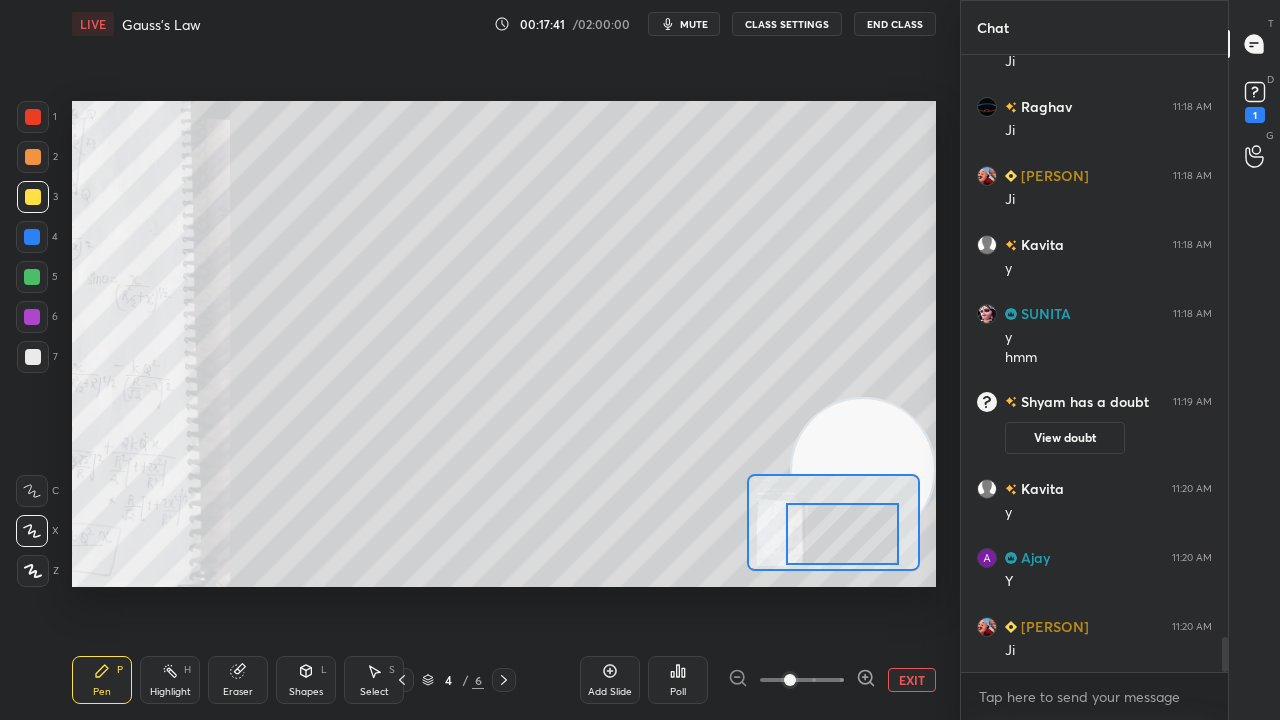 drag, startPoint x: 838, startPoint y: 534, endPoint x: 793, endPoint y: 540, distance: 45.39824 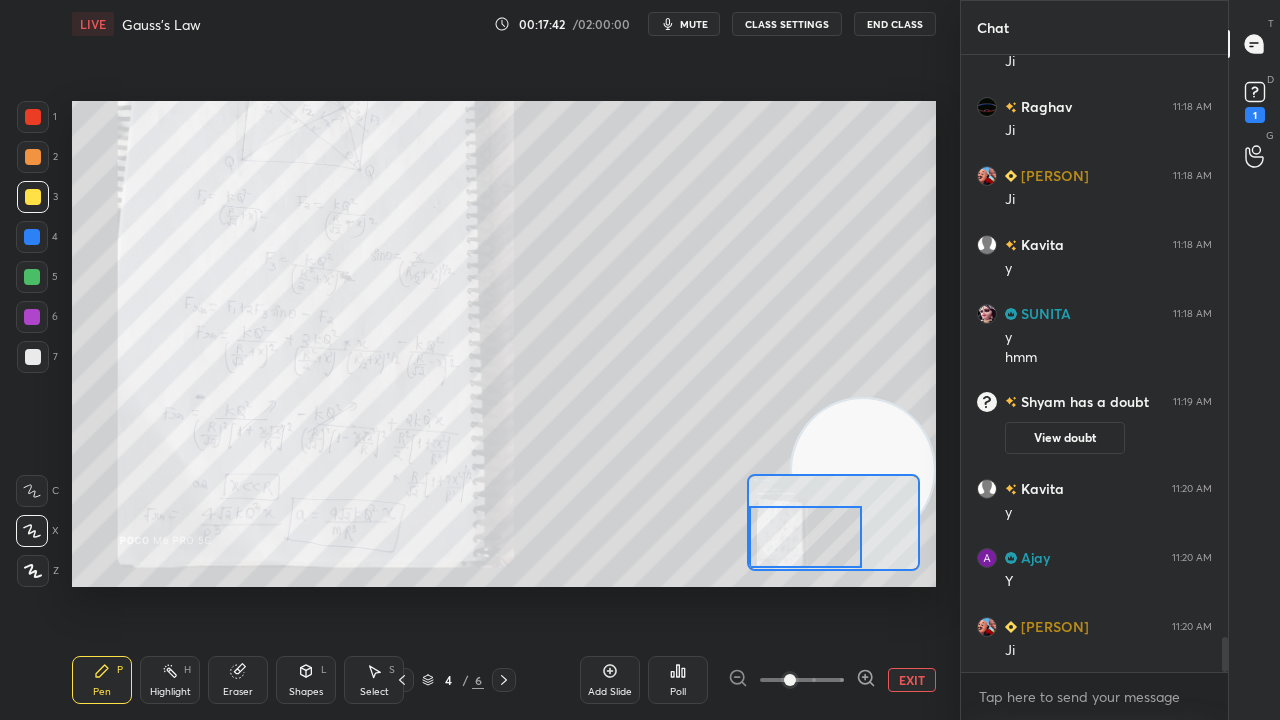 scroll, scrollTop: 10226, scrollLeft: 0, axis: vertical 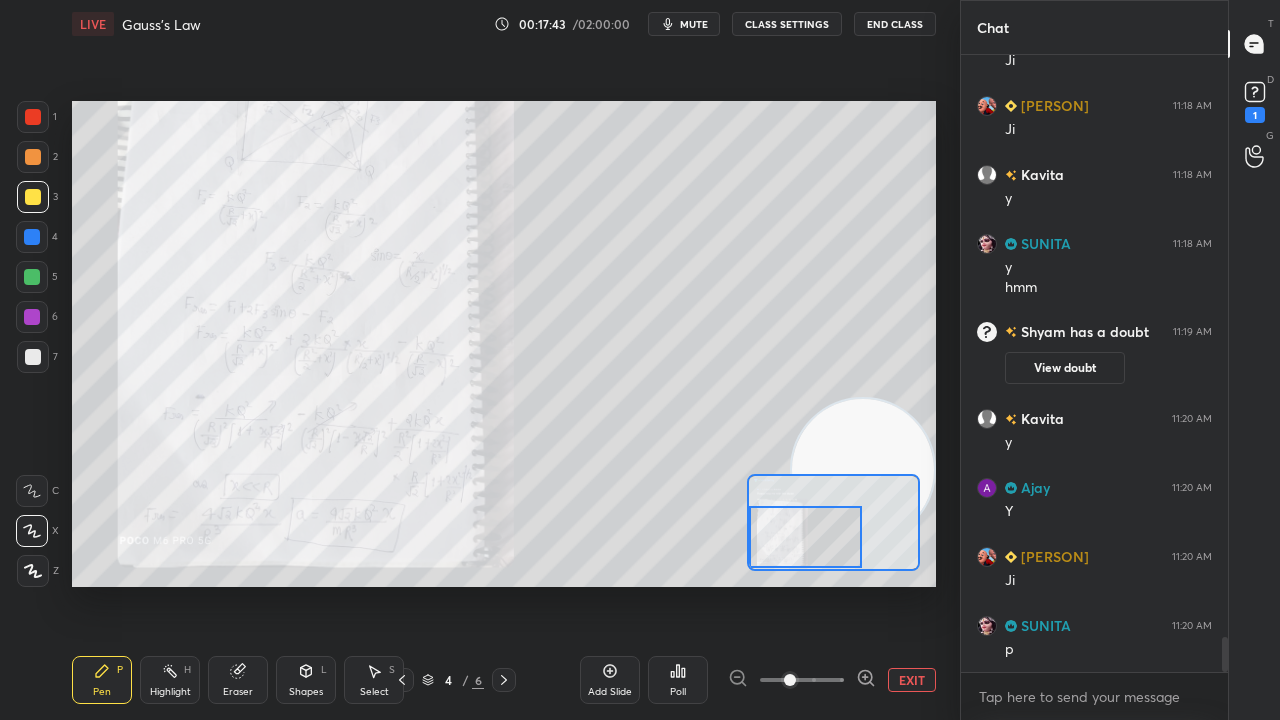 click 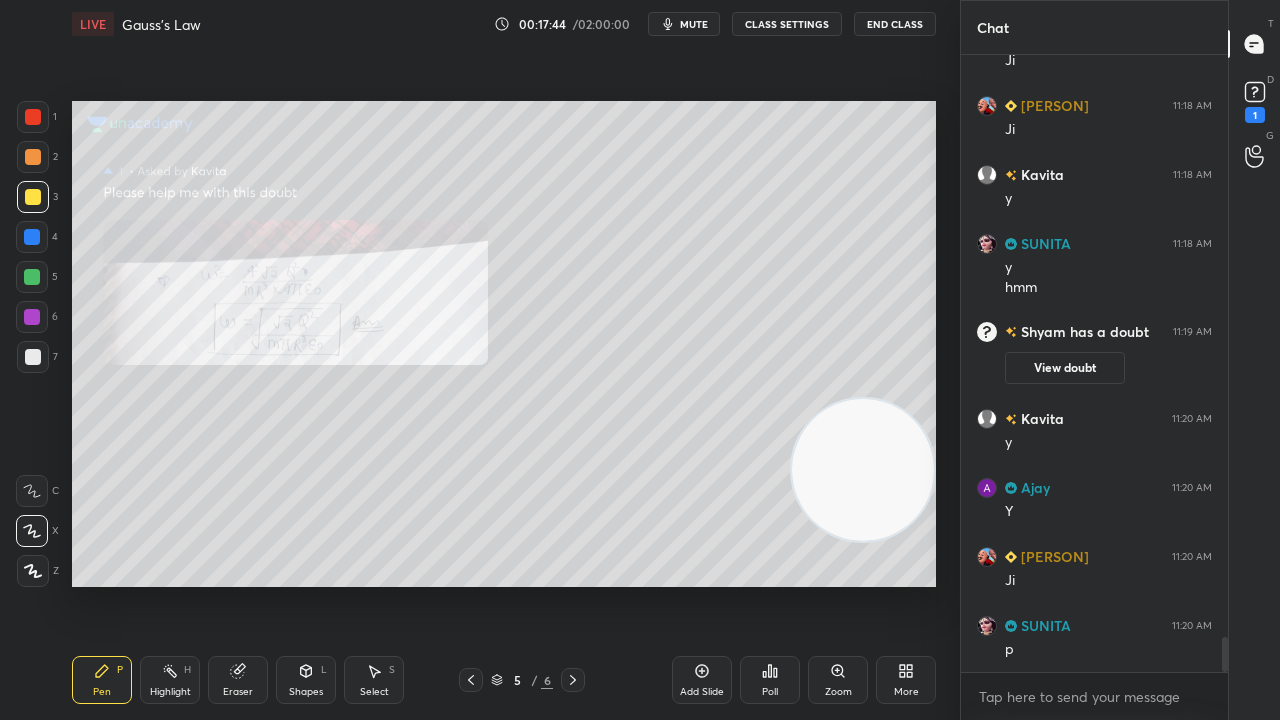 click 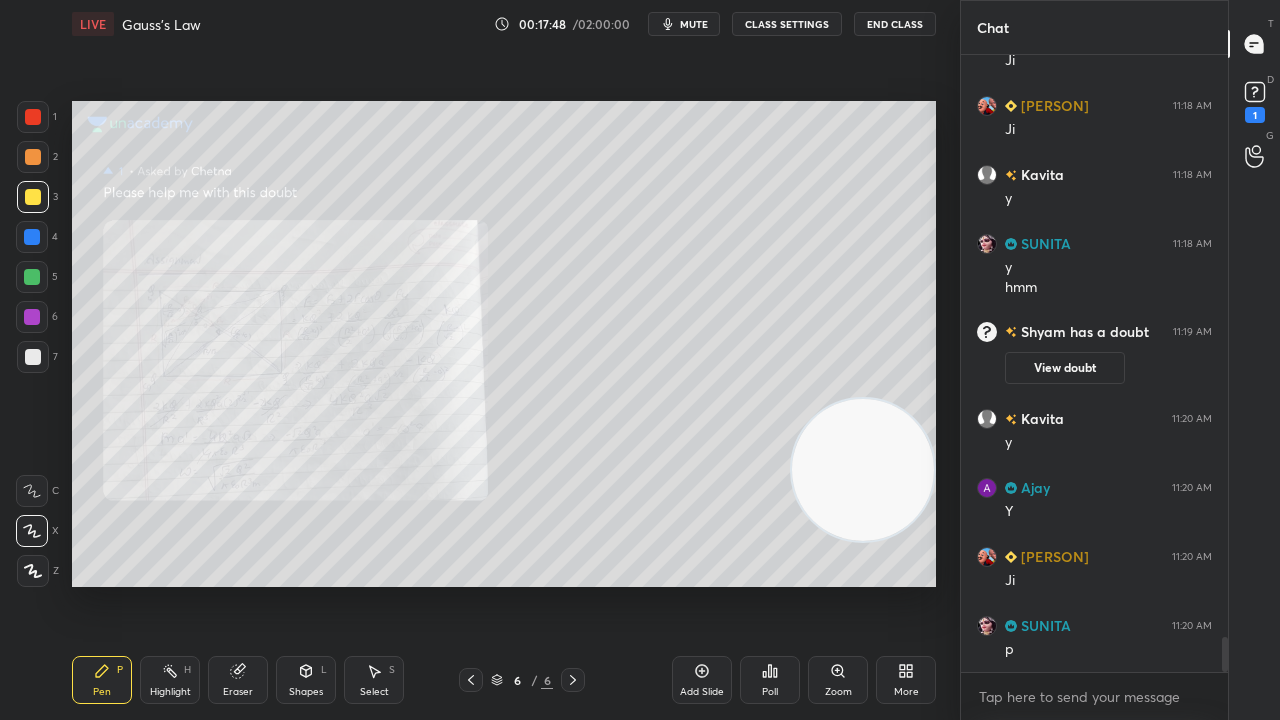 scroll, scrollTop: 10294, scrollLeft: 0, axis: vertical 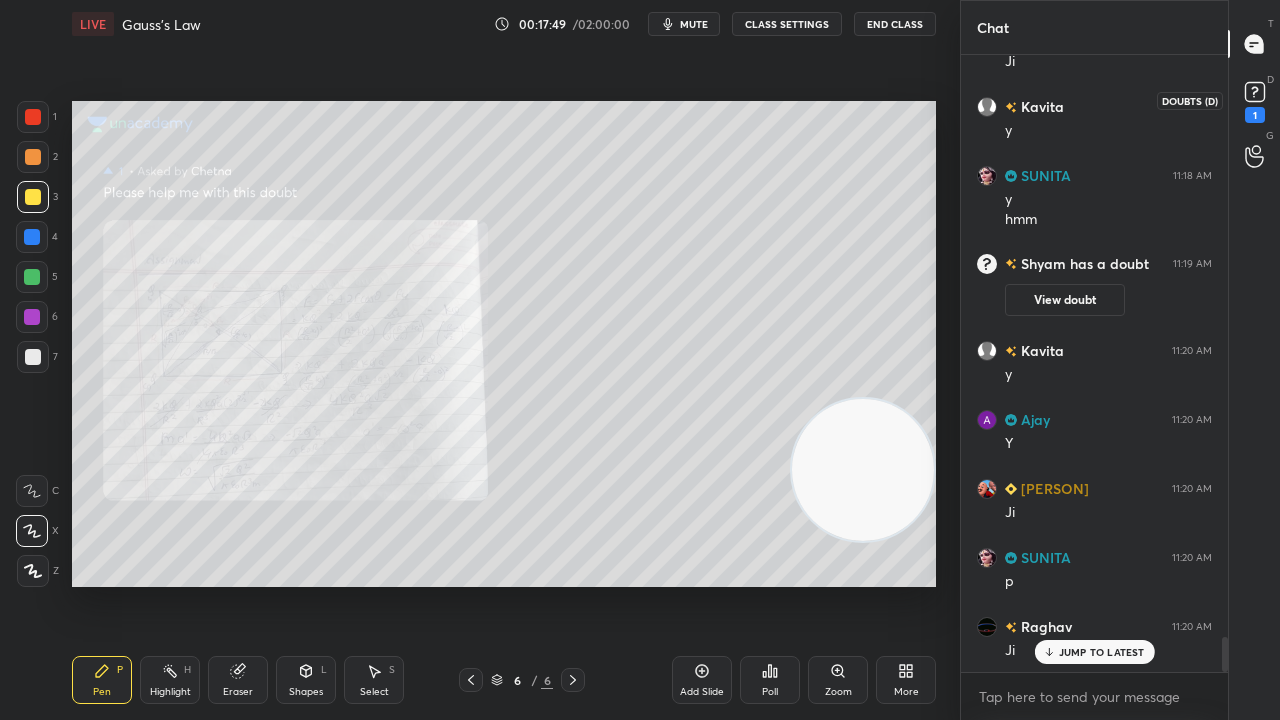 click 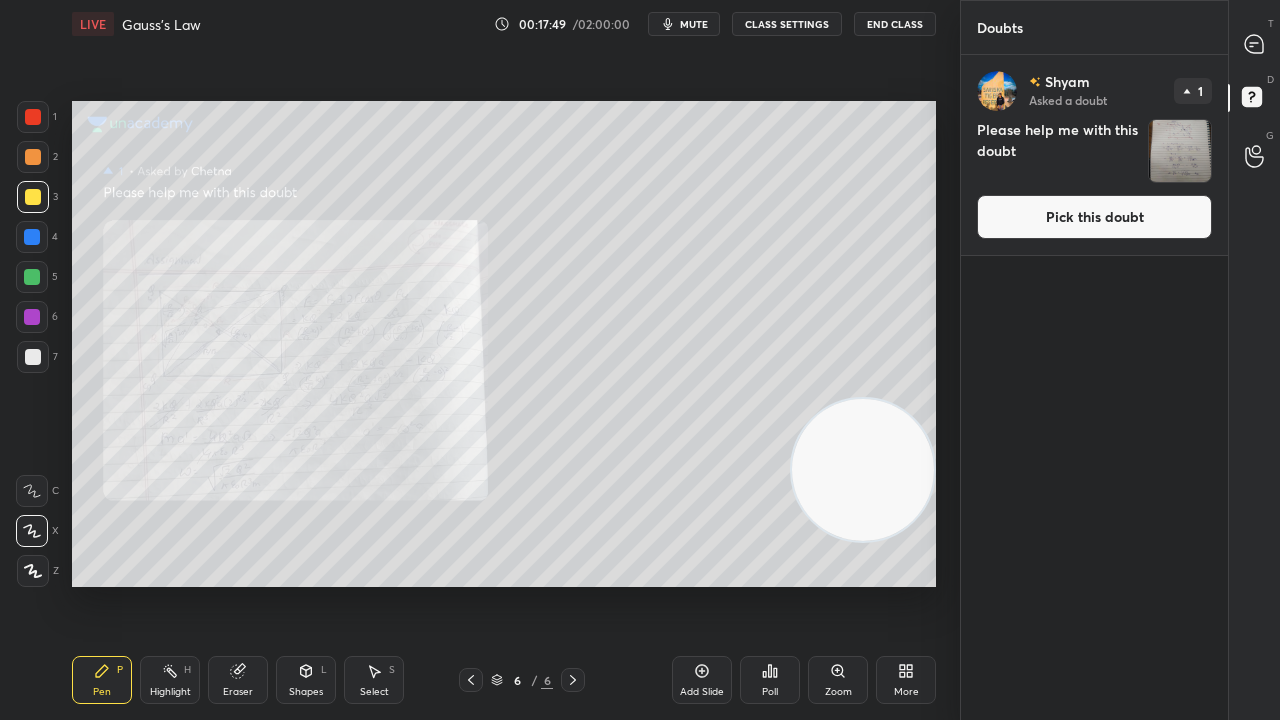 click on "Pick this doubt" at bounding box center [1094, 217] 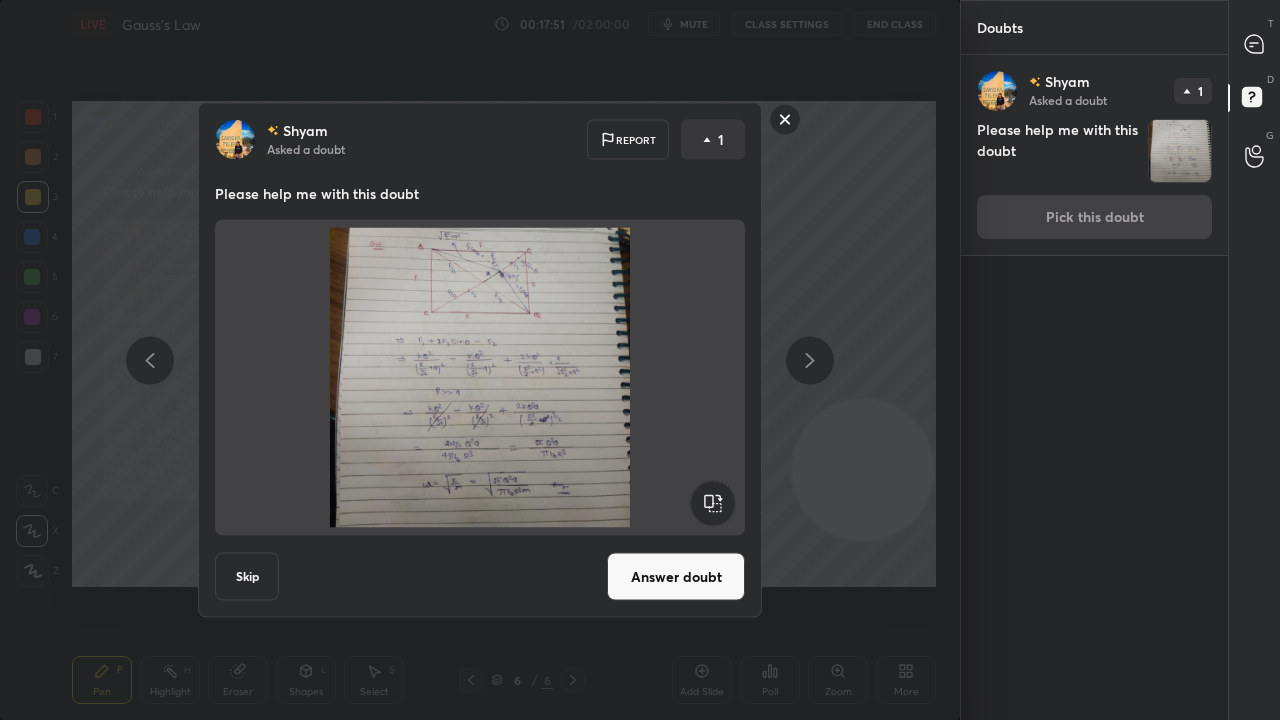 click on "Answer doubt" at bounding box center [676, 577] 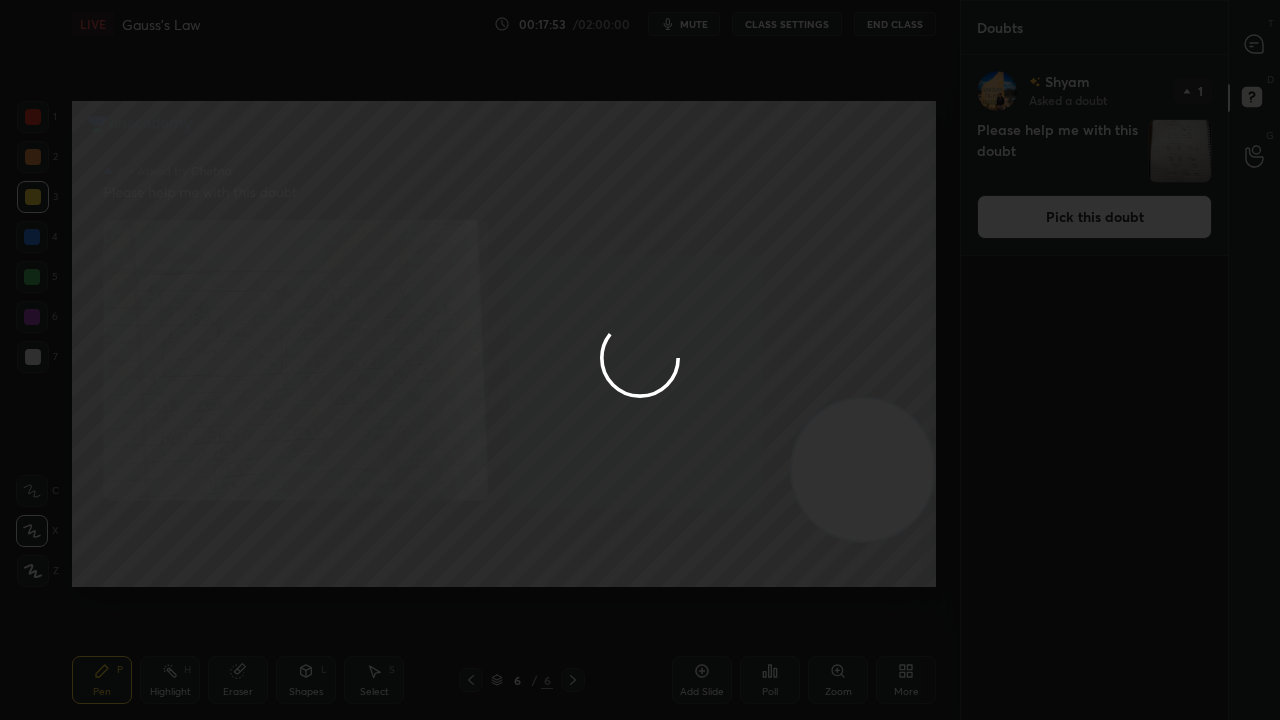 click at bounding box center [640, 360] 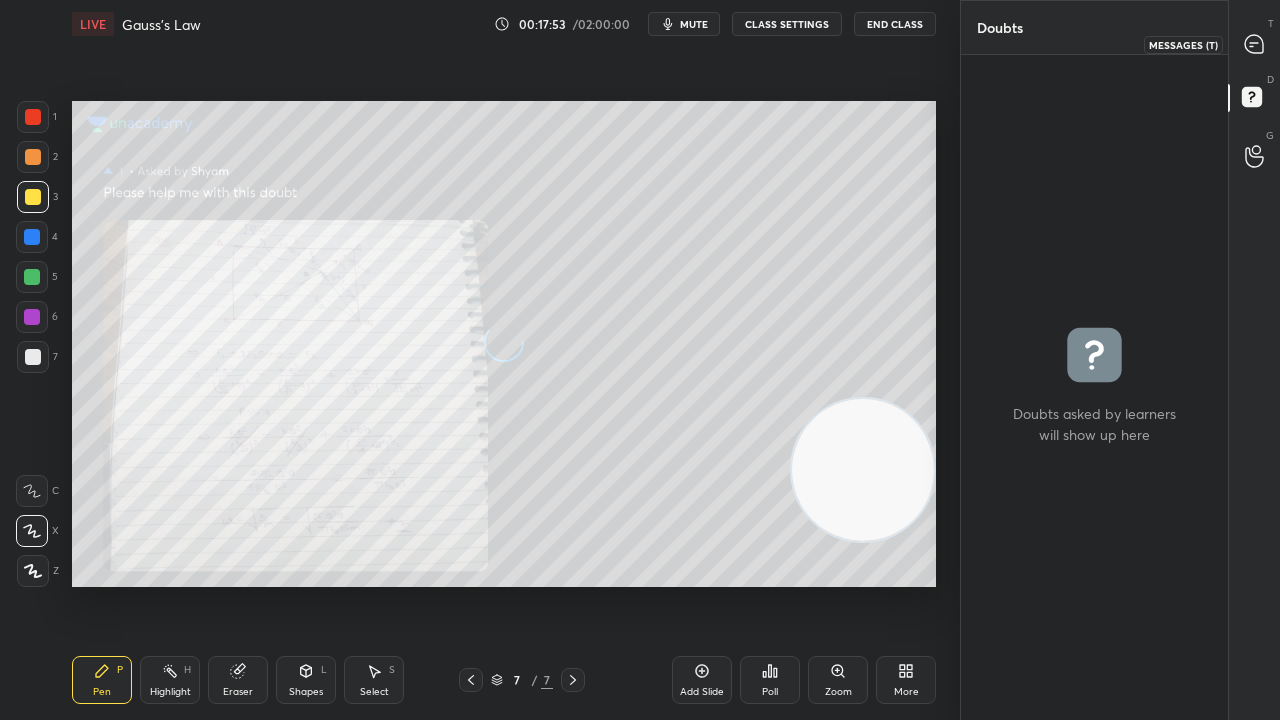 click 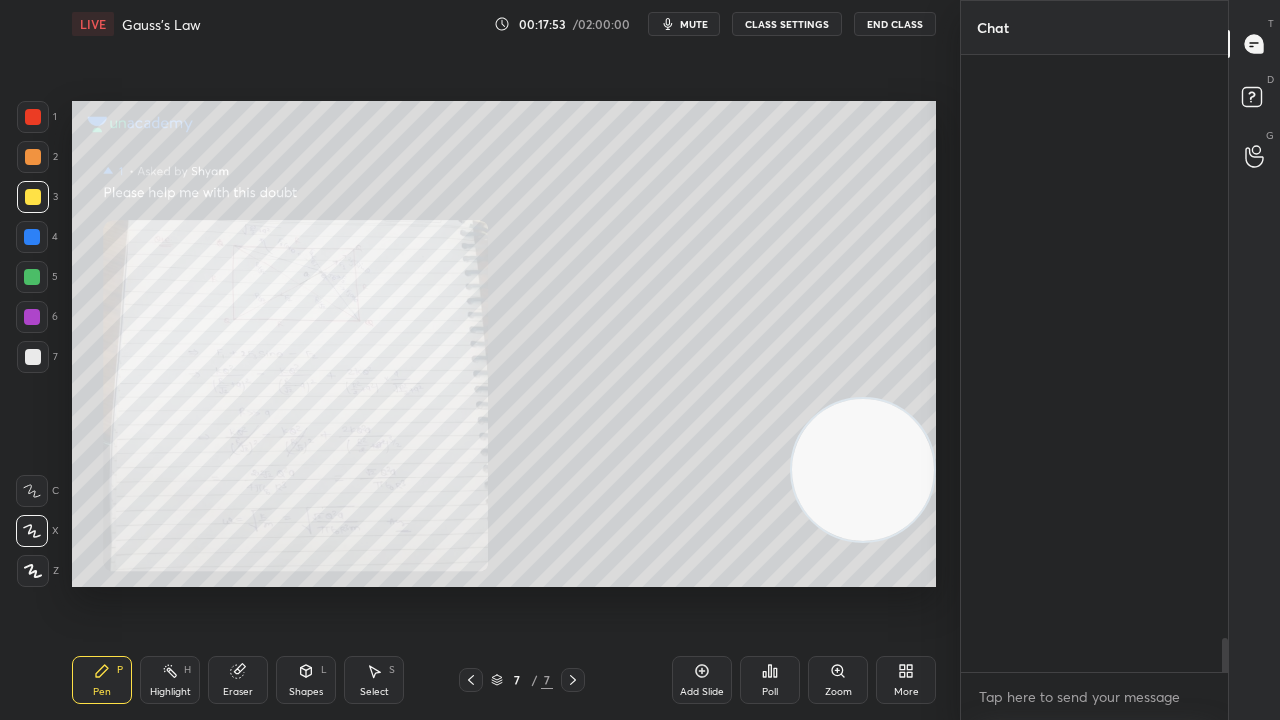 scroll, scrollTop: 10600, scrollLeft: 0, axis: vertical 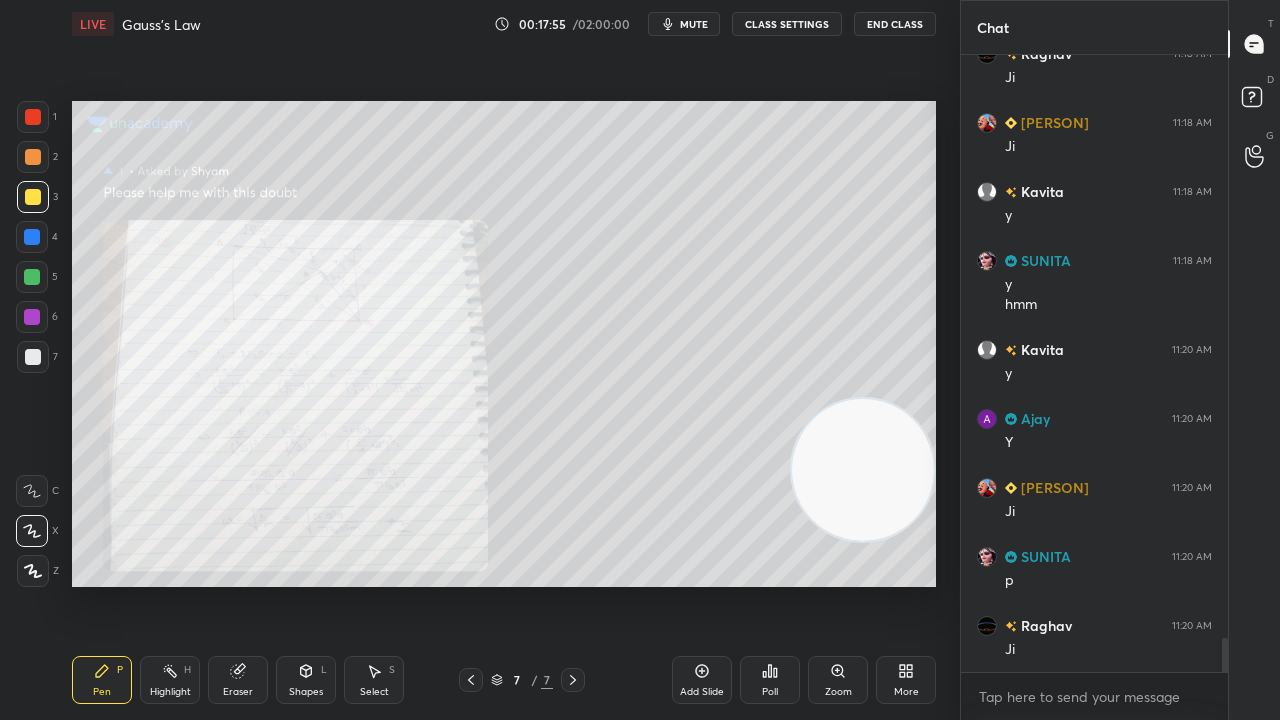 drag, startPoint x: 1224, startPoint y: 650, endPoint x: 1212, endPoint y: 678, distance: 30.463093 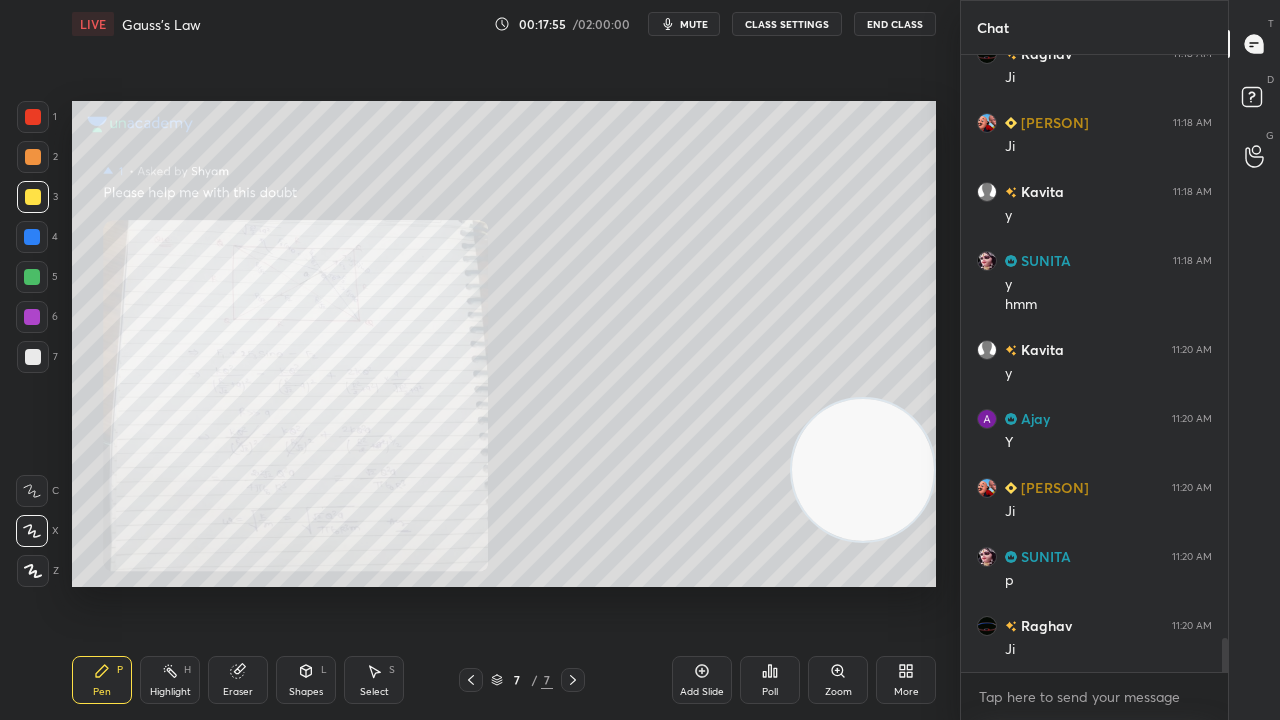 click on "[NAME] 11:18 AM Ji [NAME] 11:18 AM Ji [NAME] 11:18 AM Ji [NAME] 11:18 AM y [NAME] 11:18 AM y hmm [NAME] 11:20 AM y [NAME] 11:20 AM Y [NAME] 11:20 AM Ji [NAME] 11:20 AM p [NAME] 11:20 AM Ji JUMP TO LATEST Enable hand raising Enable raise hand to speak to learners. Once enabled, chat will be turned off temporarily. Enable x" at bounding box center (1094, 387) 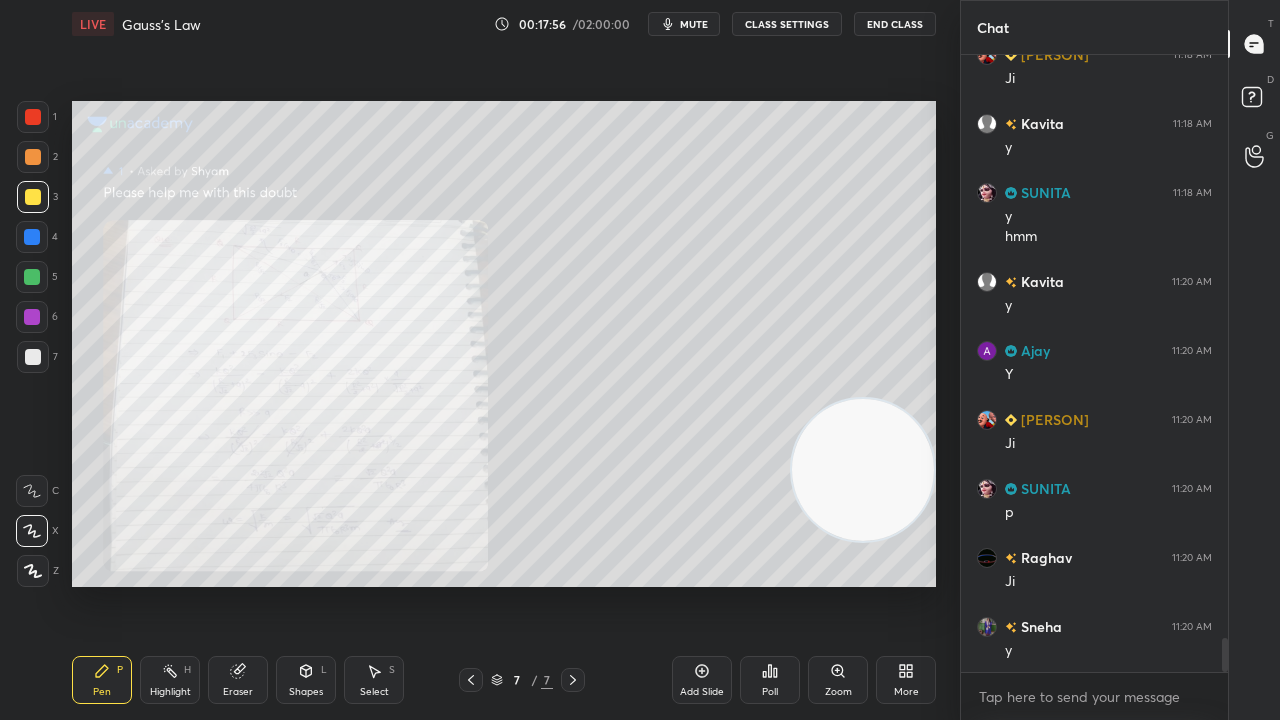 scroll, scrollTop: 10738, scrollLeft: 0, axis: vertical 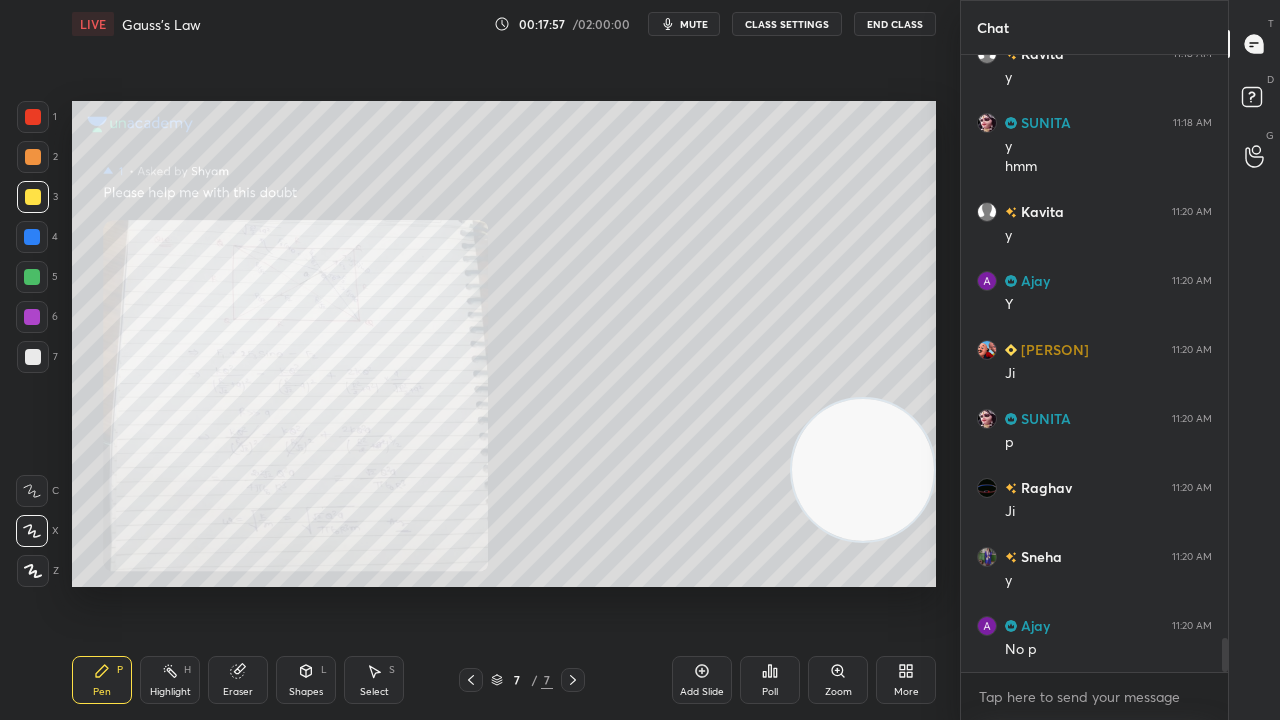 click on "Zoom" at bounding box center [838, 680] 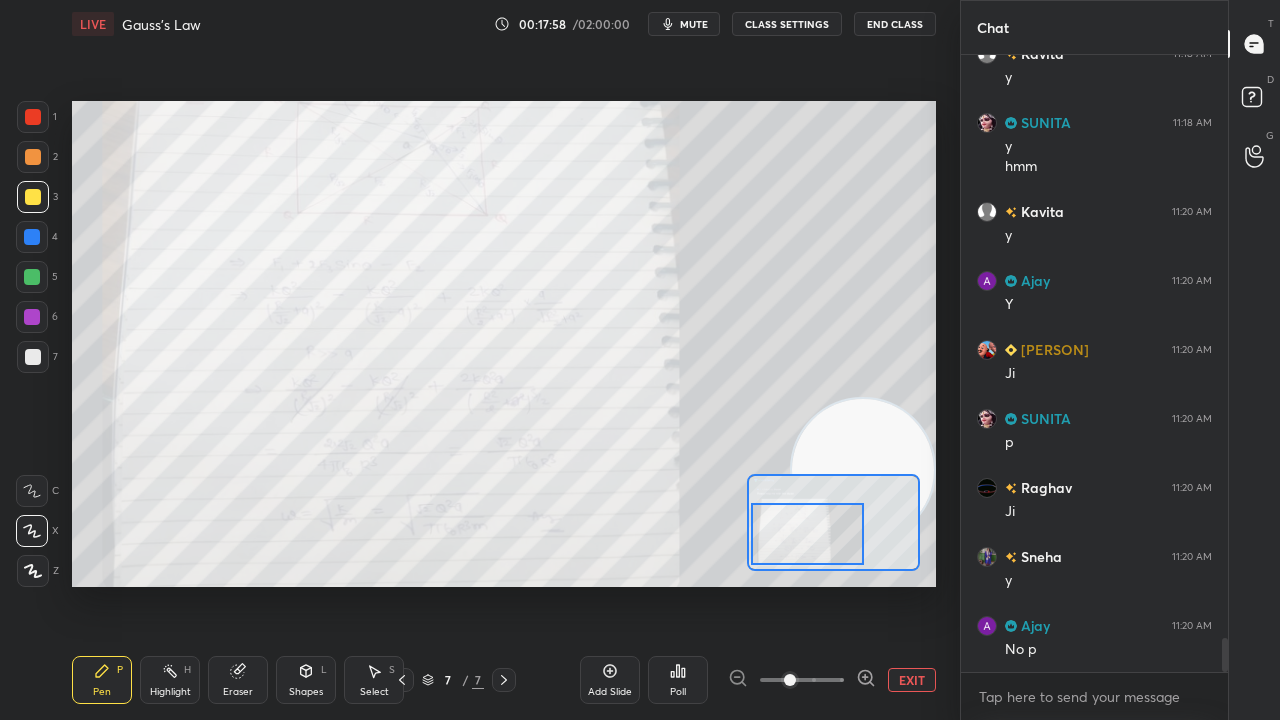 drag, startPoint x: 820, startPoint y: 548, endPoint x: 806, endPoint y: 556, distance: 16.124516 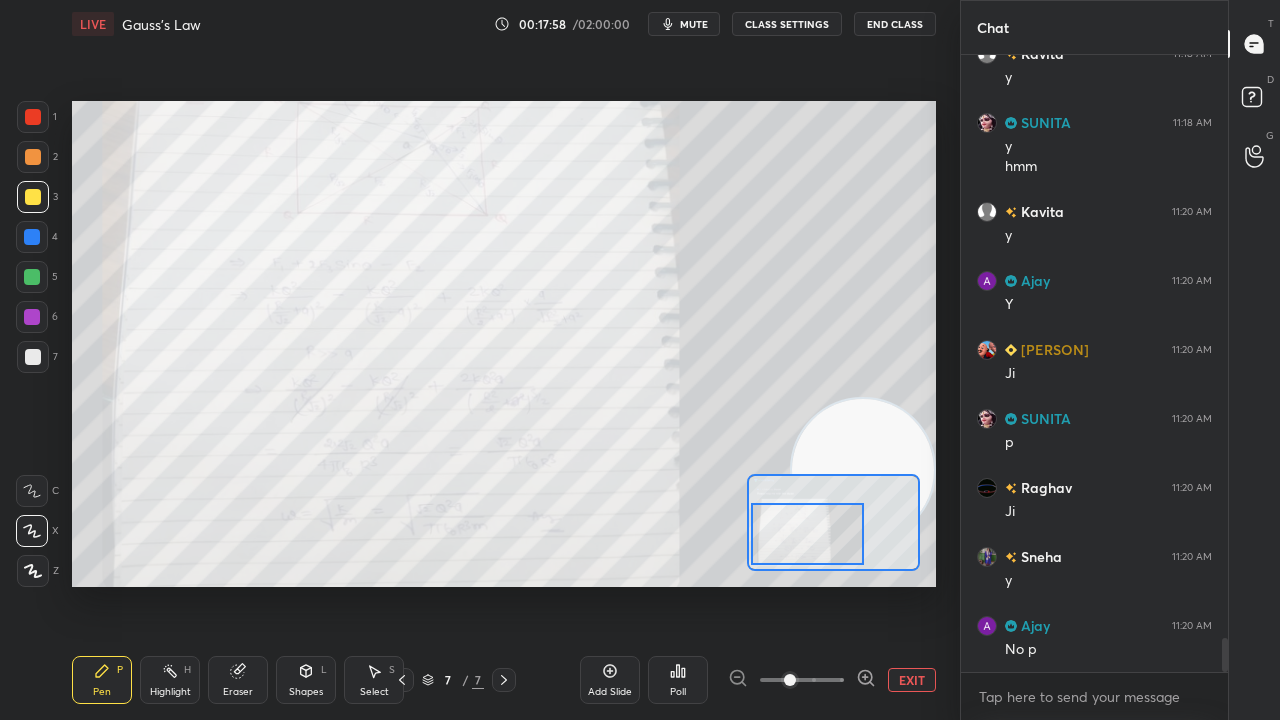 click at bounding box center [807, 534] 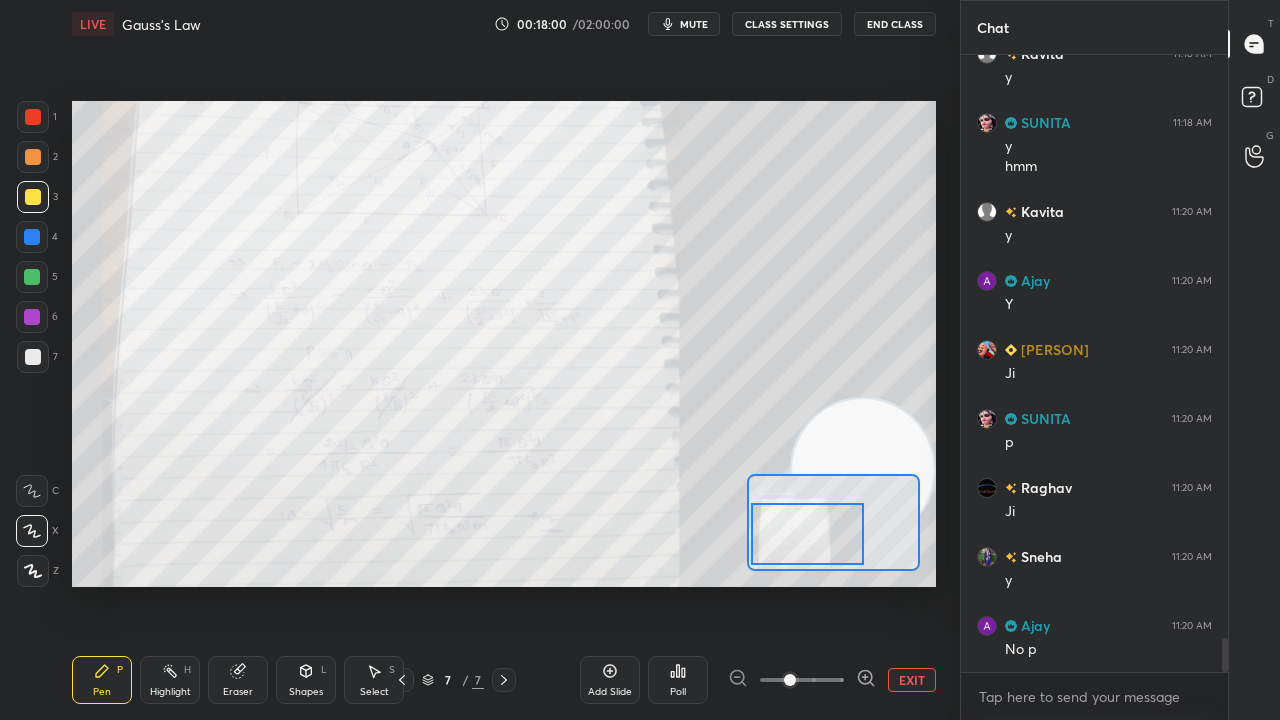 click at bounding box center (32, 277) 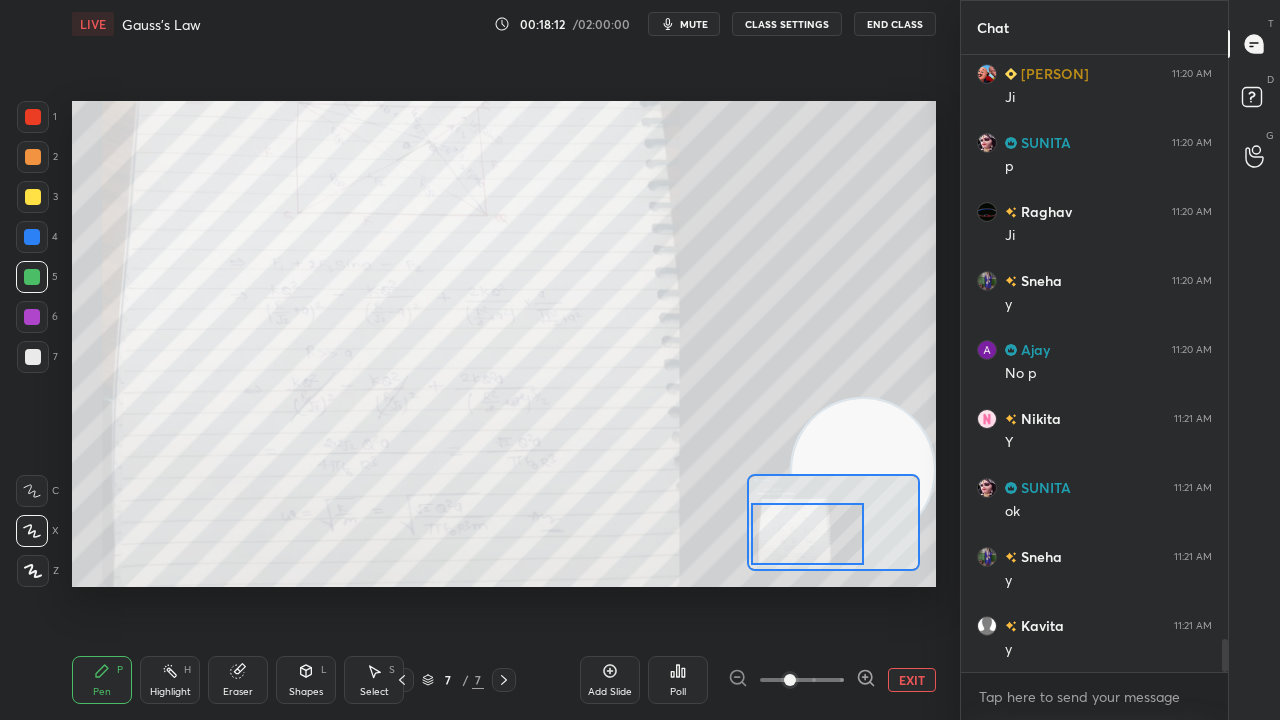 scroll, scrollTop: 11082, scrollLeft: 0, axis: vertical 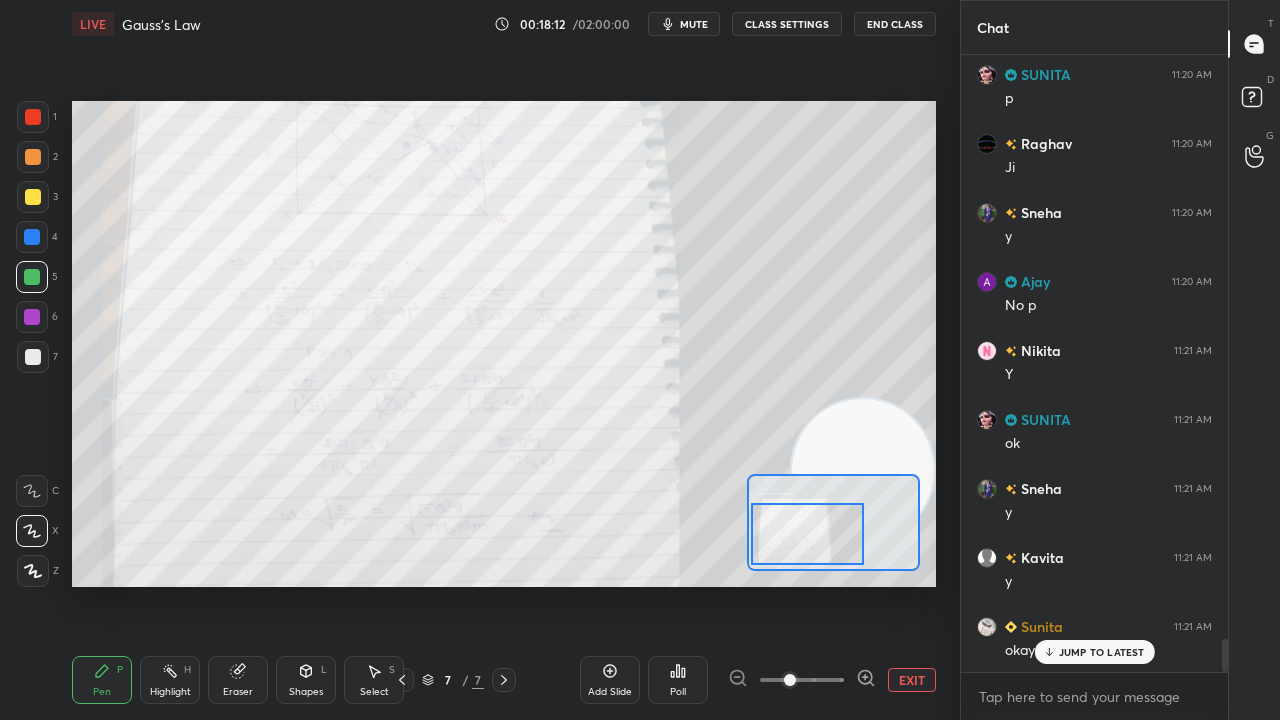 click on "mute" at bounding box center [694, 24] 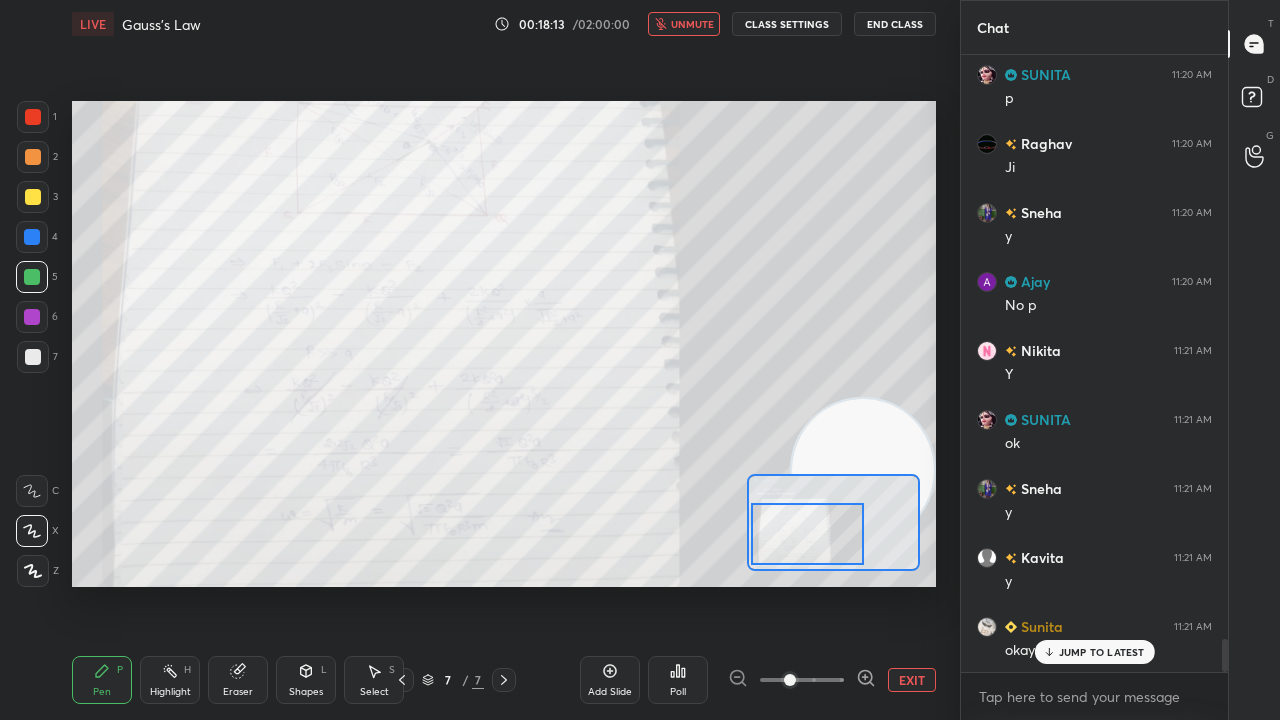 click on "unmute" at bounding box center (692, 24) 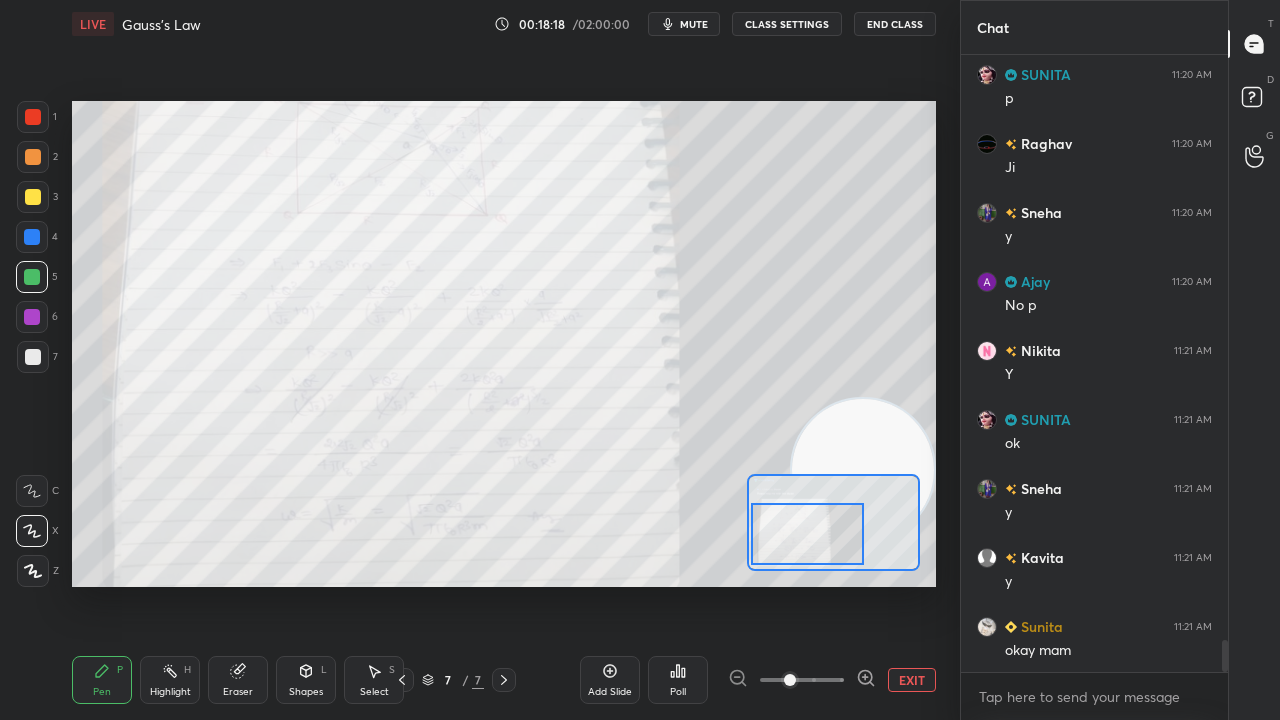 scroll, scrollTop: 11152, scrollLeft: 0, axis: vertical 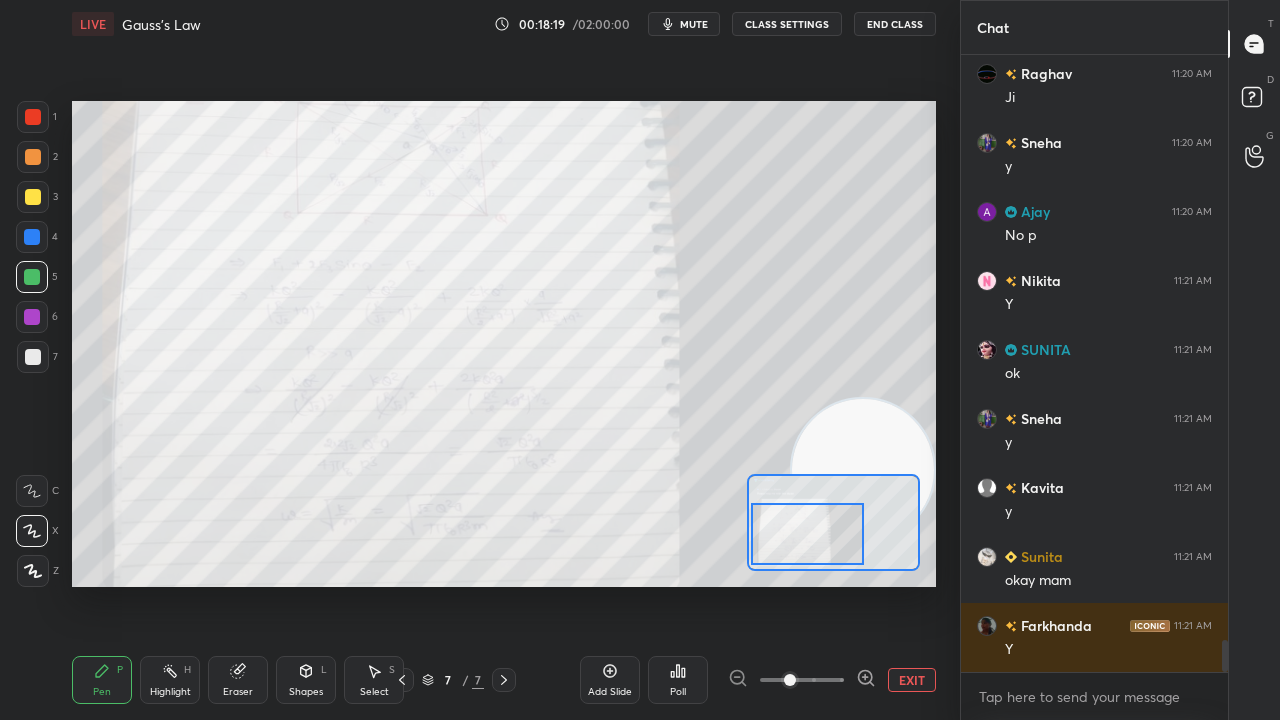 click at bounding box center (33, 197) 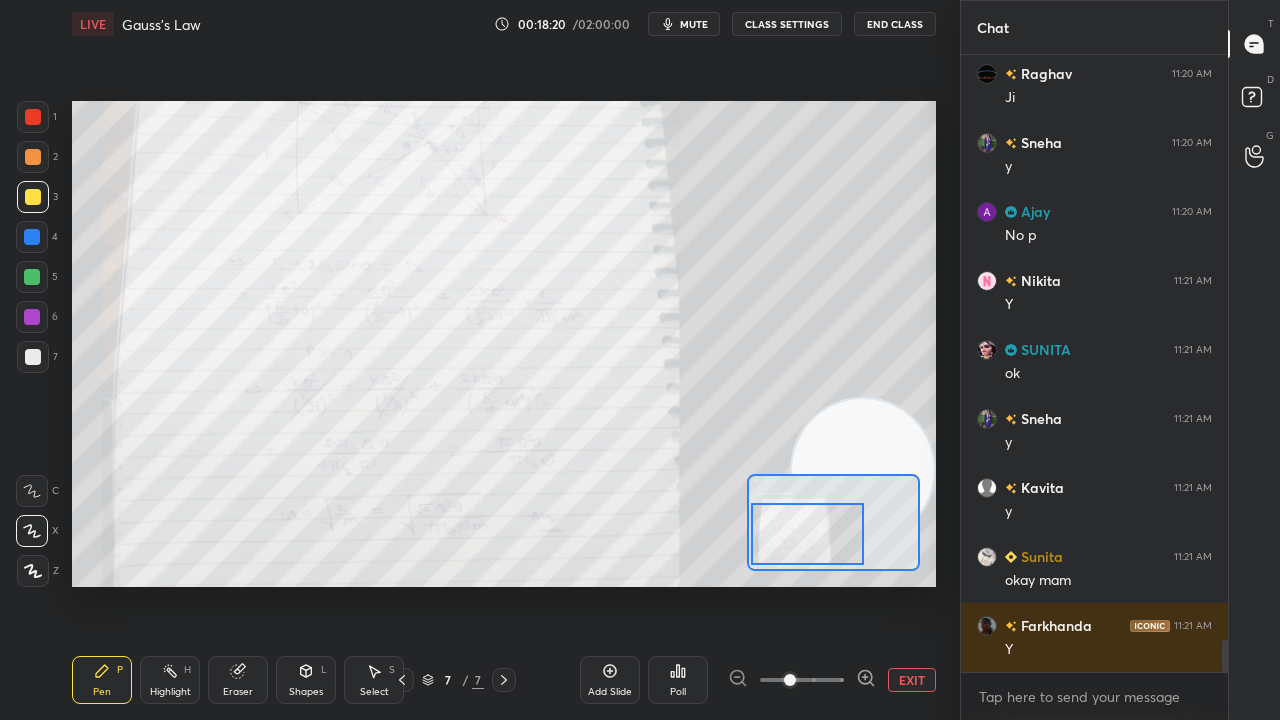 click on "mute" at bounding box center [694, 24] 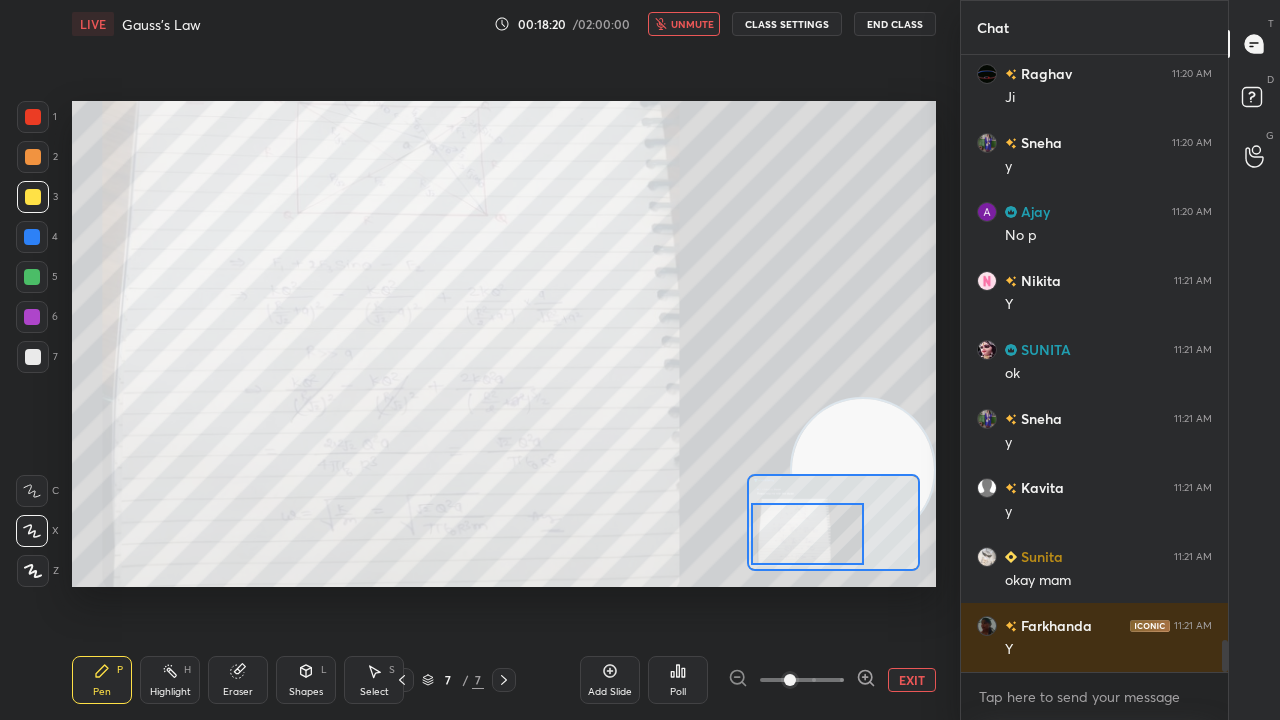 click on "unmute" at bounding box center (692, 24) 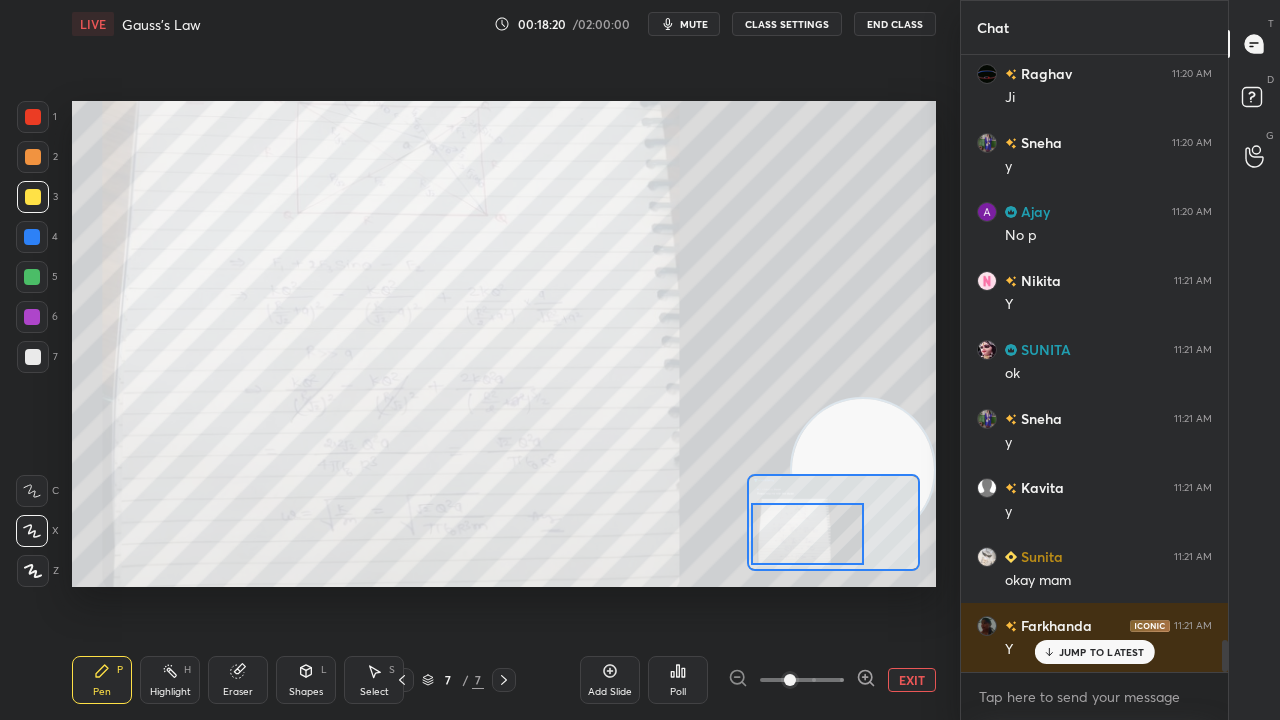scroll, scrollTop: 11220, scrollLeft: 0, axis: vertical 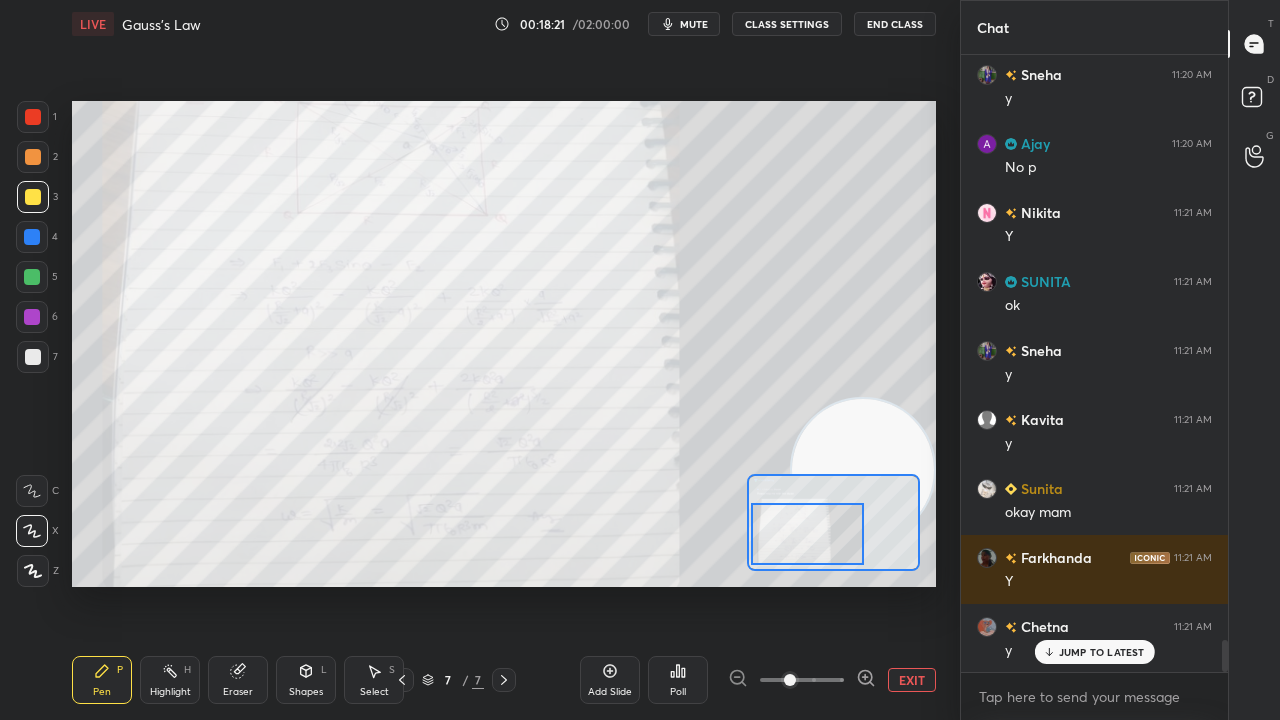 click on "JUMP TO LATEST" at bounding box center (1102, 652) 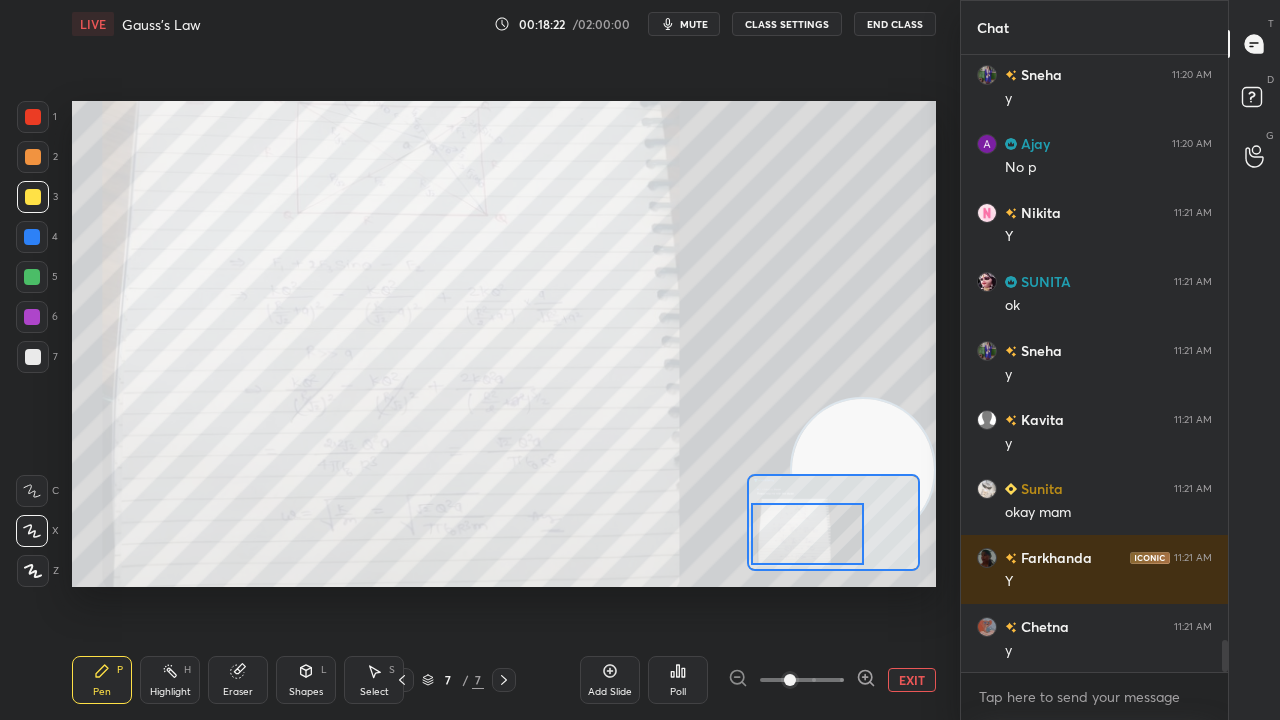 click on "mute" at bounding box center [684, 24] 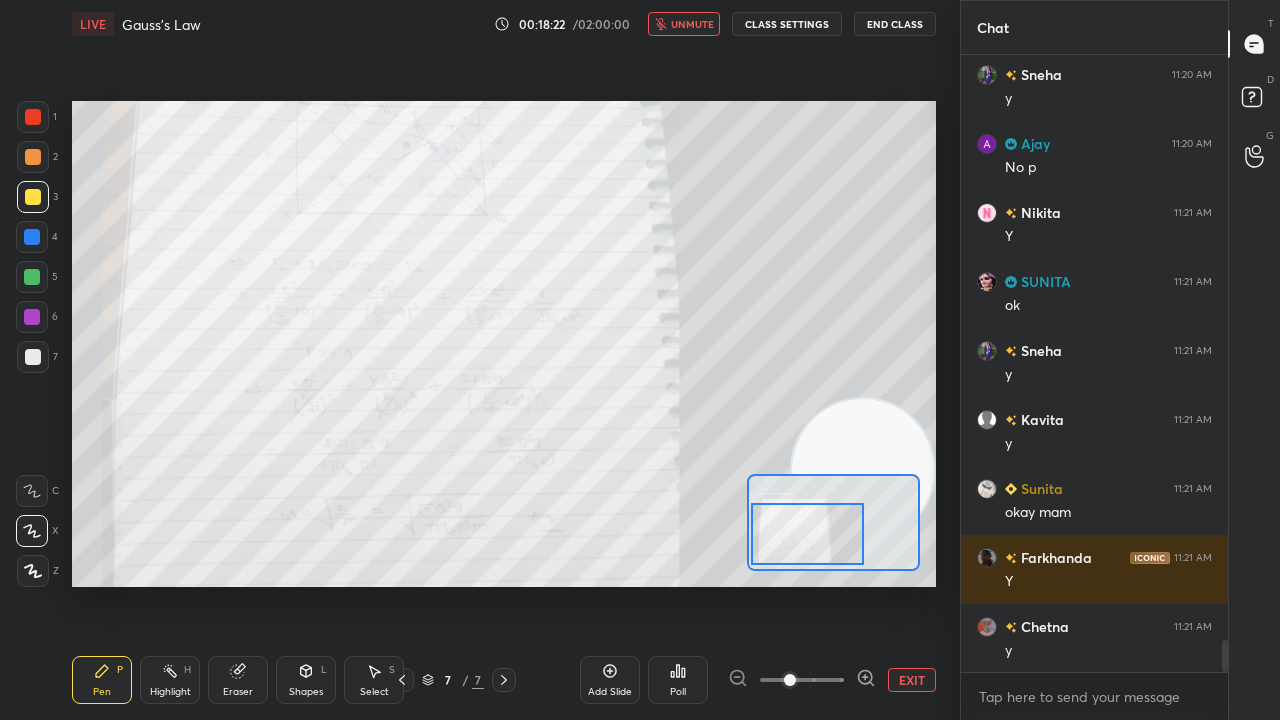 drag, startPoint x: 706, startPoint y: 24, endPoint x: 708, endPoint y: 42, distance: 18.110771 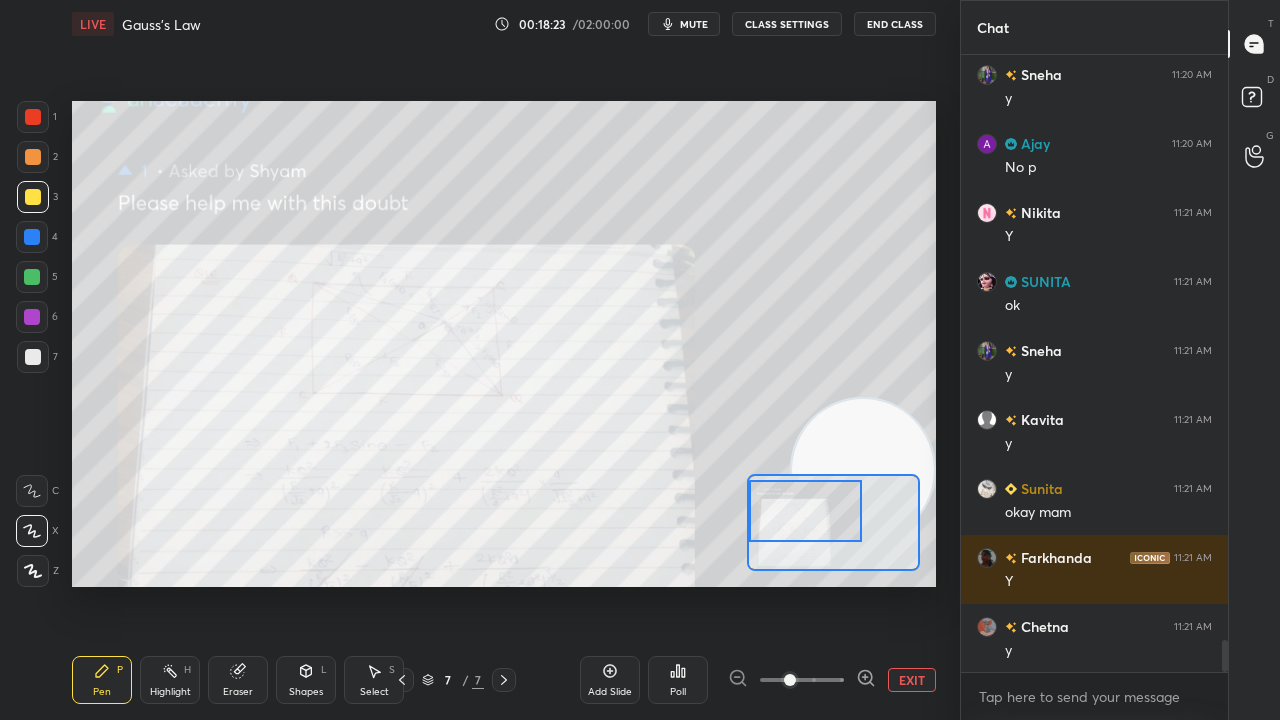 drag, startPoint x: 800, startPoint y: 521, endPoint x: 797, endPoint y: 508, distance: 13.341664 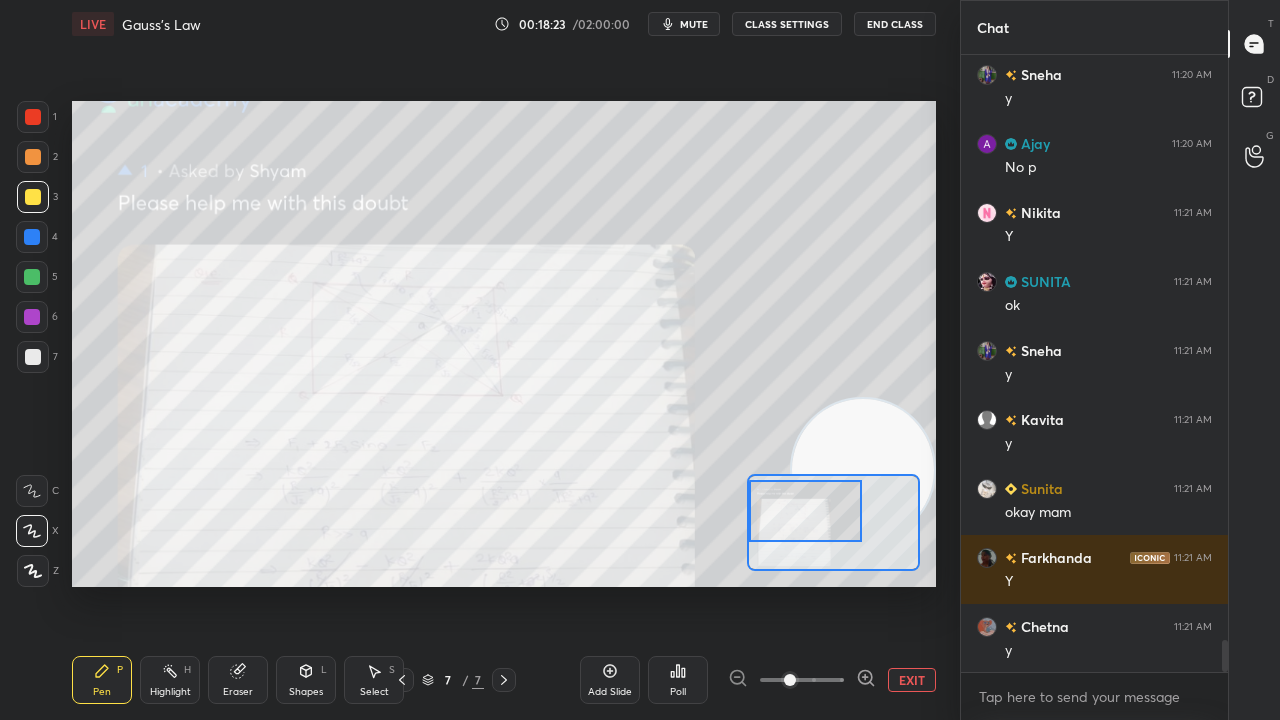 click at bounding box center [805, 511] 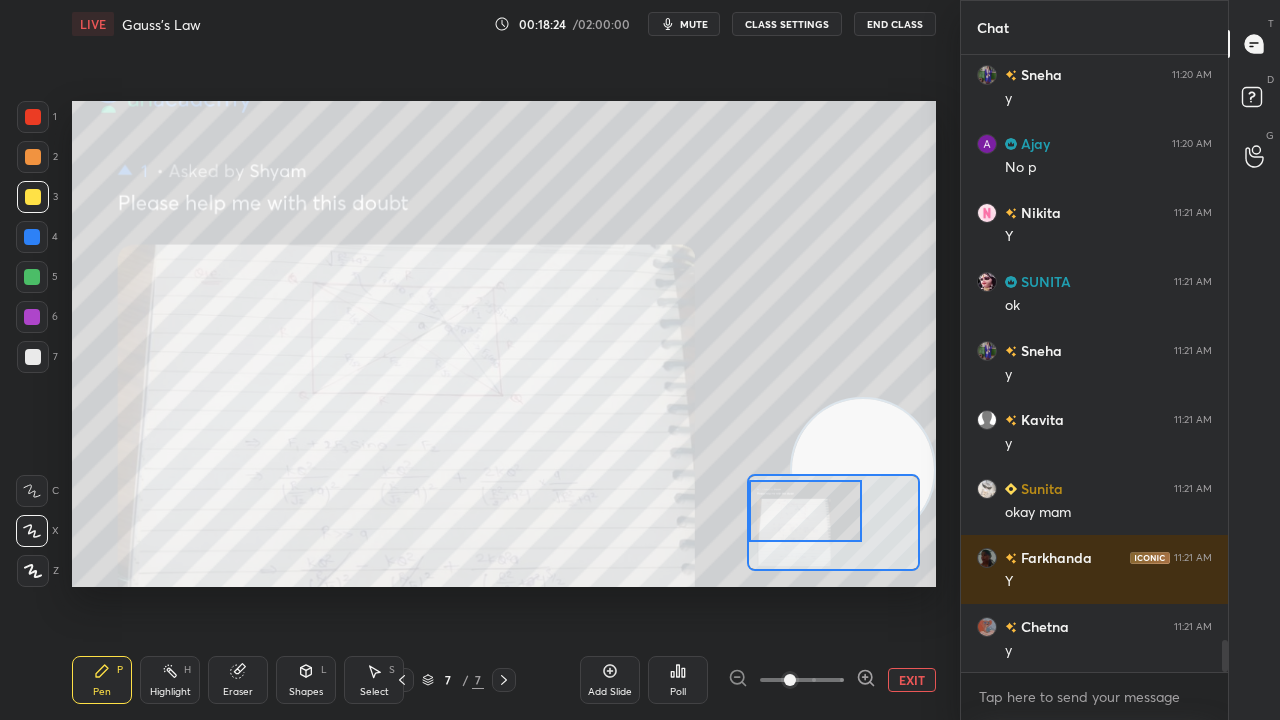 click 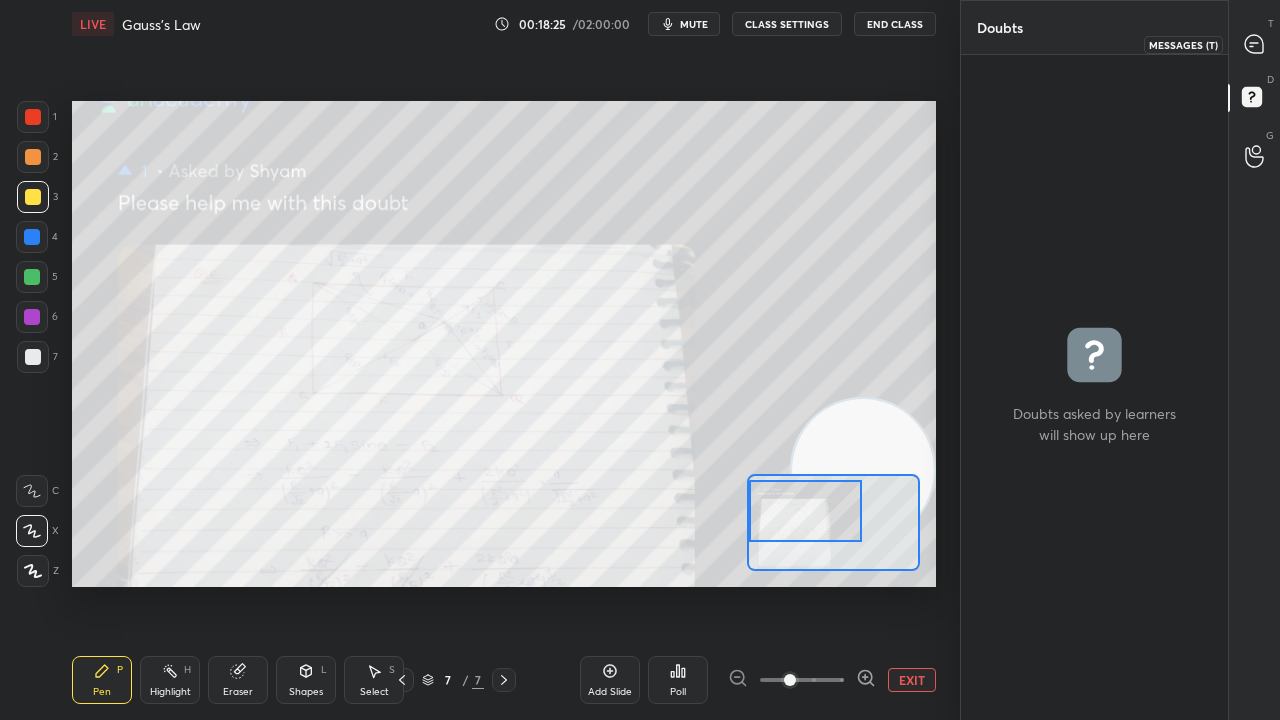 click at bounding box center [1255, 44] 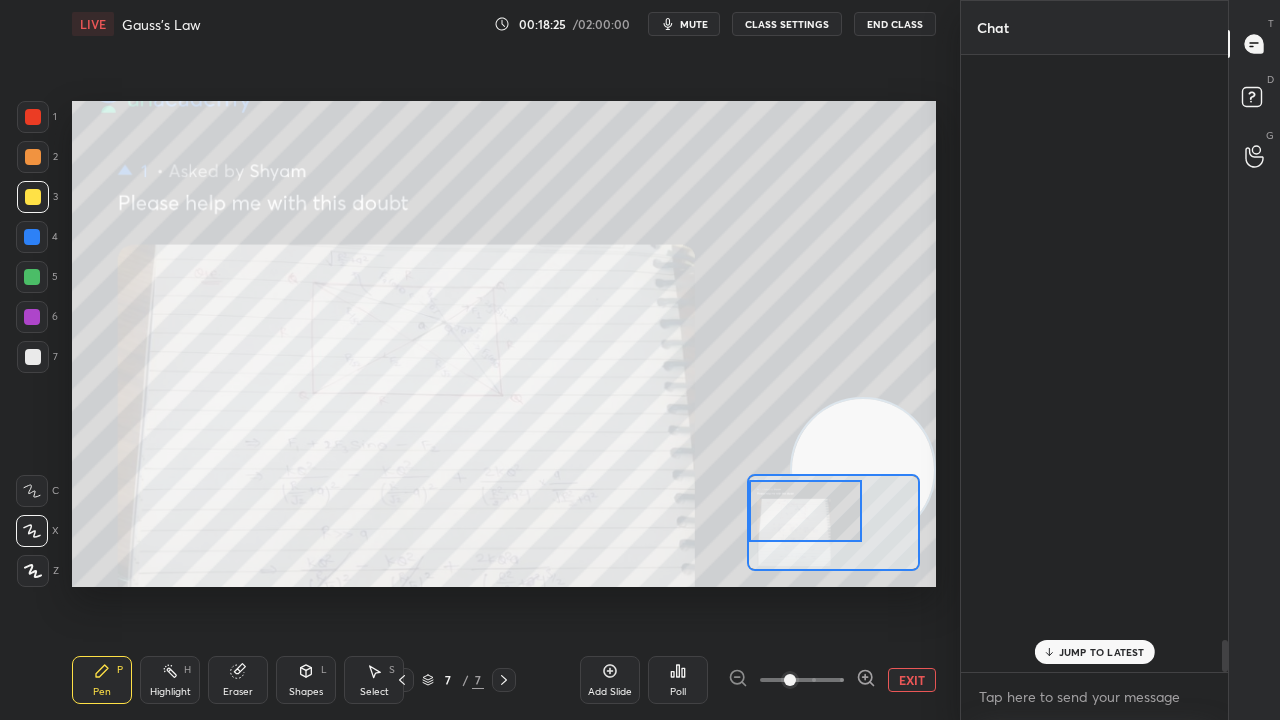 scroll, scrollTop: 11220, scrollLeft: 0, axis: vertical 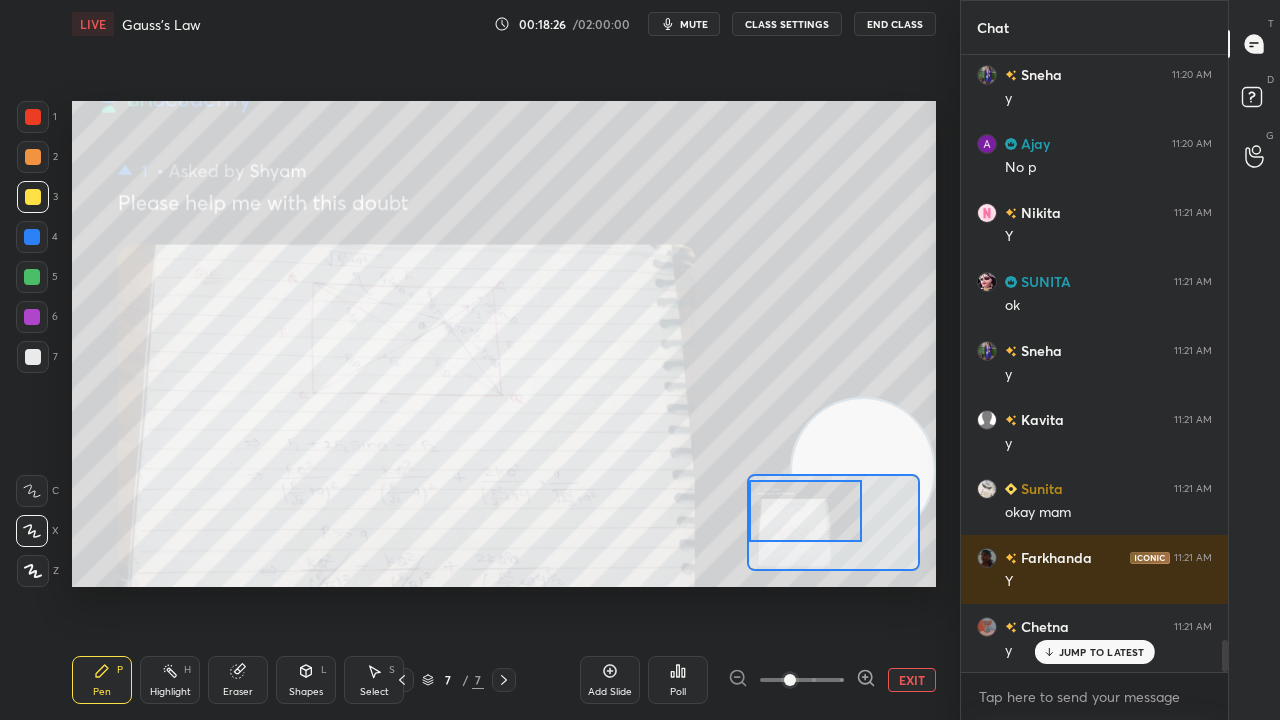 drag, startPoint x: 1136, startPoint y: 656, endPoint x: 1120, endPoint y: 712, distance: 58.24088 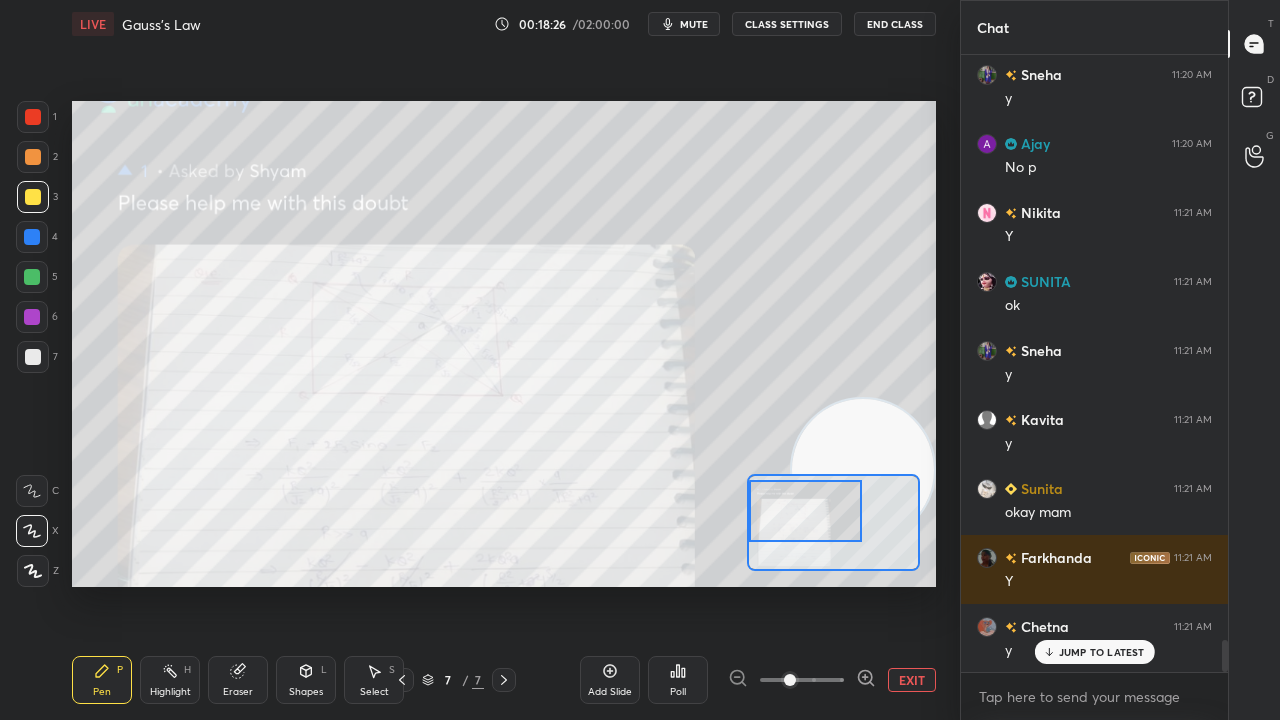 click on "JUMP TO LATEST" at bounding box center (1102, 652) 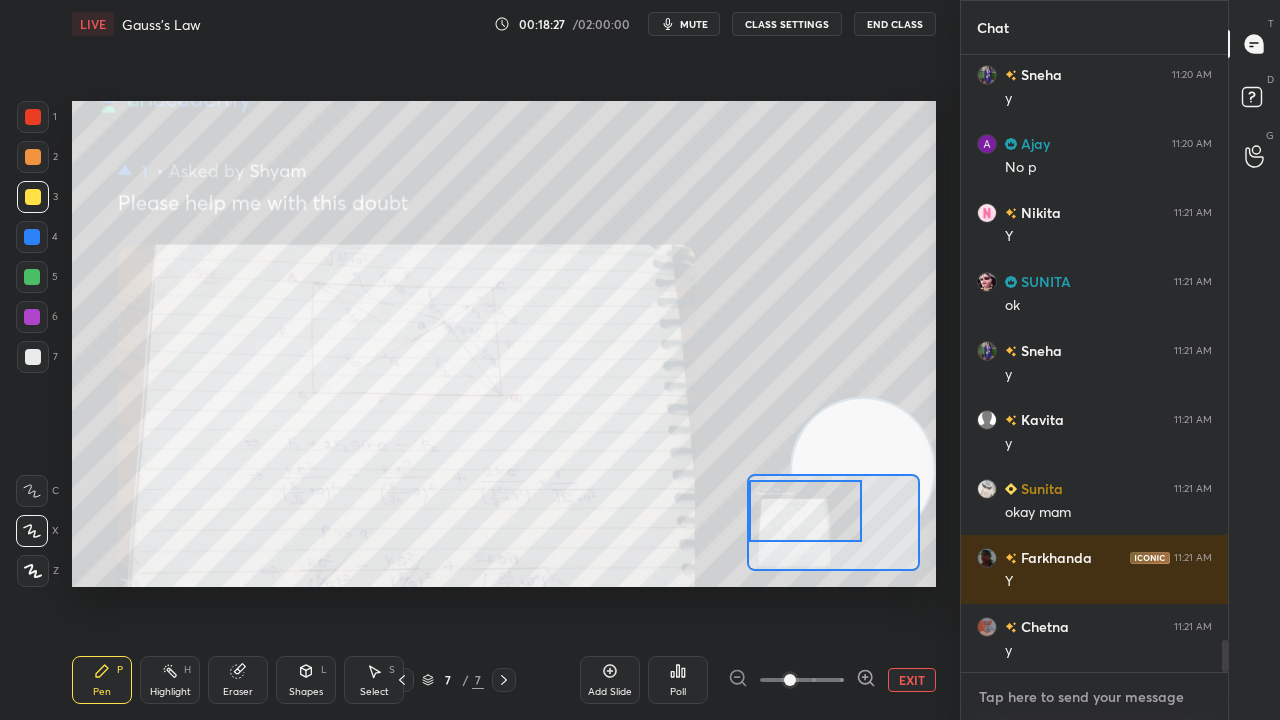 click at bounding box center (1094, 697) 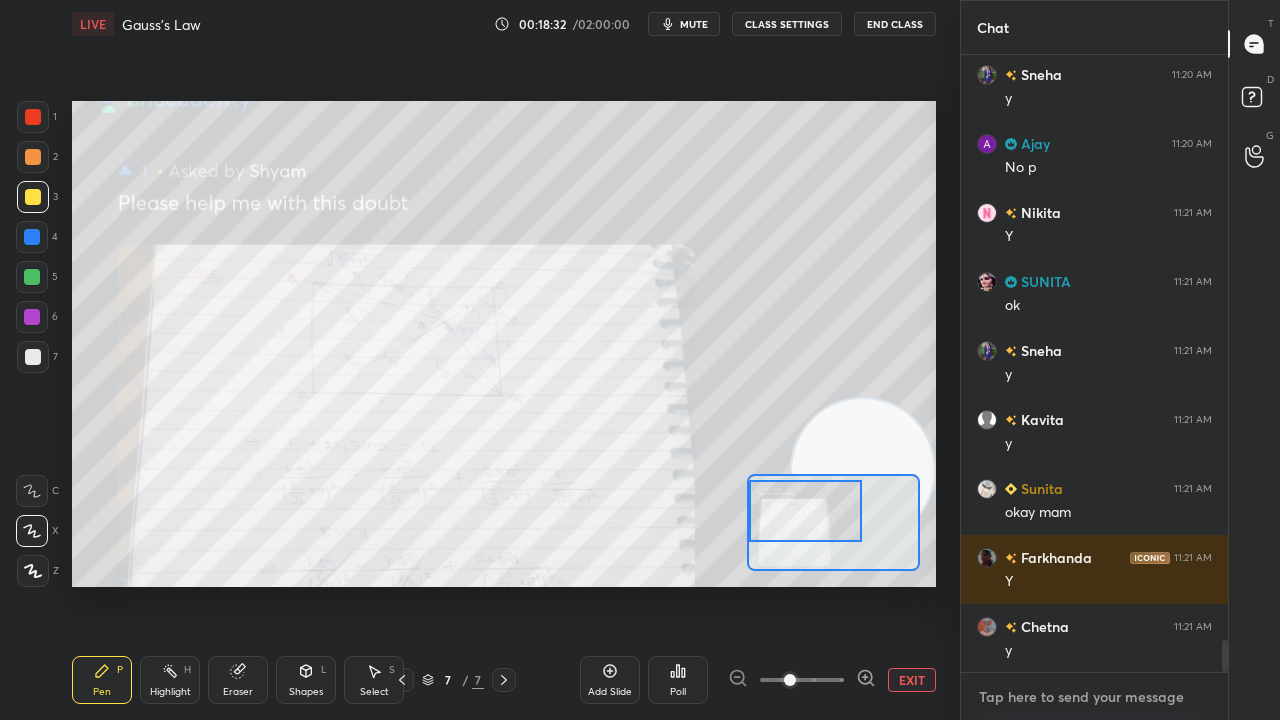 scroll, scrollTop: 11344, scrollLeft: 0, axis: vertical 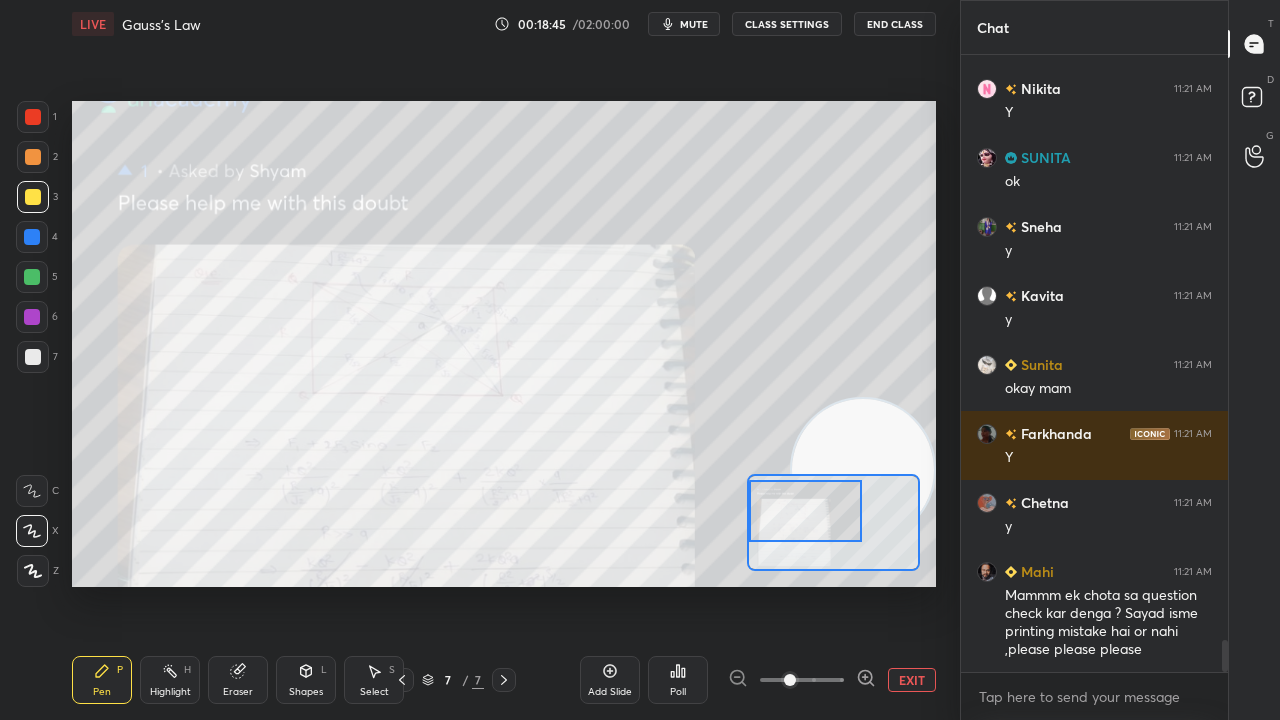 click on "mute" at bounding box center (694, 24) 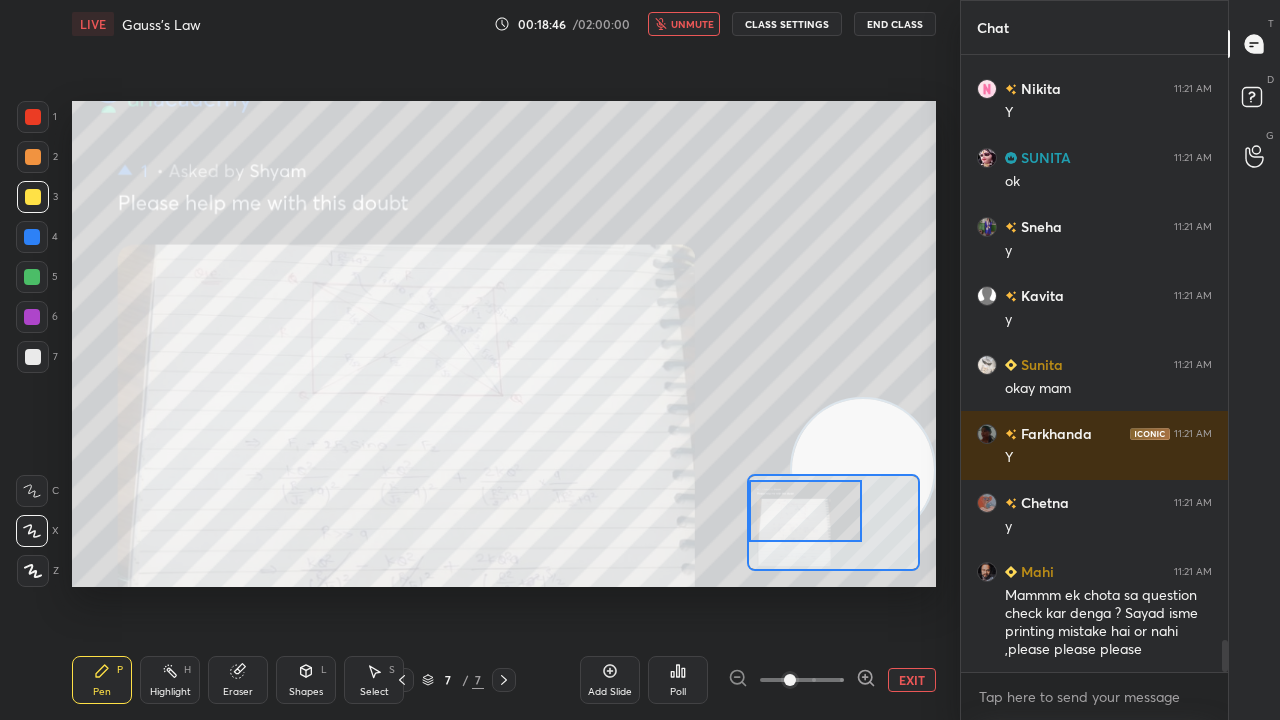click on "unmute" at bounding box center (692, 24) 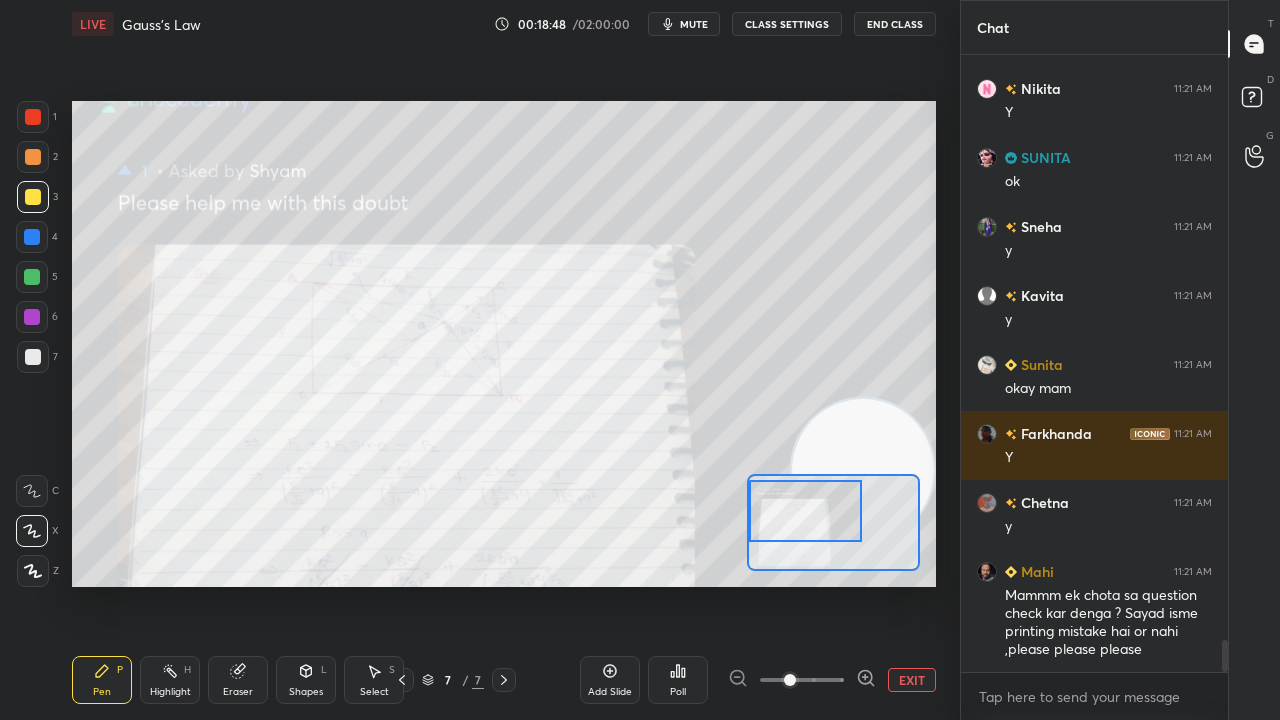 click 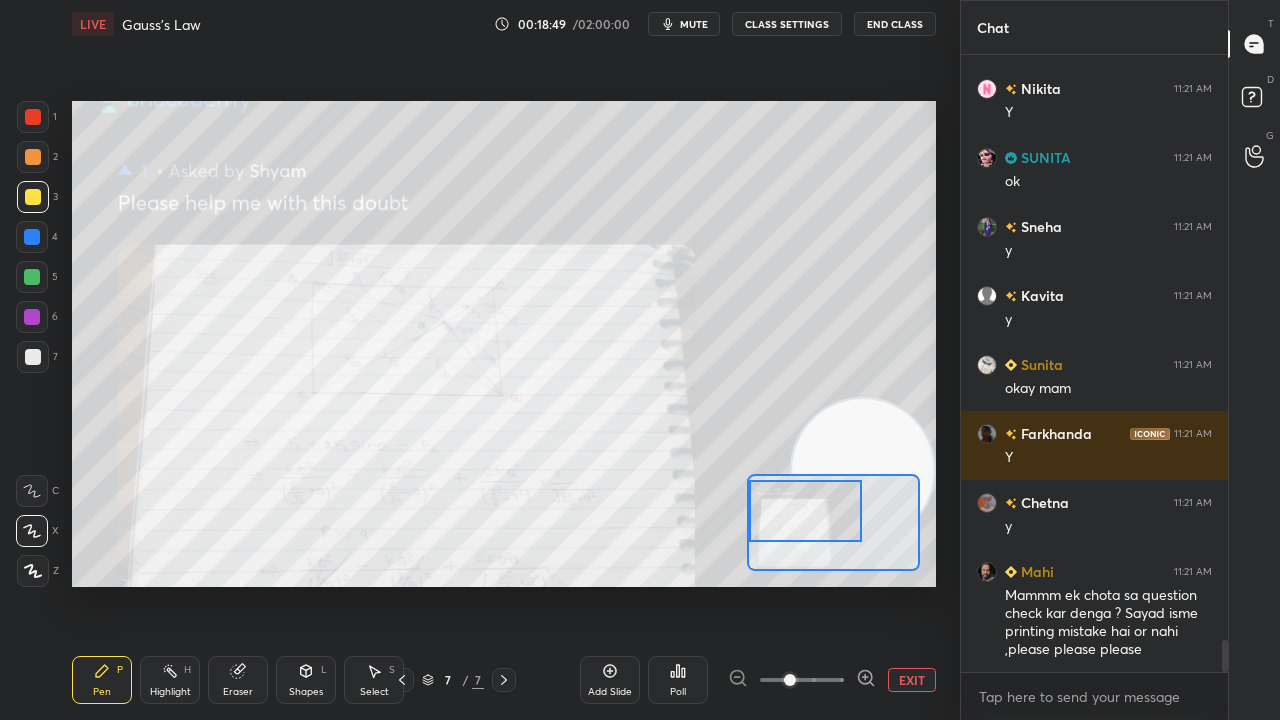 click on "Add Slide" at bounding box center (610, 692) 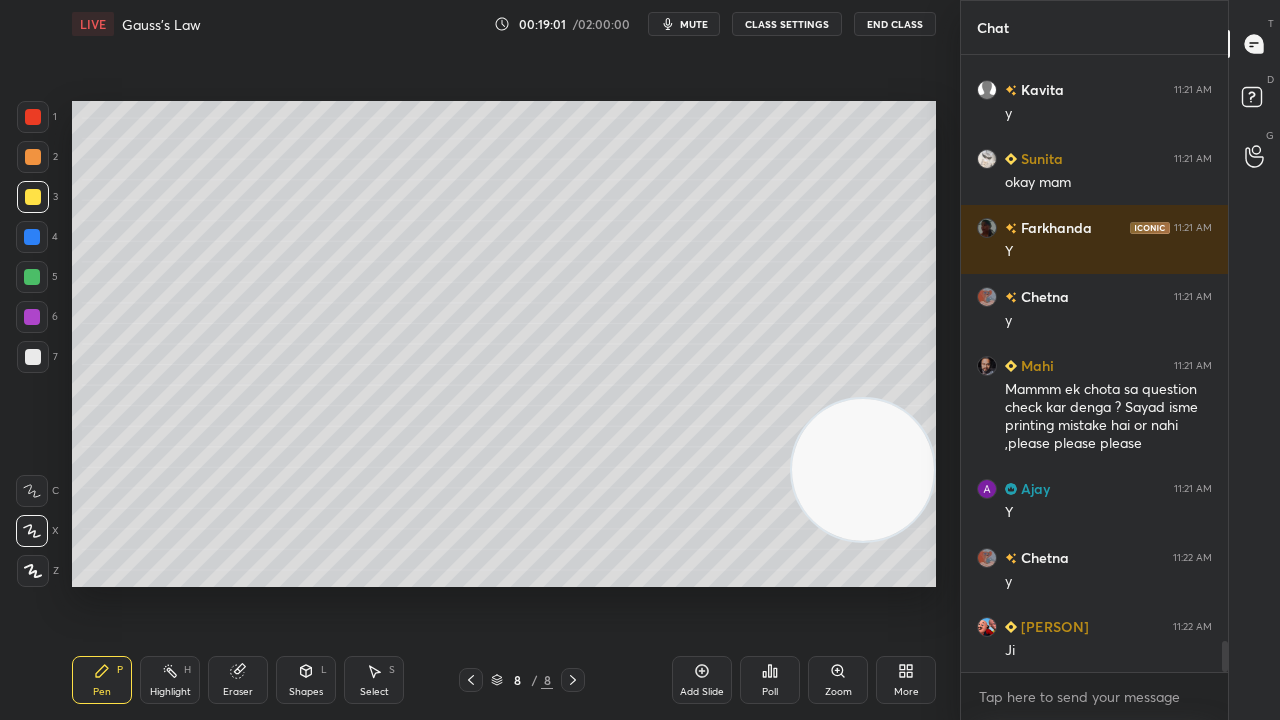 scroll, scrollTop: 11620, scrollLeft: 0, axis: vertical 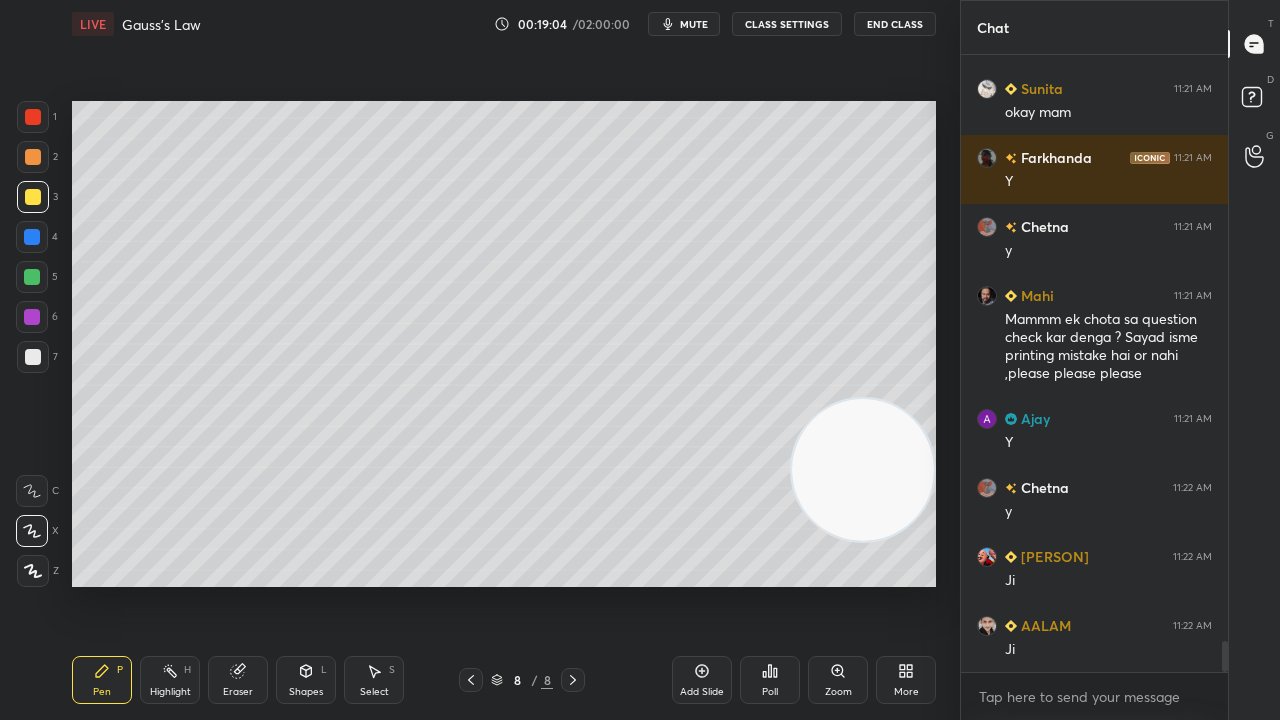 click on "Eraser" at bounding box center [238, 680] 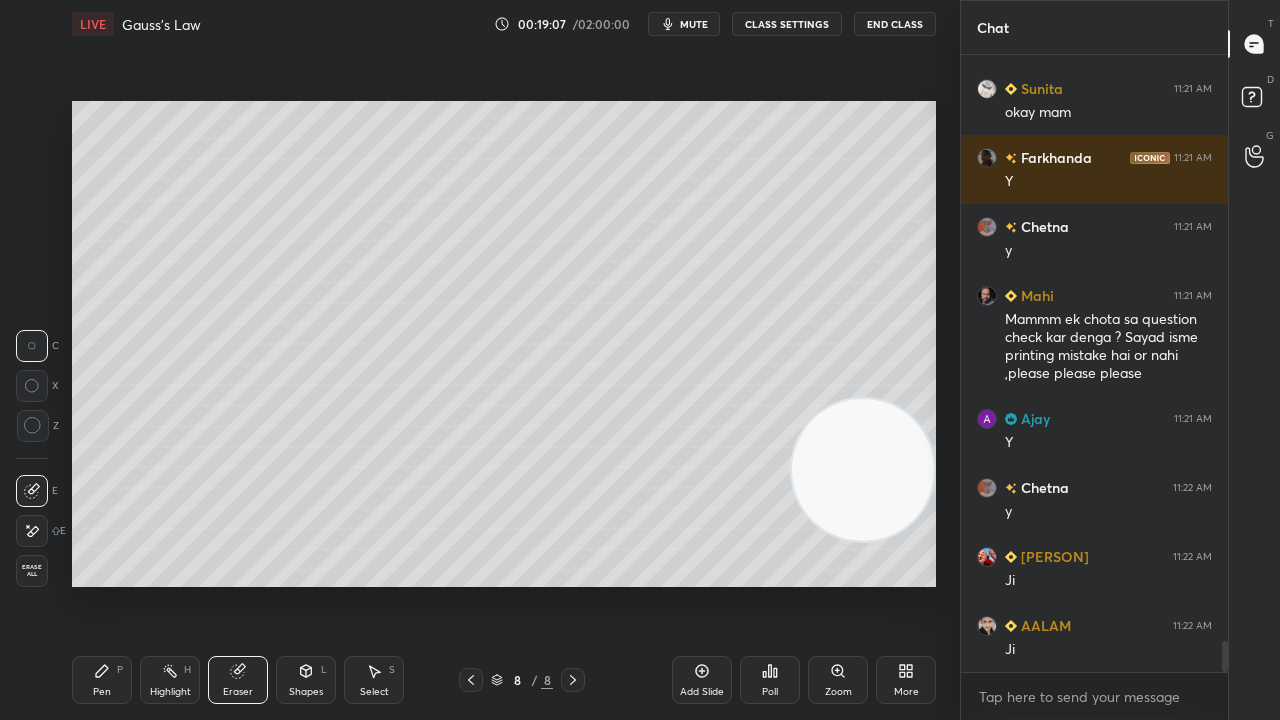 click 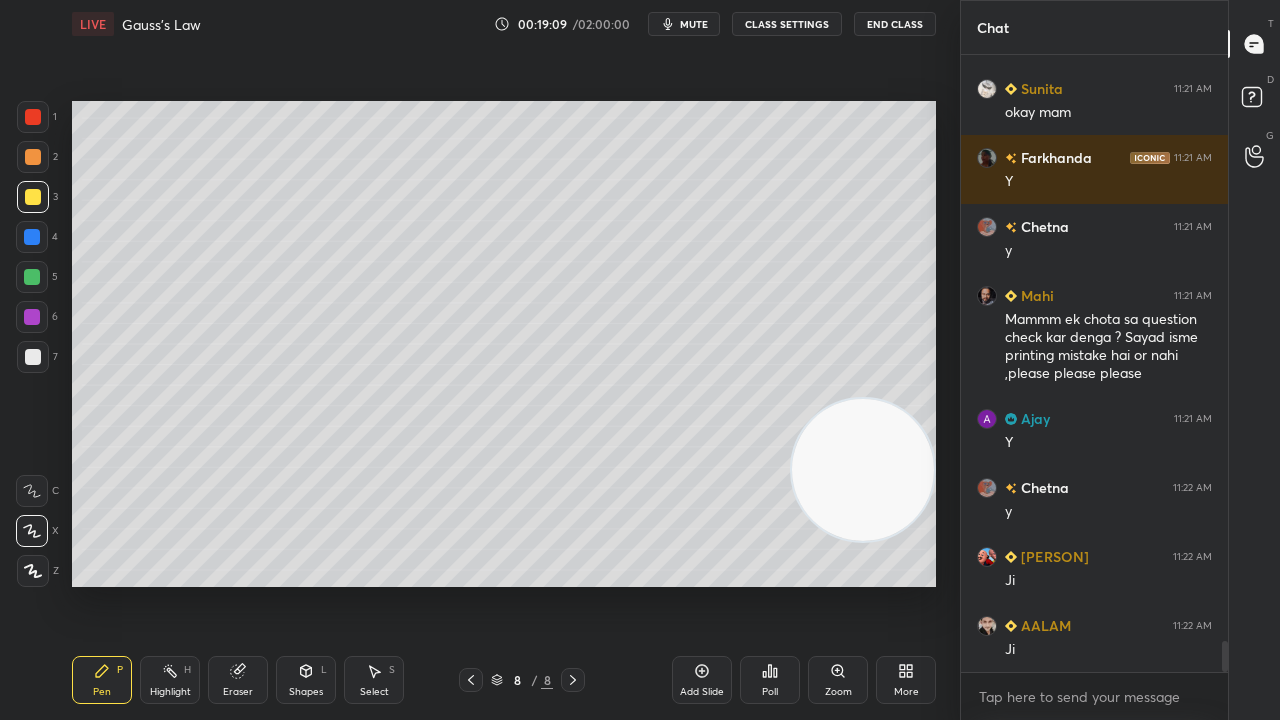 click on "Shapes L" at bounding box center (306, 680) 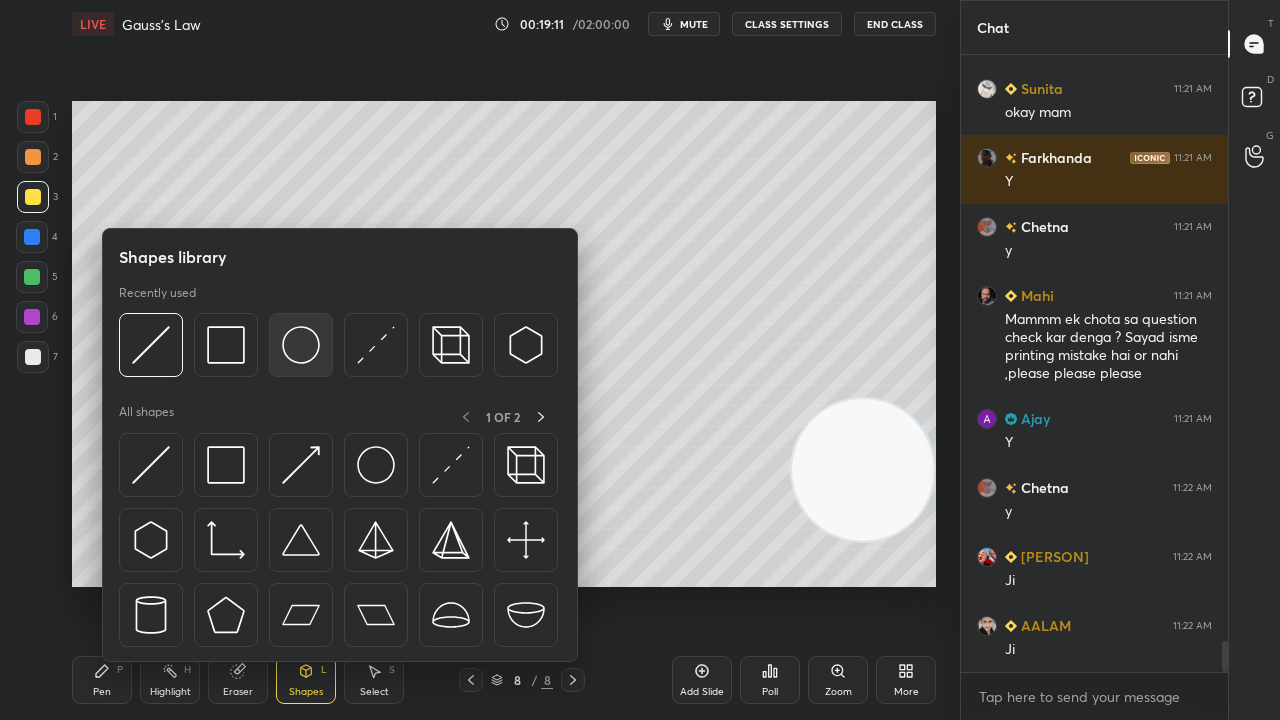 click at bounding box center (301, 345) 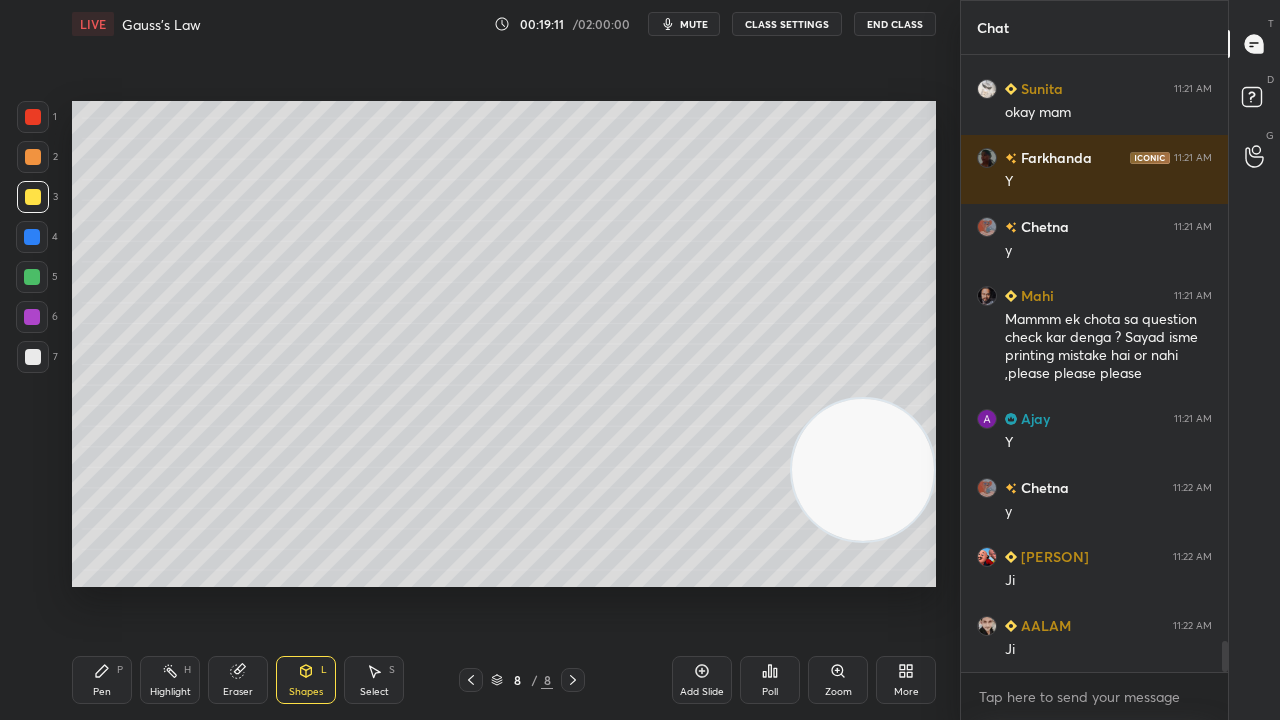 click at bounding box center (32, 277) 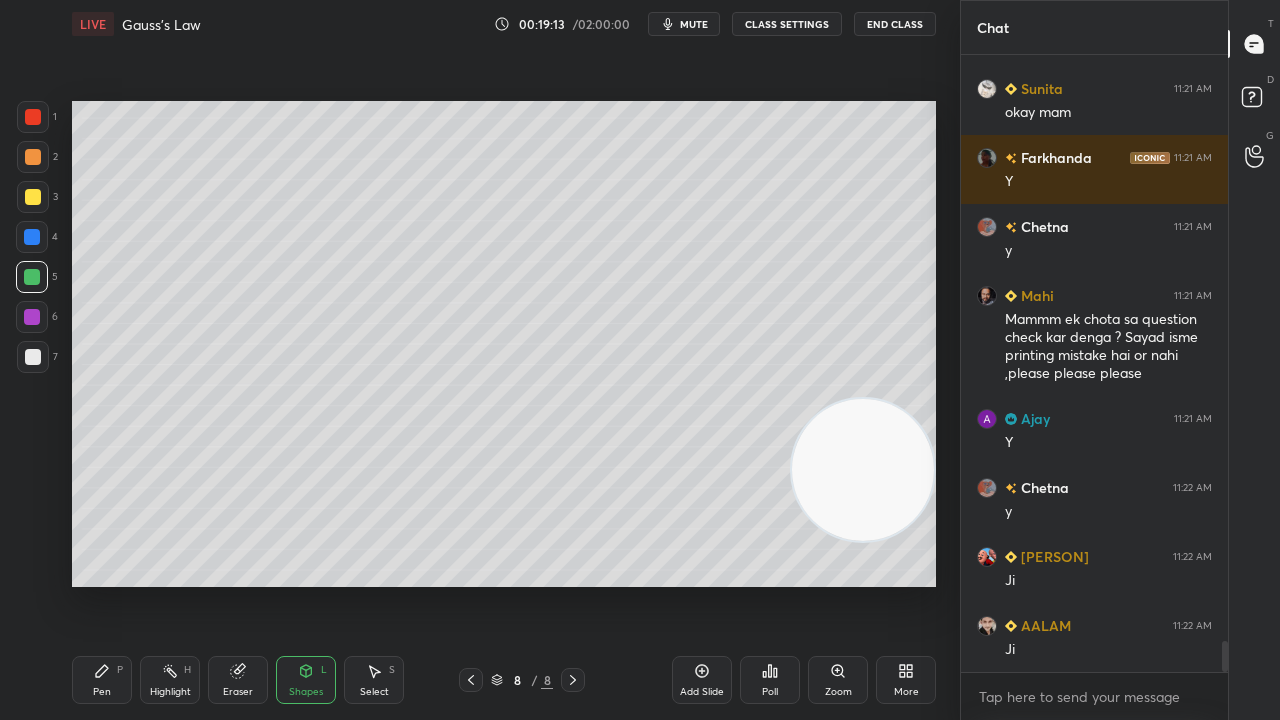 click on "Shapes" at bounding box center (306, 692) 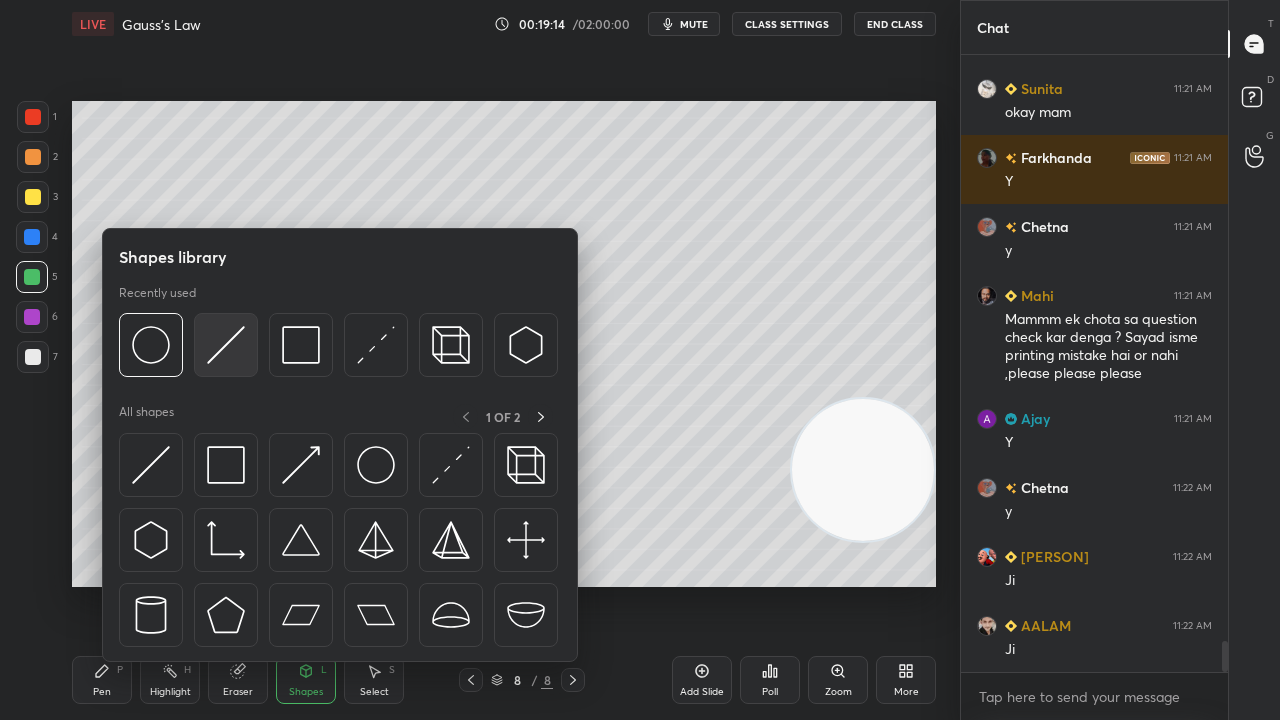 click at bounding box center (226, 345) 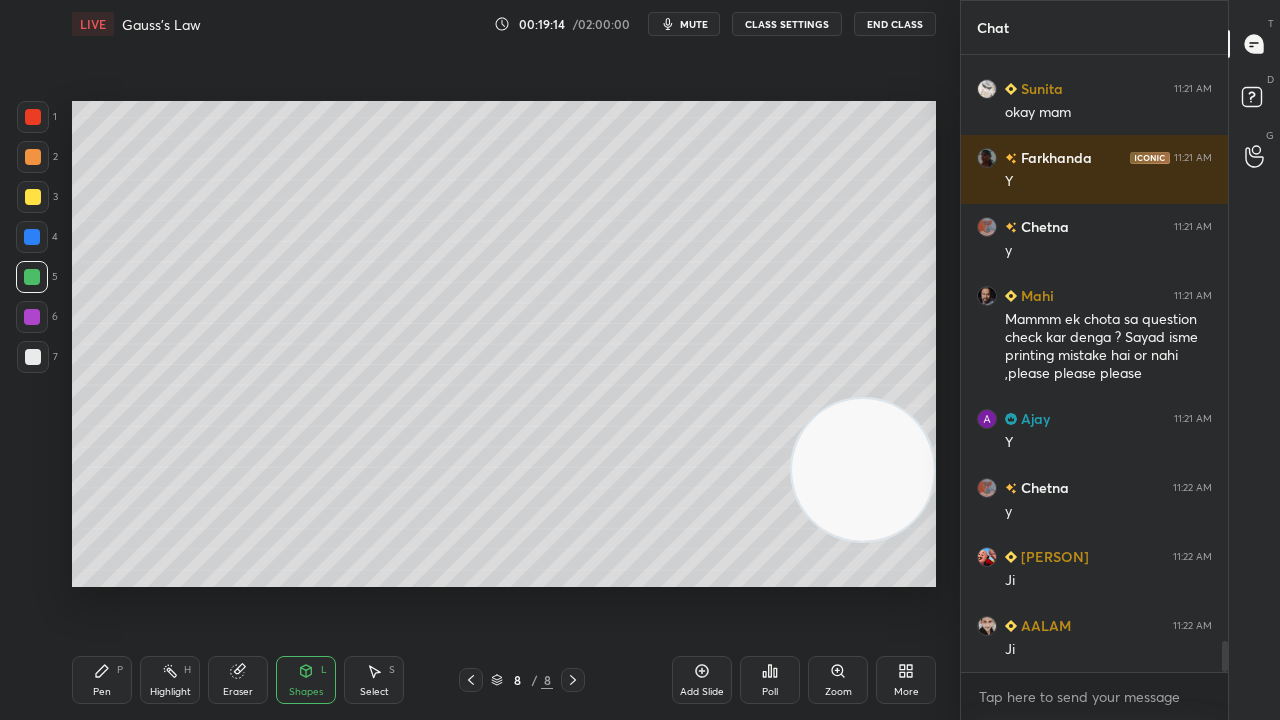 click at bounding box center [33, 357] 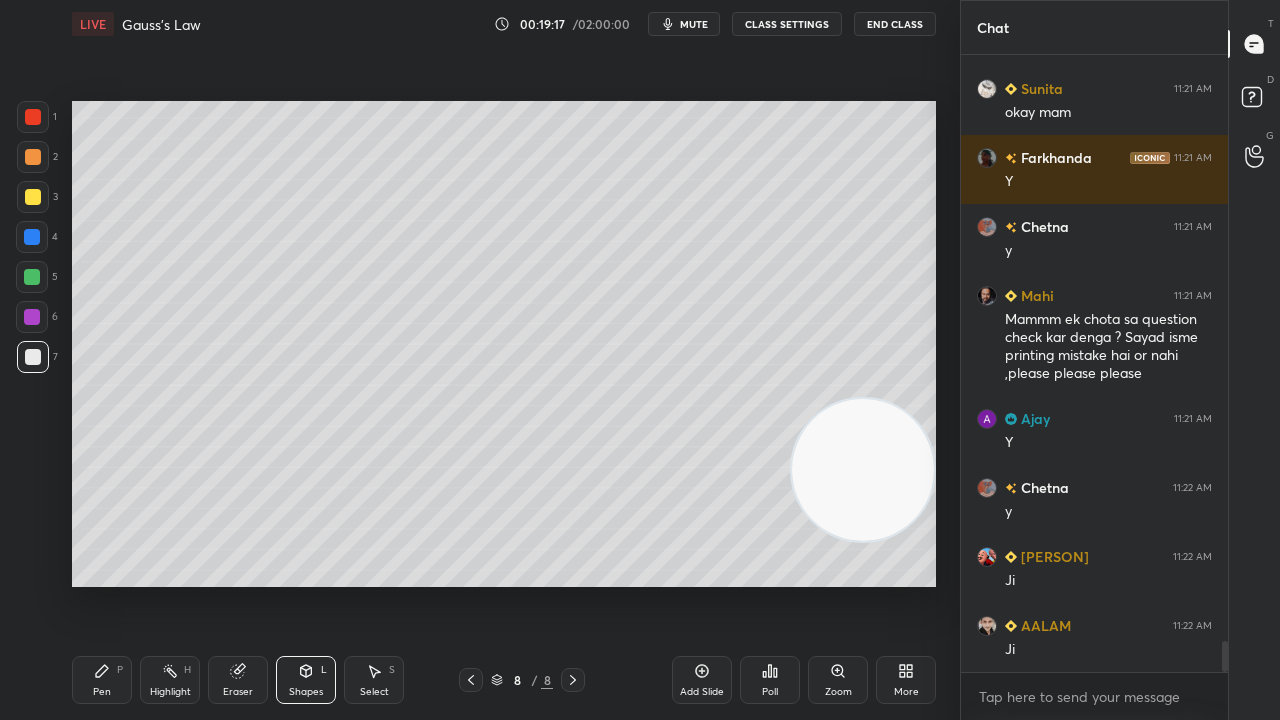 click on "Pen P" at bounding box center [102, 680] 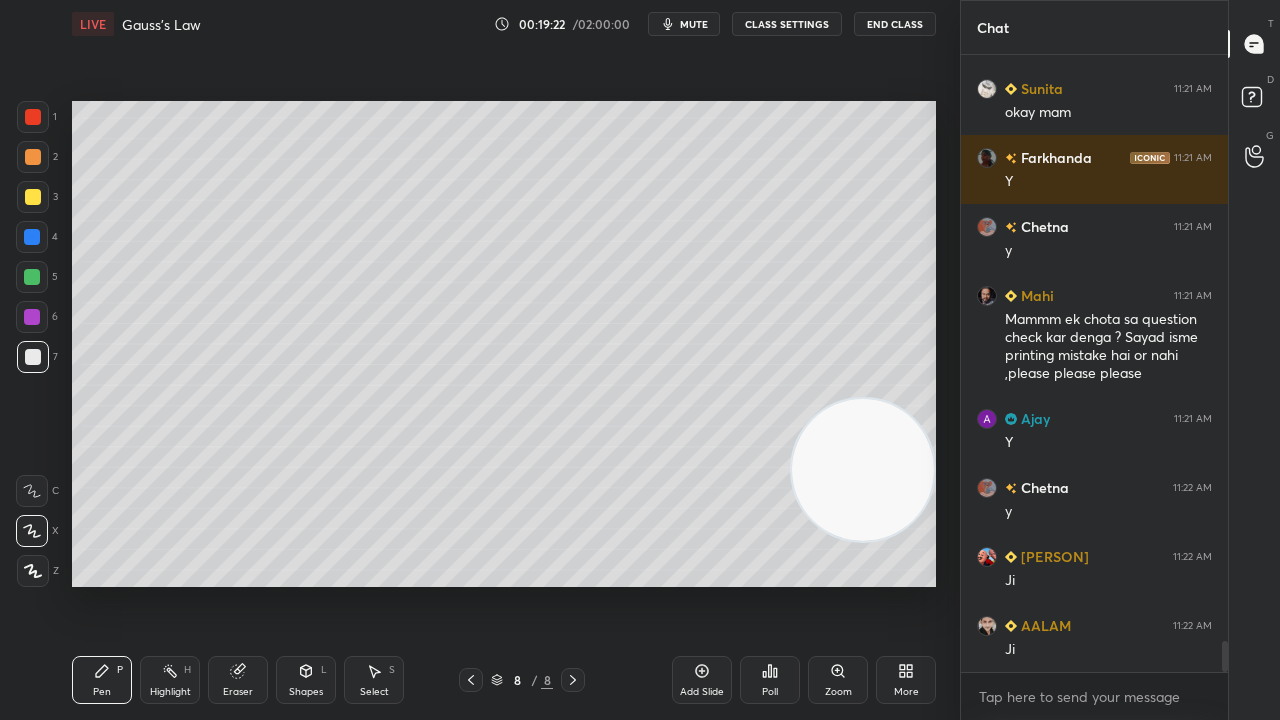 click on "Shapes L" at bounding box center (306, 680) 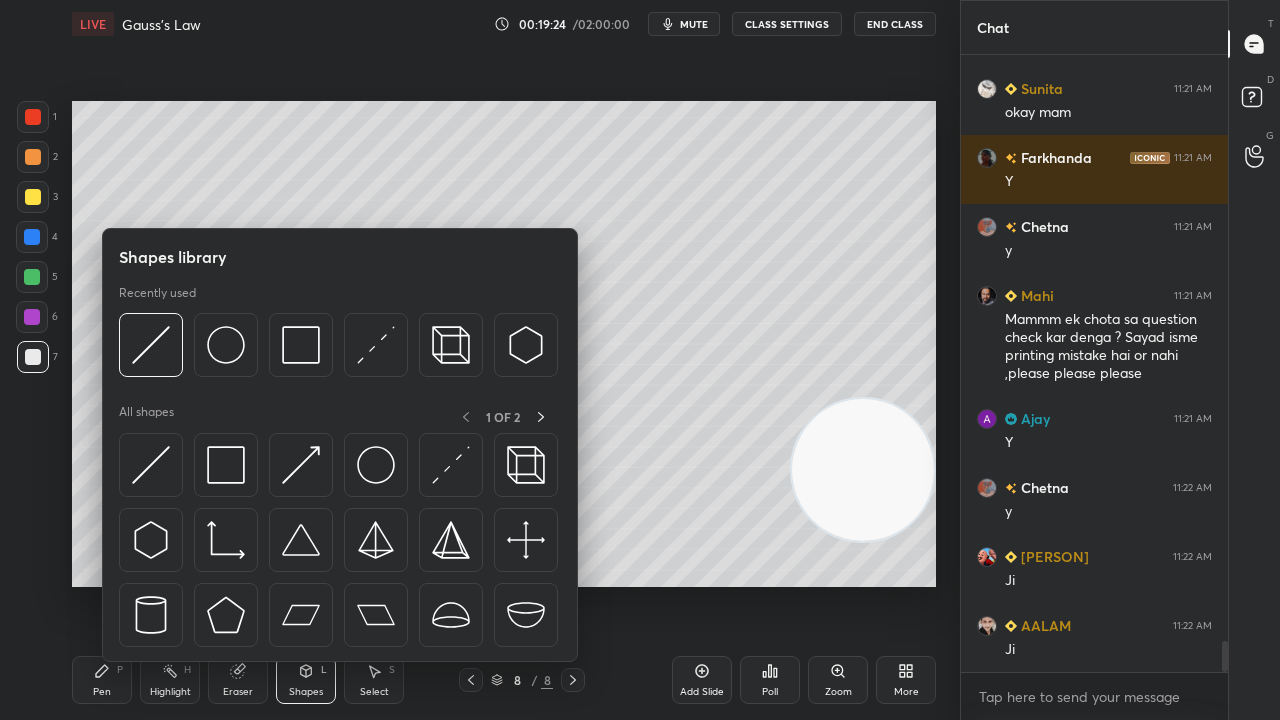 click at bounding box center [33, 197] 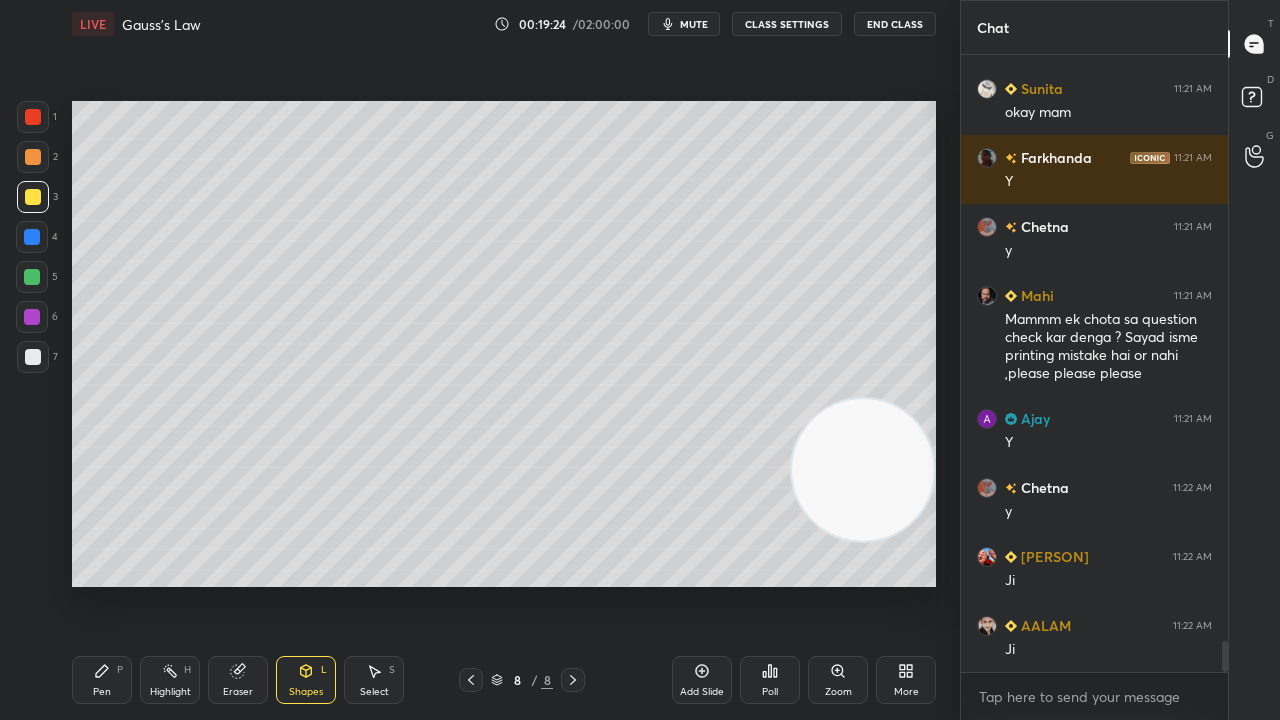 click 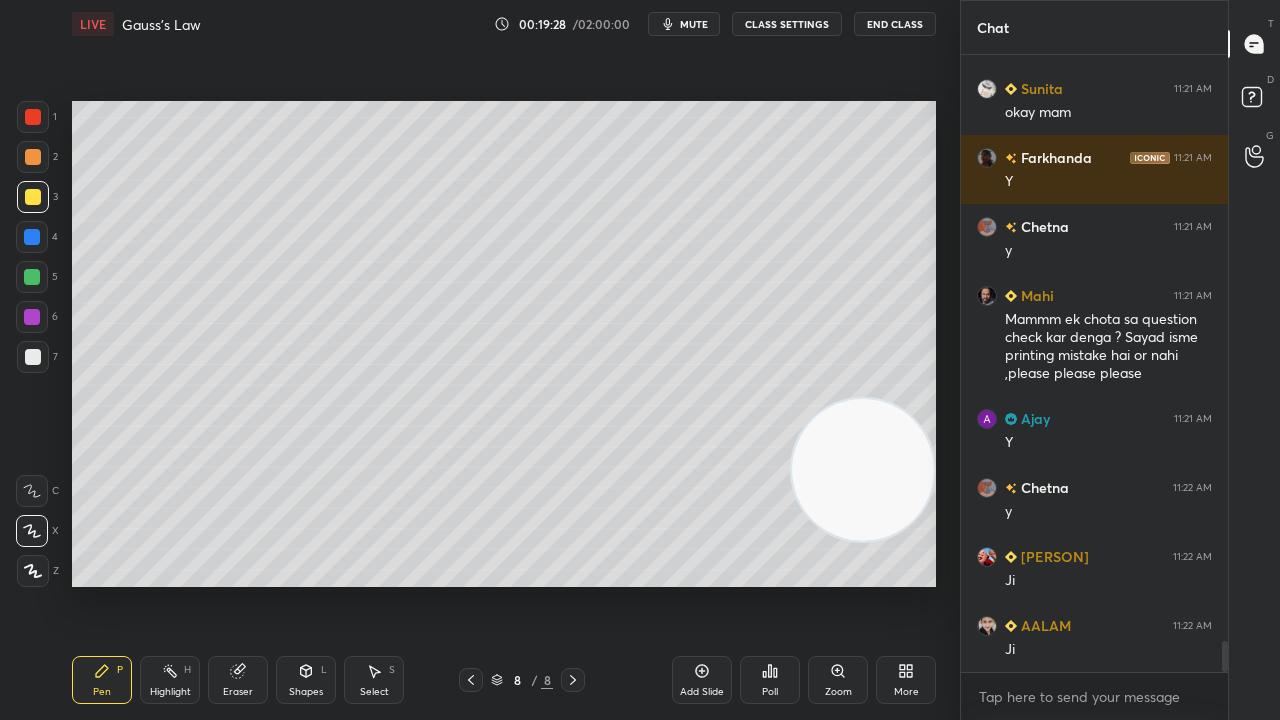 click on "Shapes L" at bounding box center (306, 680) 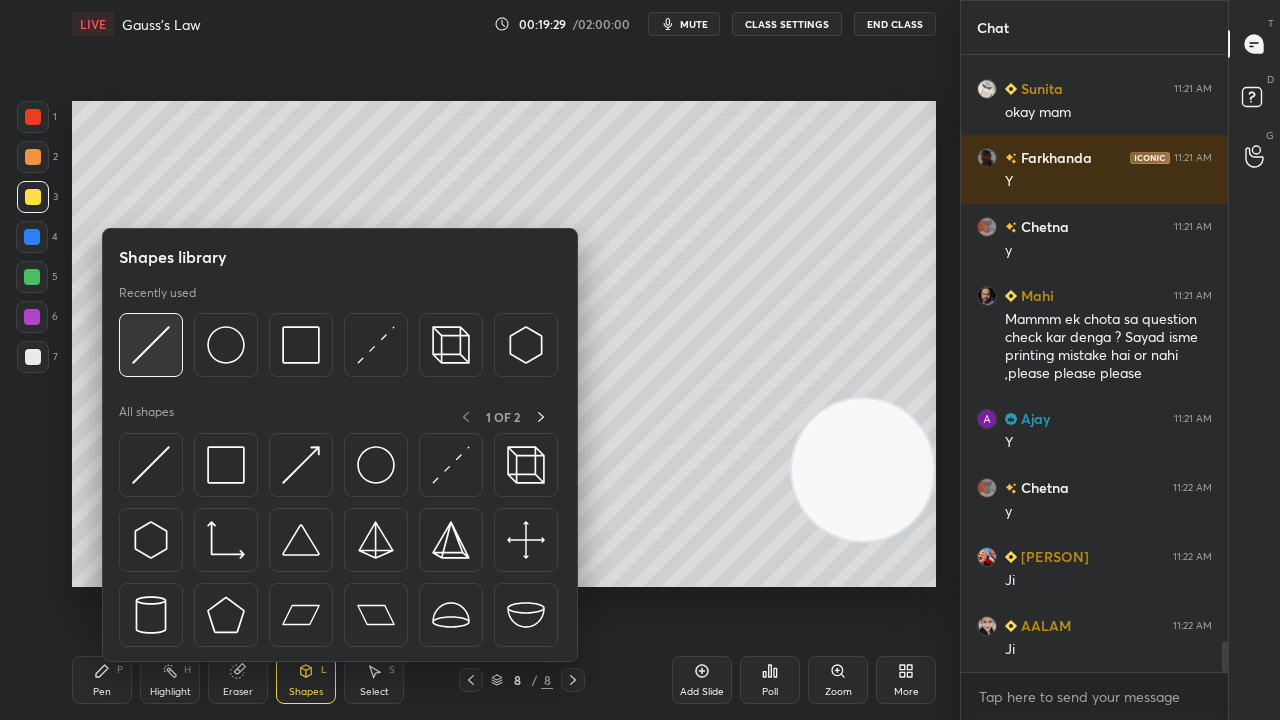 click at bounding box center (151, 345) 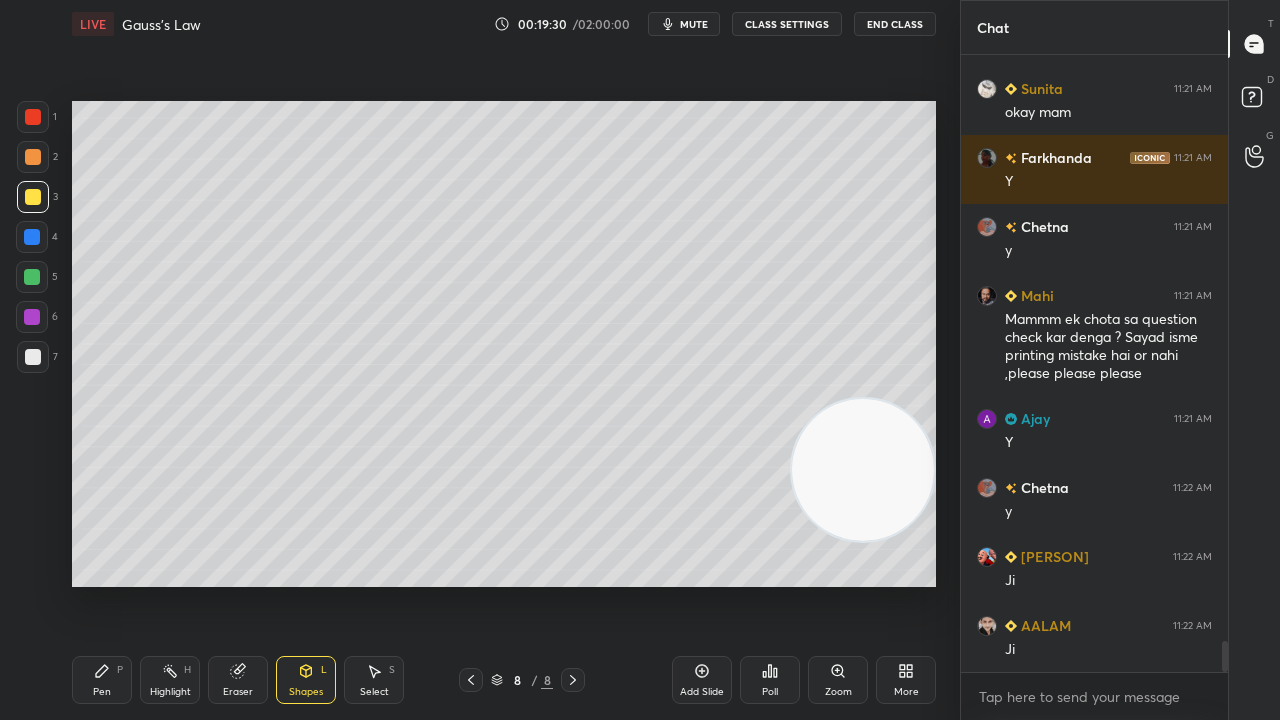 click at bounding box center [33, 357] 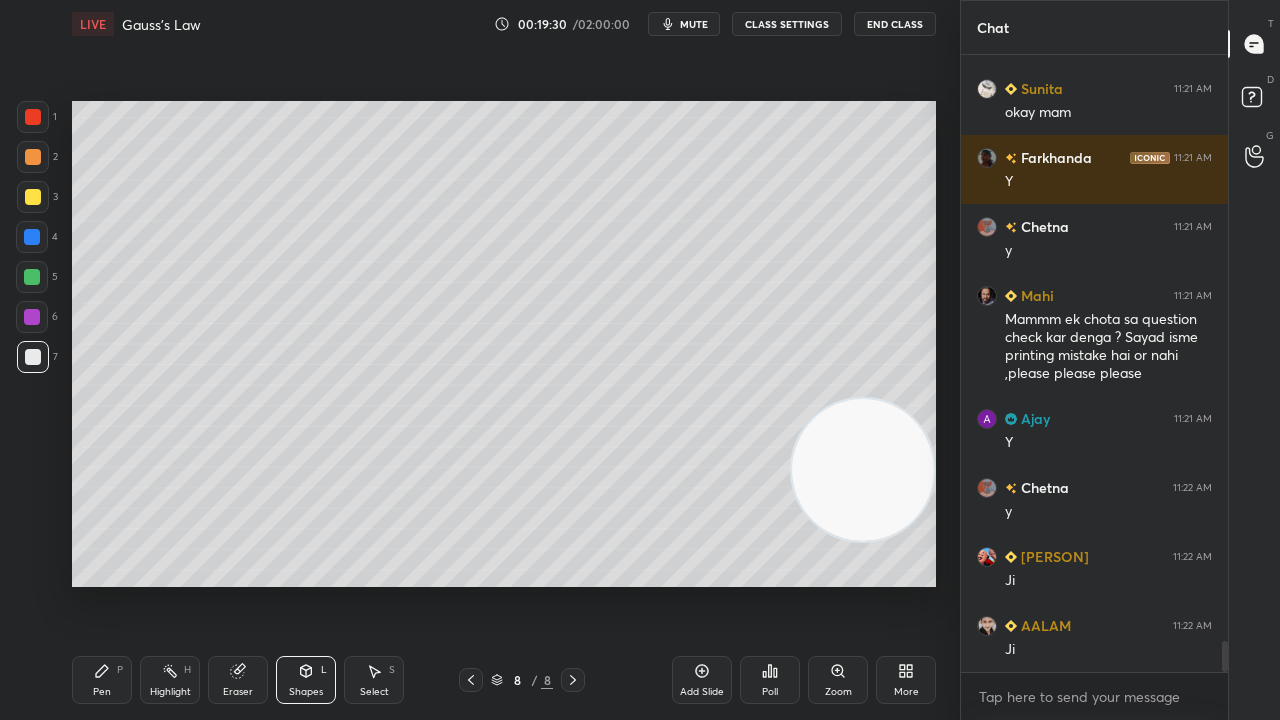 click at bounding box center (32, 277) 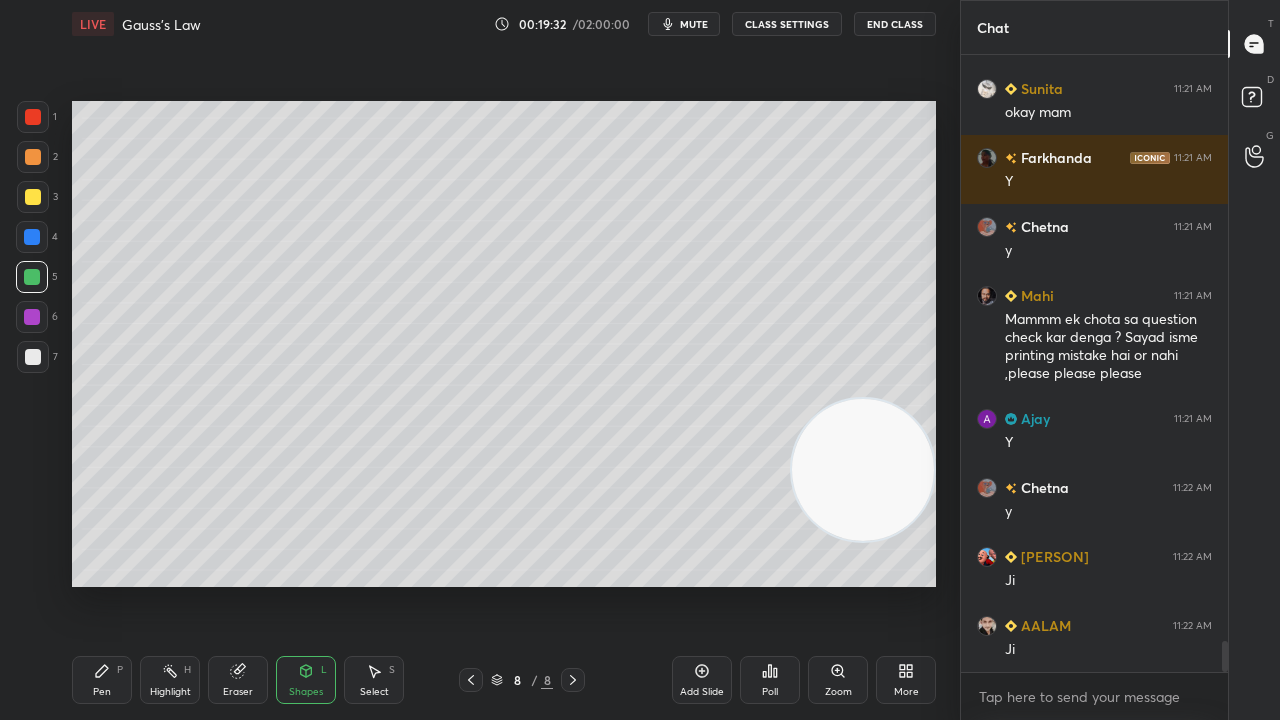 click at bounding box center [33, 117] 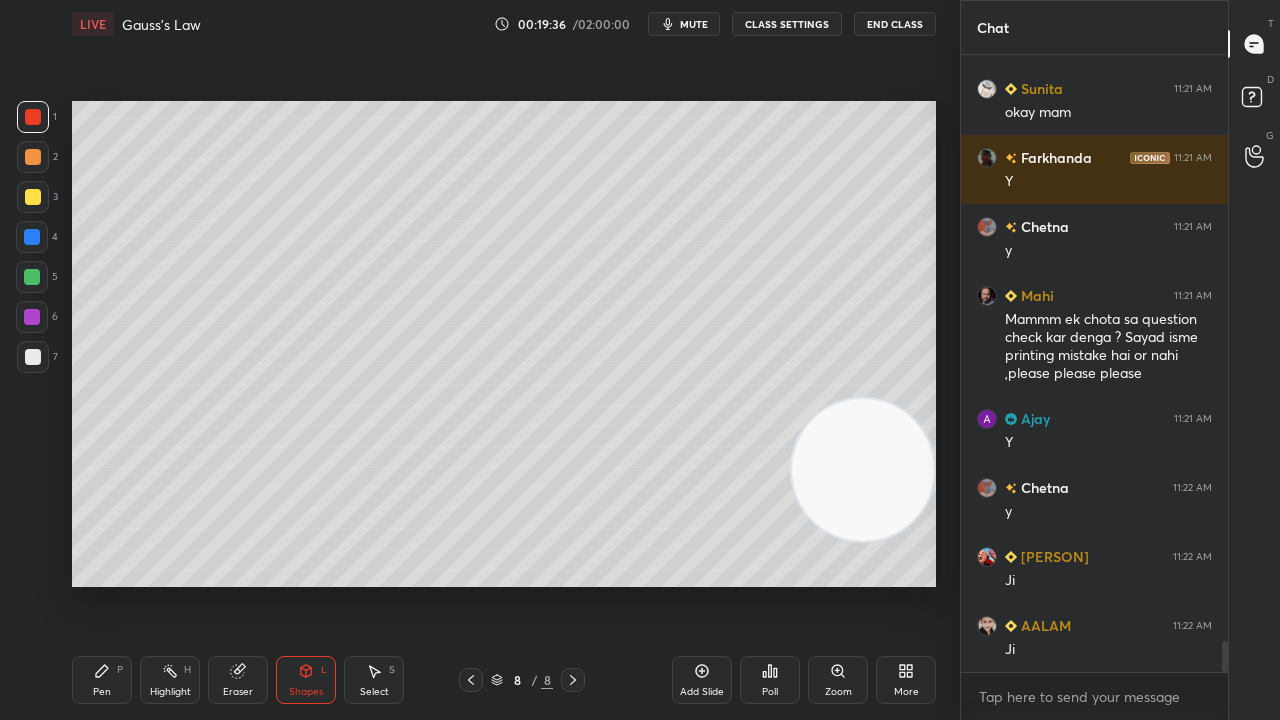 click on "Pen P" at bounding box center (102, 680) 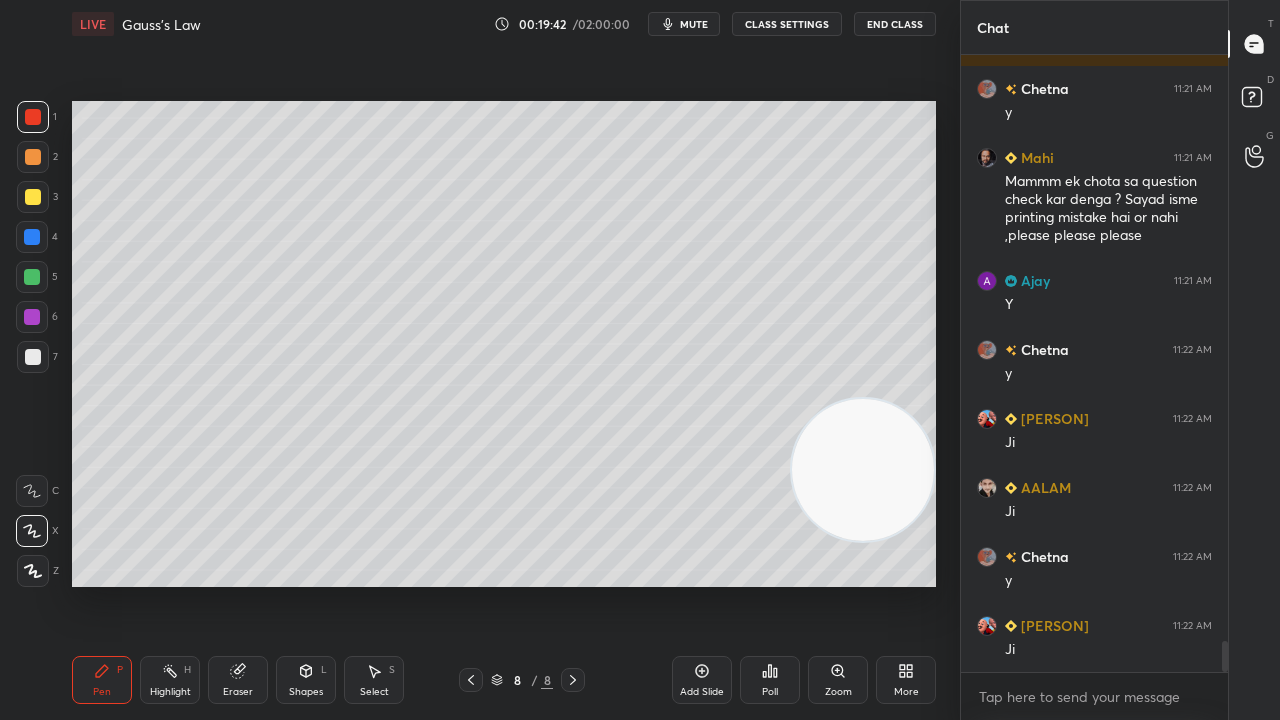 scroll, scrollTop: 11826, scrollLeft: 0, axis: vertical 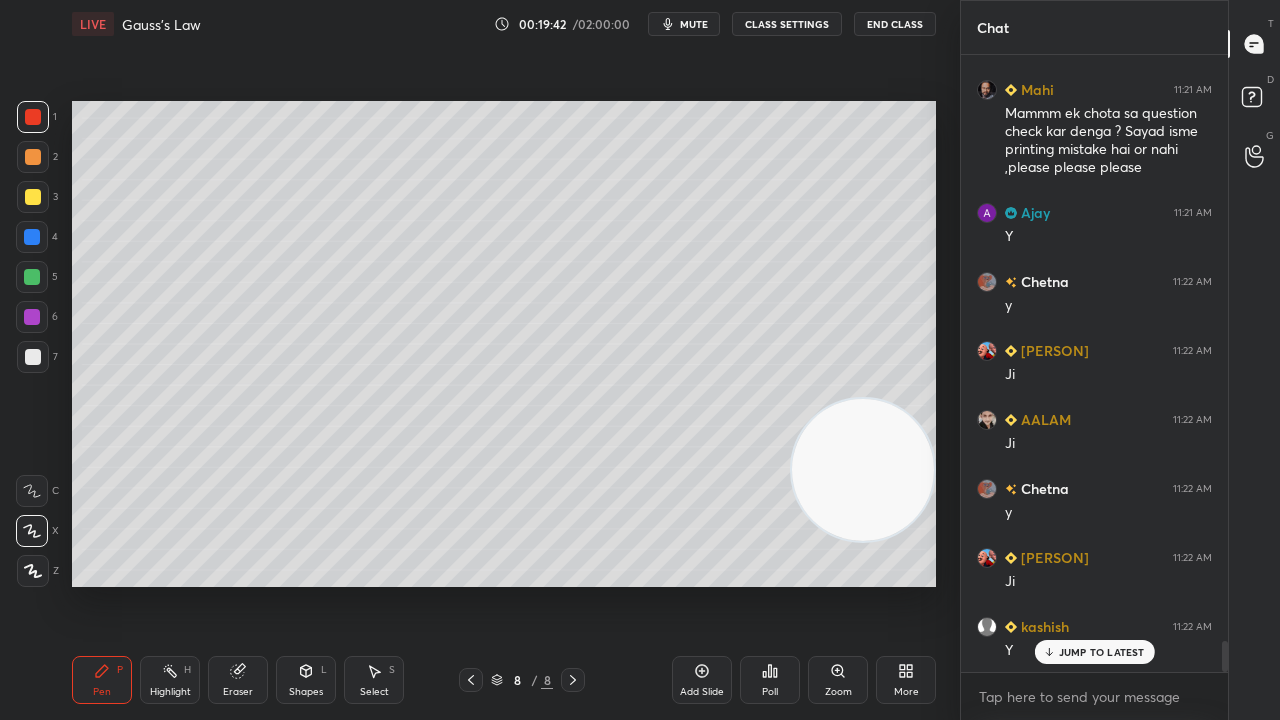 click on "Shapes" at bounding box center (306, 692) 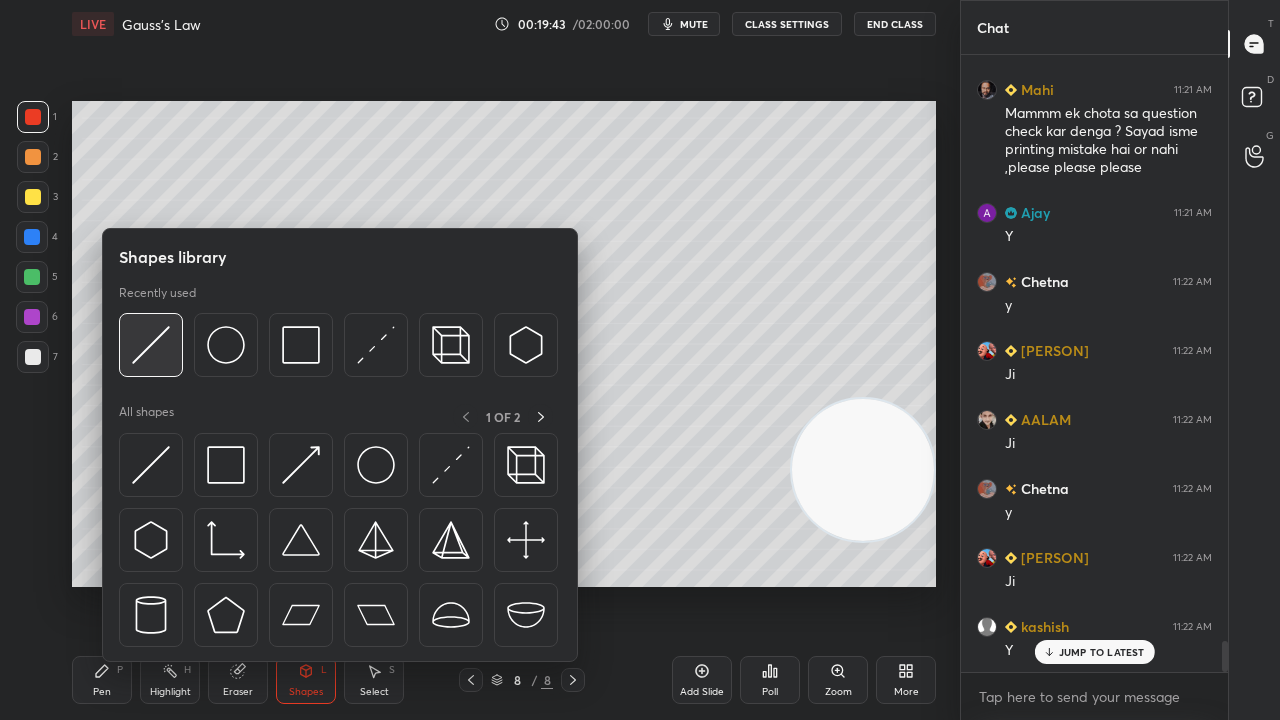 click at bounding box center [151, 345] 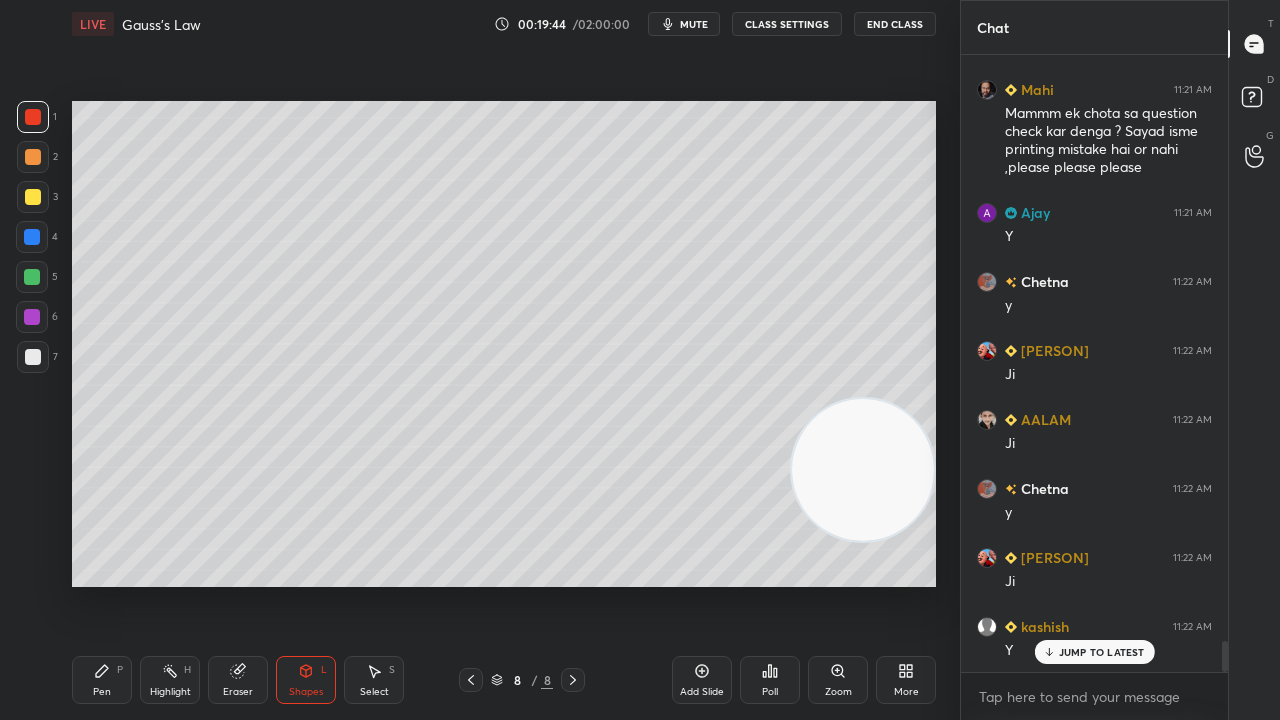 click at bounding box center (32, 317) 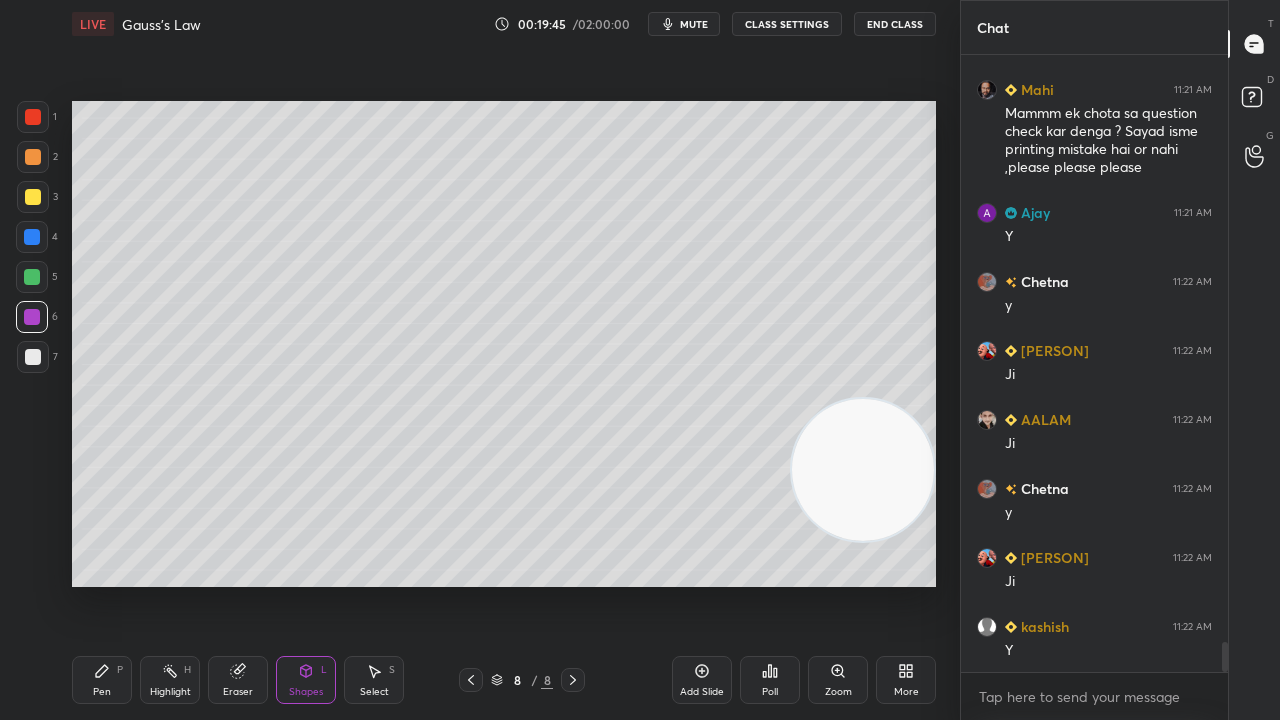 scroll, scrollTop: 11896, scrollLeft: 0, axis: vertical 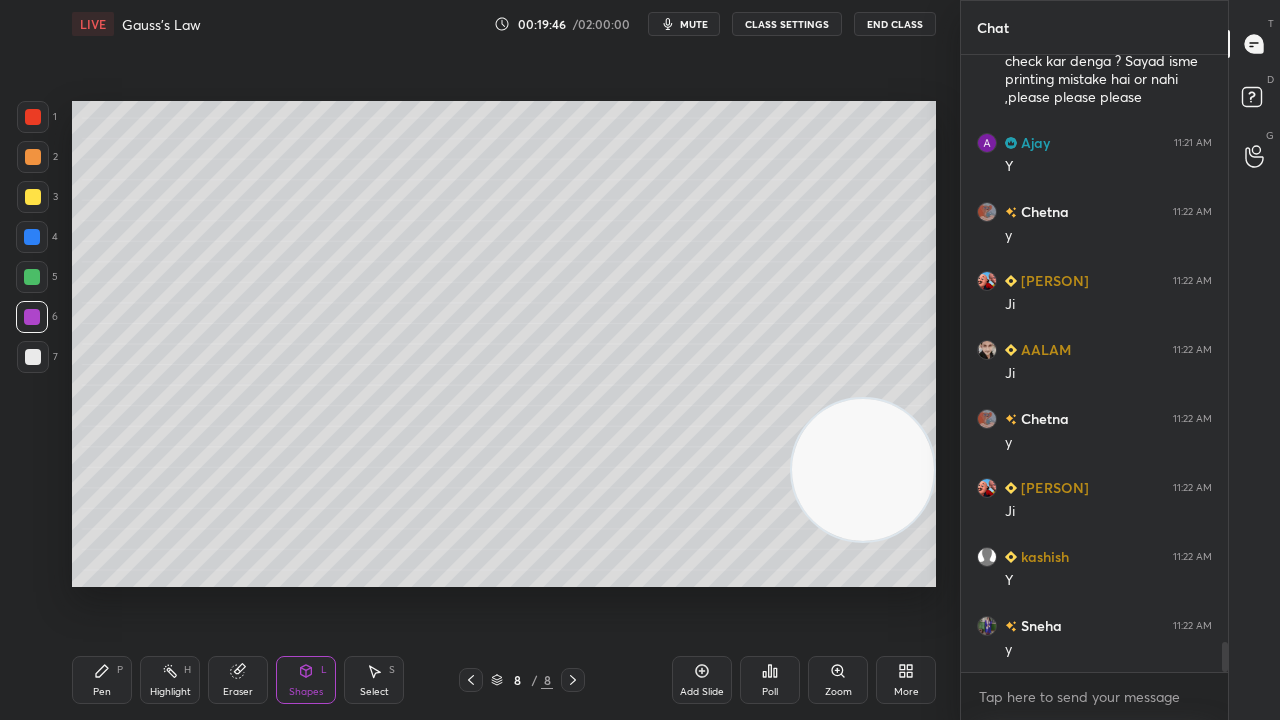 click on "Pen P" at bounding box center [102, 680] 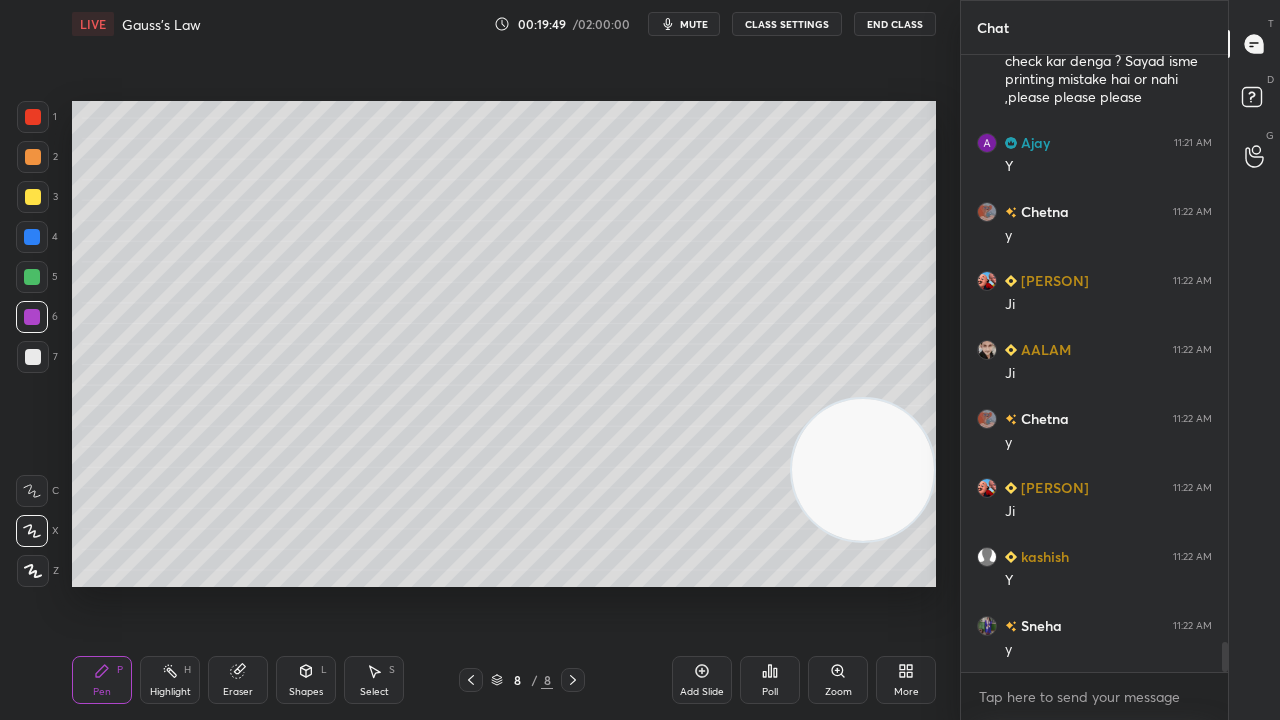 scroll, scrollTop: 11964, scrollLeft: 0, axis: vertical 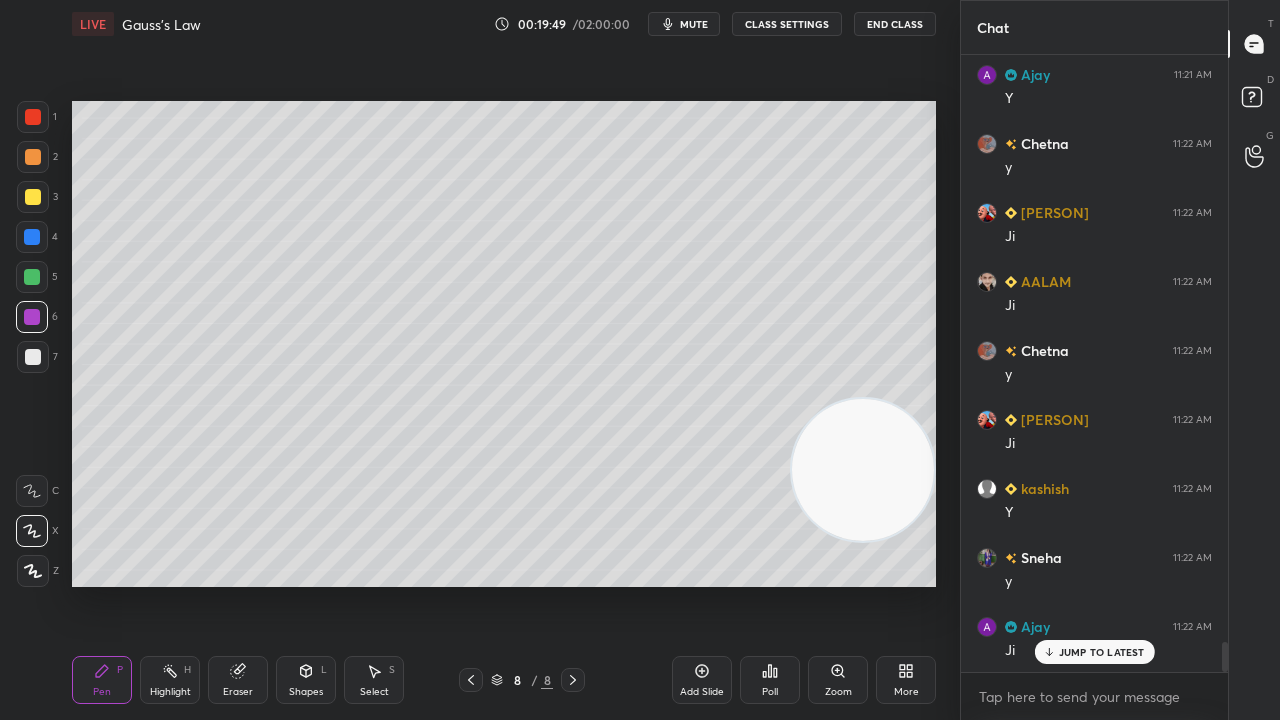 click at bounding box center [33, 357] 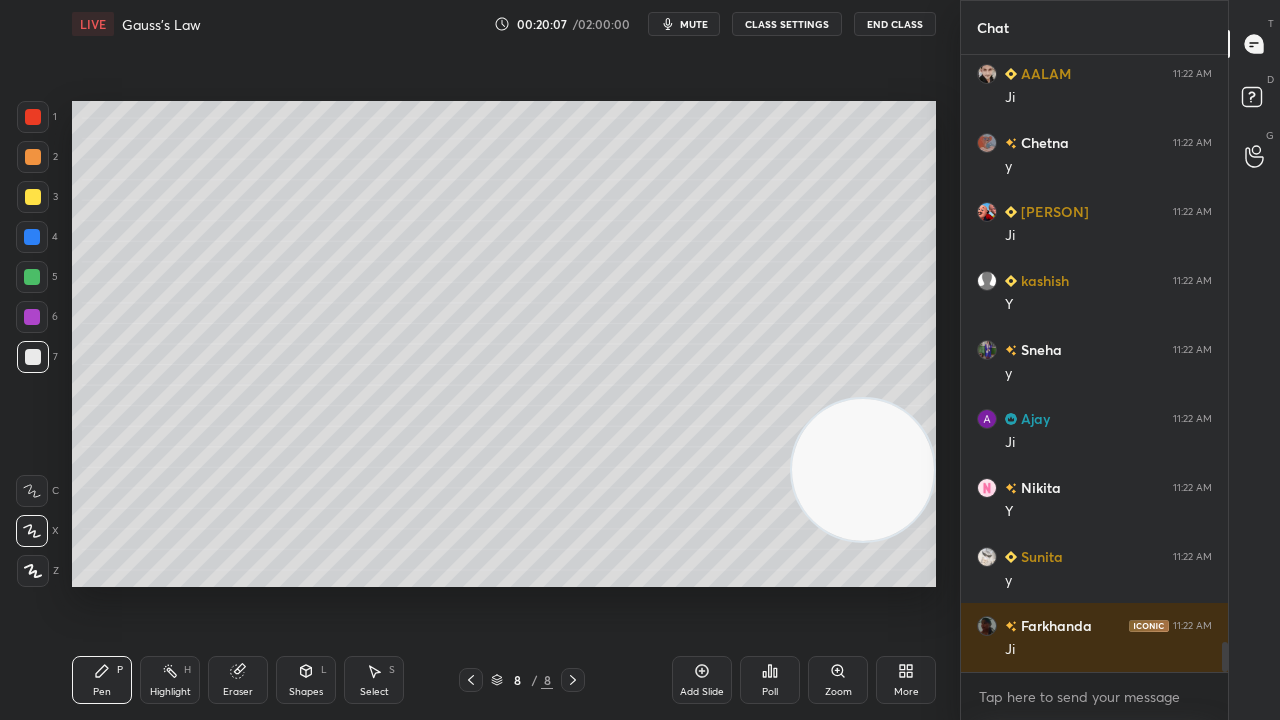 scroll, scrollTop: 12258, scrollLeft: 0, axis: vertical 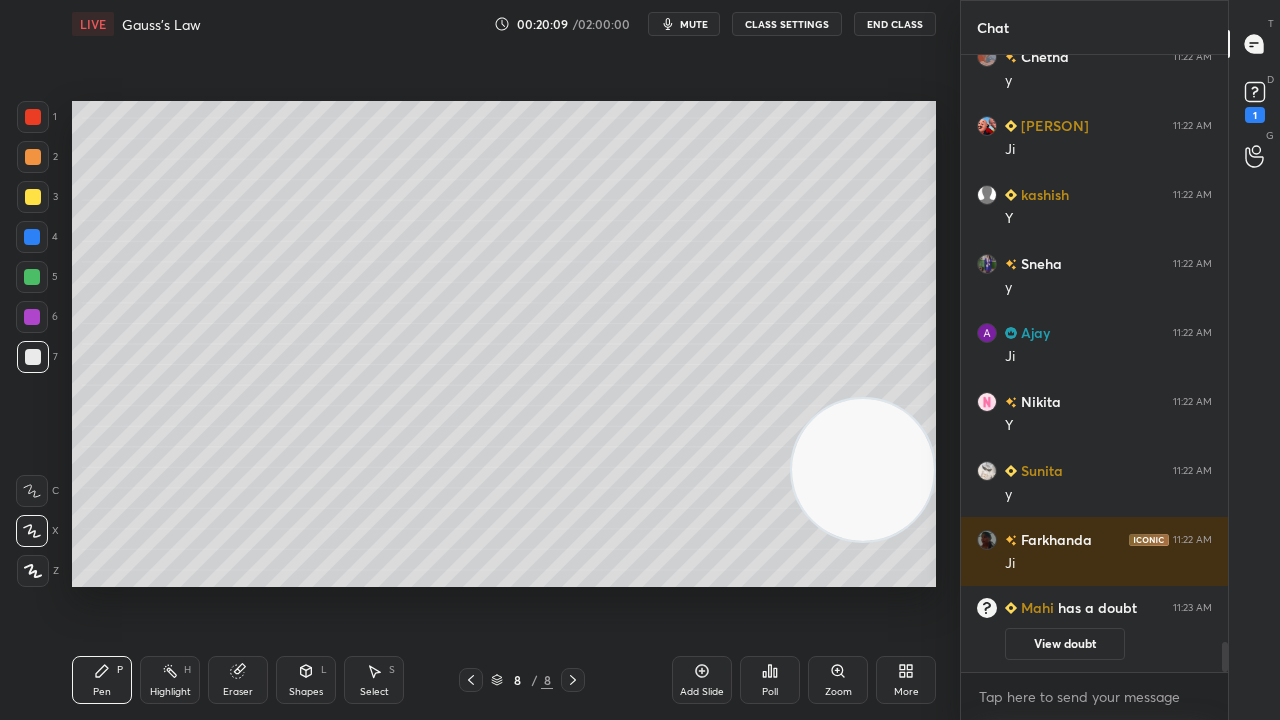click on "mute" at bounding box center (694, 24) 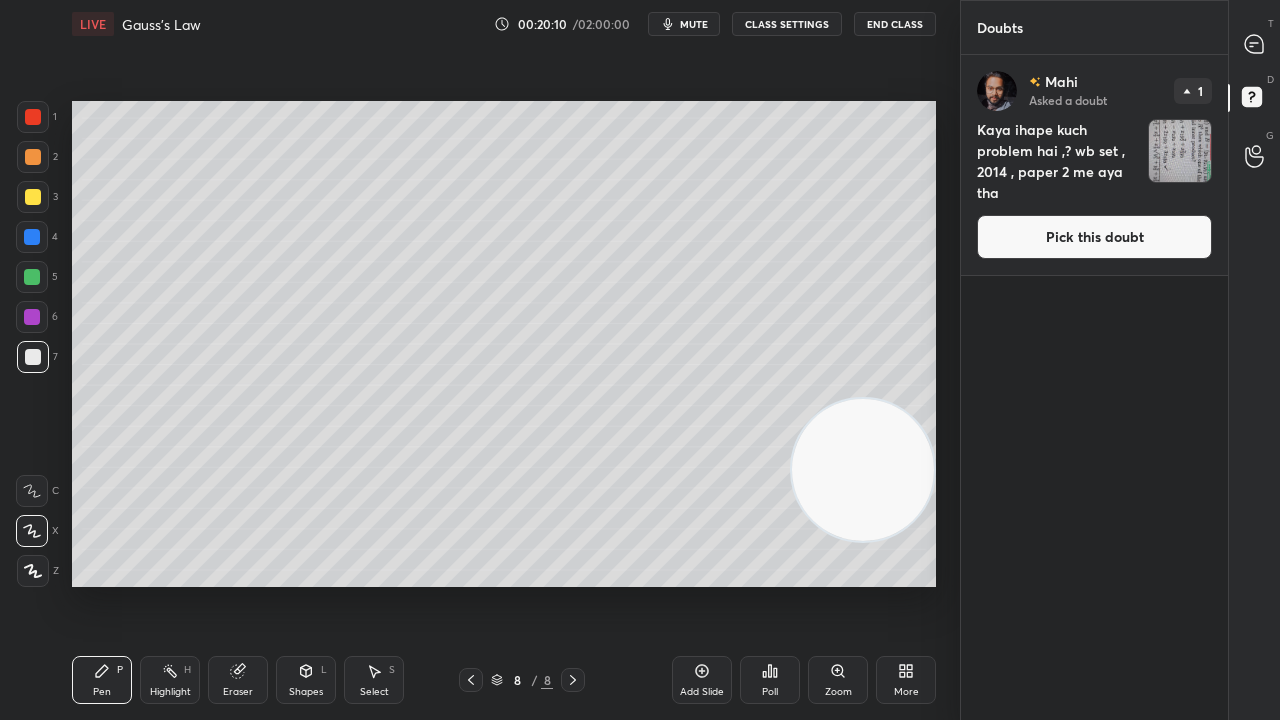 click on "Pick this doubt" at bounding box center [1094, 237] 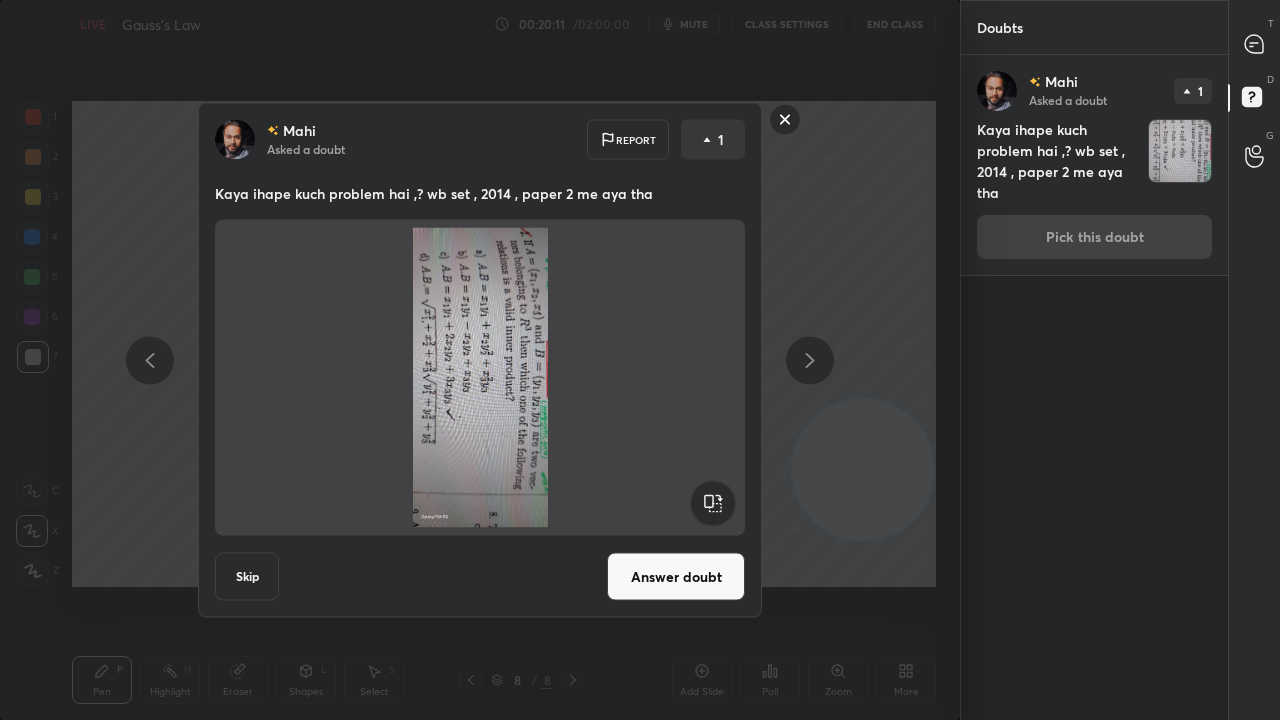 click 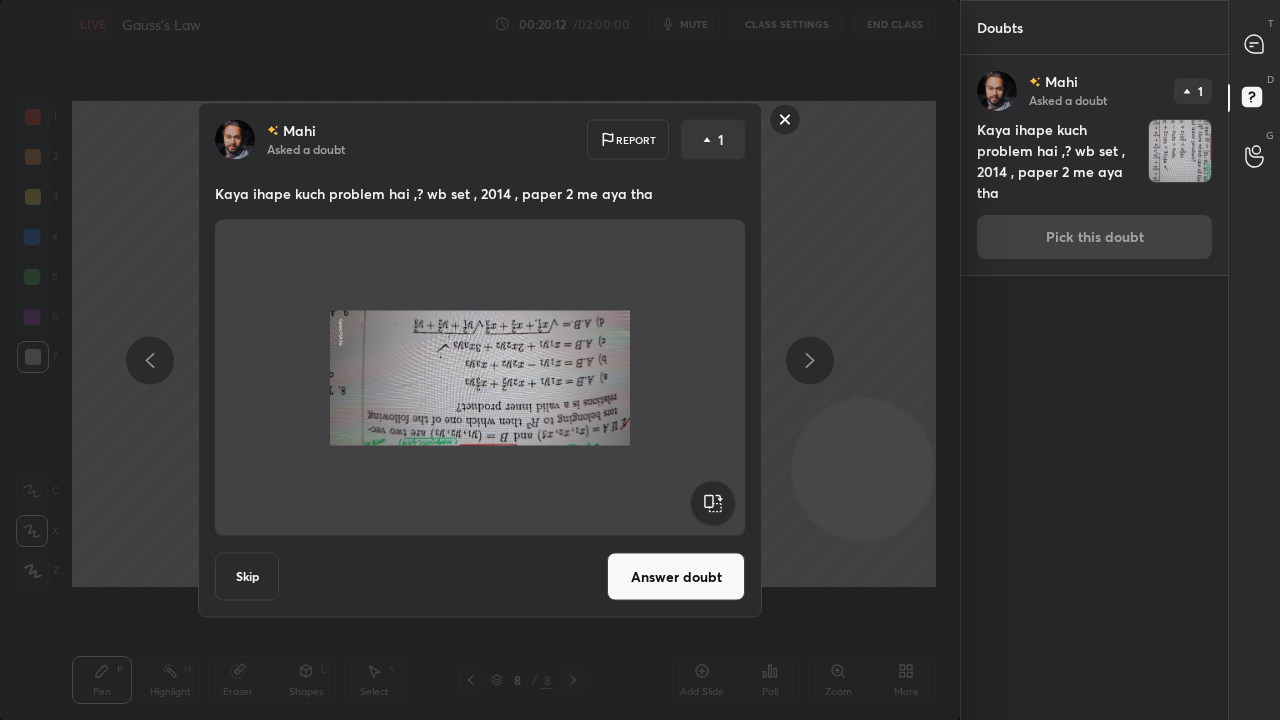 click 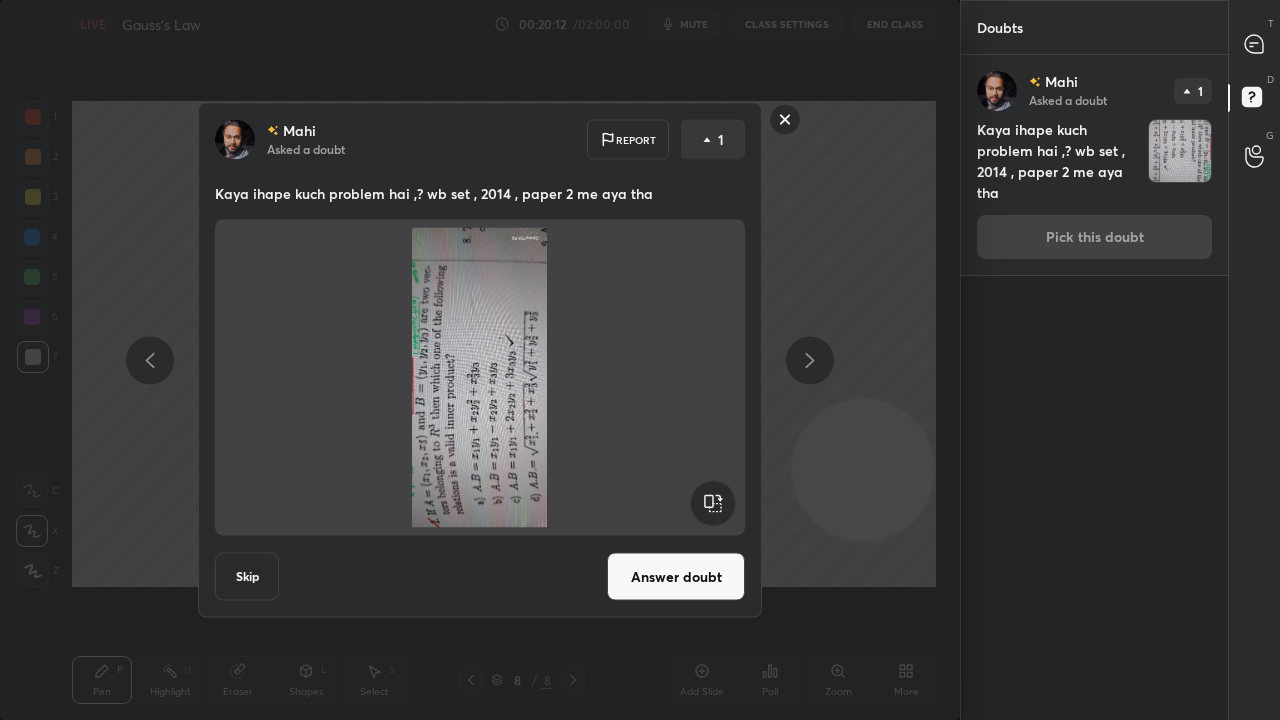 click 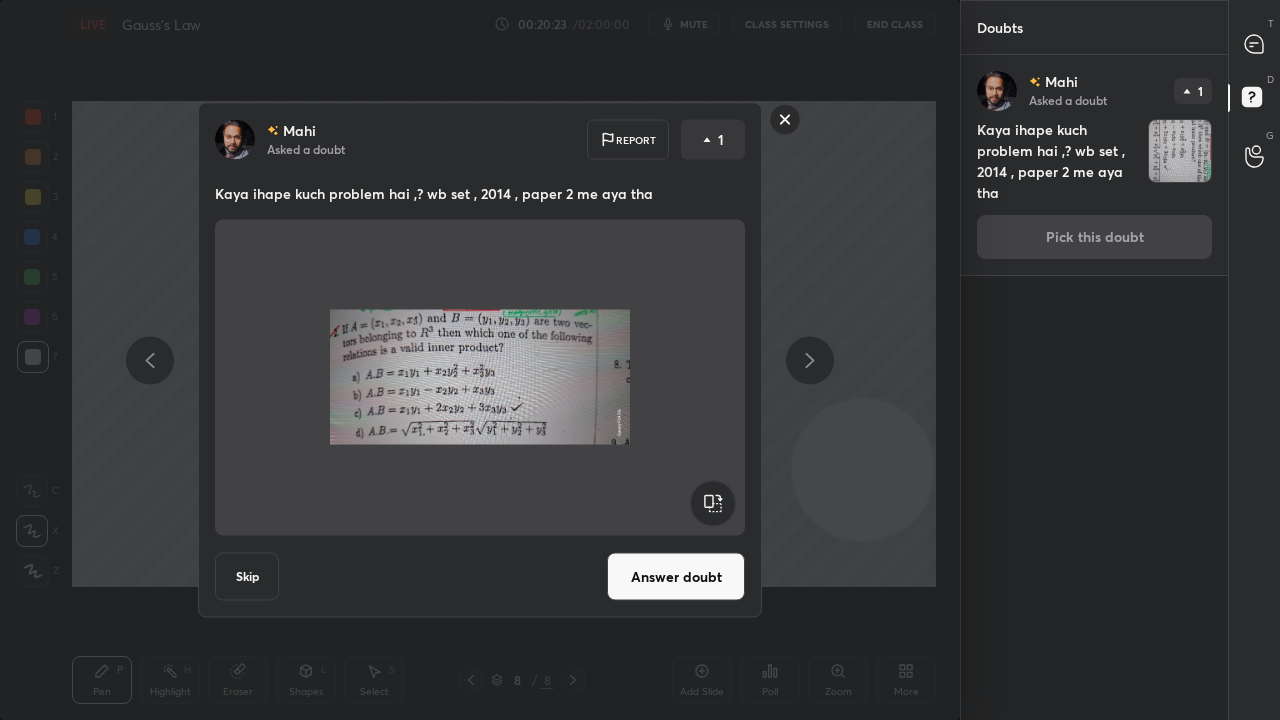 click 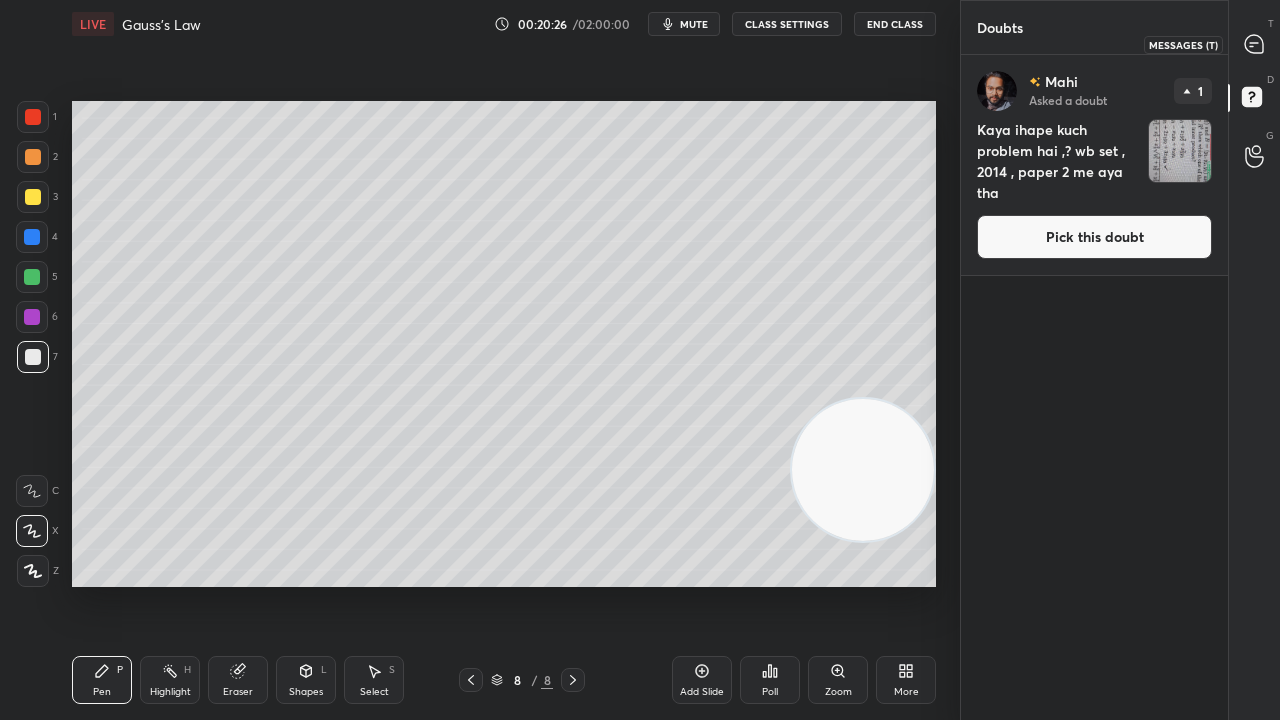 click on "T Messages (T)" at bounding box center (1254, 44) 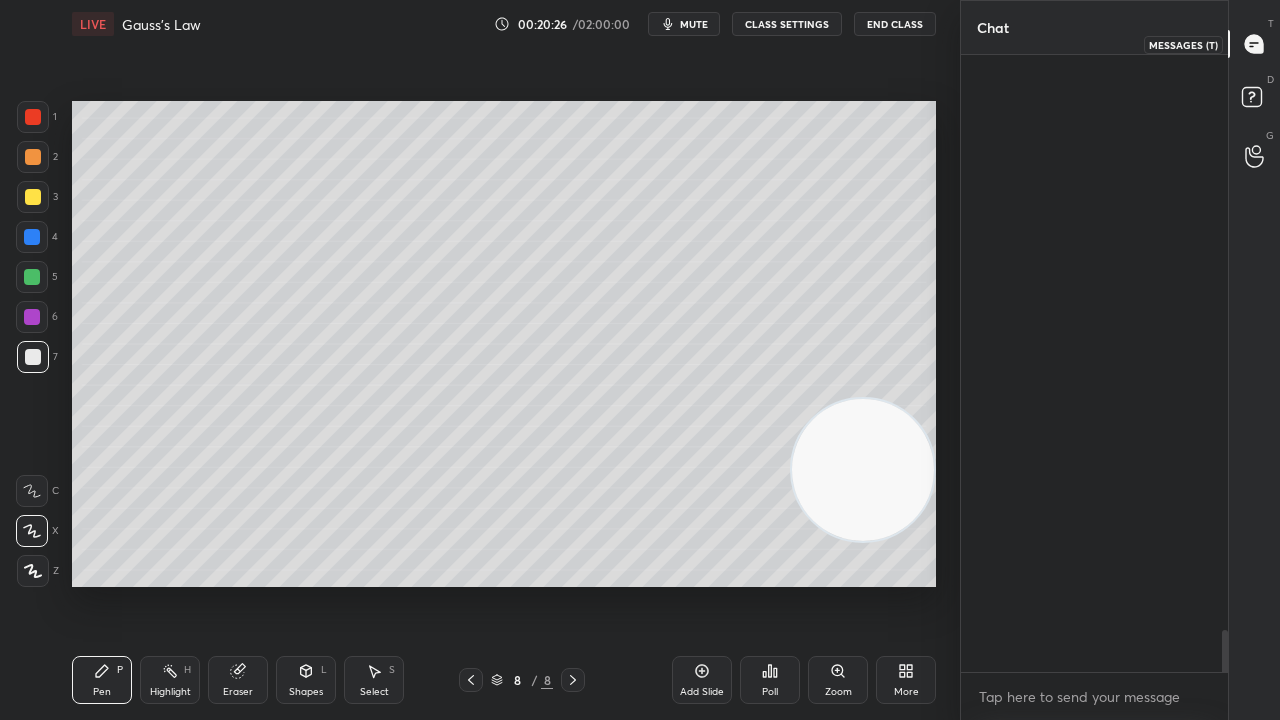 scroll, scrollTop: 12200, scrollLeft: 0, axis: vertical 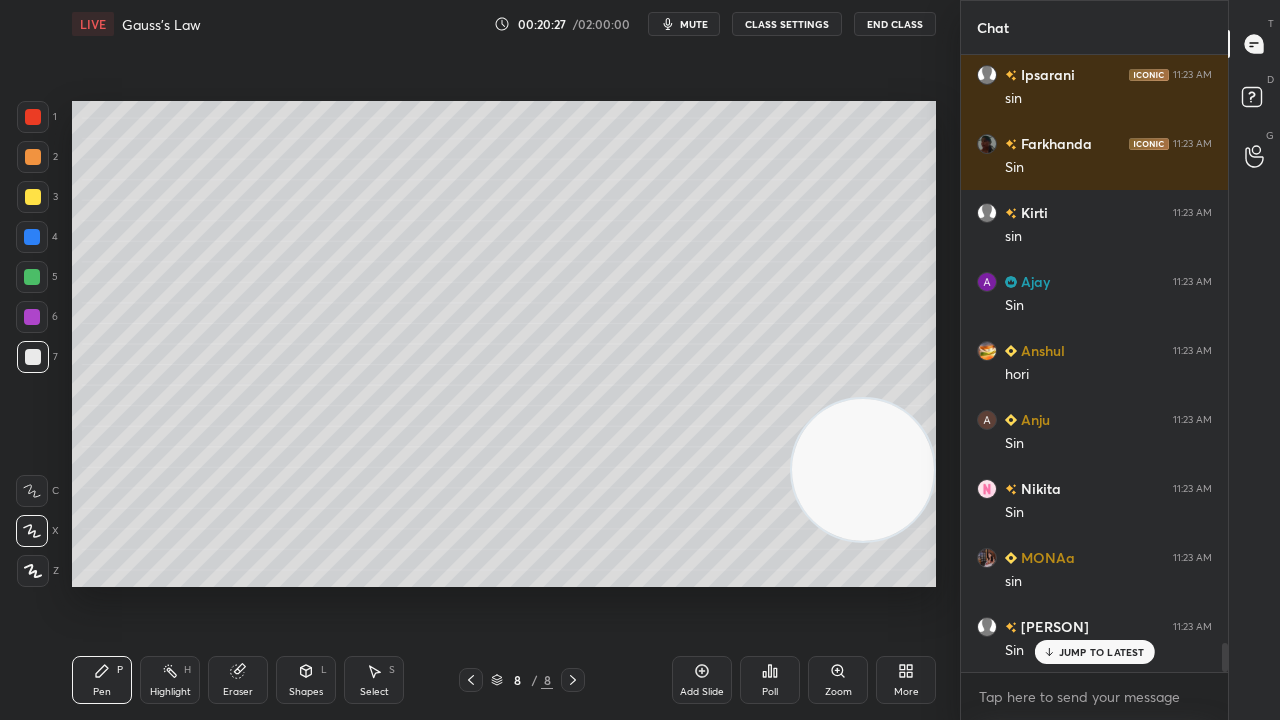 click on "mute" at bounding box center (694, 24) 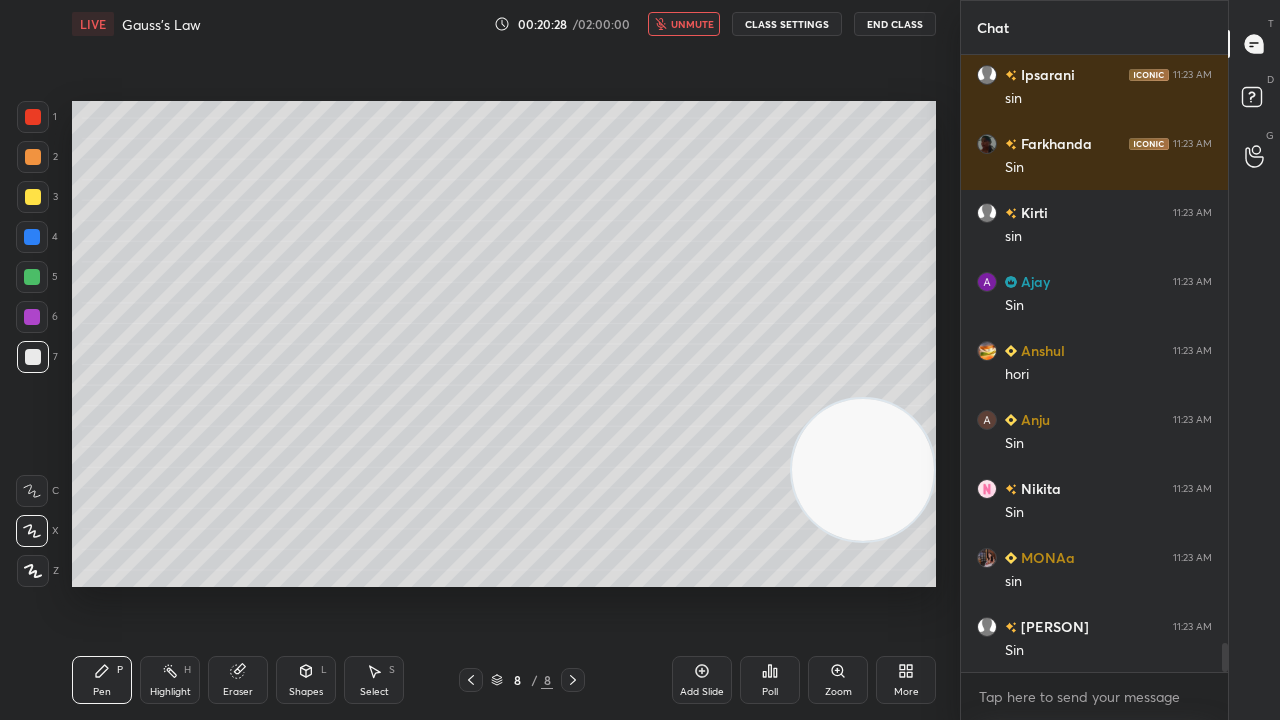 click on "unmute" at bounding box center (692, 24) 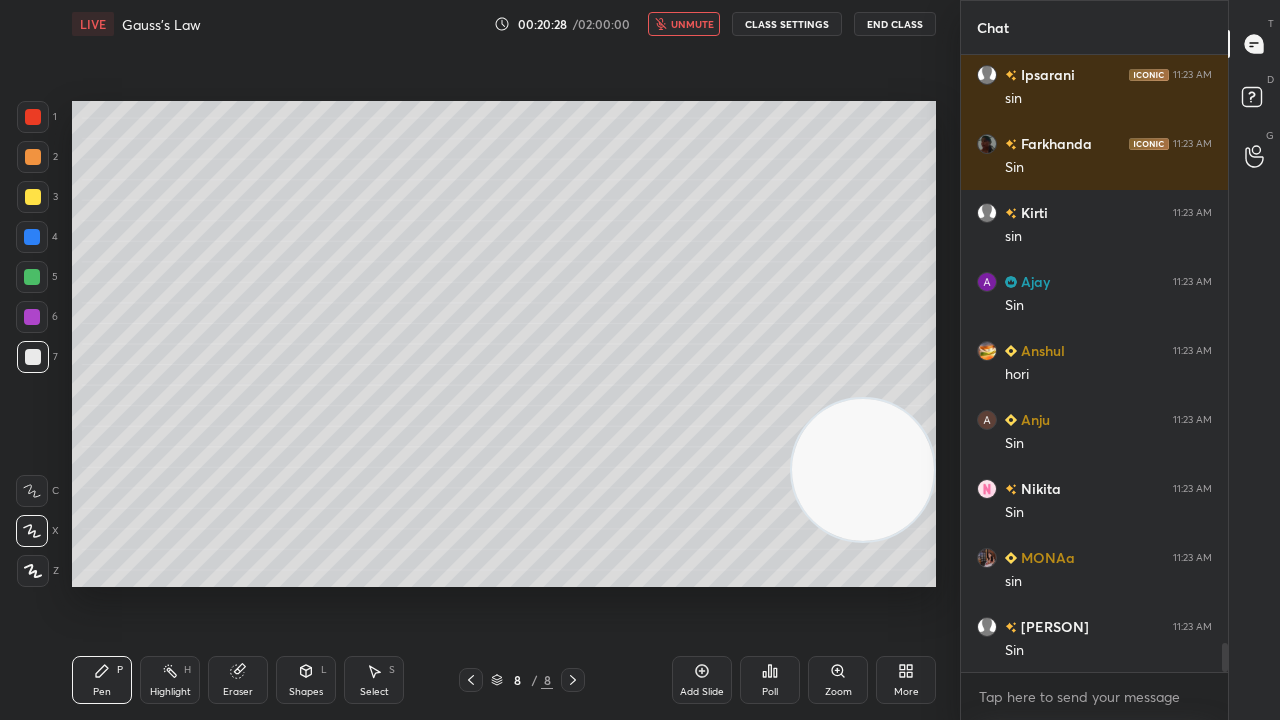 scroll, scrollTop: 12582, scrollLeft: 0, axis: vertical 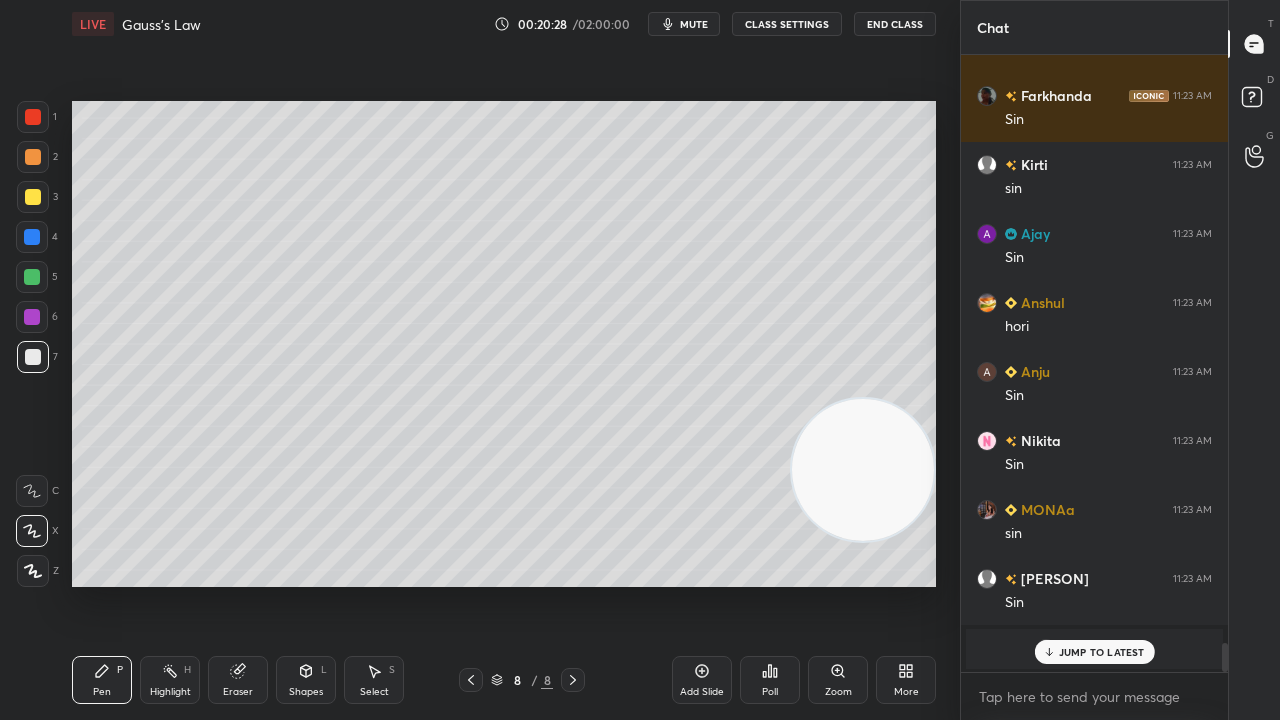 click on "JUMP TO LATEST" at bounding box center [1102, 652] 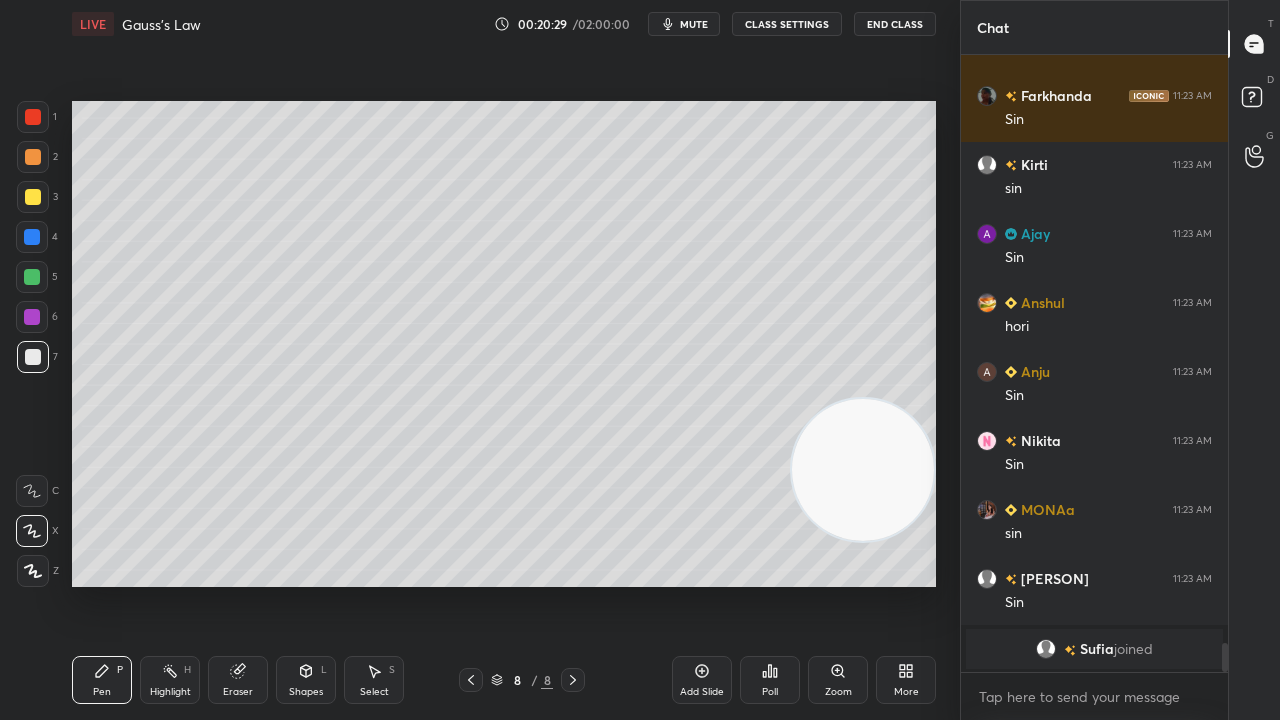 scroll, scrollTop: 12652, scrollLeft: 0, axis: vertical 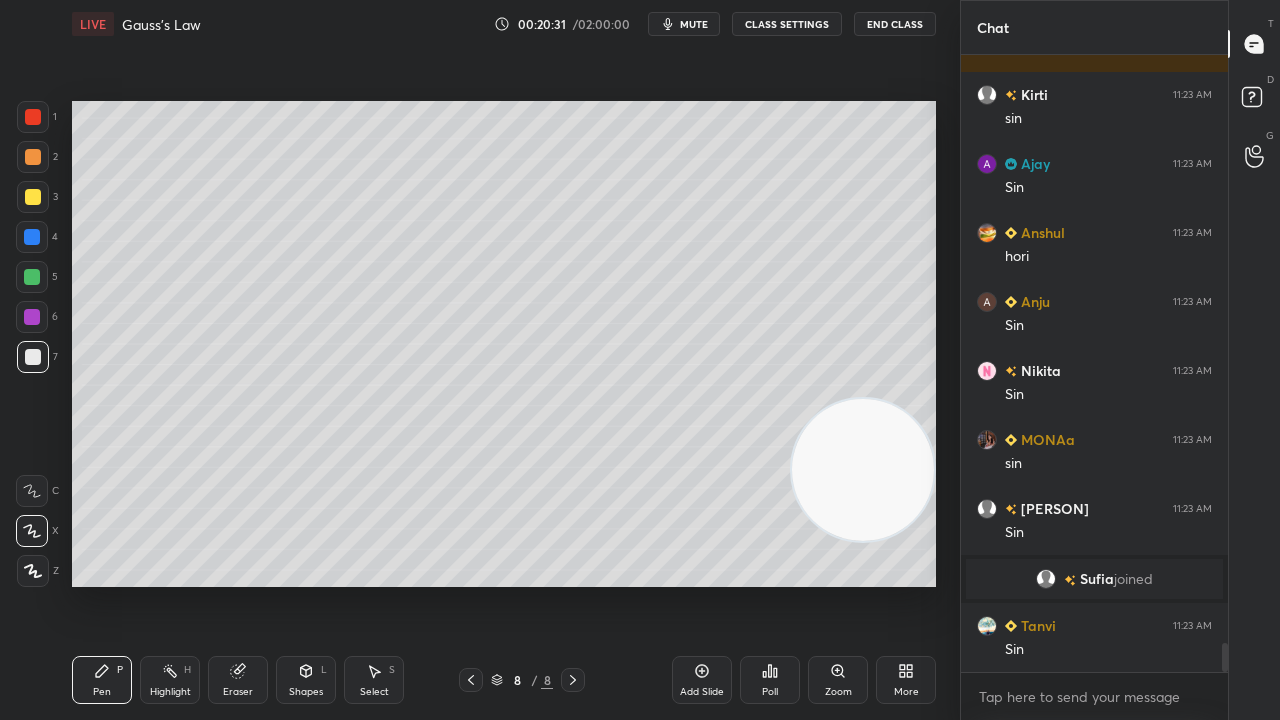 click on "Add Slide" at bounding box center [702, 692] 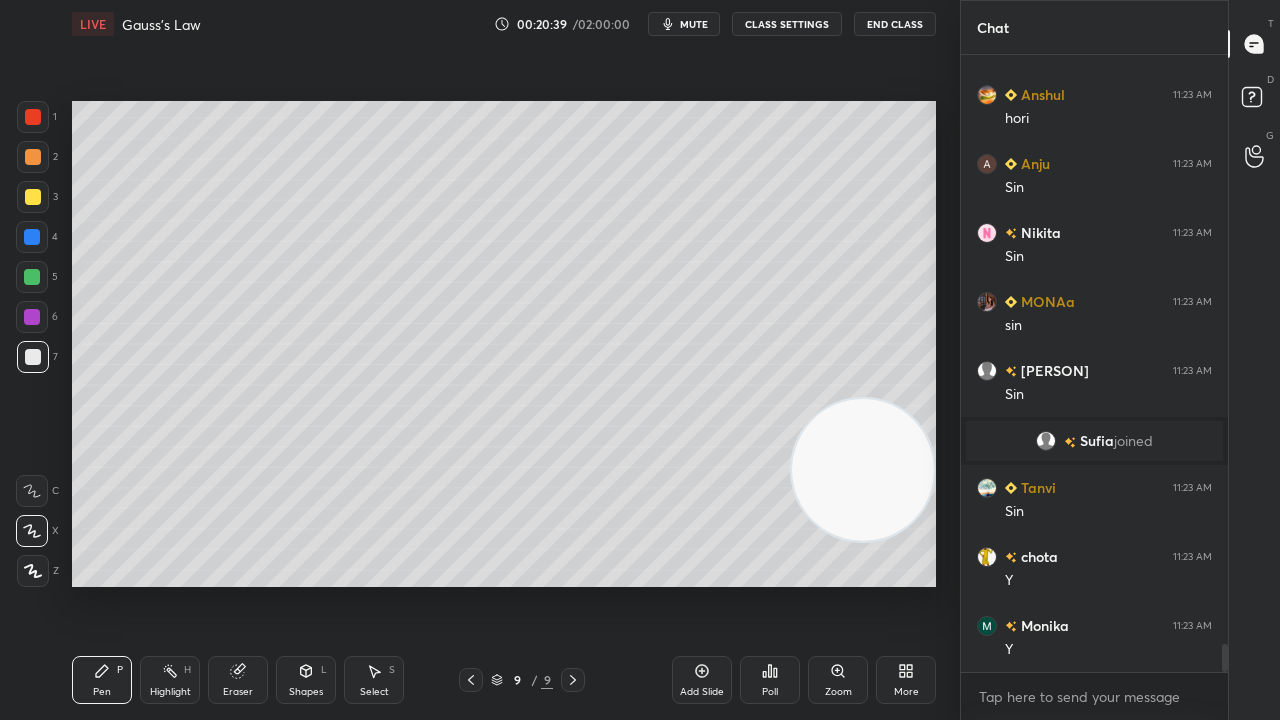scroll, scrollTop: 12858, scrollLeft: 0, axis: vertical 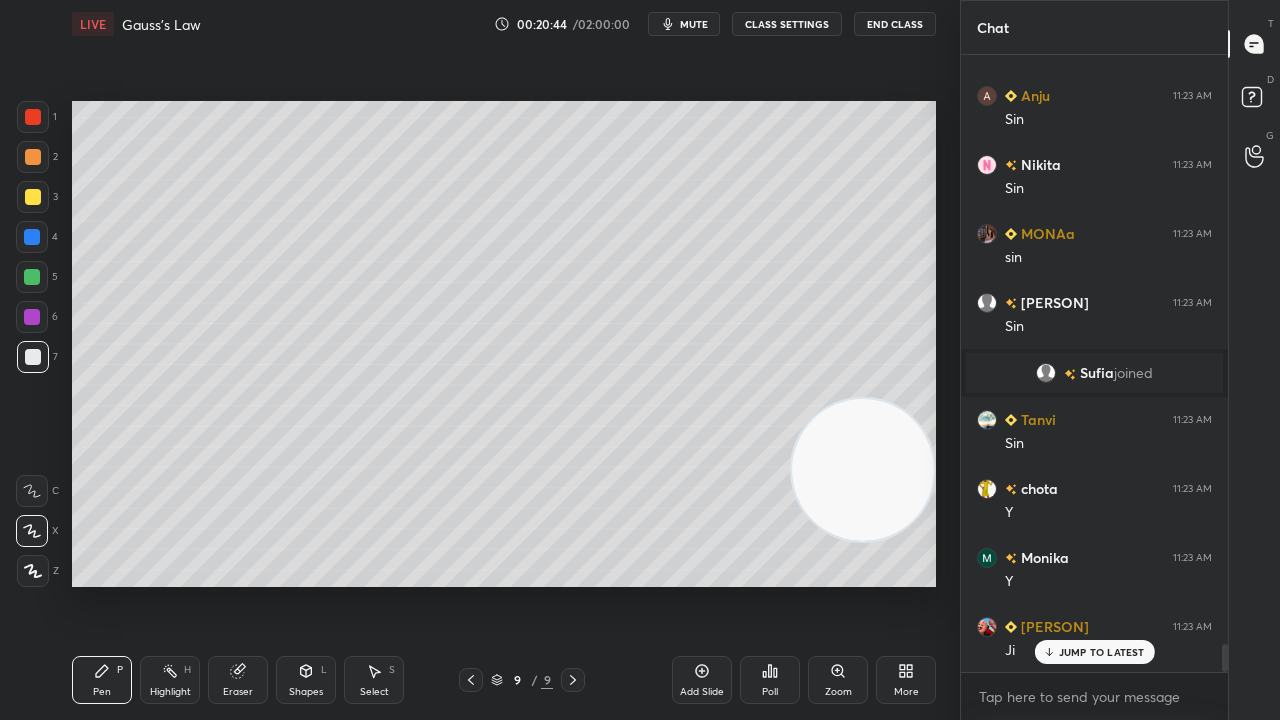click 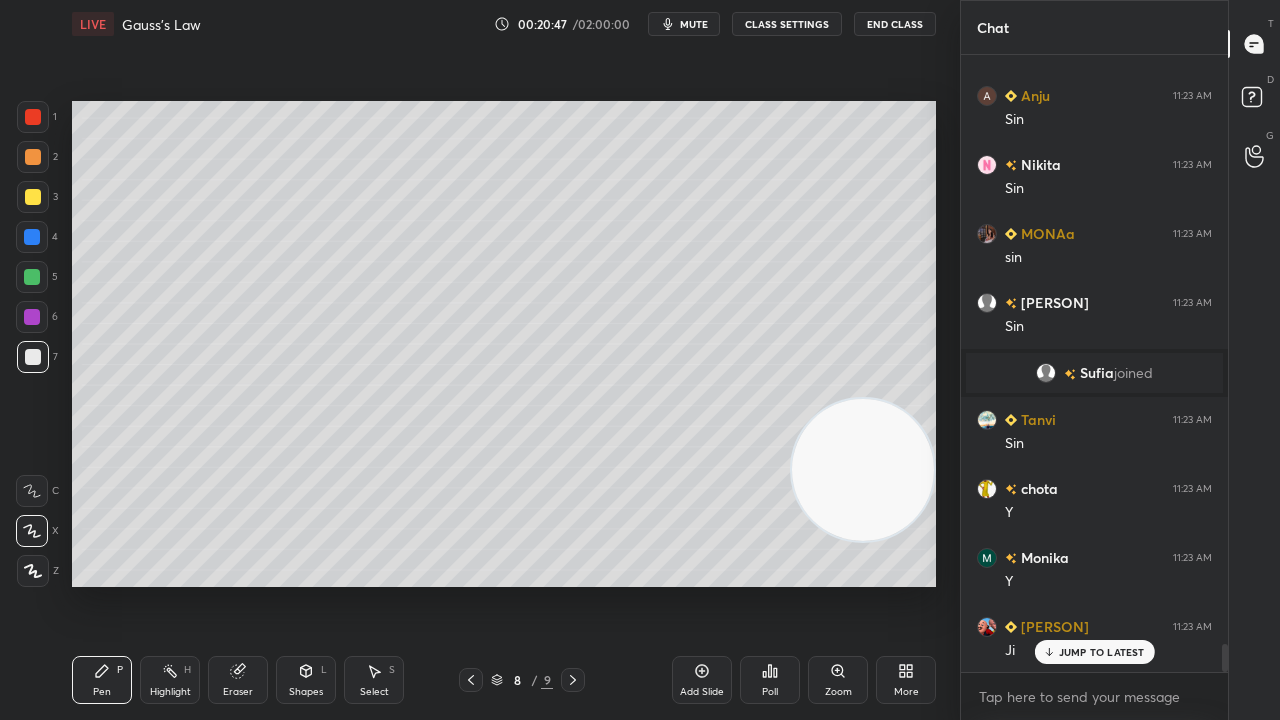 click on "mute" at bounding box center (694, 24) 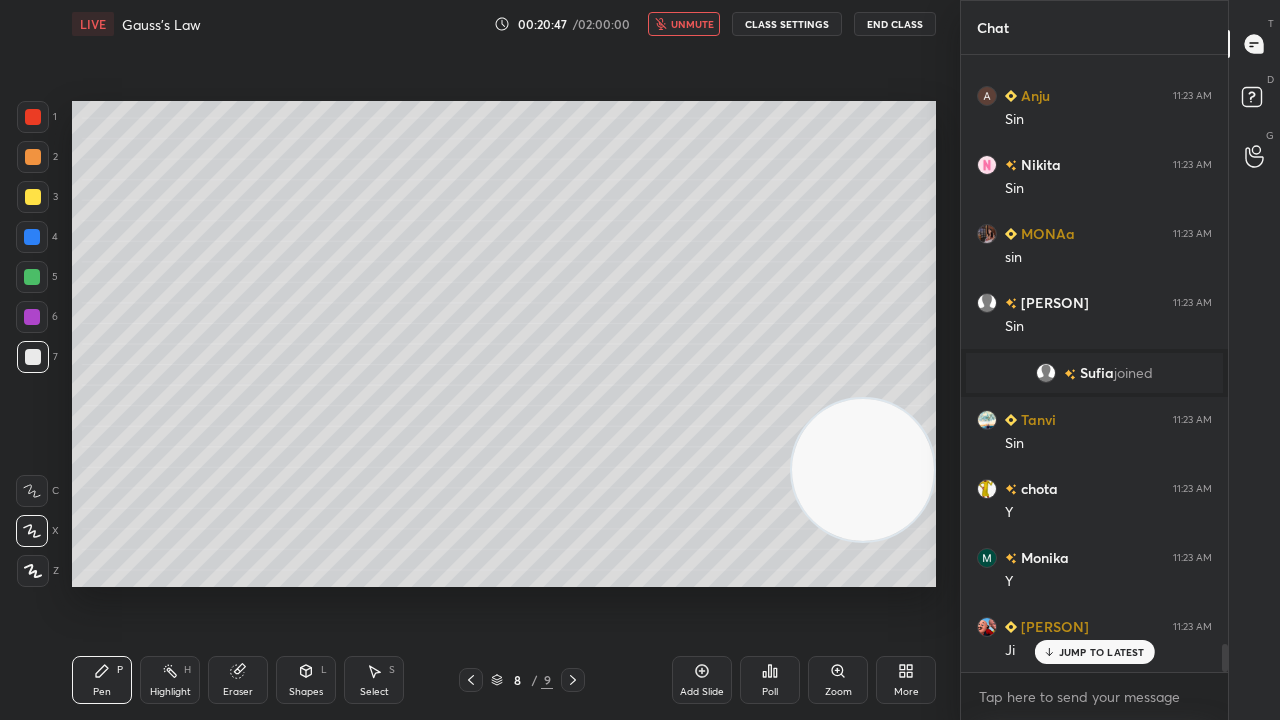 click on "unmute" at bounding box center (692, 24) 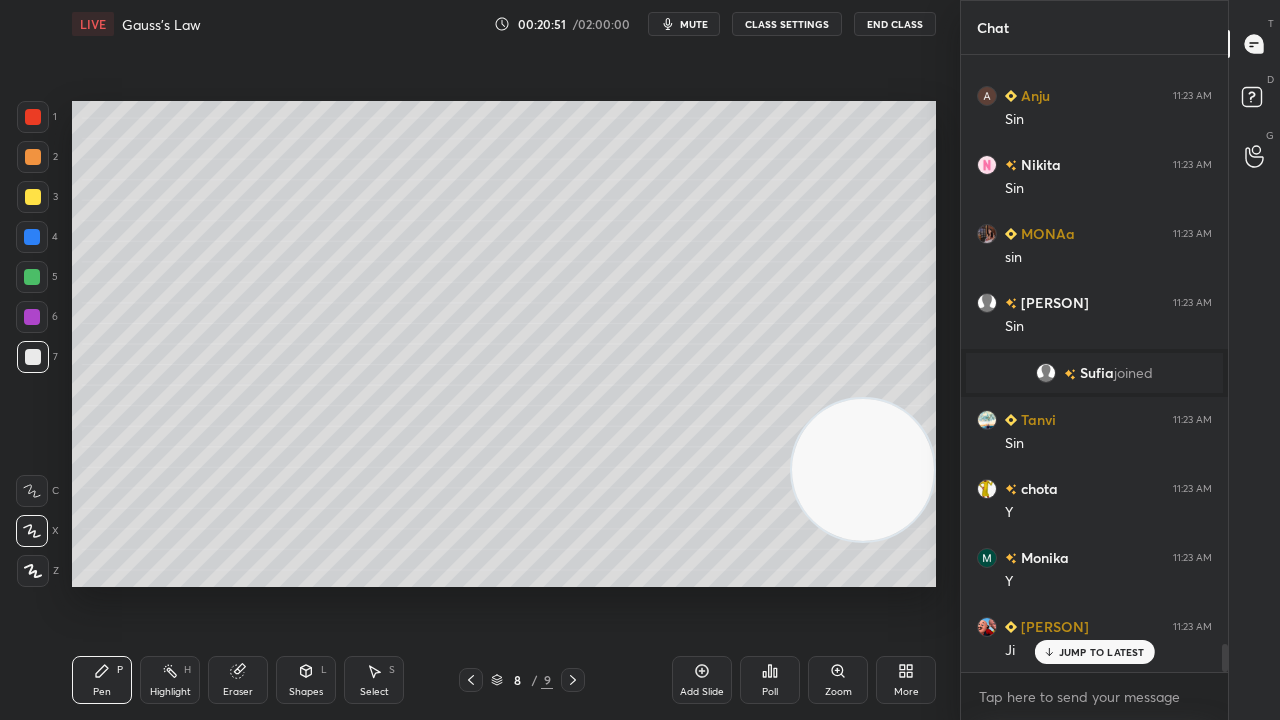 click on "Pen P Highlight H Eraser Shapes L Select S 8 / 9 Add Slide Poll Zoom More" at bounding box center (504, 680) 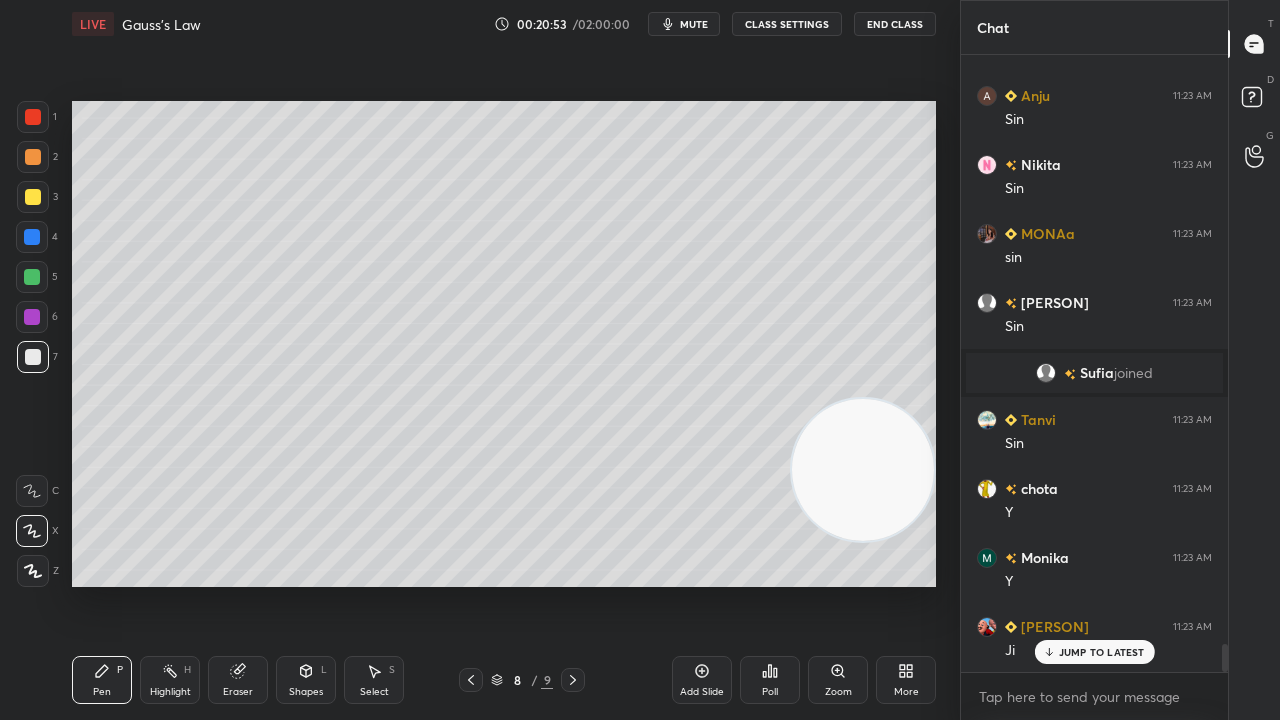 click 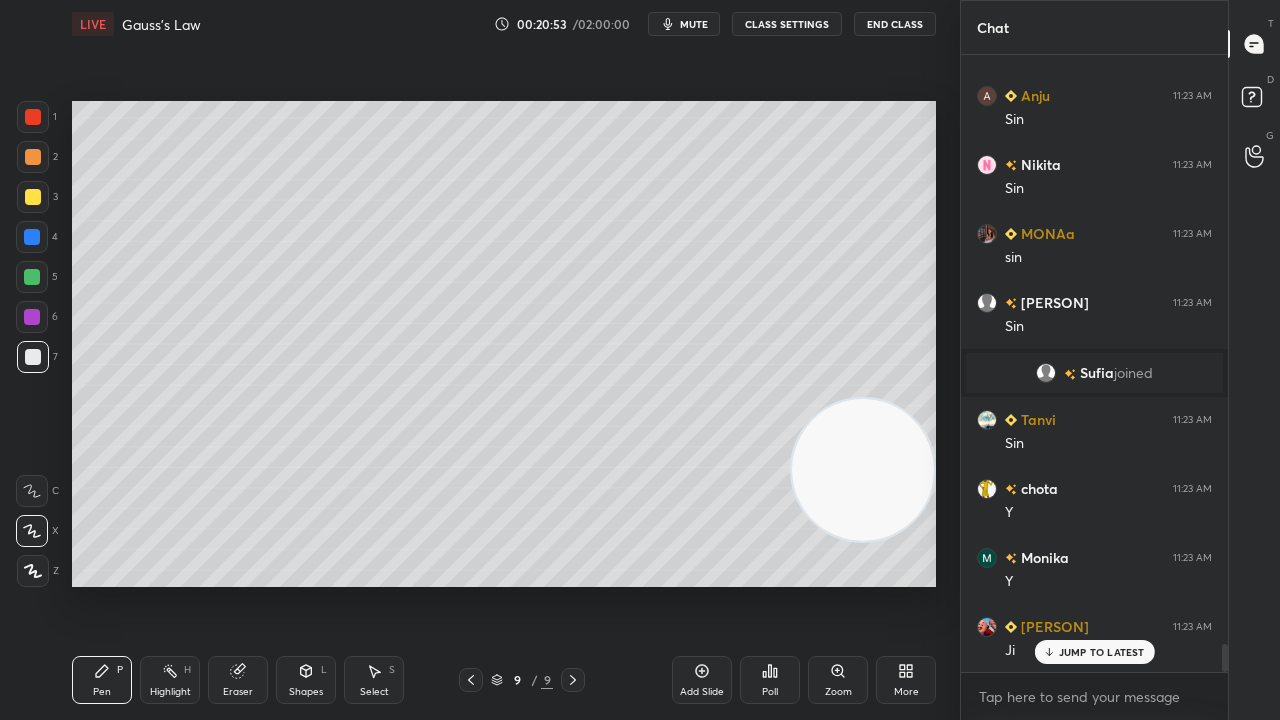 scroll, scrollTop: 12878, scrollLeft: 0, axis: vertical 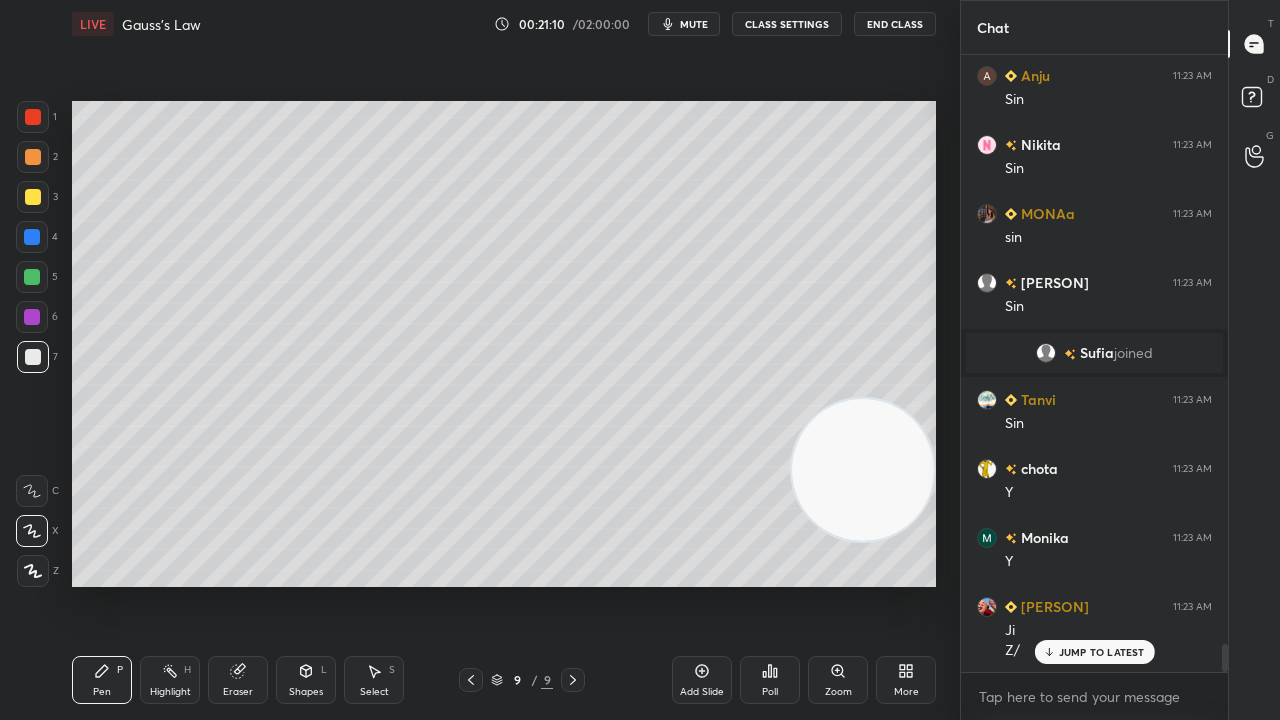 click on "Eraser" at bounding box center (238, 680) 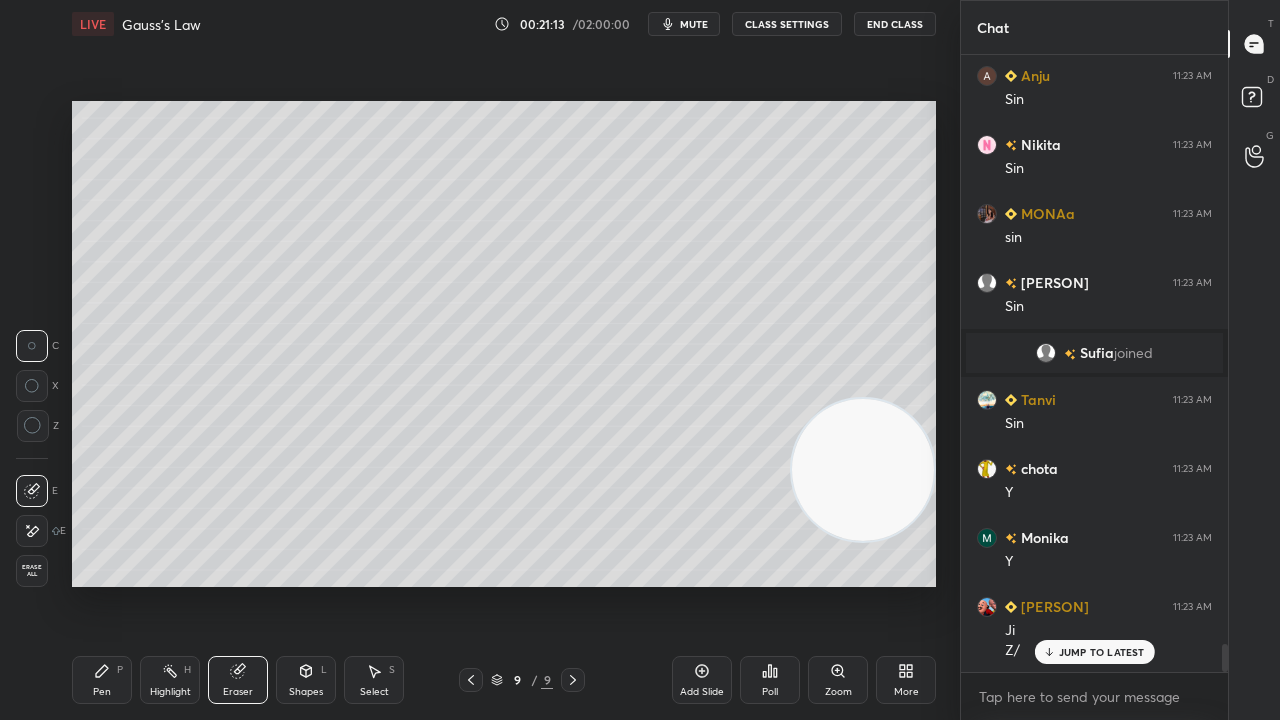 drag, startPoint x: 116, startPoint y: 677, endPoint x: 181, endPoint y: 616, distance: 89.140335 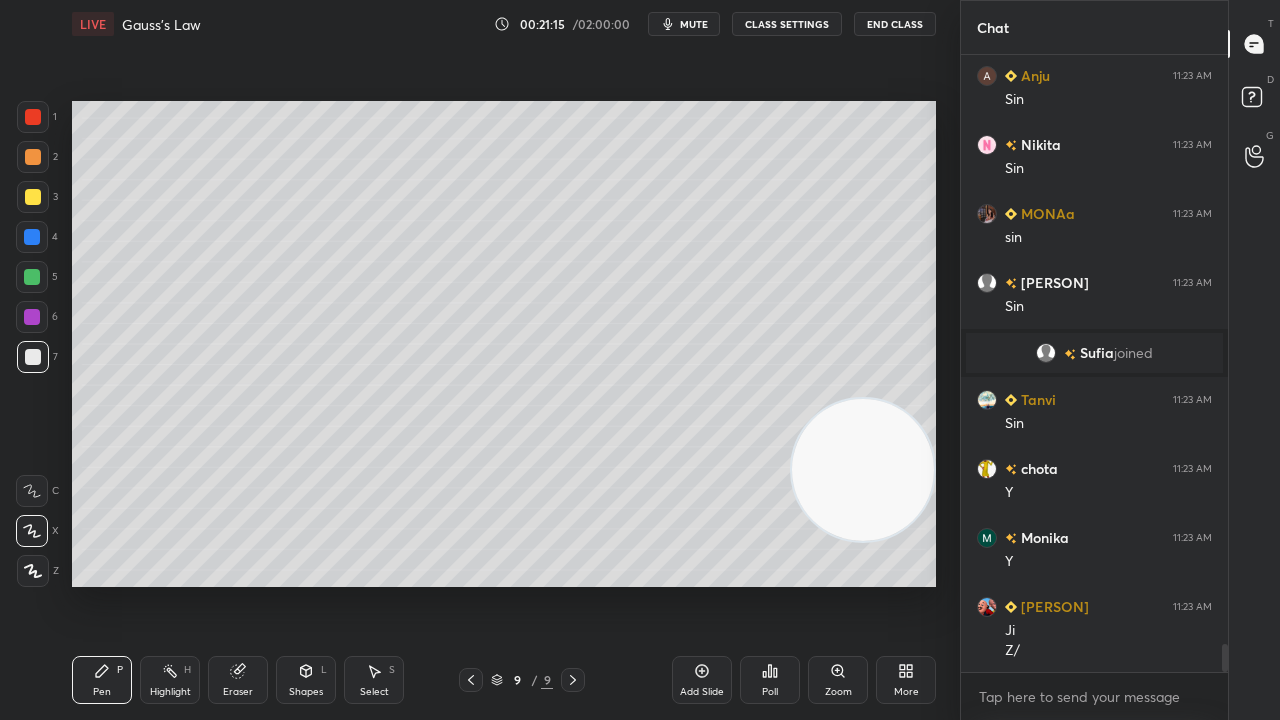 scroll, scrollTop: 12948, scrollLeft: 0, axis: vertical 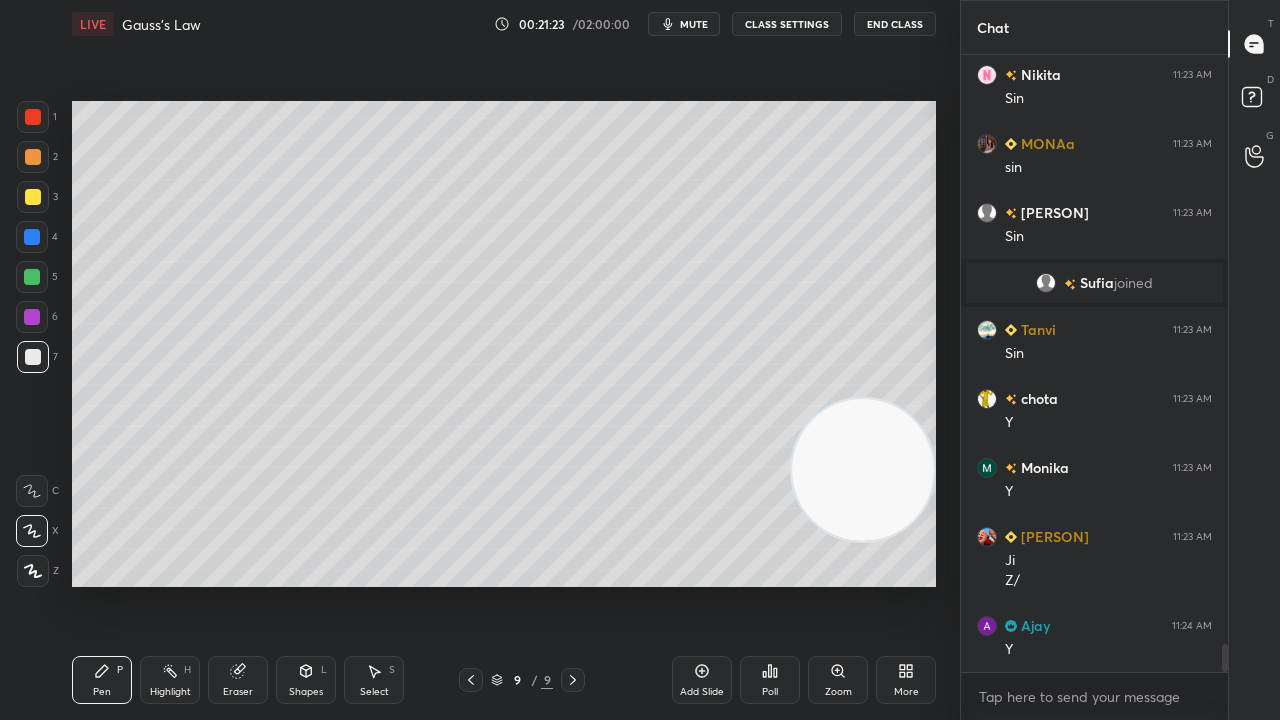 drag, startPoint x: 868, startPoint y: 508, endPoint x: 888, endPoint y: 270, distance: 238.83885 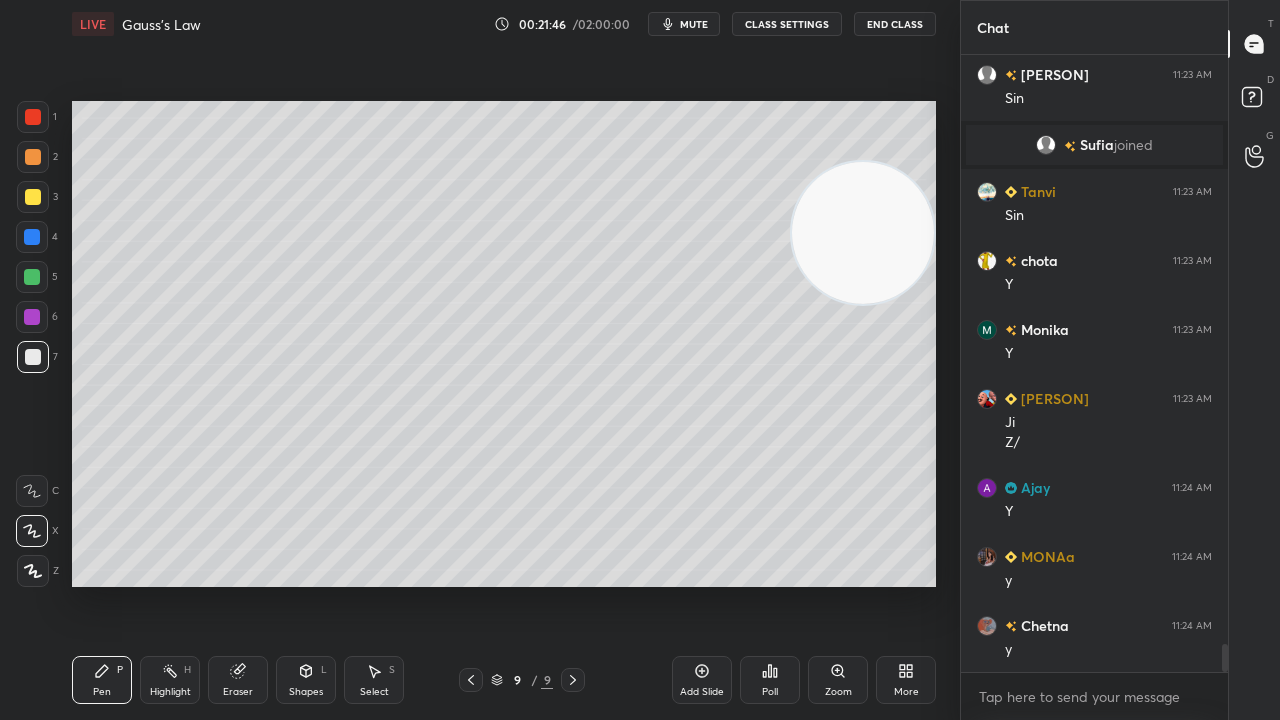 scroll, scrollTop: 13190, scrollLeft: 0, axis: vertical 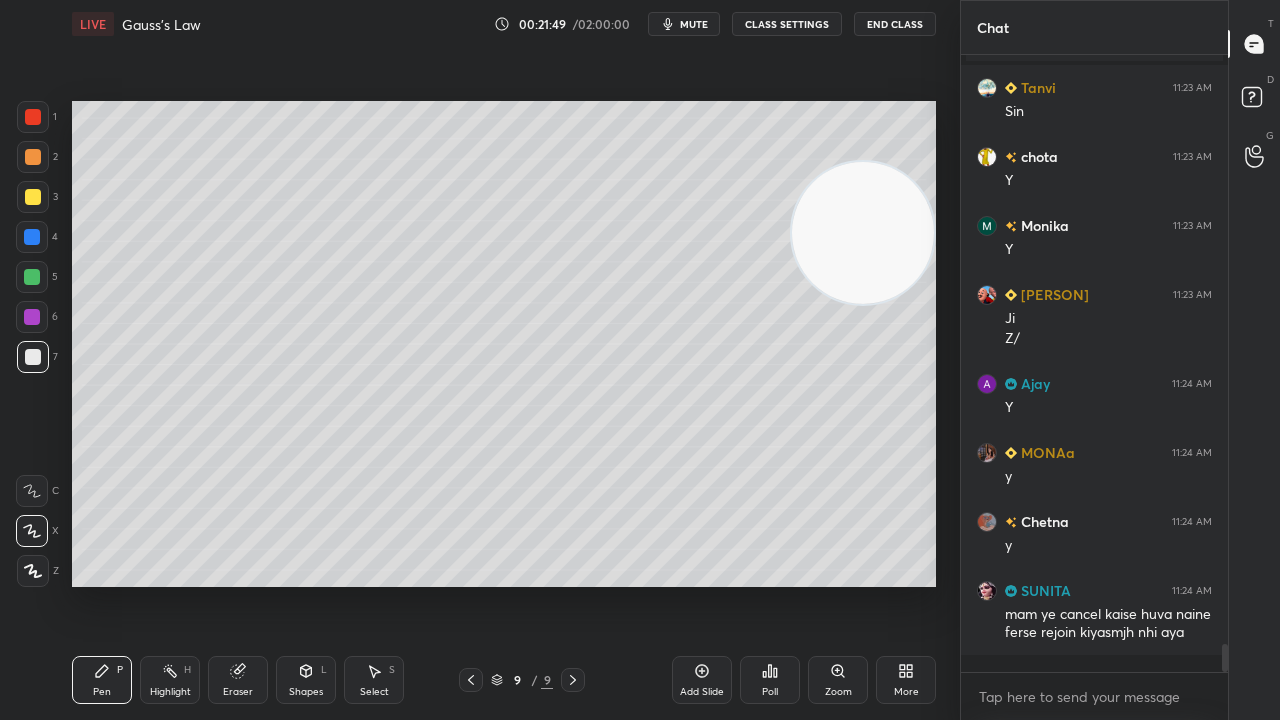 click on "Shapes L" at bounding box center (306, 680) 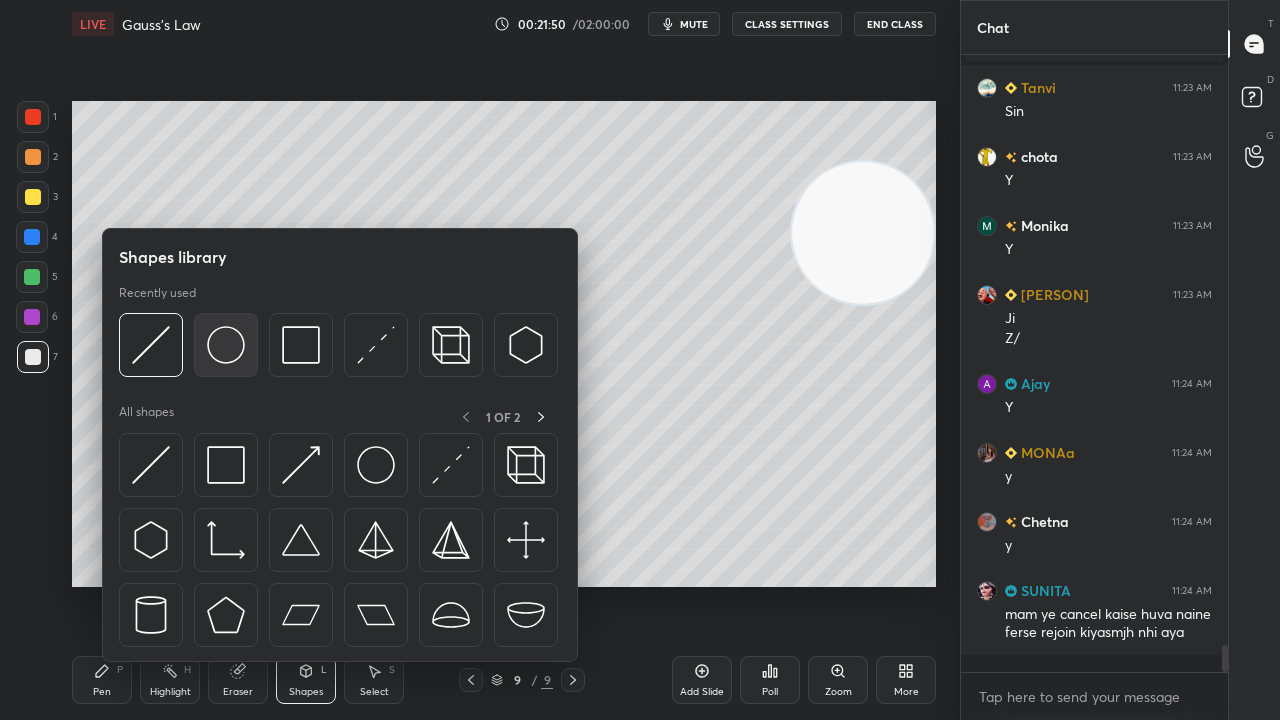 scroll, scrollTop: 13260, scrollLeft: 0, axis: vertical 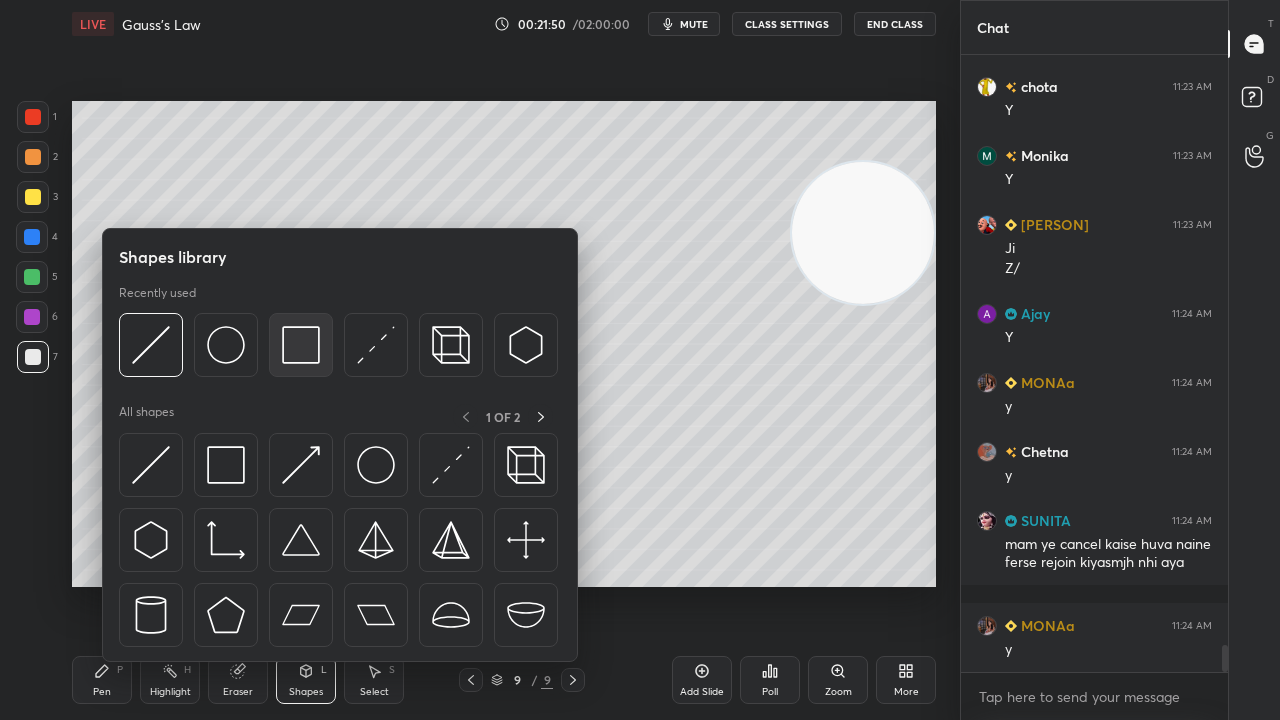 click at bounding box center [301, 345] 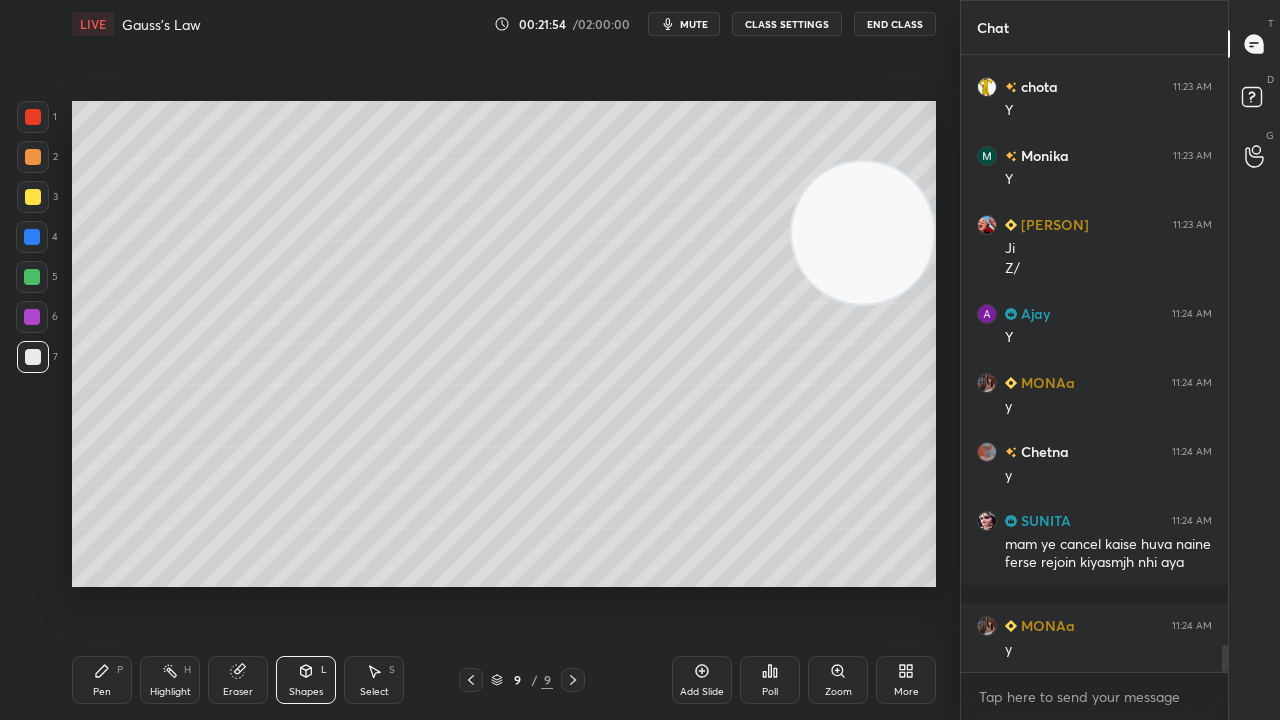click 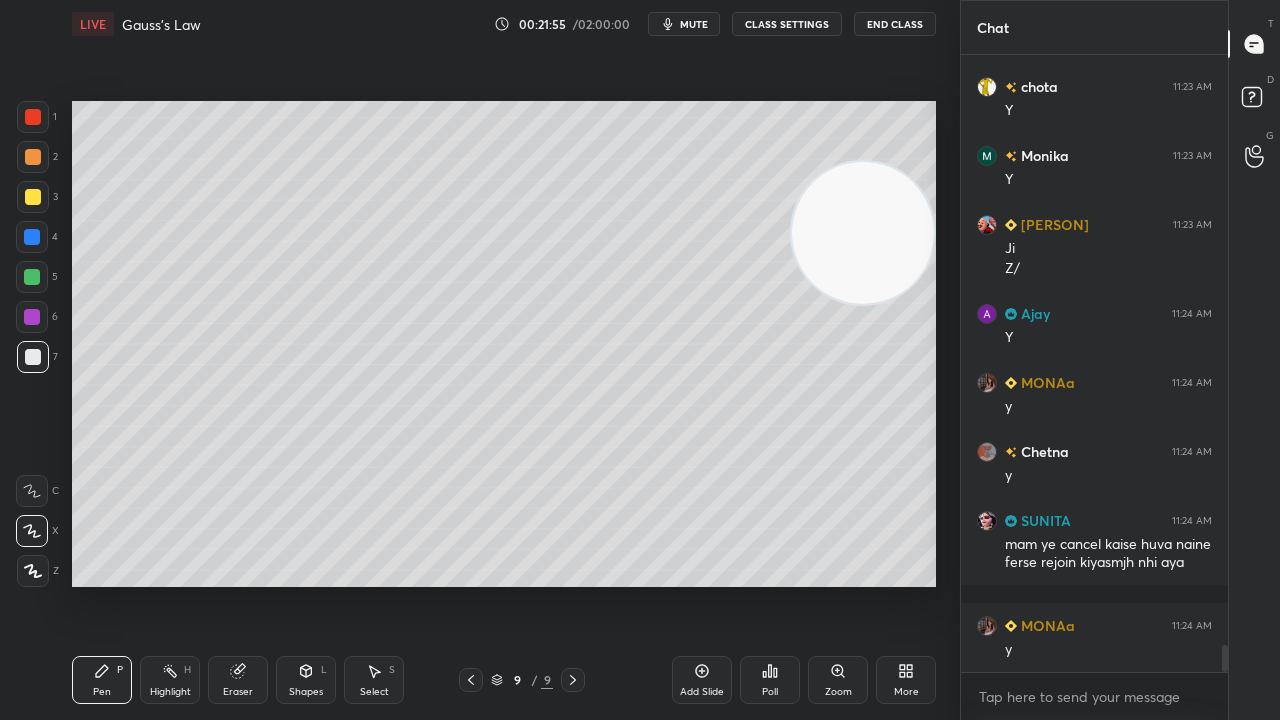 click 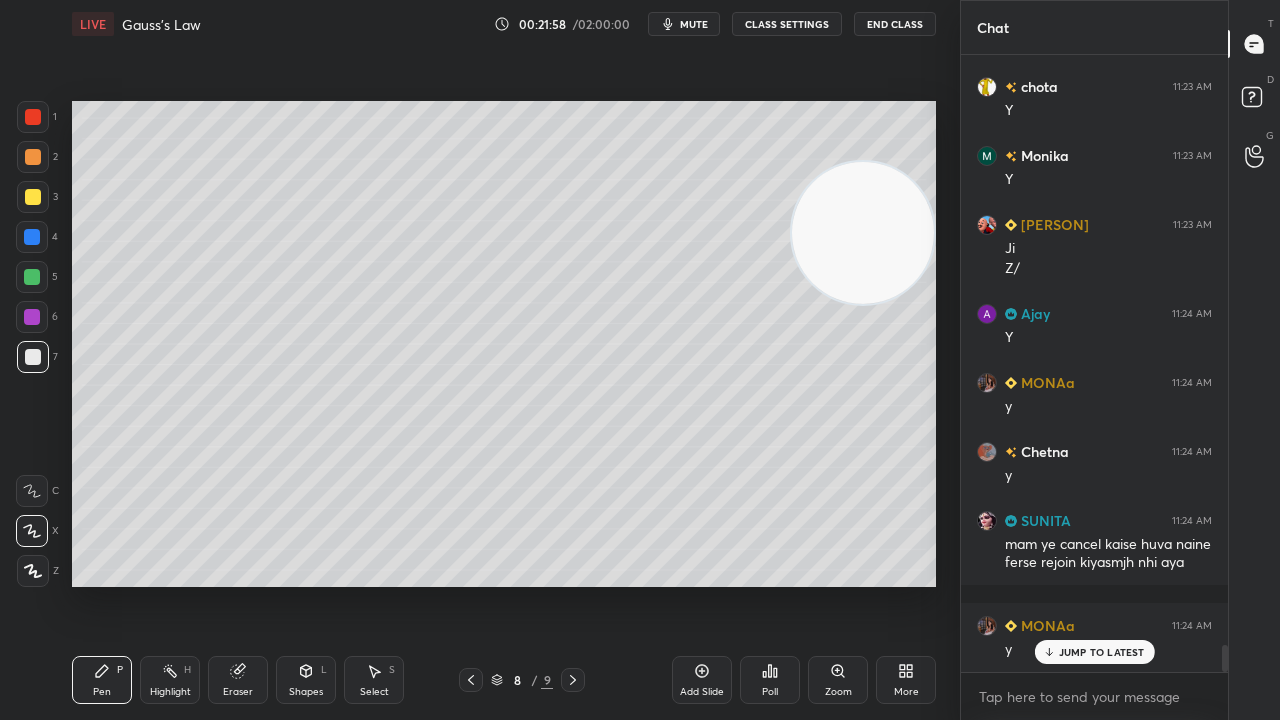 scroll, scrollTop: 13328, scrollLeft: 0, axis: vertical 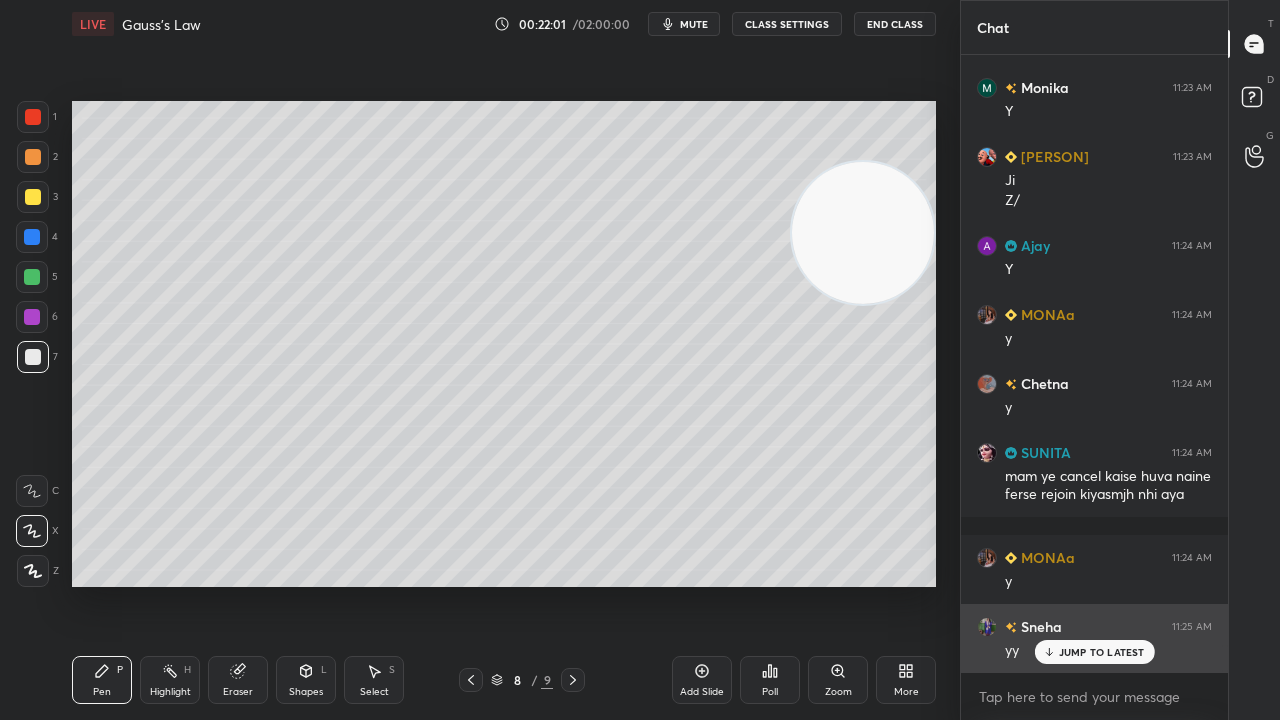 click on "JUMP TO LATEST" at bounding box center (1102, 652) 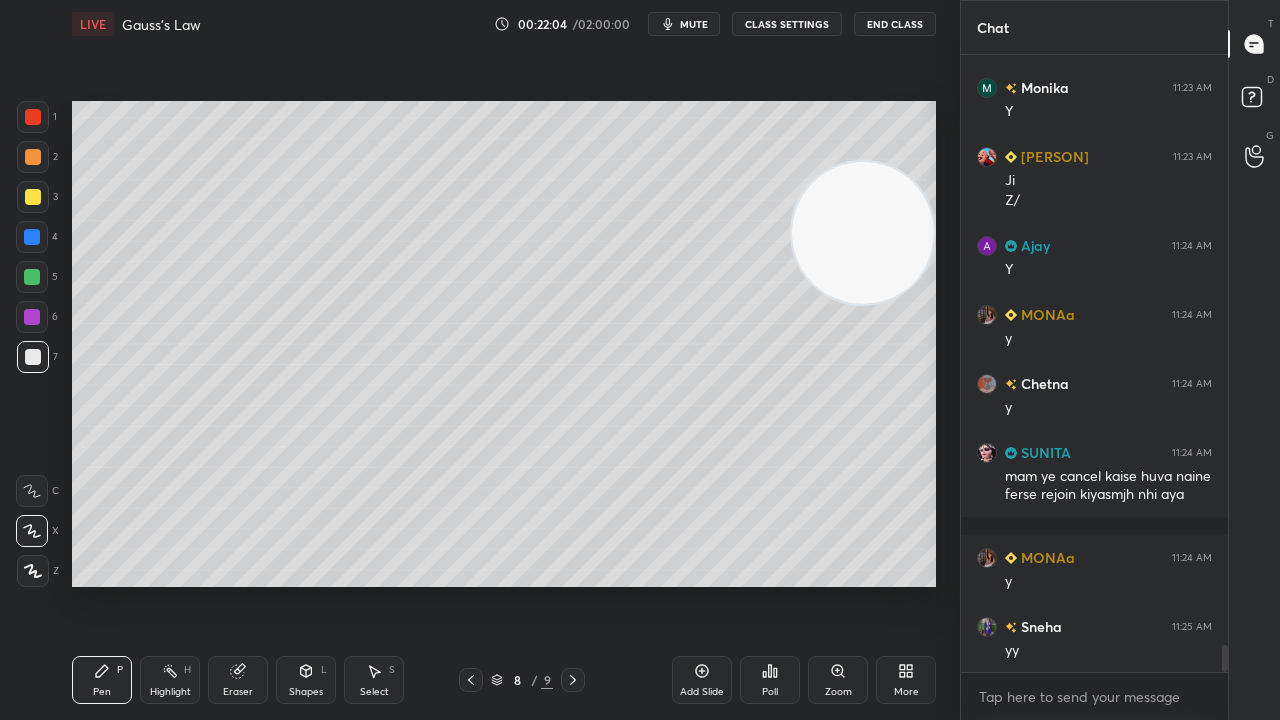 click on "mute" at bounding box center (684, 24) 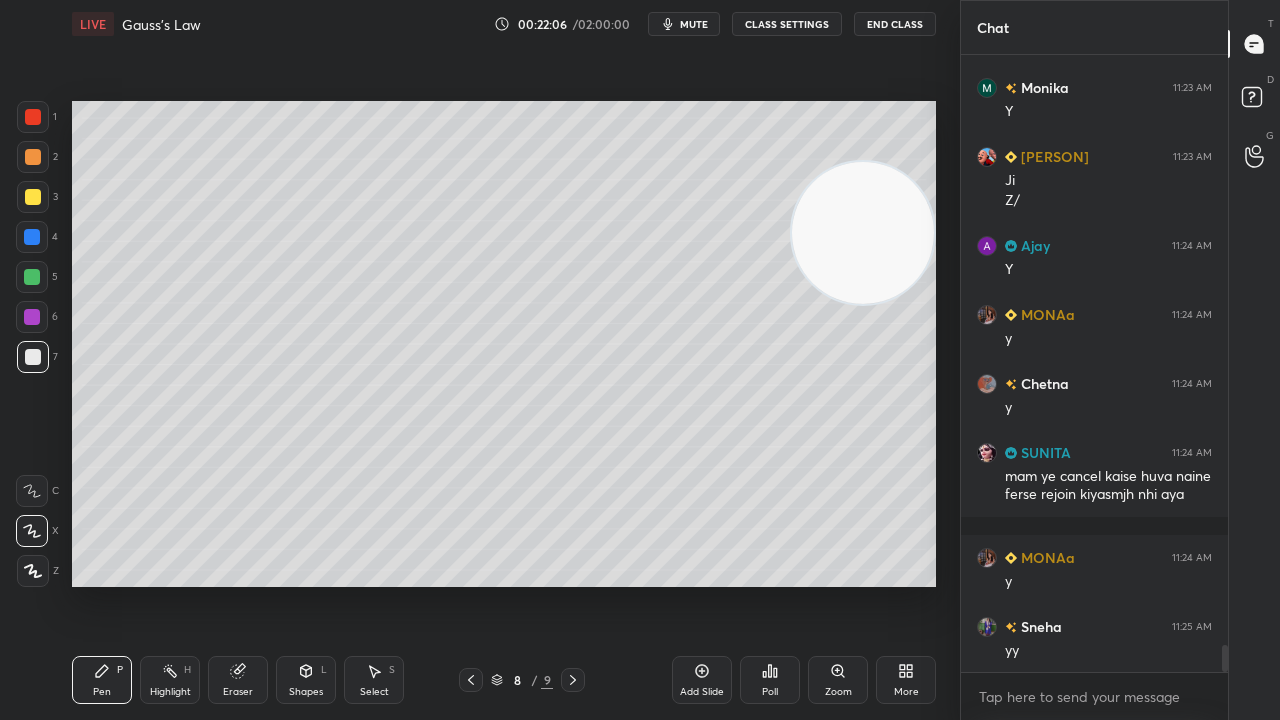 scroll, scrollTop: 13398, scrollLeft: 0, axis: vertical 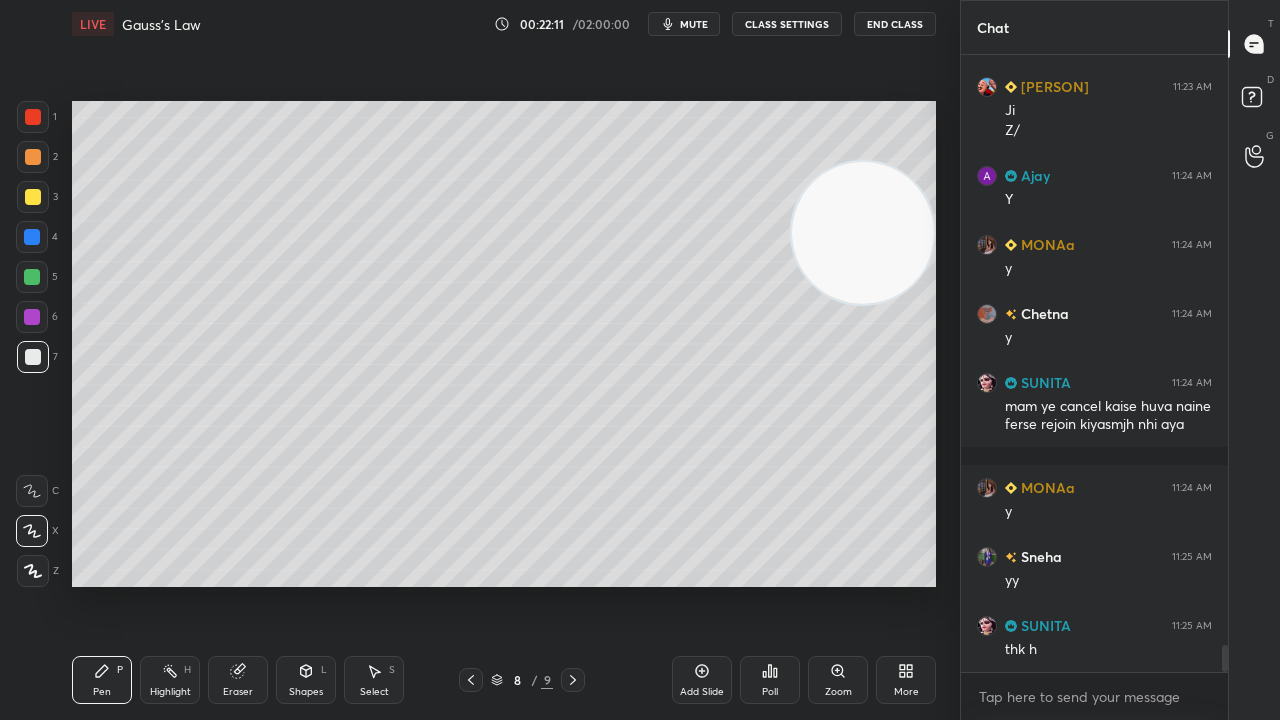 click at bounding box center (573, 680) 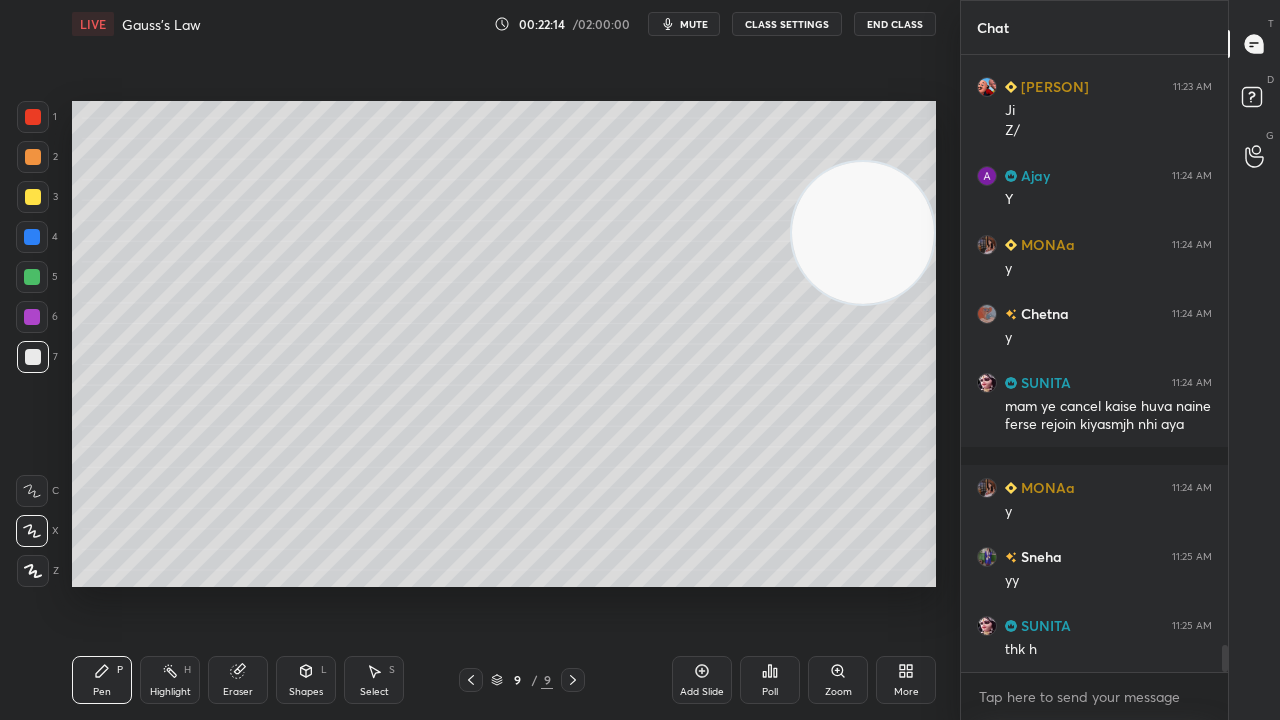 click on "mute" at bounding box center (694, 24) 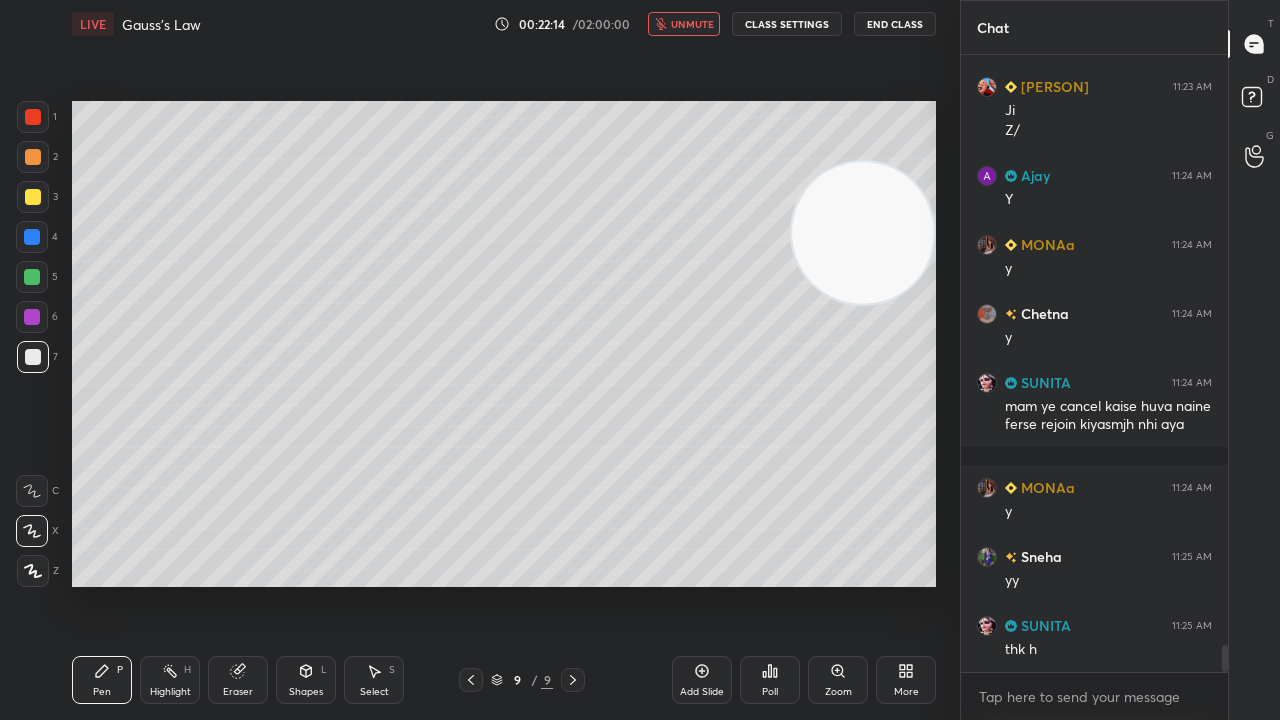 click on "unmute" at bounding box center [692, 24] 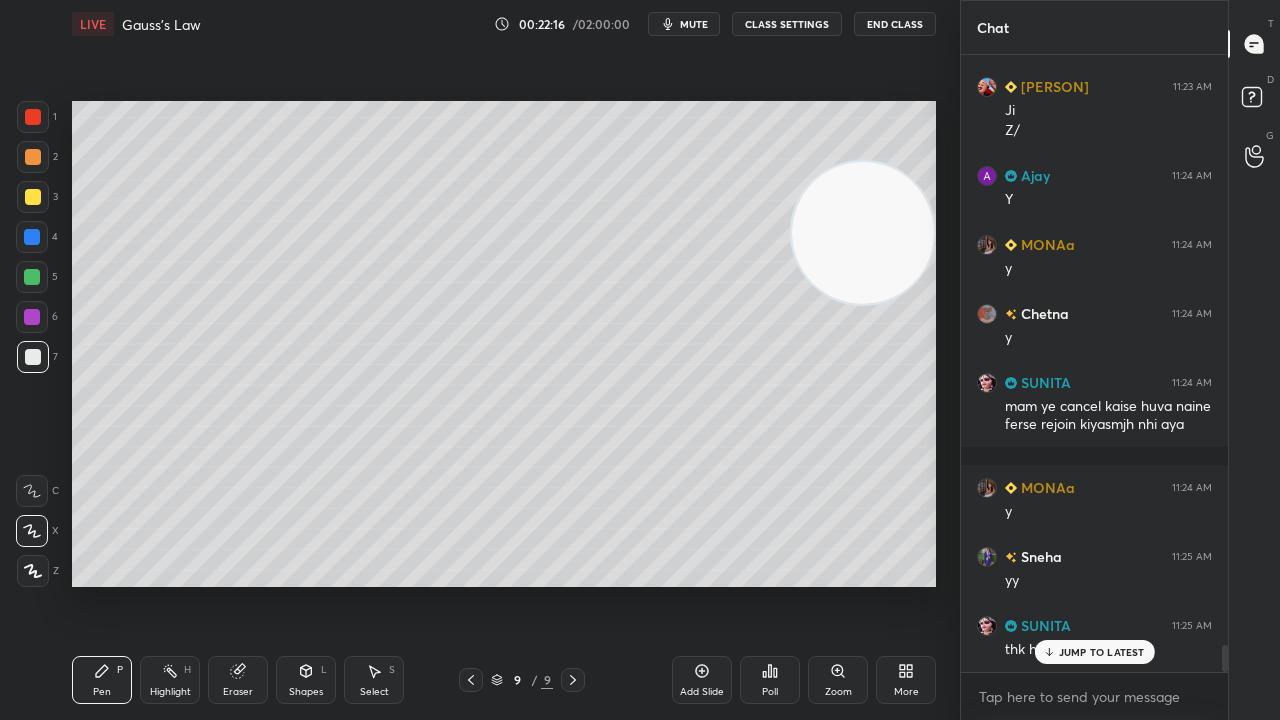 scroll, scrollTop: 13466, scrollLeft: 0, axis: vertical 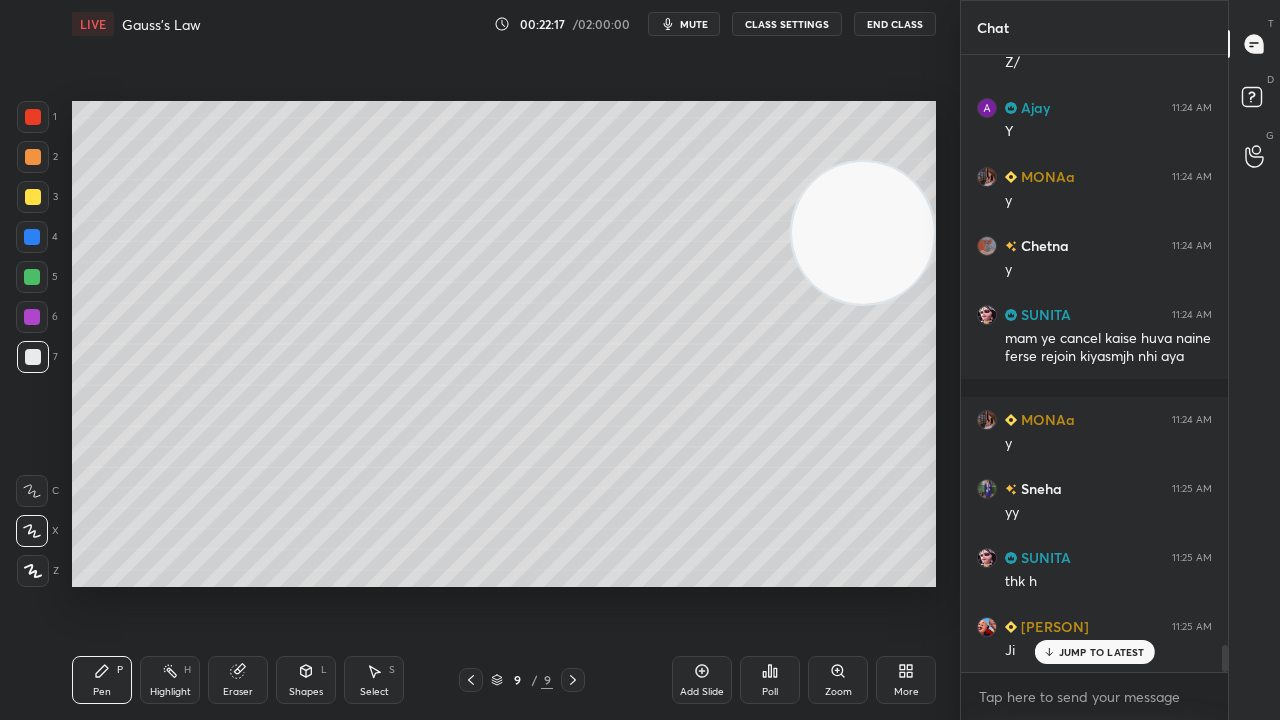 click on "Shapes" at bounding box center (306, 692) 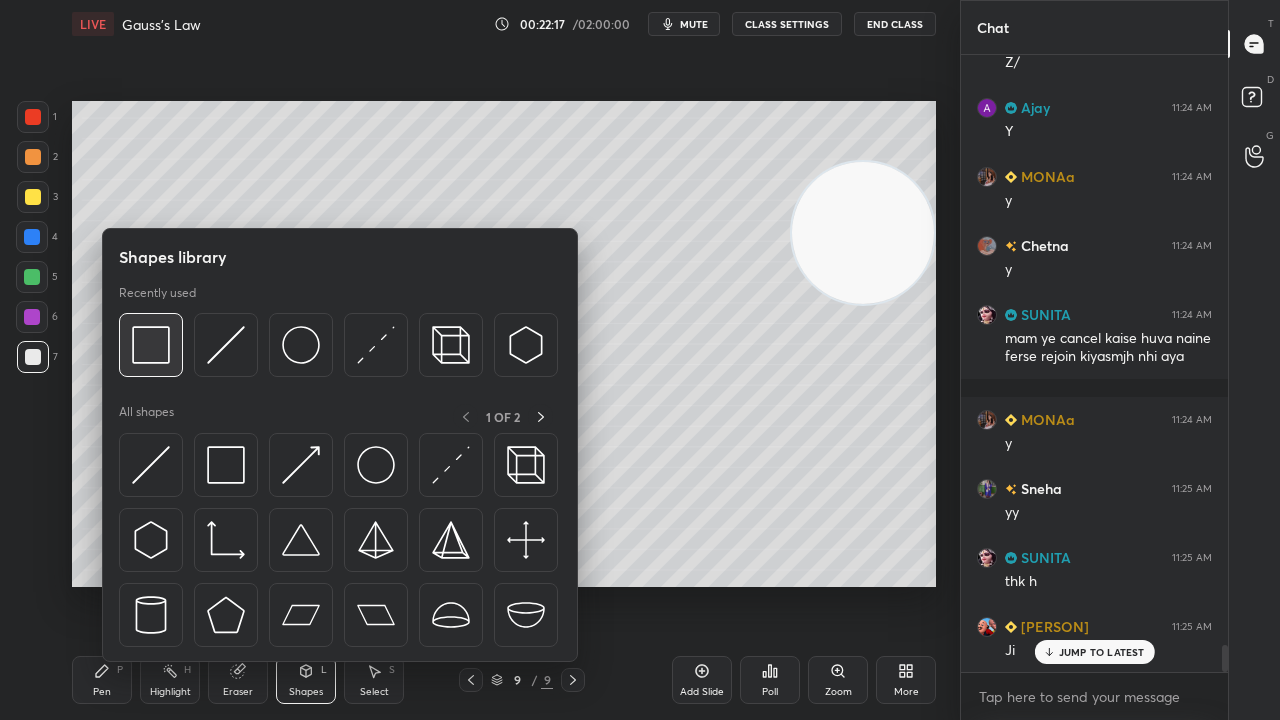 click at bounding box center (151, 345) 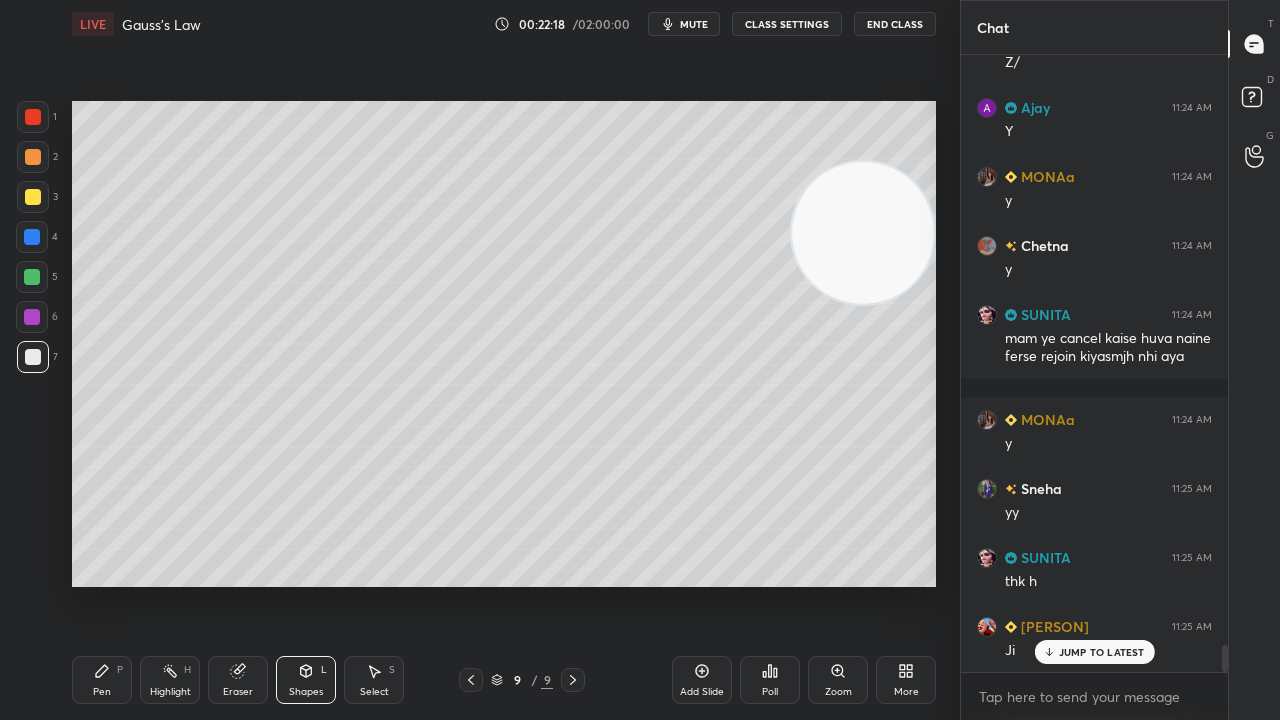 scroll, scrollTop: 13536, scrollLeft: 0, axis: vertical 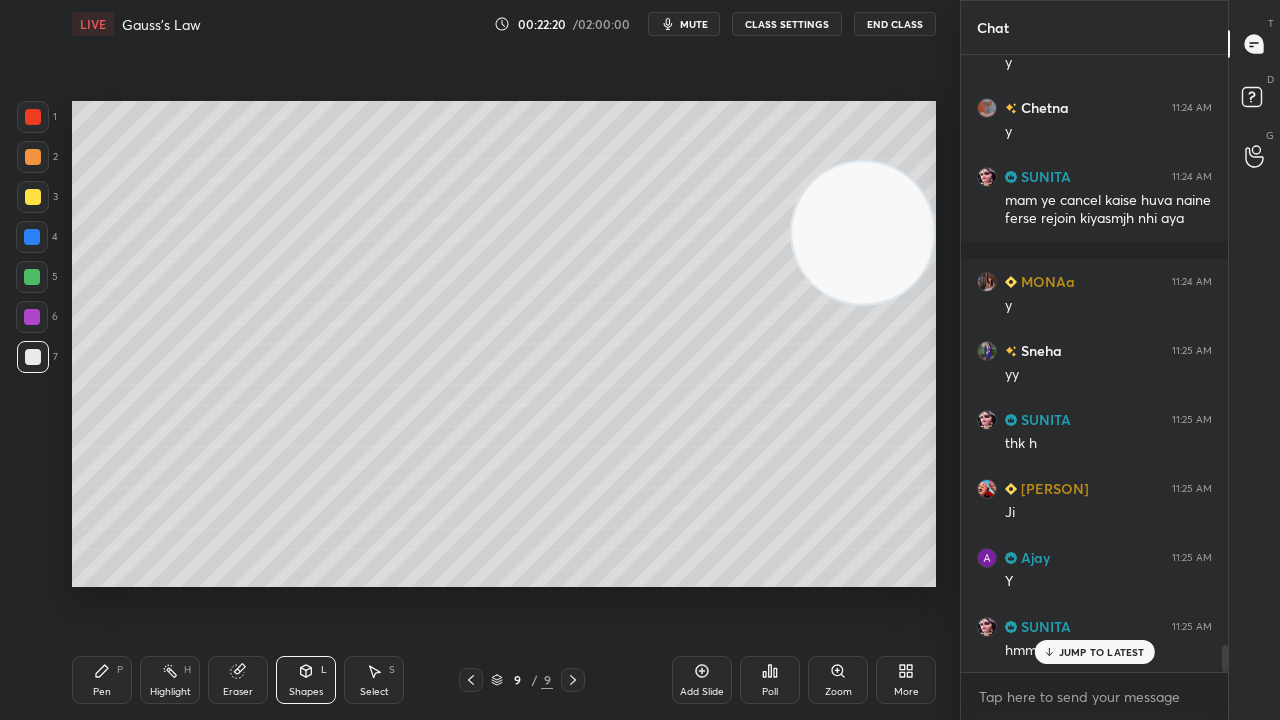 click on "Pen P" at bounding box center (102, 680) 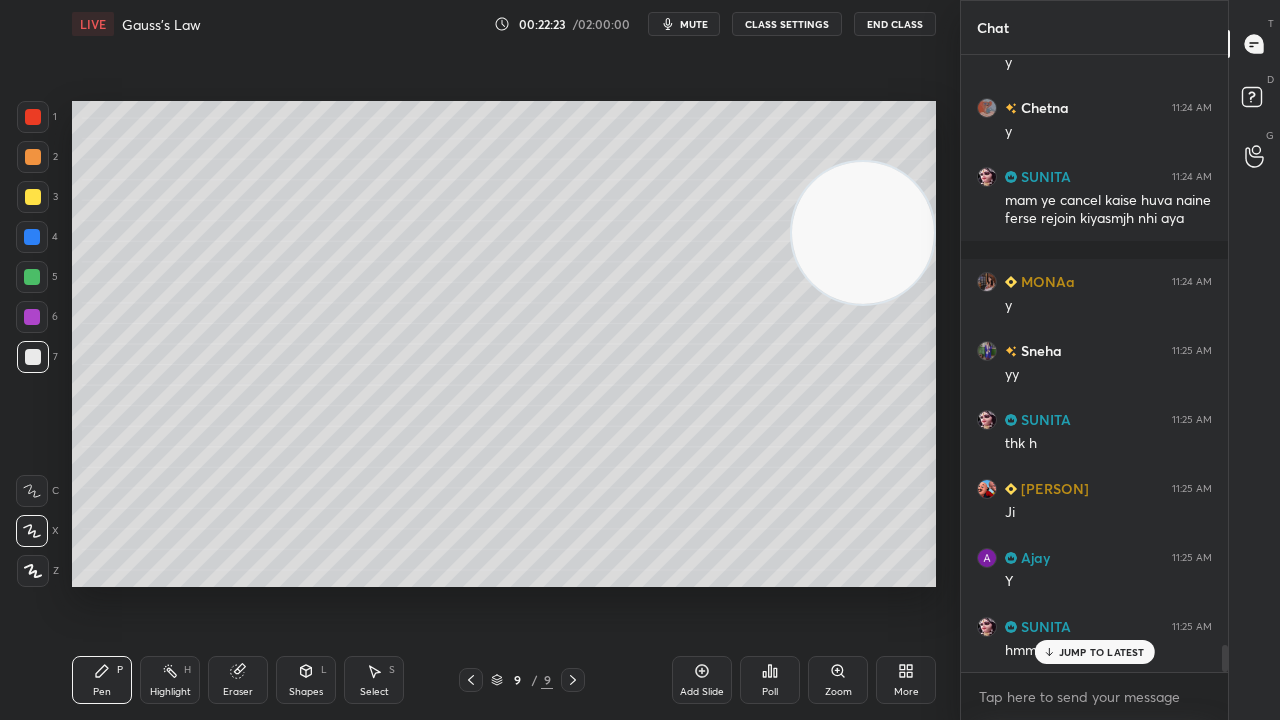 click at bounding box center (33, 197) 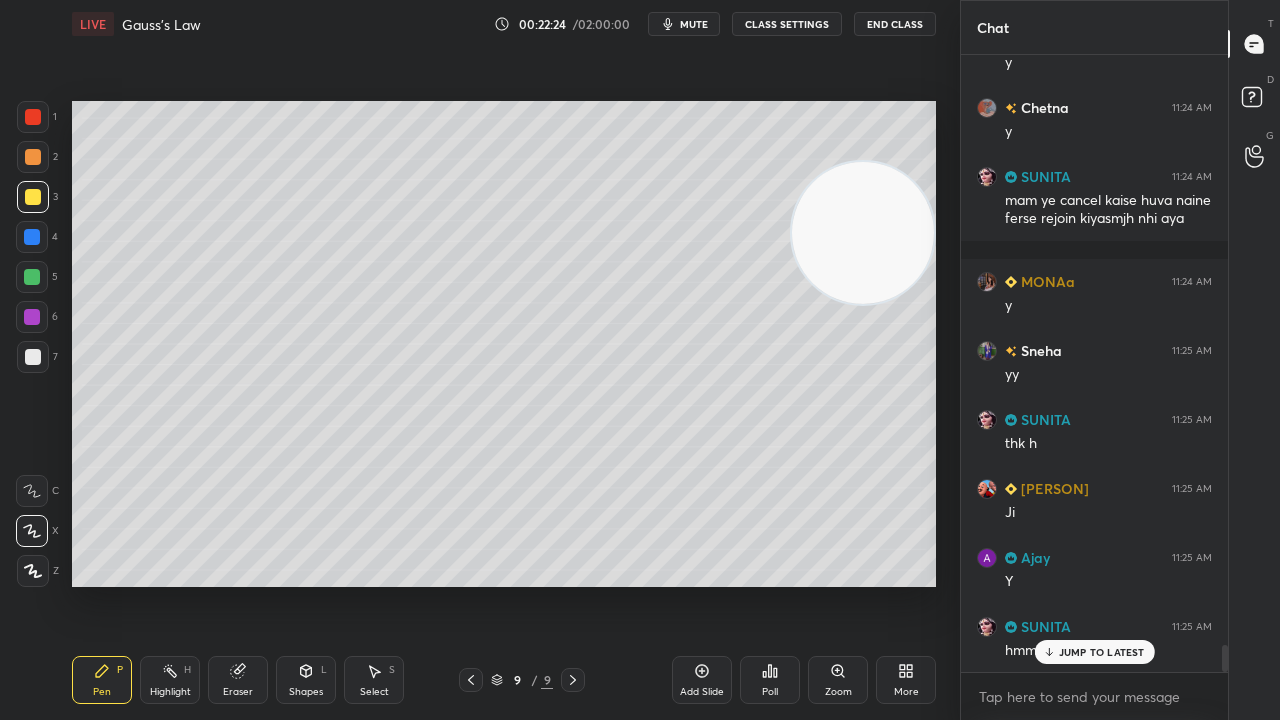 click 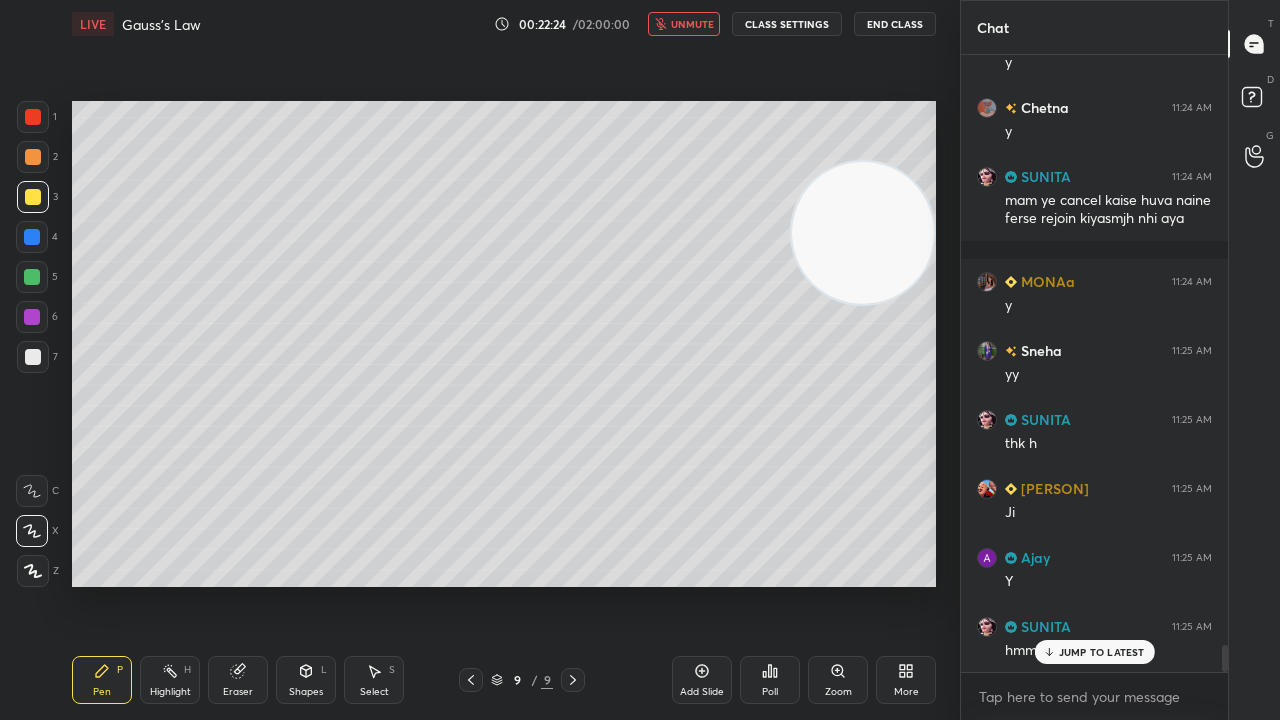 click on "unmute" at bounding box center (692, 24) 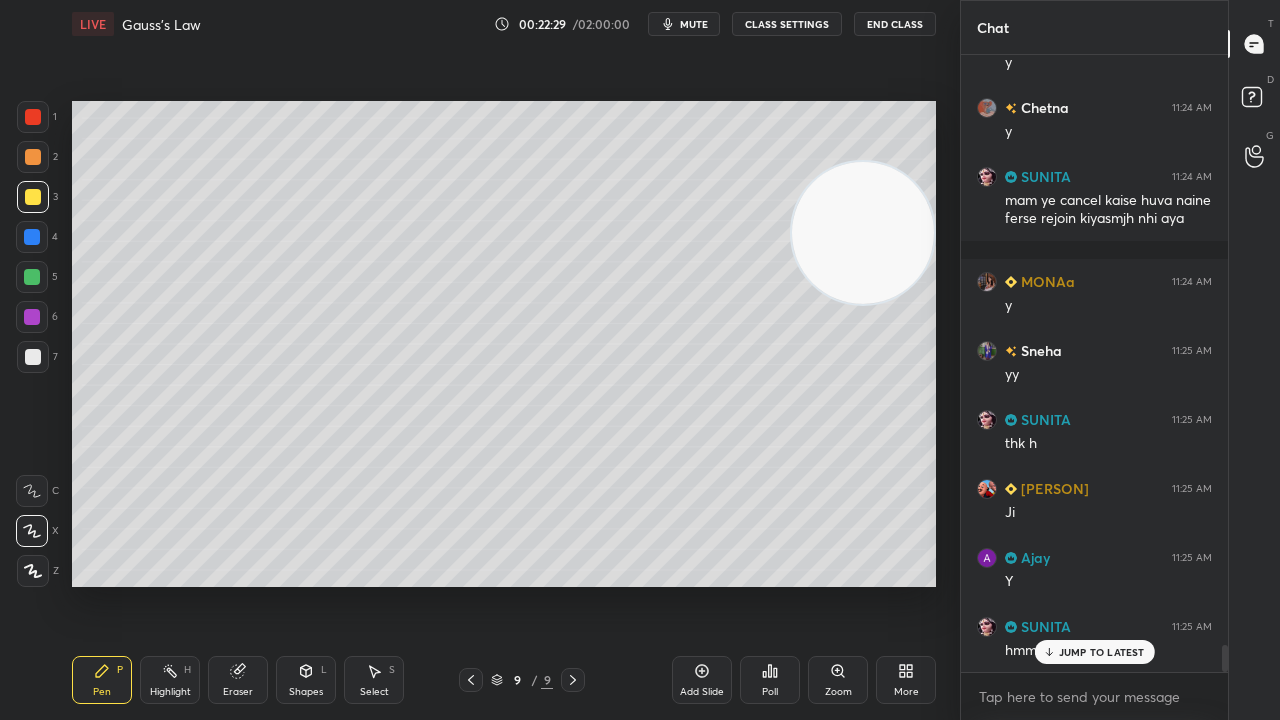 scroll, scrollTop: 13674, scrollLeft: 0, axis: vertical 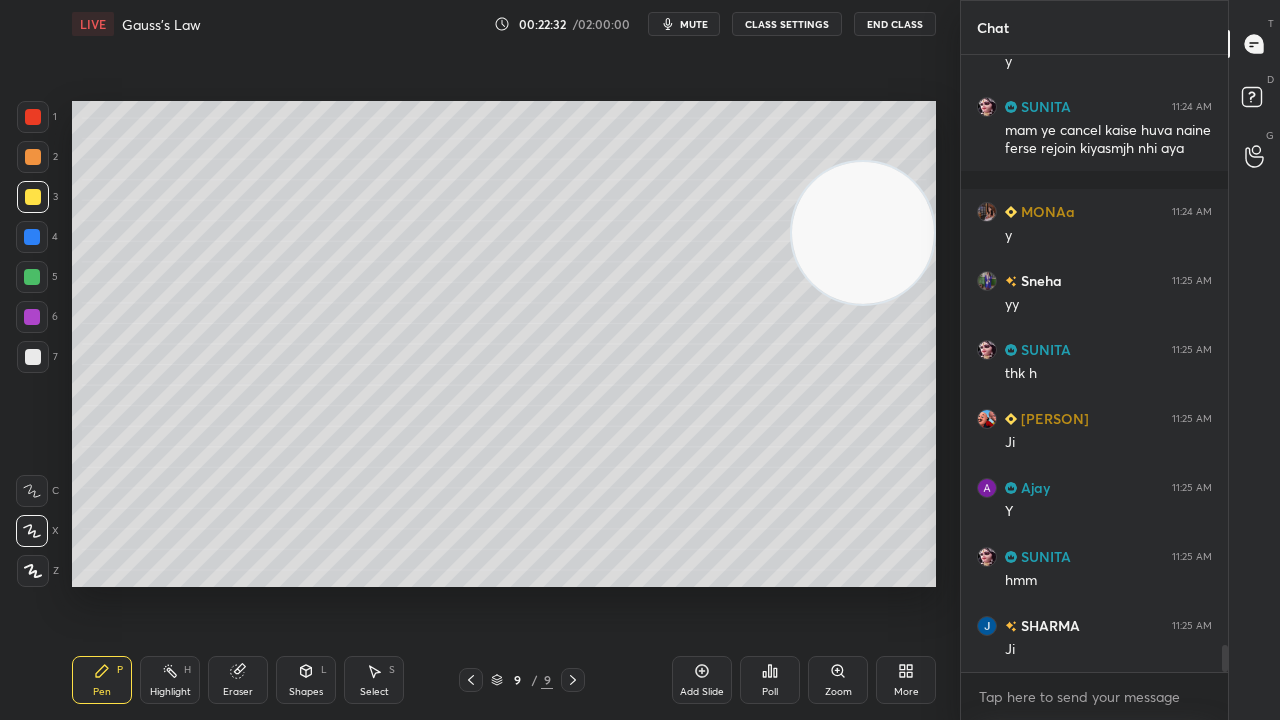 click on "7" at bounding box center [37, 357] 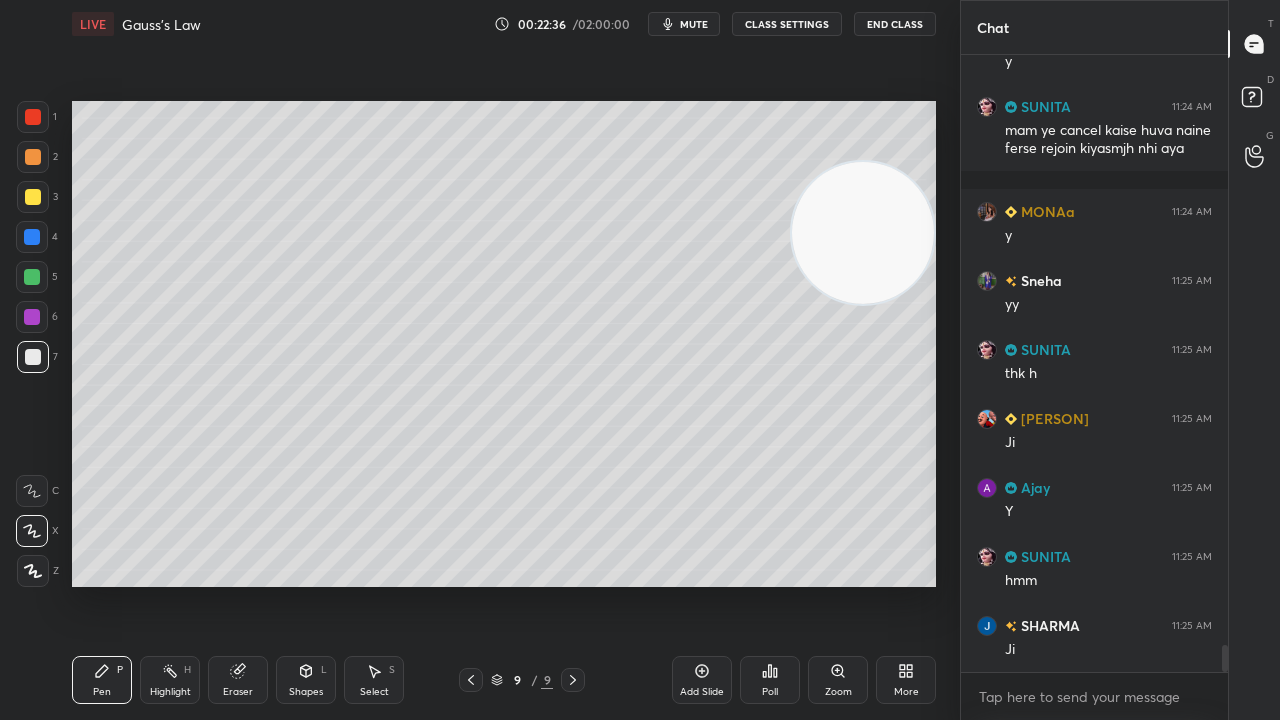 click 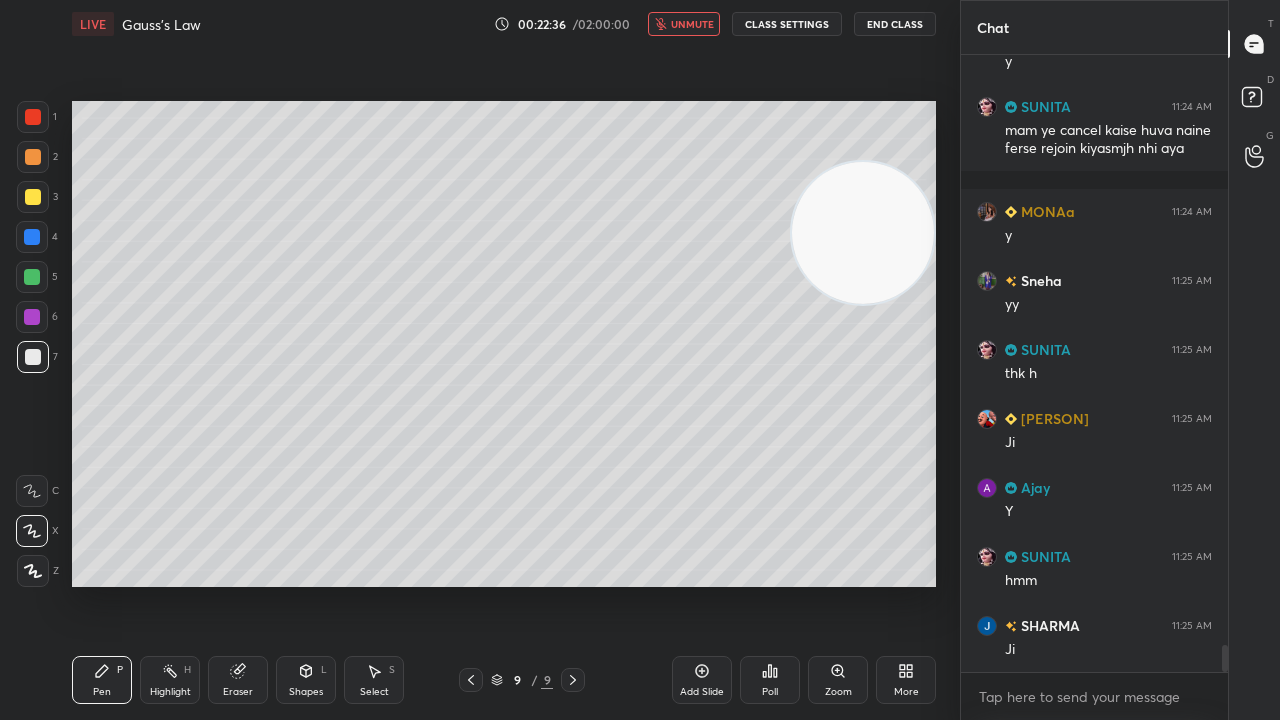 click on "unmute" at bounding box center (692, 24) 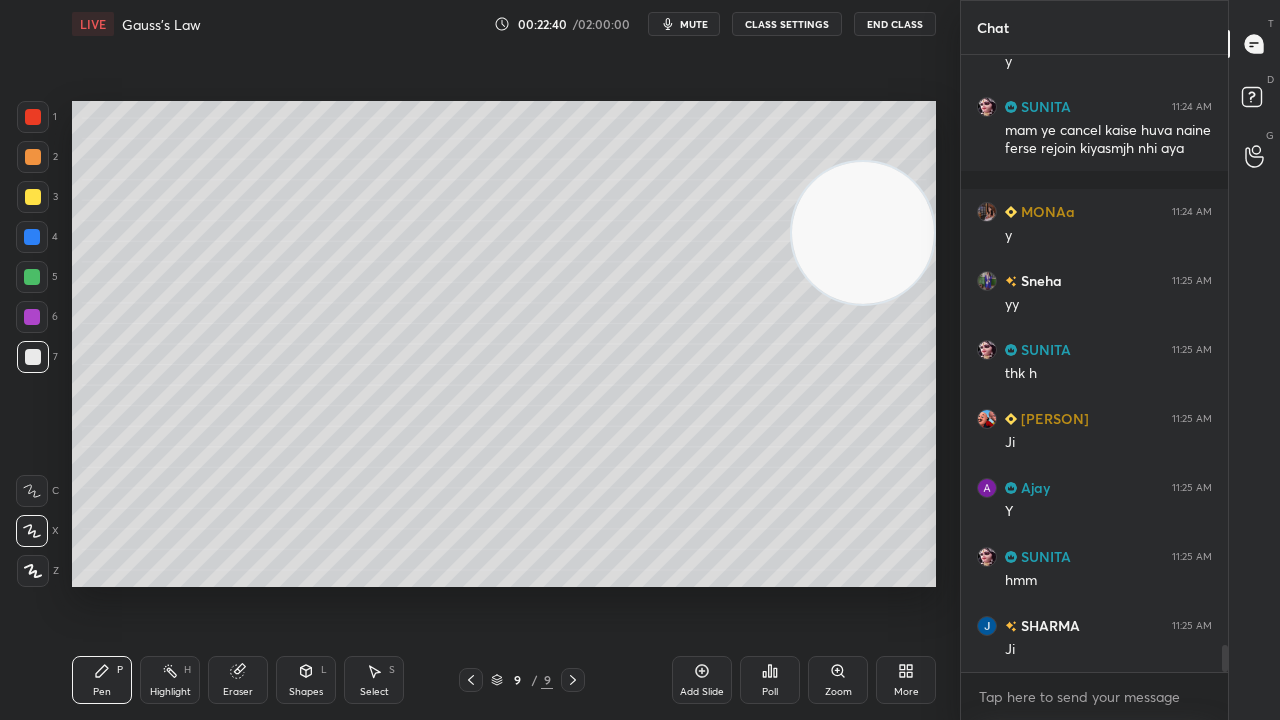 click on "mute" at bounding box center (694, 24) 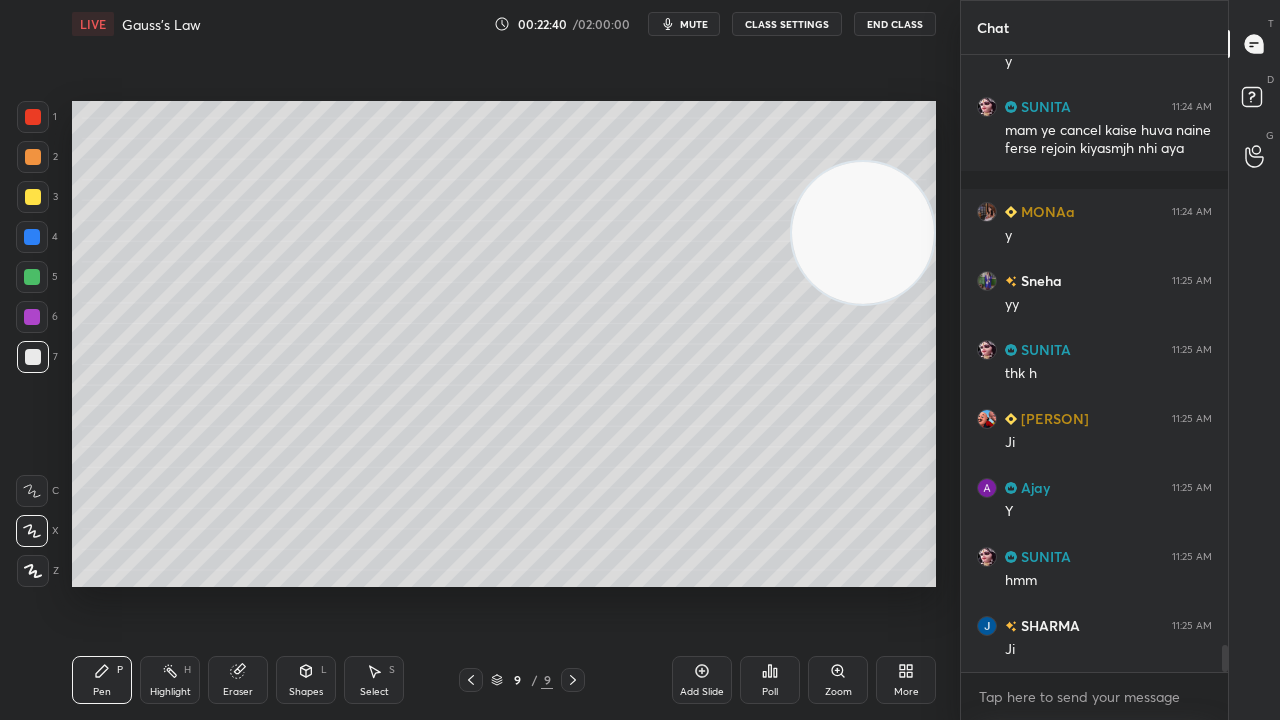 click on "mute" at bounding box center (694, 24) 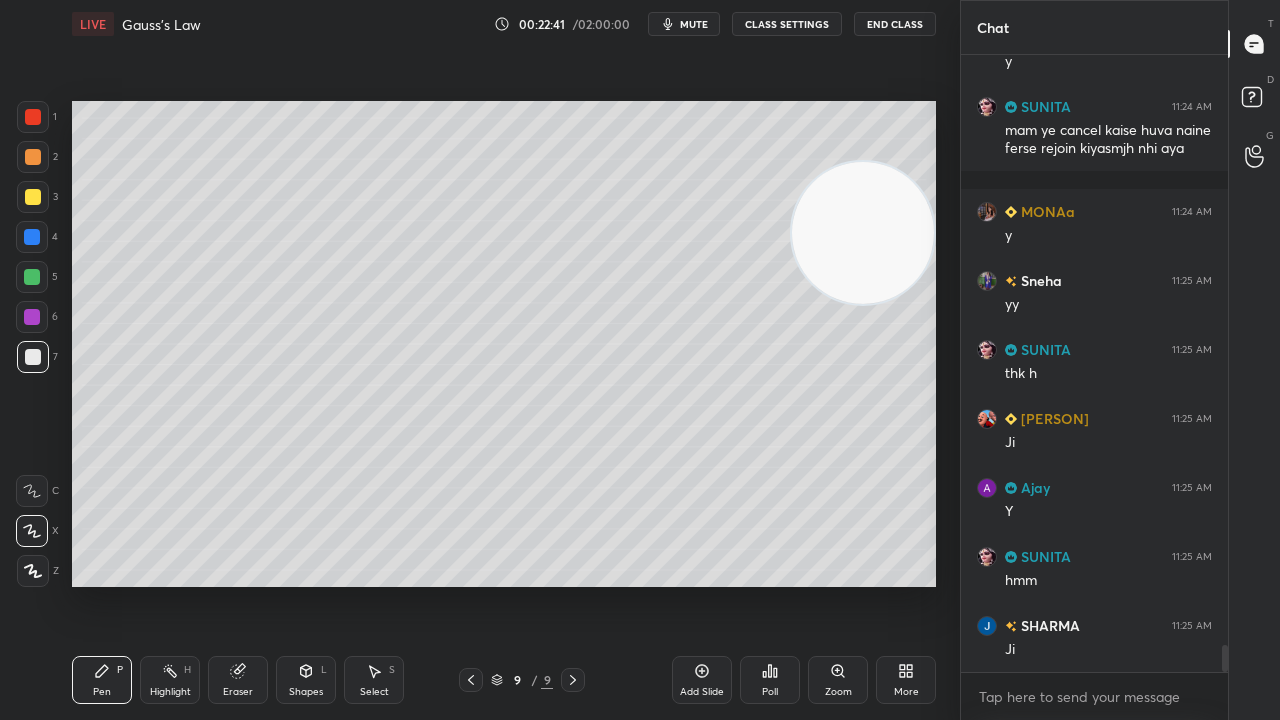 click at bounding box center [33, 197] 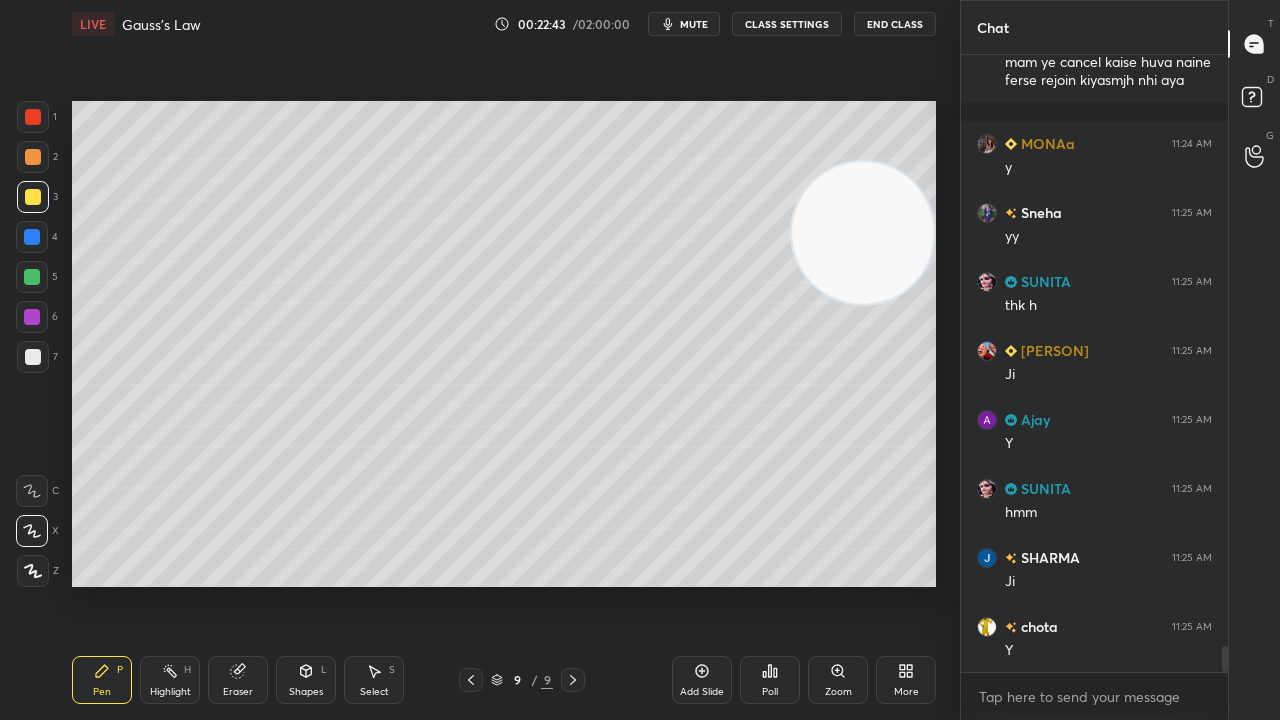 scroll, scrollTop: 13812, scrollLeft: 0, axis: vertical 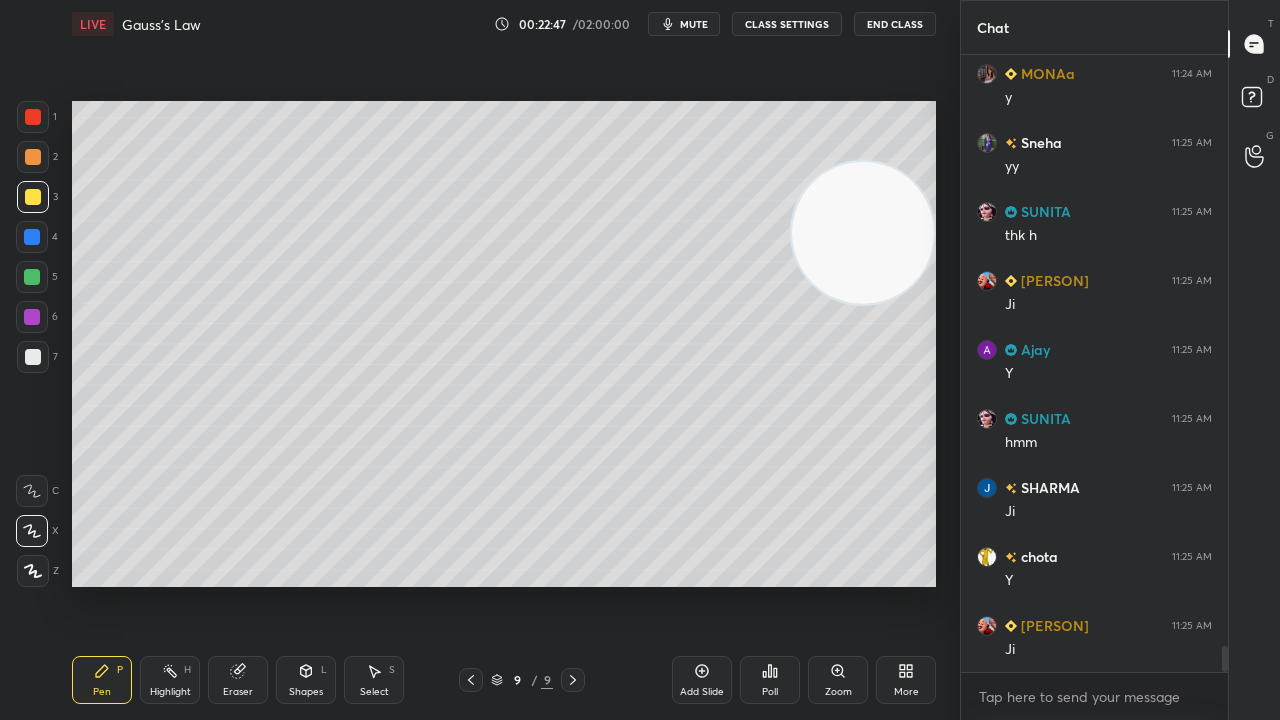 click on "Add Slide" at bounding box center (702, 680) 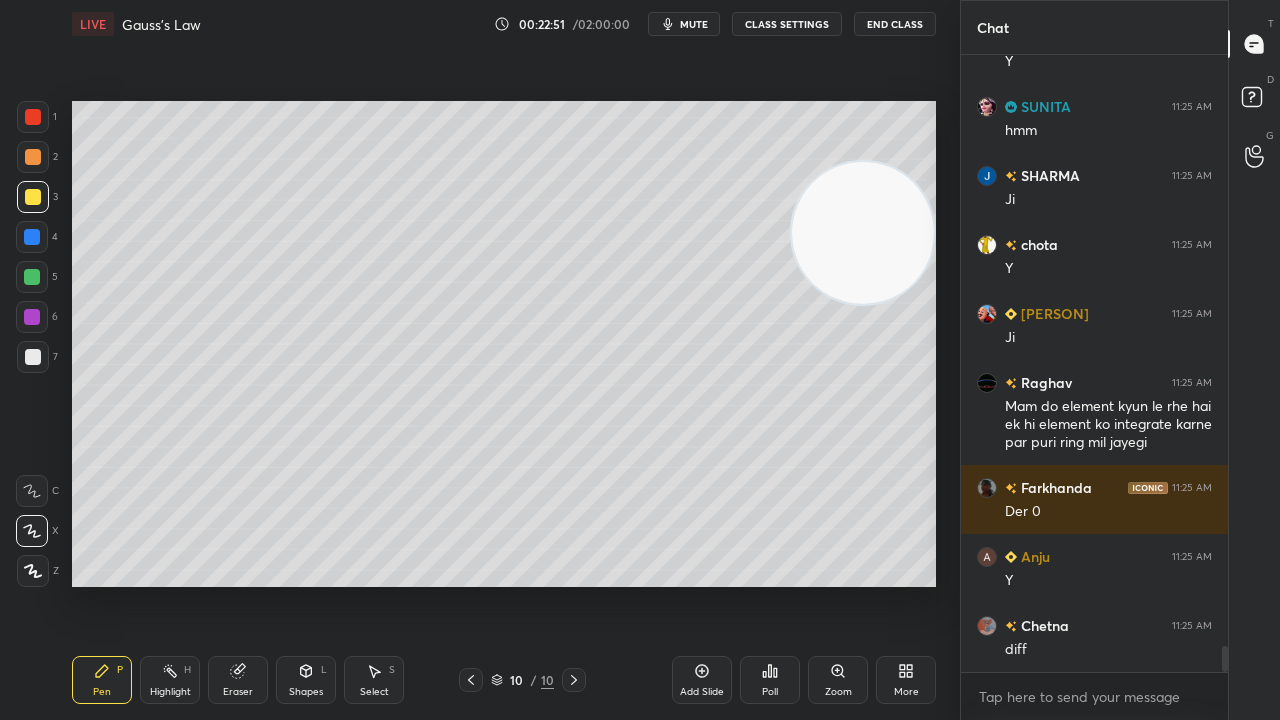 scroll, scrollTop: 14262, scrollLeft: 0, axis: vertical 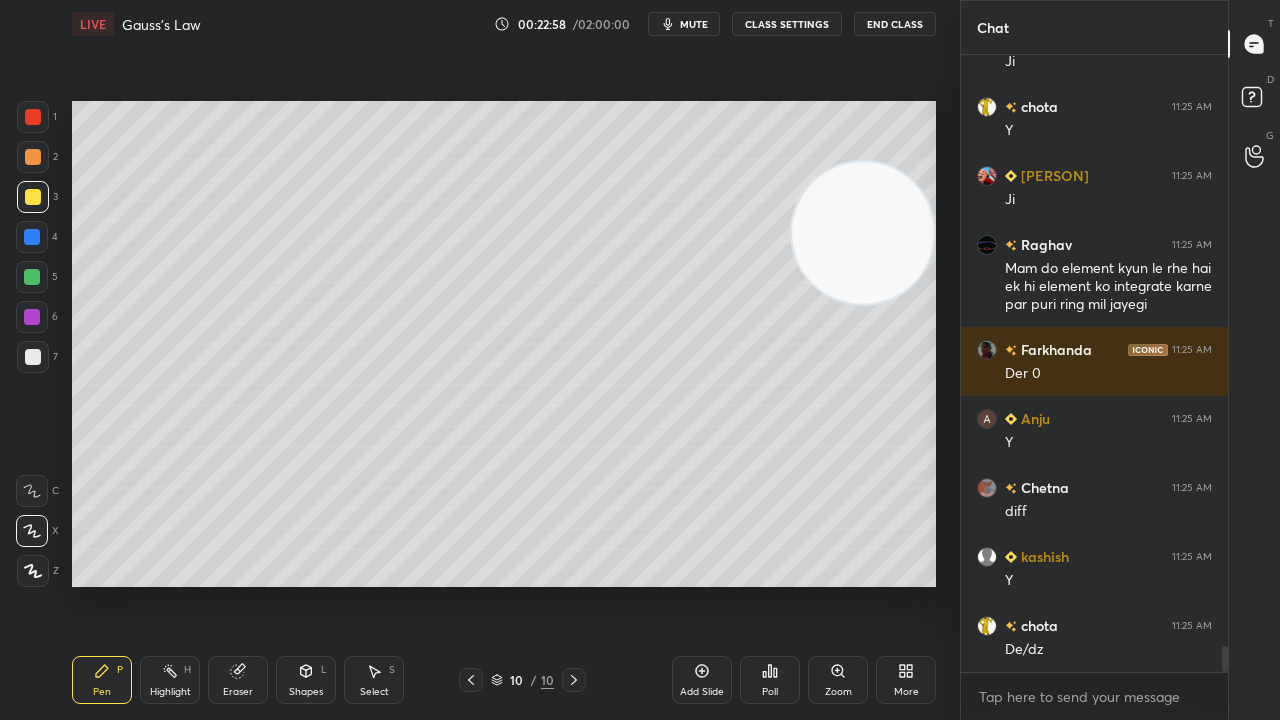 click on "mute" at bounding box center (694, 24) 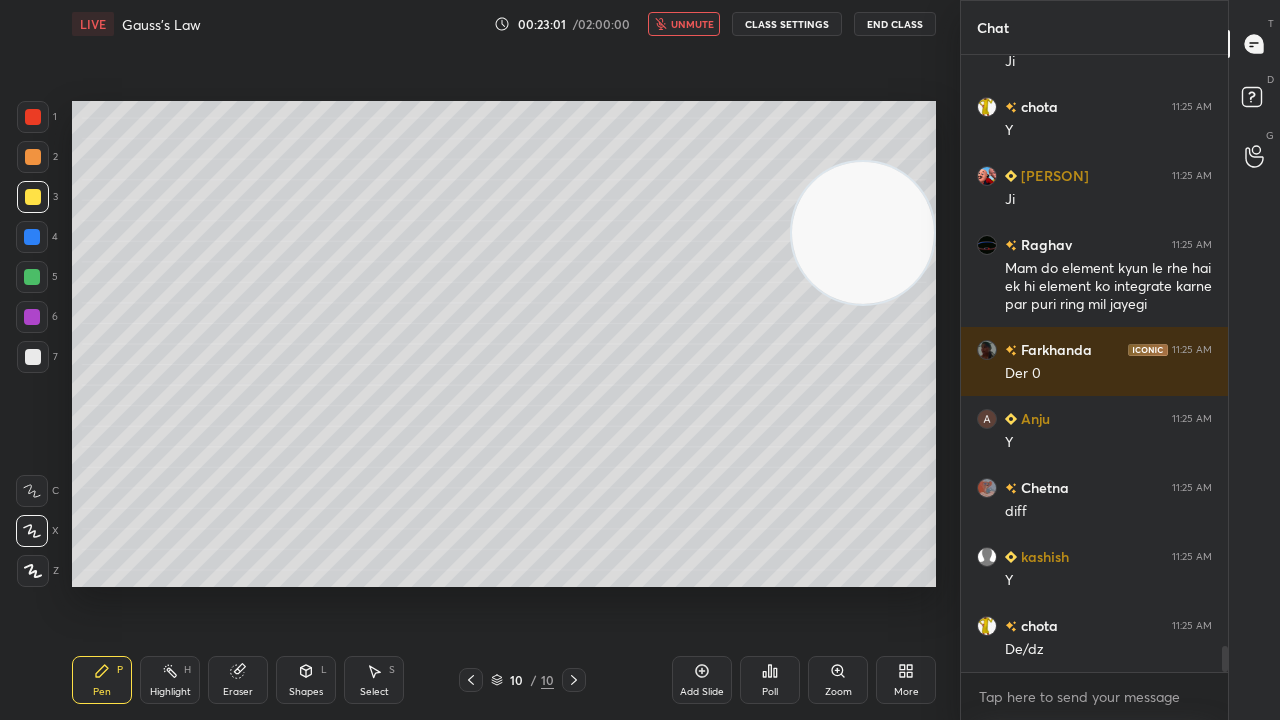 click on "unmute" at bounding box center [692, 24] 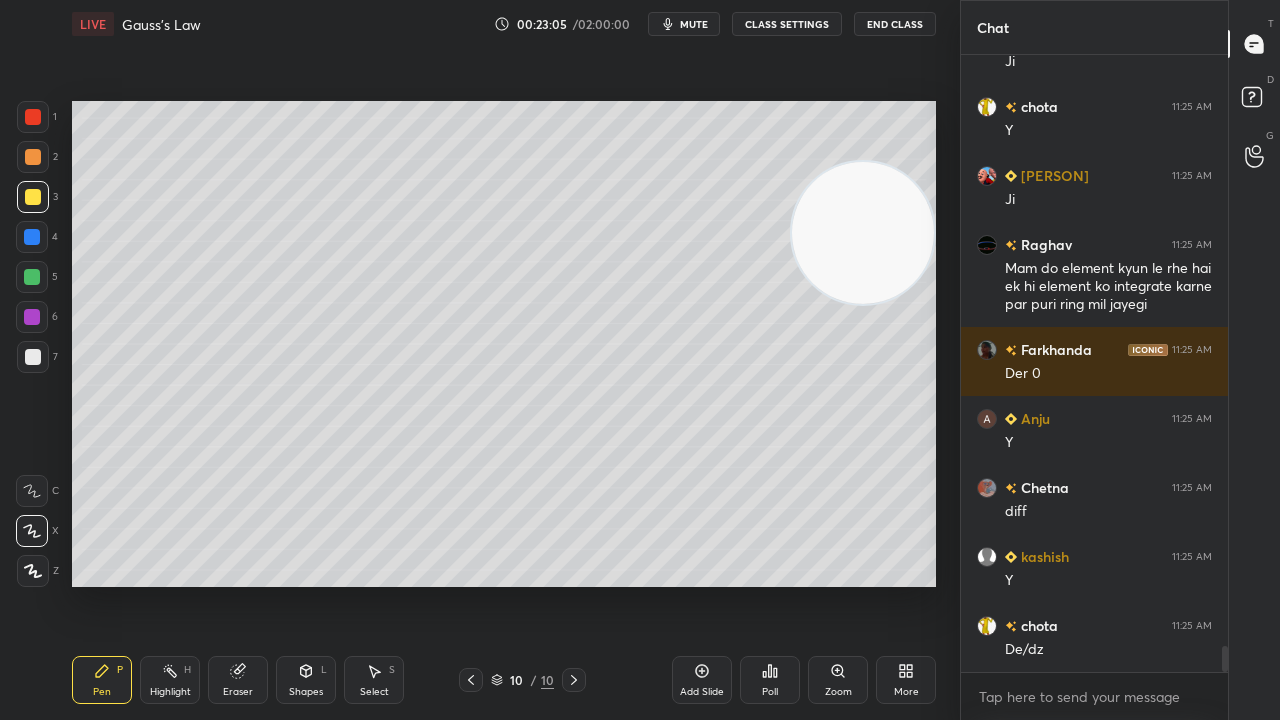 click 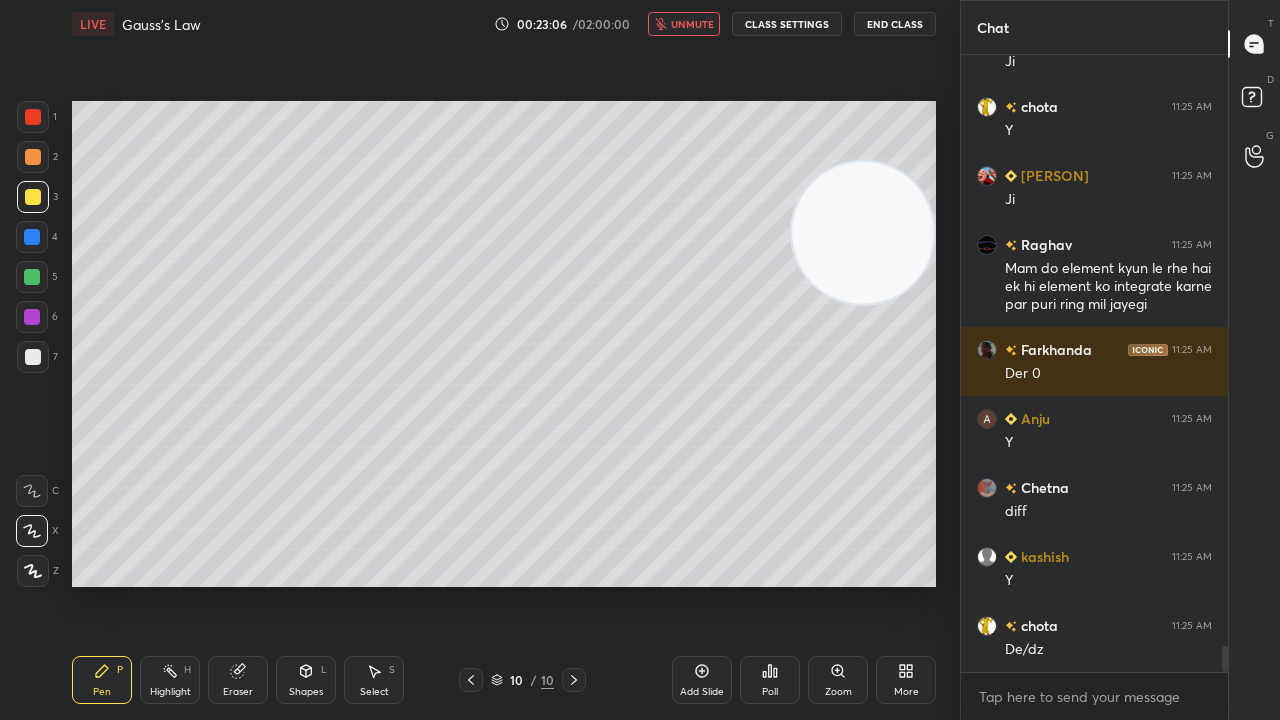 click on "unmute" at bounding box center (684, 24) 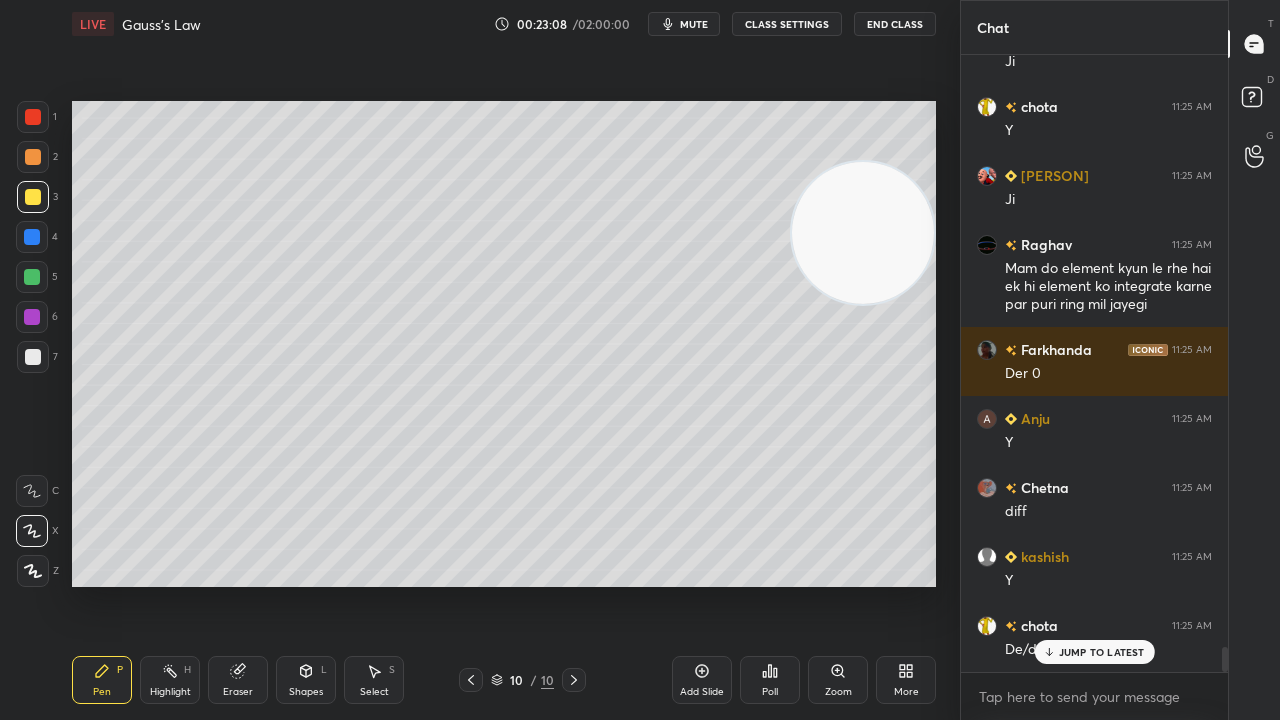 scroll, scrollTop: 14330, scrollLeft: 0, axis: vertical 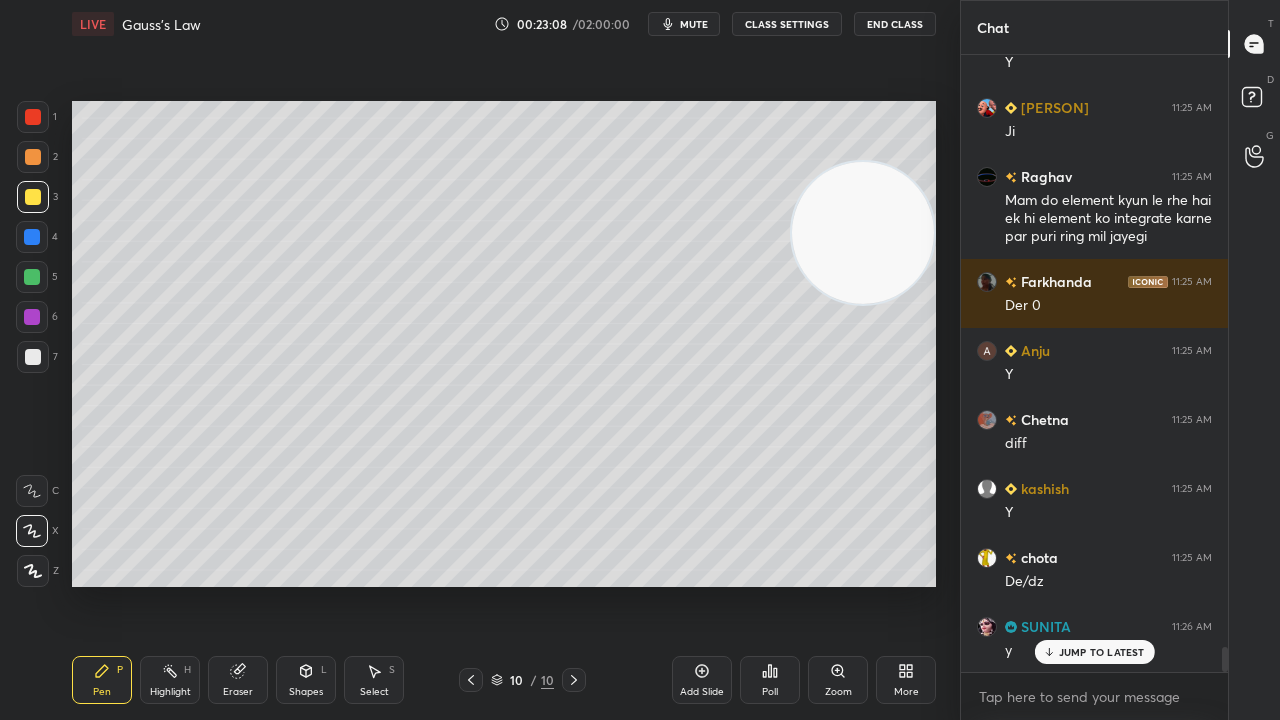 click on "mute" at bounding box center (694, 24) 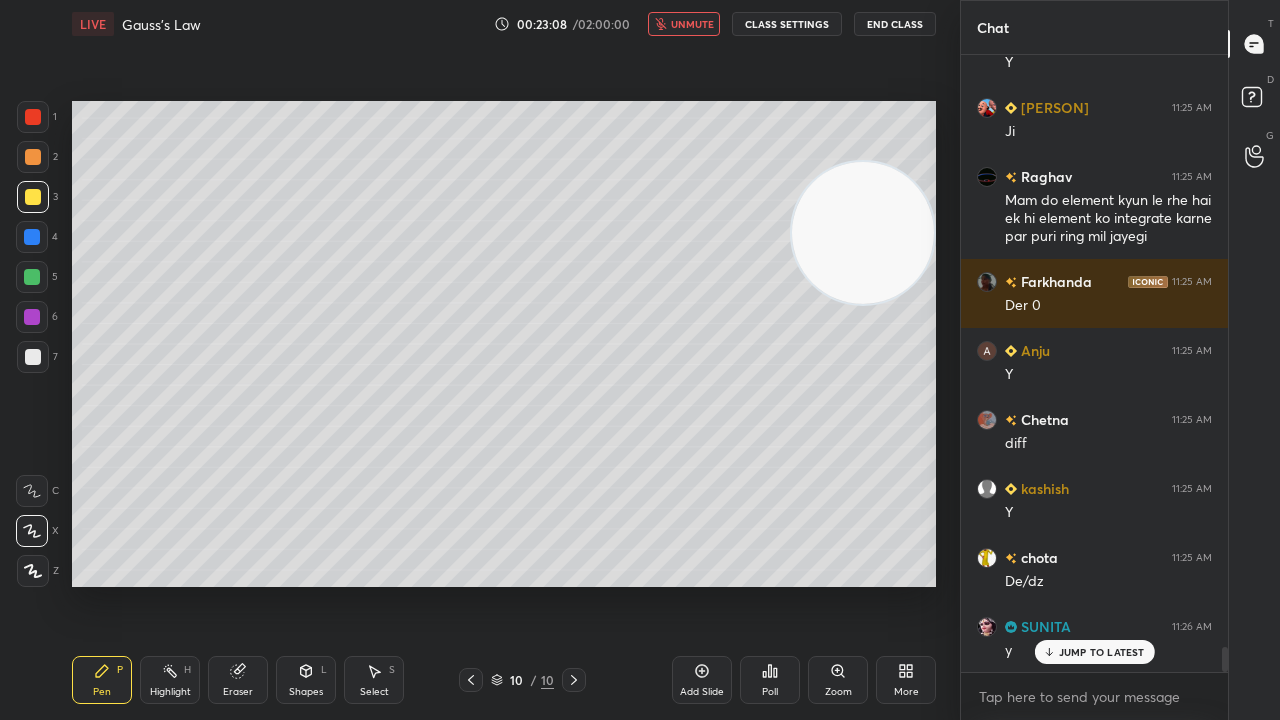 click on "unmute" at bounding box center [692, 24] 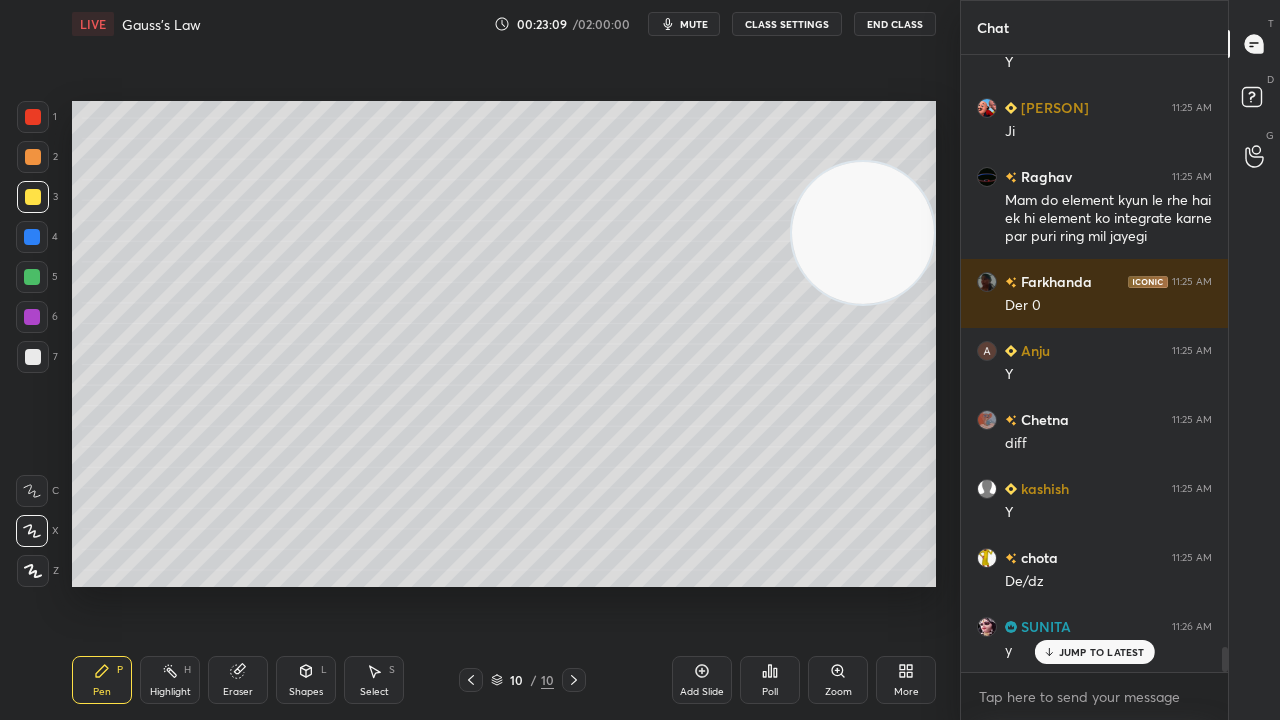 click on "JUMP TO LATEST" at bounding box center [1094, 652] 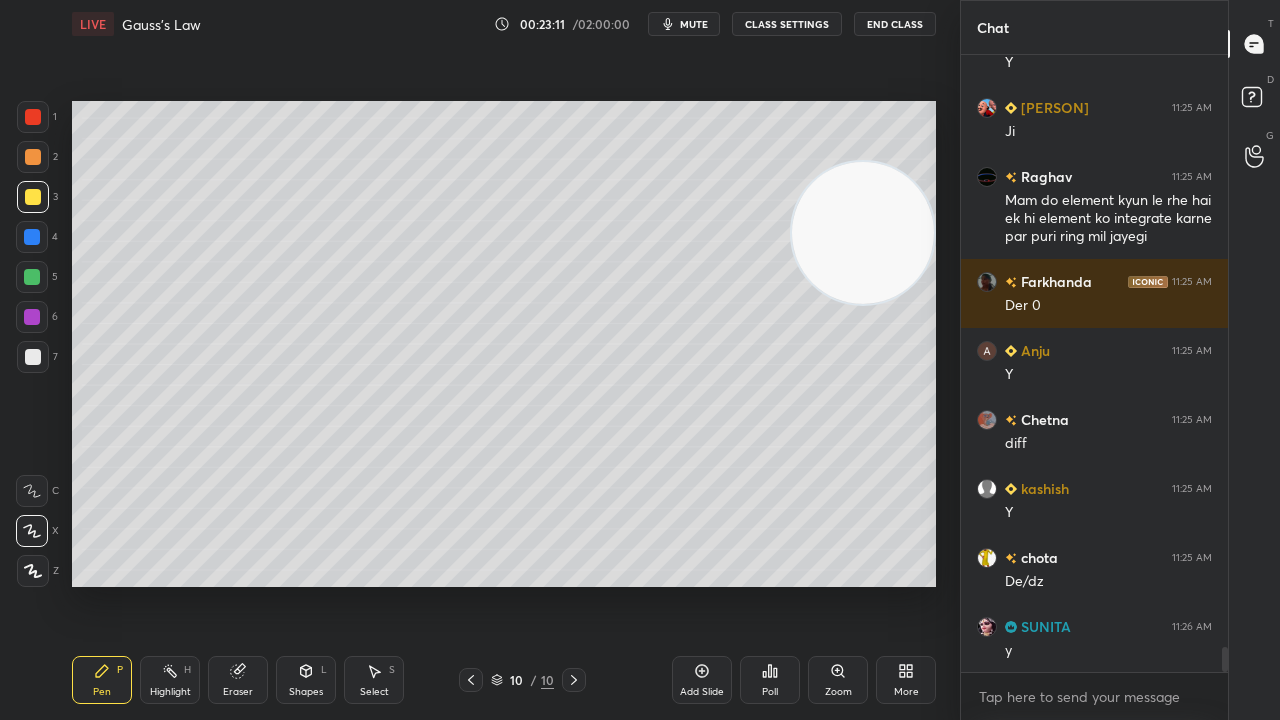 click on "mute" at bounding box center (694, 24) 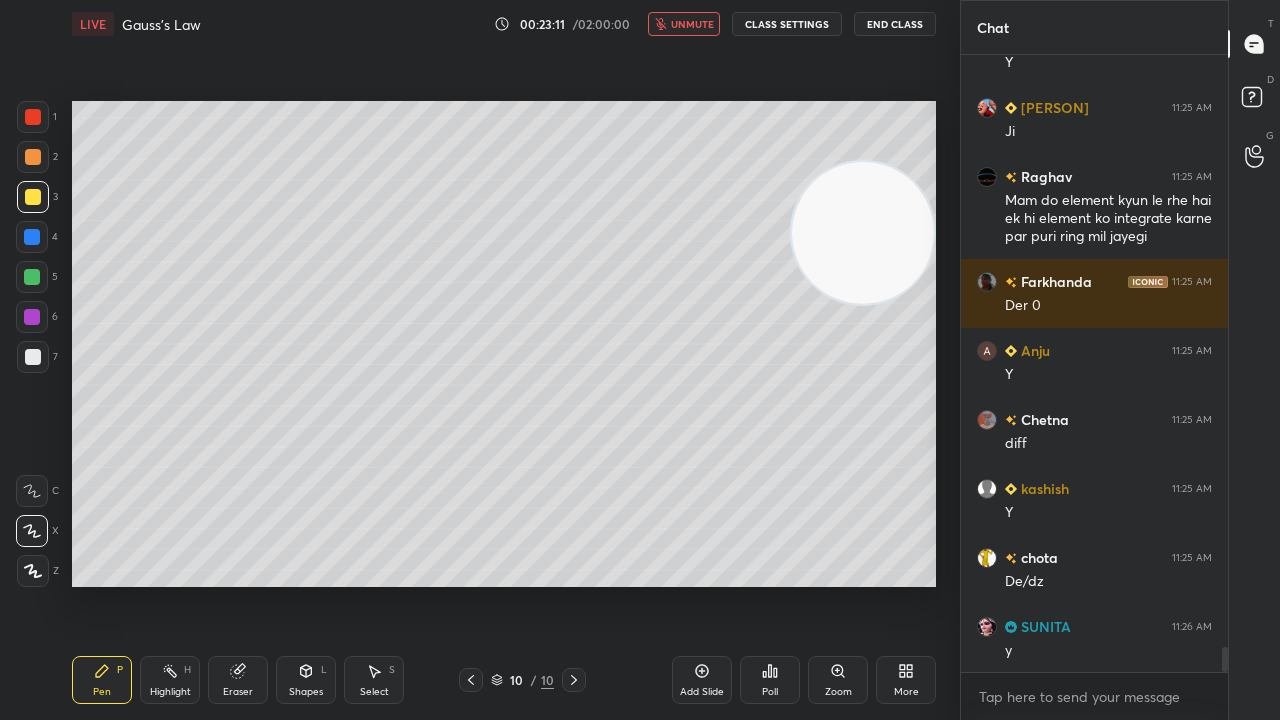 click on "unmute" at bounding box center (692, 24) 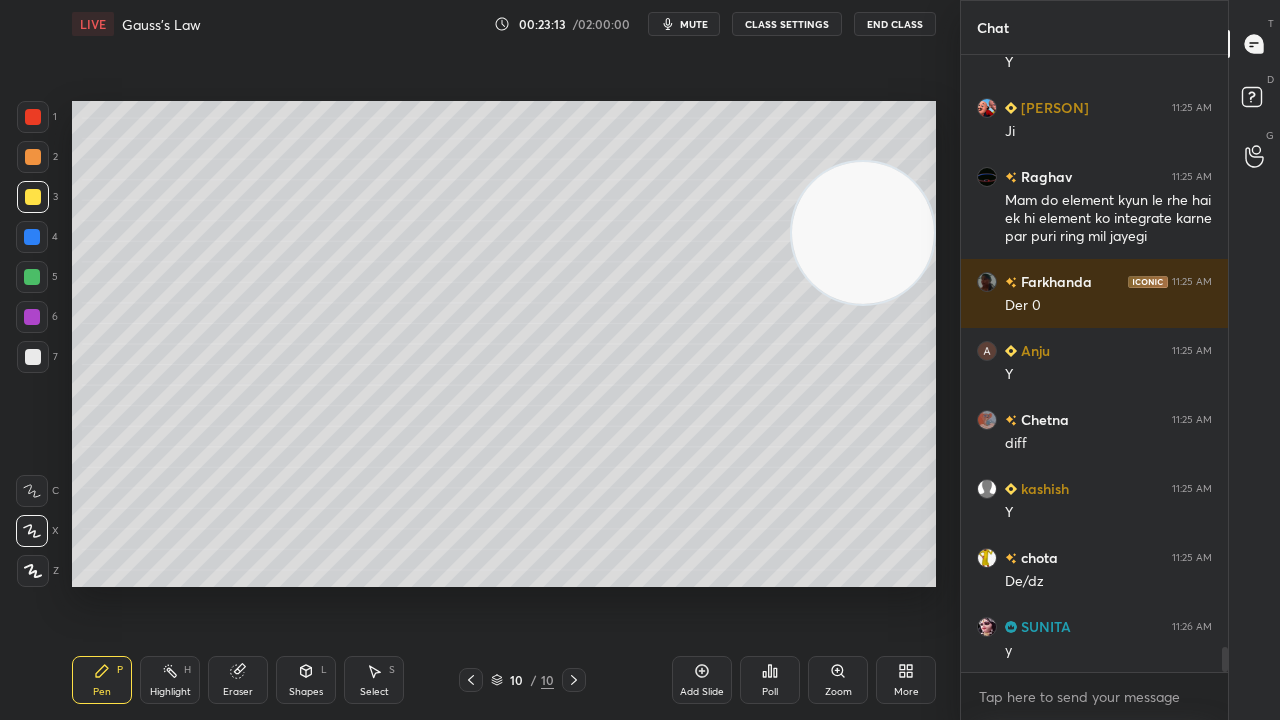 drag, startPoint x: 686, startPoint y: 38, endPoint x: 684, endPoint y: 28, distance: 10.198039 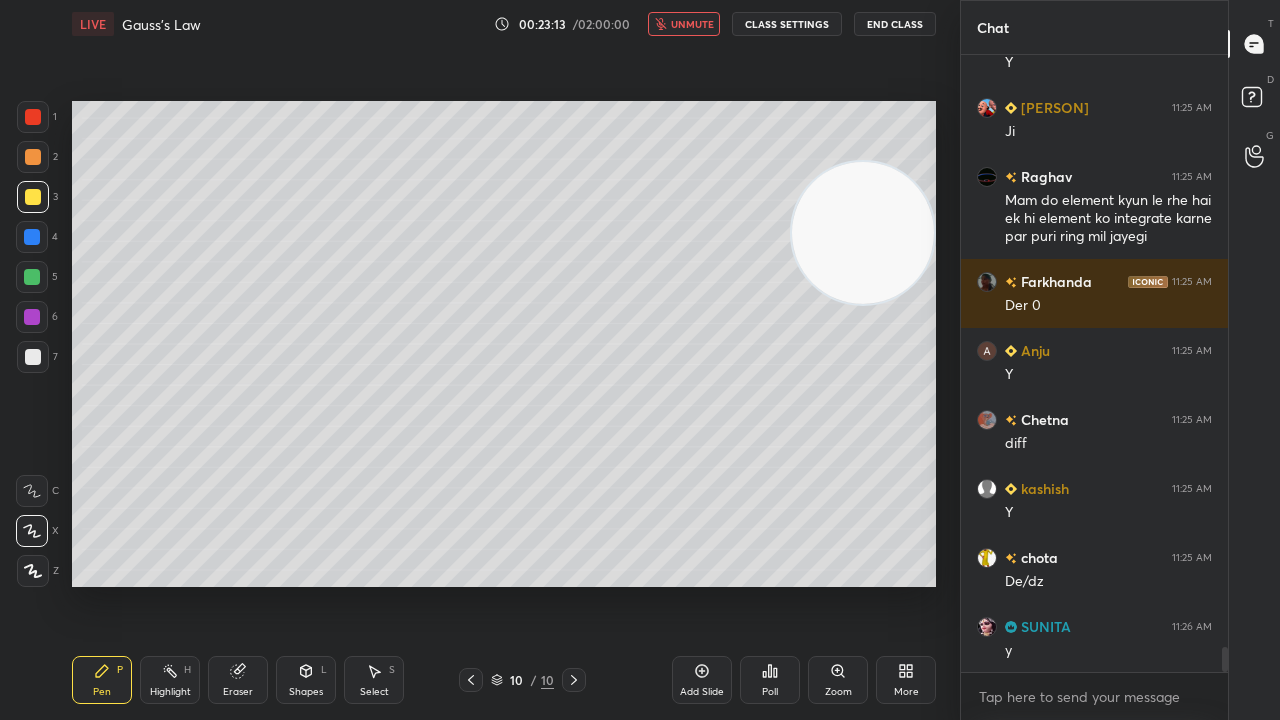 scroll, scrollTop: 14400, scrollLeft: 0, axis: vertical 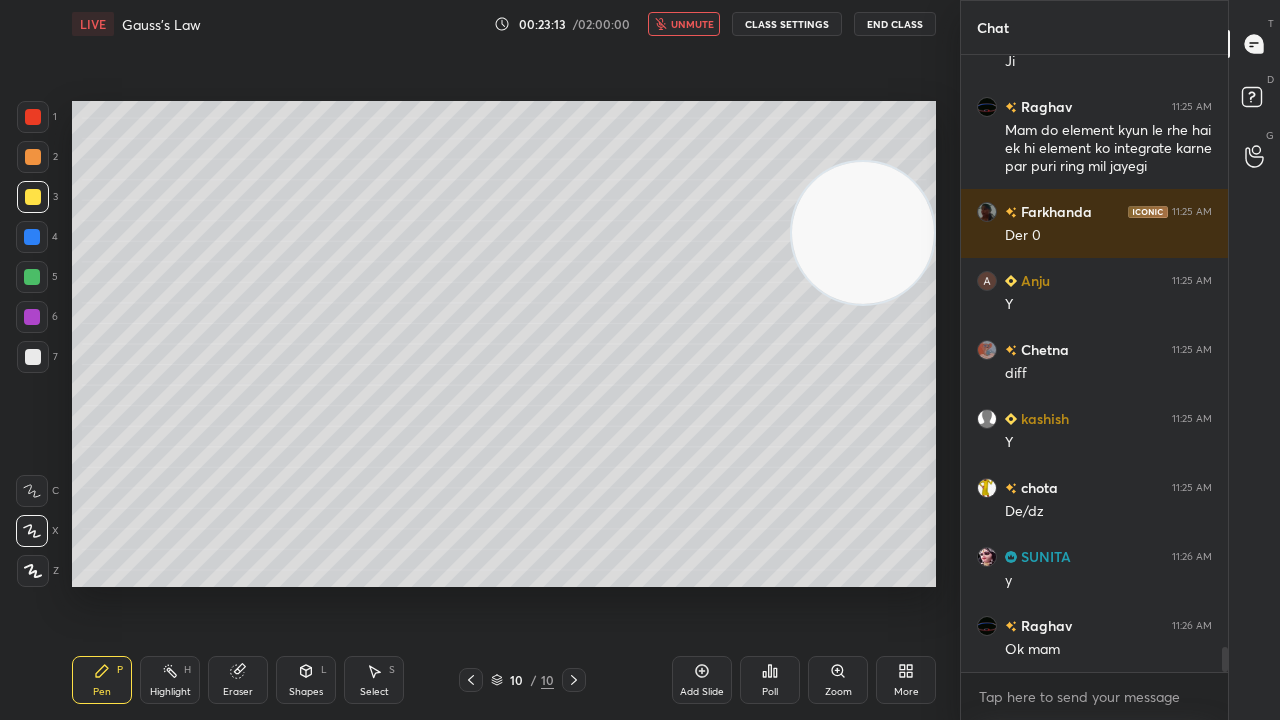 click on "unmute" at bounding box center [692, 24] 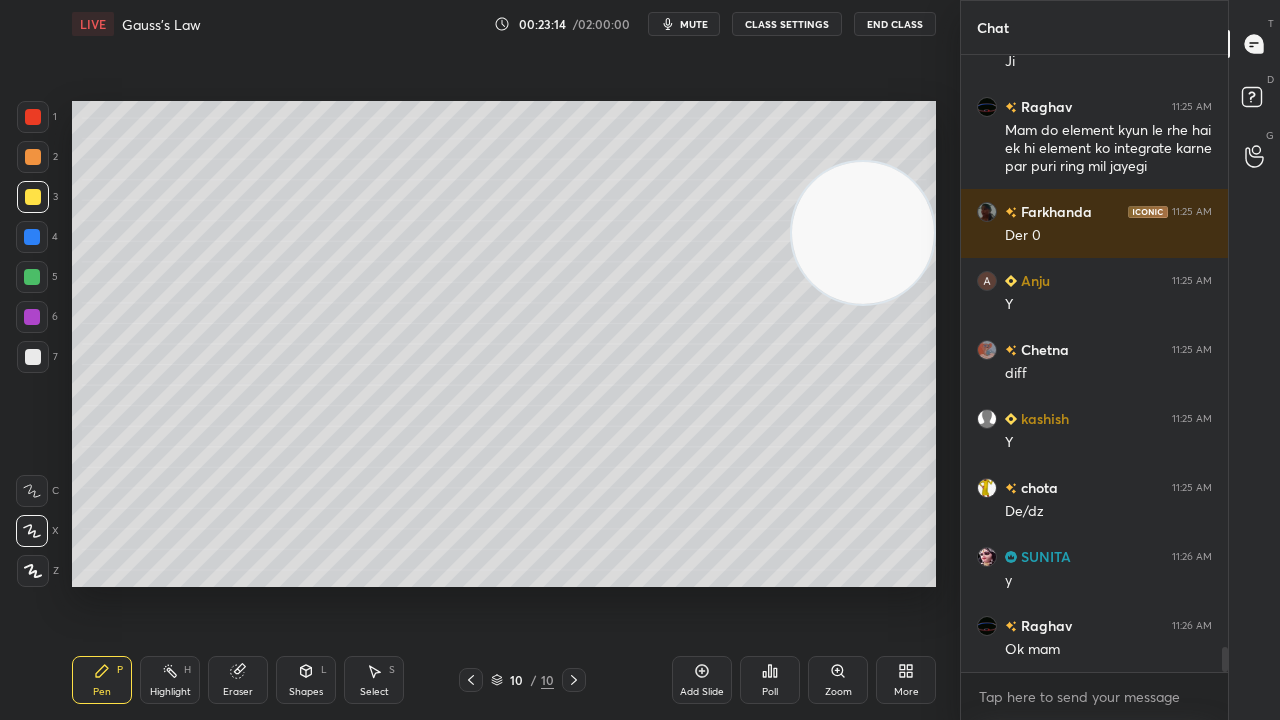 click on "mute" at bounding box center (694, 24) 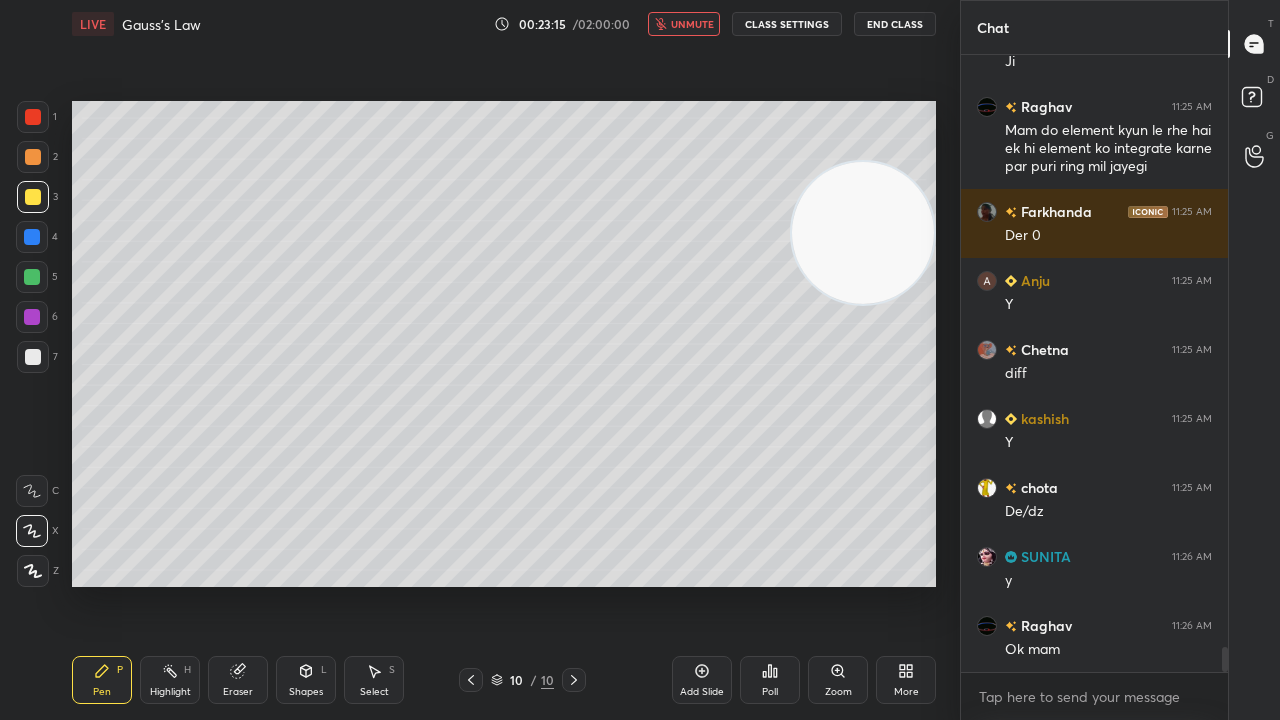 click on "unmute" at bounding box center [692, 24] 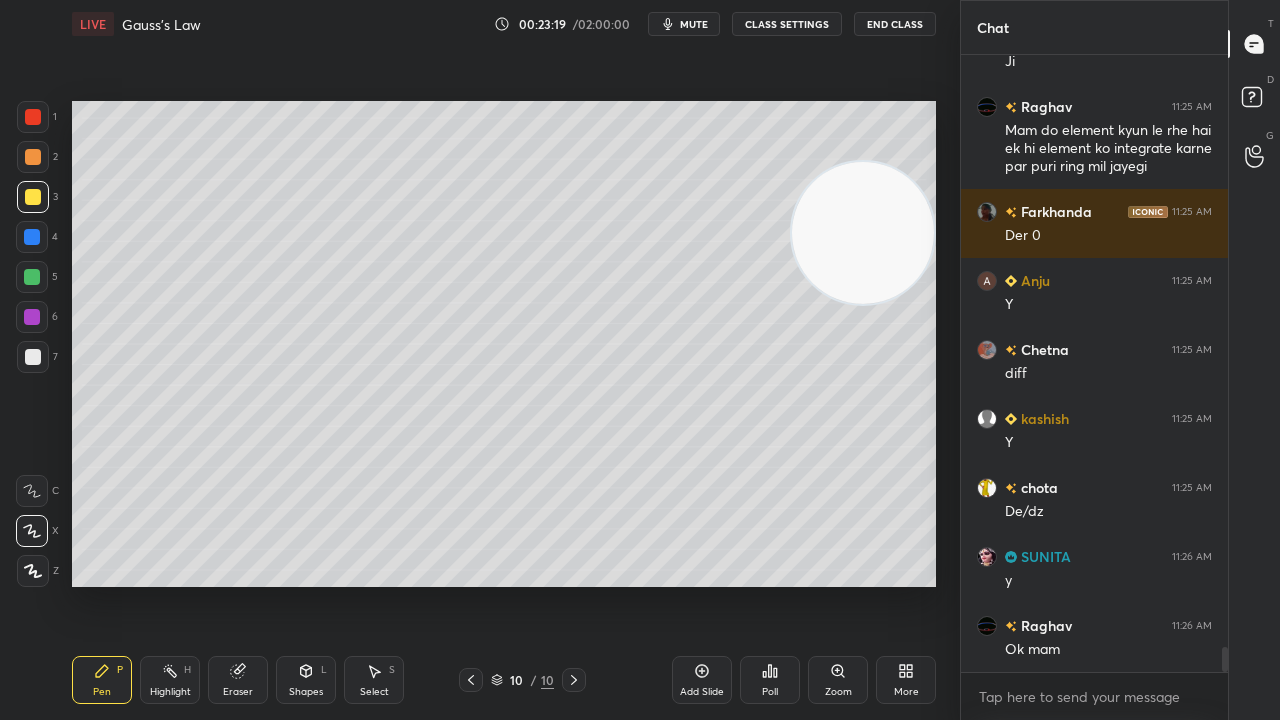 click 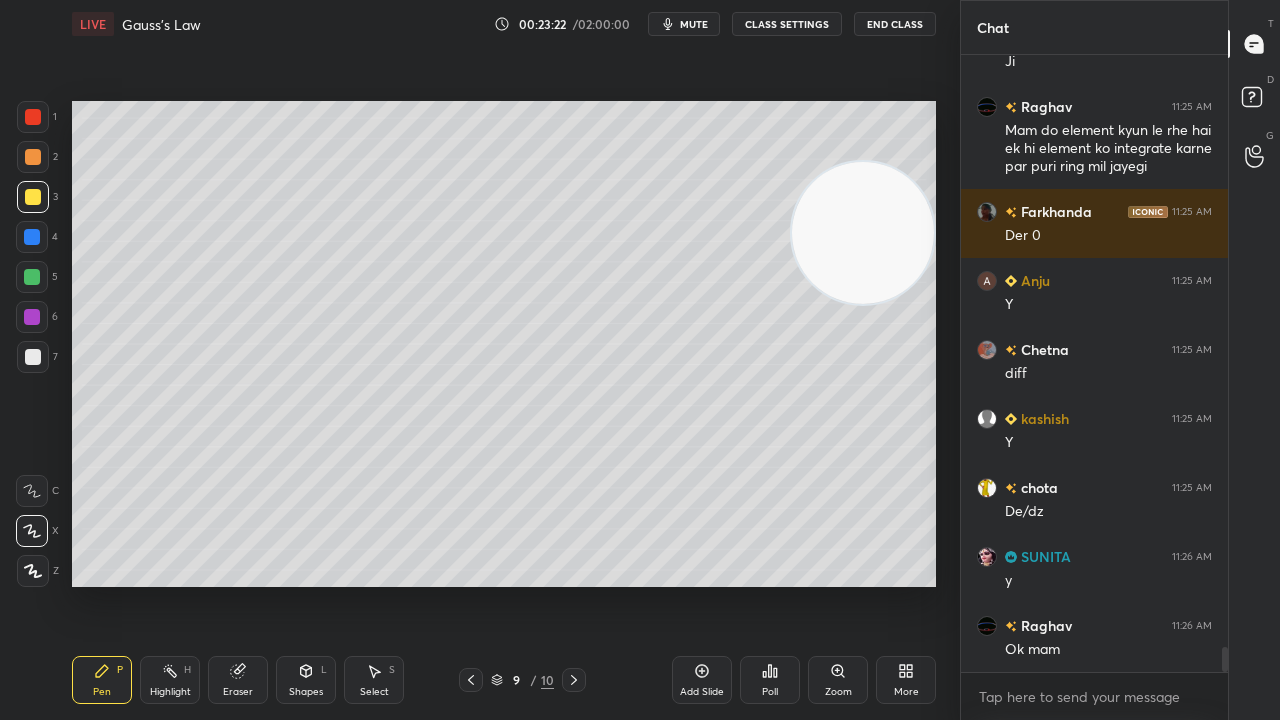 click 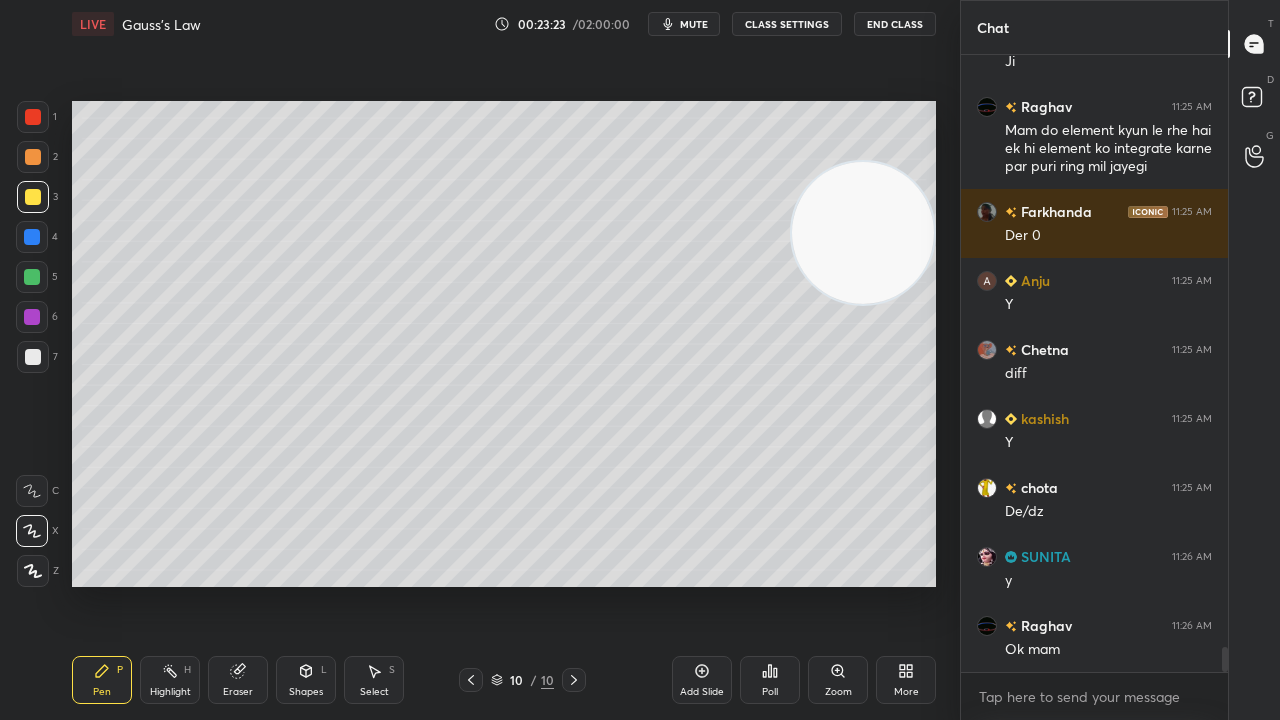 click on "mute" at bounding box center (694, 24) 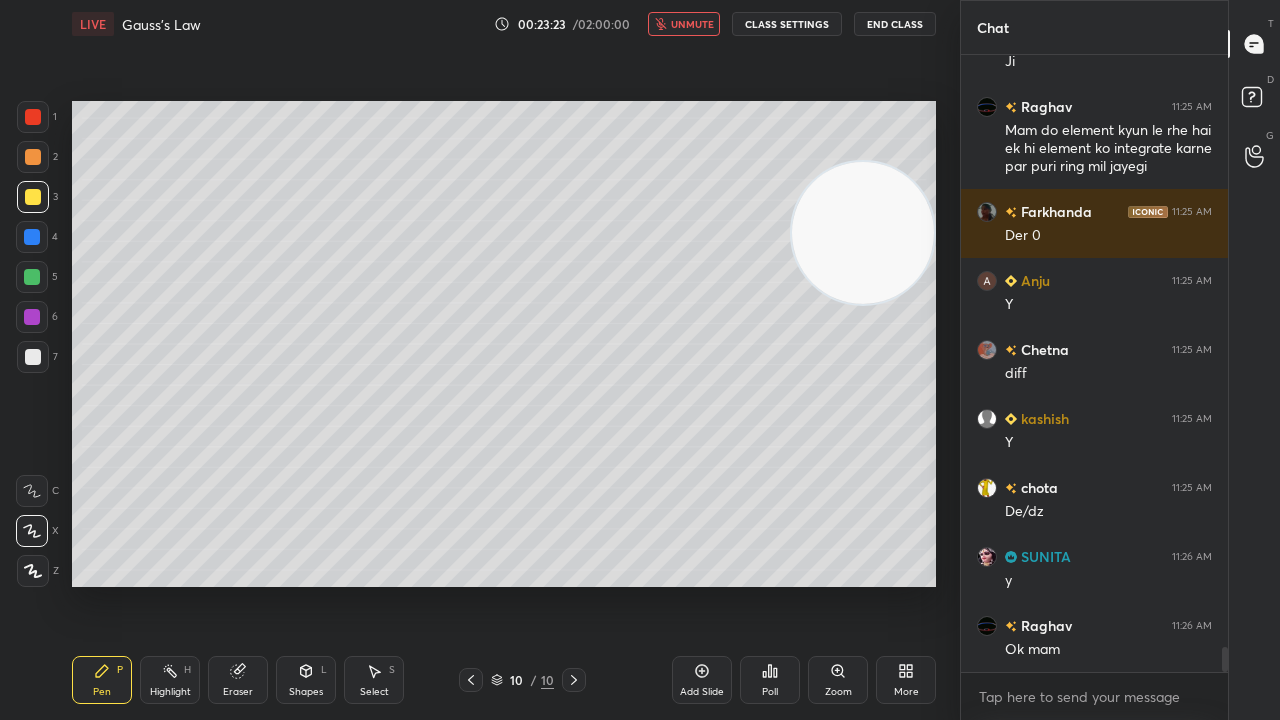 click on "unmute" at bounding box center (692, 24) 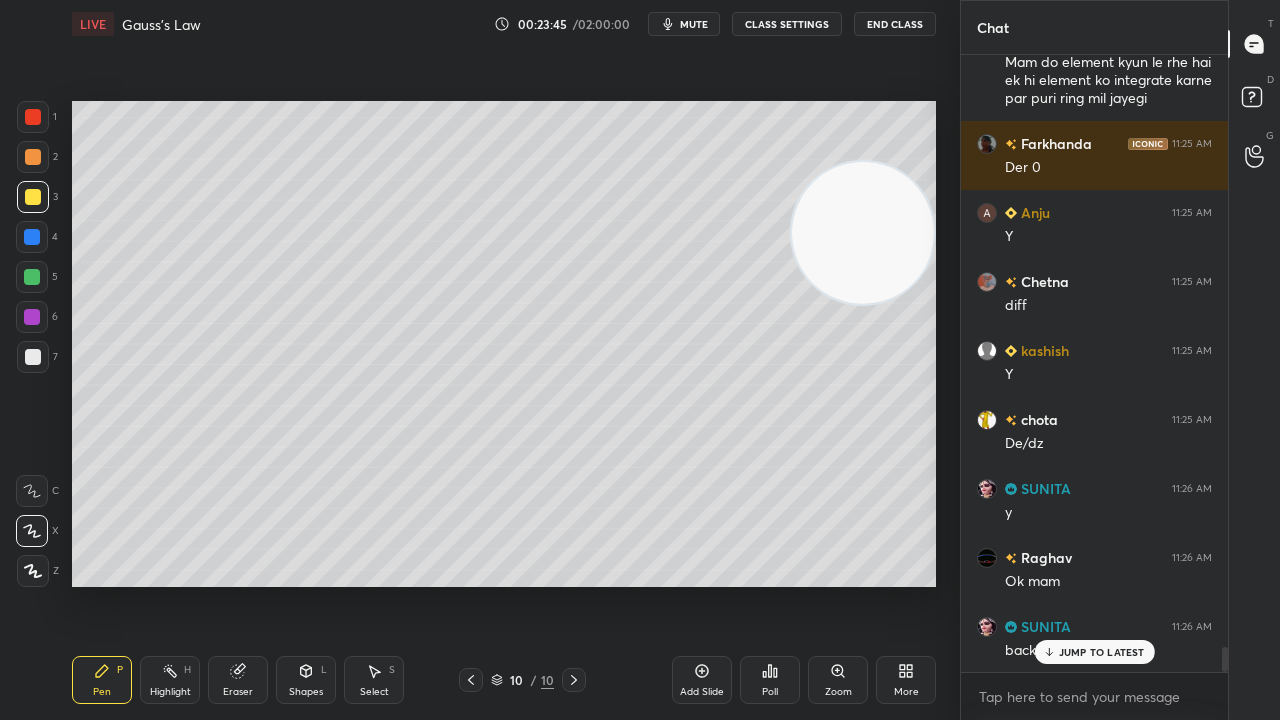 scroll, scrollTop: 14516, scrollLeft: 0, axis: vertical 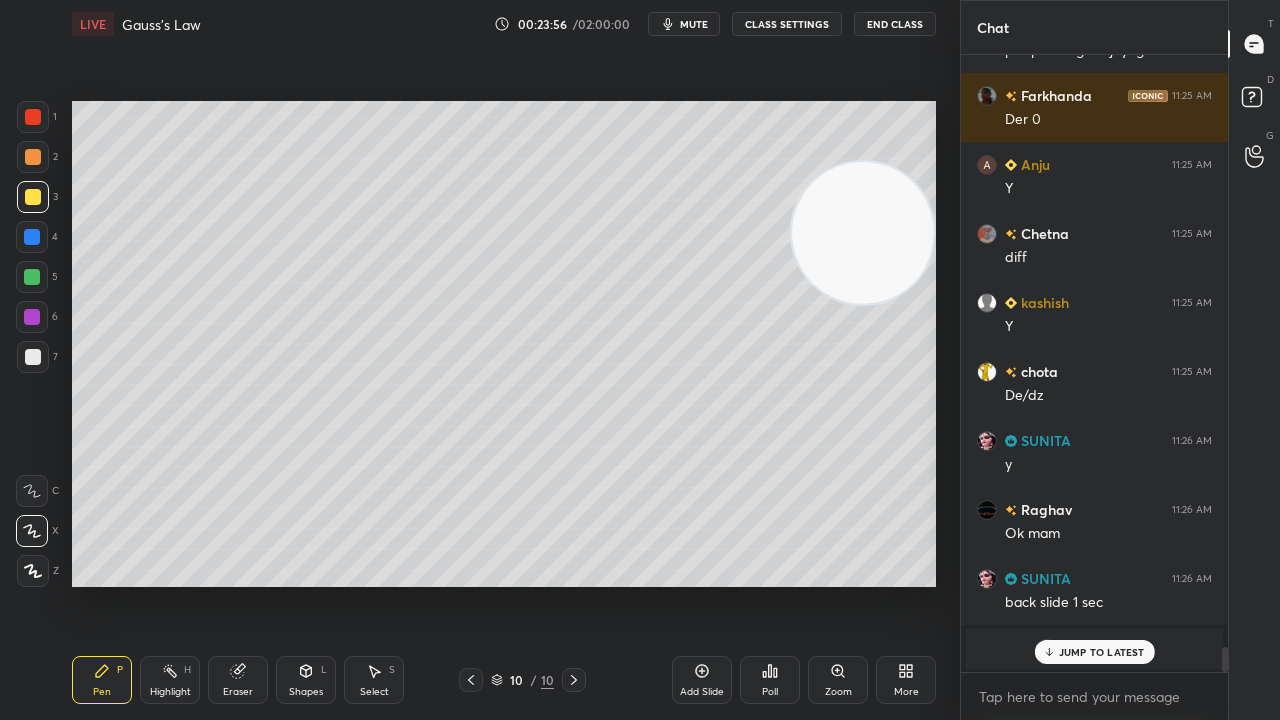 click 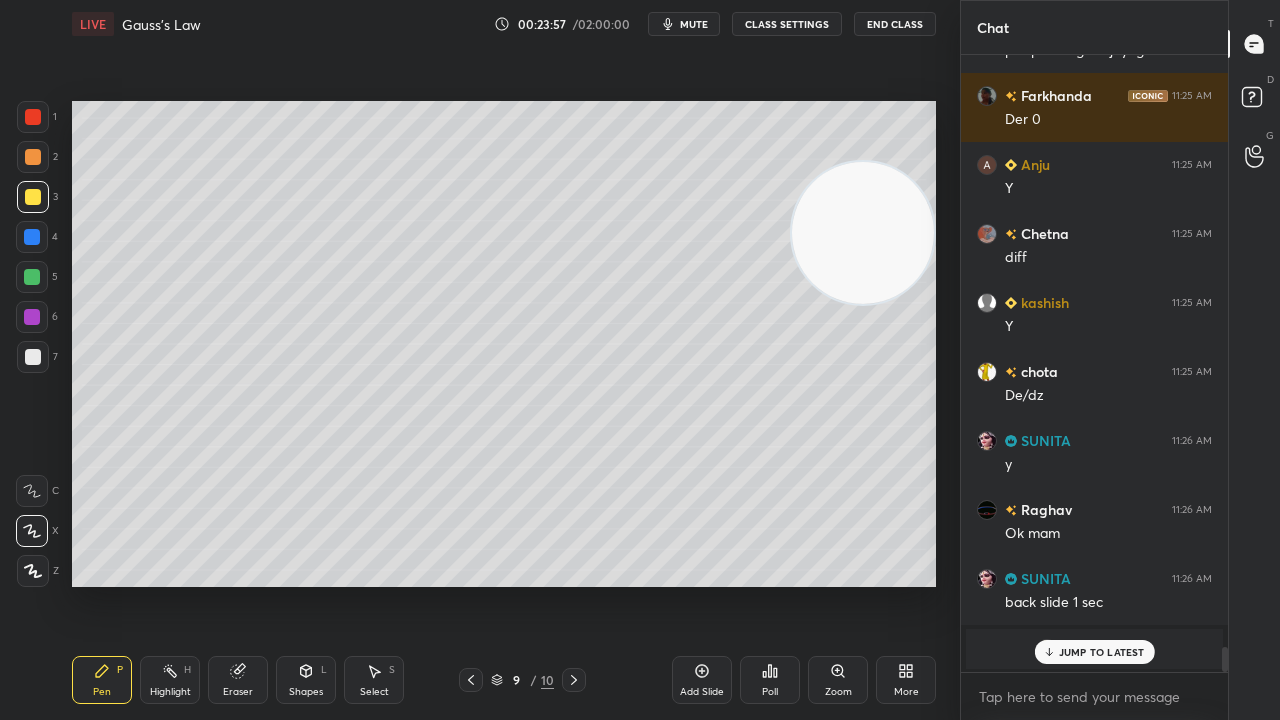 click 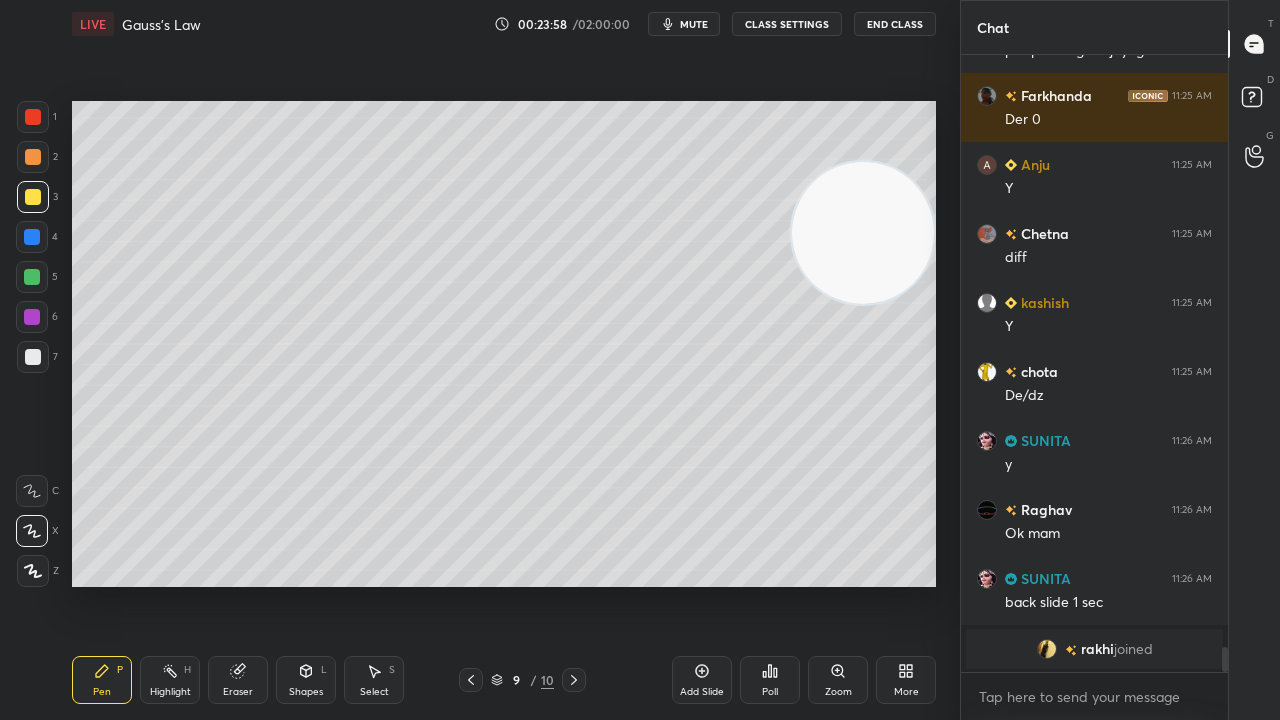 click on "mute" at bounding box center [694, 24] 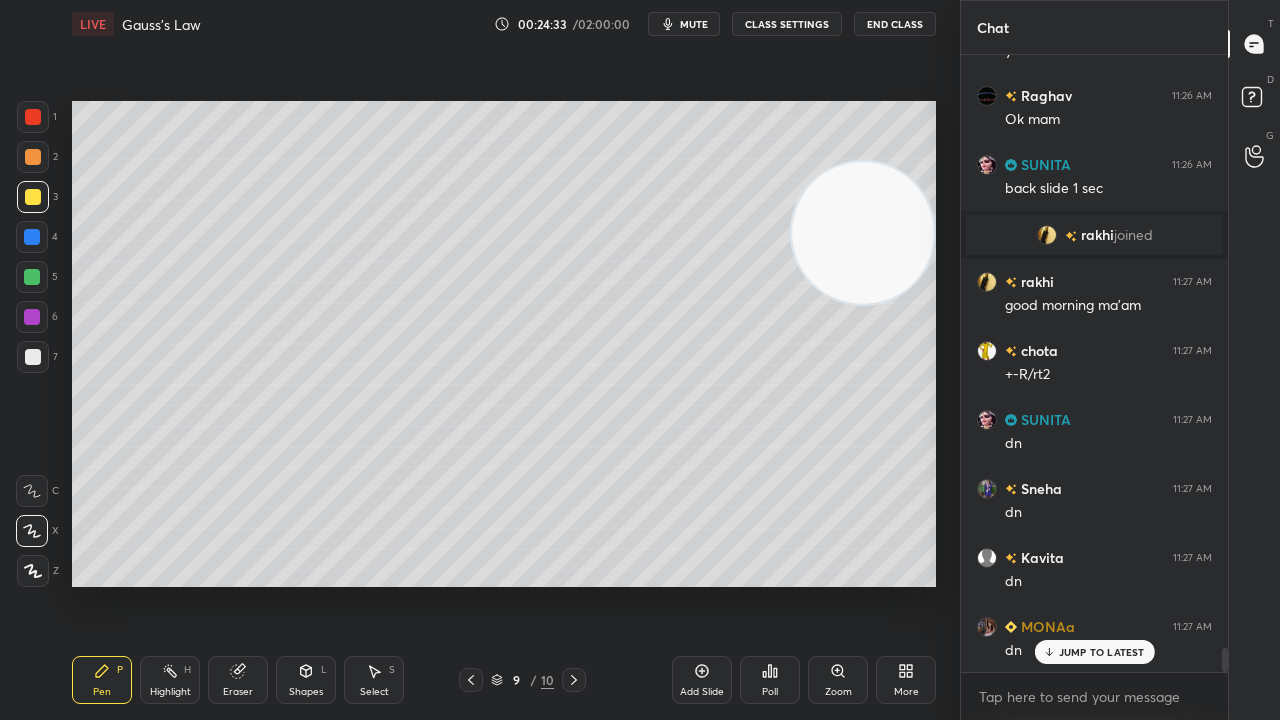 scroll, scrollTop: 15000, scrollLeft: 0, axis: vertical 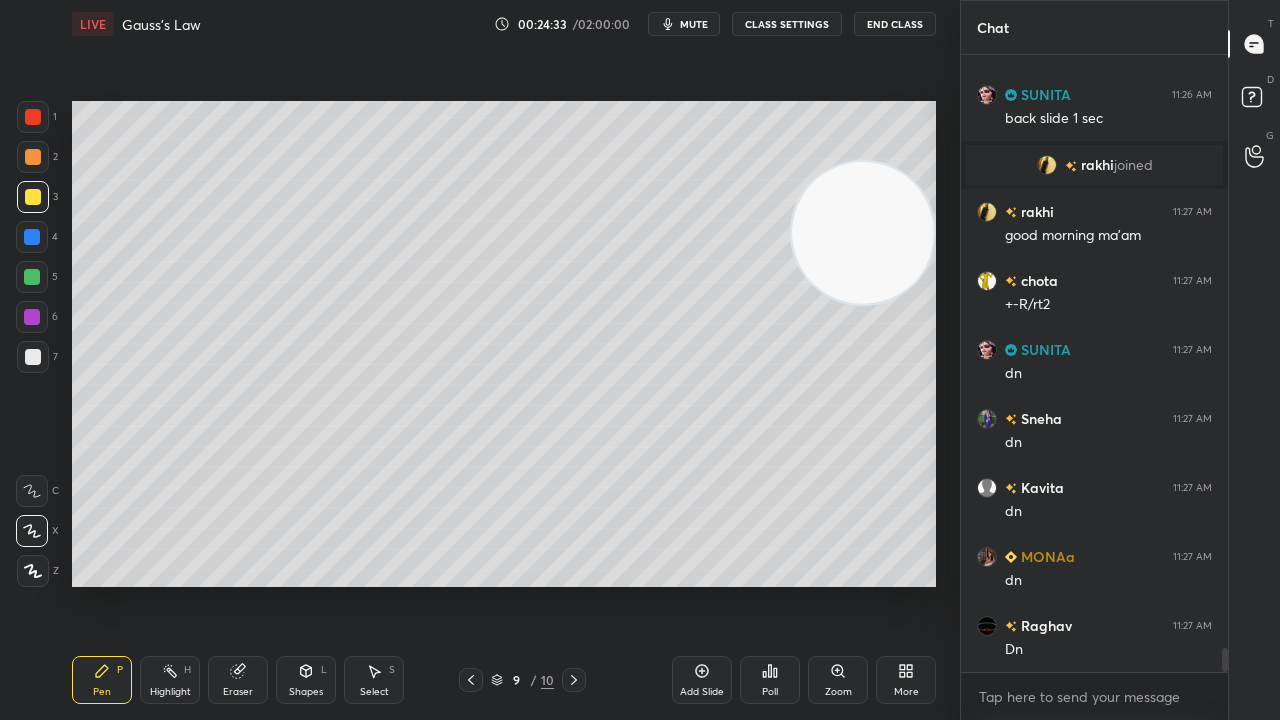 click on "mute" at bounding box center [684, 24] 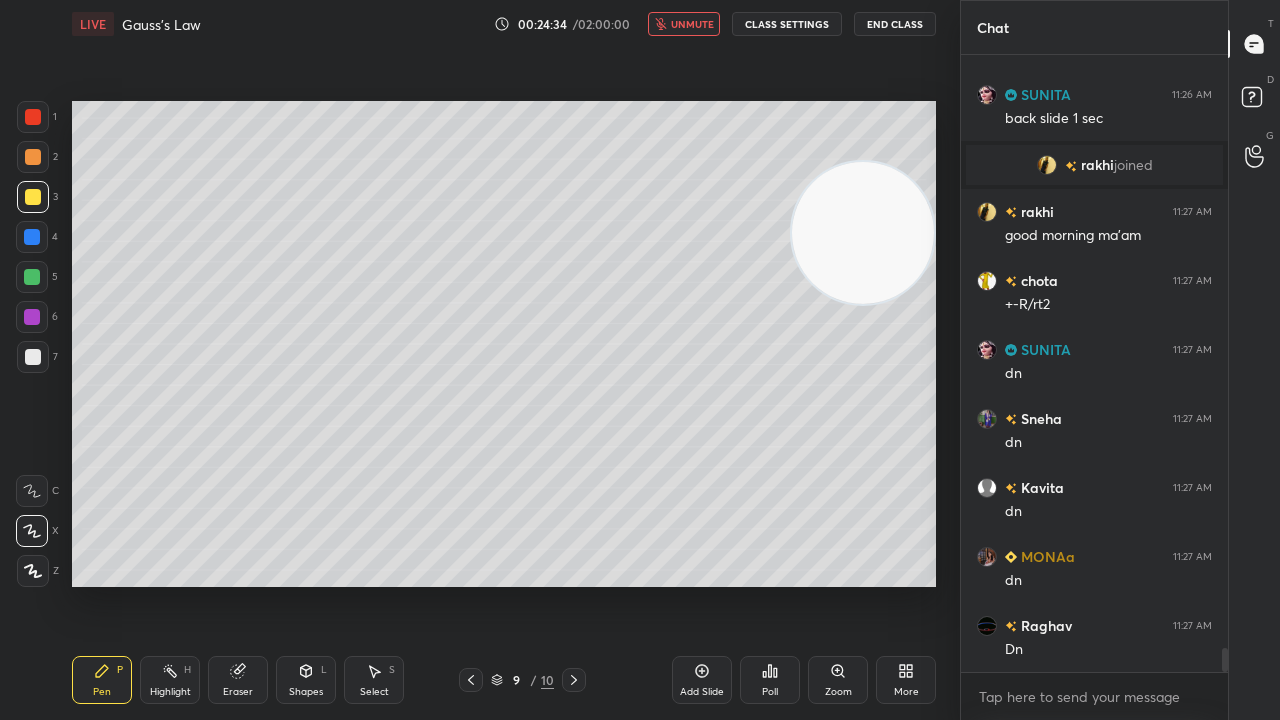 click on "unmute" at bounding box center [692, 24] 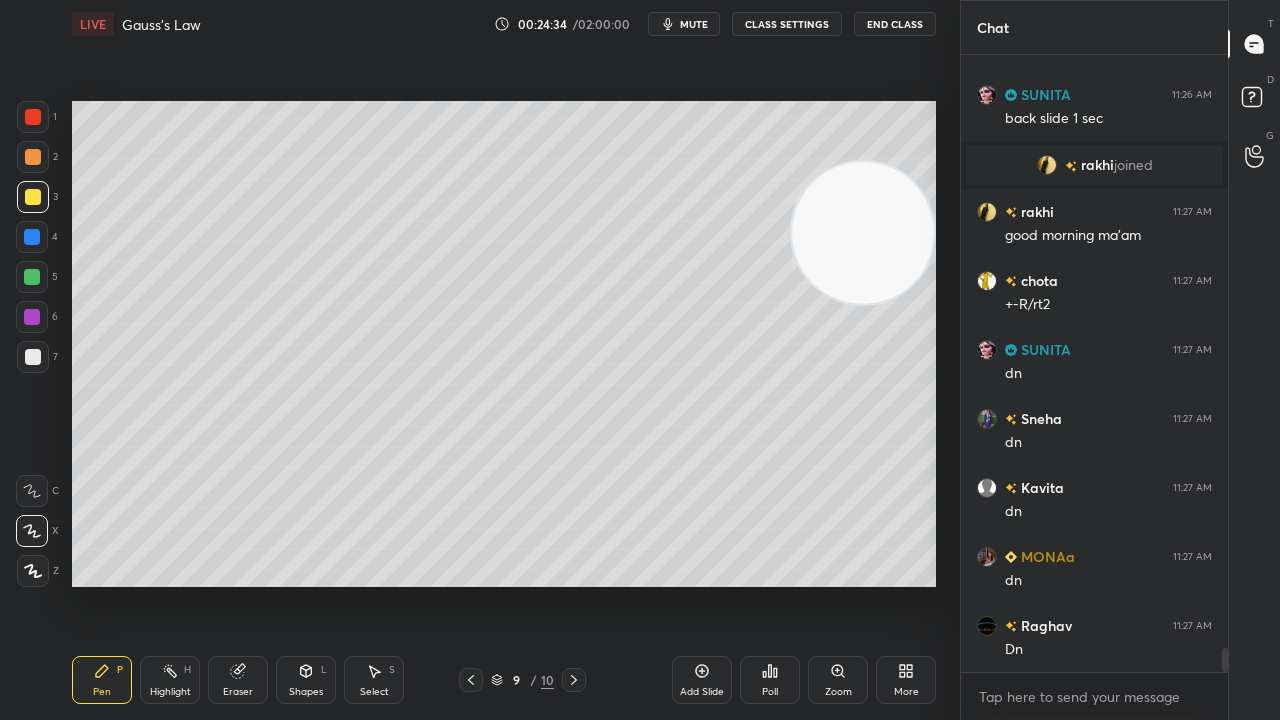 scroll, scrollTop: 15068, scrollLeft: 0, axis: vertical 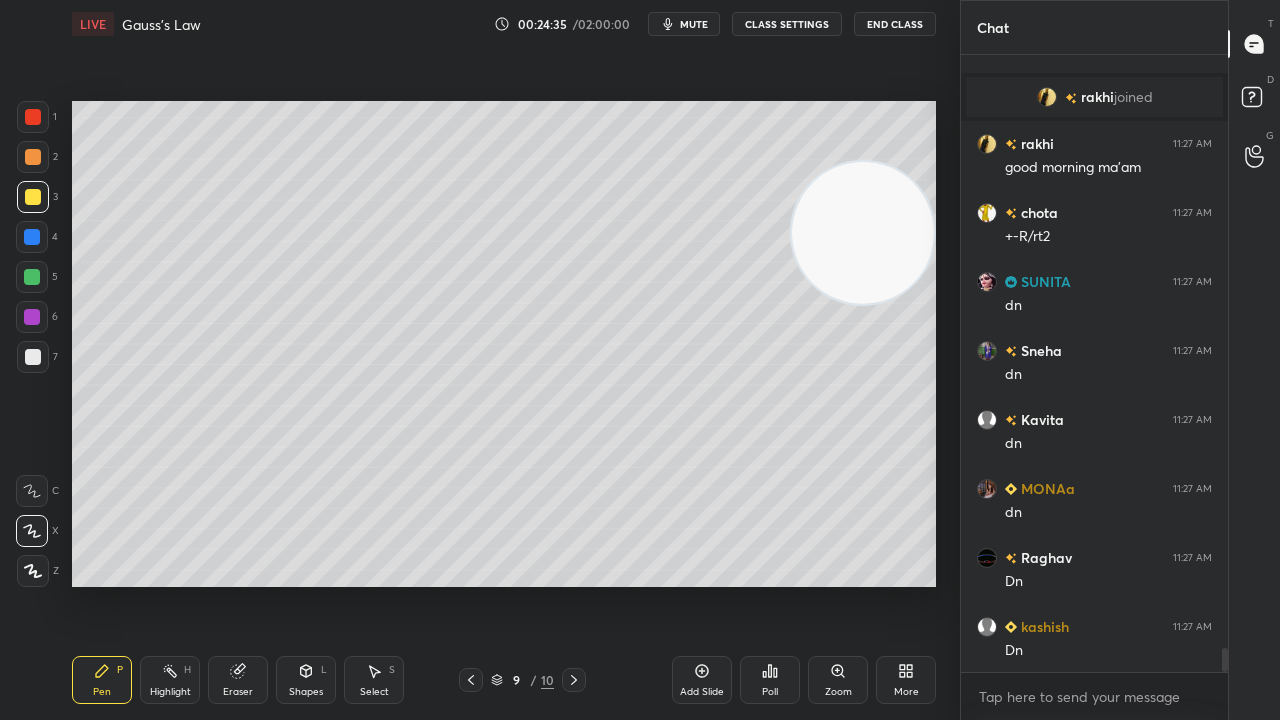 click on "mute" at bounding box center [694, 24] 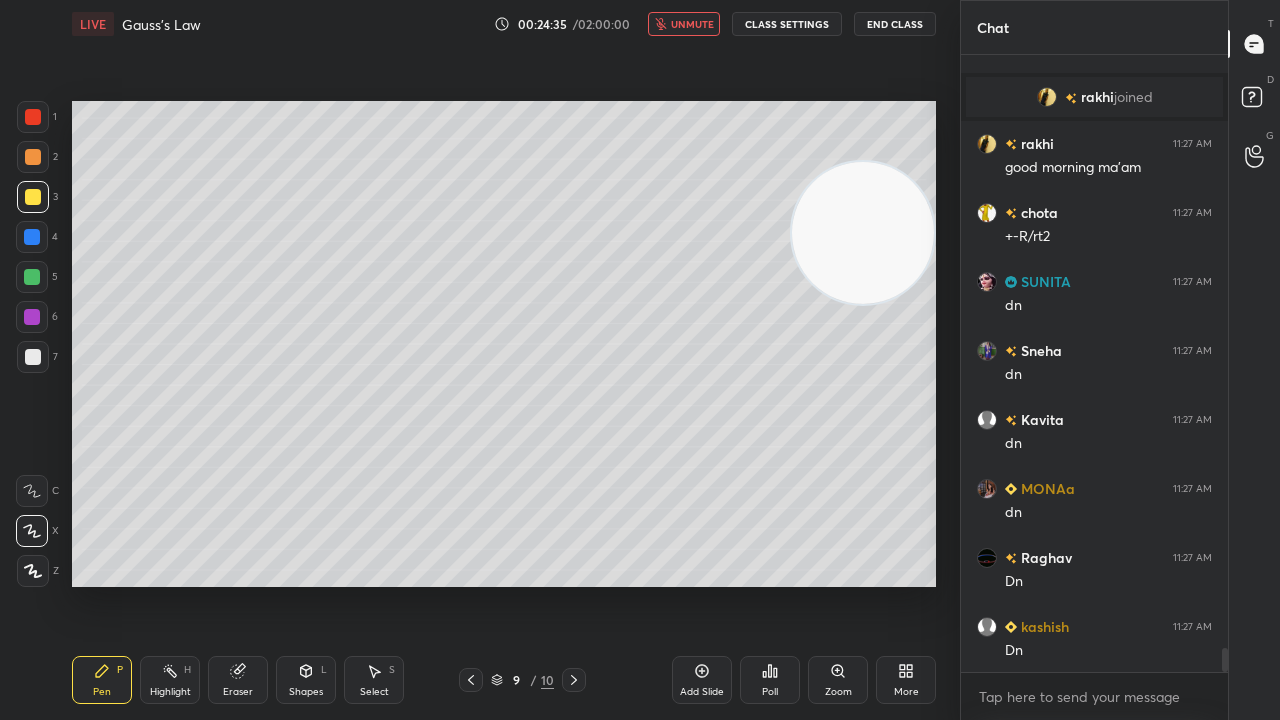 click on "unmute" at bounding box center [692, 24] 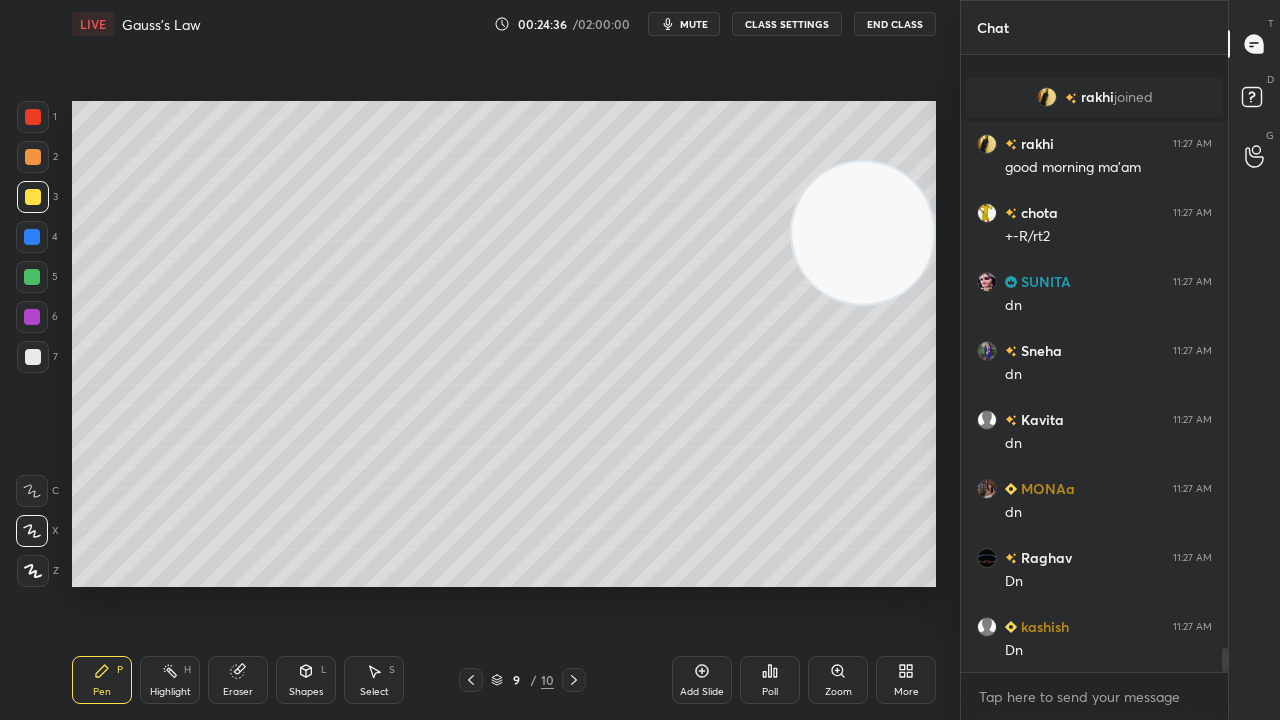 scroll, scrollTop: 15138, scrollLeft: 0, axis: vertical 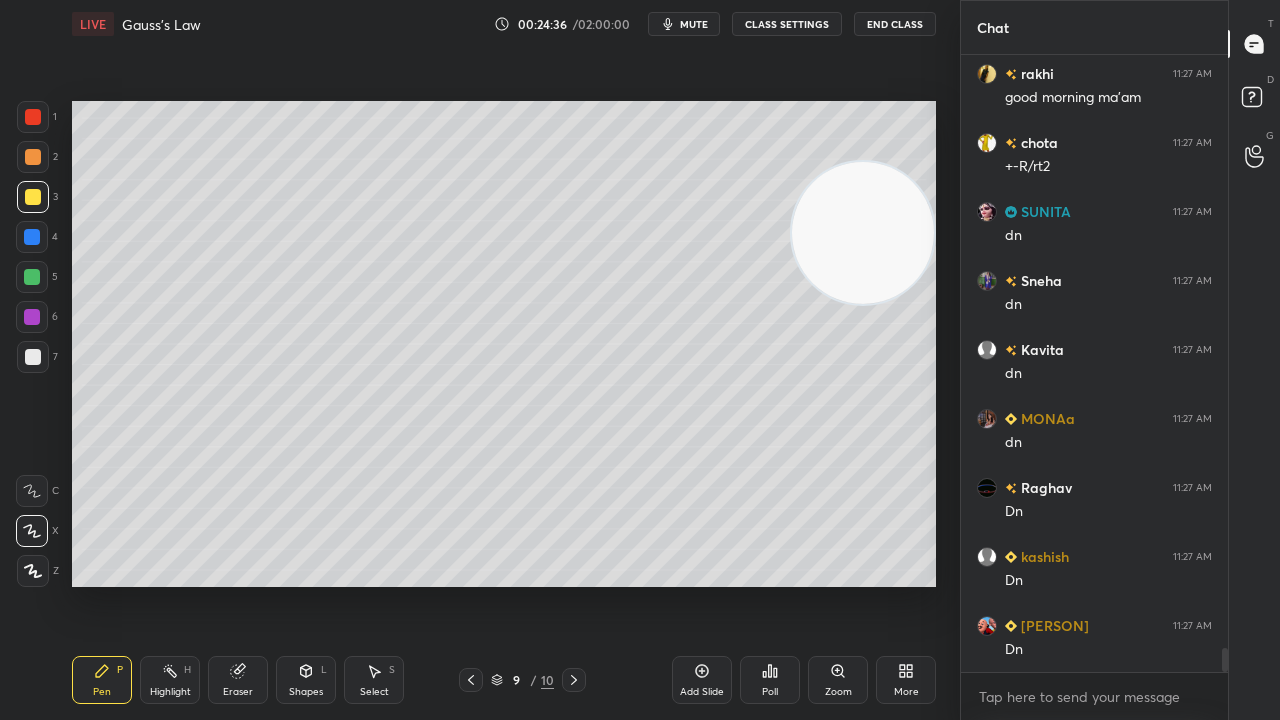 click at bounding box center [33, 357] 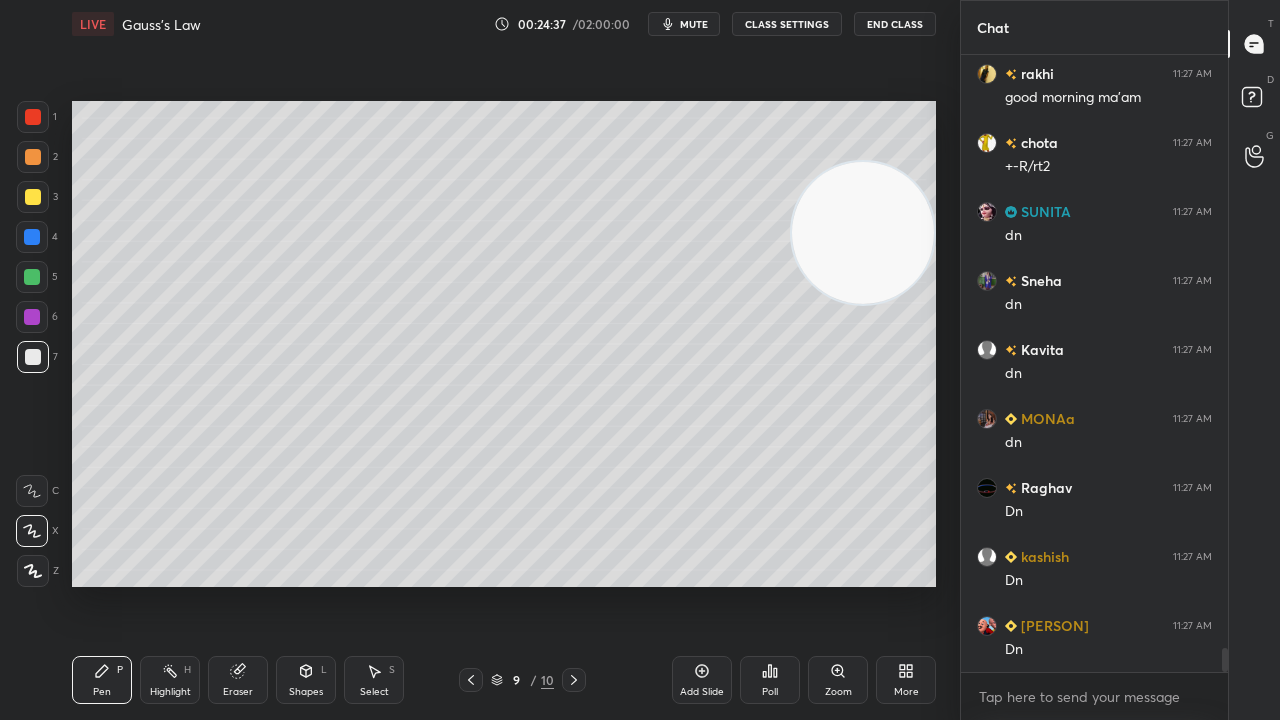 click on "mute" at bounding box center (694, 24) 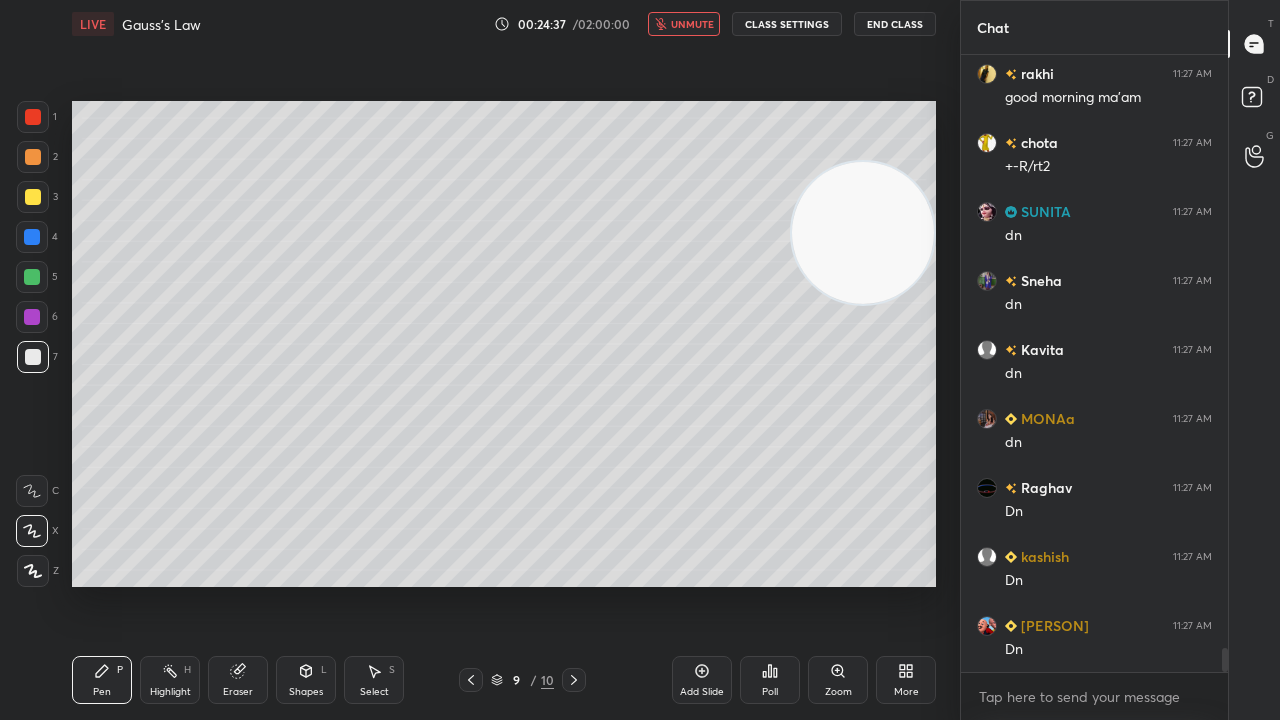 scroll, scrollTop: 15206, scrollLeft: 0, axis: vertical 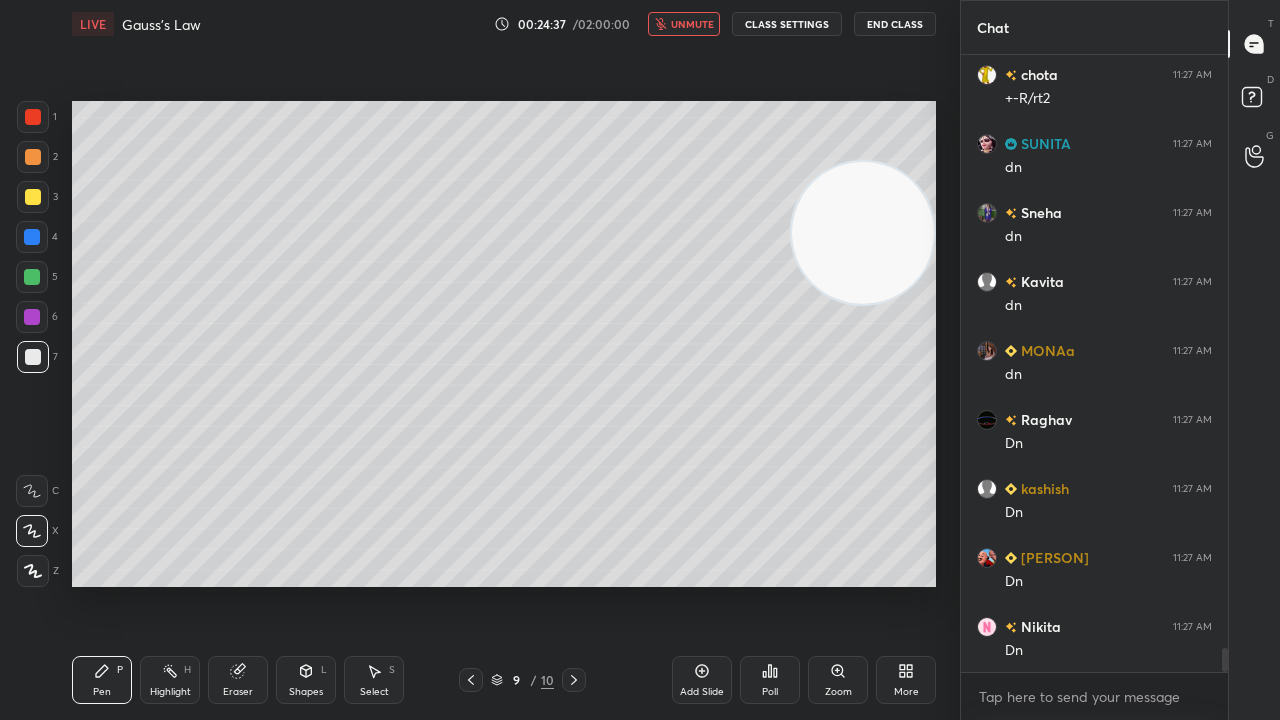click on "unmute" at bounding box center [692, 24] 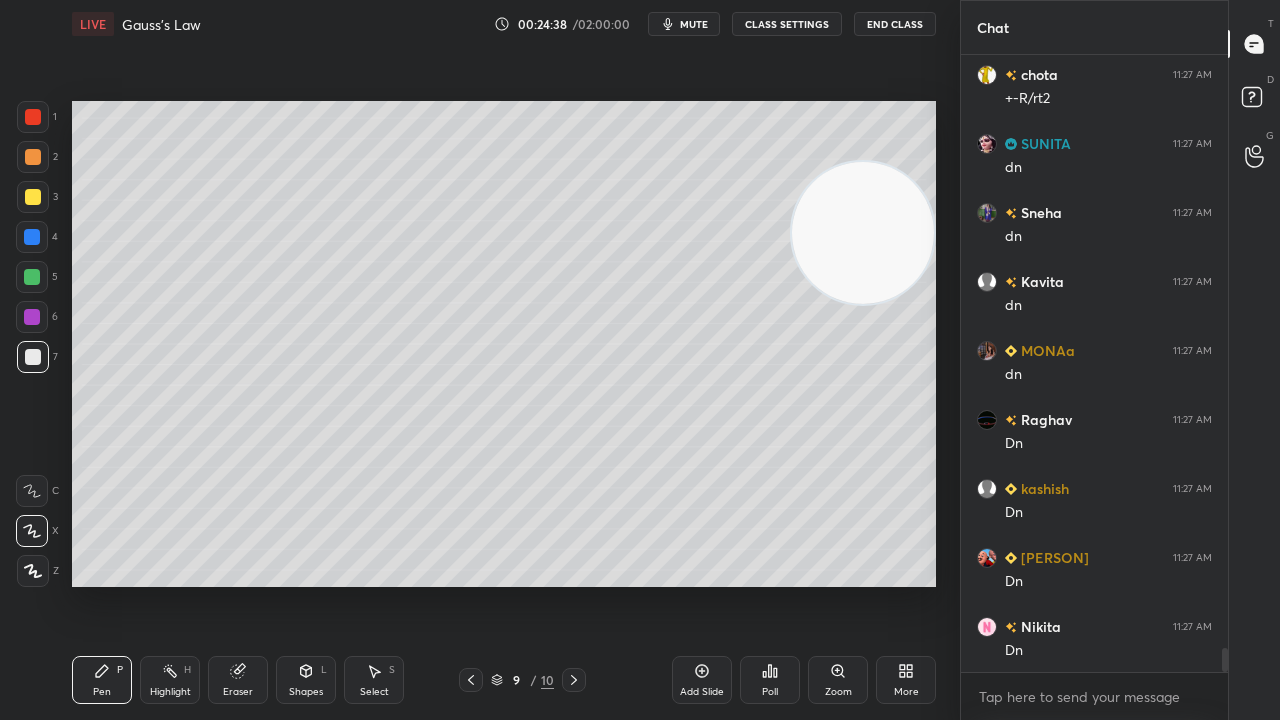 scroll, scrollTop: 15276, scrollLeft: 0, axis: vertical 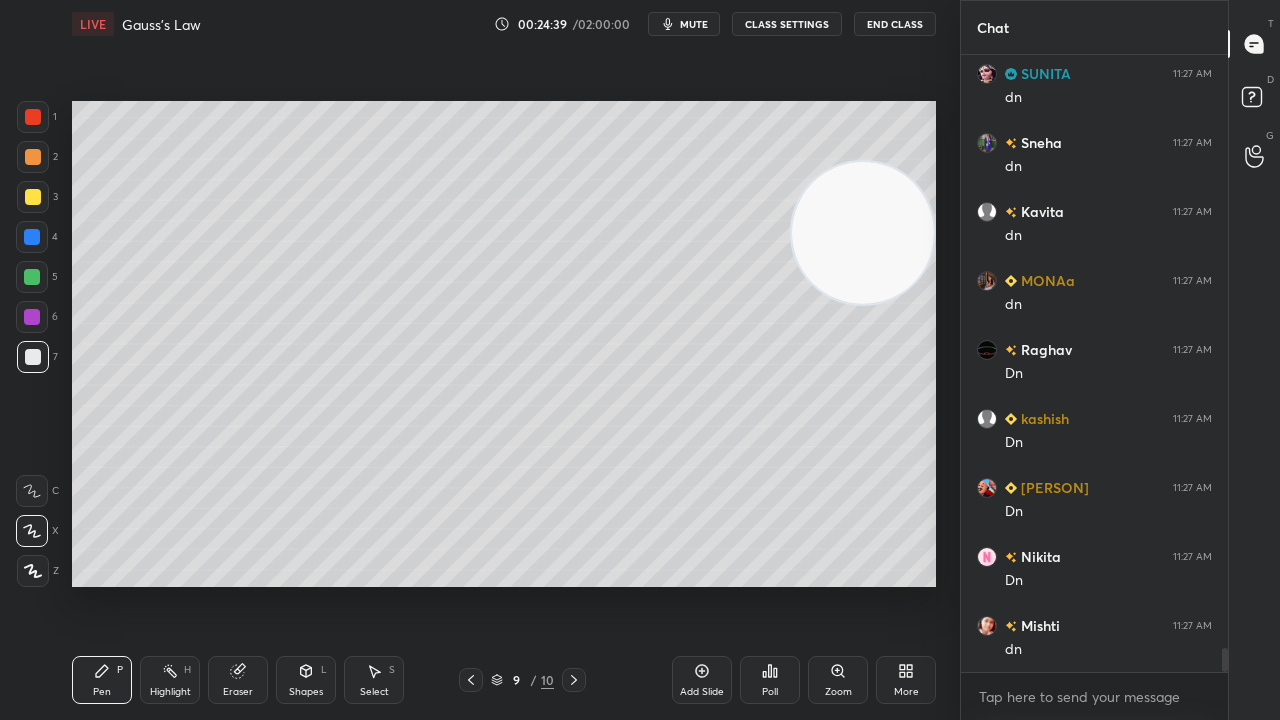 click 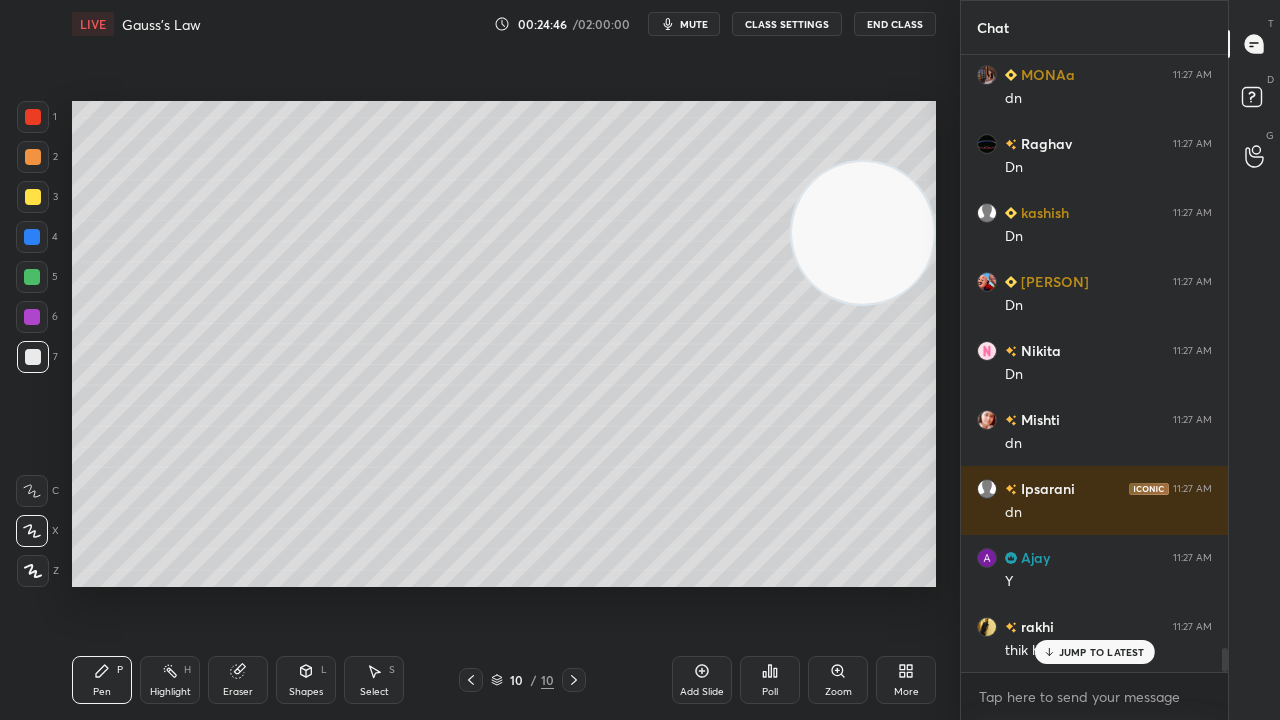 scroll, scrollTop: 15530, scrollLeft: 0, axis: vertical 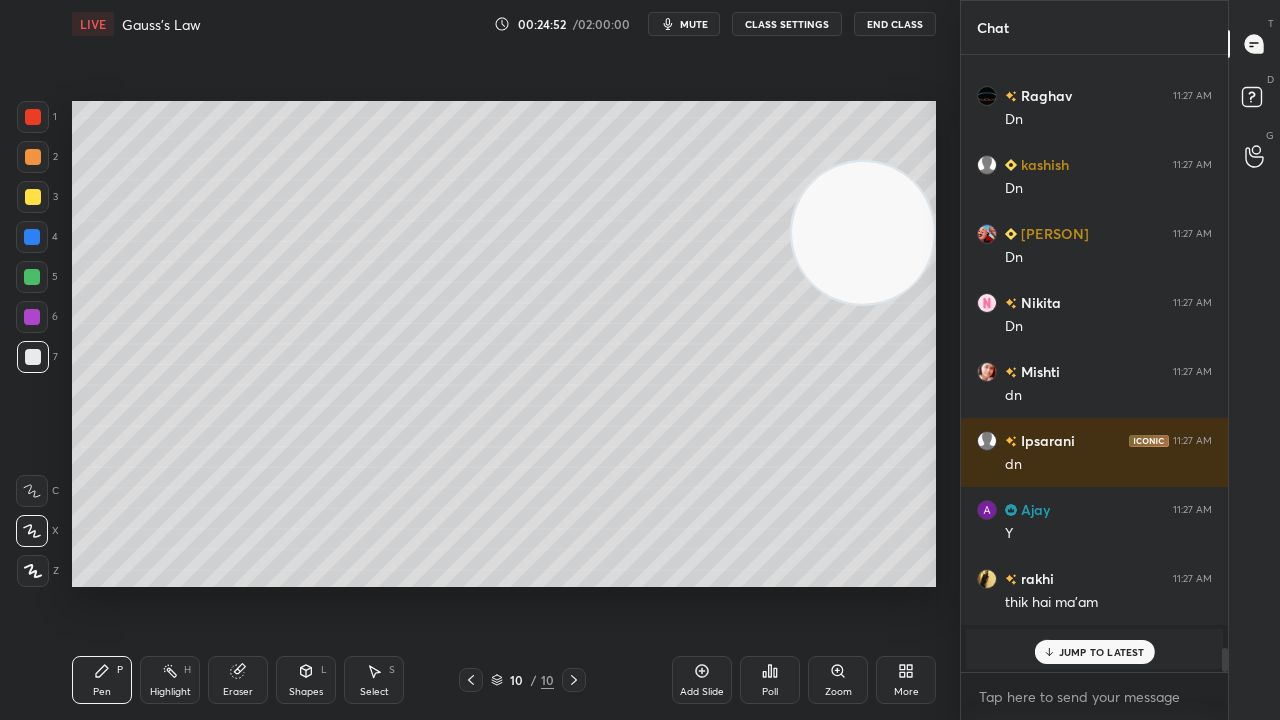 click on "JUMP TO LATEST" at bounding box center (1102, 652) 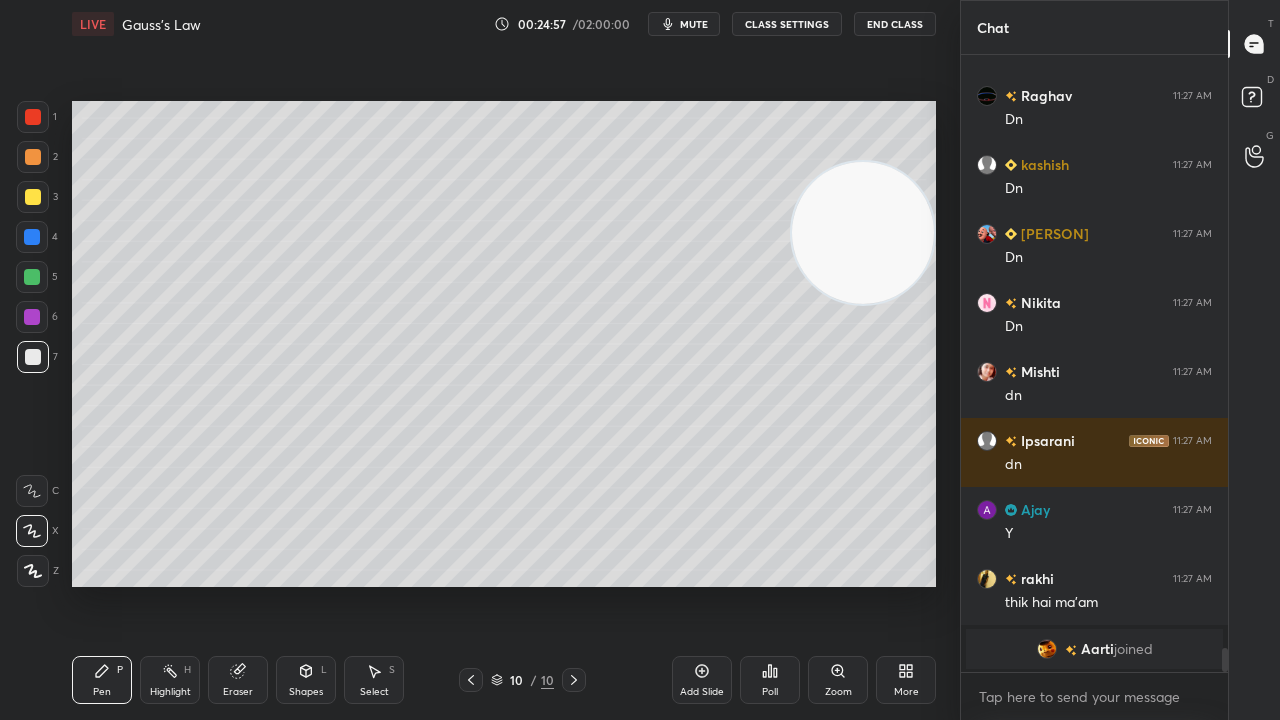 scroll, scrollTop: 15600, scrollLeft: 0, axis: vertical 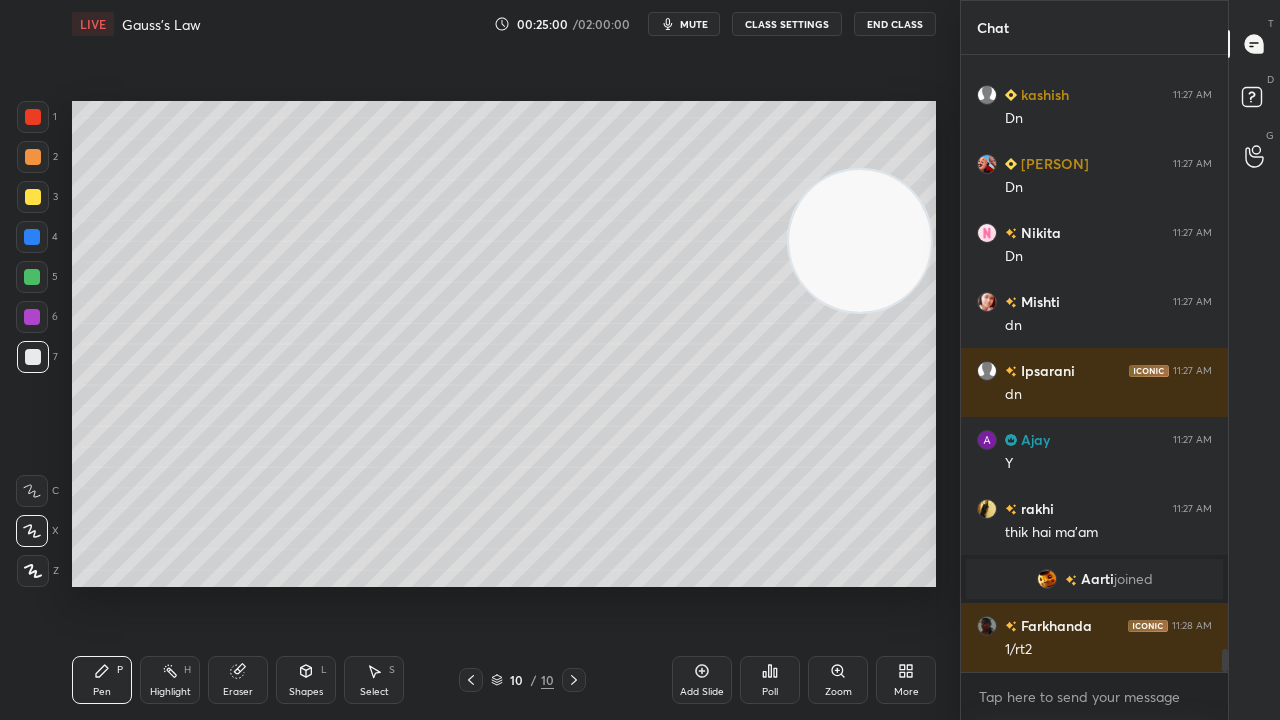 drag, startPoint x: 871, startPoint y: 248, endPoint x: 671, endPoint y: 670, distance: 466.99466 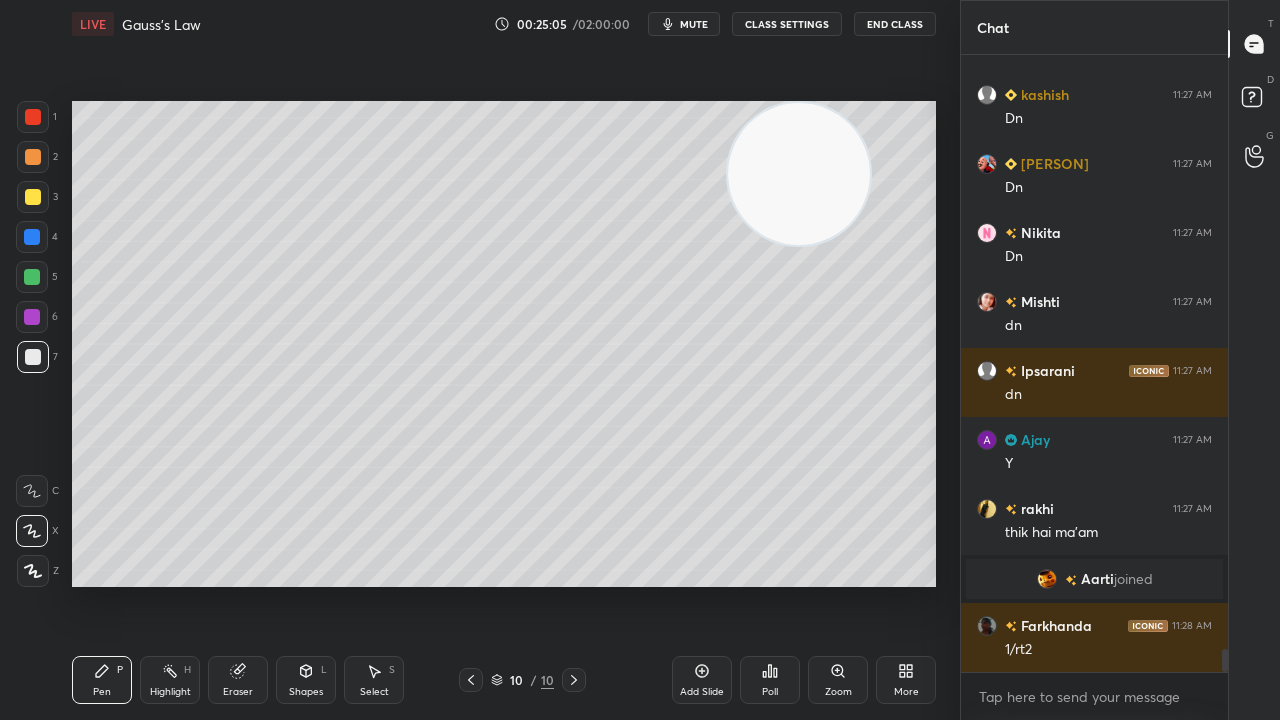 drag, startPoint x: 666, startPoint y: 547, endPoint x: 854, endPoint y: 156, distance: 433.84906 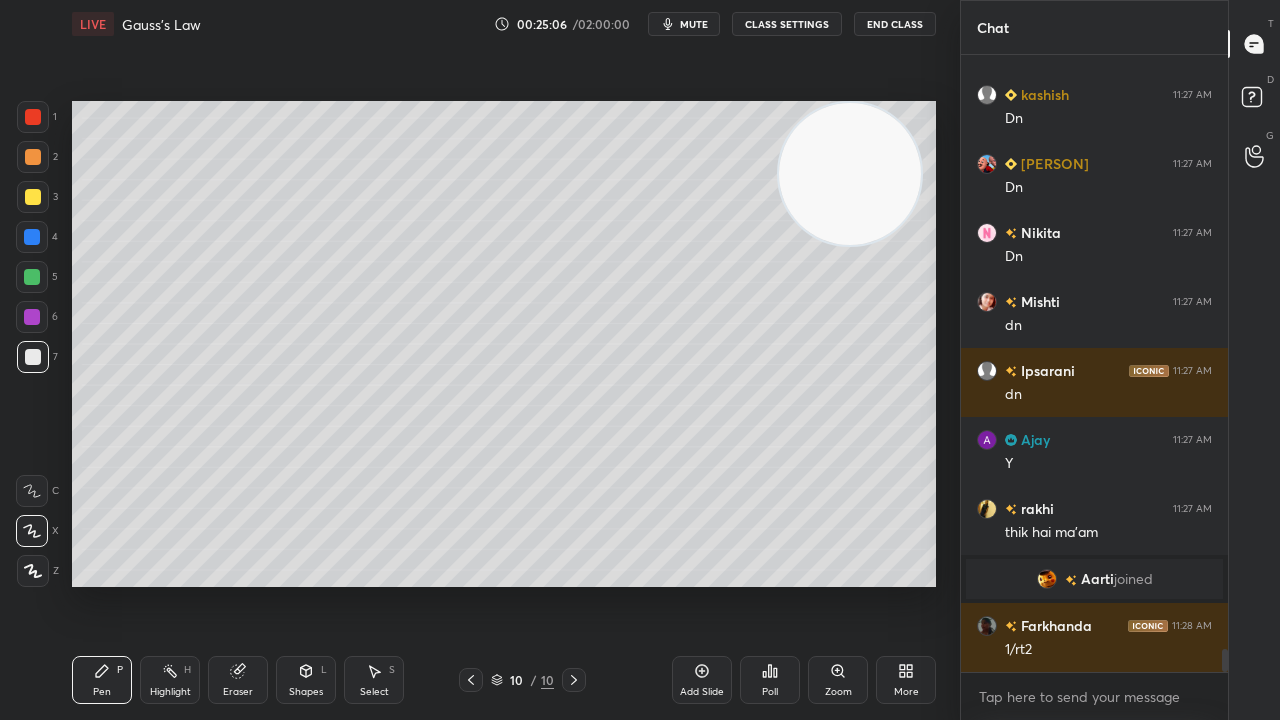 click on "mute" at bounding box center (684, 24) 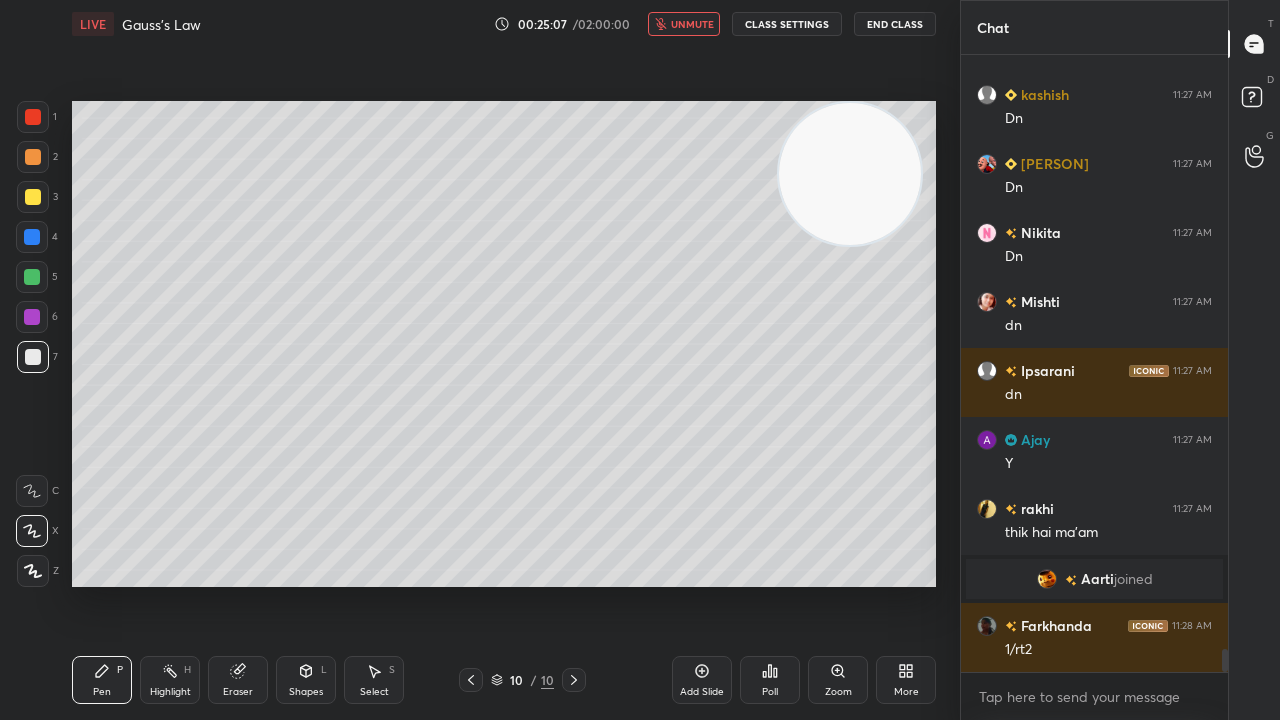 click on "LIVE Gauss's Law 00:25:07 /  02:00:00 unmute CLASS SETTINGS End Class" at bounding box center [504, 24] 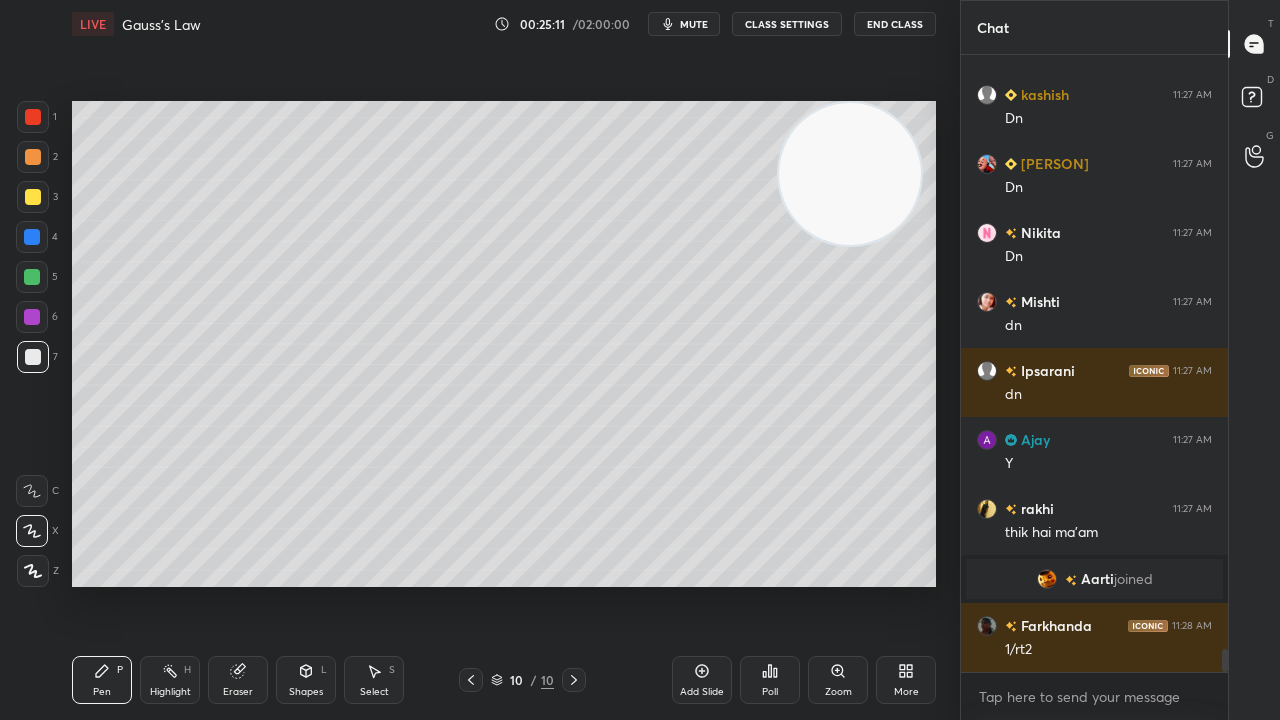 scroll, scrollTop: 15668, scrollLeft: 0, axis: vertical 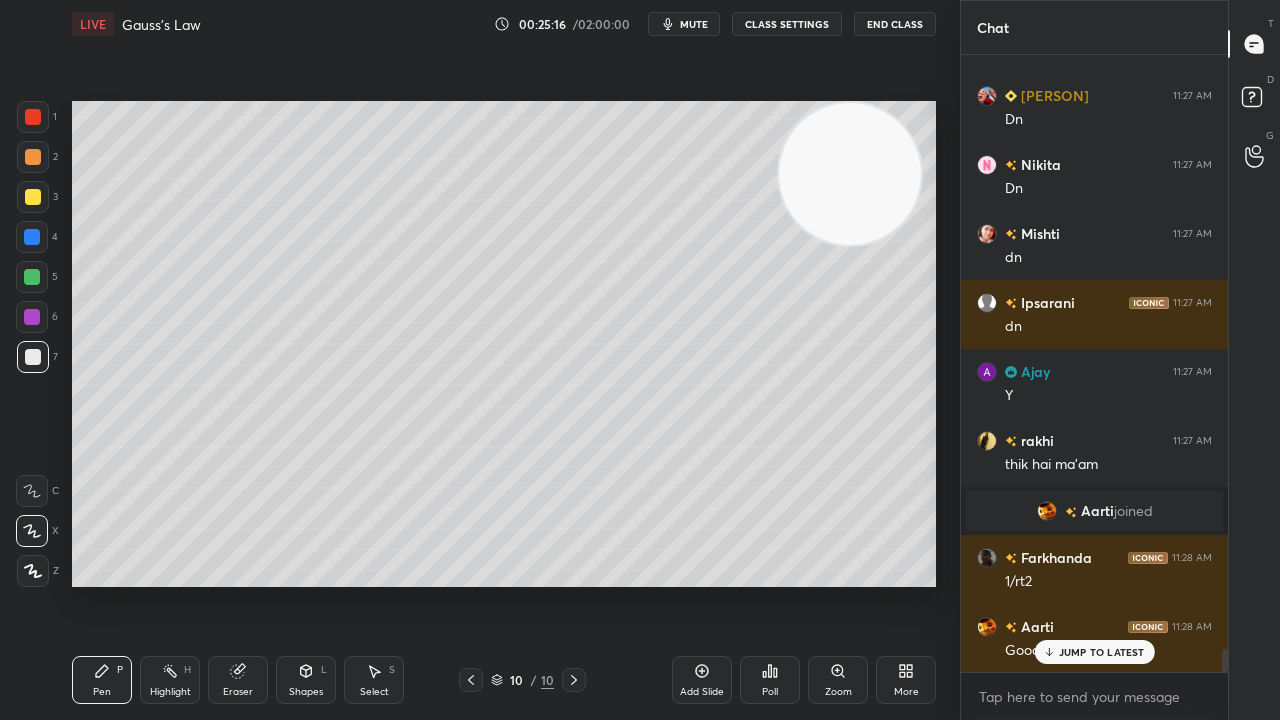 click on "Eraser" at bounding box center (238, 692) 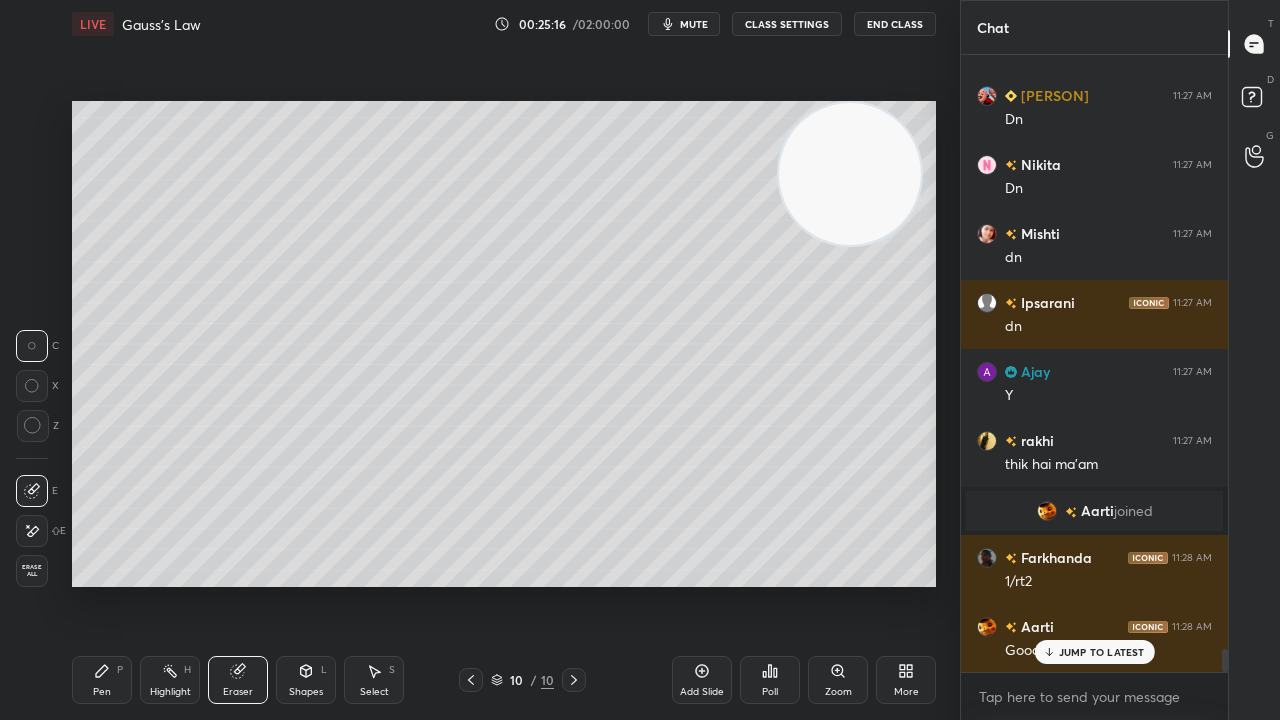 click 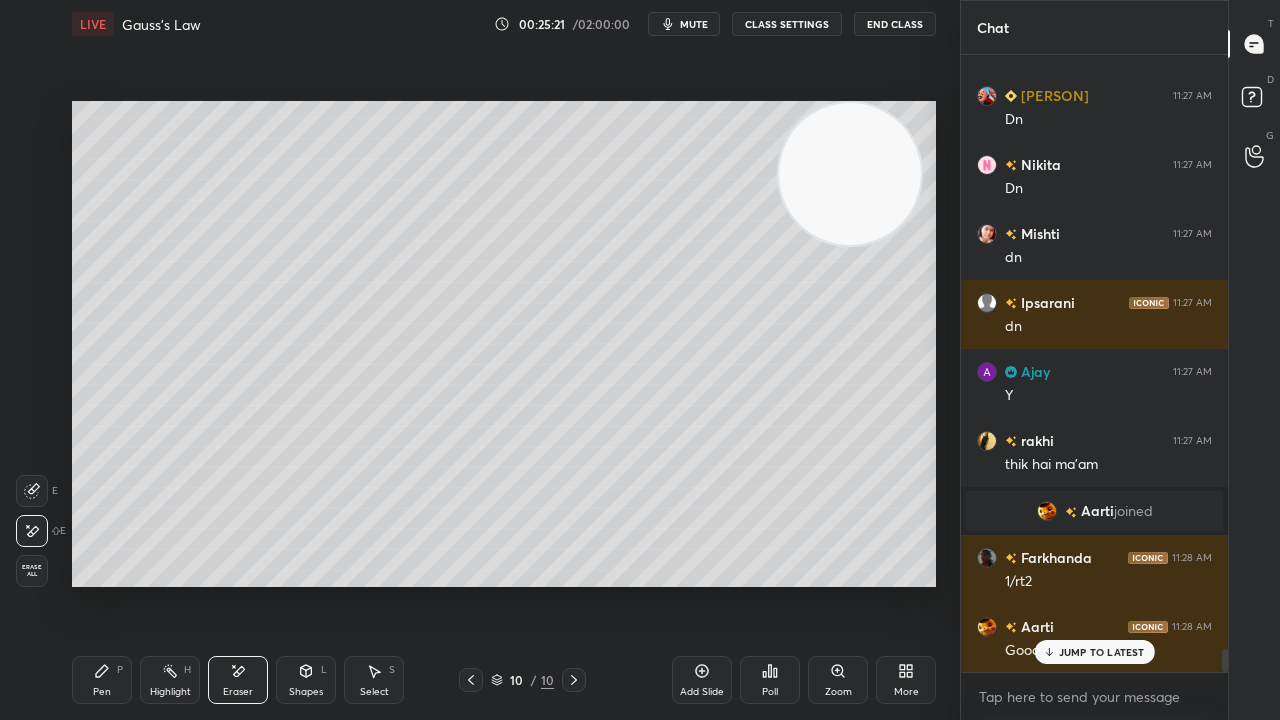 click on "Pen P" at bounding box center [102, 680] 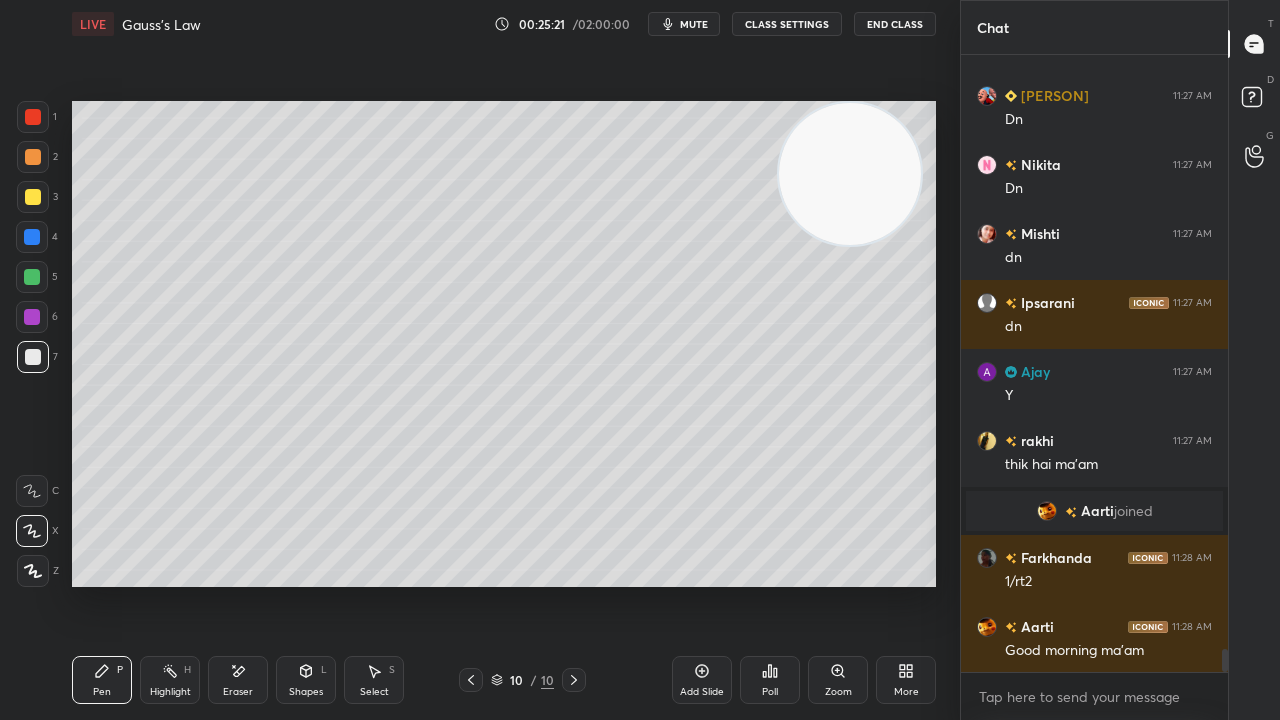 scroll, scrollTop: 15738, scrollLeft: 0, axis: vertical 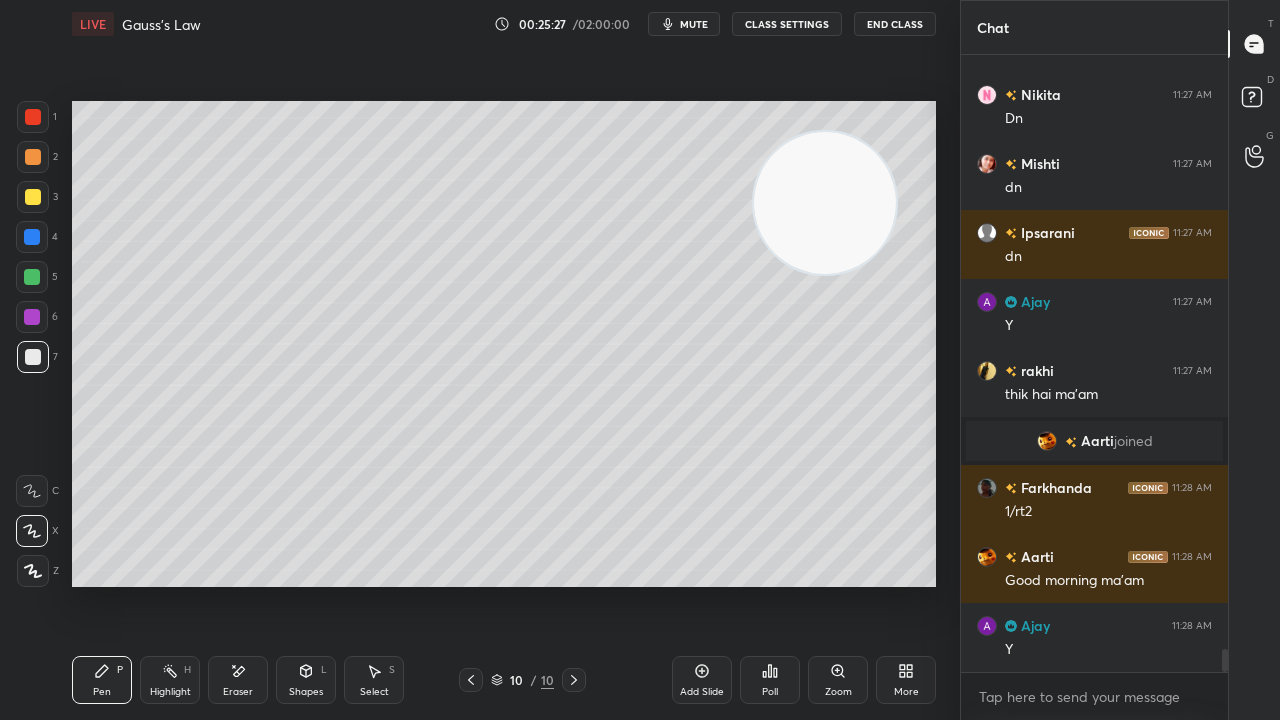 drag, startPoint x: 789, startPoint y: 241, endPoint x: 756, endPoint y: 274, distance: 46.66905 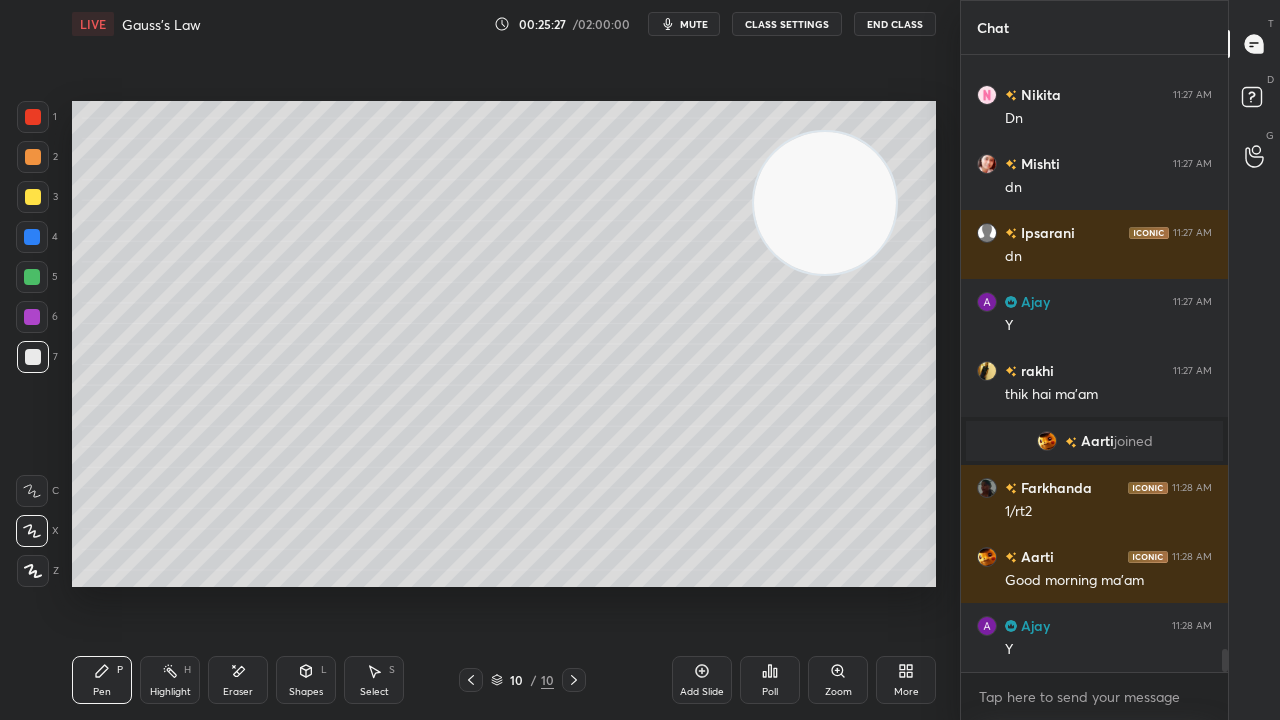 click at bounding box center (825, 203) 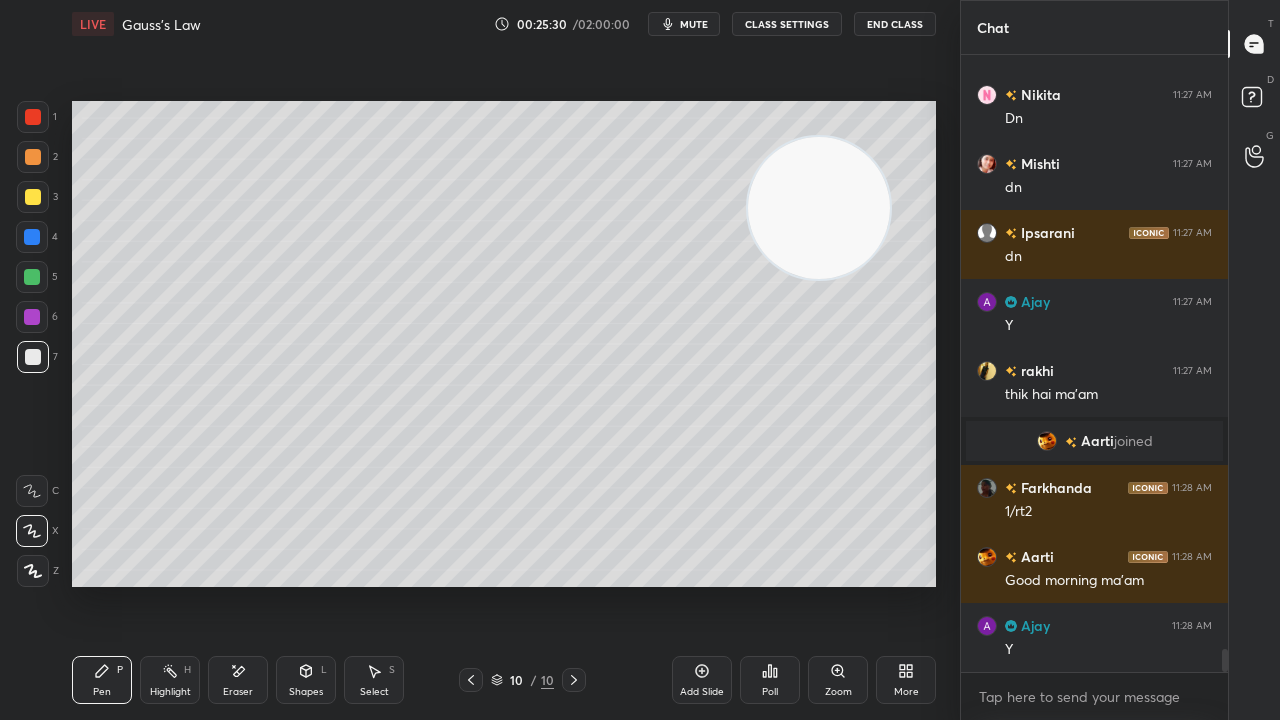 drag, startPoint x: 872, startPoint y: 432, endPoint x: 928, endPoint y: 520, distance: 104.307236 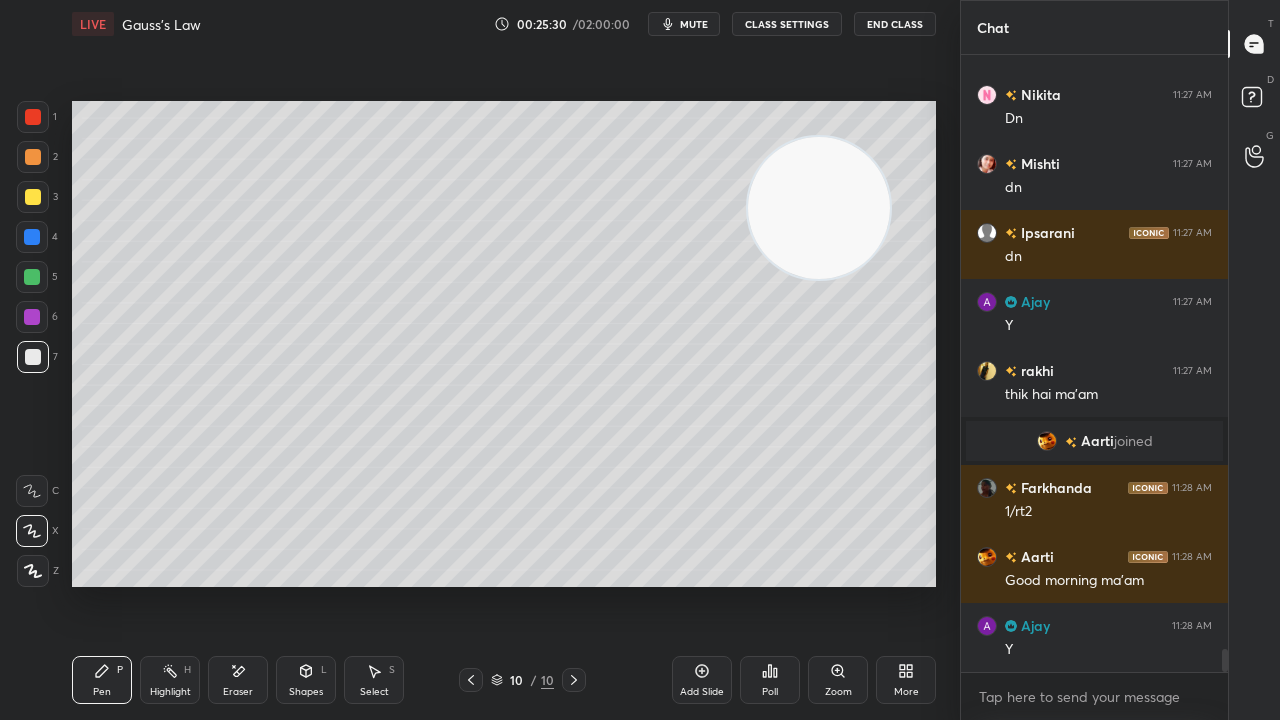 click at bounding box center [819, 208] 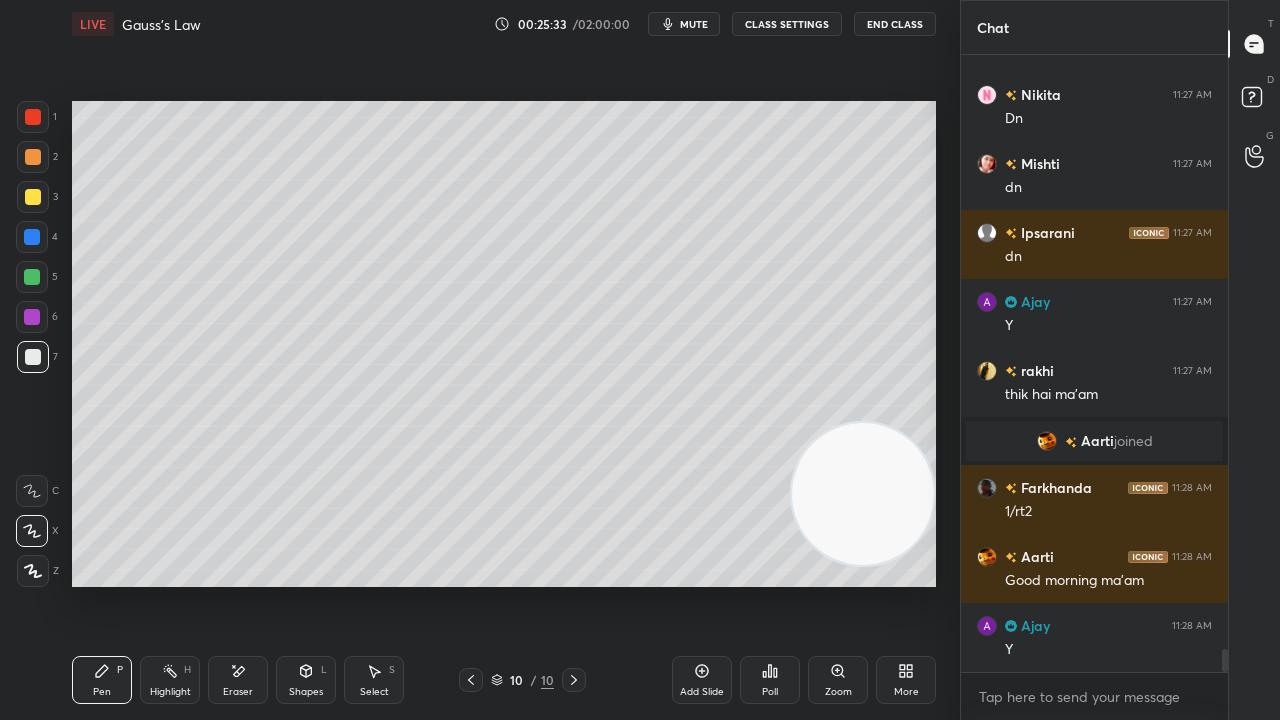 scroll, scrollTop: 15806, scrollLeft: 0, axis: vertical 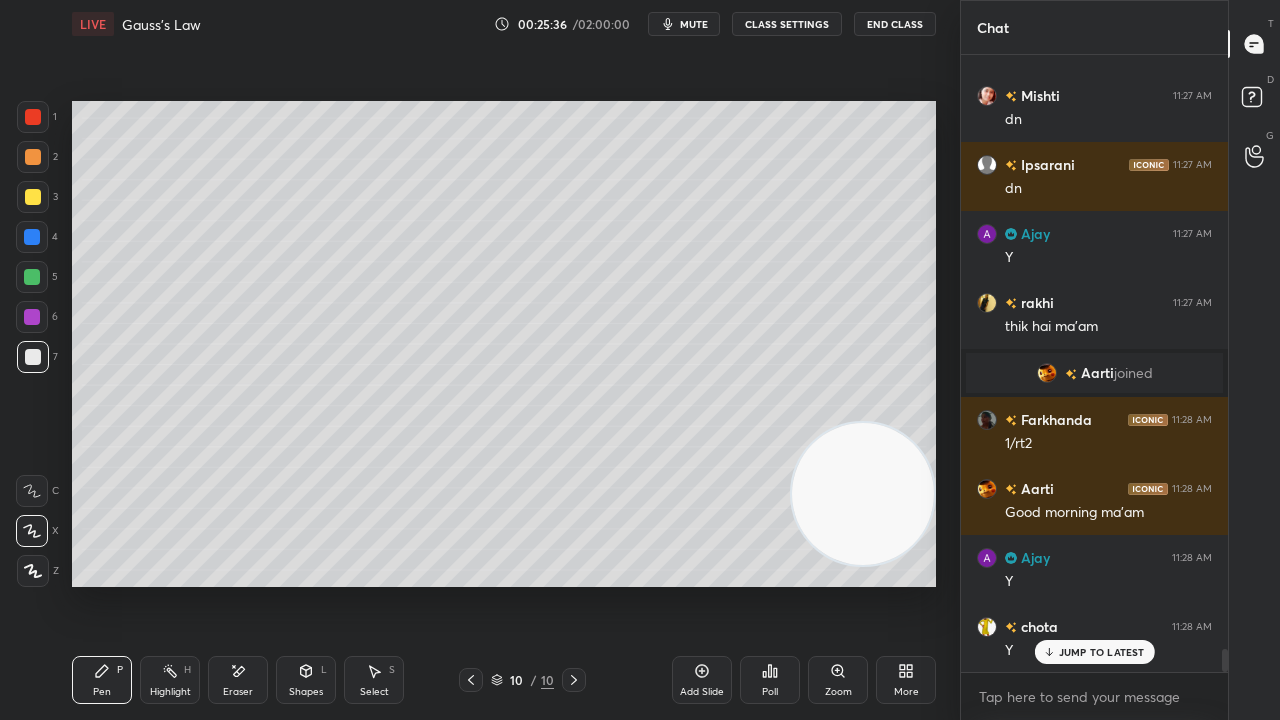 click on "Eraser" at bounding box center (238, 680) 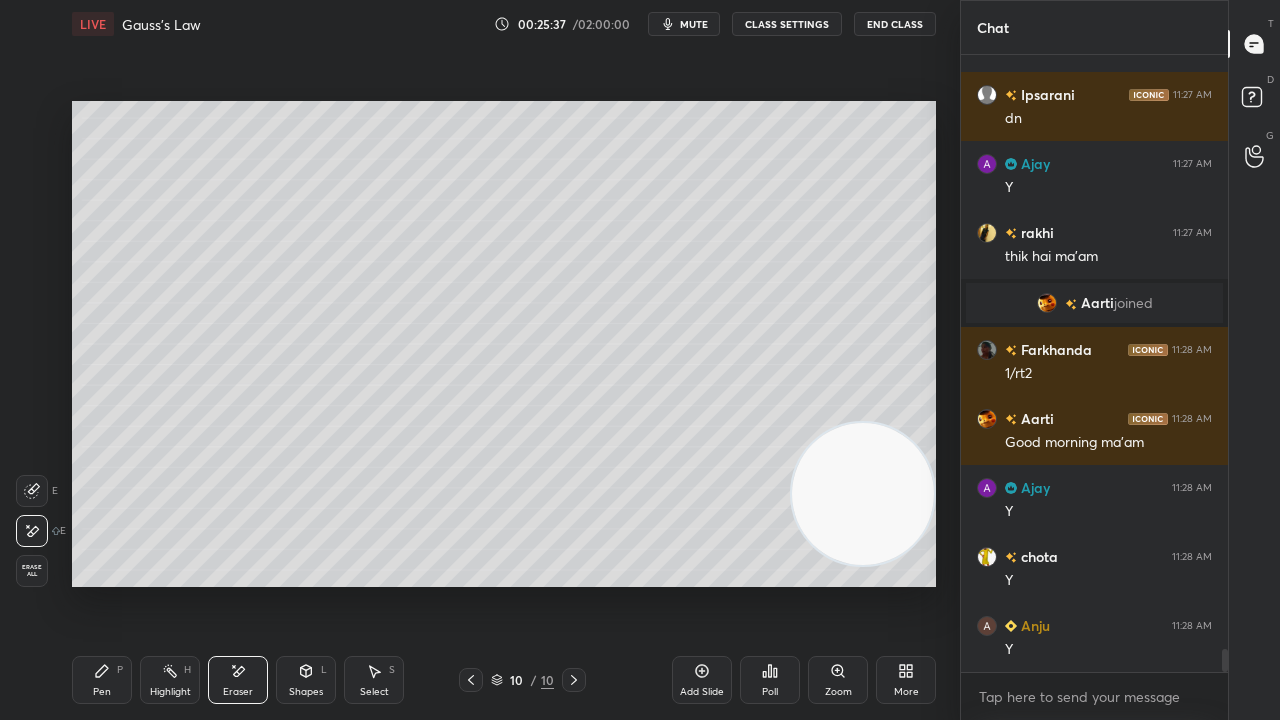 click on "Pen P" at bounding box center [102, 680] 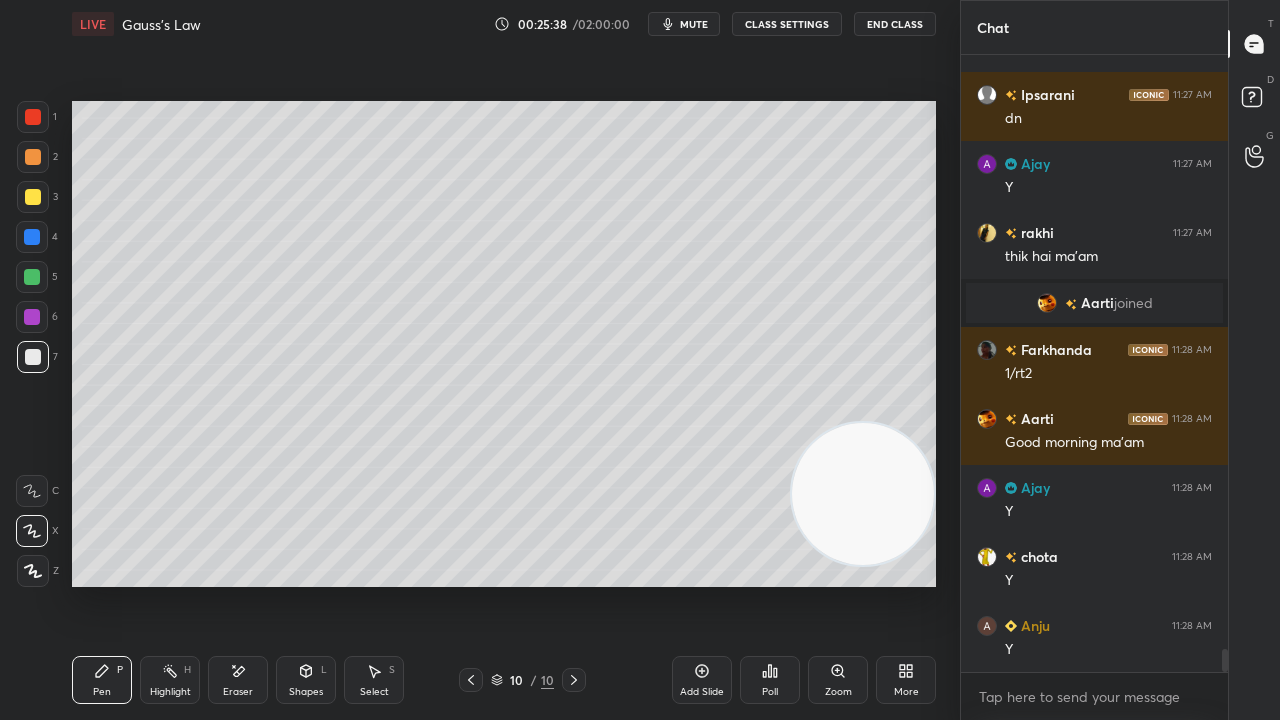 scroll, scrollTop: 15924, scrollLeft: 0, axis: vertical 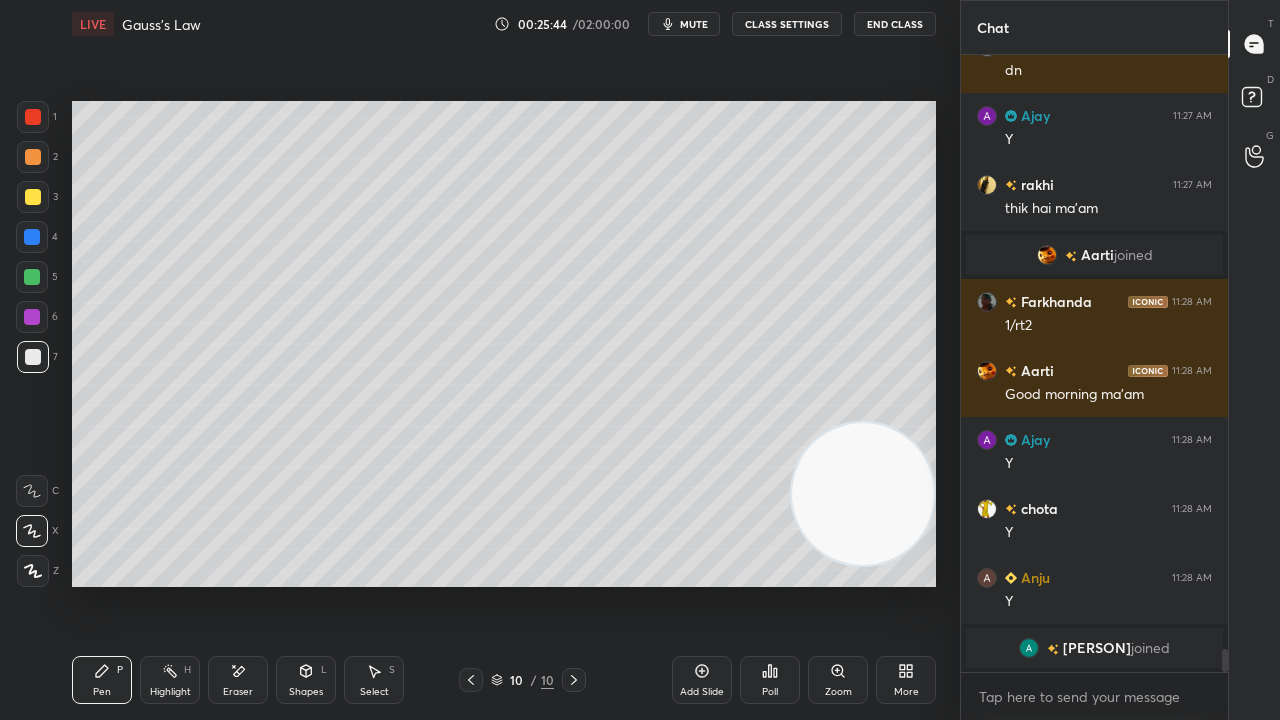 click on "Eraser" at bounding box center [238, 680] 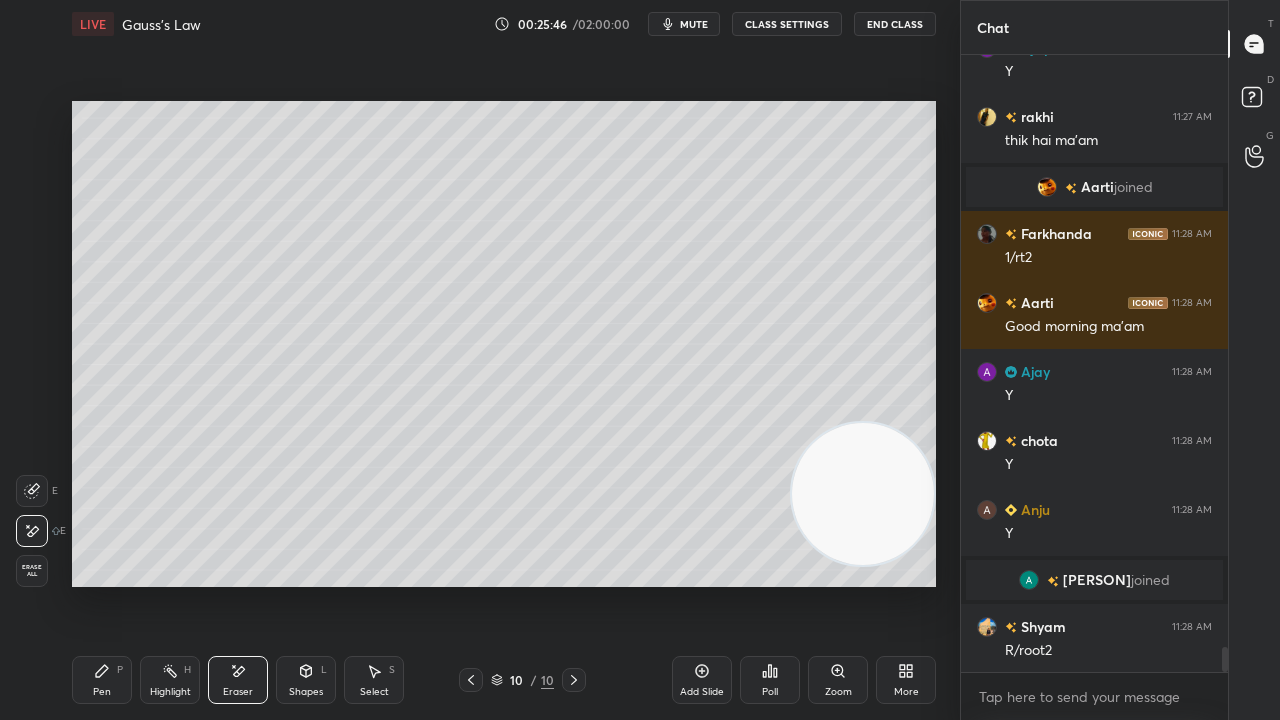 scroll, scrollTop: 14576, scrollLeft: 0, axis: vertical 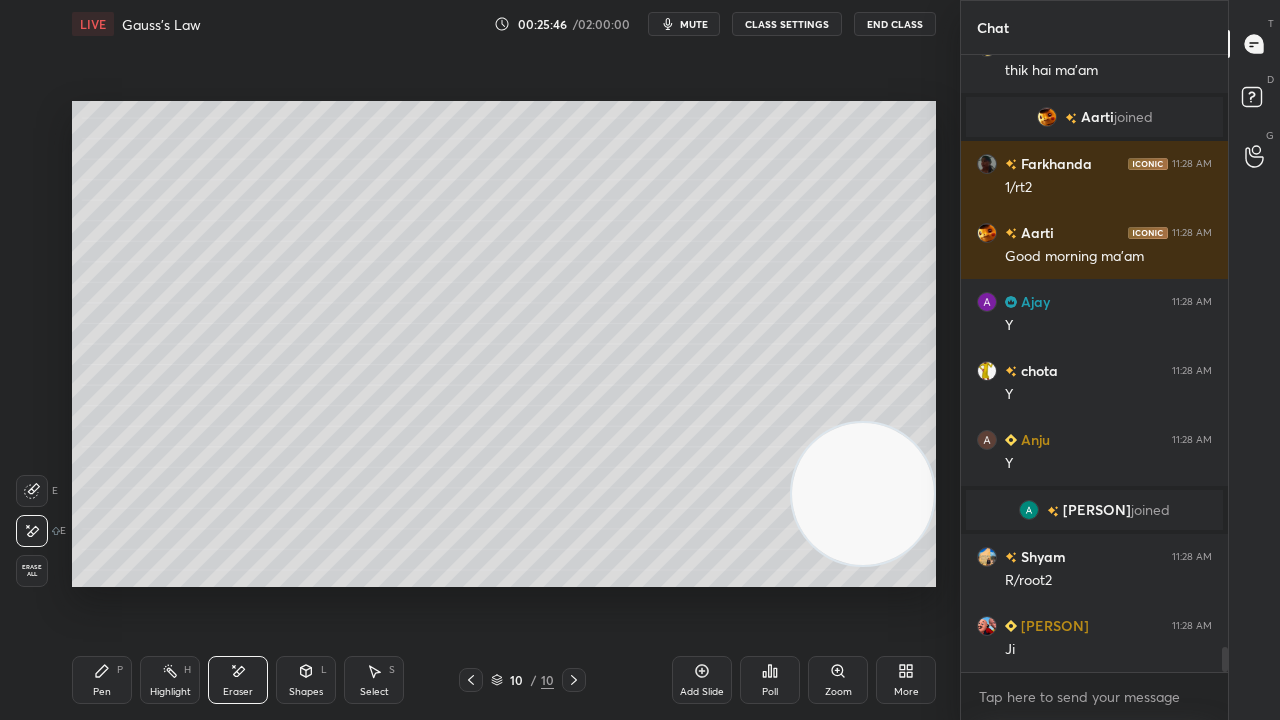 drag, startPoint x: 117, startPoint y: 674, endPoint x: 159, endPoint y: 640, distance: 54.037025 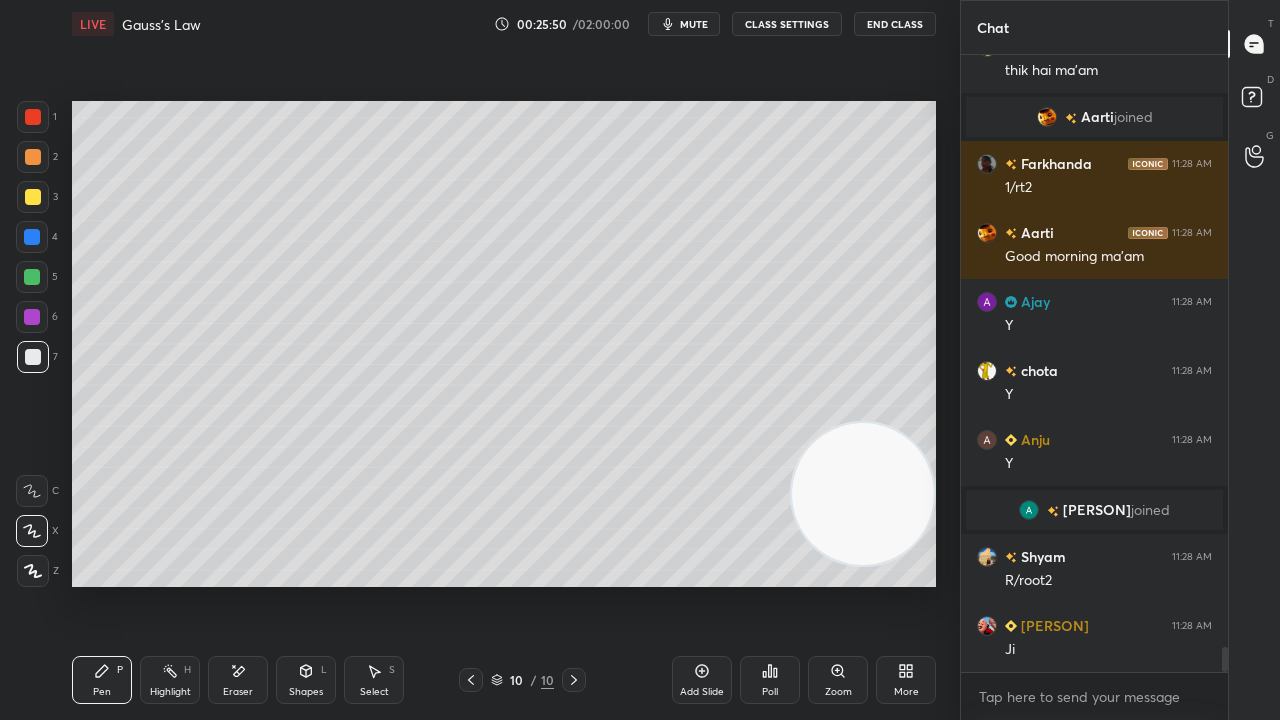 click on "Shapes L" at bounding box center [306, 680] 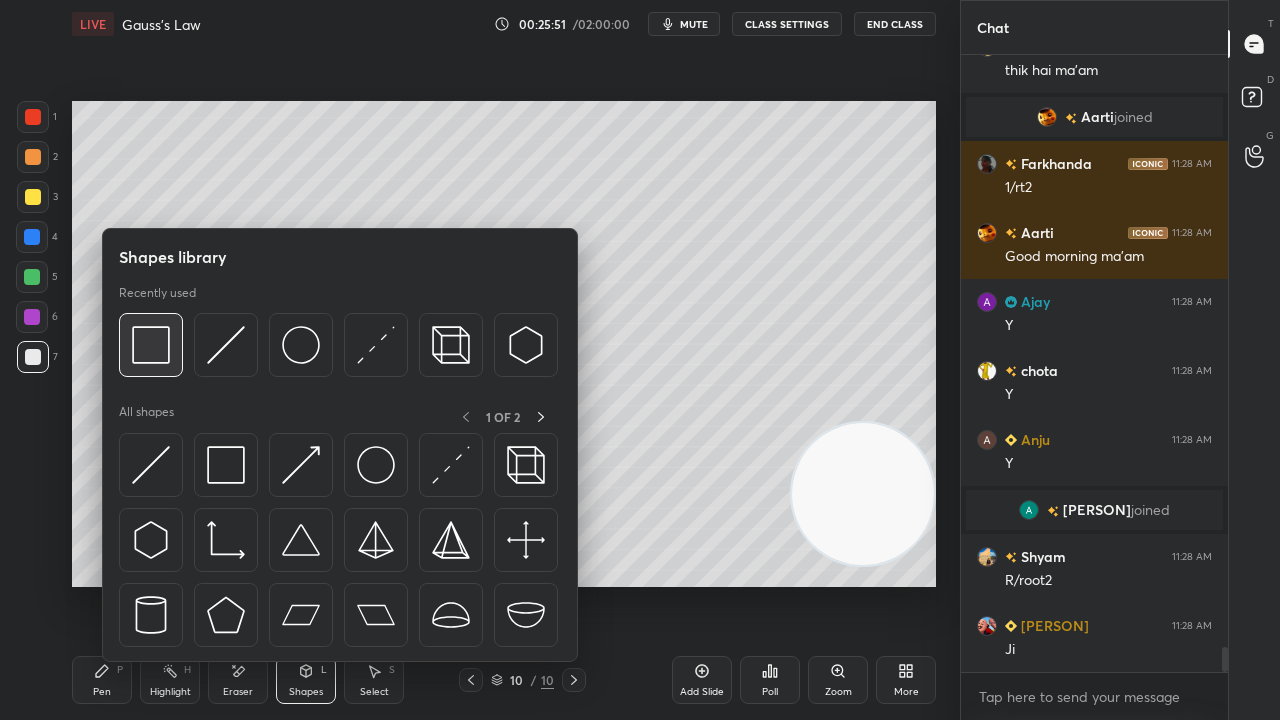 click at bounding box center (151, 345) 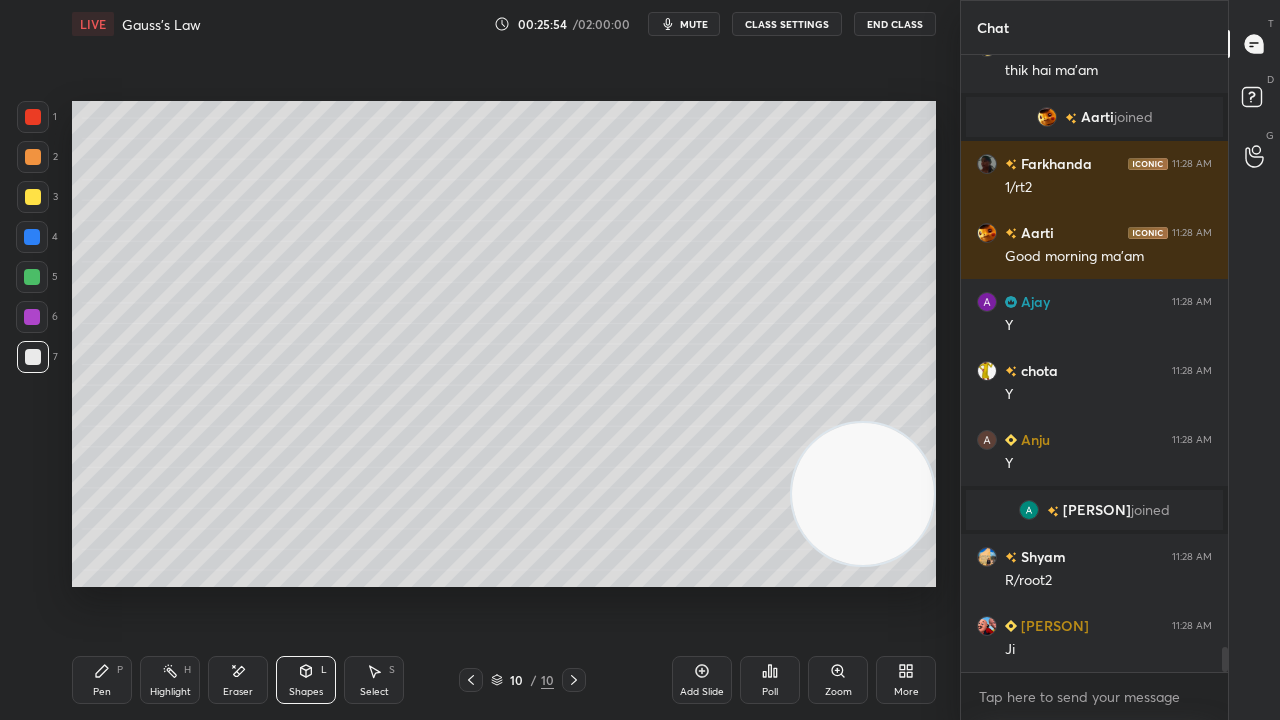 click on "mute" at bounding box center [694, 24] 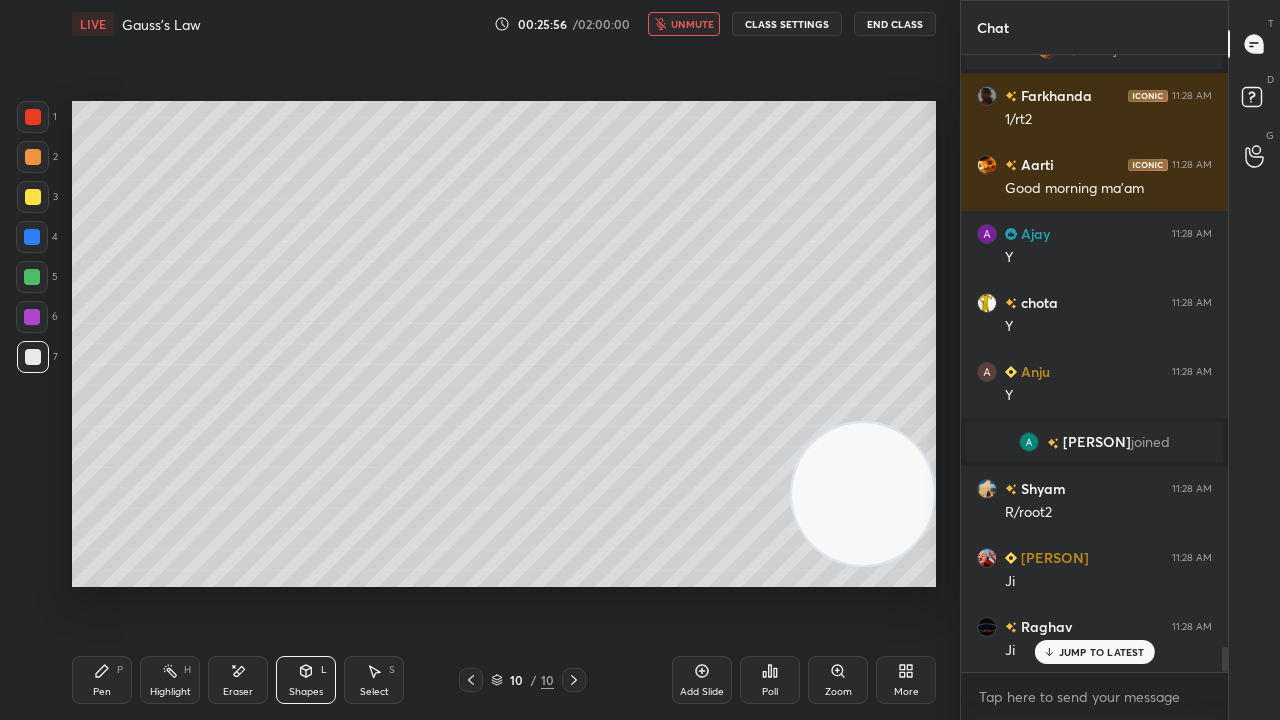 click on "unmute" at bounding box center [692, 24] 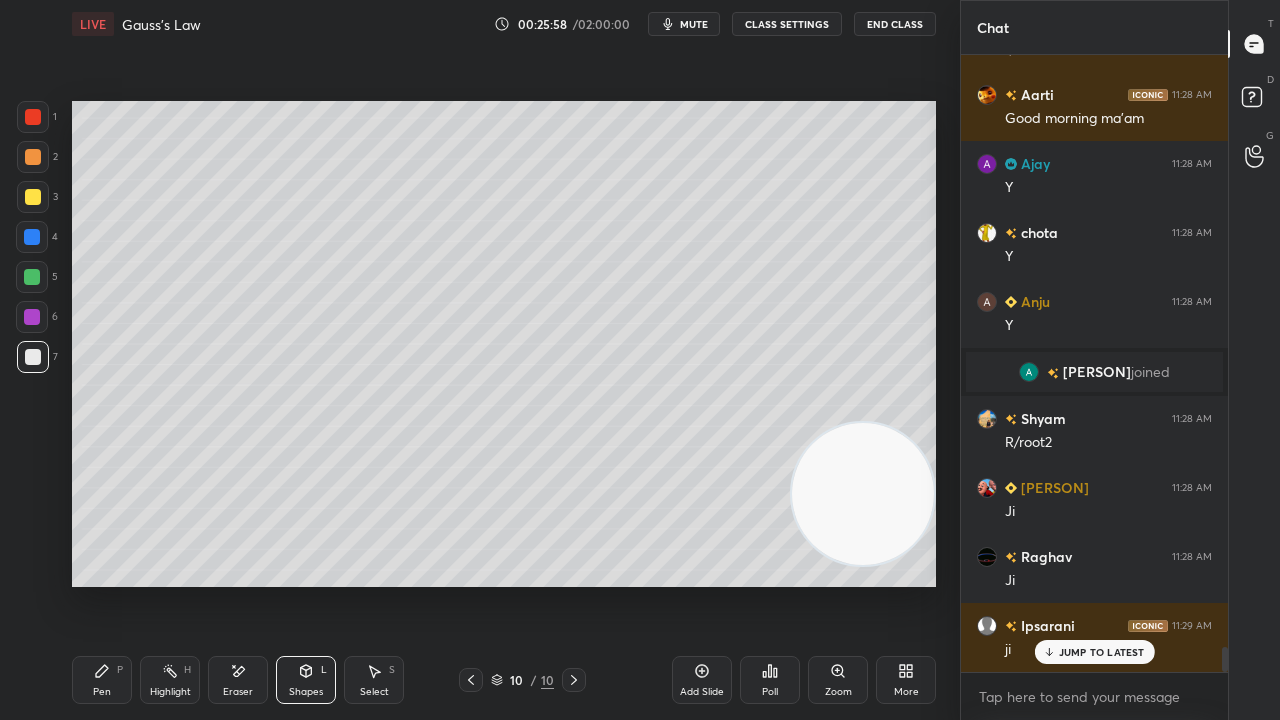 scroll, scrollTop: 14782, scrollLeft: 0, axis: vertical 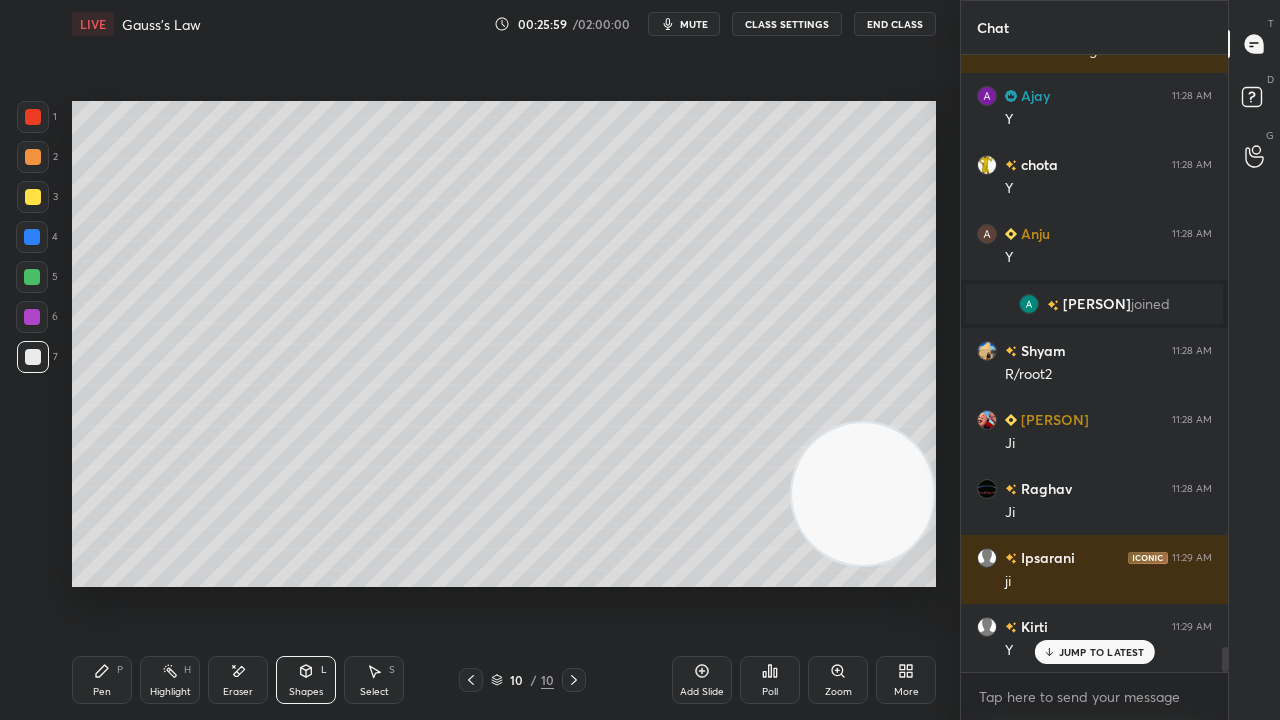 click at bounding box center (32, 277) 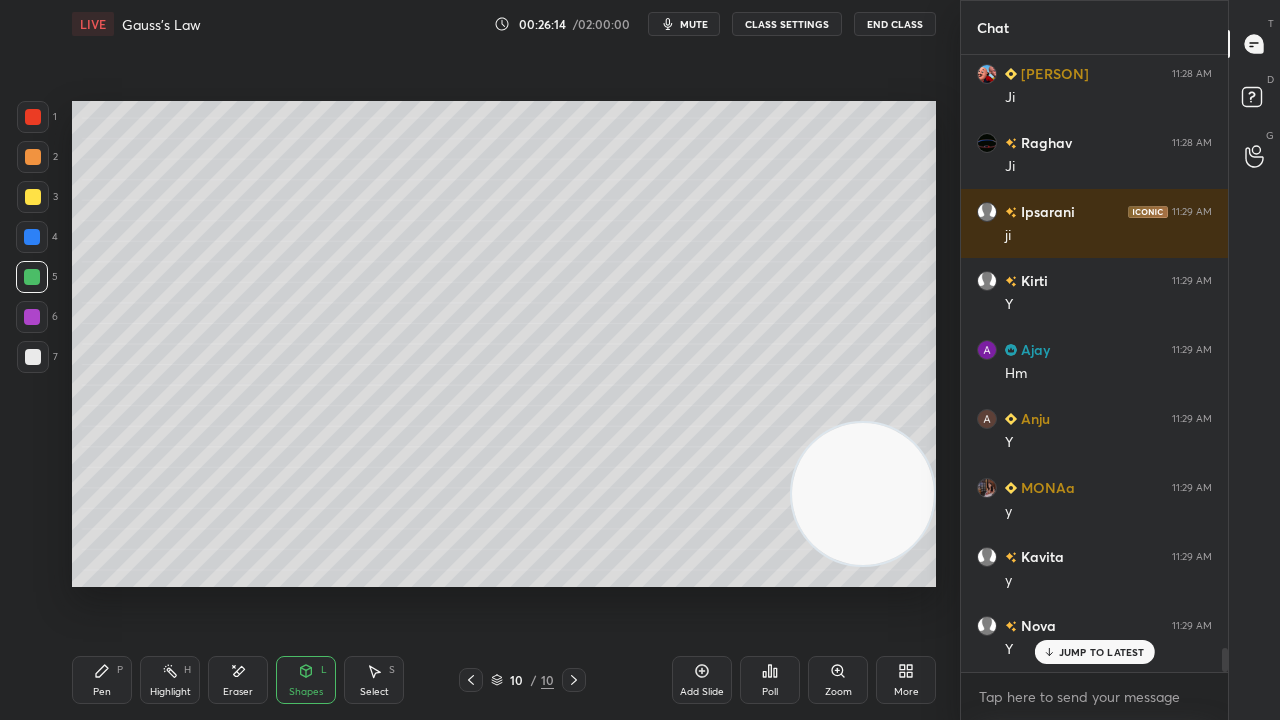 scroll, scrollTop: 15196, scrollLeft: 0, axis: vertical 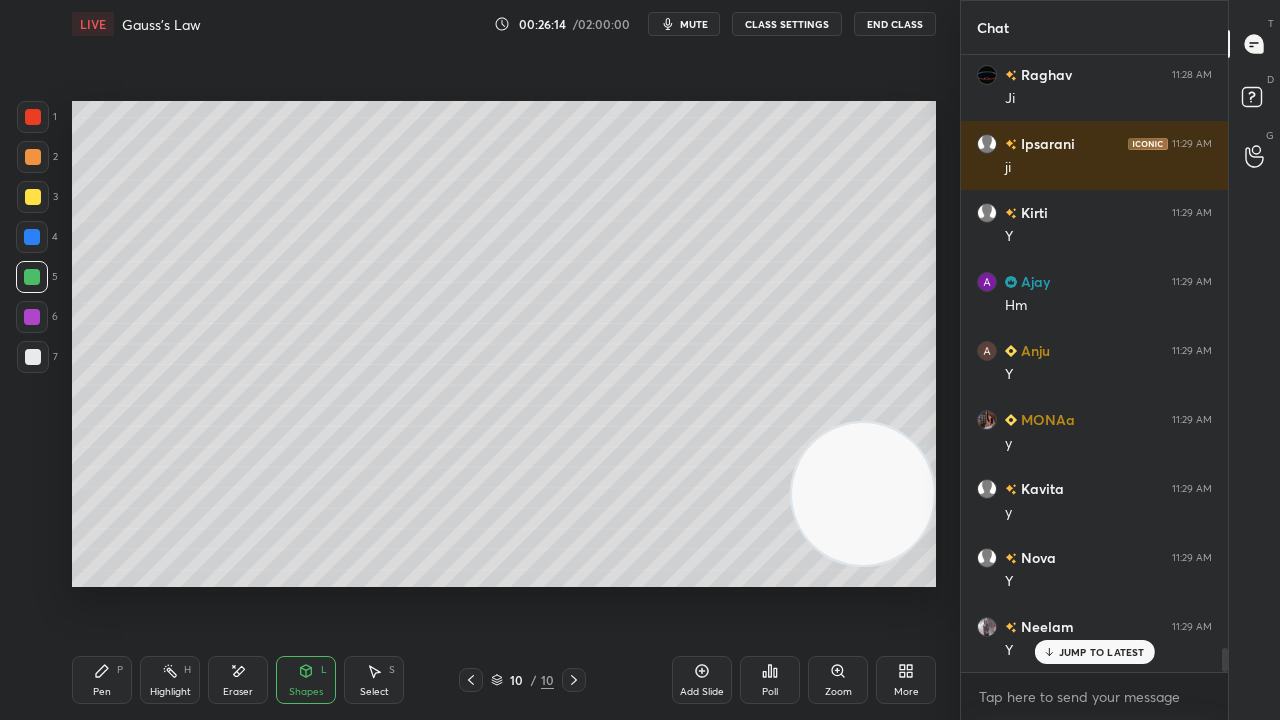 click on "Add Slide" at bounding box center [702, 692] 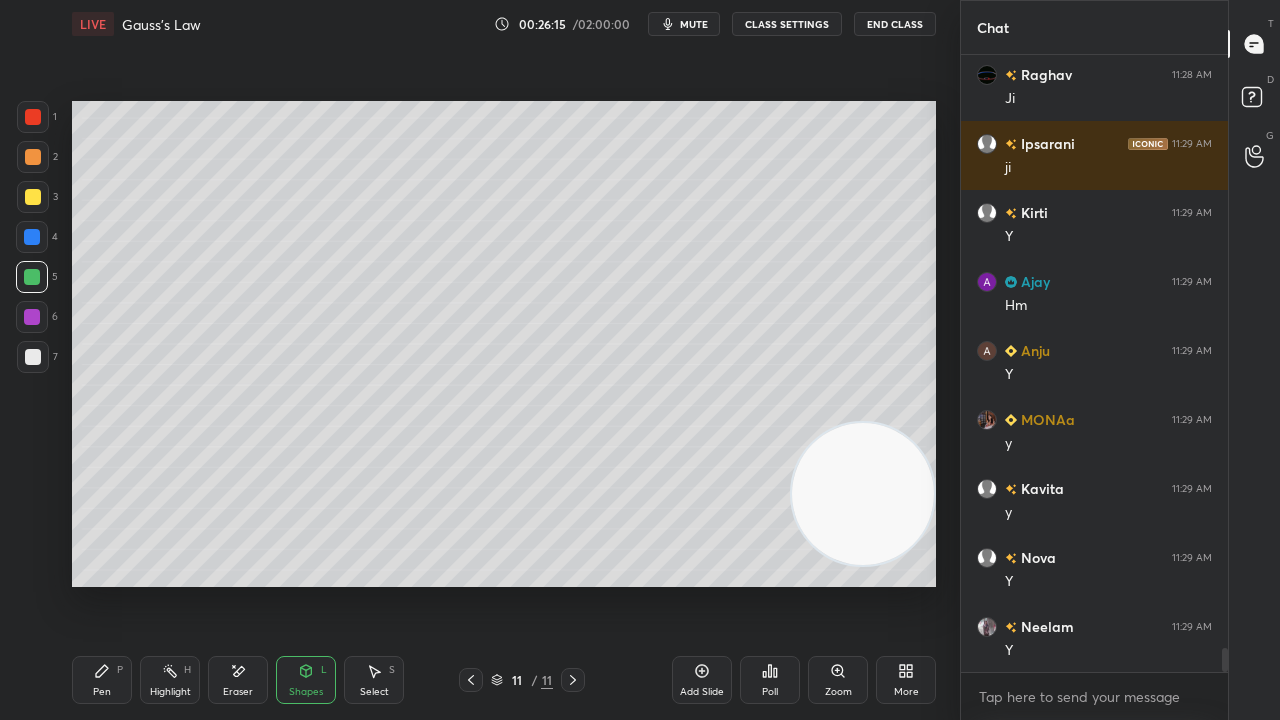 scroll, scrollTop: 15266, scrollLeft: 0, axis: vertical 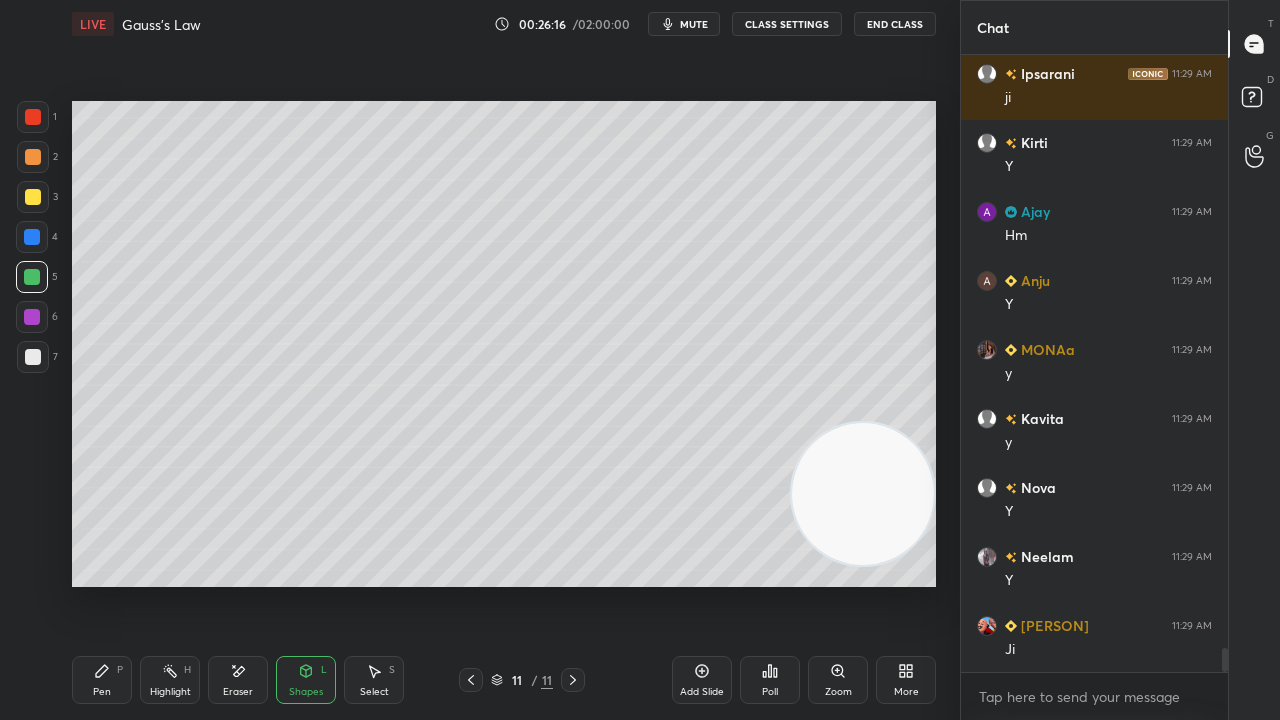 click on "Shapes L" at bounding box center (306, 680) 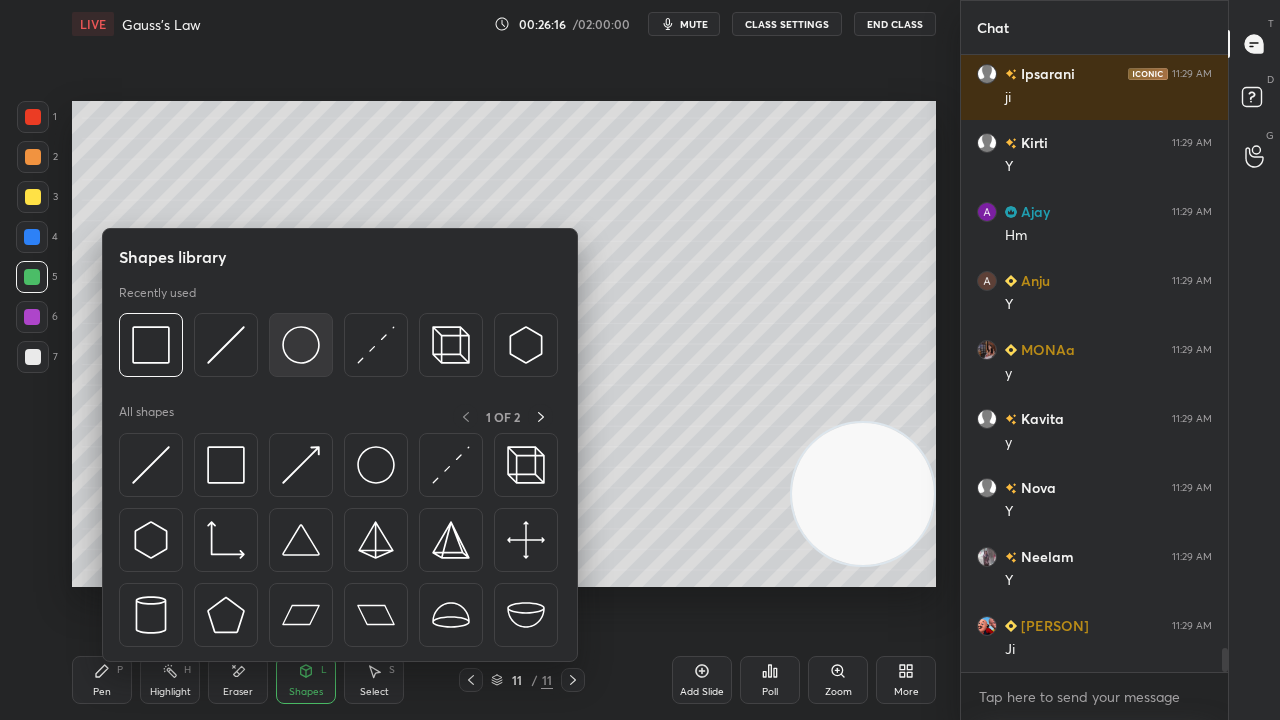 click at bounding box center [301, 345] 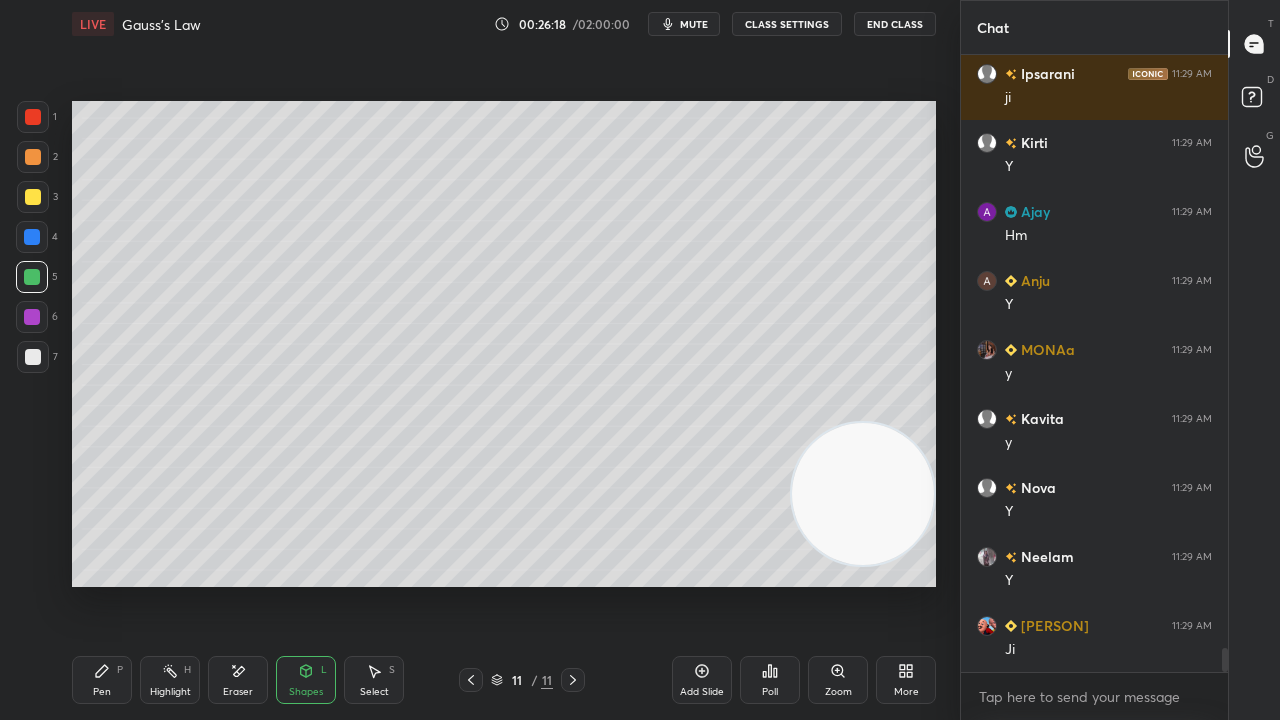 scroll, scrollTop: 15334, scrollLeft: 0, axis: vertical 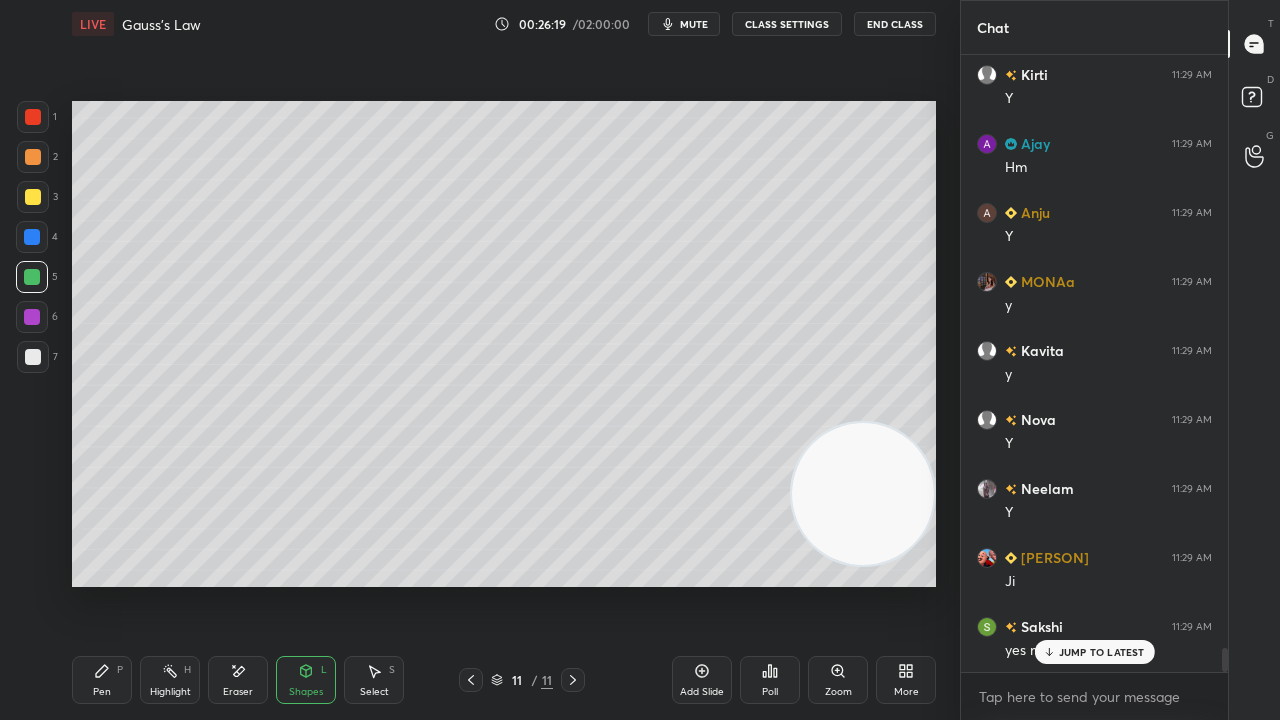 click 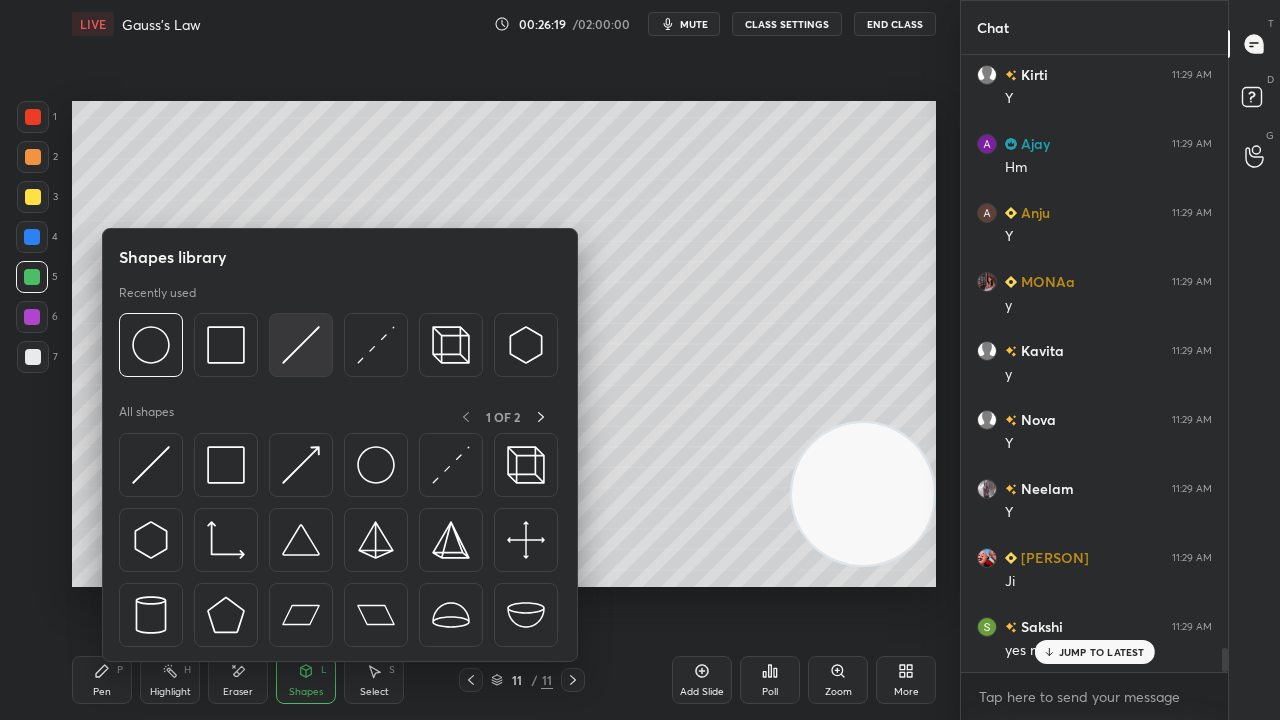 click at bounding box center (301, 345) 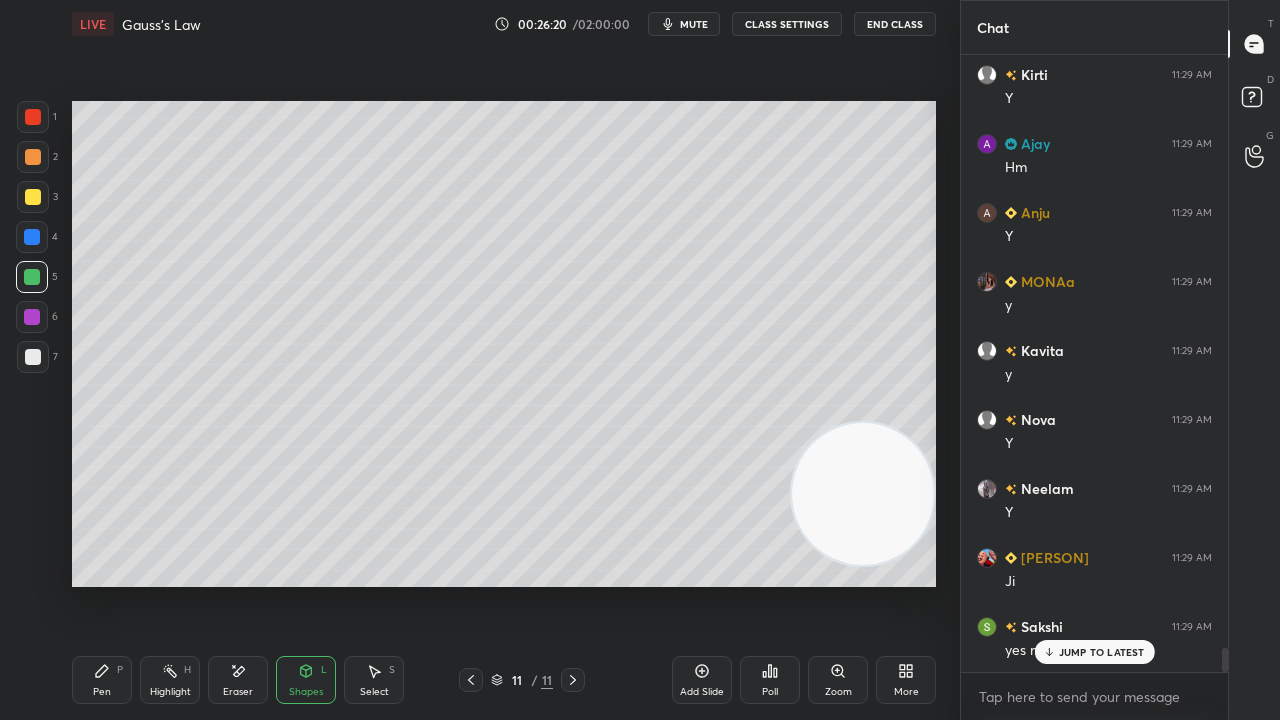 click at bounding box center [33, 357] 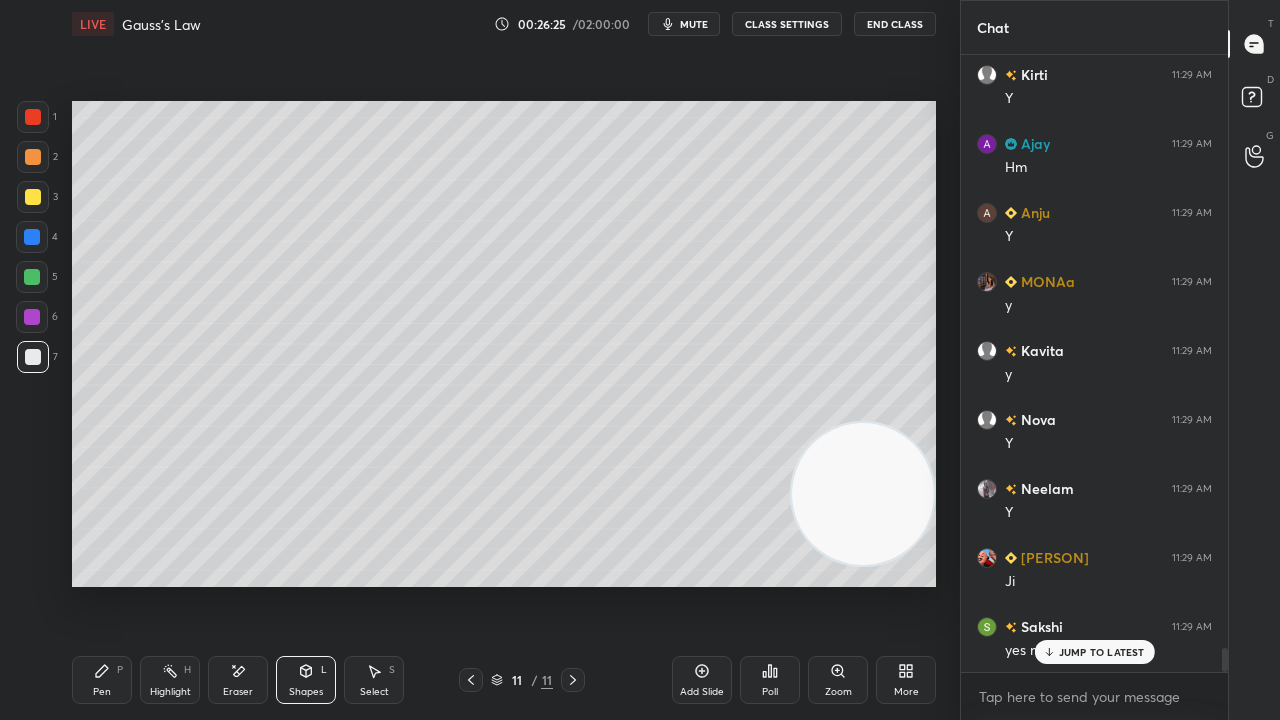 click on "Pen P" at bounding box center (102, 680) 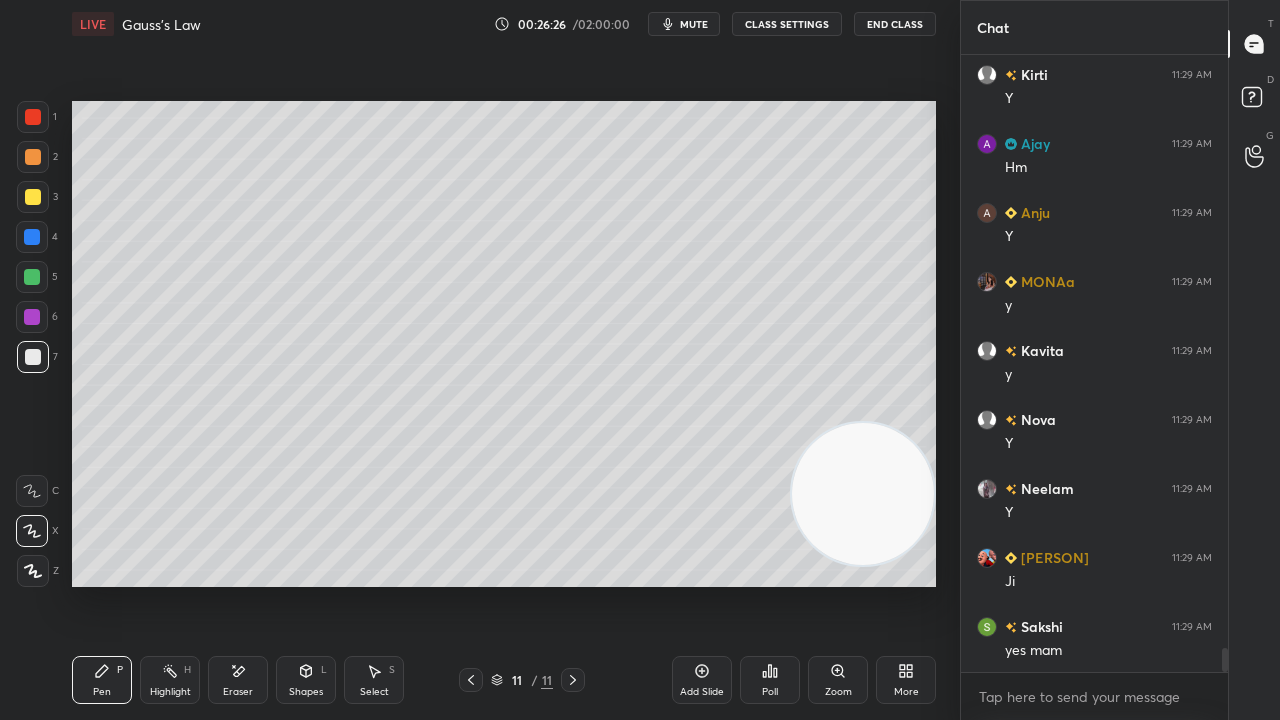 click at bounding box center (33, 197) 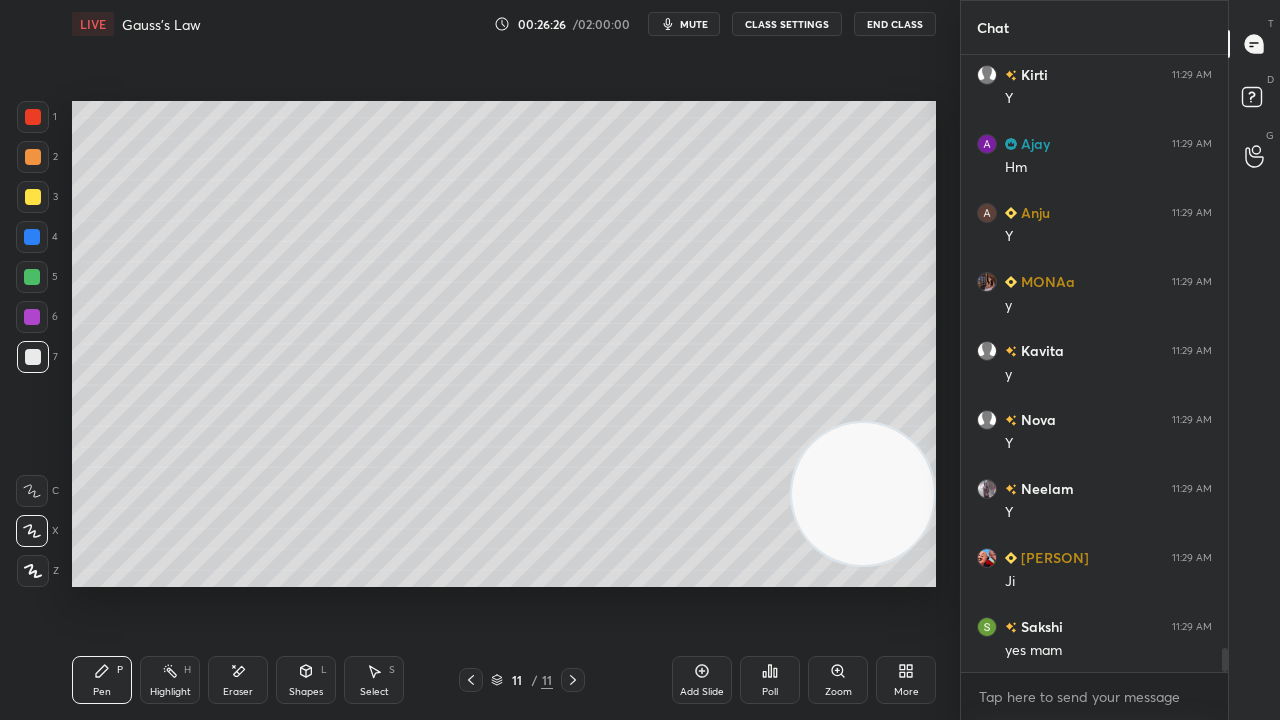 scroll, scrollTop: 15404, scrollLeft: 0, axis: vertical 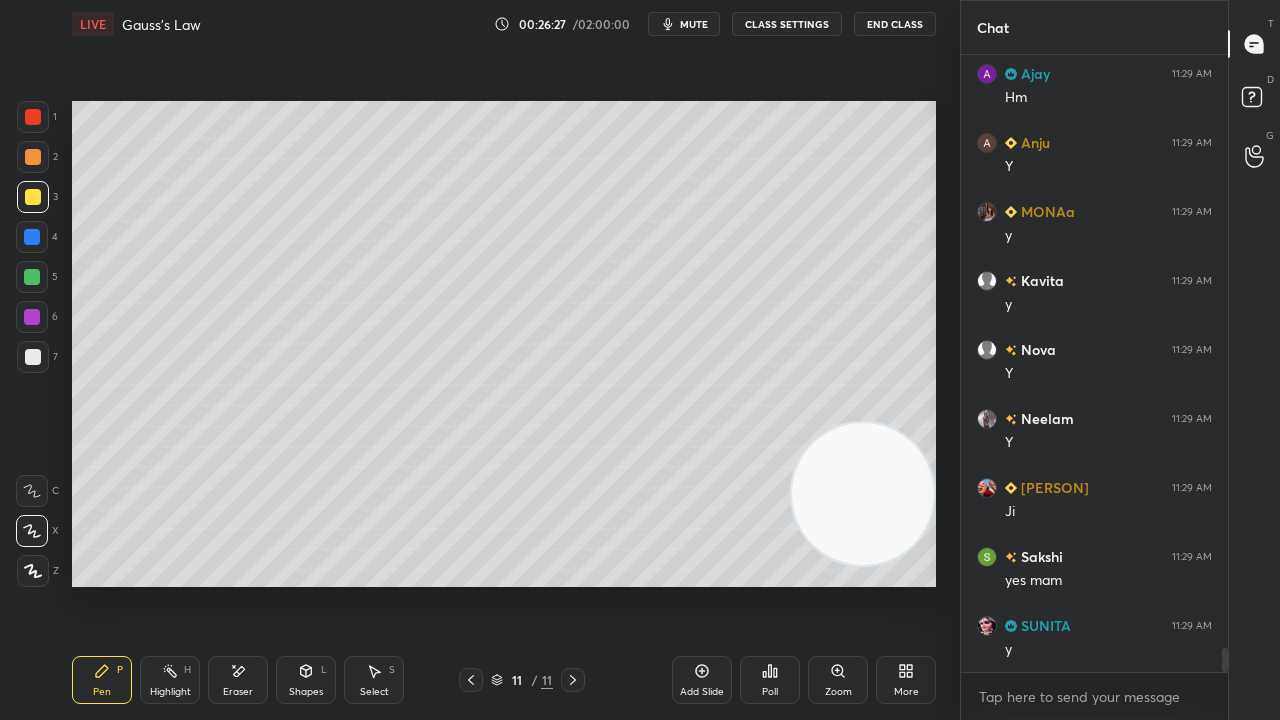 click on "Eraser" at bounding box center (238, 692) 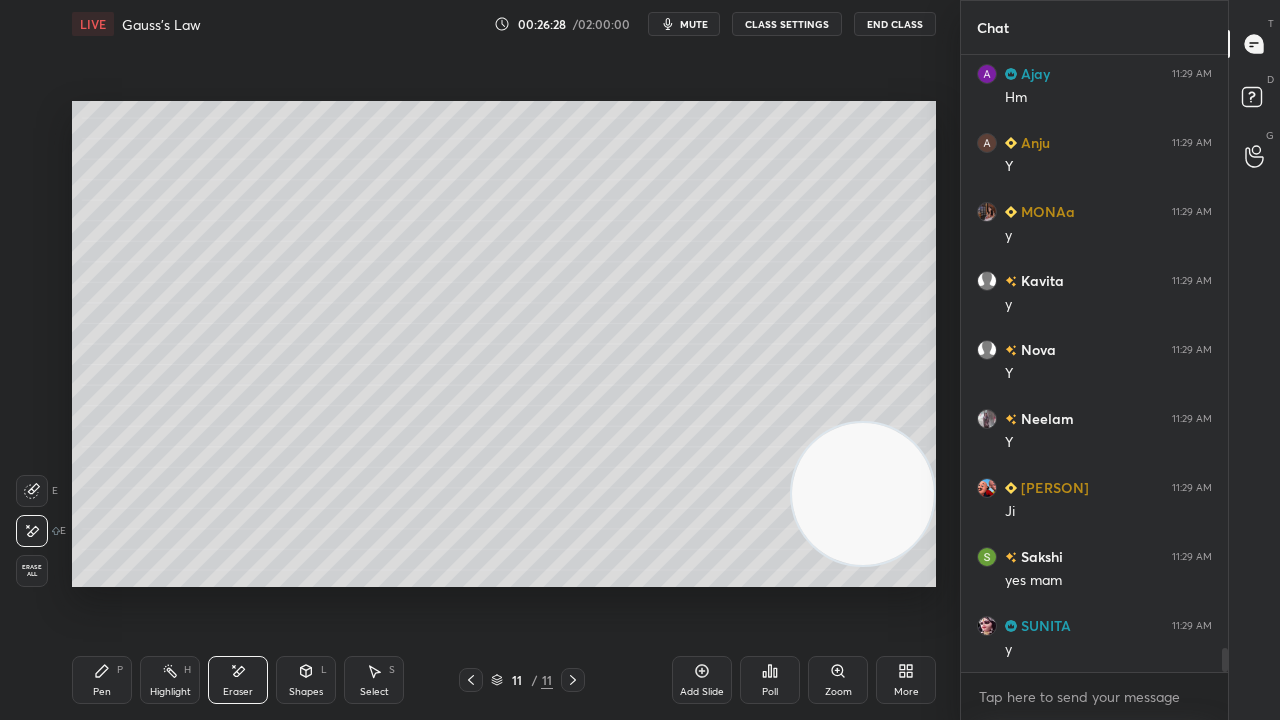 click on "Shapes L" at bounding box center (306, 680) 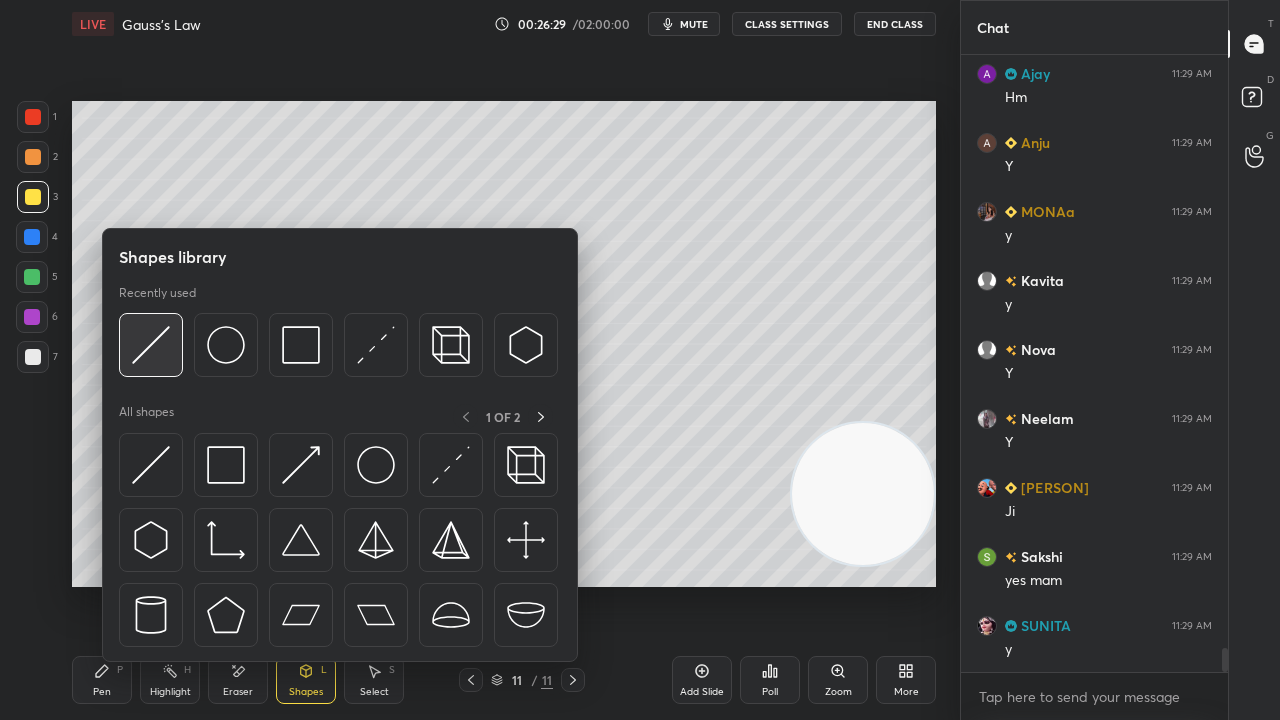click at bounding box center [151, 345] 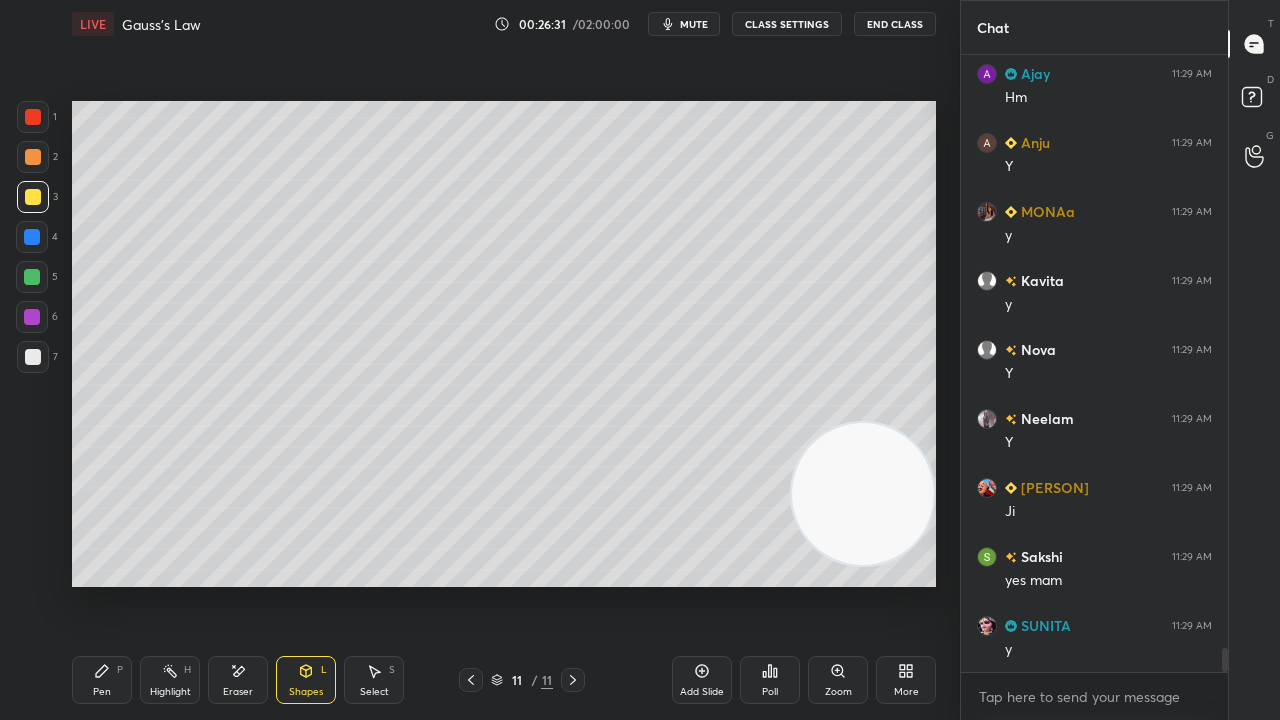 drag, startPoint x: 28, startPoint y: 358, endPoint x: 54, endPoint y: 346, distance: 28.635643 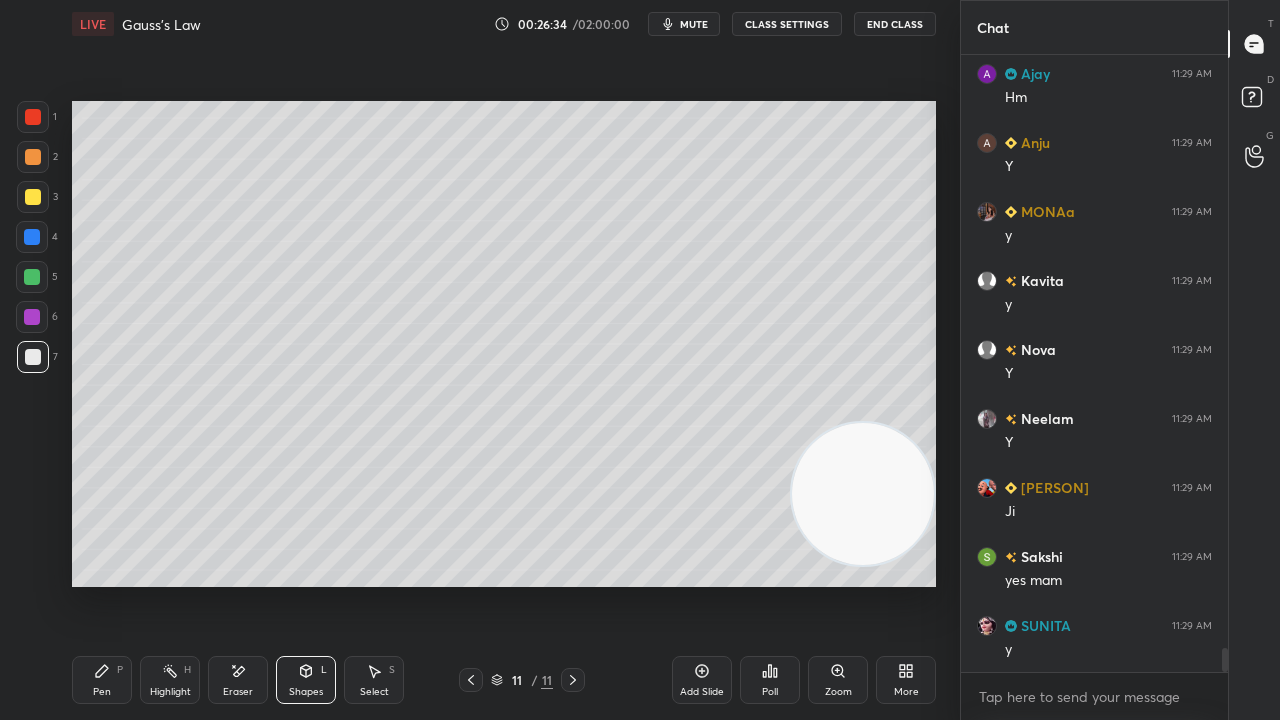 click on "Pen P" at bounding box center [102, 680] 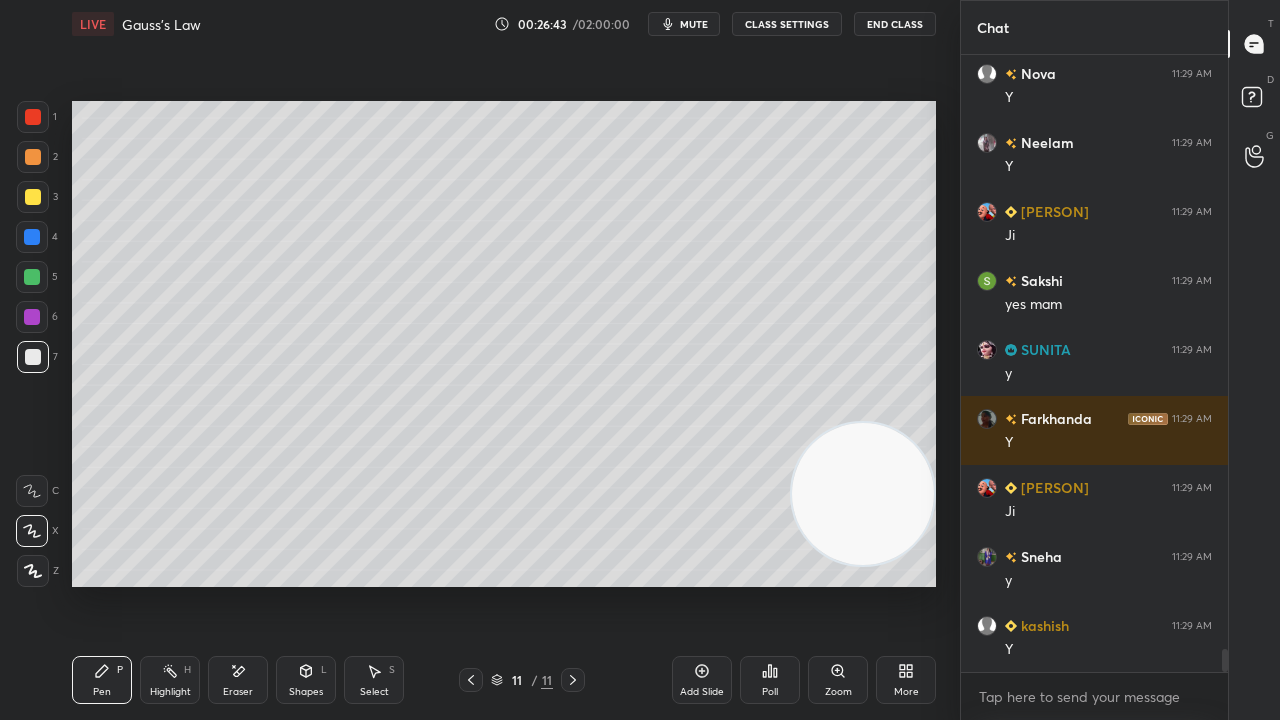 scroll, scrollTop: 15748, scrollLeft: 0, axis: vertical 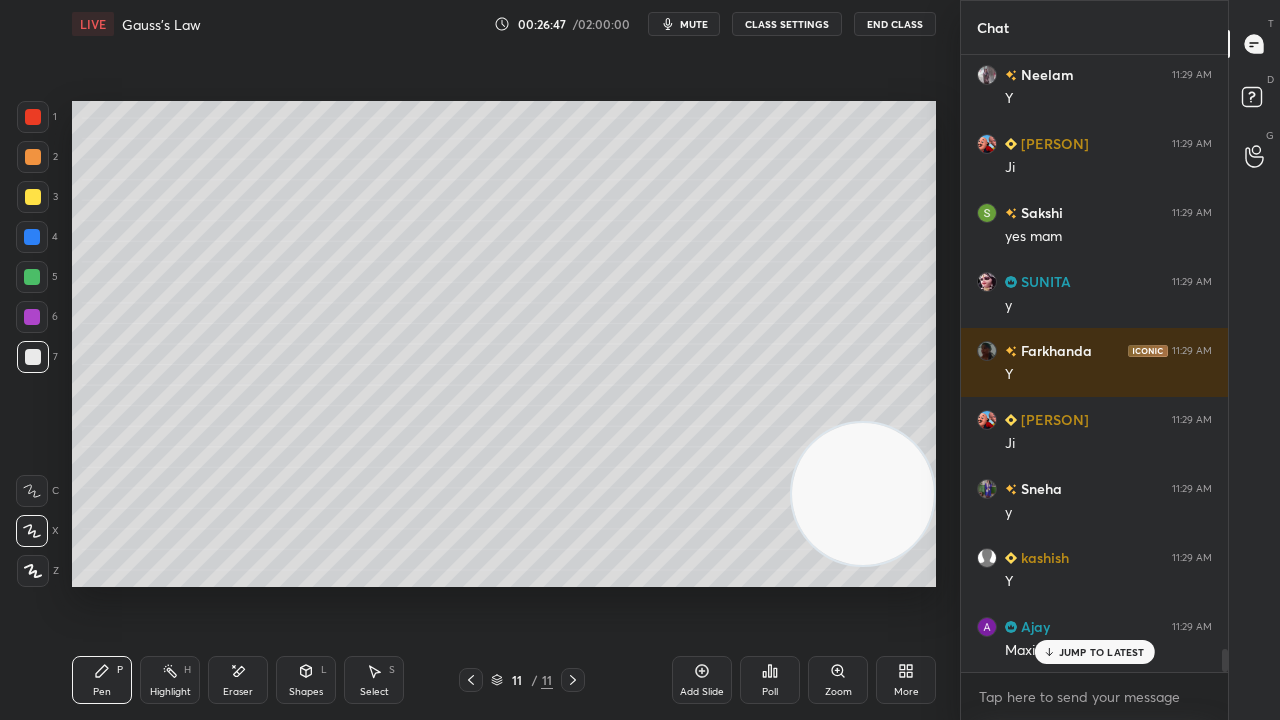 click on "JUMP TO LATEST" at bounding box center [1102, 652] 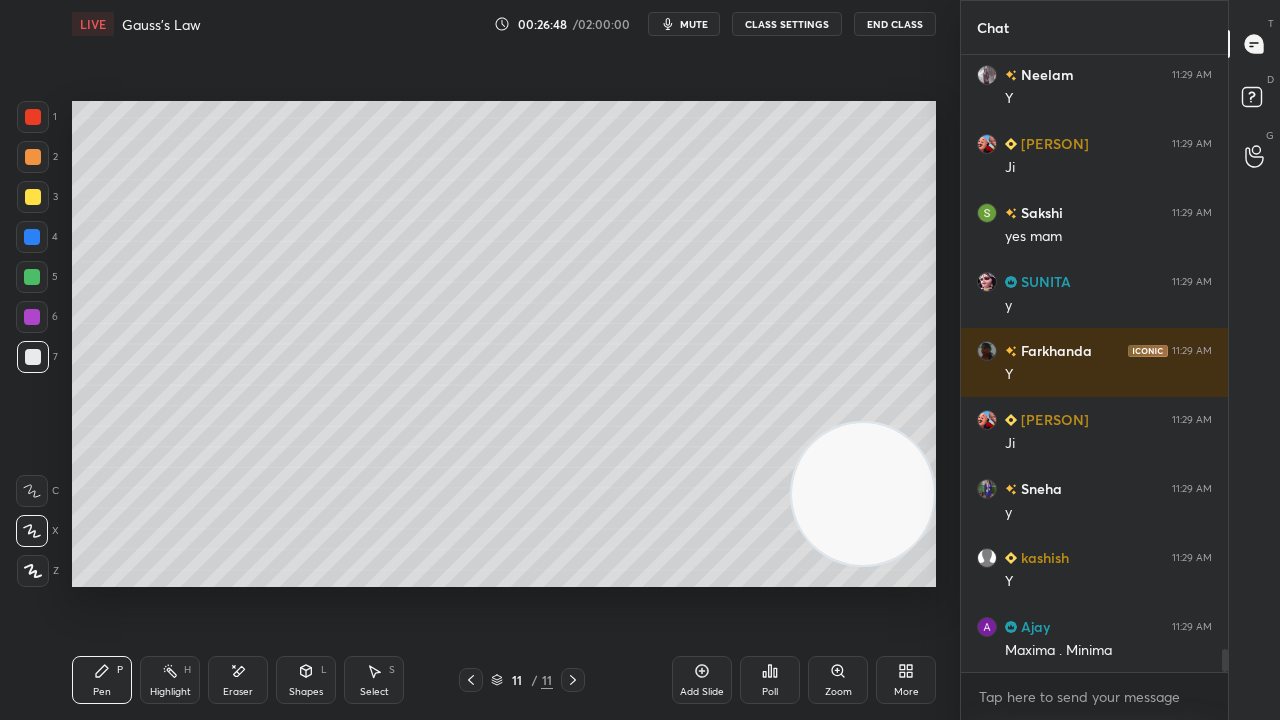 click at bounding box center (33, 197) 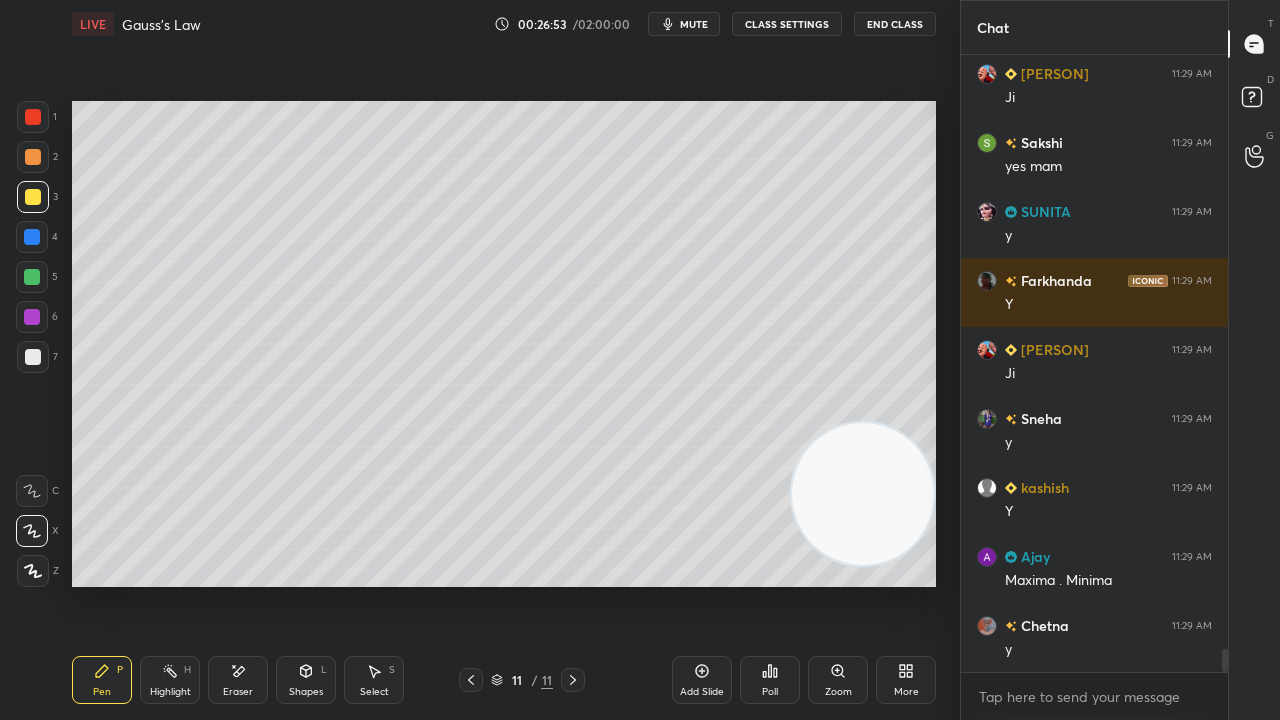 scroll, scrollTop: 15886, scrollLeft: 0, axis: vertical 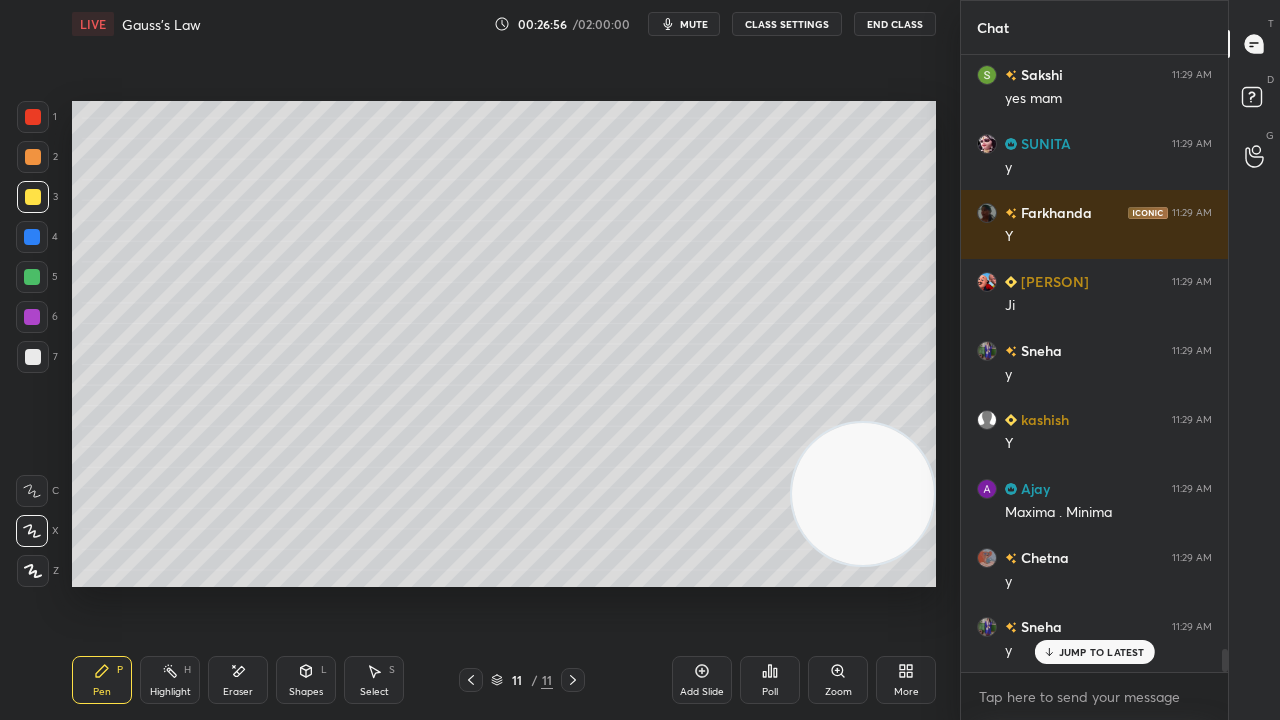 click on "mute" at bounding box center (694, 24) 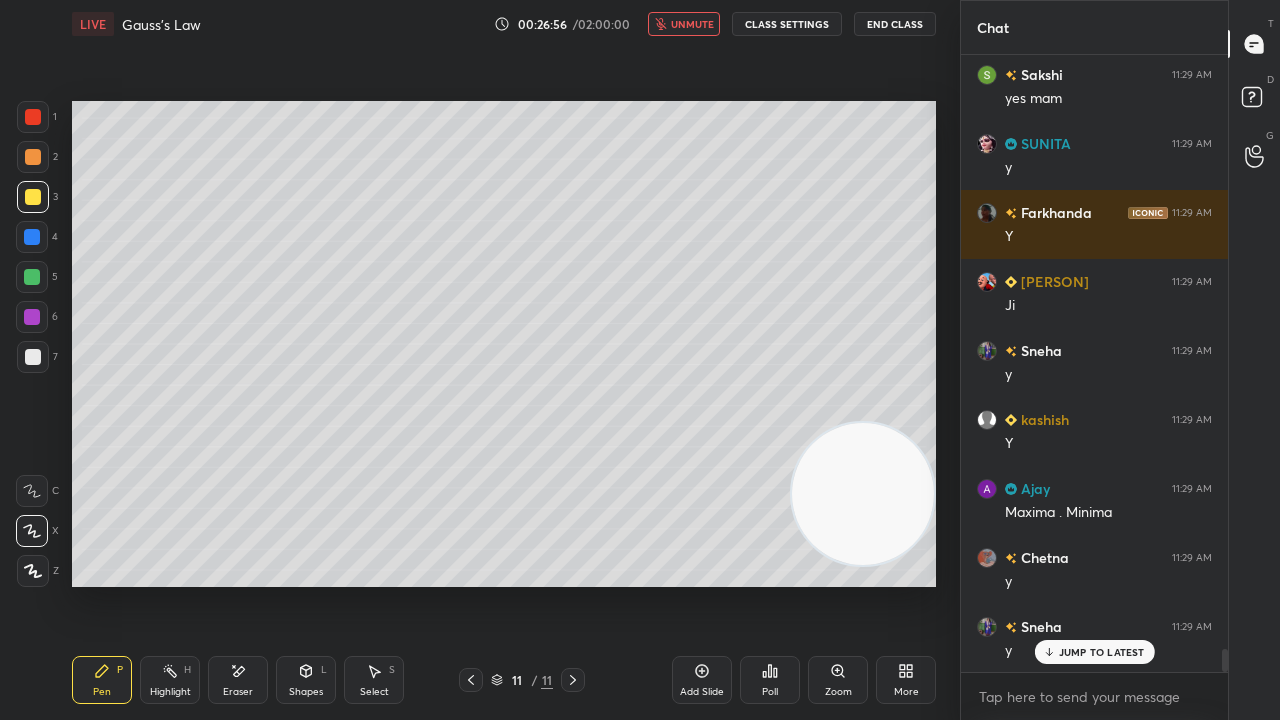 click on "unmute" at bounding box center (692, 24) 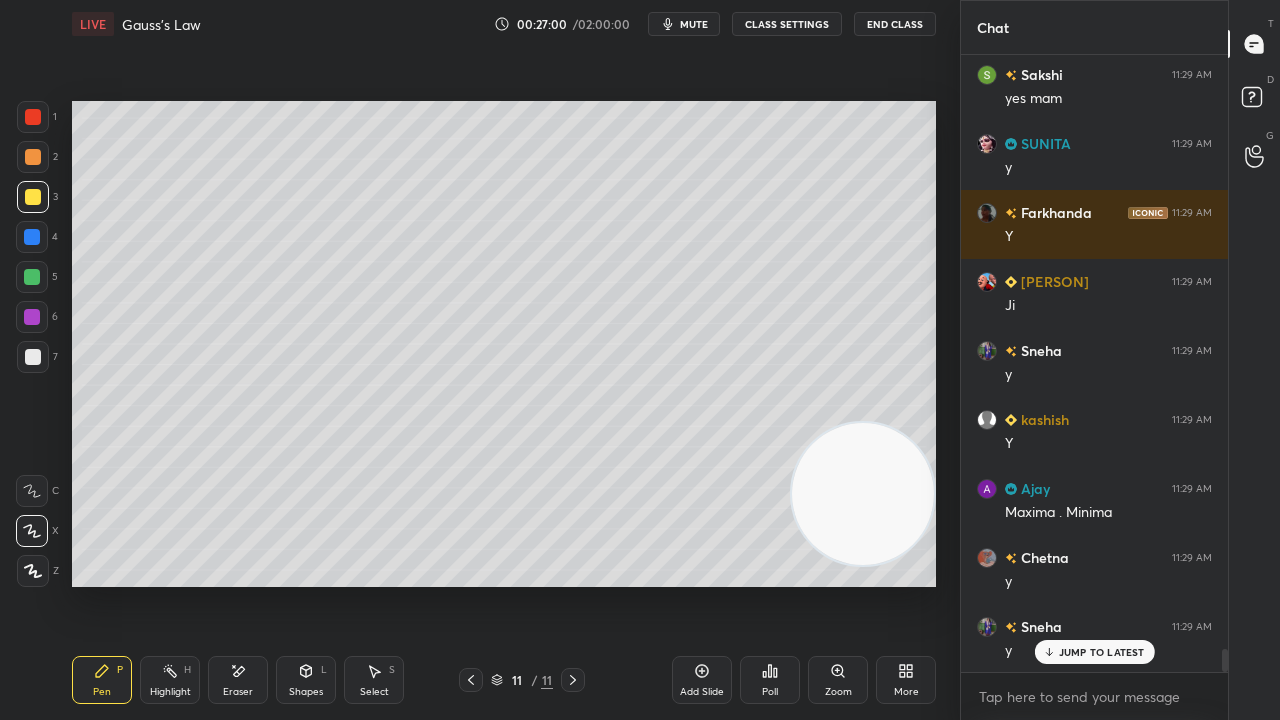 click on "JUMP TO LATEST" at bounding box center (1102, 652) 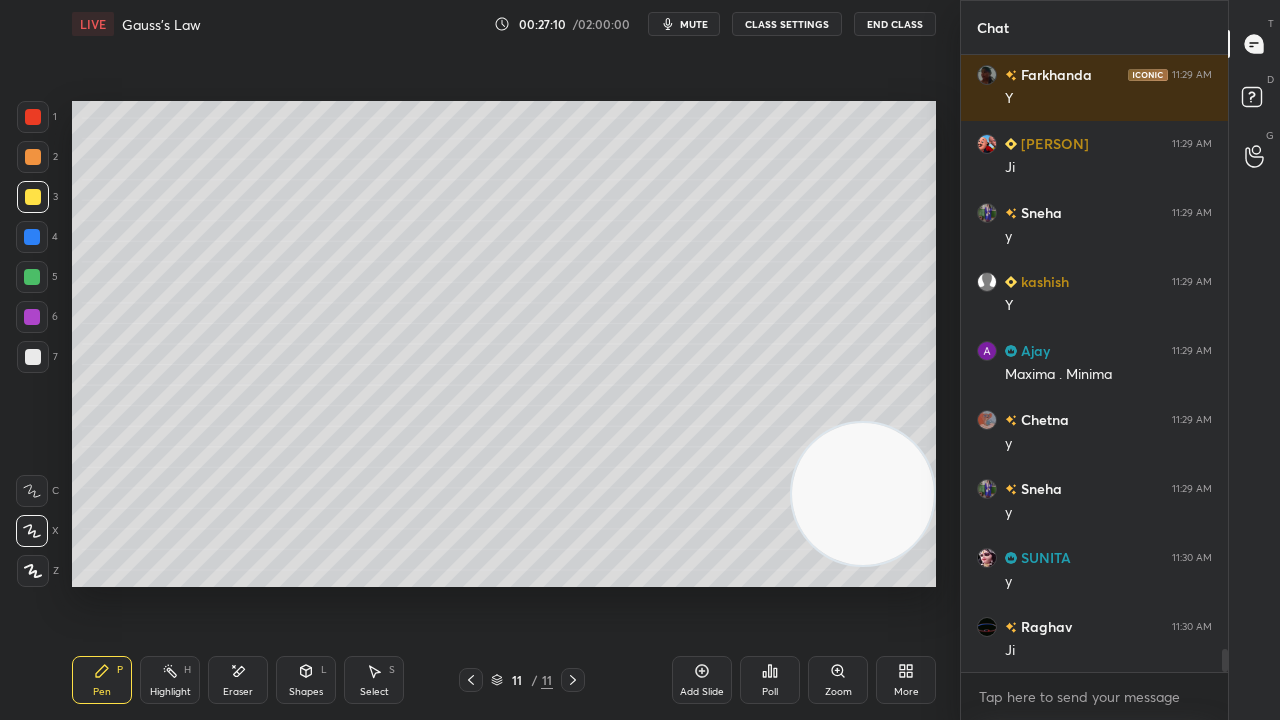 scroll, scrollTop: 16094, scrollLeft: 0, axis: vertical 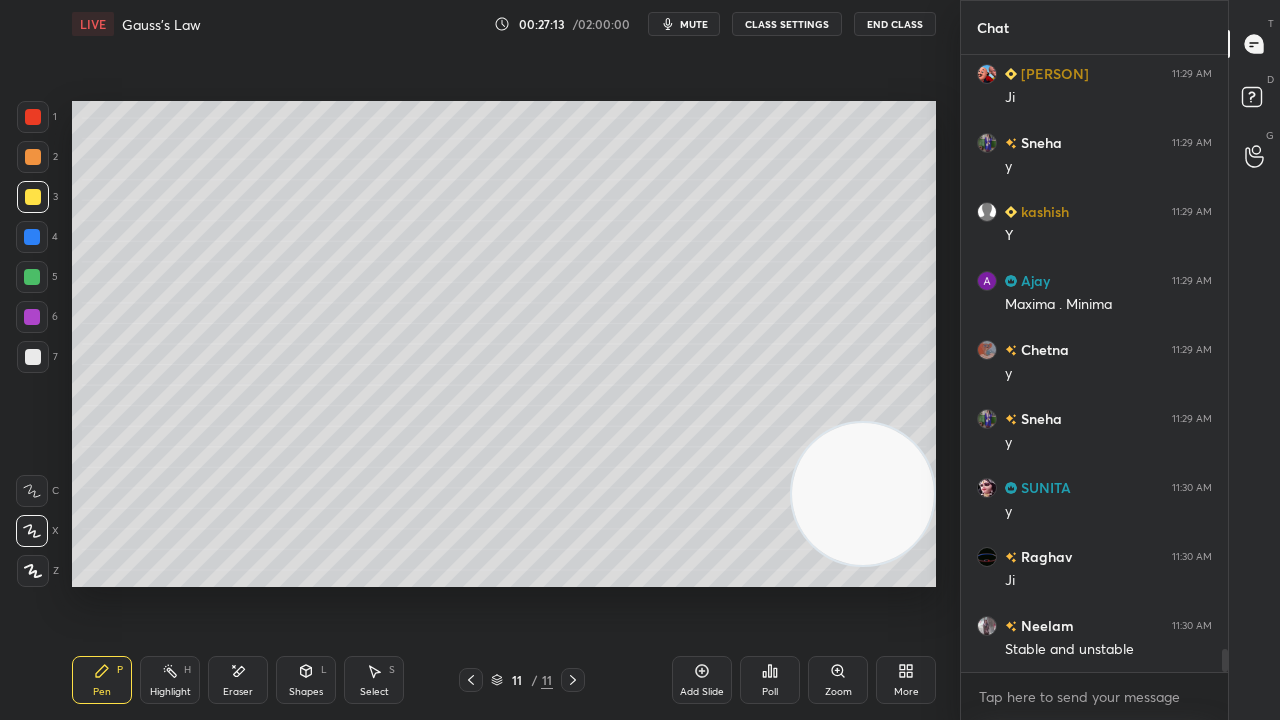 click on "Eraser" at bounding box center (238, 680) 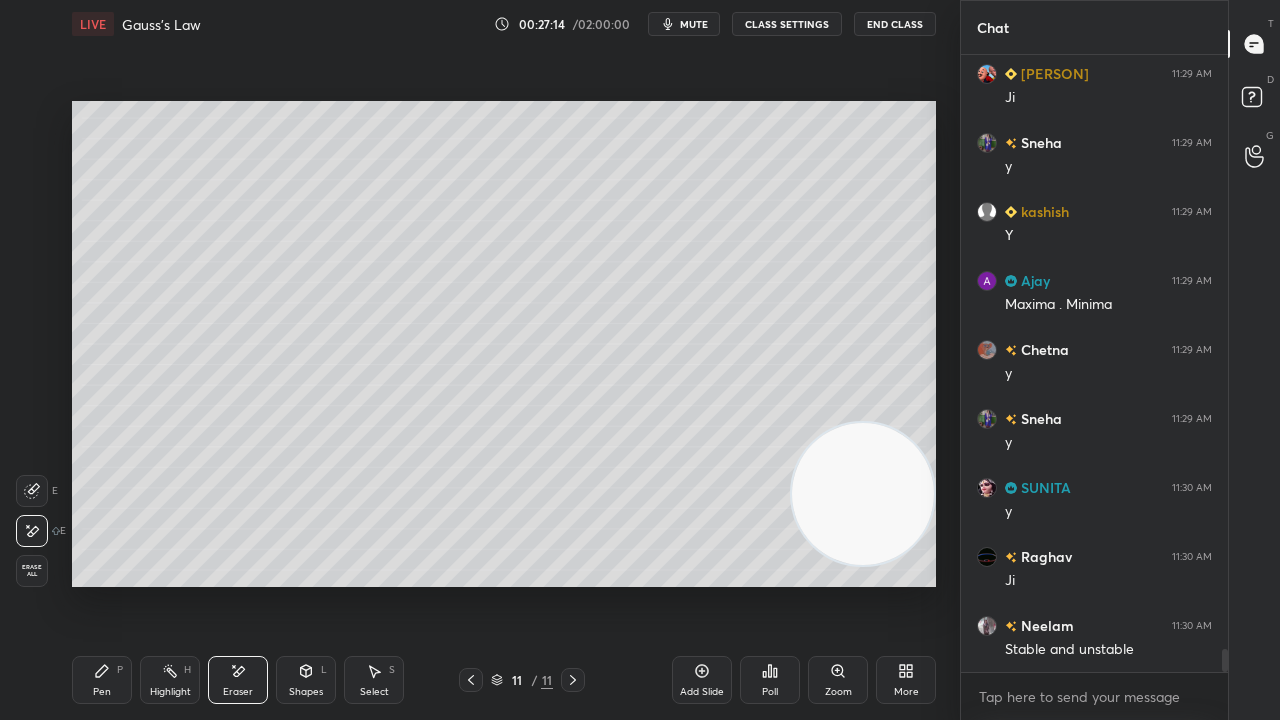 click at bounding box center [32, 491] 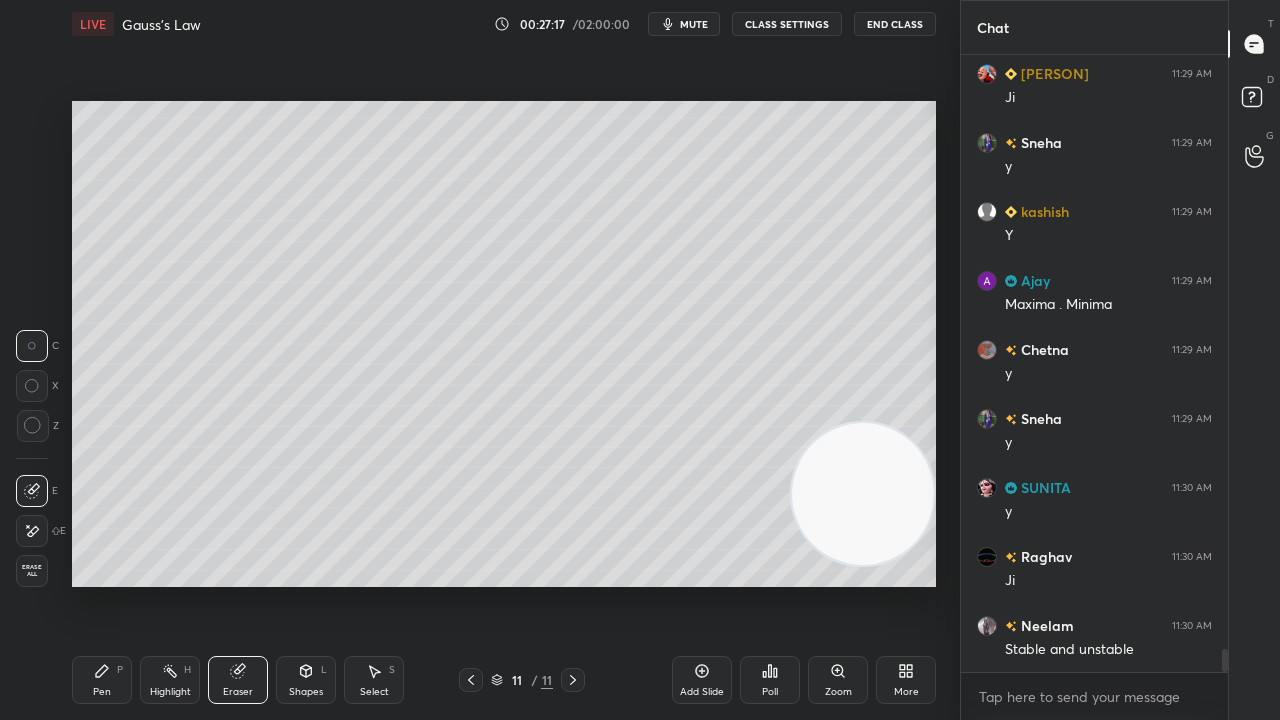 click on "Pen P" at bounding box center (102, 680) 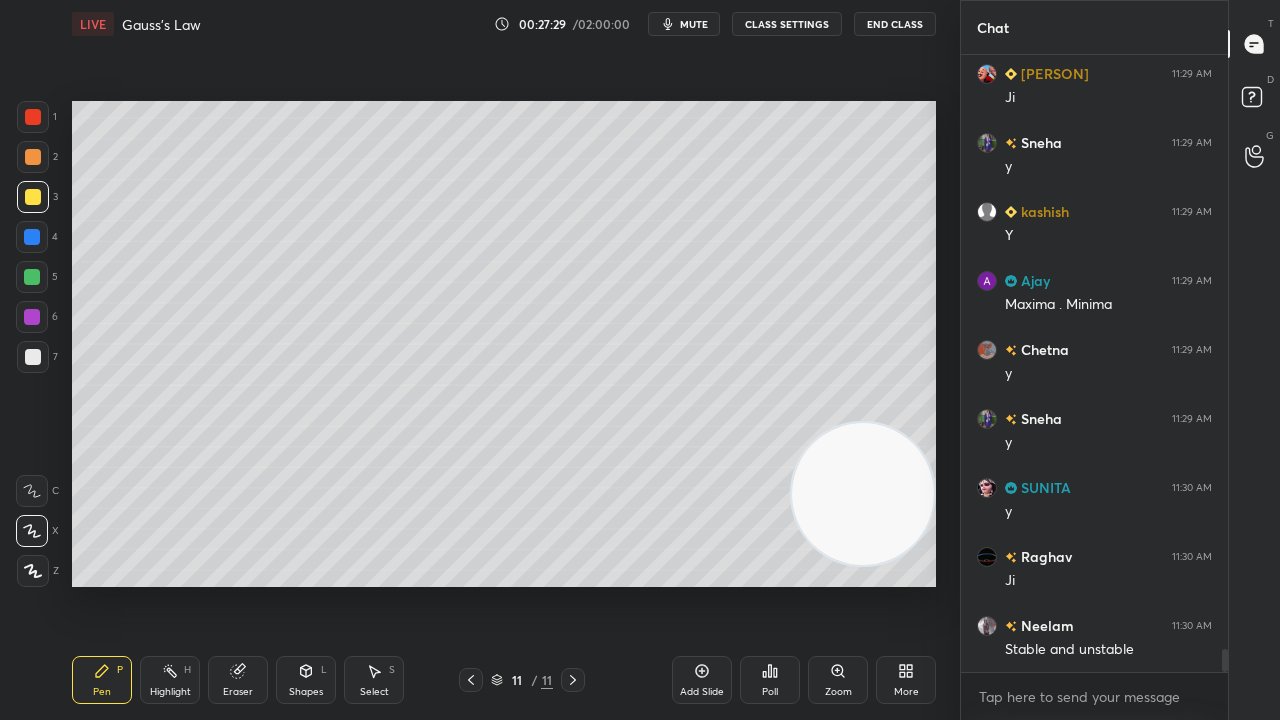 click on "mute" at bounding box center [694, 24] 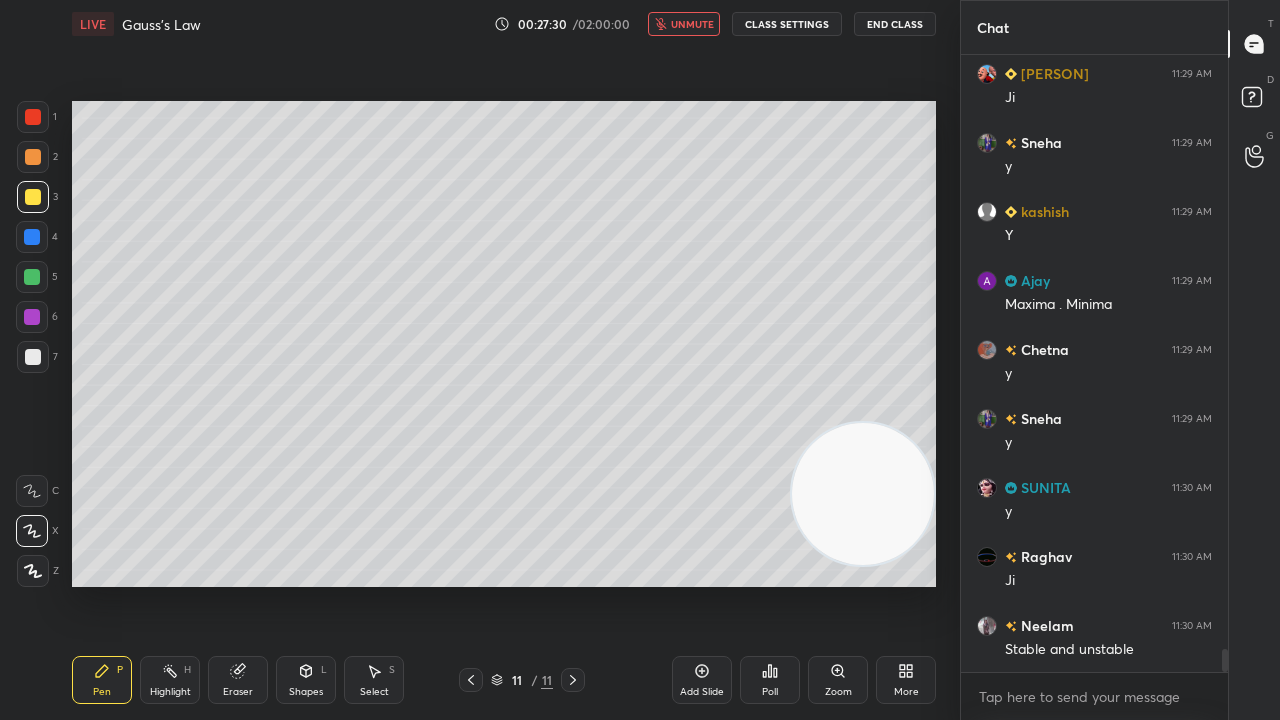 click on "unmute" at bounding box center [692, 24] 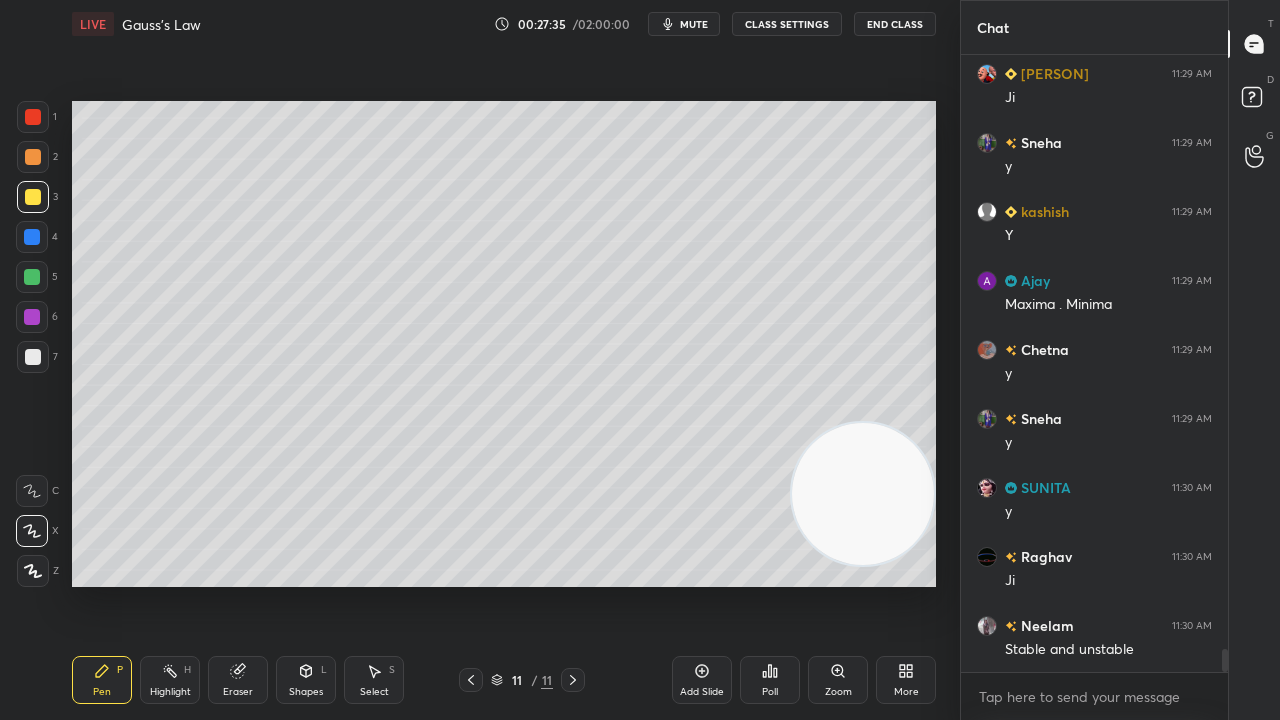 click at bounding box center (33, 357) 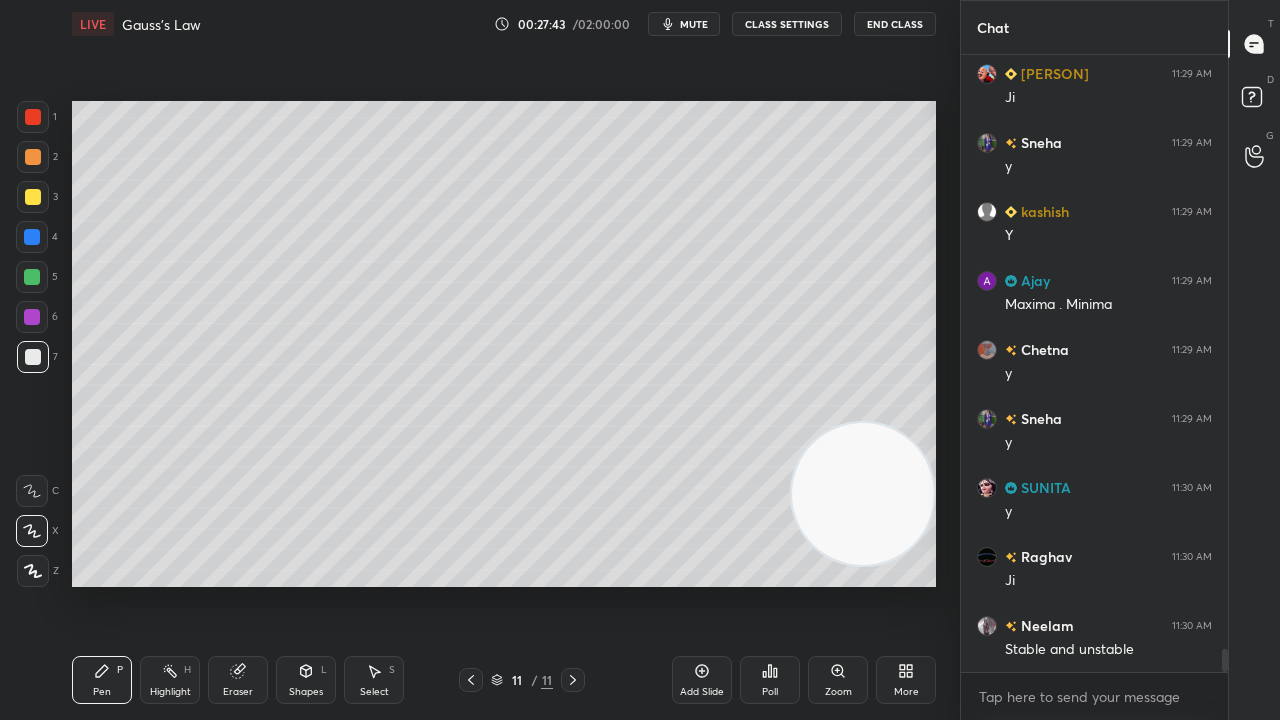 click 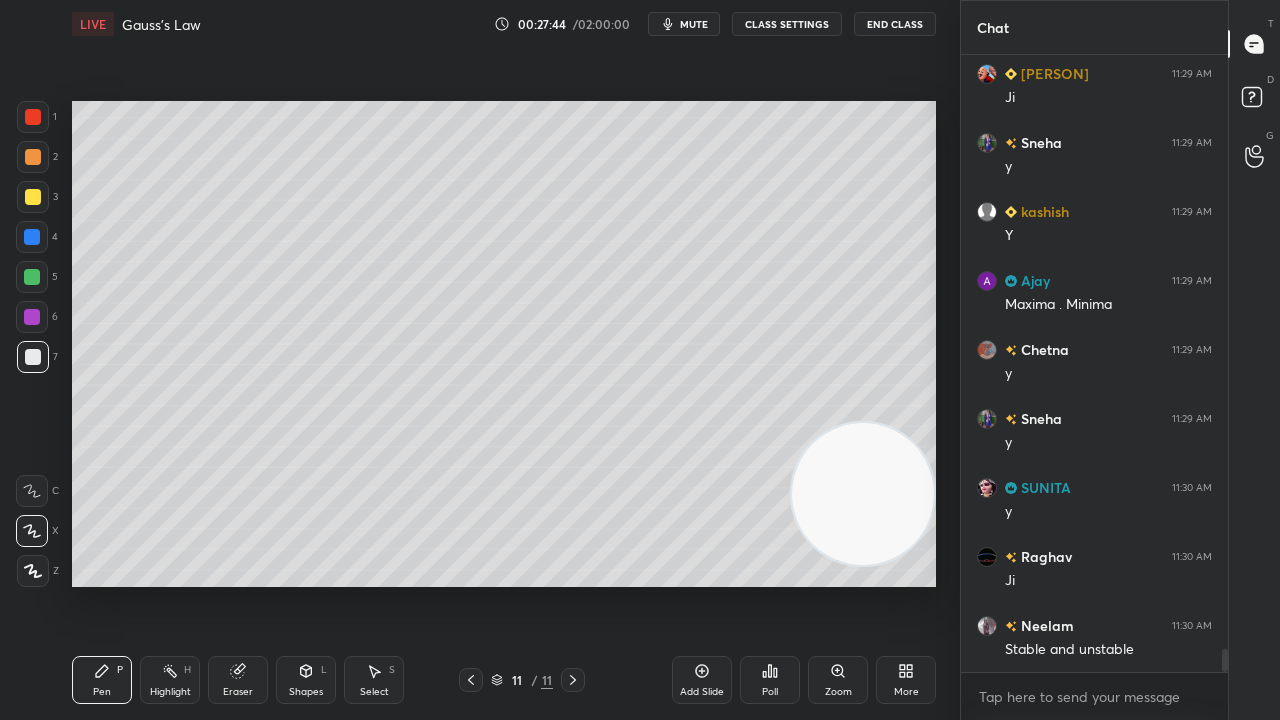 click at bounding box center [32, 277] 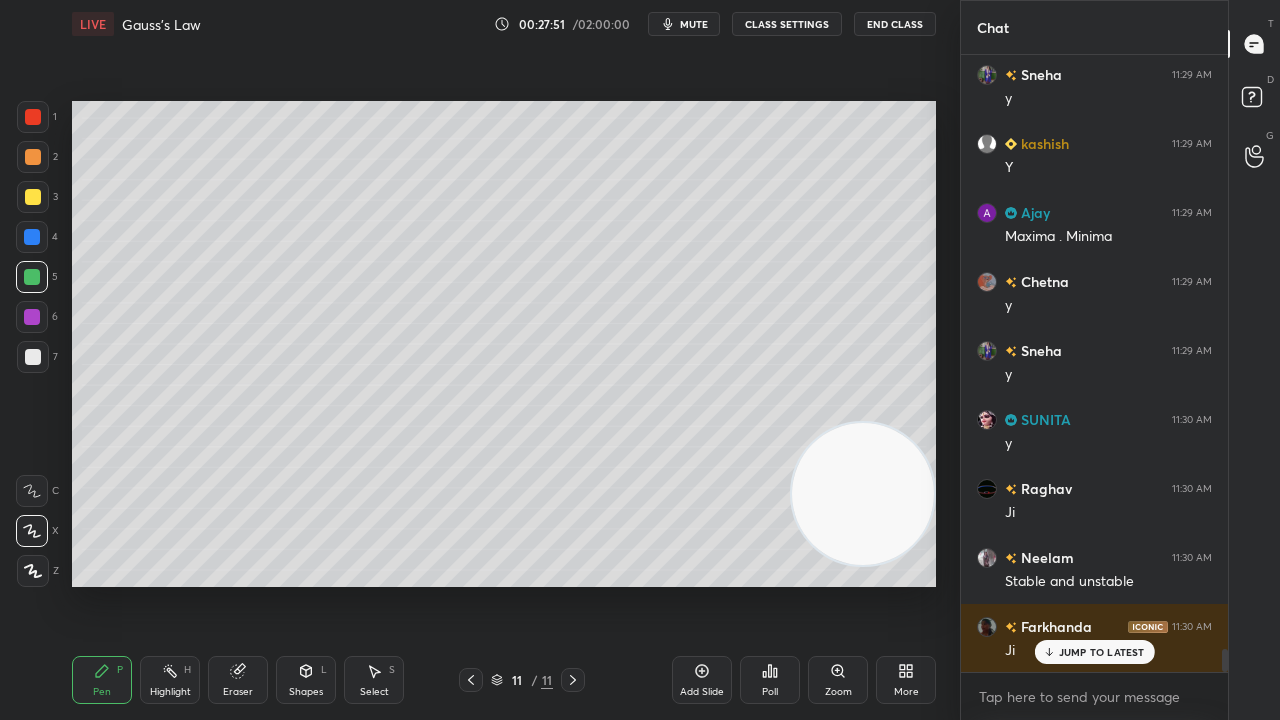 scroll, scrollTop: 16232, scrollLeft: 0, axis: vertical 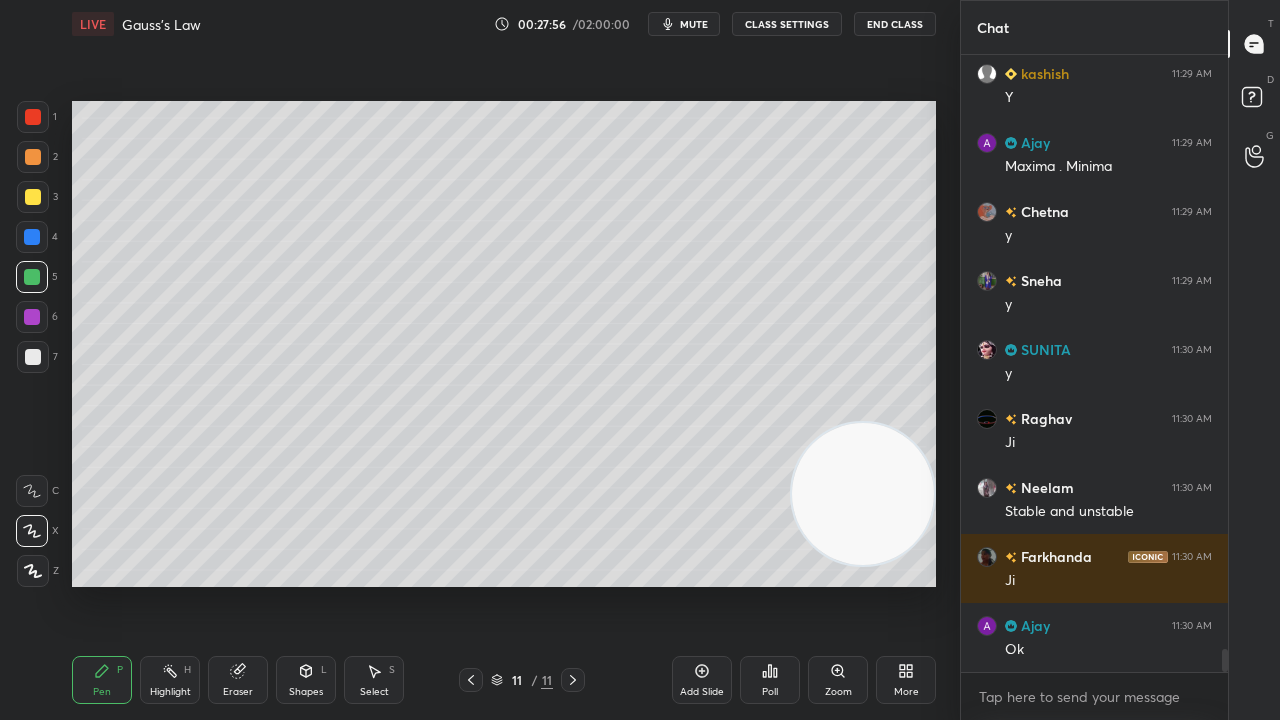 click at bounding box center [33, 197] 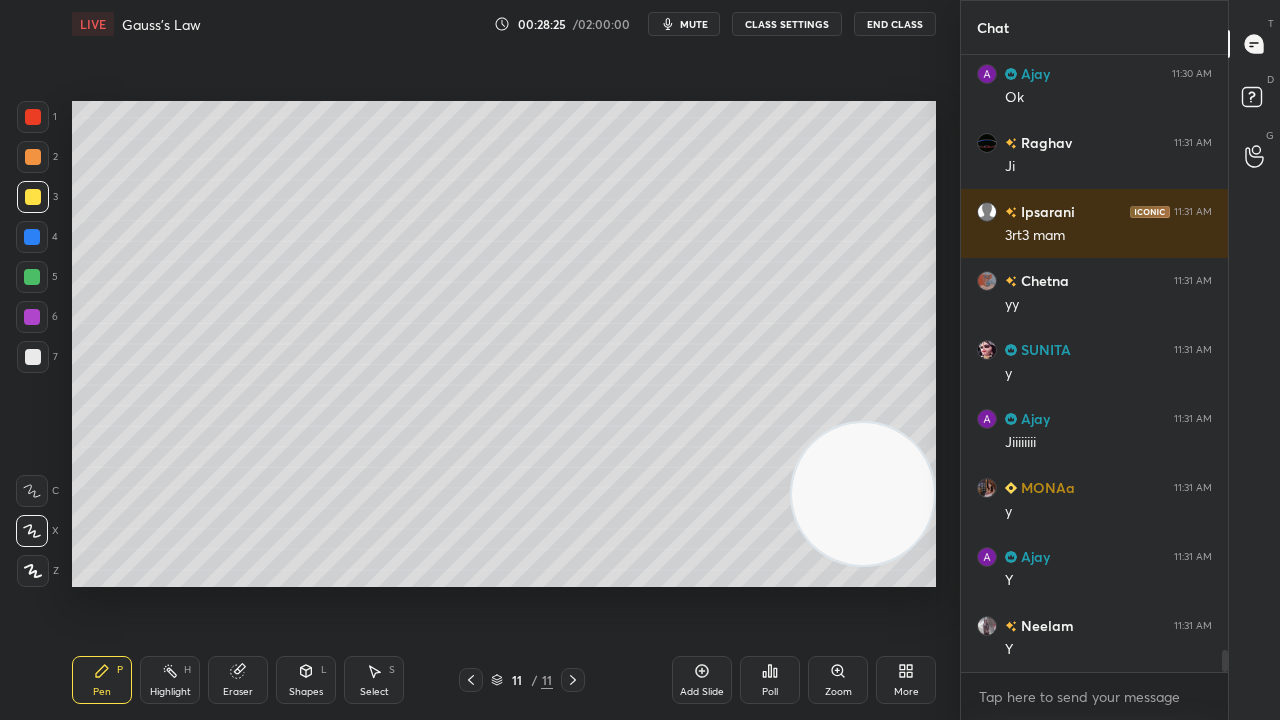 scroll, scrollTop: 16852, scrollLeft: 0, axis: vertical 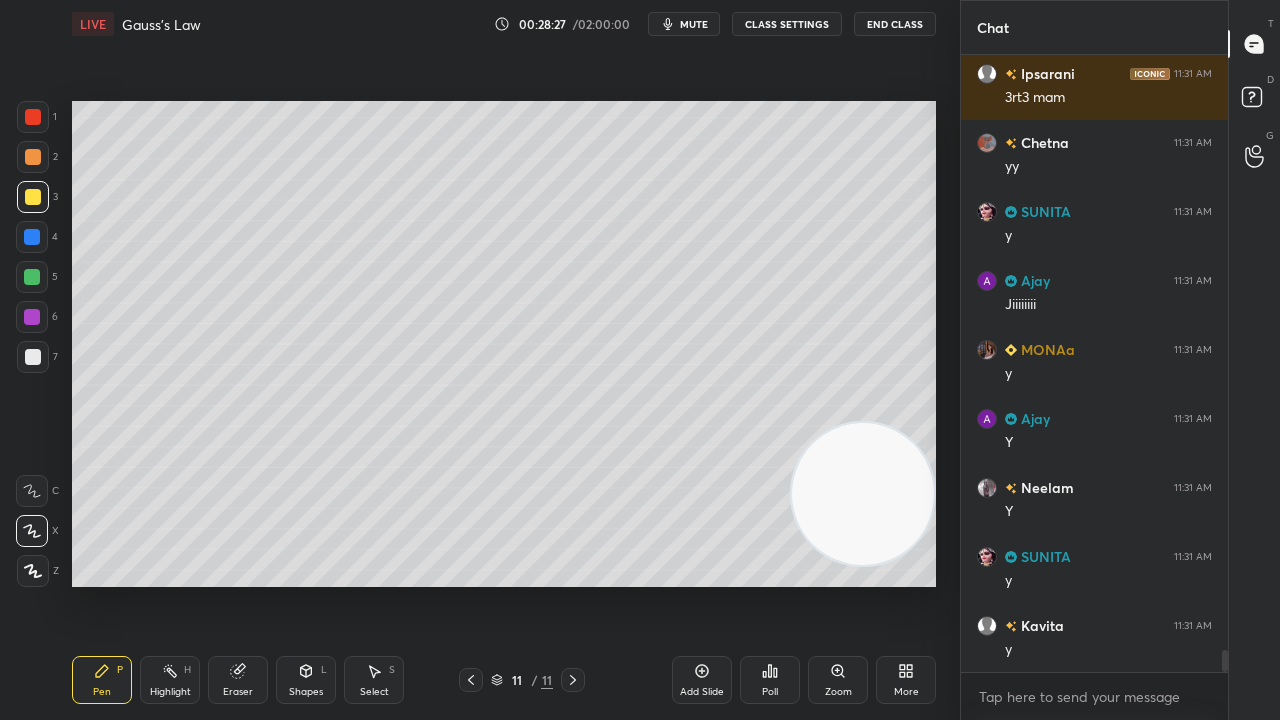 click on "mute" at bounding box center (684, 24) 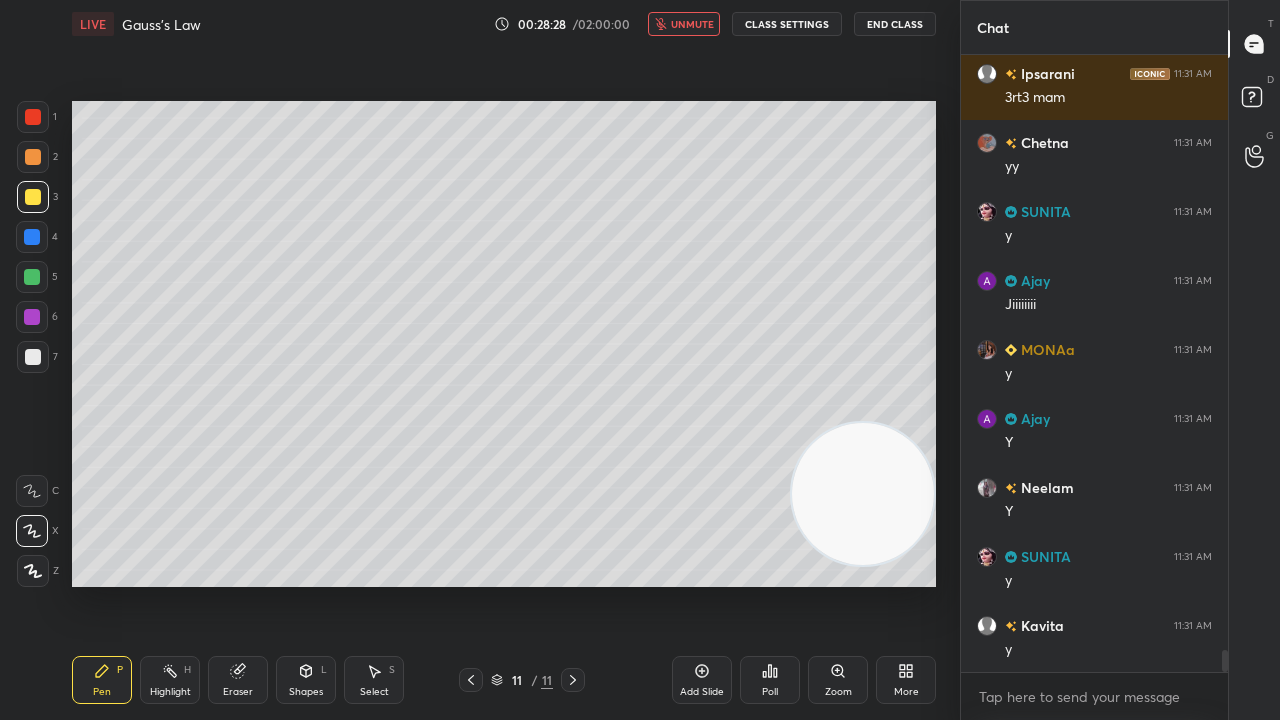 click on "unmute" at bounding box center [692, 24] 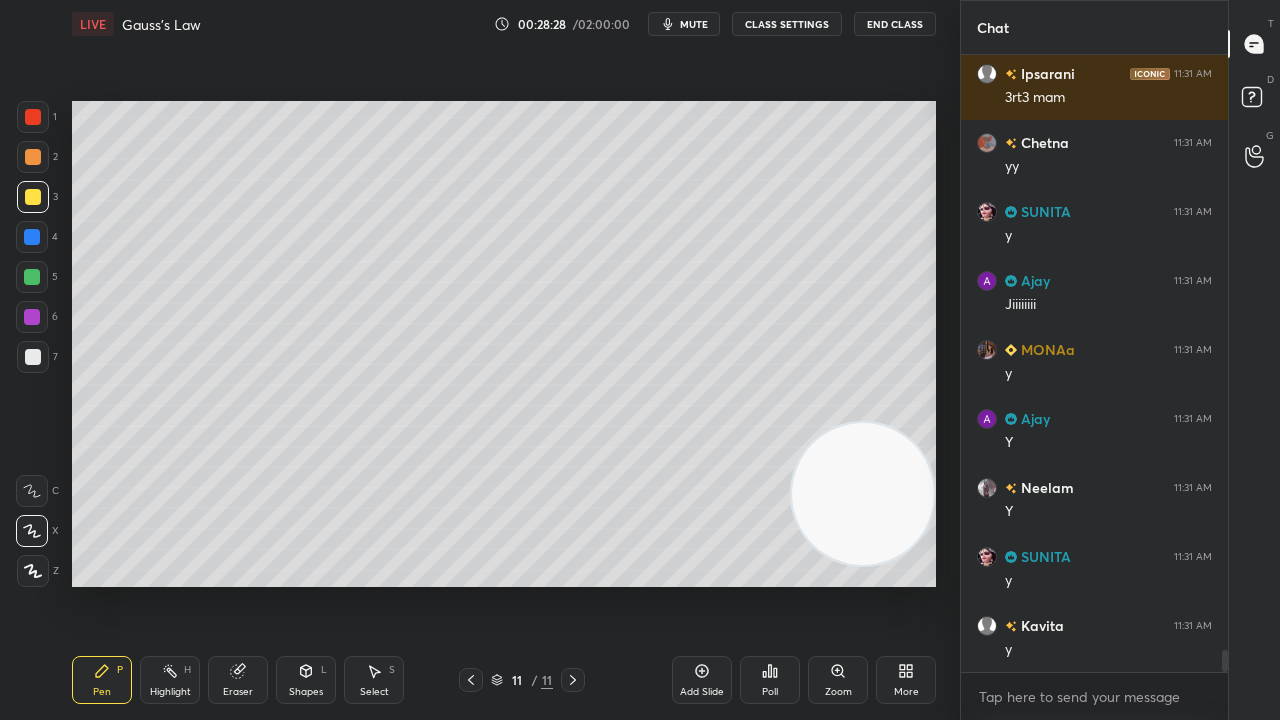 scroll, scrollTop: 16990, scrollLeft: 0, axis: vertical 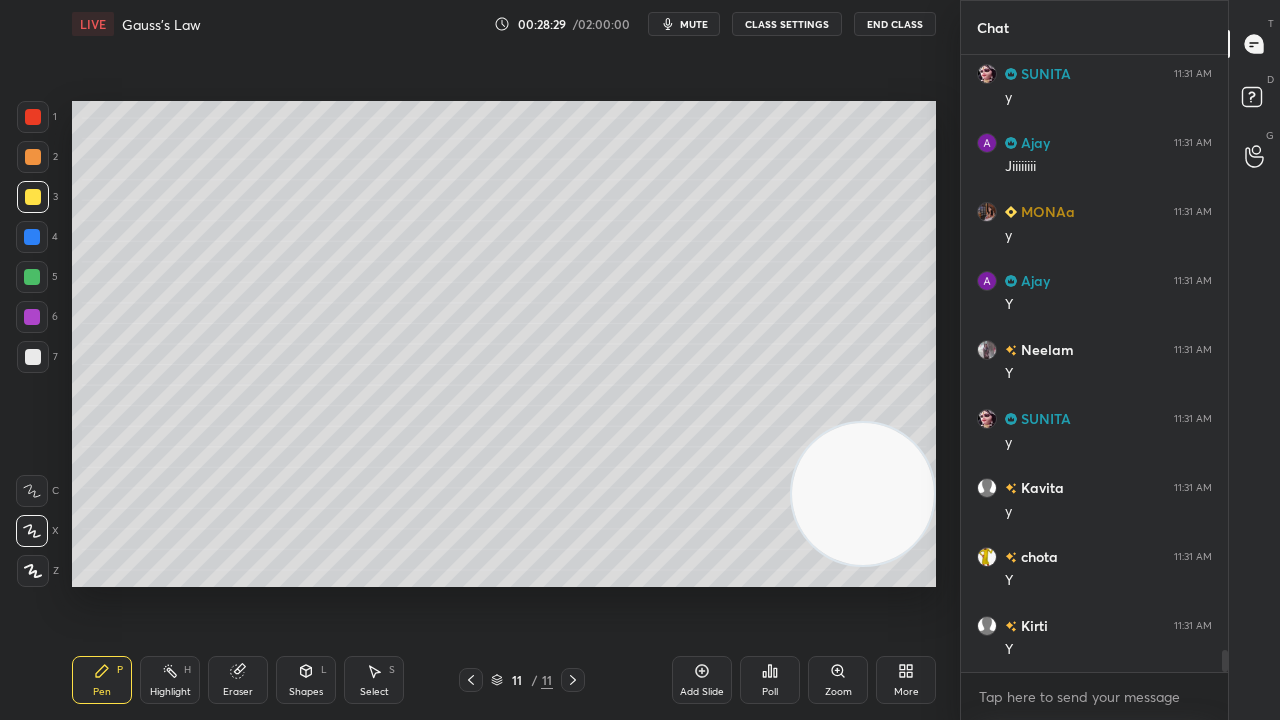 click 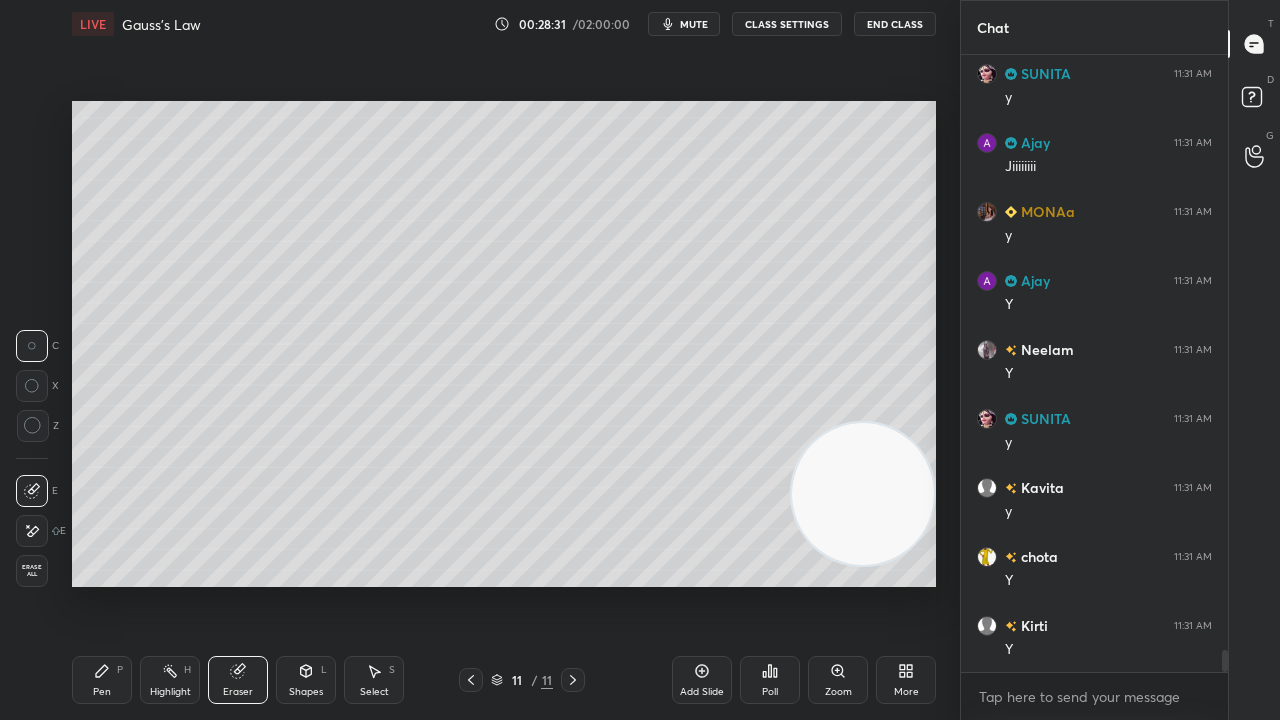 click on "Pen P" at bounding box center [102, 680] 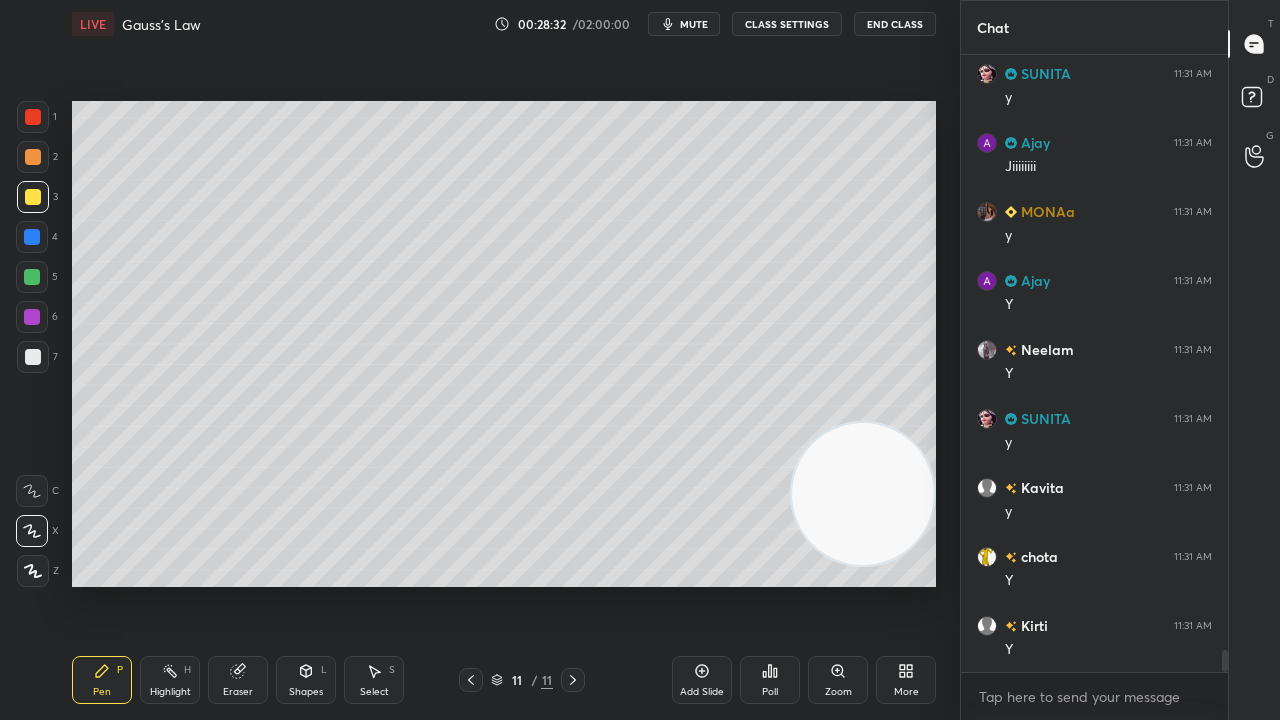 click on "mute" at bounding box center [694, 24] 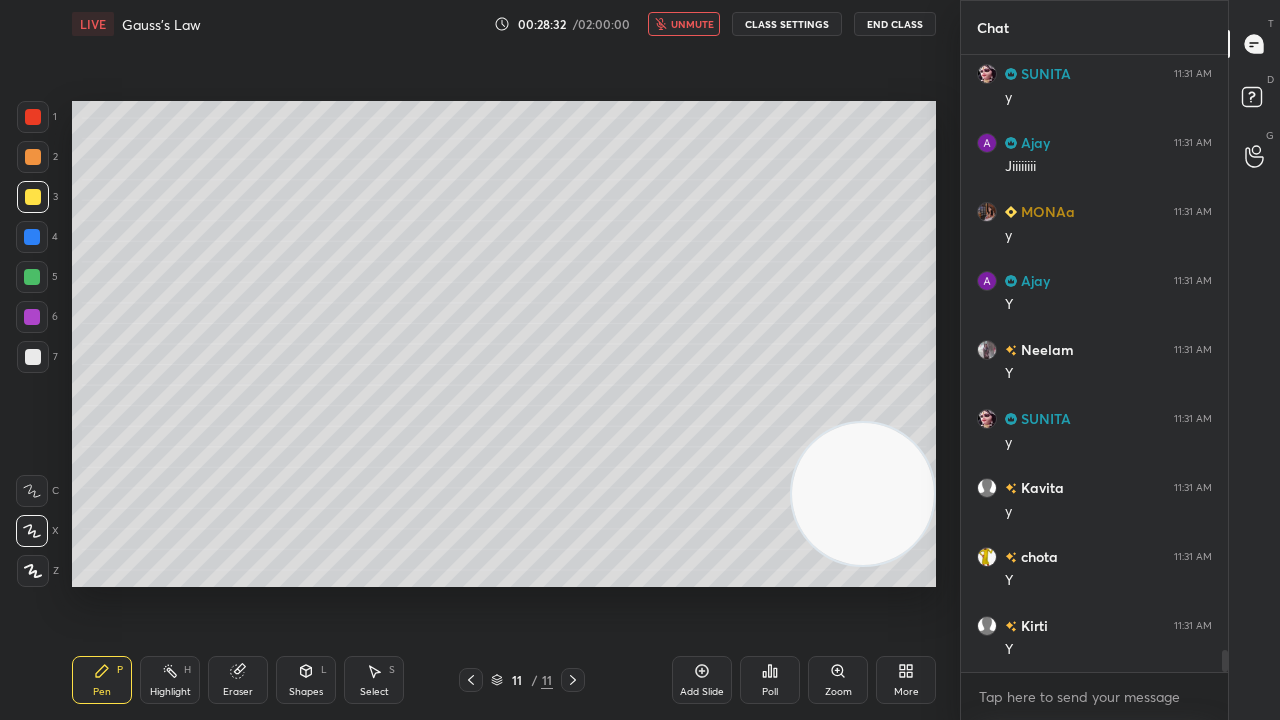 click on "unmute" at bounding box center (692, 24) 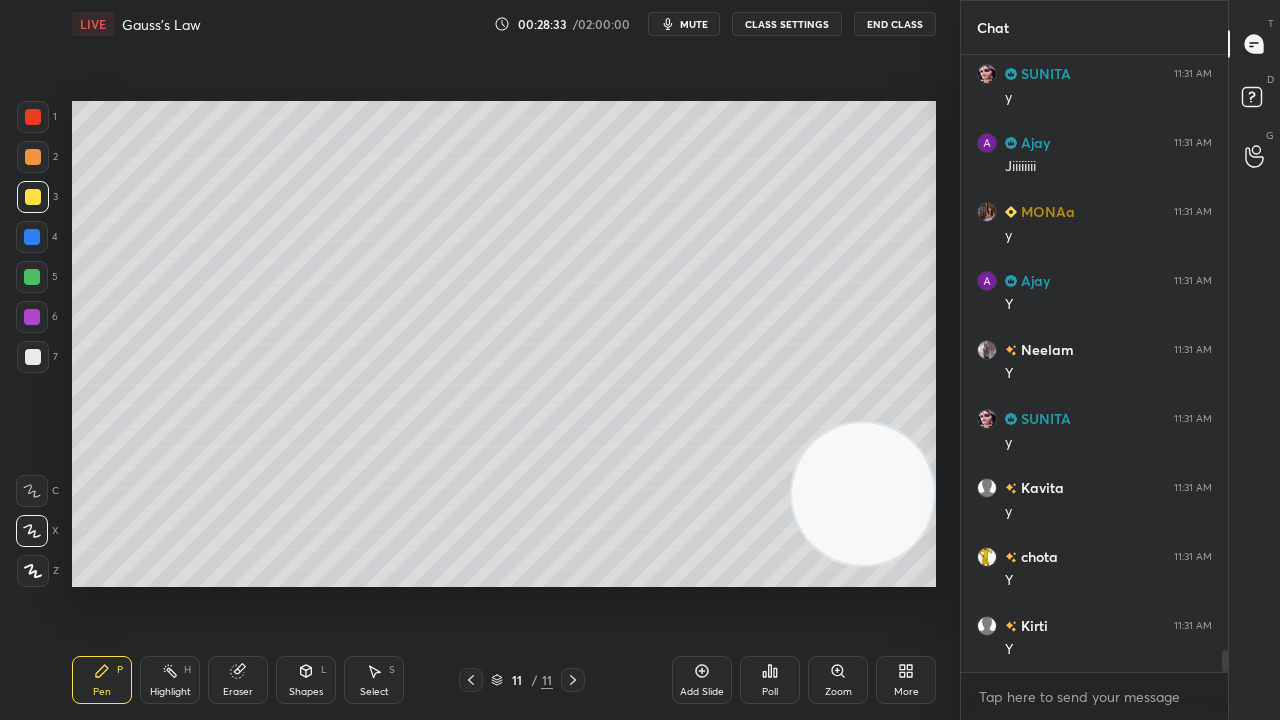 click at bounding box center [32, 277] 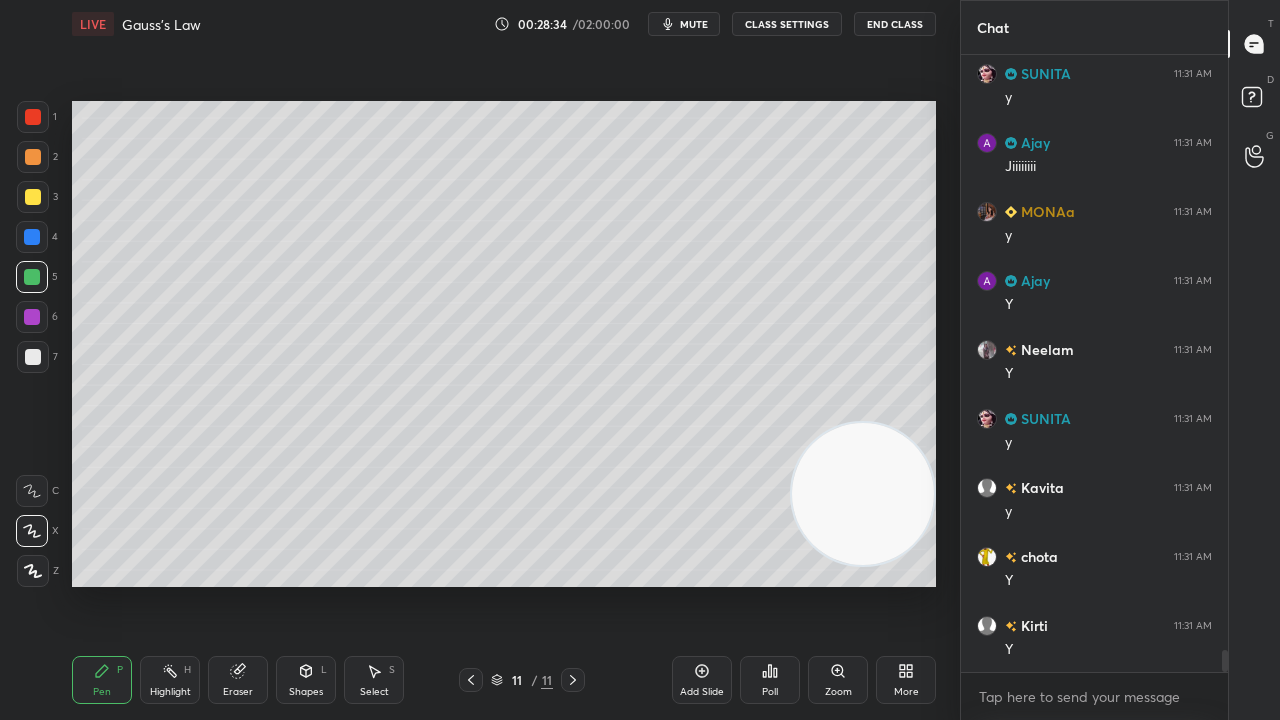 click at bounding box center (33, 157) 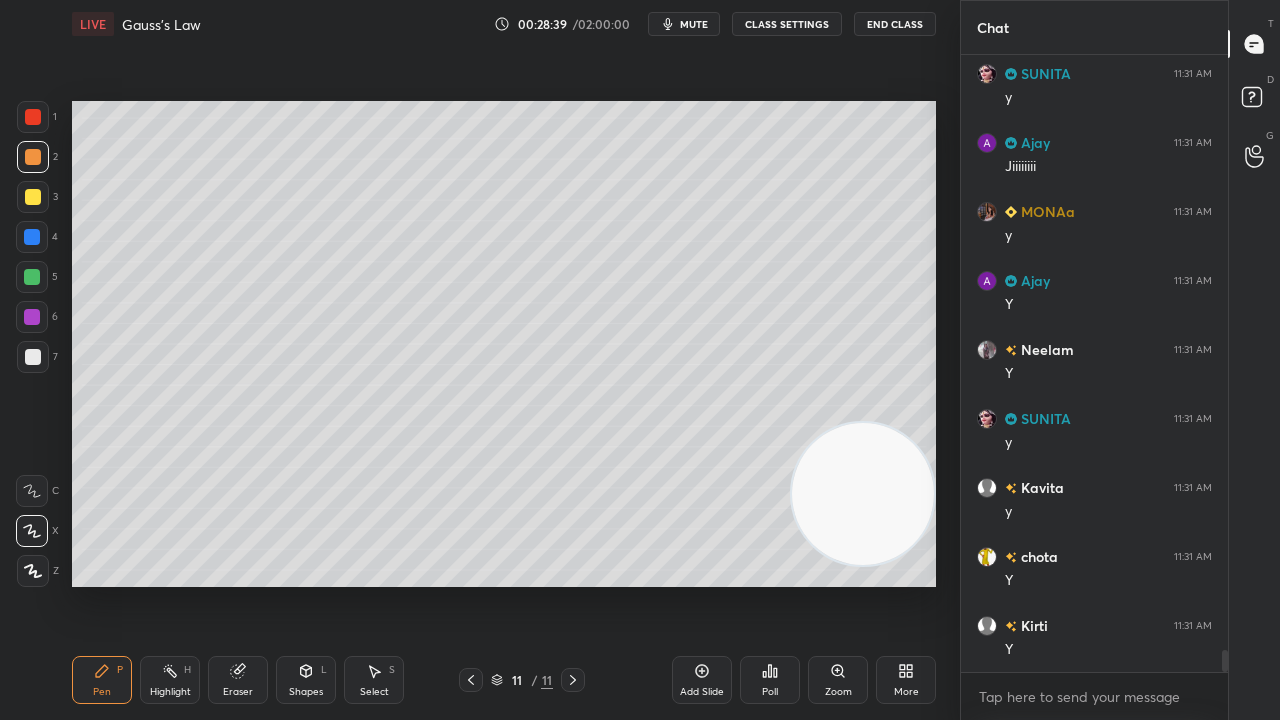 scroll, scrollTop: 17128, scrollLeft: 0, axis: vertical 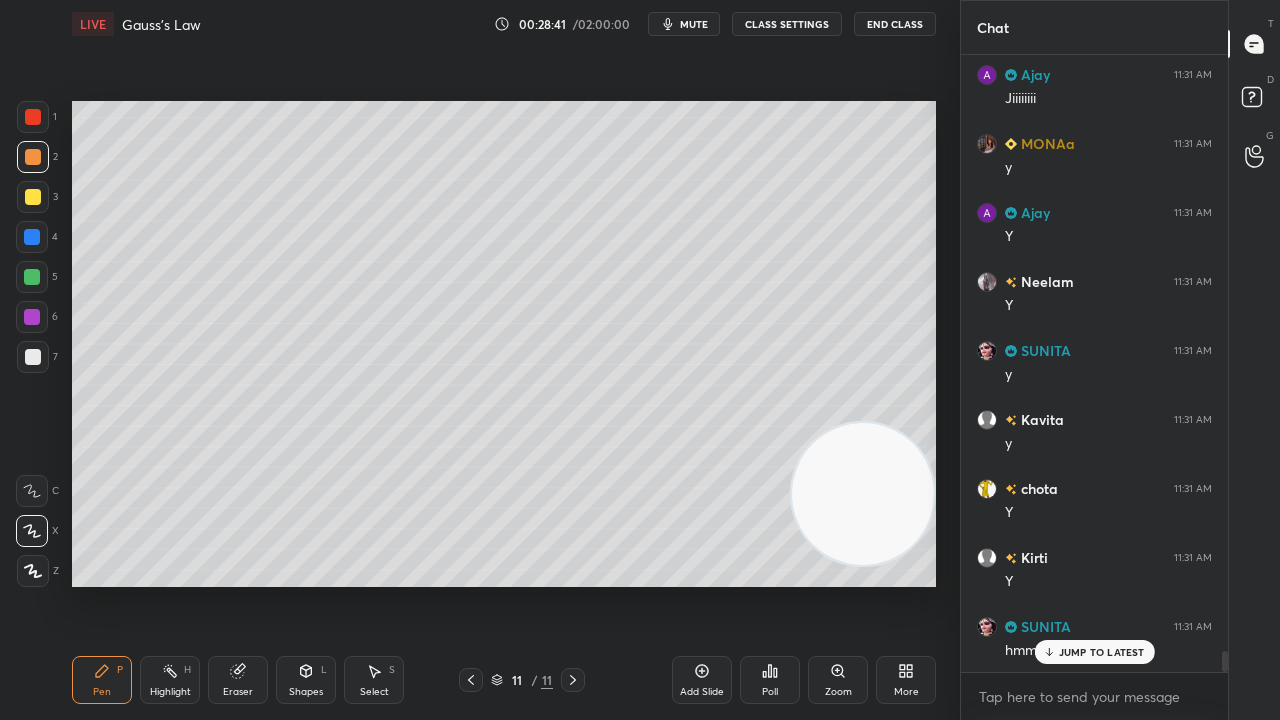 drag, startPoint x: 1060, startPoint y: 652, endPoint x: 1055, endPoint y: 662, distance: 11.18034 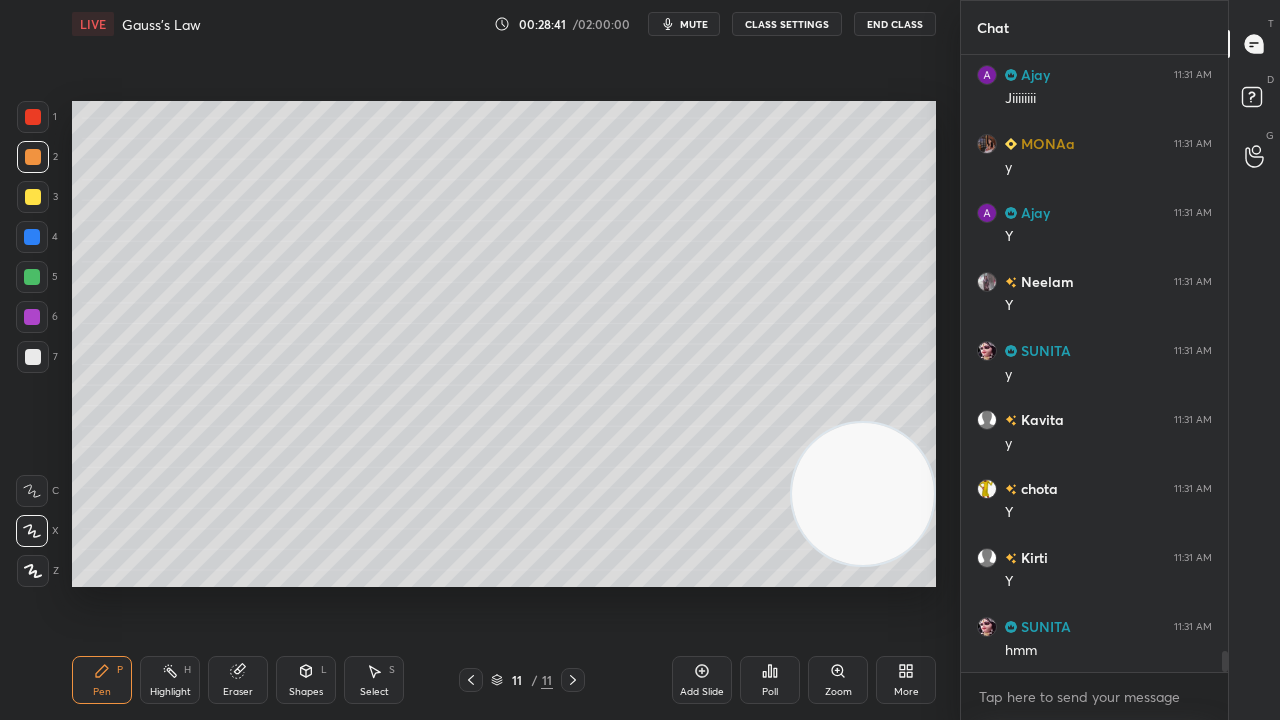 click on "mute" at bounding box center (694, 24) 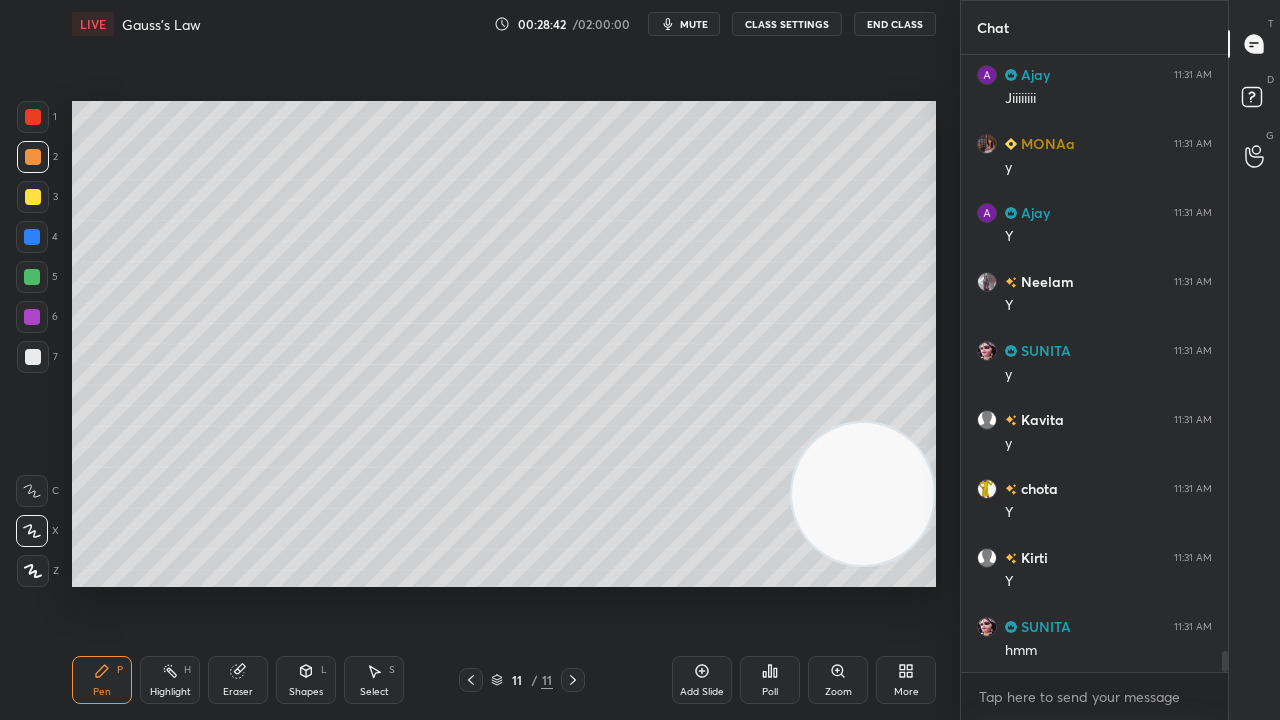click on "Eraser" at bounding box center (238, 680) 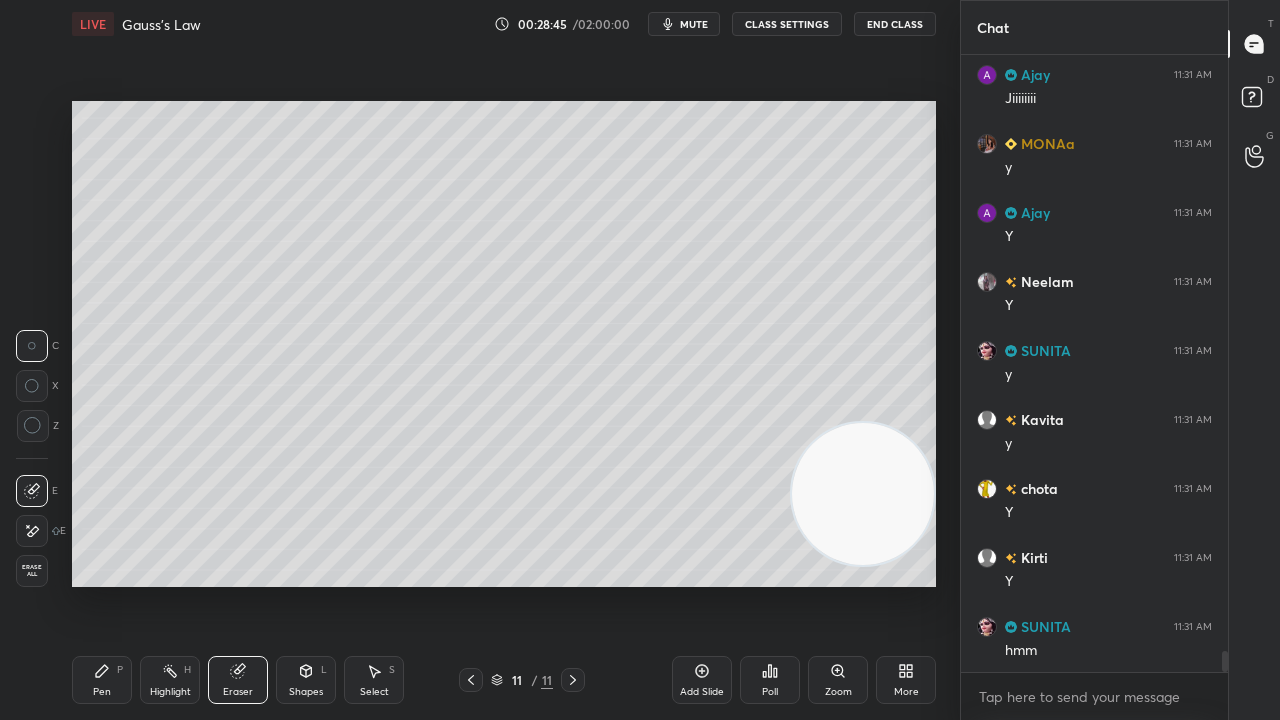 scroll, scrollTop: 17198, scrollLeft: 0, axis: vertical 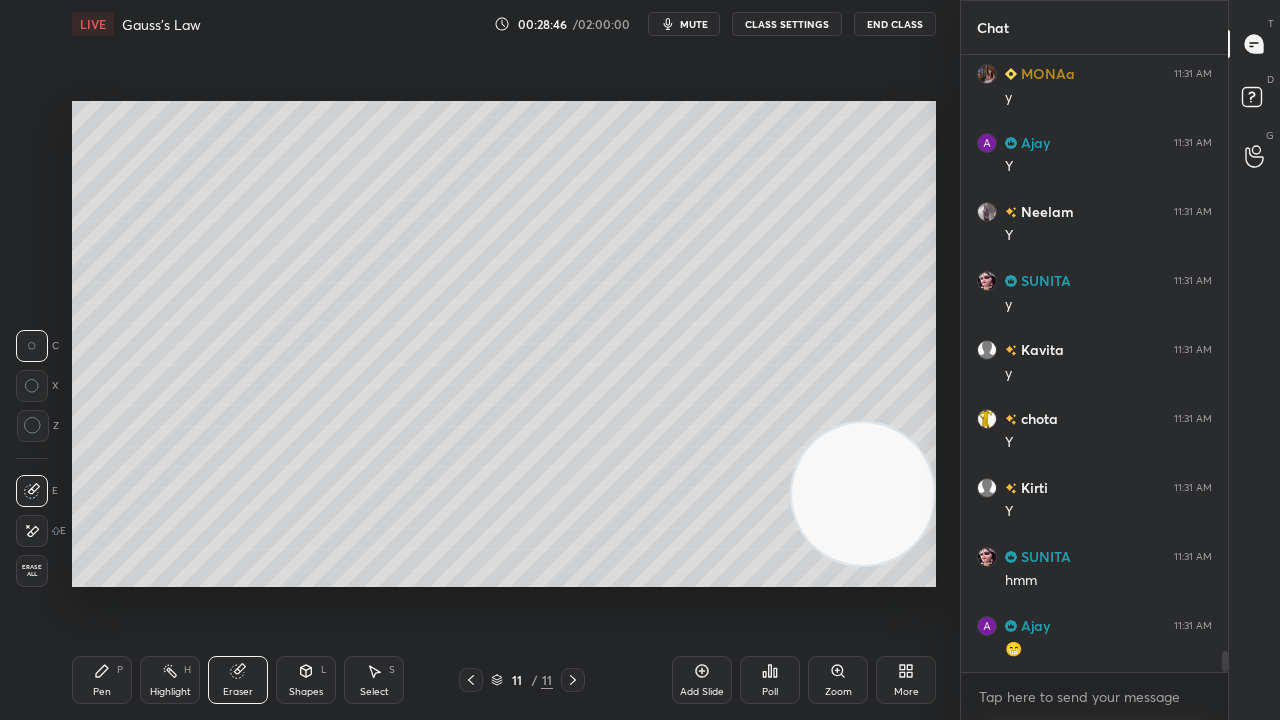 click on "Pen" at bounding box center (102, 692) 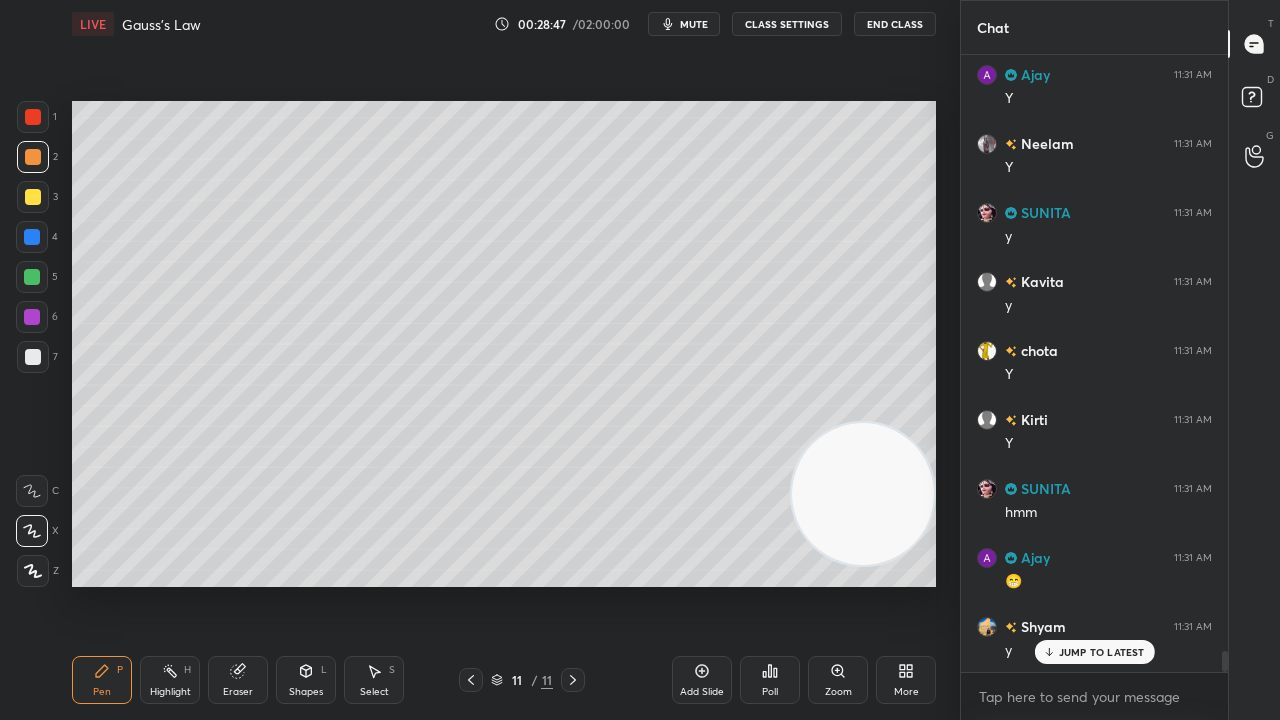 click at bounding box center [33, 357] 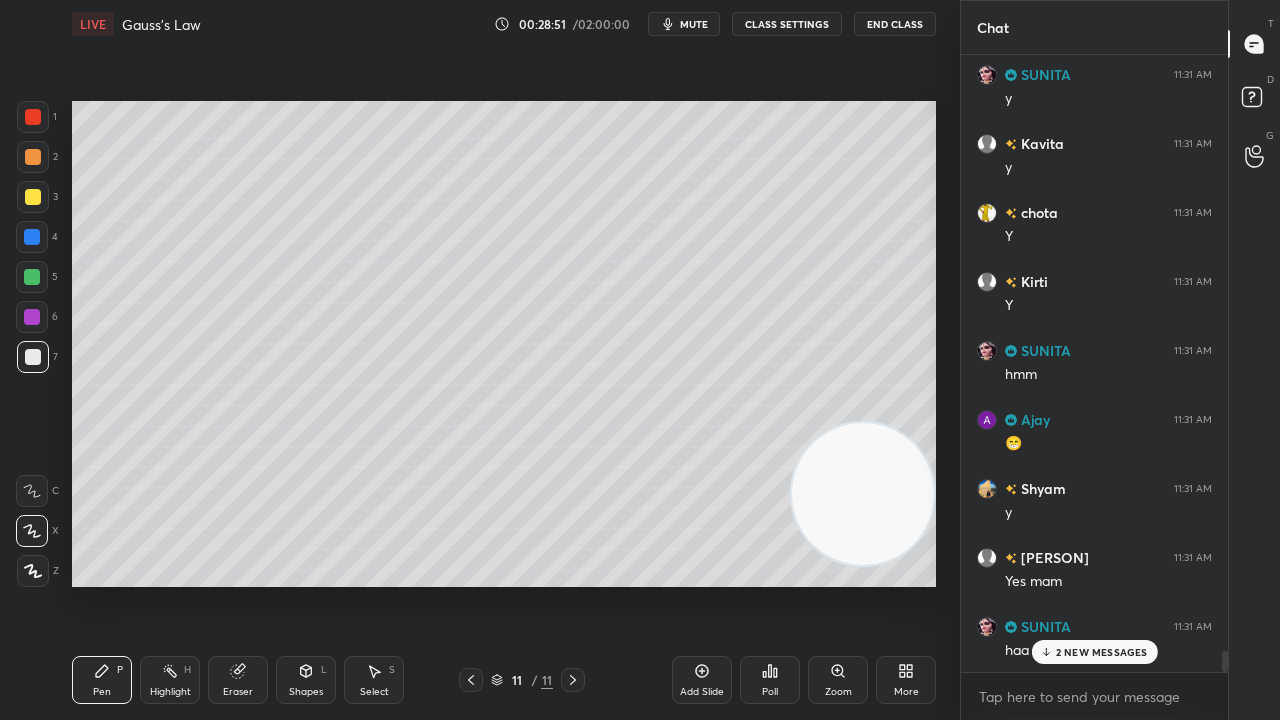 scroll, scrollTop: 17542, scrollLeft: 0, axis: vertical 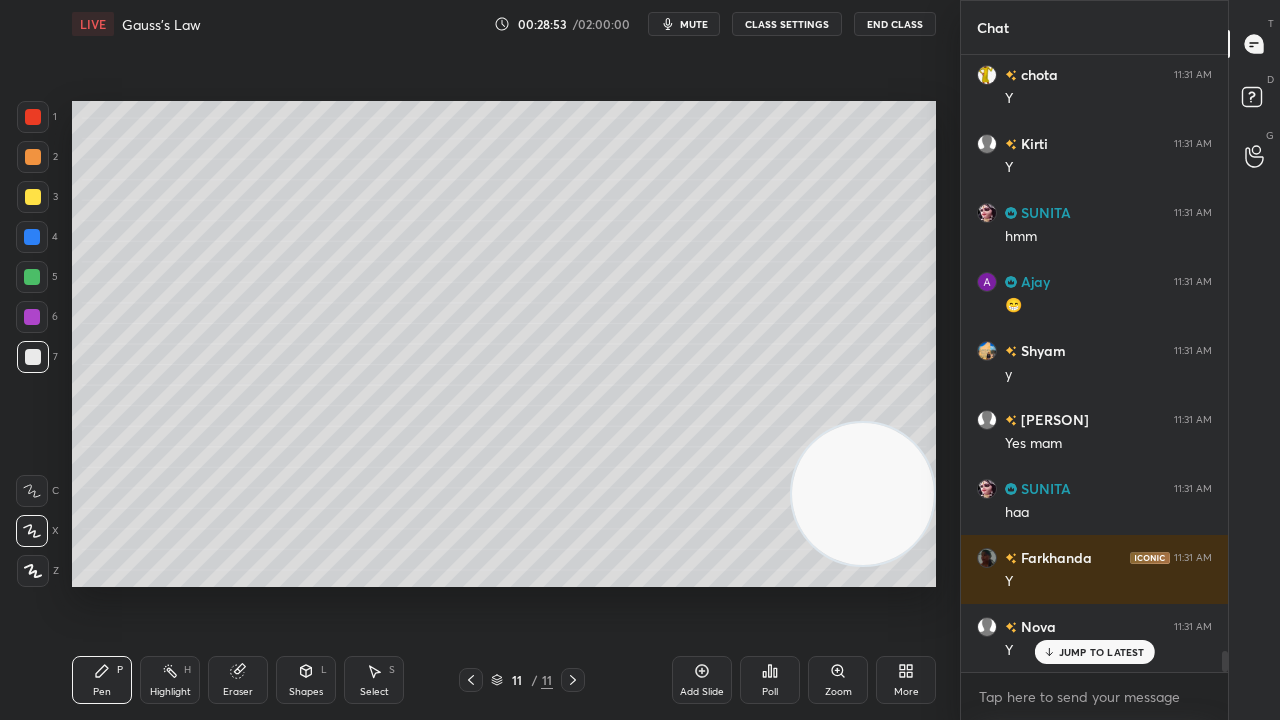 click on "JUMP TO LATEST" at bounding box center [1102, 652] 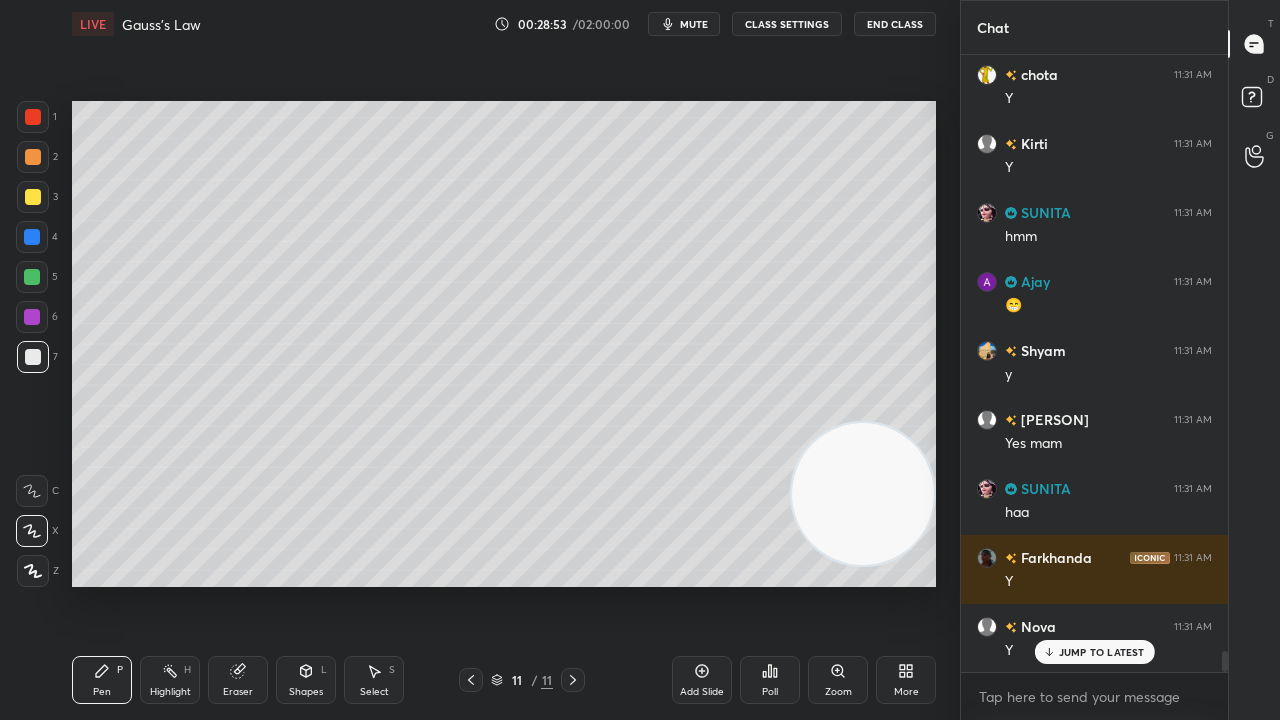 scroll, scrollTop: 17612, scrollLeft: 0, axis: vertical 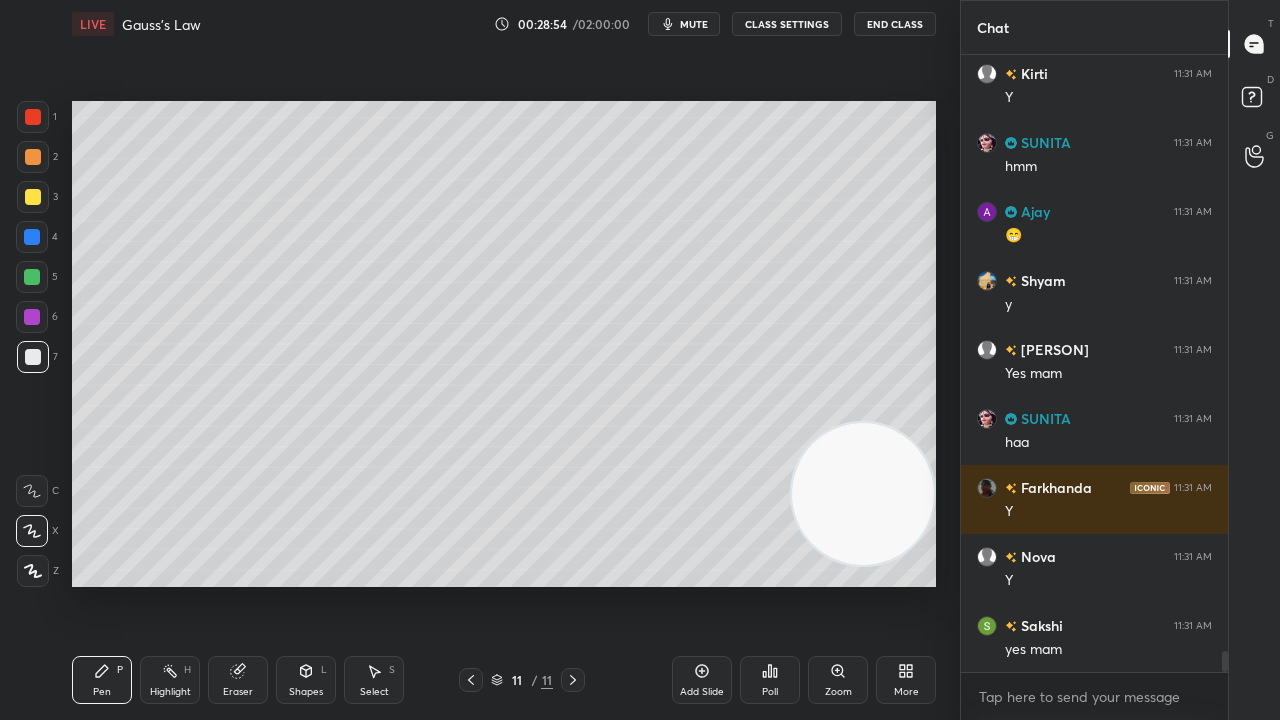 click on "x" at bounding box center [1094, 696] 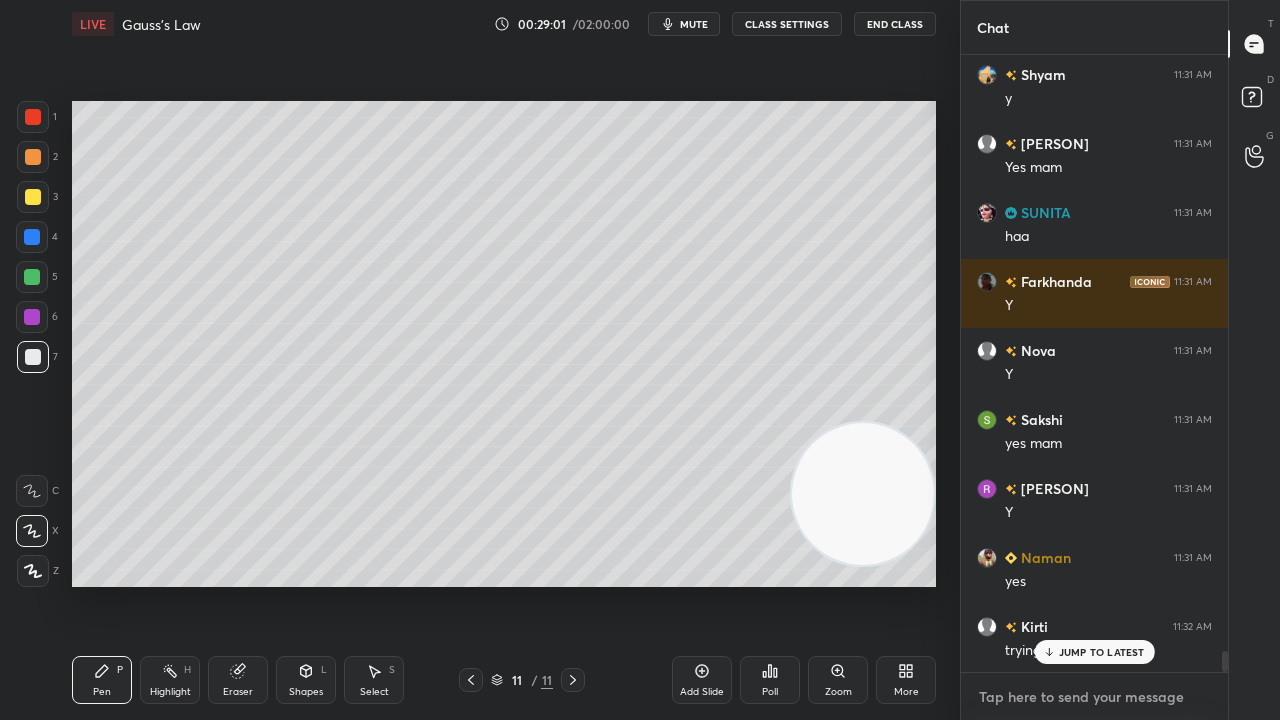 scroll, scrollTop: 17888, scrollLeft: 0, axis: vertical 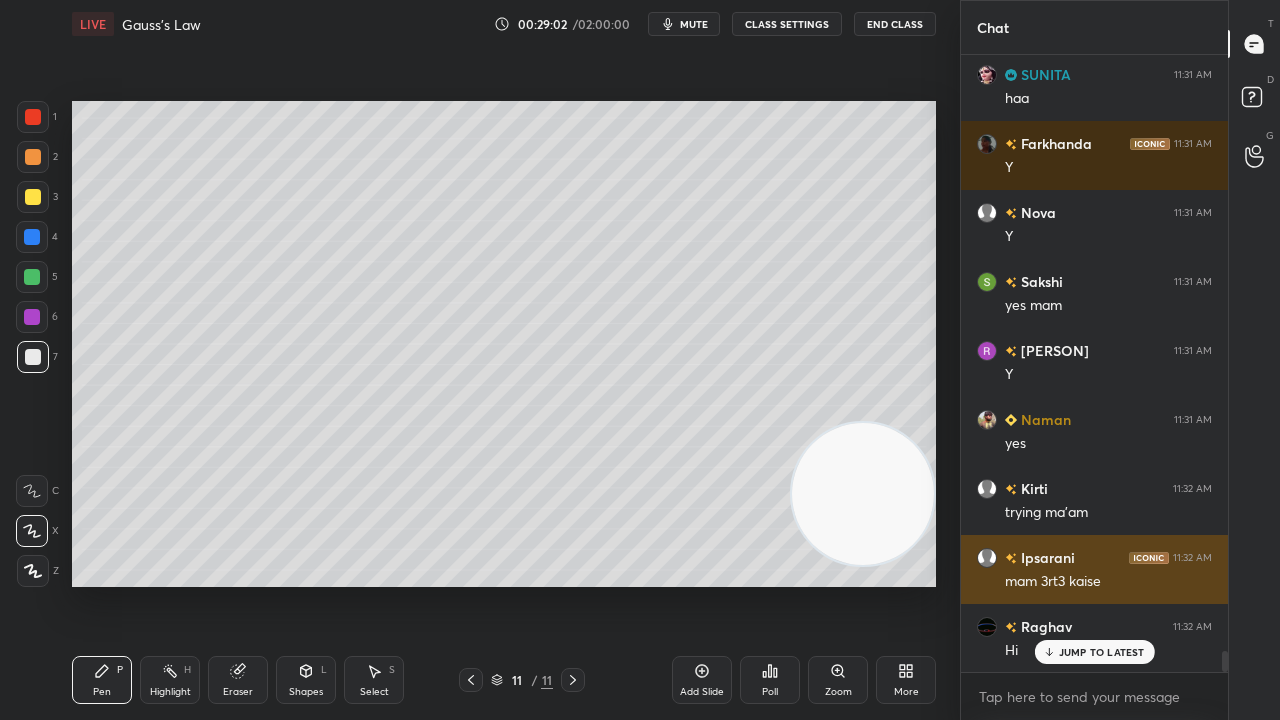 click on "Ajay 11:31 AM Y Neelam 11:31 AM Y SUNITA 11:31 AM y Kavita 11:31 AM y chota 11:31 AM Y Kirti 11:31 AM Y SUNITA 11:31 AM hmm Ajay 11:31 AM 😁 Shyam 11:31 AM y jaspreet 11:31 AM Yes mam SUNITA 11:31 AM haa Farkhanda 11:31 AM Y Nova 11:31 AM Y Sakshi 11:31 AM yes mam Rajkumari 11:31 AM Y Naman 11:31 AM yes Kirti 11:32 AM trying ma'am Ipsarani 11:32 AM mam 3rt3 kaise Raghav 11:32 AM Hi" at bounding box center (1094, 363) 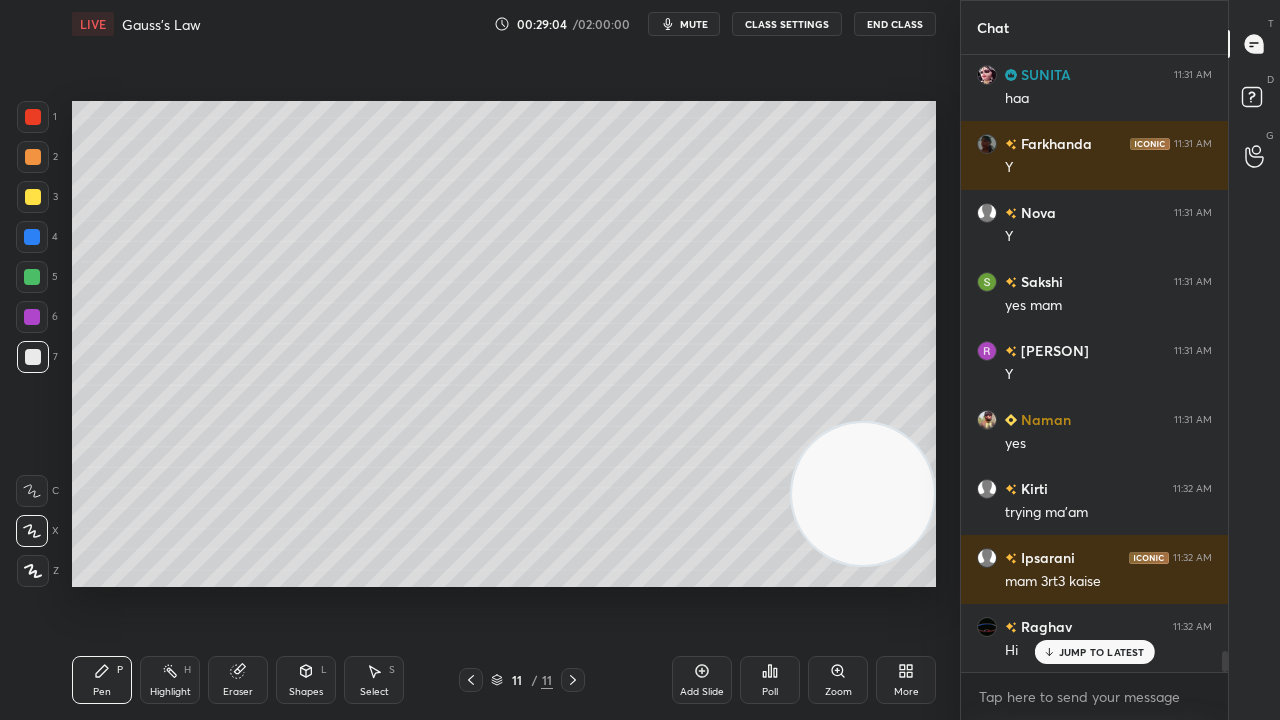 click on "JUMP TO LATEST" at bounding box center (1102, 652) 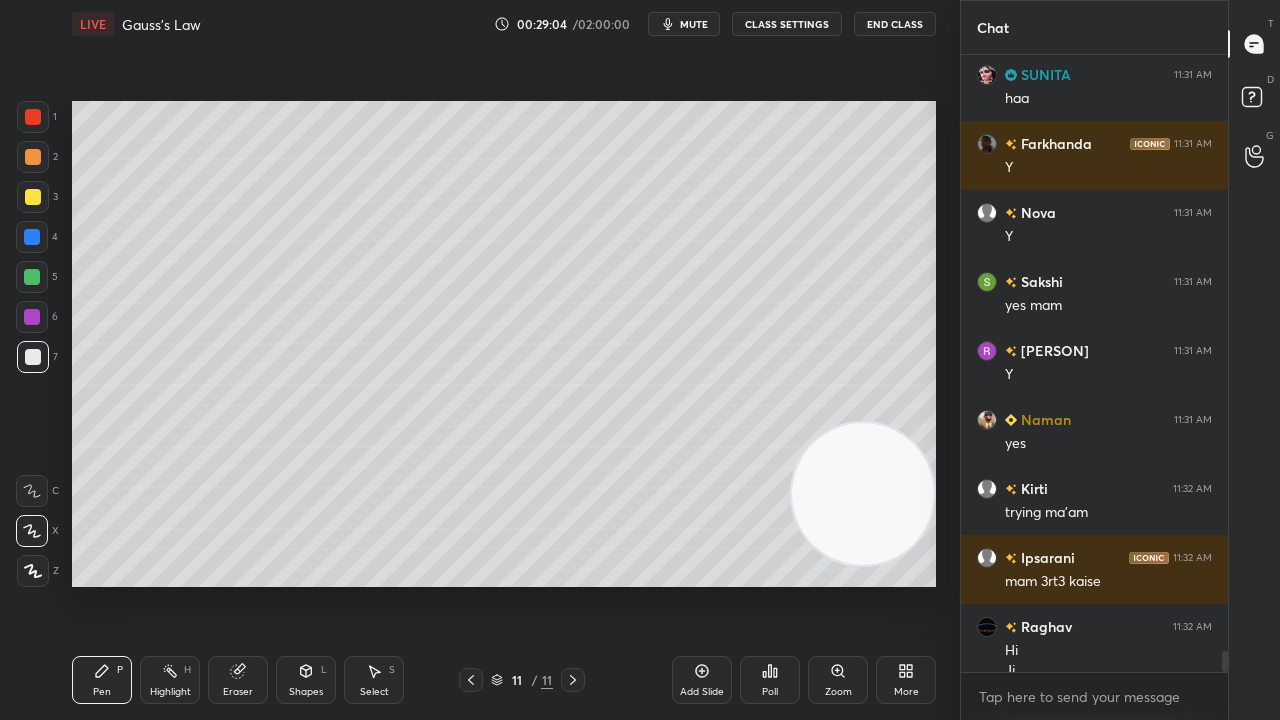 scroll, scrollTop: 17976, scrollLeft: 0, axis: vertical 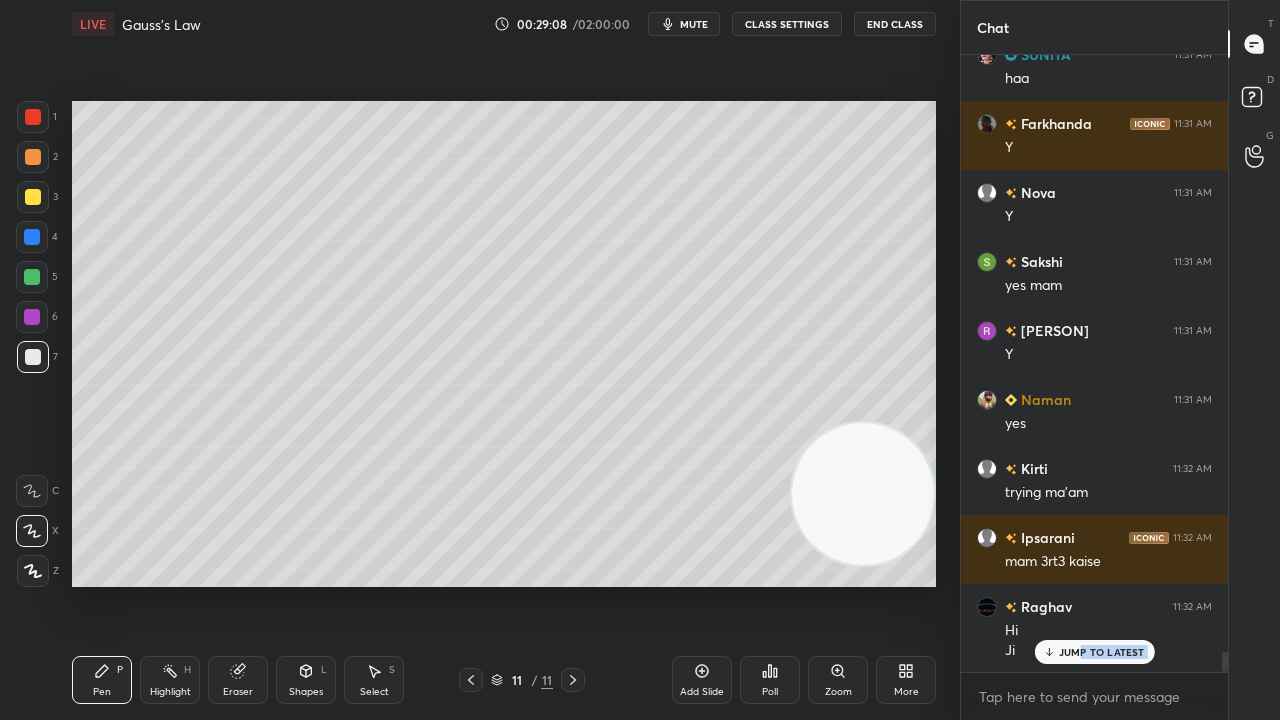 drag, startPoint x: 1076, startPoint y: 650, endPoint x: 1104, endPoint y: 719, distance: 74.46476 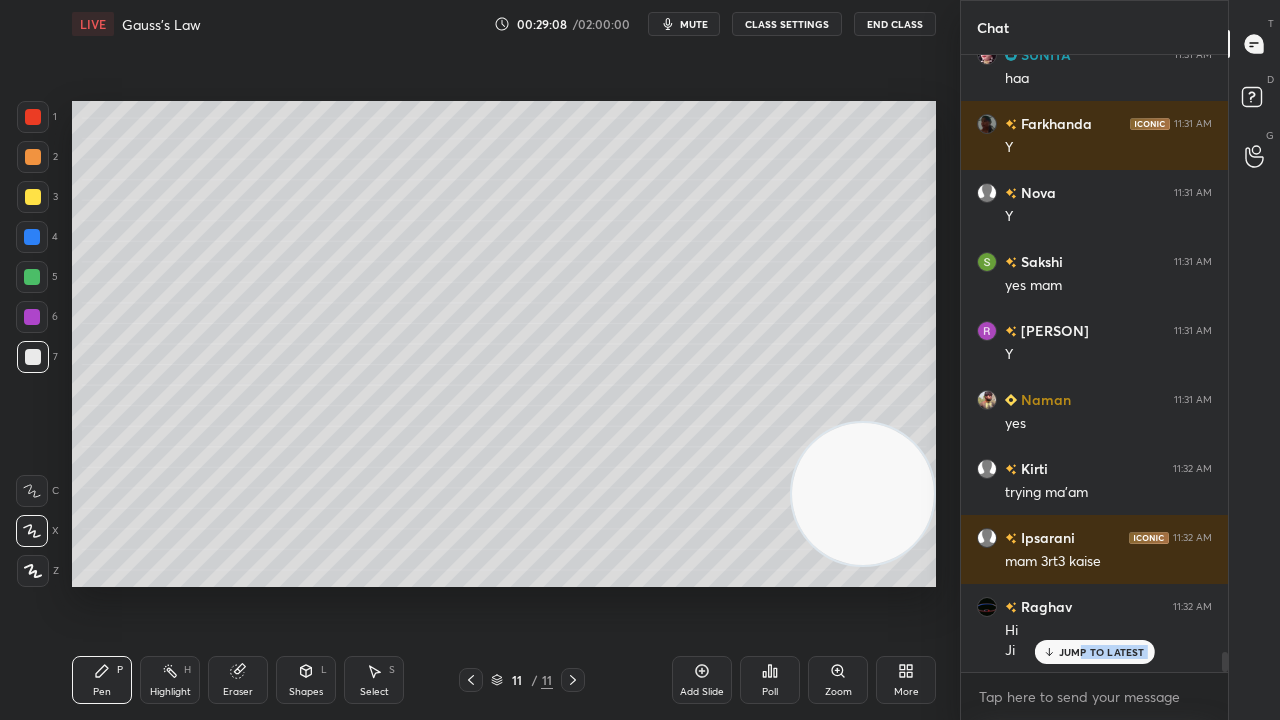 click on "[FIRST] 11:31 AM Y [FIRST] 11:31 AM Y [FIRST] 11:31 AM y [FIRST] 11:31 AM y [FIRST] 11:31 AM Y [FIRST] 11:31 AM Y [FIRST] 11:31 AM hmm [FIRST] 11:31 AM 😁 [FIRST] 11:31 AM y [FIRST] 11:31 AM Yes mam [FIRST] 11:31 AM haa [FIRST] 11:31 AM Y [FIRST] 11:31 AM Y [FIRST] 11:31 AM yes mam [FIRST] 11:31 AM Y [FIRST] 11:32 AM mam 3rt3 kaise [FIRST] 11:32 AM Hi Ji JUMP TO LATEST Enable hand raising Enable raise hand to speak to learners. Once enabled, chat will be turned off temporarily. Enable x" at bounding box center [1094, 387] 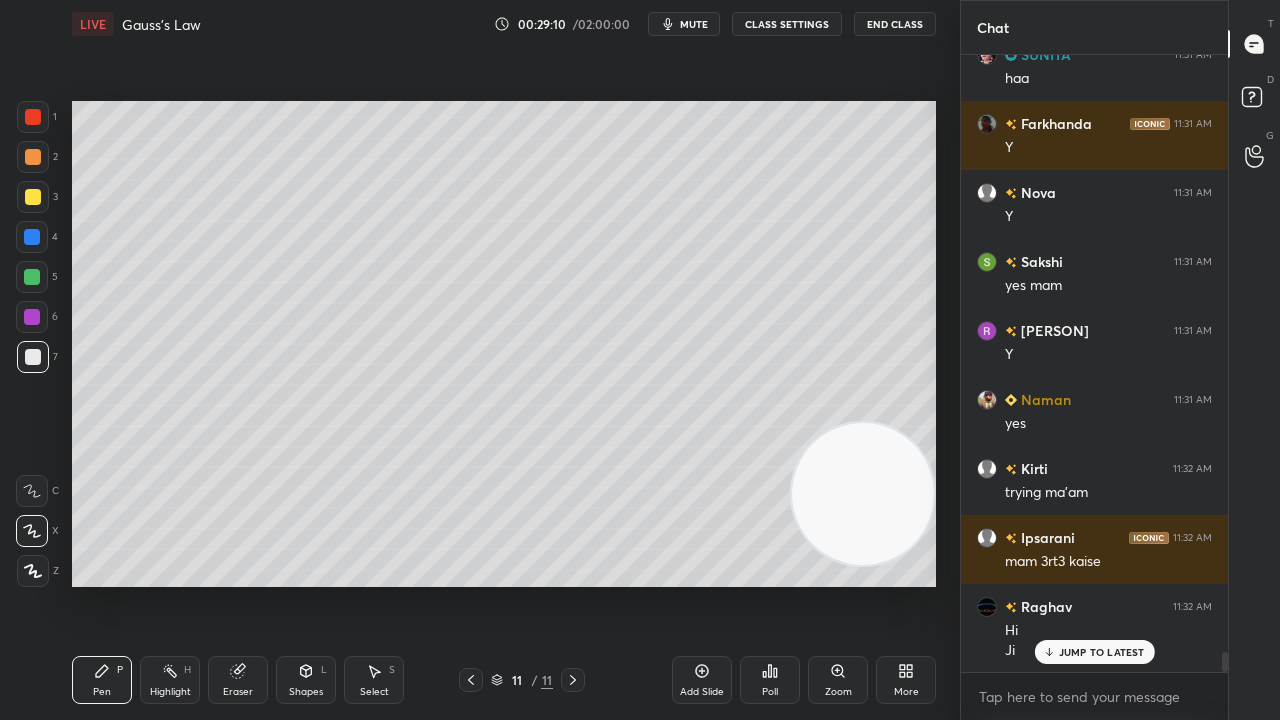 click on "JUMP TO LATEST" at bounding box center (1102, 652) 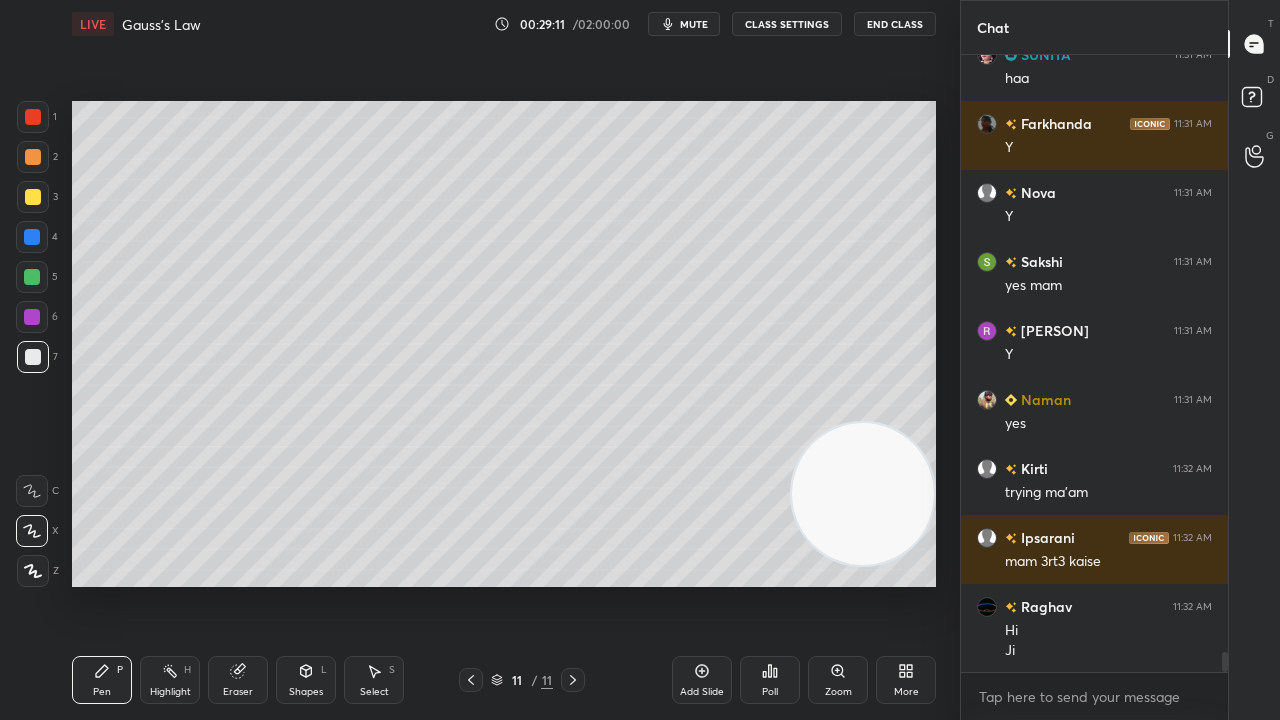 click on "mute" at bounding box center (694, 24) 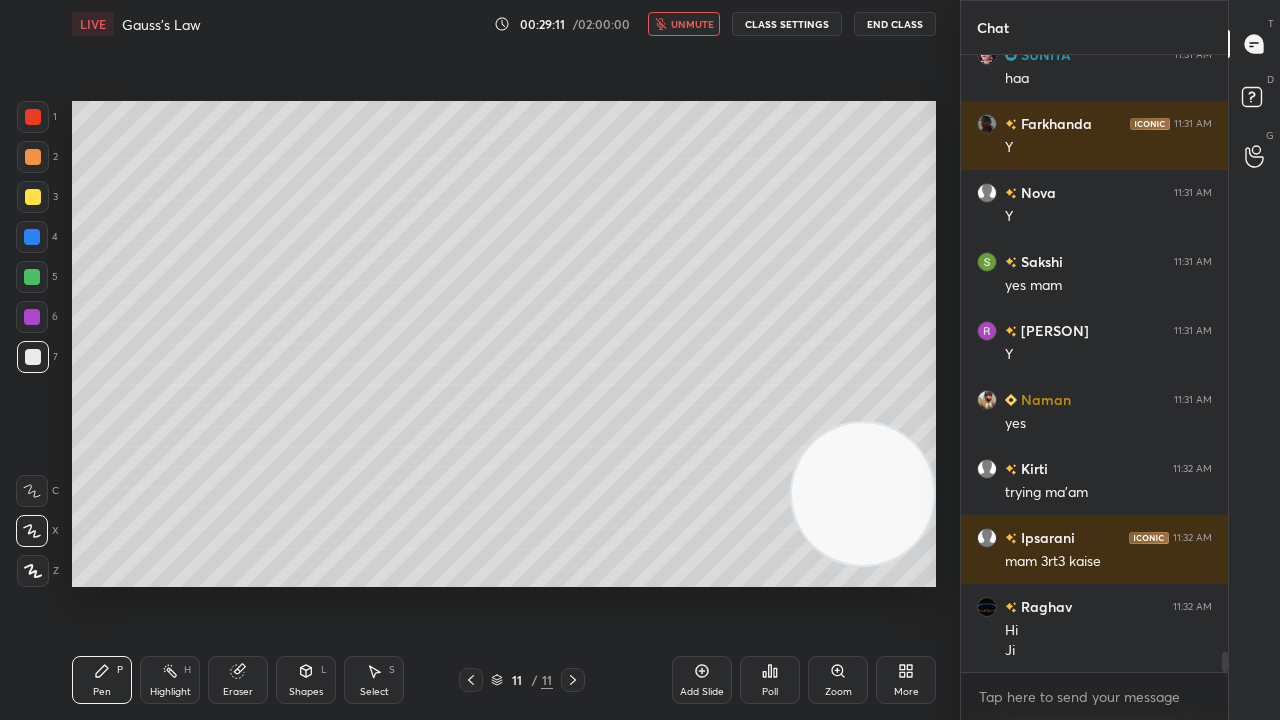 click on "unmute" at bounding box center (692, 24) 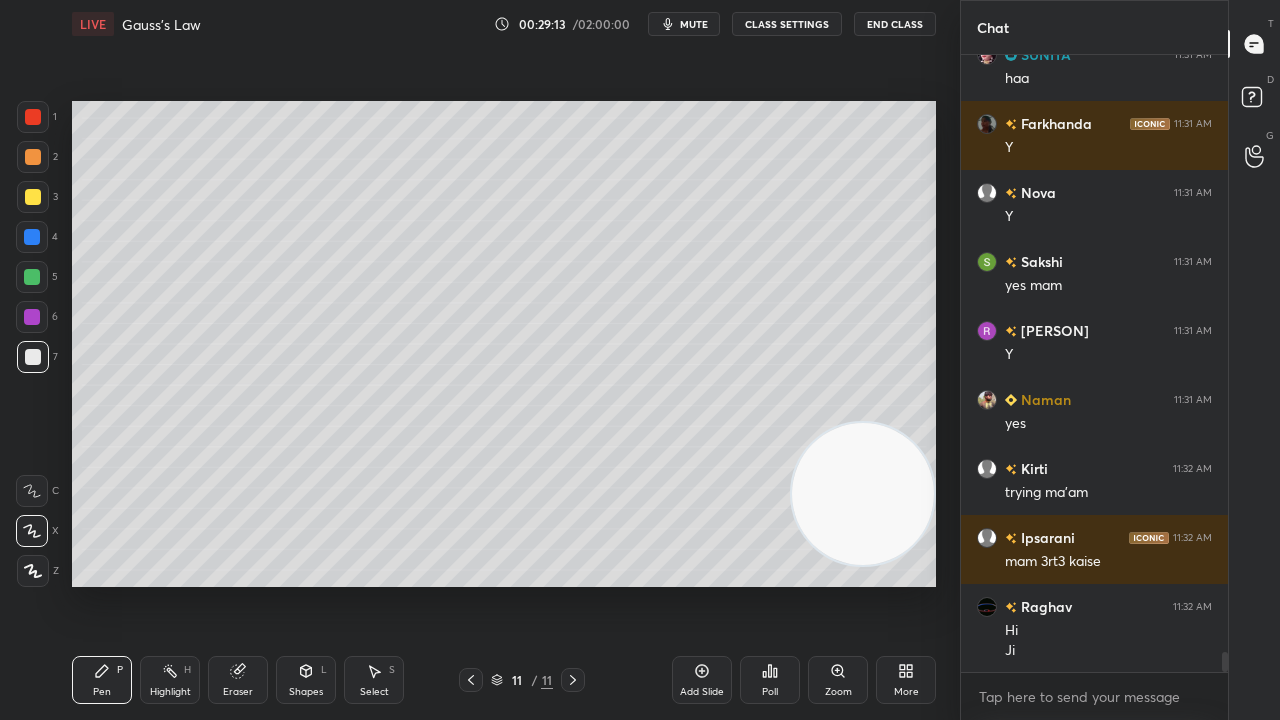 click on "mute" at bounding box center (684, 24) 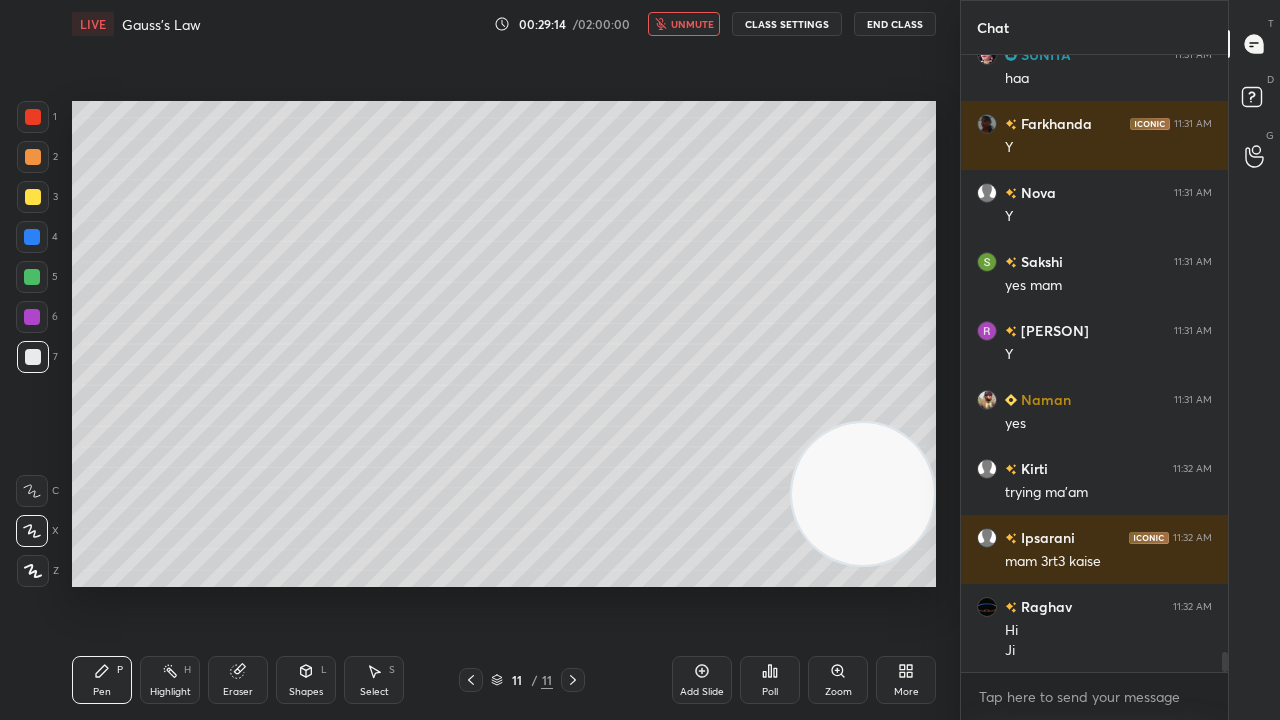 click on "unmute" at bounding box center (692, 24) 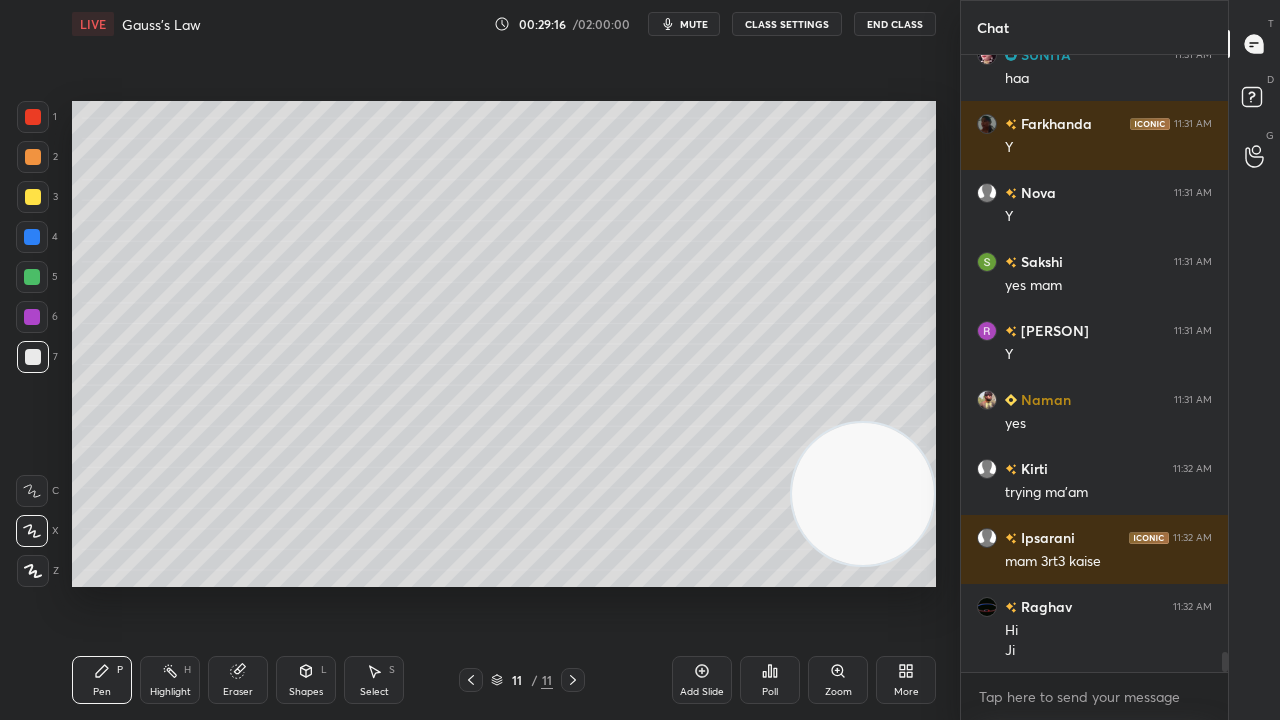 click on "mute" at bounding box center (694, 24) 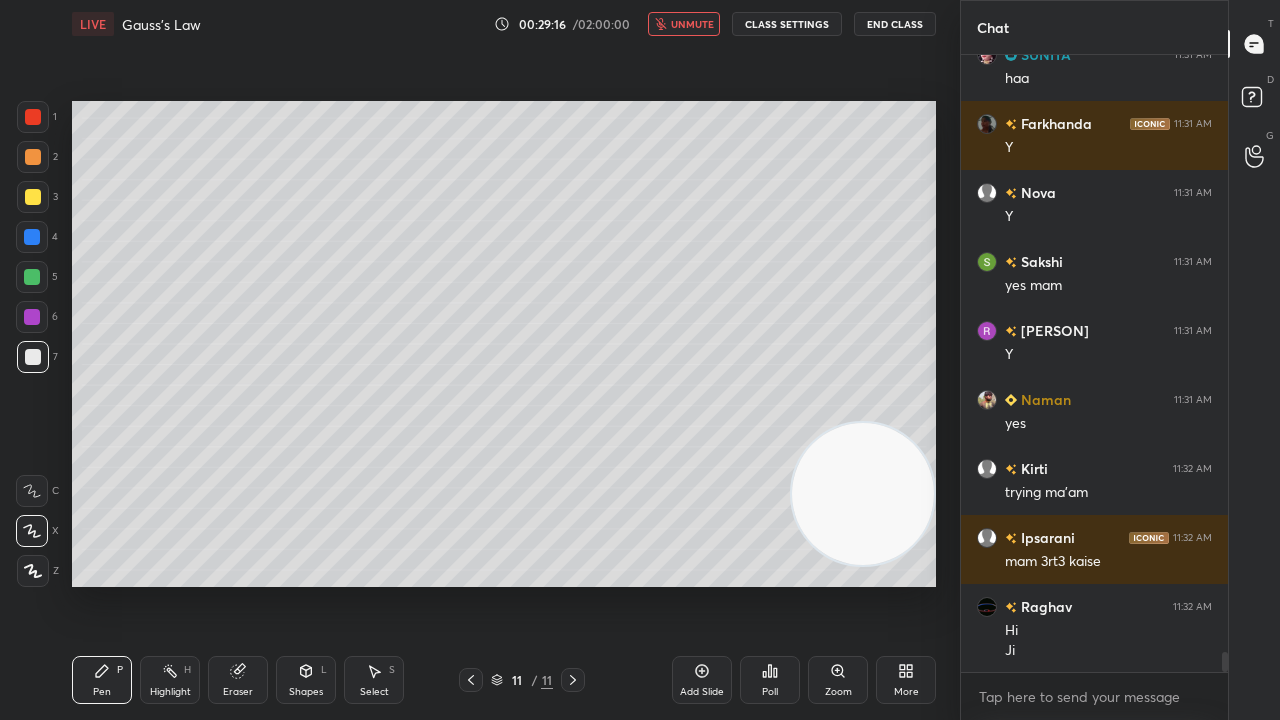 click on "unmute" at bounding box center [692, 24] 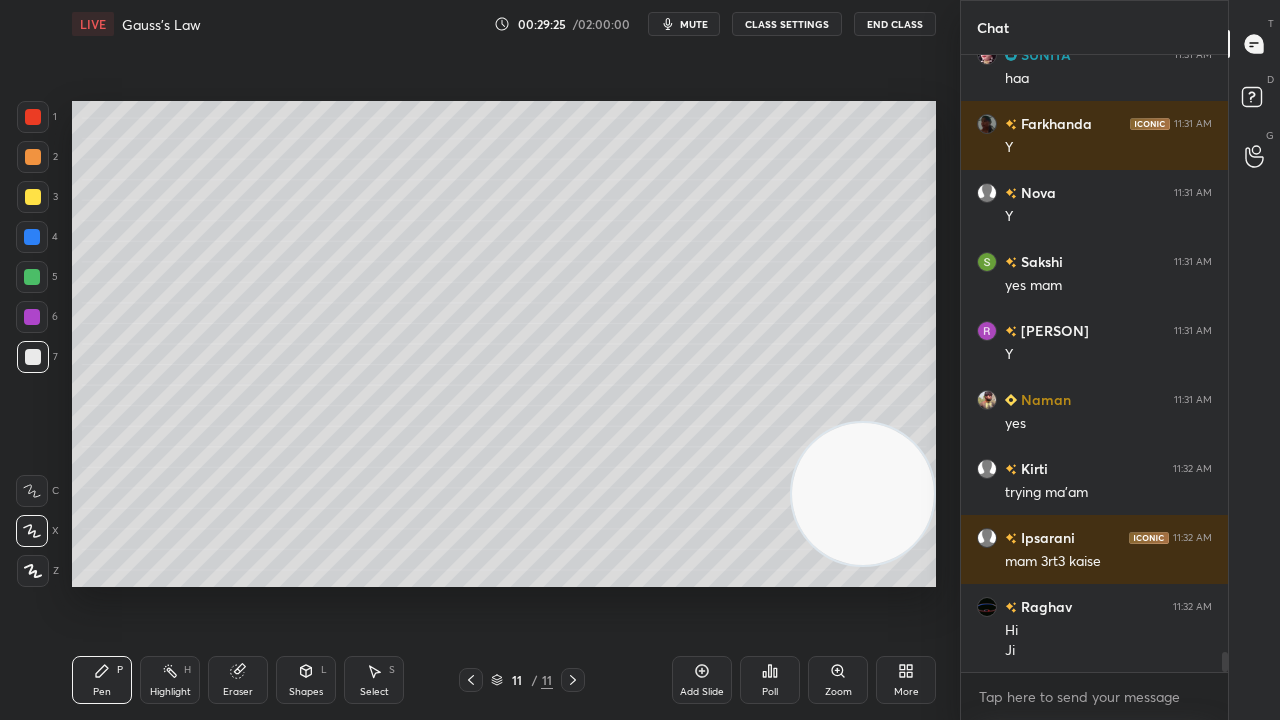click 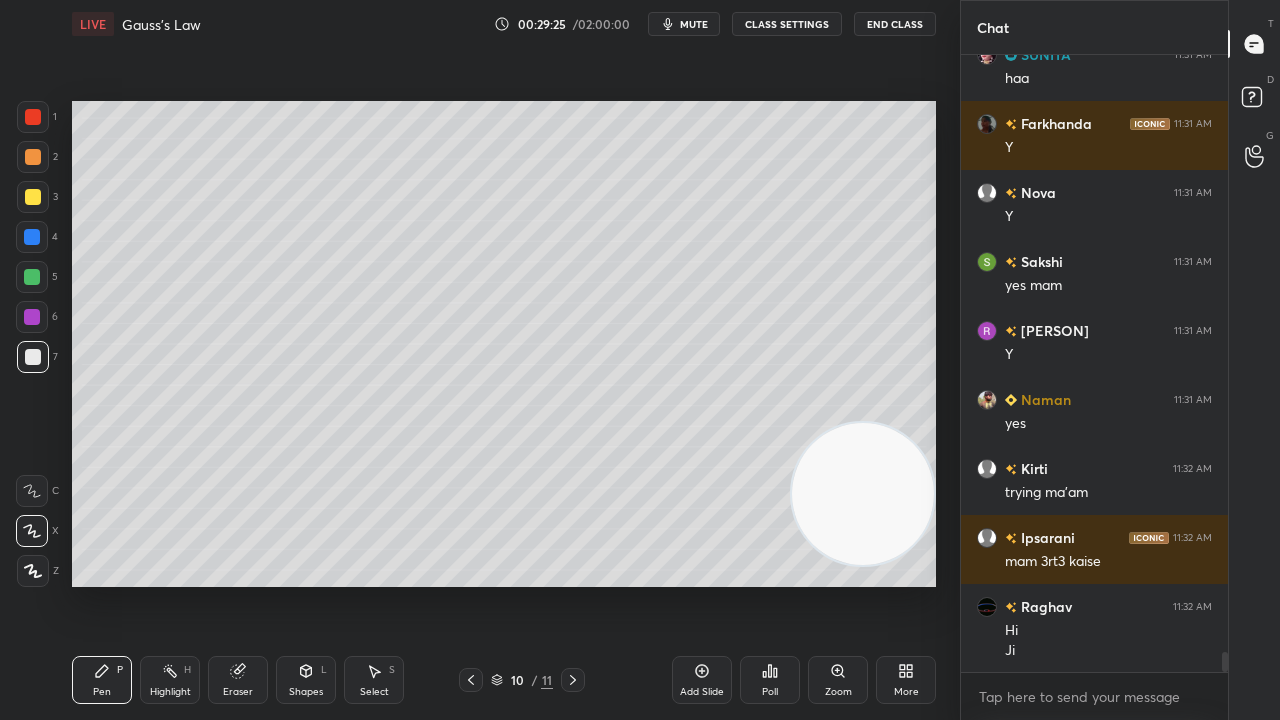click 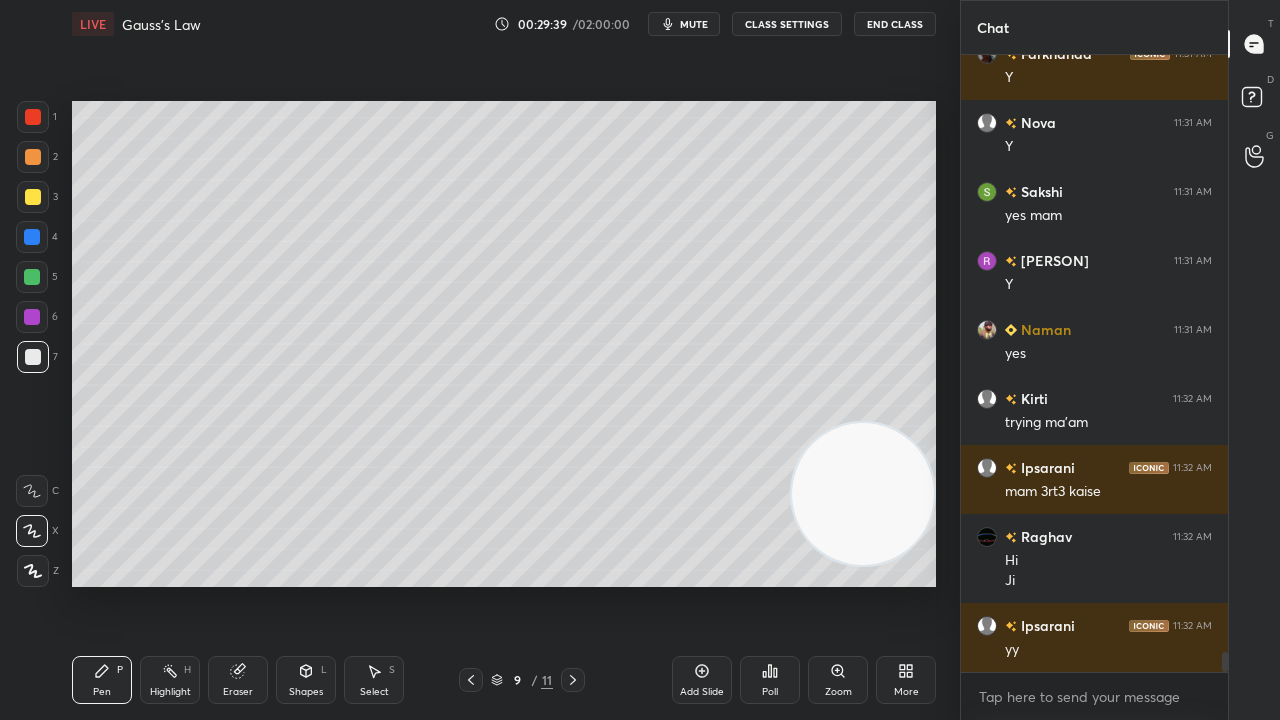 scroll, scrollTop: 18066, scrollLeft: 0, axis: vertical 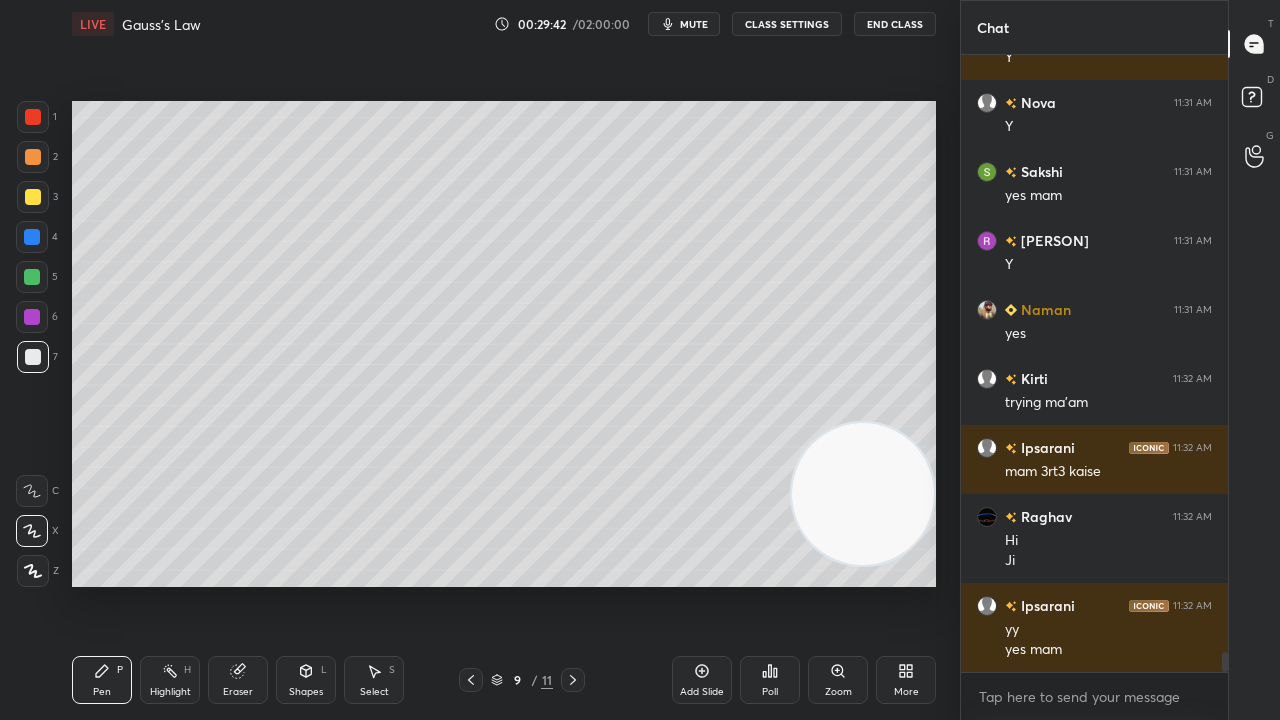 click 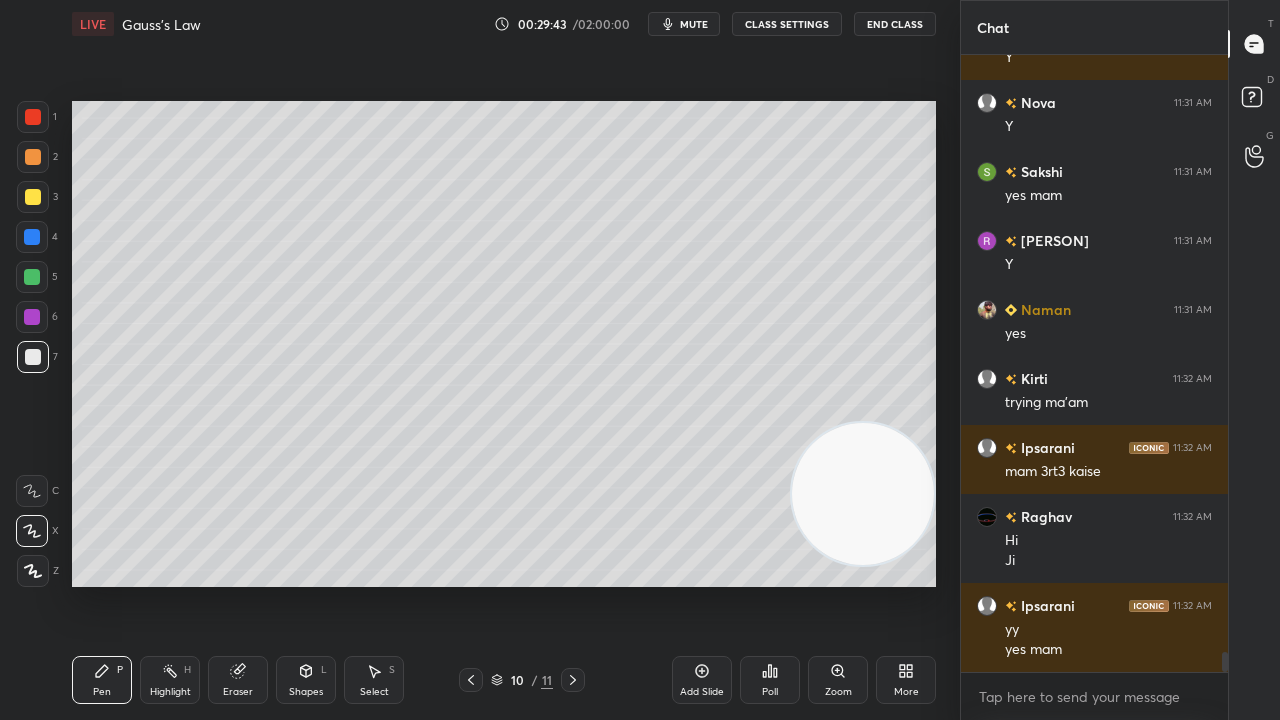 click 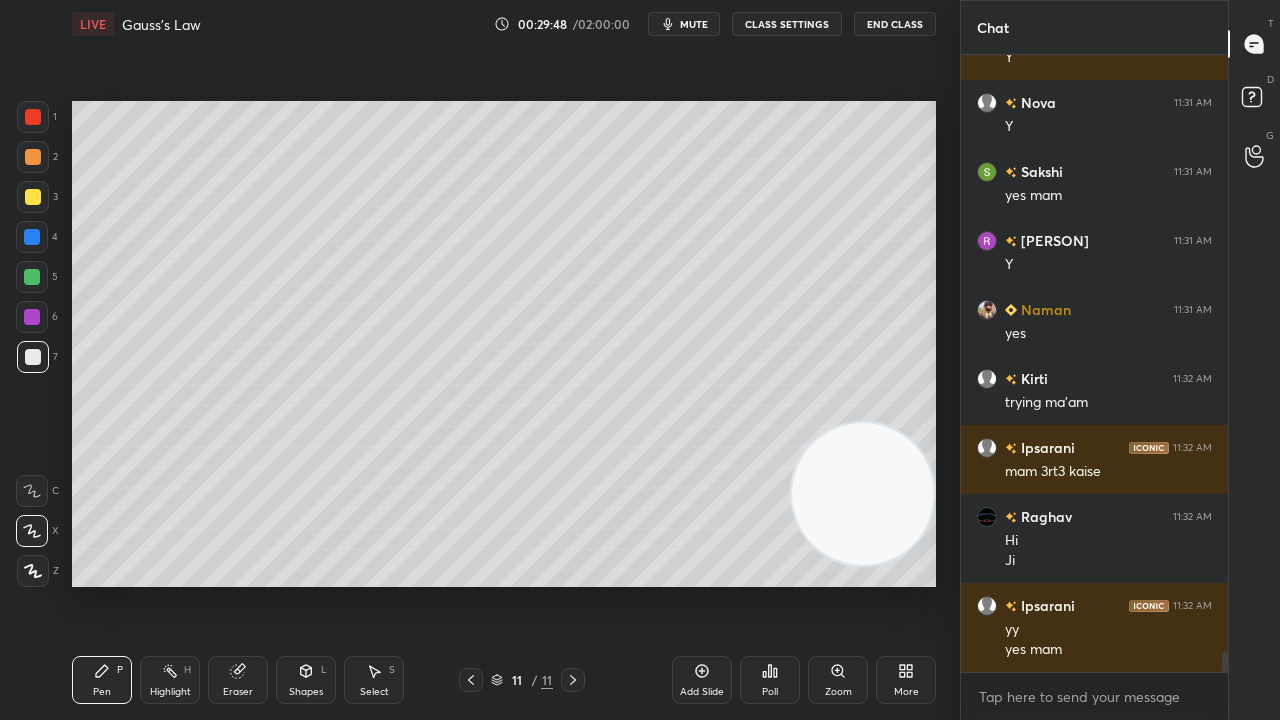 scroll, scrollTop: 18134, scrollLeft: 0, axis: vertical 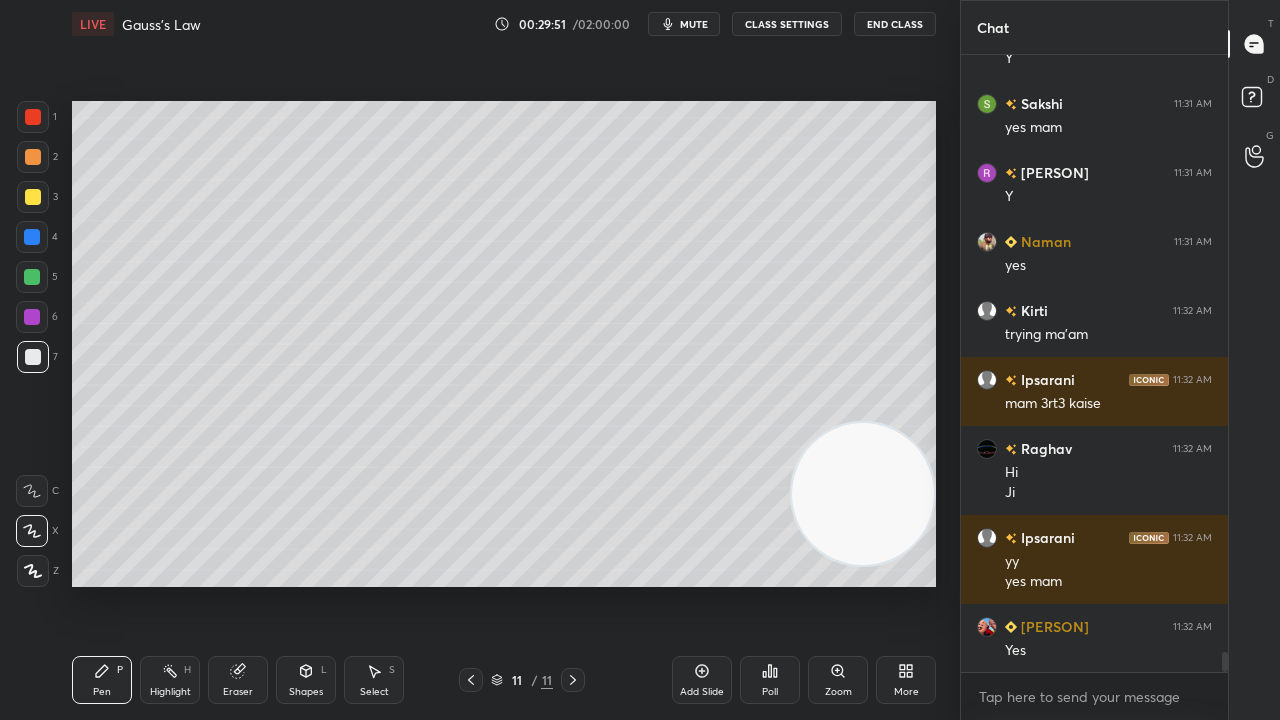 click on "mute" at bounding box center [694, 24] 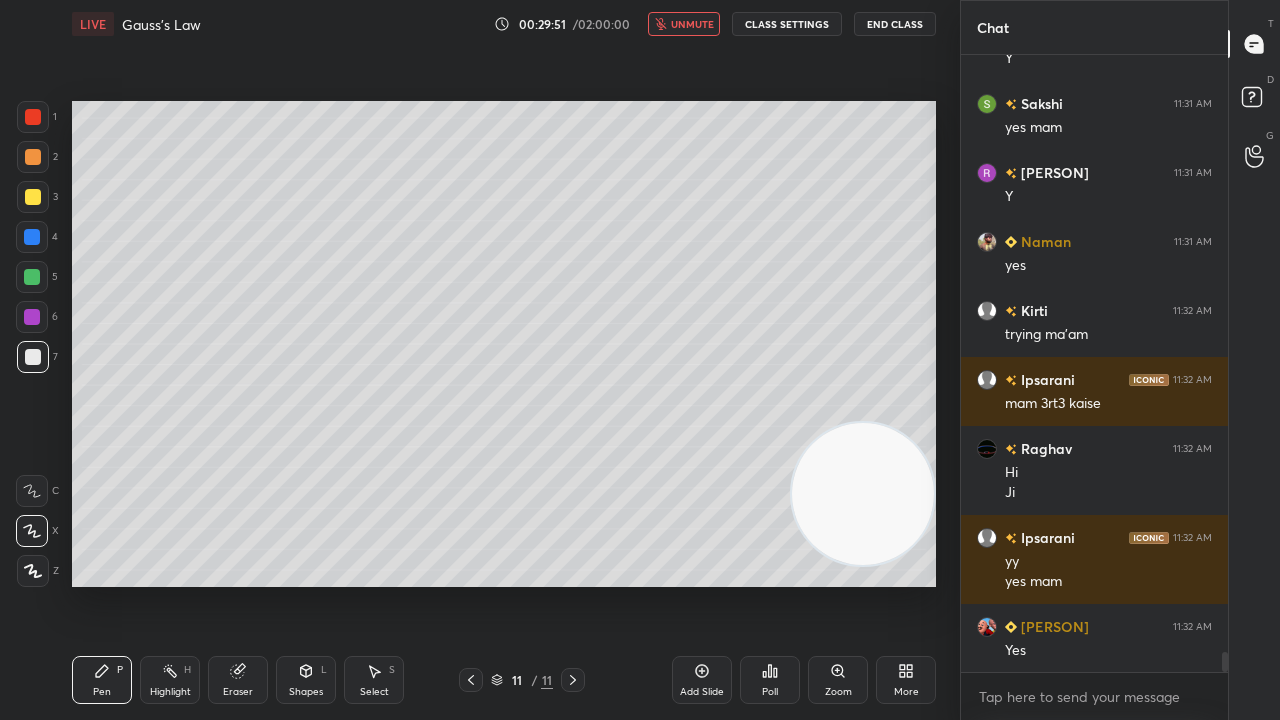 click on "unmute" at bounding box center [692, 24] 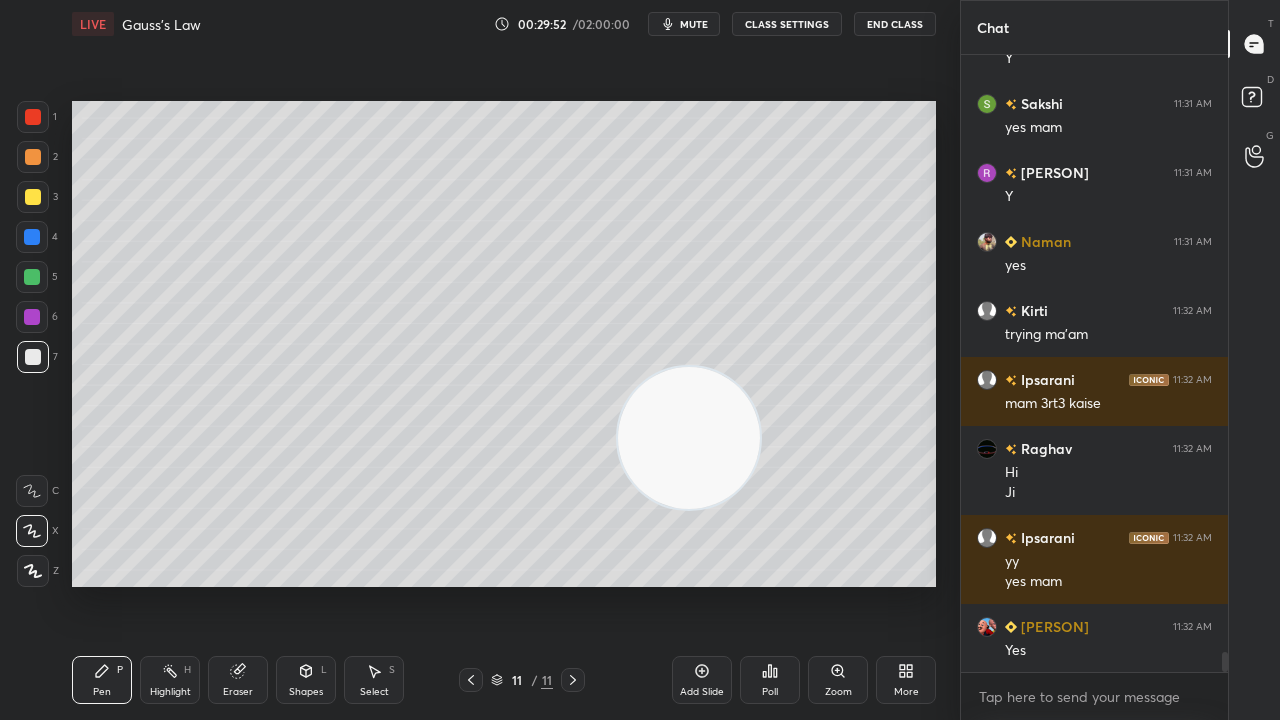 drag, startPoint x: 772, startPoint y: 488, endPoint x: 0, endPoint y: 134, distance: 849.2938 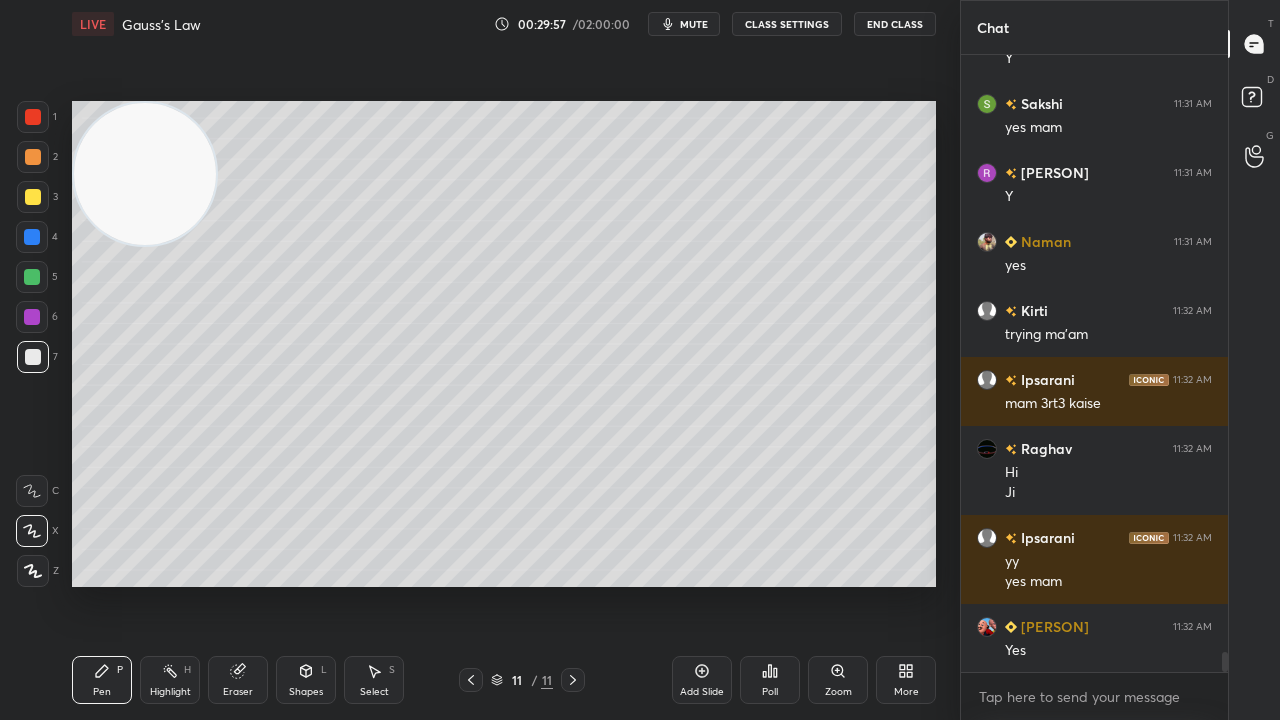 scroll, scrollTop: 18204, scrollLeft: 0, axis: vertical 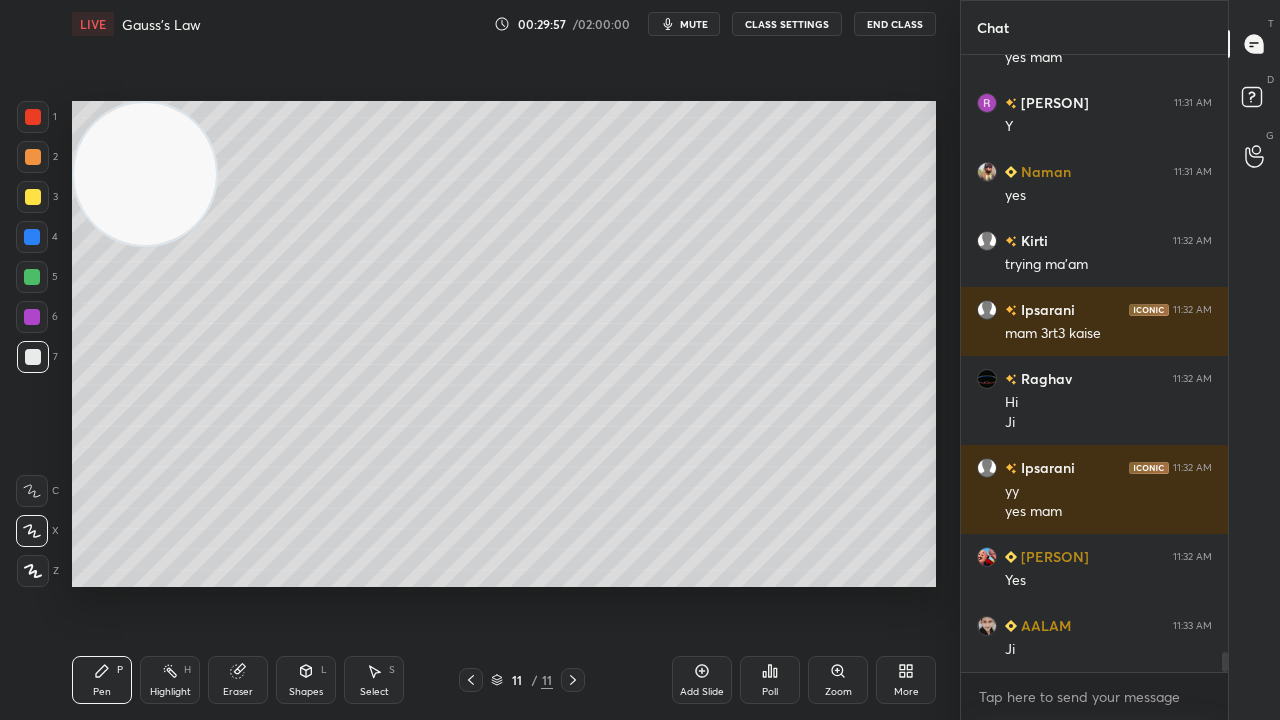 click on "mute" at bounding box center [694, 24] 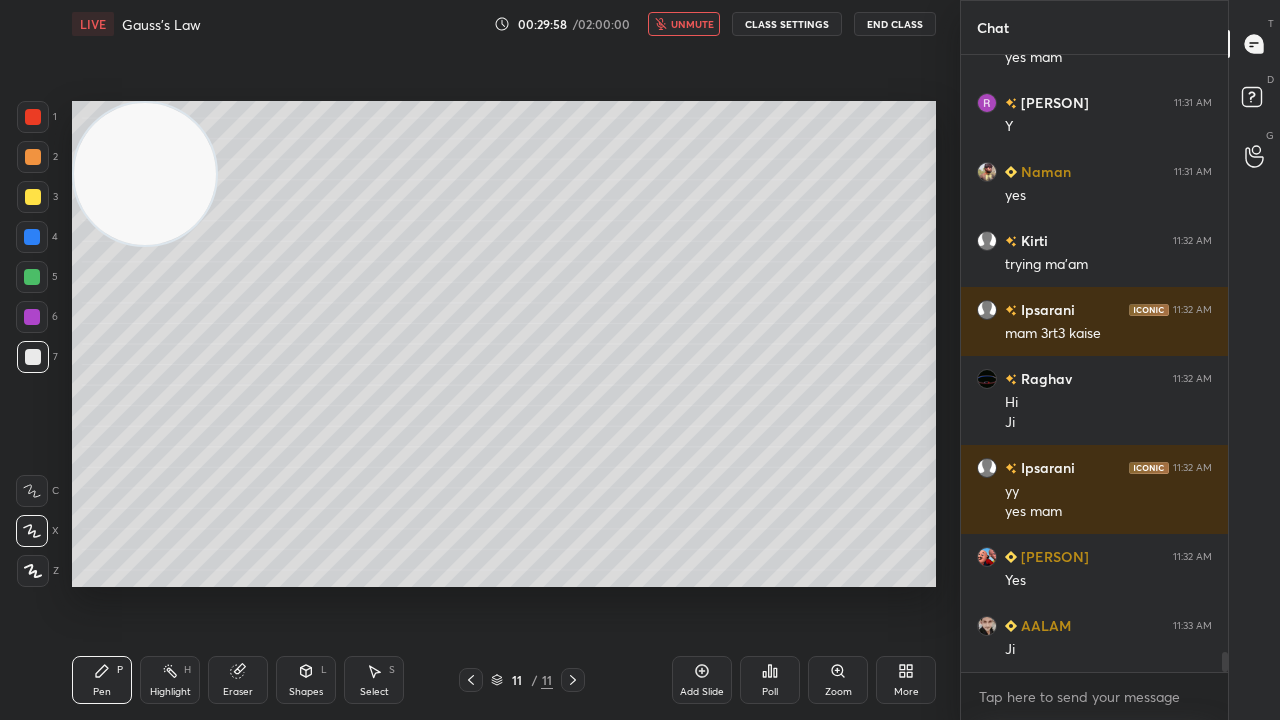 click on "unmute" at bounding box center [692, 24] 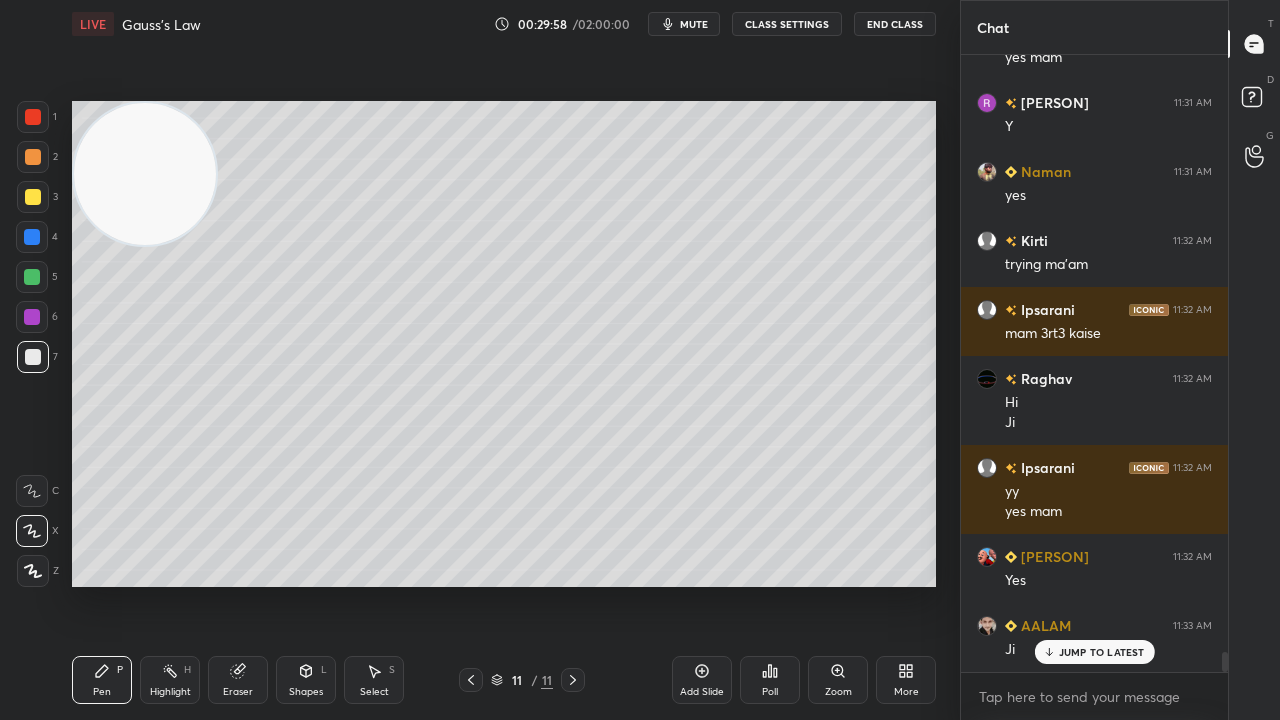 scroll, scrollTop: 18272, scrollLeft: 0, axis: vertical 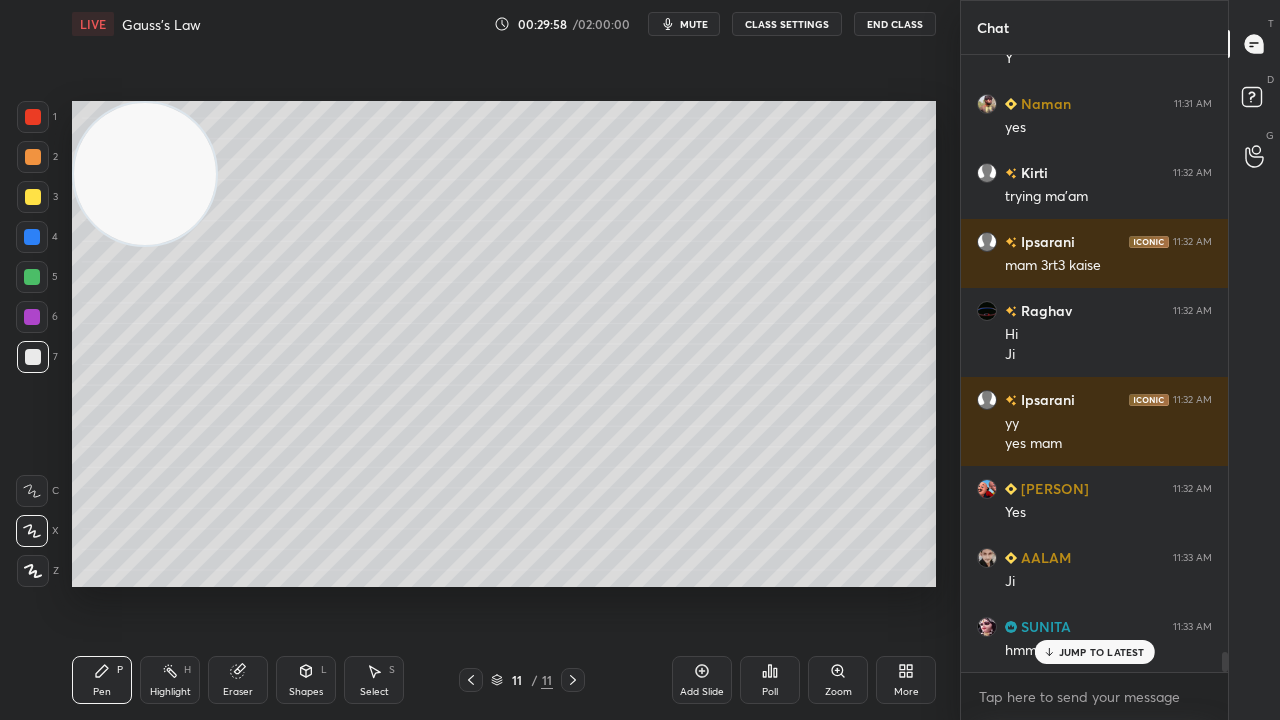 click at bounding box center [32, 277] 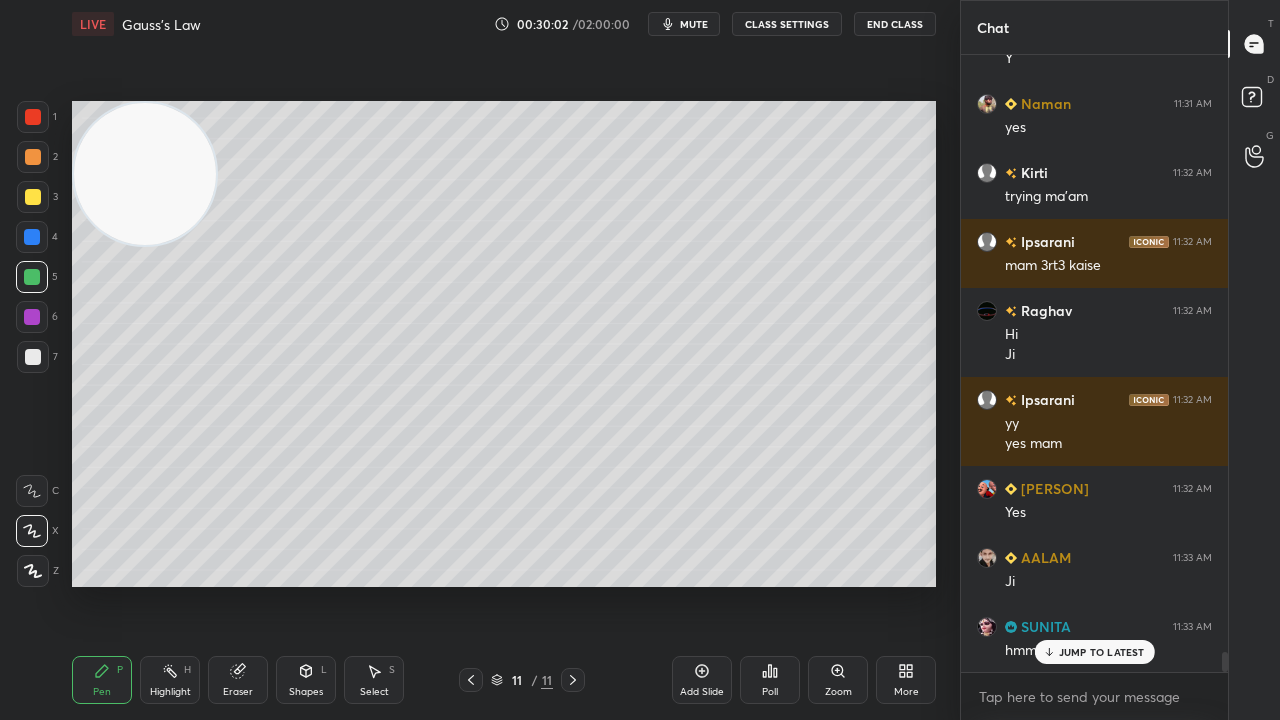 click 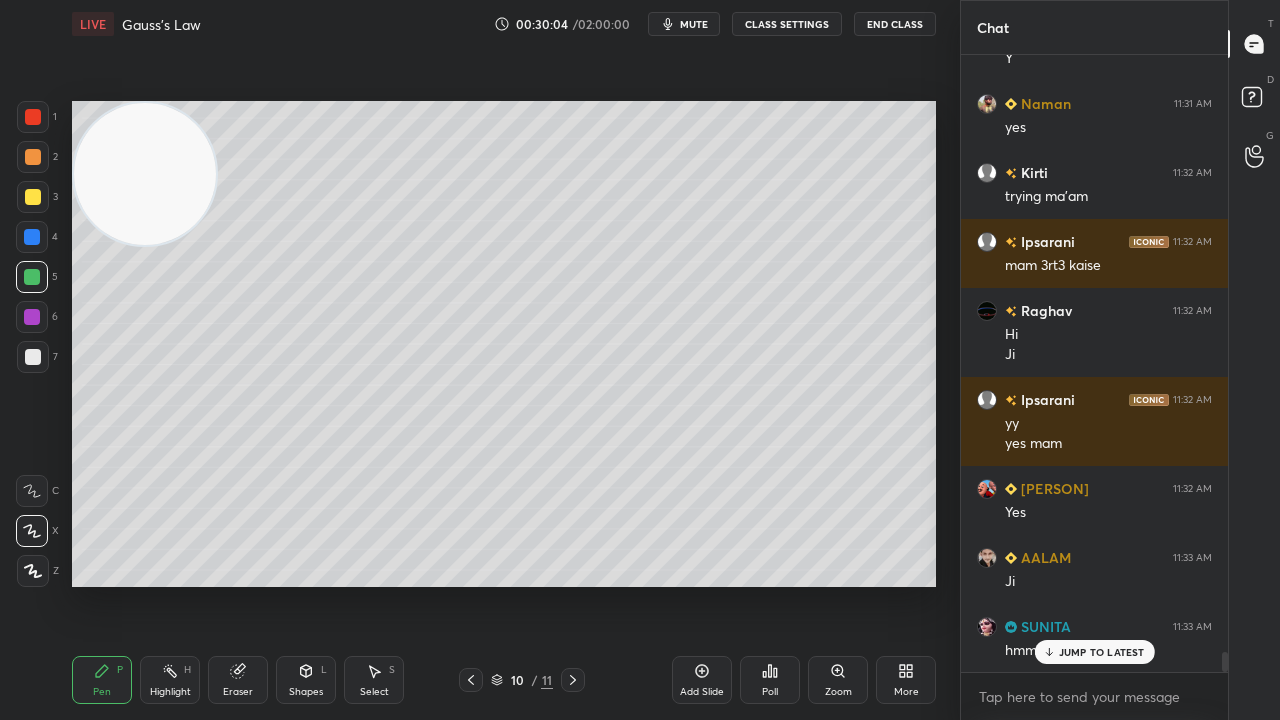 click 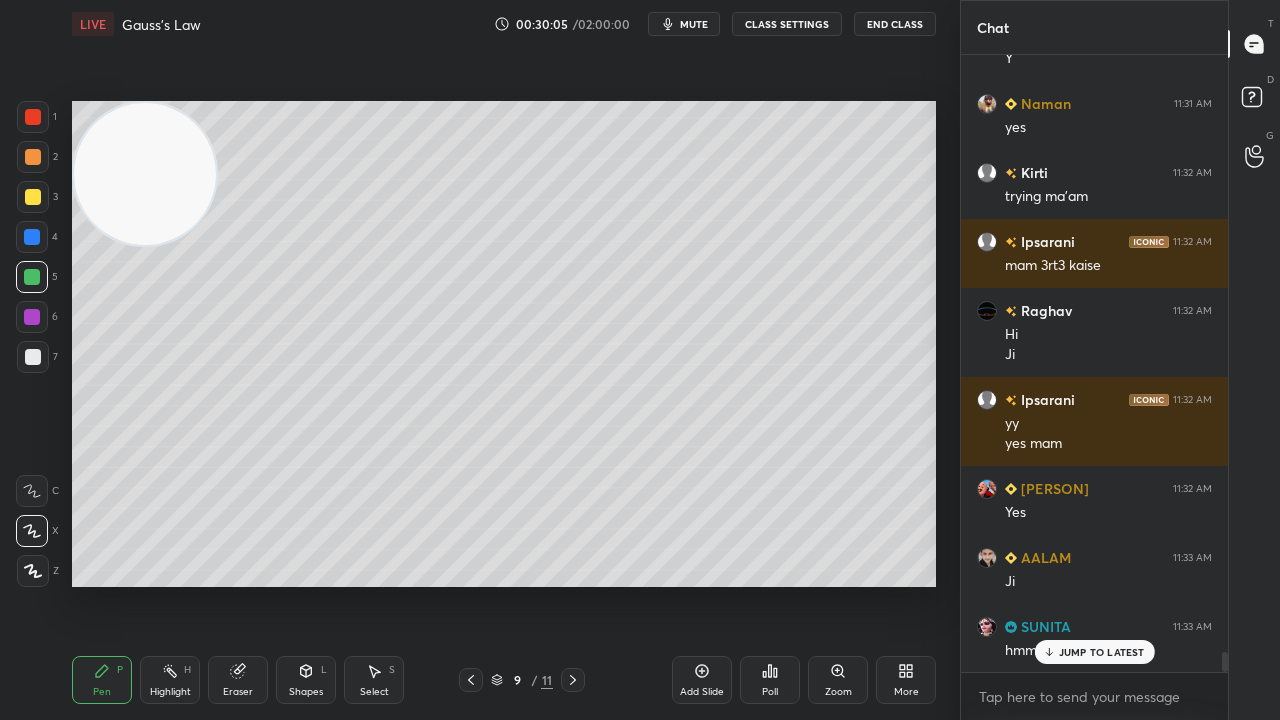 click 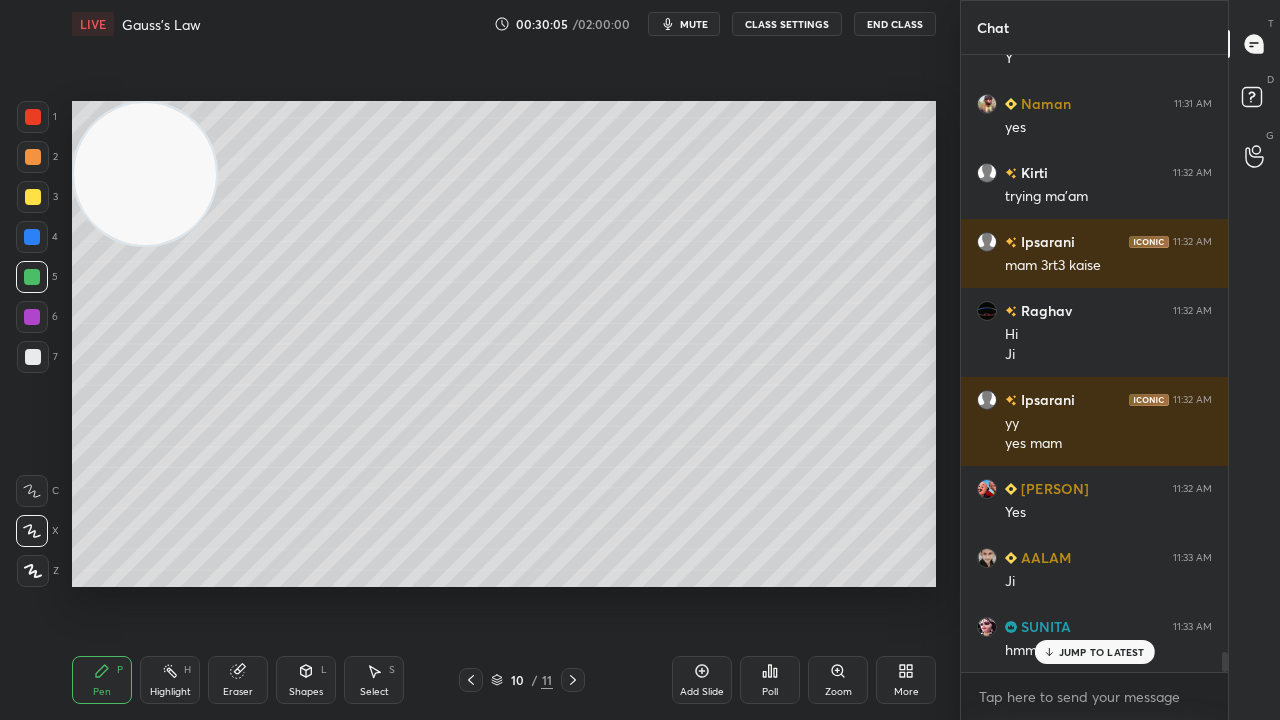 click 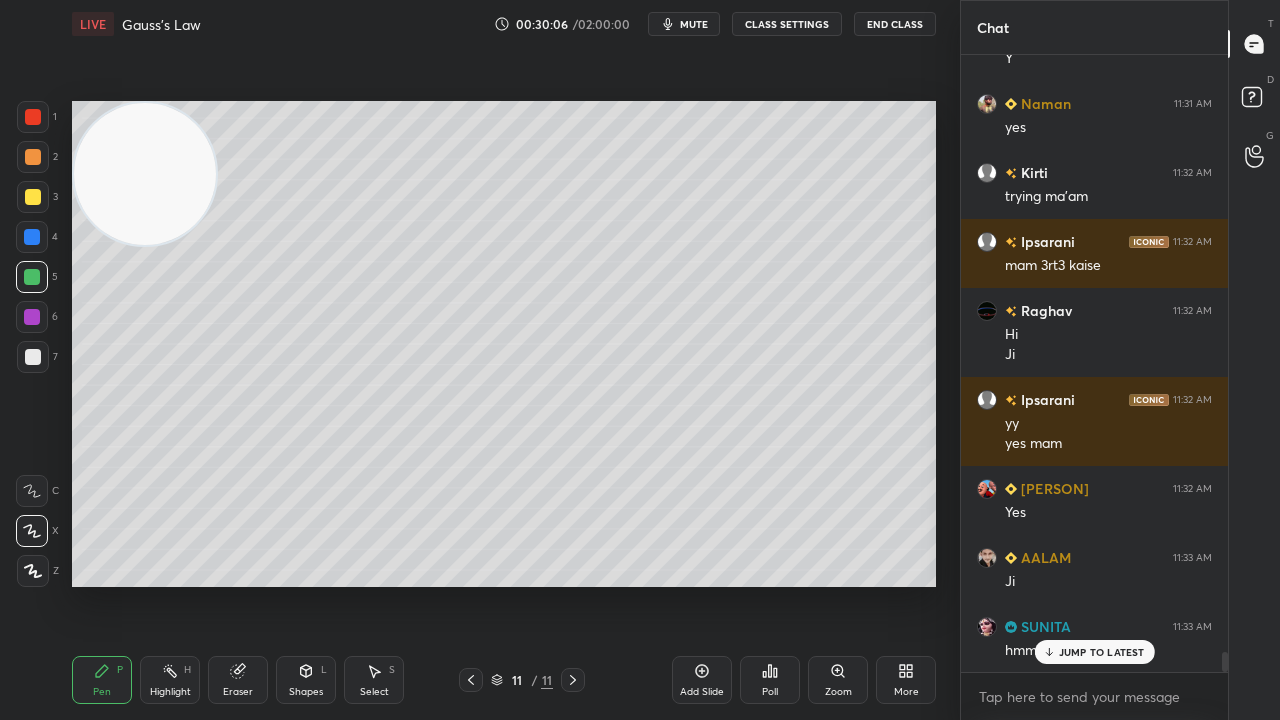 click 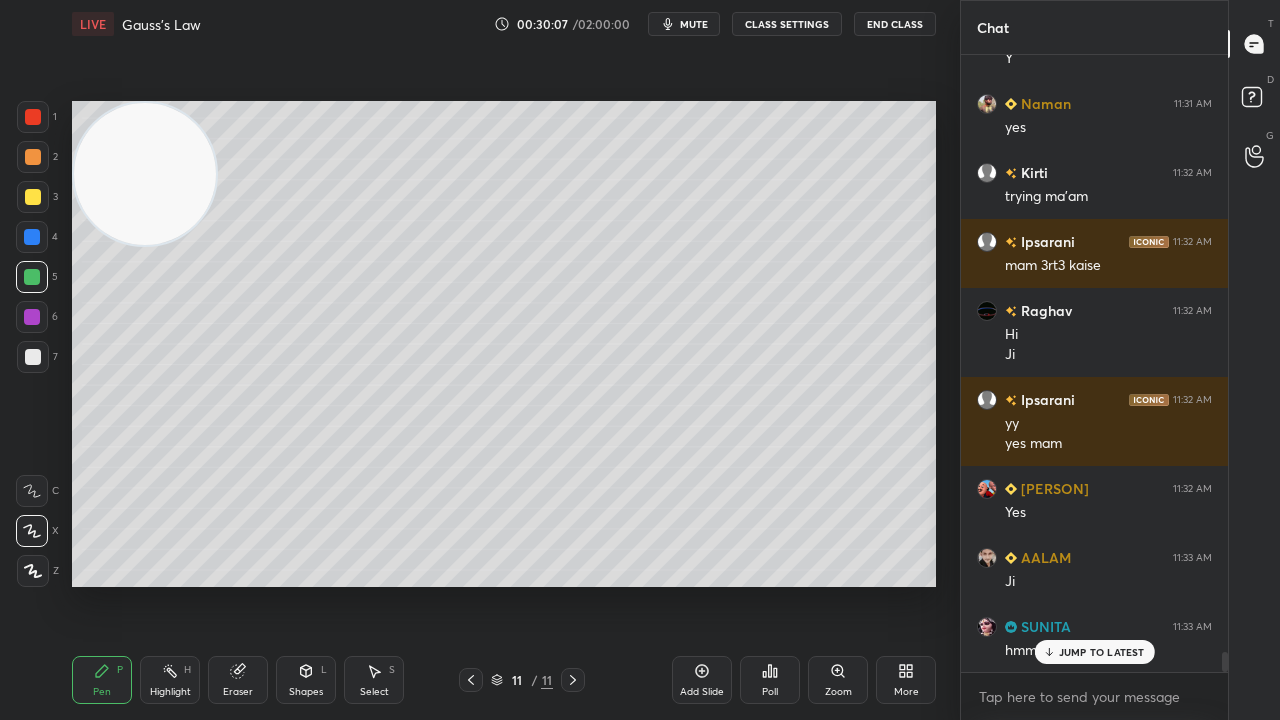 click on "Add Slide" at bounding box center (702, 692) 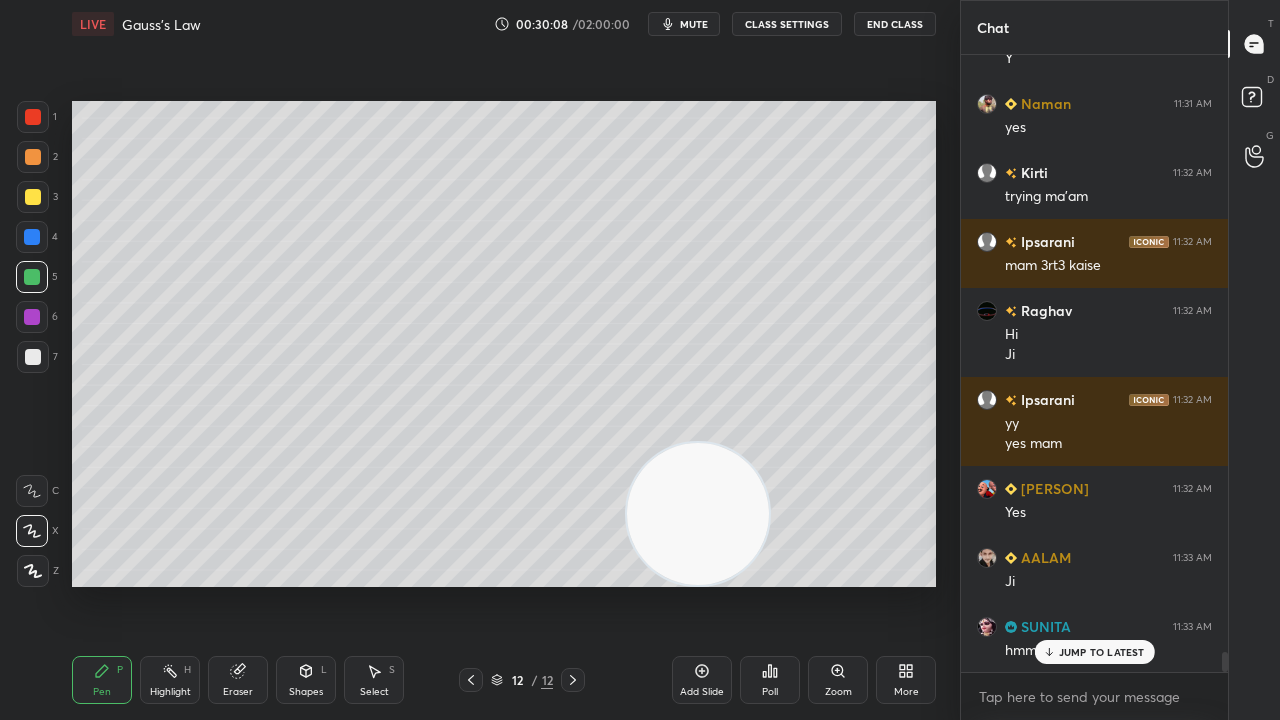 drag, startPoint x: 270, startPoint y: 284, endPoint x: 888, endPoint y: 646, distance: 716.21783 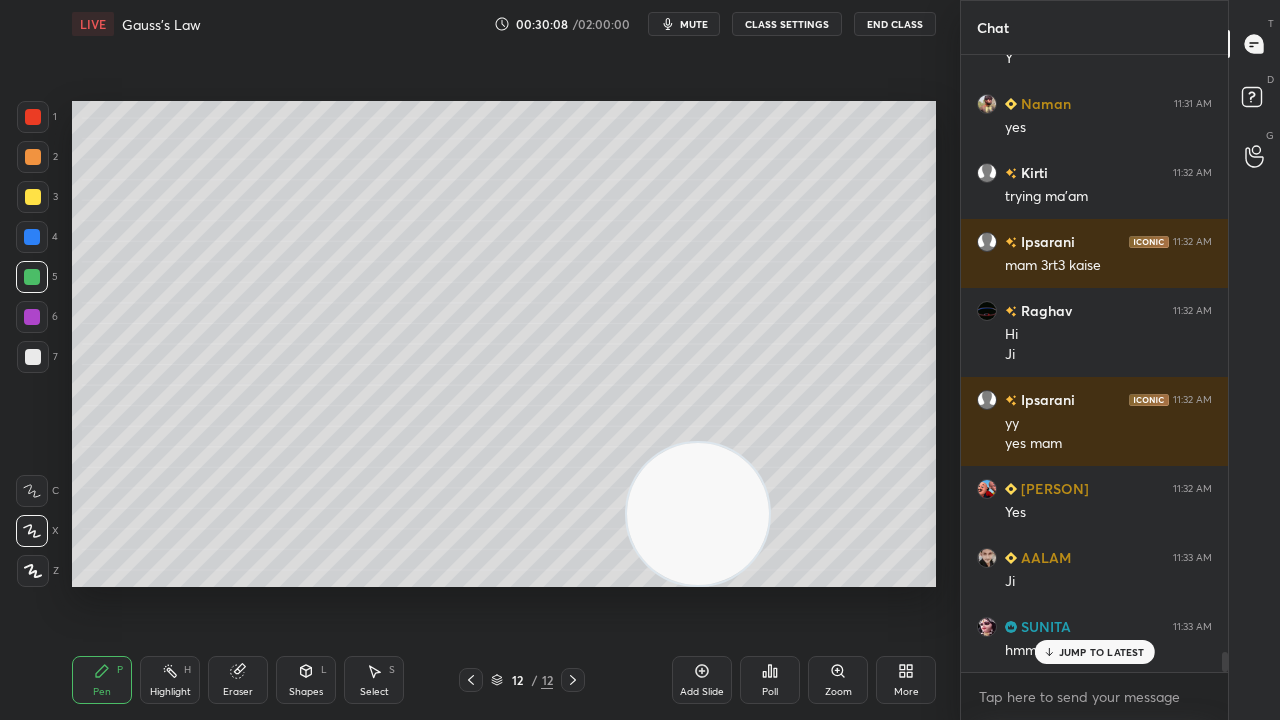click on "LIVE Gauss's Law 00:30:08 /  02:00:00 mute CLASS SETTINGS End Class Setting up your live class Poll for   secs No correct answer Start poll Back Gauss's Law • L6 of Detailed Course on Electromagnetic Theory Surbhi Upadhyay Pen P Highlight H Eraser Shapes L Select S 12 / 12 Add Slide Poll Zoom More" at bounding box center [504, 360] 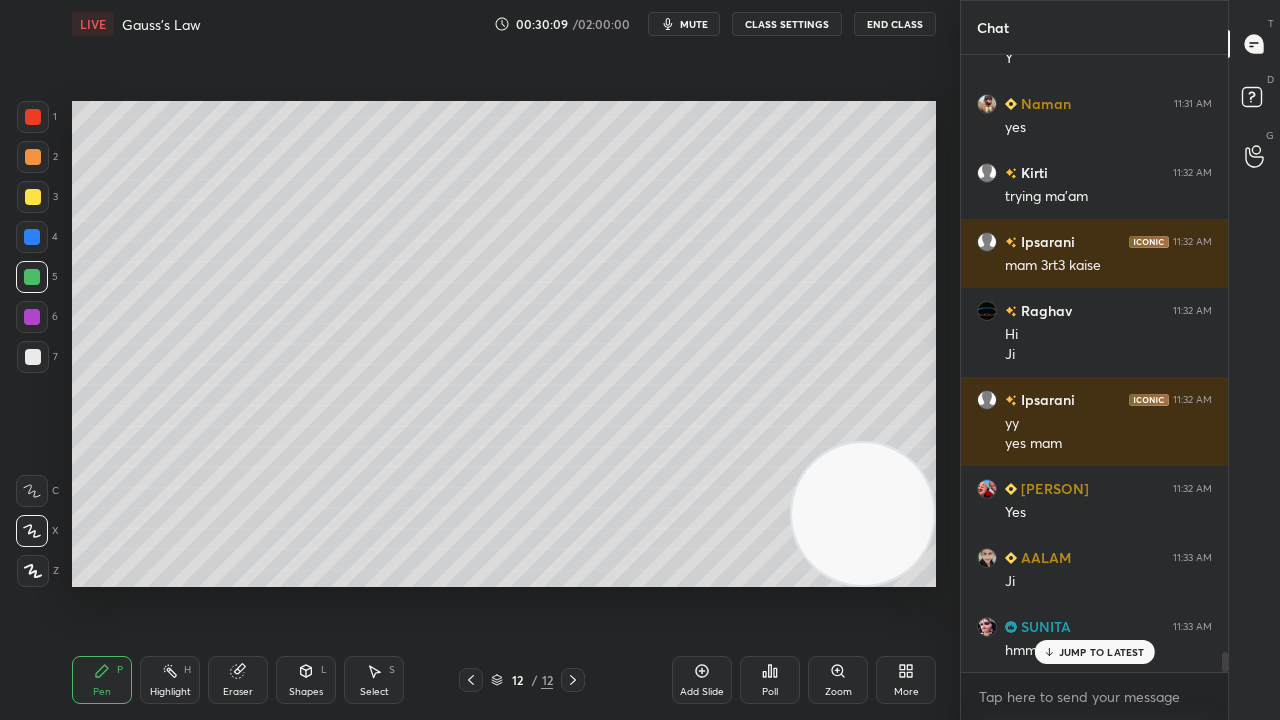 drag, startPoint x: 29, startPoint y: 197, endPoint x: 65, endPoint y: 190, distance: 36.67424 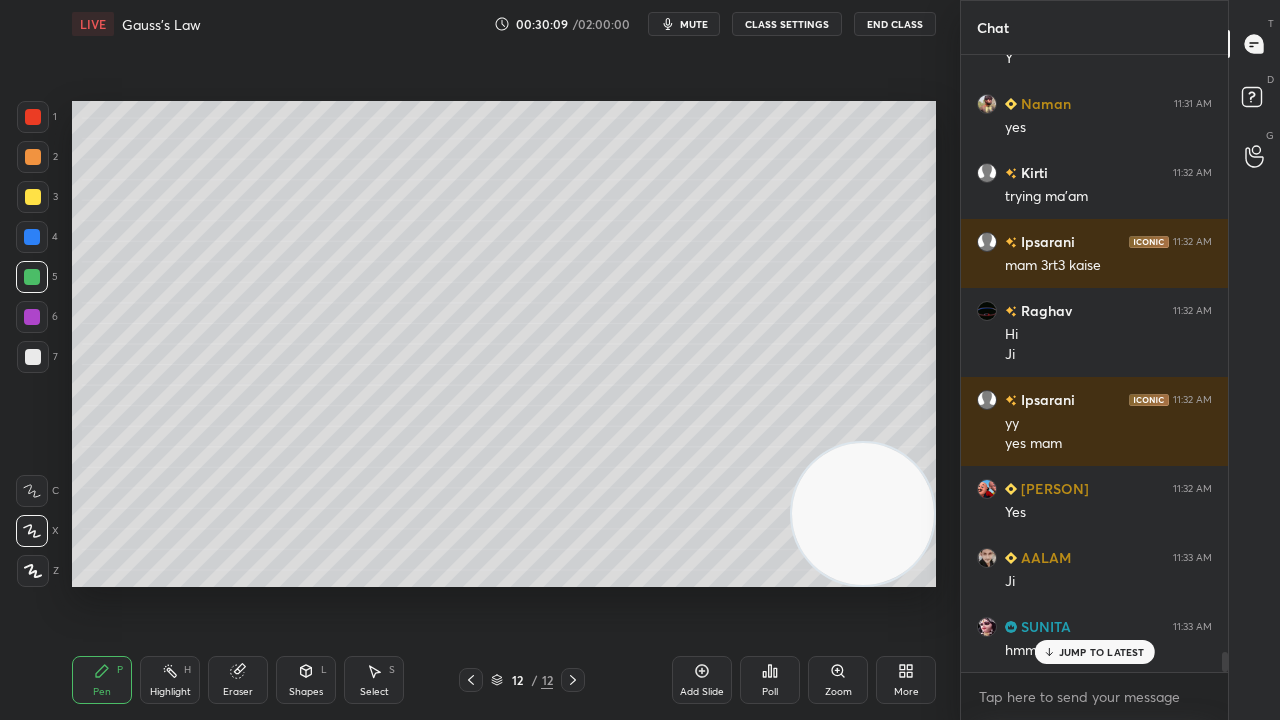 click at bounding box center (33, 197) 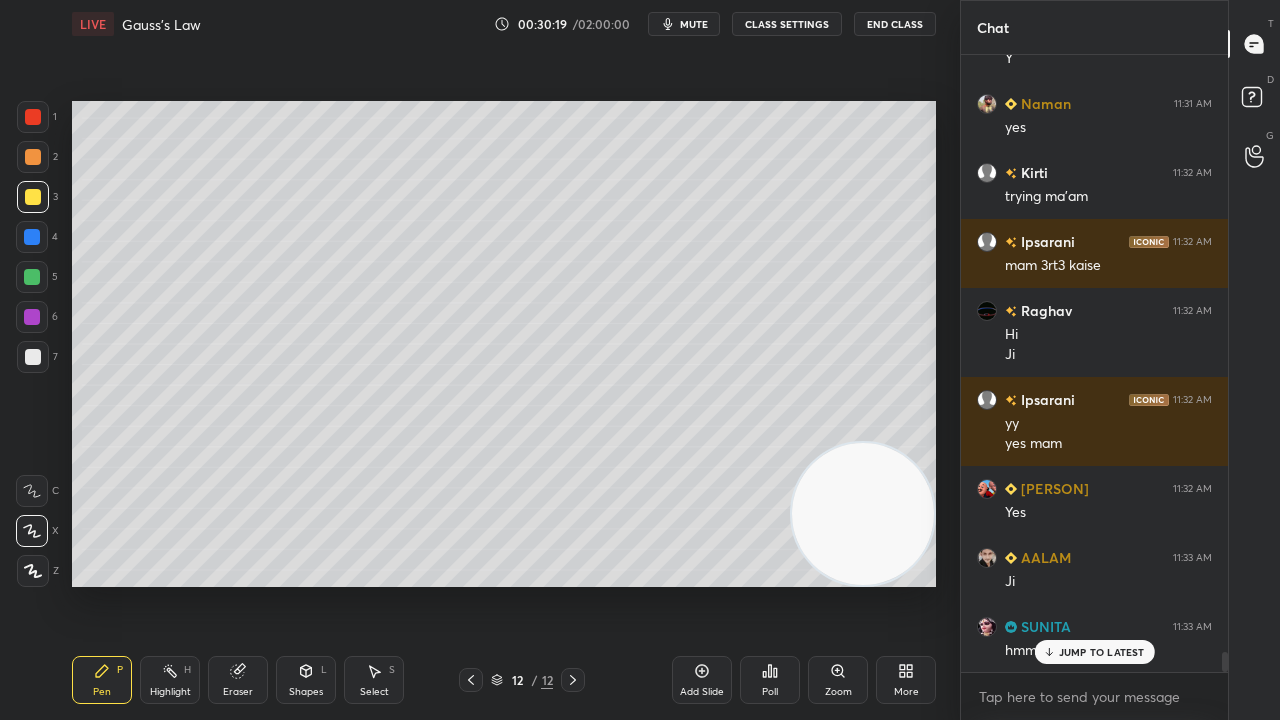 click on "Eraser" at bounding box center (238, 692) 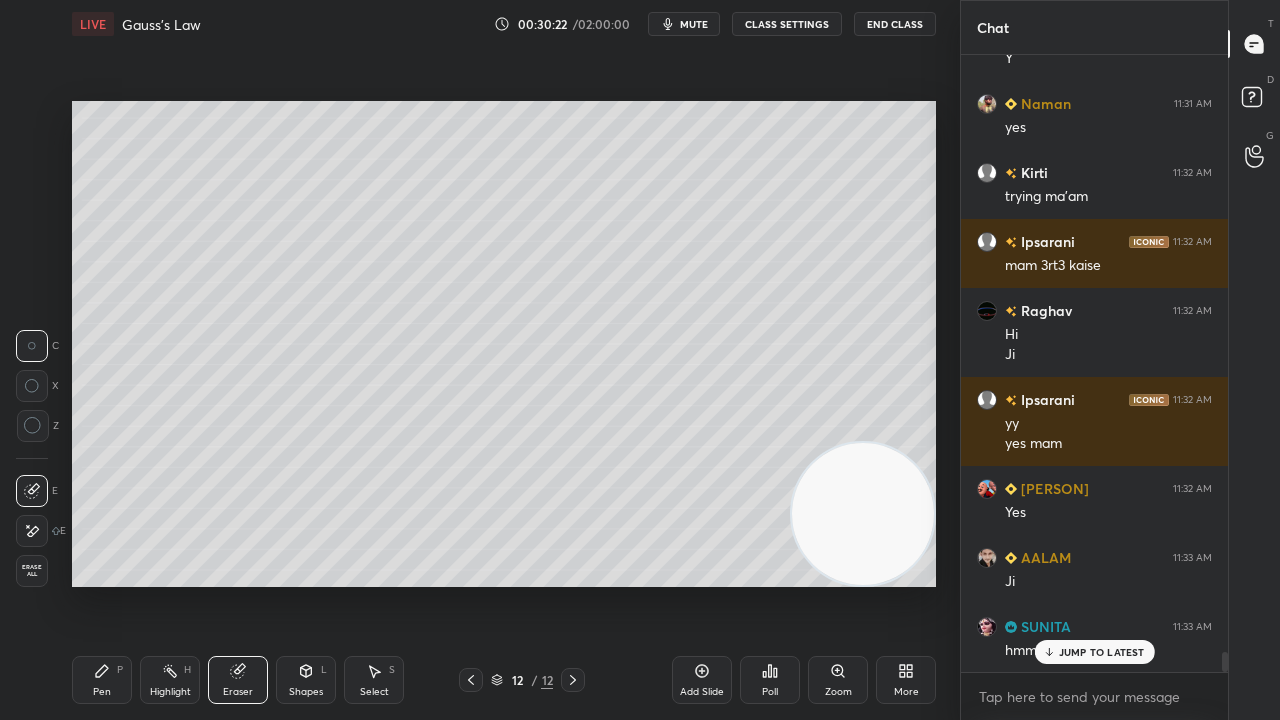 click on "Pen P Highlight H Eraser Shapes L Select S 12 / 12 Add Slide Poll Zoom More" at bounding box center [504, 680] 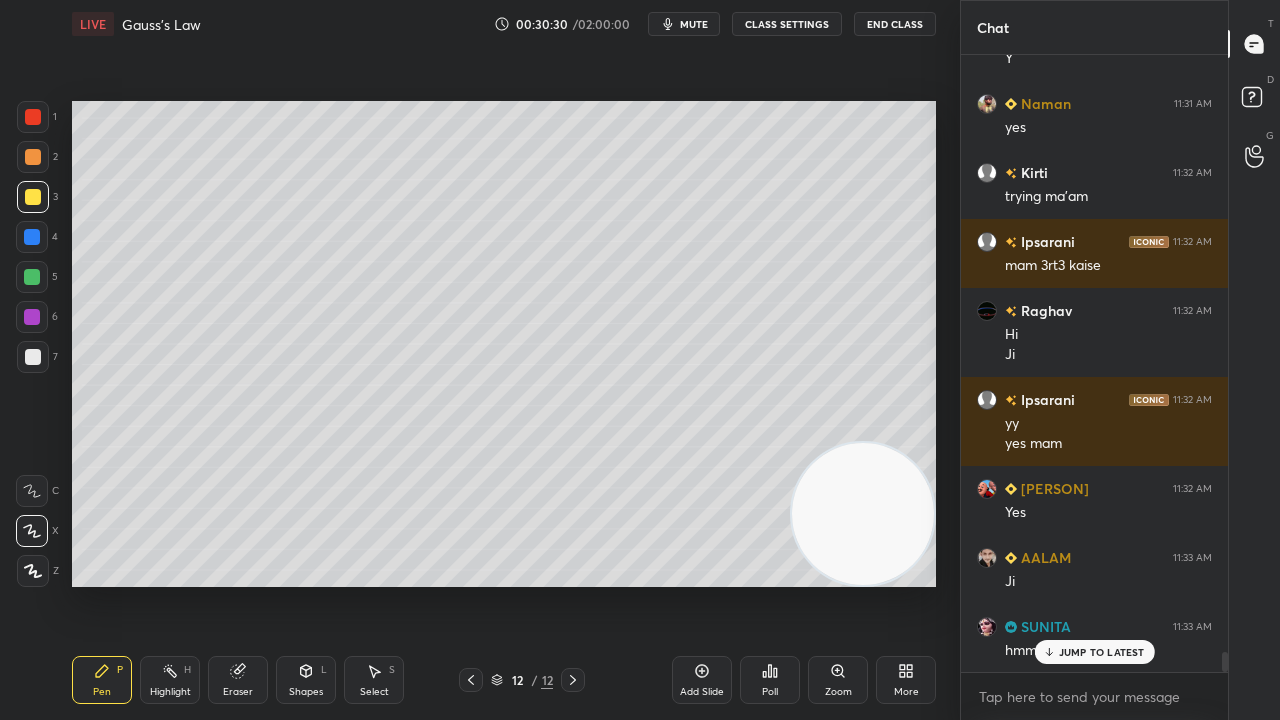 scroll, scrollTop: 18292, scrollLeft: 0, axis: vertical 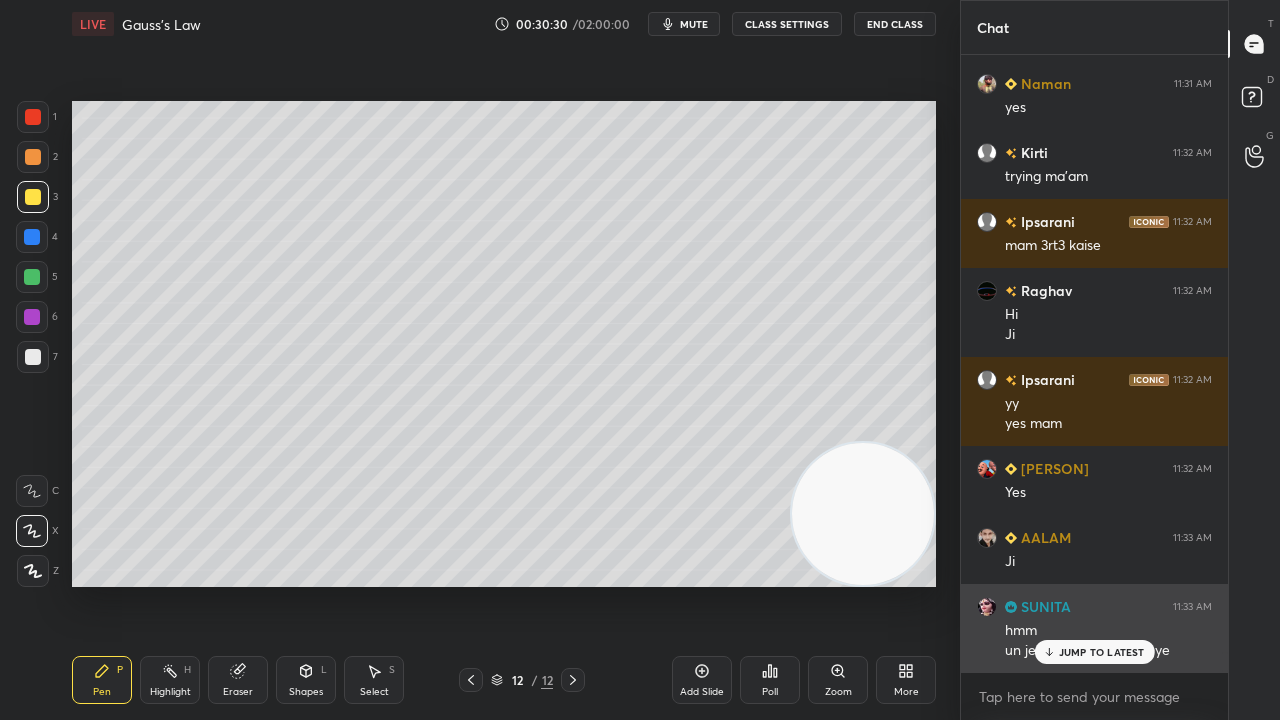 click on "JUMP TO LATEST" at bounding box center [1102, 652] 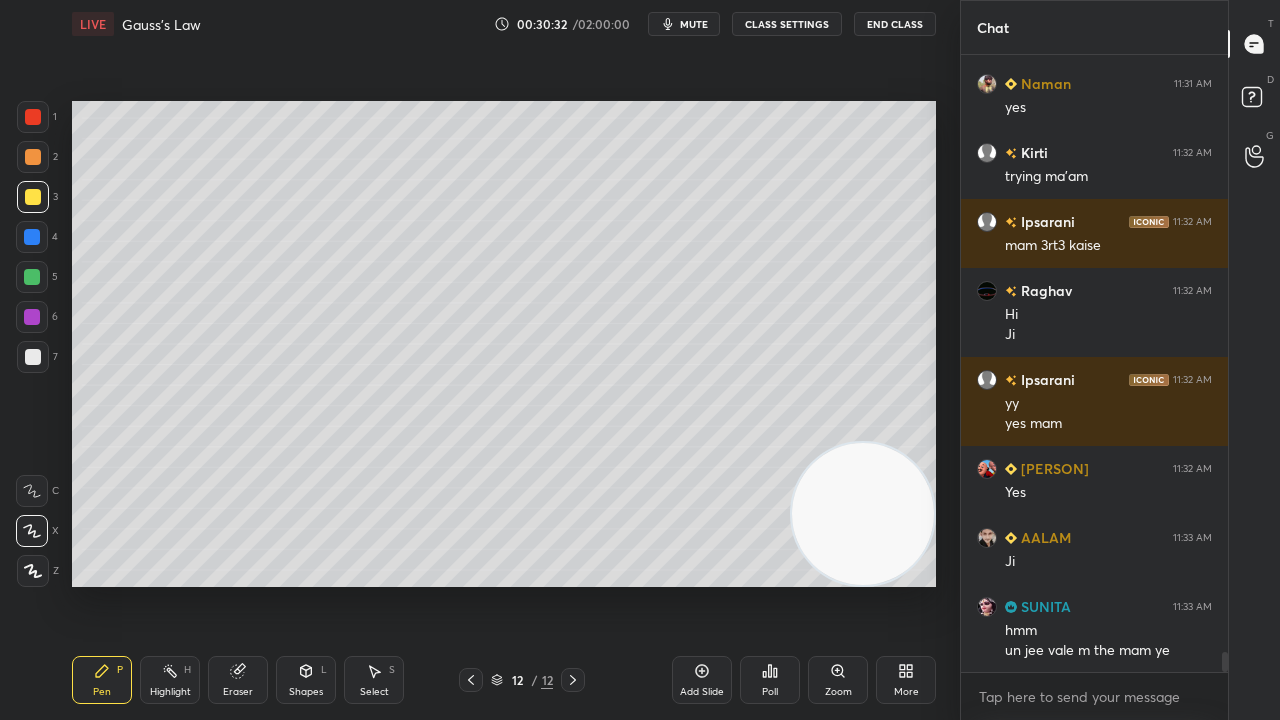 click on "mute" at bounding box center [694, 24] 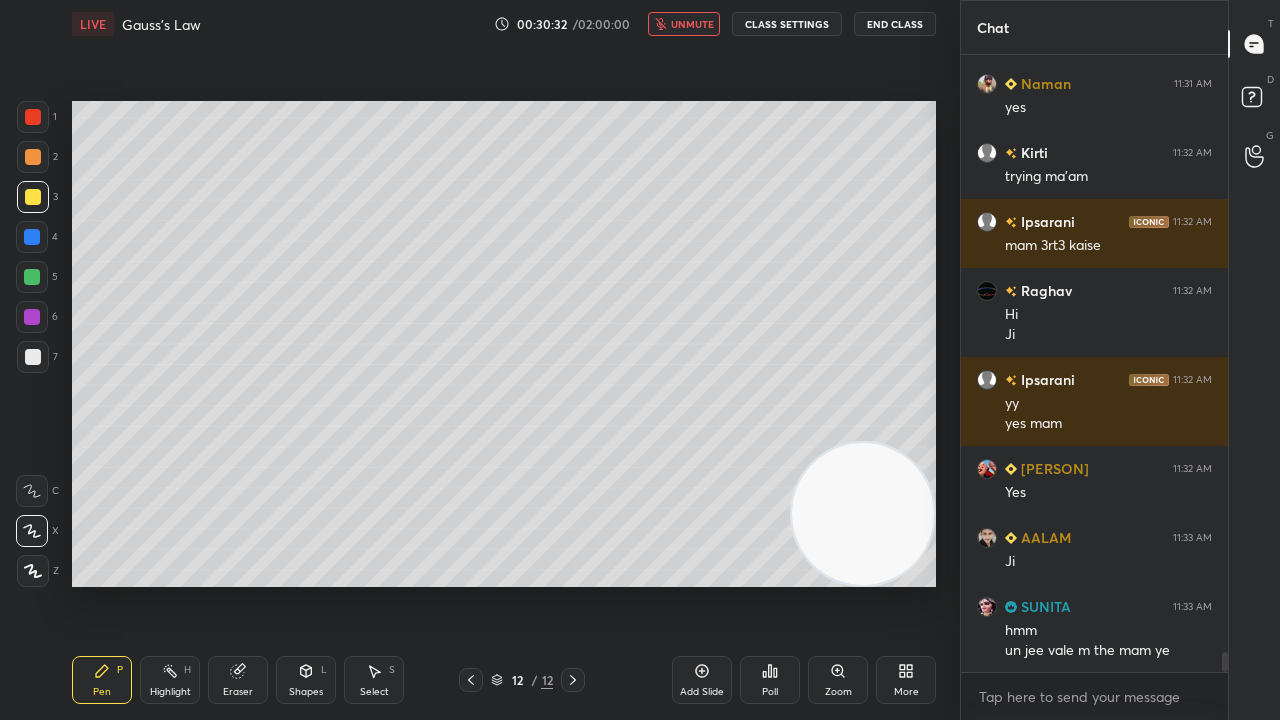 click on "unmute" at bounding box center [692, 24] 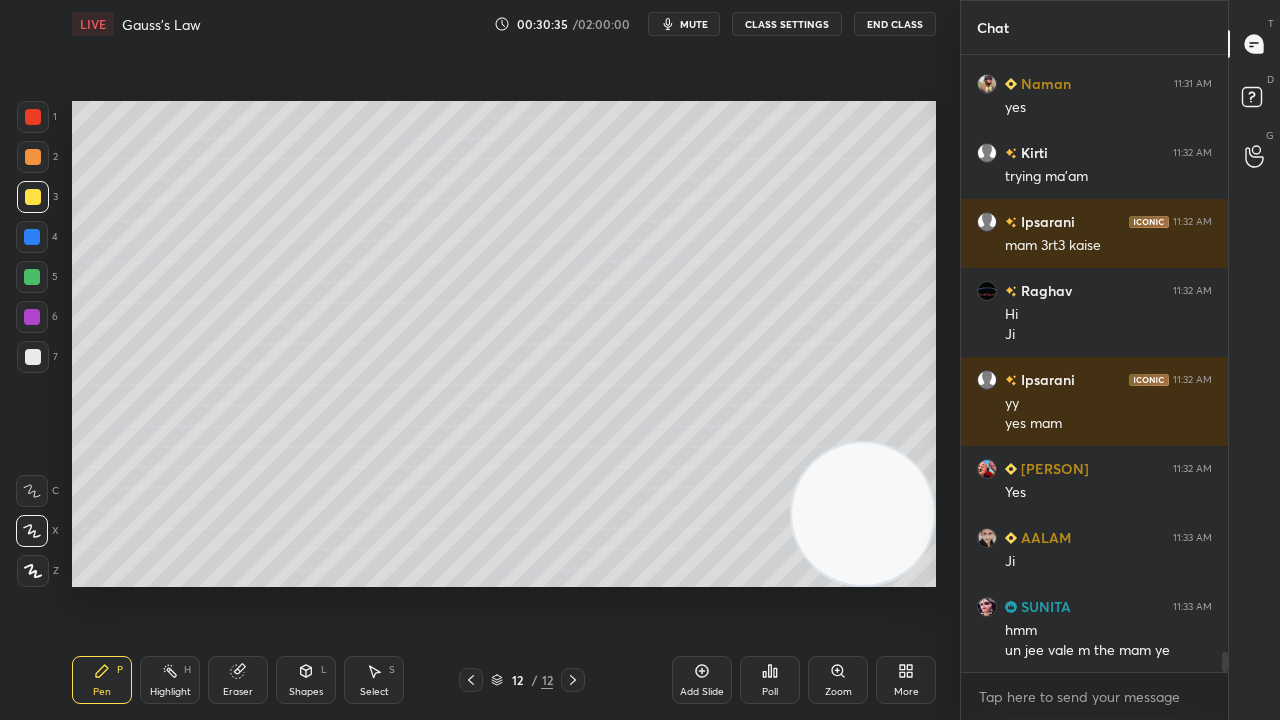 click on "mute" at bounding box center (694, 24) 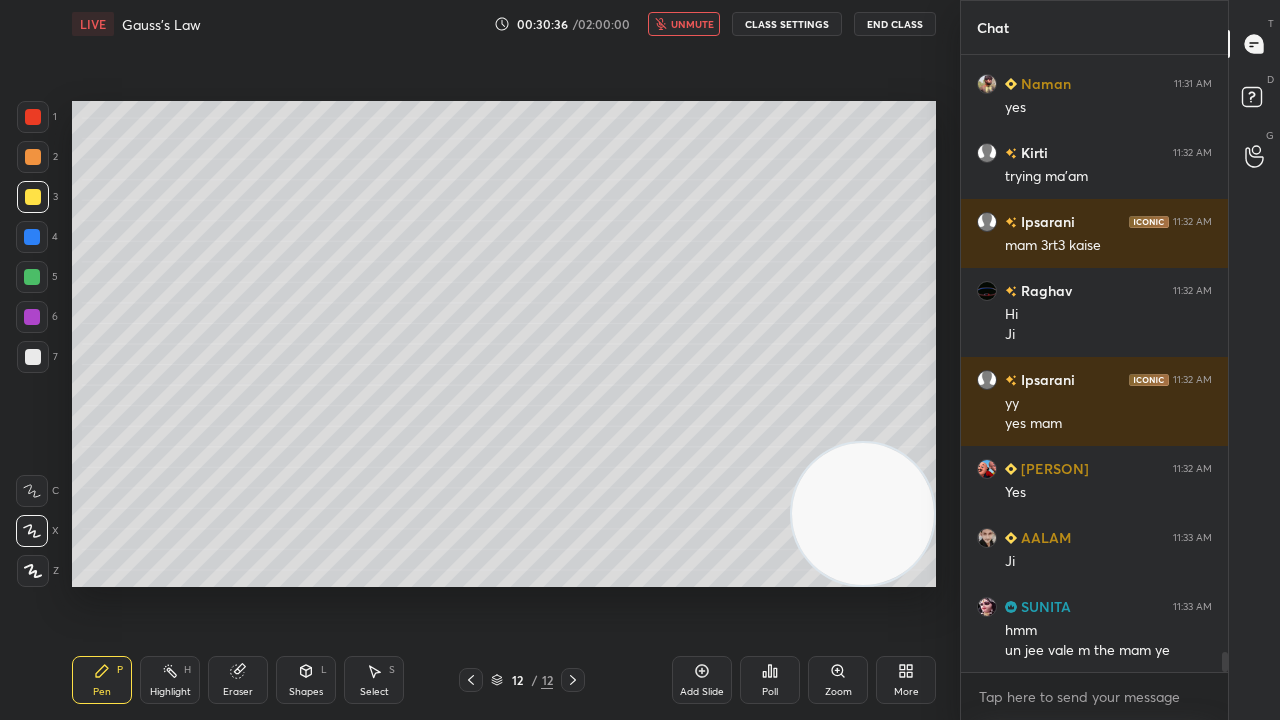 drag, startPoint x: 694, startPoint y: 20, endPoint x: 698, endPoint y: 7, distance: 13.601471 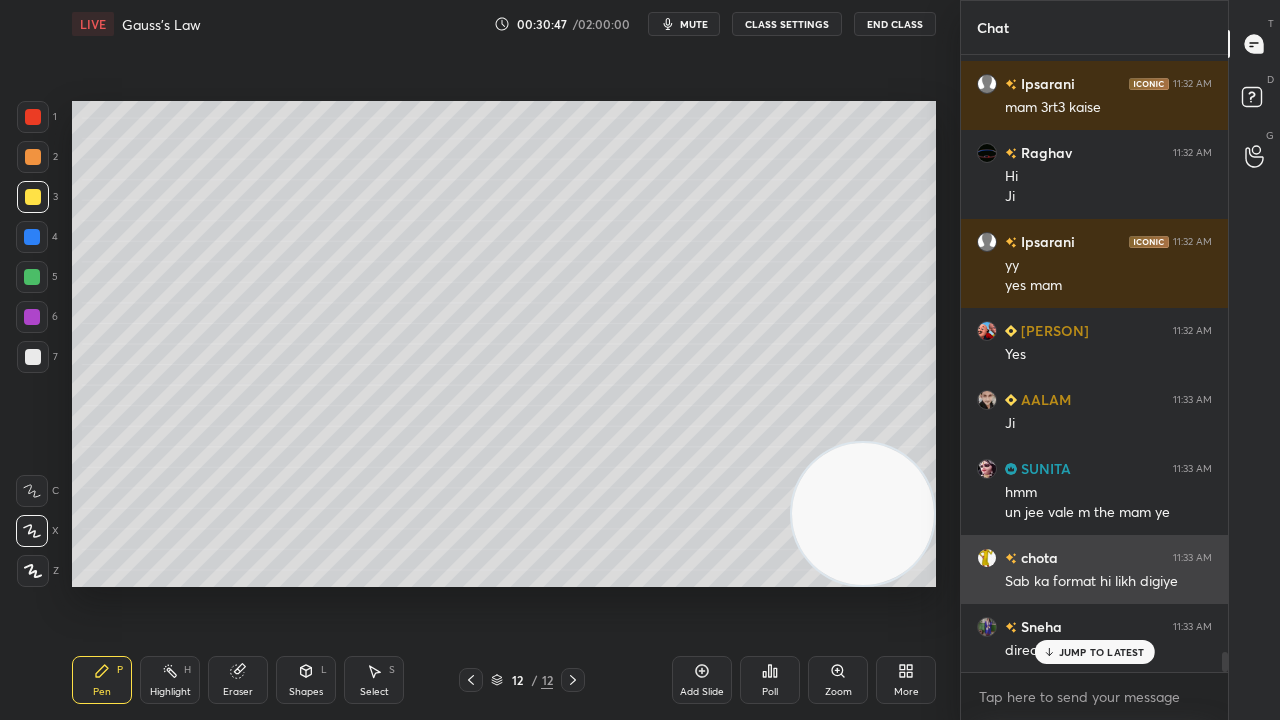 scroll, scrollTop: 18500, scrollLeft: 0, axis: vertical 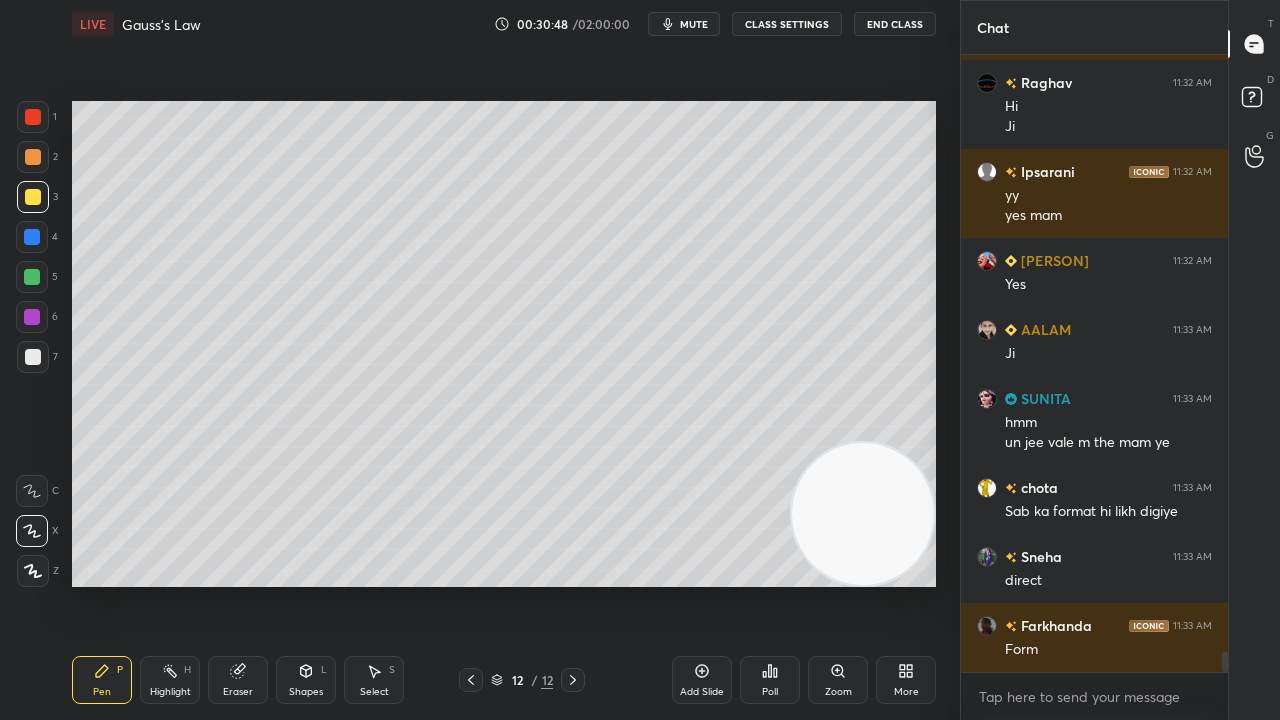 click on "x" at bounding box center (1094, 696) 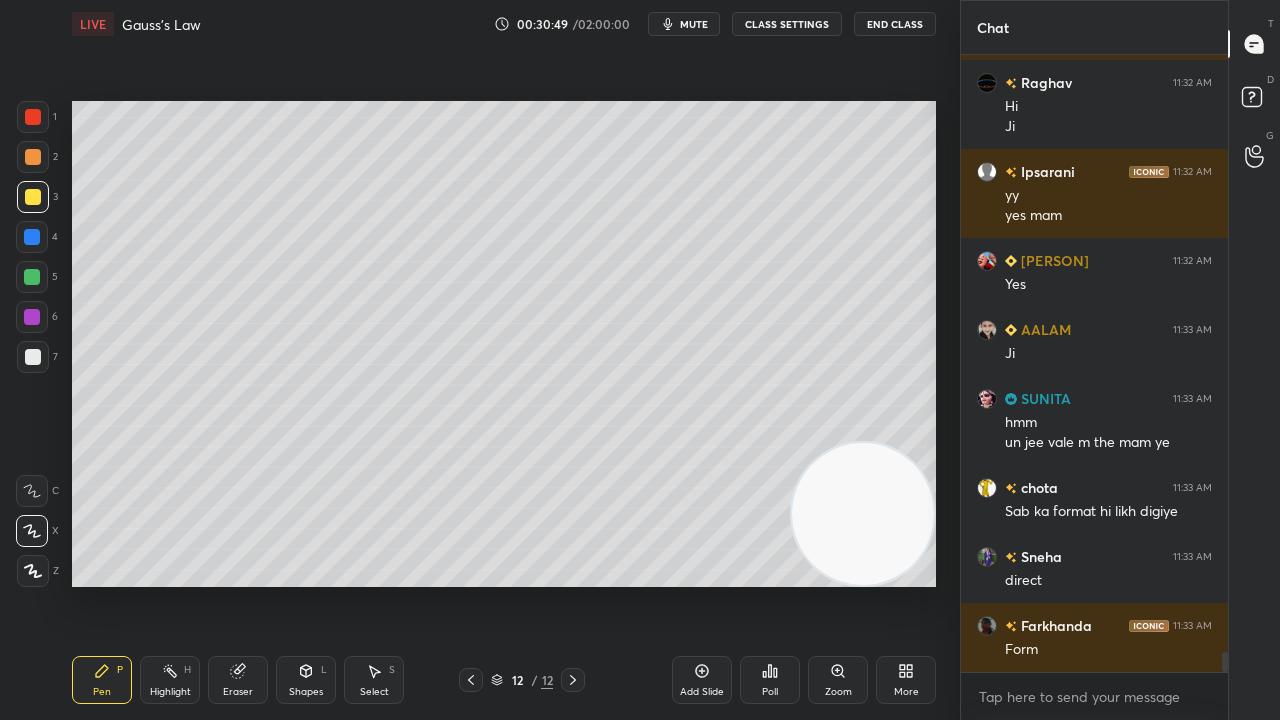 click on "mute" at bounding box center [694, 24] 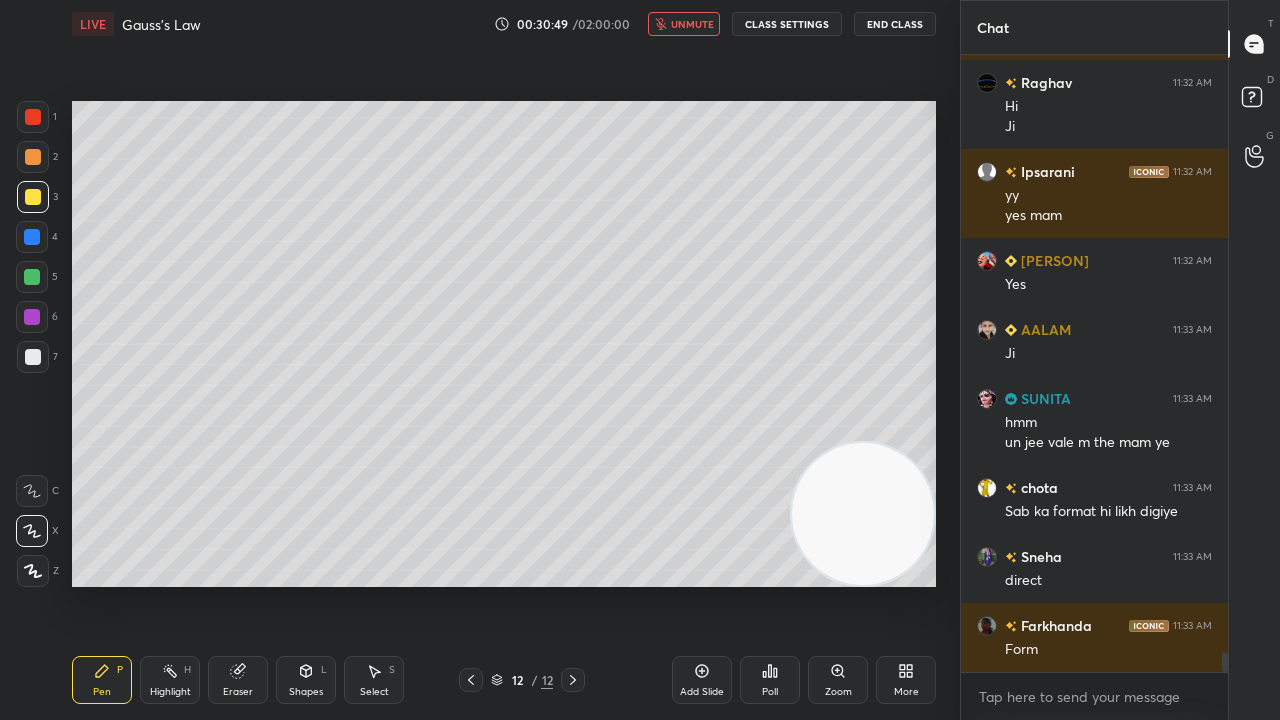 click on "unmute" at bounding box center (692, 24) 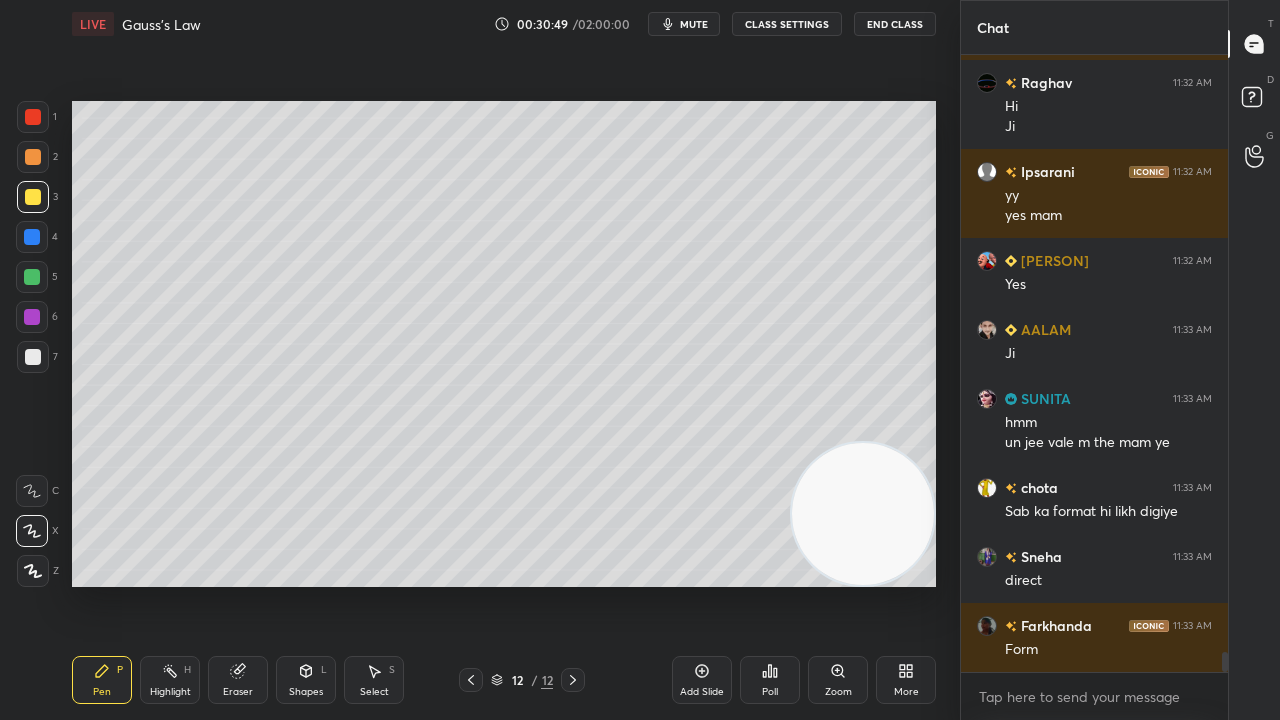click on "mute" at bounding box center (694, 24) 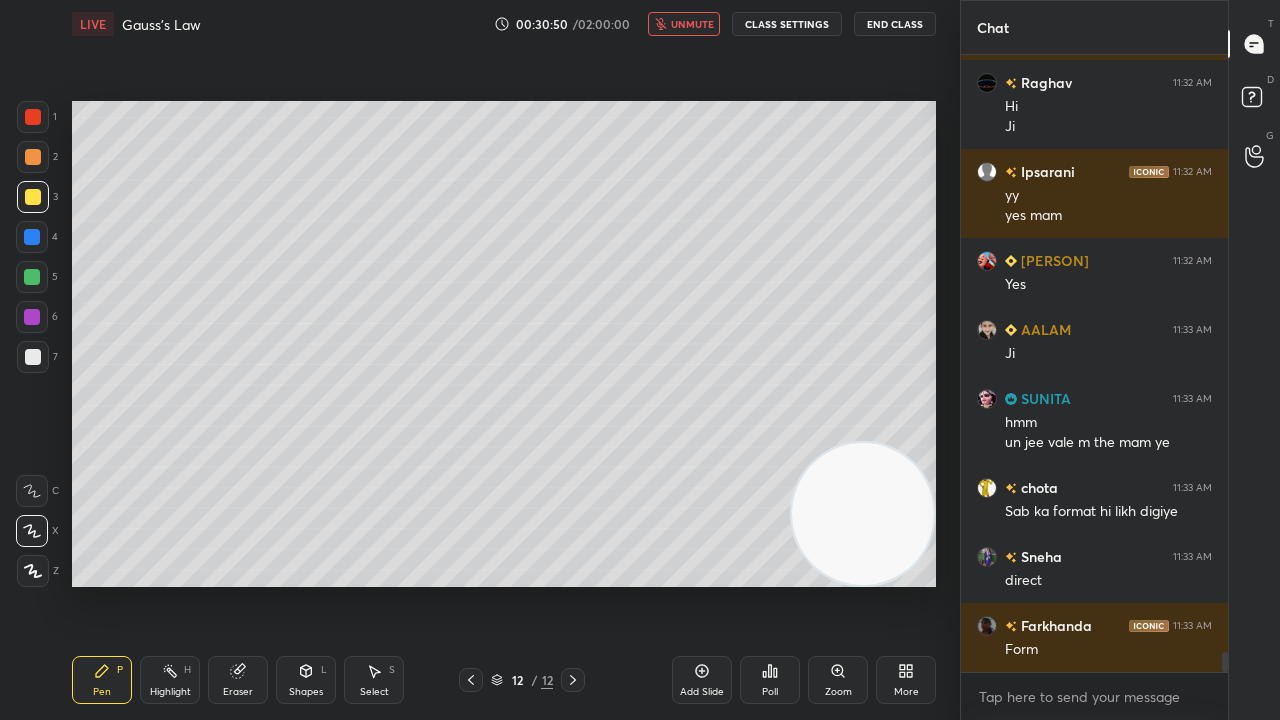 click on "unmute" at bounding box center (692, 24) 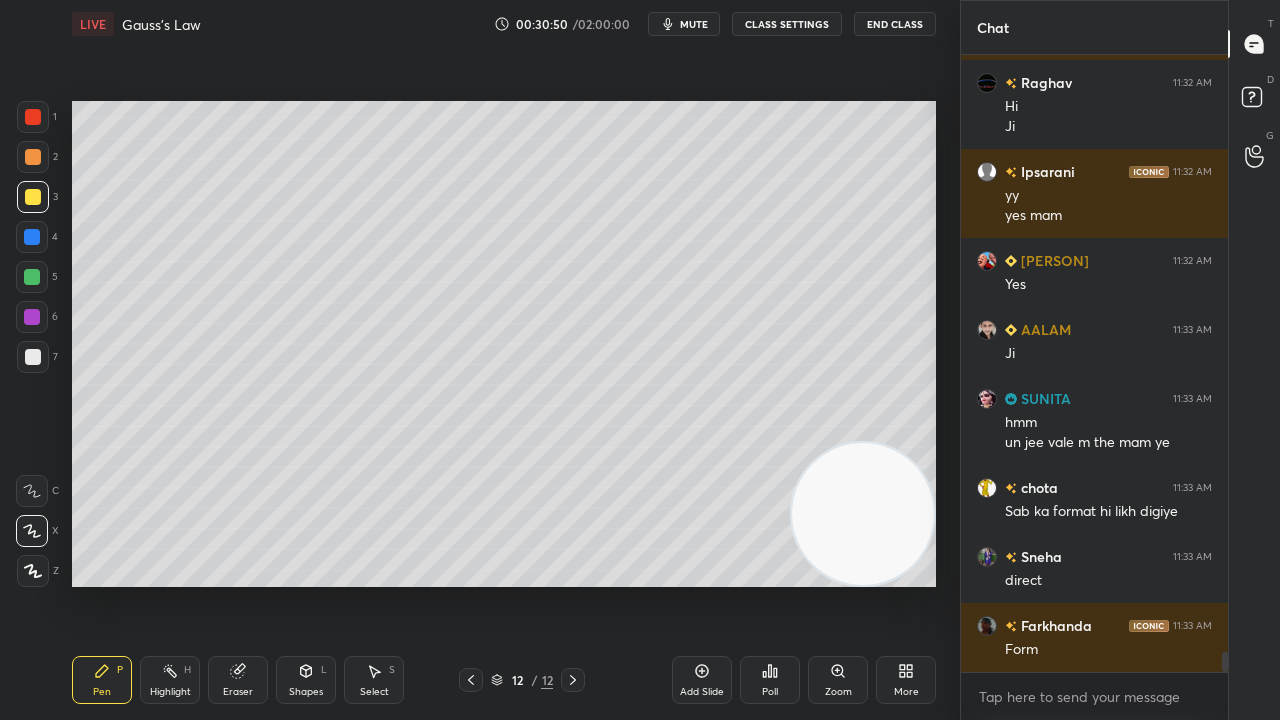scroll, scrollTop: 18568, scrollLeft: 0, axis: vertical 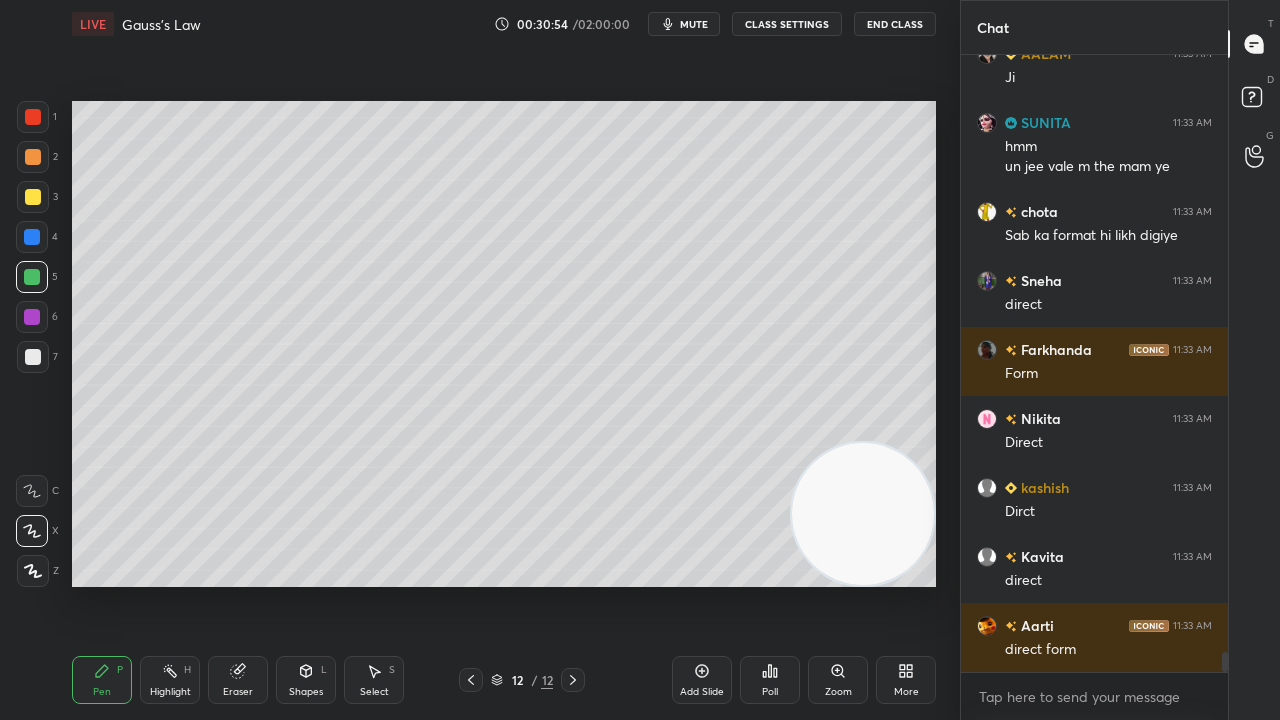 click on "mute" at bounding box center (694, 24) 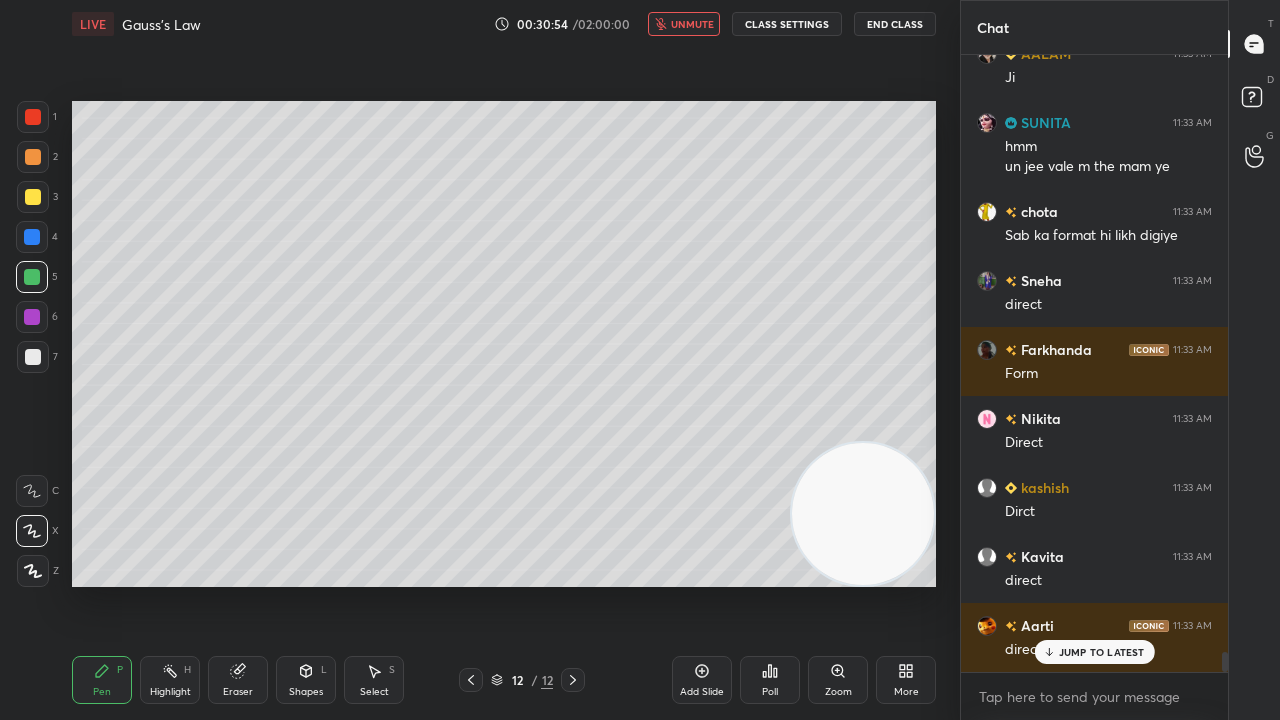 scroll, scrollTop: 18844, scrollLeft: 0, axis: vertical 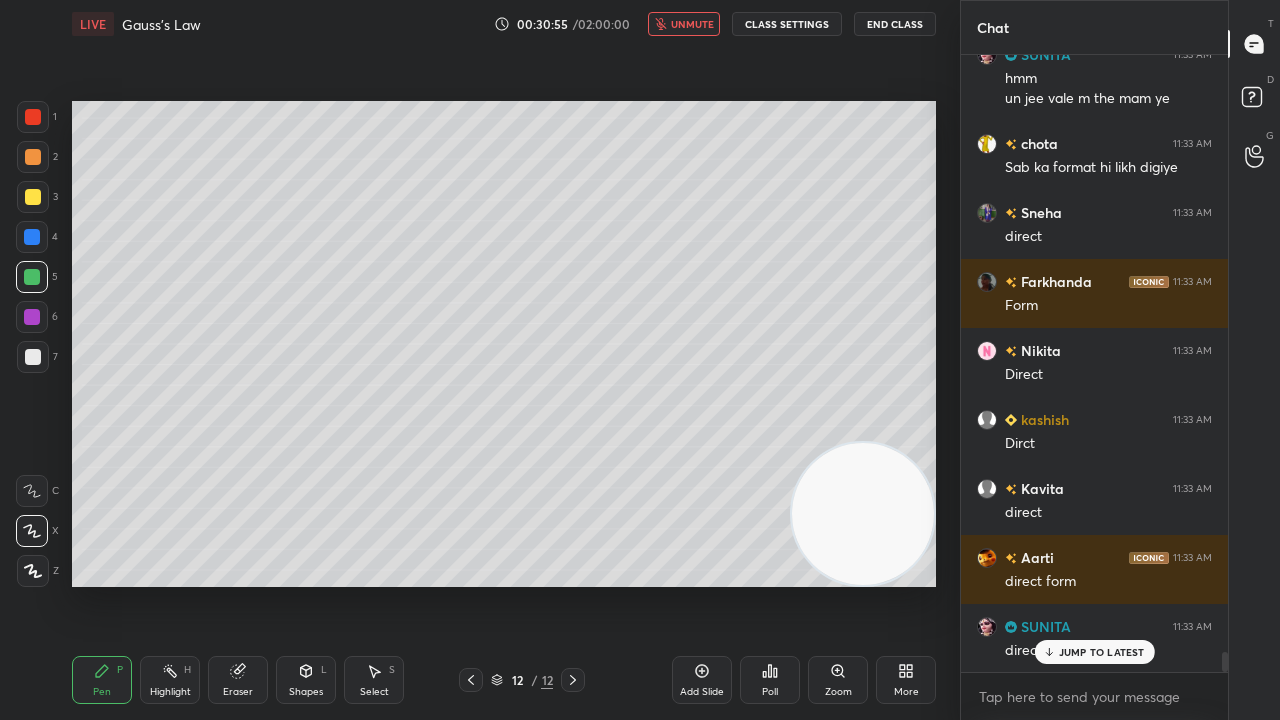 click on "unmute" at bounding box center [692, 24] 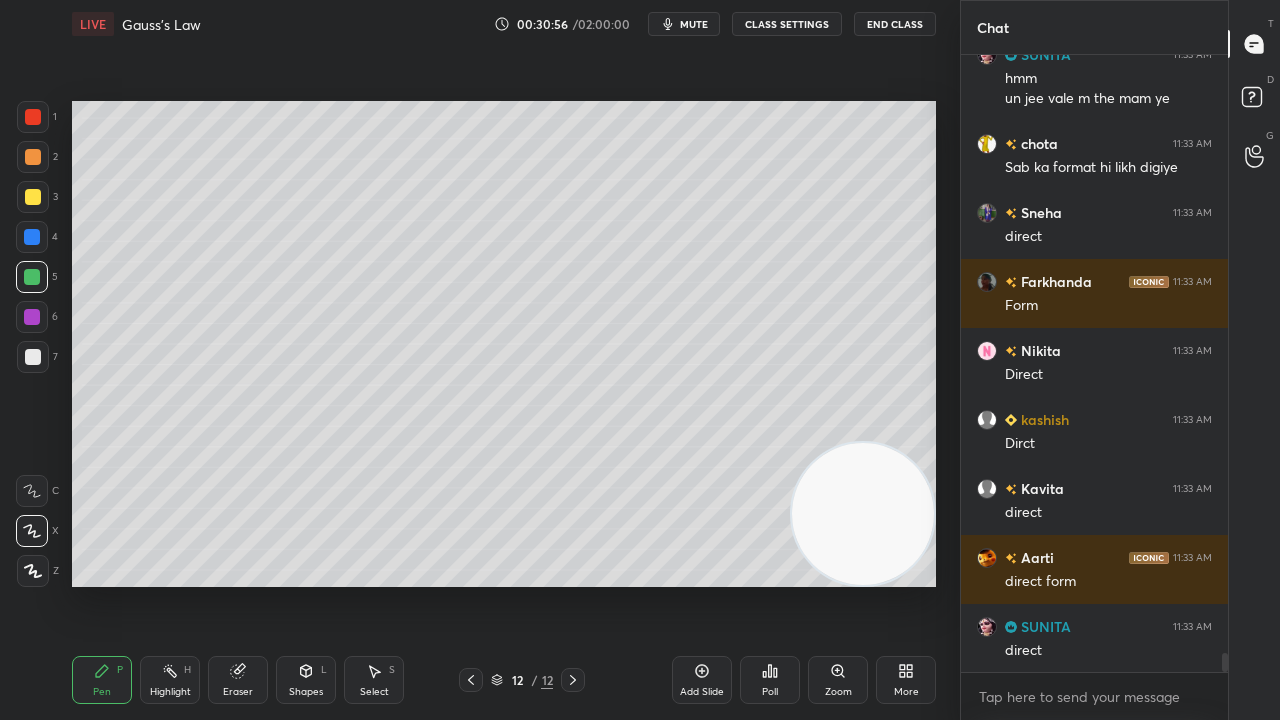 scroll, scrollTop: 18914, scrollLeft: 0, axis: vertical 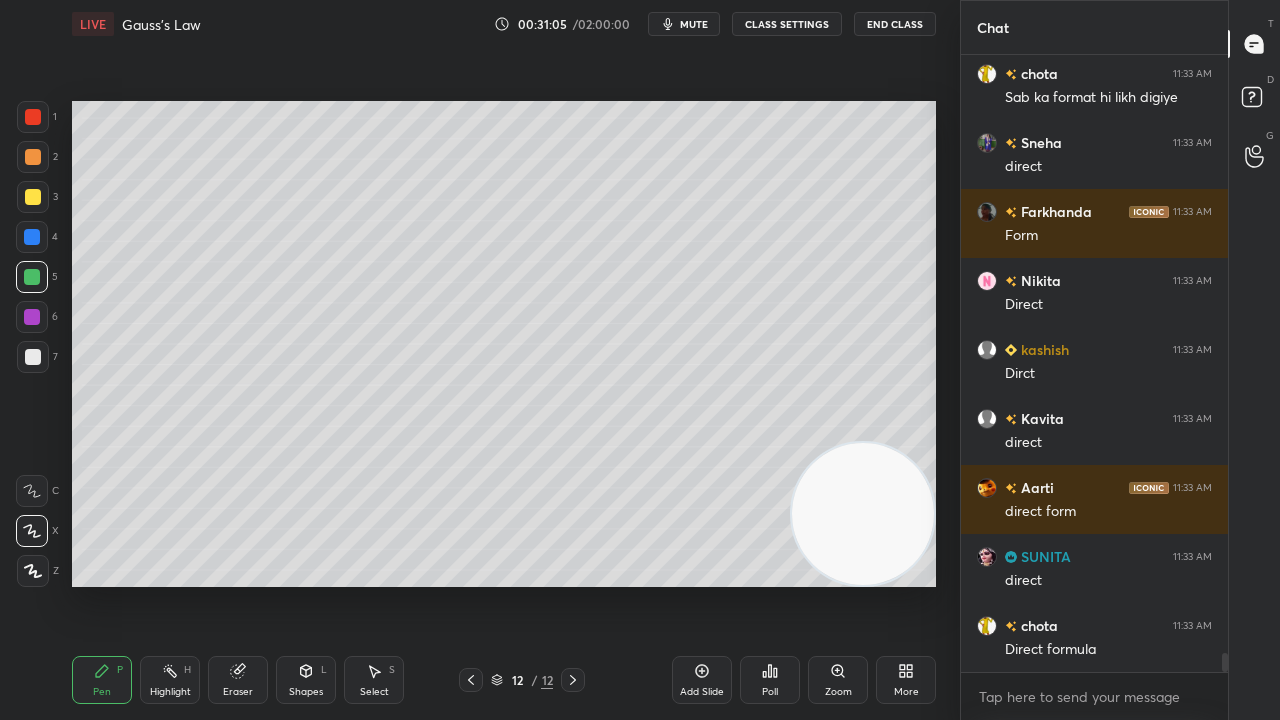 click on "Shapes L" at bounding box center [306, 680] 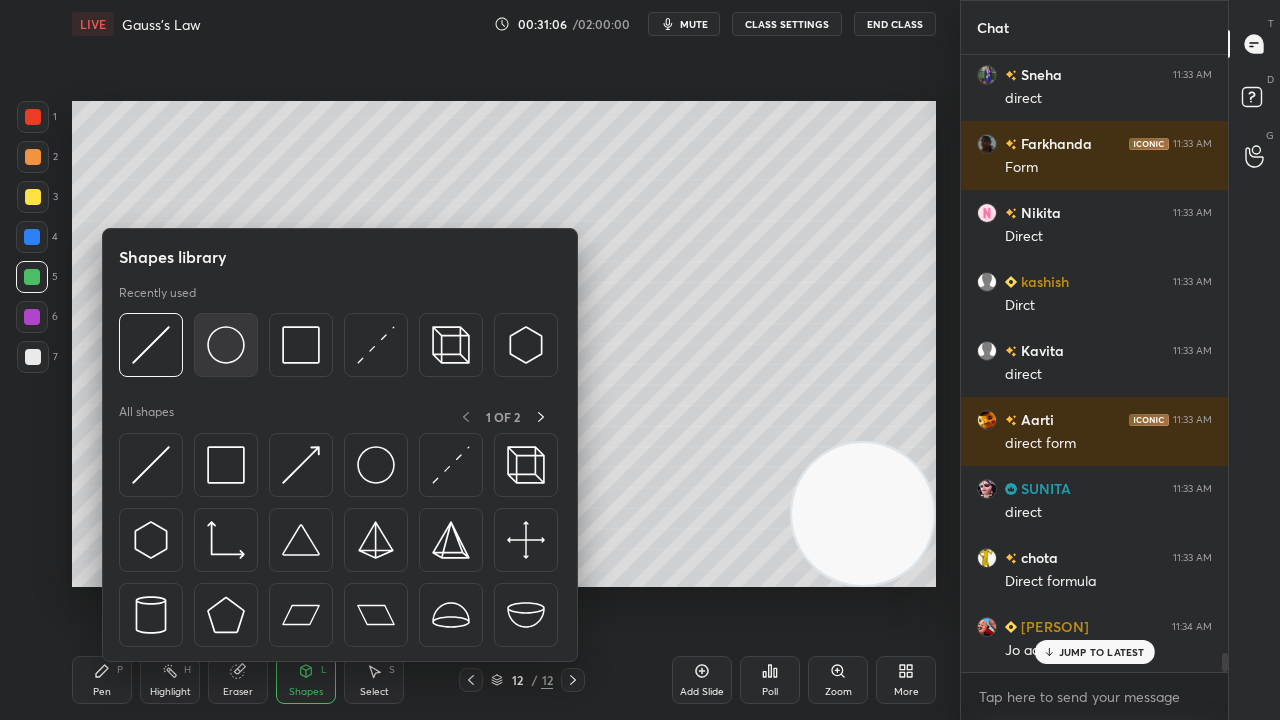 click at bounding box center [226, 345] 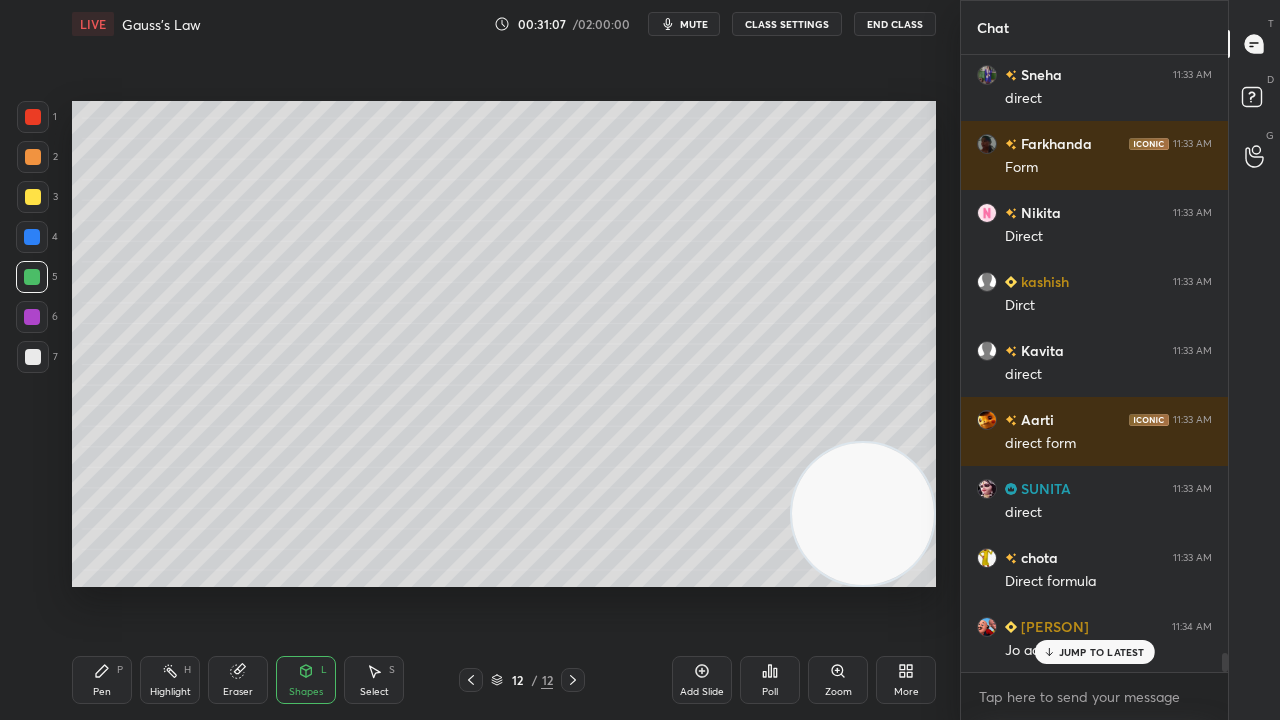scroll, scrollTop: 19052, scrollLeft: 0, axis: vertical 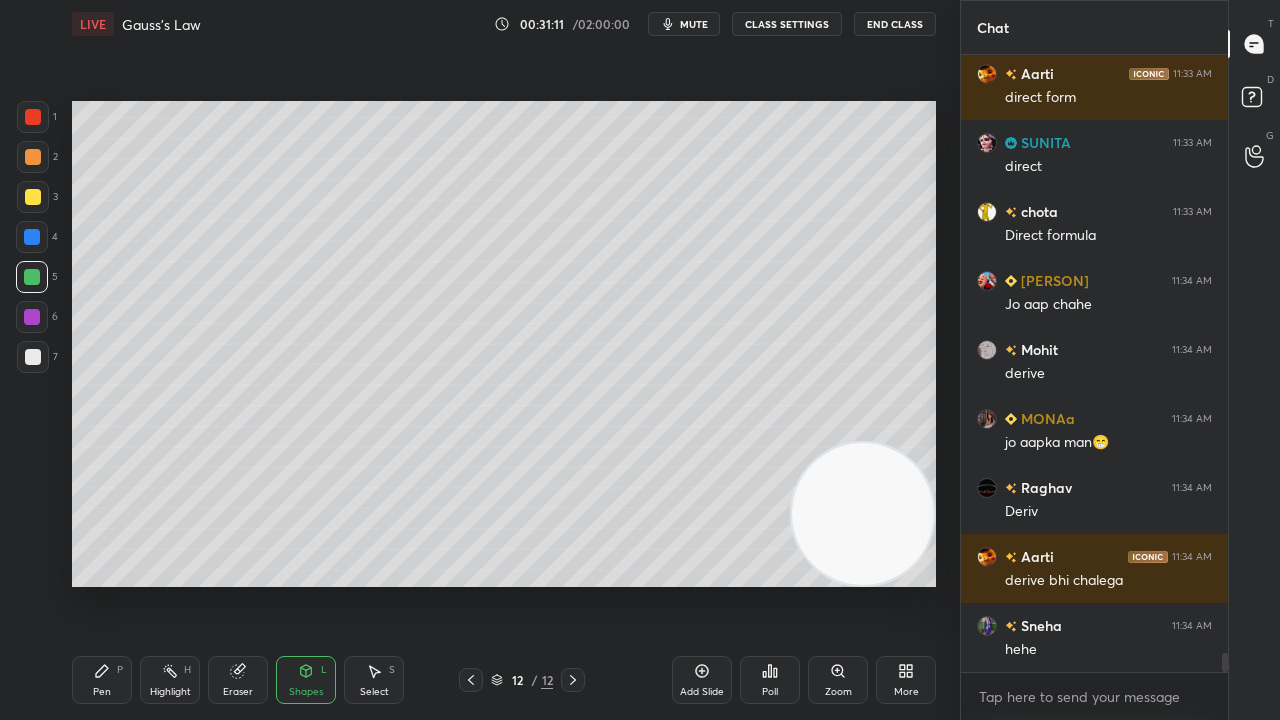 click on "x" at bounding box center (1094, 696) 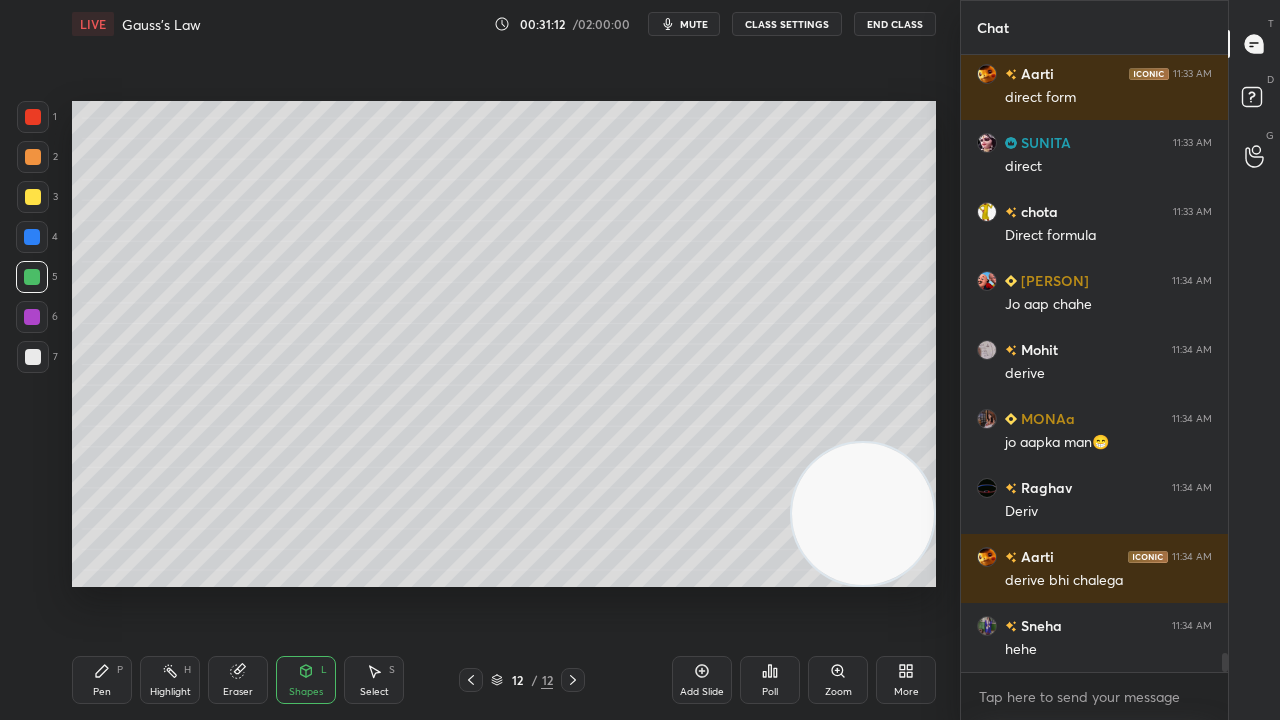 click on "mute" at bounding box center (684, 24) 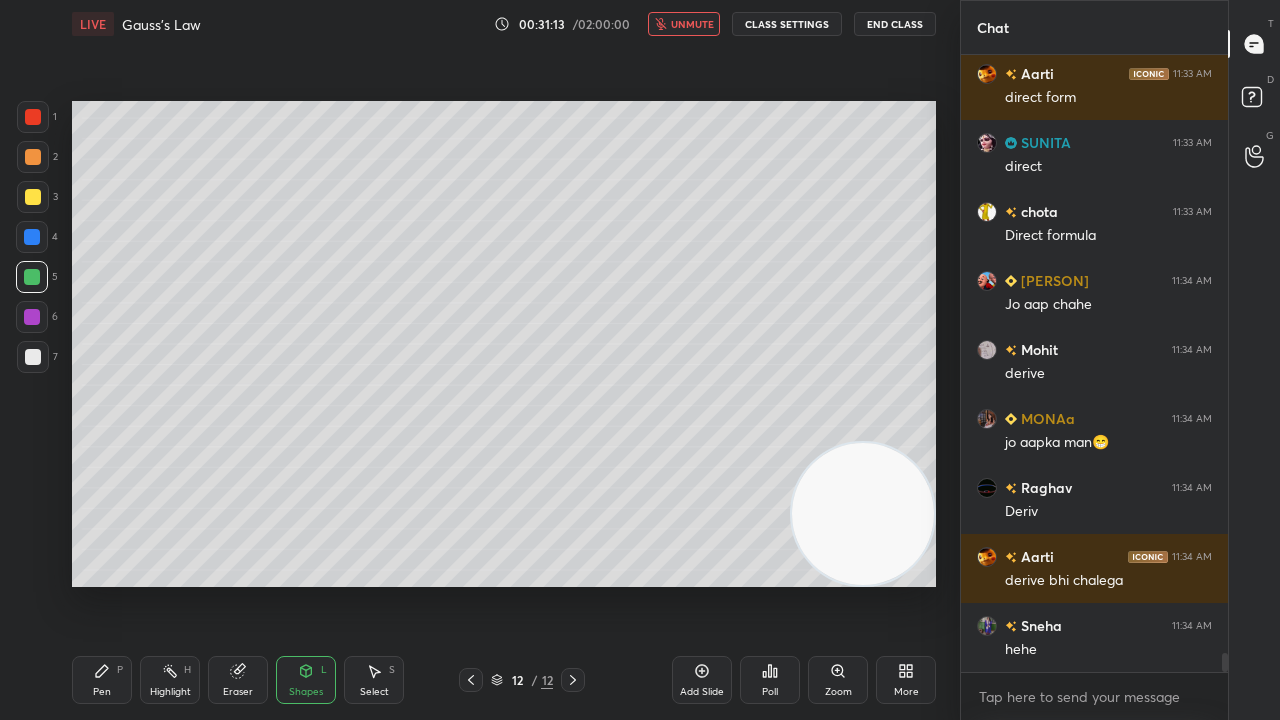 click on "unmute" at bounding box center (692, 24) 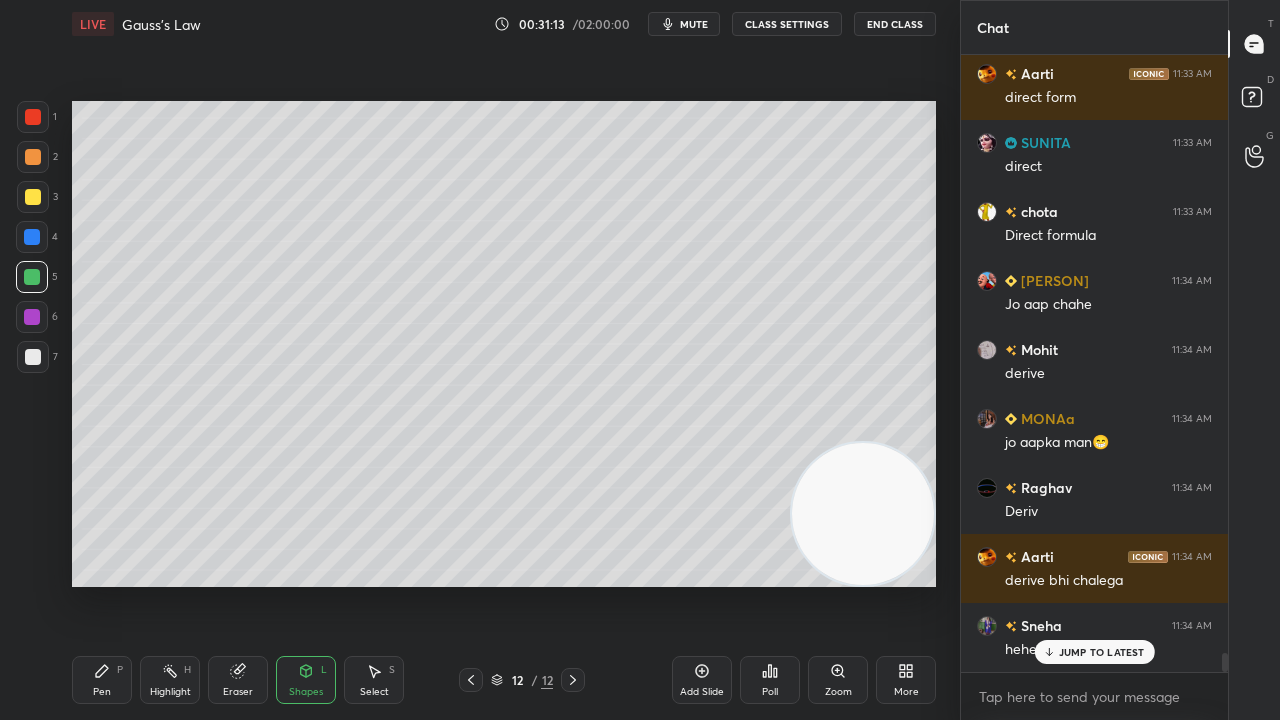 scroll, scrollTop: 19396, scrollLeft: 0, axis: vertical 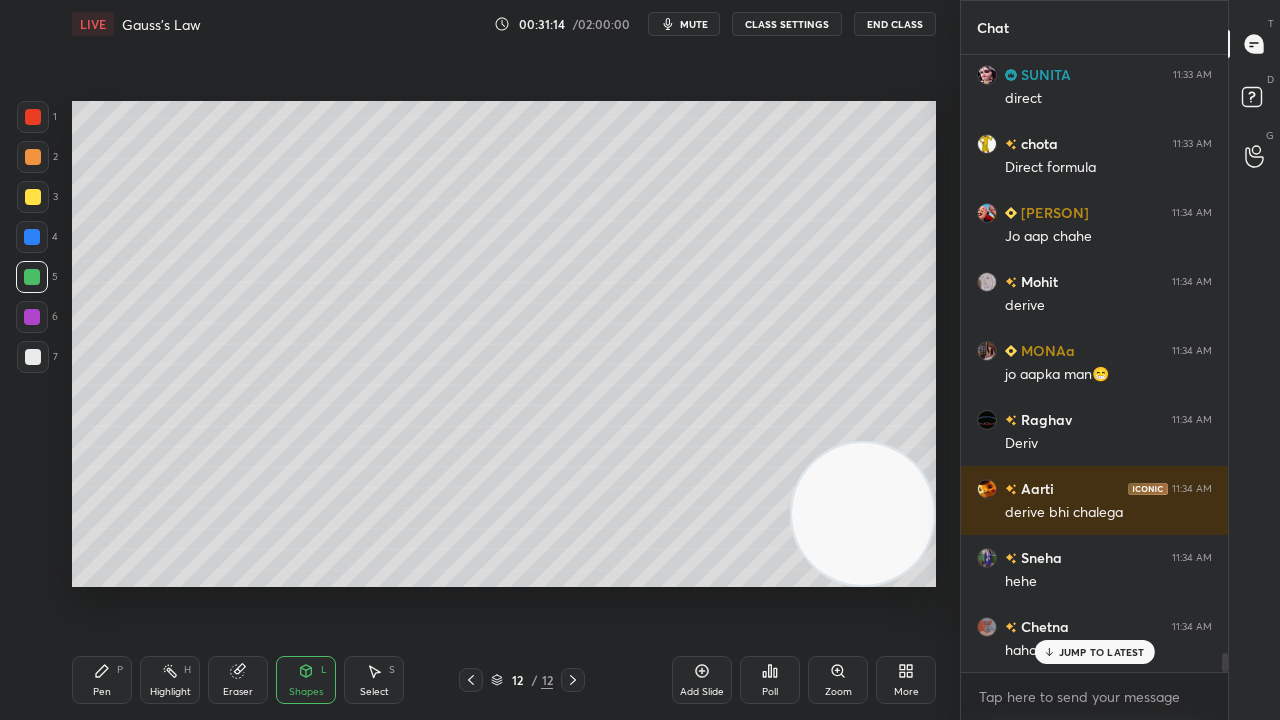 click on "Pen P" at bounding box center (102, 680) 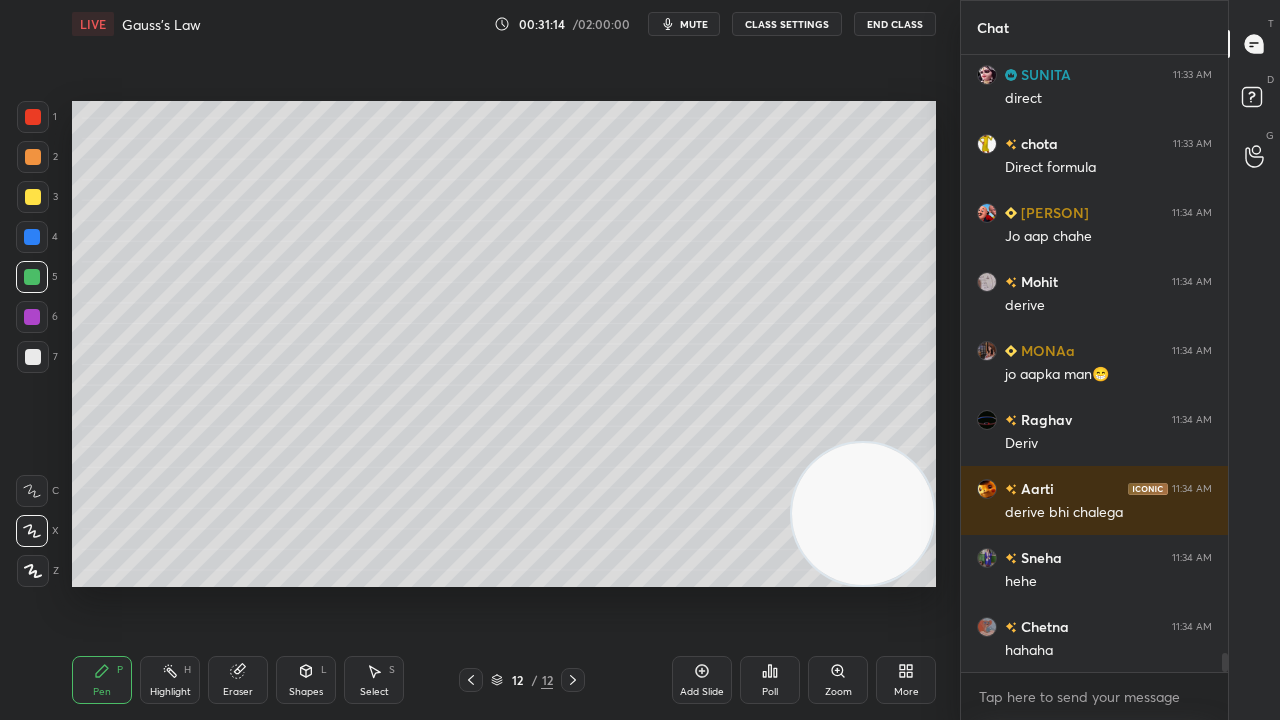 scroll, scrollTop: 19466, scrollLeft: 0, axis: vertical 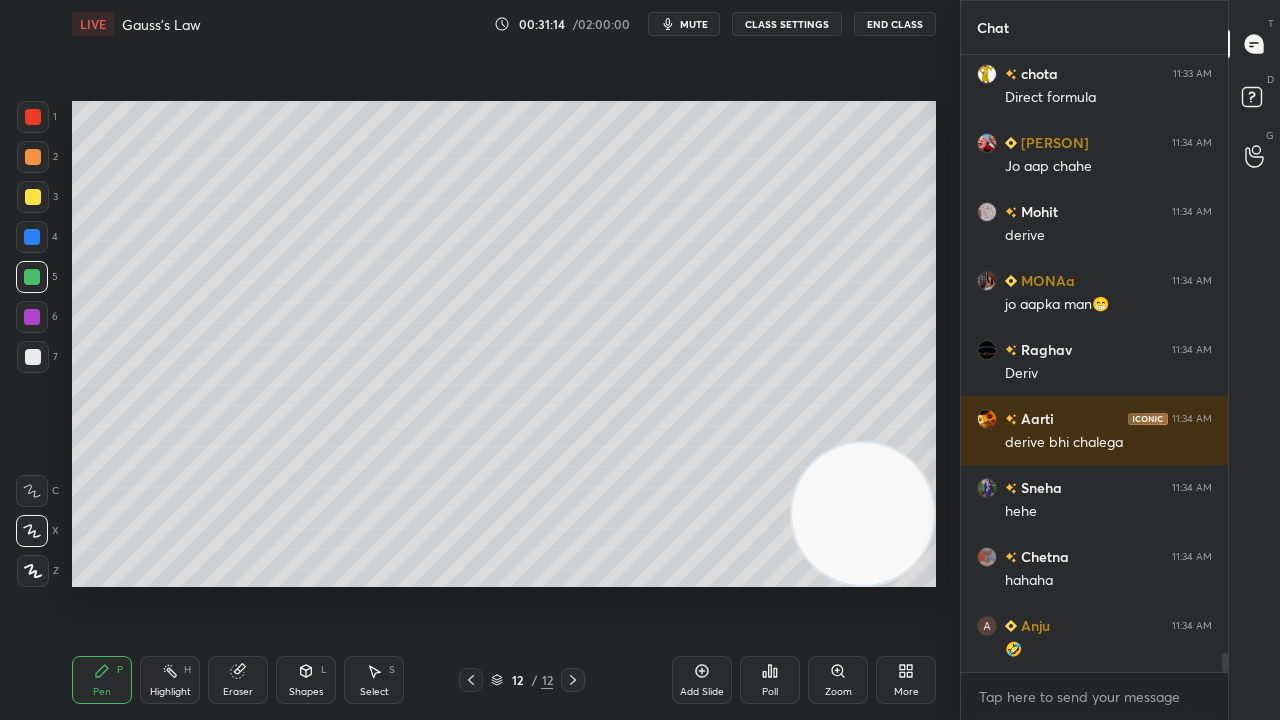 click on "Shapes L" at bounding box center (306, 680) 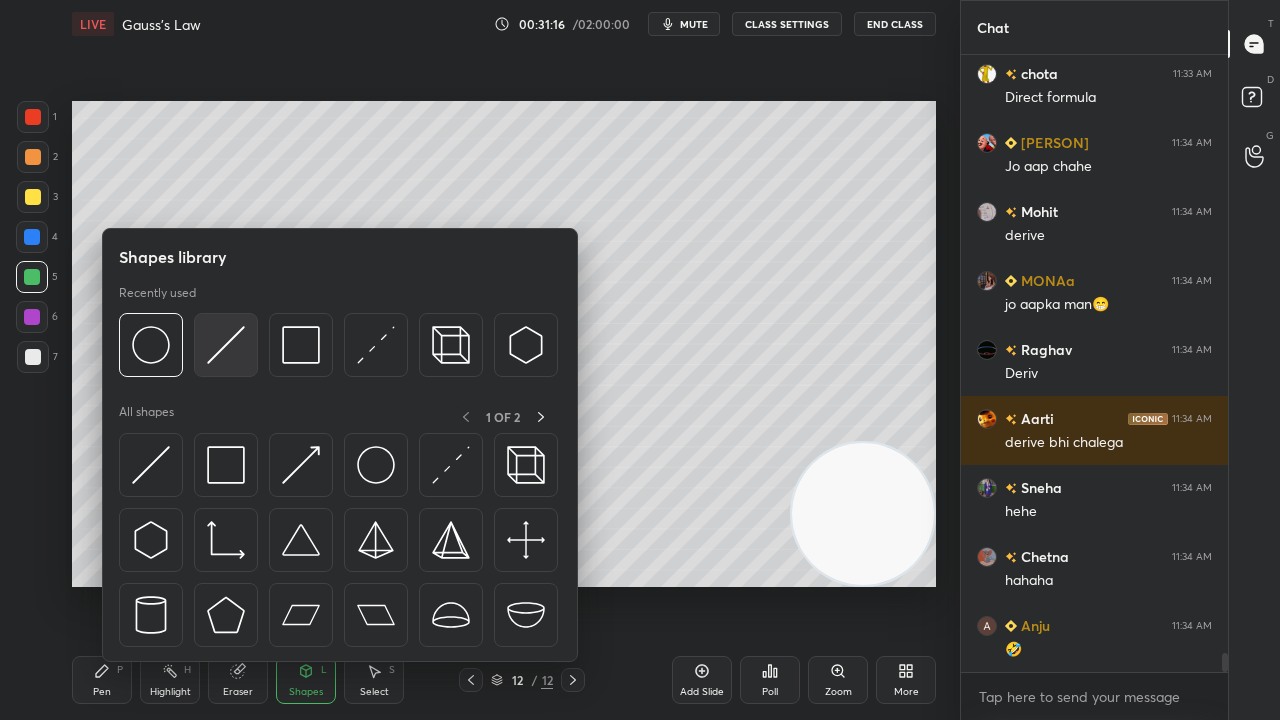 click at bounding box center (226, 345) 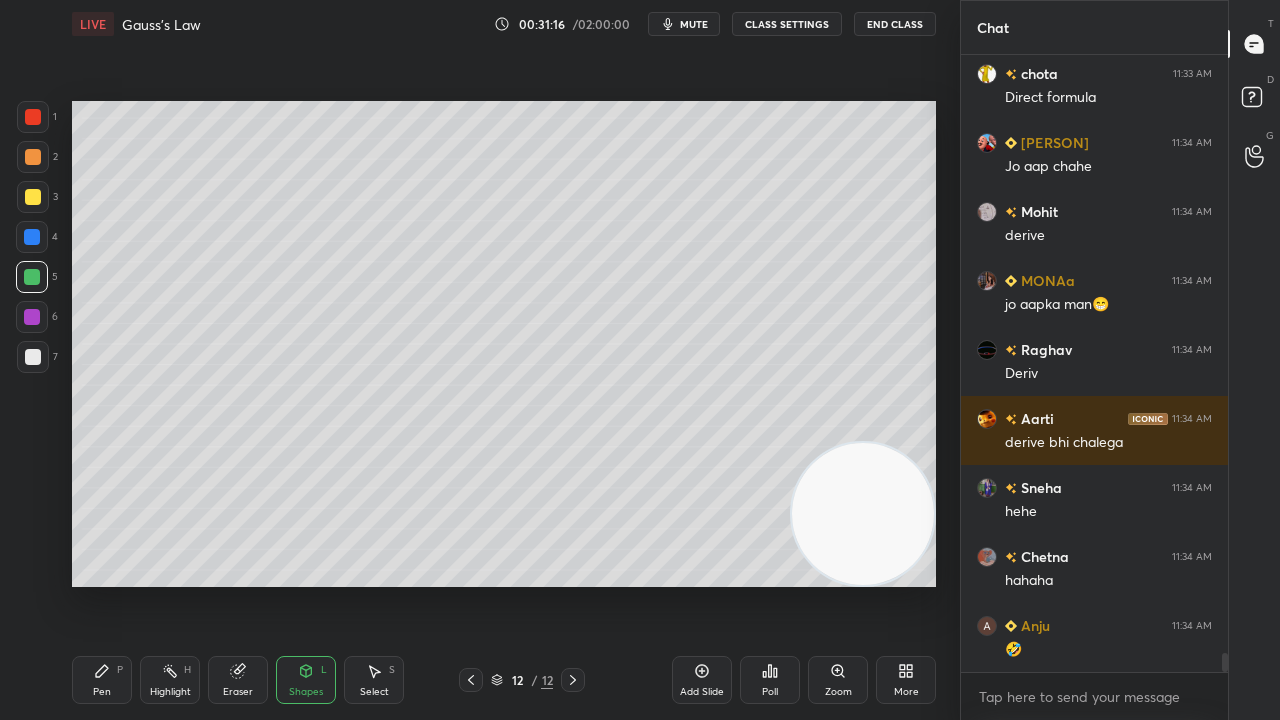 click at bounding box center [33, 357] 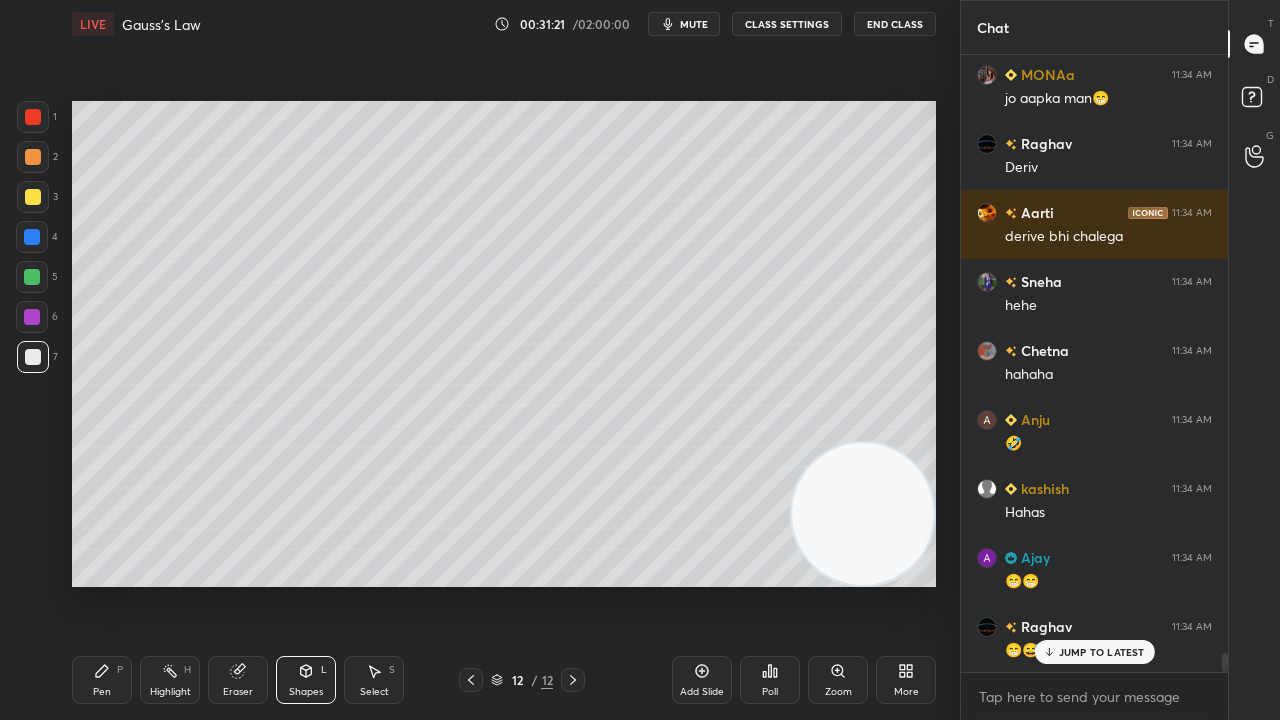 scroll, scrollTop: 19810, scrollLeft: 0, axis: vertical 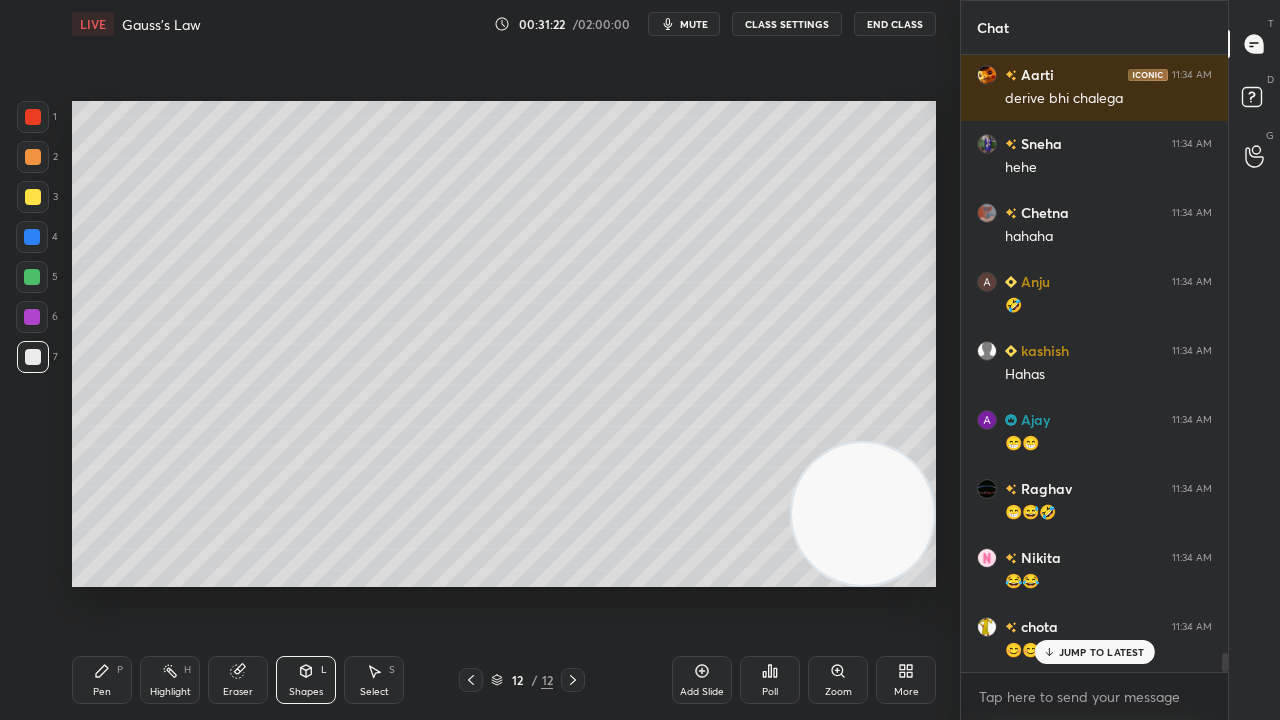 click on "Pen P" at bounding box center (102, 680) 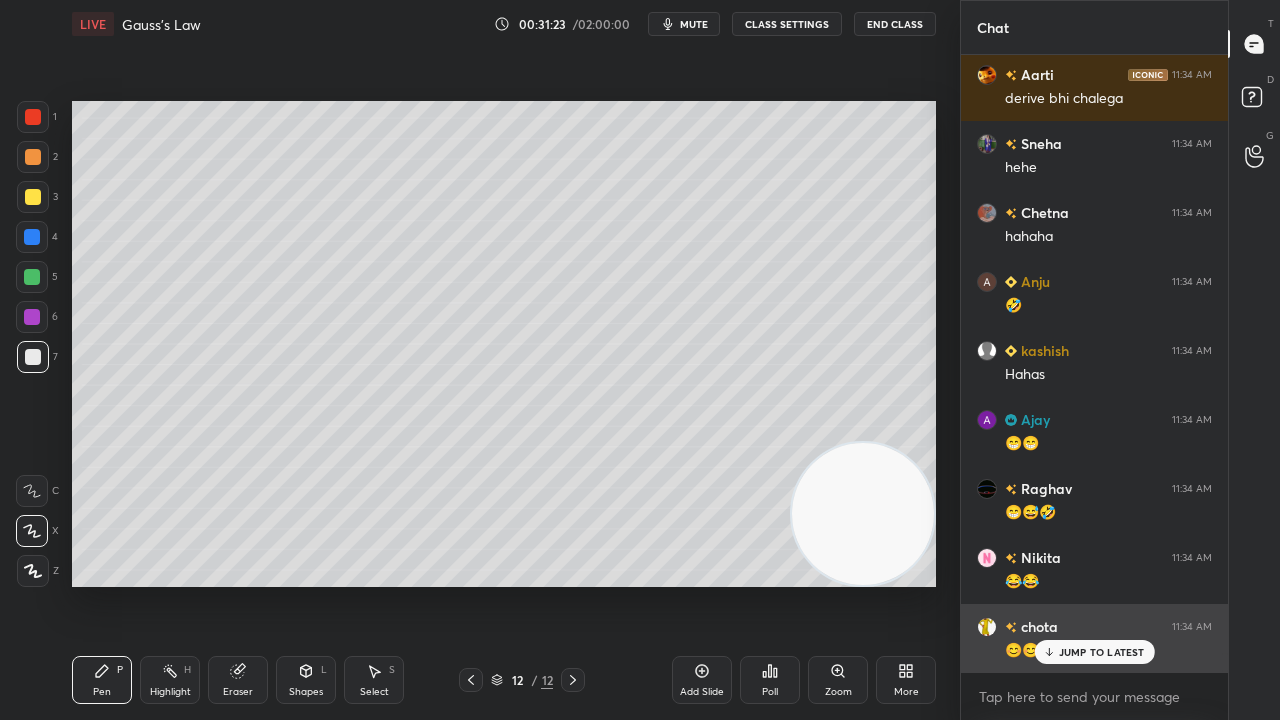 scroll, scrollTop: 19880, scrollLeft: 0, axis: vertical 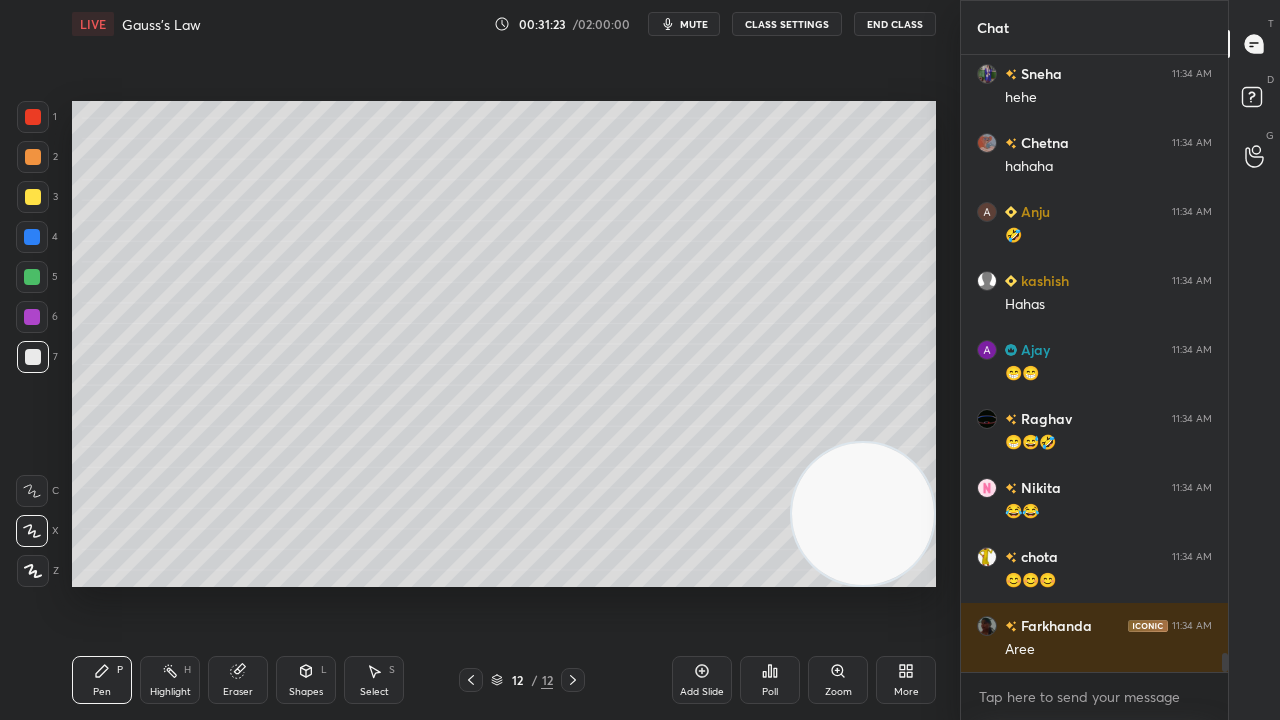 click on "x" at bounding box center (1094, 696) 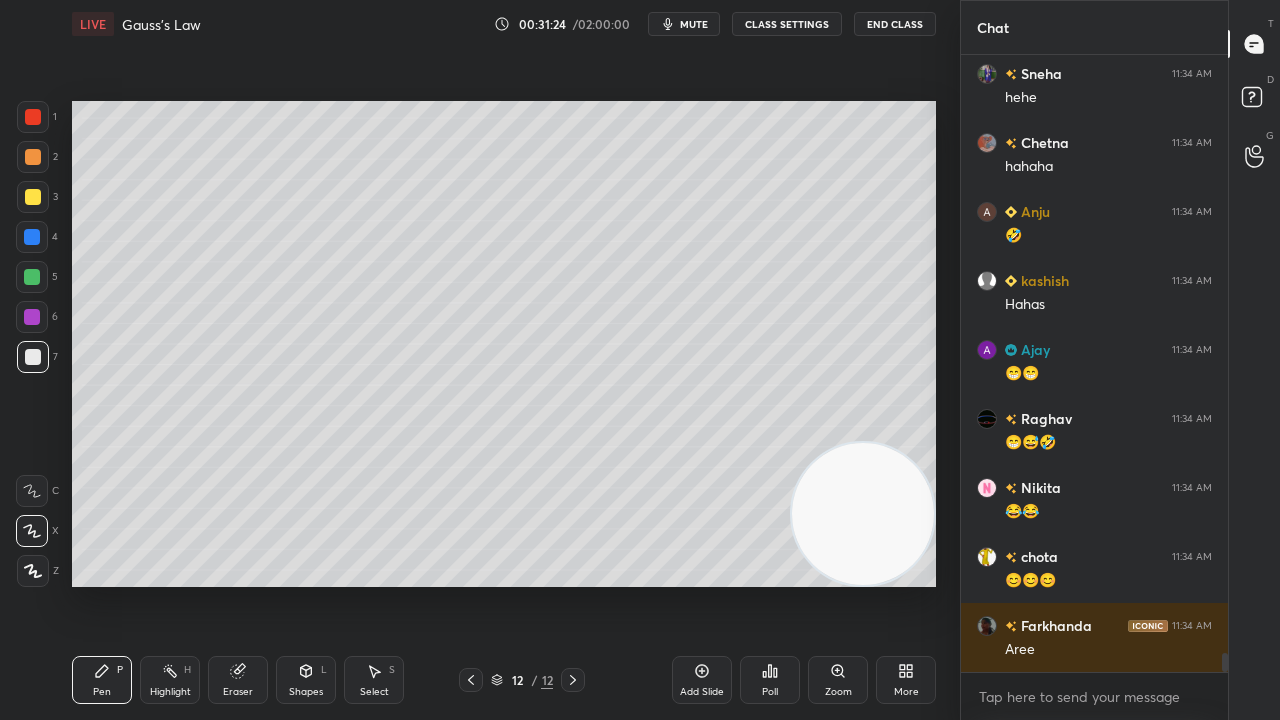 click on "mute" at bounding box center [694, 24] 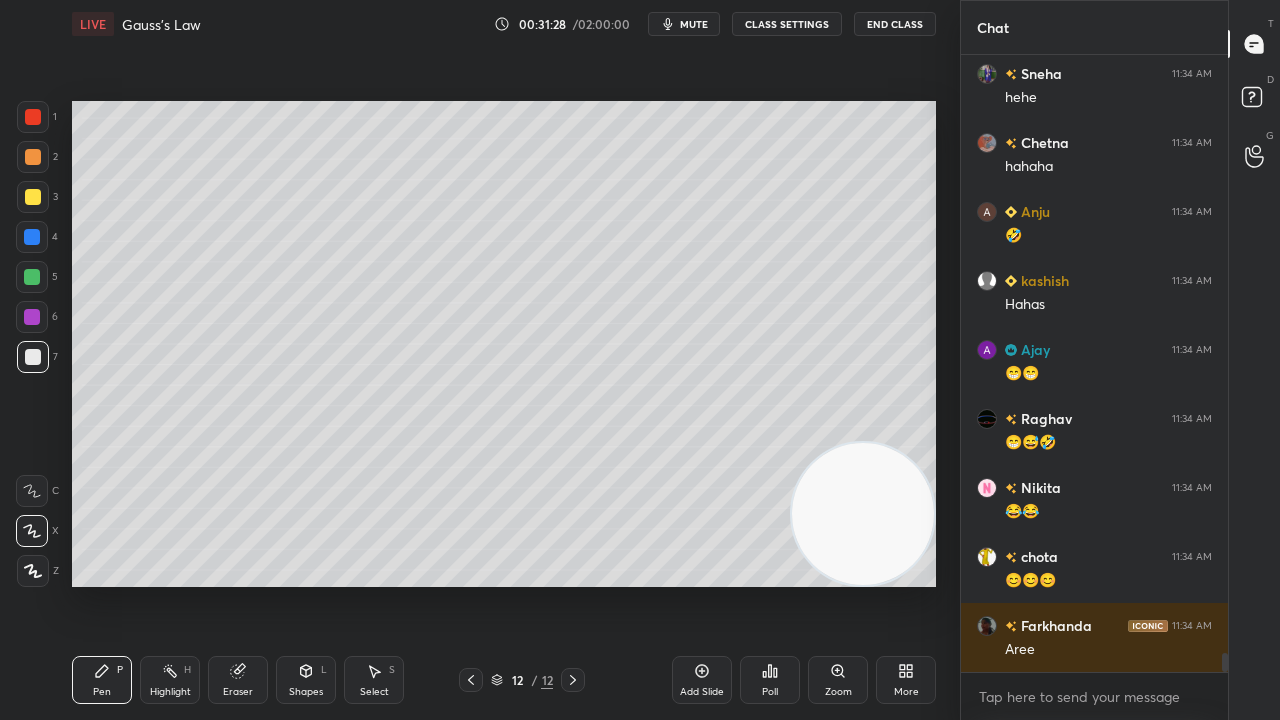 click on "mute" at bounding box center (684, 24) 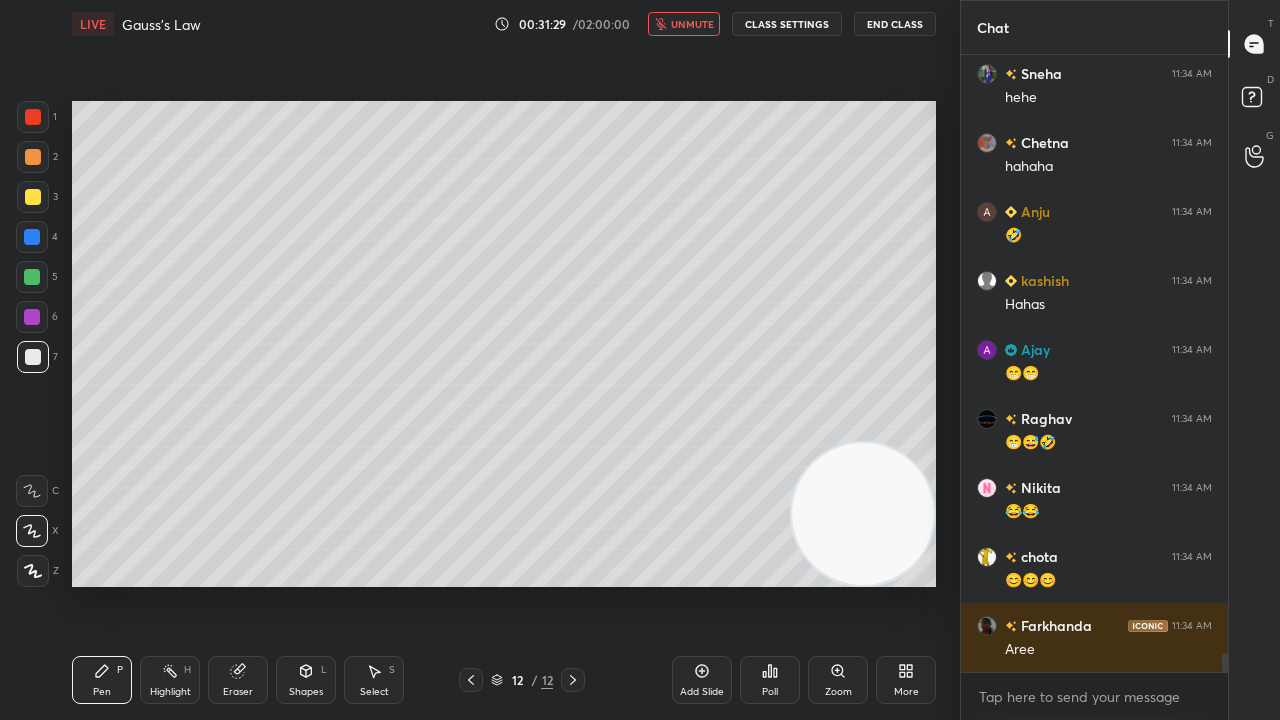 click on "unmute" at bounding box center [692, 24] 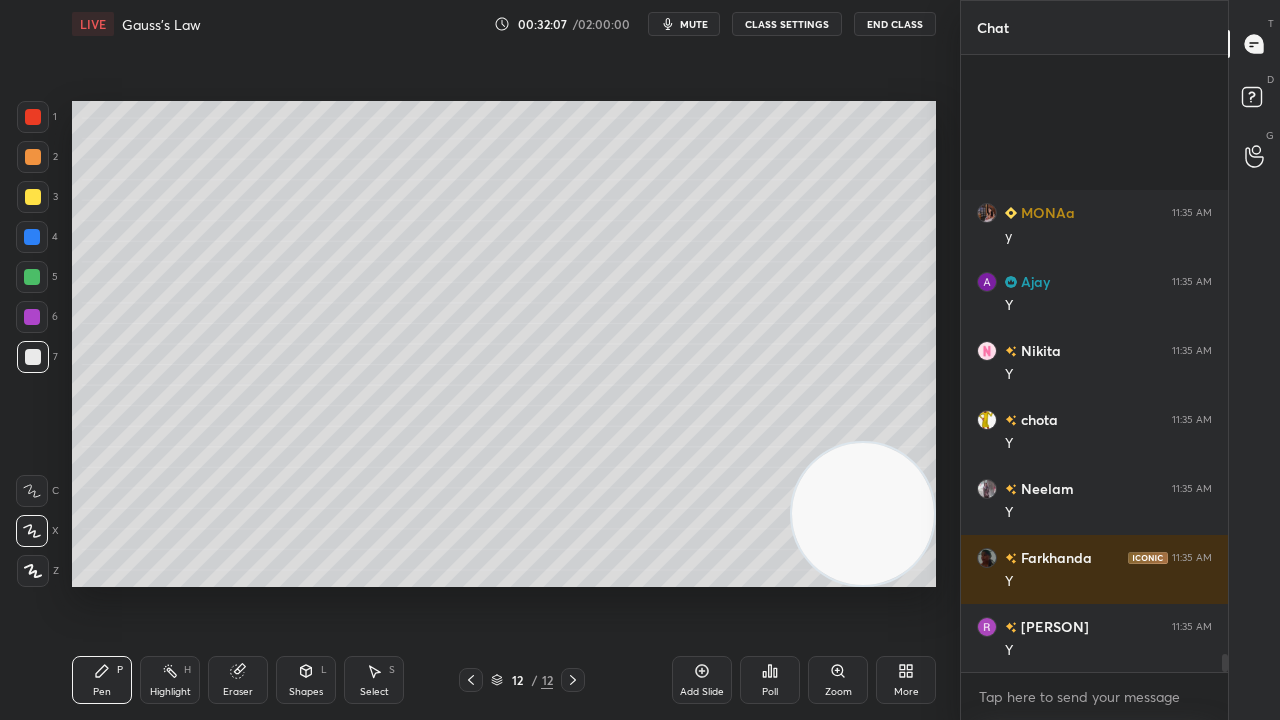 scroll, scrollTop: 20984, scrollLeft: 0, axis: vertical 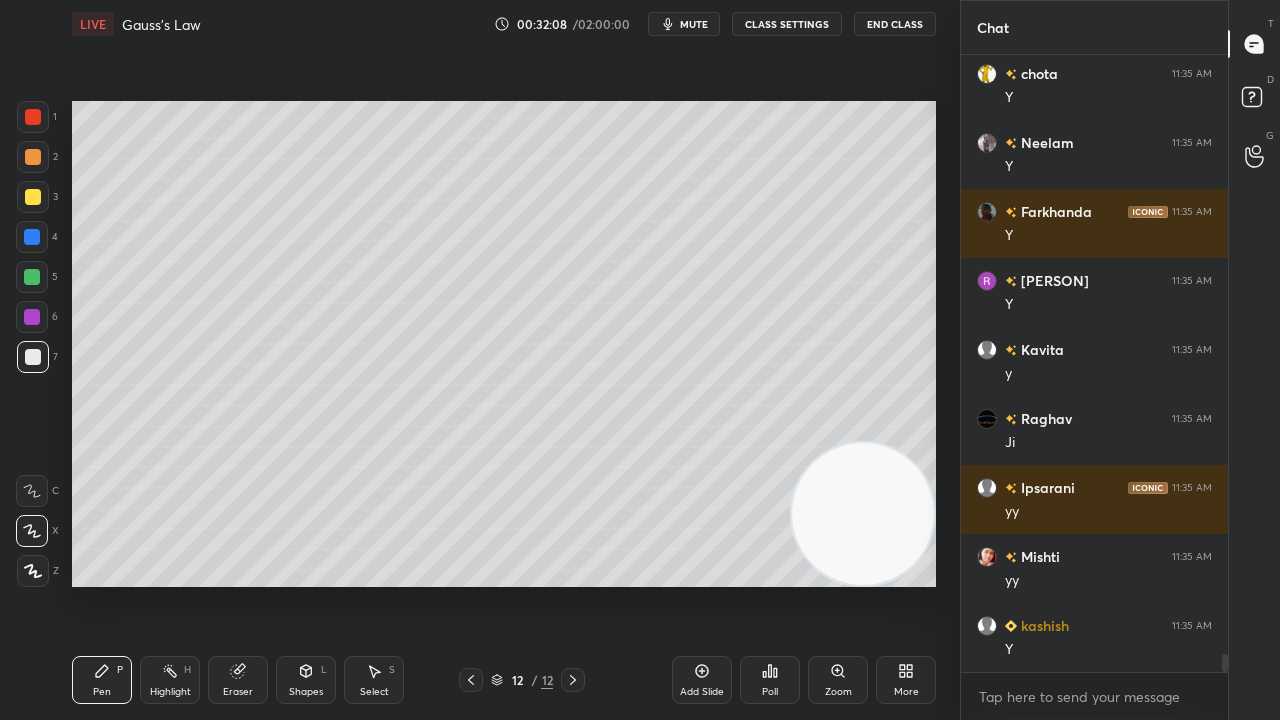 click on "Shapes L" at bounding box center (306, 680) 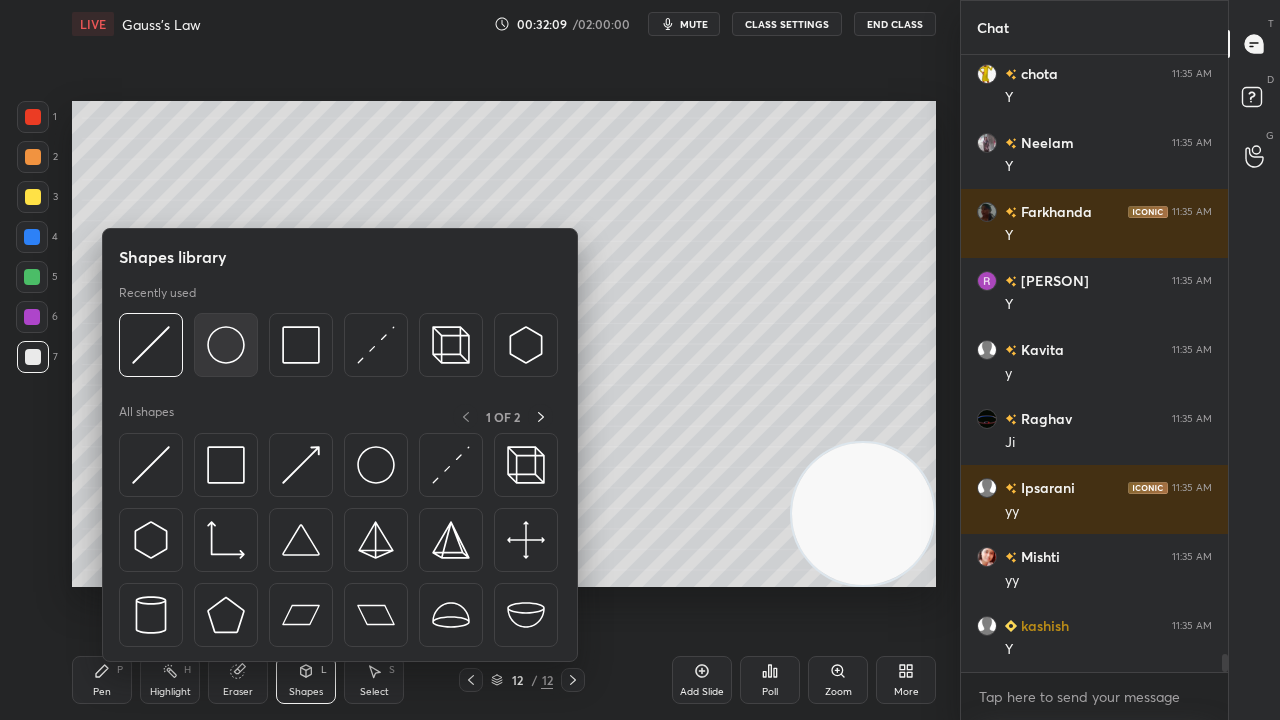 click at bounding box center [226, 345] 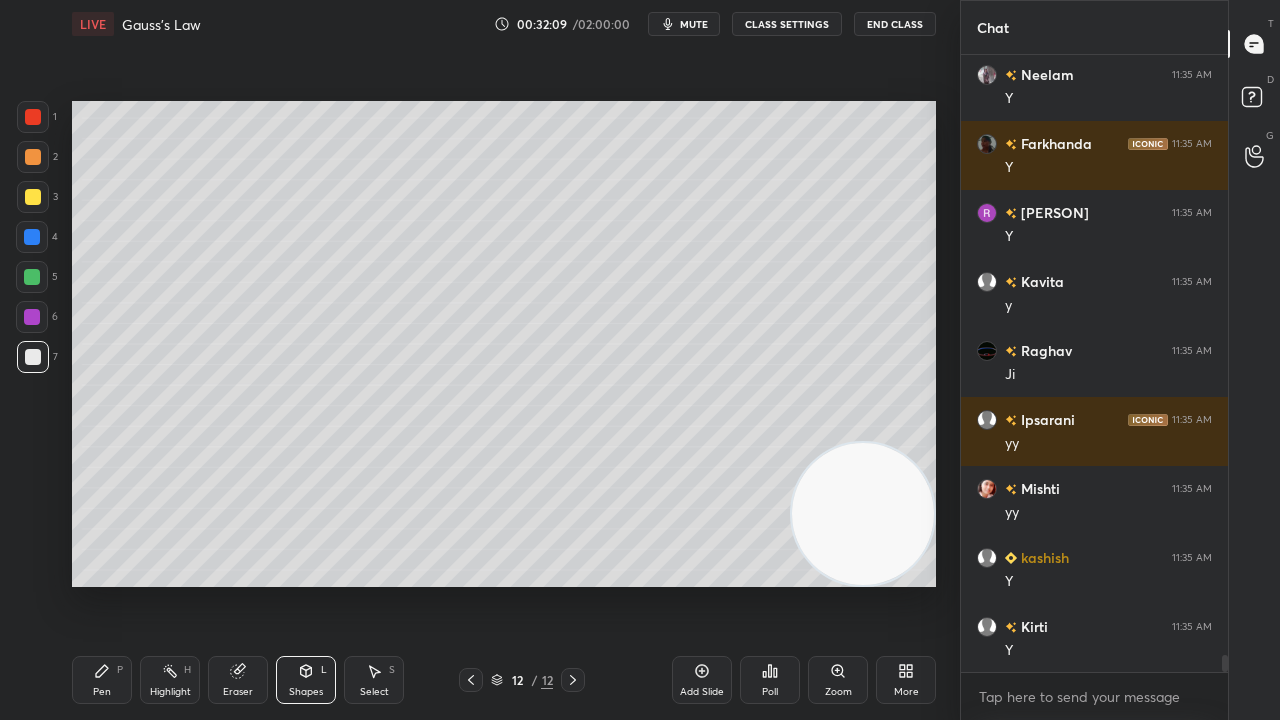 scroll, scrollTop: 21260, scrollLeft: 0, axis: vertical 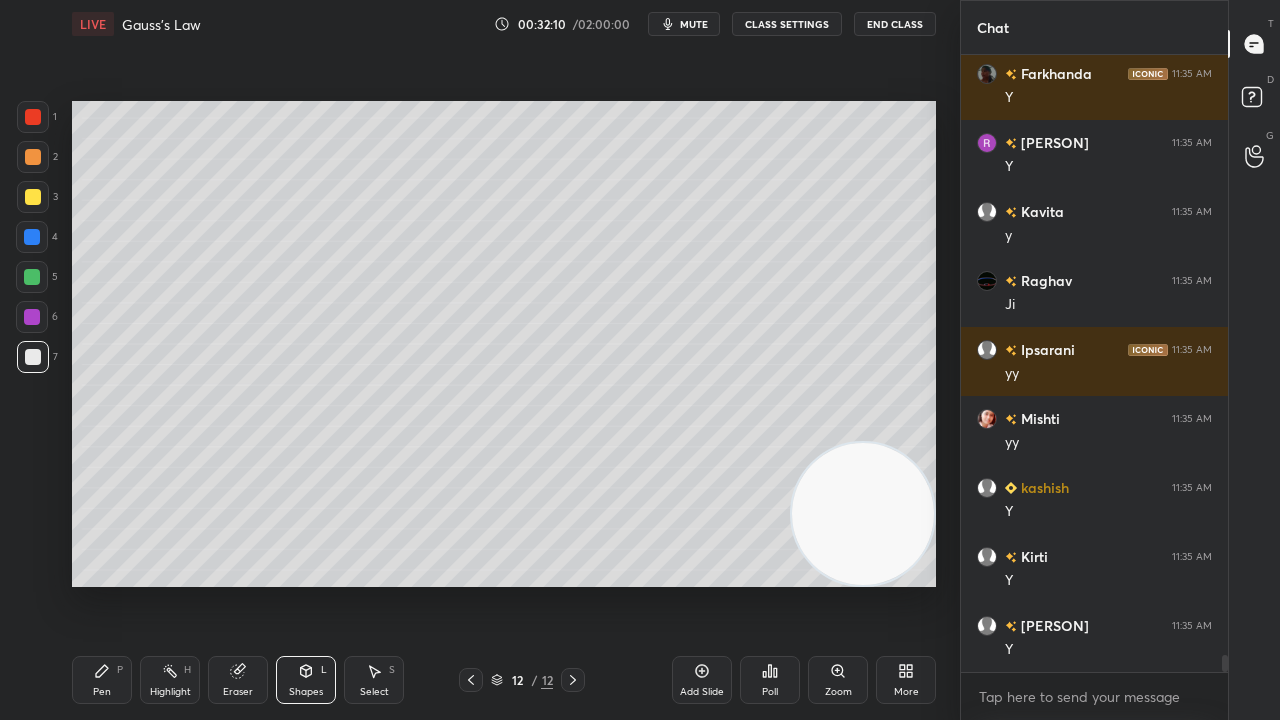 click at bounding box center [33, 157] 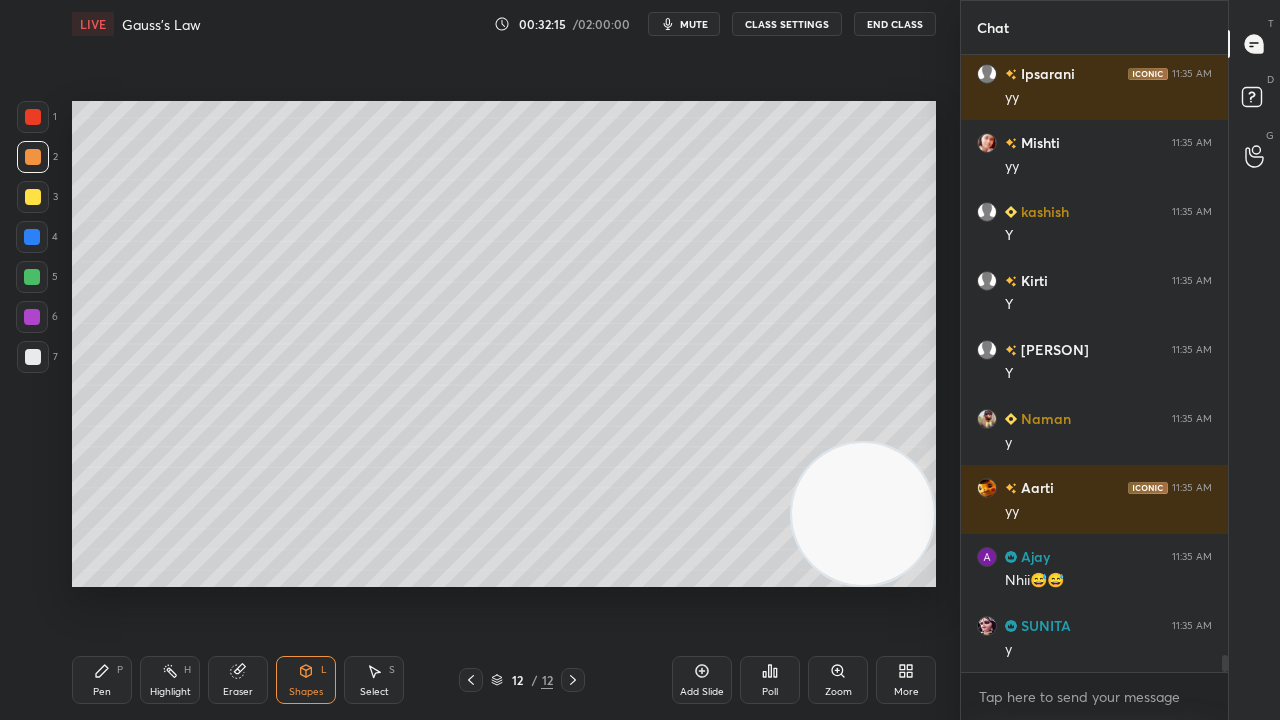scroll, scrollTop: 21604, scrollLeft: 0, axis: vertical 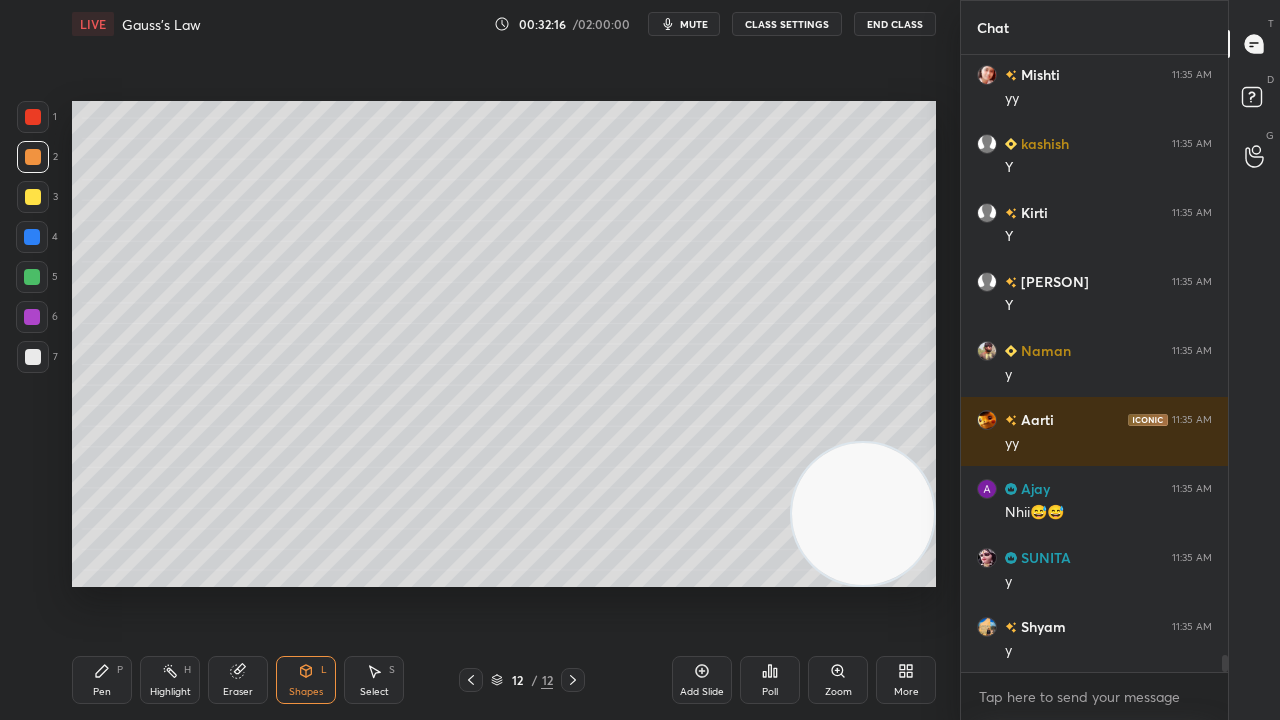 click on "Pen" at bounding box center [102, 692] 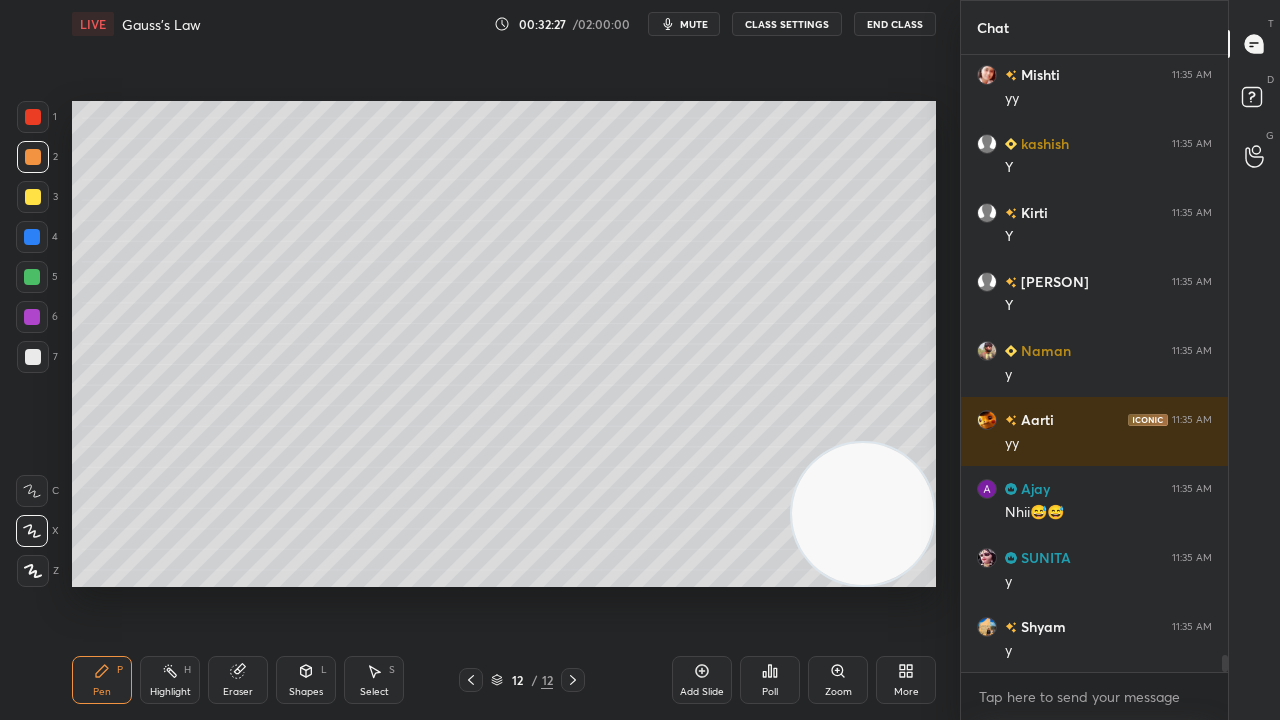 click on "mute" at bounding box center (694, 24) 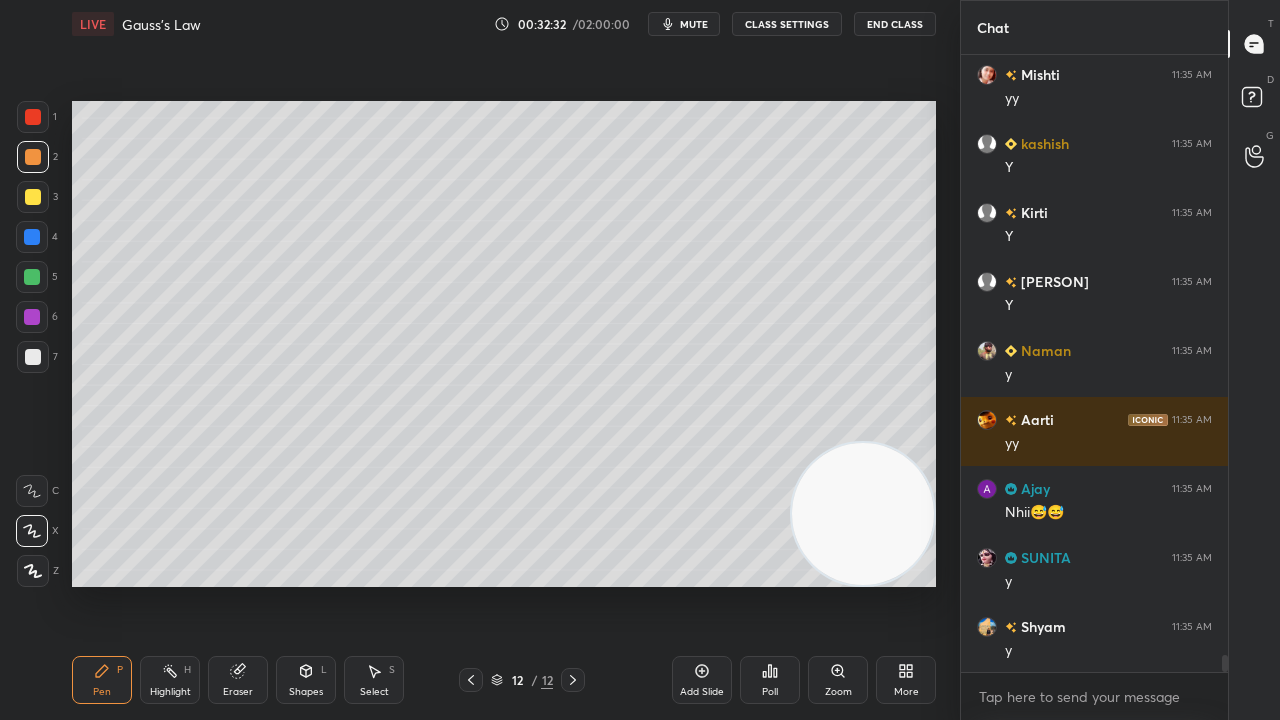 drag, startPoint x: 31, startPoint y: 364, endPoint x: 66, endPoint y: 362, distance: 35.057095 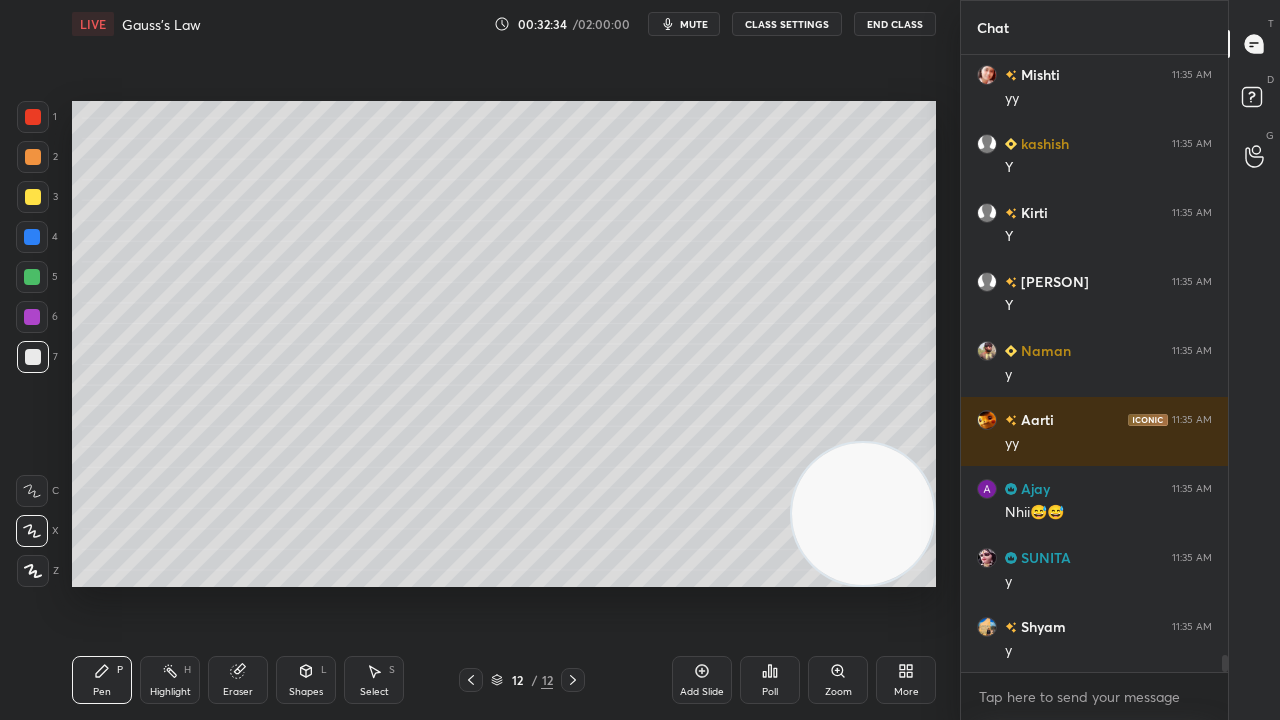 scroll, scrollTop: 21674, scrollLeft: 0, axis: vertical 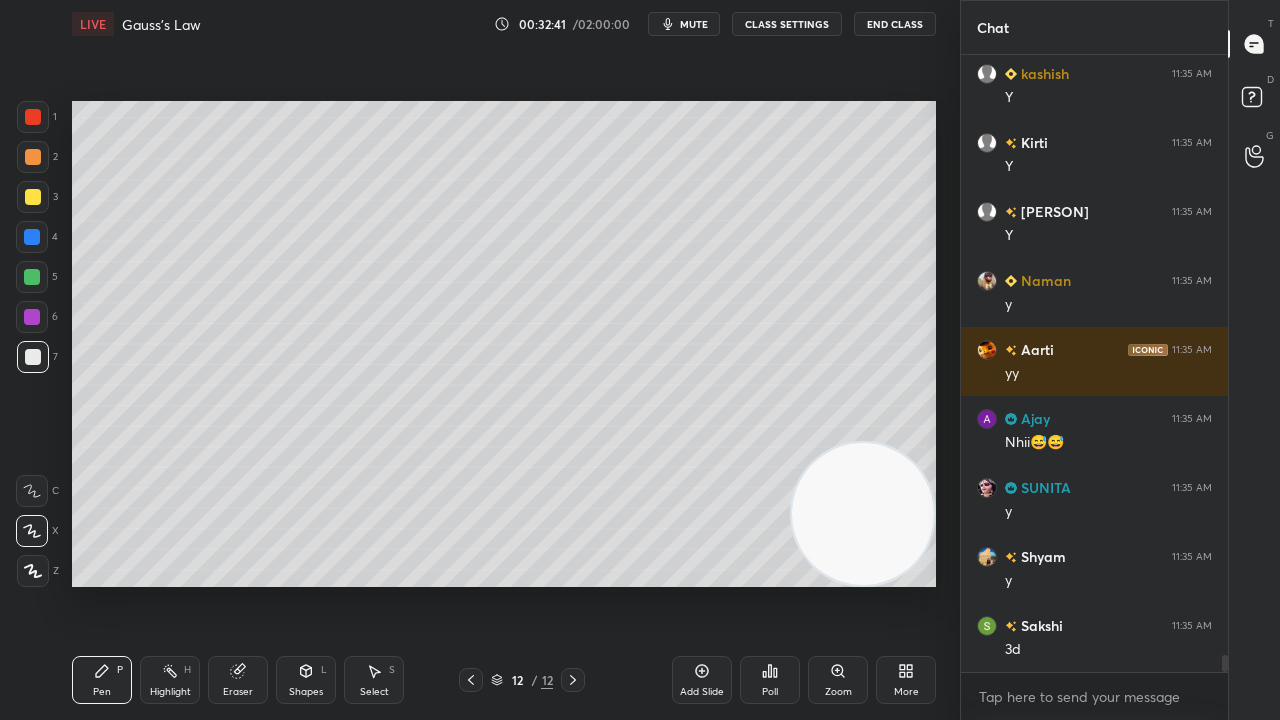 click on "mute" at bounding box center [694, 24] 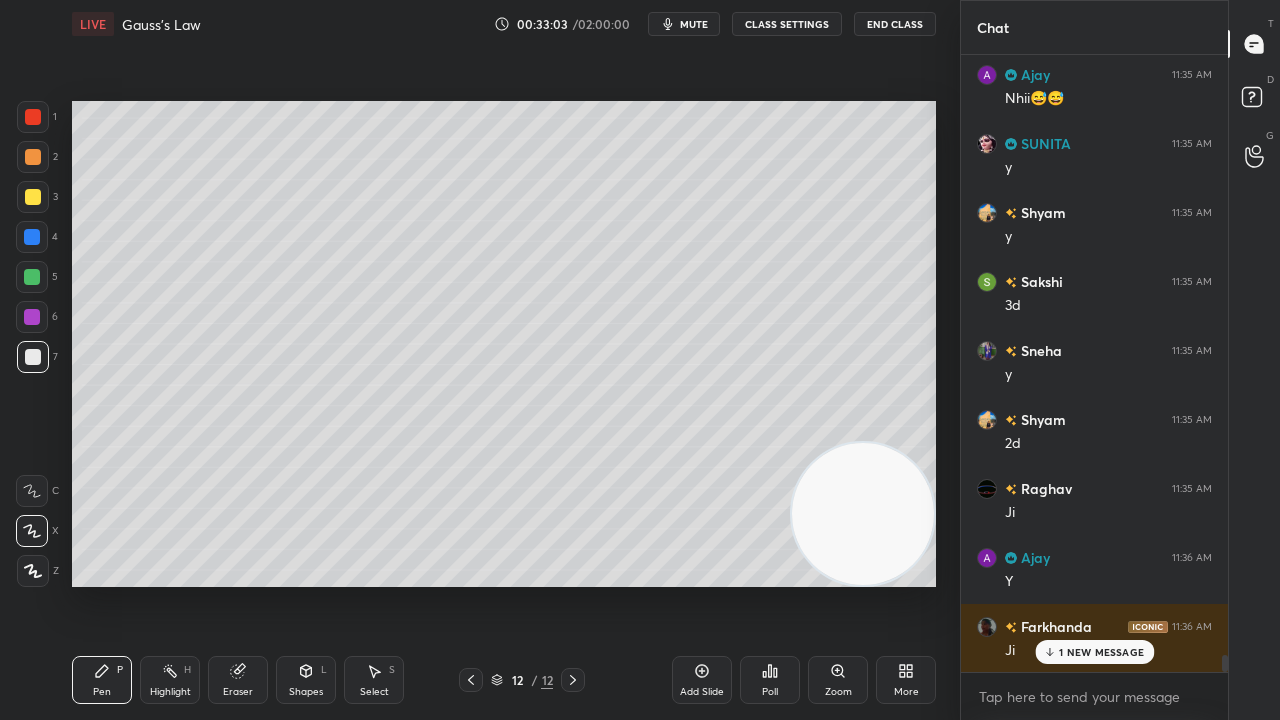 scroll, scrollTop: 22088, scrollLeft: 0, axis: vertical 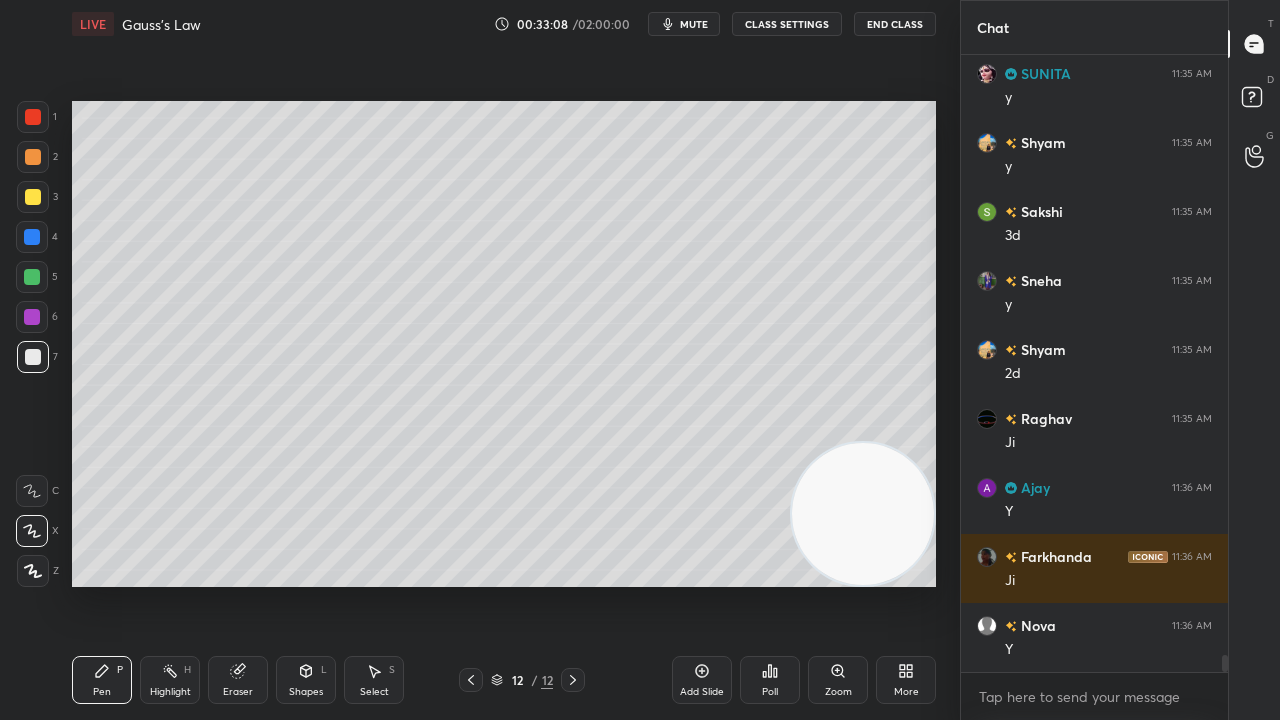 click on "mute" at bounding box center [694, 24] 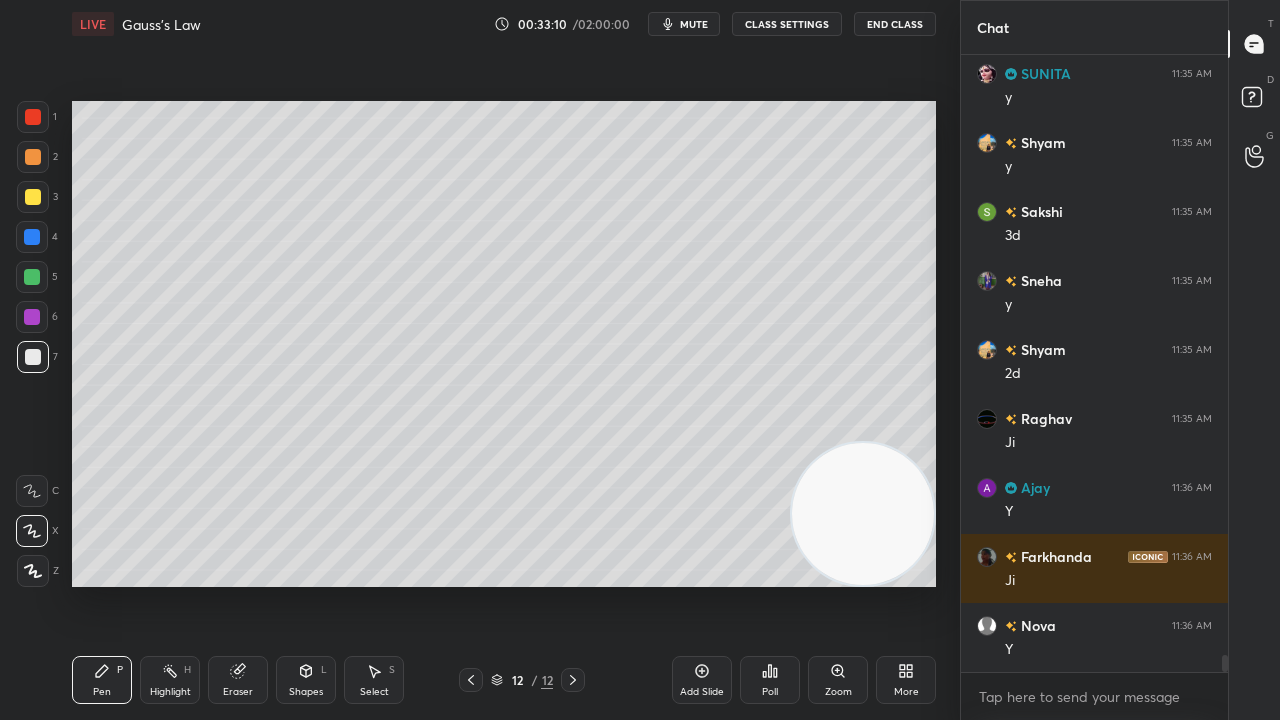 click on "mute" at bounding box center [684, 24] 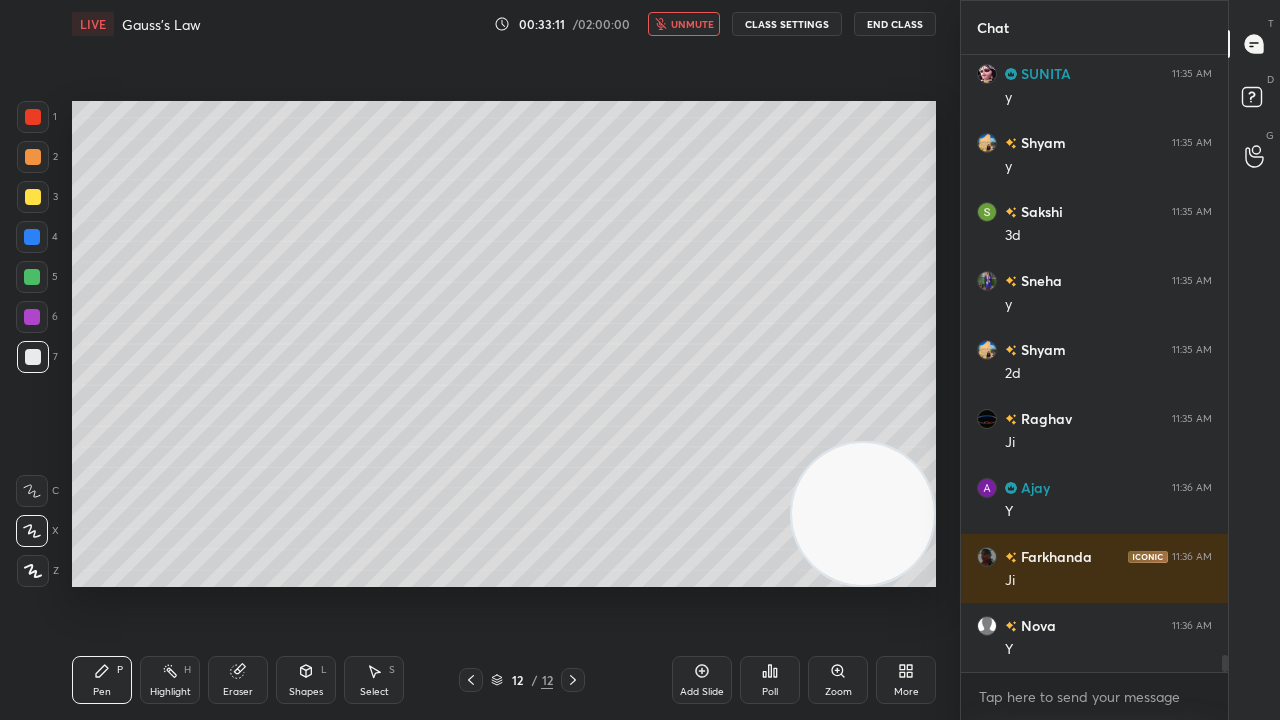 scroll, scrollTop: 22156, scrollLeft: 0, axis: vertical 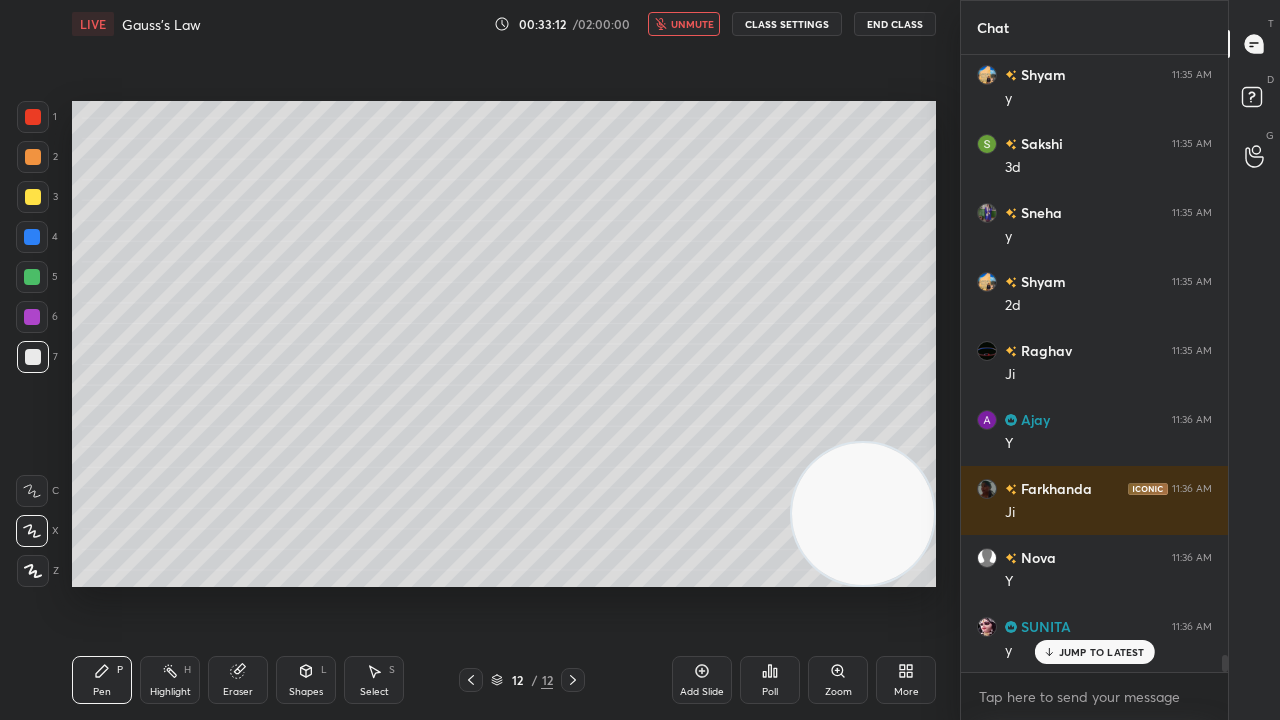 click on "unmute" at bounding box center [692, 24] 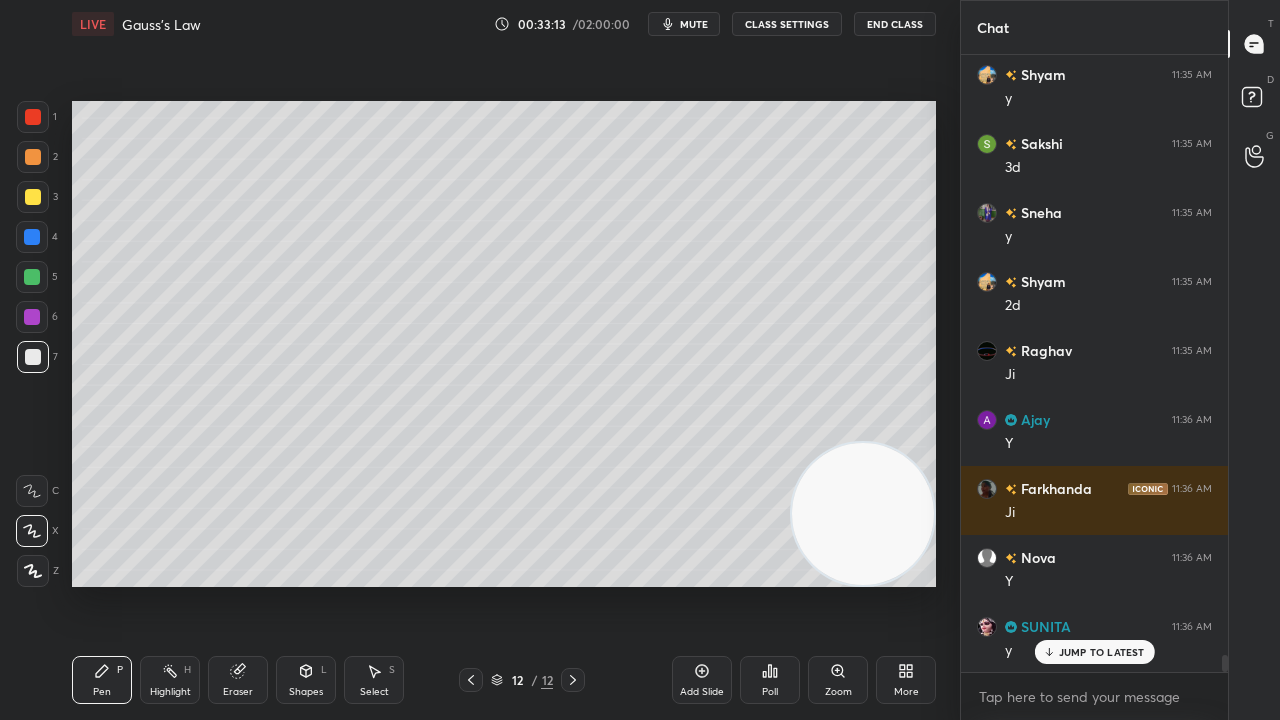 click on "mute" at bounding box center (694, 24) 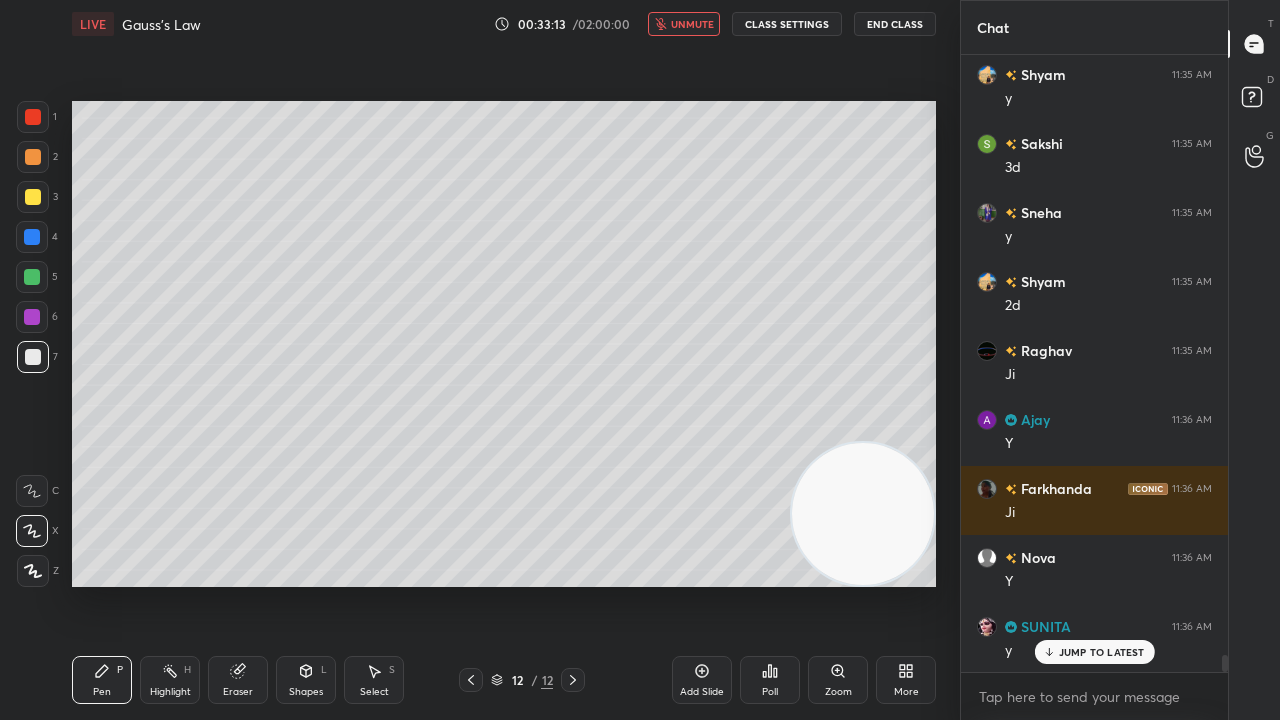 click on "unmute" at bounding box center [692, 24] 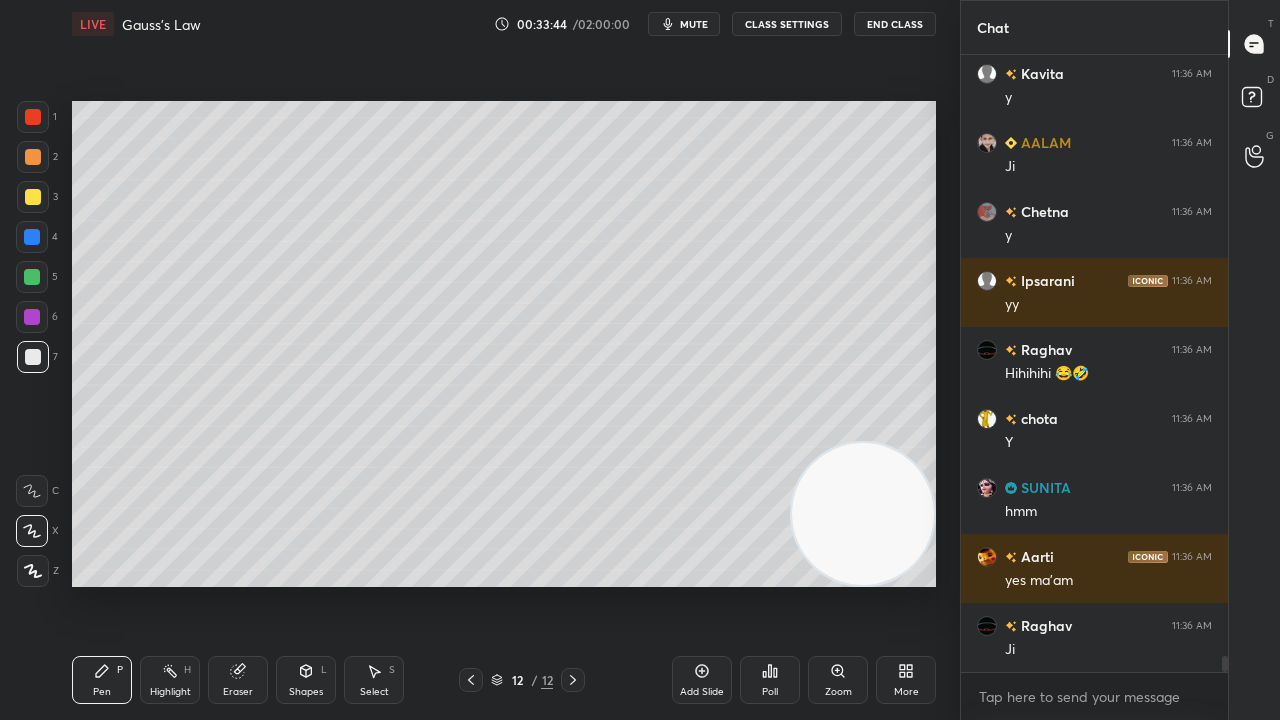 scroll, scrollTop: 23122, scrollLeft: 0, axis: vertical 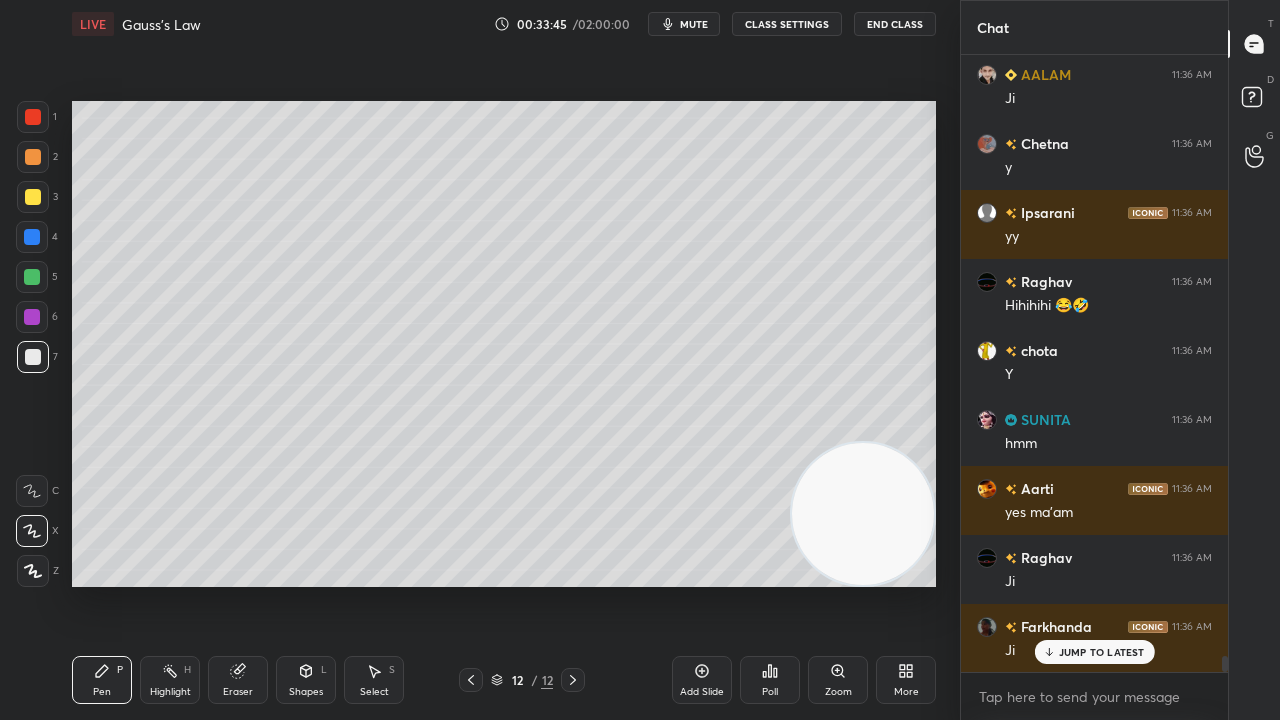 click on "mute" at bounding box center [694, 24] 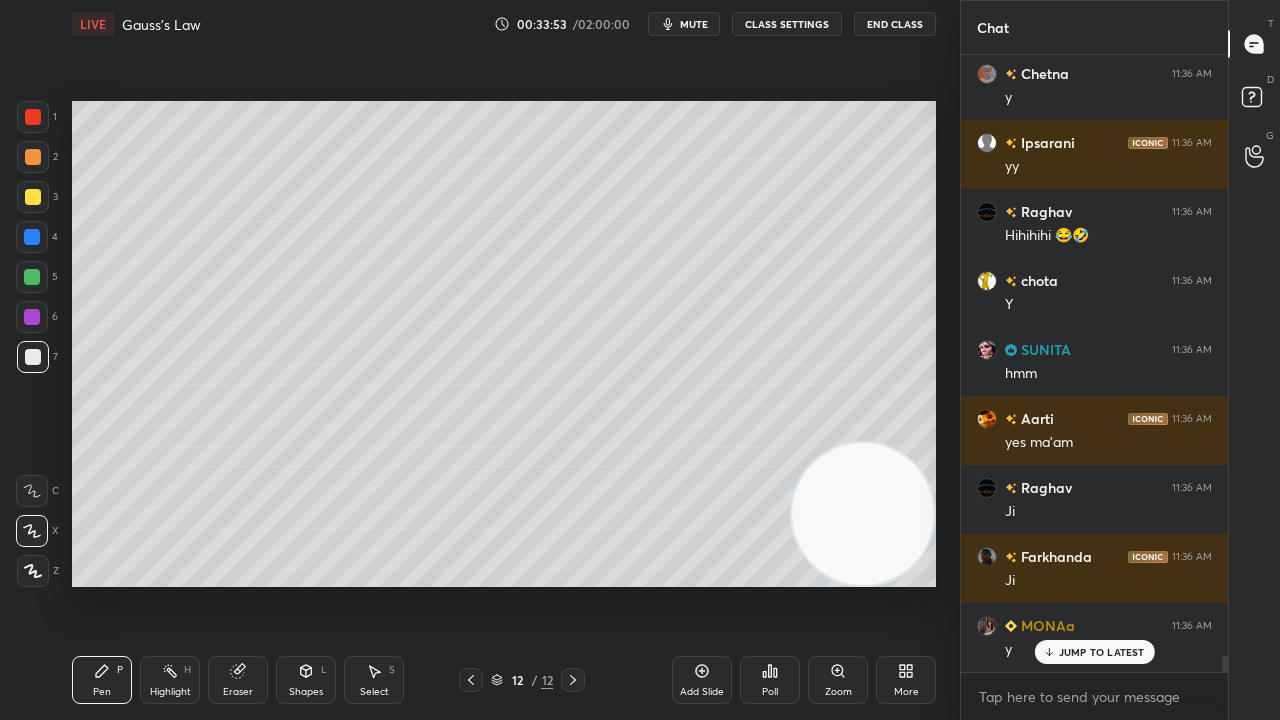 scroll, scrollTop: 23260, scrollLeft: 0, axis: vertical 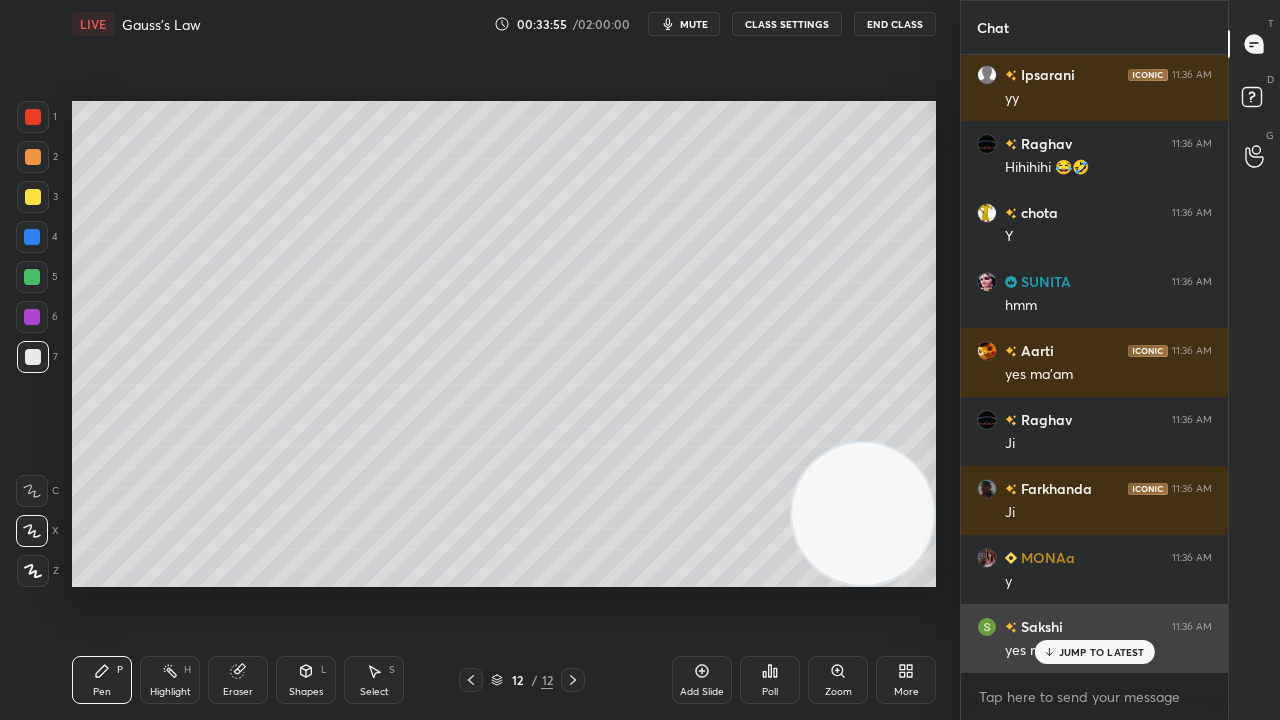 click on "[PERSON] 11:36 AM Ji [PERSON] 11:36 AM Y [PERSON] 11:36 AM y [PERSON] 11:36 AM y [PERSON] 11:36 AM Ji [PERSON] 11:36 AM yy [PERSON] 11:36 AM Y [PERSON] 11:36 AM y [PERSON] 11:36 AM Ji [PERSON] 11:36 AM y [PERSON] 11:36 AM yy [PERSON] 11:36 AM Hihihihi 😂🤣 [PERSON] 11:36 AM Y [PERSON] 11:36 AM hmm [PERSON] 11:36 AM yes ma'am [PERSON] 11:36 AM Ji [PERSON] 11:36 AM Ji [PERSON] 11:36 AM y [PERSON] 11:36 AM yes mam JUMP TO LATEST" at bounding box center [1094, 363] 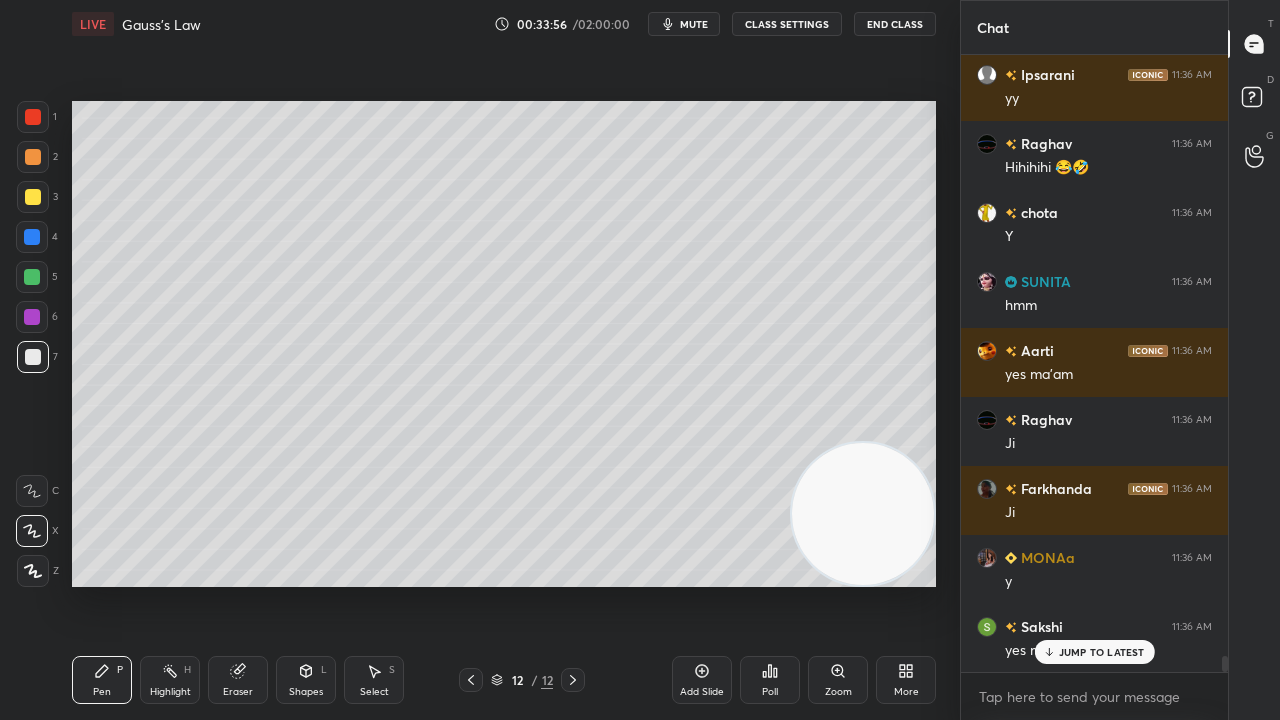 drag, startPoint x: 1115, startPoint y: 652, endPoint x: 1108, endPoint y: 704, distance: 52.46904 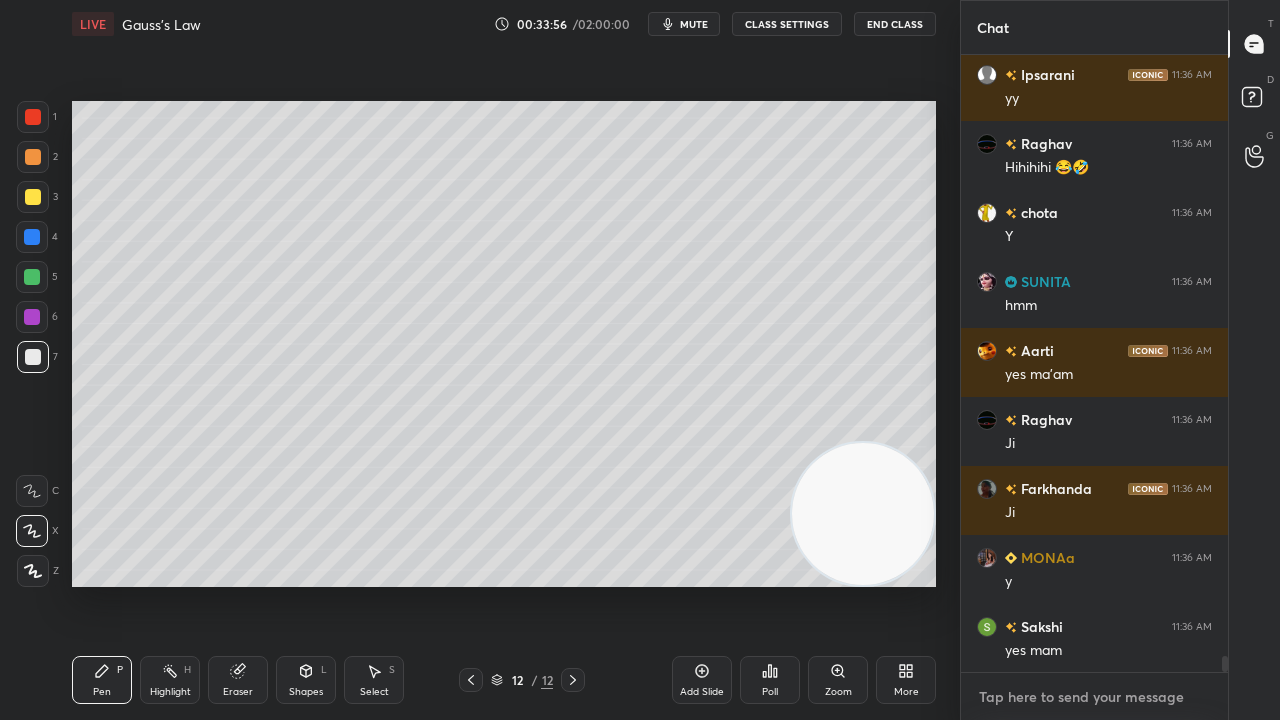 click on "x" at bounding box center [1094, 696] 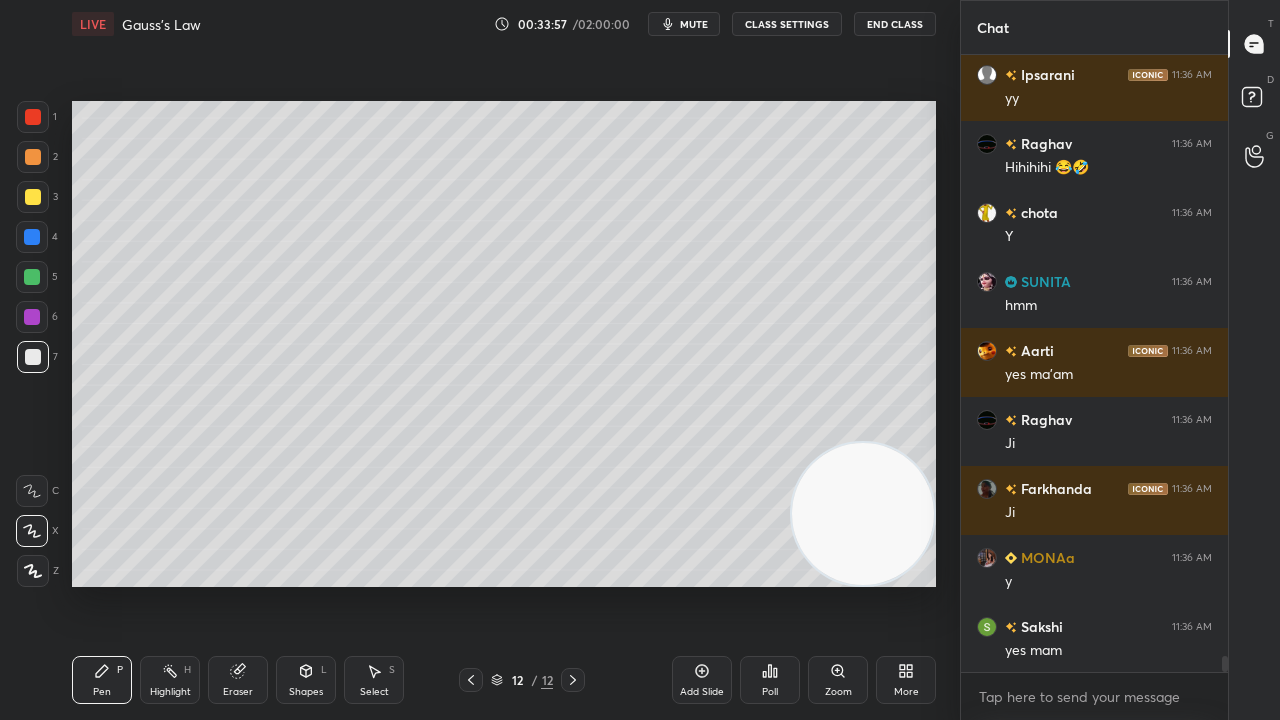 click on "mute" at bounding box center [694, 24] 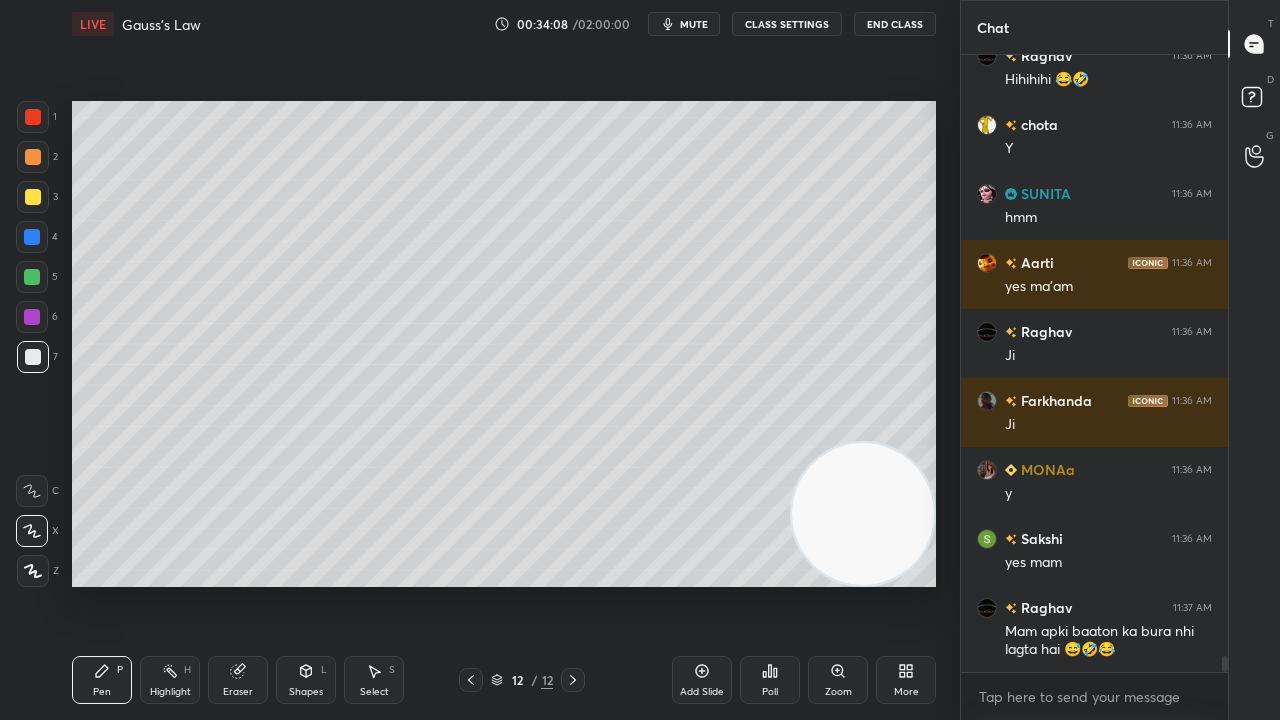 scroll, scrollTop: 23416, scrollLeft: 0, axis: vertical 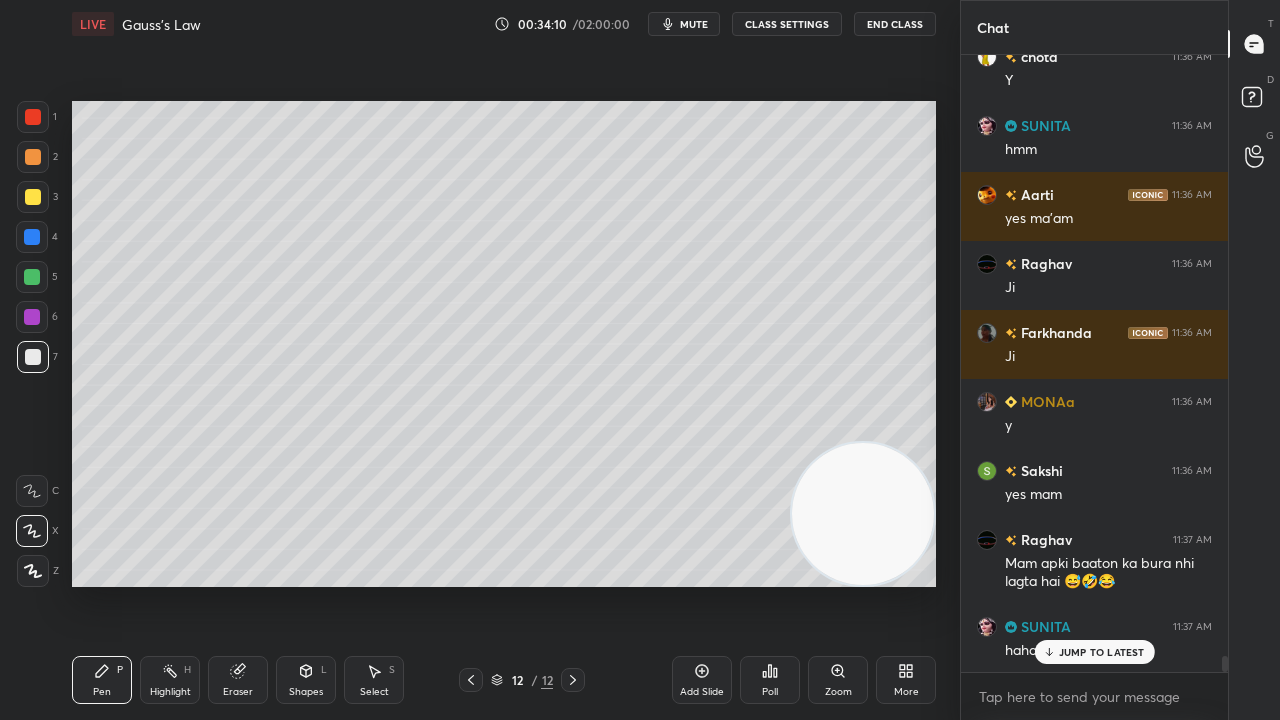click 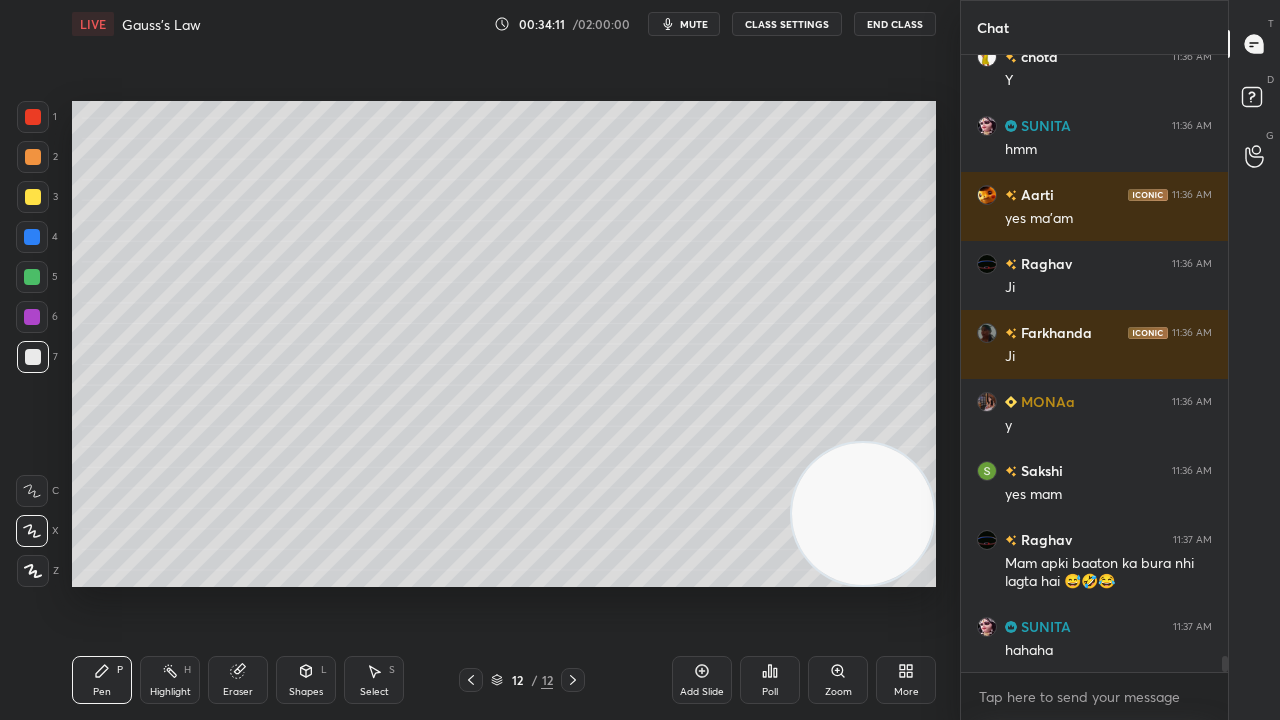 scroll, scrollTop: 23504, scrollLeft: 0, axis: vertical 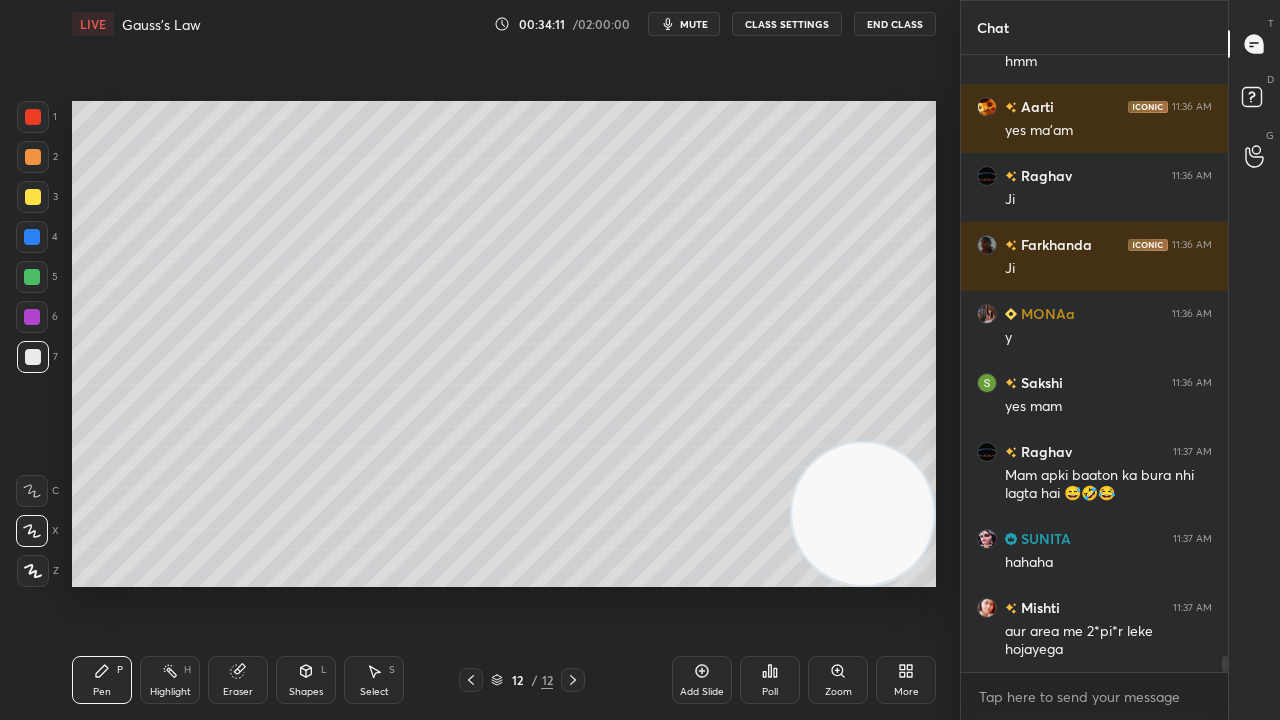 click on "mute" at bounding box center (684, 24) 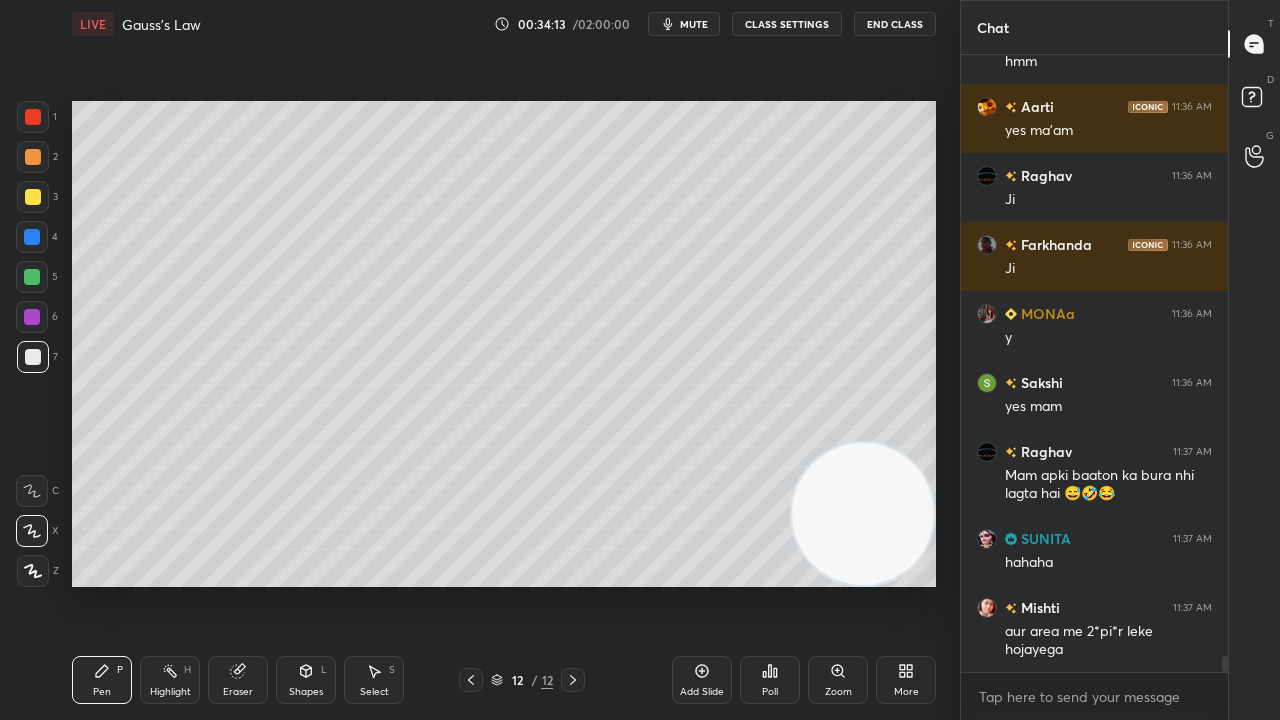 click at bounding box center [32, 277] 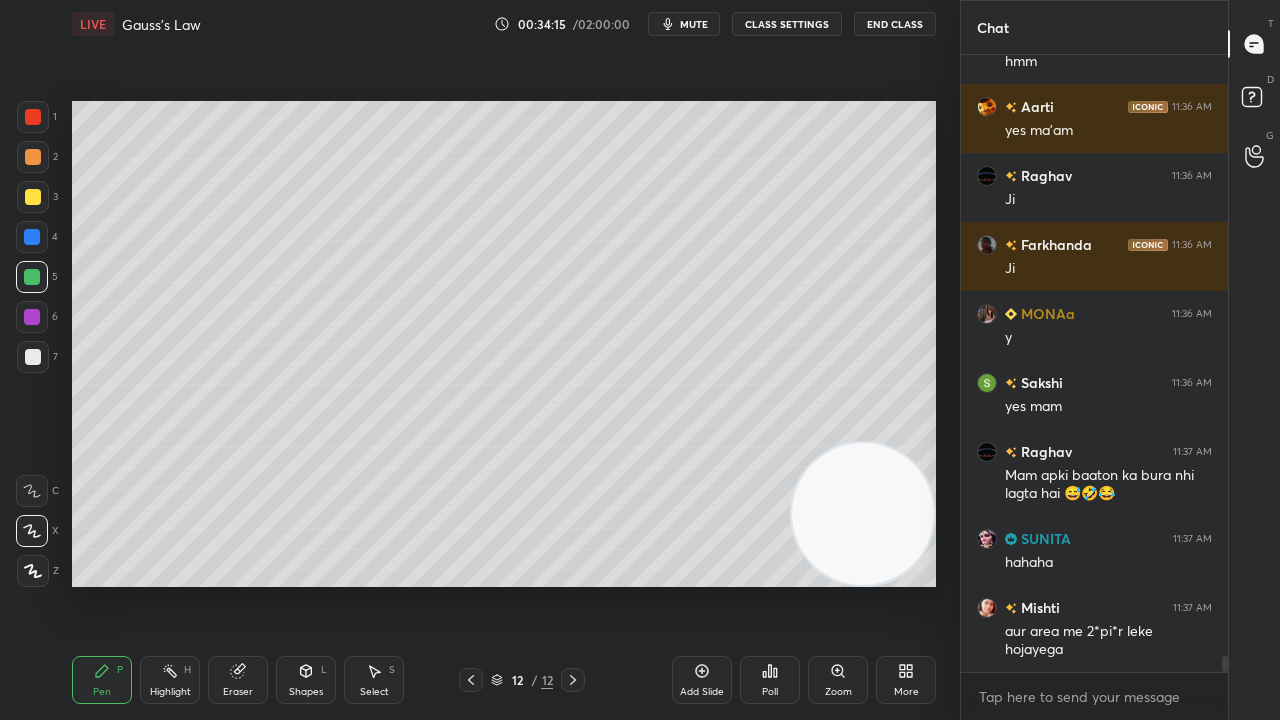 click on "mute" at bounding box center [694, 24] 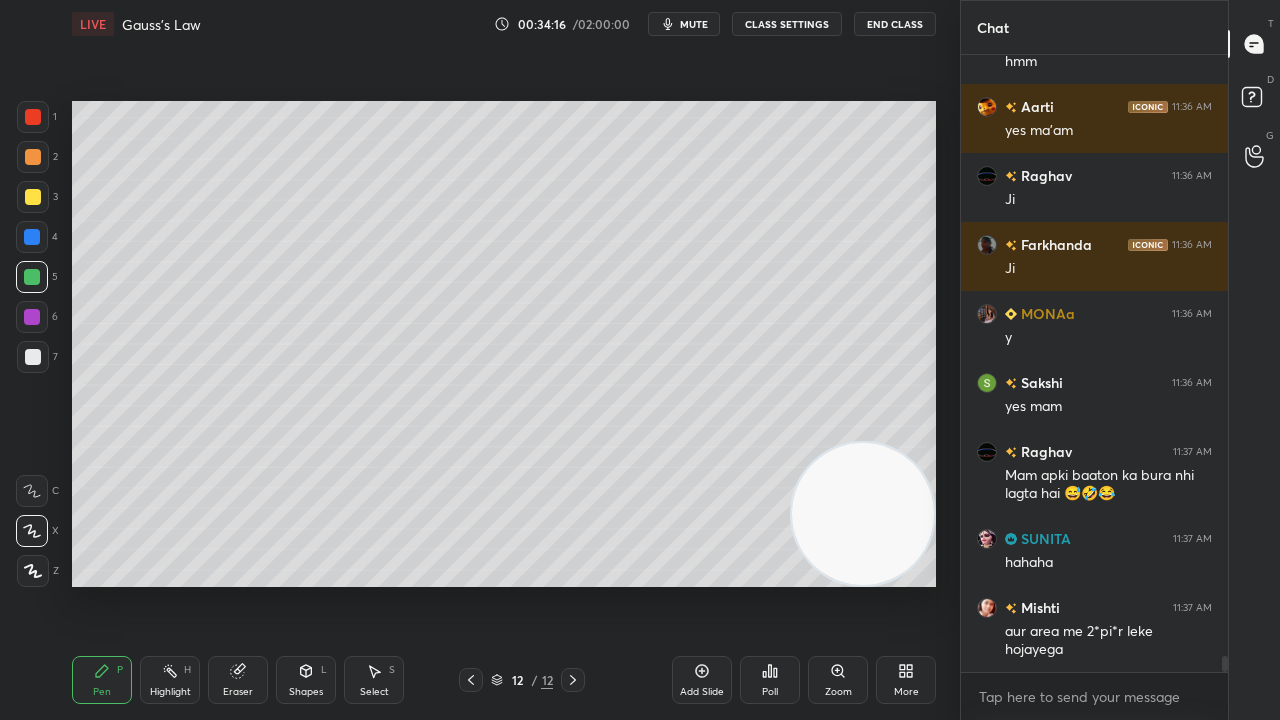 scroll, scrollTop: 23572, scrollLeft: 0, axis: vertical 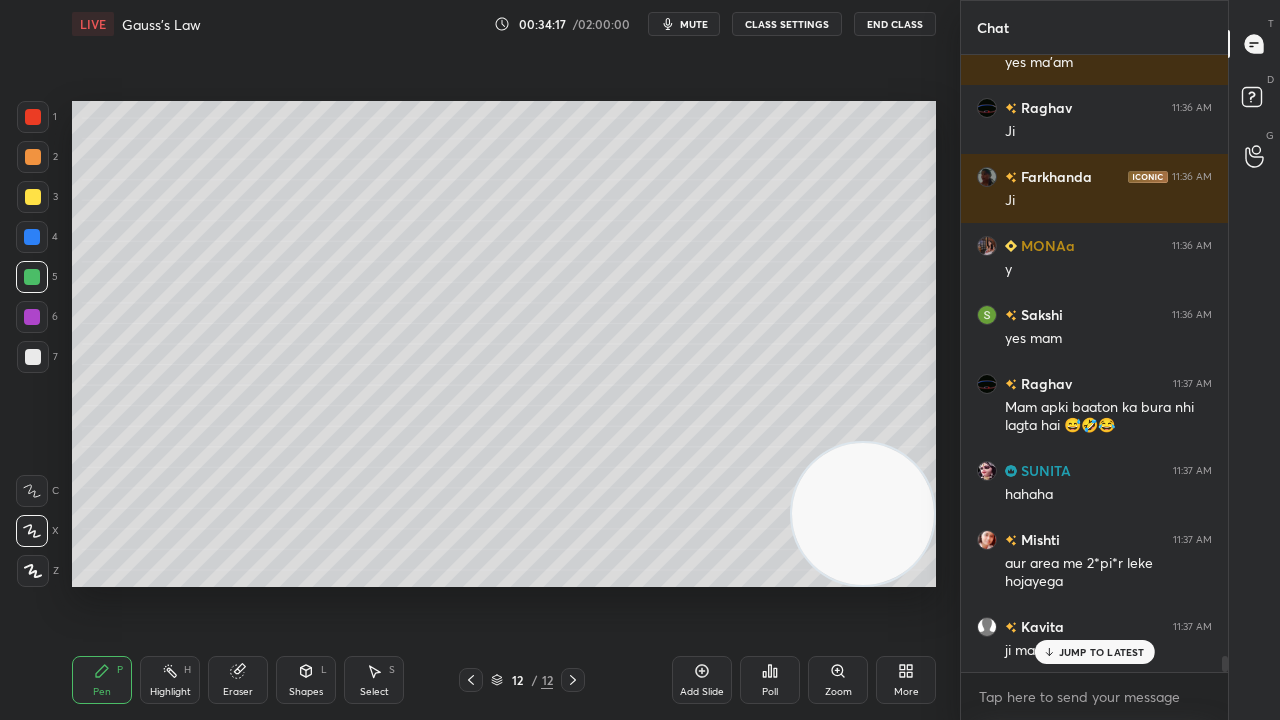 click on "JUMP TO LATEST" at bounding box center [1102, 652] 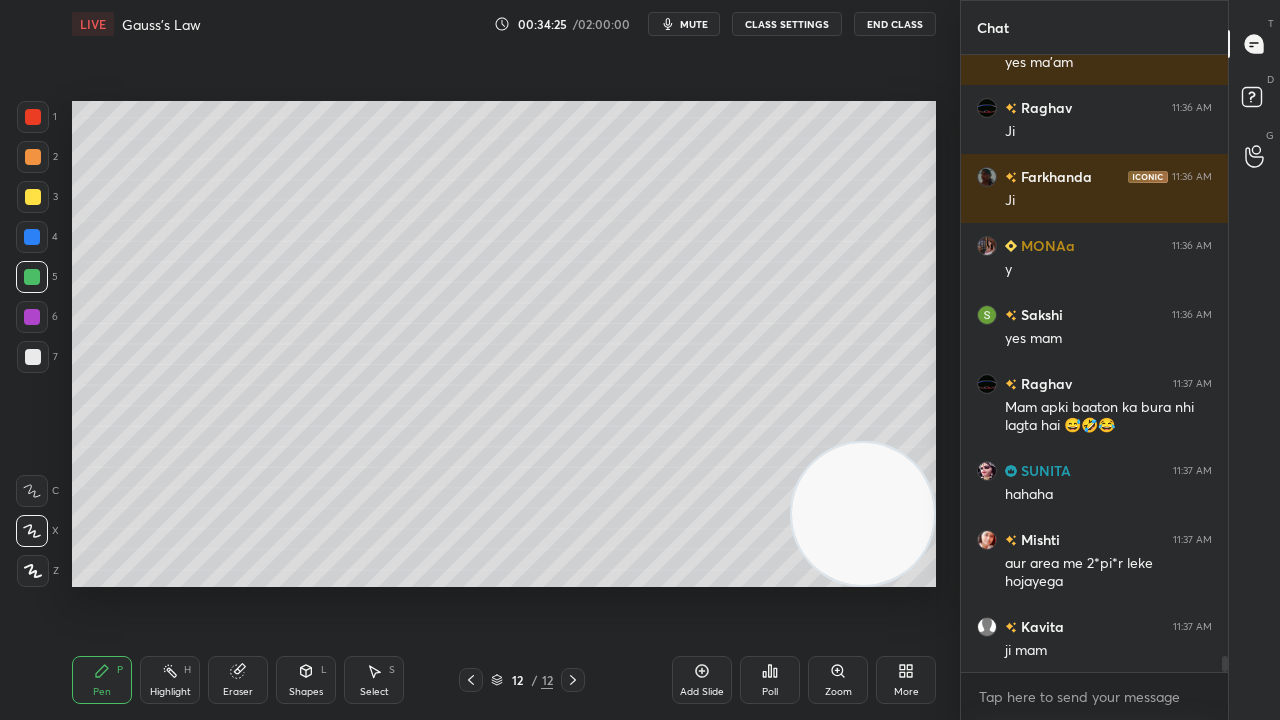 scroll, scrollTop: 23642, scrollLeft: 0, axis: vertical 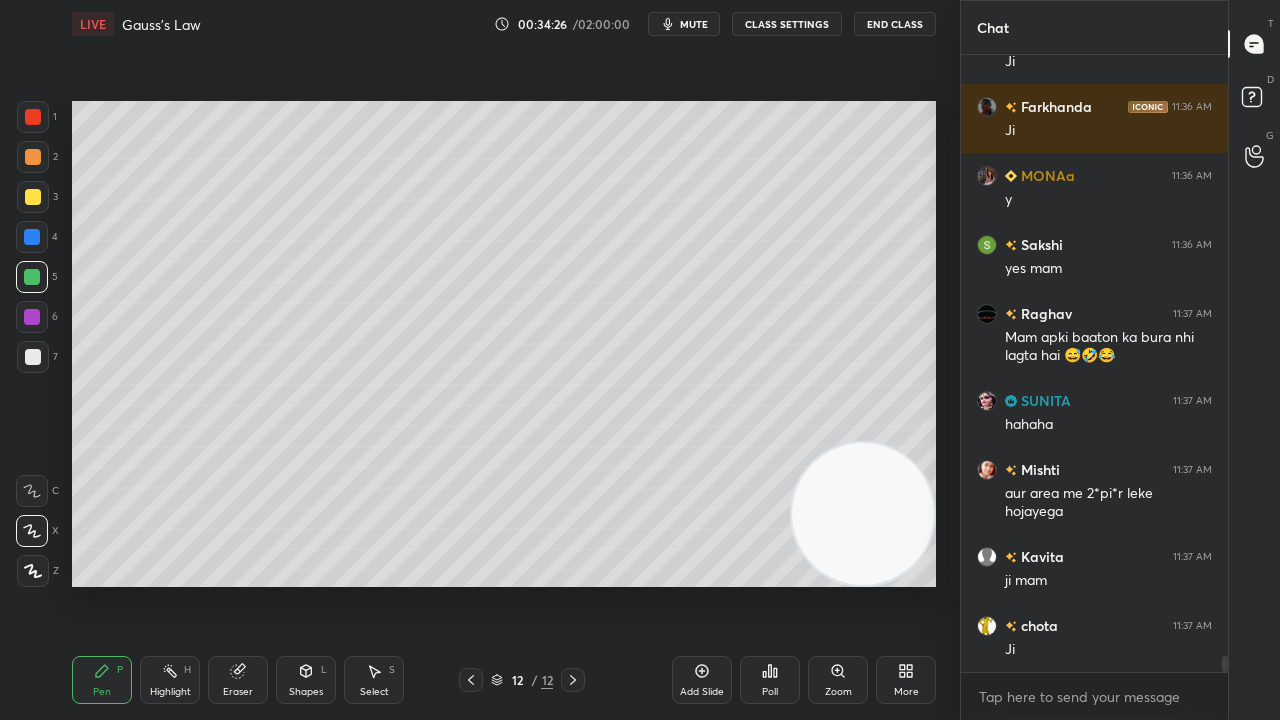 click on "Shapes L" at bounding box center [306, 680] 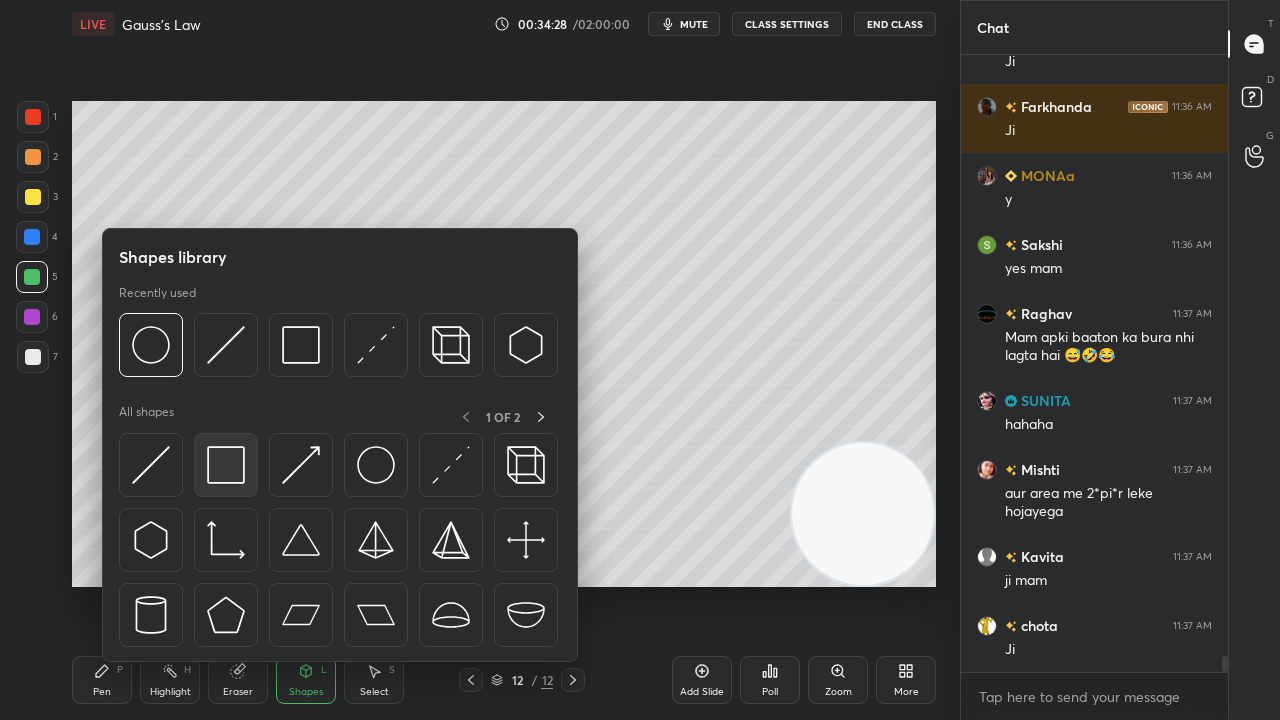 click at bounding box center [226, 465] 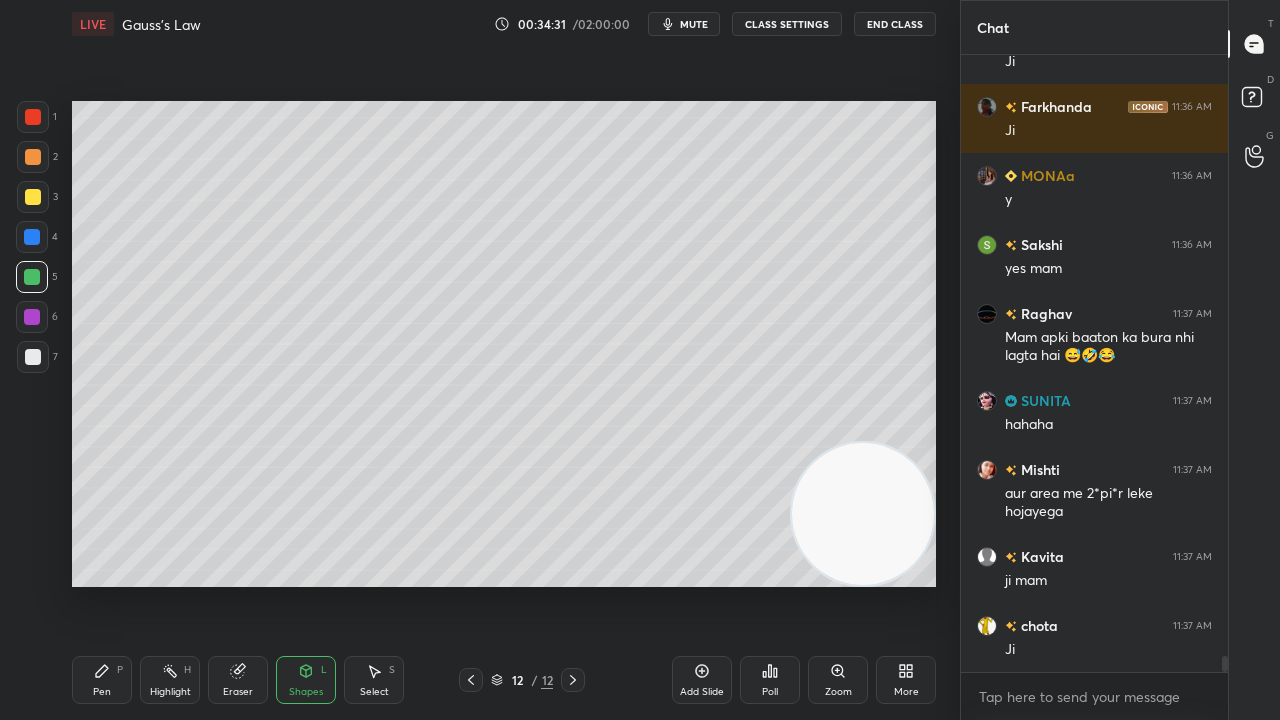 click on "Pen P" at bounding box center [102, 680] 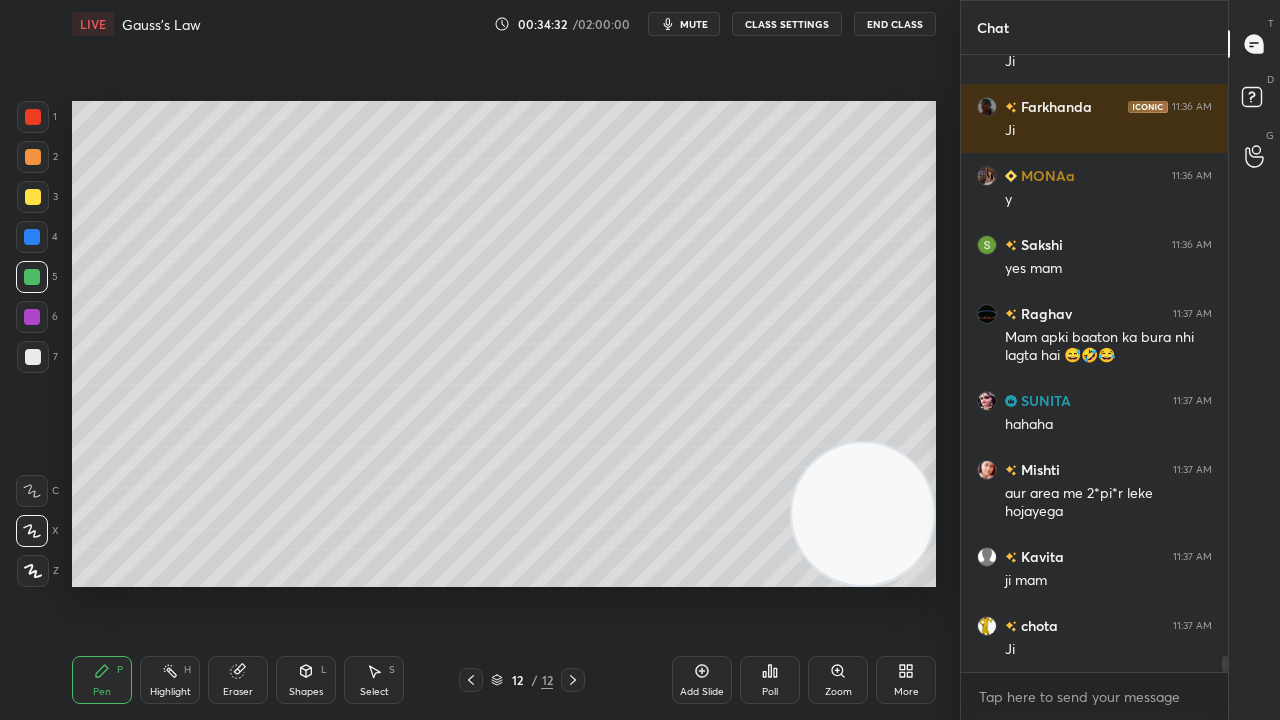 click at bounding box center (33, 157) 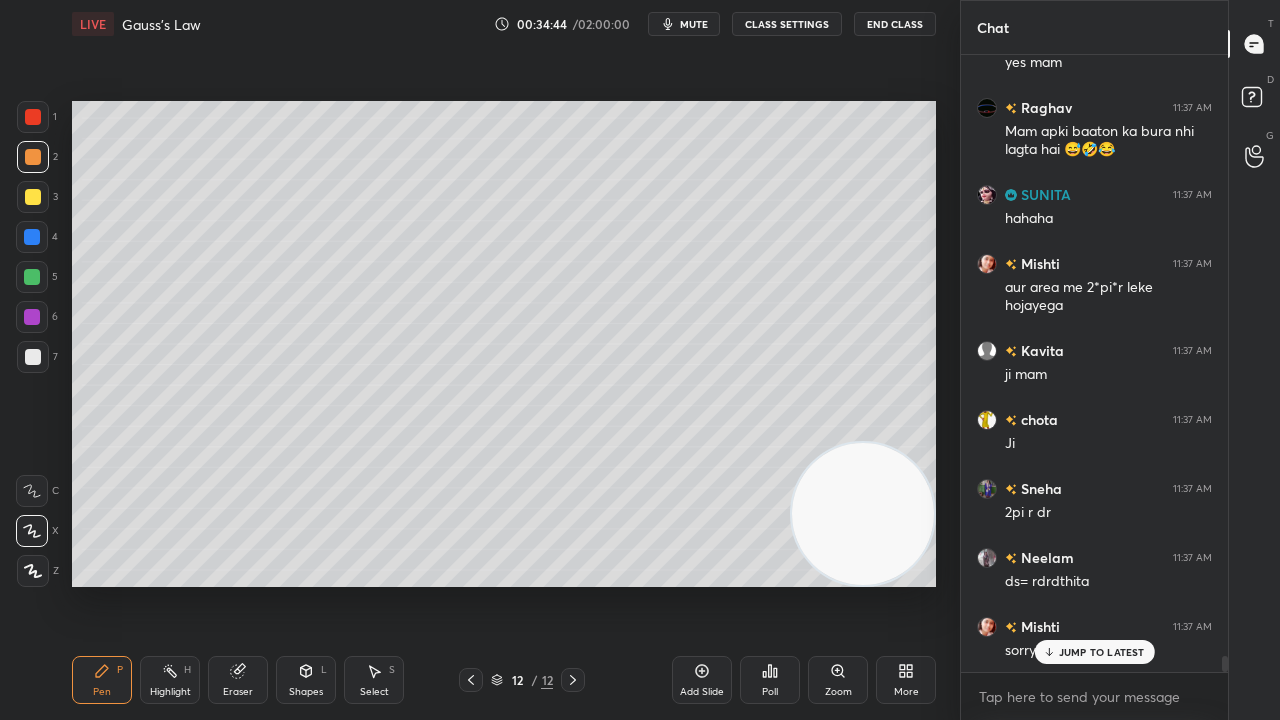 scroll, scrollTop: 23918, scrollLeft: 0, axis: vertical 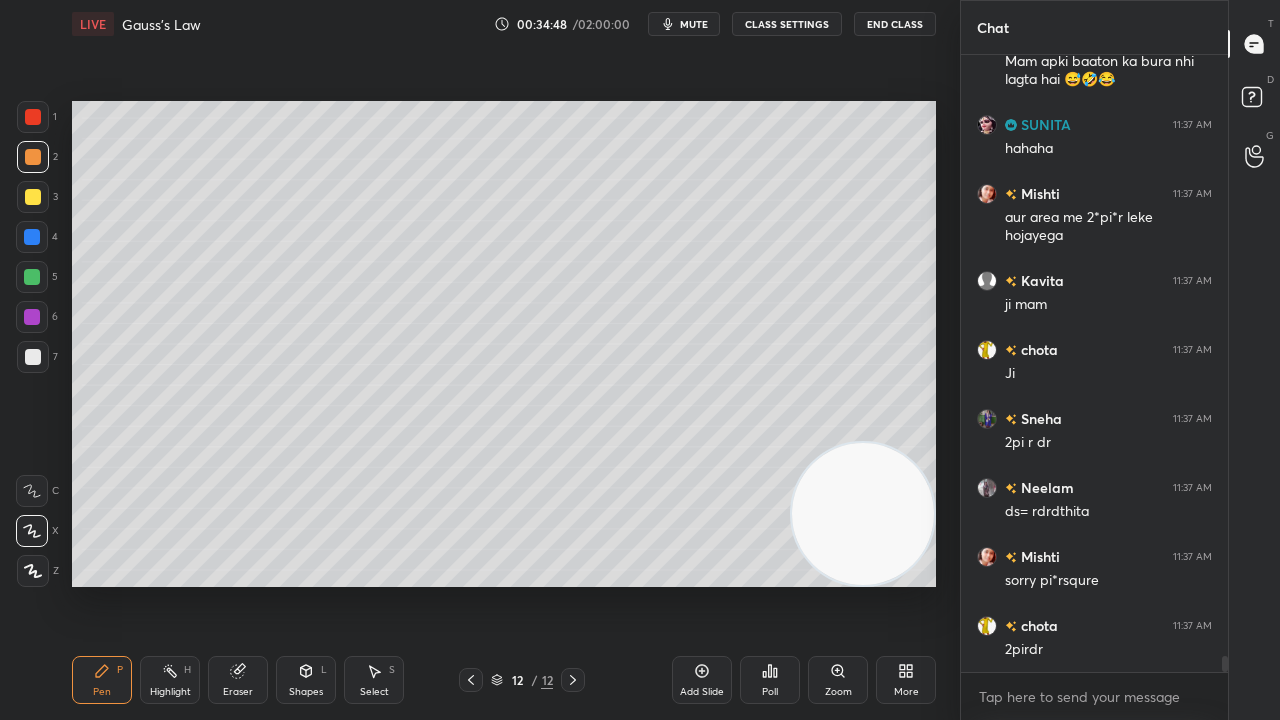 click on "mute" at bounding box center [694, 24] 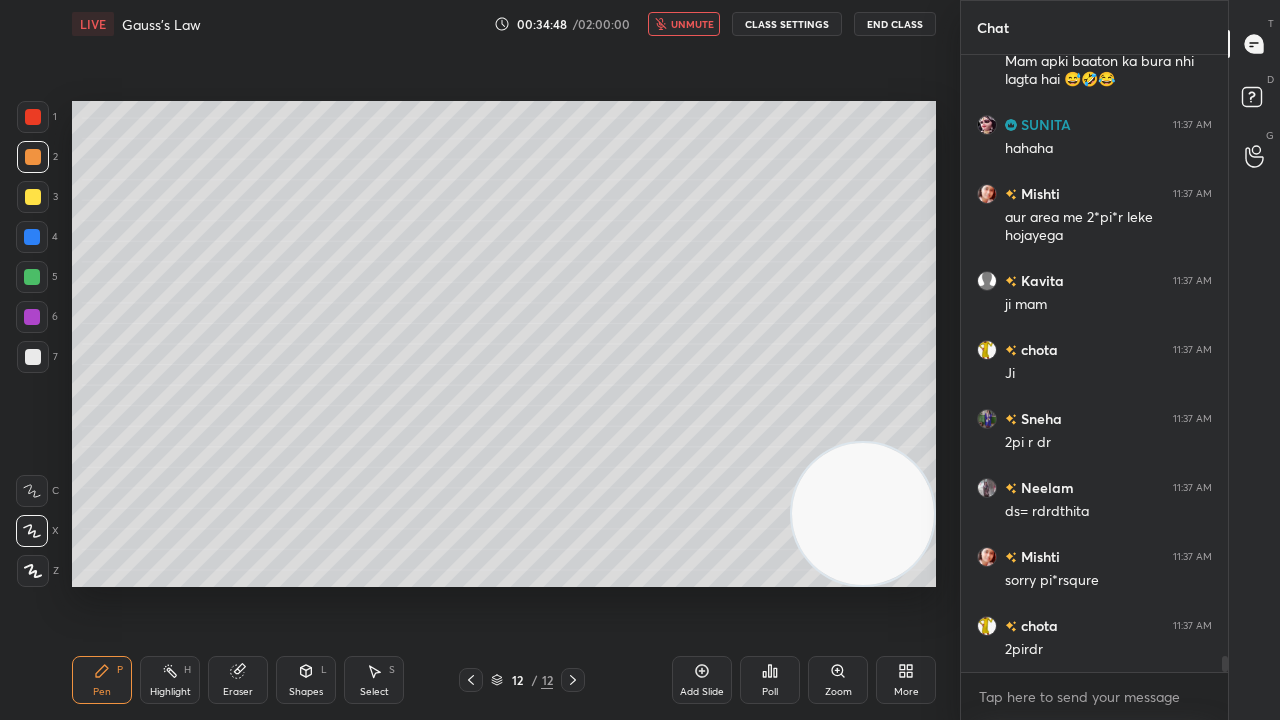 click on "unmute" at bounding box center (692, 24) 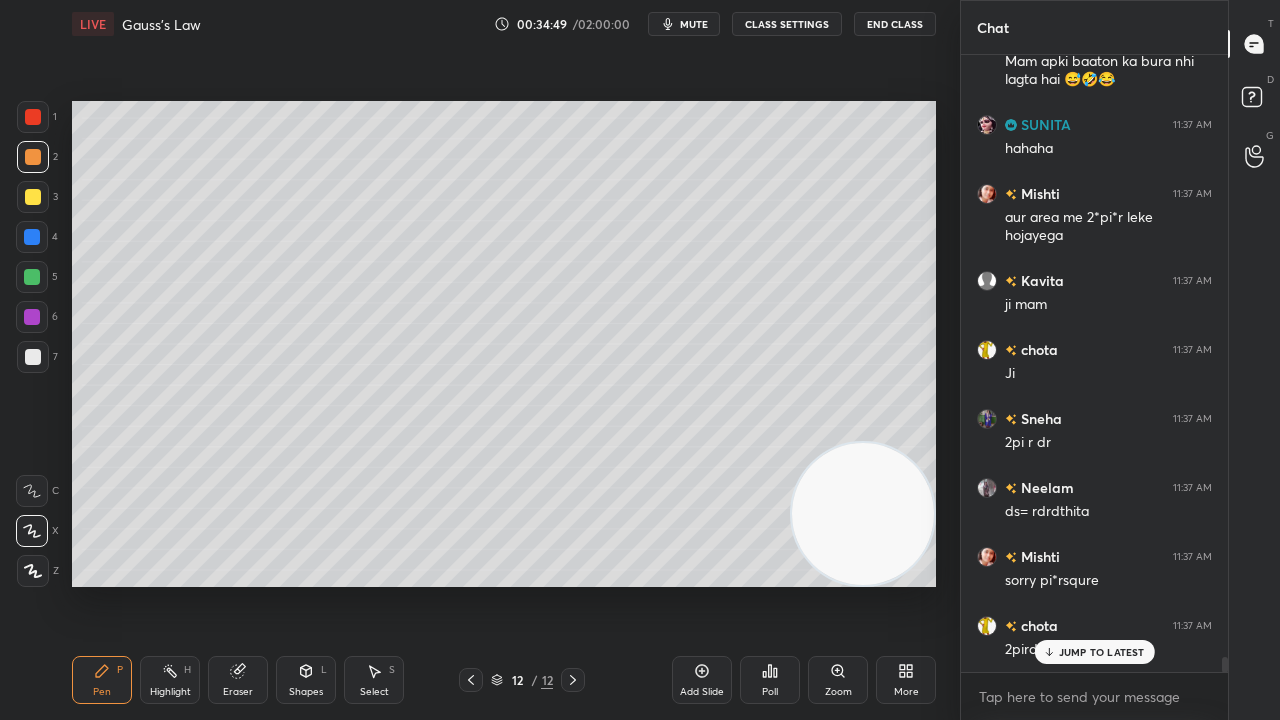 scroll, scrollTop: 23986, scrollLeft: 0, axis: vertical 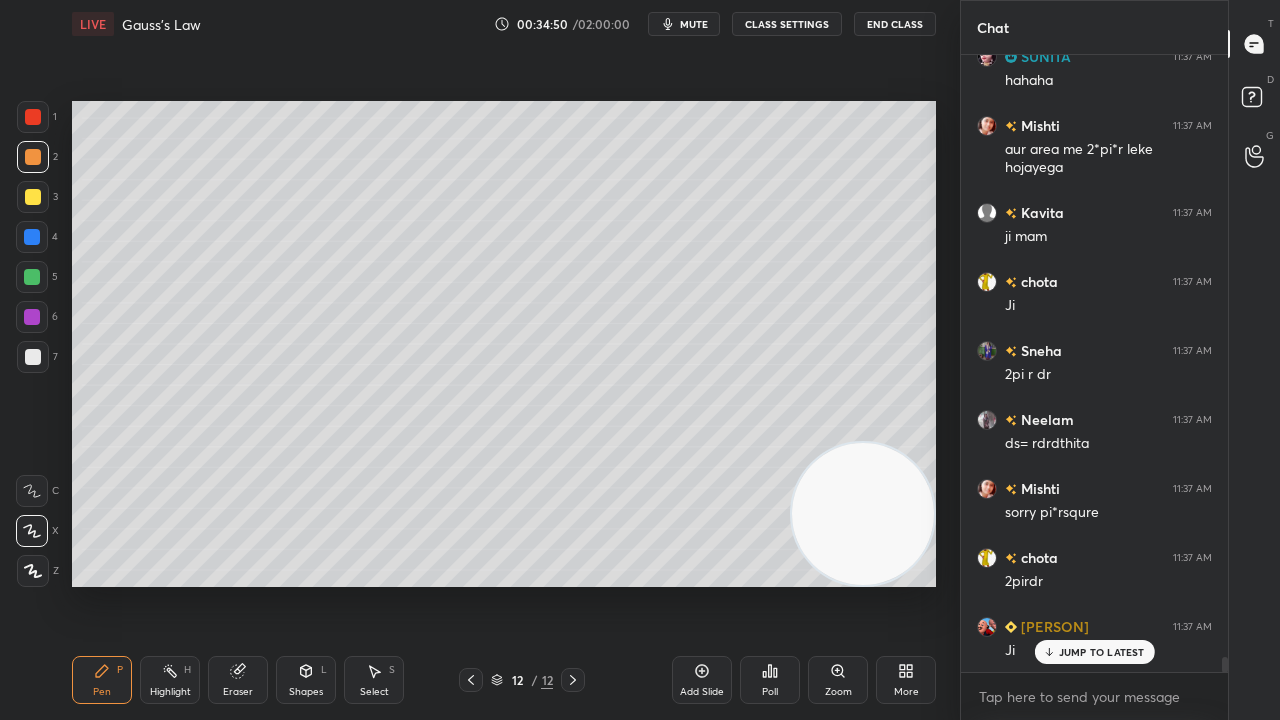 click on "mute" at bounding box center (694, 24) 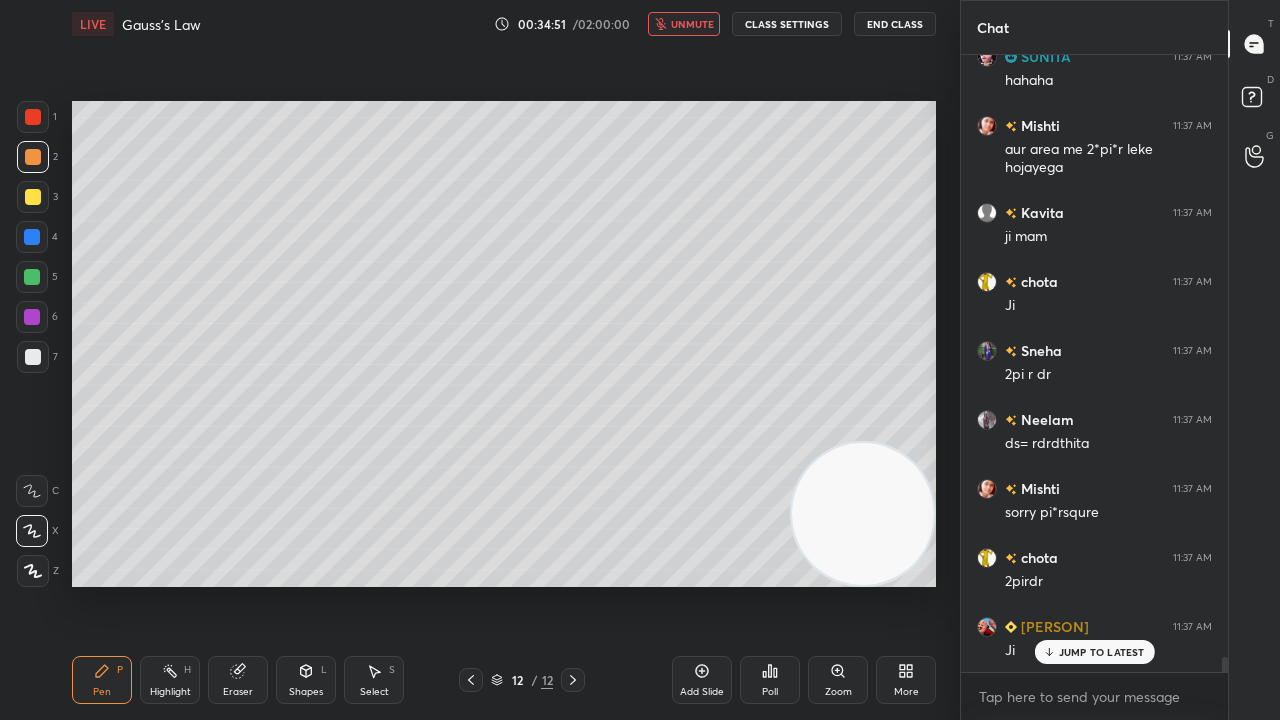 click on "unmute" at bounding box center [692, 24] 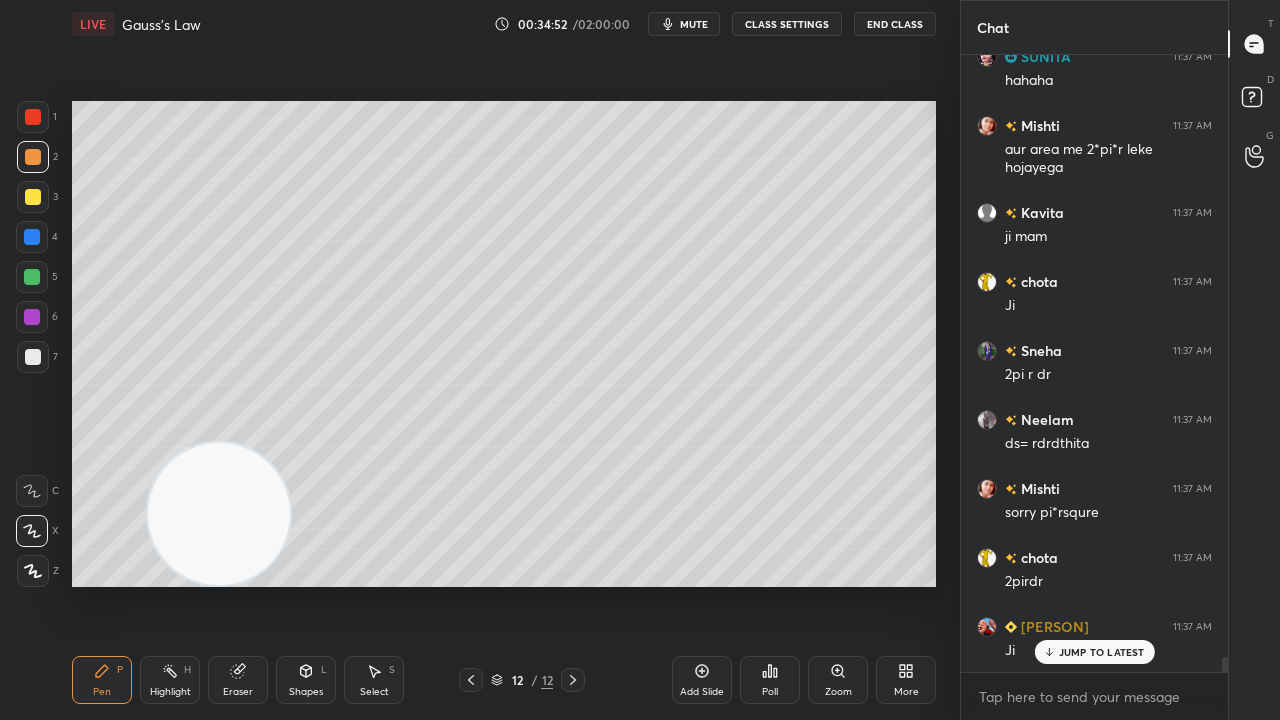 drag, startPoint x: 819, startPoint y: 556, endPoint x: 80, endPoint y: 574, distance: 739.2192 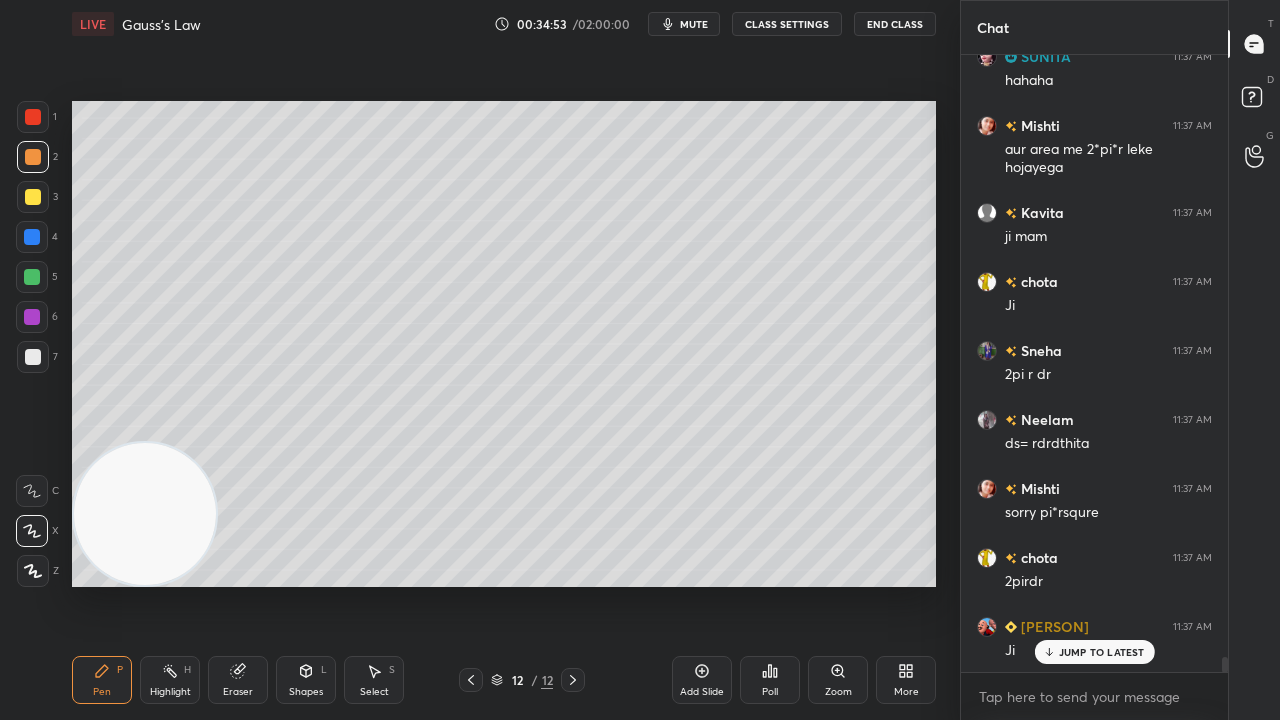 click on "mute" at bounding box center [694, 24] 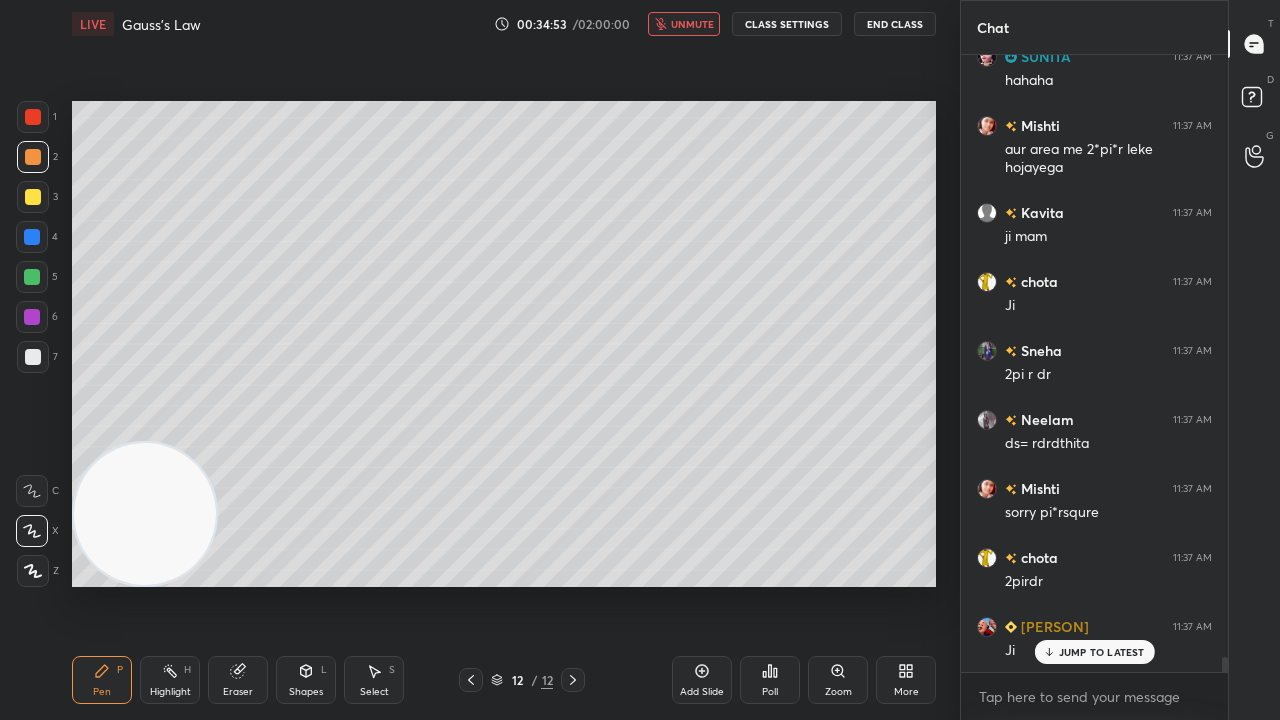 click on "unmute" at bounding box center [692, 24] 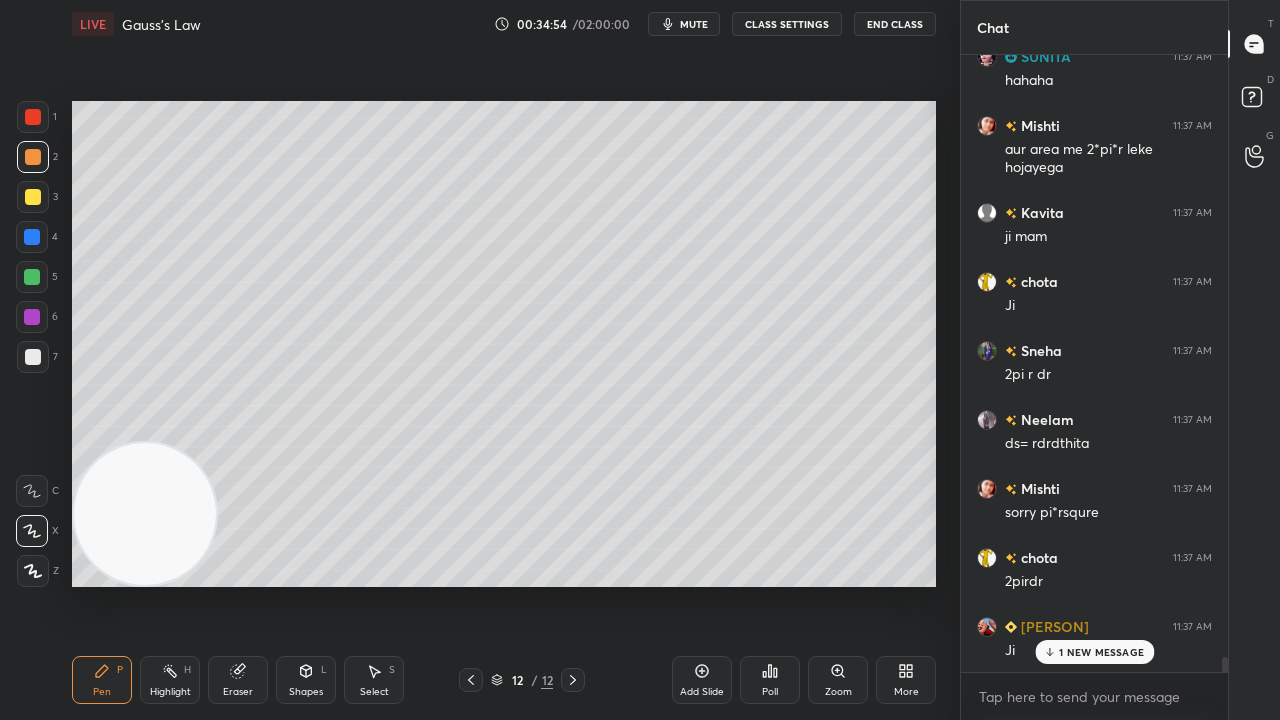 scroll, scrollTop: 24056, scrollLeft: 0, axis: vertical 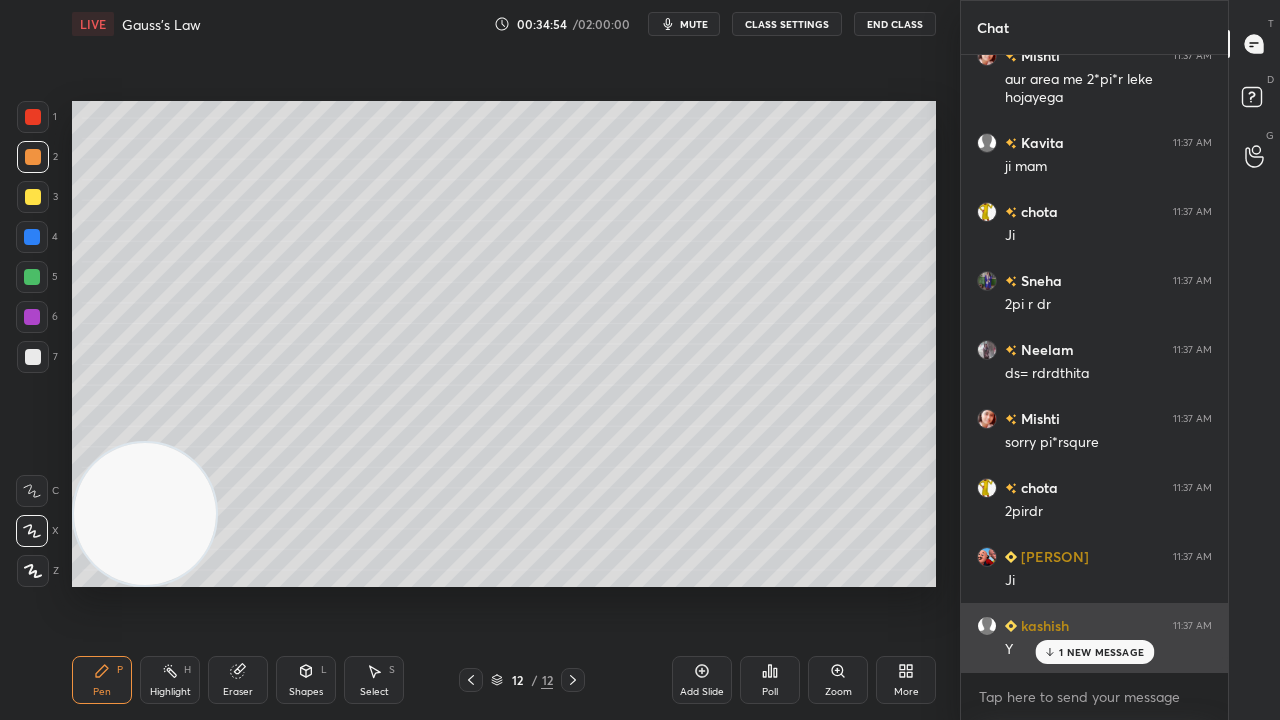 click on "Y" at bounding box center [1108, 650] 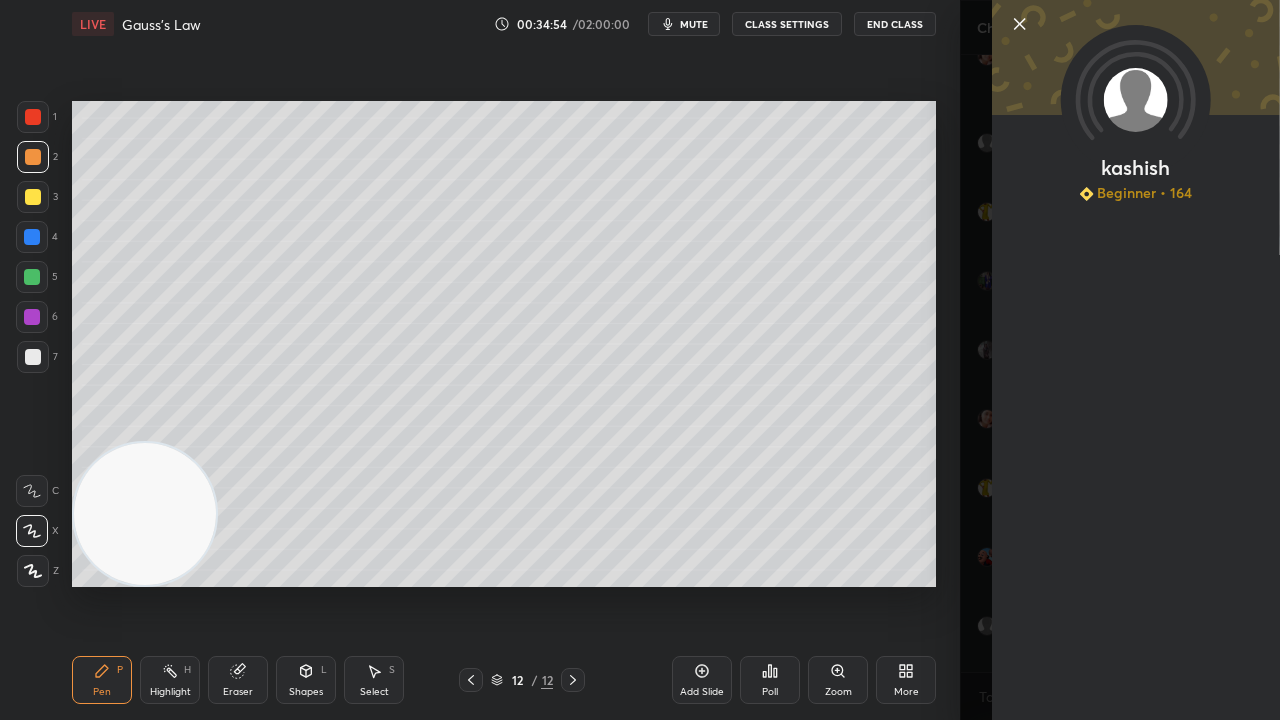 click on "[PERSON] Beginner   •   164" at bounding box center [1120, 360] 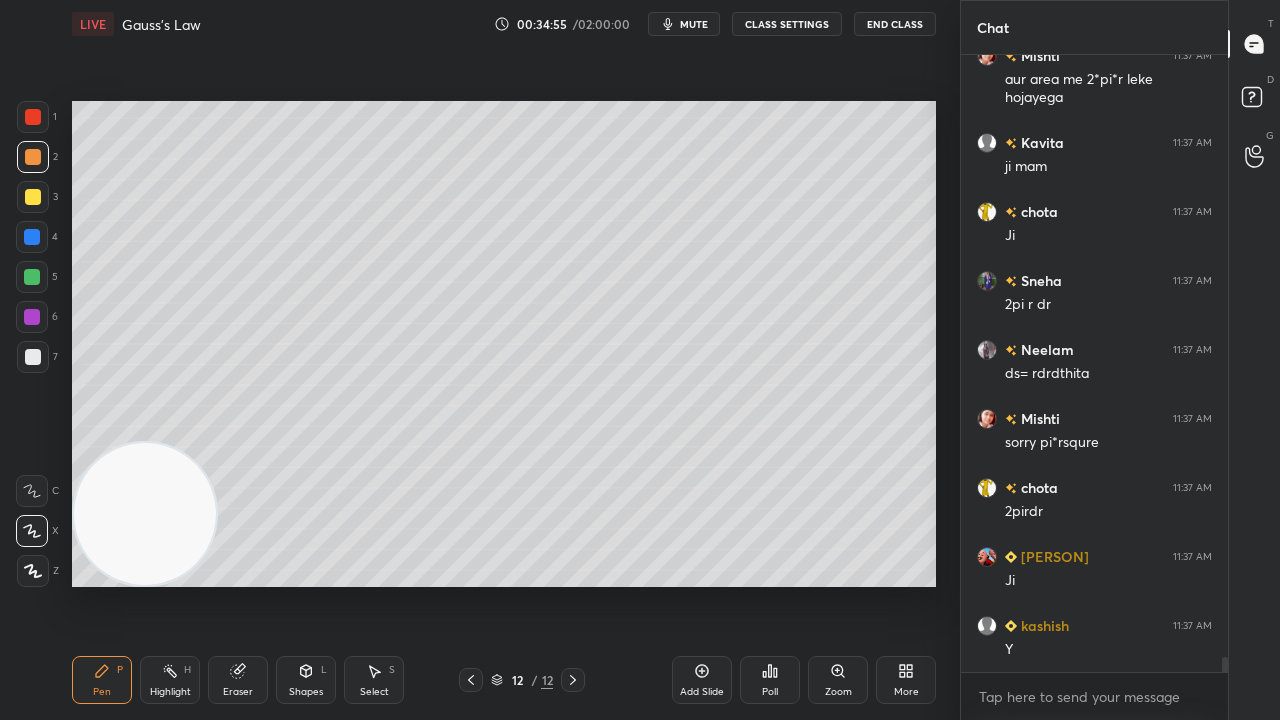 click on "mute" at bounding box center (694, 24) 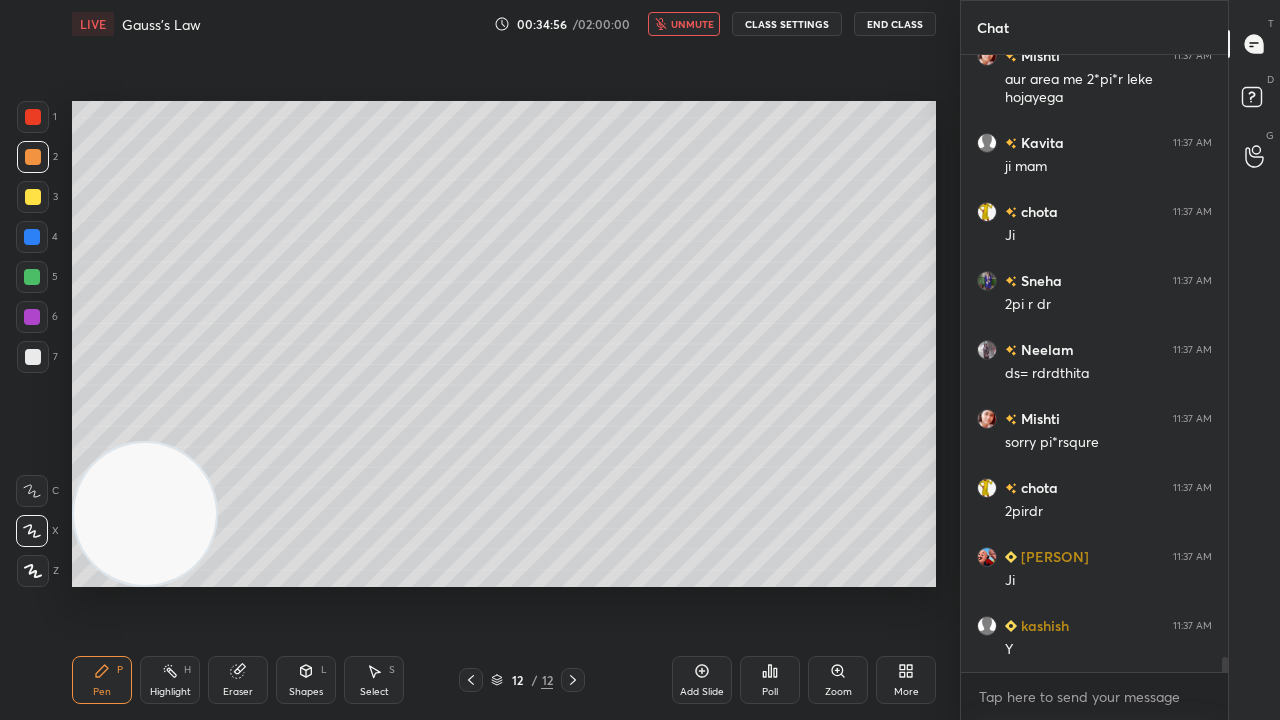 click on "unmute" at bounding box center [692, 24] 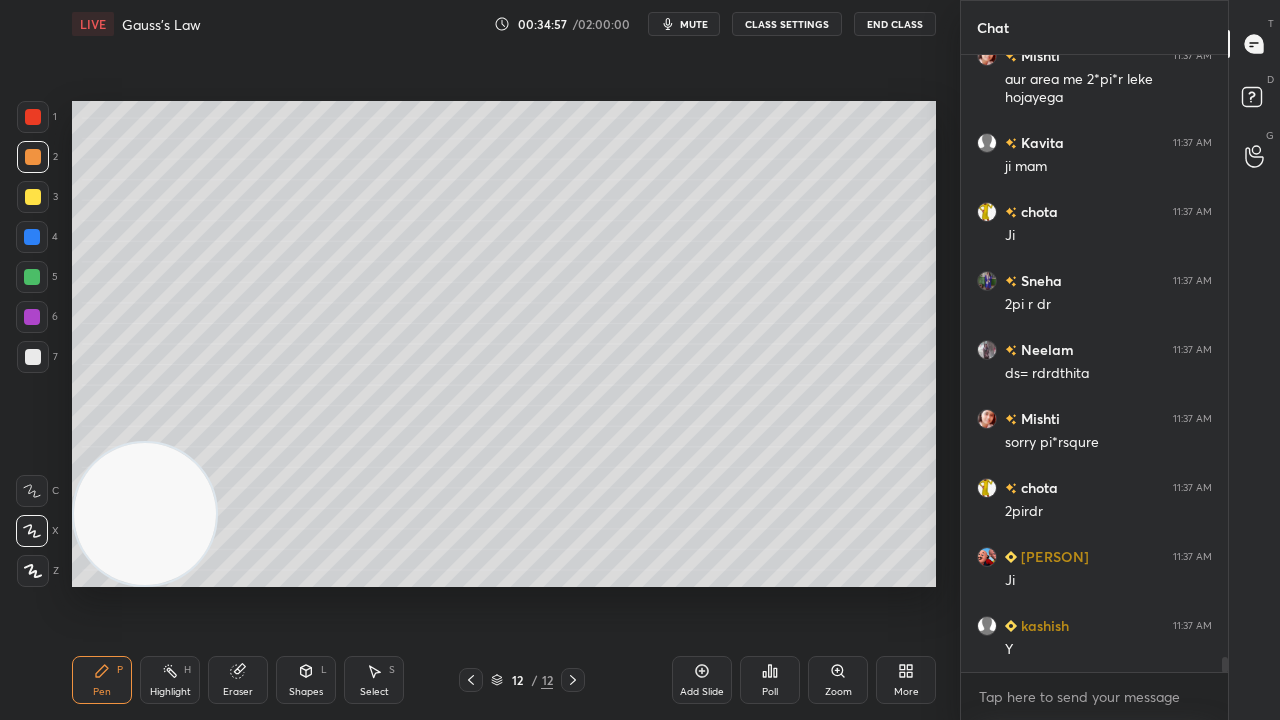 click at bounding box center [33, 357] 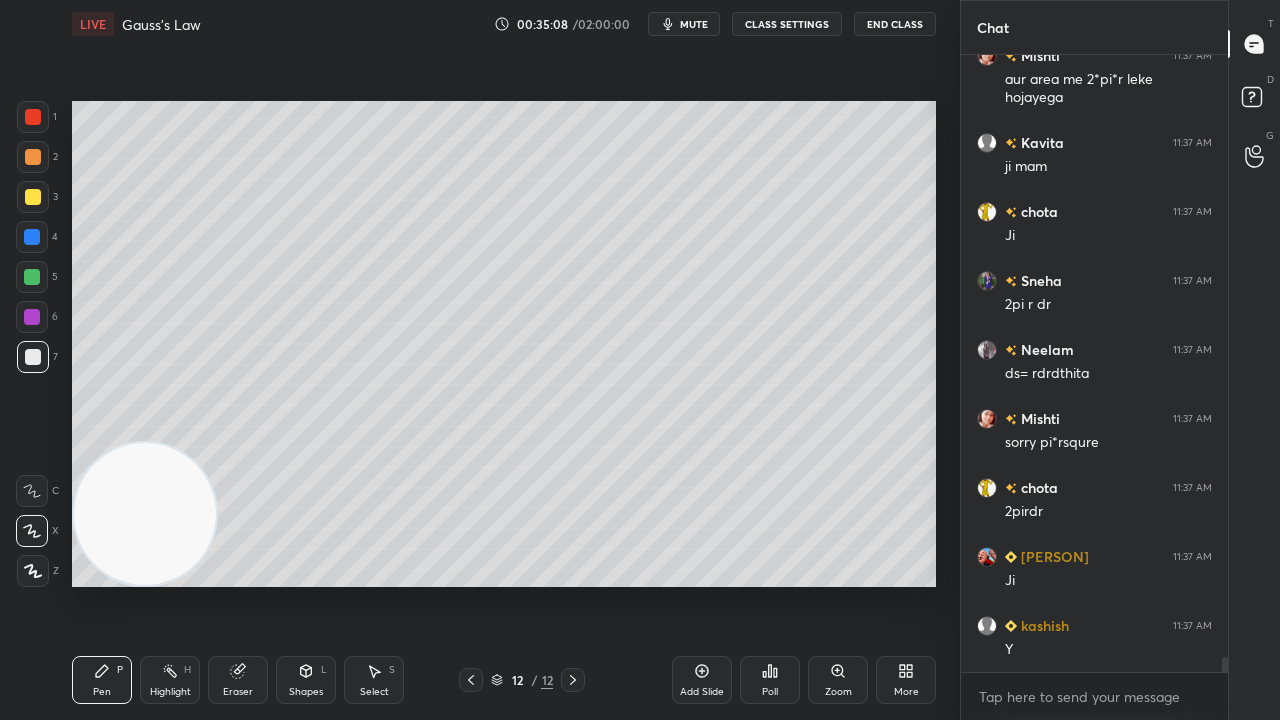 scroll, scrollTop: 24124, scrollLeft: 0, axis: vertical 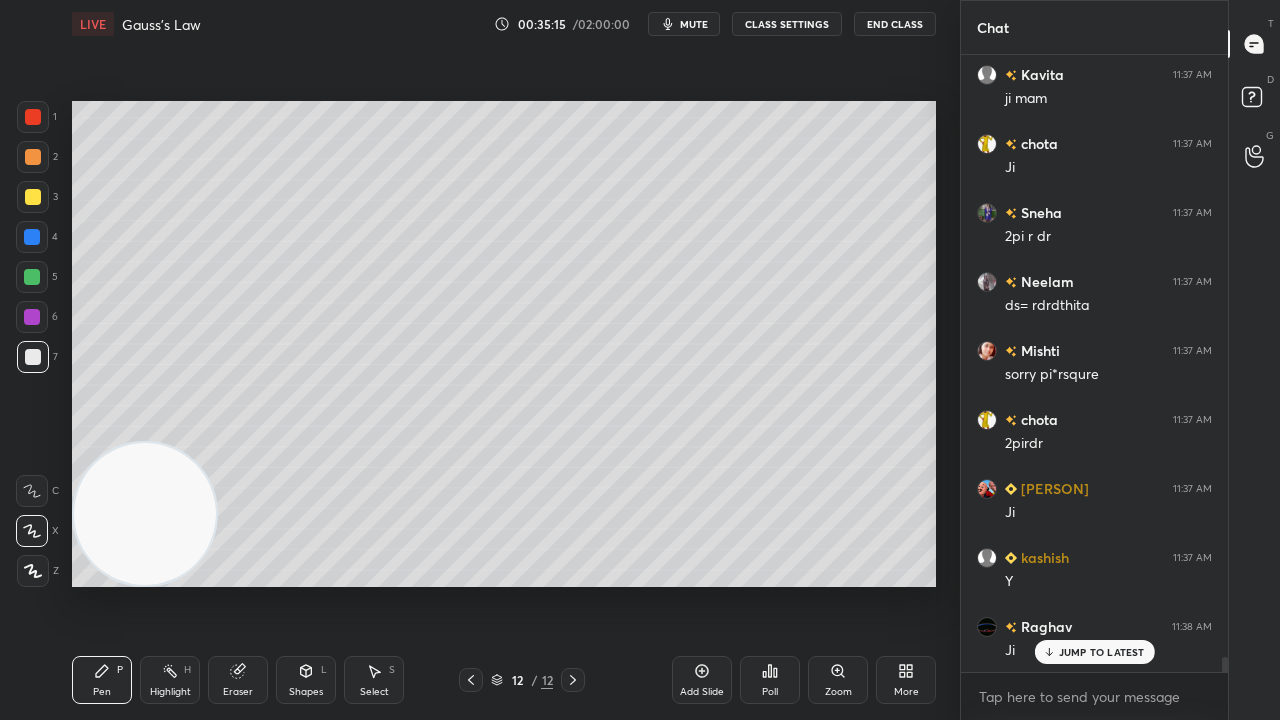 click on "JUMP TO LATEST" at bounding box center (1102, 652) 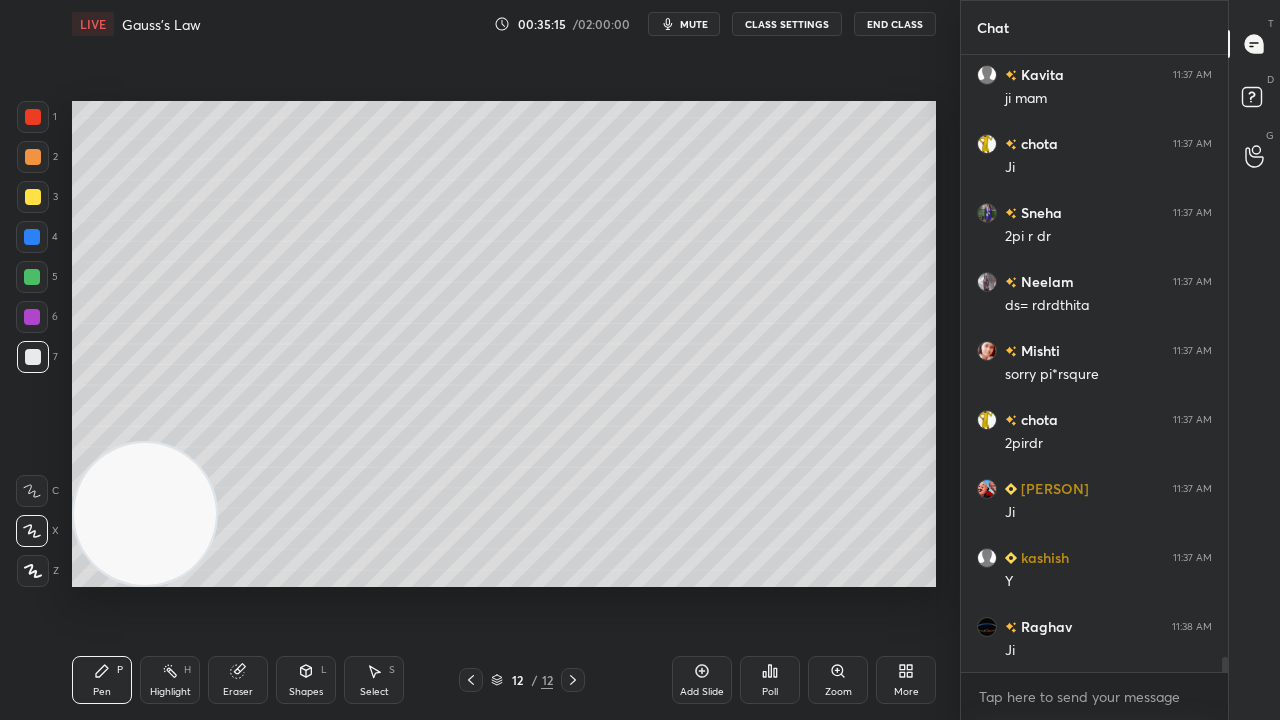 click on "mute" at bounding box center (694, 24) 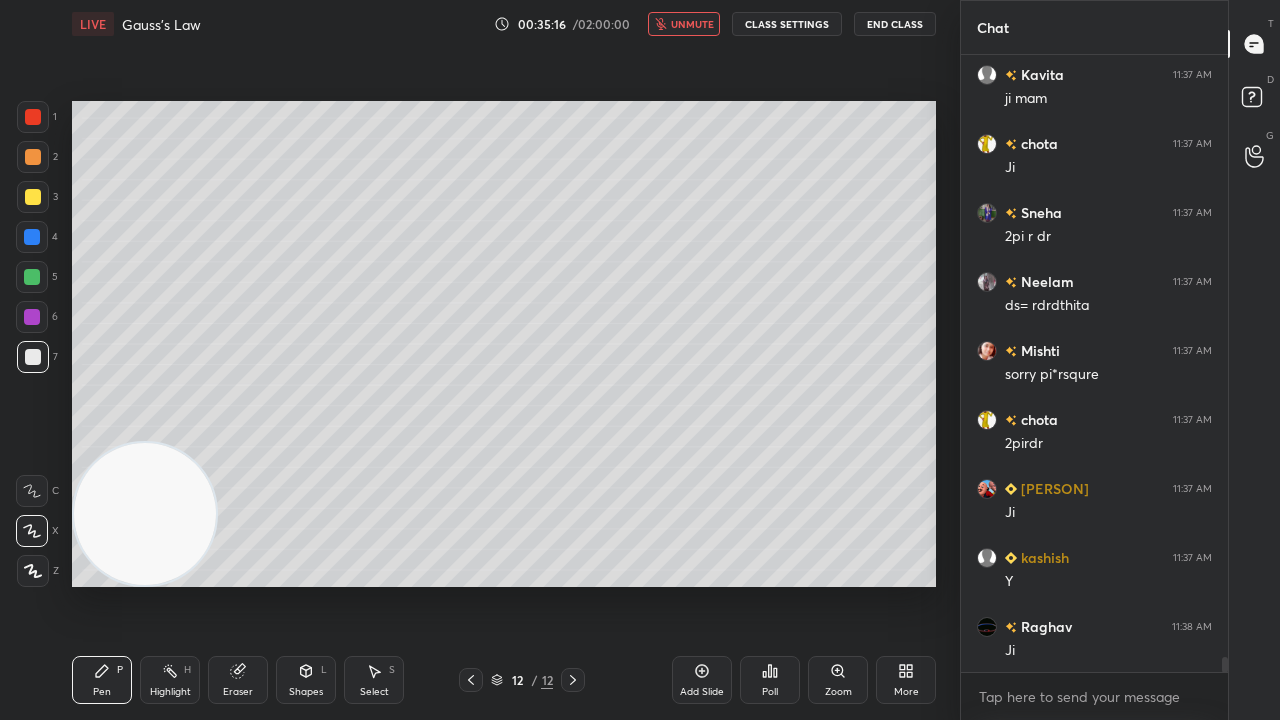 click on "unmute" at bounding box center [692, 24] 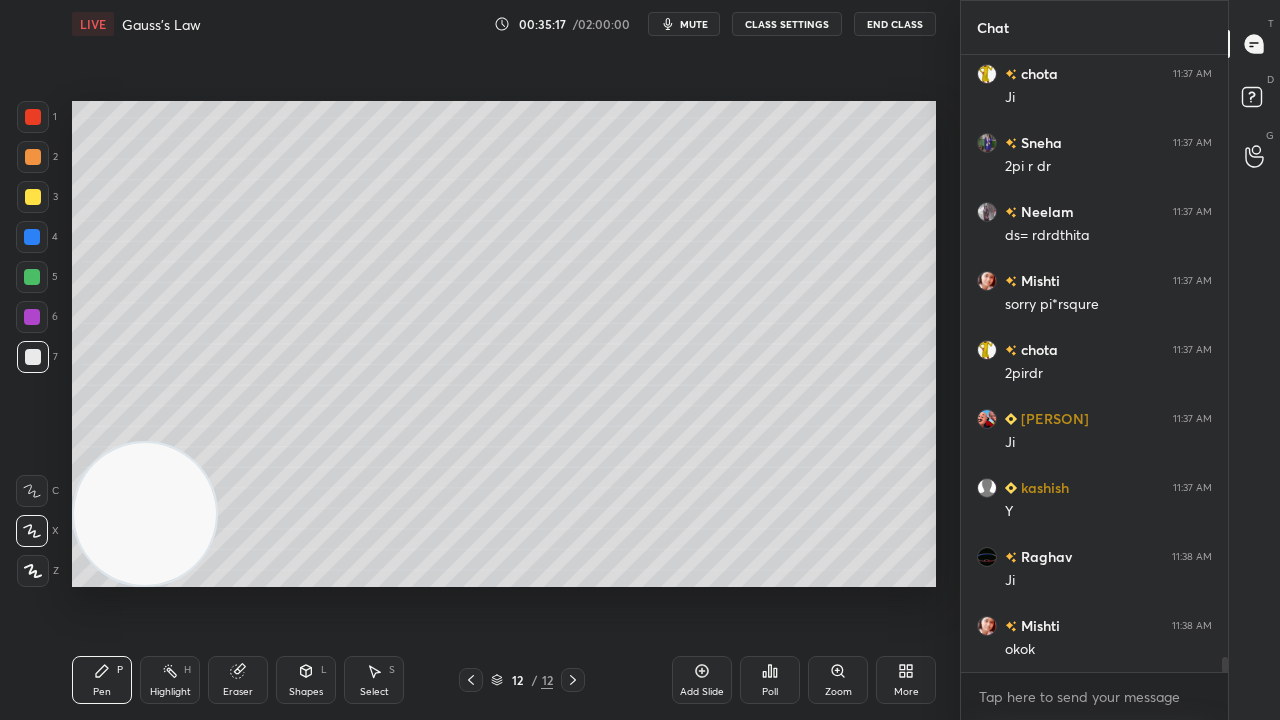 scroll, scrollTop: 24262, scrollLeft: 0, axis: vertical 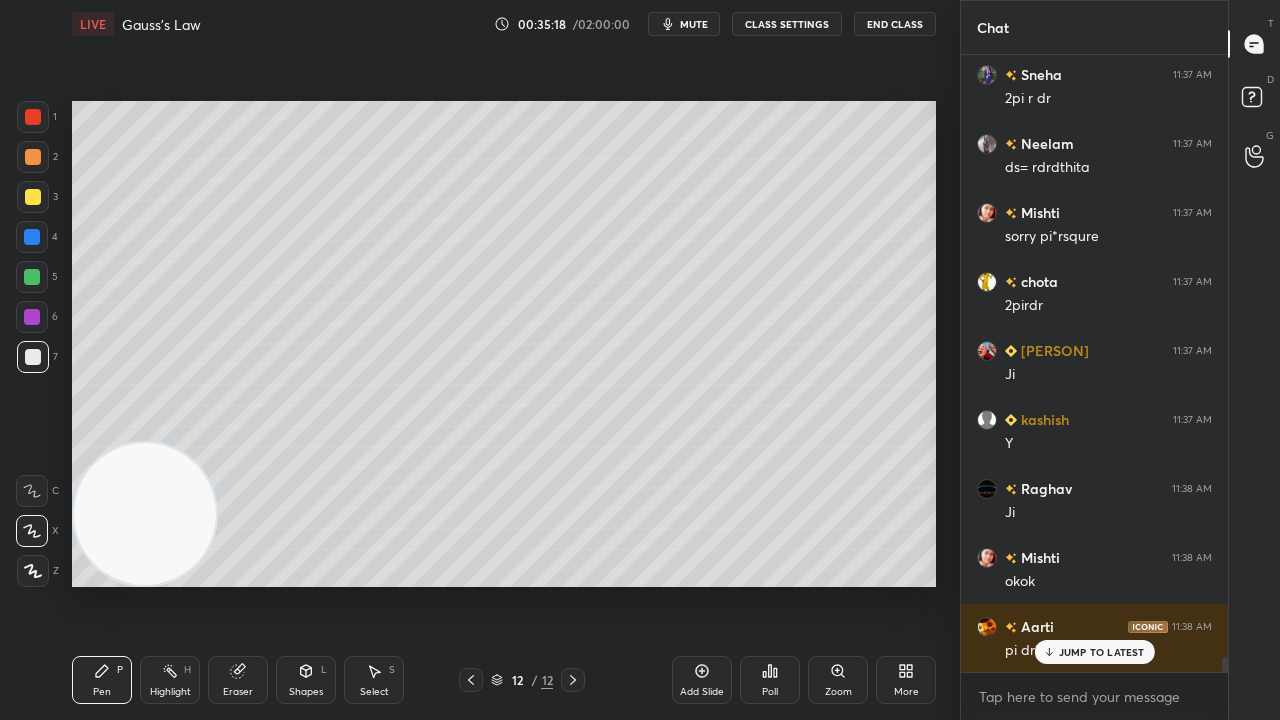 click on "mute" at bounding box center (694, 24) 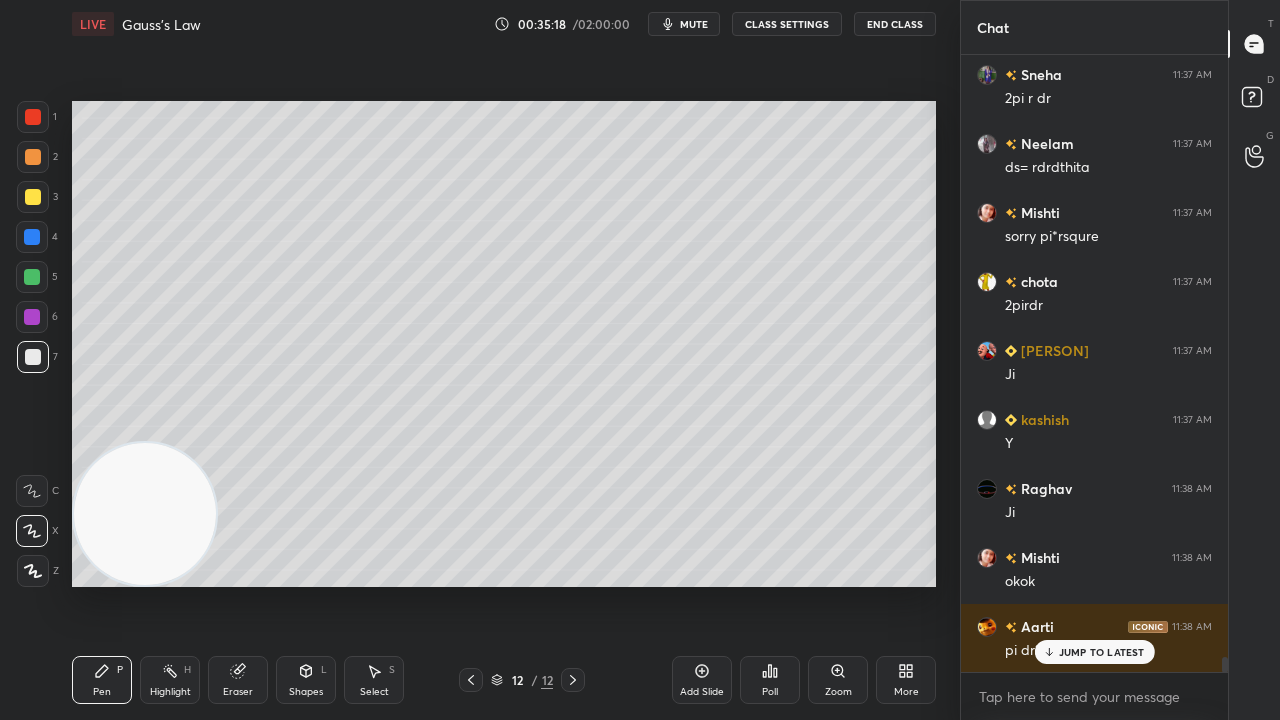 click on "mute" at bounding box center [684, 24] 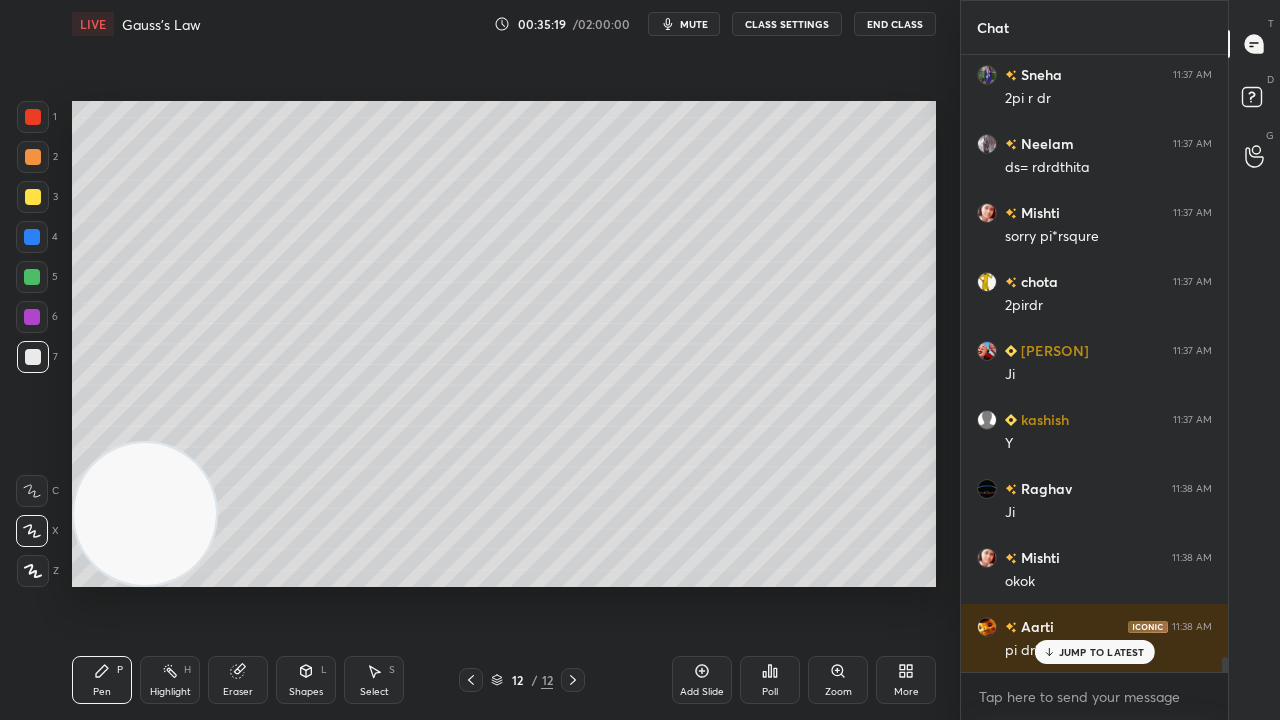 scroll, scrollTop: 24332, scrollLeft: 0, axis: vertical 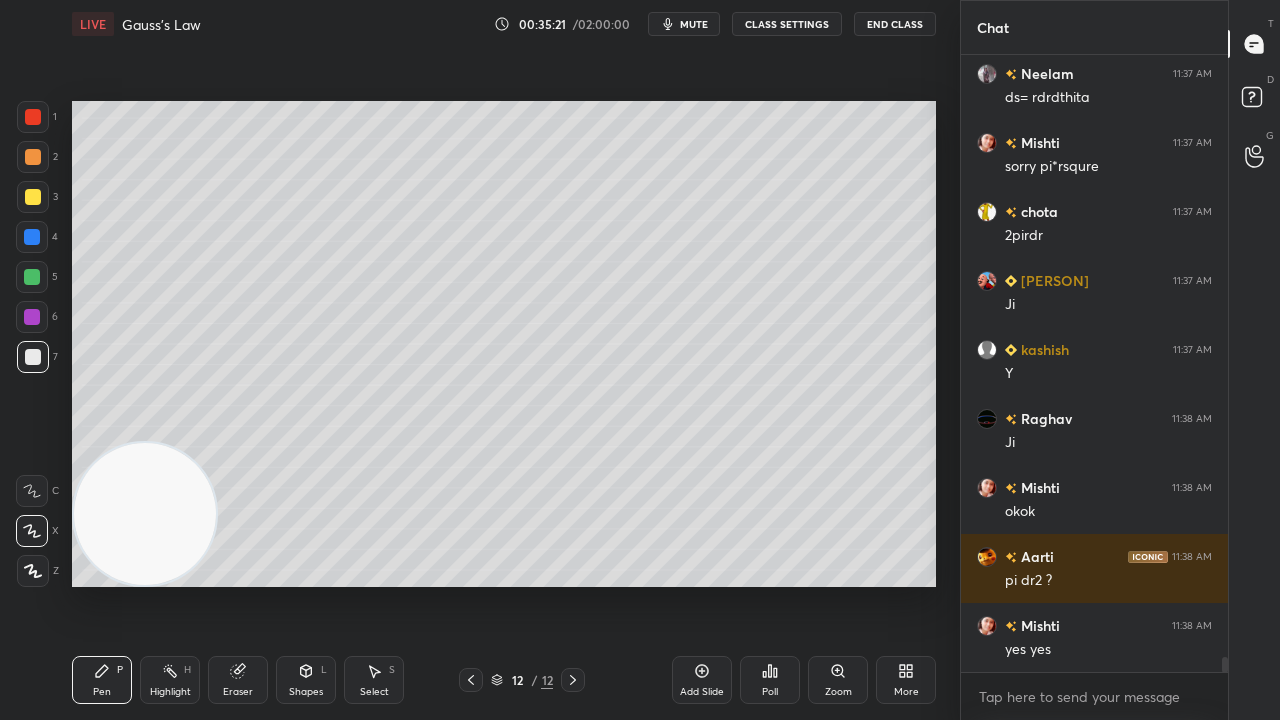 click on "mute" at bounding box center (694, 24) 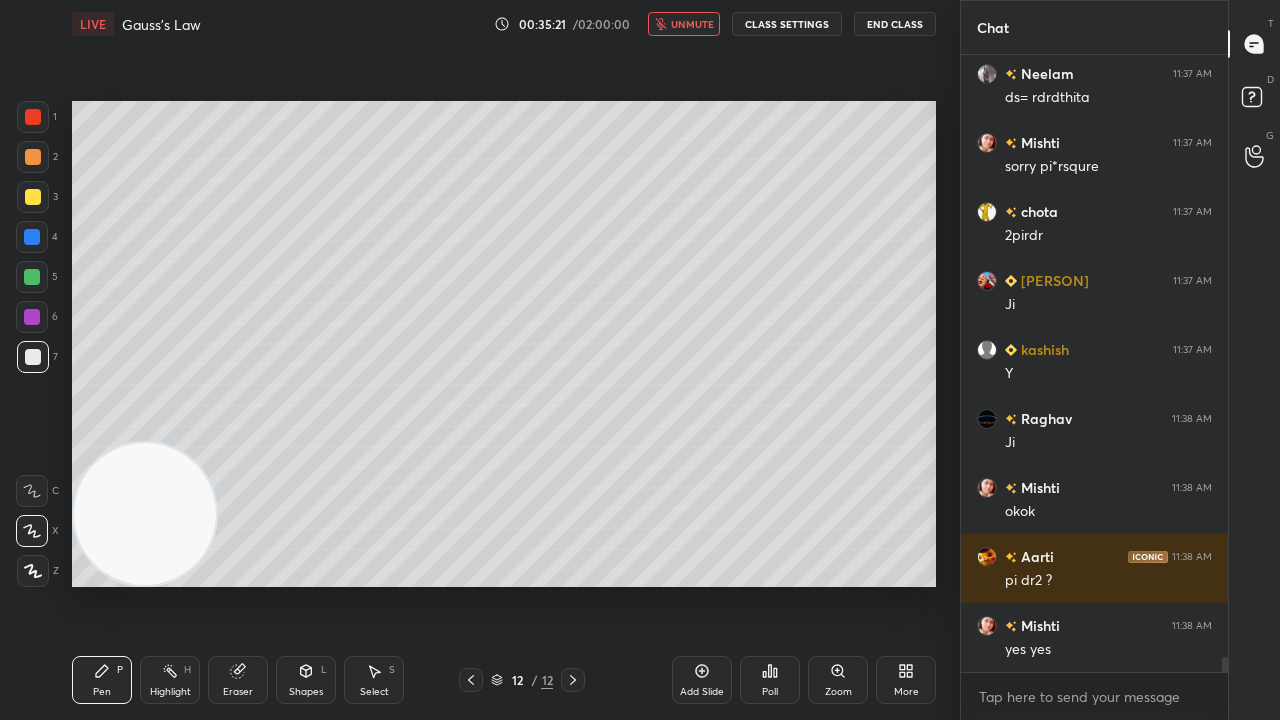 click on "unmute" at bounding box center (692, 24) 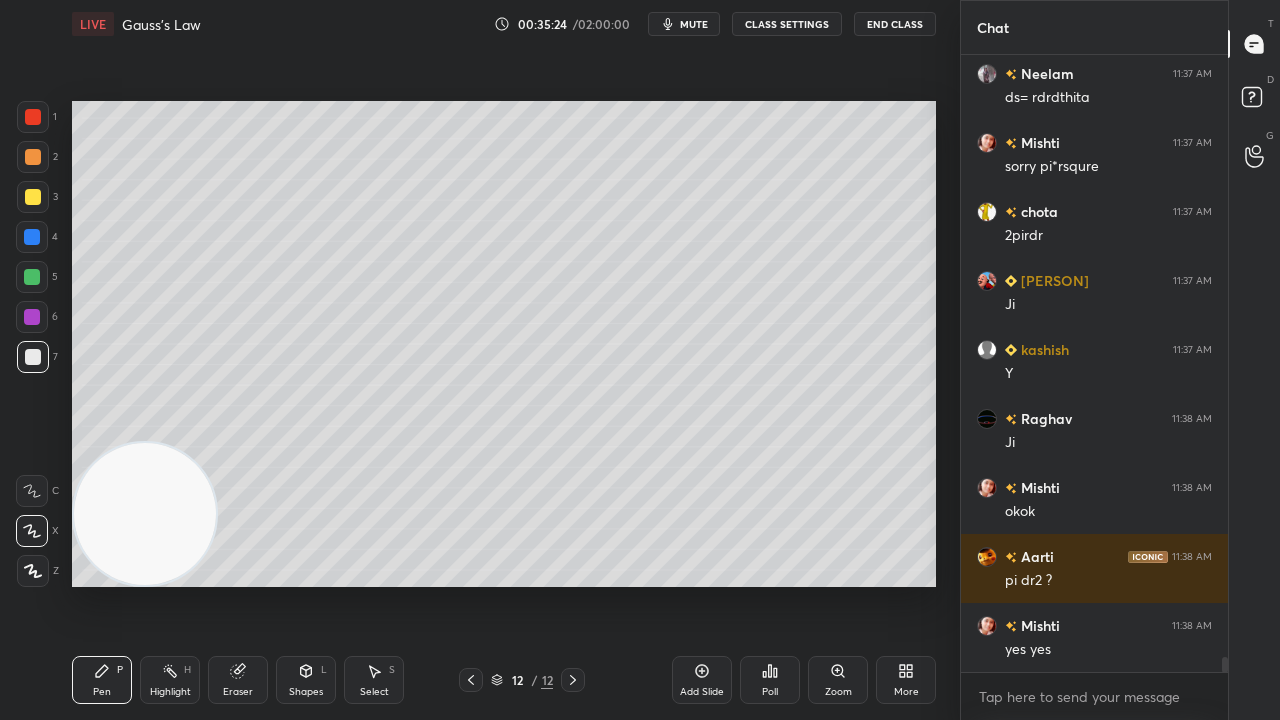 click on "mute" at bounding box center (694, 24) 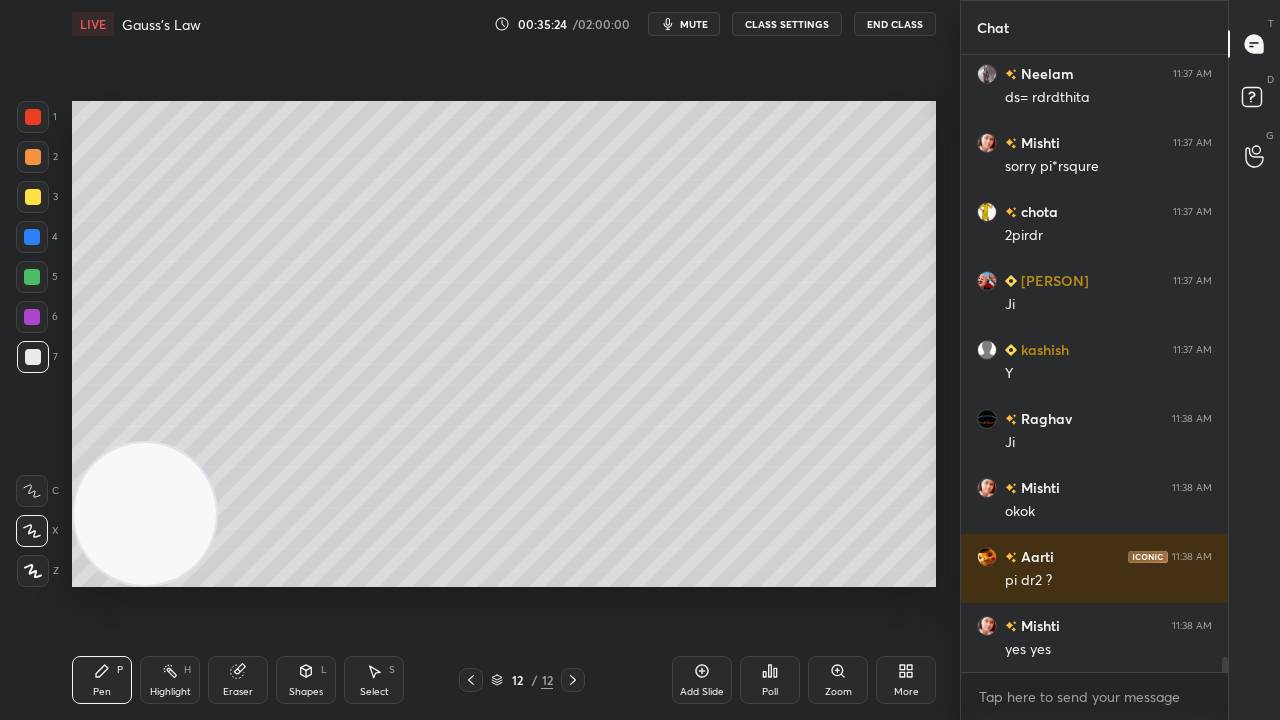 click on "mute" at bounding box center (694, 24) 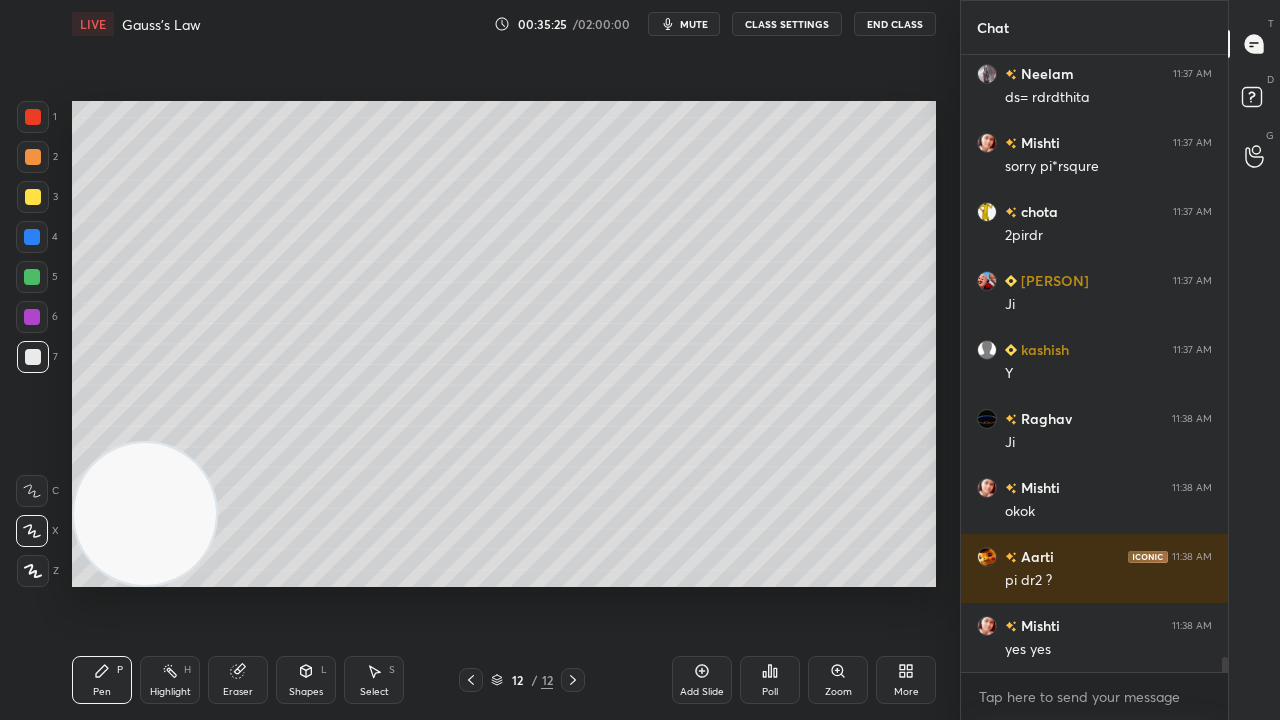 scroll, scrollTop: 24400, scrollLeft: 0, axis: vertical 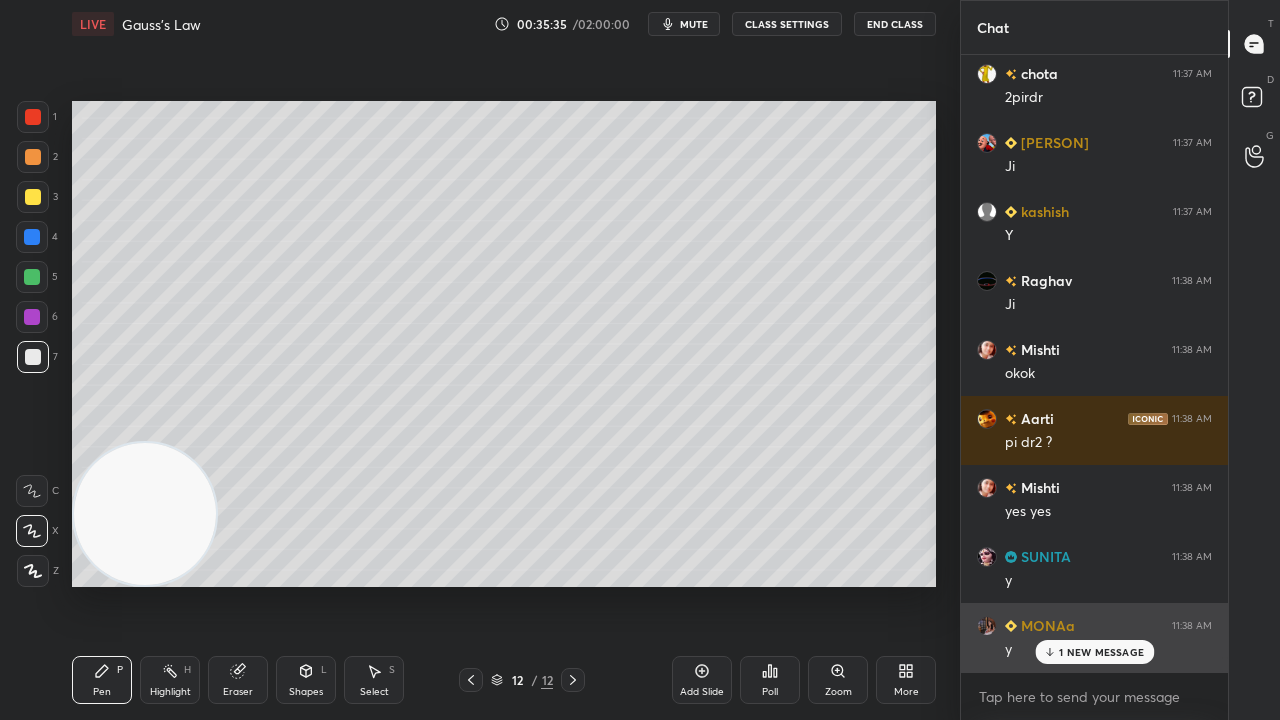 click on "y" at bounding box center [1108, 650] 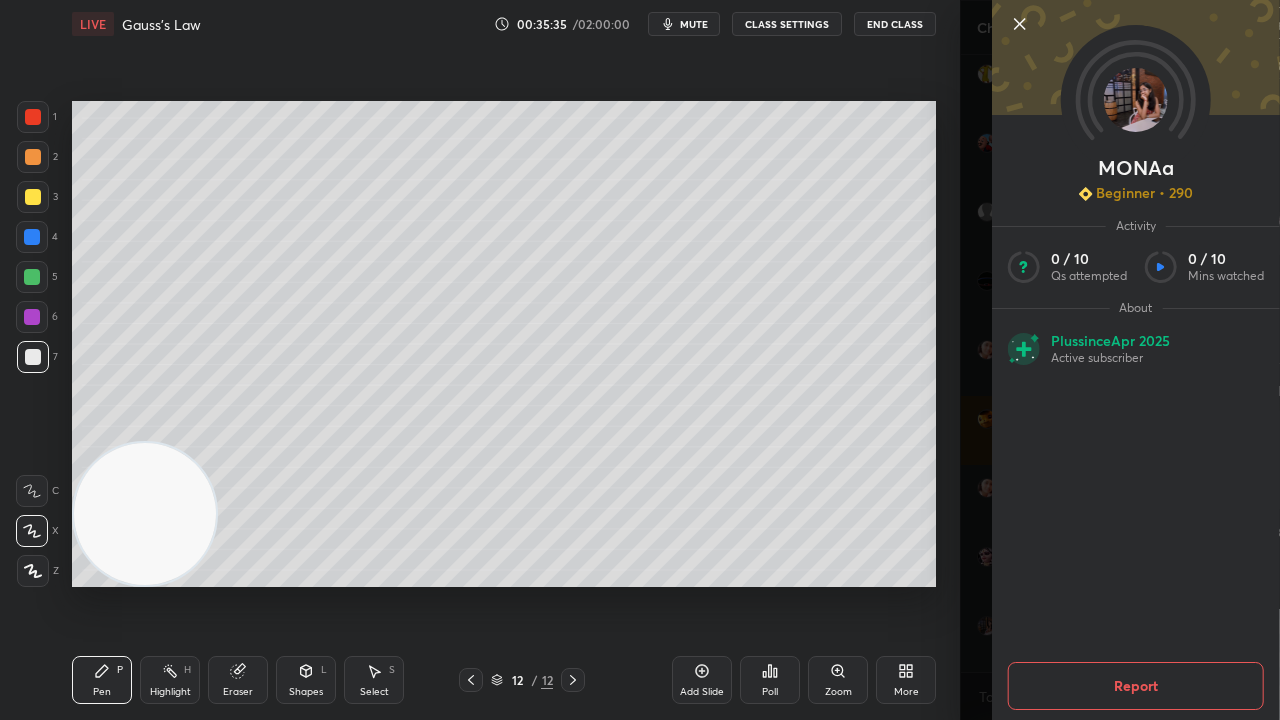 click on "[PERSON] Beginner   •   290 Activity 0 / 10 Qs attempted 0 / 10 Mins watched About Plus  since  Apr   2025 Active subscriber Report" at bounding box center (1120, 360) 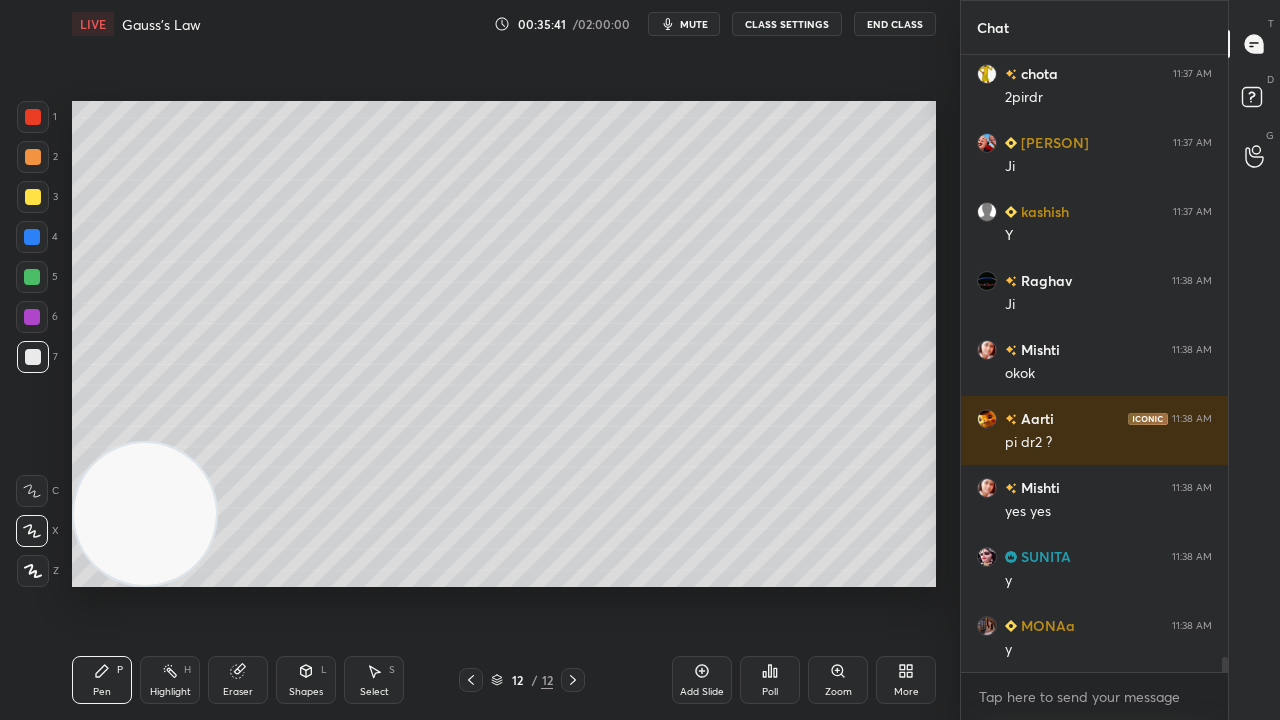 scroll, scrollTop: 24538, scrollLeft: 0, axis: vertical 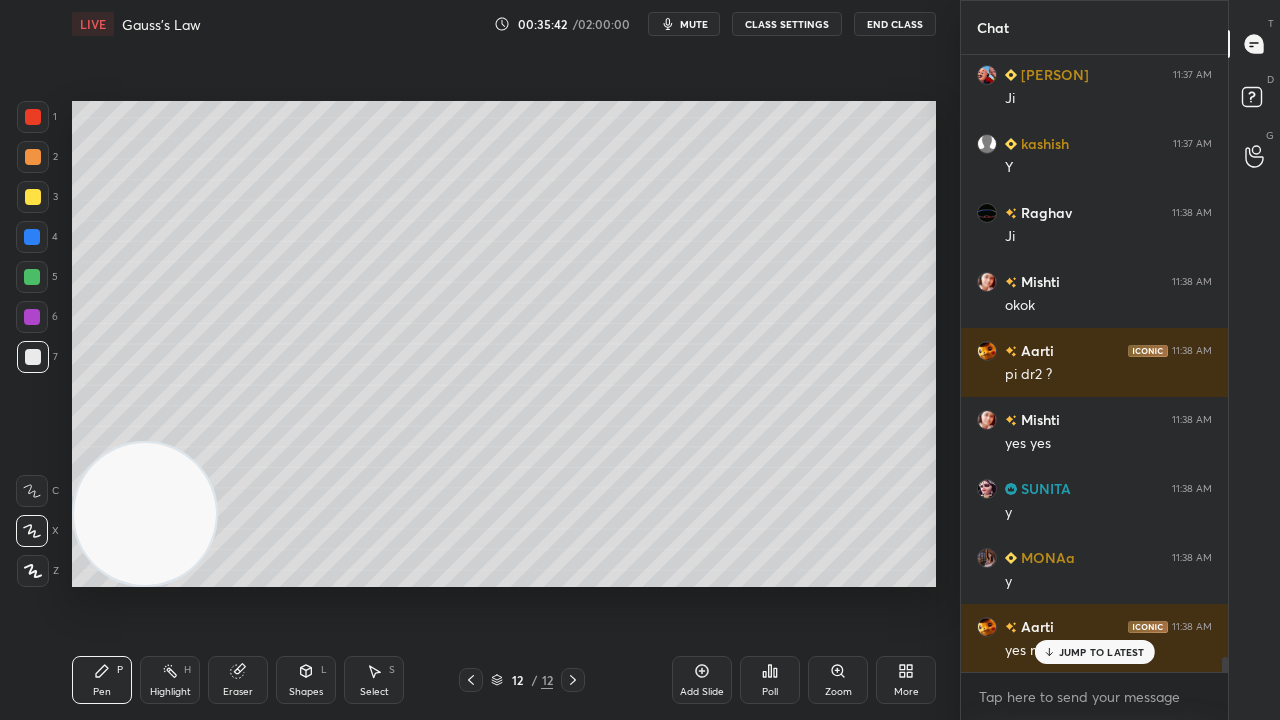 click on "mute" at bounding box center (694, 24) 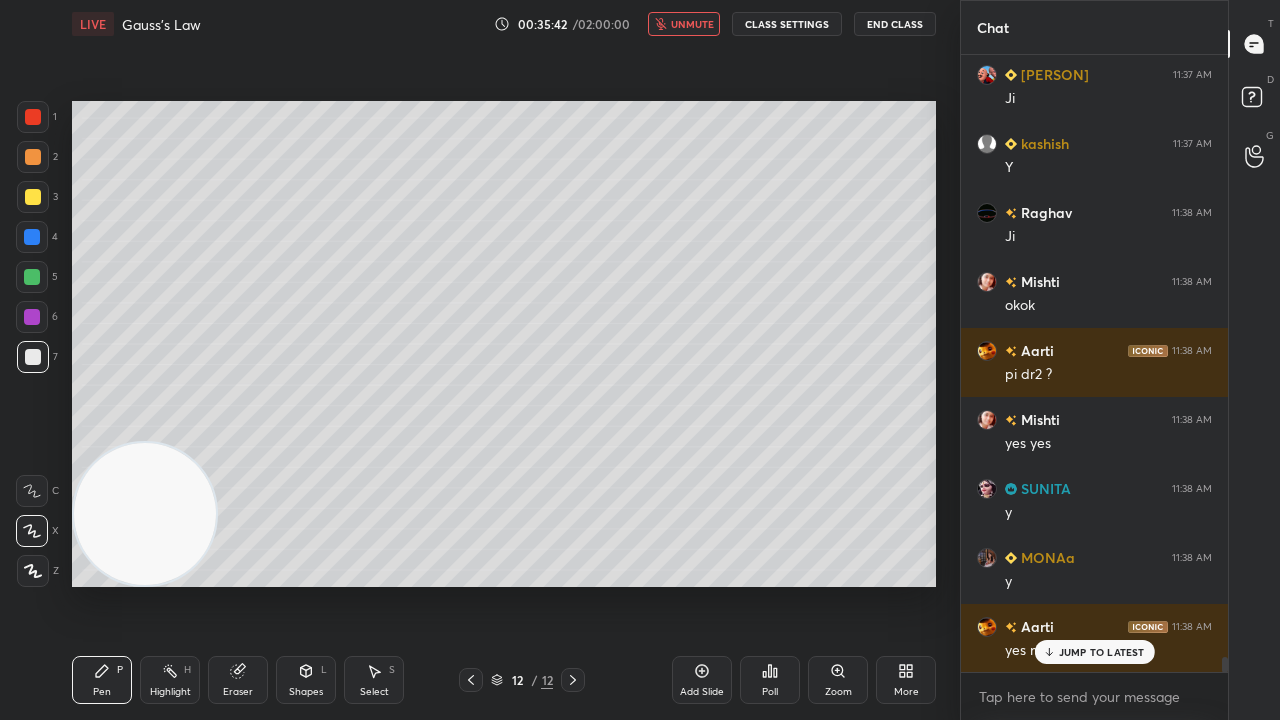 click on "unmute" at bounding box center (692, 24) 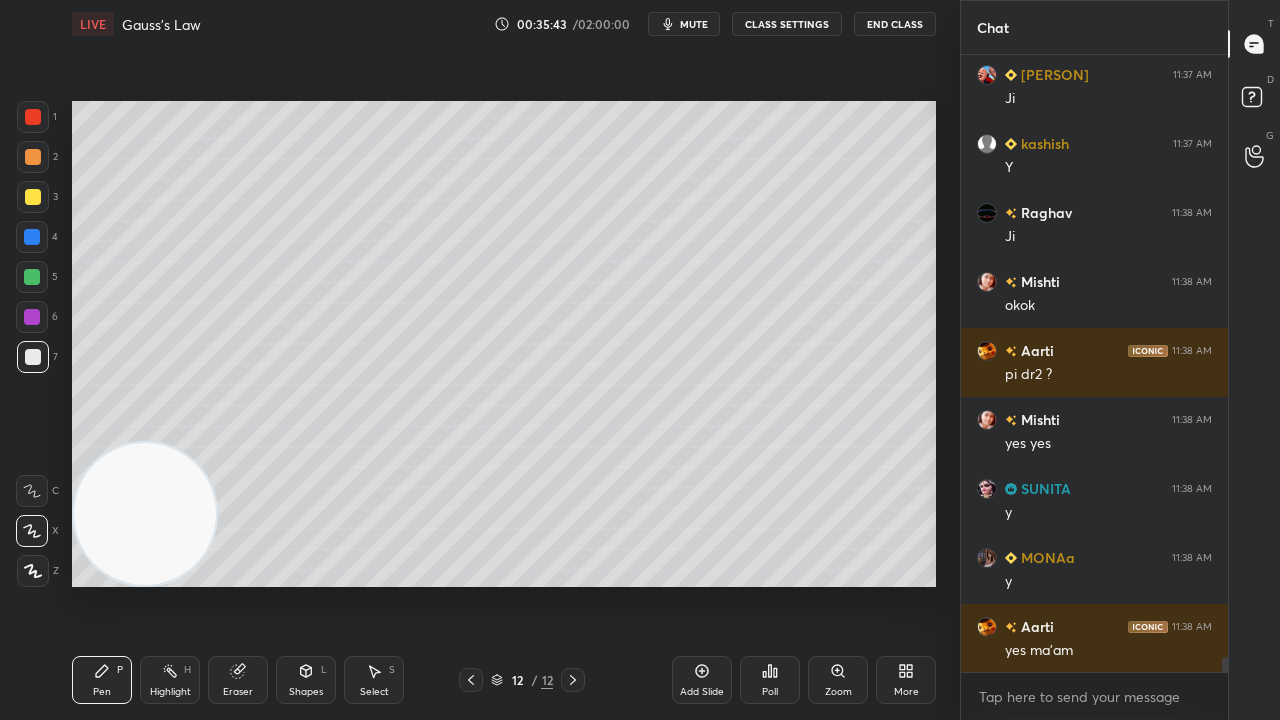 scroll, scrollTop: 24608, scrollLeft: 0, axis: vertical 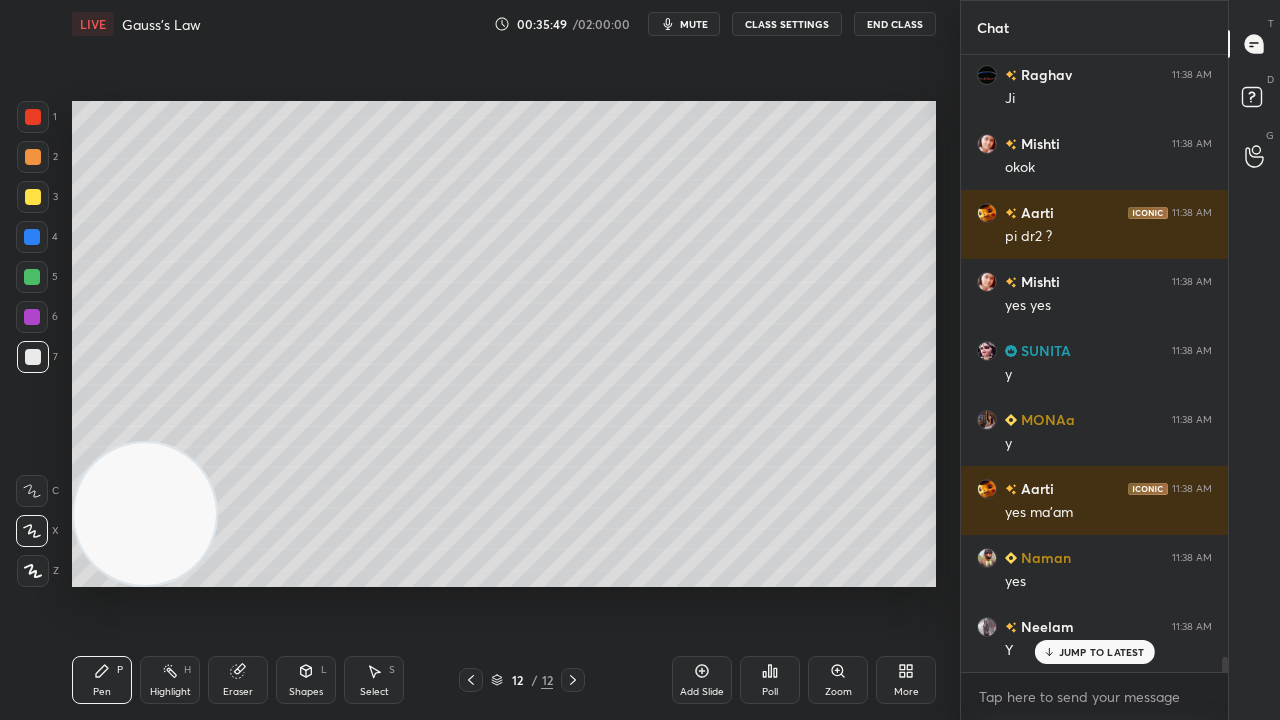 click on "Eraser" at bounding box center (238, 680) 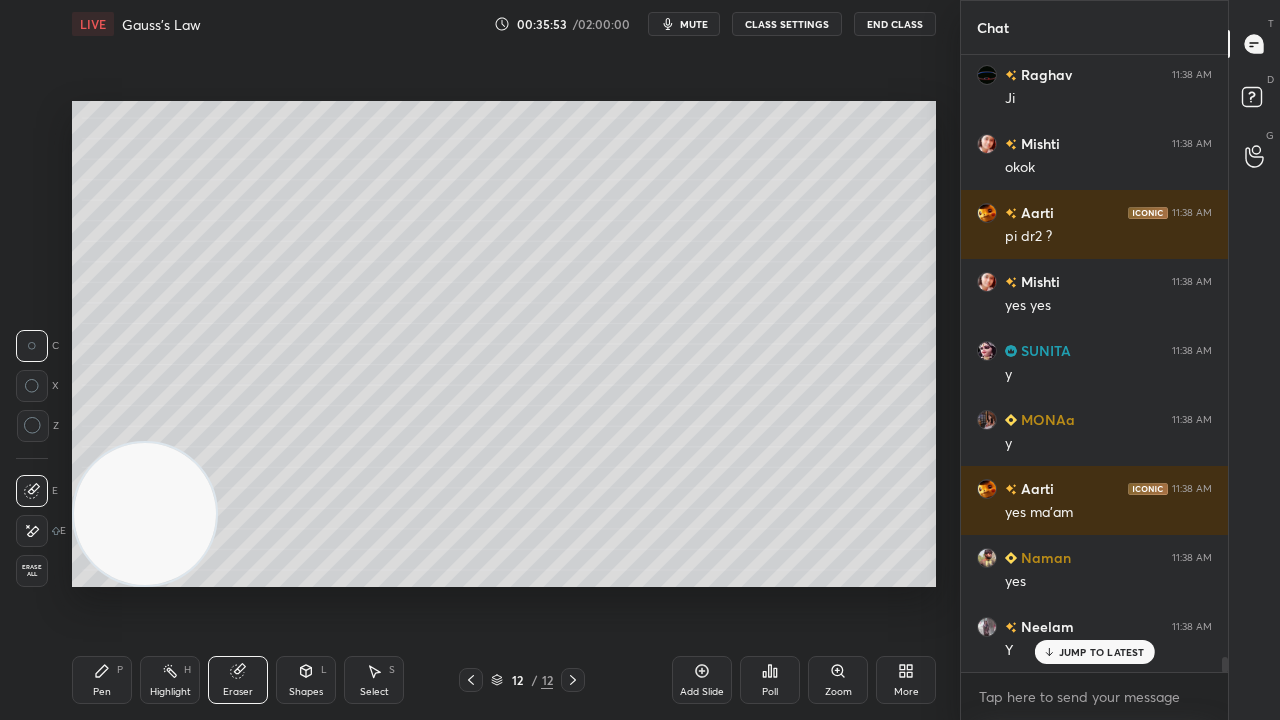 click on "Setting up your live class Poll for   secs No correct answer Start poll" at bounding box center (504, 344) 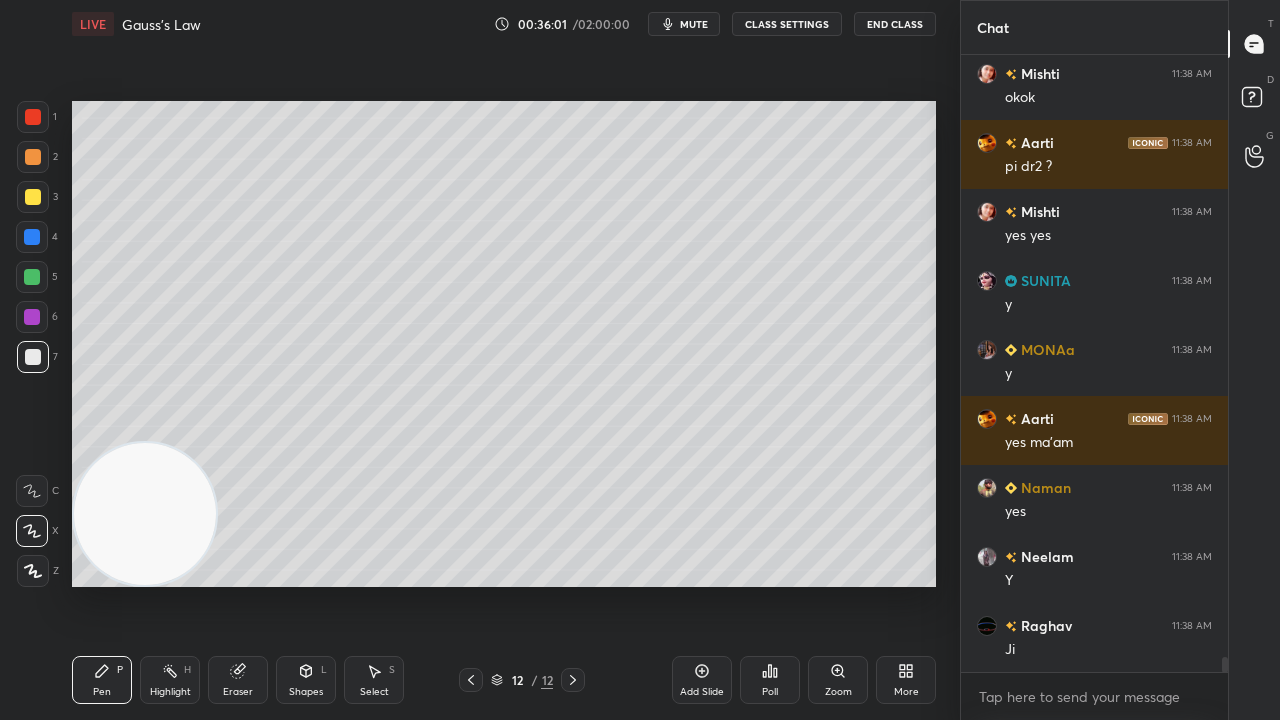 scroll, scrollTop: 24814, scrollLeft: 0, axis: vertical 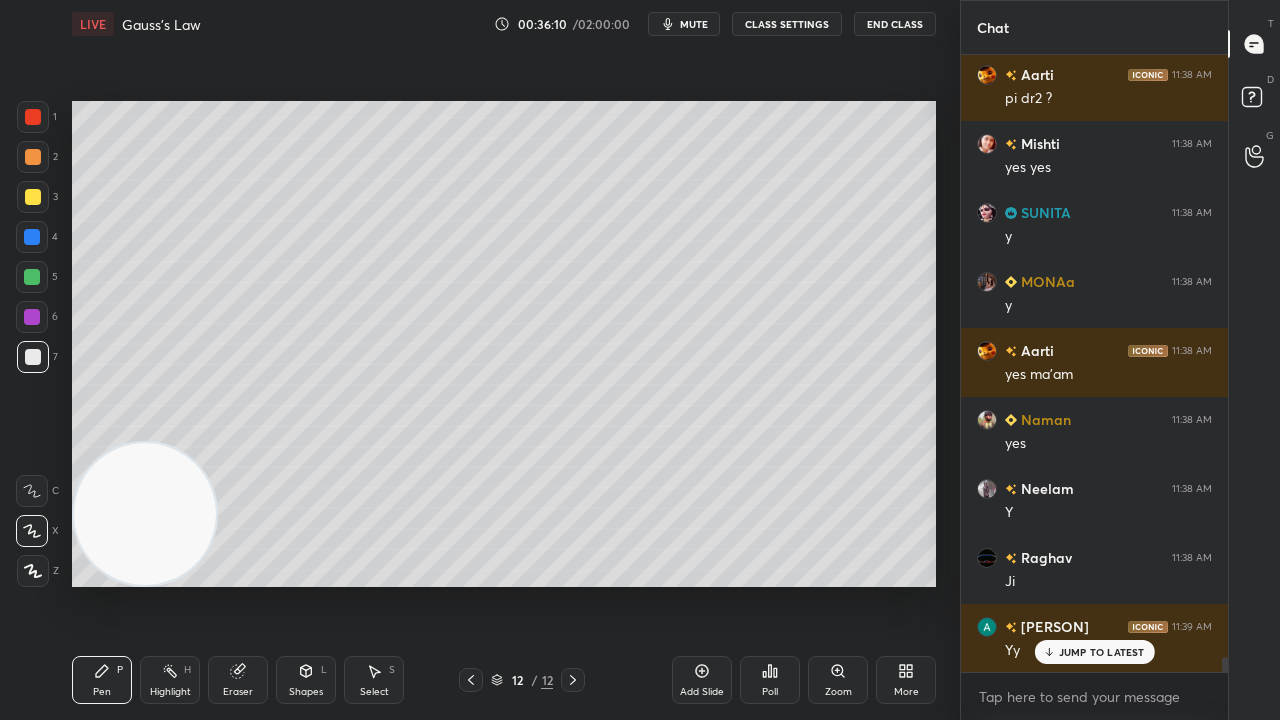click on "JUMP TO LATEST" at bounding box center (1102, 652) 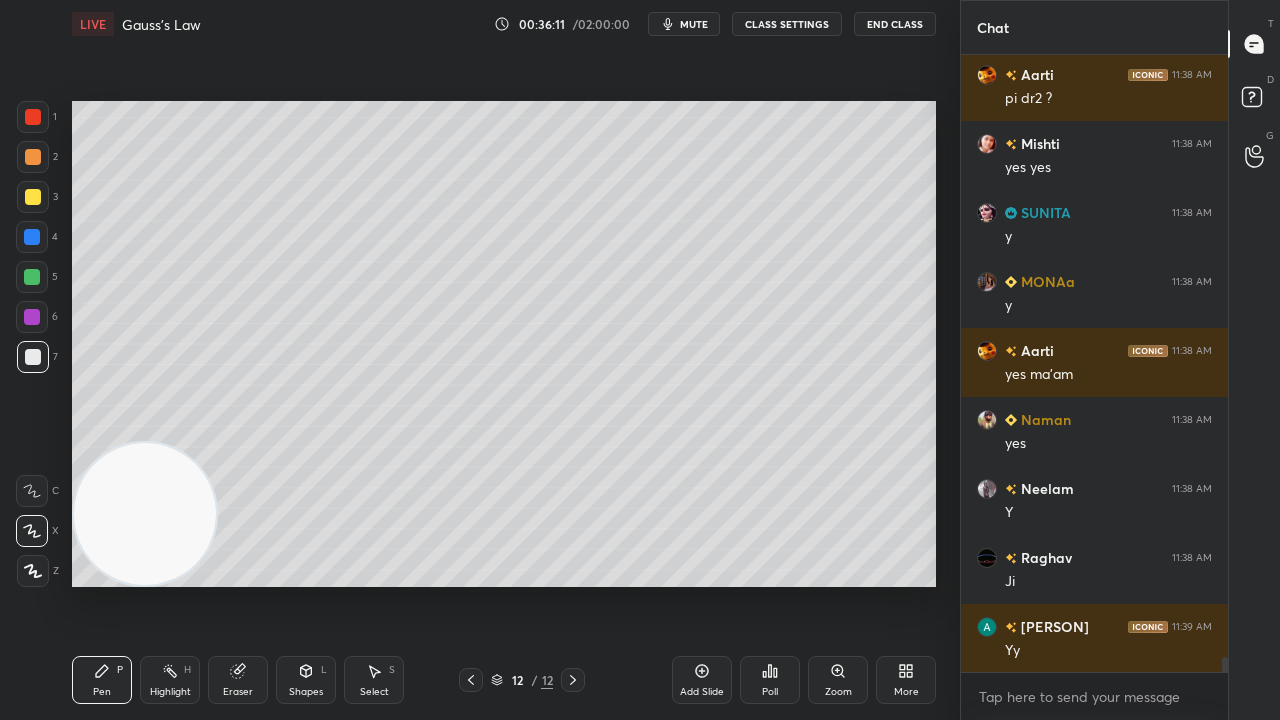 click on "mute" at bounding box center [694, 24] 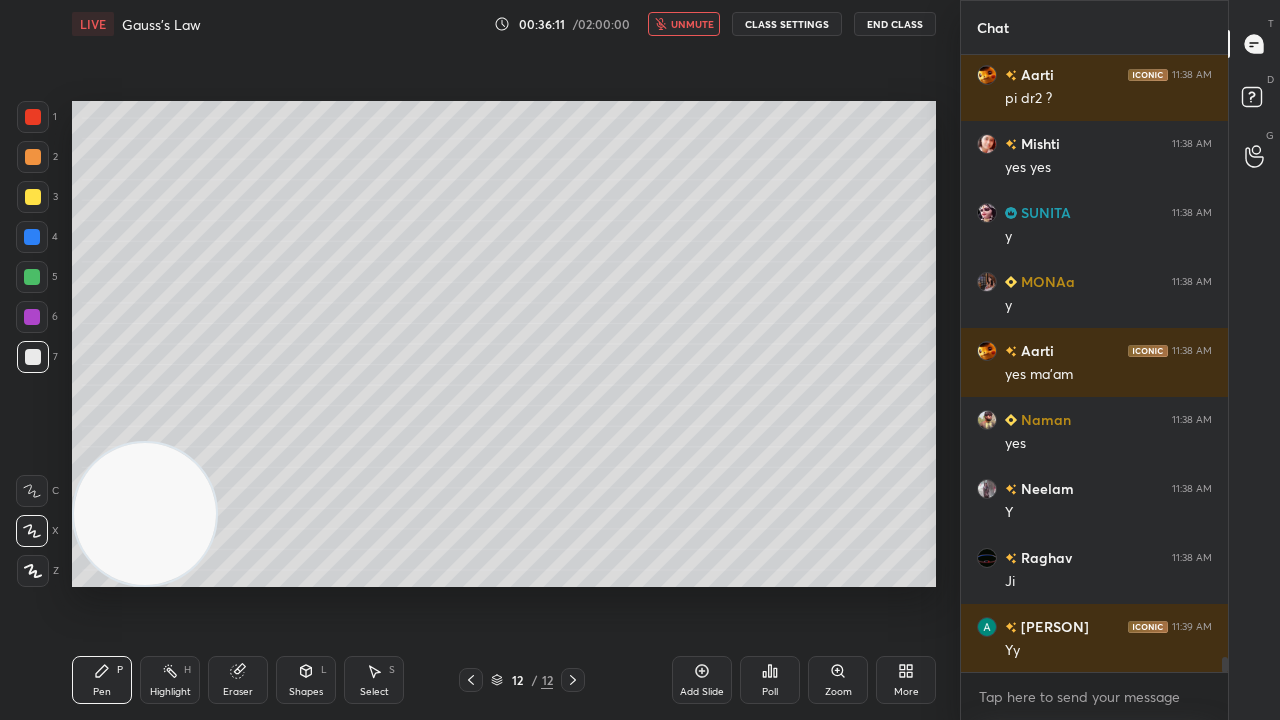 click on "unmute" at bounding box center [692, 24] 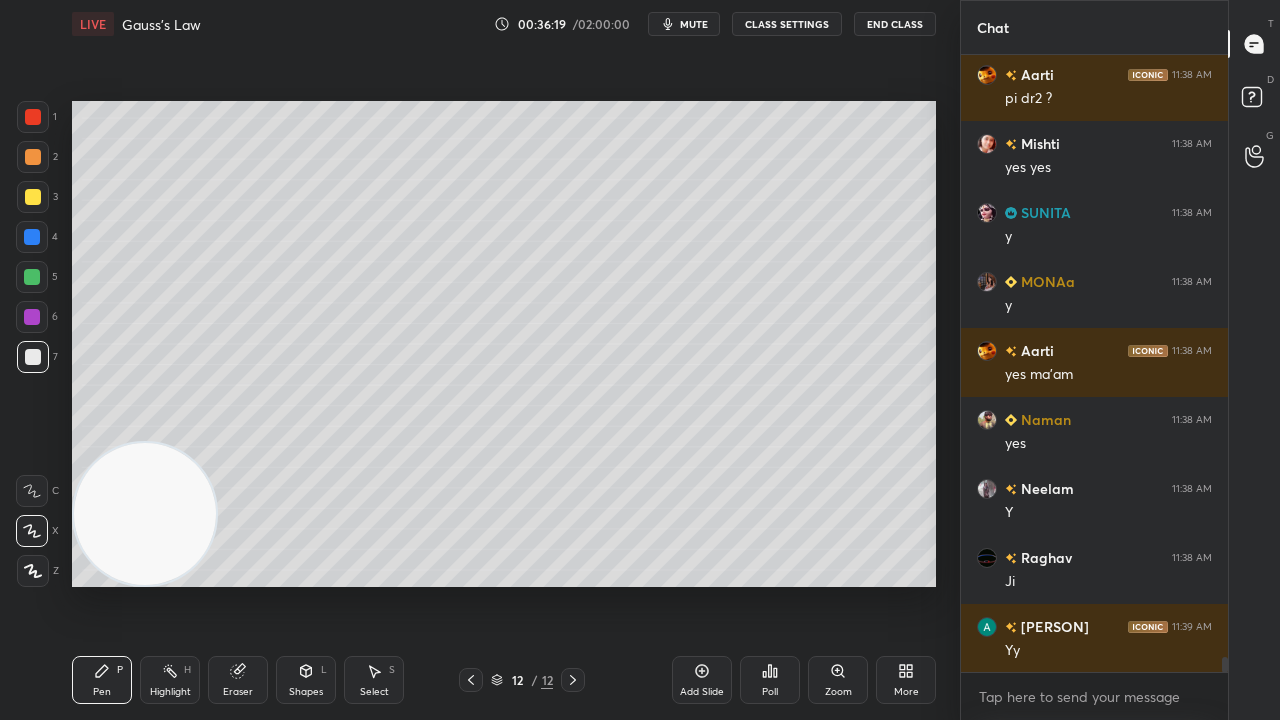 scroll, scrollTop: 24884, scrollLeft: 0, axis: vertical 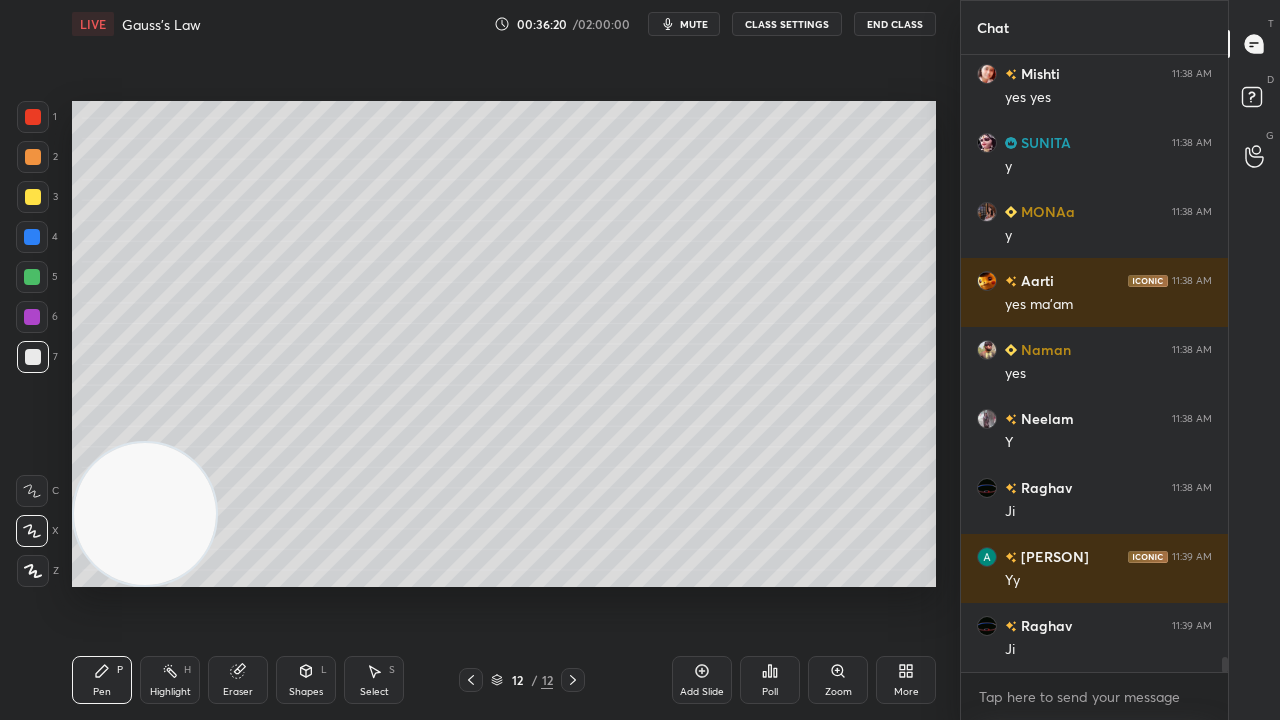 click on "mute" at bounding box center (694, 24) 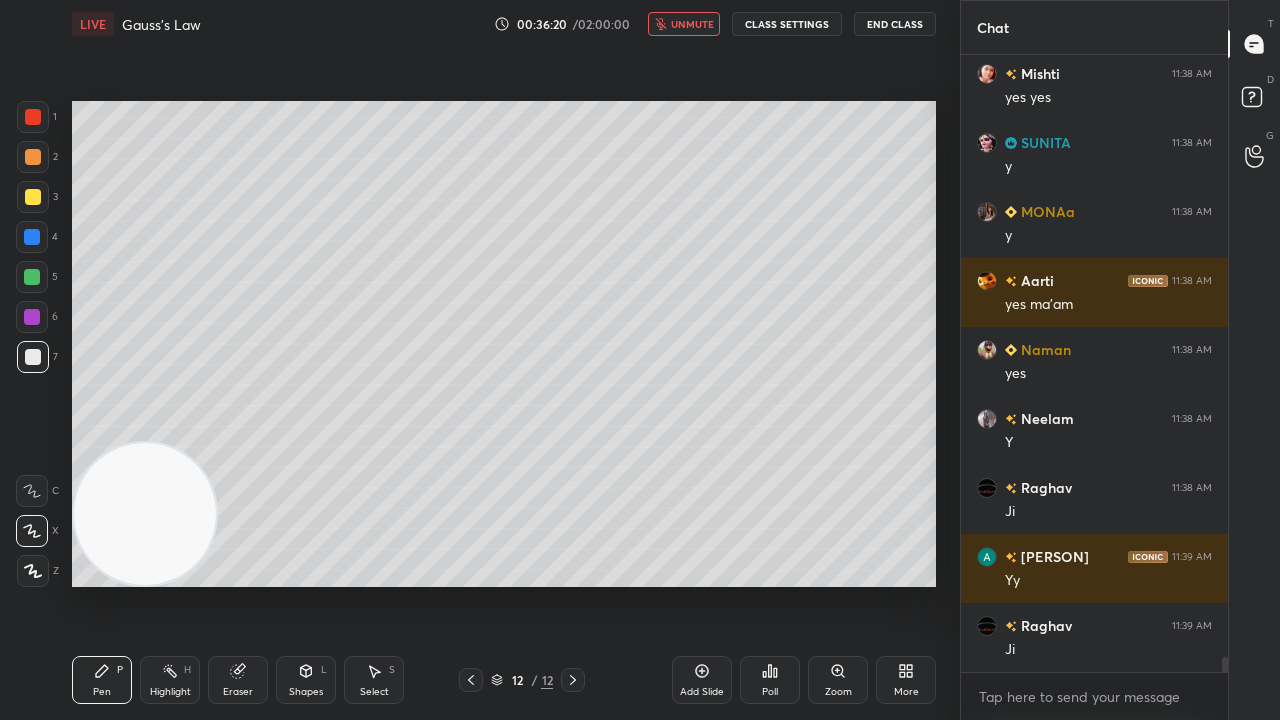 drag, startPoint x: 706, startPoint y: 22, endPoint x: 709, endPoint y: 32, distance: 10.440307 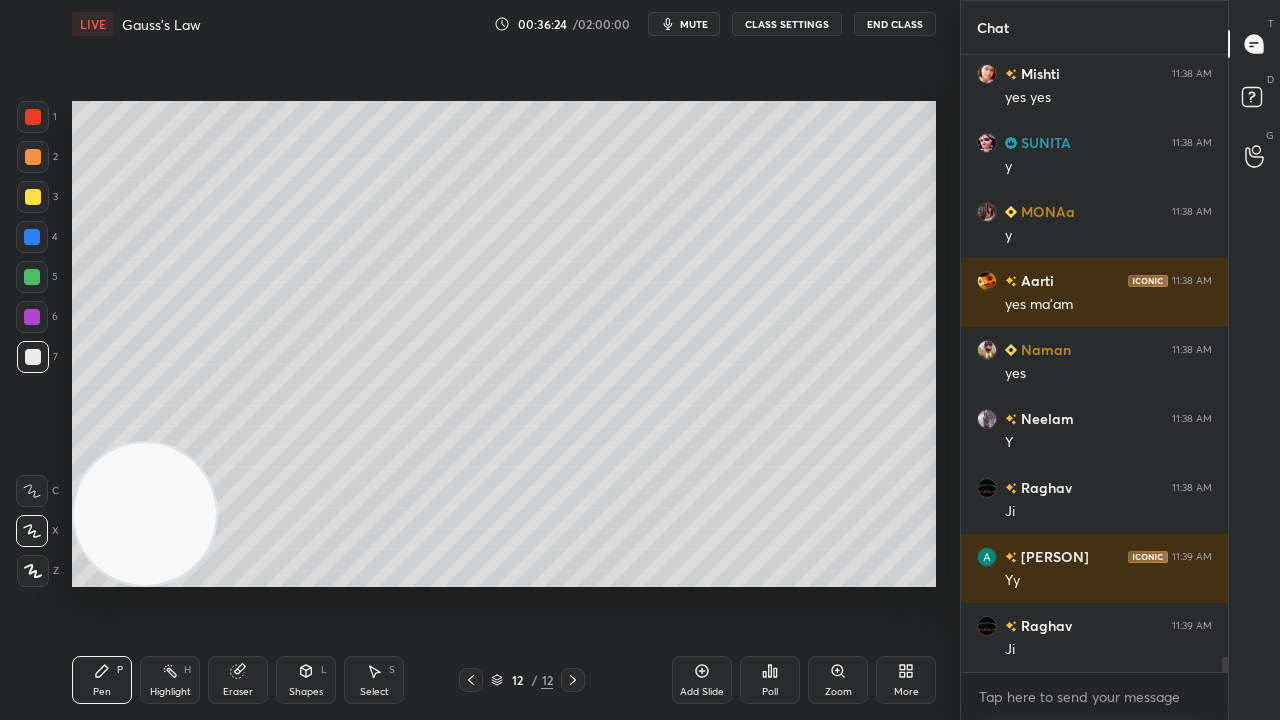 scroll, scrollTop: 24952, scrollLeft: 0, axis: vertical 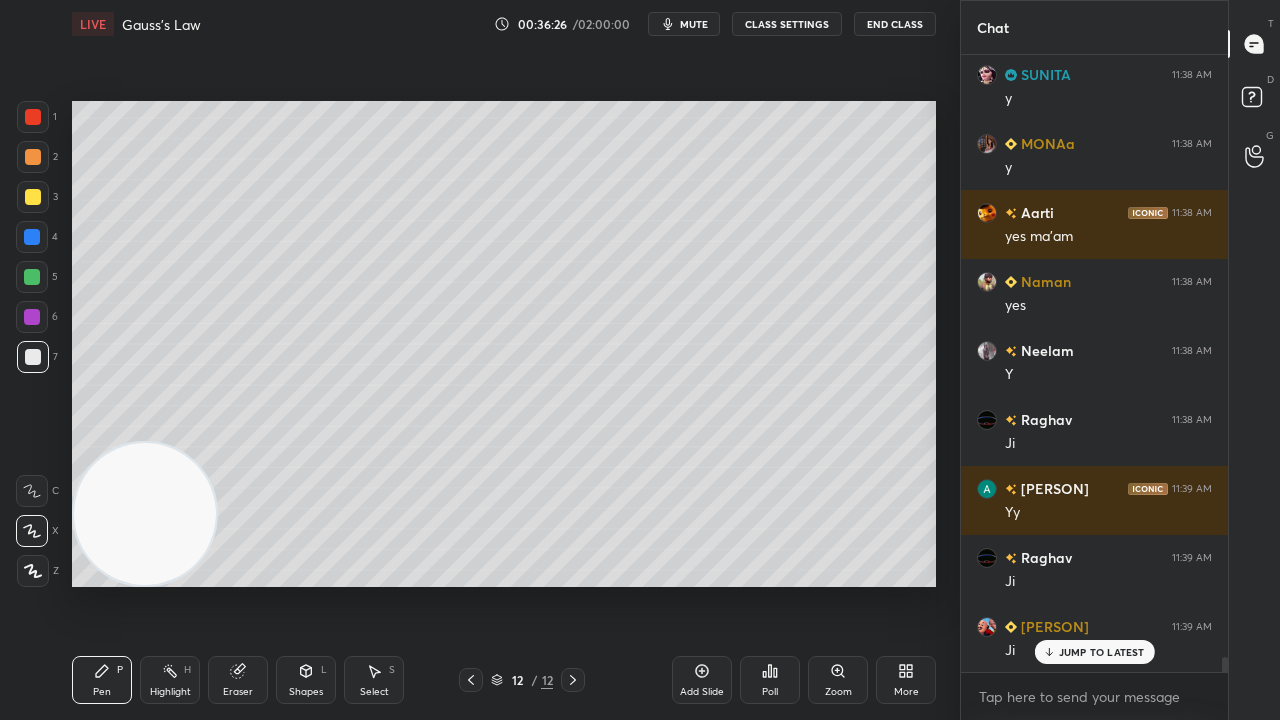 click on "Eraser" at bounding box center (238, 692) 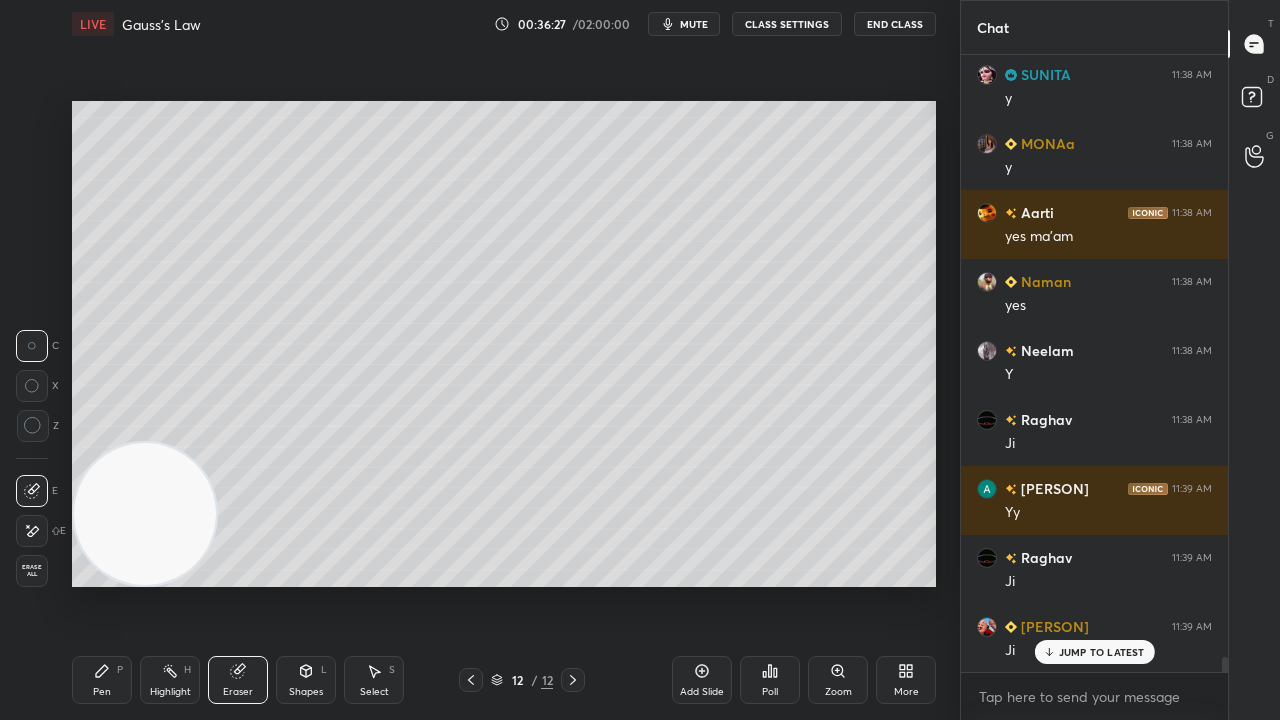 click at bounding box center [32, 531] 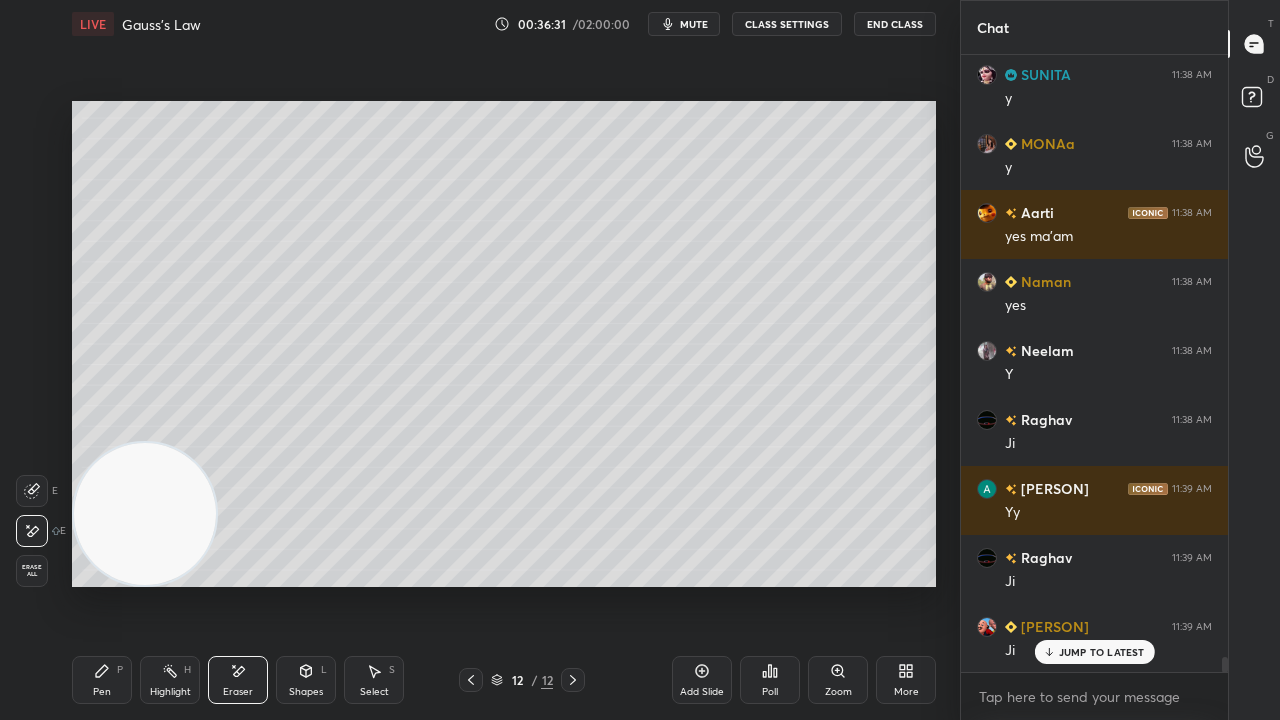 click on "Pen" at bounding box center [102, 692] 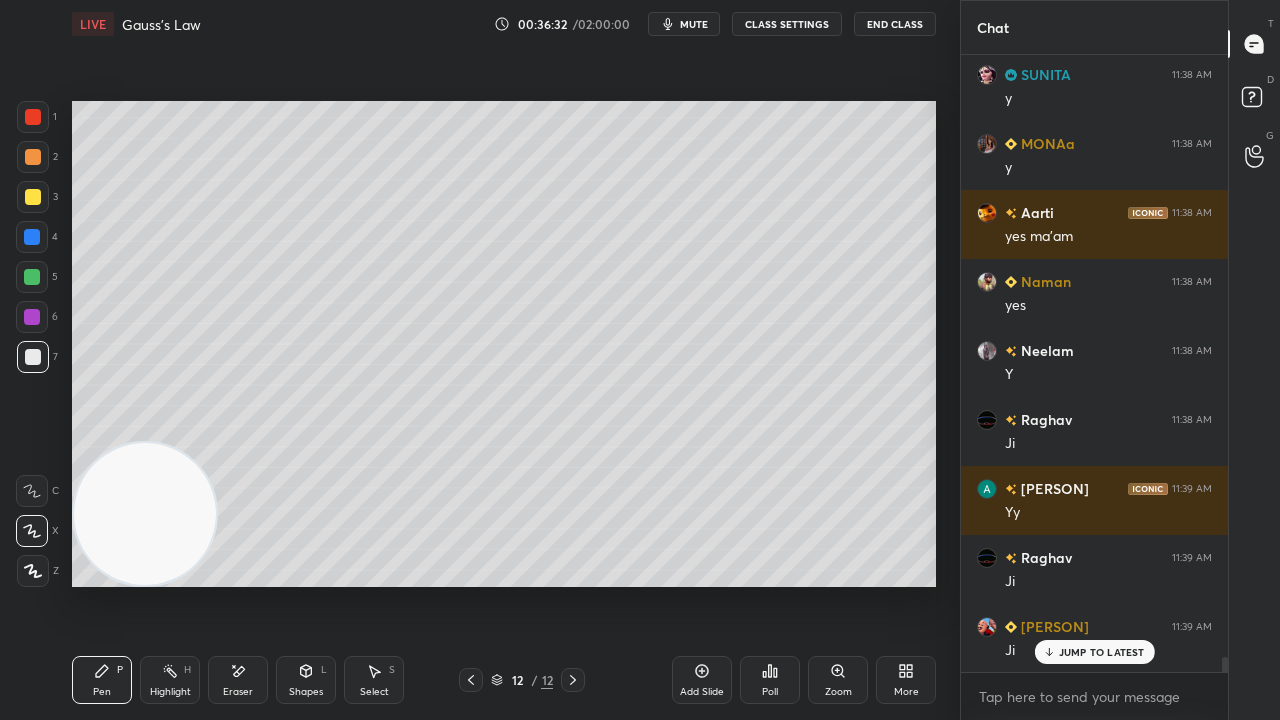 click on "mute" at bounding box center [694, 24] 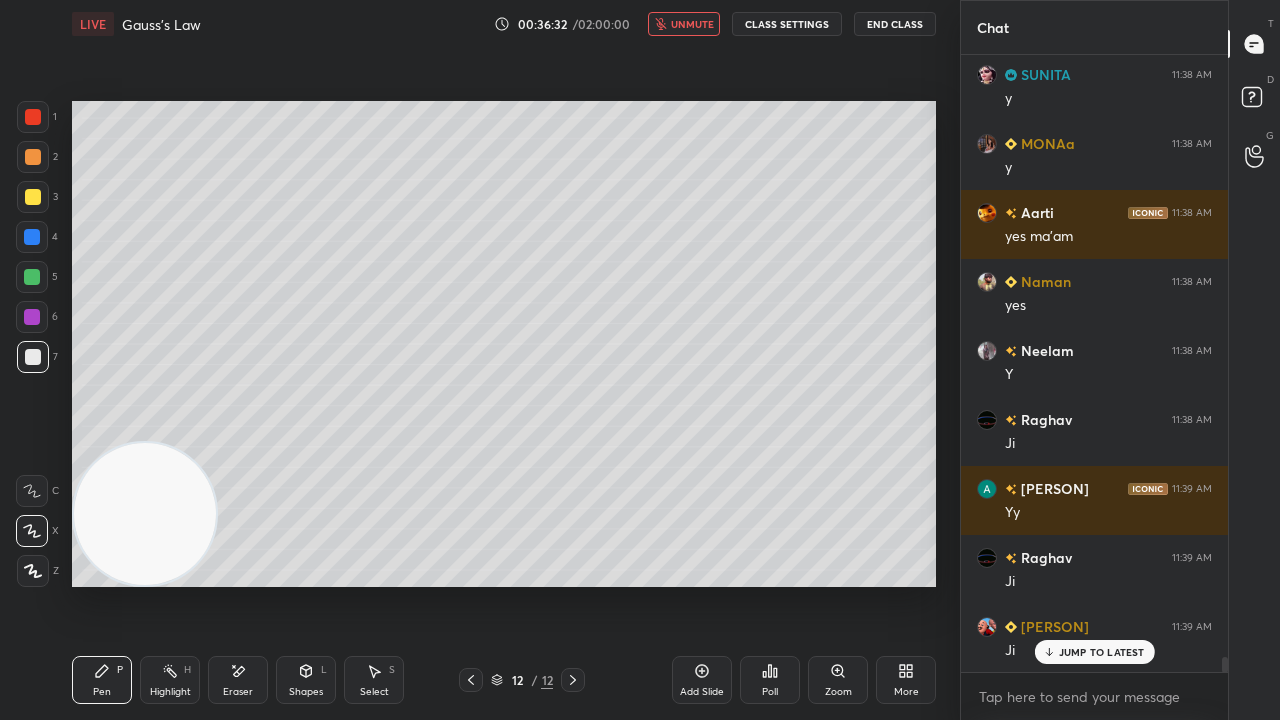 click on "unmute" at bounding box center [692, 24] 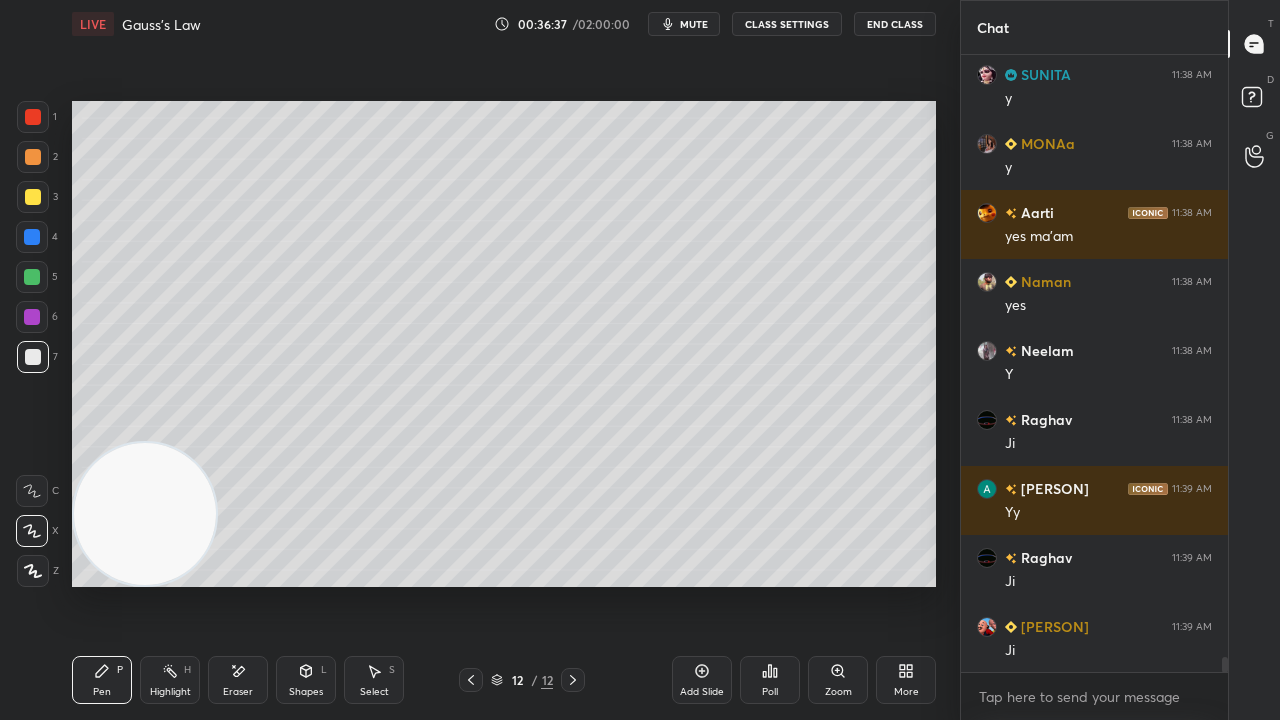 scroll, scrollTop: 25022, scrollLeft: 0, axis: vertical 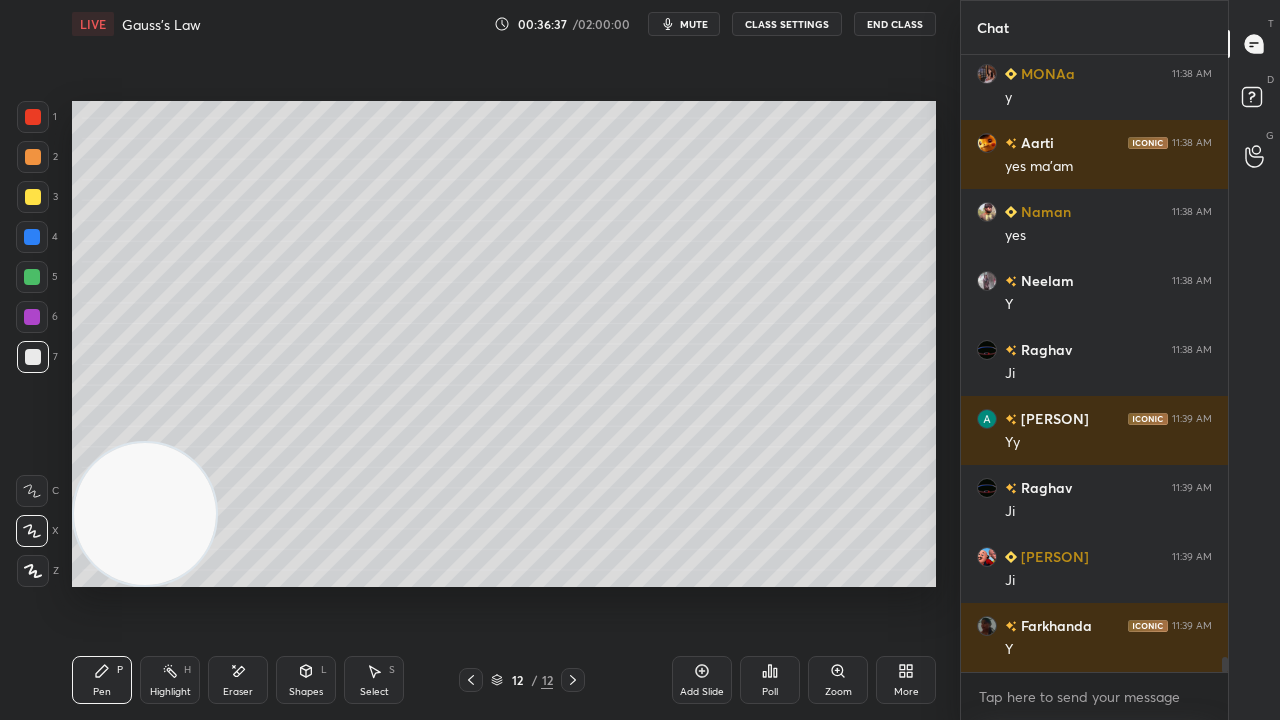 click 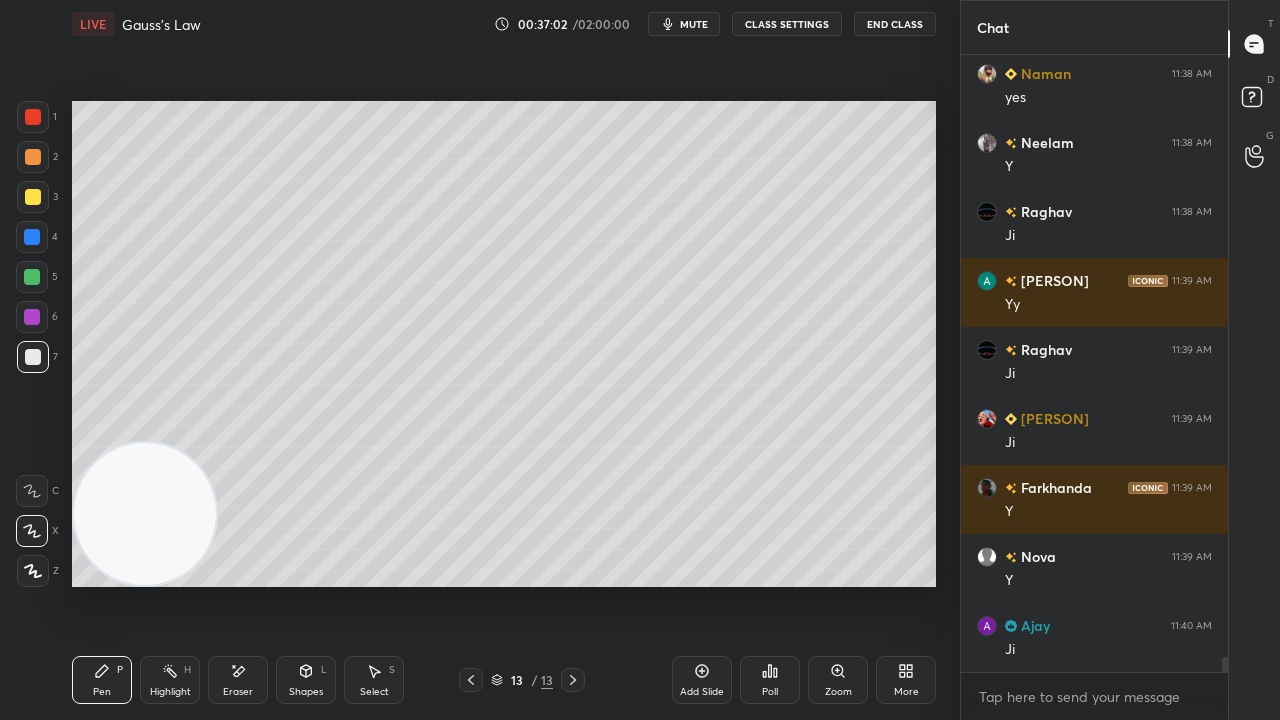 scroll, scrollTop: 25228, scrollLeft: 0, axis: vertical 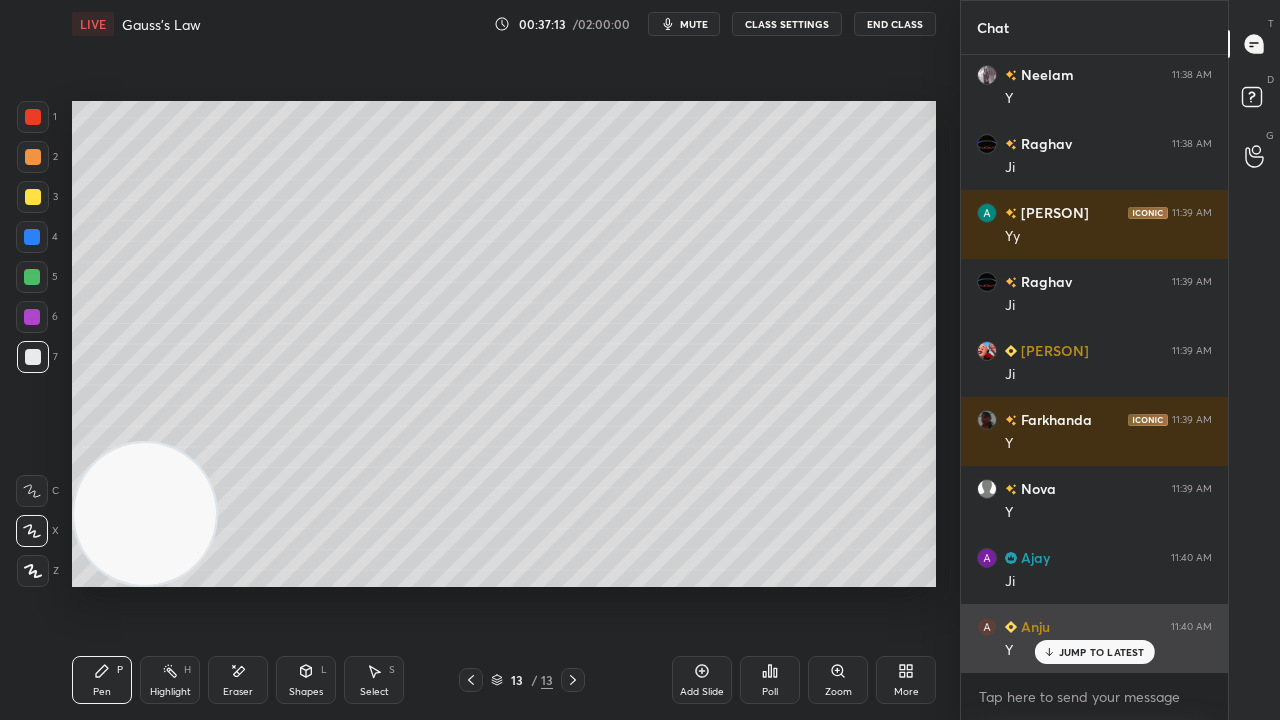 click on "JUMP TO LATEST" at bounding box center [1102, 652] 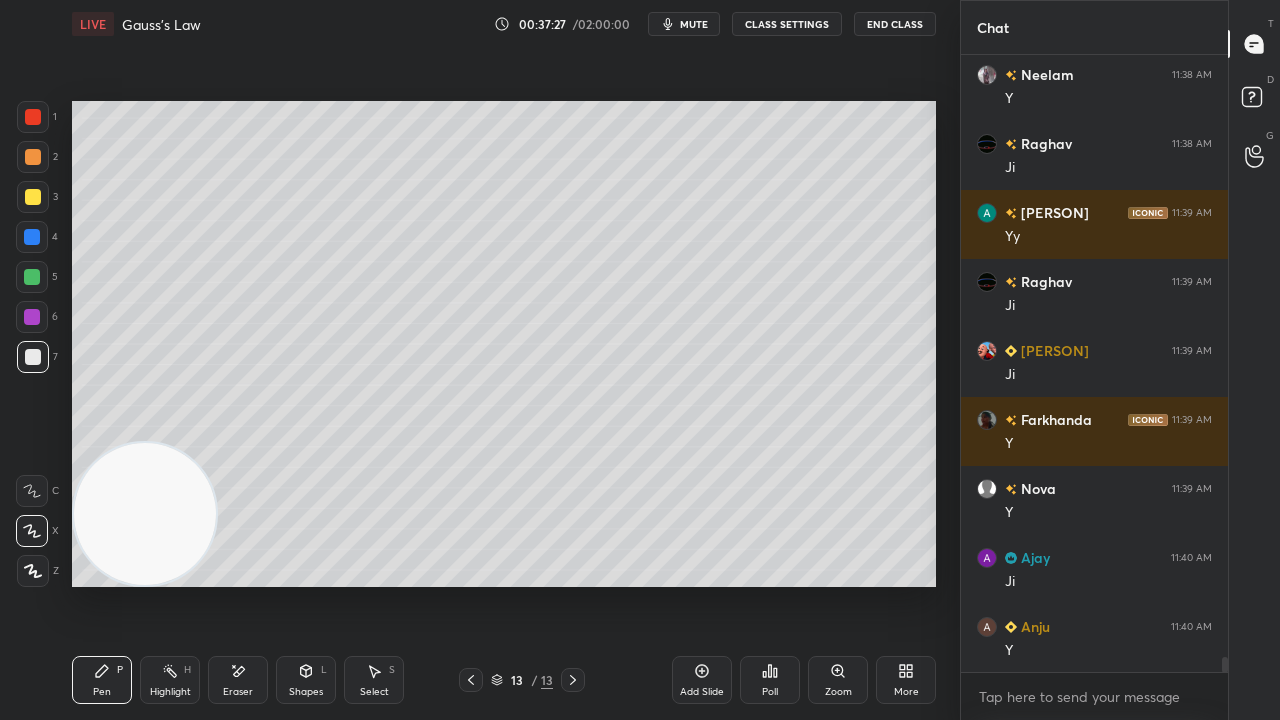scroll, scrollTop: 25298, scrollLeft: 0, axis: vertical 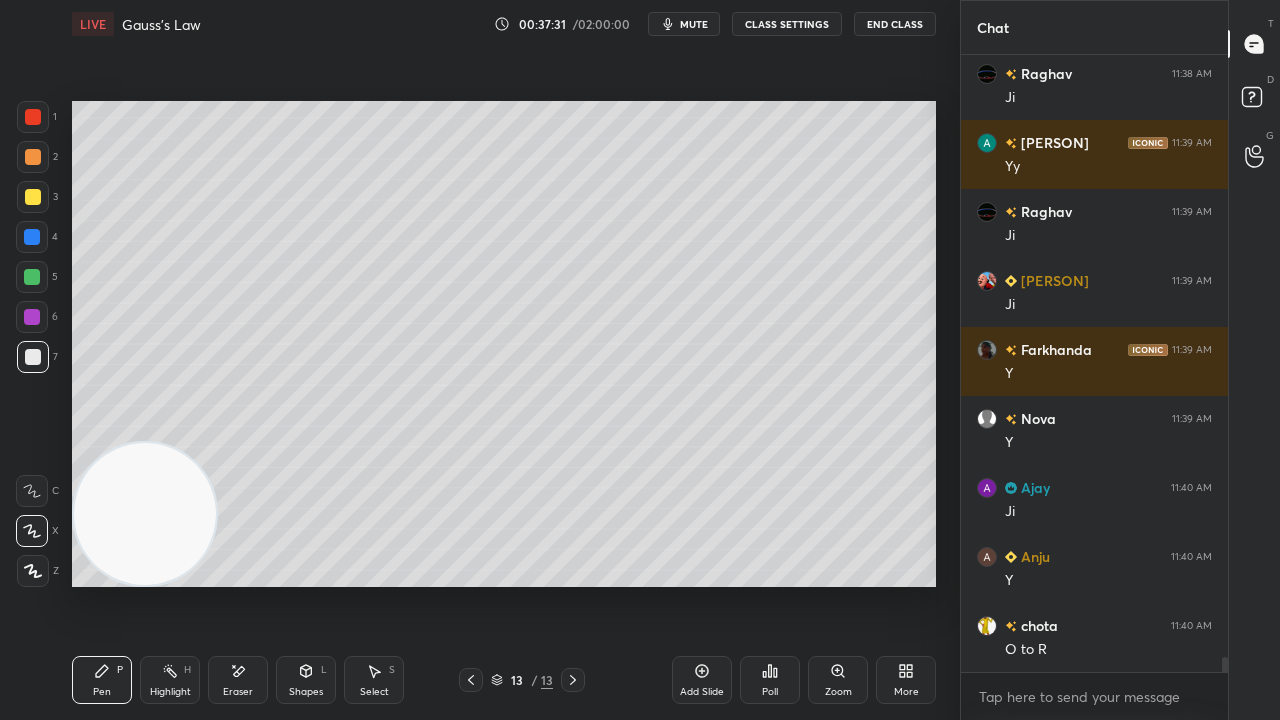click on "mute" at bounding box center (694, 24) 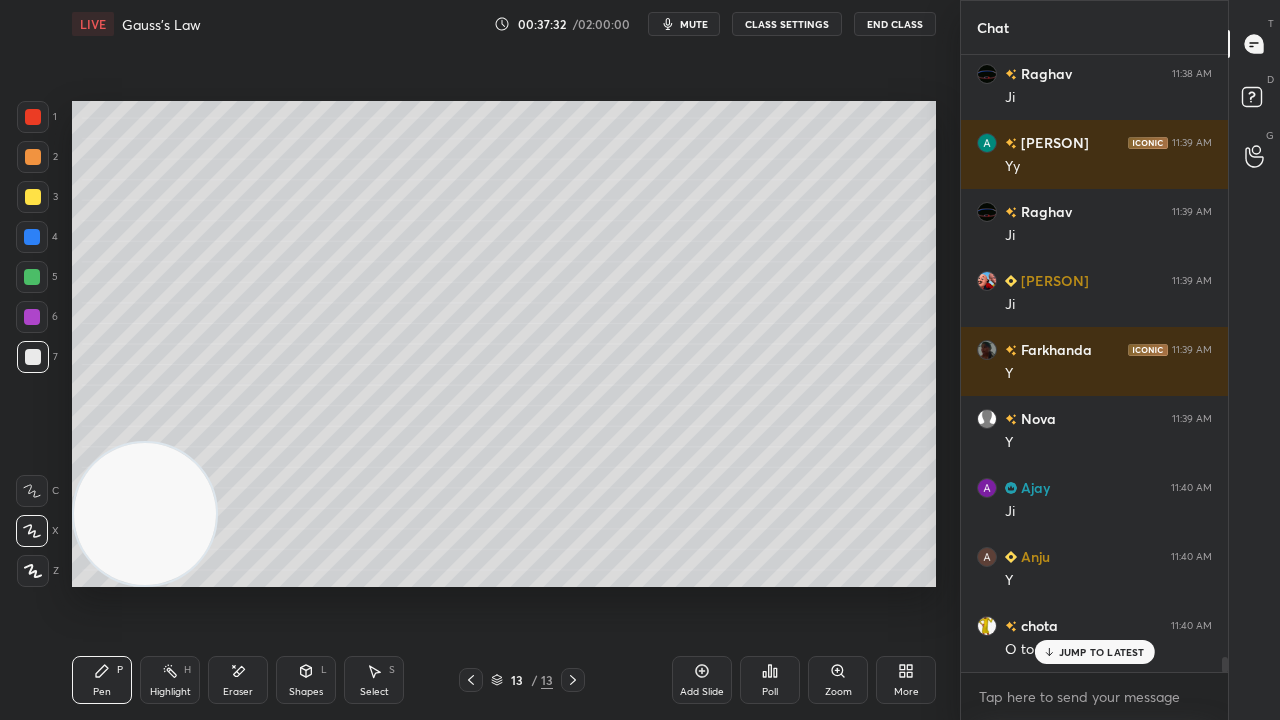 scroll, scrollTop: 25366, scrollLeft: 0, axis: vertical 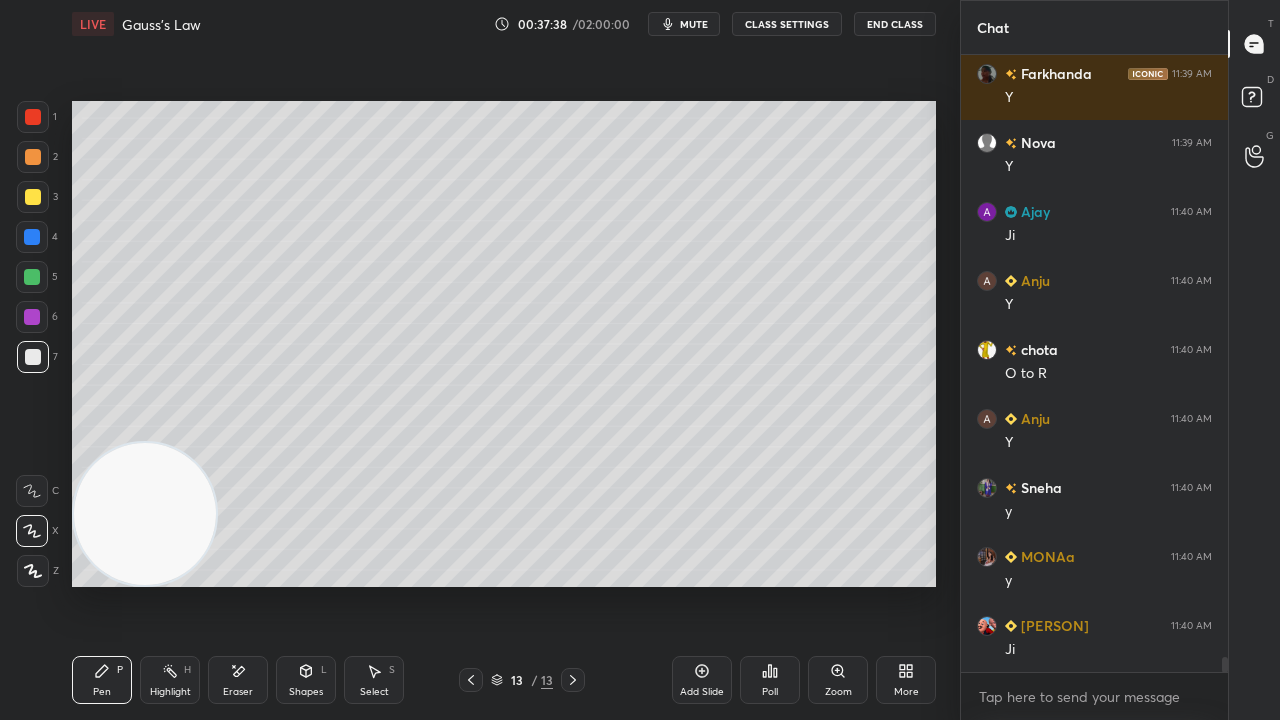 drag, startPoint x: 240, startPoint y: 690, endPoint x: 266, endPoint y: 660, distance: 39.698868 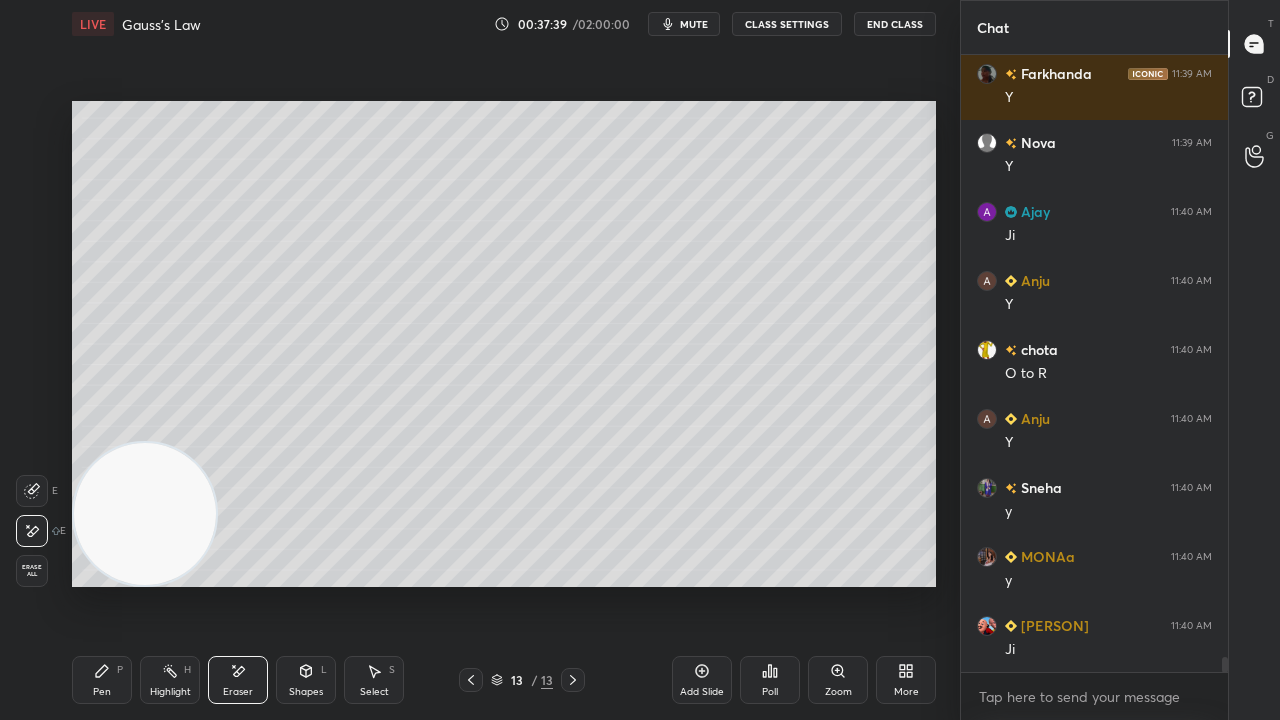 click on "Pen P" at bounding box center (102, 680) 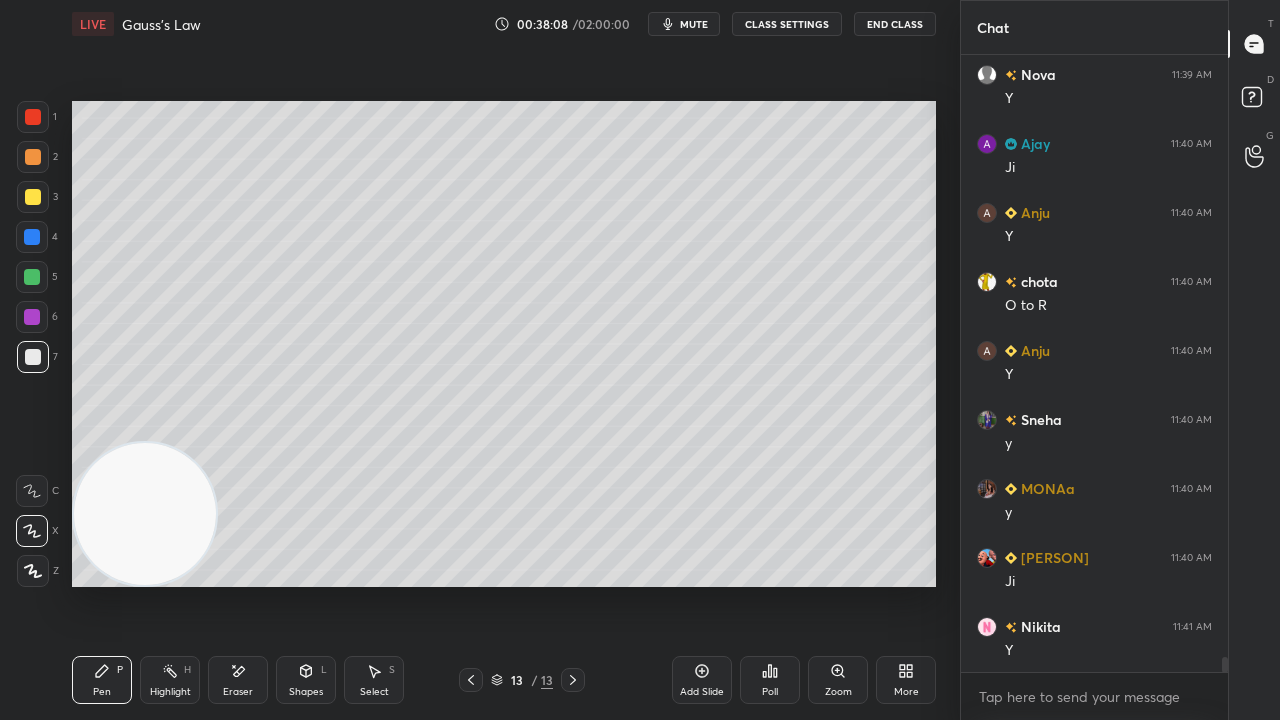 scroll, scrollTop: 25712, scrollLeft: 0, axis: vertical 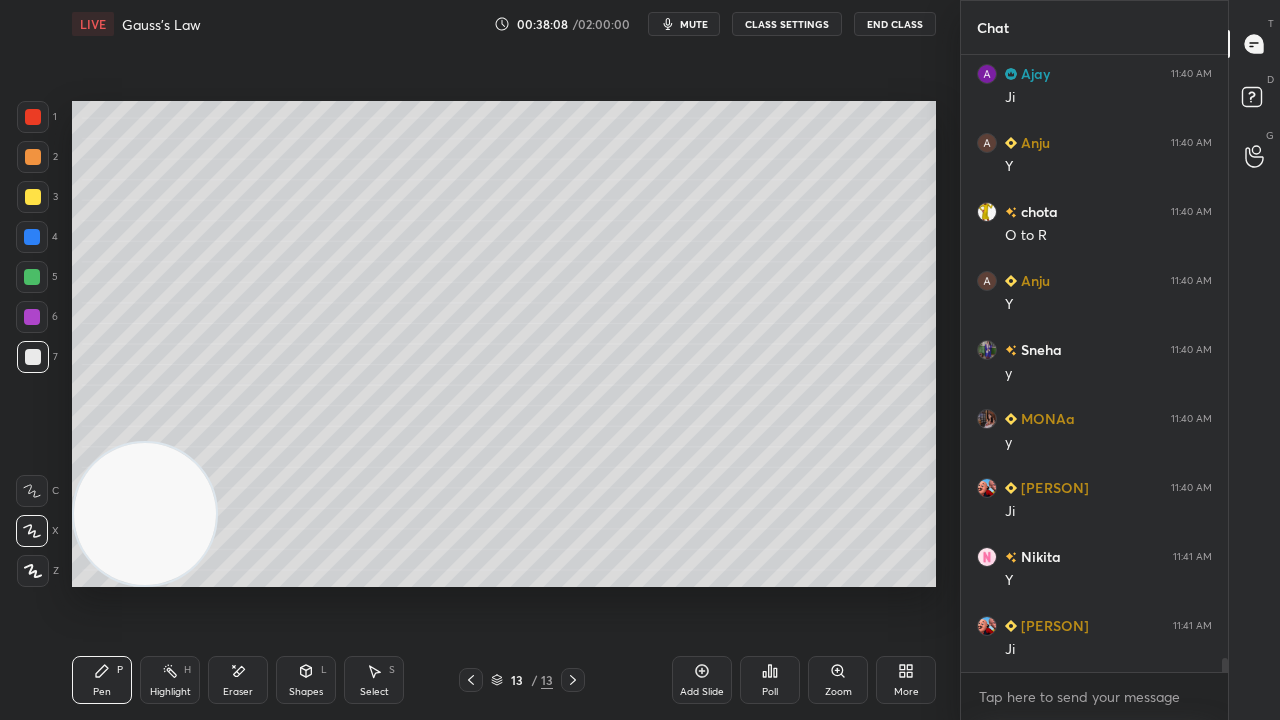 drag, startPoint x: 243, startPoint y: 684, endPoint x: 257, endPoint y: 677, distance: 15.652476 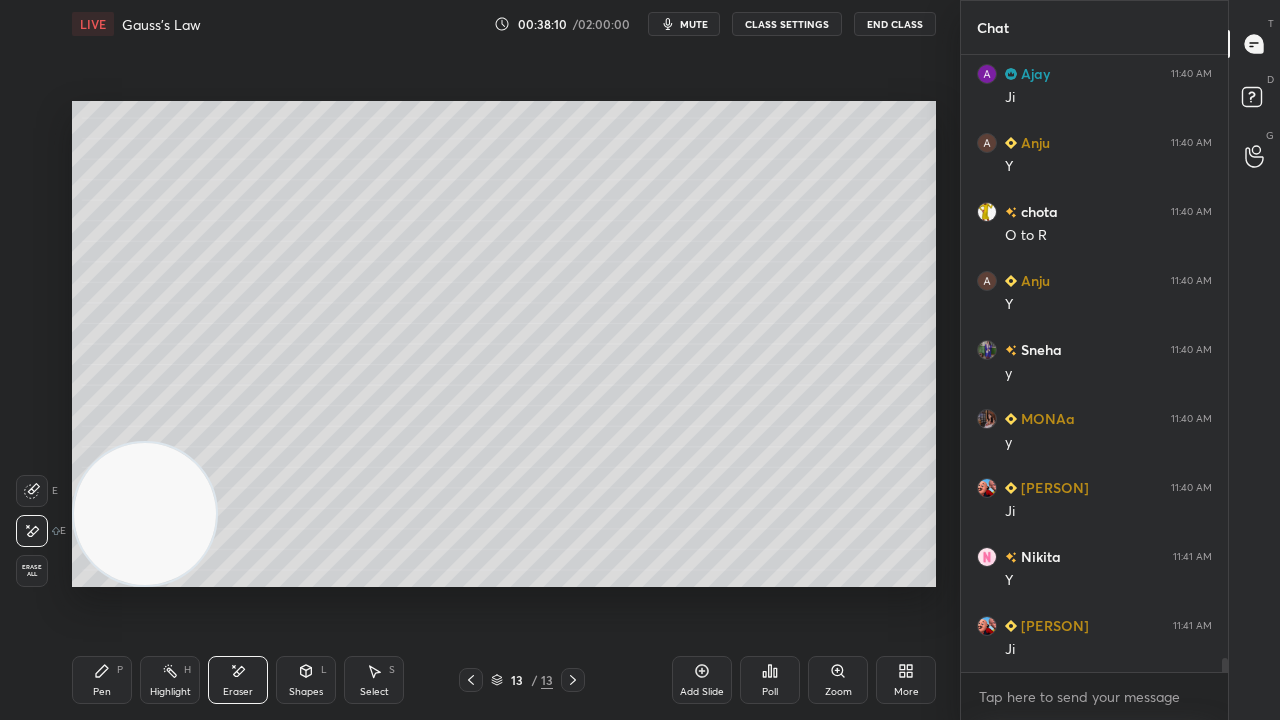 click on "LIVE Gauss's Law 00:38:10 /  02:00:00 mute CLASS SETTINGS End Class Setting up your live class Poll for   secs No correct answer Start poll Back Gauss's Law • L6 of Detailed Course on Electromagnetic Theory Surbhi Upadhyay Pen P Highlight H Eraser Shapes L Select S 13 / 13 Add Slide Poll Zoom More" at bounding box center [504, 360] 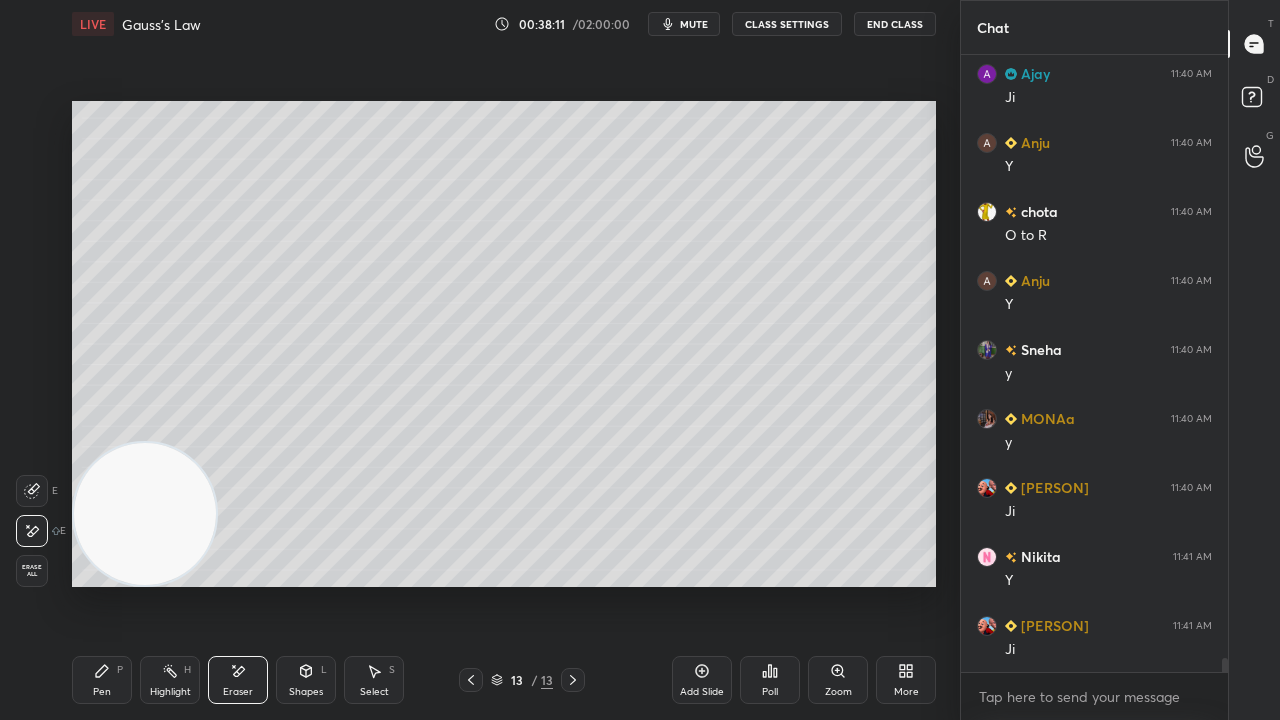 click on "Pen" at bounding box center (102, 692) 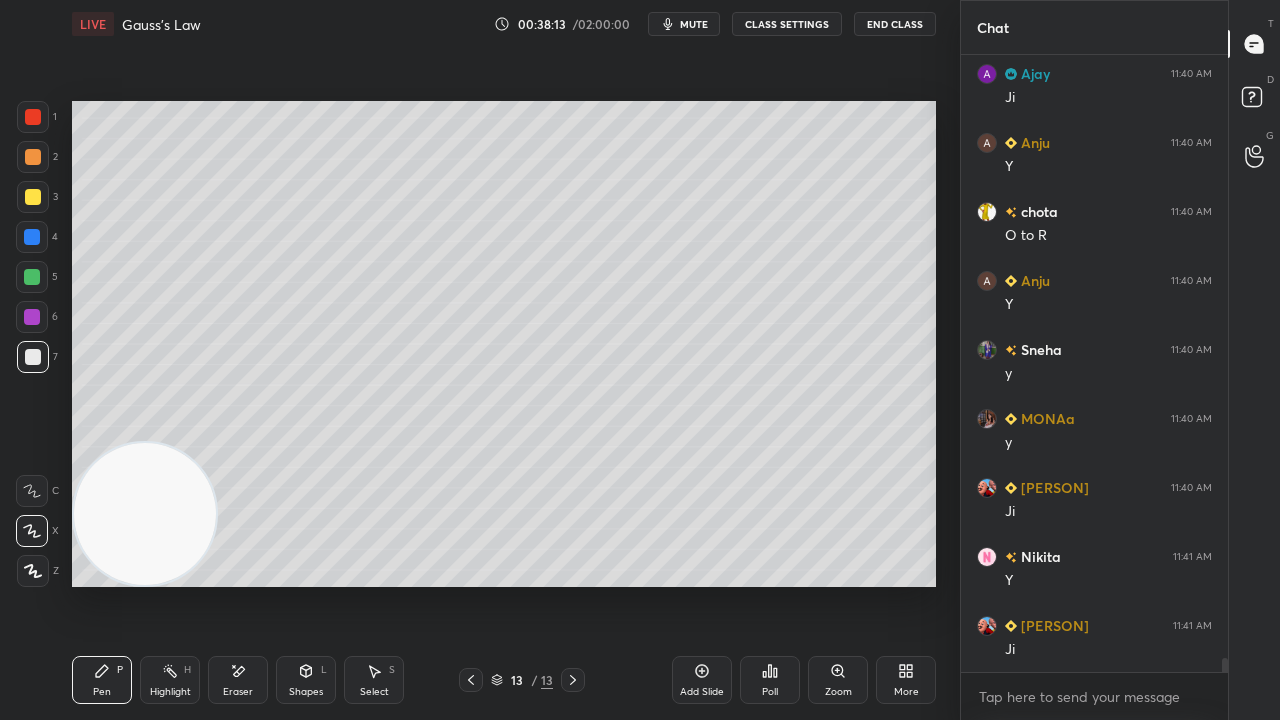 scroll, scrollTop: 25780, scrollLeft: 0, axis: vertical 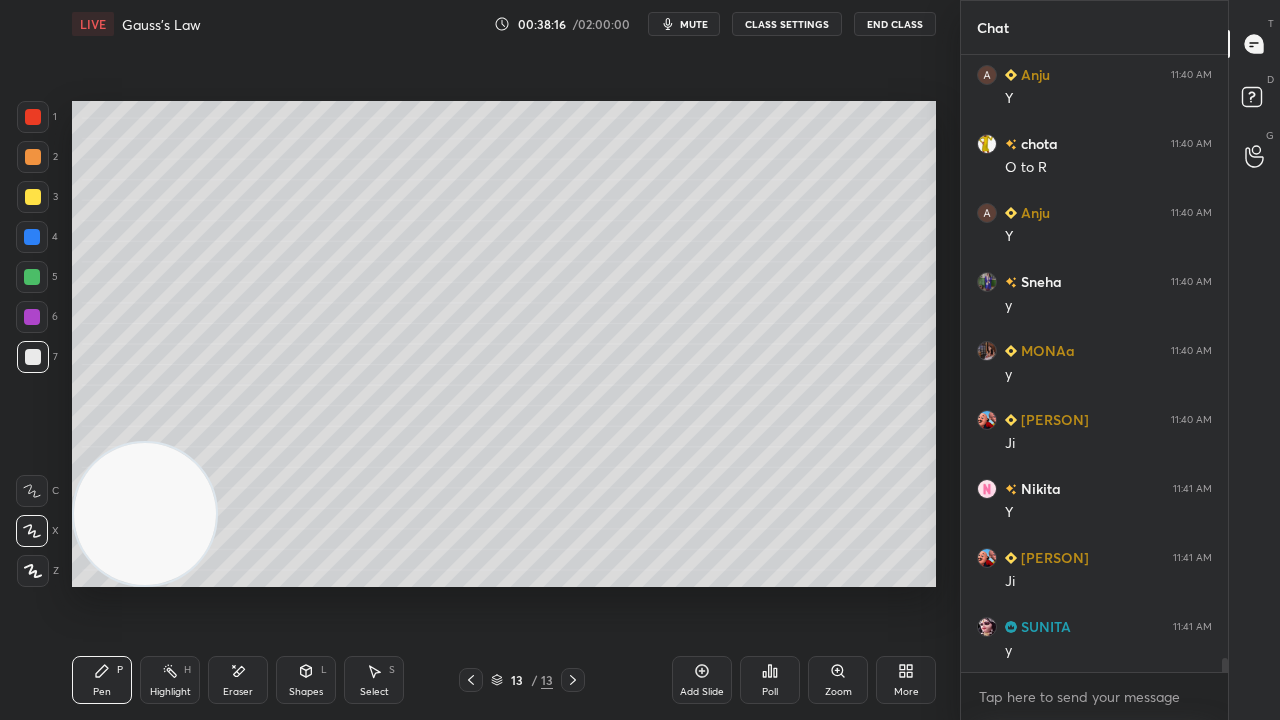 click on "Add Slide" at bounding box center (702, 692) 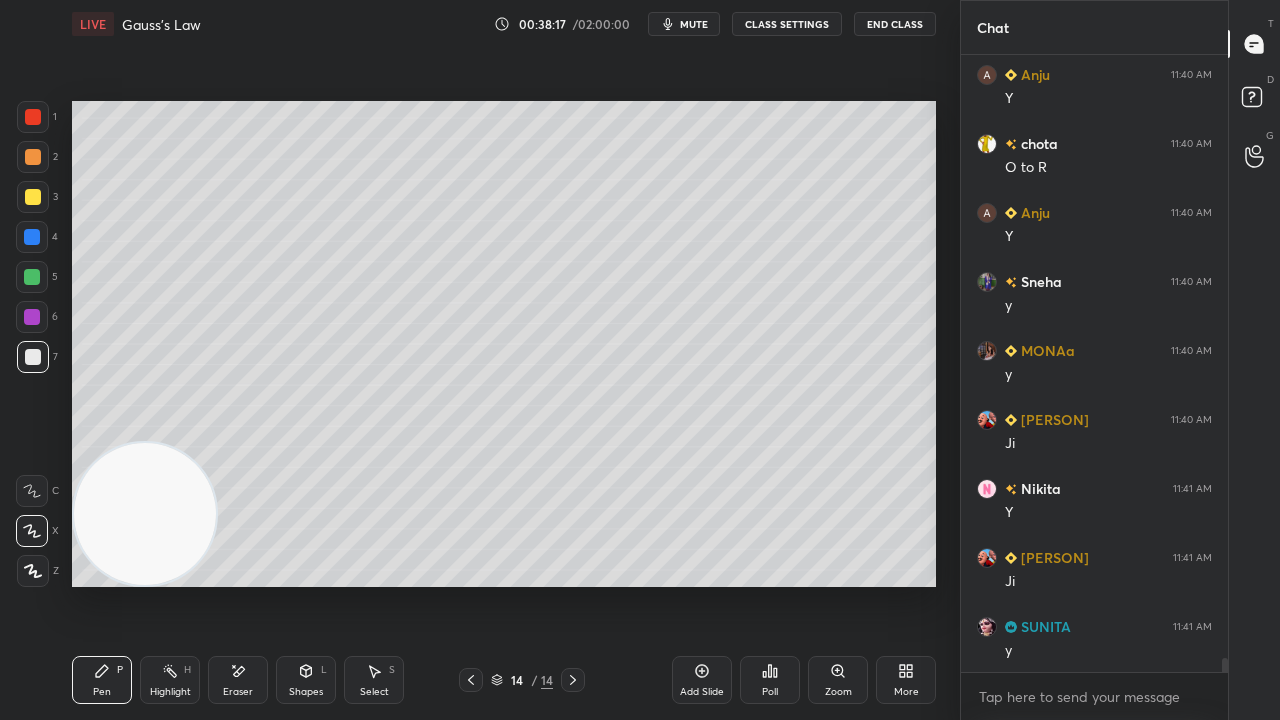 drag, startPoint x: 33, startPoint y: 204, endPoint x: 59, endPoint y: 191, distance: 29.068884 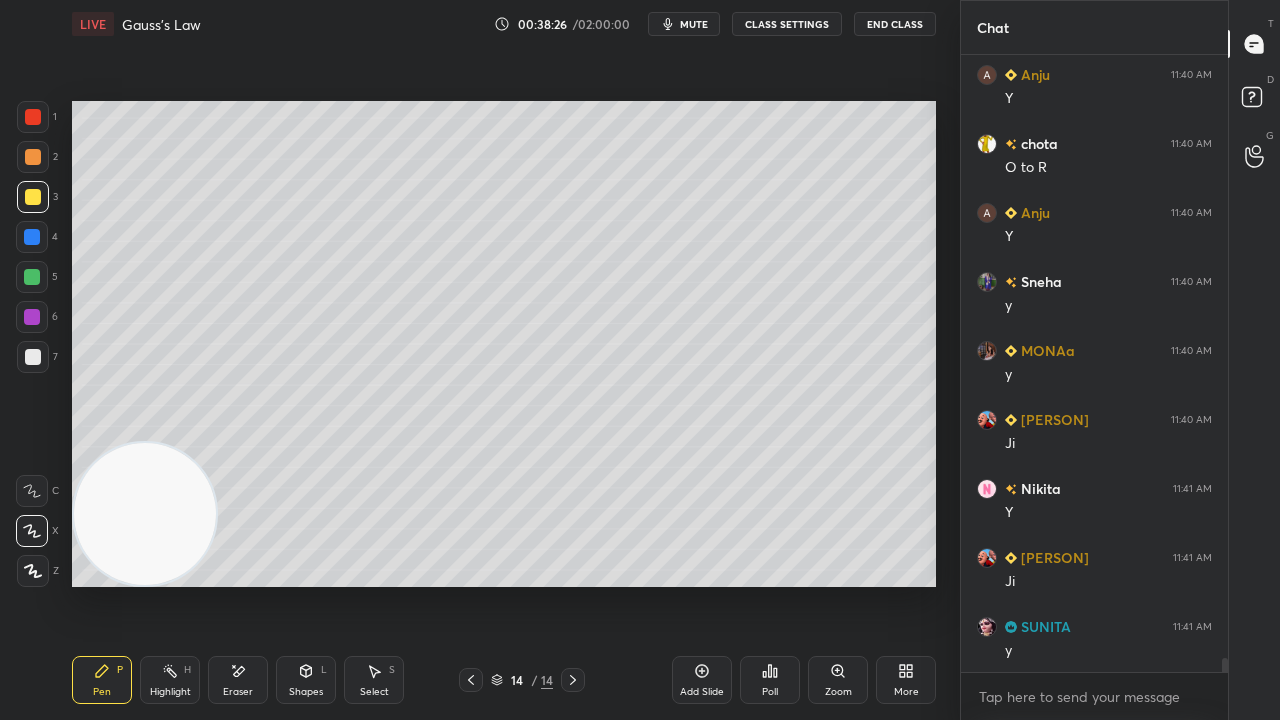 scroll, scrollTop: 25850, scrollLeft: 0, axis: vertical 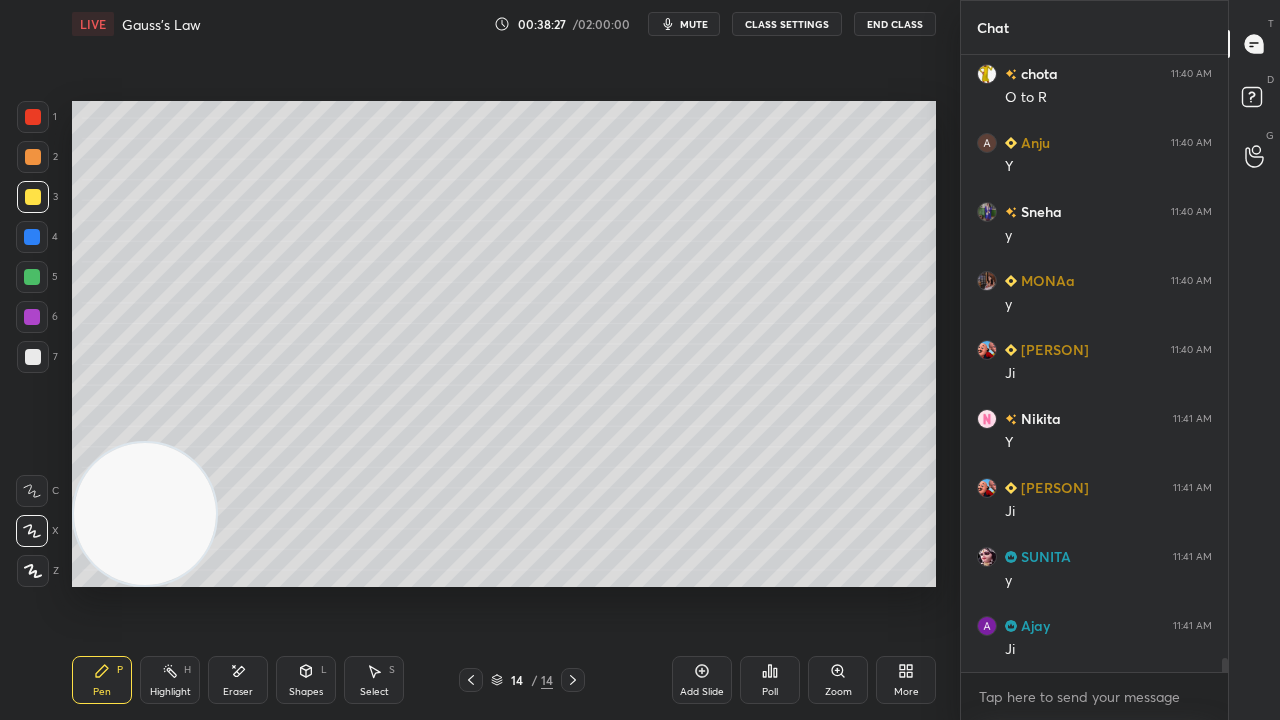 click on "Shapes L" at bounding box center [306, 680] 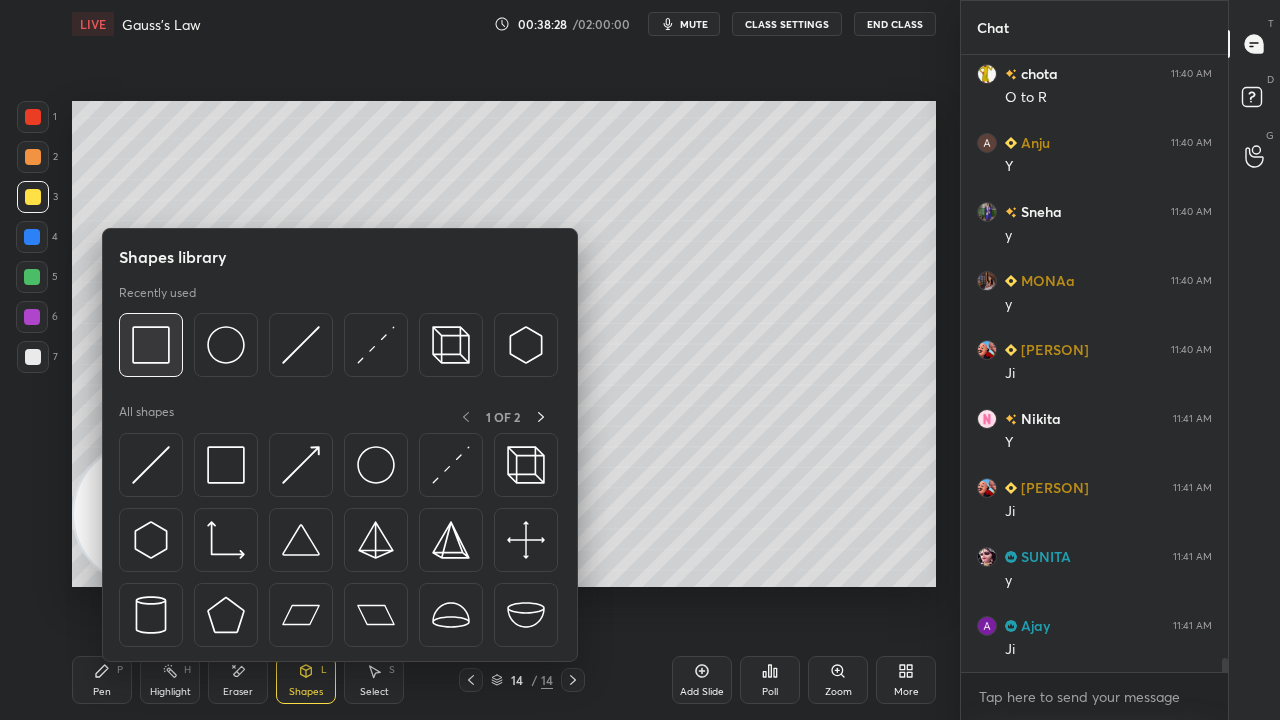 click at bounding box center [151, 345] 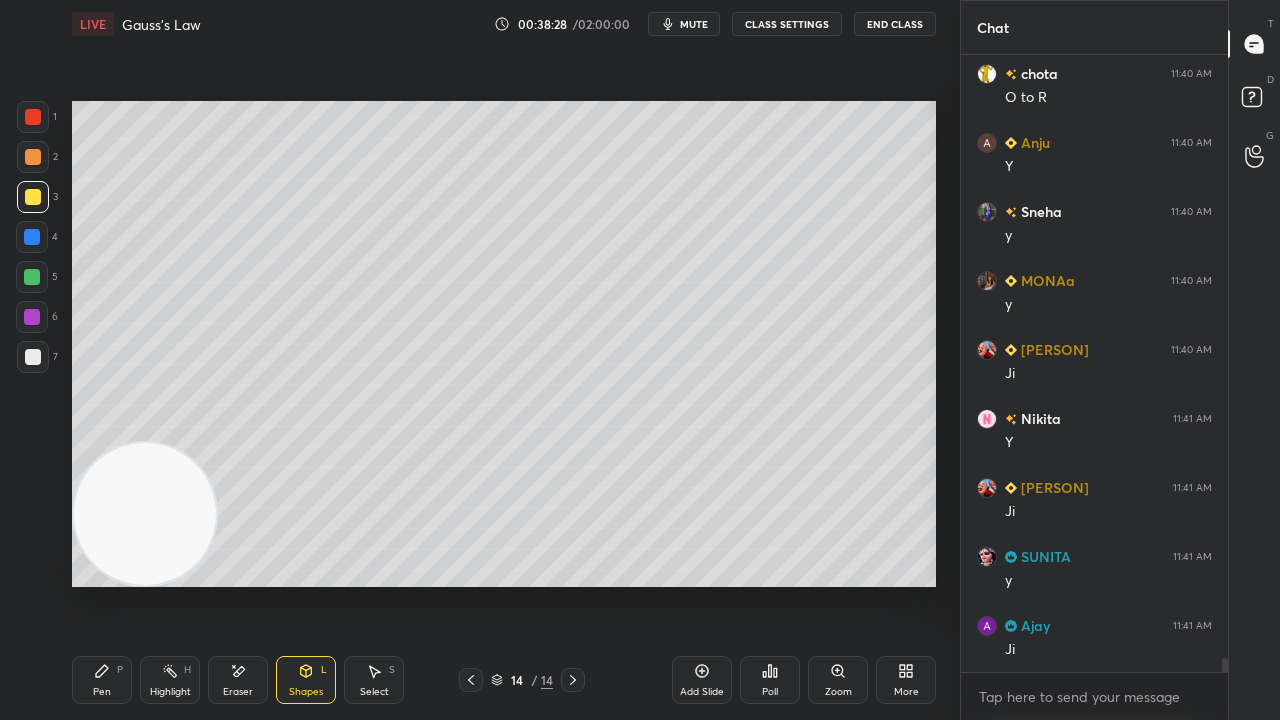 click at bounding box center [33, 357] 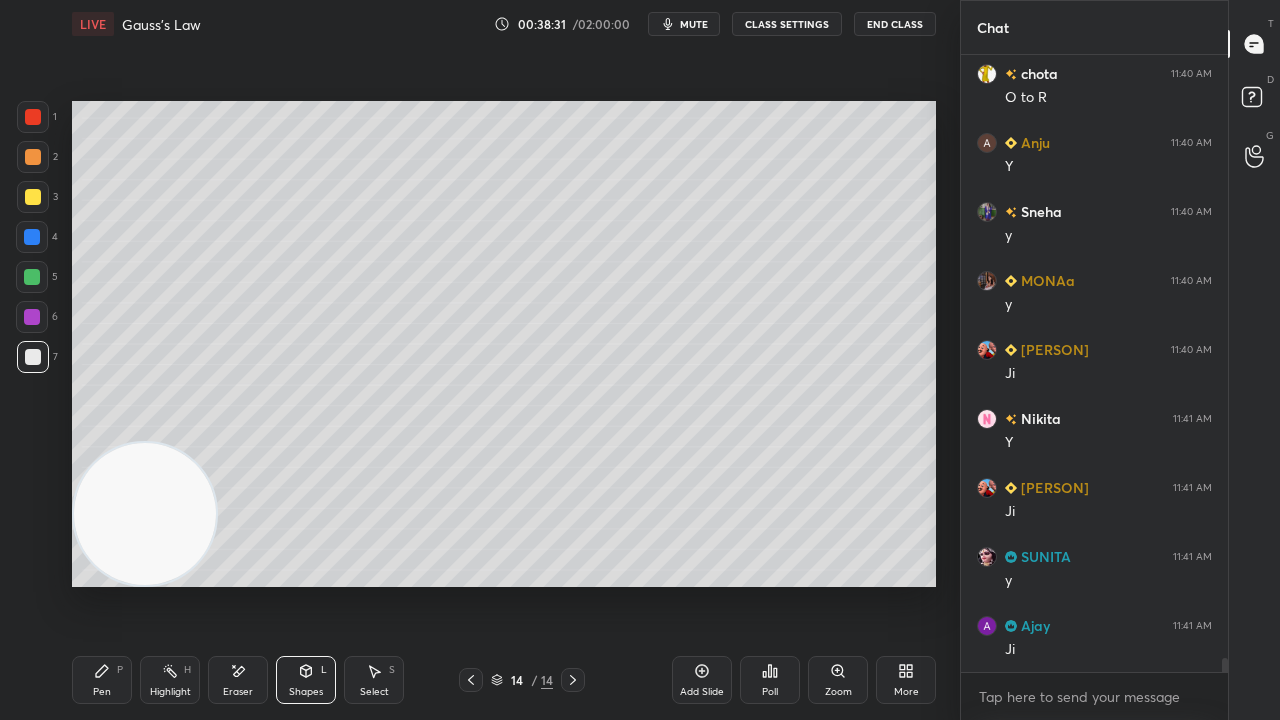 click at bounding box center (33, 197) 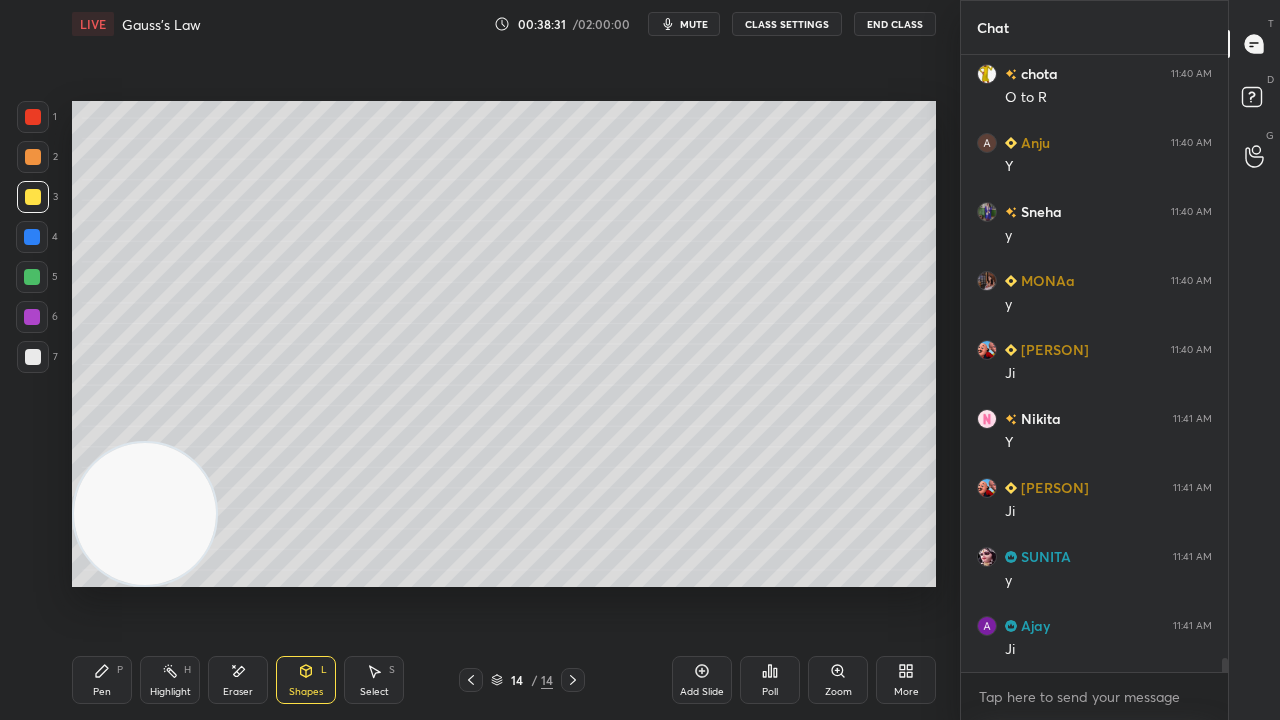 click on "Pen" at bounding box center (102, 692) 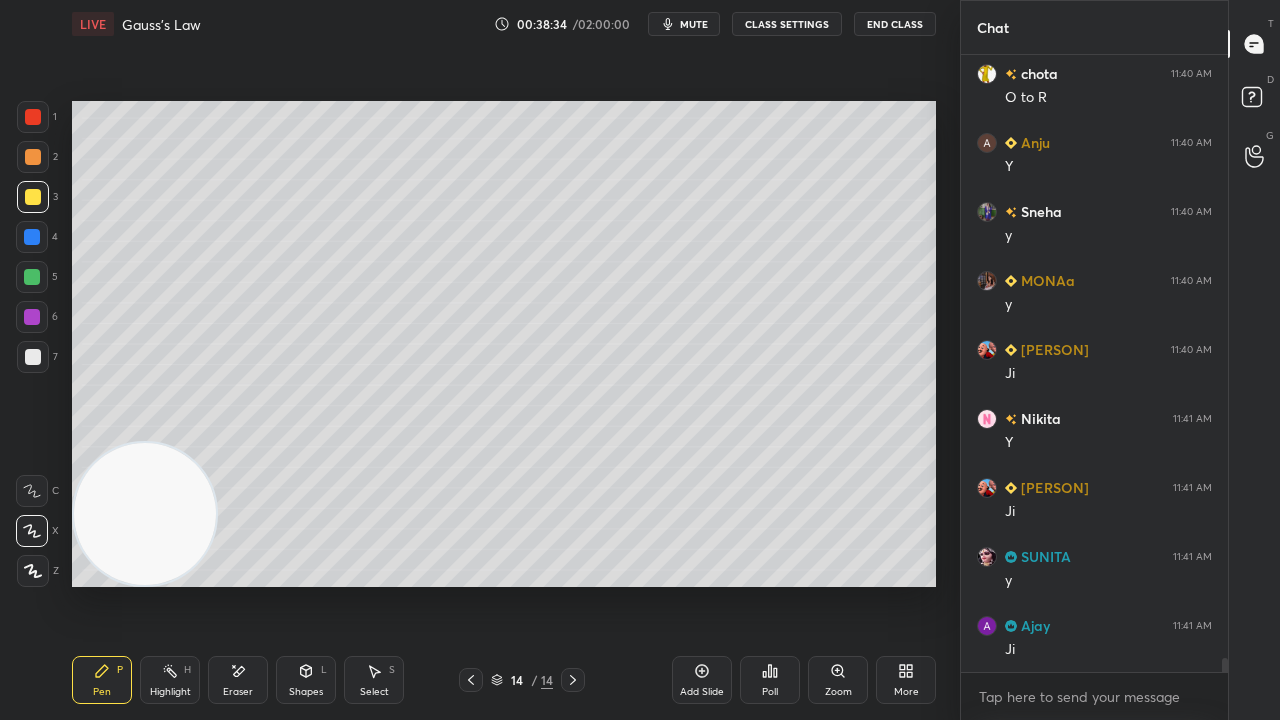 click 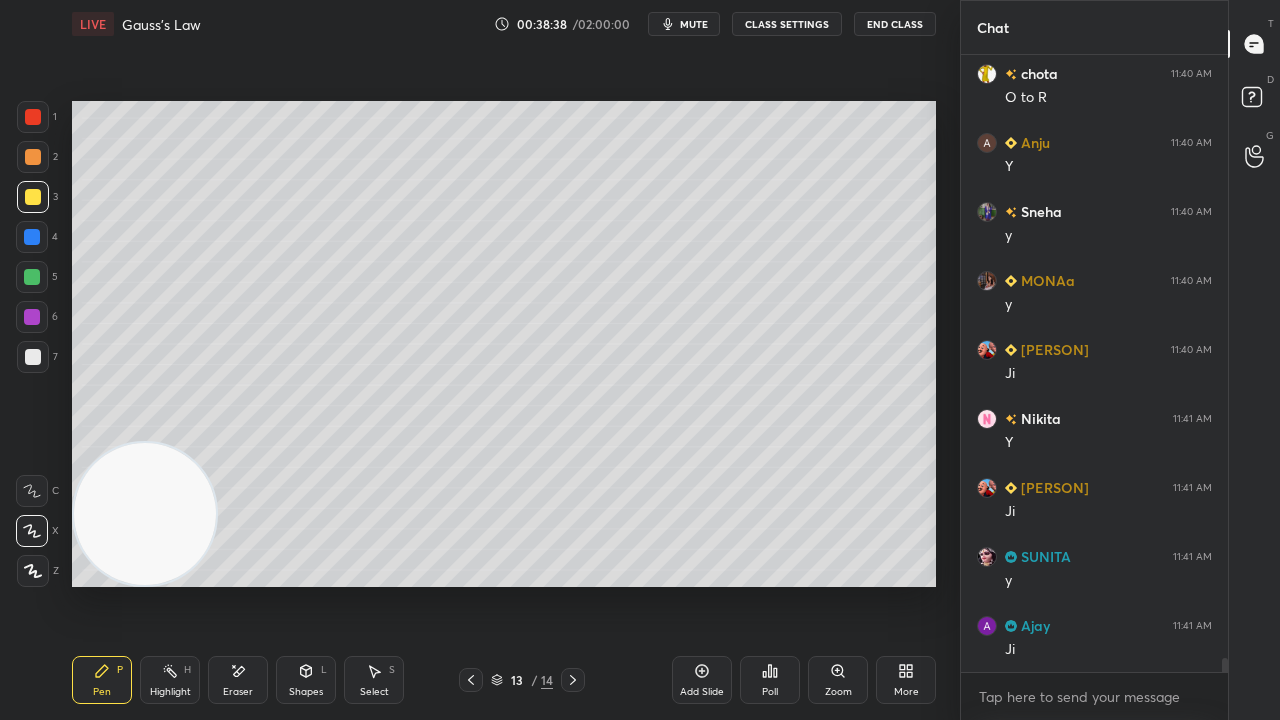 click at bounding box center (33, 357) 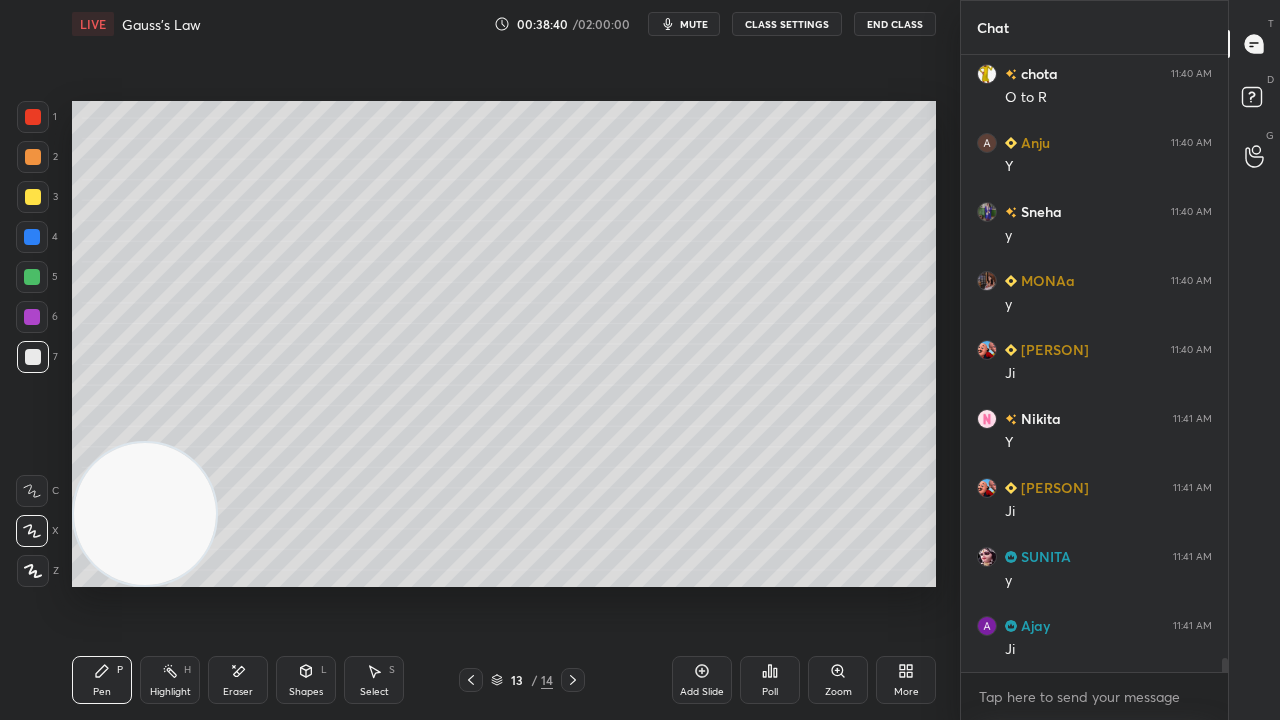 click on "mute" at bounding box center (694, 24) 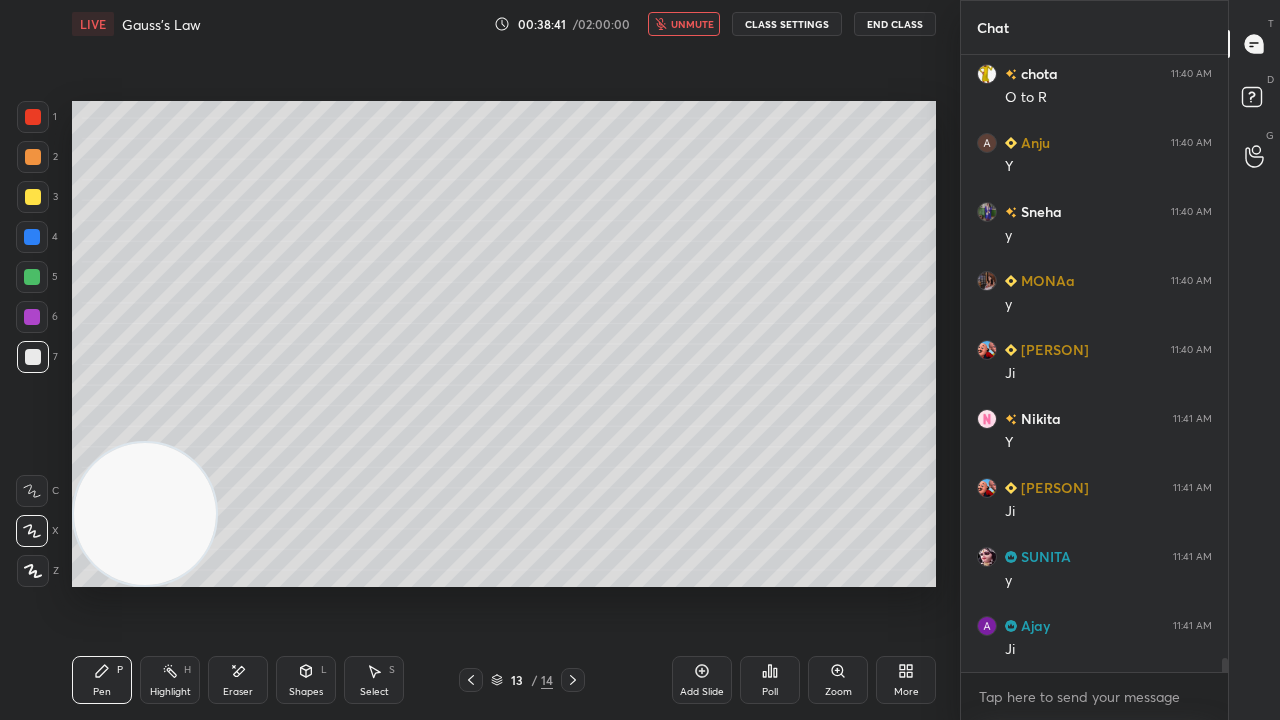 click on "unmute" at bounding box center [692, 24] 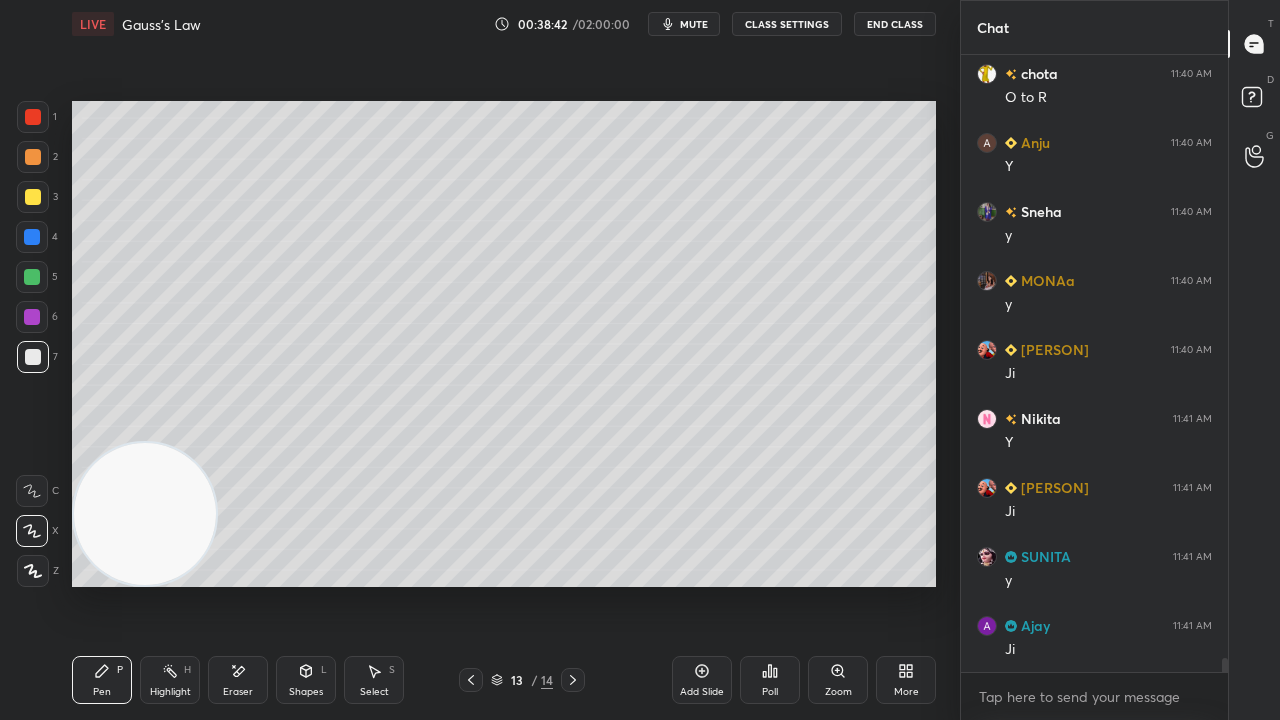 scroll, scrollTop: 25918, scrollLeft: 0, axis: vertical 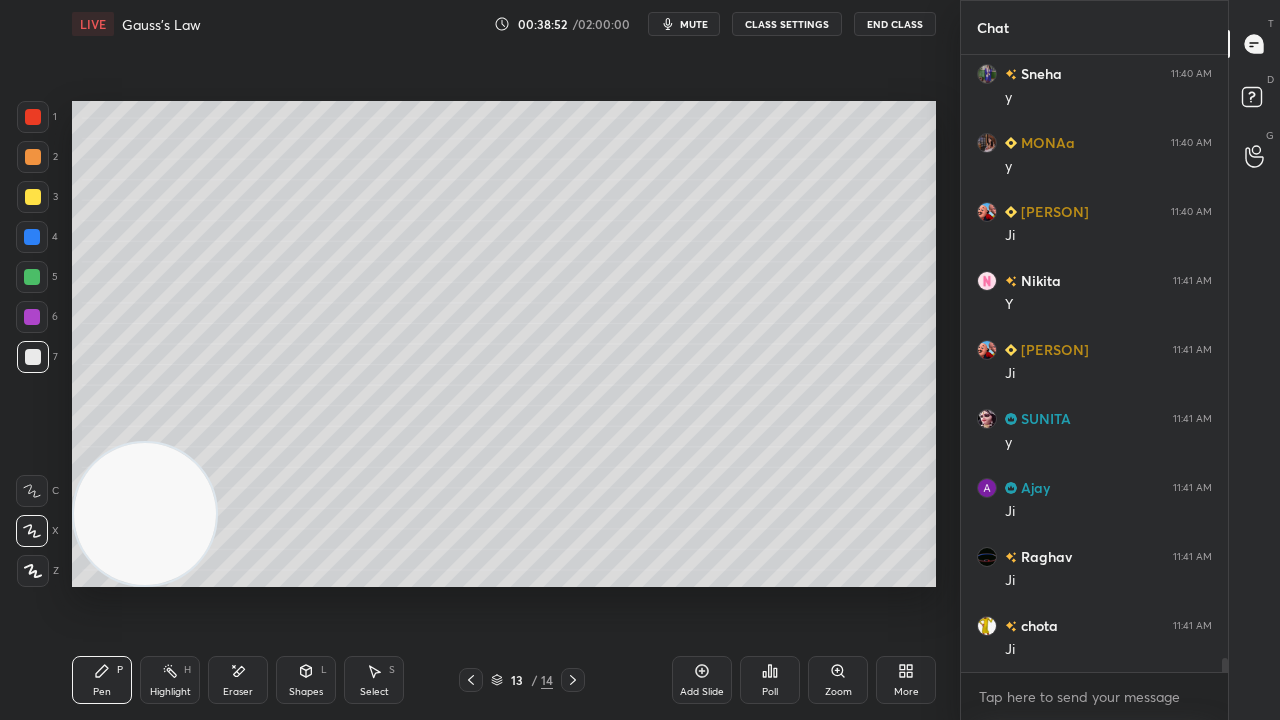 click on "Eraser" at bounding box center (238, 692) 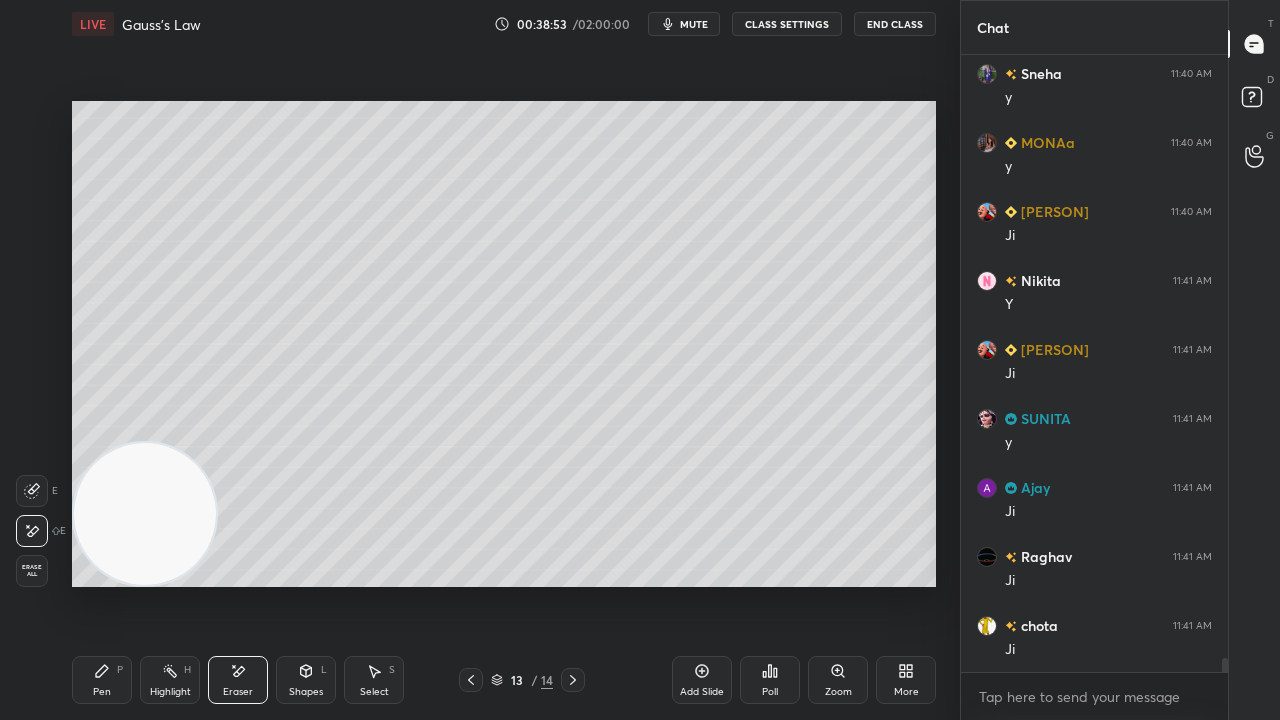 click 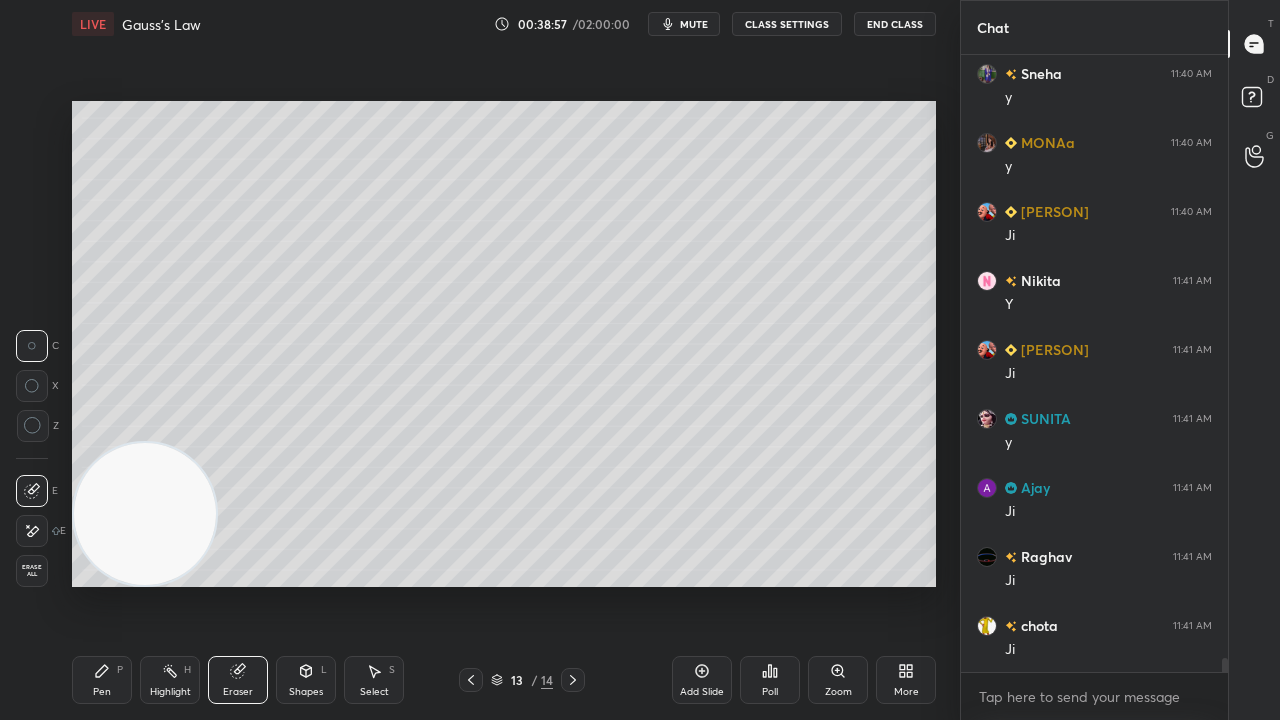 click on "Pen" at bounding box center [102, 692] 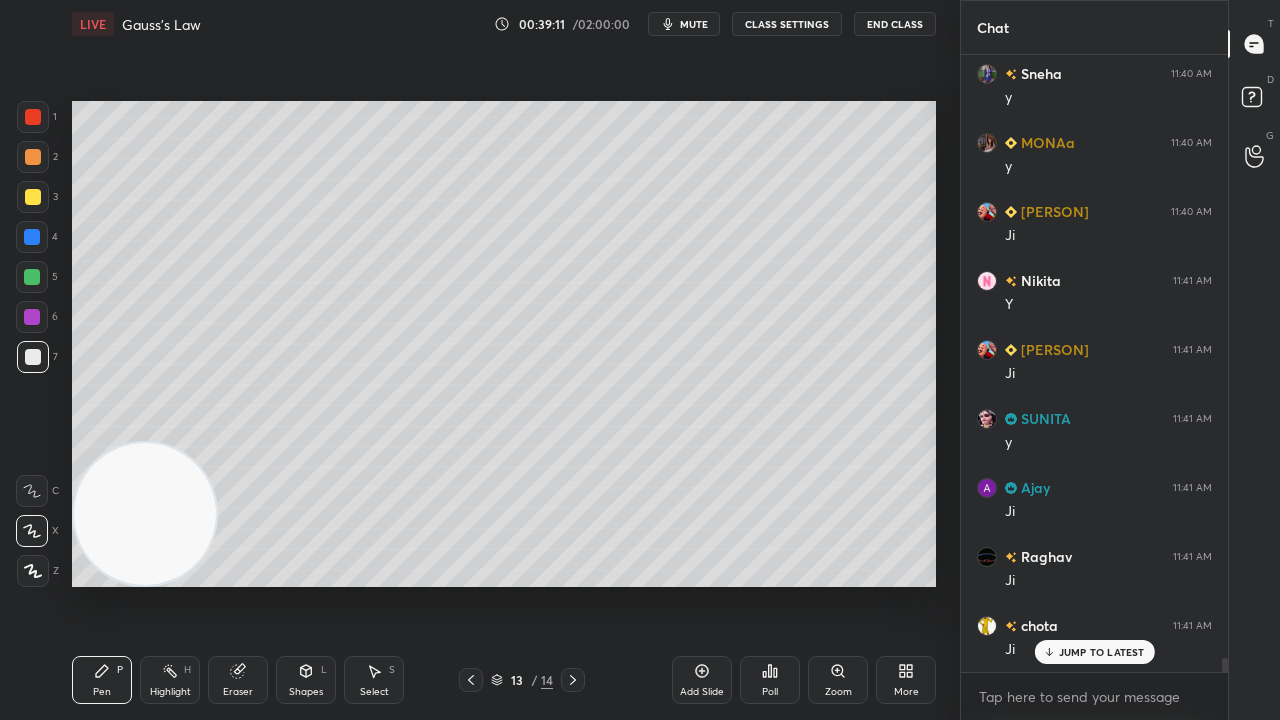 scroll, scrollTop: 26056, scrollLeft: 0, axis: vertical 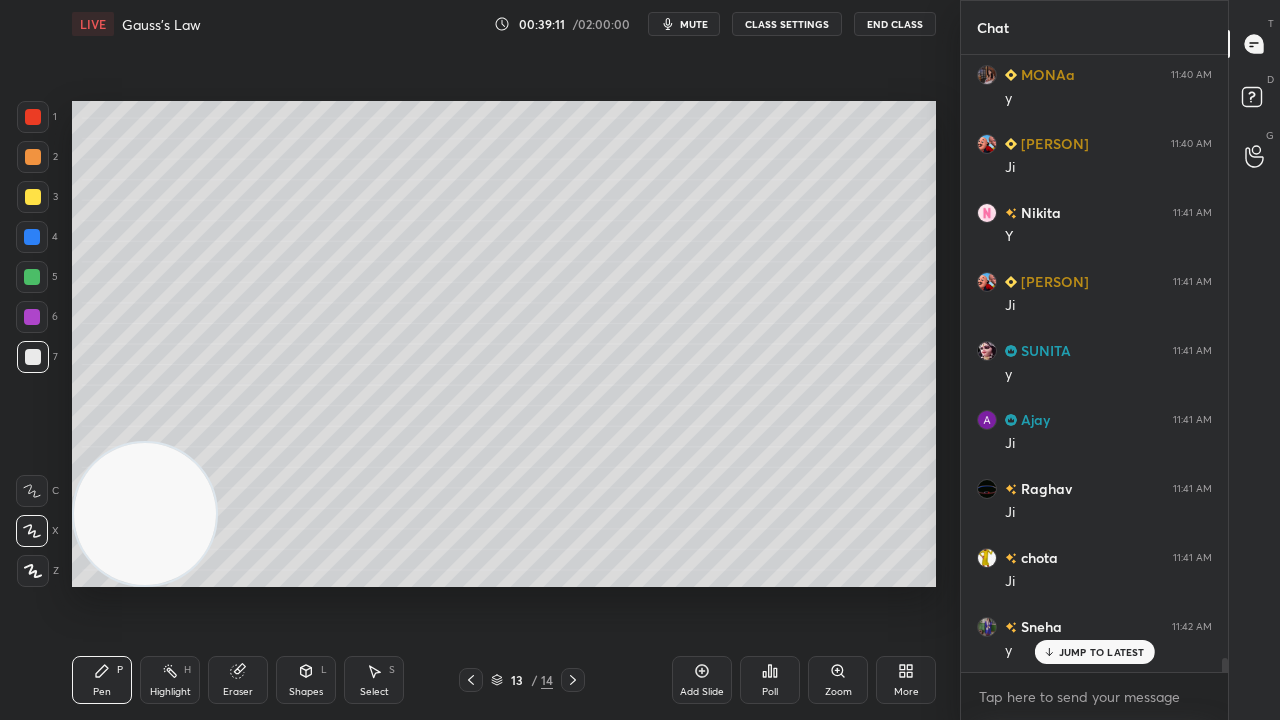 click on "mute" at bounding box center (694, 24) 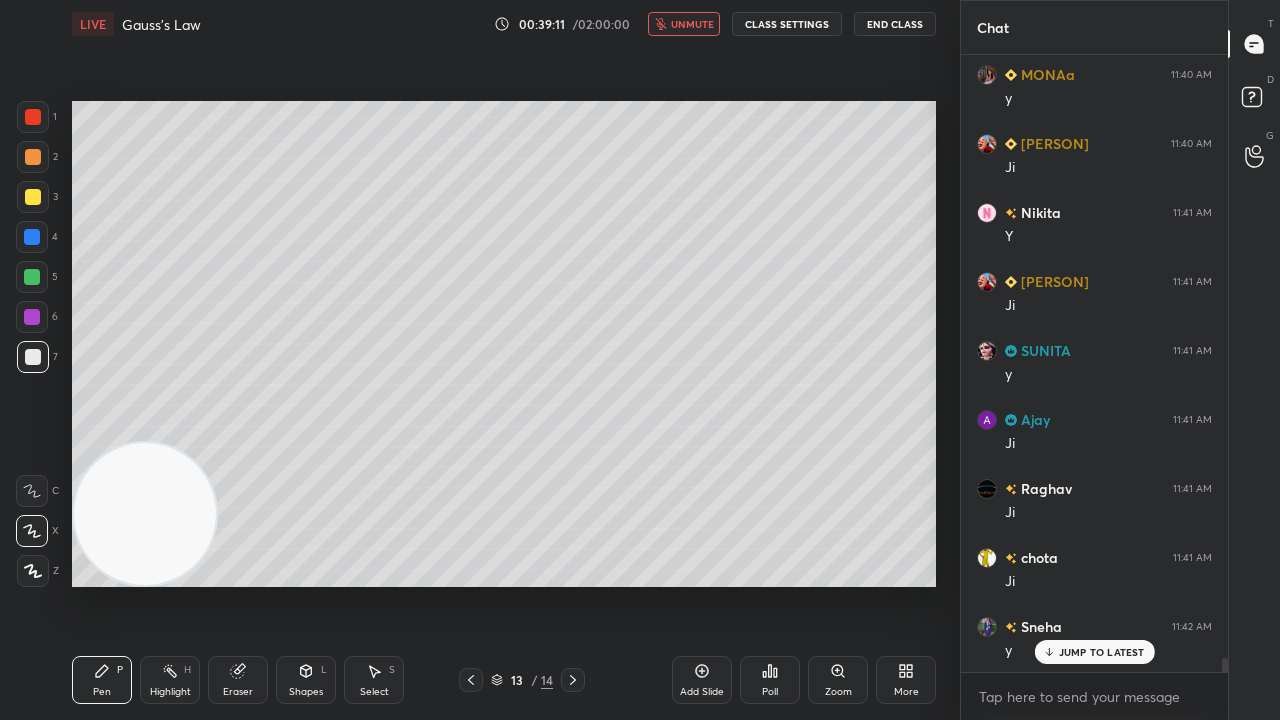 click on "unmute" at bounding box center (692, 24) 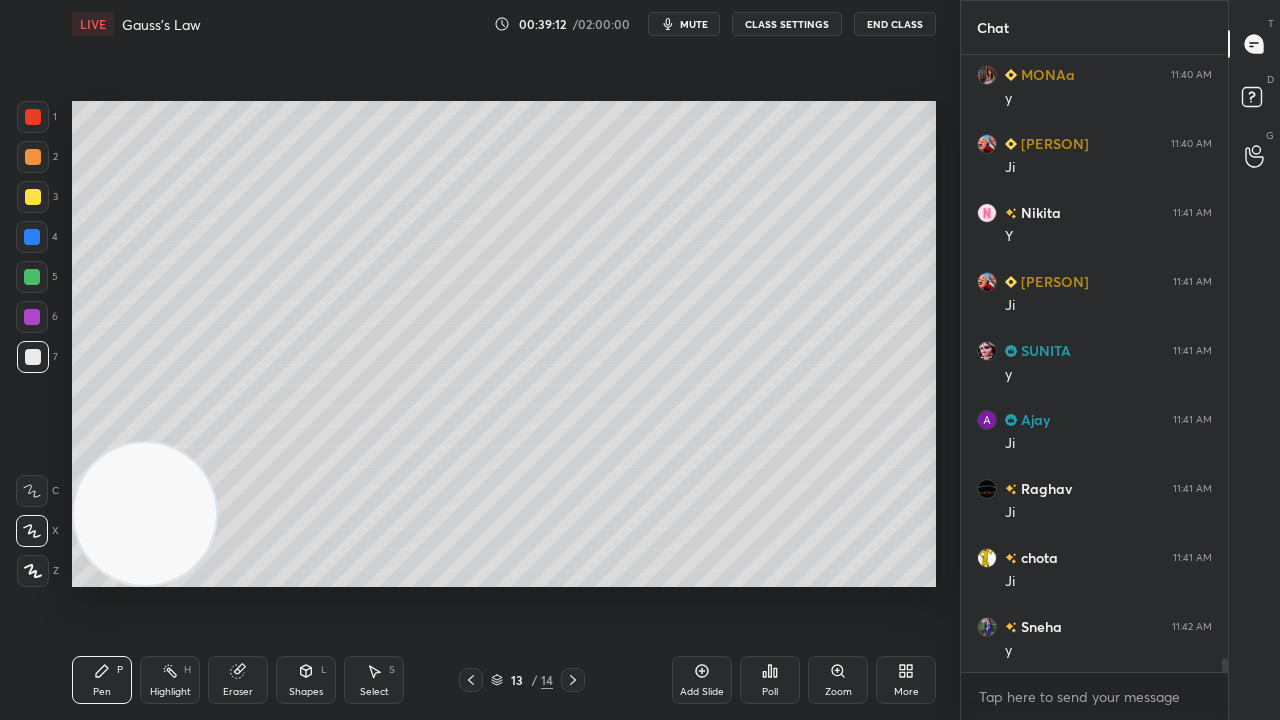 scroll, scrollTop: 26126, scrollLeft: 0, axis: vertical 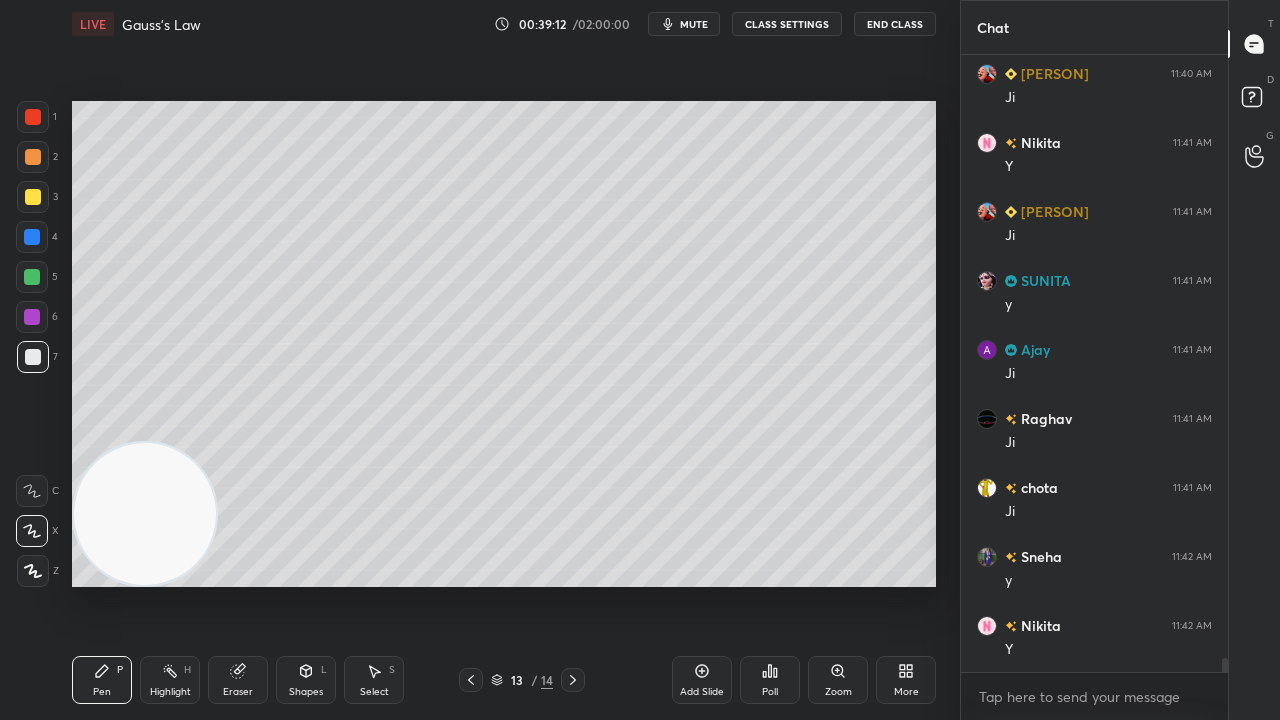 click on "x" at bounding box center [1094, 696] 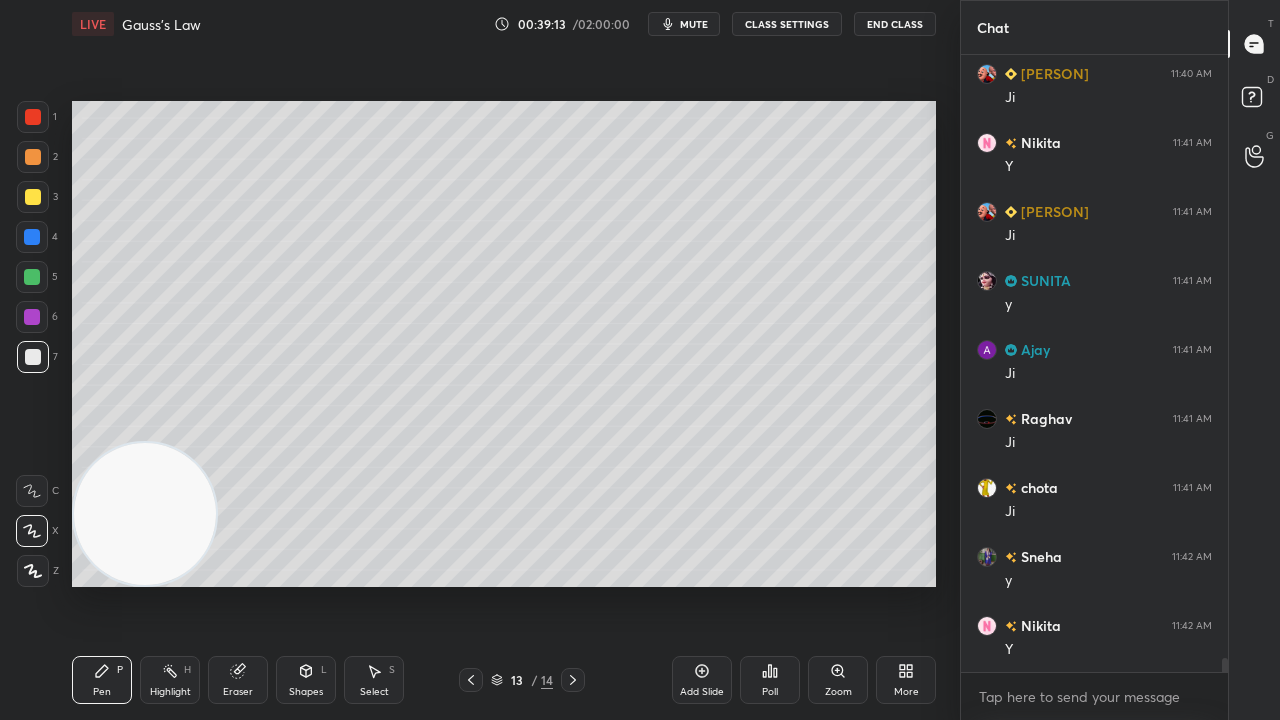 click 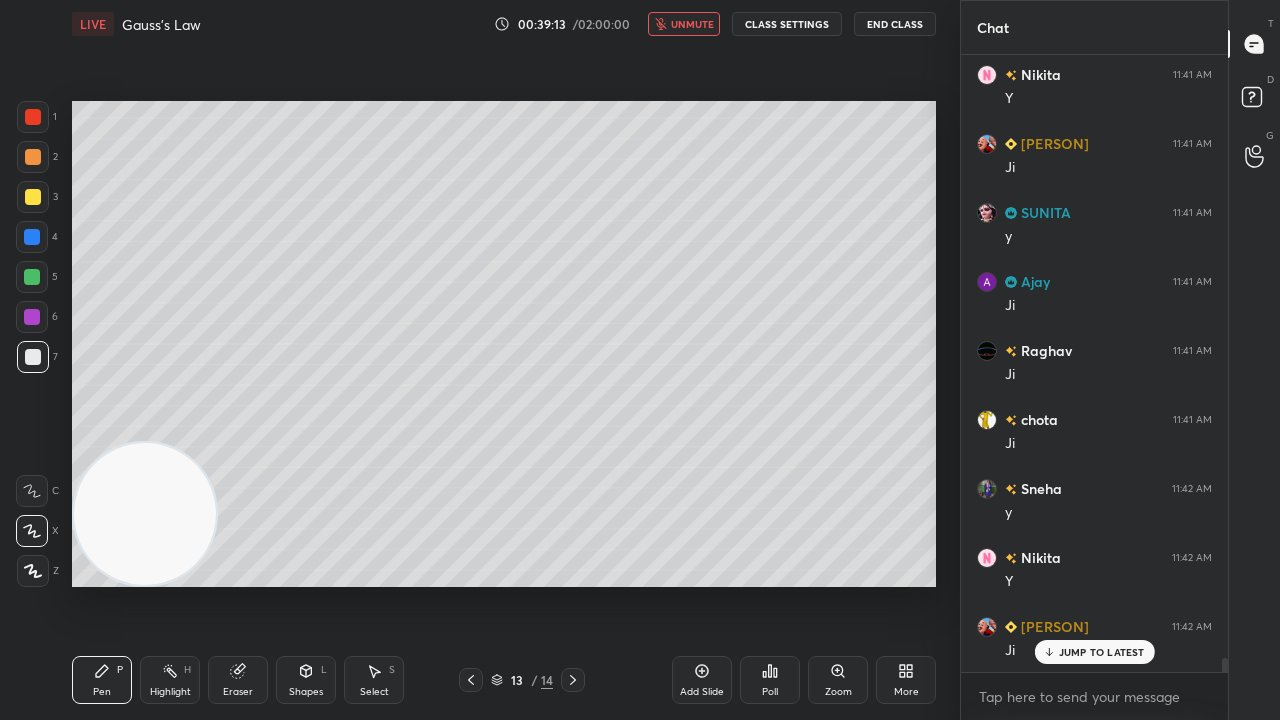 click on "unmute" at bounding box center (692, 24) 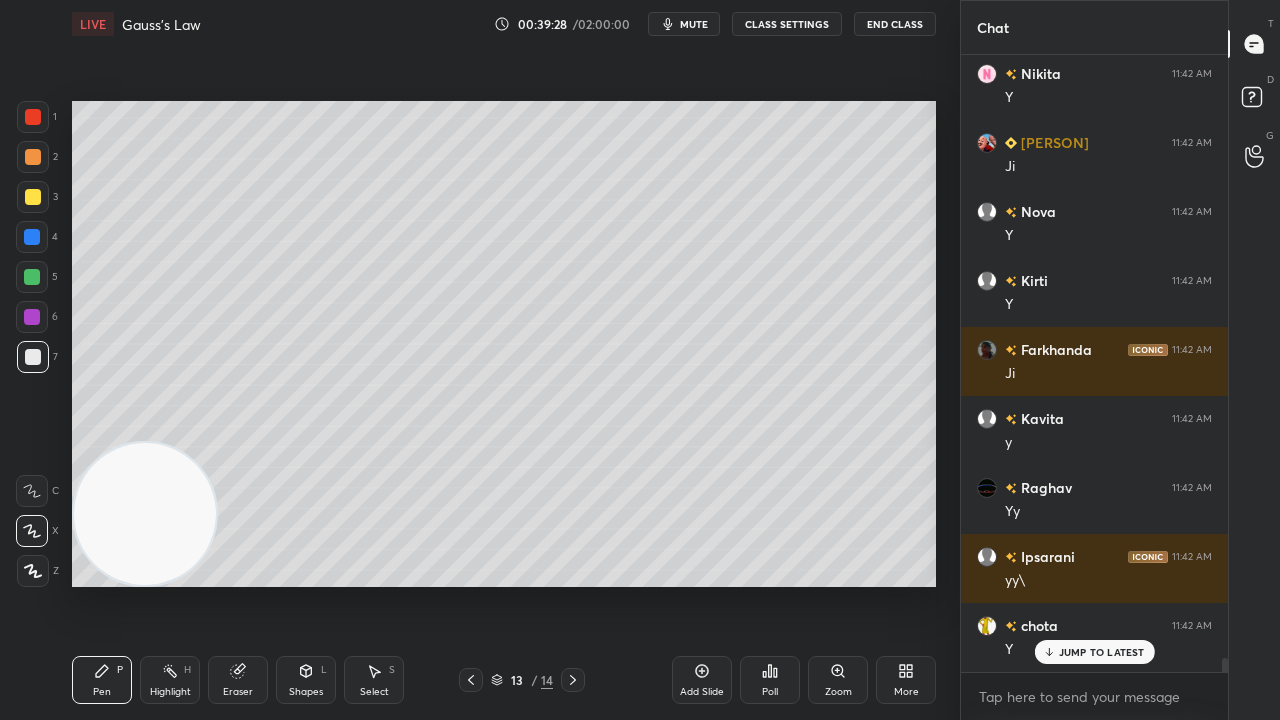 scroll, scrollTop: 26746, scrollLeft: 0, axis: vertical 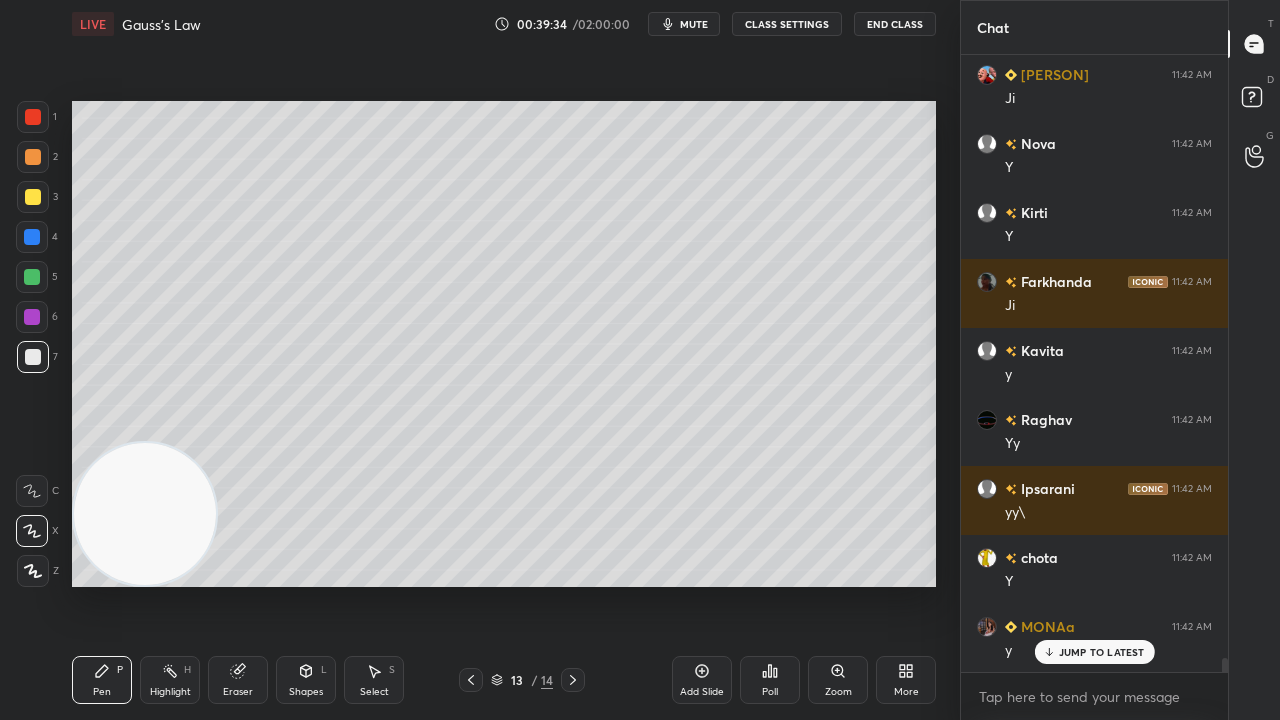 click on "Eraser" at bounding box center [238, 692] 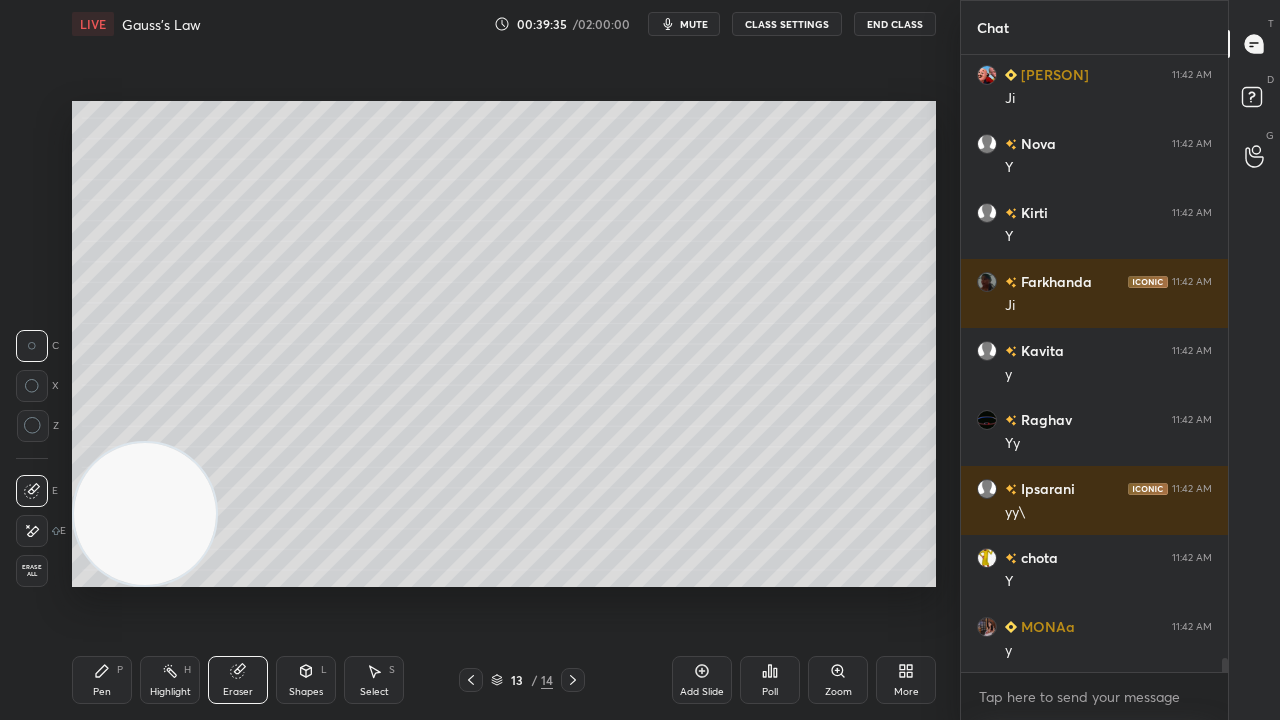 scroll, scrollTop: 26816, scrollLeft: 0, axis: vertical 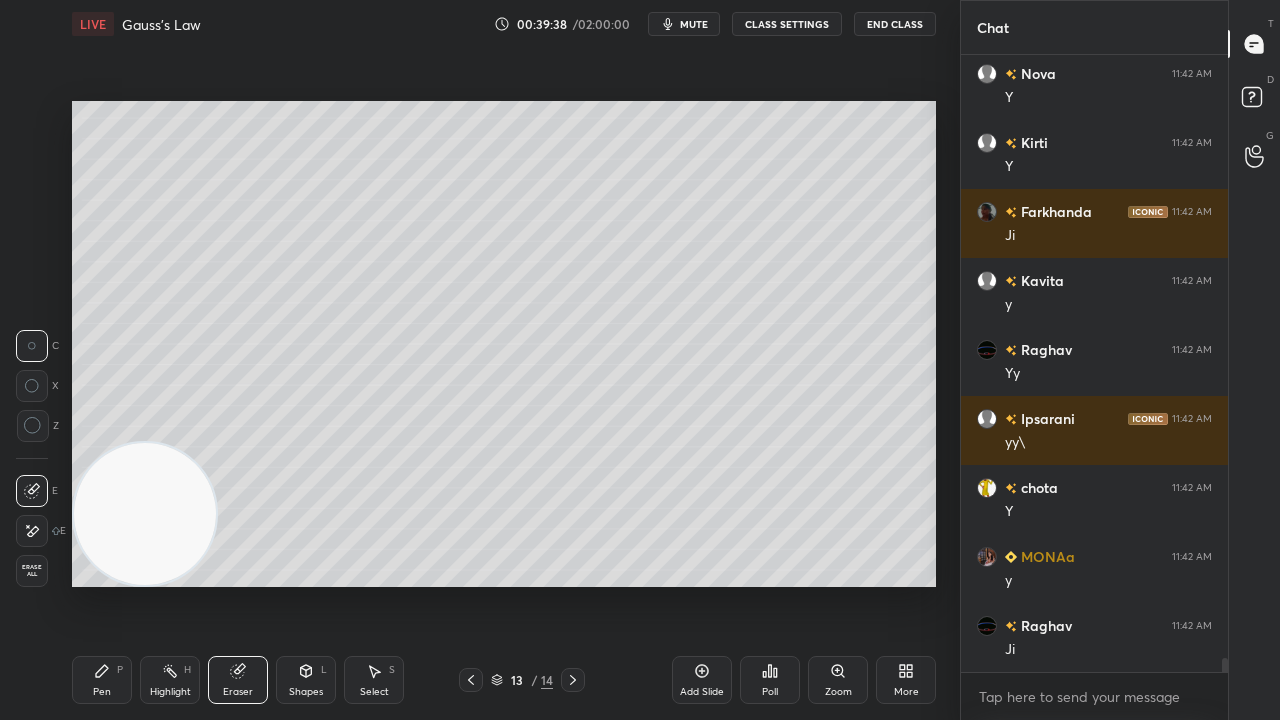 click on "Pen P" at bounding box center [102, 680] 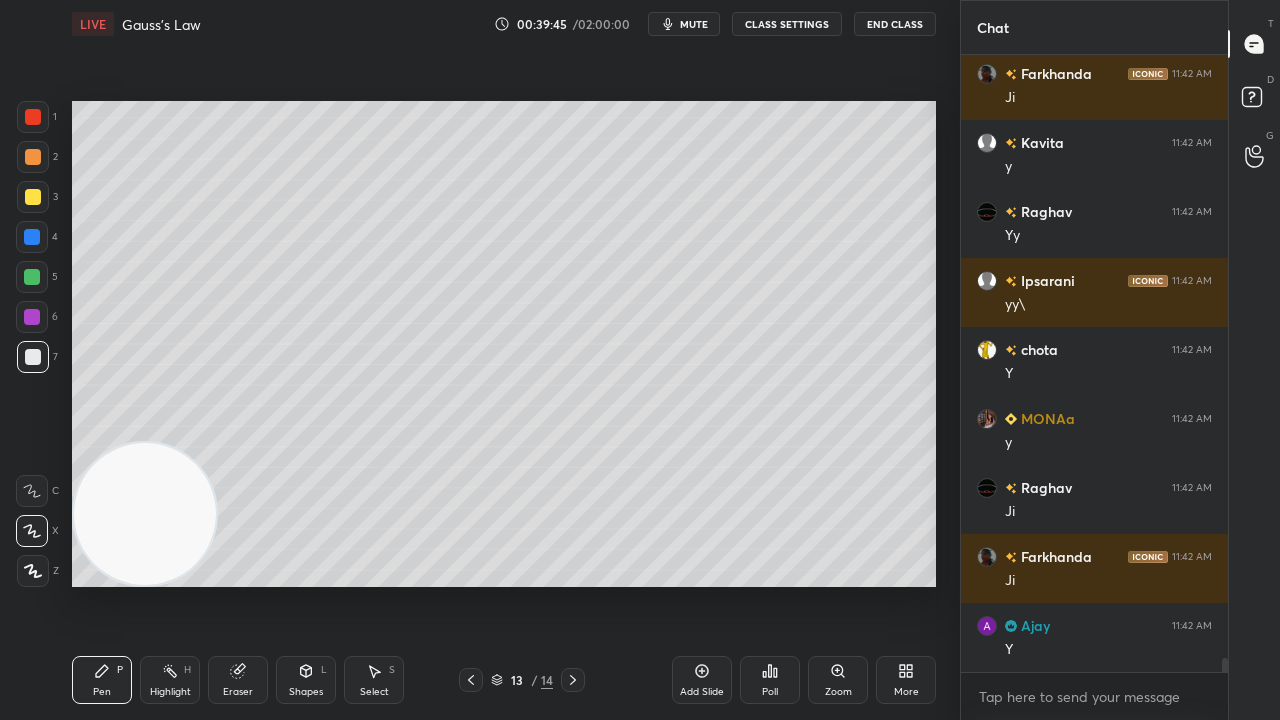 scroll, scrollTop: 27022, scrollLeft: 0, axis: vertical 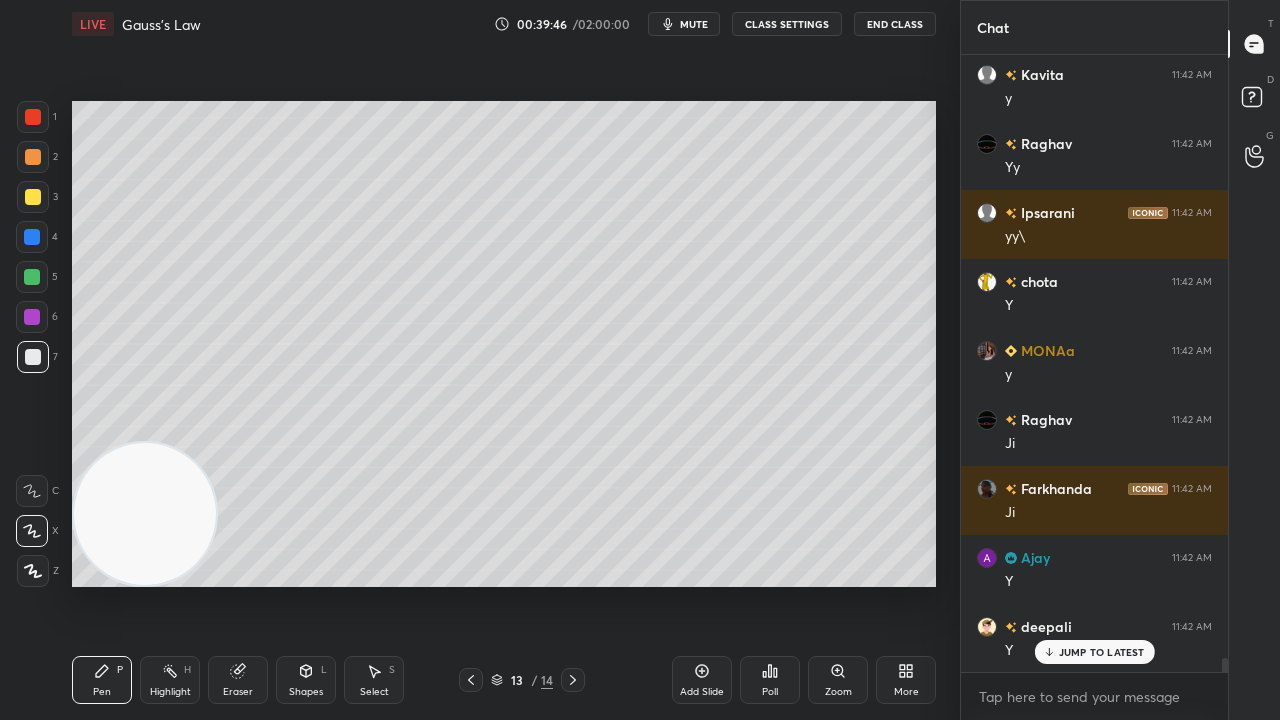 click on "Pen" at bounding box center (102, 692) 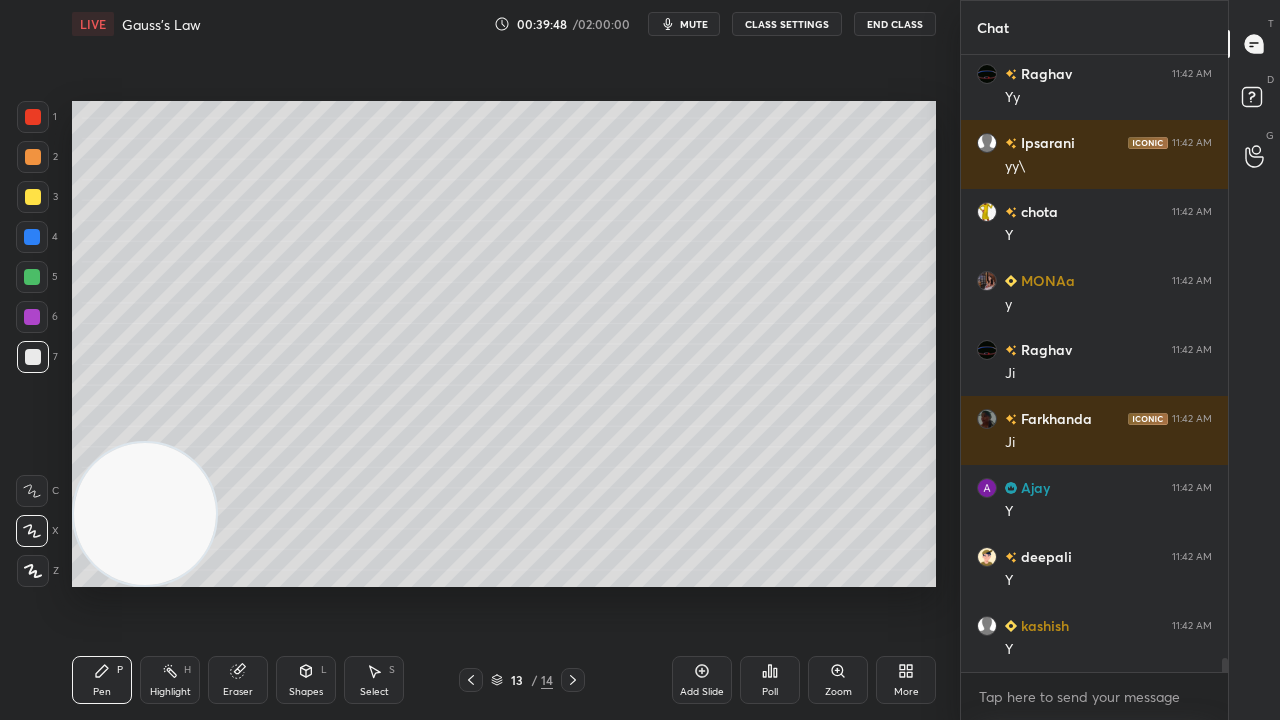 scroll, scrollTop: 27160, scrollLeft: 0, axis: vertical 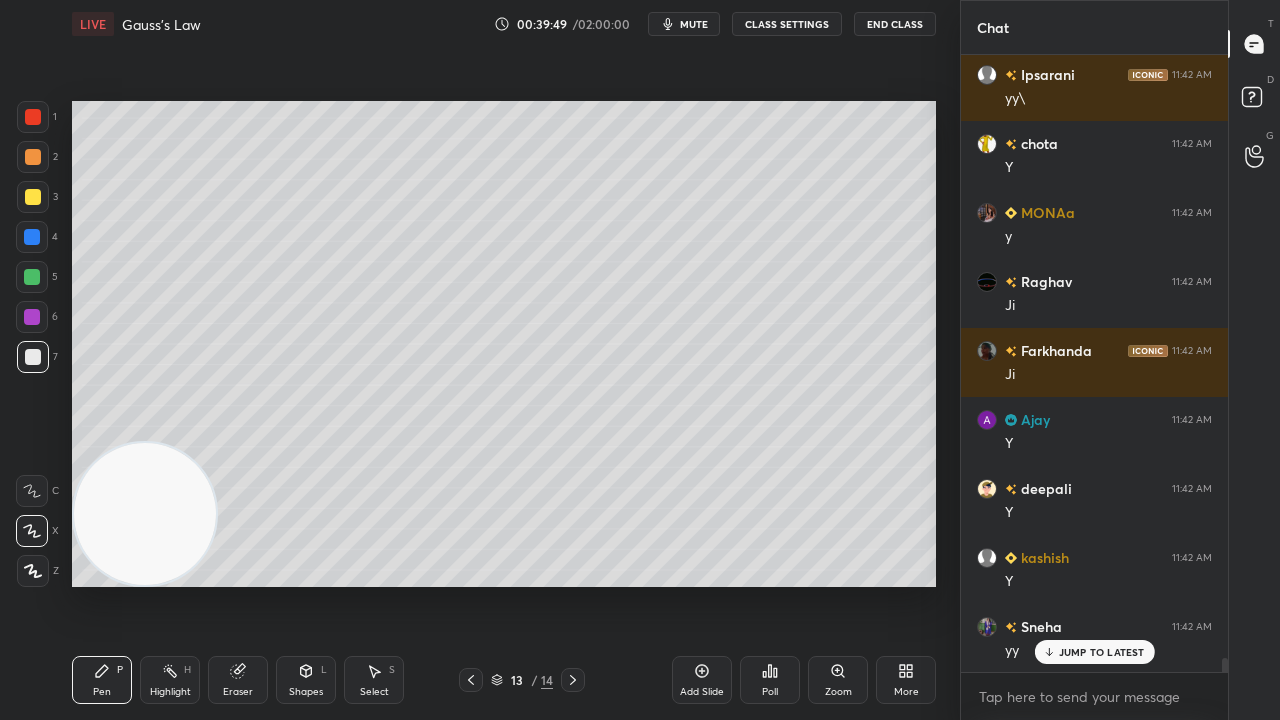 click 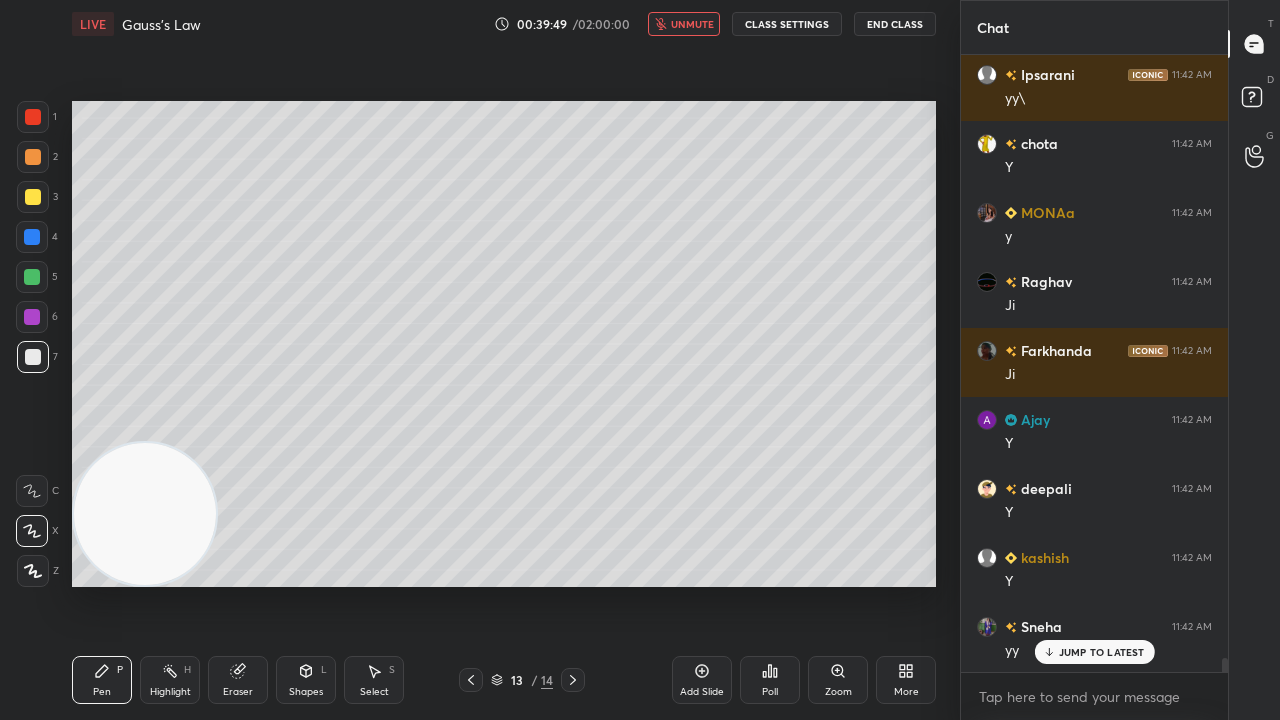 click on "unmute" at bounding box center (684, 24) 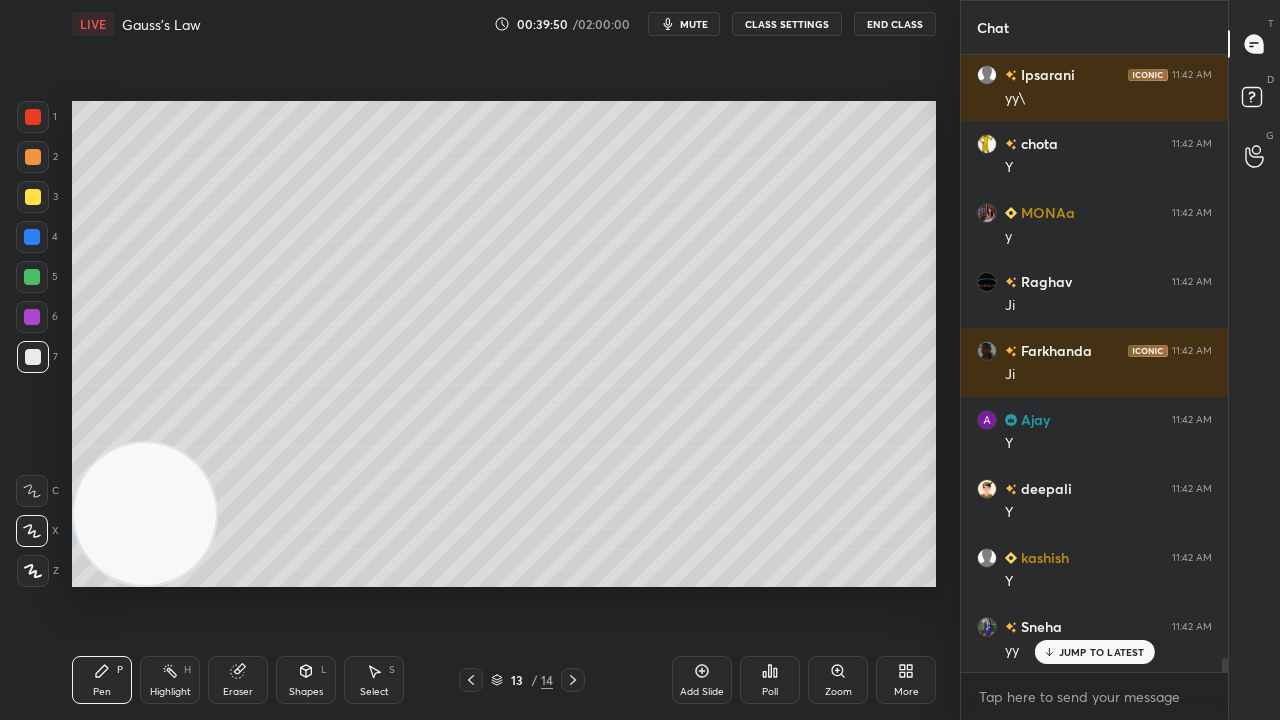 click 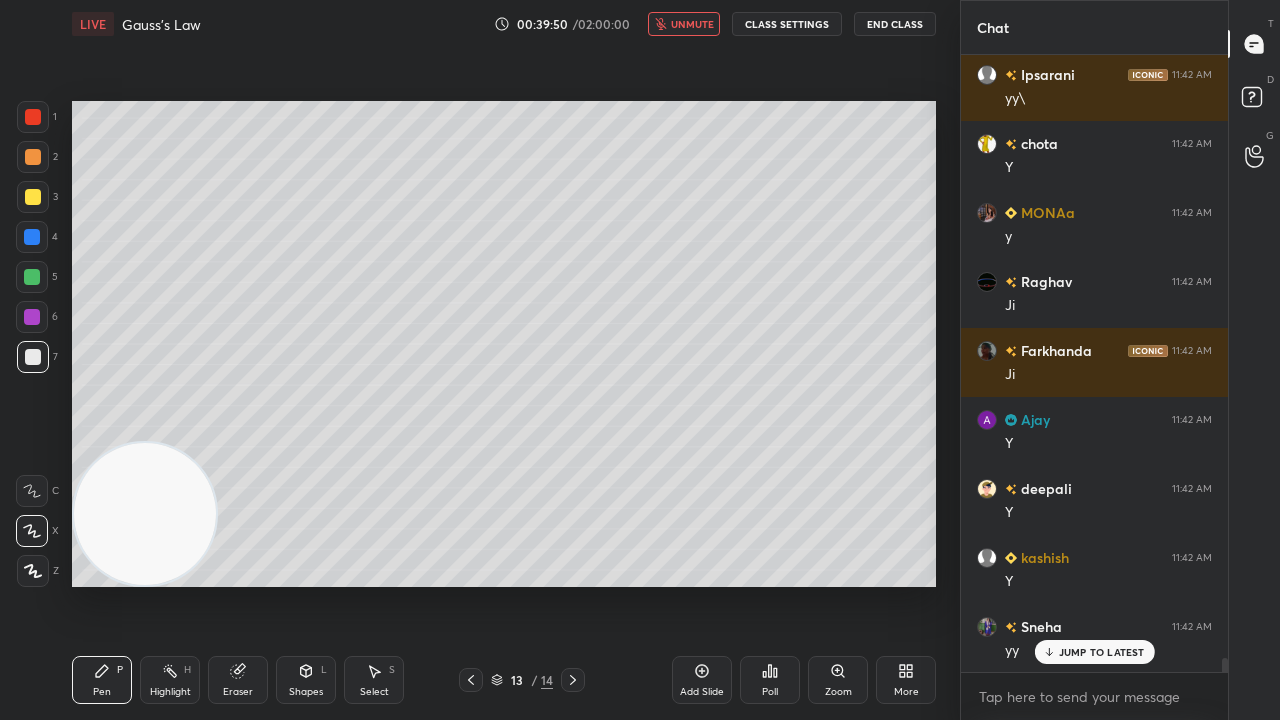 click on "unmute" at bounding box center (692, 24) 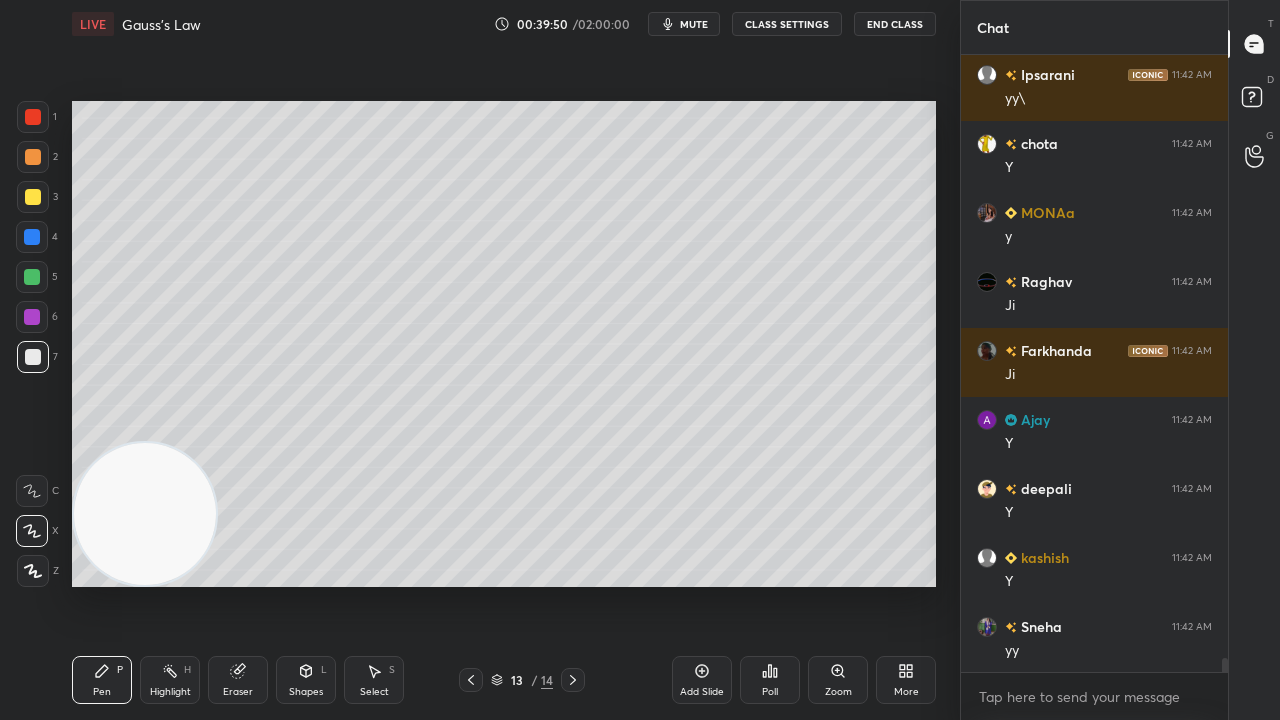 scroll, scrollTop: 27230, scrollLeft: 0, axis: vertical 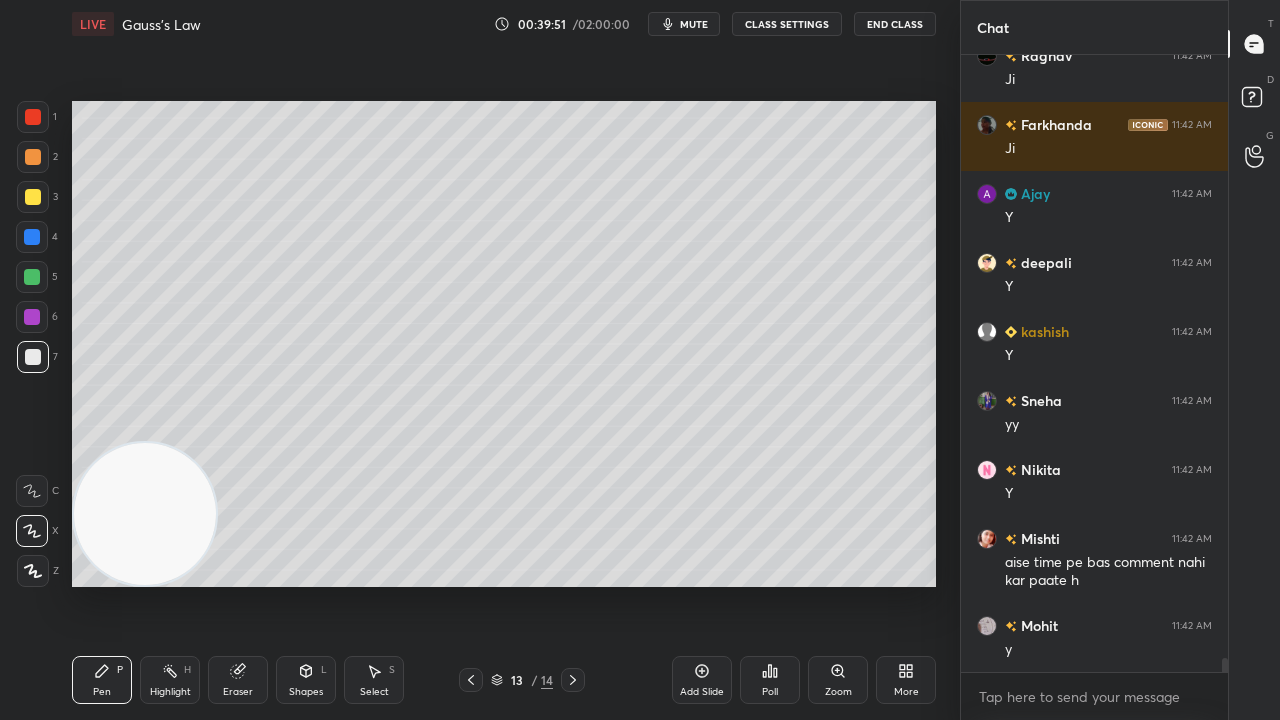 click on "mute" at bounding box center [694, 24] 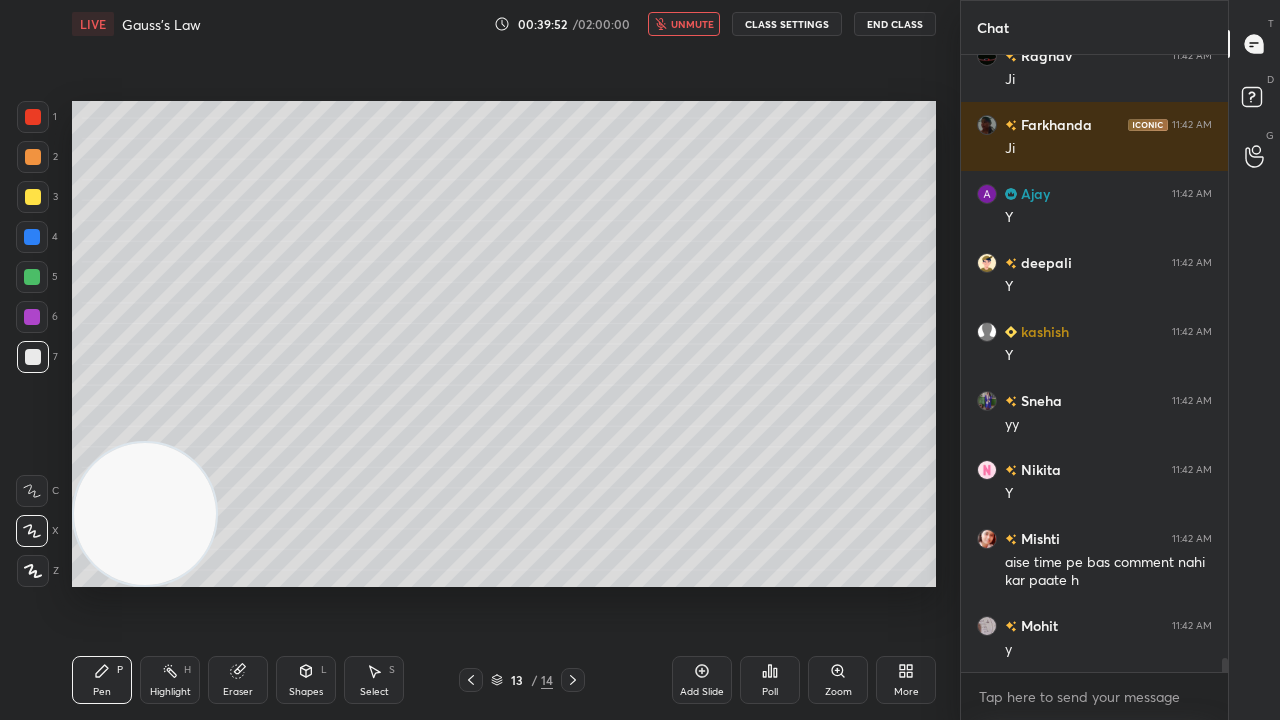 click on "unmute" at bounding box center [692, 24] 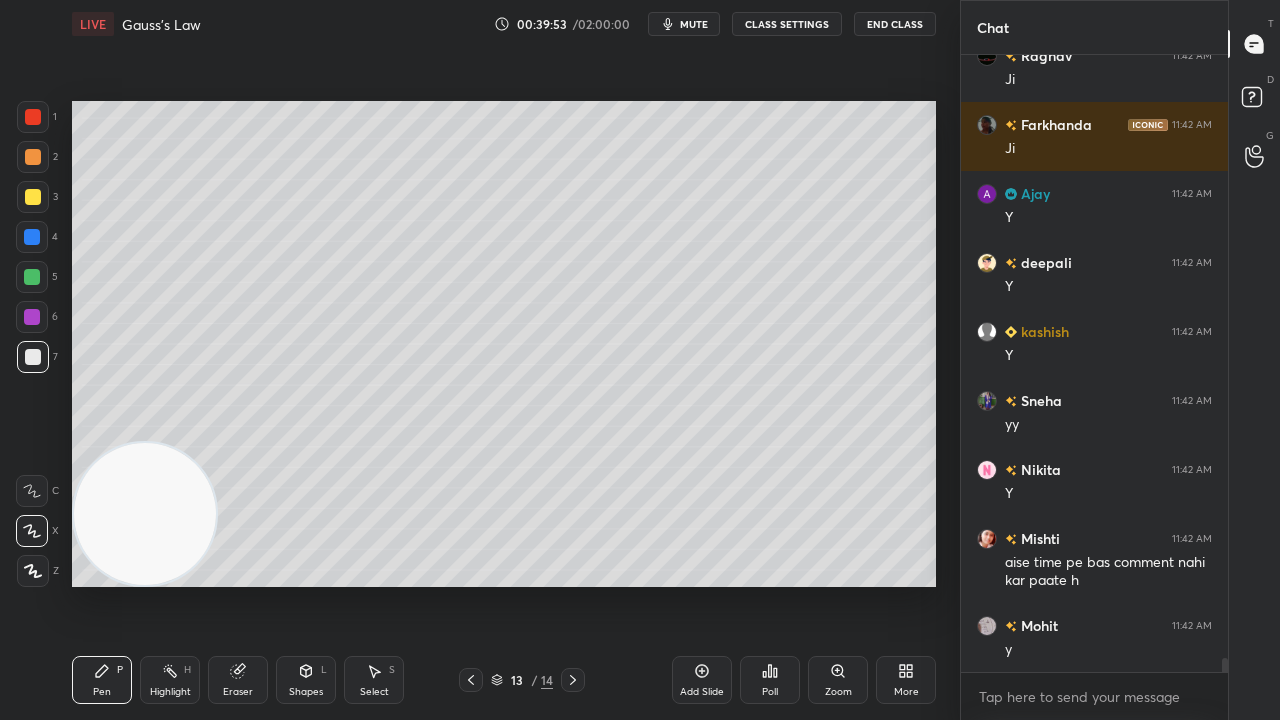 click on "x" at bounding box center [1094, 696] 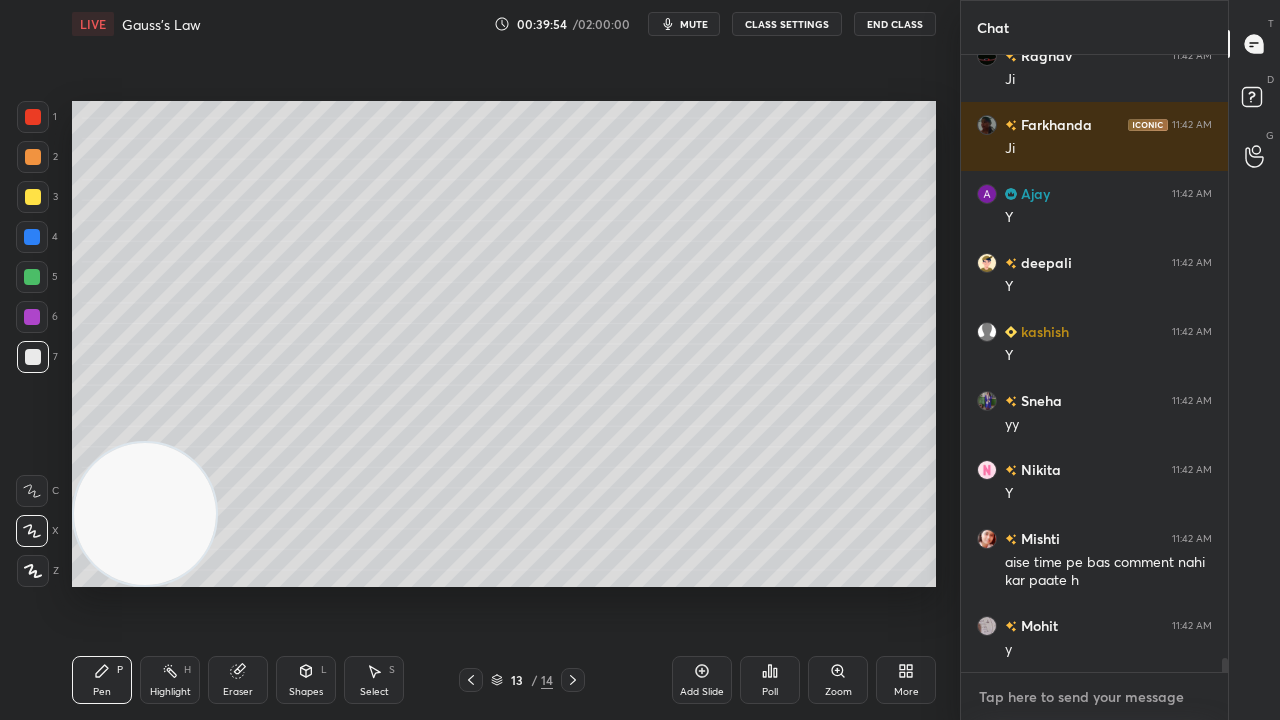scroll, scrollTop: 27508, scrollLeft: 0, axis: vertical 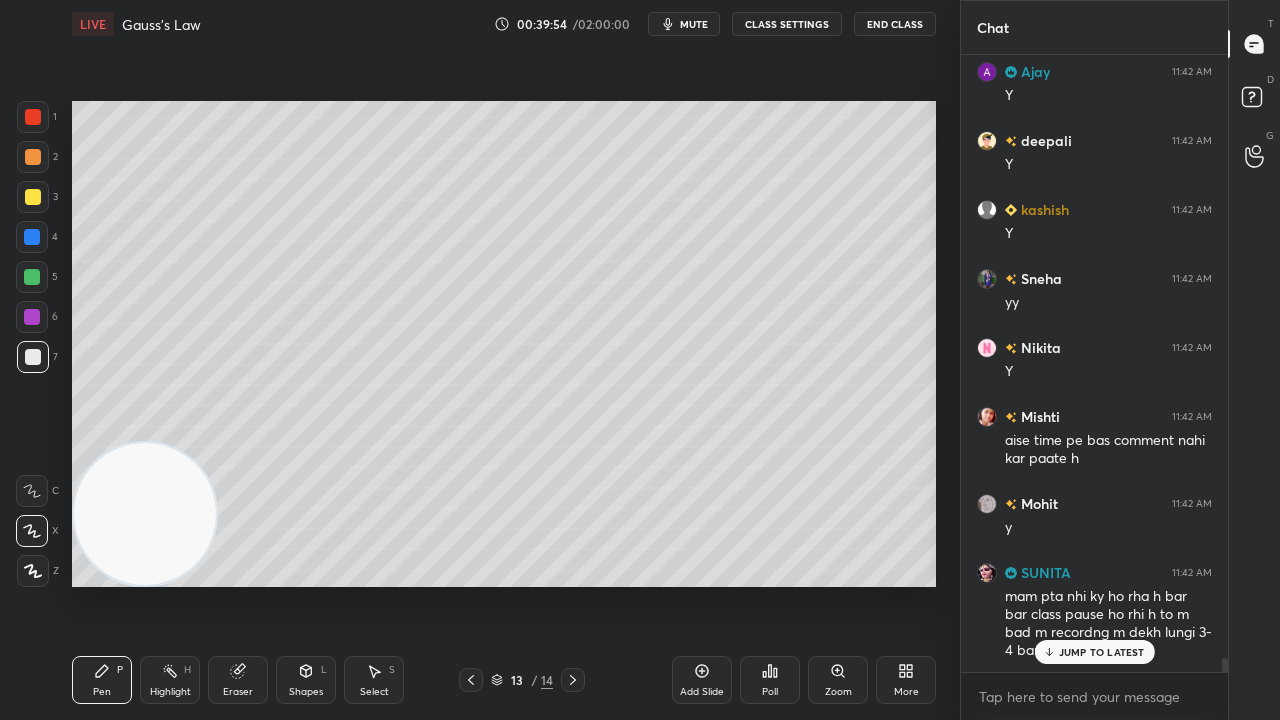 click 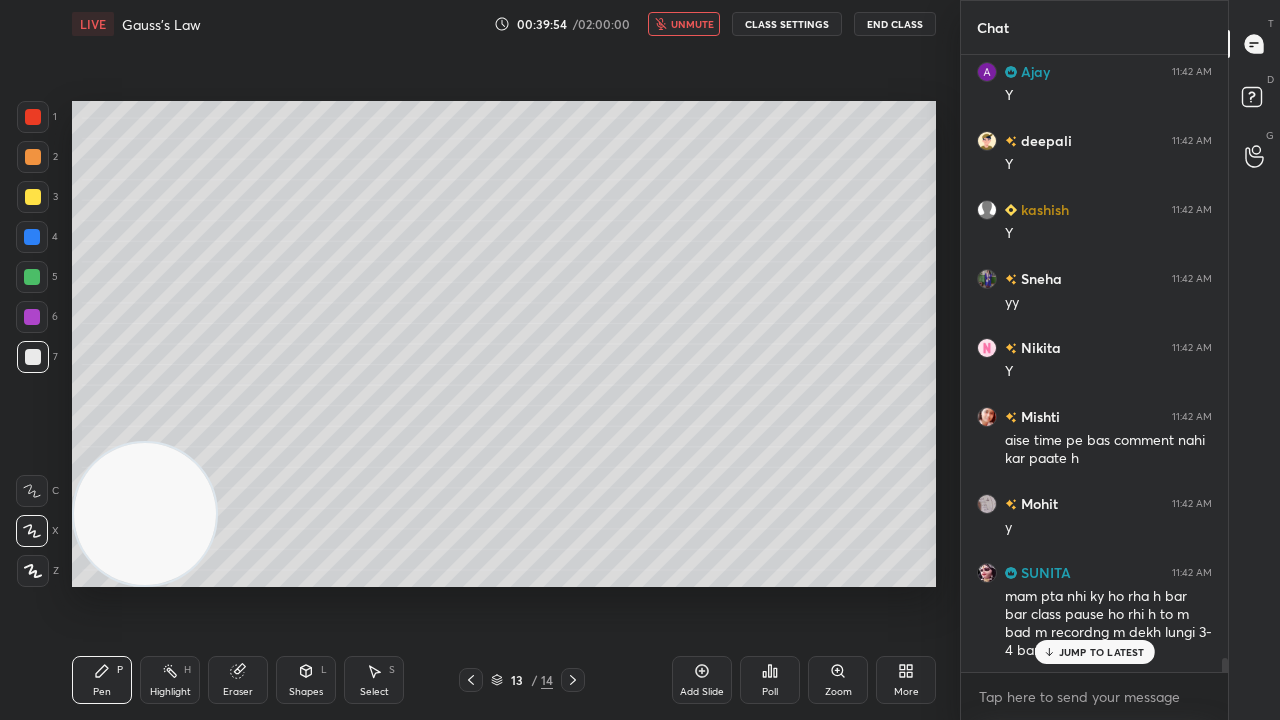 click on "unmute" at bounding box center [684, 24] 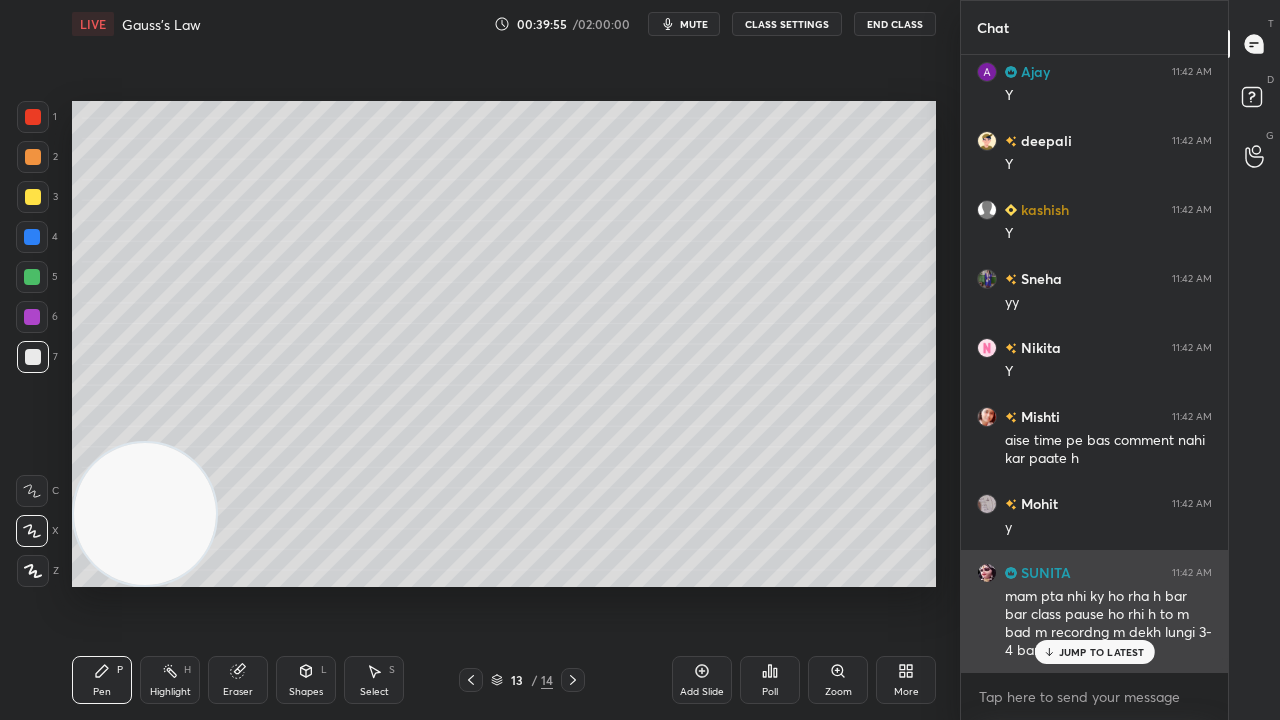 drag, startPoint x: 1108, startPoint y: 646, endPoint x: 1104, endPoint y: 668, distance: 22.36068 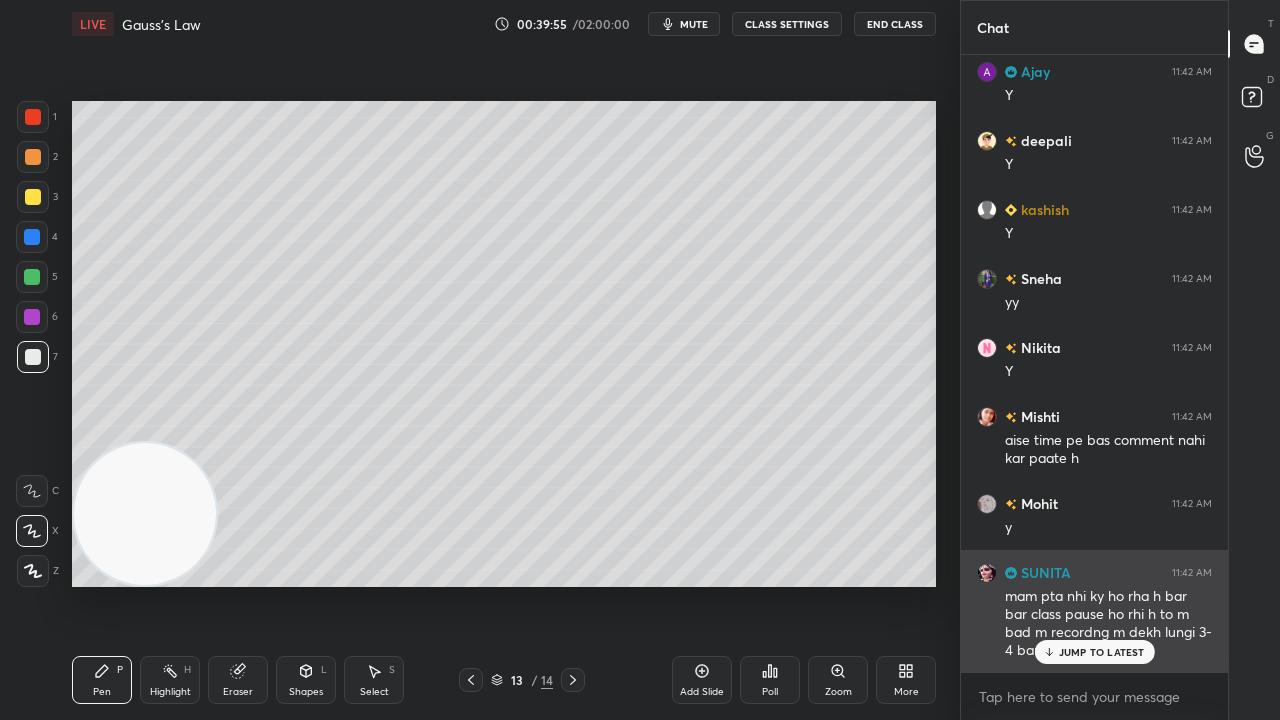 click on "JUMP TO LATEST" at bounding box center (1102, 652) 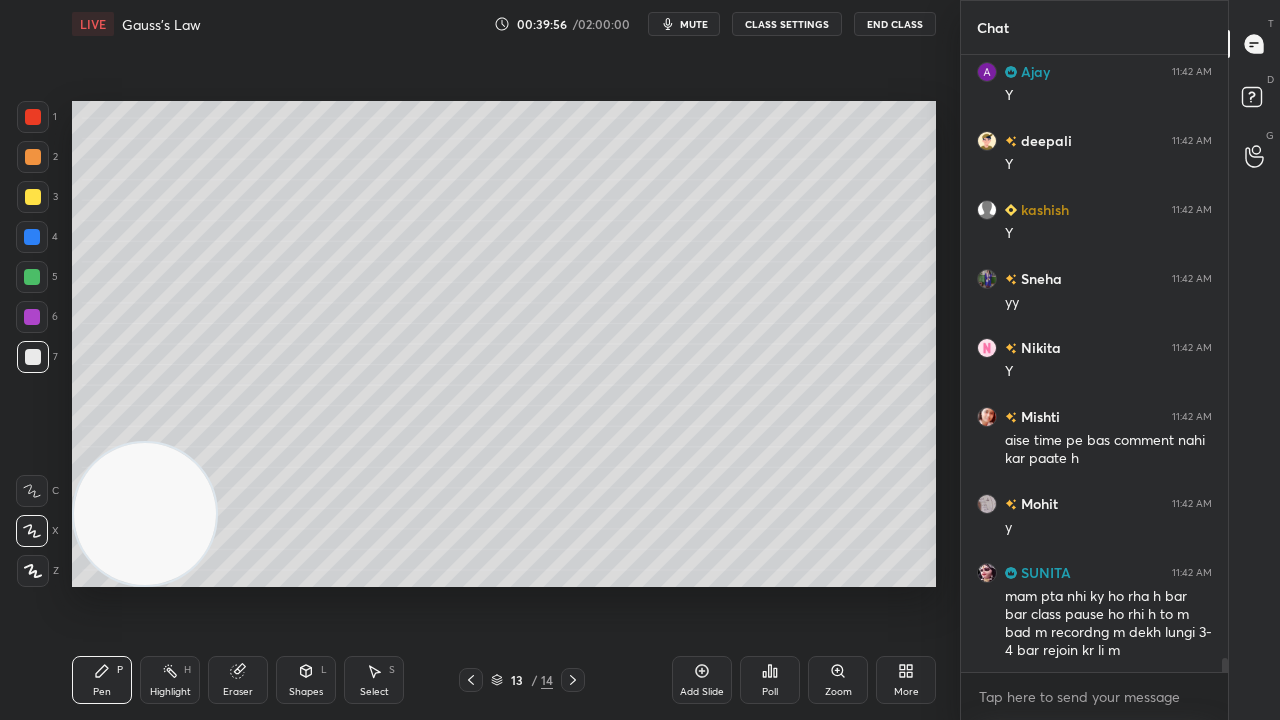 click on "x" at bounding box center (1094, 696) 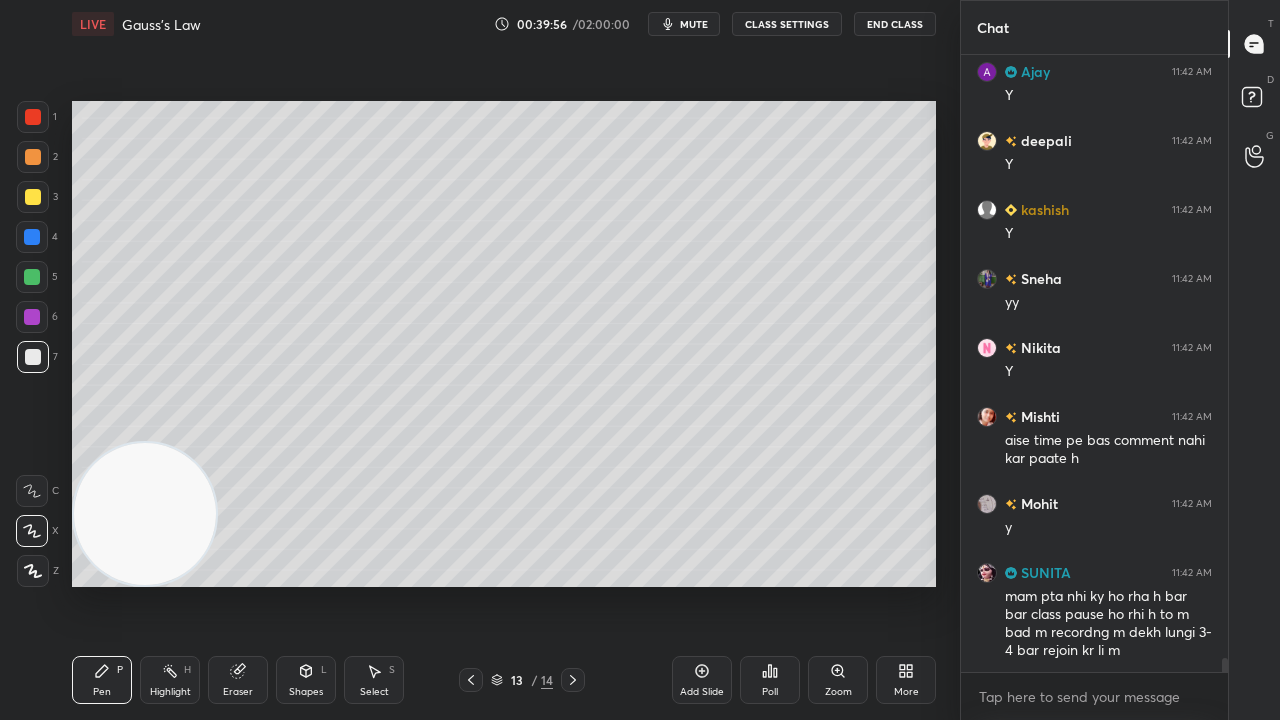 click on "mute" at bounding box center (694, 24) 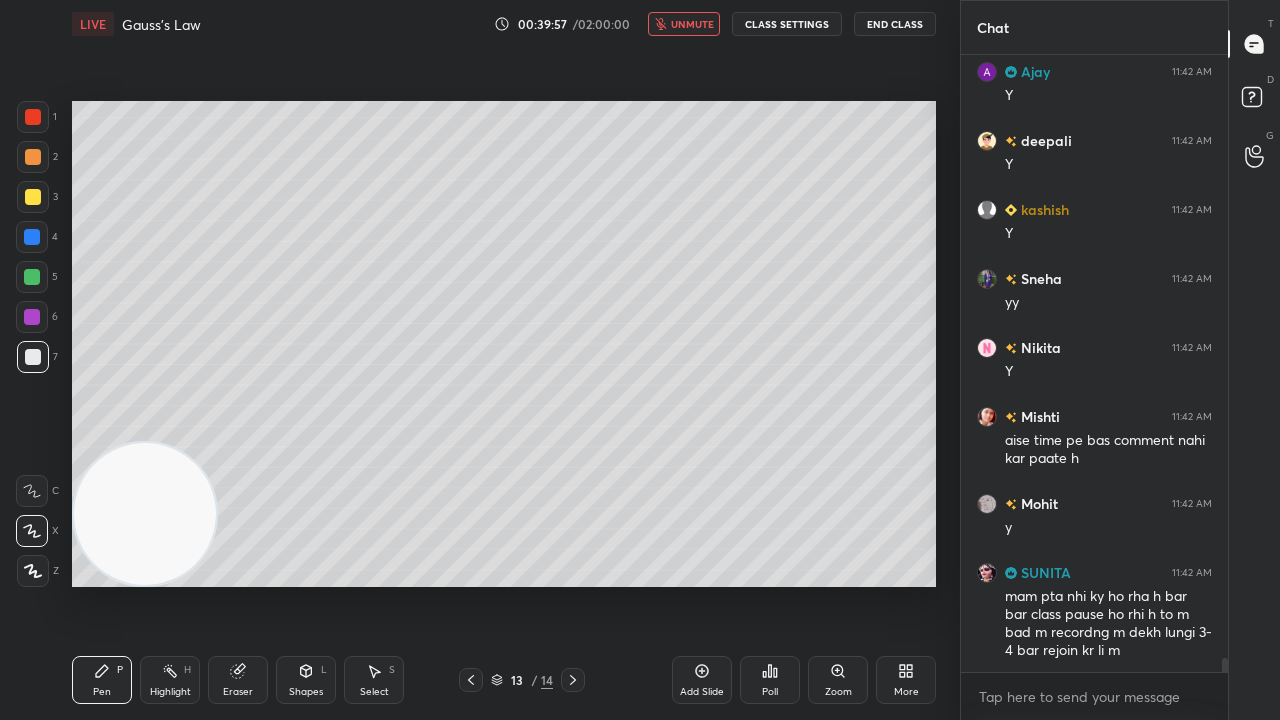 click on "unmute" at bounding box center [692, 24] 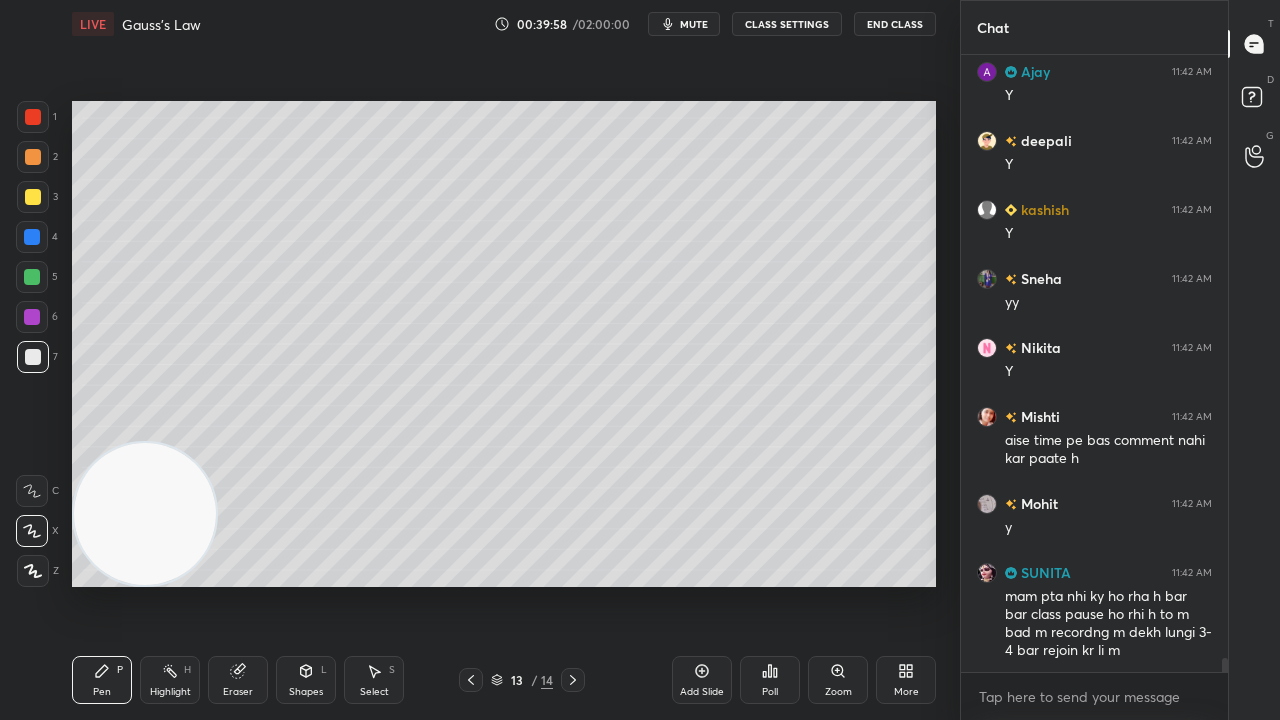 click at bounding box center [33, 197] 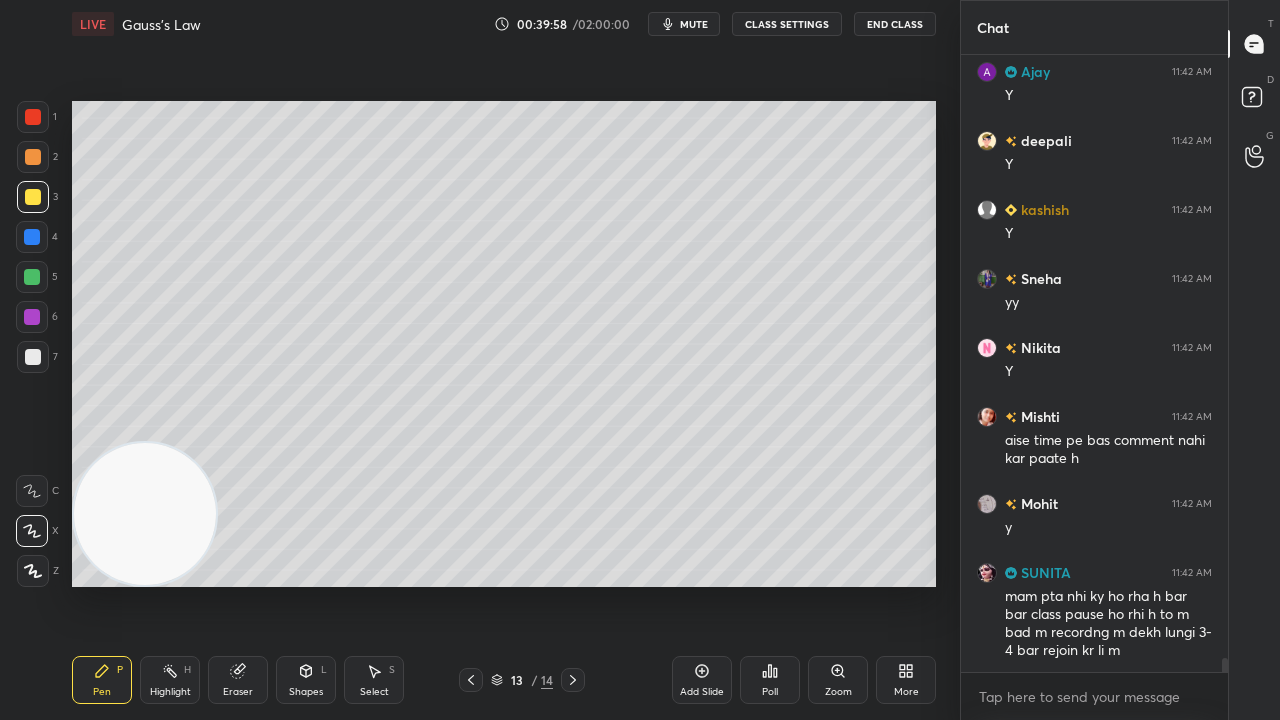 click at bounding box center (32, 277) 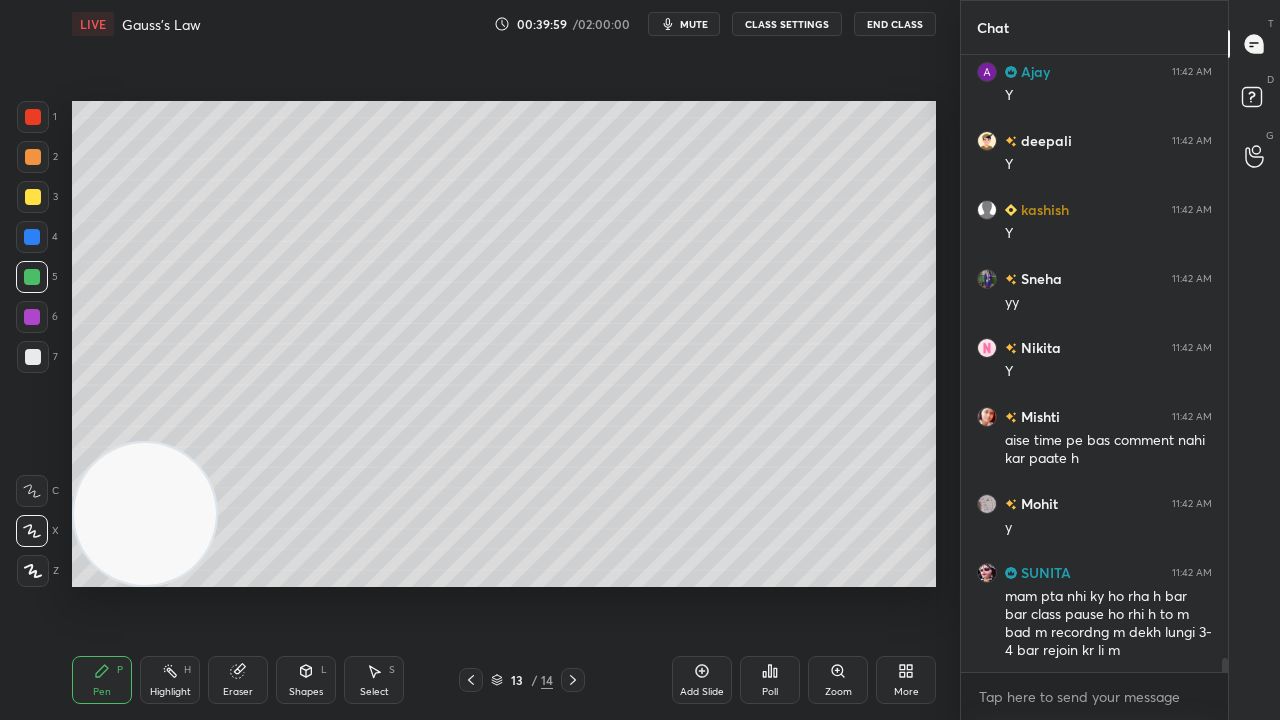 click on "1 2 3 4 5 6 7 C X Z C X Z E E Erase all   H H" at bounding box center [32, 344] 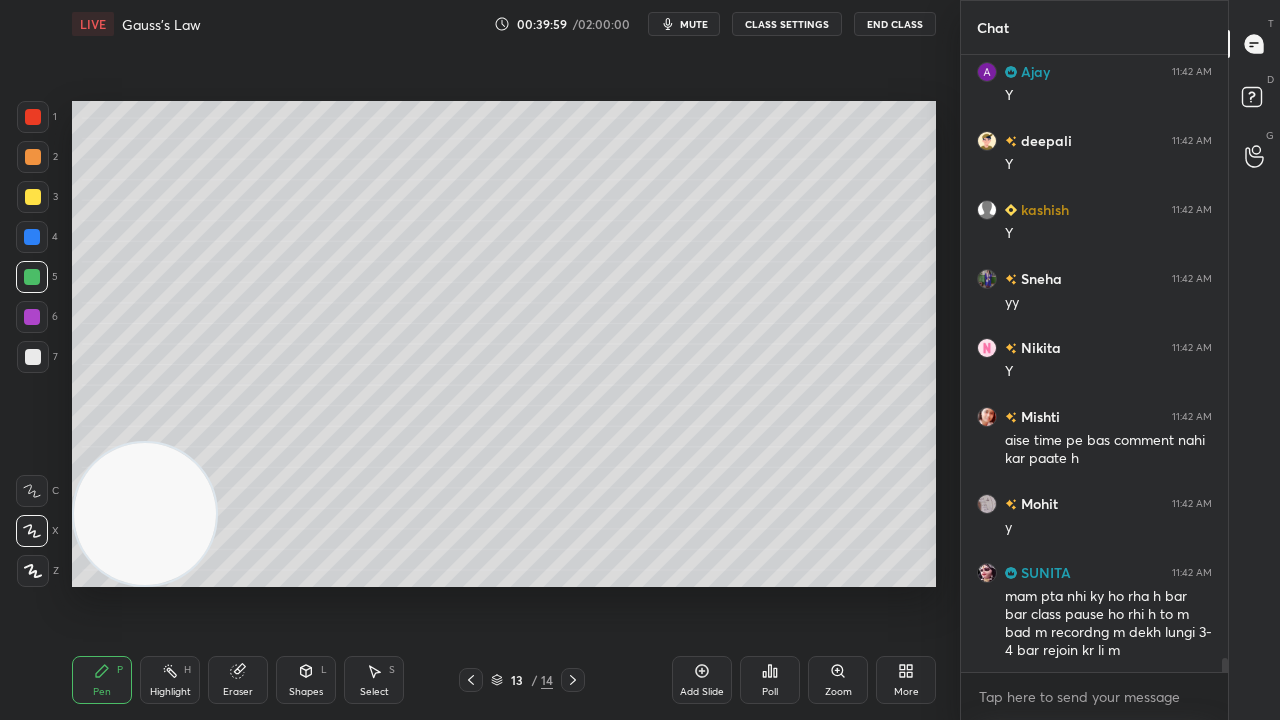 click at bounding box center (33, 357) 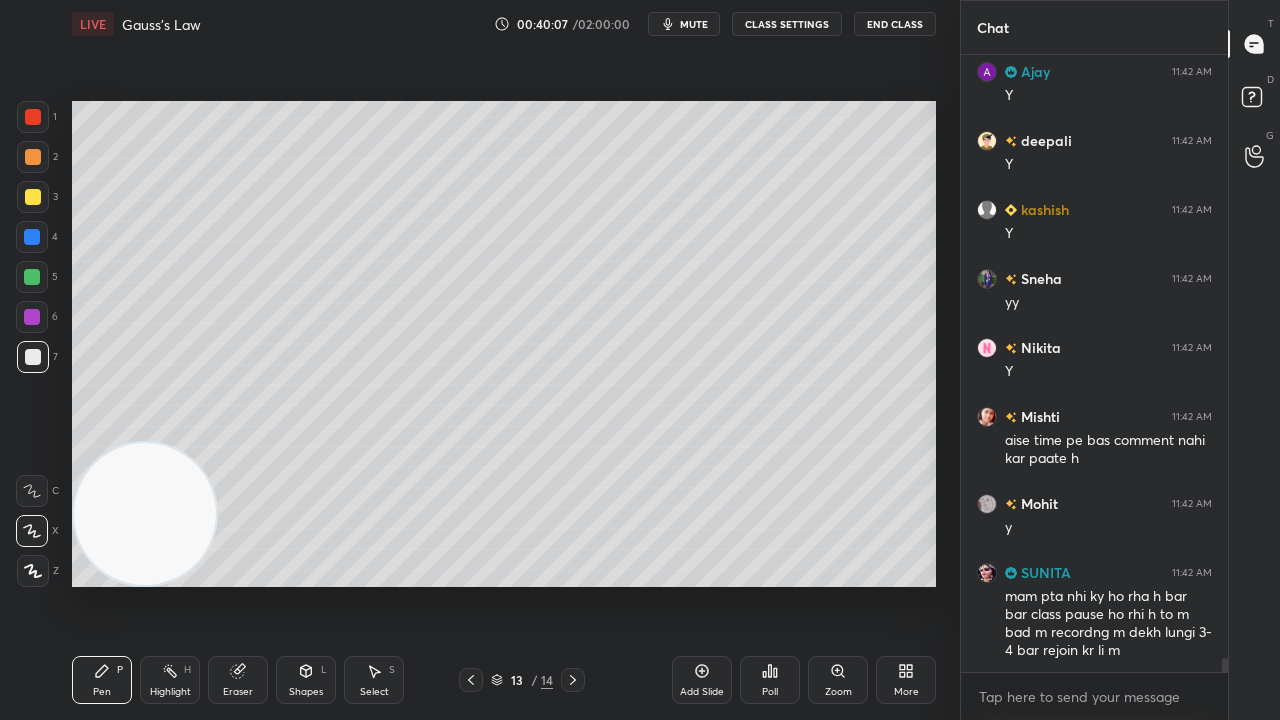 scroll, scrollTop: 27596, scrollLeft: 0, axis: vertical 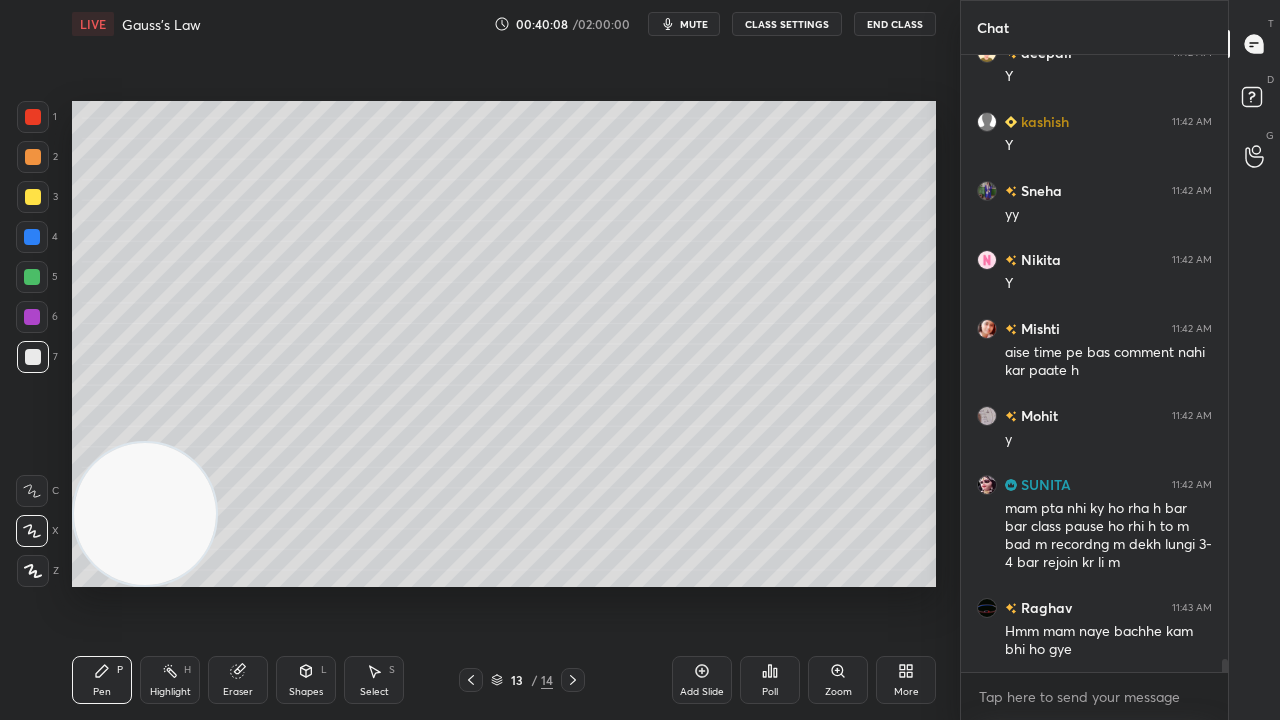 click on "Eraser" at bounding box center [238, 680] 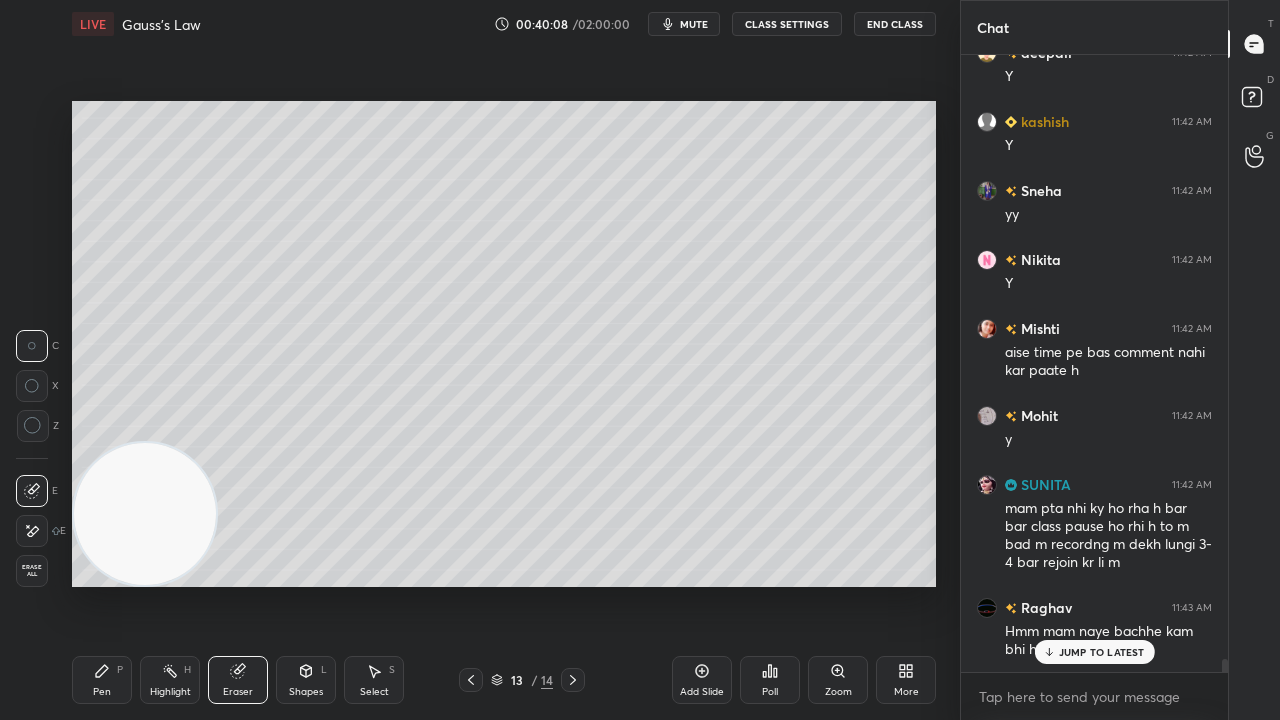 scroll, scrollTop: 27664, scrollLeft: 0, axis: vertical 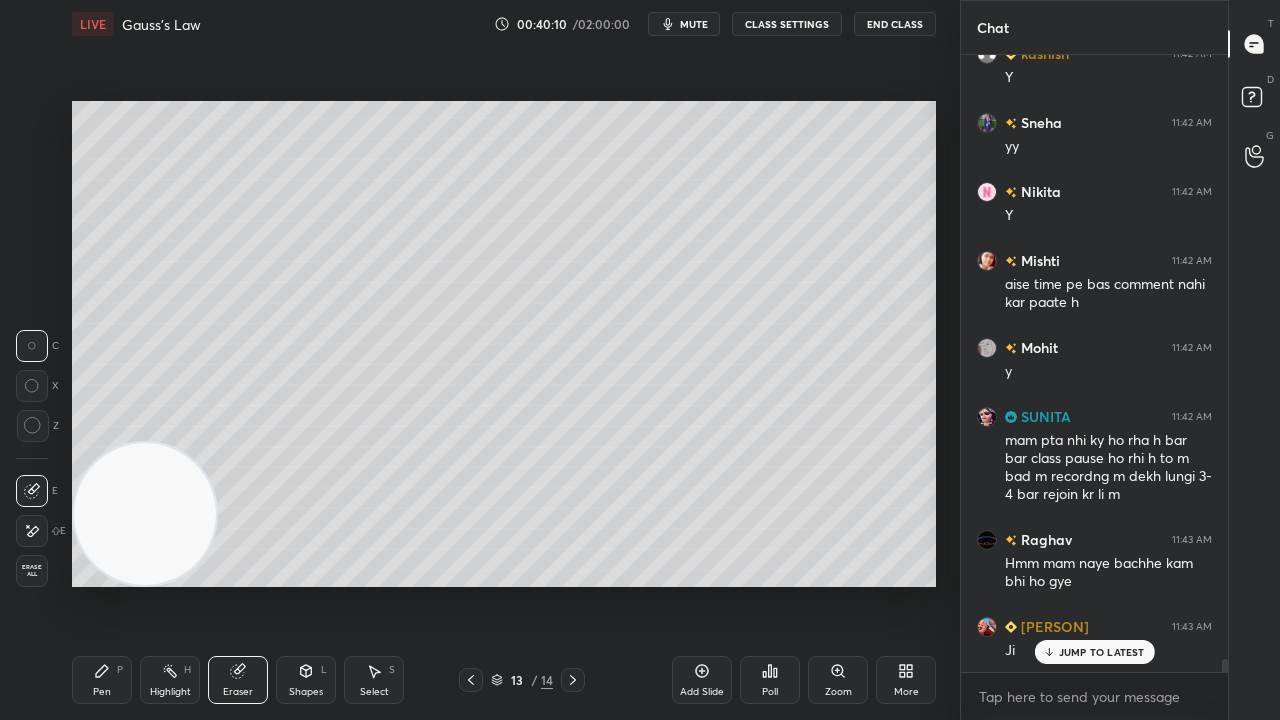 click on "Pen P" at bounding box center [102, 680] 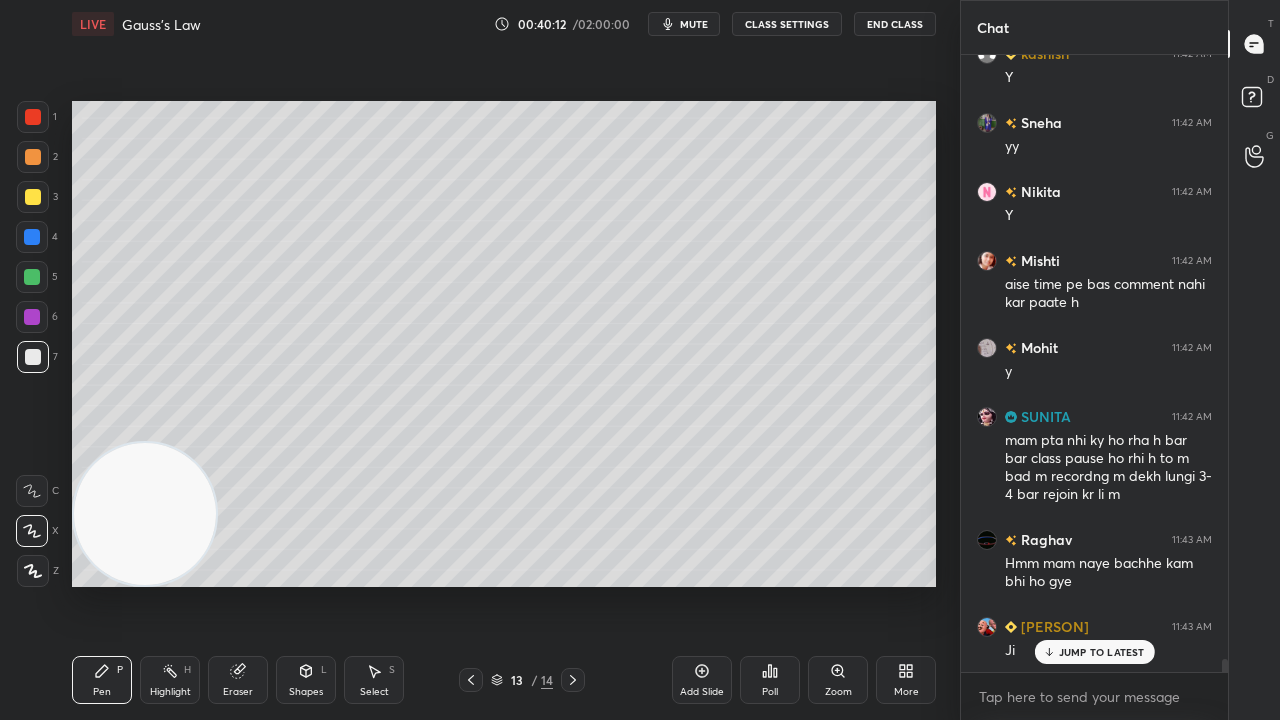 click 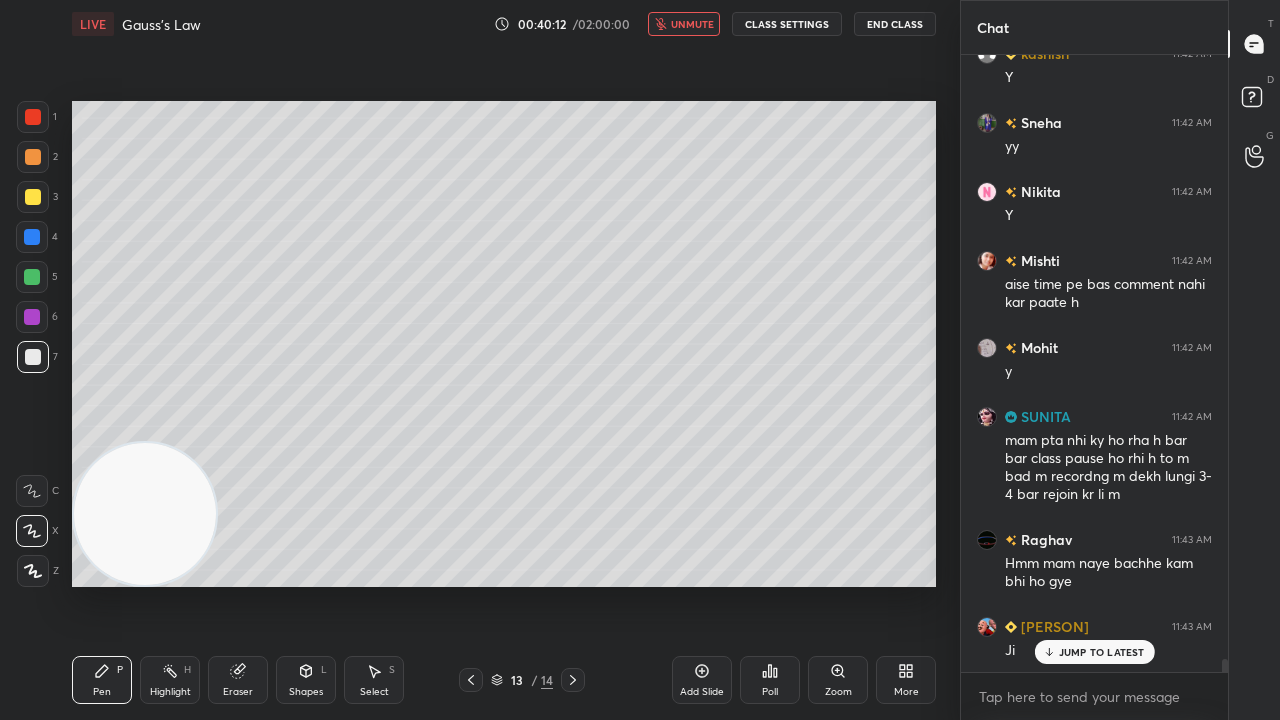 click on "unmute" at bounding box center (692, 24) 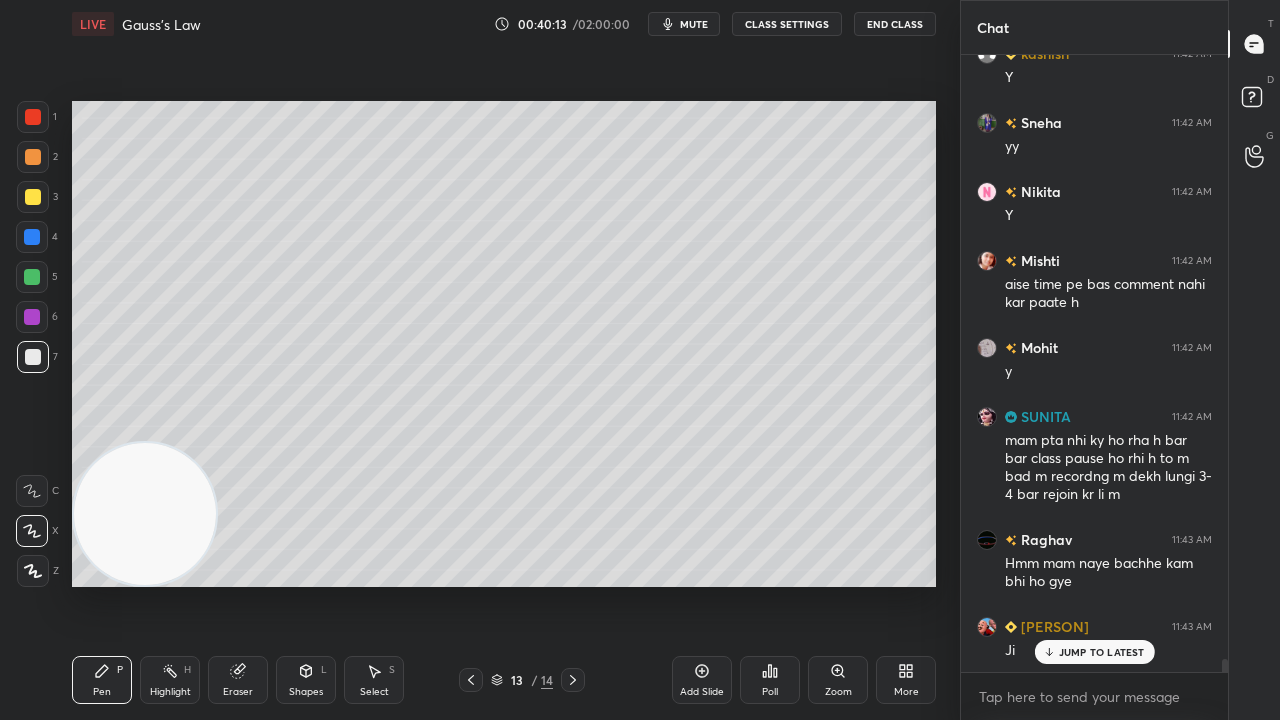 click at bounding box center (33, 357) 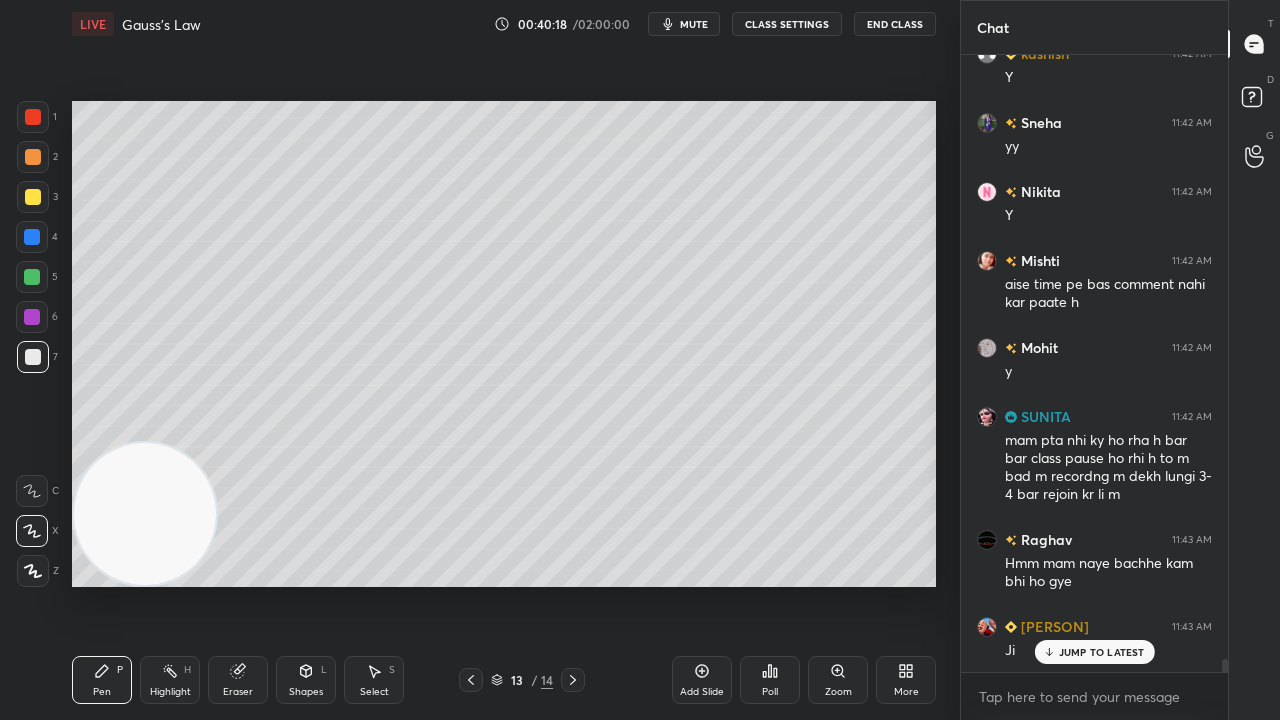 click on "mute" at bounding box center (684, 24) 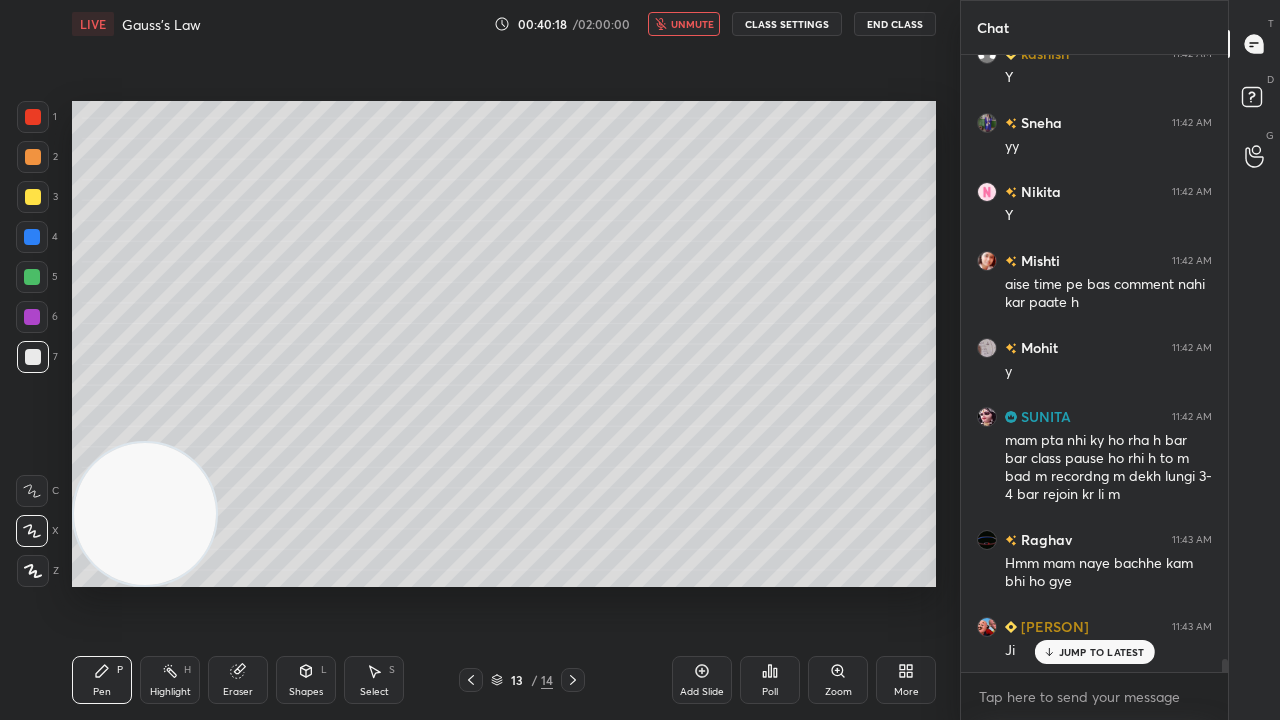 click on "unmute" at bounding box center [684, 24] 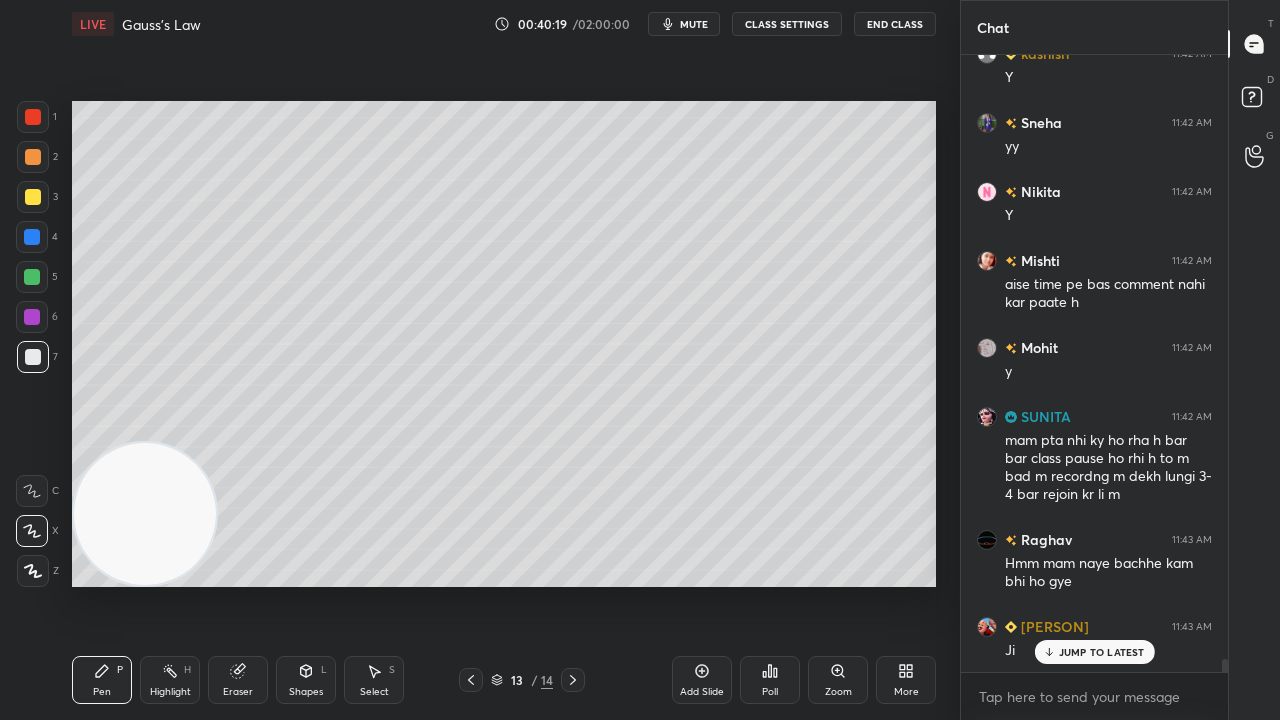 drag, startPoint x: 1062, startPoint y: 650, endPoint x: 1057, endPoint y: 674, distance: 24.5153 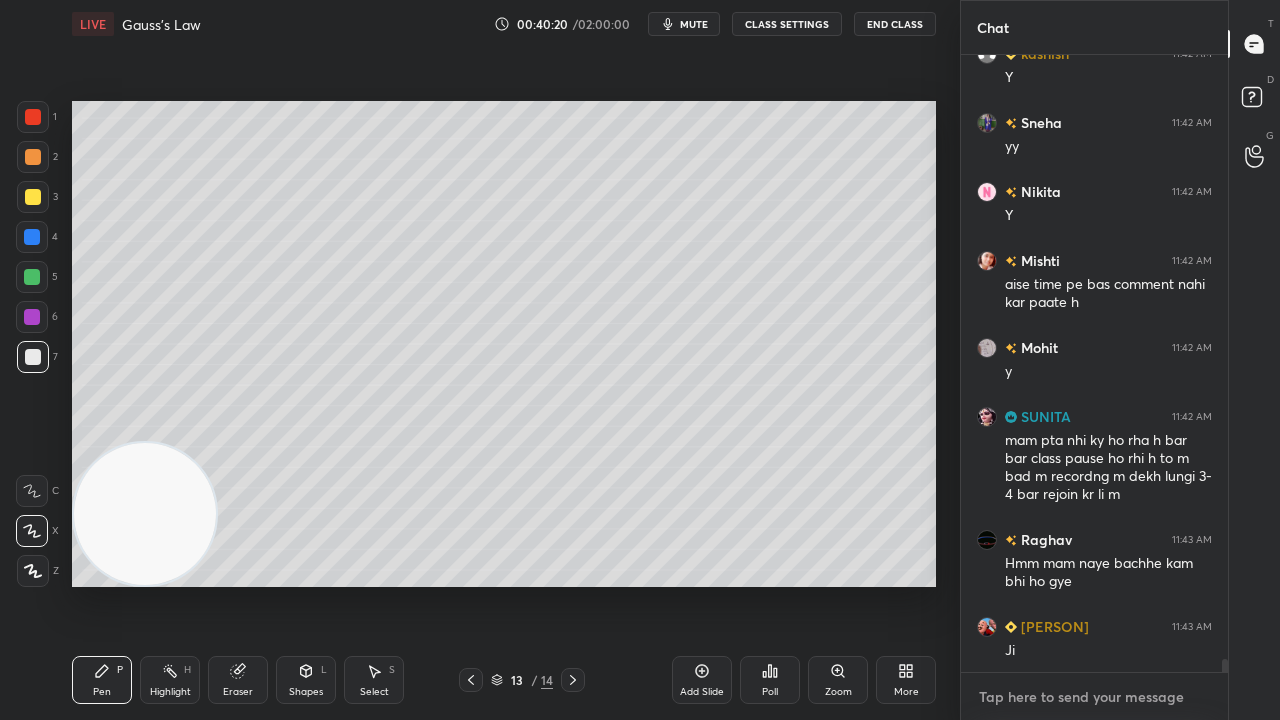 drag, startPoint x: 1056, startPoint y: 686, endPoint x: 1050, endPoint y: 698, distance: 13.416408 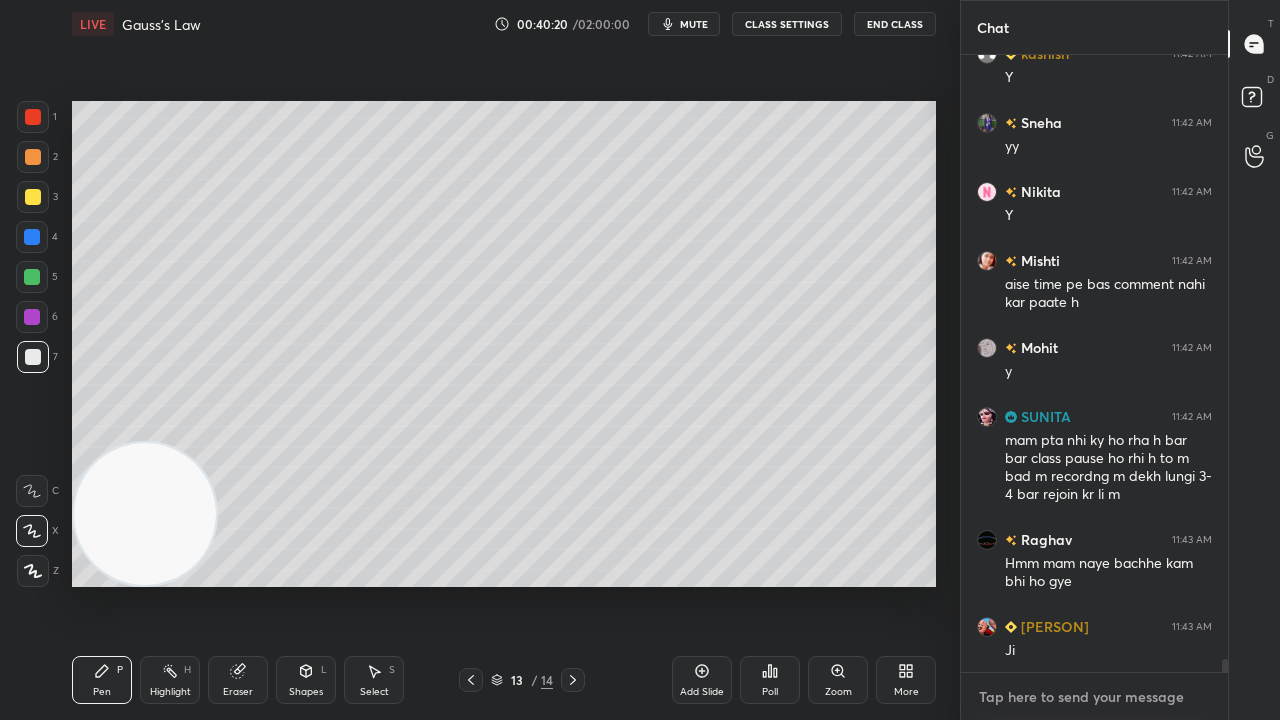 click at bounding box center [1094, 697] 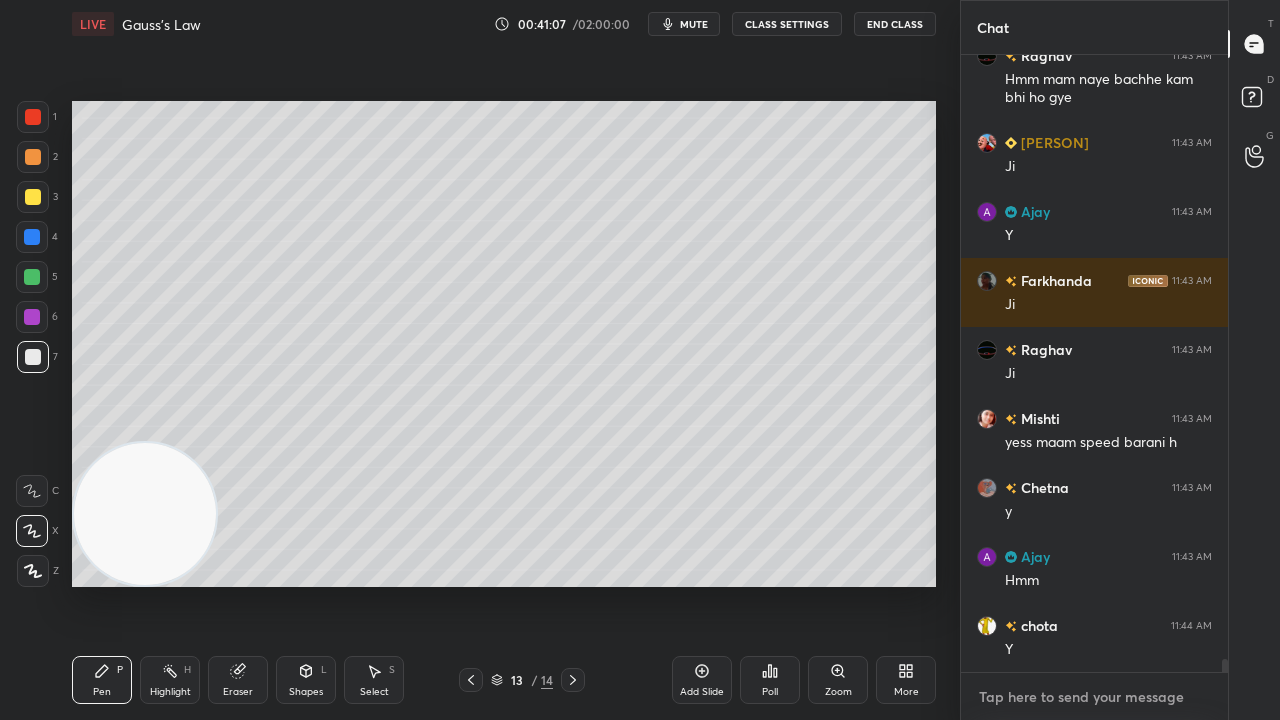 scroll, scrollTop: 28234, scrollLeft: 0, axis: vertical 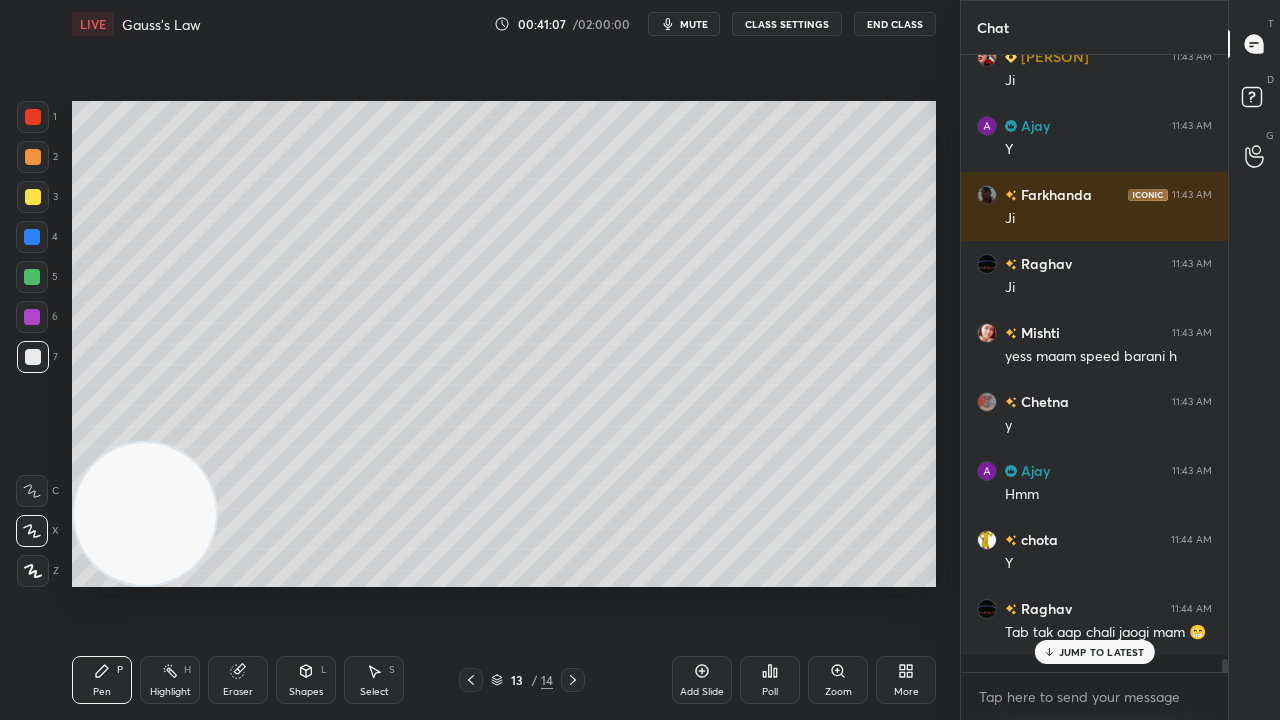 click on "Eraser" at bounding box center (238, 692) 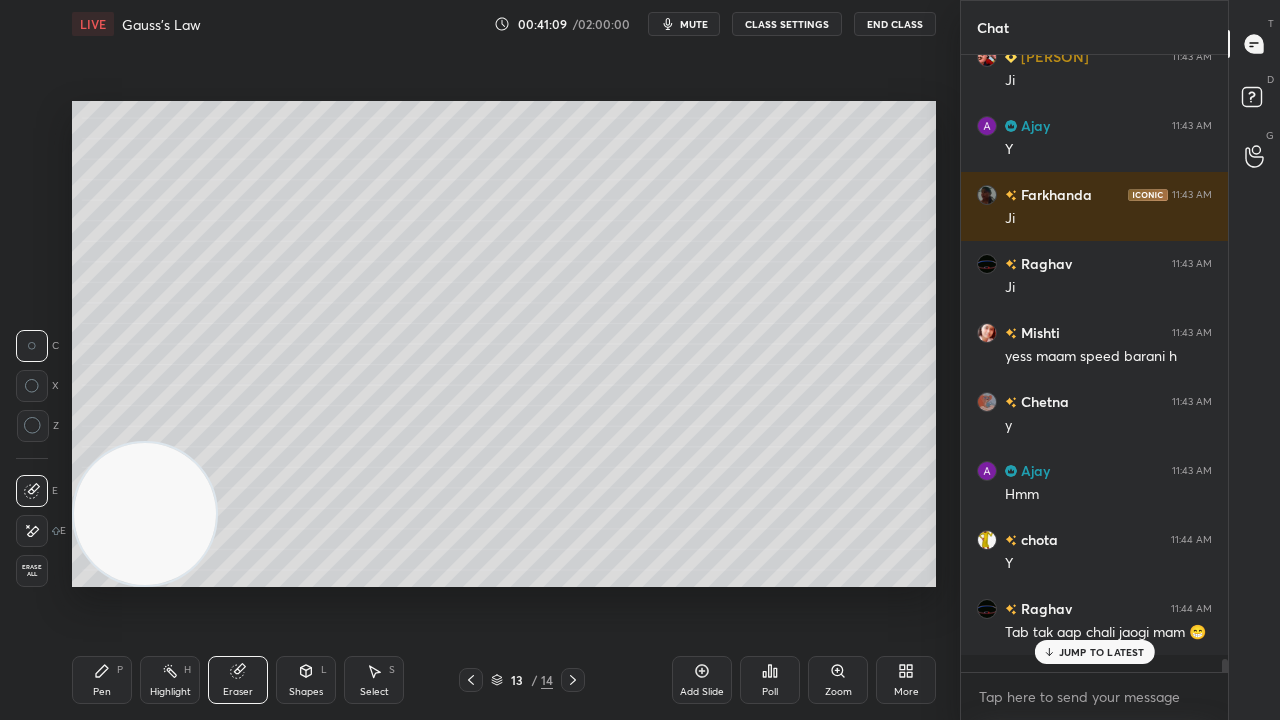 click on "Pen P" at bounding box center (102, 680) 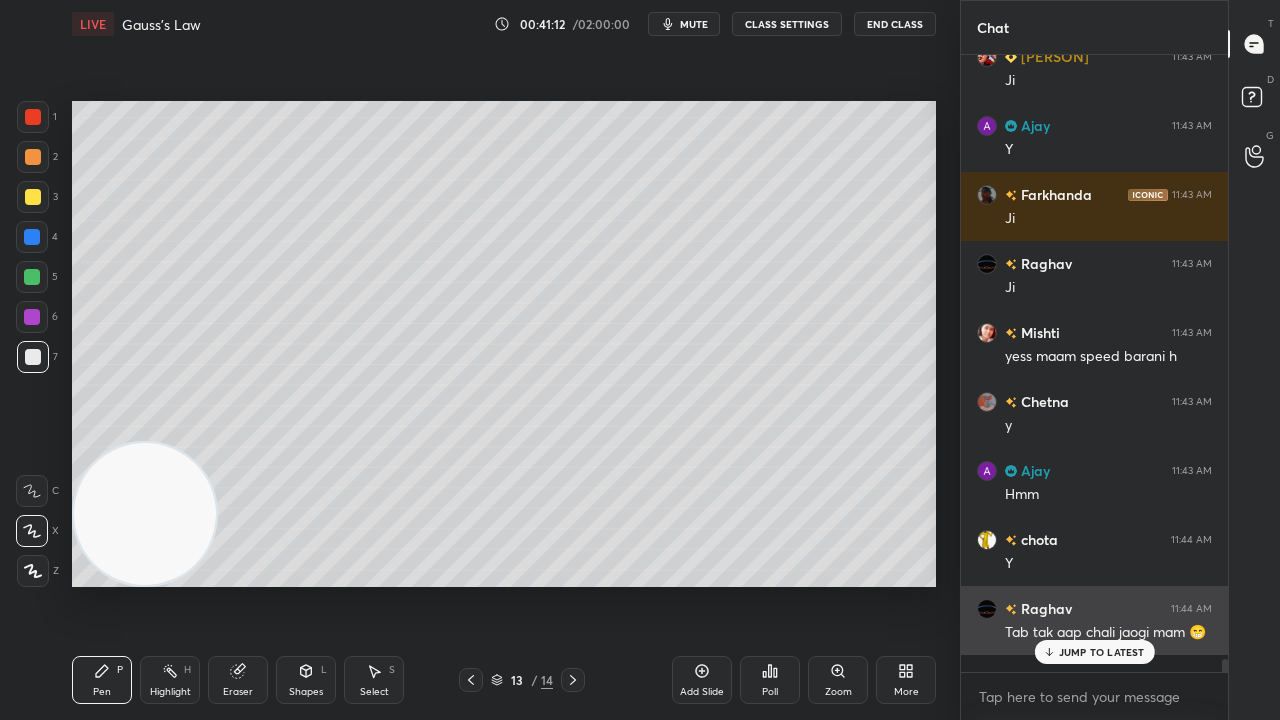 click on "JUMP TO LATEST" at bounding box center [1094, 652] 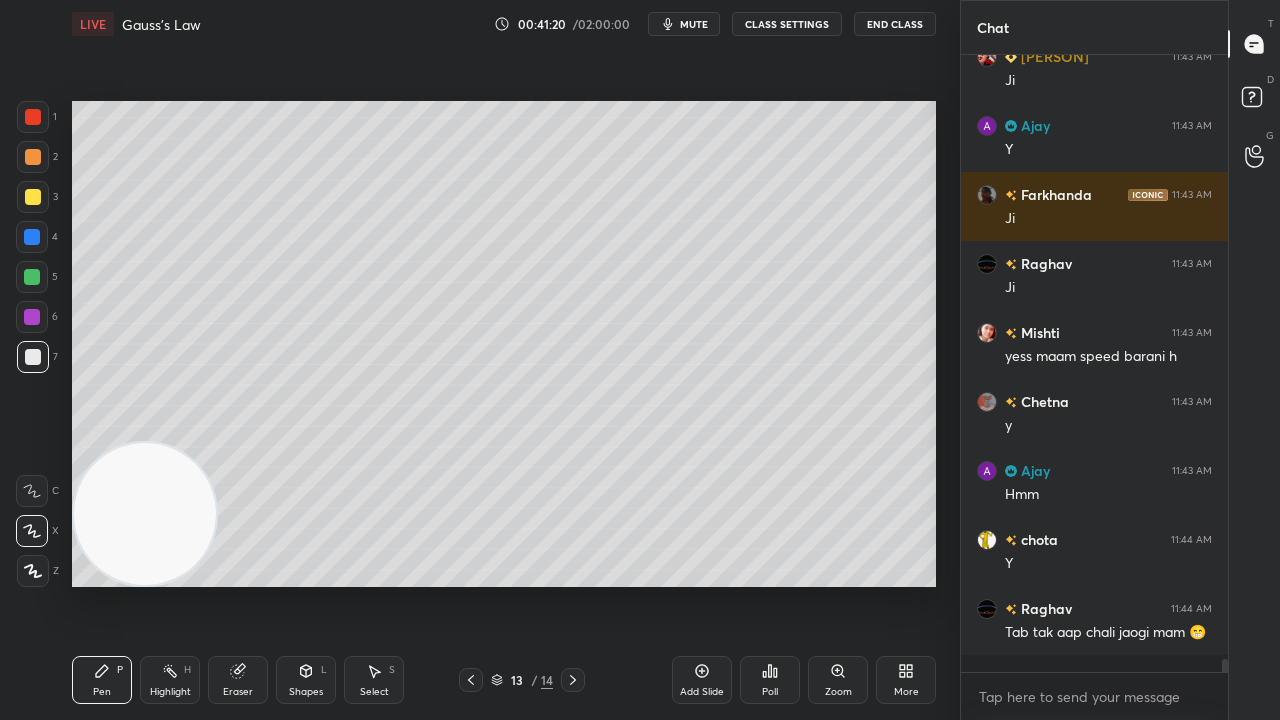 click on "mute" at bounding box center (694, 24) 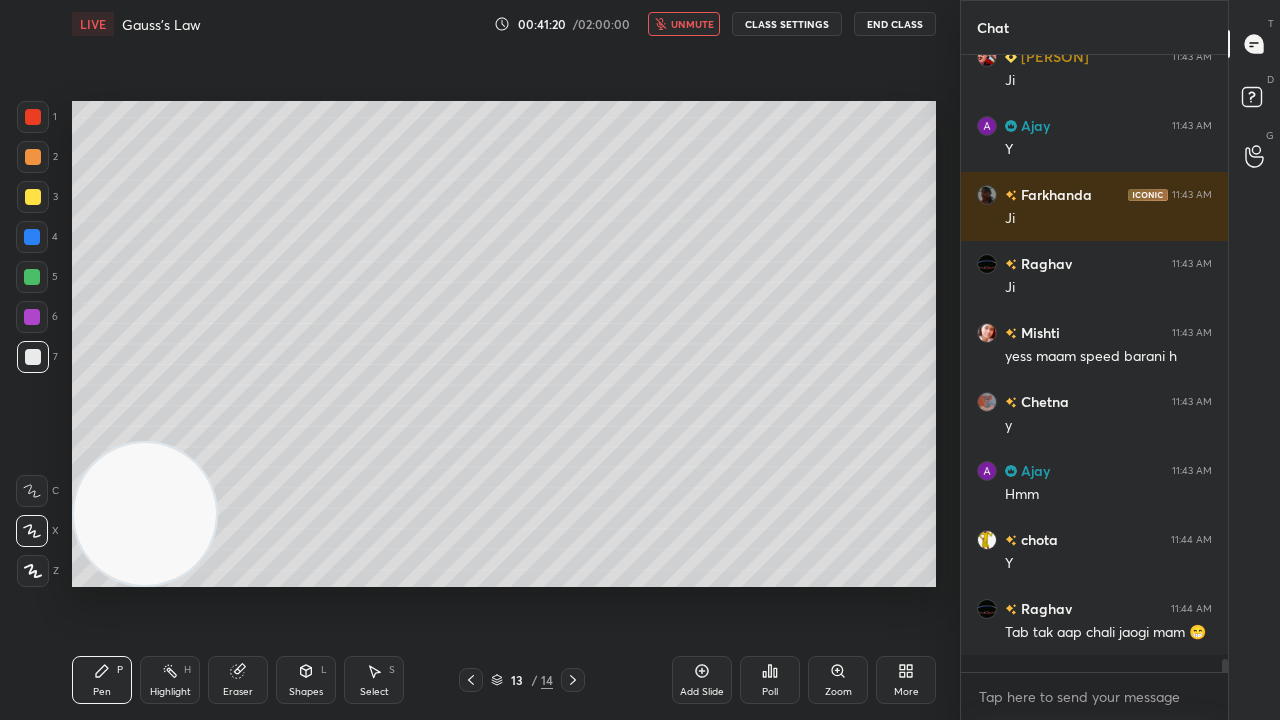 click on "unmute" at bounding box center [692, 24] 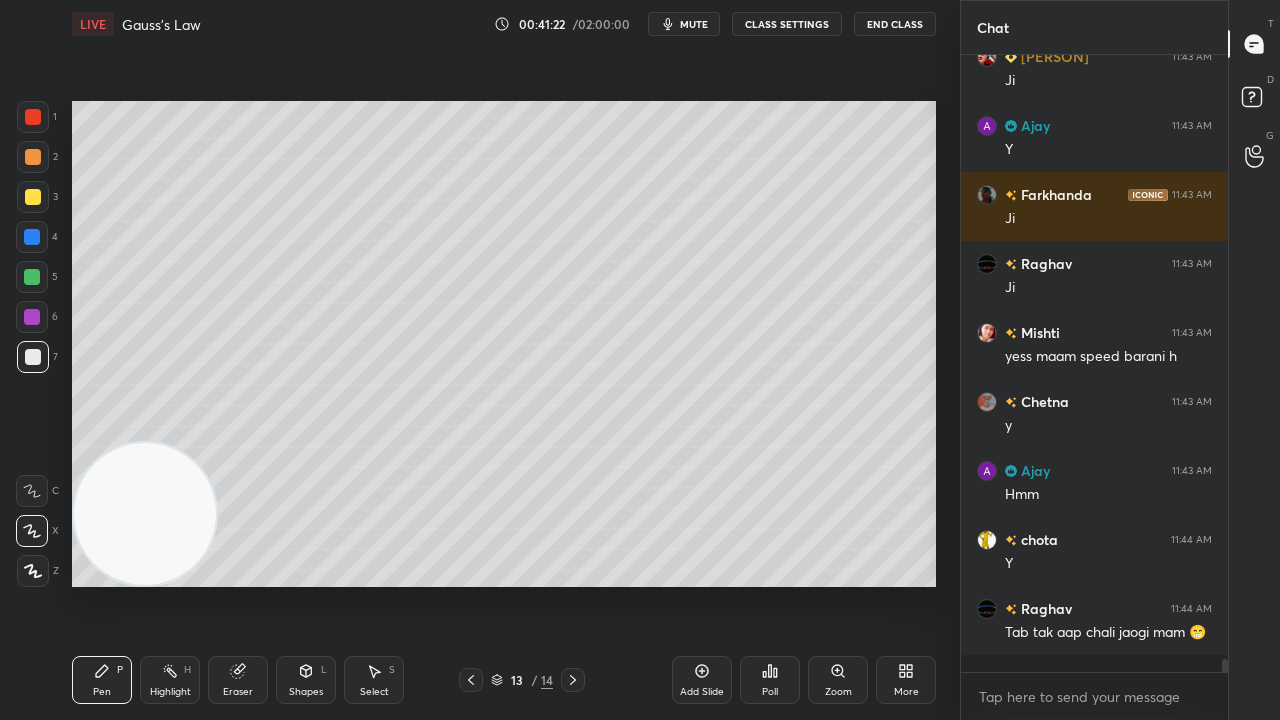 click 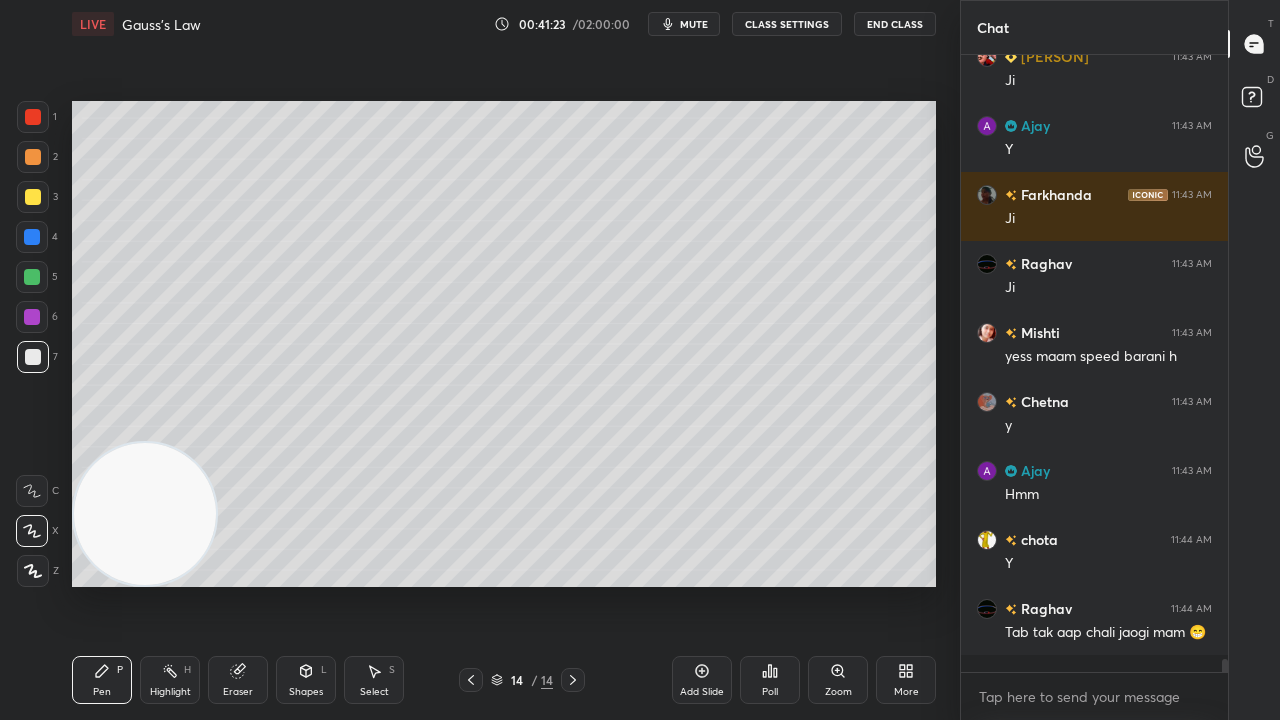 click on "mute" at bounding box center [694, 24] 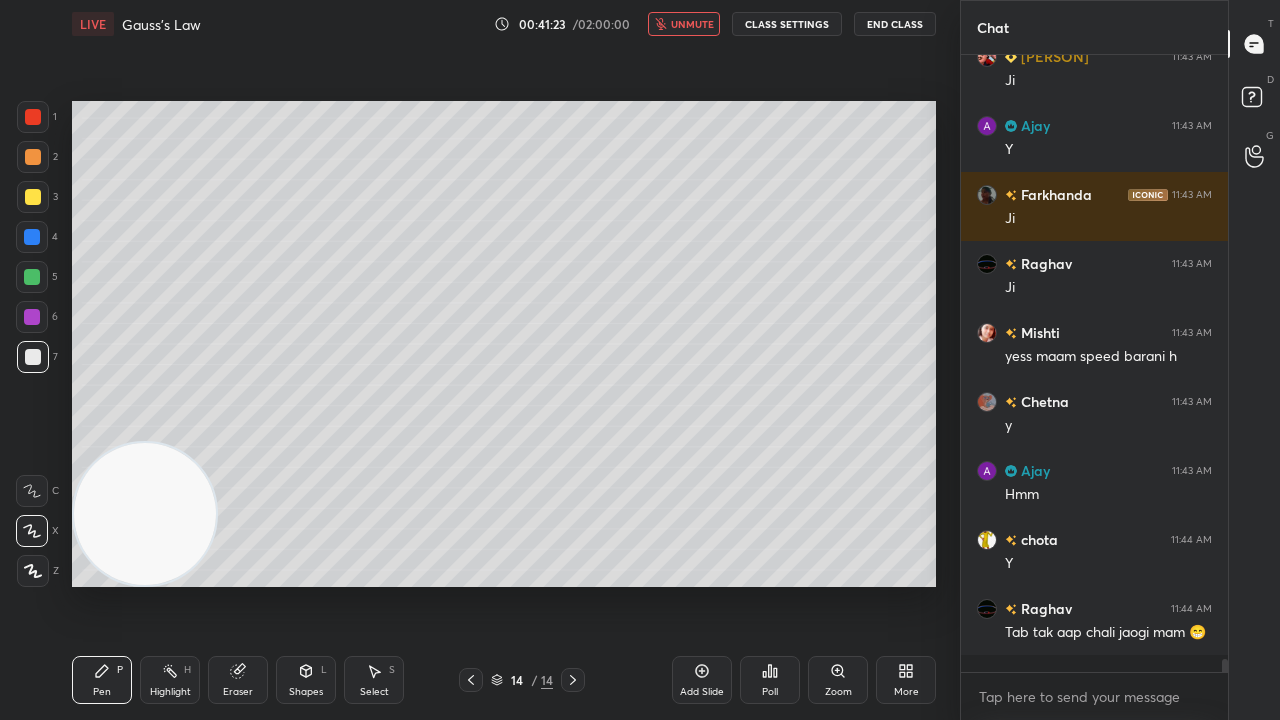 drag, startPoint x: 692, startPoint y: 22, endPoint x: 695, endPoint y: 12, distance: 10.440307 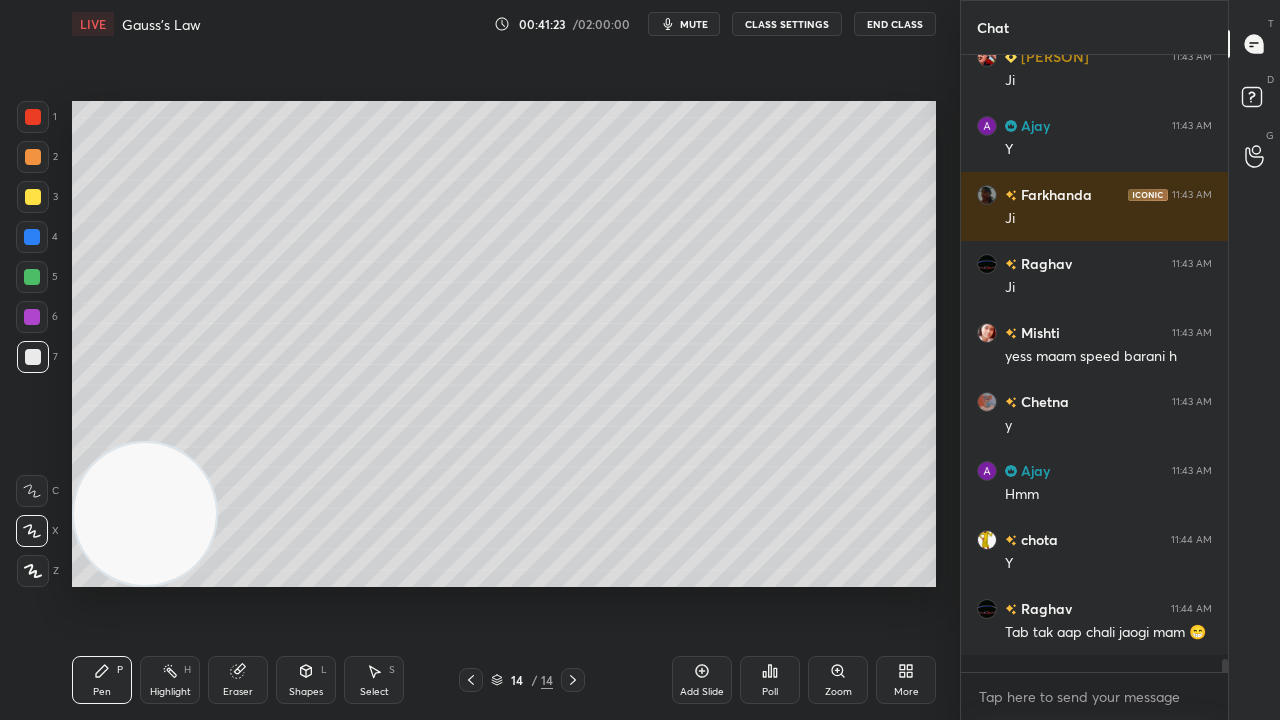 scroll, scrollTop: 28304, scrollLeft: 0, axis: vertical 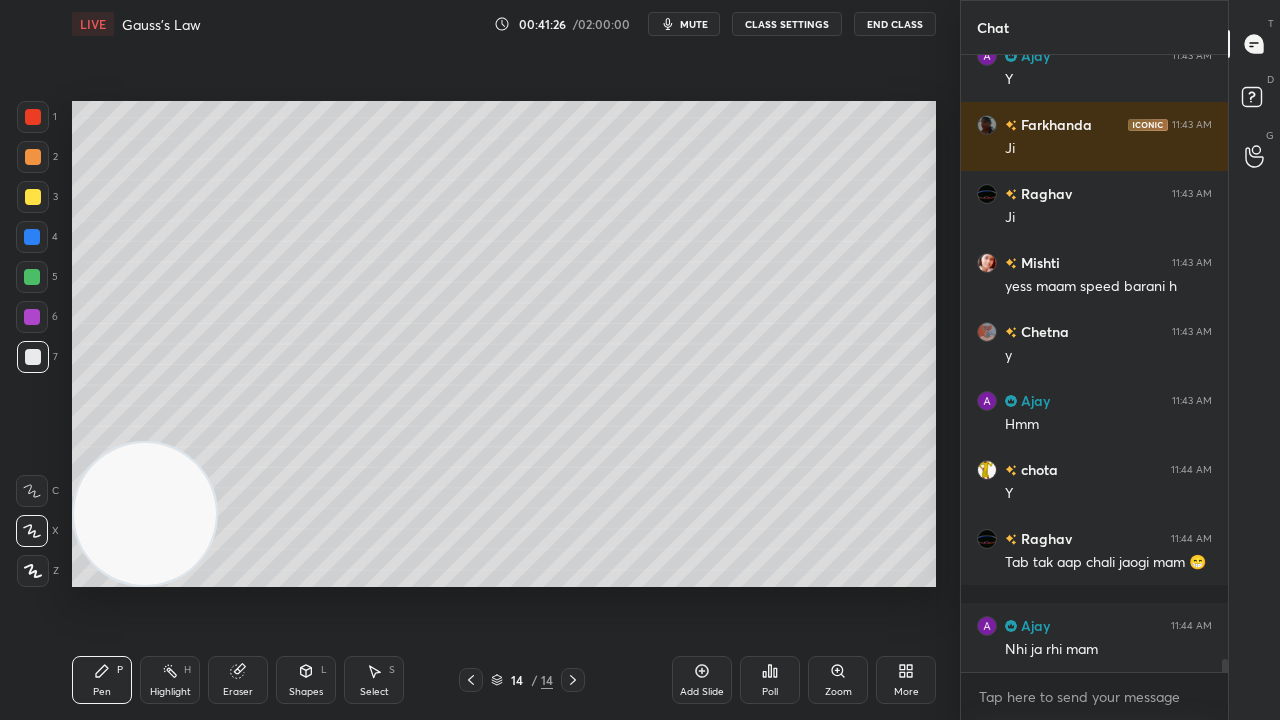 click on "Shapes" at bounding box center [306, 692] 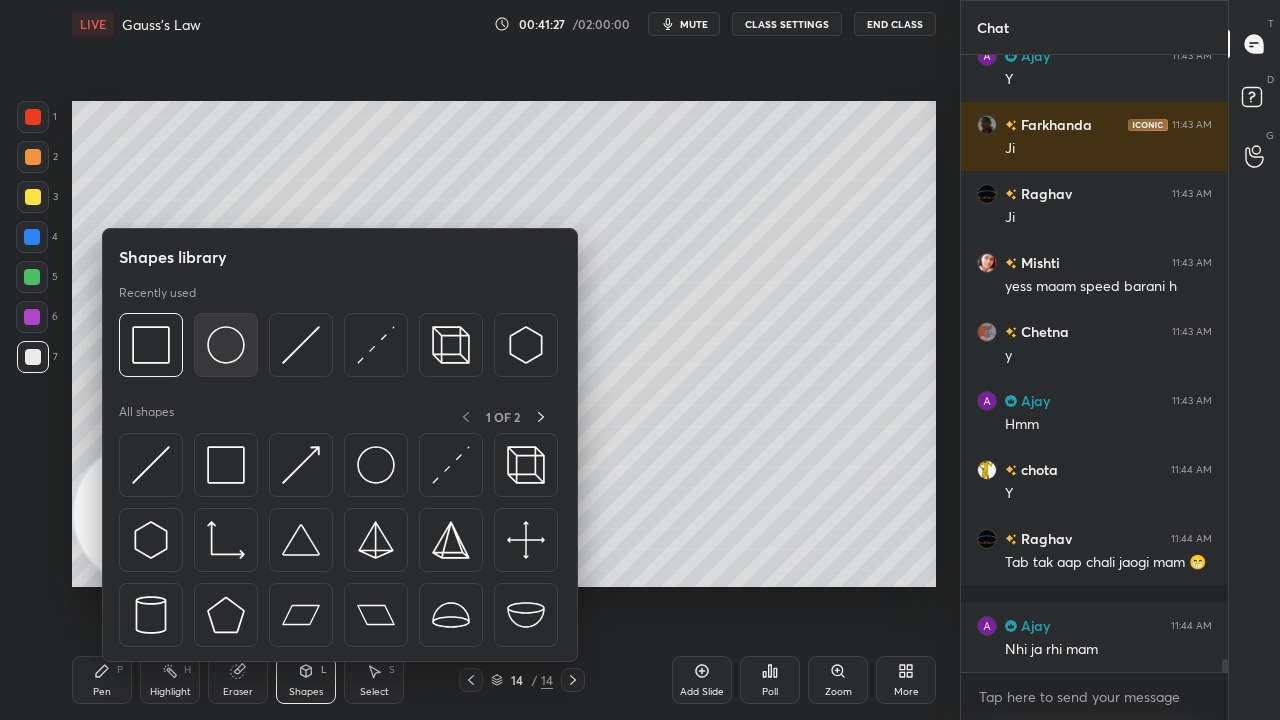 click at bounding box center [226, 345] 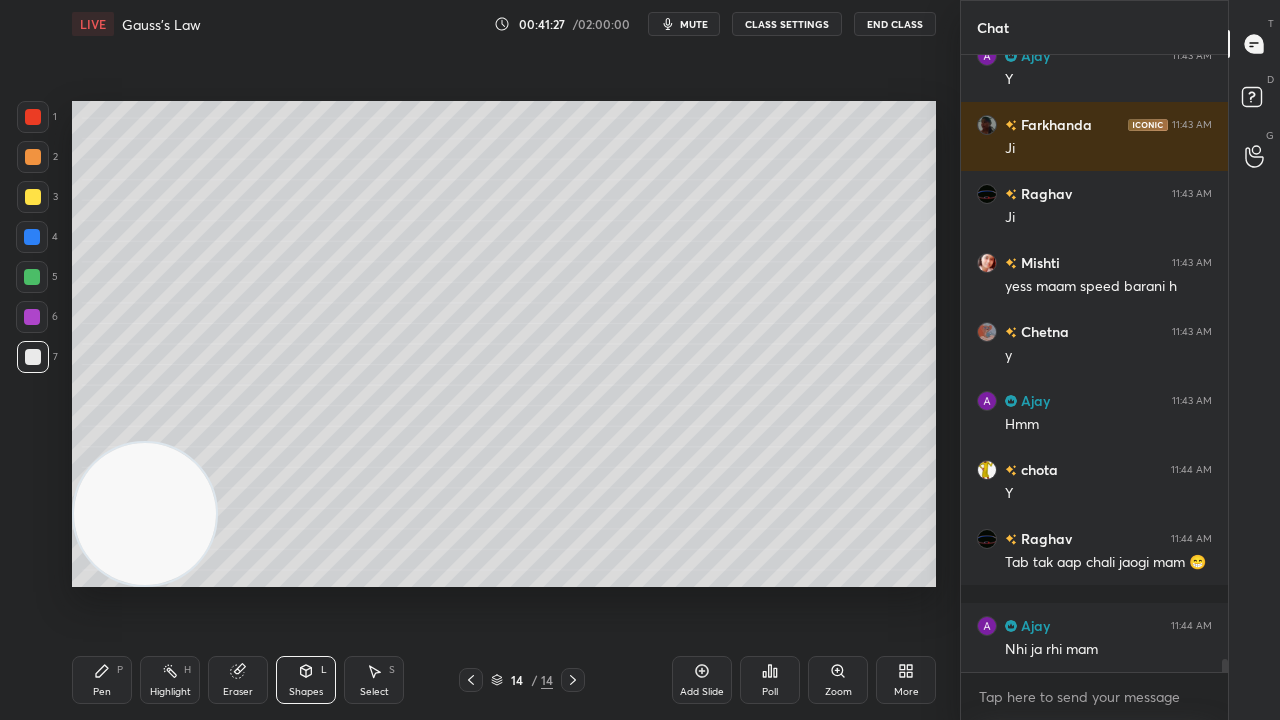 click at bounding box center [33, 197] 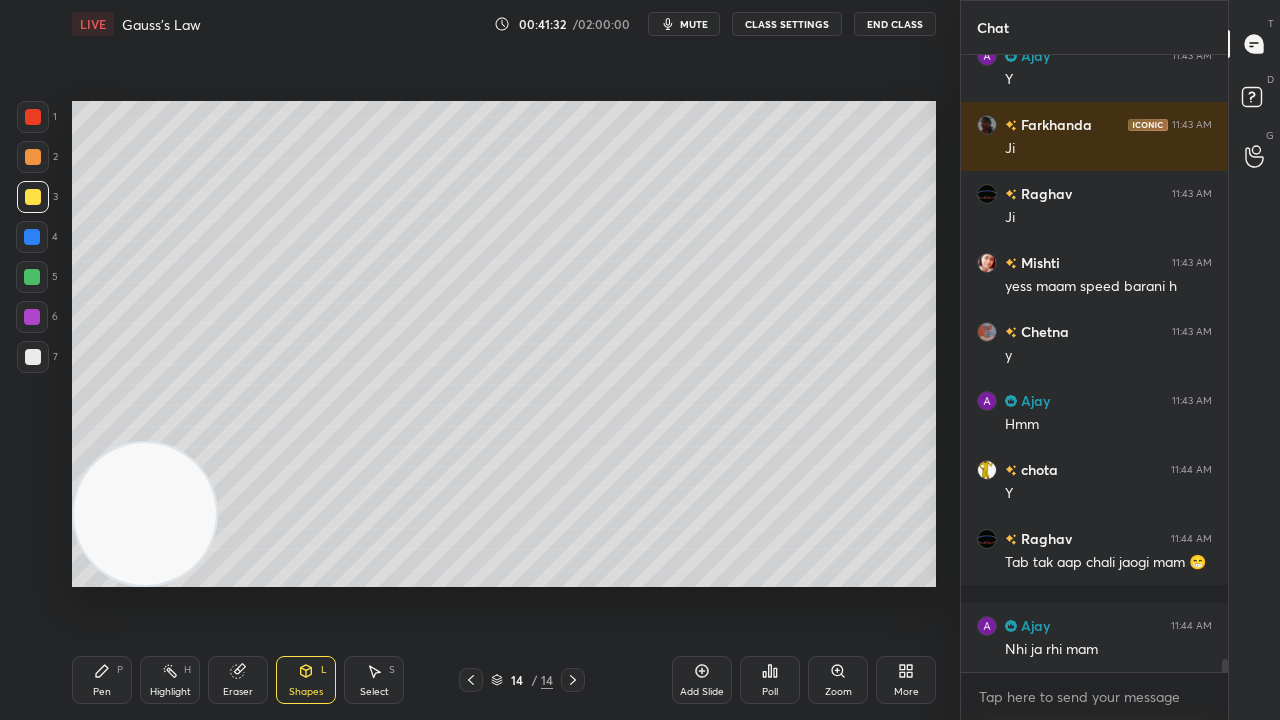 click on "Shapes" at bounding box center [306, 692] 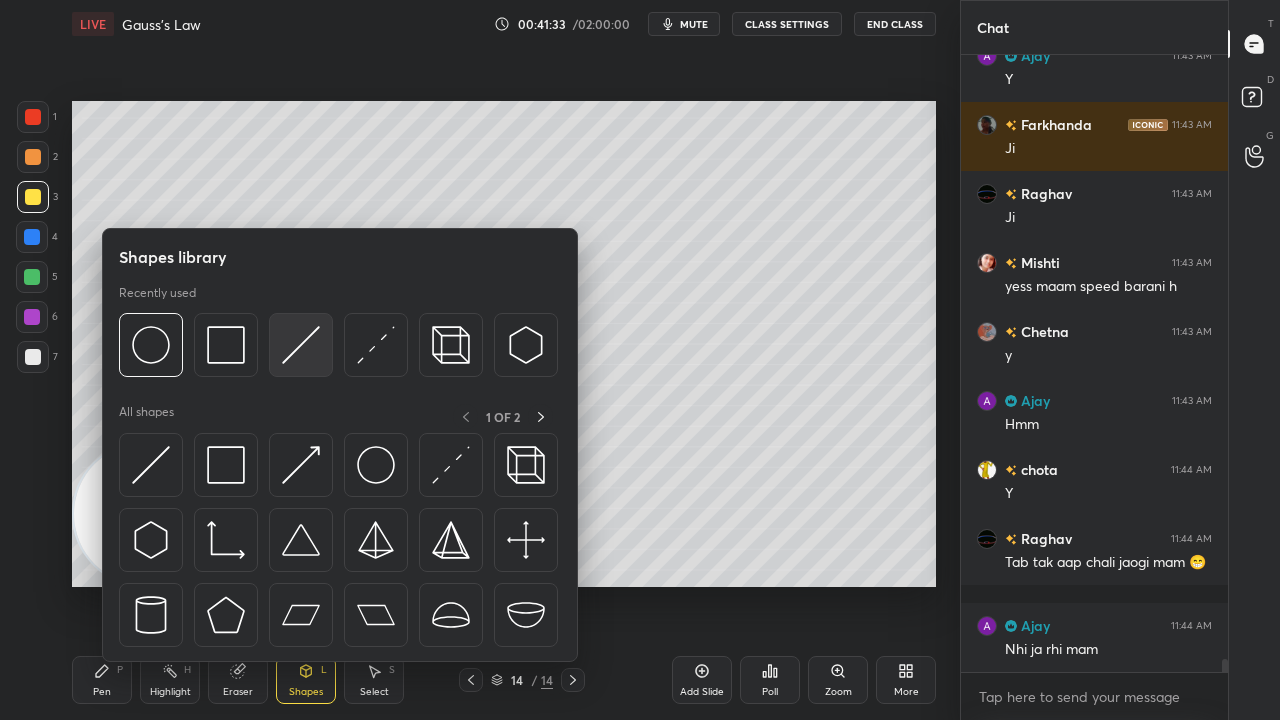 click at bounding box center (301, 345) 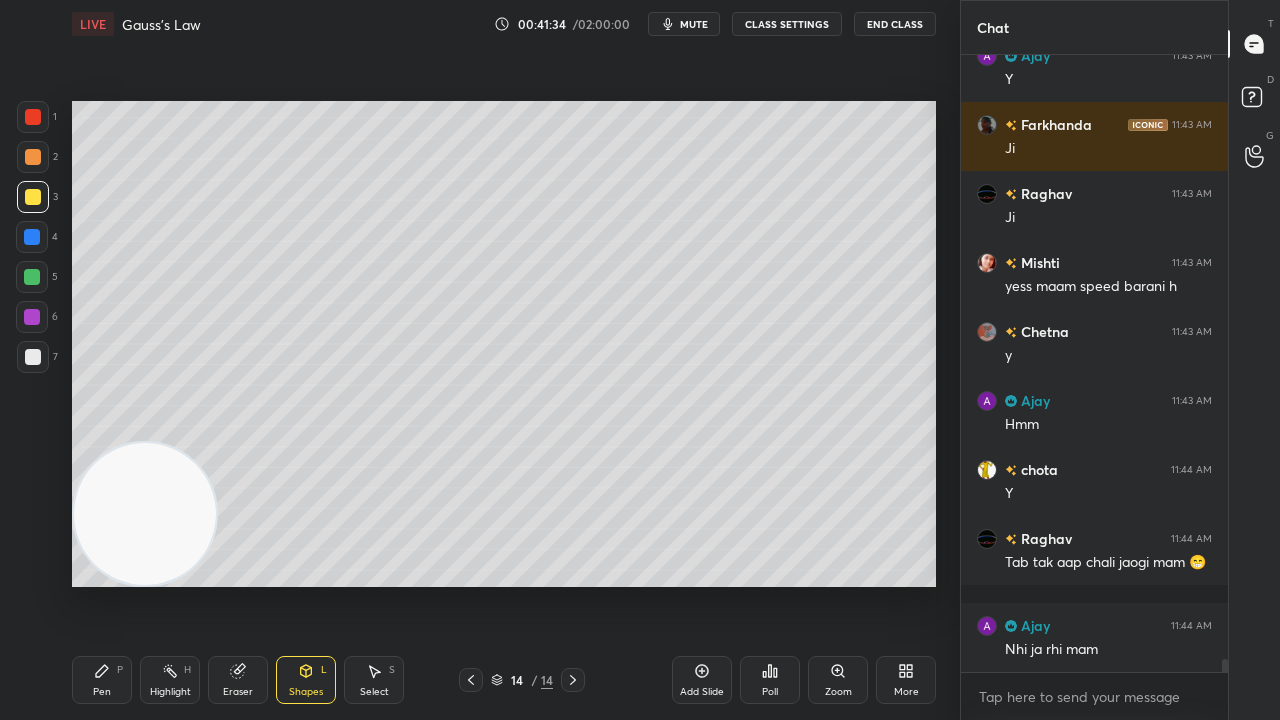 click at bounding box center (33, 357) 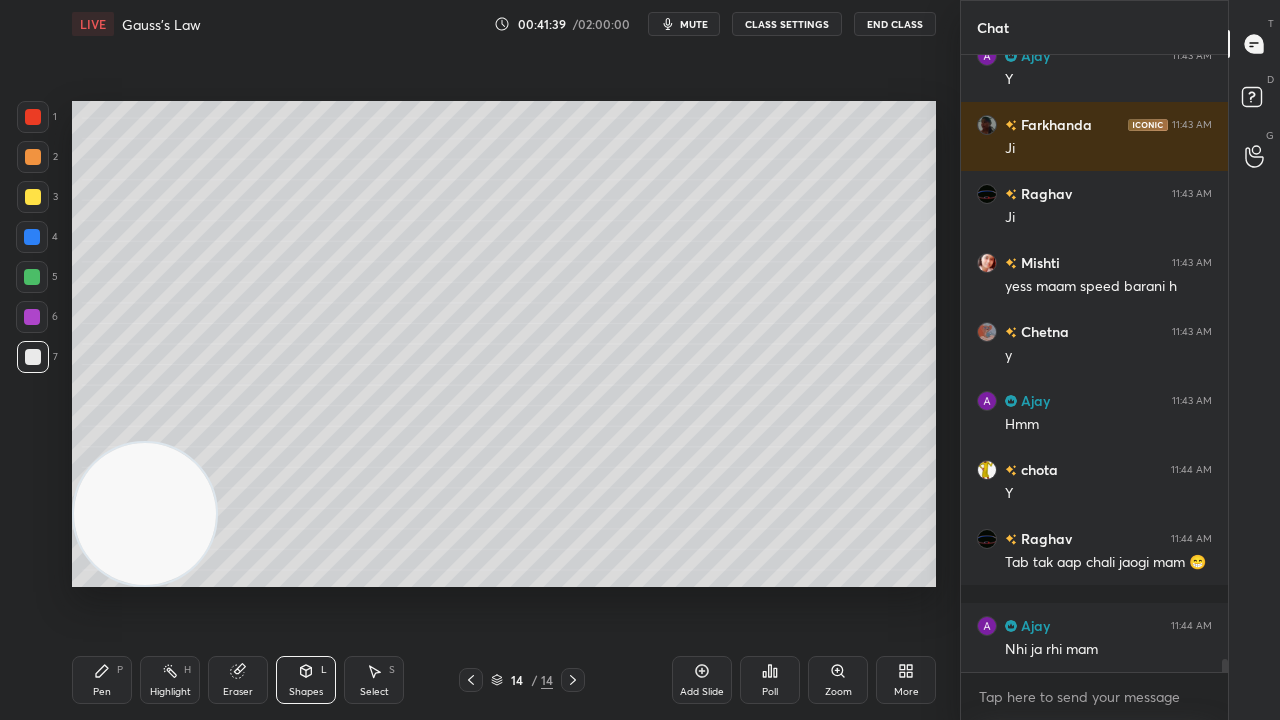 click on "Pen P" at bounding box center [102, 680] 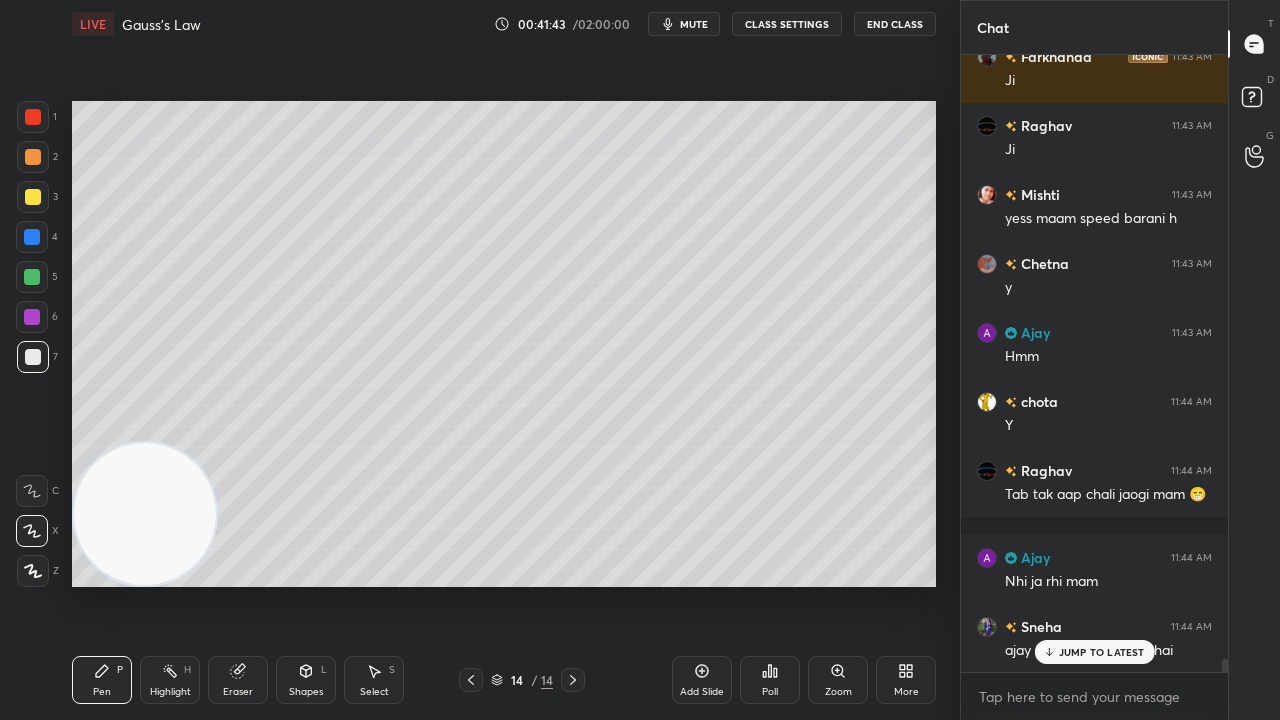 scroll, scrollTop: 28442, scrollLeft: 0, axis: vertical 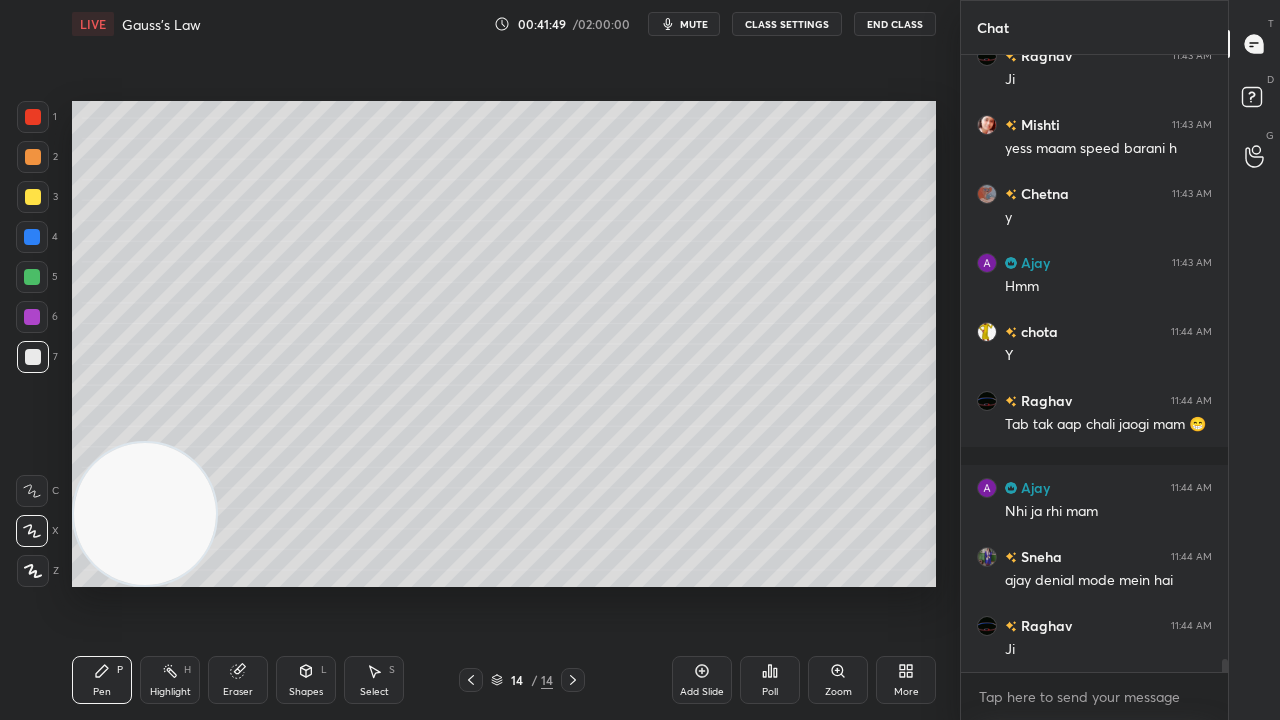 click on "mute" at bounding box center [694, 24] 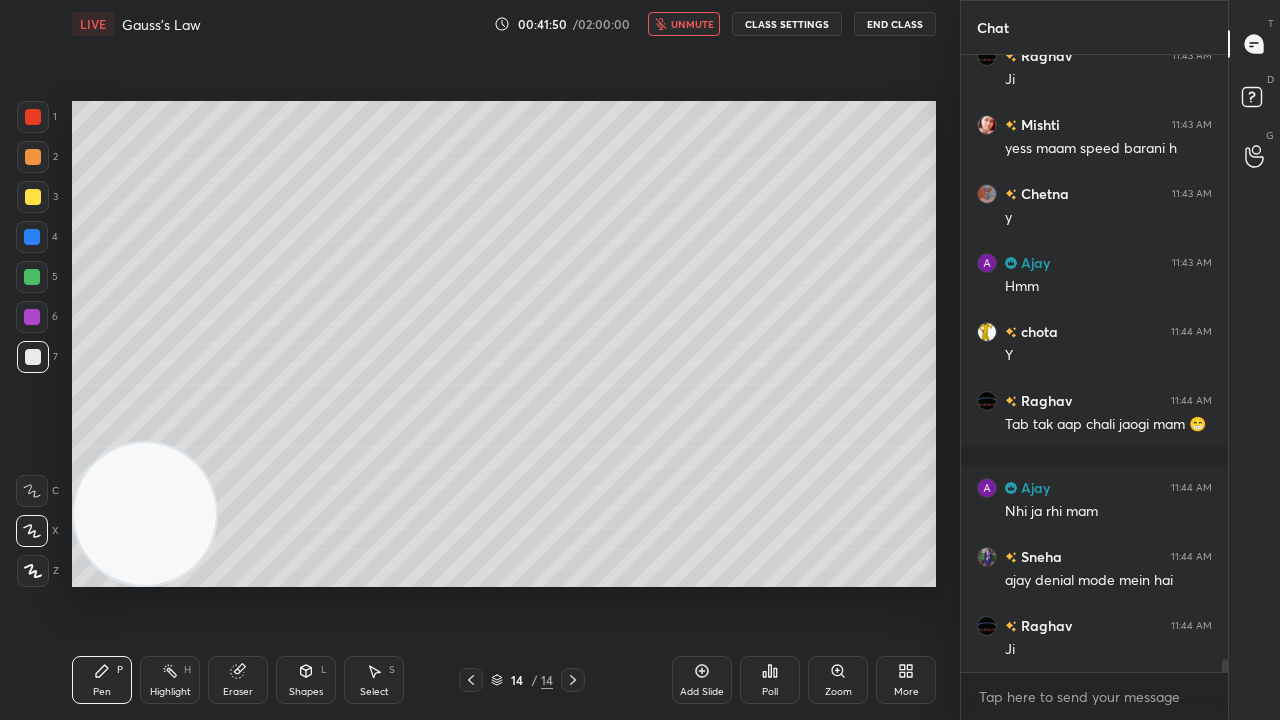 click on "unmute" at bounding box center (692, 24) 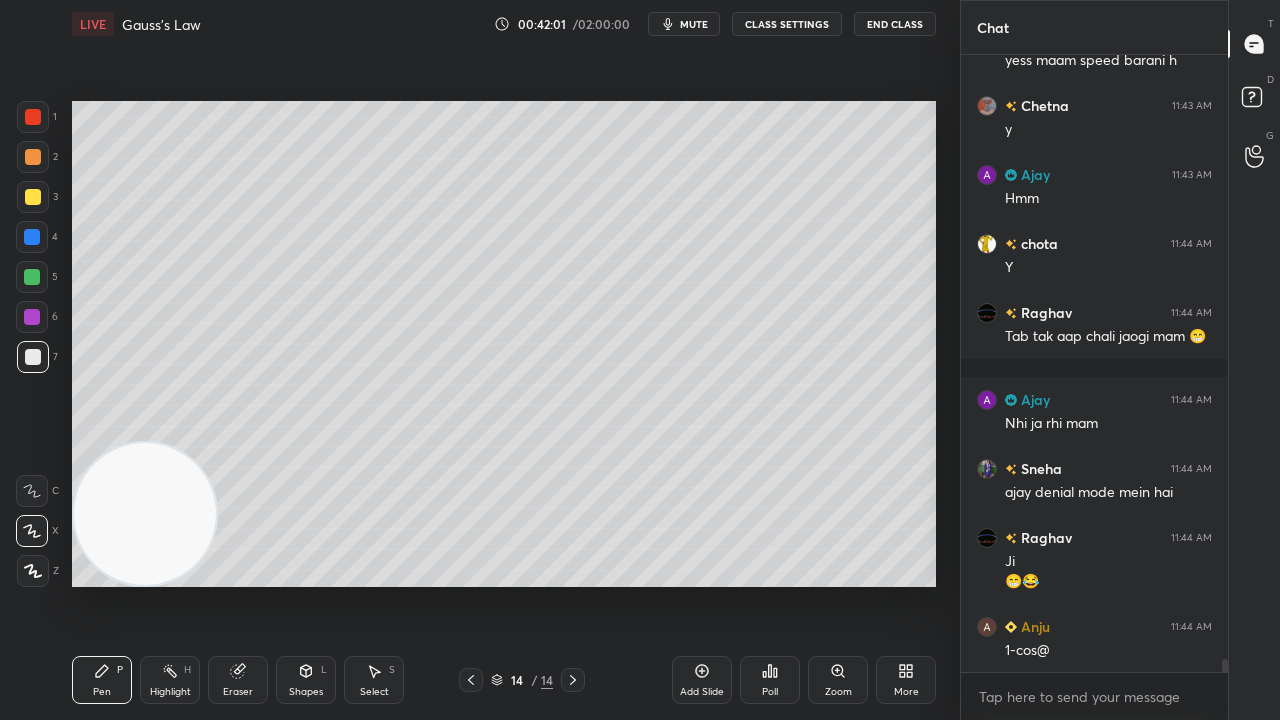 scroll, scrollTop: 28600, scrollLeft: 0, axis: vertical 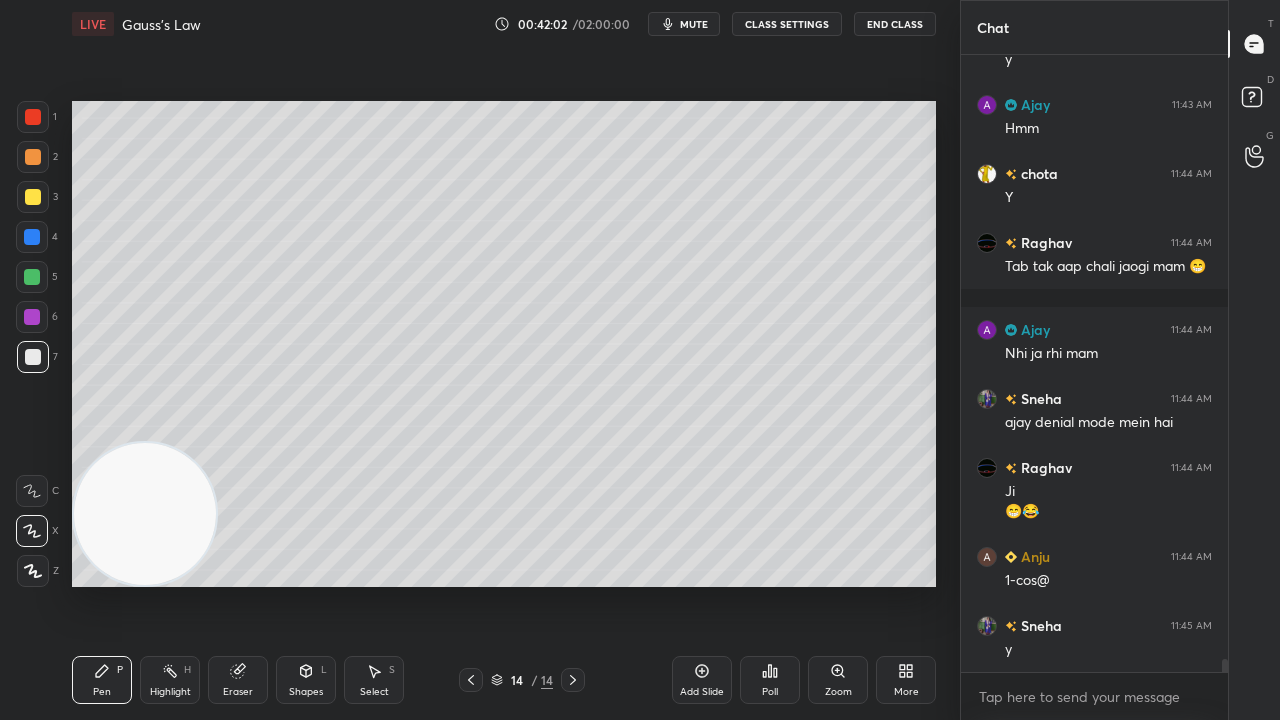 click on "mute" at bounding box center (694, 24) 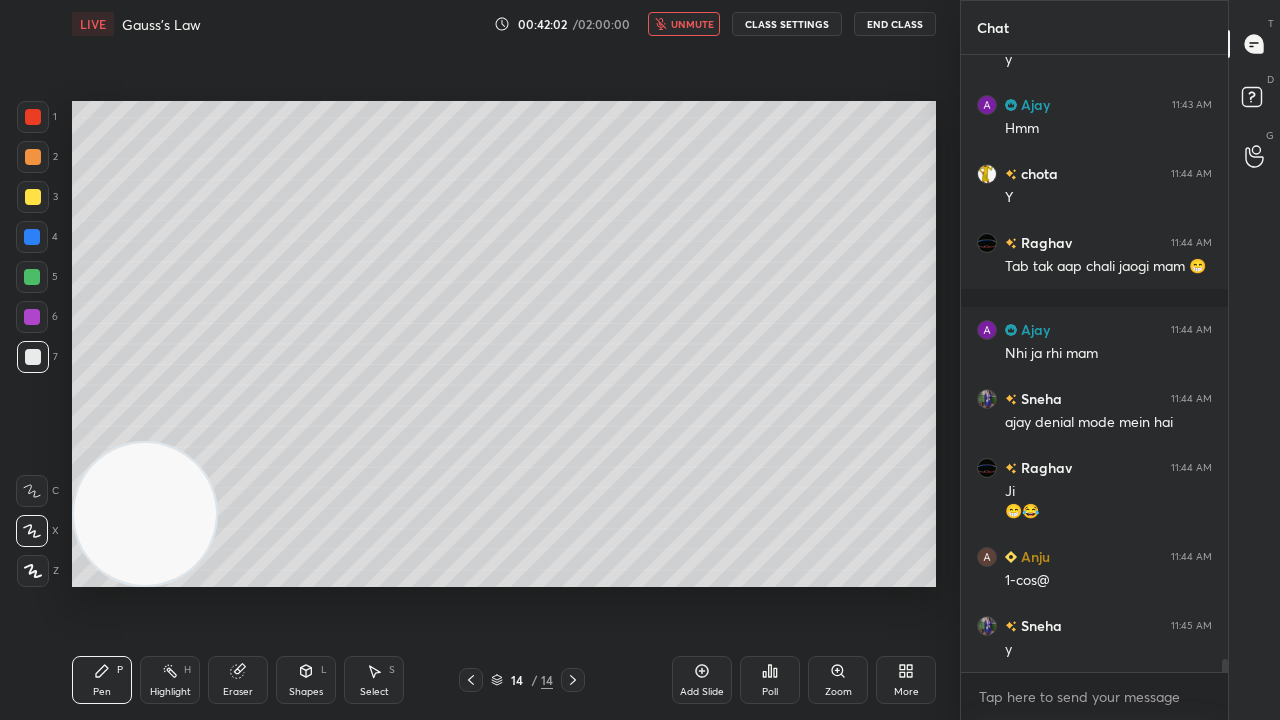 click on "unmute" at bounding box center (692, 24) 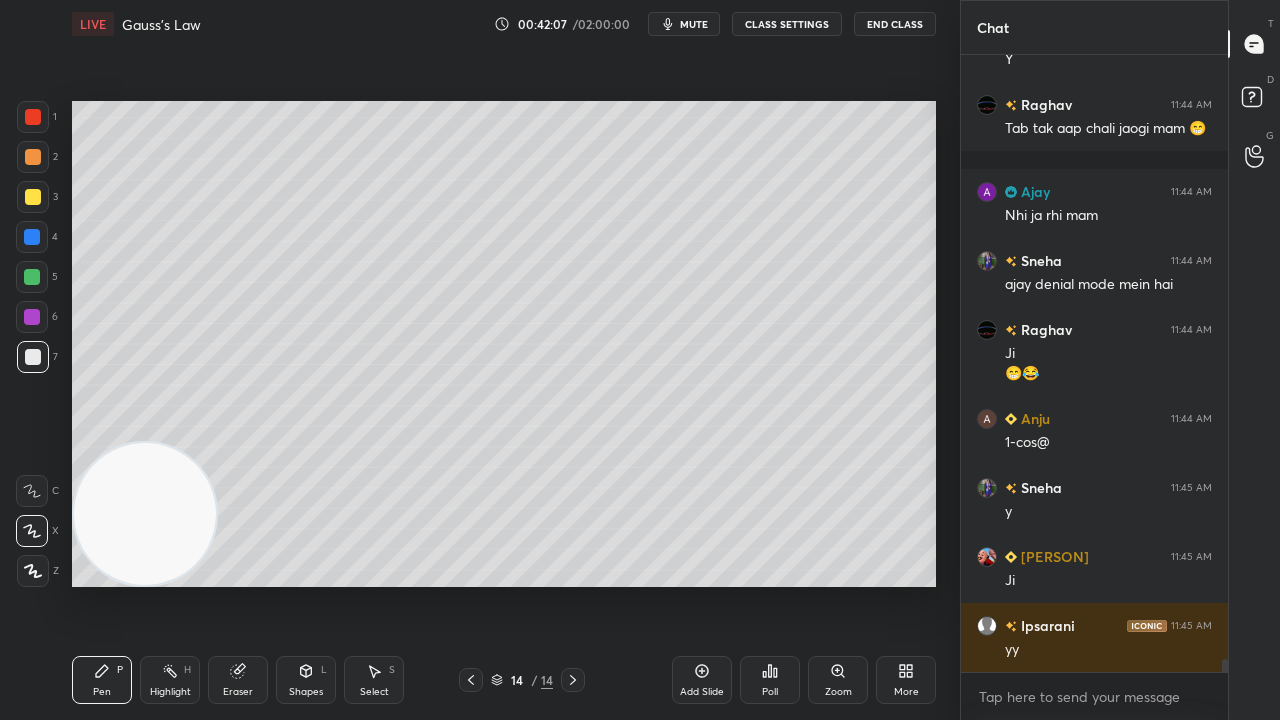 scroll, scrollTop: 28806, scrollLeft: 0, axis: vertical 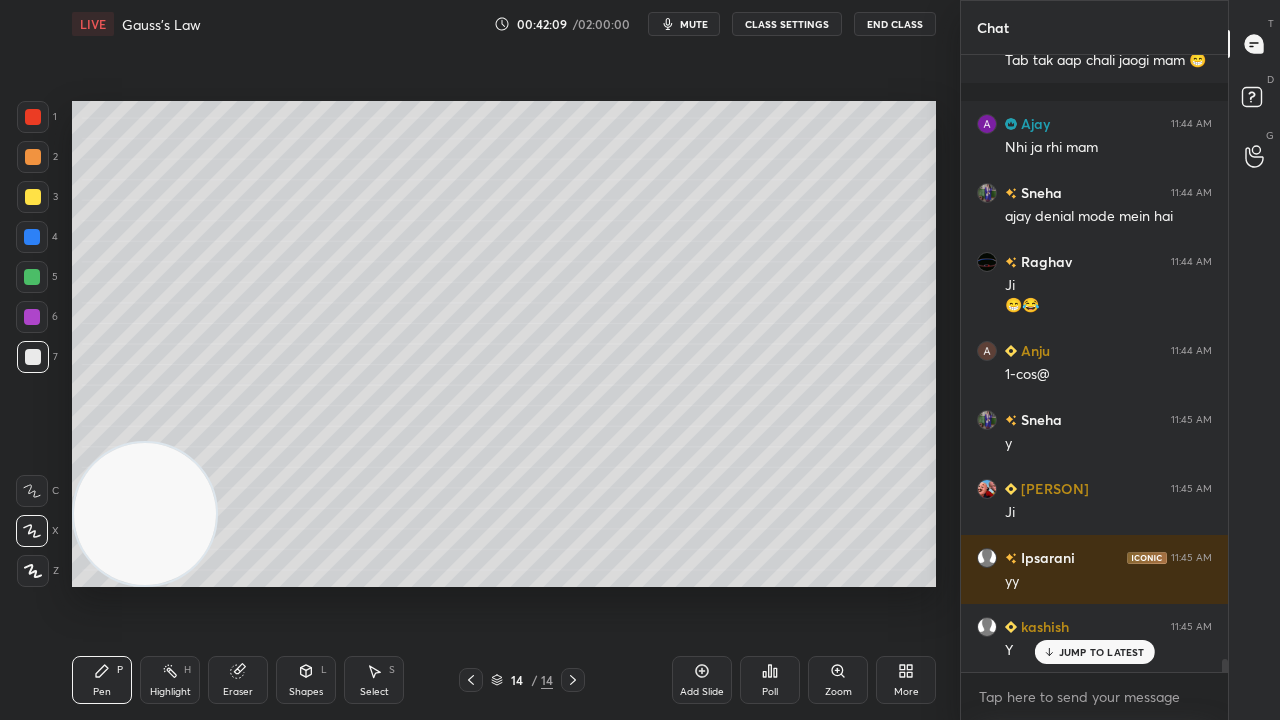 click on "Eraser" at bounding box center [238, 680] 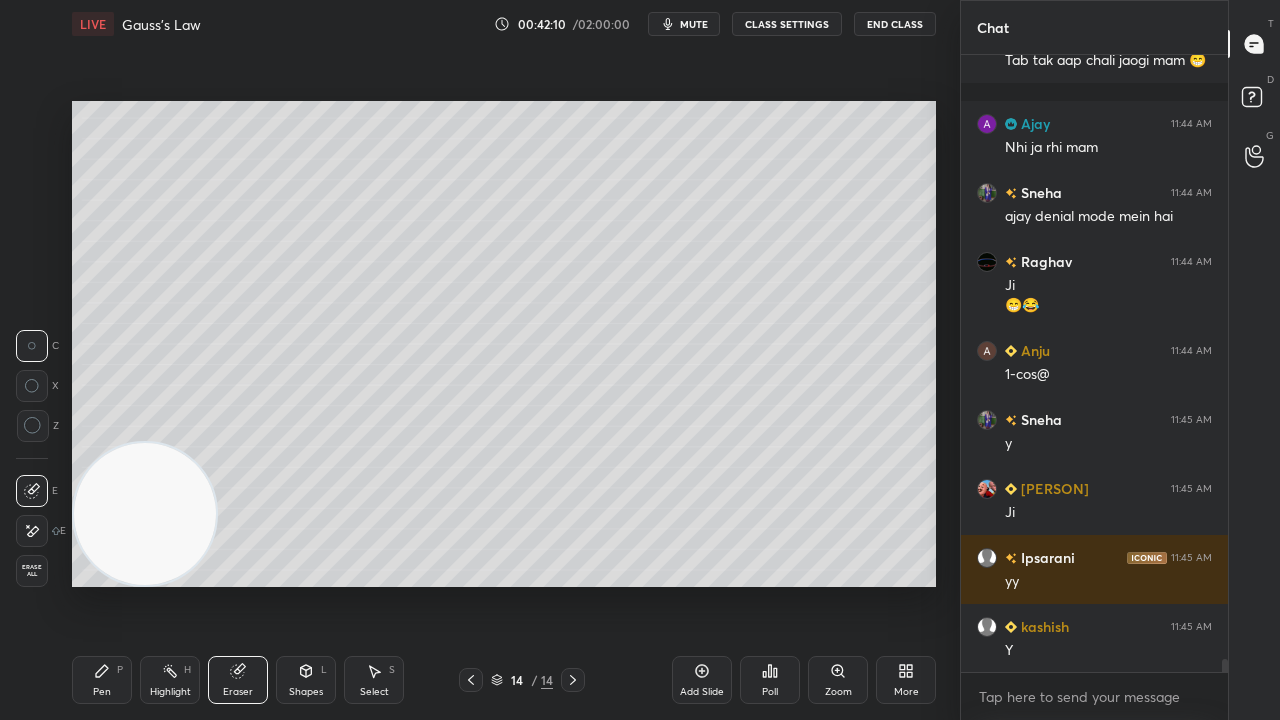 scroll, scrollTop: 28876, scrollLeft: 0, axis: vertical 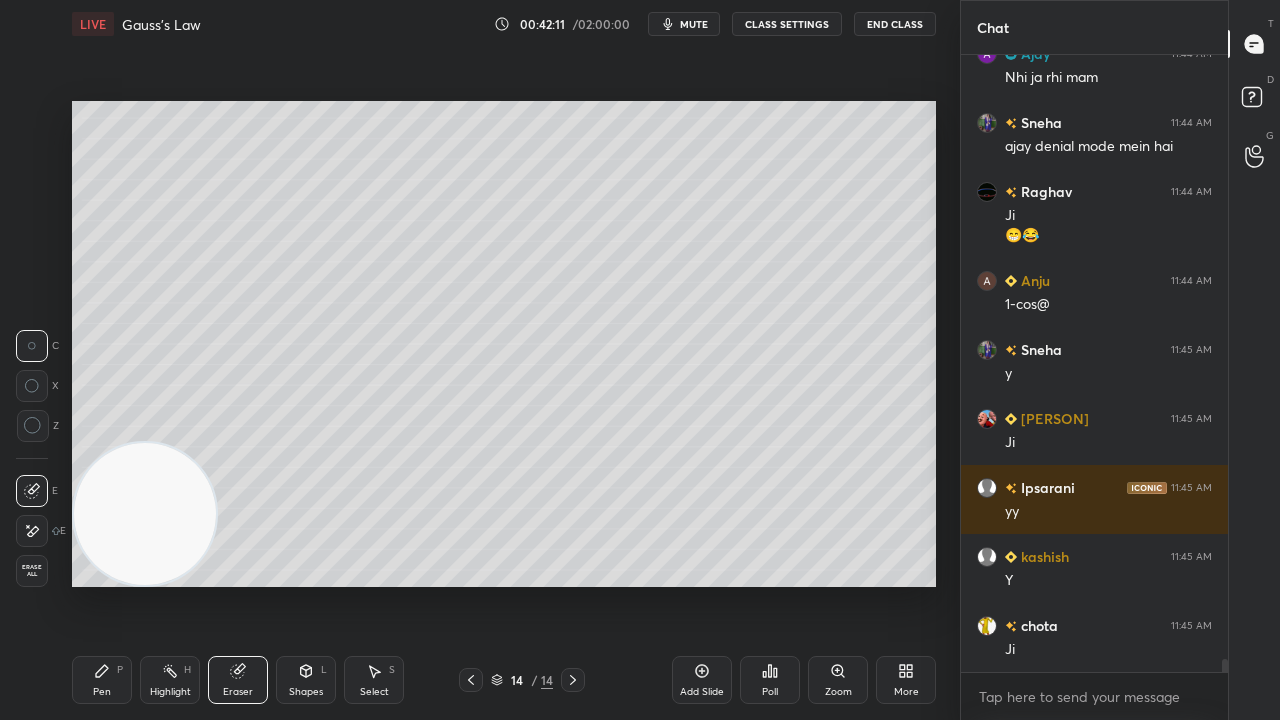 drag, startPoint x: 108, startPoint y: 694, endPoint x: 212, endPoint y: 531, distance: 193.352 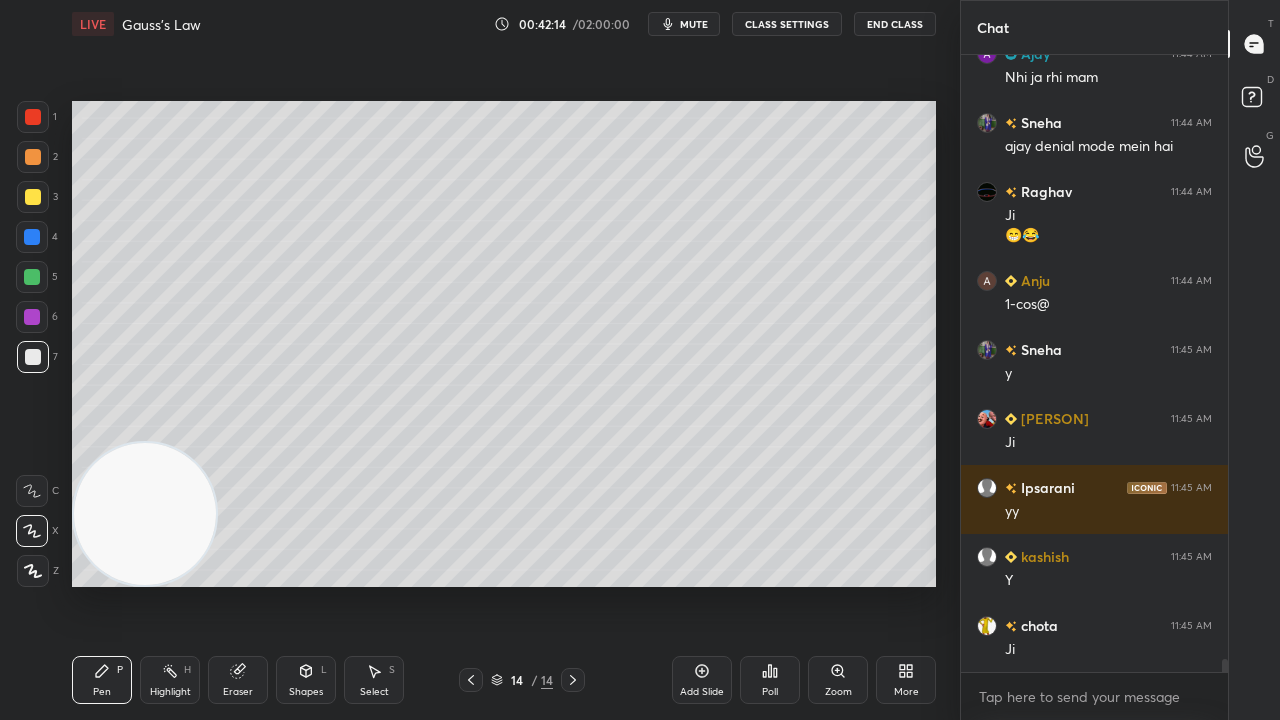 click on "mute" at bounding box center (694, 24) 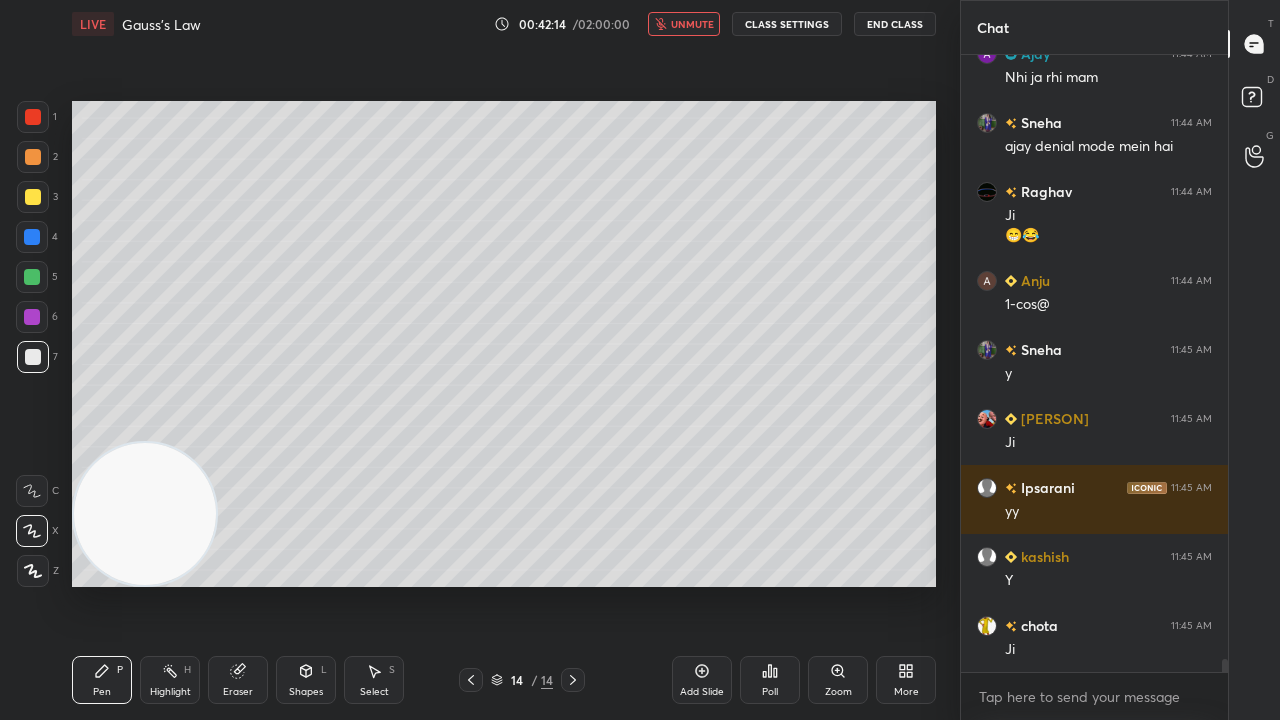 click on "unmute" at bounding box center (692, 24) 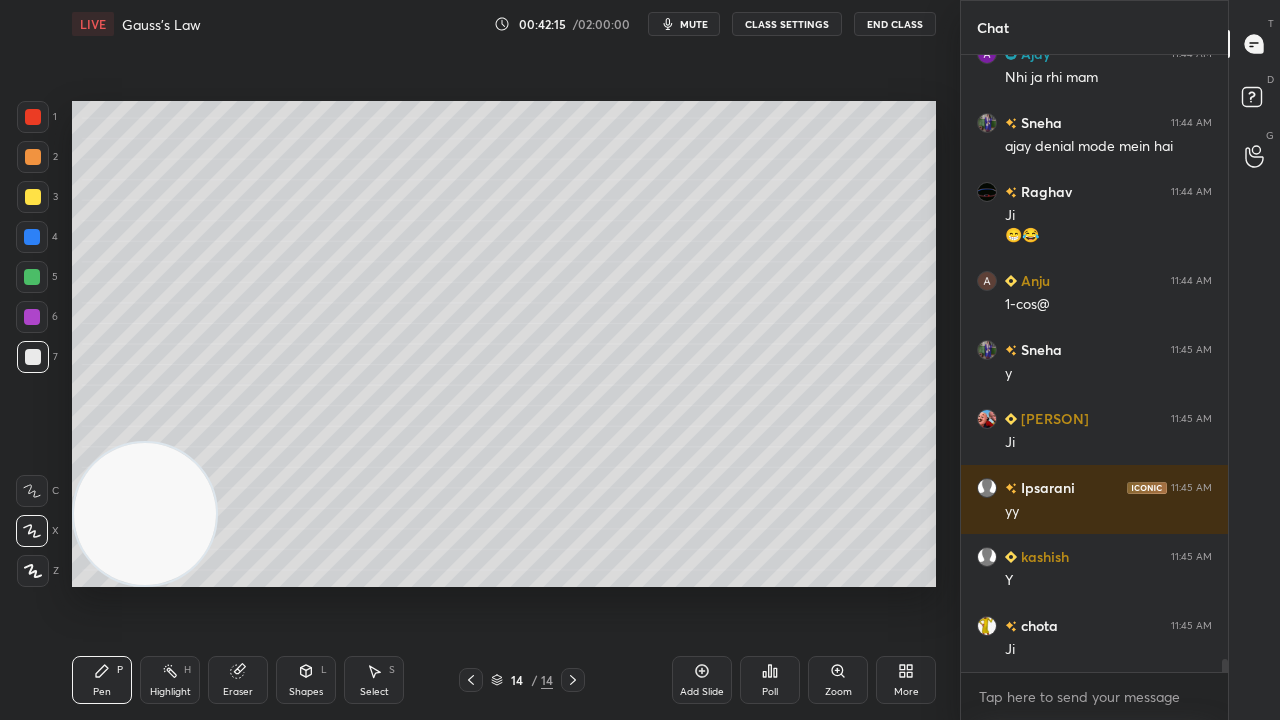 scroll, scrollTop: 28962, scrollLeft: 0, axis: vertical 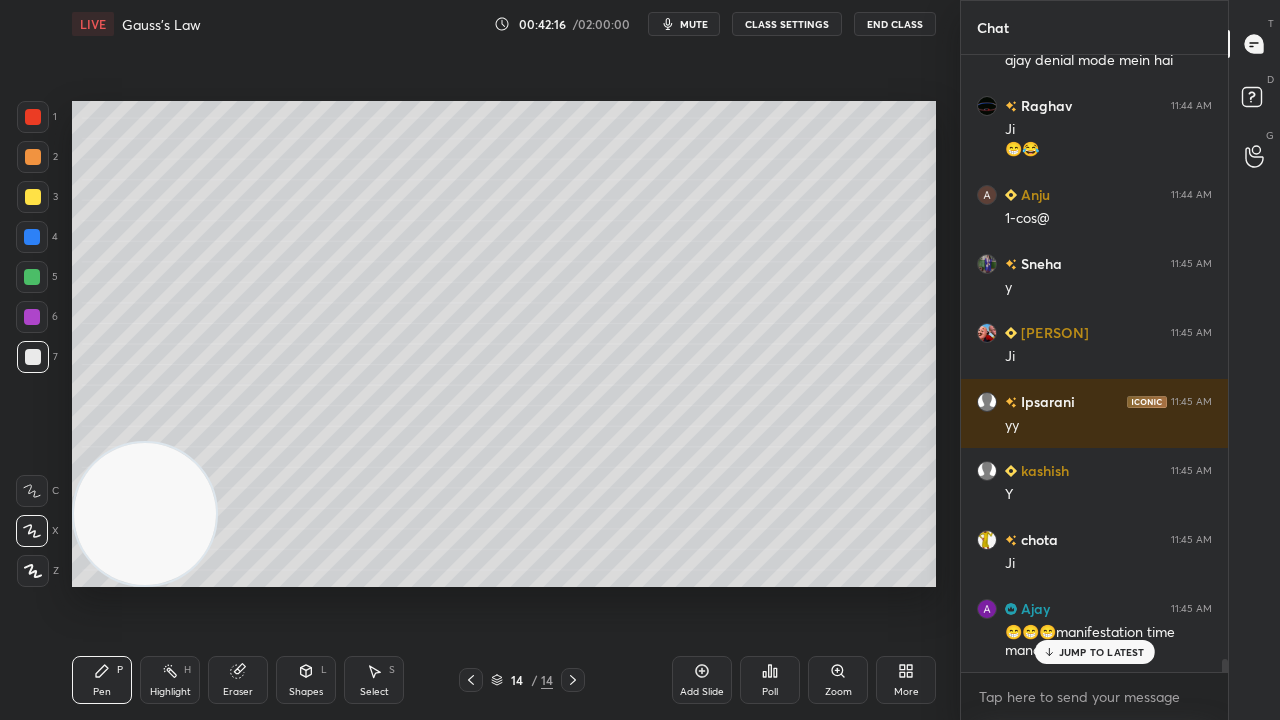 click at bounding box center (32, 277) 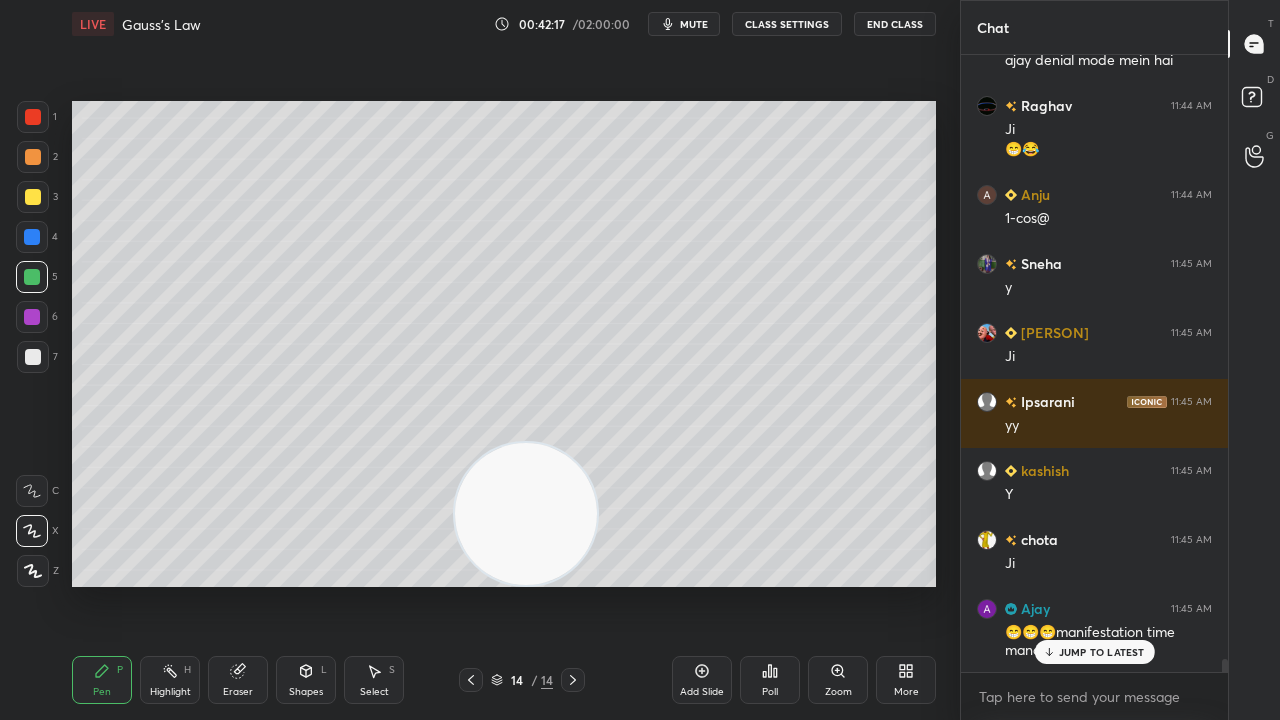 drag, startPoint x: 124, startPoint y: 530, endPoint x: 898, endPoint y: 618, distance: 778.9865 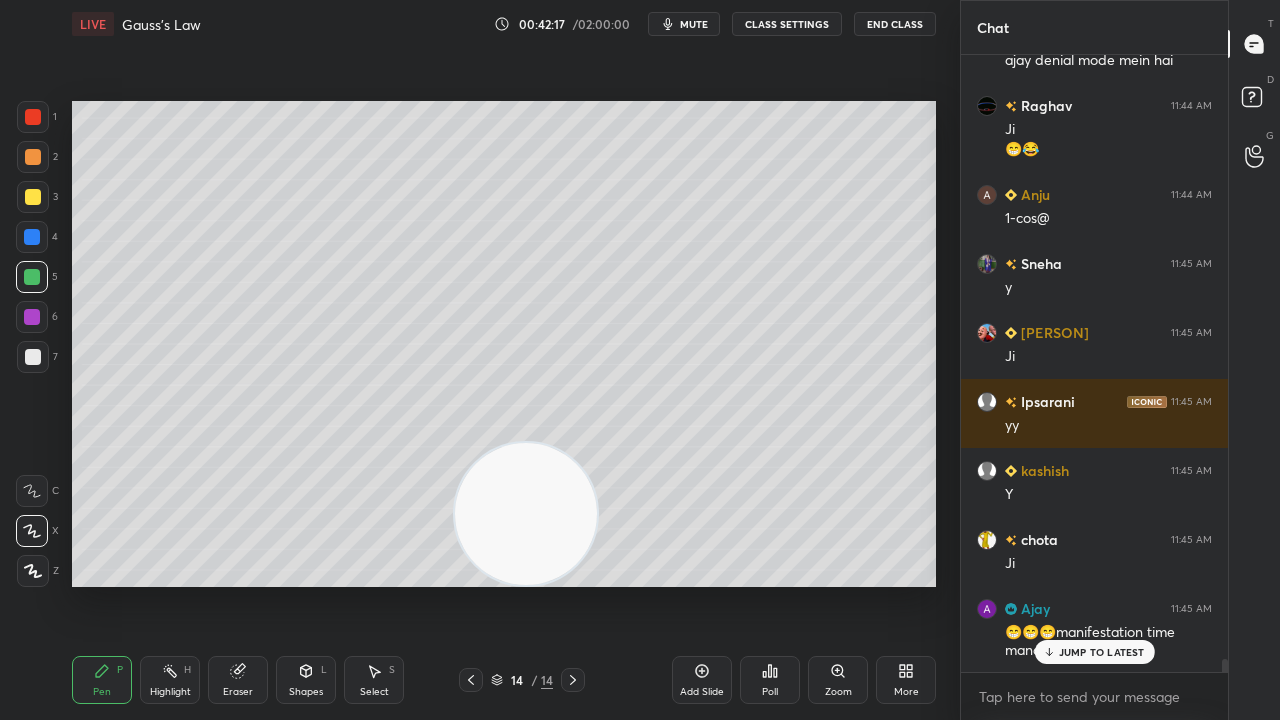 click on "Setting up your live class Poll for   secs No correct answer Start poll" at bounding box center [504, 344] 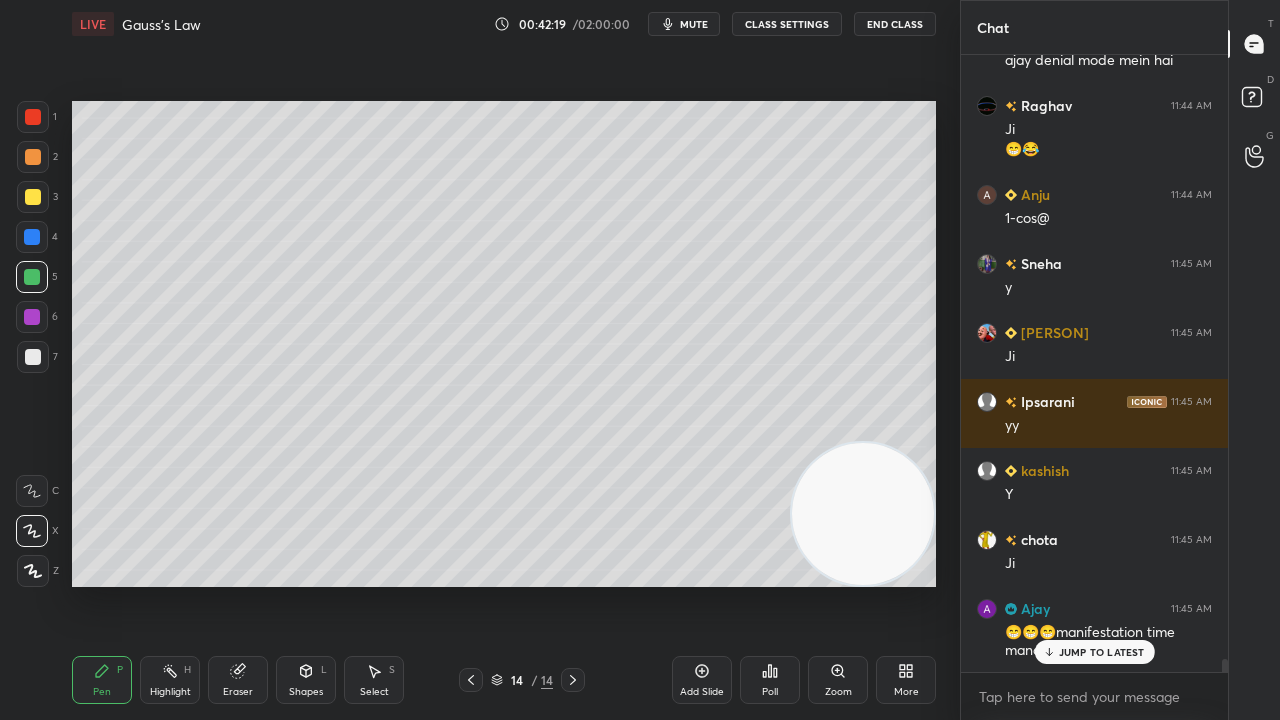 click on "JUMP TO LATEST" at bounding box center (1102, 652) 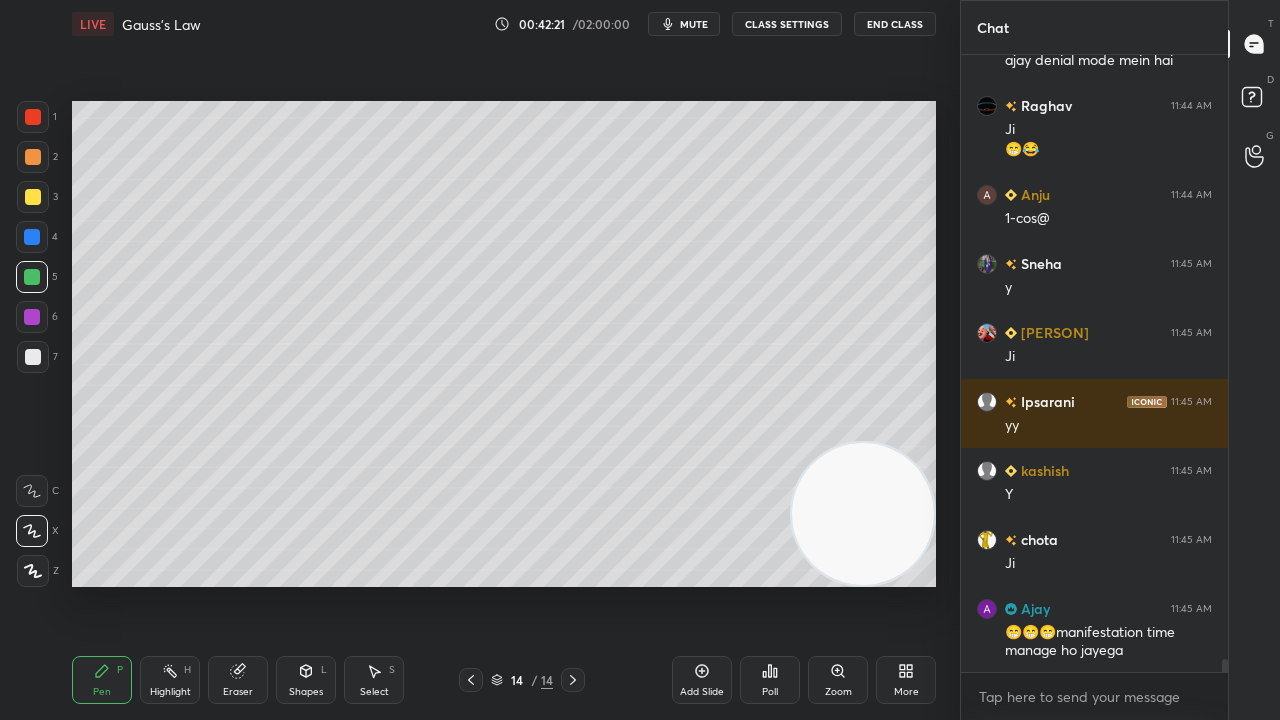 click on "mute" at bounding box center [684, 24] 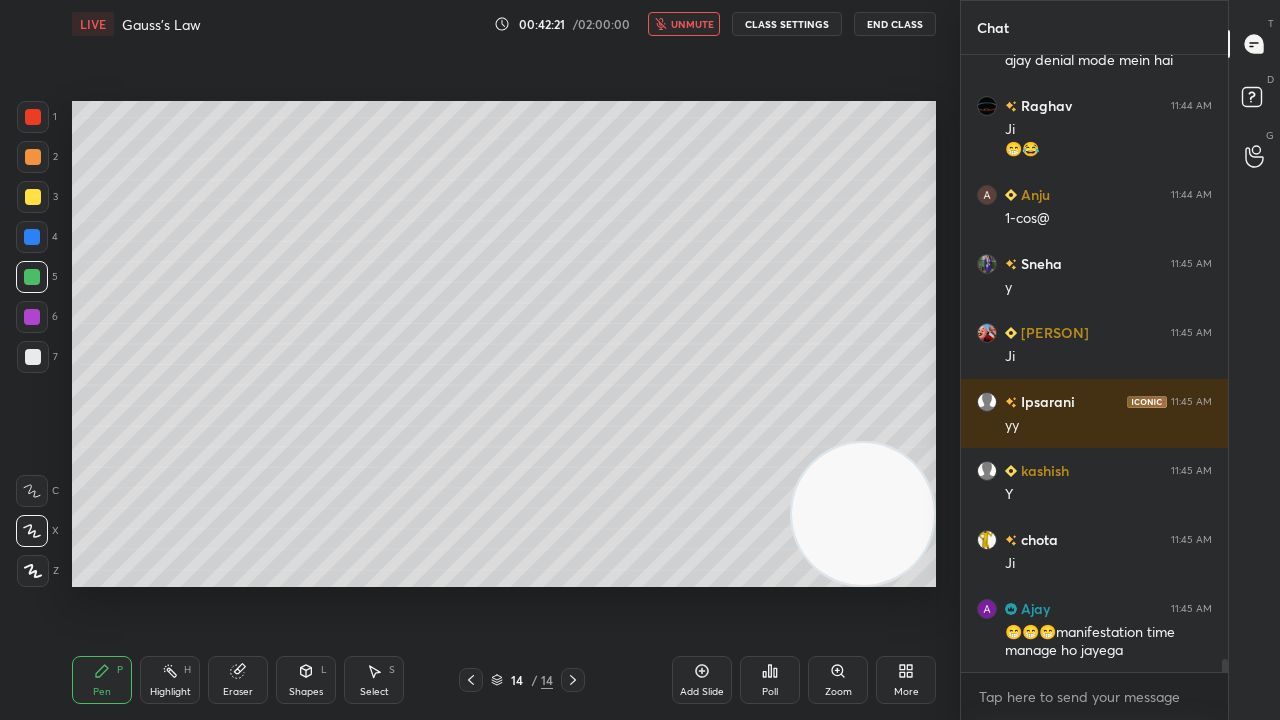 scroll, scrollTop: 29032, scrollLeft: 0, axis: vertical 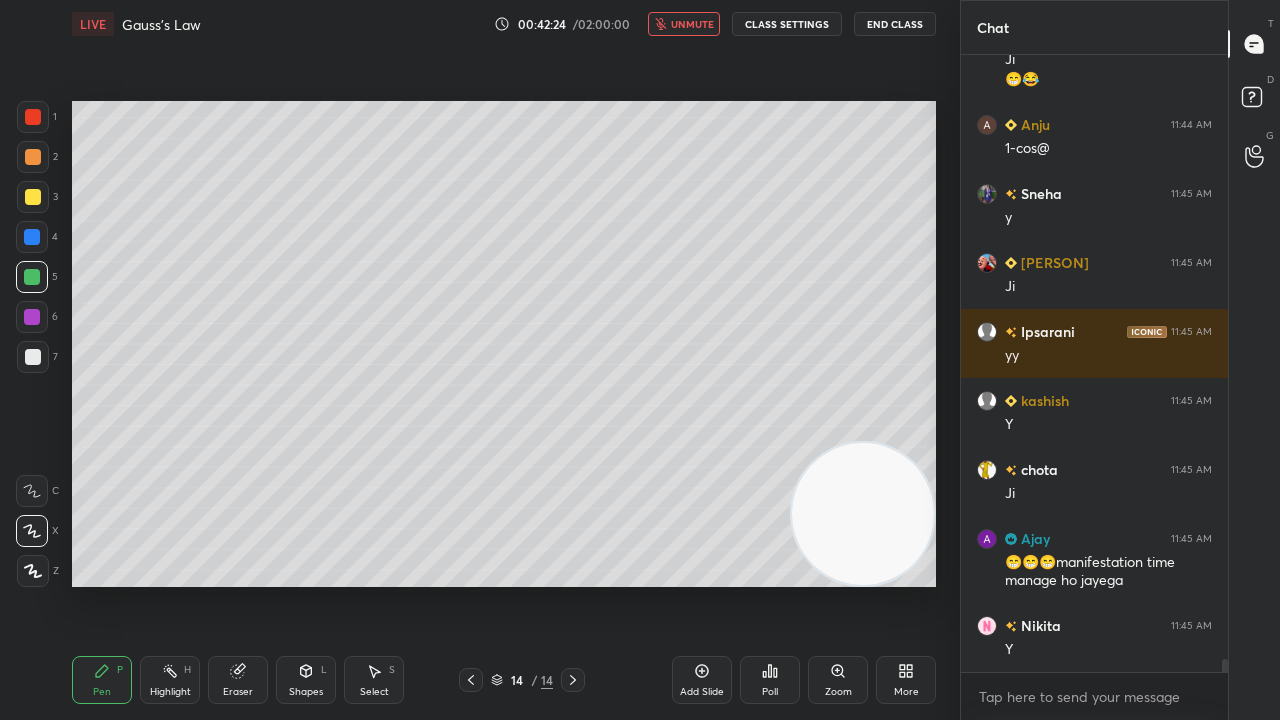 click on "unmute" at bounding box center (692, 24) 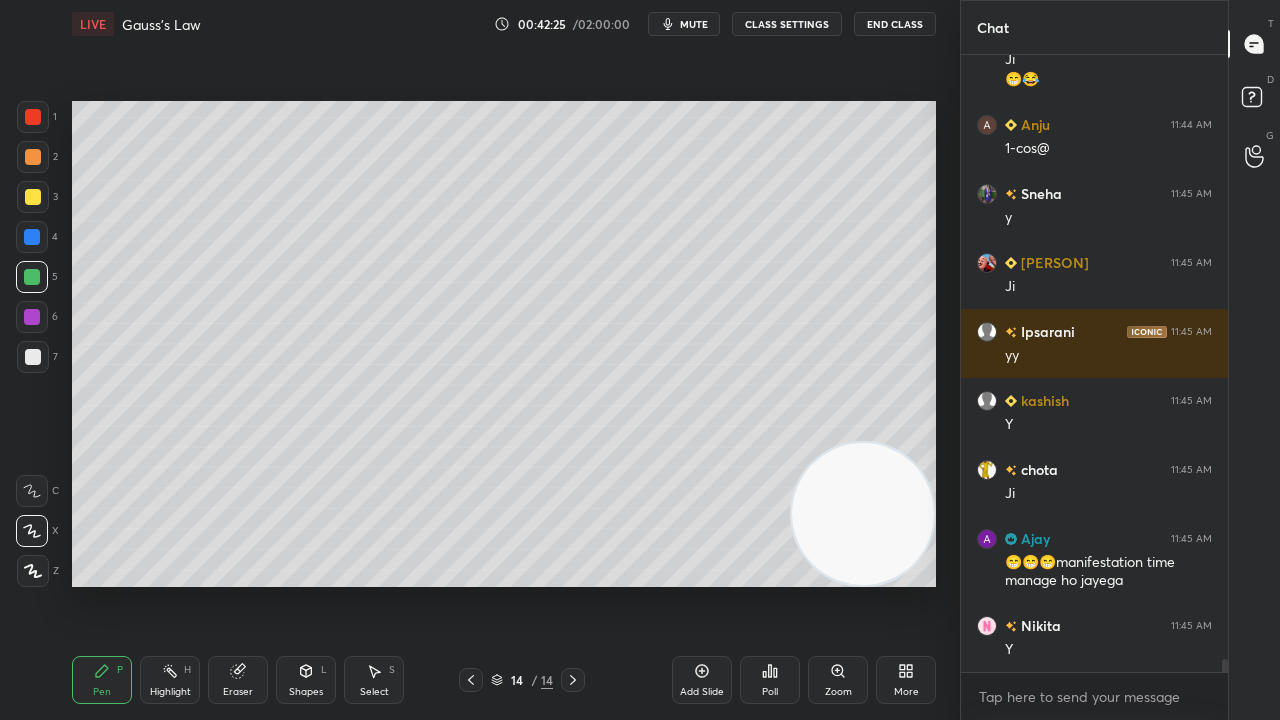 click on "mute" at bounding box center [694, 24] 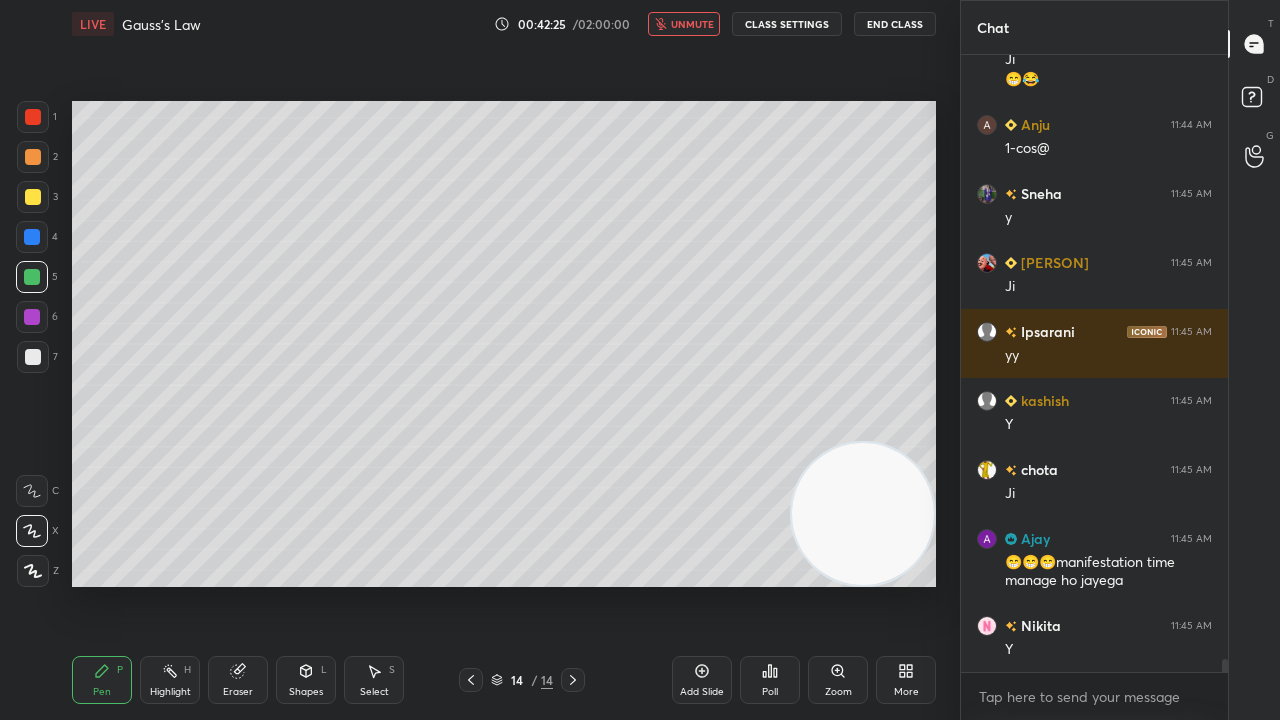 click on "unmute" at bounding box center [692, 24] 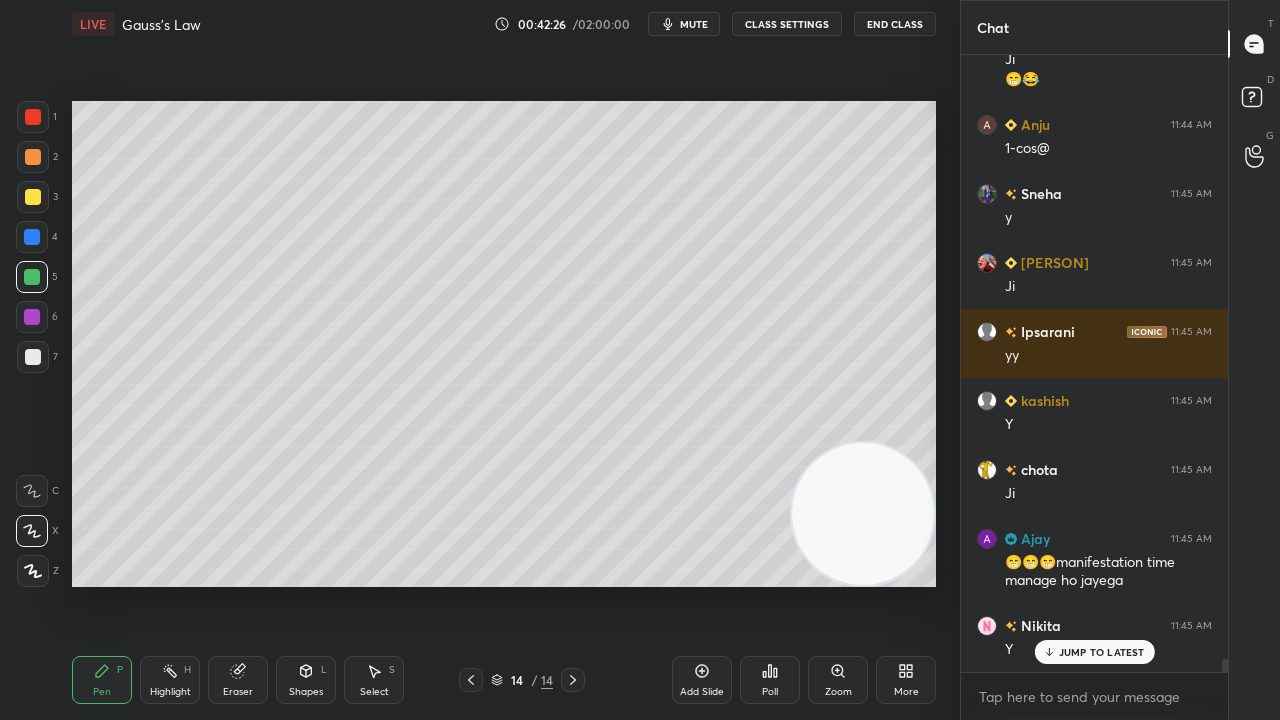 scroll, scrollTop: 29136, scrollLeft: 0, axis: vertical 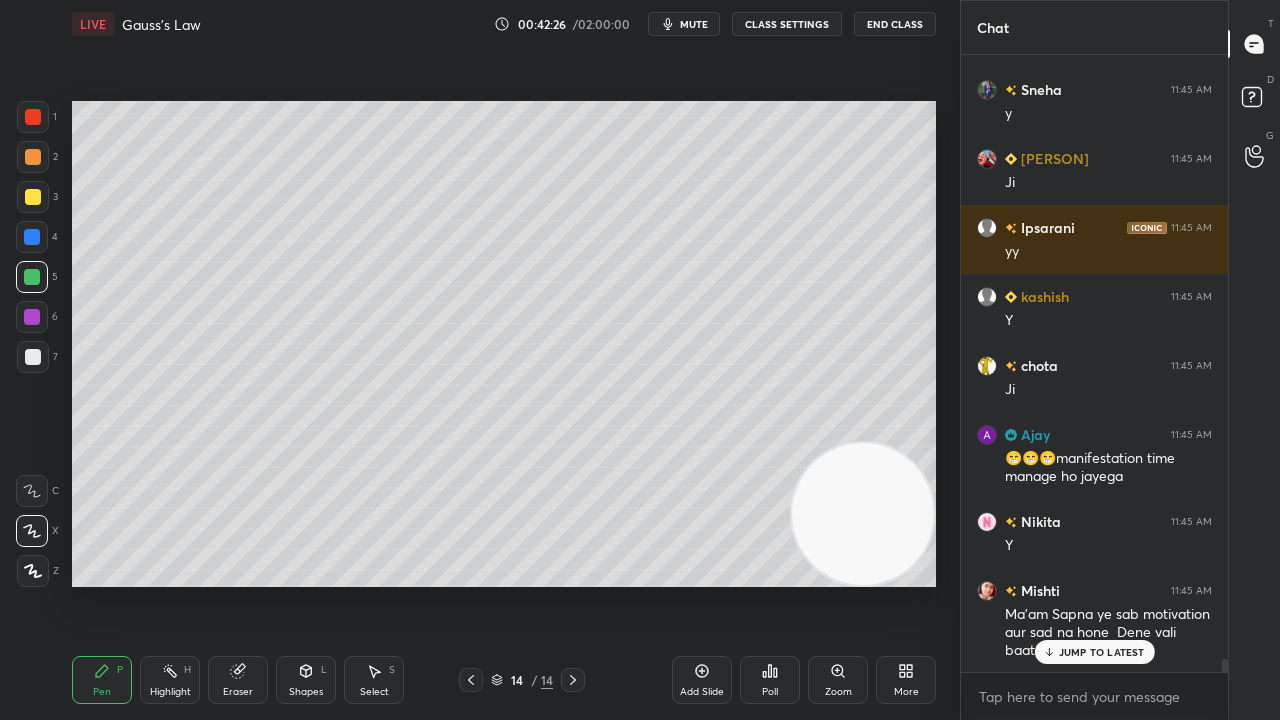 click at bounding box center [33, 357] 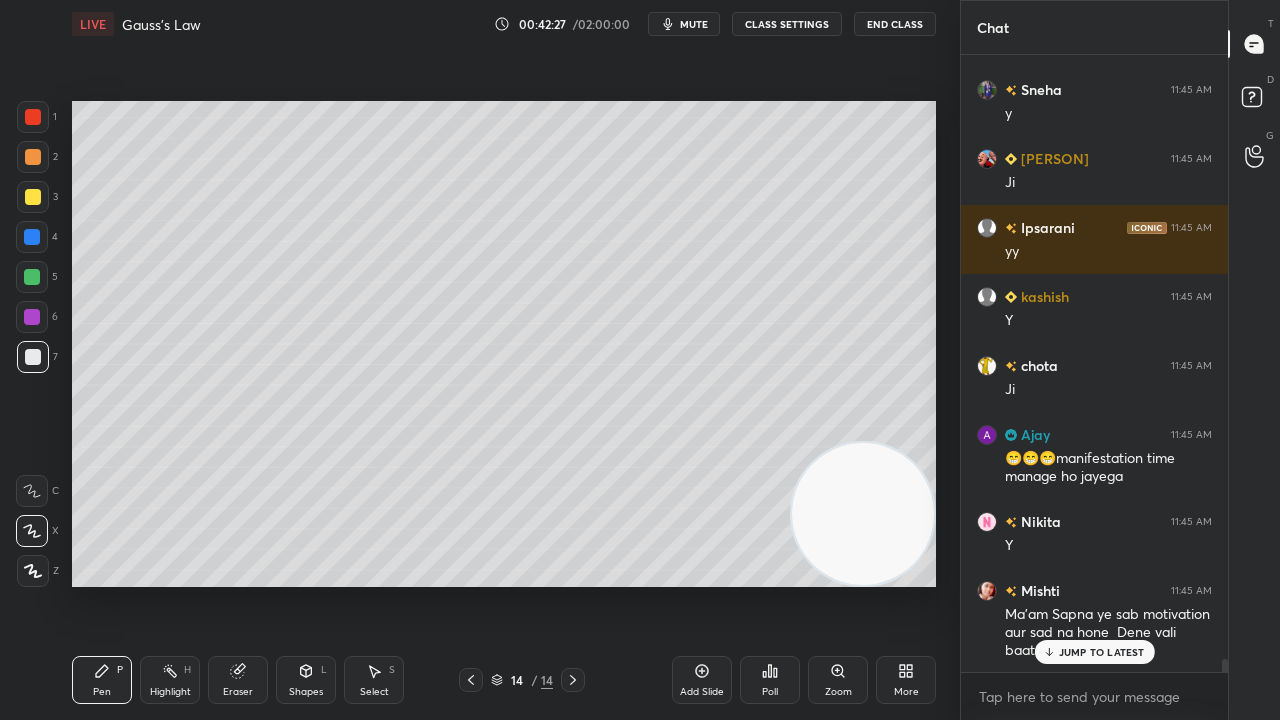 click on "mute" at bounding box center [694, 24] 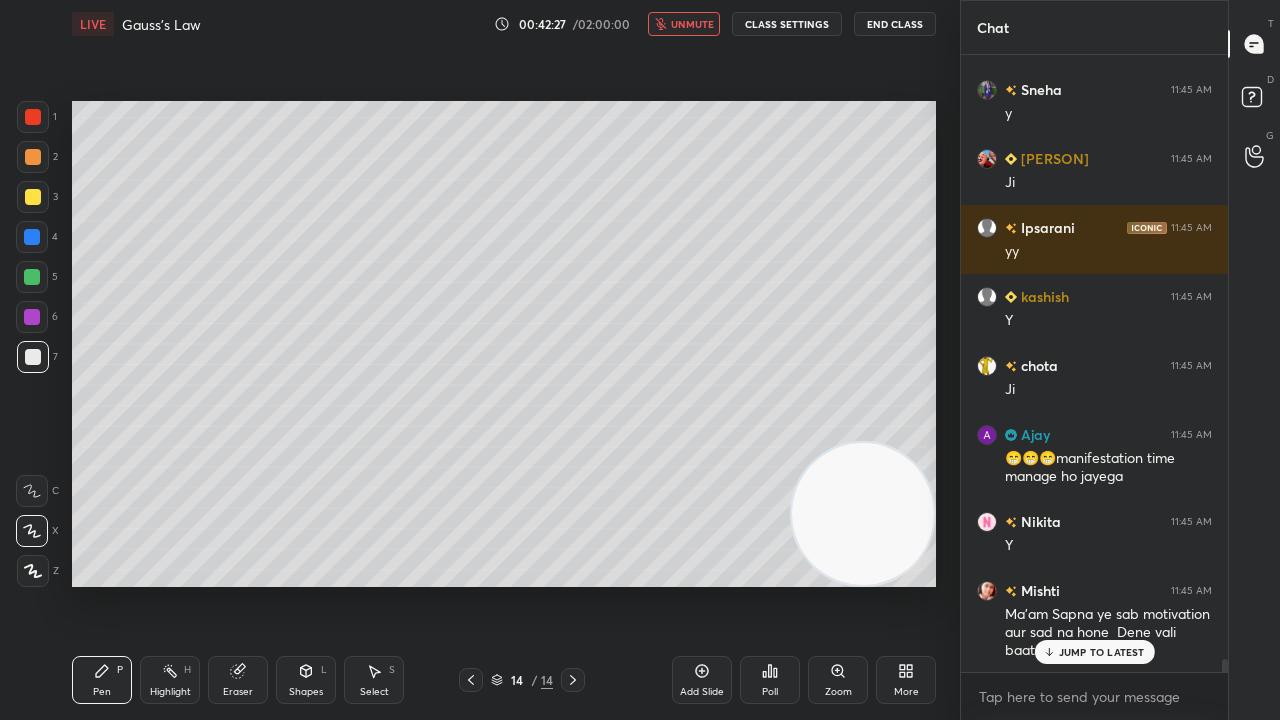 click on "unmute" at bounding box center [692, 24] 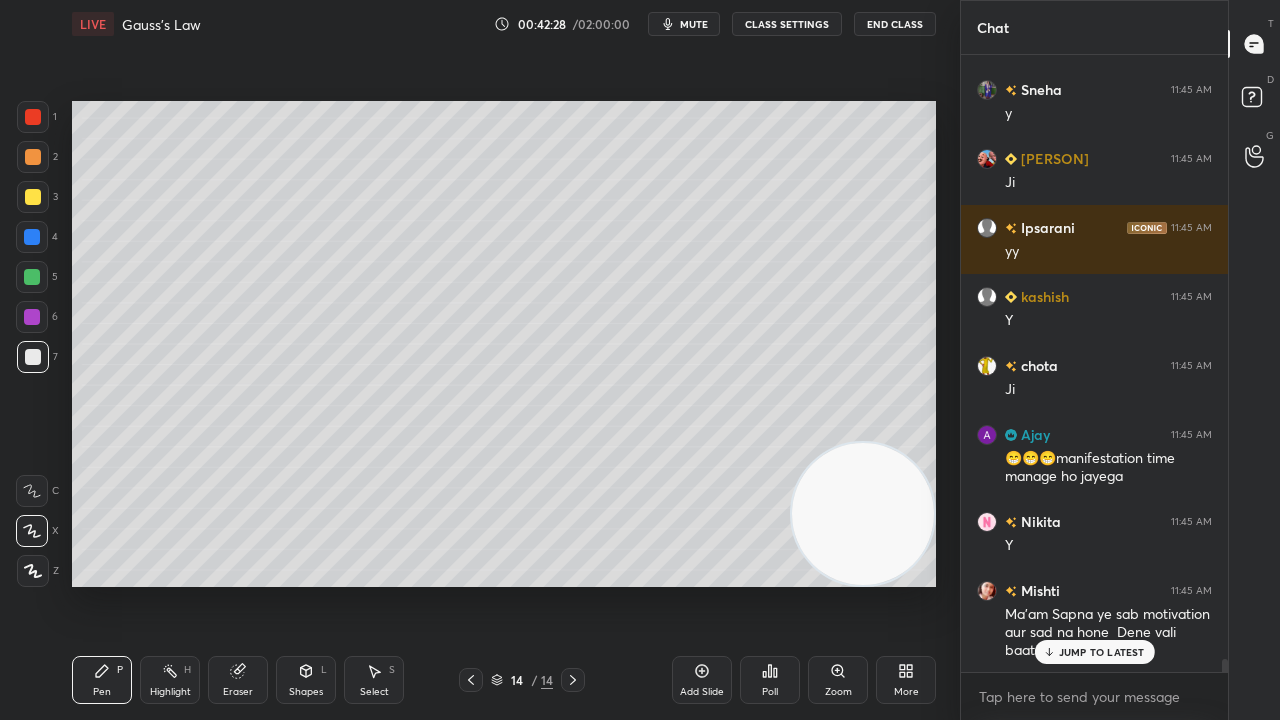 click on "JUMP TO LATEST" at bounding box center (1102, 652) 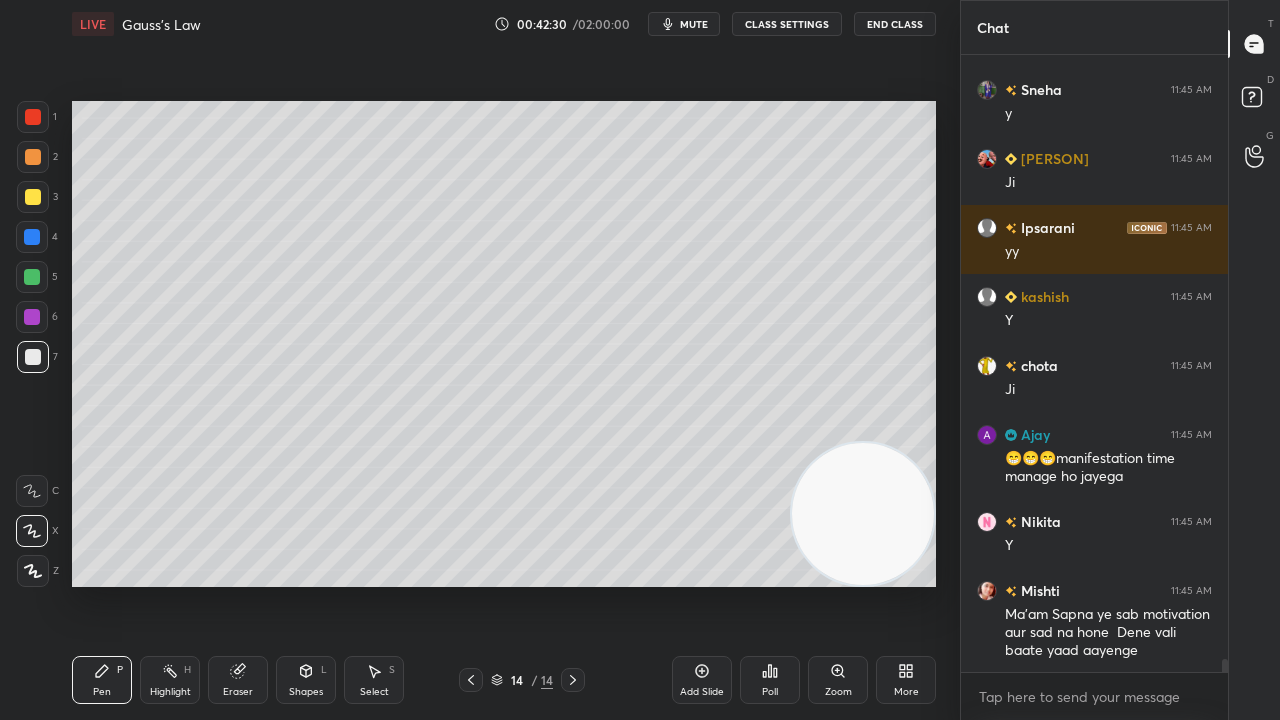 click 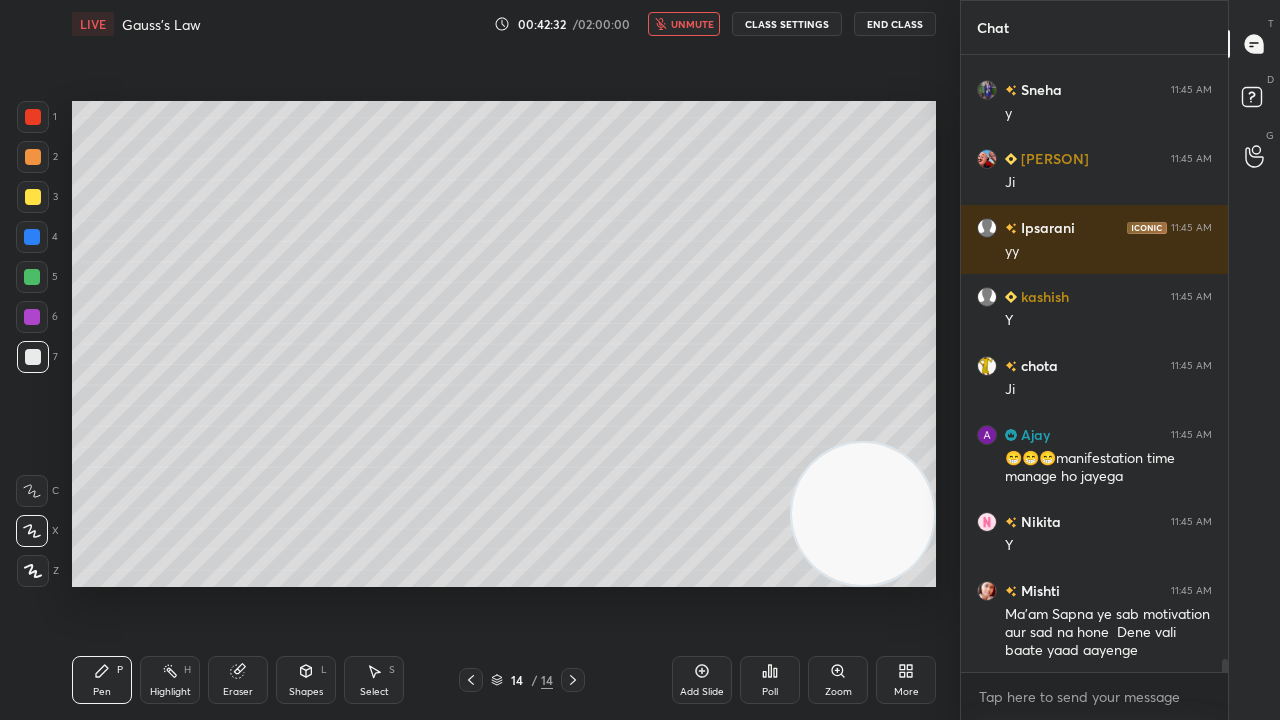 click on "unmute" at bounding box center (684, 24) 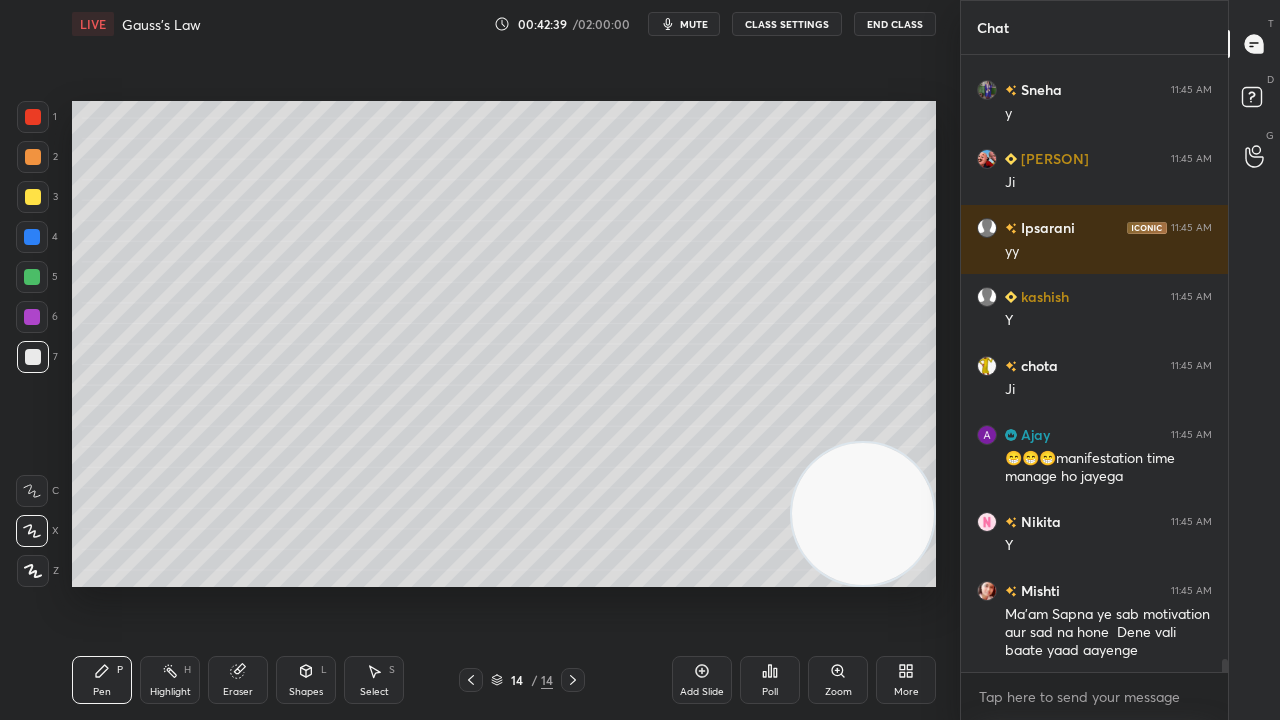 click on "mute" at bounding box center [694, 24] 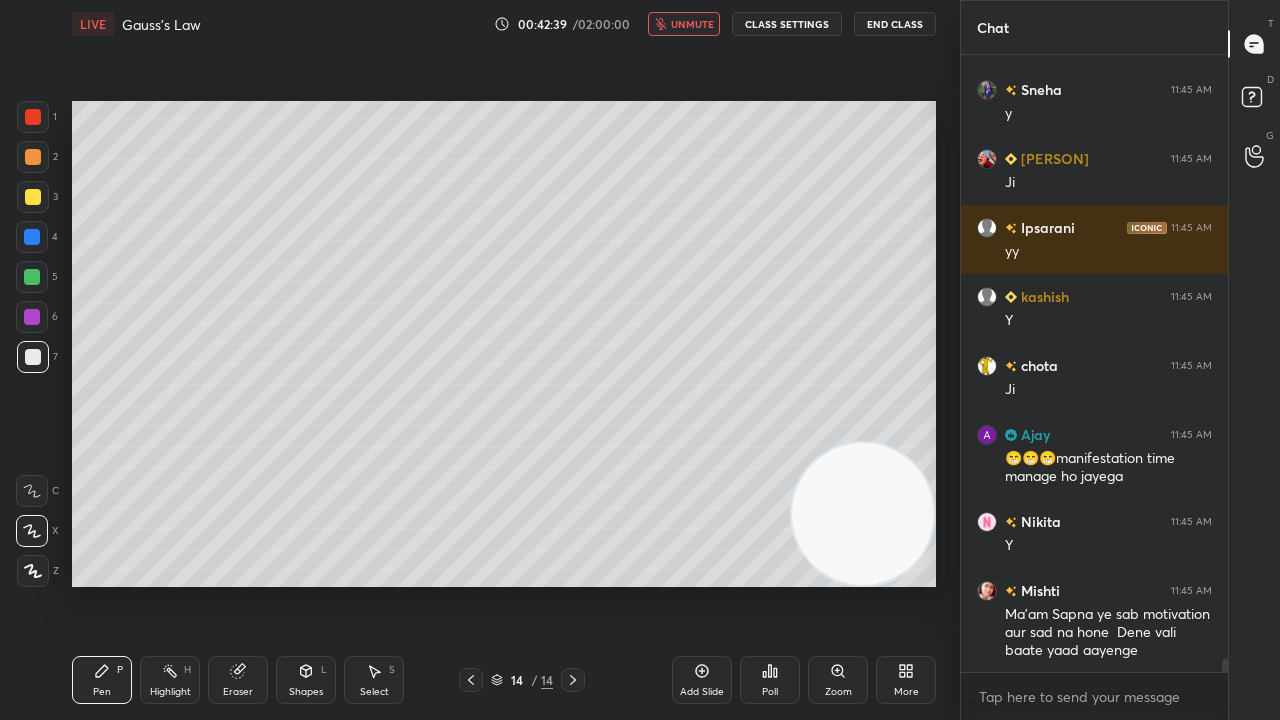 click on "unmute" at bounding box center (692, 24) 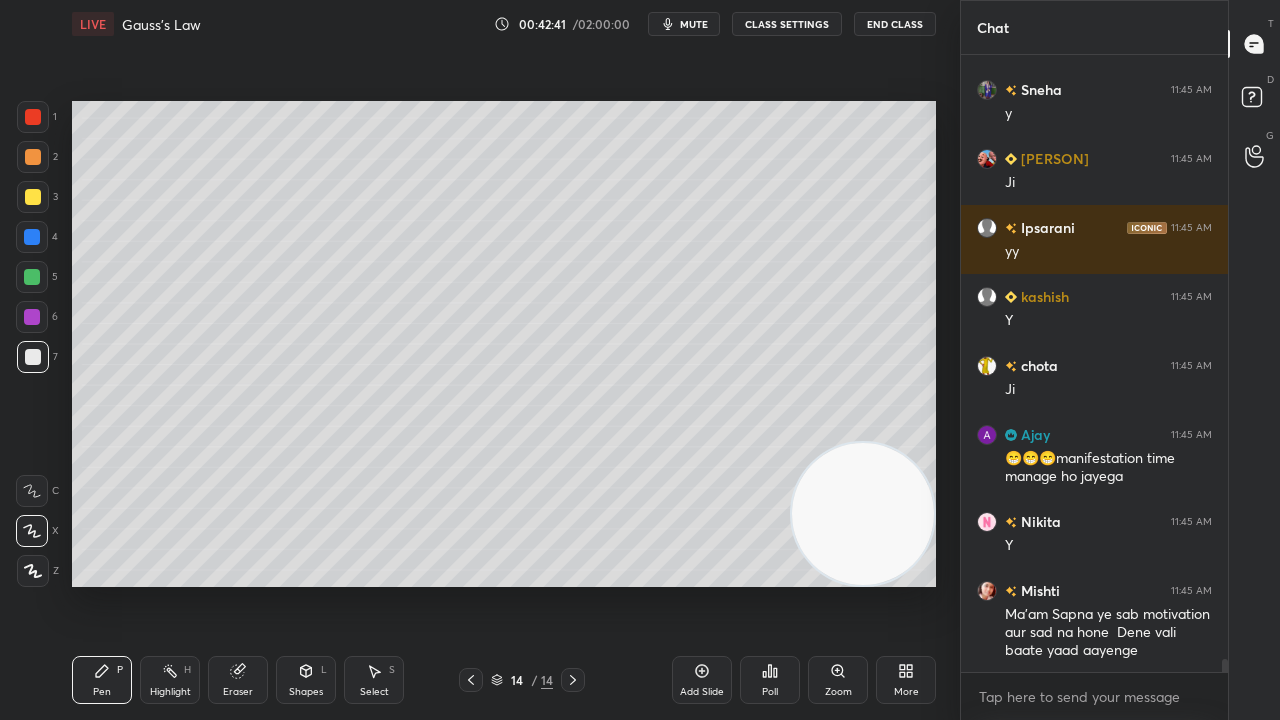 click at bounding box center [33, 197] 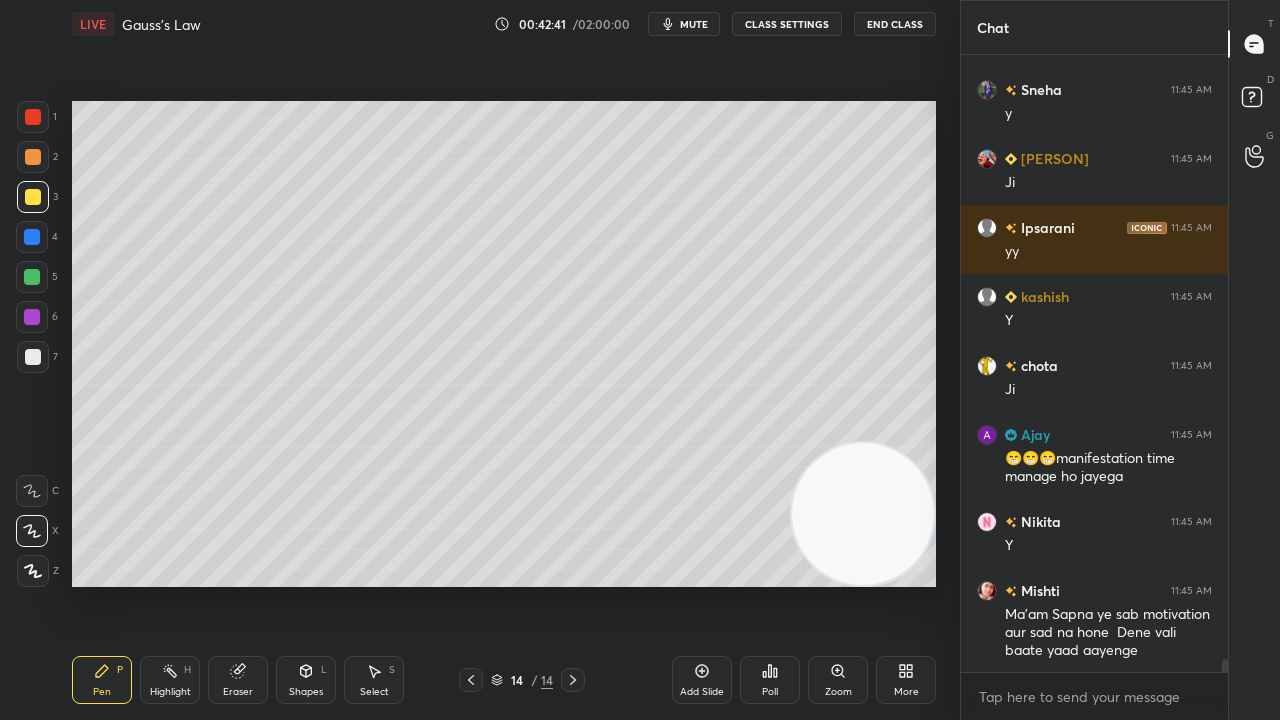 click on "mute" at bounding box center [684, 24] 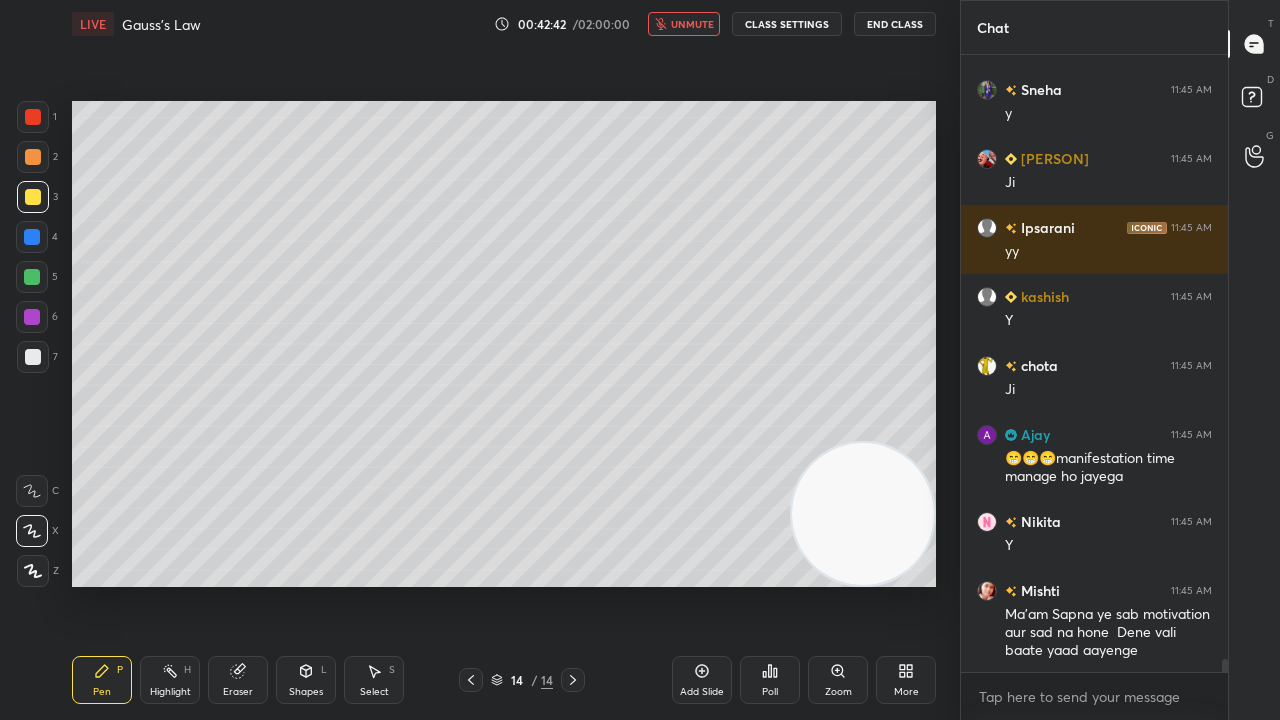 click on "unmute" at bounding box center [692, 24] 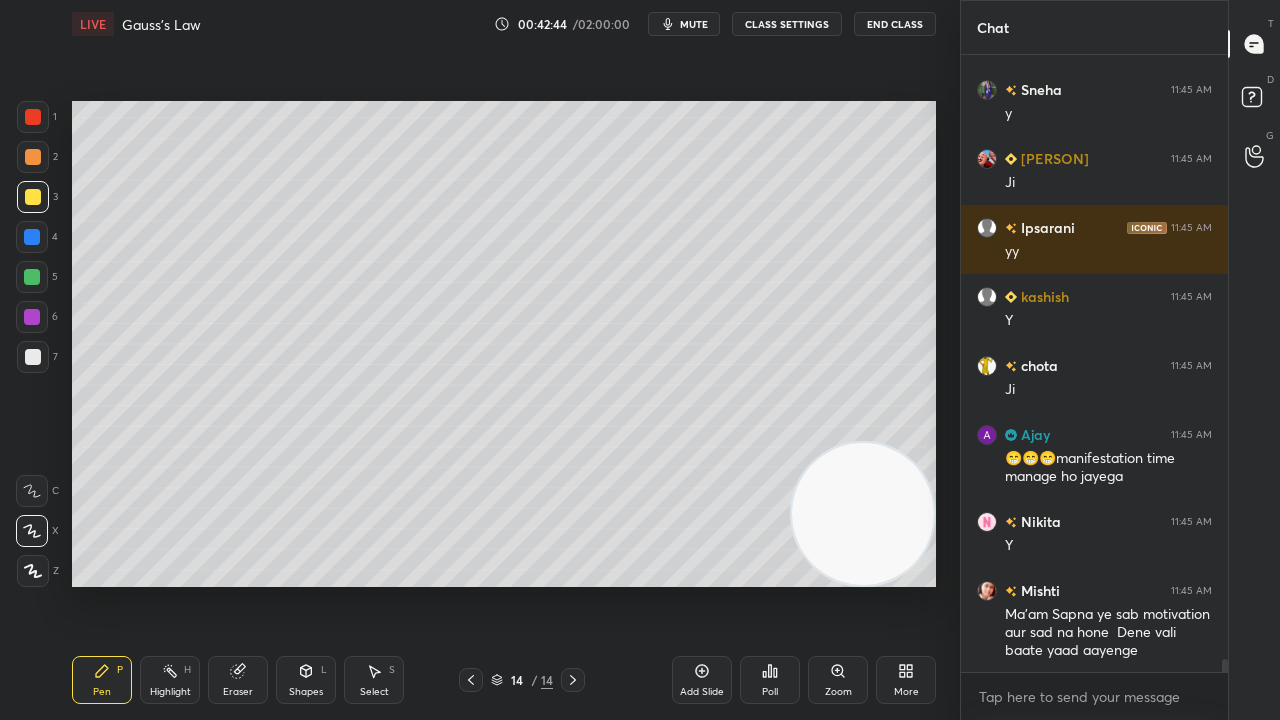 click at bounding box center (33, 357) 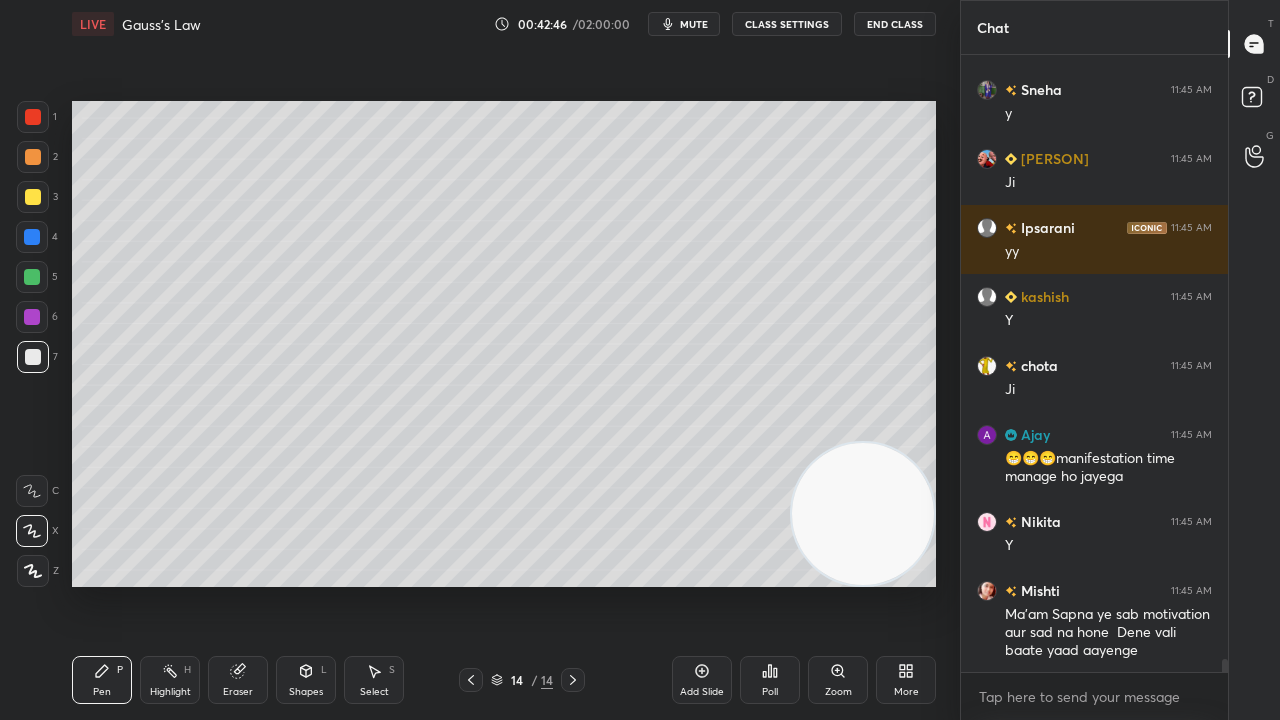 scroll, scrollTop: 29156, scrollLeft: 0, axis: vertical 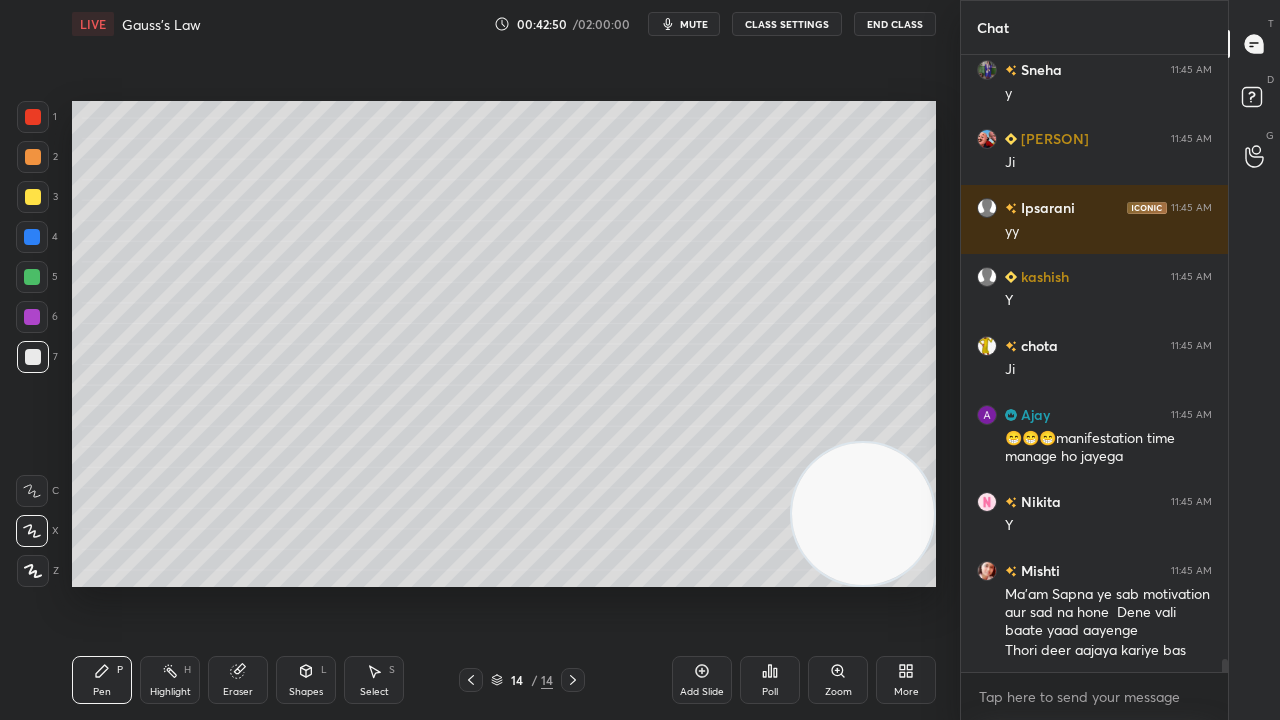 click at bounding box center [33, 197] 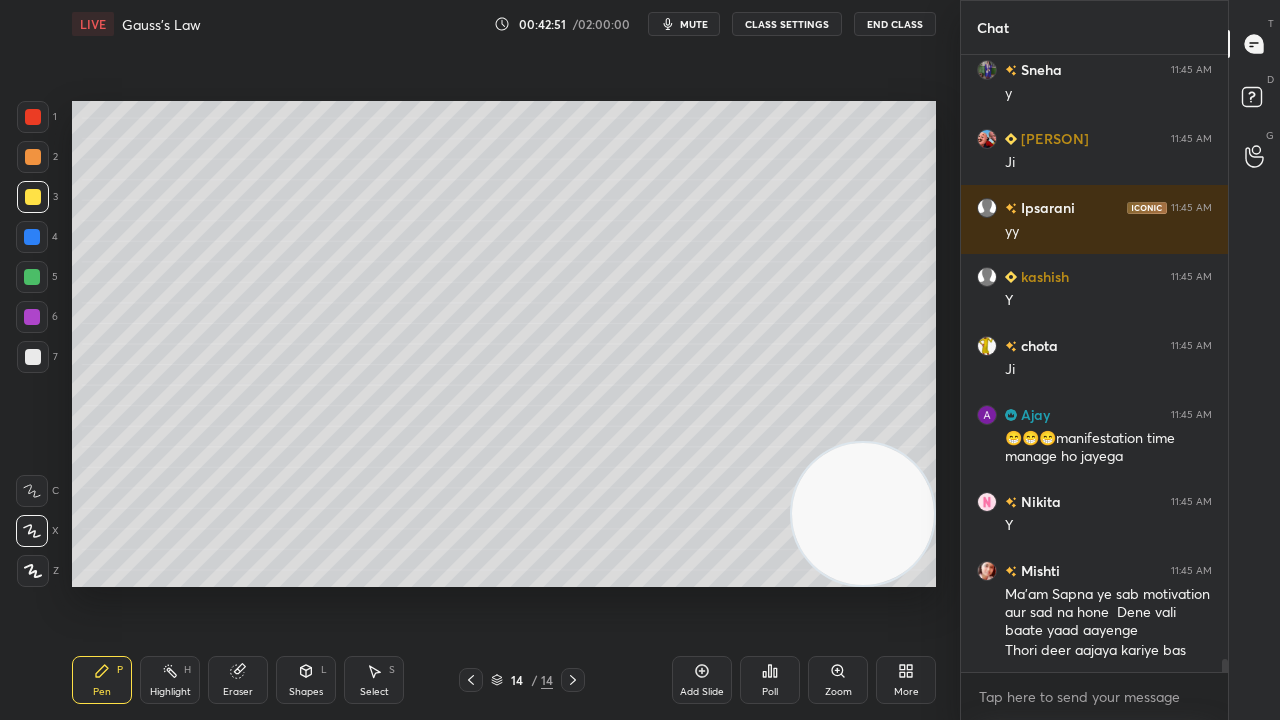 scroll, scrollTop: 29226, scrollLeft: 0, axis: vertical 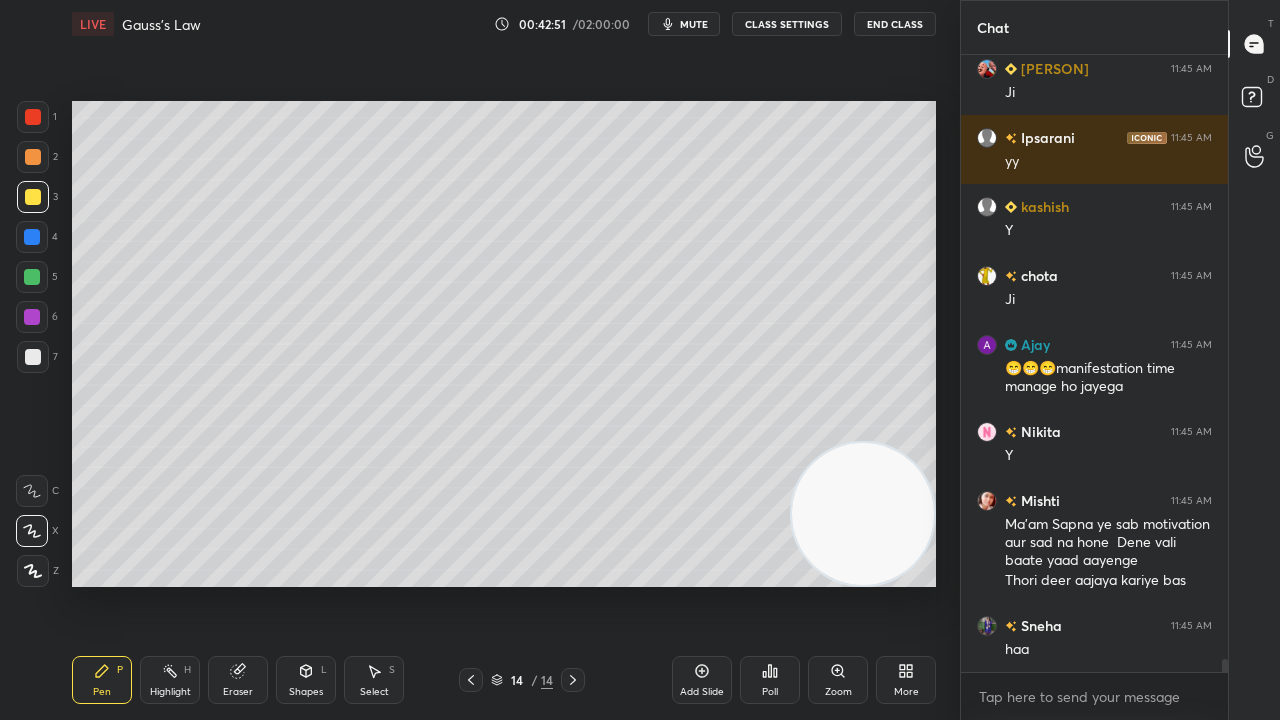 click on "mute" at bounding box center (694, 24) 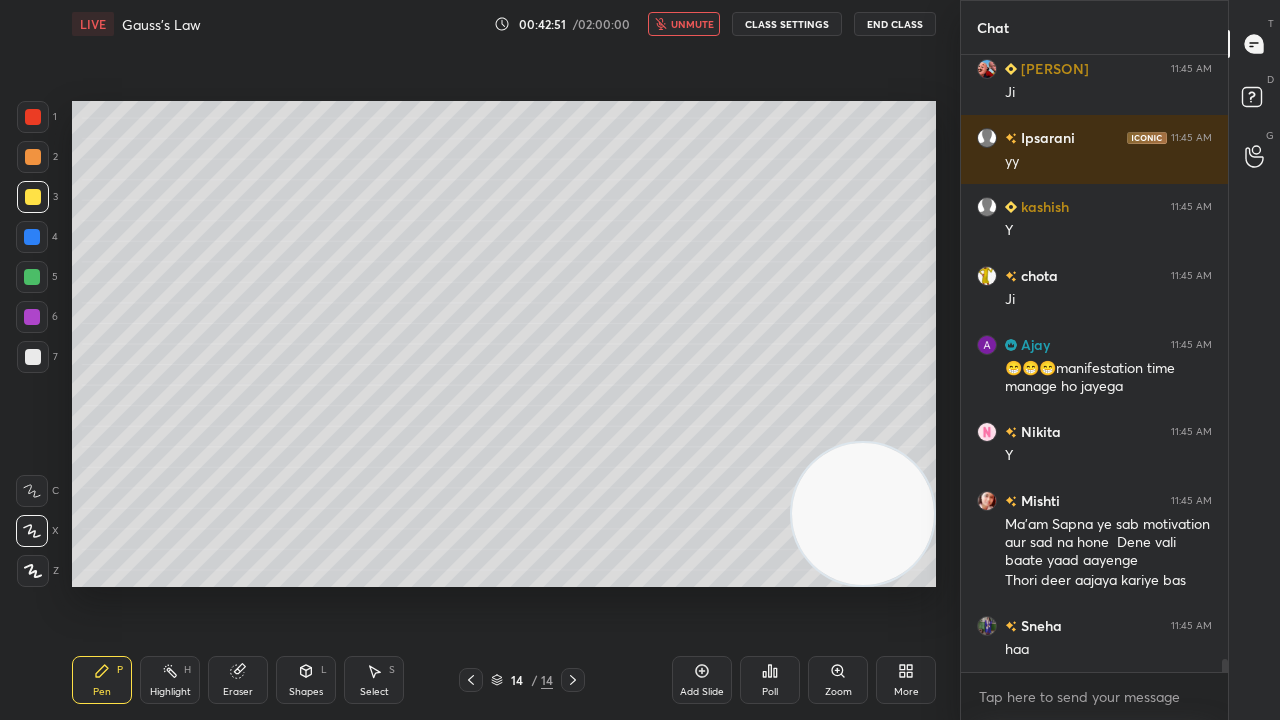 click on "unmute" at bounding box center [692, 24] 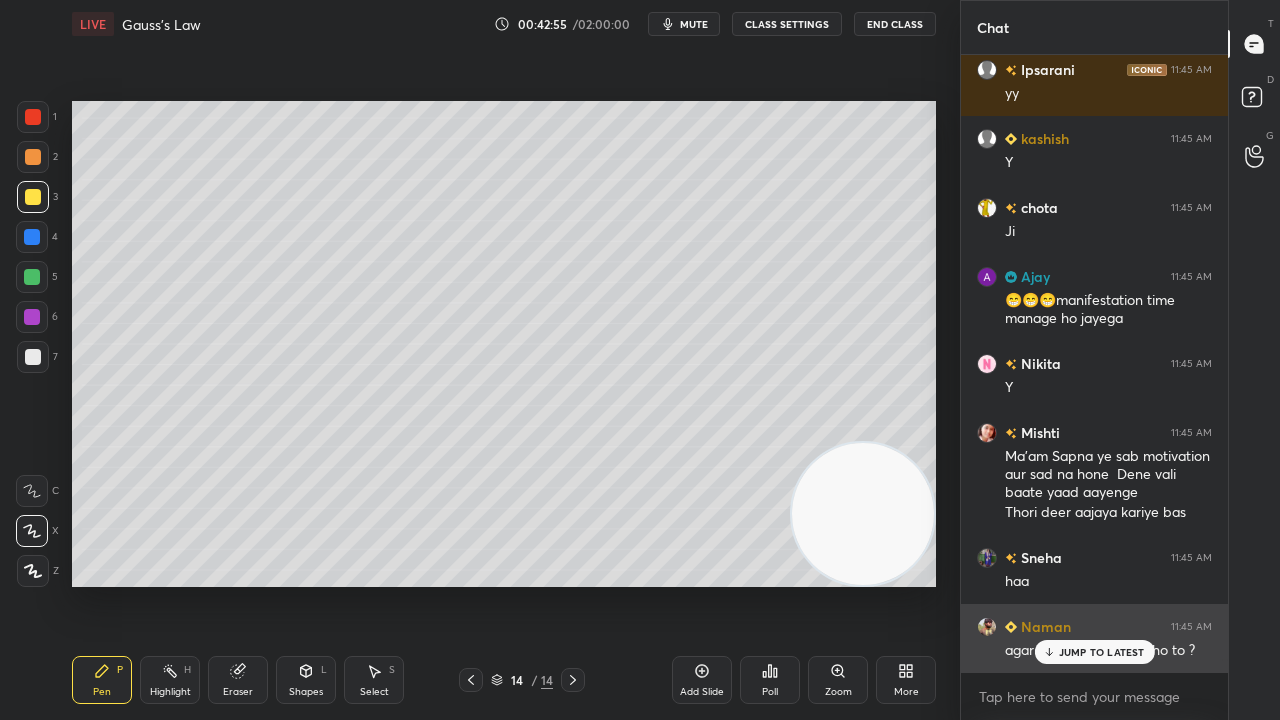 scroll, scrollTop: 29364, scrollLeft: 0, axis: vertical 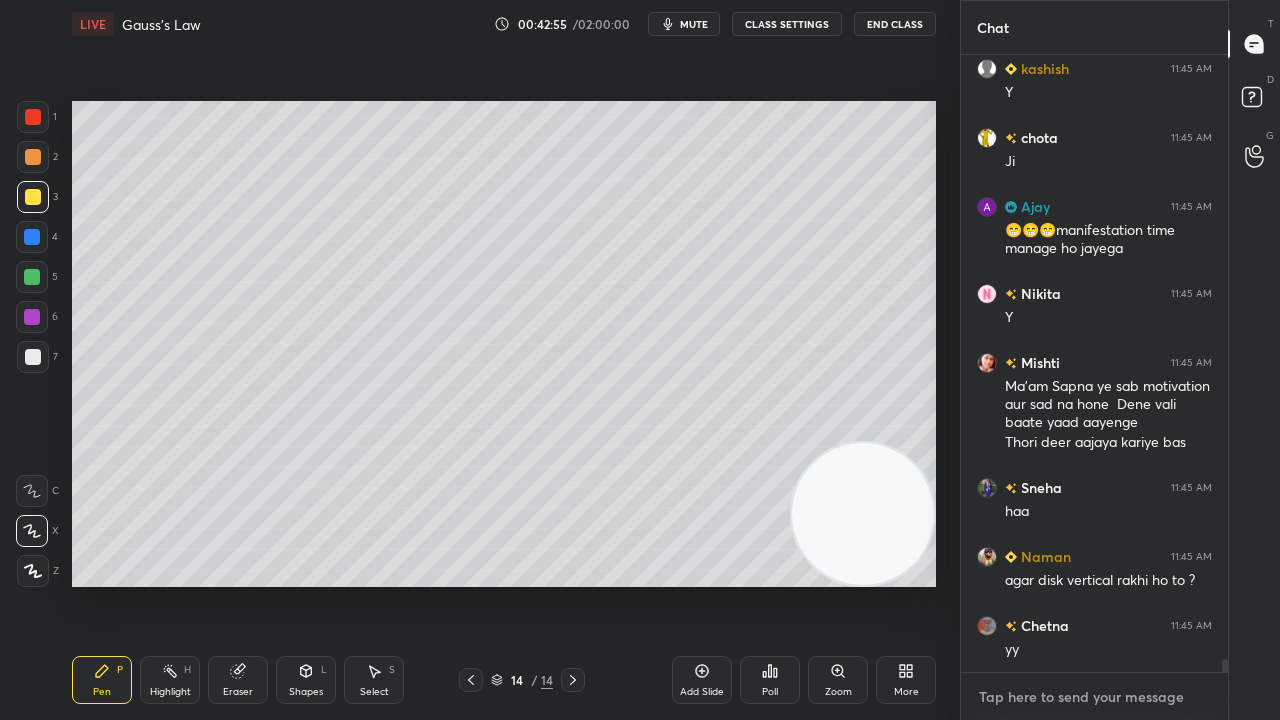 click at bounding box center (1094, 697) 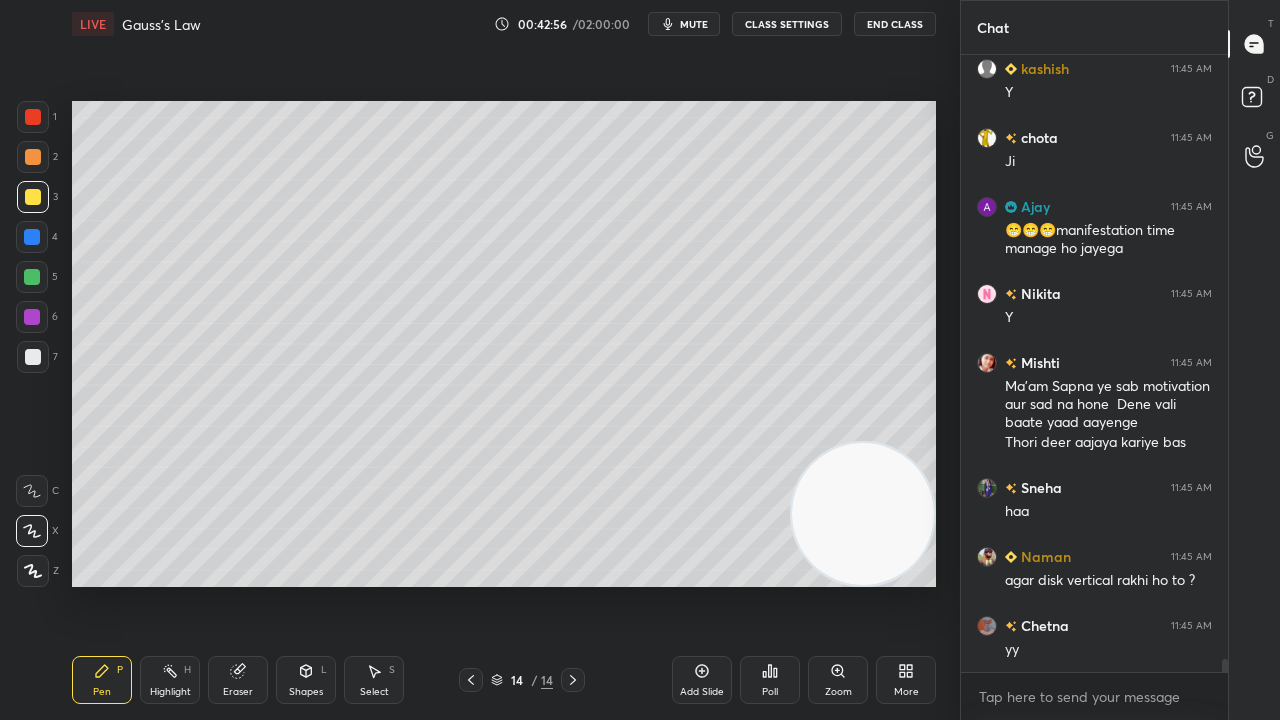 click on "mute" at bounding box center (694, 24) 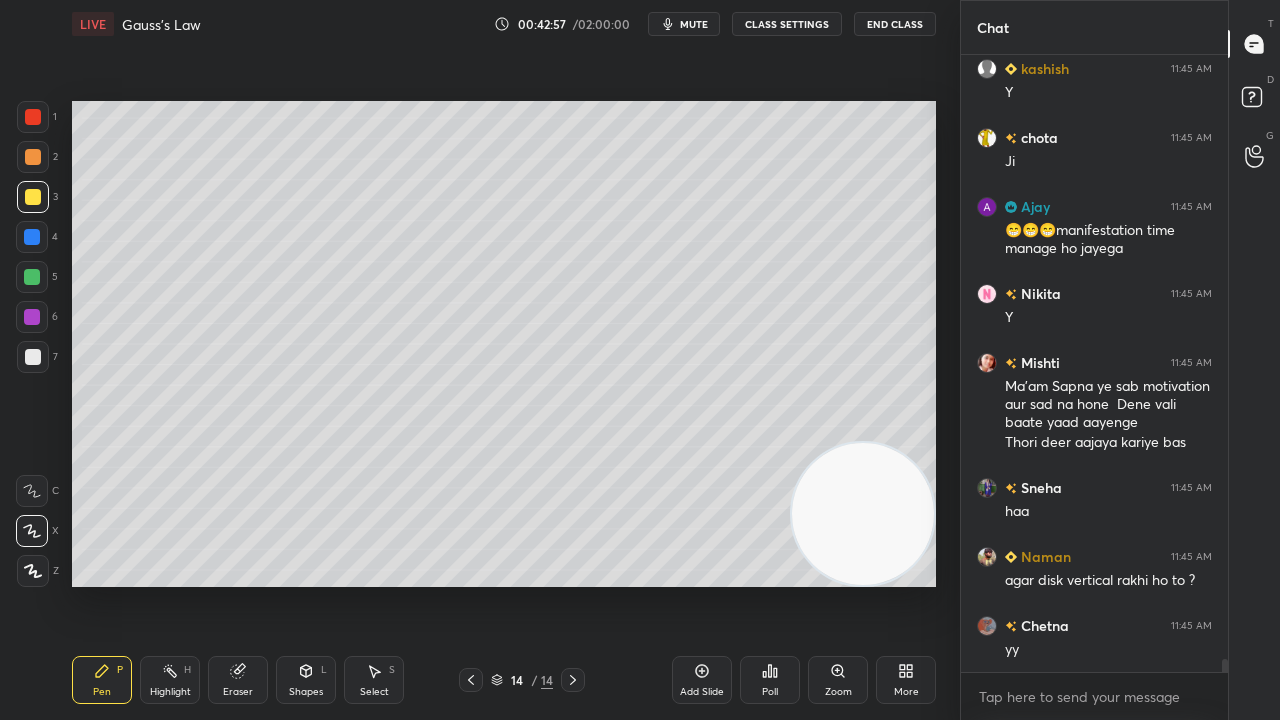 scroll, scrollTop: 29432, scrollLeft: 0, axis: vertical 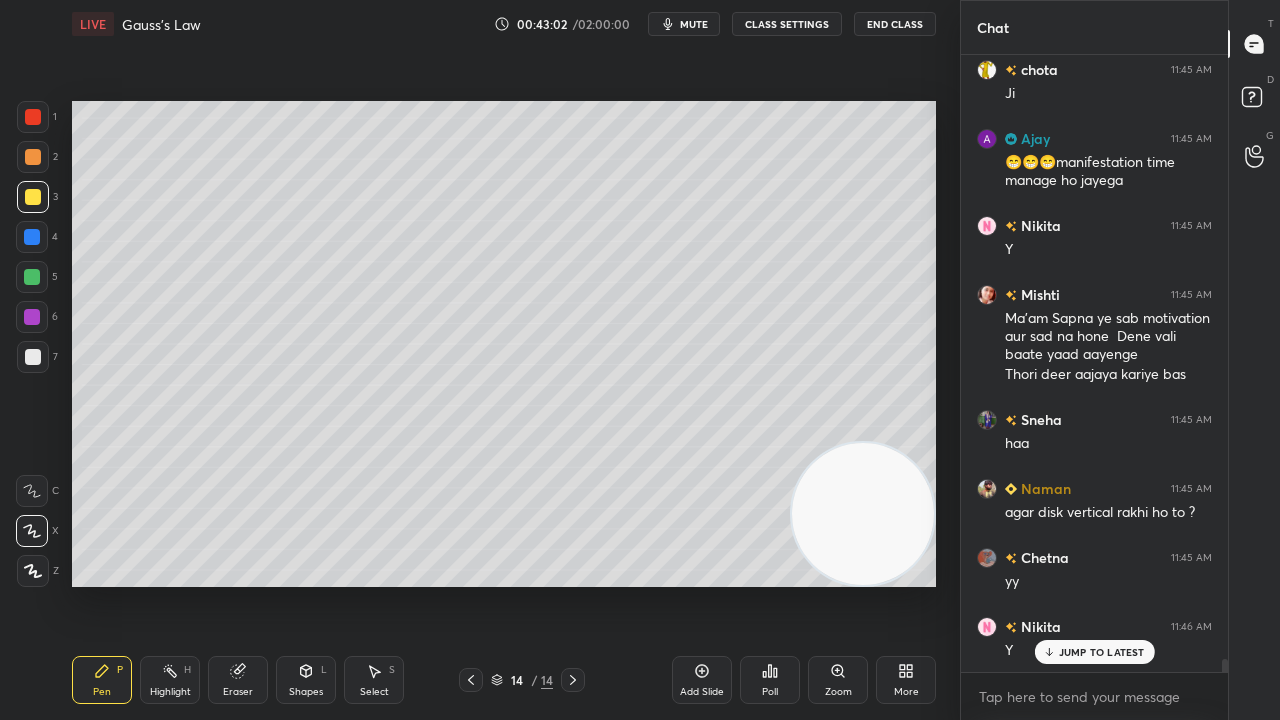 click on "LIVE Gauss's Law 00:43:02 /  02:00:00 mute CLASS SETTINGS End Class" at bounding box center [504, 24] 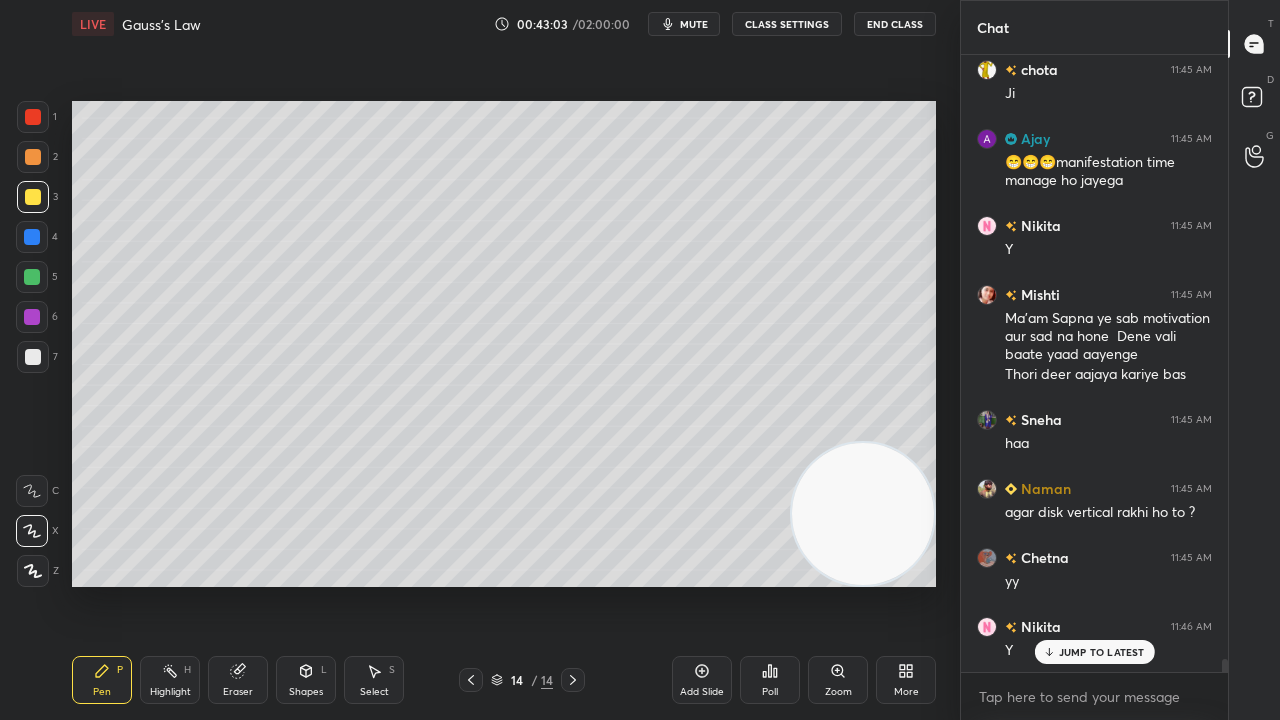 click on "mute" at bounding box center [694, 24] 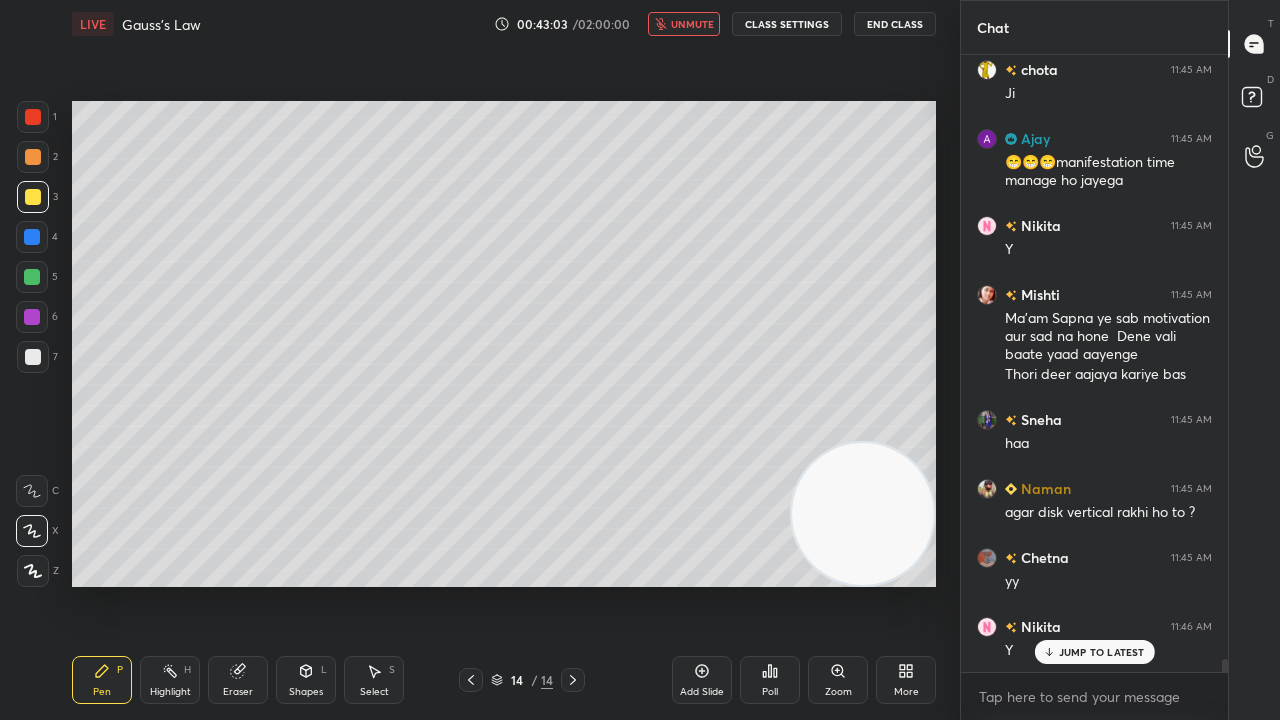 click on "unmute" at bounding box center [692, 24] 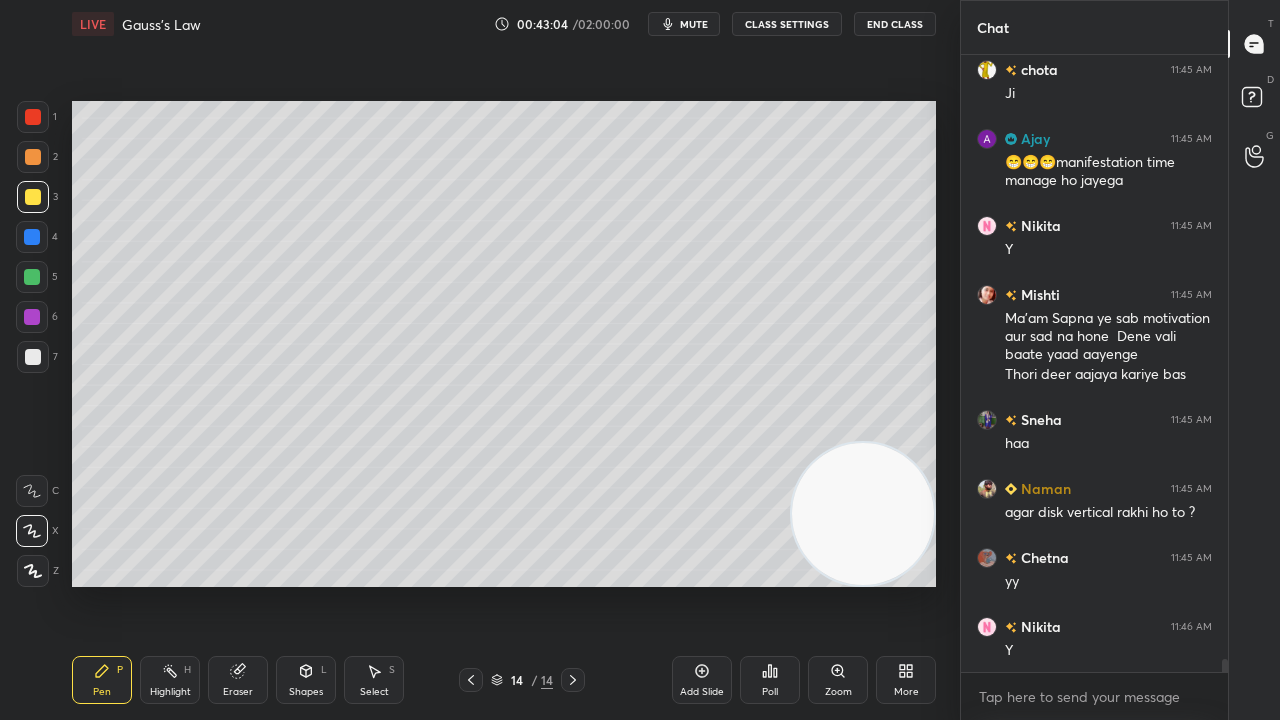 scroll, scrollTop: 29502, scrollLeft: 0, axis: vertical 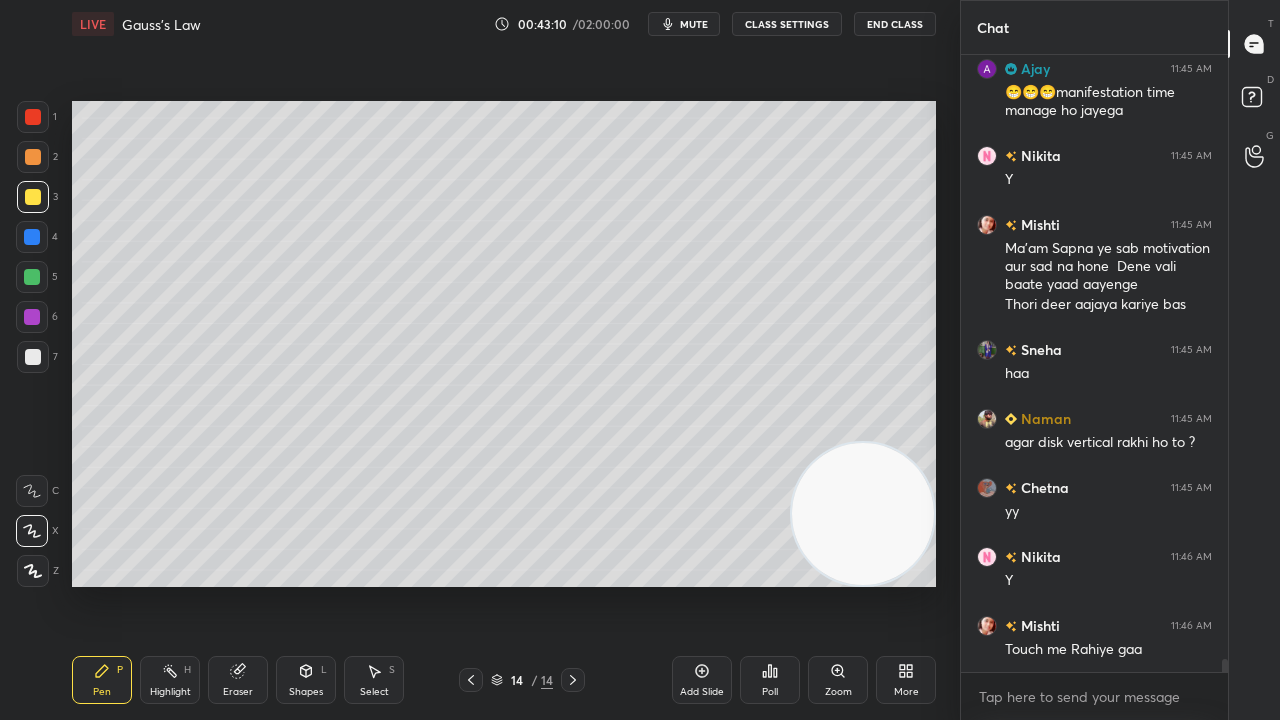 click on "mute" at bounding box center [694, 24] 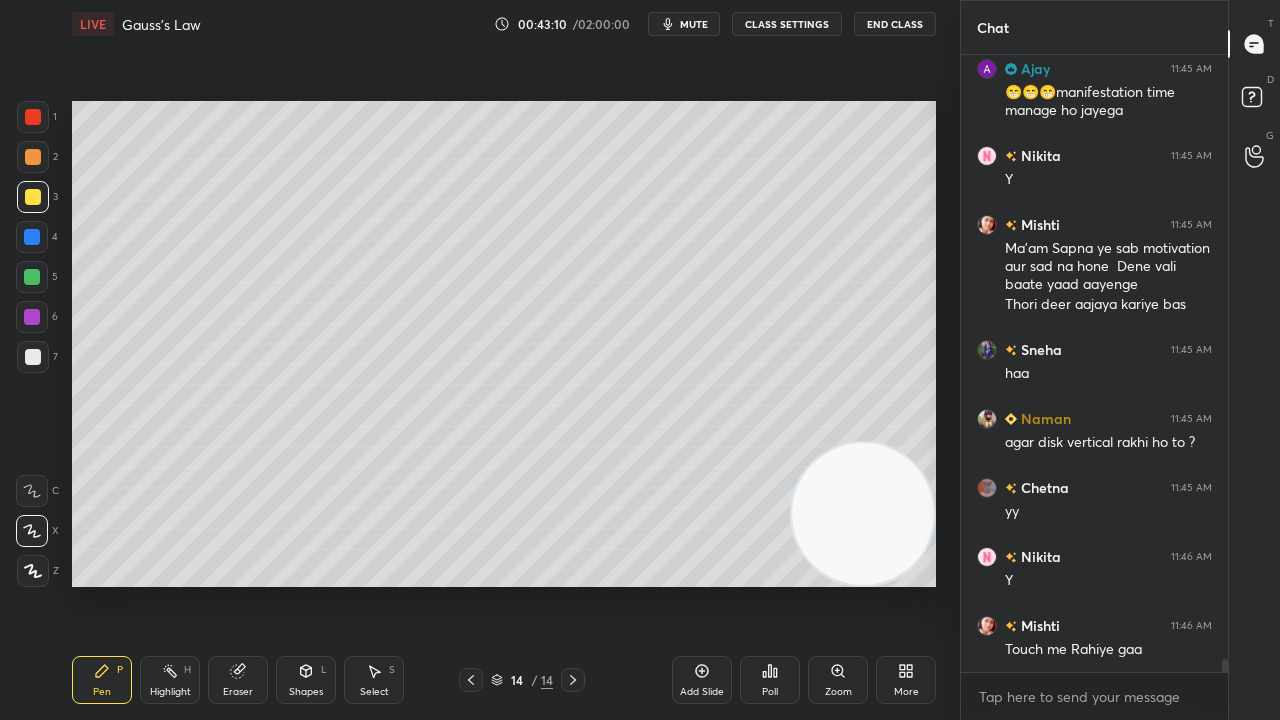 click on "mute" at bounding box center (694, 24) 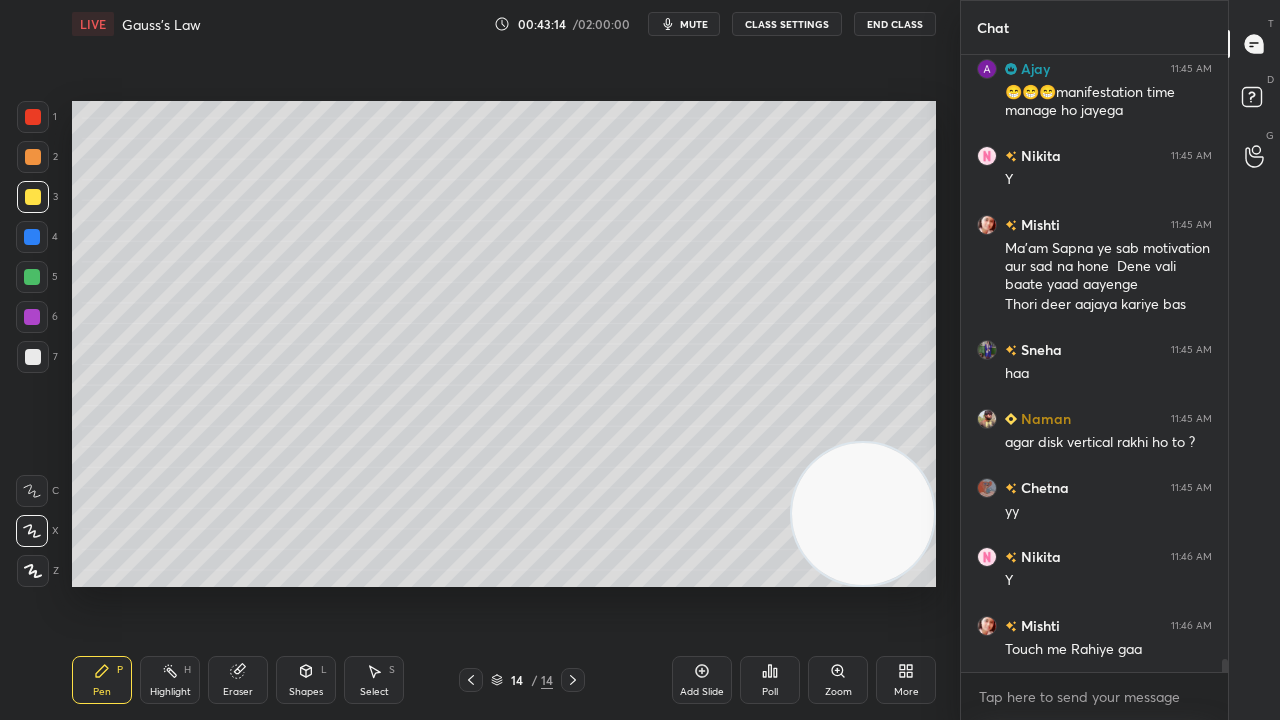 click 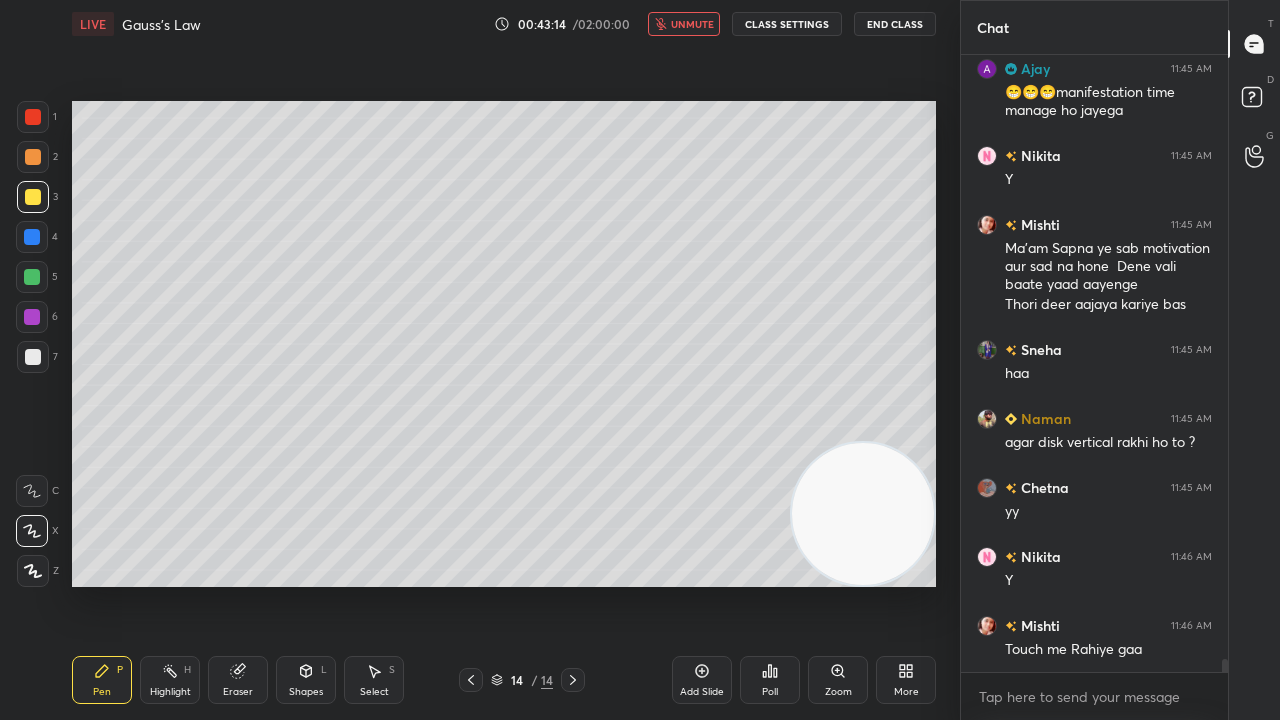 drag, startPoint x: 676, startPoint y: 23, endPoint x: 684, endPoint y: 16, distance: 10.630146 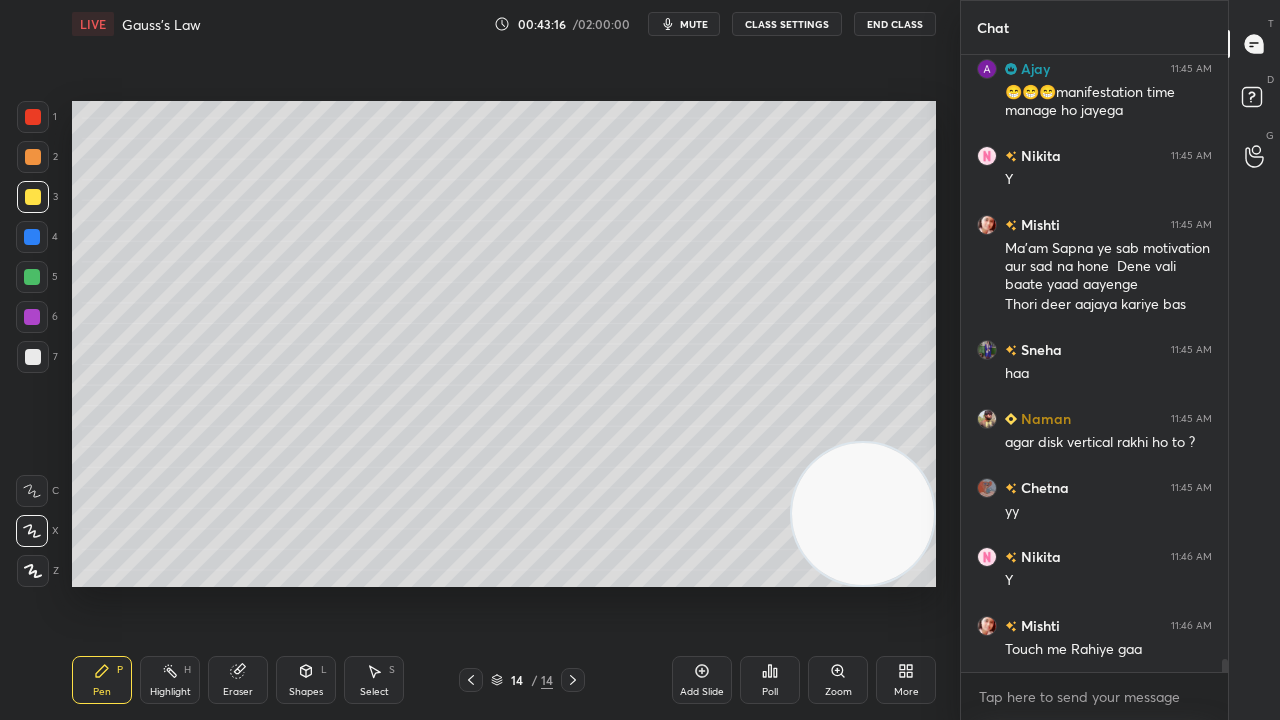 click at bounding box center [33, 357] 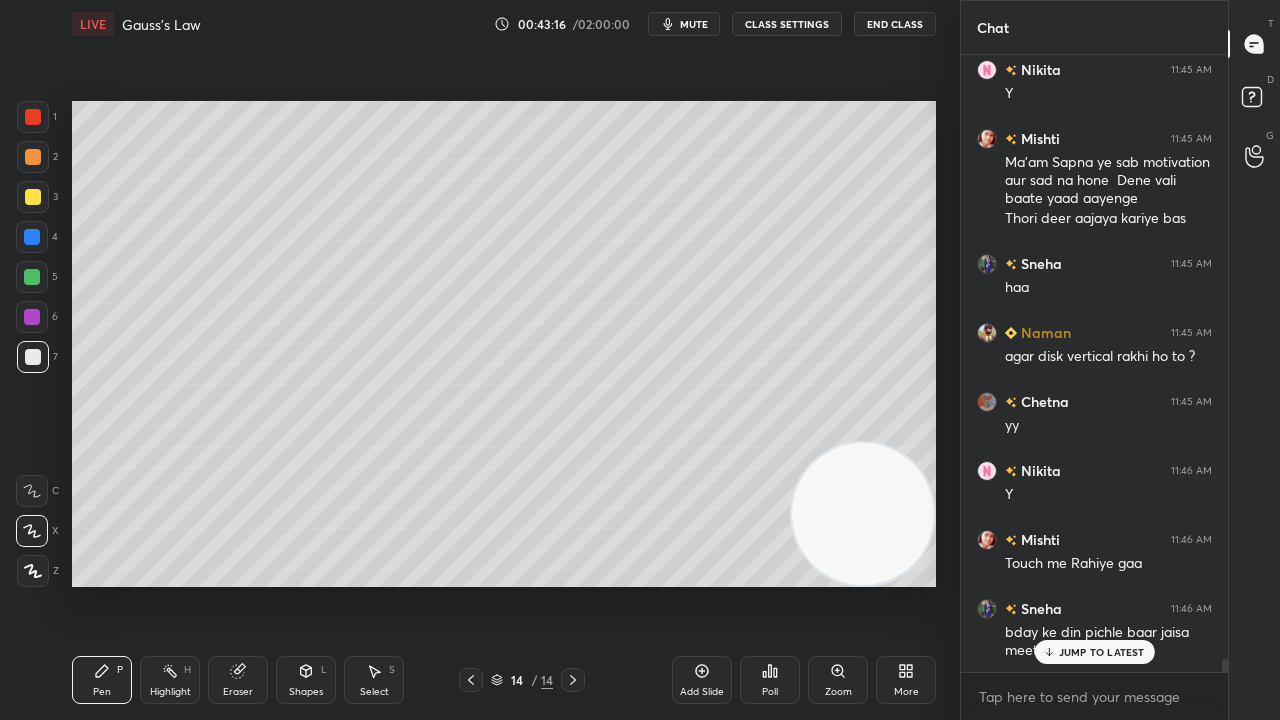 click on "mute" at bounding box center [694, 24] 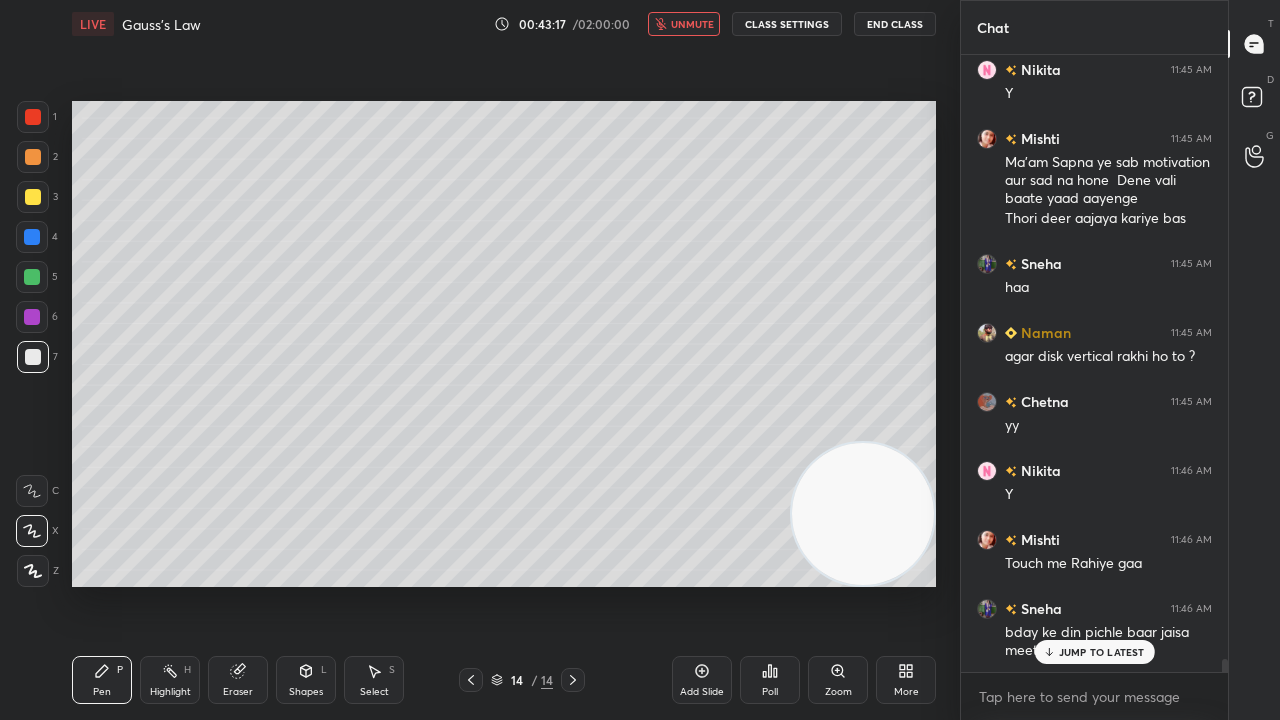 click on "unmute" at bounding box center [692, 24] 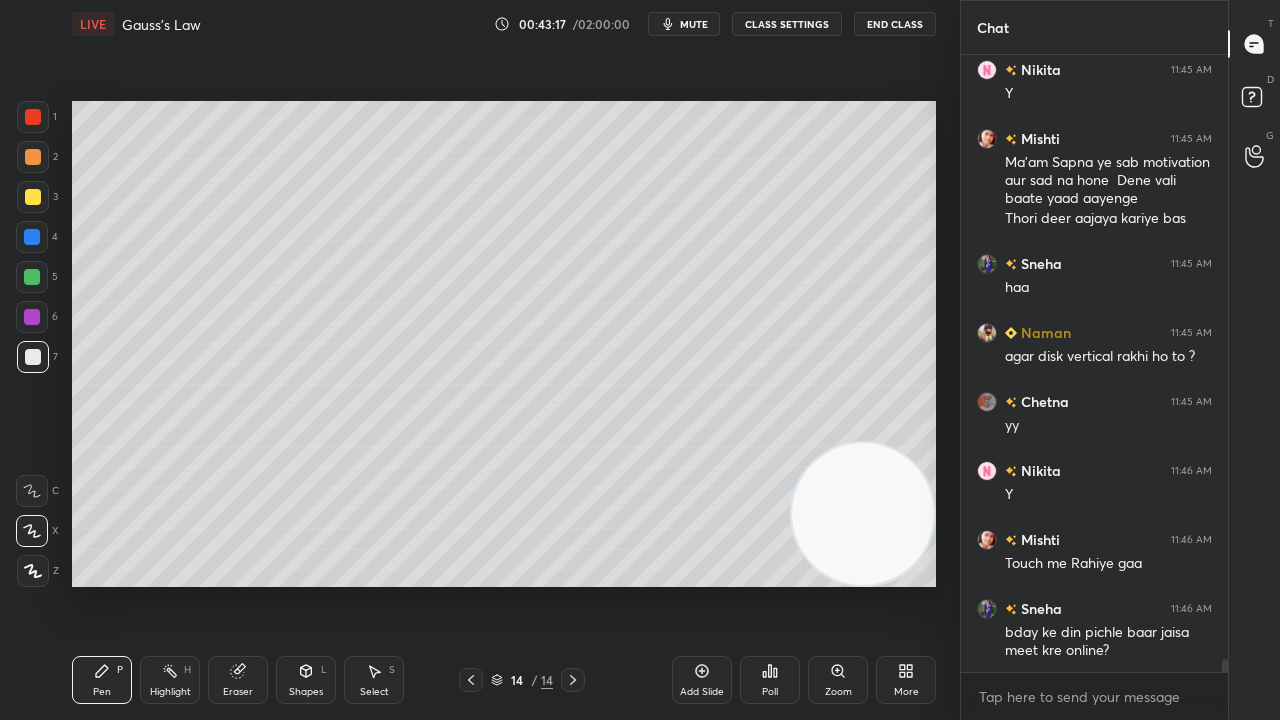 scroll, scrollTop: 29658, scrollLeft: 0, axis: vertical 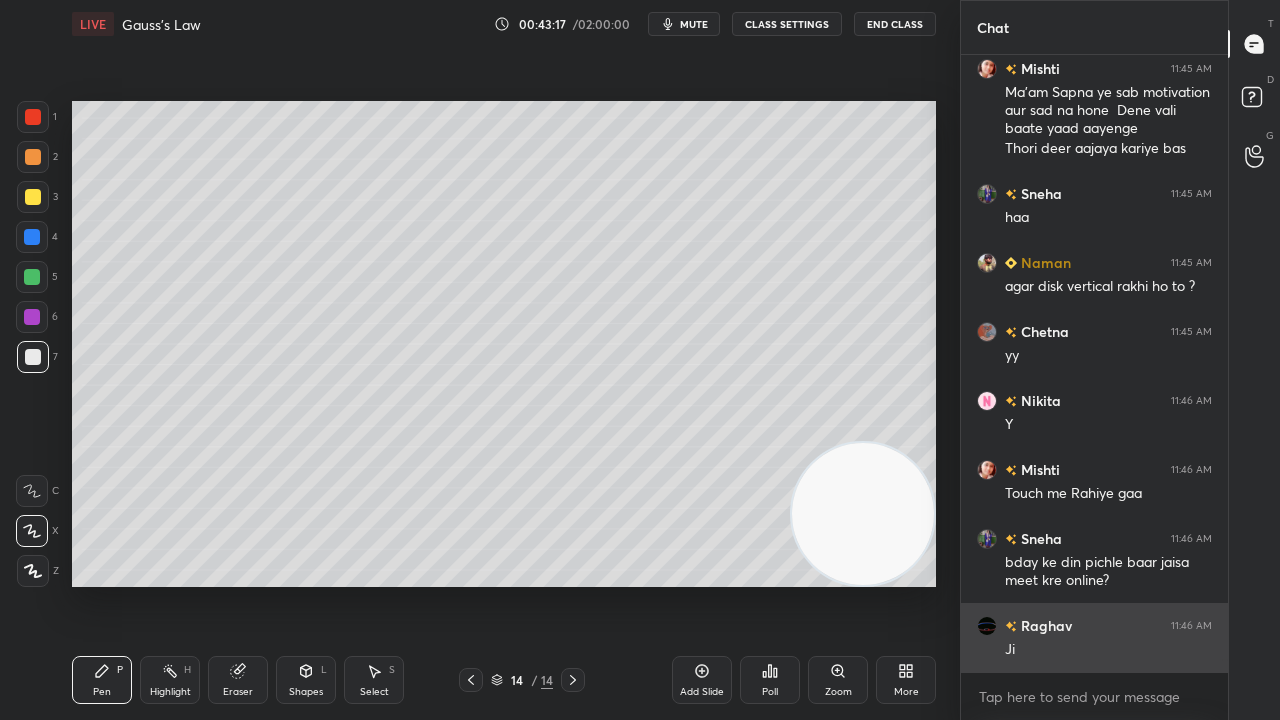 click on "Ji" at bounding box center (1108, 650) 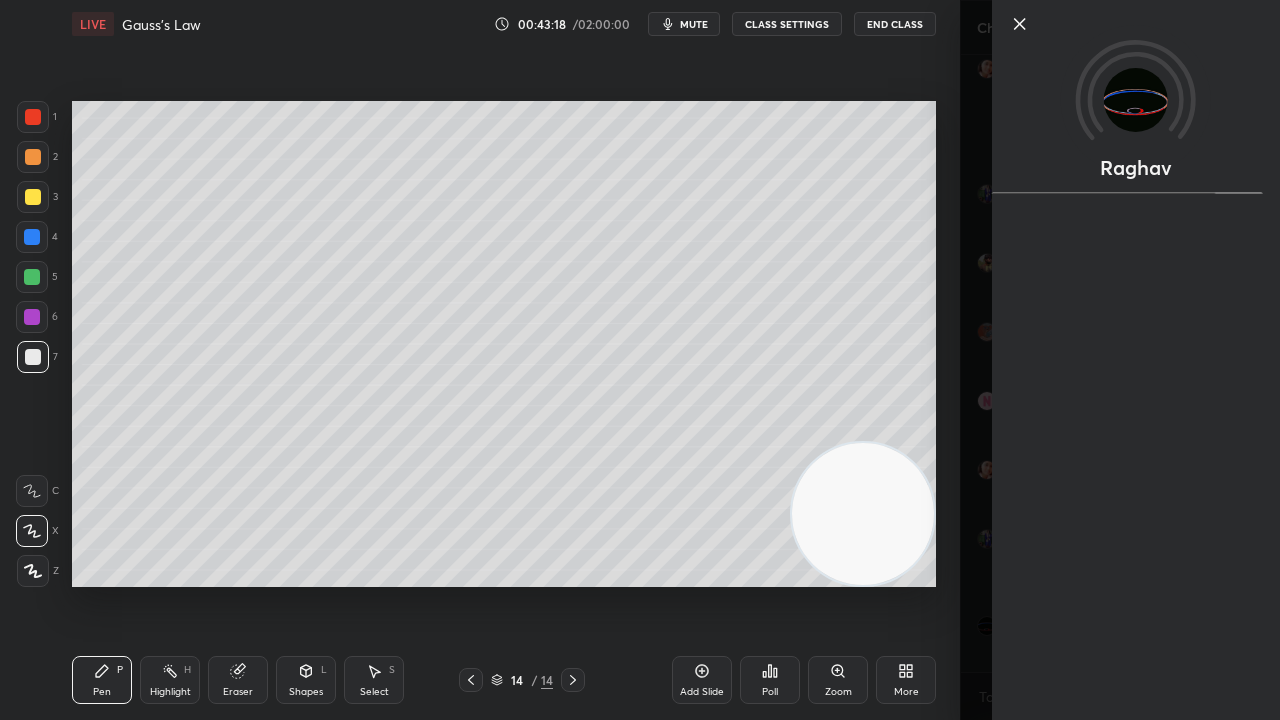 click on "Raghav" at bounding box center [1120, 360] 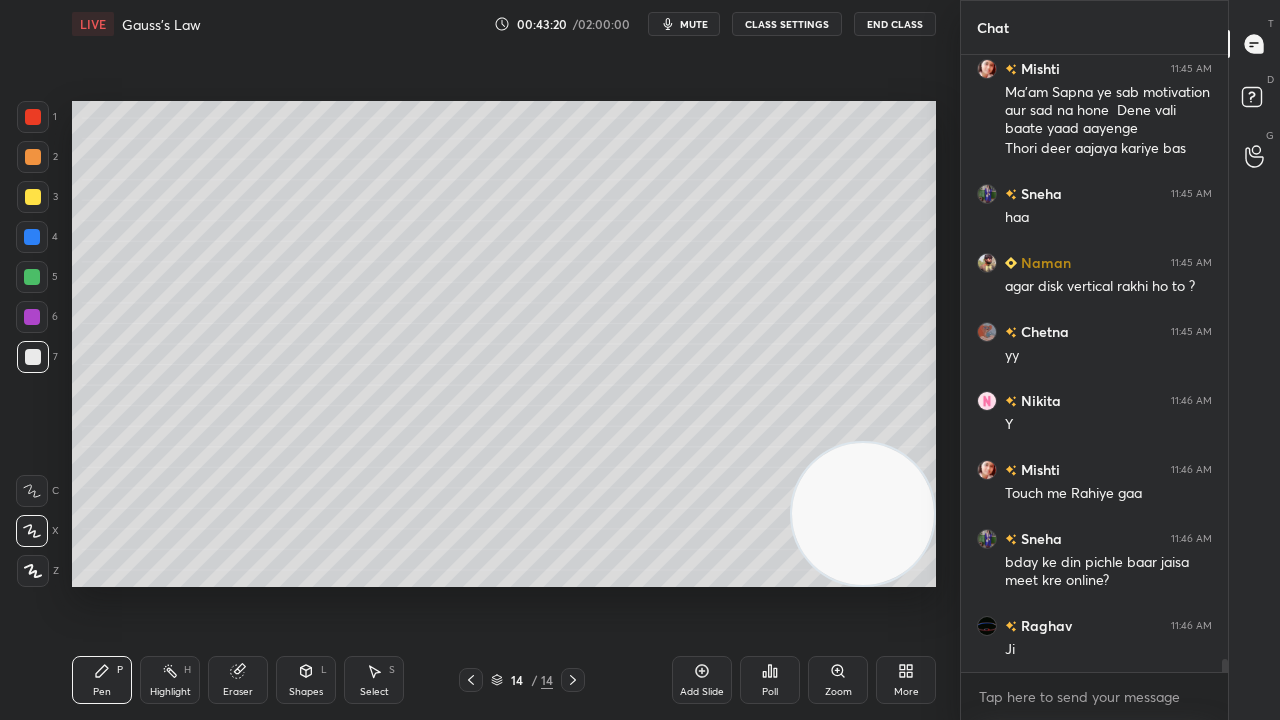 click on "mute" at bounding box center [694, 24] 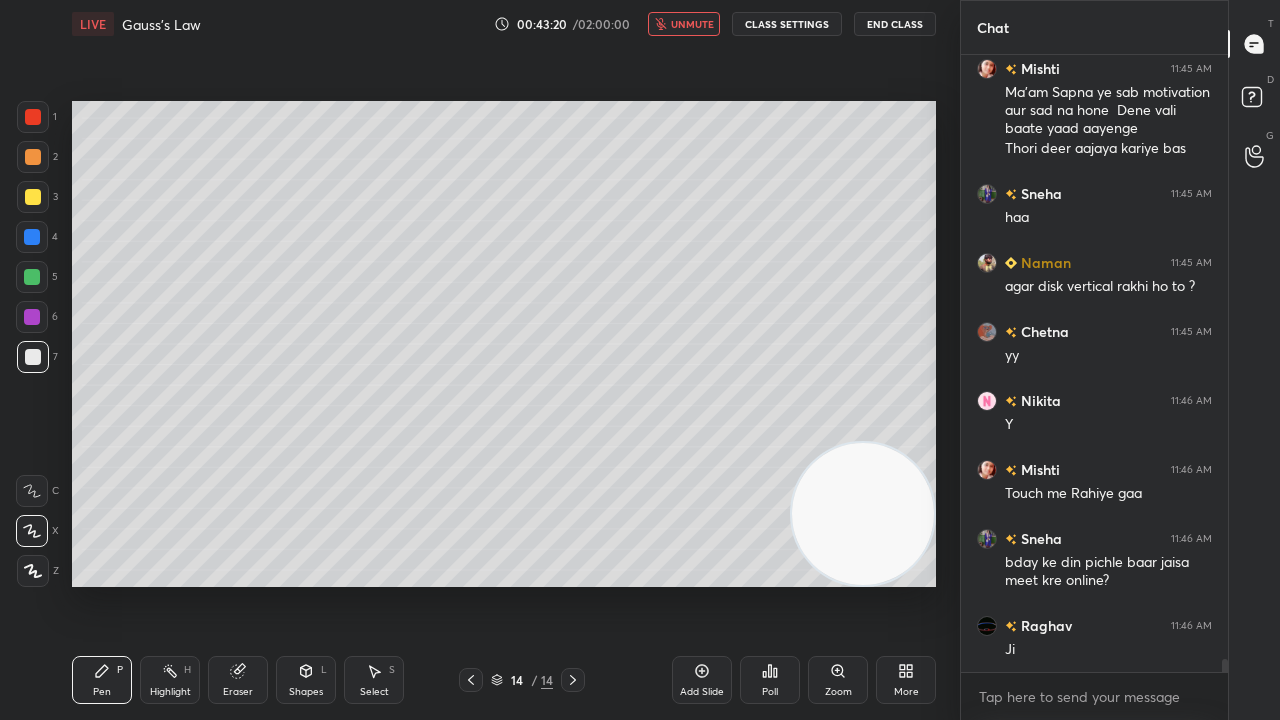 click on "unmute" at bounding box center [692, 24] 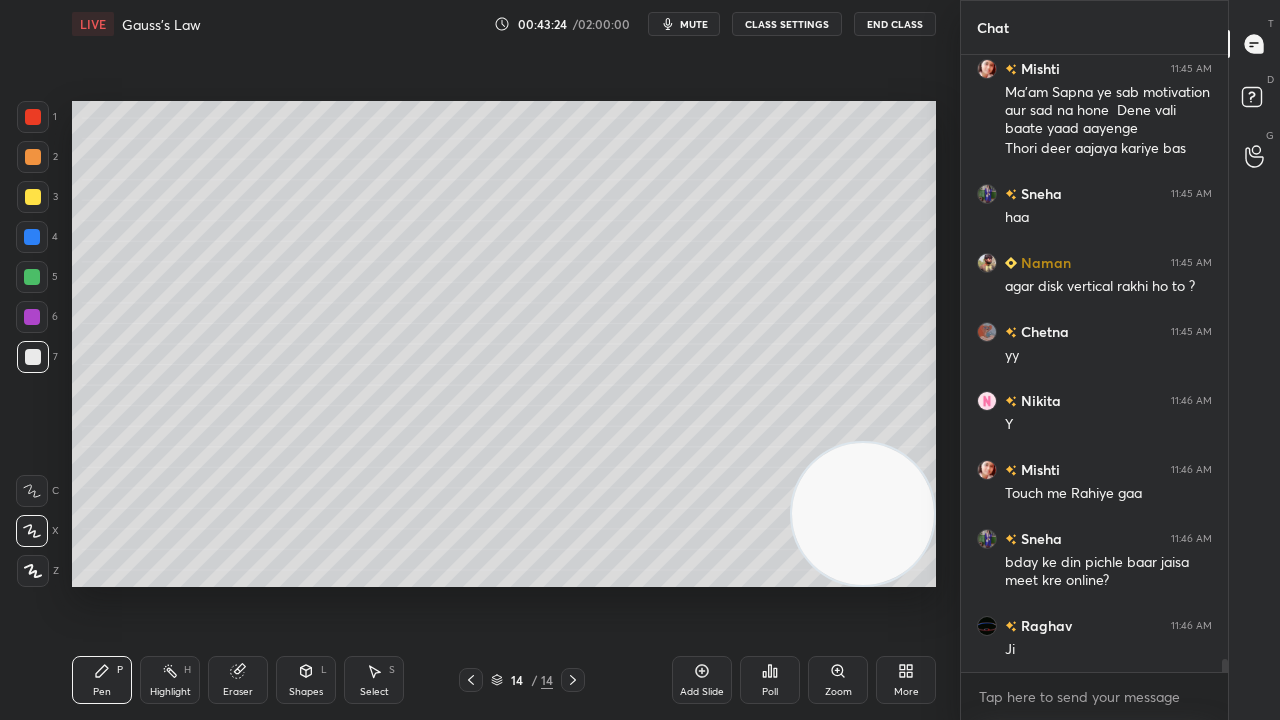 click on "mute" at bounding box center [684, 24] 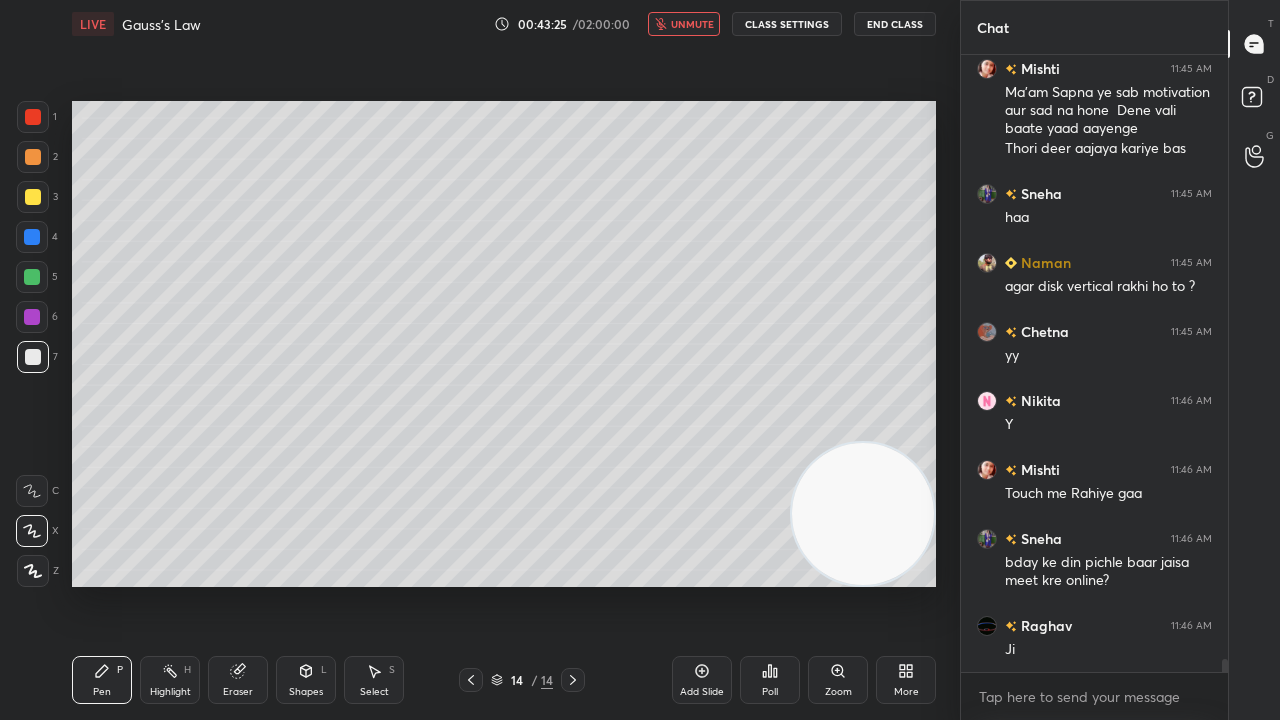 click on "unmute" at bounding box center [692, 24] 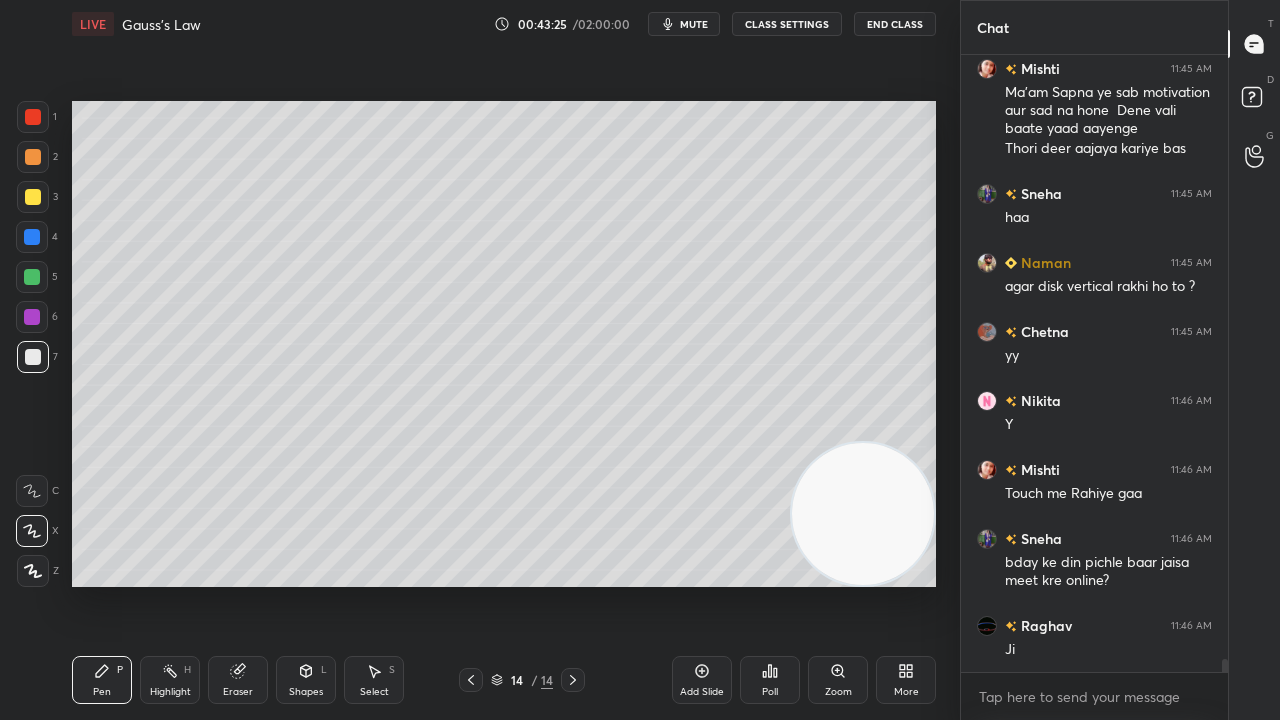 scroll, scrollTop: 29726, scrollLeft: 0, axis: vertical 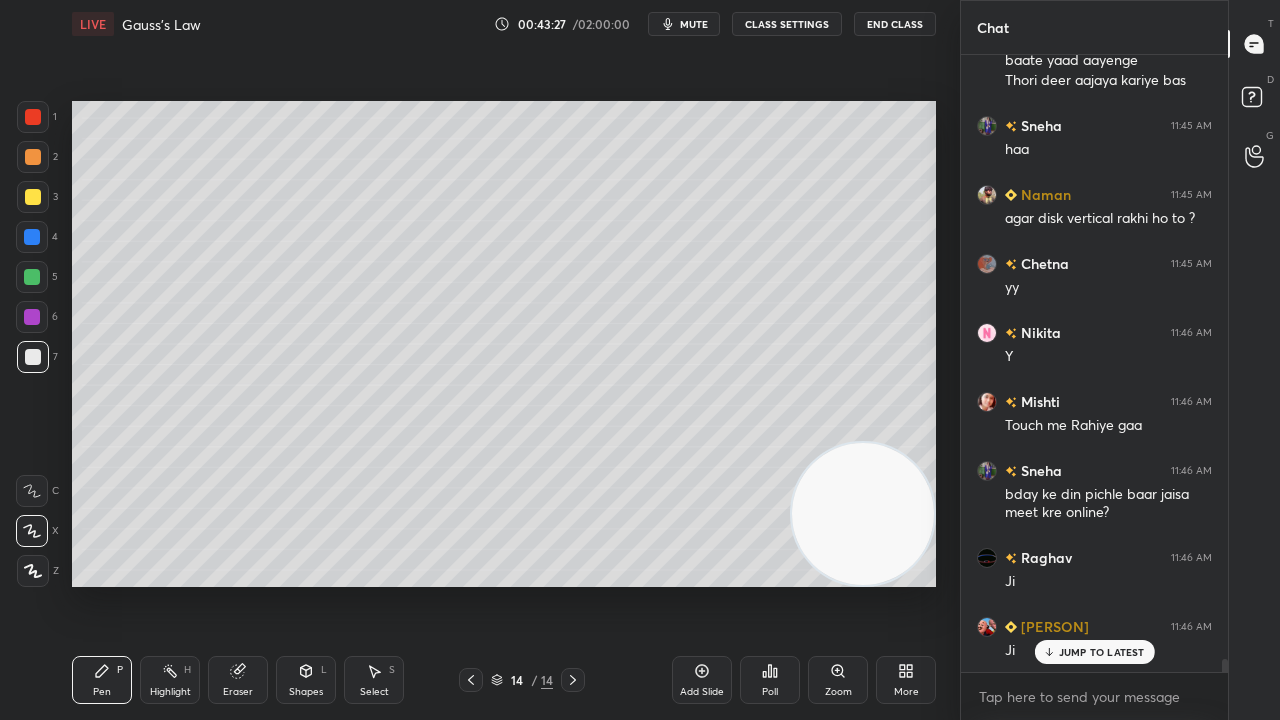 drag, startPoint x: 1092, startPoint y: 644, endPoint x: 1095, endPoint y: 719, distance: 75.059975 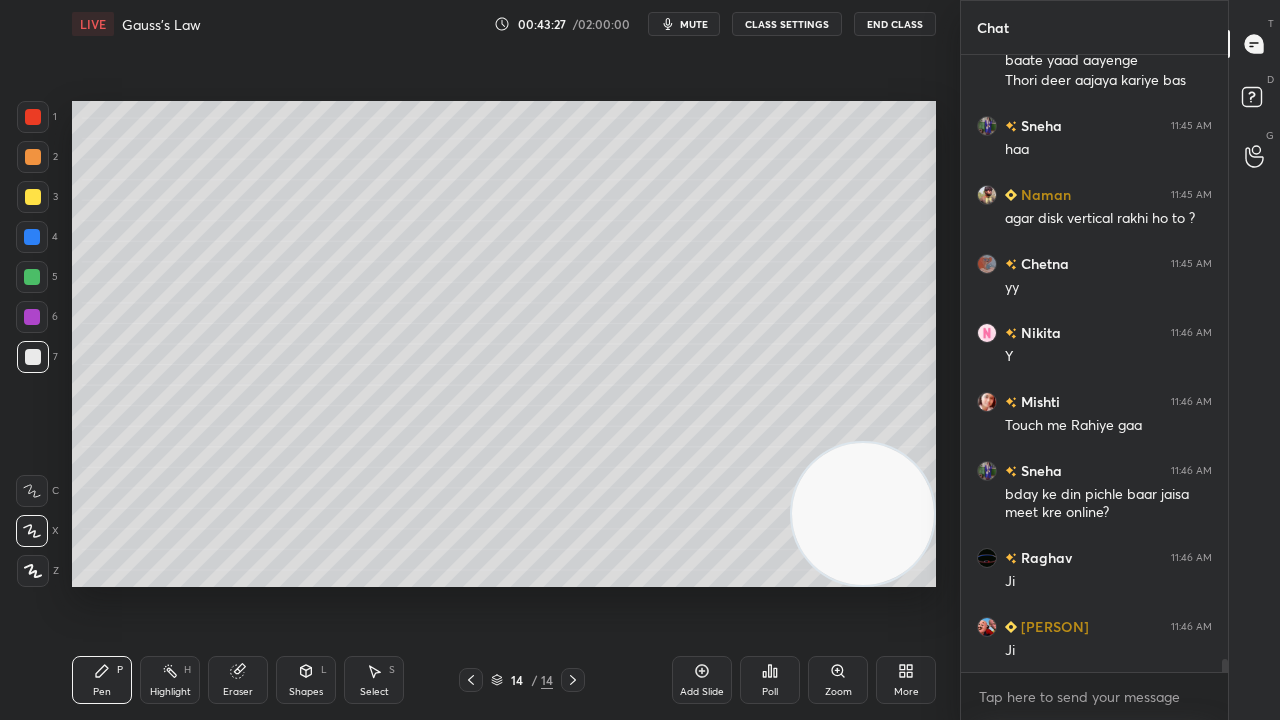click on "x" at bounding box center (1094, 696) 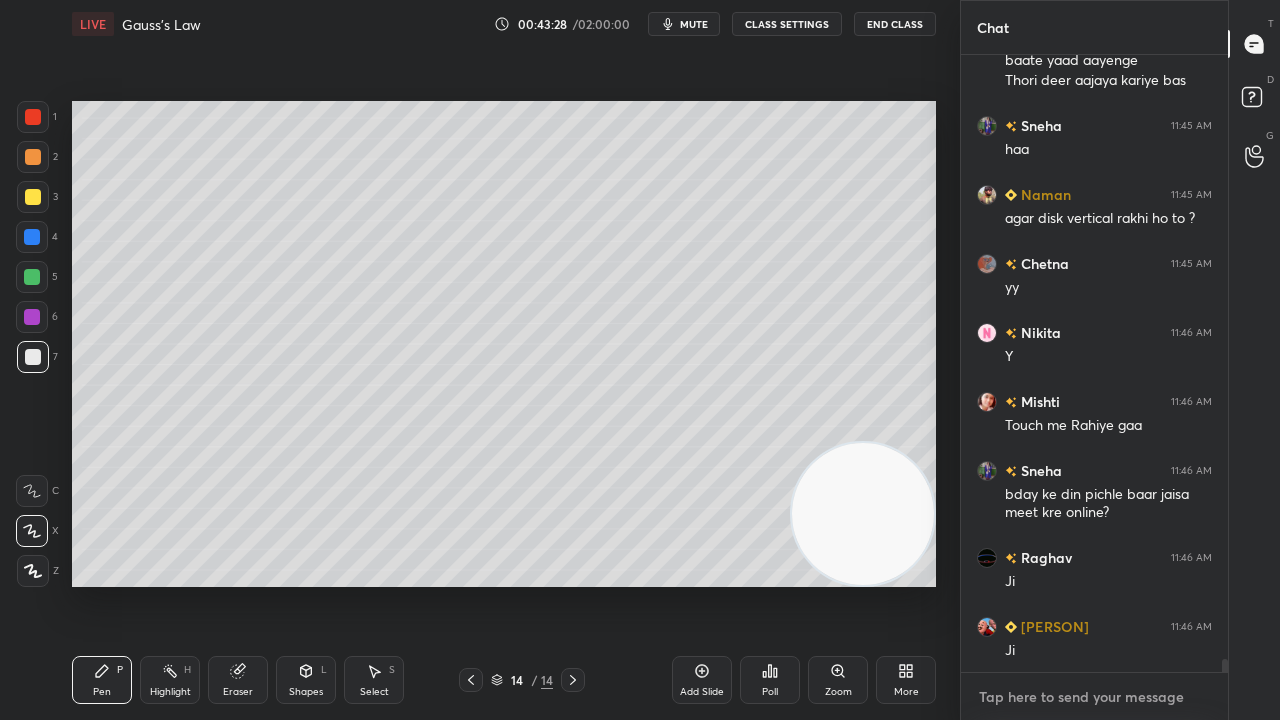 scroll, scrollTop: 29796, scrollLeft: 0, axis: vertical 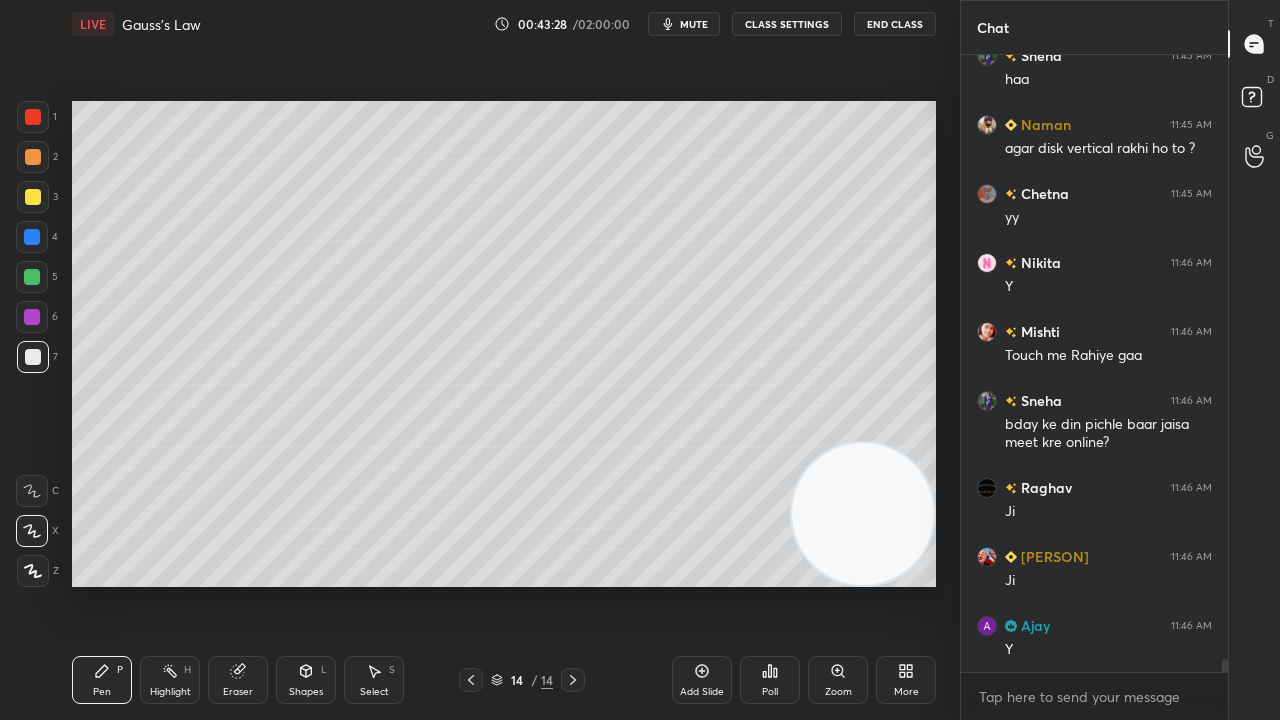 click on "mute" at bounding box center (694, 24) 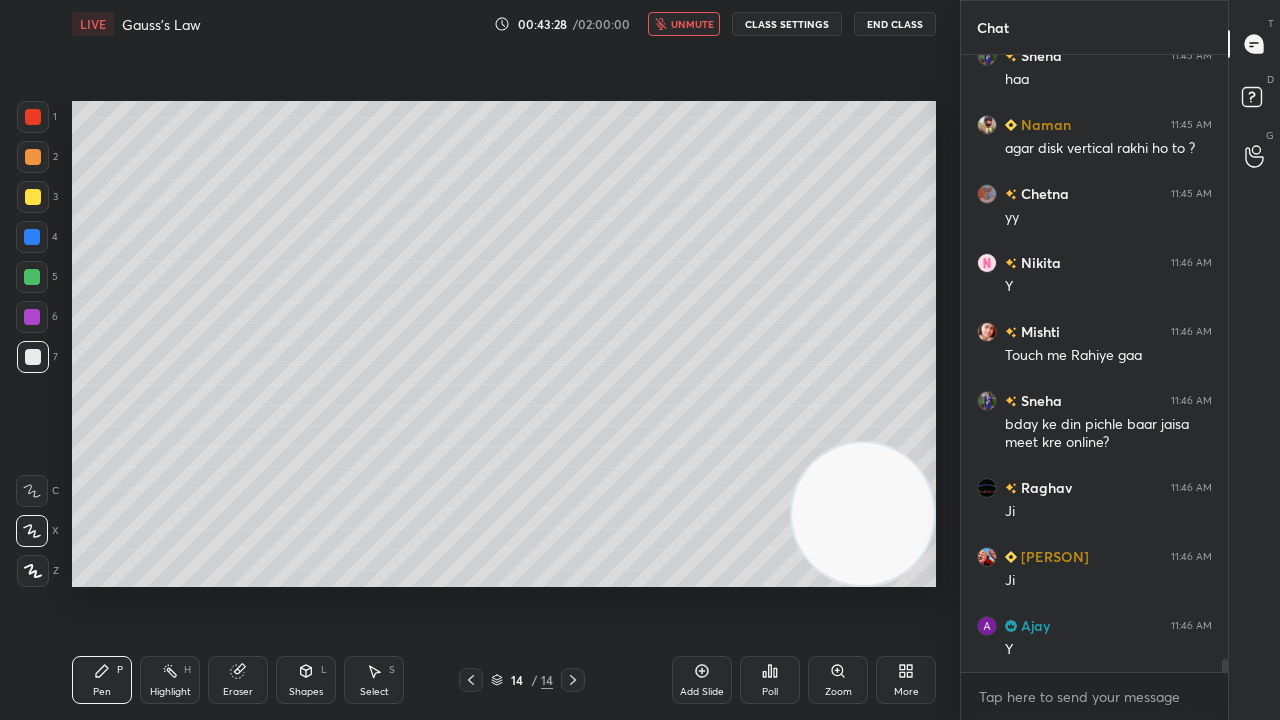 drag, startPoint x: 708, startPoint y: 16, endPoint x: 722, endPoint y: 6, distance: 17.20465 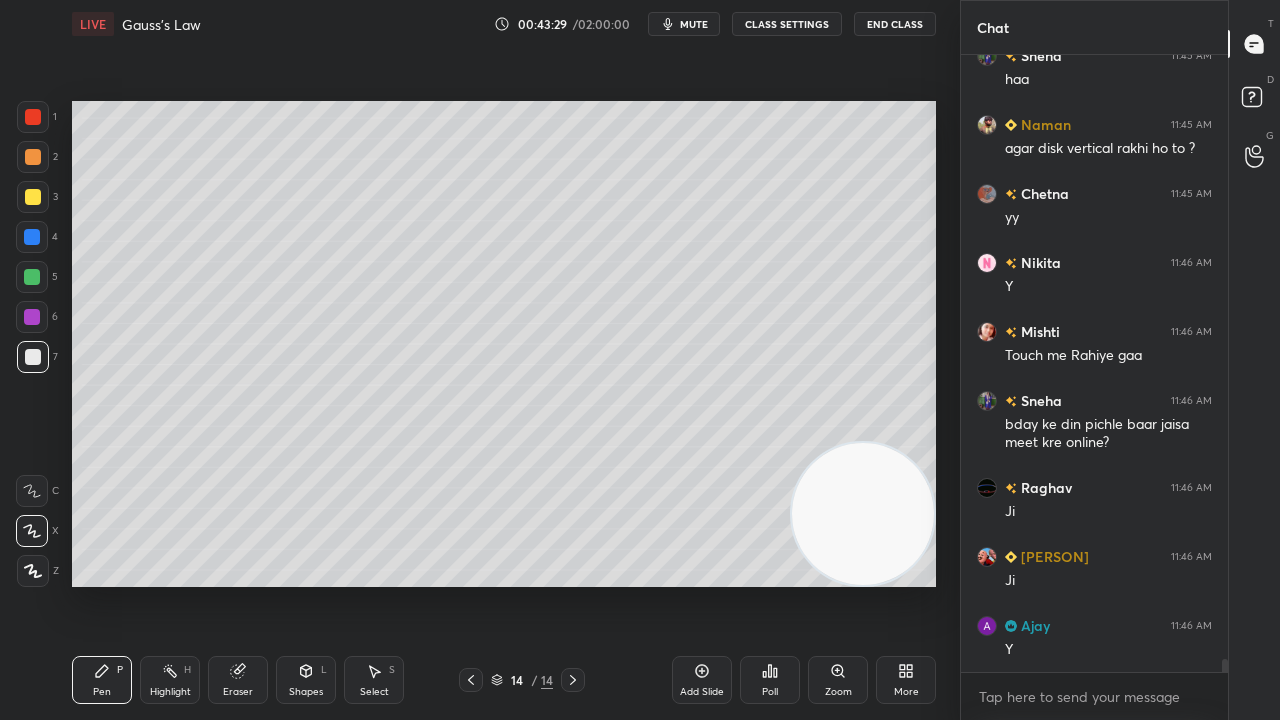 click at bounding box center (32, 277) 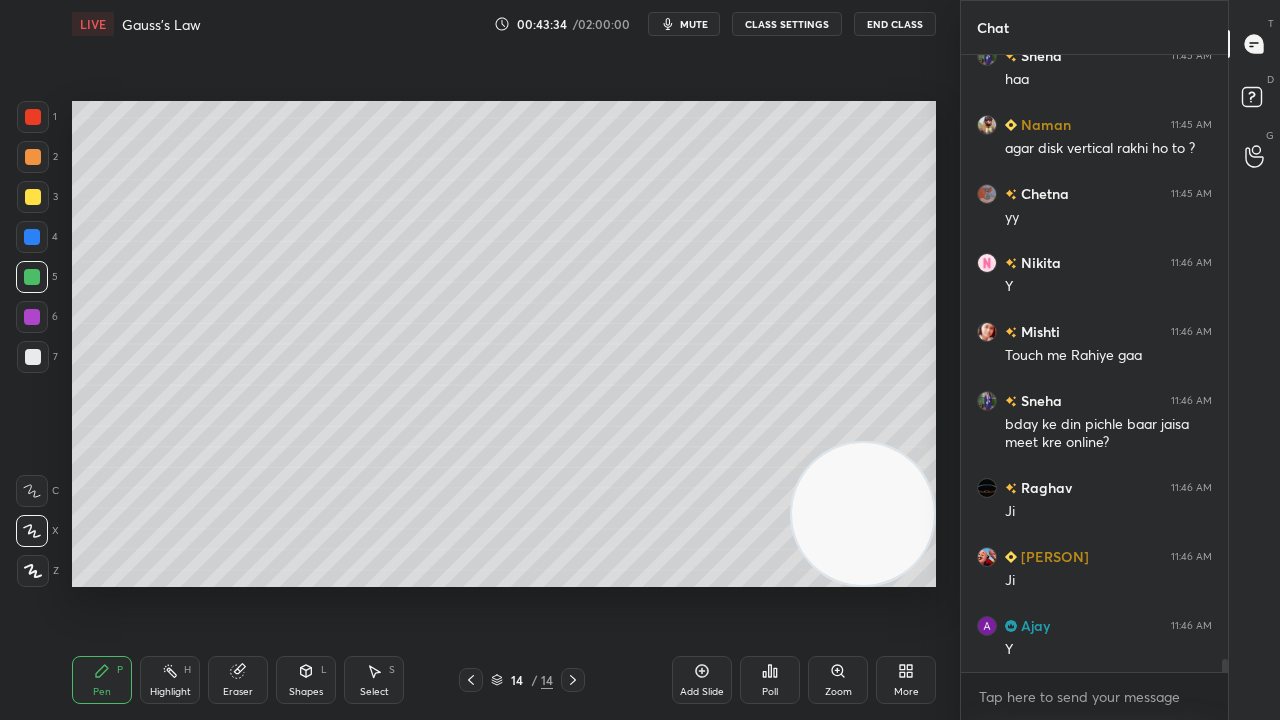 click at bounding box center [33, 357] 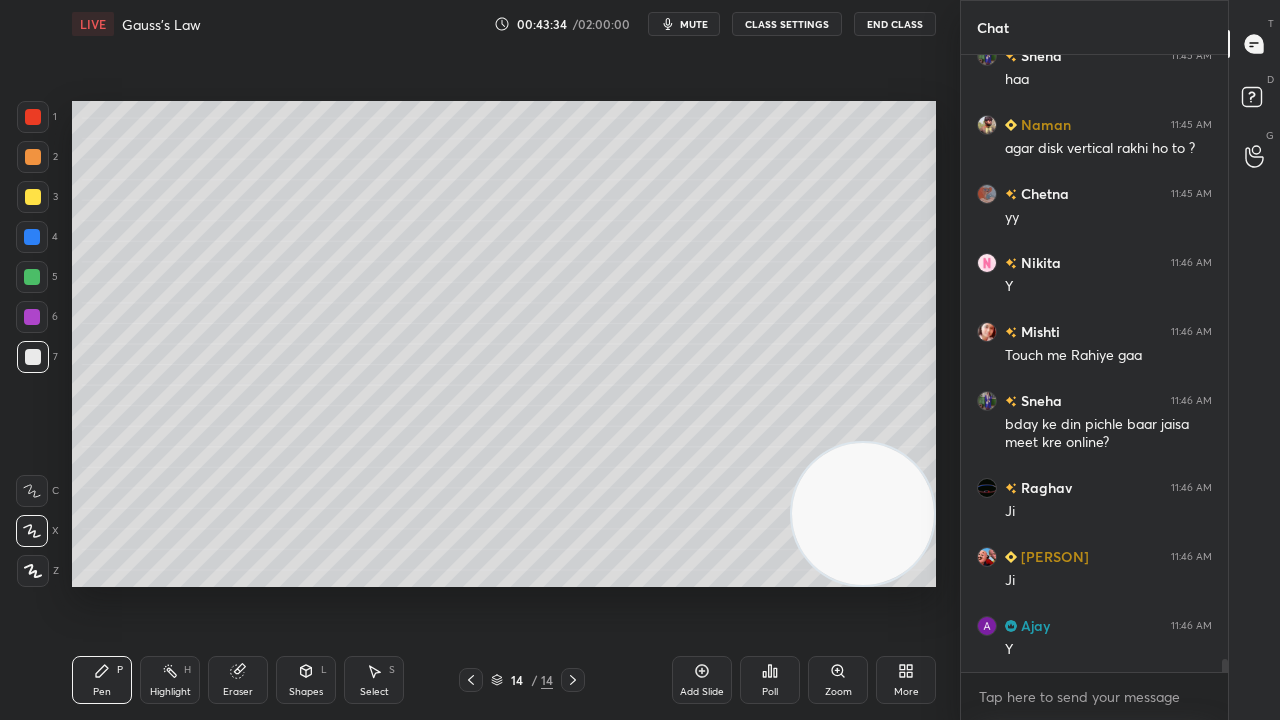 click 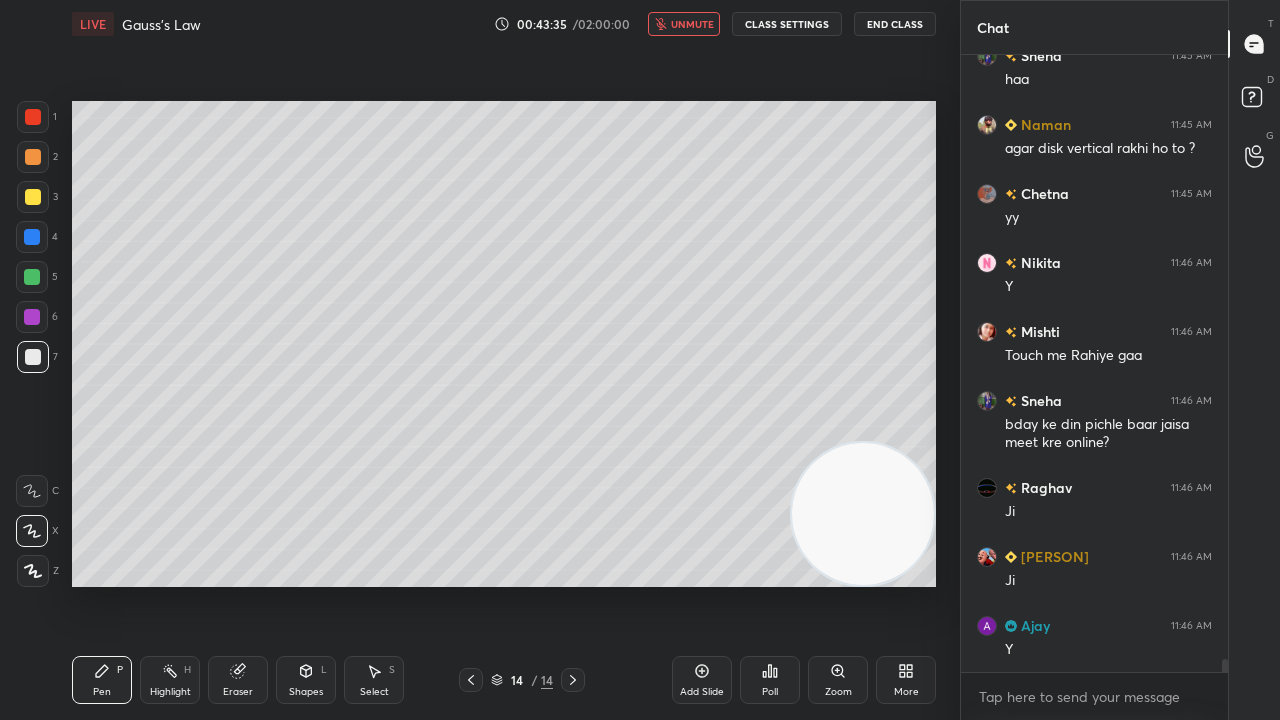 drag, startPoint x: 679, startPoint y: 26, endPoint x: 605, endPoint y: 59, distance: 81.02469 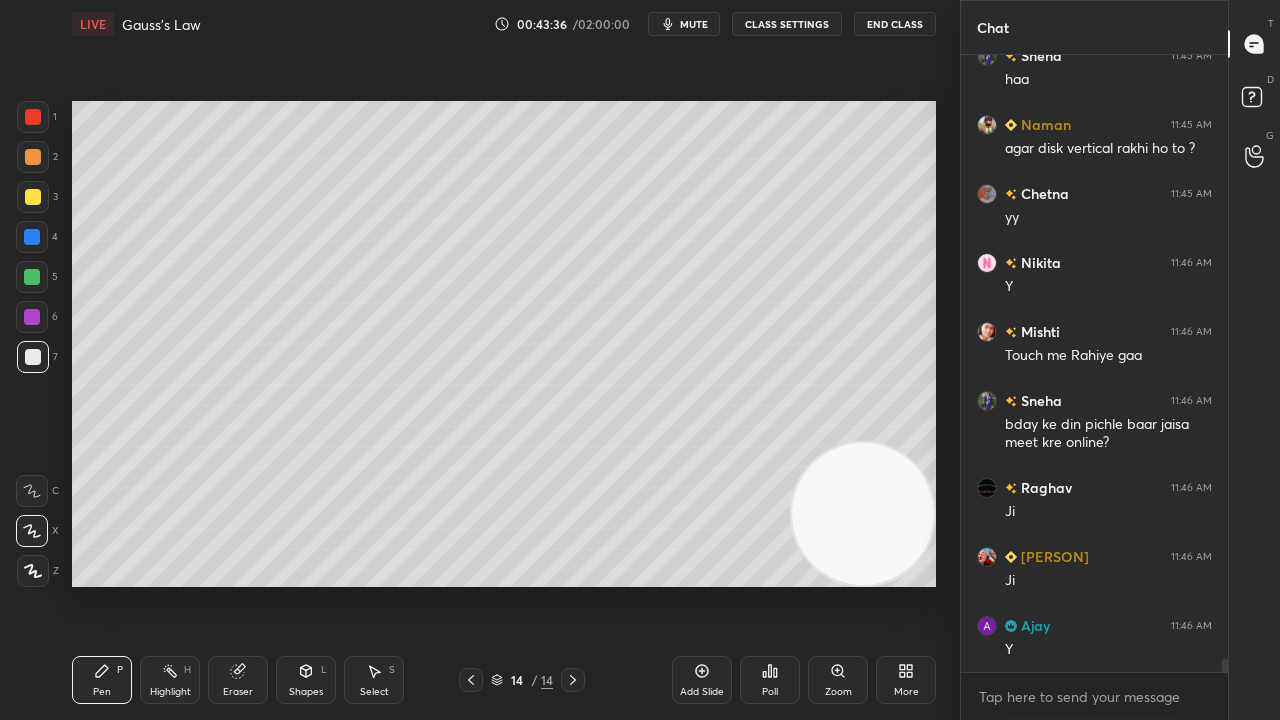 click at bounding box center (33, 357) 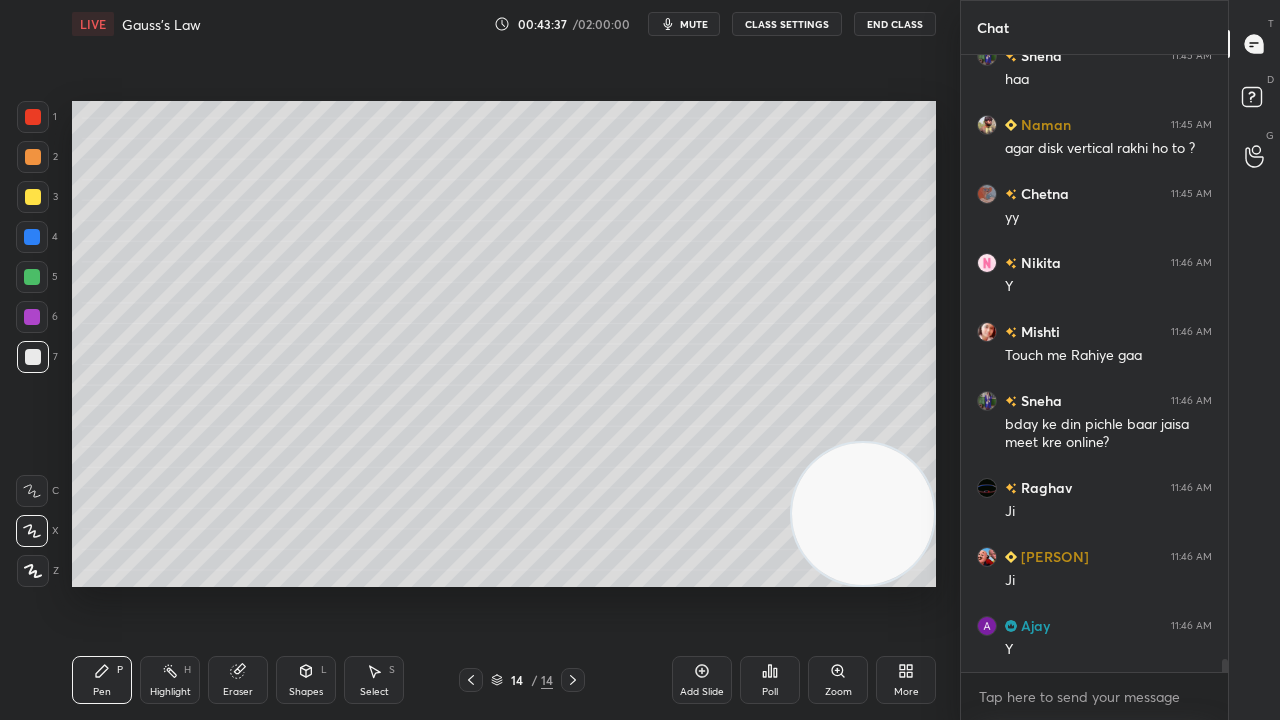 click at bounding box center [32, 277] 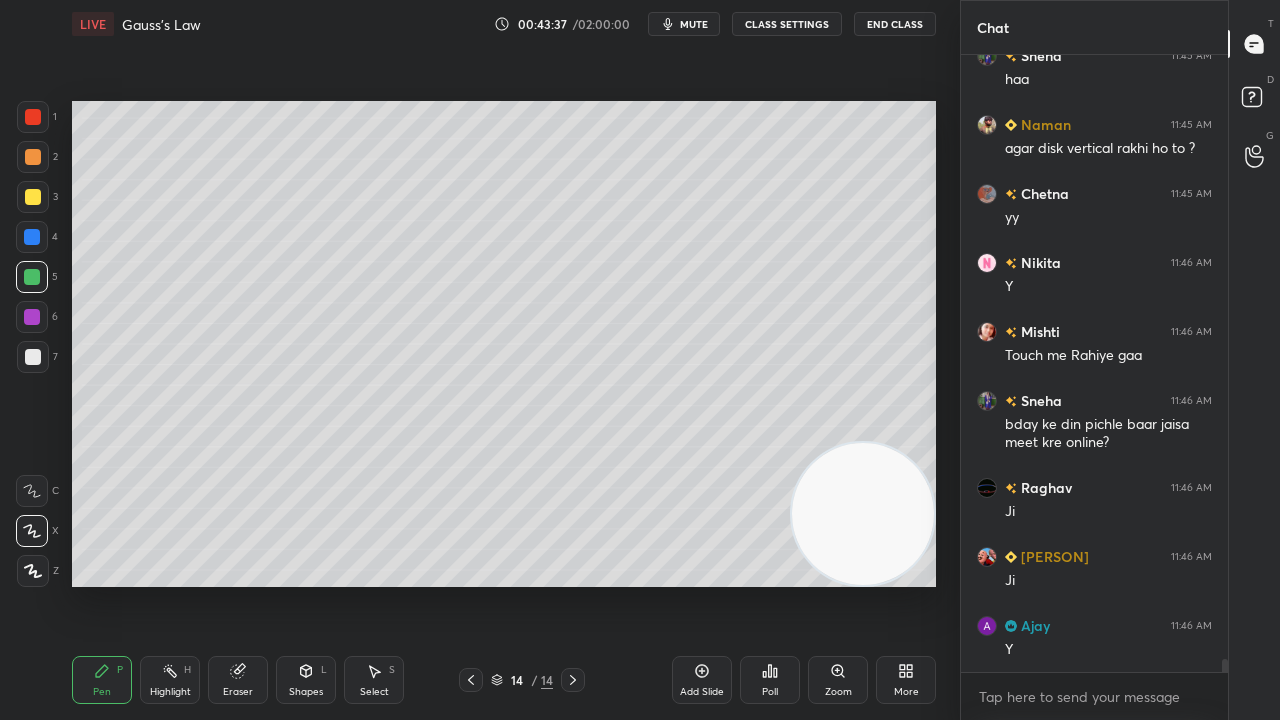 click at bounding box center [33, 357] 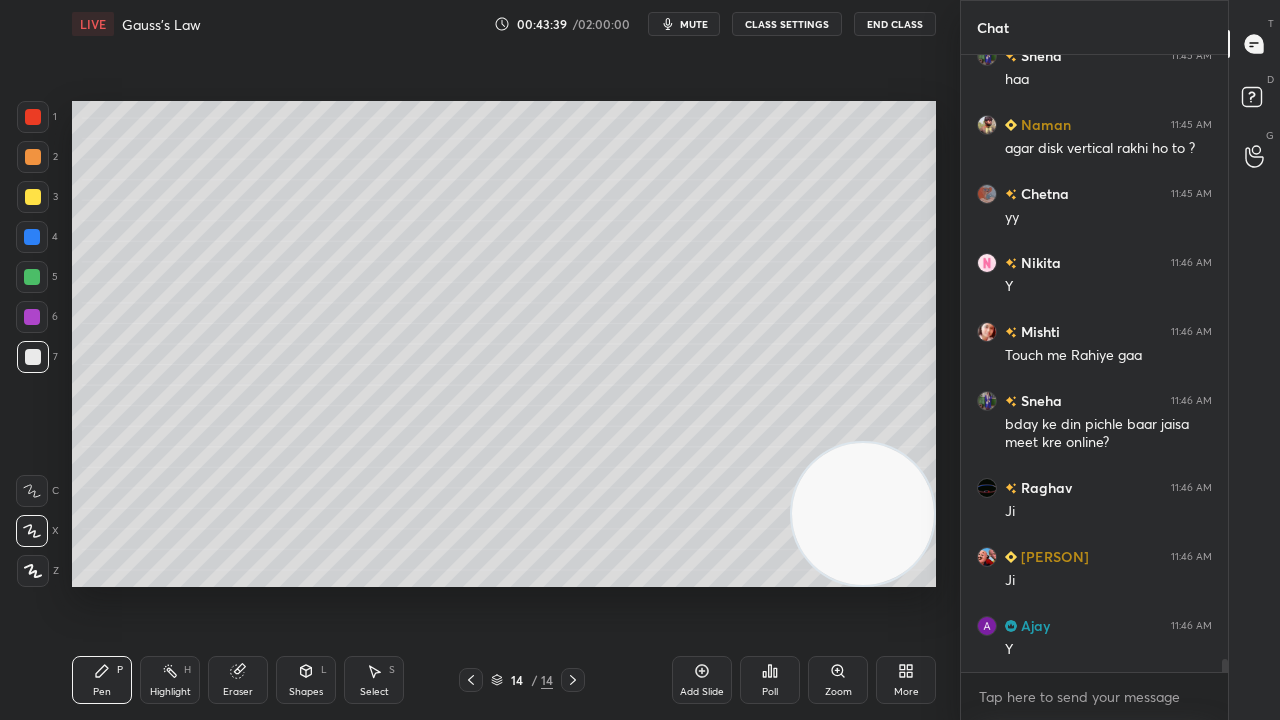 click on "mute" at bounding box center (694, 24) 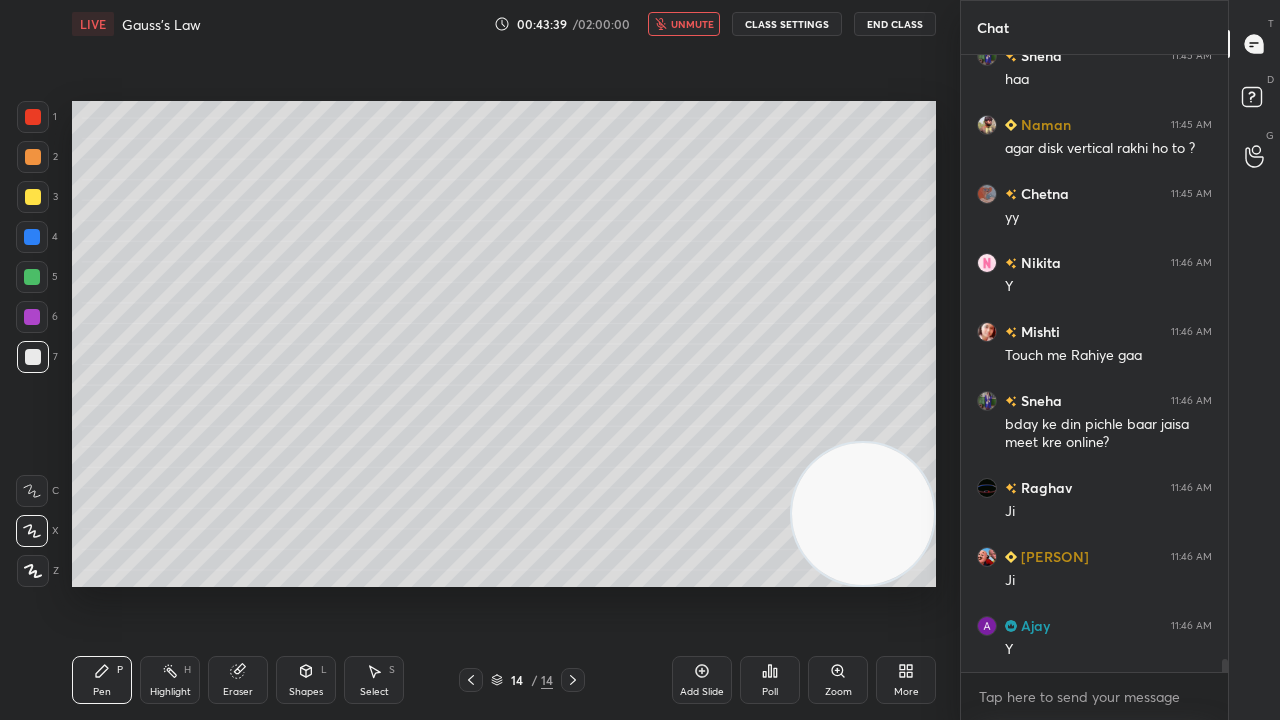 click on "unmute" at bounding box center (692, 24) 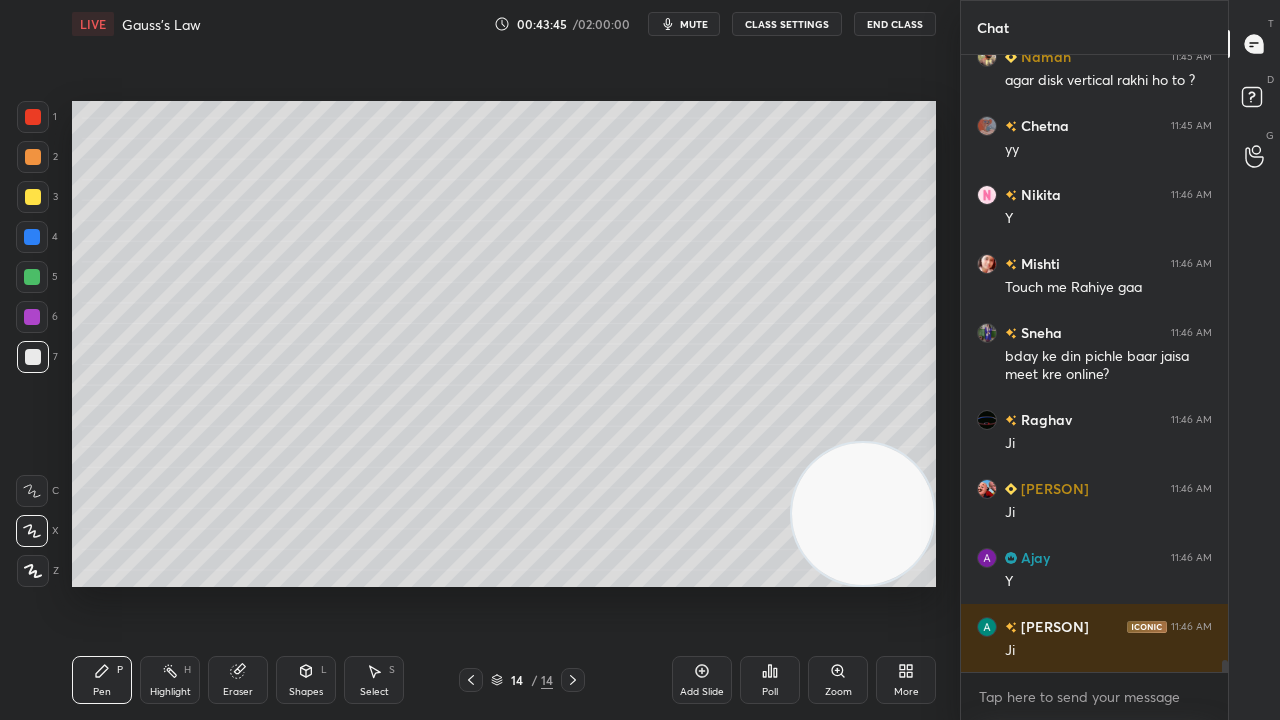 scroll, scrollTop: 29934, scrollLeft: 0, axis: vertical 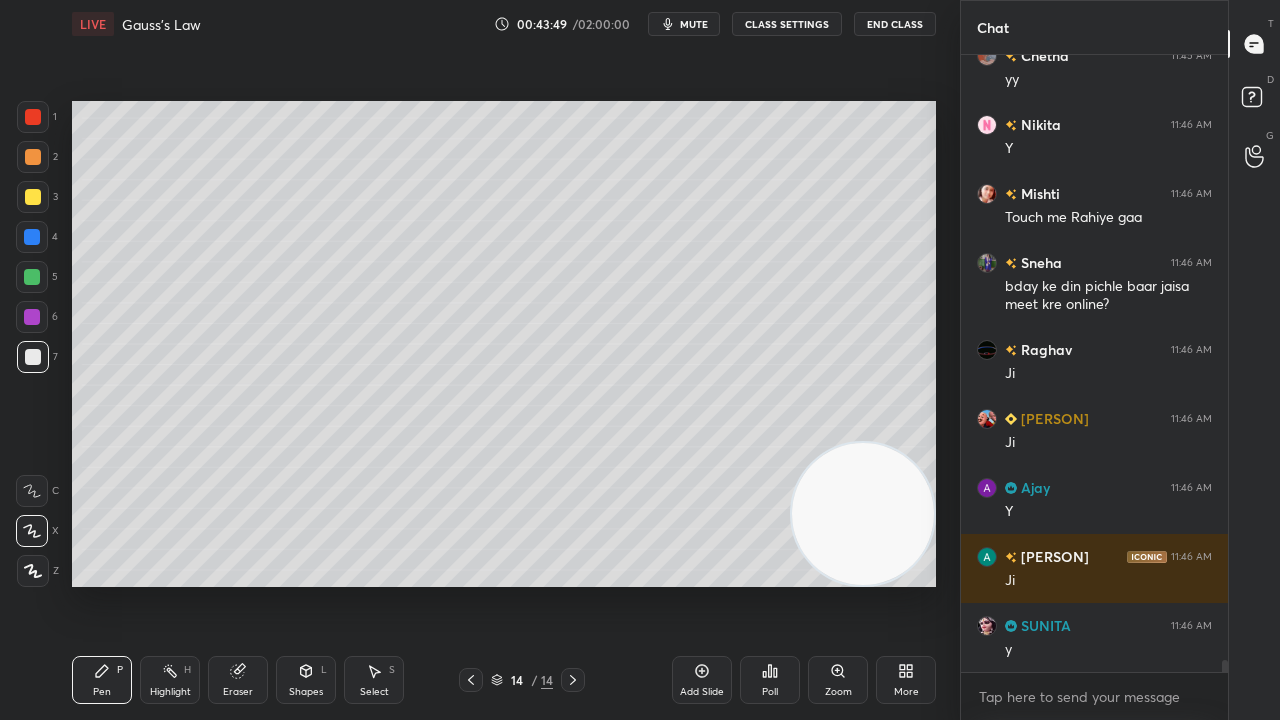 click on "Eraser" at bounding box center [238, 680] 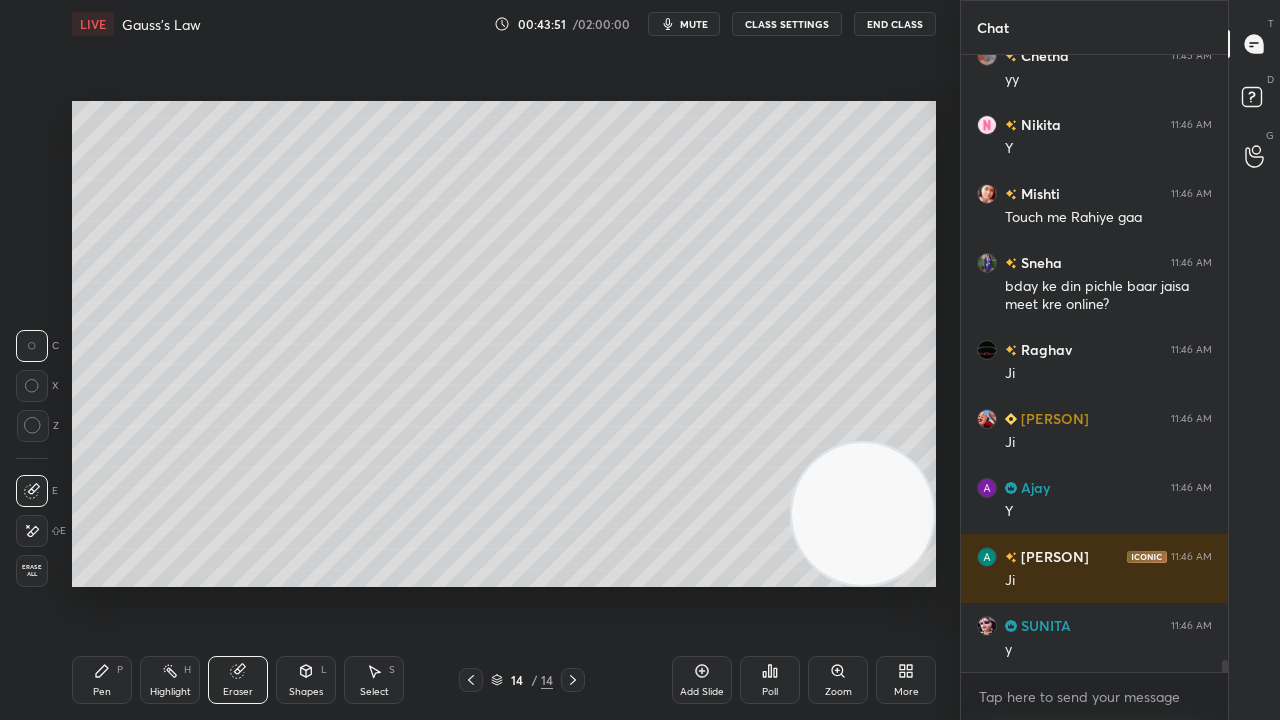 scroll, scrollTop: 30002, scrollLeft: 0, axis: vertical 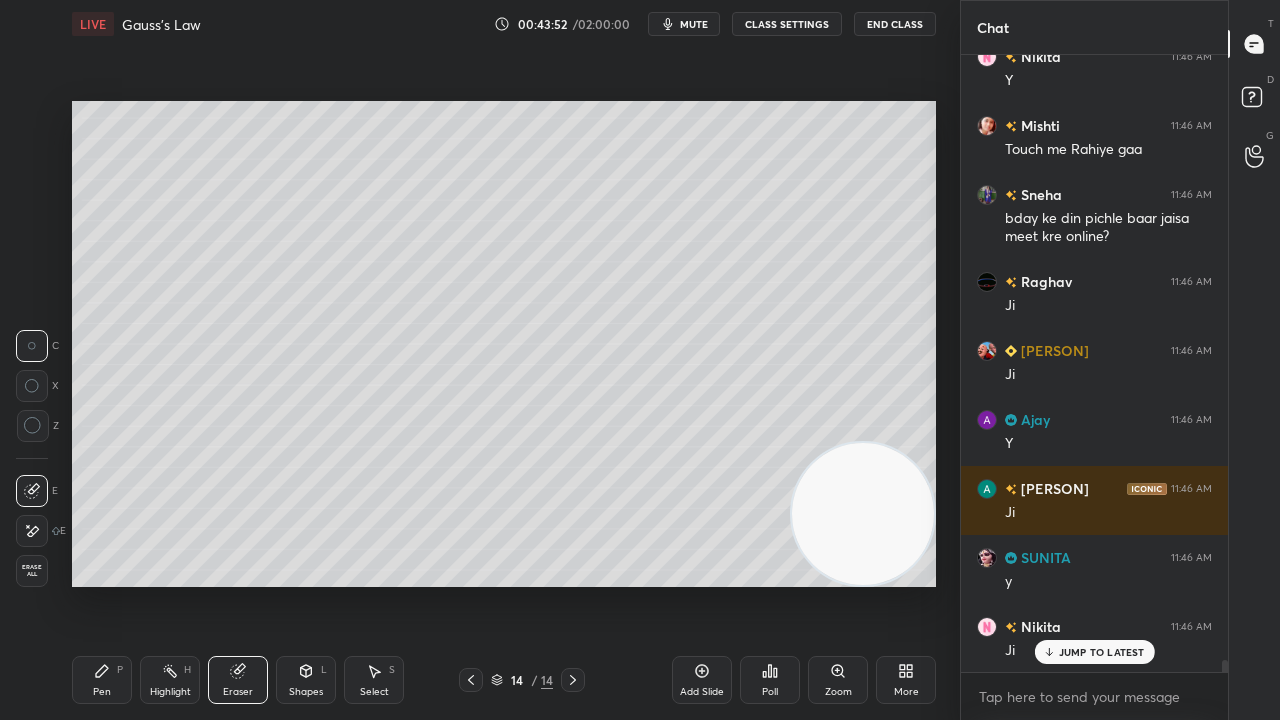 click 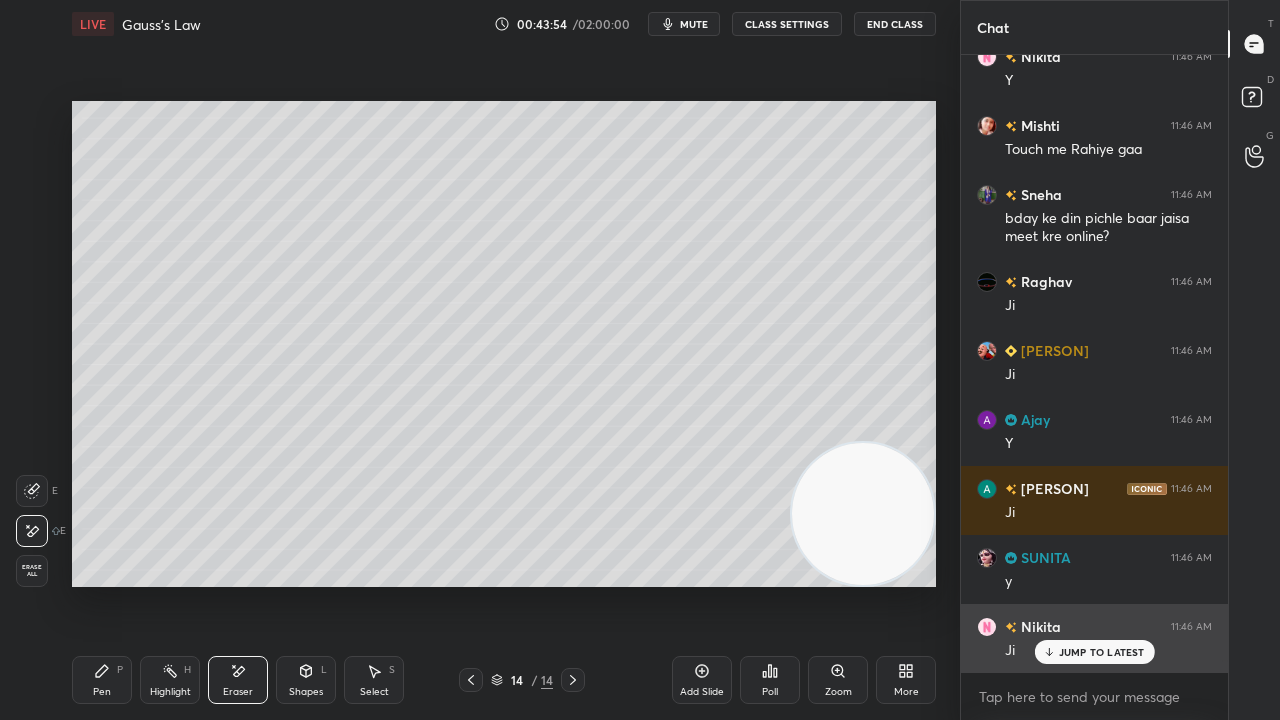 drag, startPoint x: 1074, startPoint y: 655, endPoint x: 1063, endPoint y: 664, distance: 14.21267 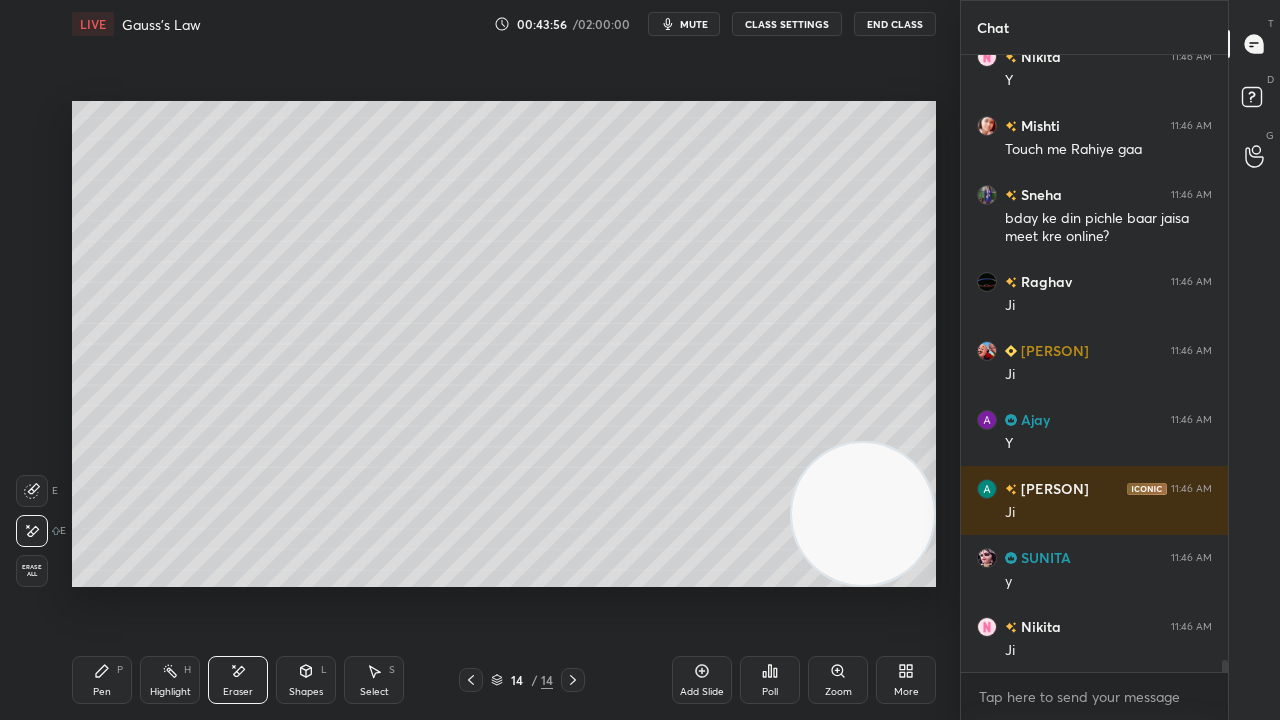 click on "LIVE Gauss's Law 00:43:56 /  02:00:00 mute CLASS SETTINGS End Class Setting up your live class Poll for   secs No correct answer Start poll Back Gauss's Law • L6 of Detailed Course on Electromagnetic Theory Surbhi Upadhyay Pen P Highlight H Eraser Shapes L Select S 14 / 14 Add Slide Poll Zoom More" at bounding box center [504, 360] 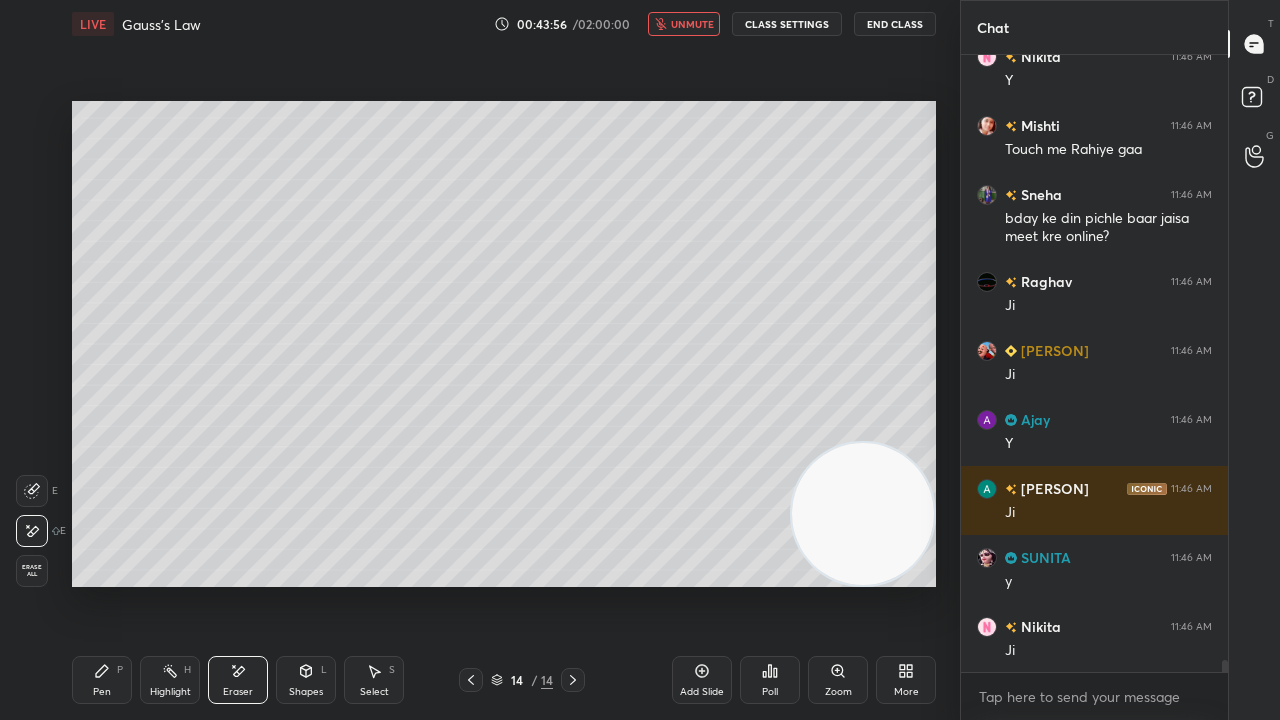 click on "unmute" at bounding box center [692, 24] 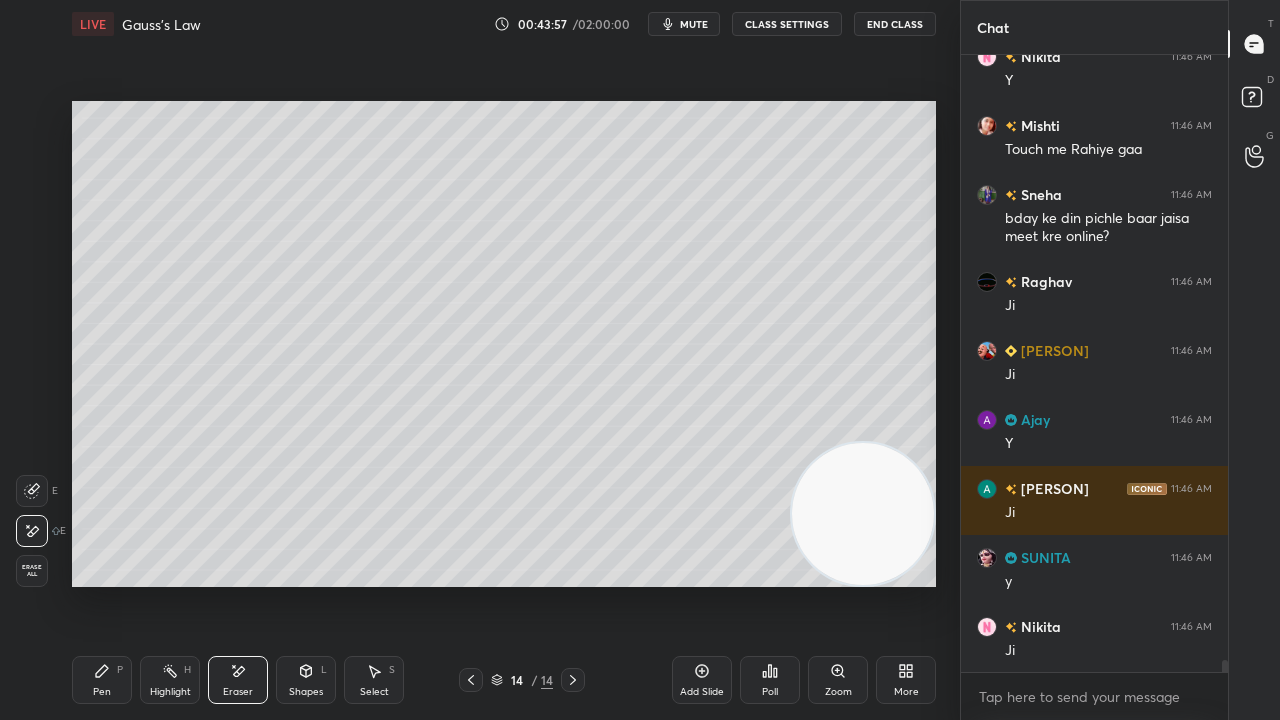 scroll, scrollTop: 30072, scrollLeft: 0, axis: vertical 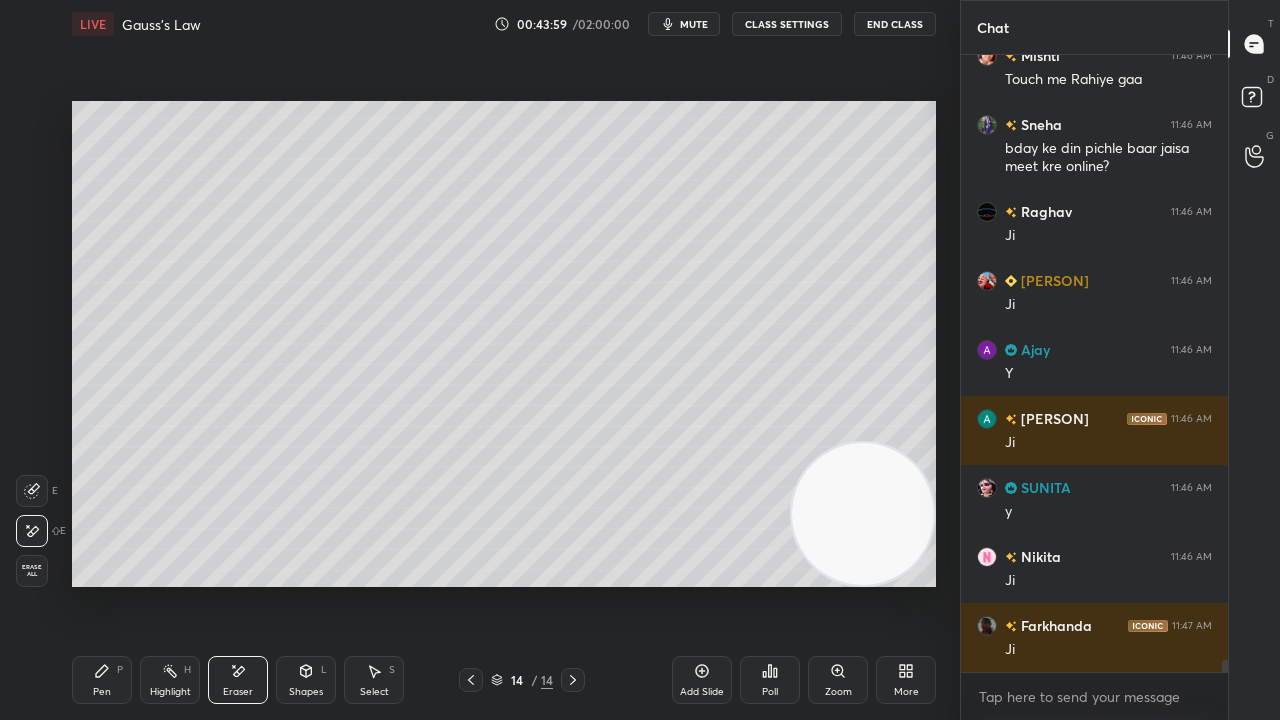 click on "mute" at bounding box center [684, 24] 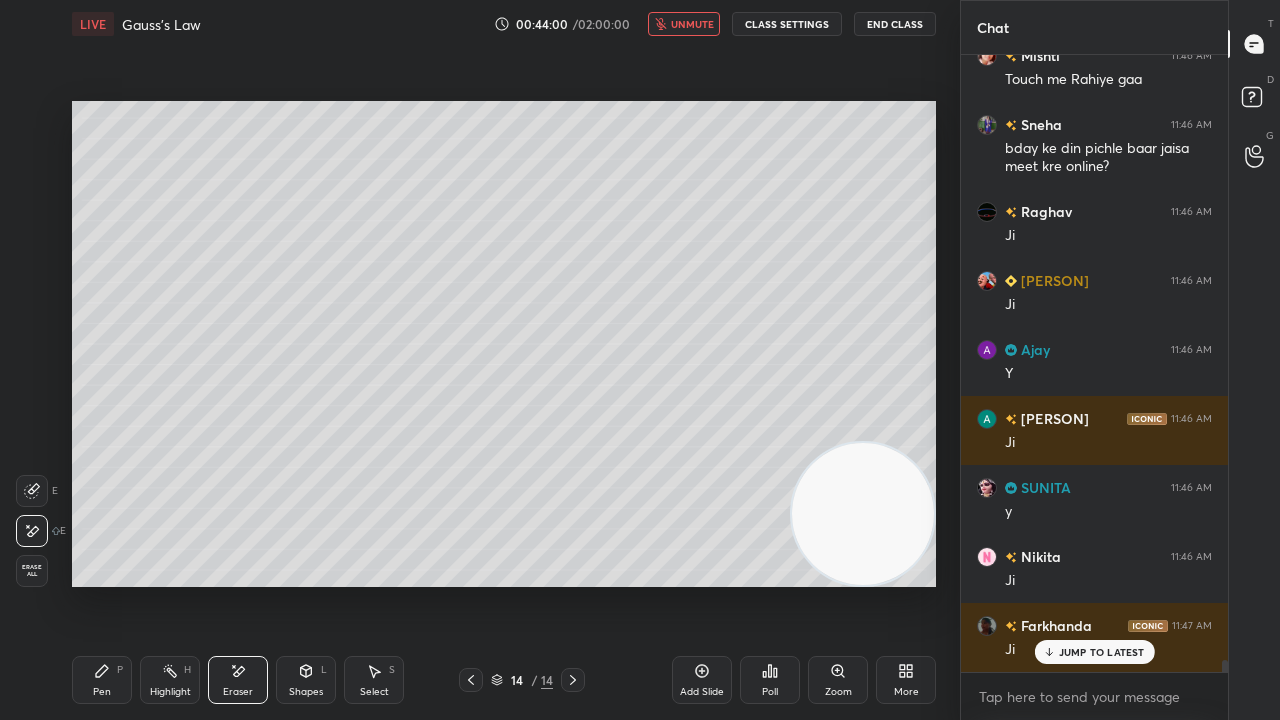 scroll, scrollTop: 30140, scrollLeft: 0, axis: vertical 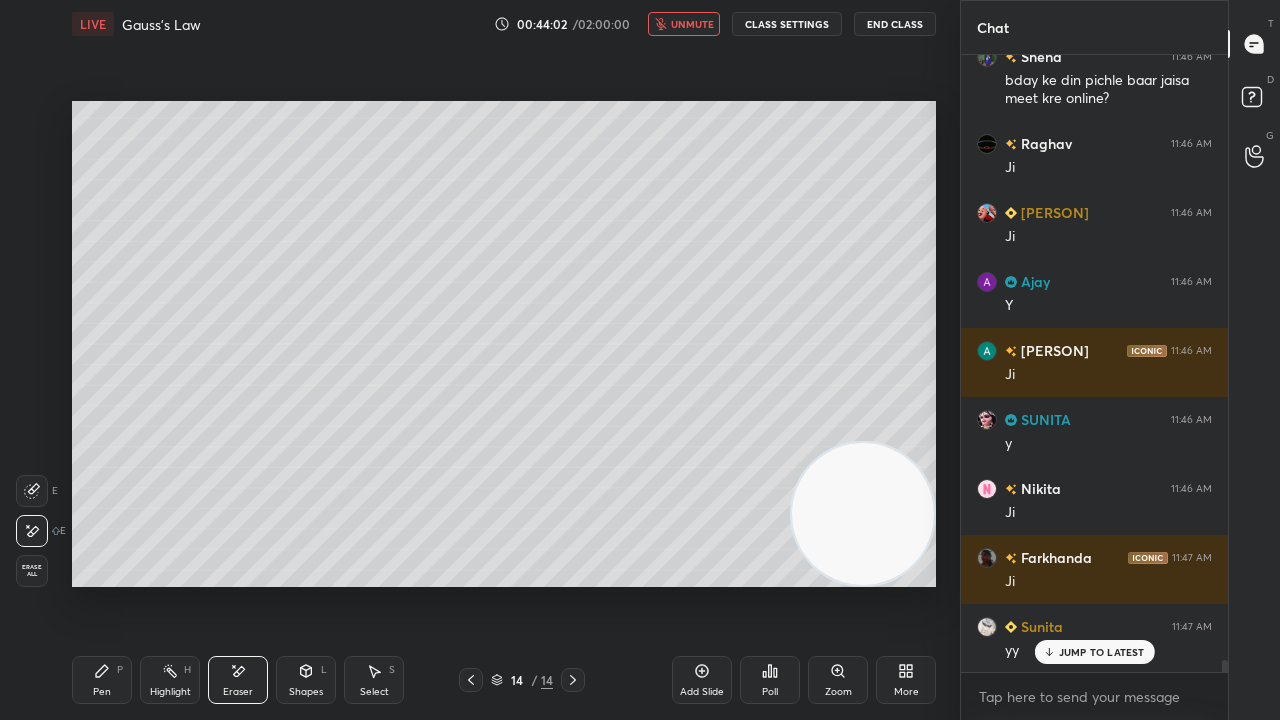 click on "unmute" at bounding box center (692, 24) 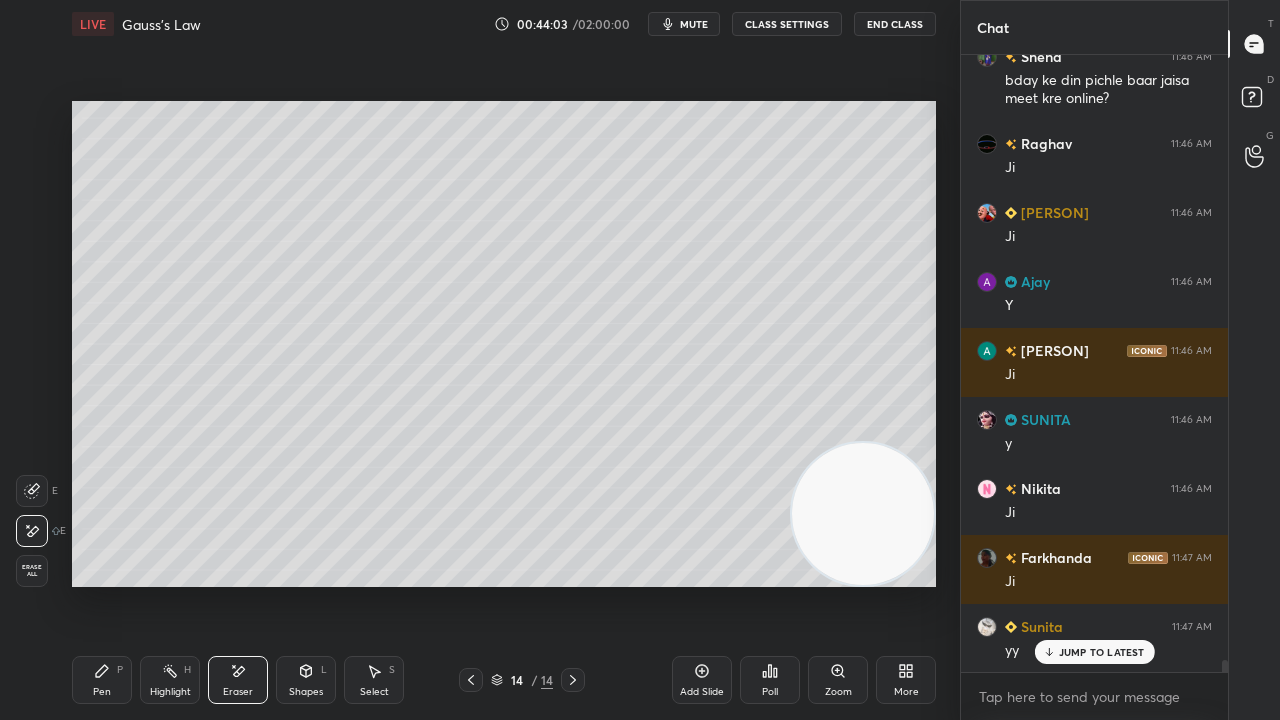 click on "Pen P" at bounding box center [102, 680] 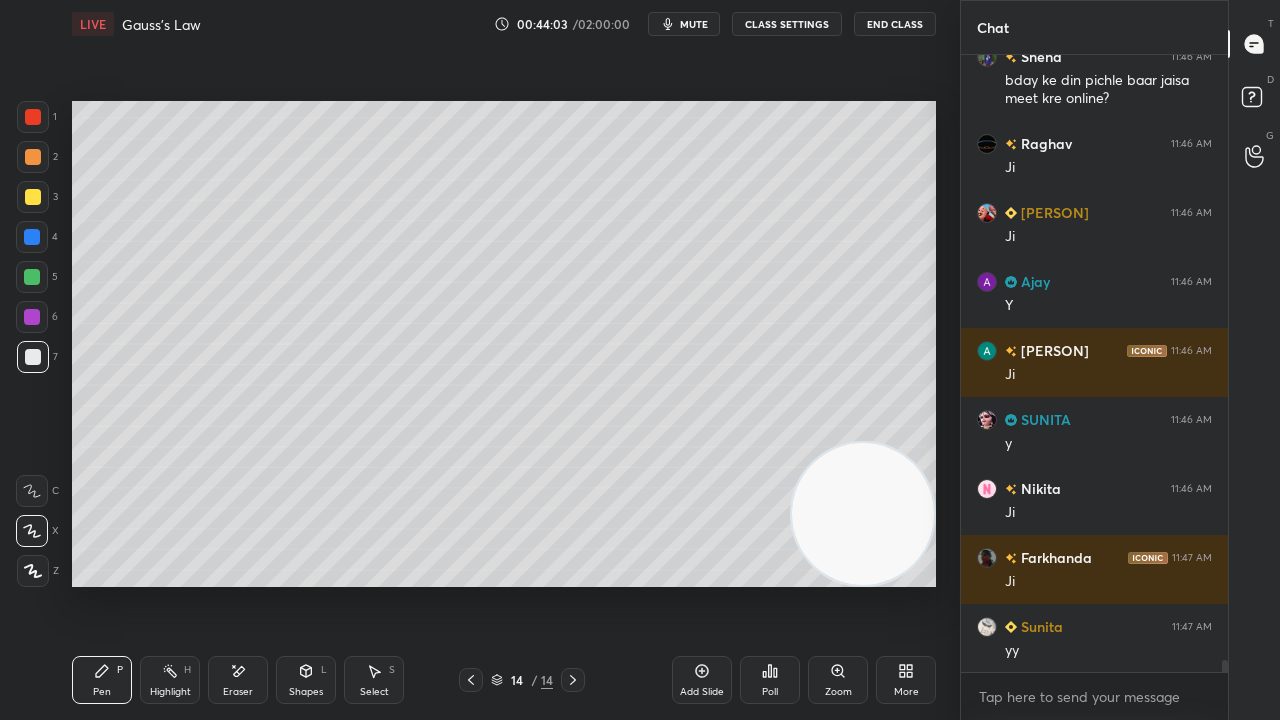 scroll, scrollTop: 30210, scrollLeft: 0, axis: vertical 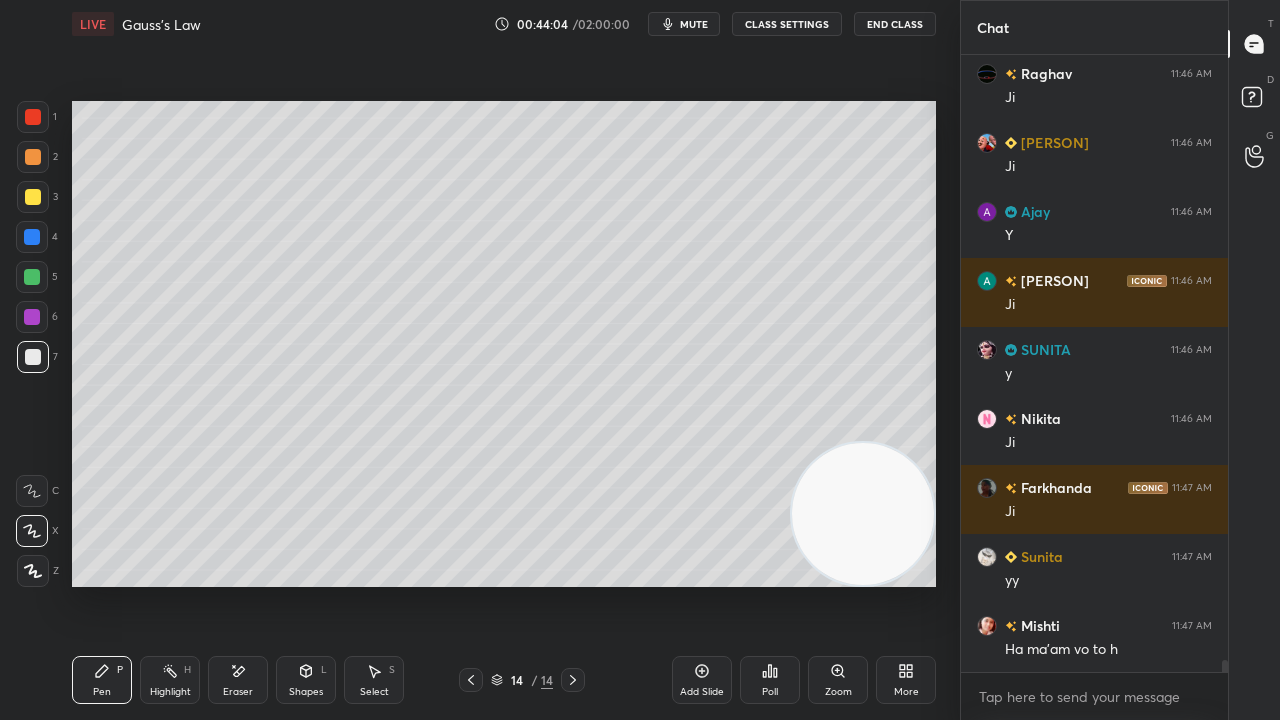 click on "mute" at bounding box center [694, 24] 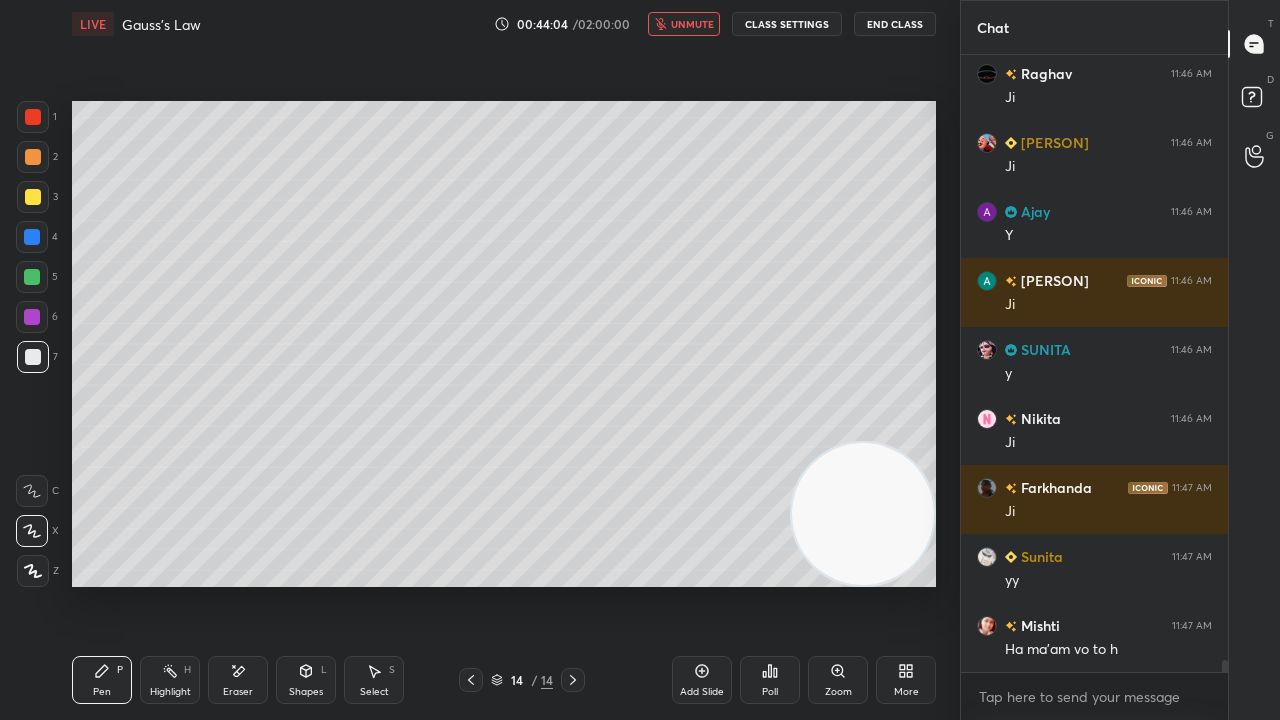 click on "unmute" at bounding box center [692, 24] 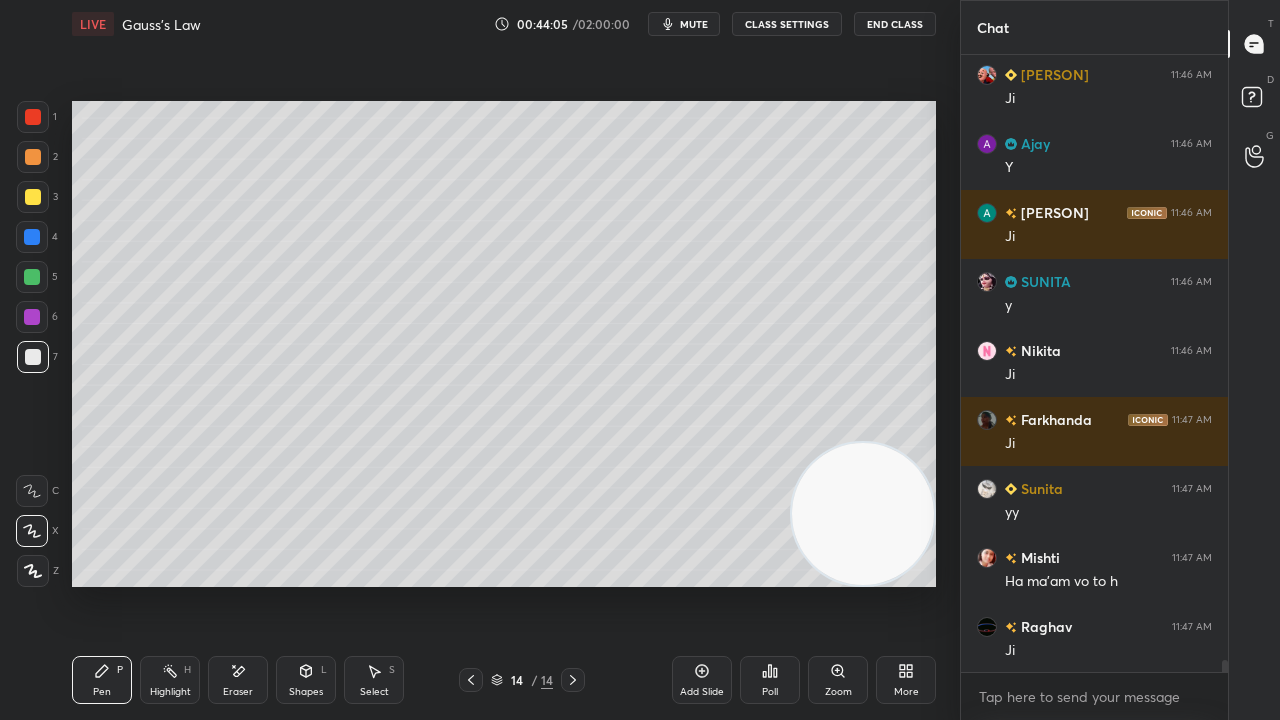 scroll, scrollTop: 30348, scrollLeft: 0, axis: vertical 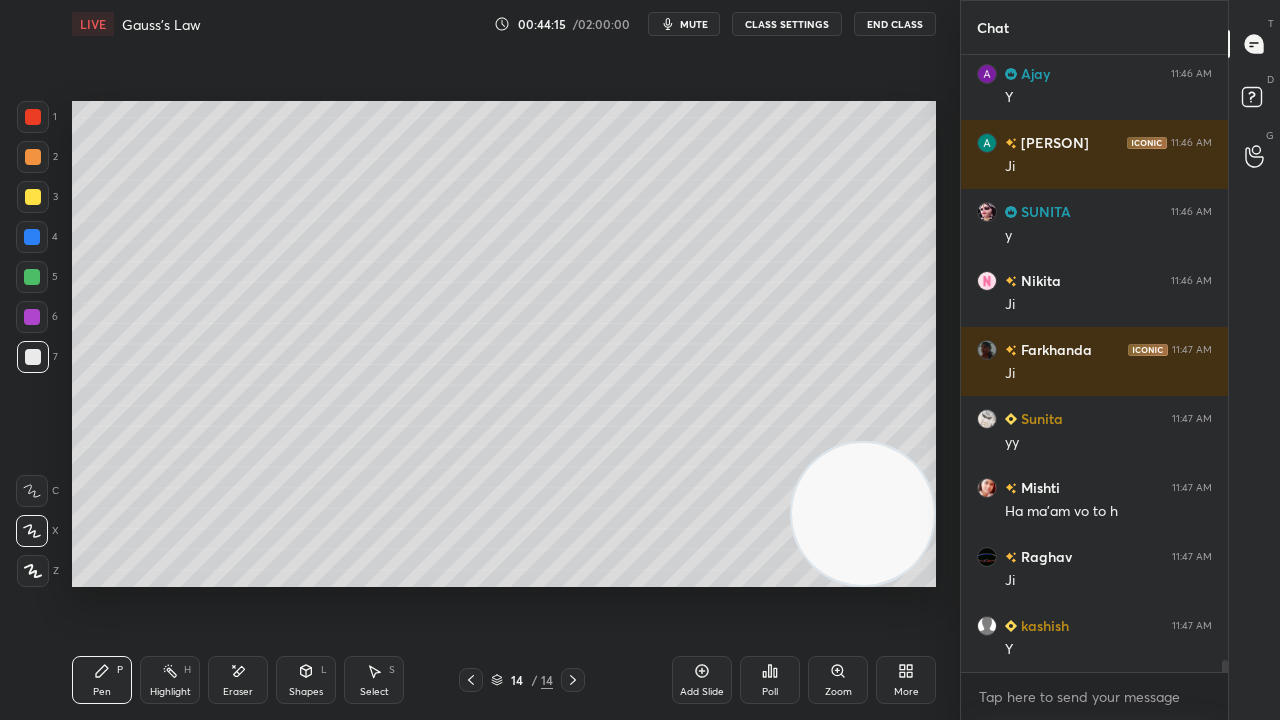 click on "Eraser" at bounding box center [238, 692] 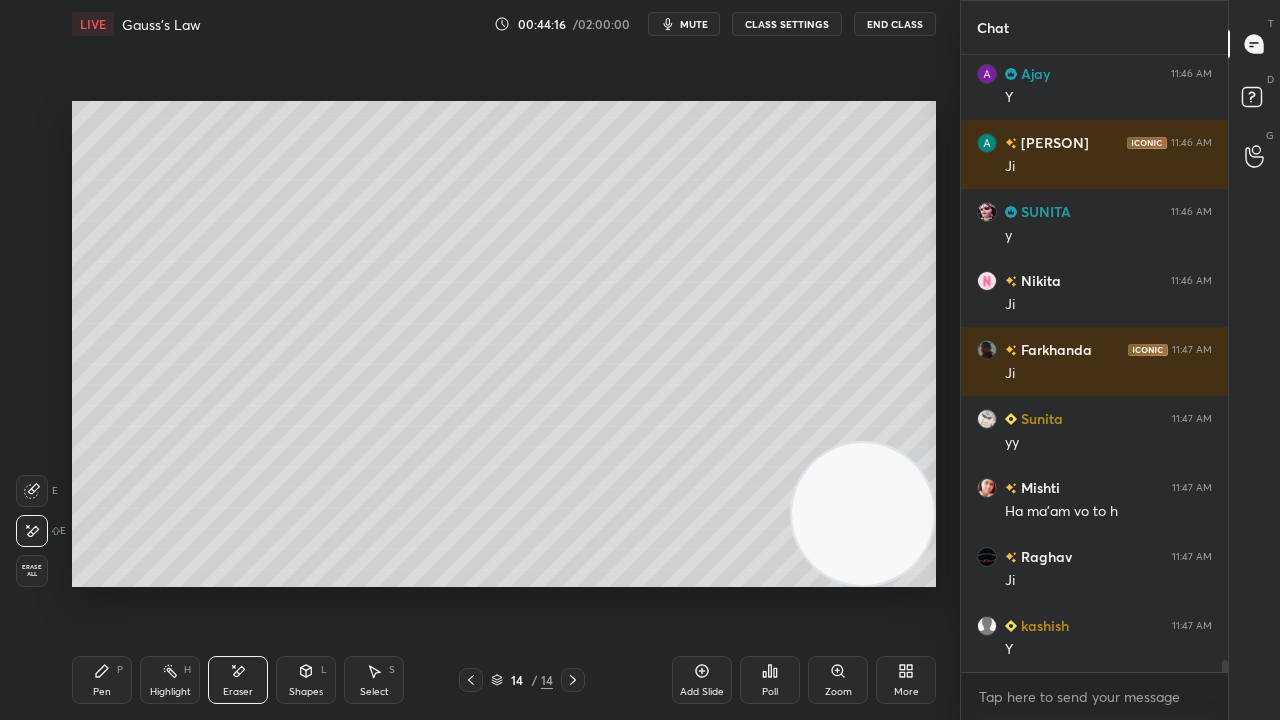 click on "Pen P" at bounding box center [102, 680] 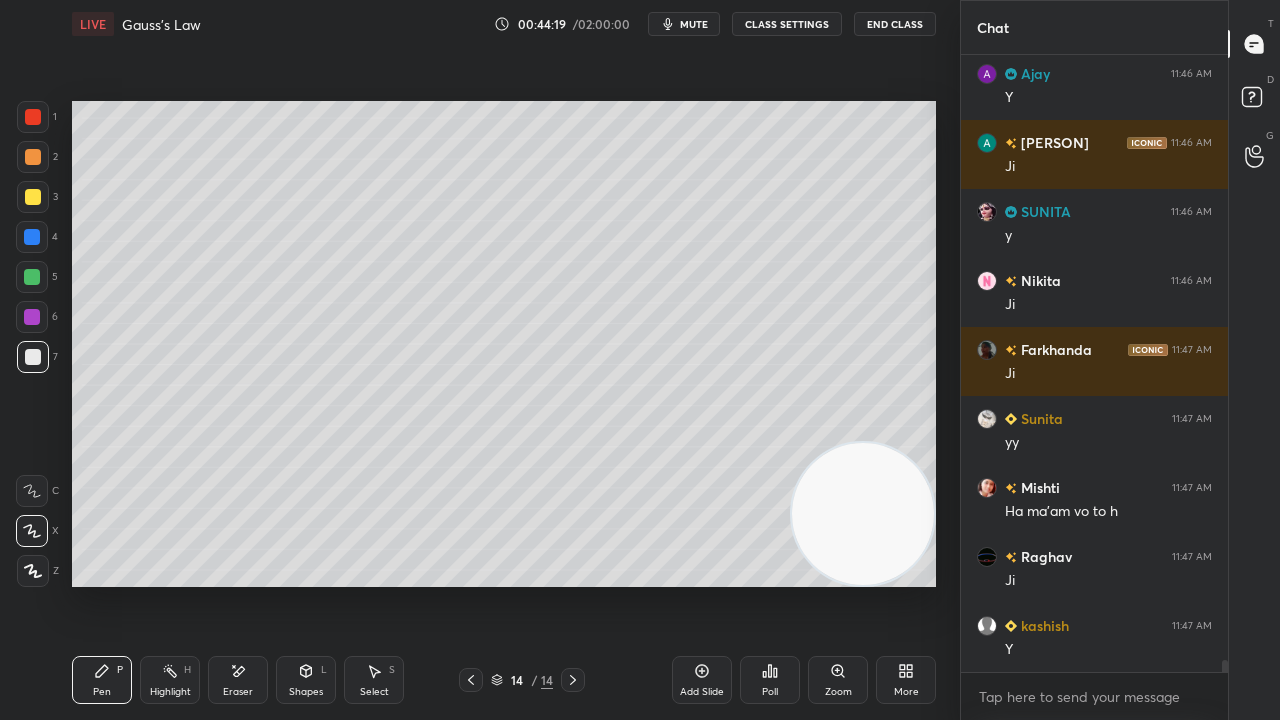 scroll, scrollTop: 30416, scrollLeft: 0, axis: vertical 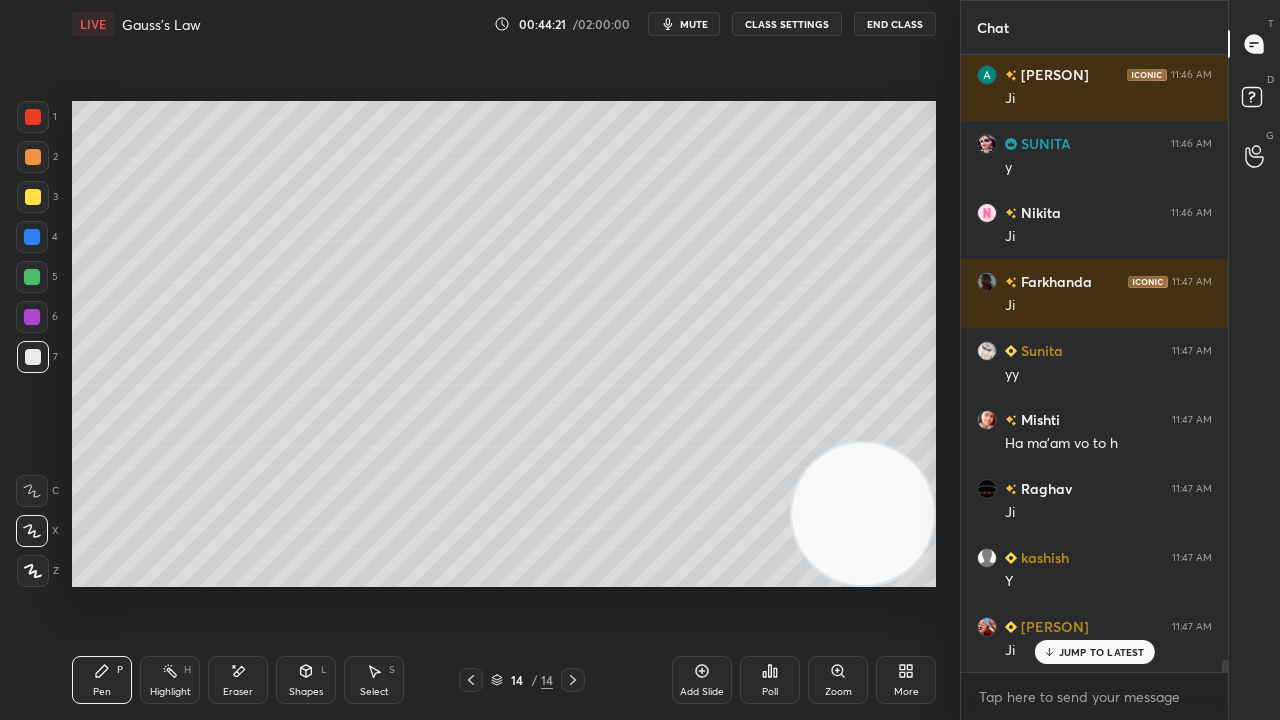 click on "mute" at bounding box center [694, 24] 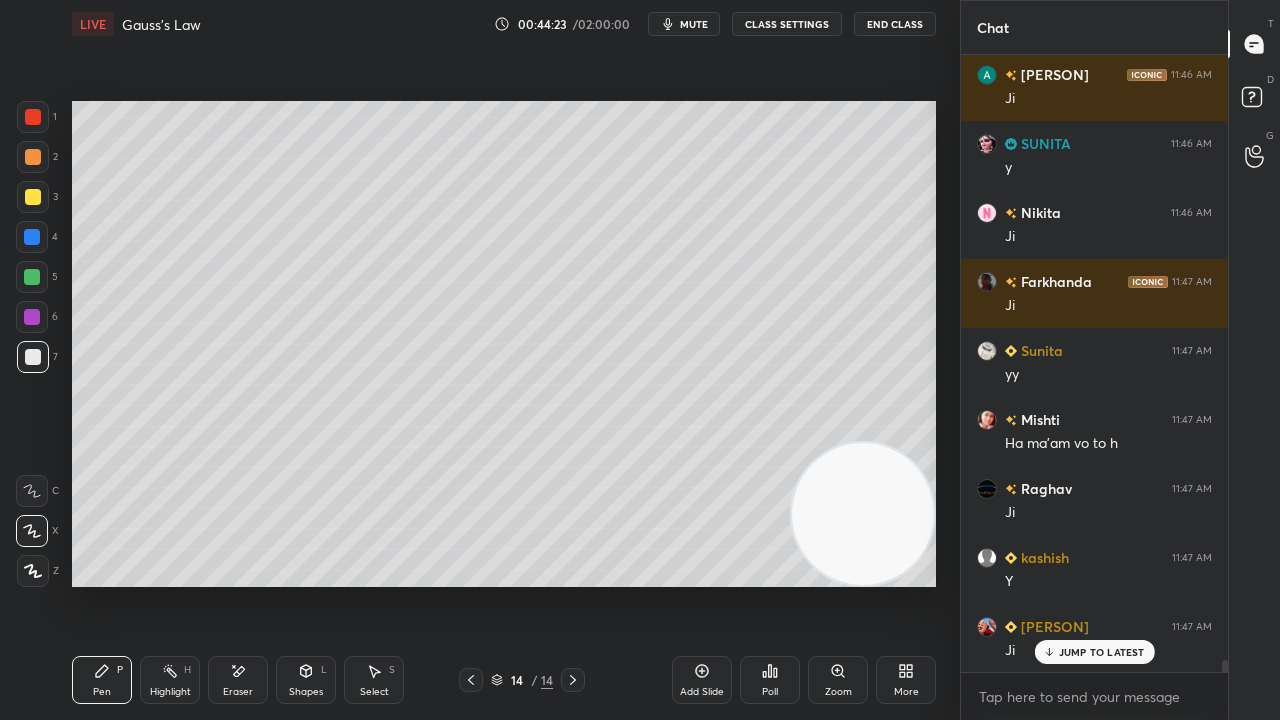 click on "JUMP TO LATEST" at bounding box center [1102, 652] 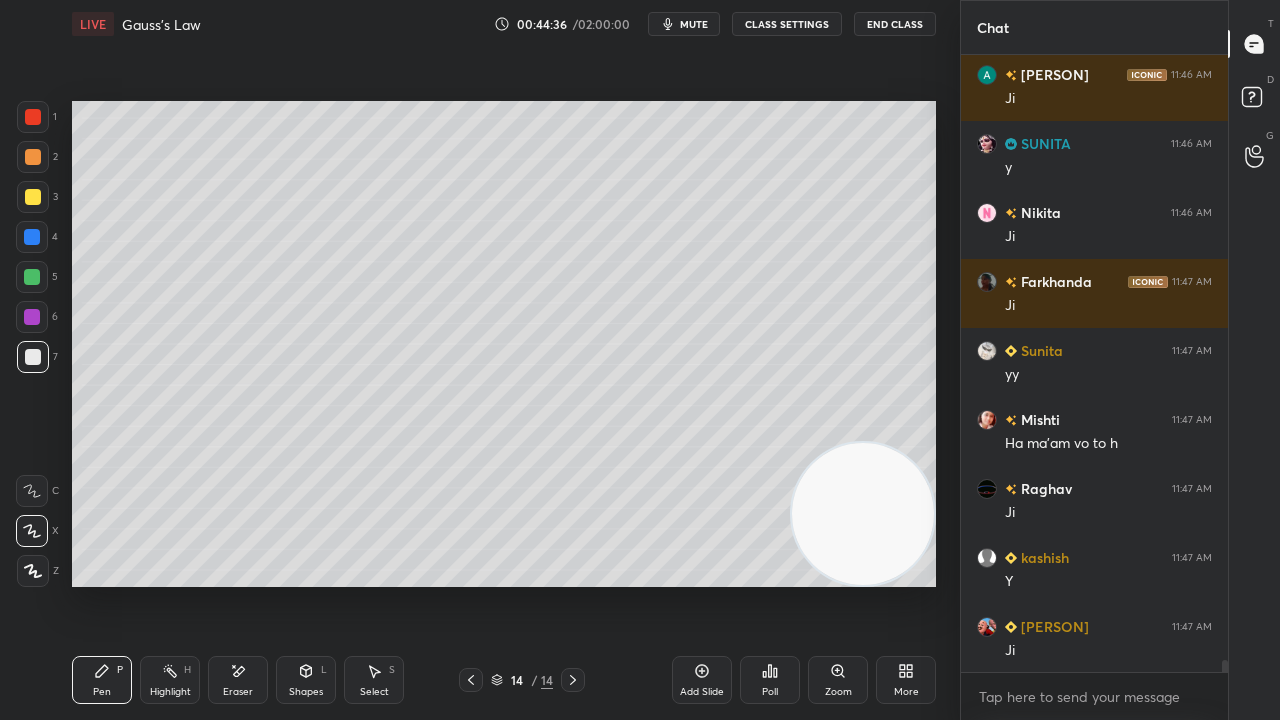 click on "Shapes L" at bounding box center (306, 680) 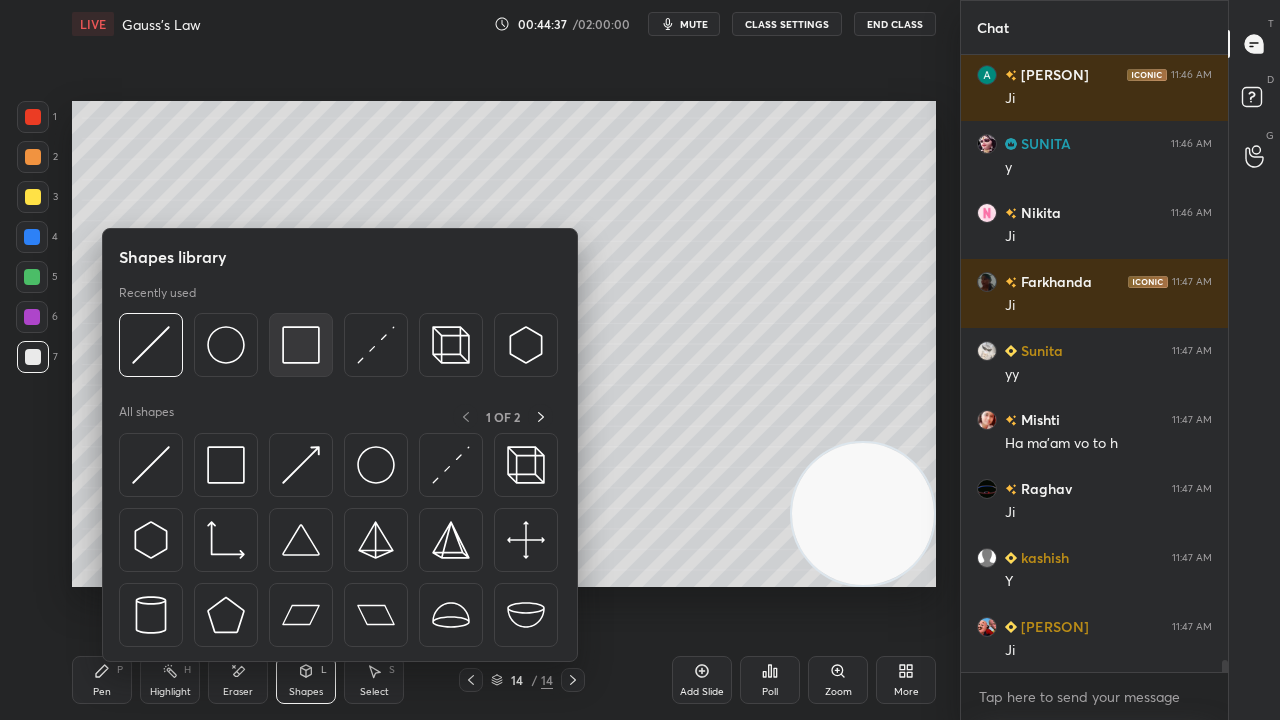 click at bounding box center (301, 345) 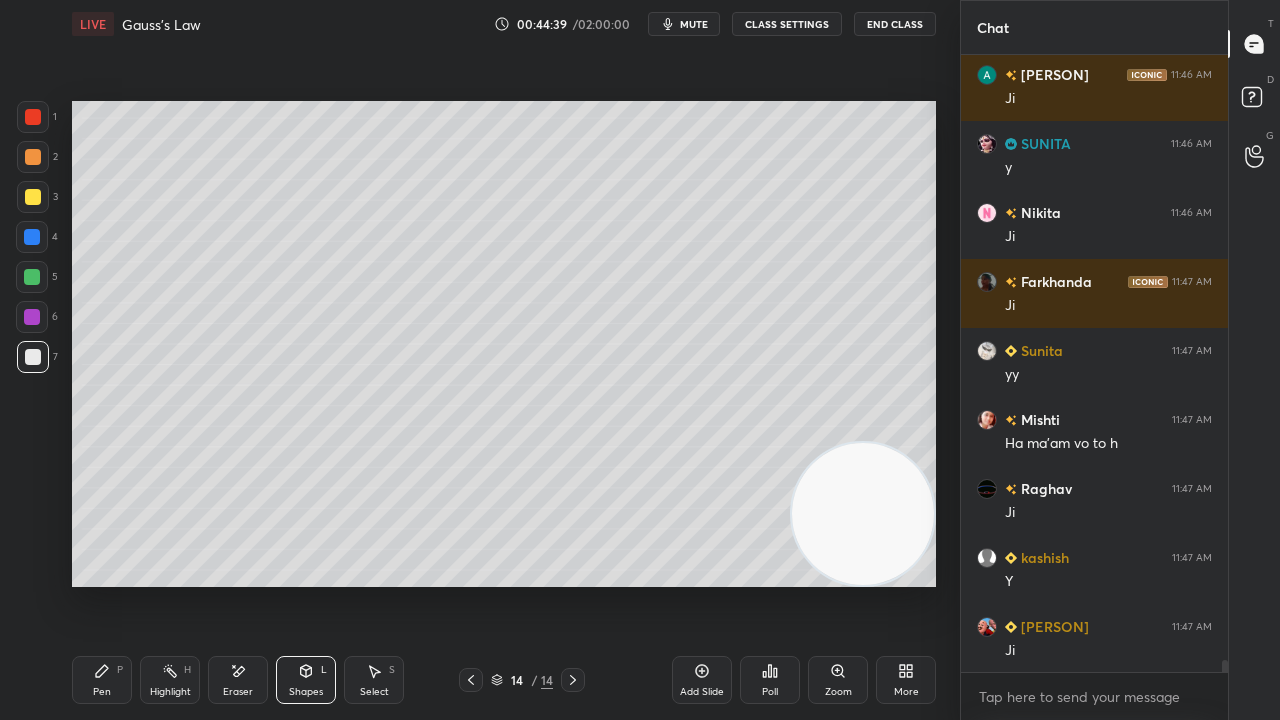 click on "Pen P" at bounding box center (102, 680) 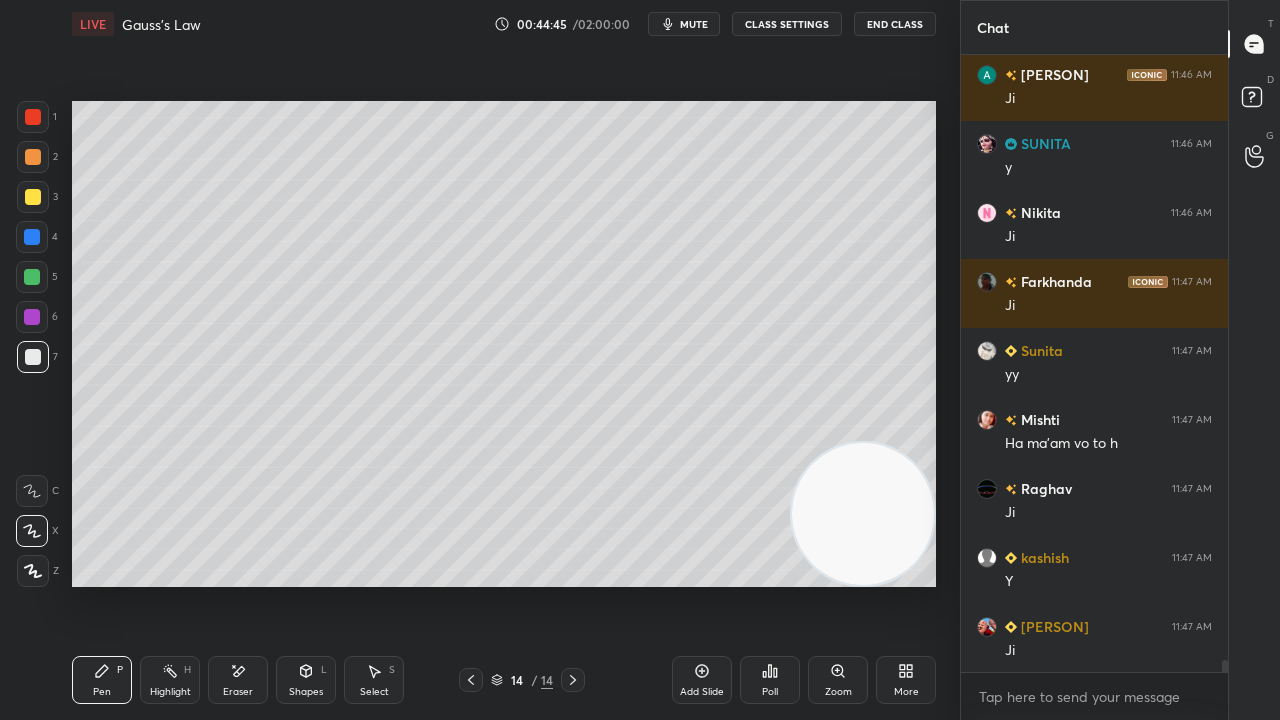 click at bounding box center (33, 197) 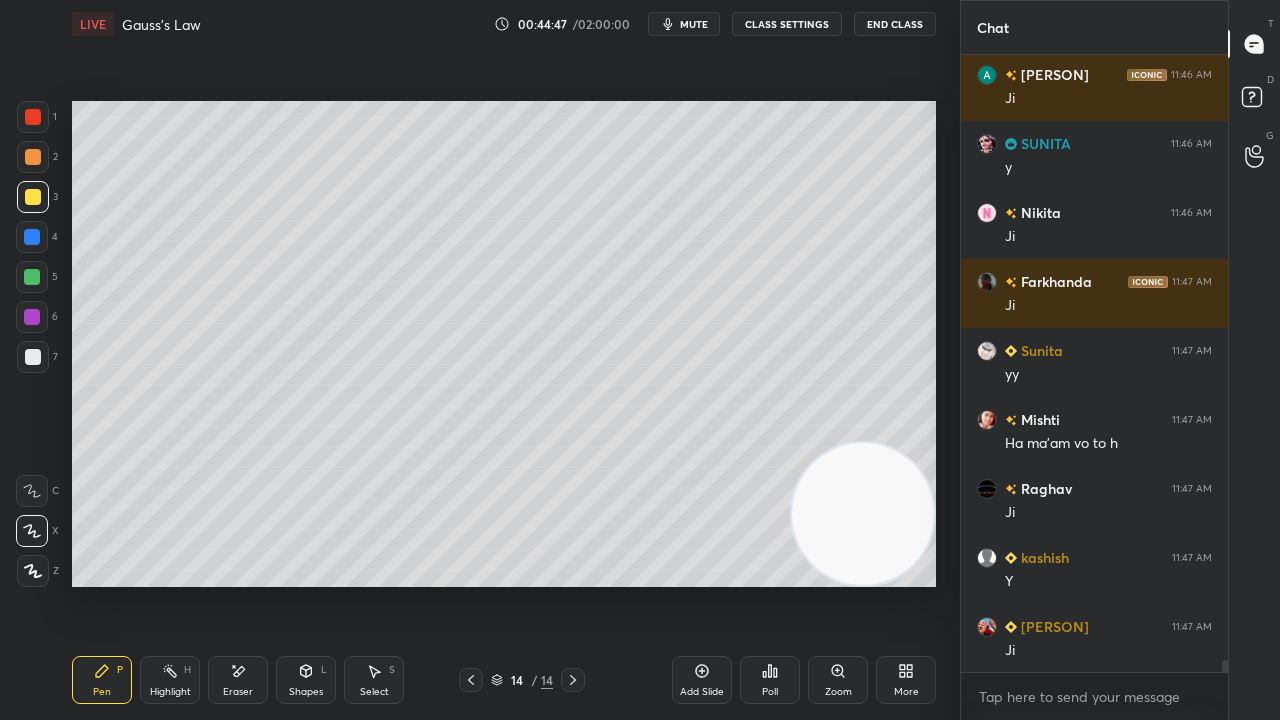 click 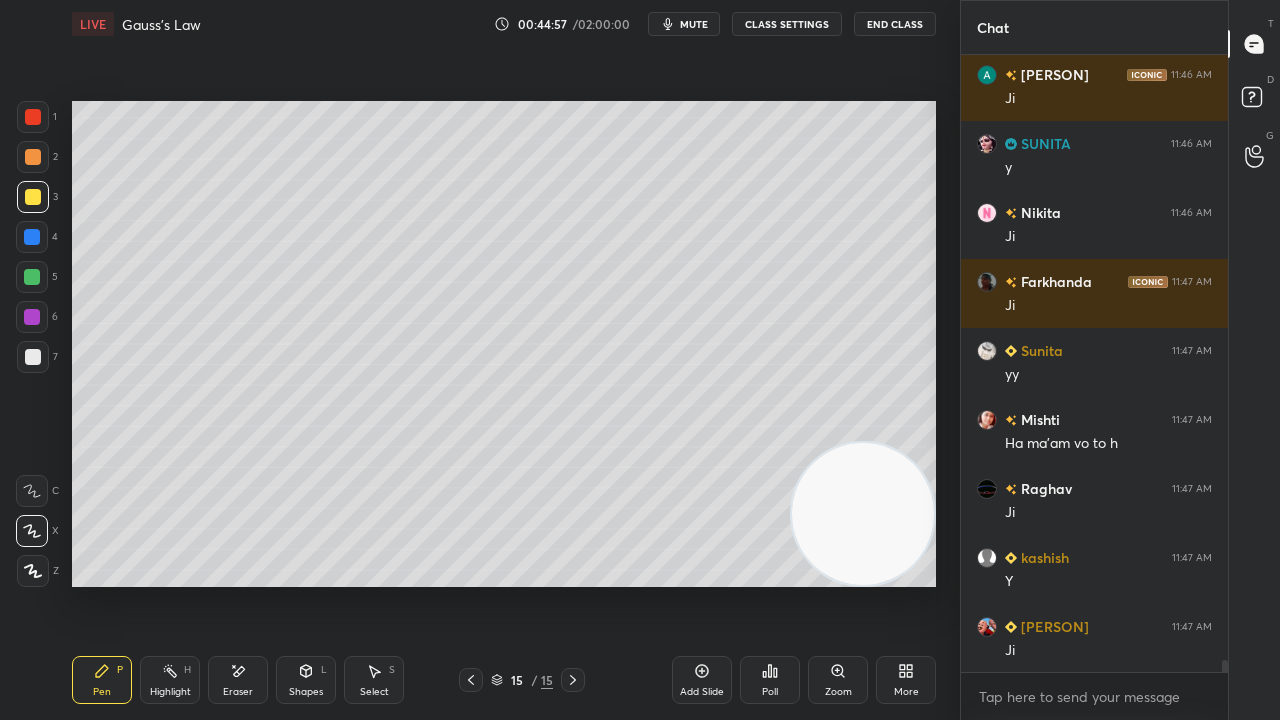 click 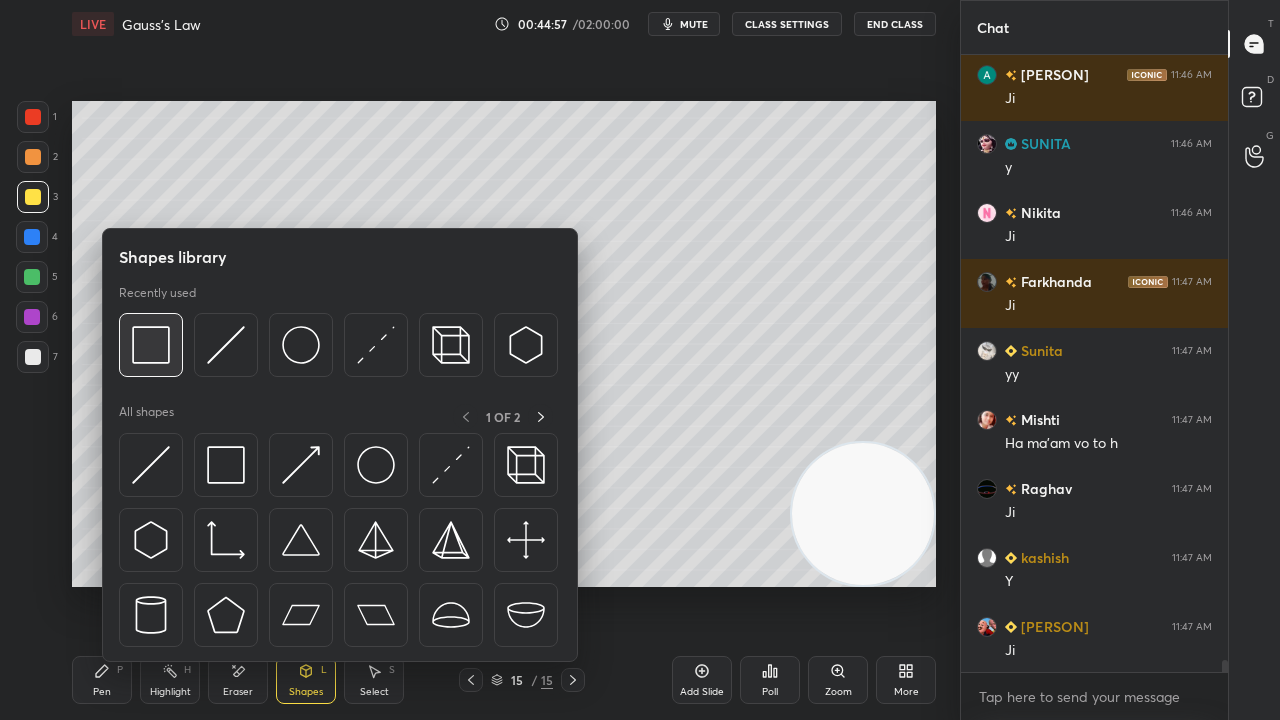click at bounding box center (151, 345) 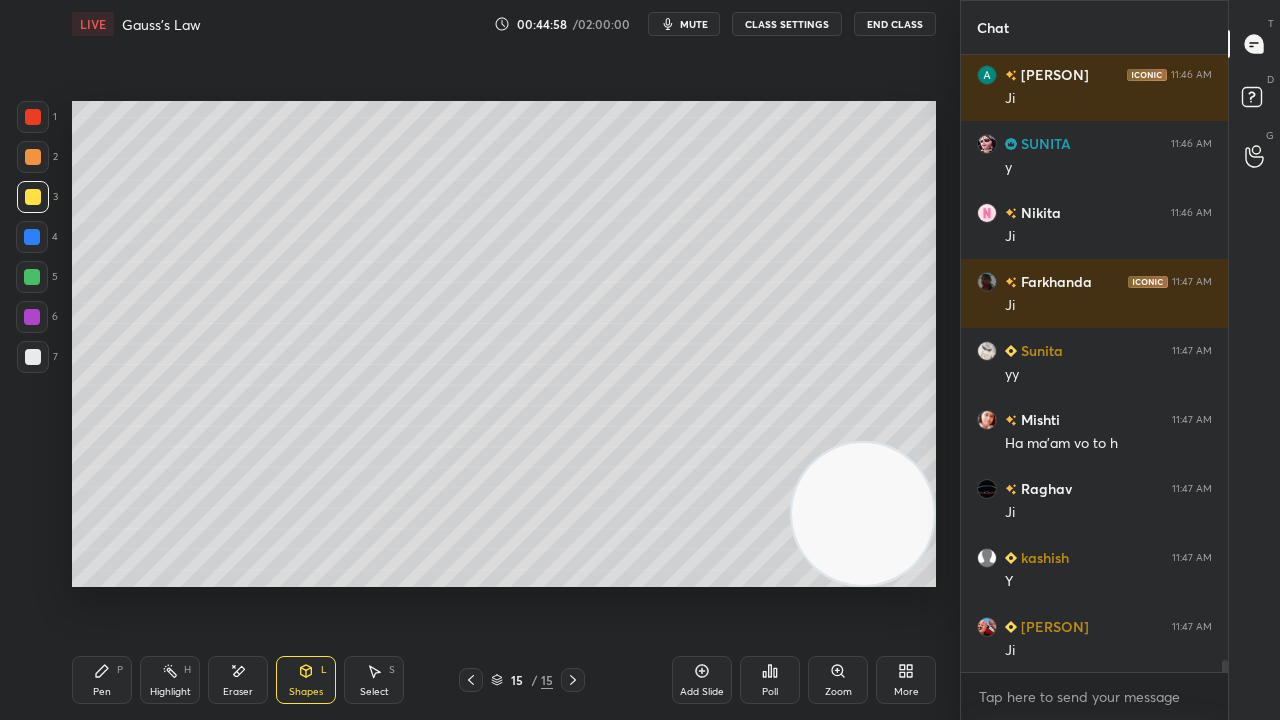 scroll, scrollTop: 30486, scrollLeft: 0, axis: vertical 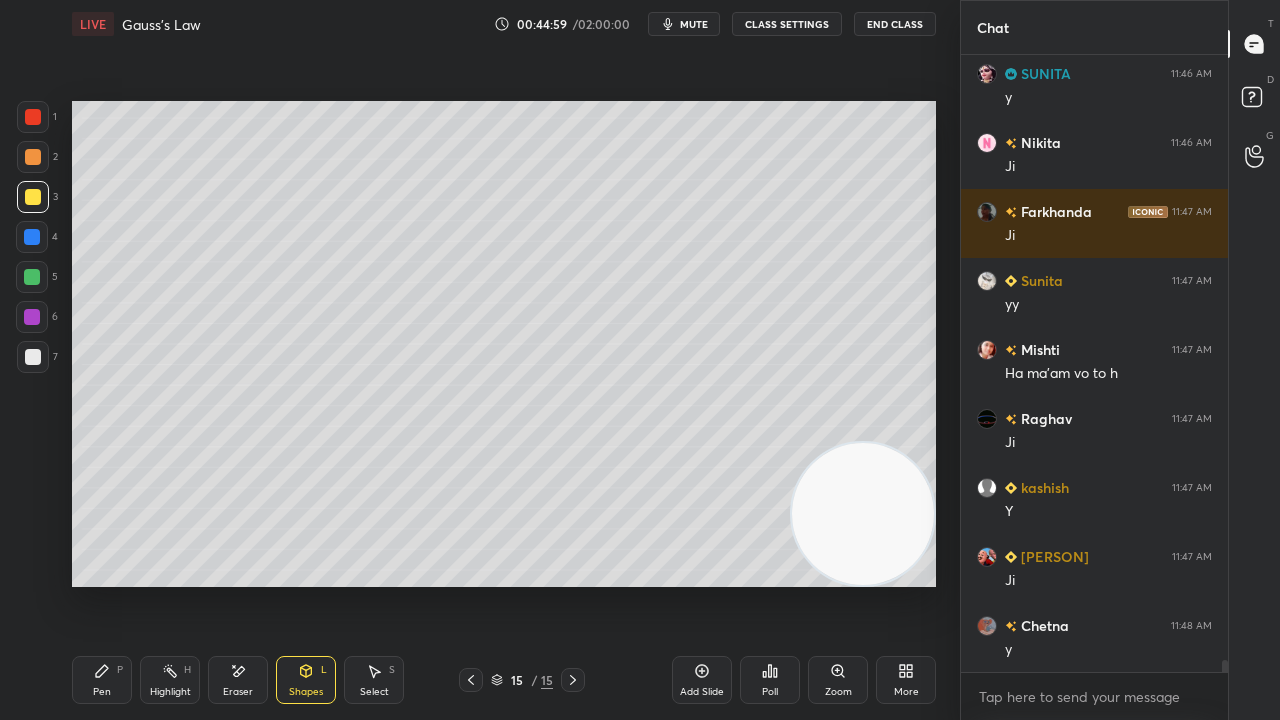 click 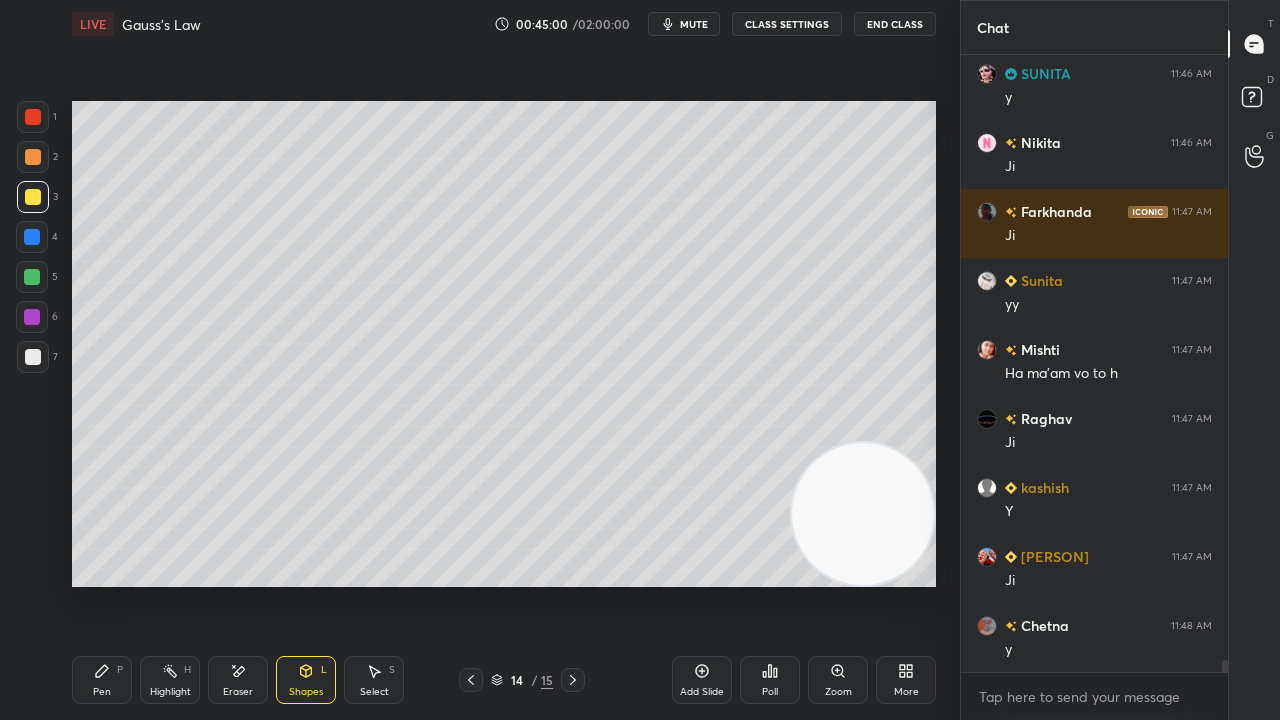 click on "Pen P" at bounding box center (102, 680) 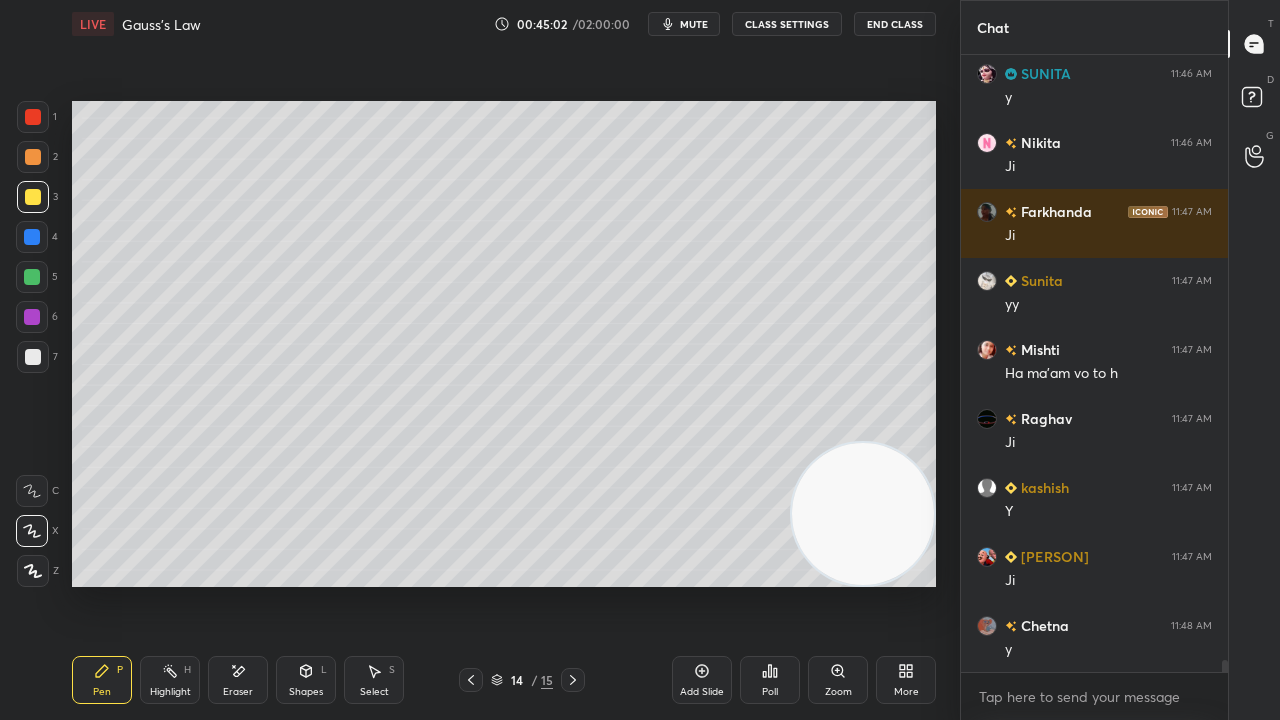 click on "mute" at bounding box center [694, 24] 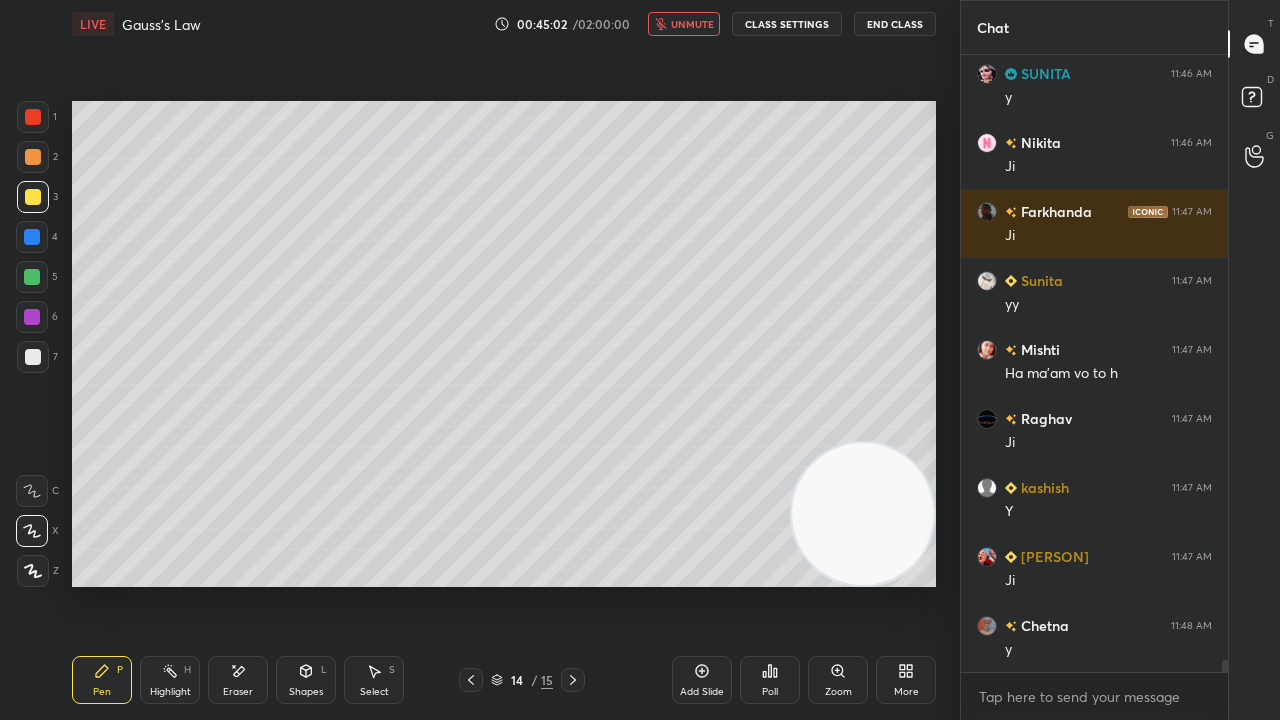 click on "unmute" at bounding box center (692, 24) 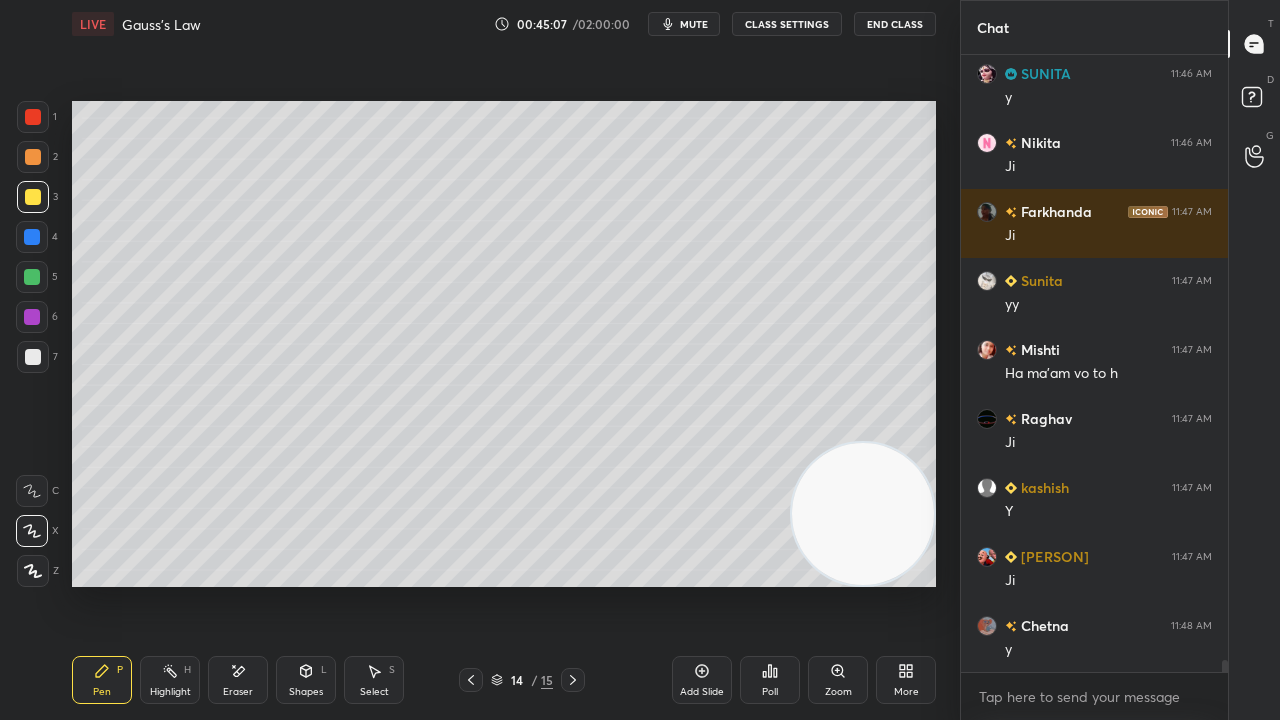 scroll, scrollTop: 30554, scrollLeft: 0, axis: vertical 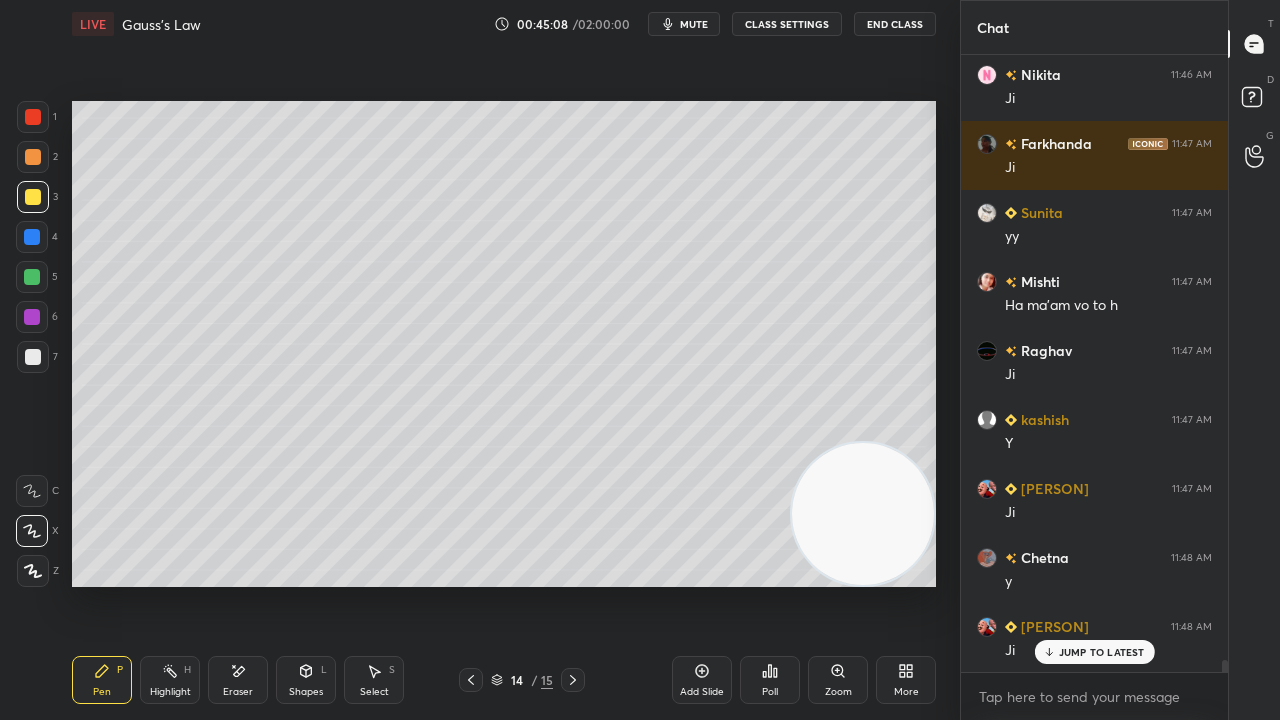 click 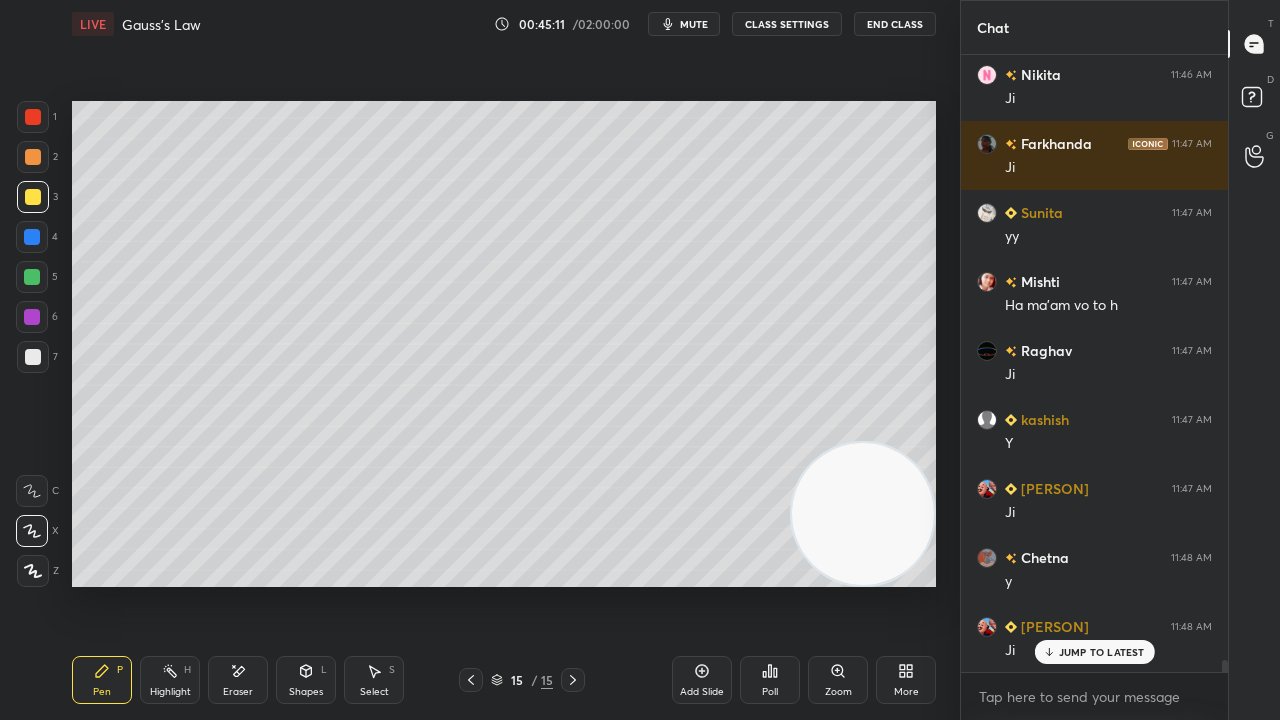 click at bounding box center (33, 357) 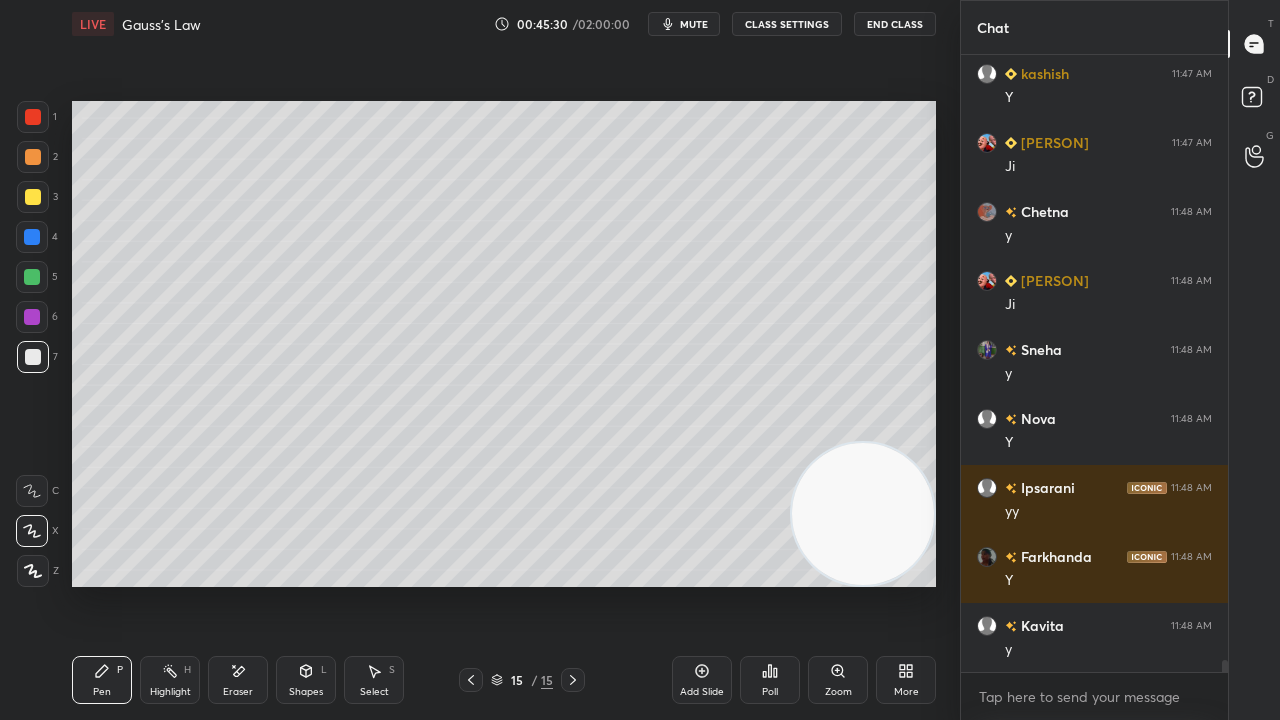 scroll, scrollTop: 30968, scrollLeft: 0, axis: vertical 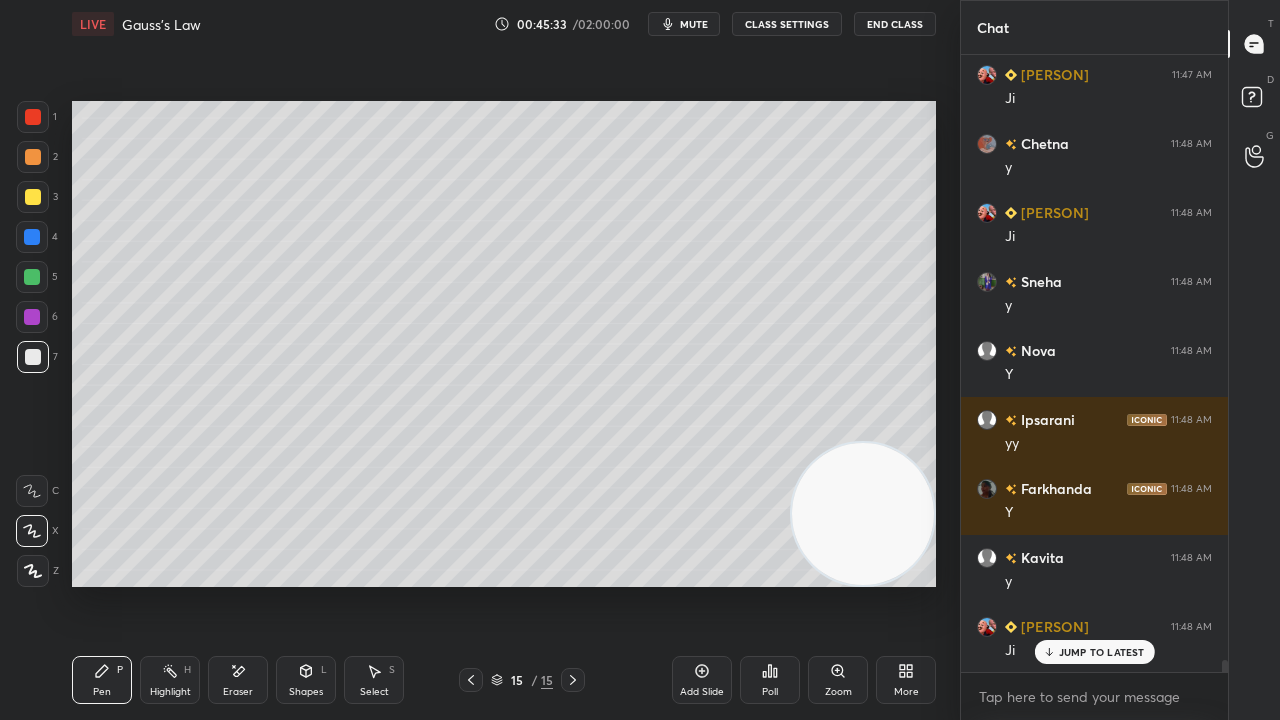 click on "Shapes" at bounding box center (306, 692) 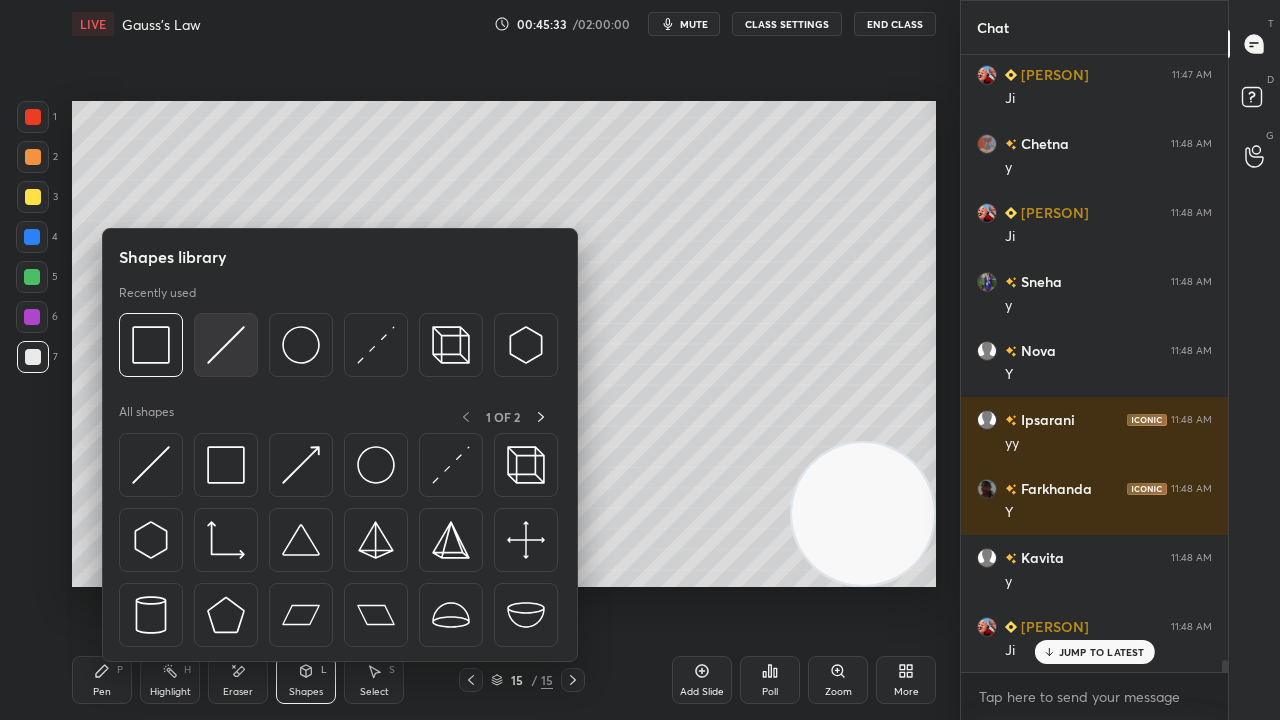 click at bounding box center (226, 345) 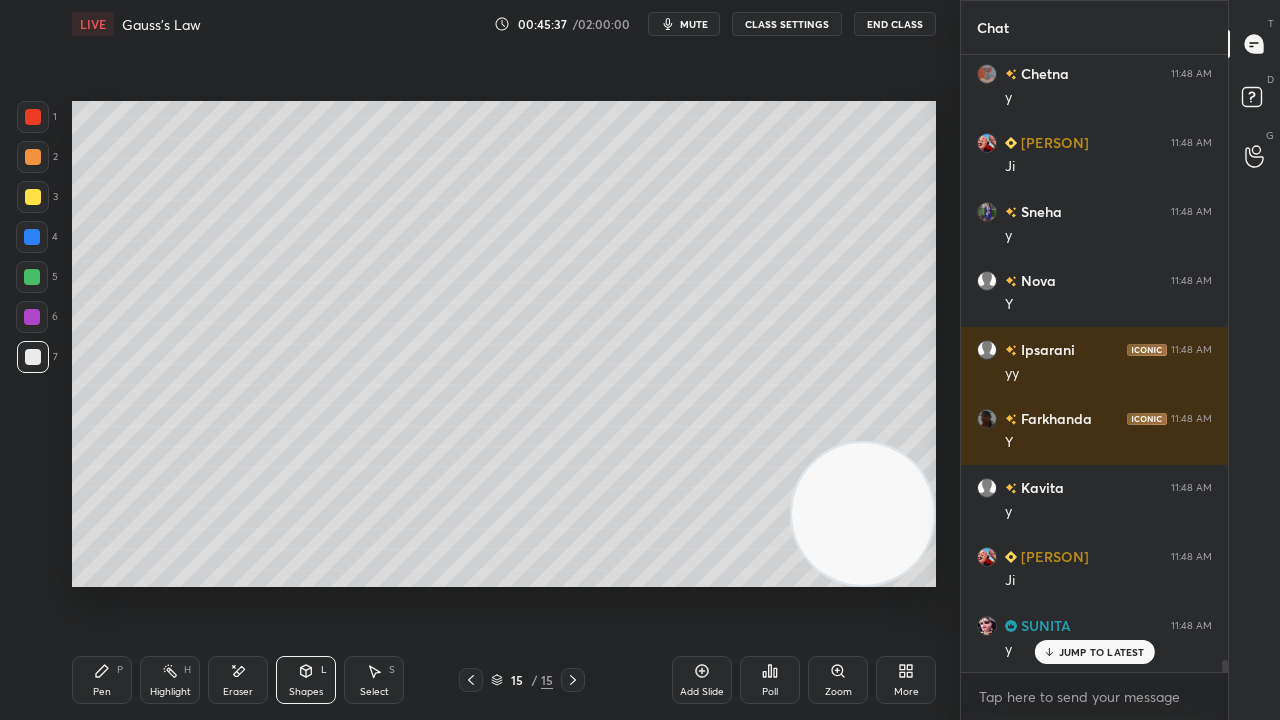 scroll, scrollTop: 31106, scrollLeft: 0, axis: vertical 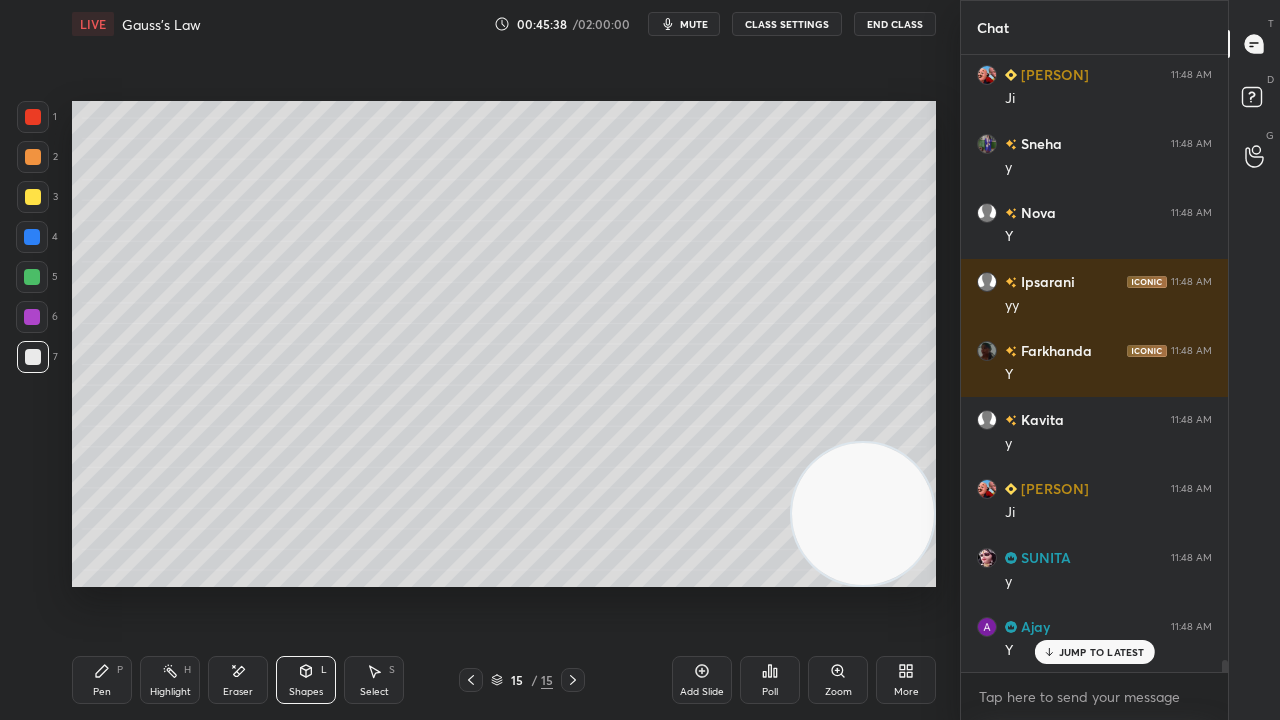 click on "Pen P" at bounding box center (102, 680) 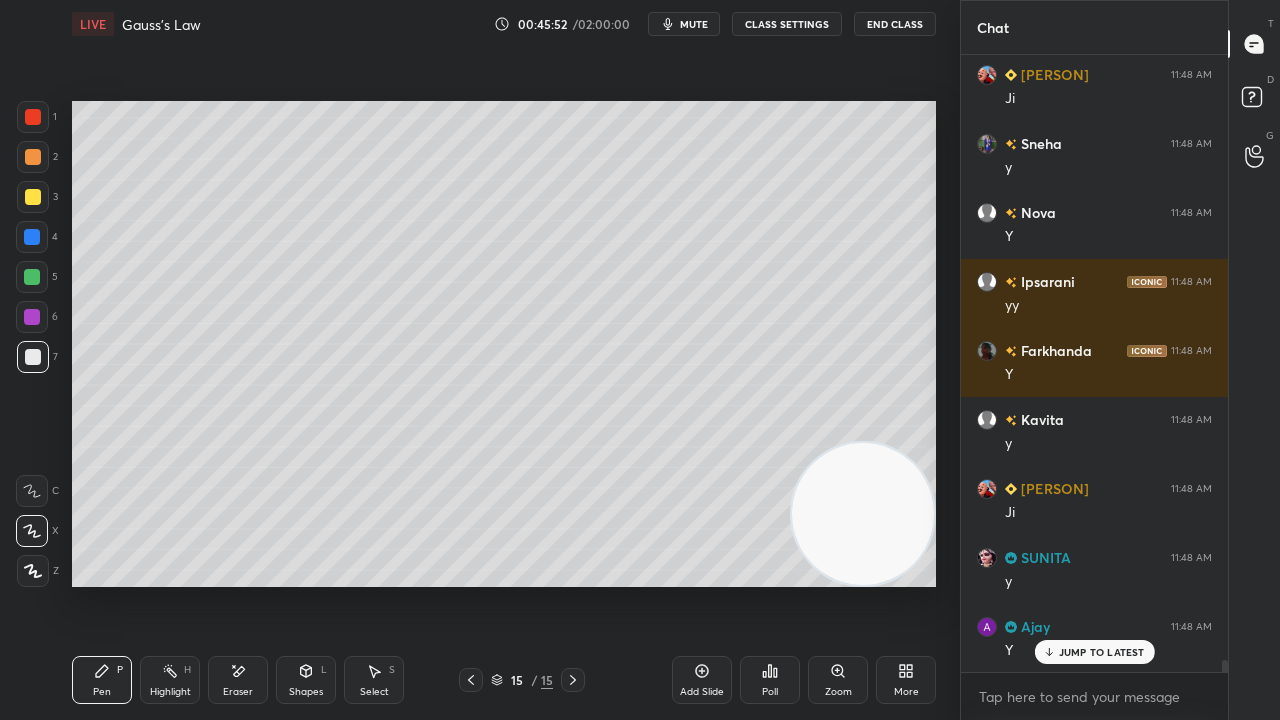 click on "[NAME] 11:46 AM Ji [NAME] 11:46 AM Y [NAME] 11:46 AM Ji [NAME] 11:47 AM Ji [NAME] 11:47 AM yy [NAME] 11:47 AM Ha ma'am vo to h [NAME] 11:47 AM Ji [NAME] 11:47 AM Y [NAME] 11:47 AM Ji [NAME] 11:48 AM Ji [NAME] 11:48 AM Y [NAME] 11:48 AM Ji [NAME] 11:48 AM Y [NAME] 11:48 AM yy [NAME] 11:48 AM Y [NAME] 11:48 AM y [NAME] 11:48 AM Ji [NAME] 11:48 AM Y JUMP TO LATEST" at bounding box center [1094, 363] 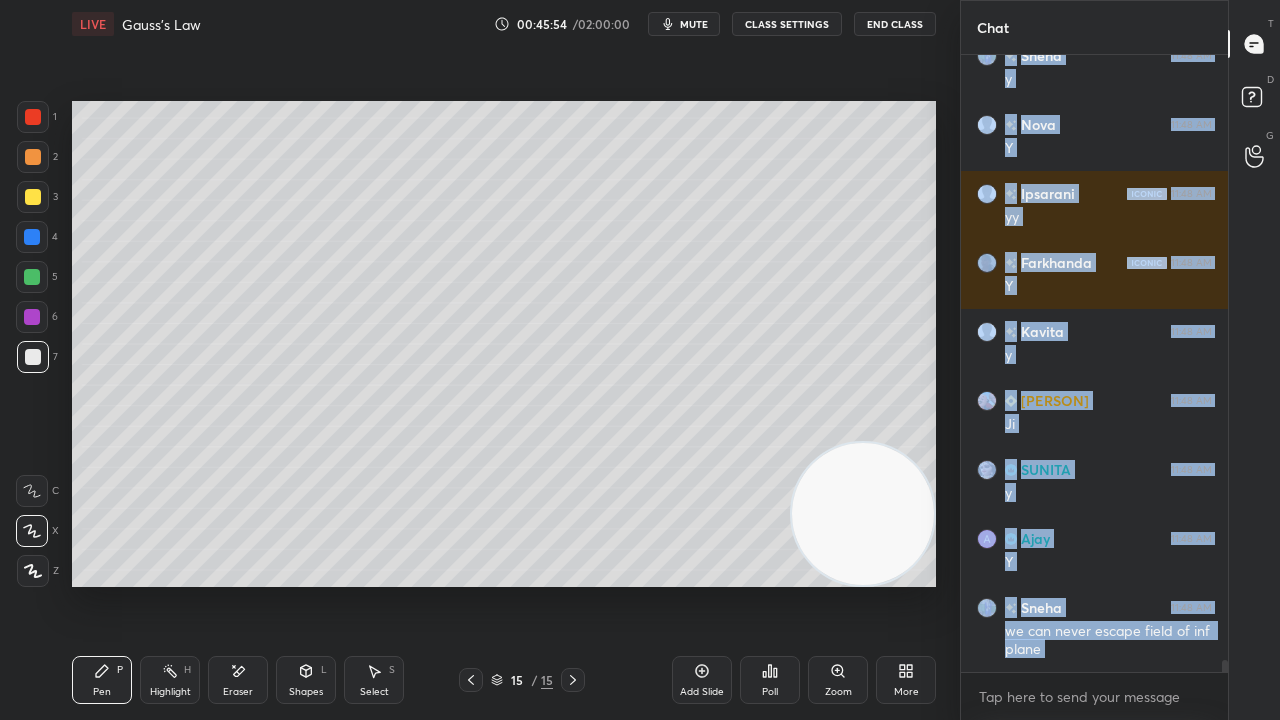 click on "mute" at bounding box center [694, 24] 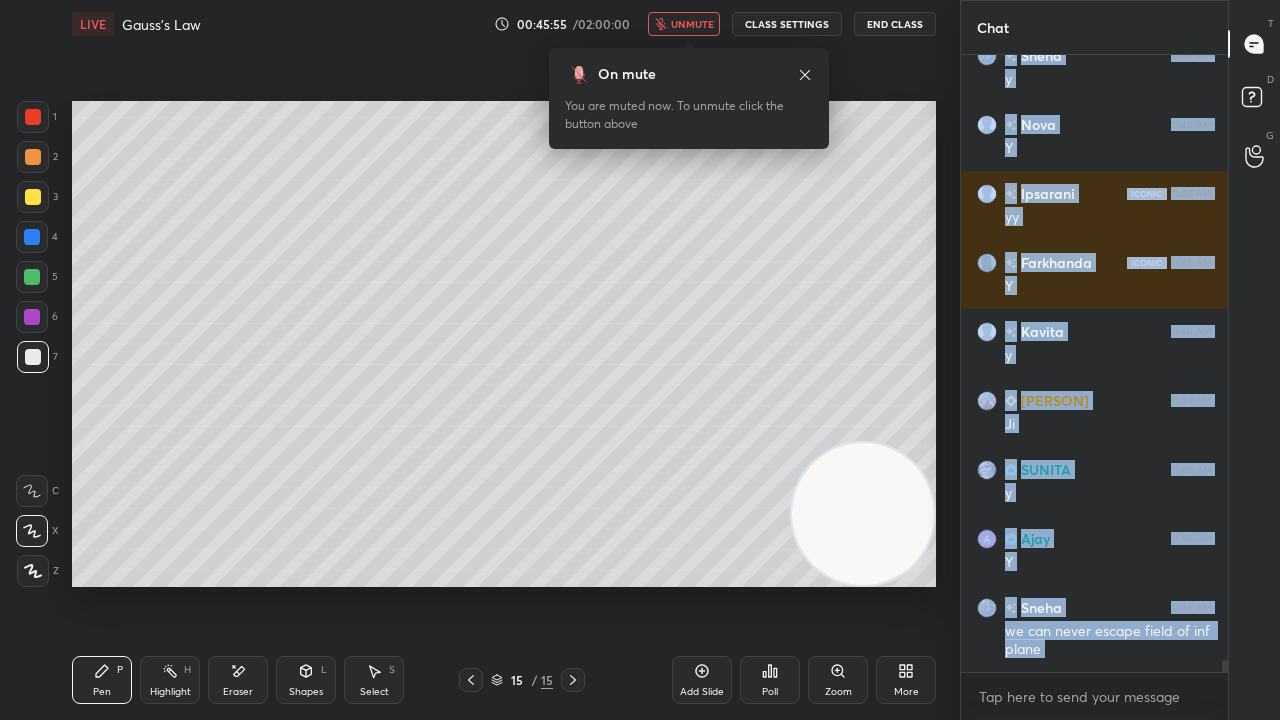 click on "unmute" at bounding box center (692, 24) 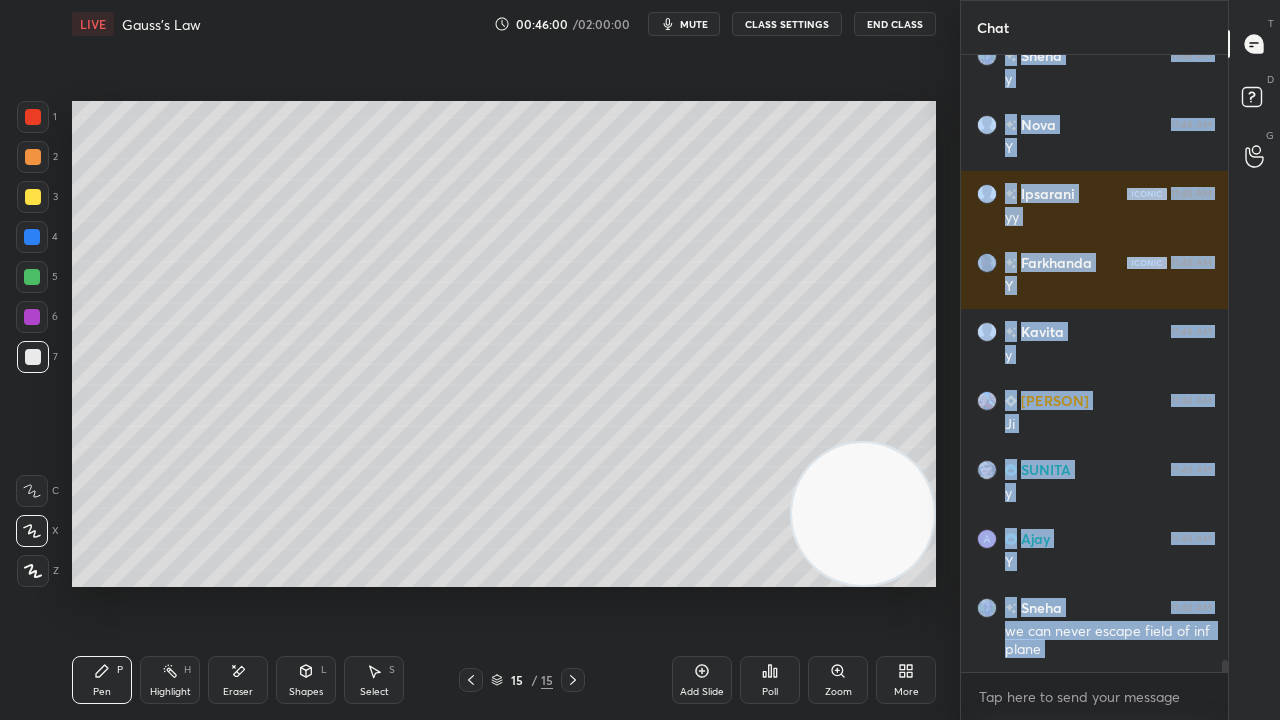 click on "mute" at bounding box center (694, 24) 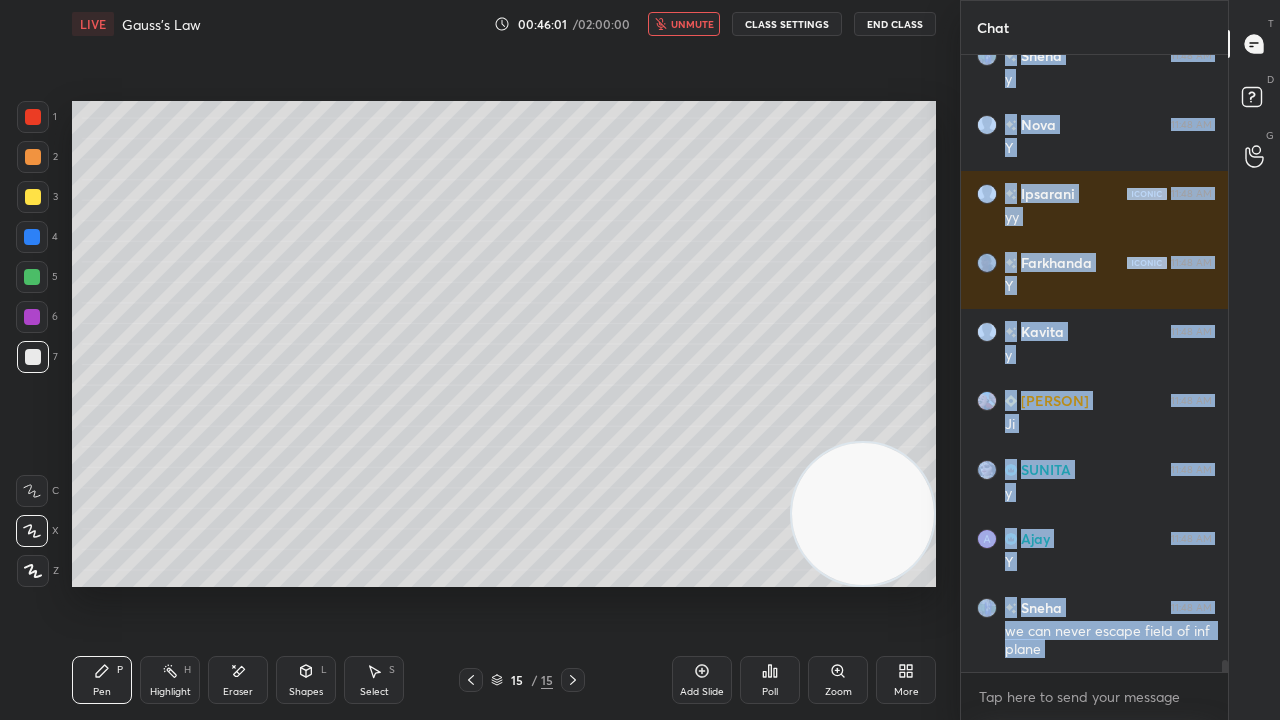 click on "unmute" at bounding box center (692, 24) 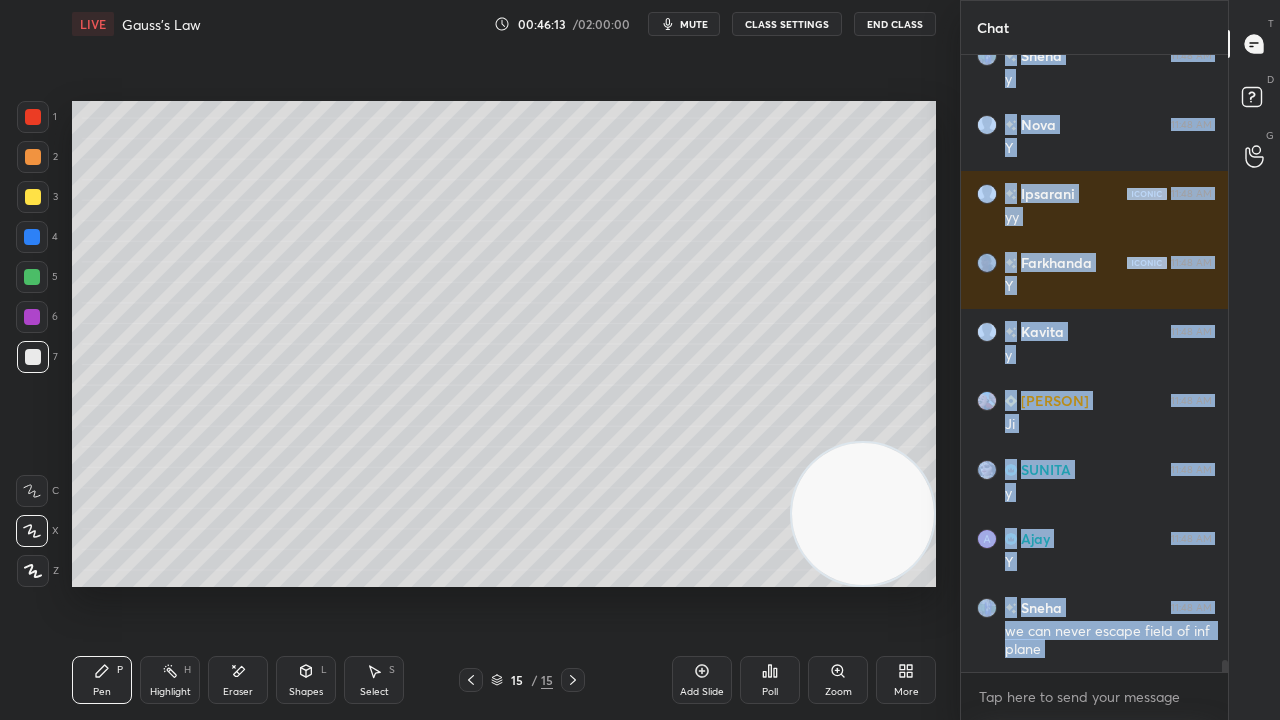scroll, scrollTop: 31262, scrollLeft: 0, axis: vertical 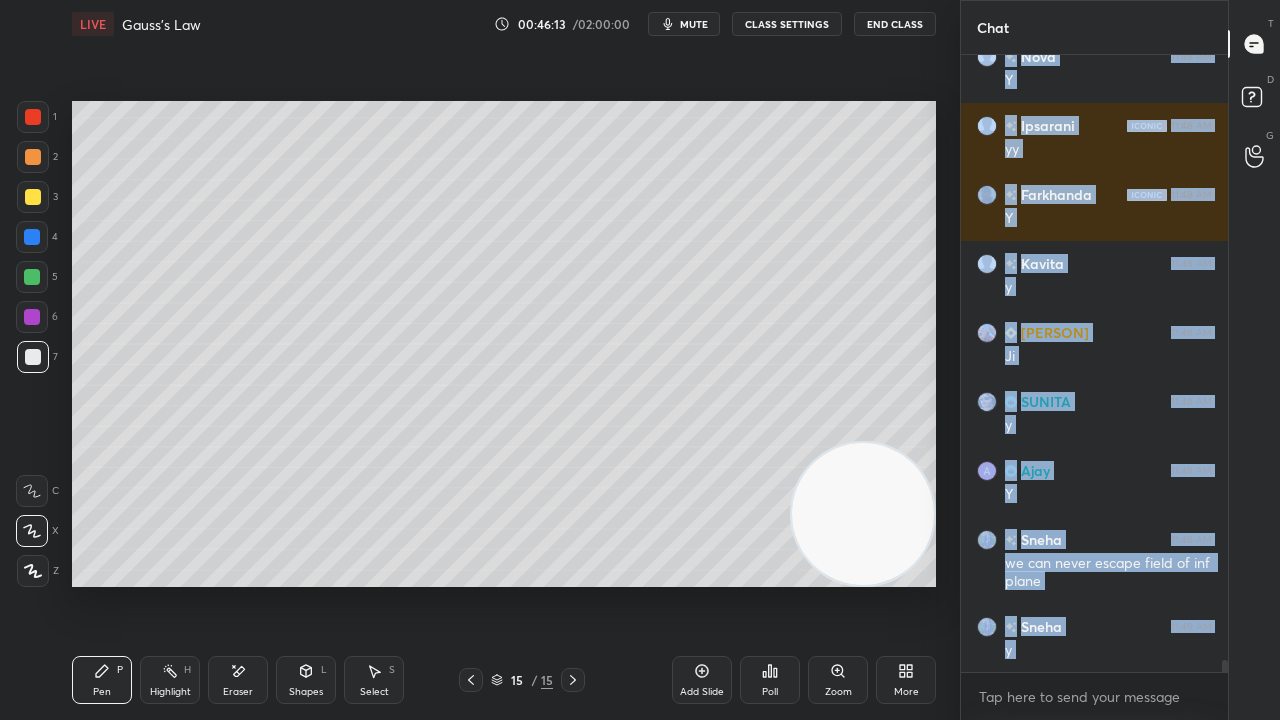 click on "Eraser" at bounding box center [238, 680] 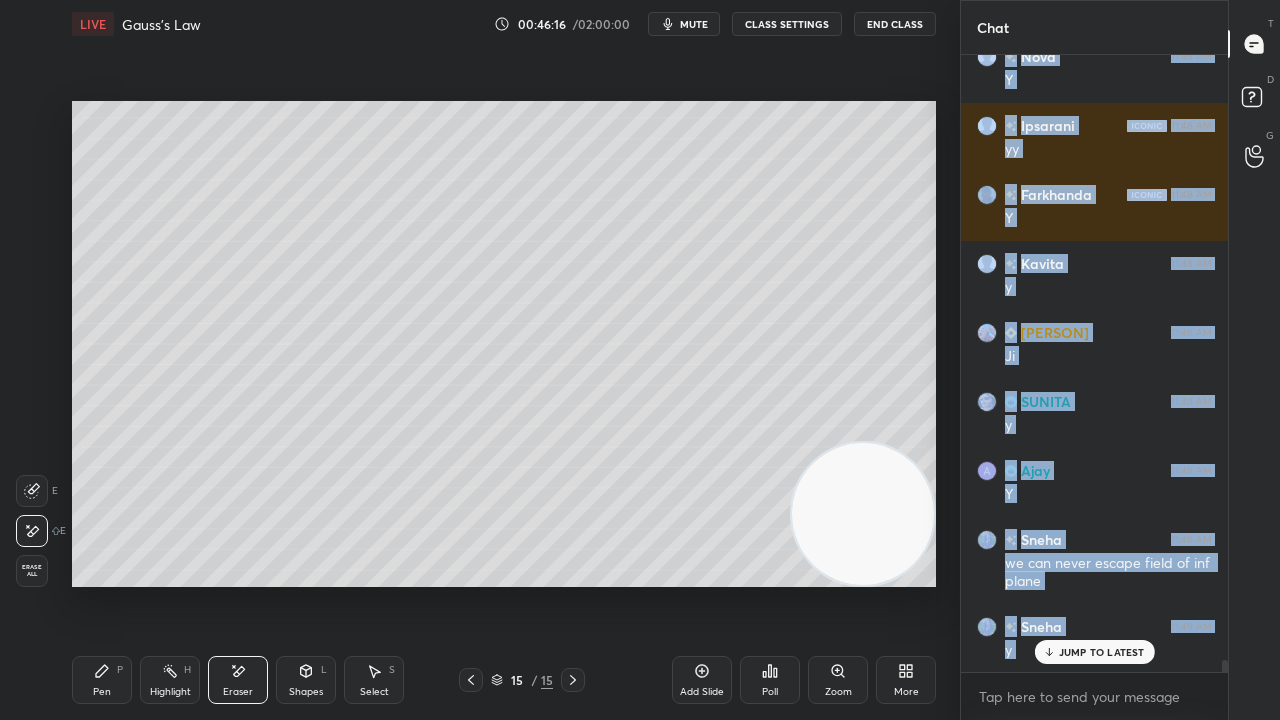 click on "Pen P" at bounding box center [102, 680] 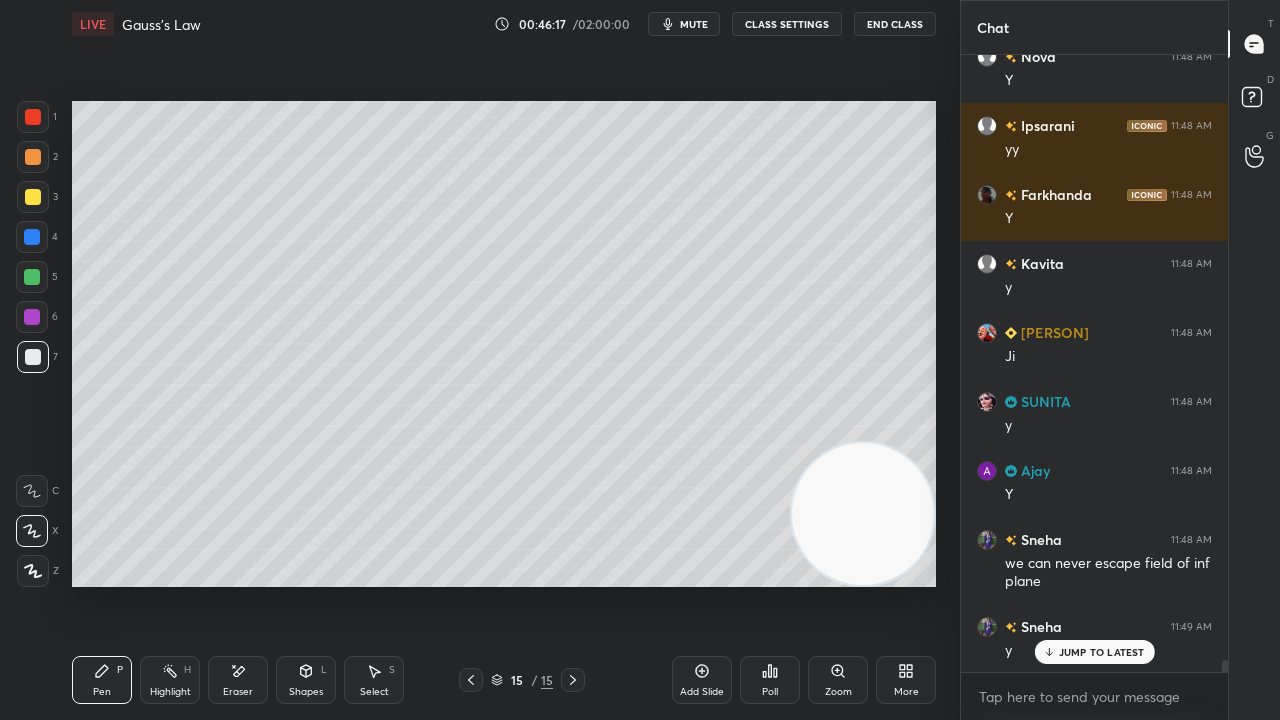 drag, startPoint x: 1096, startPoint y: 656, endPoint x: 1090, endPoint y: 694, distance: 38.470768 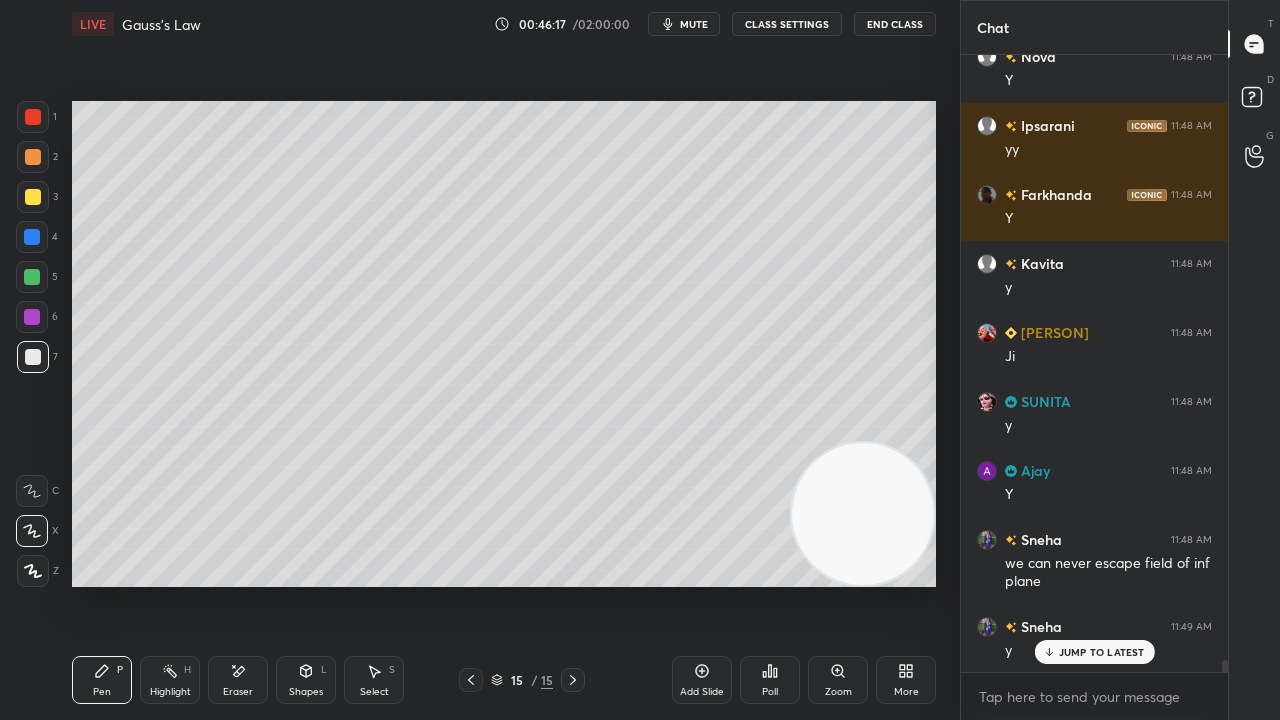 click on "JUMP TO LATEST" at bounding box center (1094, 652) 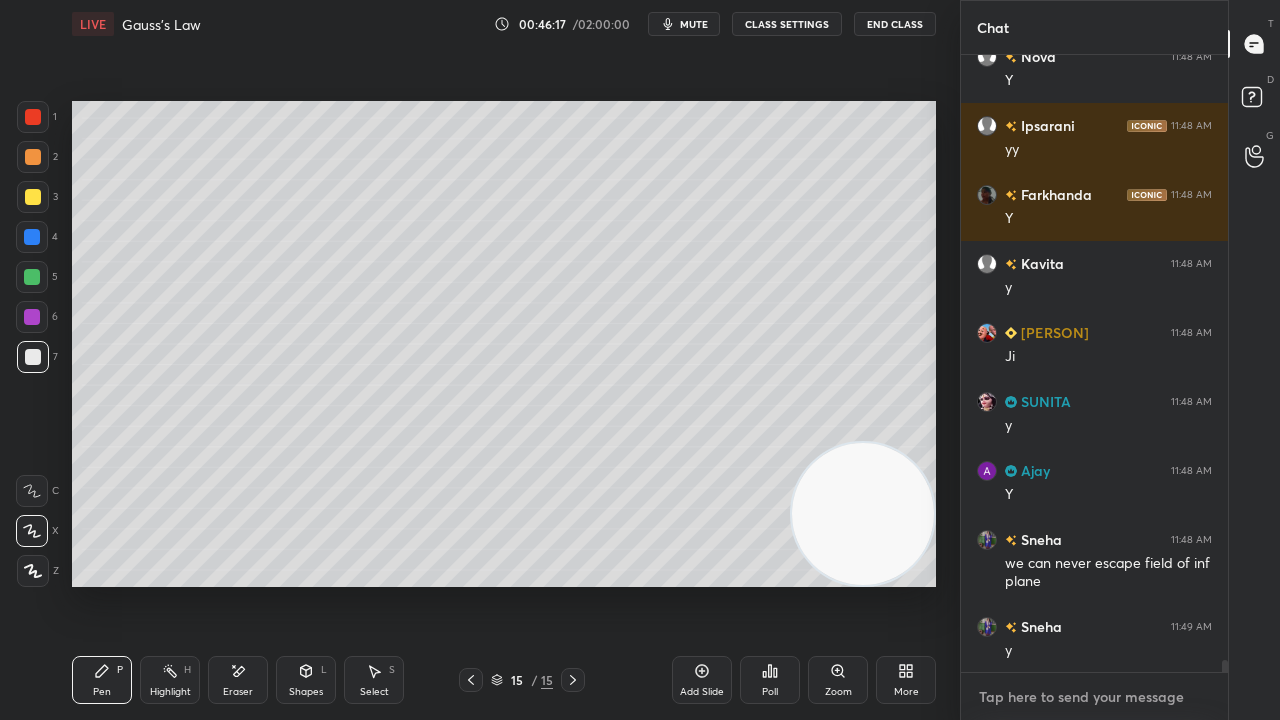 click at bounding box center [1094, 697] 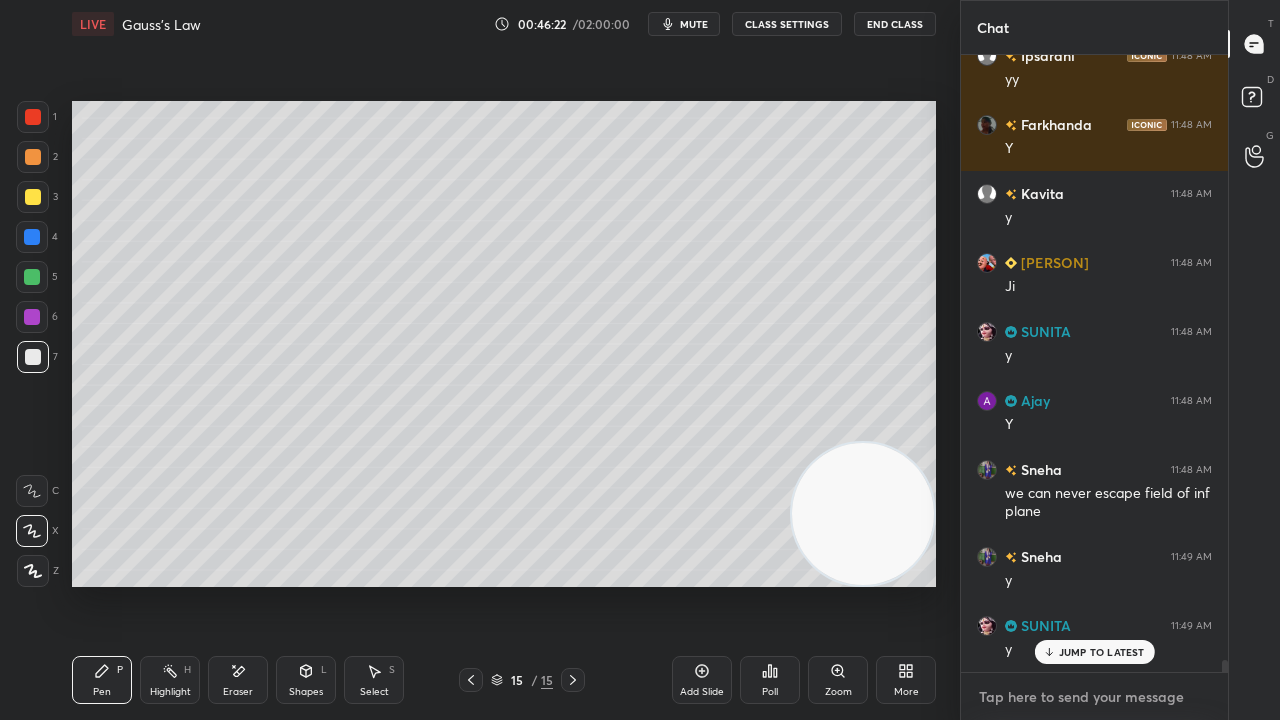 scroll, scrollTop: 31400, scrollLeft: 0, axis: vertical 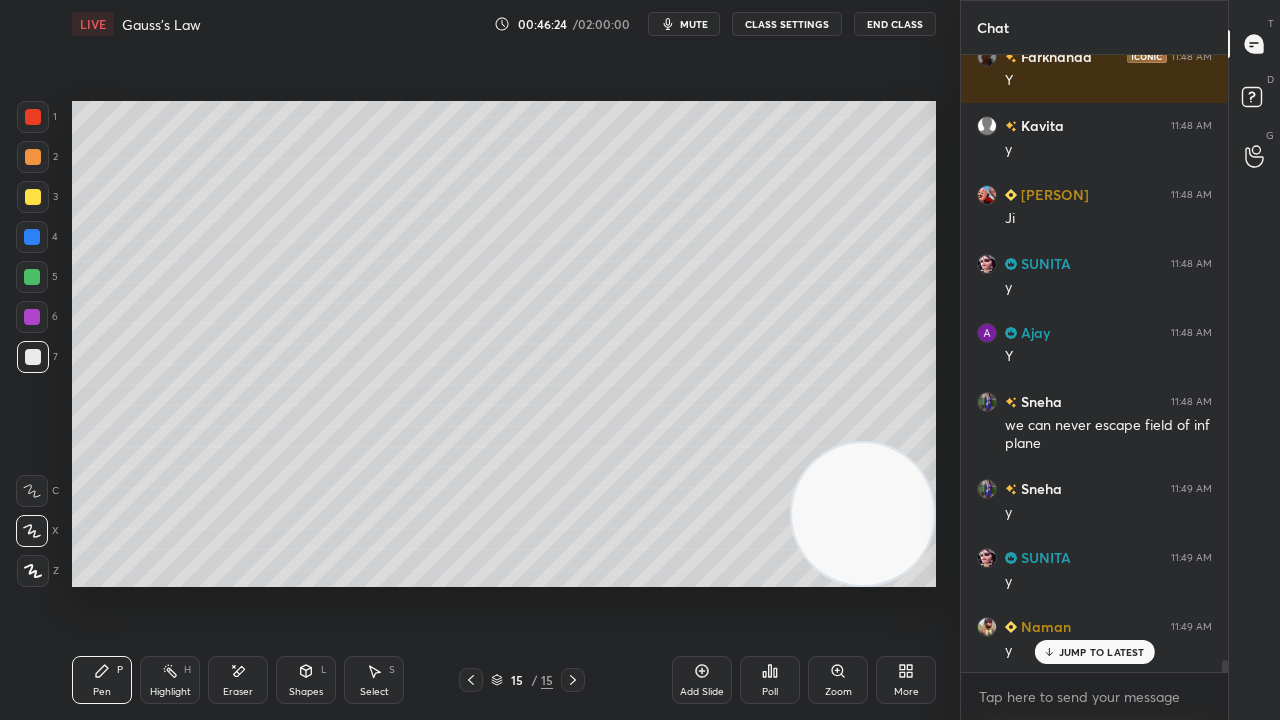 click on "mute" at bounding box center (684, 24) 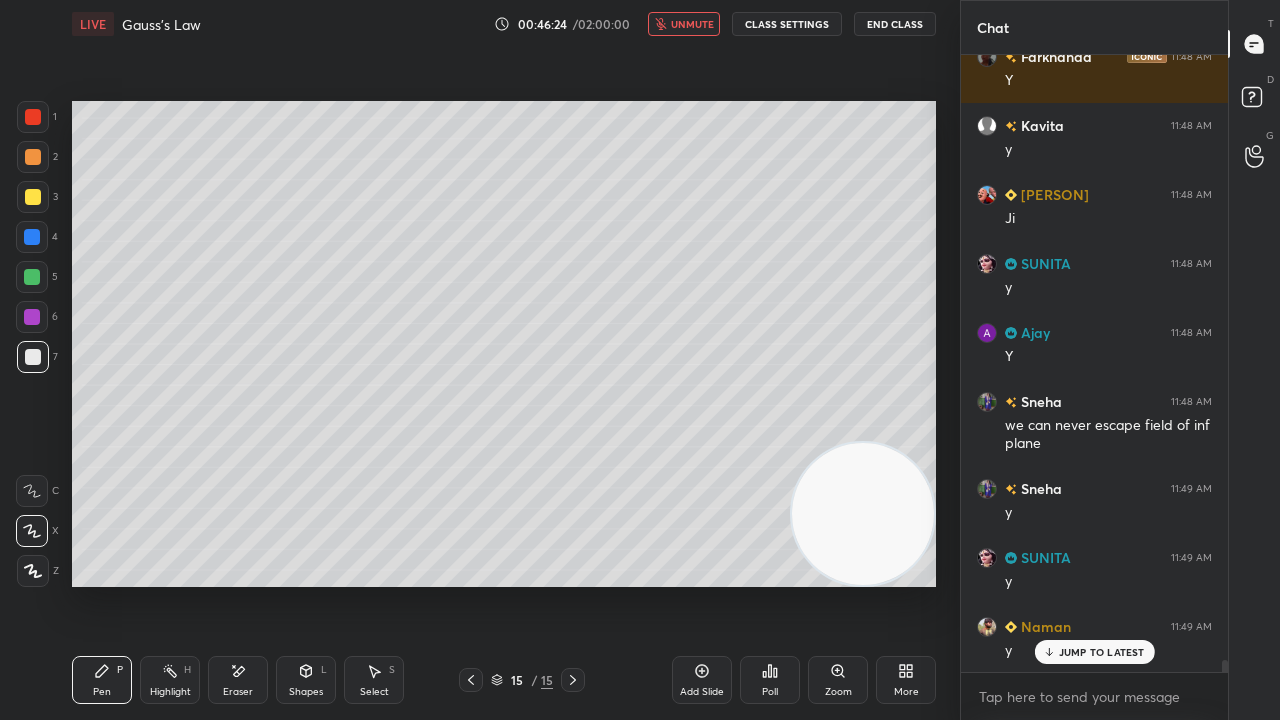click on "unmute" at bounding box center [692, 24] 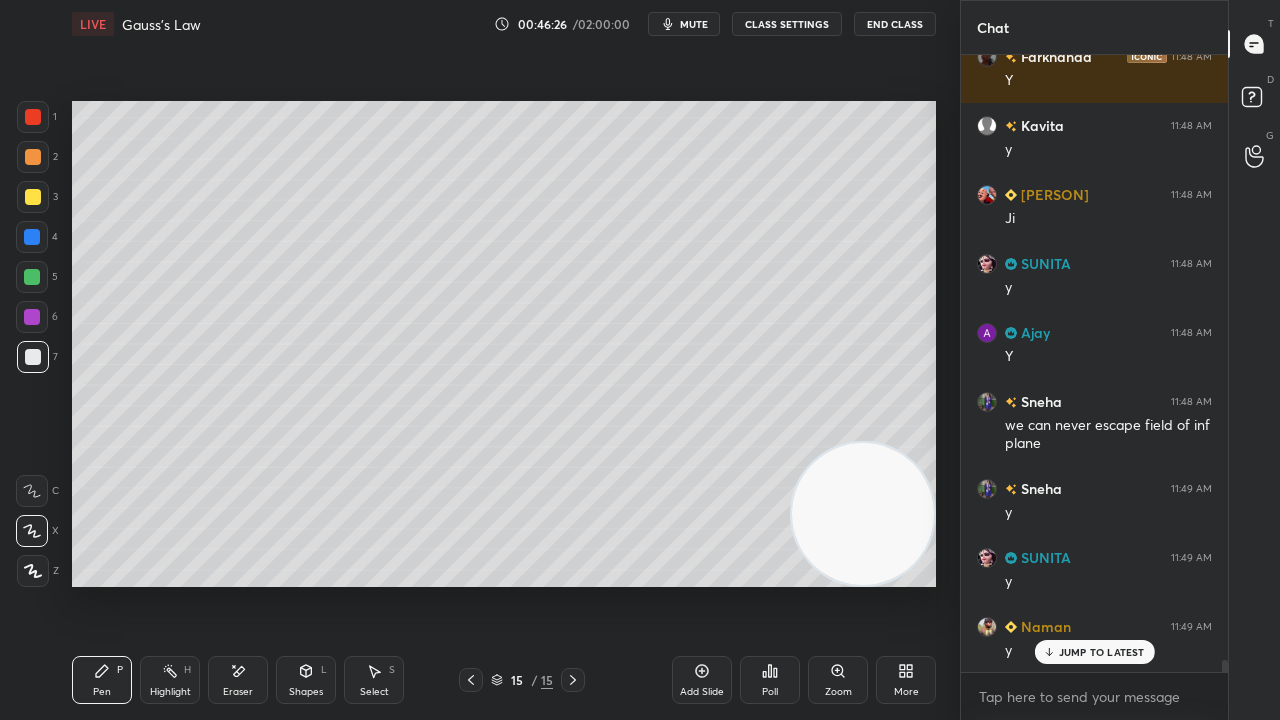 drag, startPoint x: 1094, startPoint y: 655, endPoint x: 1088, endPoint y: 719, distance: 64.28063 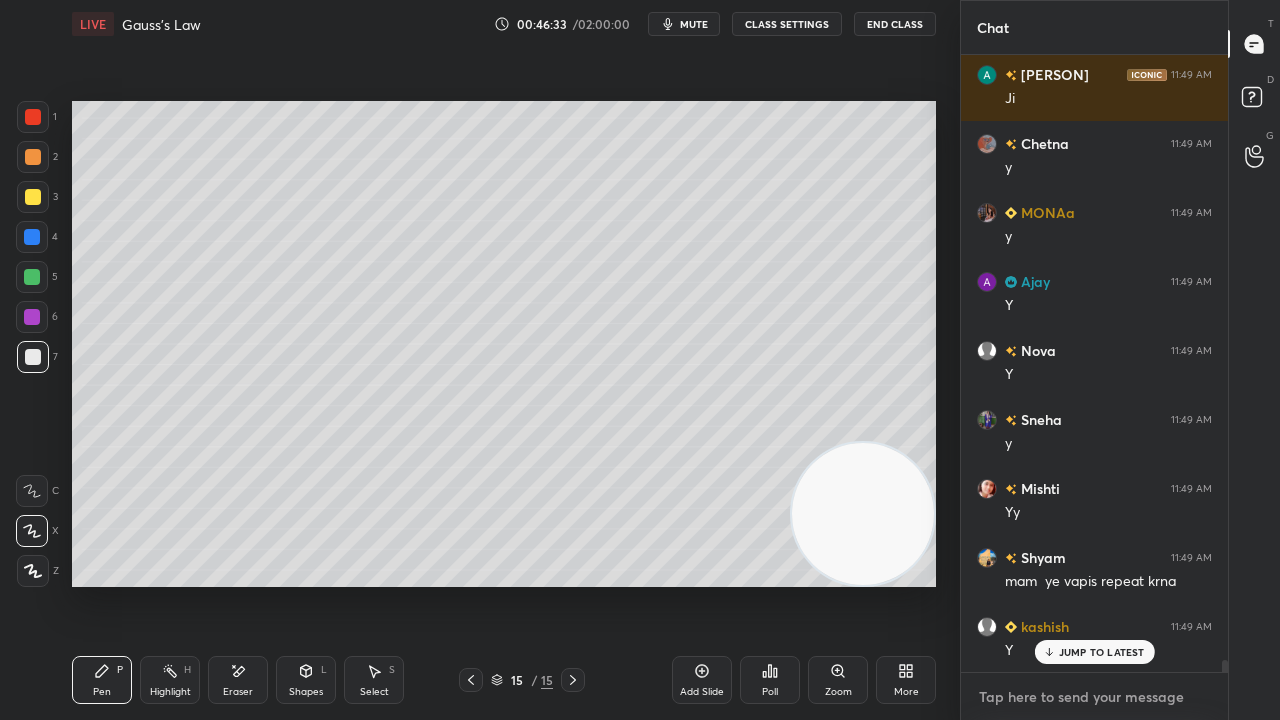 scroll, scrollTop: 32298, scrollLeft: 0, axis: vertical 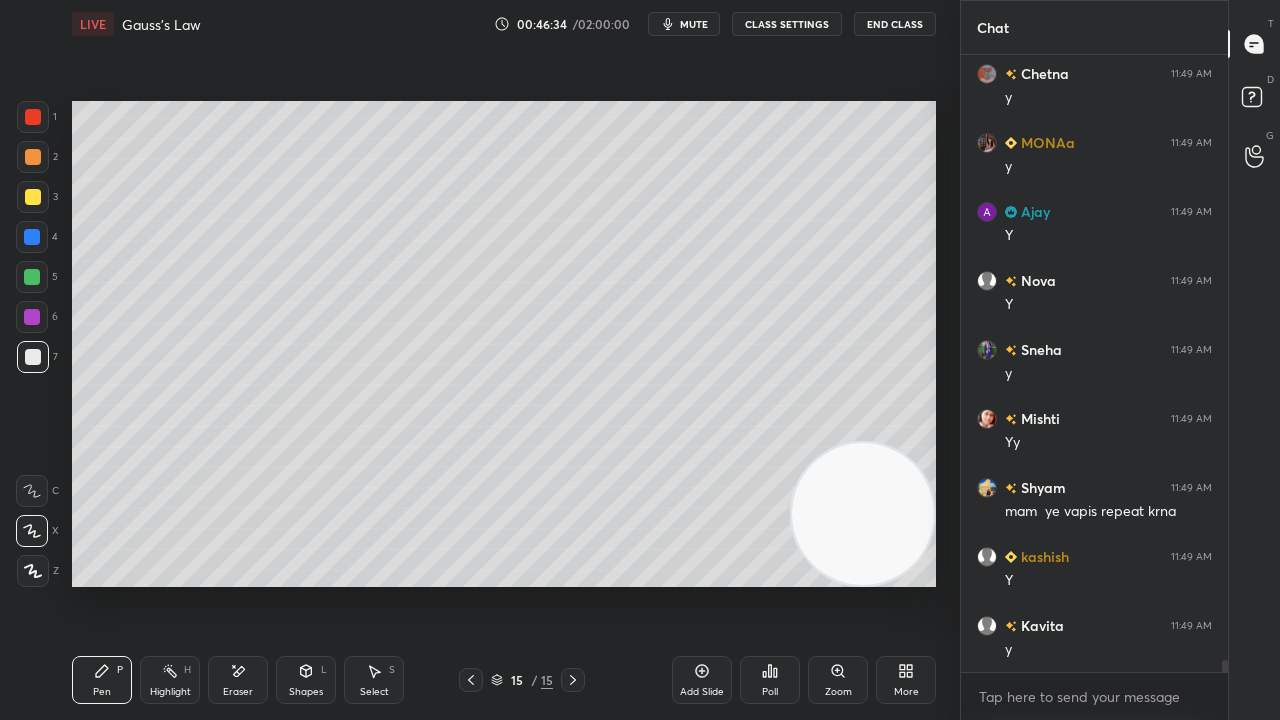 click on "Add Slide" at bounding box center (702, 692) 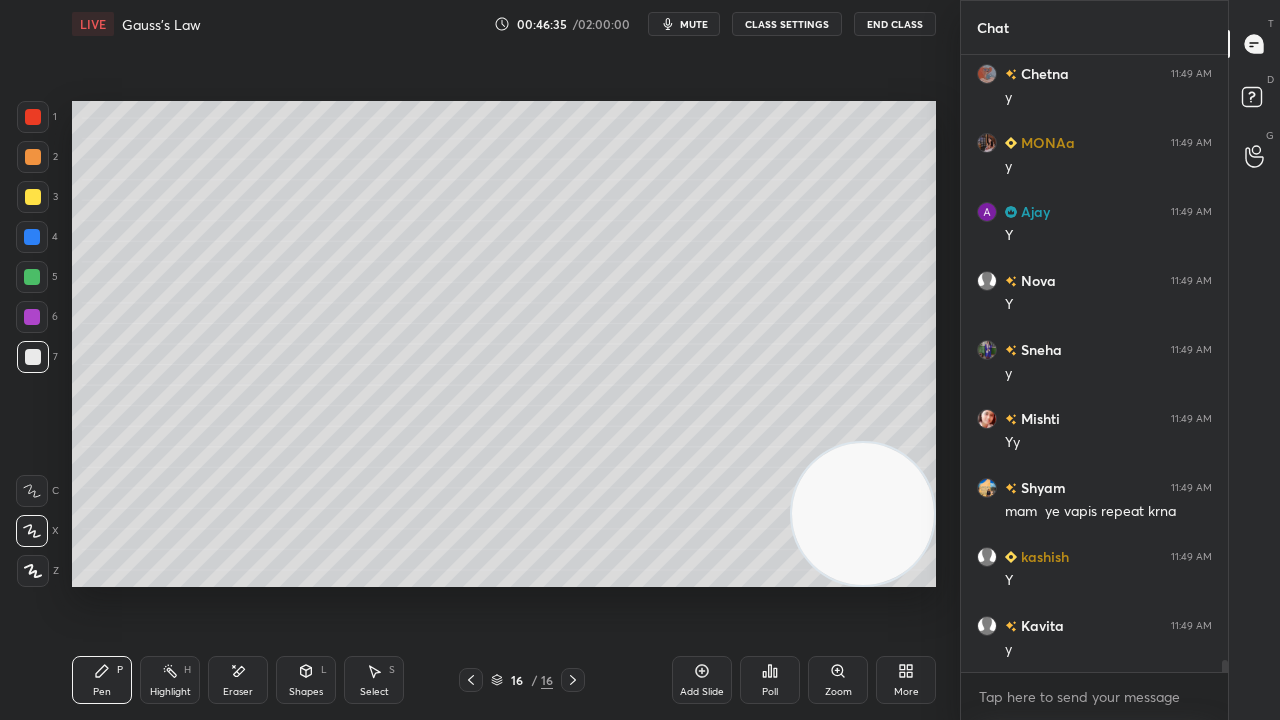 click at bounding box center [33, 197] 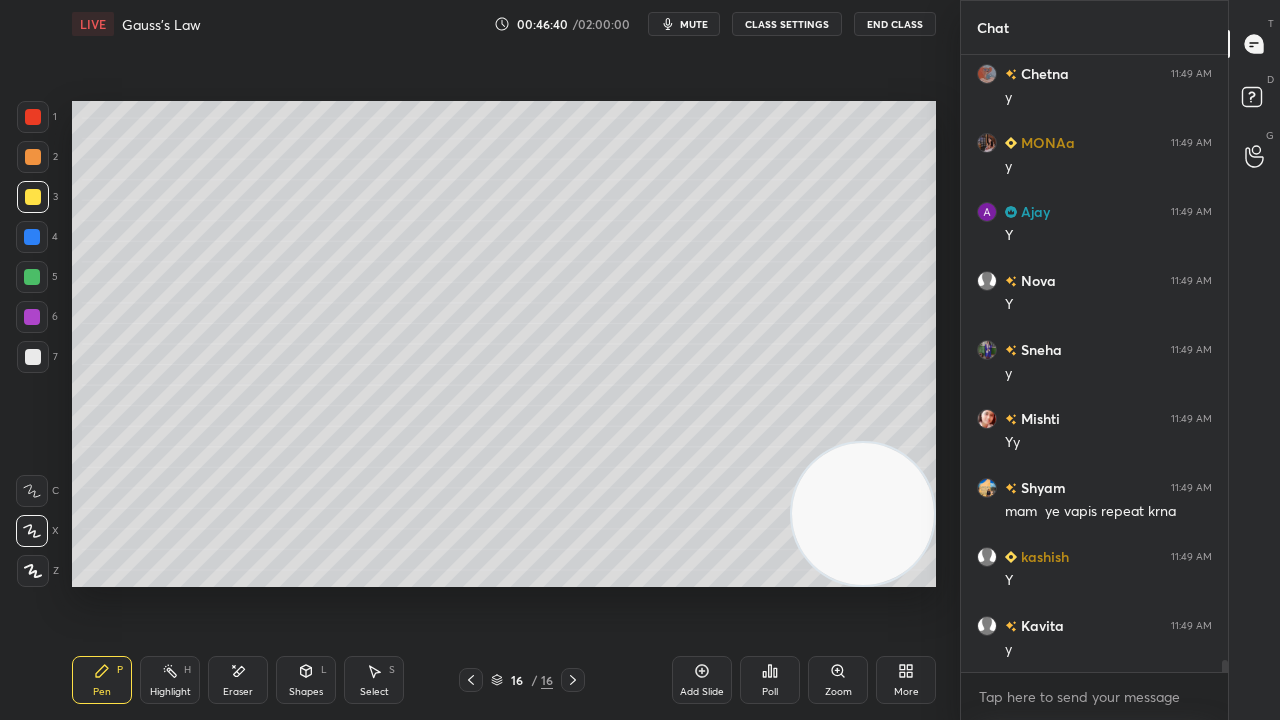 click 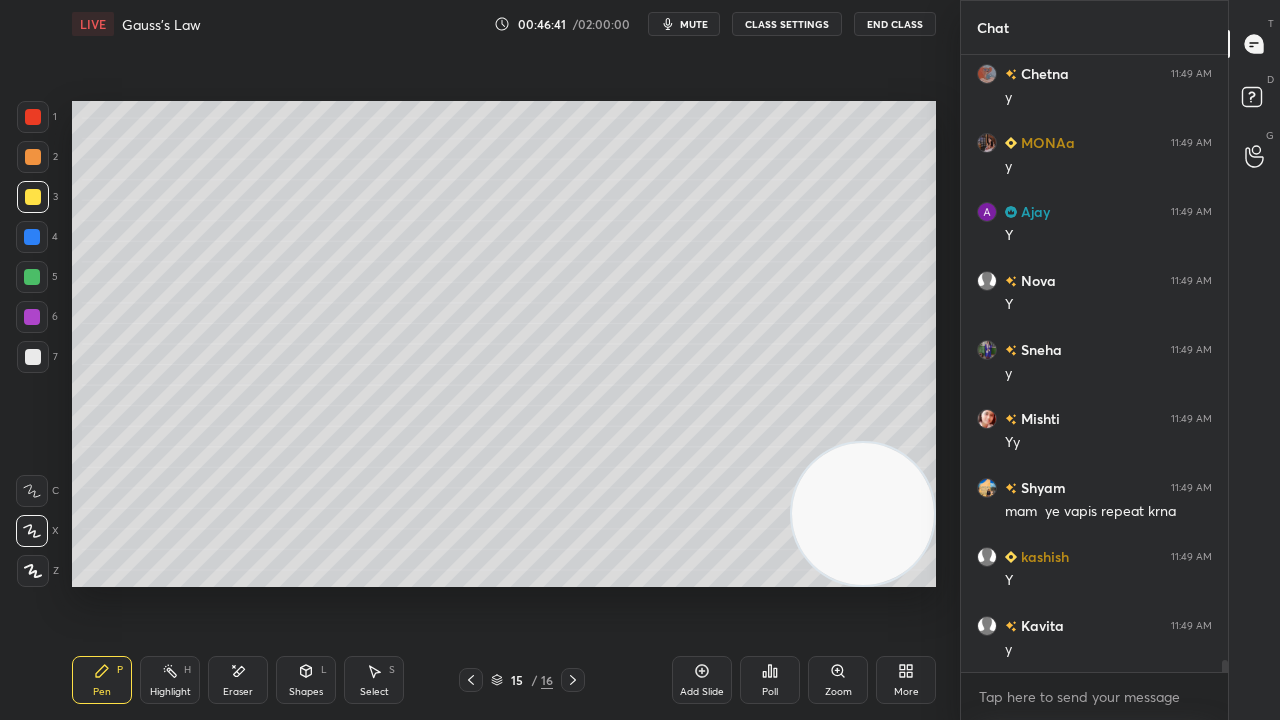click on "mute" at bounding box center [694, 24] 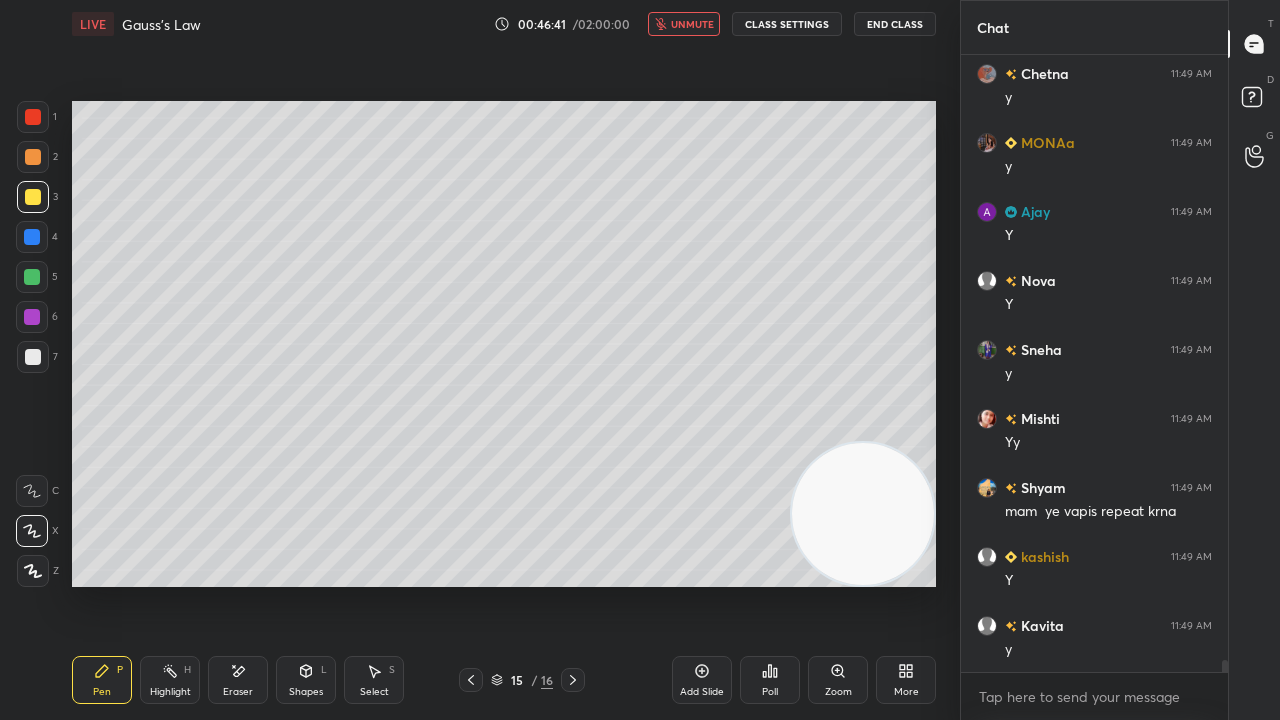 click on "unmute" at bounding box center [692, 24] 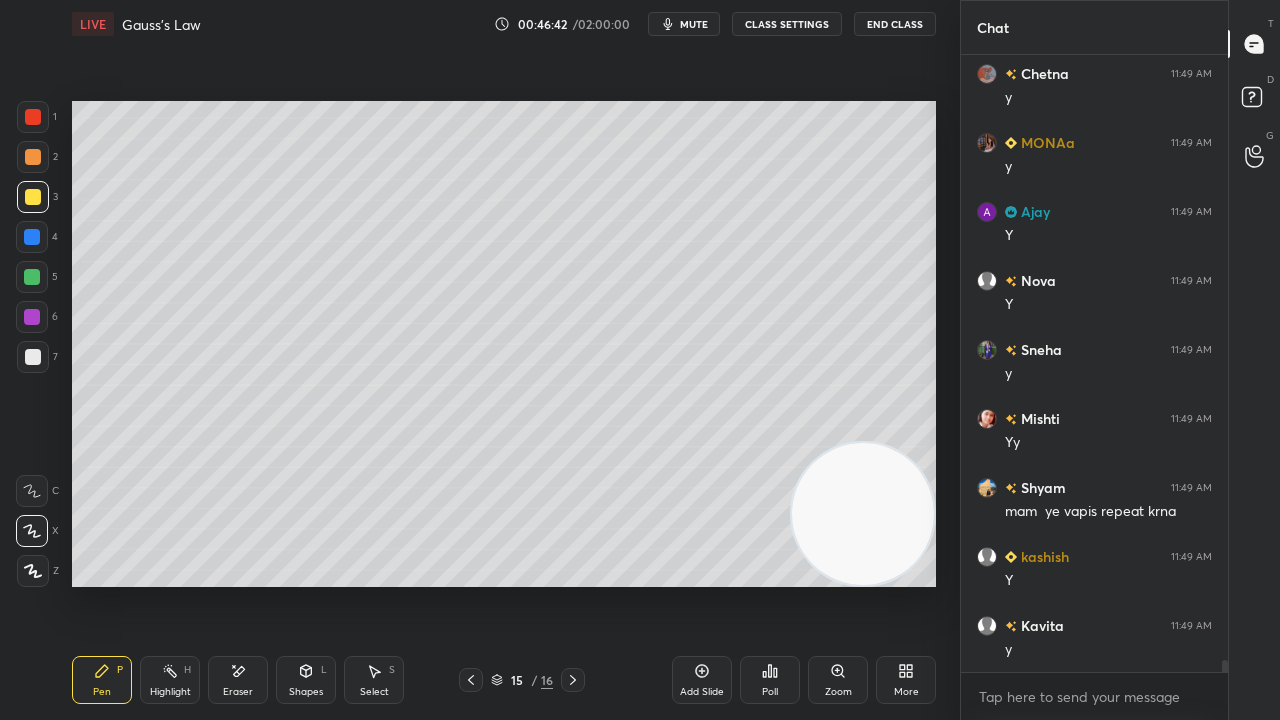 click 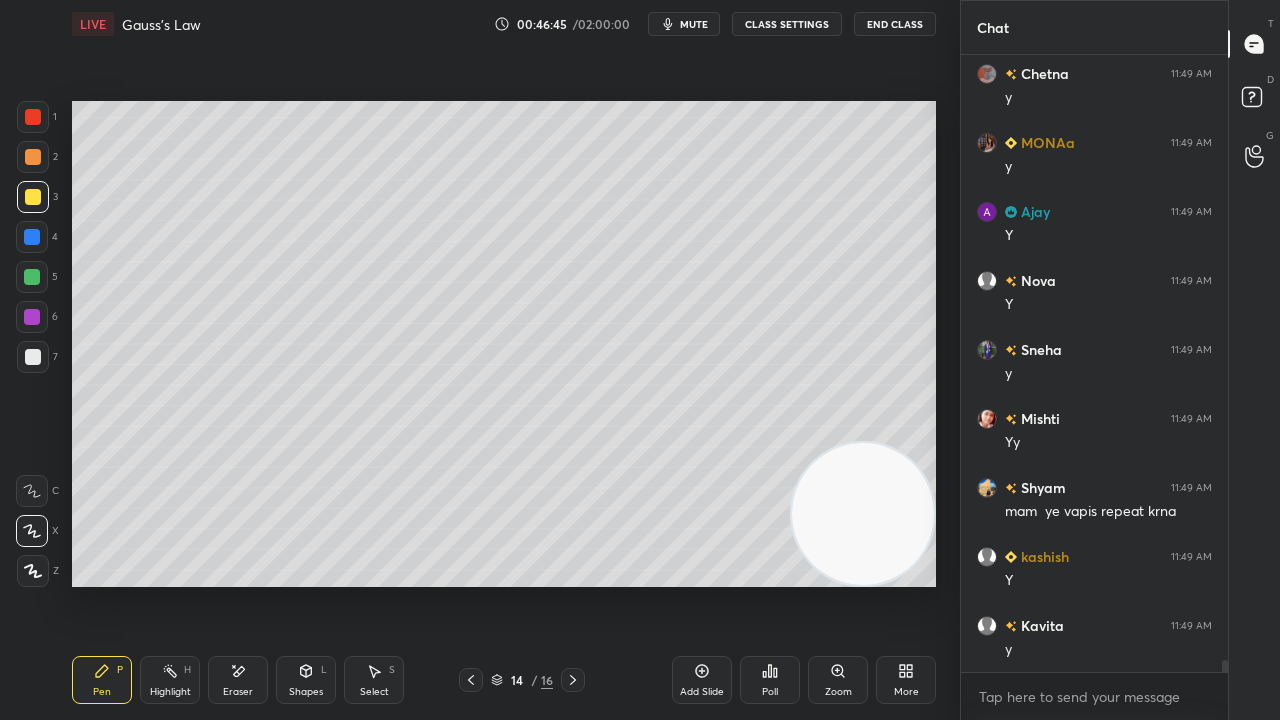 scroll, scrollTop: 32366, scrollLeft: 0, axis: vertical 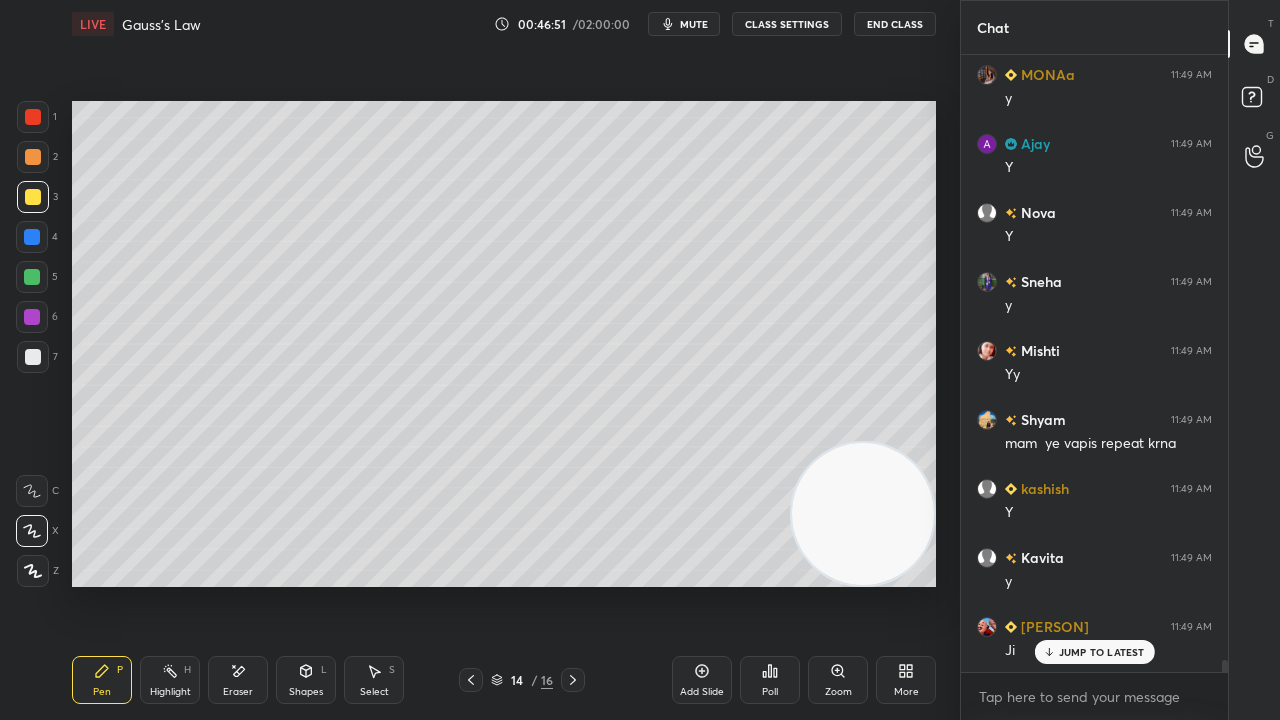 click on "mute" at bounding box center [694, 24] 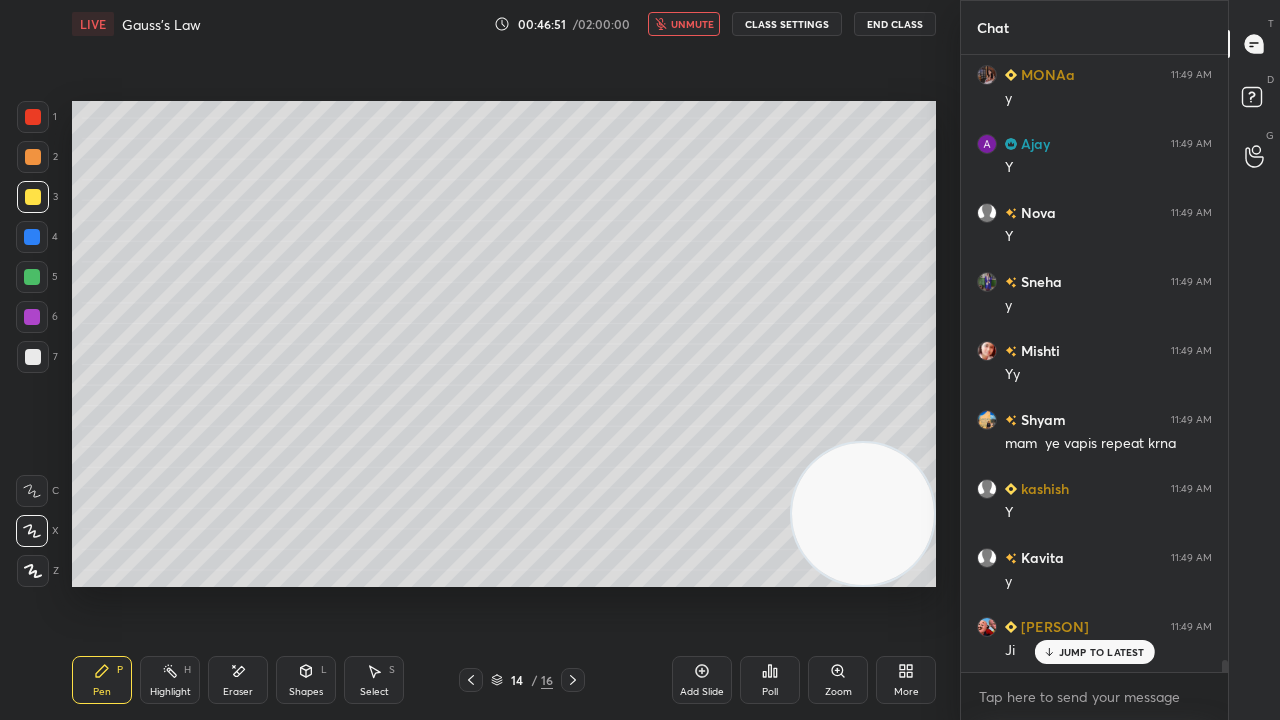 drag, startPoint x: 692, startPoint y: 20, endPoint x: 644, endPoint y: 41, distance: 52.392746 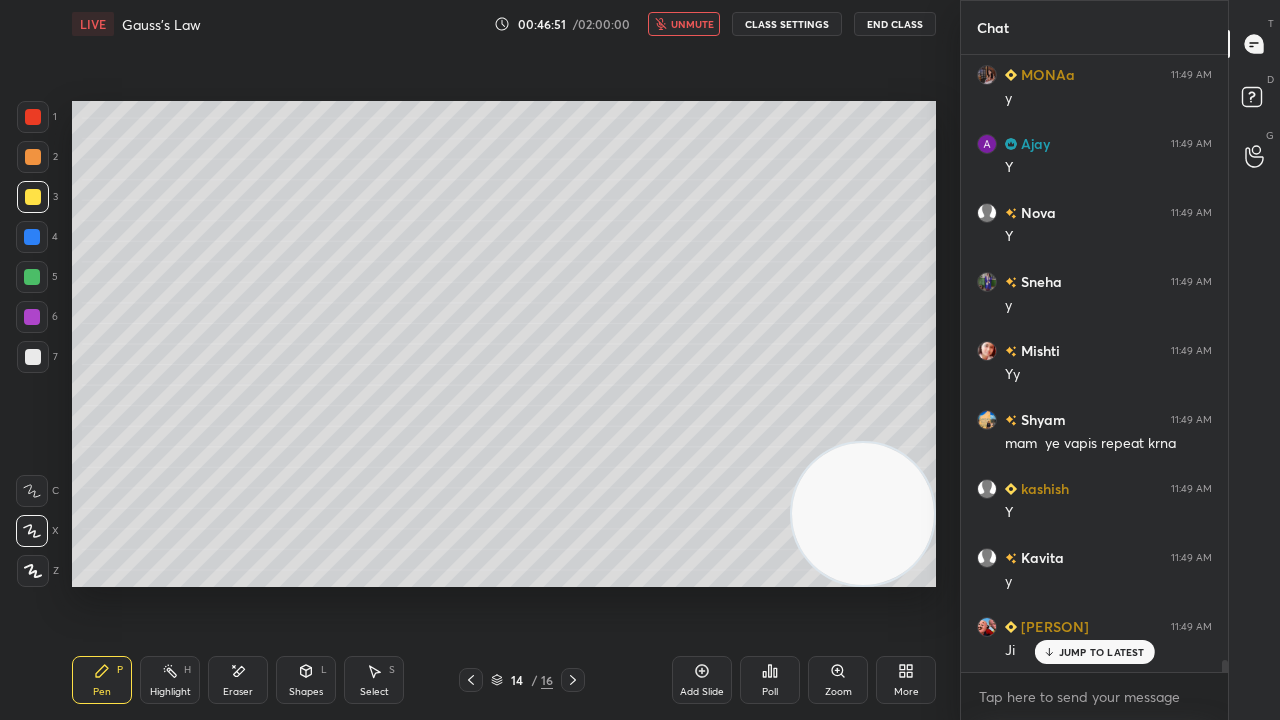 click on "unmute" at bounding box center [692, 24] 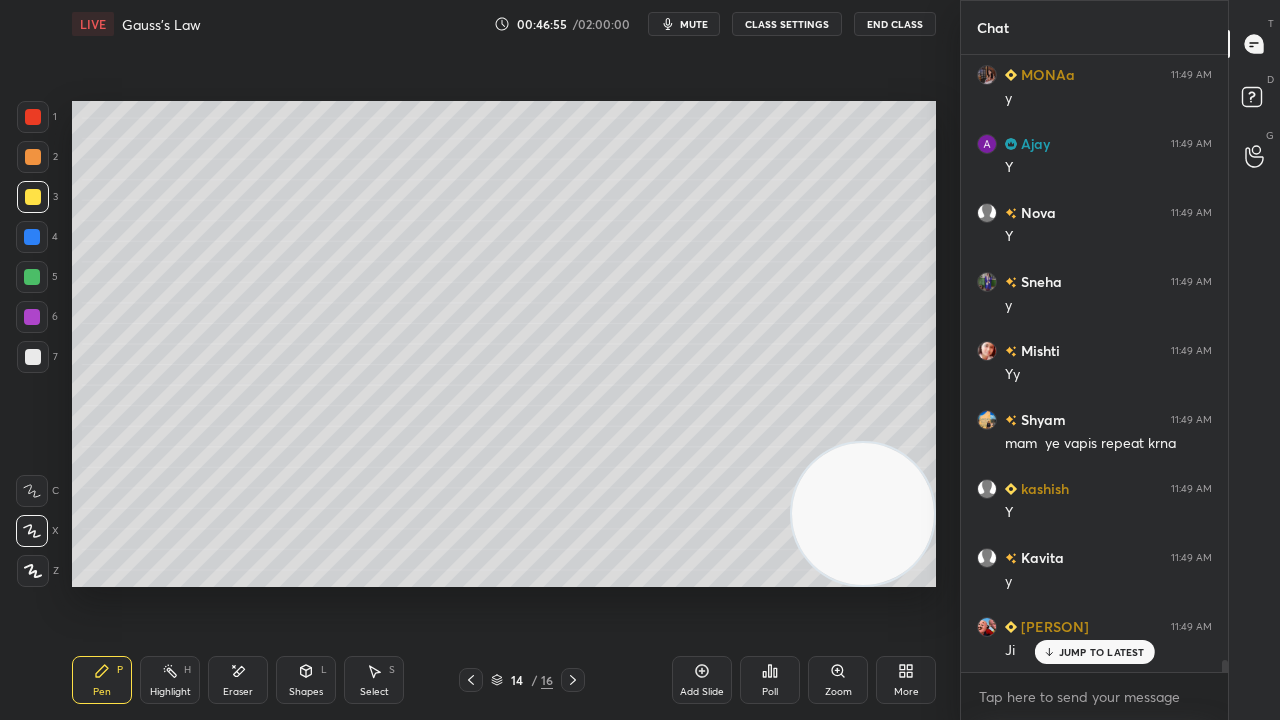 click on "mute" at bounding box center [694, 24] 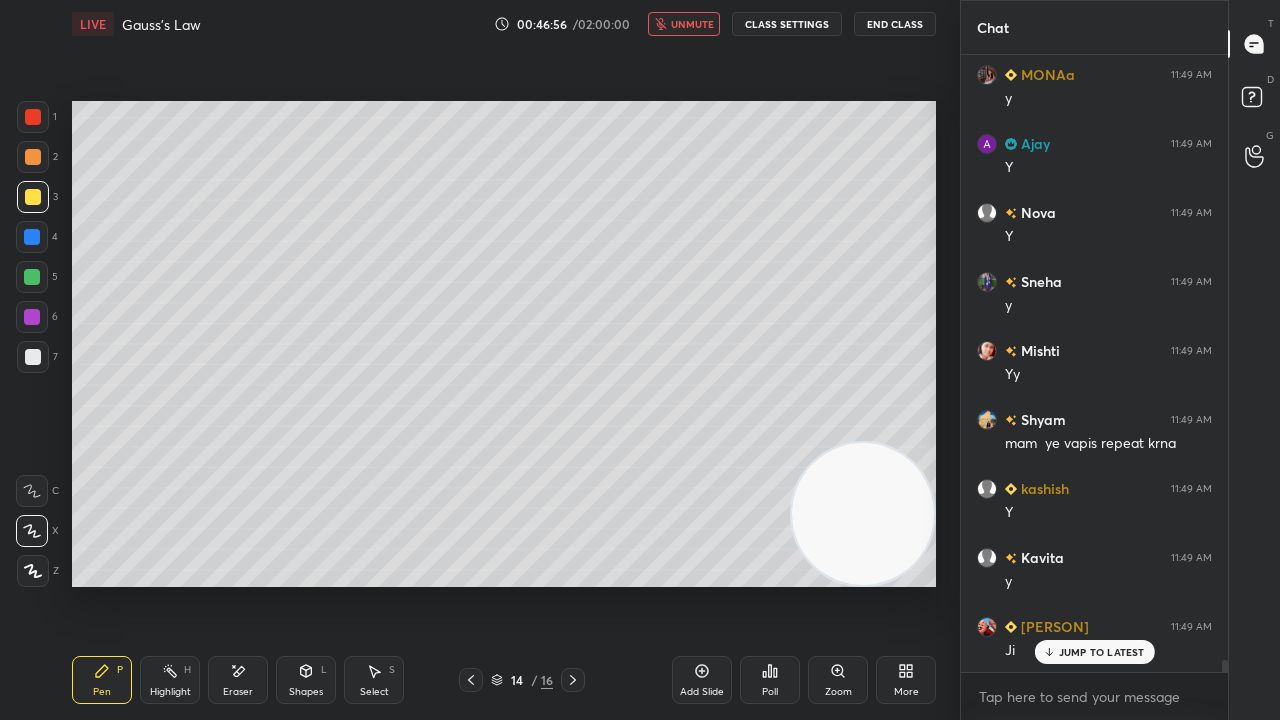 click on "unmute" at bounding box center [692, 24] 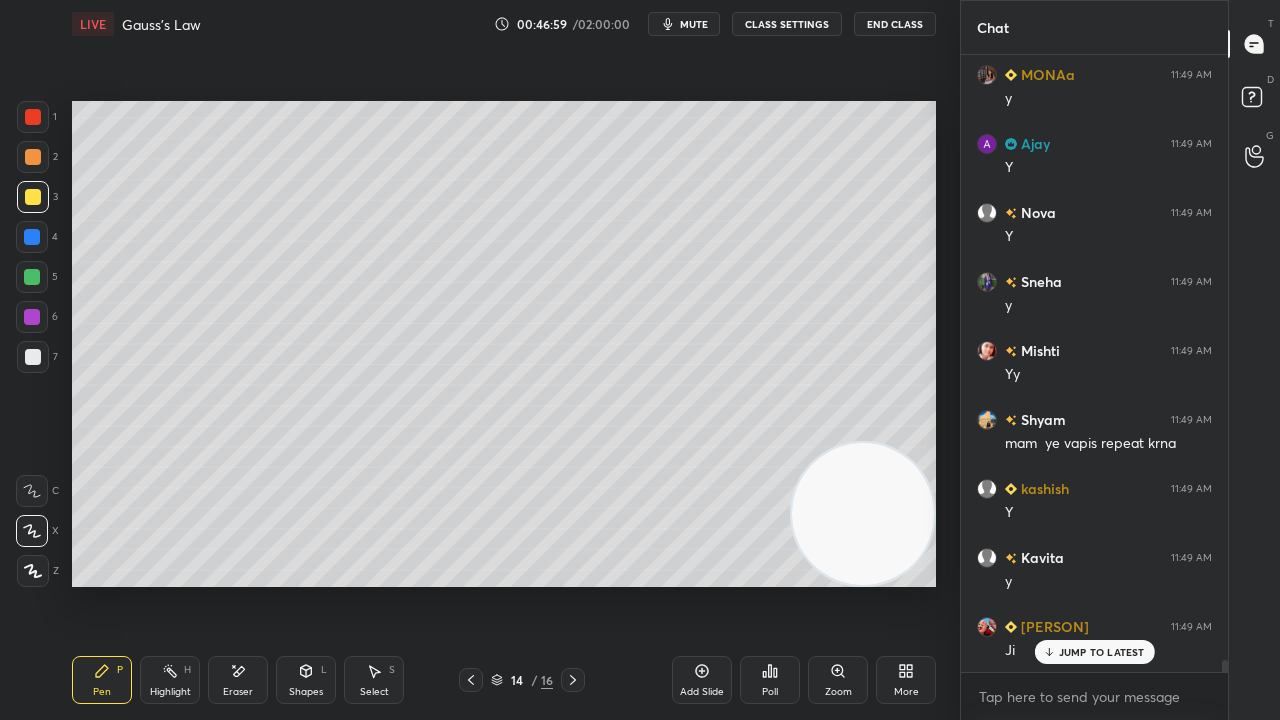 click on "JUMP TO LATEST" at bounding box center [1102, 652] 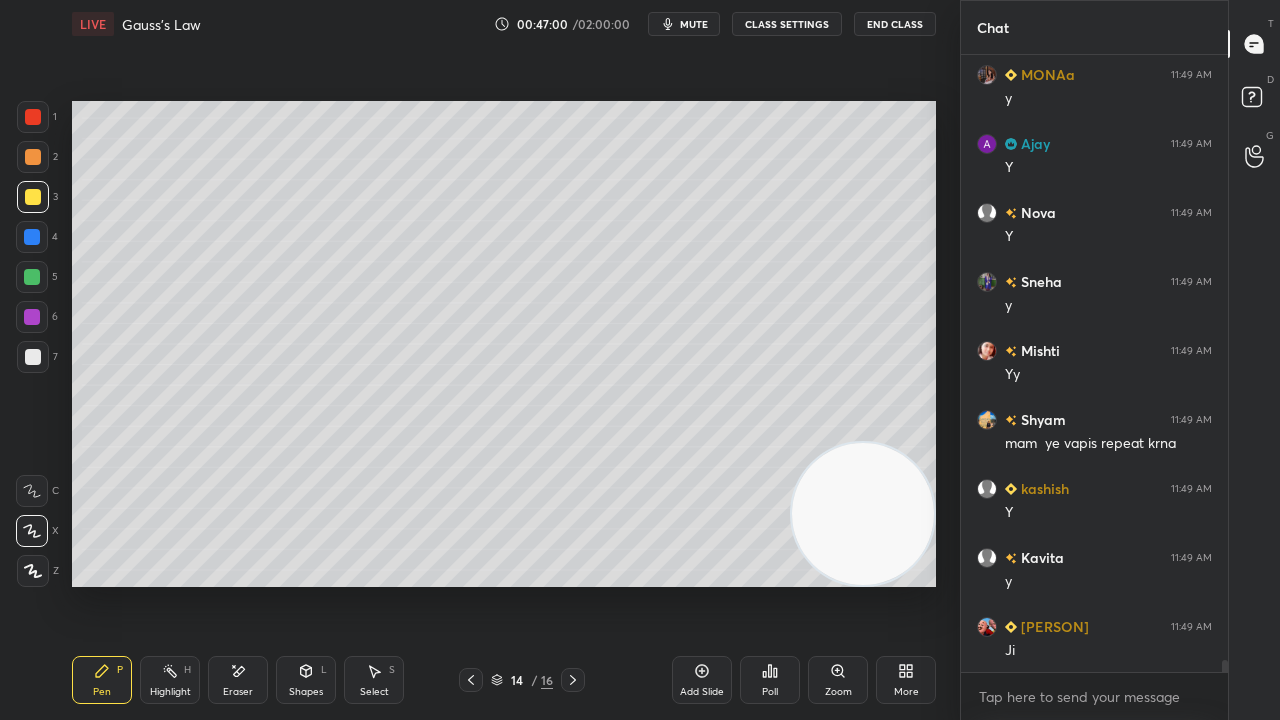 click on "mute" at bounding box center [694, 24] 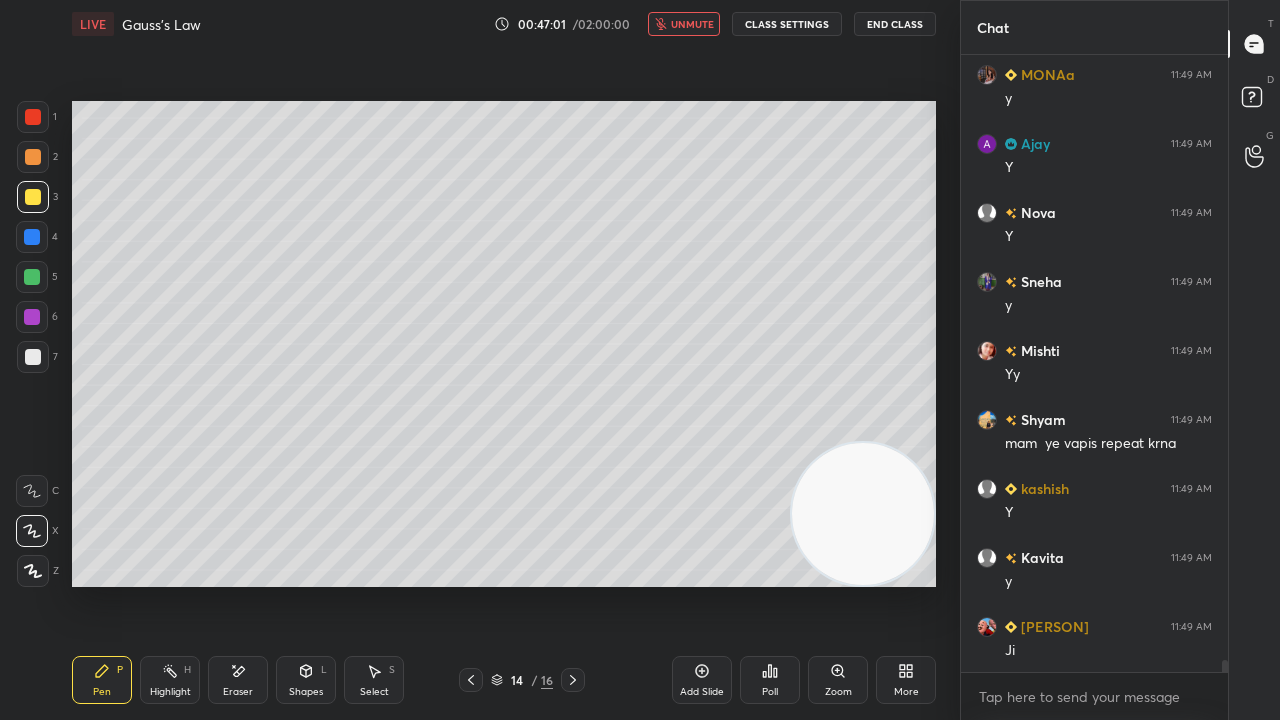 click on "unmute" at bounding box center [692, 24] 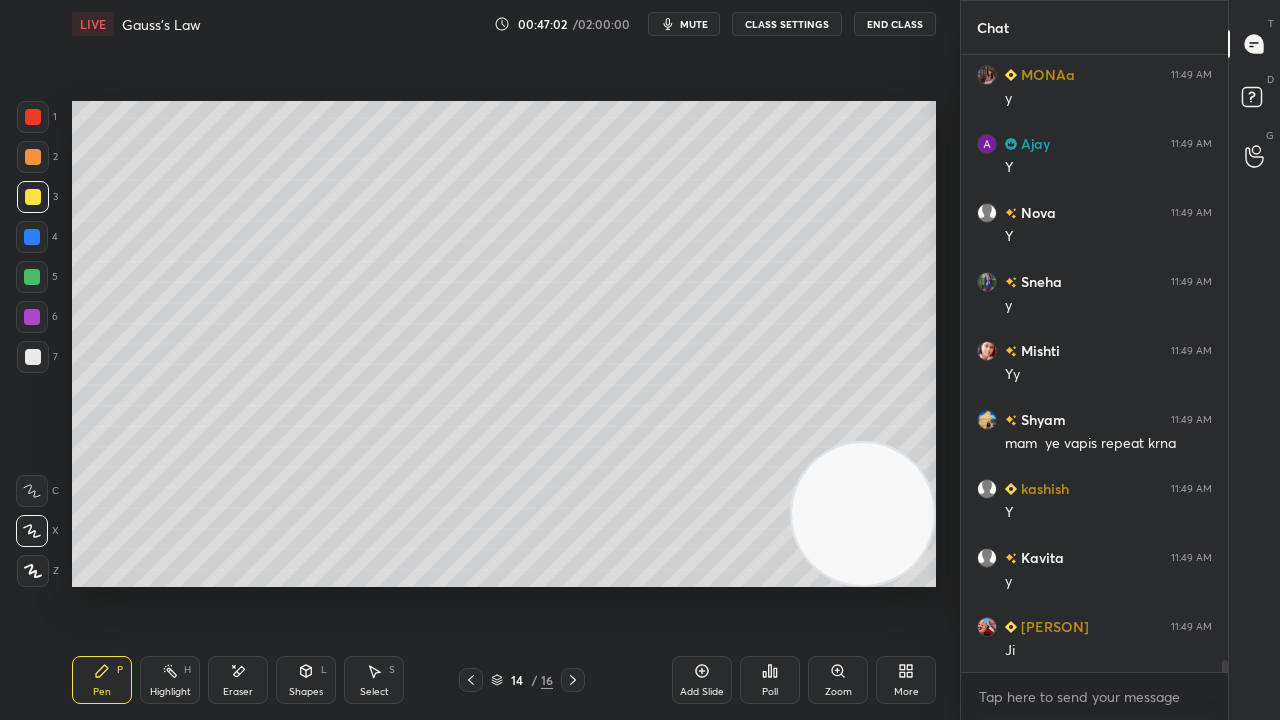 click on "mute" at bounding box center [694, 24] 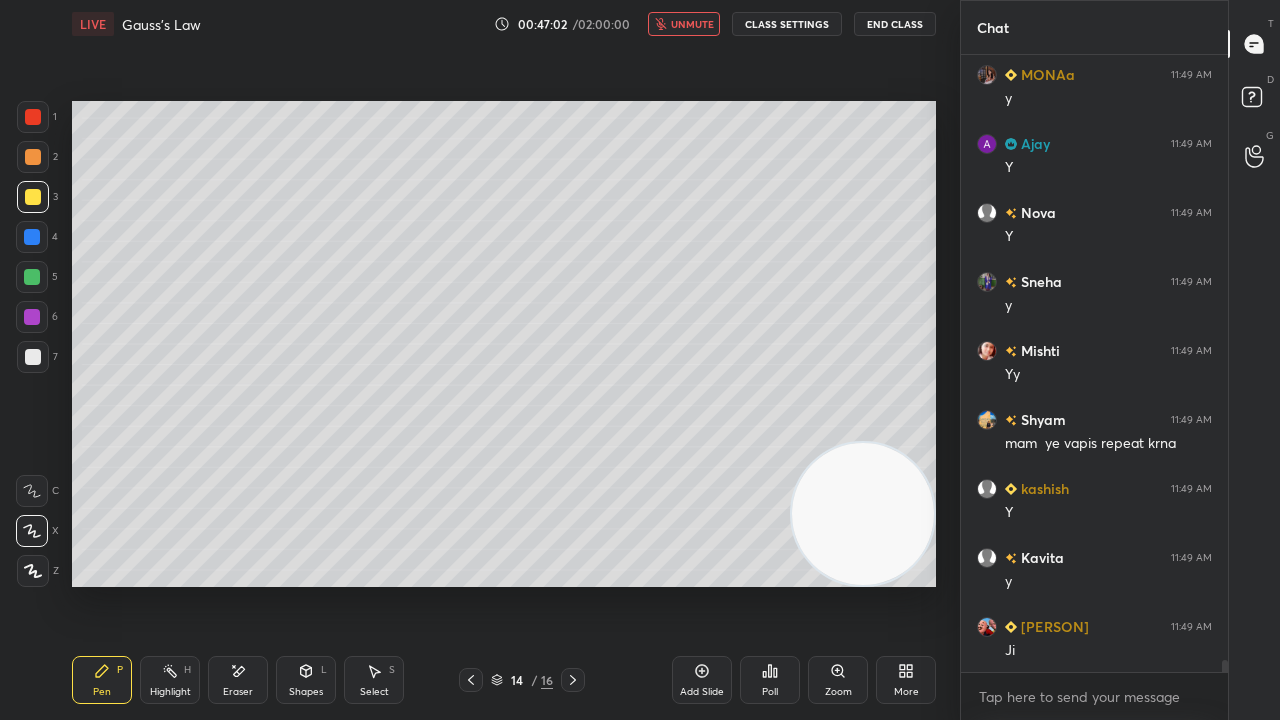 click on "unmute" at bounding box center (692, 24) 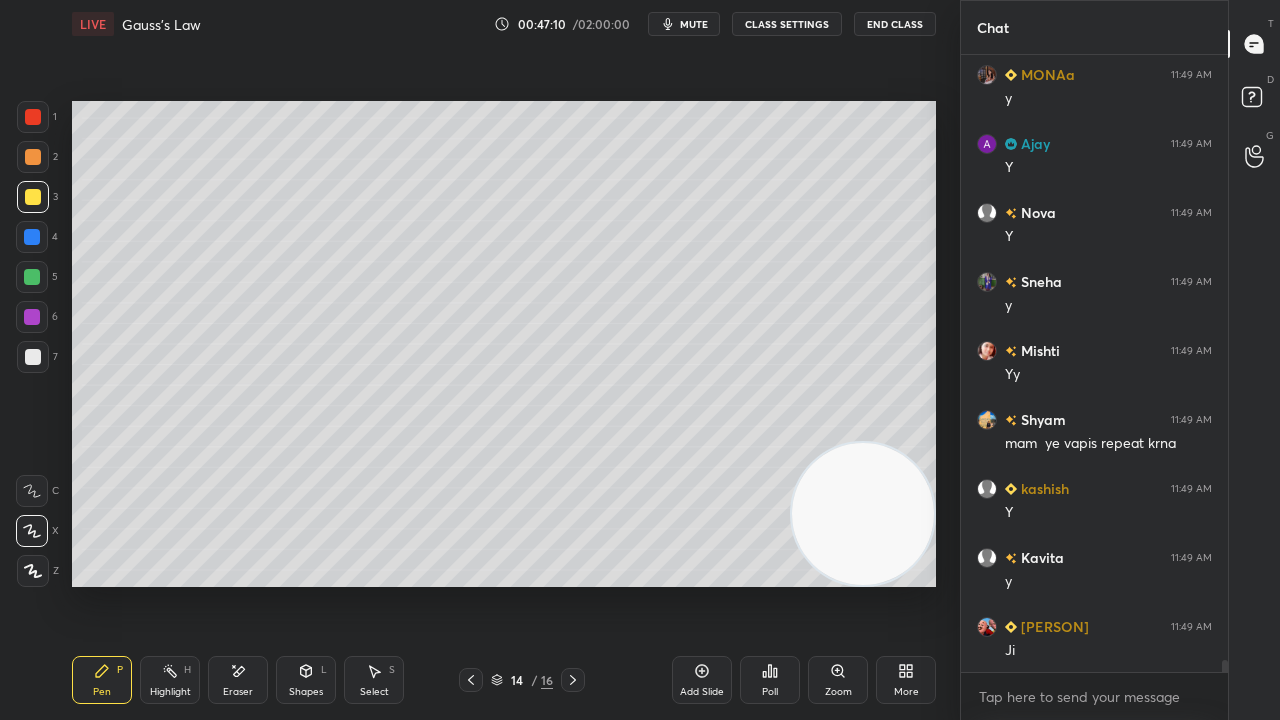 click on "mute" at bounding box center [694, 24] 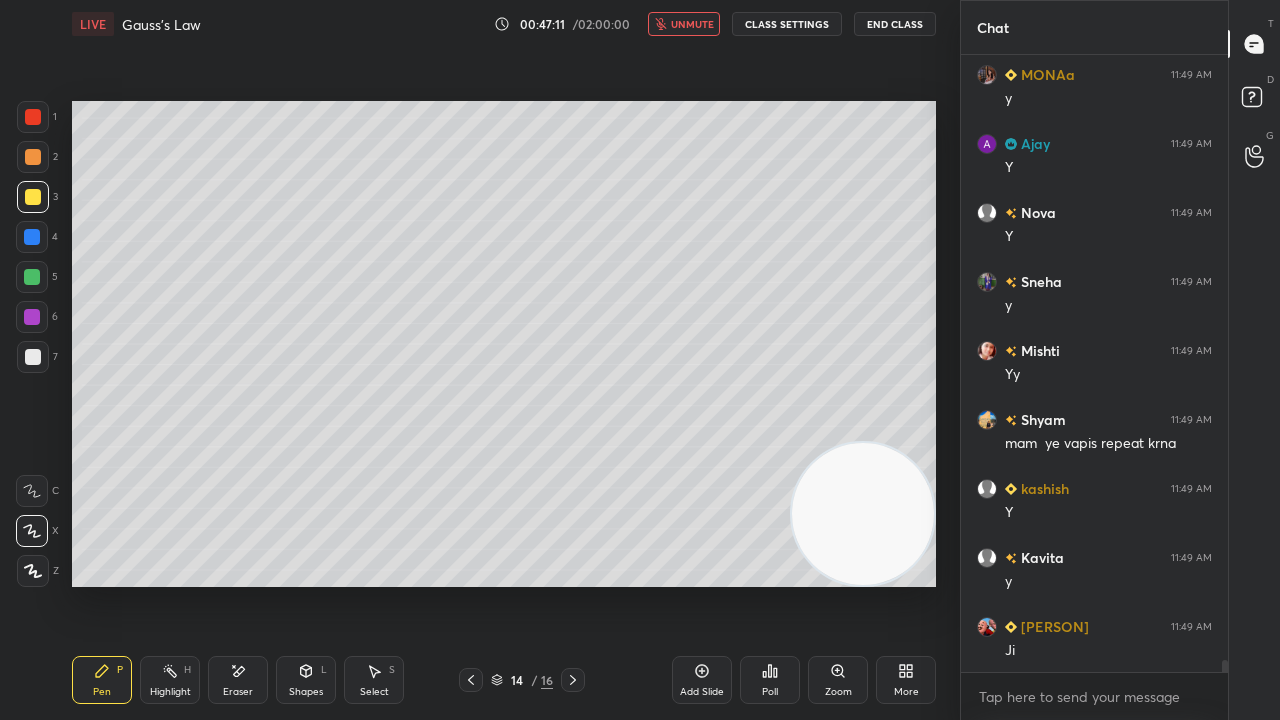 click on "unmute" at bounding box center (692, 24) 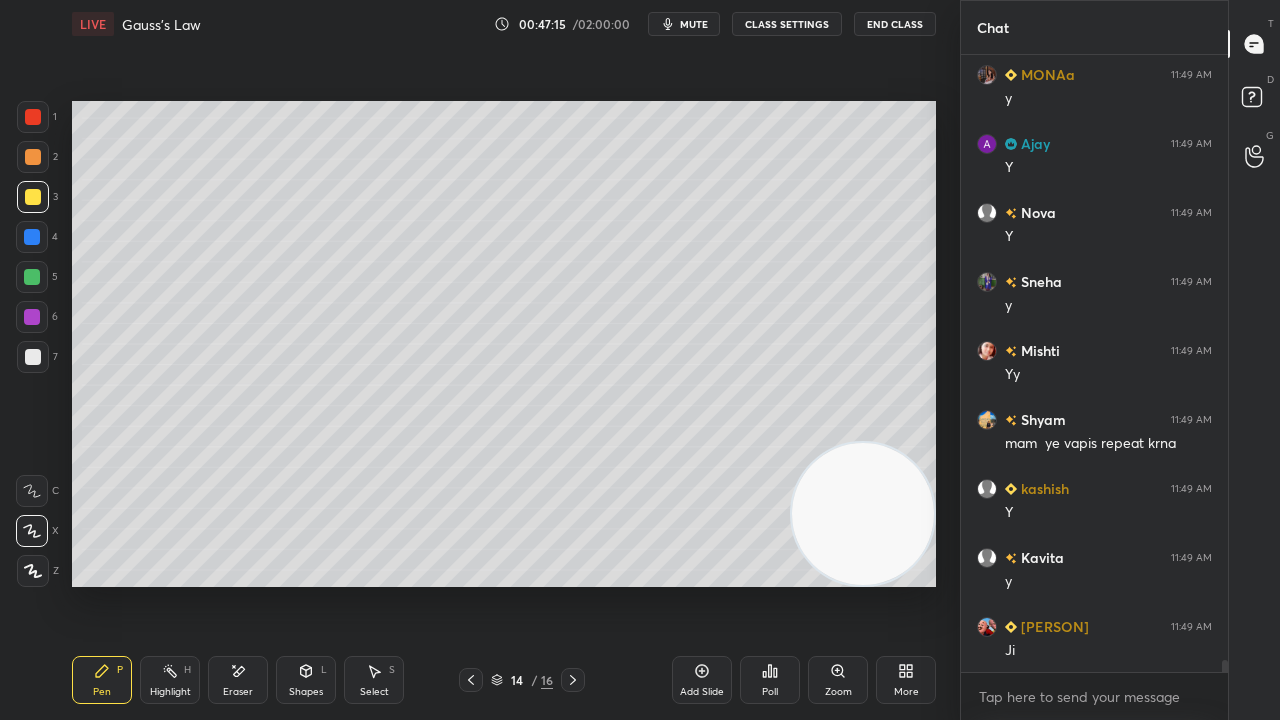 click on "mute" at bounding box center (694, 24) 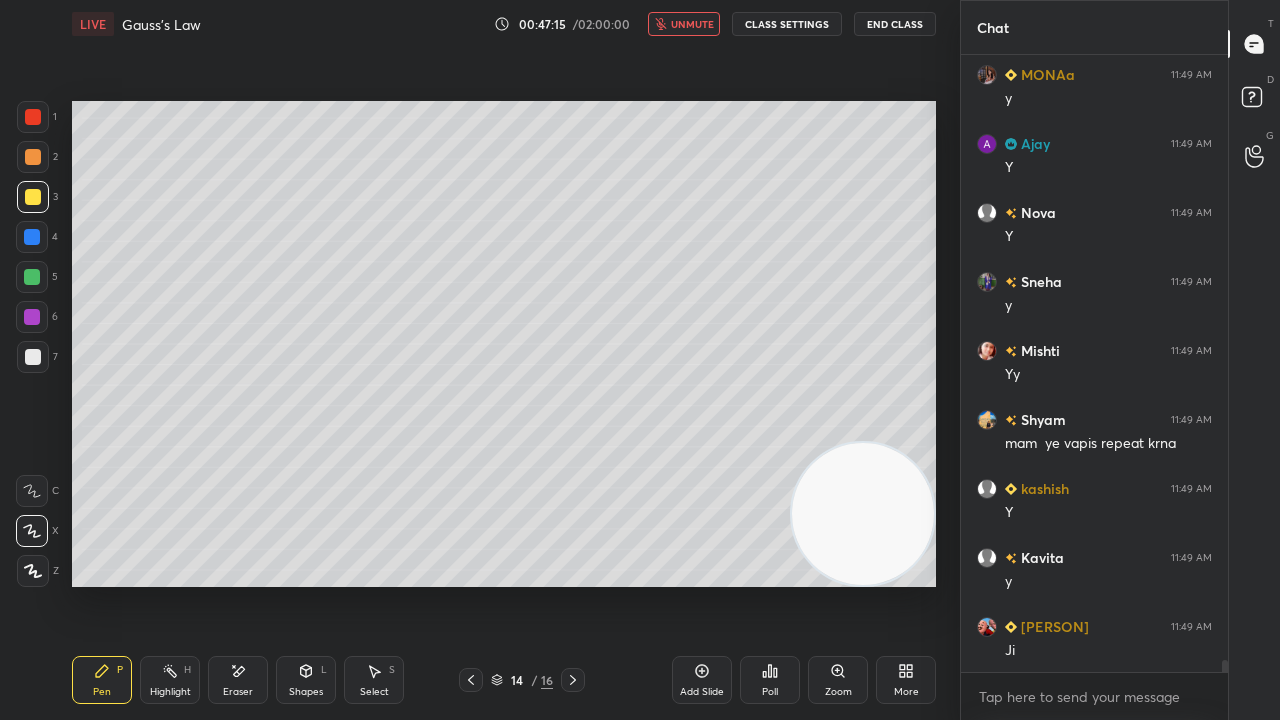 click on "unmute" at bounding box center (692, 24) 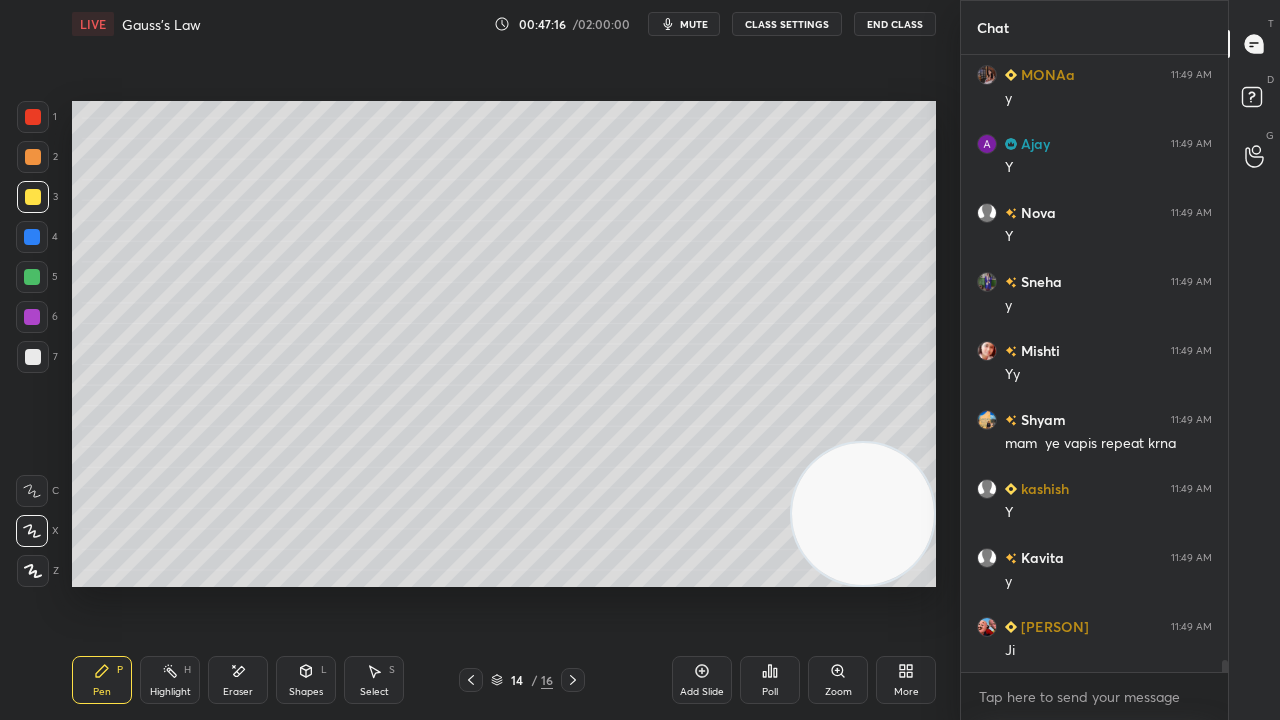 click at bounding box center [32, 277] 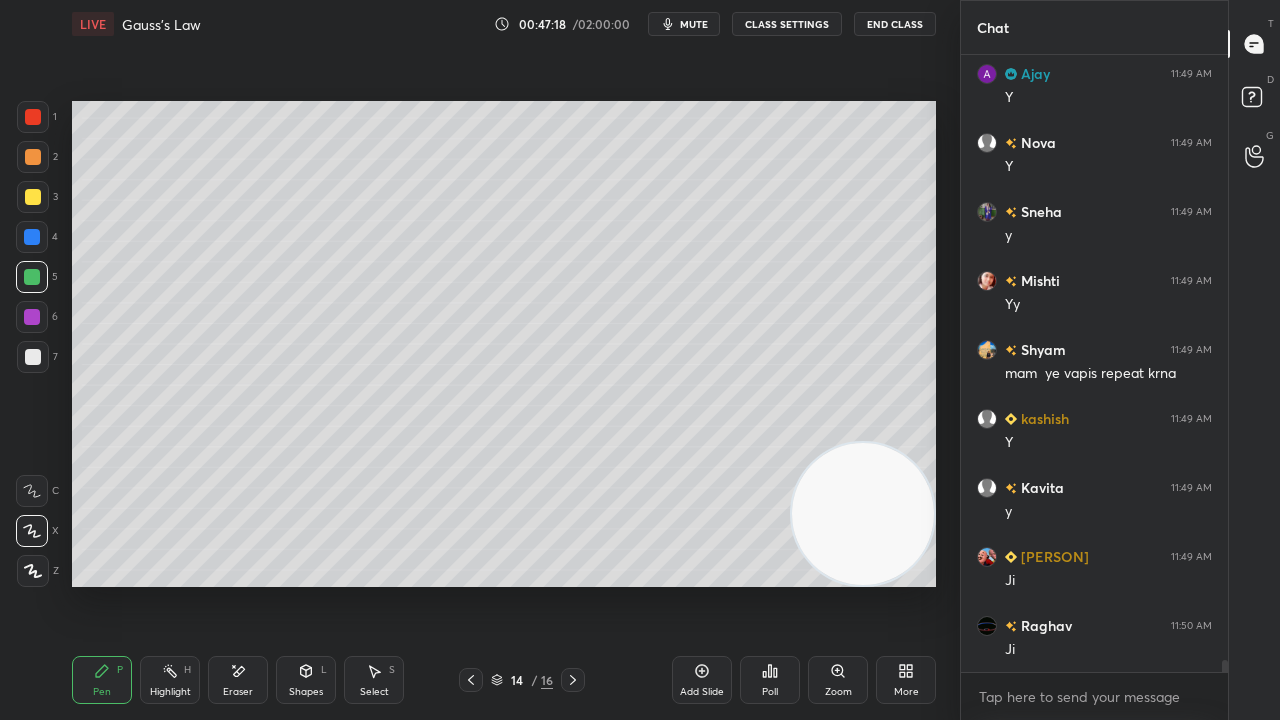 scroll, scrollTop: 32504, scrollLeft: 0, axis: vertical 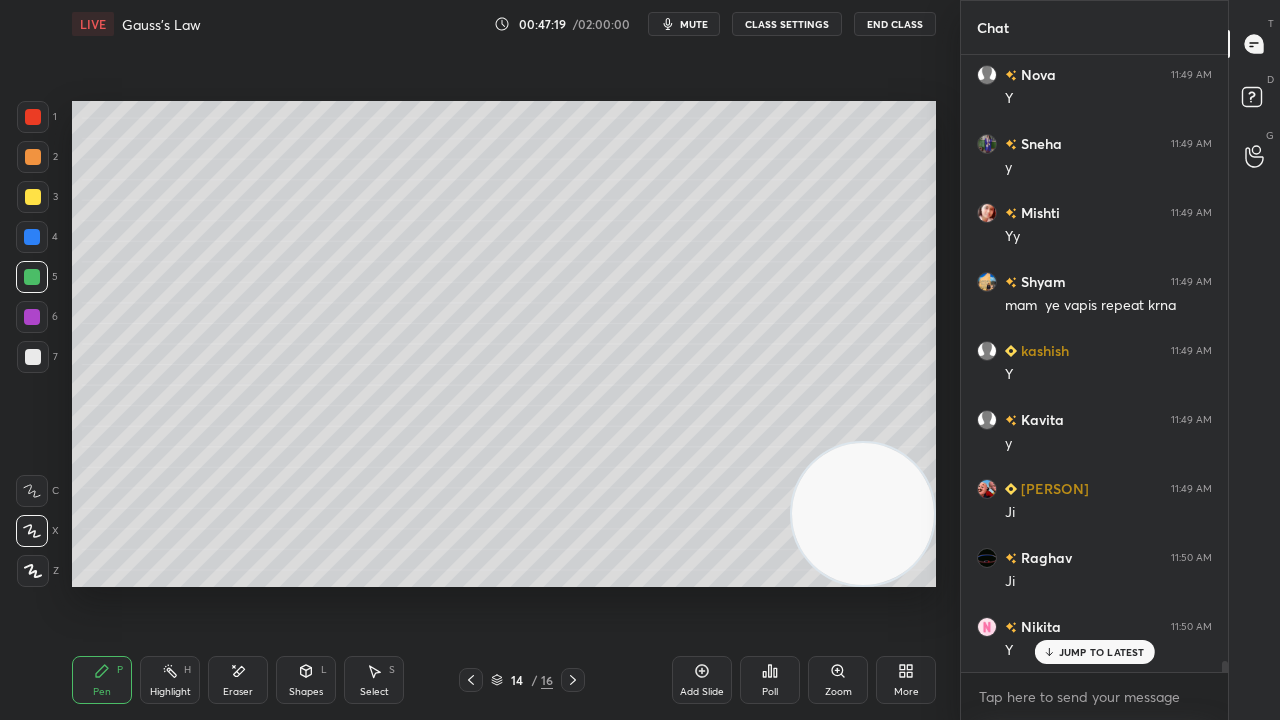 click 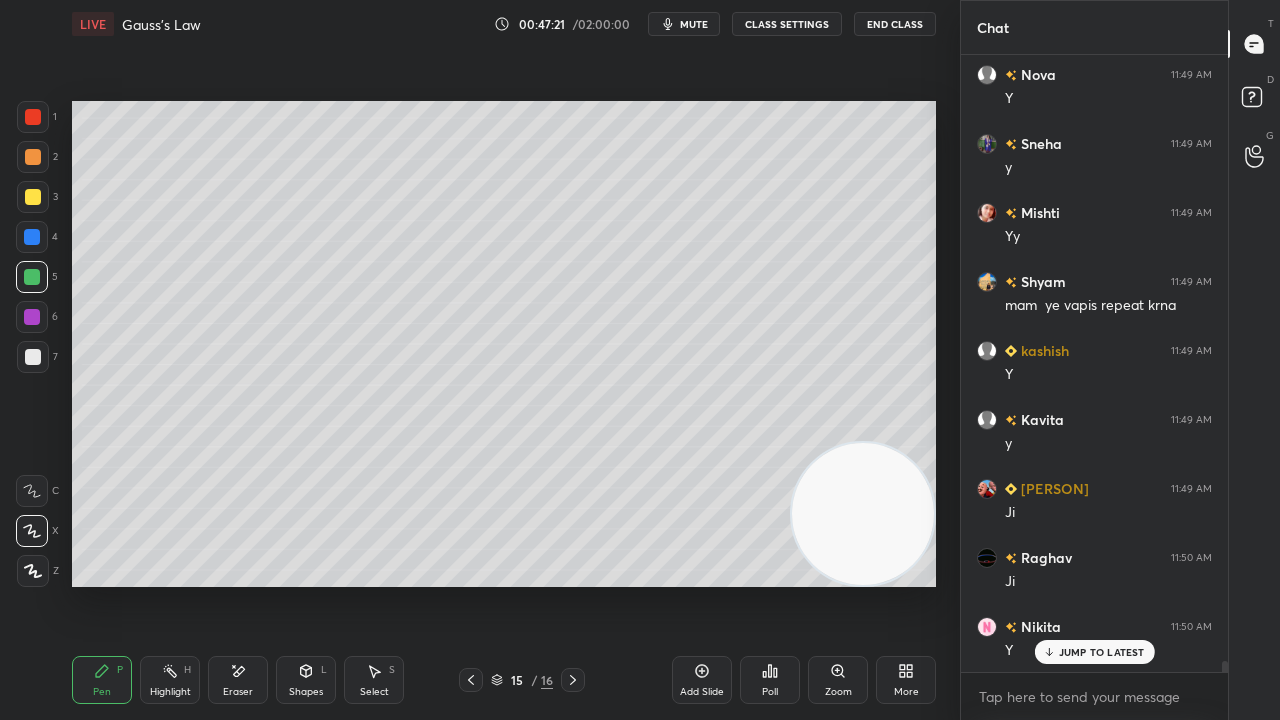 click 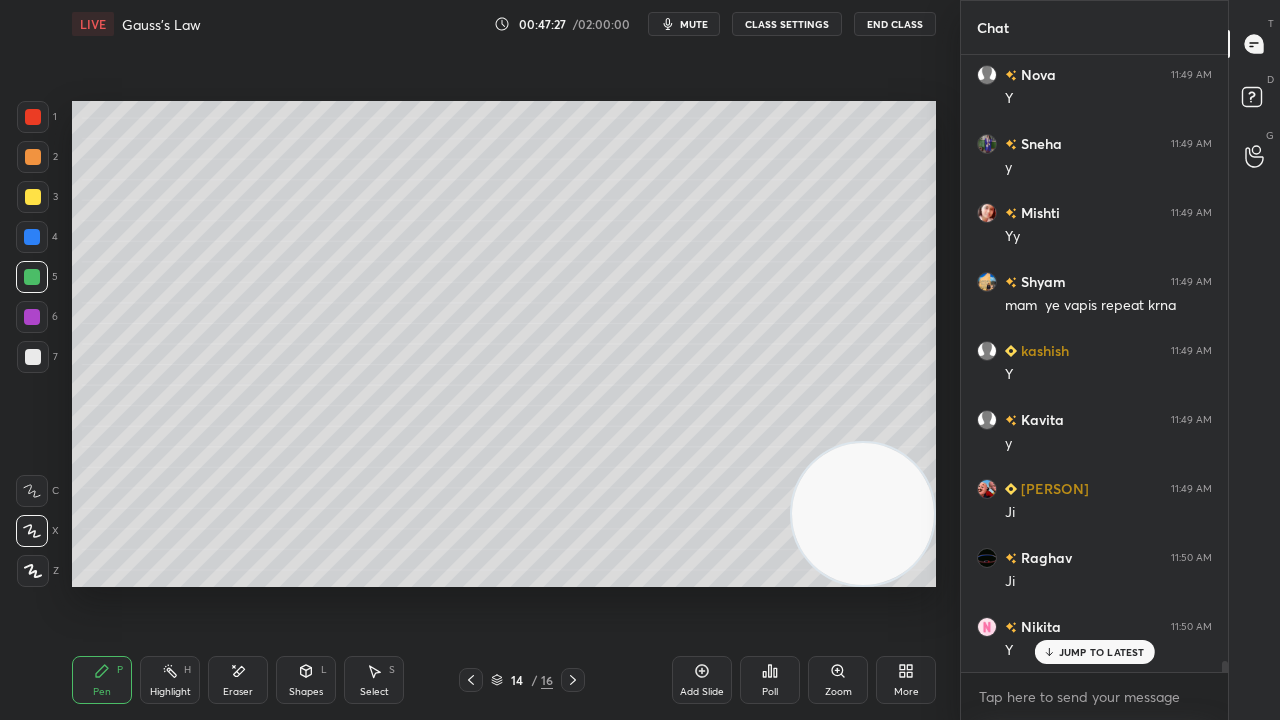 click on "mute" at bounding box center (694, 24) 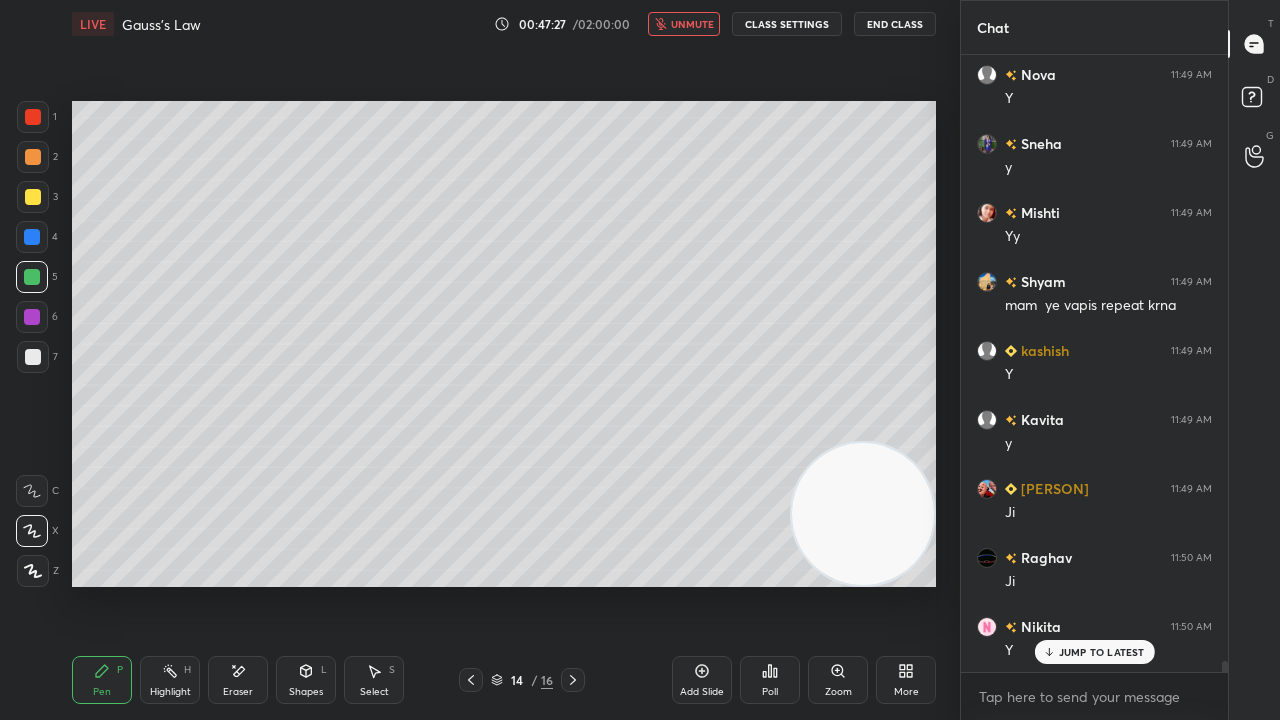 click on "unmute" at bounding box center (692, 24) 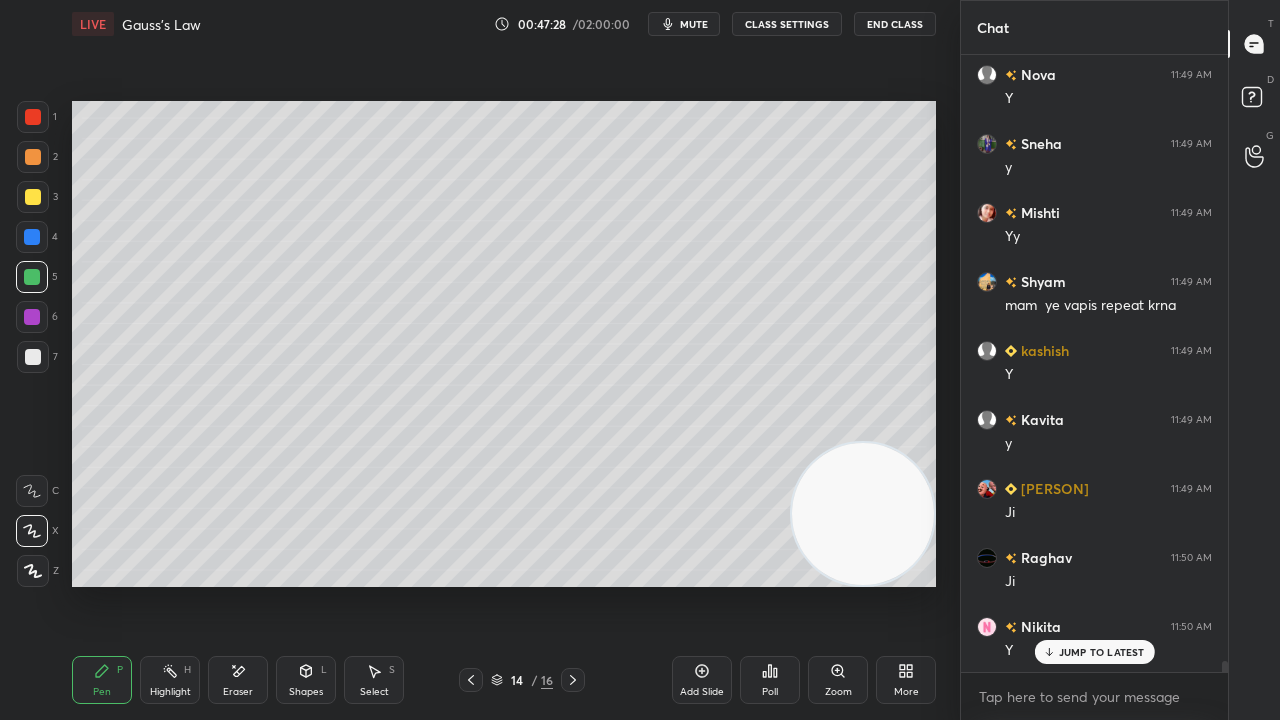 click on "JUMP TO LATEST" at bounding box center (1094, 652) 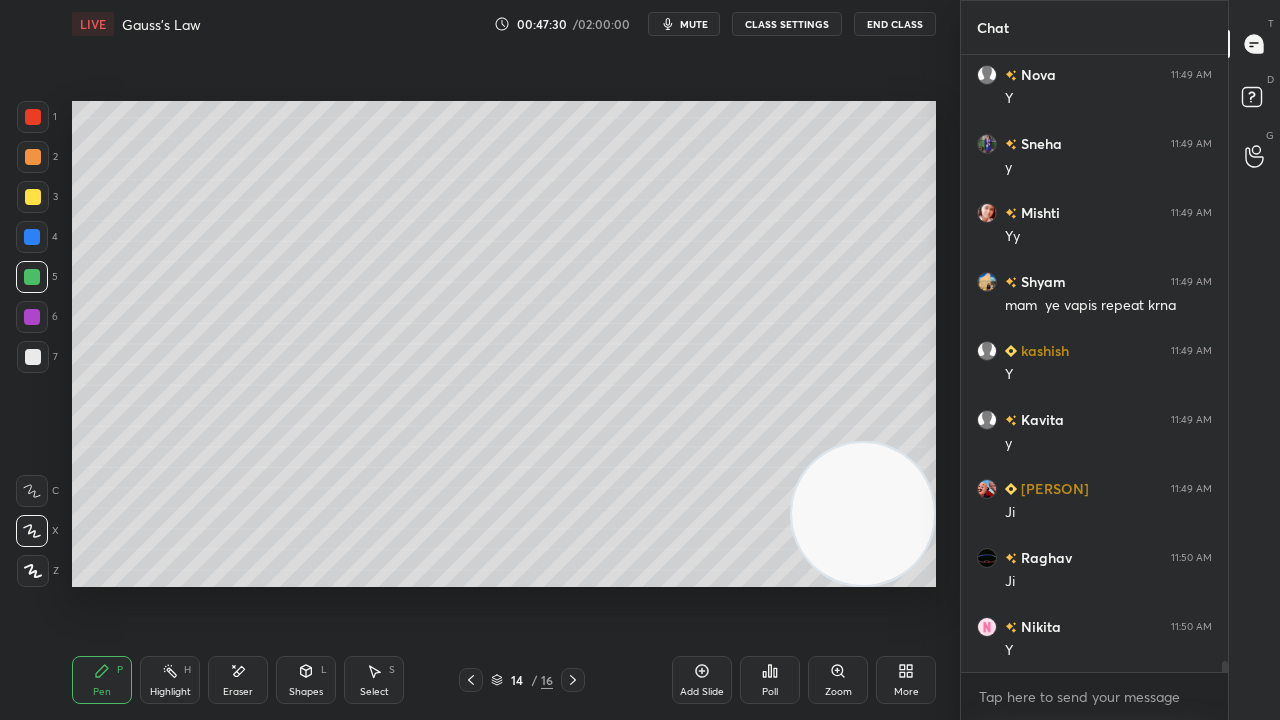 click 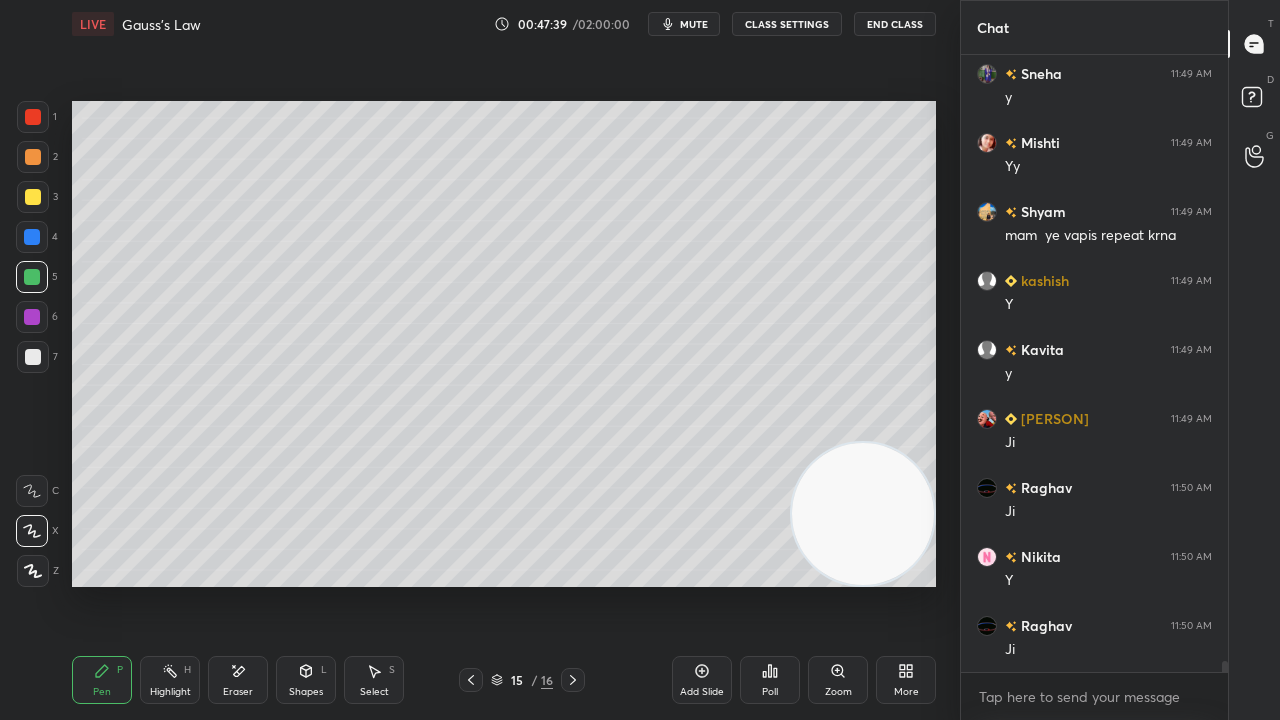 scroll, scrollTop: 32642, scrollLeft: 0, axis: vertical 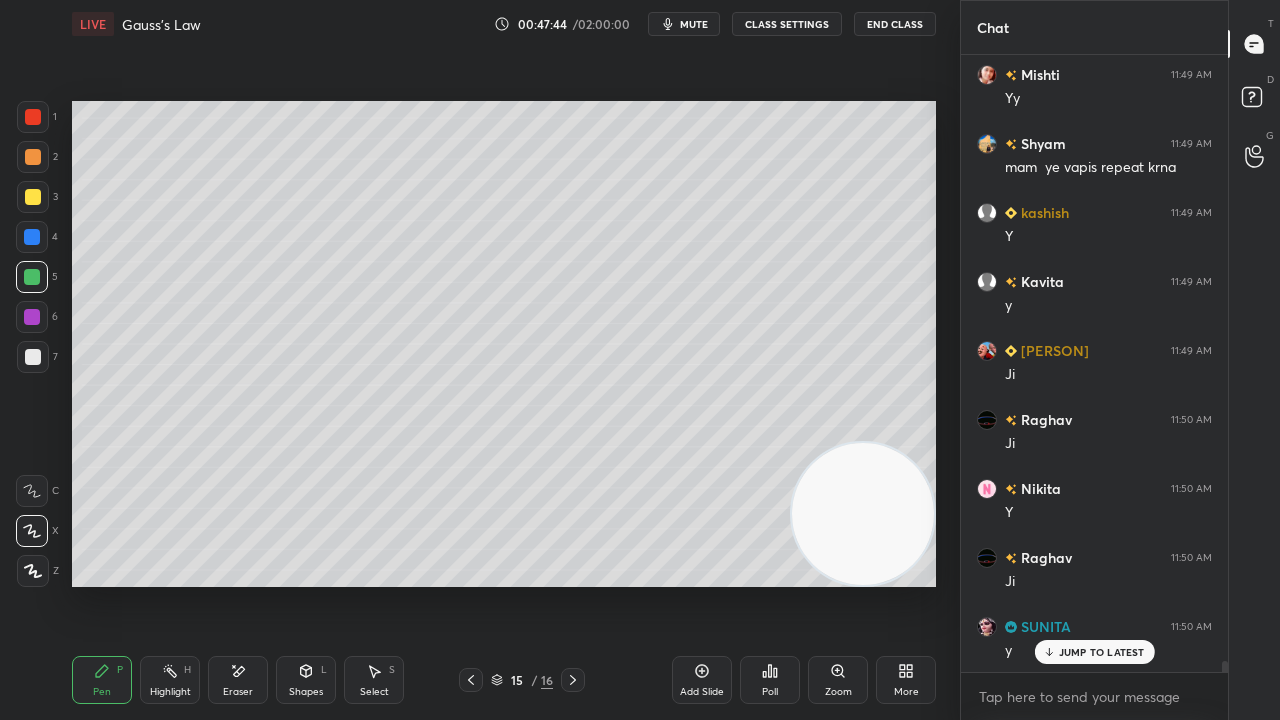 click on "JUMP TO LATEST" at bounding box center (1102, 652) 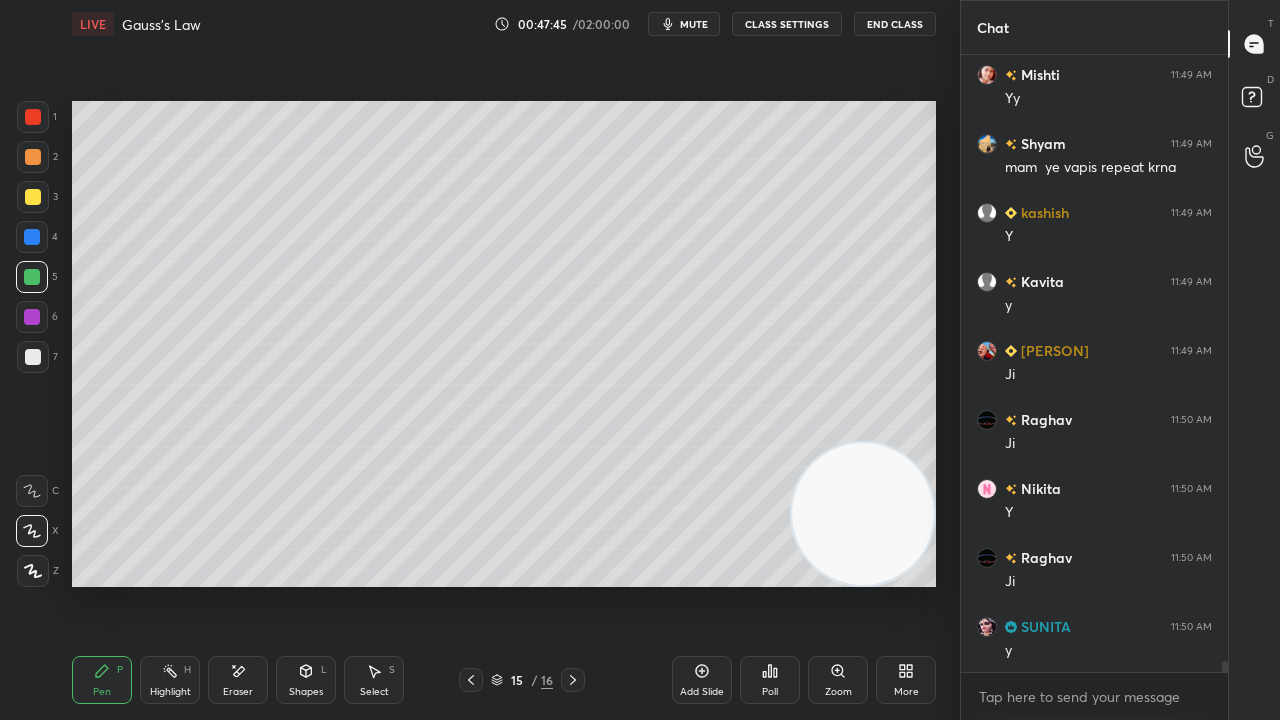 click at bounding box center (33, 357) 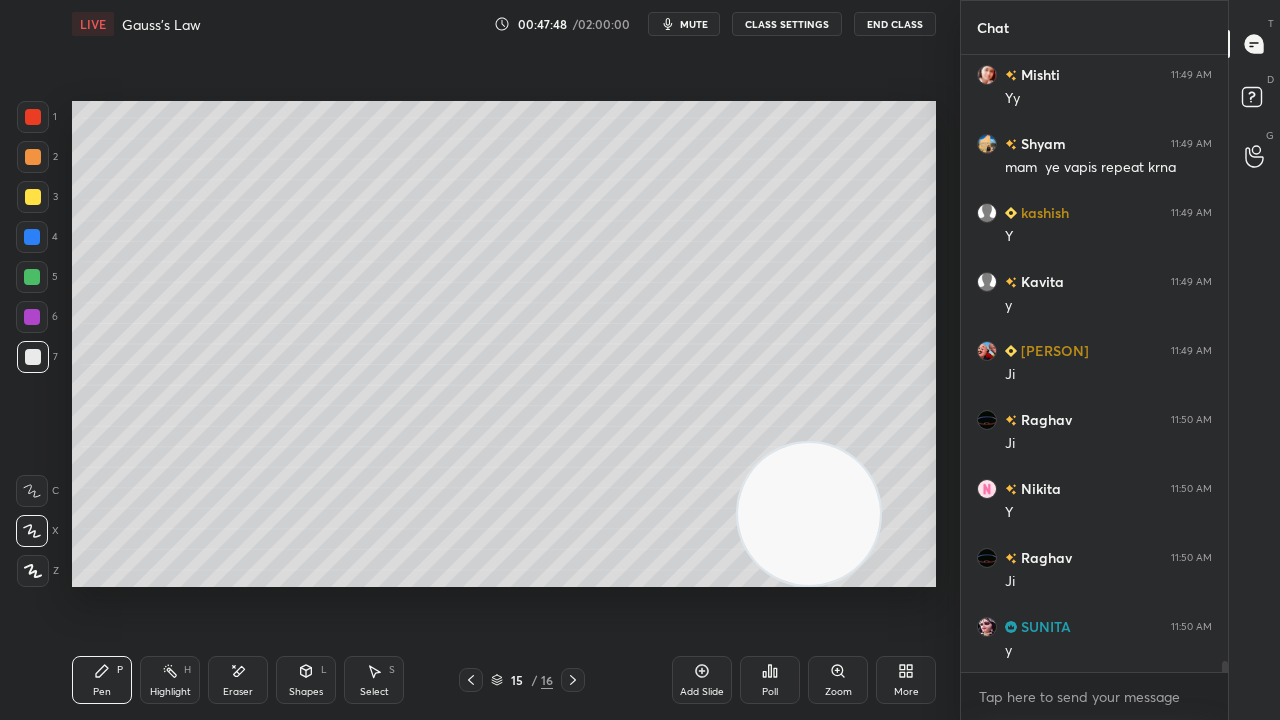 drag, startPoint x: 858, startPoint y: 524, endPoint x: 252, endPoint y: 680, distance: 625.75714 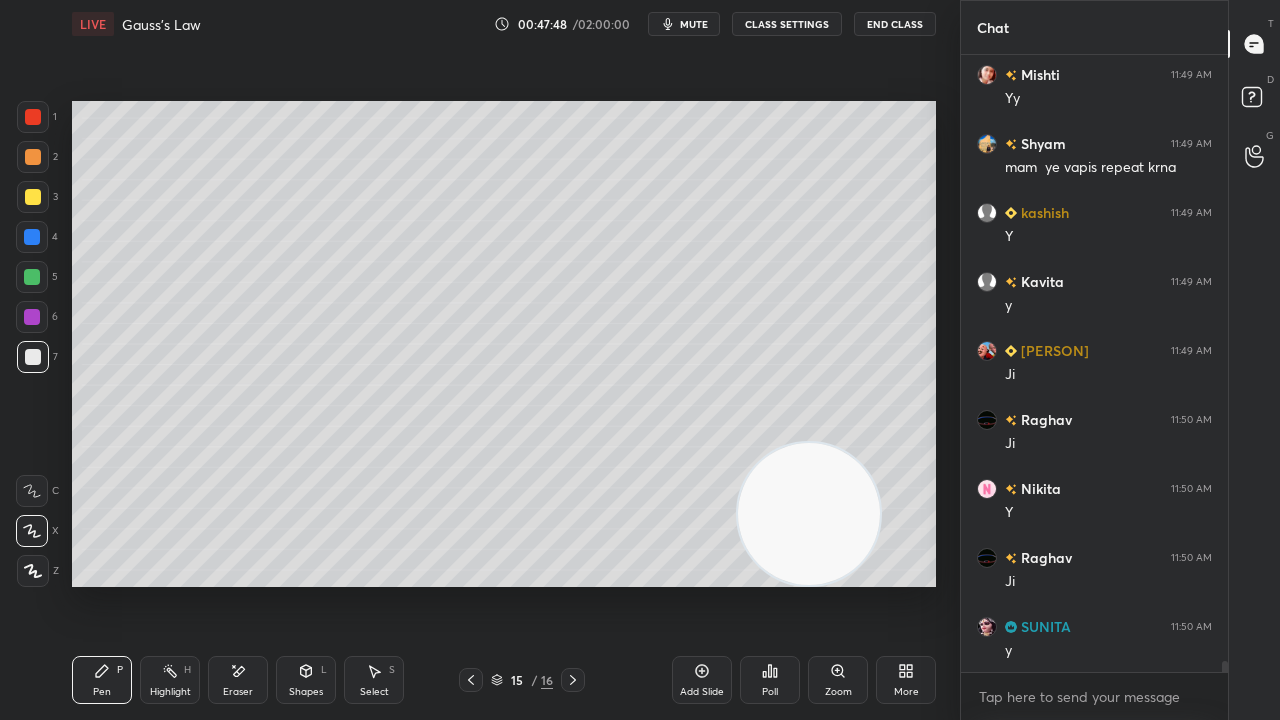 click on "LIVE Gauss's Law 00:47:48 /  02:00:00 mute CLASS SETTINGS End Class Setting up your live class Poll for   secs No correct answer Start poll Back Gauss's Law • L6 of Detailed Course on Electromagnetic Theory Surbhi Upadhyay Pen P Highlight H Eraser Shapes L Select S 15 / 16 Add Slide Poll Zoom More" at bounding box center (504, 360) 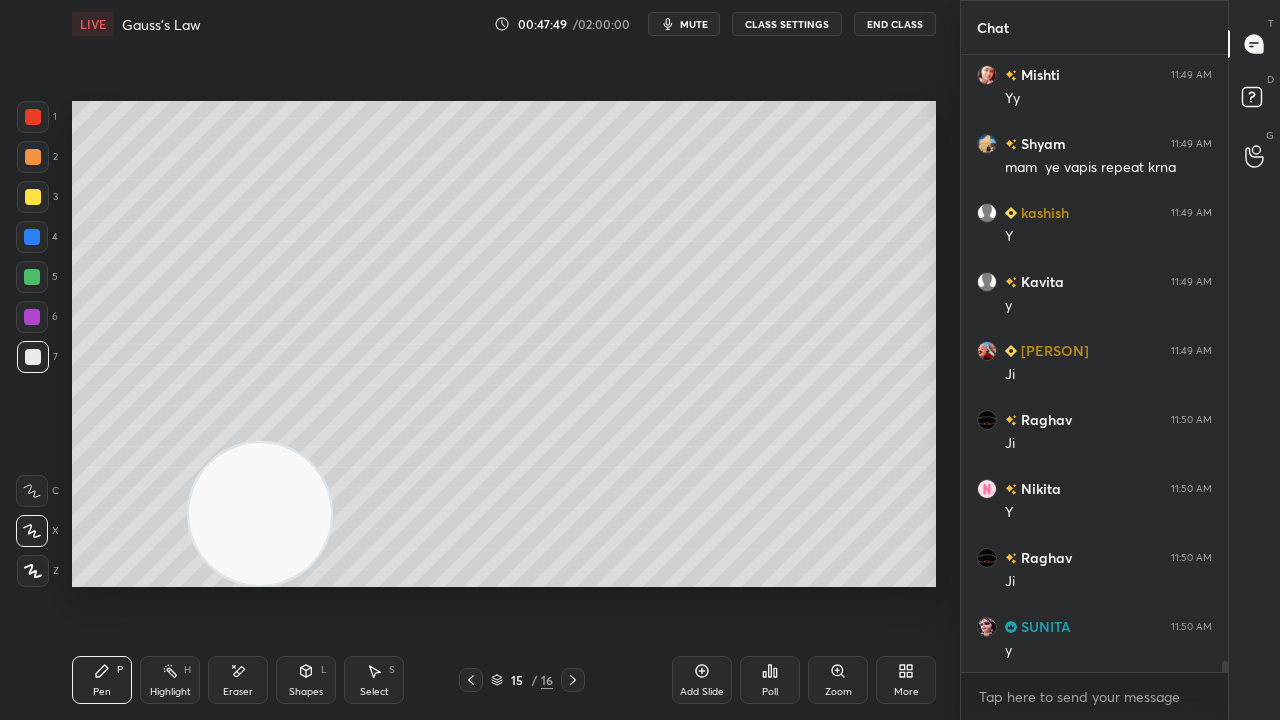 drag, startPoint x: 32, startPoint y: 274, endPoint x: 54, endPoint y: 278, distance: 22.36068 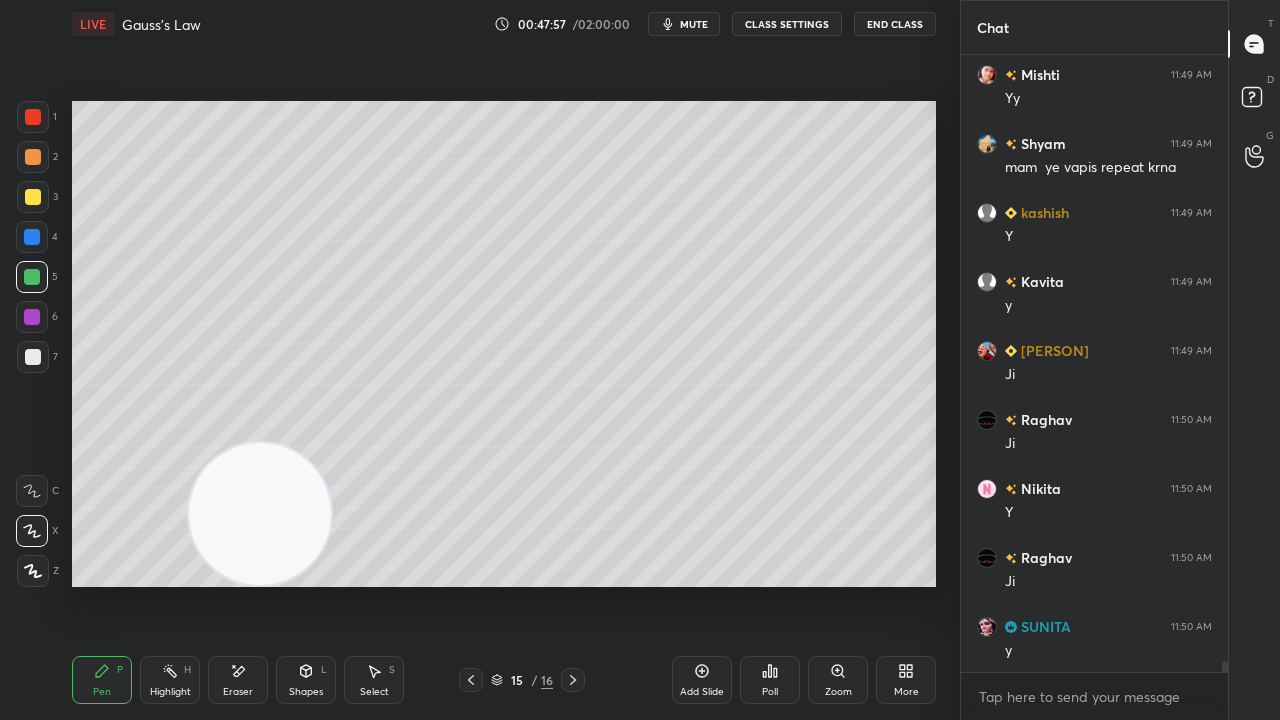 click on "mute" at bounding box center [684, 24] 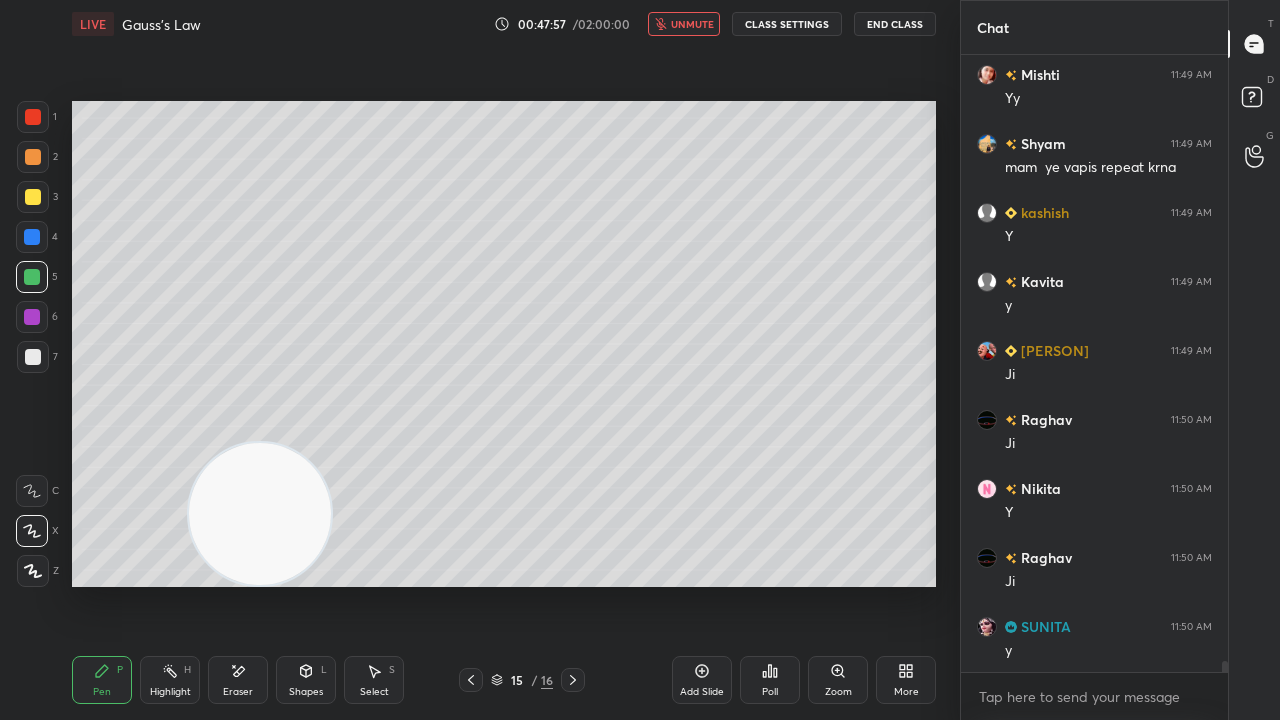 click on "unmute" at bounding box center (692, 24) 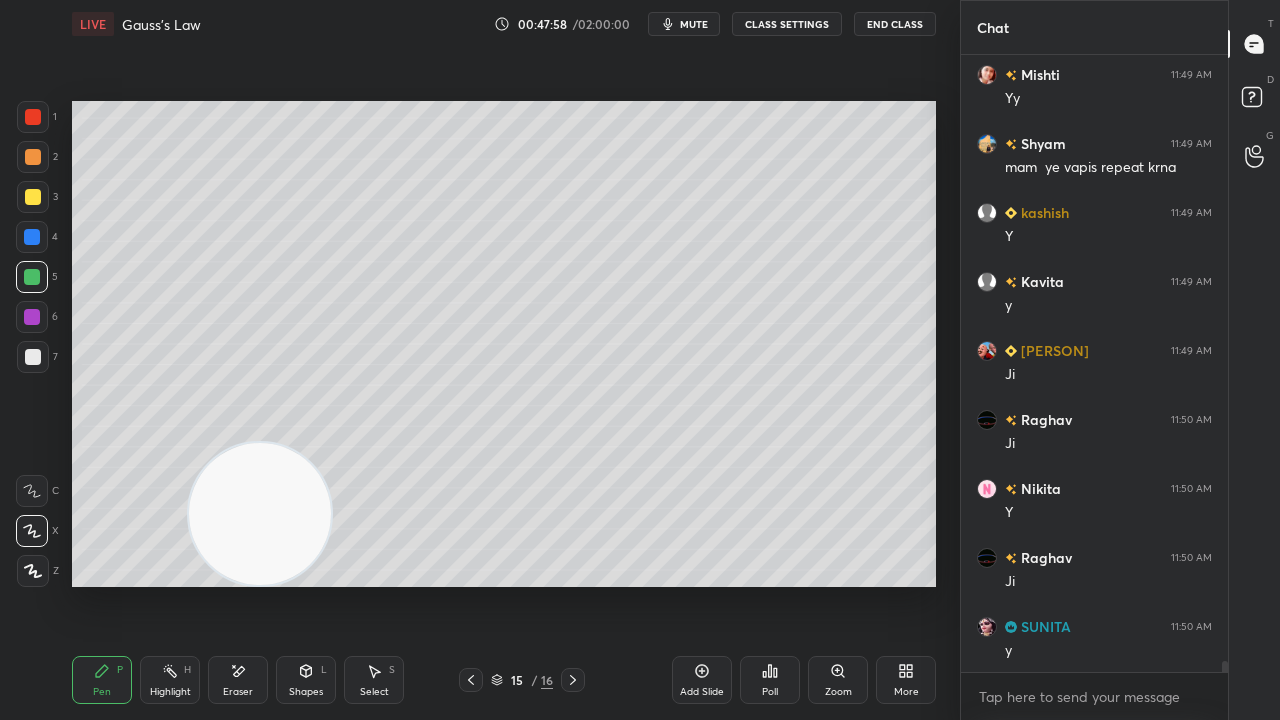 scroll, scrollTop: 32730, scrollLeft: 0, axis: vertical 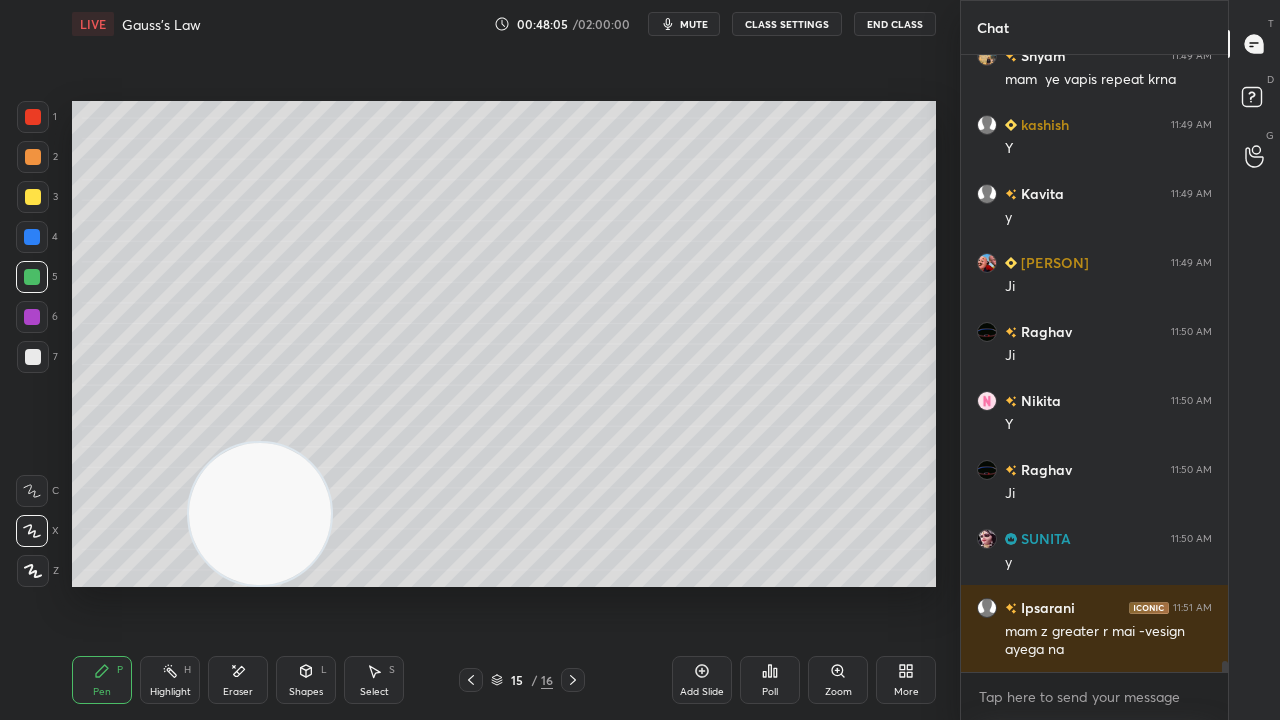 click on "mute" at bounding box center [694, 24] 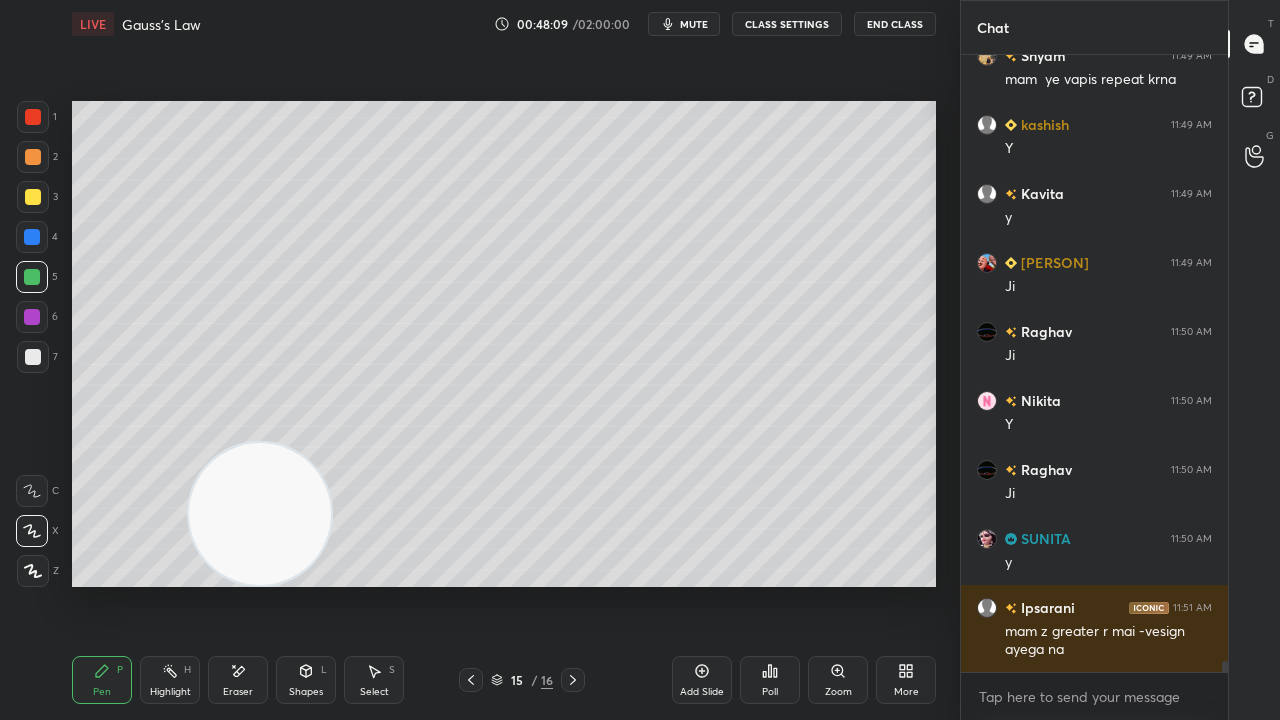 click 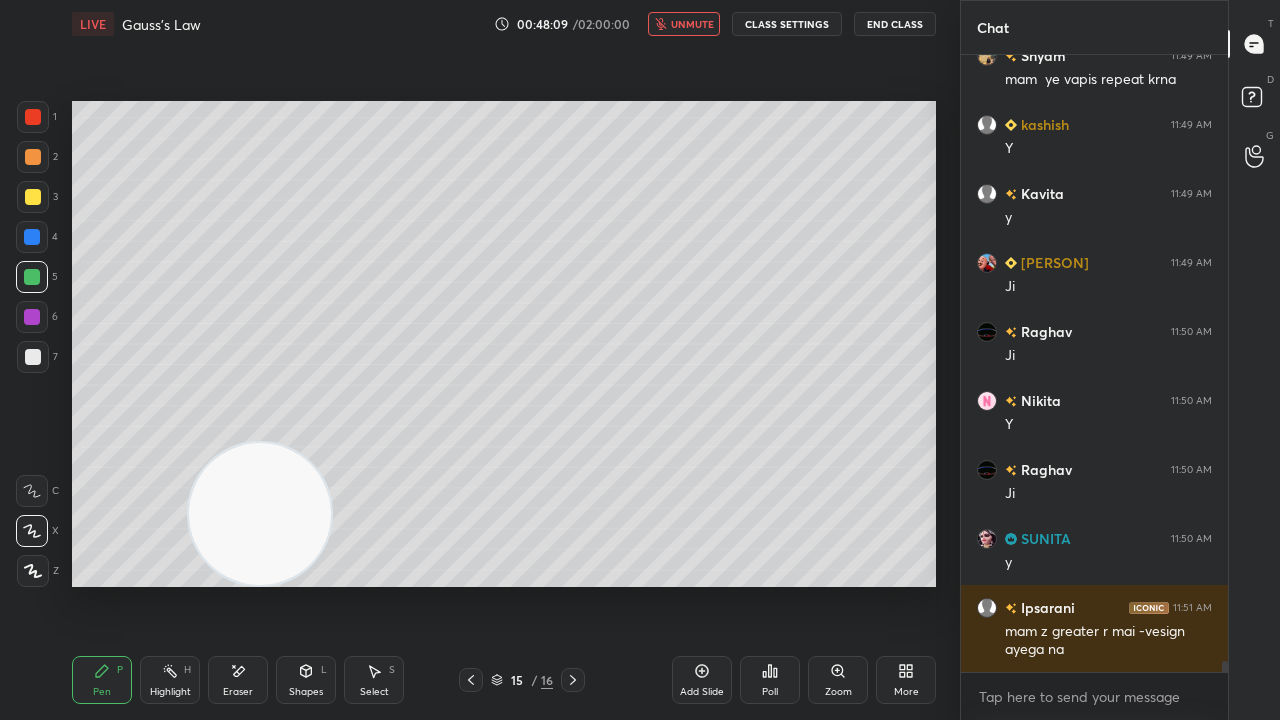 click on "unmute" at bounding box center [692, 24] 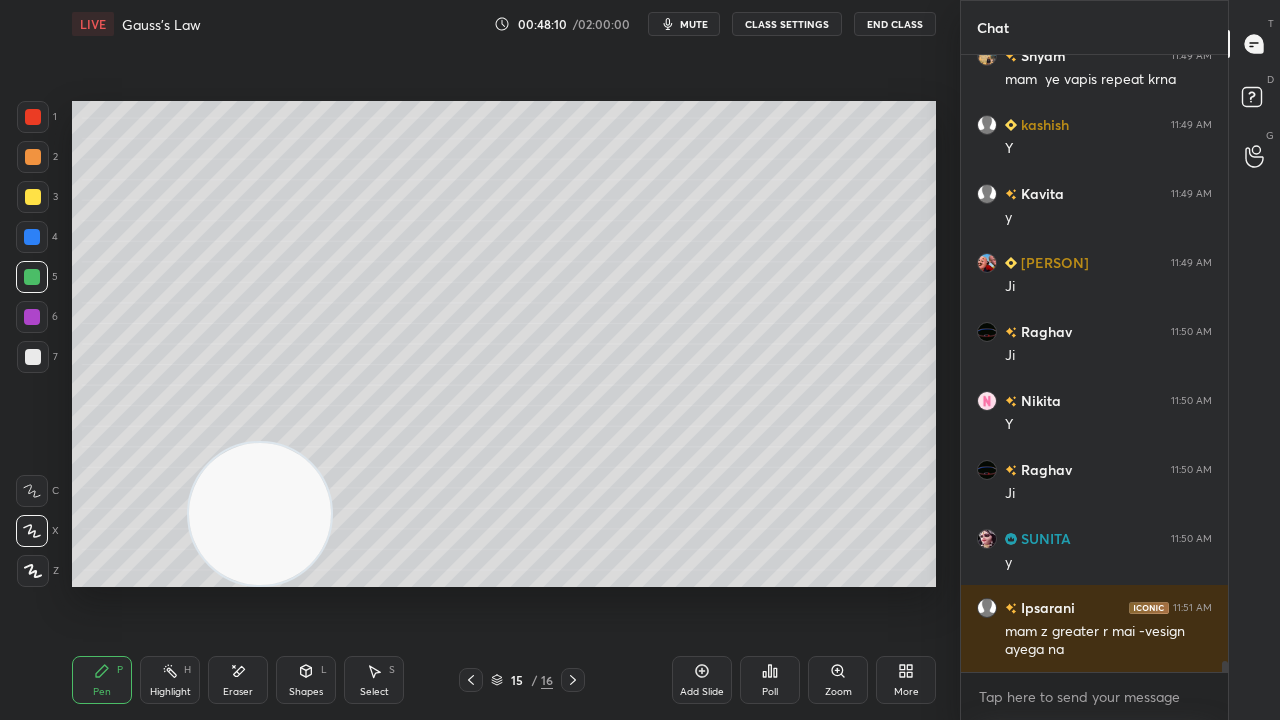 click on "mute" at bounding box center [694, 24] 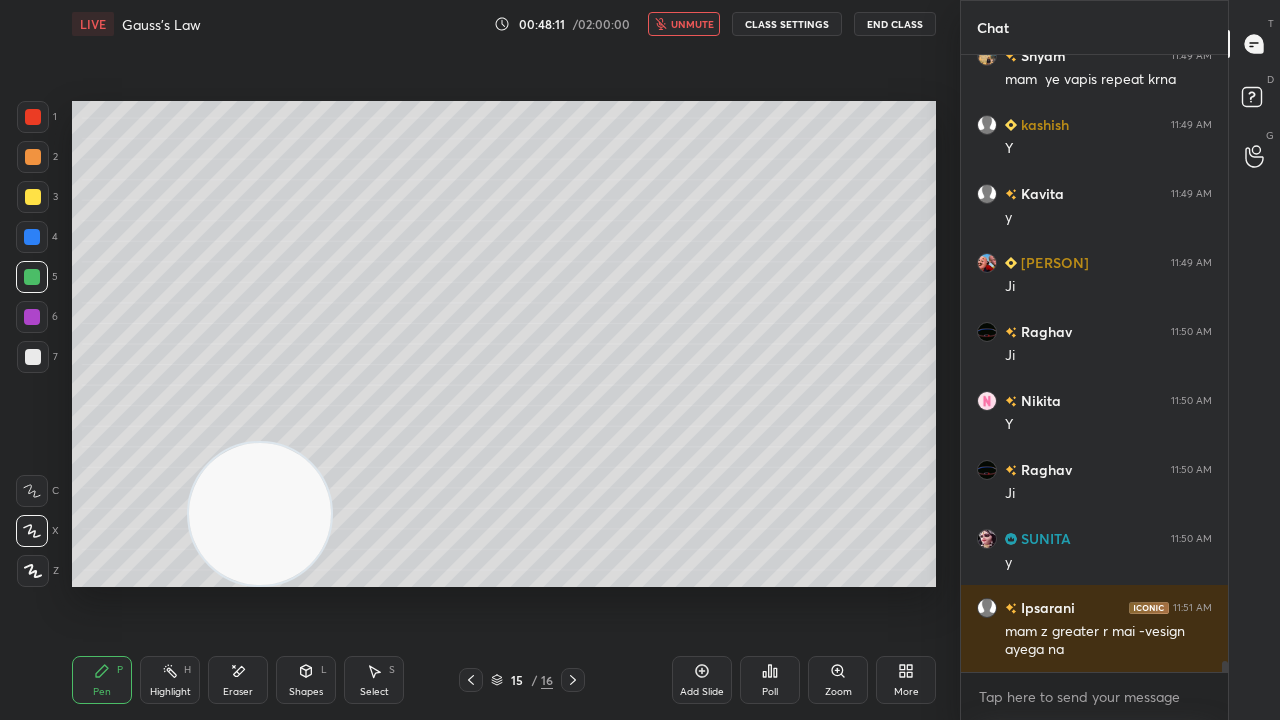 click on "unmute" at bounding box center [692, 24] 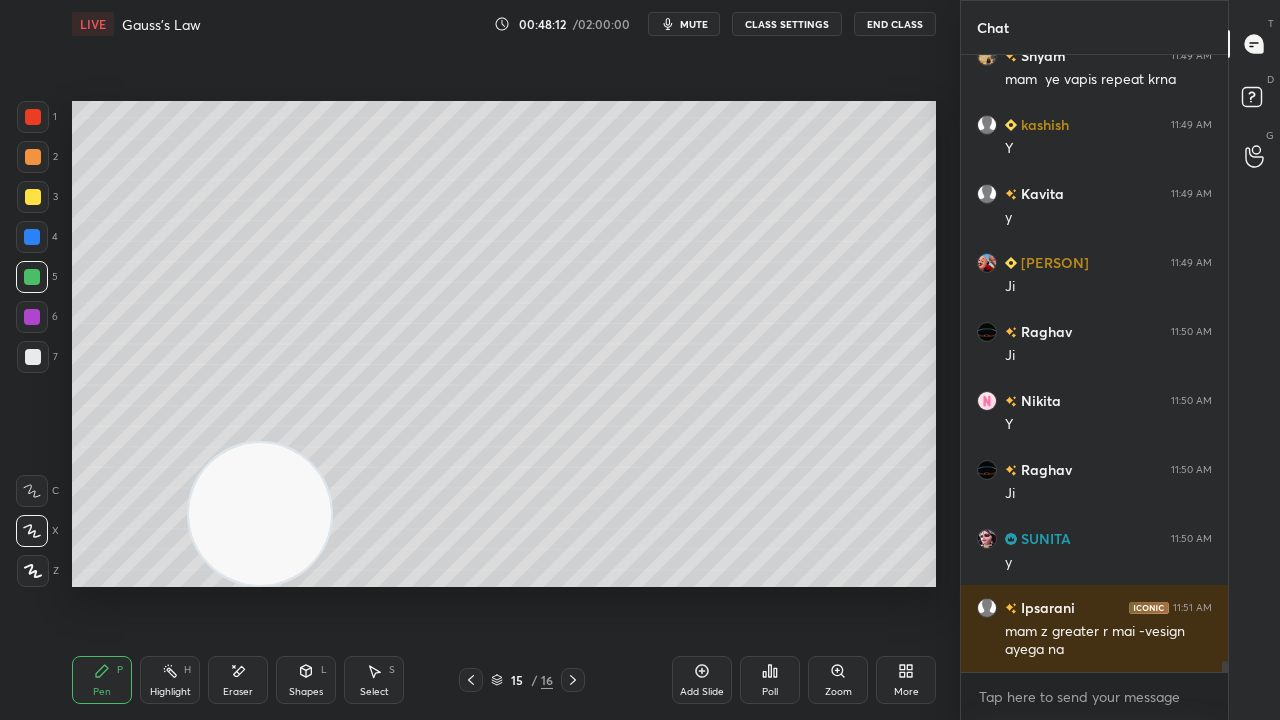 scroll, scrollTop: 32798, scrollLeft: 0, axis: vertical 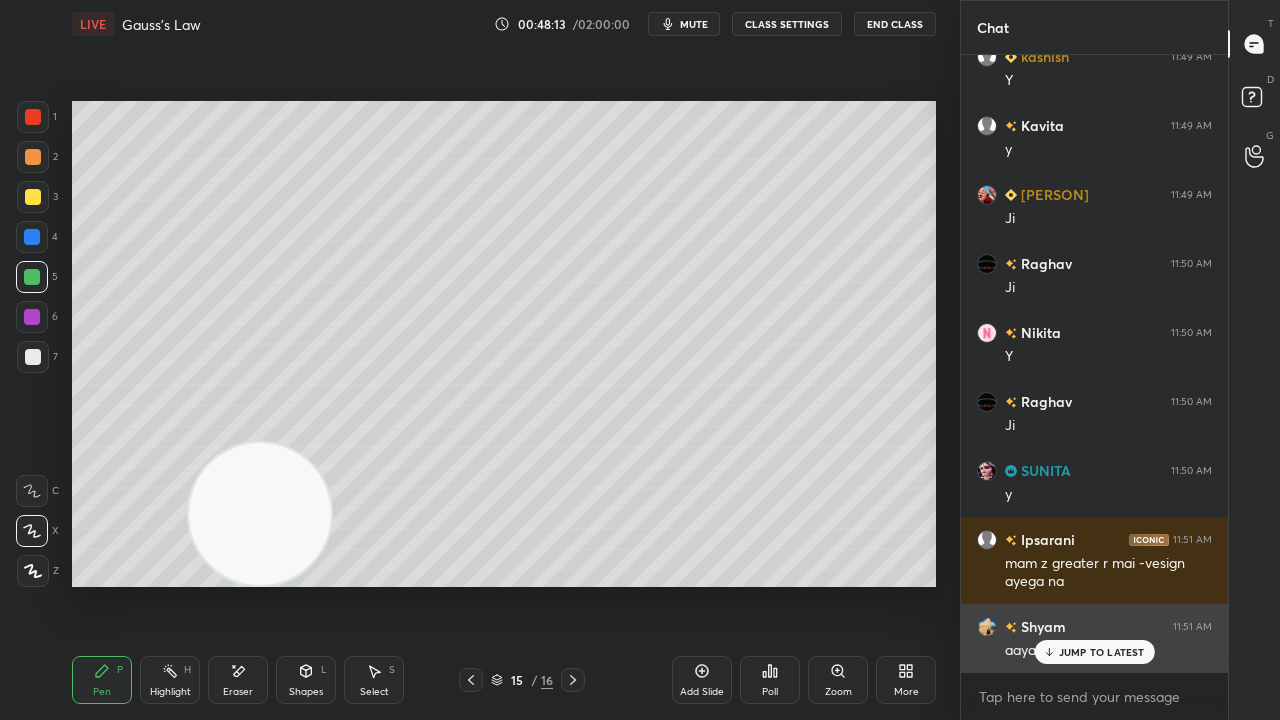 click 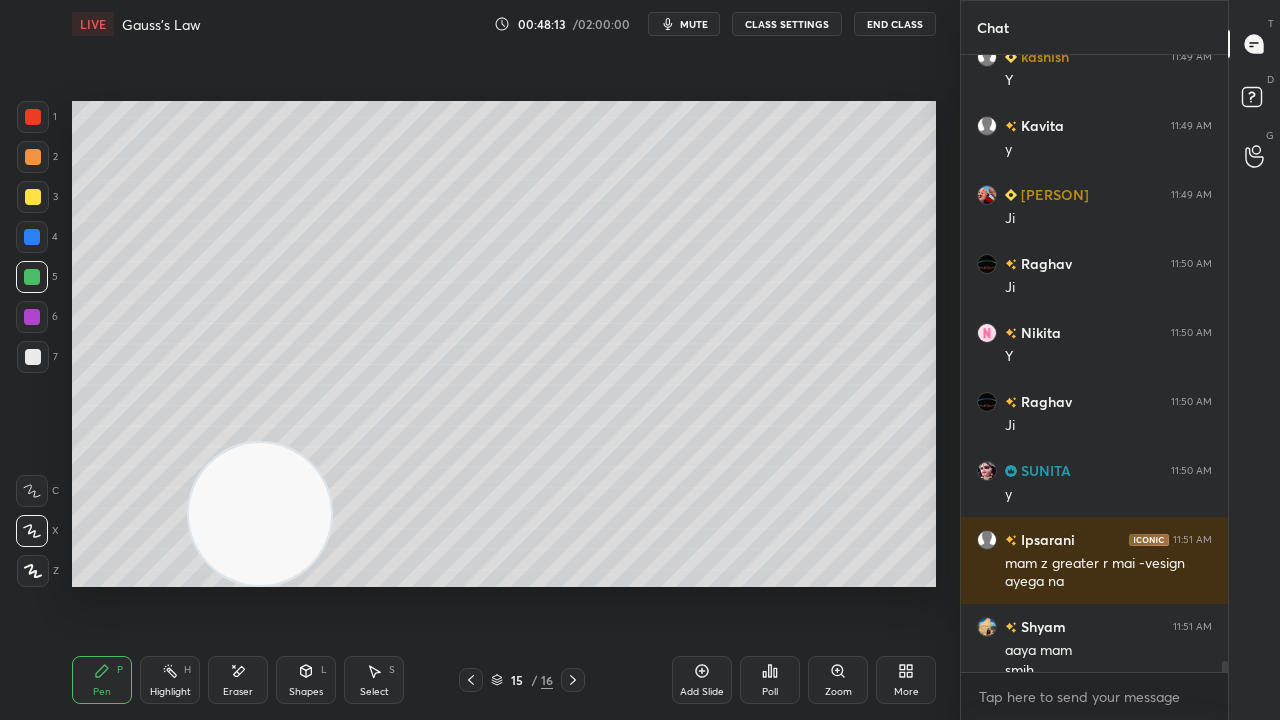 scroll, scrollTop: 32818, scrollLeft: 0, axis: vertical 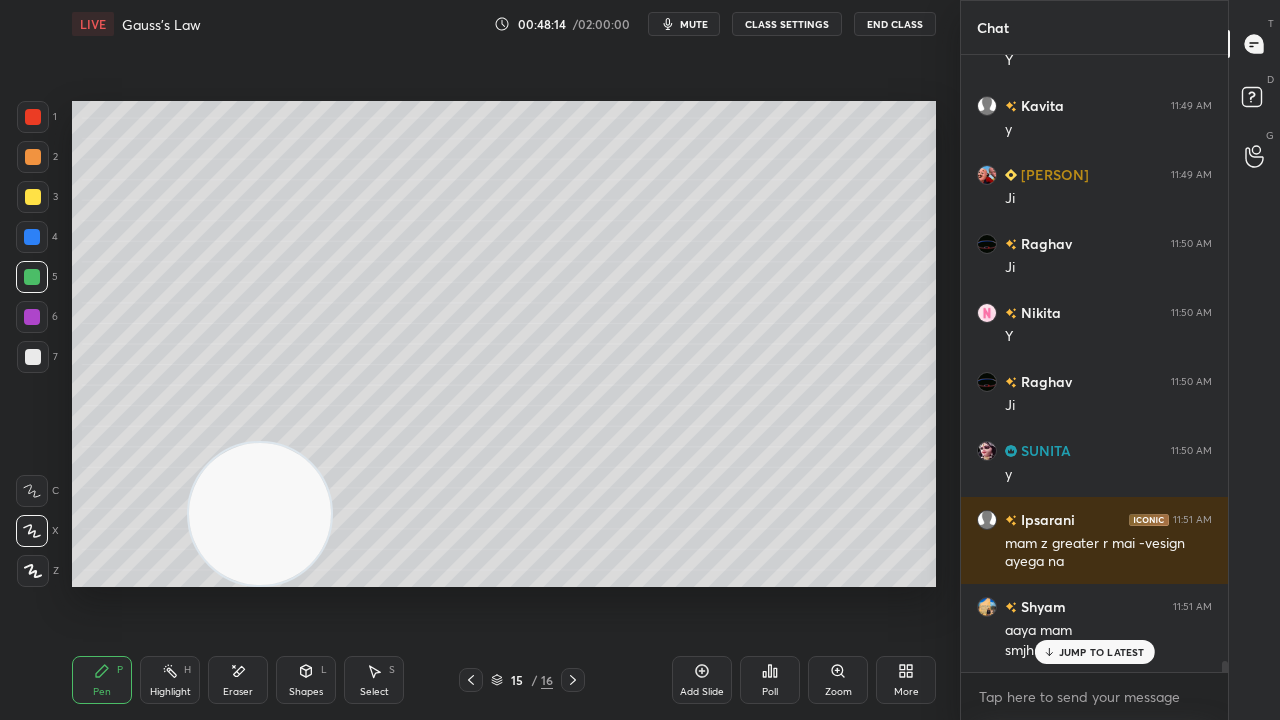 click 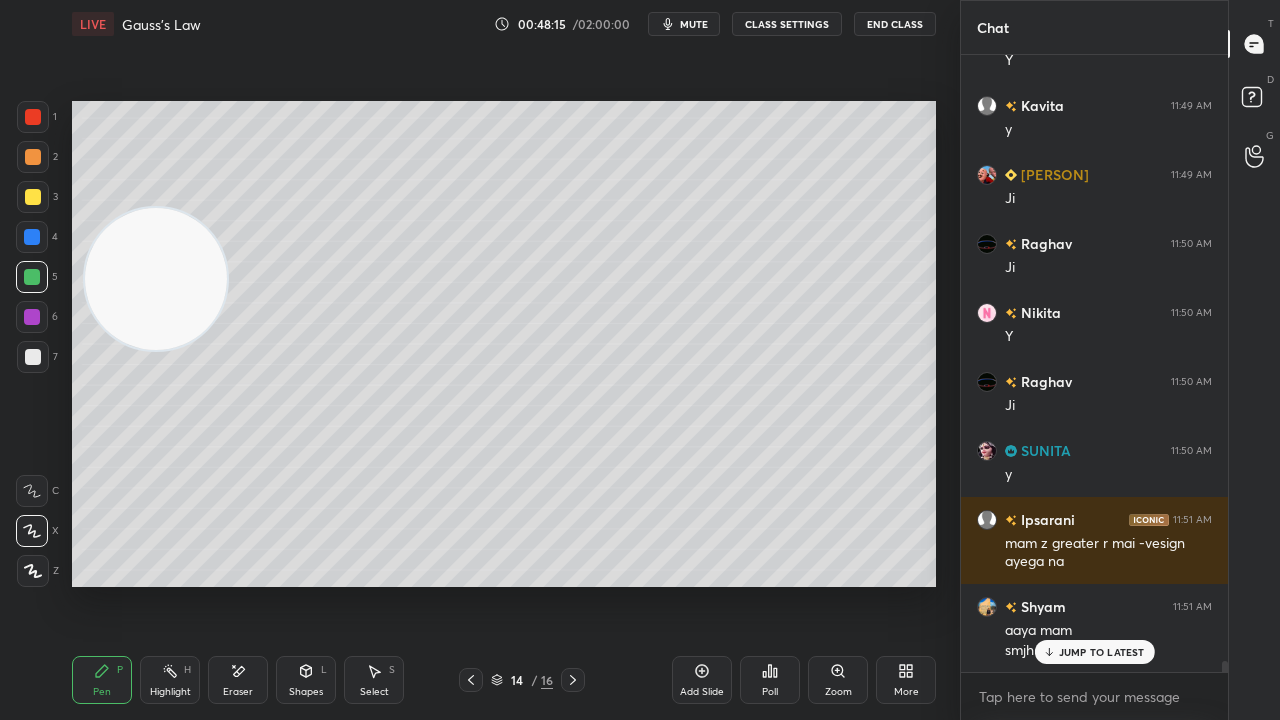 drag, startPoint x: 203, startPoint y: 438, endPoint x: 133, endPoint y: 220, distance: 228.96288 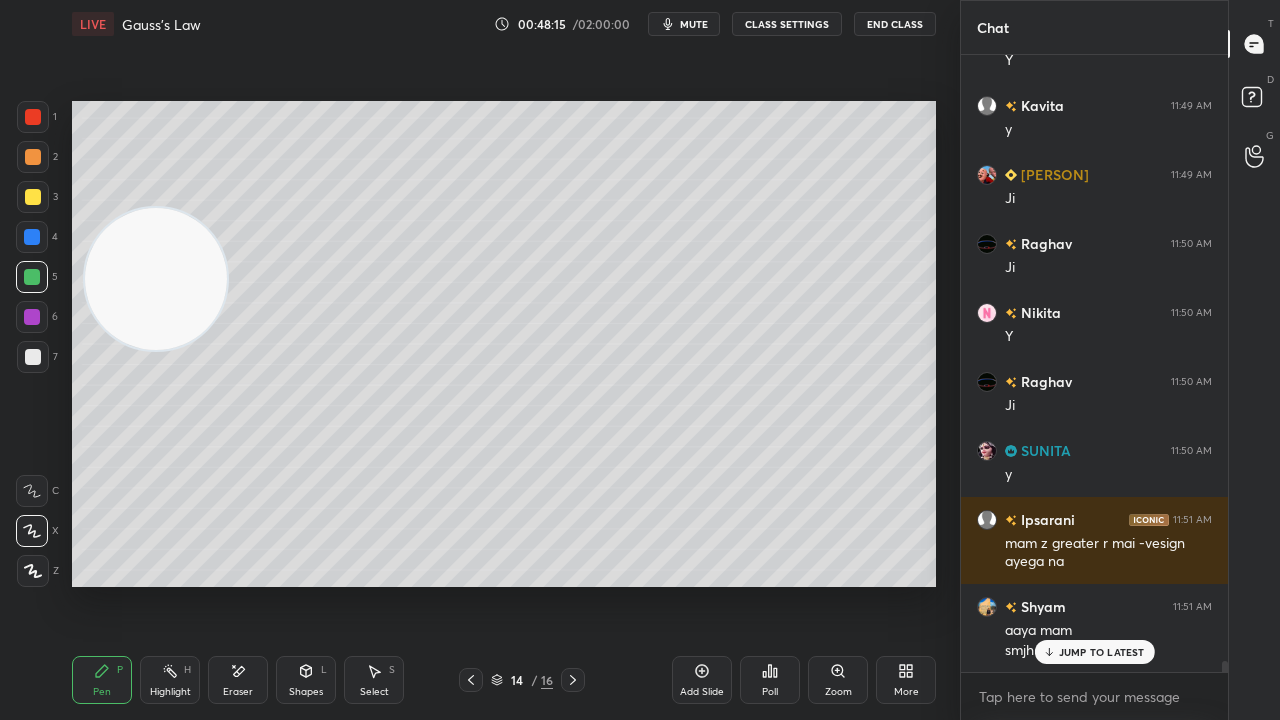 click at bounding box center [156, 279] 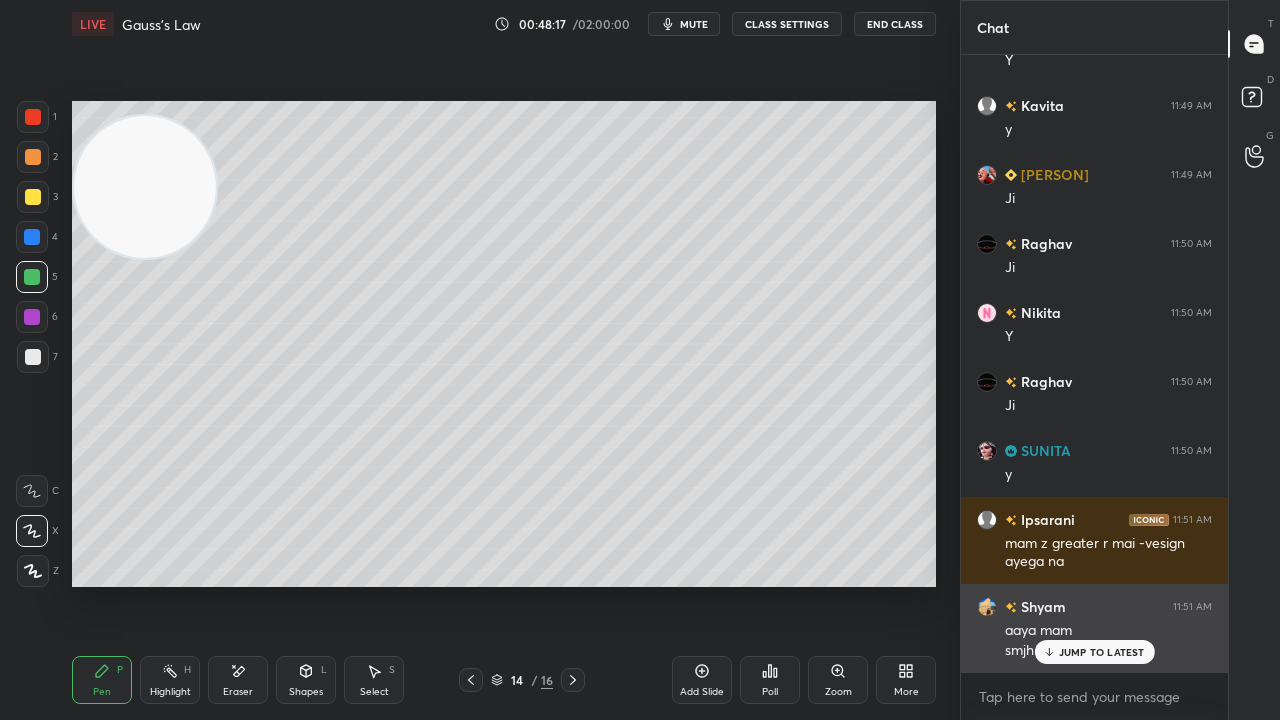 click on "JUMP TO LATEST" at bounding box center [1102, 652] 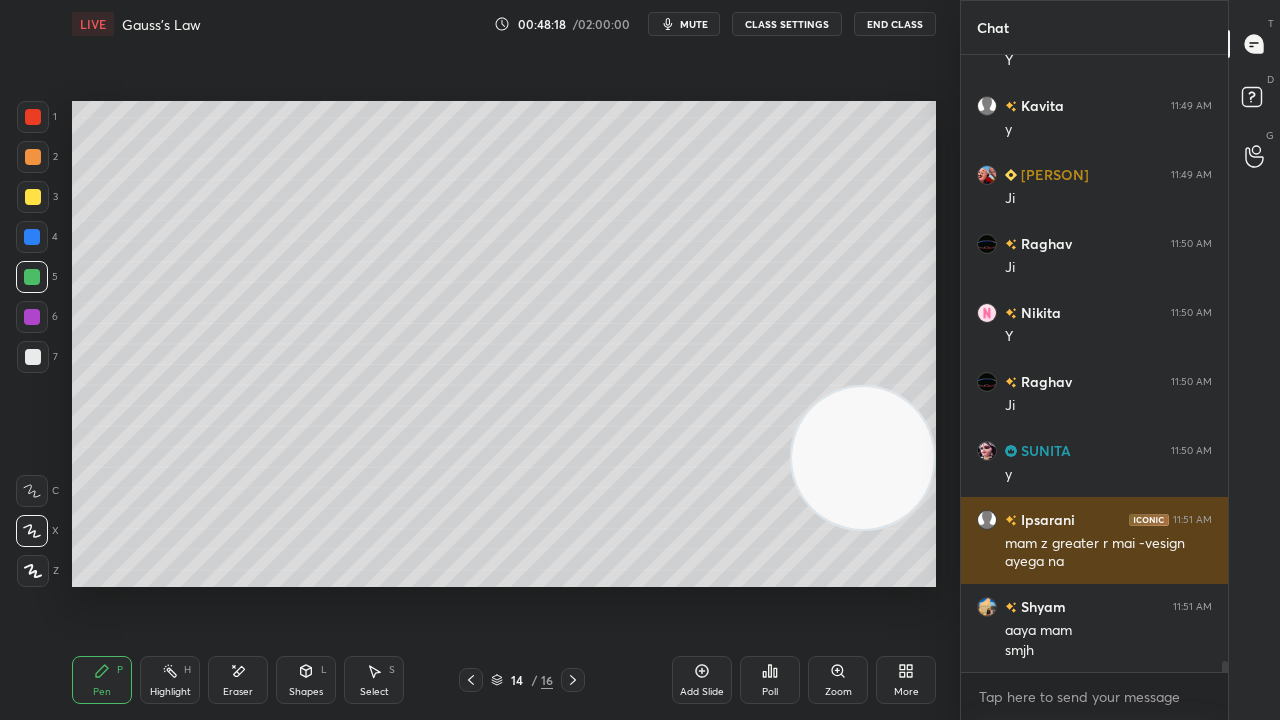 drag, startPoint x: 150, startPoint y: 213, endPoint x: 1096, endPoint y: 502, distance: 989.1597 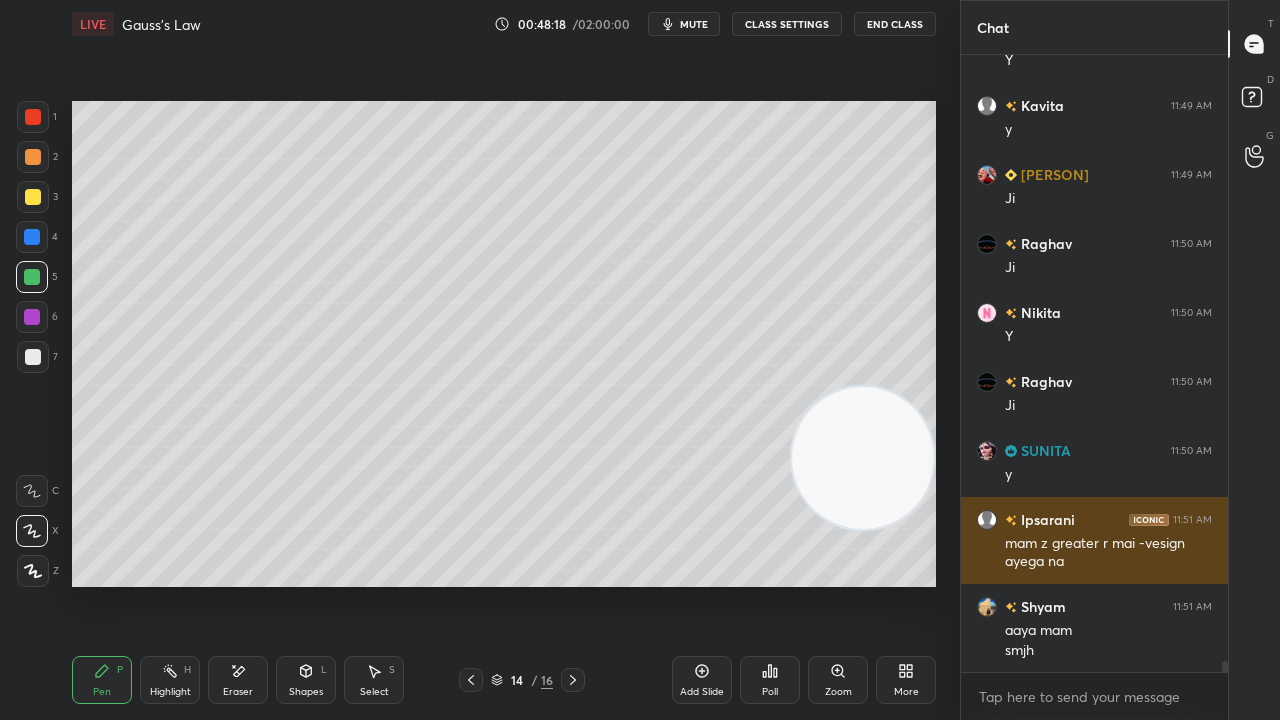 click on "1 2 3 4 5 6 7 C X Z E E Erase all   H H LIVE Gauss's Law 00:48:18 /  02:00:00 mute CLASS SETTINGS End Class Setting up your live class Poll for   secs No correct answer Start poll Back Gauss's Law • L6 of Detailed Course on Electromagnetic Theory [PERSON] Pen P Highlight H Eraser Shapes L Select S 14 / 16 Add Slide Poll Zoom More Chat [PERSON] 11:49 AM mam  ye vapis repeat krna [PERSON] 11:49 AM Y [PERSON] 11:49 AM y [PERSON] 11:49 AM Ji [PERSON] 11:50 AM Ji [PERSON] 11:50 AM Y [PERSON] 11:50 AM Ji [PERSON] 11:50 AM y [PERSON] 11:51 AM mam z greater r mai -vesign ayega na [PERSON] 11:51 AM aaya mam smjh JUMP TO LATEST Enable hand raising Enable raise hand to speak to learners. Once enabled, chat will be turned off temporarily. Enable x   [PERSON] Asked a doubt 1 Kaya ihape kuch problem hai ,? wb set , [YEAR] , paper 2 me aya tha Pick this doubt NEW DOUBTS ASKED No one has raised a hand yet Can't raise hand Looks like educator just invited you to speak. Please wait before you can raise your hand again. Got it T Messages (T) D" at bounding box center (640, 360) 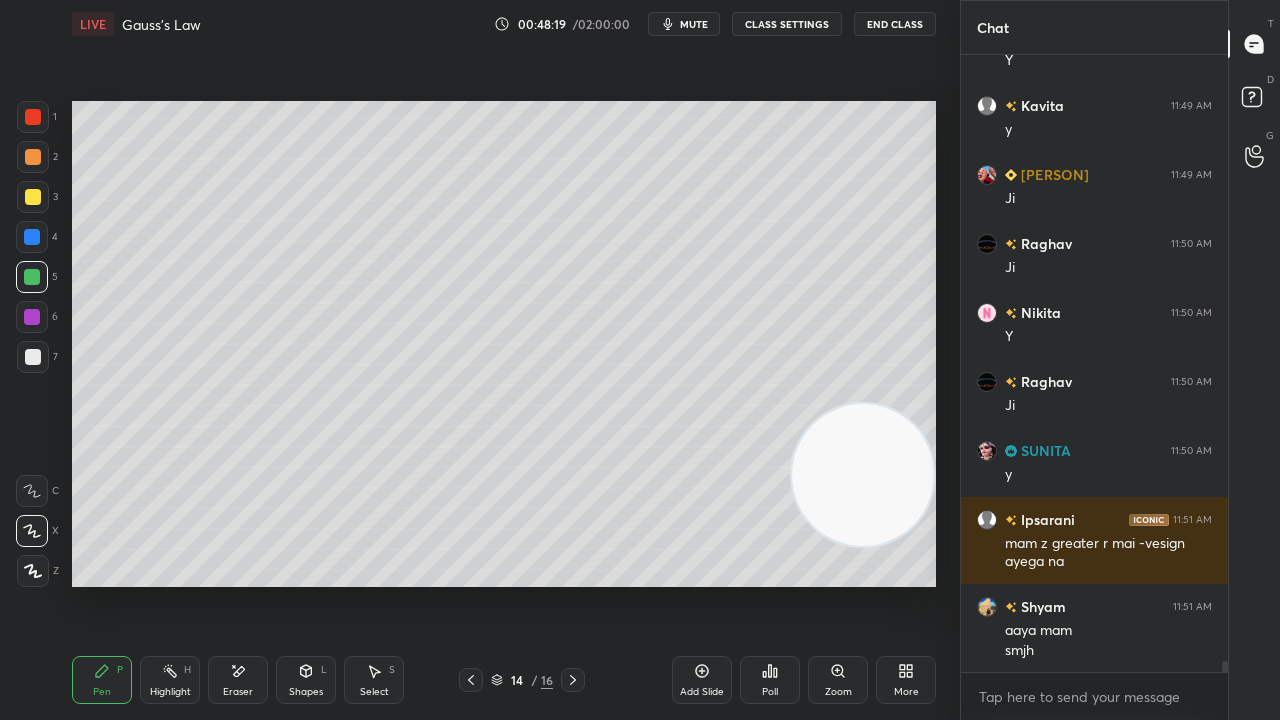 click on "mute" at bounding box center [694, 24] 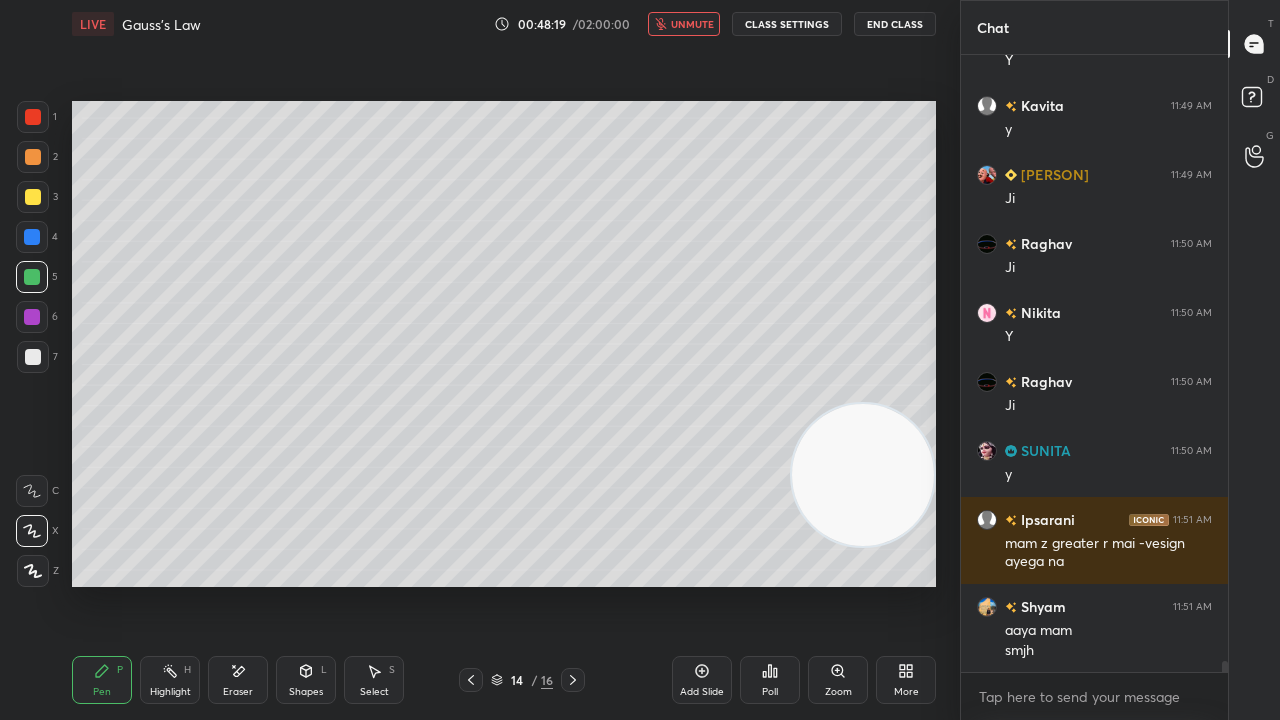 click on "unmute" at bounding box center [692, 24] 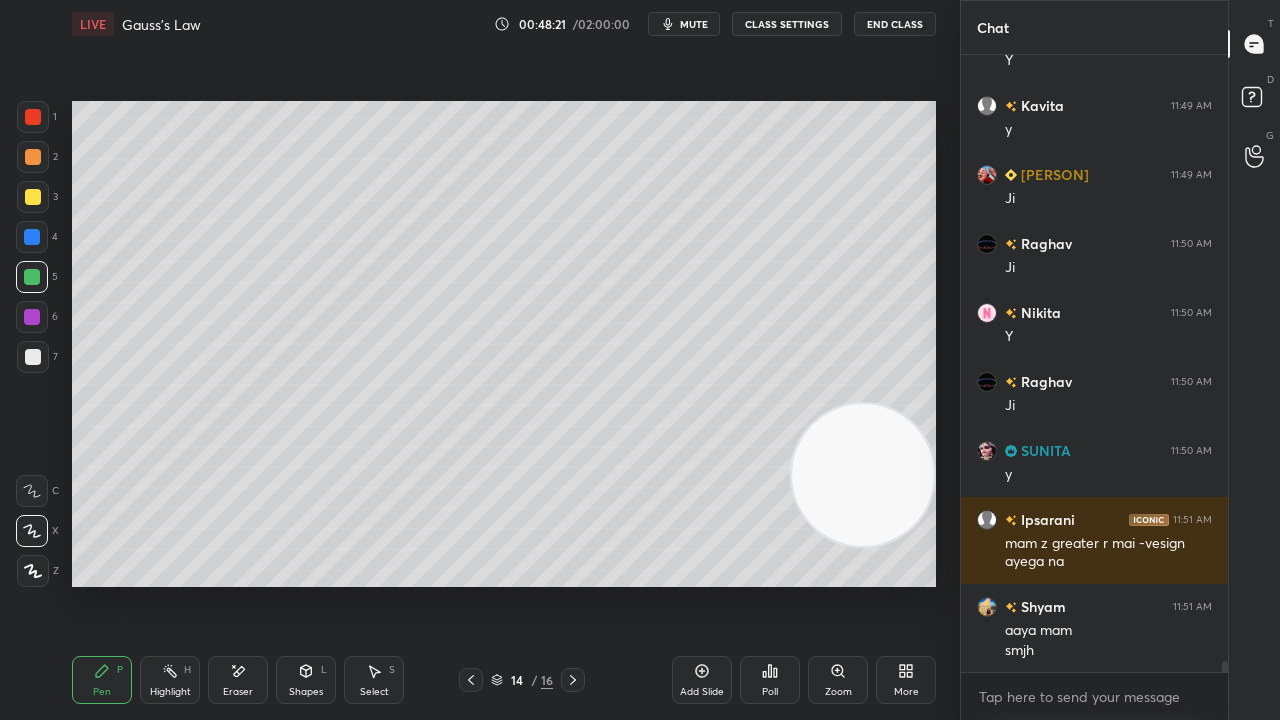scroll, scrollTop: 32888, scrollLeft: 0, axis: vertical 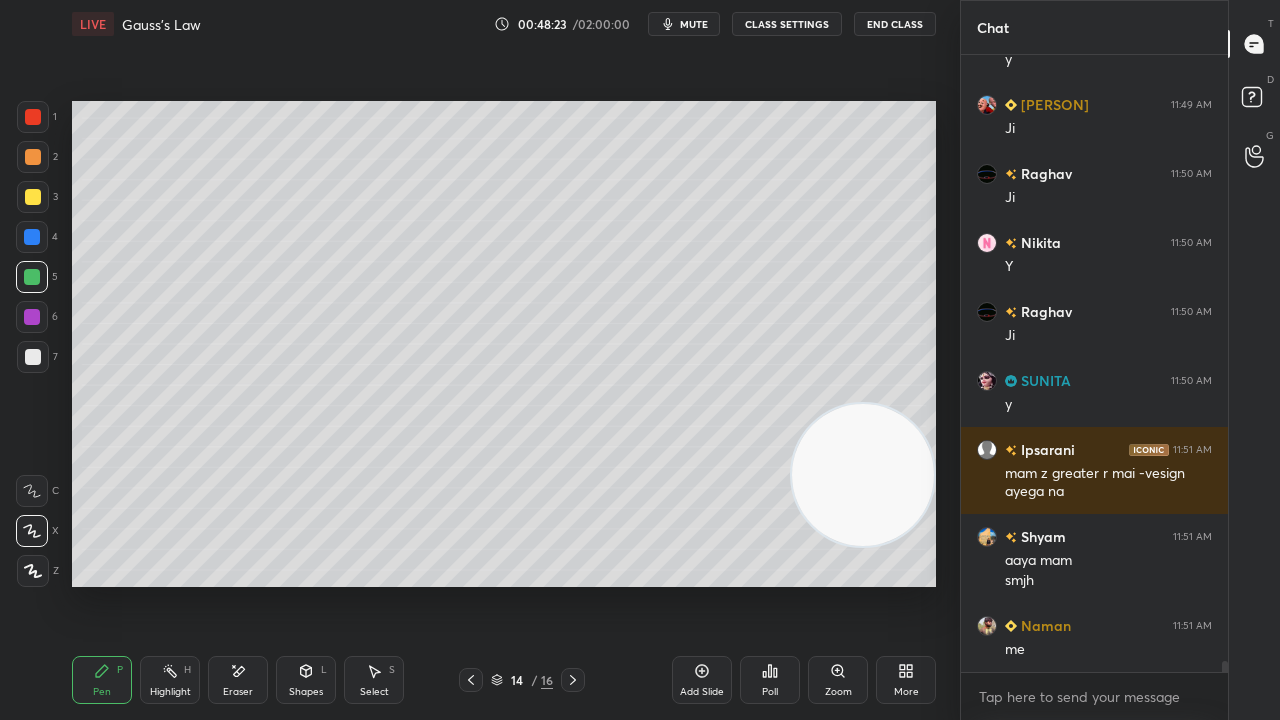 click on "mute" at bounding box center (694, 24) 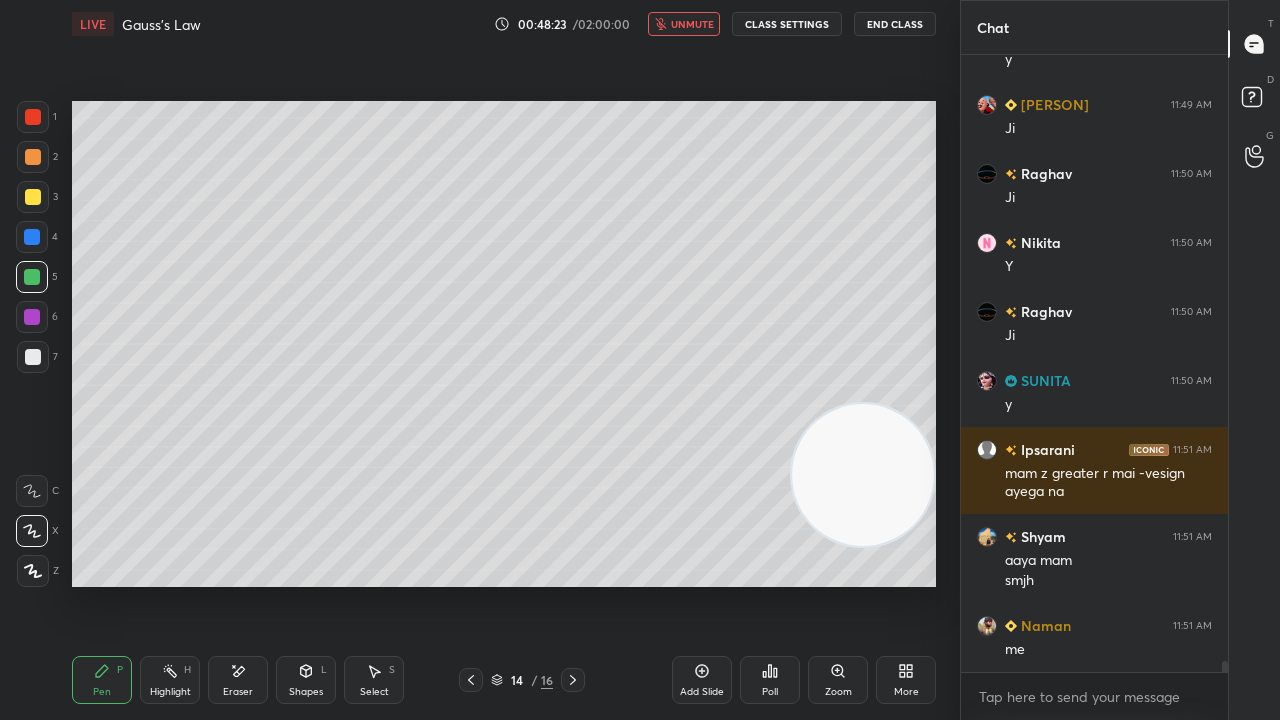 click on "unmute" at bounding box center [692, 24] 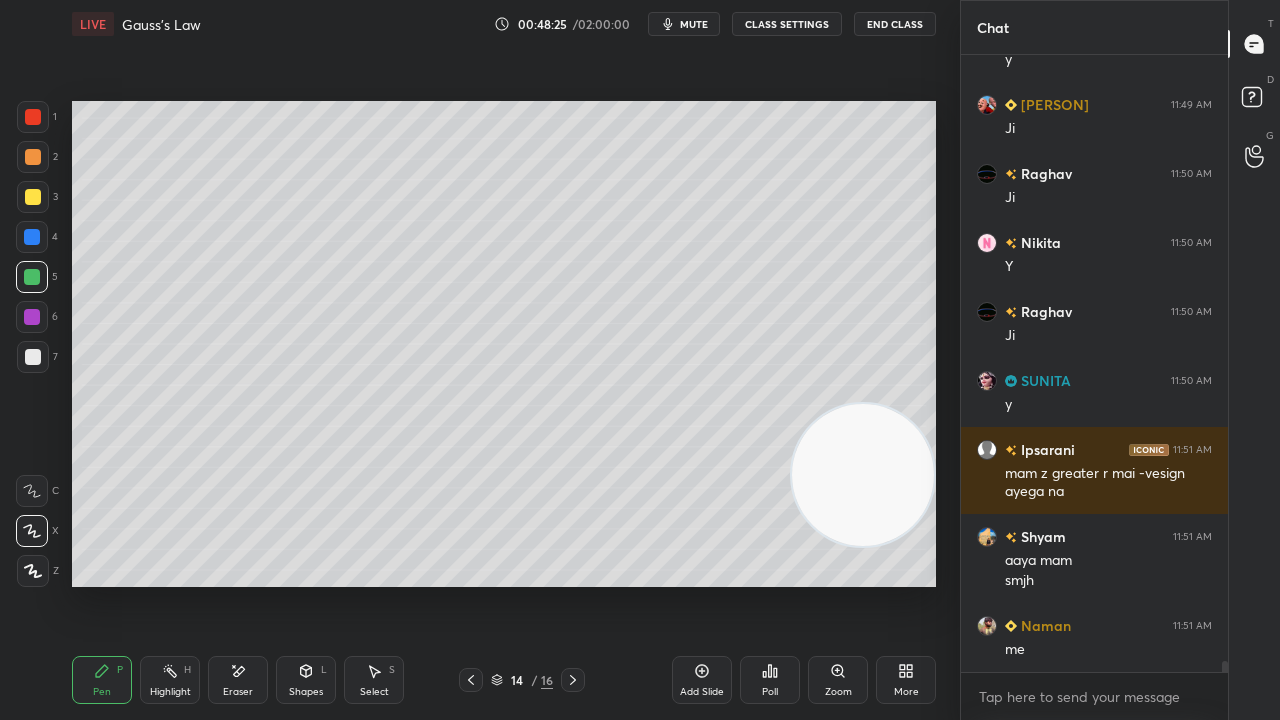 click on "Eraser" at bounding box center (238, 680) 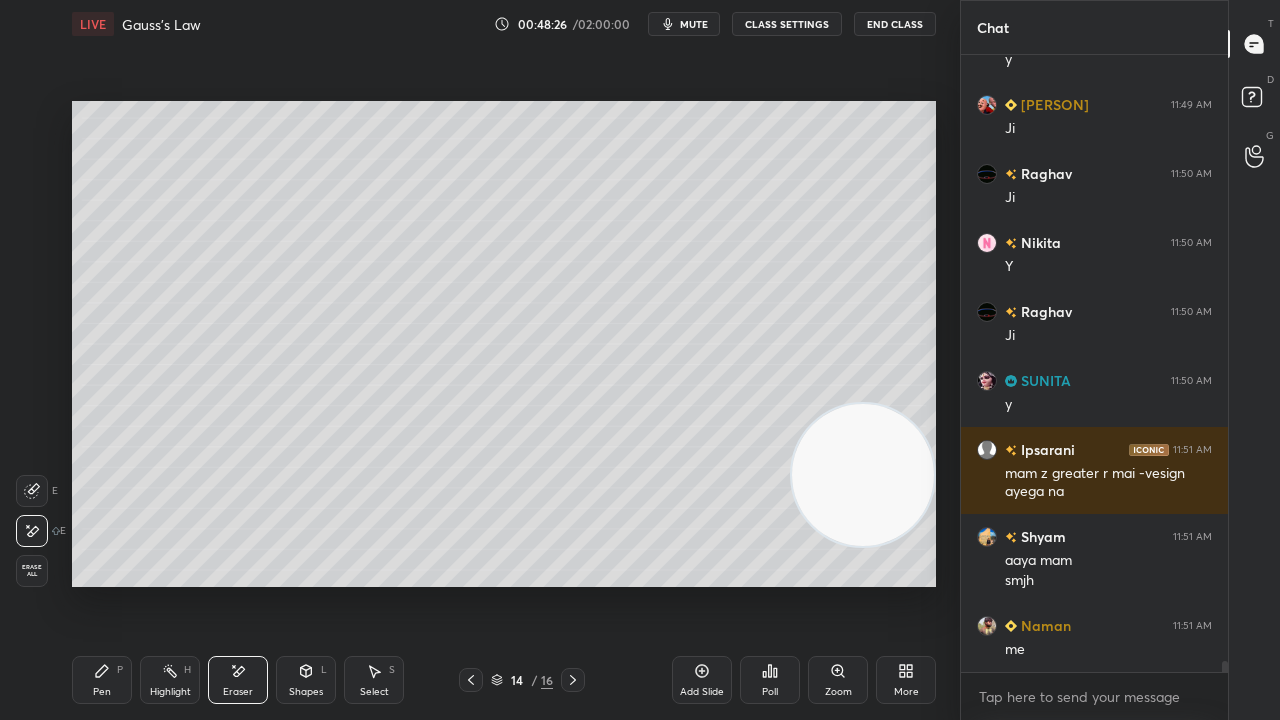 click on "Pen P" at bounding box center [102, 680] 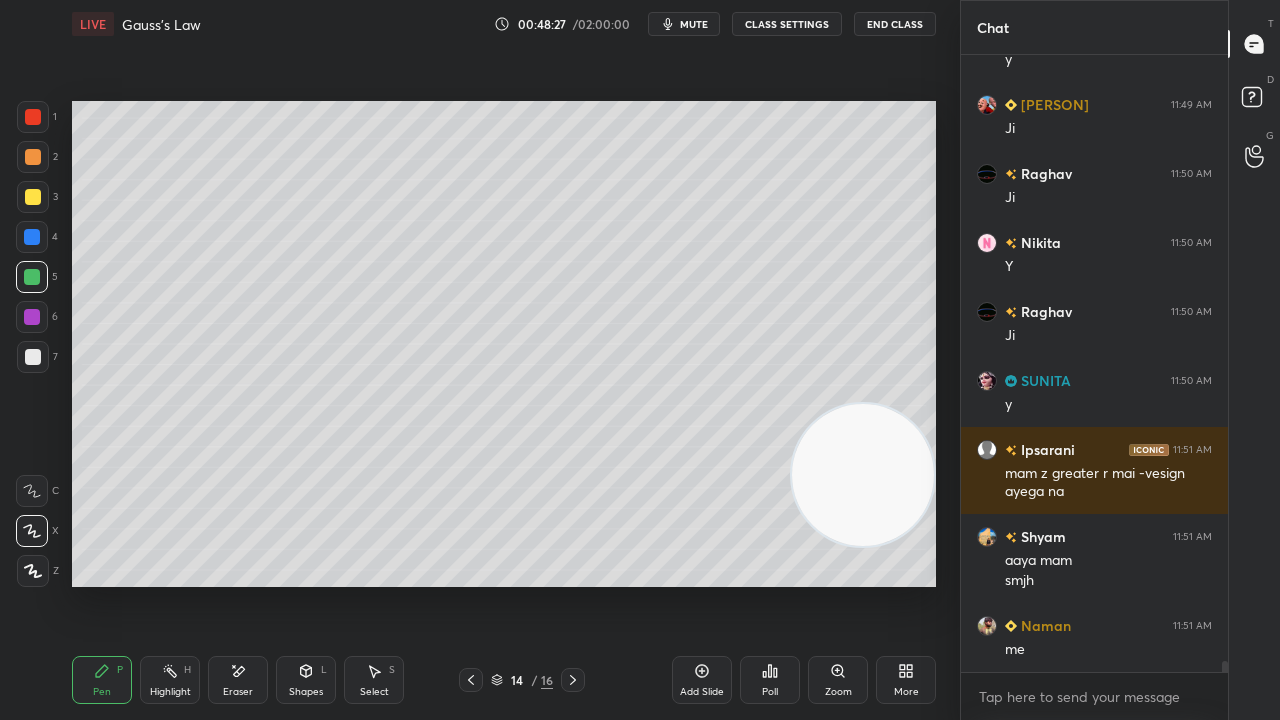 click at bounding box center (33, 357) 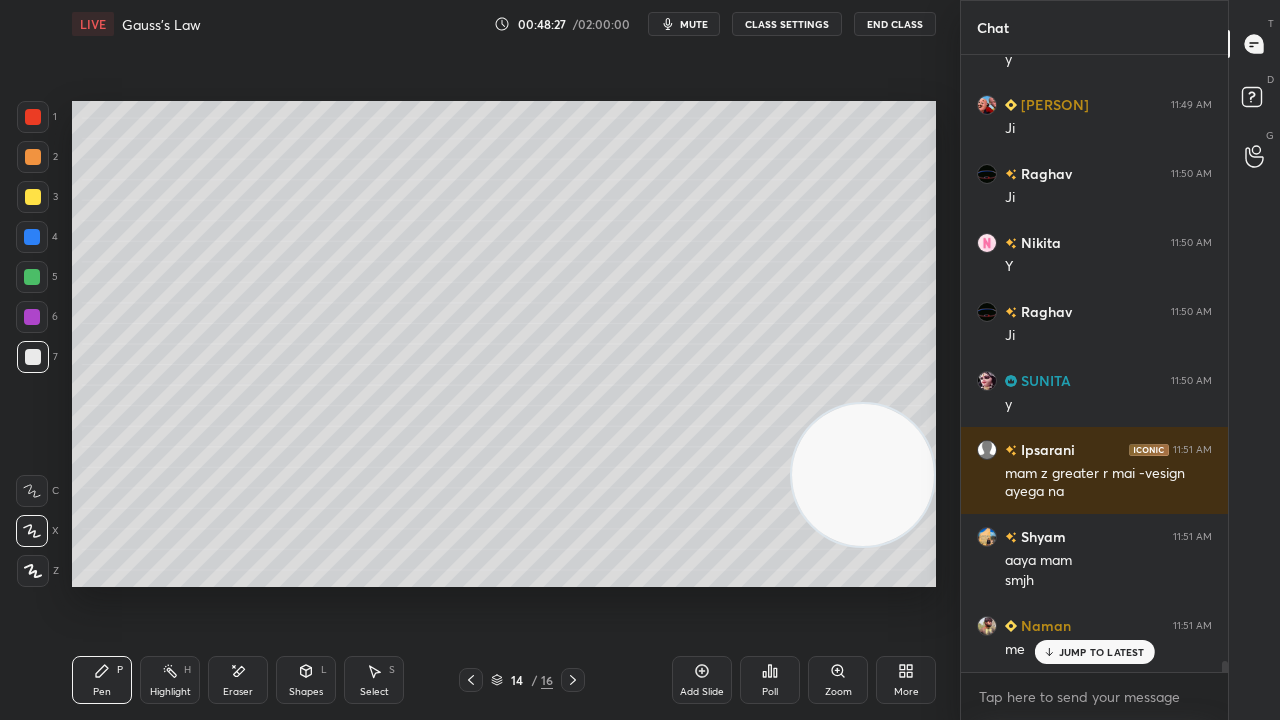 scroll, scrollTop: 32956, scrollLeft: 0, axis: vertical 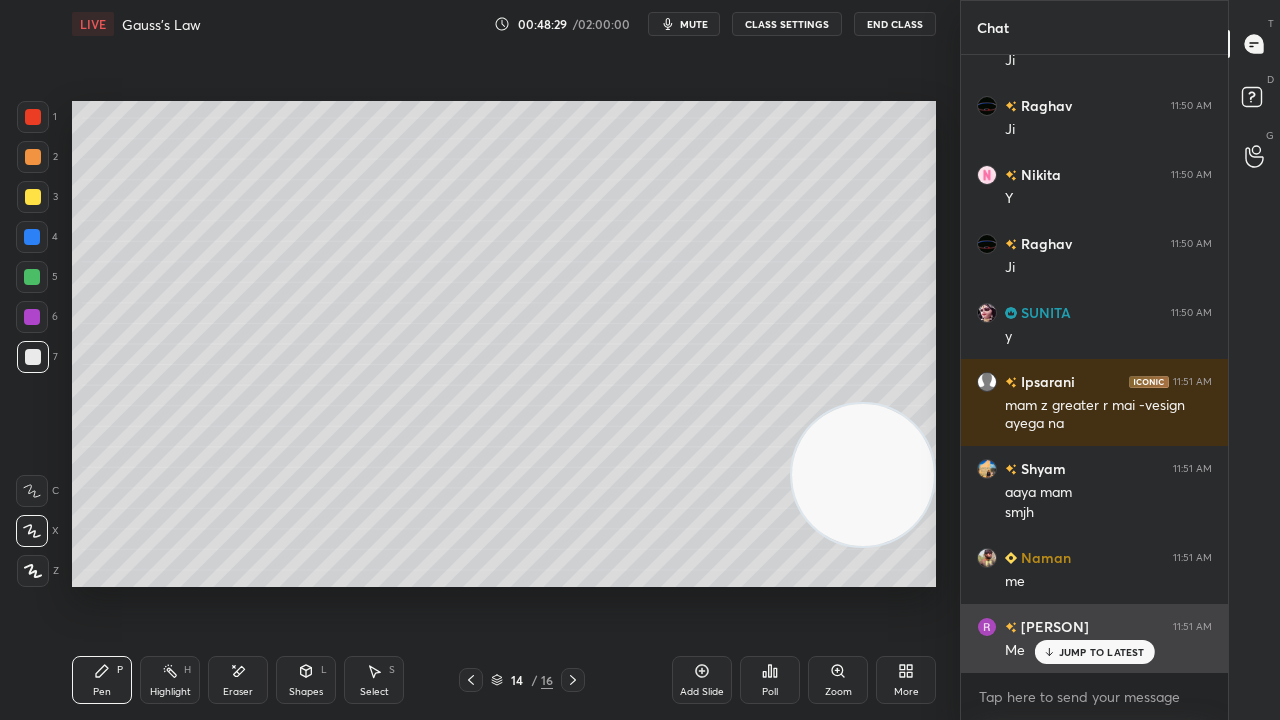 click on "JUMP TO LATEST" at bounding box center (1102, 652) 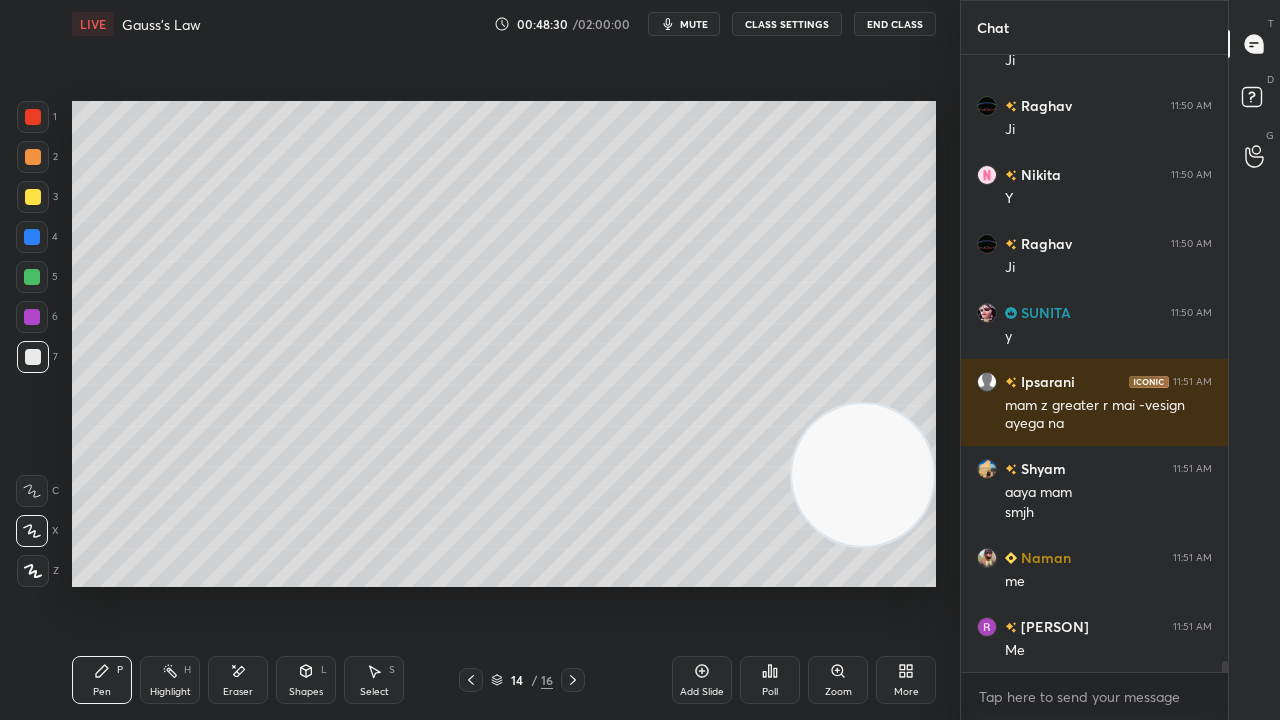 click on "mute" at bounding box center (684, 24) 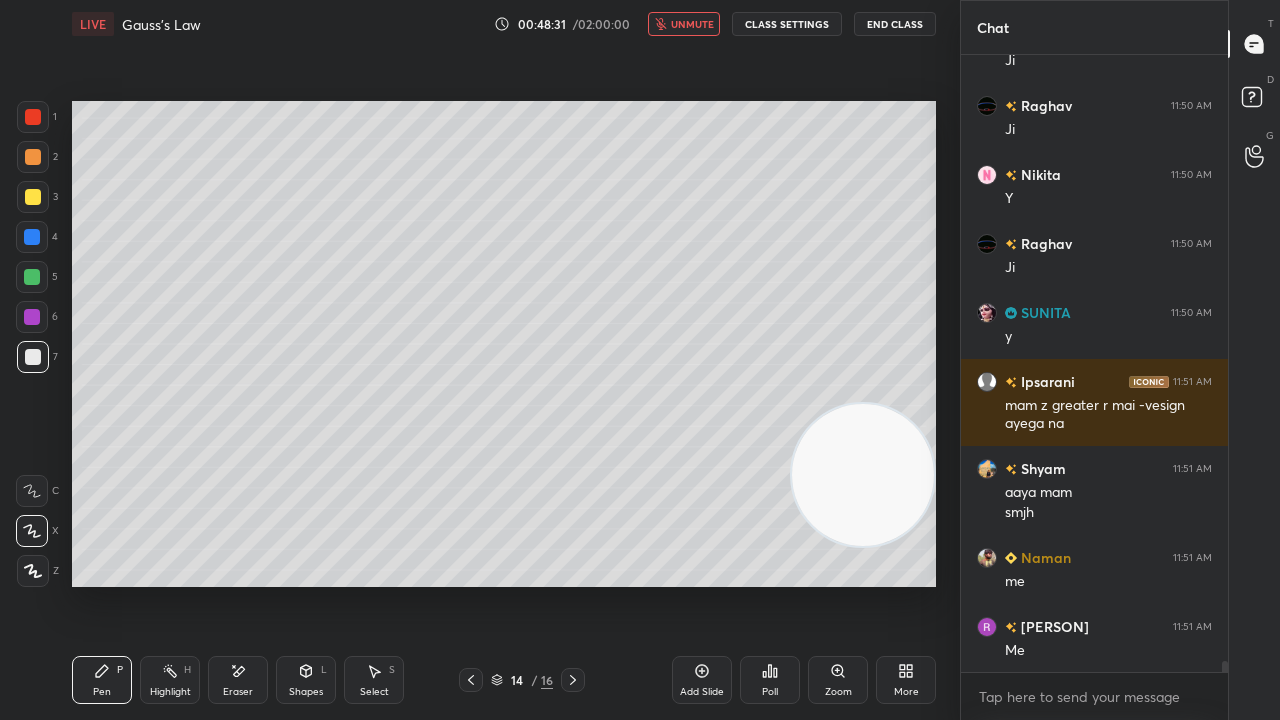 click on "unmute" at bounding box center (692, 24) 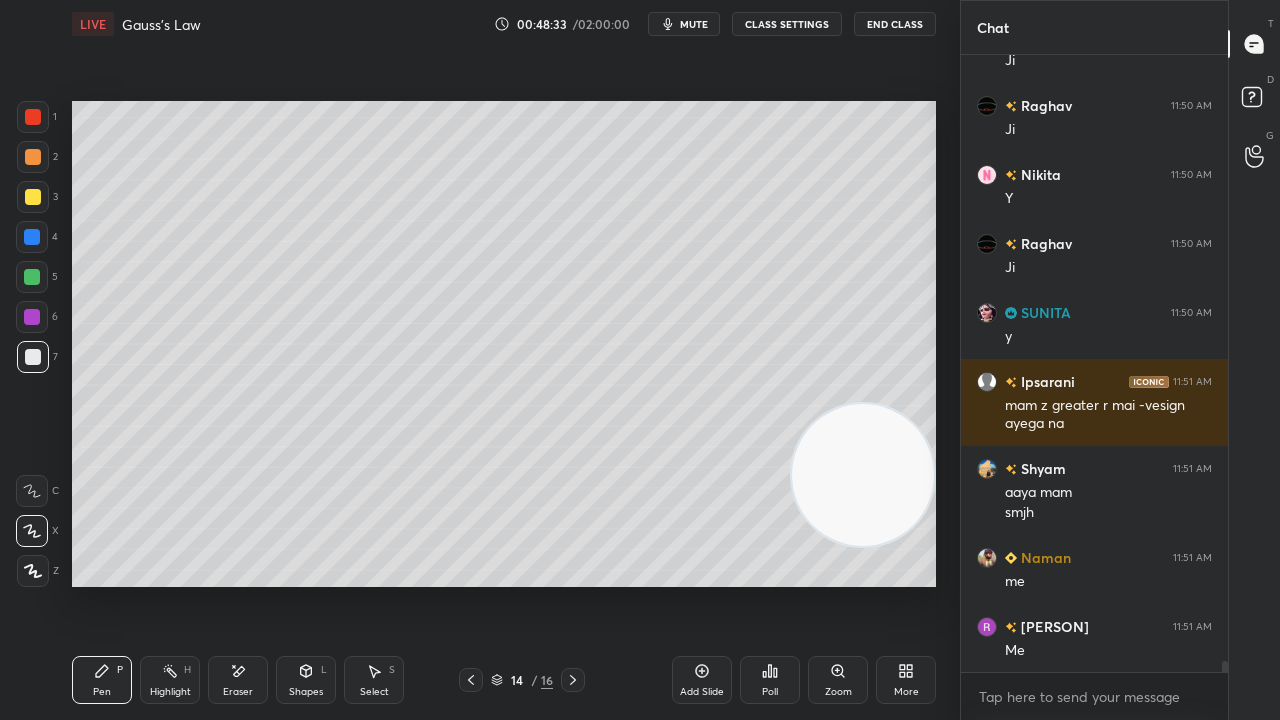 click on "mute" at bounding box center [694, 24] 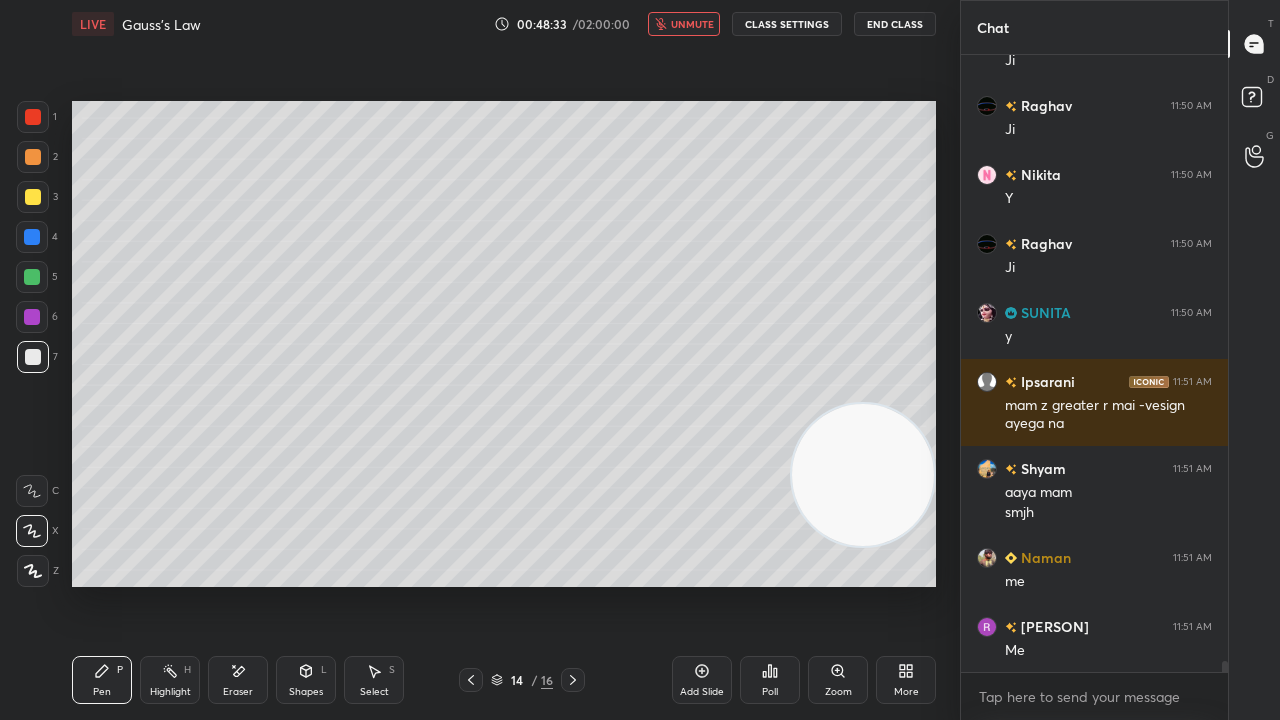 click on "unmute" at bounding box center (692, 24) 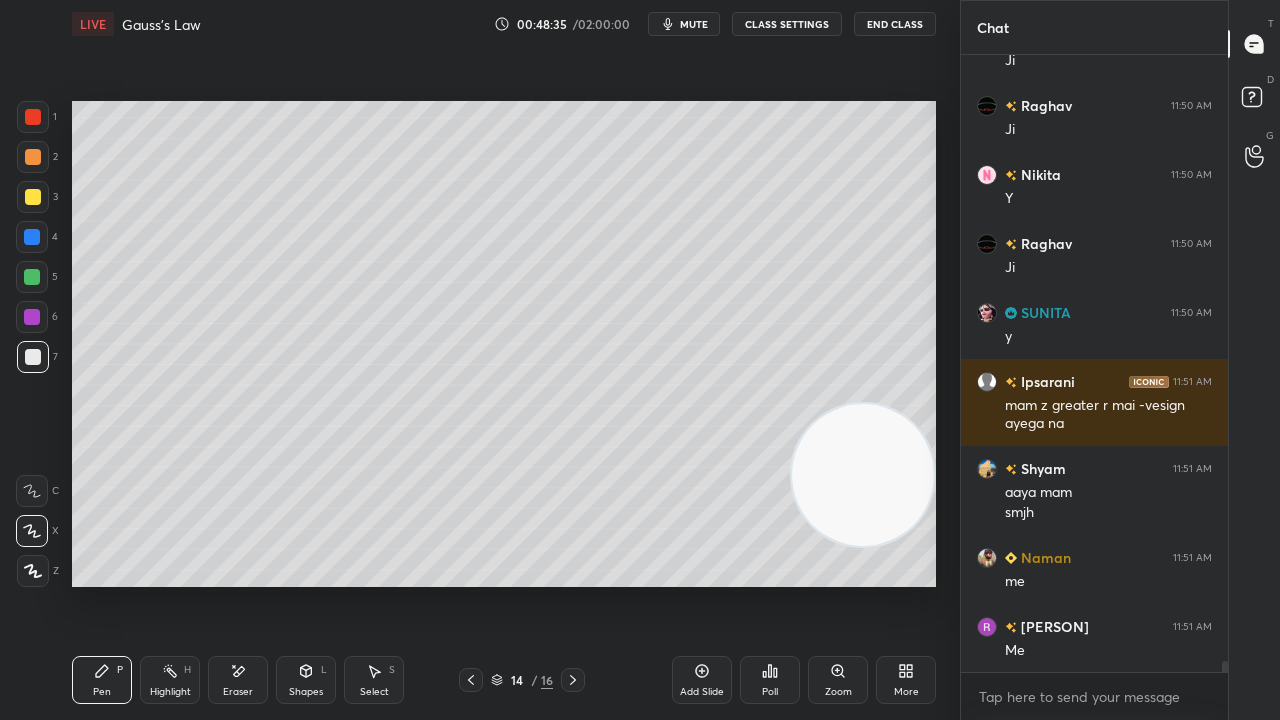 scroll, scrollTop: 33026, scrollLeft: 0, axis: vertical 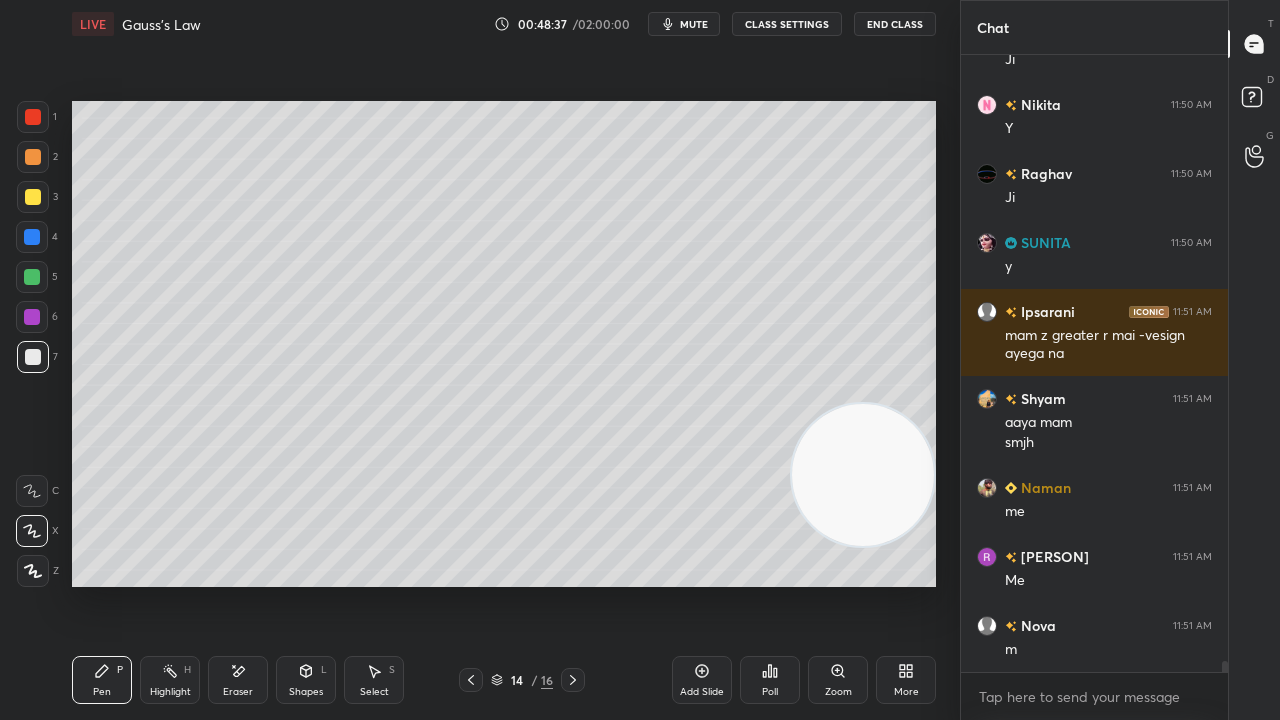 click 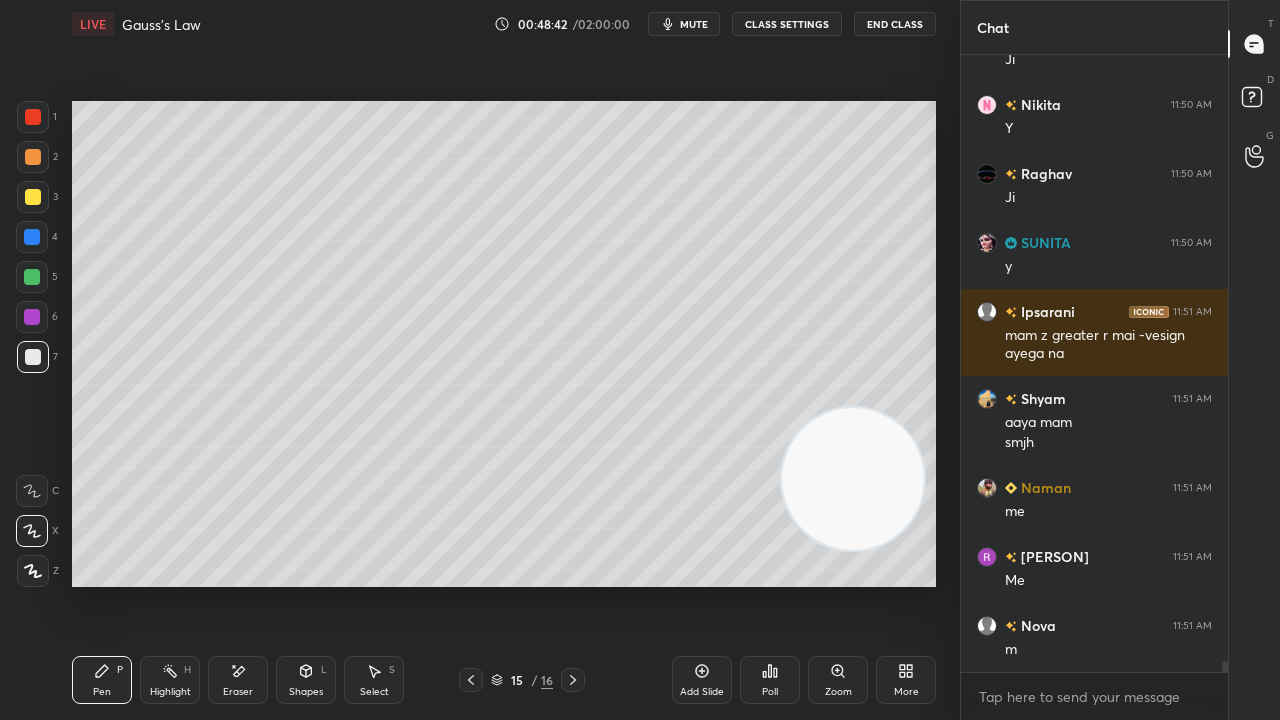 drag, startPoint x: 866, startPoint y: 516, endPoint x: 203, endPoint y: 578, distance: 665.89264 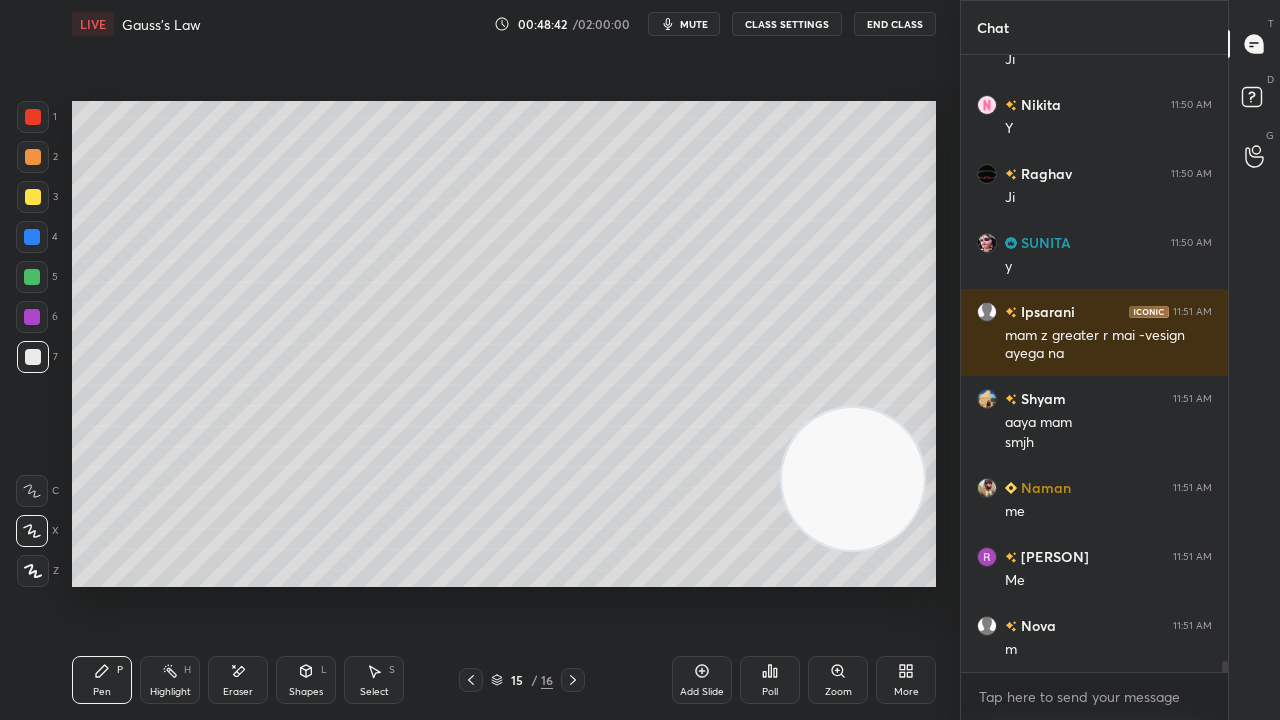 click at bounding box center [853, 479] 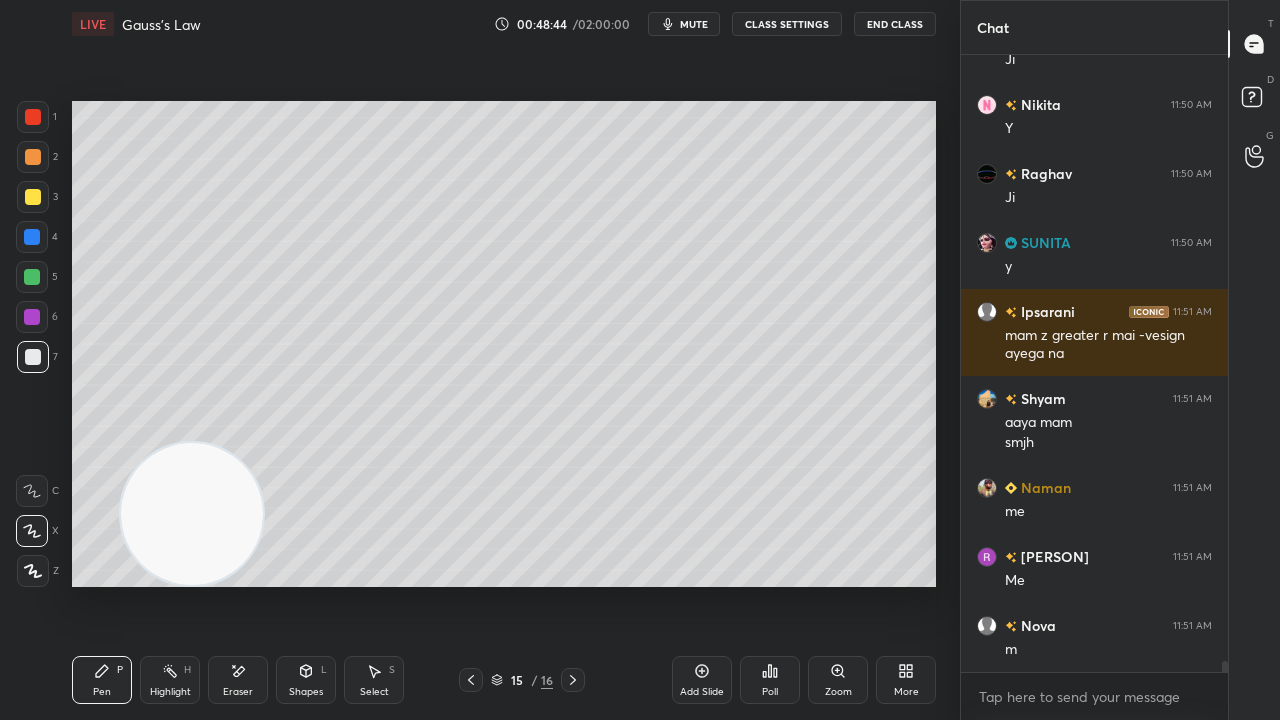 click 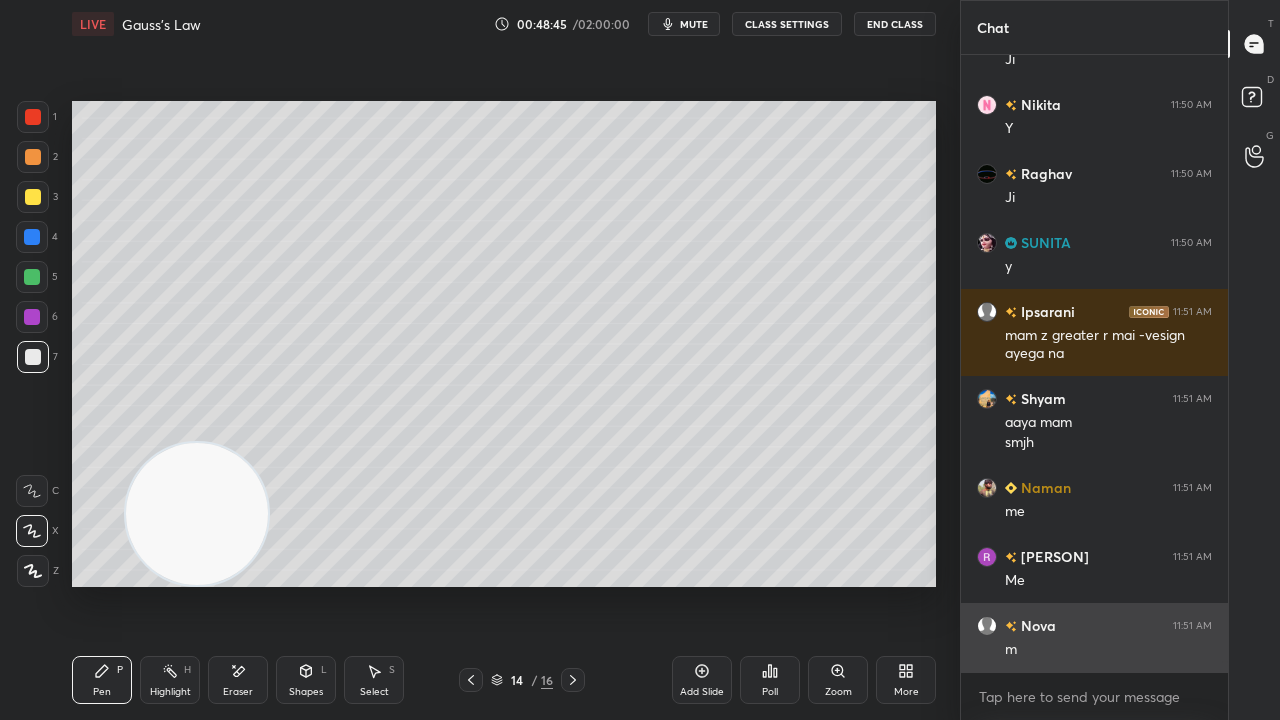 drag, startPoint x: 201, startPoint y: 538, endPoint x: 963, endPoint y: 670, distance: 773.3486 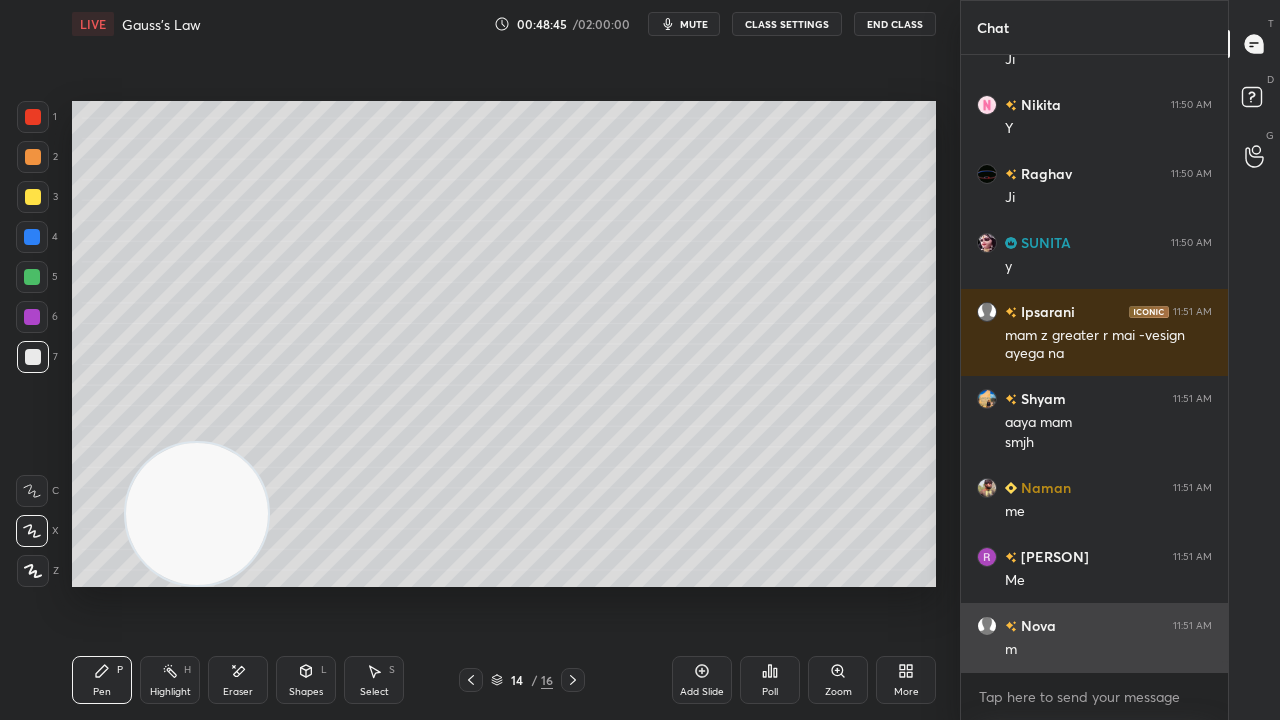 click on "1 2 3 4 5 6 7 C X Z E E Erase all   H H LIVE Gauss's Law 00:48:45 /  02:00:00 mute CLASS SETTINGS End Class Setting up your live class Poll for   secs No correct answer Start poll Back Gauss's Law • L6 of Detailed Course on Electromagnetic Theory [PERSON] Pen P Highlight H Eraser Shapes L Select S 14 / 16 Add Slide Poll Zoom More Chat [PERSON] 11:49 AM Ji [PERSON] 11:50 AM Ji [PERSON] 11:50 AM Y [PERSON] 11:50 AM Ji [PERSON] 11:50 AM y [PERSON] 11:51 AM mam z greater r mai -vesign ayega na [PERSON] 11:51 AM aaya mam smjh [PERSON] 11:51 AM me [PERSON] 11:51 AM JUMP TO LATEST Enable hand raising Enable raise hand to speak to learners. Once enabled, chat will be turned off temporarily. Enable x   [PERSON] Asked a doubt 1 Kaya ihape kuch problem hai ,? wb set , 2014 , paper 2 me aya tha Pick this doubt NEW DOUBTS ASKED No one has raised a hand yet Can't raise hand Looks like educator just invited you to speak. Please wait before you can raise your hand again. Got it T Messages (T) D Doubts (D) G ​" at bounding box center [640, 360] 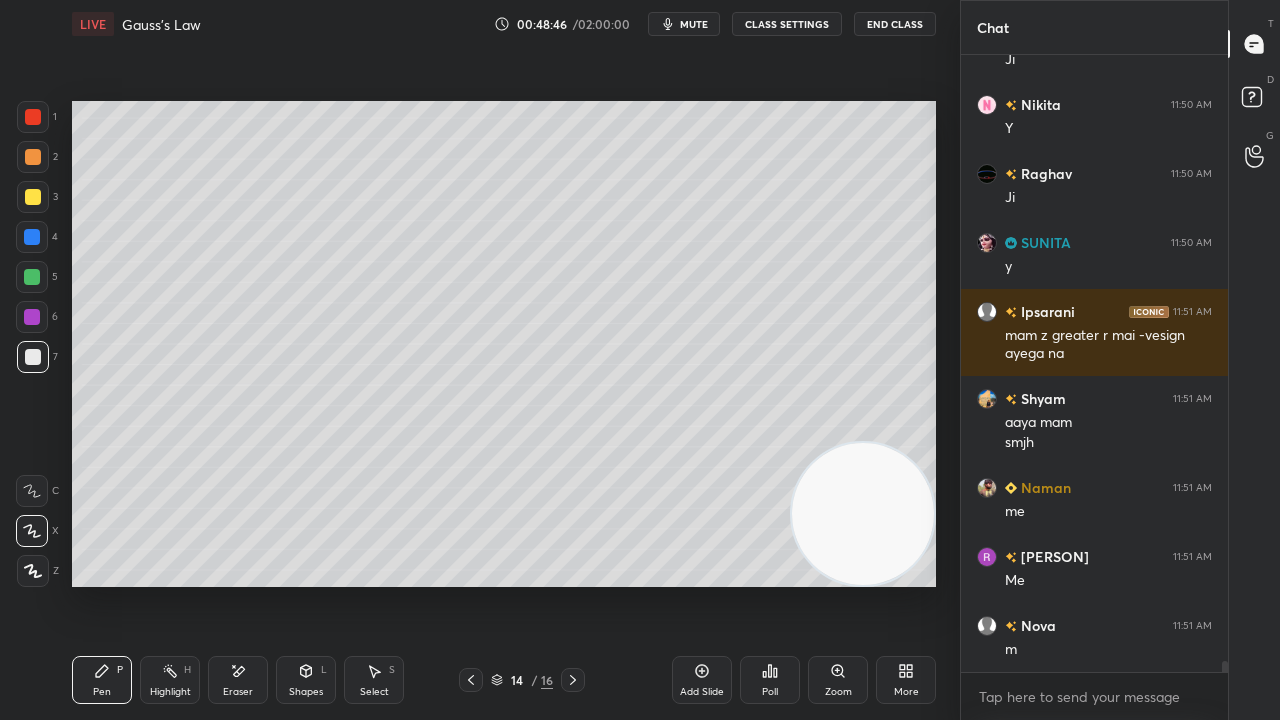 click on "mute" at bounding box center (694, 24) 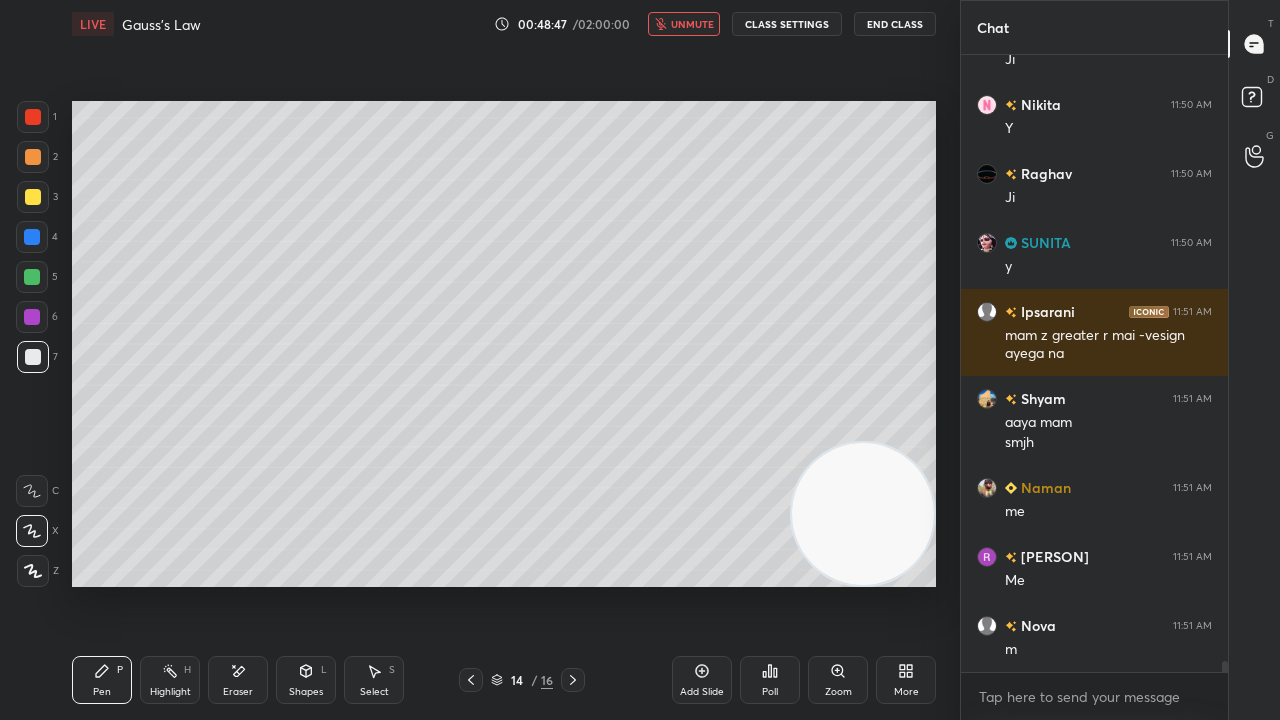 click on "unmute" at bounding box center (692, 24) 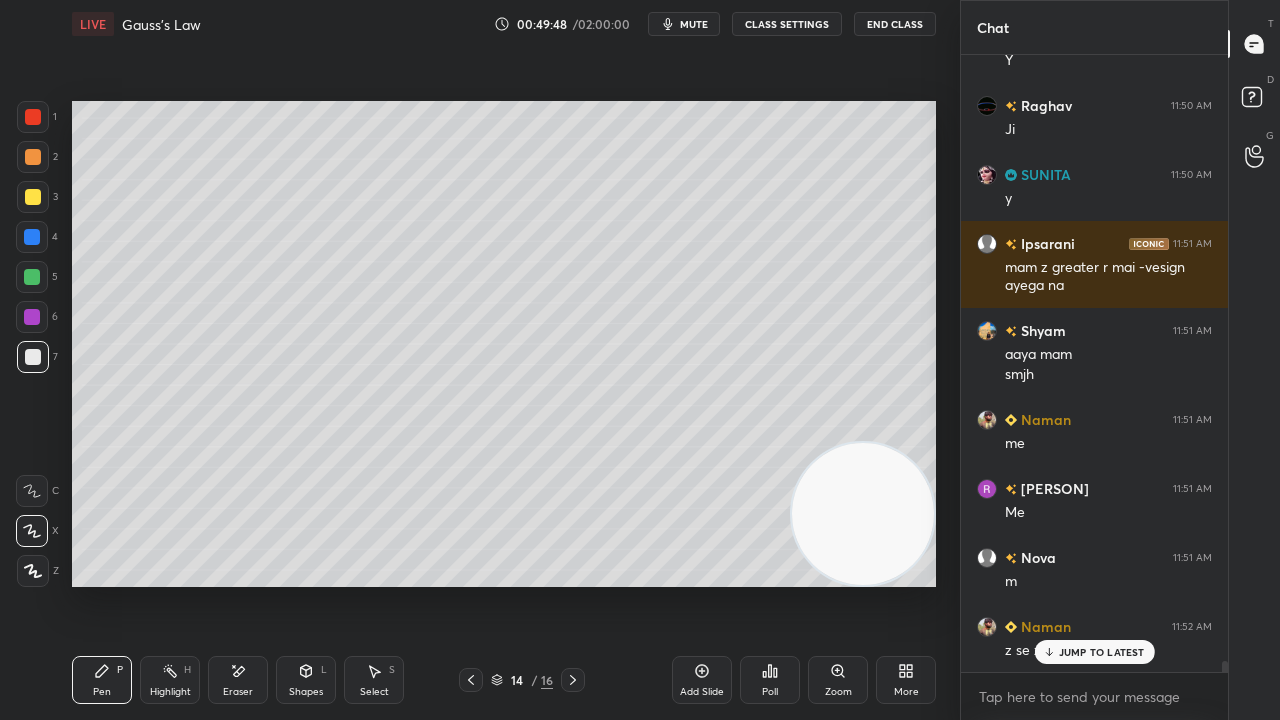 scroll, scrollTop: 33142, scrollLeft: 0, axis: vertical 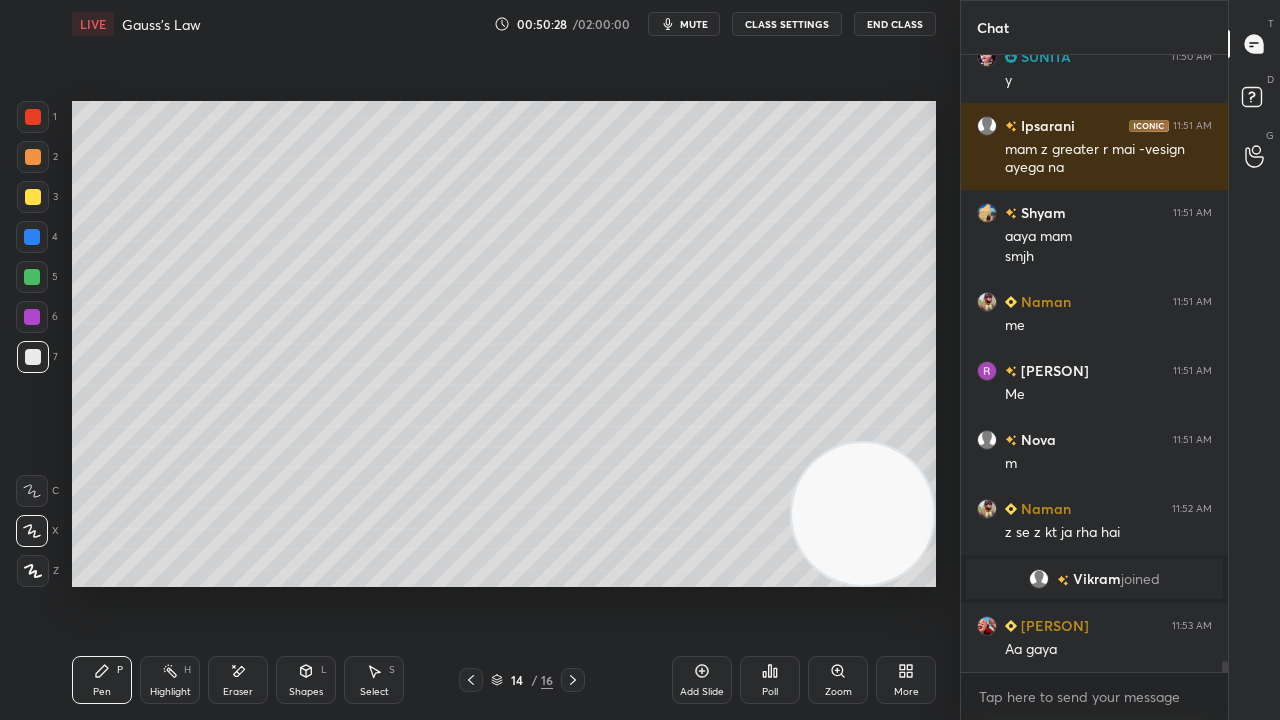 click on "mute" at bounding box center (694, 24) 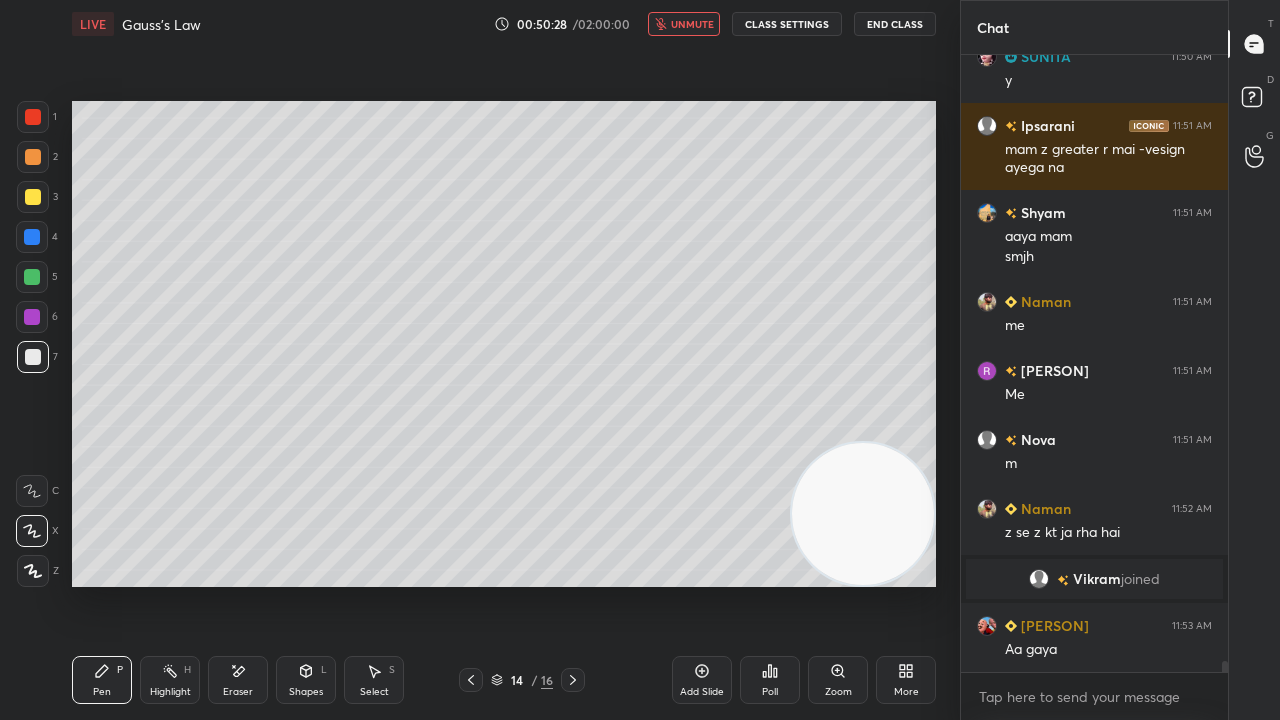 click on "unmute" at bounding box center (692, 24) 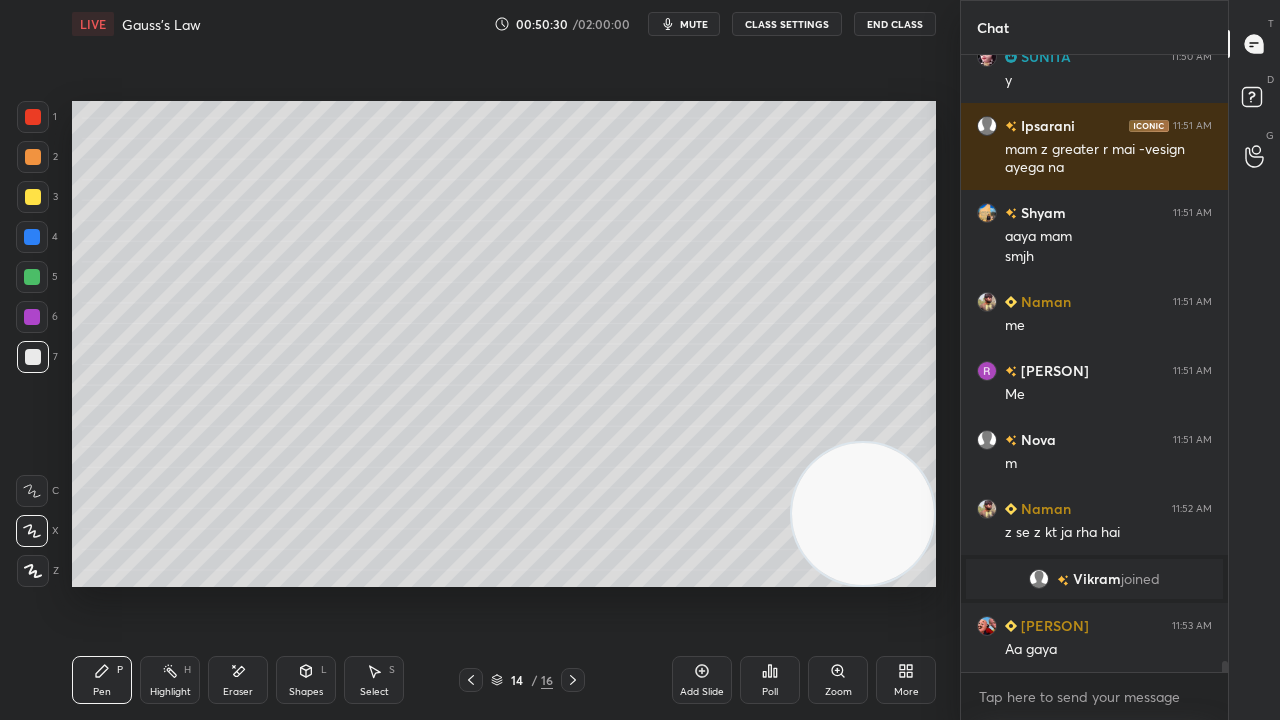 click on "mute" at bounding box center (694, 24) 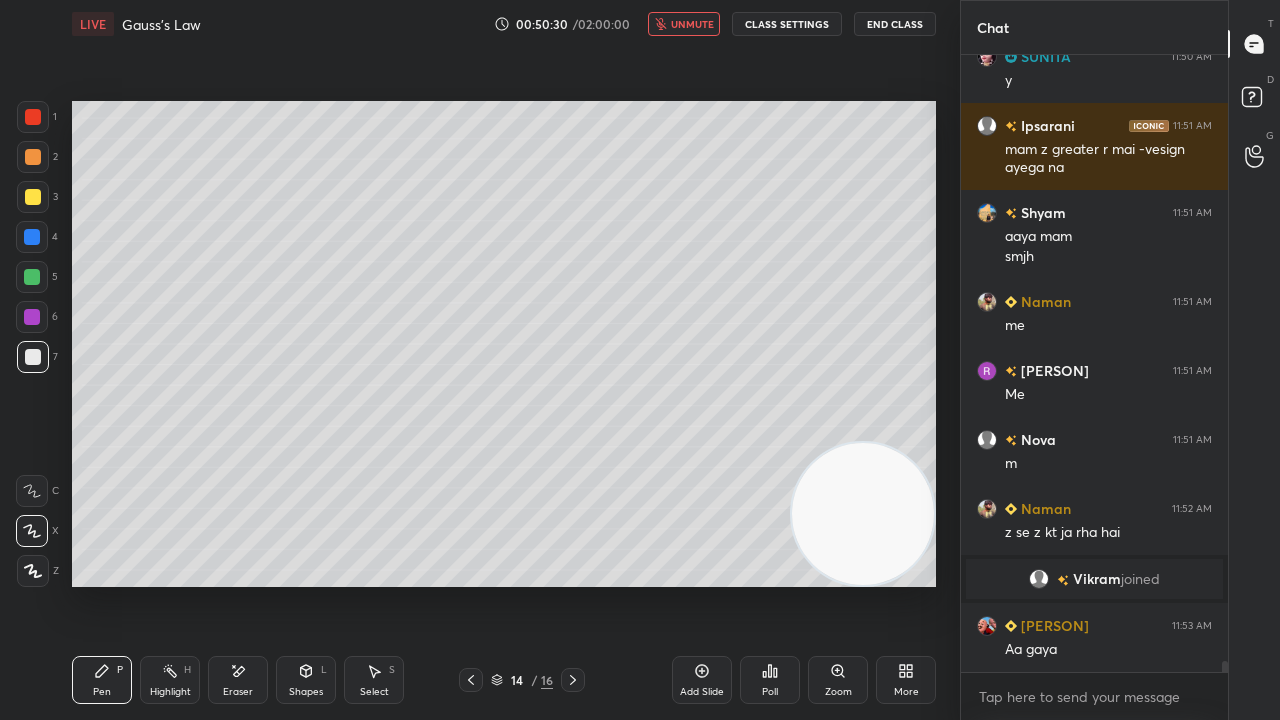 click on "unmute" at bounding box center (692, 24) 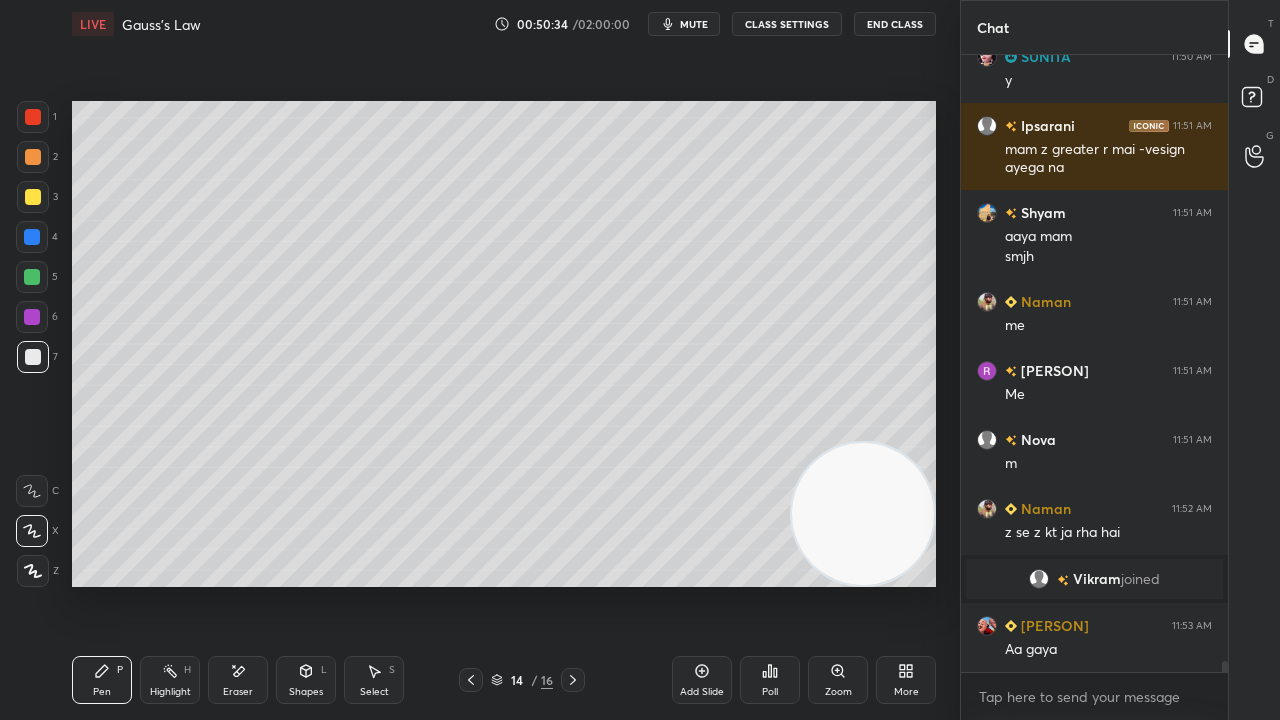 click on "mute" at bounding box center [684, 24] 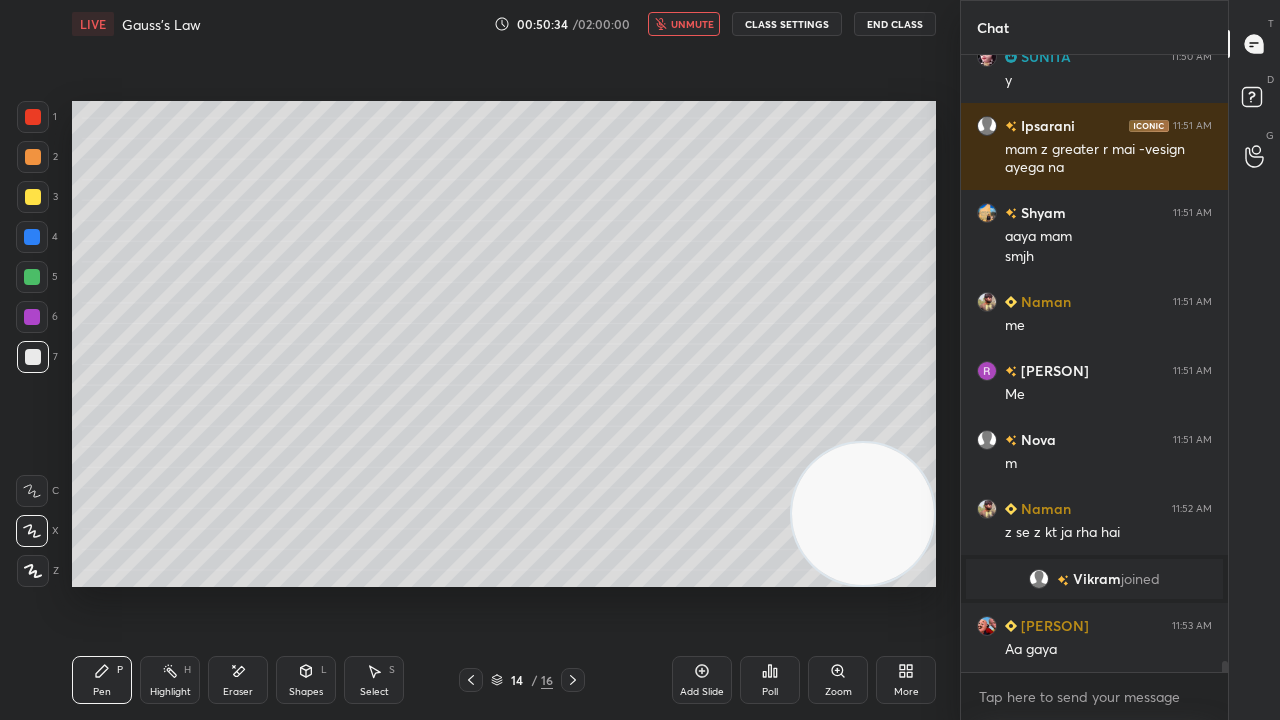 click on "unmute" at bounding box center (692, 24) 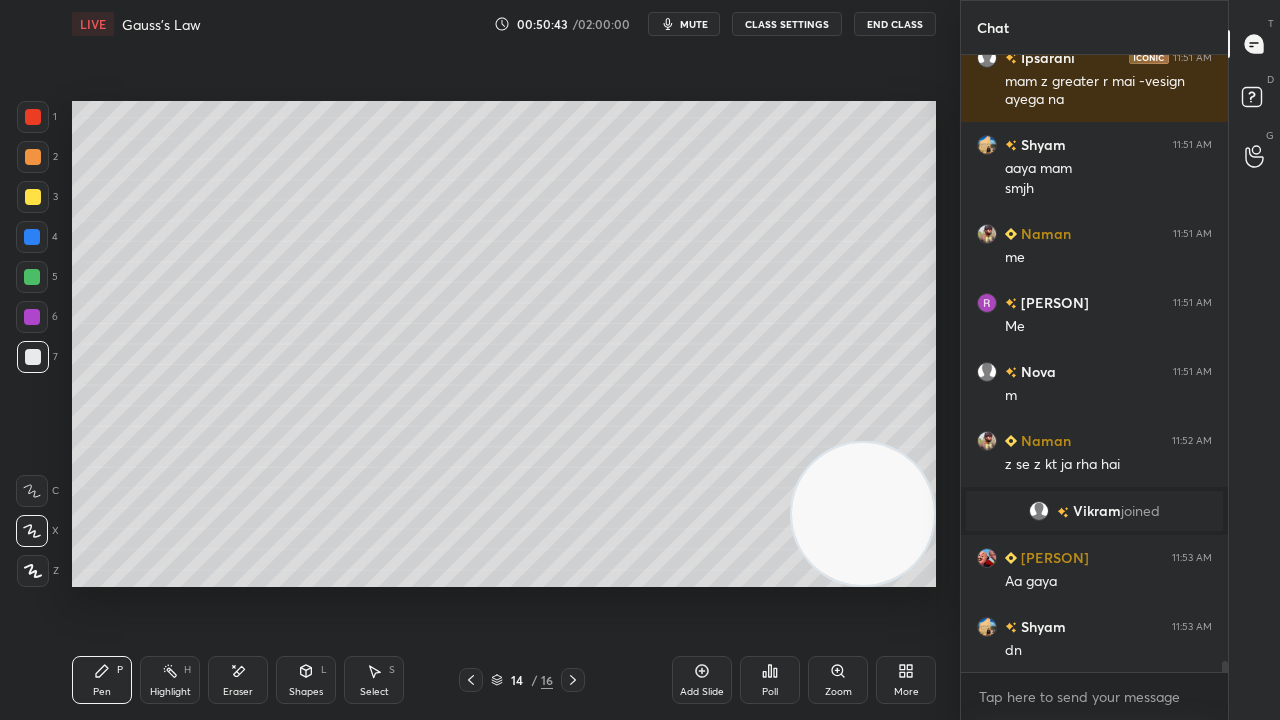 scroll, scrollTop: 33350, scrollLeft: 0, axis: vertical 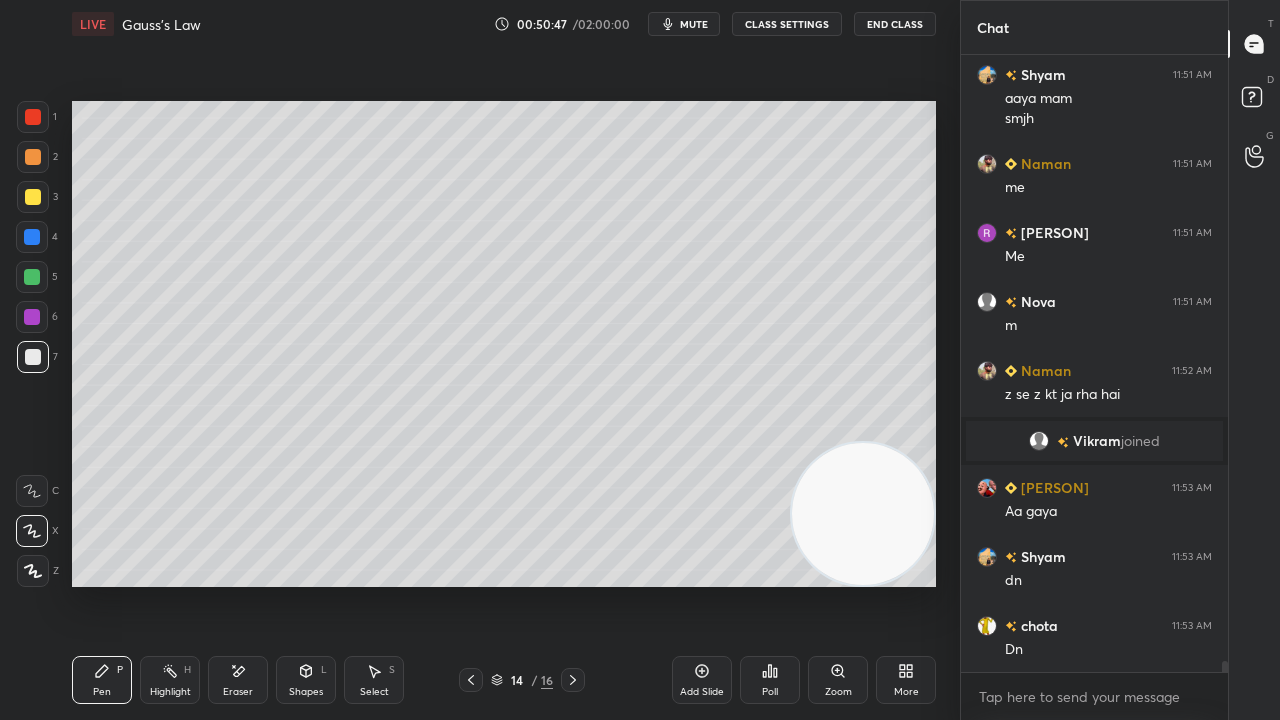 click on "mute" at bounding box center (694, 24) 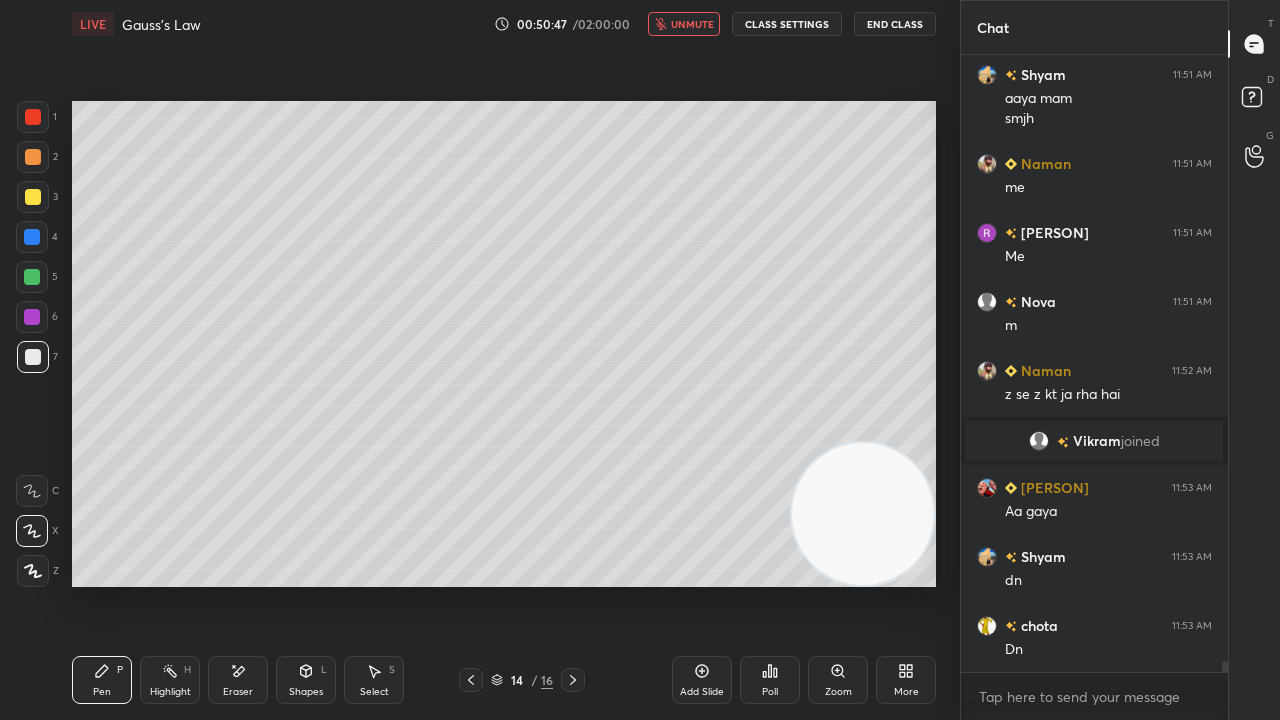 click on "unmute" at bounding box center [692, 24] 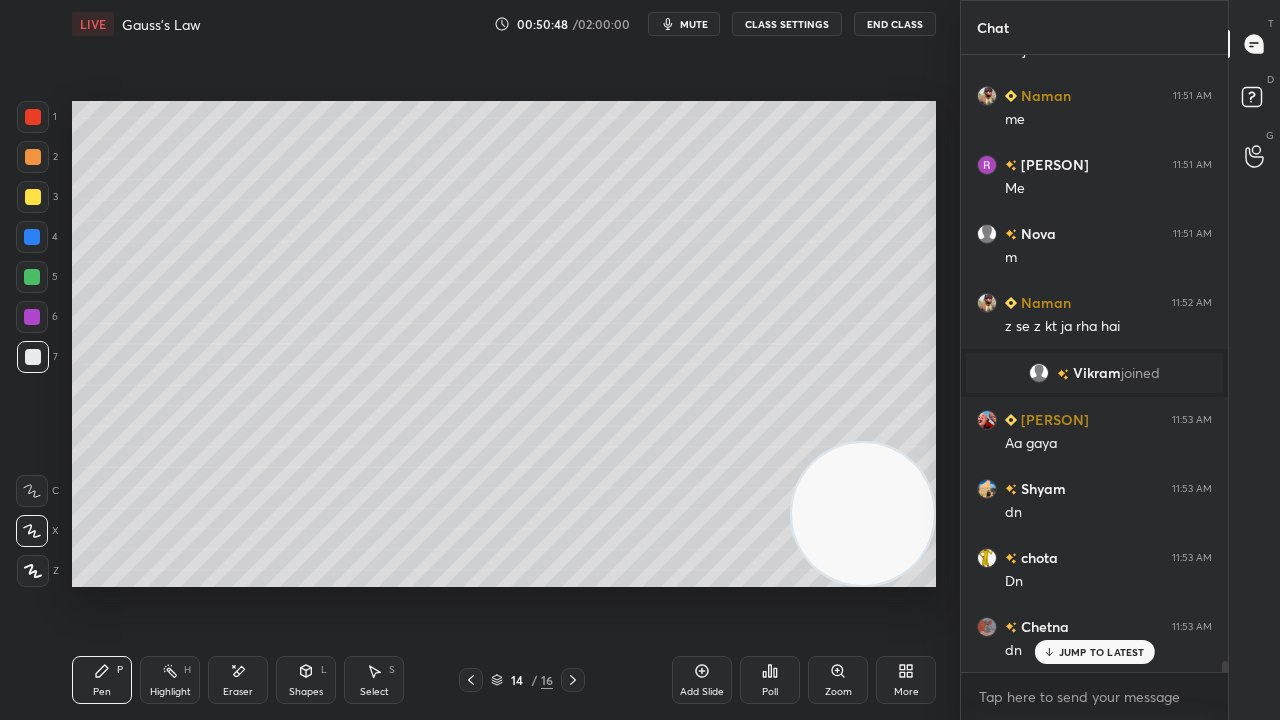 click 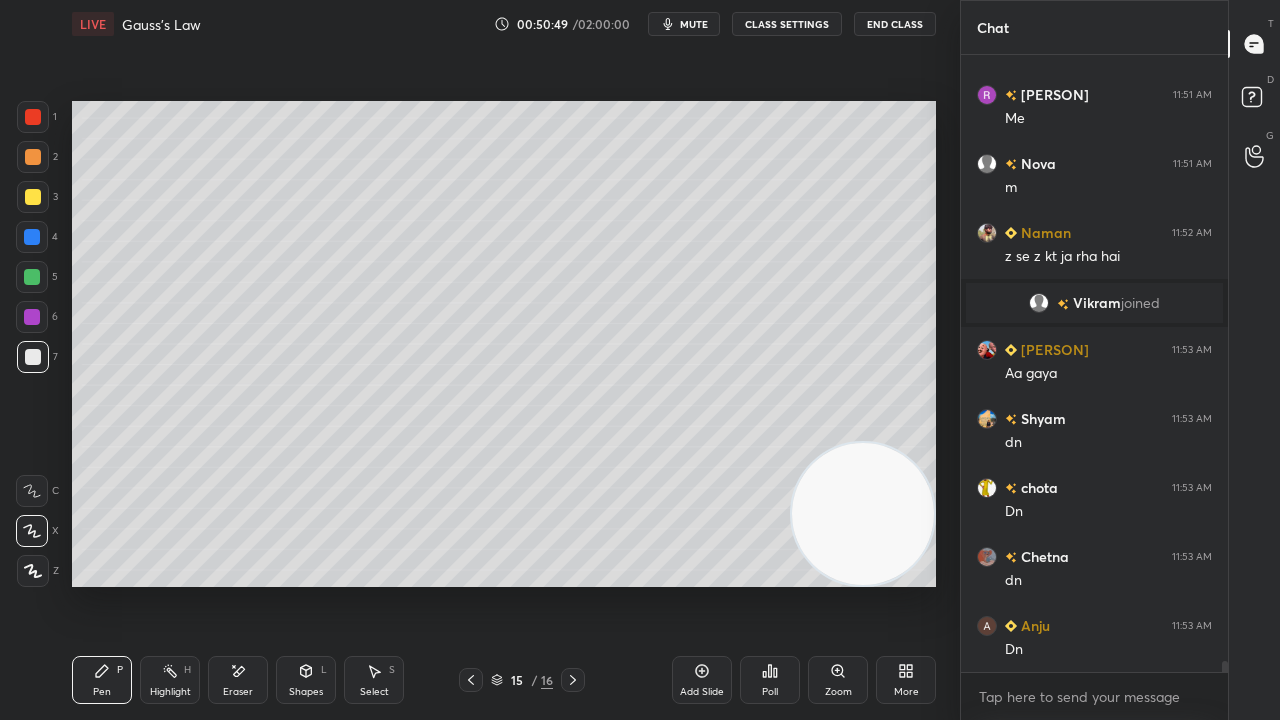 click 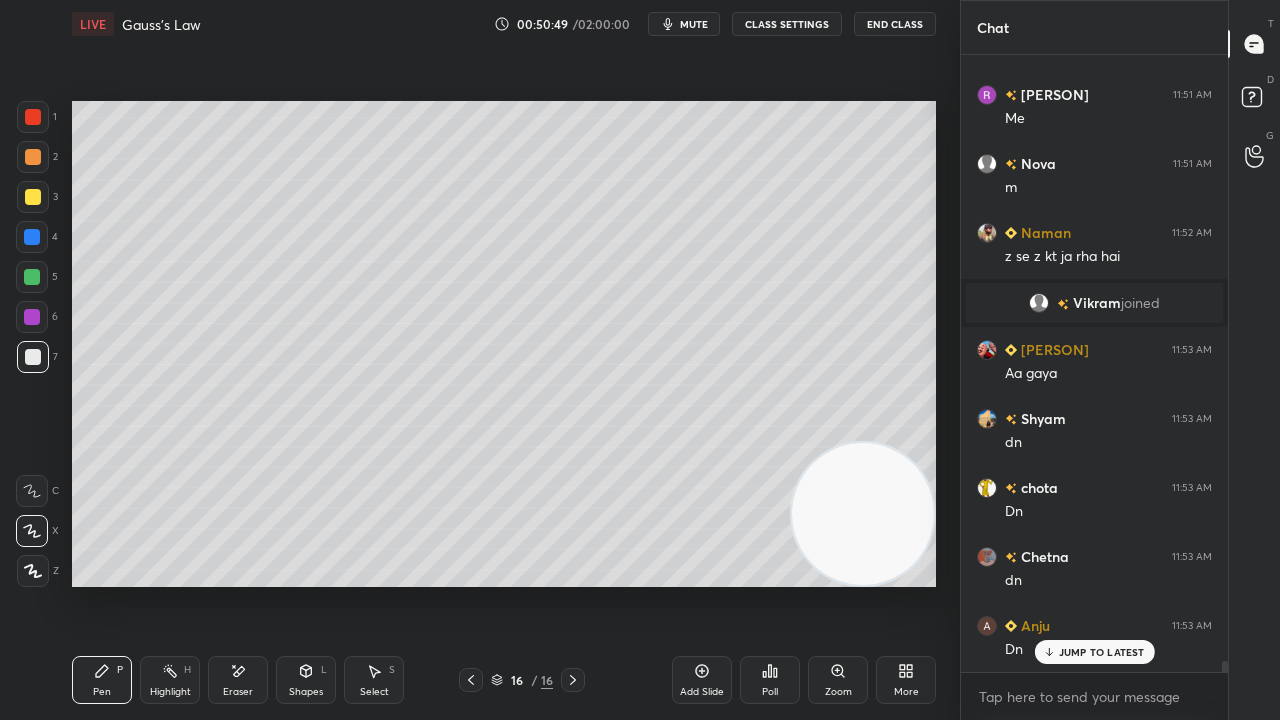 scroll, scrollTop: 33556, scrollLeft: 0, axis: vertical 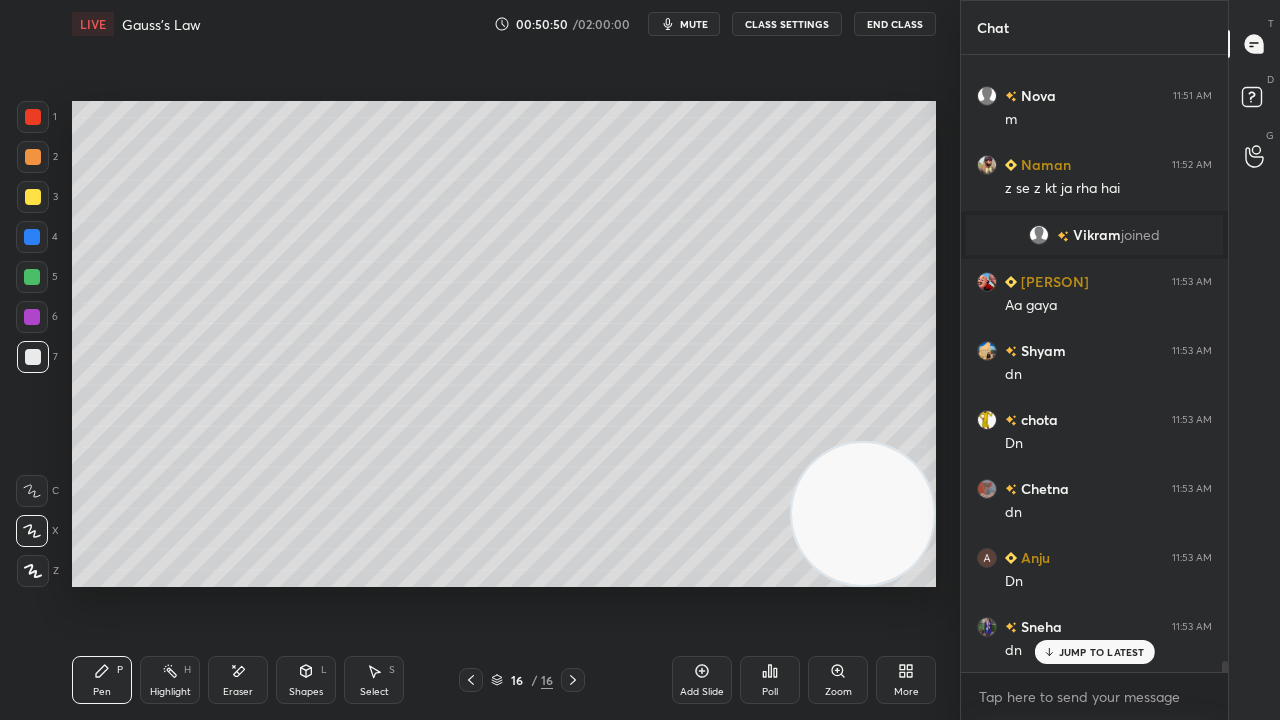 click on "Eraser" at bounding box center (238, 692) 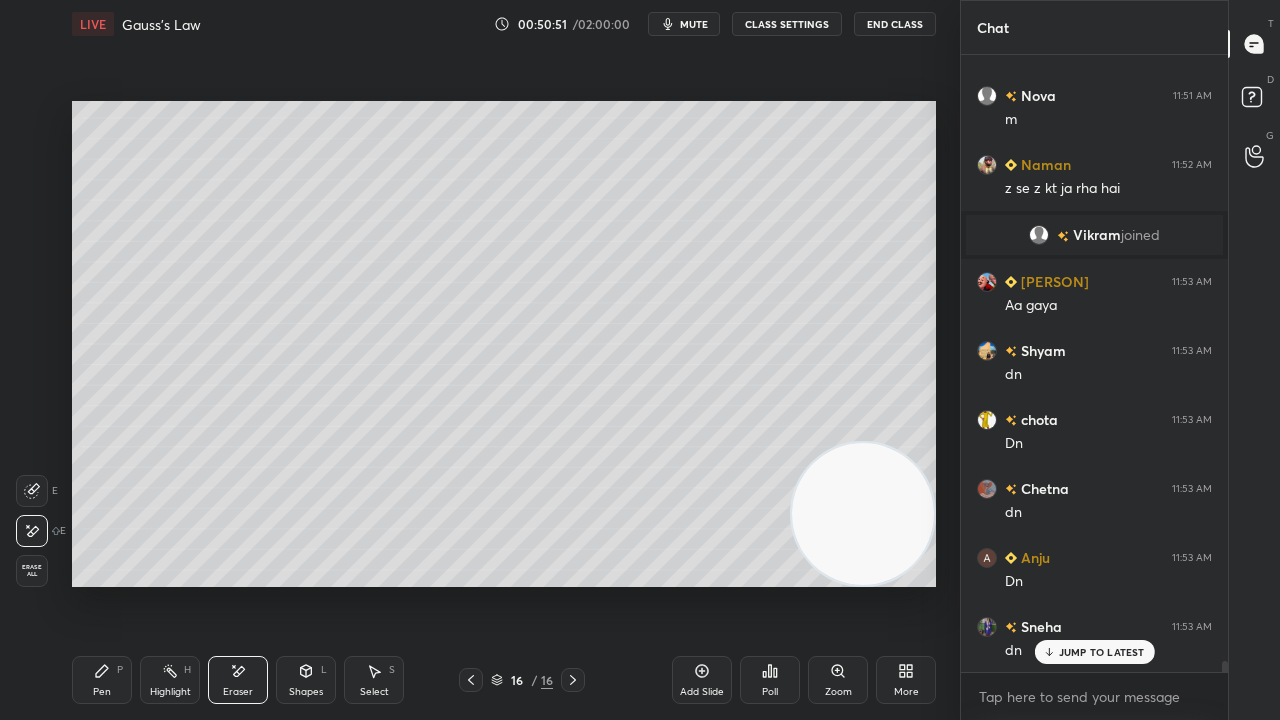 click on "Pen" at bounding box center (102, 692) 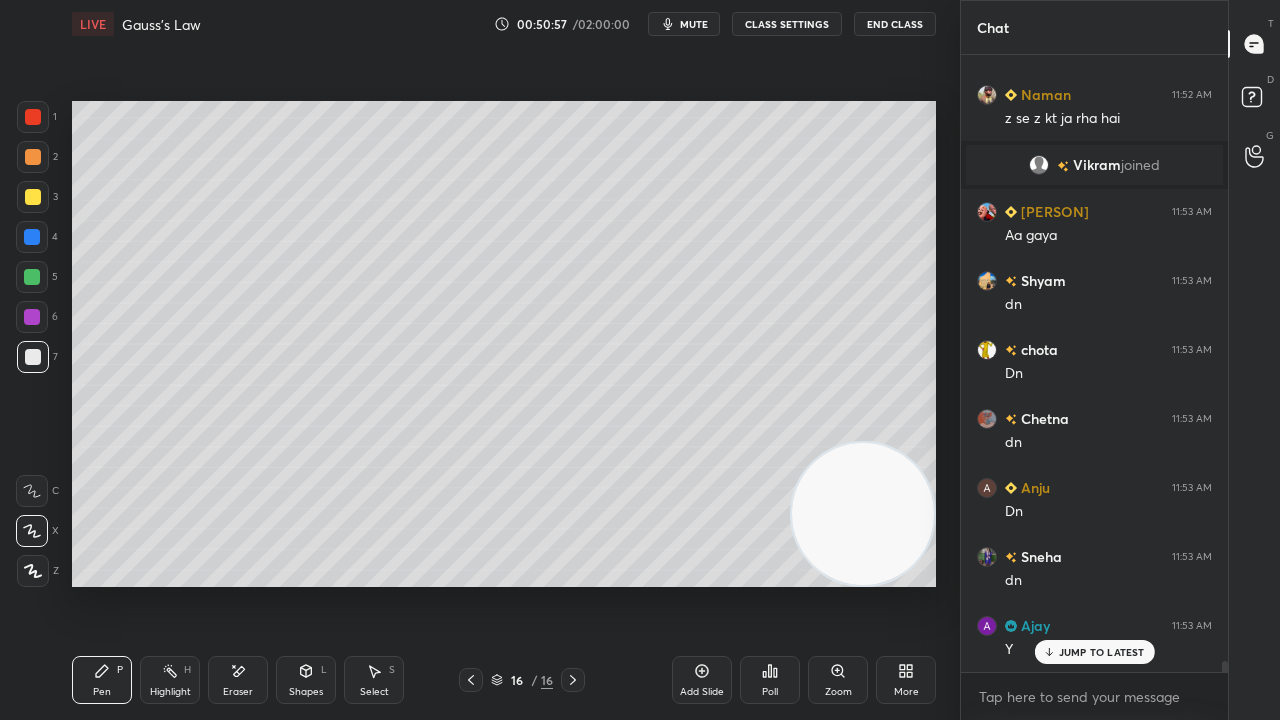 scroll, scrollTop: 33694, scrollLeft: 0, axis: vertical 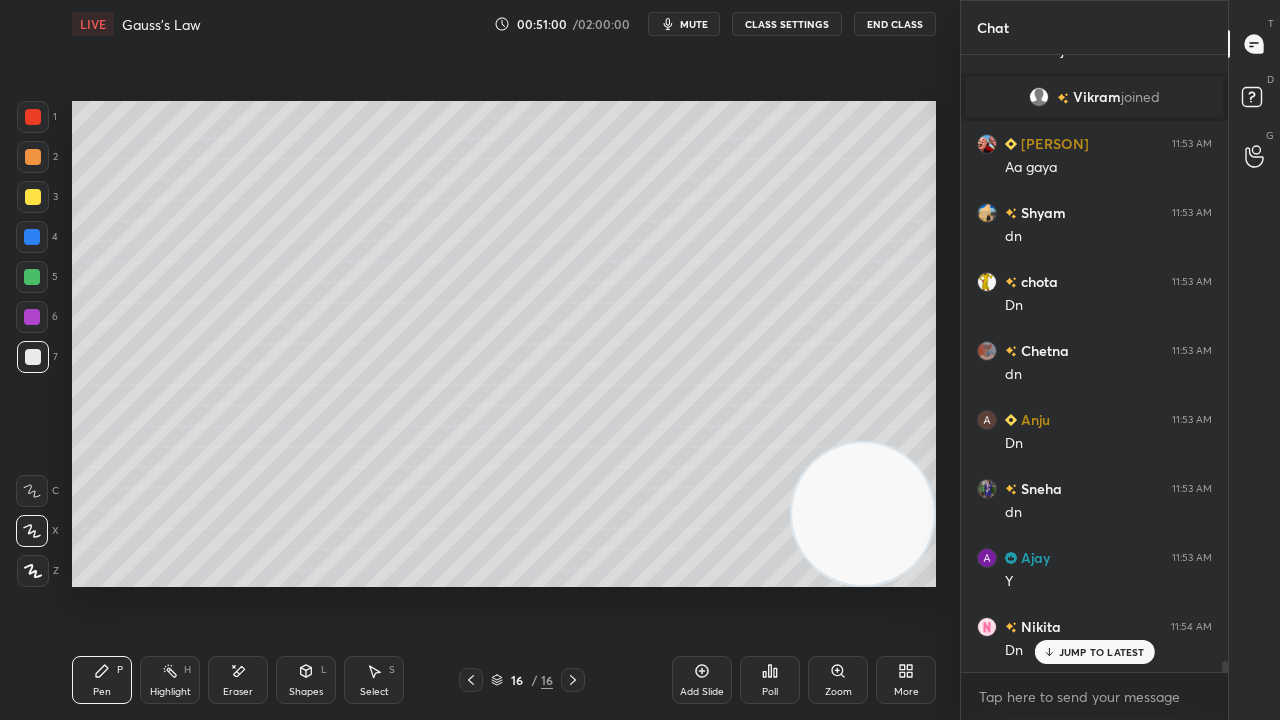 drag, startPoint x: 250, startPoint y: 682, endPoint x: 280, endPoint y: 604, distance: 83.57033 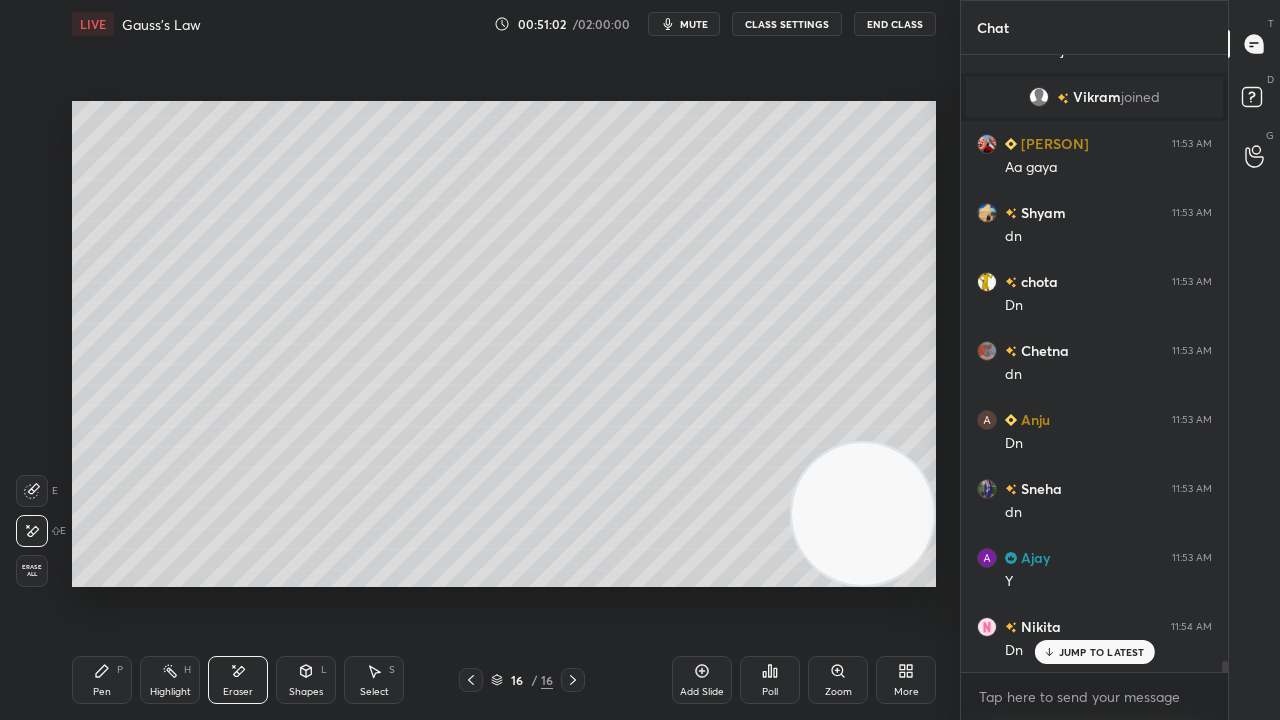 click on "Pen P" at bounding box center [102, 680] 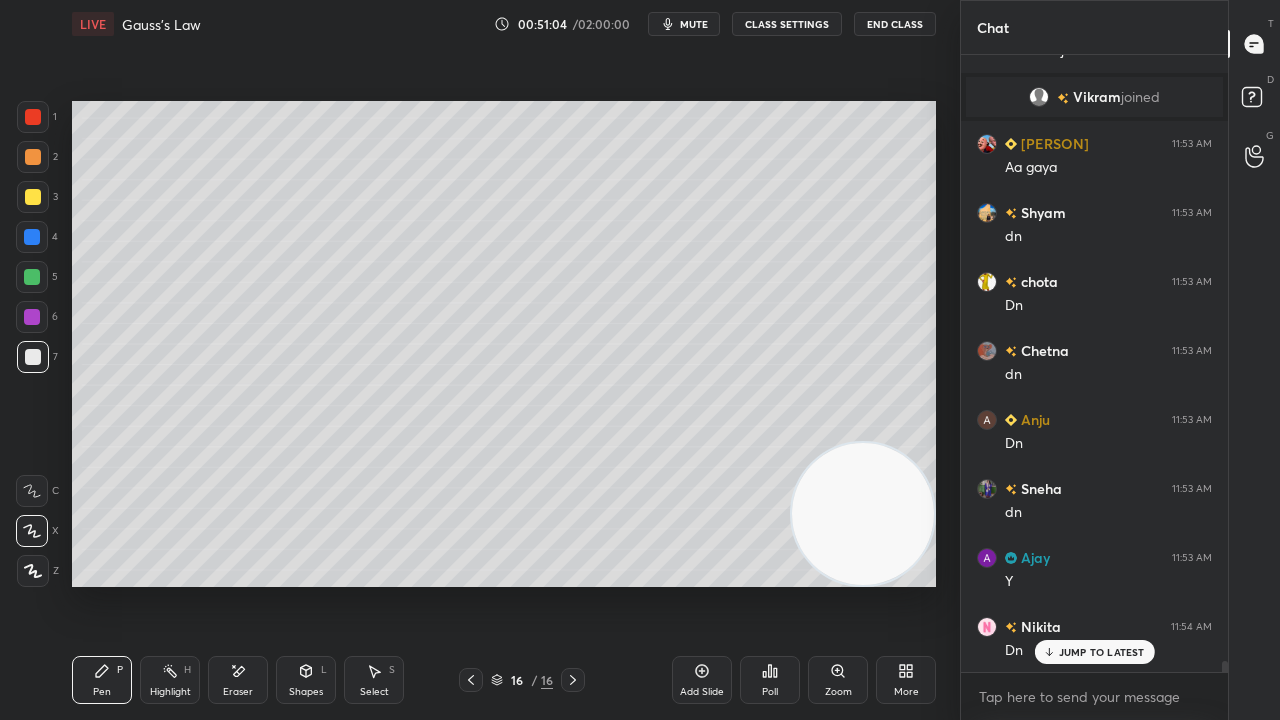 click on "mute" at bounding box center (694, 24) 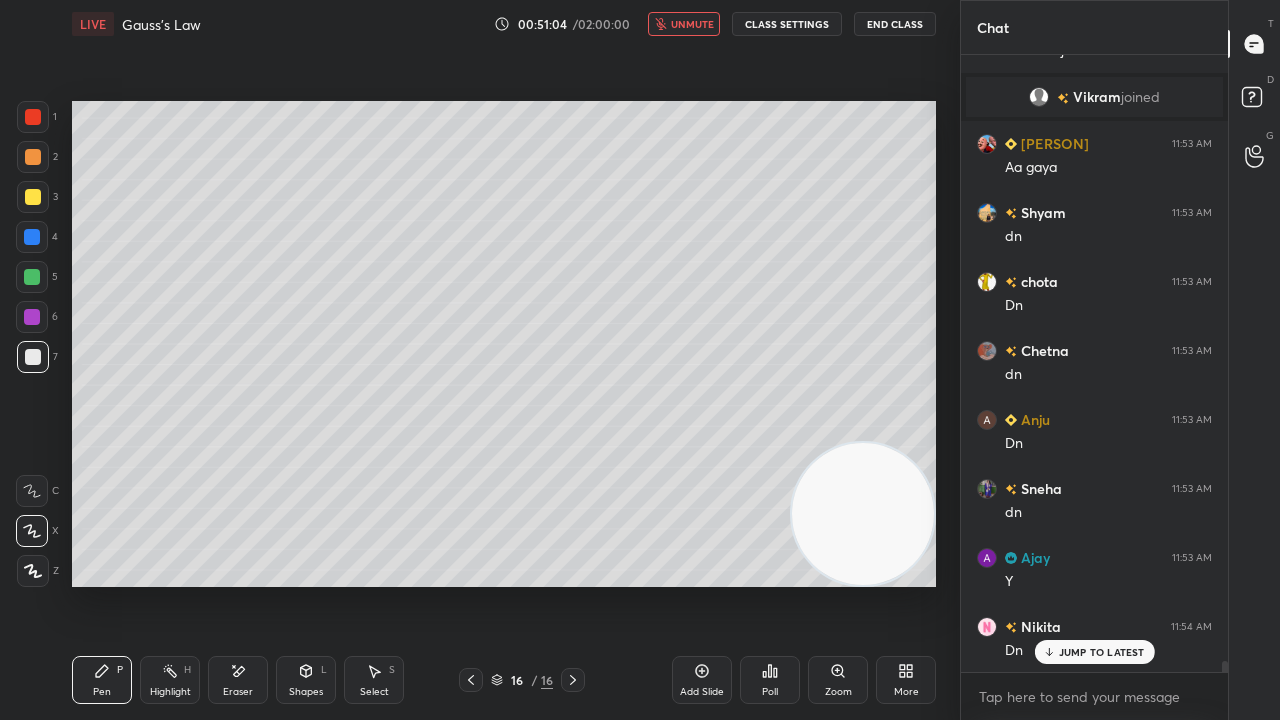 click on "unmute" at bounding box center (692, 24) 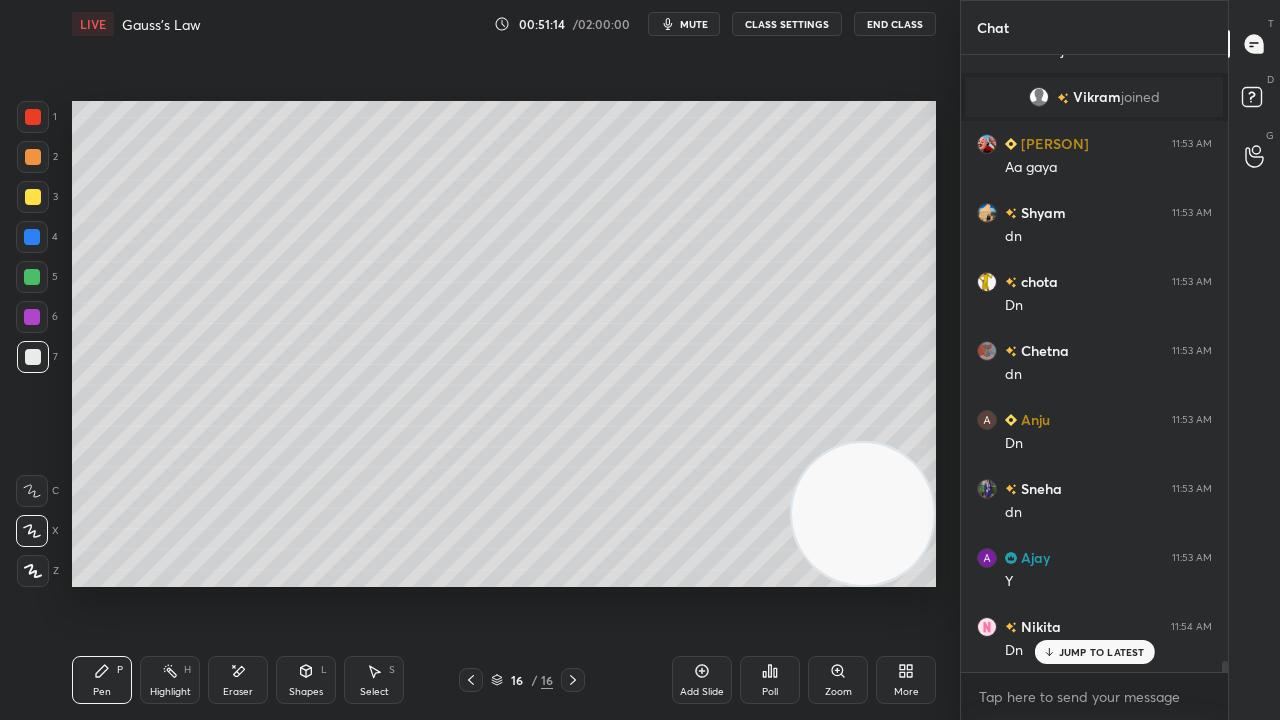click on "JUMP TO LATEST" at bounding box center (1094, 652) 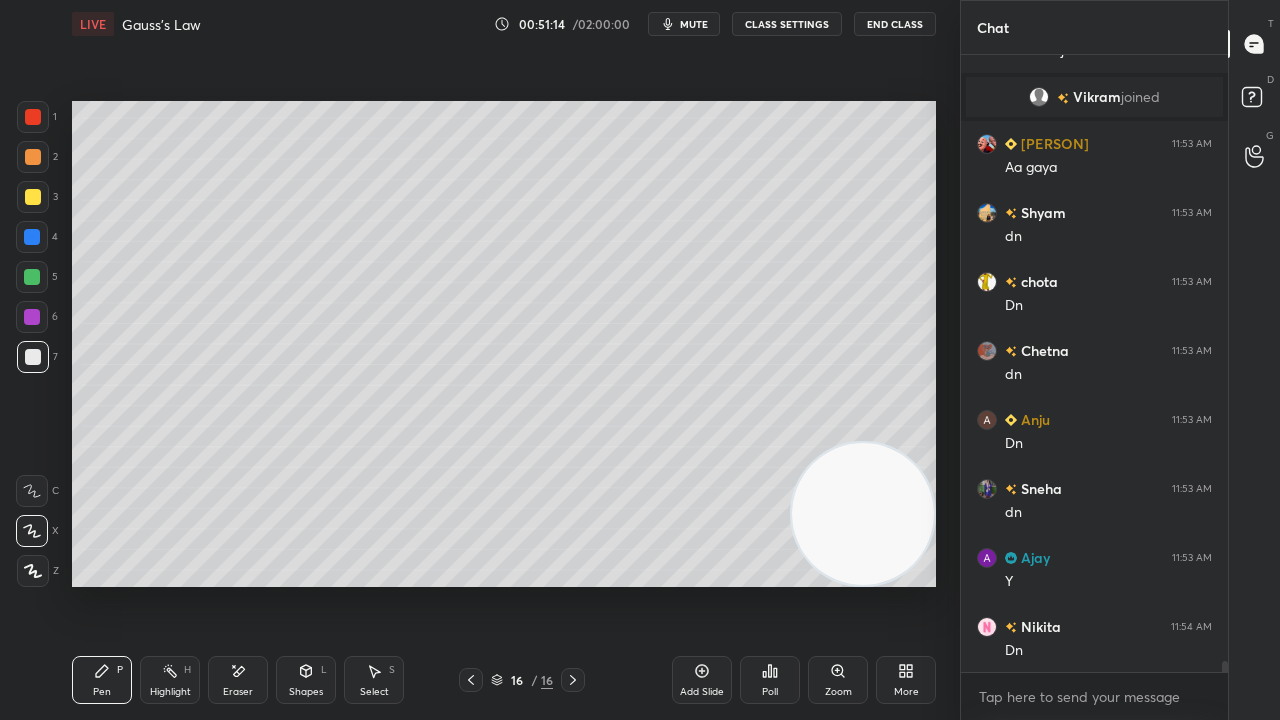 click on "mute" at bounding box center (694, 24) 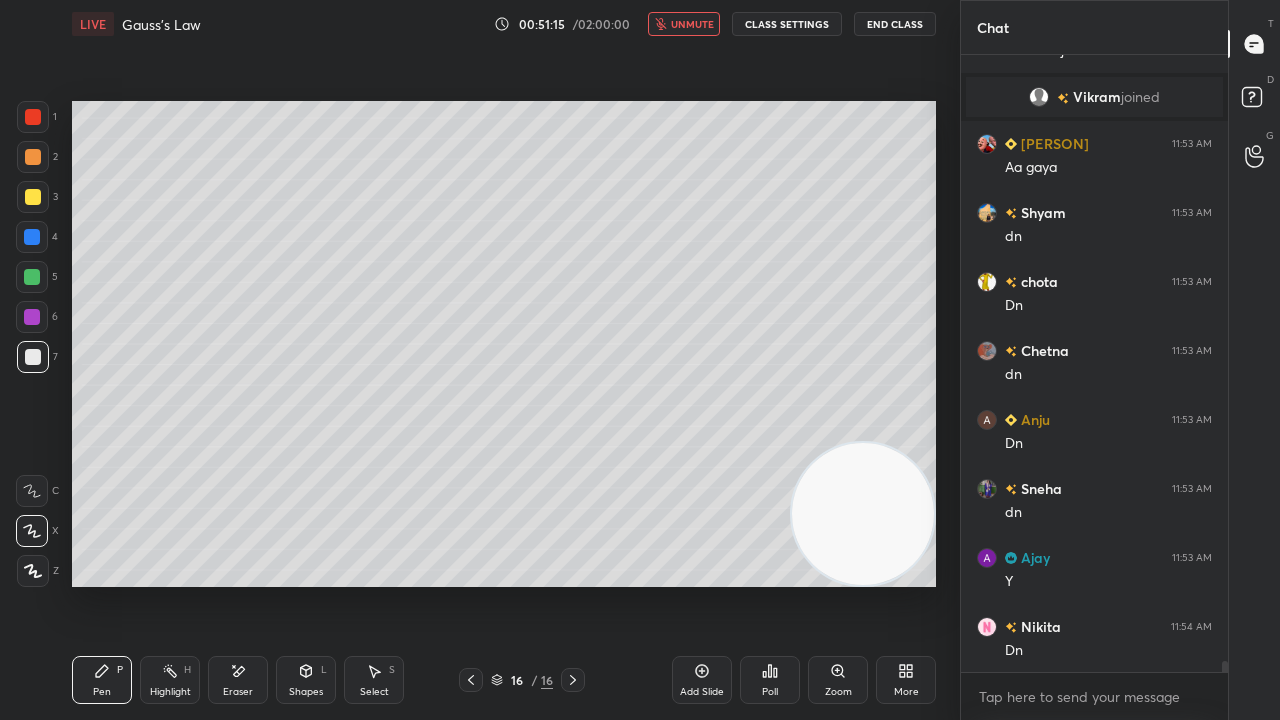 click on "unmute" at bounding box center [692, 24] 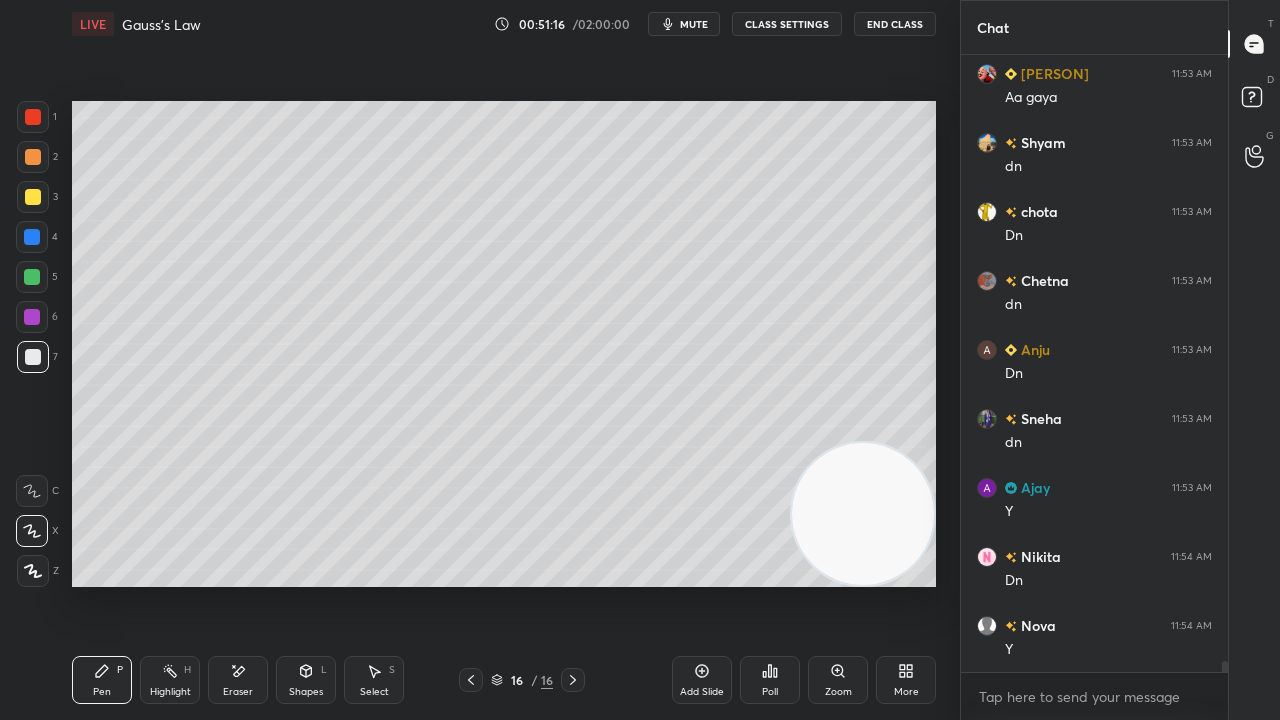 scroll, scrollTop: 33832, scrollLeft: 0, axis: vertical 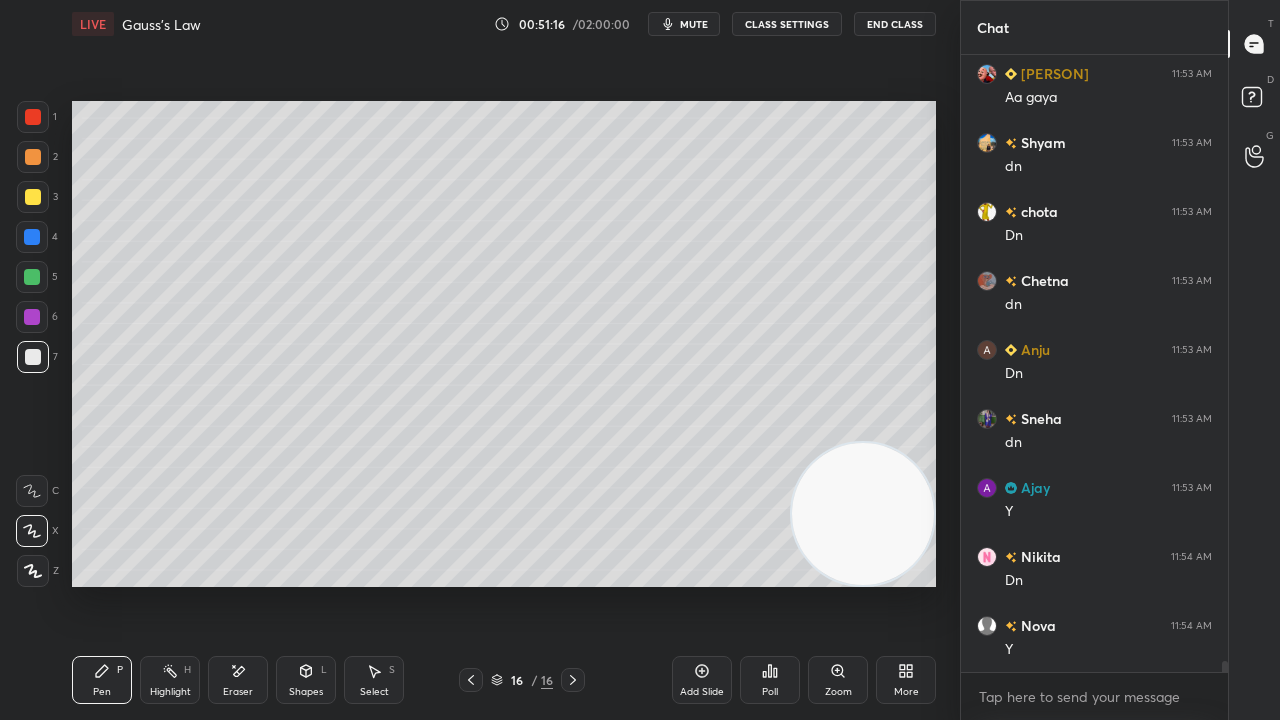 click on "mute" at bounding box center [694, 24] 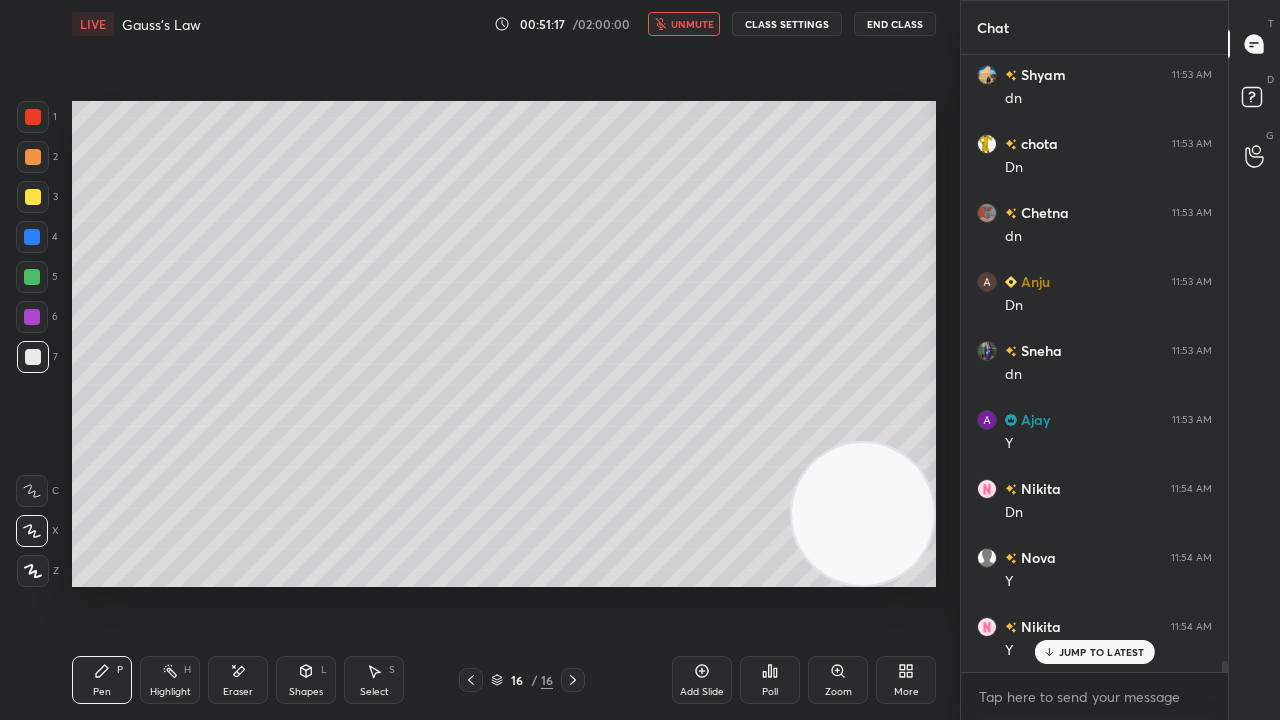 click on "unmute" at bounding box center (692, 24) 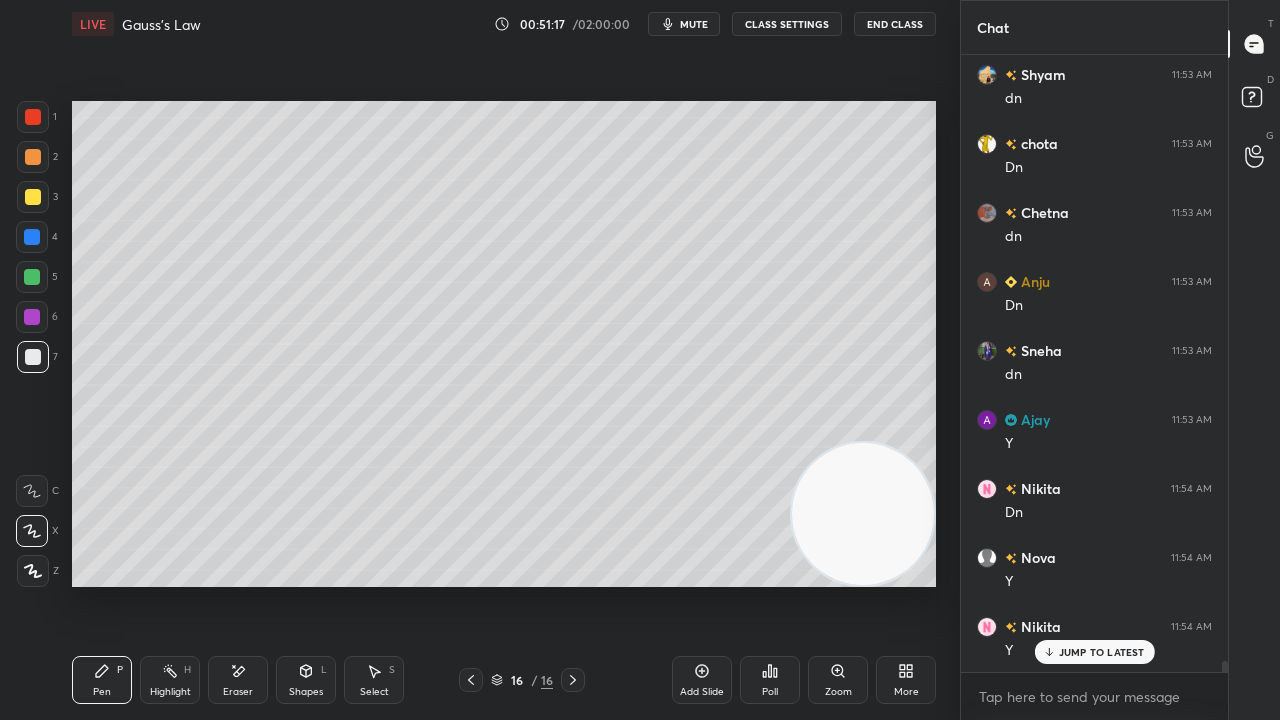 scroll, scrollTop: 33902, scrollLeft: 0, axis: vertical 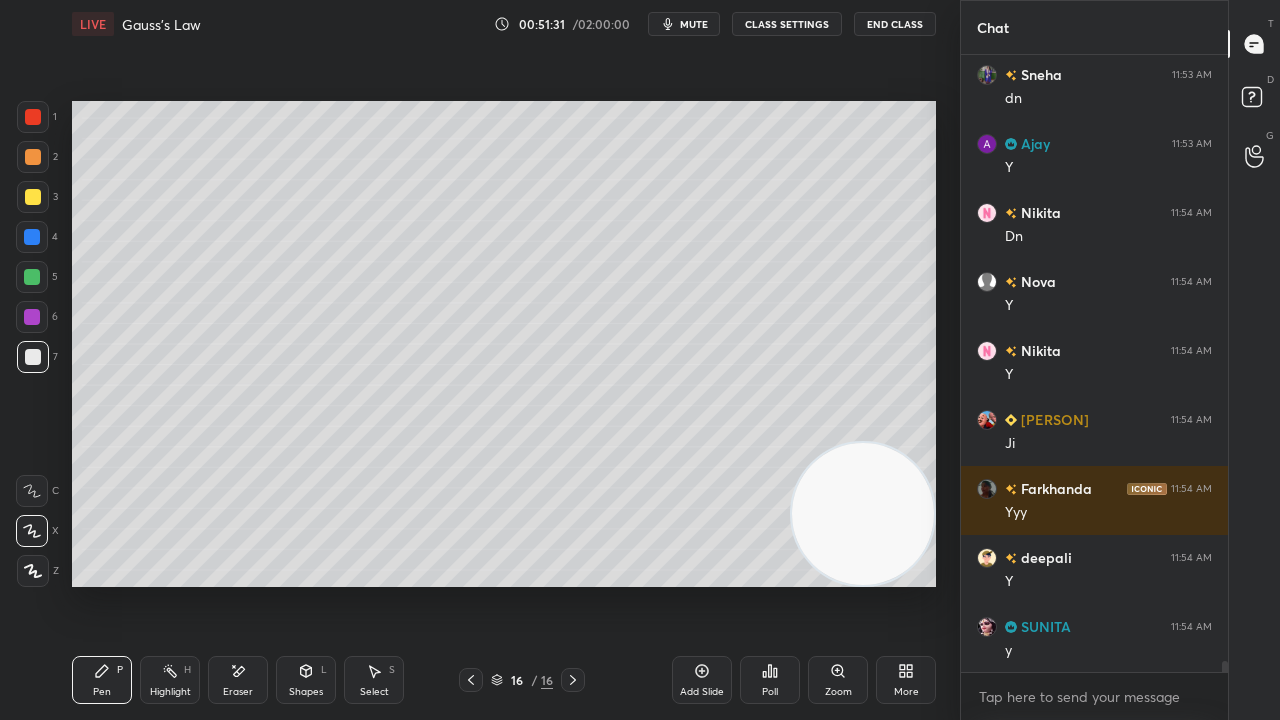 click on "mute" at bounding box center [694, 24] 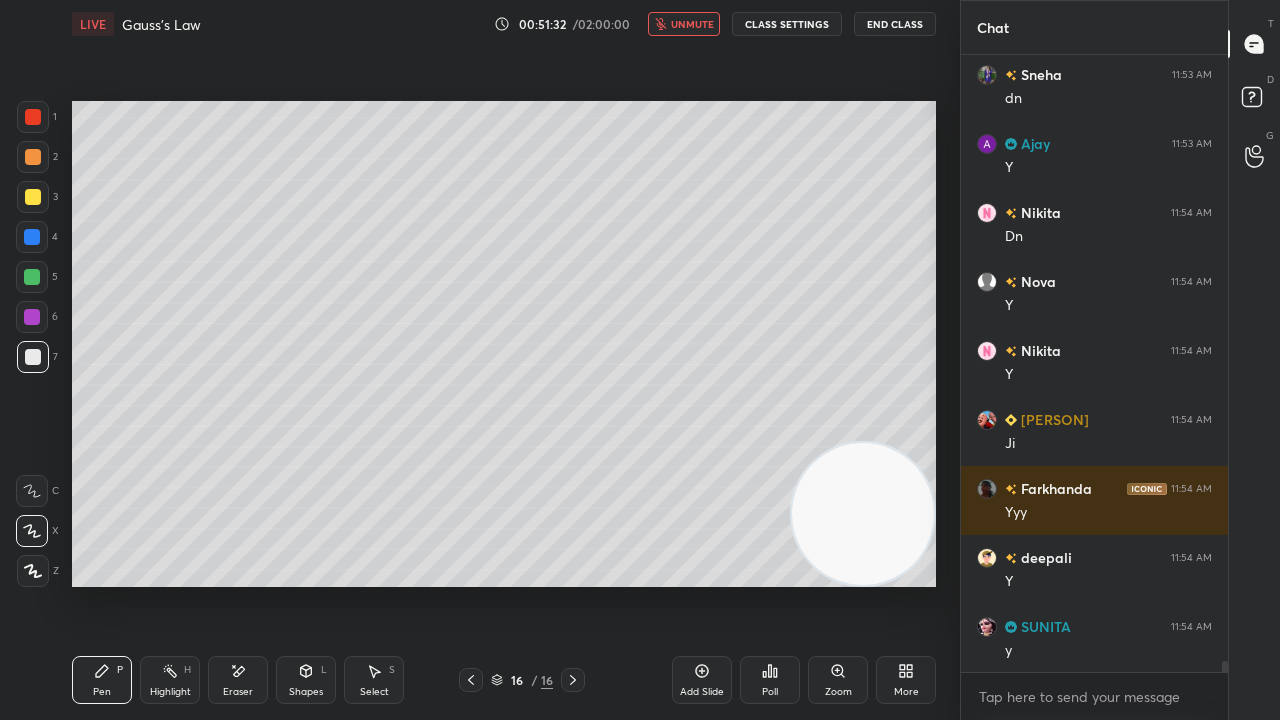 click on "unmute" at bounding box center [692, 24] 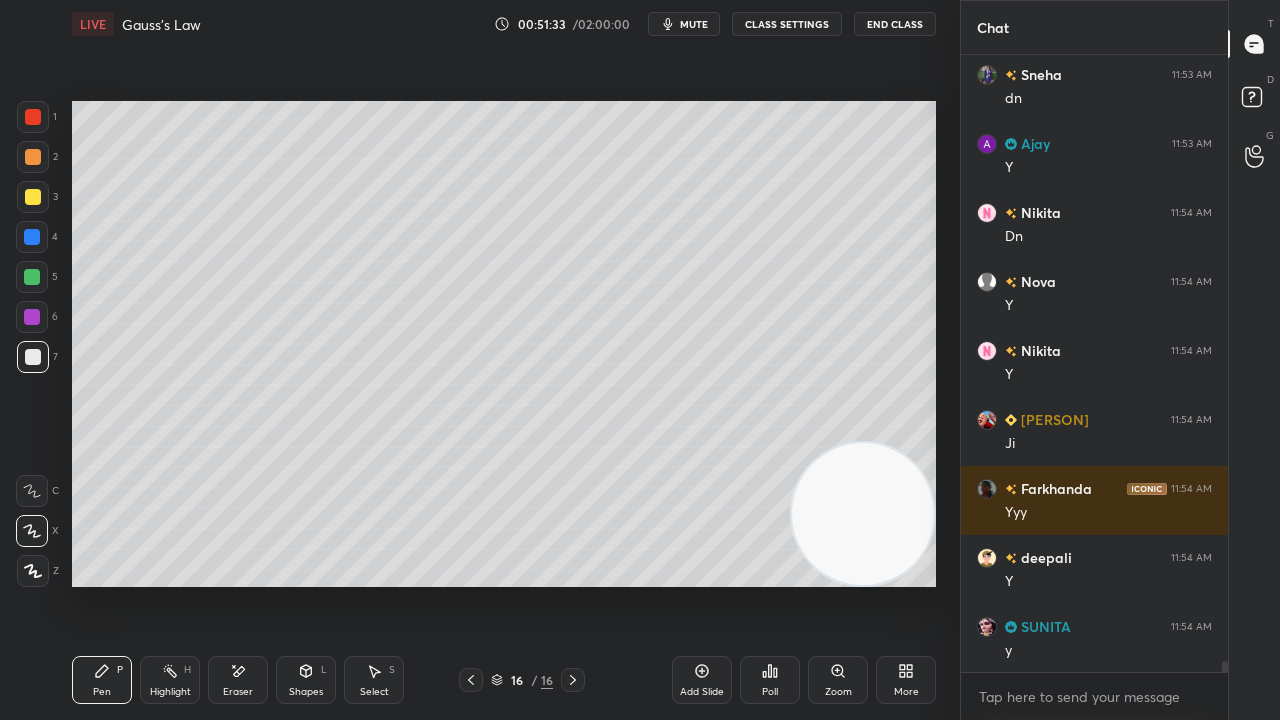 click on "mute" at bounding box center [694, 24] 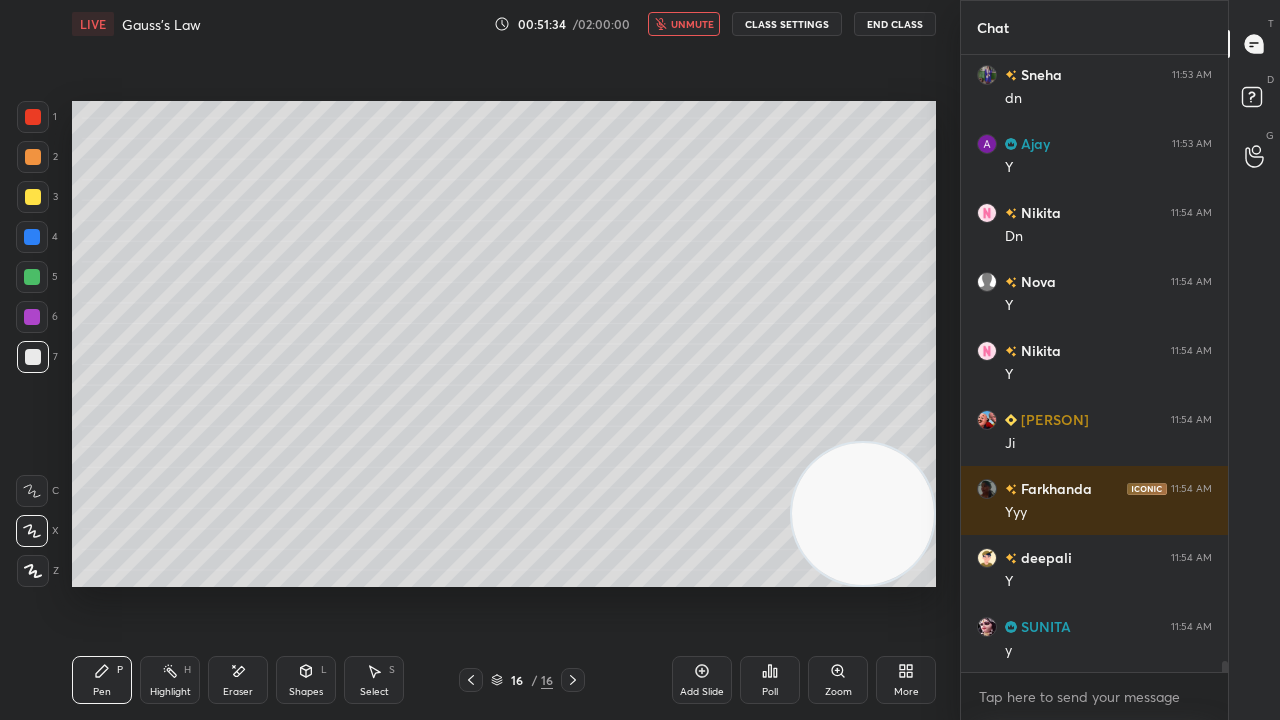 click on "unmute" at bounding box center (692, 24) 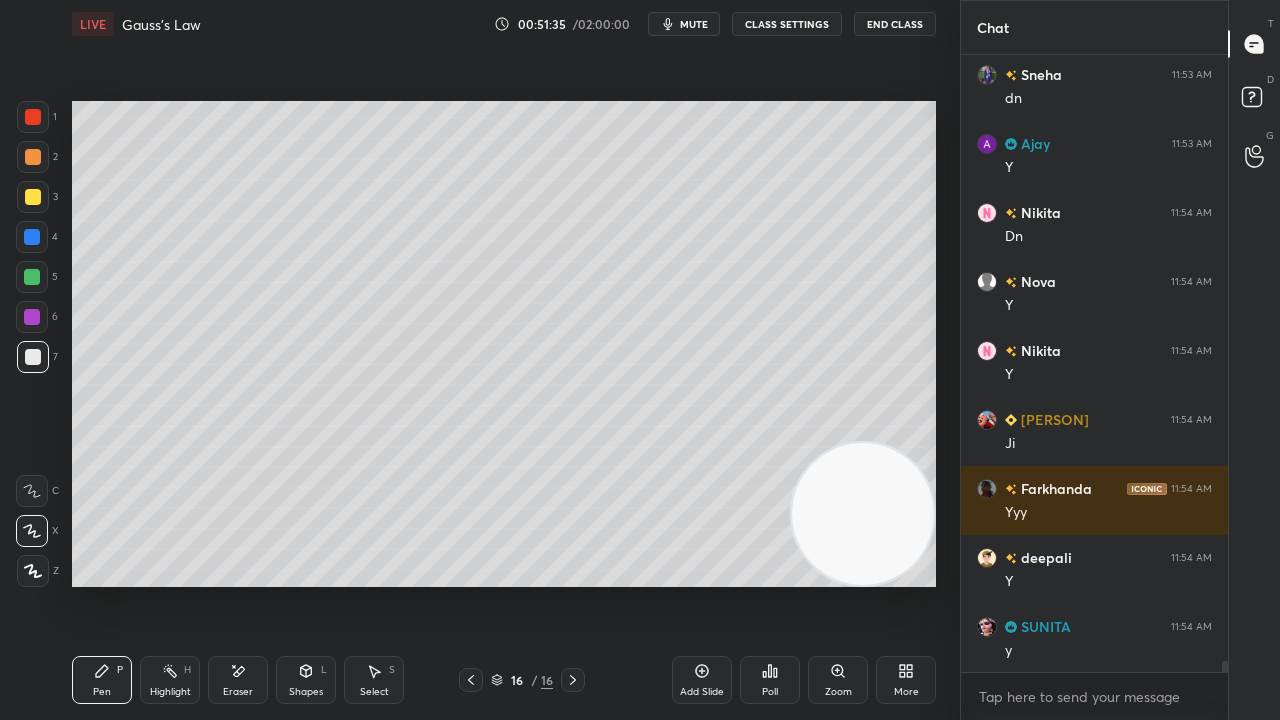 scroll, scrollTop: 34178, scrollLeft: 0, axis: vertical 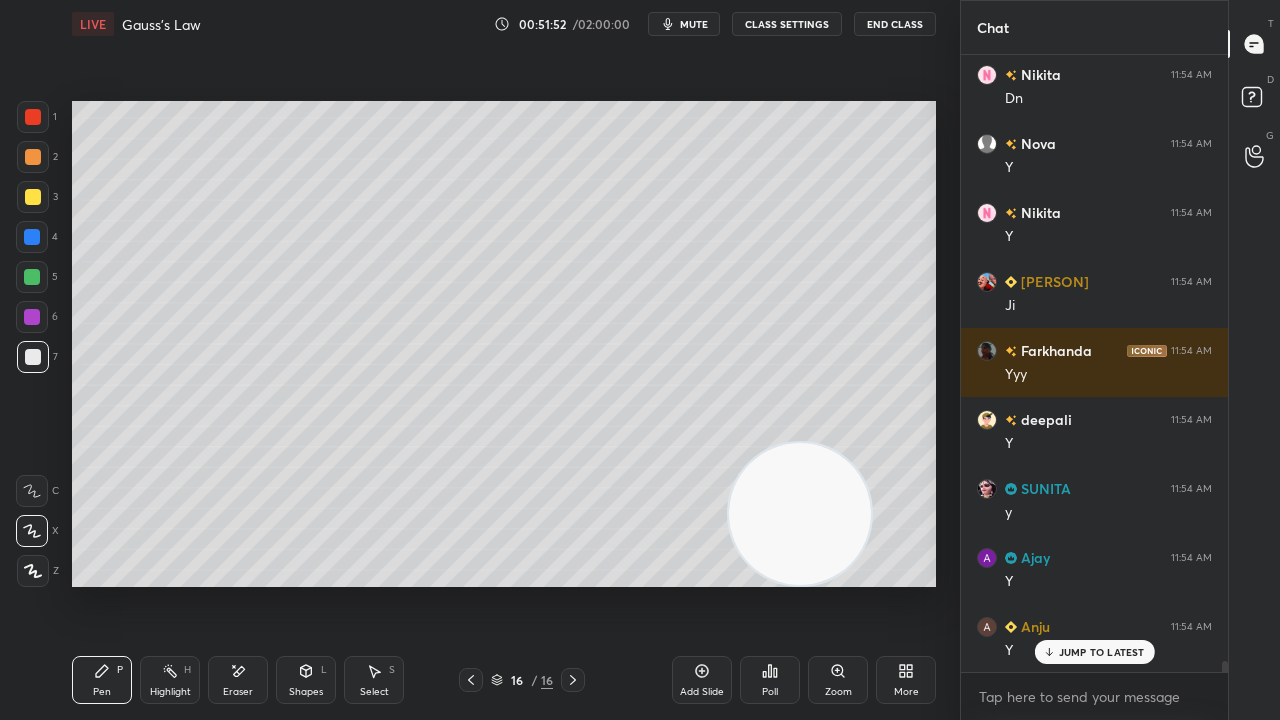 drag, startPoint x: 801, startPoint y: 544, endPoint x: 60, endPoint y: 585, distance: 742.1334 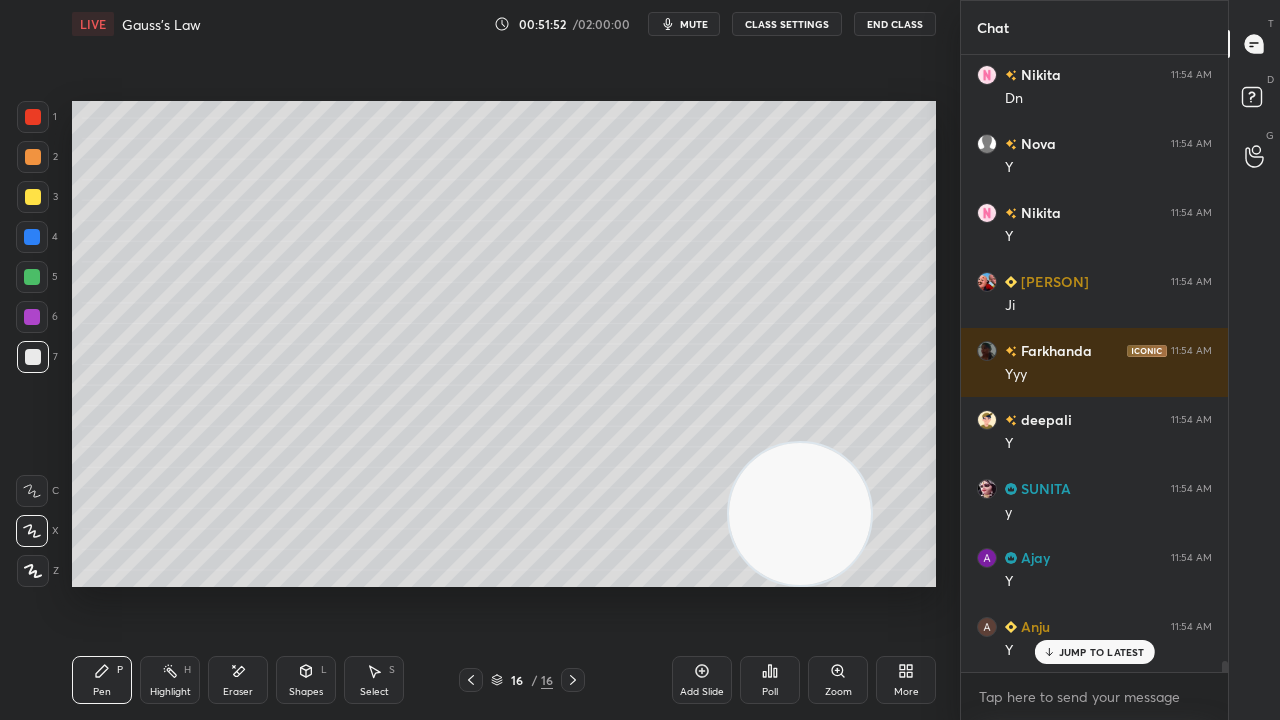 click on "1 2 3 4 5 6 7 C X Z E E Erase all   H H LIVE Gauss's Law 00:51:52 /  02:00:00 mute CLASS SETTINGS End Class Setting up your live class Poll for   secs No correct answer Start poll Back Gauss's Law • L6 of Detailed Course on Electromagnetic Theory Surbhi Upadhyay Pen P Highlight H Eraser Shapes L Select S 16 / 16 Add Slide Poll Zoom More" at bounding box center [472, 360] 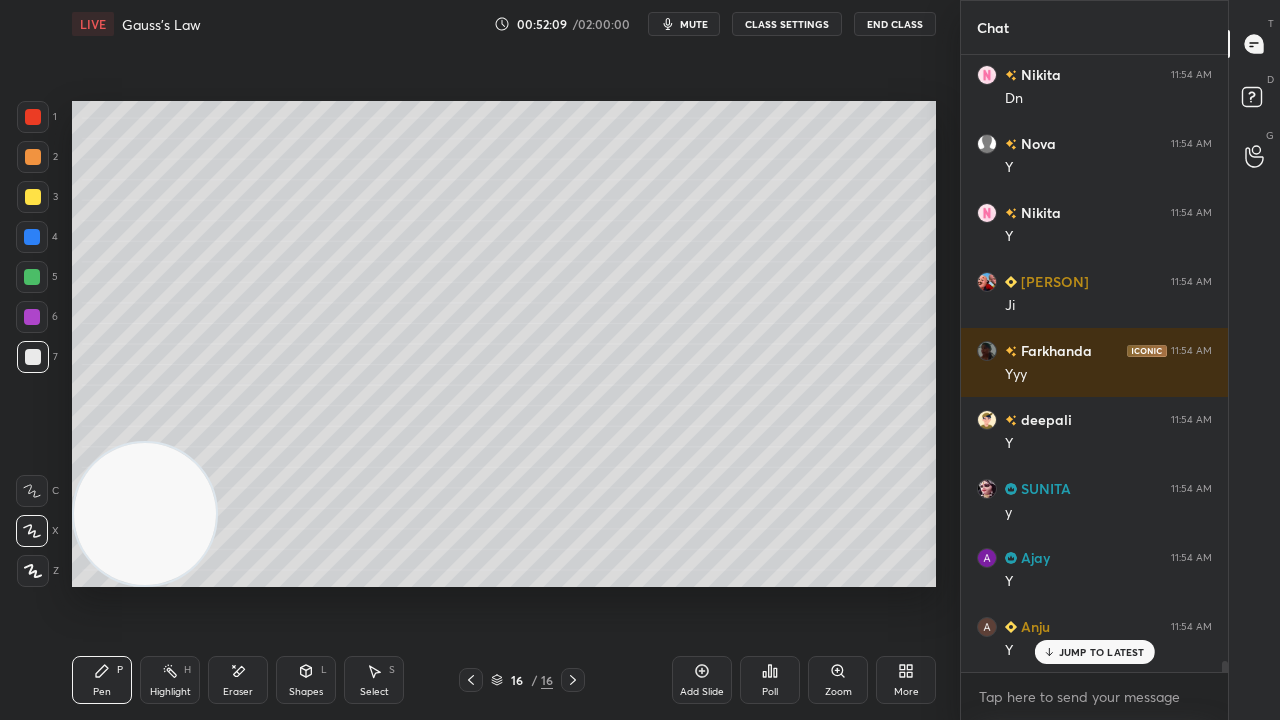 click on "mute" at bounding box center (684, 24) 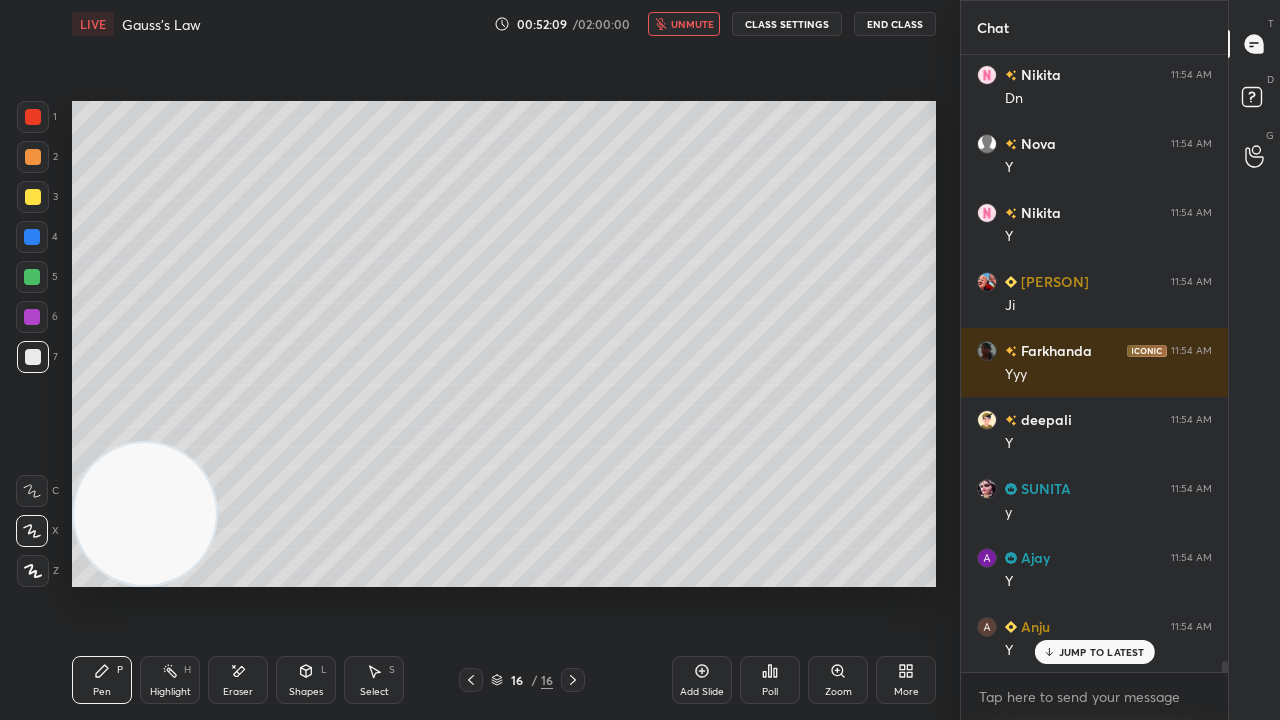 click on "unmute" at bounding box center [692, 24] 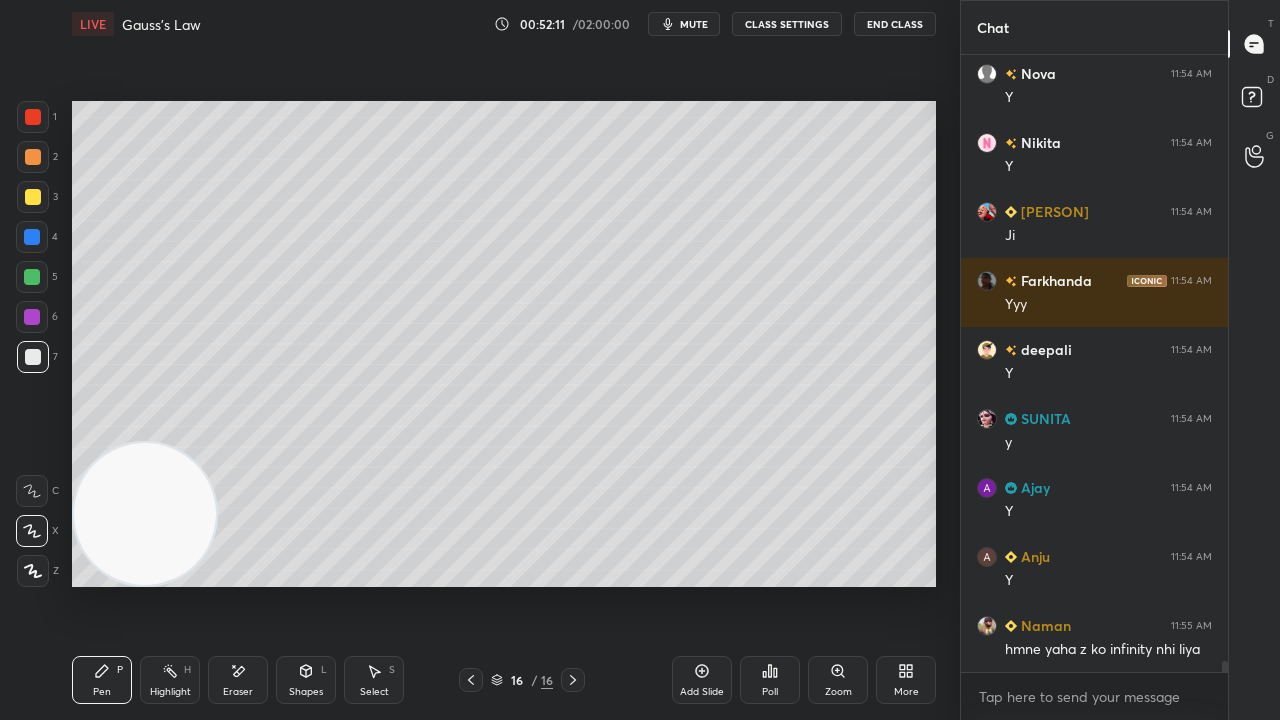 click at bounding box center [32, 277] 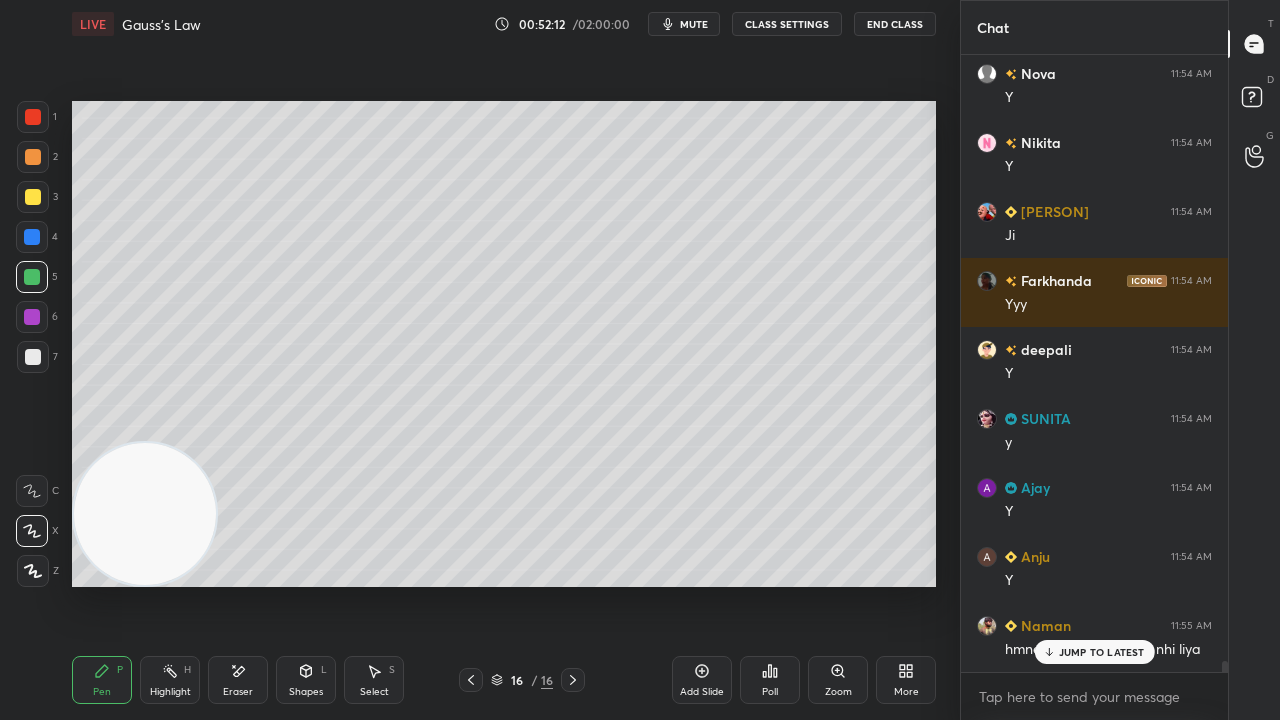 scroll, scrollTop: 34384, scrollLeft: 0, axis: vertical 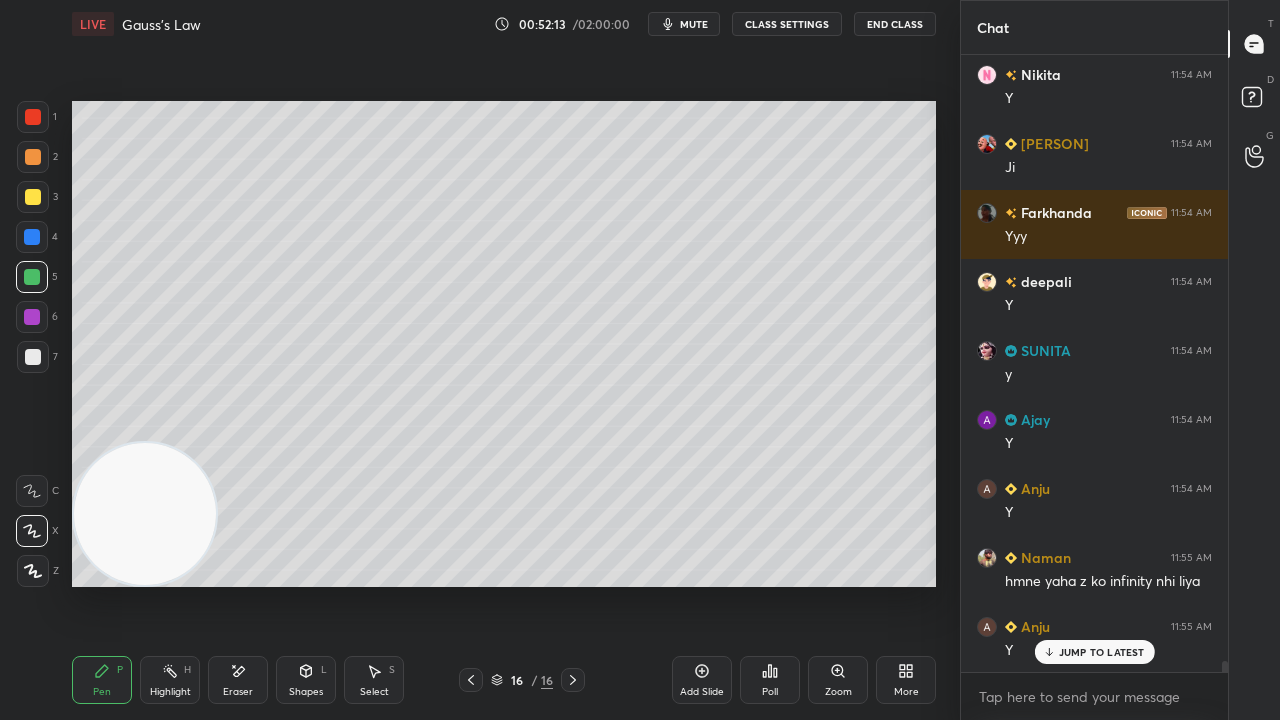 click on "JUMP TO LATEST" at bounding box center [1102, 652] 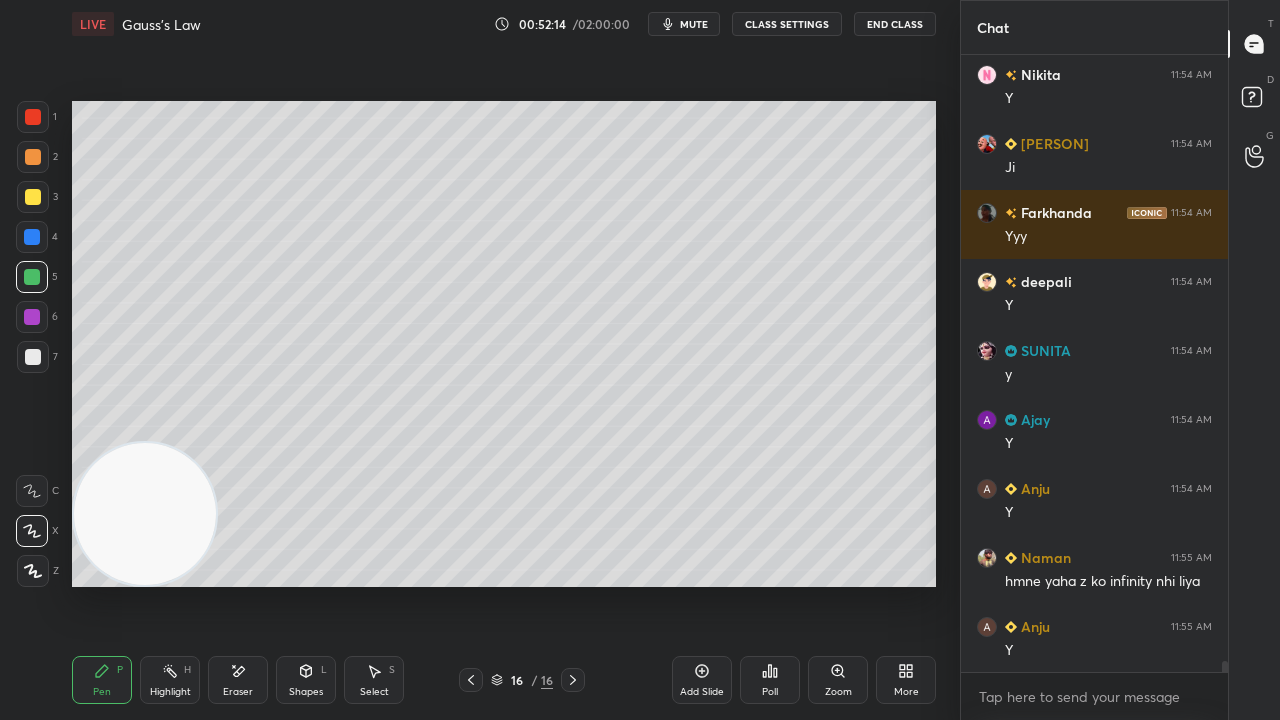 click on "mute" at bounding box center (694, 24) 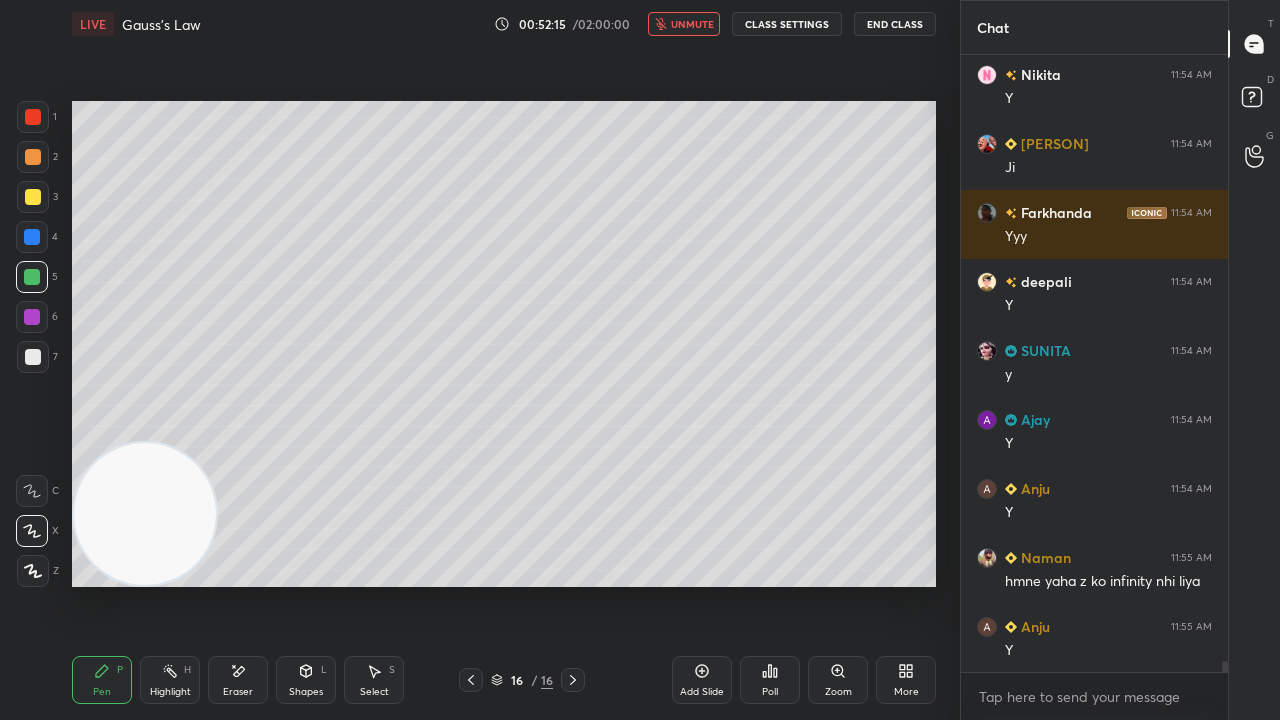 click on "unmute" at bounding box center [692, 24] 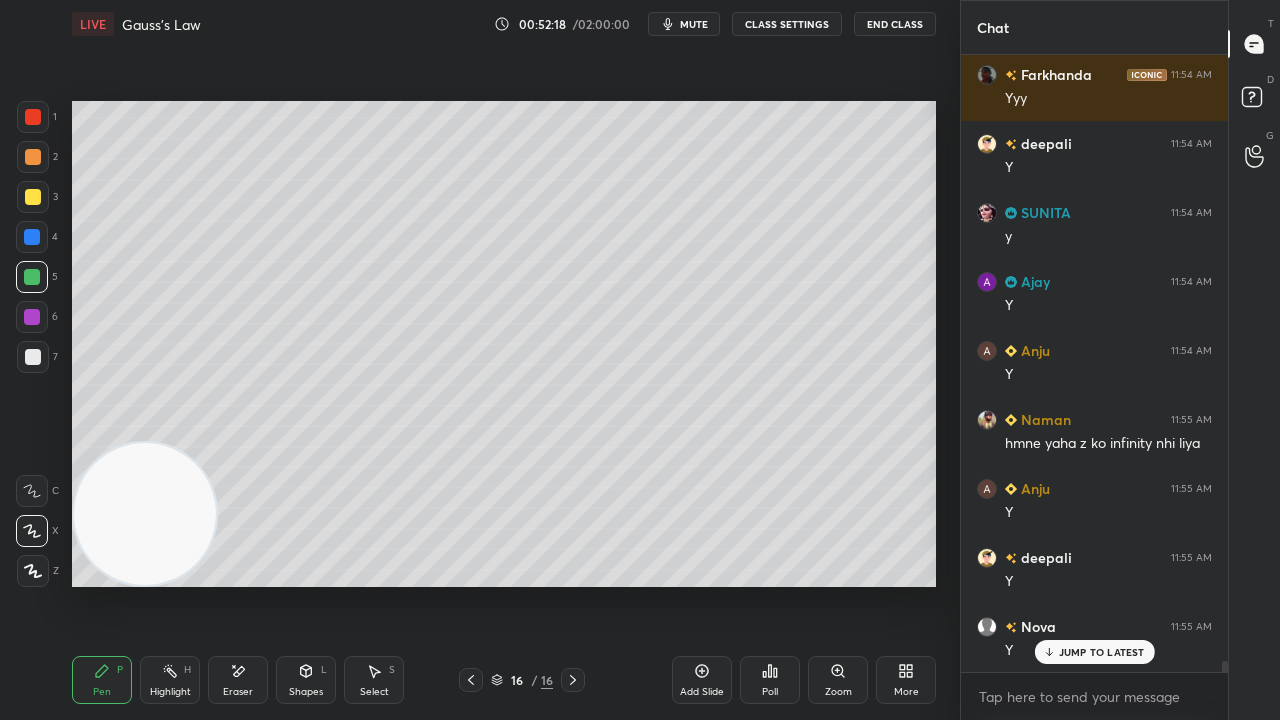 click on "mute" at bounding box center (694, 24) 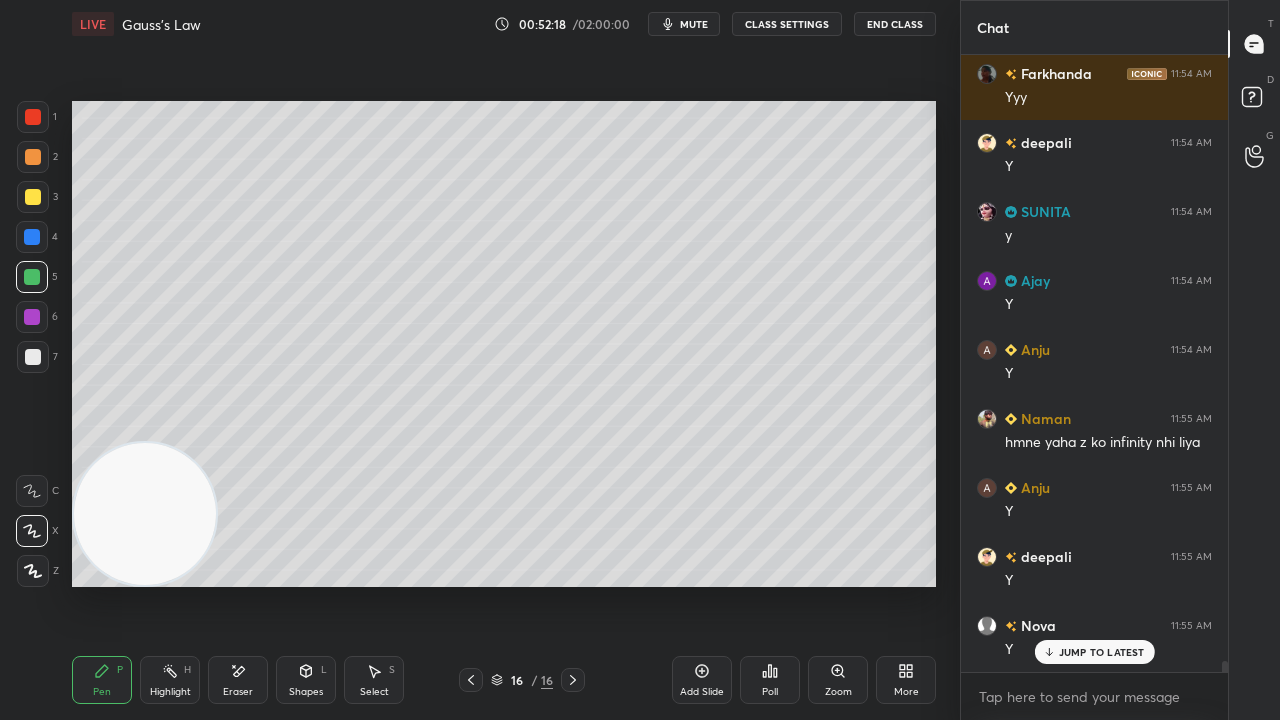 click on "mute" at bounding box center (694, 24) 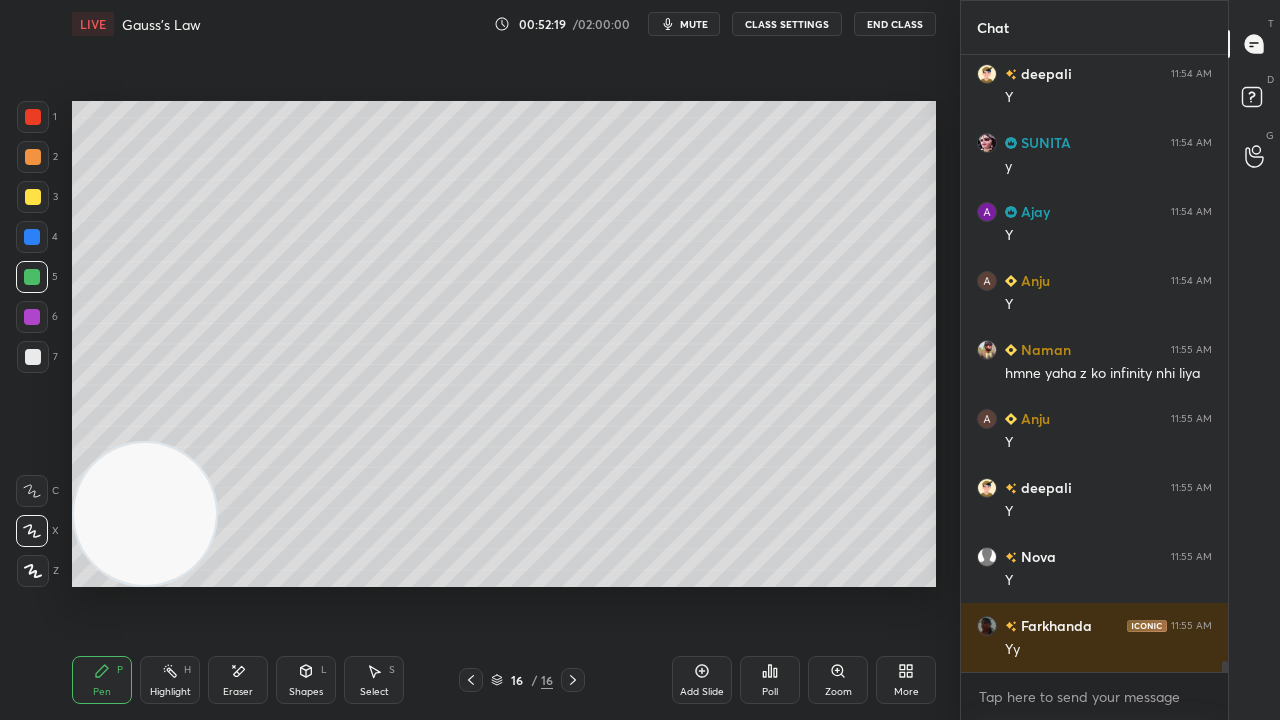 click on "mute" at bounding box center [694, 24] 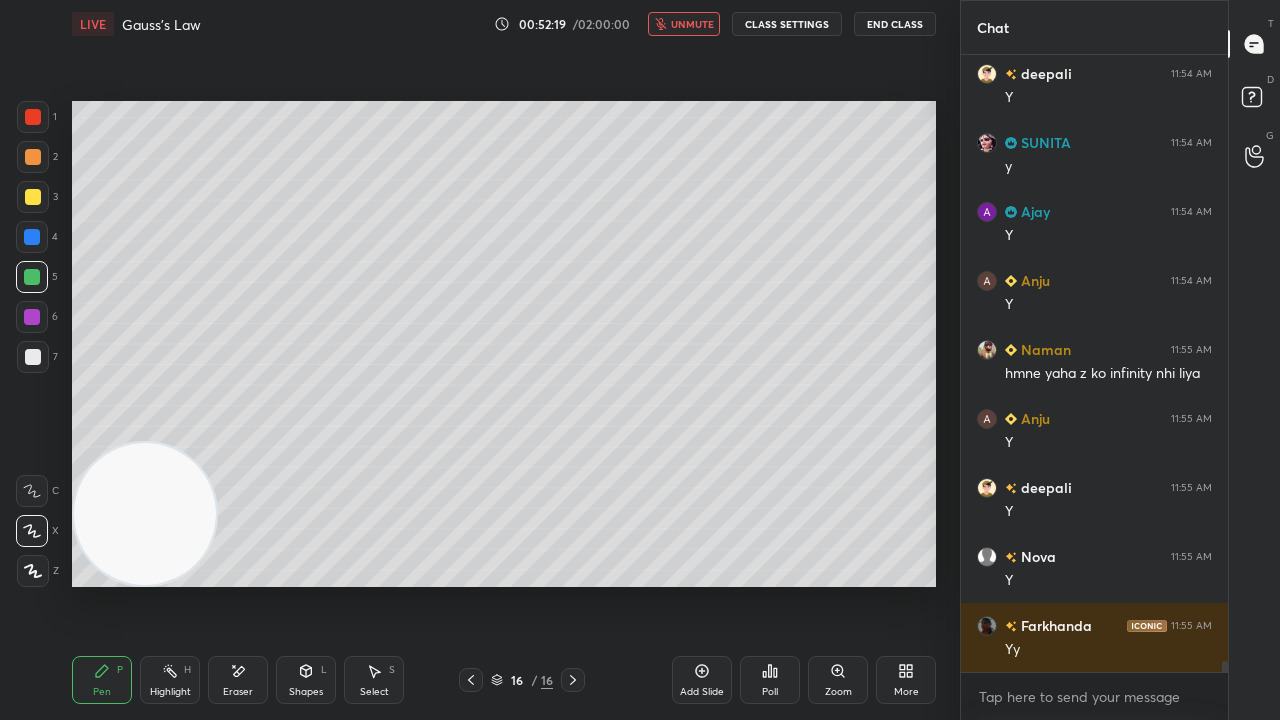 click on "unmute" at bounding box center (692, 24) 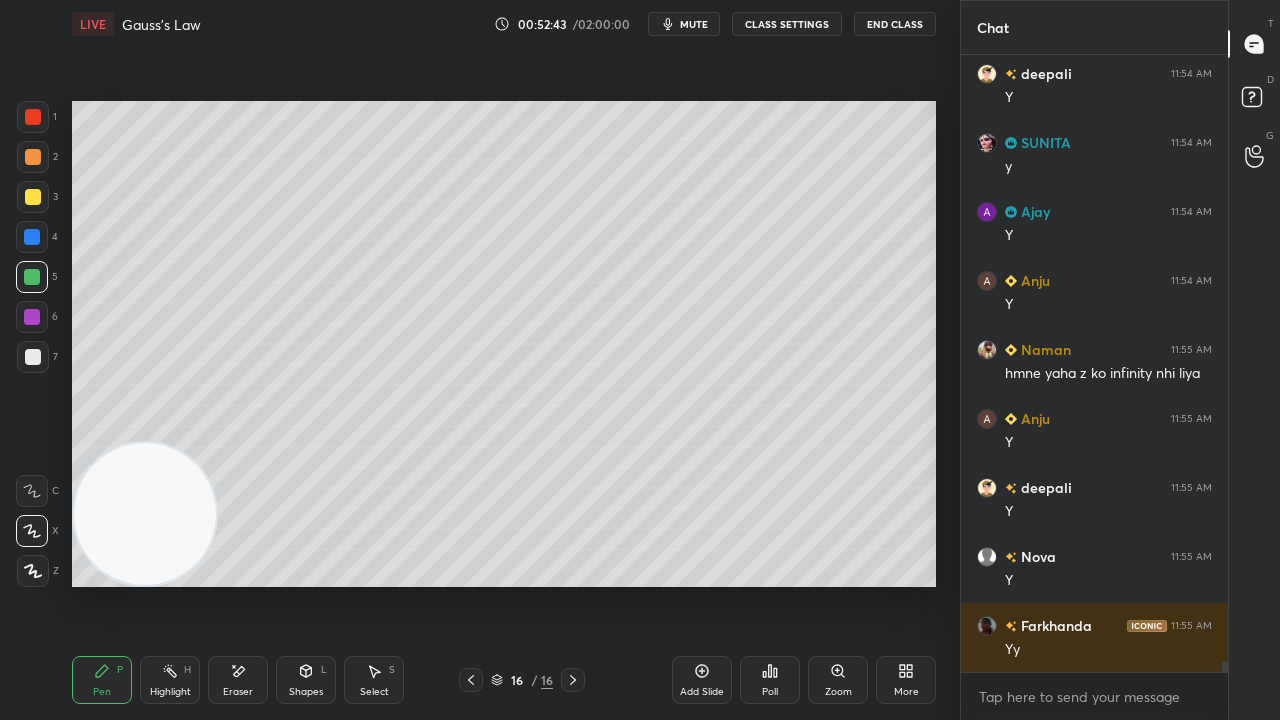 scroll, scrollTop: 34660, scrollLeft: 0, axis: vertical 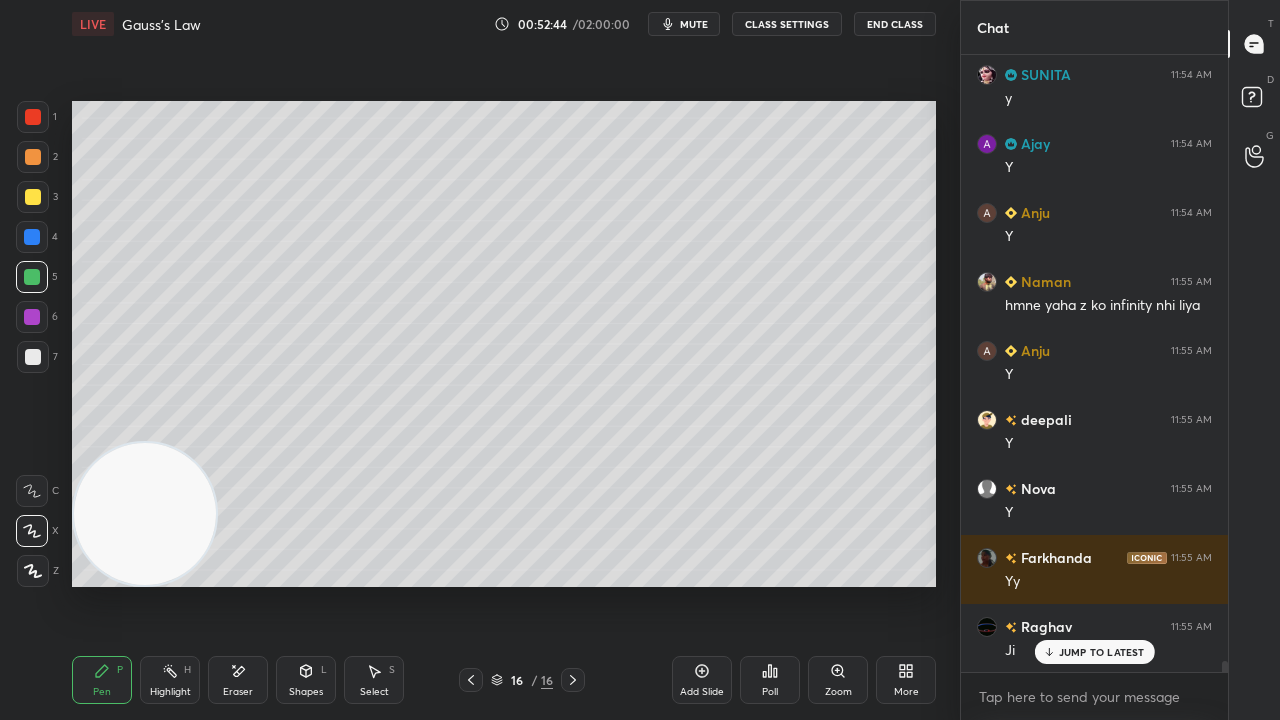 click 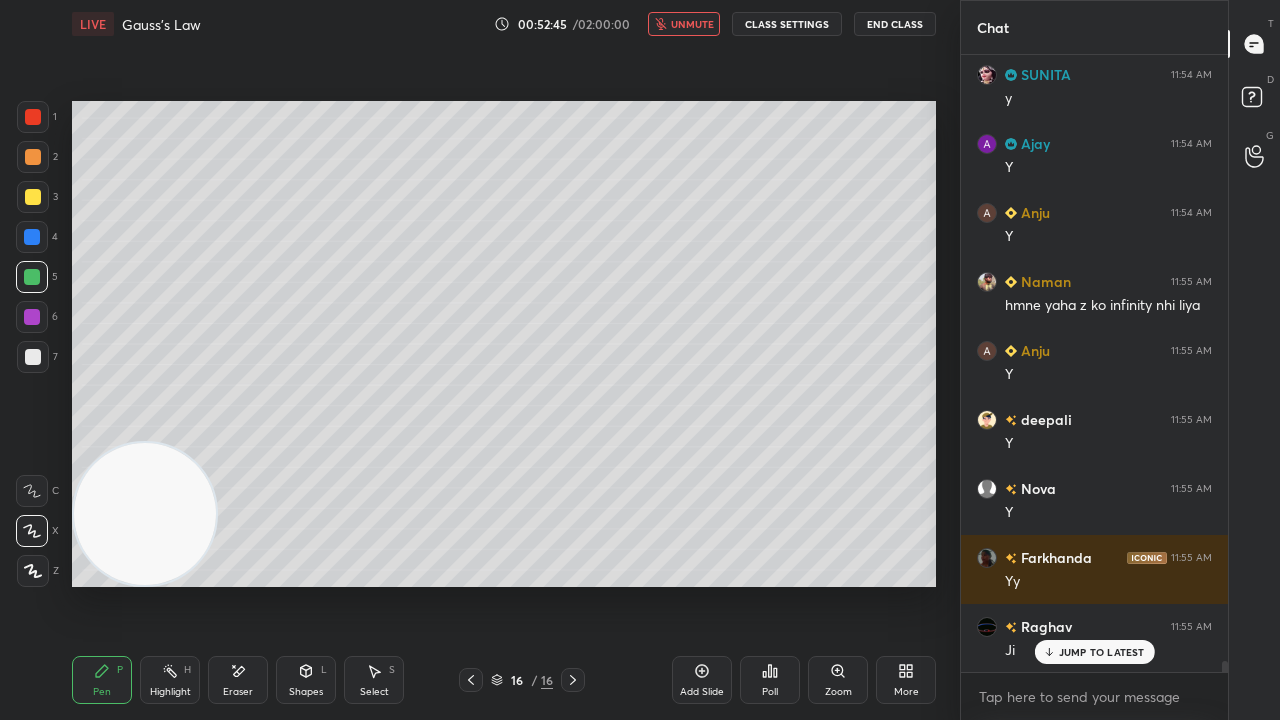 click on "unmute" at bounding box center (692, 24) 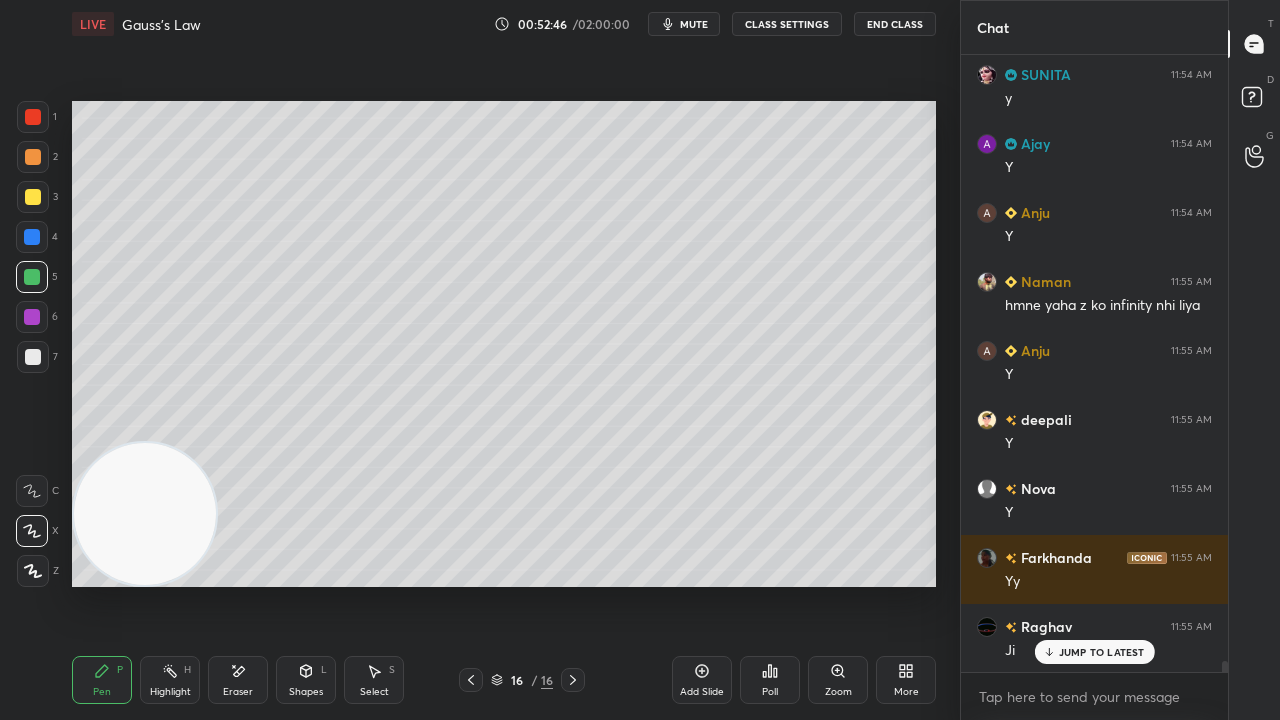drag, startPoint x: 1109, startPoint y: 660, endPoint x: 1107, endPoint y: 675, distance: 15.132746 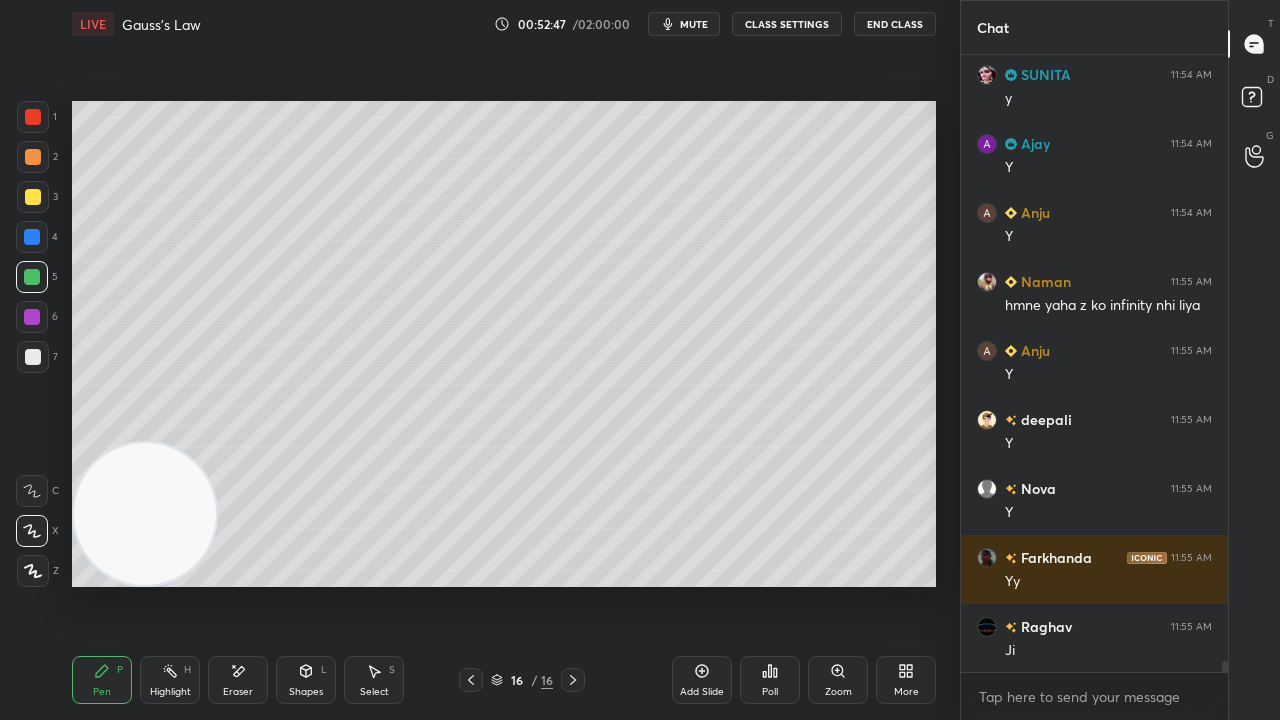 scroll, scrollTop: 34730, scrollLeft: 0, axis: vertical 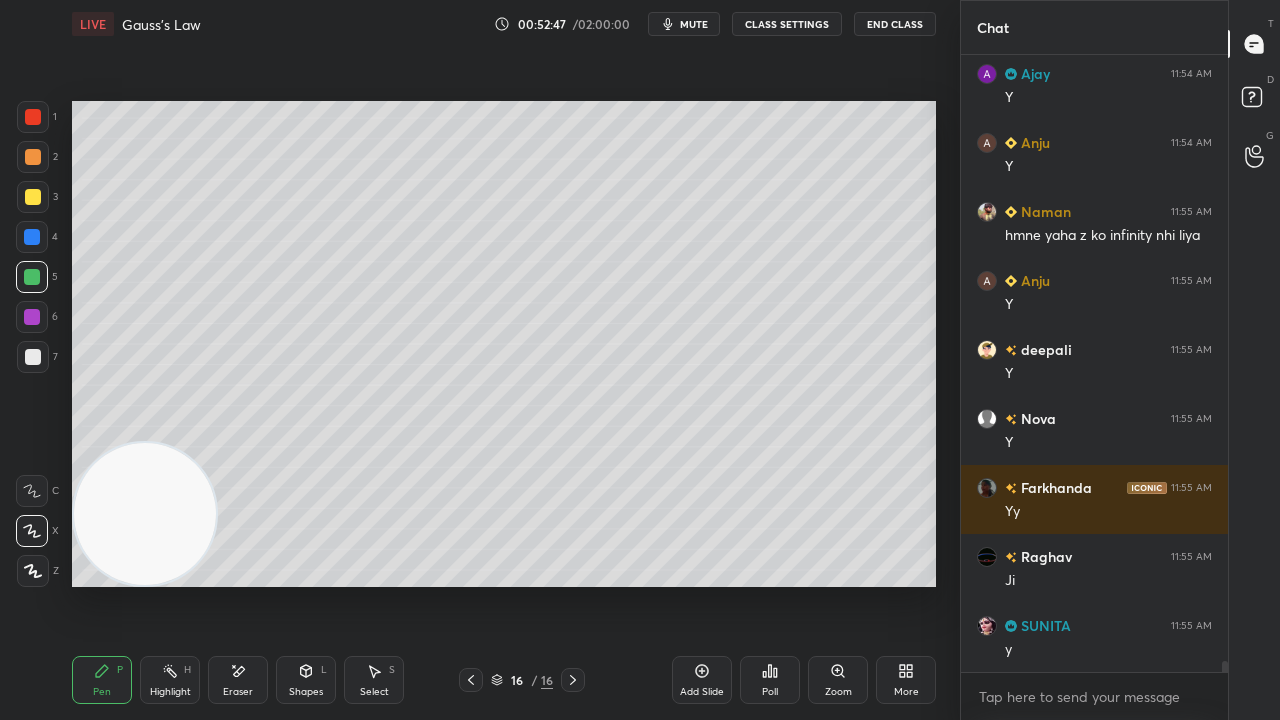 click on "mute" at bounding box center (694, 24) 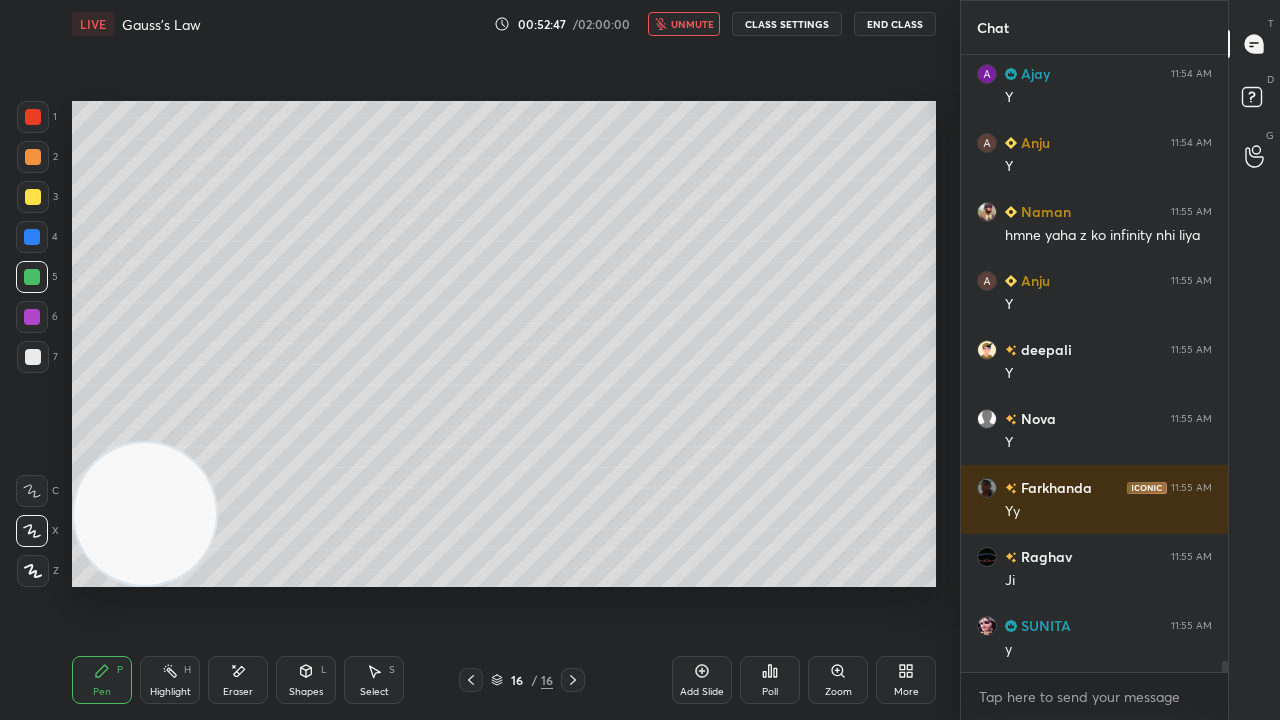 click on "unmute" at bounding box center (692, 24) 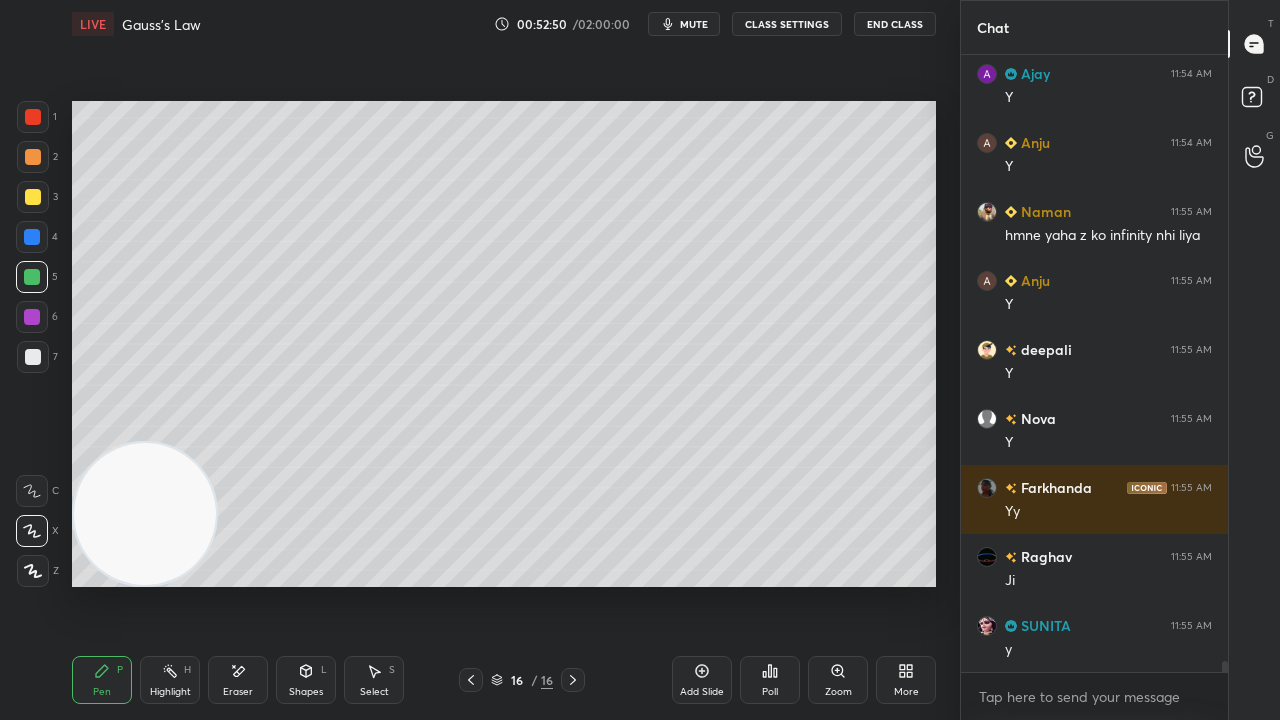 click 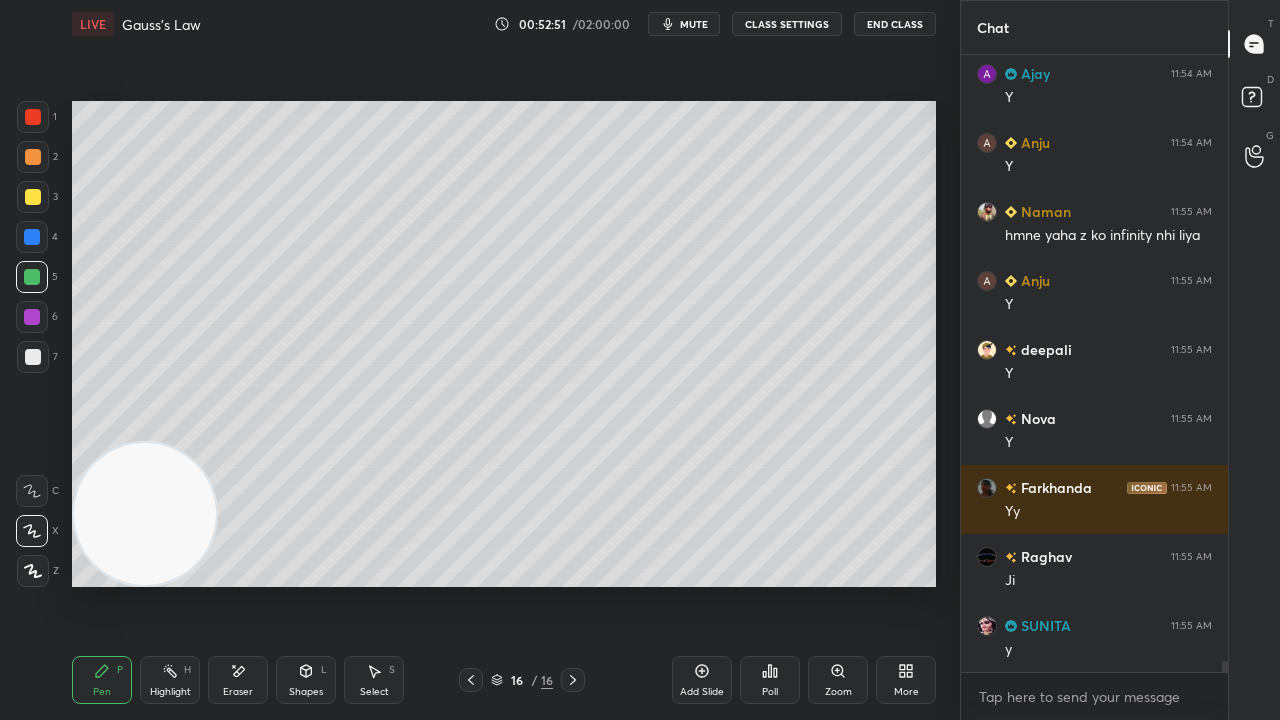 click on "Add Slide" at bounding box center (702, 680) 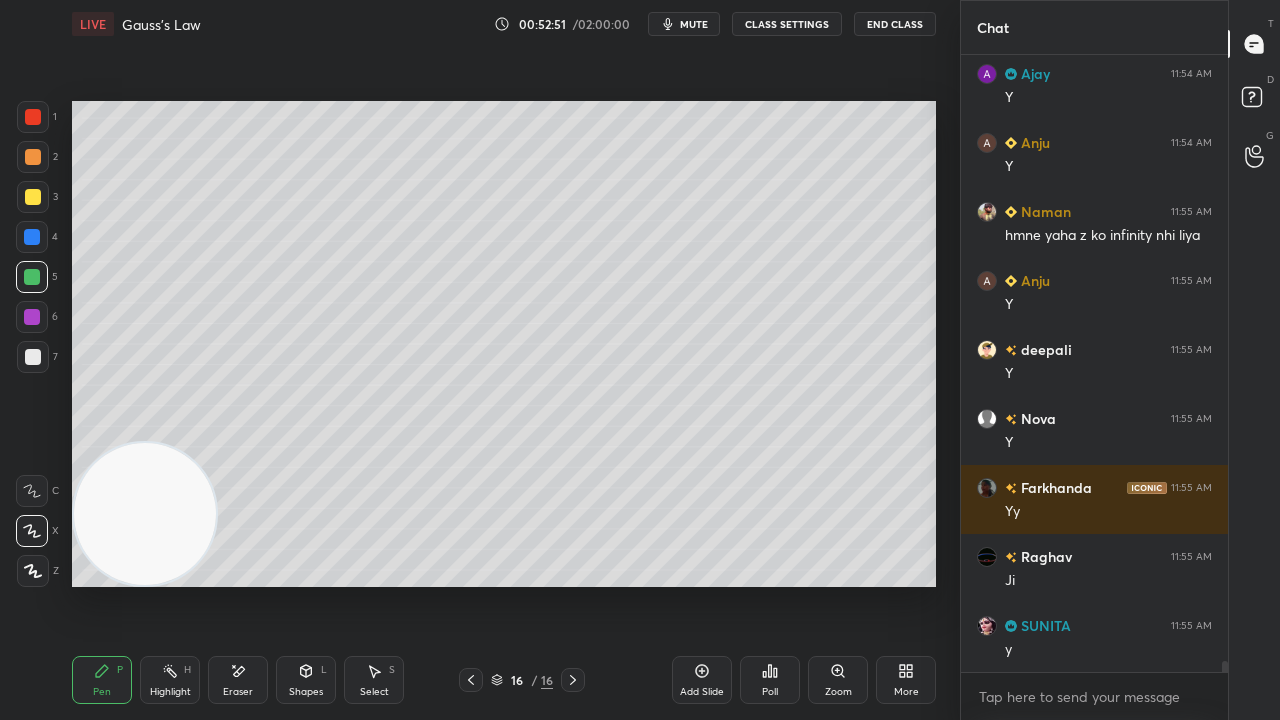 scroll, scrollTop: 34798, scrollLeft: 0, axis: vertical 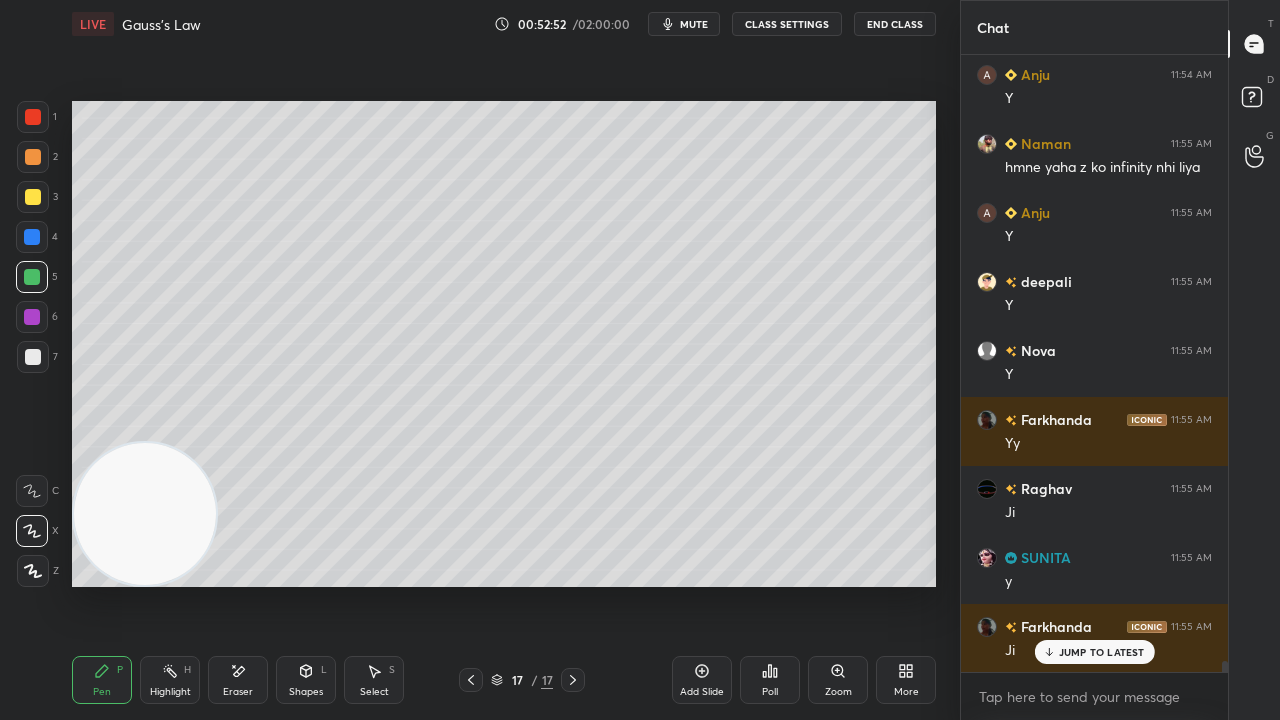 click at bounding box center (33, 197) 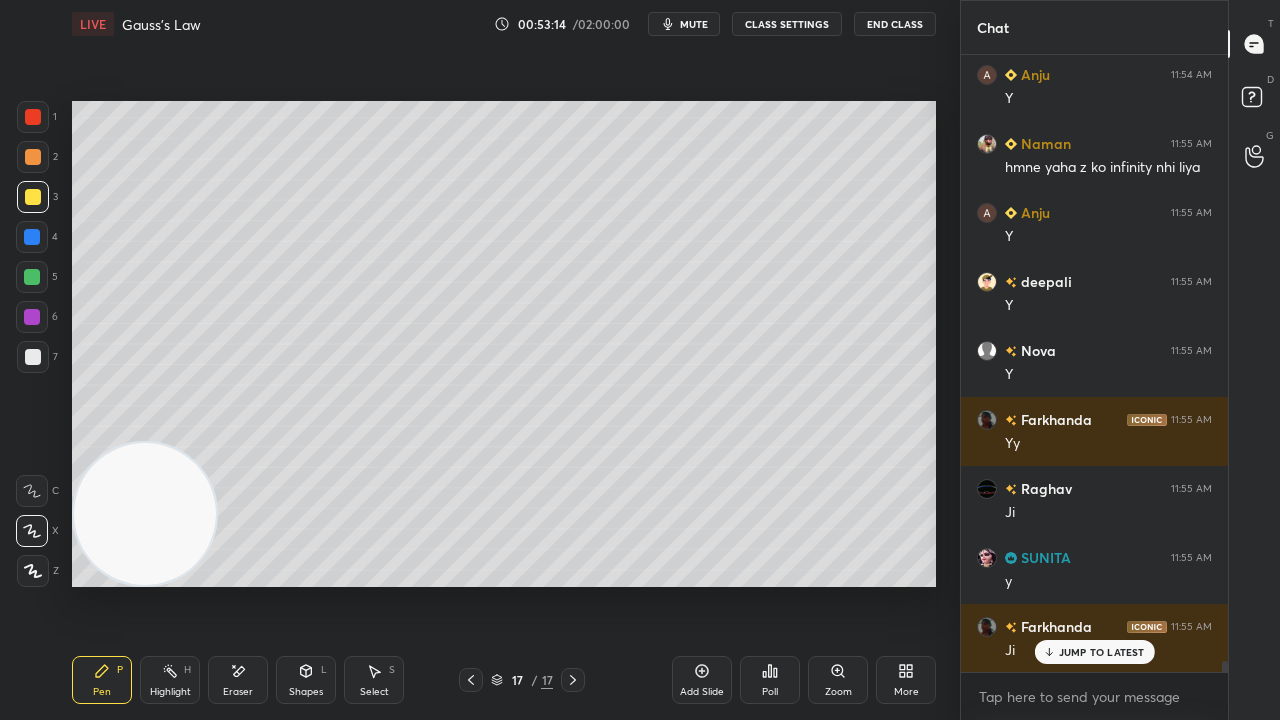 click on "JUMP TO LATEST" at bounding box center (1102, 652) 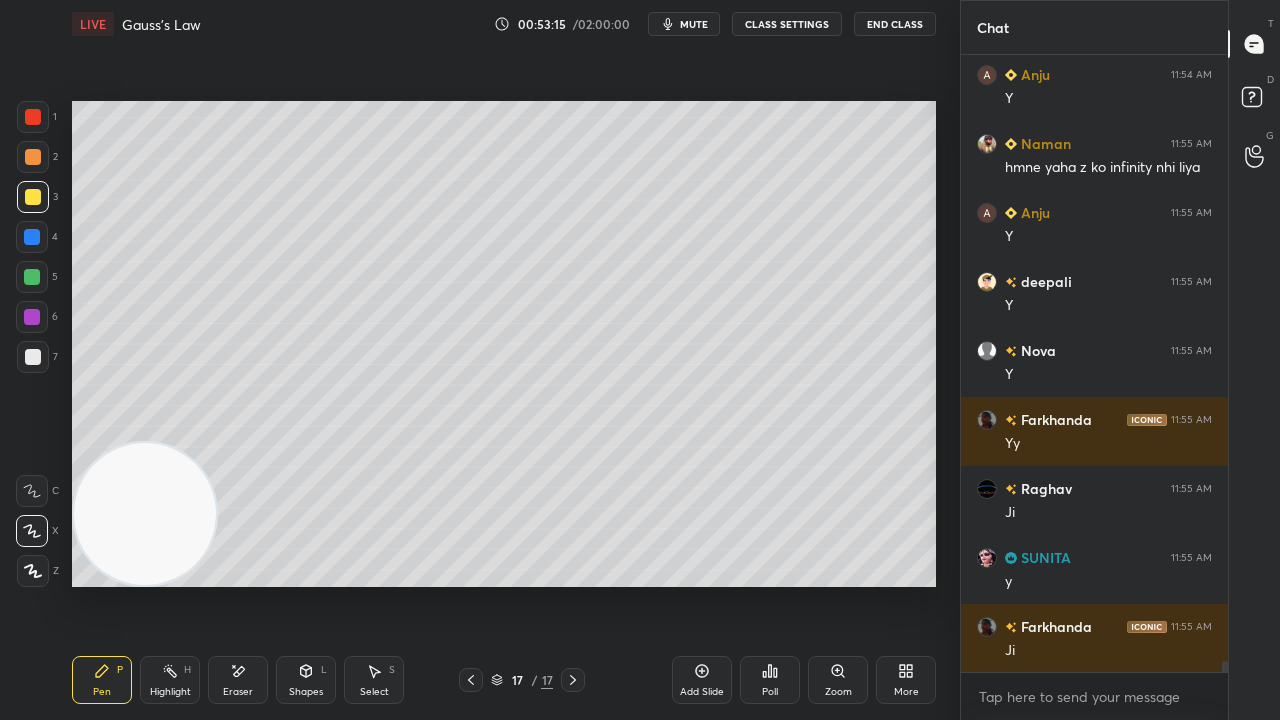 click on "mute" at bounding box center (684, 24) 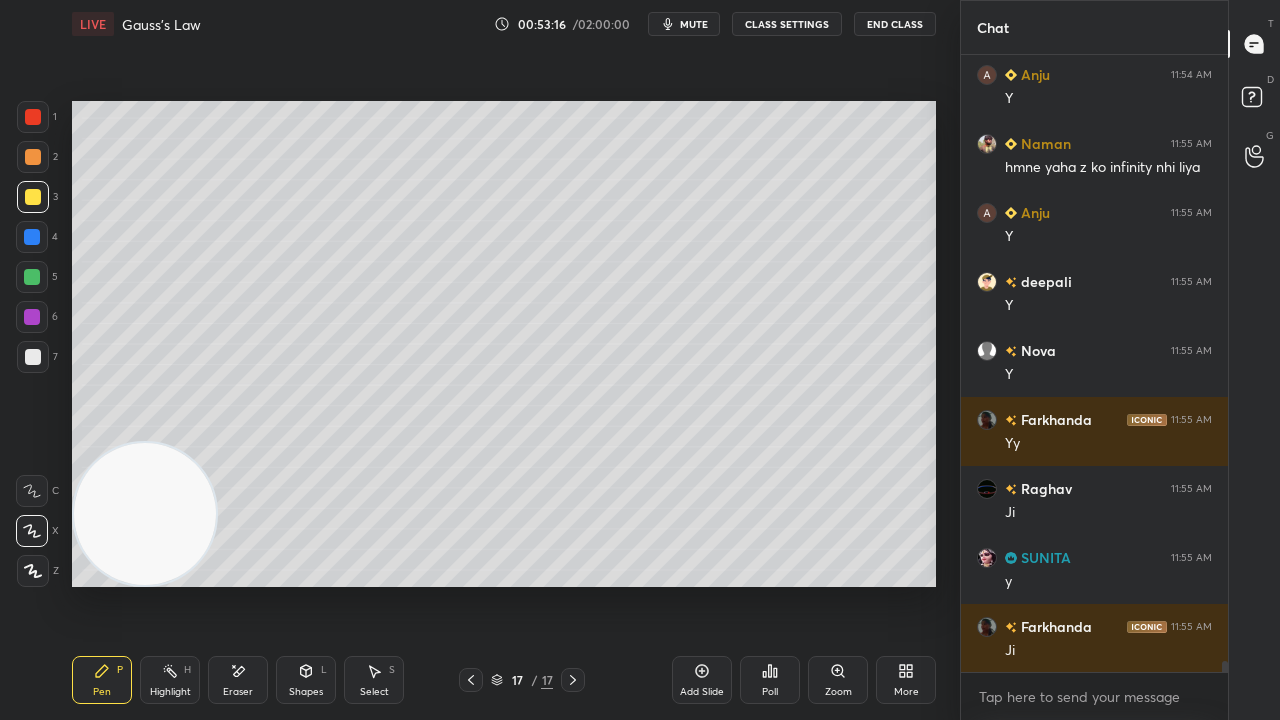click on "Shapes" at bounding box center (306, 692) 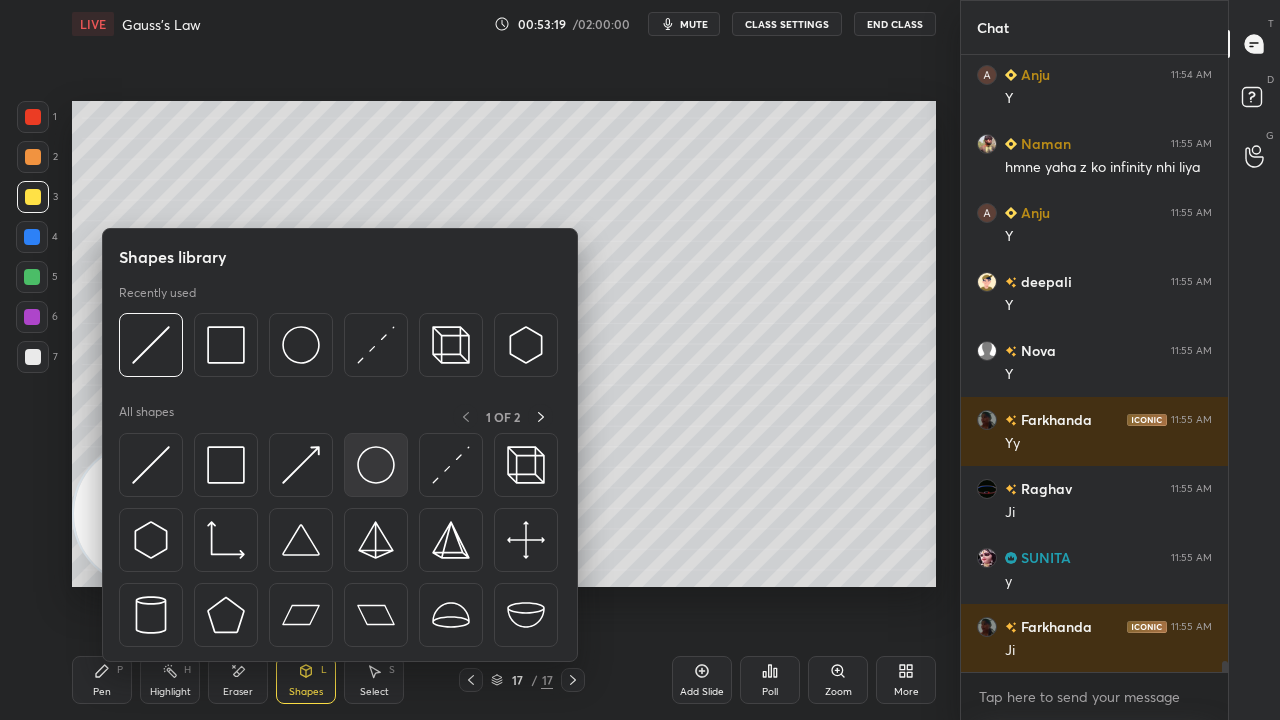 click at bounding box center (376, 465) 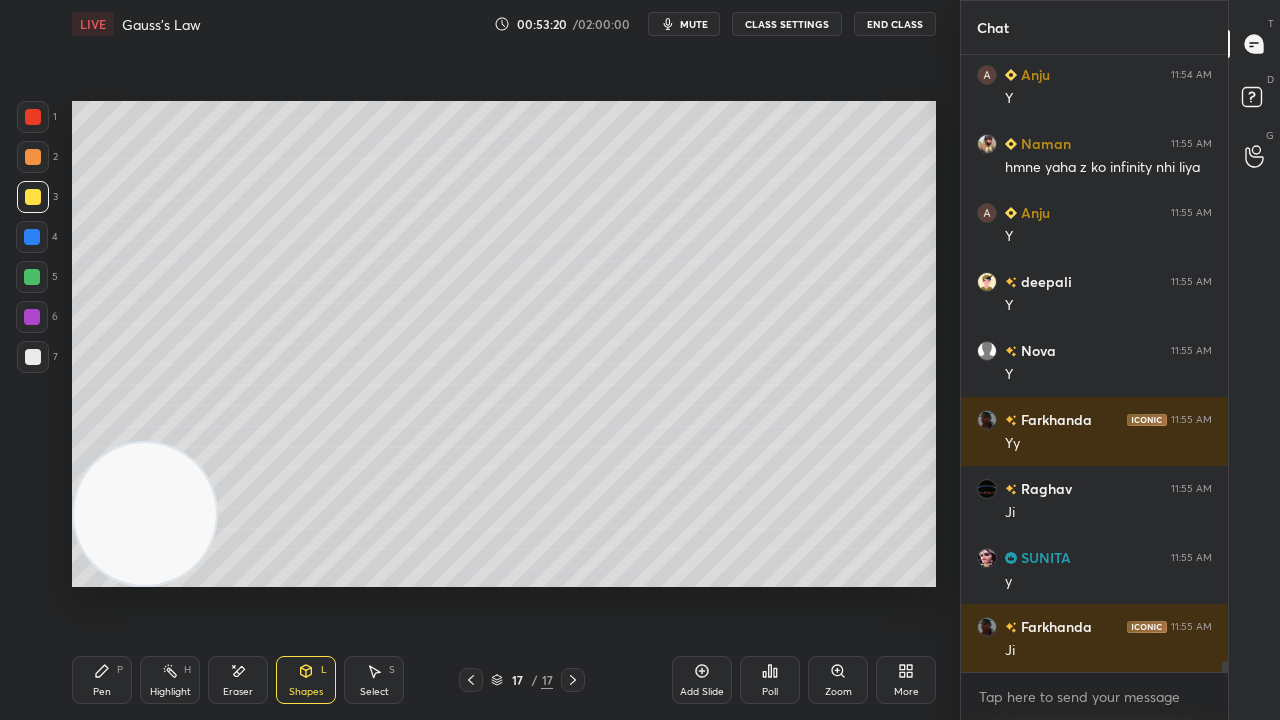click on "Shapes L" at bounding box center [306, 680] 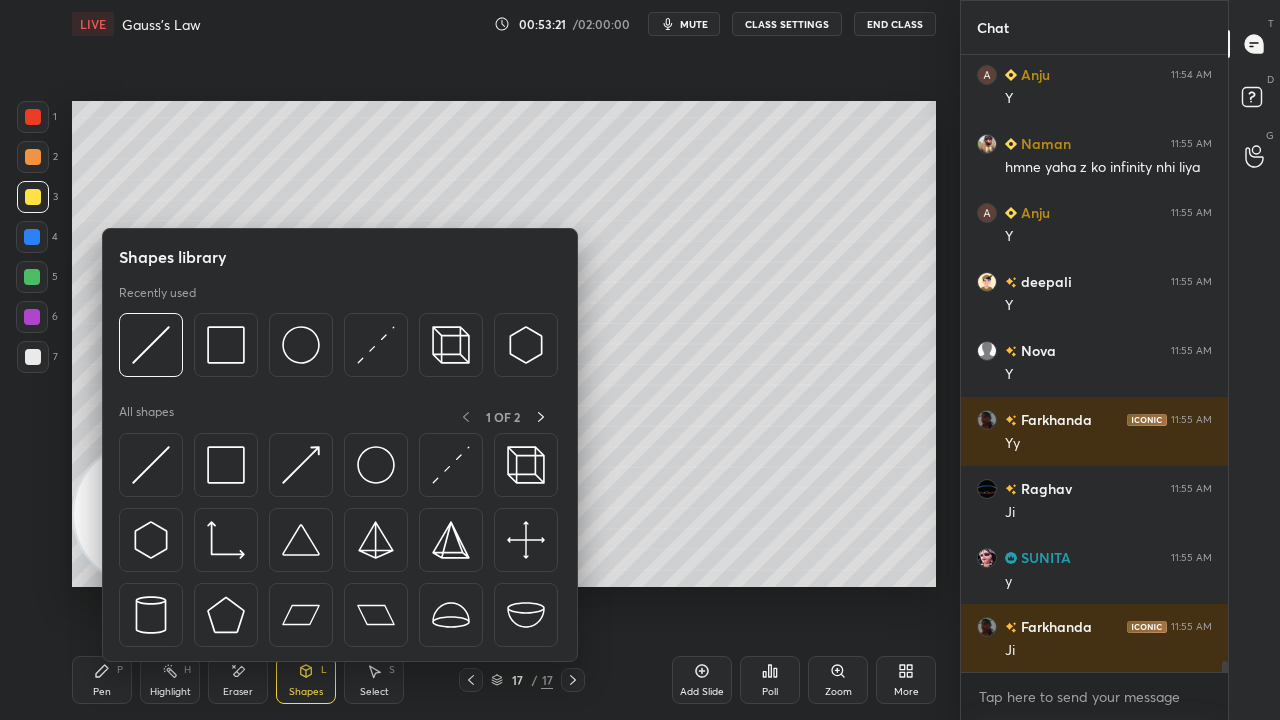 click at bounding box center (451, 615) 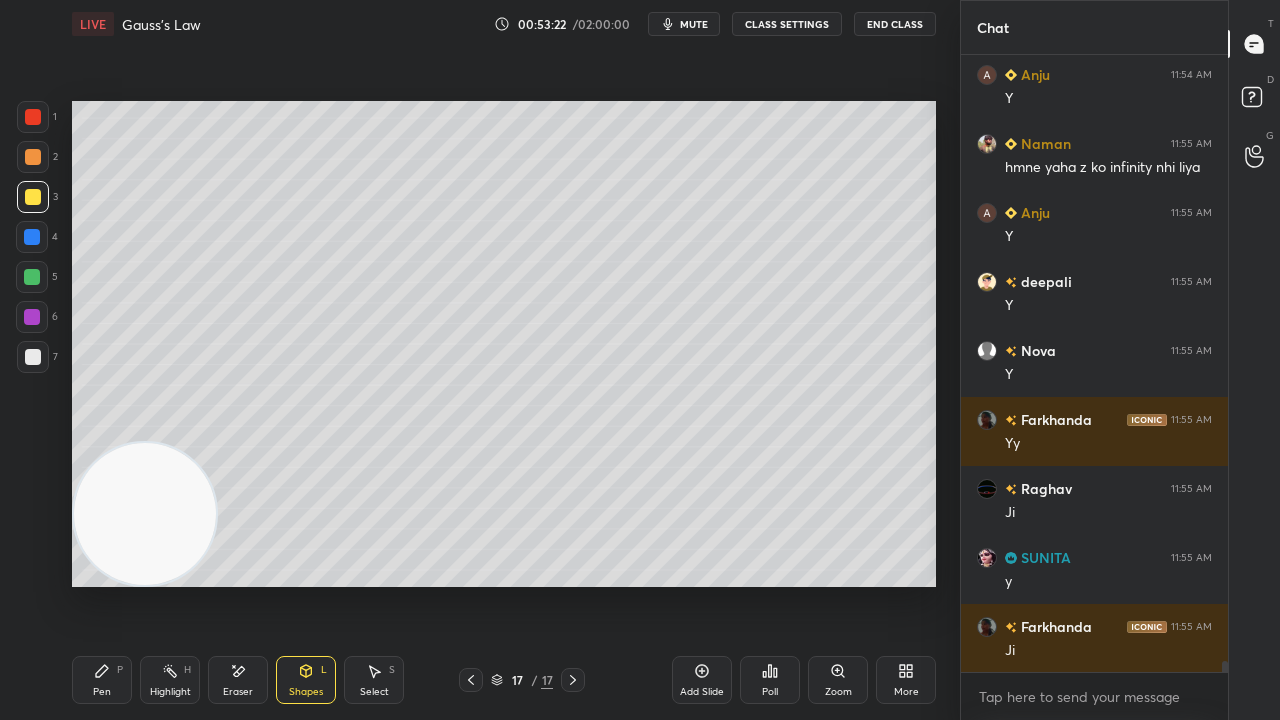 scroll, scrollTop: 34868, scrollLeft: 0, axis: vertical 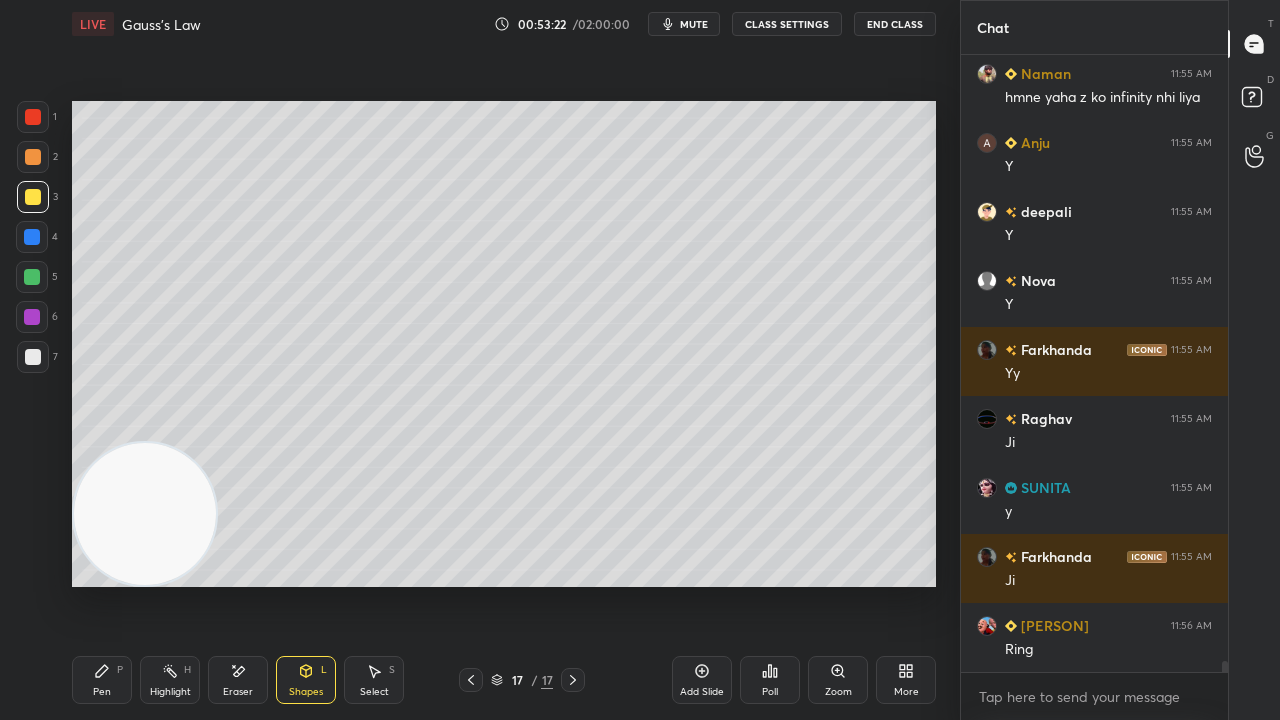 click at bounding box center (32, 277) 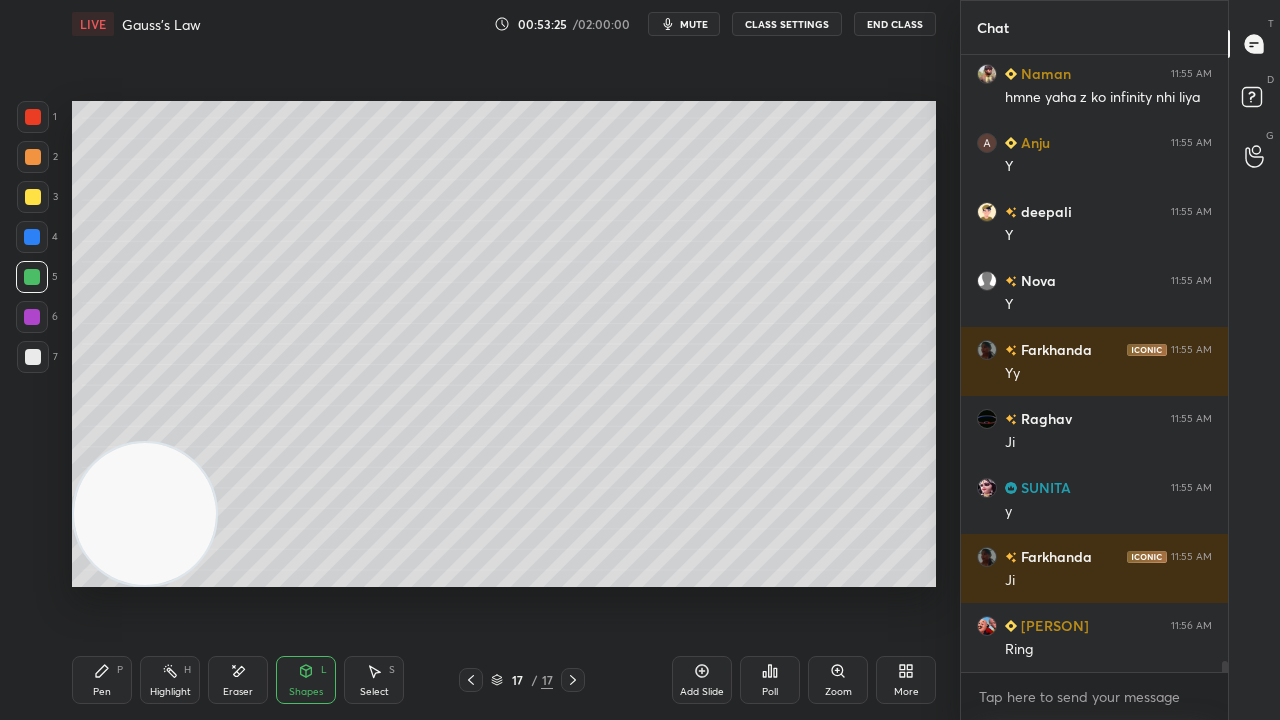 click on "mute" at bounding box center [694, 24] 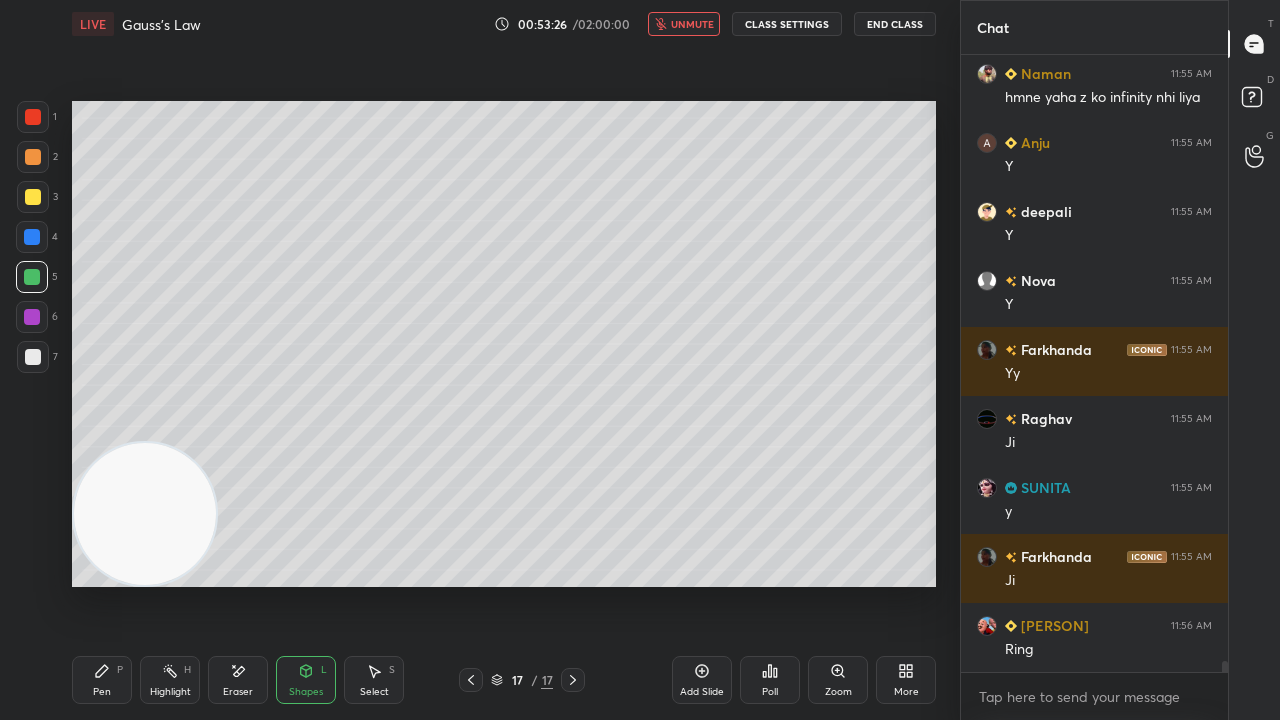 click on "unmute" at bounding box center [692, 24] 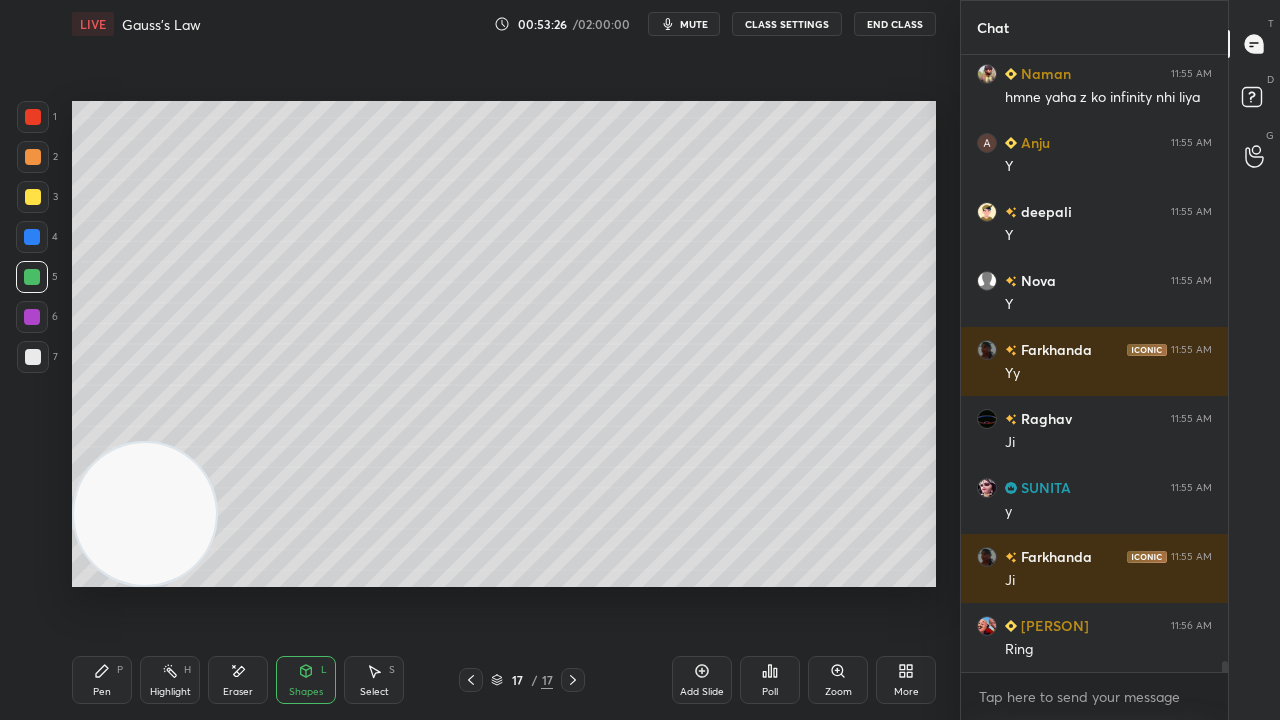 scroll, scrollTop: 34936, scrollLeft: 0, axis: vertical 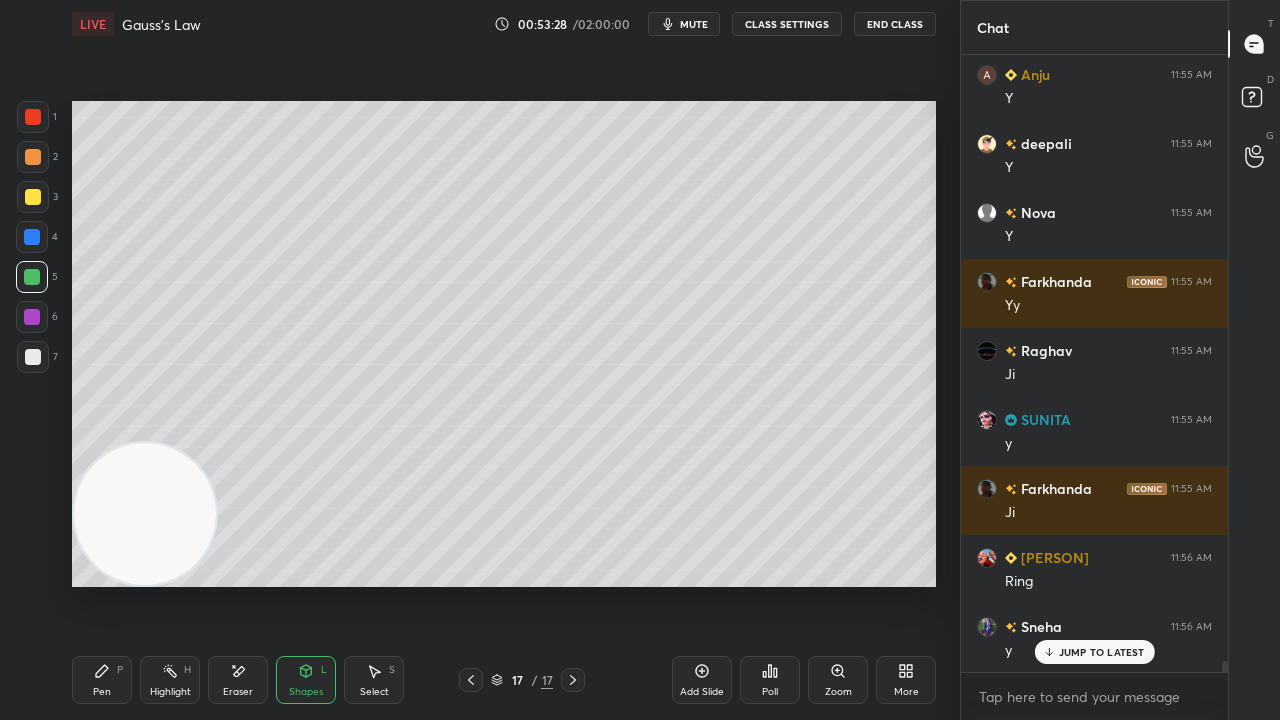 click on "Shapes" at bounding box center [306, 692] 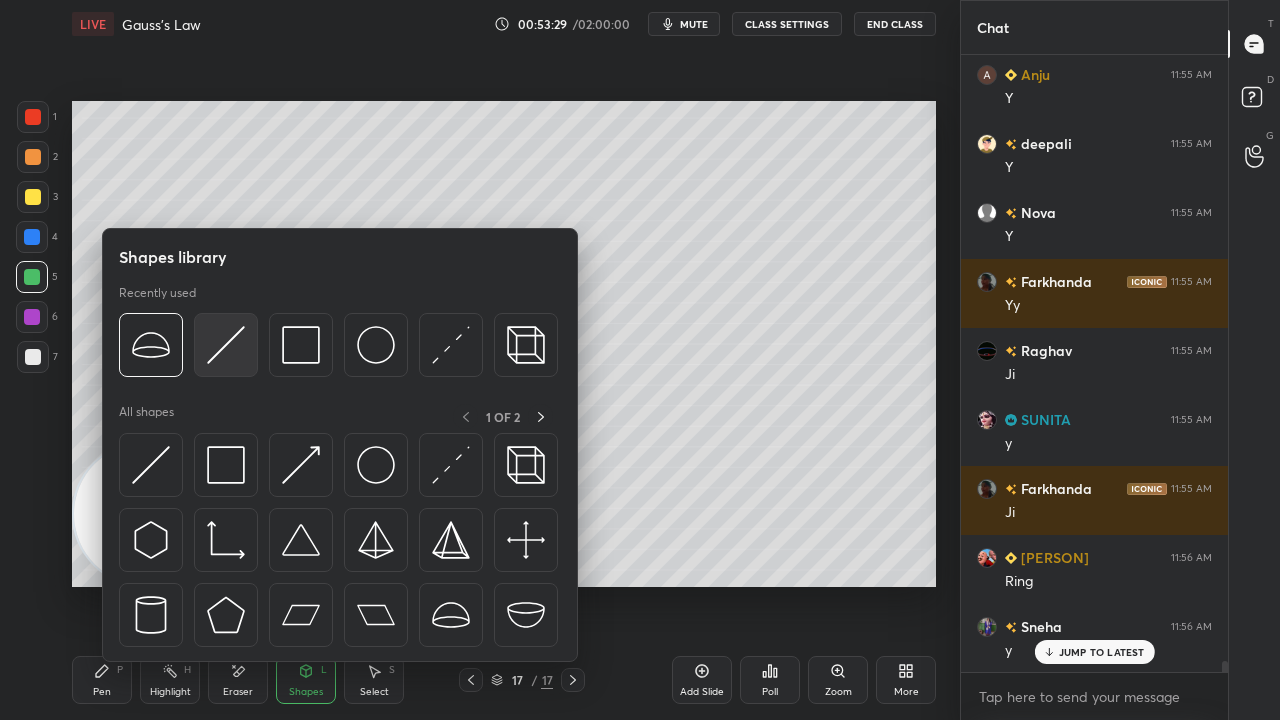 click at bounding box center [226, 345] 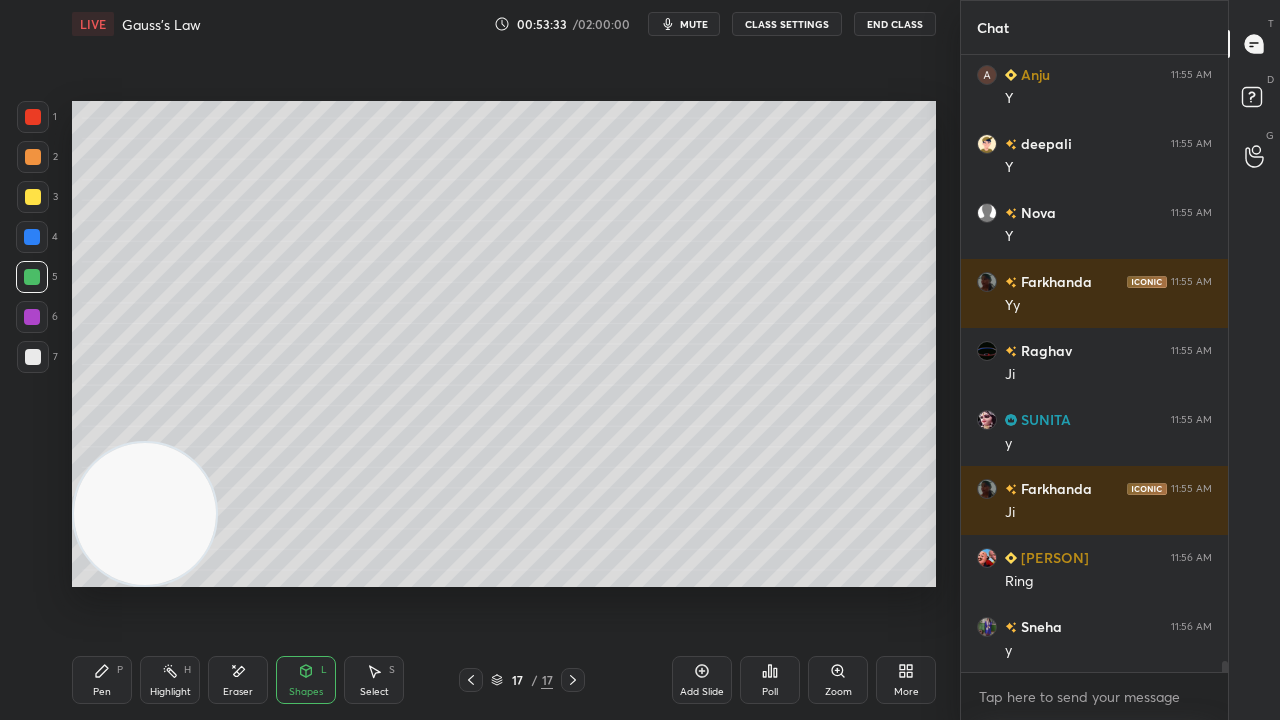 scroll, scrollTop: 35006, scrollLeft: 0, axis: vertical 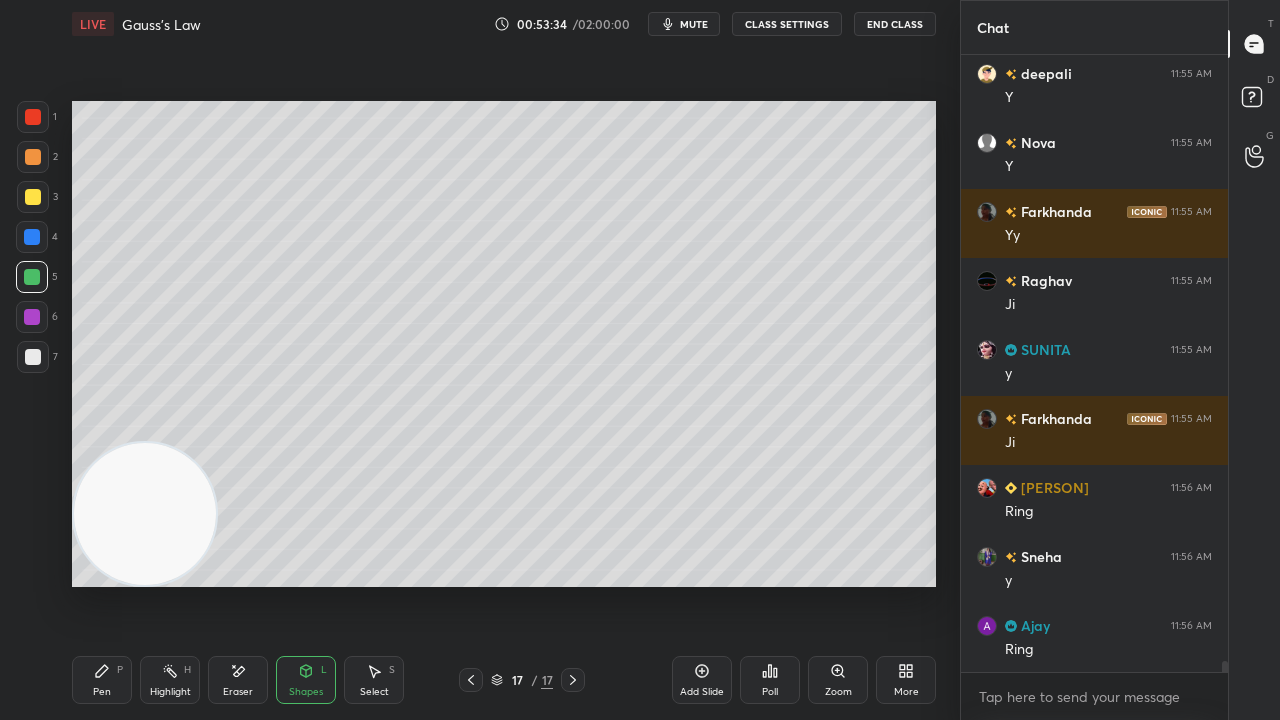 click on "mute" at bounding box center (684, 24) 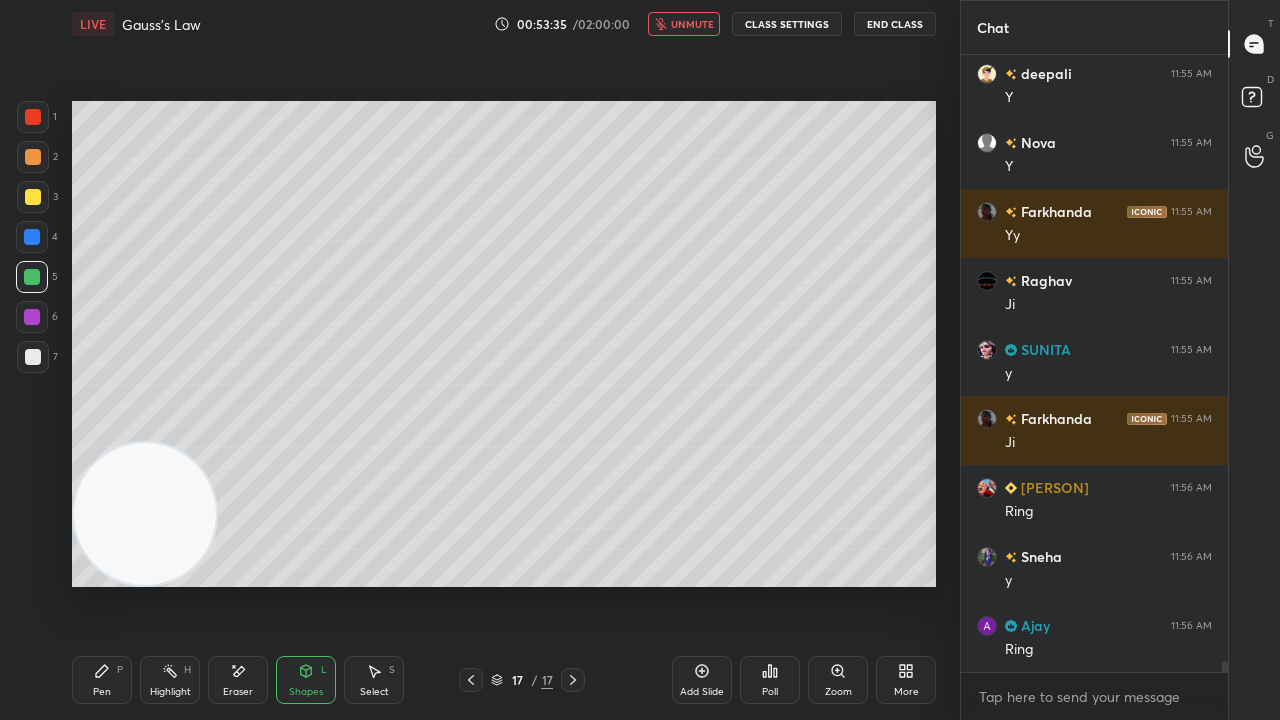 click on "unmute" at bounding box center [692, 24] 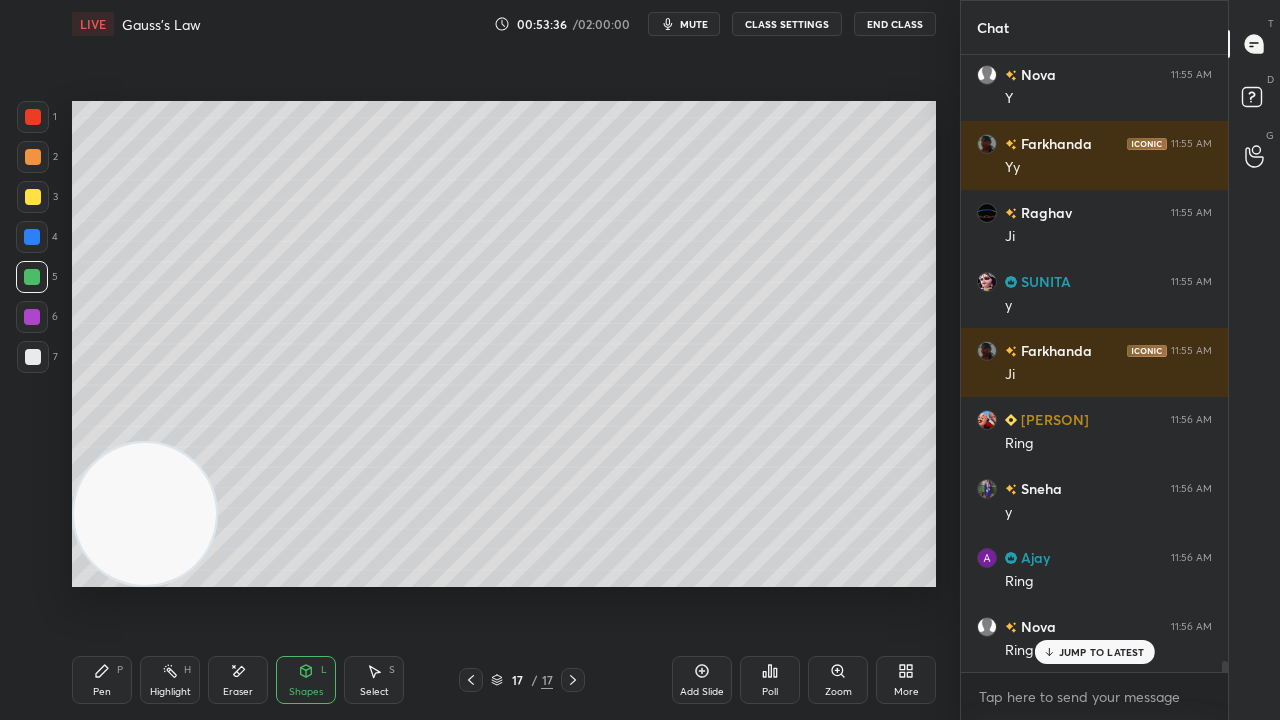 click on "Shapes" at bounding box center (306, 692) 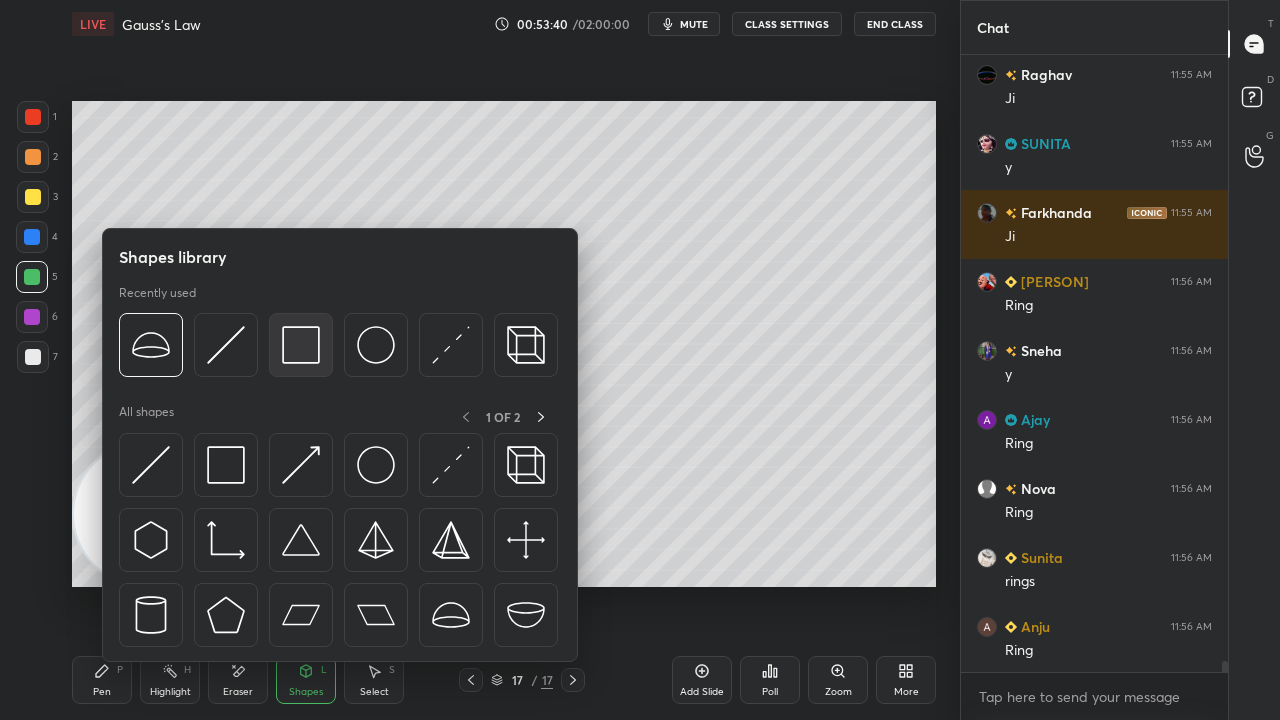 scroll, scrollTop: 35282, scrollLeft: 0, axis: vertical 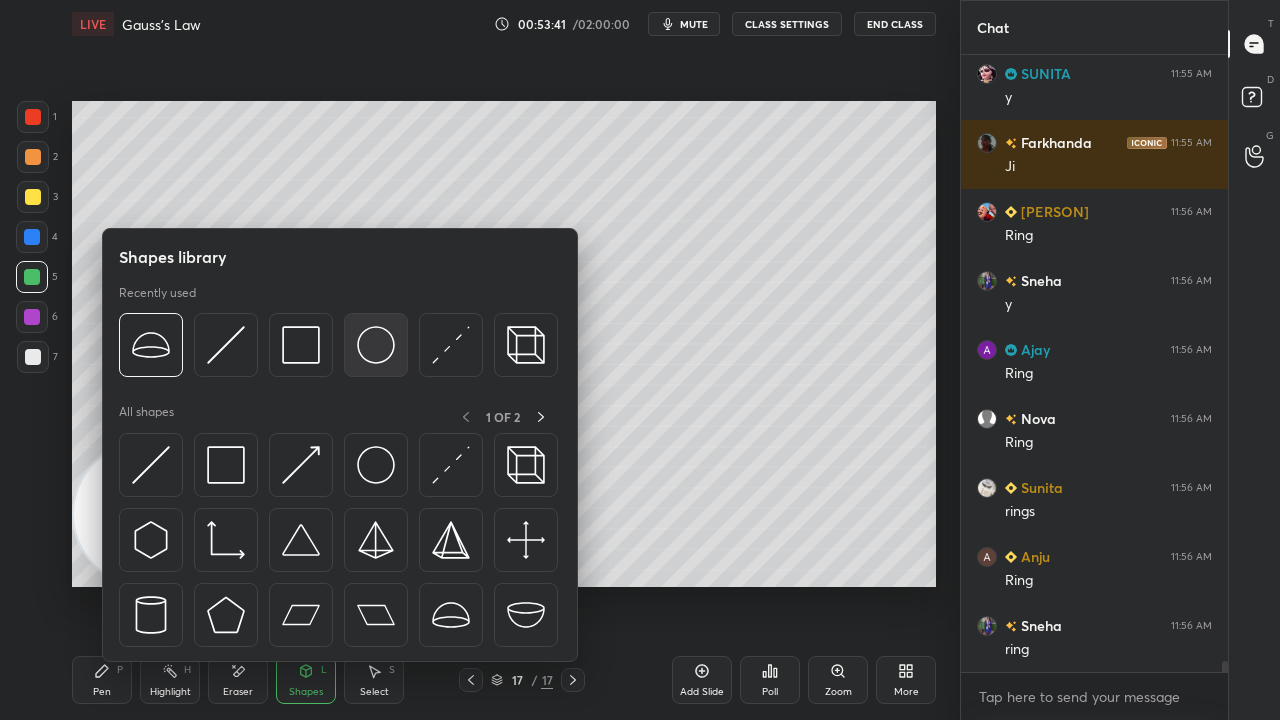 click at bounding box center (376, 345) 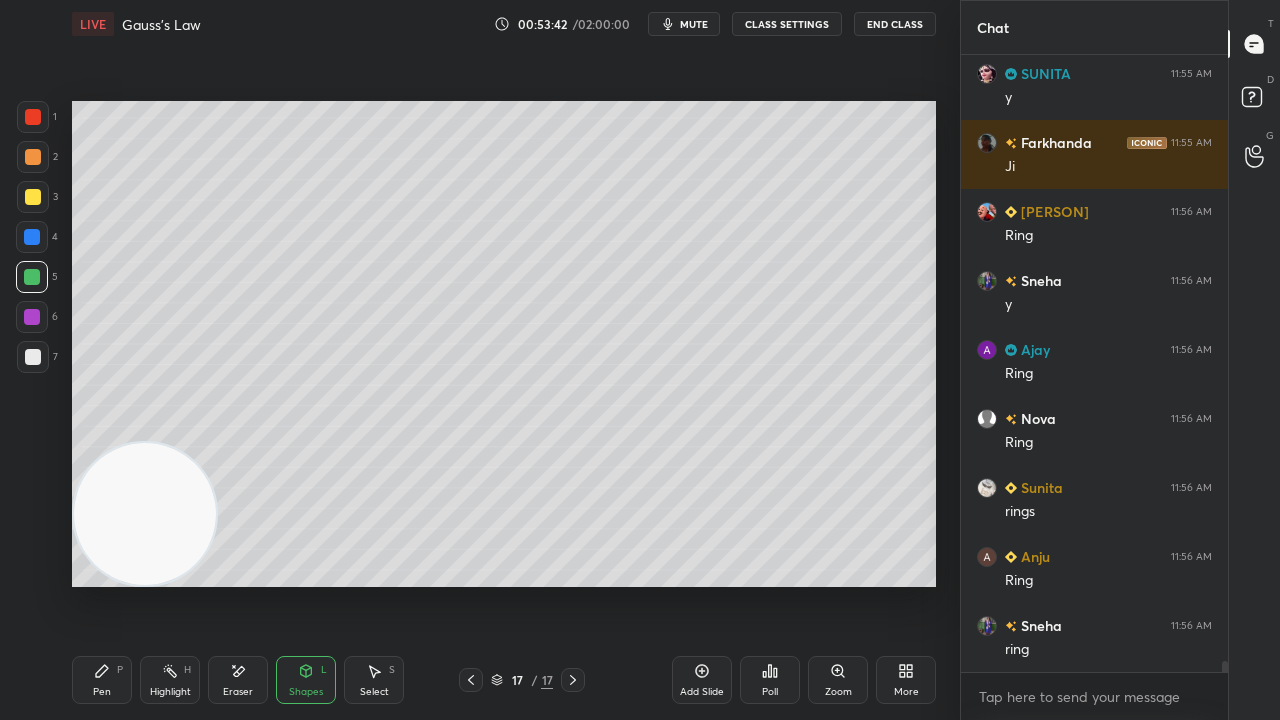 drag, startPoint x: 29, startPoint y: 362, endPoint x: 62, endPoint y: 356, distance: 33.54102 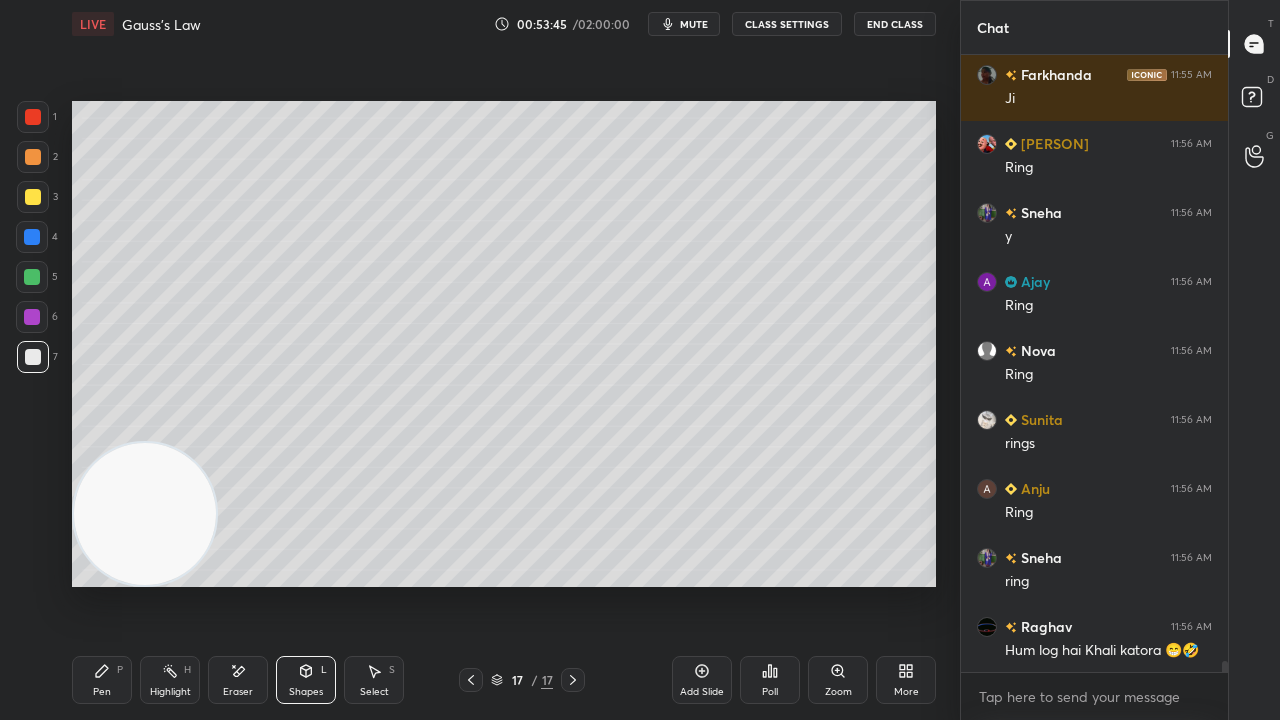 scroll, scrollTop: 35420, scrollLeft: 0, axis: vertical 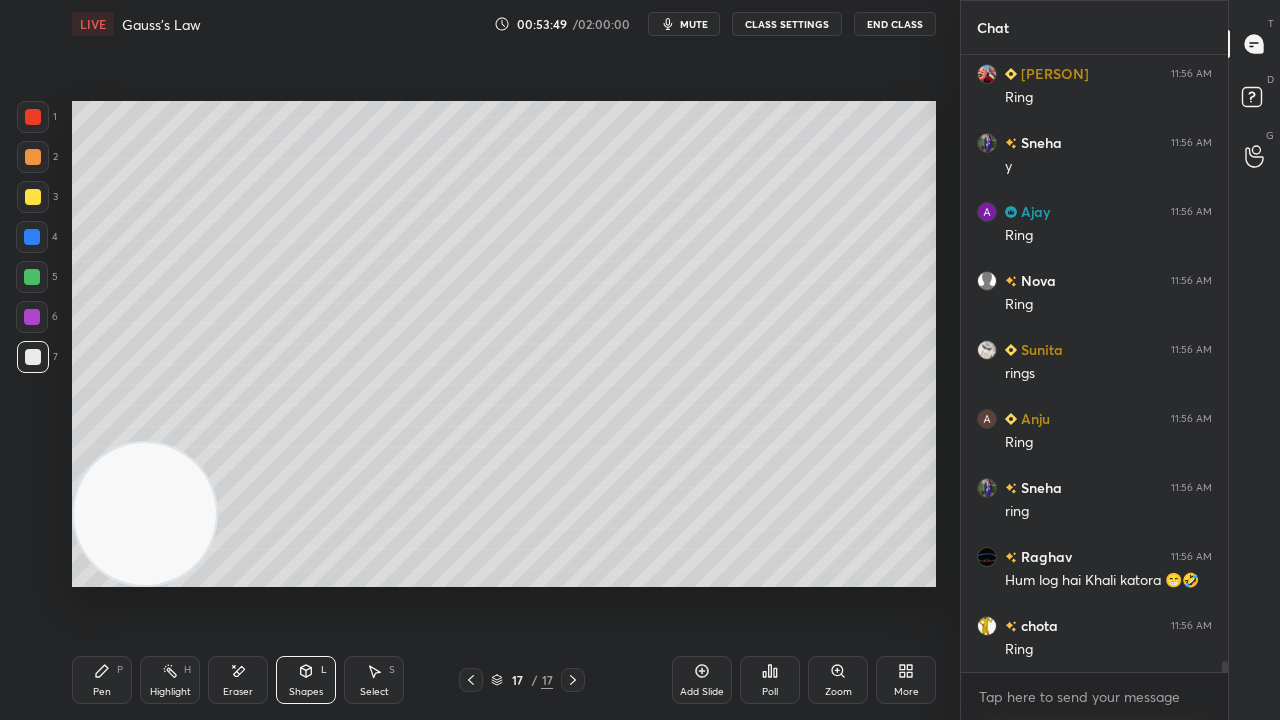 click on "Pen P" at bounding box center [102, 680] 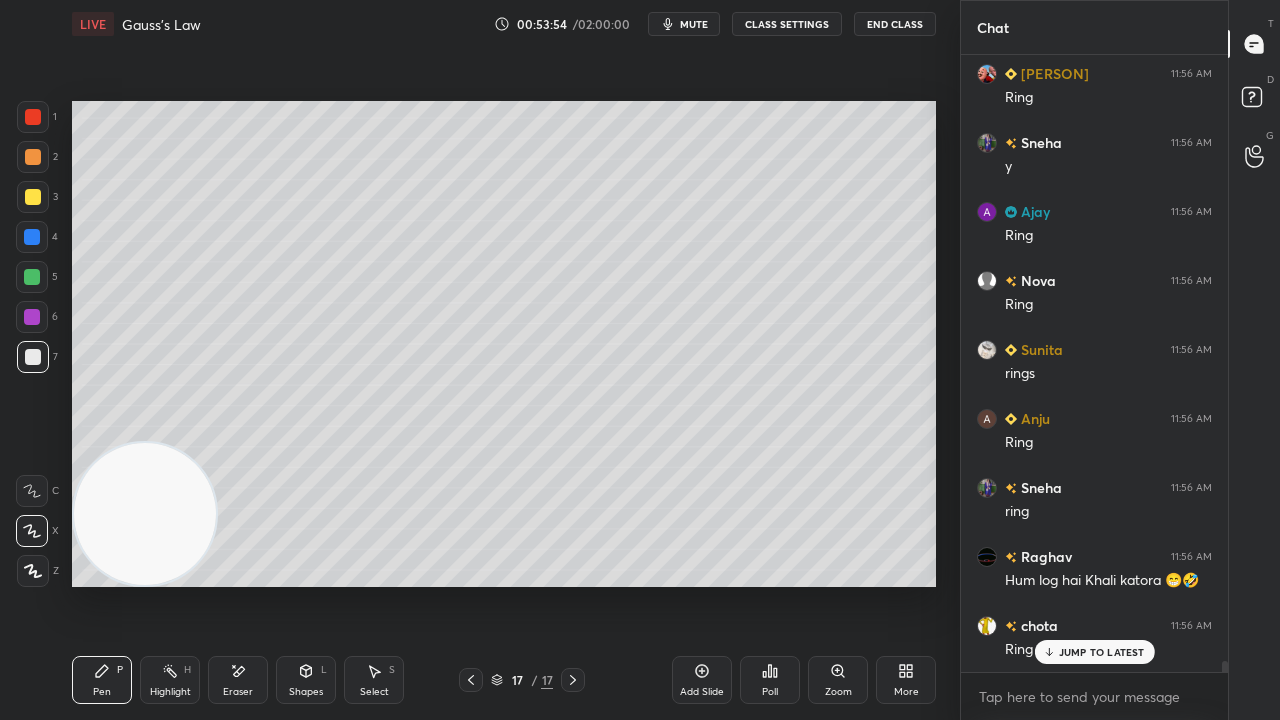 scroll, scrollTop: 35488, scrollLeft: 0, axis: vertical 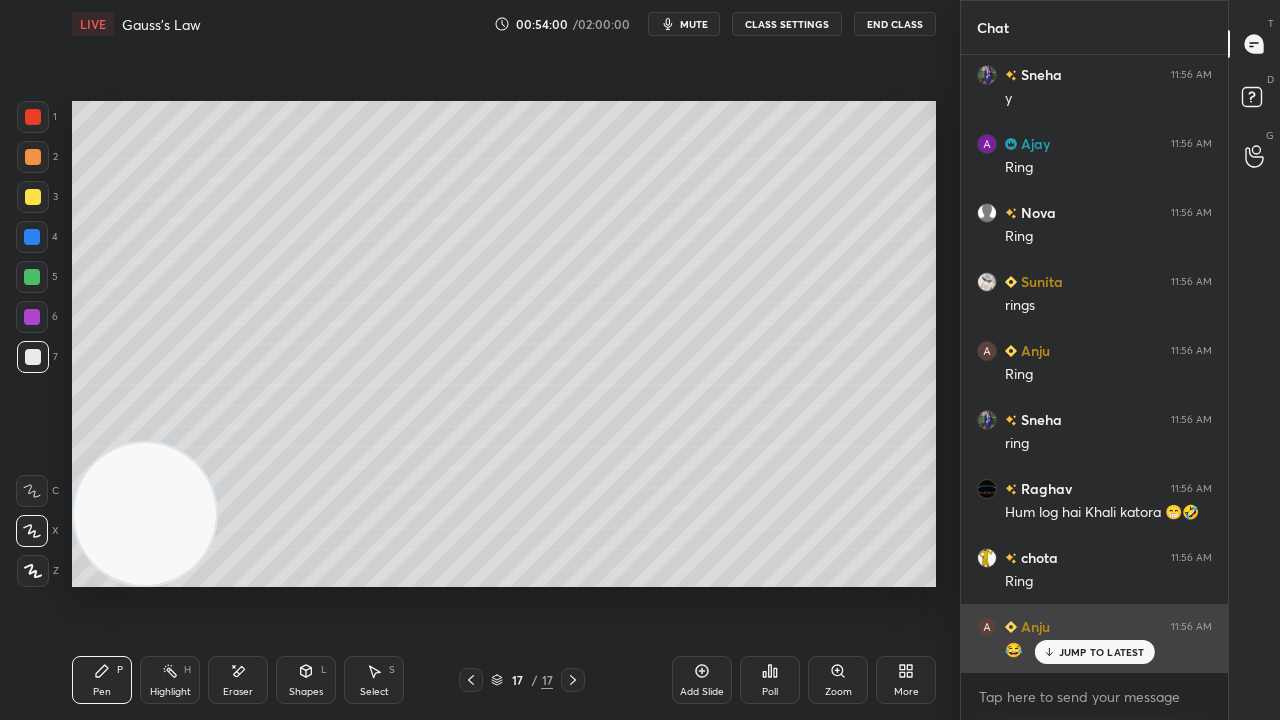 click on "JUMP TO LATEST" at bounding box center (1094, 652) 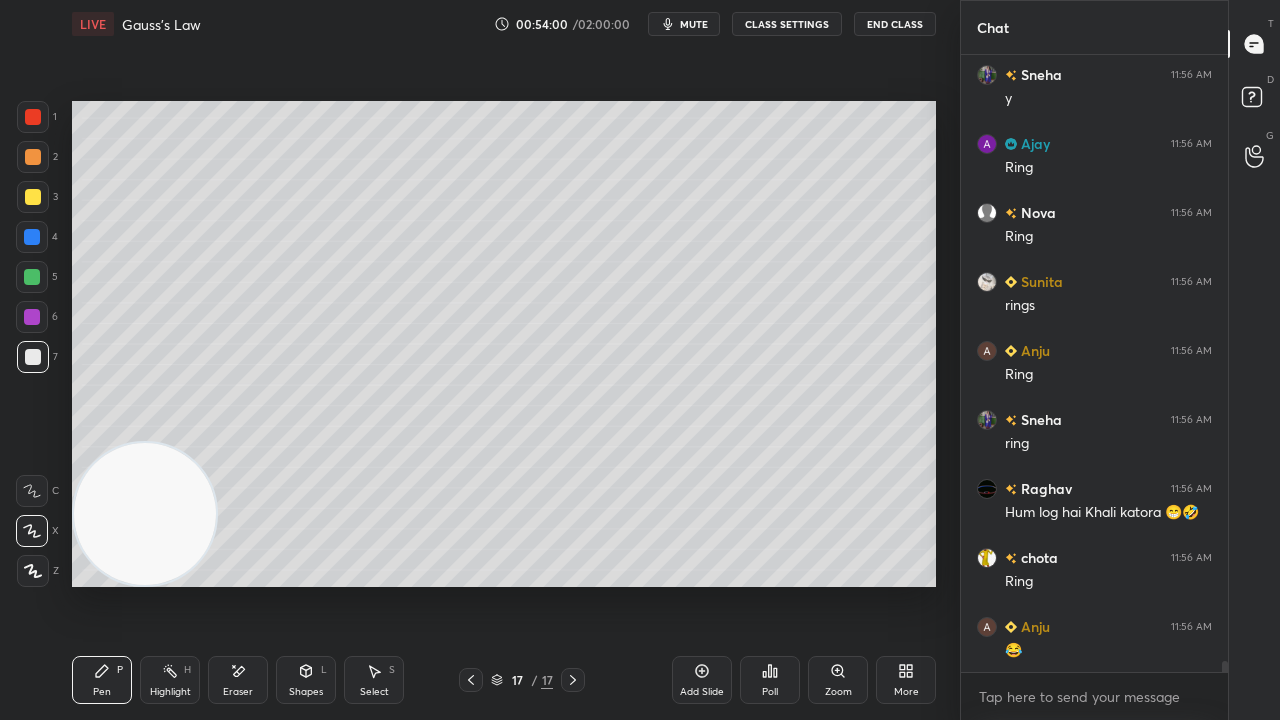 scroll, scrollTop: 35558, scrollLeft: 0, axis: vertical 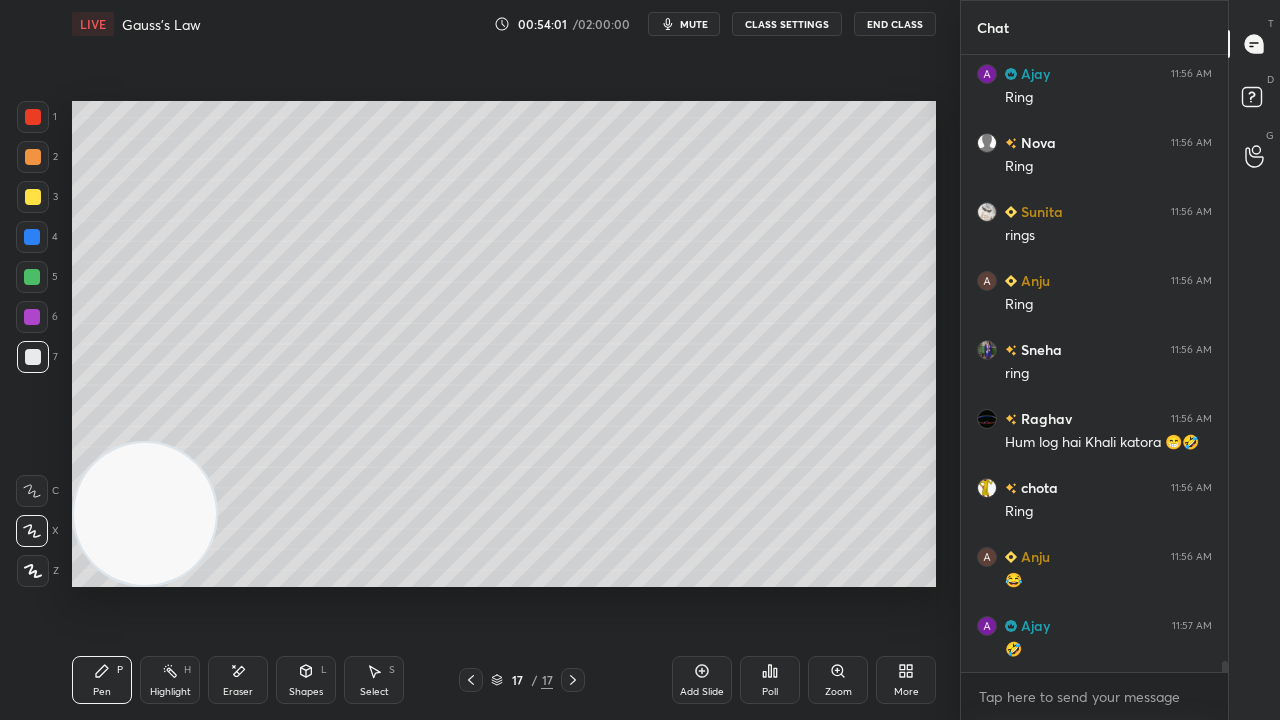 click on "mute" at bounding box center (694, 24) 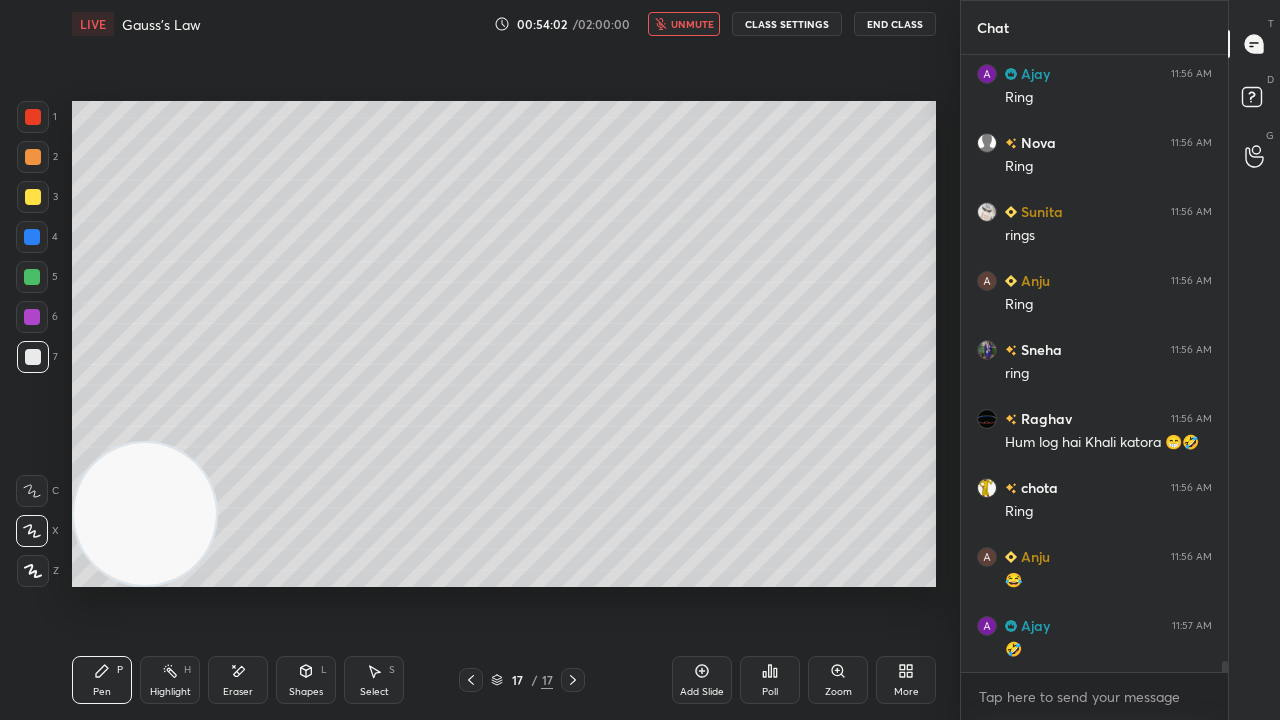 click on "unmute" at bounding box center [692, 24] 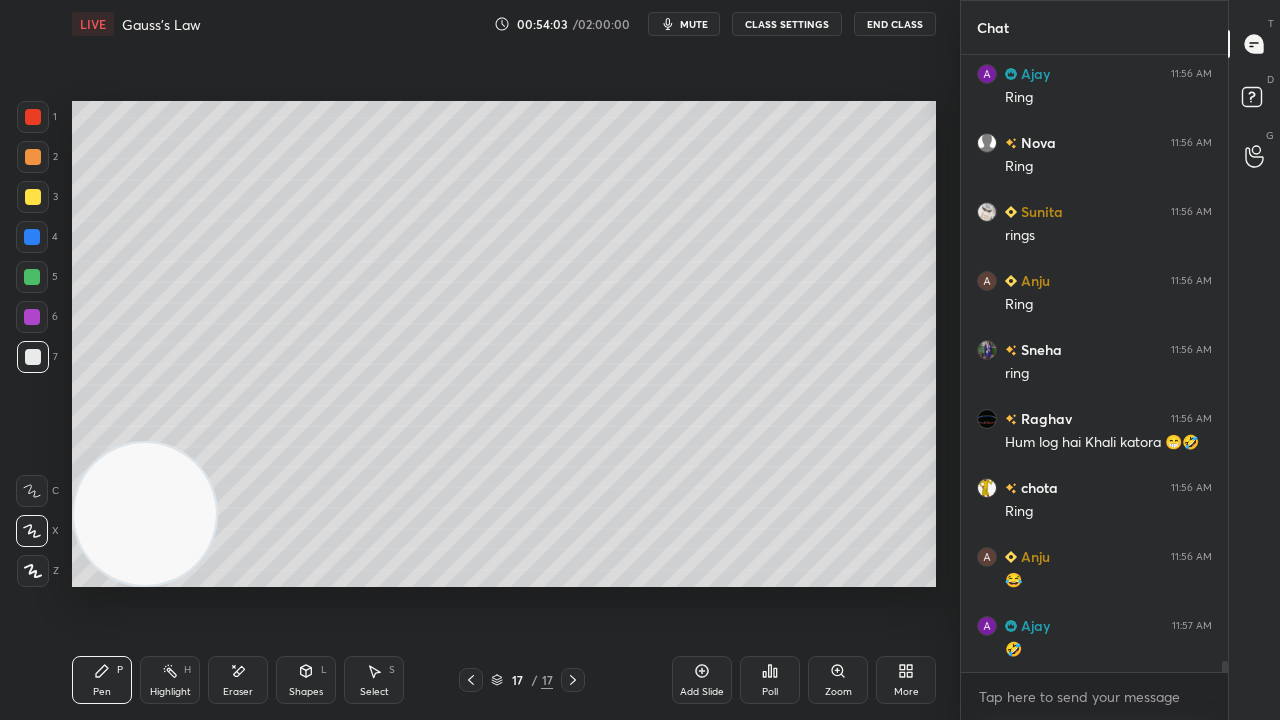 click on "mute" at bounding box center (694, 24) 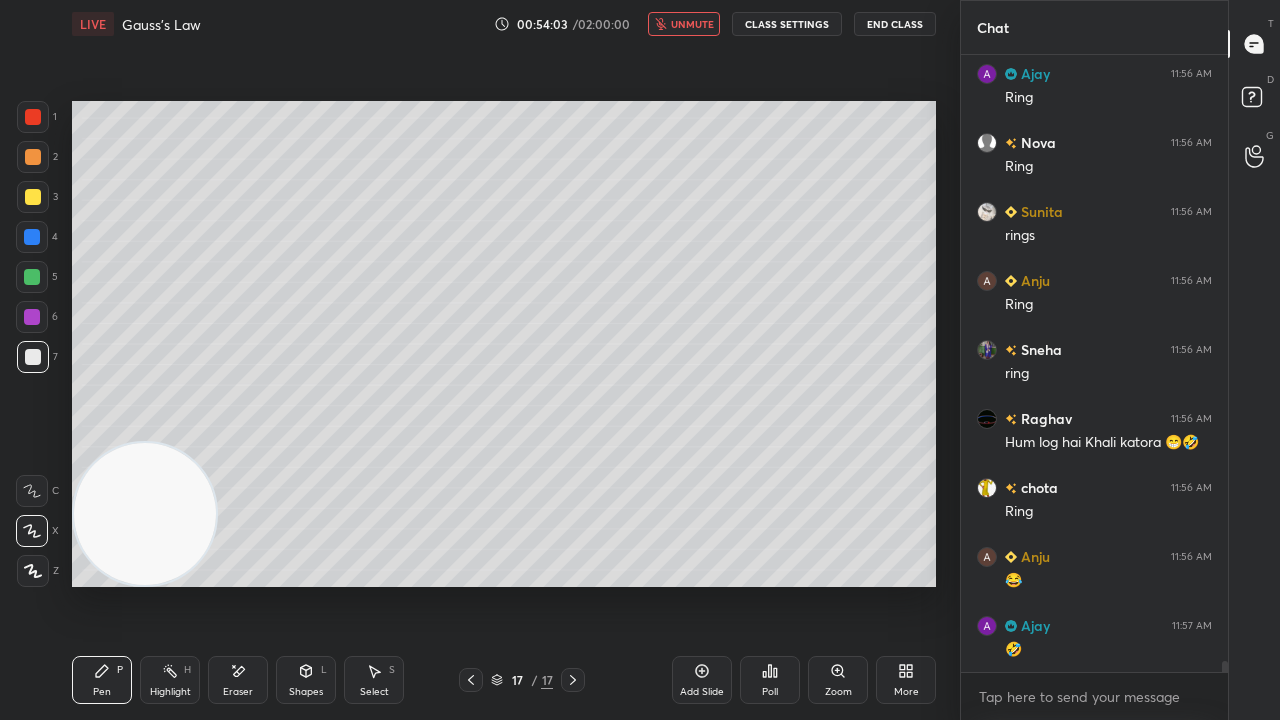 click on "unmute" at bounding box center [692, 24] 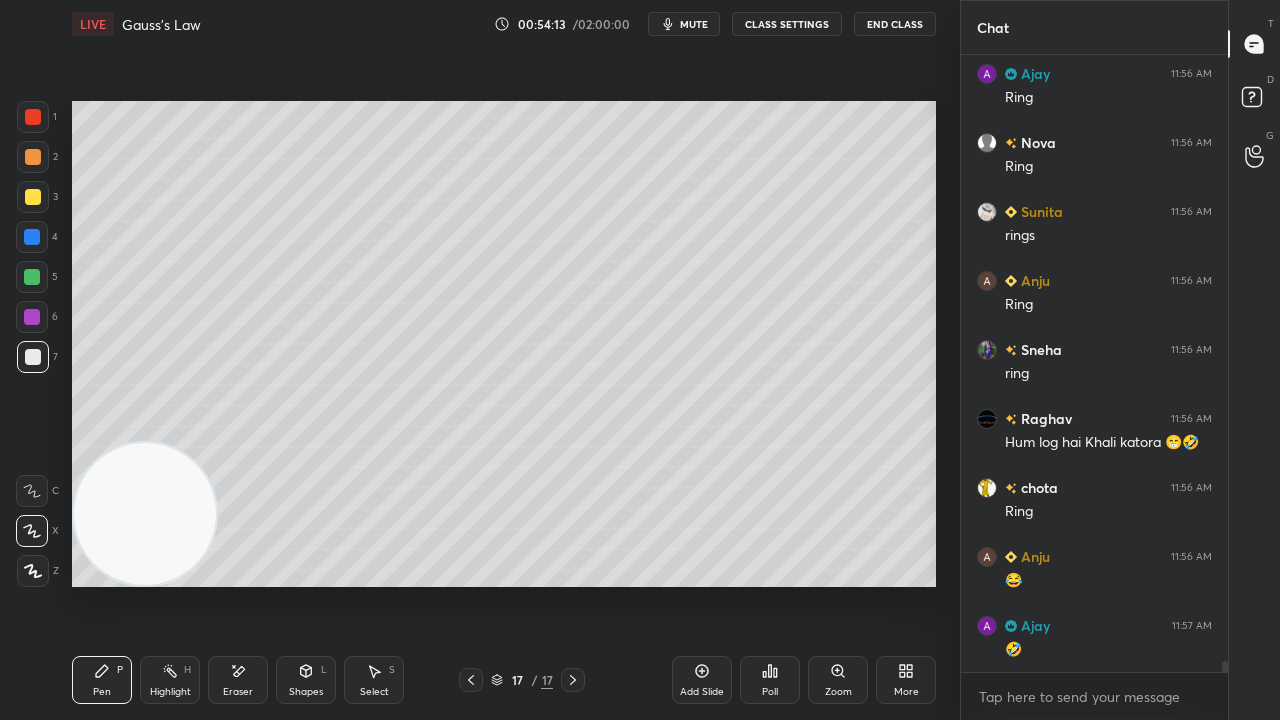 click on "mute" at bounding box center [694, 24] 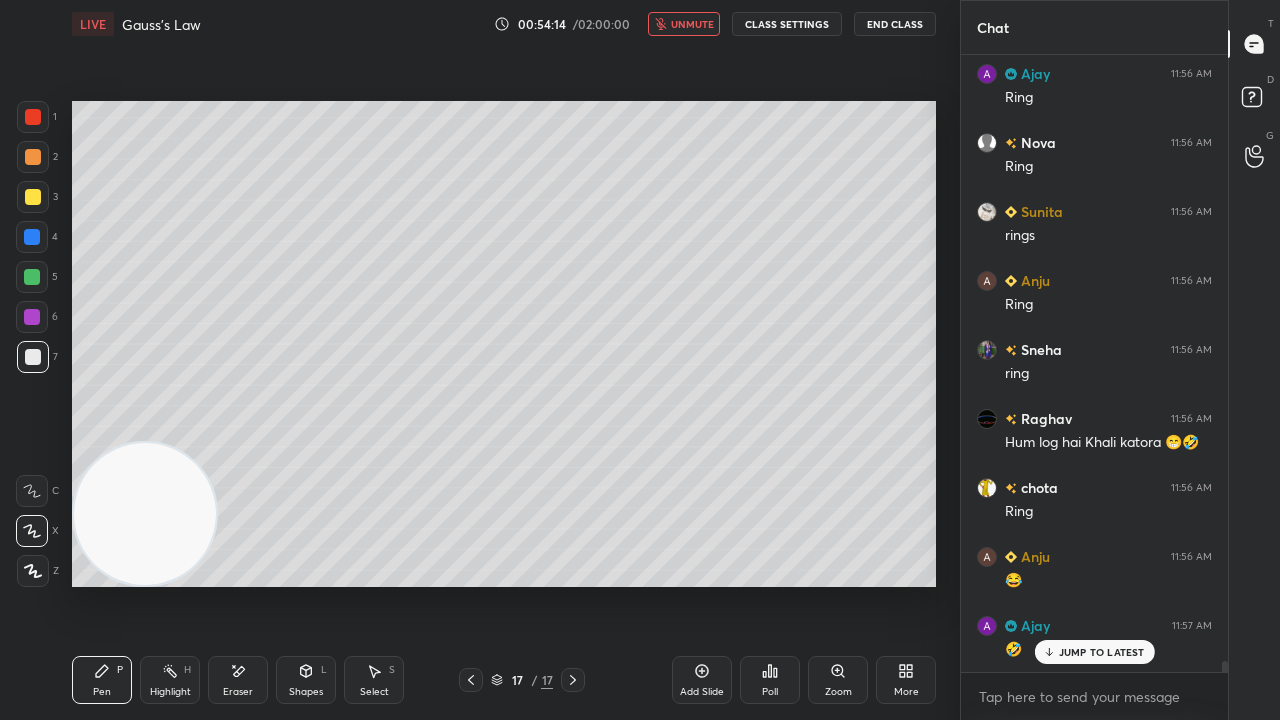 scroll, scrollTop: 35626, scrollLeft: 0, axis: vertical 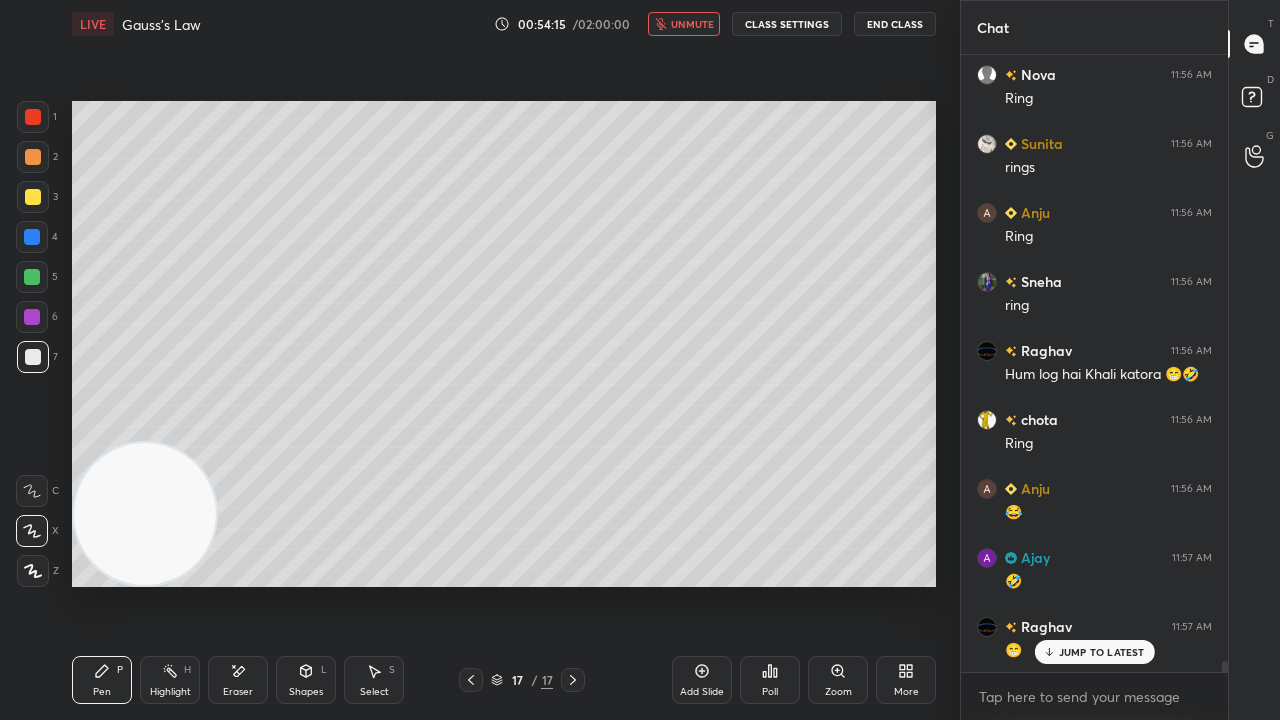 click on "unmute" at bounding box center [692, 24] 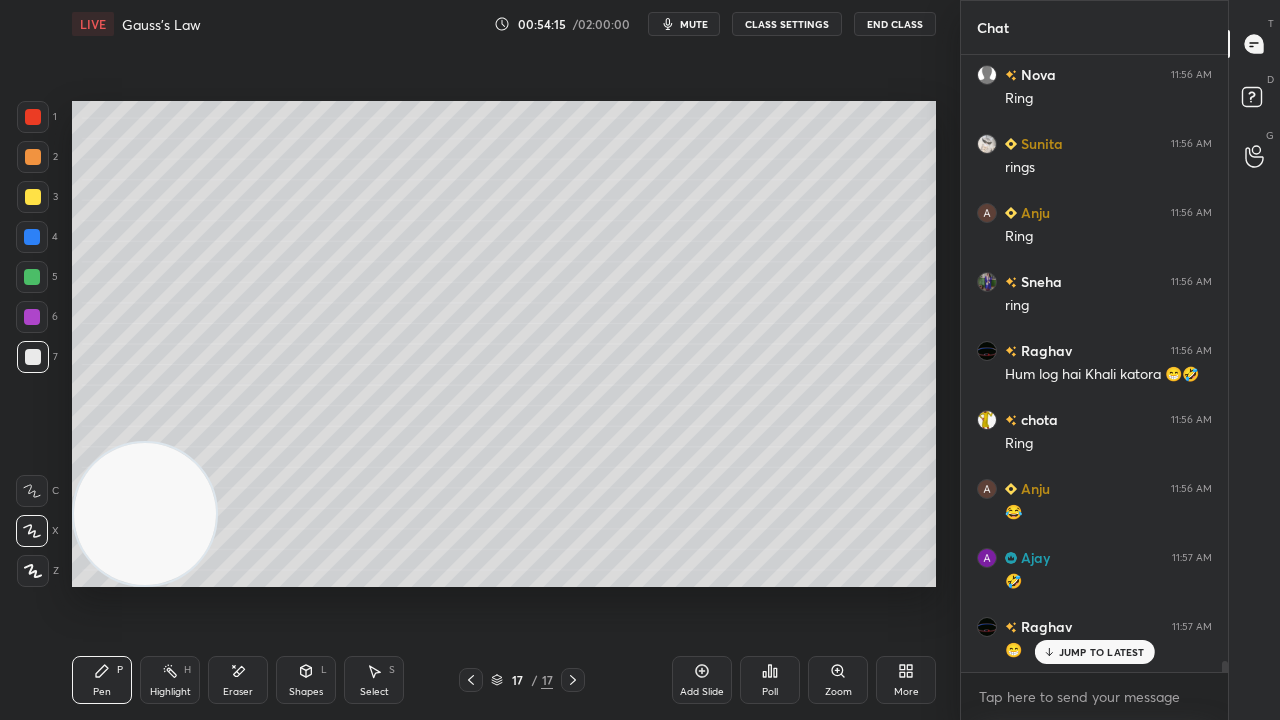 scroll, scrollTop: 35696, scrollLeft: 0, axis: vertical 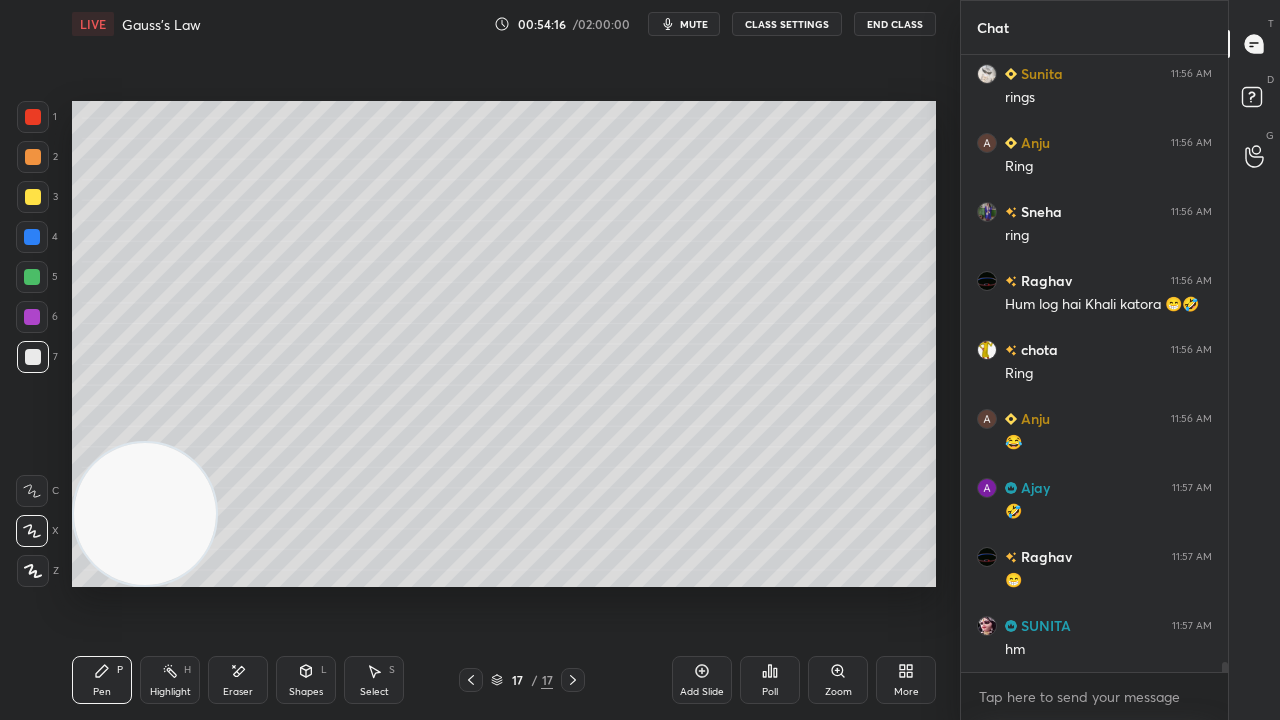 click on "mute" at bounding box center [694, 24] 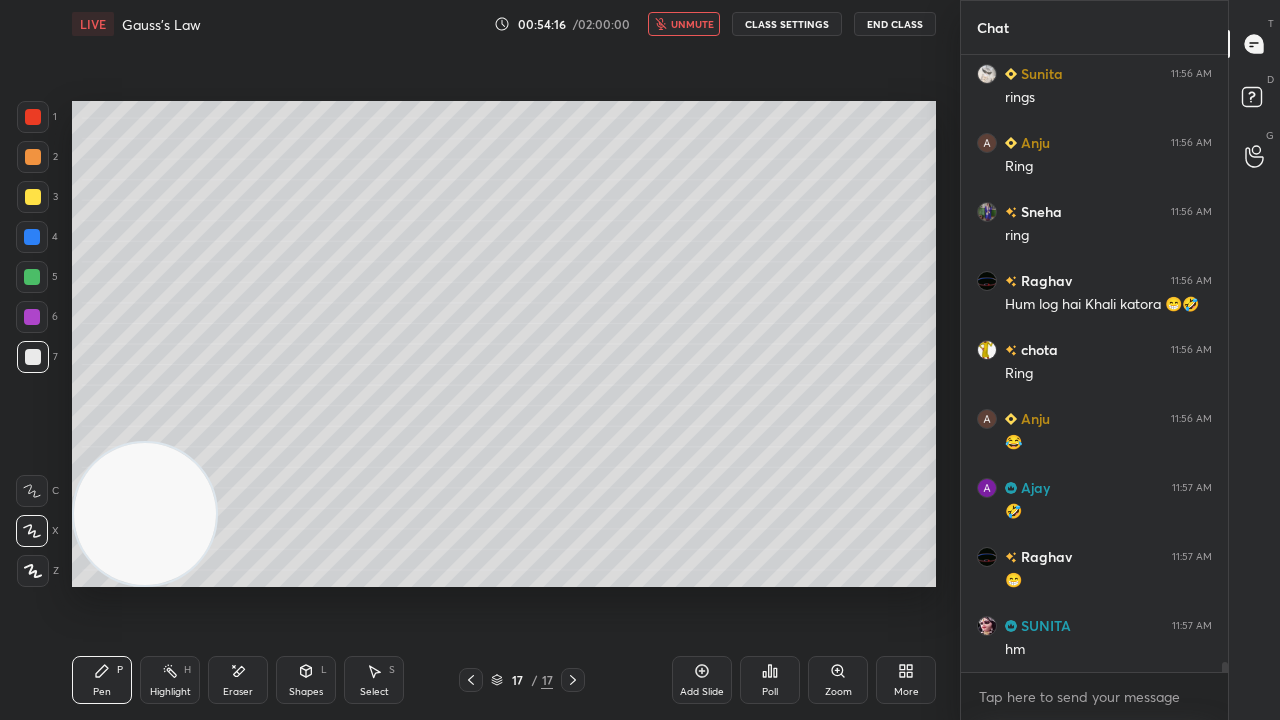 click on "unmute" at bounding box center [692, 24] 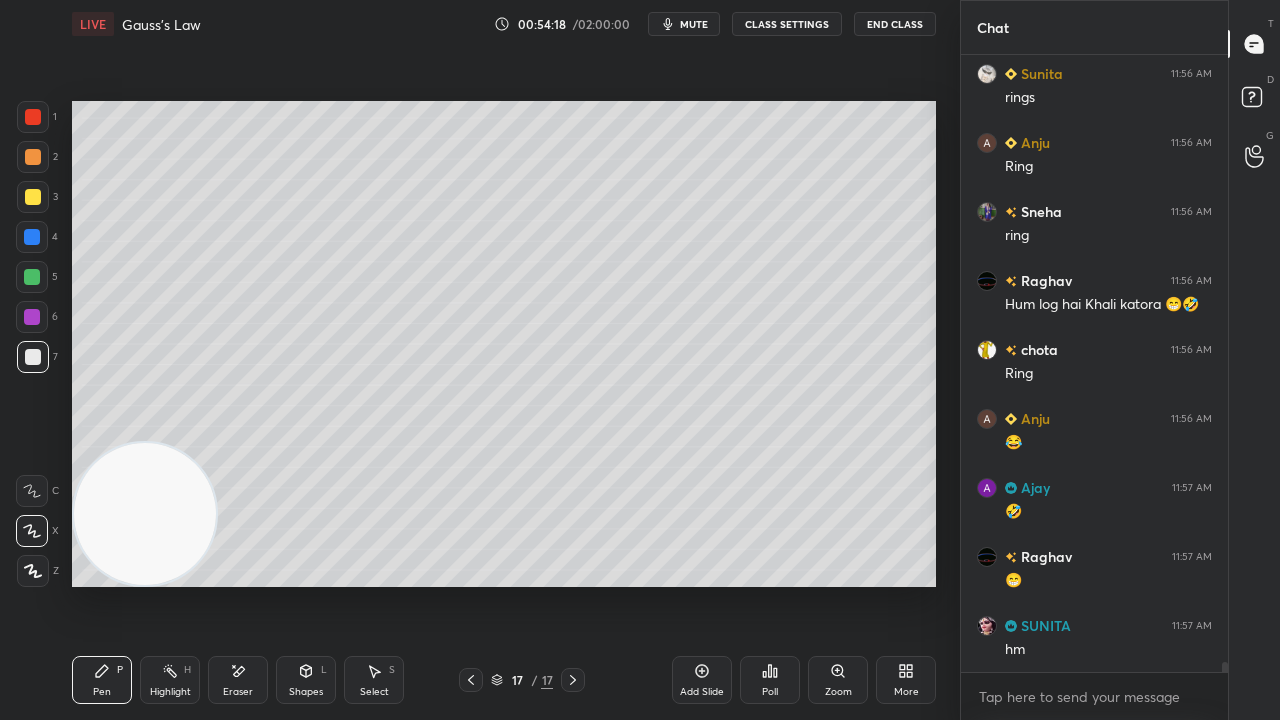 click on "Shapes" at bounding box center (306, 692) 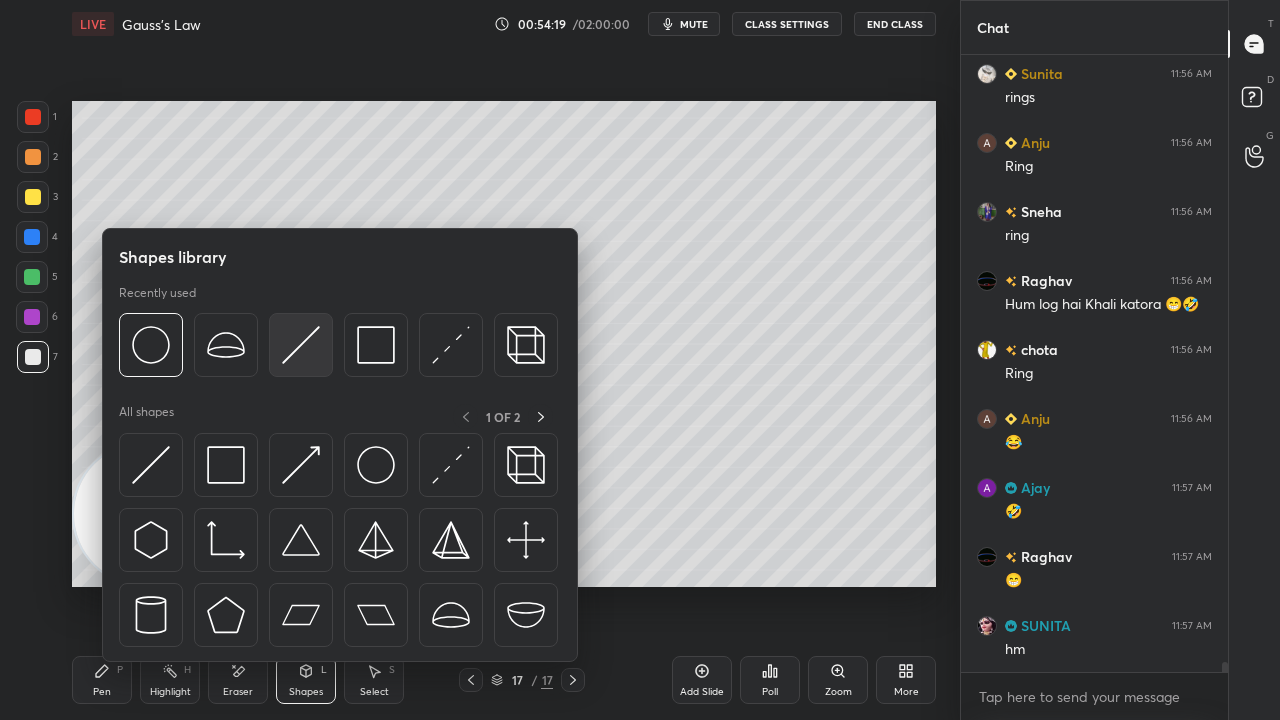 click at bounding box center [301, 345] 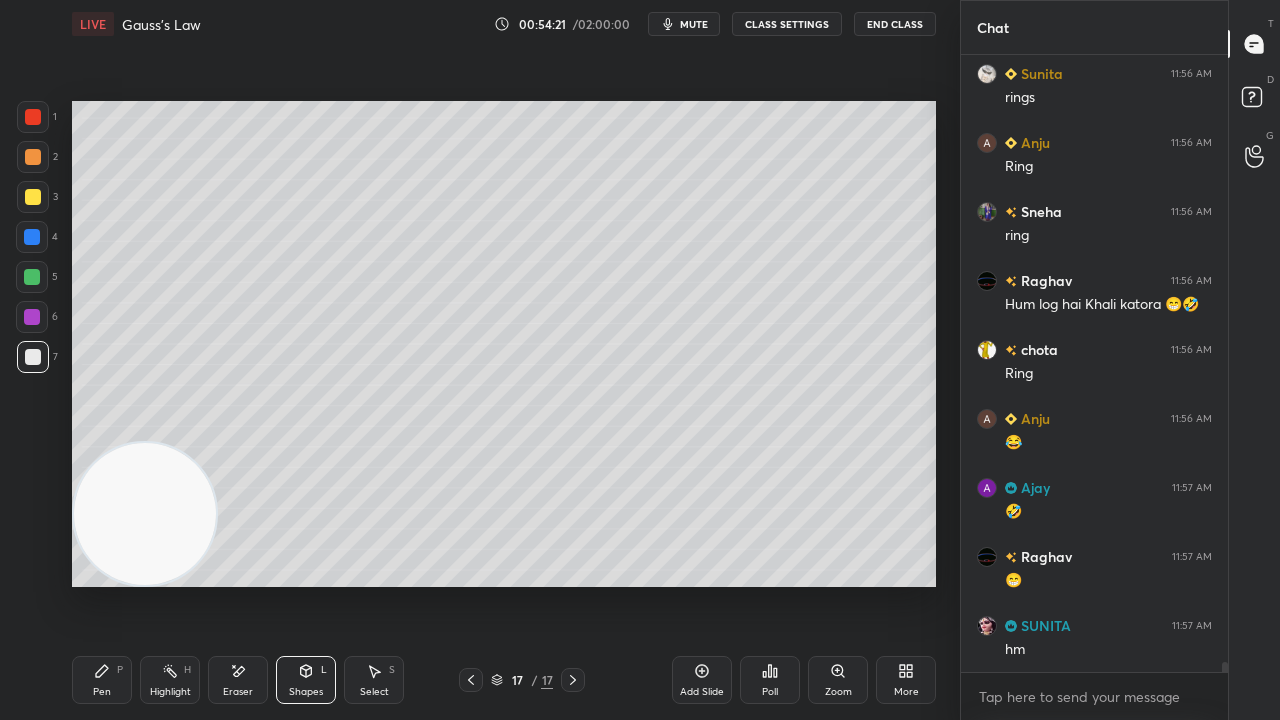click on "3" at bounding box center (37, 201) 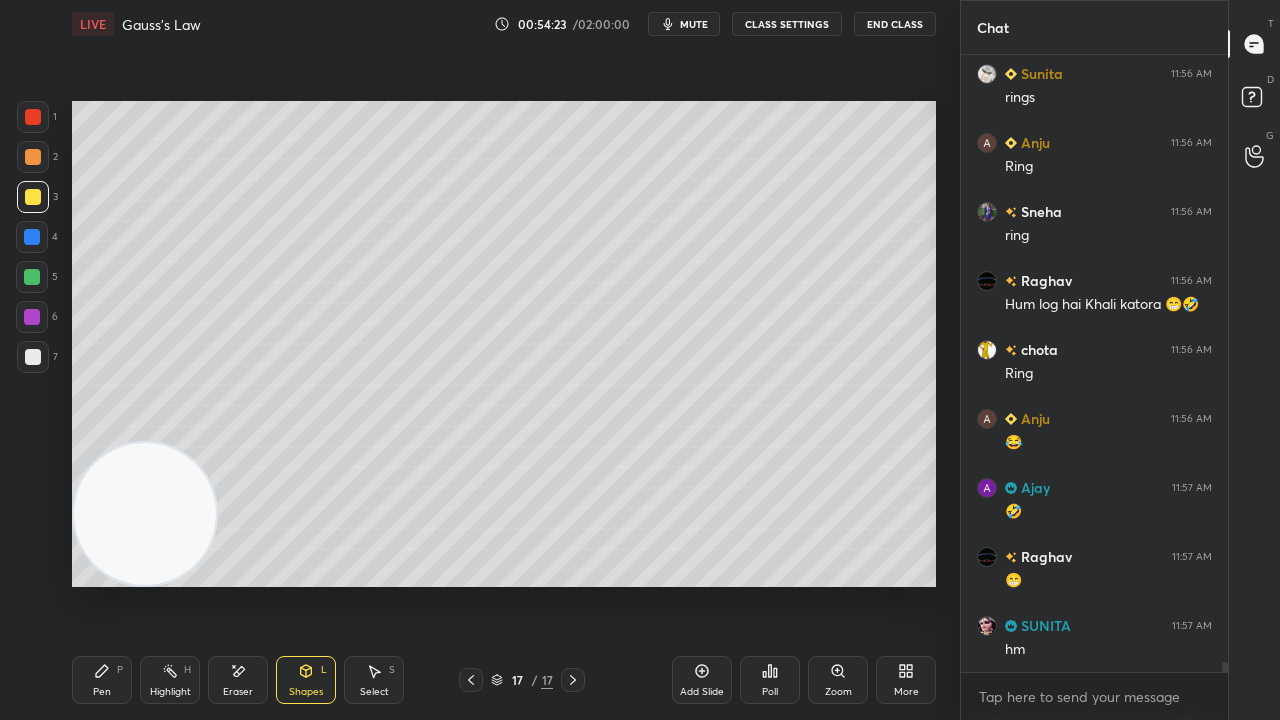 scroll, scrollTop: 35764, scrollLeft: 0, axis: vertical 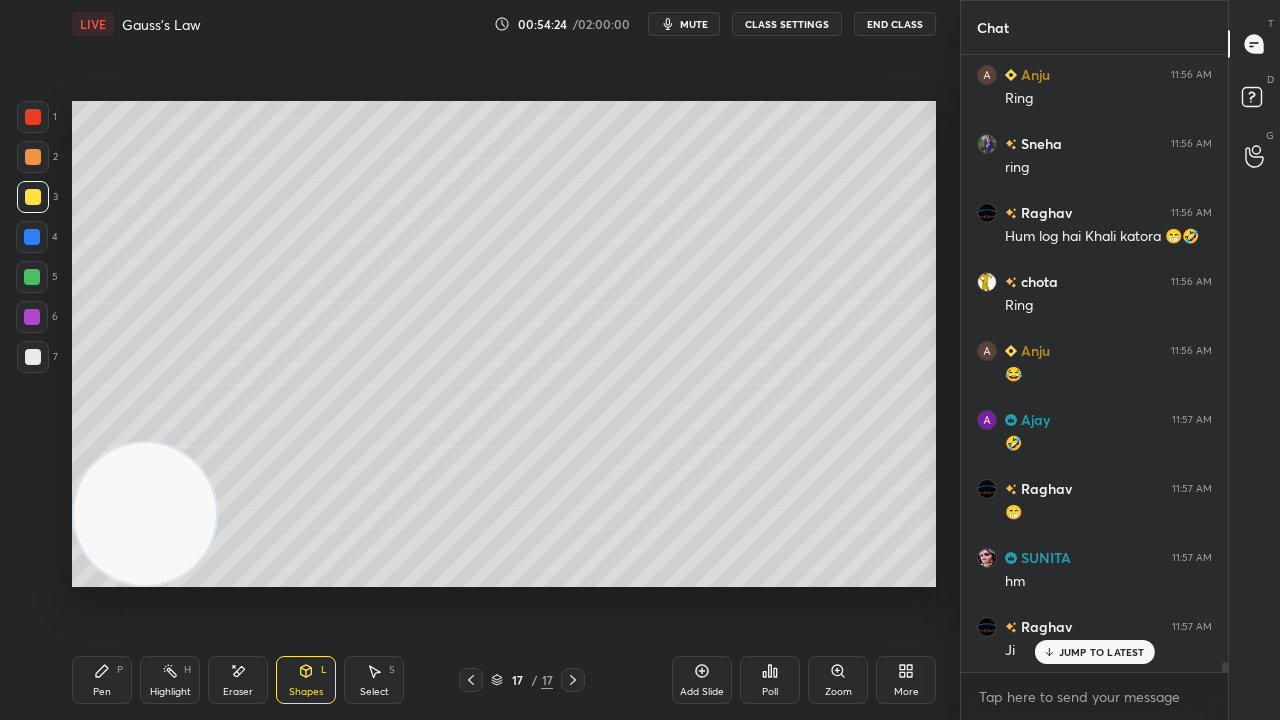 click at bounding box center (32, 237) 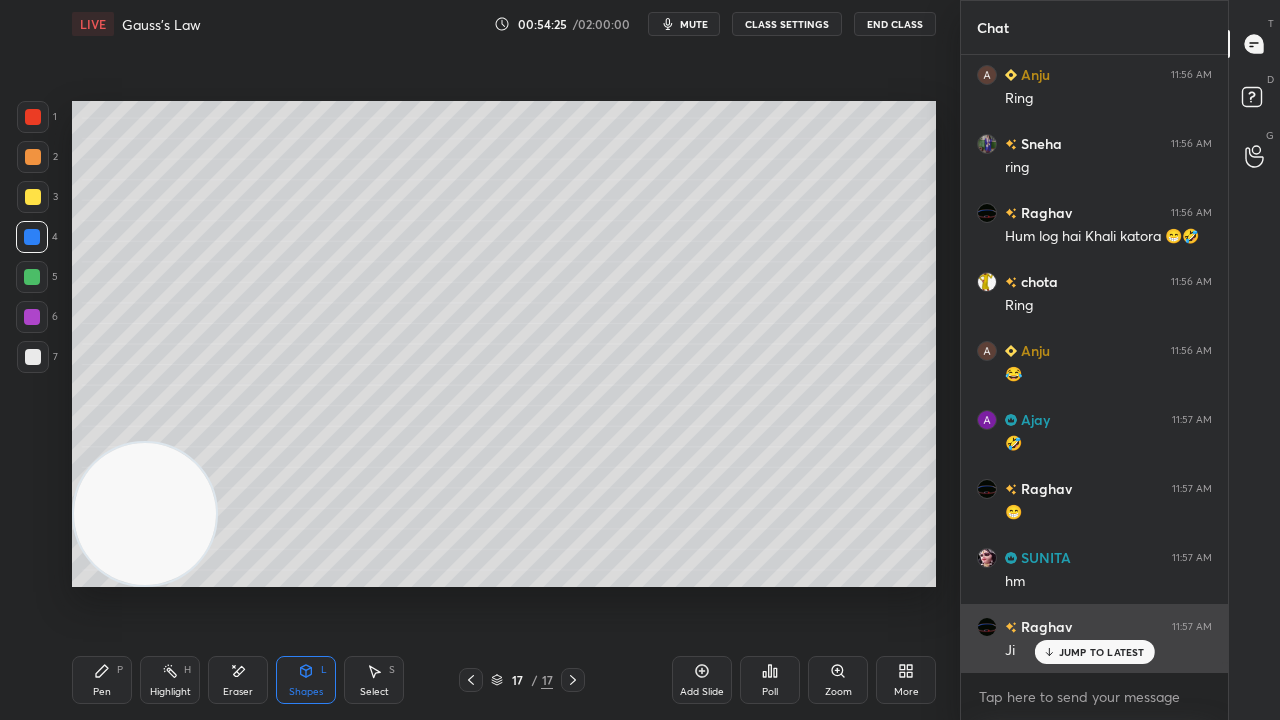 drag, startPoint x: 1062, startPoint y: 656, endPoint x: 1036, endPoint y: 670, distance: 29.529646 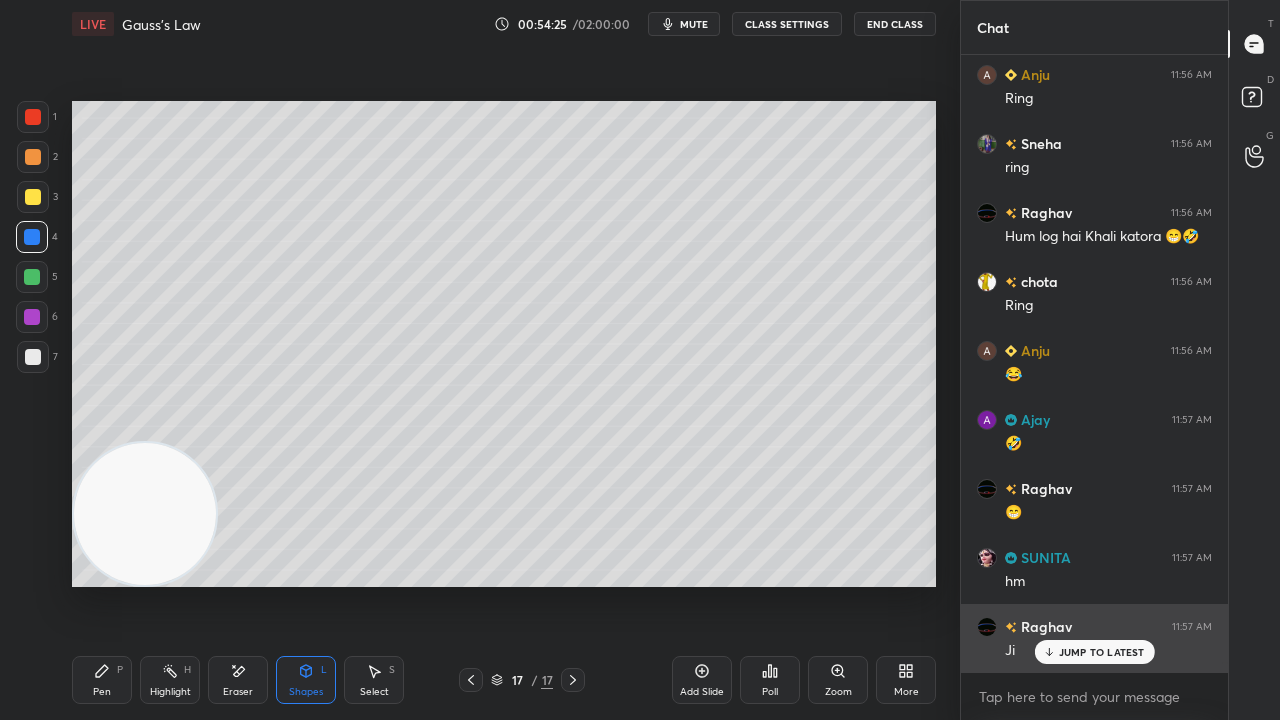 click on "JUMP TO LATEST" at bounding box center [1102, 652] 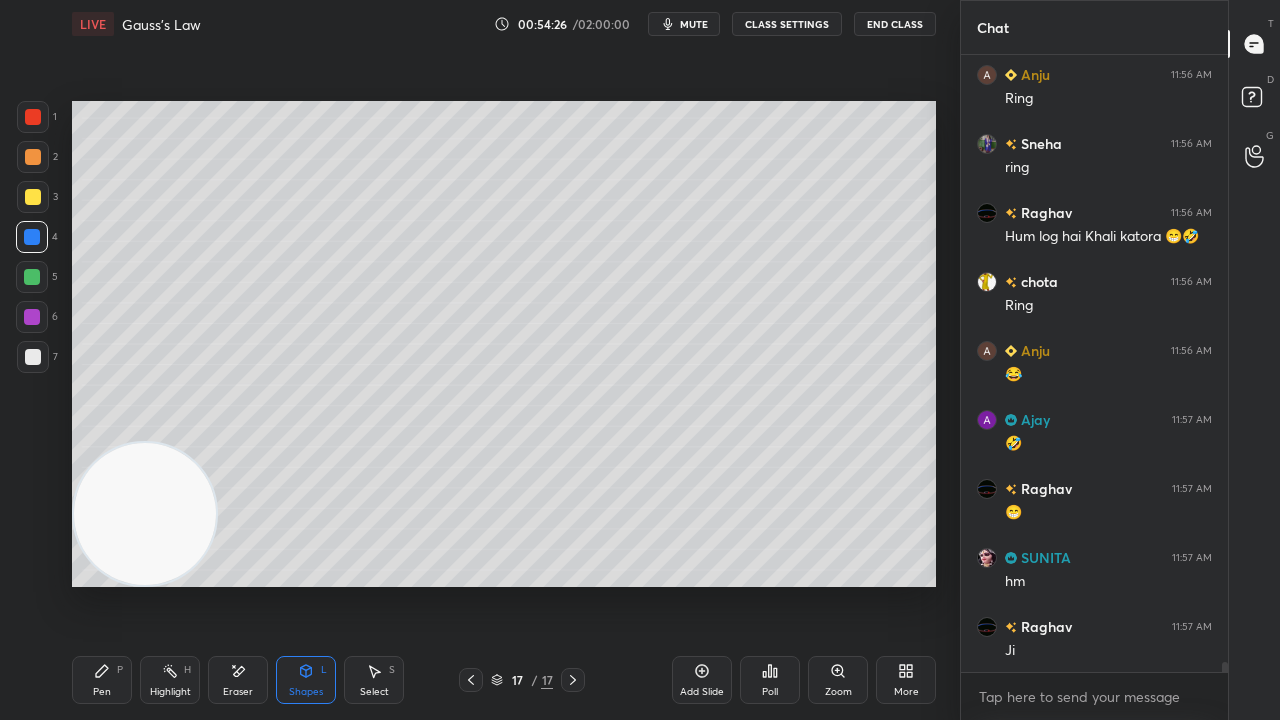 scroll, scrollTop: 35834, scrollLeft: 0, axis: vertical 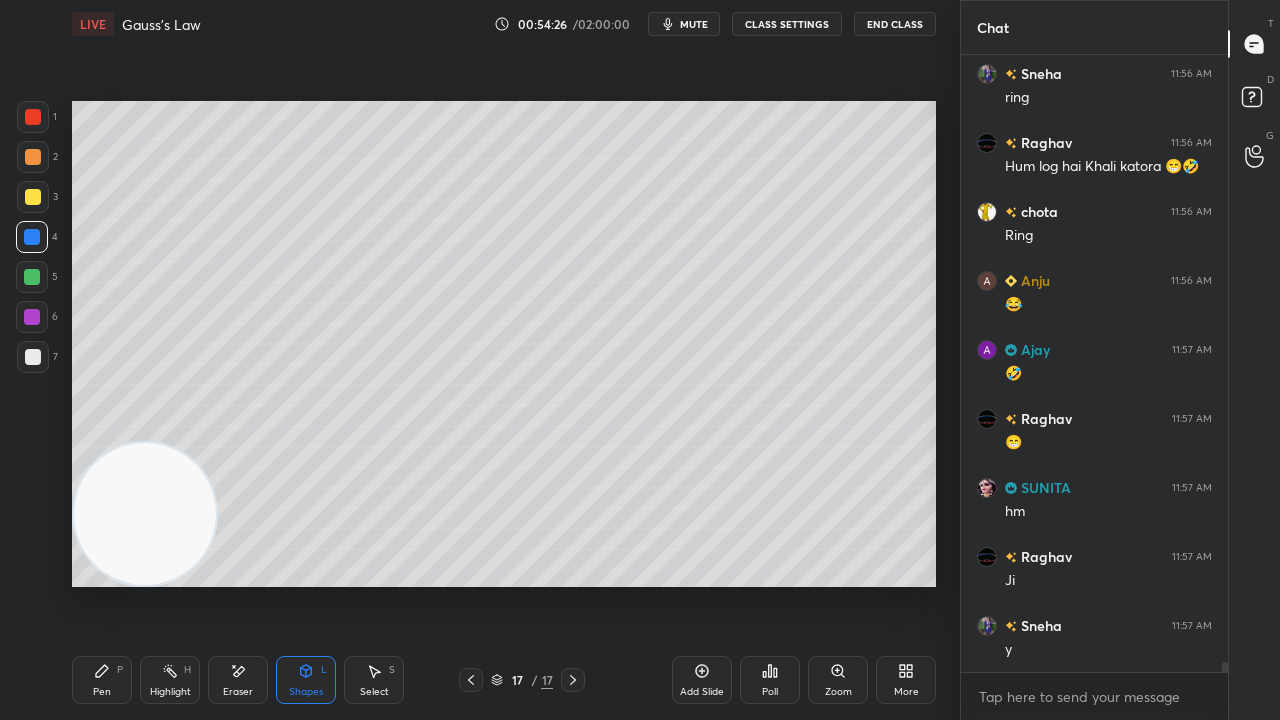 click on "mute" at bounding box center (694, 24) 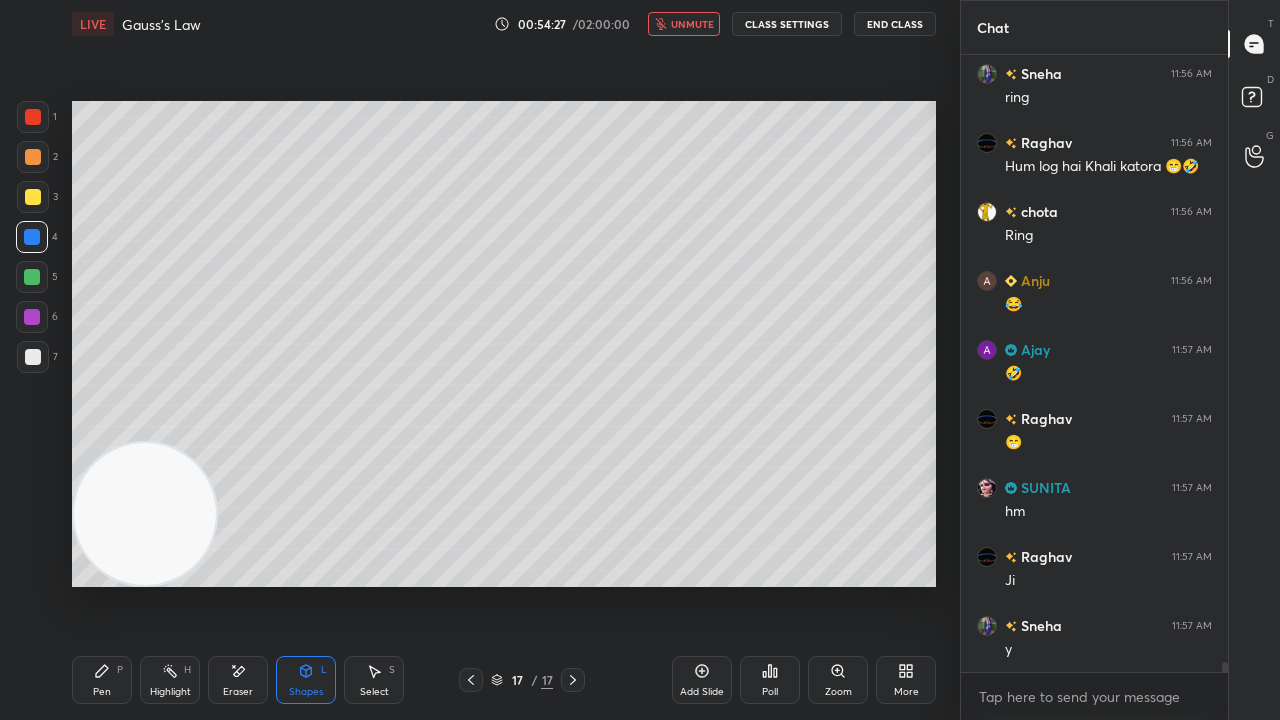 click on "unmute" at bounding box center [684, 24] 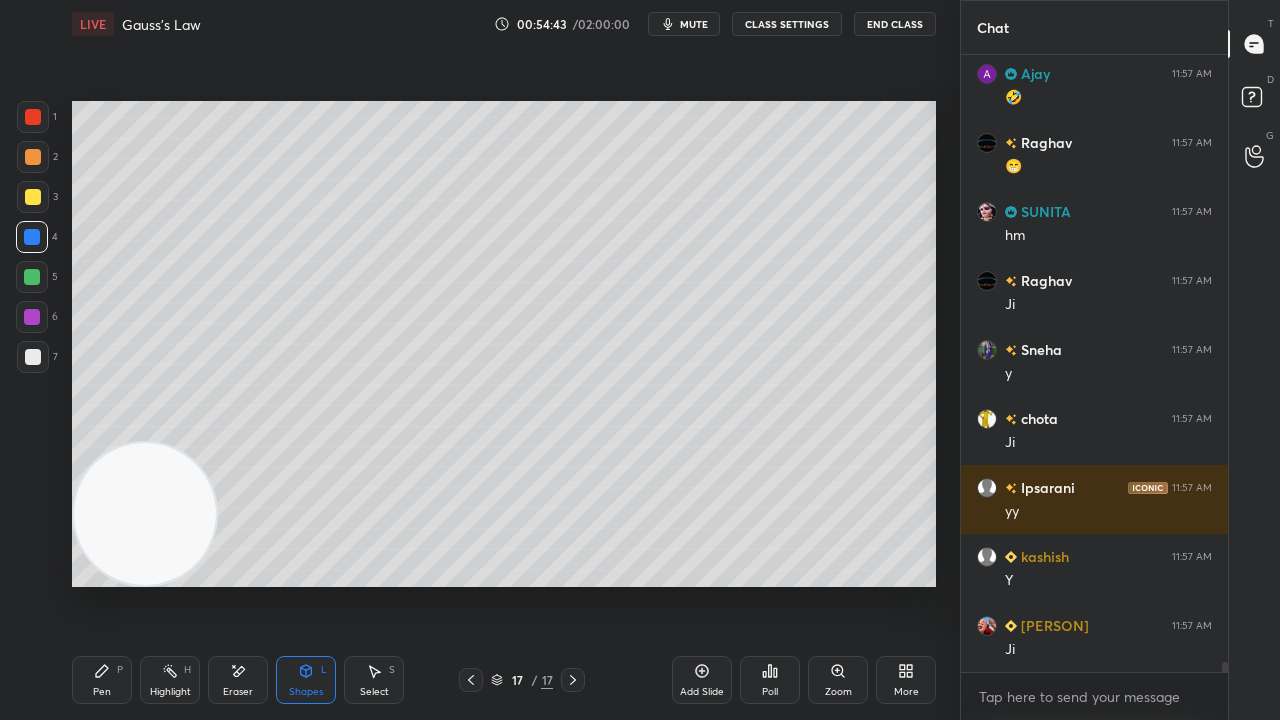 scroll, scrollTop: 36178, scrollLeft: 0, axis: vertical 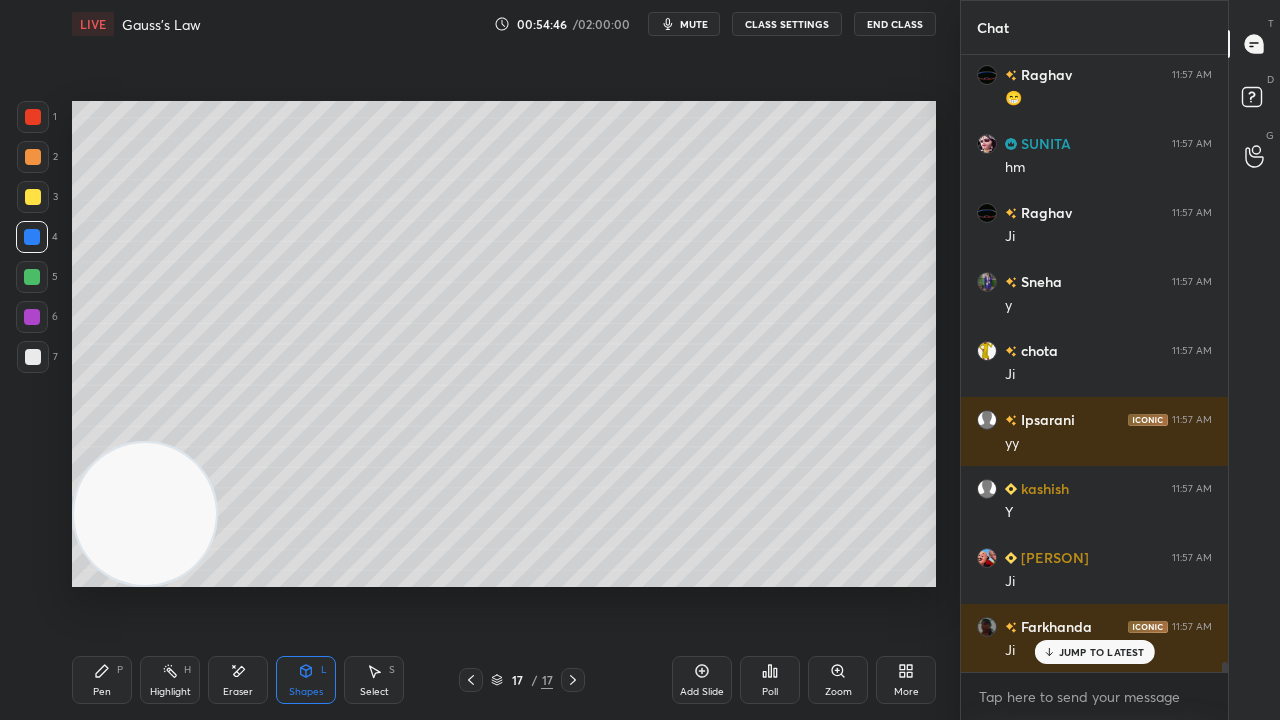 click on "mute" at bounding box center (684, 24) 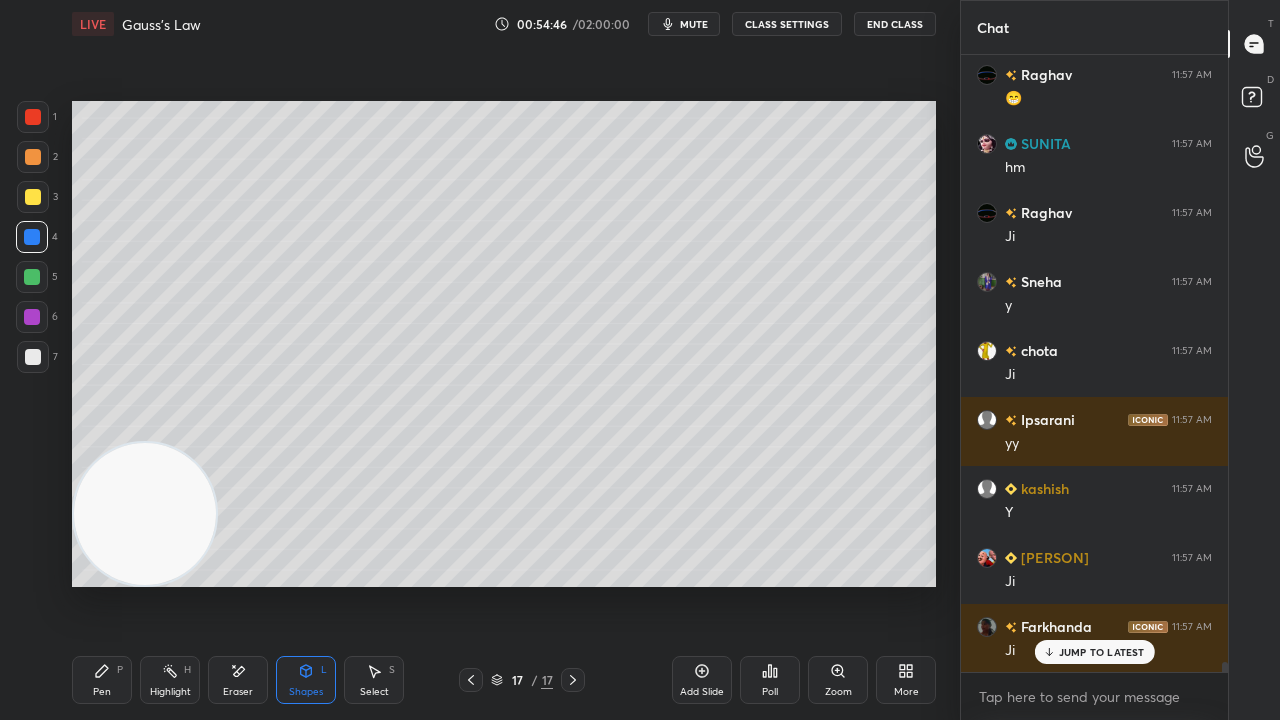 click on "mute" at bounding box center (694, 24) 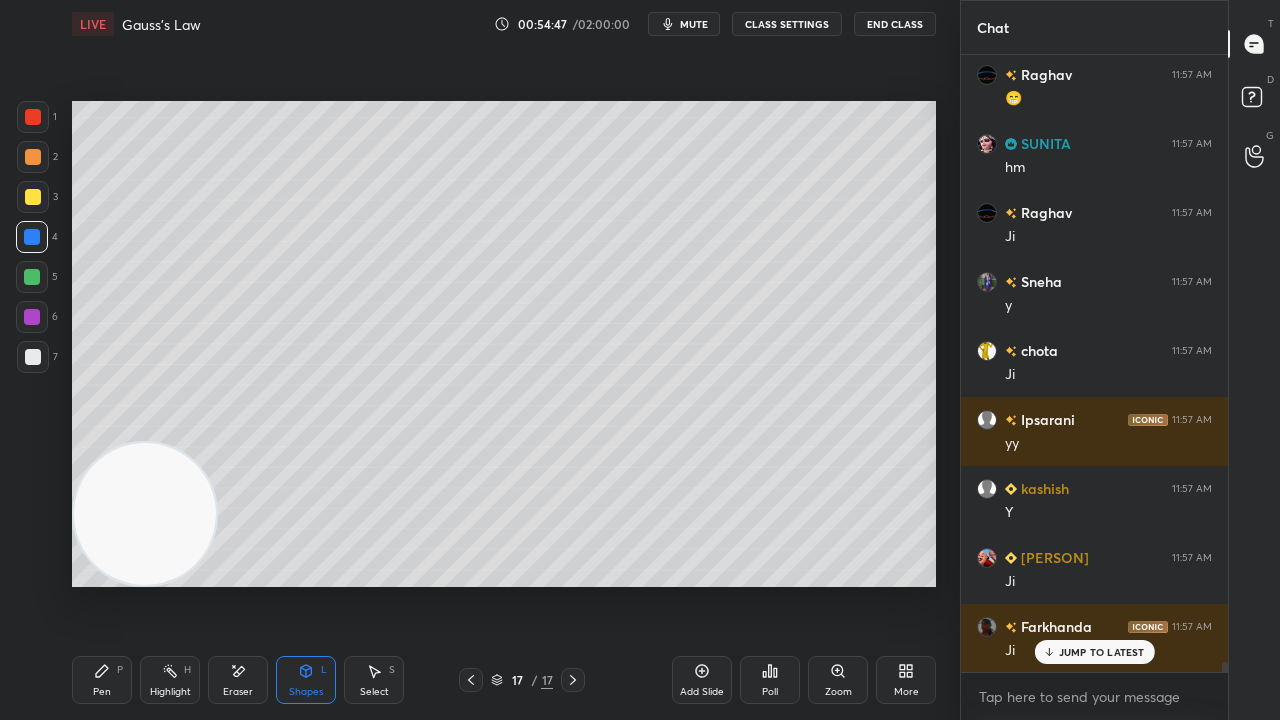 drag, startPoint x: 1086, startPoint y: 652, endPoint x: 1084, endPoint y: 678, distance: 26.076809 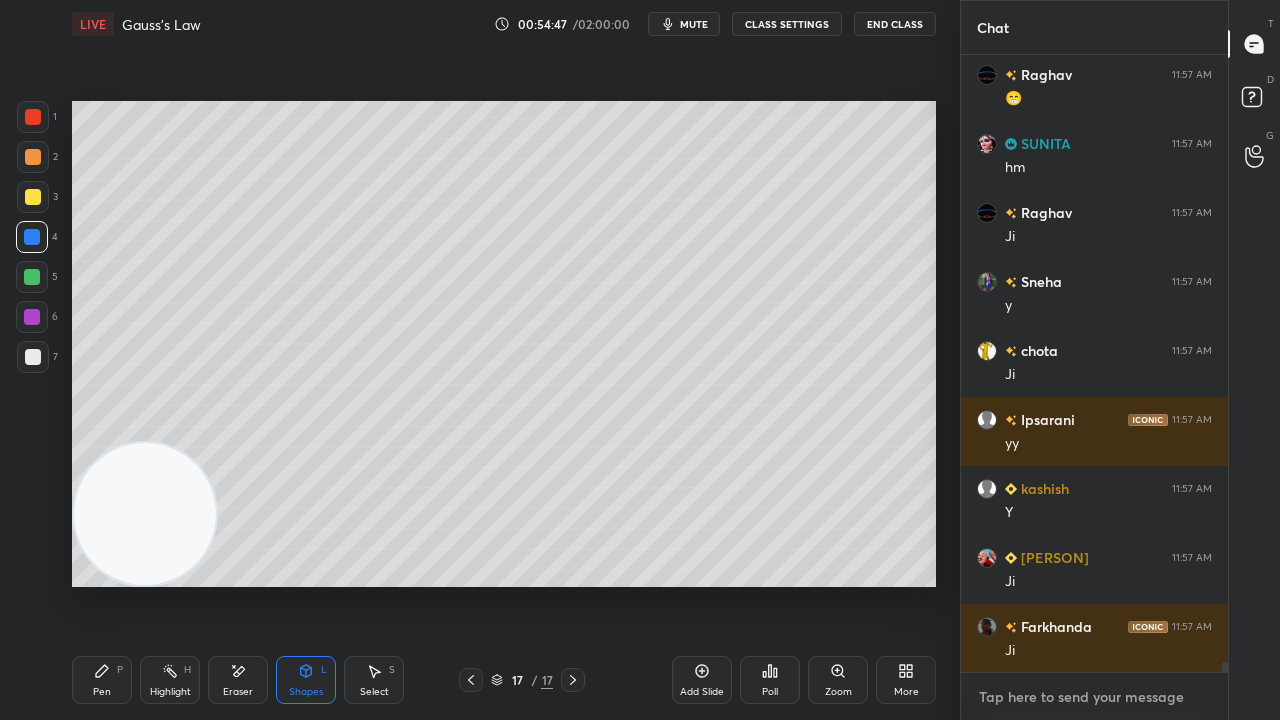 click on "x" at bounding box center [1094, 696] 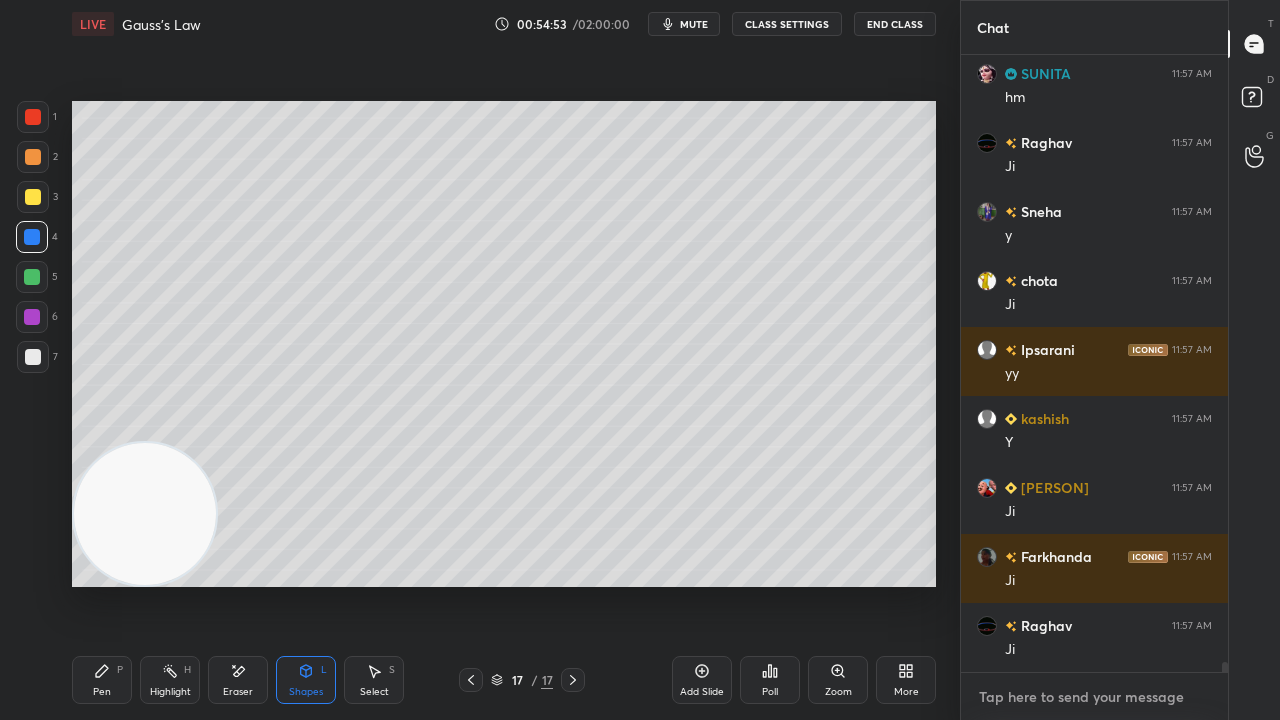 scroll, scrollTop: 36316, scrollLeft: 0, axis: vertical 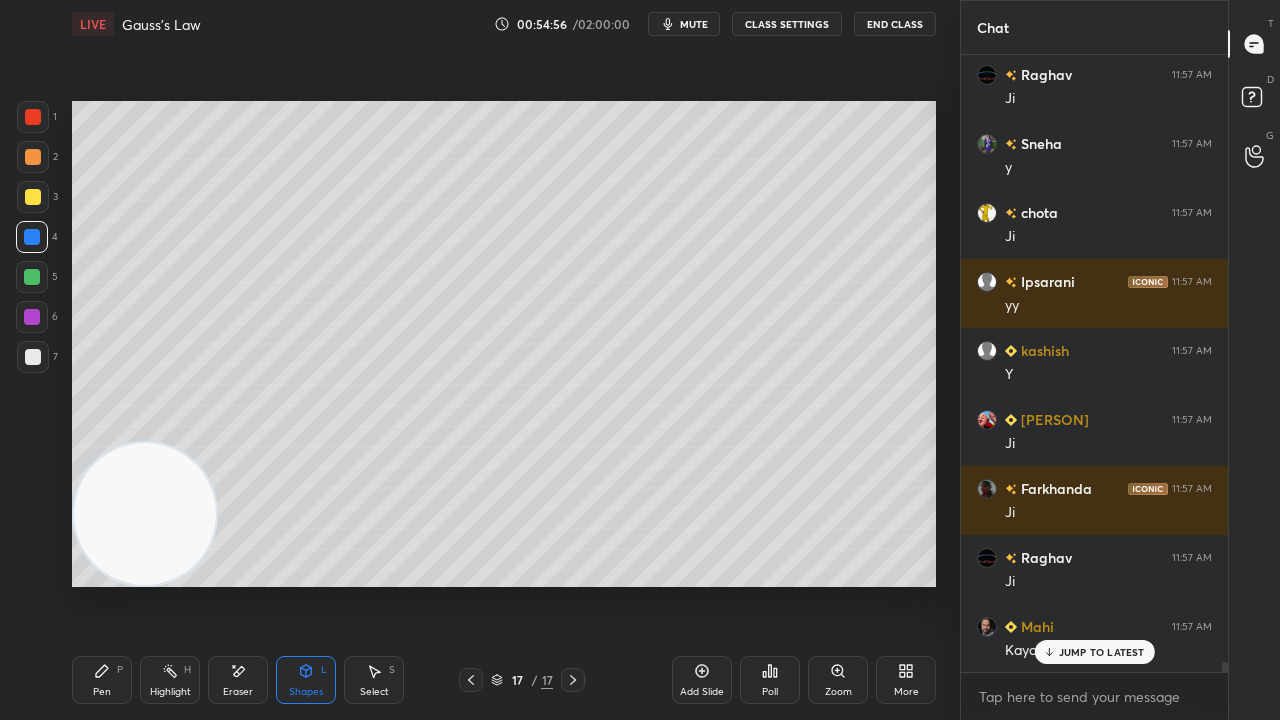 click on "JUMP TO LATEST" at bounding box center [1094, 652] 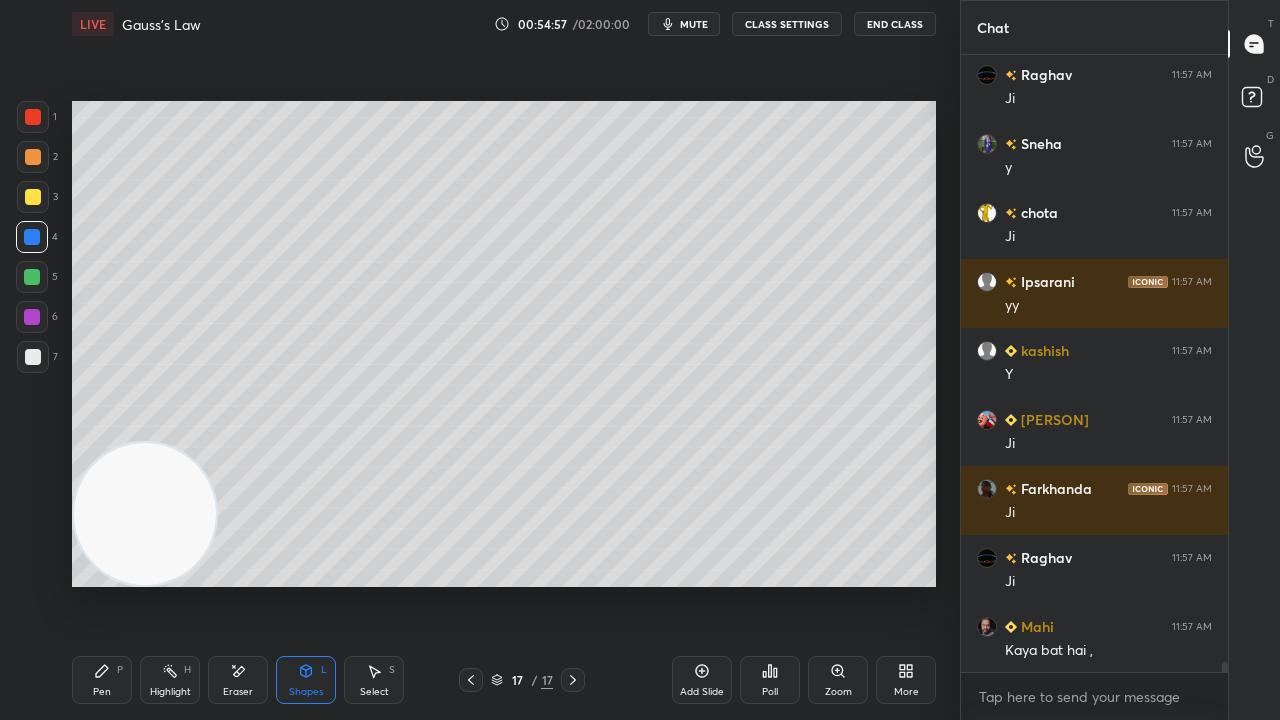 click on "x" at bounding box center (1094, 696) 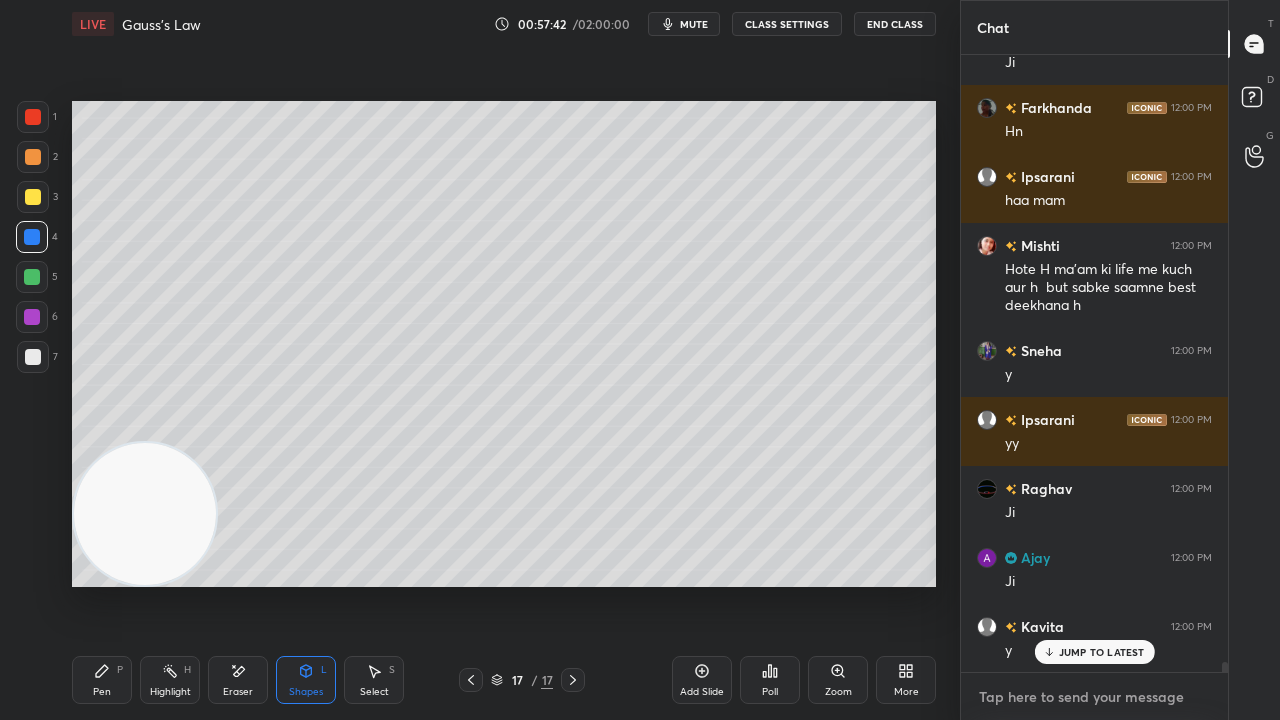 scroll, scrollTop: 38624, scrollLeft: 0, axis: vertical 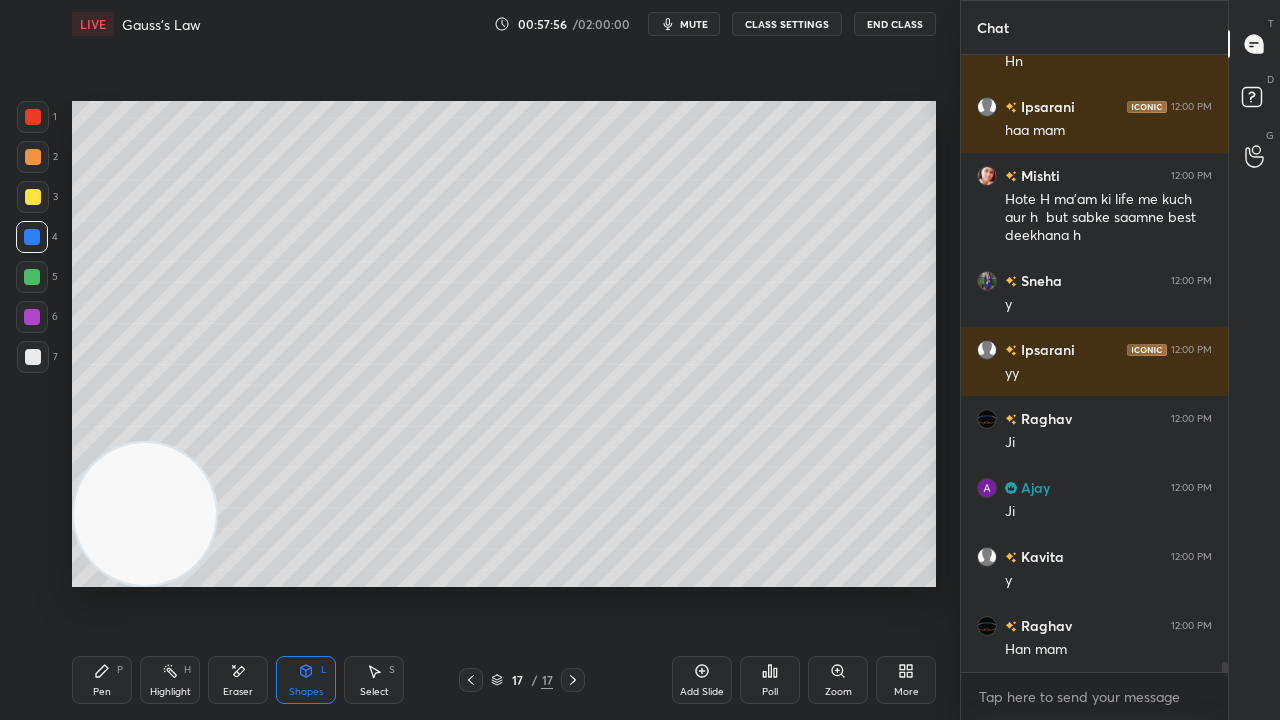 click on "mute" at bounding box center (694, 24) 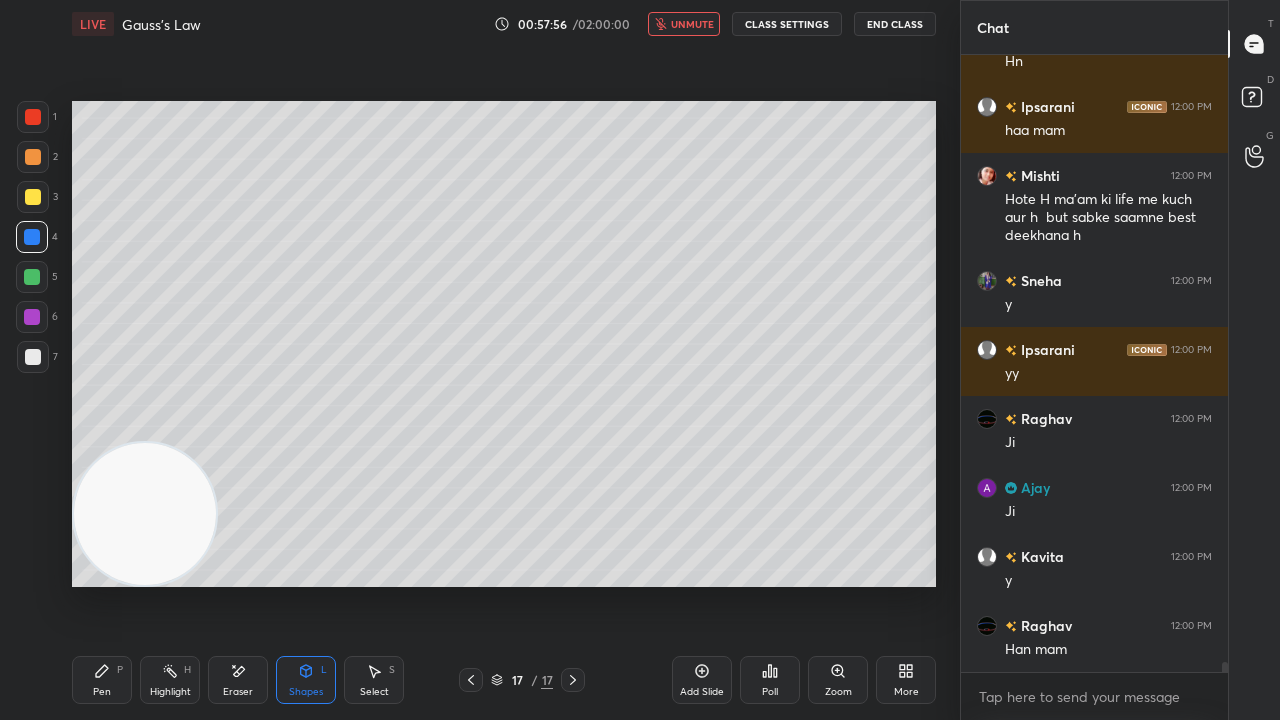 click on "unmute" at bounding box center (692, 24) 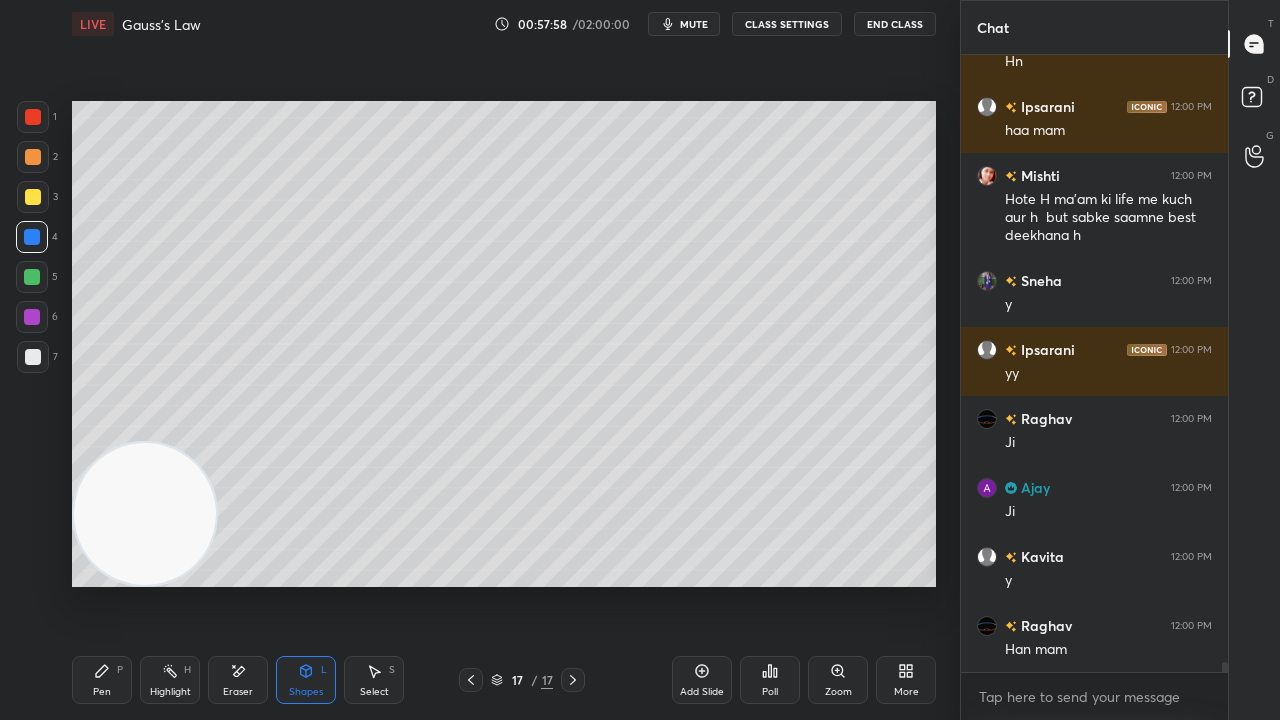 scroll, scrollTop: 38692, scrollLeft: 0, axis: vertical 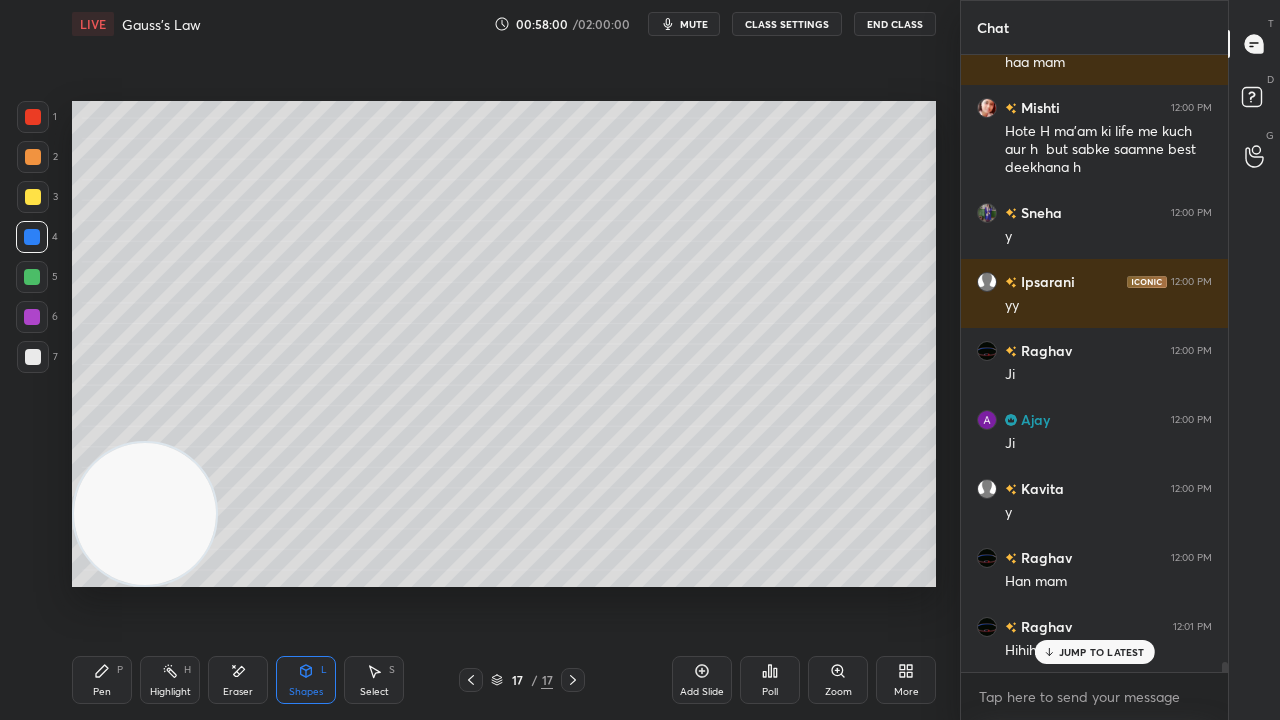 drag, startPoint x: 1096, startPoint y: 652, endPoint x: 1083, endPoint y: 710, distance: 59.439045 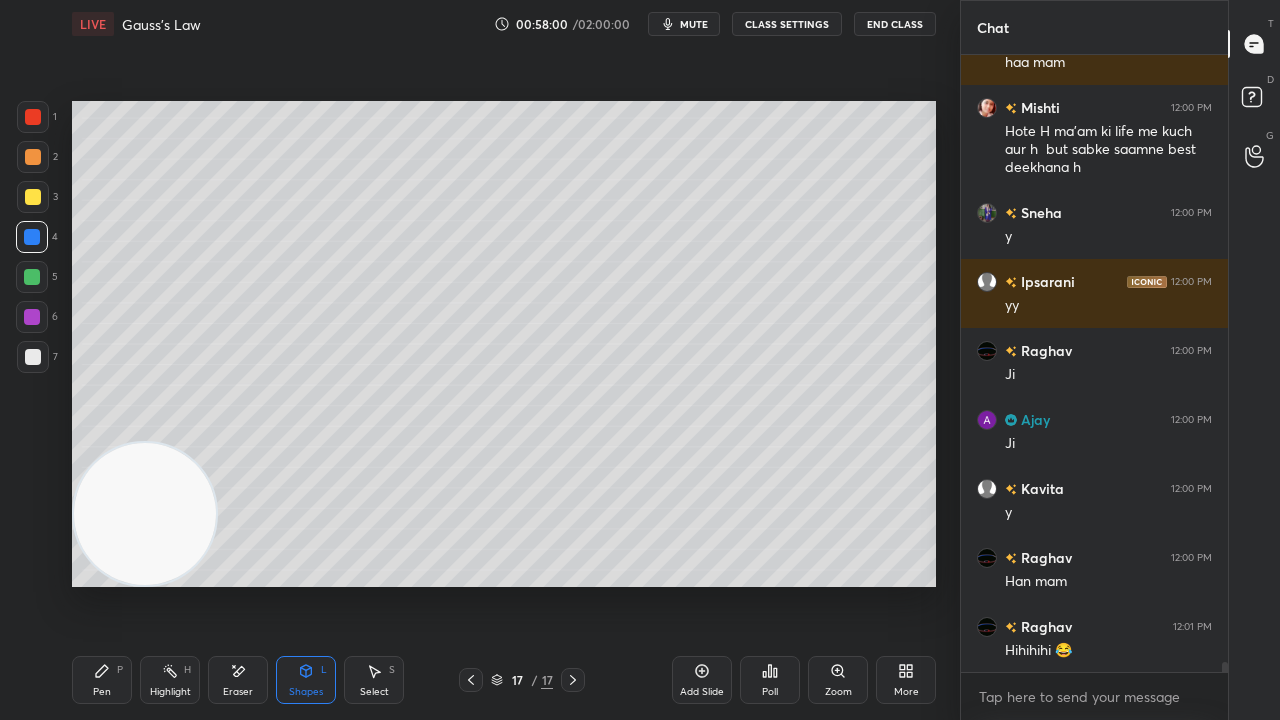 click on "x" at bounding box center (1094, 696) 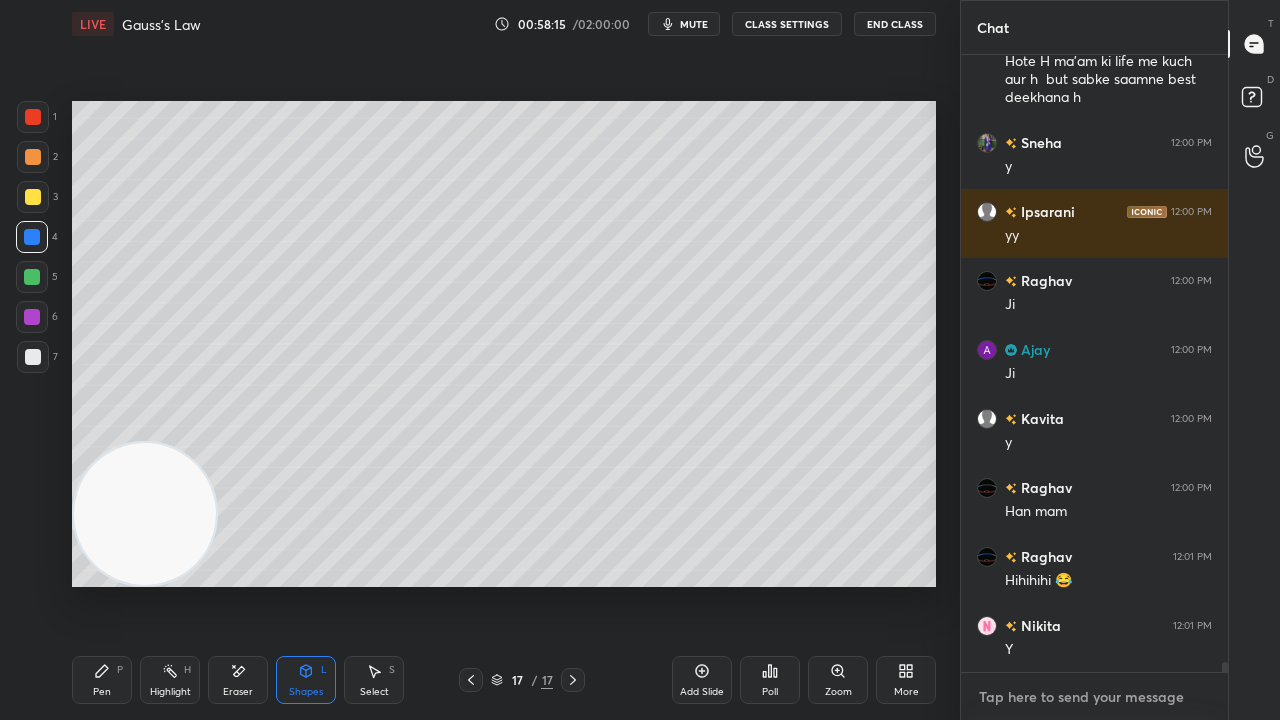 scroll, scrollTop: 38830, scrollLeft: 0, axis: vertical 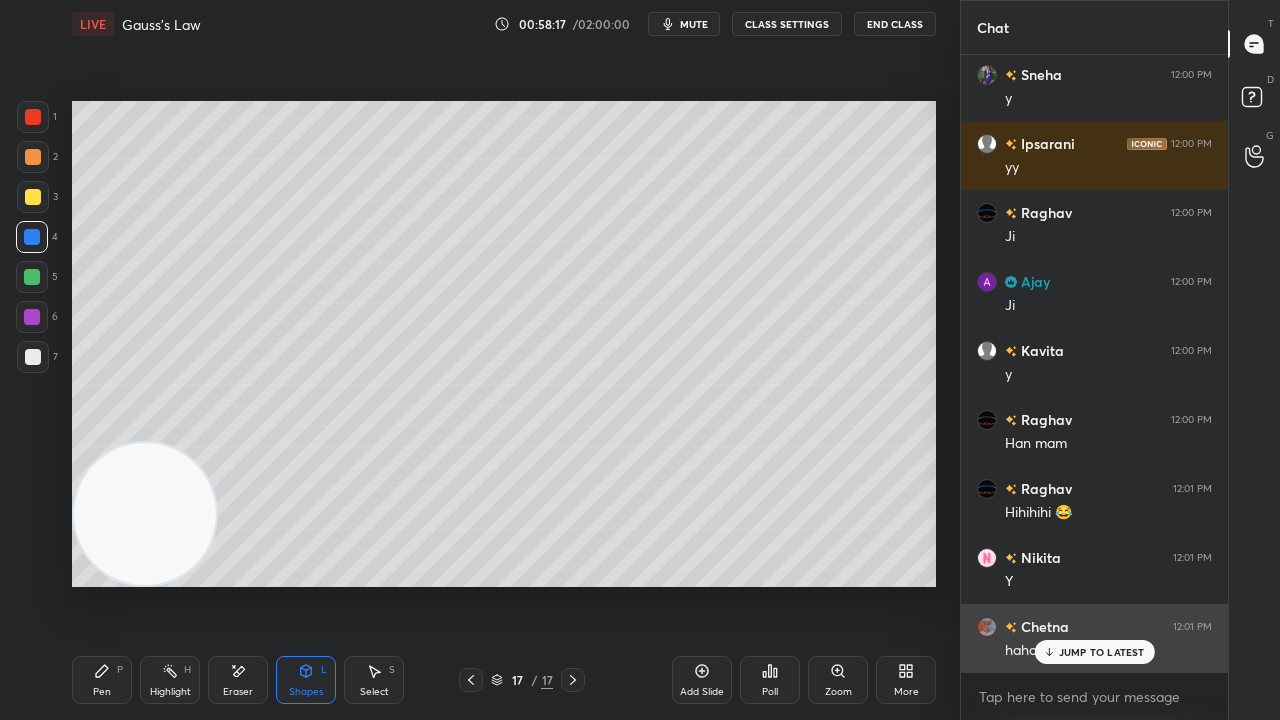 click on "JUMP TO LATEST" at bounding box center (1102, 652) 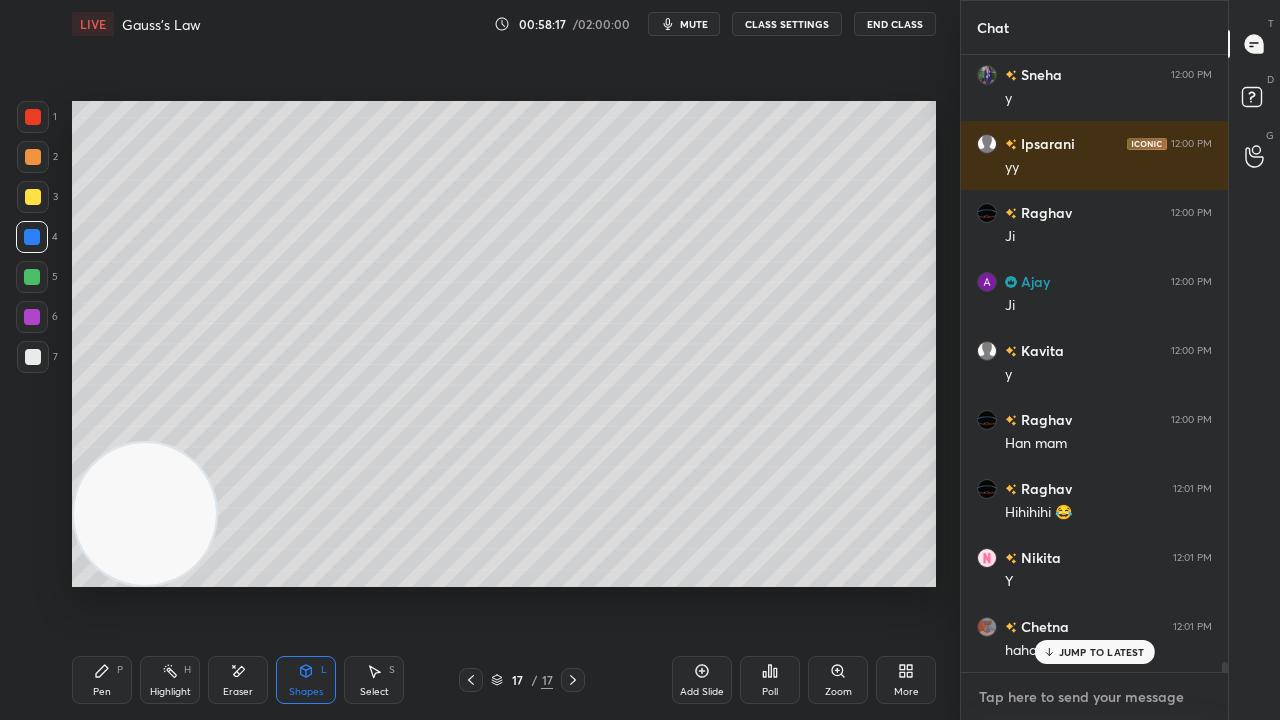 drag, startPoint x: 1102, startPoint y: 692, endPoint x: 1100, endPoint y: 706, distance: 14.142136 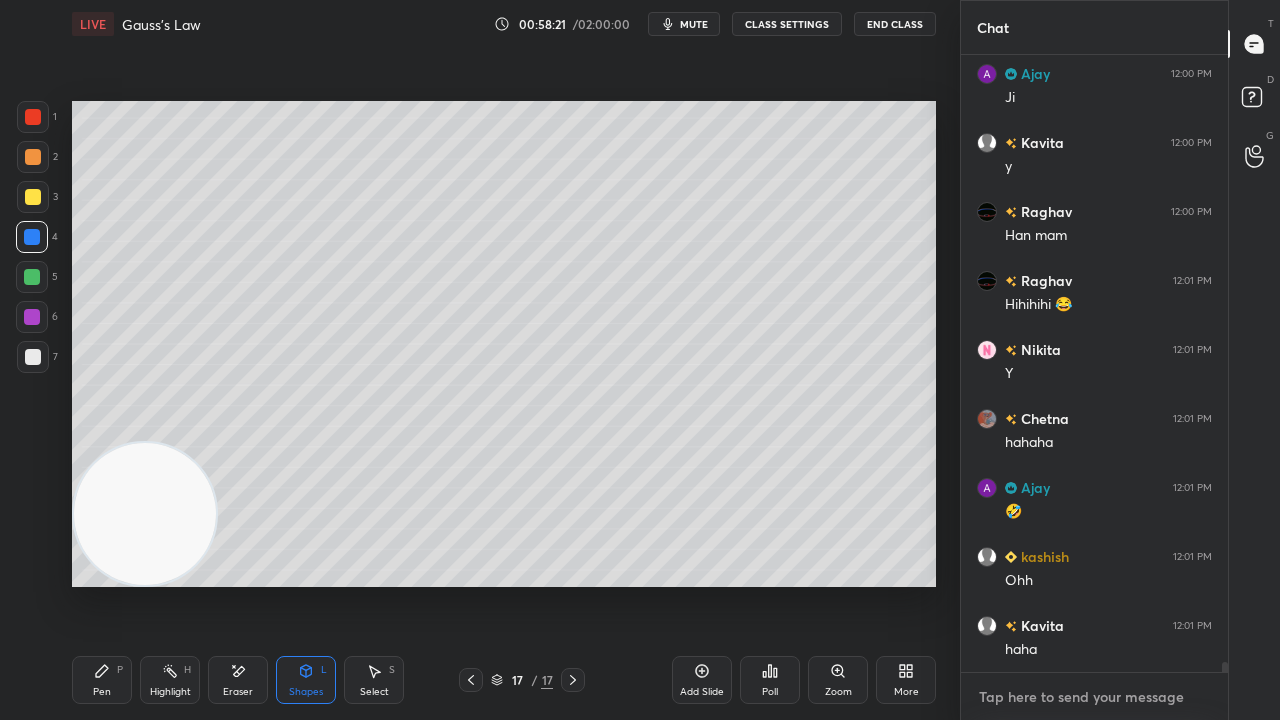 scroll, scrollTop: 39106, scrollLeft: 0, axis: vertical 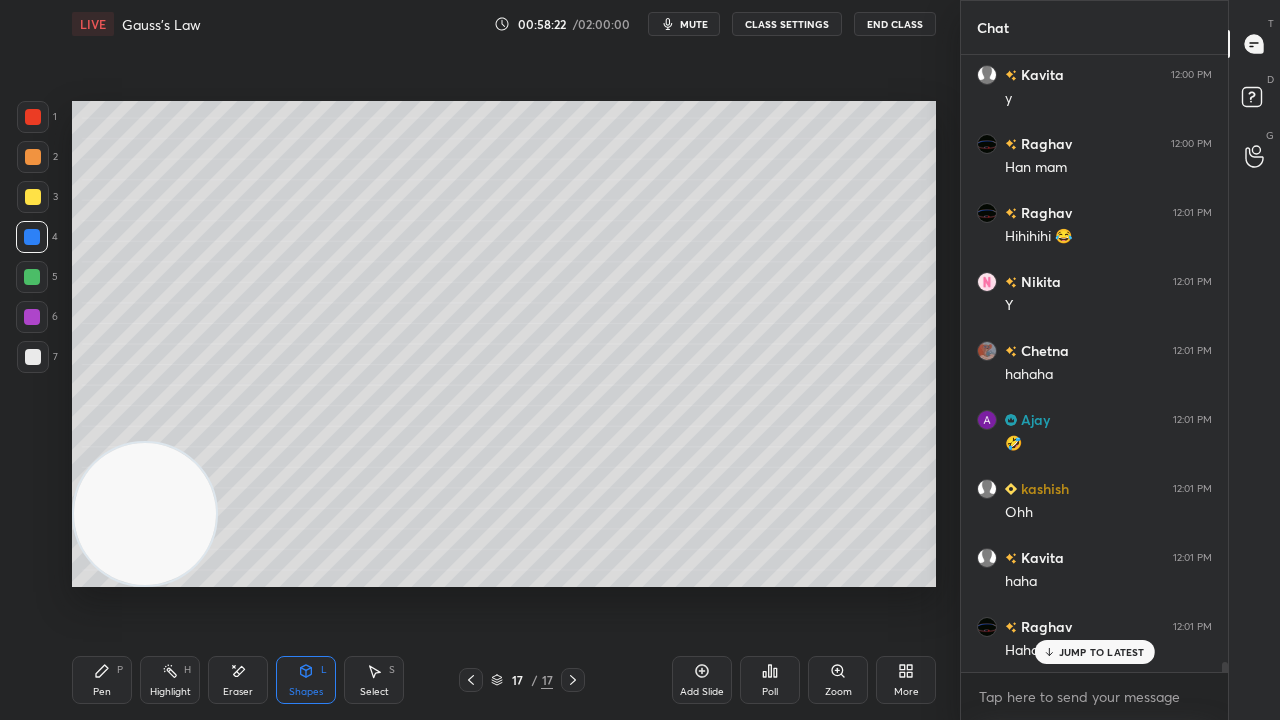 drag, startPoint x: 1103, startPoint y: 652, endPoint x: 1099, endPoint y: 672, distance: 20.396078 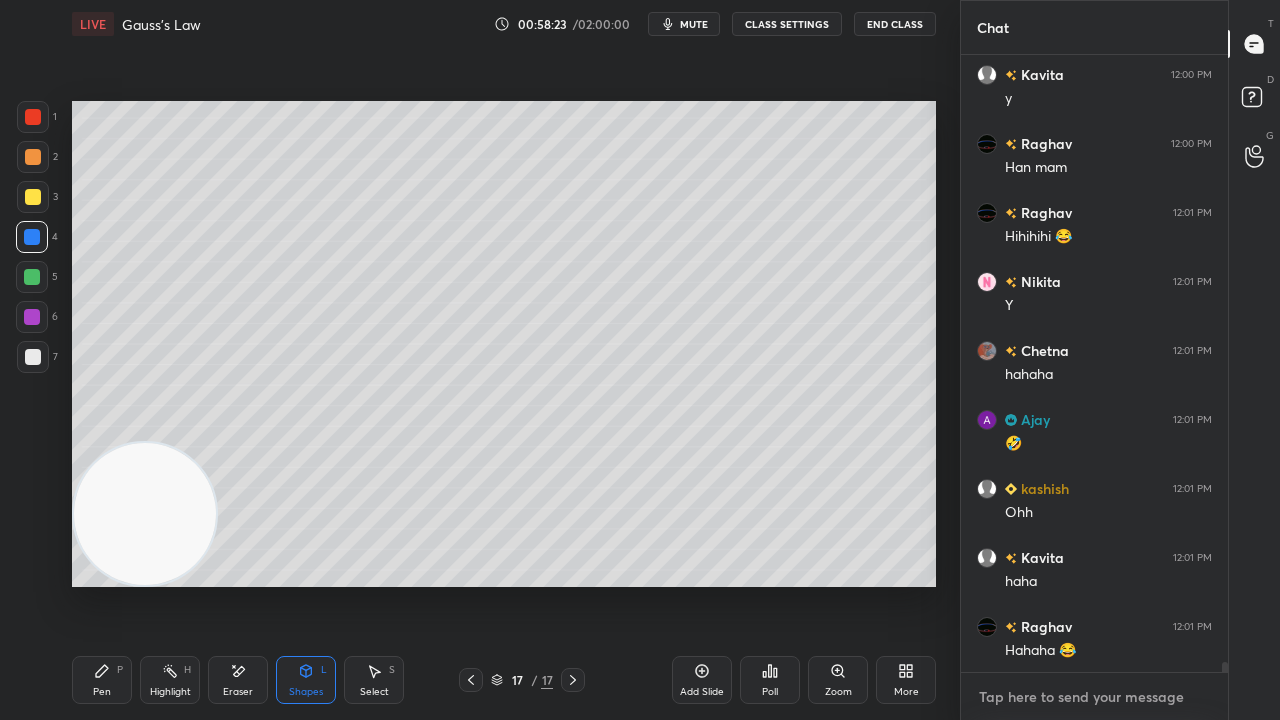 scroll, scrollTop: 39176, scrollLeft: 0, axis: vertical 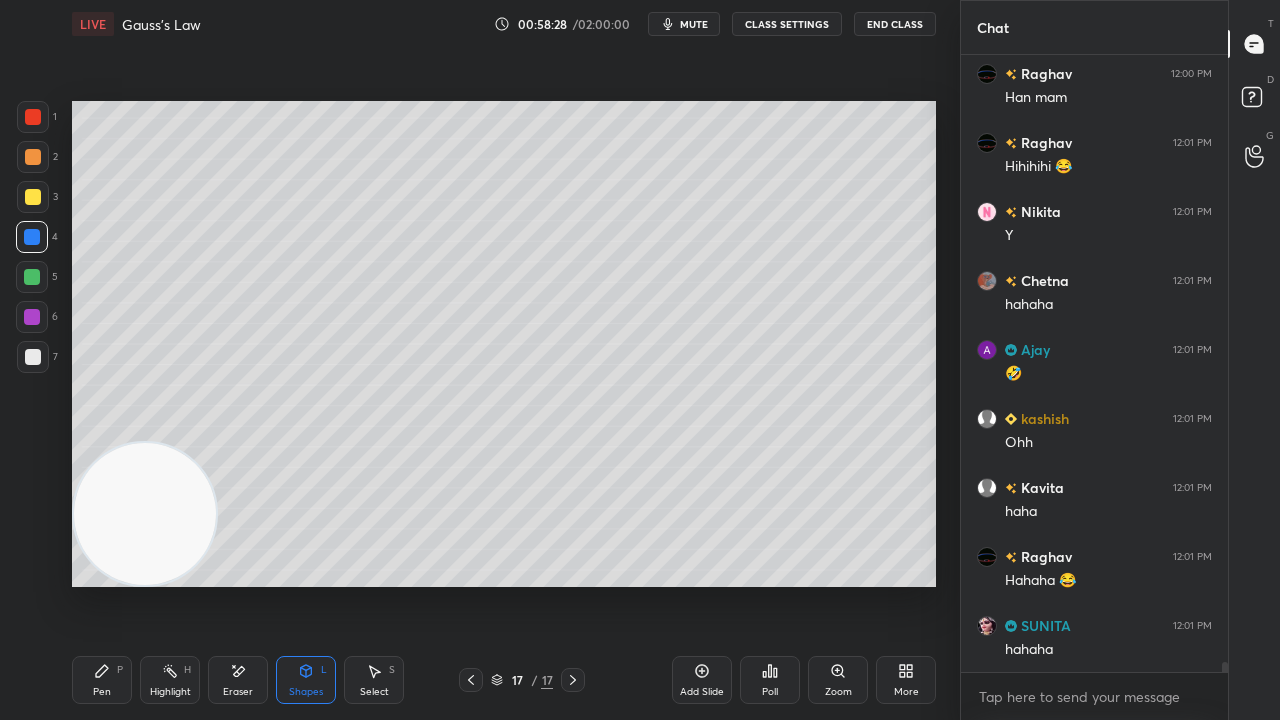 click on "mute" at bounding box center [694, 24] 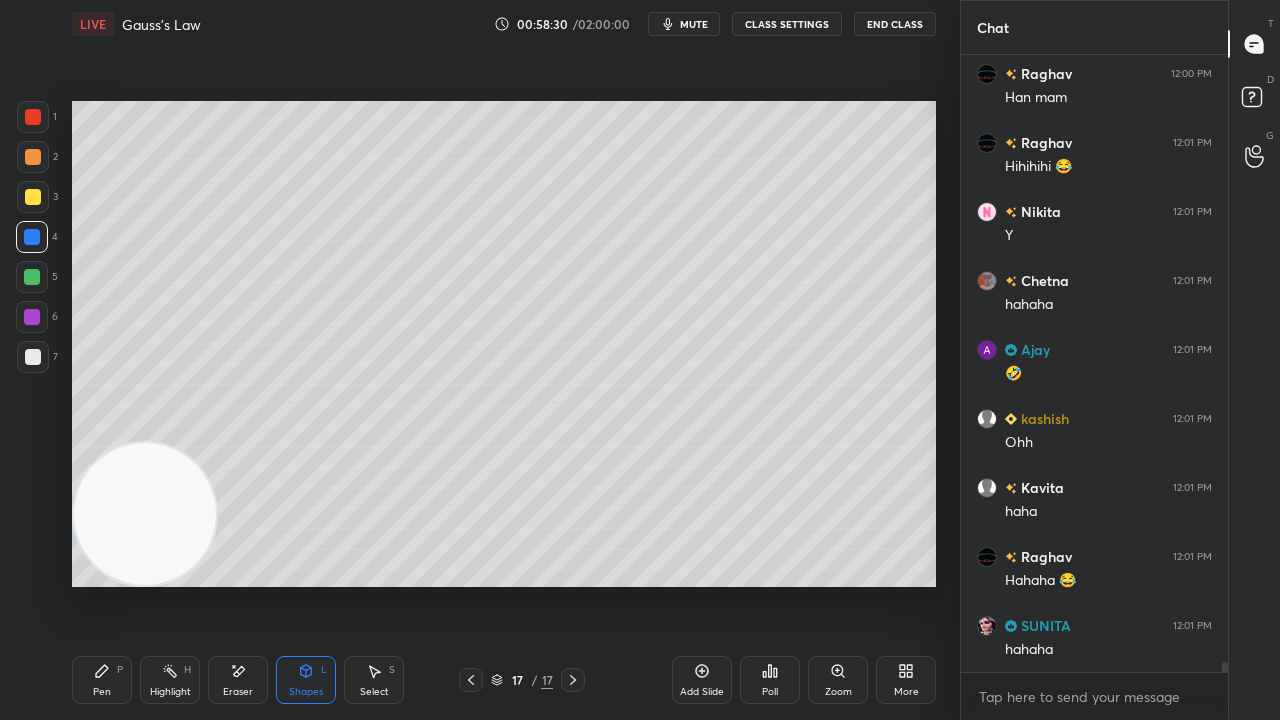 click on "Shapes" at bounding box center (306, 692) 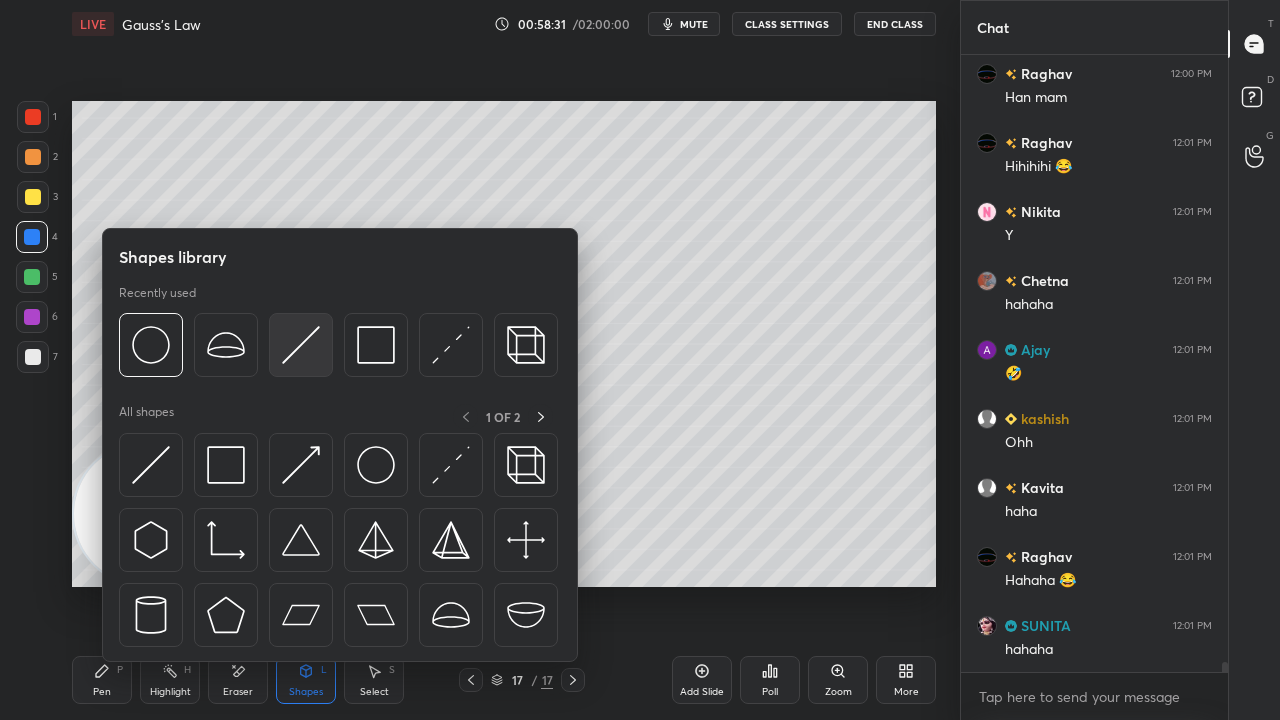 click at bounding box center [301, 345] 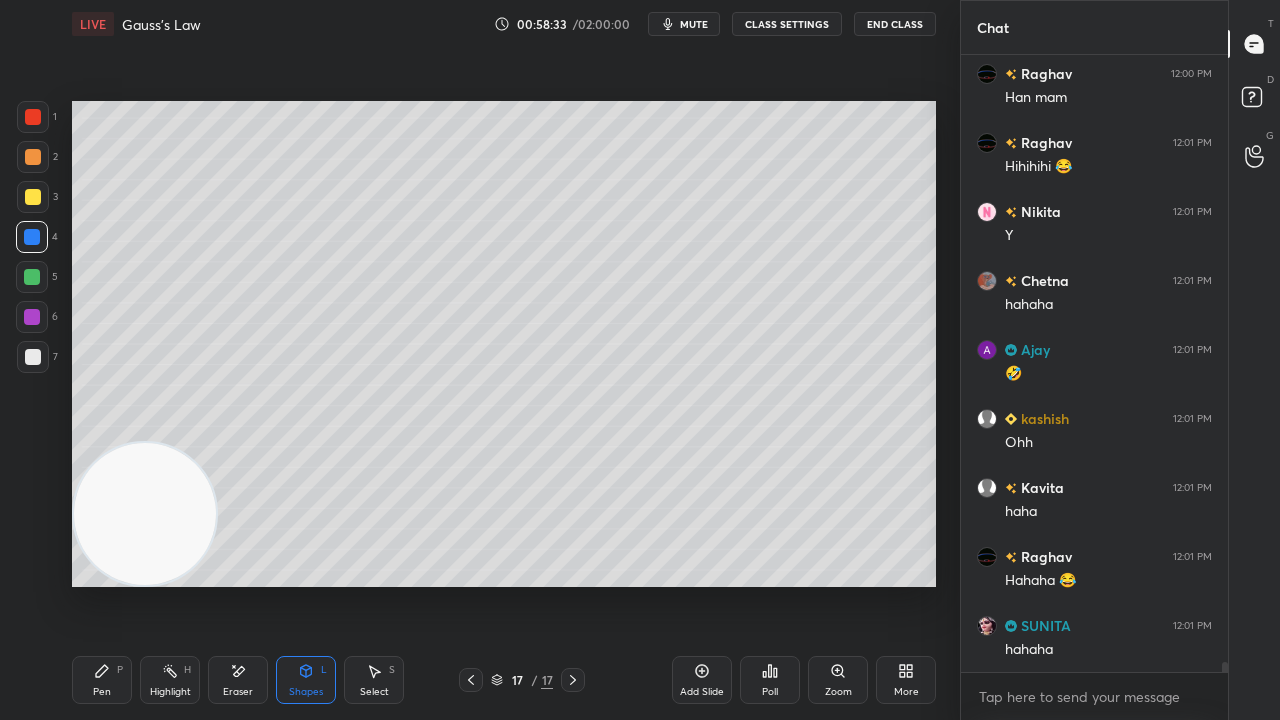 scroll, scrollTop: 39244, scrollLeft: 0, axis: vertical 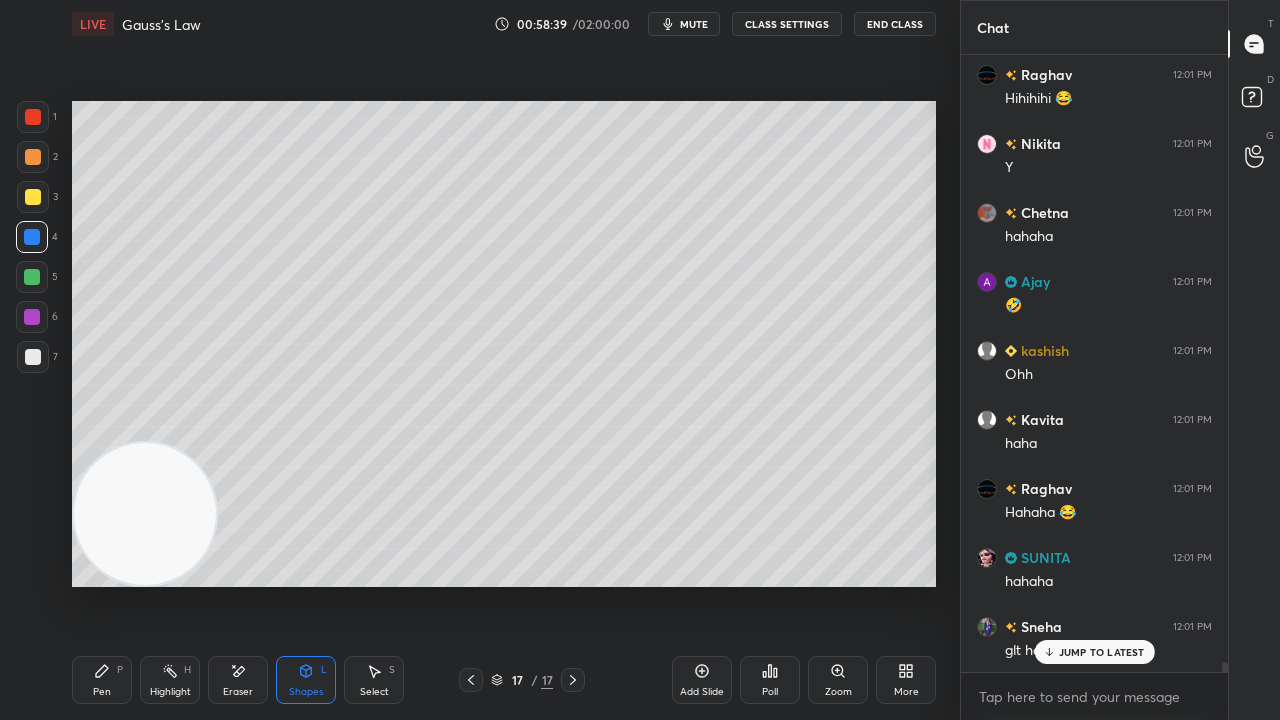 click on "Pen" at bounding box center (102, 692) 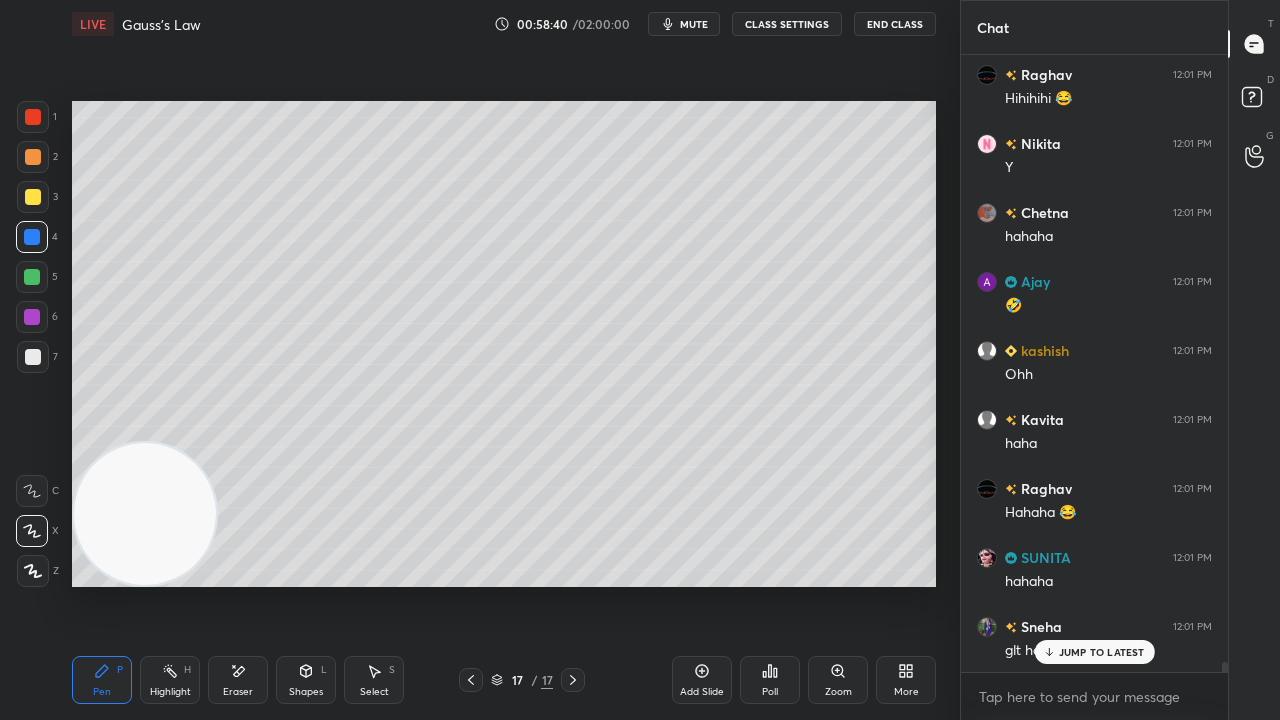 drag, startPoint x: 1094, startPoint y: 650, endPoint x: 1075, endPoint y: 699, distance: 52.554733 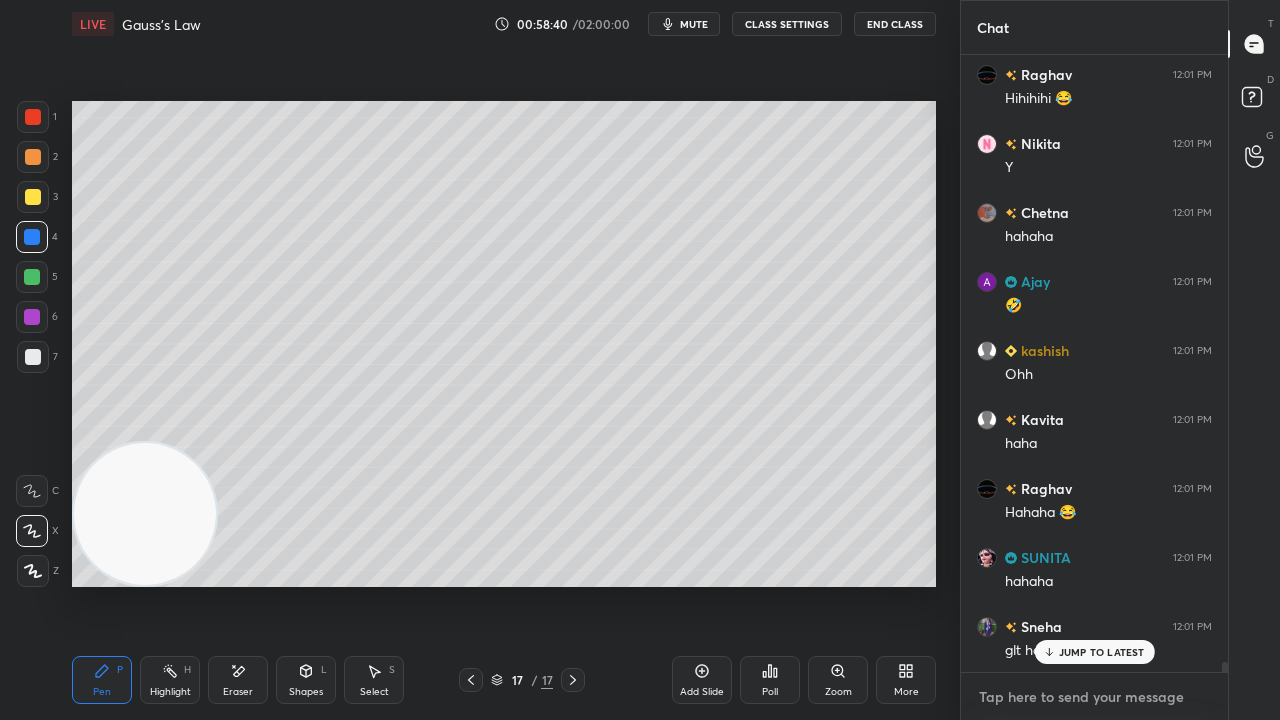 click at bounding box center [1094, 697] 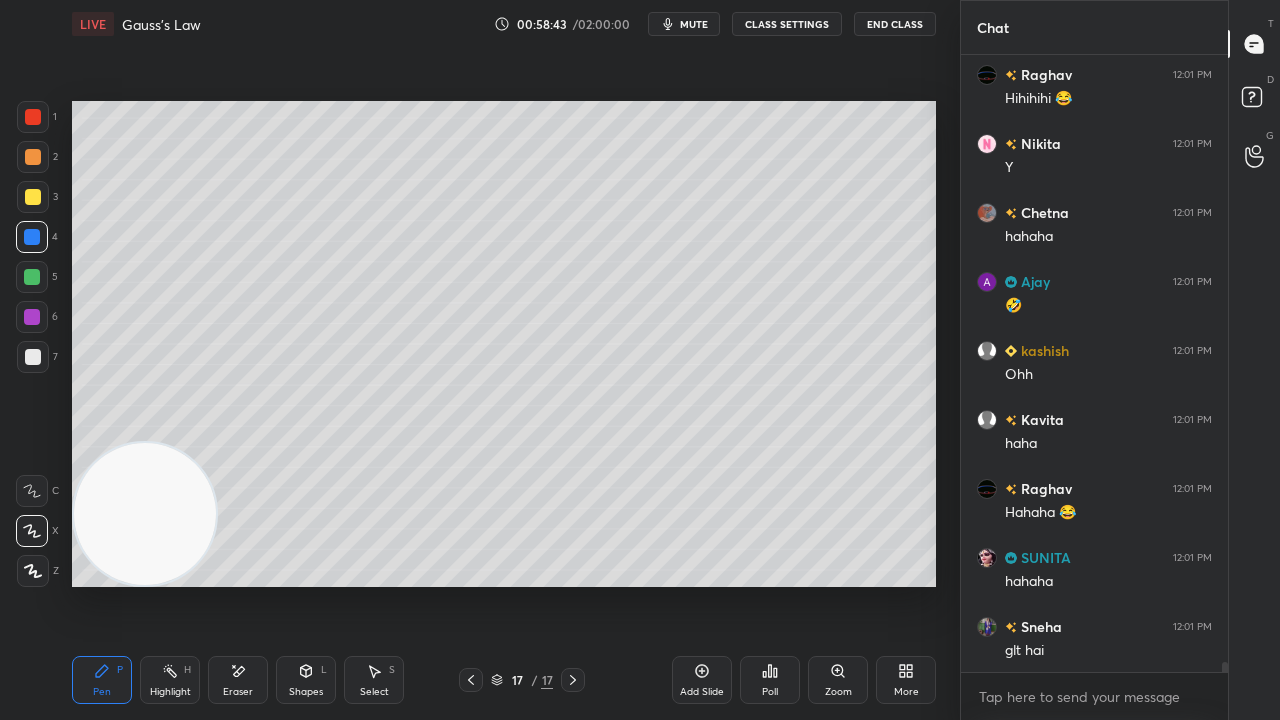 scroll, scrollTop: 39314, scrollLeft: 0, axis: vertical 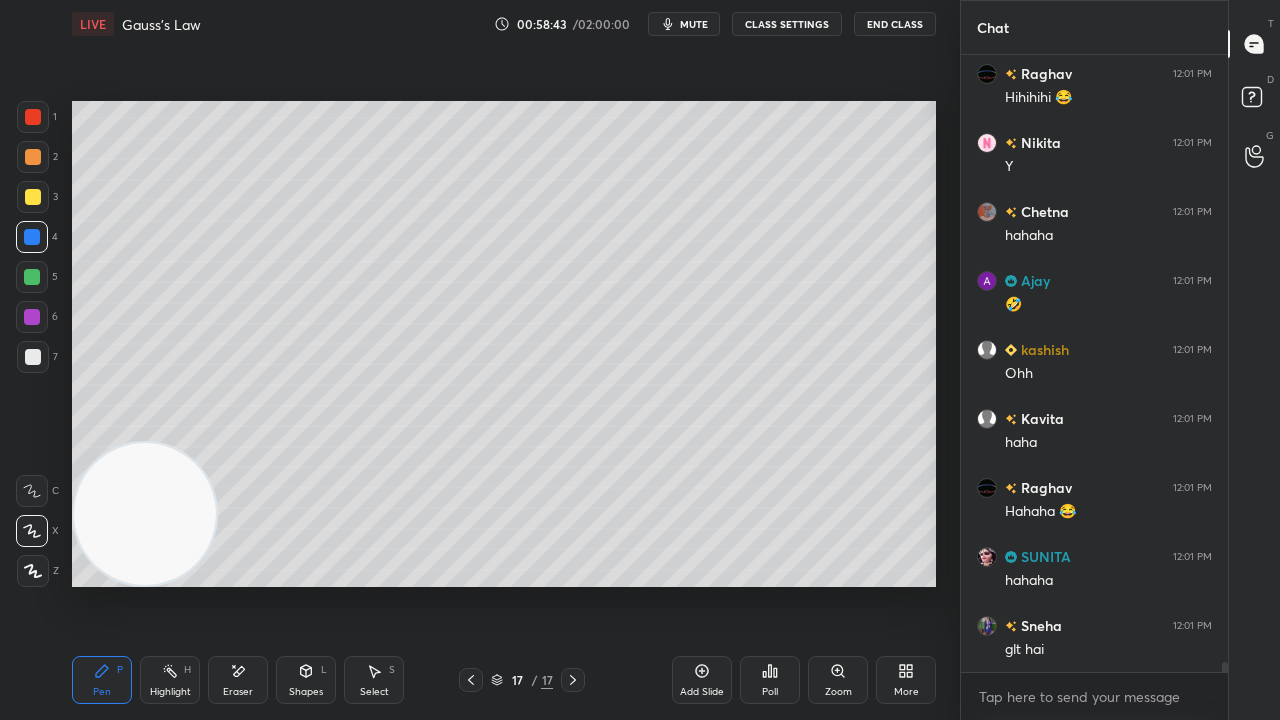click on "mute" at bounding box center [684, 24] 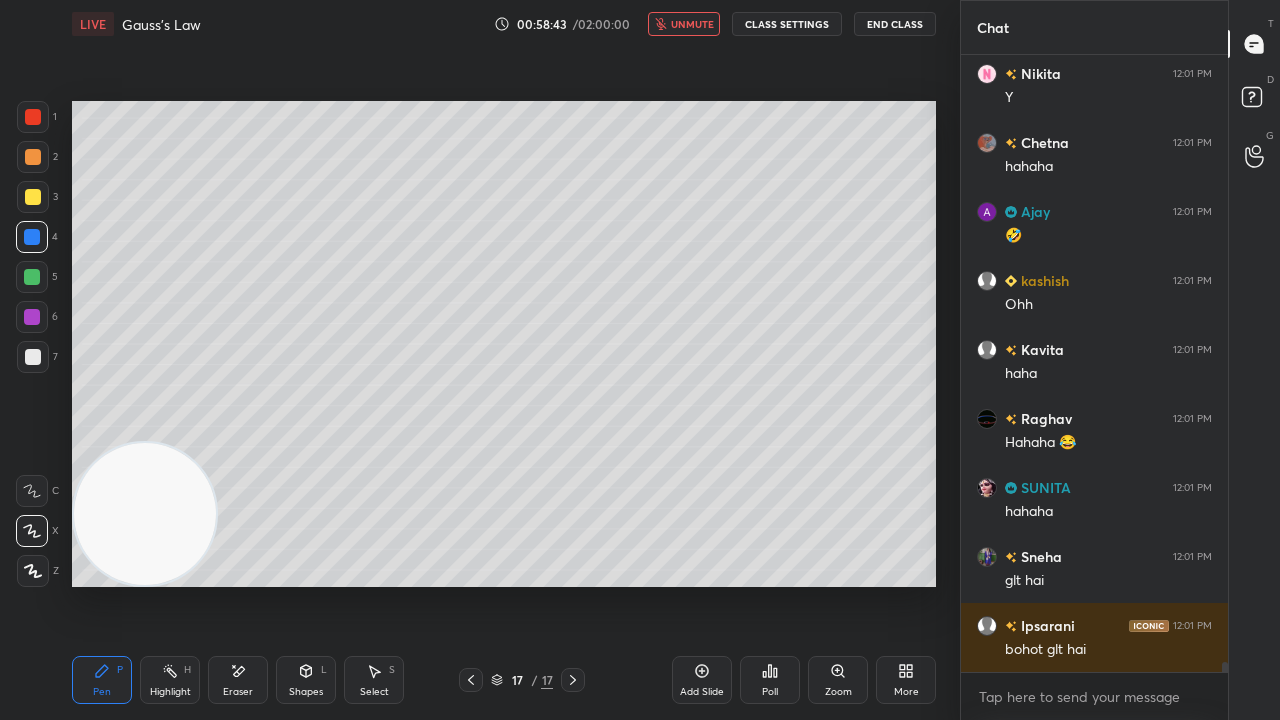click on "unmute" at bounding box center (692, 24) 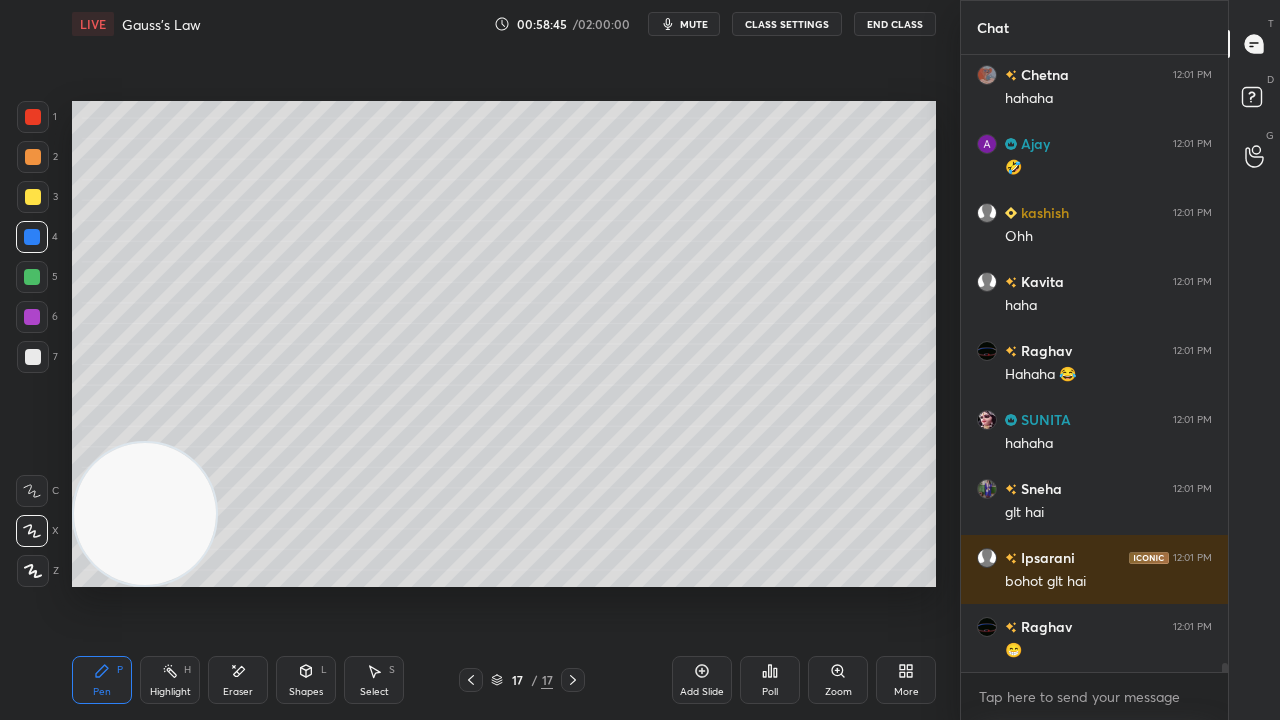 scroll, scrollTop: 39488, scrollLeft: 0, axis: vertical 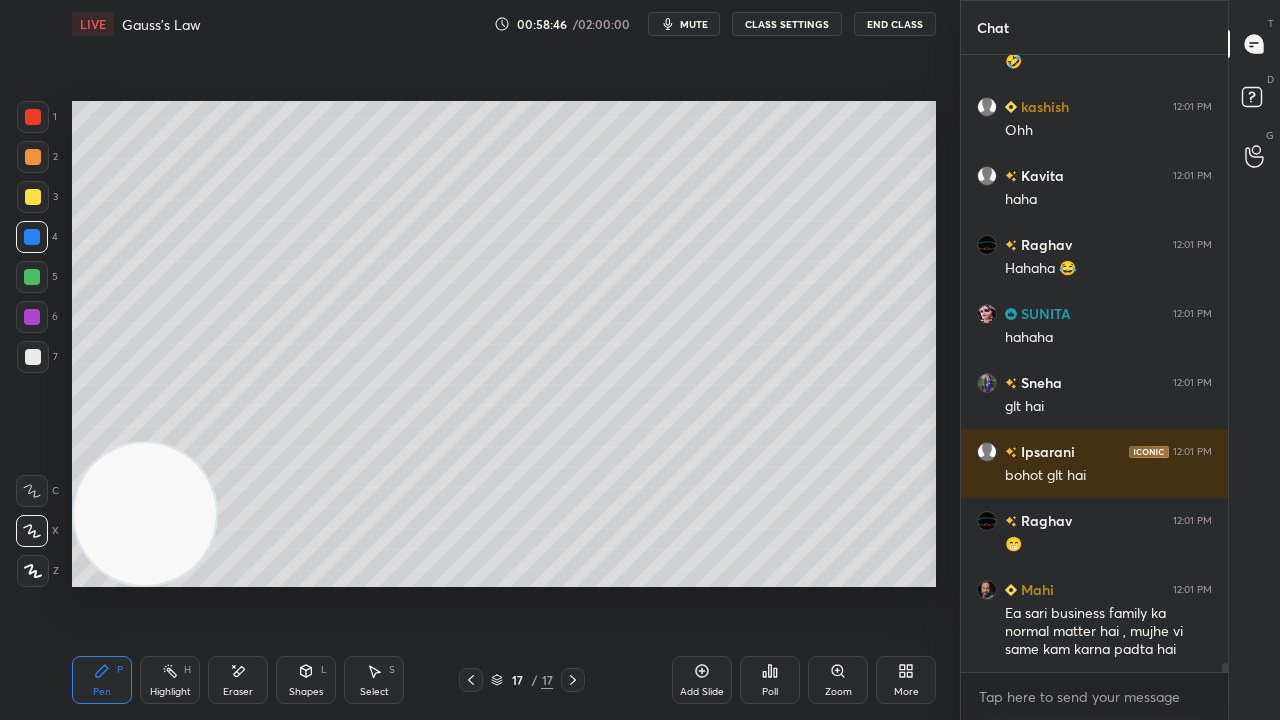 drag, startPoint x: 90, startPoint y: 675, endPoint x: 158, endPoint y: 612, distance: 92.69843 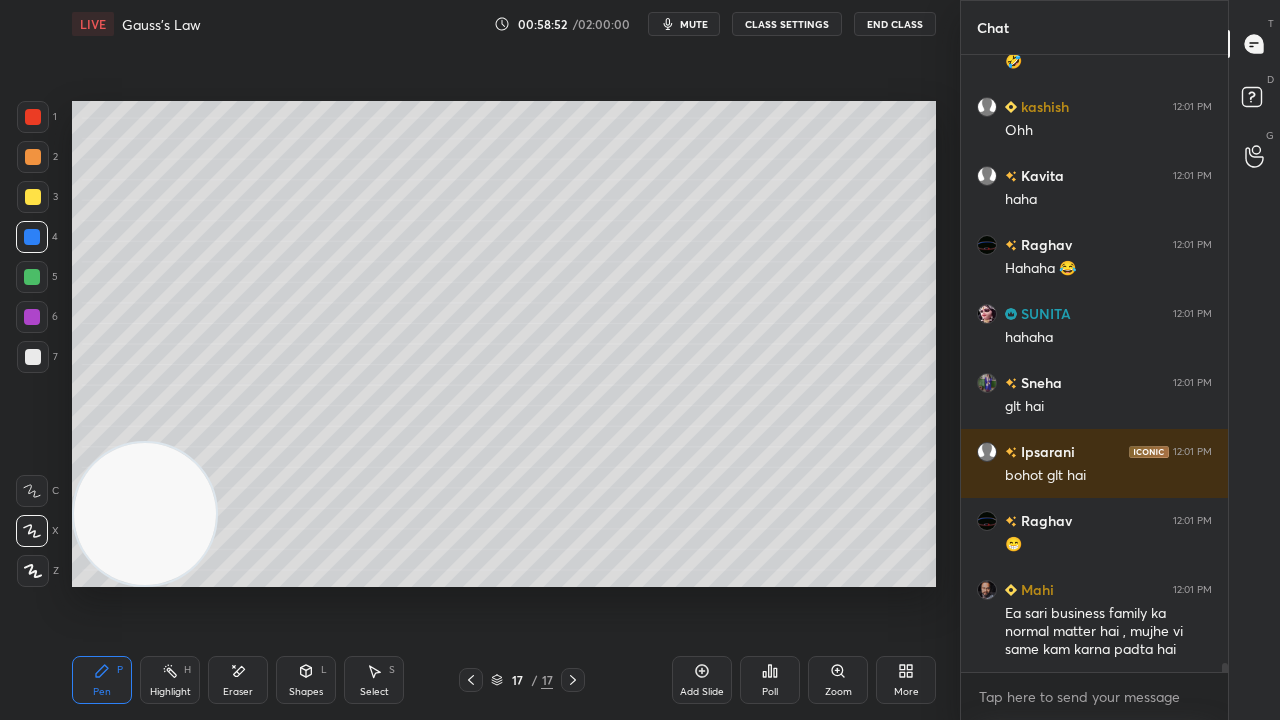 click on "mute" at bounding box center [694, 24] 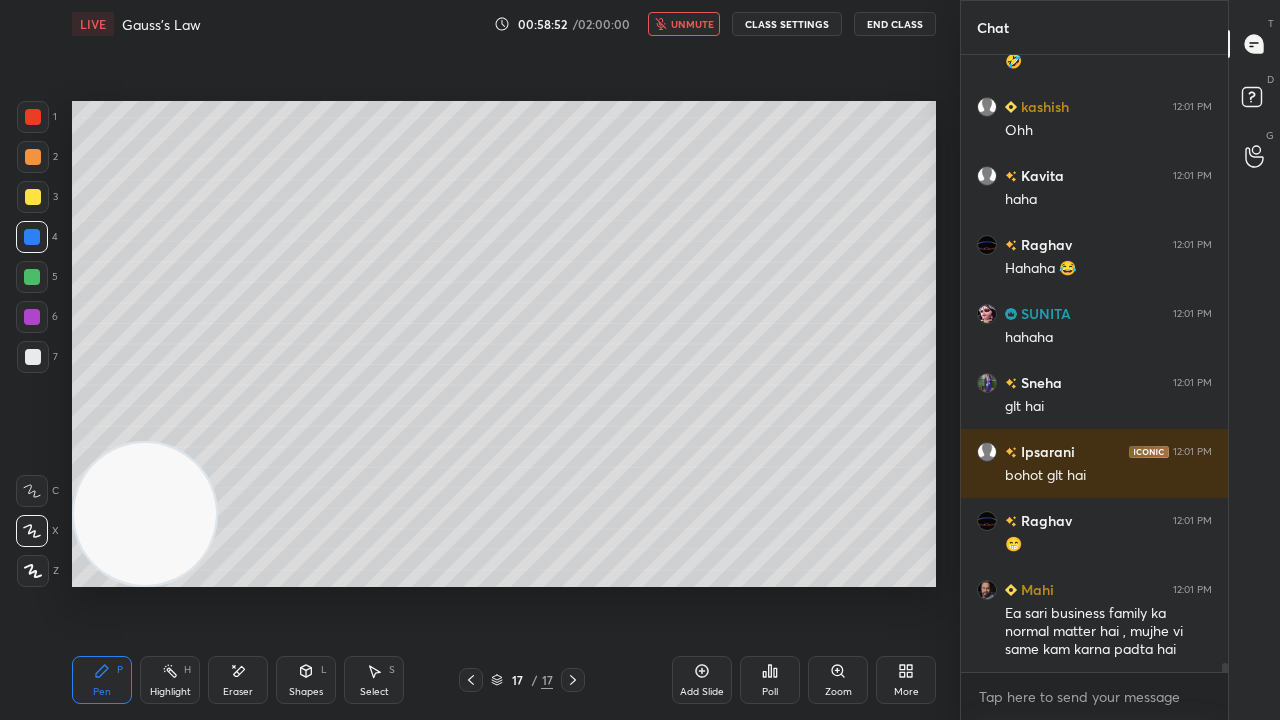 click on "unmute" at bounding box center [692, 24] 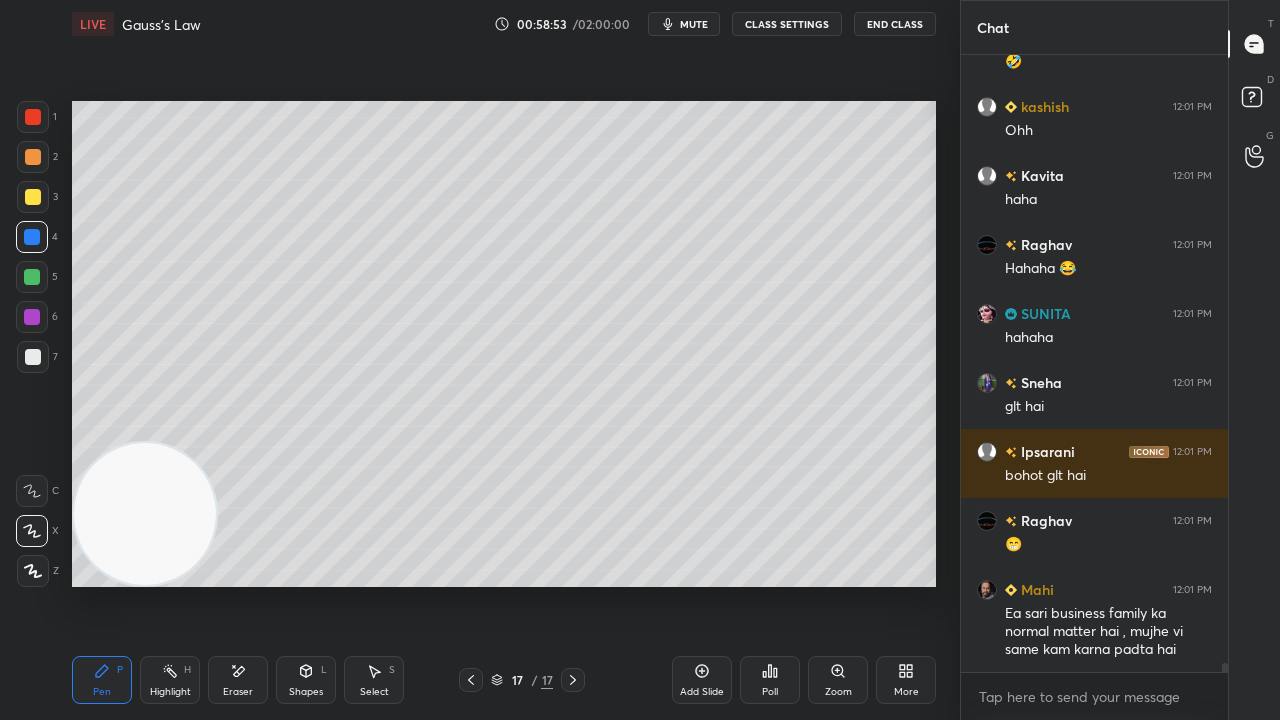 click at bounding box center (33, 357) 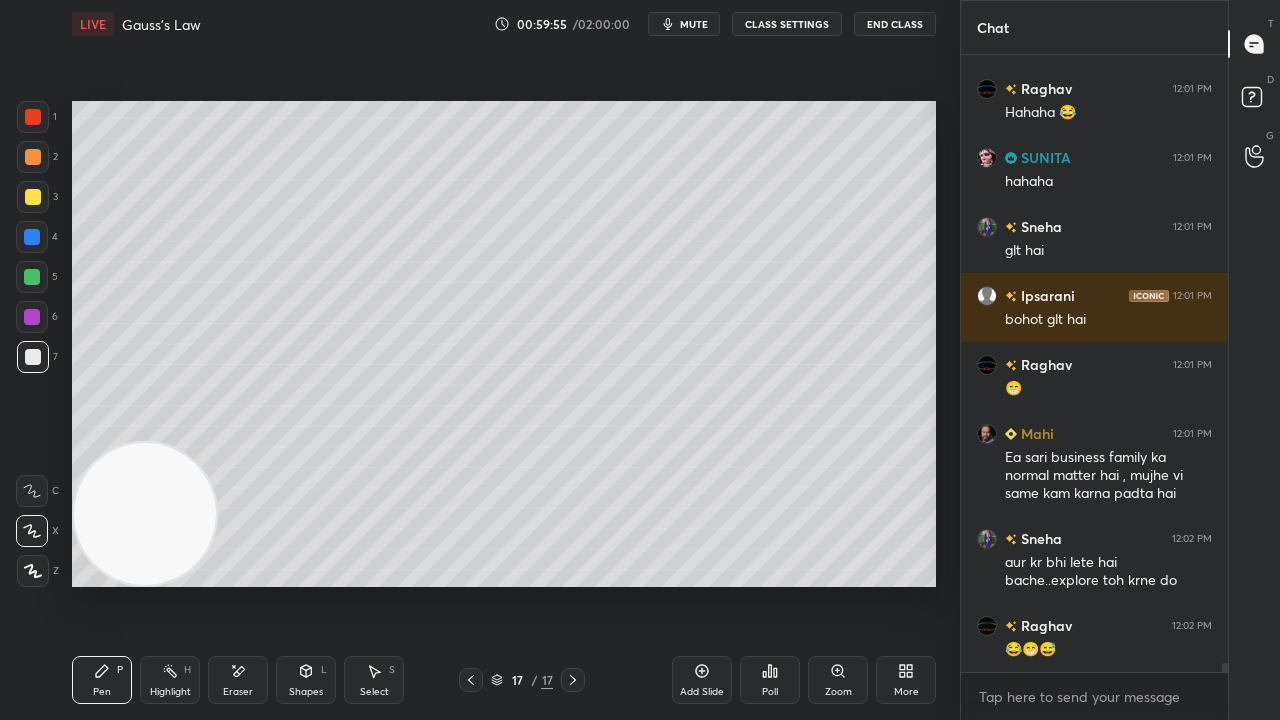 scroll, scrollTop: 39712, scrollLeft: 0, axis: vertical 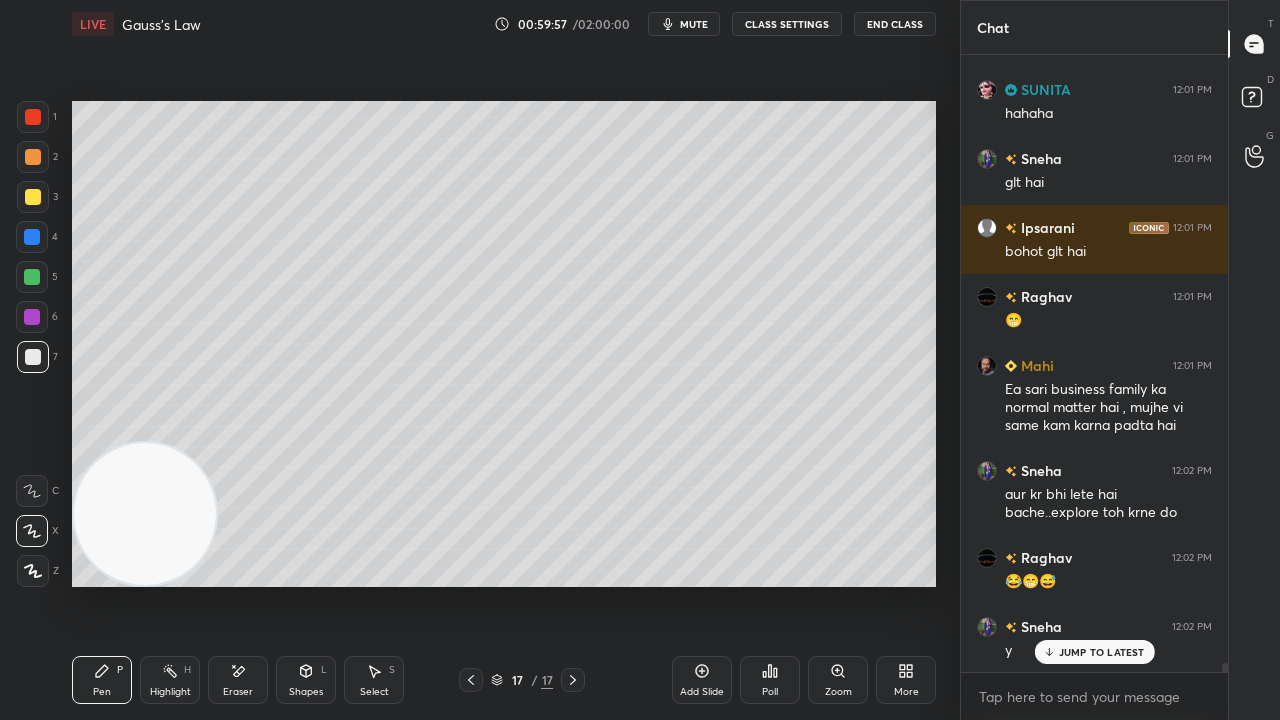 drag, startPoint x: 308, startPoint y: 688, endPoint x: 299, endPoint y: 712, distance: 25.632011 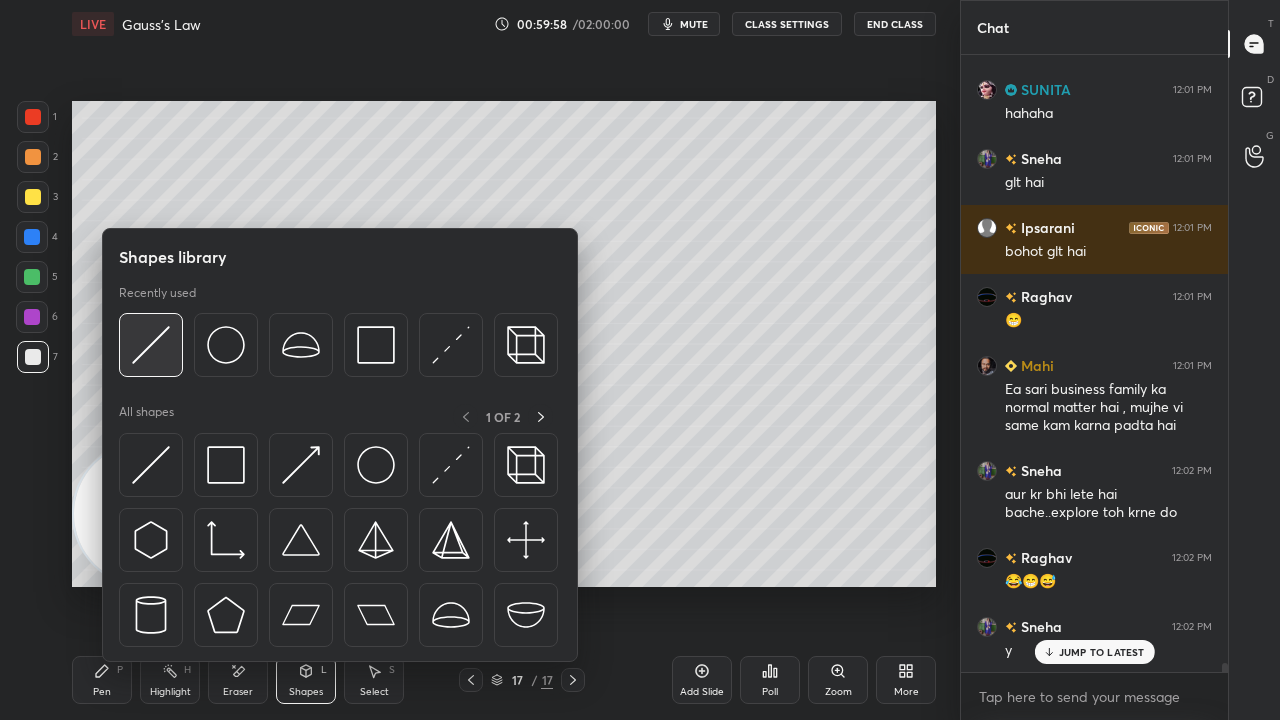 click at bounding box center (151, 345) 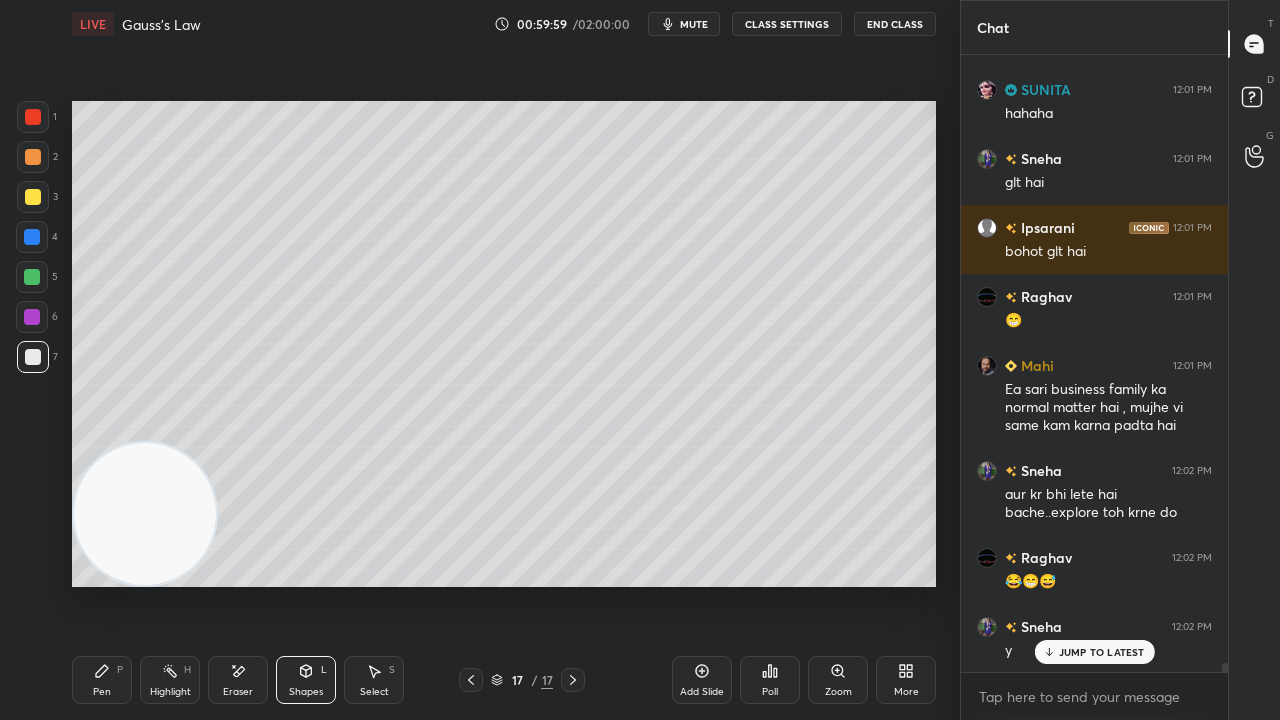 click at bounding box center (33, 197) 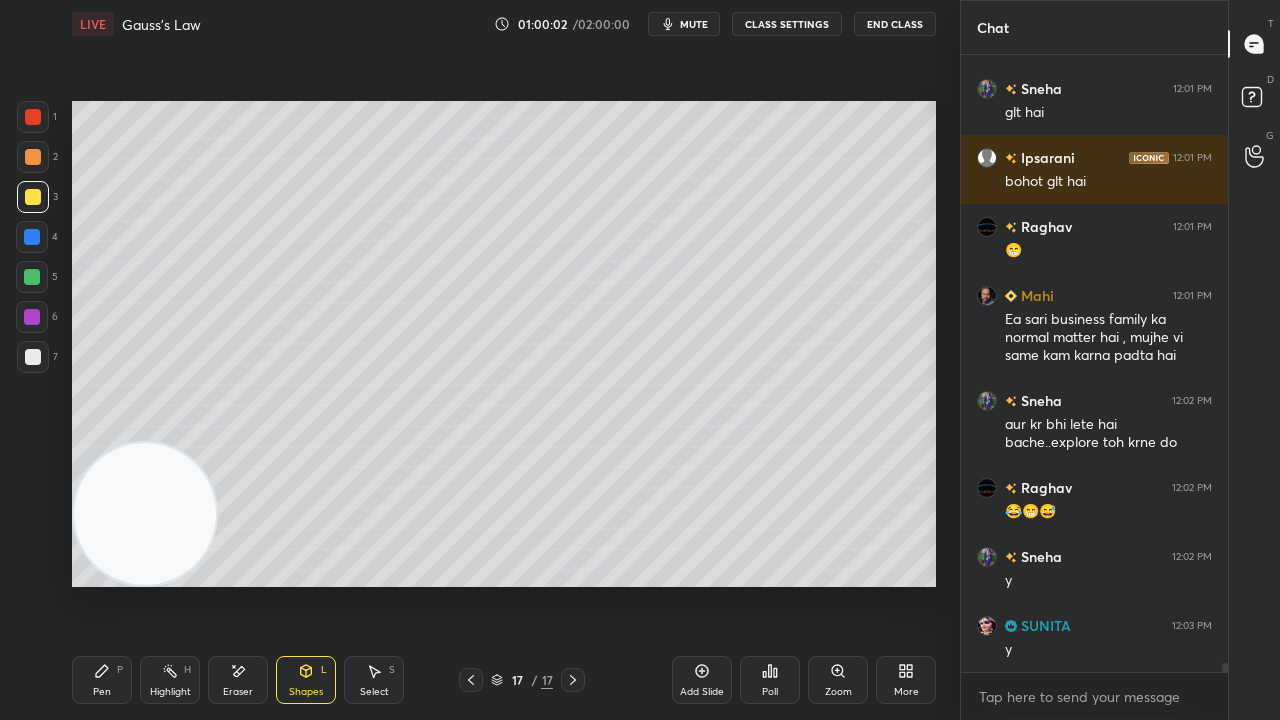 scroll, scrollTop: 39850, scrollLeft: 0, axis: vertical 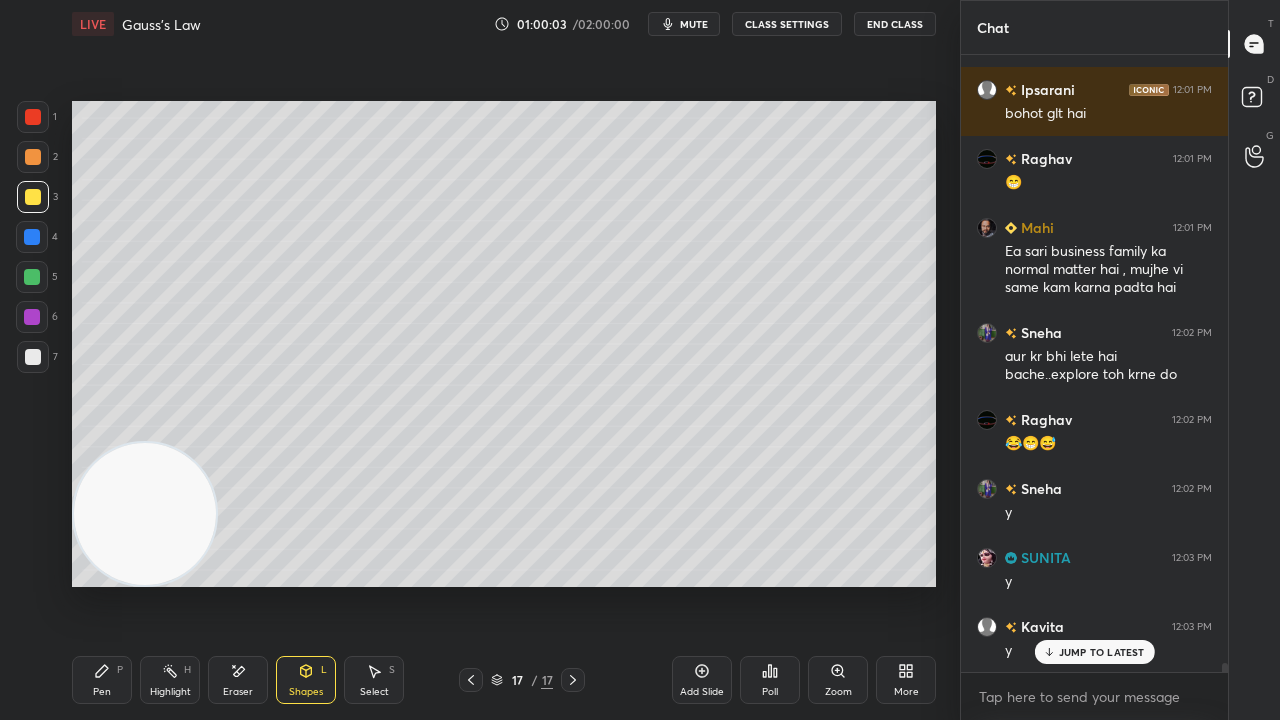 click on "Pen P" at bounding box center (102, 680) 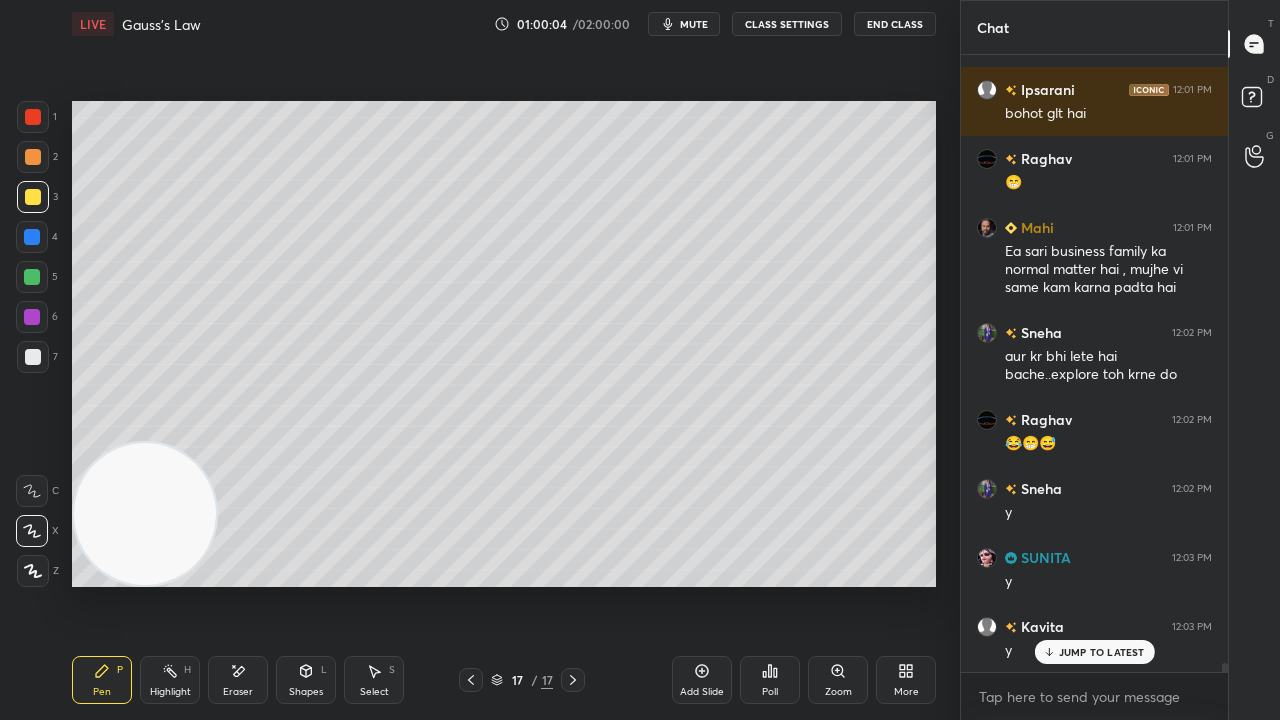click on "mute" at bounding box center [694, 24] 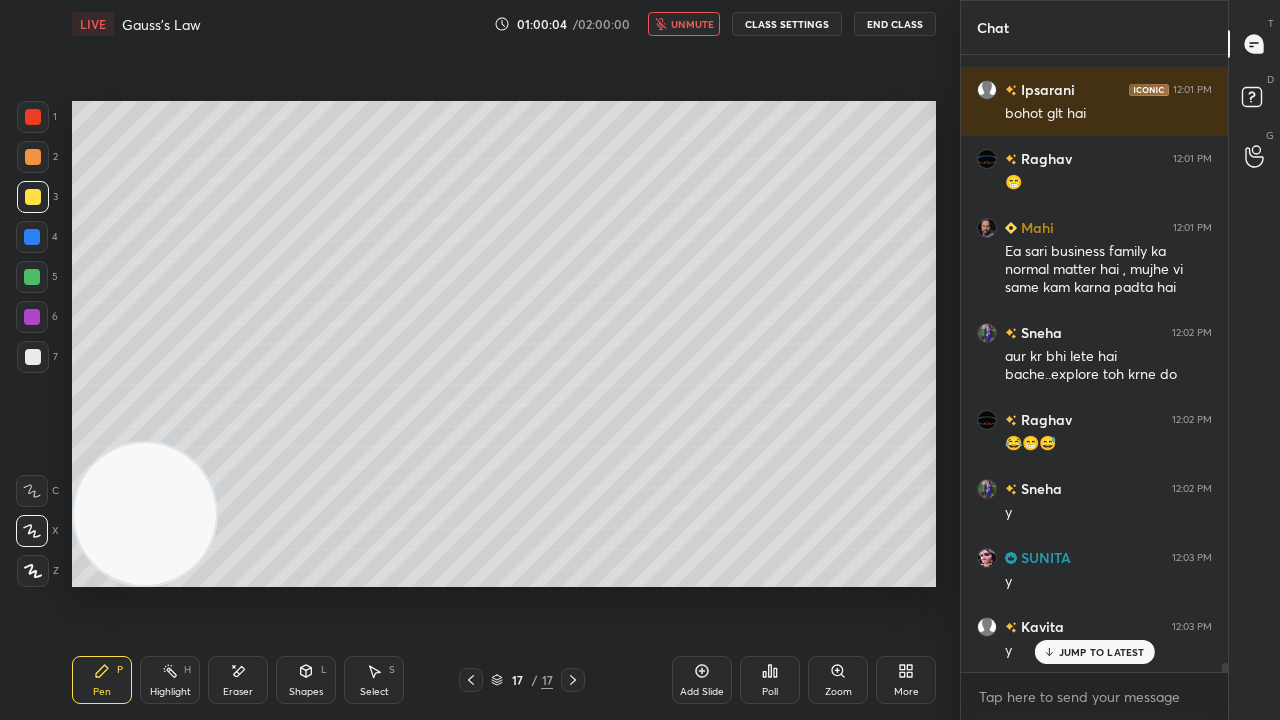 click on "unmute" at bounding box center [692, 24] 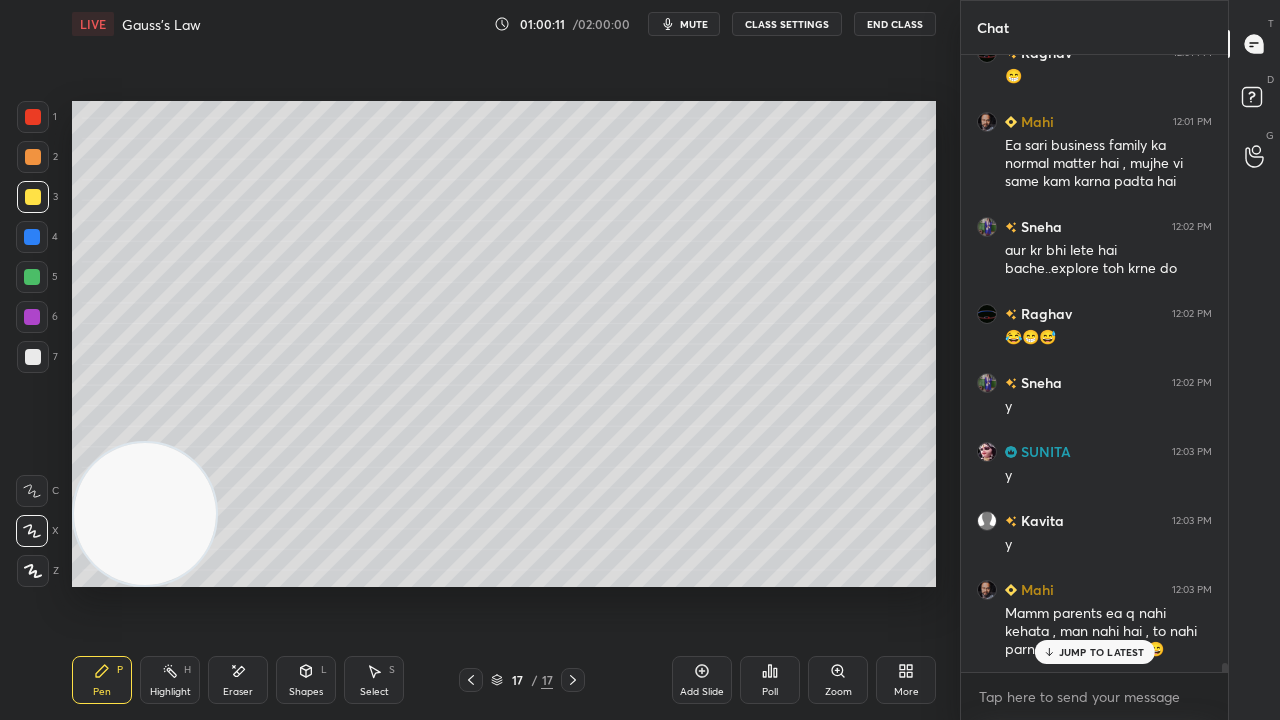 scroll, scrollTop: 40042, scrollLeft: 0, axis: vertical 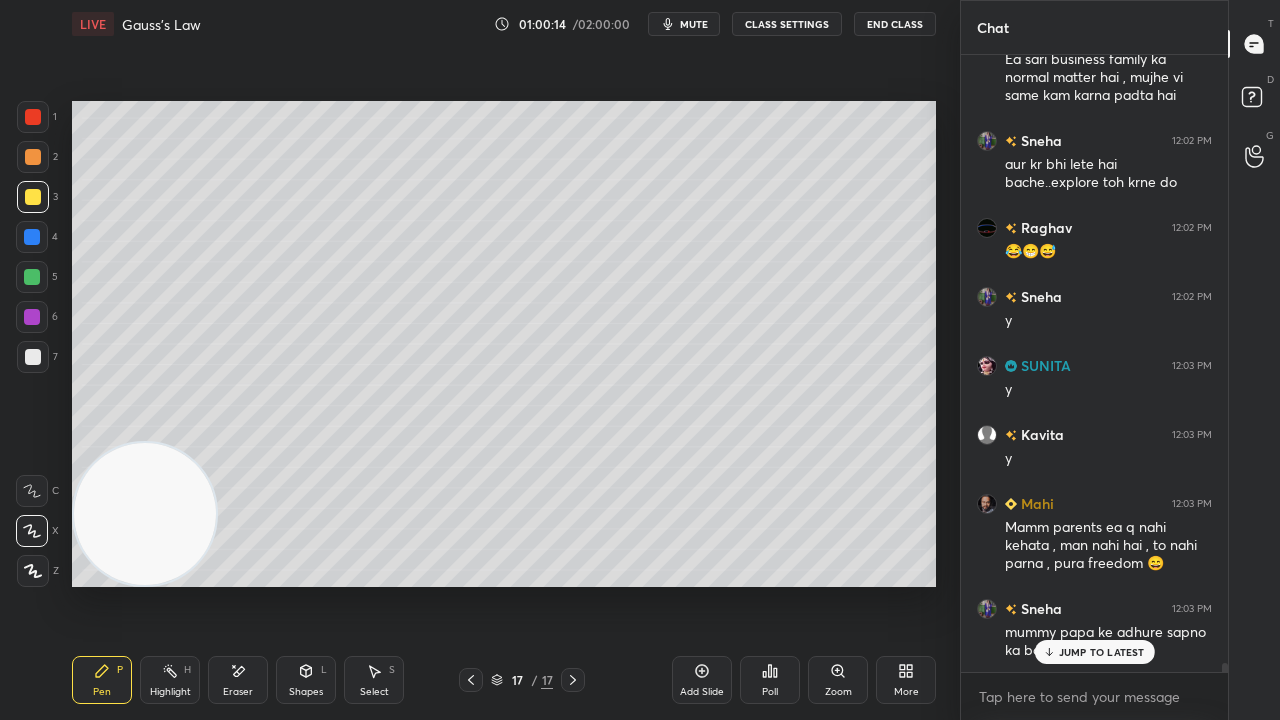 click on "JUMP TO LATEST" at bounding box center (1102, 652) 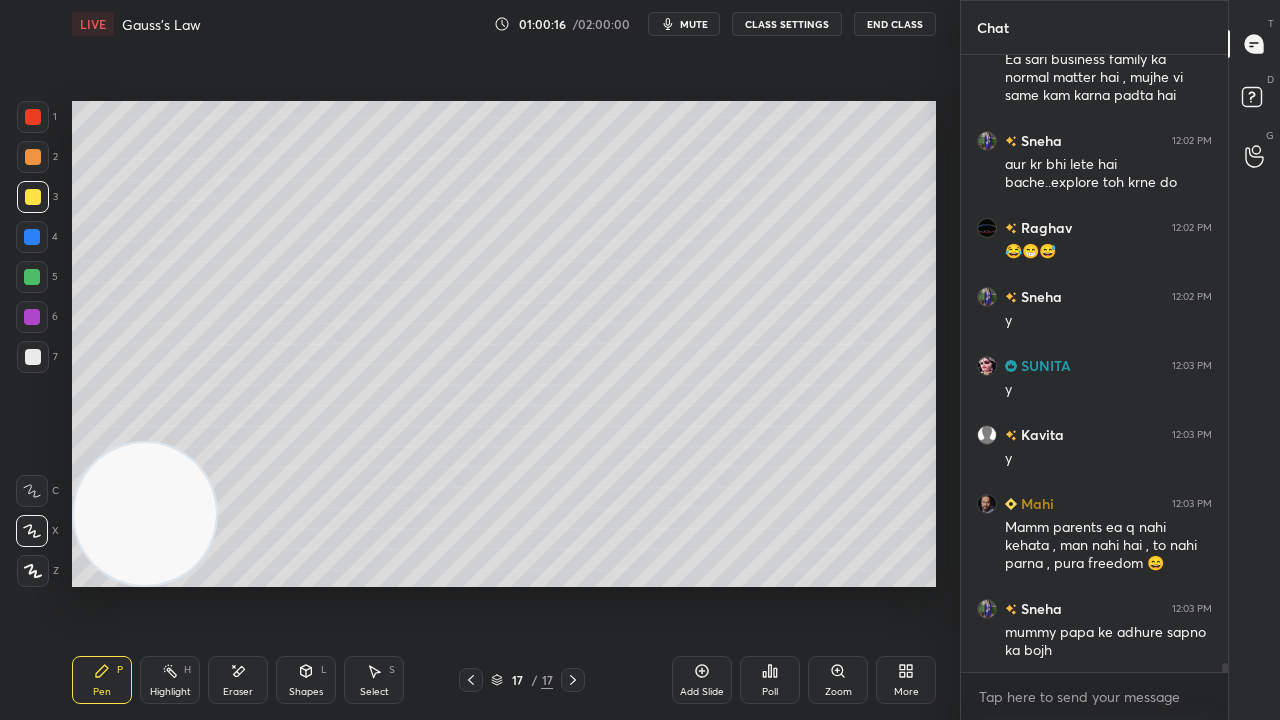 click on "mute" at bounding box center [694, 24] 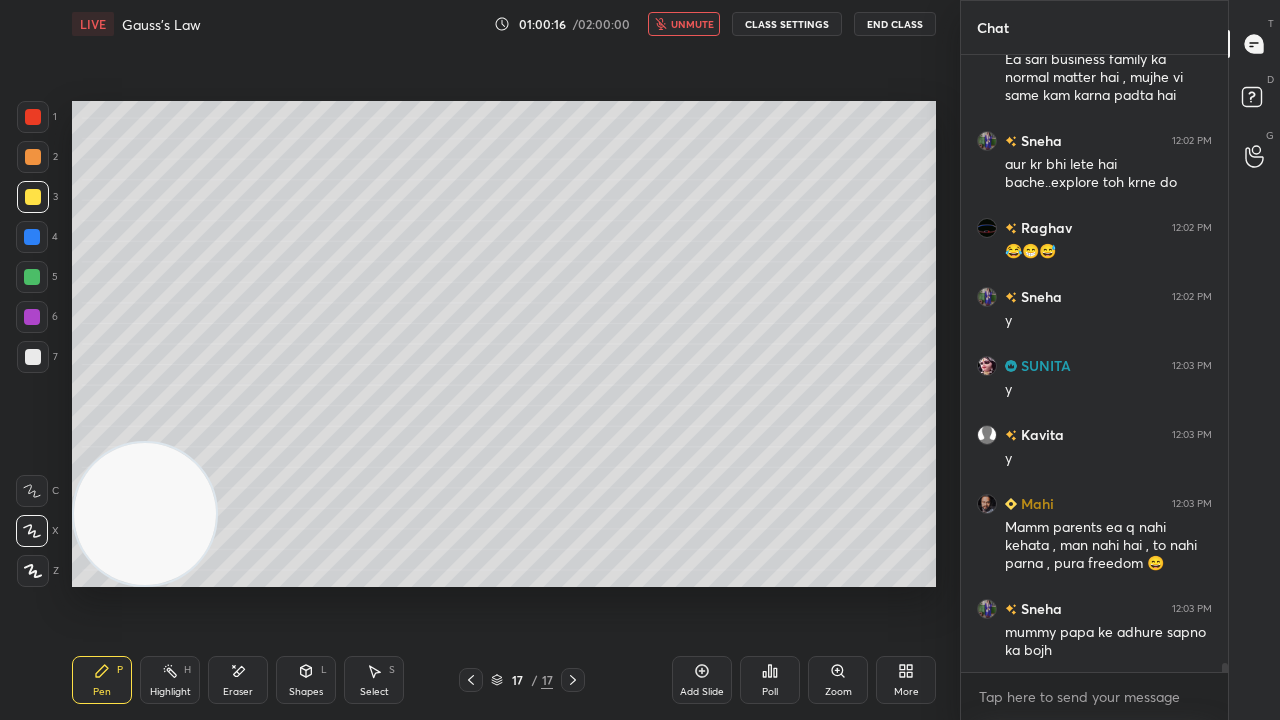 scroll, scrollTop: 40130, scrollLeft: 0, axis: vertical 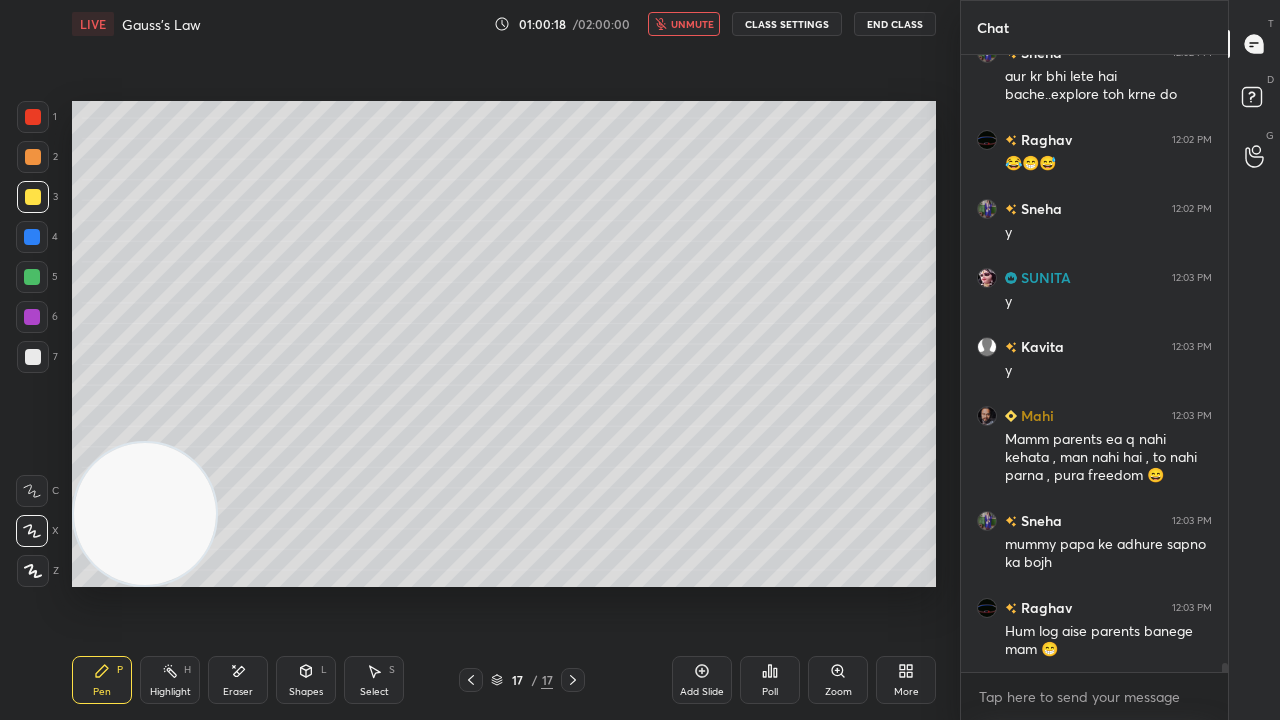 click on "unmute" at bounding box center [692, 24] 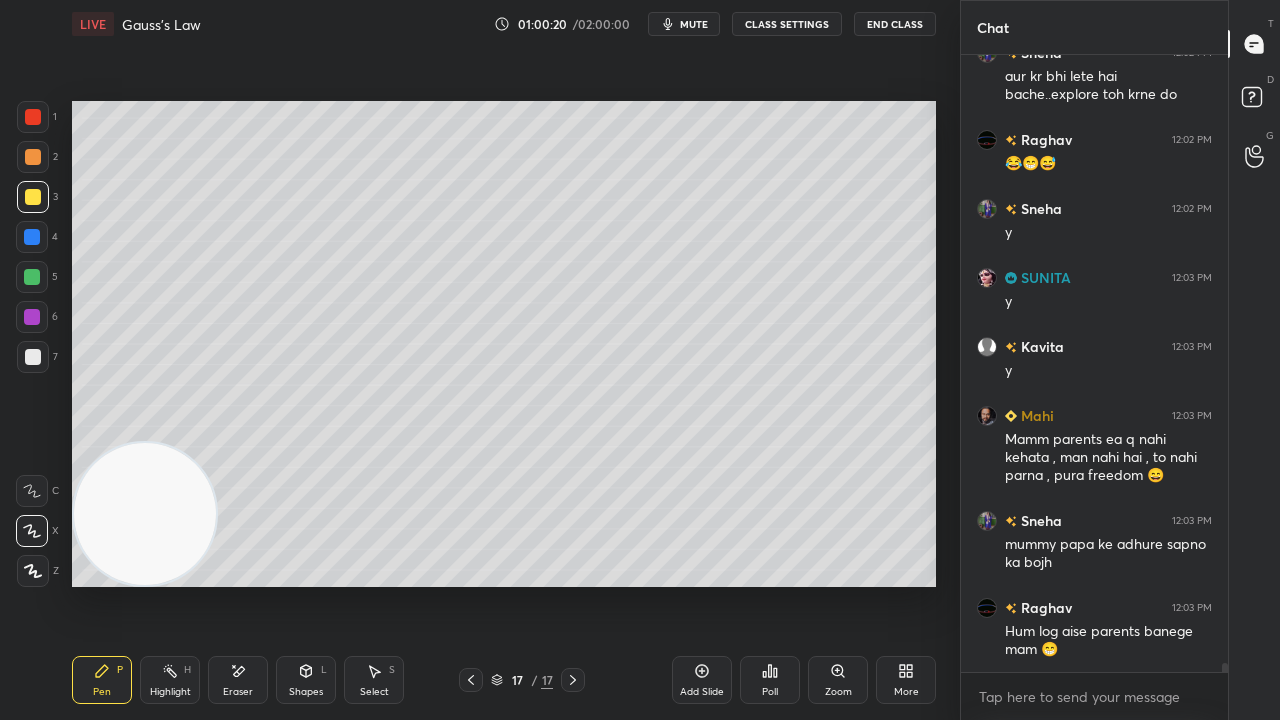 click on "mute" at bounding box center [694, 24] 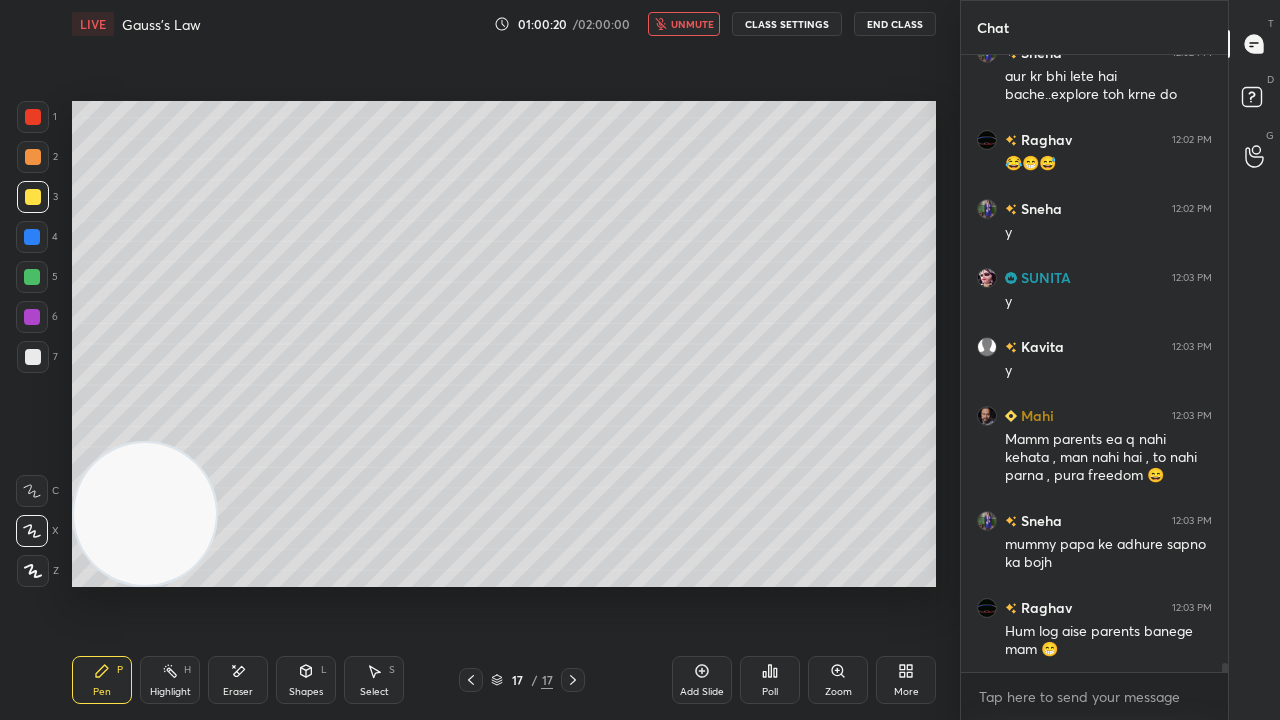 click on "unmute" at bounding box center (692, 24) 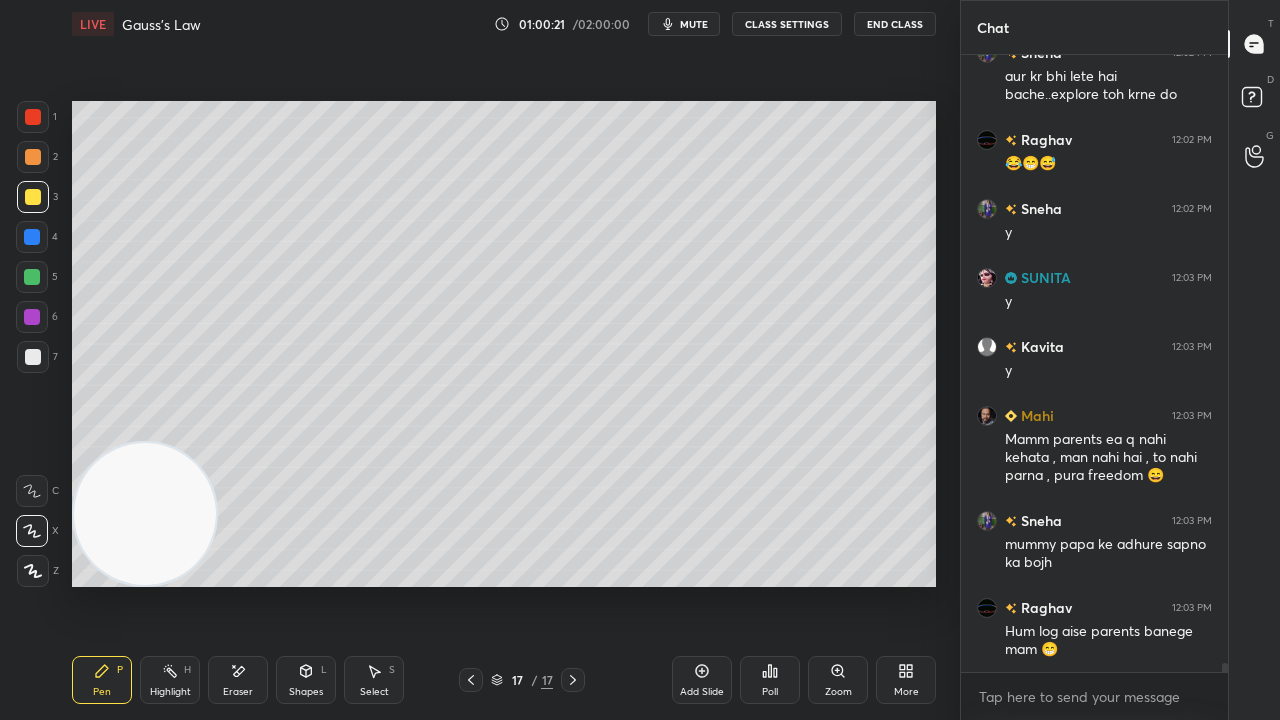 click at bounding box center (32, 237) 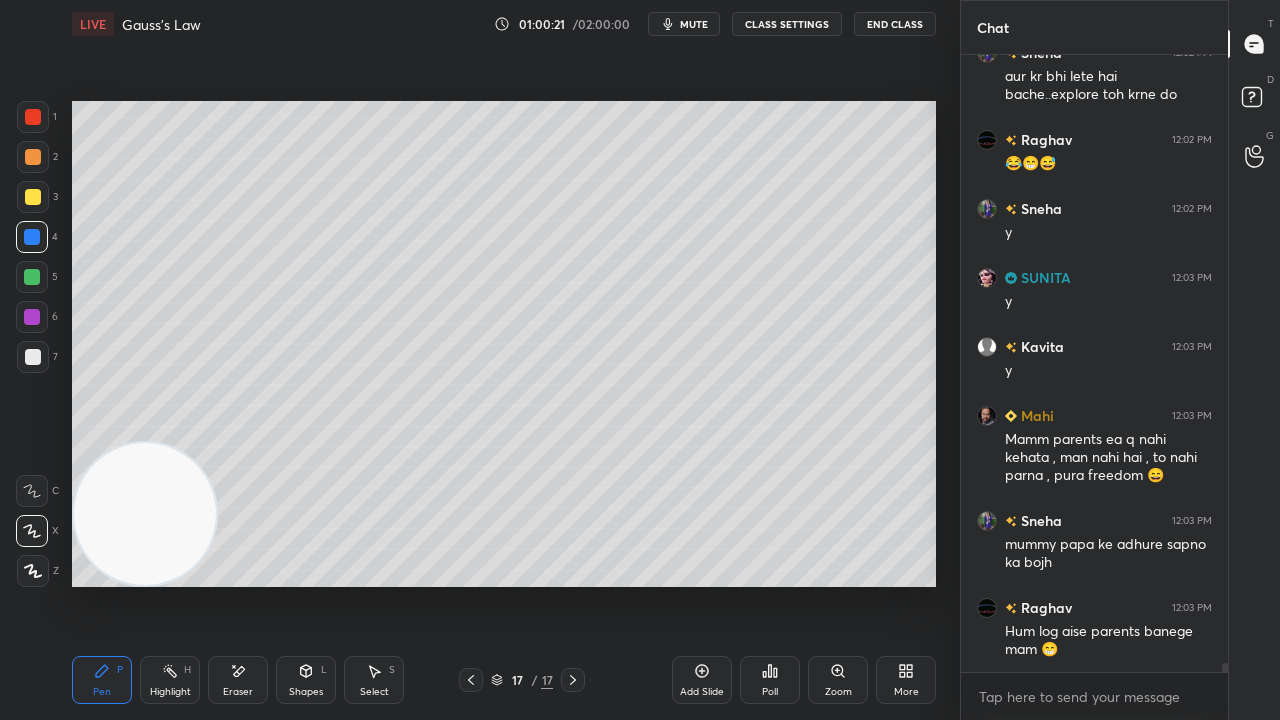 click at bounding box center (33, 357) 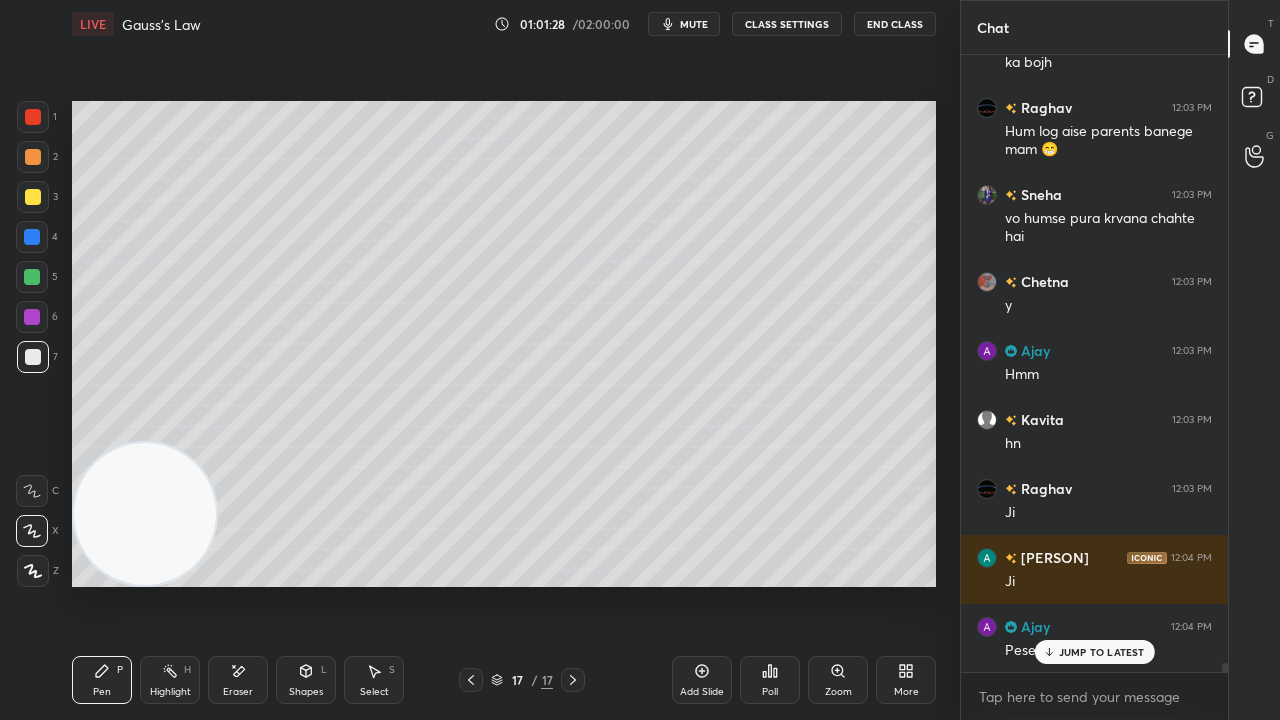scroll, scrollTop: 40700, scrollLeft: 0, axis: vertical 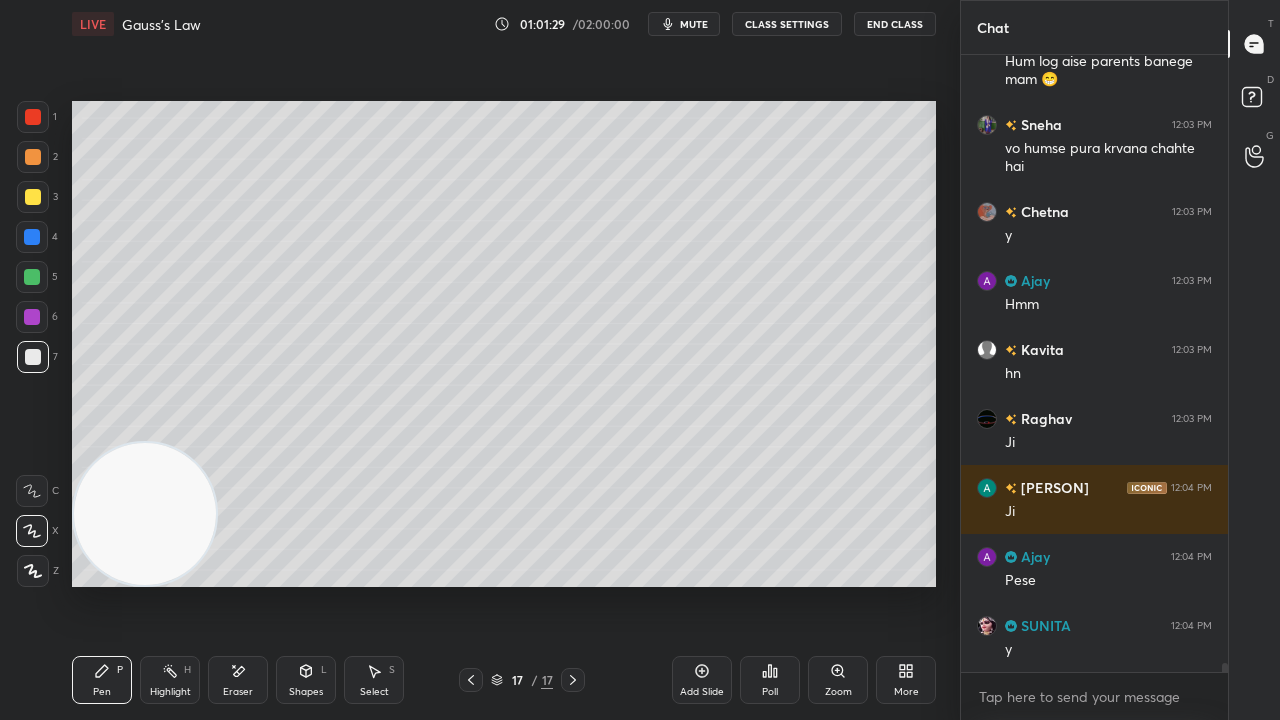 click on "x" at bounding box center (1094, 696) 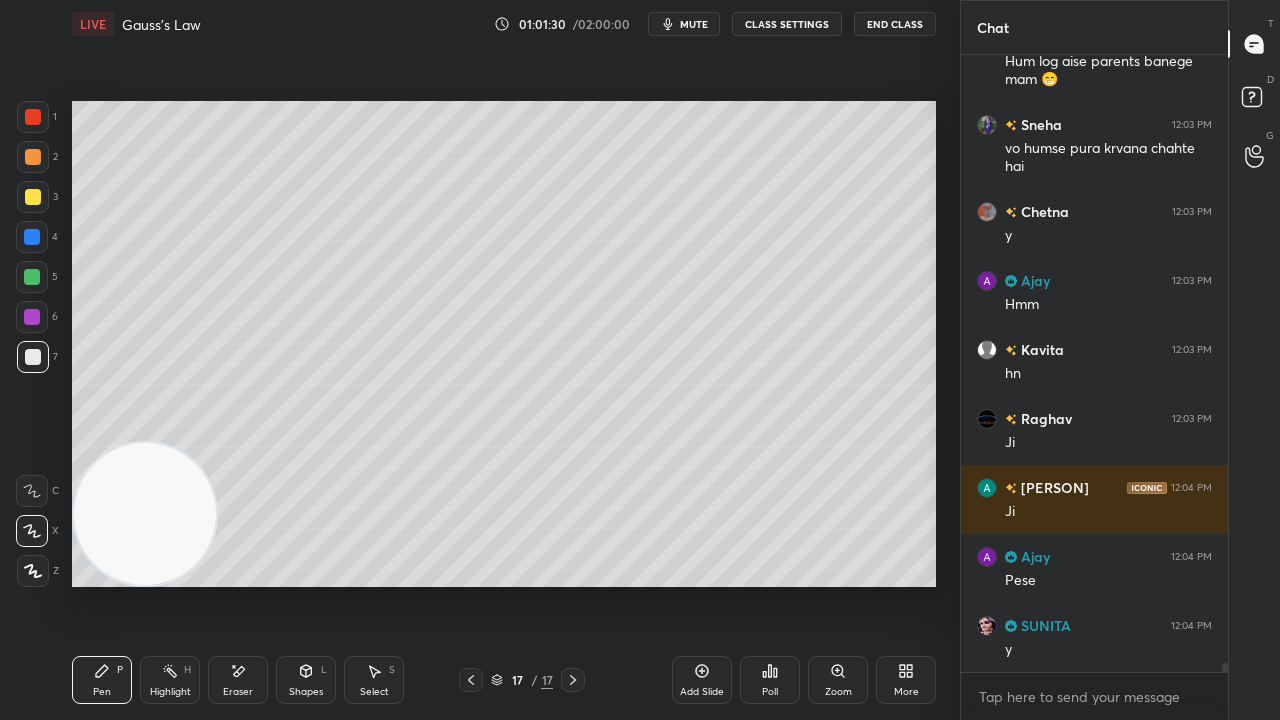 click on "mute" at bounding box center (694, 24) 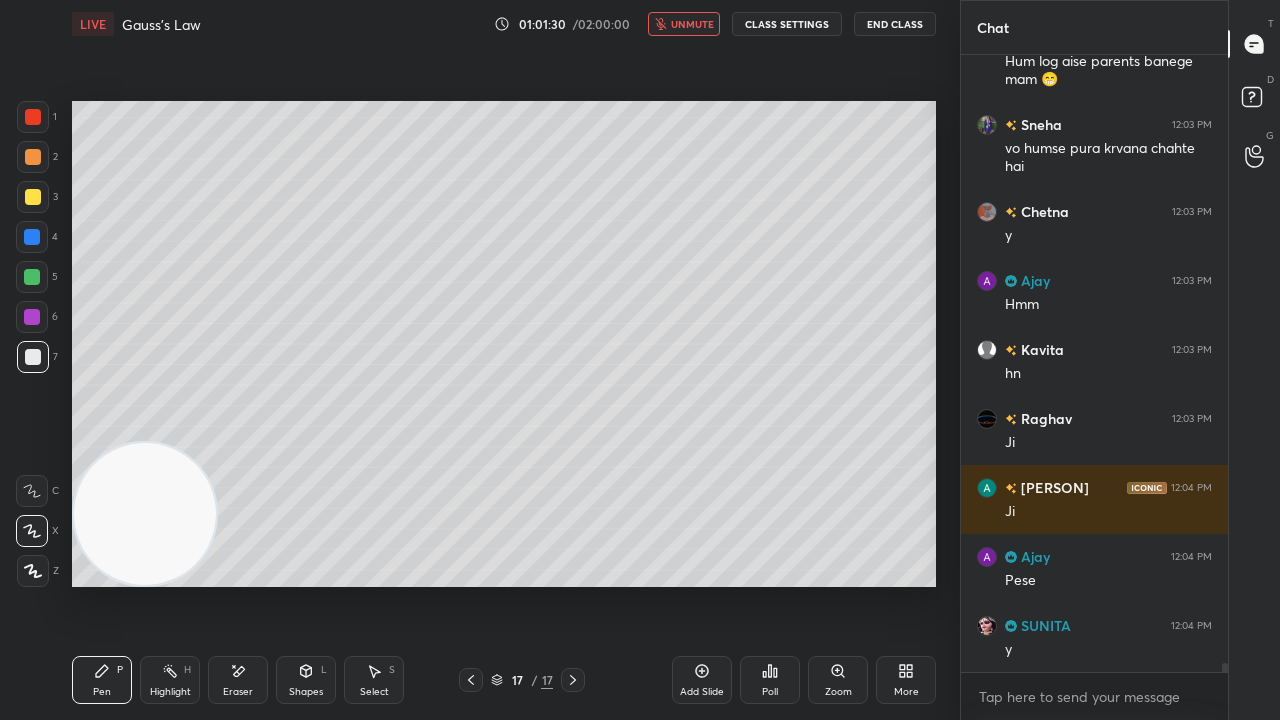 click on "unmute" at bounding box center [692, 24] 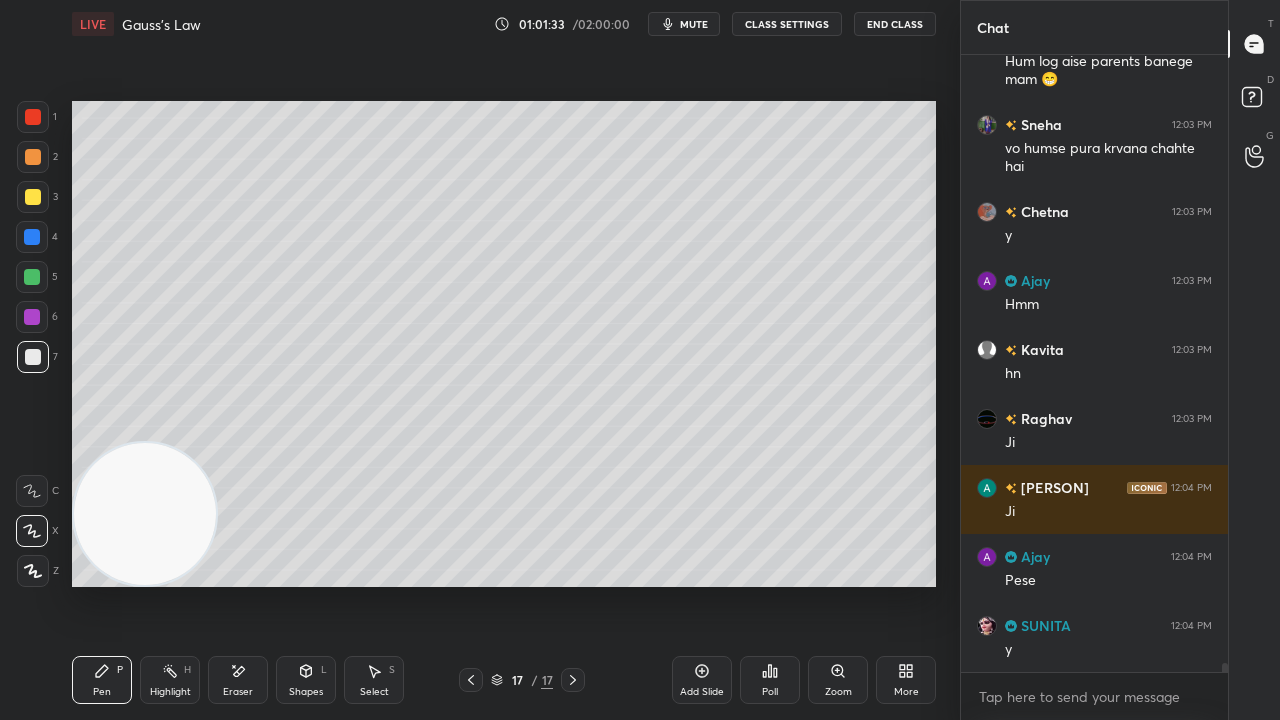 scroll, scrollTop: 40768, scrollLeft: 0, axis: vertical 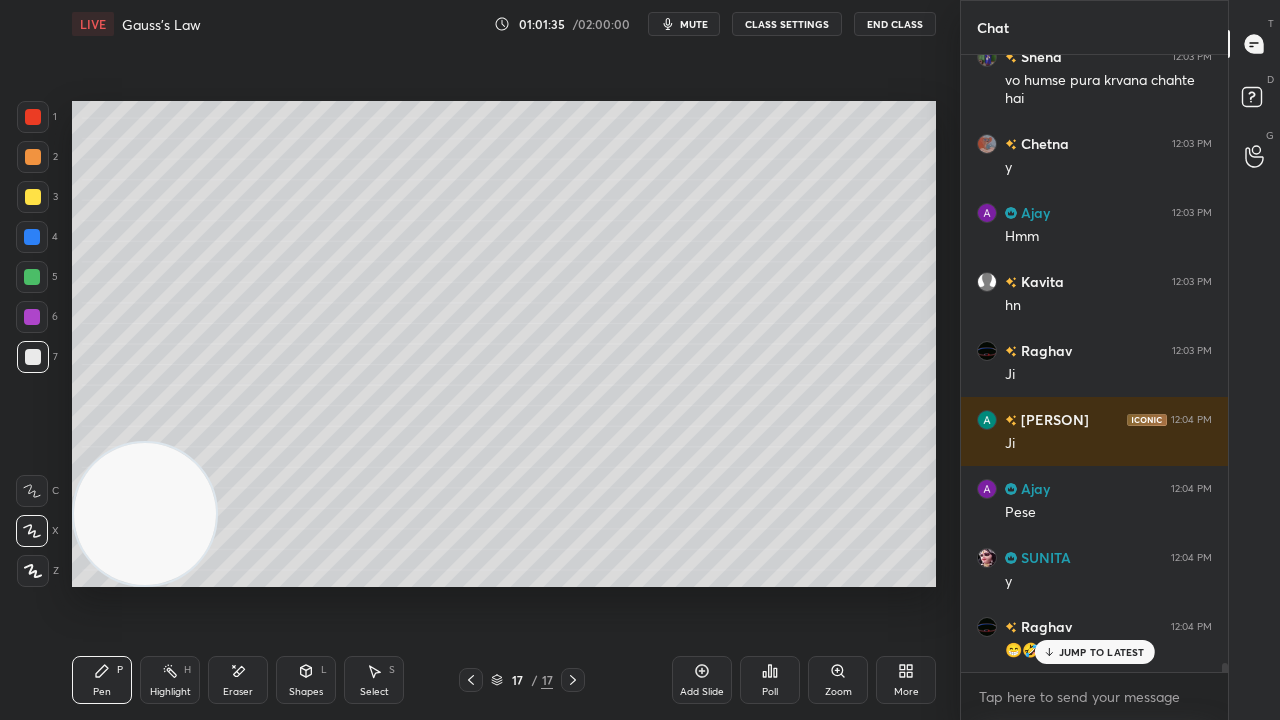 click on "mute" at bounding box center [694, 24] 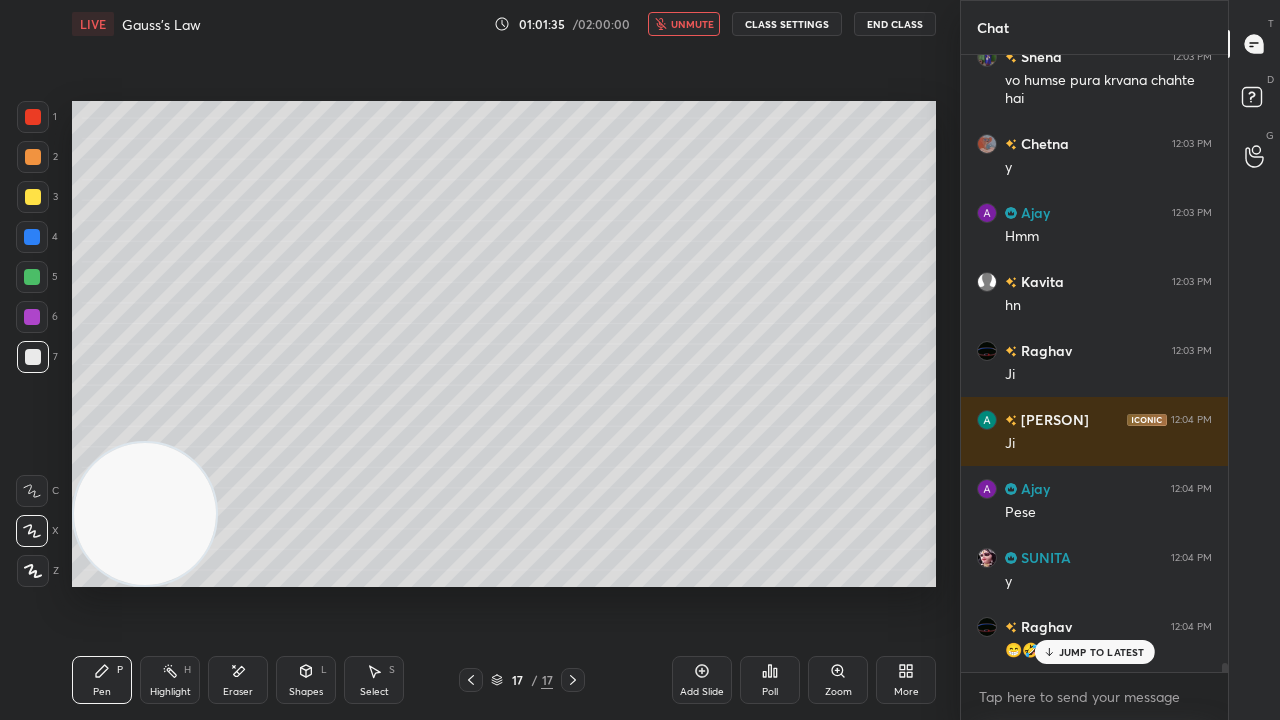 click on "unmute" at bounding box center (692, 24) 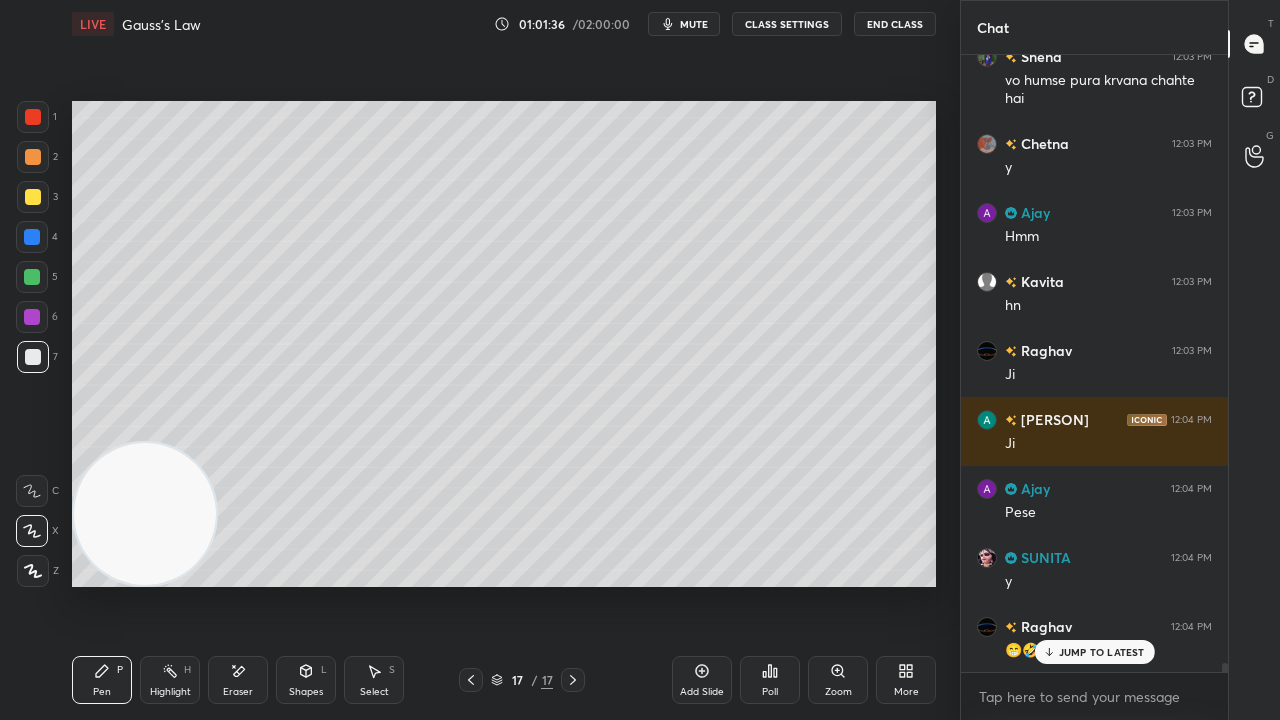 click at bounding box center [32, 277] 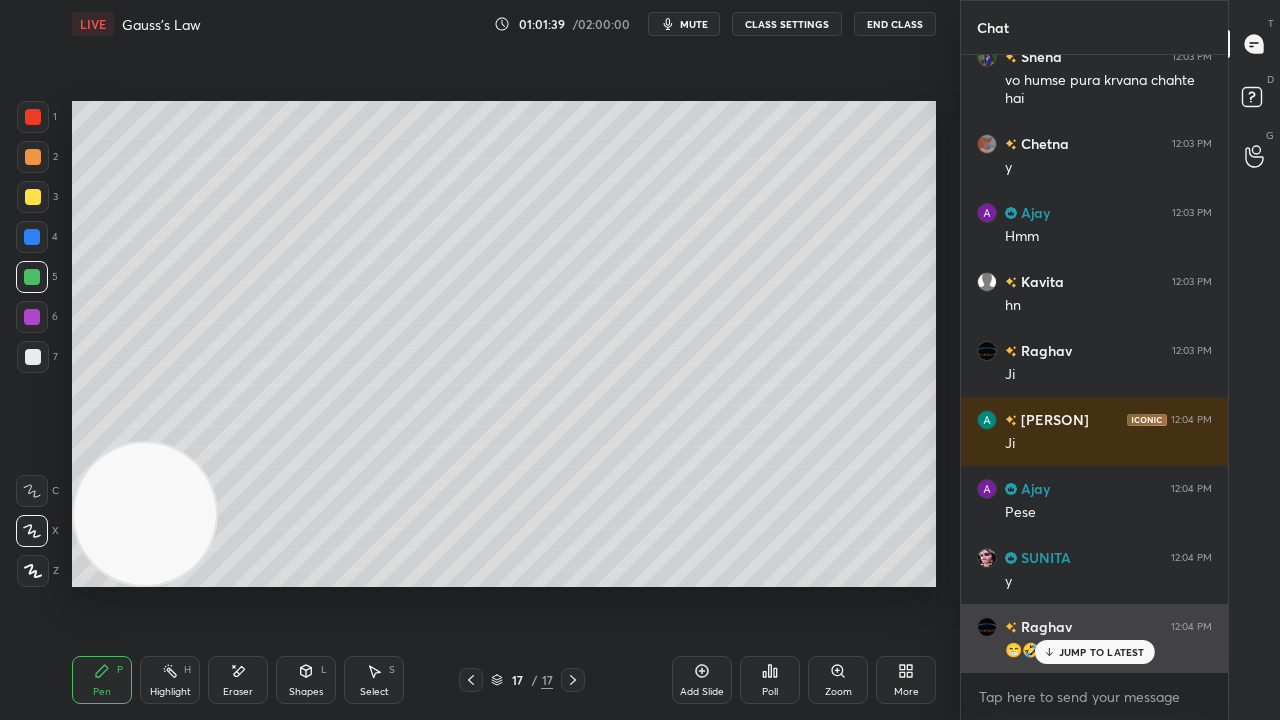 click on "JUMP TO LATEST" at bounding box center [1094, 652] 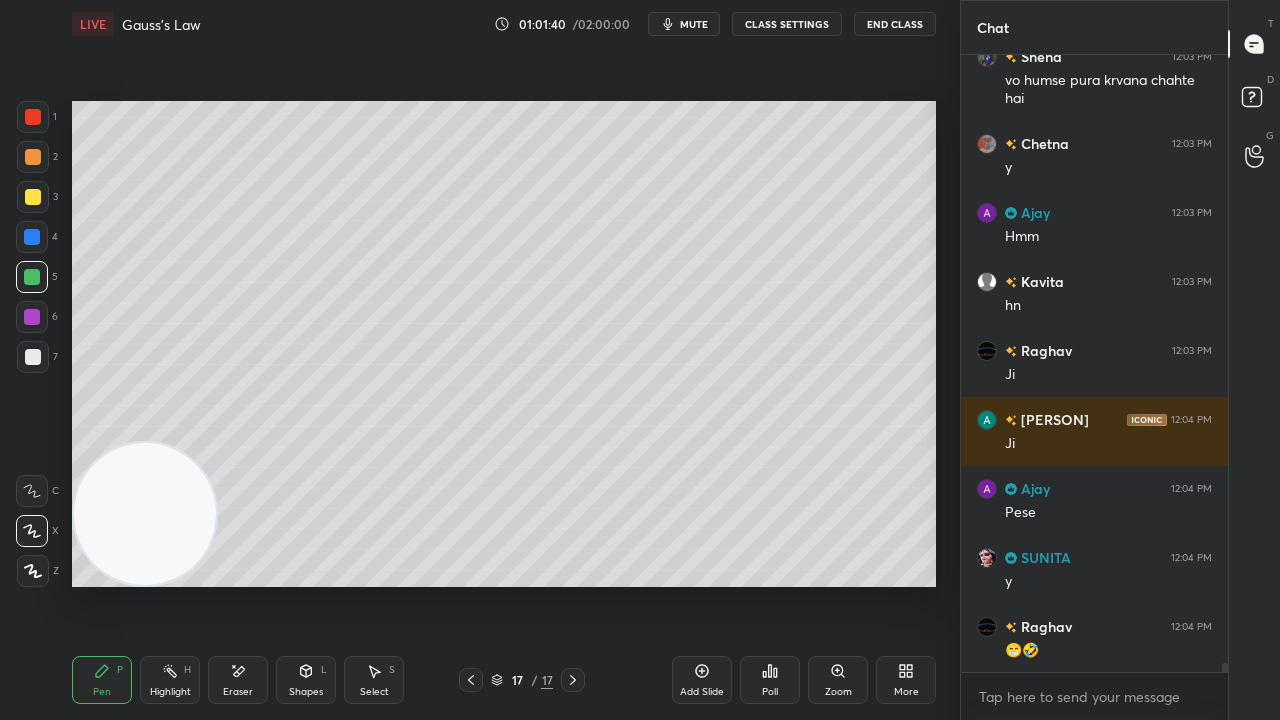 click on "mute" at bounding box center [694, 24] 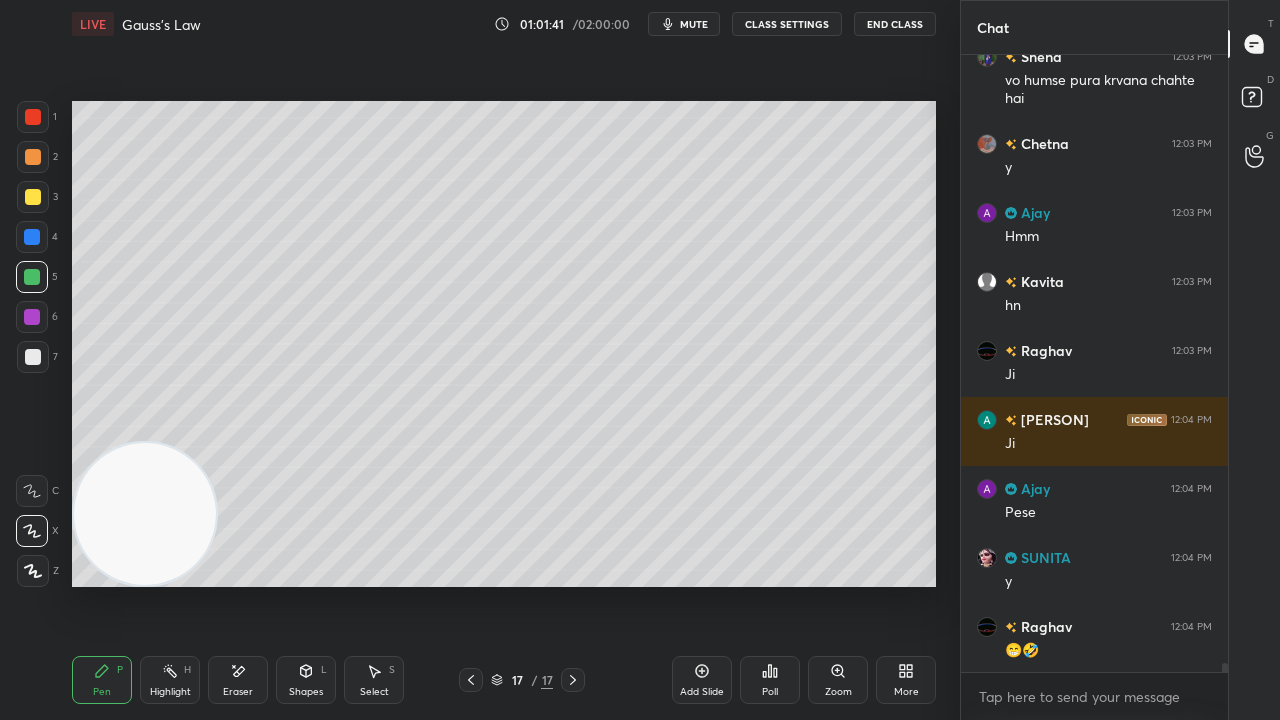 scroll, scrollTop: 40838, scrollLeft: 0, axis: vertical 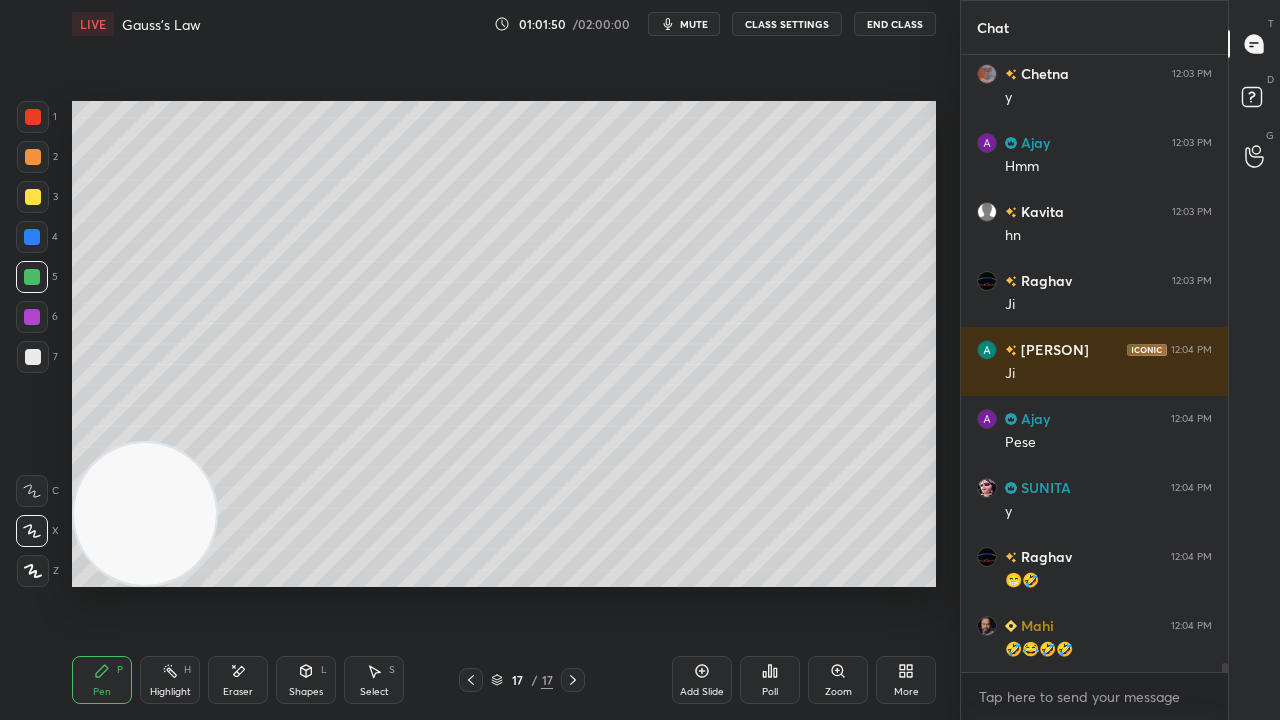 click on "mute" at bounding box center [694, 24] 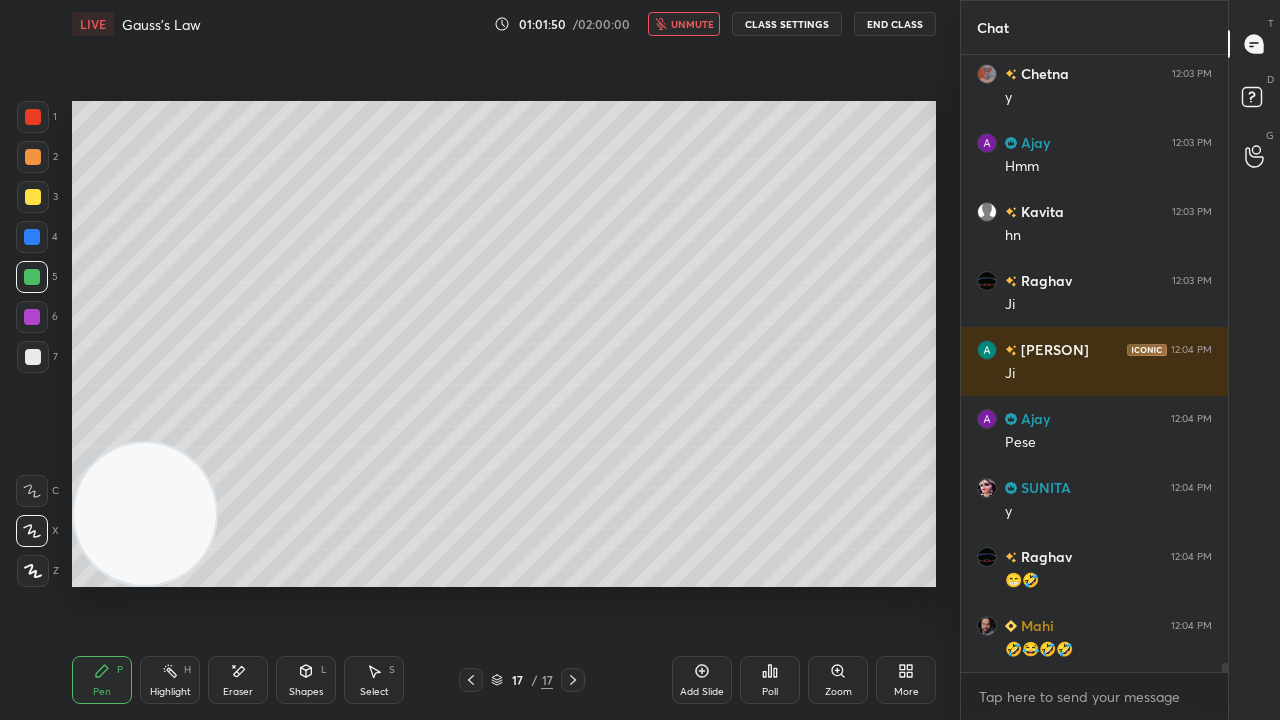 click on "unmute" at bounding box center [692, 24] 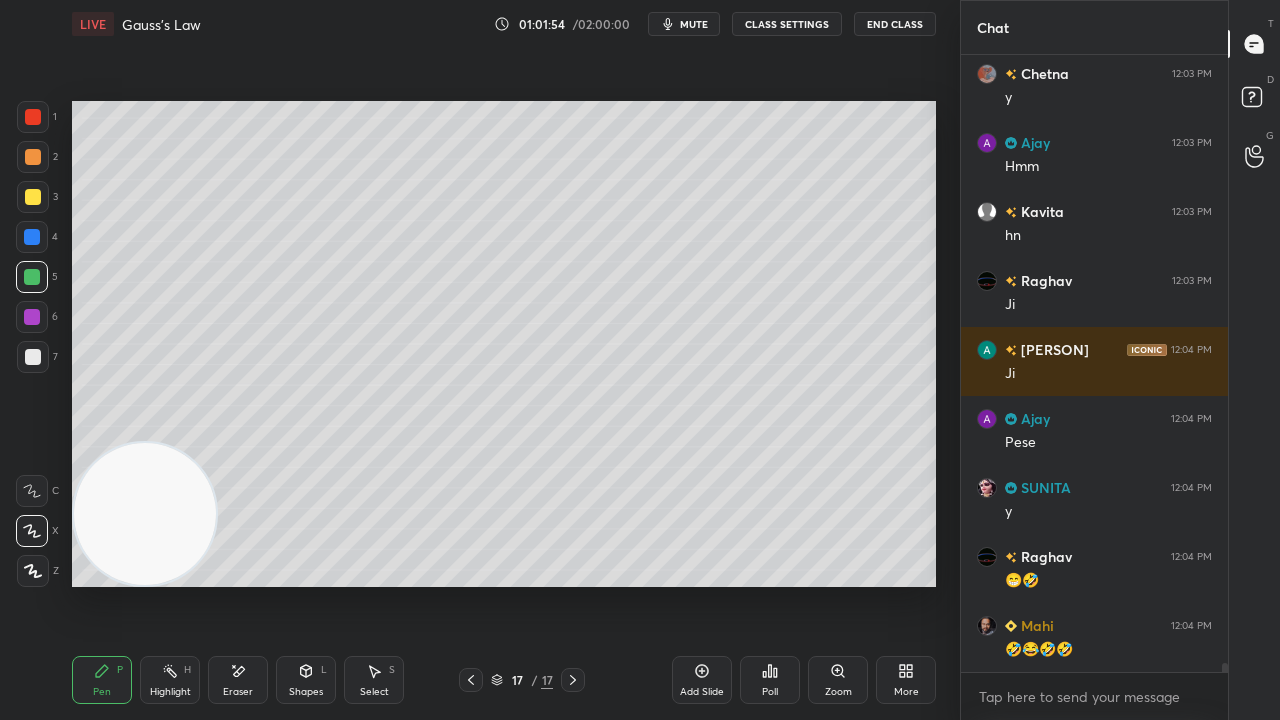 click on "Shapes" at bounding box center [306, 692] 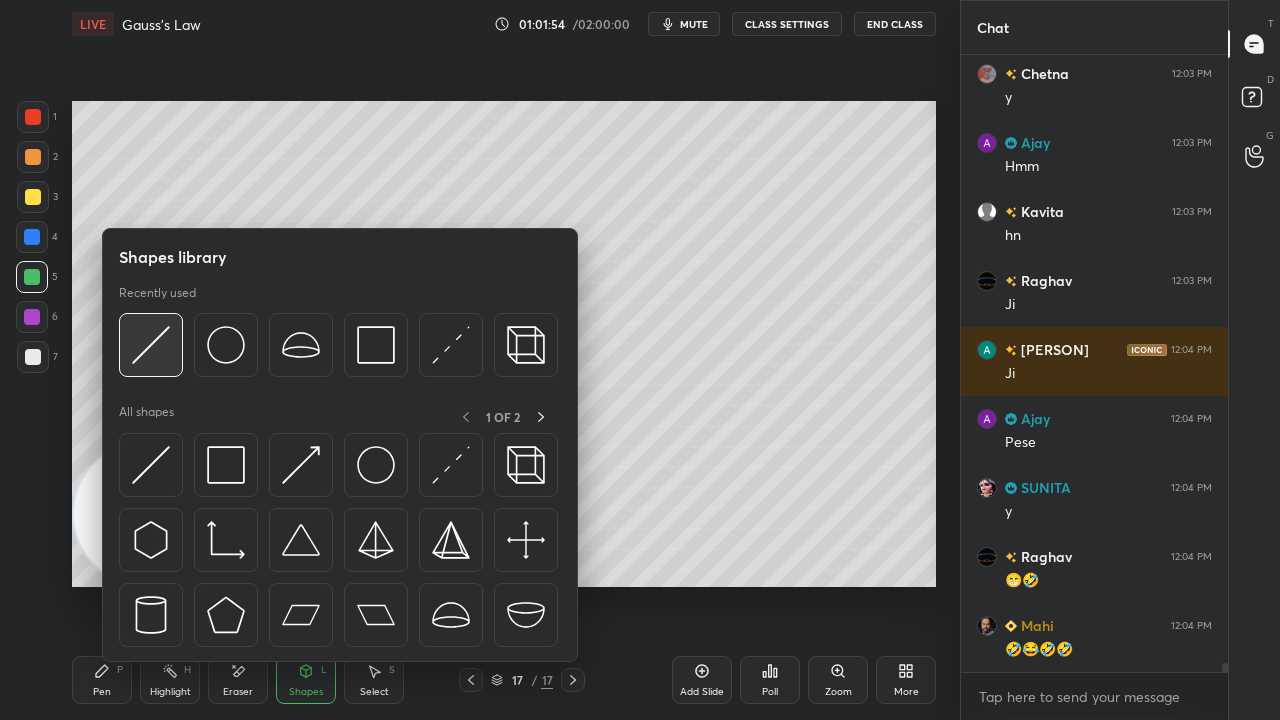 click at bounding box center [151, 345] 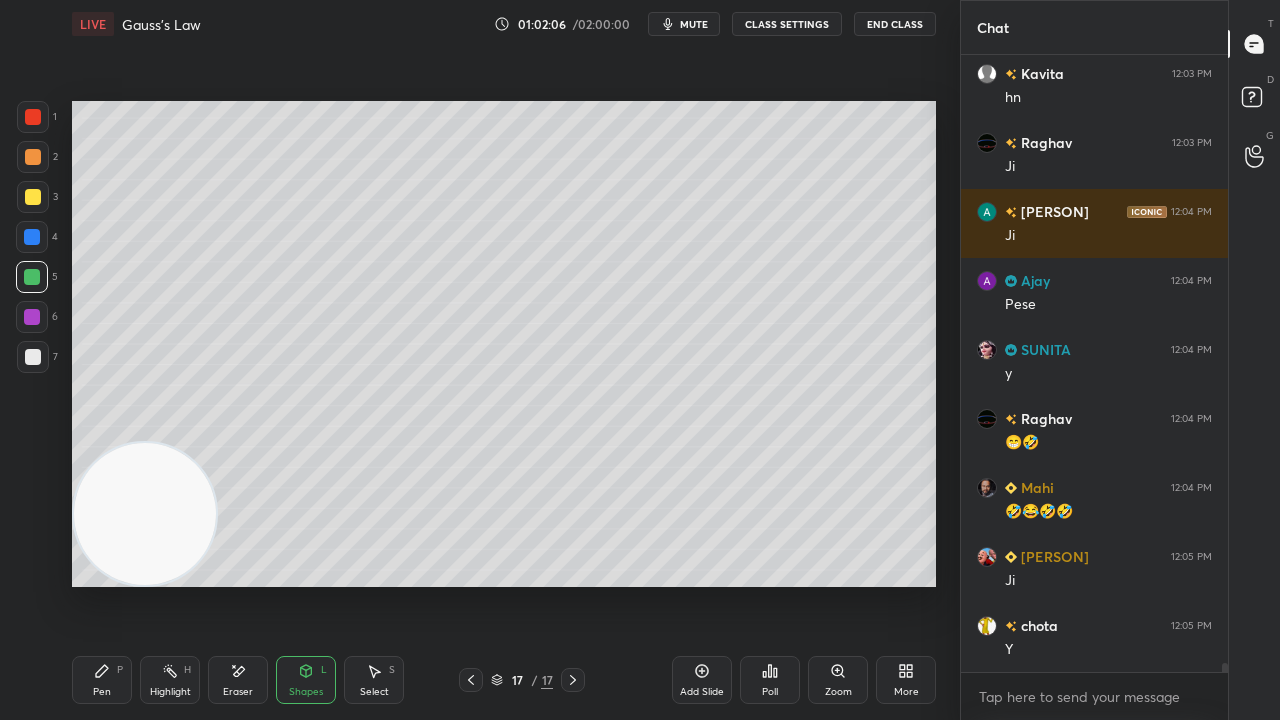 scroll, scrollTop: 41044, scrollLeft: 0, axis: vertical 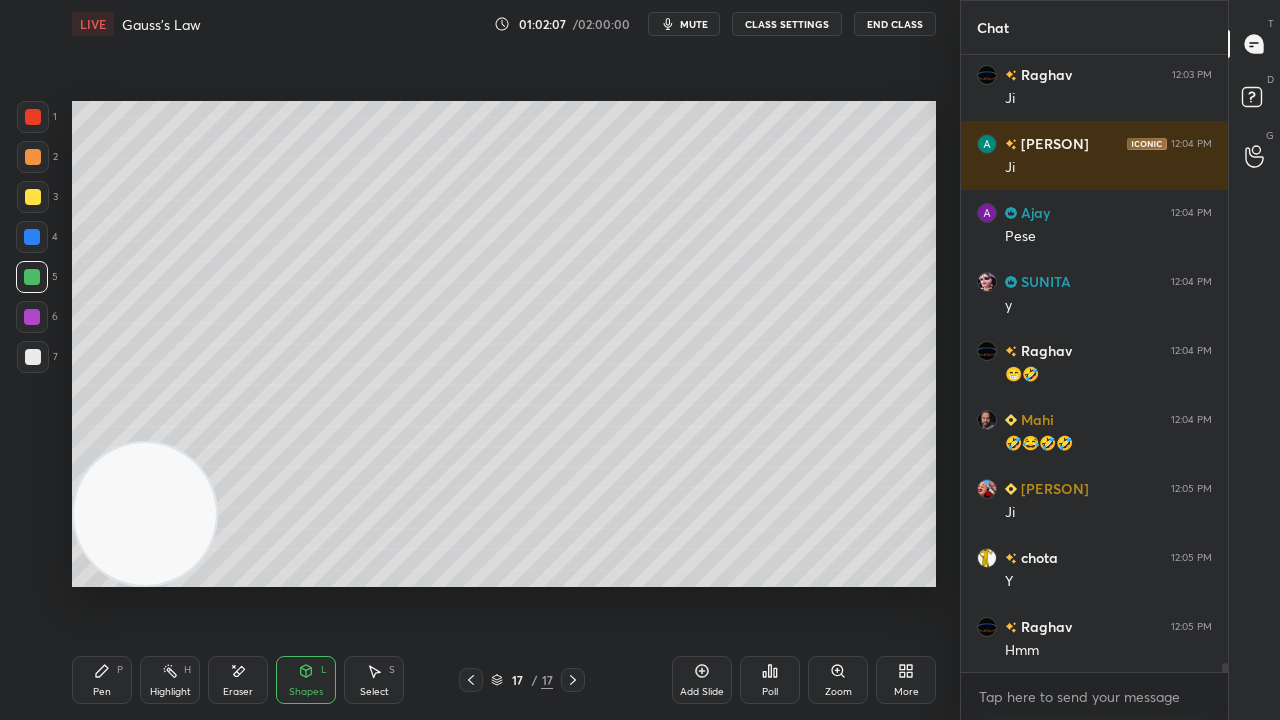 click on "Pen P" at bounding box center [102, 680] 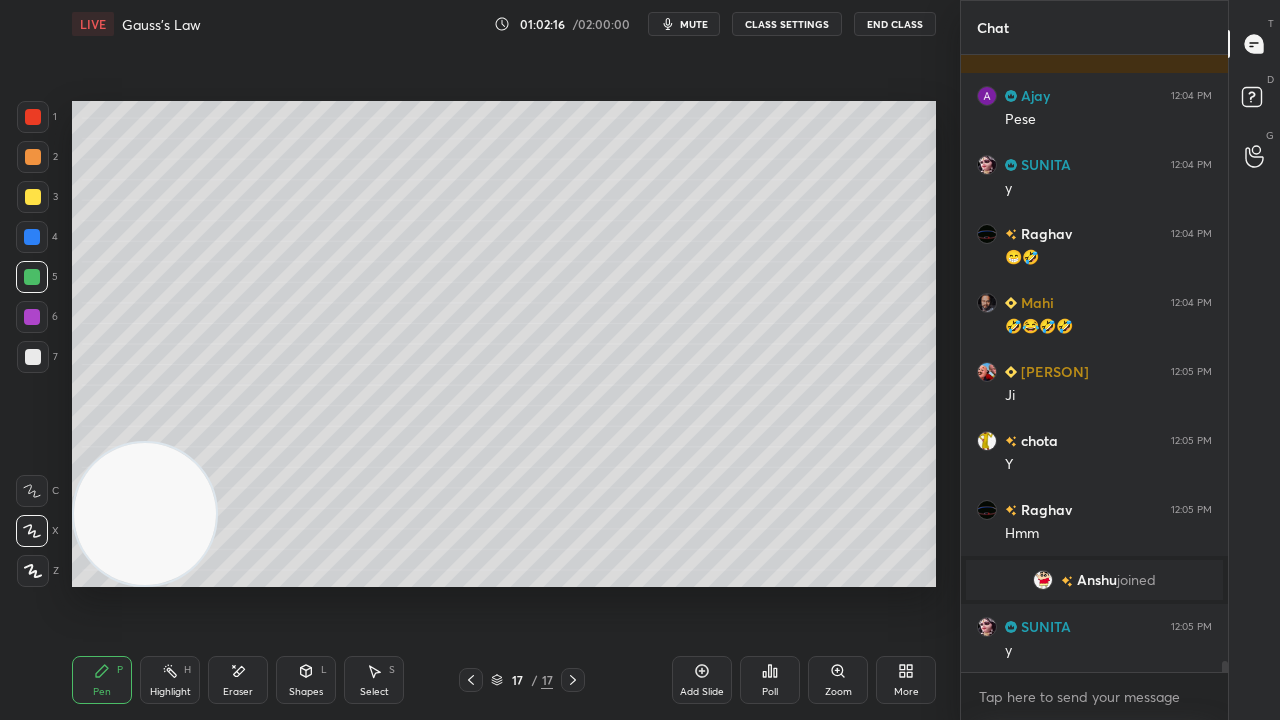 scroll, scrollTop: 33520, scrollLeft: 0, axis: vertical 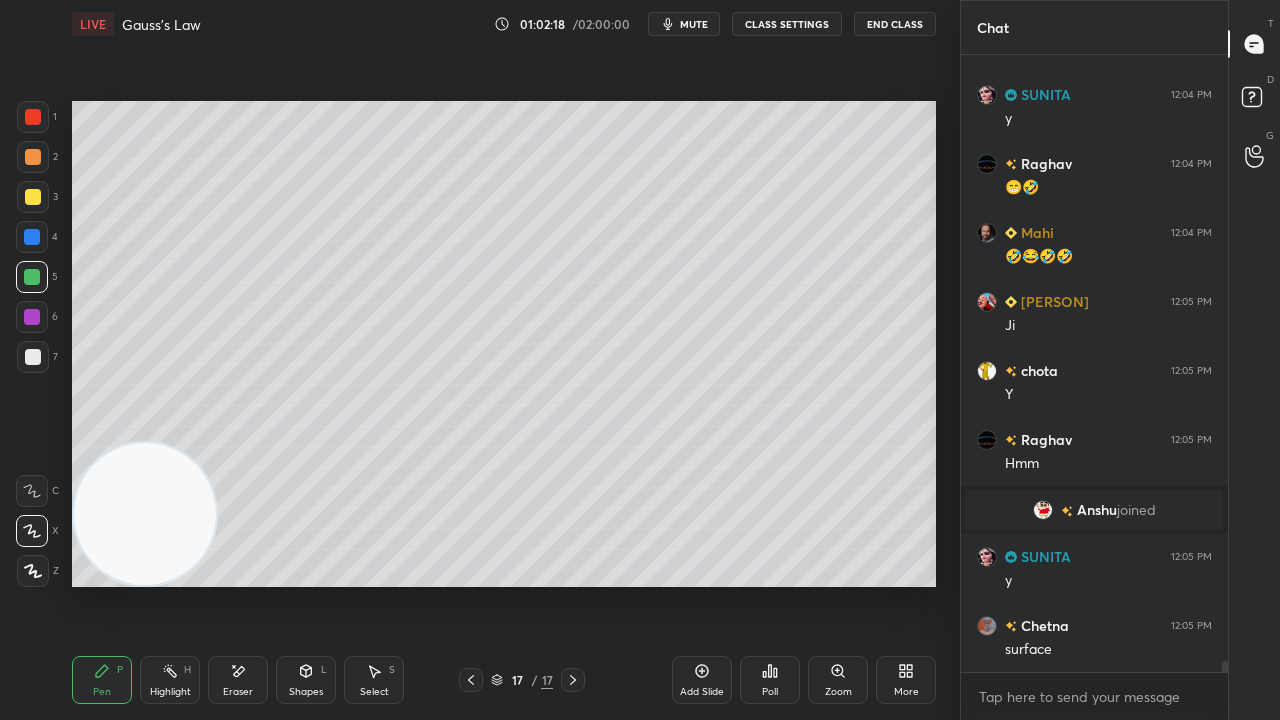 click 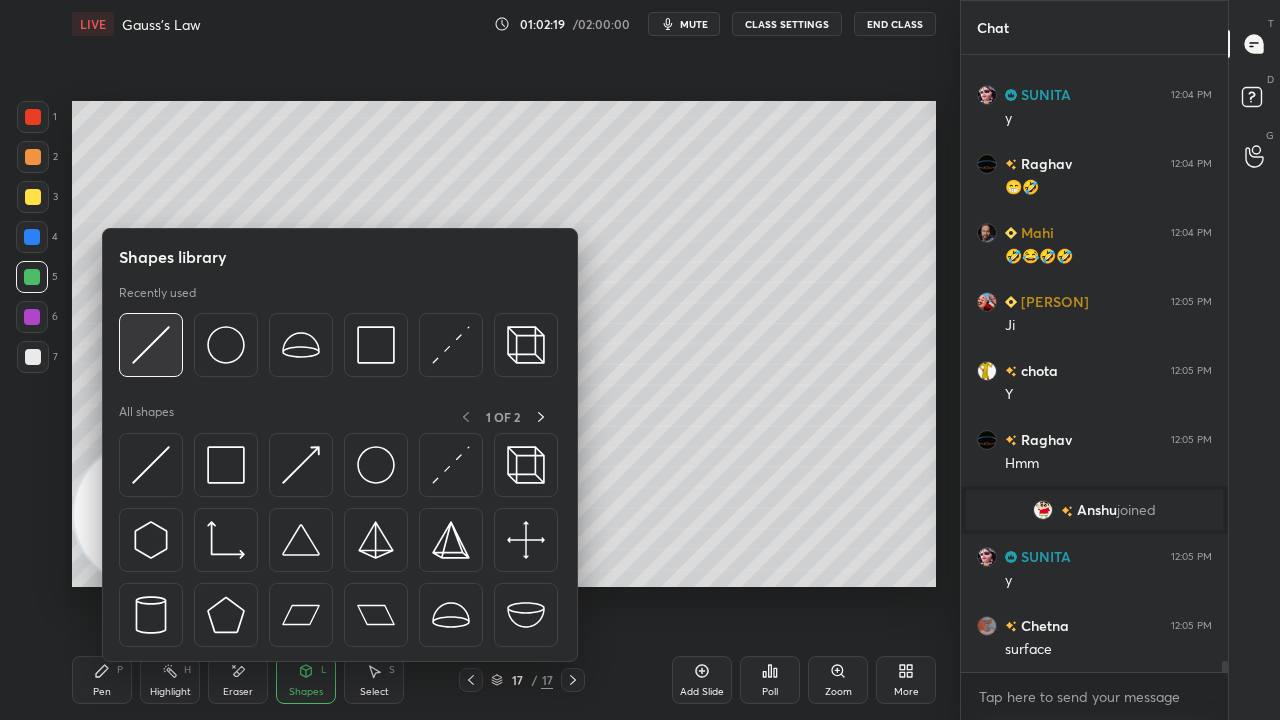 click at bounding box center [151, 345] 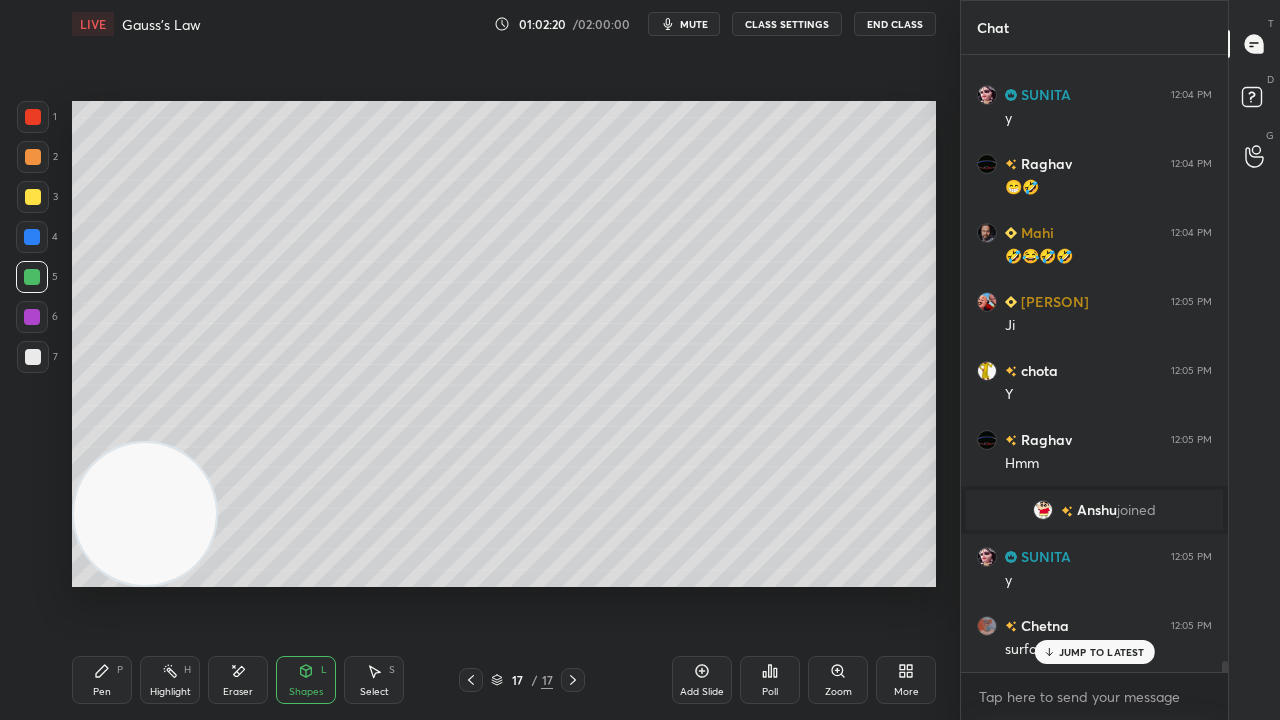 scroll, scrollTop: 33588, scrollLeft: 0, axis: vertical 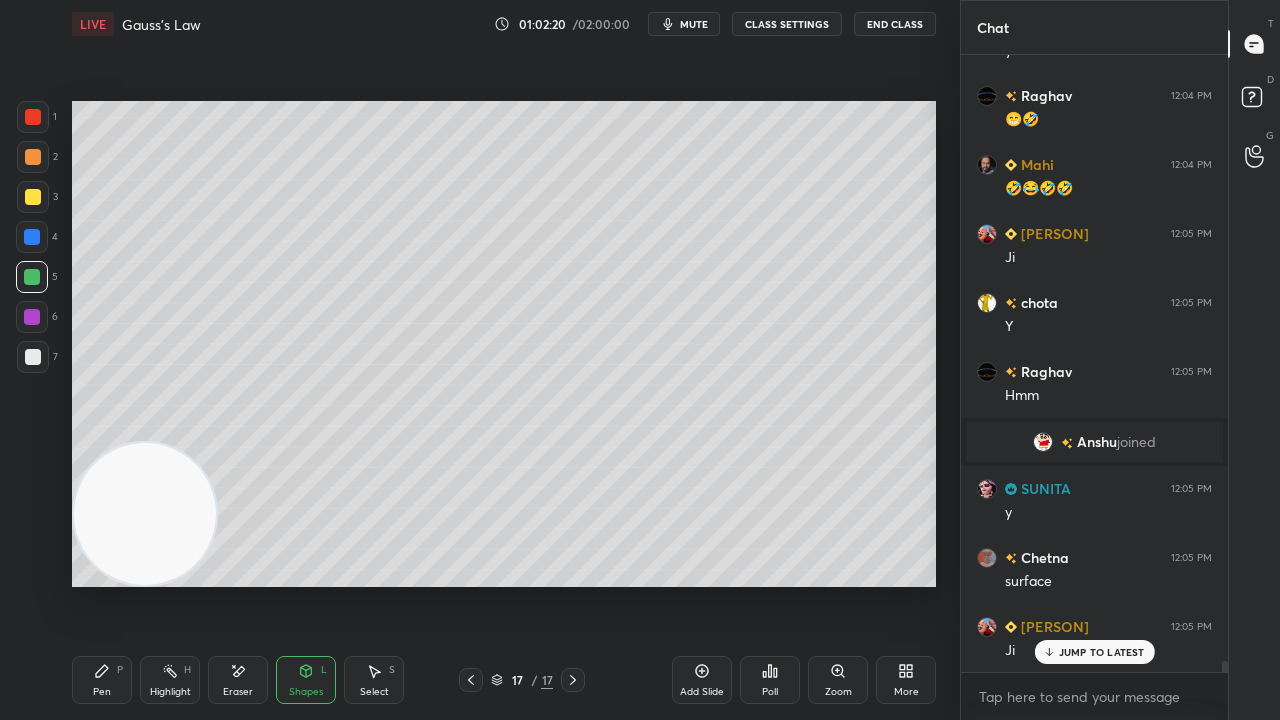click at bounding box center [33, 357] 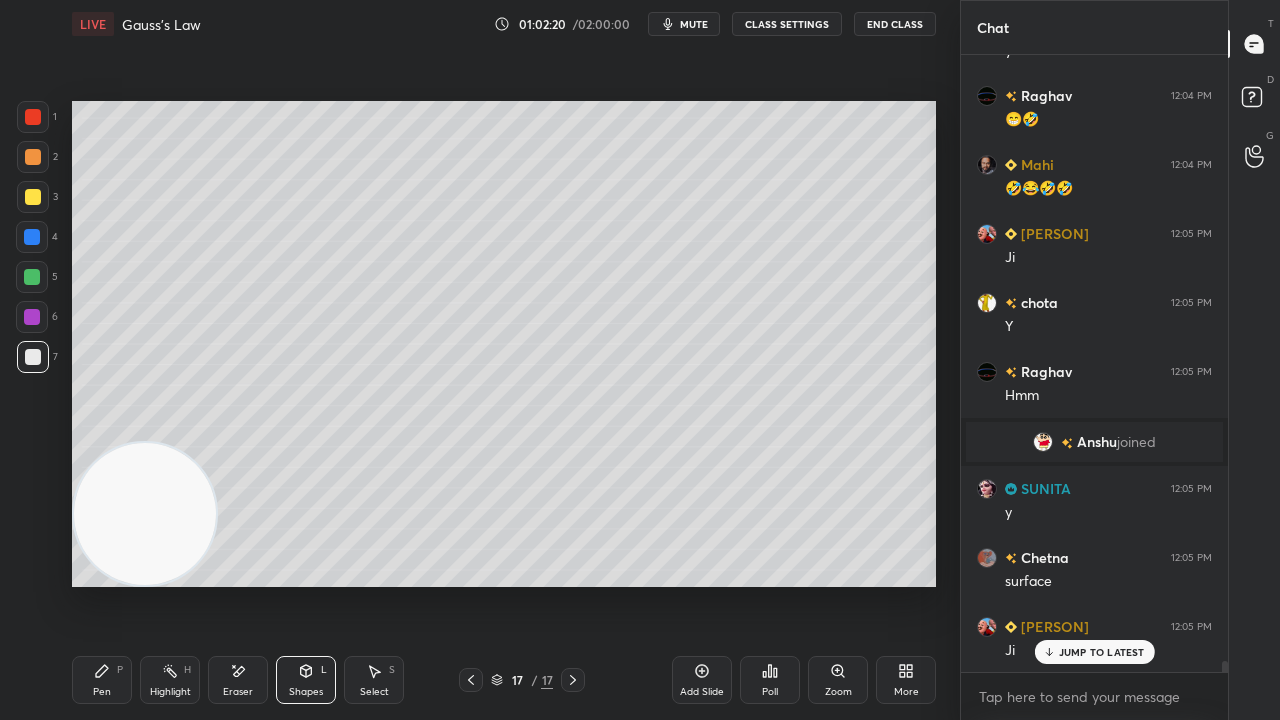 drag, startPoint x: 38, startPoint y: 198, endPoint x: 57, endPoint y: 209, distance: 21.954498 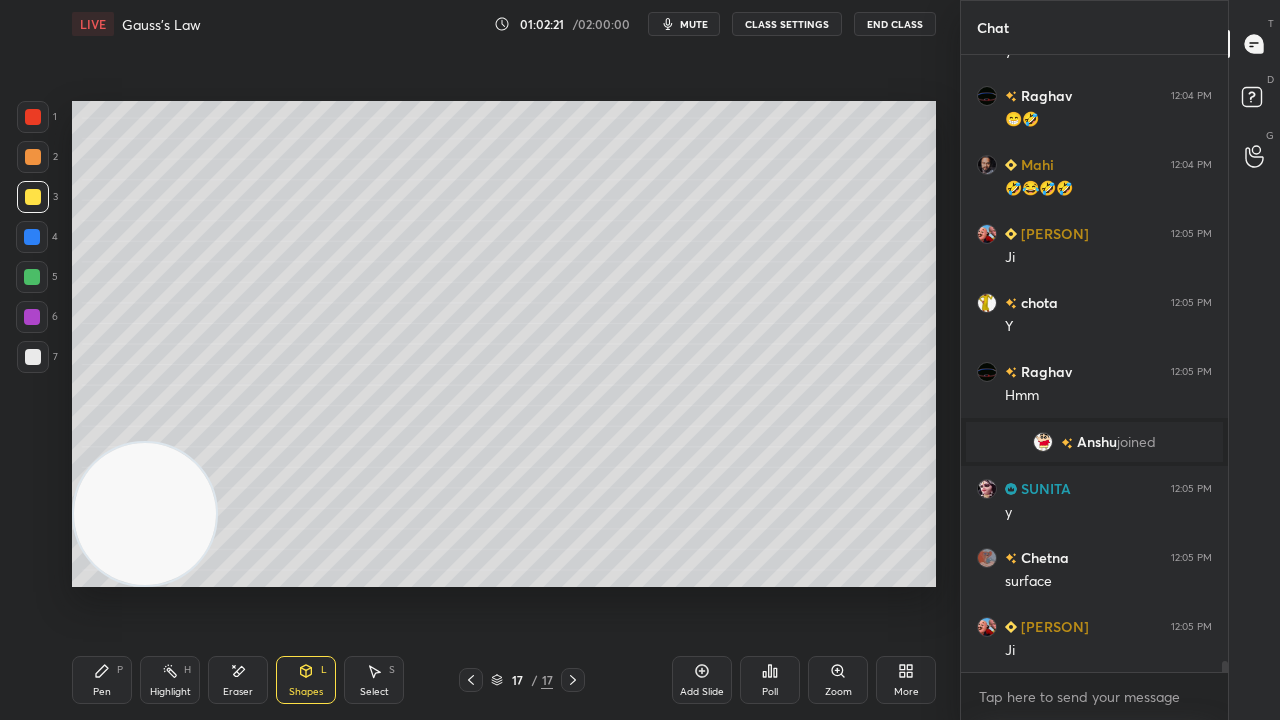 scroll, scrollTop: 33658, scrollLeft: 0, axis: vertical 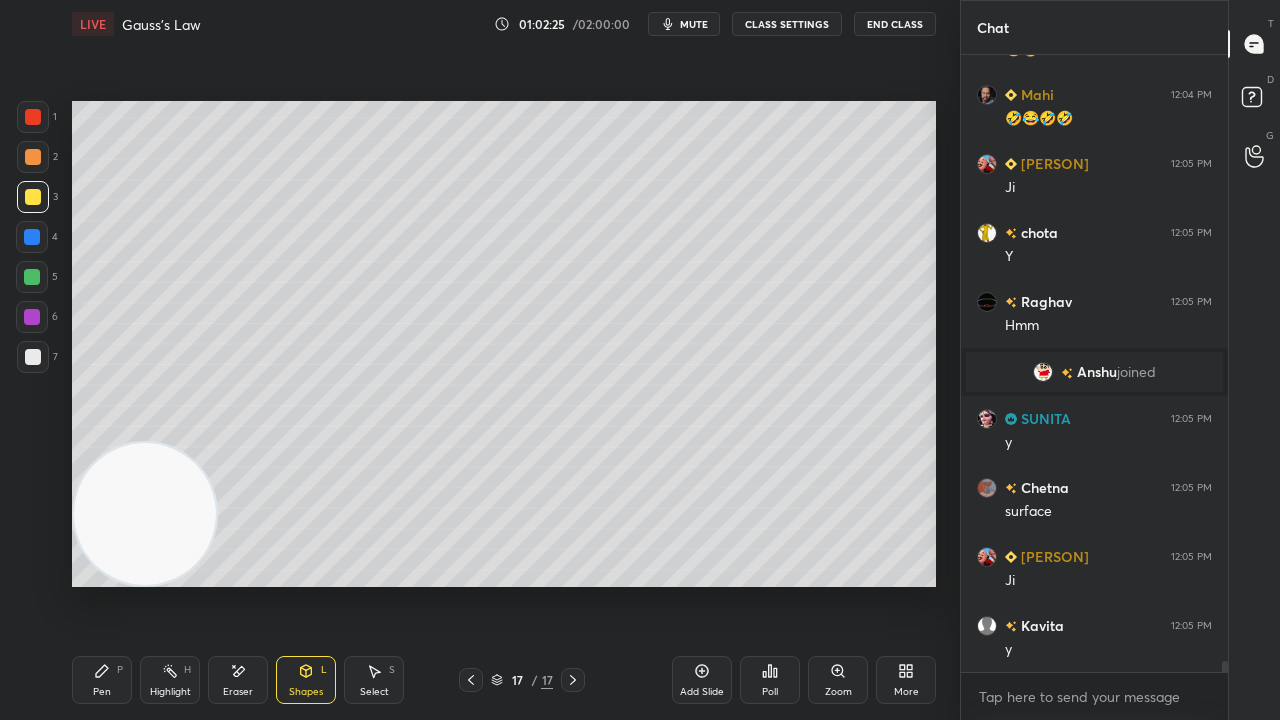 click on "Pen P" at bounding box center (102, 680) 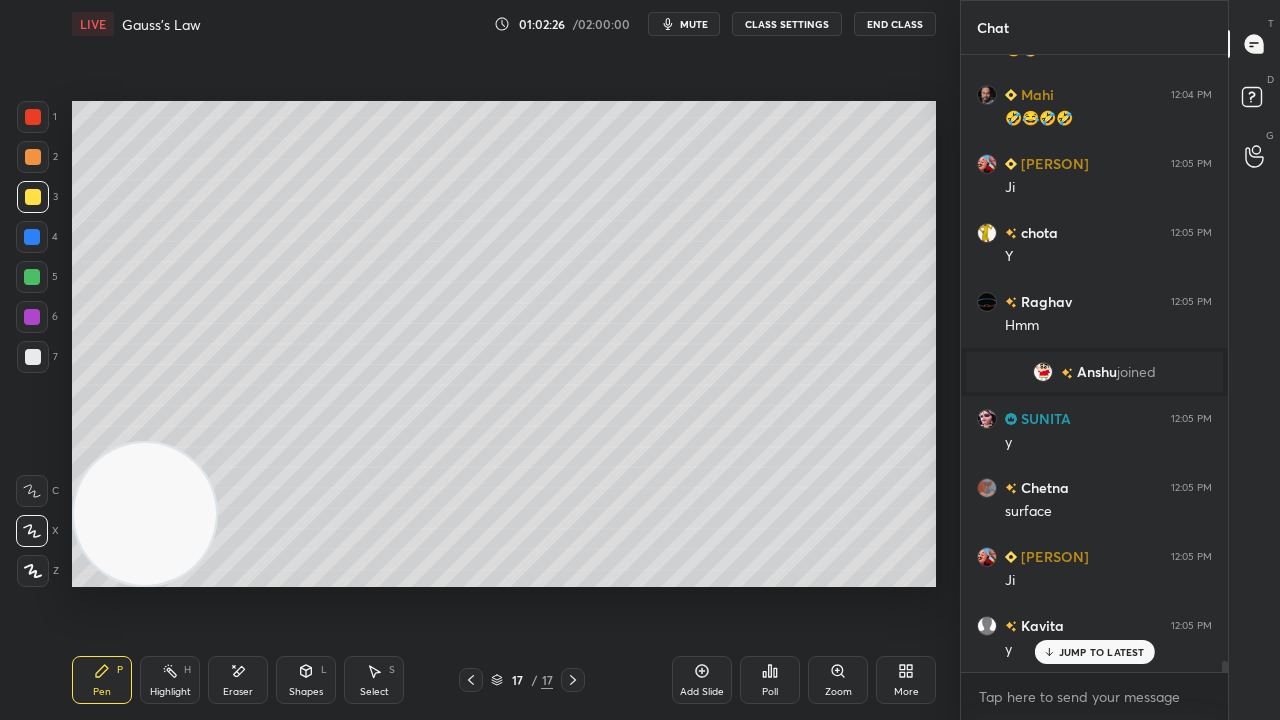 scroll, scrollTop: 33726, scrollLeft: 0, axis: vertical 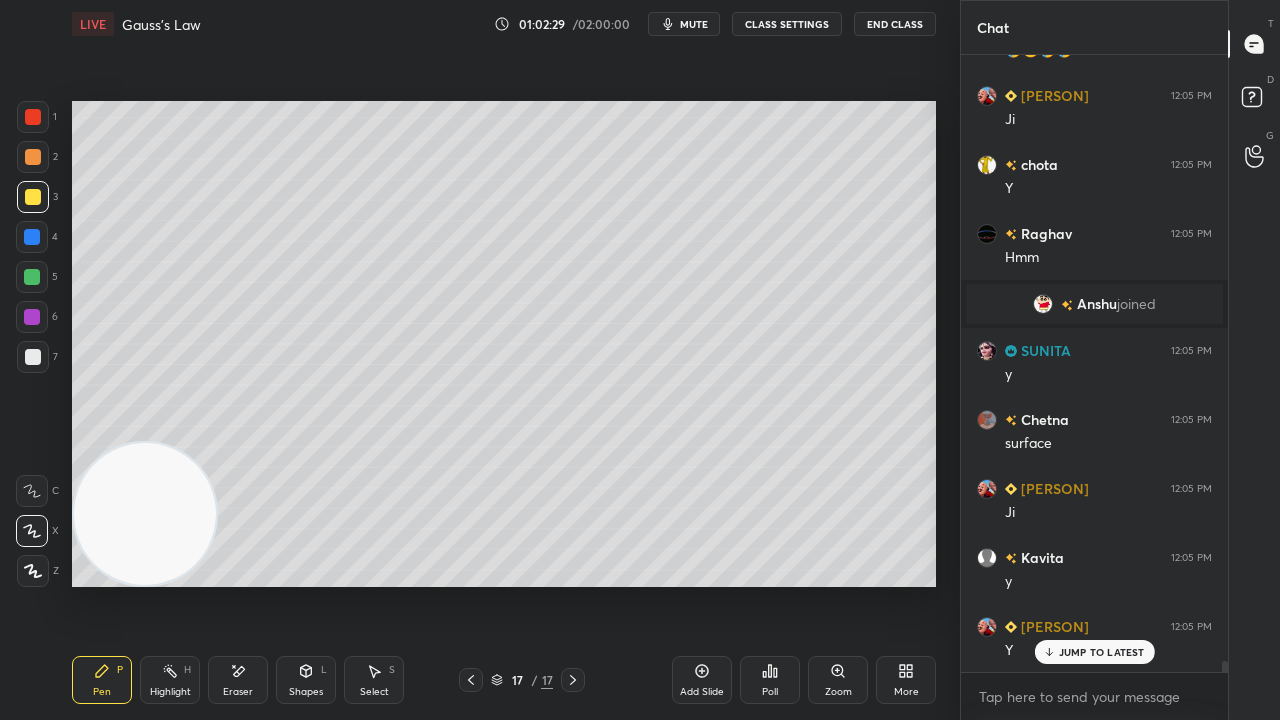 click on "mute" at bounding box center (694, 24) 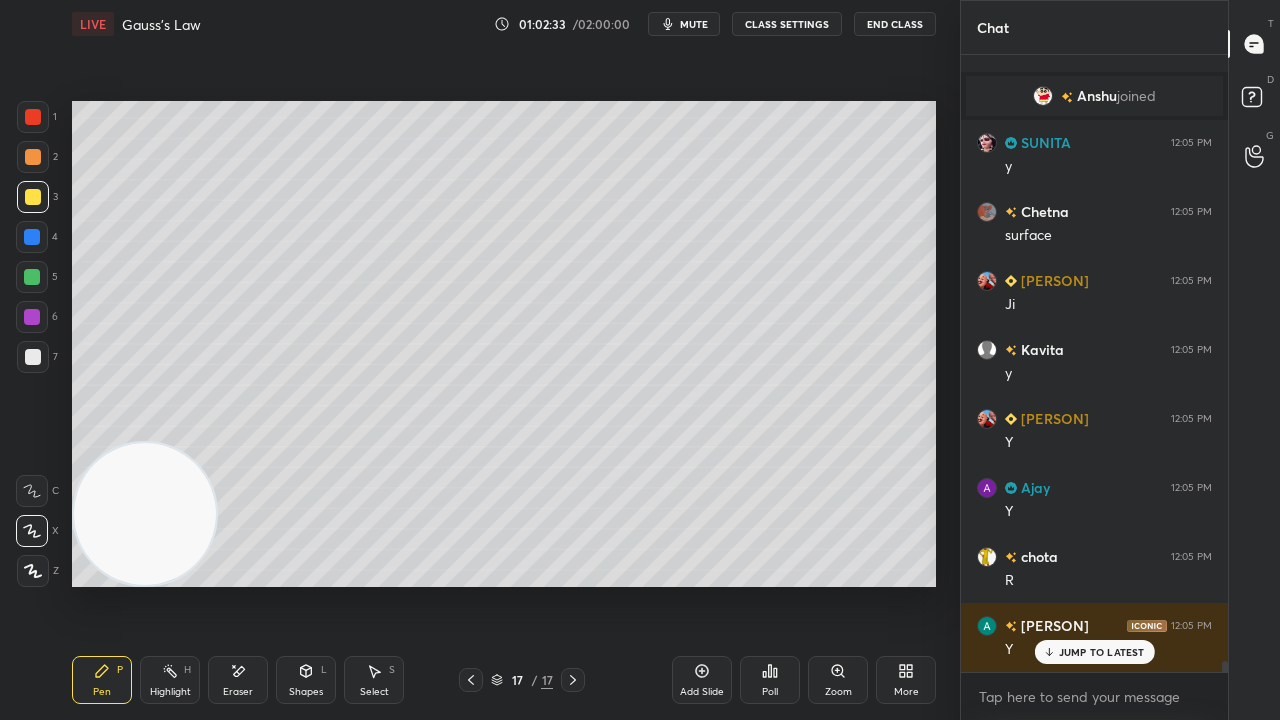 scroll, scrollTop: 34002, scrollLeft: 0, axis: vertical 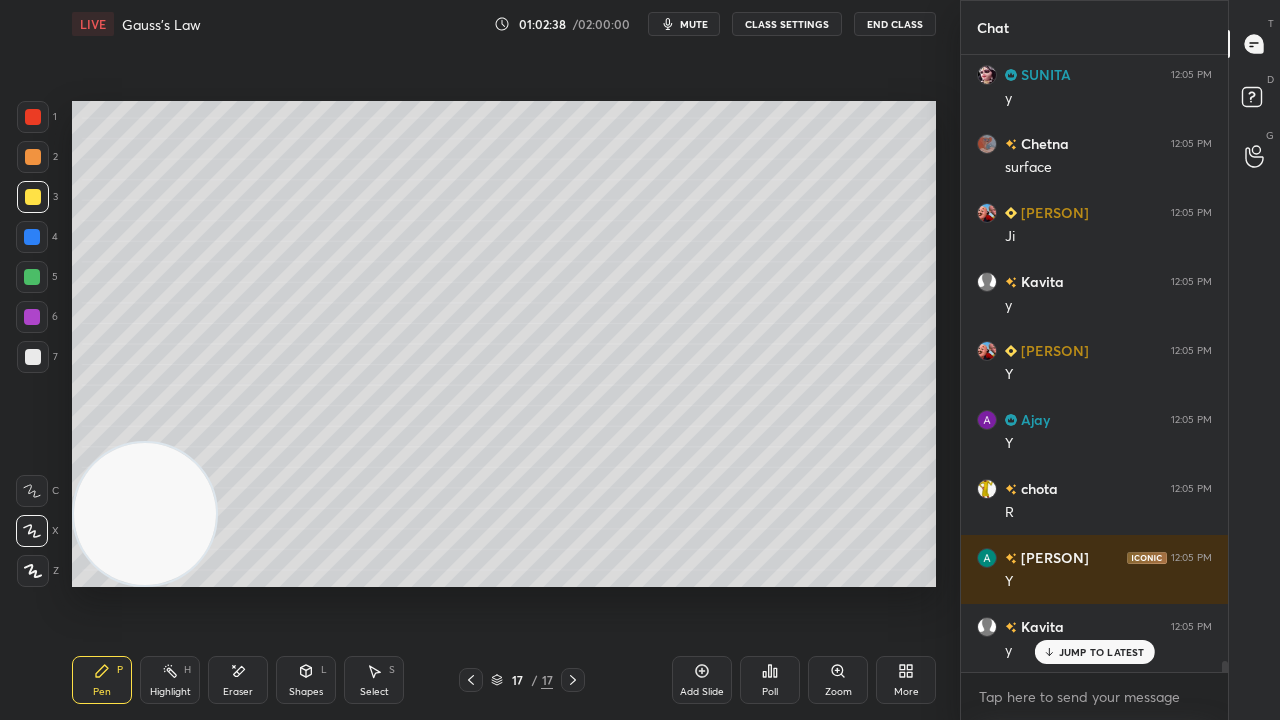 click at bounding box center [33, 117] 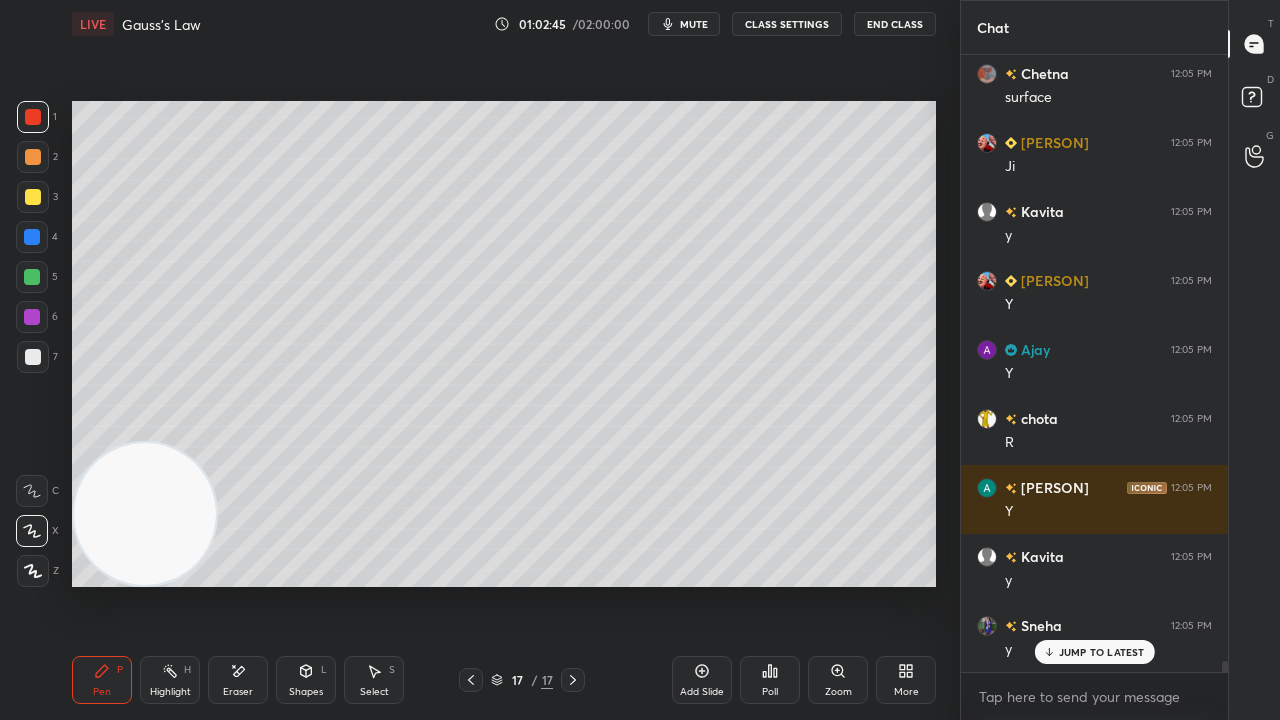scroll, scrollTop: 34140, scrollLeft: 0, axis: vertical 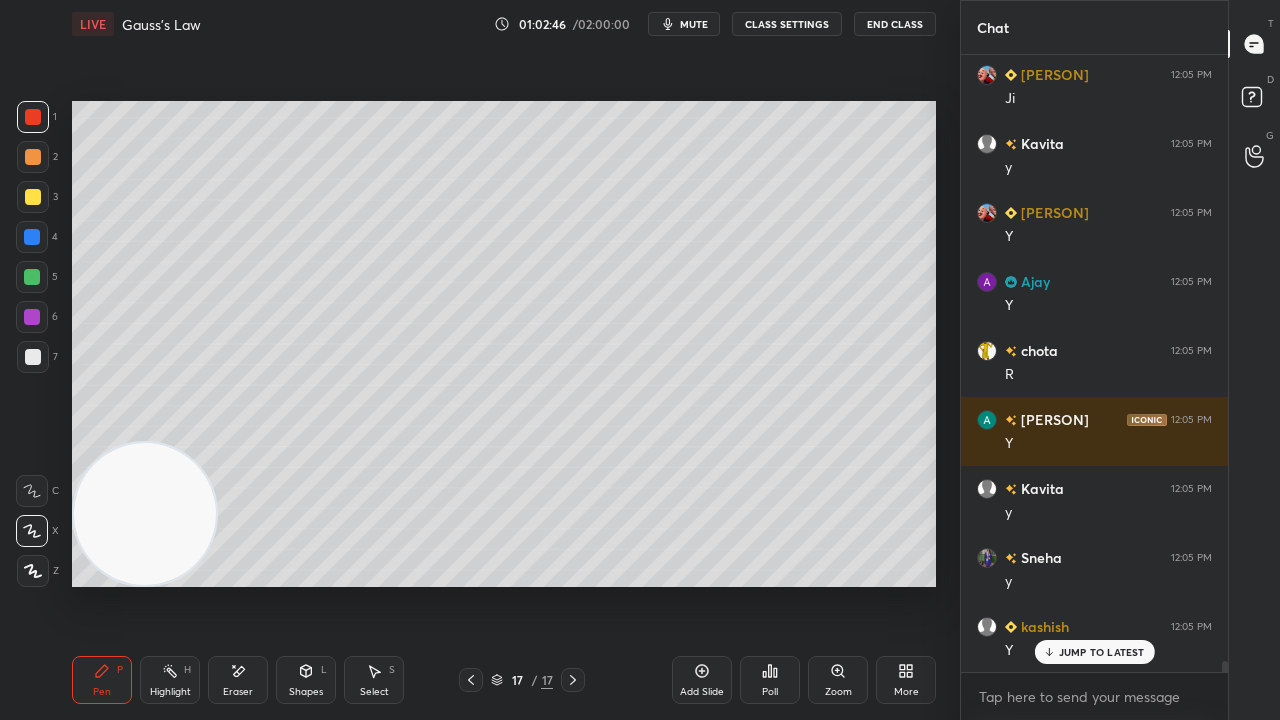 click on "JUMP TO LATEST" at bounding box center [1102, 652] 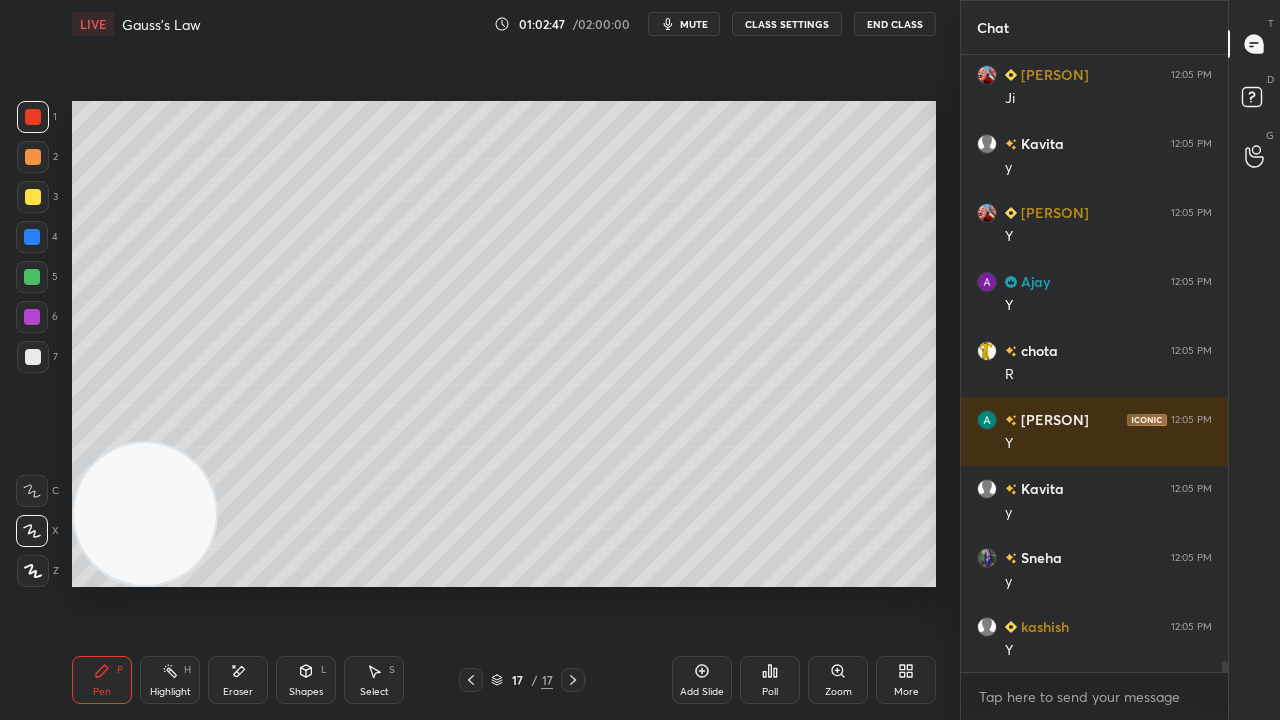 click on "mute" at bounding box center [694, 24] 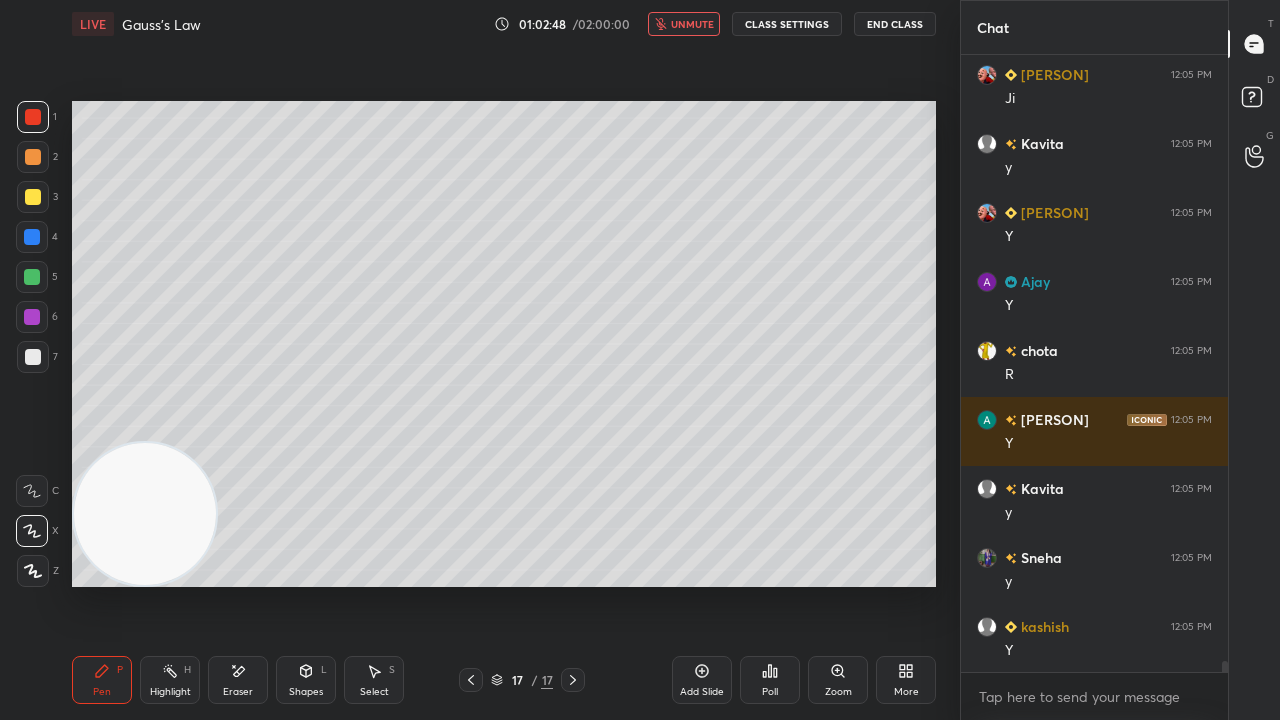 click on "unmute" at bounding box center [692, 24] 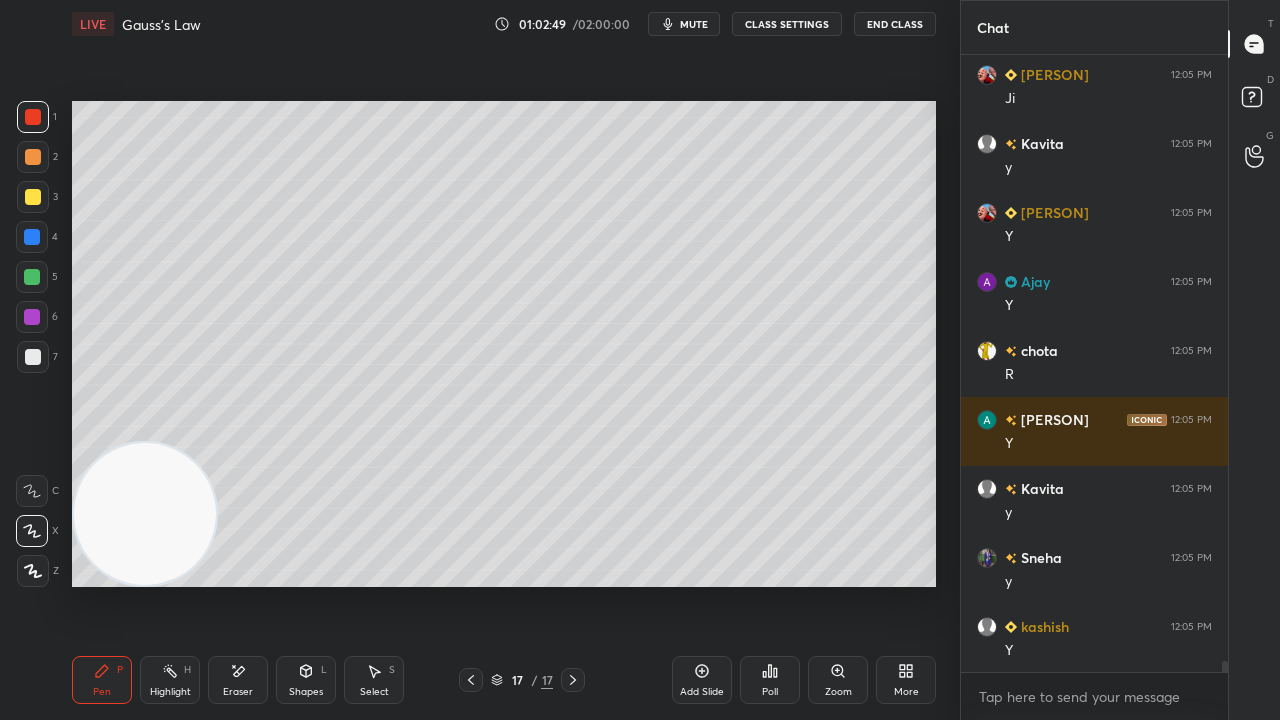scroll, scrollTop: 34210, scrollLeft: 0, axis: vertical 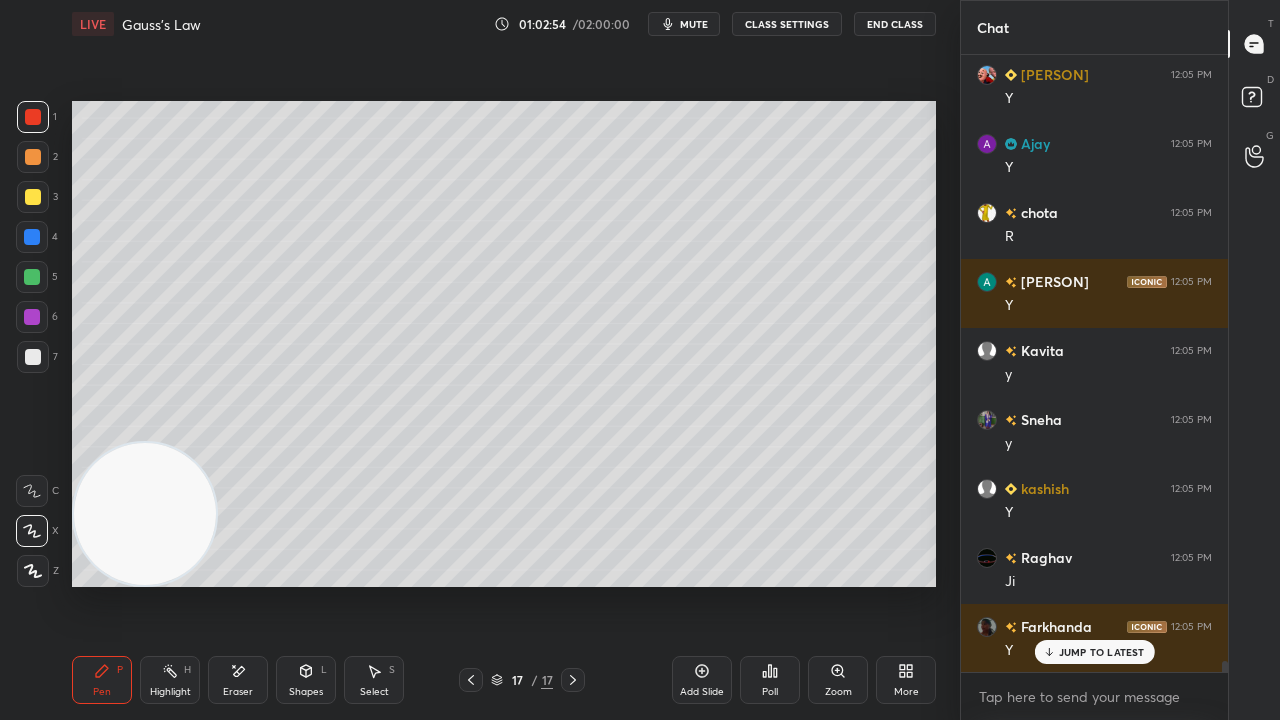 click on "mute" at bounding box center (694, 24) 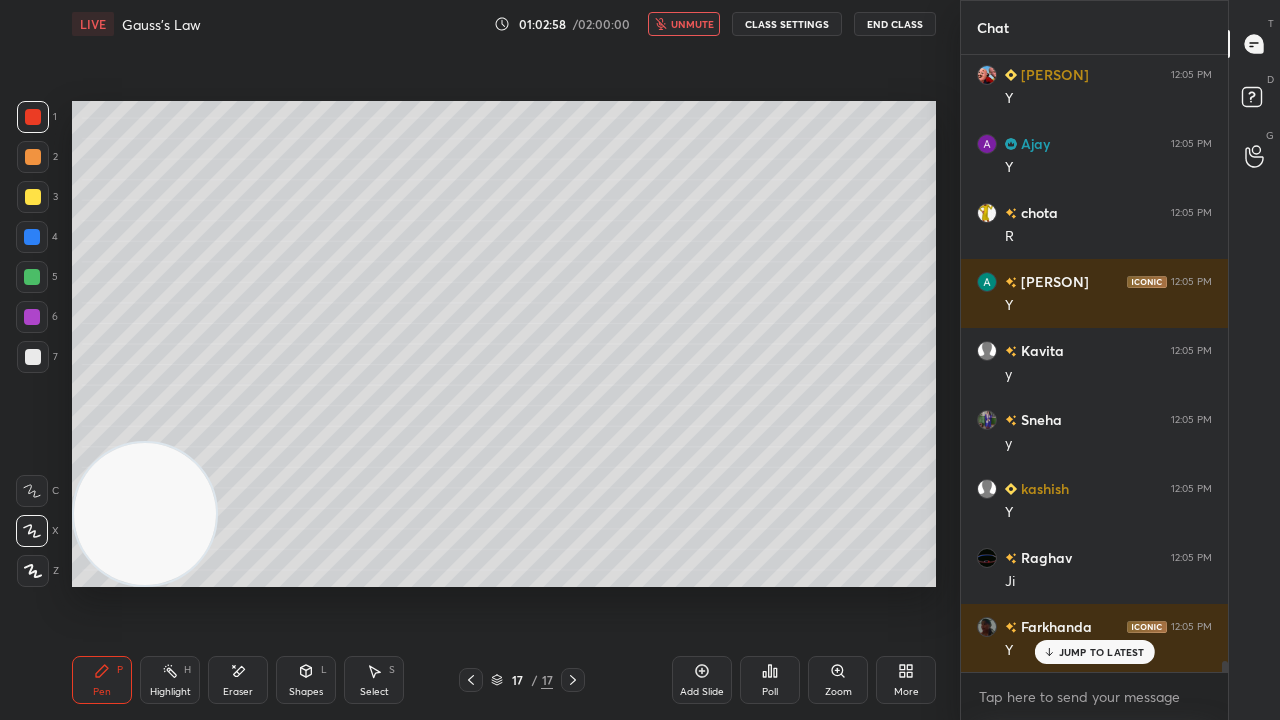 click on "unmute" at bounding box center (692, 24) 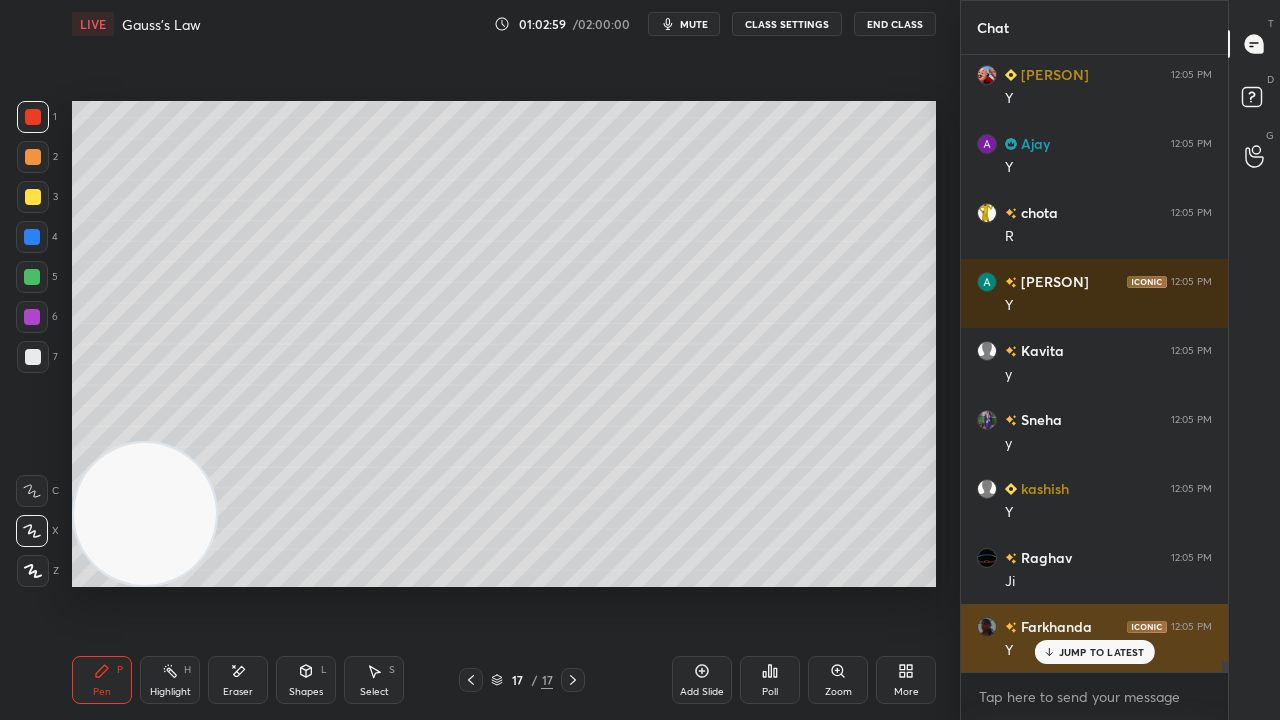 click on "JUMP TO LATEST" at bounding box center [1102, 652] 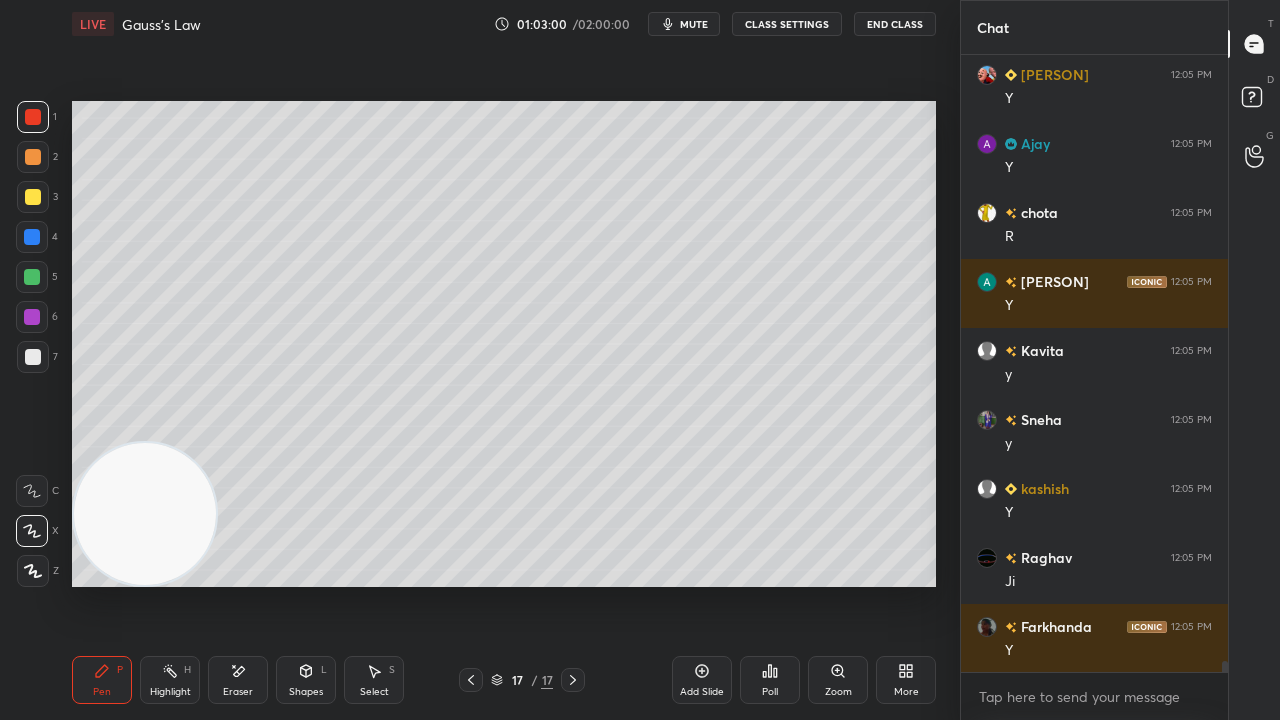 click on "mute" at bounding box center [694, 24] 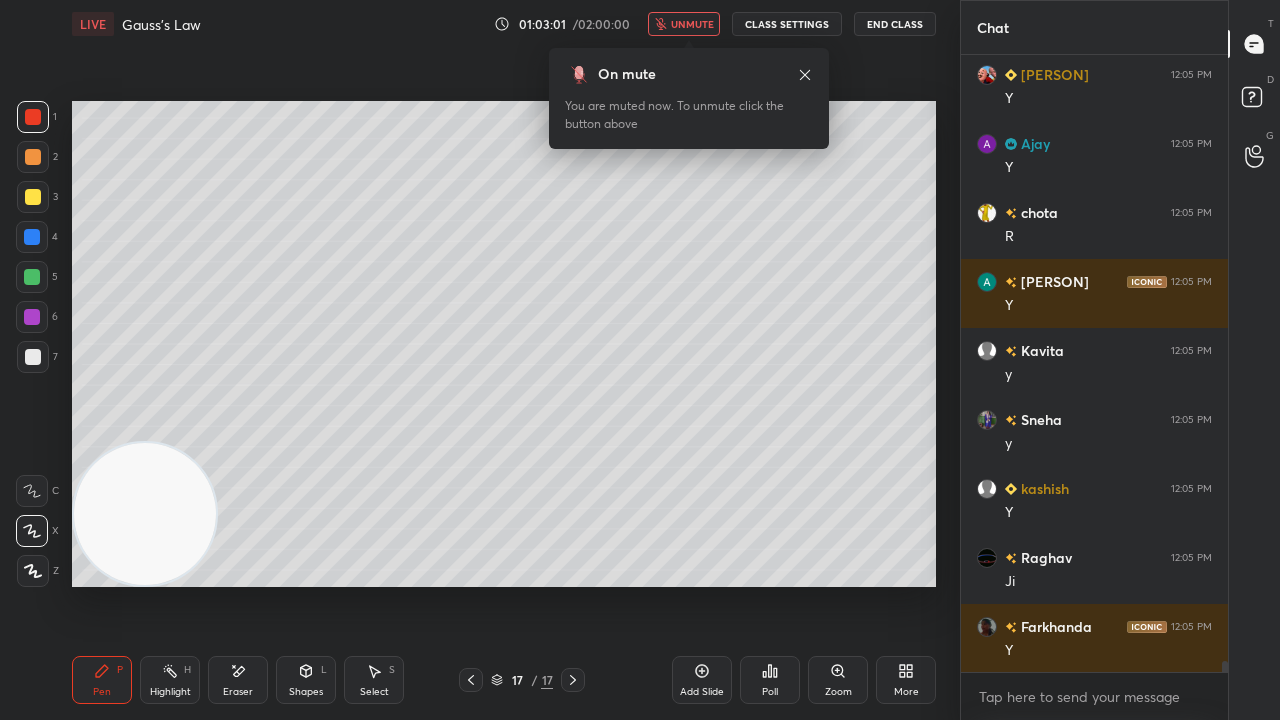 click on "unmute" at bounding box center [692, 24] 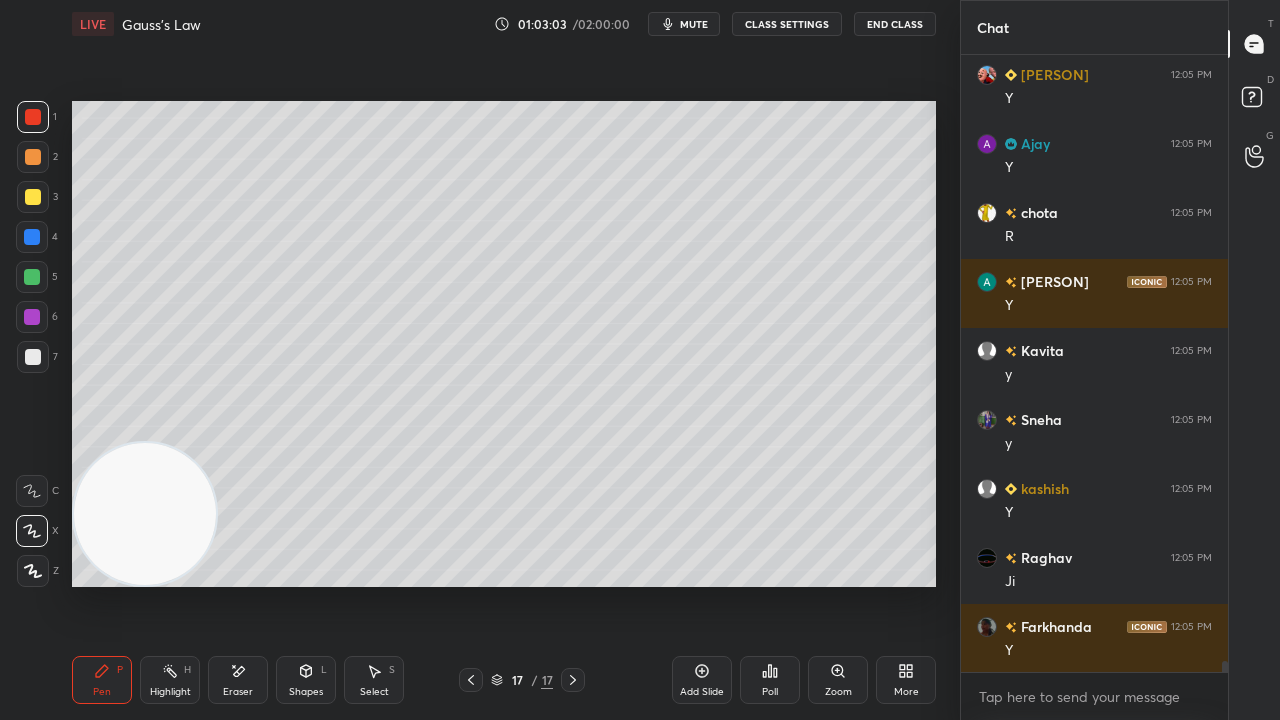 click at bounding box center [33, 357] 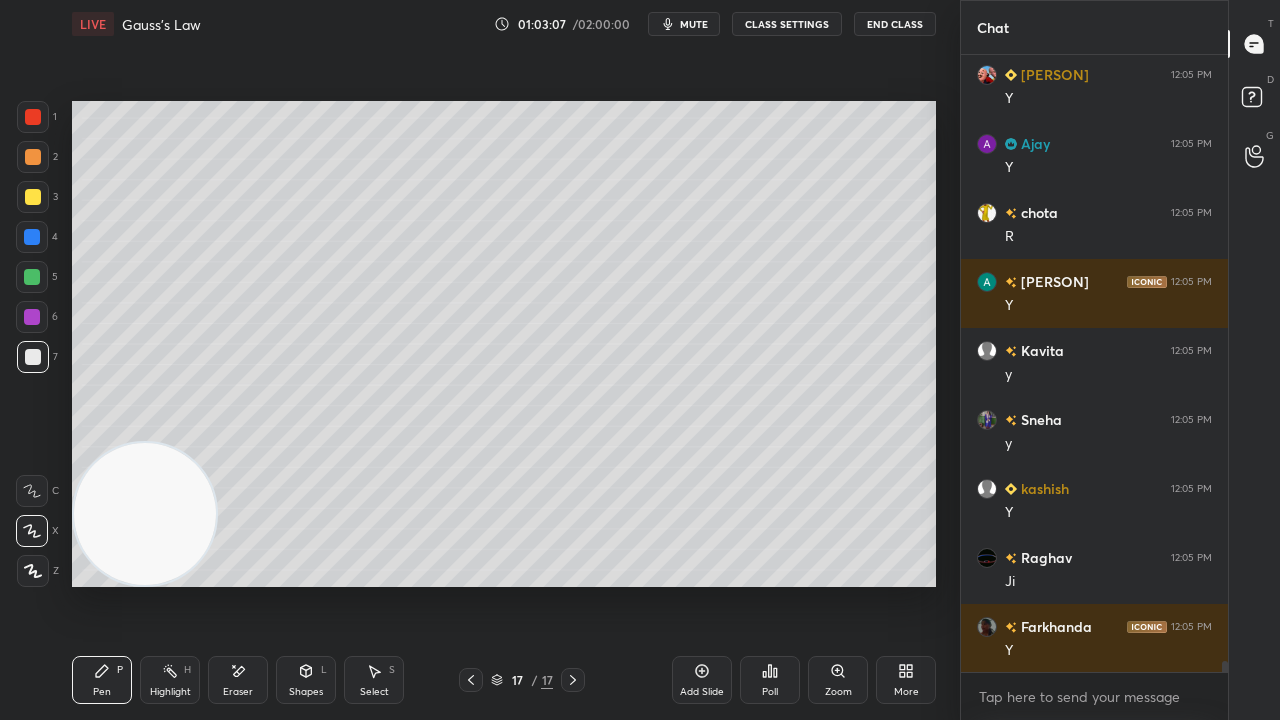 click on "mute" at bounding box center (694, 24) 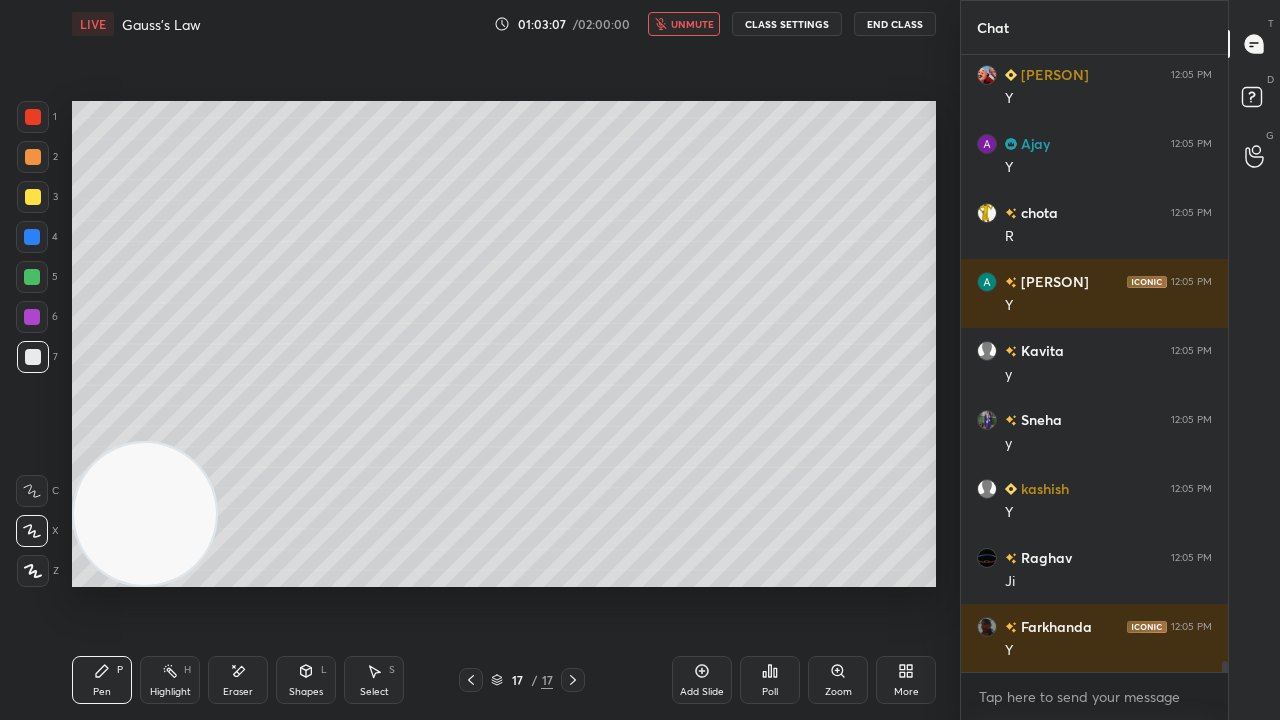 click on "unmute" at bounding box center [692, 24] 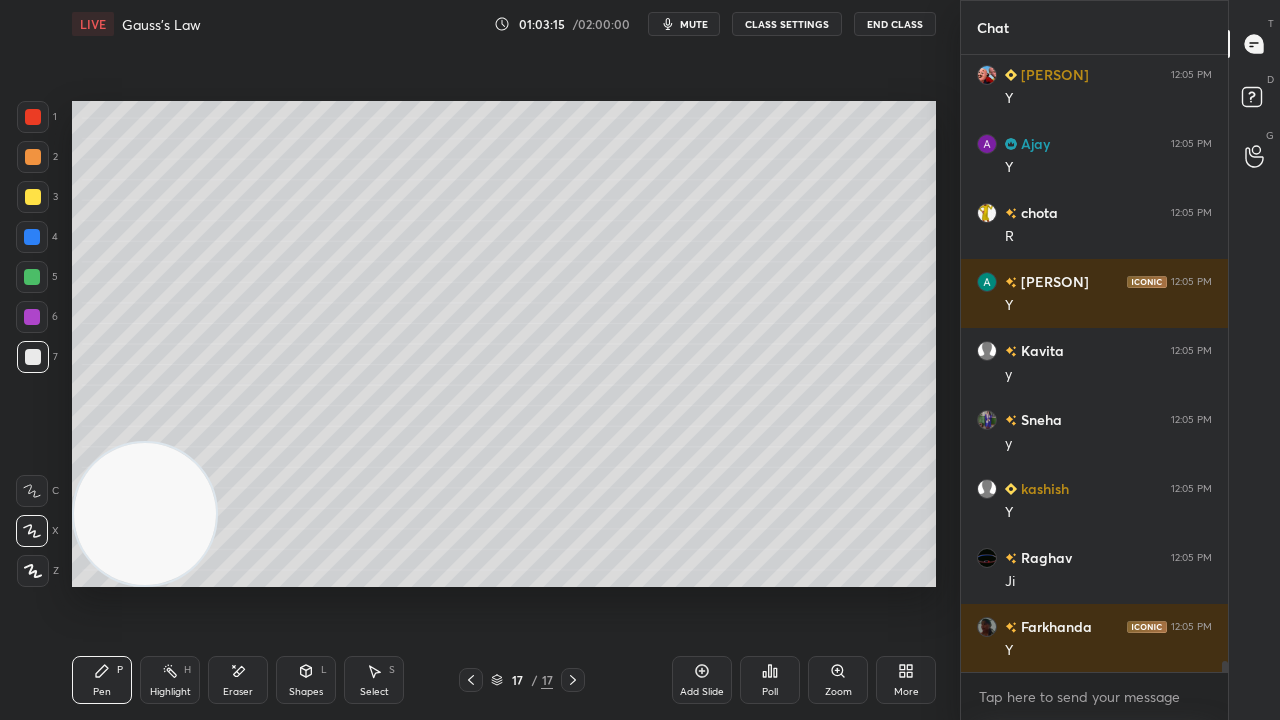 click on "mute" at bounding box center [694, 24] 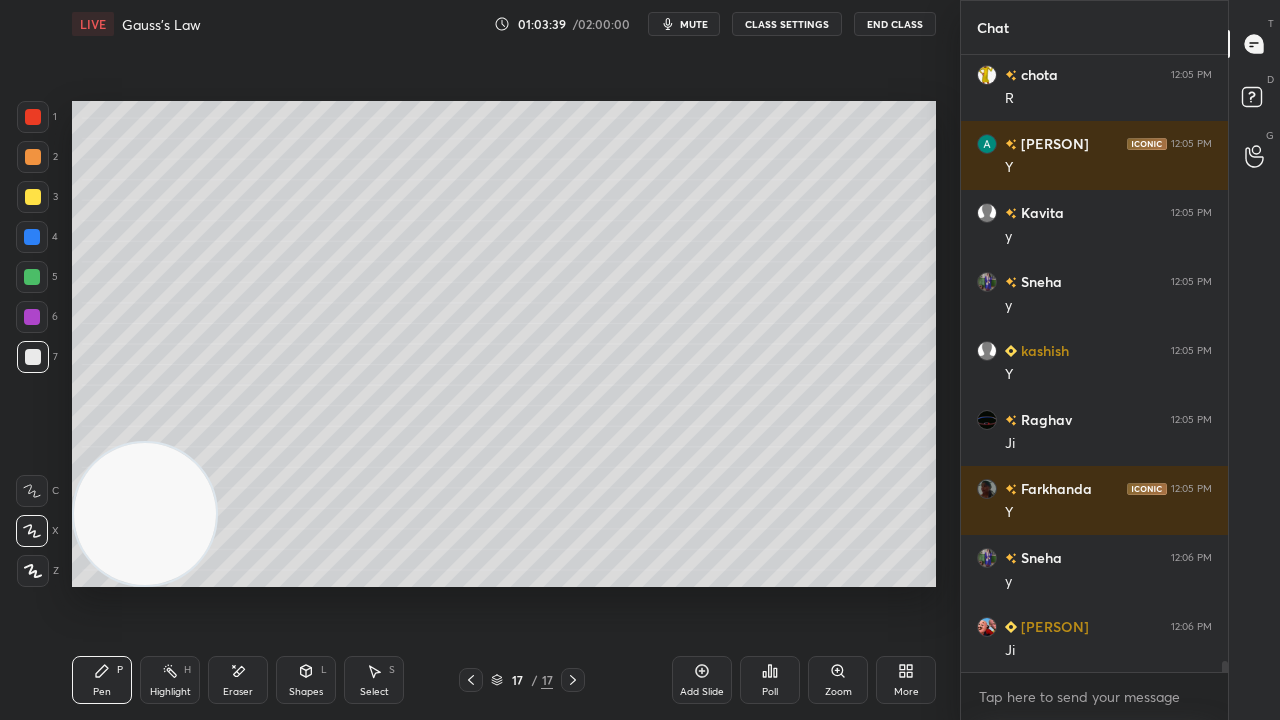 scroll, scrollTop: 34486, scrollLeft: 0, axis: vertical 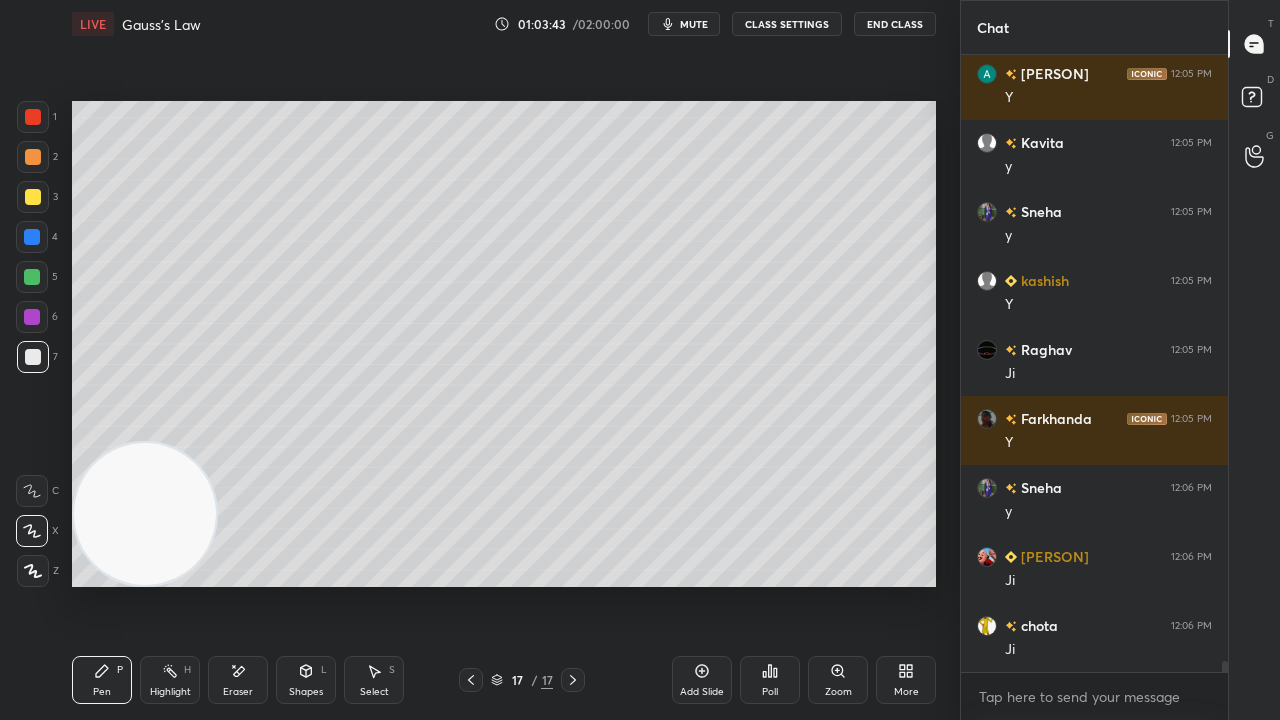 click on "mute" at bounding box center [694, 24] 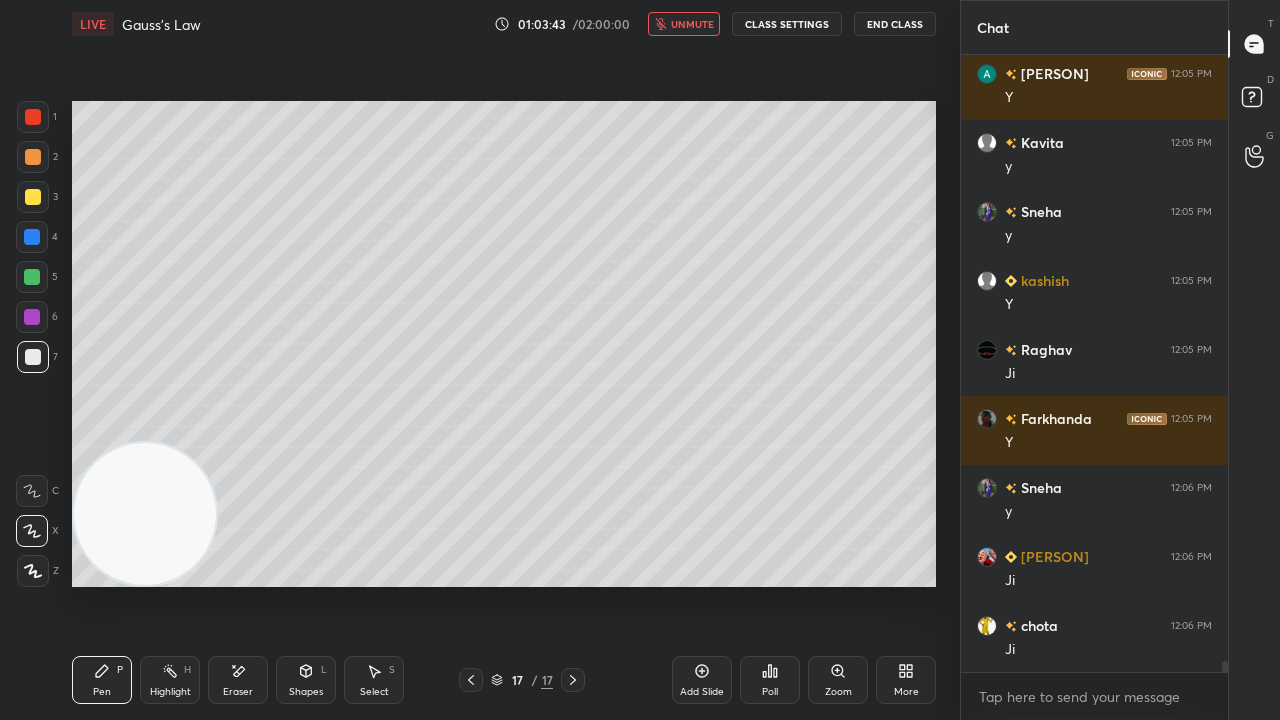 click on "unmute" at bounding box center (692, 24) 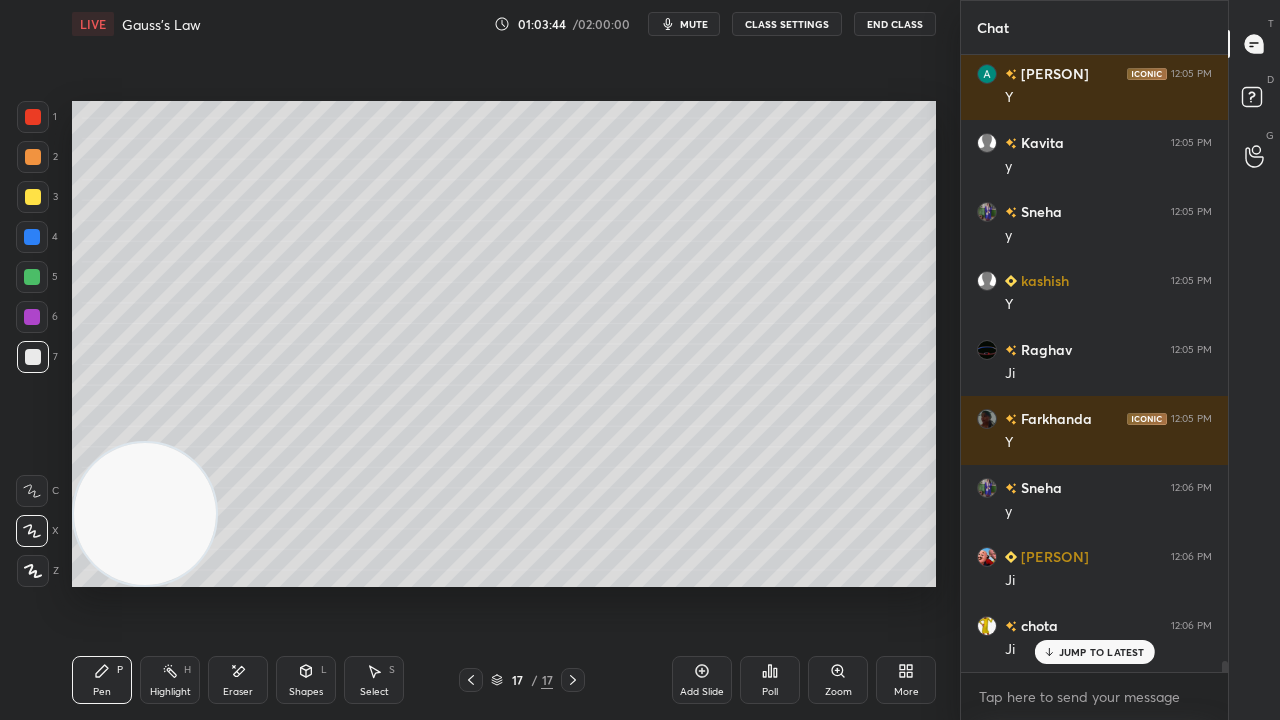 scroll, scrollTop: 34554, scrollLeft: 0, axis: vertical 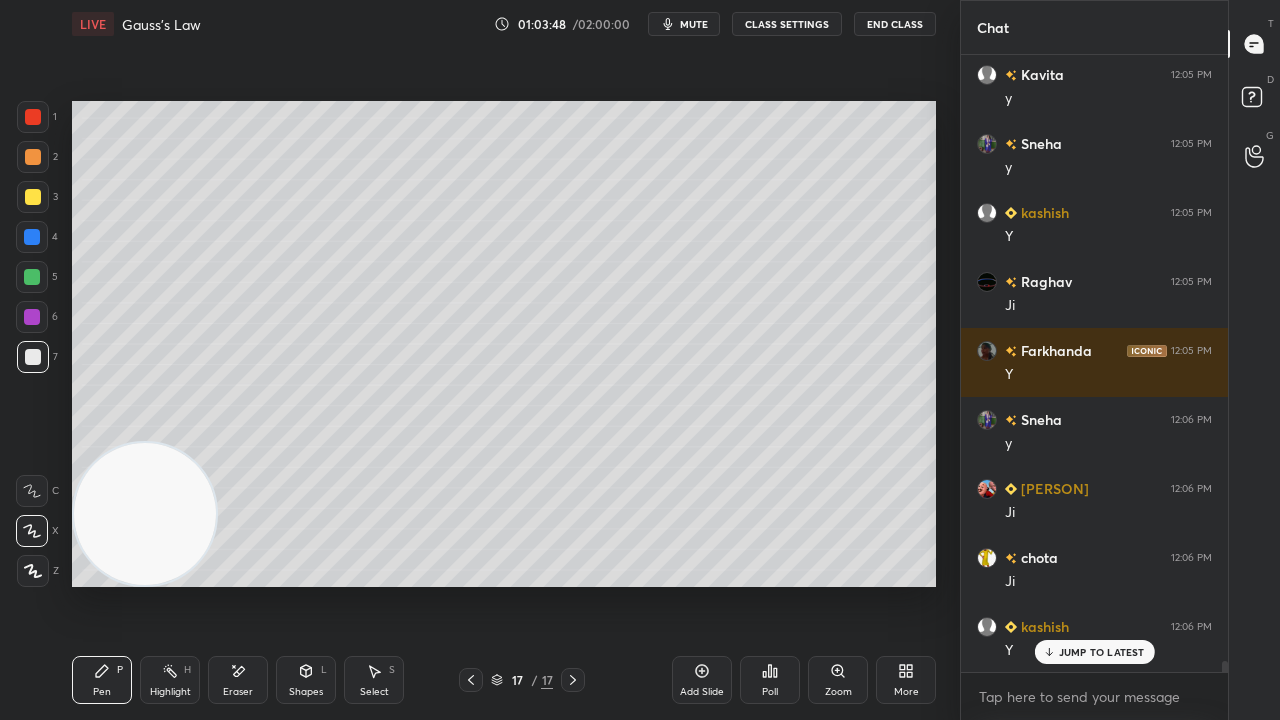 click on "mute" at bounding box center (694, 24) 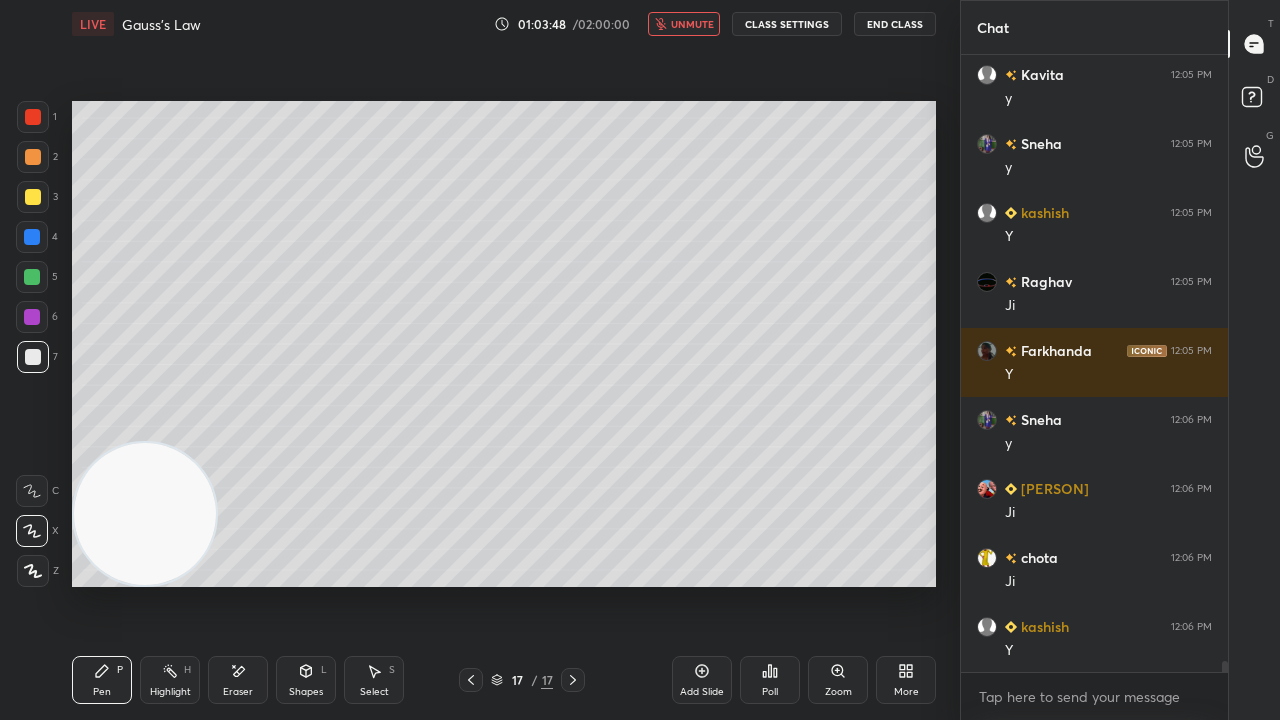 scroll, scrollTop: 34624, scrollLeft: 0, axis: vertical 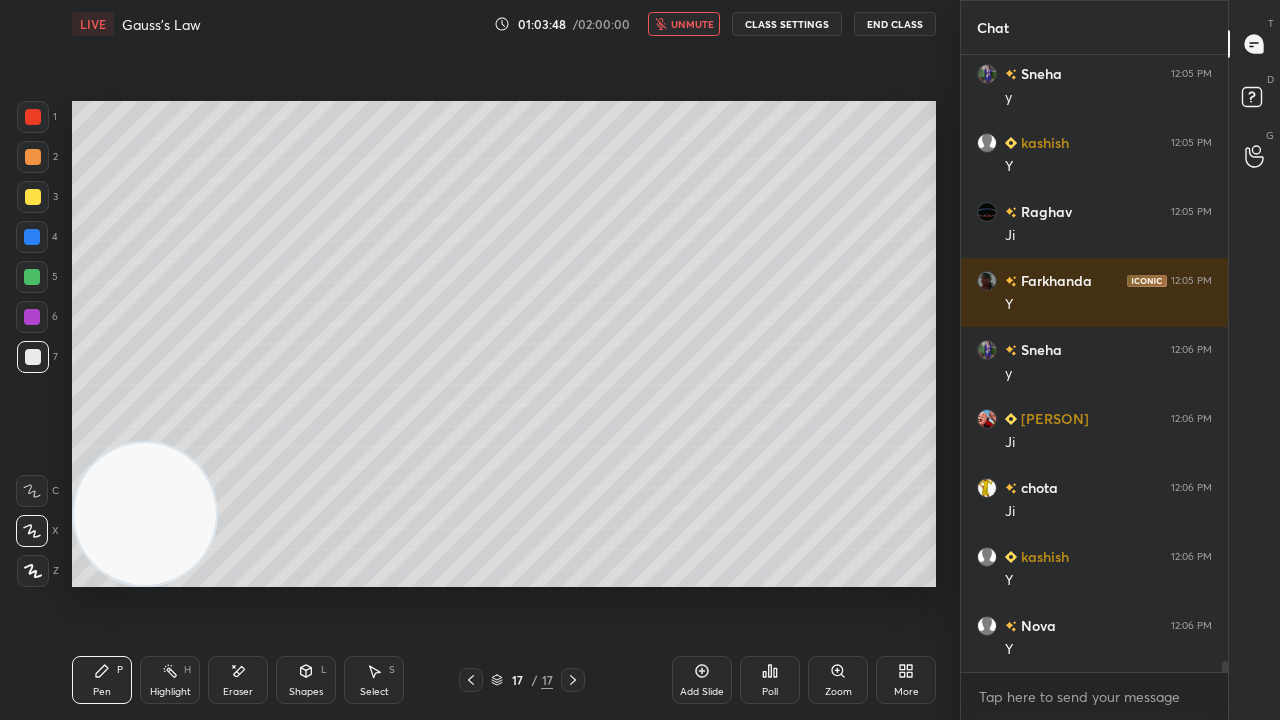 click on "unmute" at bounding box center [692, 24] 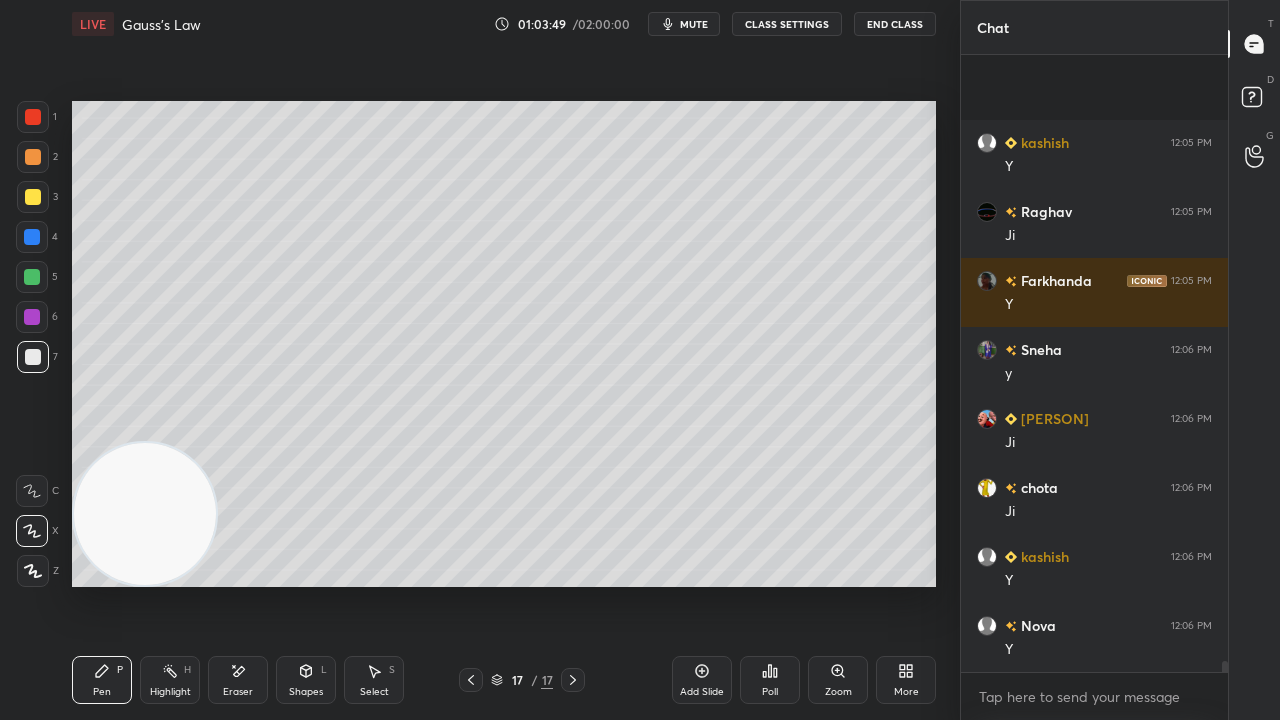 click on "mute" at bounding box center (694, 24) 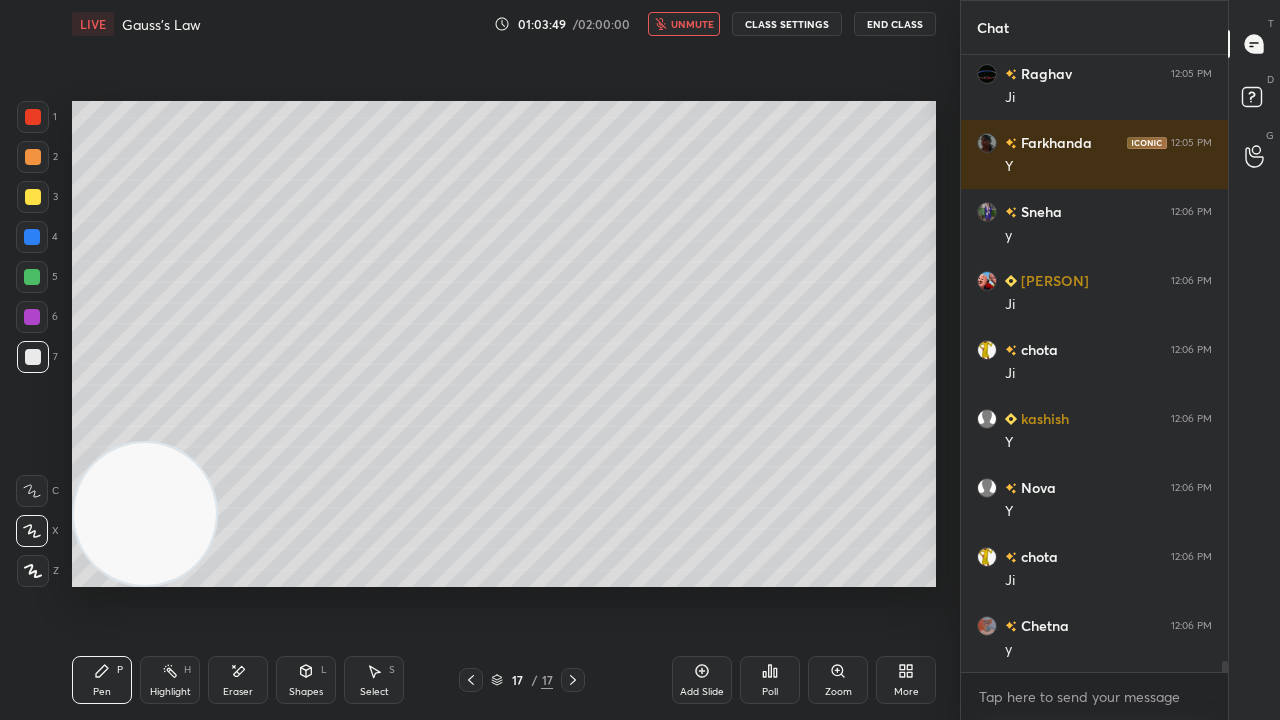 click on "unmute" at bounding box center [692, 24] 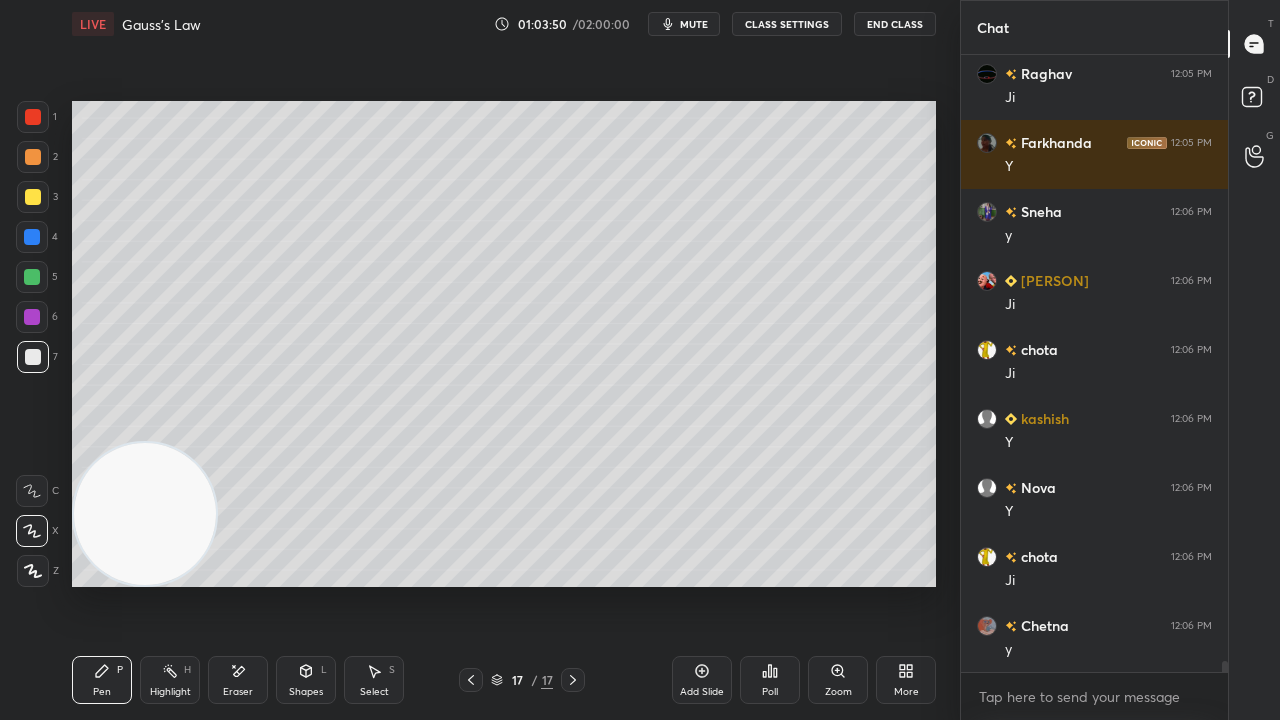 scroll, scrollTop: 34830, scrollLeft: 0, axis: vertical 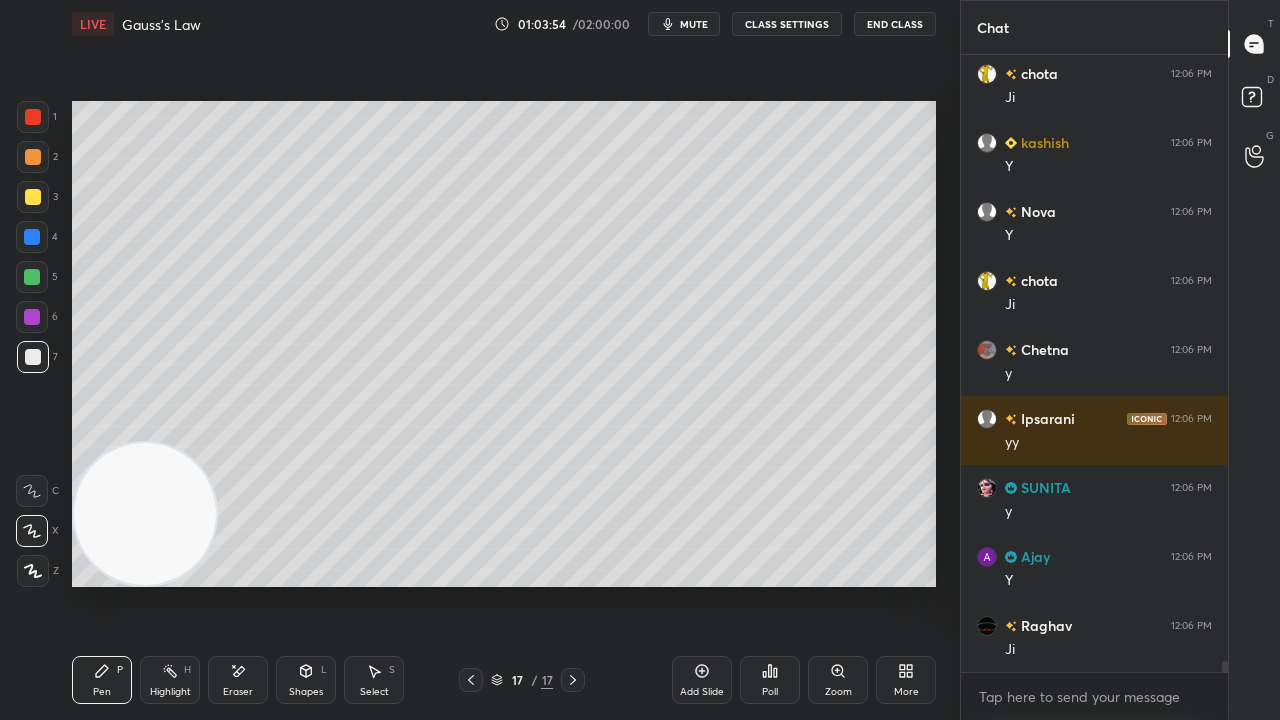 click at bounding box center (32, 237) 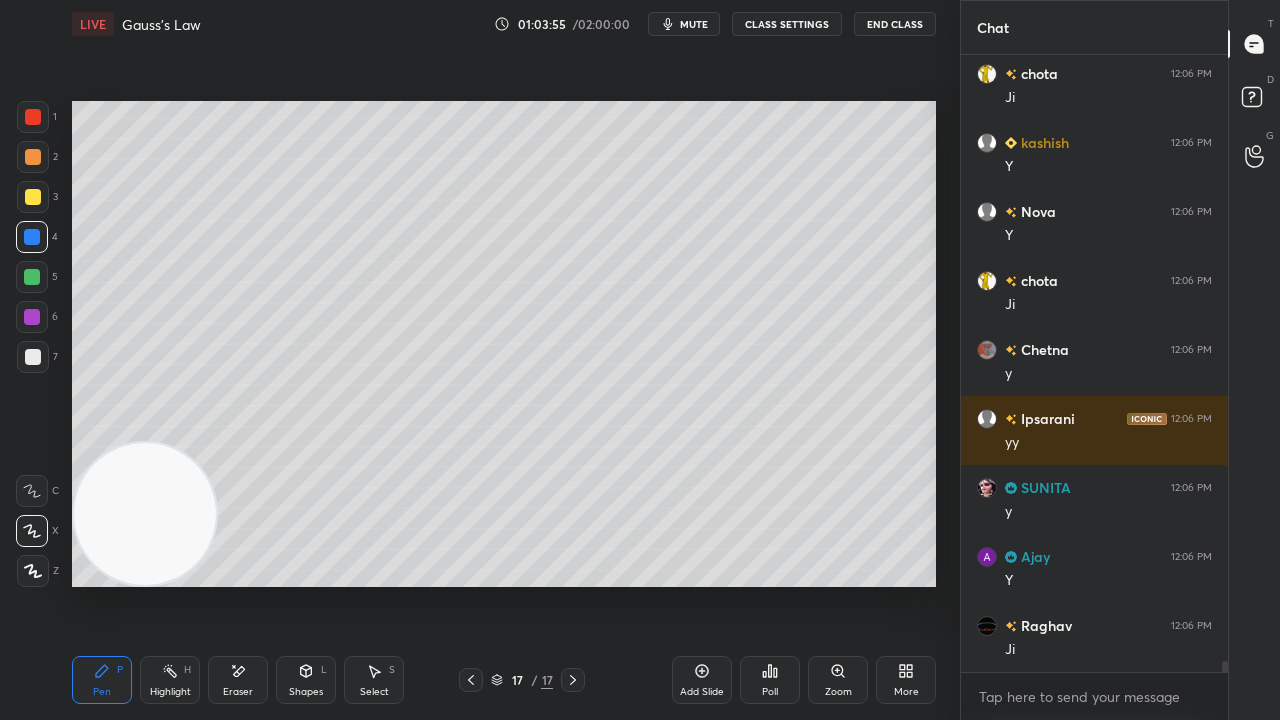 click at bounding box center [33, 117] 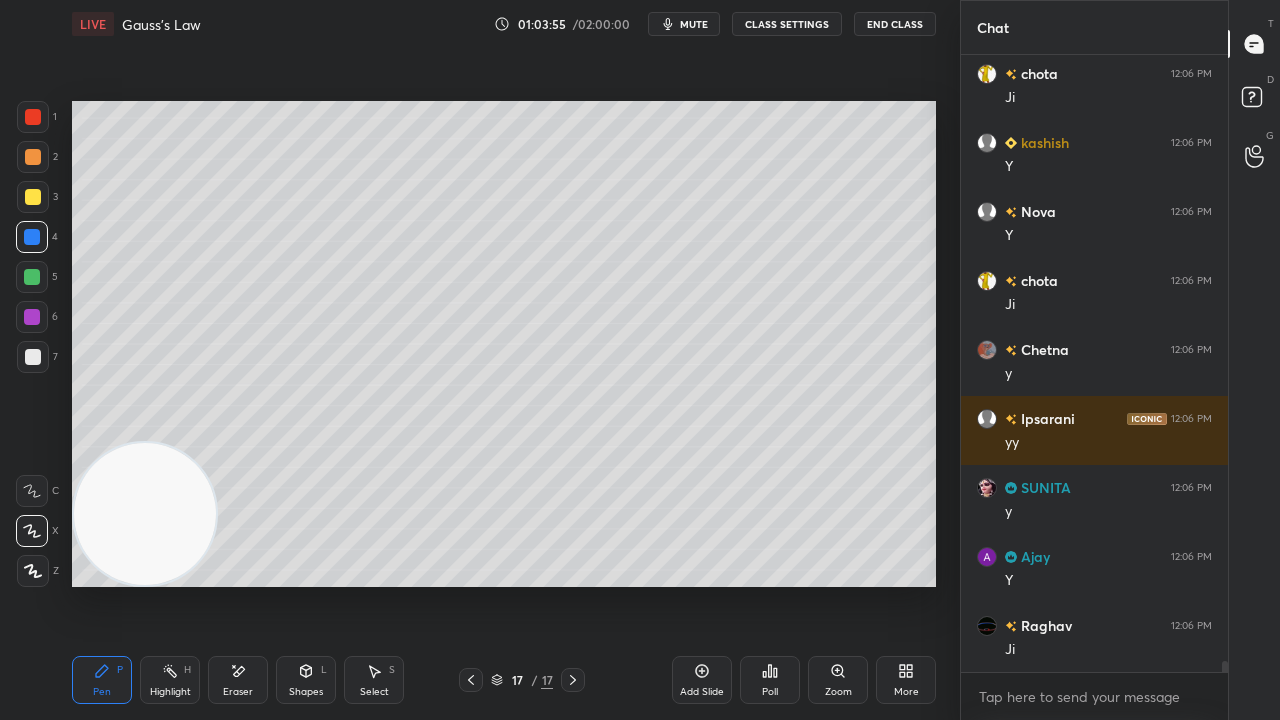 scroll, scrollTop: 35106, scrollLeft: 0, axis: vertical 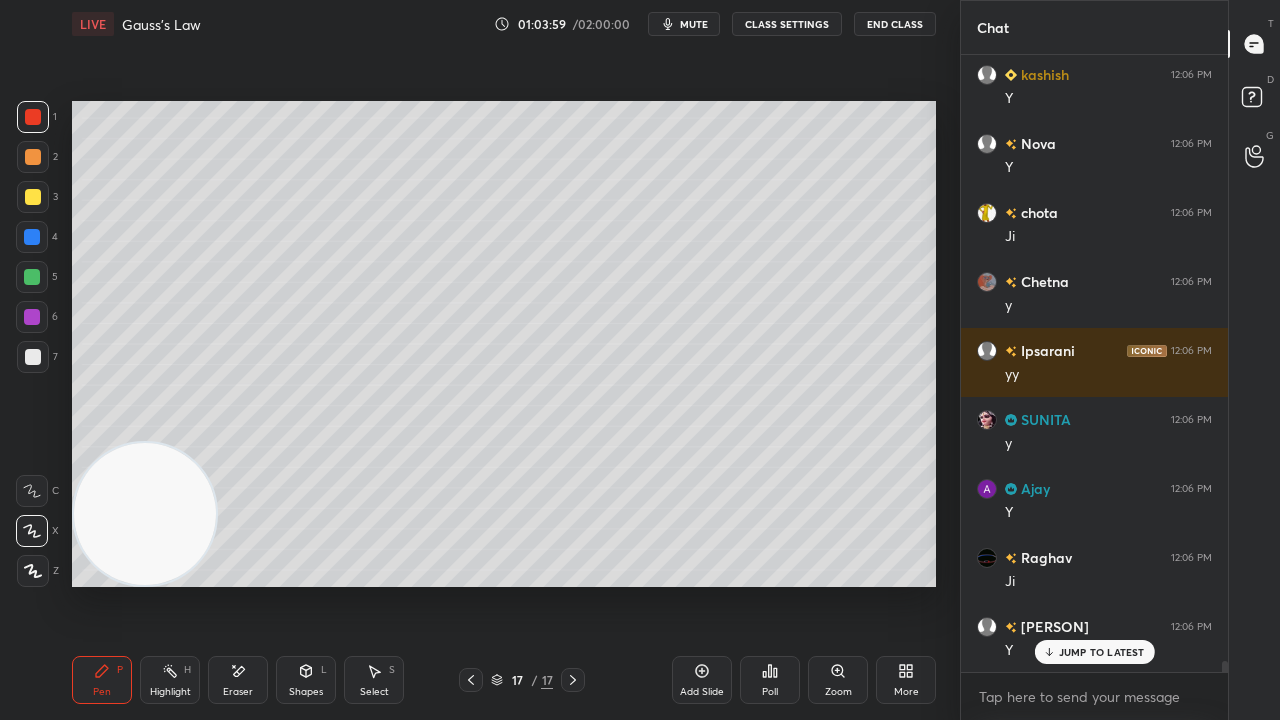 click on "JUMP TO LATEST" at bounding box center (1102, 652) 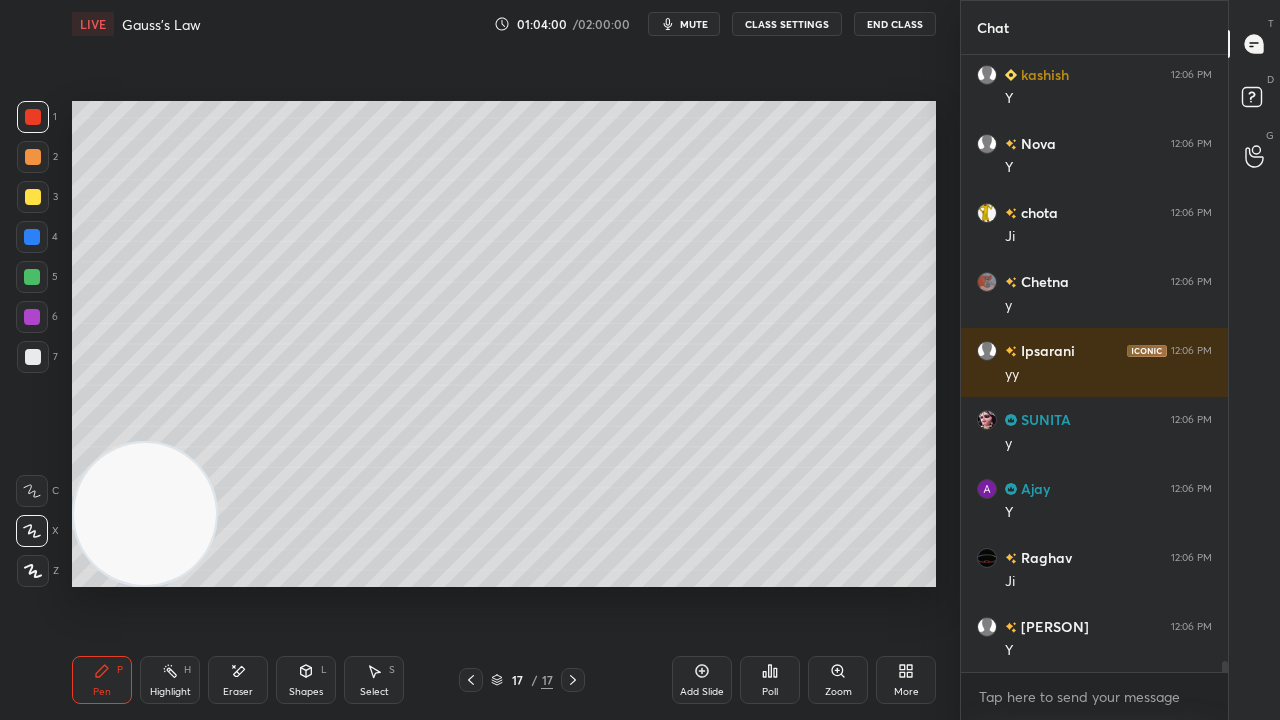 click on "mute" at bounding box center [694, 24] 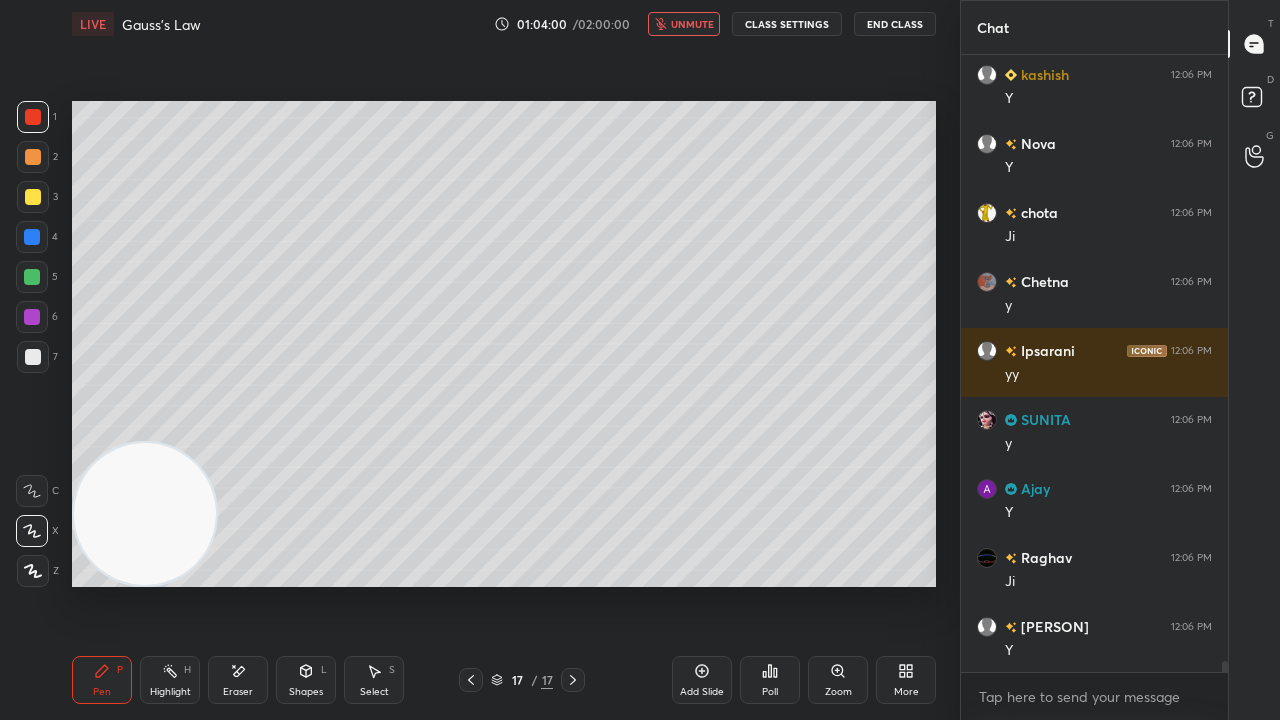 scroll, scrollTop: 35176, scrollLeft: 0, axis: vertical 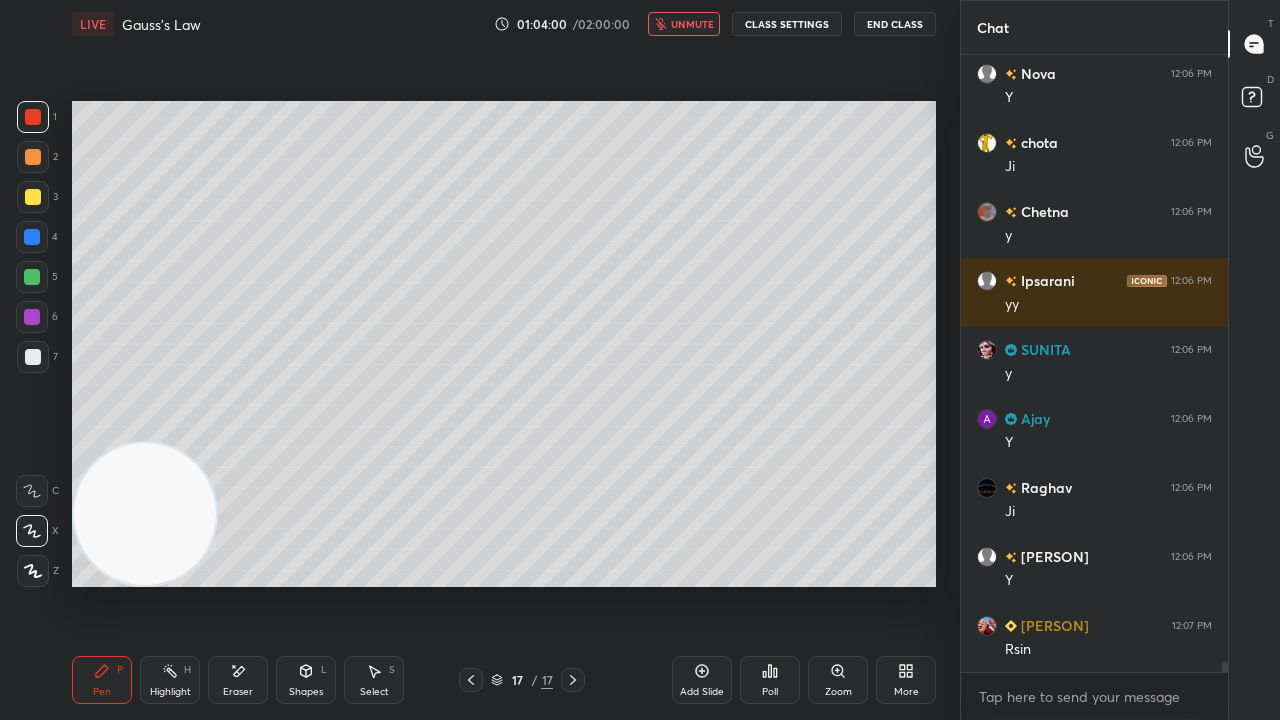 click on "unmute" at bounding box center [692, 24] 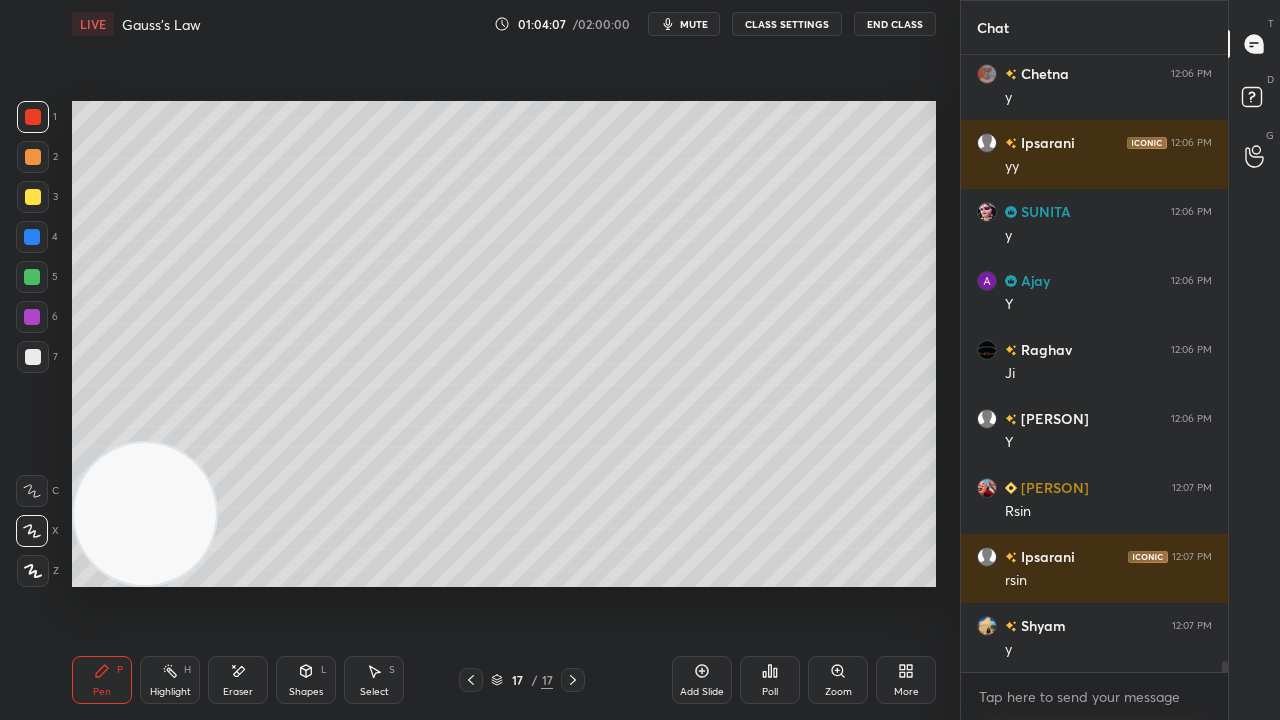 scroll, scrollTop: 35382, scrollLeft: 0, axis: vertical 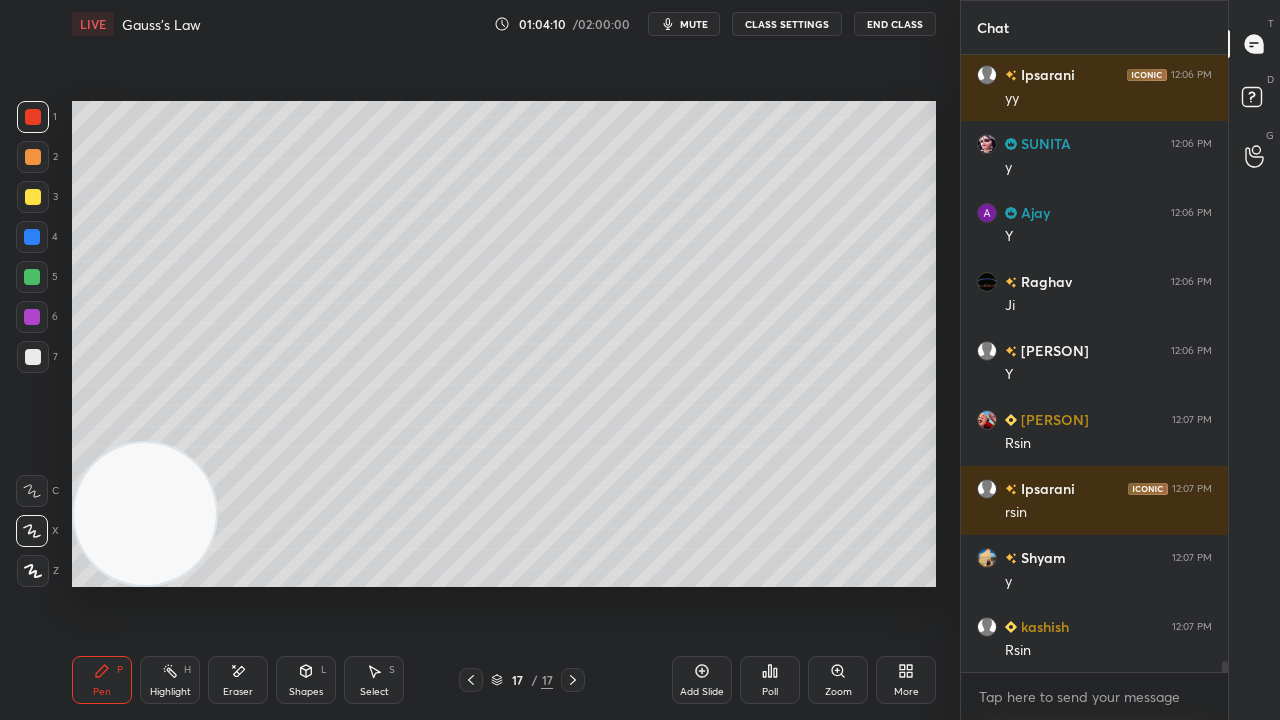 click on "mute" at bounding box center [694, 24] 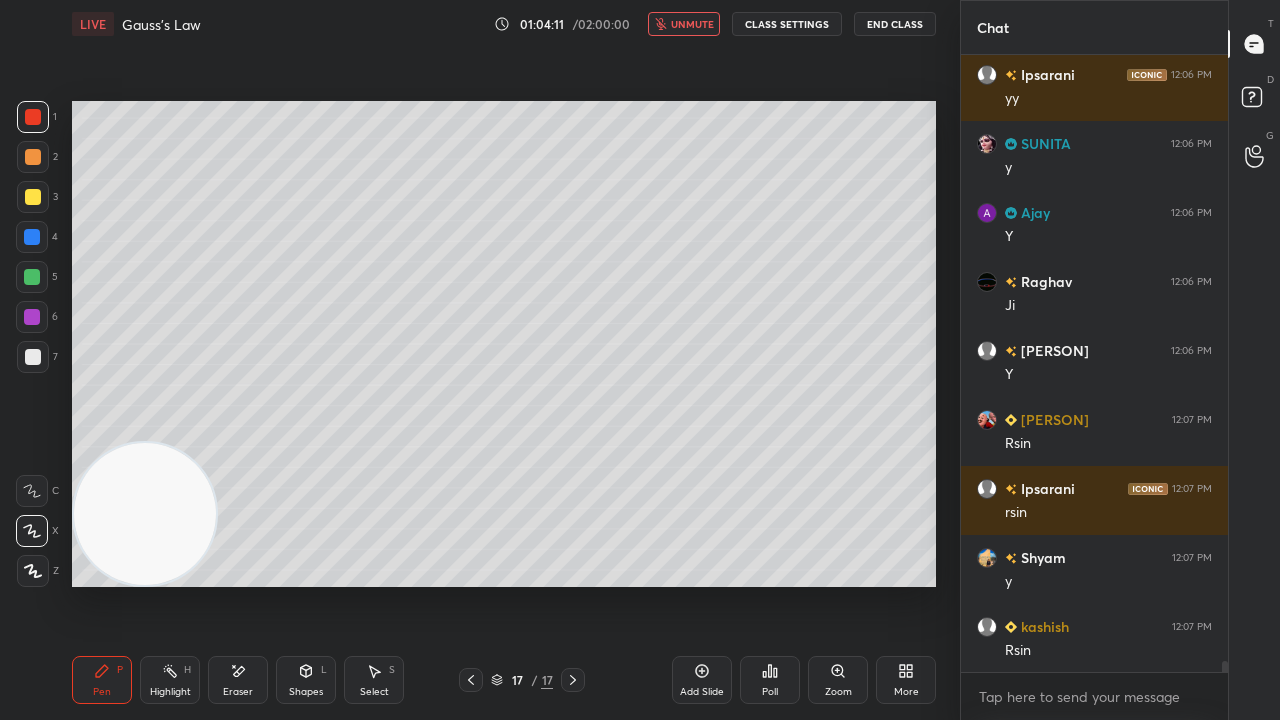 click on "unmute" at bounding box center (692, 24) 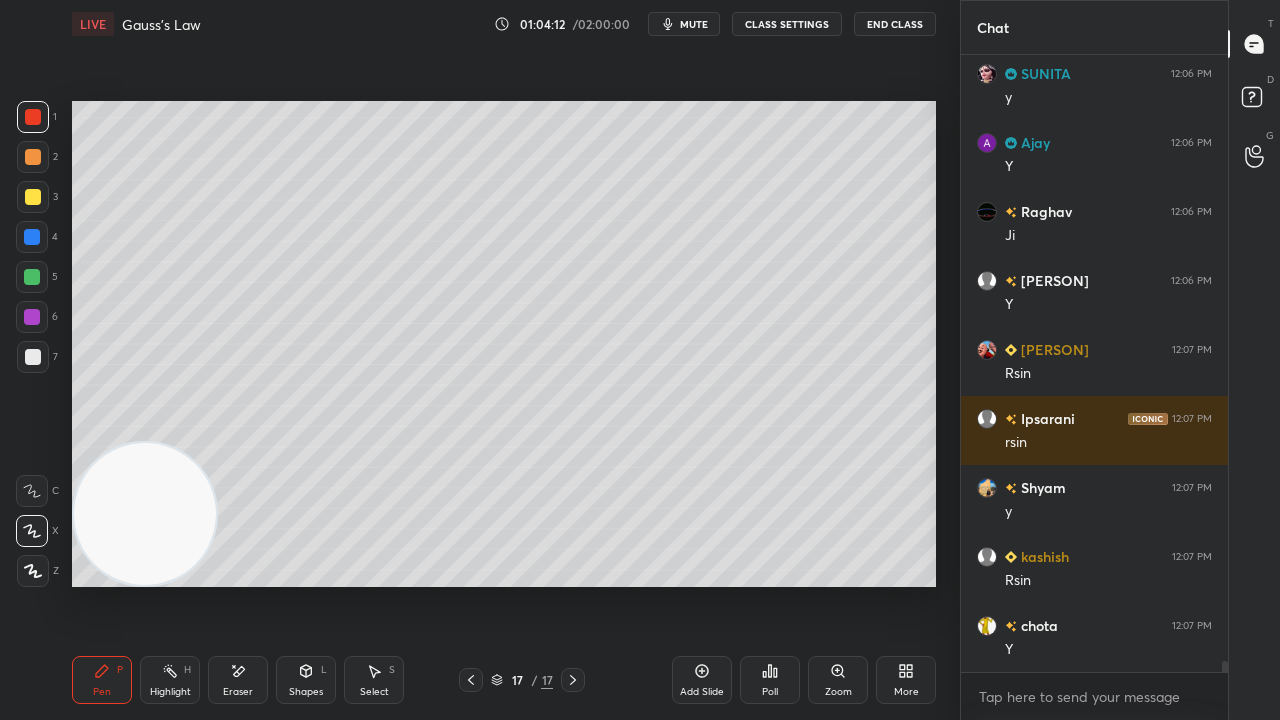 scroll, scrollTop: 35520, scrollLeft: 0, axis: vertical 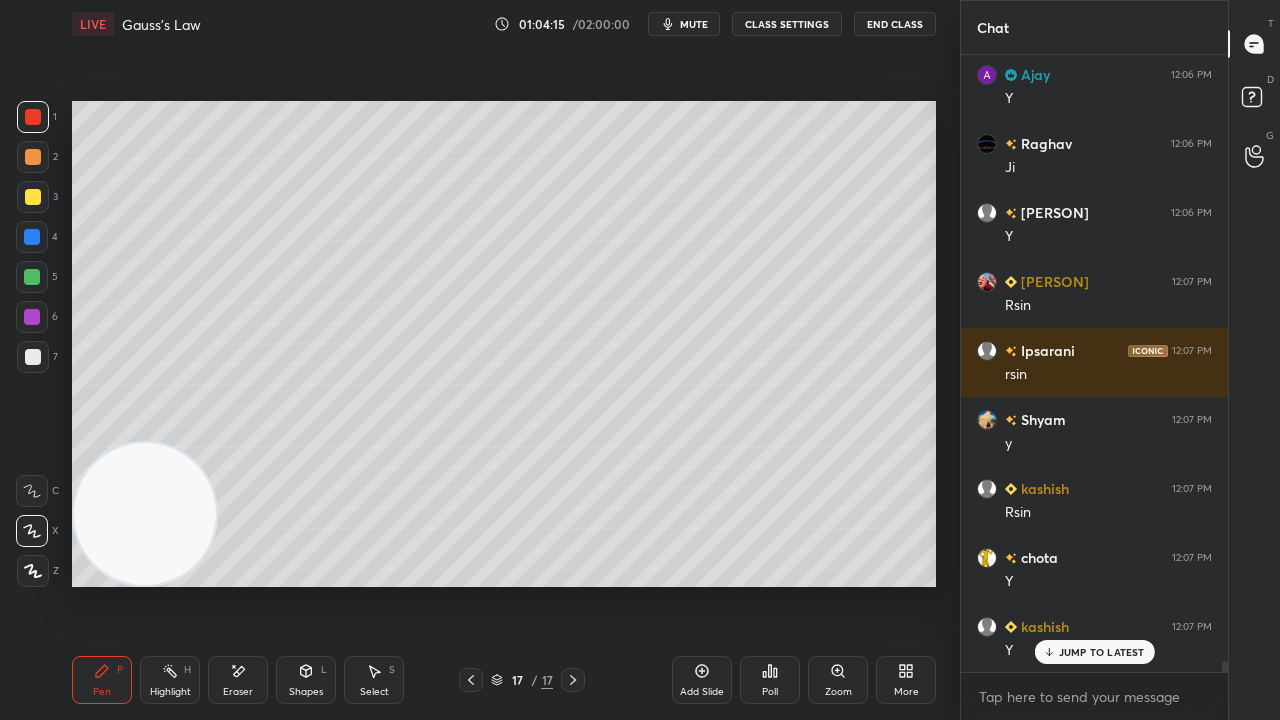 click on "mute" at bounding box center [684, 24] 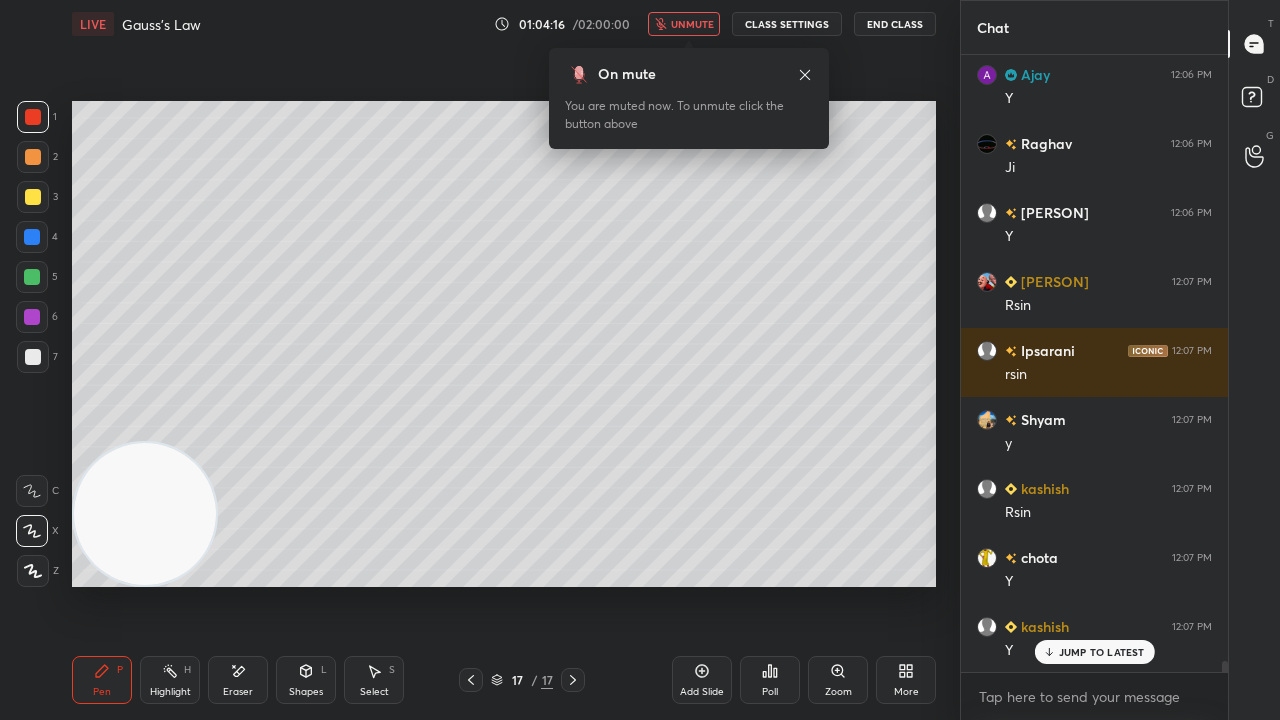 click on "unmute" at bounding box center (692, 24) 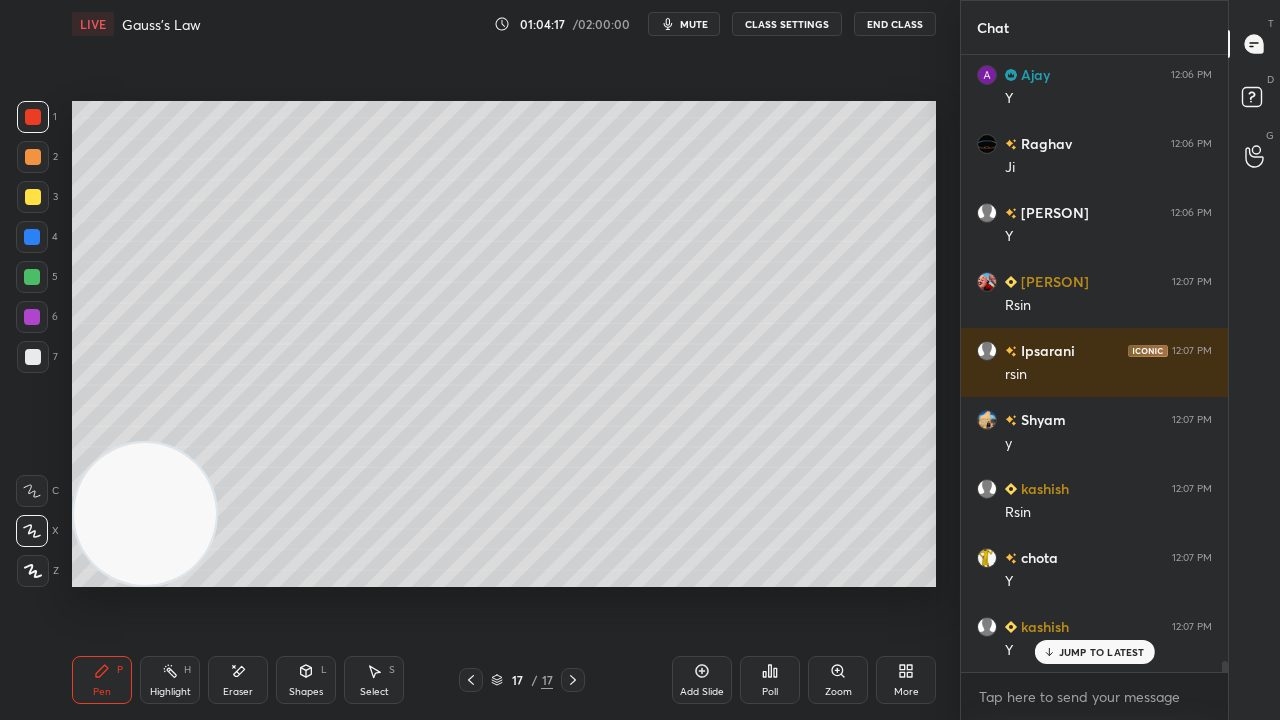 click at bounding box center [33, 357] 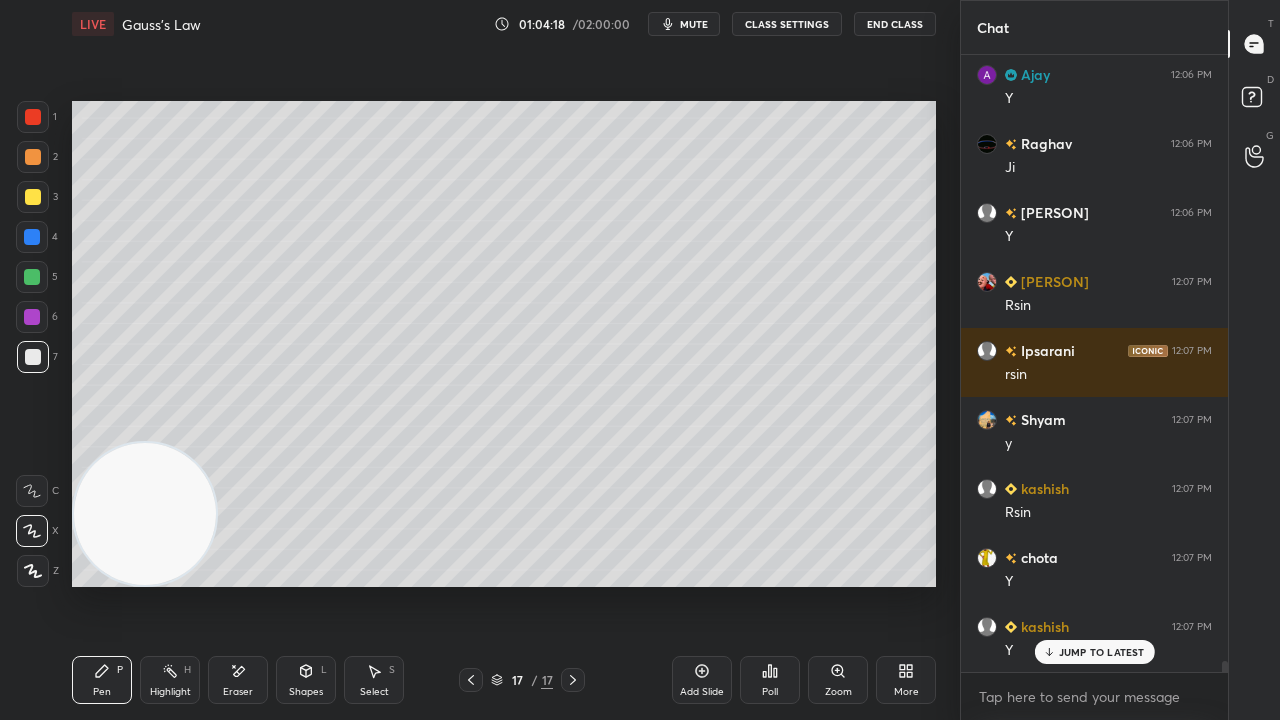 click 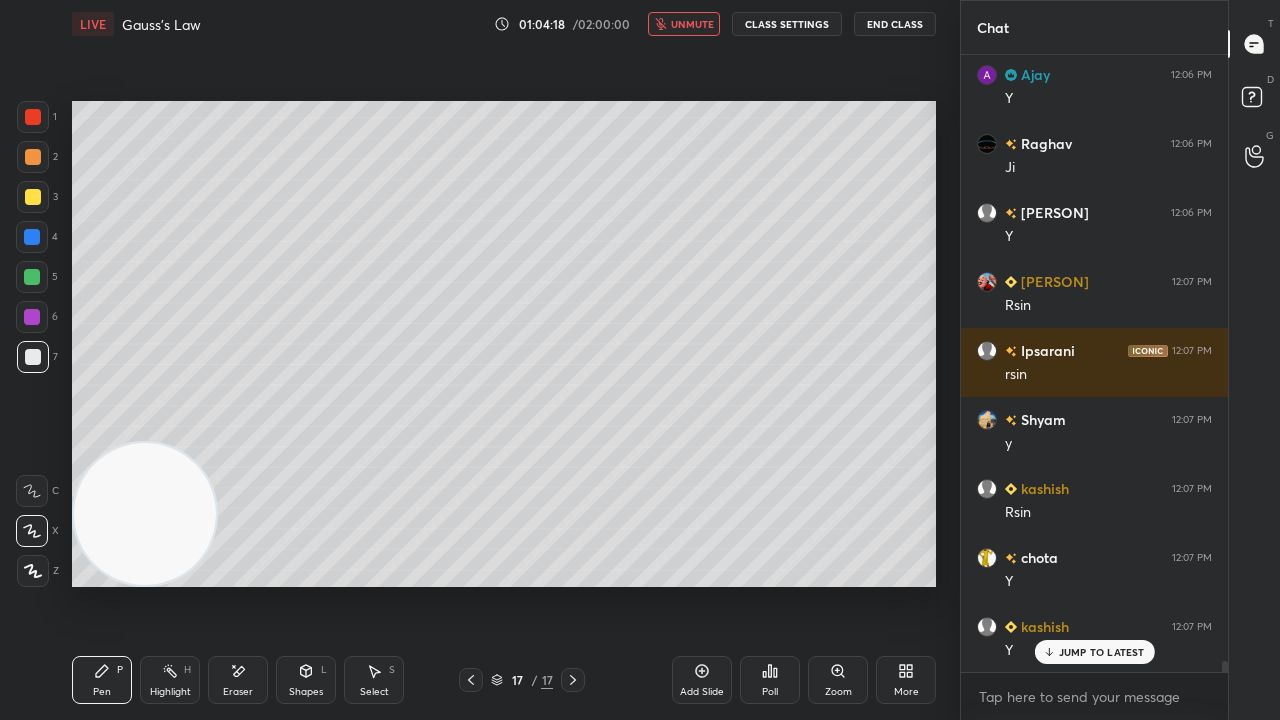 click on "unmute" at bounding box center (692, 24) 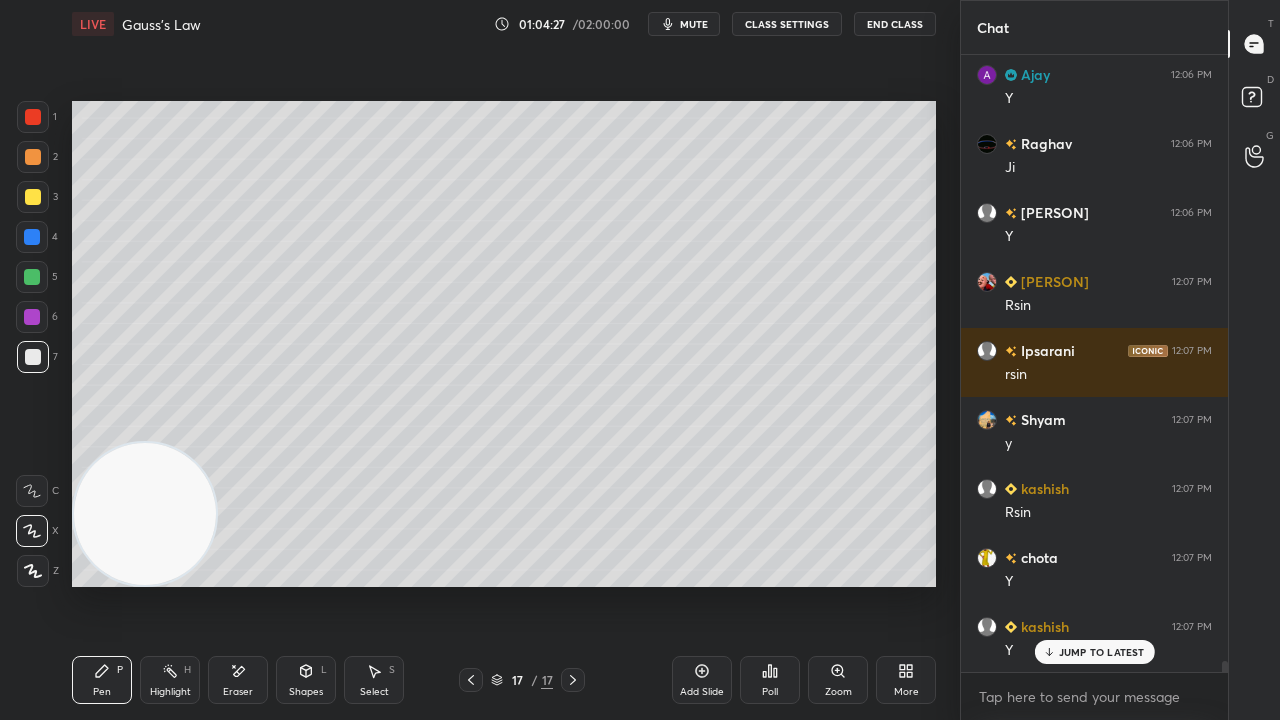click on "Add Slide" at bounding box center [702, 692] 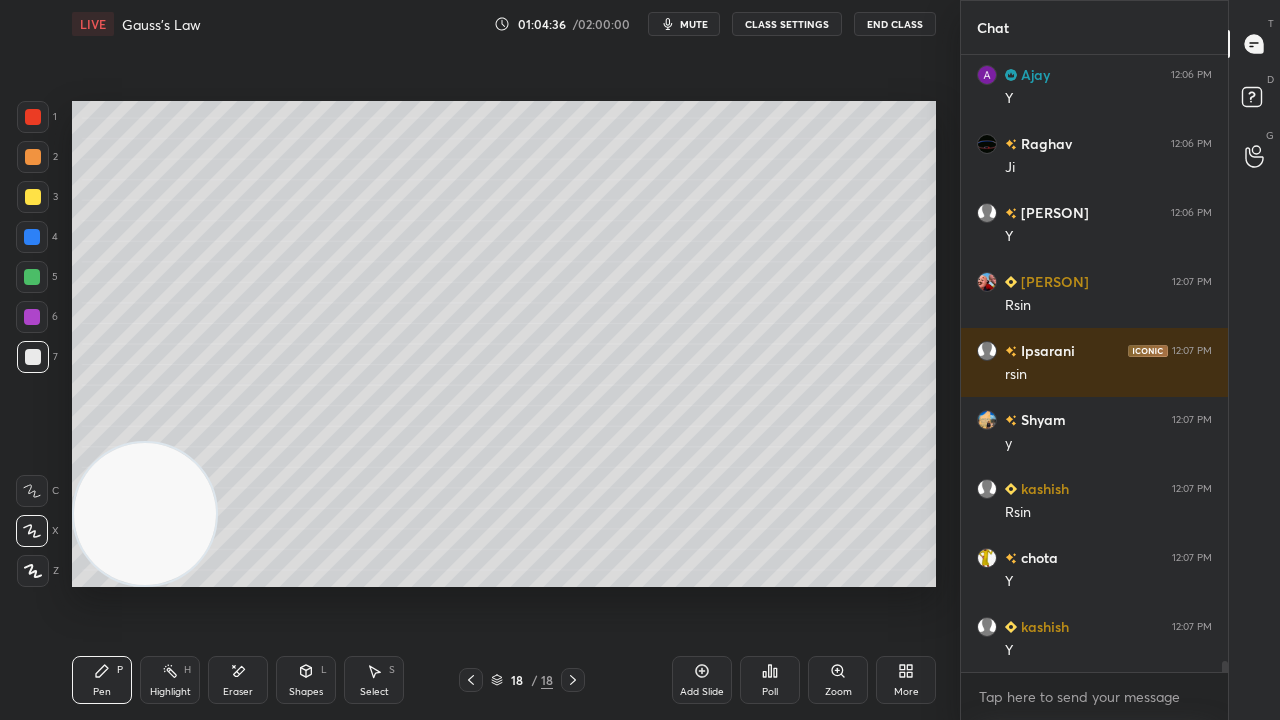scroll, scrollTop: 35590, scrollLeft: 0, axis: vertical 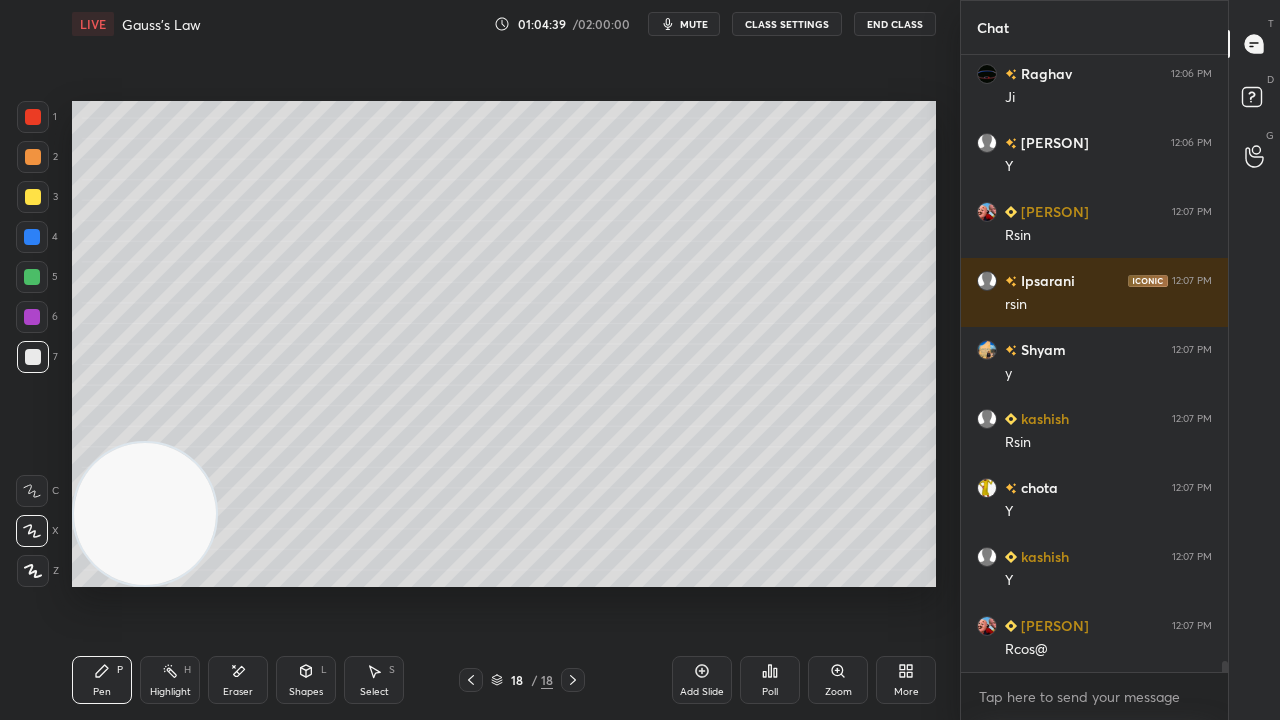 click at bounding box center (471, 680) 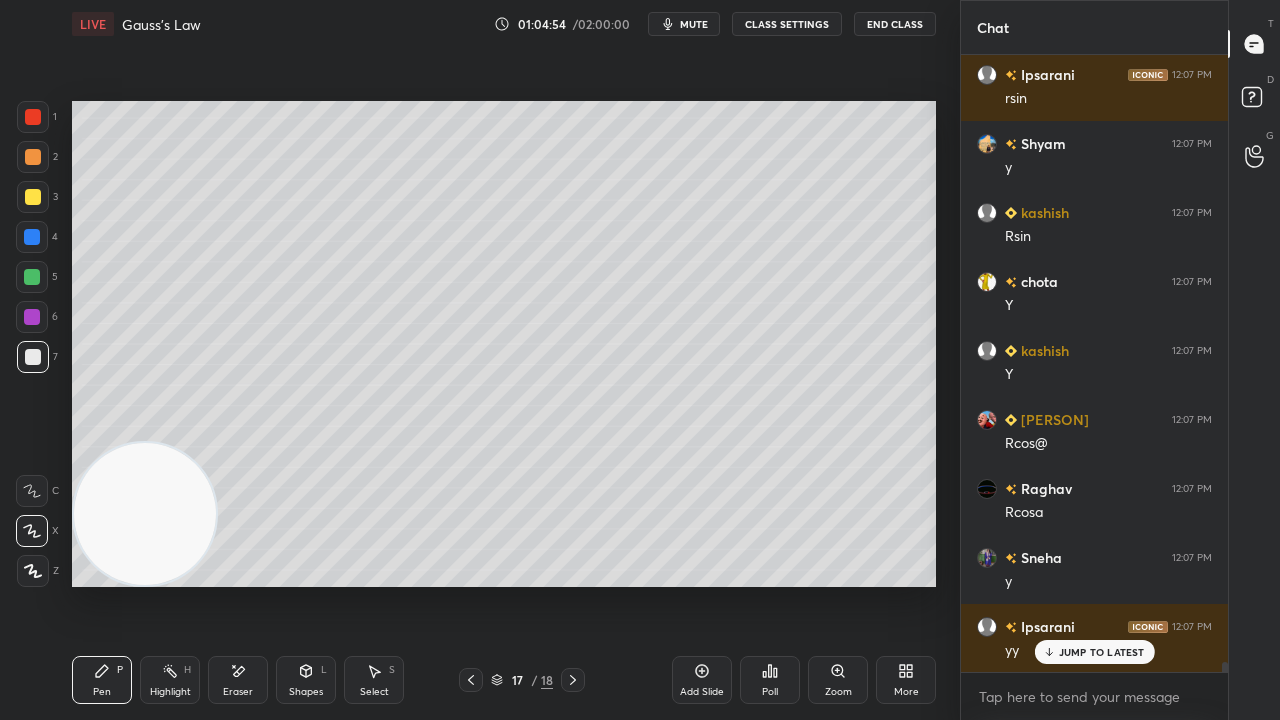 scroll, scrollTop: 35866, scrollLeft: 0, axis: vertical 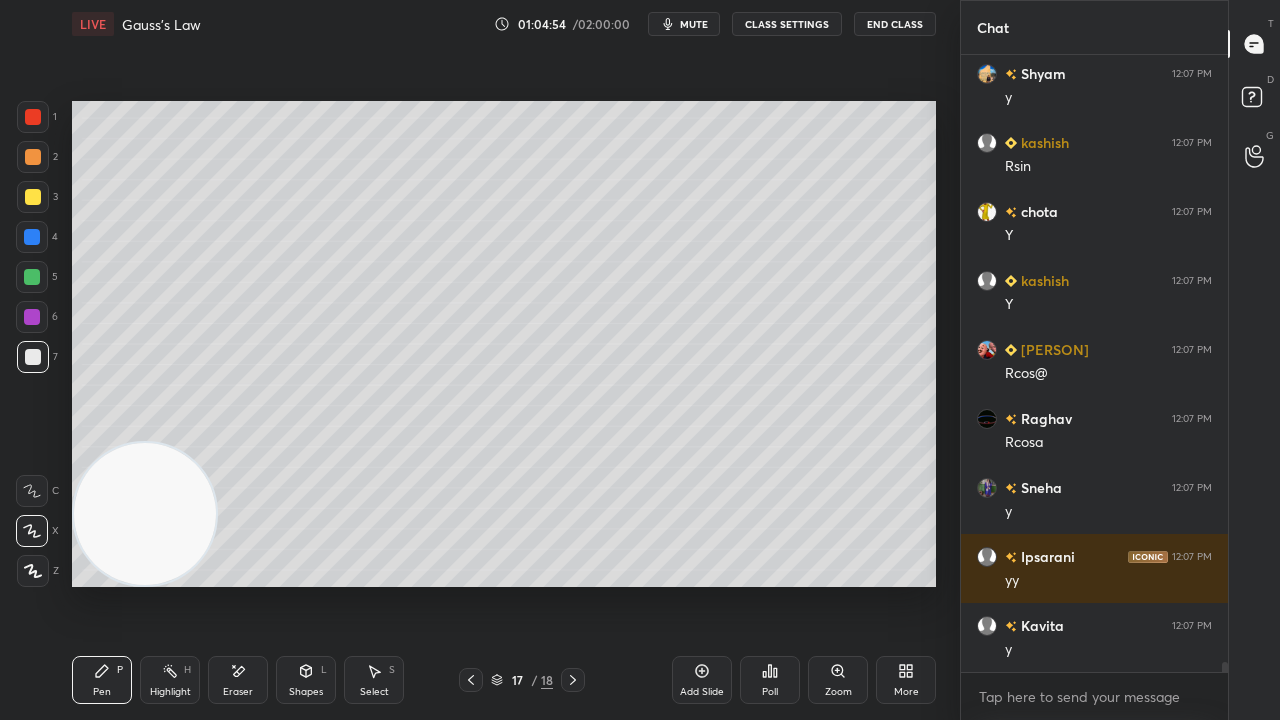 click at bounding box center (573, 680) 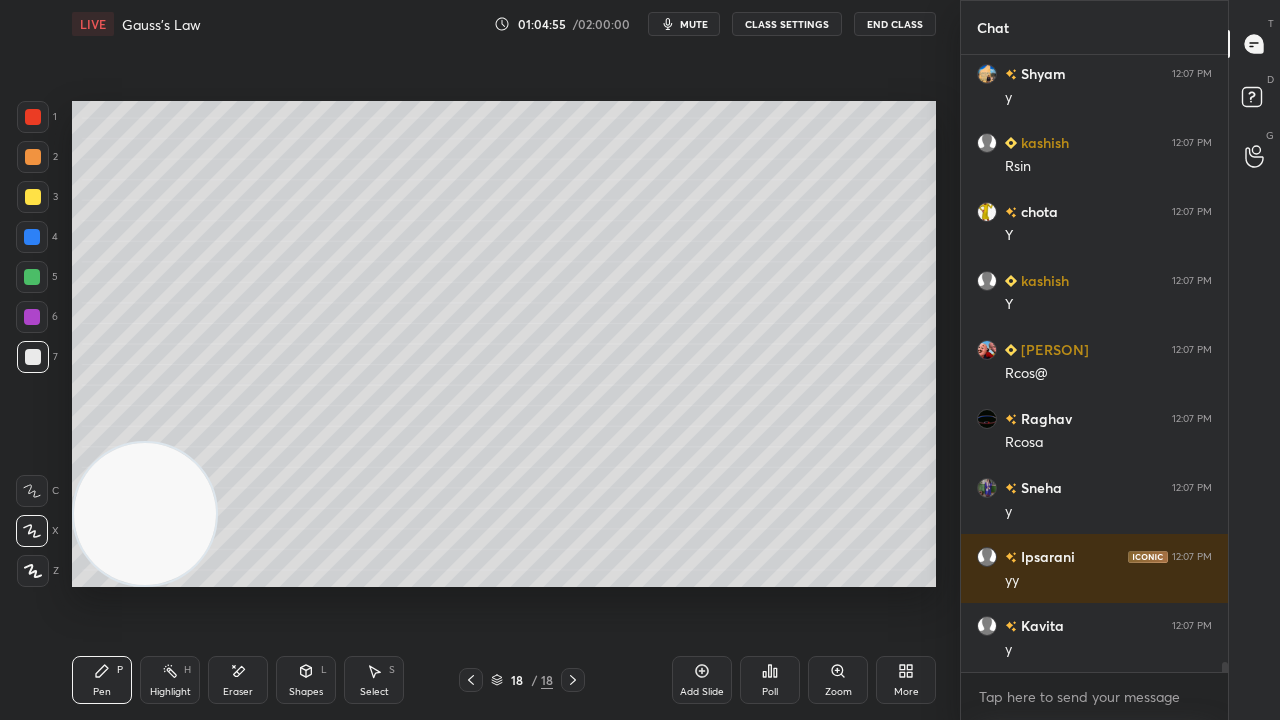scroll, scrollTop: 35934, scrollLeft: 0, axis: vertical 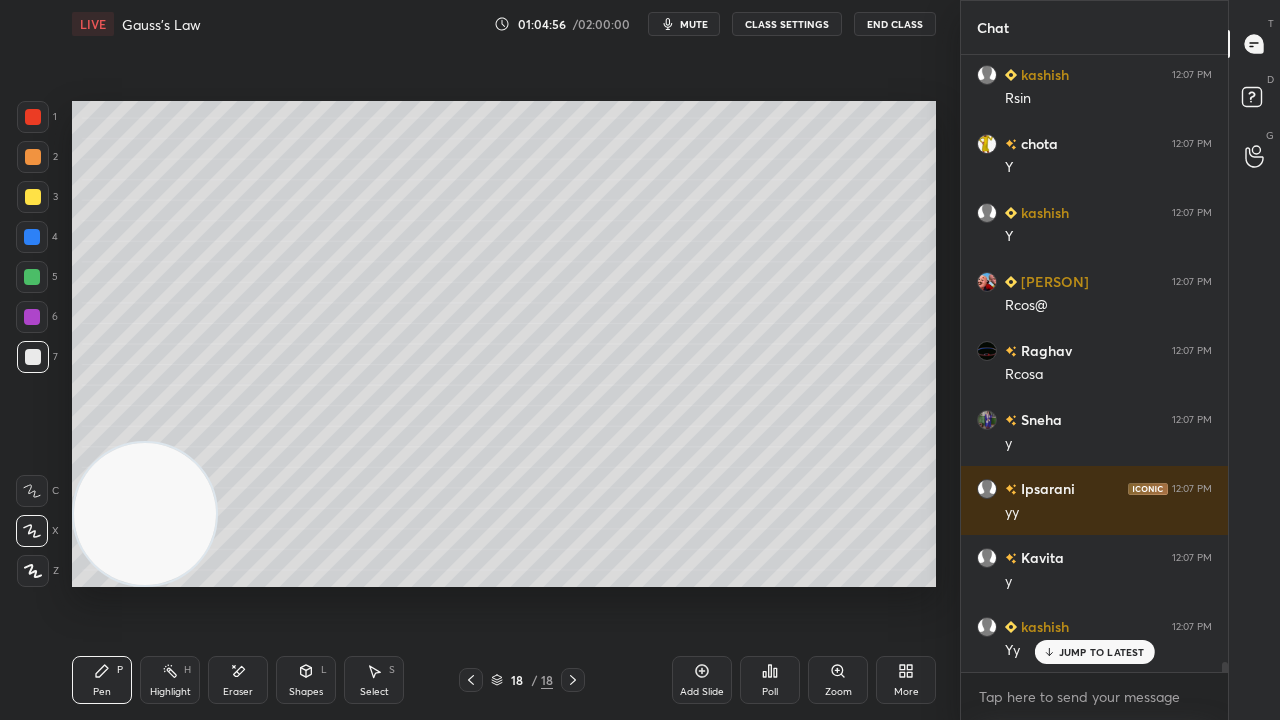 click on "Eraser" at bounding box center [238, 680] 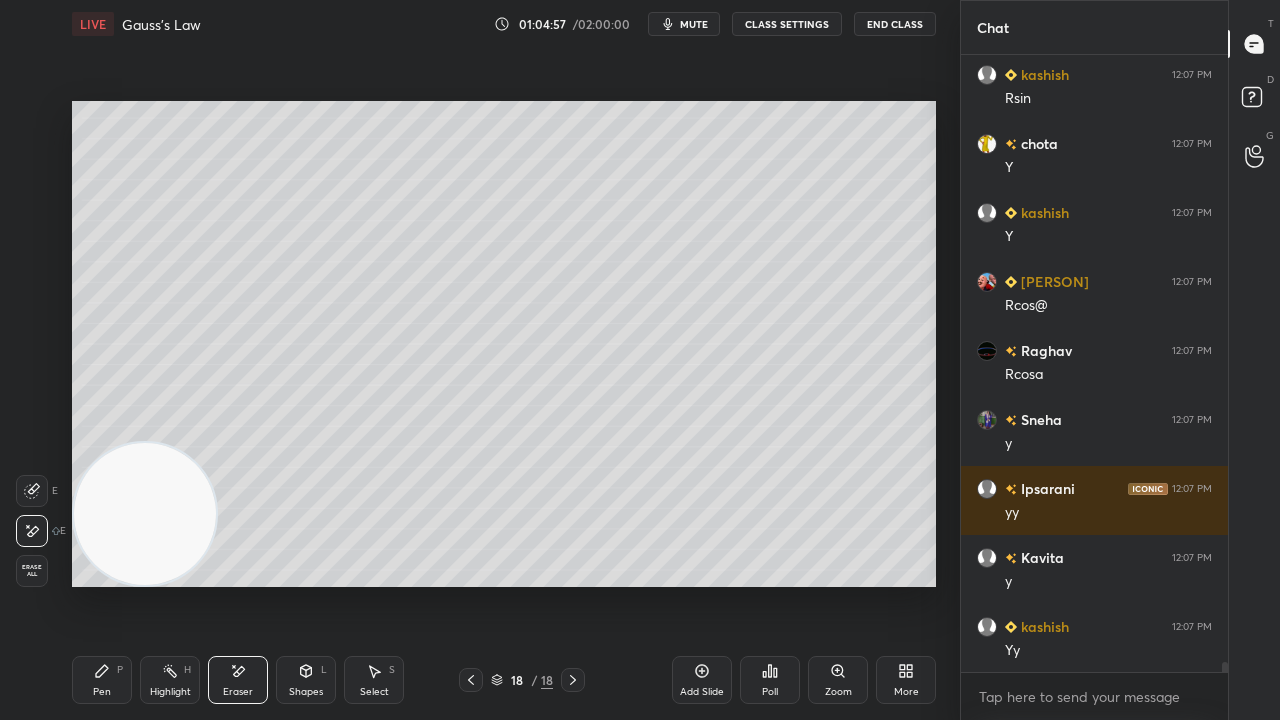 scroll, scrollTop: 36004, scrollLeft: 0, axis: vertical 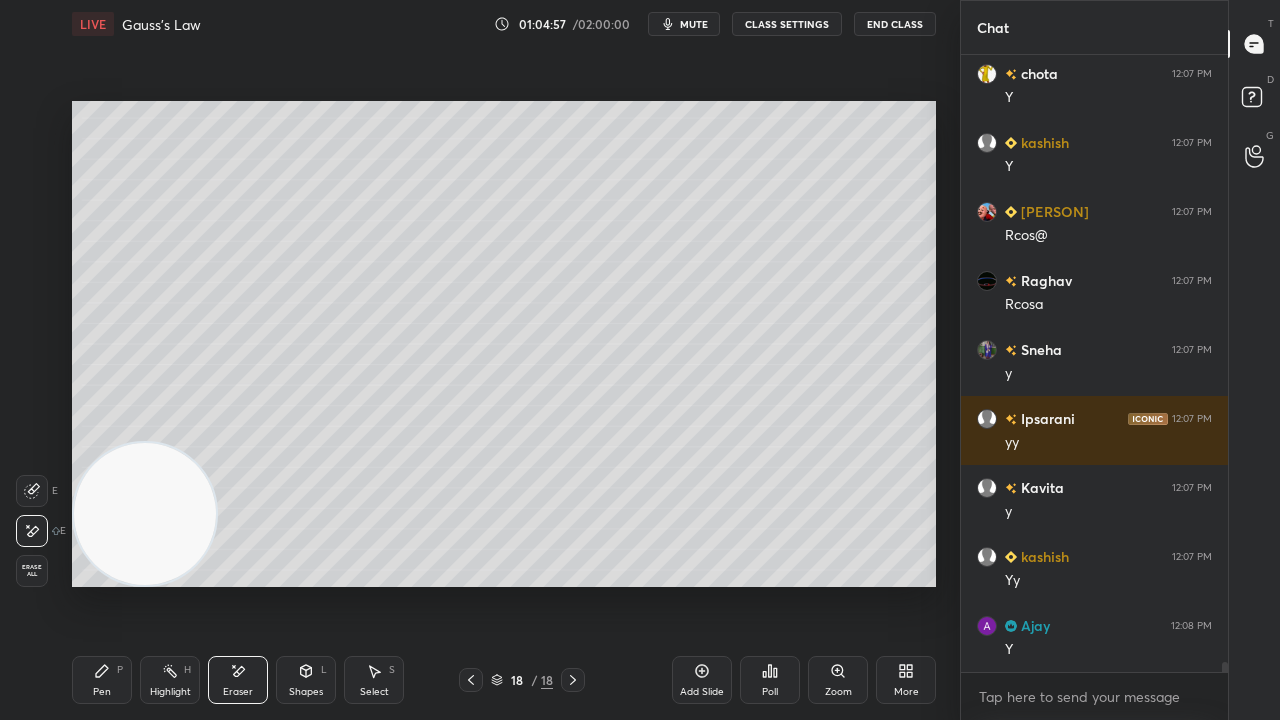drag, startPoint x: 104, startPoint y: 686, endPoint x: 111, endPoint y: 678, distance: 10.630146 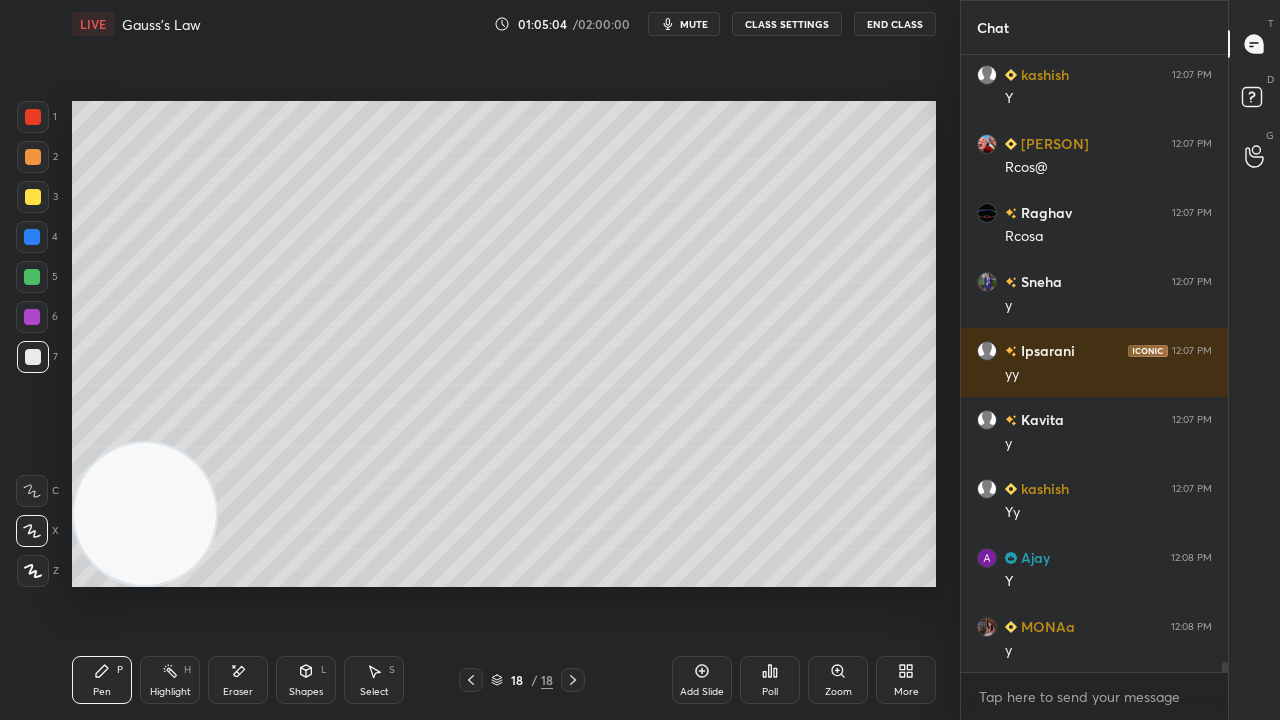 scroll, scrollTop: 36142, scrollLeft: 0, axis: vertical 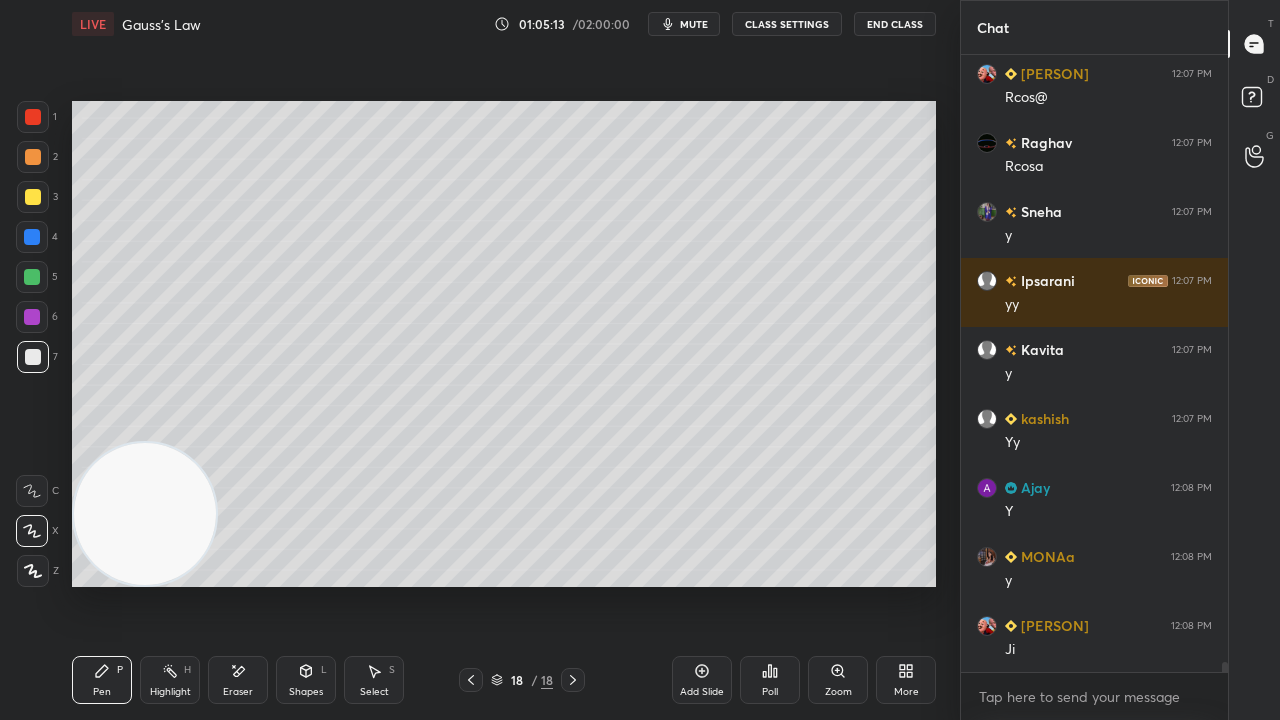 click on "mute" at bounding box center (694, 24) 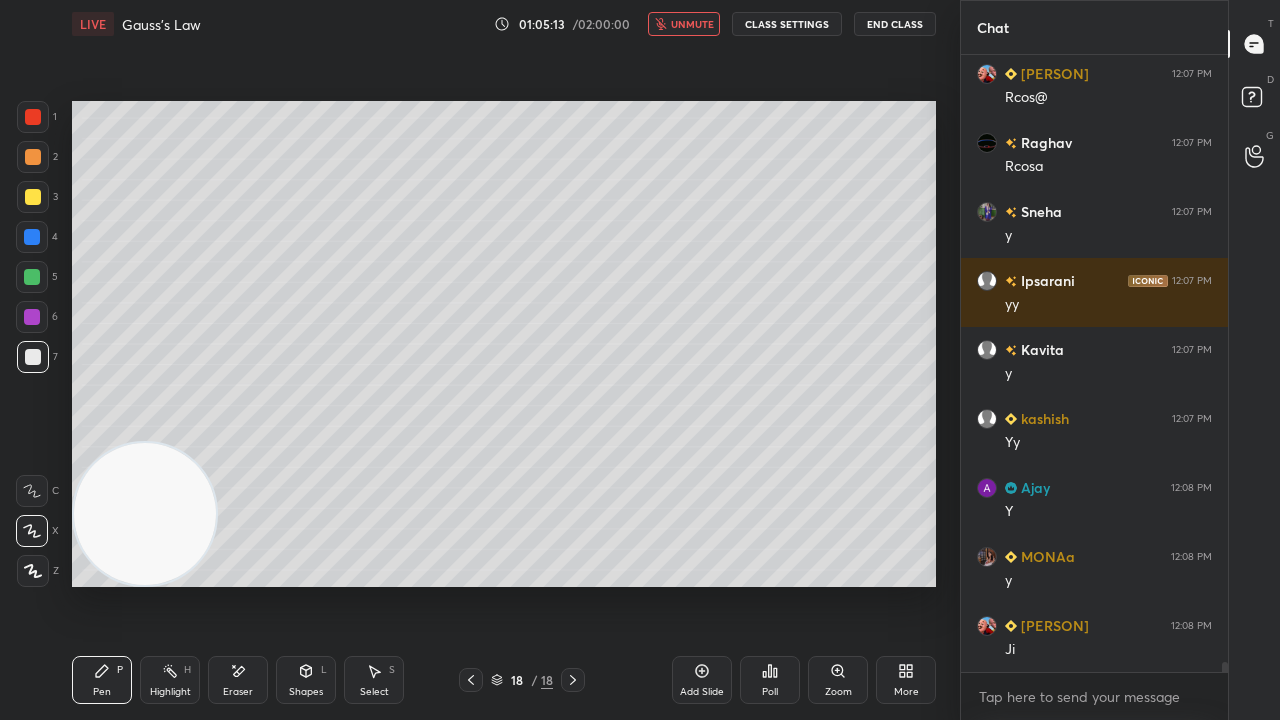 click on "unmute" at bounding box center [692, 24] 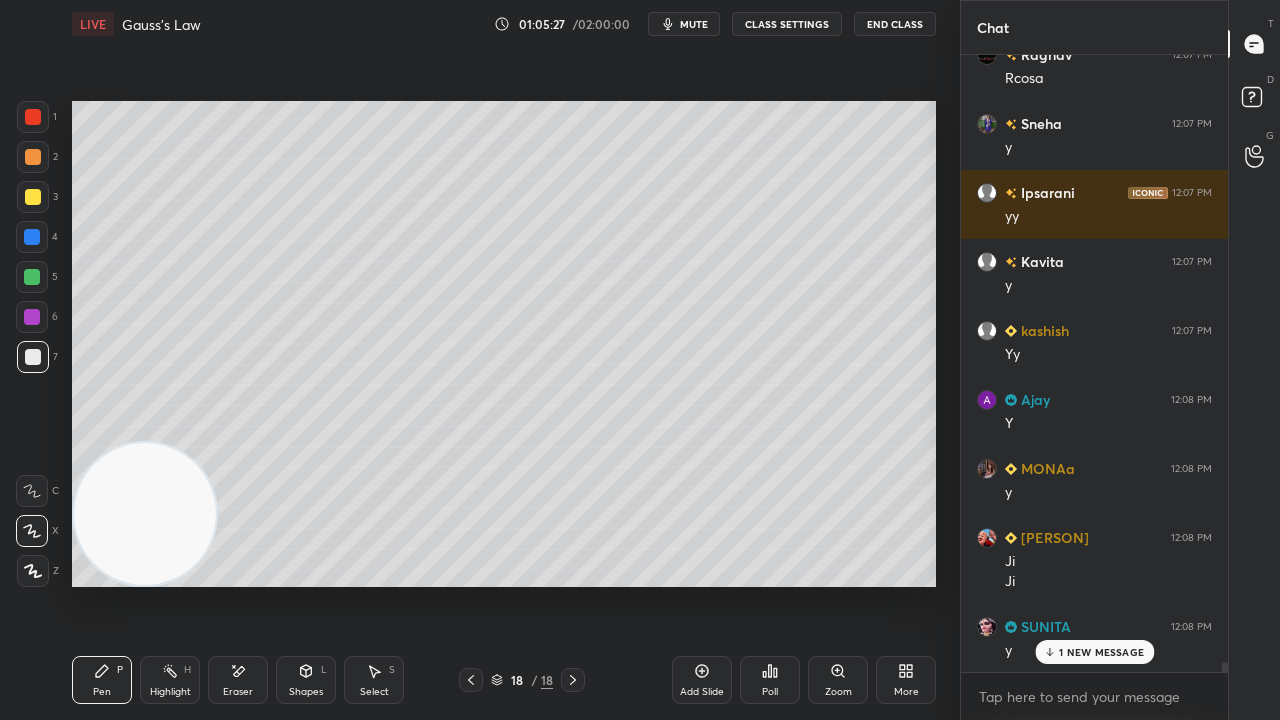 scroll, scrollTop: 36300, scrollLeft: 0, axis: vertical 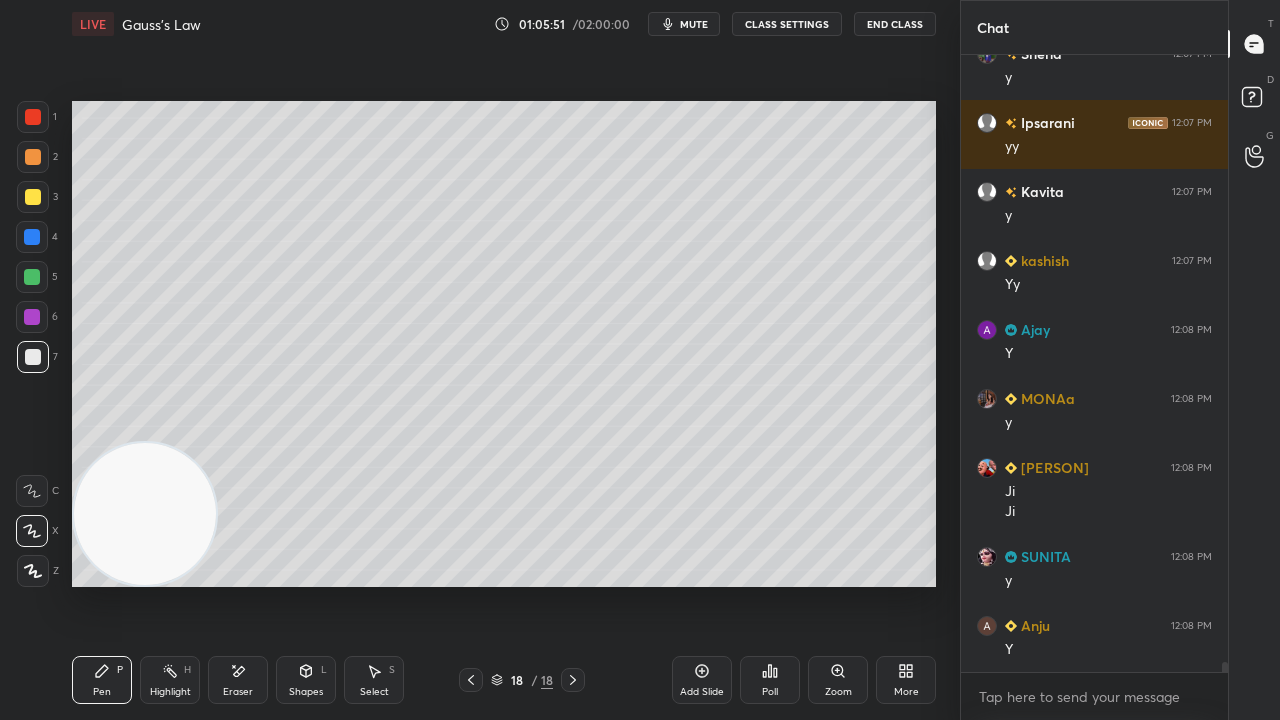 click on "mute" at bounding box center [694, 24] 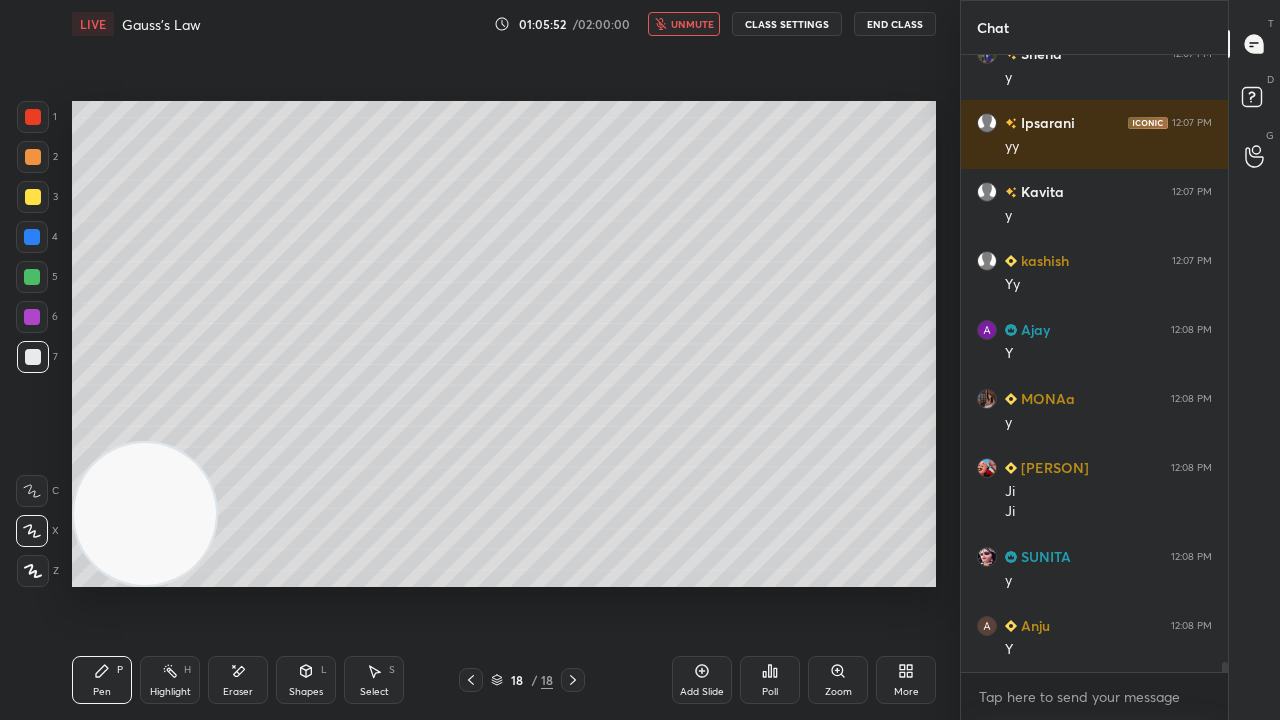 click on "unmute" at bounding box center [692, 24] 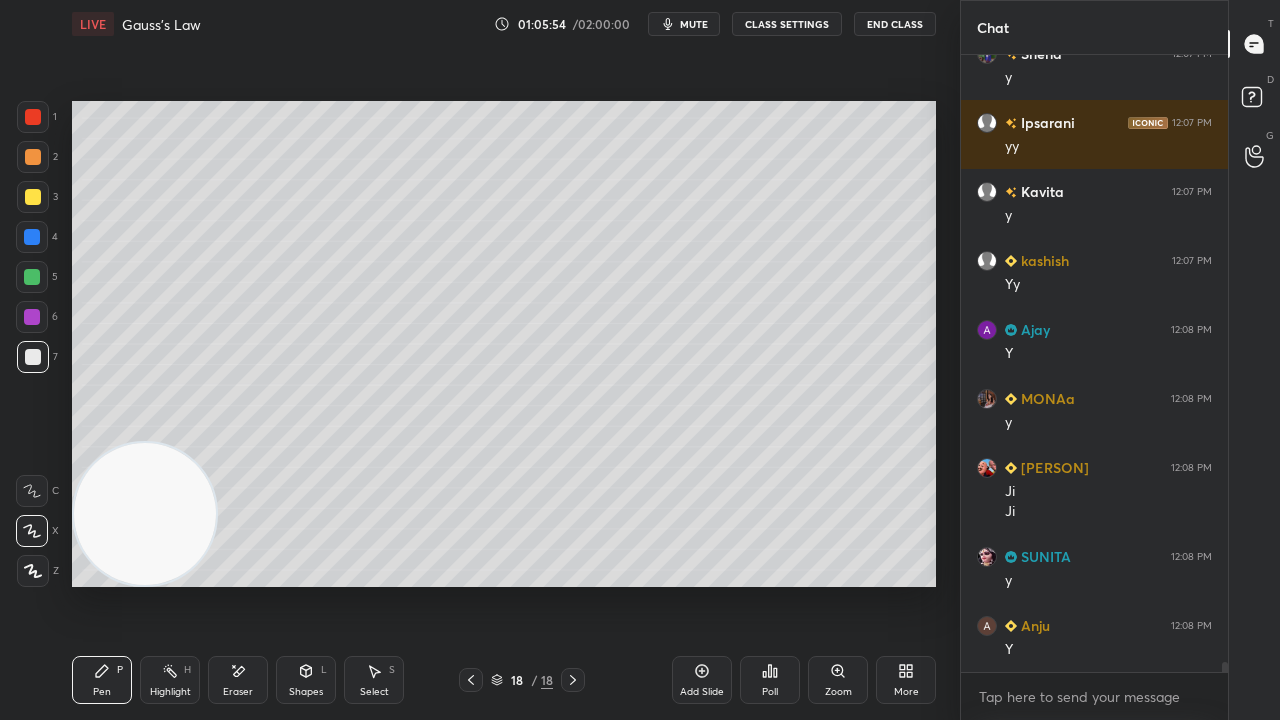 click on "Eraser" at bounding box center [238, 692] 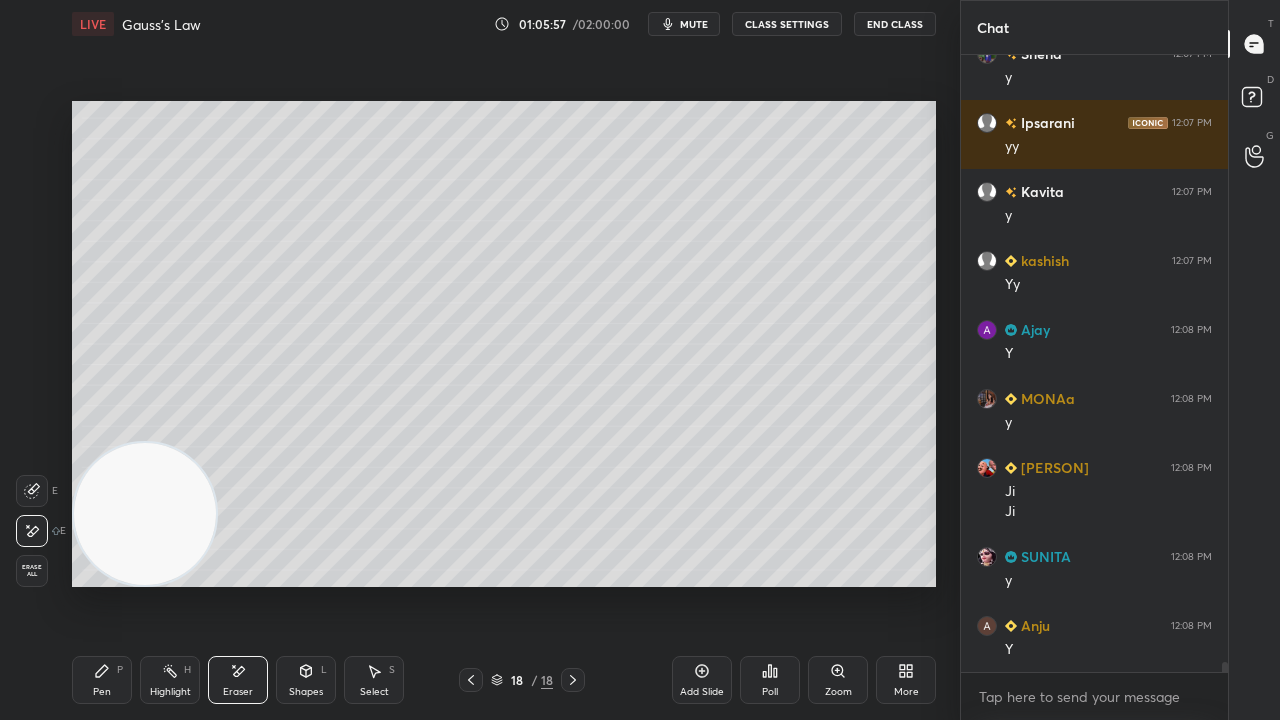 click on "Pen P" at bounding box center (102, 680) 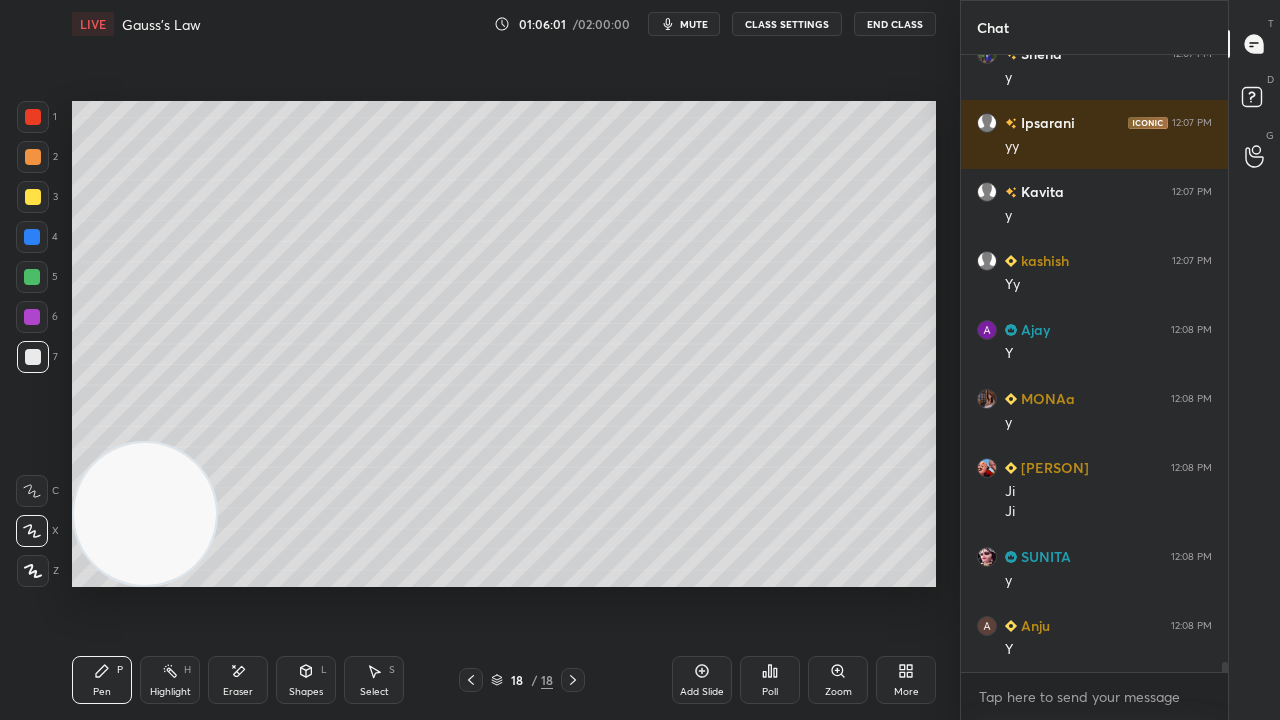 click on "mute" at bounding box center (694, 24) 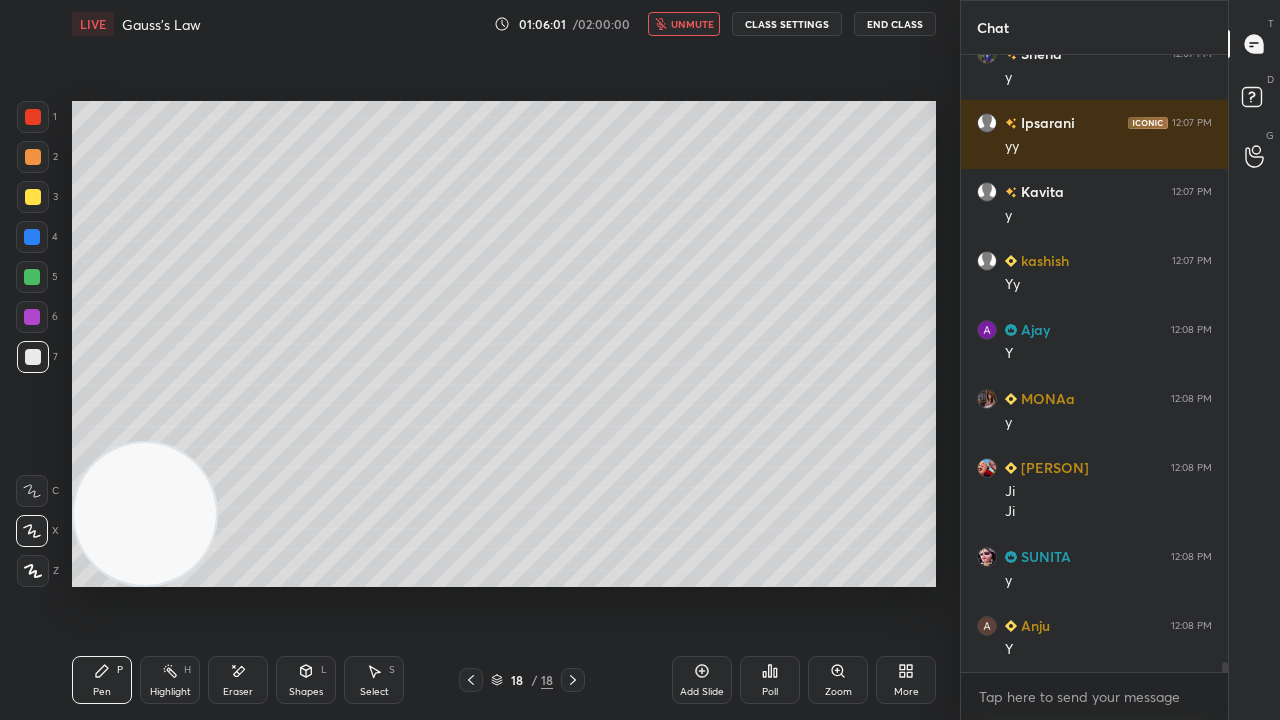 click on "unmute" at bounding box center (692, 24) 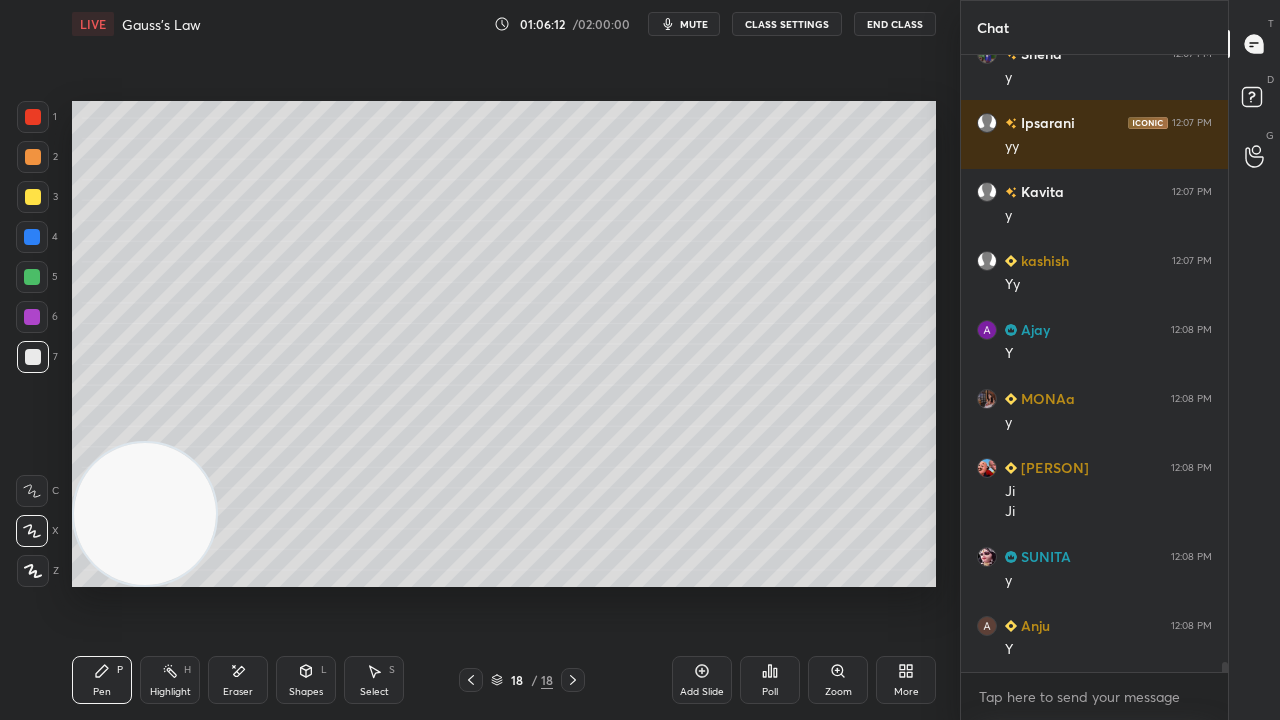 drag, startPoint x: 697, startPoint y: 686, endPoint x: 646, endPoint y: 662, distance: 56.364883 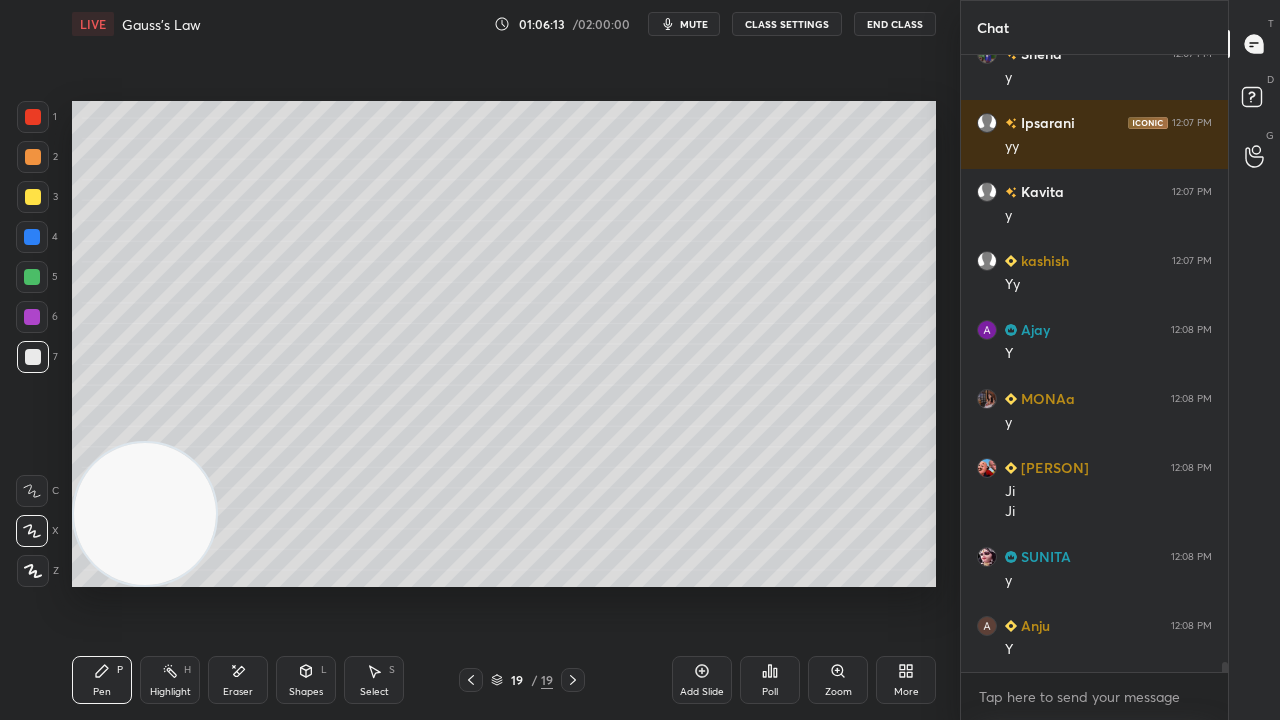 scroll, scrollTop: 36368, scrollLeft: 0, axis: vertical 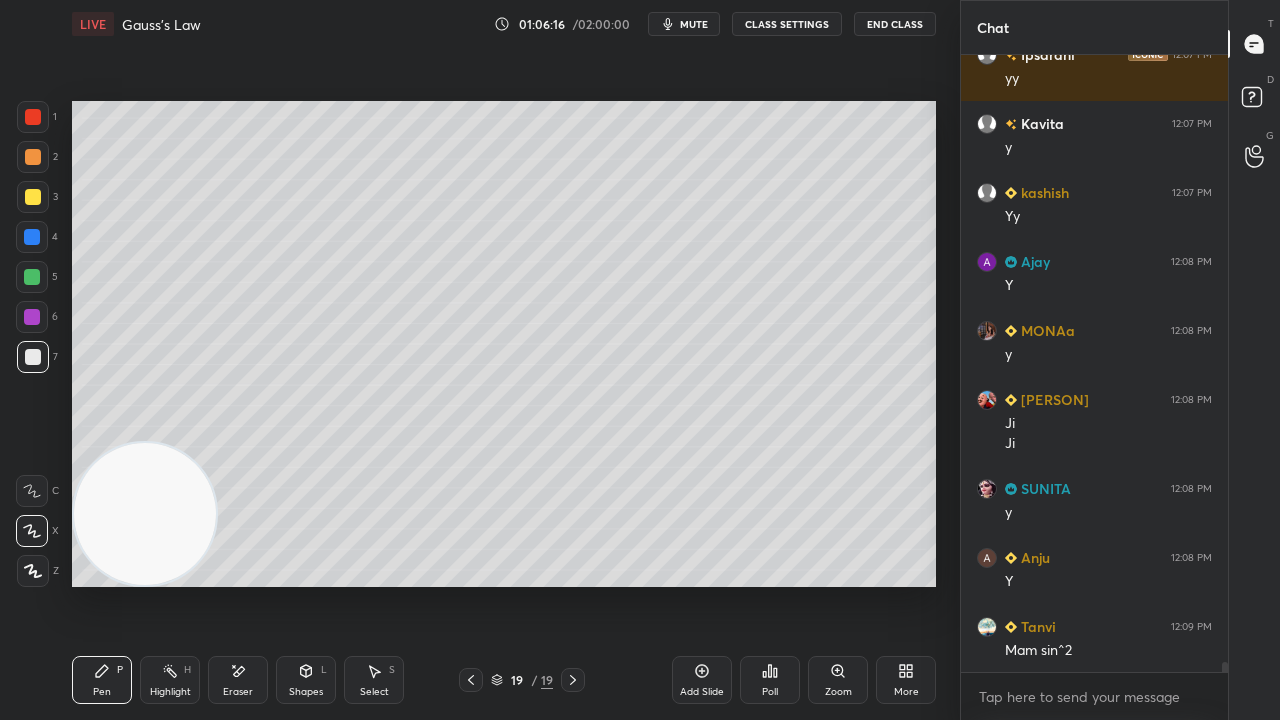 click 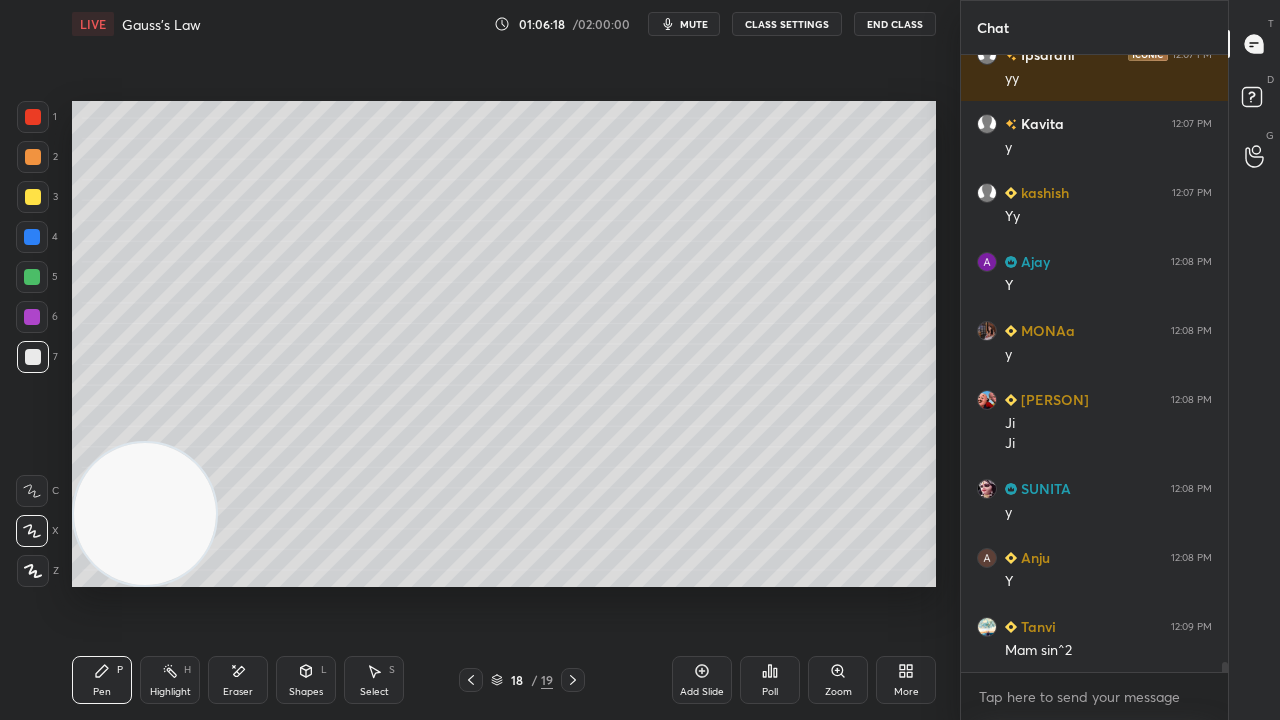 scroll, scrollTop: 36388, scrollLeft: 0, axis: vertical 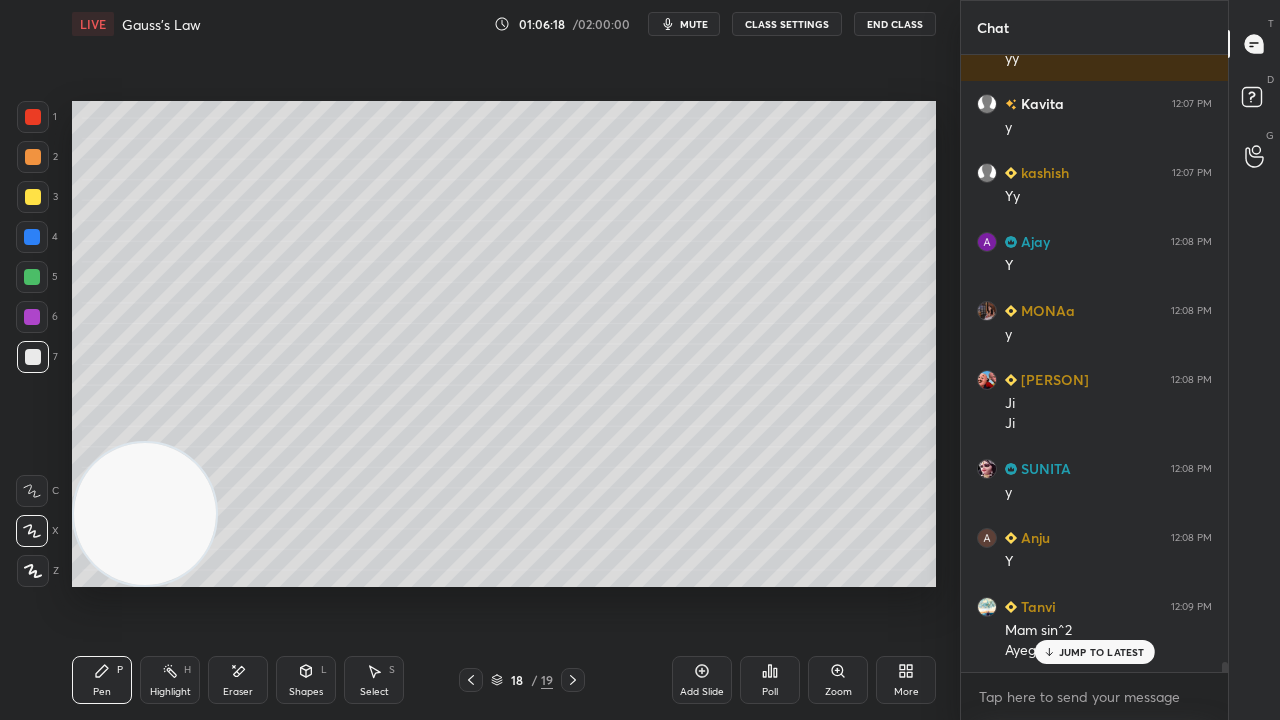 click on "mute" at bounding box center [684, 24] 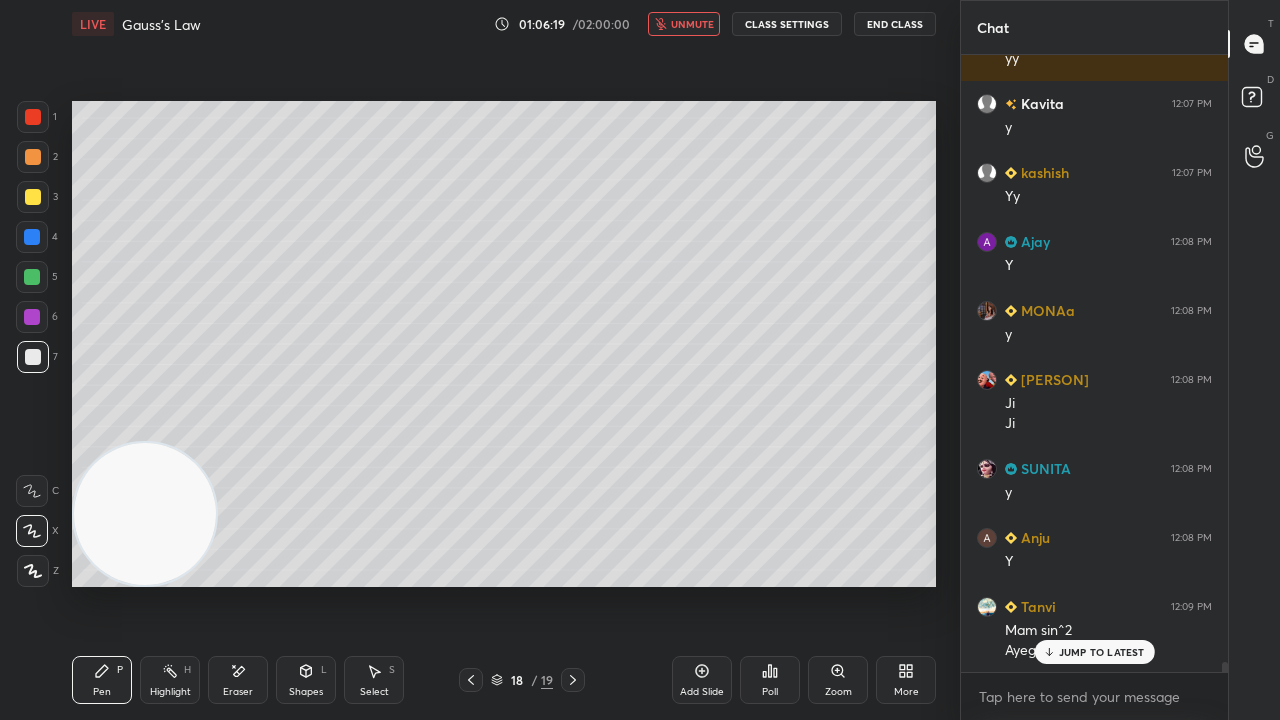 click on "unmute" at bounding box center (692, 24) 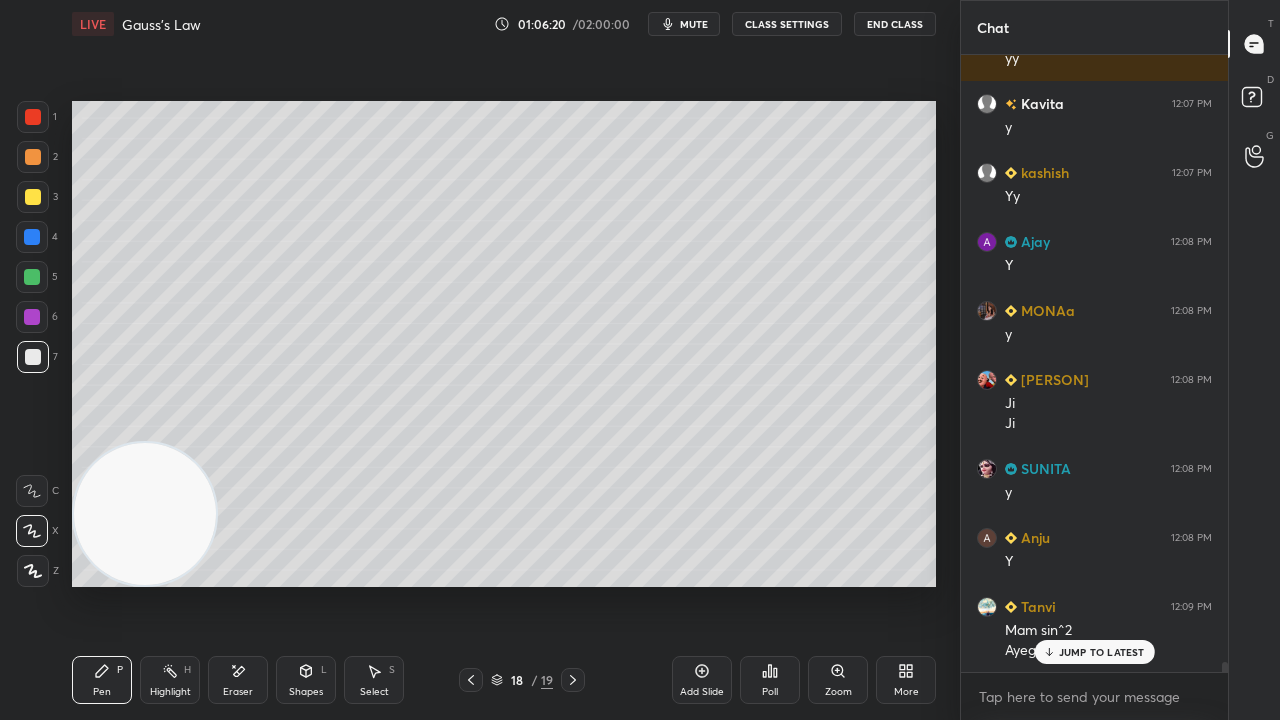drag, startPoint x: 1064, startPoint y: 650, endPoint x: 1048, endPoint y: 655, distance: 16.763054 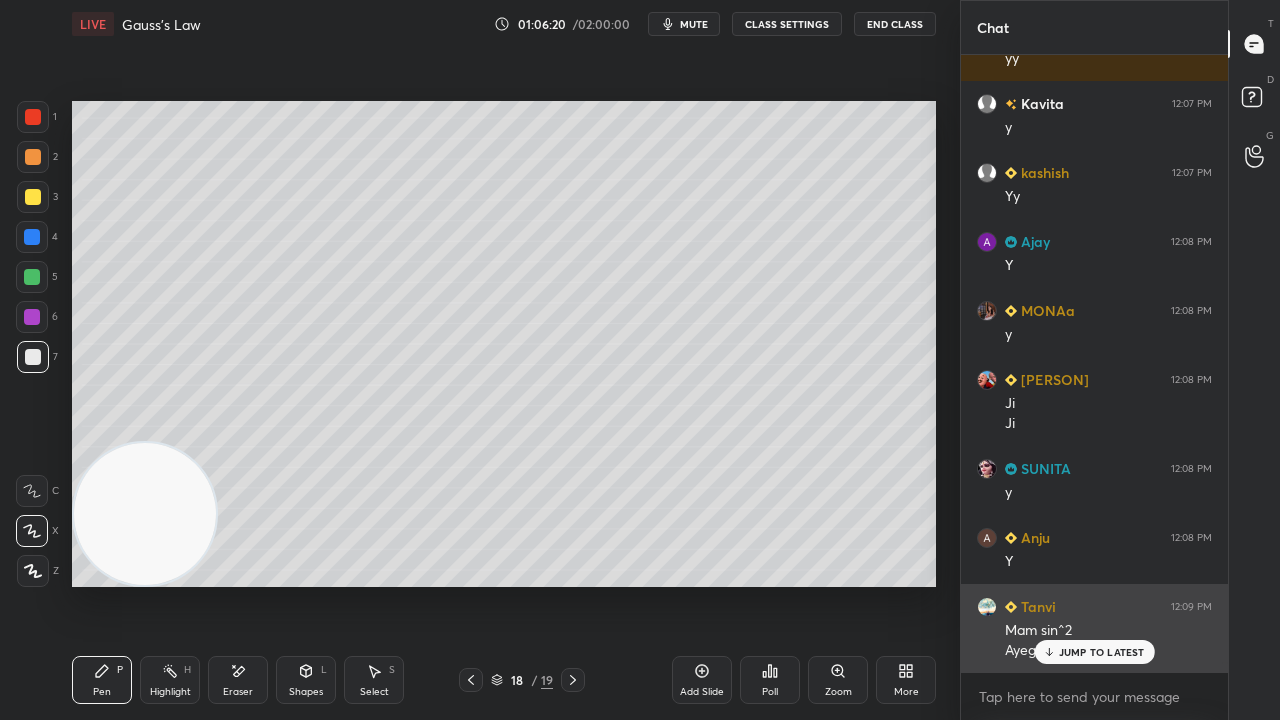 click on "JUMP TO LATEST" at bounding box center [1102, 652] 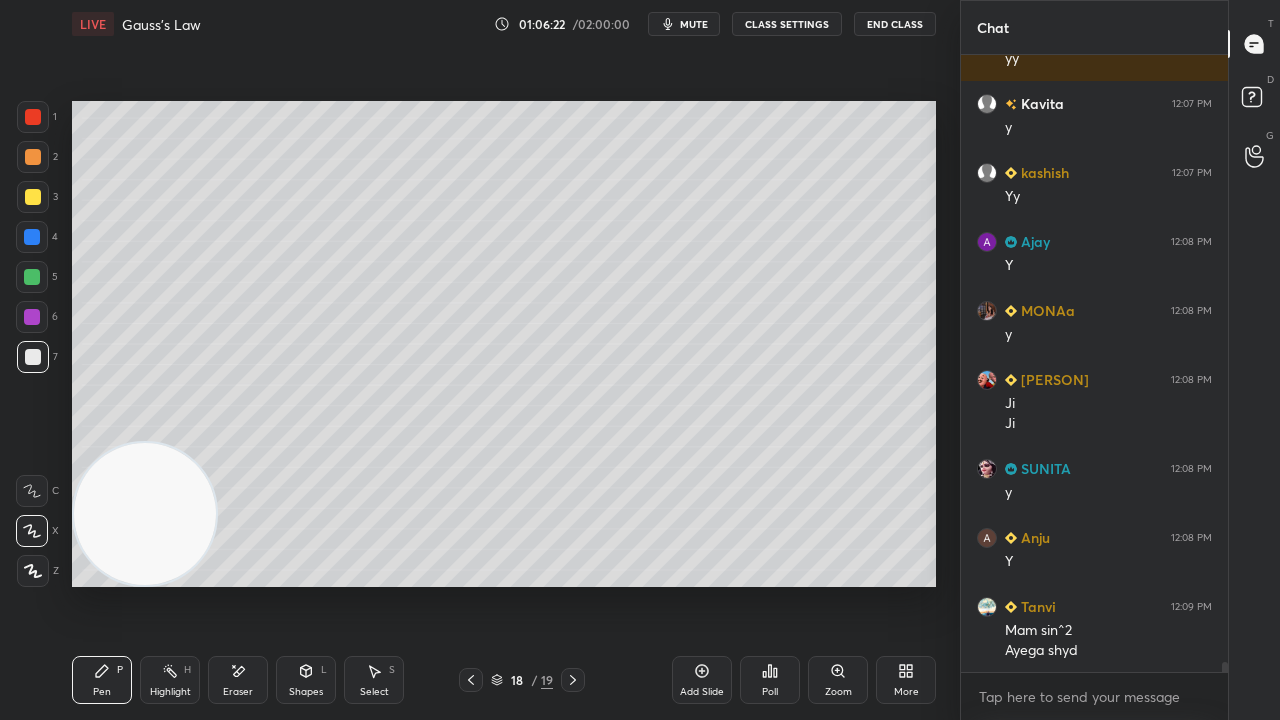 click on "mute" at bounding box center [694, 24] 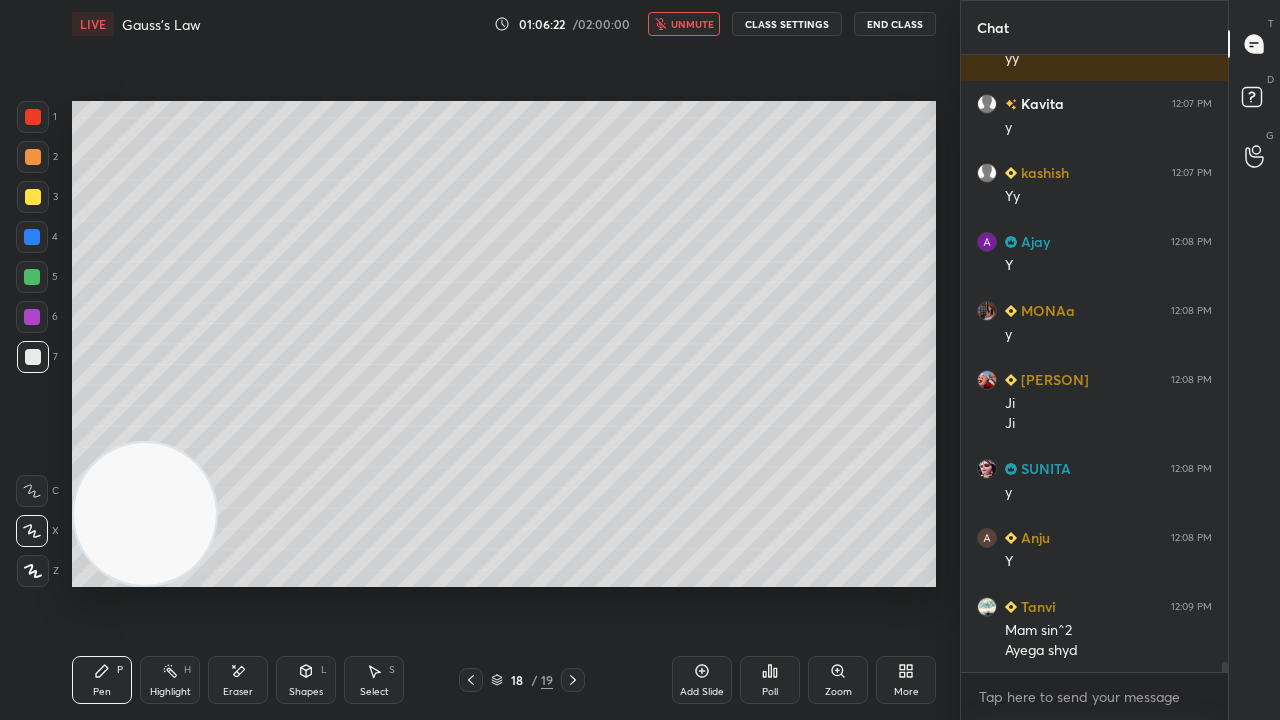 click on "unmute" at bounding box center [692, 24] 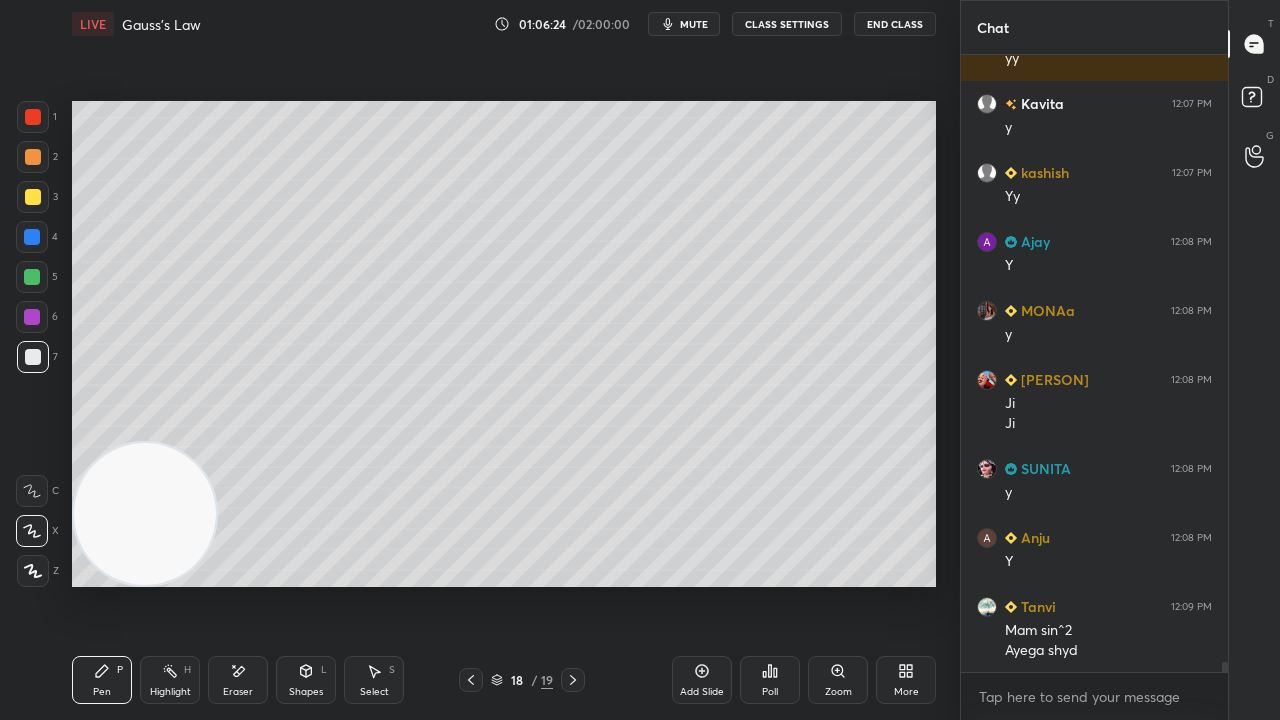 click 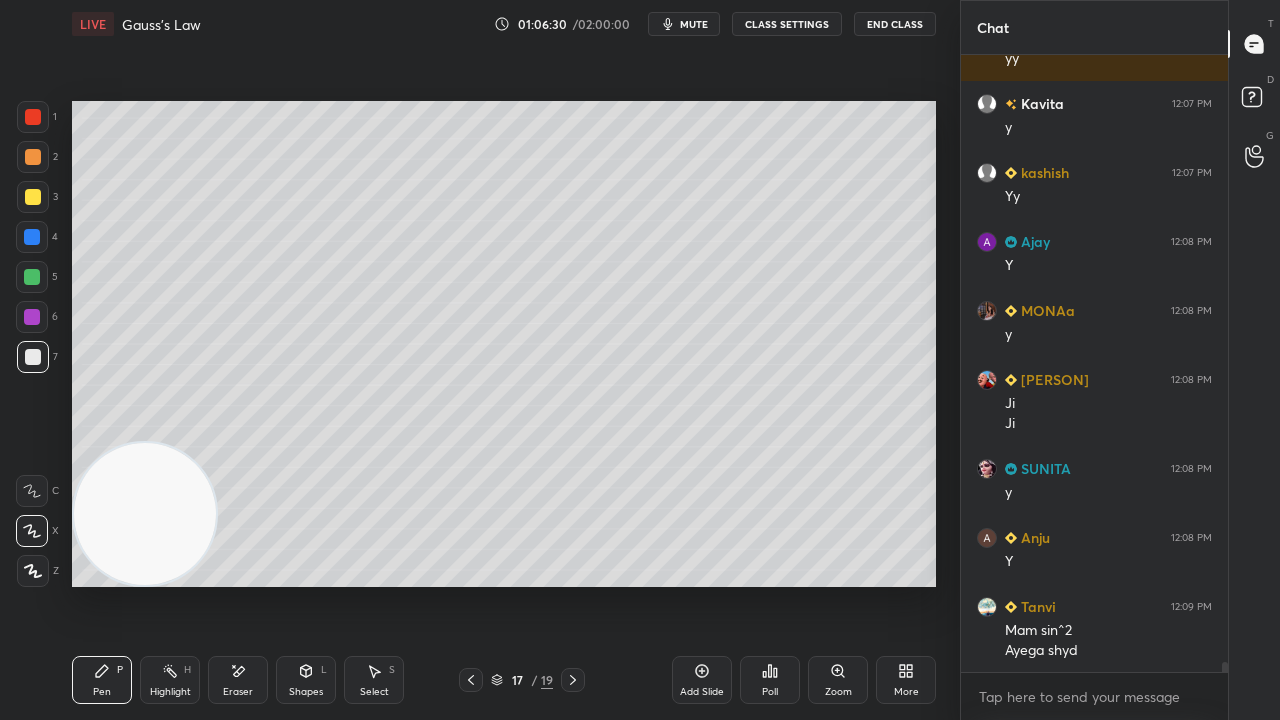 click on "mute" at bounding box center (694, 24) 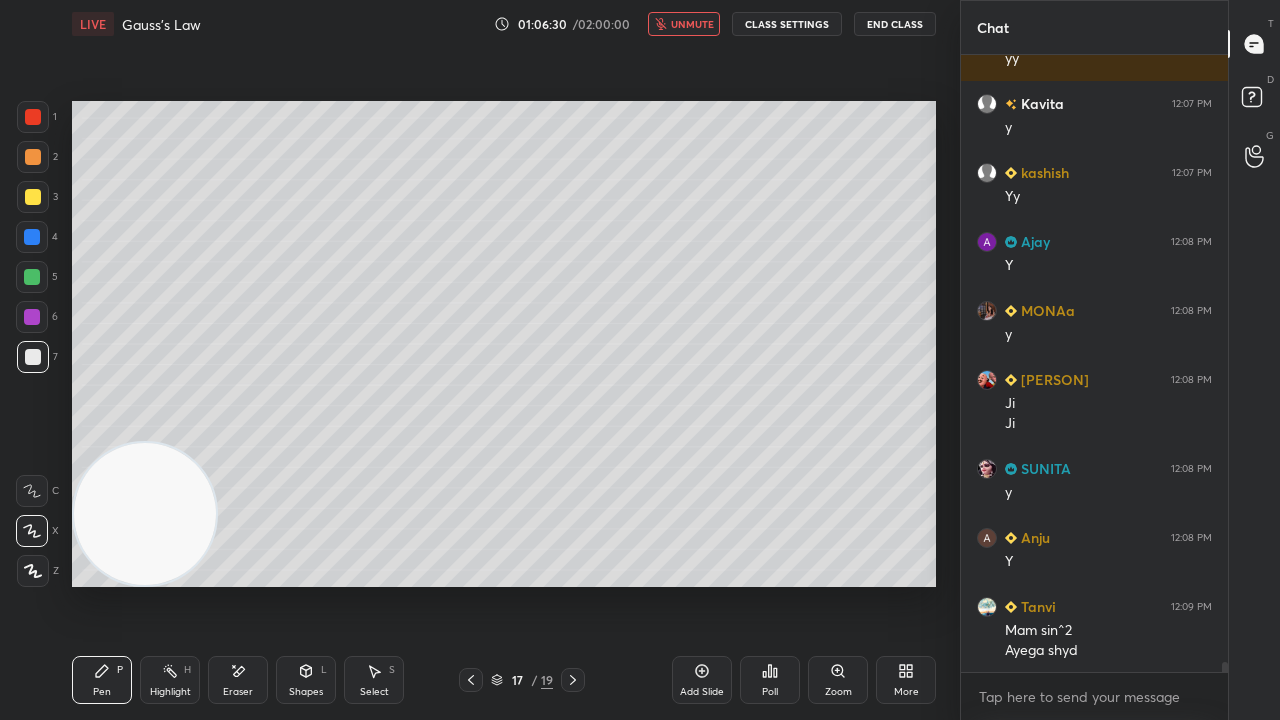 click on "unmute" at bounding box center [692, 24] 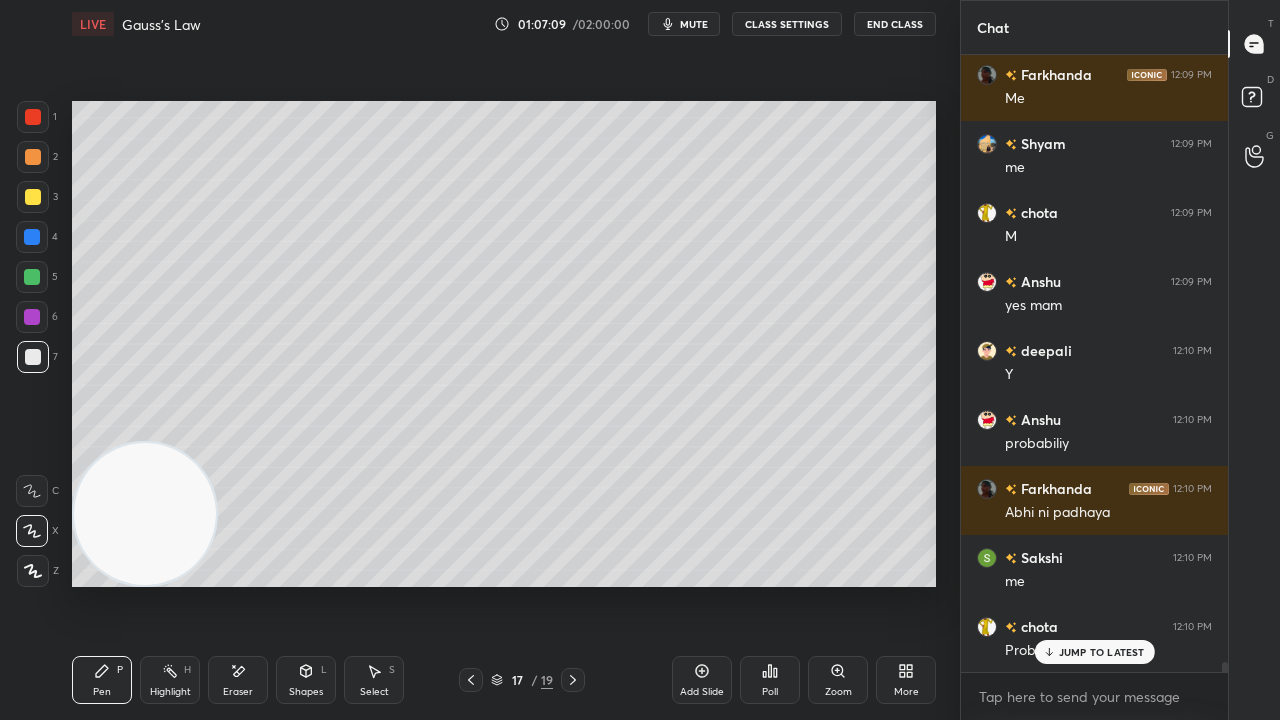 scroll, scrollTop: 37256, scrollLeft: 0, axis: vertical 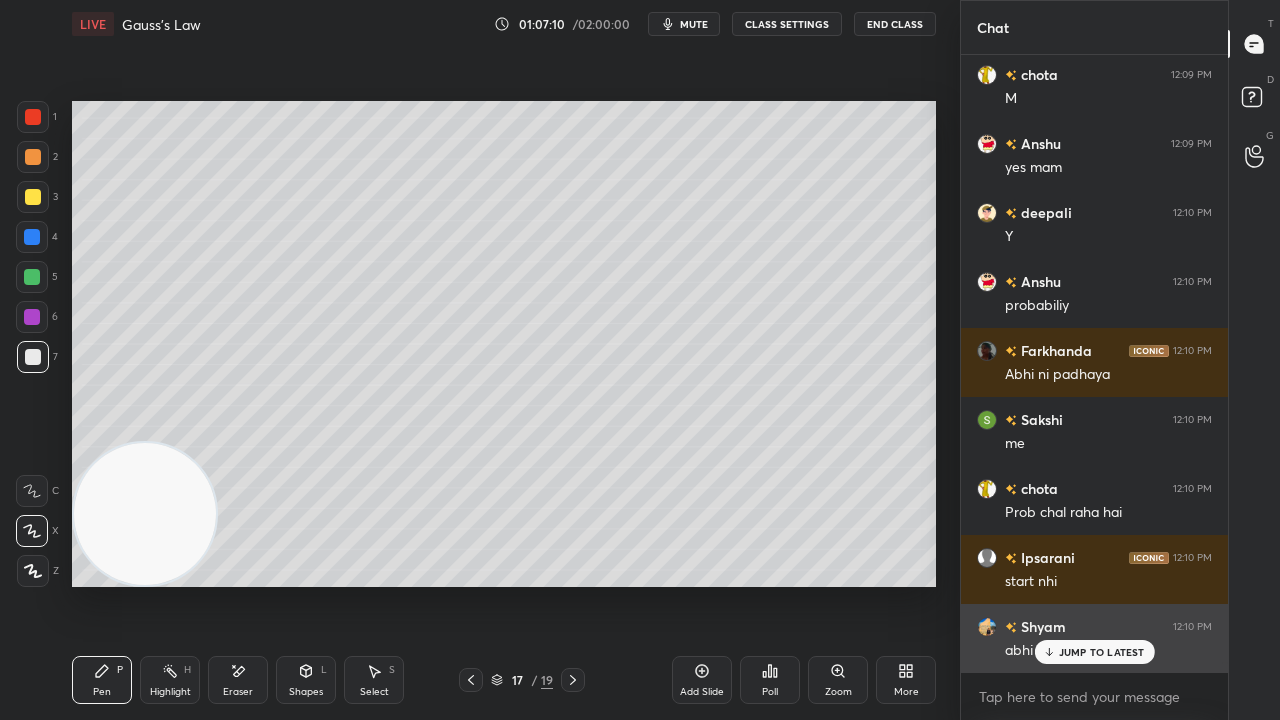 drag, startPoint x: 1048, startPoint y: 647, endPoint x: 1045, endPoint y: 662, distance: 15.297058 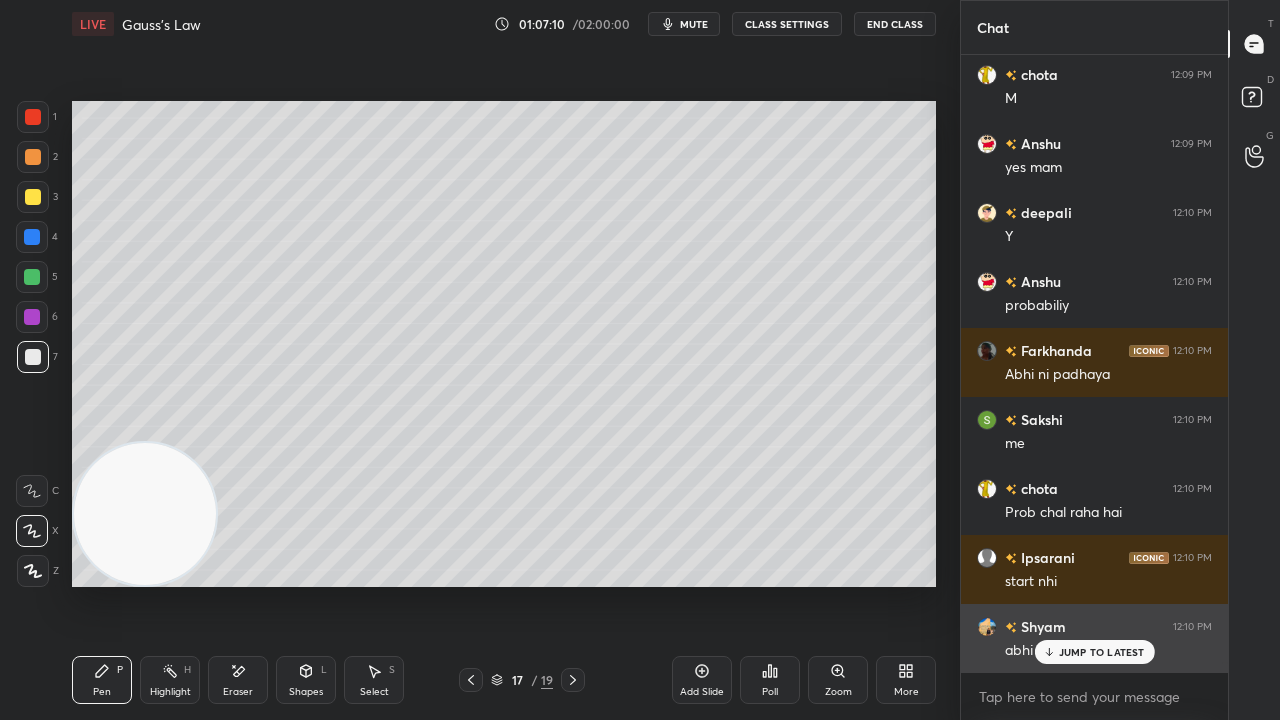 click 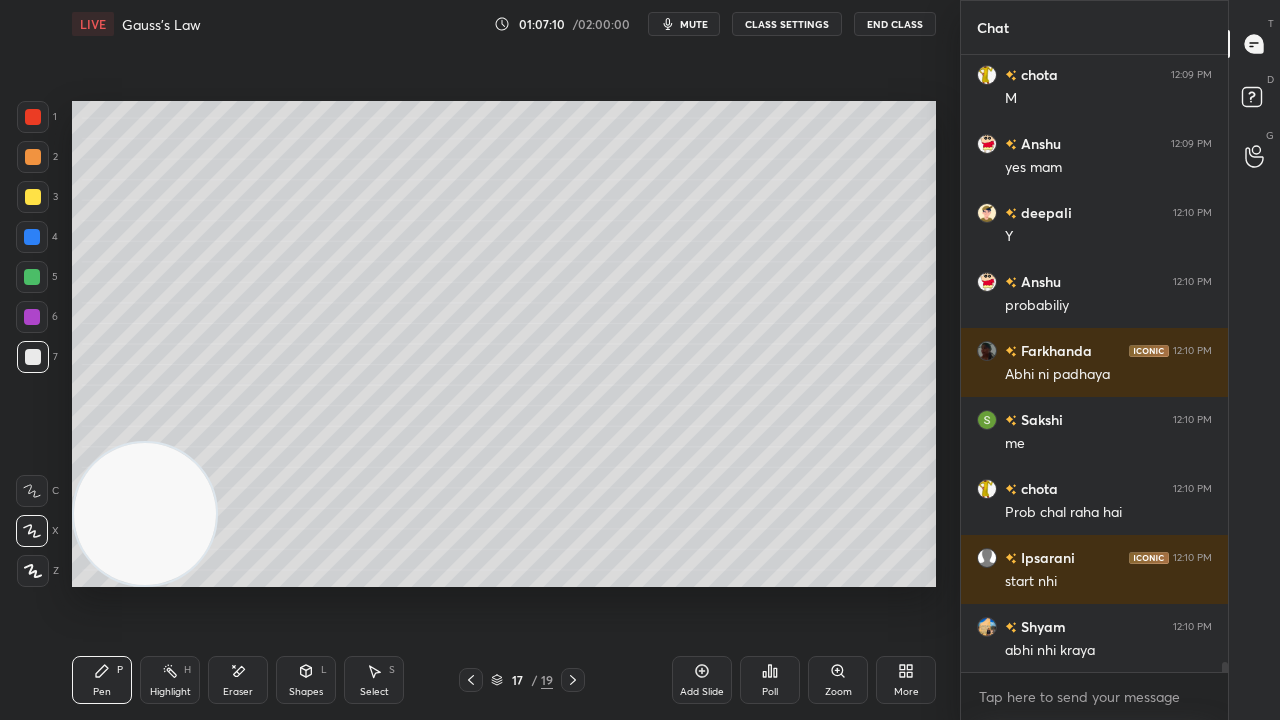 scroll, scrollTop: 37326, scrollLeft: 0, axis: vertical 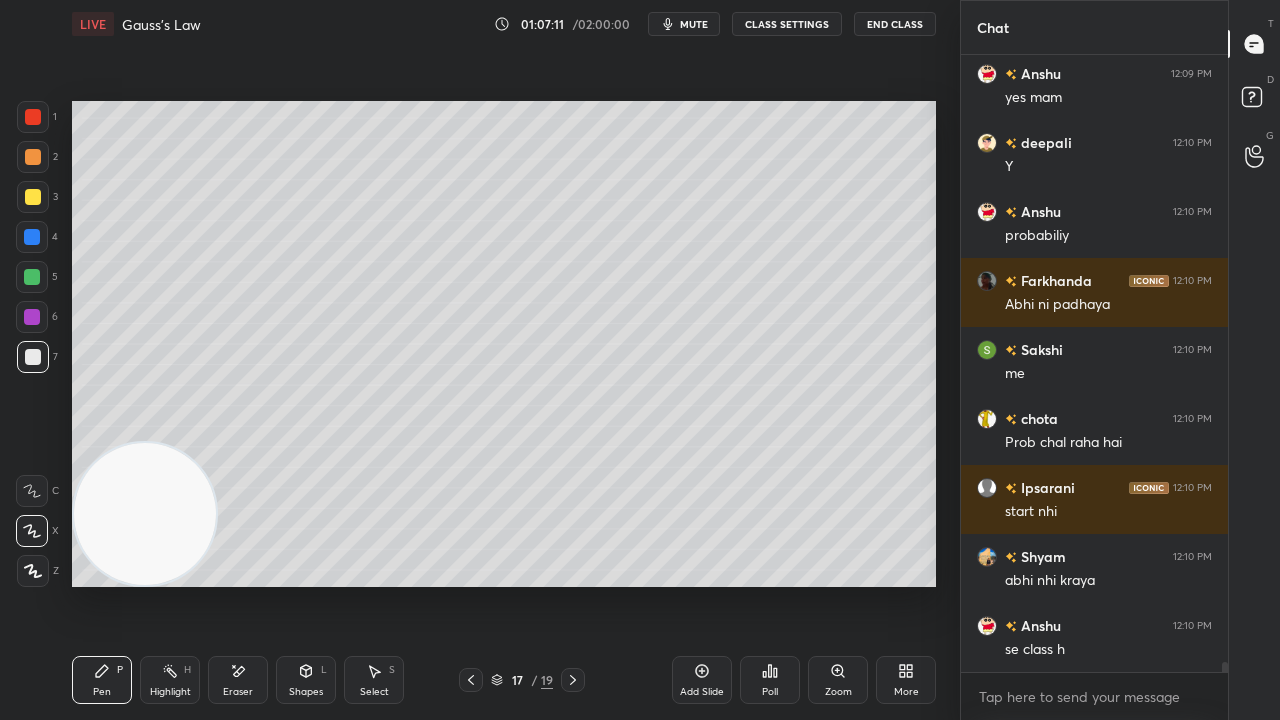 click on "mute" at bounding box center (694, 24) 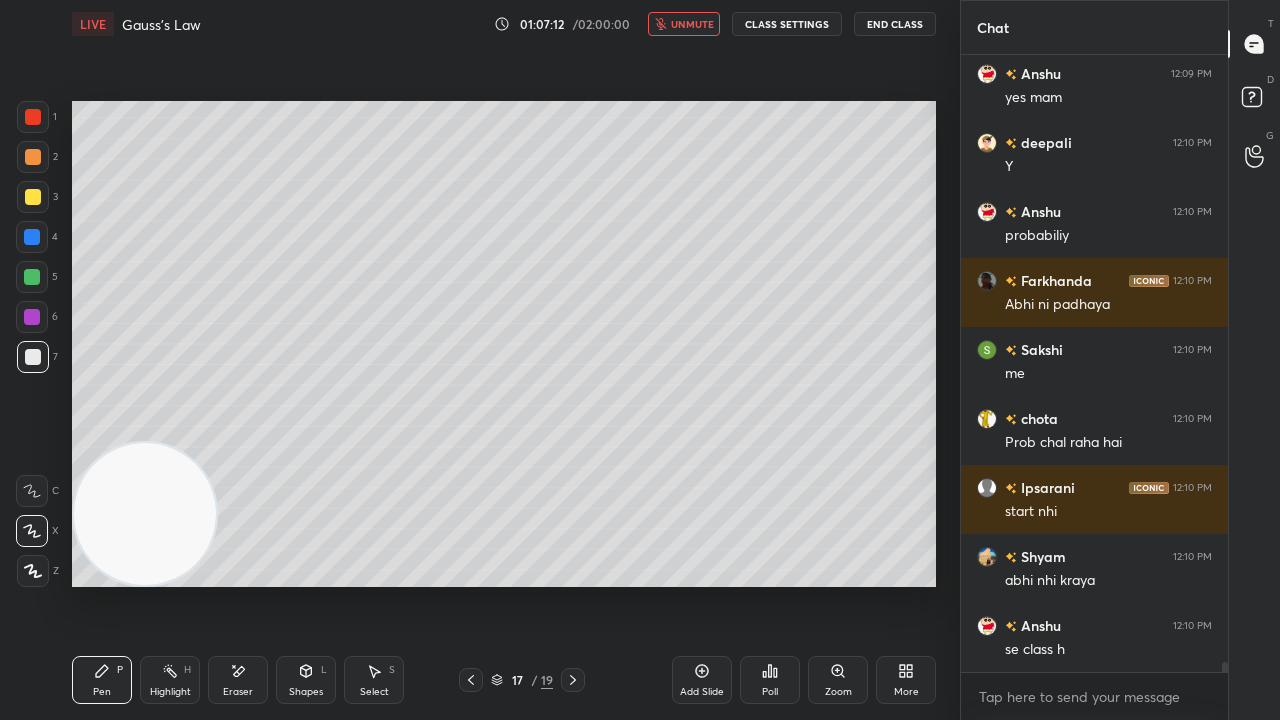 click on "unmute" at bounding box center [692, 24] 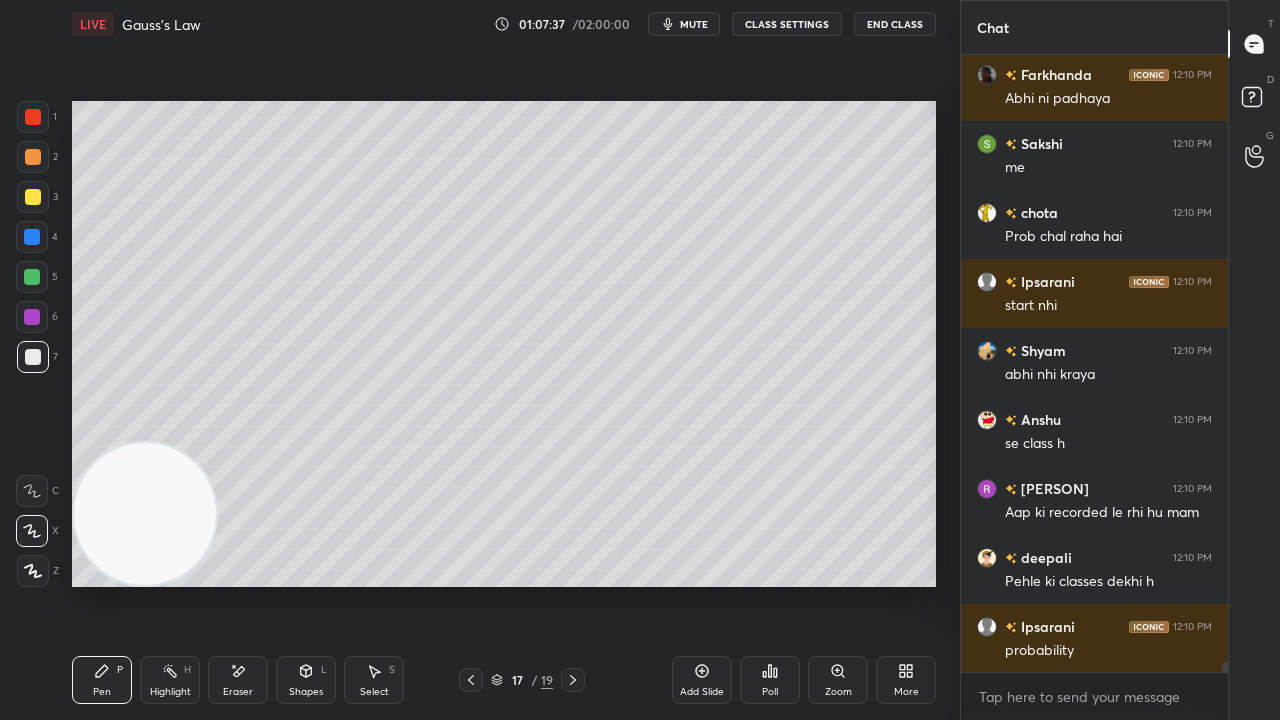 scroll, scrollTop: 37602, scrollLeft: 0, axis: vertical 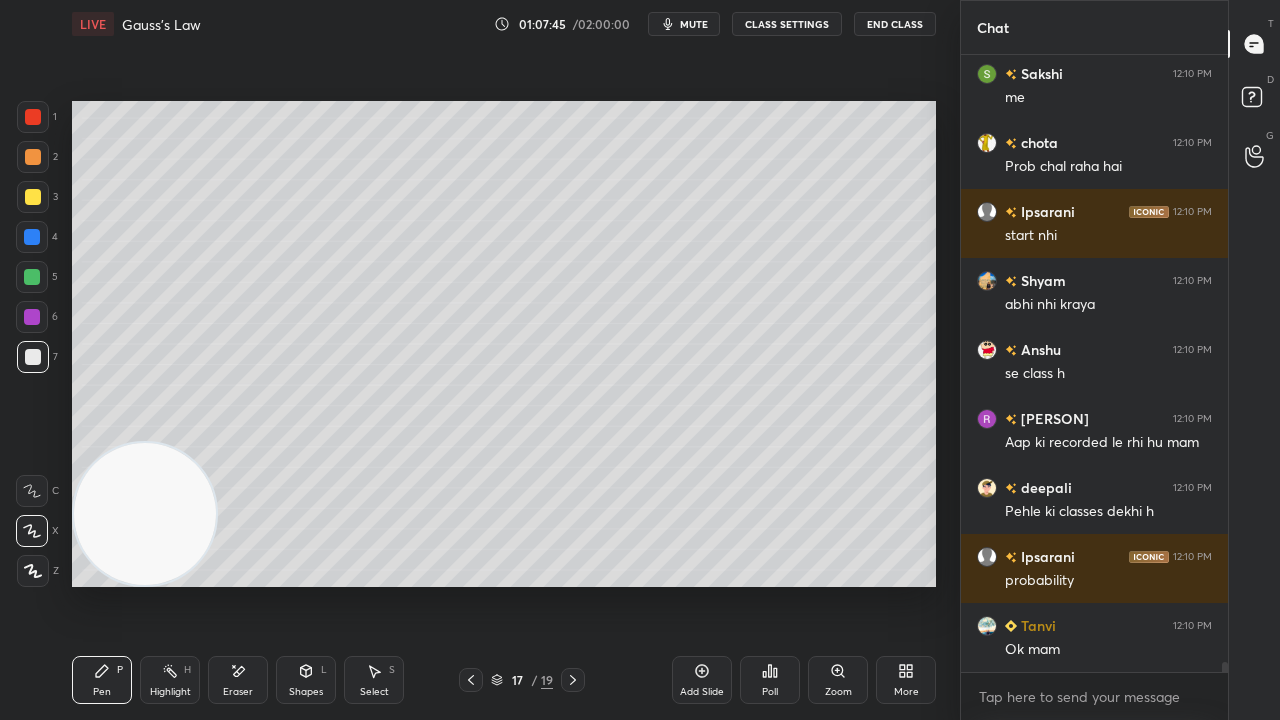 click on "mute" at bounding box center (694, 24) 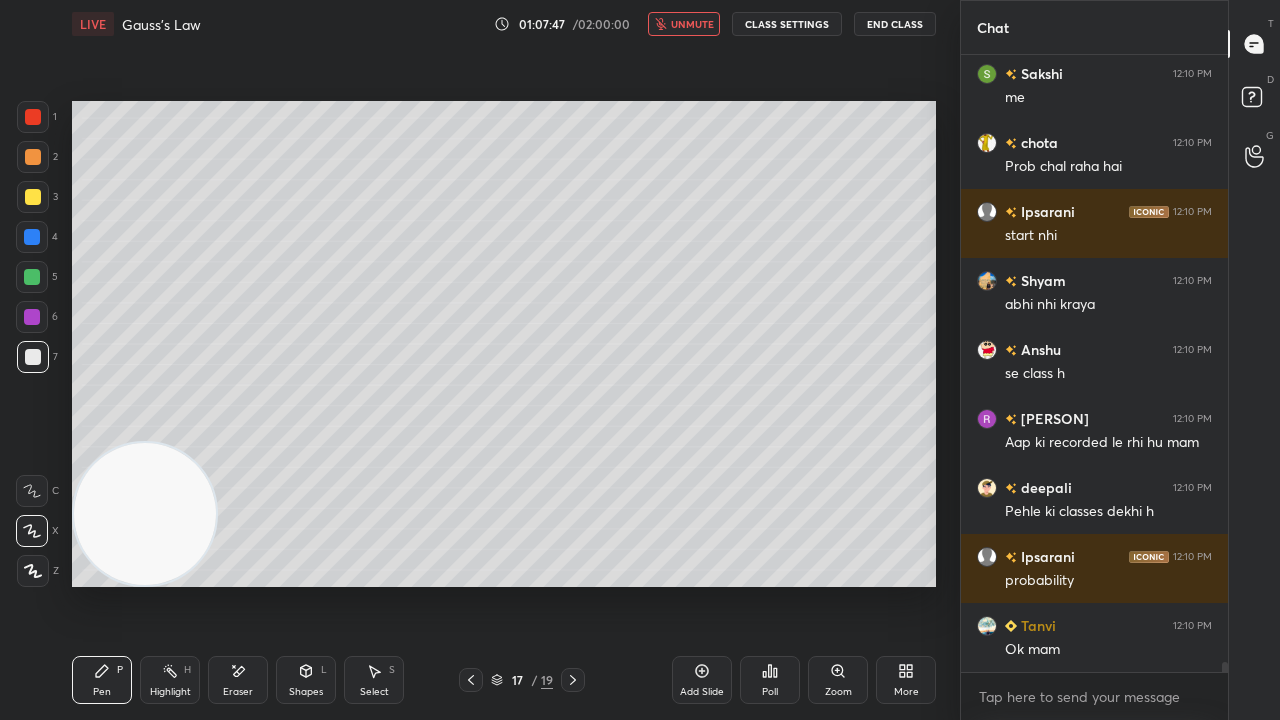 click on "unmute" at bounding box center [692, 24] 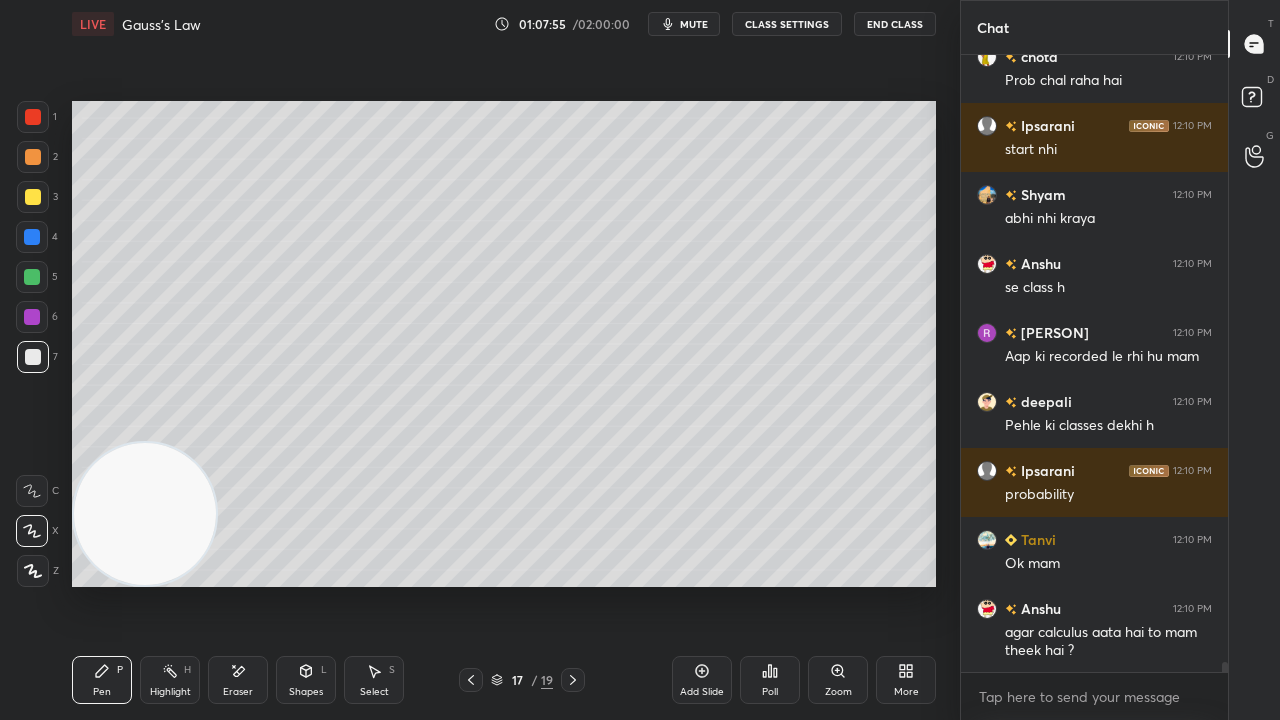 scroll, scrollTop: 37758, scrollLeft: 0, axis: vertical 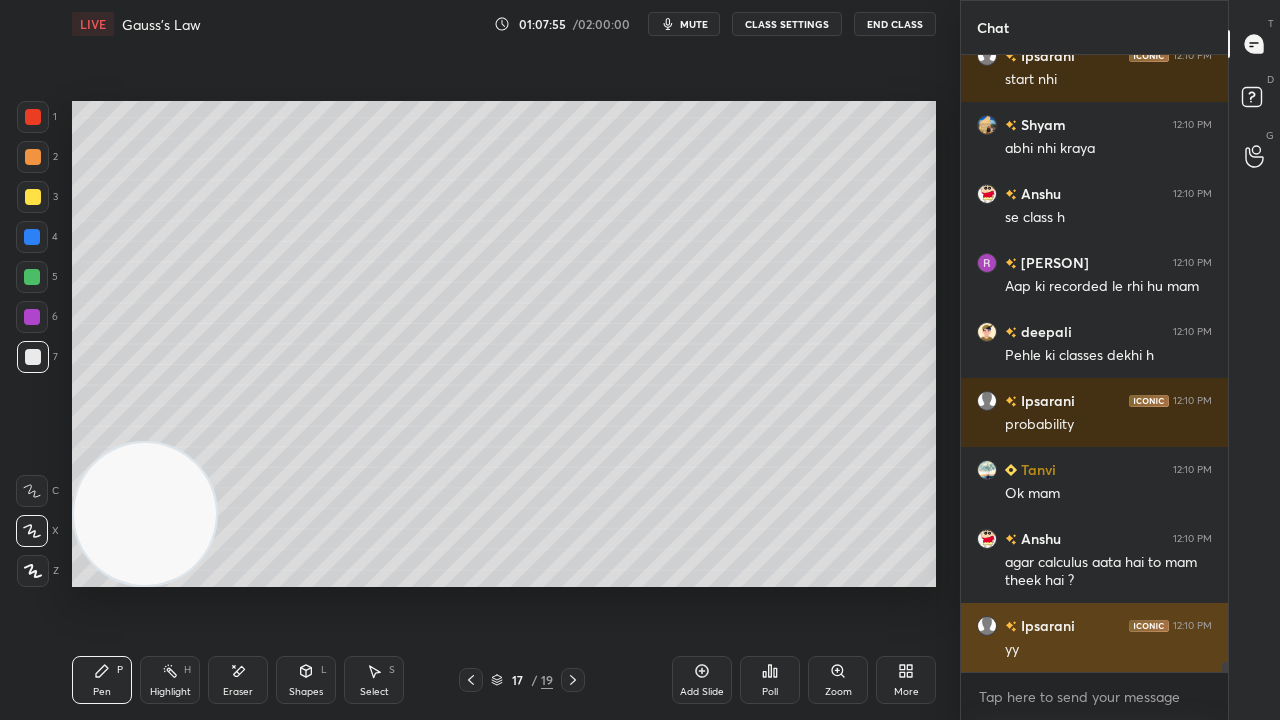 click on "yy" at bounding box center (1108, 650) 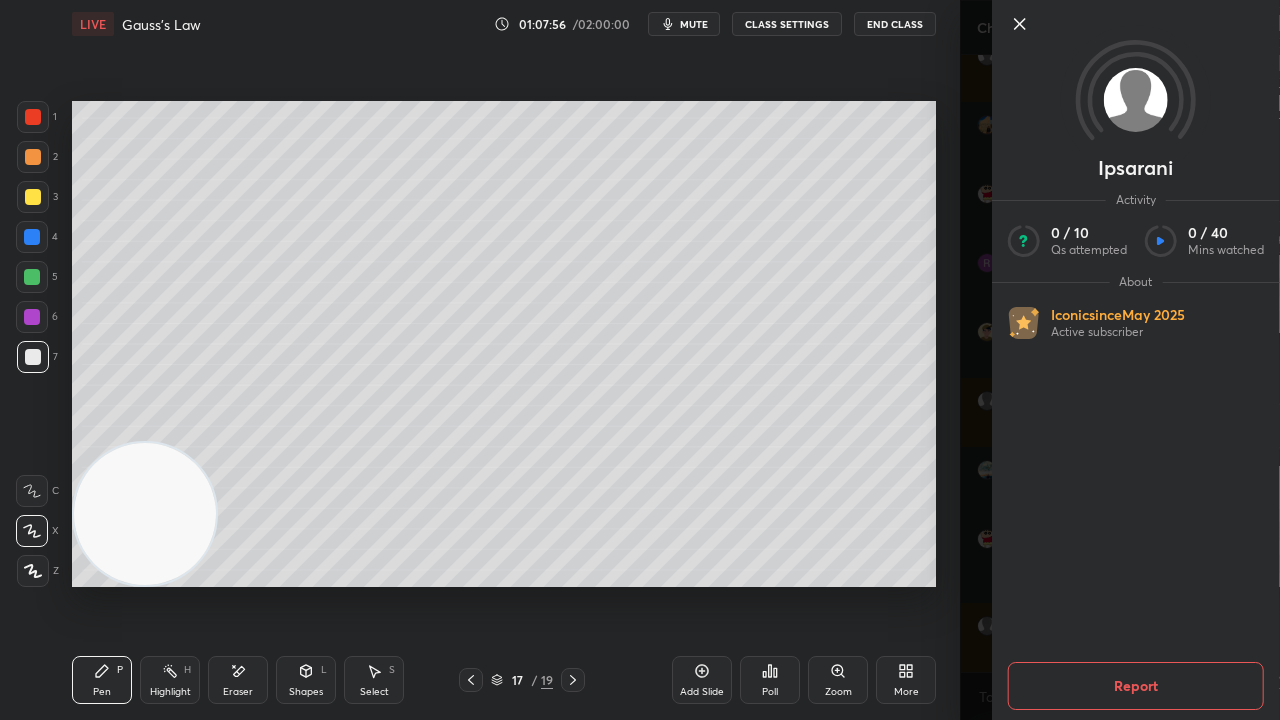 click on "Ipsarani Activity 0 / 10 Qs attempted 0 / 40 Mins watched About Iconic since May 2025 Active subscriber Report" at bounding box center [1120, 360] 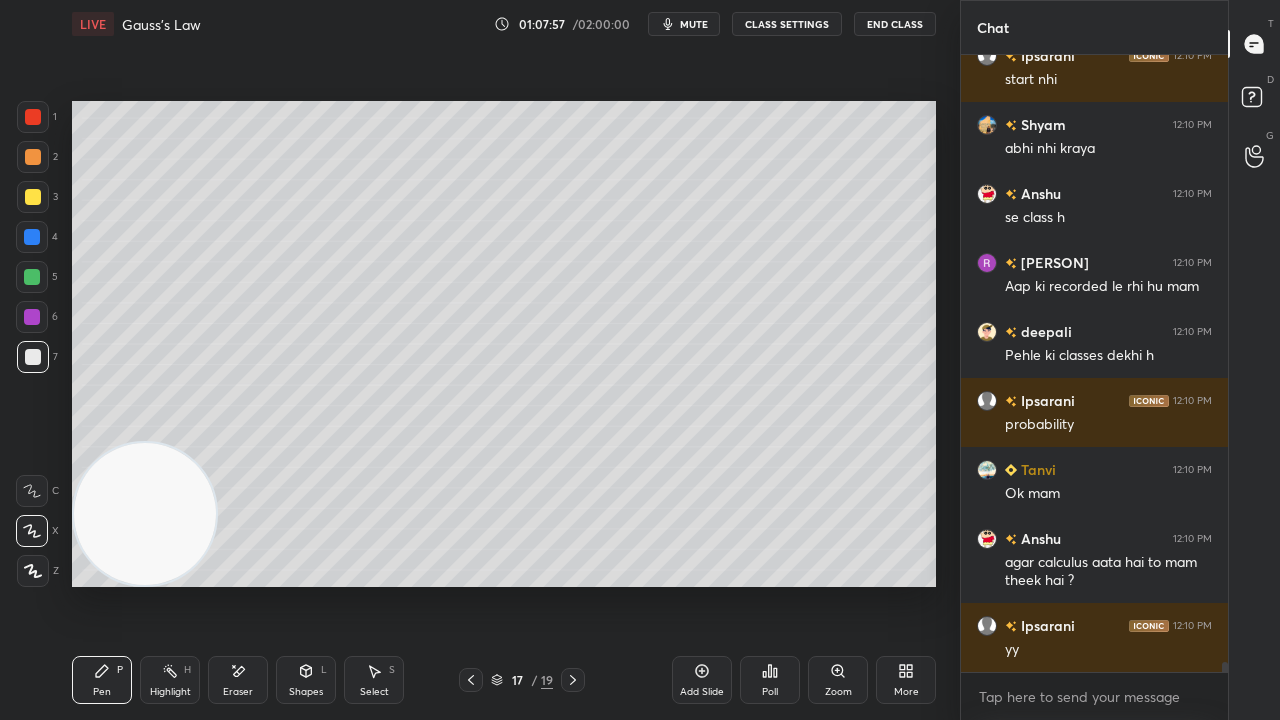 click on "mute" at bounding box center (684, 24) 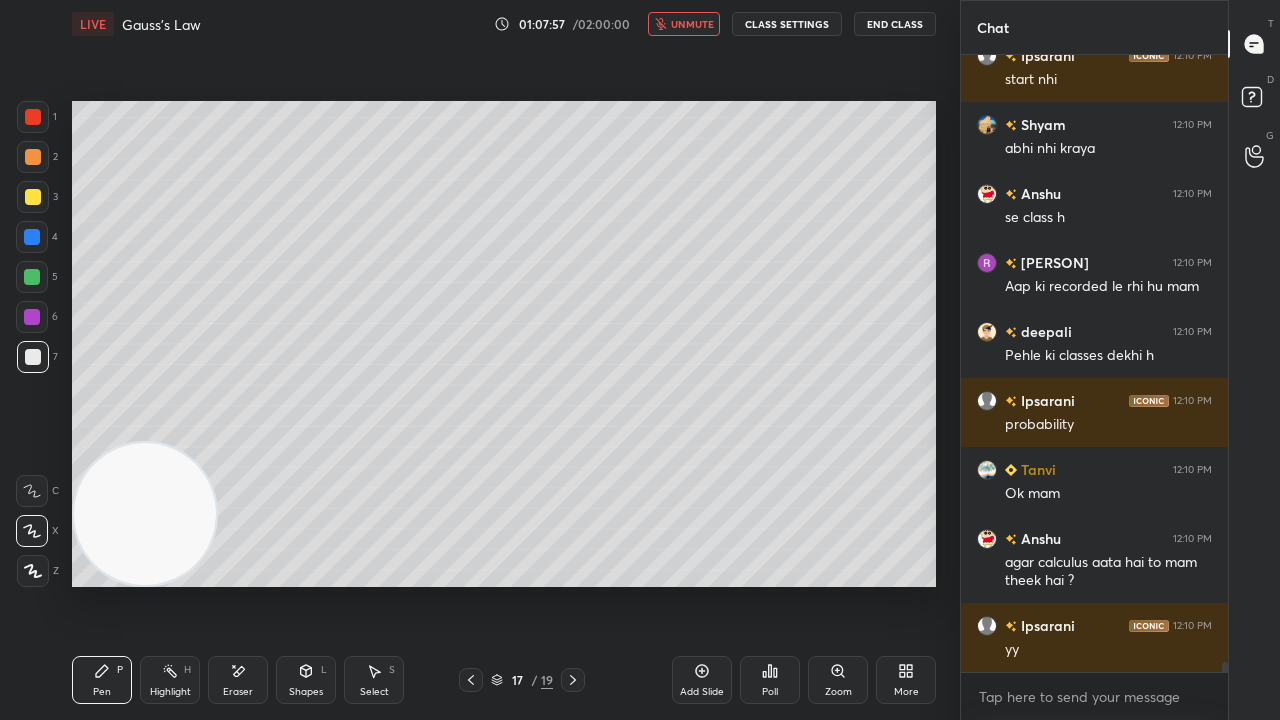 click on "unmute" at bounding box center [692, 24] 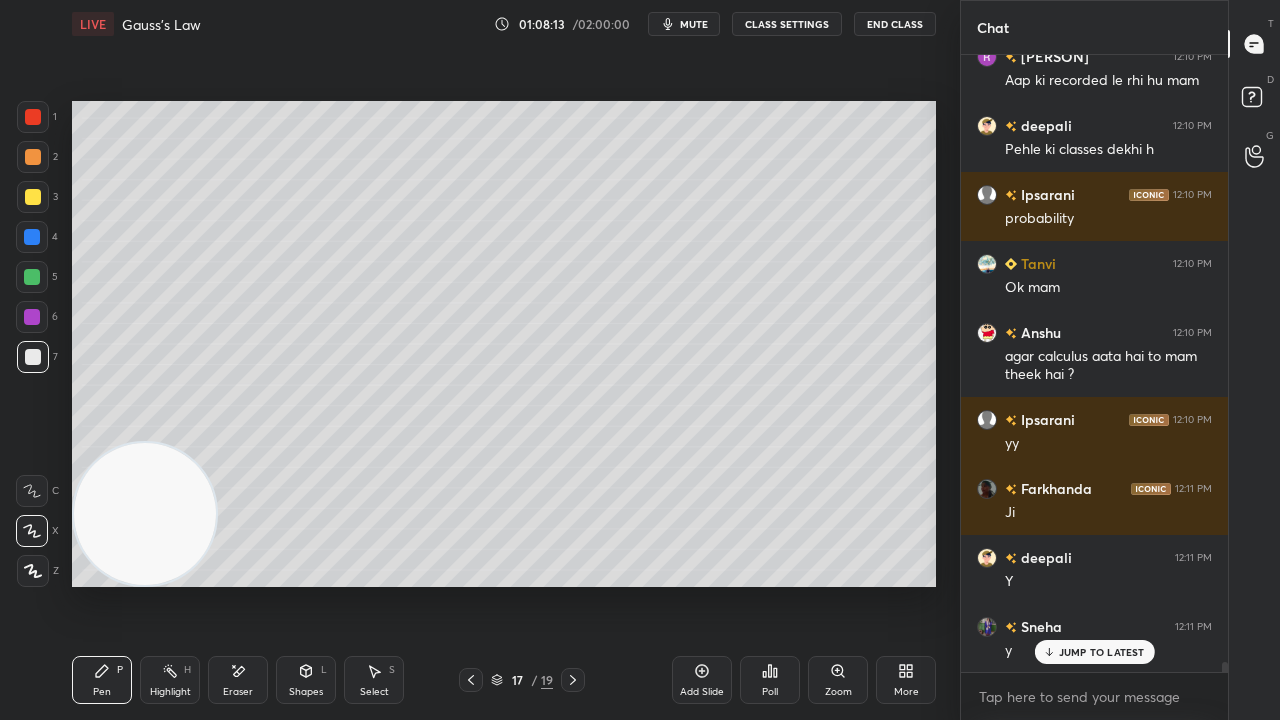 scroll, scrollTop: 38034, scrollLeft: 0, axis: vertical 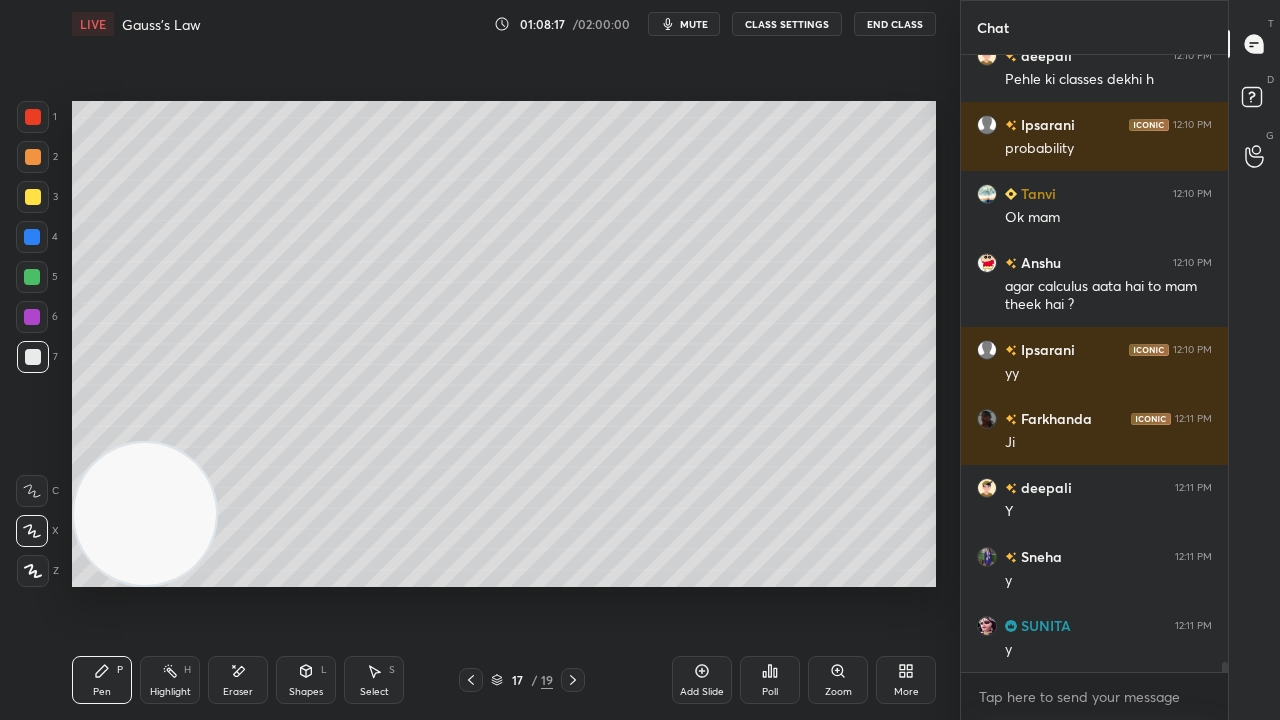 click on "mute" at bounding box center [694, 24] 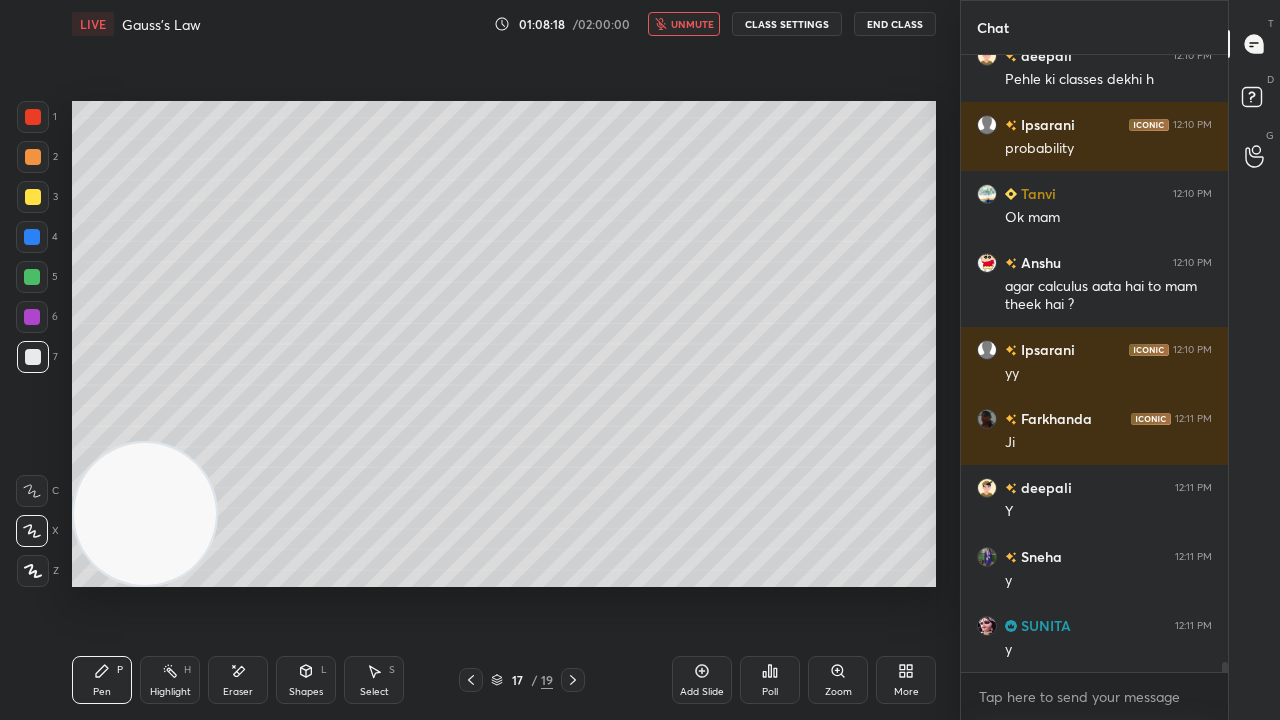 click on "unmute" at bounding box center (692, 24) 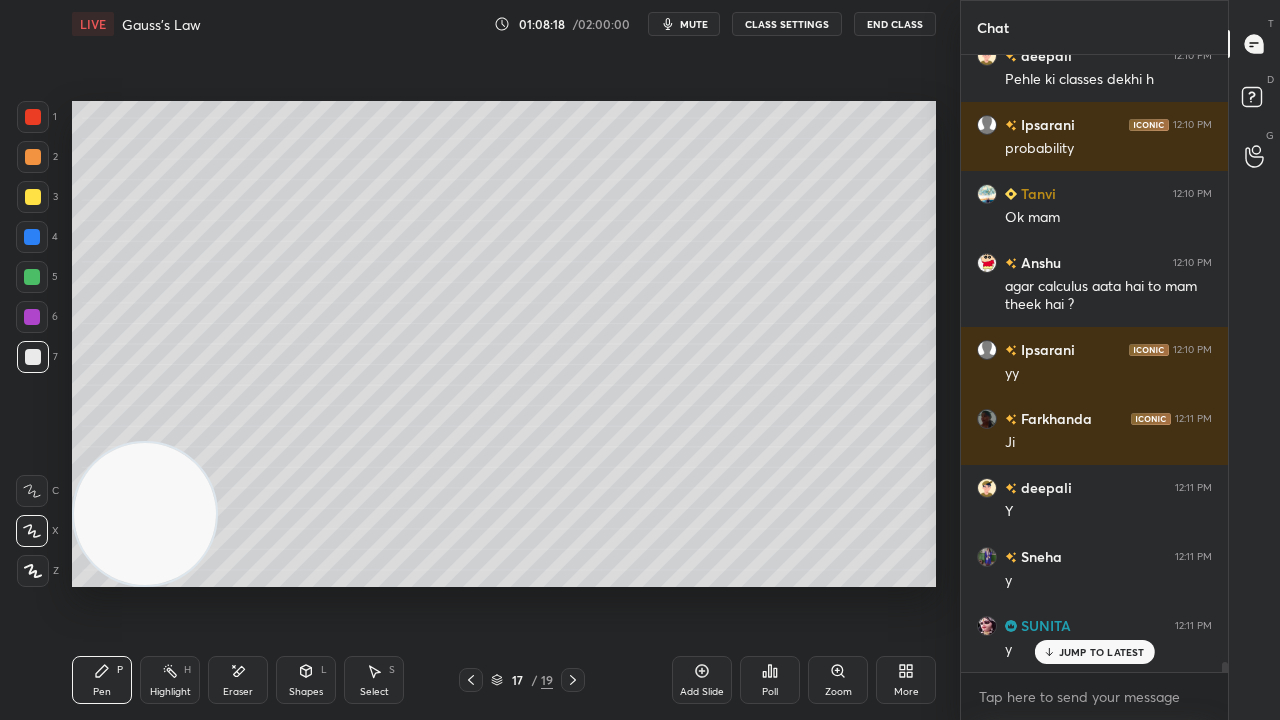 scroll, scrollTop: 38102, scrollLeft: 0, axis: vertical 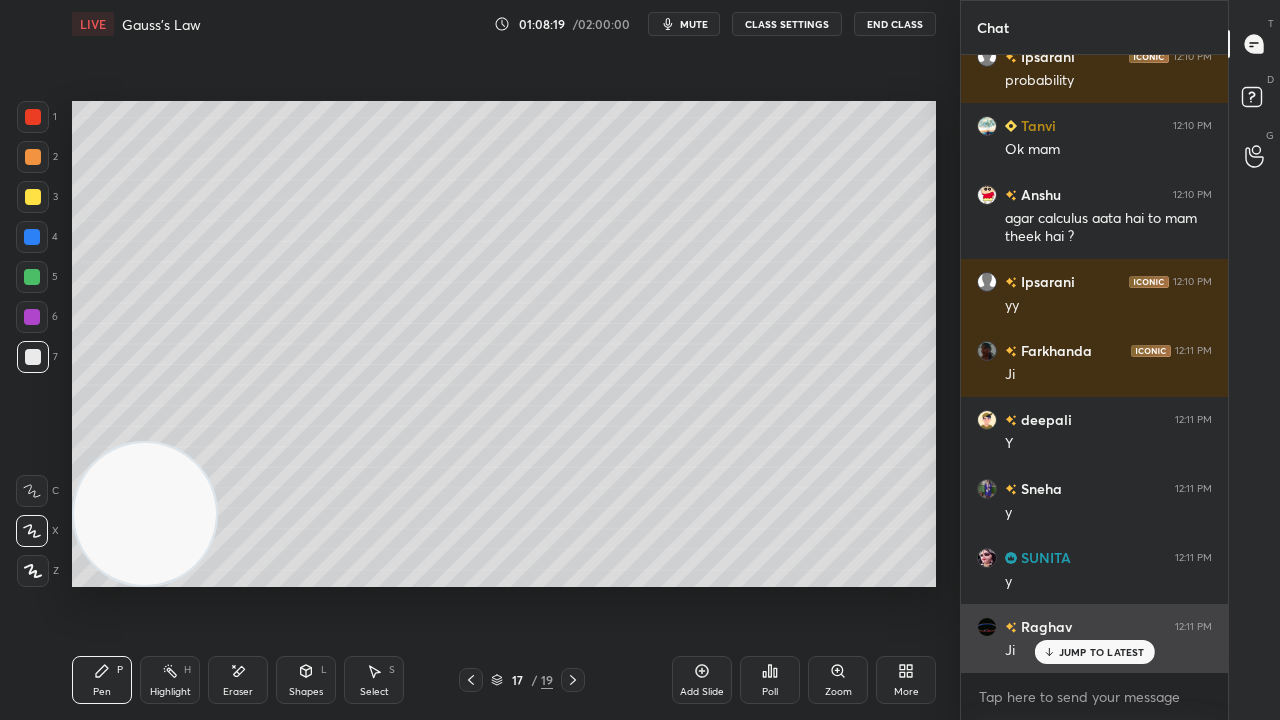 click on "JUMP TO LATEST" at bounding box center (1102, 652) 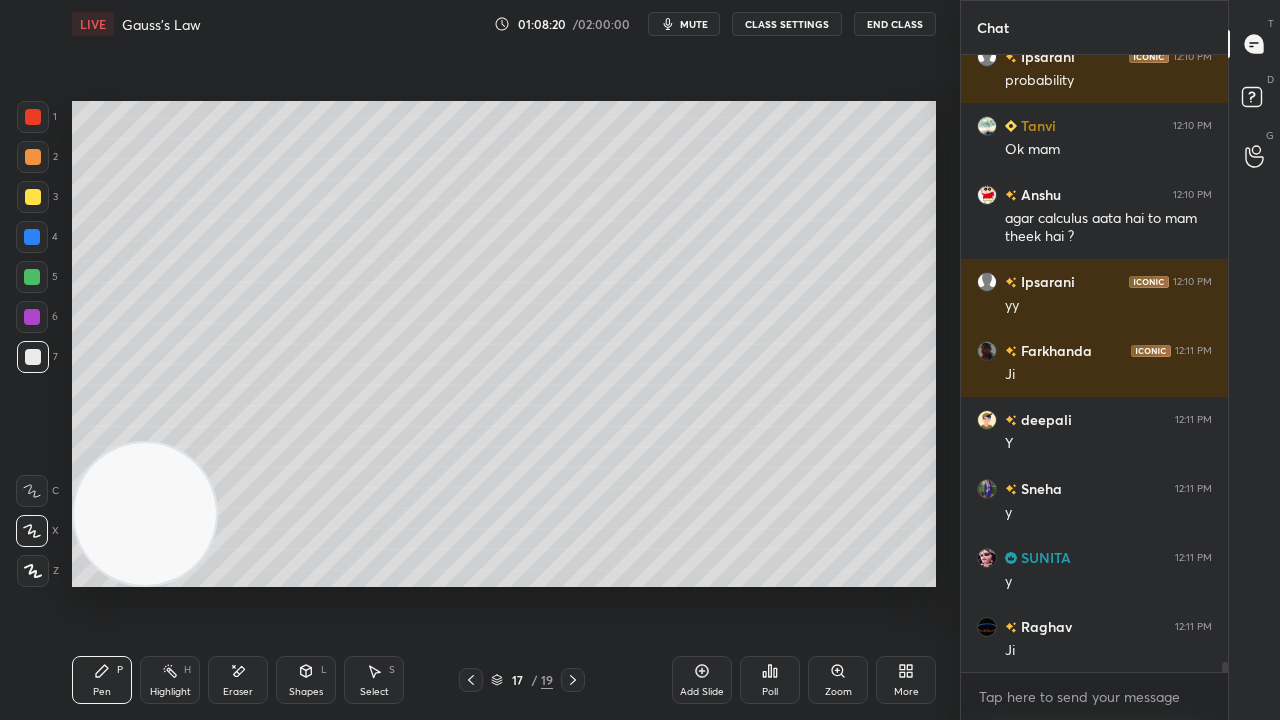 click on "mute" at bounding box center [694, 24] 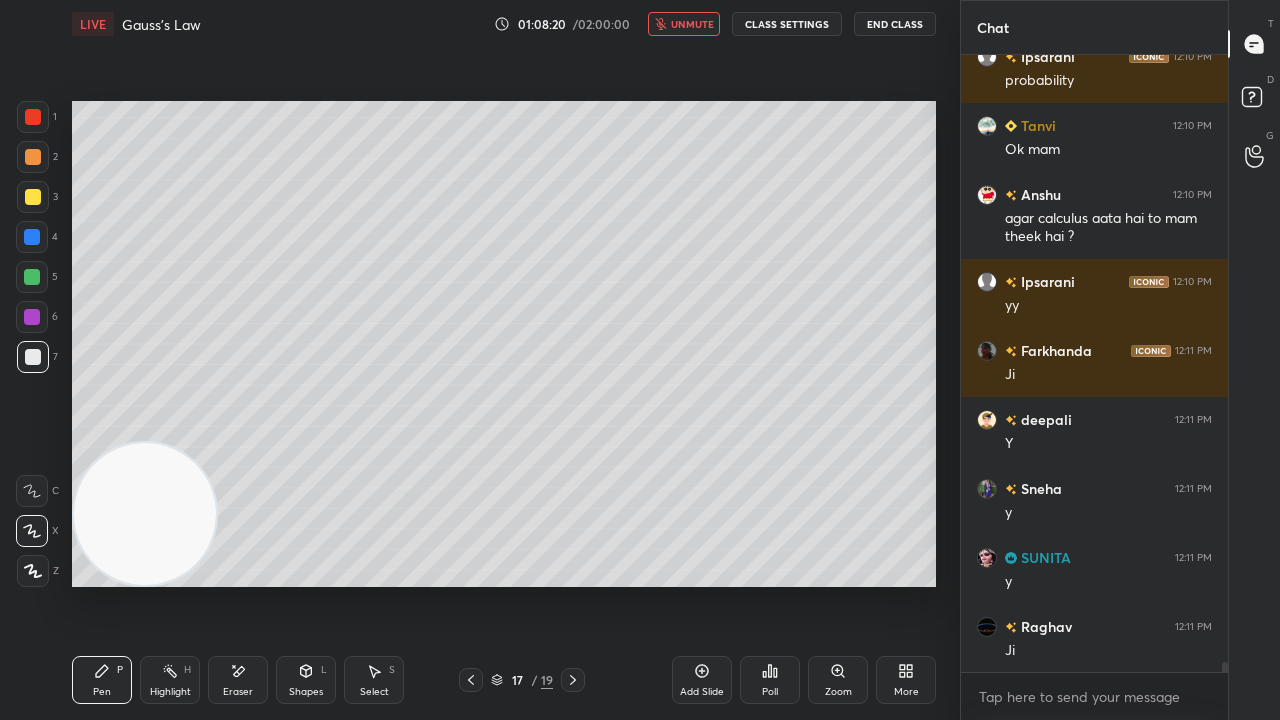 click on "unmute" at bounding box center (692, 24) 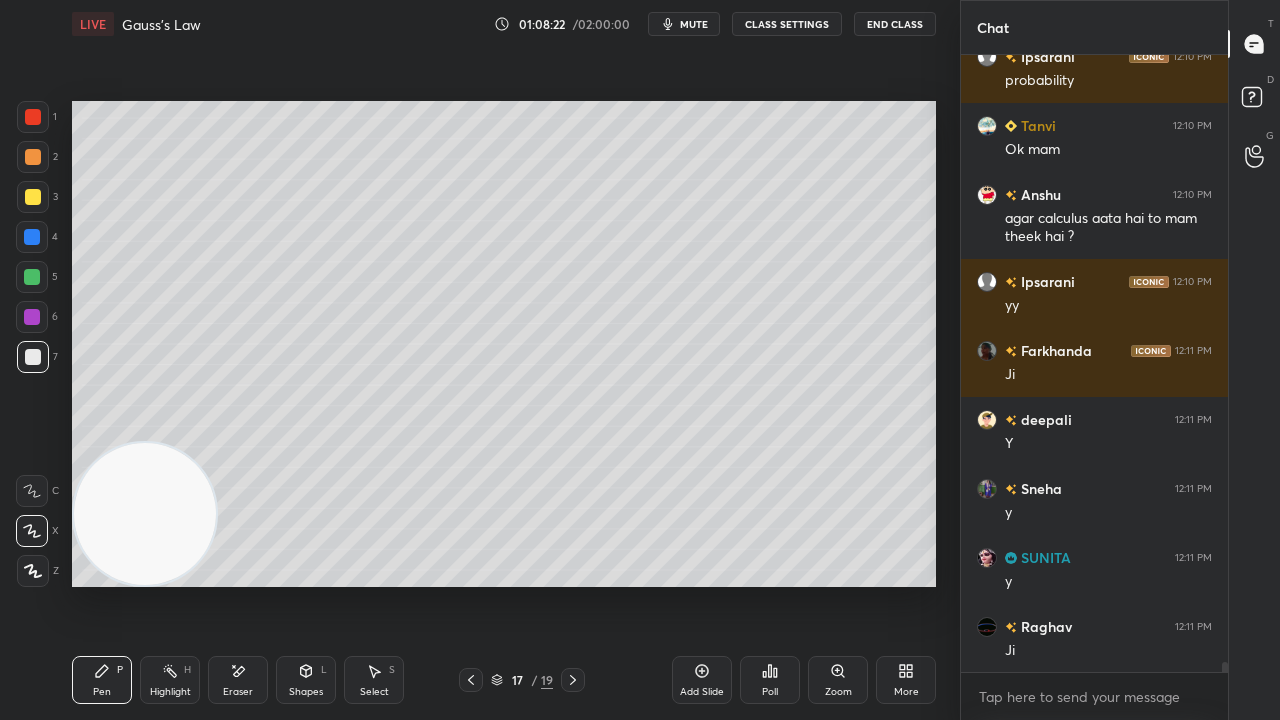 scroll, scrollTop: 38172, scrollLeft: 0, axis: vertical 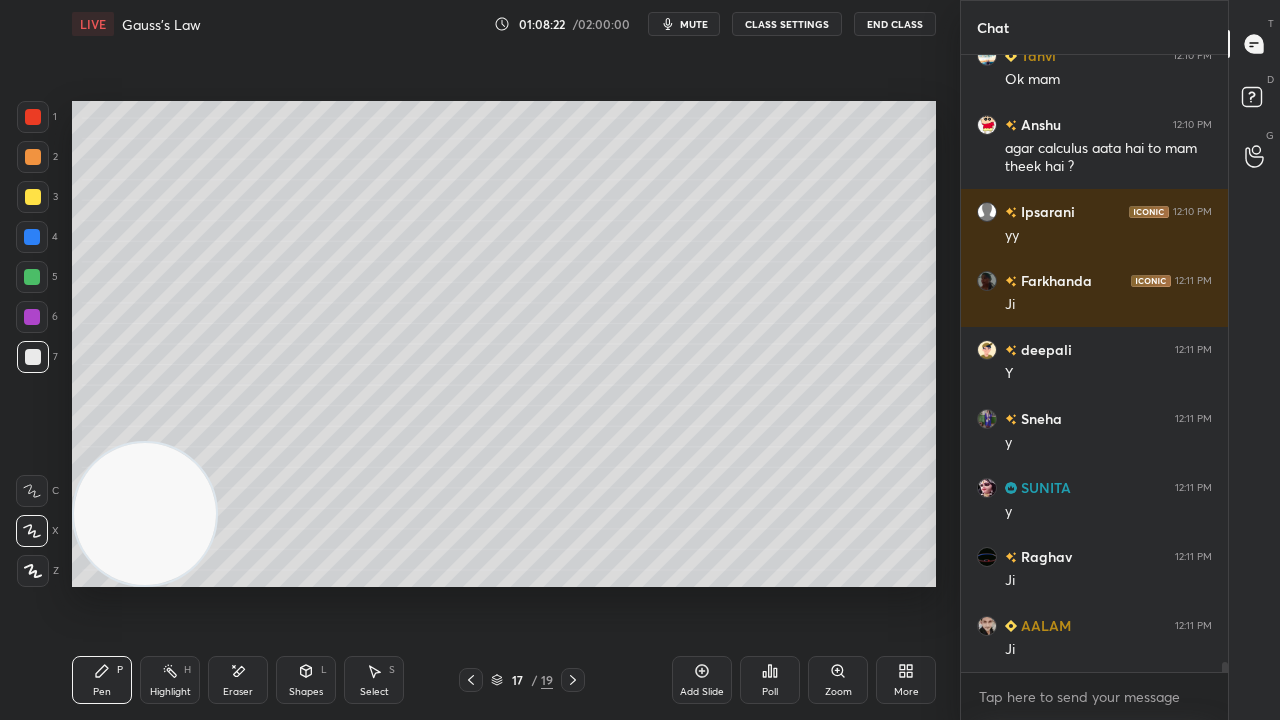 click 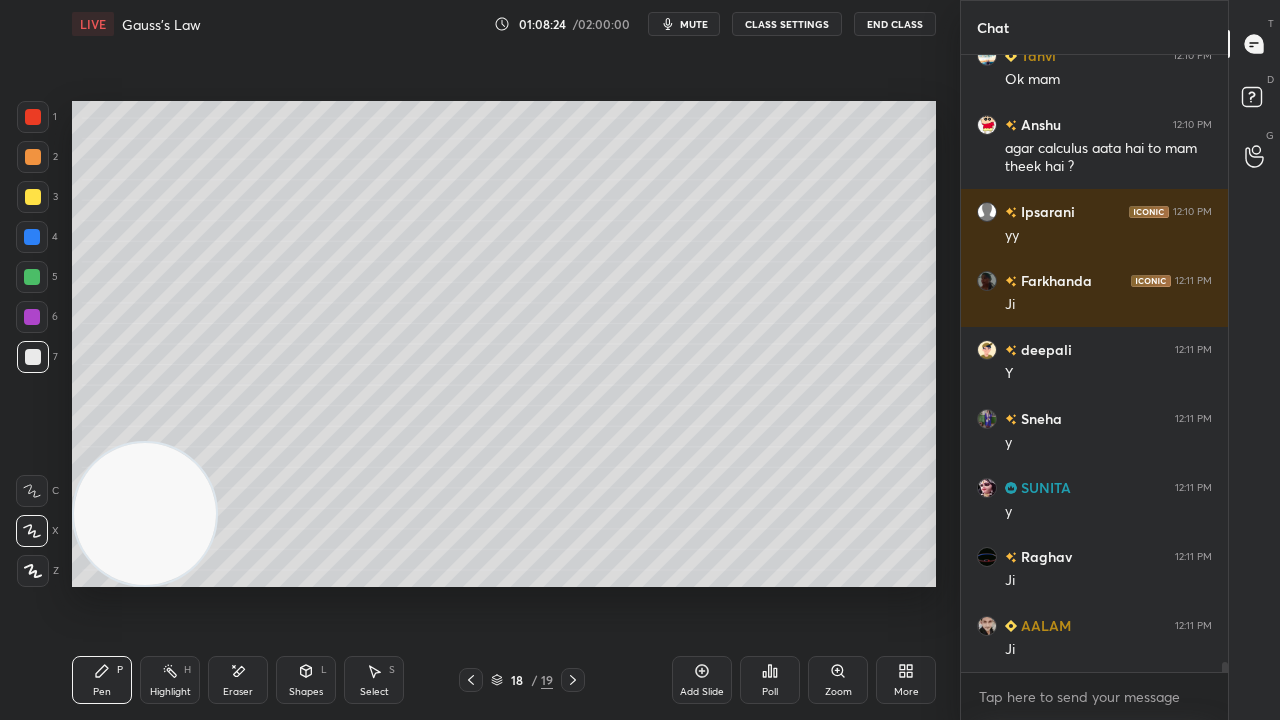 click on "18 / 19" at bounding box center (522, 680) 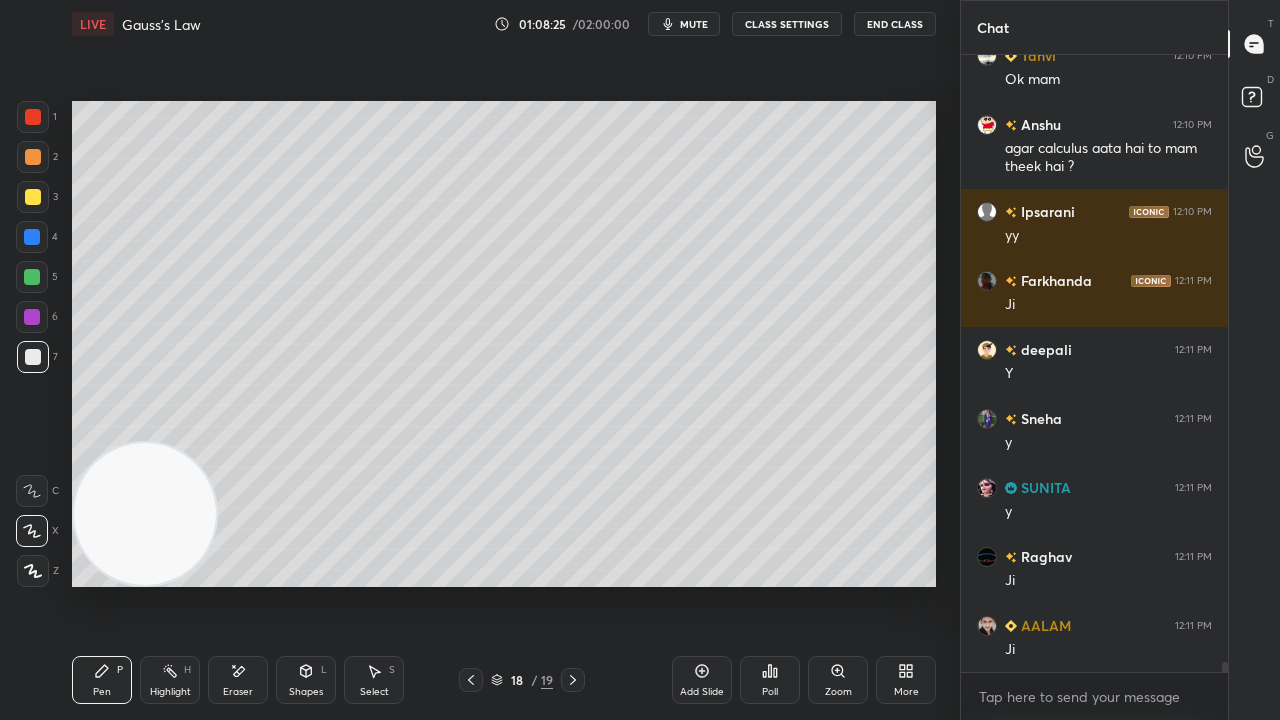 click 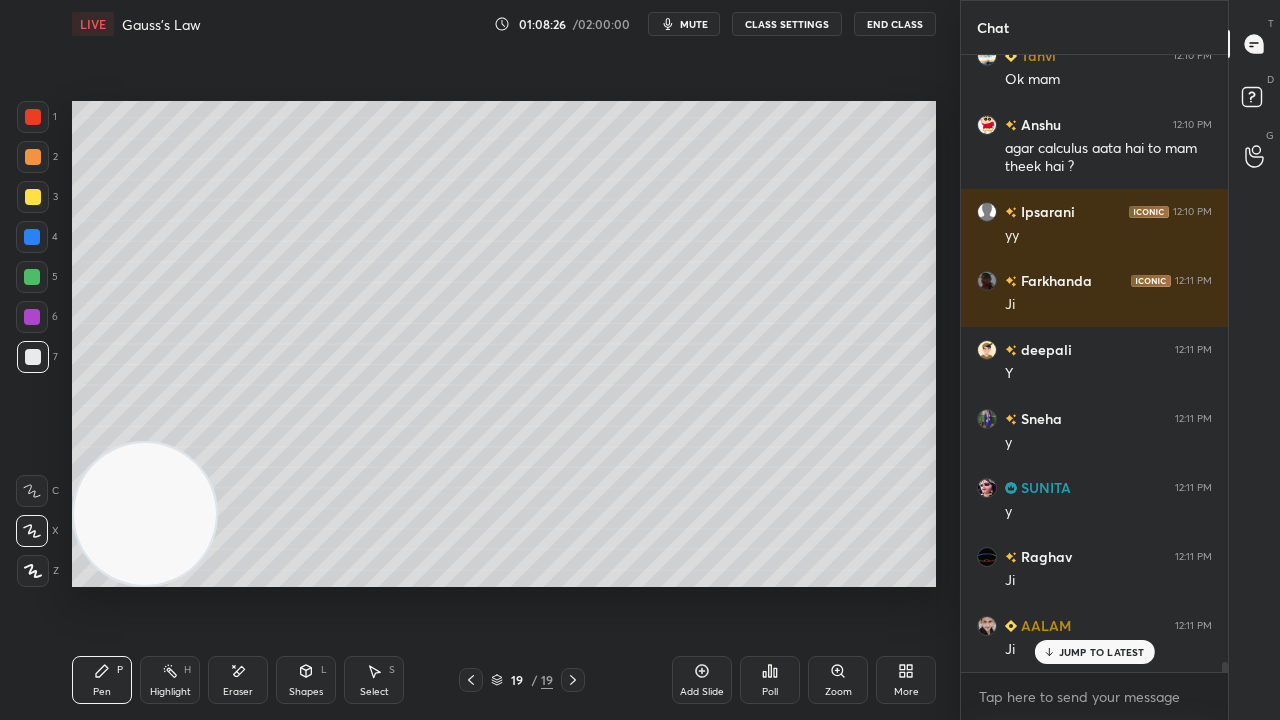 scroll, scrollTop: 38240, scrollLeft: 0, axis: vertical 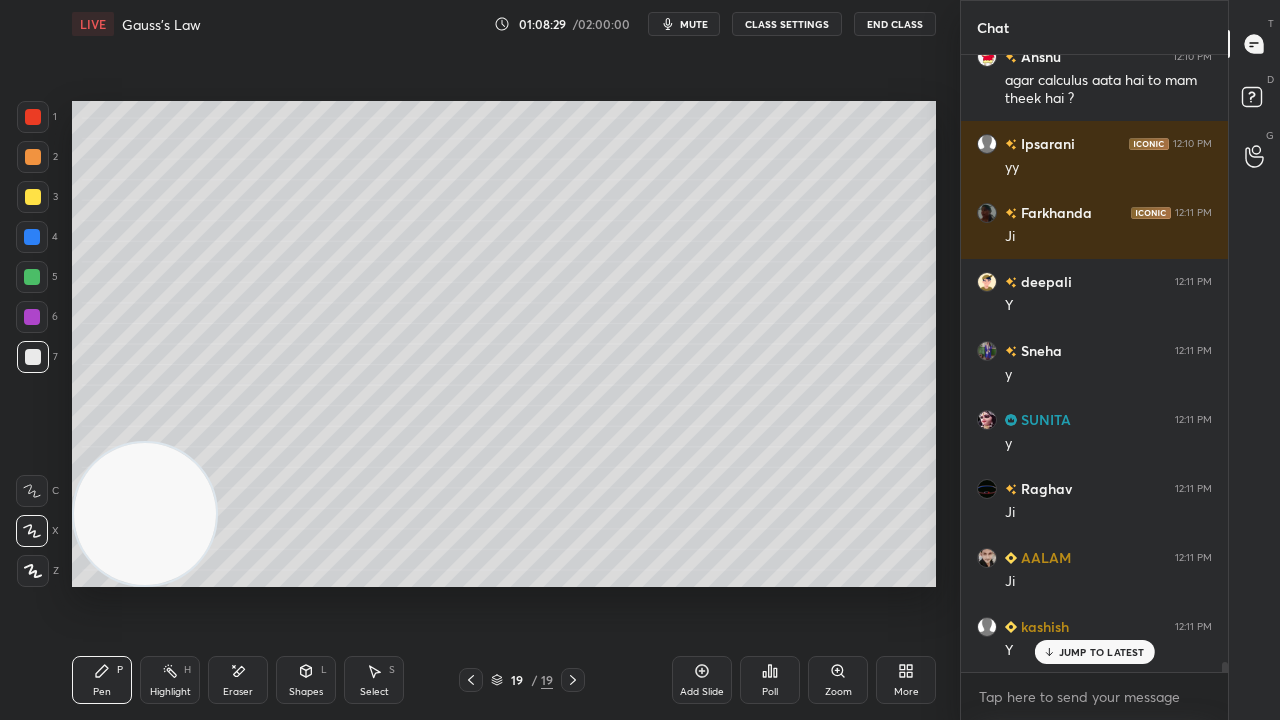 click 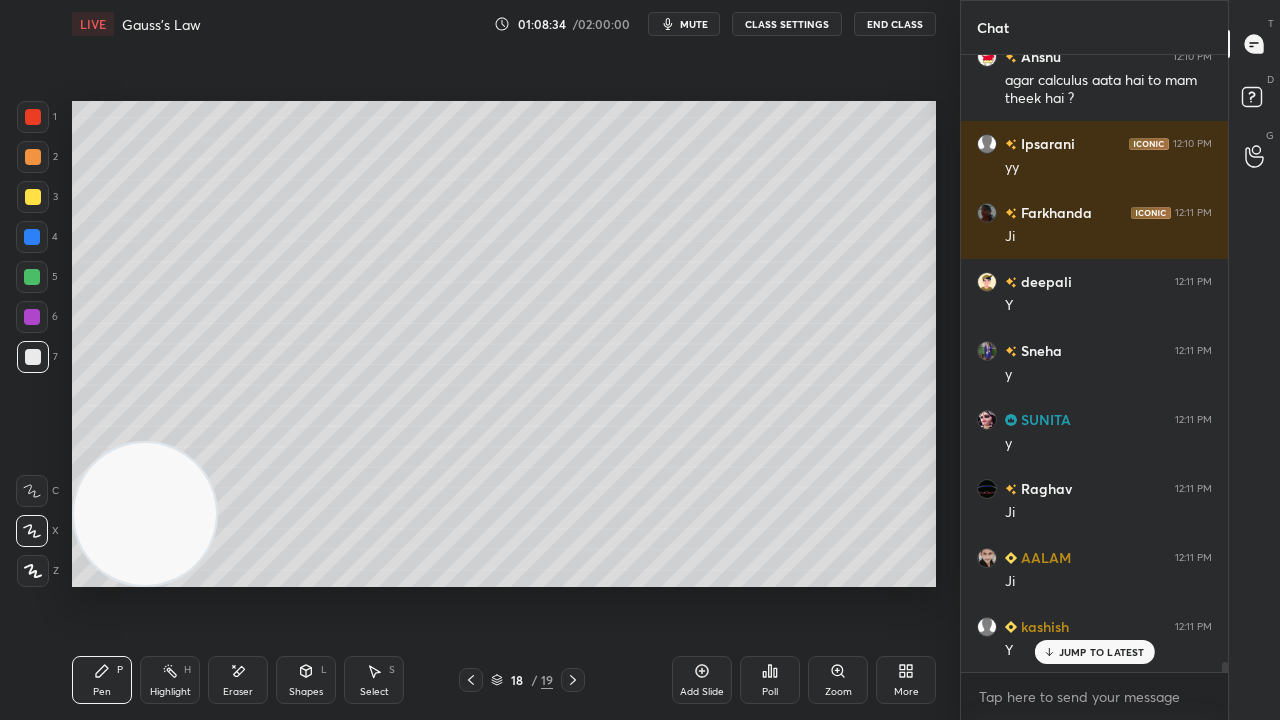 click 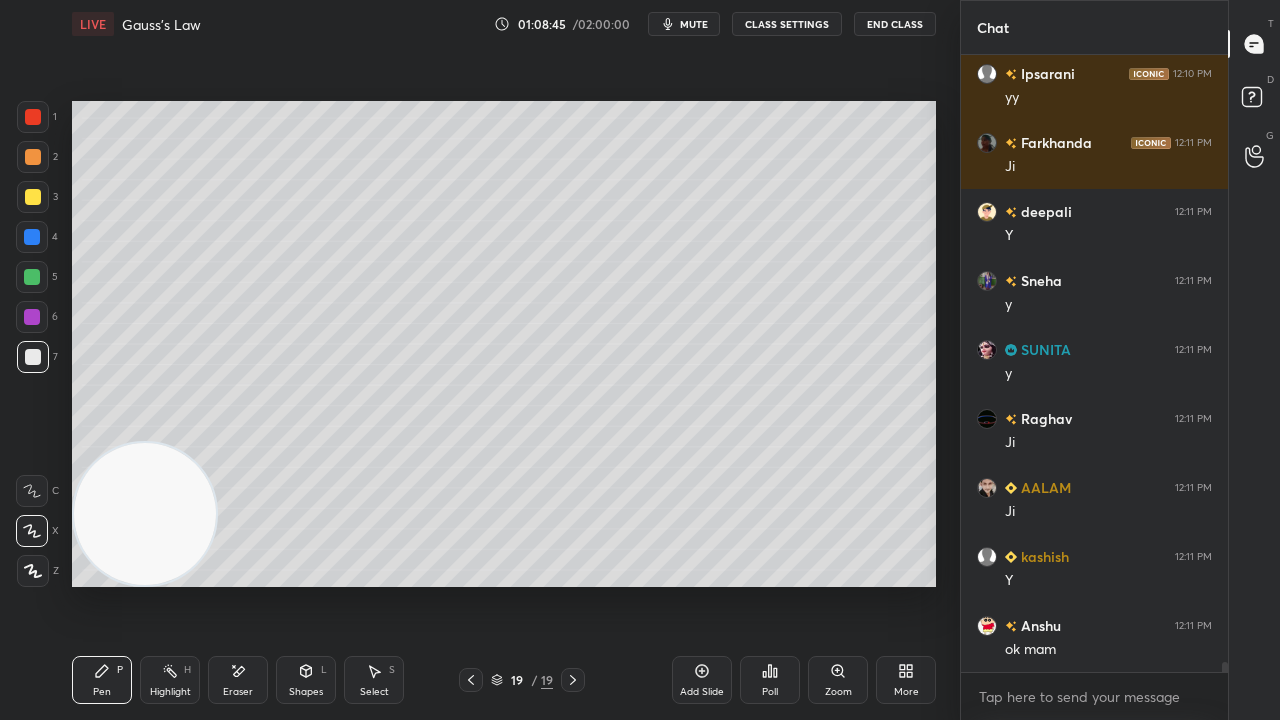scroll, scrollTop: 38396, scrollLeft: 0, axis: vertical 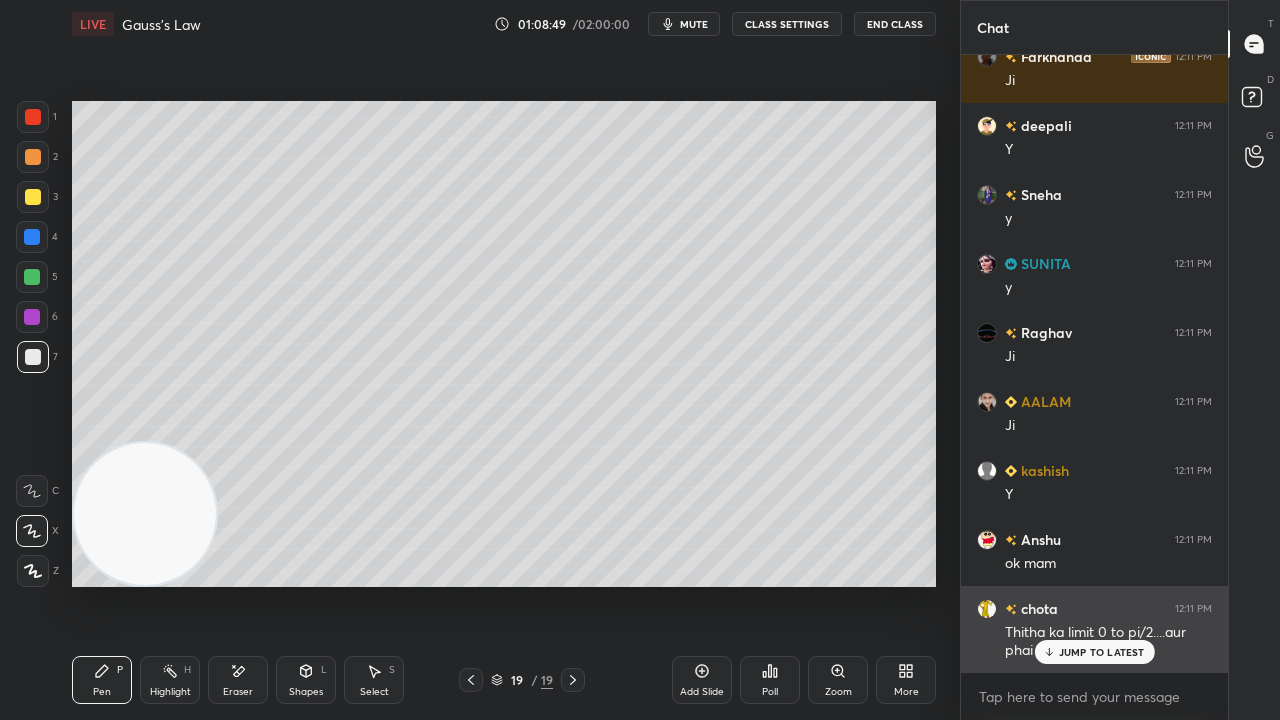 click on "JUMP TO LATEST" at bounding box center [1102, 652] 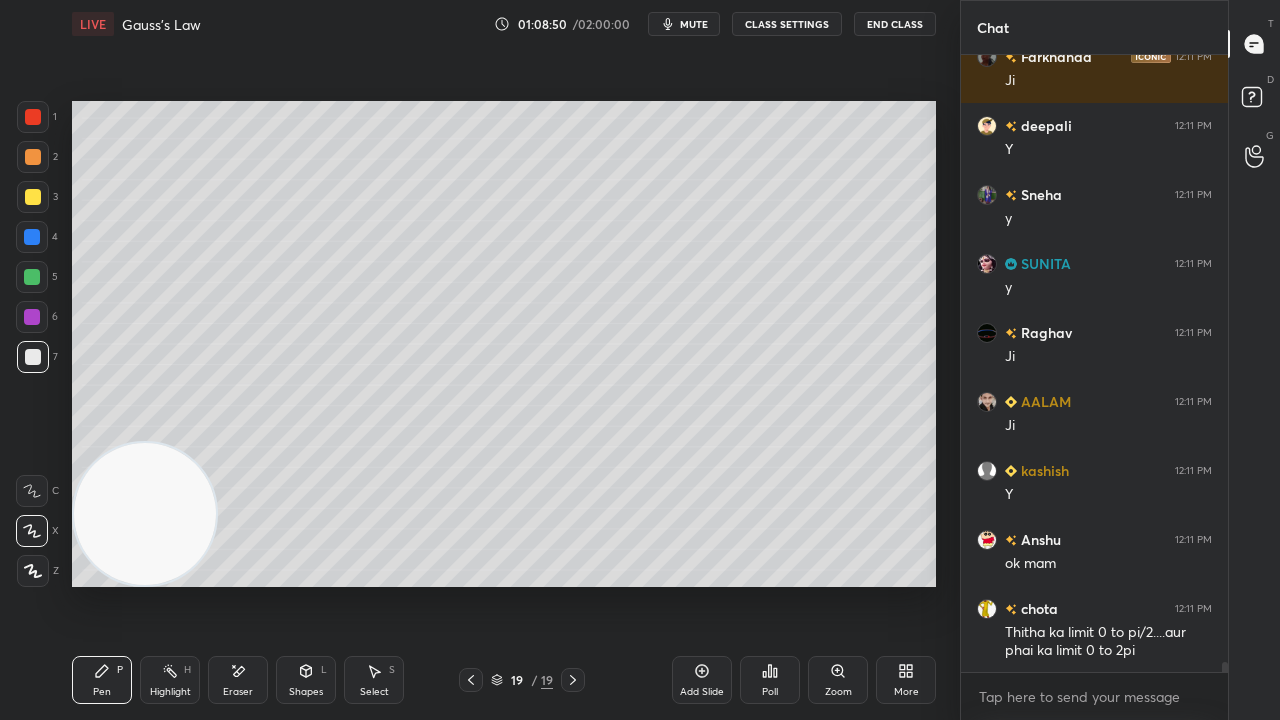 click on "mute" at bounding box center (694, 24) 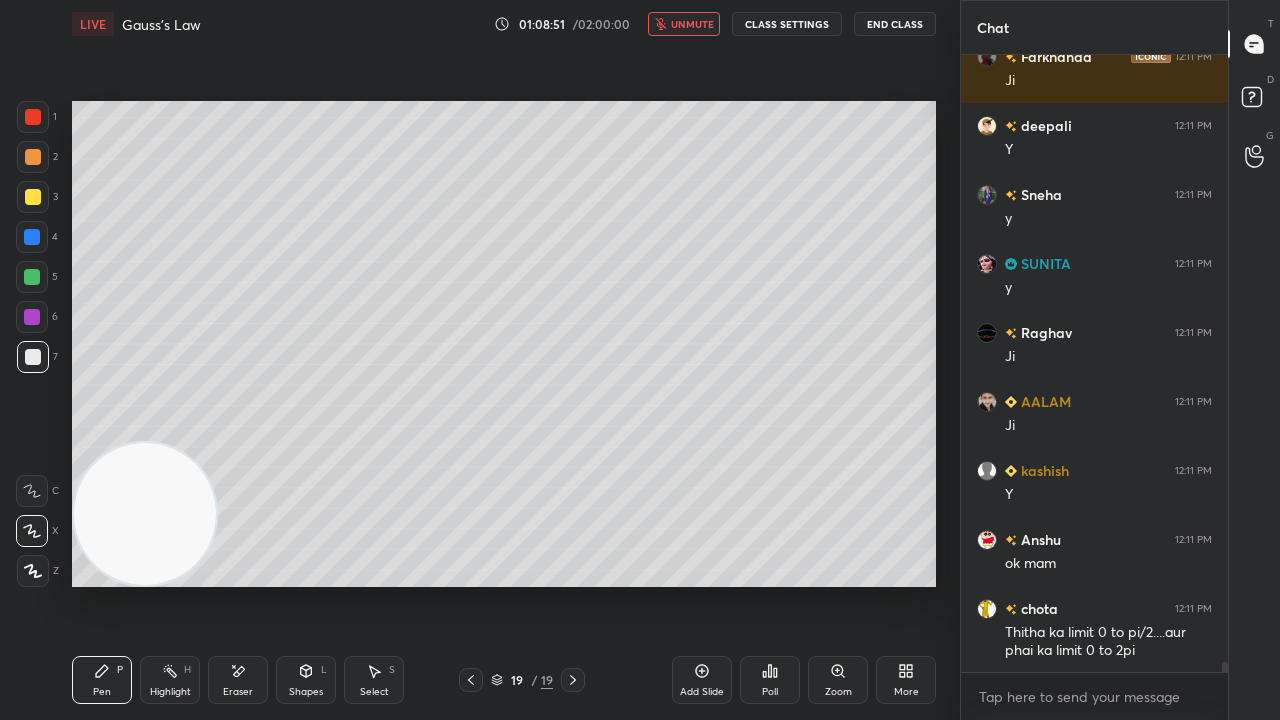 click on "unmute" at bounding box center (692, 24) 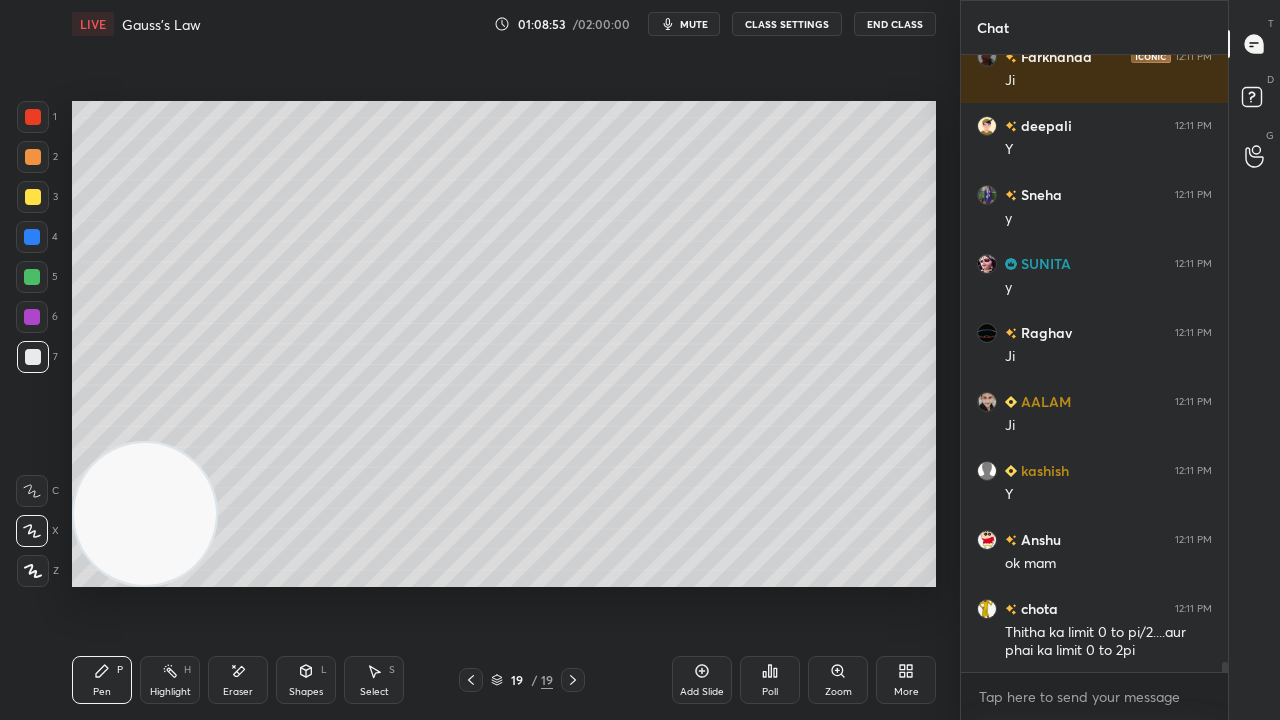 click on "mute" at bounding box center [694, 24] 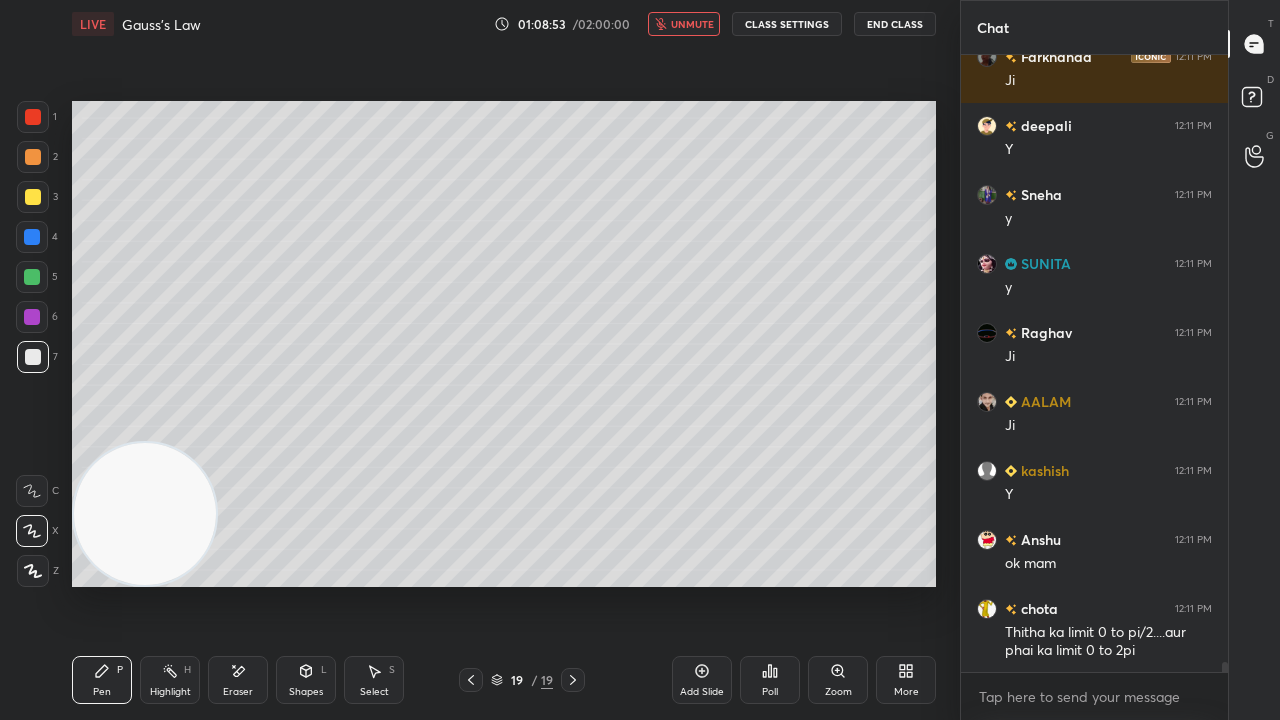 click on "unmute" at bounding box center [692, 24] 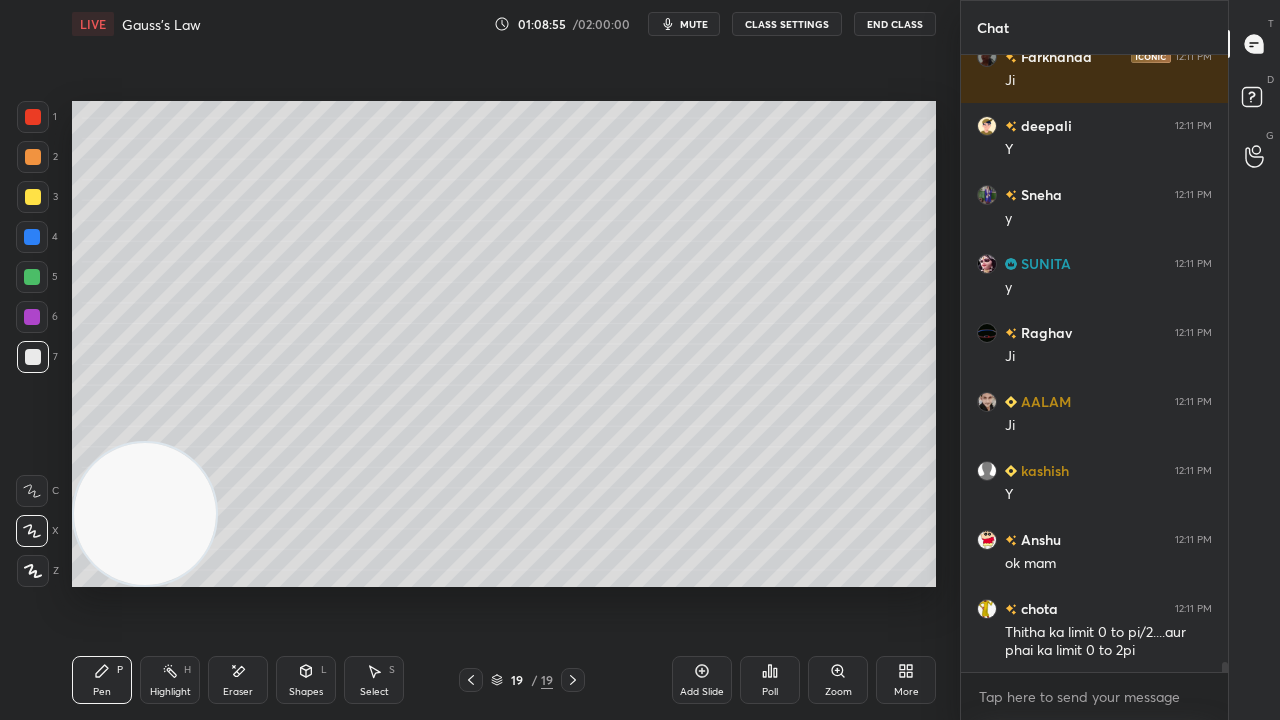 click on "mute" at bounding box center [694, 24] 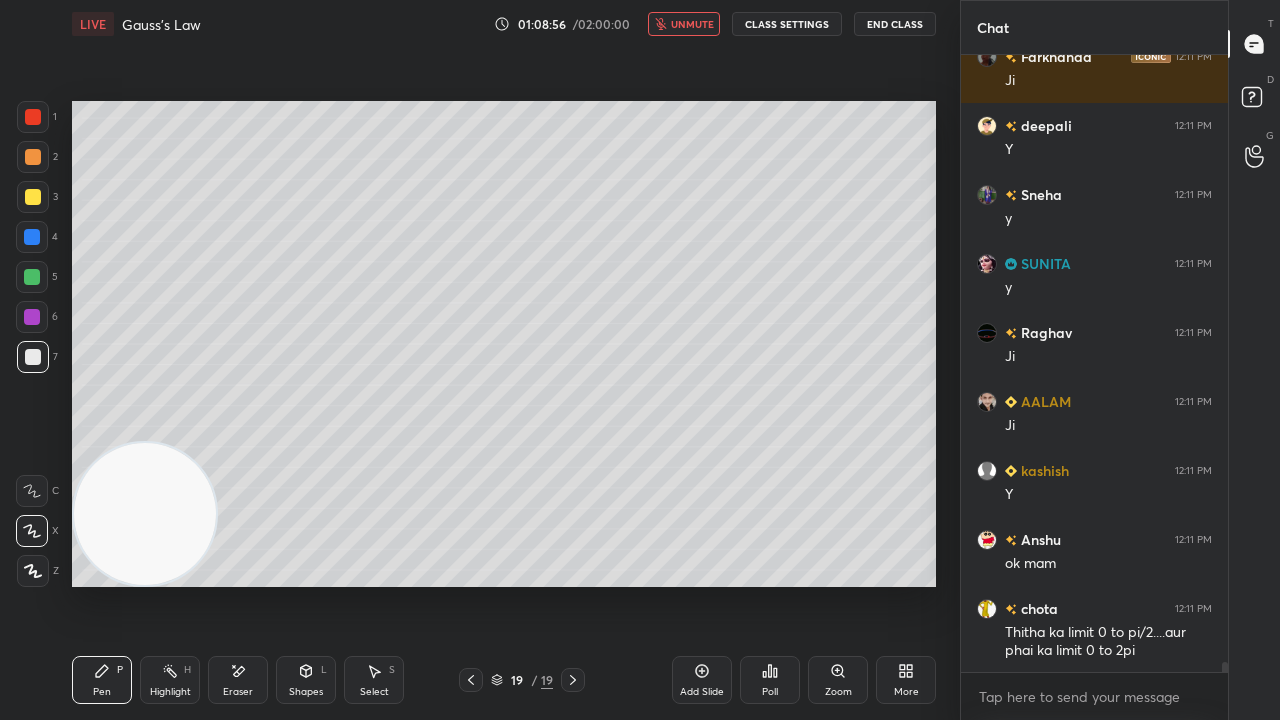 click on "unmute" at bounding box center (692, 24) 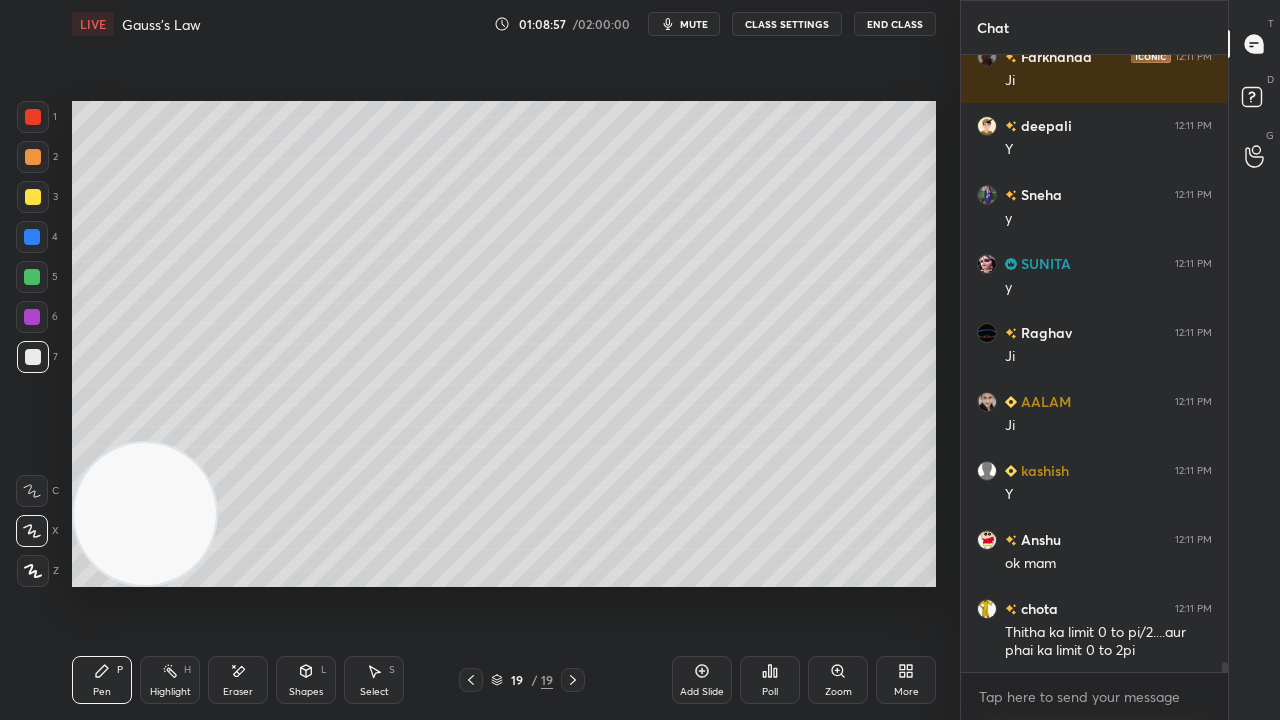 click on "Eraser" at bounding box center (238, 680) 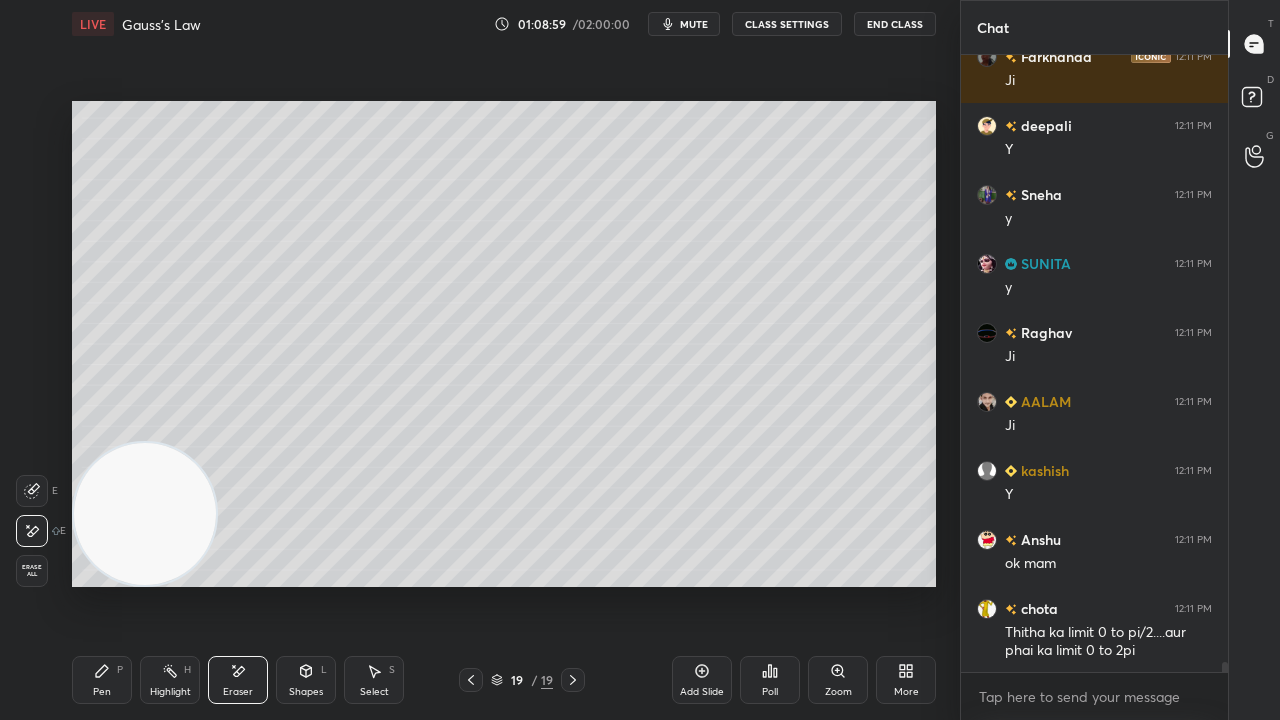 click on "Pen P" at bounding box center (102, 680) 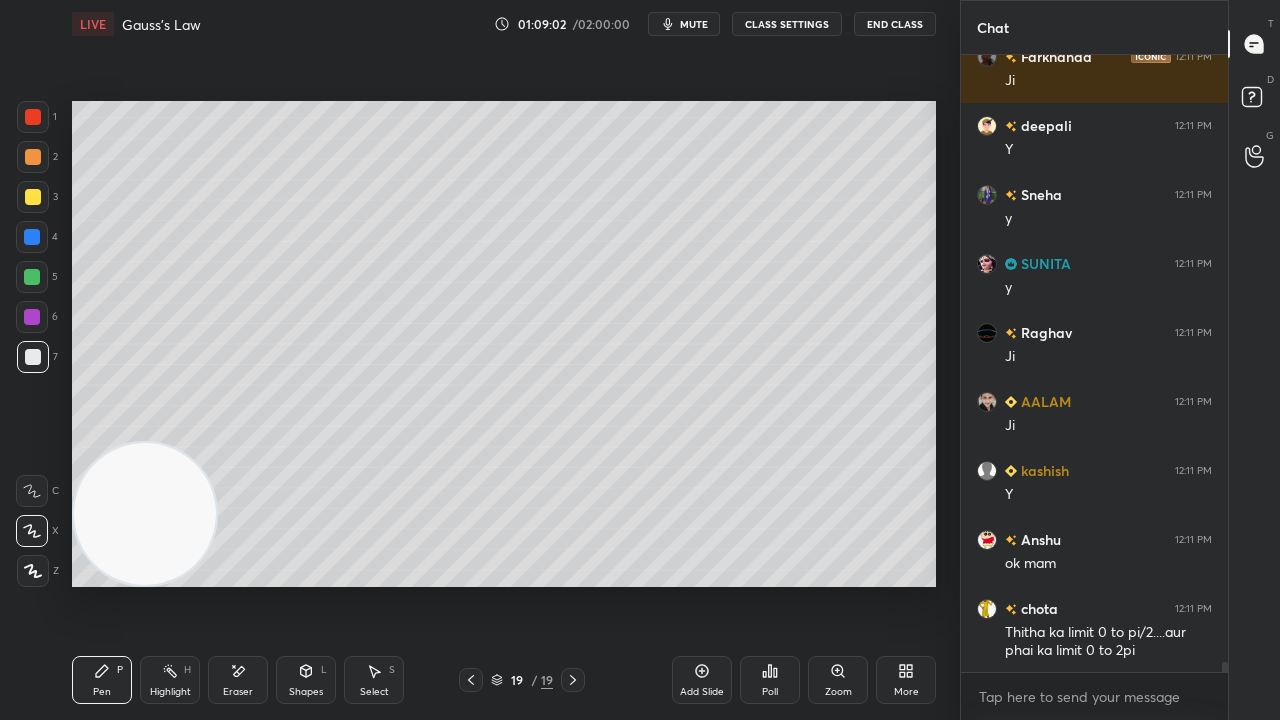 click 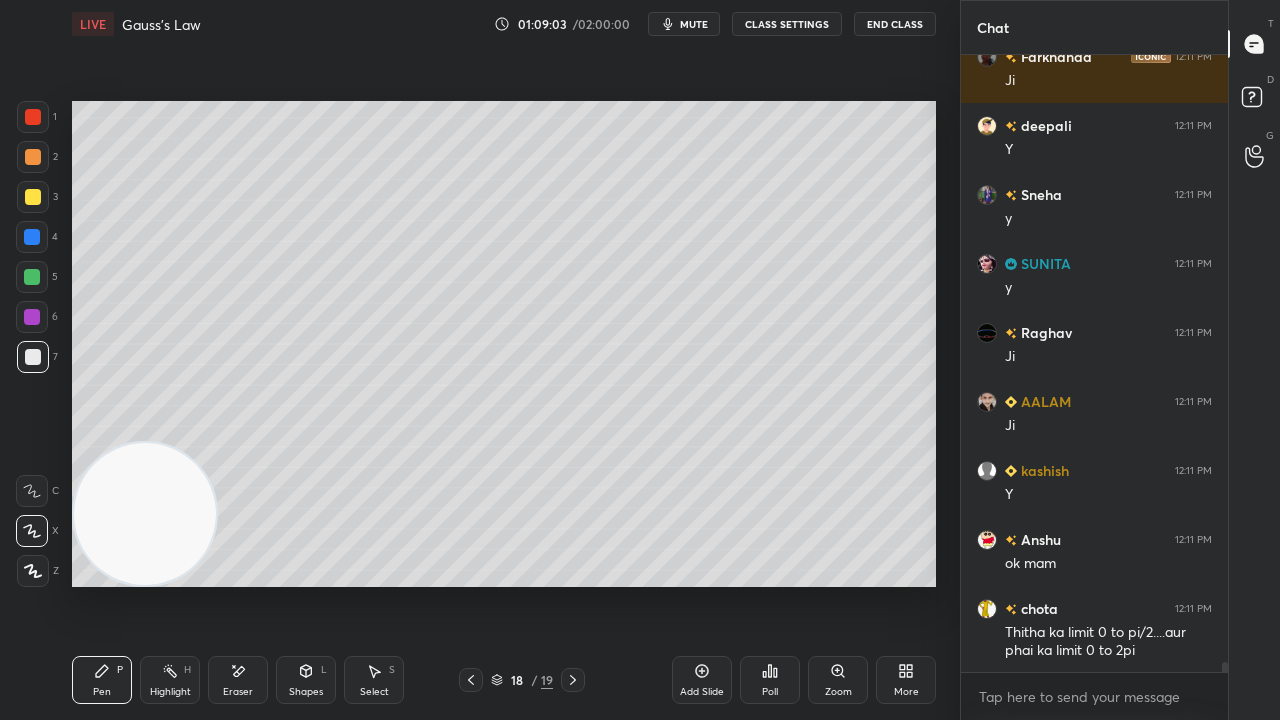 click 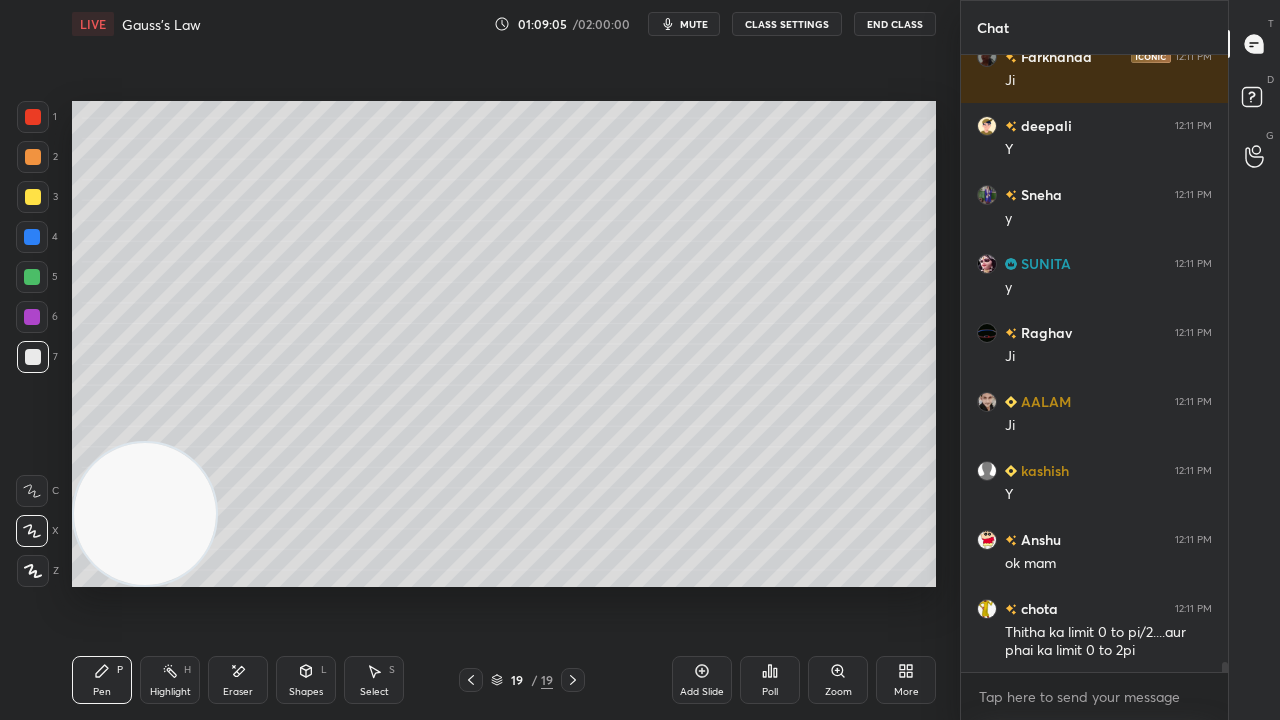 scroll, scrollTop: 38466, scrollLeft: 0, axis: vertical 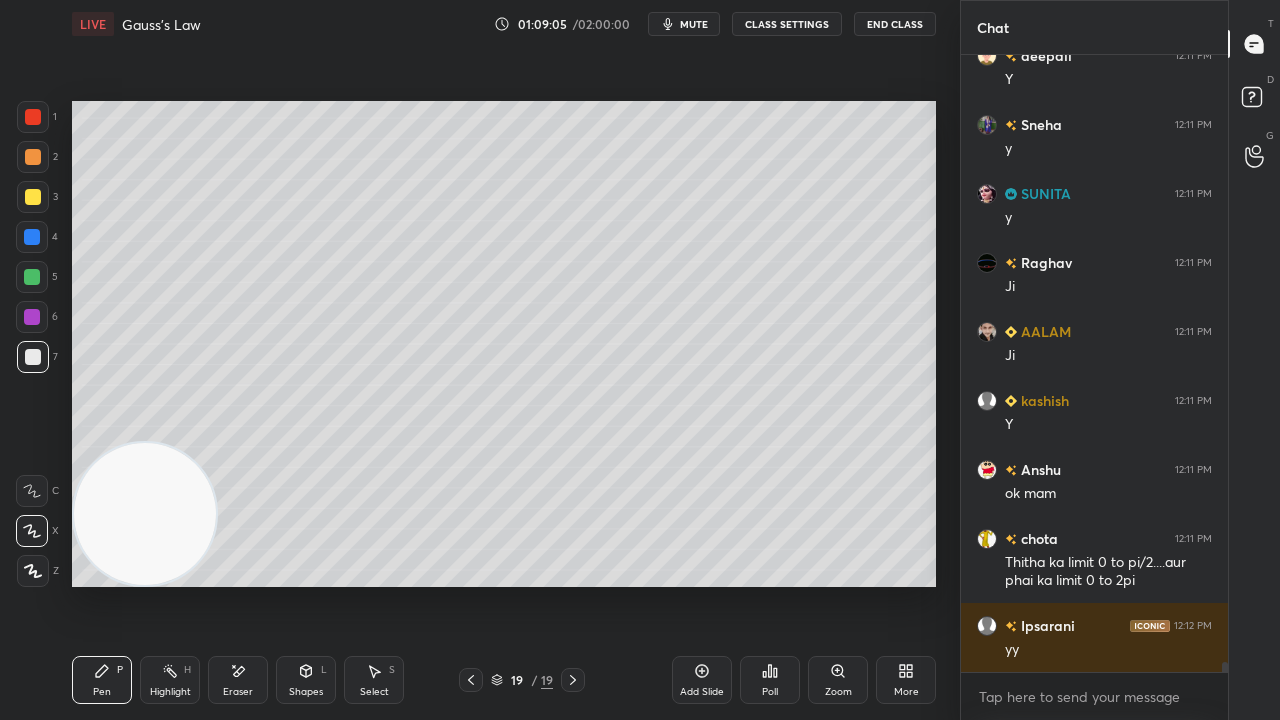 click on "mute" at bounding box center [694, 24] 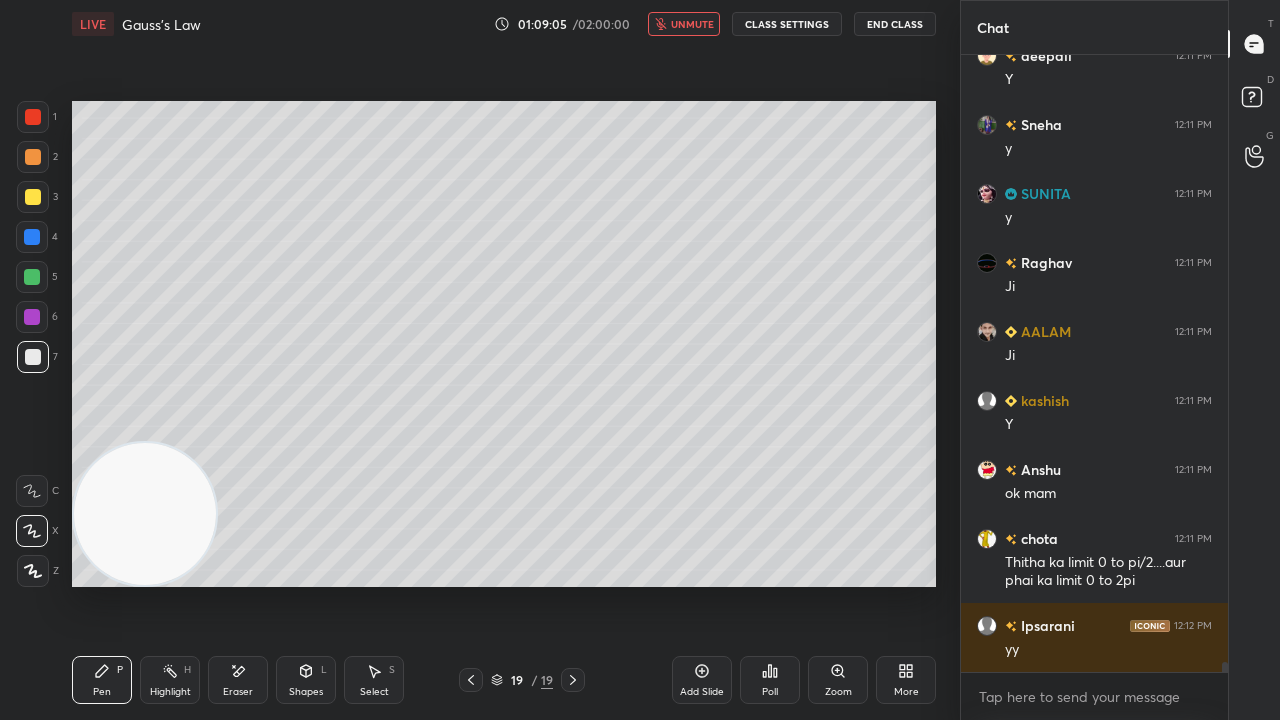 click on "unmute" at bounding box center [692, 24] 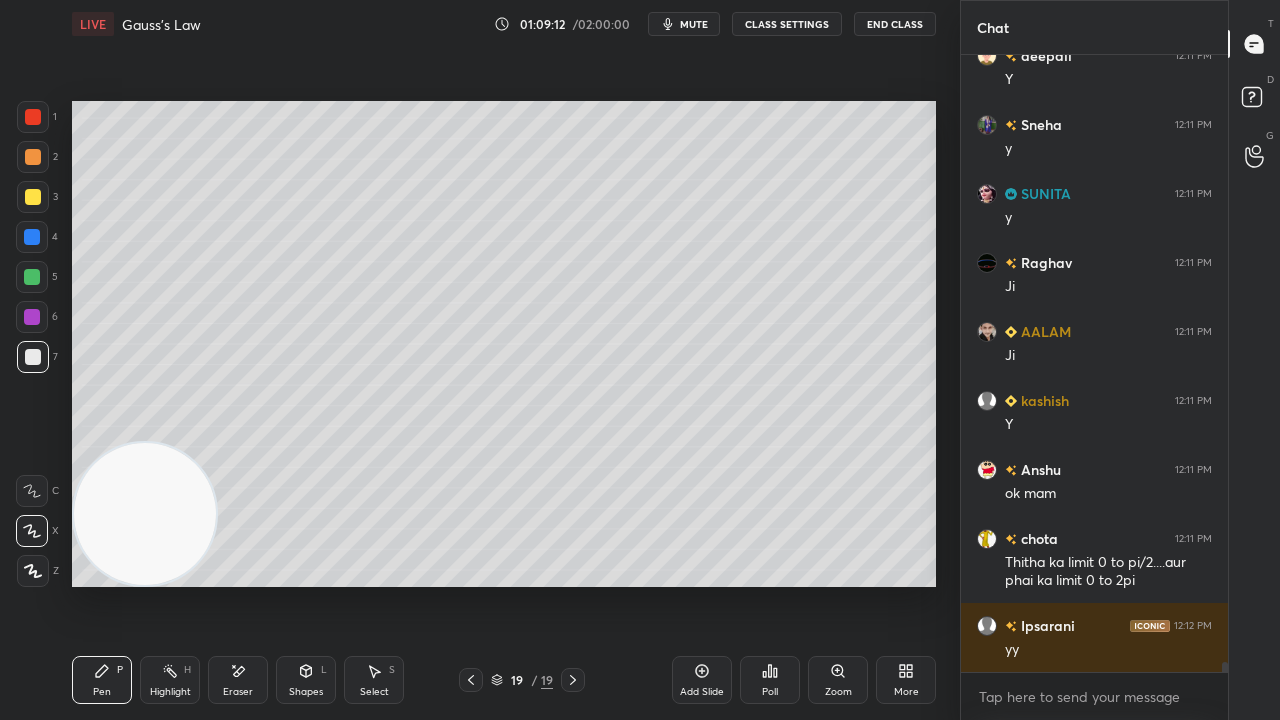 click on "Eraser" at bounding box center (238, 692) 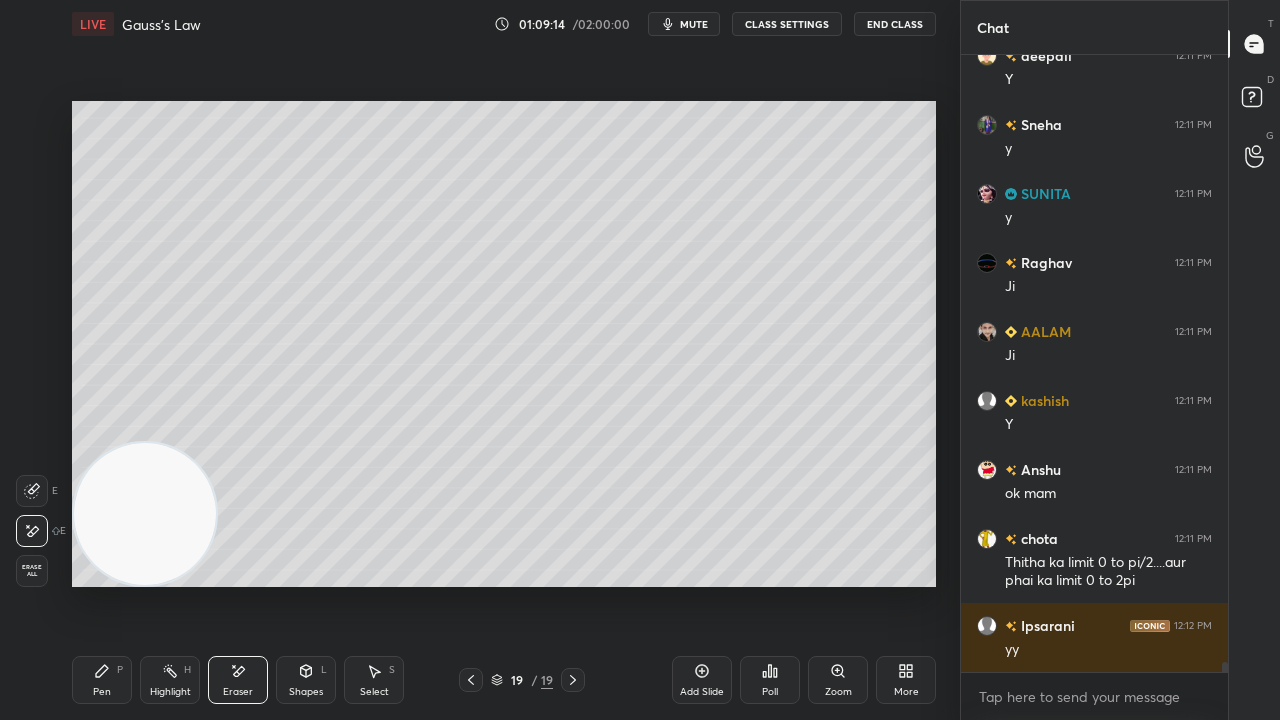 drag, startPoint x: 108, startPoint y: 693, endPoint x: 111, endPoint y: 678, distance: 15.297058 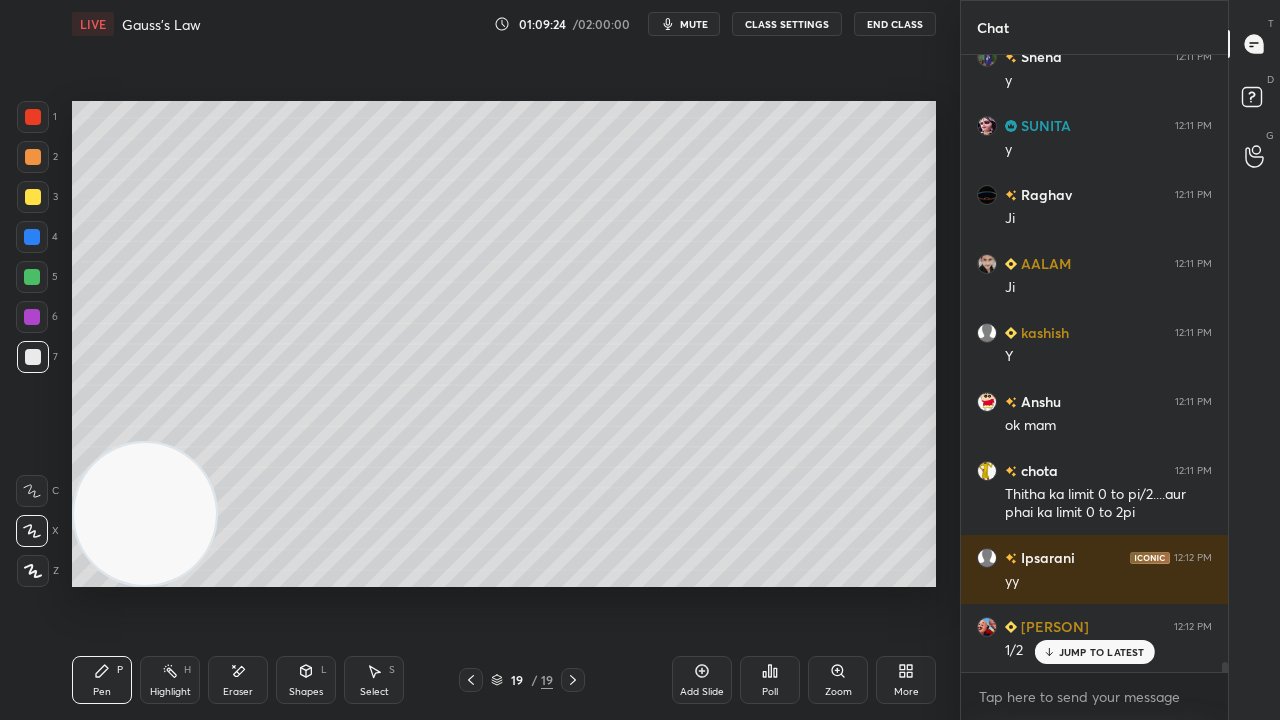 scroll, scrollTop: 38672, scrollLeft: 0, axis: vertical 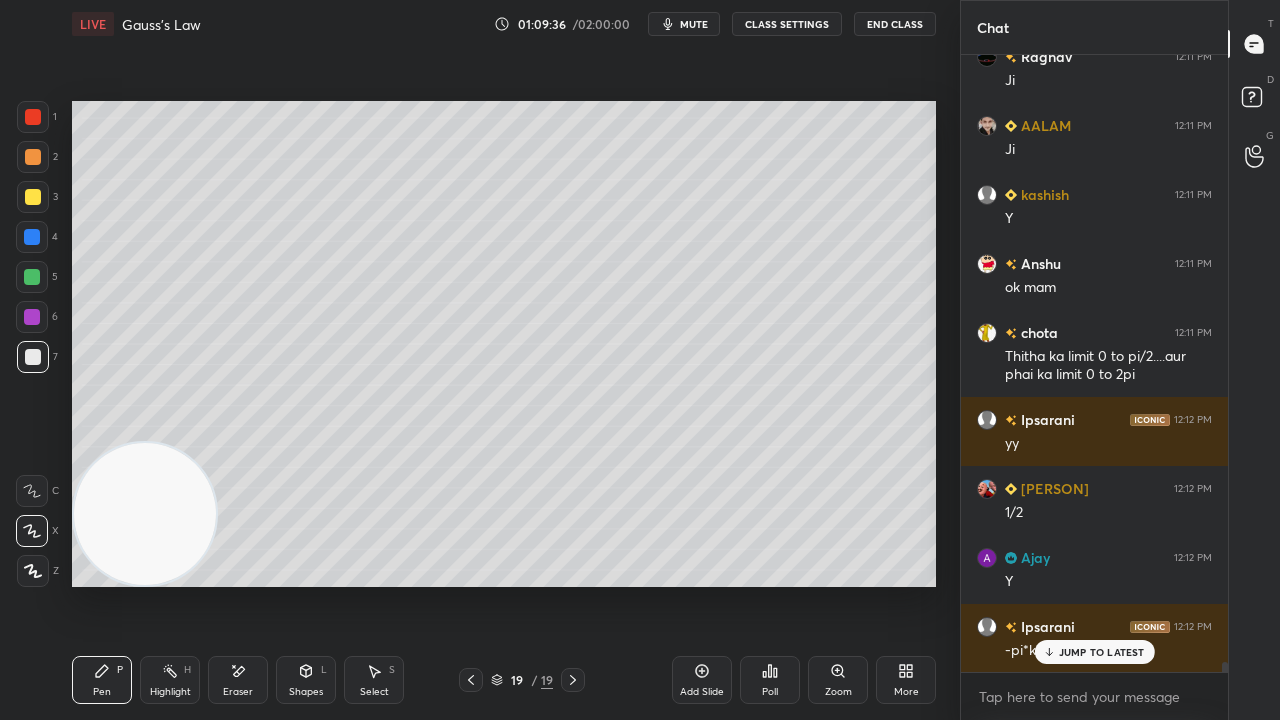 click on "JUMP TO LATEST" at bounding box center [1102, 652] 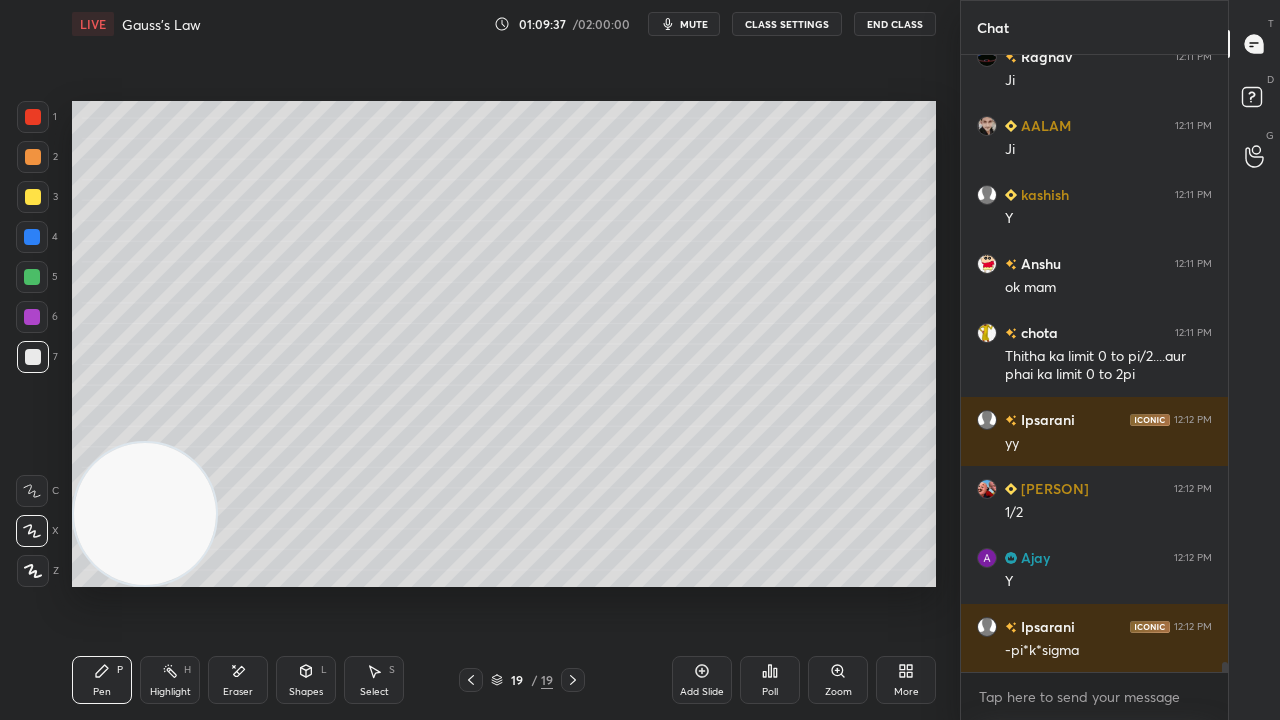 click on "mute" at bounding box center (694, 24) 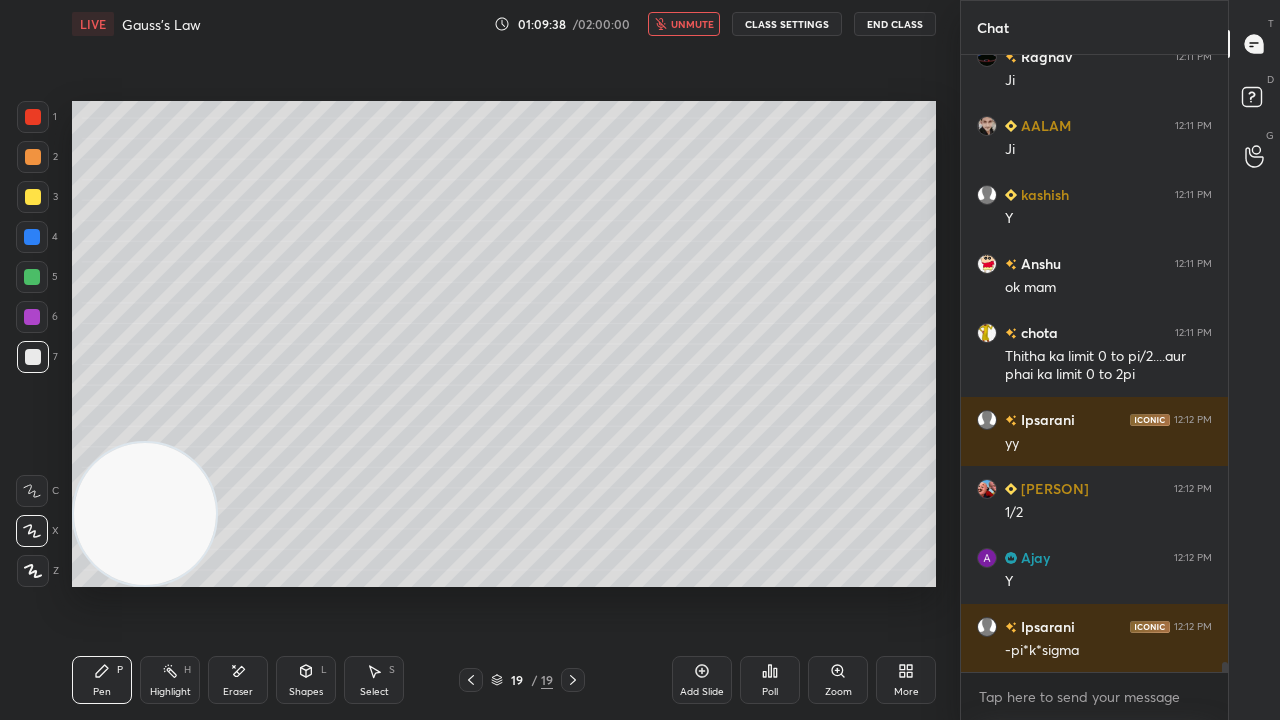 click on "unmute" at bounding box center (692, 24) 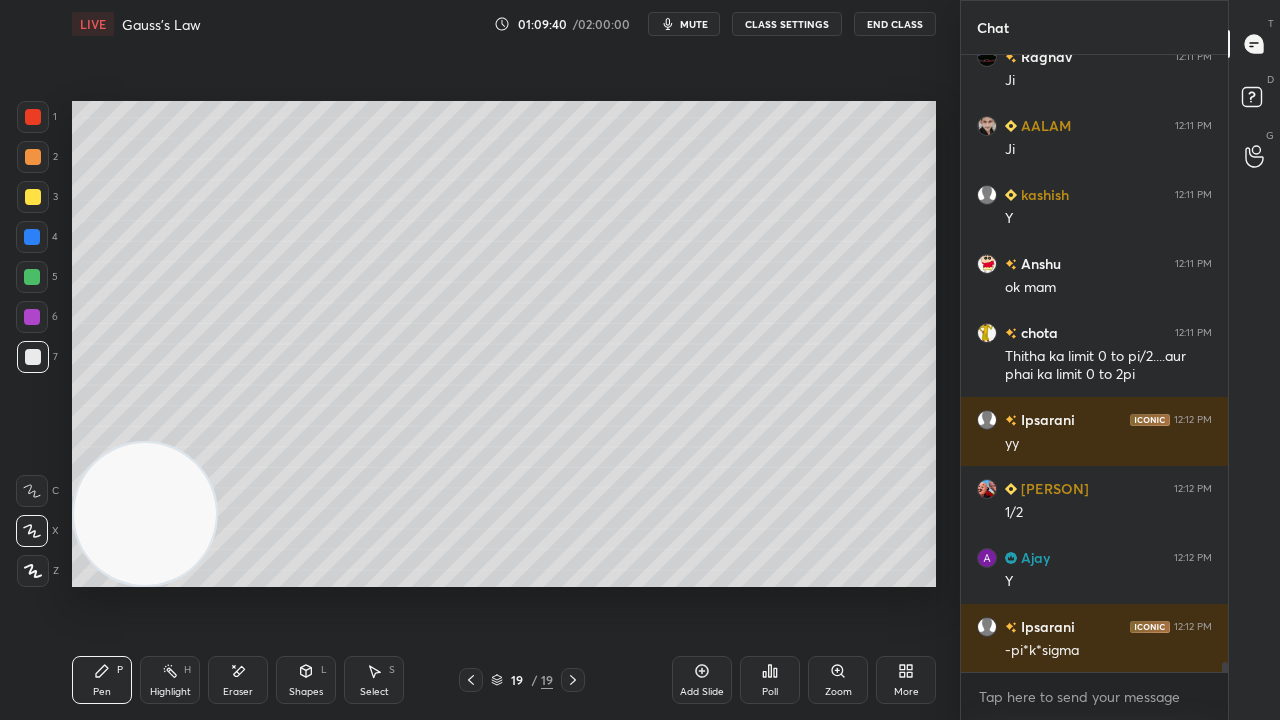 click on "mute" at bounding box center (694, 24) 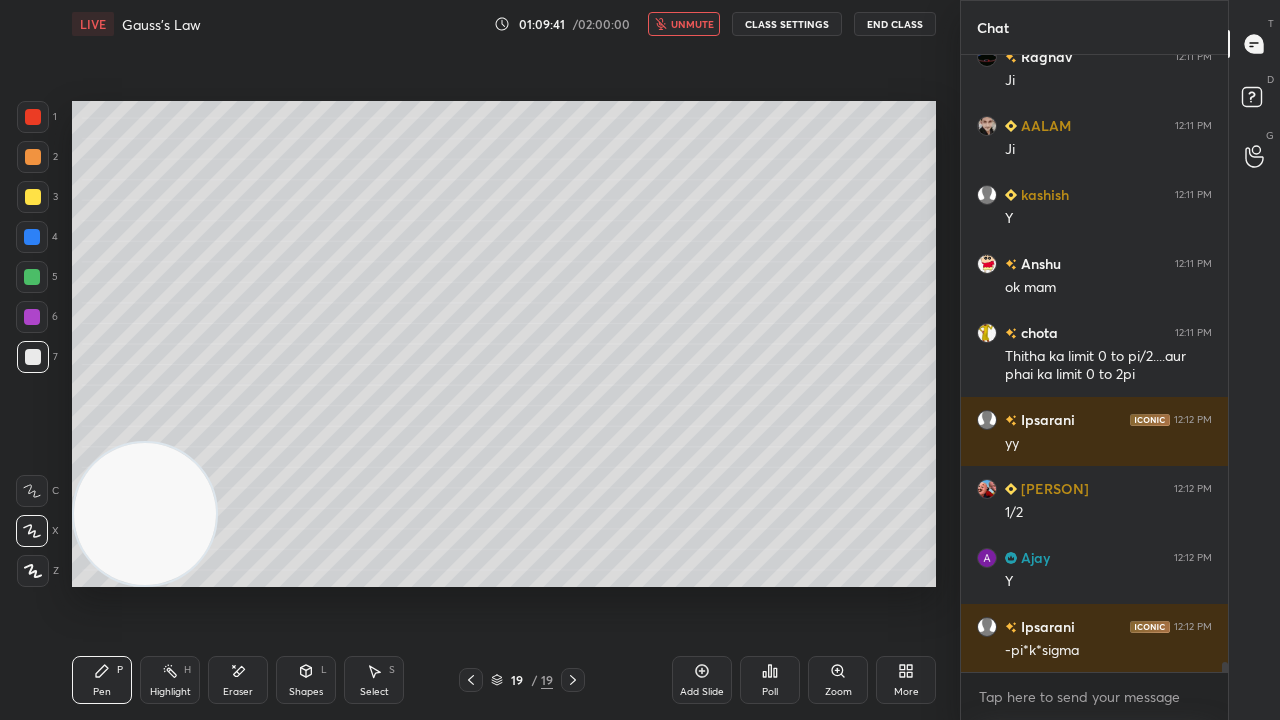click on "unmute" at bounding box center [692, 24] 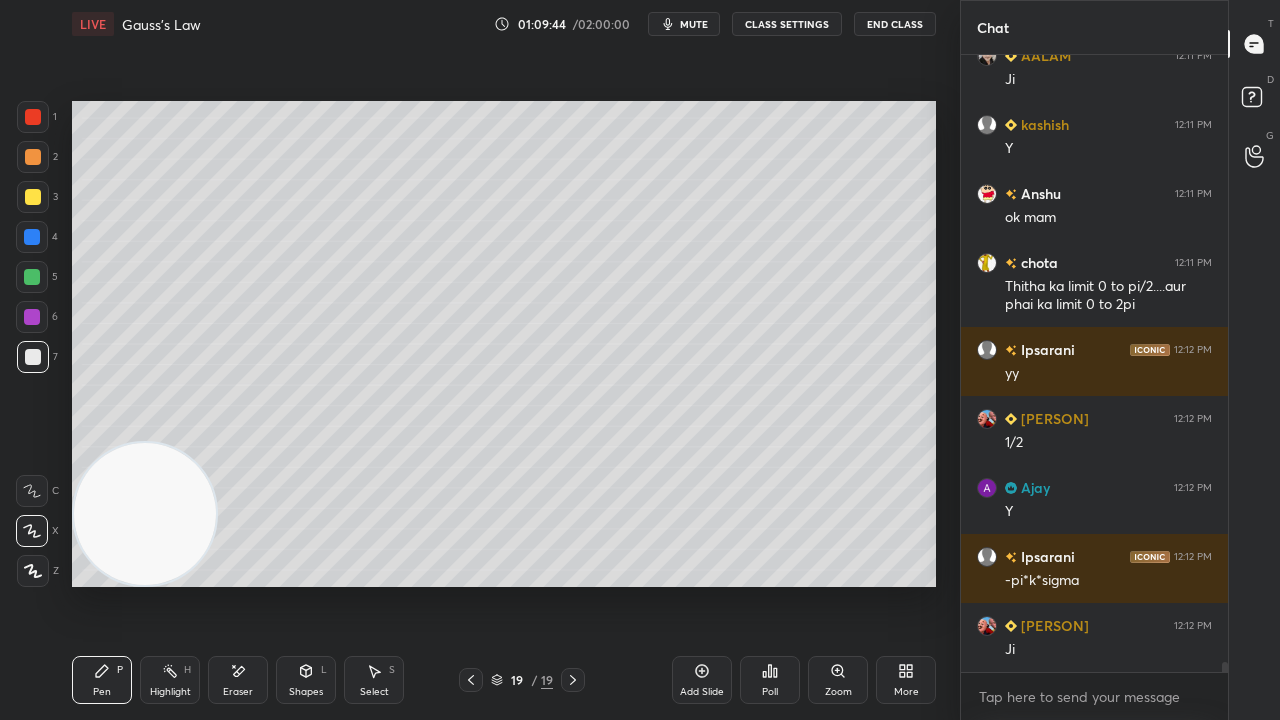 scroll, scrollTop: 38828, scrollLeft: 0, axis: vertical 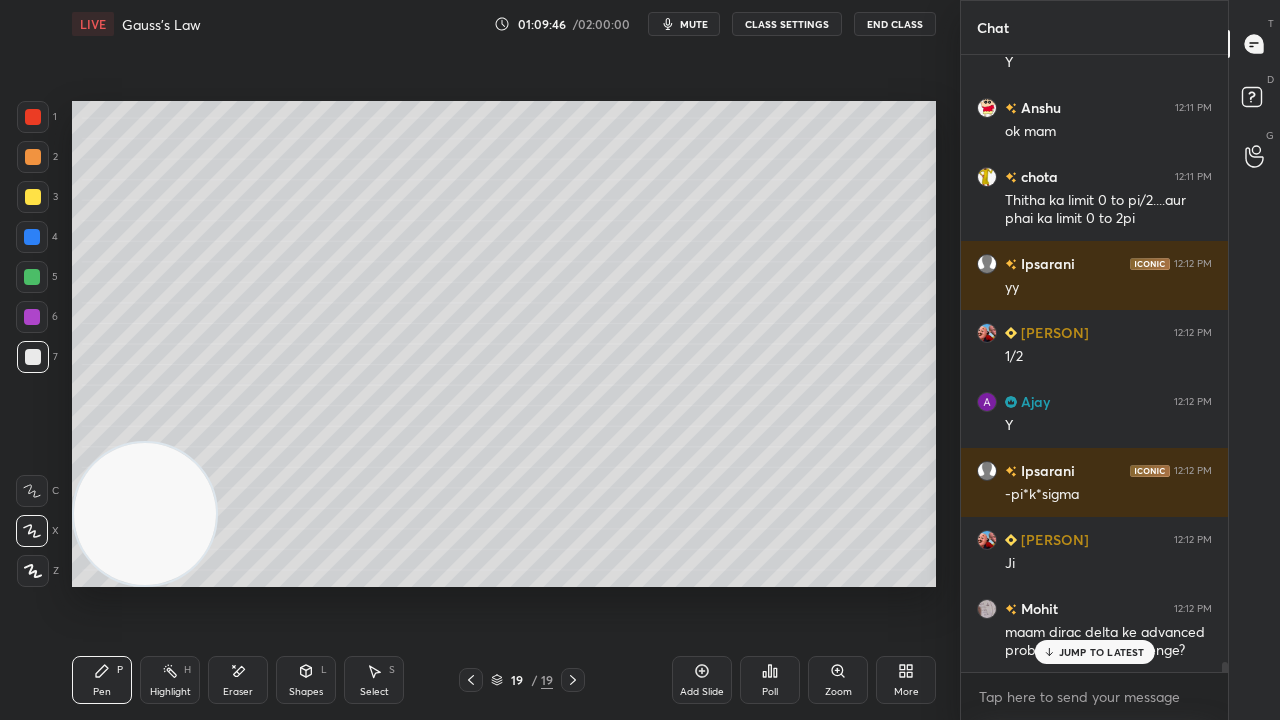 click on "JUMP TO LATEST" at bounding box center (1102, 652) 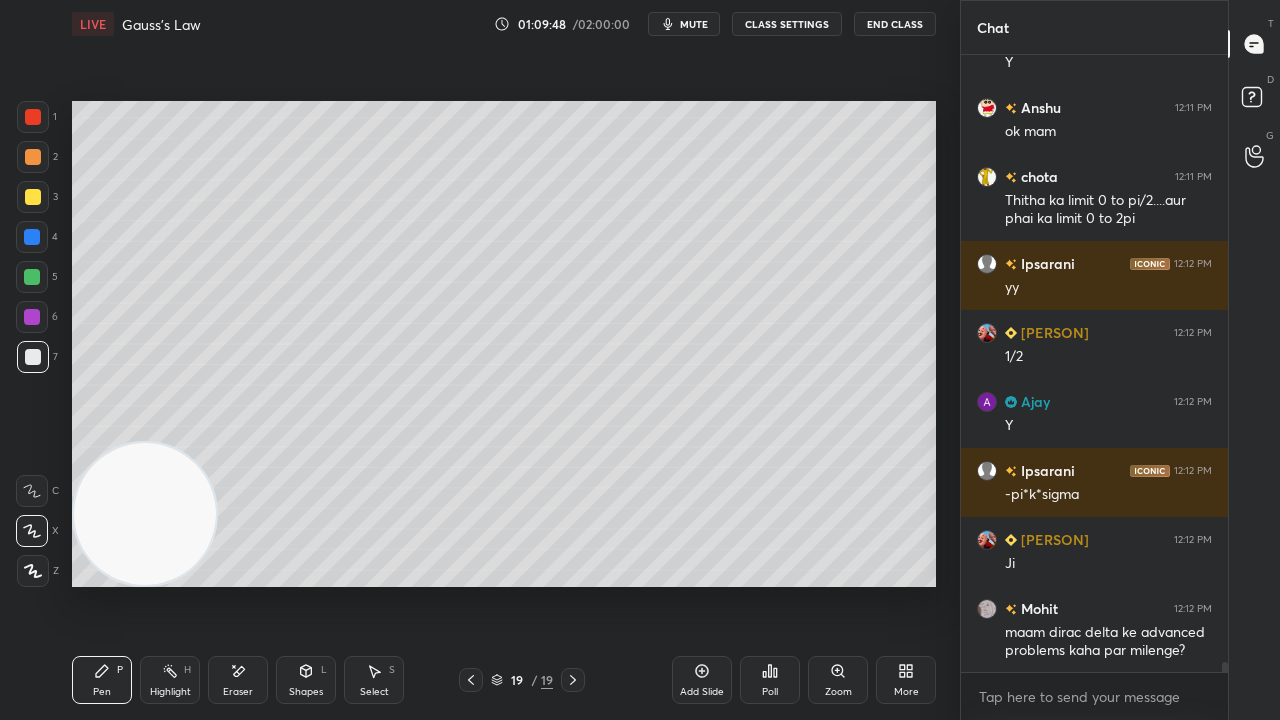 click 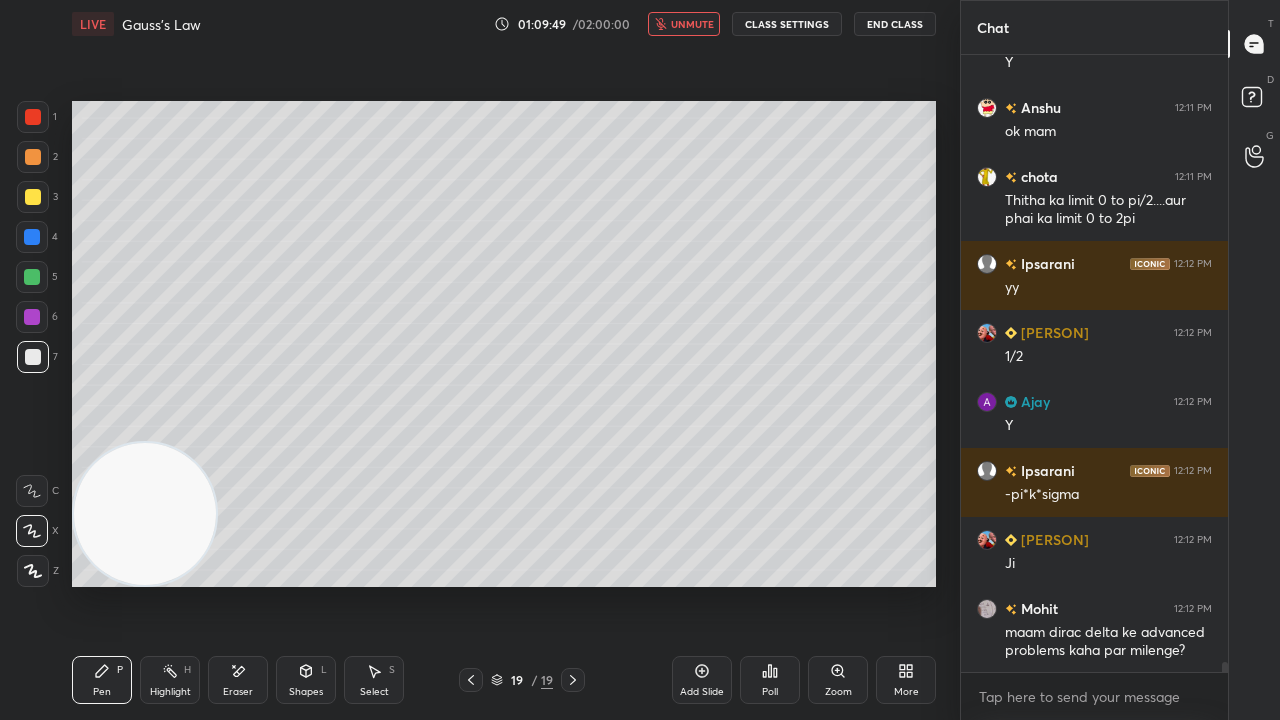 click on "unmute" at bounding box center (684, 24) 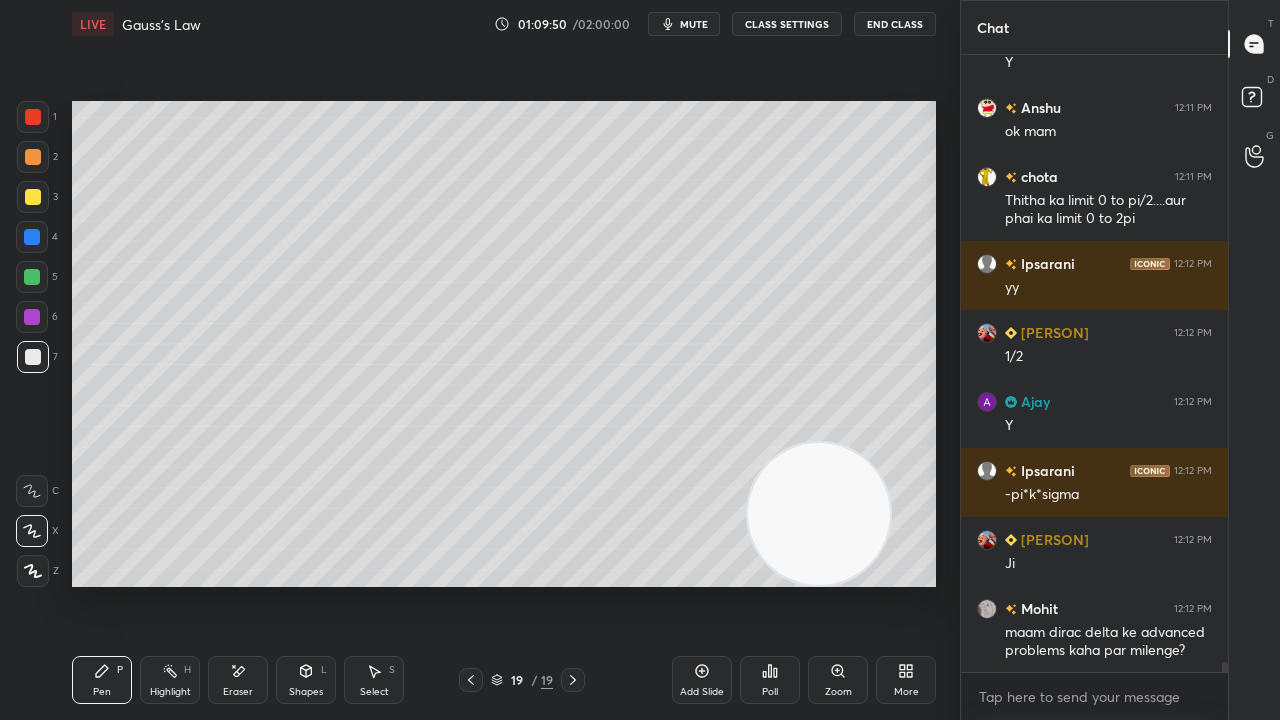 drag, startPoint x: 140, startPoint y: 521, endPoint x: 878, endPoint y: 561, distance: 739.0832 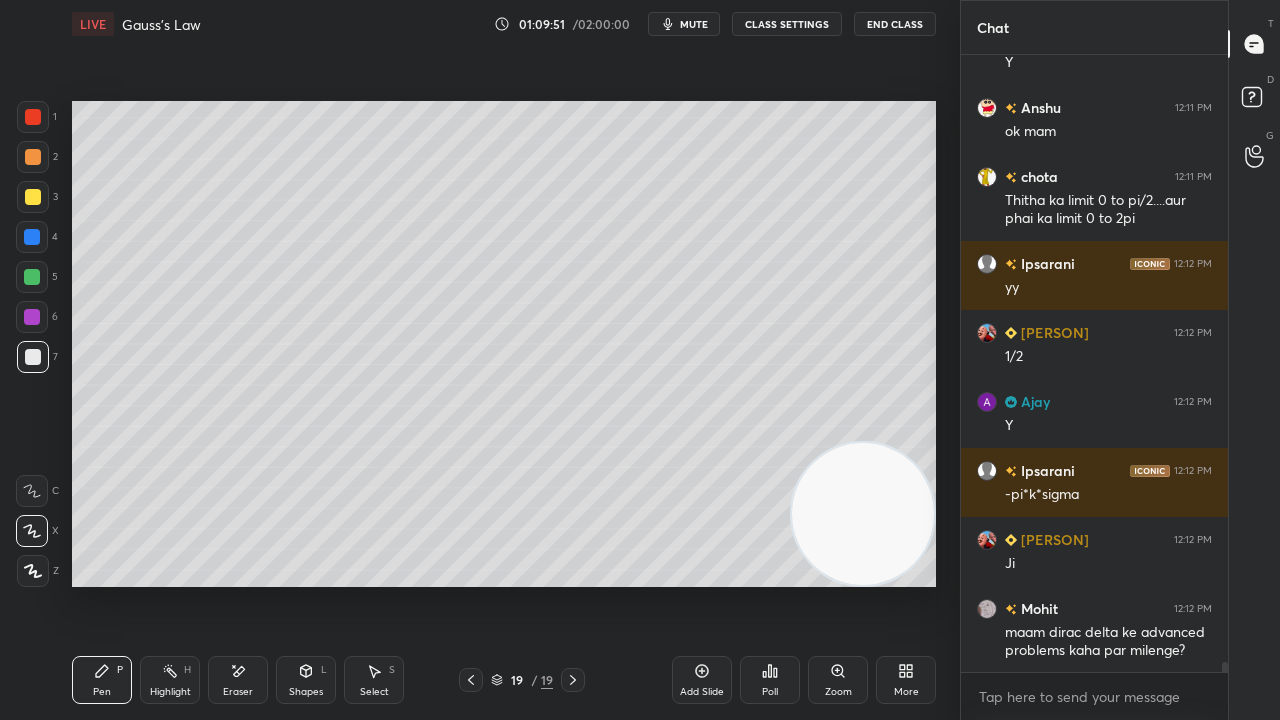 click on "mute" at bounding box center [694, 24] 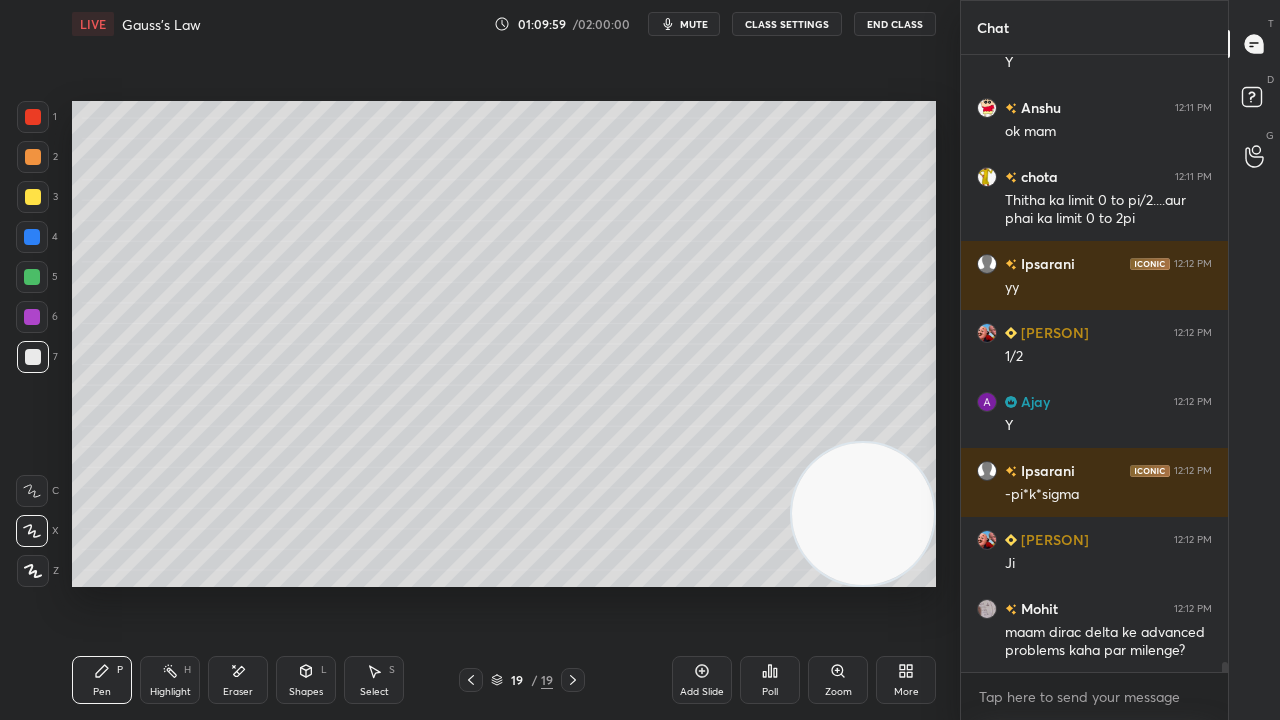 drag, startPoint x: 236, startPoint y: 680, endPoint x: 244, endPoint y: 670, distance: 12.806249 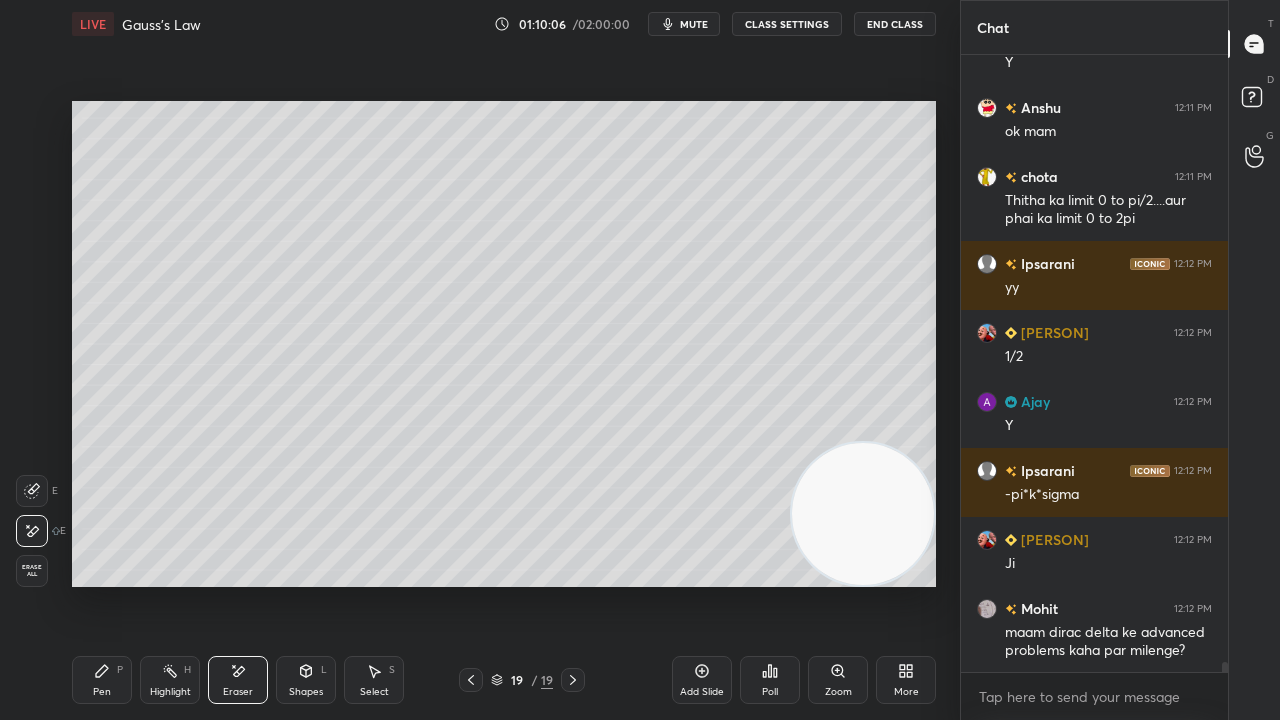 click on "Pen" at bounding box center (102, 692) 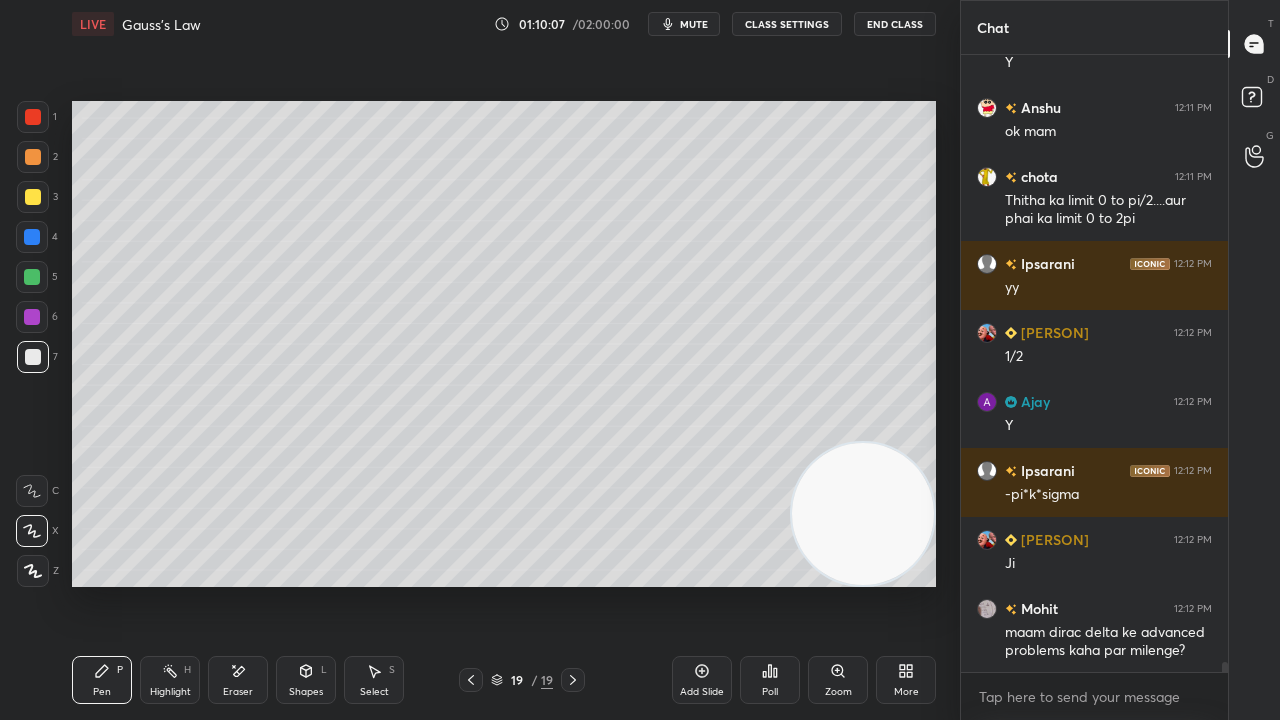 click on "mute" at bounding box center [694, 24] 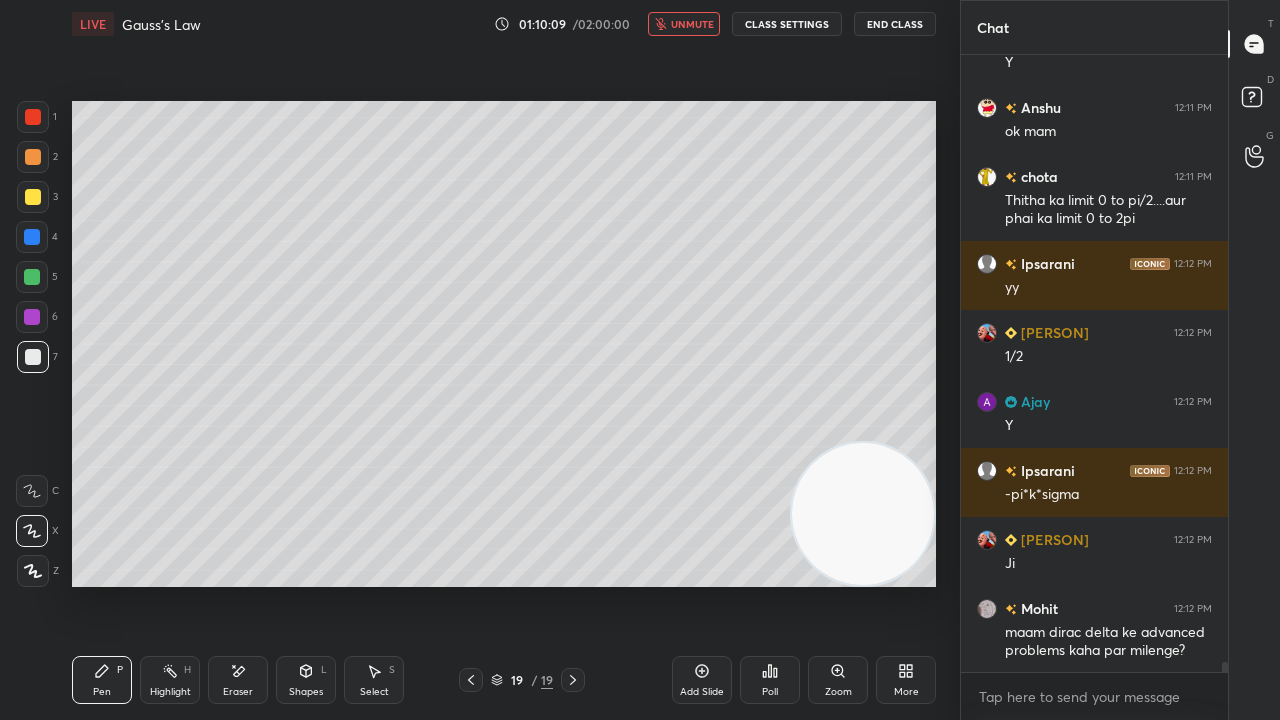 click on "unmute" at bounding box center (692, 24) 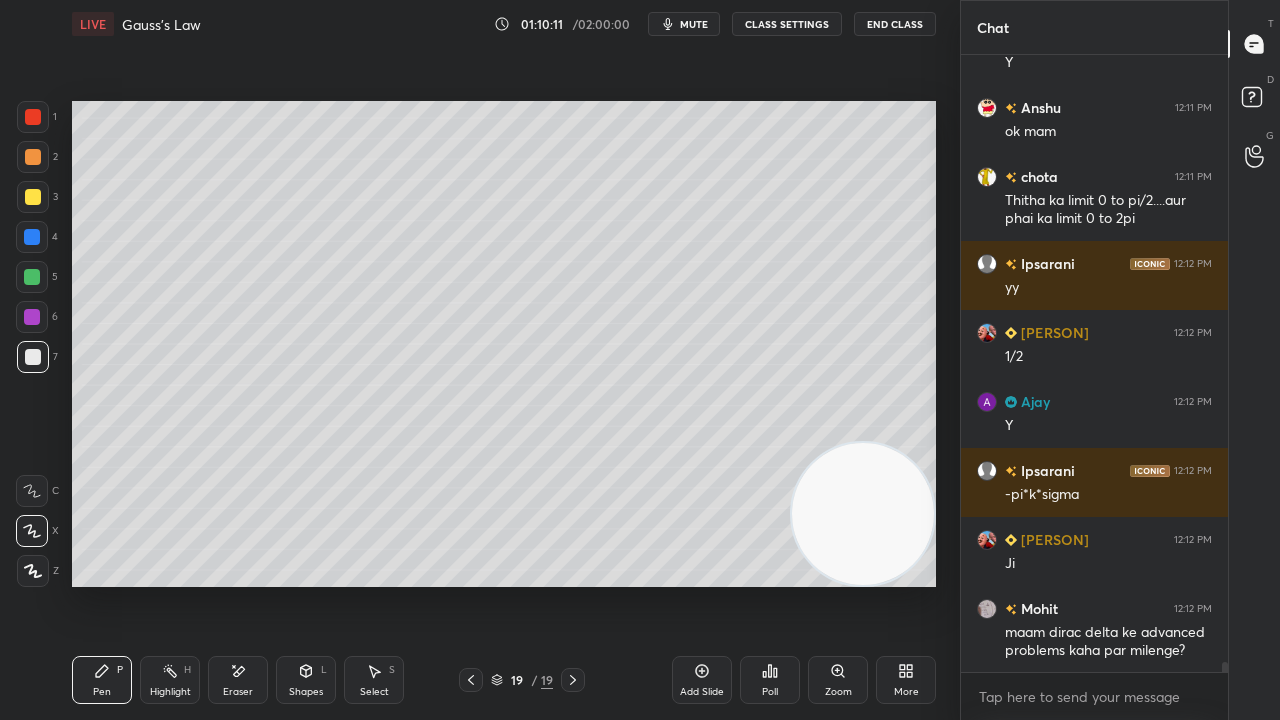 click on "mute" at bounding box center [694, 24] 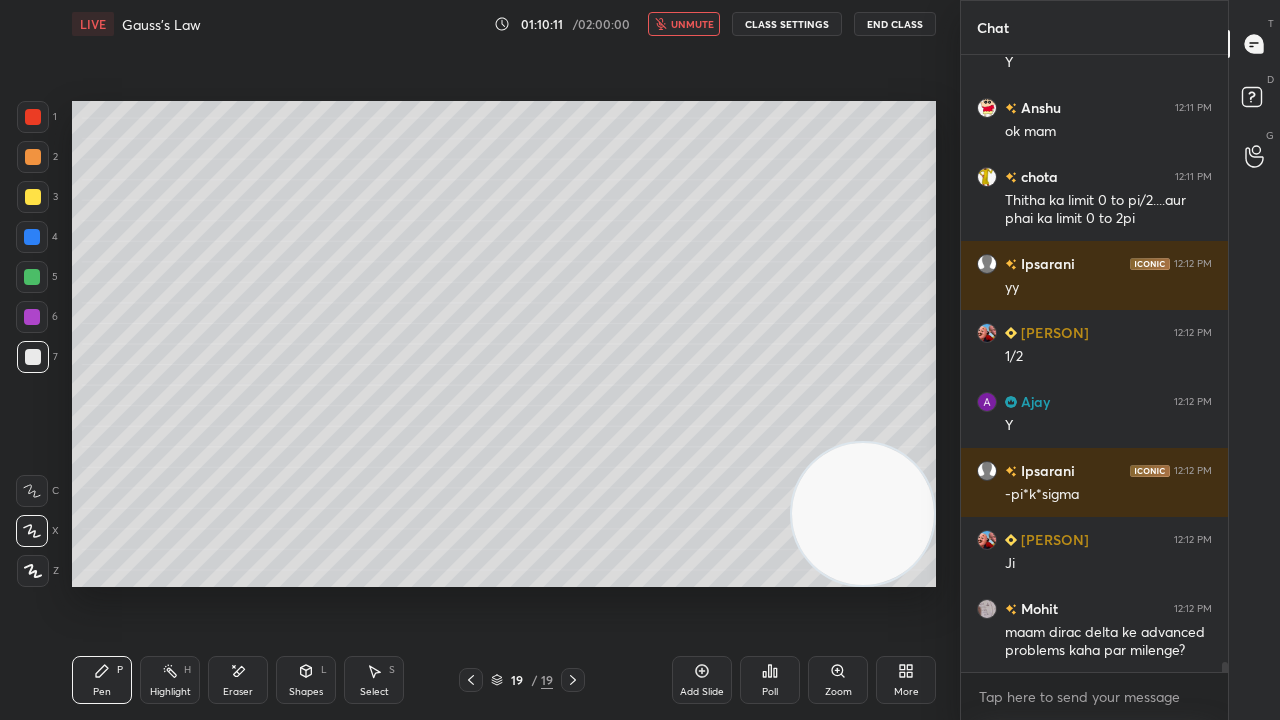 click on "unmute" at bounding box center [692, 24] 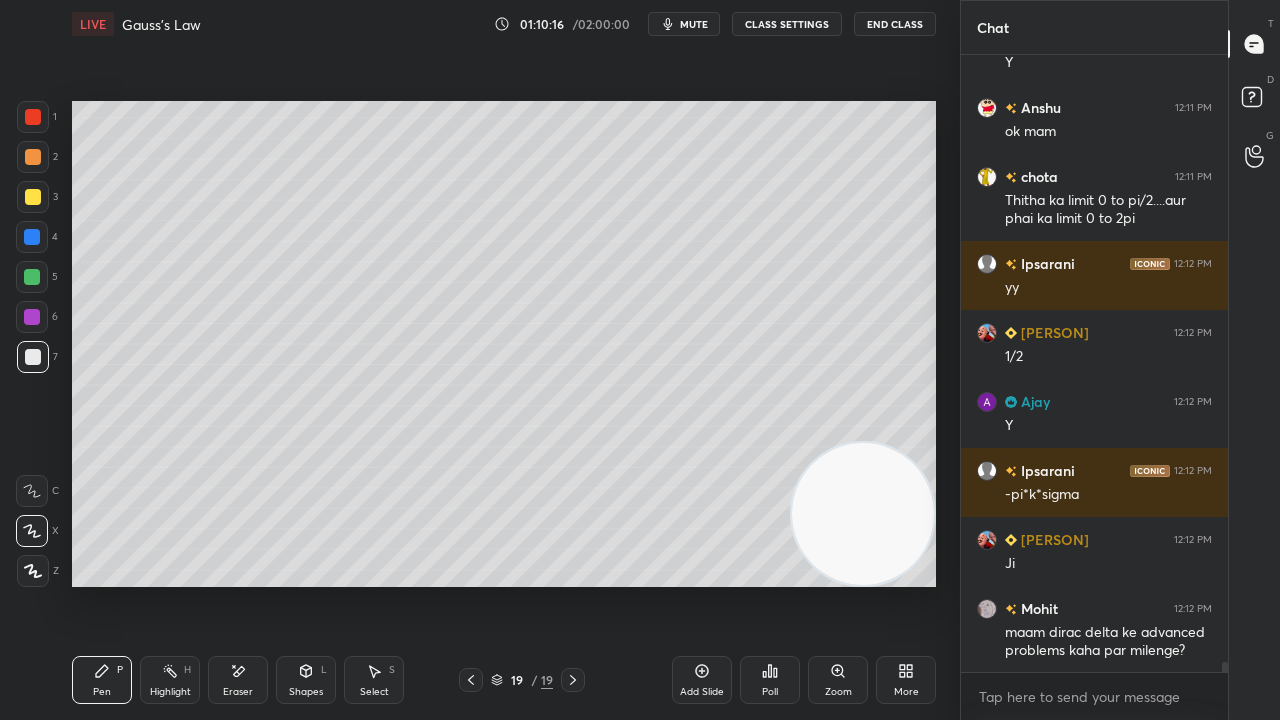 drag, startPoint x: 252, startPoint y: 685, endPoint x: 328, endPoint y: 614, distance: 104.00481 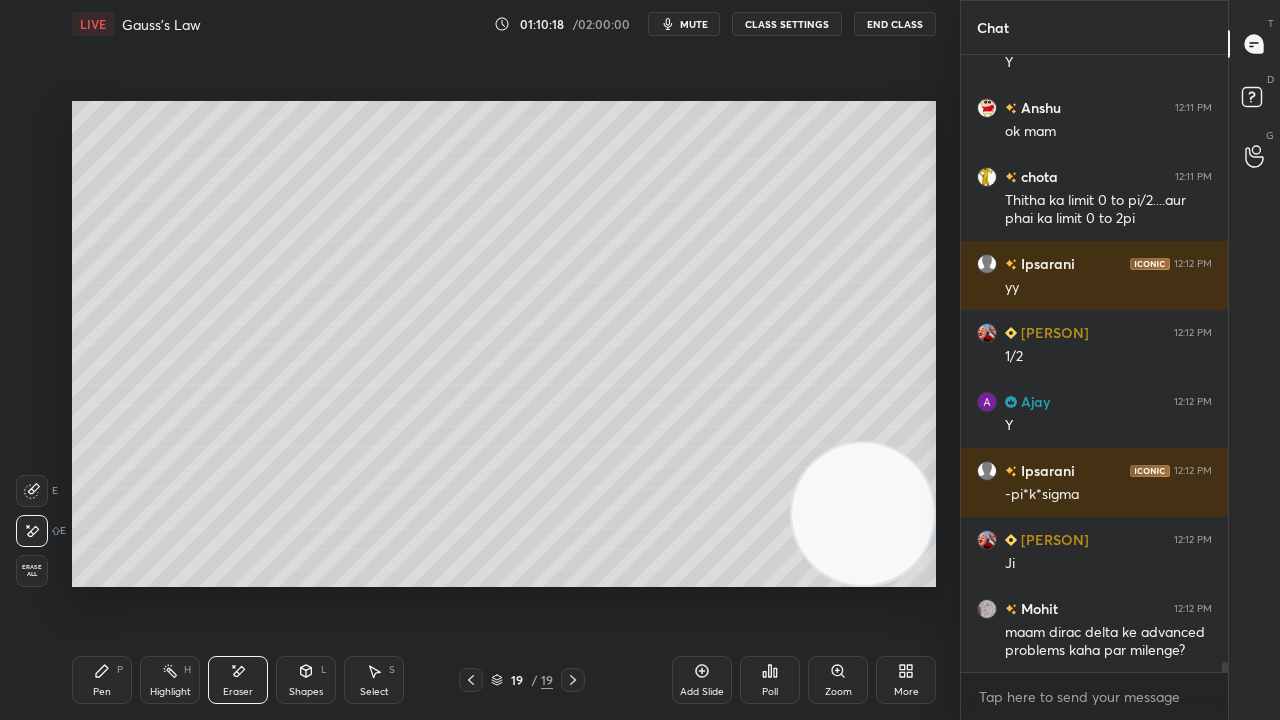 click on "Pen P" at bounding box center (102, 680) 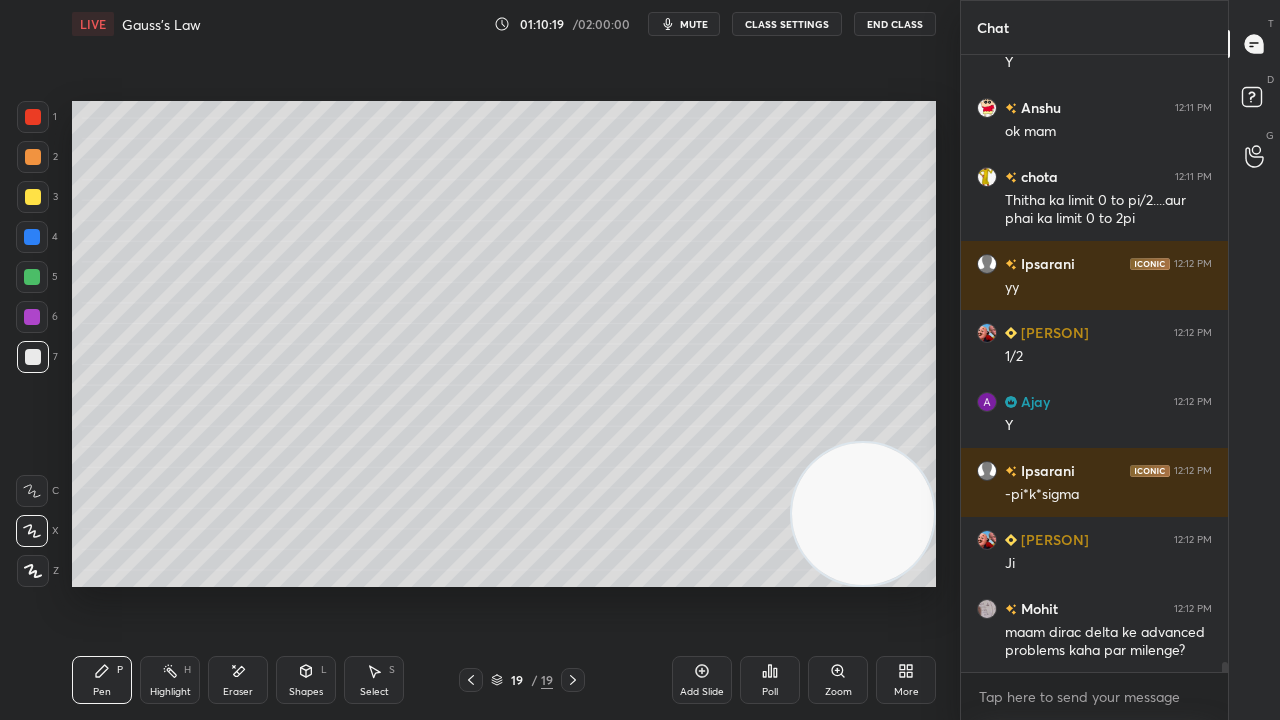 click on "Eraser" at bounding box center (238, 680) 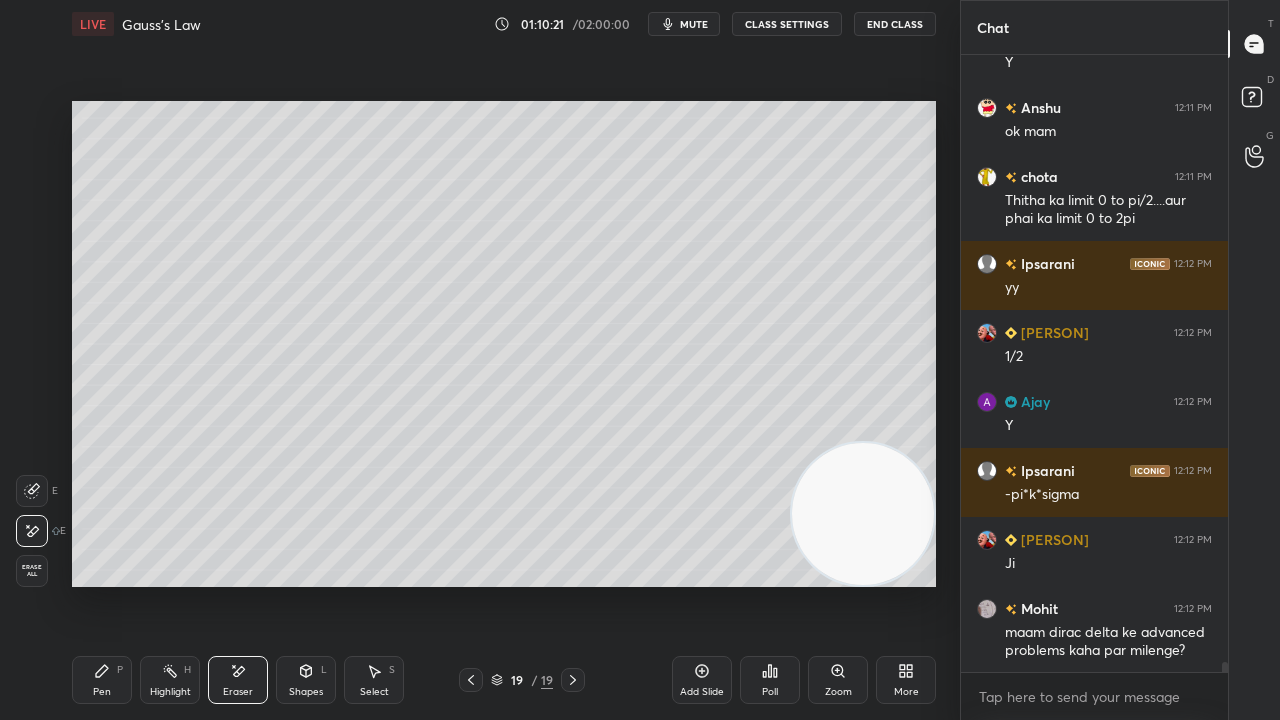 click on "Pen" at bounding box center [102, 692] 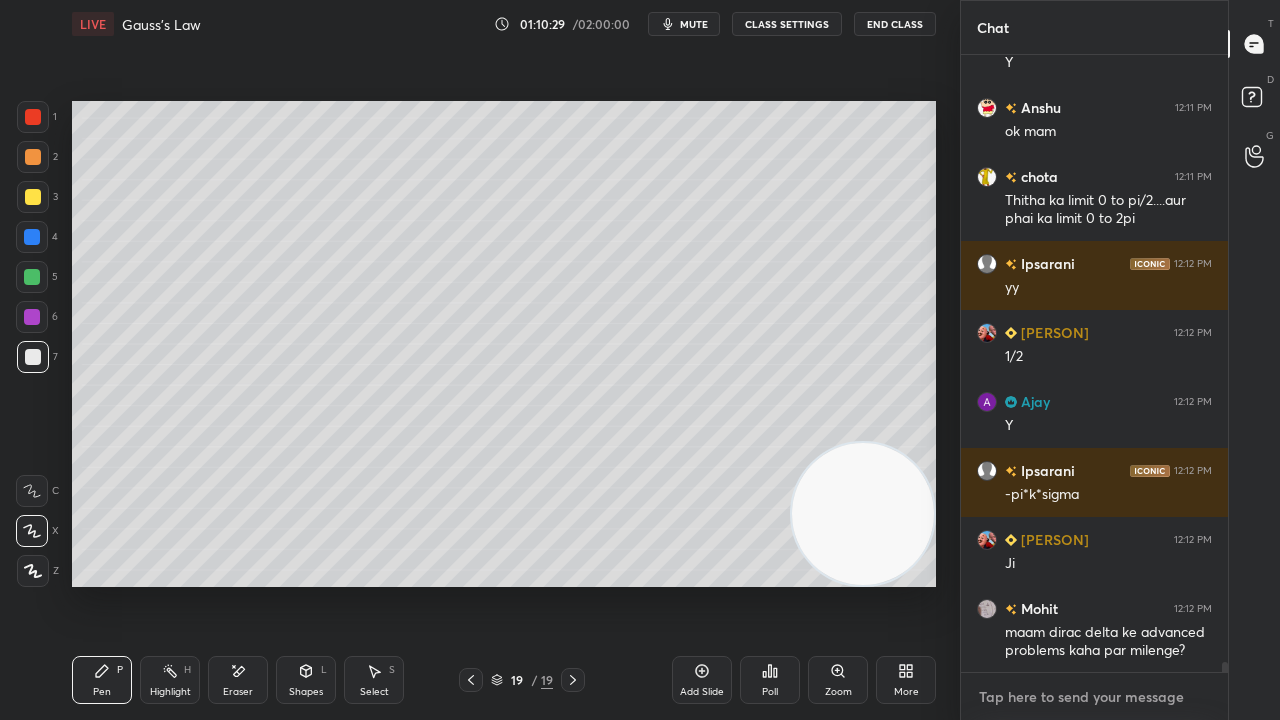click at bounding box center (1094, 697) 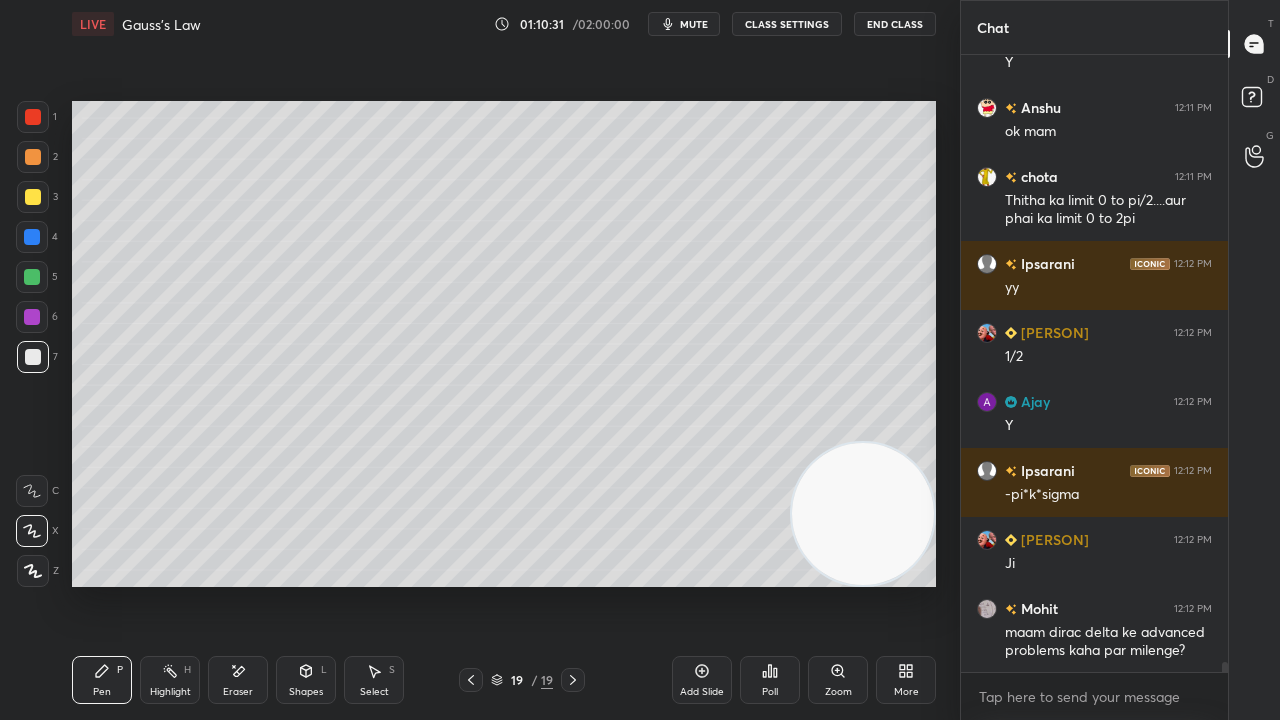 click on "mute" at bounding box center [694, 24] 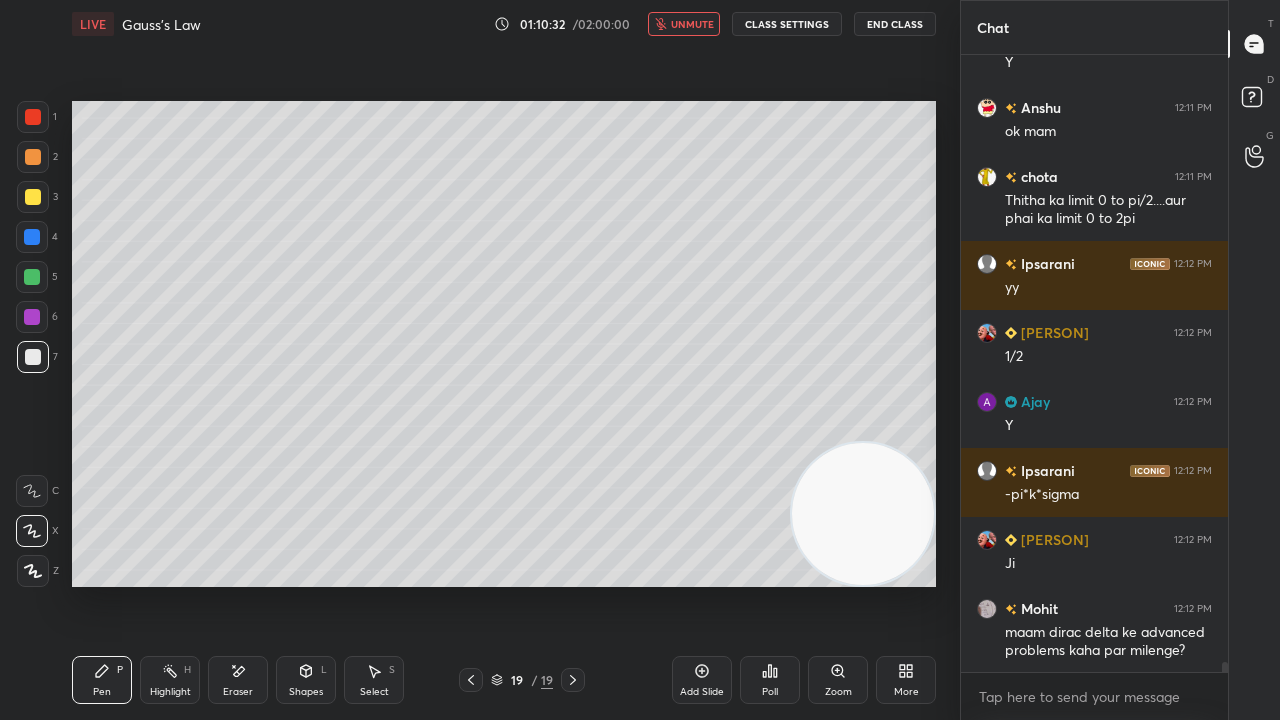 click on "unmute" at bounding box center (692, 24) 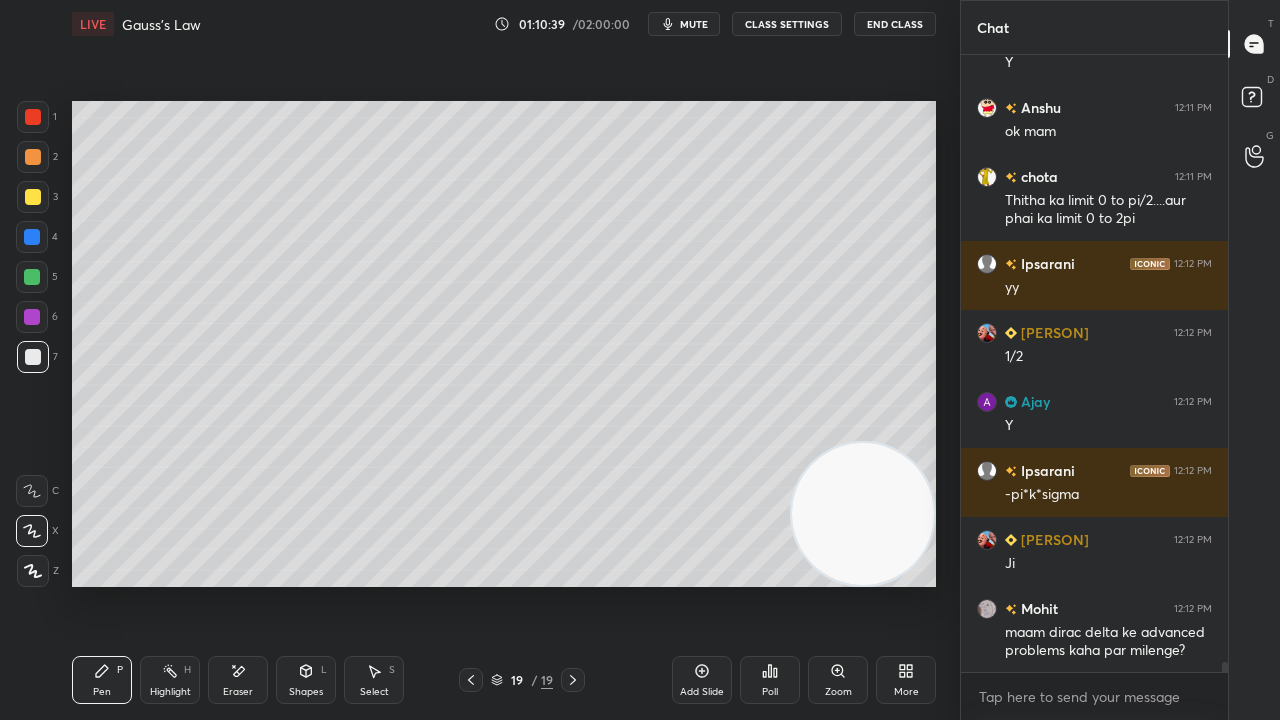scroll, scrollTop: 38898, scrollLeft: 0, axis: vertical 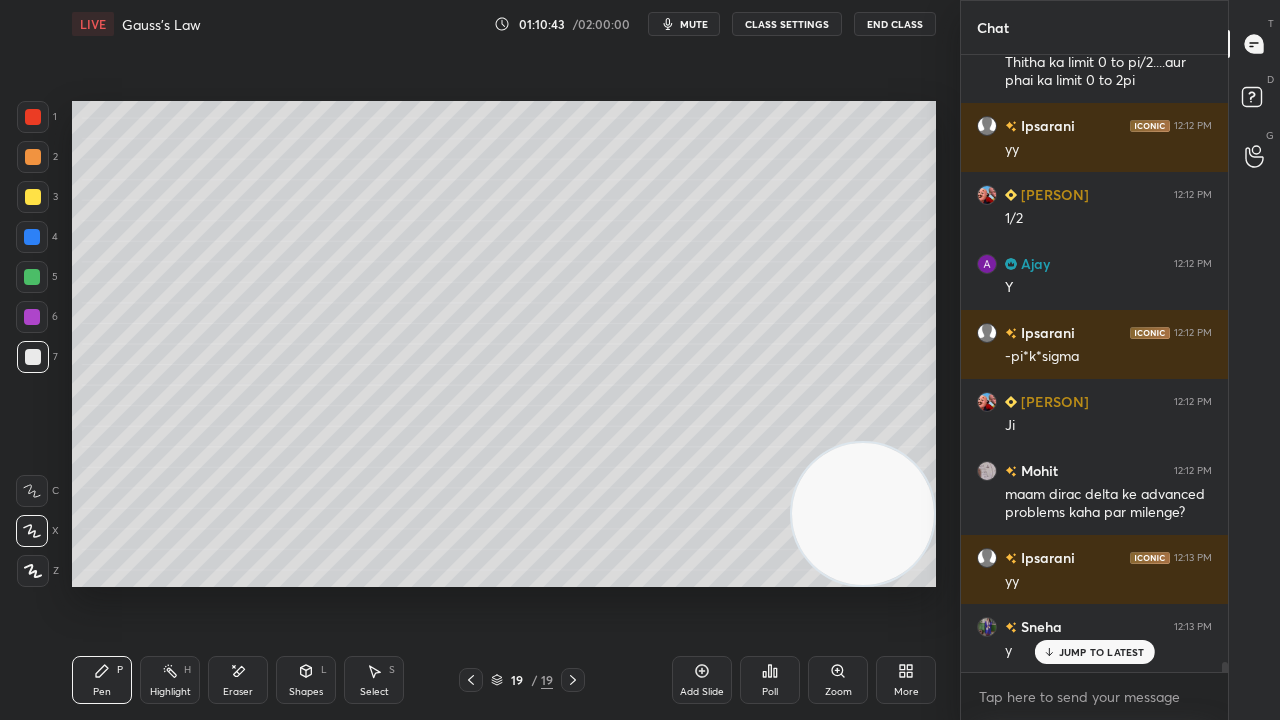 click on "mute" at bounding box center [694, 24] 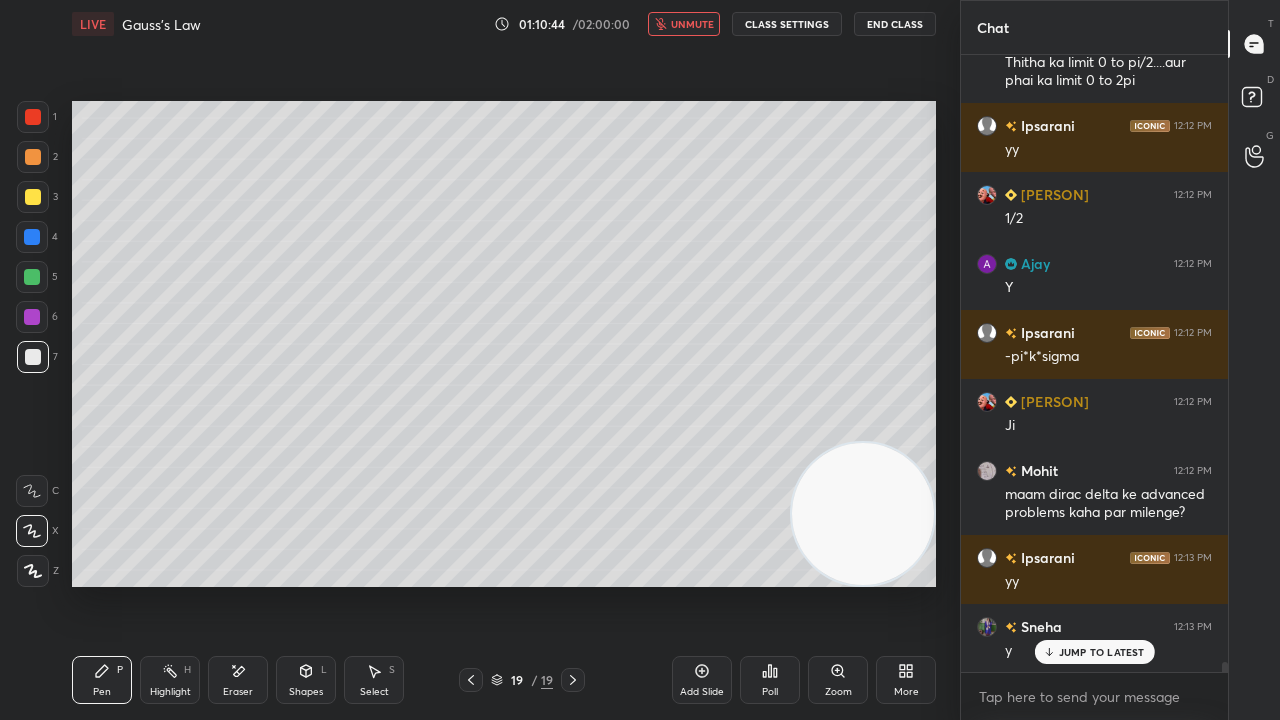 click on "unmute" at bounding box center [692, 24] 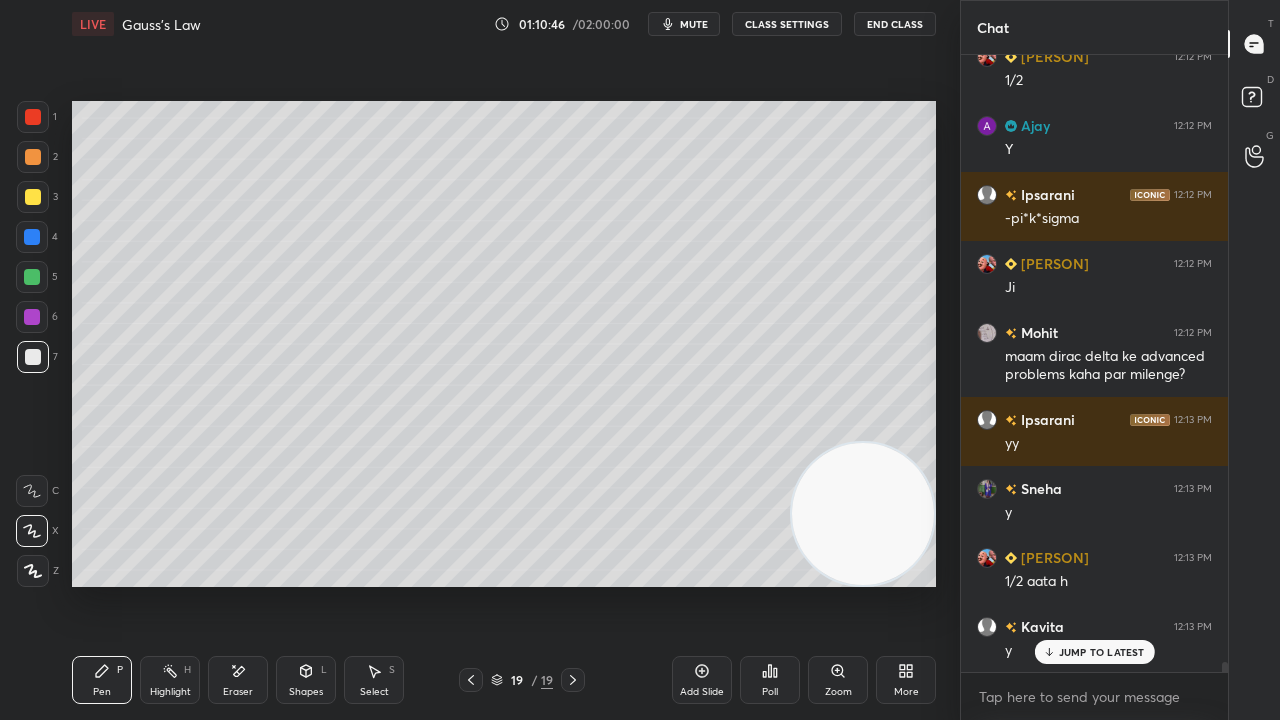 scroll, scrollTop: 39174, scrollLeft: 0, axis: vertical 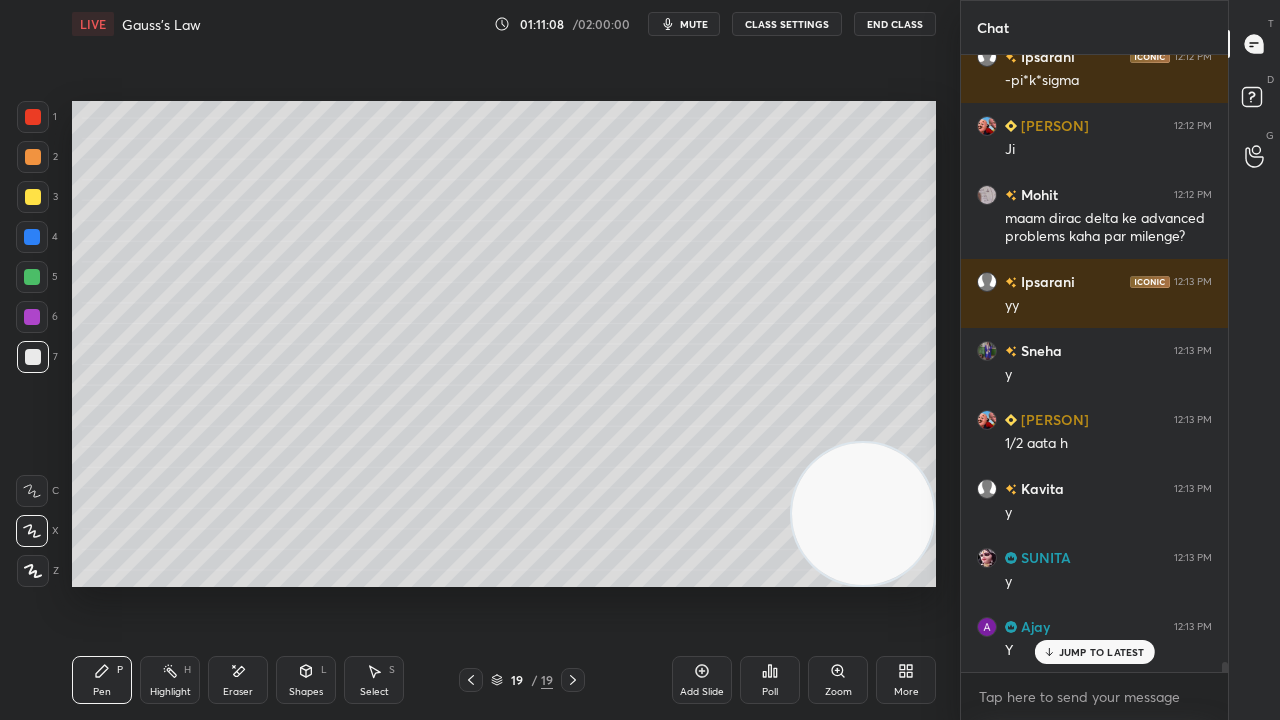 click 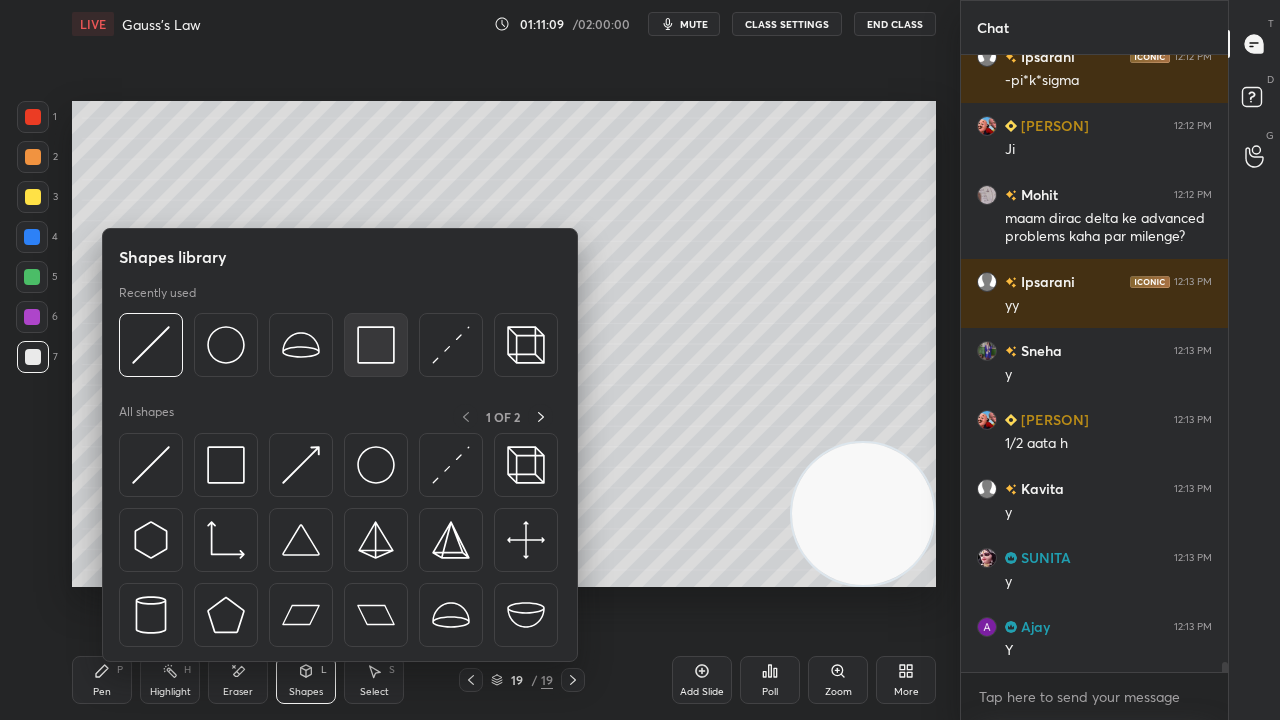 scroll, scrollTop: 39312, scrollLeft: 0, axis: vertical 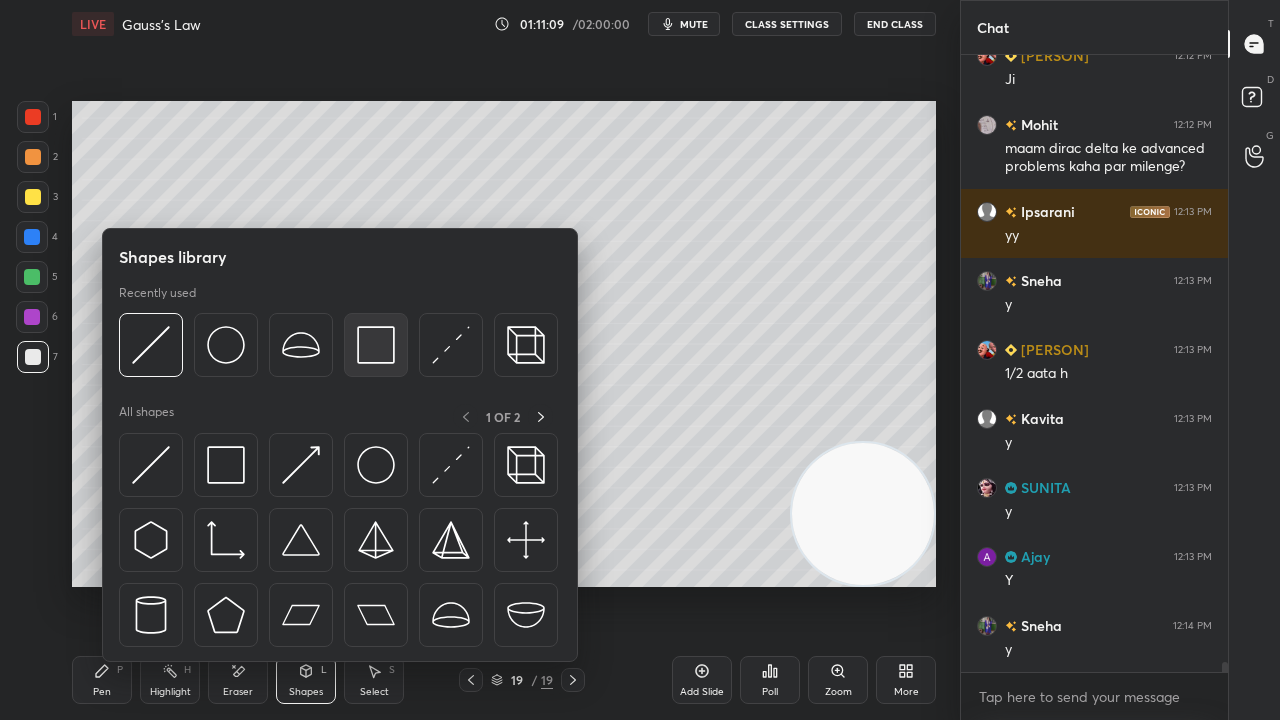 click at bounding box center (376, 345) 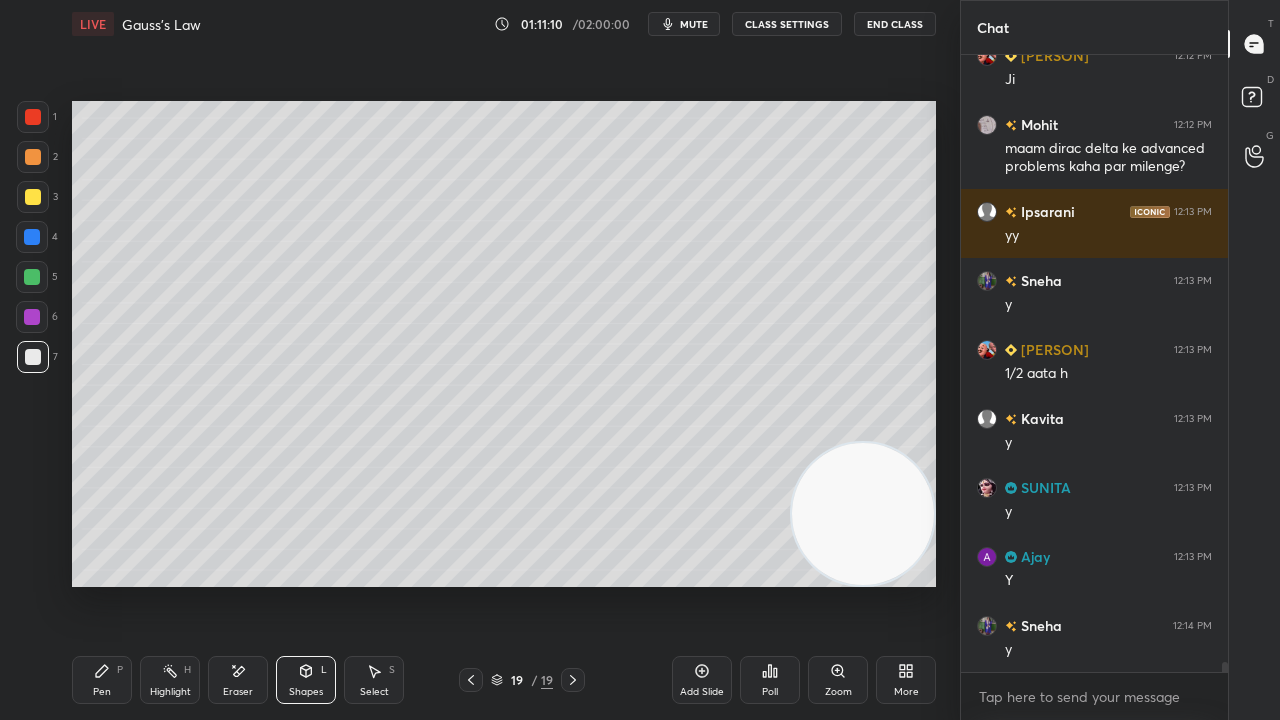 drag, startPoint x: 21, startPoint y: 192, endPoint x: 44, endPoint y: 206, distance: 26.925823 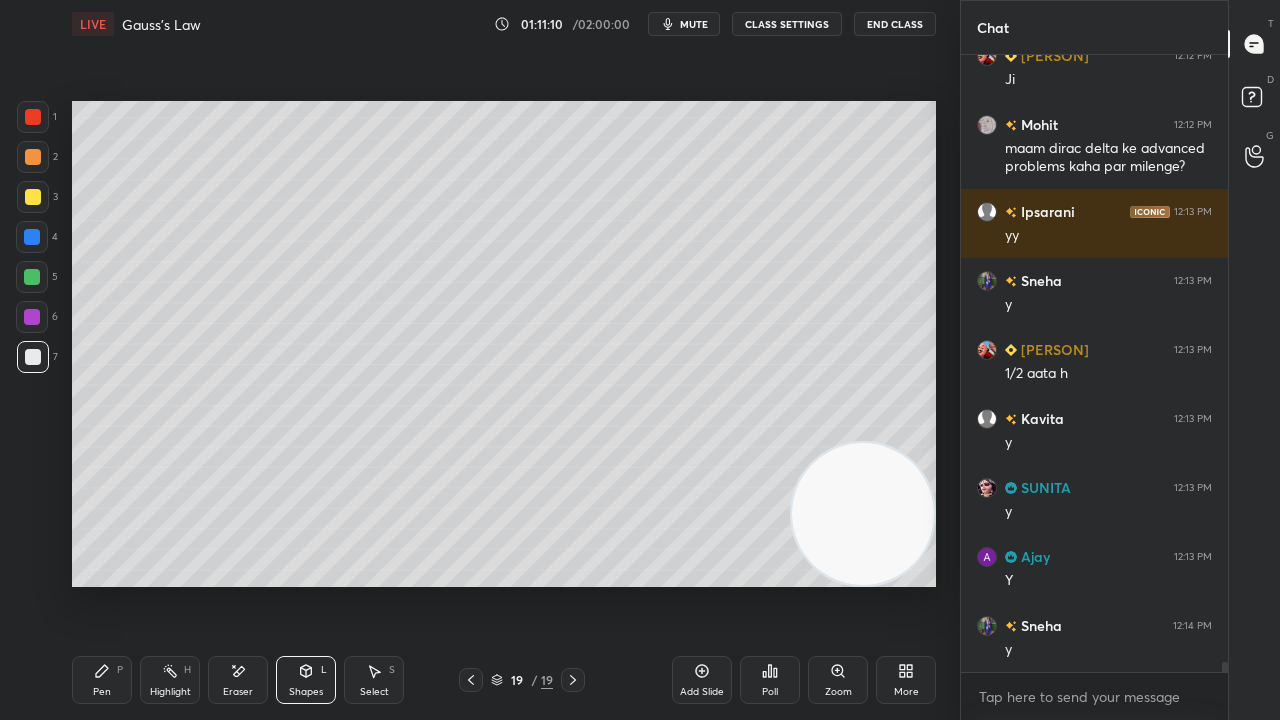 click at bounding box center [33, 197] 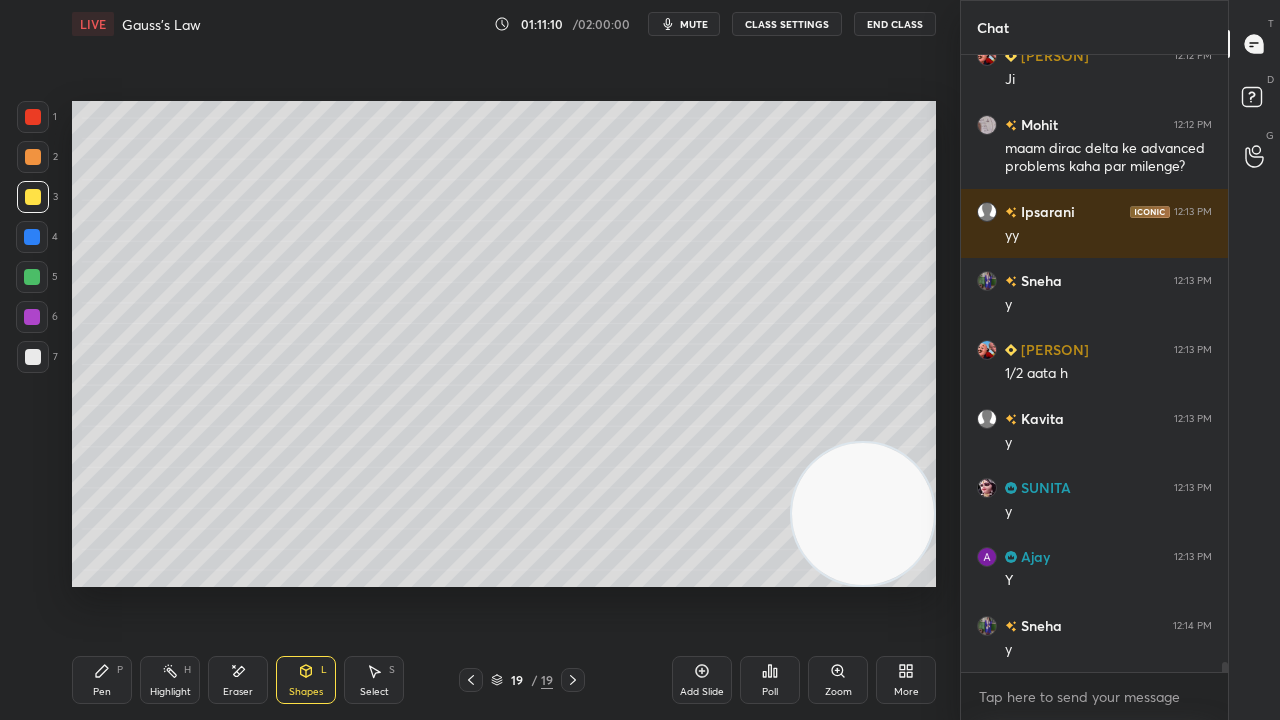 scroll, scrollTop: 39380, scrollLeft: 0, axis: vertical 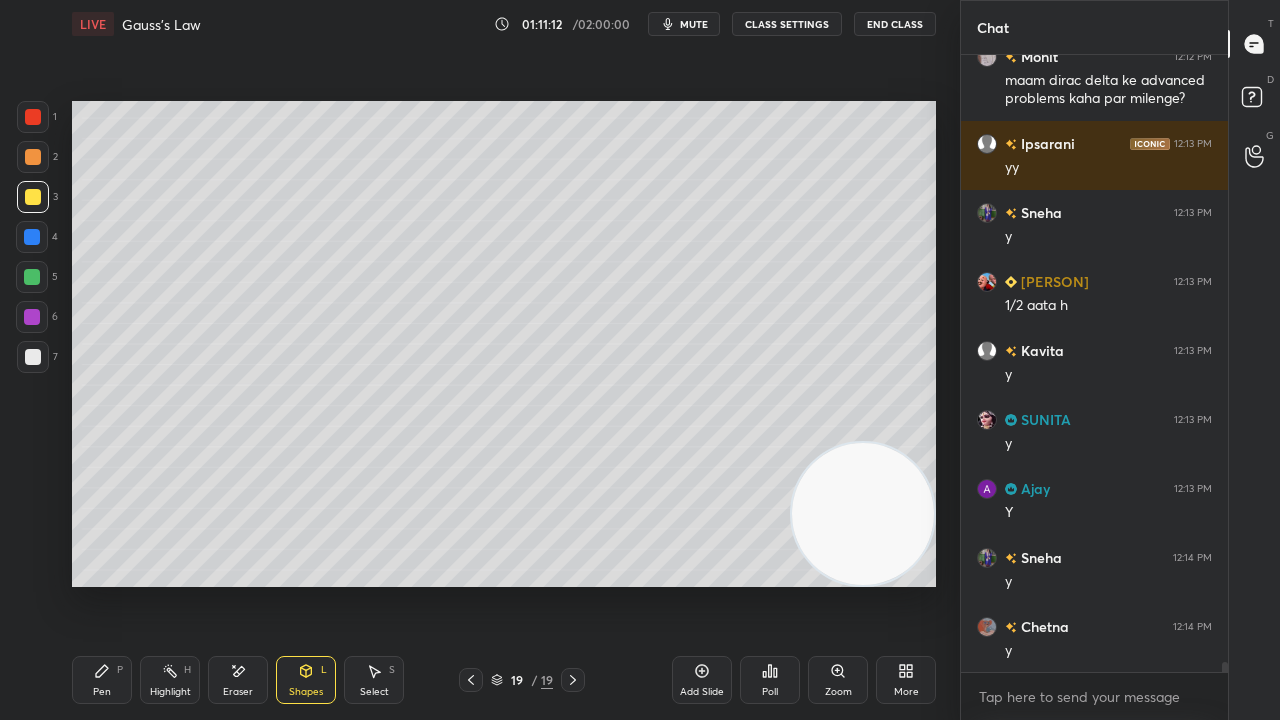 click on "Pen P" at bounding box center (102, 680) 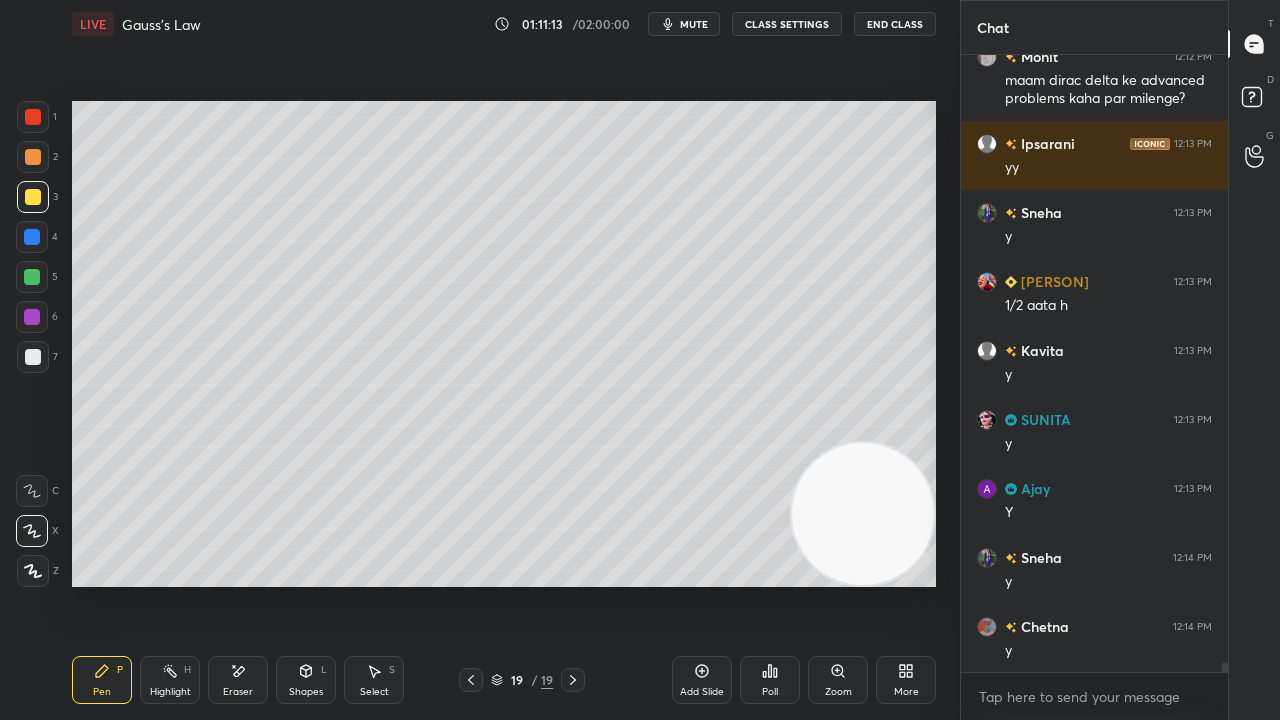 click on "mute" at bounding box center (694, 24) 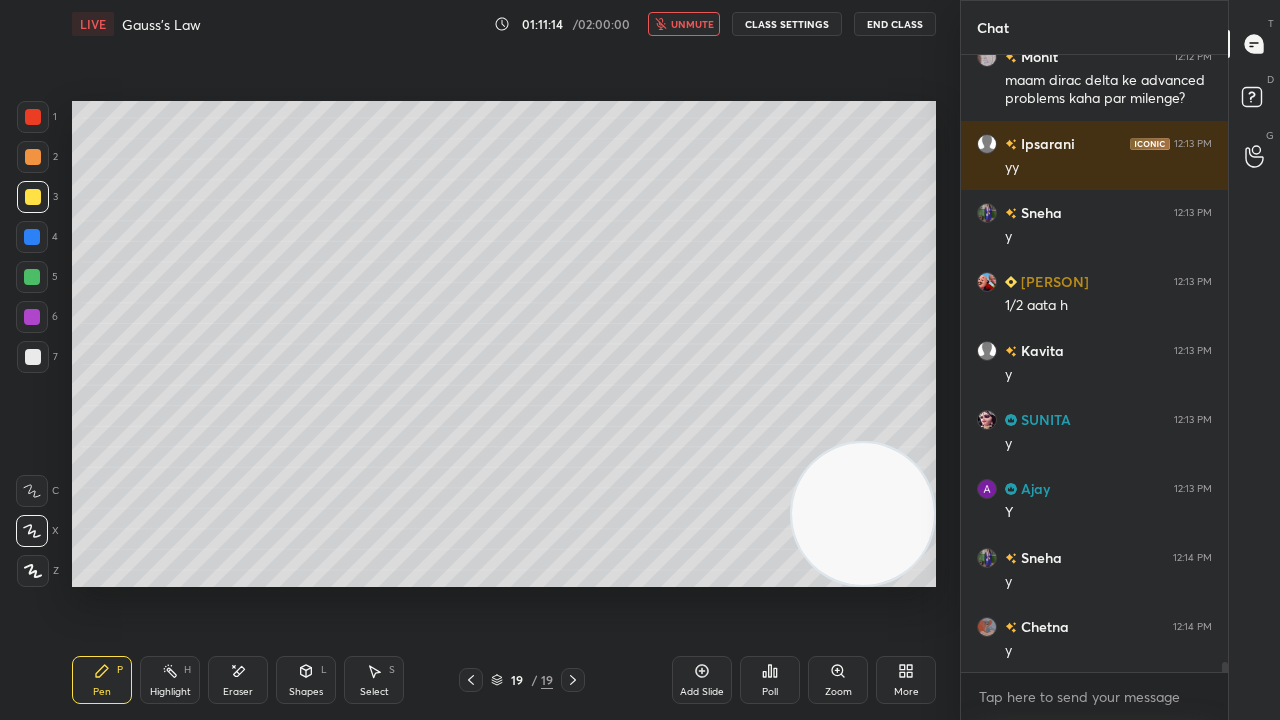 click on "unmute" at bounding box center (692, 24) 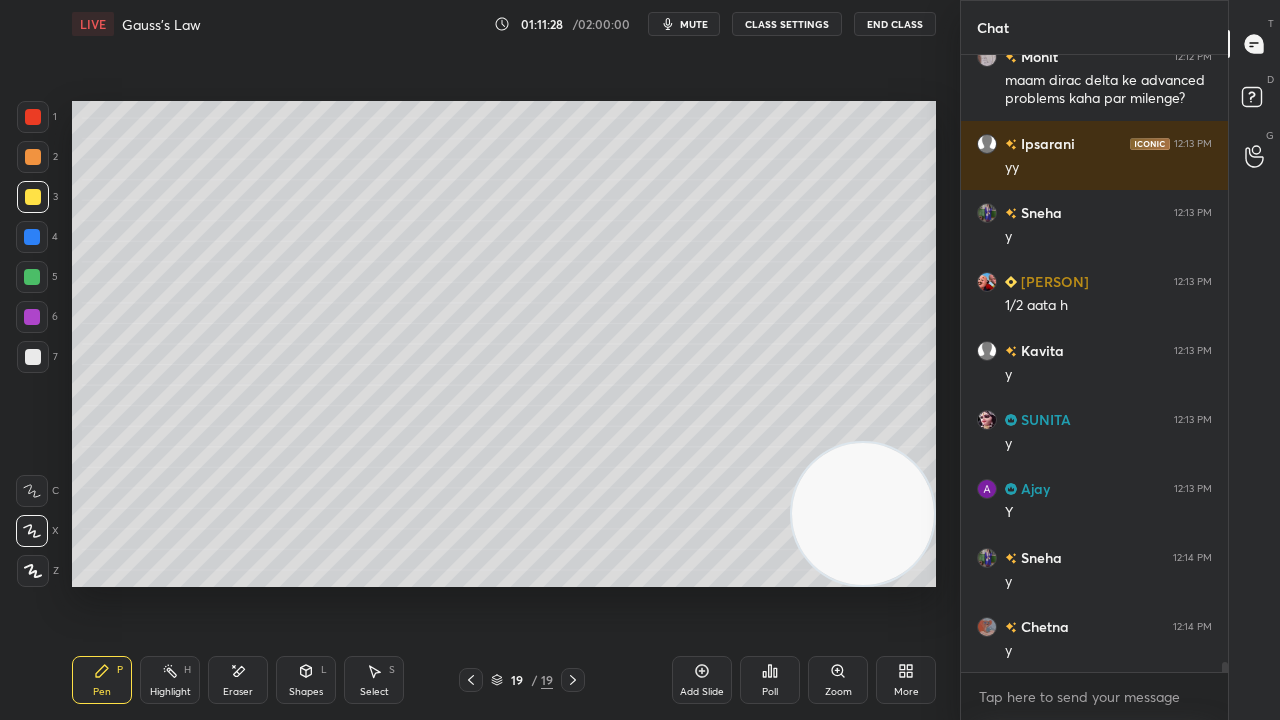 click on "mute" at bounding box center [694, 24] 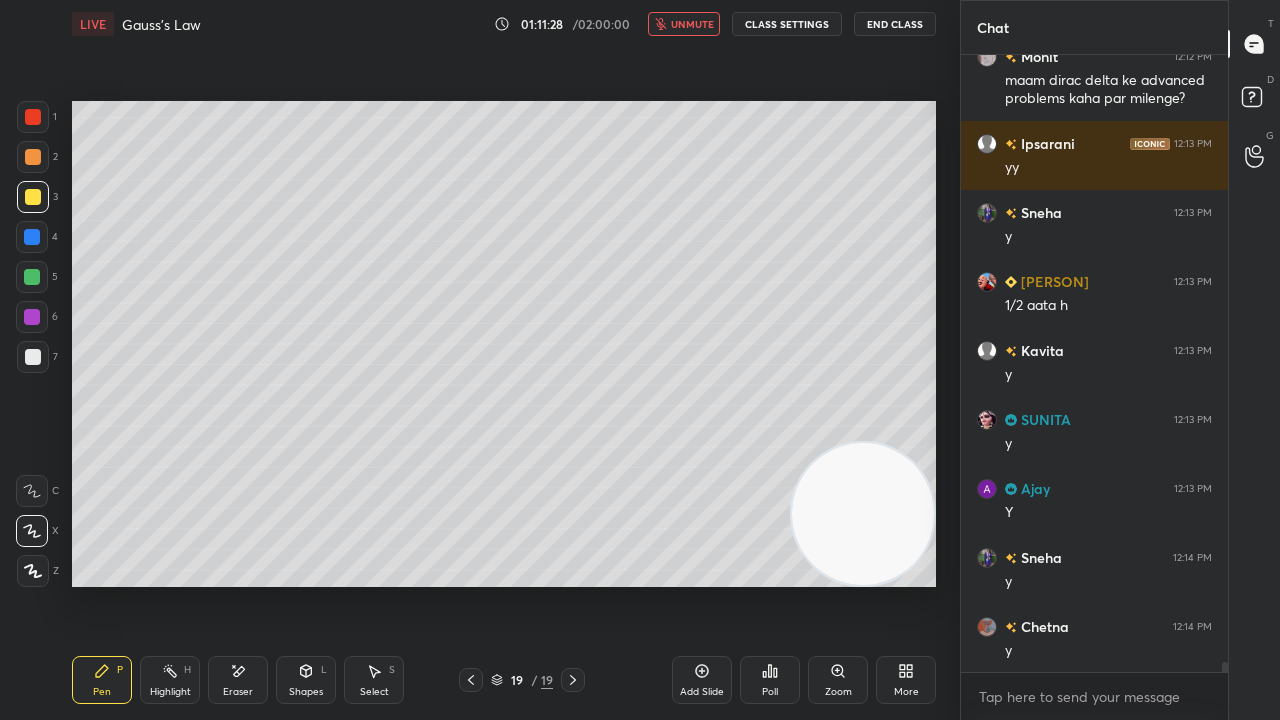 click on "unmute" at bounding box center [692, 24] 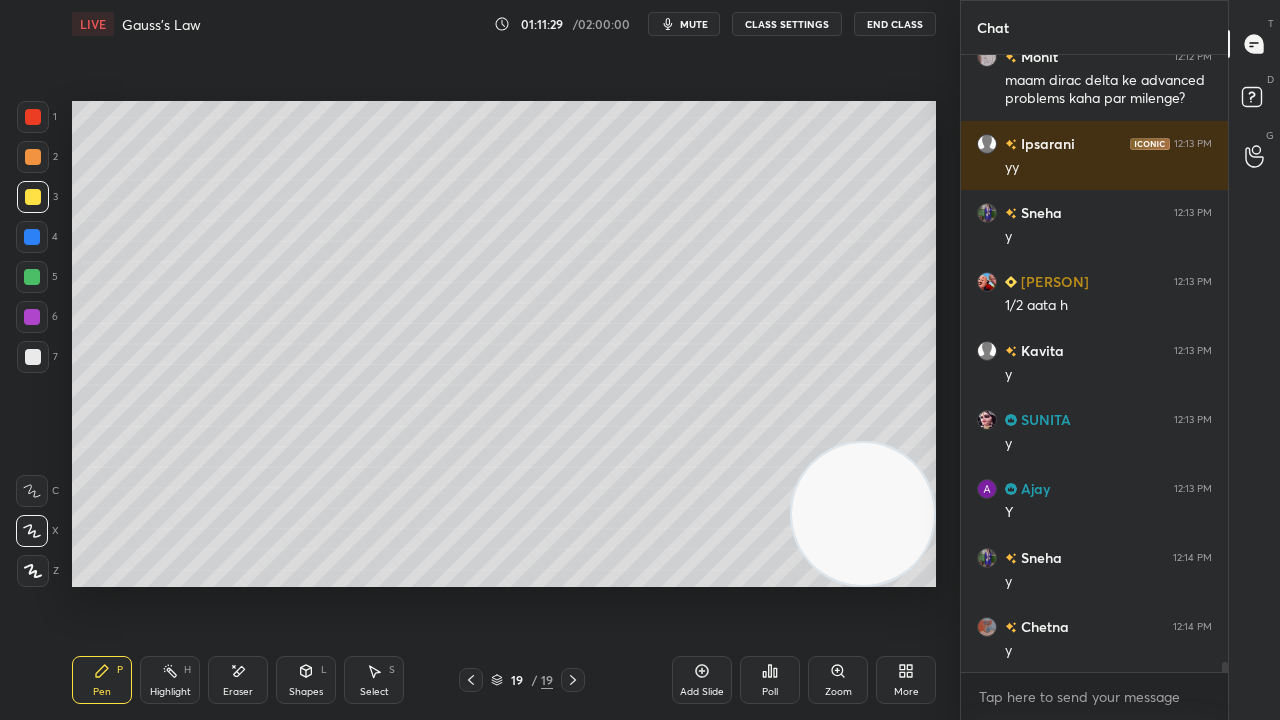click on "Pen P Highlight H Eraser Shapes L Select S 19 / 19 Add Slide Poll Zoom More" at bounding box center (504, 680) 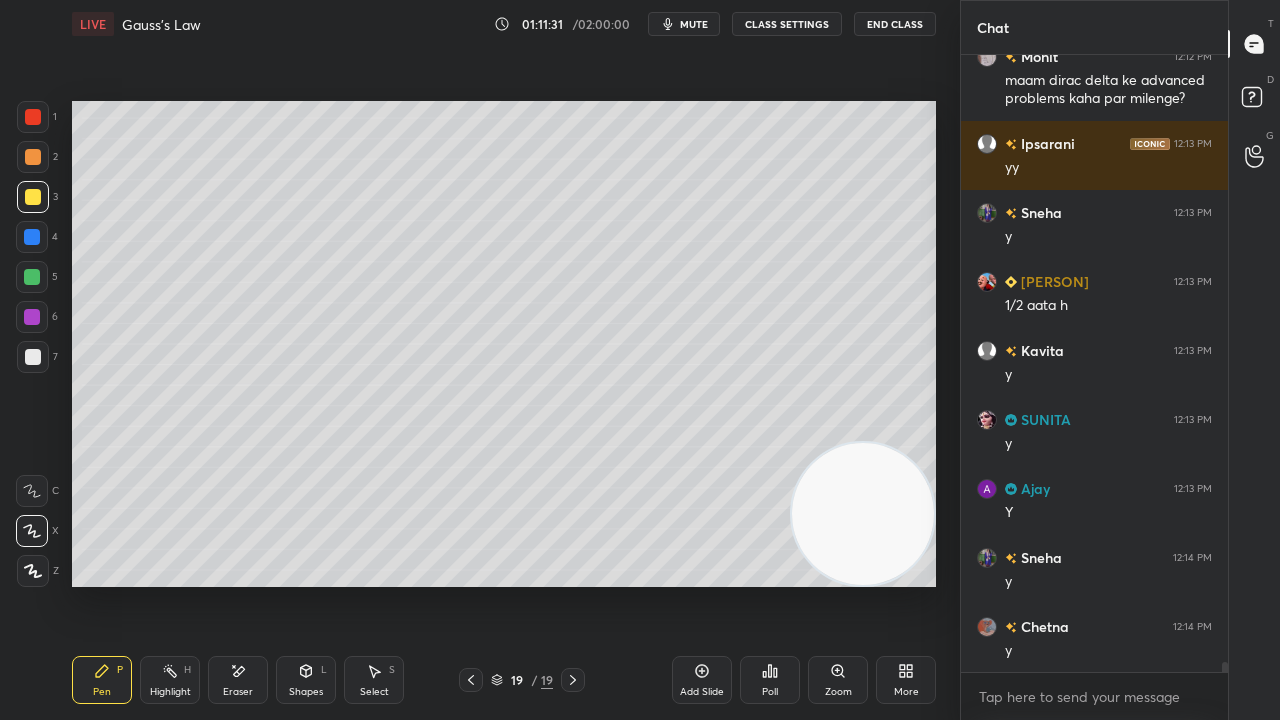 click on "Eraser" at bounding box center [238, 680] 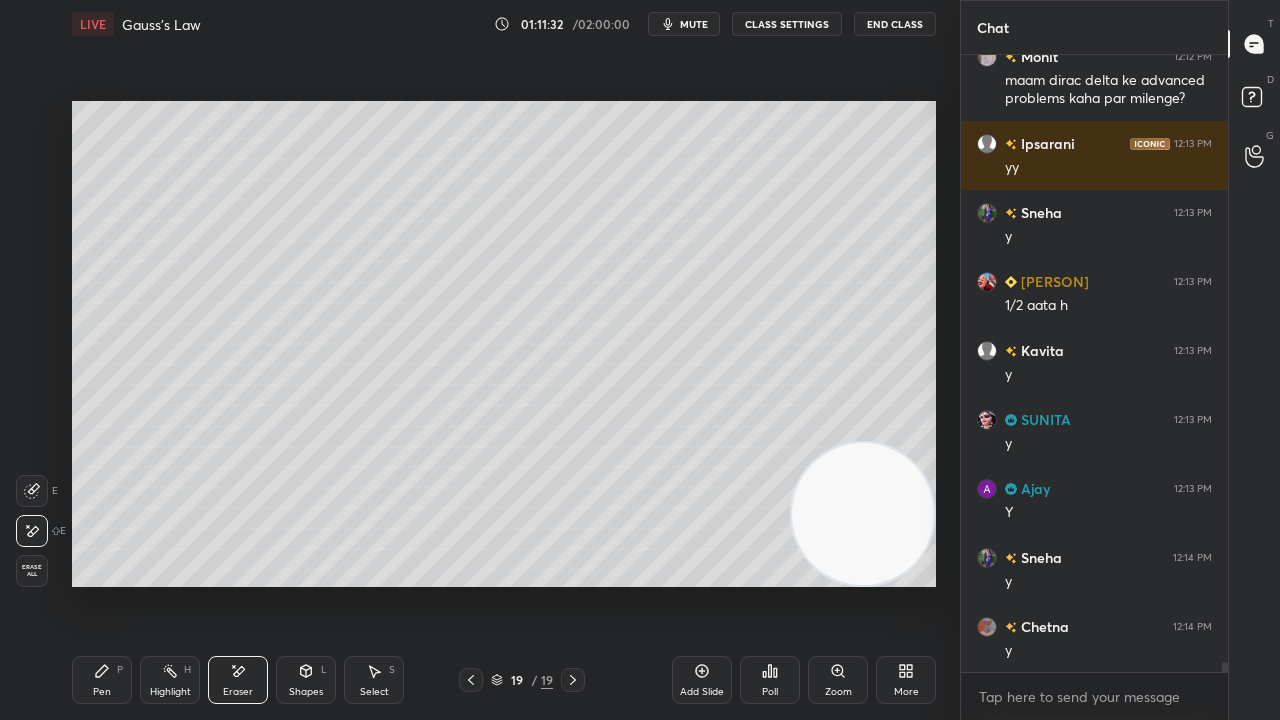 scroll, scrollTop: 39450, scrollLeft: 0, axis: vertical 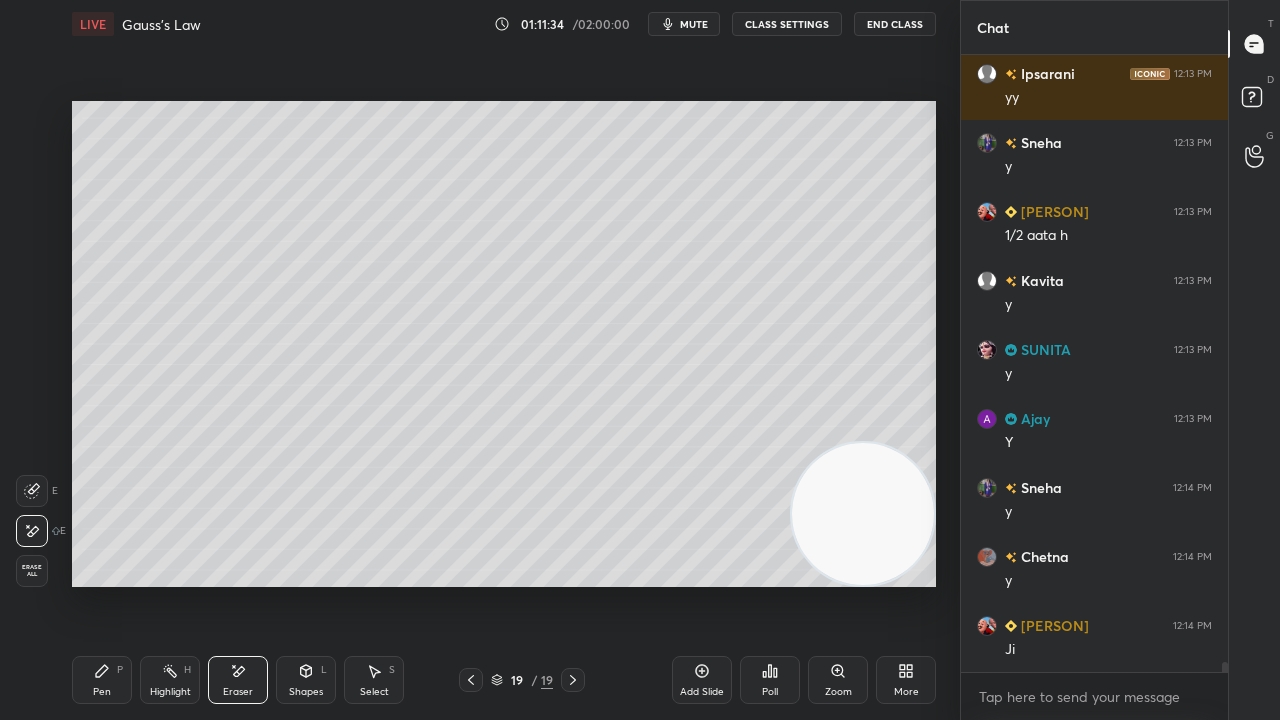 click on "Pen P" at bounding box center [102, 680] 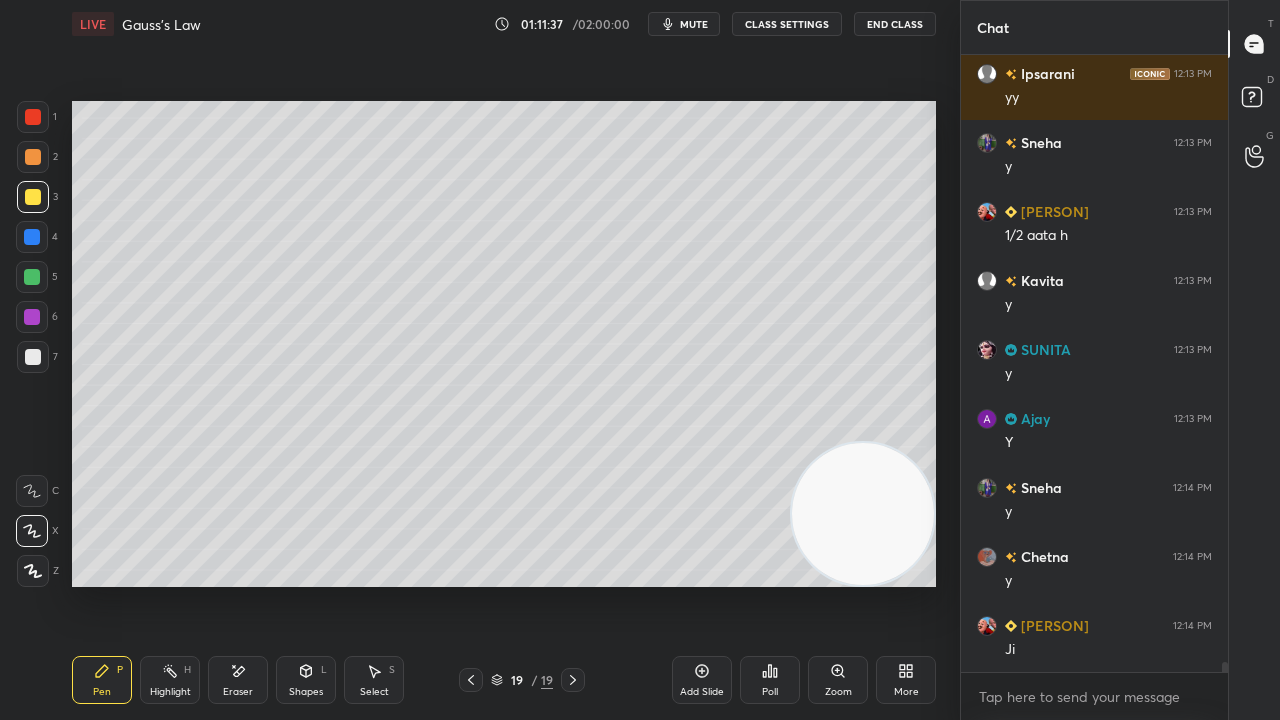 click on "mute" at bounding box center [694, 24] 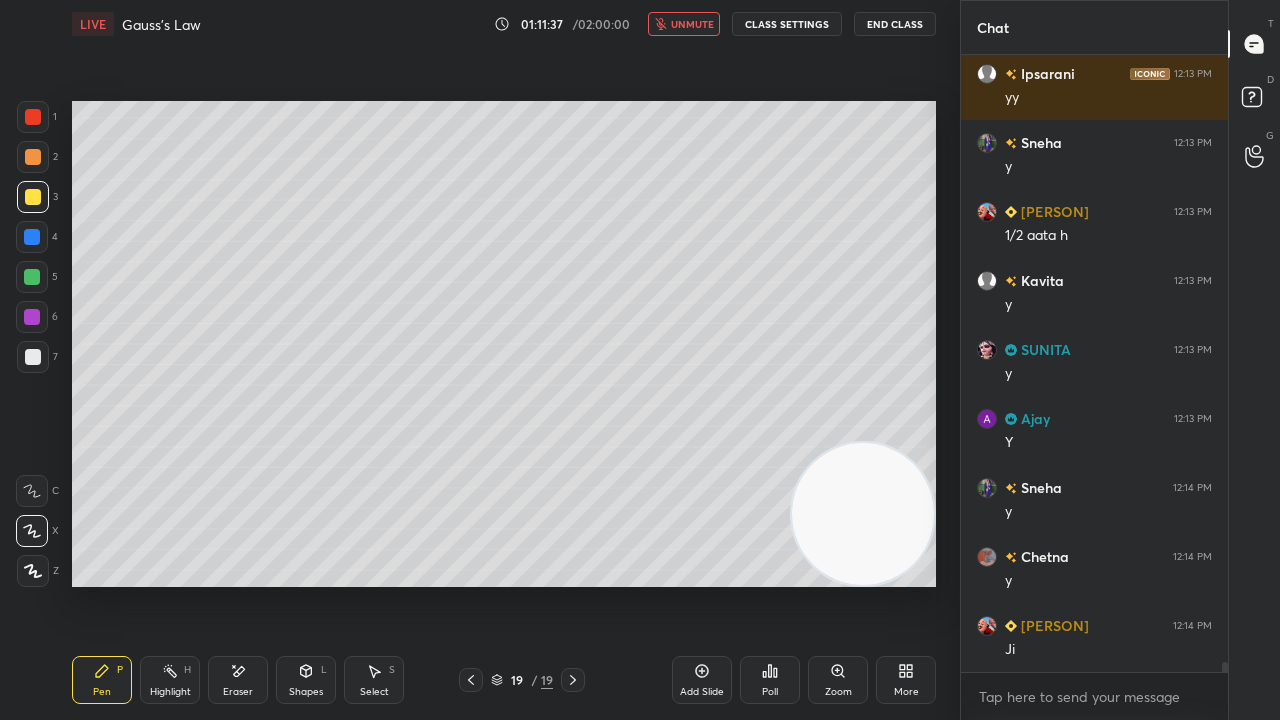 click on "unmute" at bounding box center [692, 24] 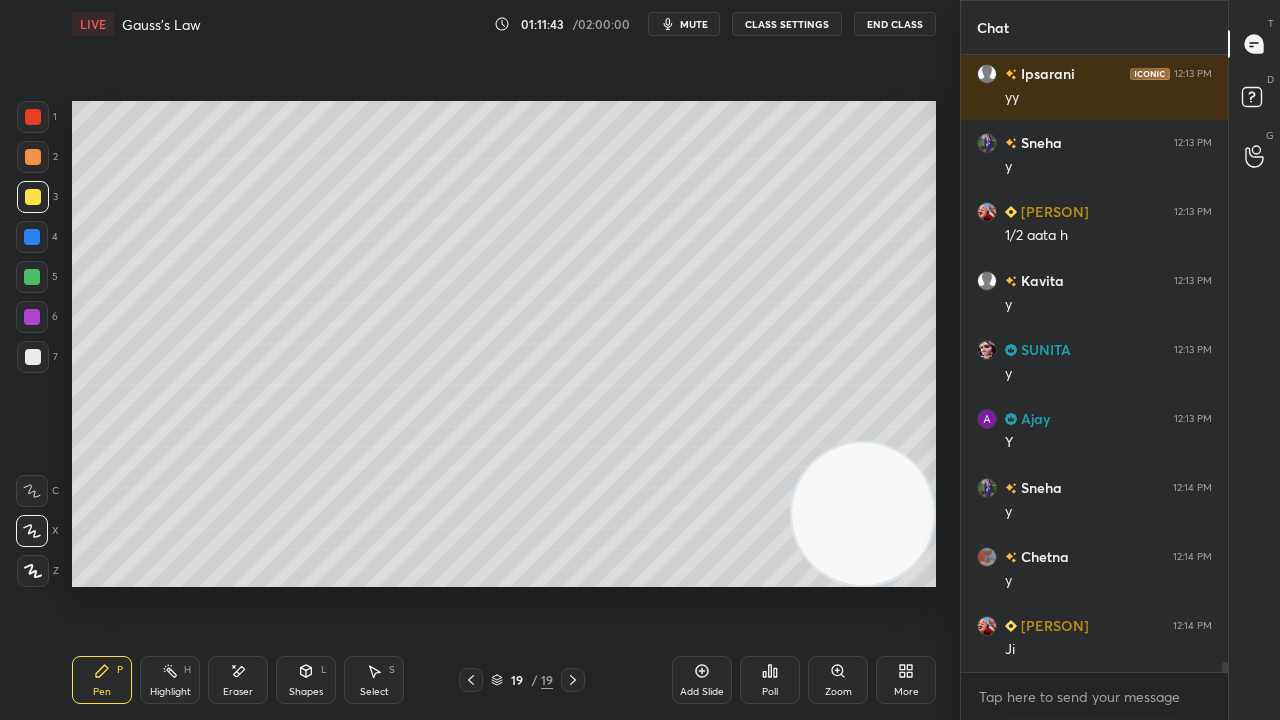 click on "mute" at bounding box center (694, 24) 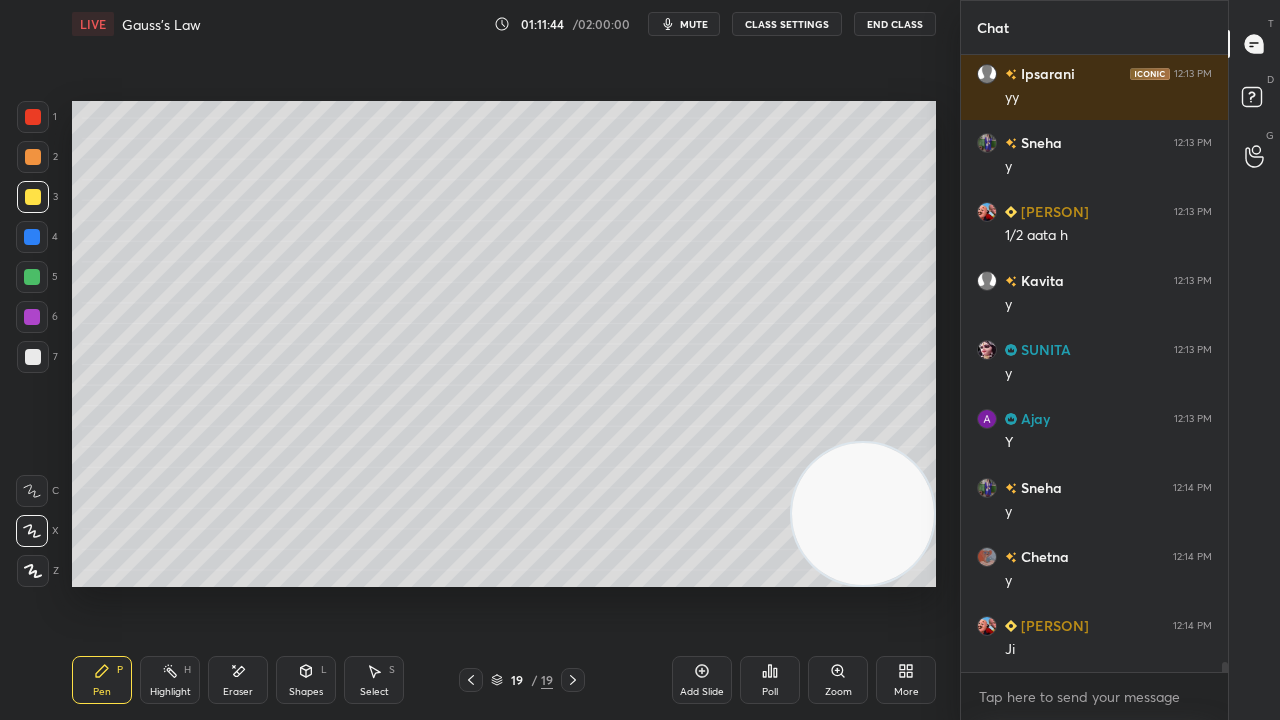 scroll, scrollTop: 39518, scrollLeft: 0, axis: vertical 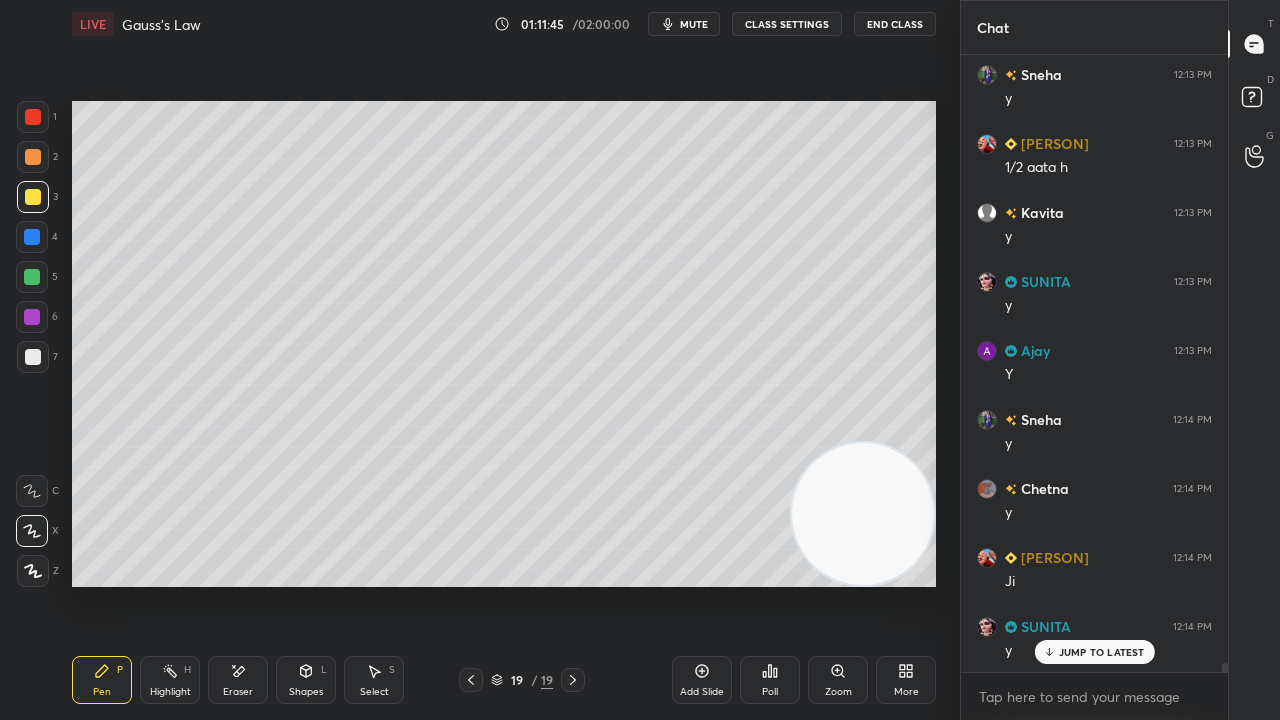 click at bounding box center [32, 277] 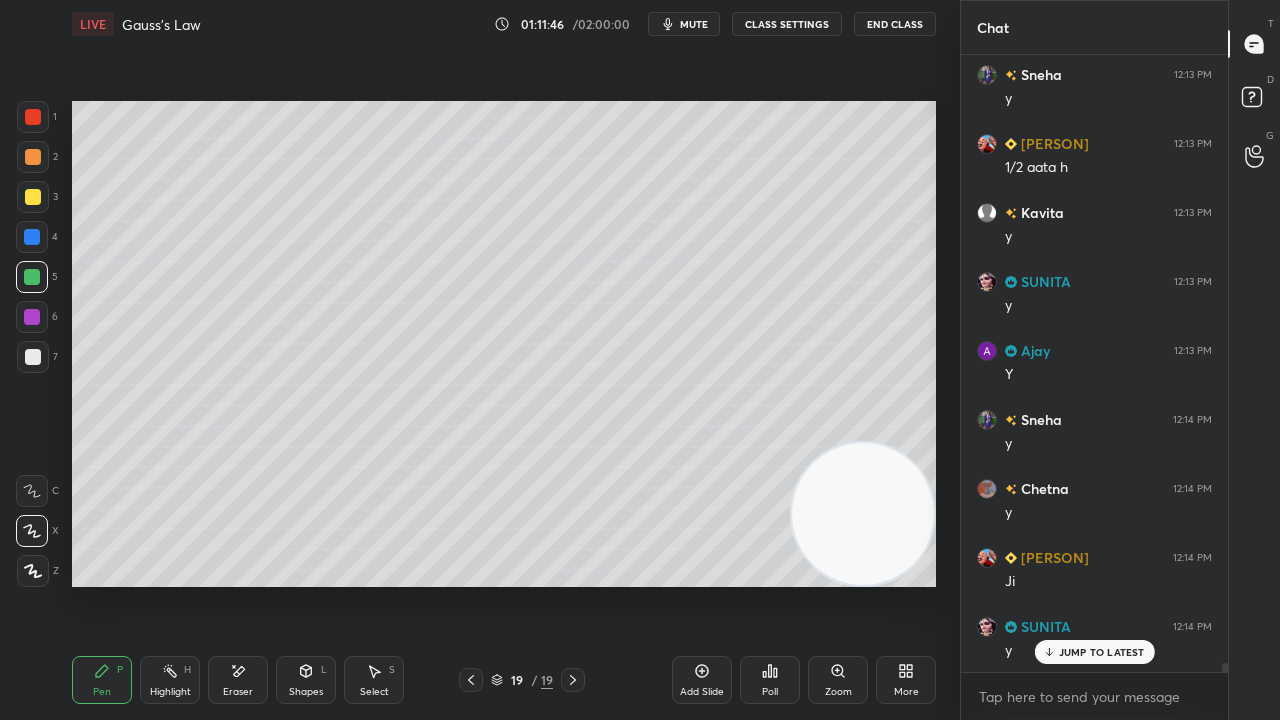 click on "mute" at bounding box center [694, 24] 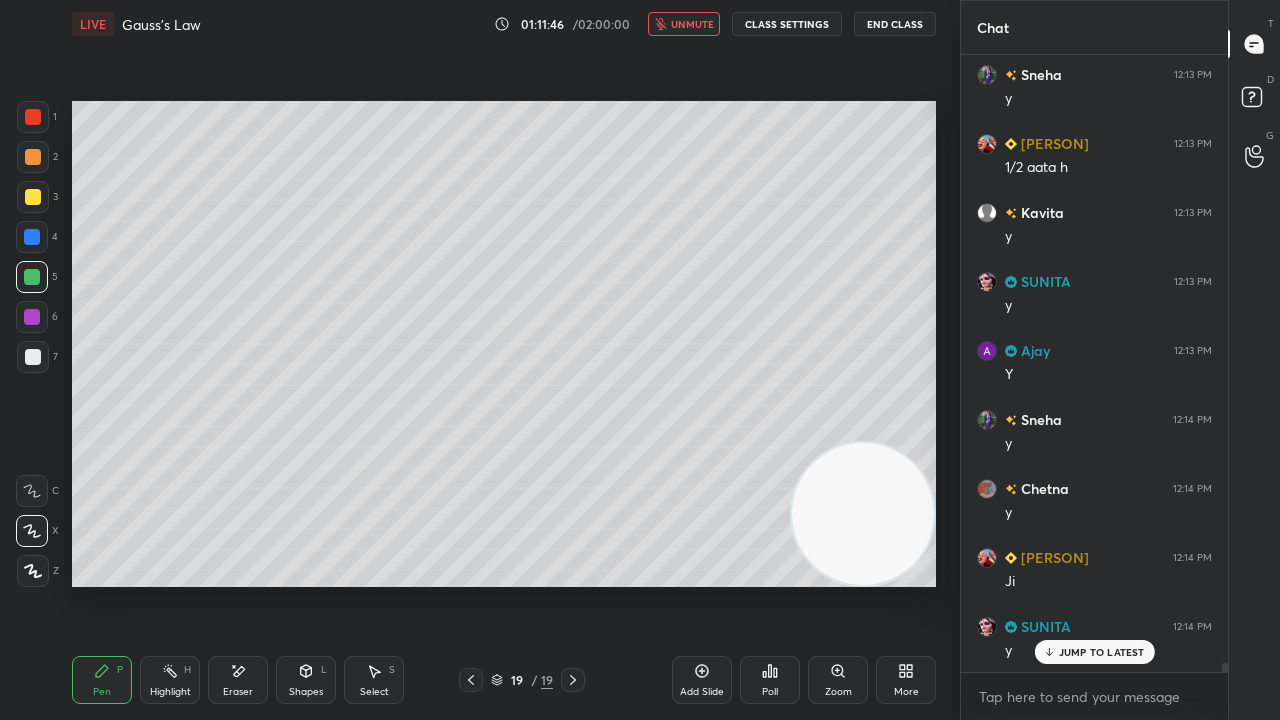 click on "unmute" at bounding box center (692, 24) 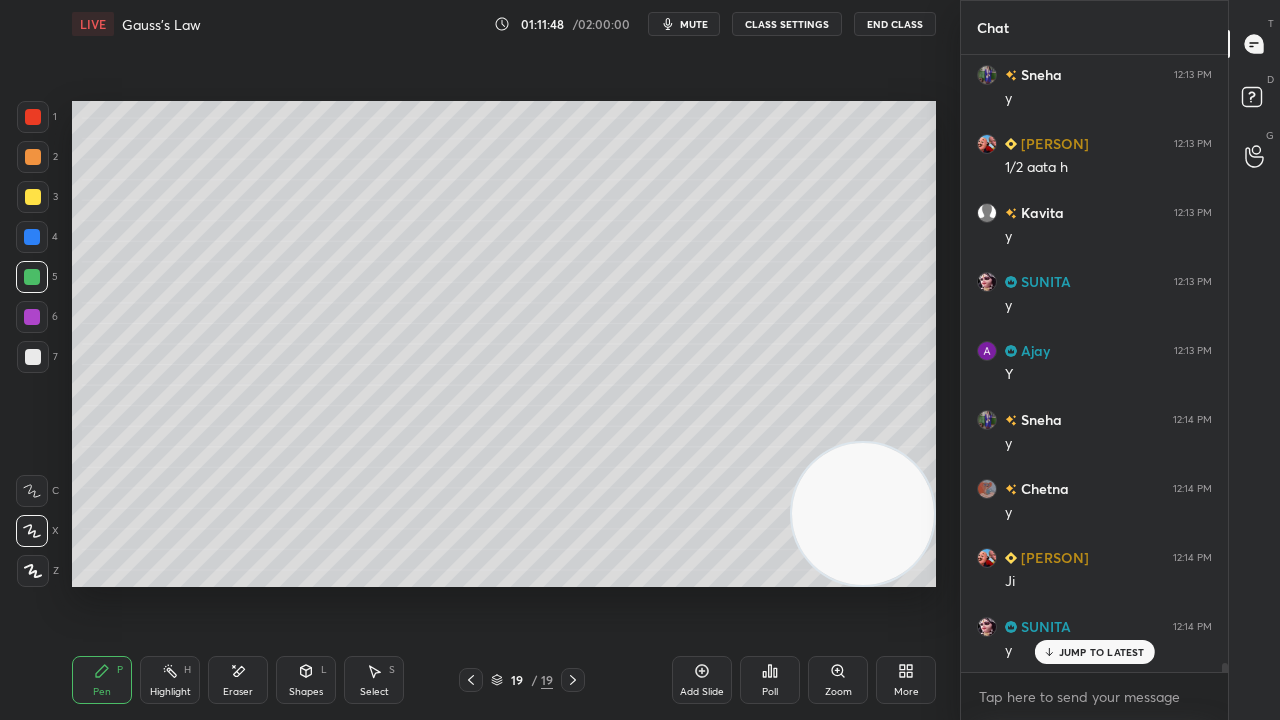 click at bounding box center [33, 197] 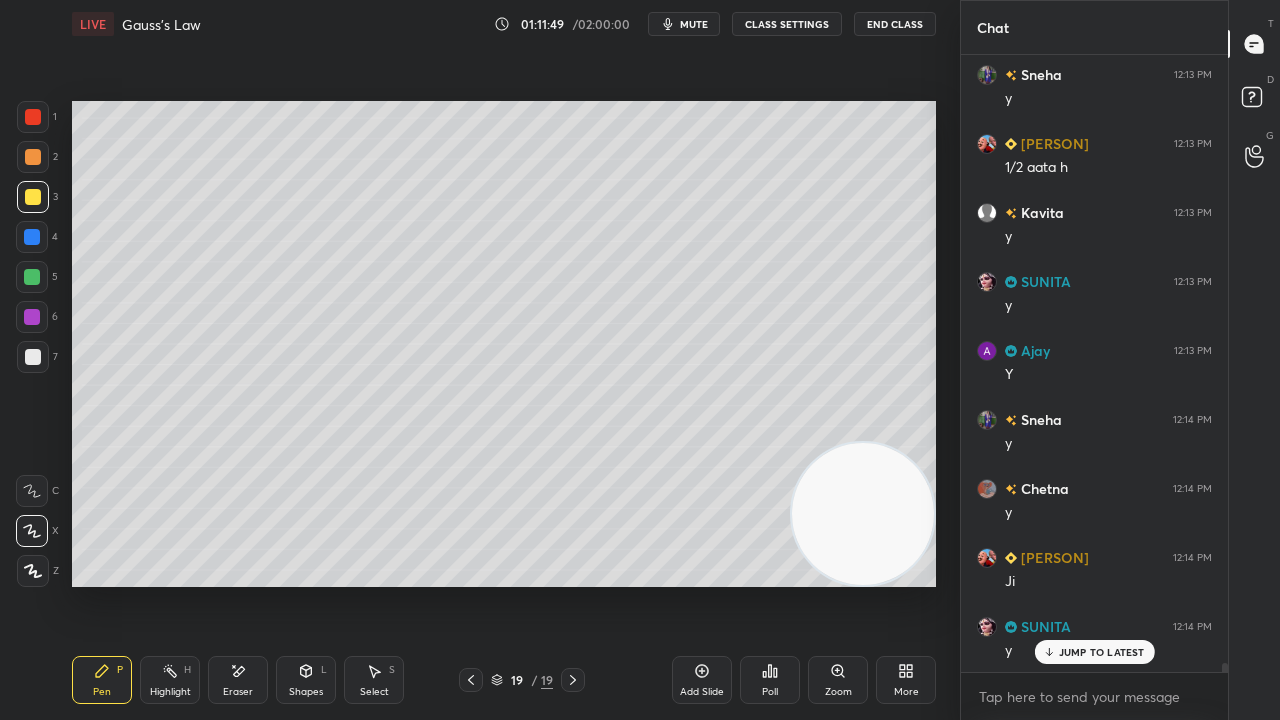 click 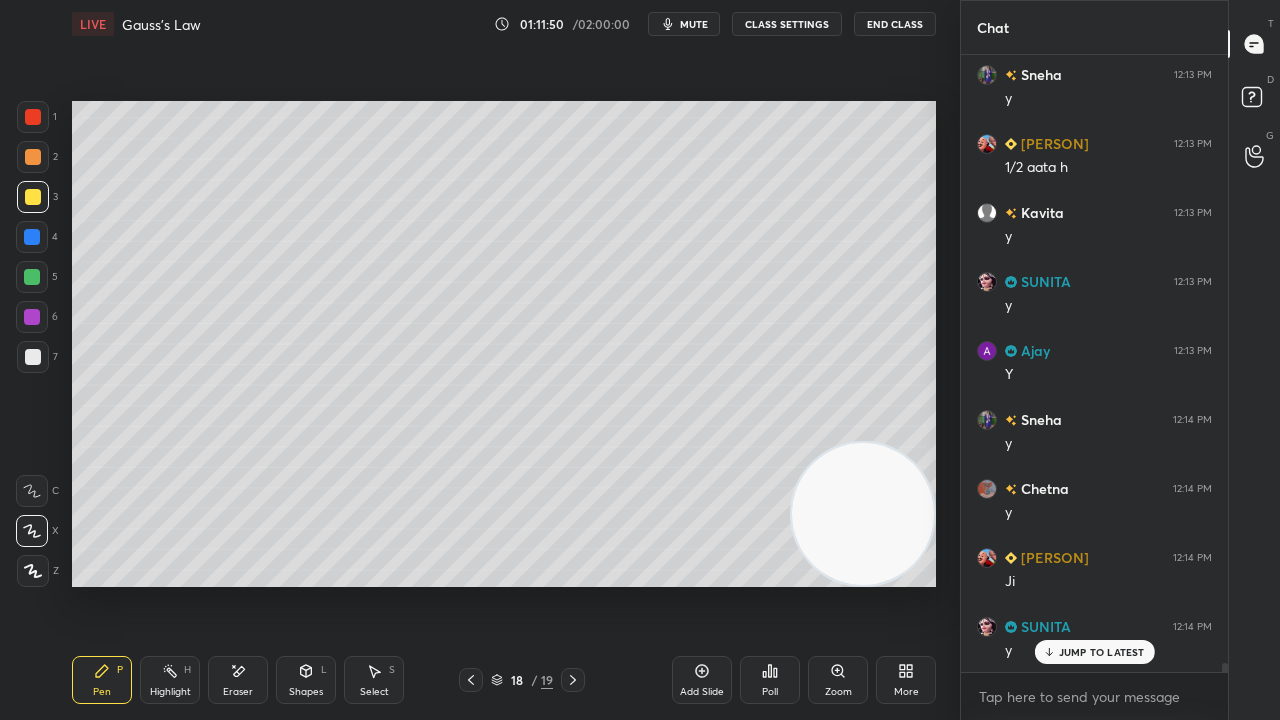 click 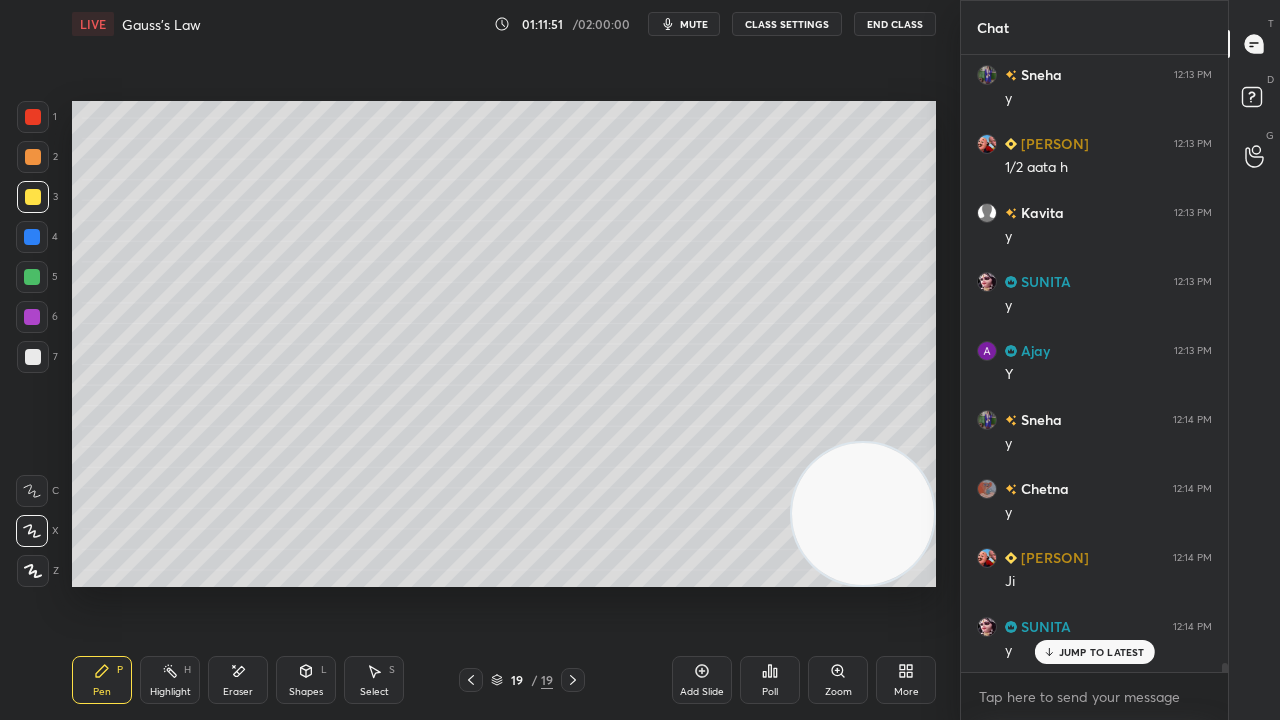click on "Add Slide" at bounding box center (702, 680) 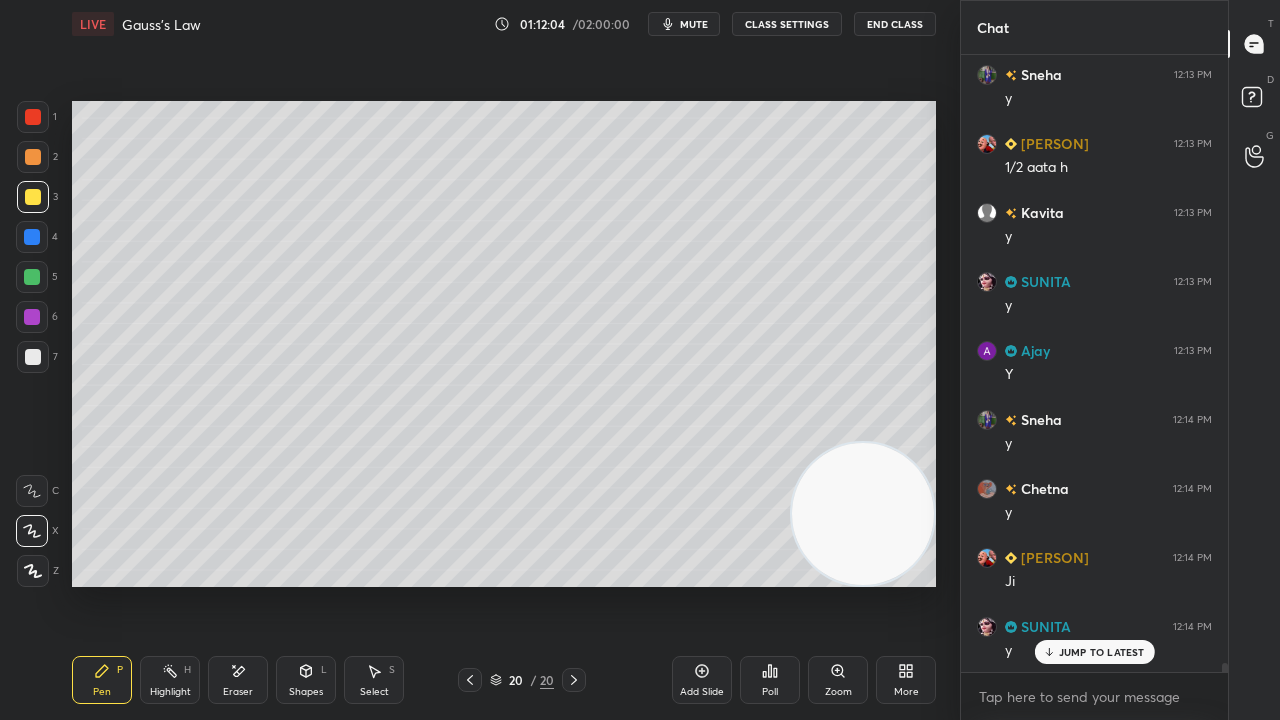 scroll, scrollTop: 39588, scrollLeft: 0, axis: vertical 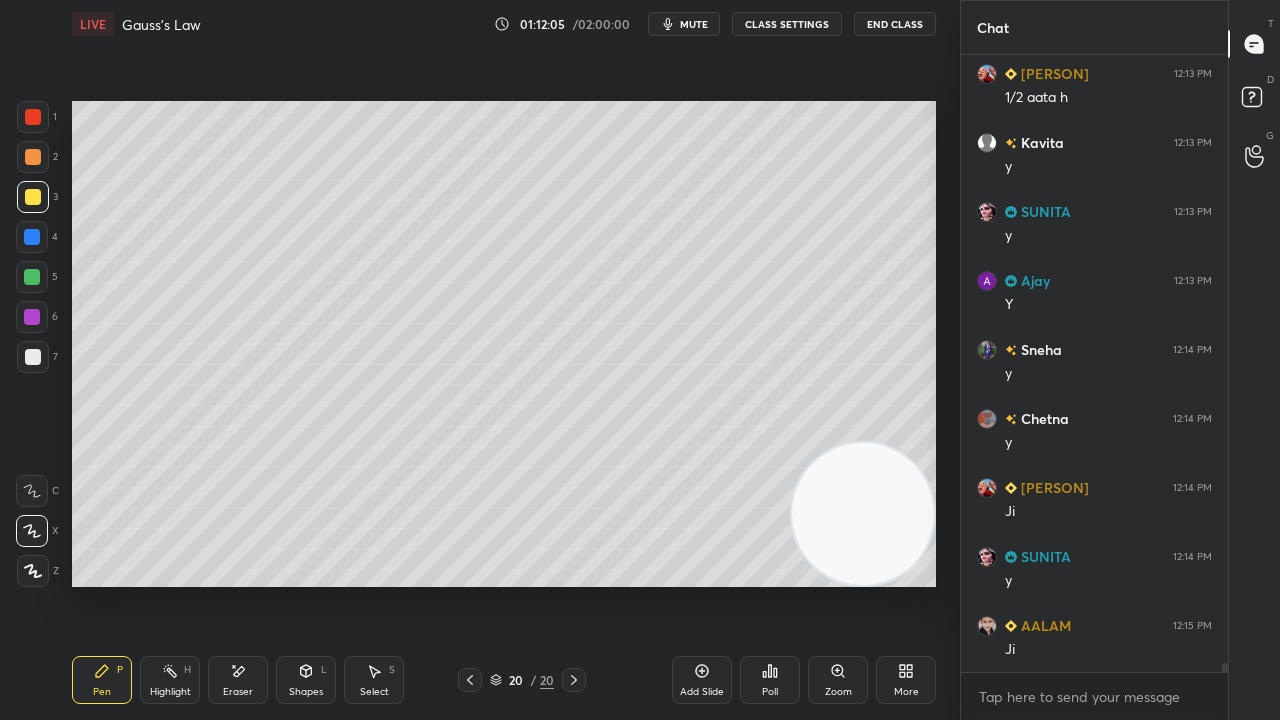 click on "Shapes" at bounding box center [306, 692] 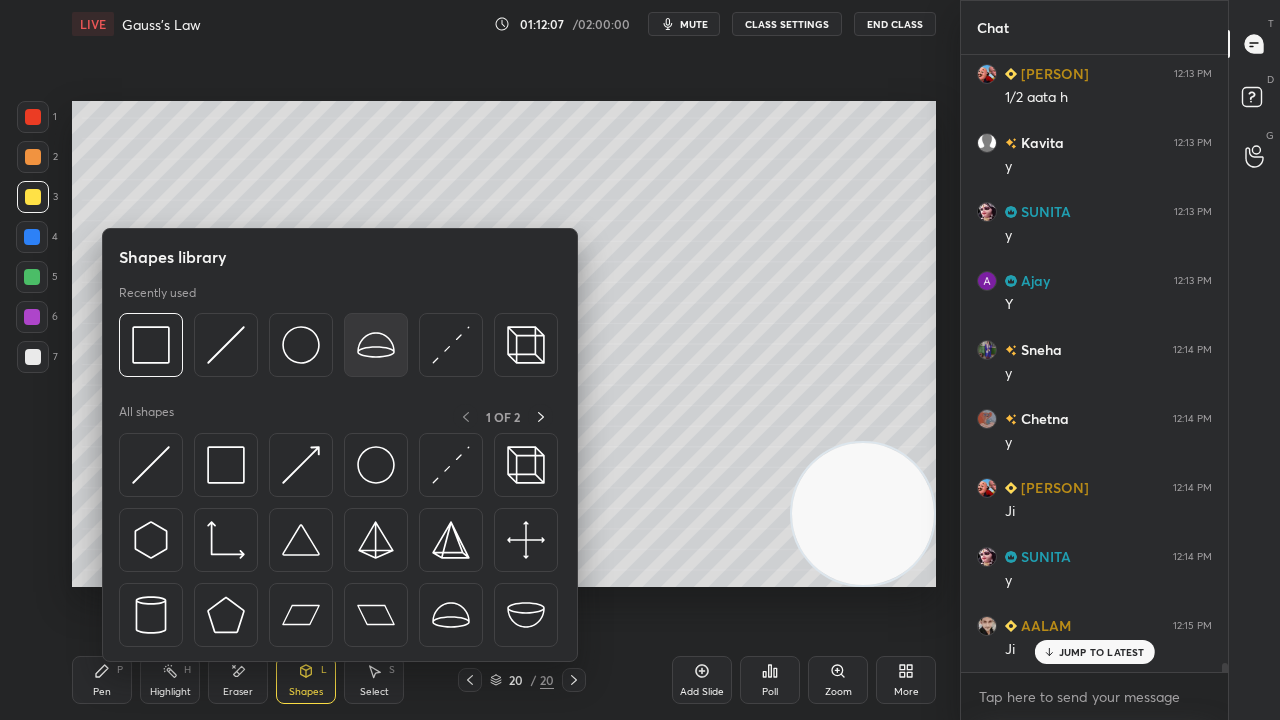 scroll, scrollTop: 39656, scrollLeft: 0, axis: vertical 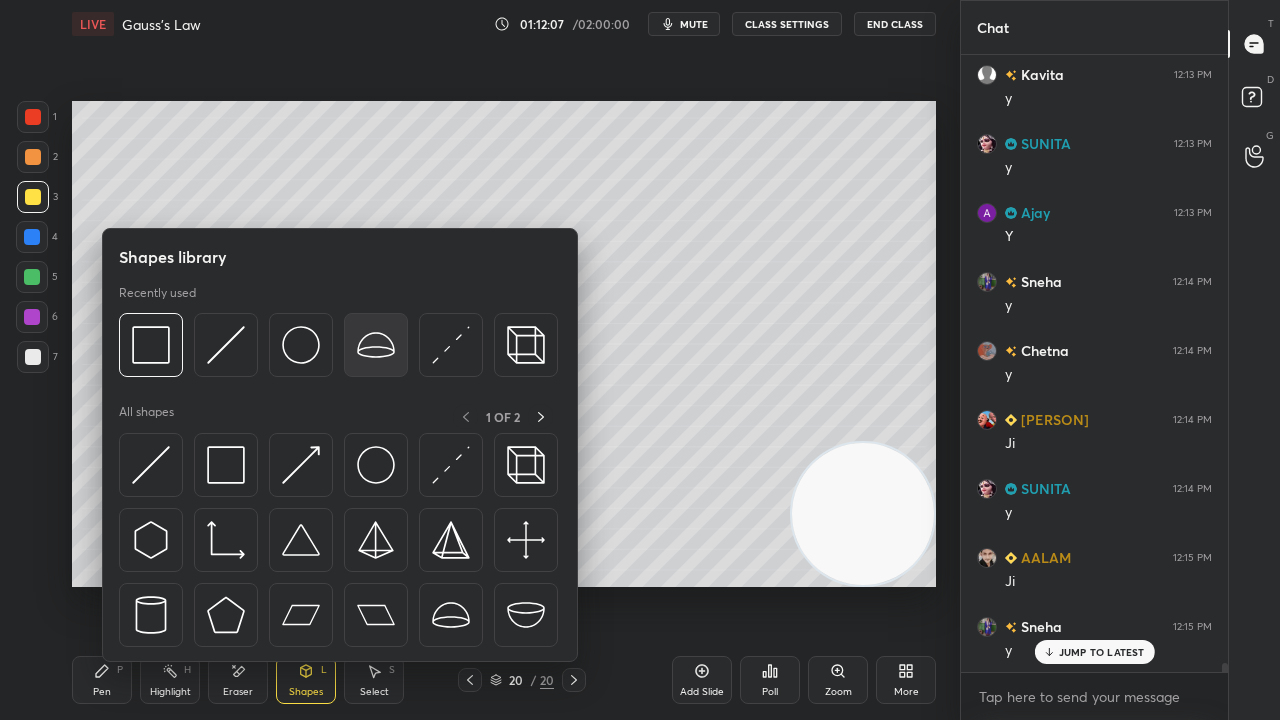 click at bounding box center [376, 345] 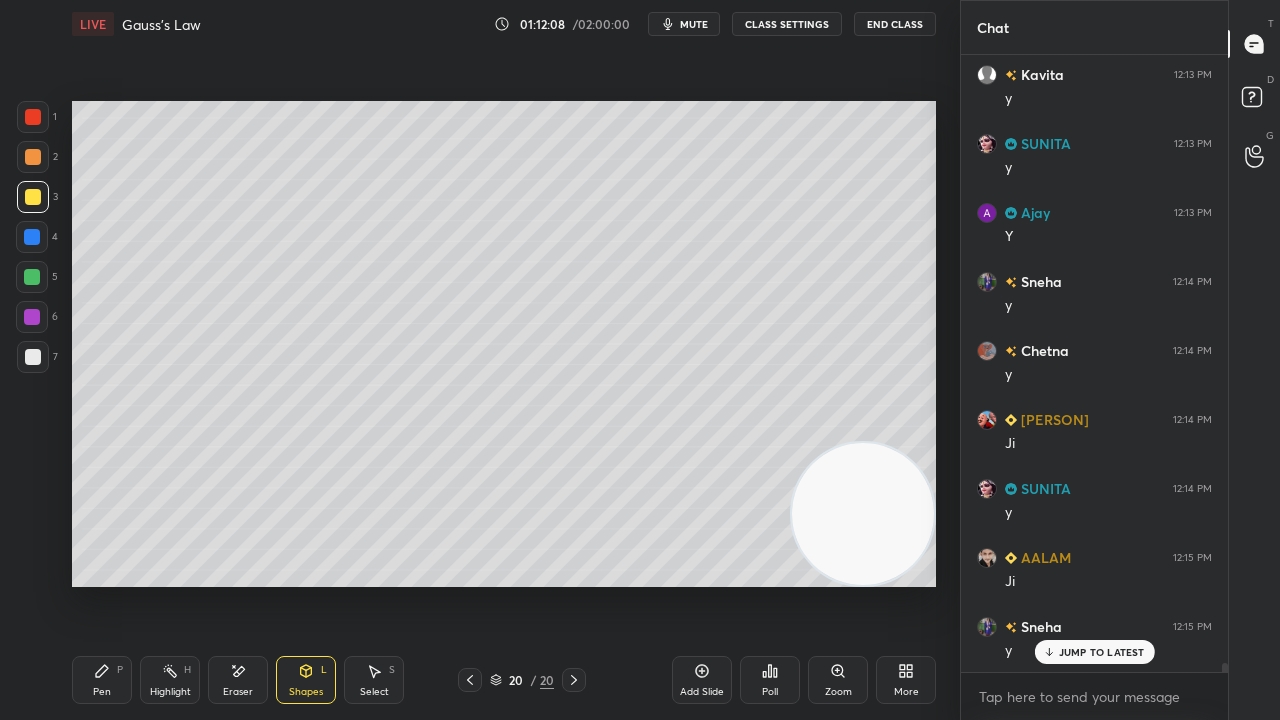 click at bounding box center (32, 277) 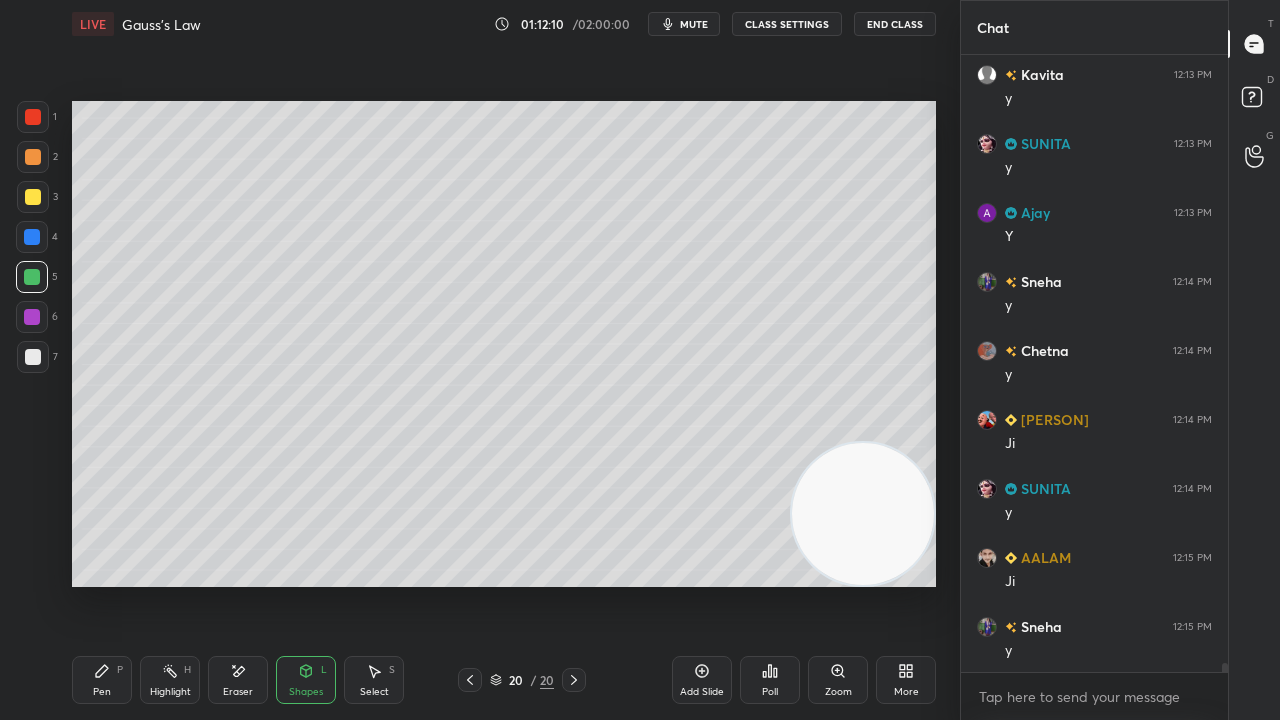 scroll, scrollTop: 39726, scrollLeft: 0, axis: vertical 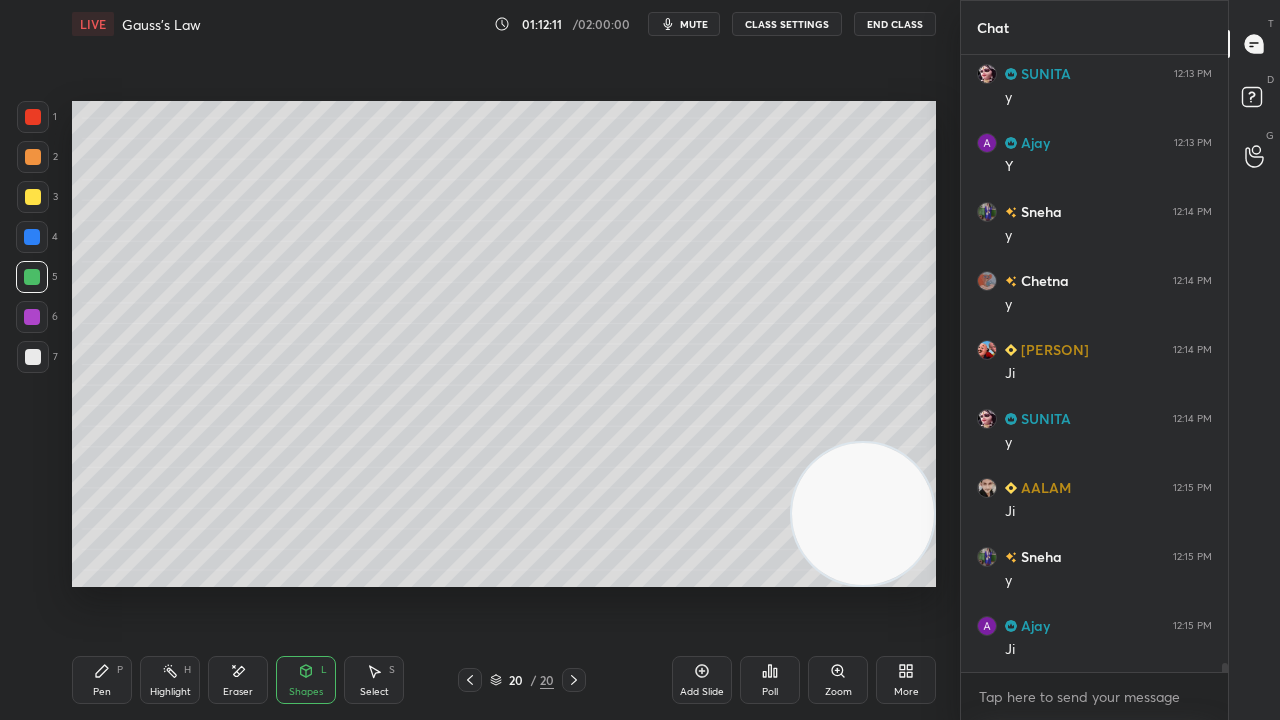 click on "Shapes L" at bounding box center (306, 680) 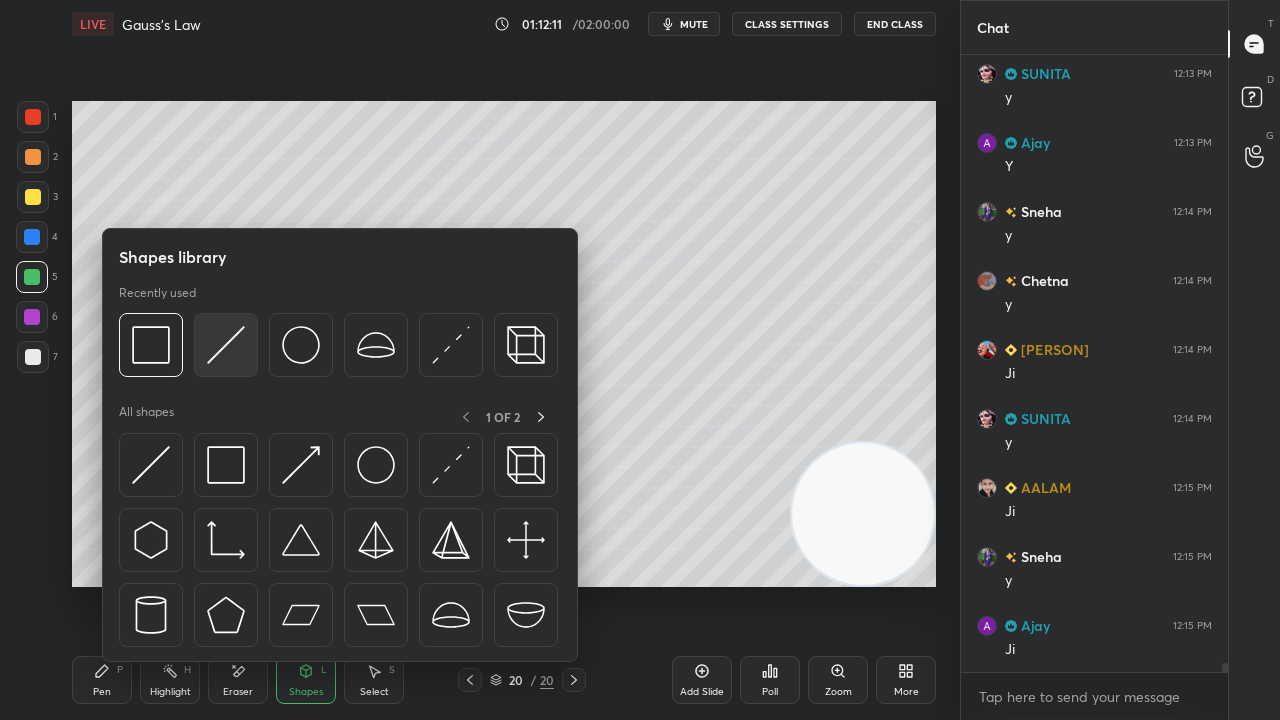 scroll, scrollTop: 39794, scrollLeft: 0, axis: vertical 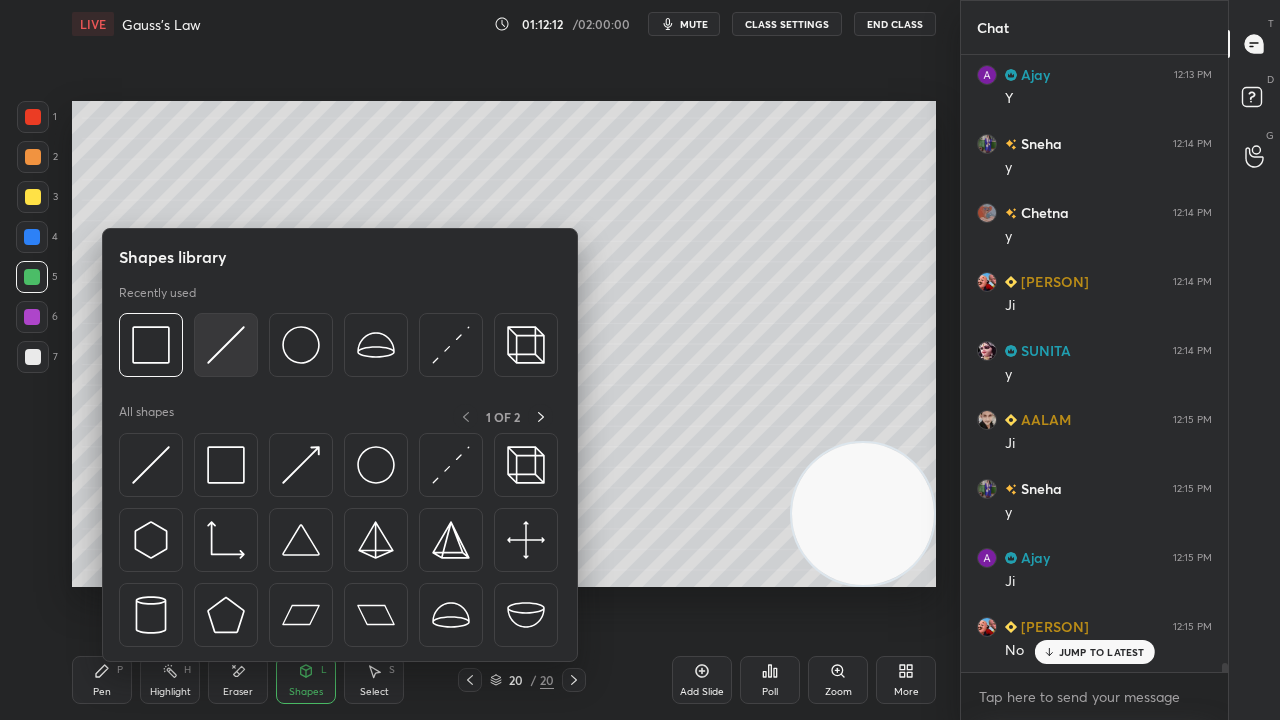 click at bounding box center (226, 345) 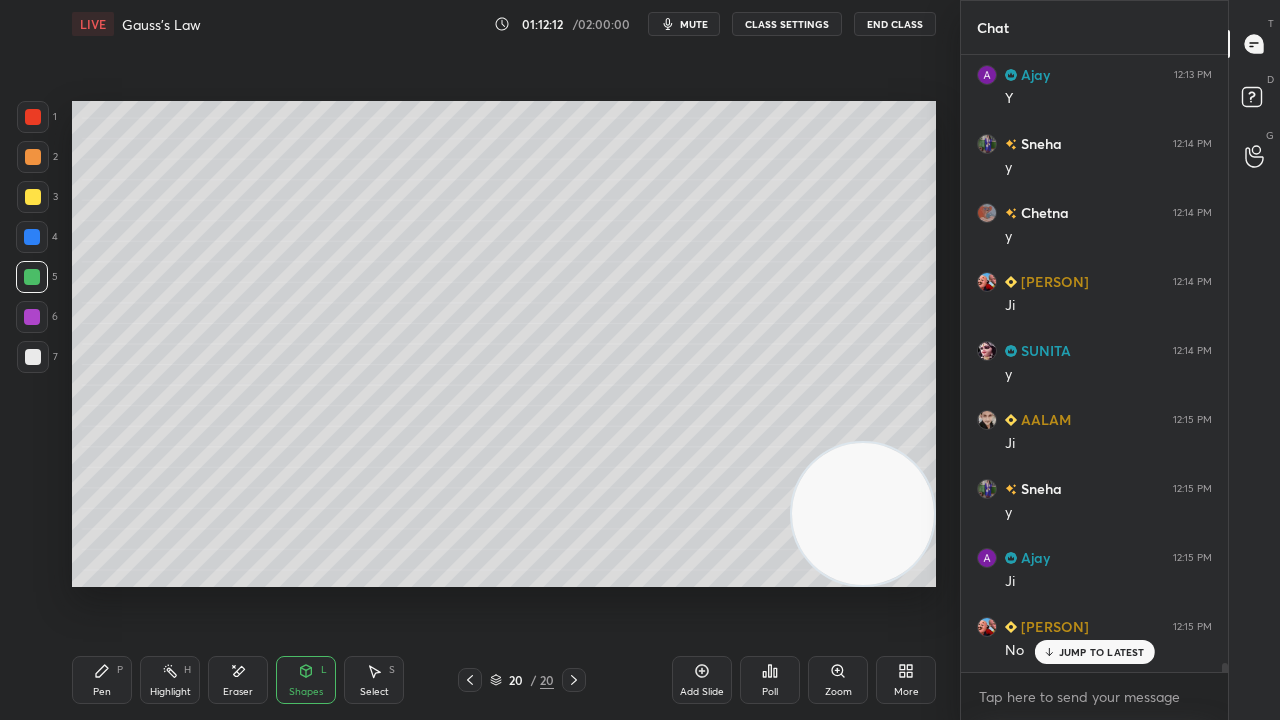 click at bounding box center (33, 357) 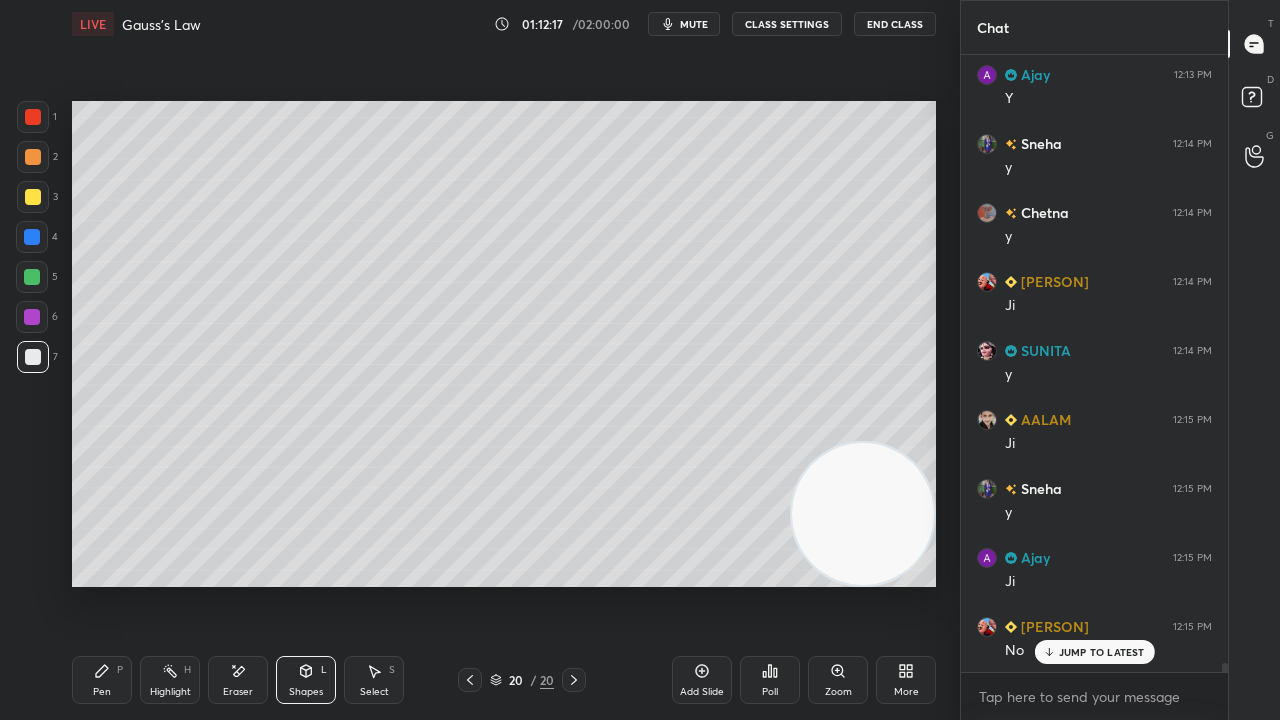 click on "Pen P" at bounding box center (102, 680) 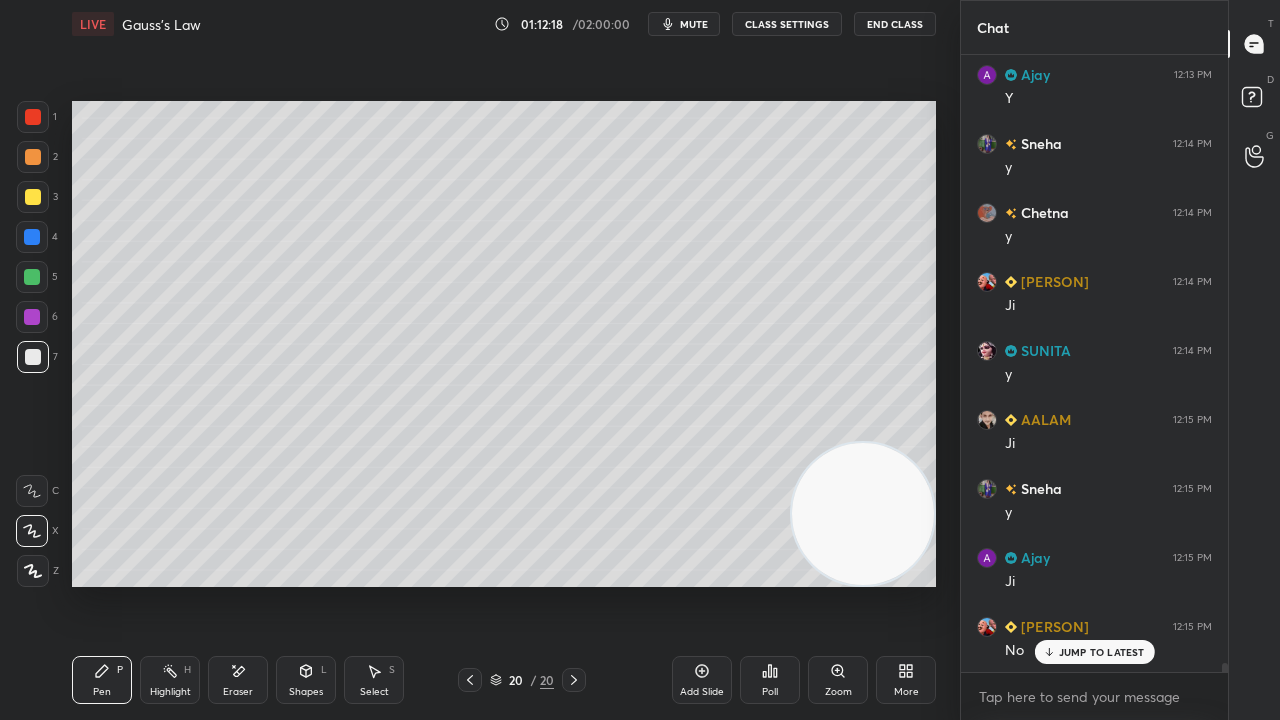 scroll, scrollTop: 39864, scrollLeft: 0, axis: vertical 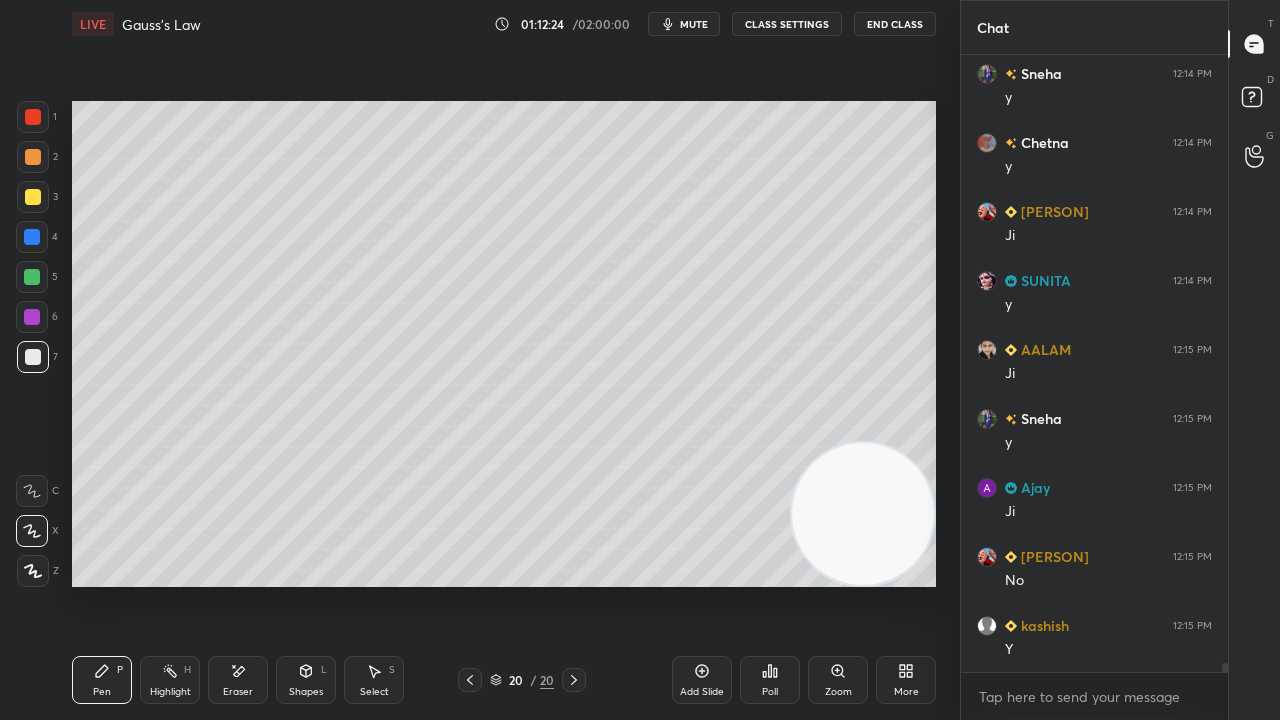 click on "mute" at bounding box center (684, 24) 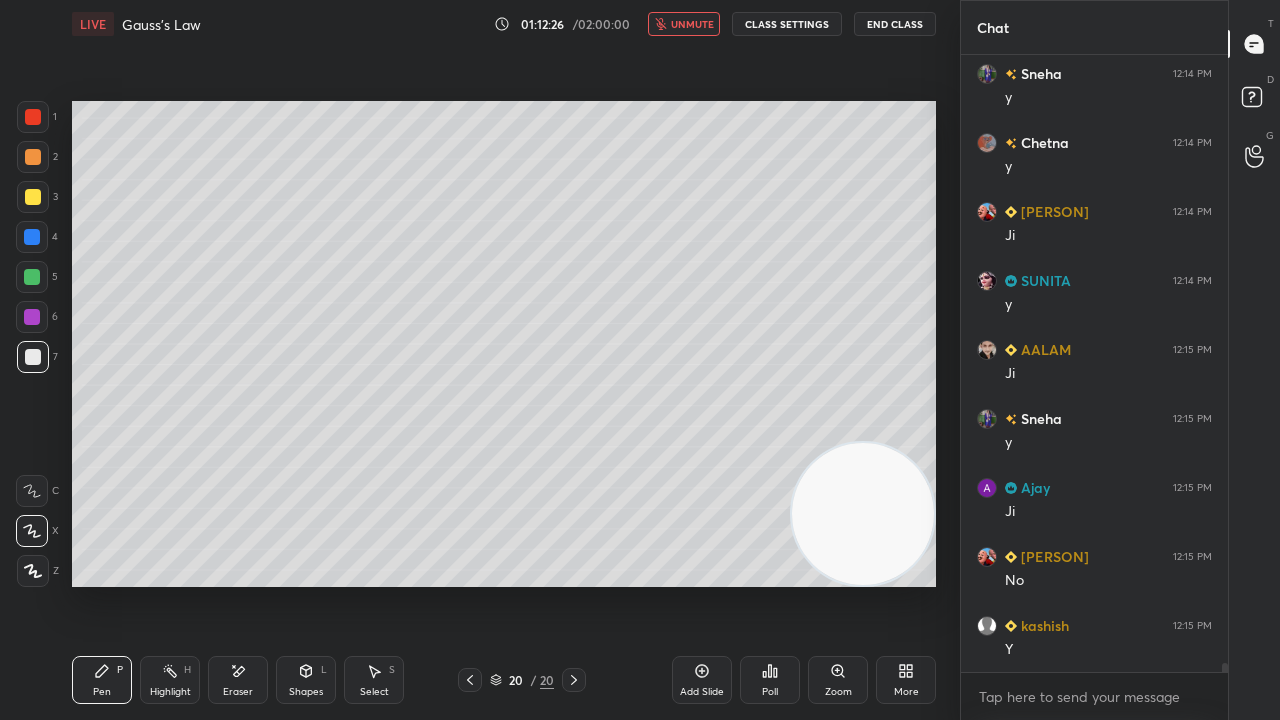 click on "unmute" at bounding box center [684, 24] 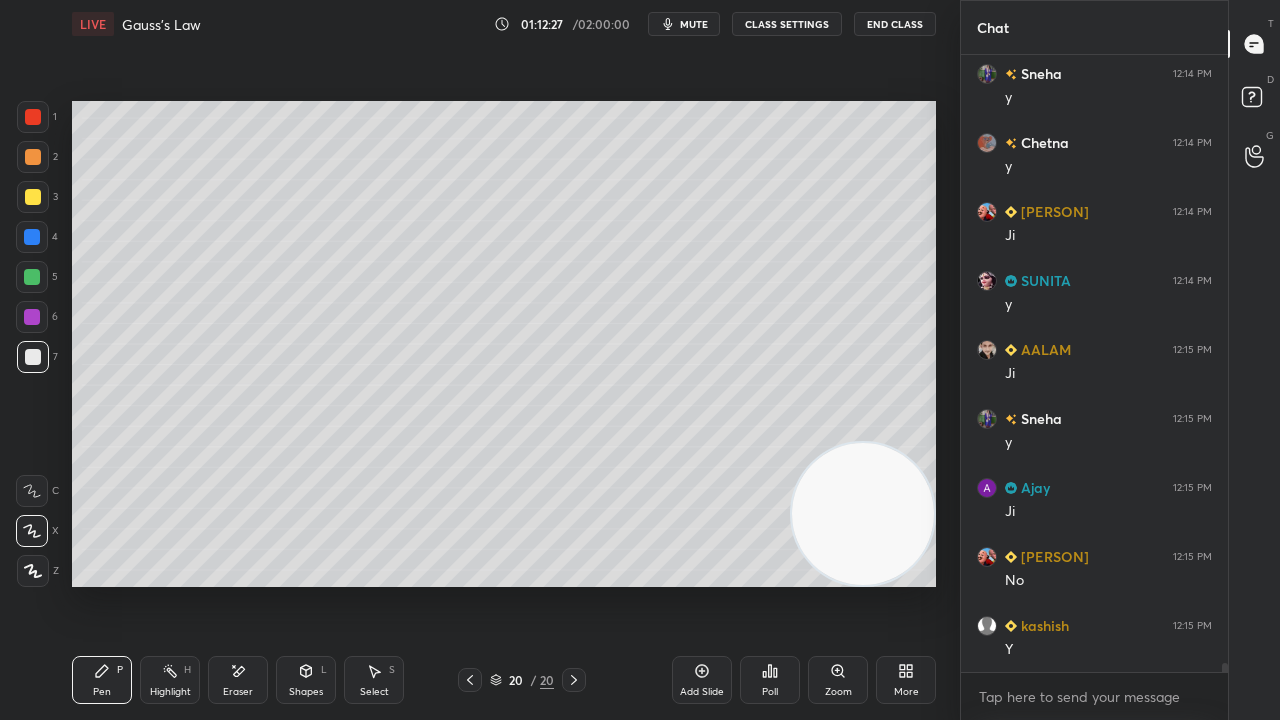 click on "mute" at bounding box center (694, 24) 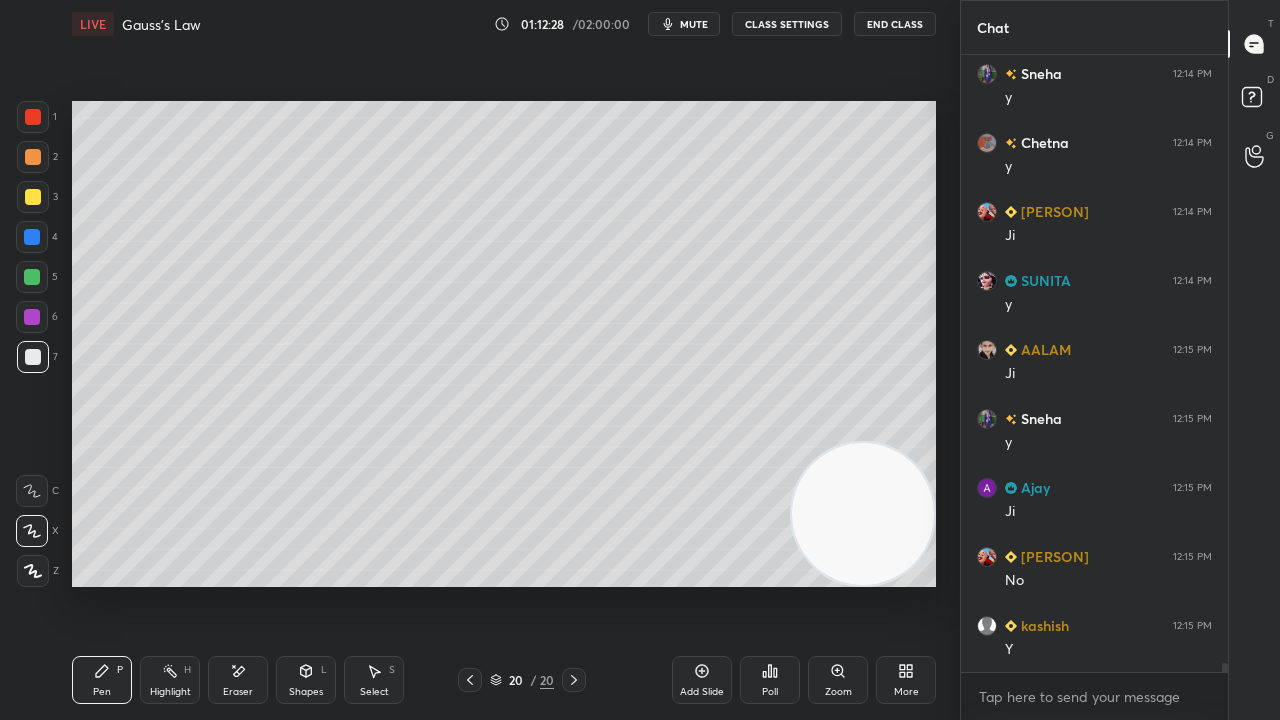 scroll, scrollTop: 39932, scrollLeft: 0, axis: vertical 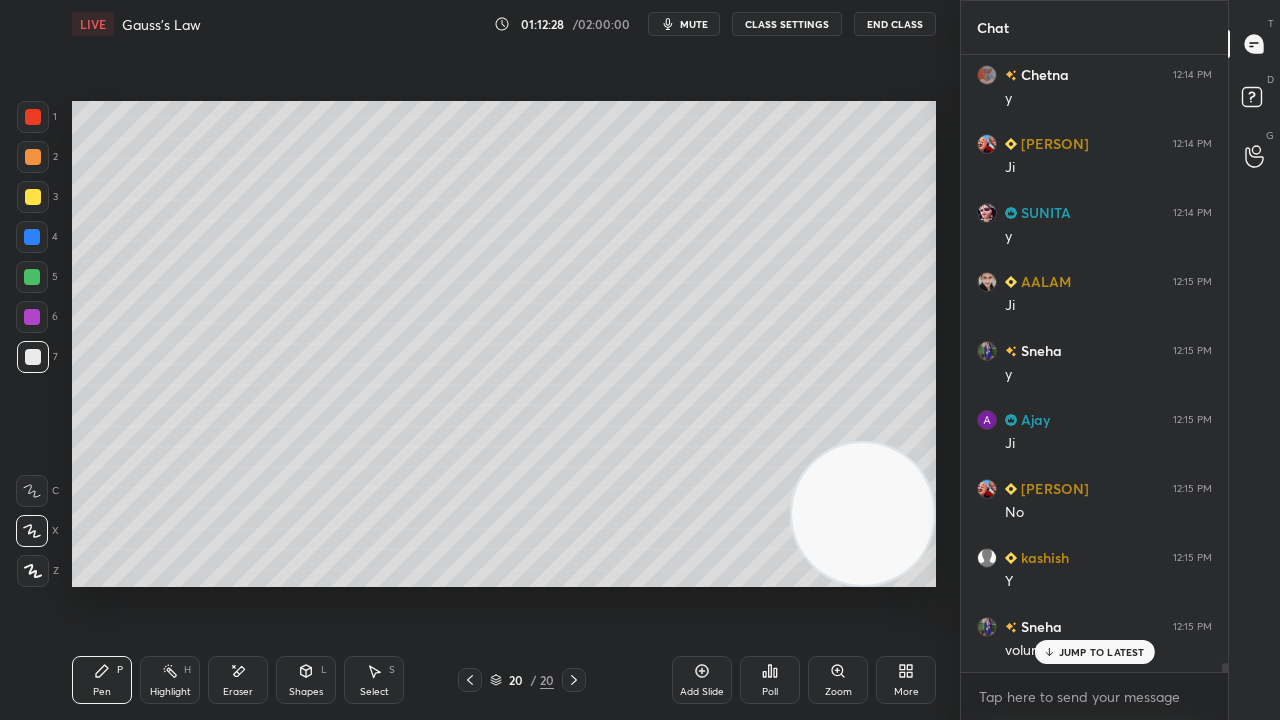 click at bounding box center [32, 277] 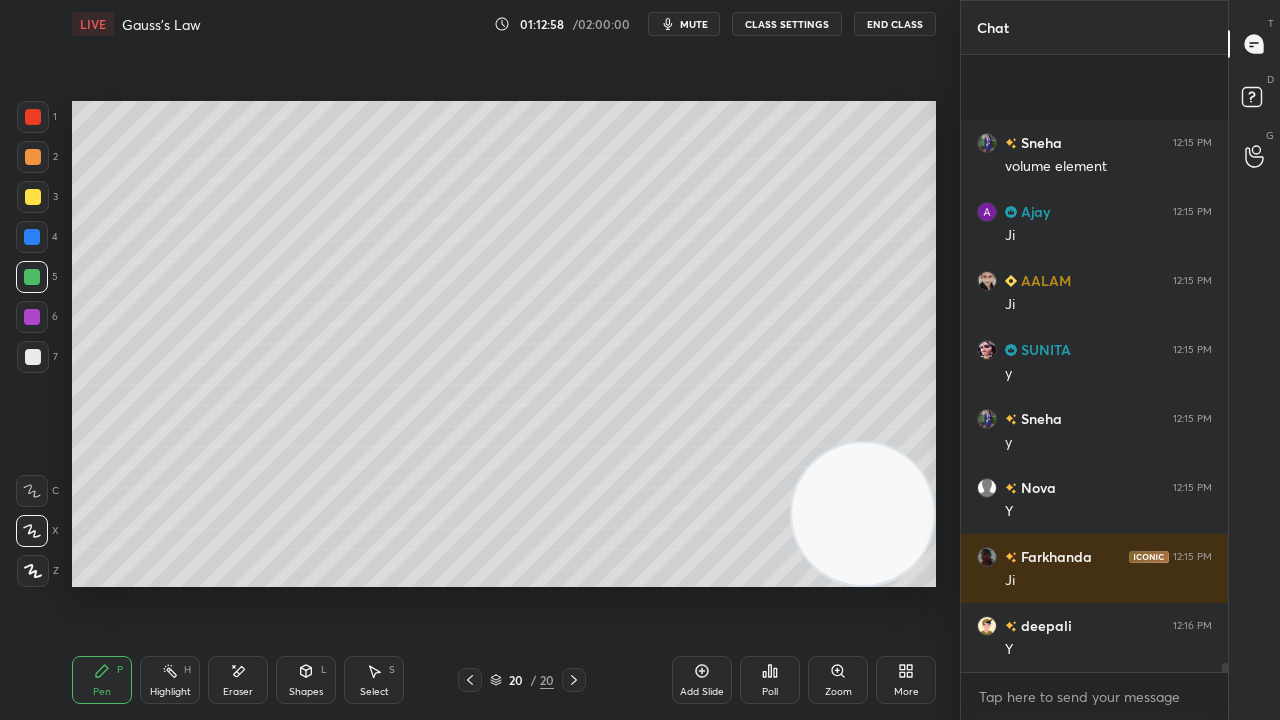scroll, scrollTop: 40554, scrollLeft: 0, axis: vertical 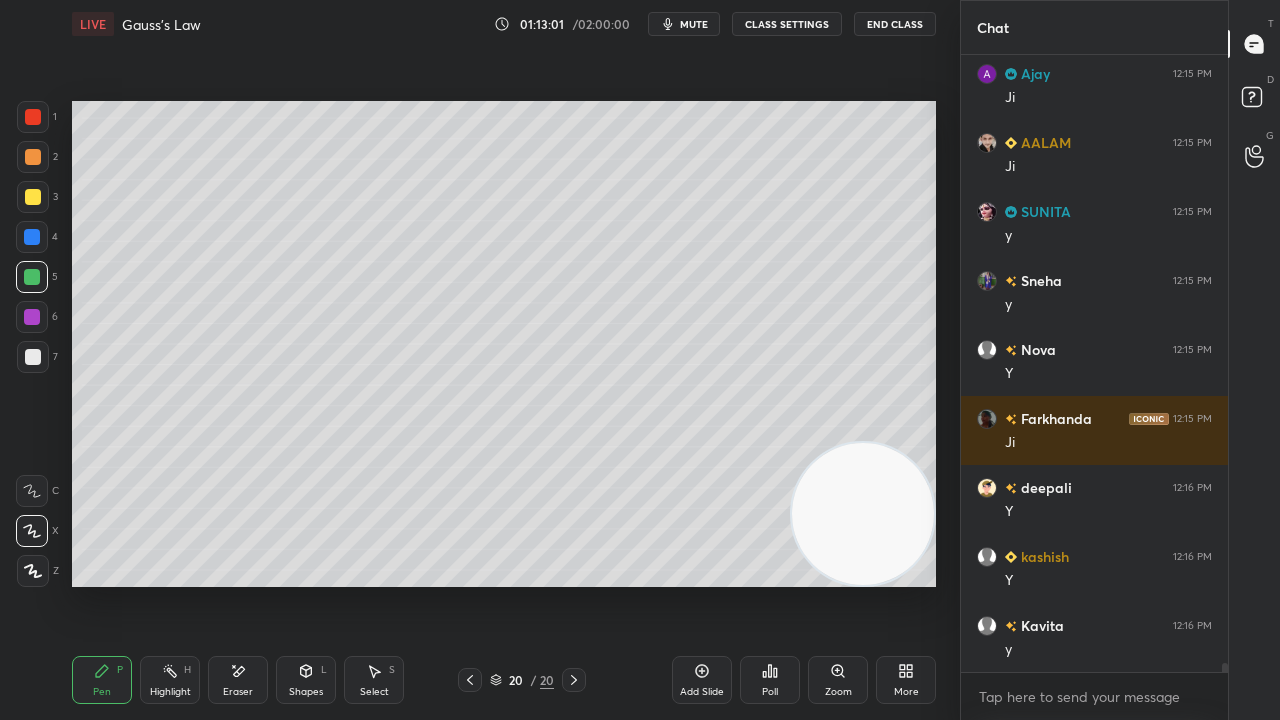 drag, startPoint x: 25, startPoint y: 363, endPoint x: 62, endPoint y: 368, distance: 37.336308 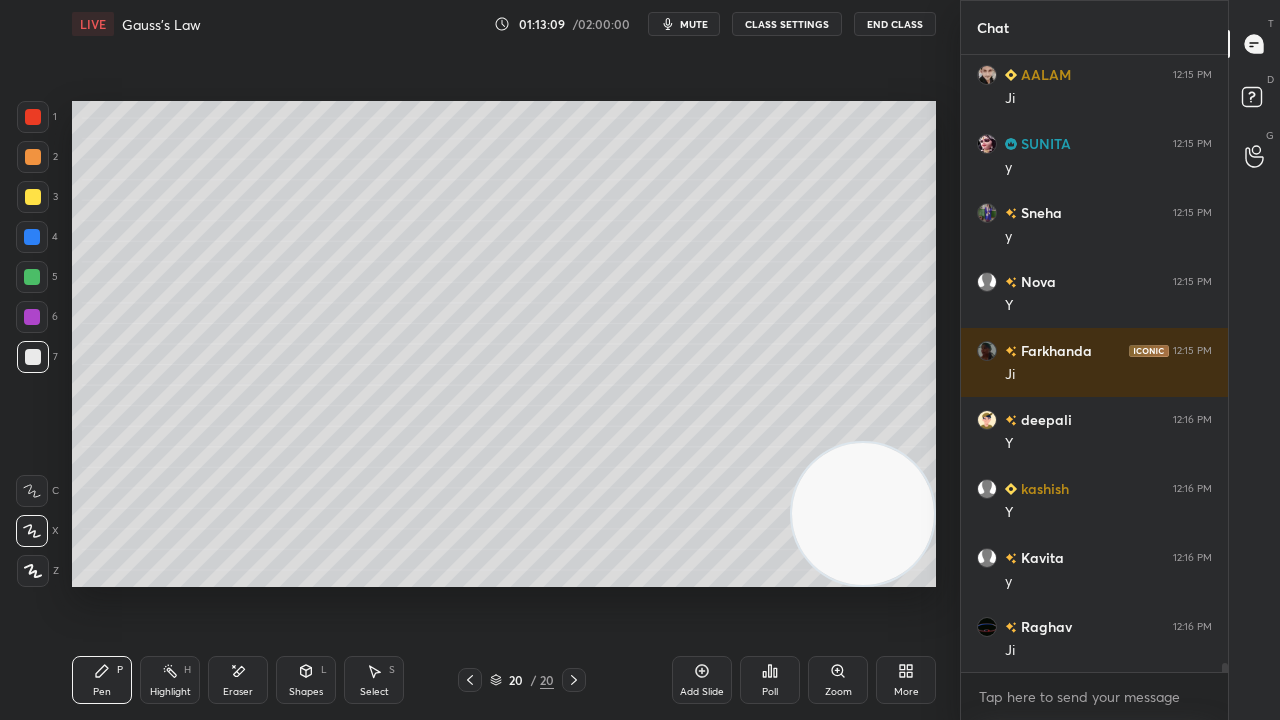 scroll, scrollTop: 40710, scrollLeft: 0, axis: vertical 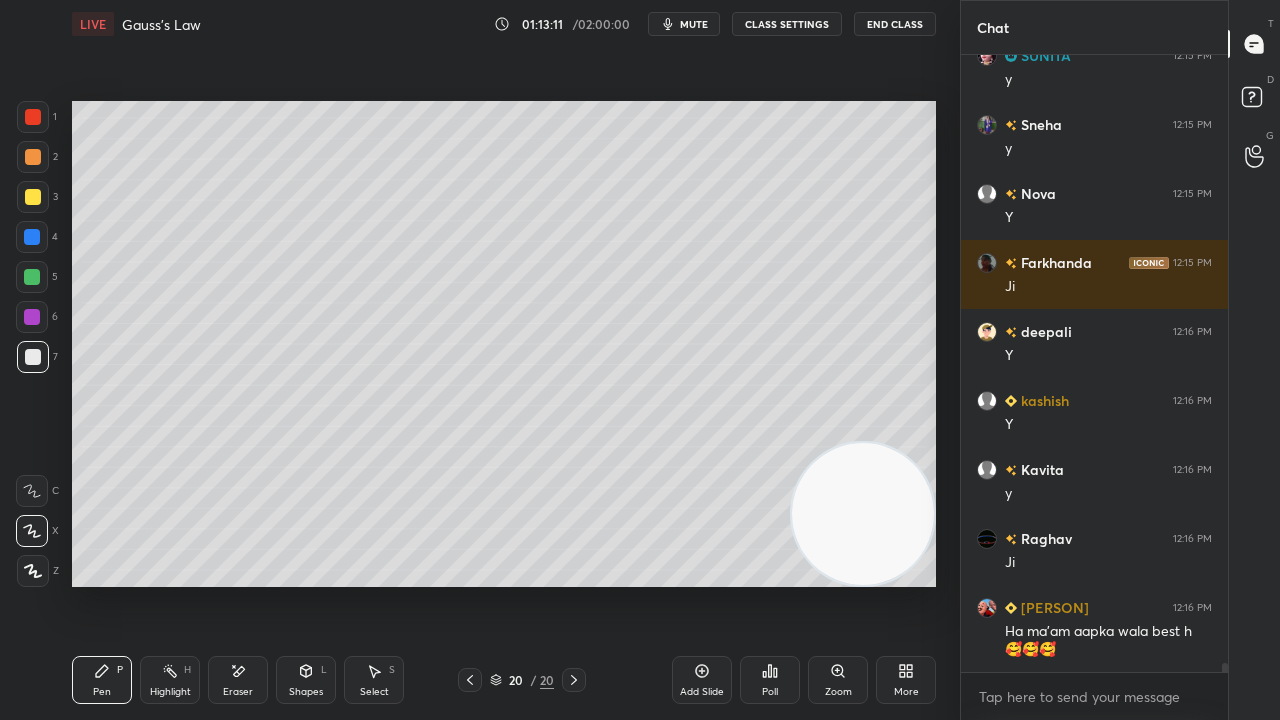 click on "mute" at bounding box center [694, 24] 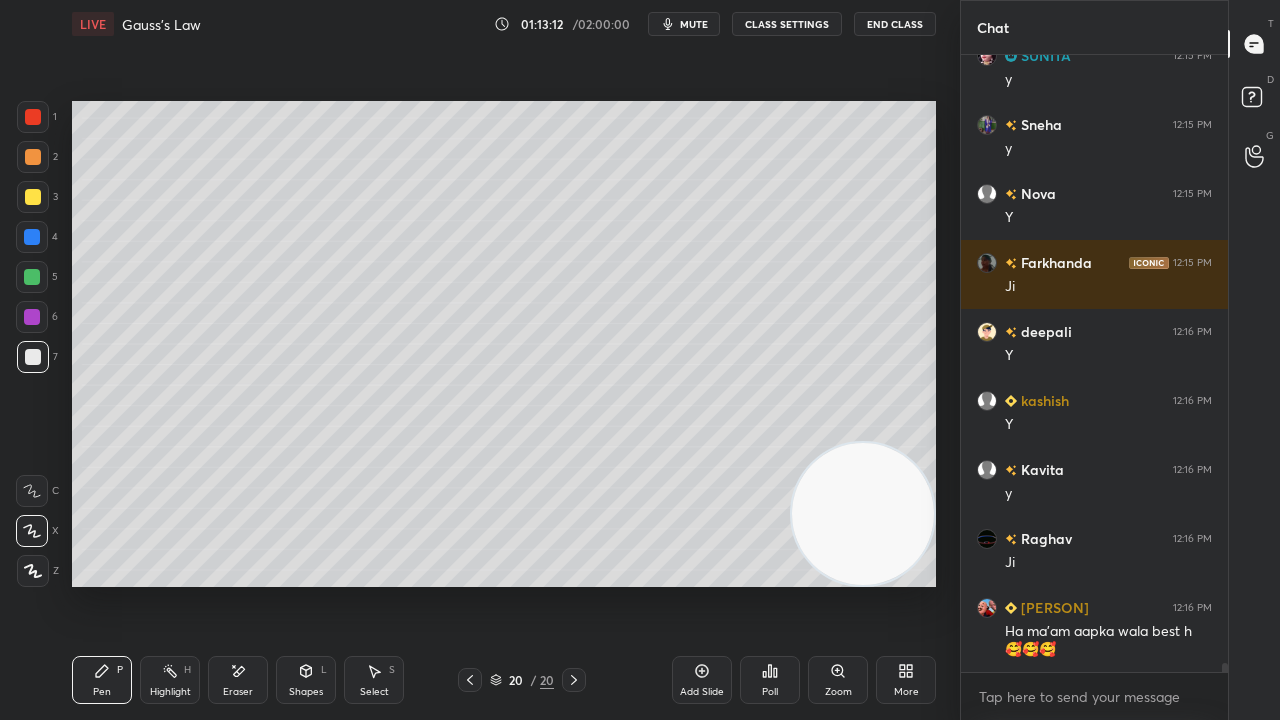 click on "Shapes" at bounding box center (306, 692) 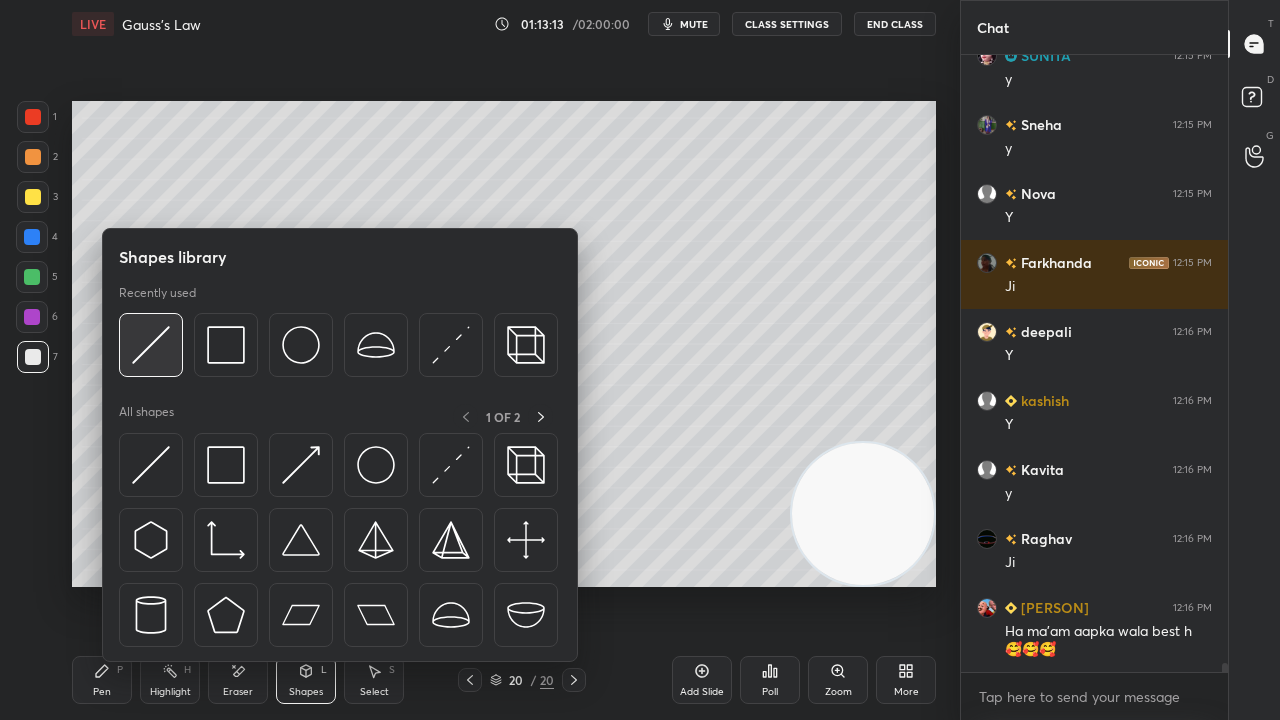 click at bounding box center (151, 345) 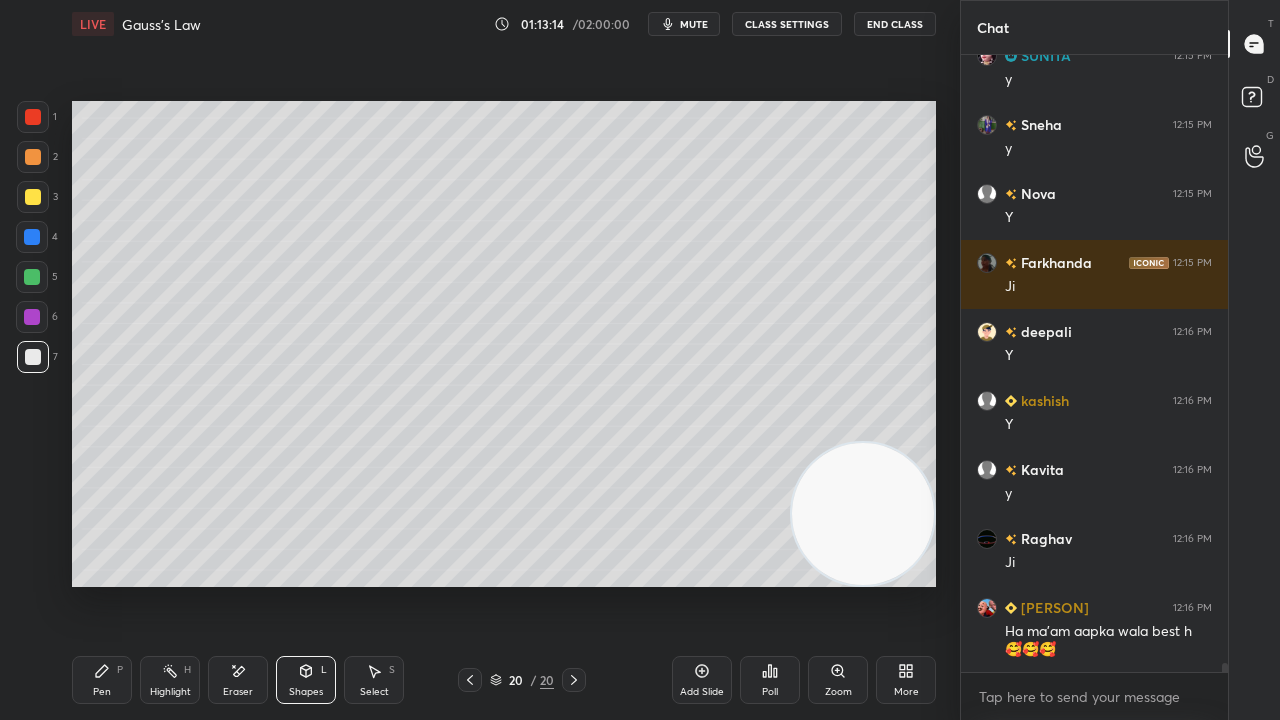 click at bounding box center [32, 237] 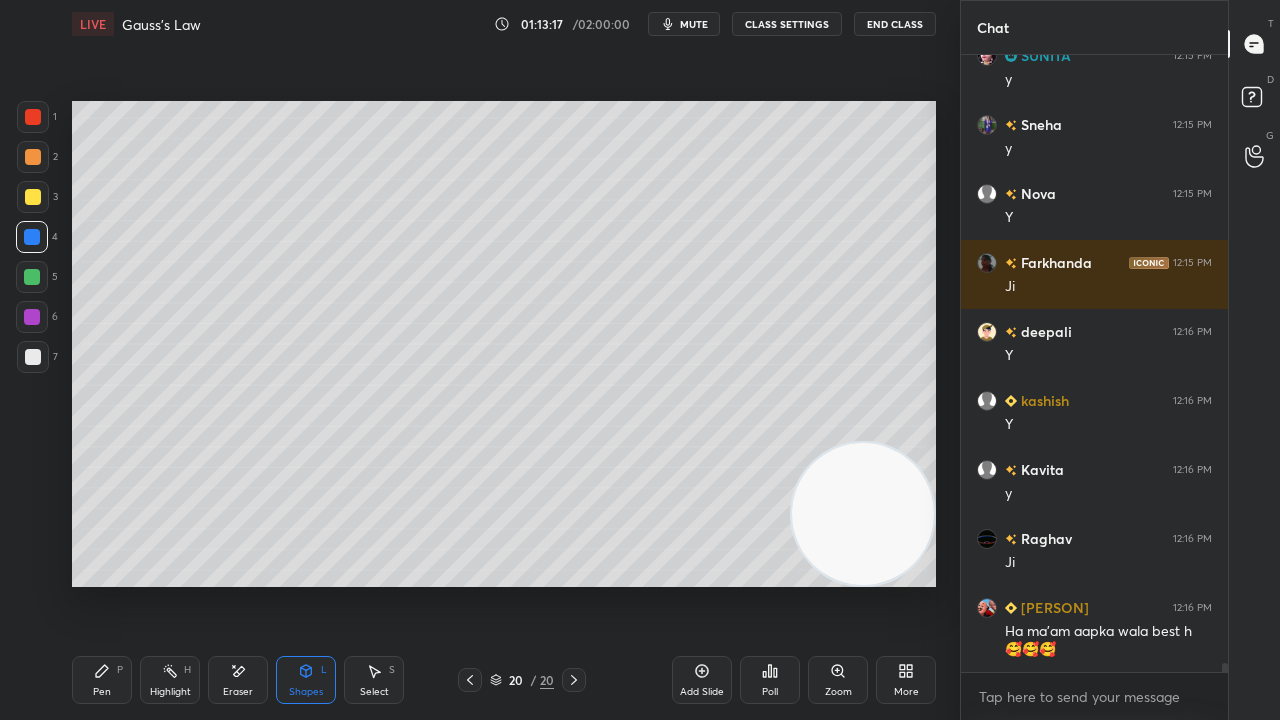 scroll, scrollTop: 40778, scrollLeft: 0, axis: vertical 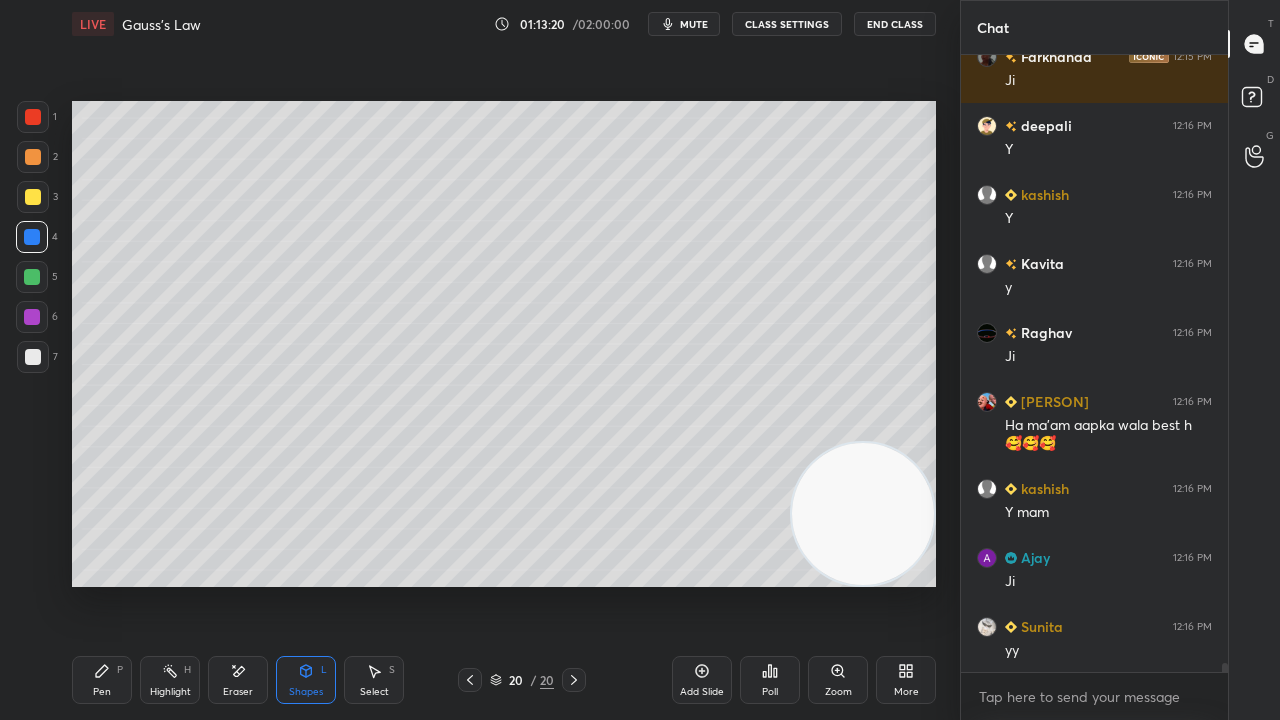 click on "Pen P" at bounding box center (102, 680) 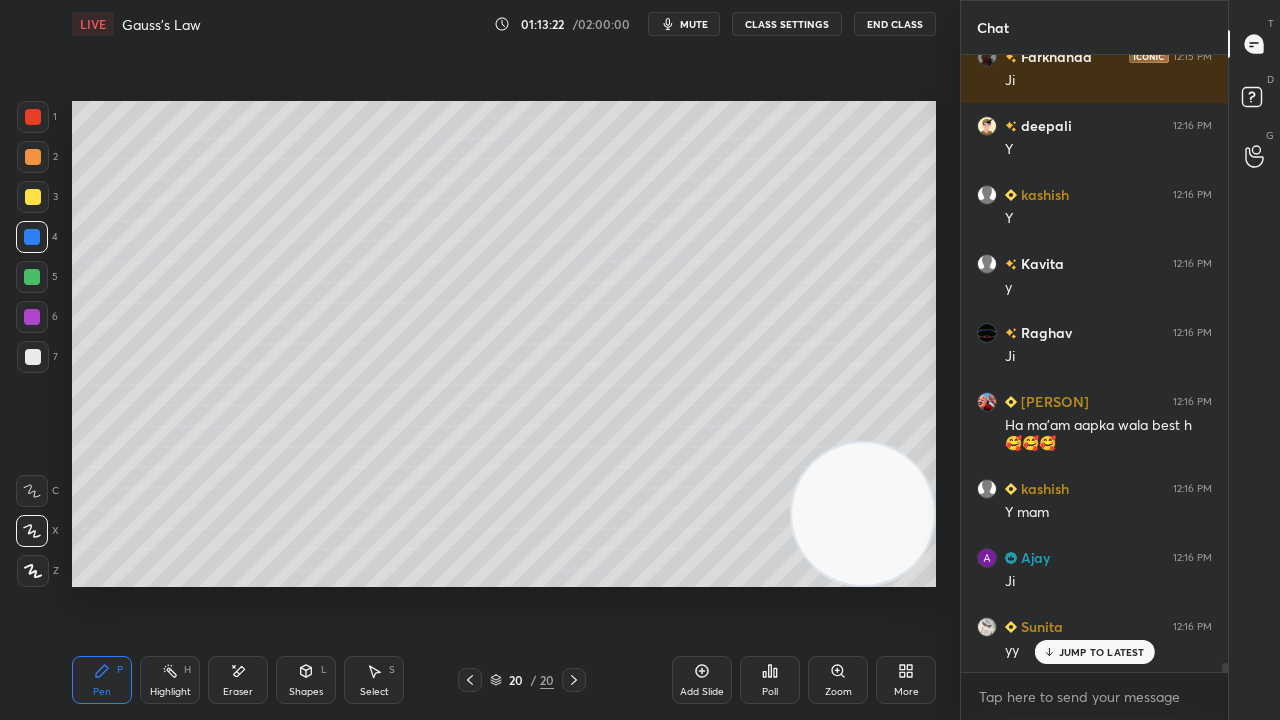 scroll, scrollTop: 40986, scrollLeft: 0, axis: vertical 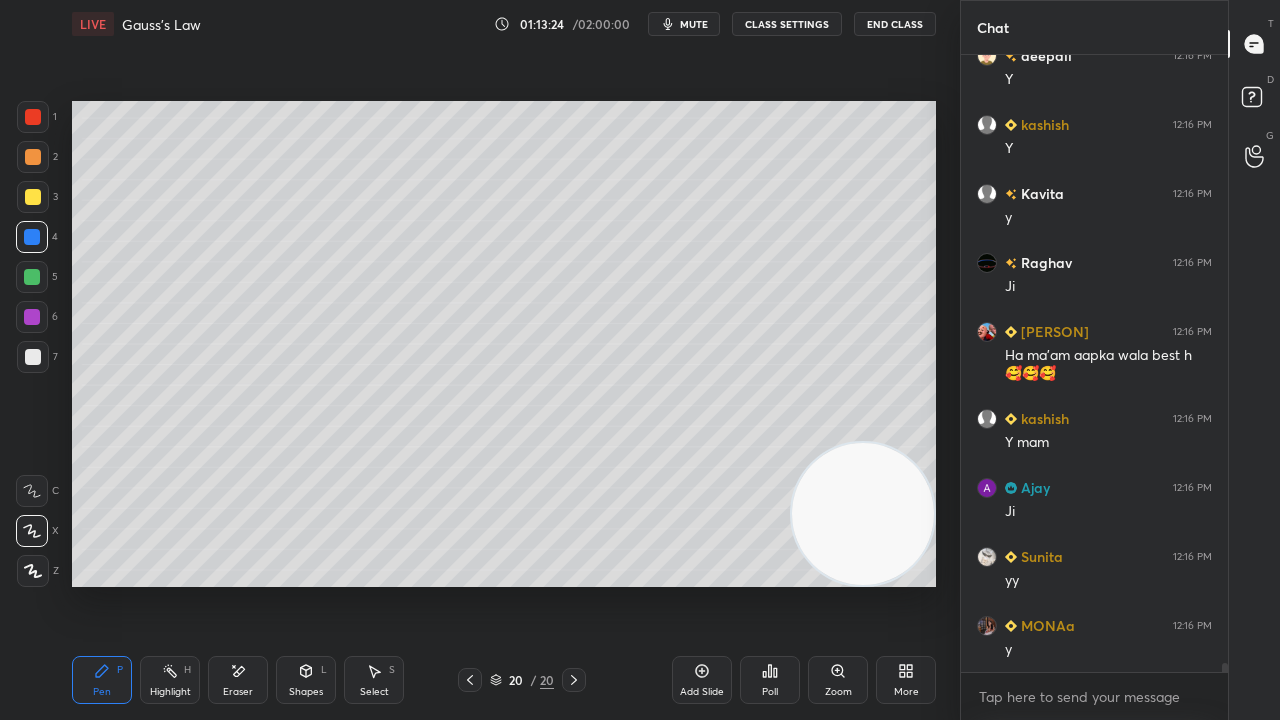 click at bounding box center [33, 357] 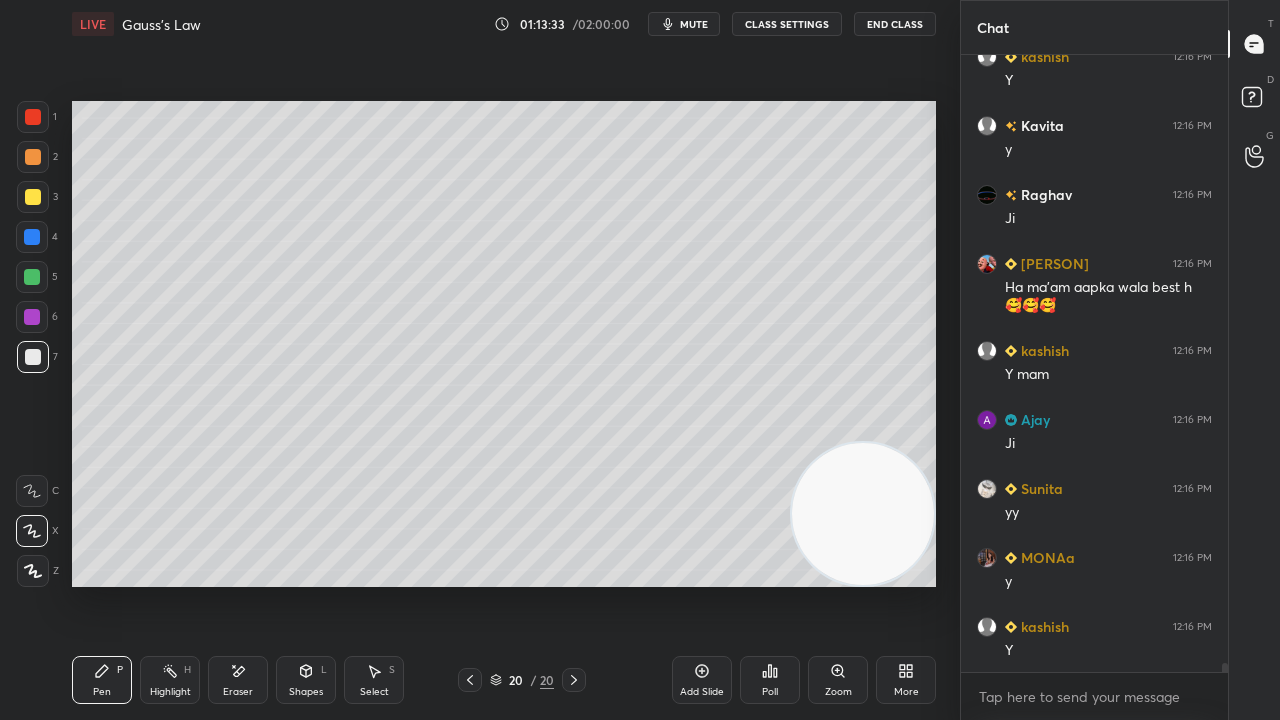 scroll, scrollTop: 41142, scrollLeft: 0, axis: vertical 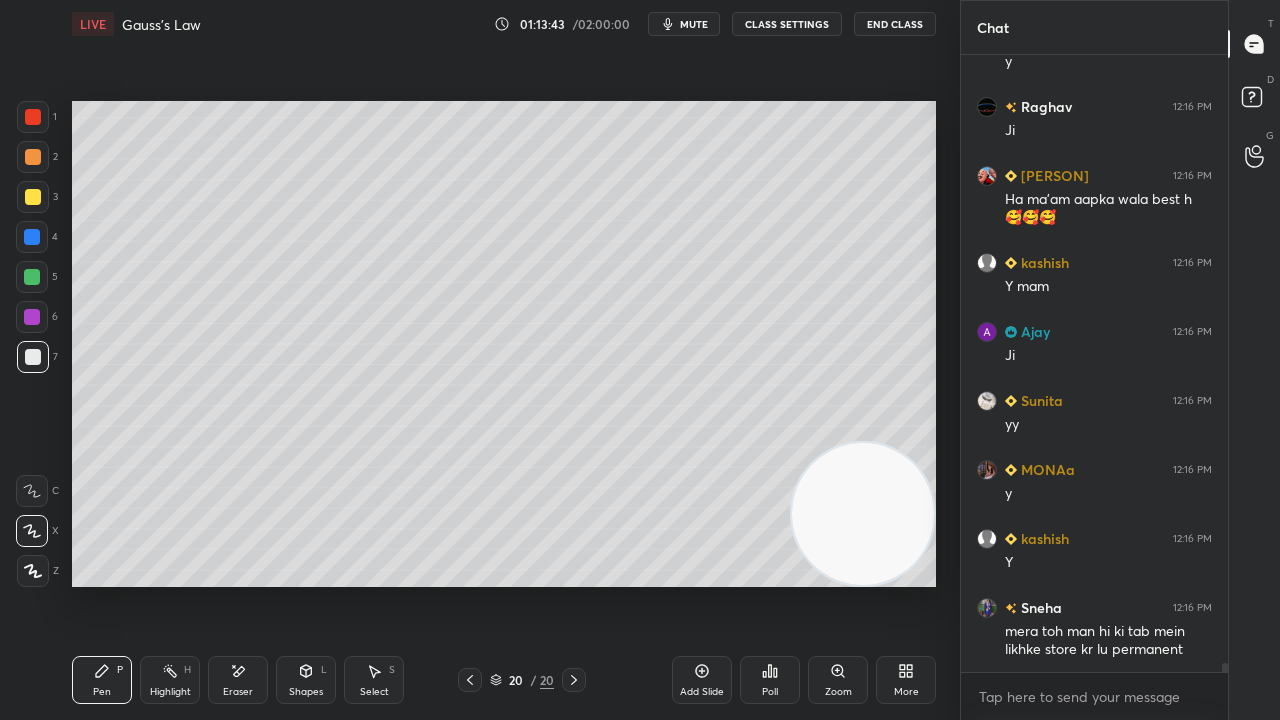 click on "mute" at bounding box center [684, 24] 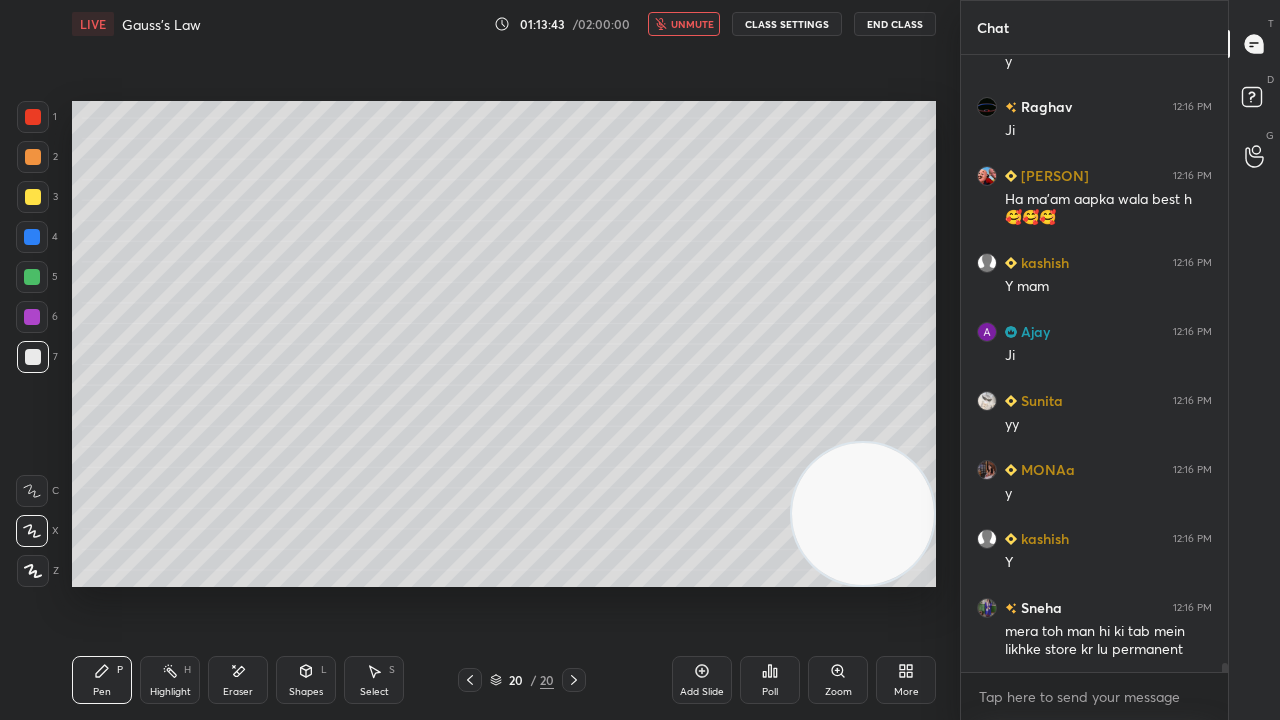 click on "unmute" at bounding box center [692, 24] 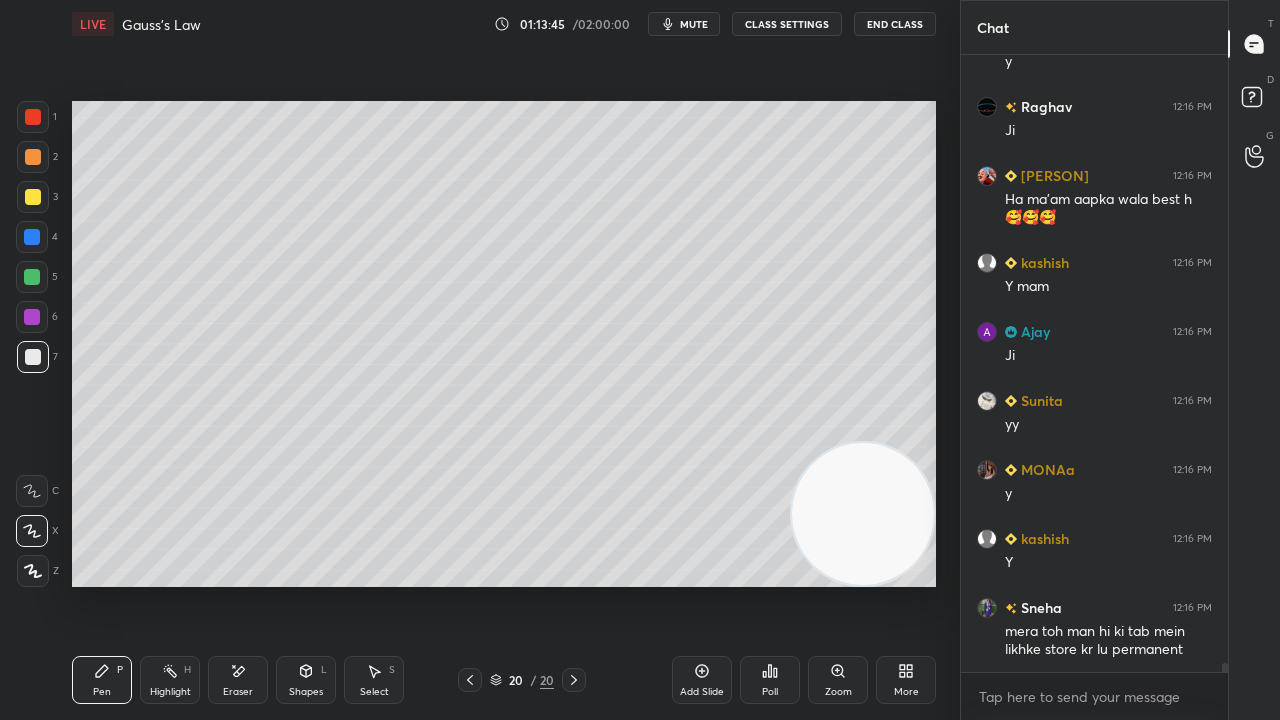 click on "mute" at bounding box center (694, 24) 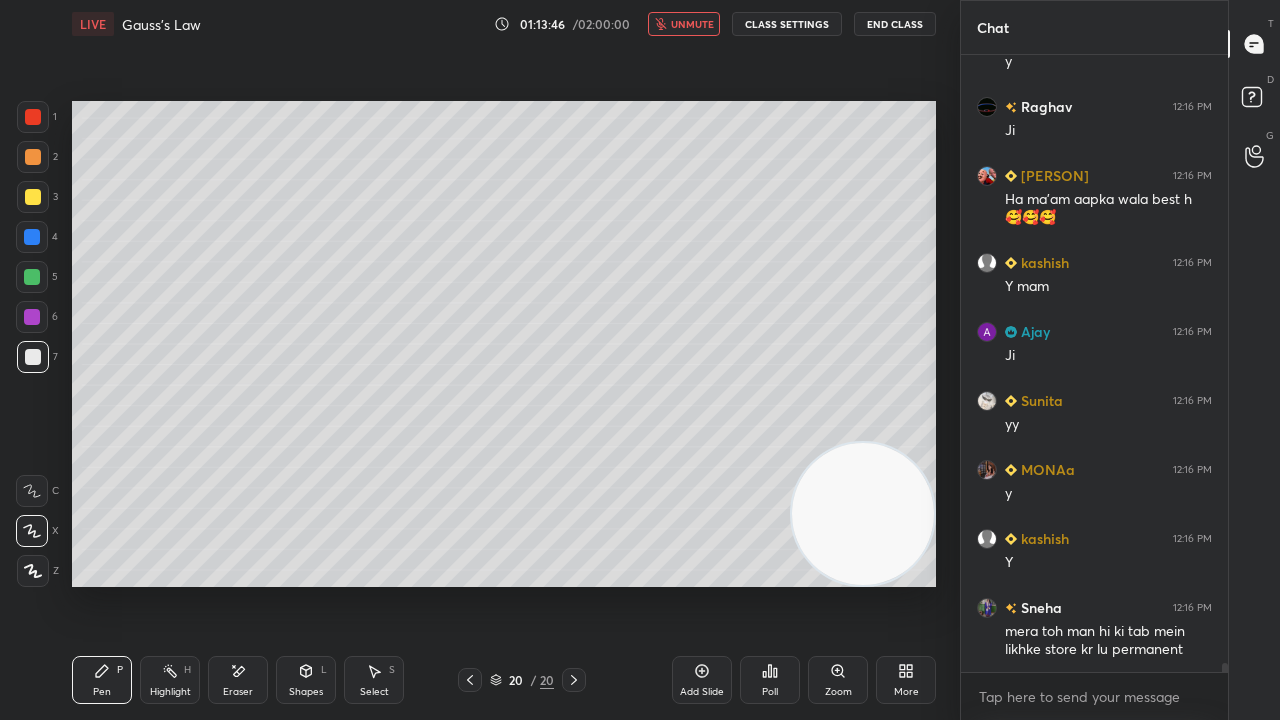 click on "unmute" at bounding box center [692, 24] 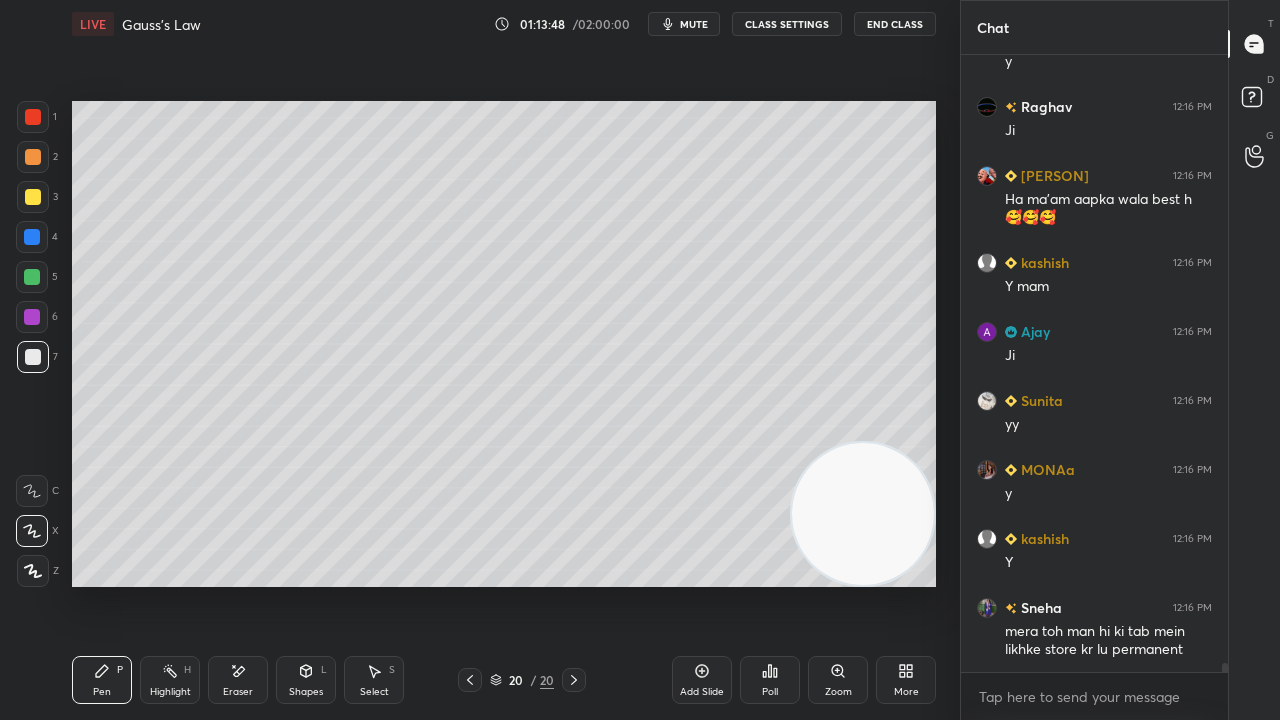 click at bounding box center (33, 357) 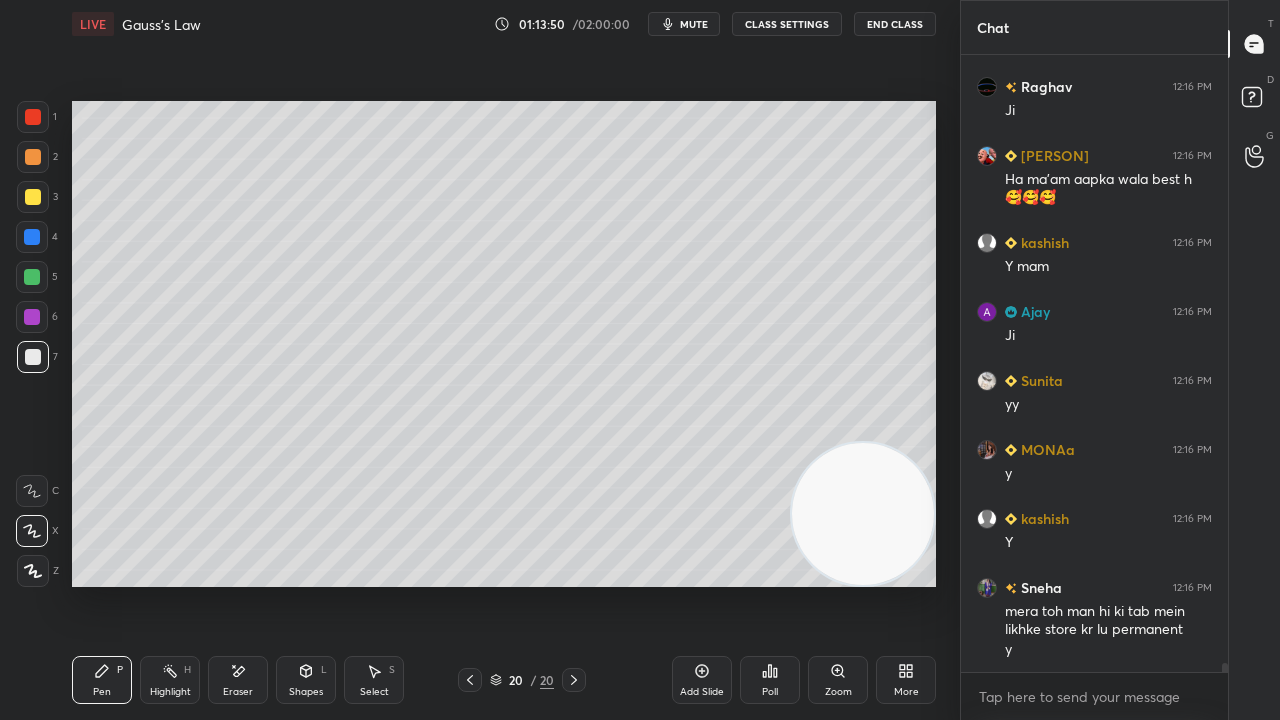 click on "mute" at bounding box center [694, 24] 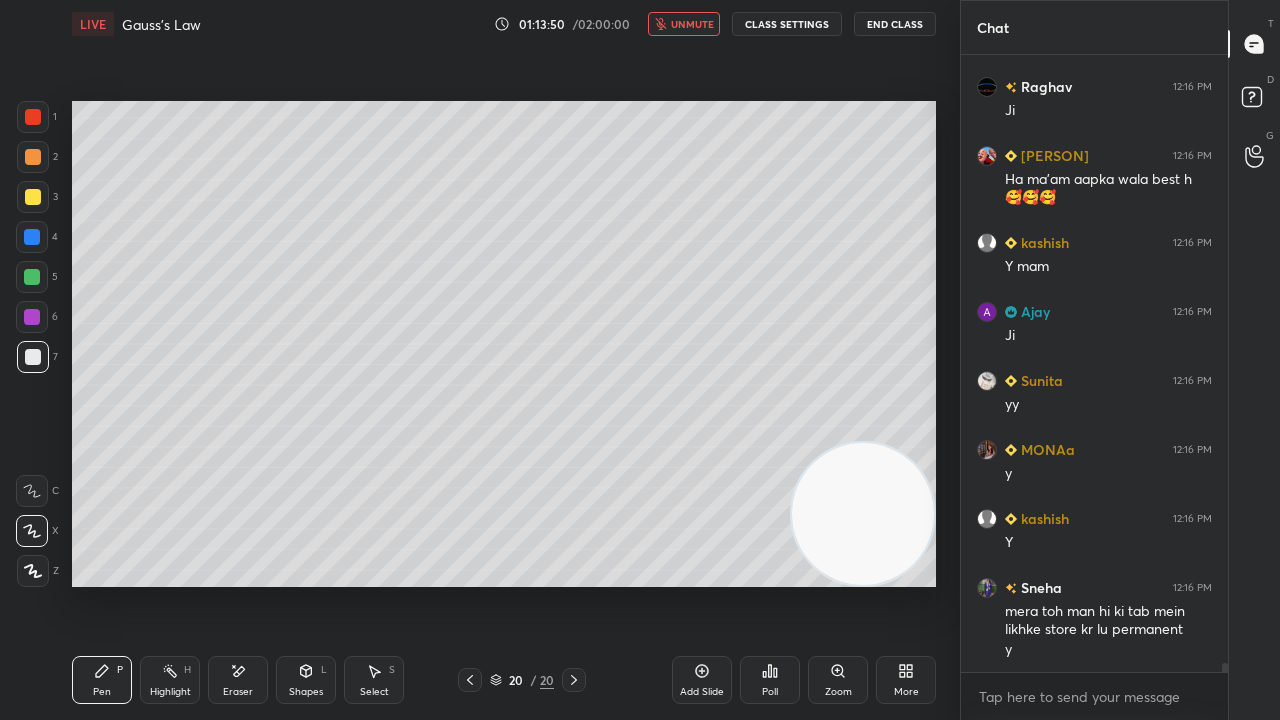 click on "unmute" at bounding box center [692, 24] 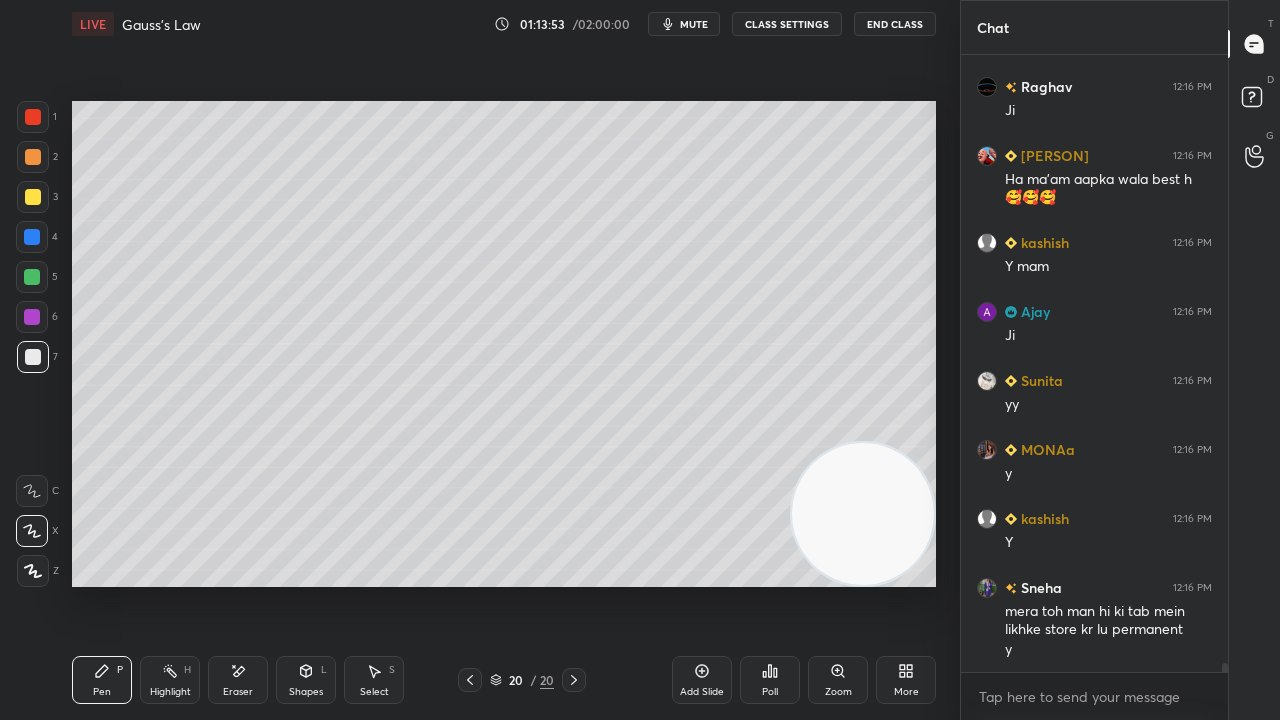 click on "mute" at bounding box center [694, 24] 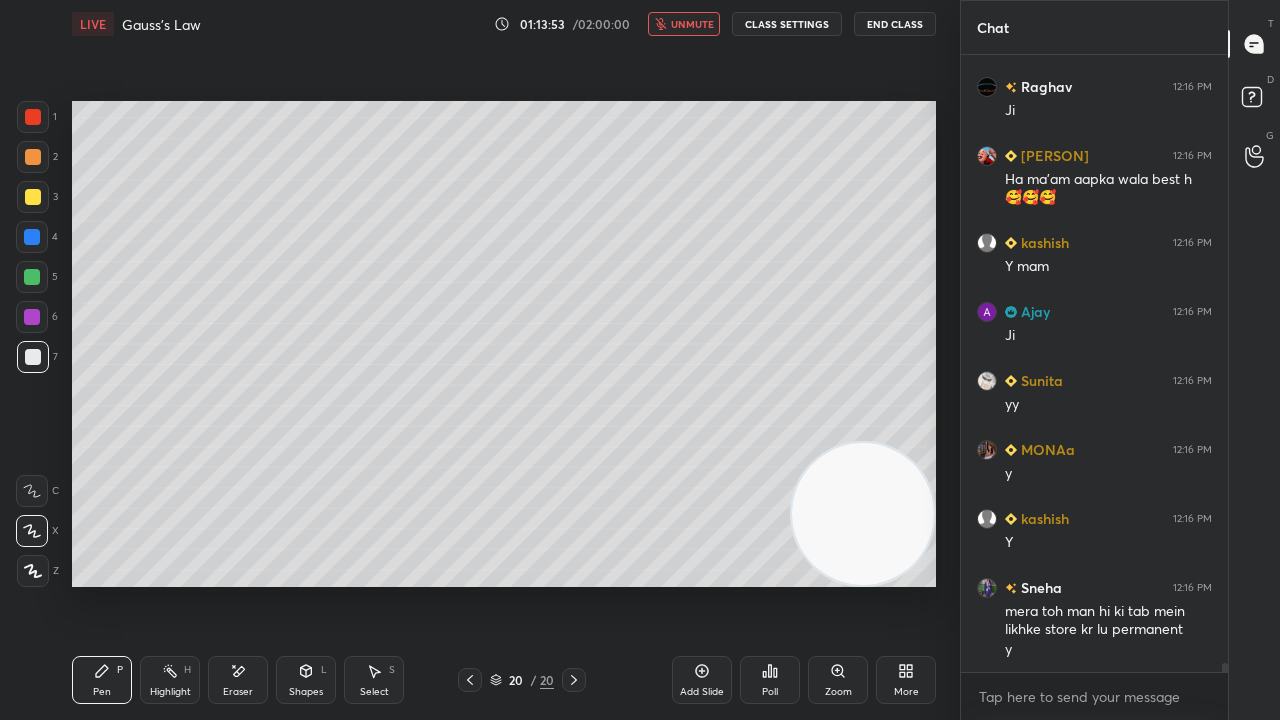click on "unmute" at bounding box center (692, 24) 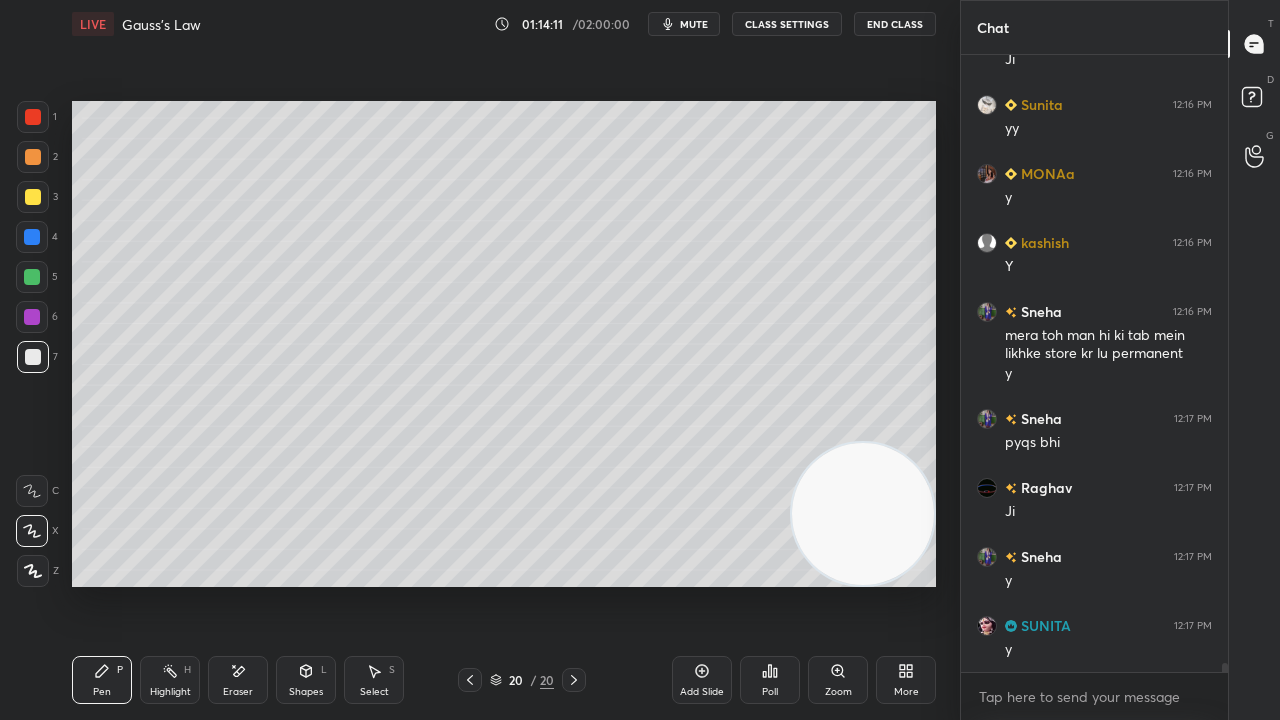 scroll, scrollTop: 41506, scrollLeft: 0, axis: vertical 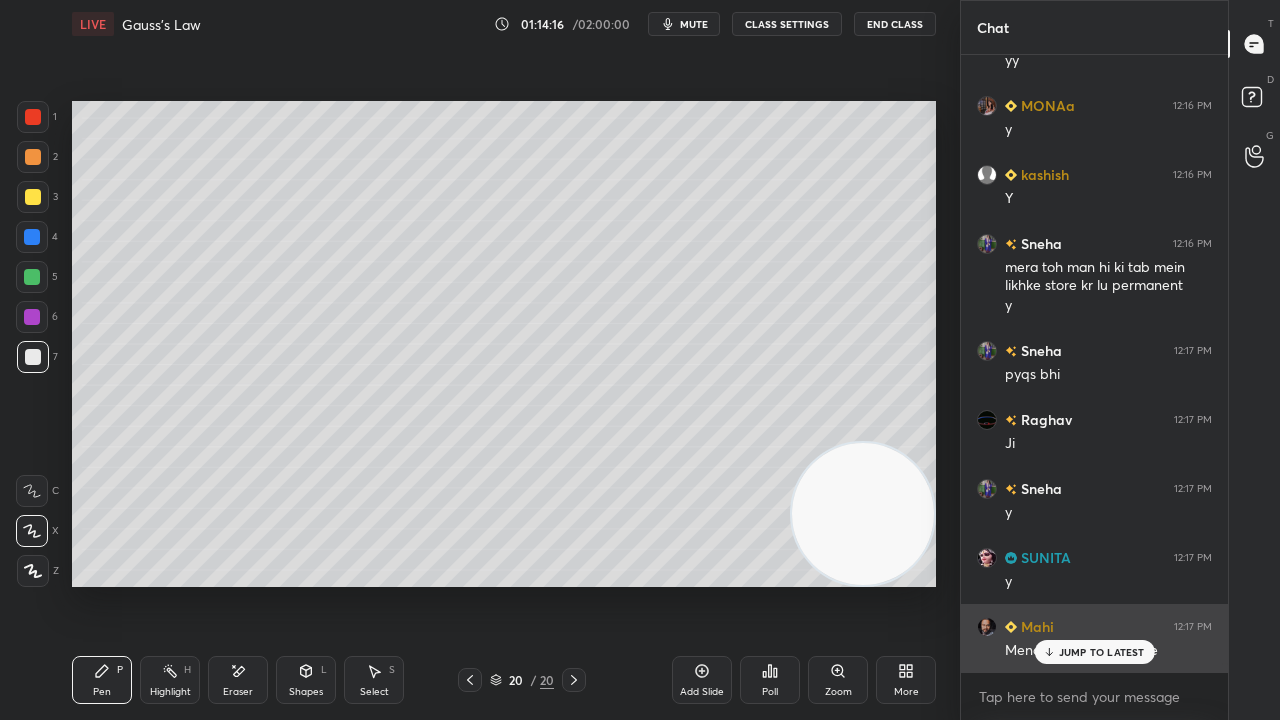 drag, startPoint x: 1088, startPoint y: 653, endPoint x: 1070, endPoint y: 671, distance: 25.455845 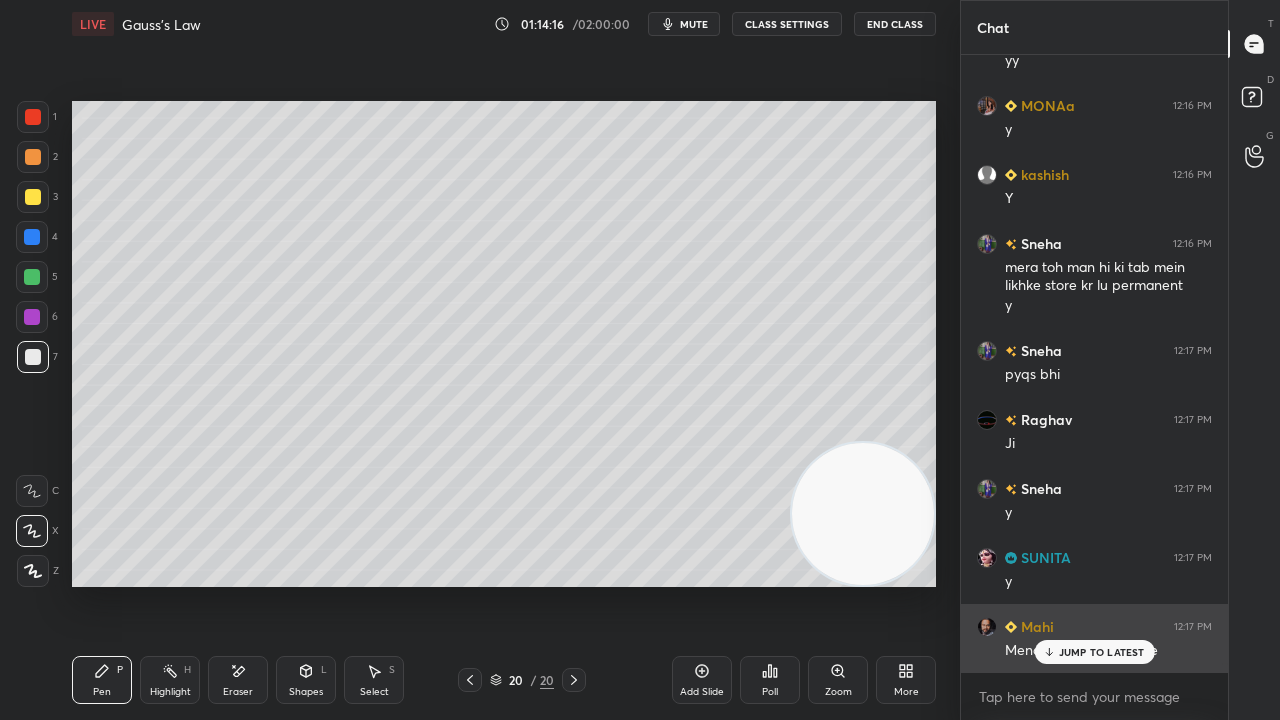 click on "JUMP TO LATEST" at bounding box center (1102, 652) 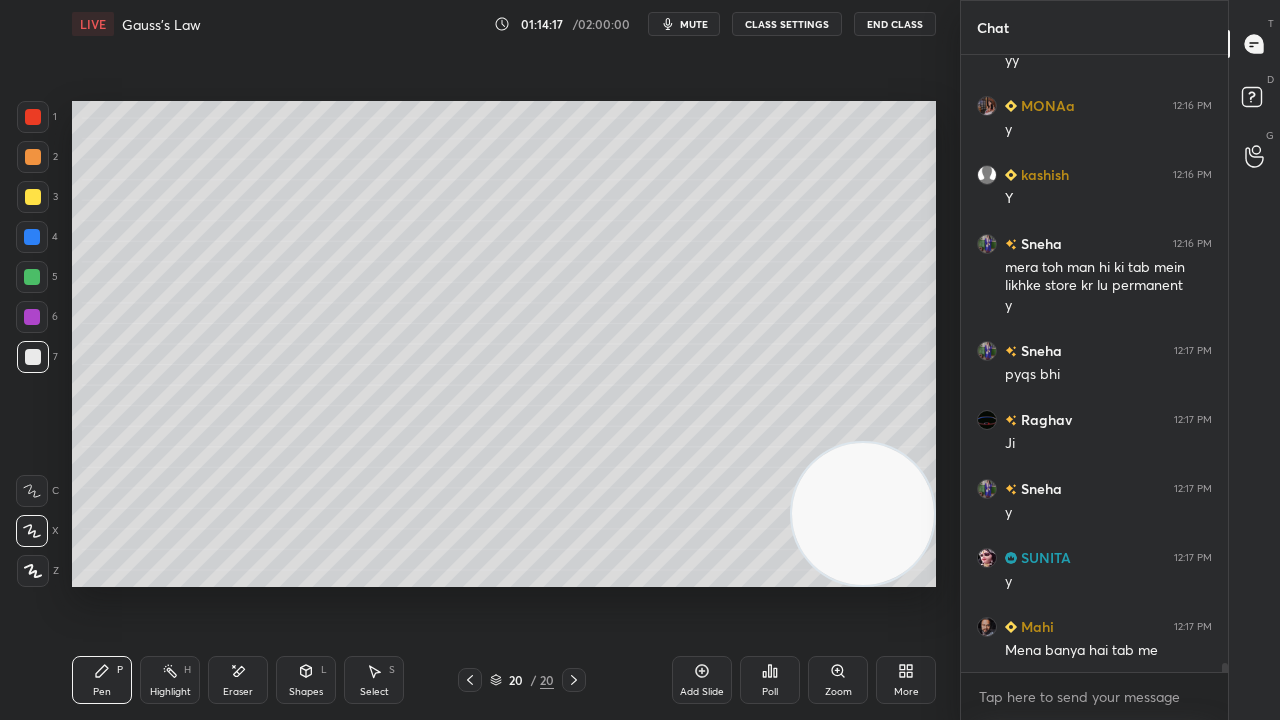 click 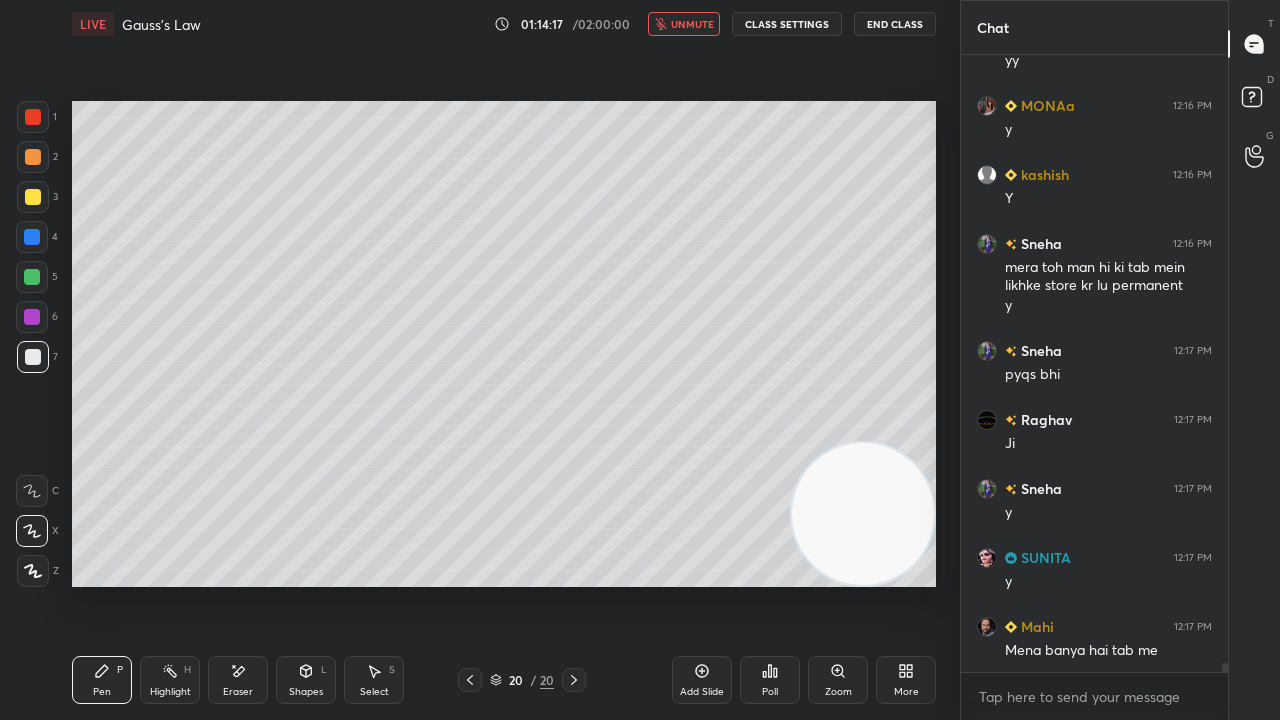click on "unmute" at bounding box center [692, 24] 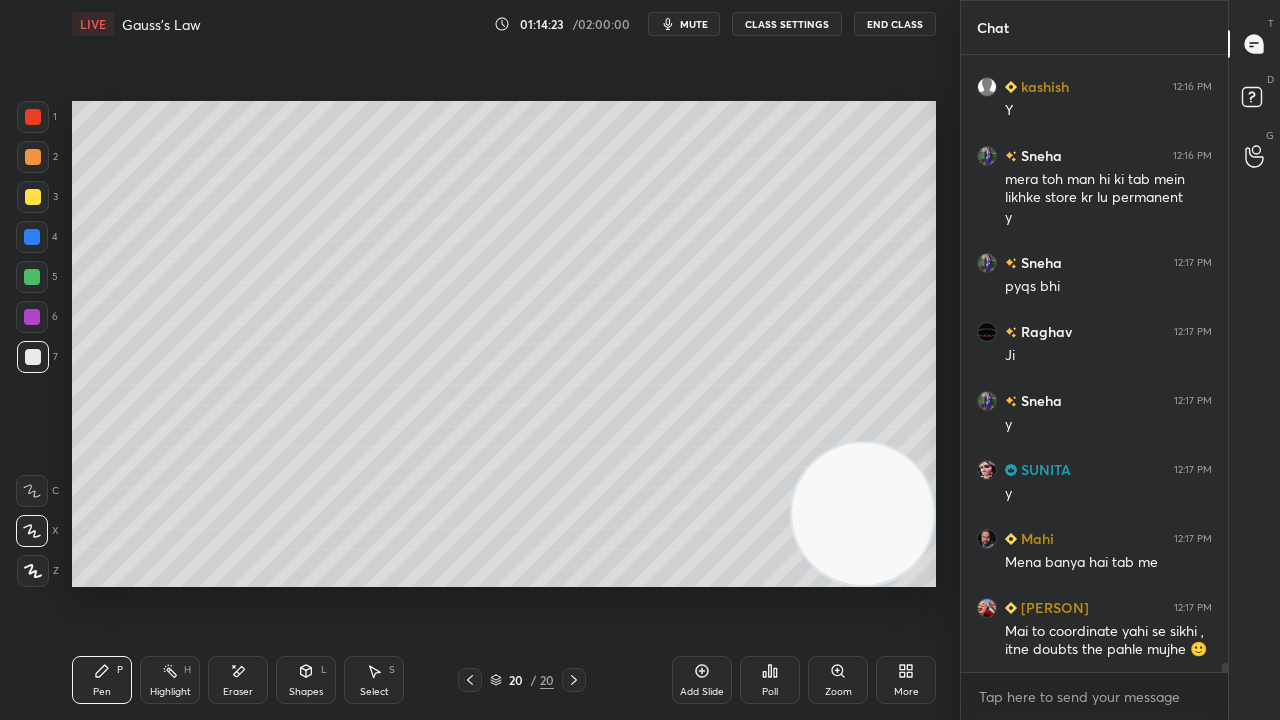 scroll, scrollTop: 41662, scrollLeft: 0, axis: vertical 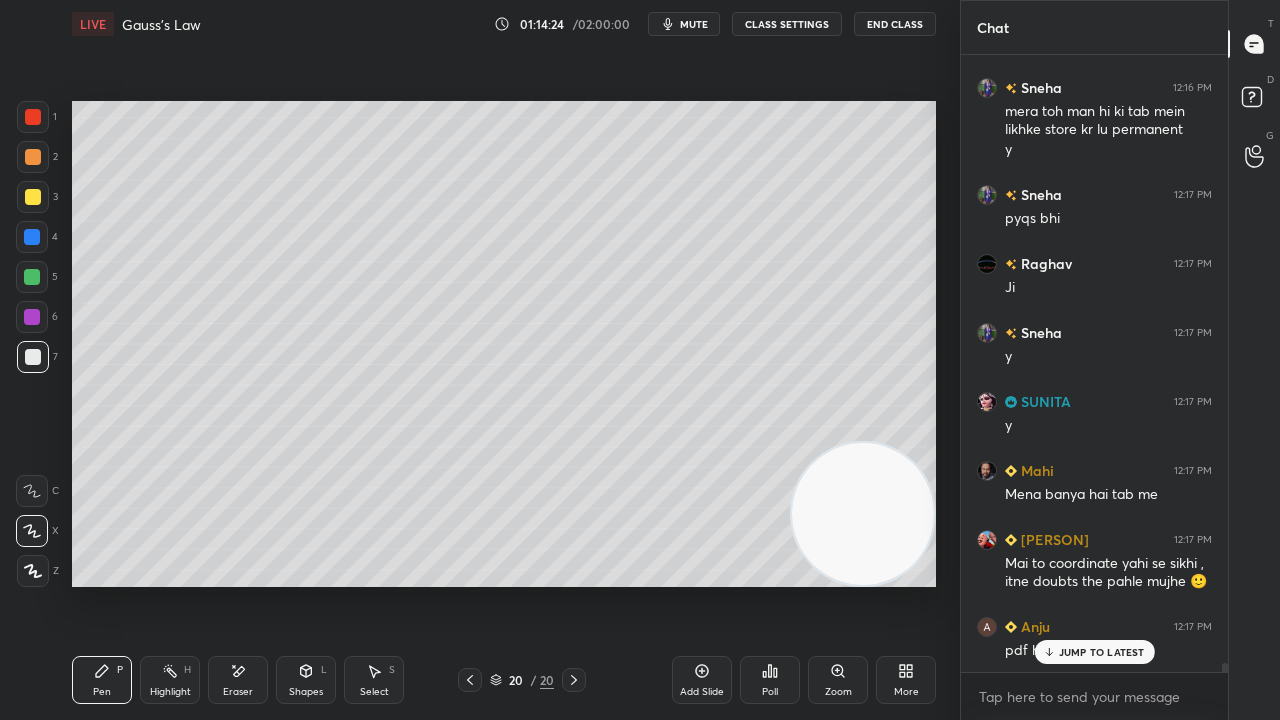 click on "mute" at bounding box center [684, 24] 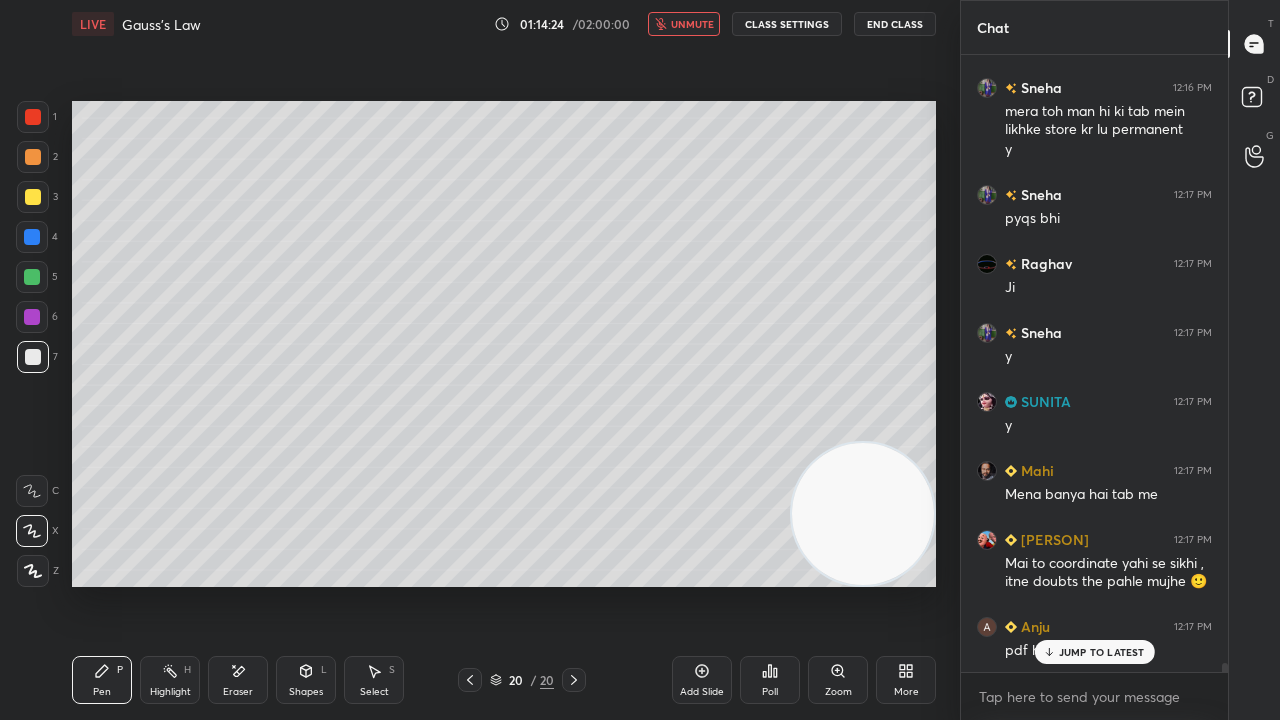 click on "unmute" at bounding box center (692, 24) 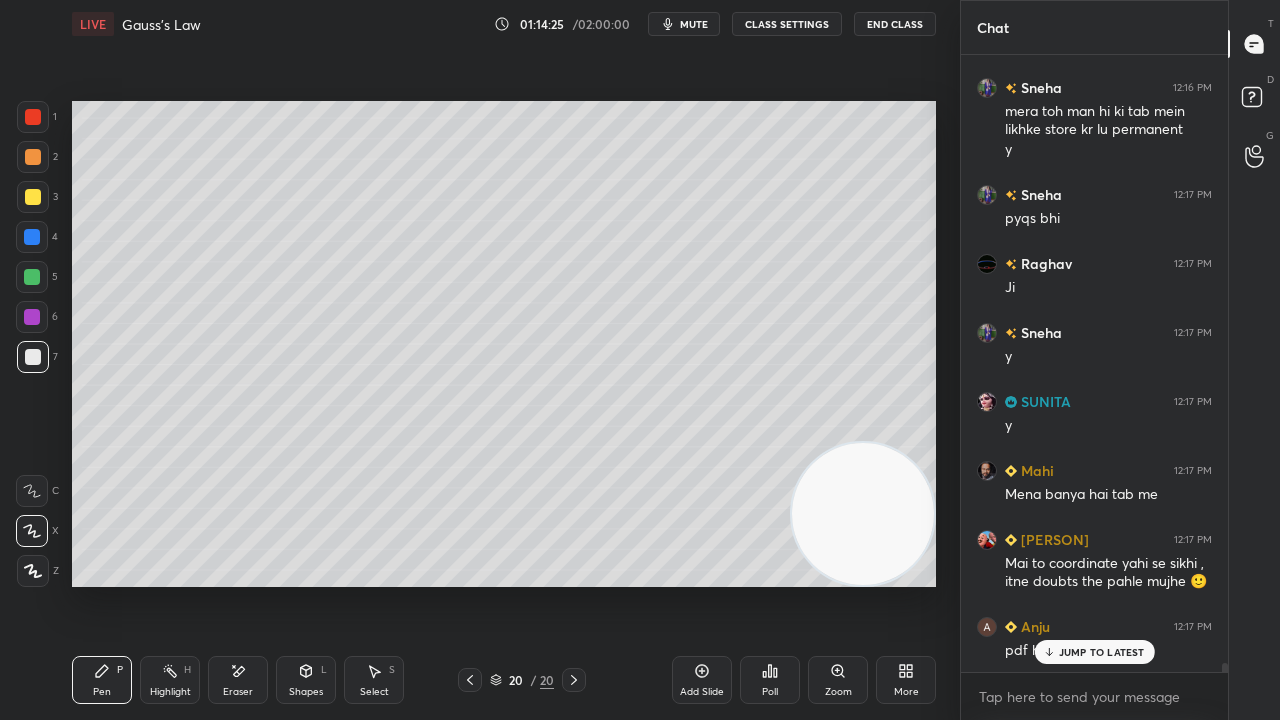 click at bounding box center (33, 197) 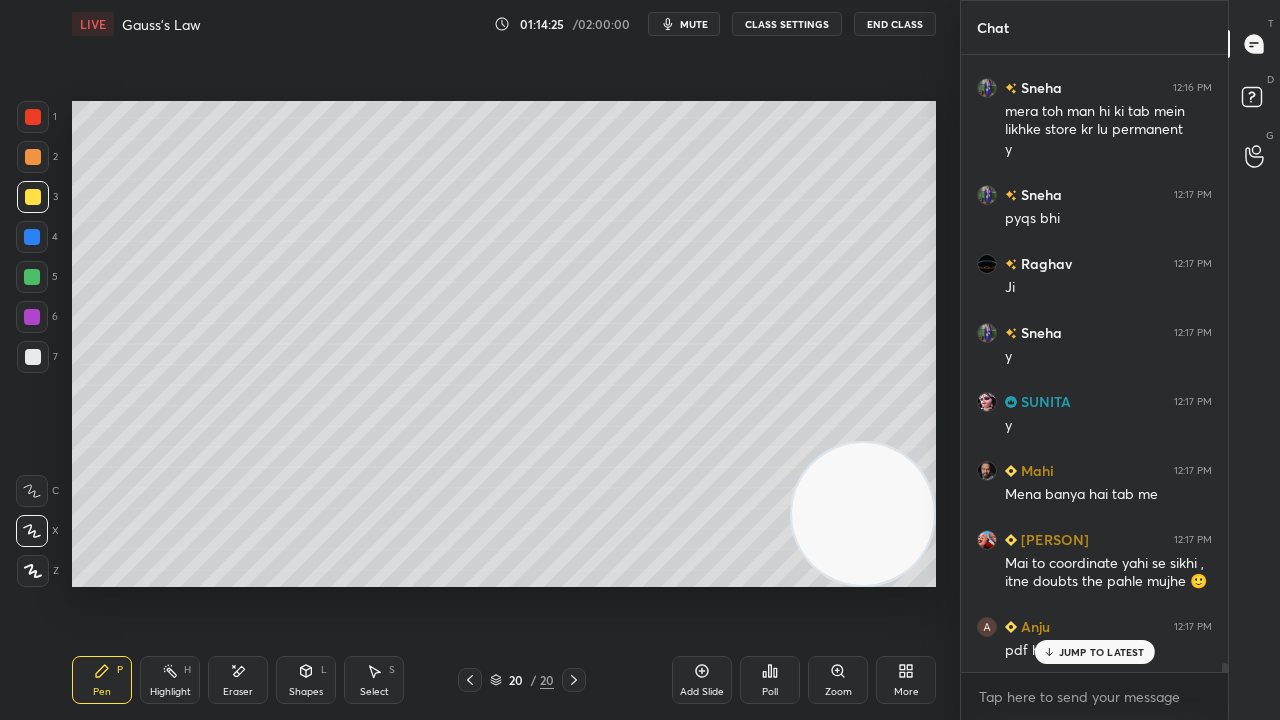 click on "mute" at bounding box center [694, 24] 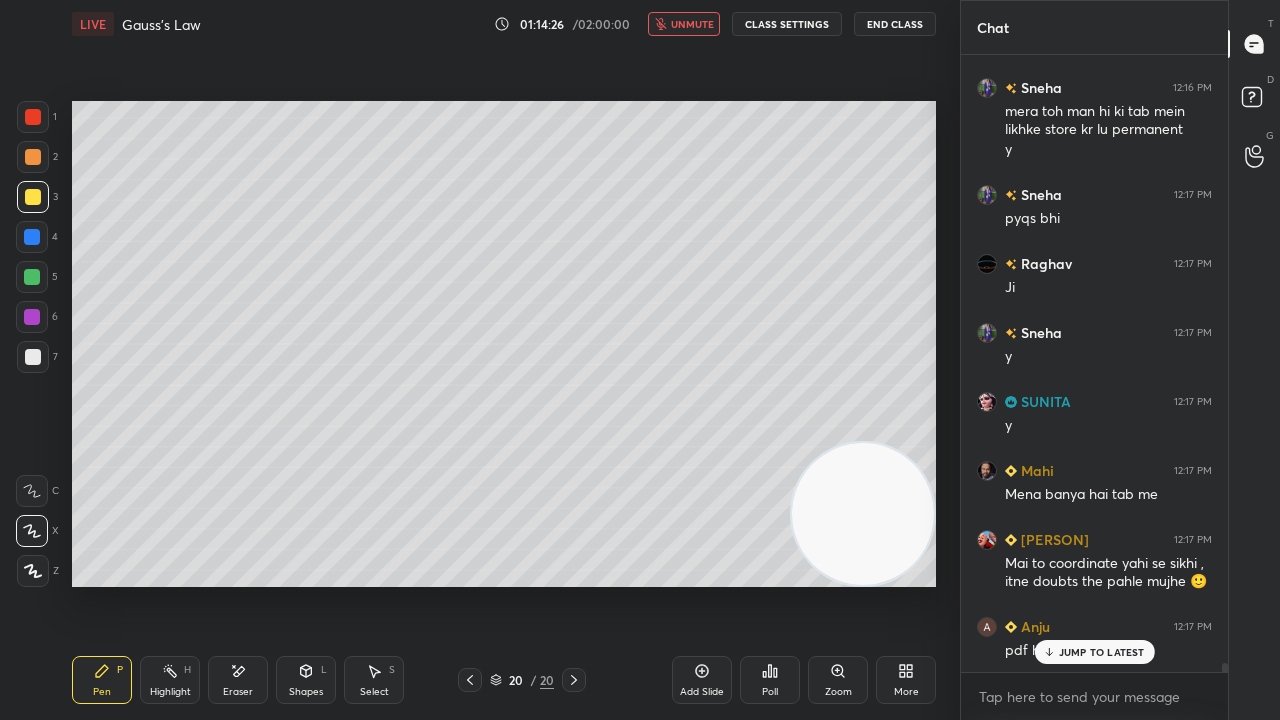 click on "unmute" at bounding box center (692, 24) 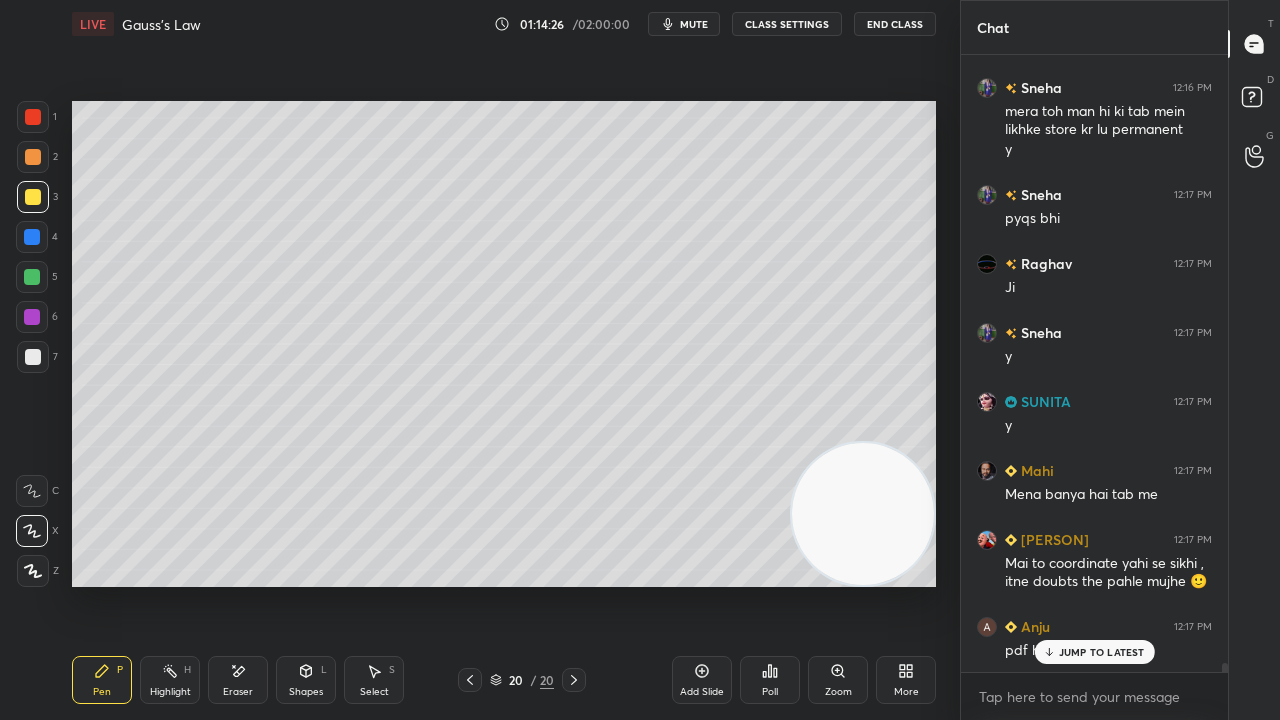 click at bounding box center (33, 357) 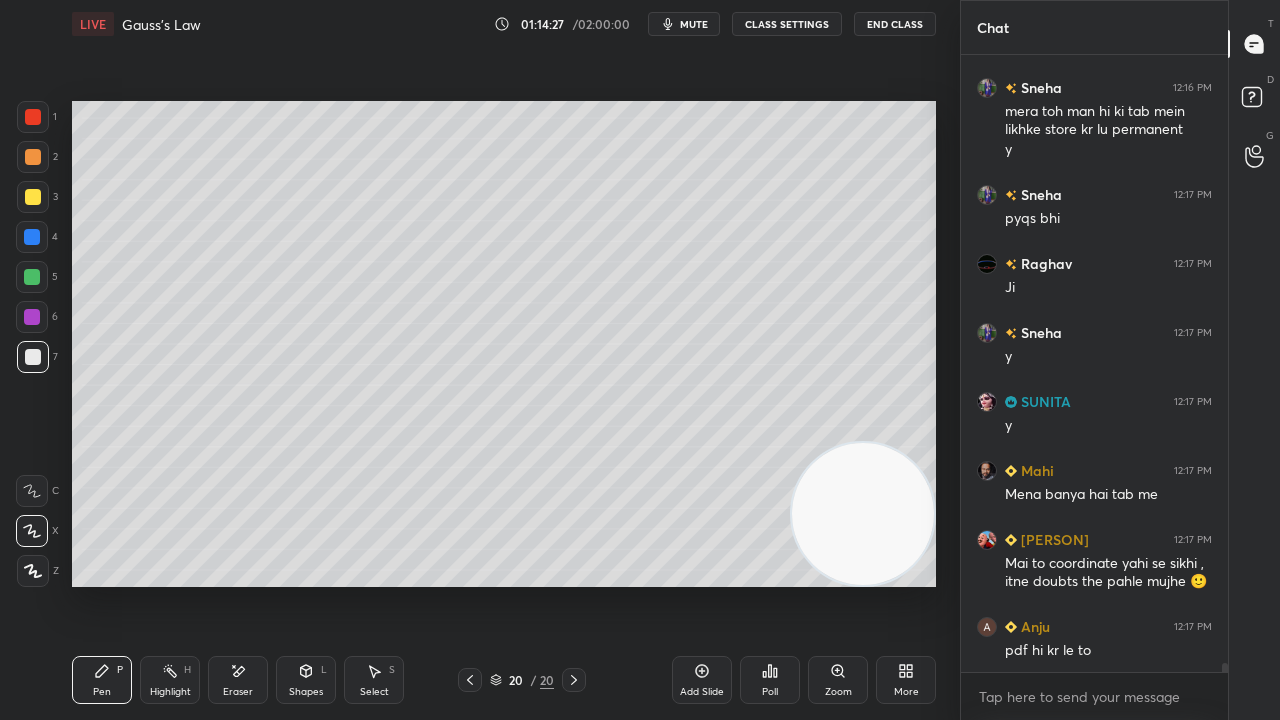scroll, scrollTop: 41750, scrollLeft: 0, axis: vertical 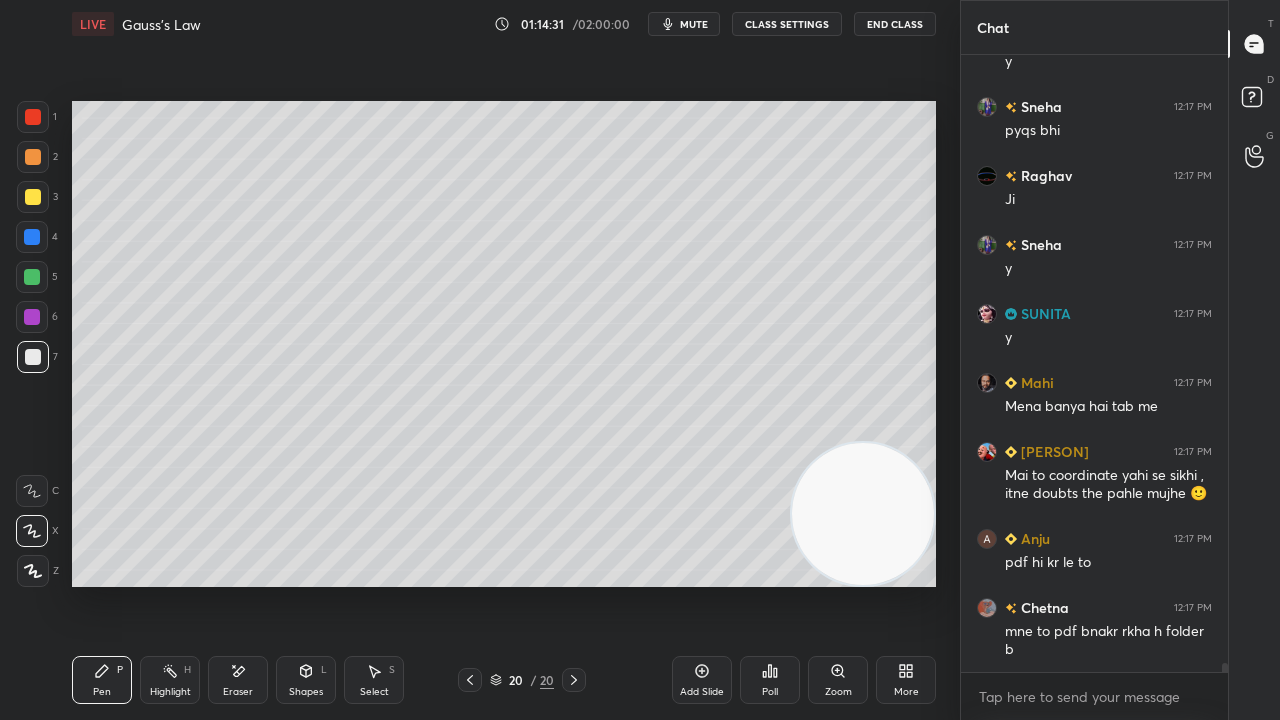 click on "mute" at bounding box center [684, 24] 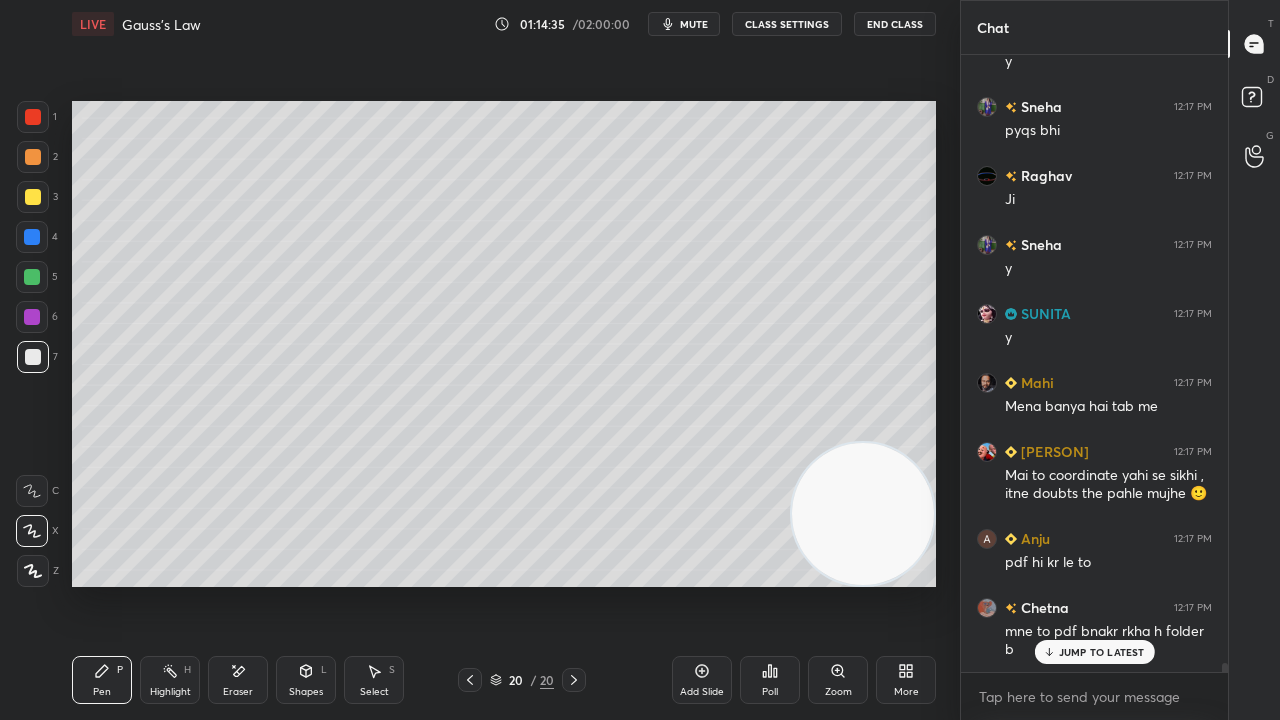scroll, scrollTop: 41818, scrollLeft: 0, axis: vertical 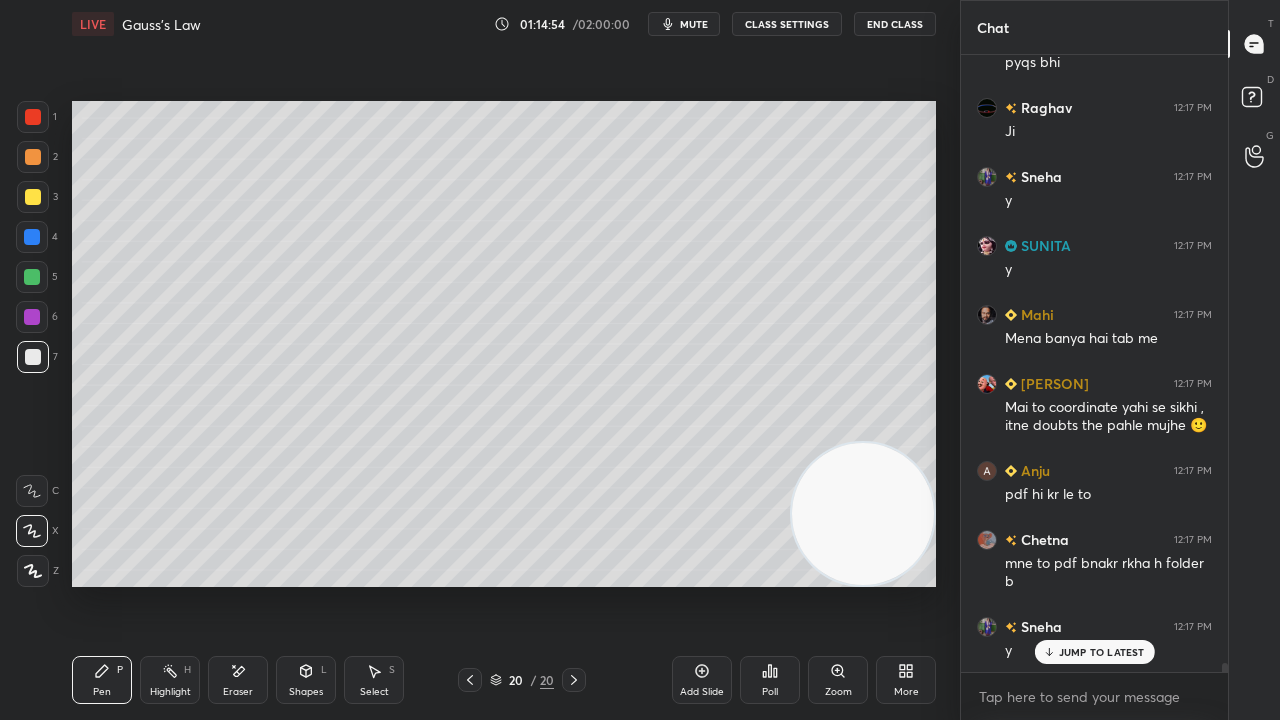 drag, startPoint x: 257, startPoint y: 684, endPoint x: 330, endPoint y: 643, distance: 83.725746 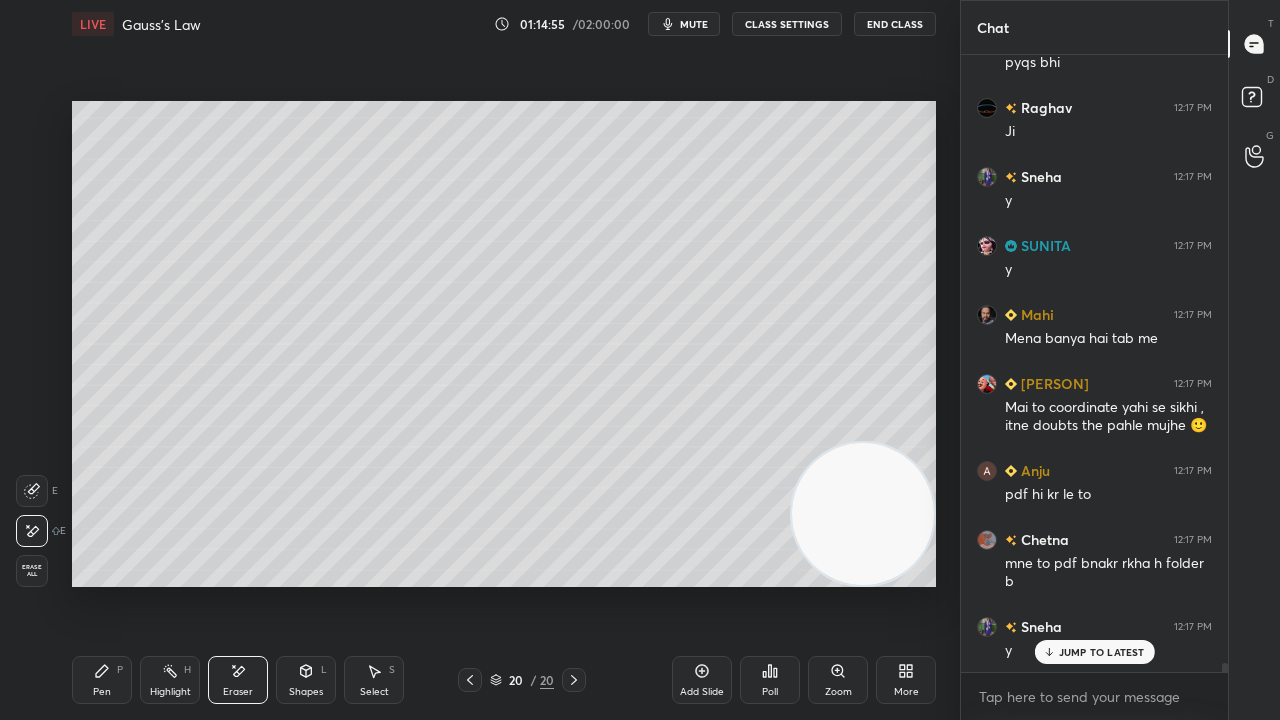 drag, startPoint x: 68, startPoint y: 690, endPoint x: 164, endPoint y: 669, distance: 98.270035 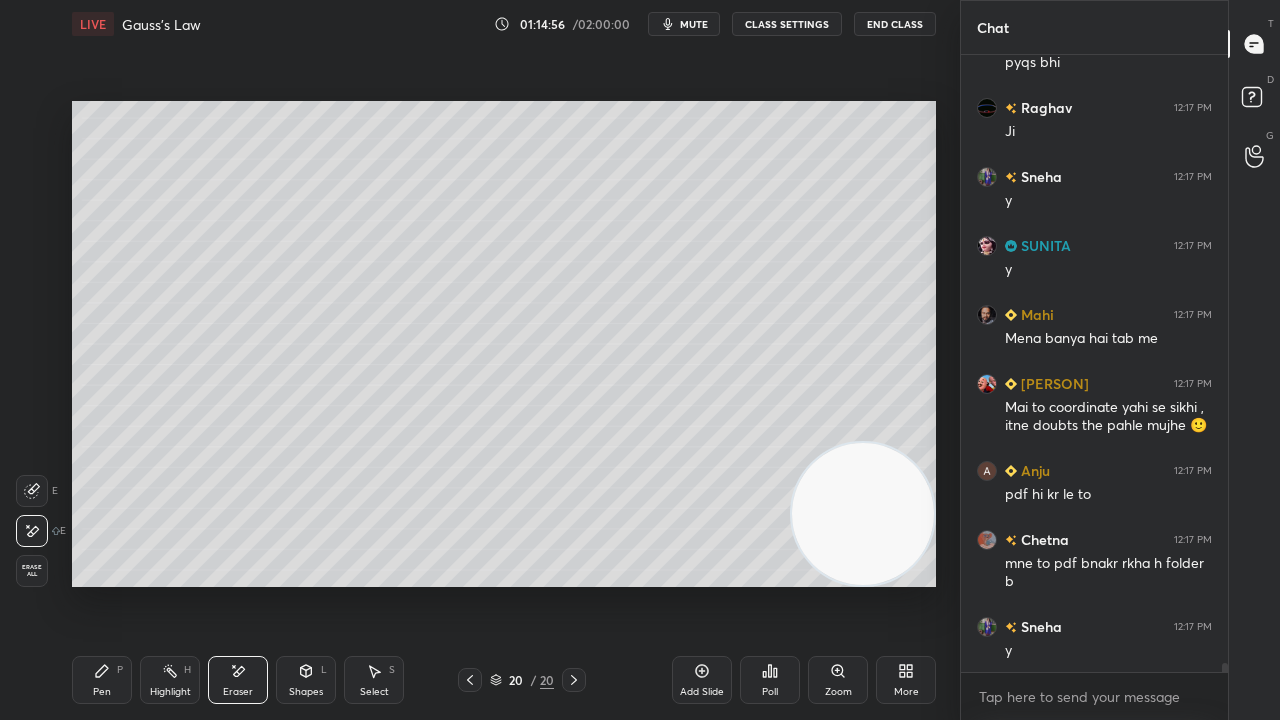 scroll, scrollTop: 41888, scrollLeft: 0, axis: vertical 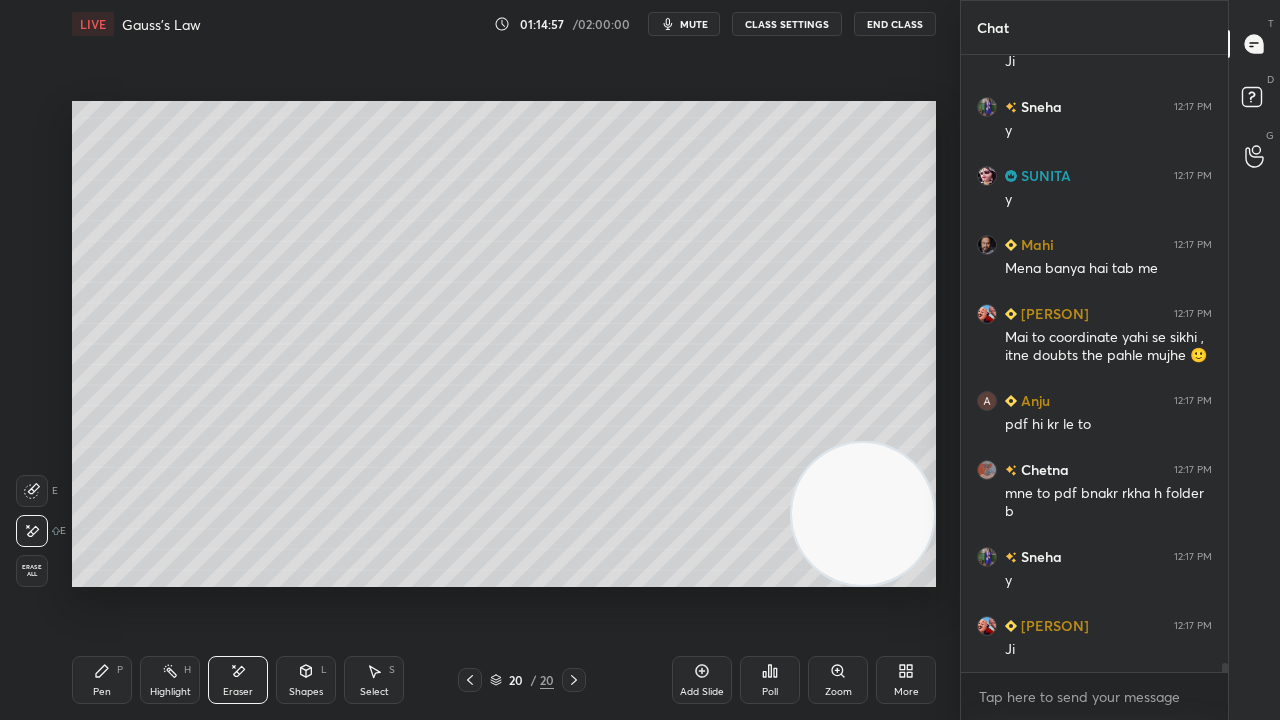click on "Pen P" at bounding box center (102, 680) 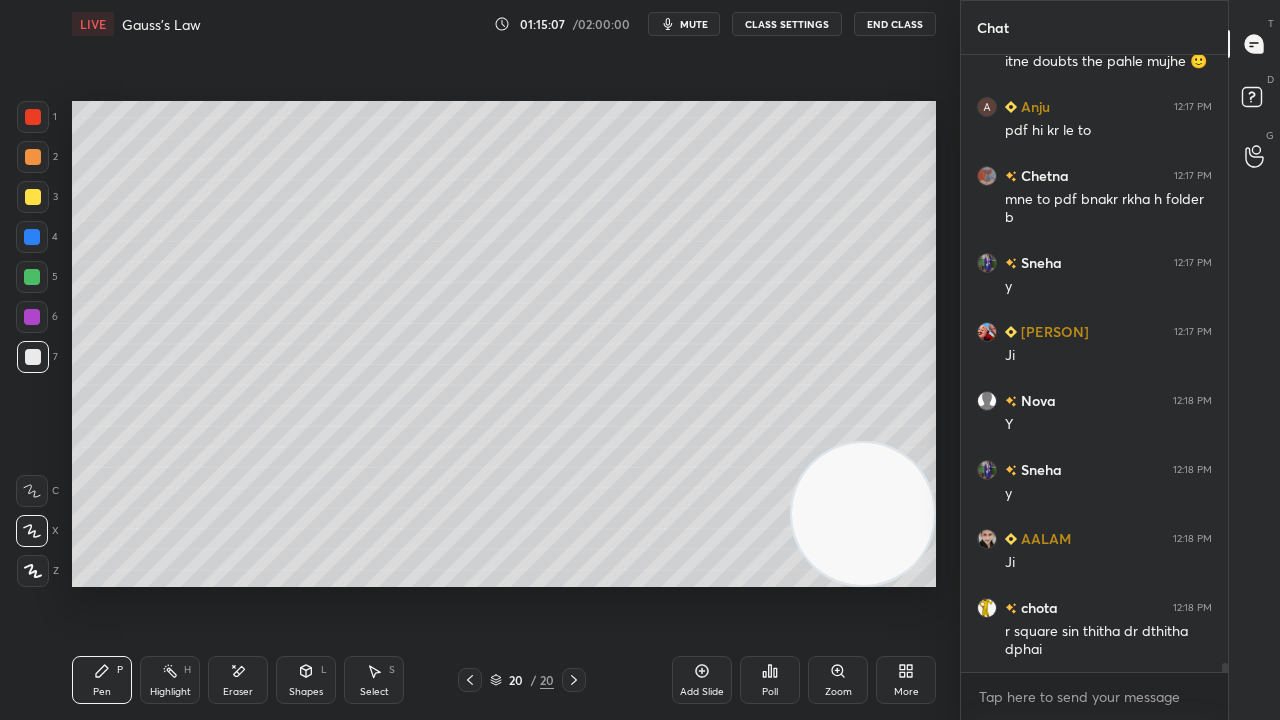 scroll, scrollTop: 42250, scrollLeft: 0, axis: vertical 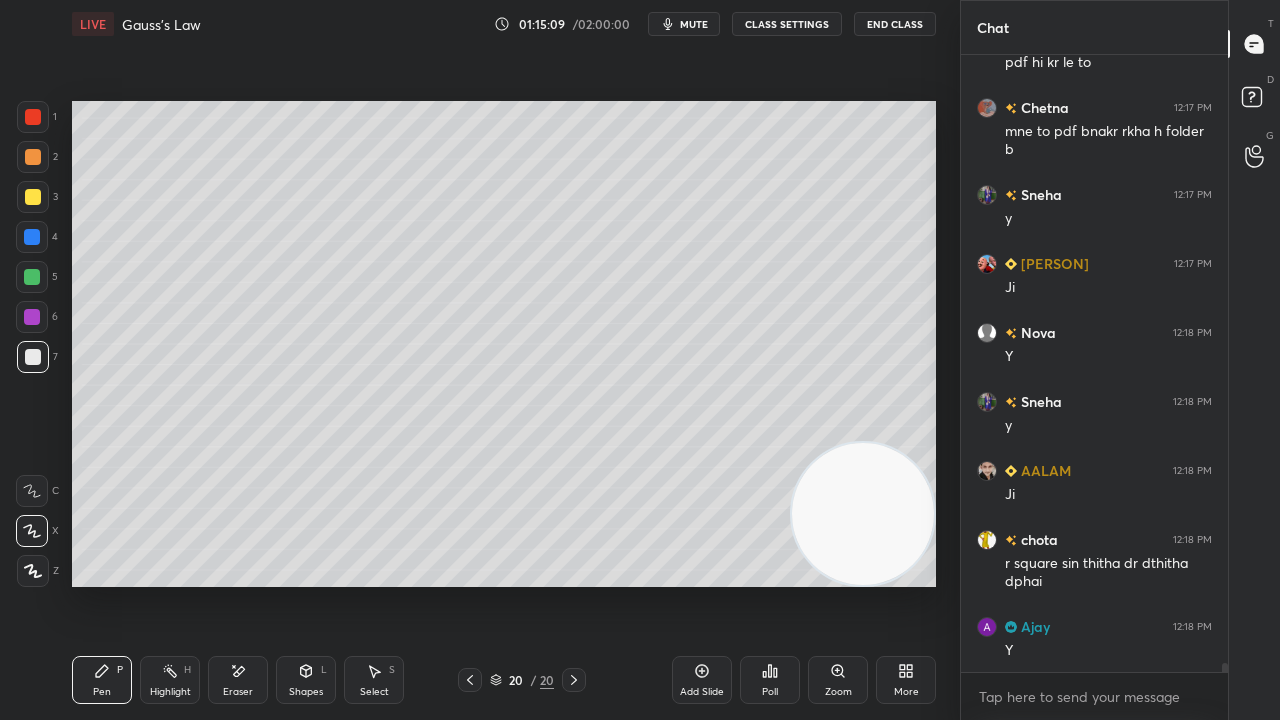 click on "mute" at bounding box center (694, 24) 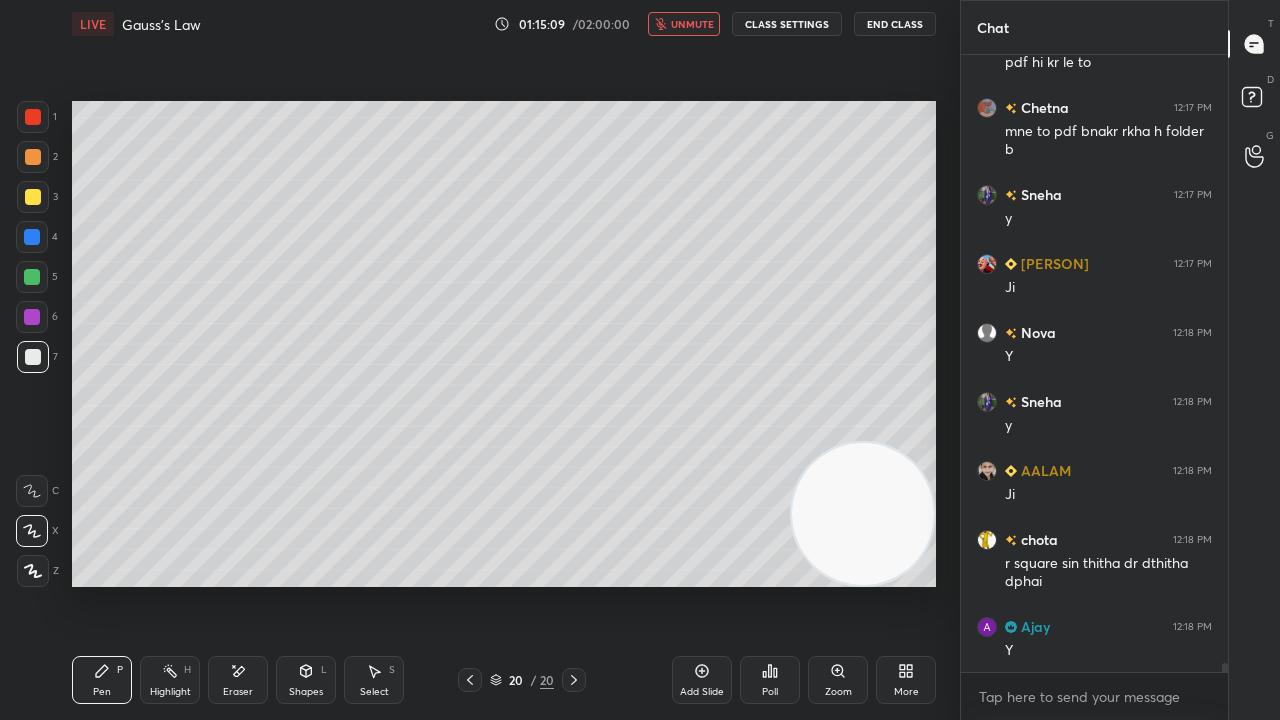 click on "unmute" at bounding box center (692, 24) 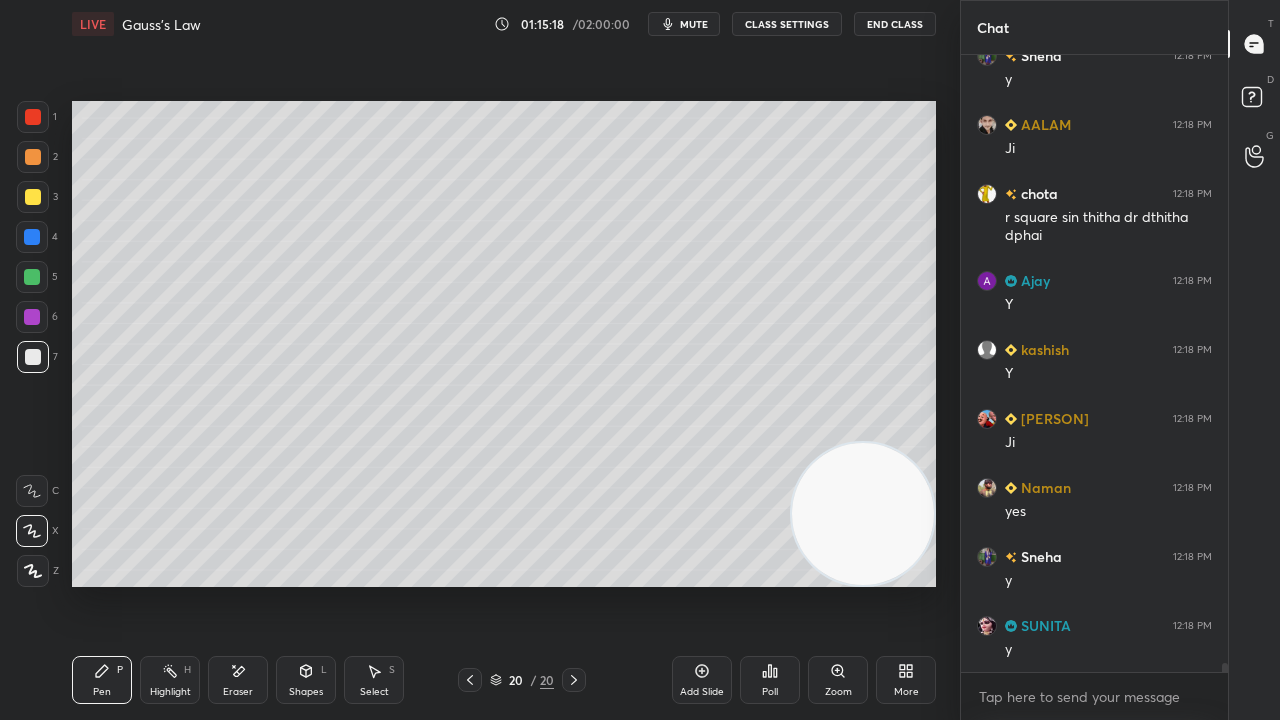 scroll, scrollTop: 42664, scrollLeft: 0, axis: vertical 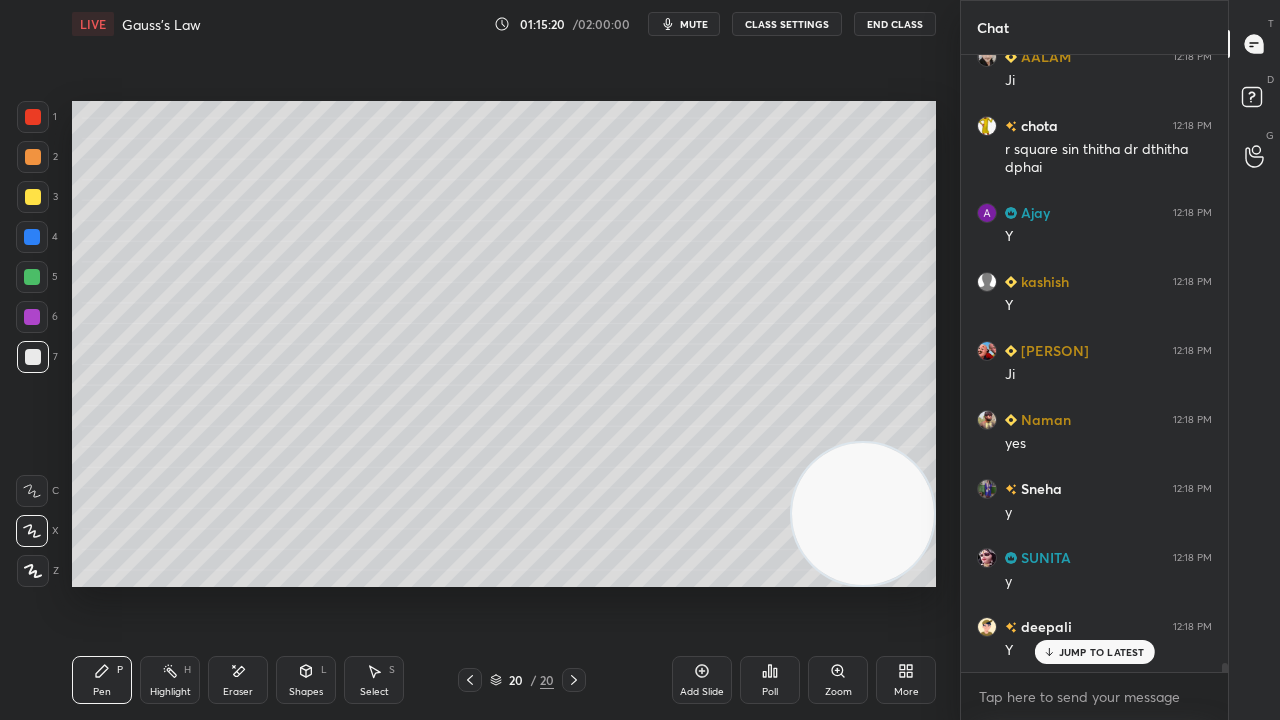click on "mute" at bounding box center [694, 24] 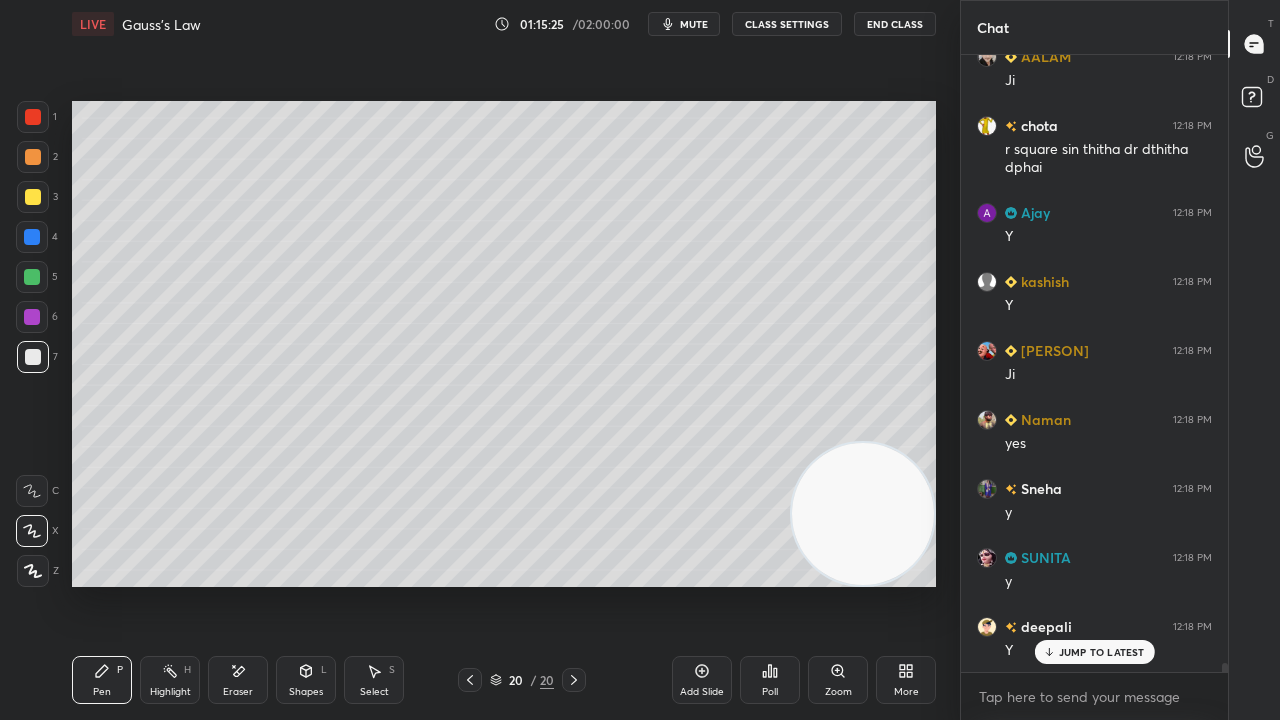 click on "mute" at bounding box center (684, 24) 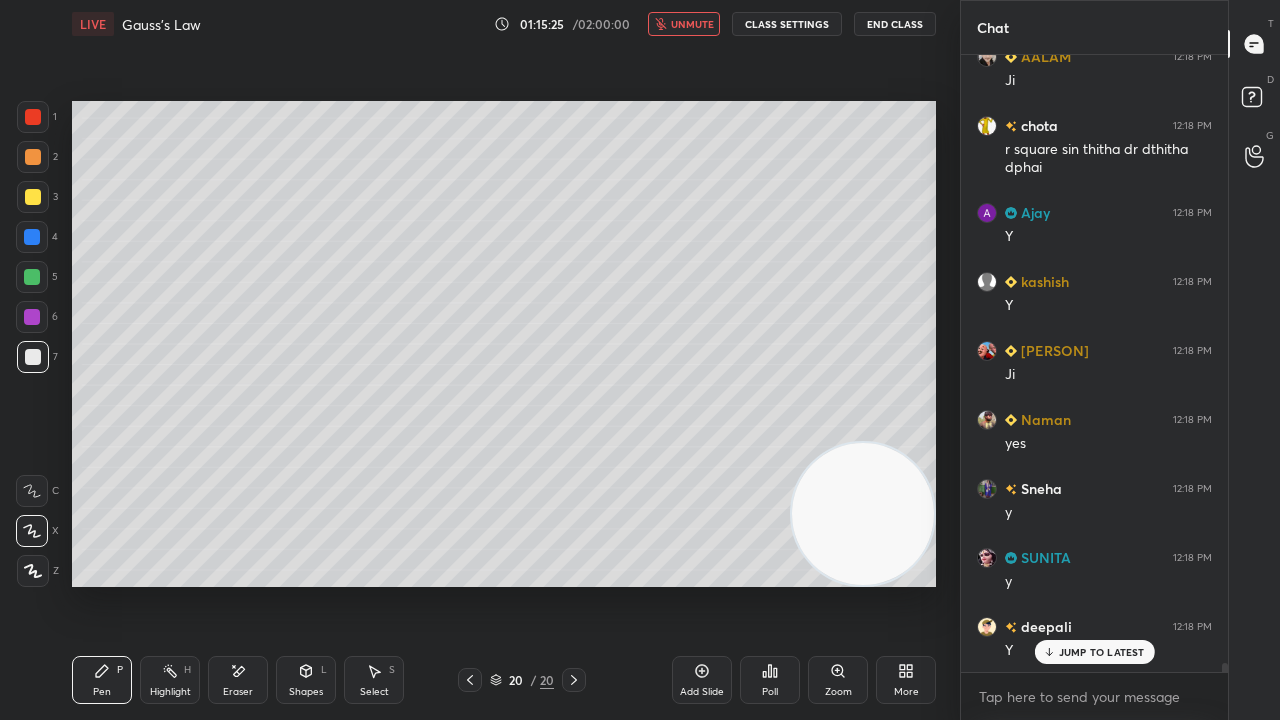 click on "unmute" at bounding box center (692, 24) 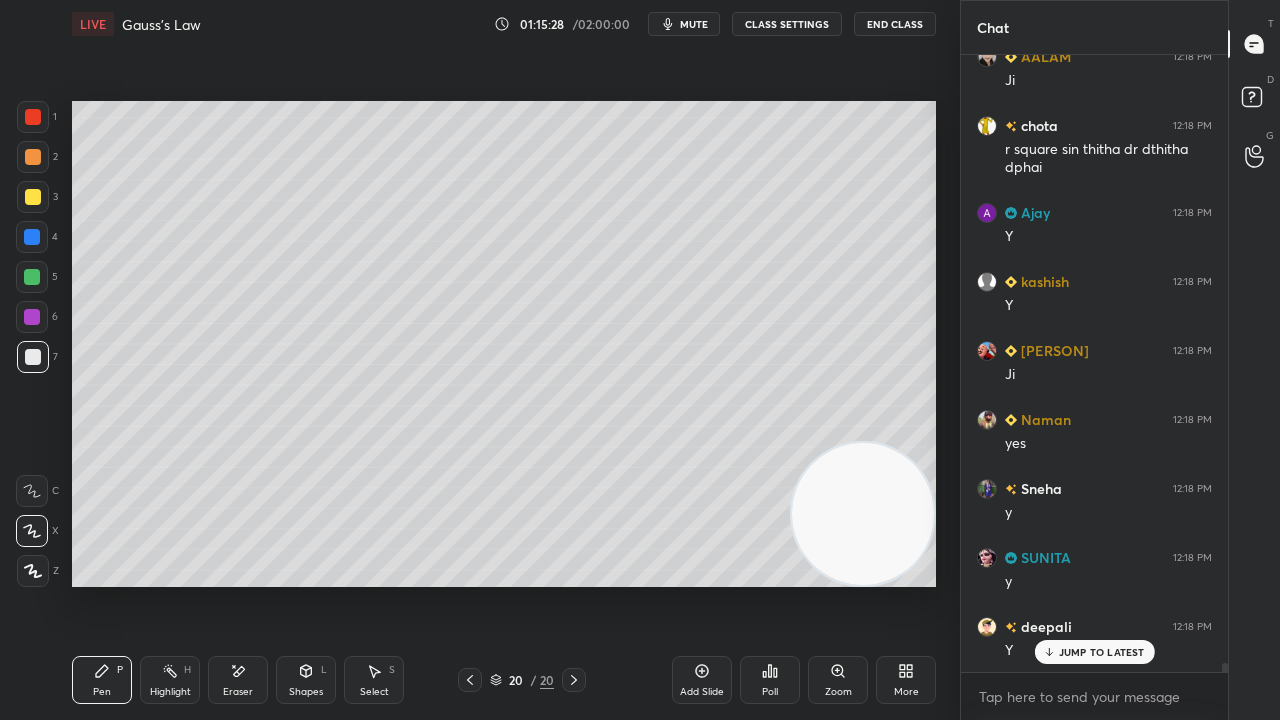 scroll, scrollTop: 42734, scrollLeft: 0, axis: vertical 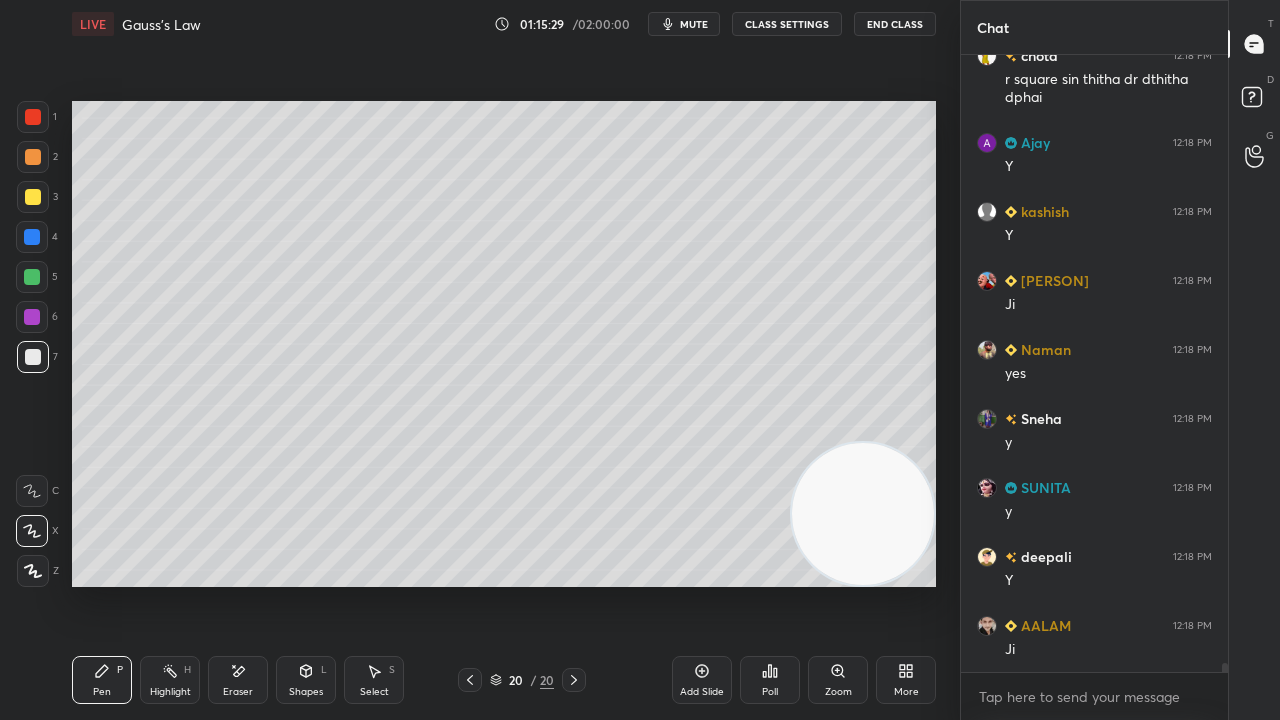 click at bounding box center (33, 197) 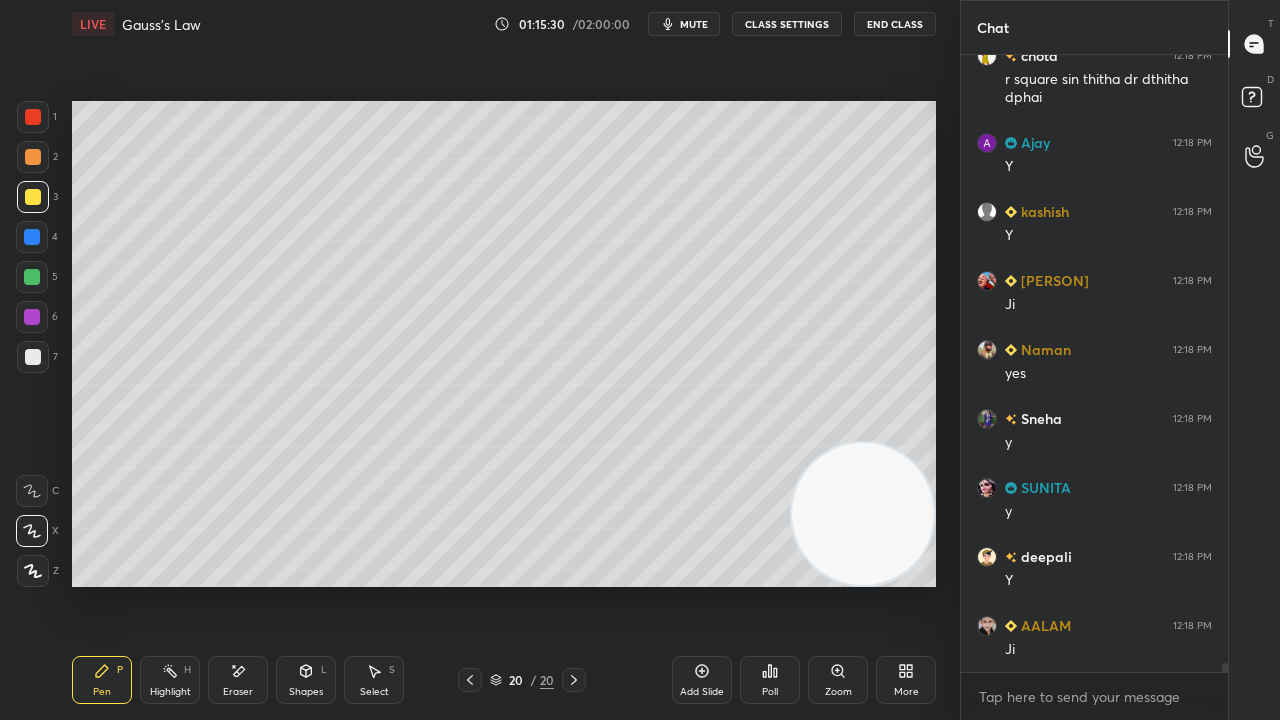 click on "mute" at bounding box center (694, 24) 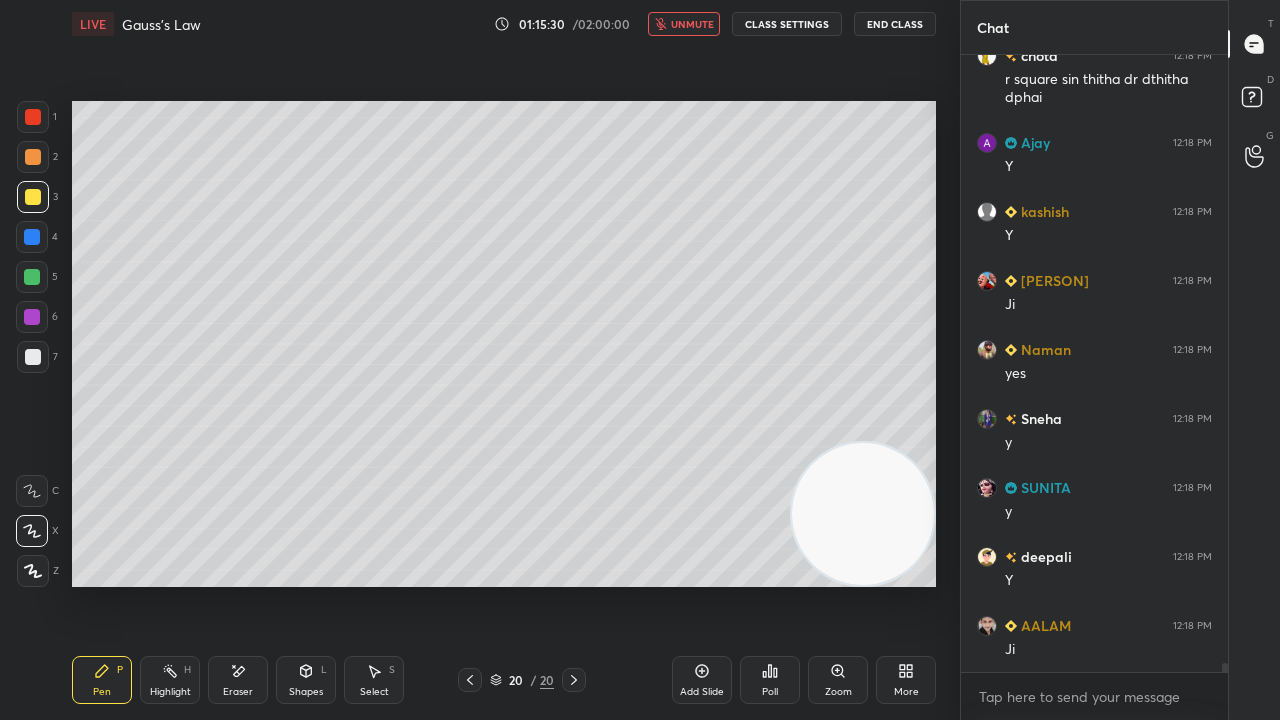 click on "unmute" at bounding box center (692, 24) 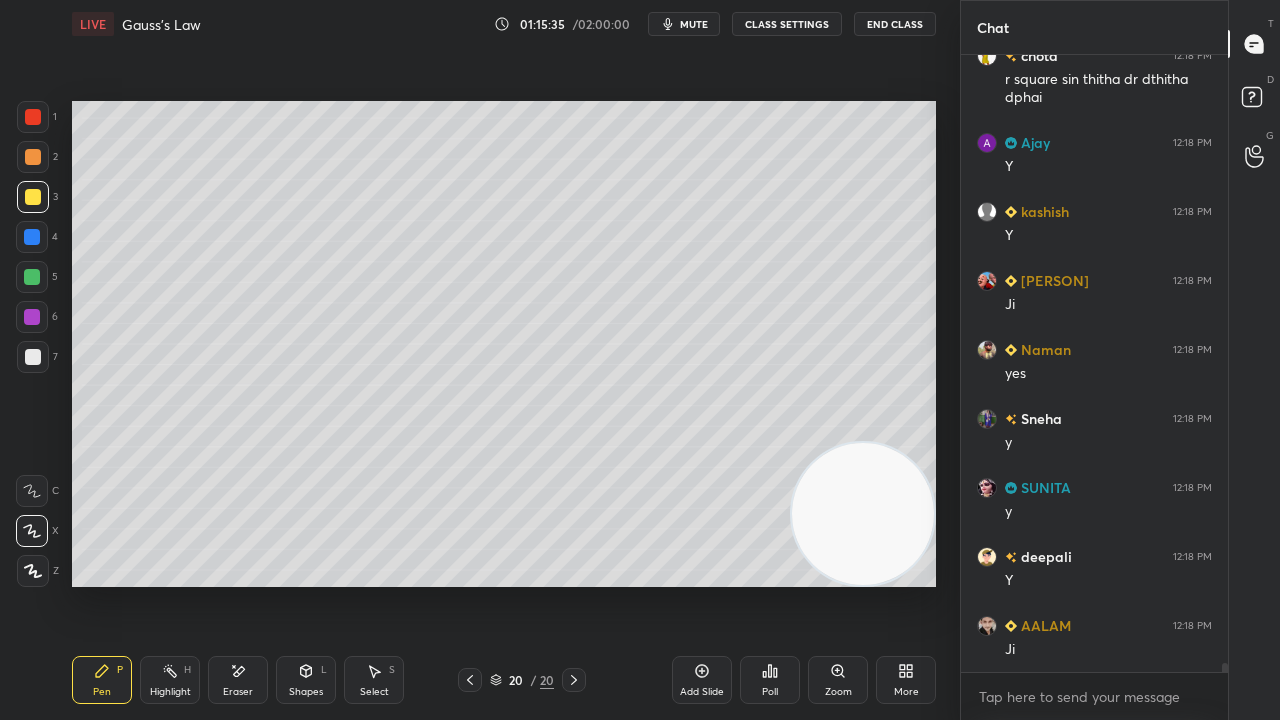 click on "mute" at bounding box center (694, 24) 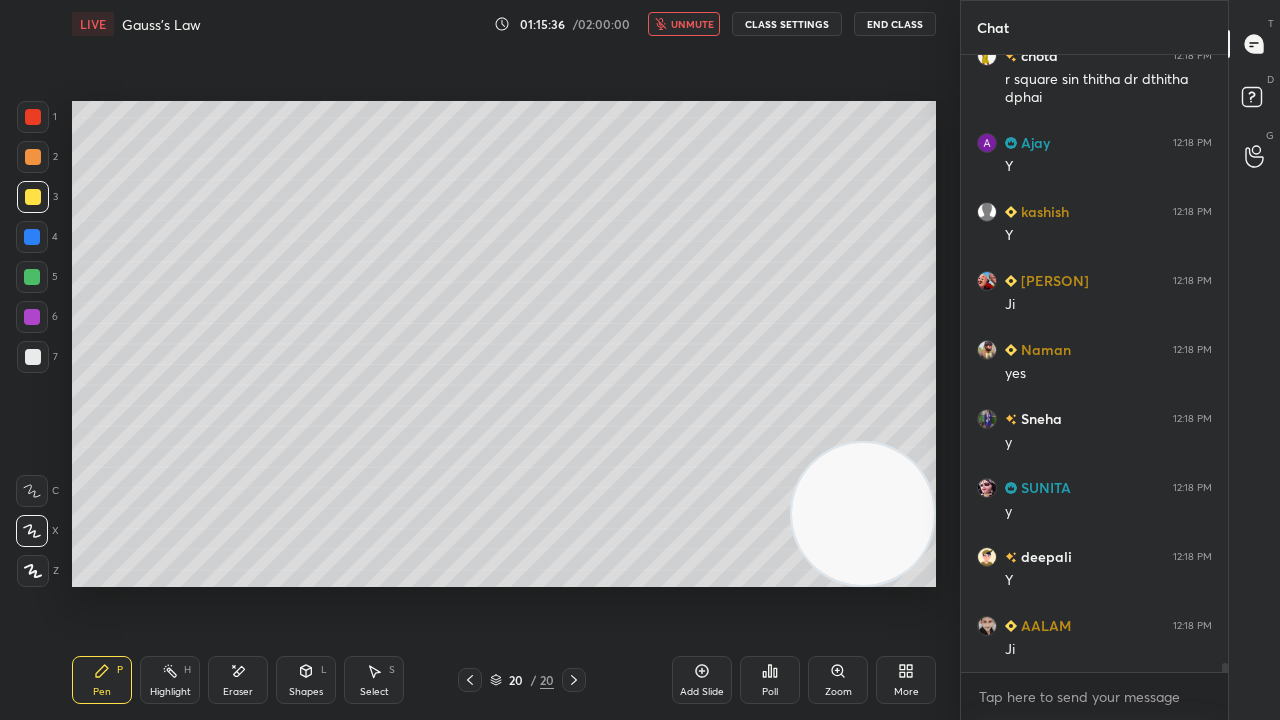 click on "unmute" at bounding box center (692, 24) 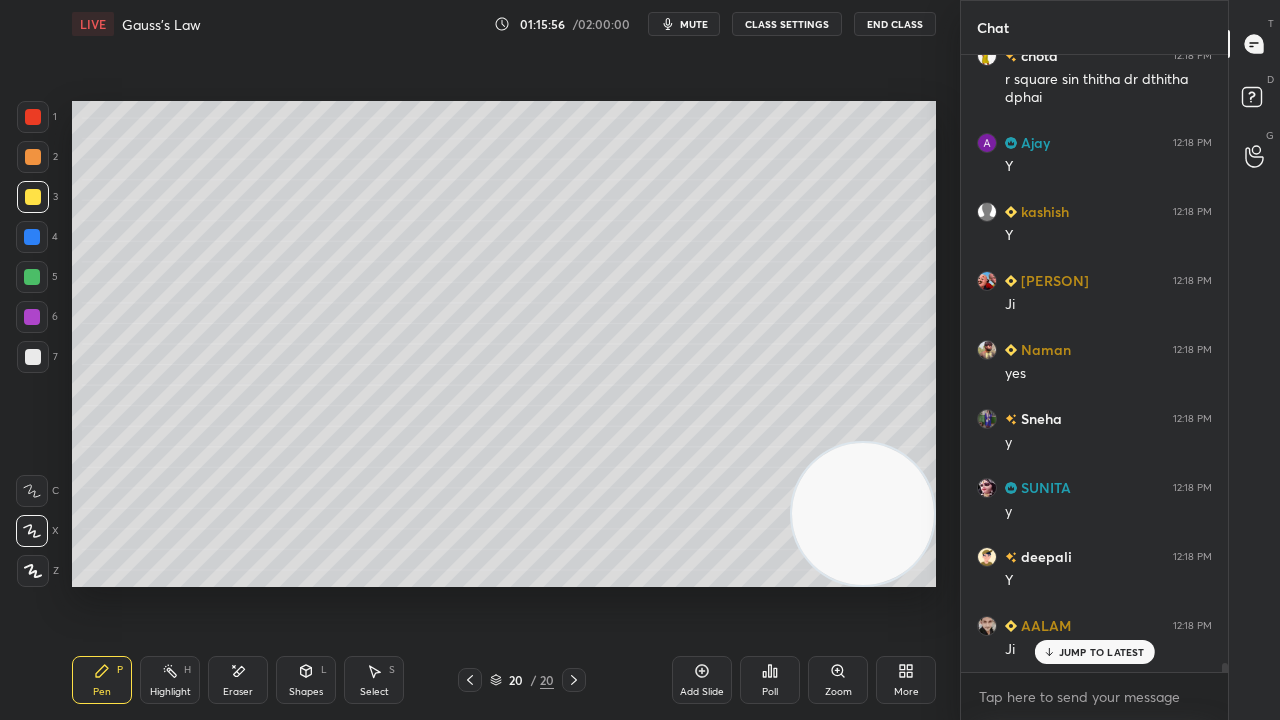 scroll, scrollTop: 42820, scrollLeft: 0, axis: vertical 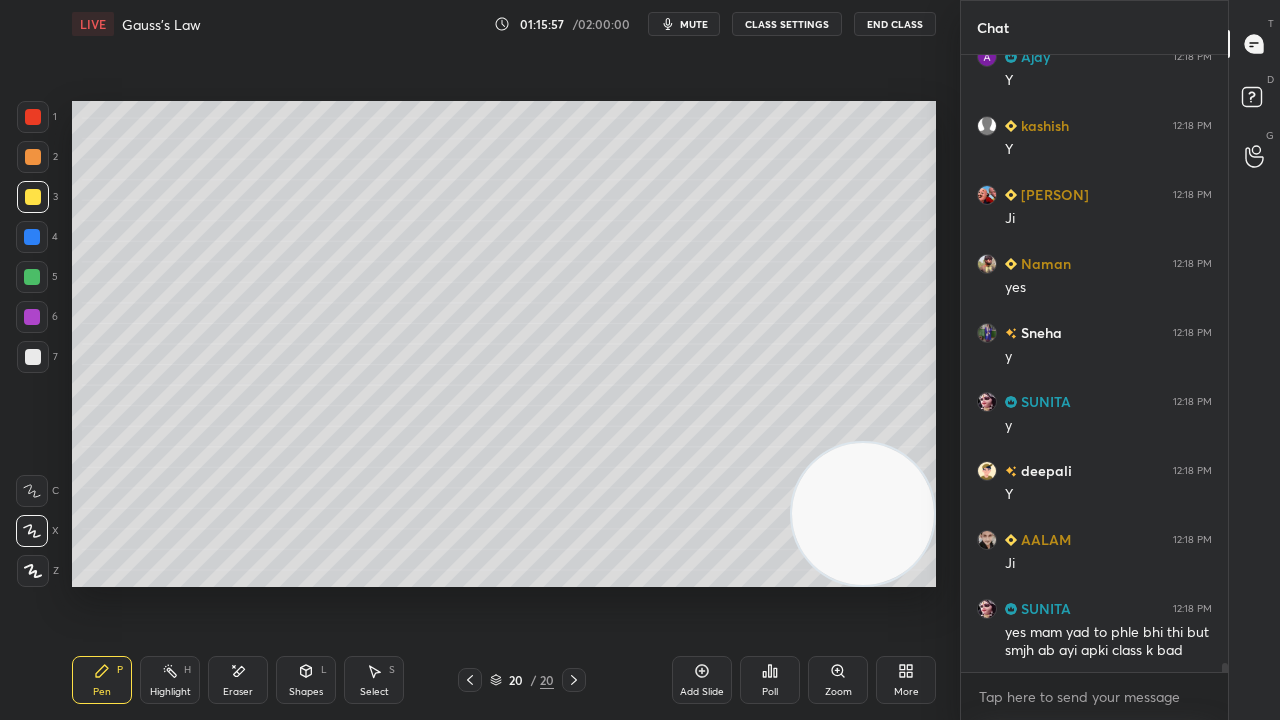 click on "mute" at bounding box center [694, 24] 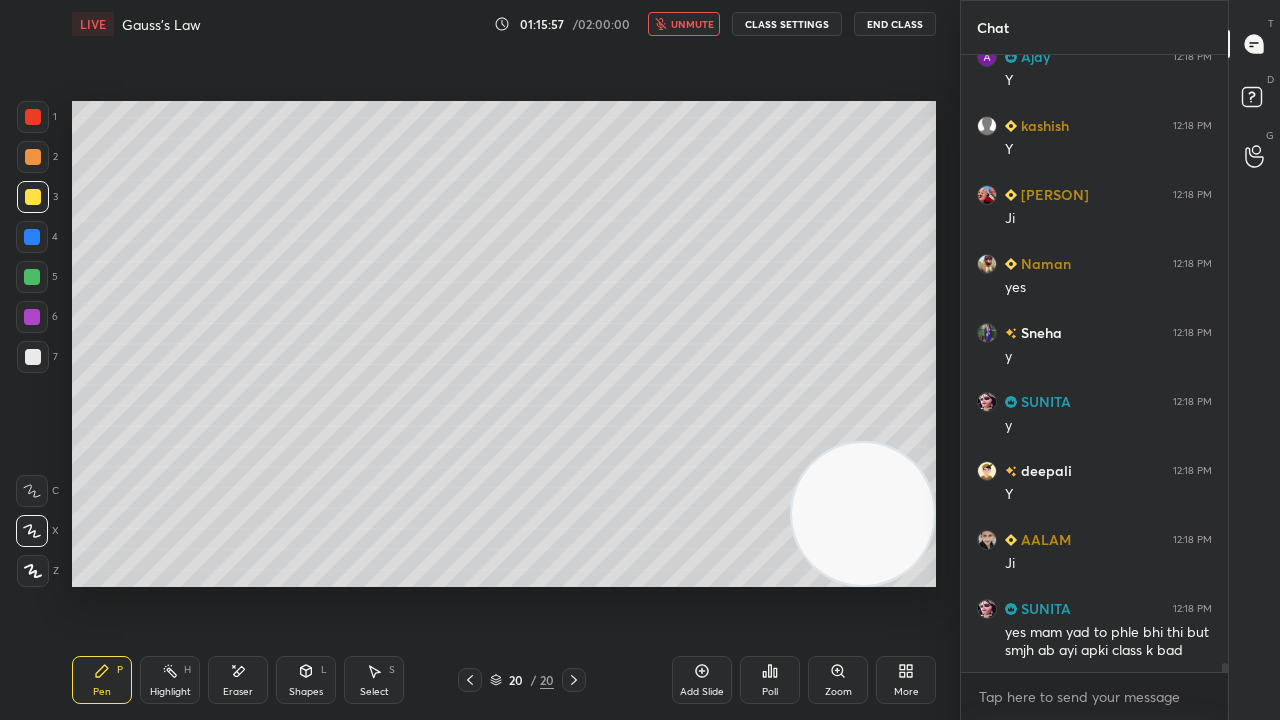 click on "unmute" at bounding box center (692, 24) 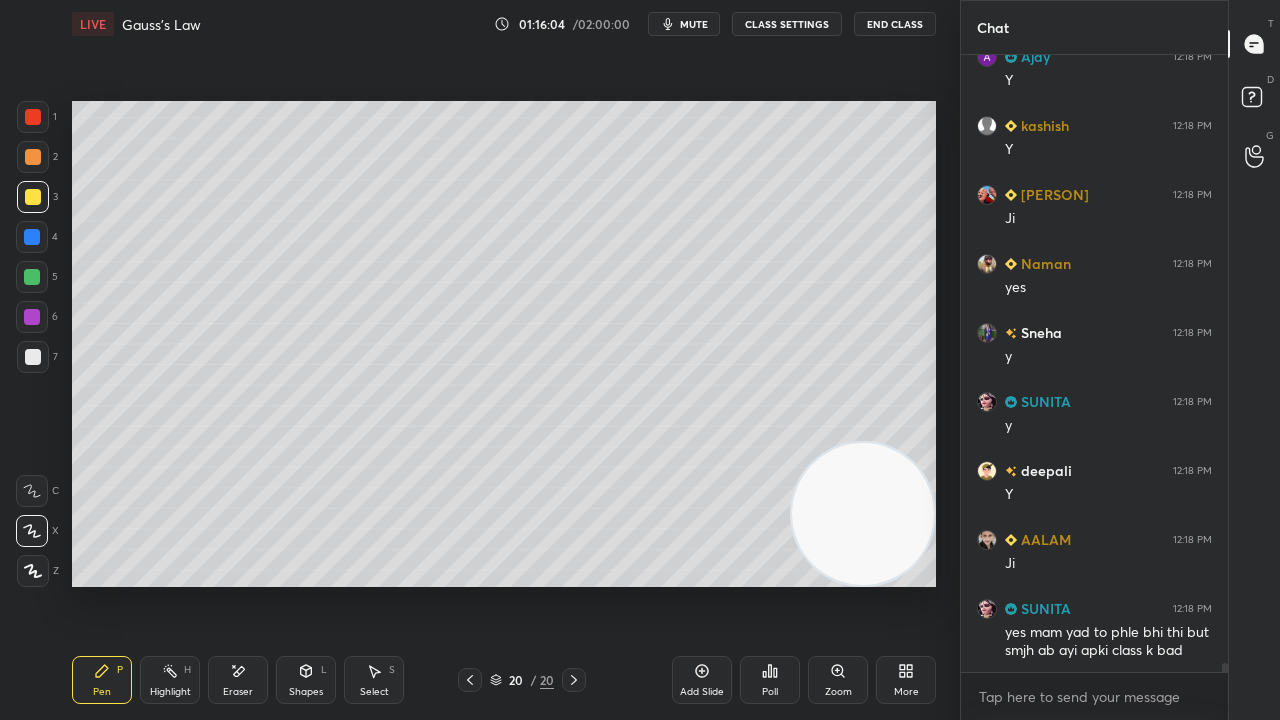 scroll, scrollTop: 42890, scrollLeft: 0, axis: vertical 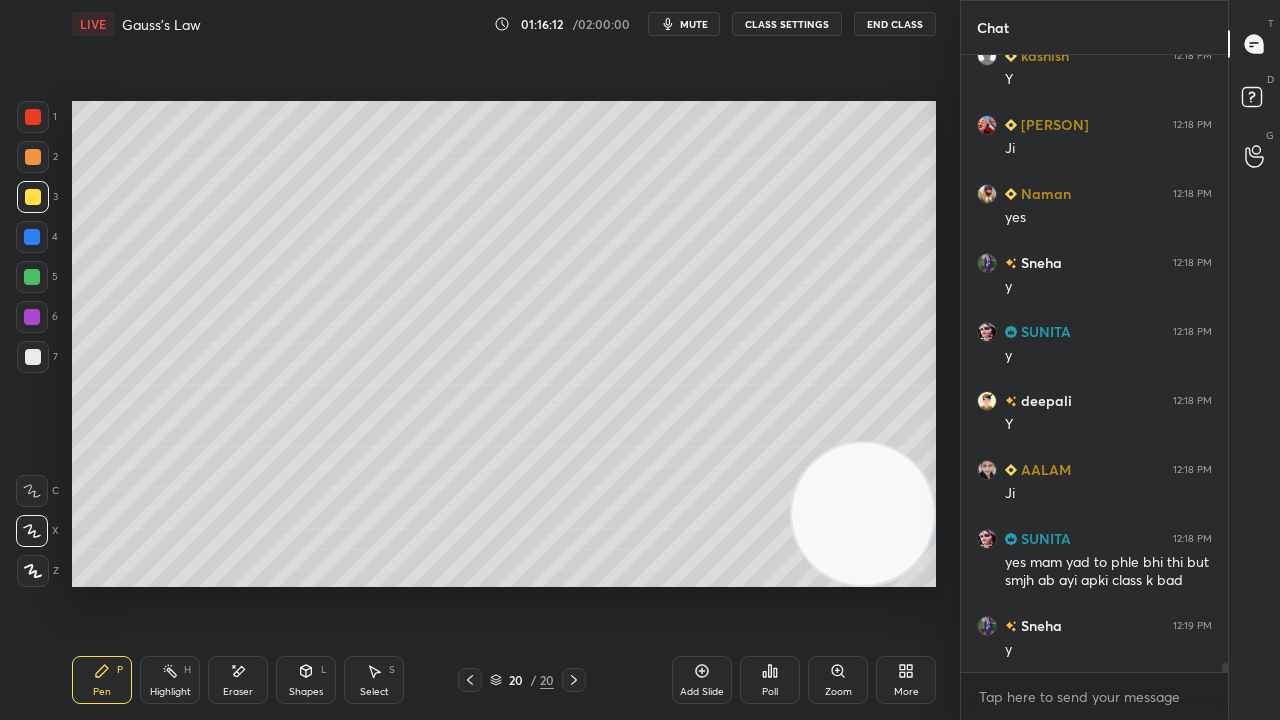 click on "LIVE Gauss's Law 01:16:12 /  02:00:00 mute CLASS SETTINGS End Class" at bounding box center (504, 24) 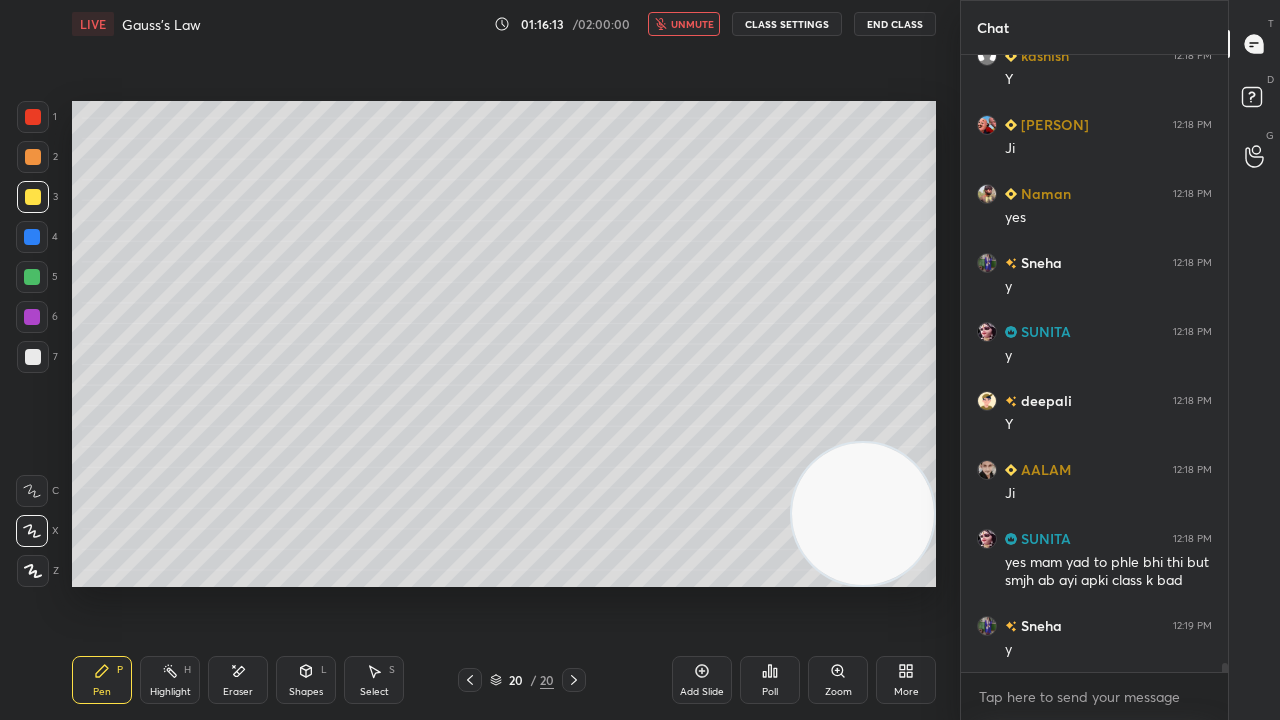 click on "unmute" at bounding box center [692, 24] 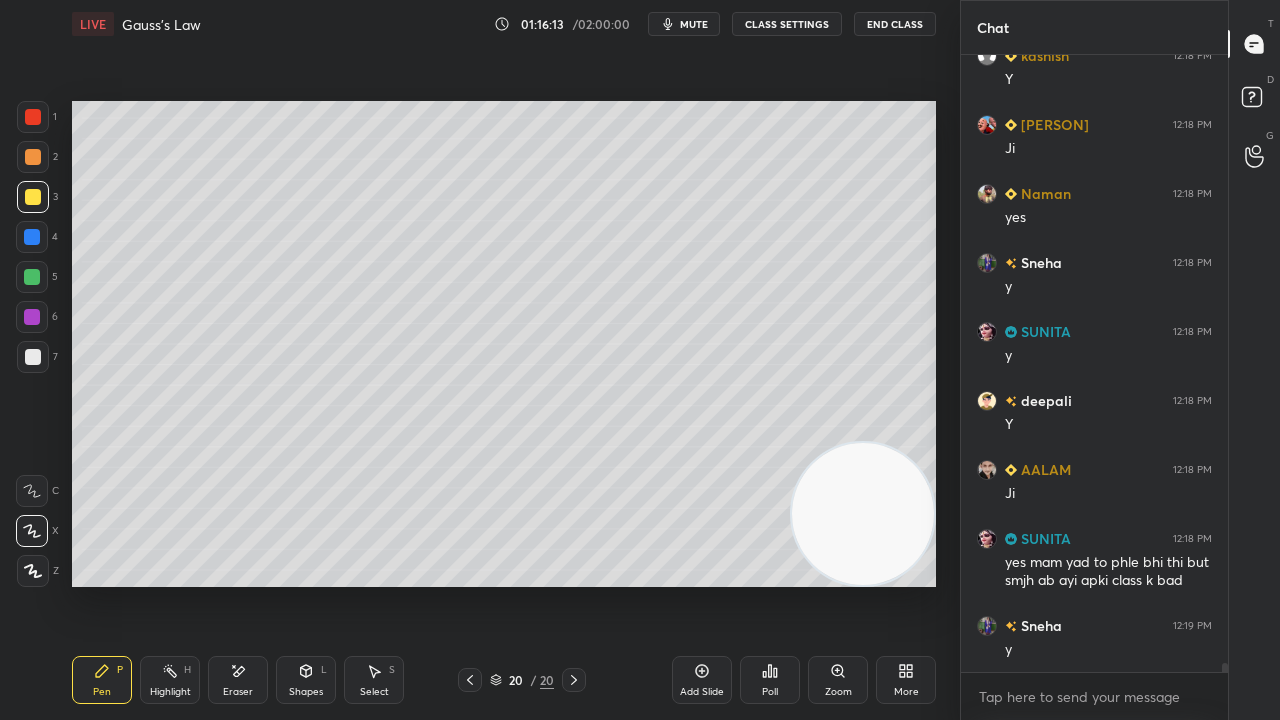 click on "7" at bounding box center (37, 361) 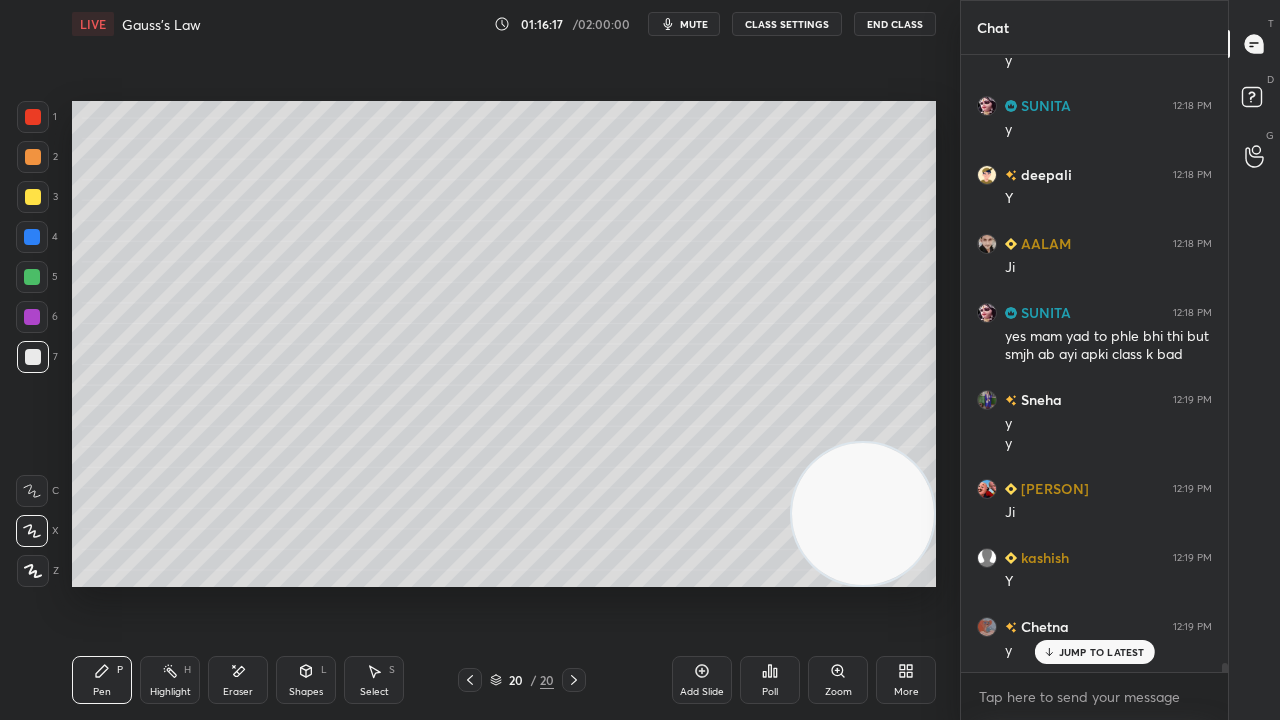 scroll, scrollTop: 43254, scrollLeft: 0, axis: vertical 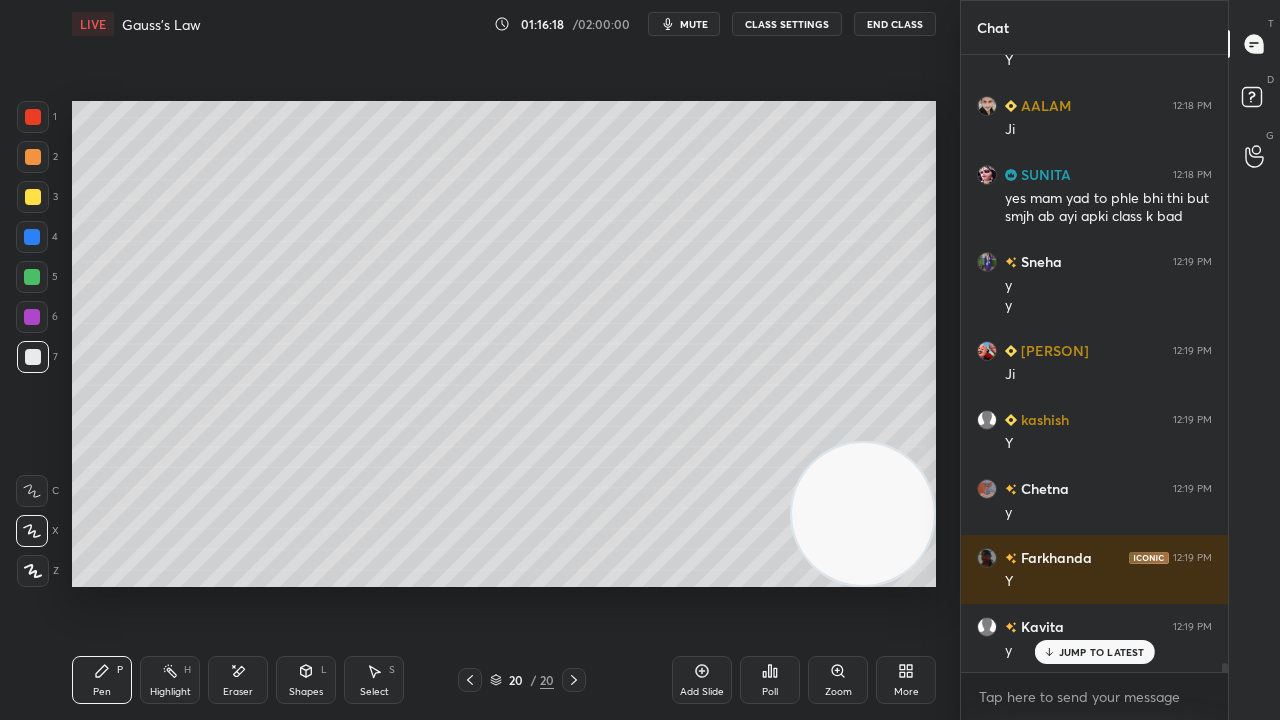 click on "mute" at bounding box center [684, 24] 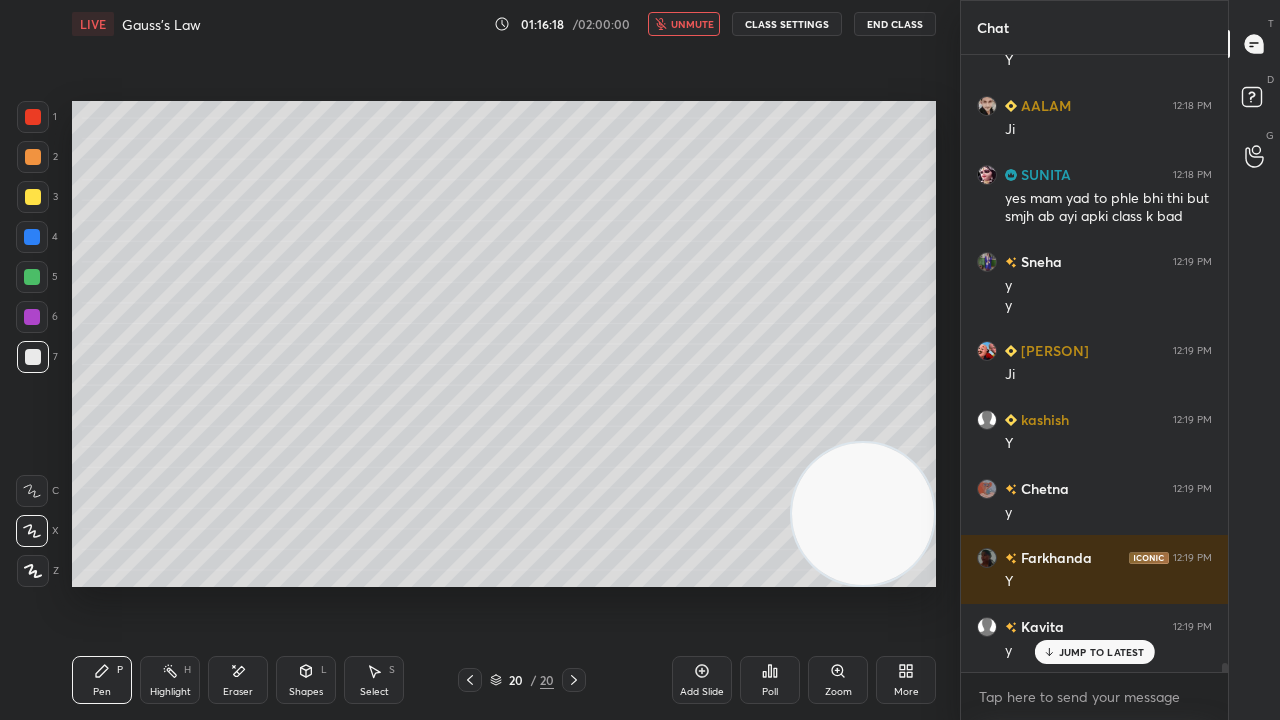 click on "unmute" at bounding box center [684, 24] 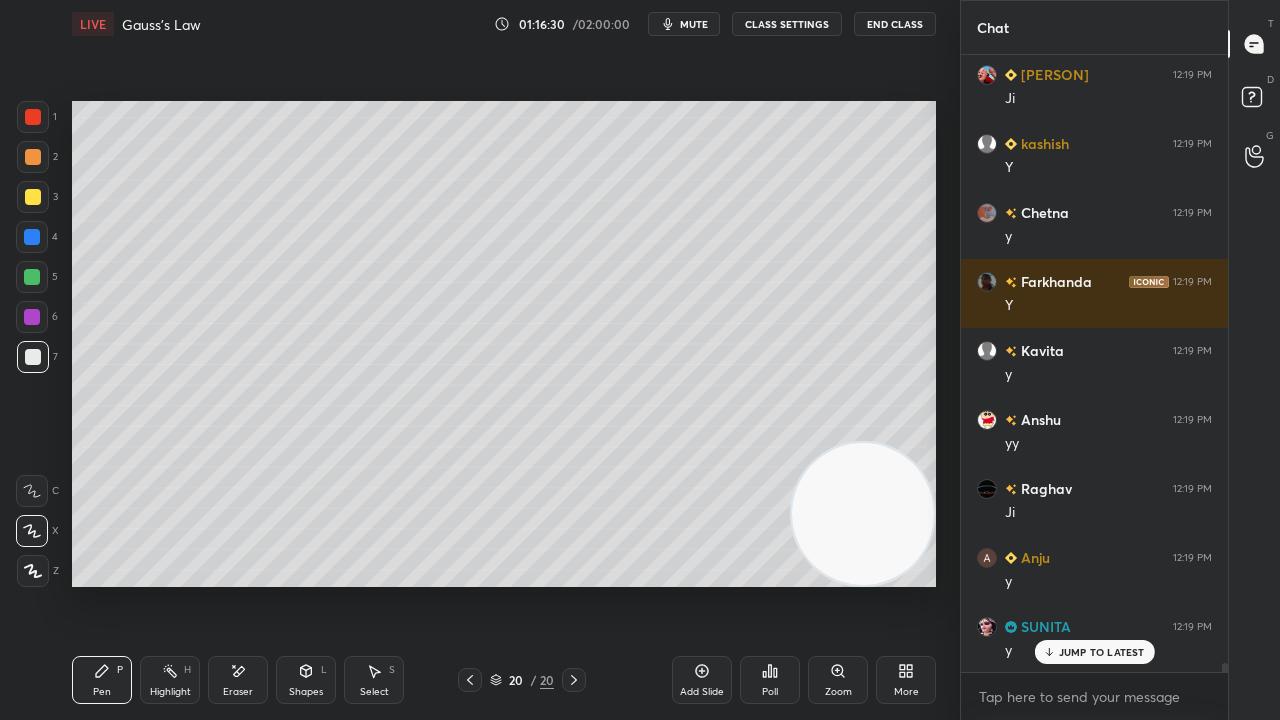 scroll, scrollTop: 43600, scrollLeft: 0, axis: vertical 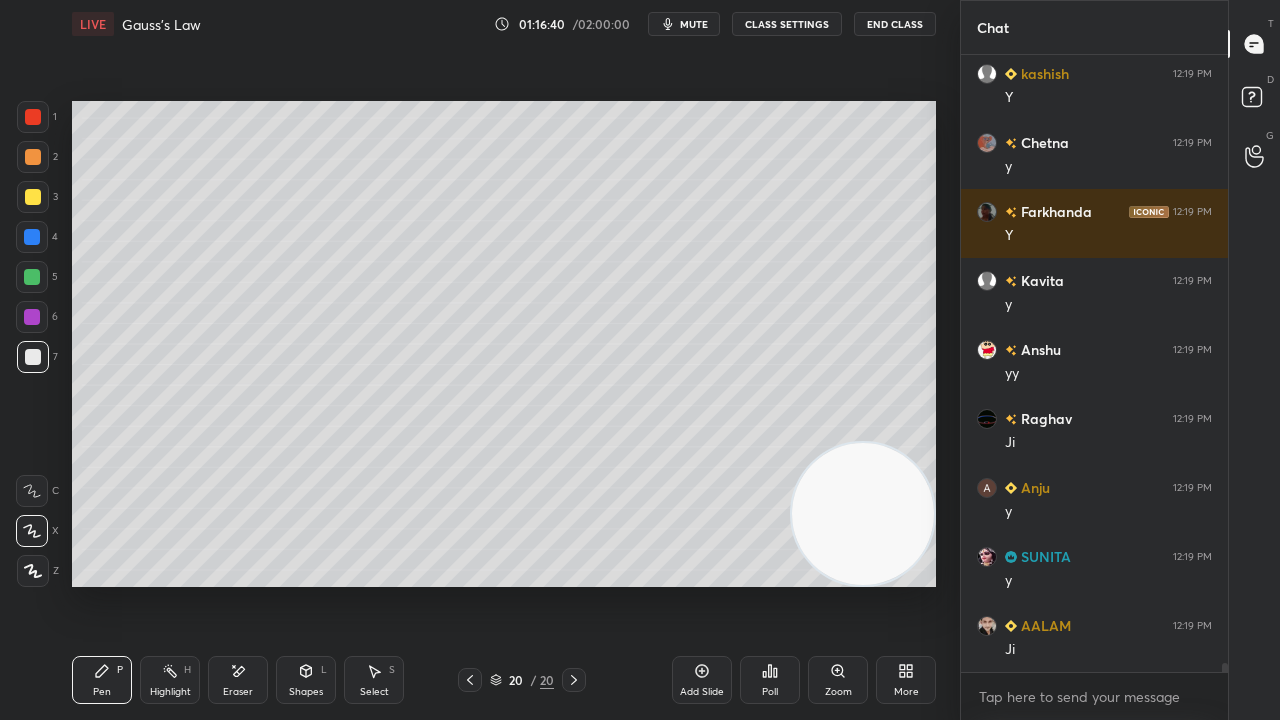 click on "Add Slide" at bounding box center (702, 692) 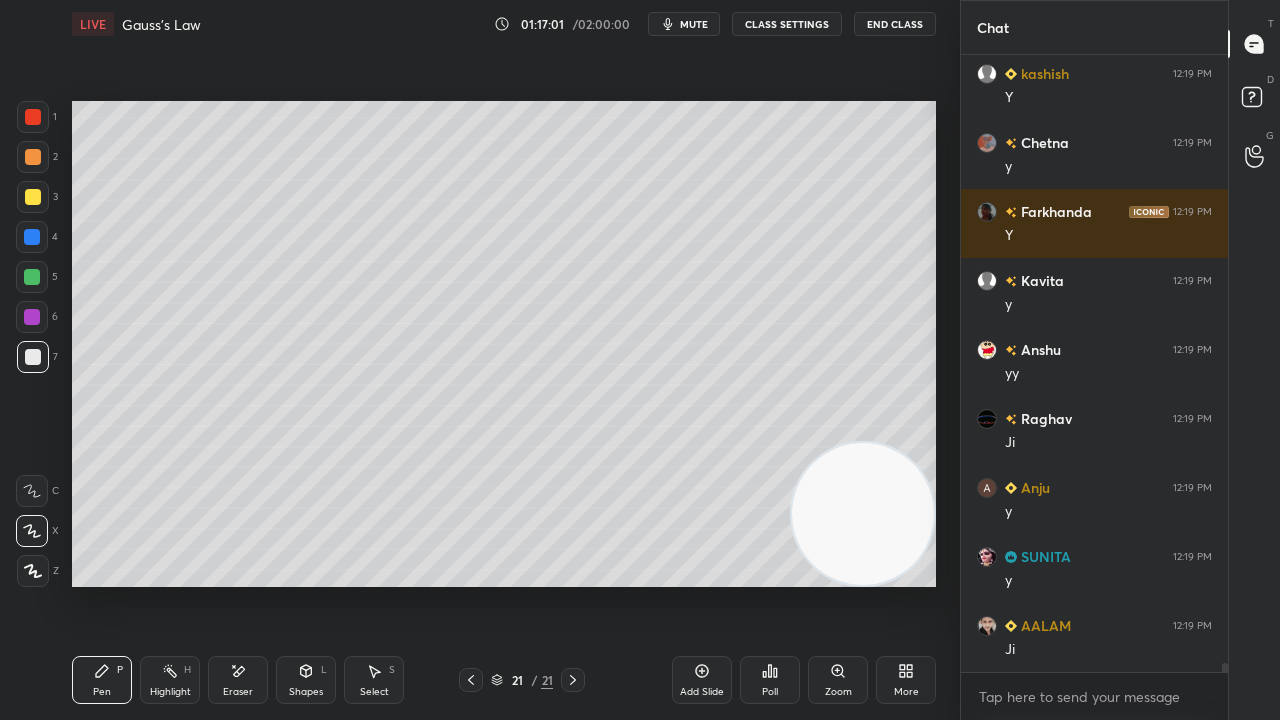 click on "Eraser" at bounding box center (238, 680) 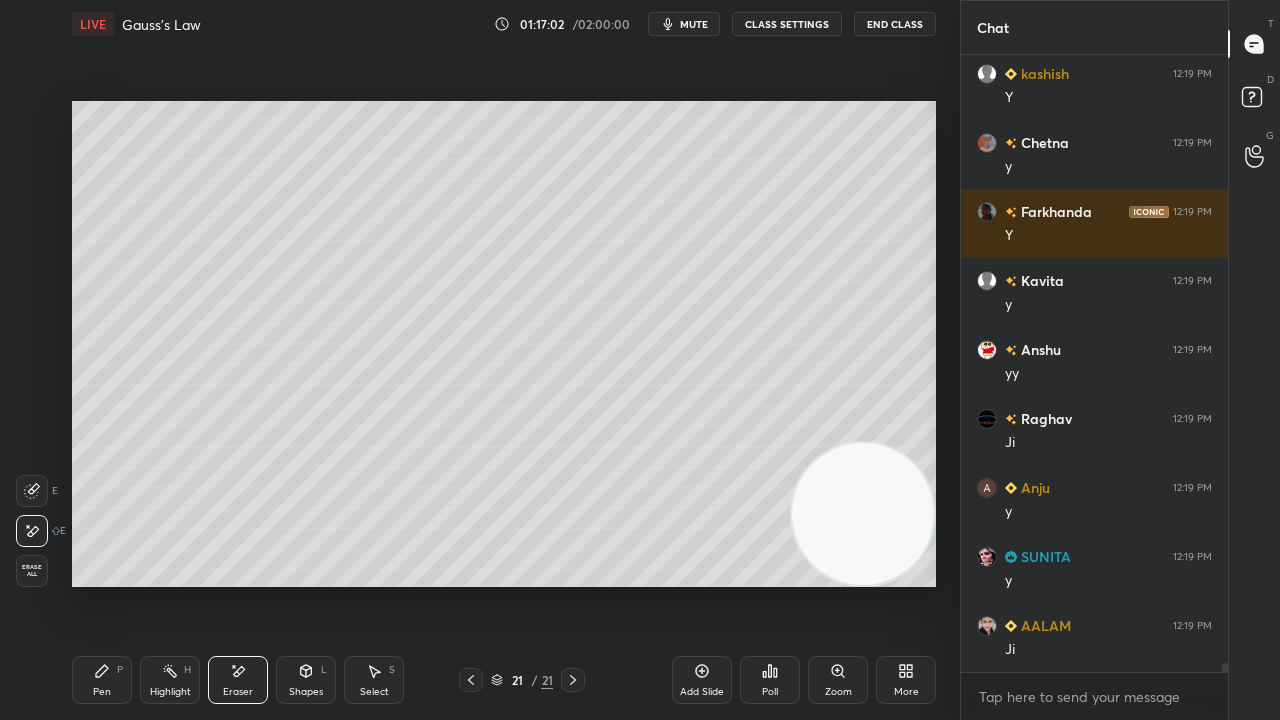 click on "Pen P" at bounding box center [102, 680] 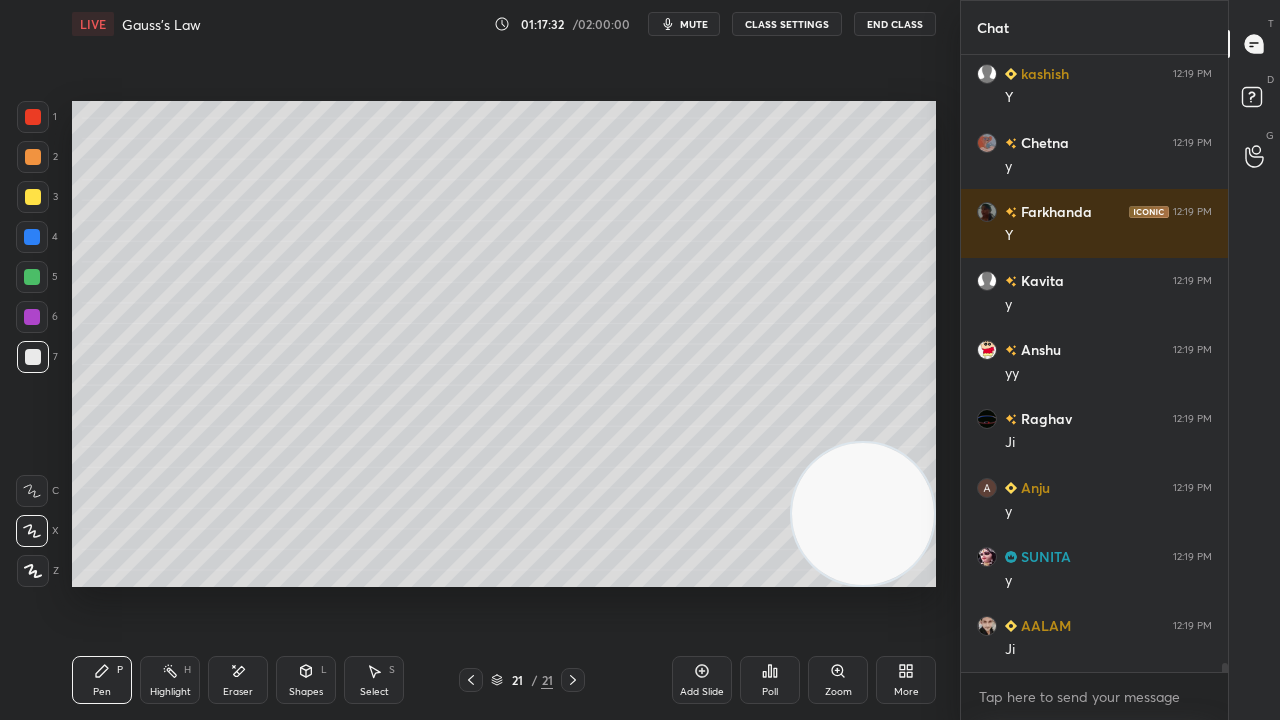 scroll, scrollTop: 43668, scrollLeft: 0, axis: vertical 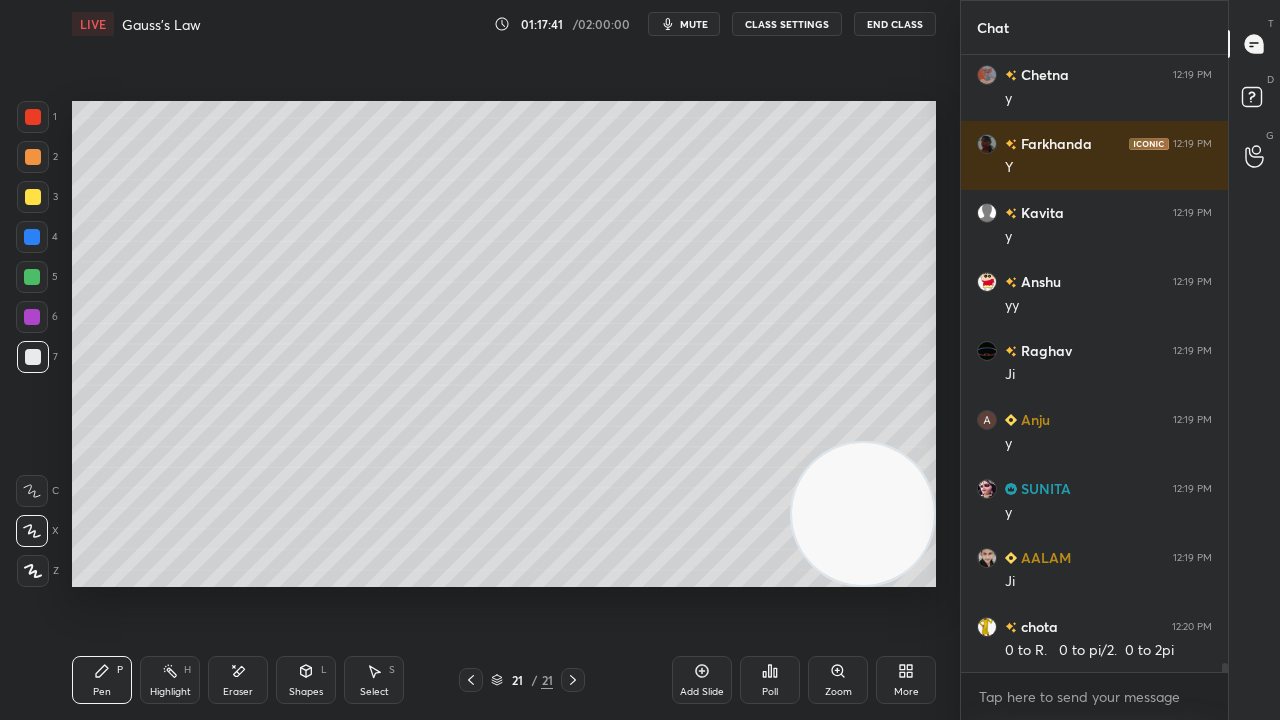 click on "mute" at bounding box center [694, 24] 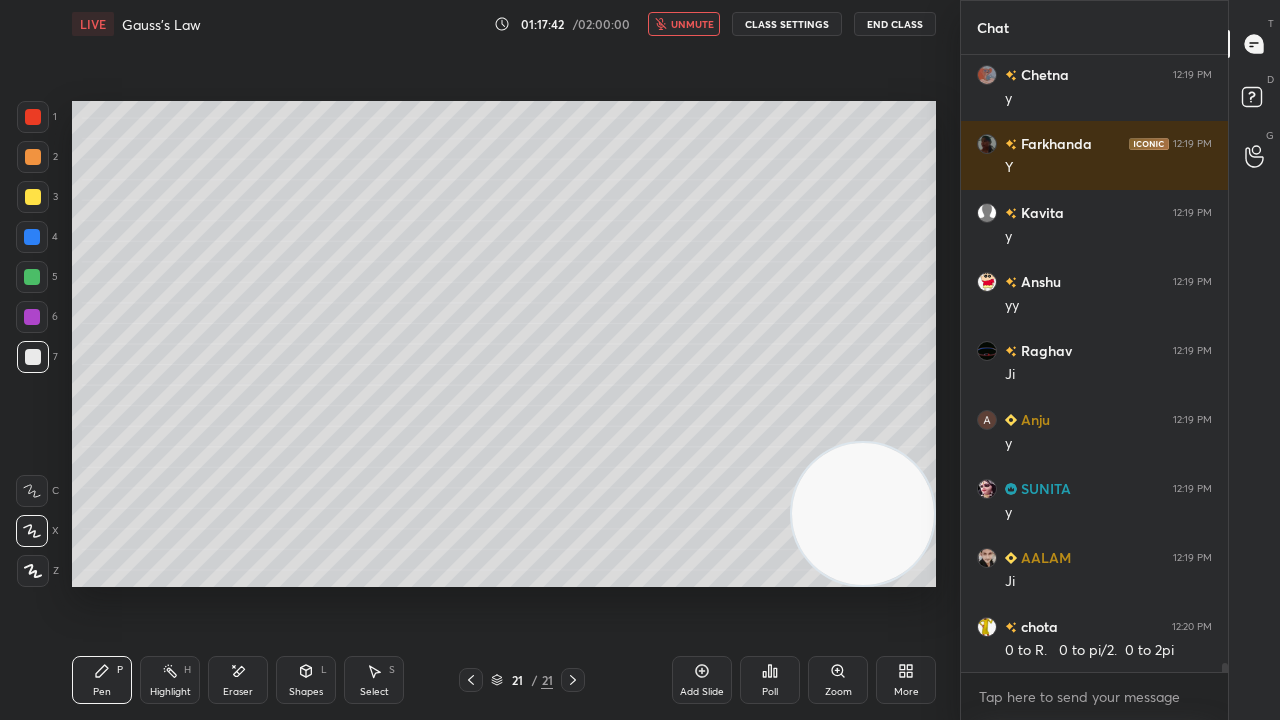 click on "unmute" at bounding box center (692, 24) 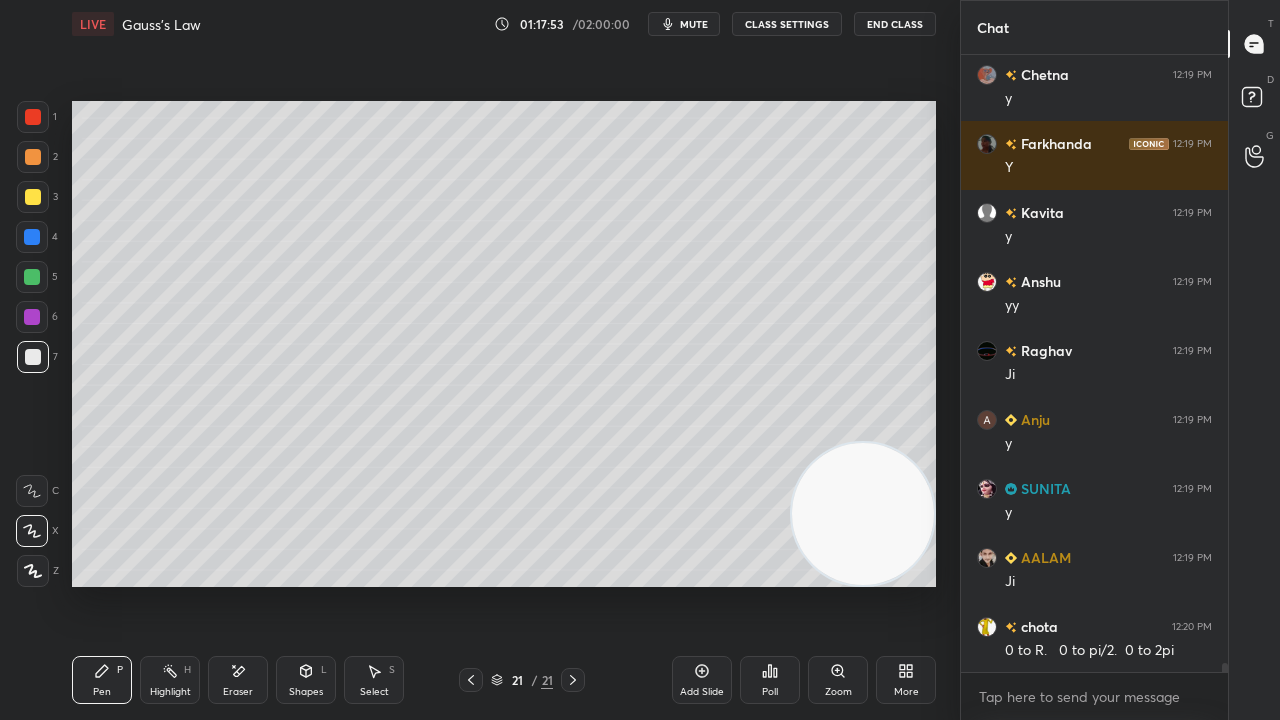 click on "mute" at bounding box center [694, 24] 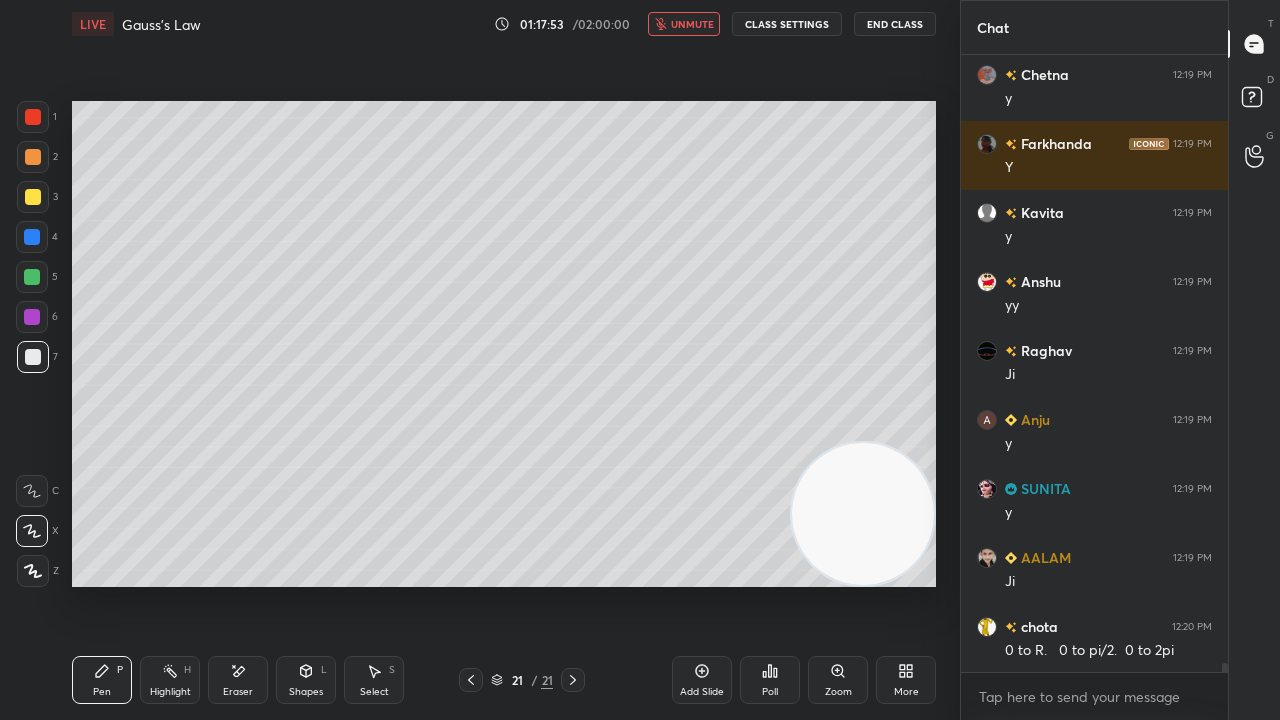 click on "unmute" at bounding box center (692, 24) 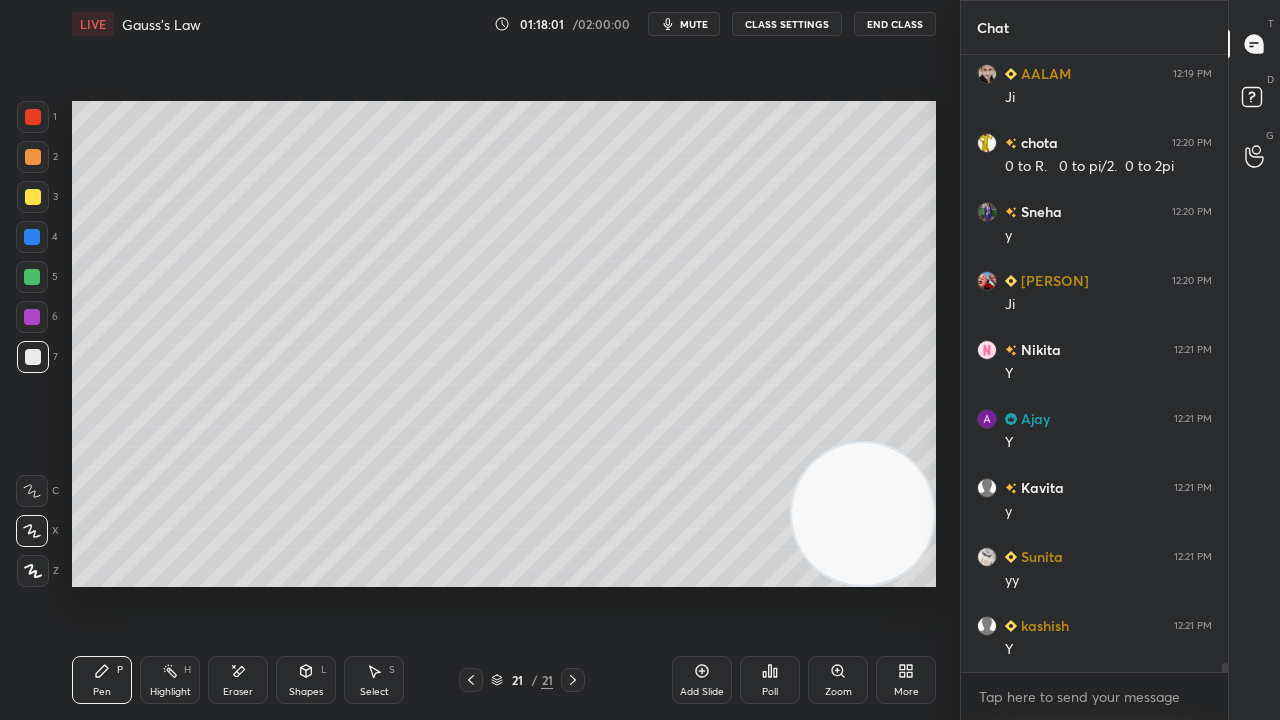 scroll, scrollTop: 44220, scrollLeft: 0, axis: vertical 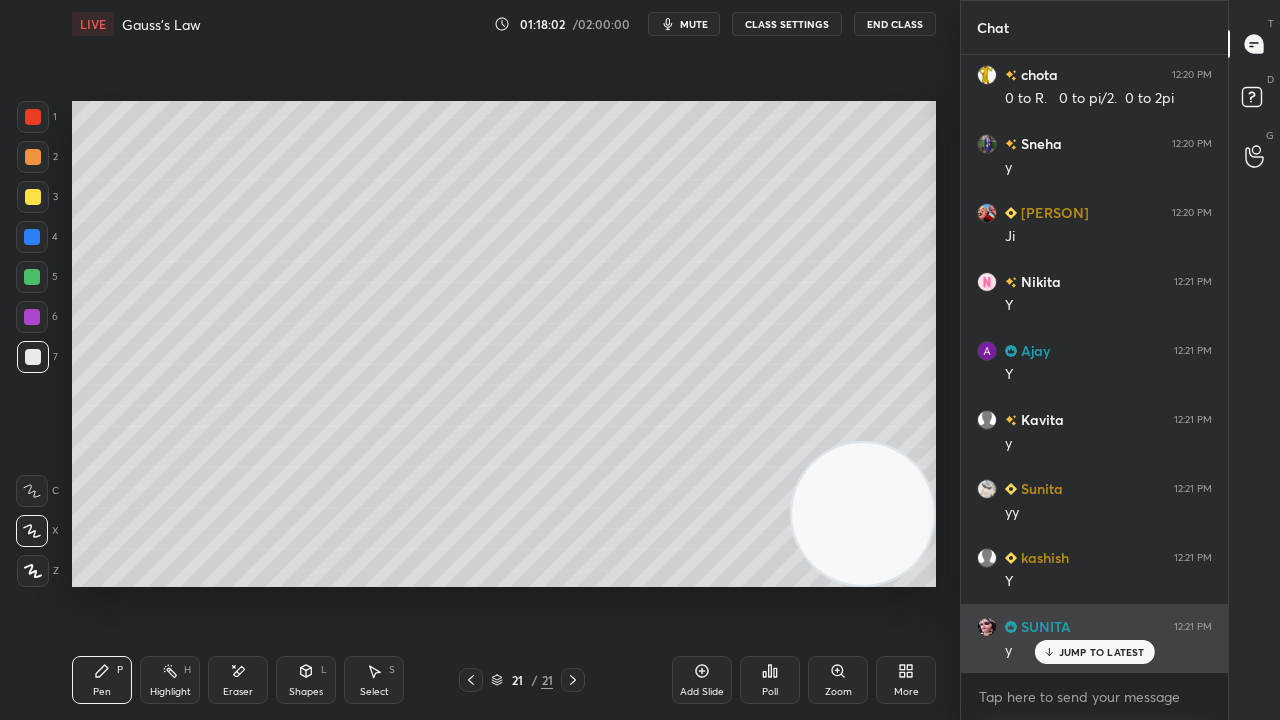 click on "JUMP TO LATEST" at bounding box center [1102, 652] 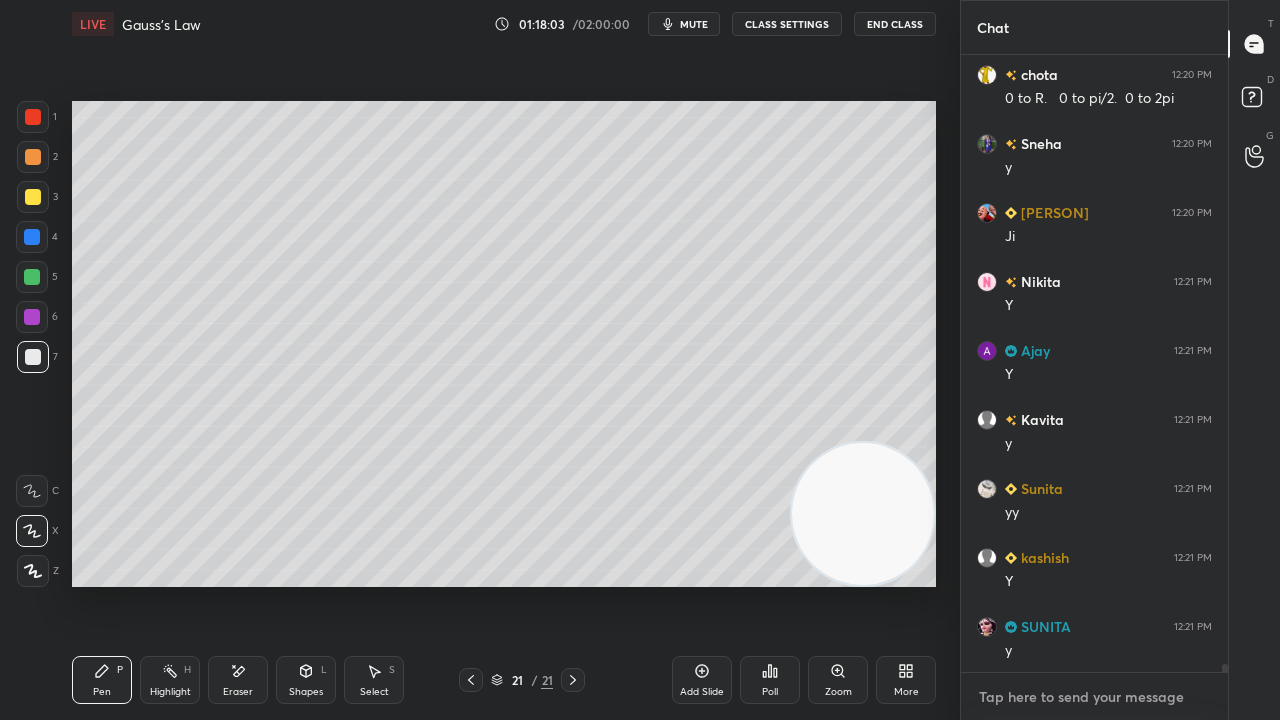 drag, startPoint x: 1073, startPoint y: 698, endPoint x: 1064, endPoint y: 688, distance: 13.453624 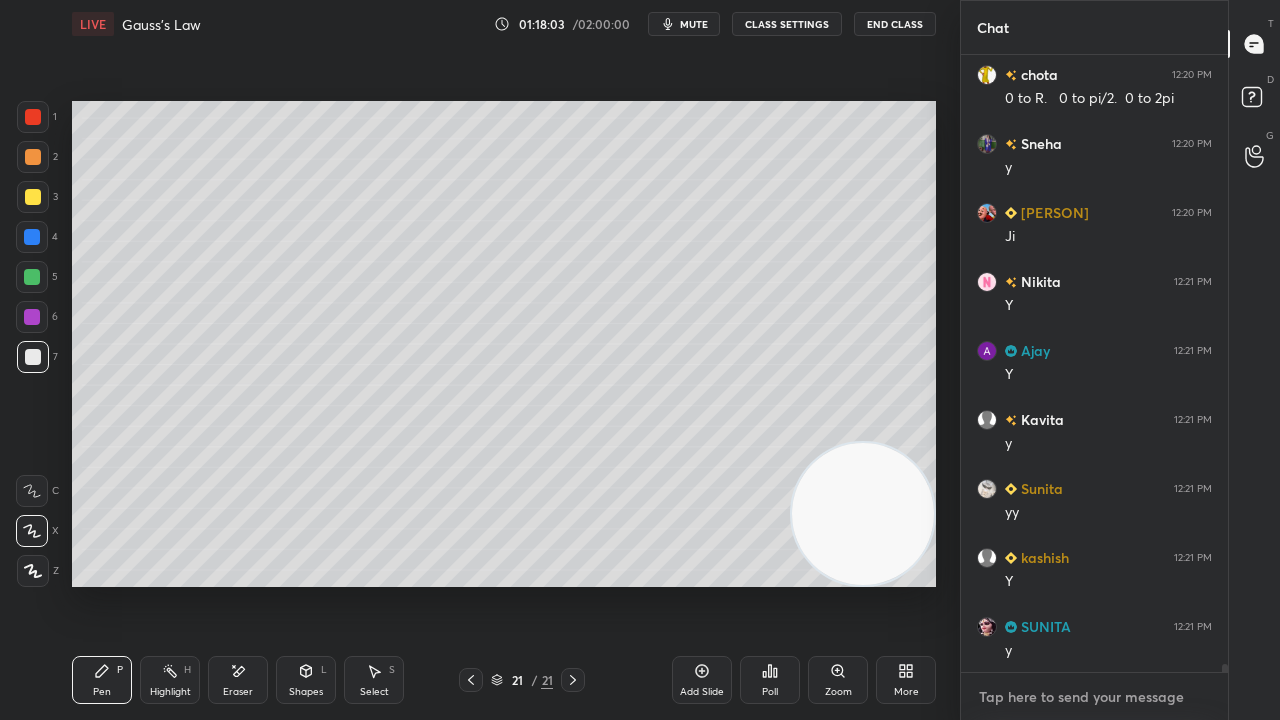 click at bounding box center [1094, 697] 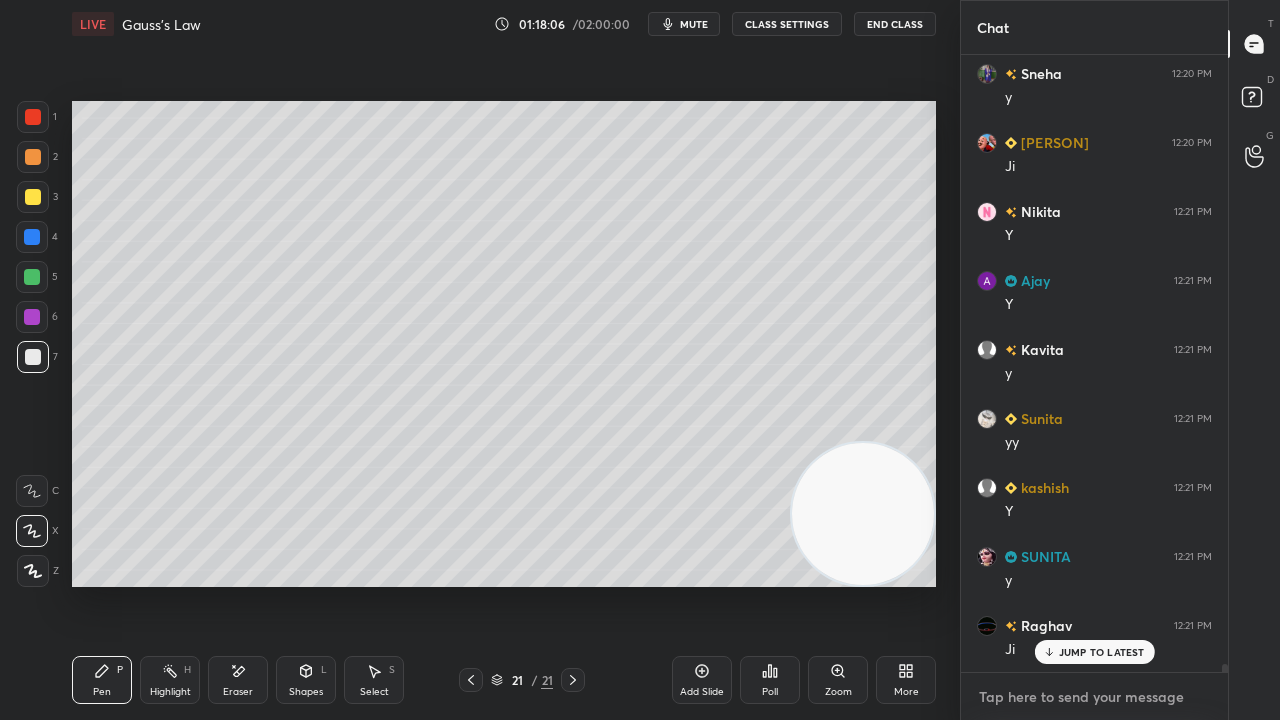 scroll, scrollTop: 44358, scrollLeft: 0, axis: vertical 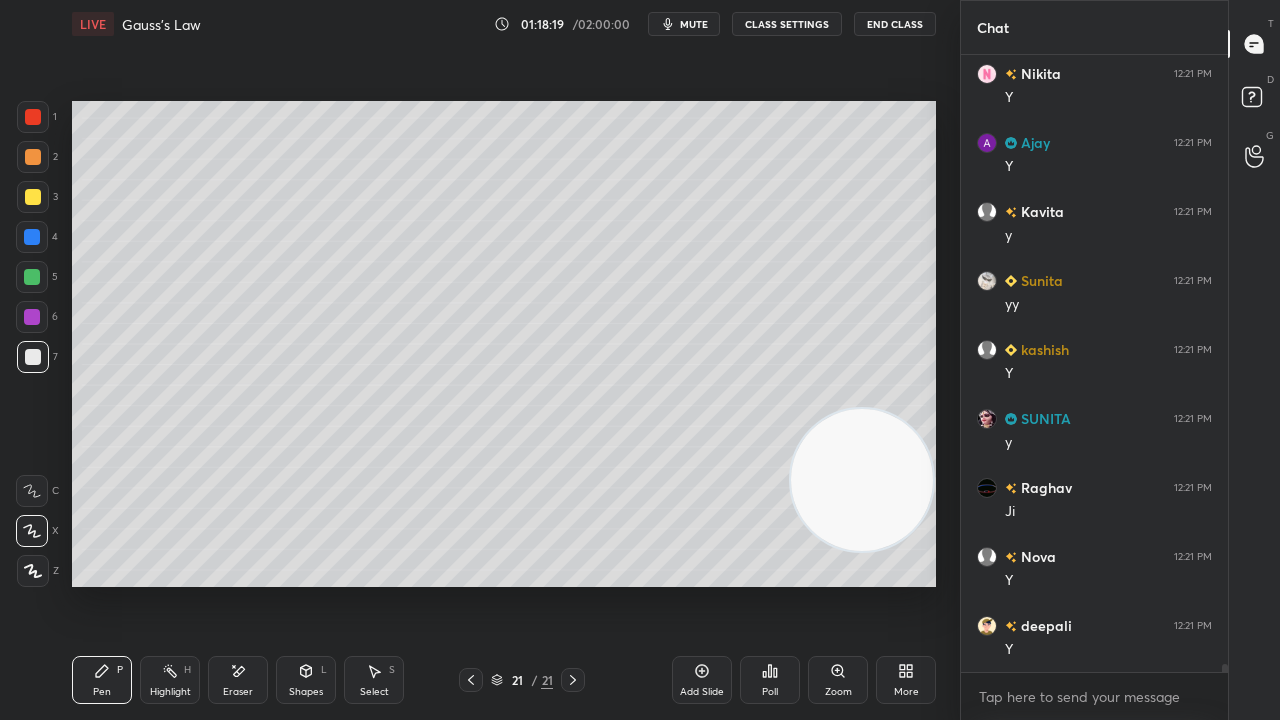 drag, startPoint x: 813, startPoint y: 502, endPoint x: 787, endPoint y: 394, distance: 111.085556 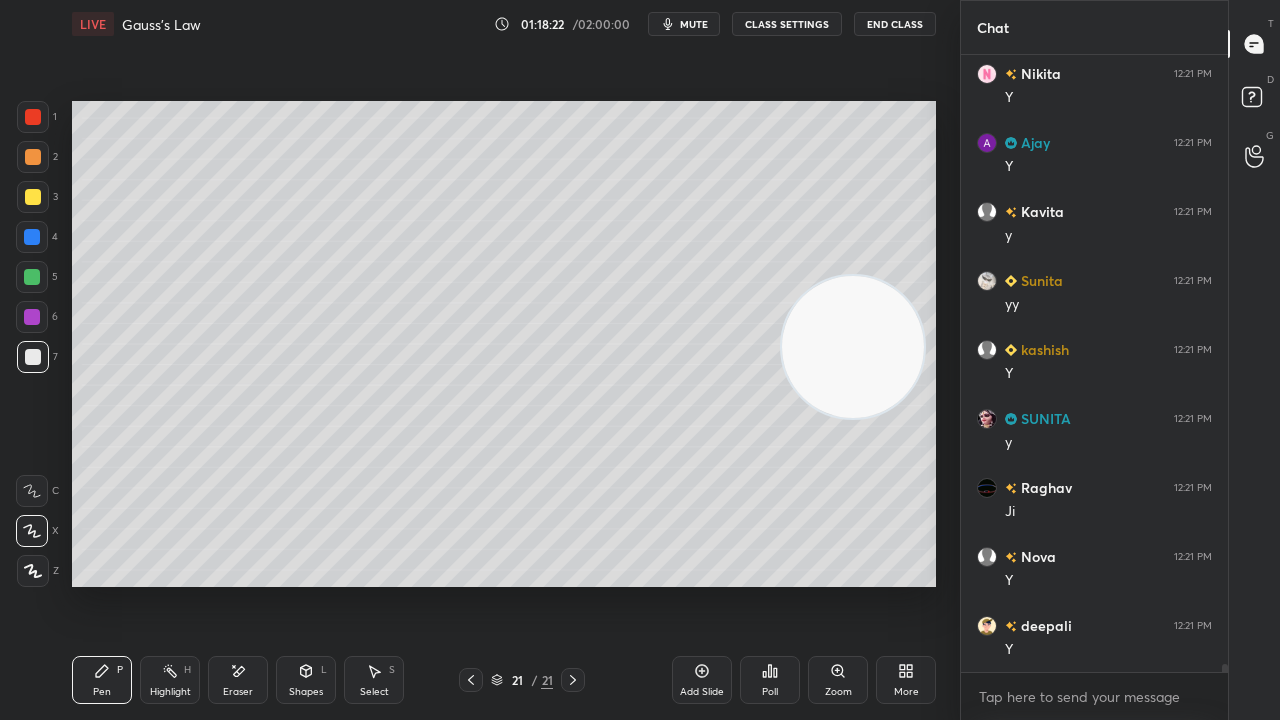 click on "Shapes" at bounding box center [306, 692] 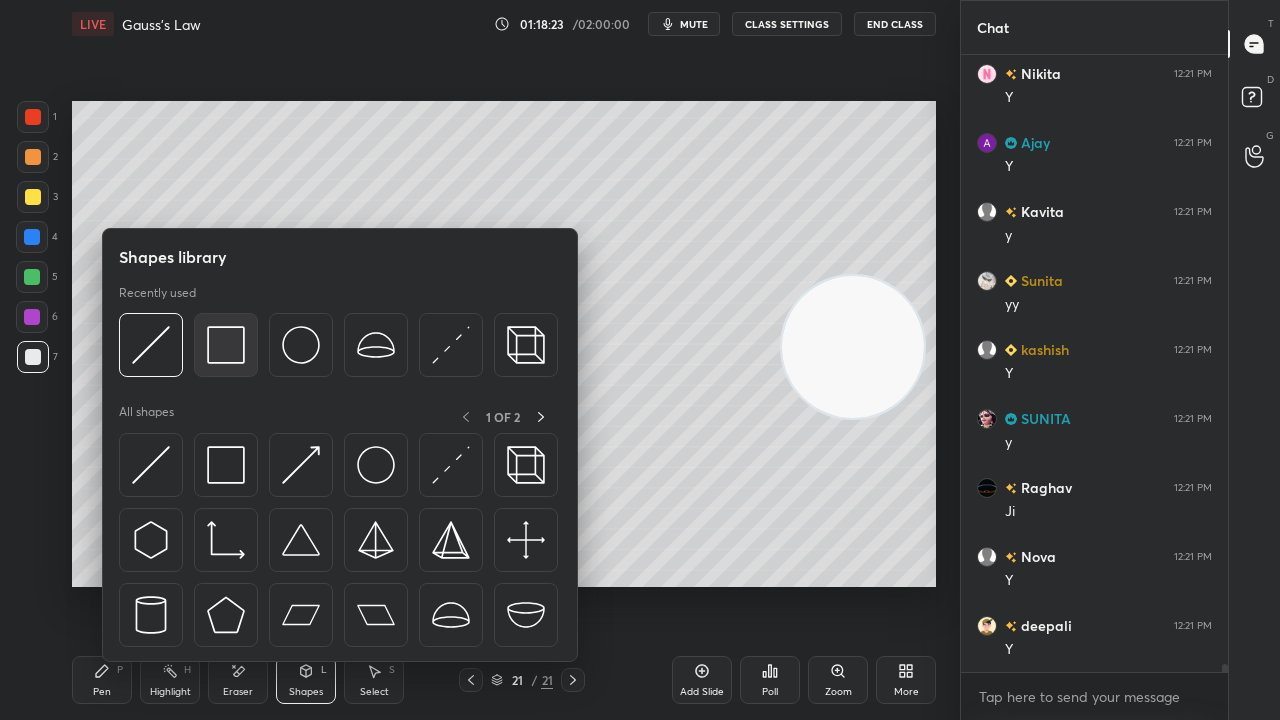 click at bounding box center (226, 345) 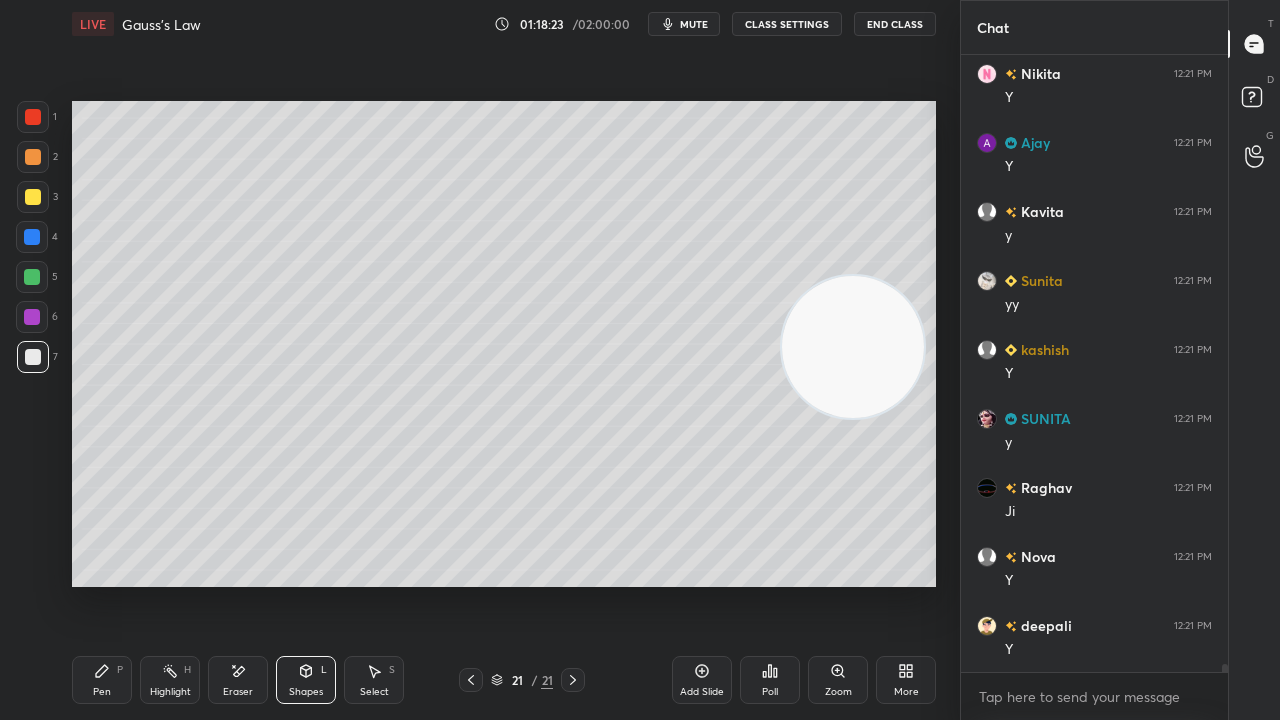 click at bounding box center (33, 197) 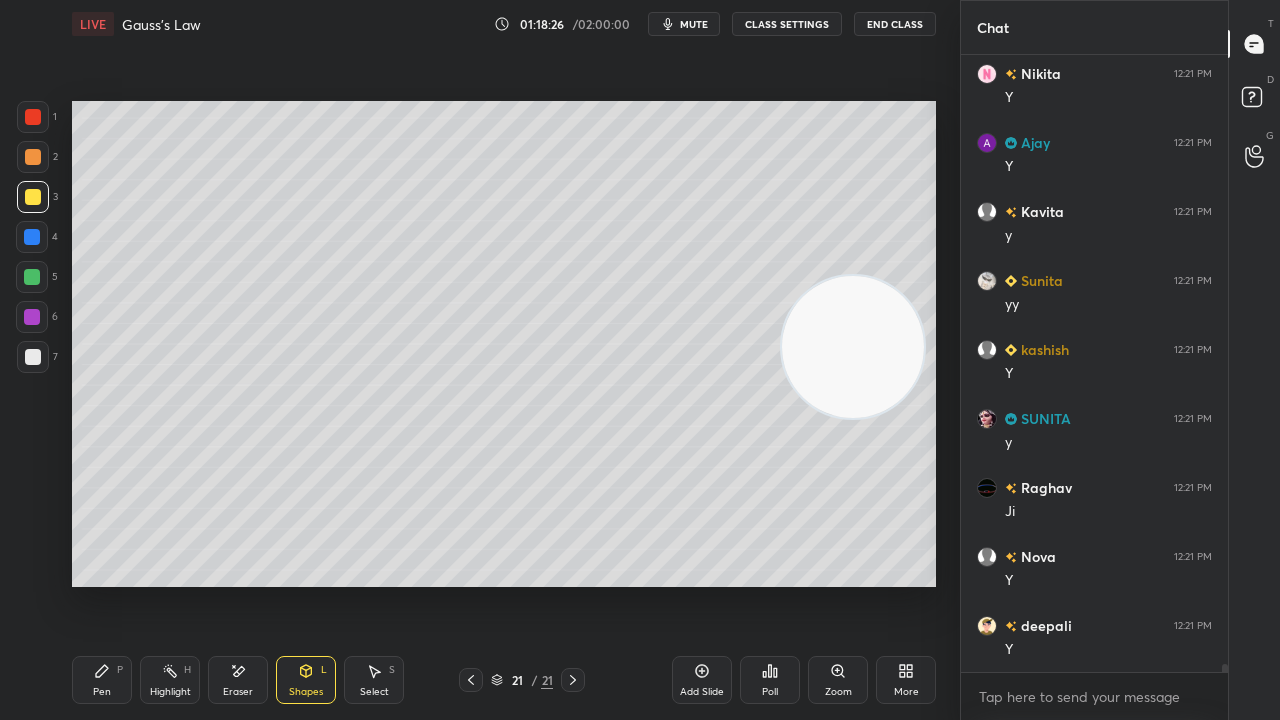 click 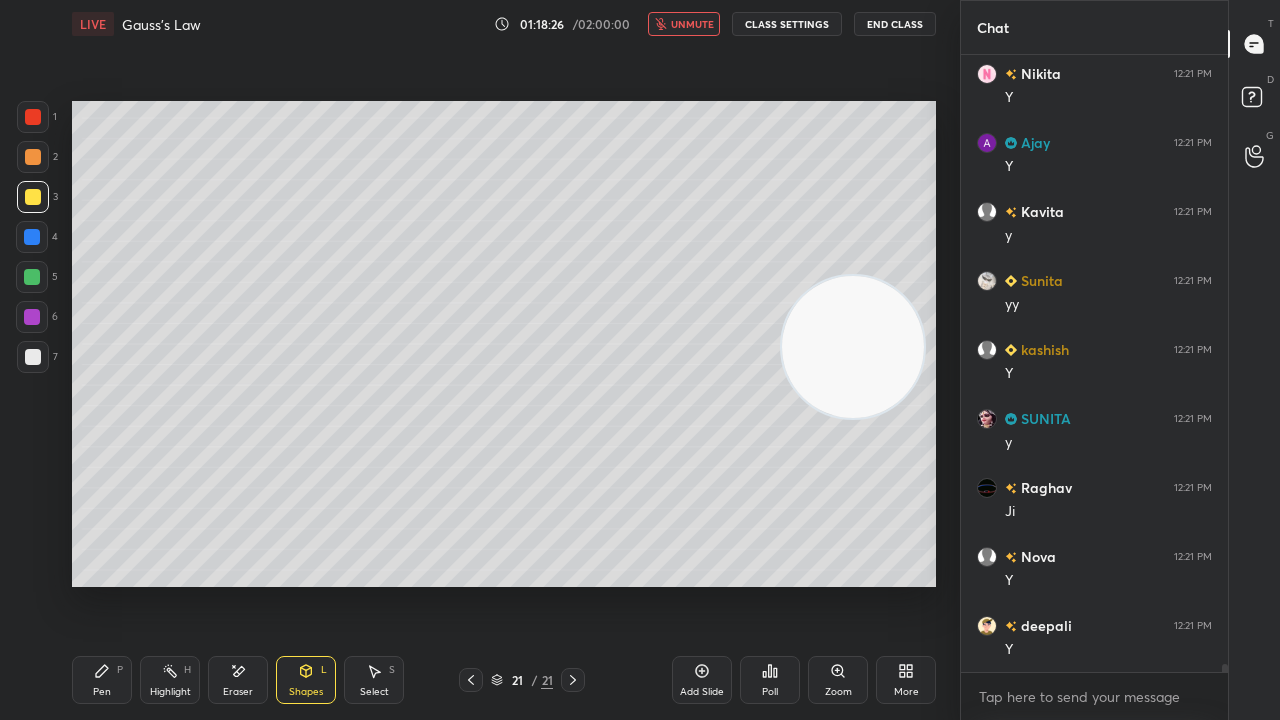 click on "unmute" at bounding box center [692, 24] 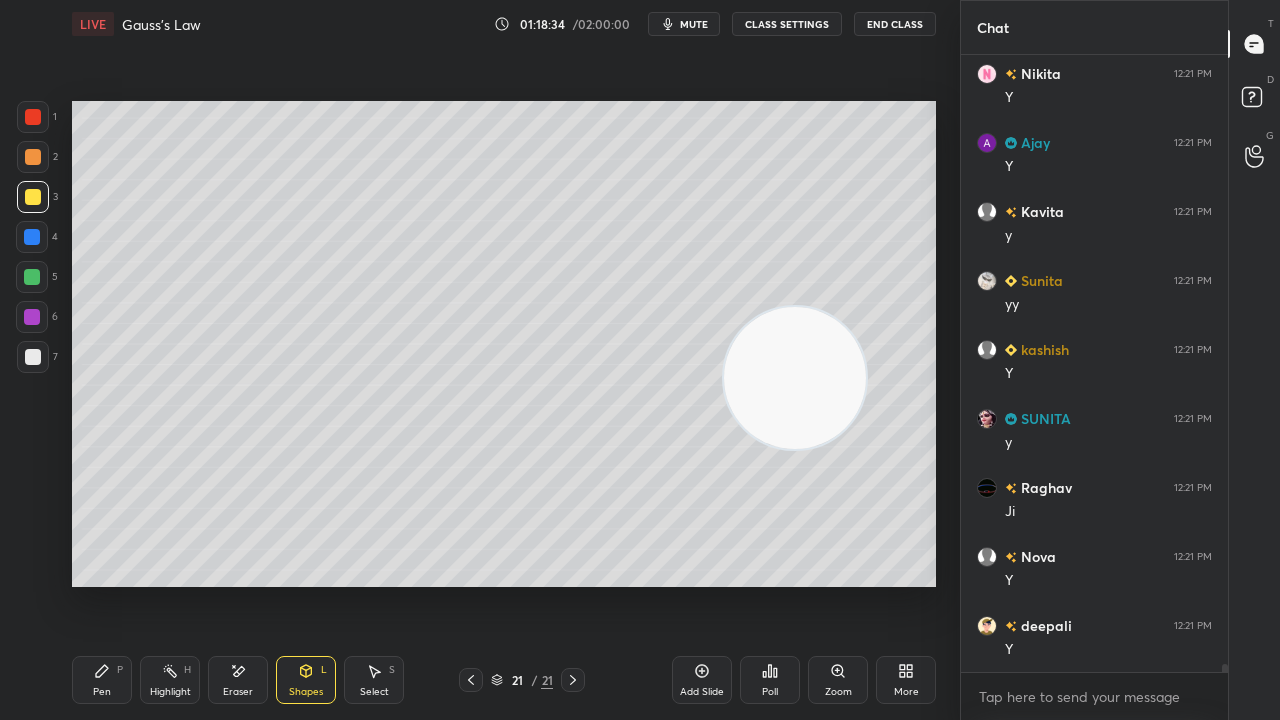 drag, startPoint x: 852, startPoint y: 376, endPoint x: 0, endPoint y: 719, distance: 918.4514 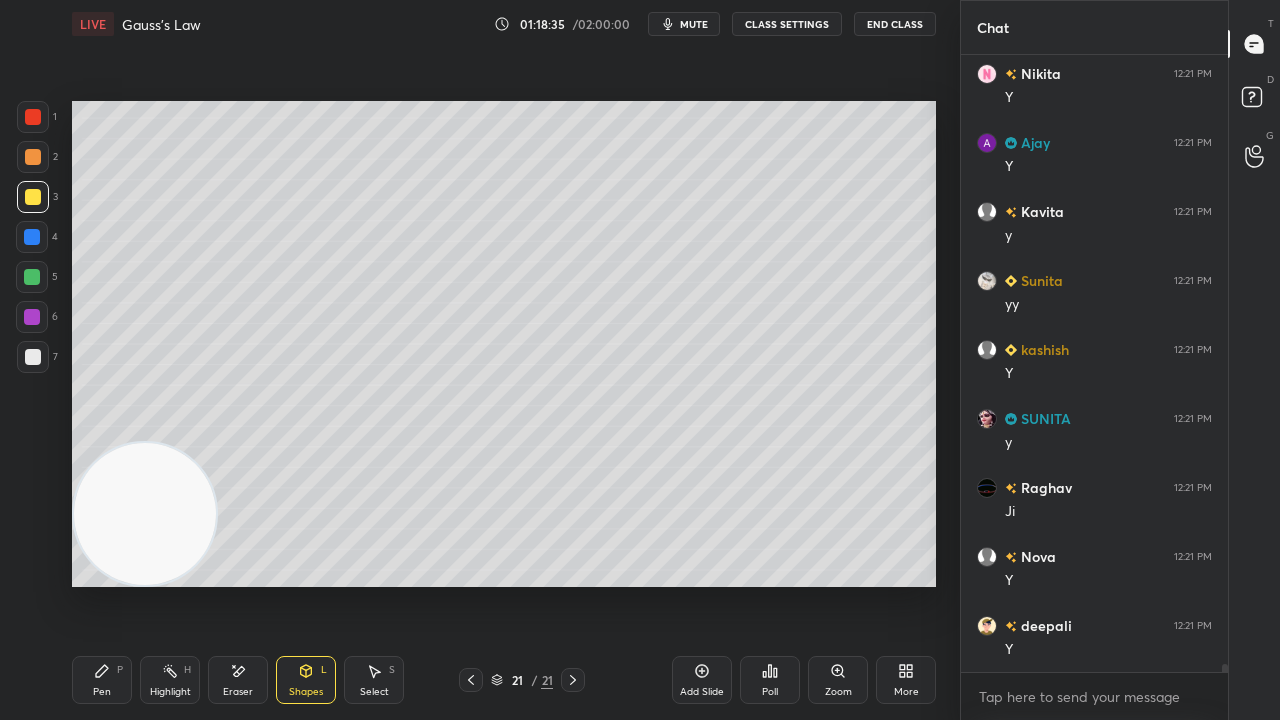 click at bounding box center (32, 277) 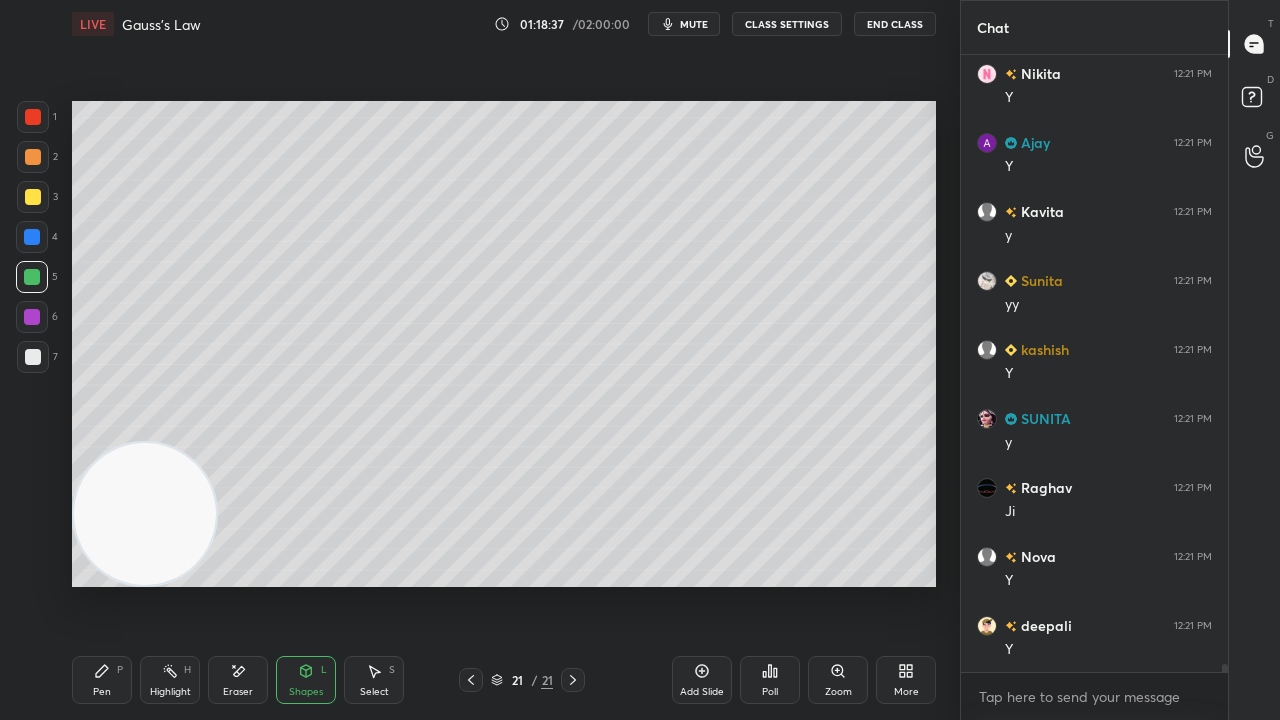 drag, startPoint x: 94, startPoint y: 670, endPoint x: 104, endPoint y: 663, distance: 12.206555 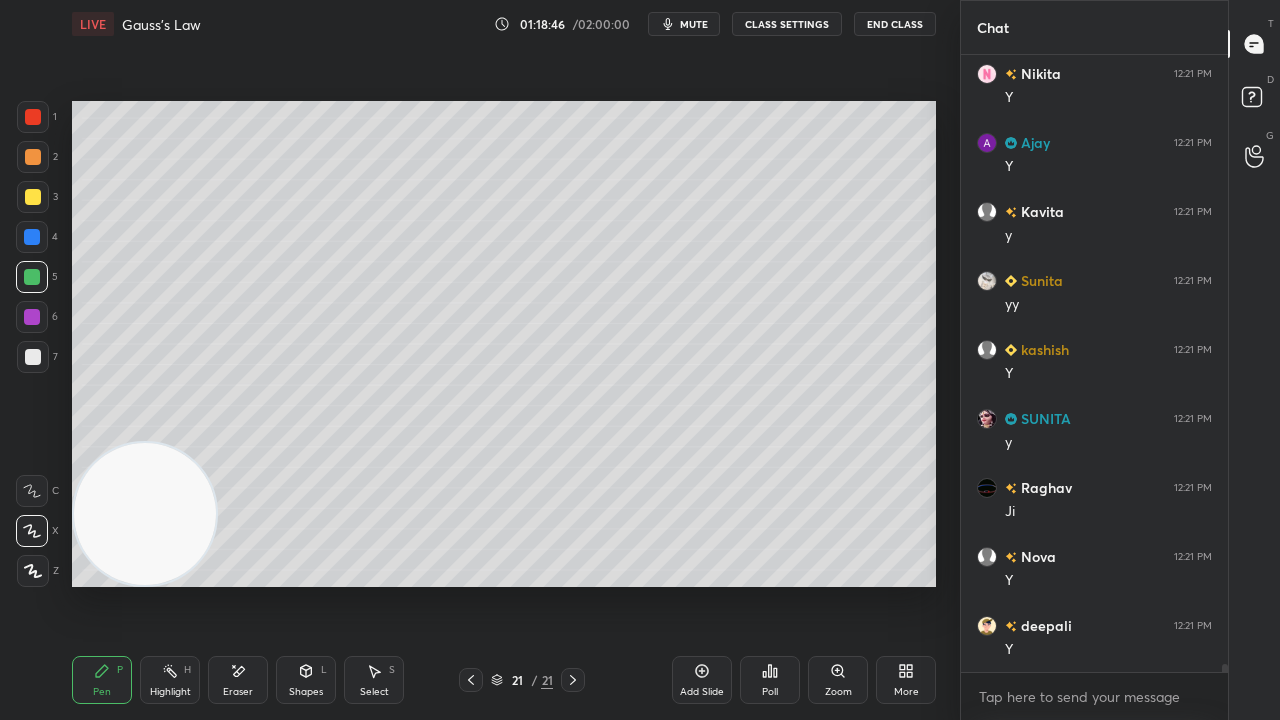 click on "Eraser" at bounding box center (238, 680) 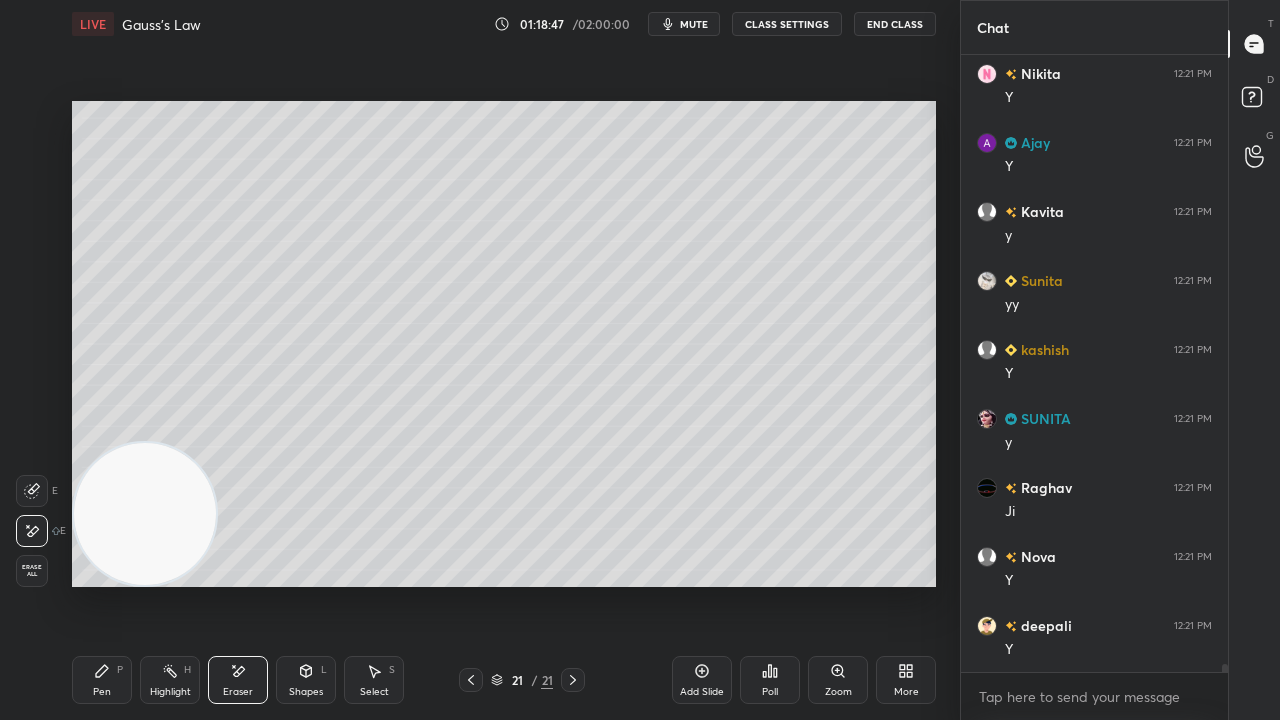 click on "Pen P" at bounding box center (102, 680) 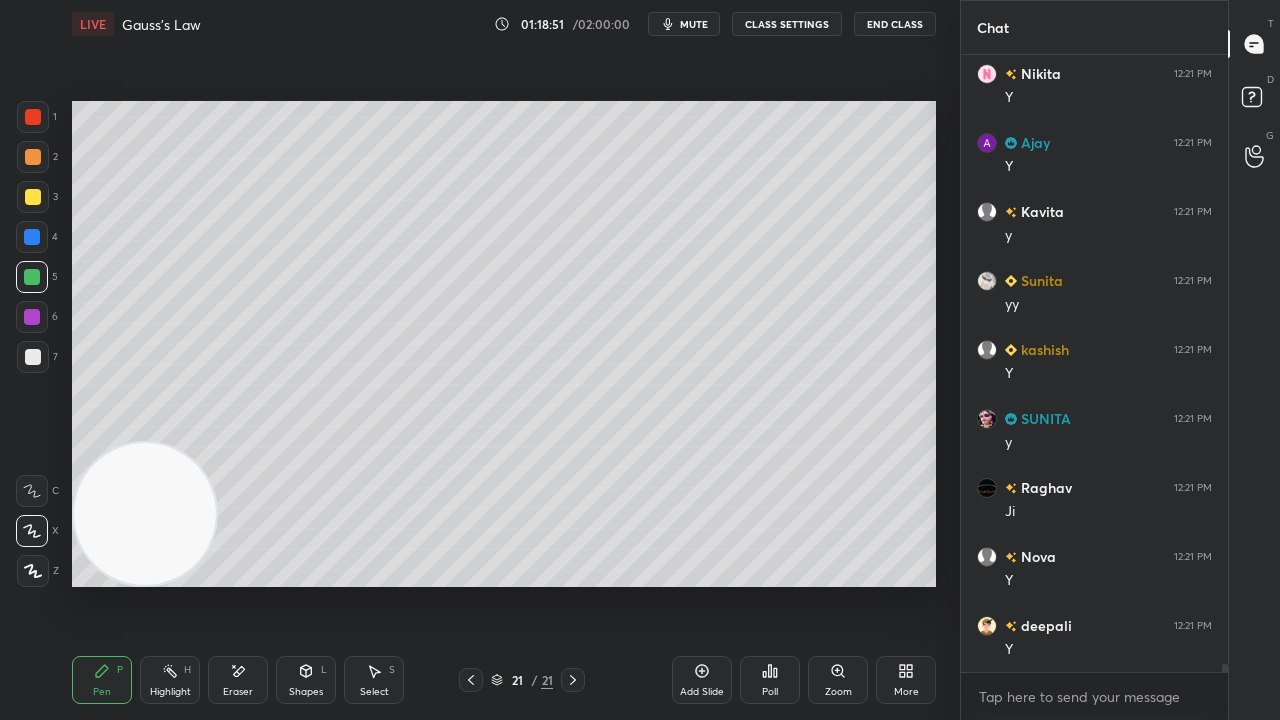 click on "mute" at bounding box center (694, 24) 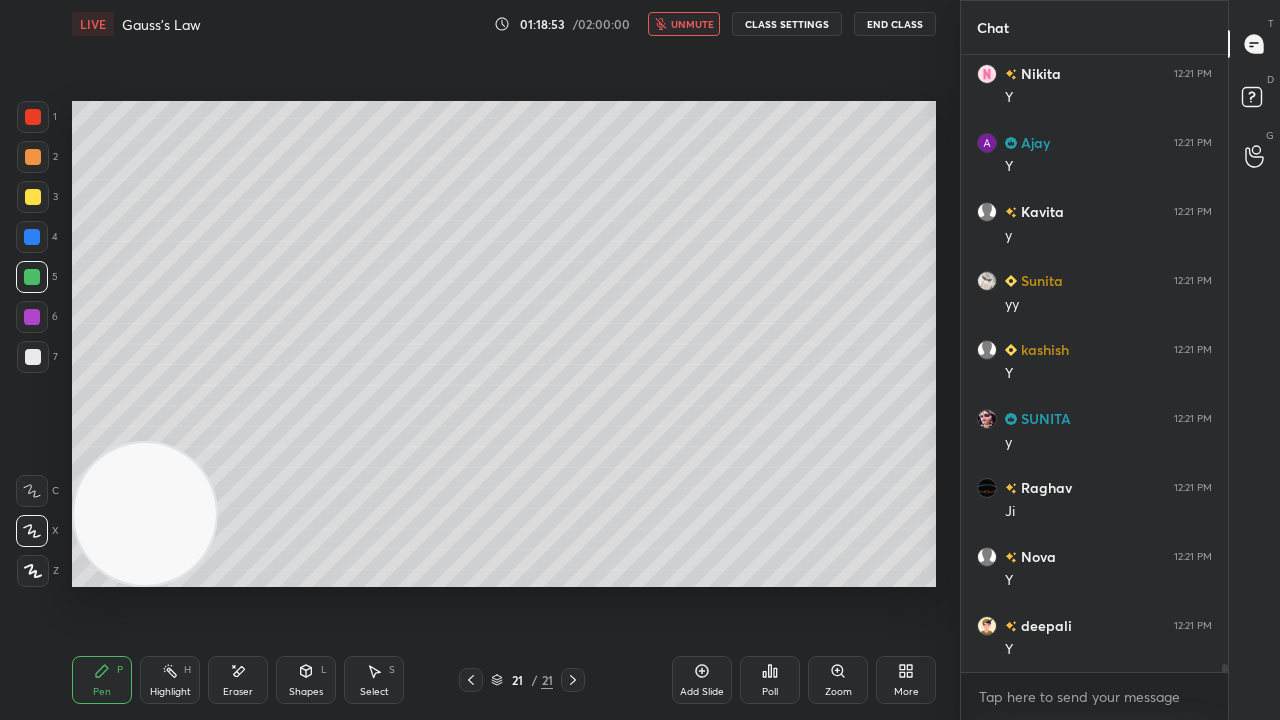 click on "unmute" at bounding box center [692, 24] 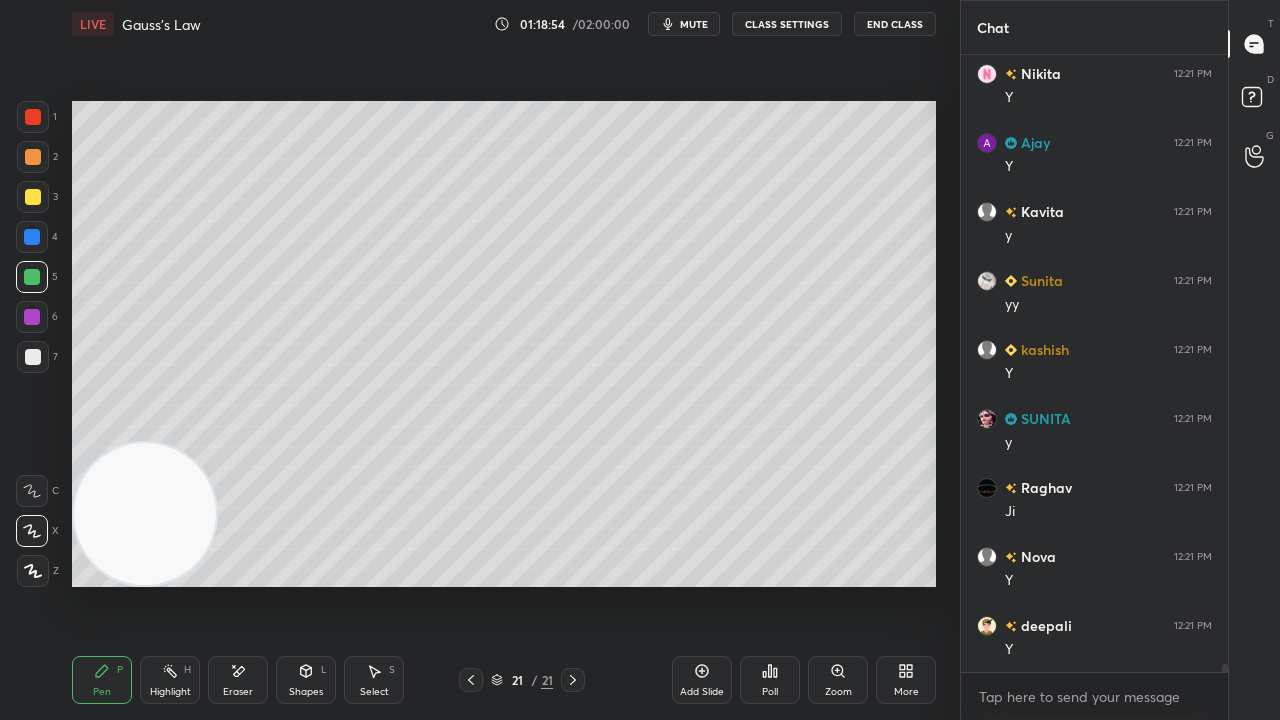 click on "Eraser" at bounding box center [238, 680] 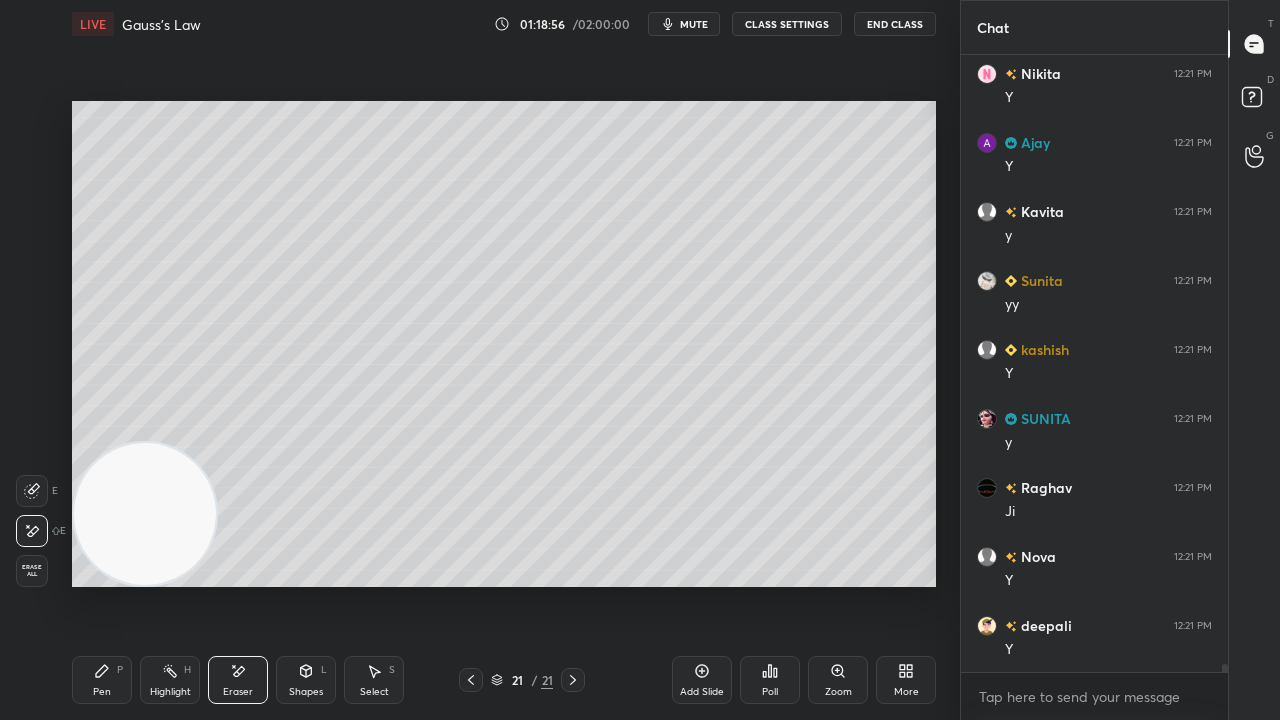 click 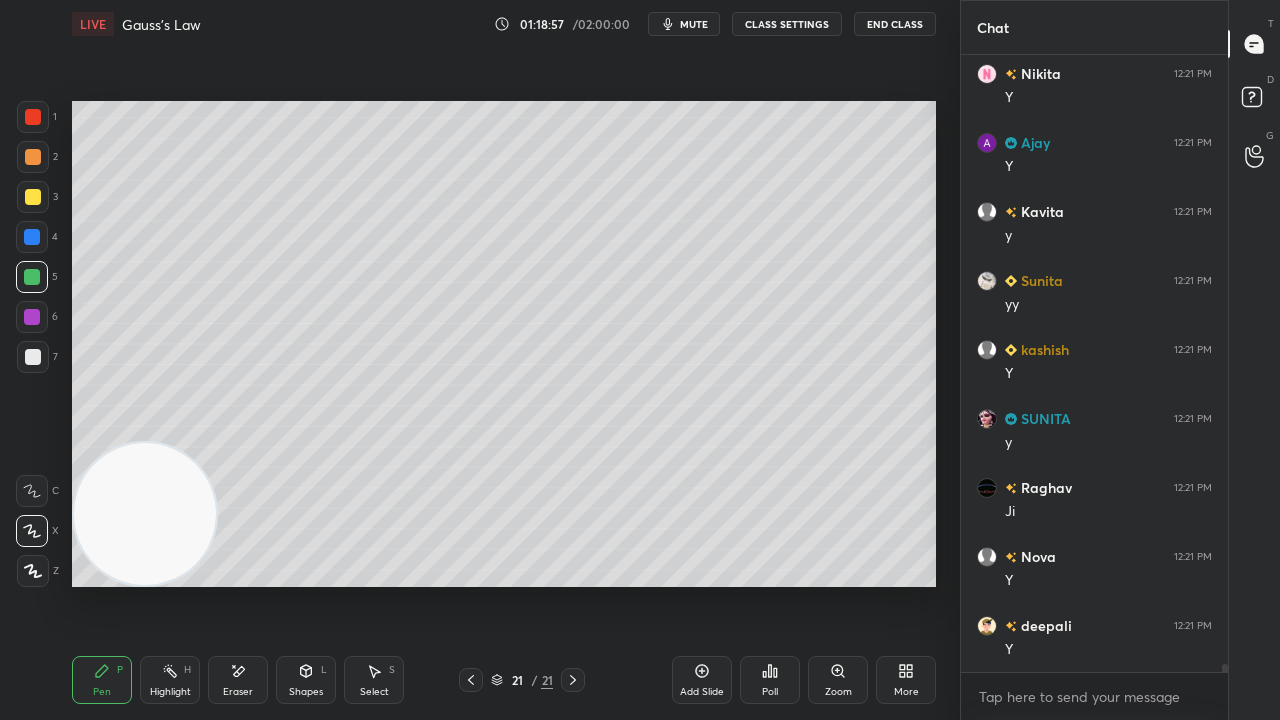 scroll, scrollTop: 44496, scrollLeft: 0, axis: vertical 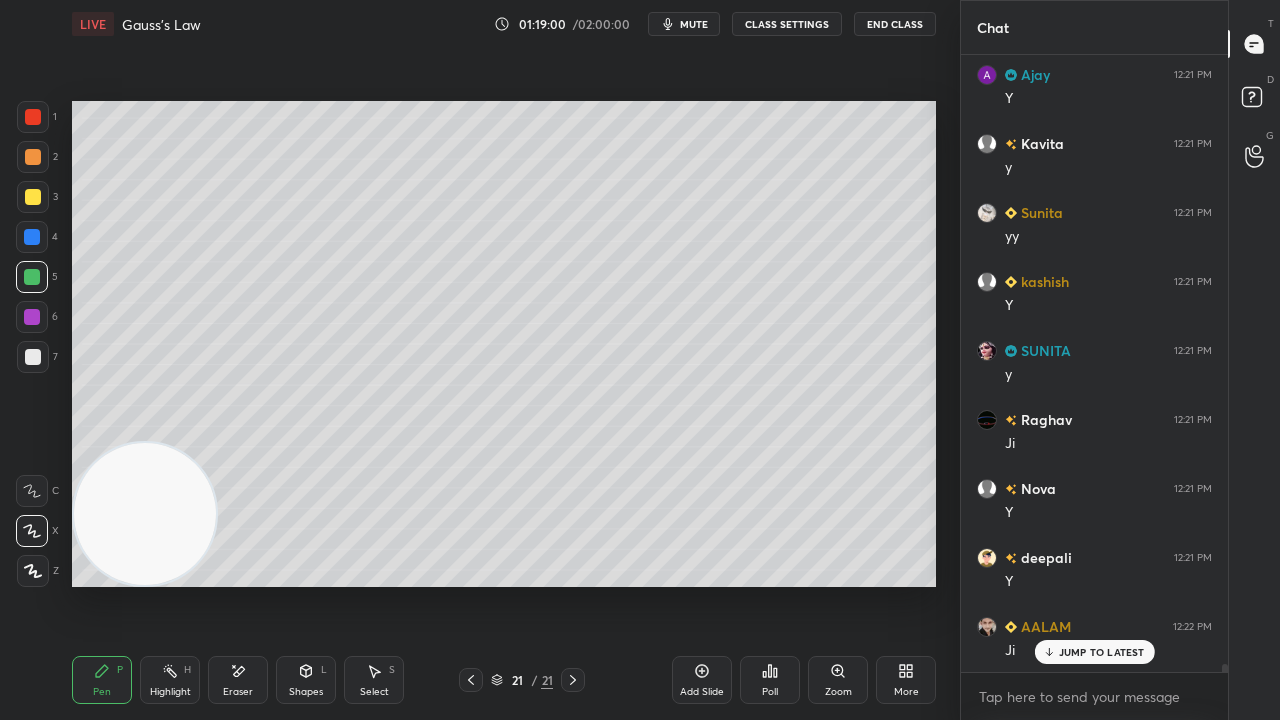 click on "mute" at bounding box center (694, 24) 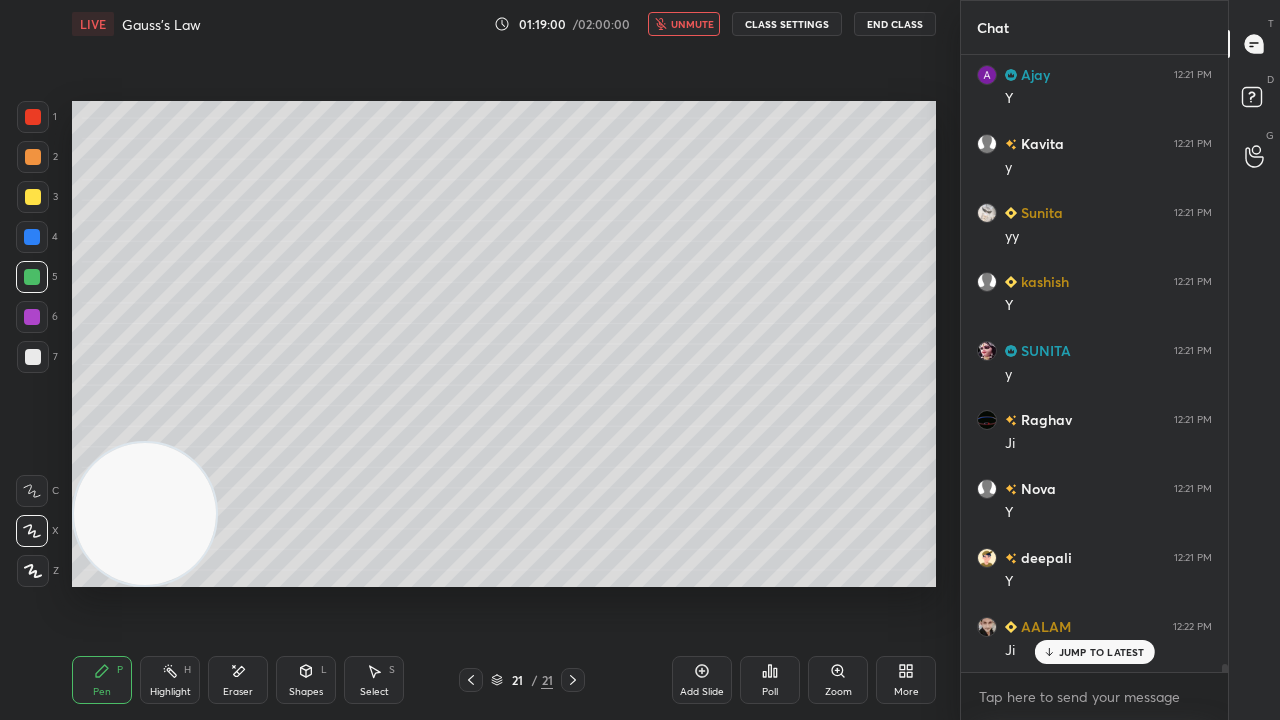 click on "unmute" at bounding box center [692, 24] 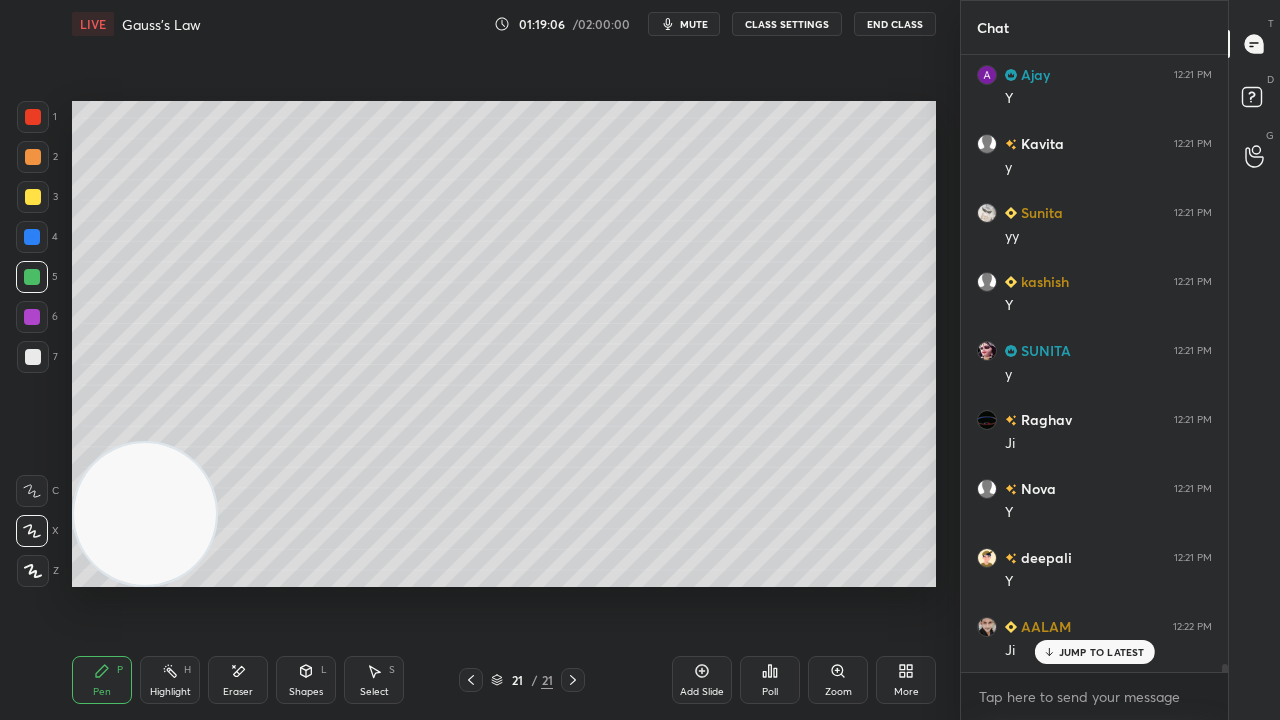 click on "mute" at bounding box center (694, 24) 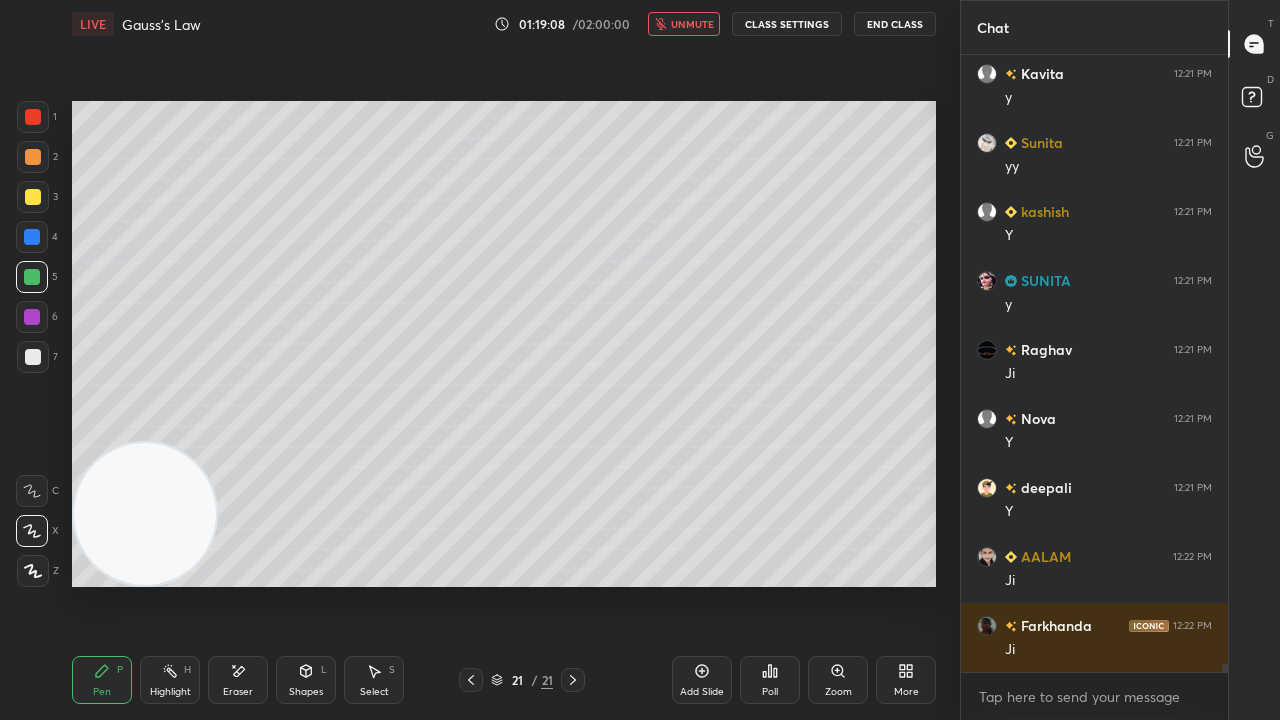 scroll, scrollTop: 44634, scrollLeft: 0, axis: vertical 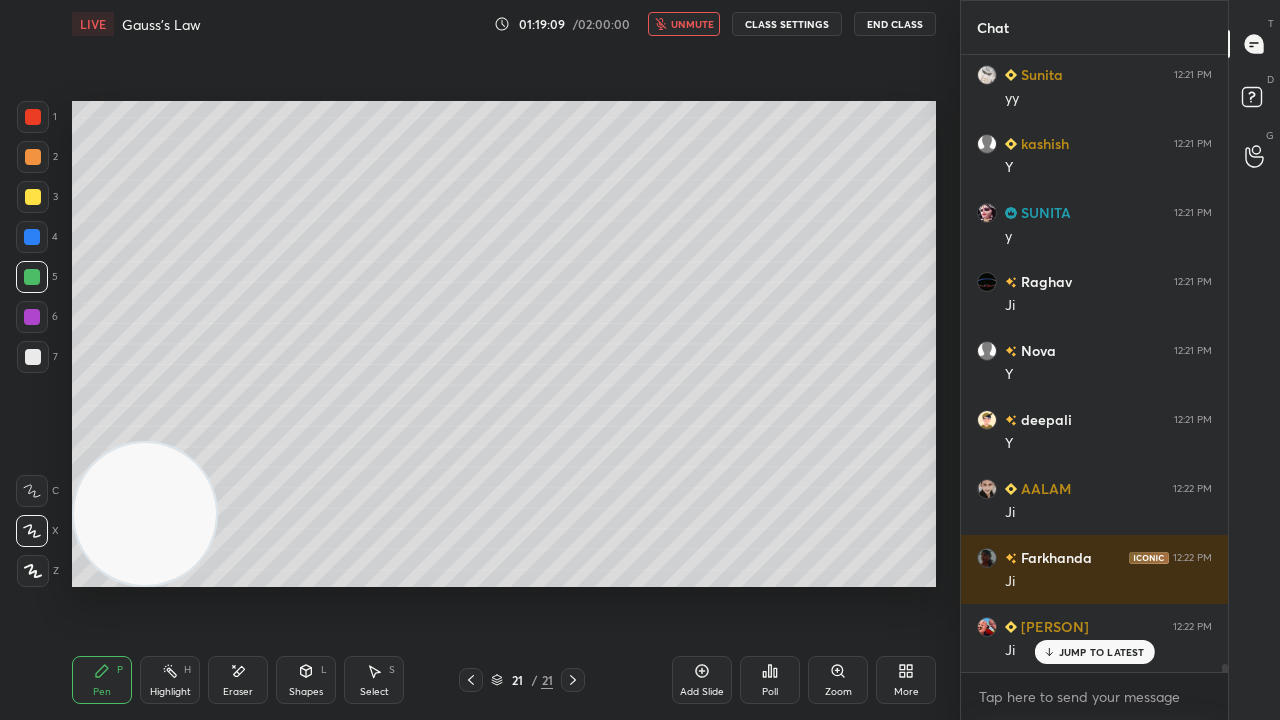 click on "JUMP TO LATEST" at bounding box center [1102, 652] 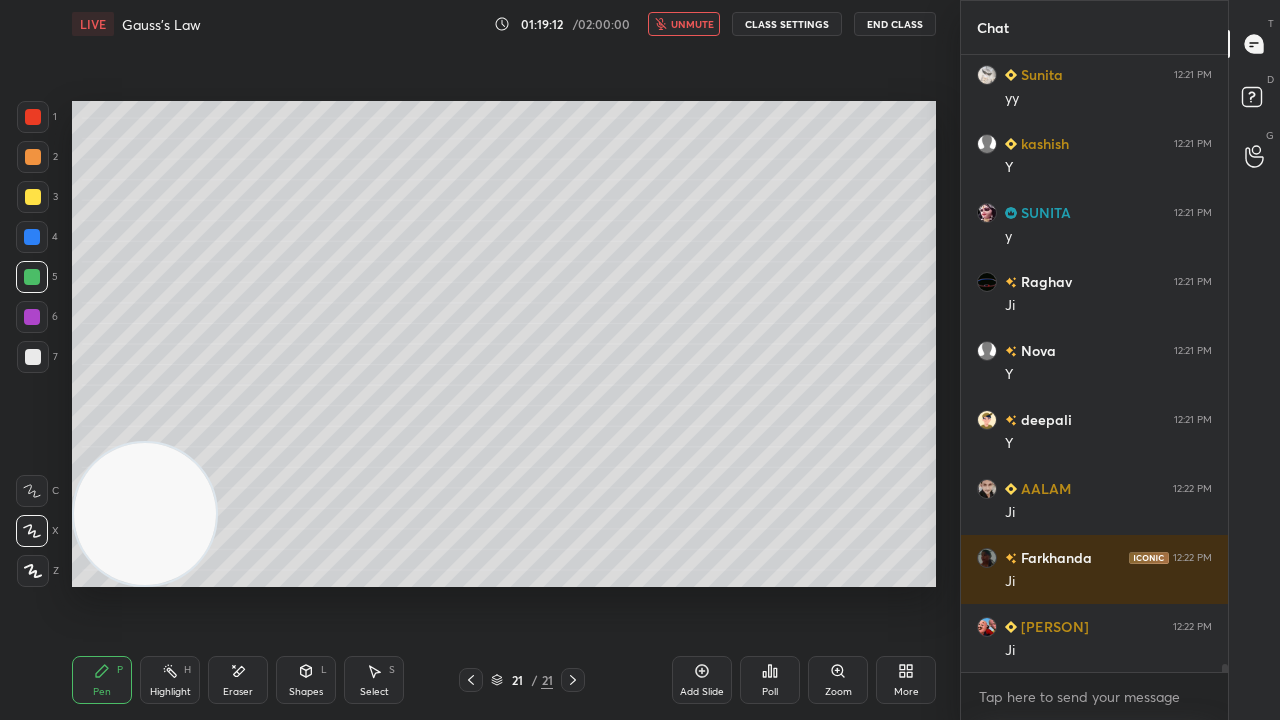 scroll, scrollTop: 44704, scrollLeft: 0, axis: vertical 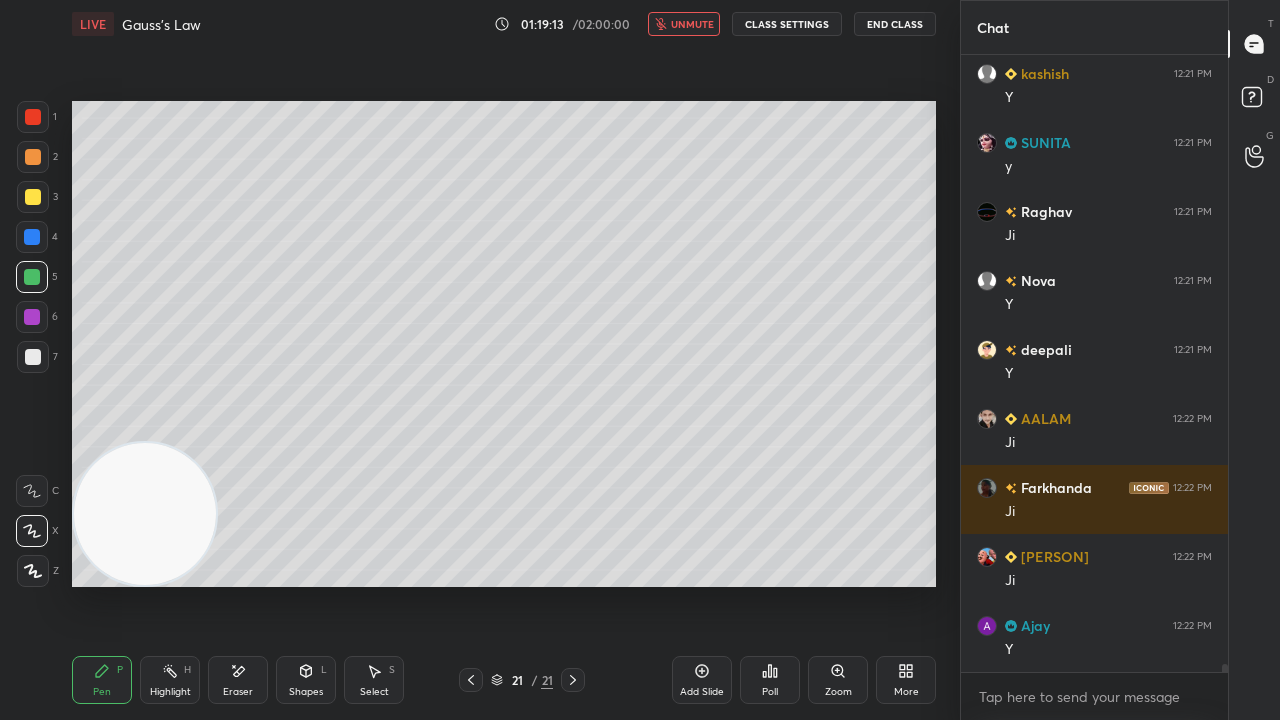click on "unmute" at bounding box center (692, 24) 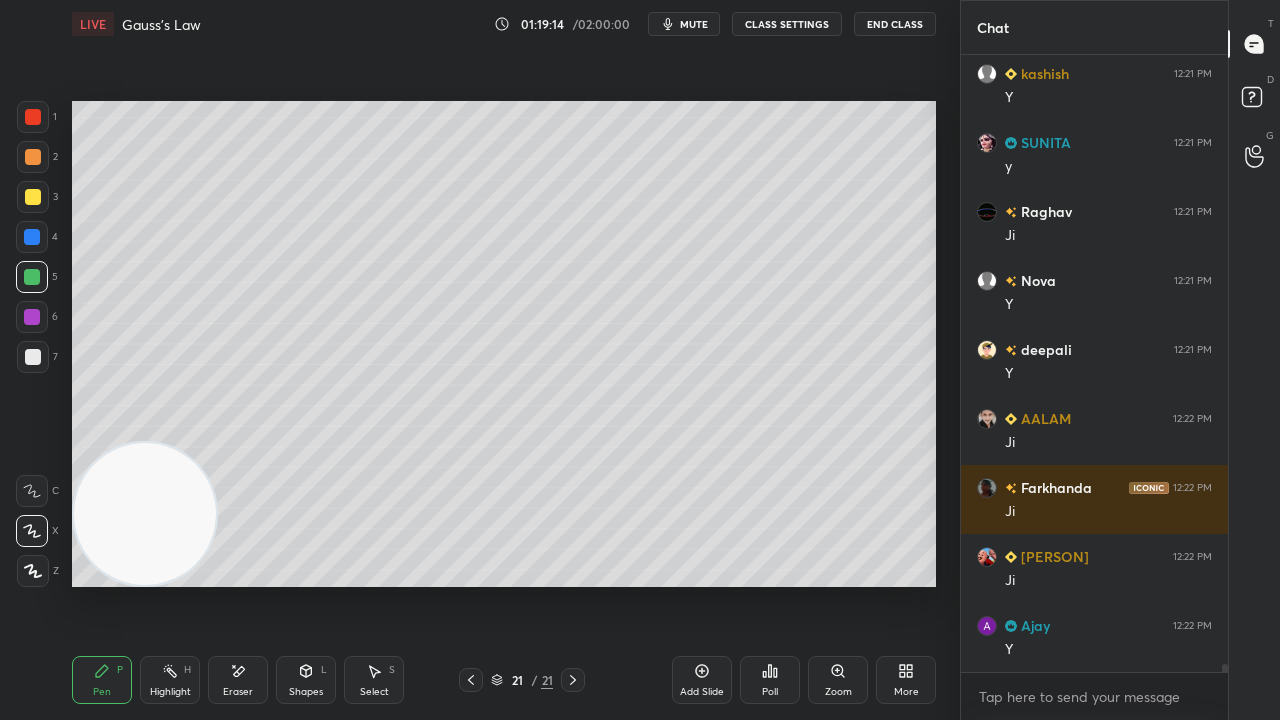 click at bounding box center [32, 277] 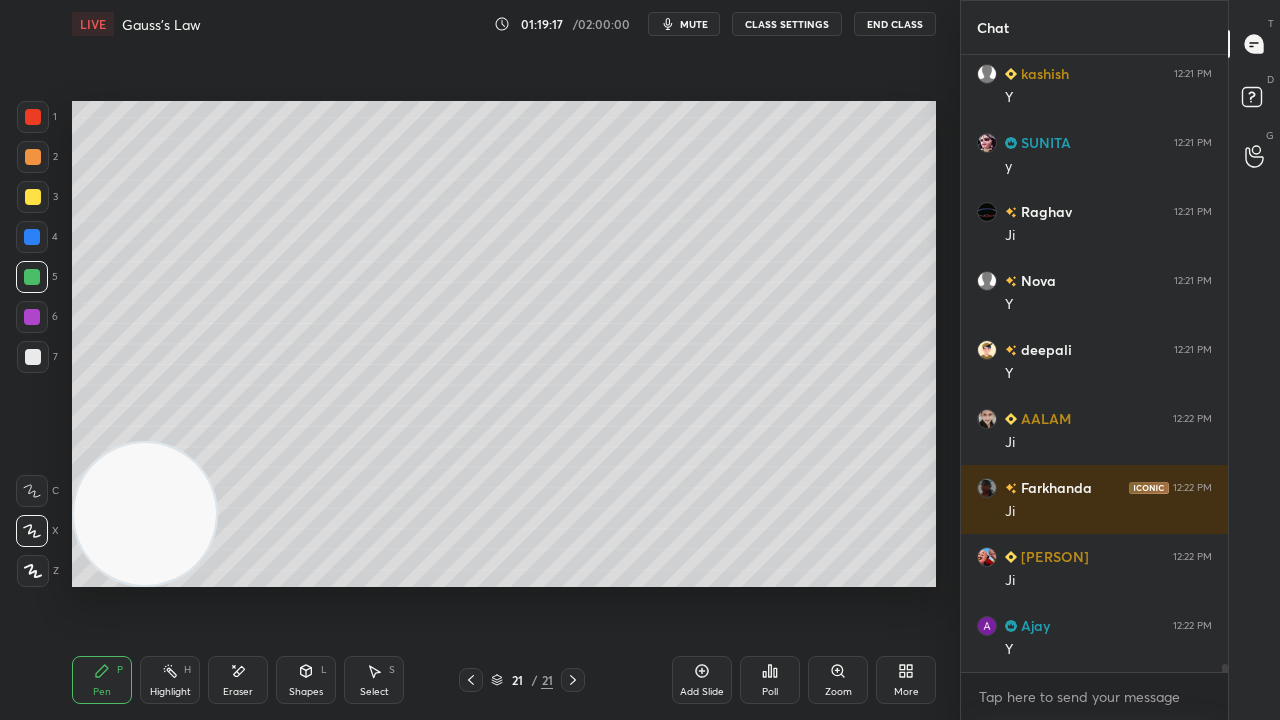 click on "mute" at bounding box center [684, 24] 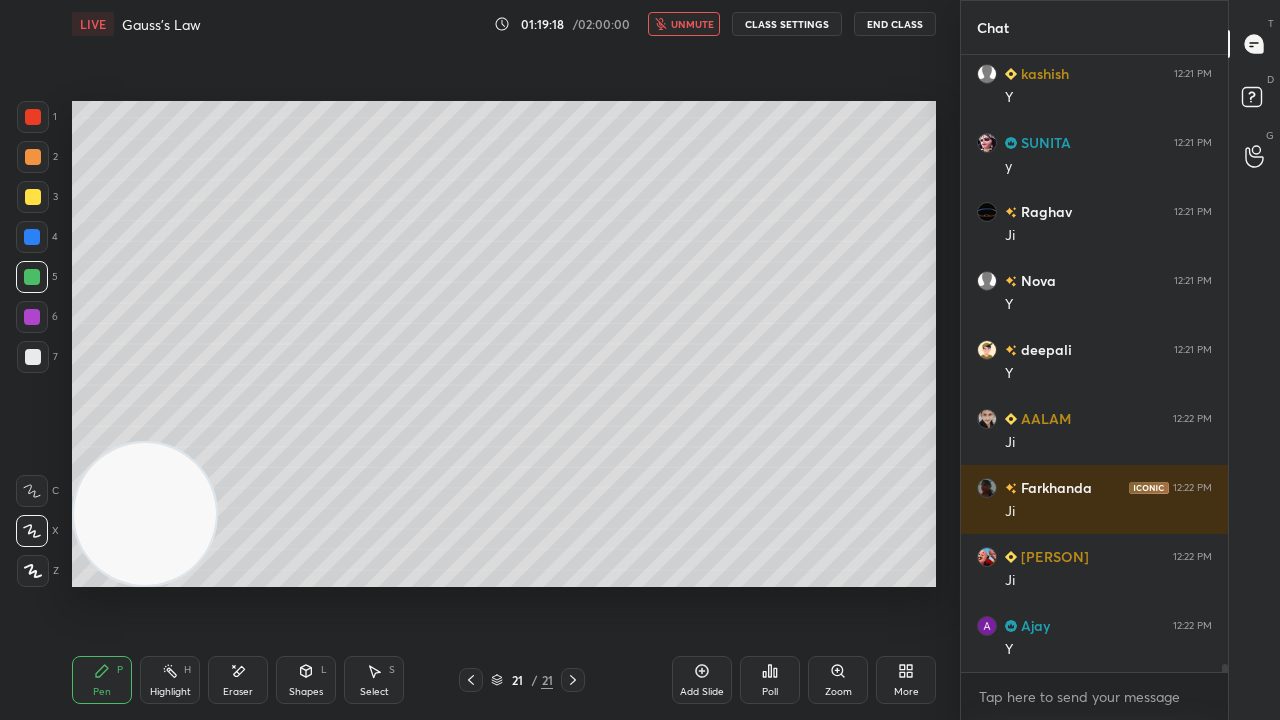 click on "unmute" at bounding box center (692, 24) 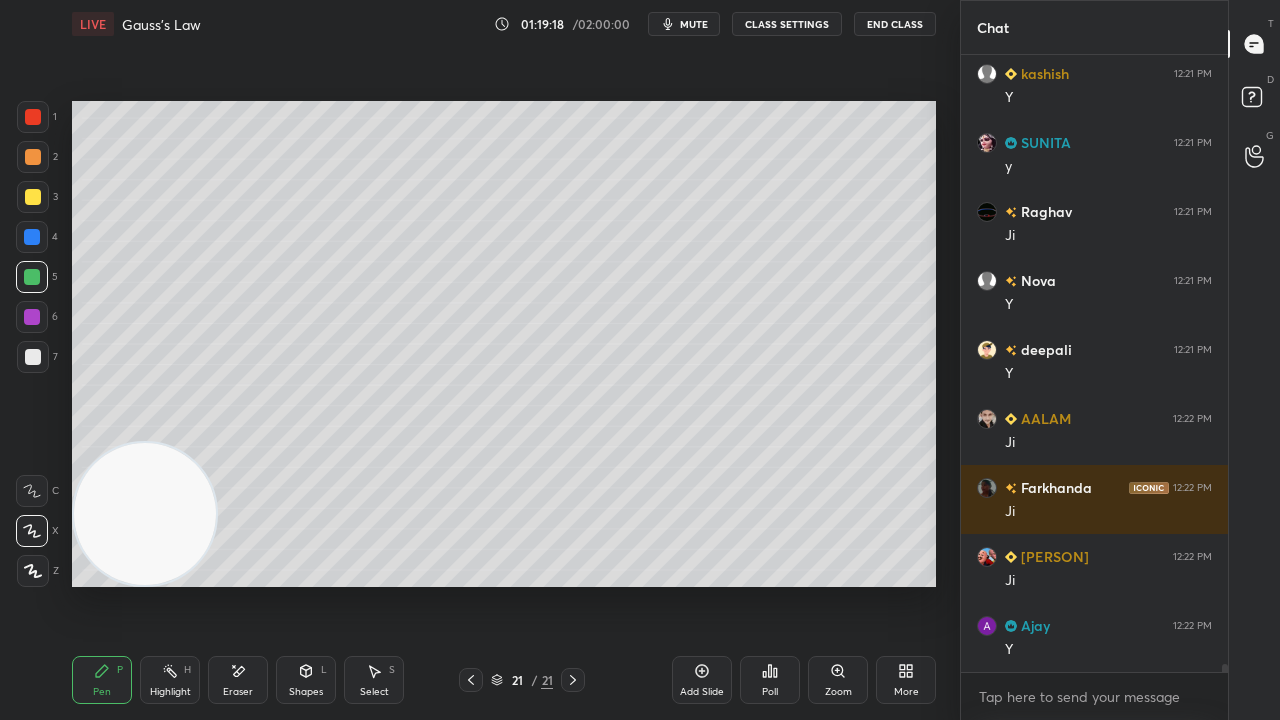 click at bounding box center (33, 357) 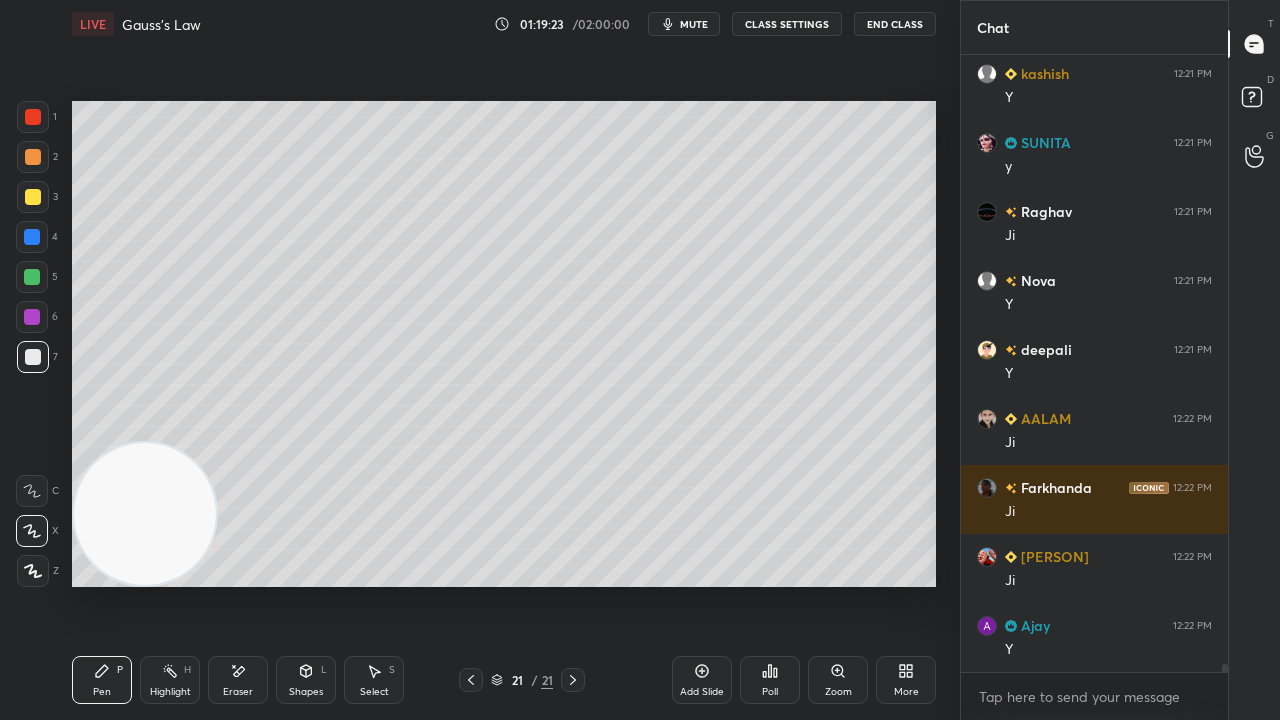click 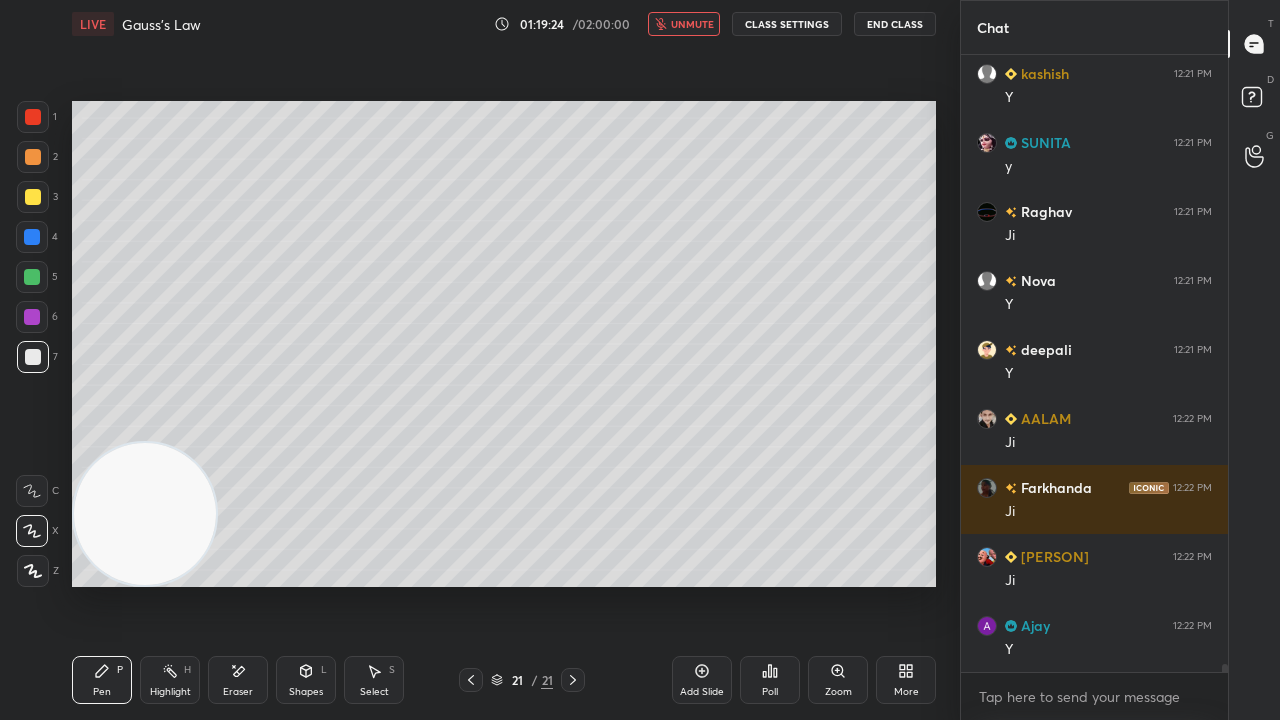 click on "unmute" at bounding box center [684, 24] 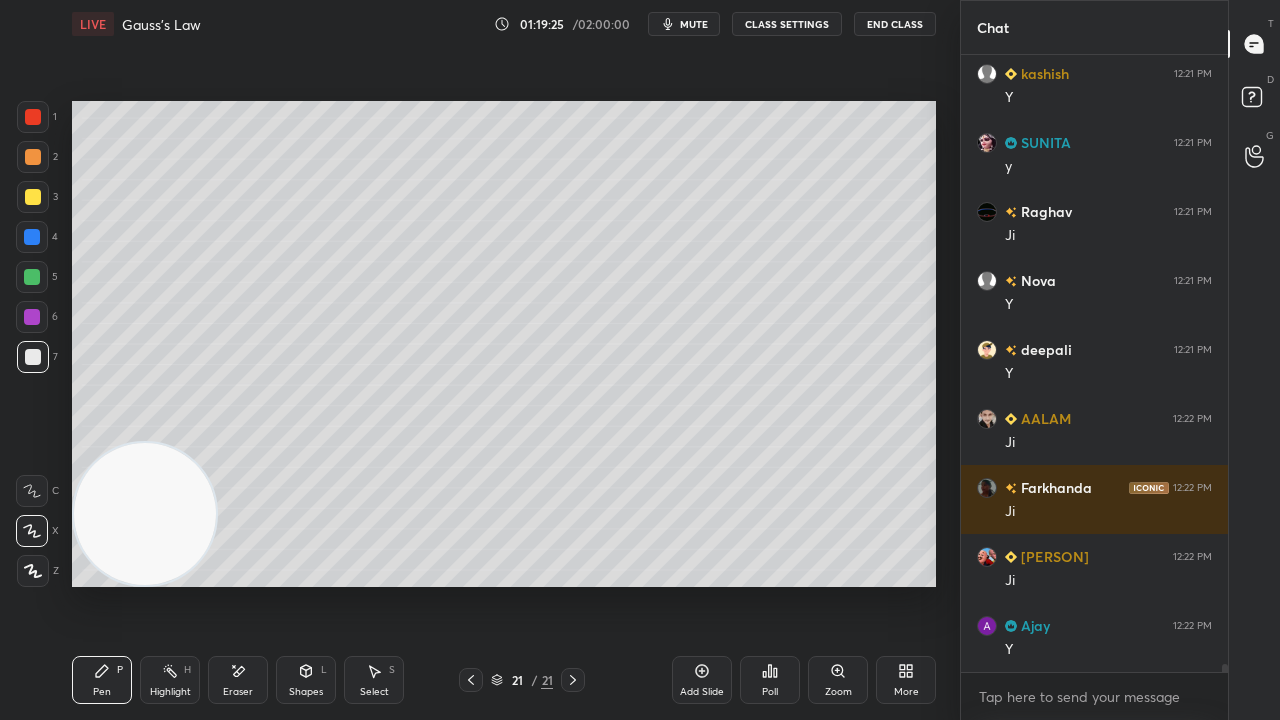 click 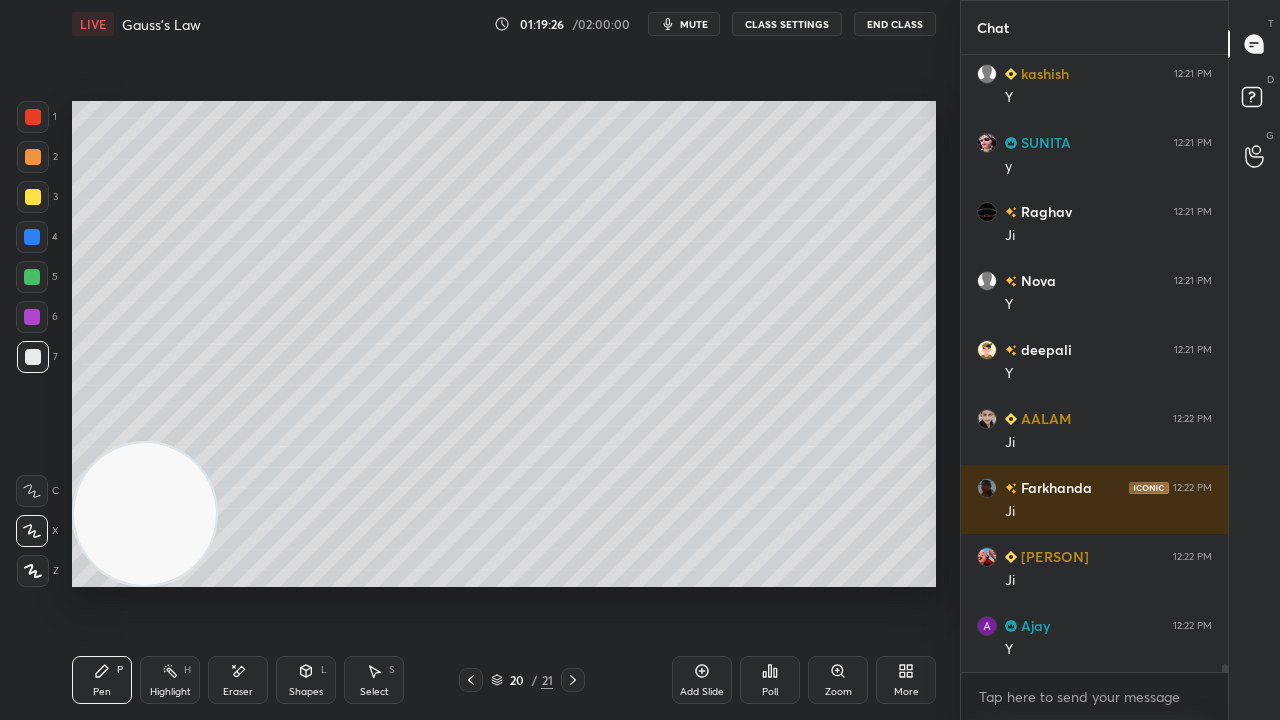 click 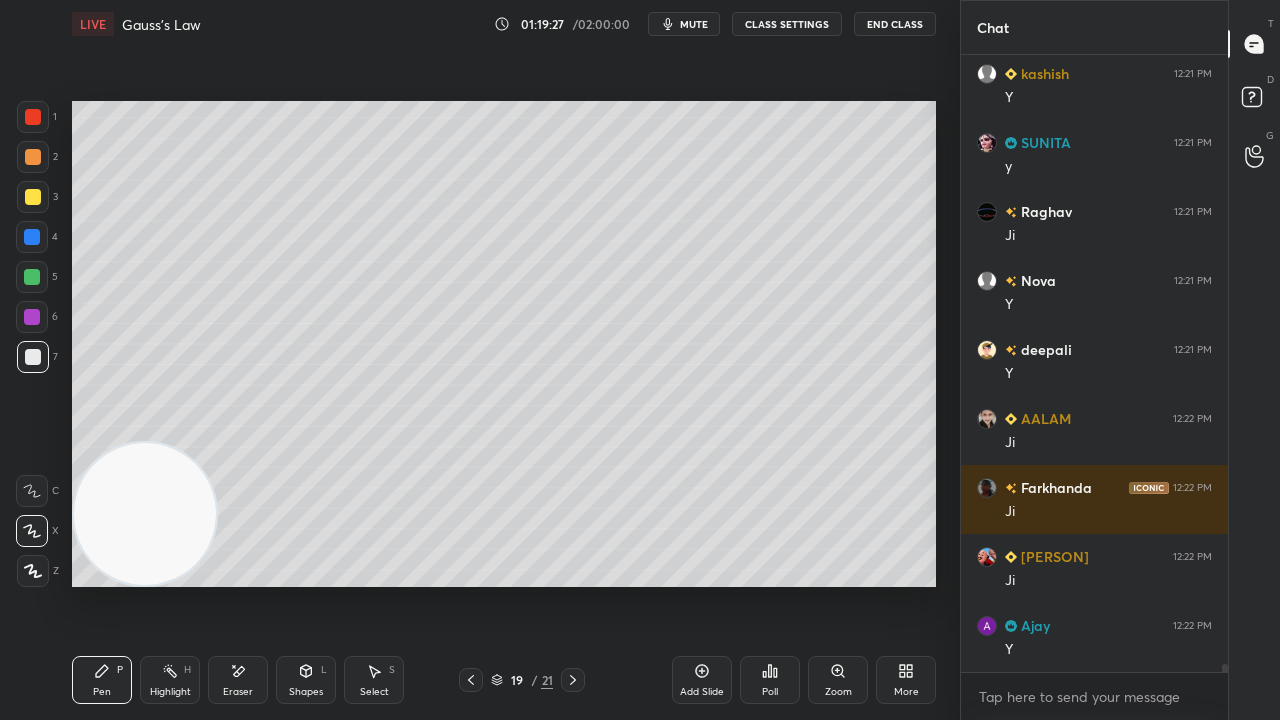 scroll, scrollTop: 44790, scrollLeft: 0, axis: vertical 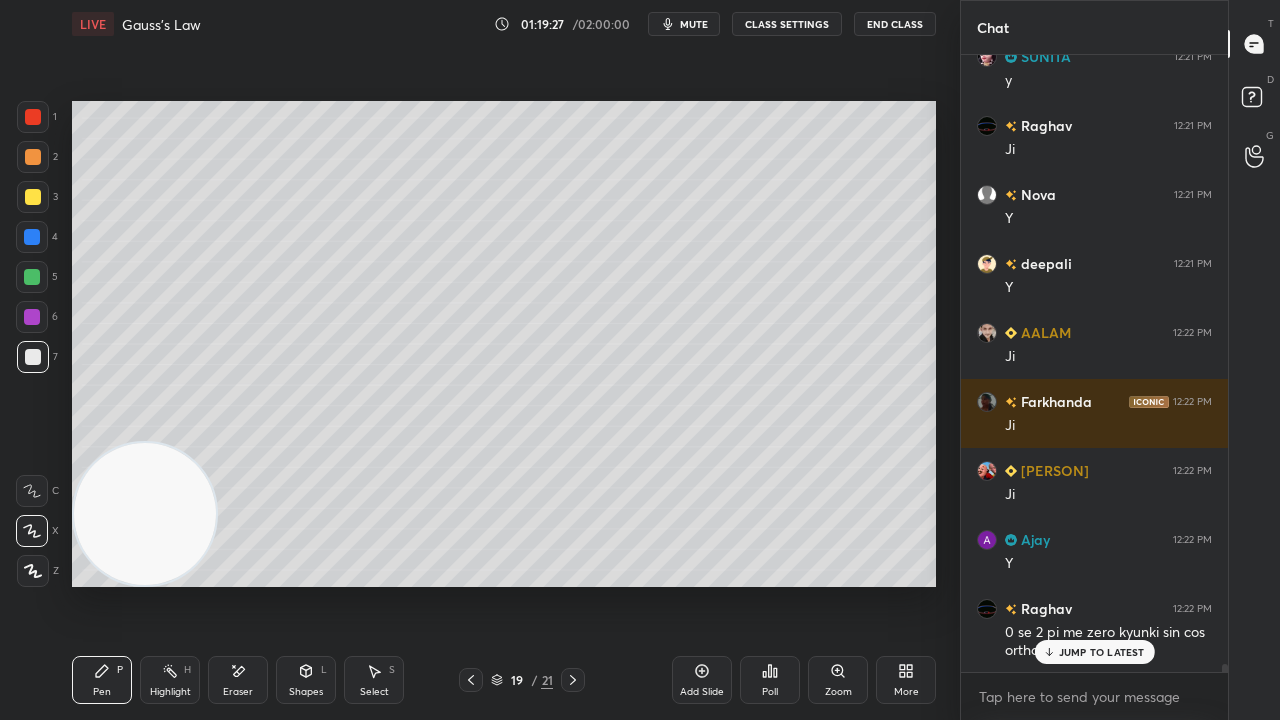 click 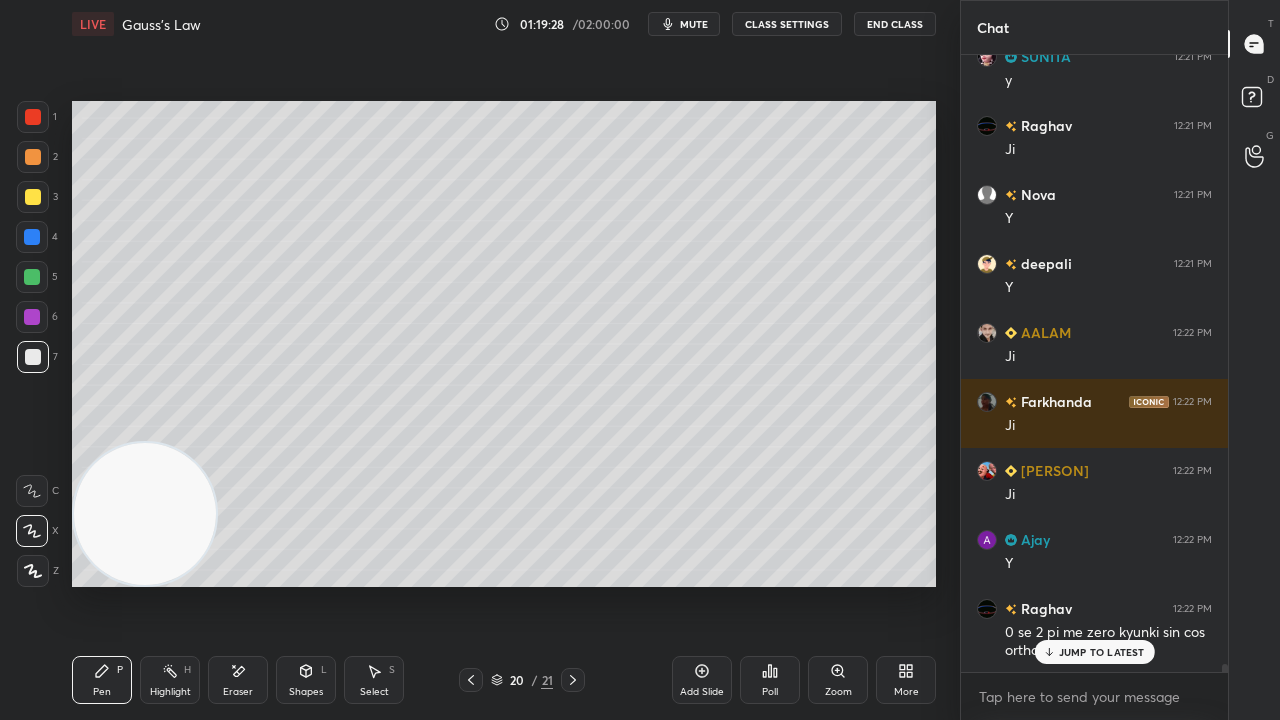 drag, startPoint x: 571, startPoint y: 683, endPoint x: 581, endPoint y: 674, distance: 13.453624 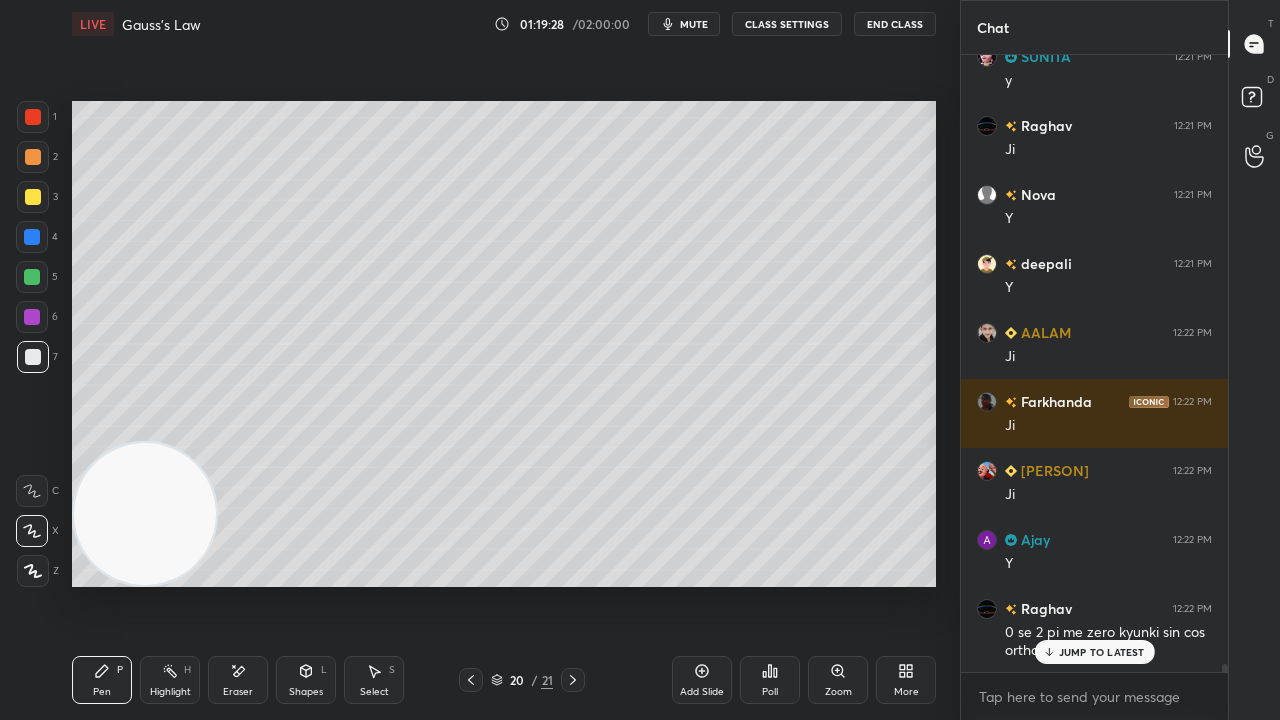 click 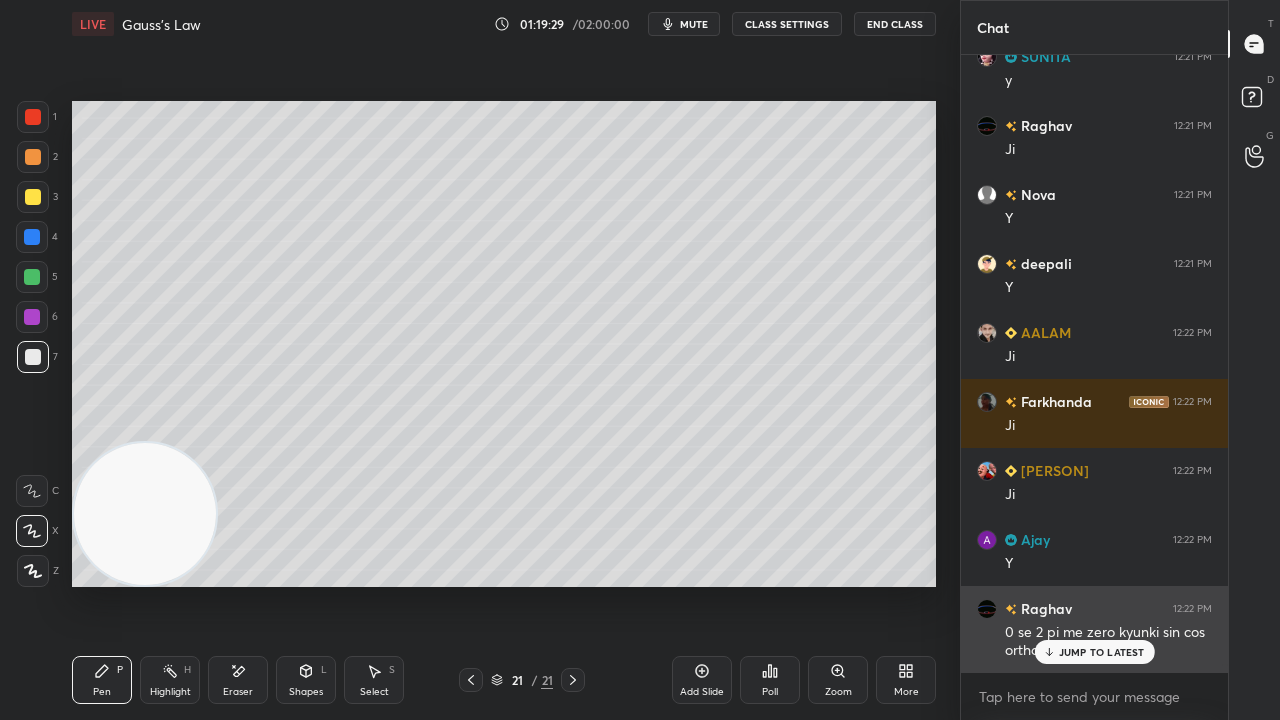 click on "JUMP TO LATEST" at bounding box center (1102, 652) 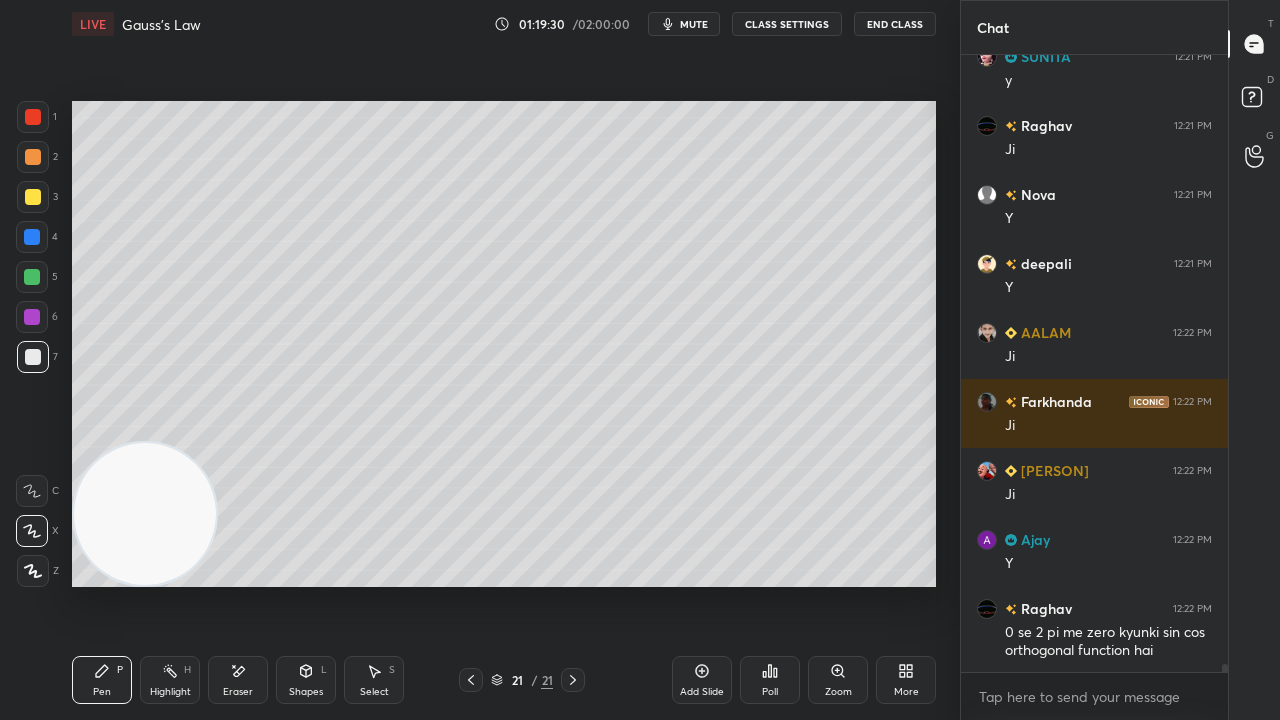 click on "mute" at bounding box center [694, 24] 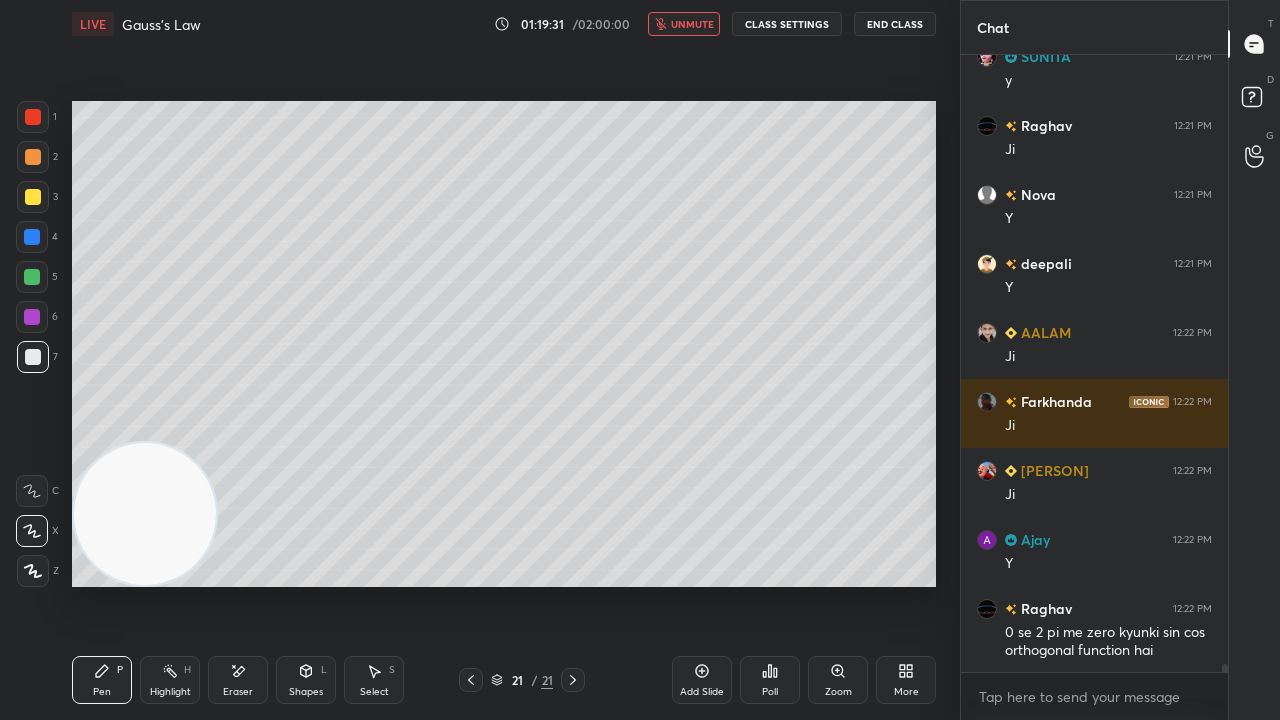 click on "unmute" at bounding box center (692, 24) 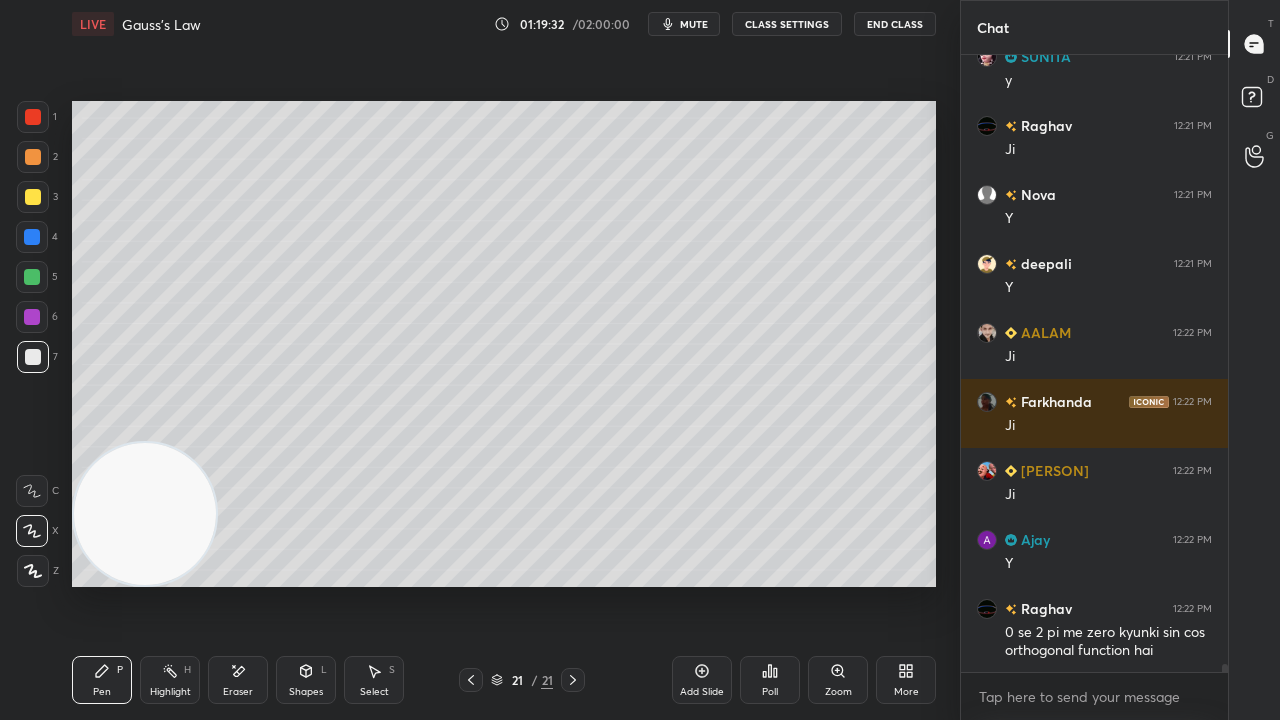 click on "mute" at bounding box center [694, 24] 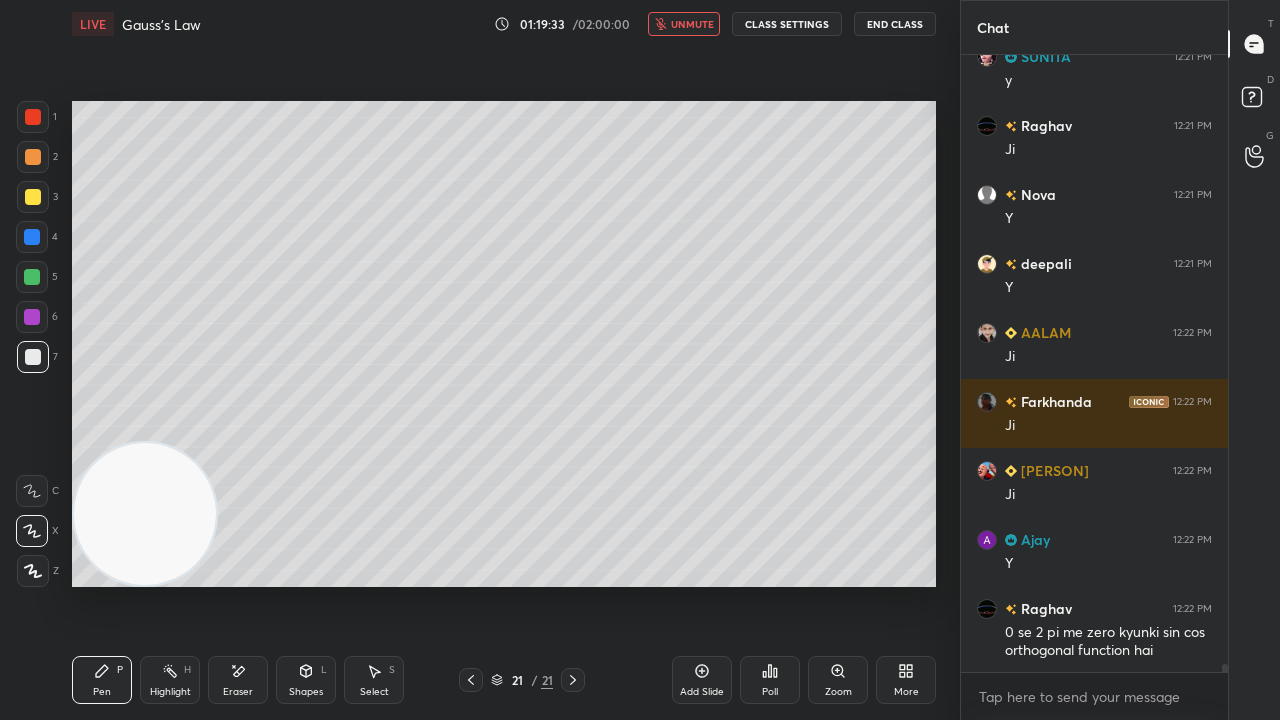 click on "unmute" at bounding box center (692, 24) 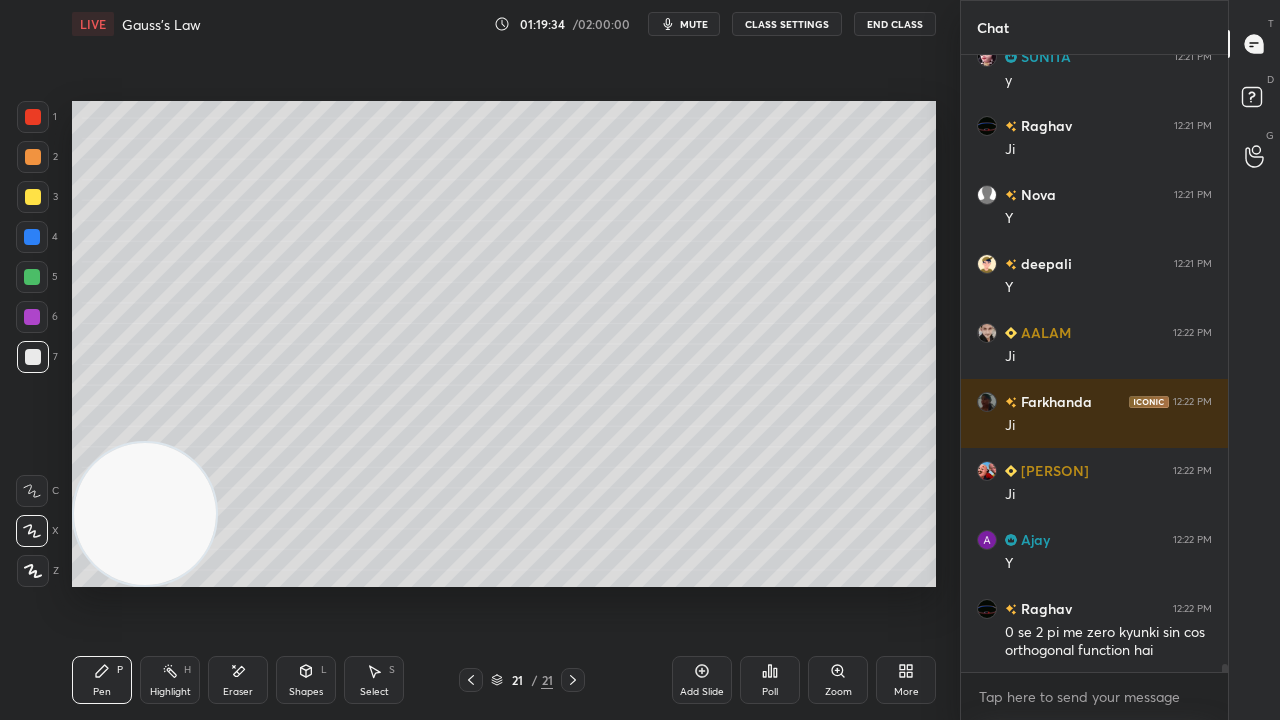 click 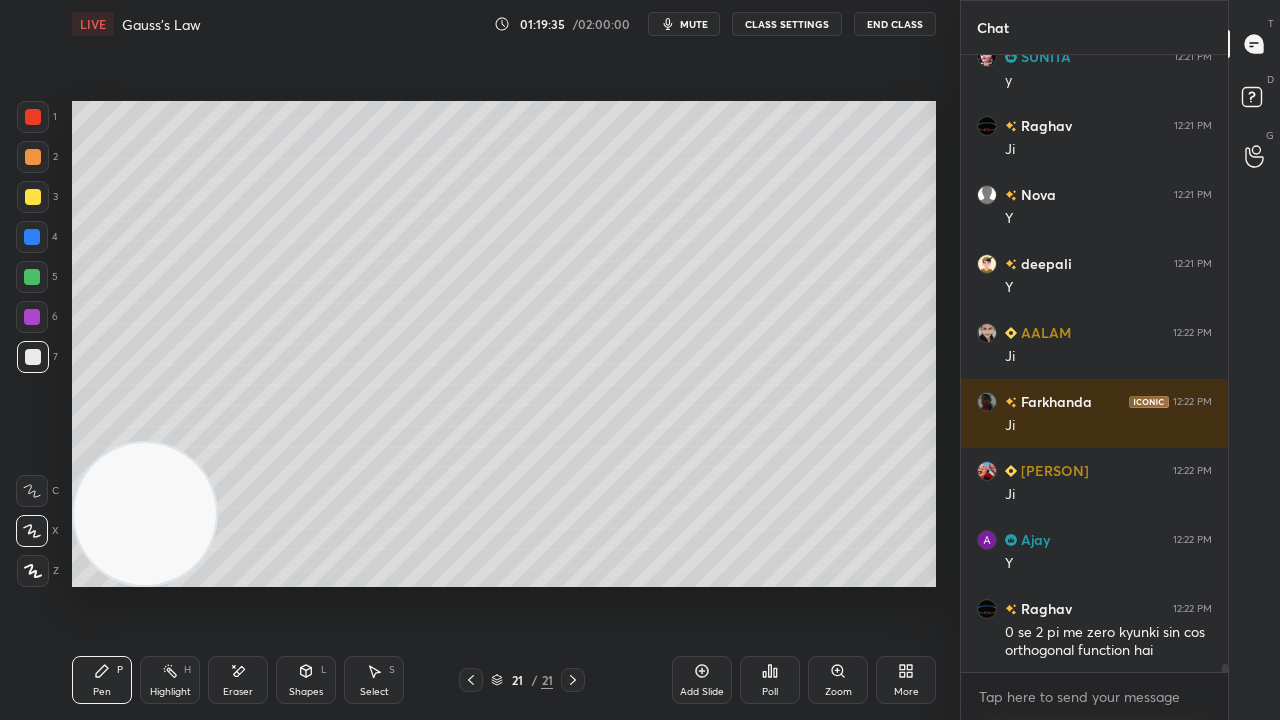 click on "Add Slide" at bounding box center [702, 692] 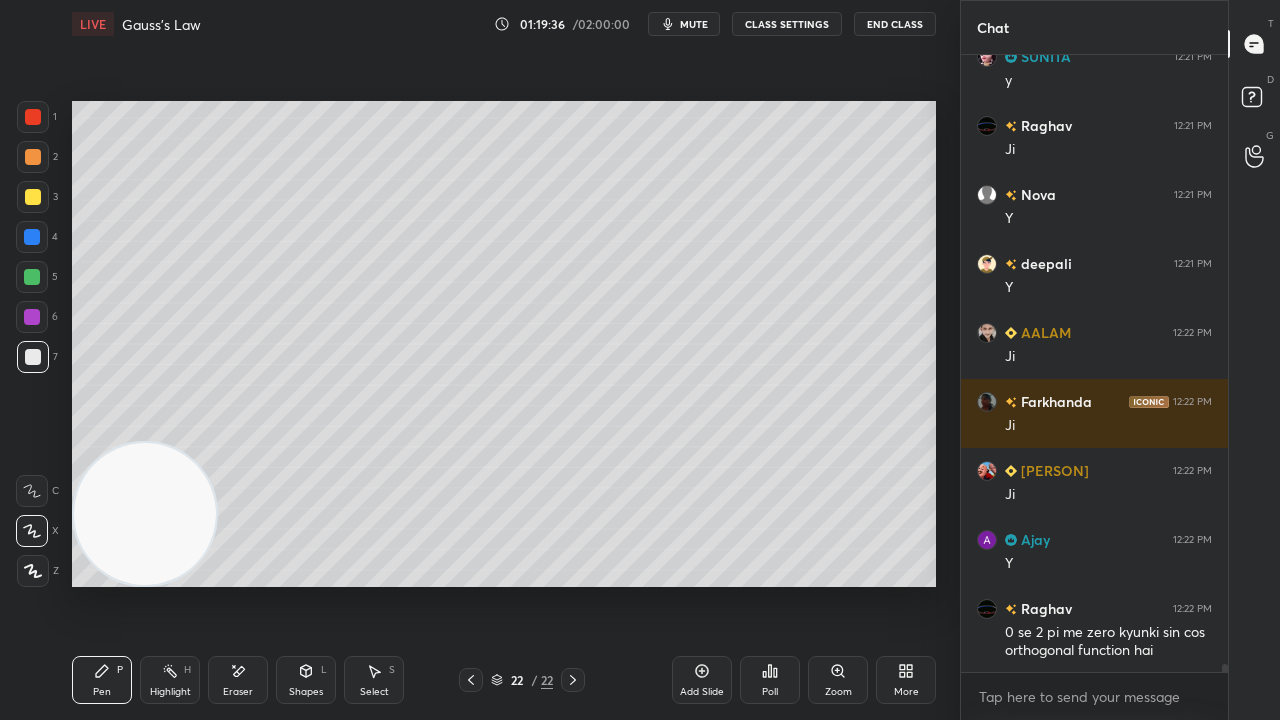 click 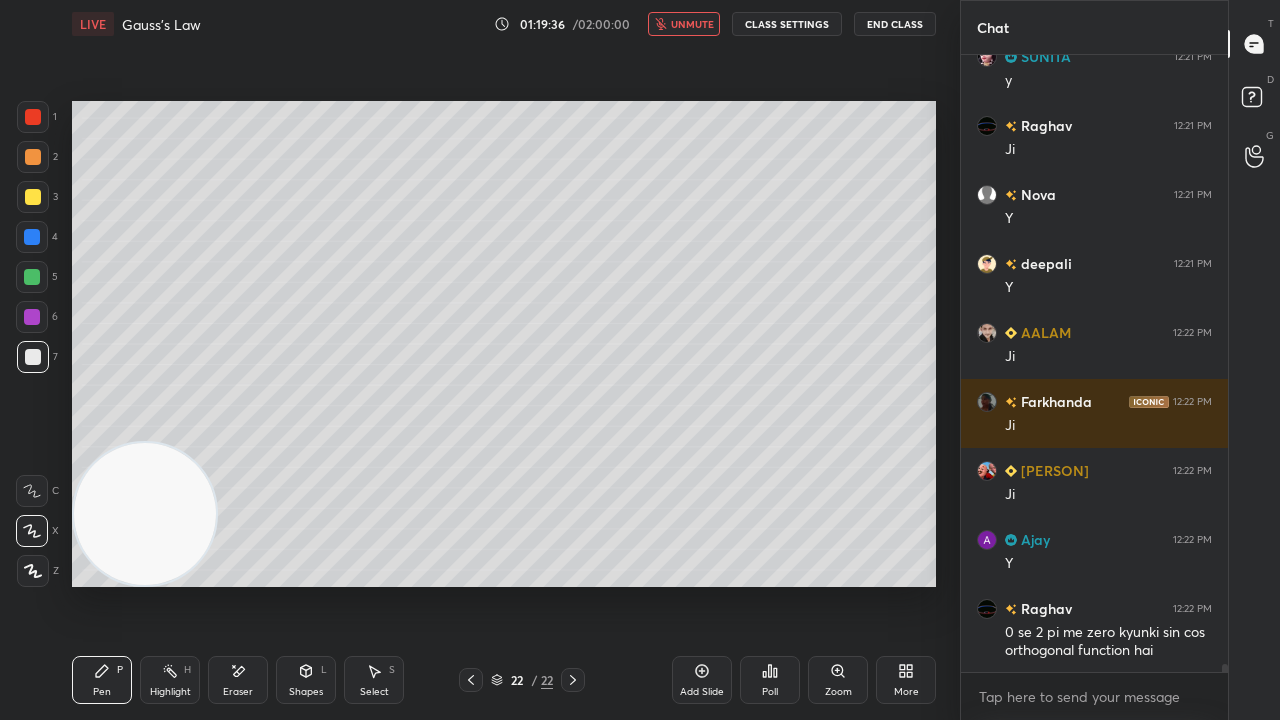 click on "unmute" at bounding box center [692, 24] 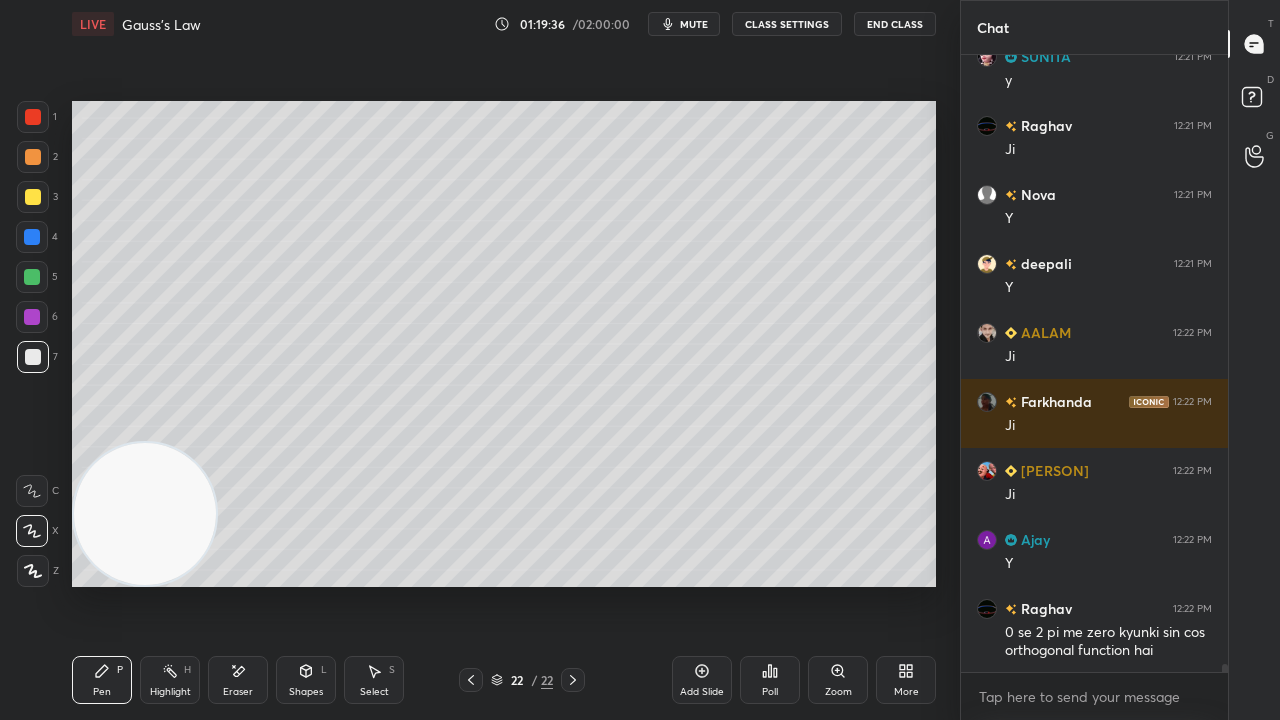 click at bounding box center (33, 197) 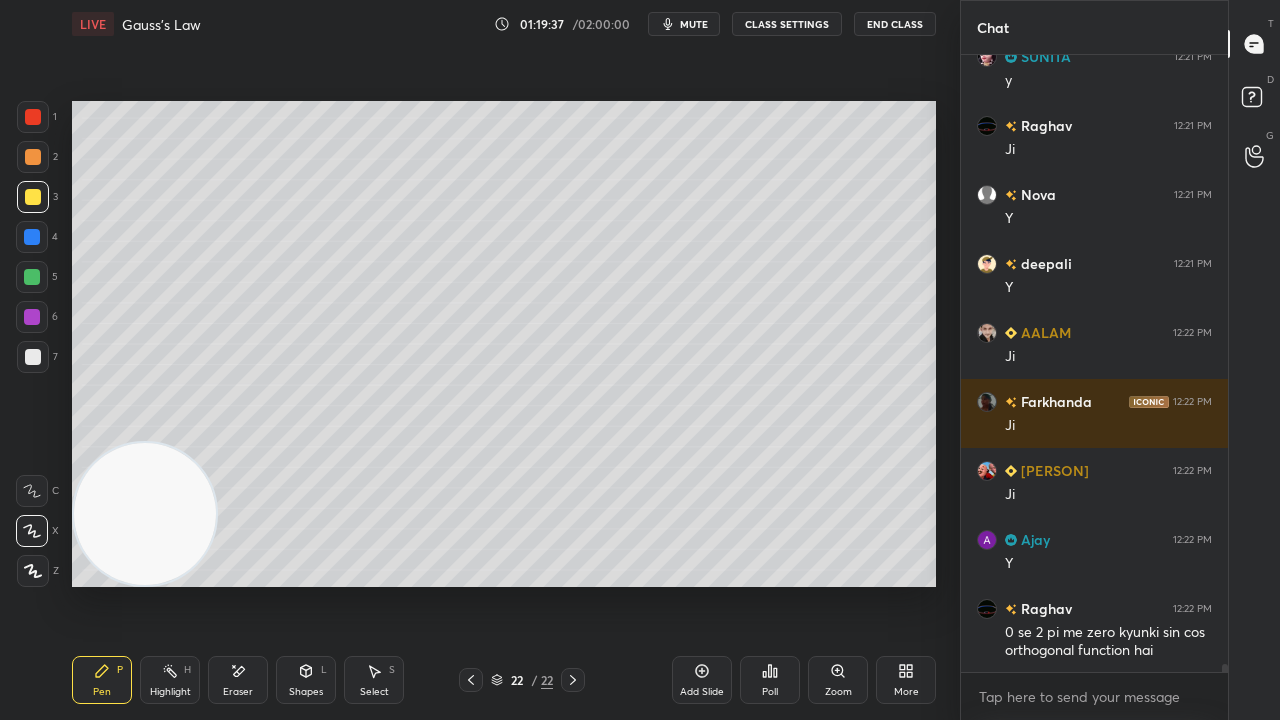 click on "mute" at bounding box center (694, 24) 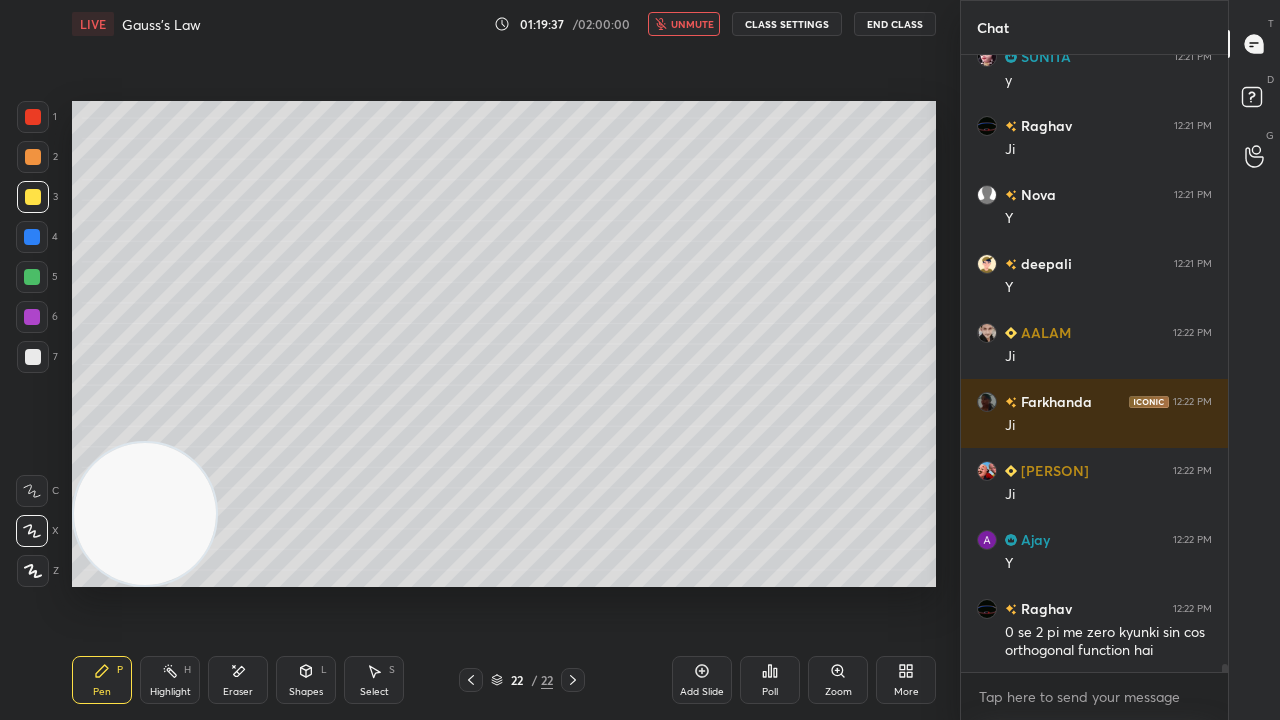 click on "unmute" at bounding box center [684, 24] 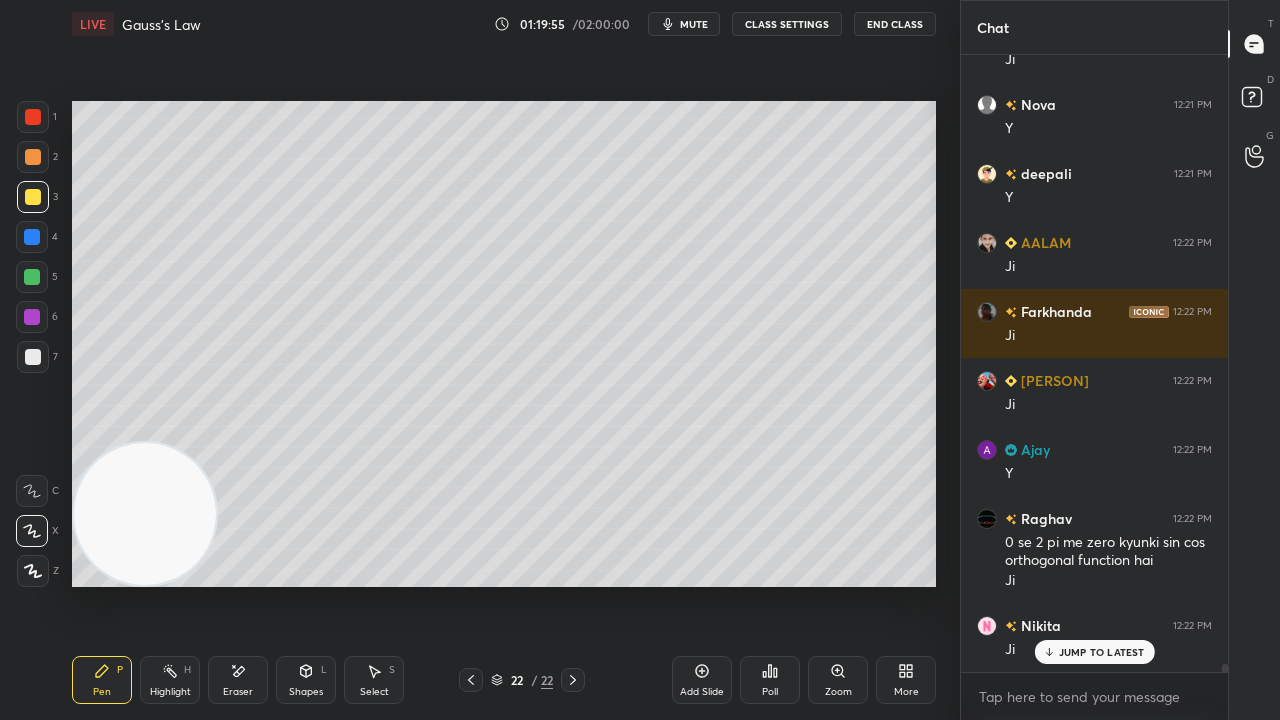 scroll, scrollTop: 44948, scrollLeft: 0, axis: vertical 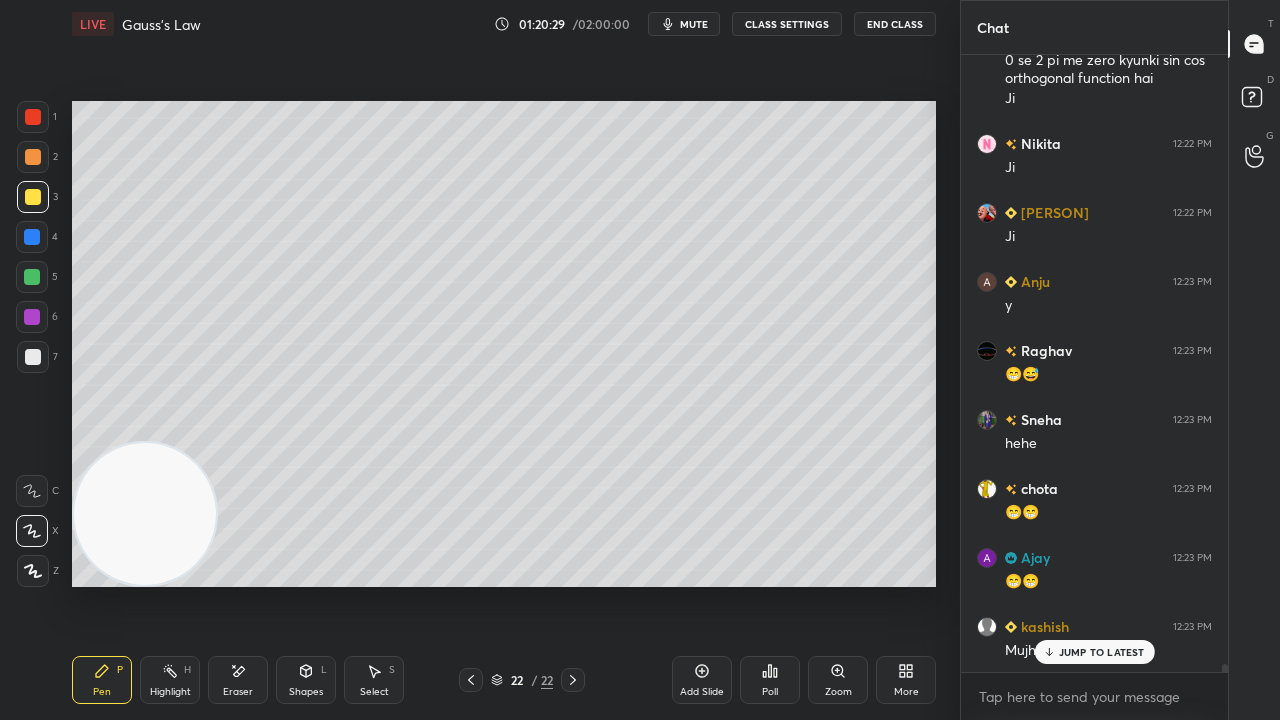 drag, startPoint x: 1122, startPoint y: 660, endPoint x: 1120, endPoint y: 708, distance: 48.04165 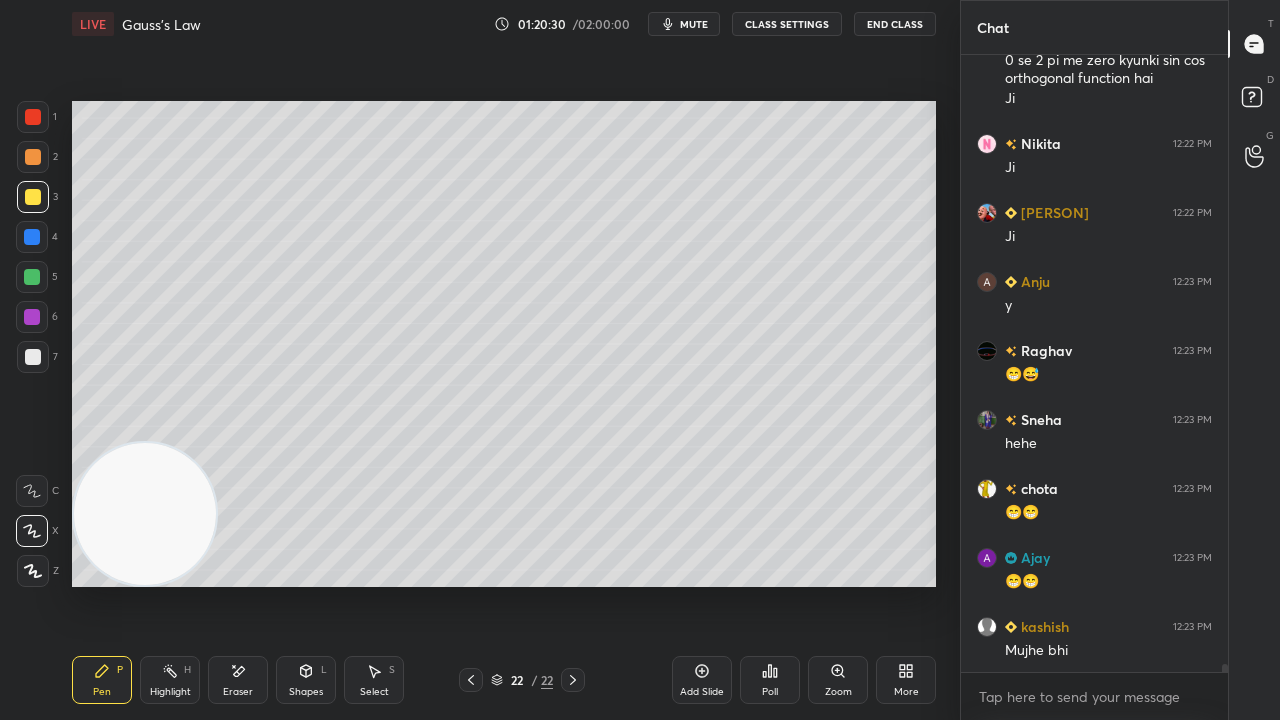 click on "mute" at bounding box center [694, 24] 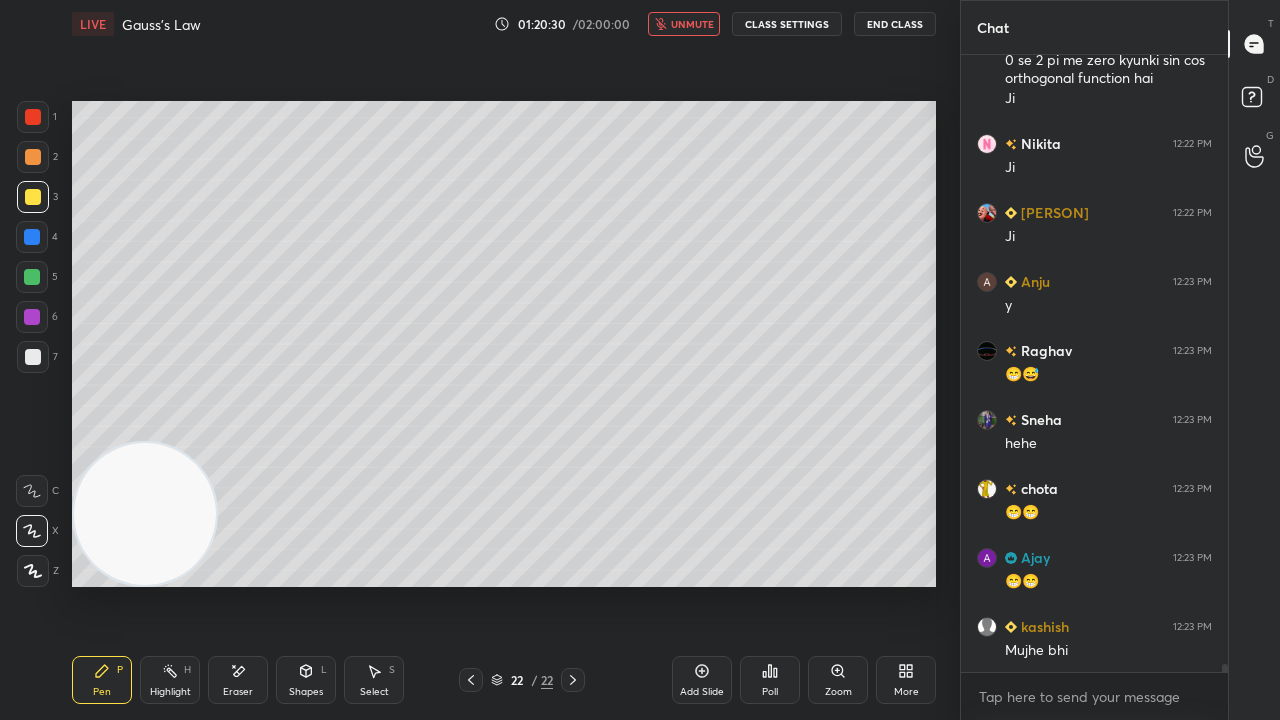 click on "unmute" at bounding box center [692, 24] 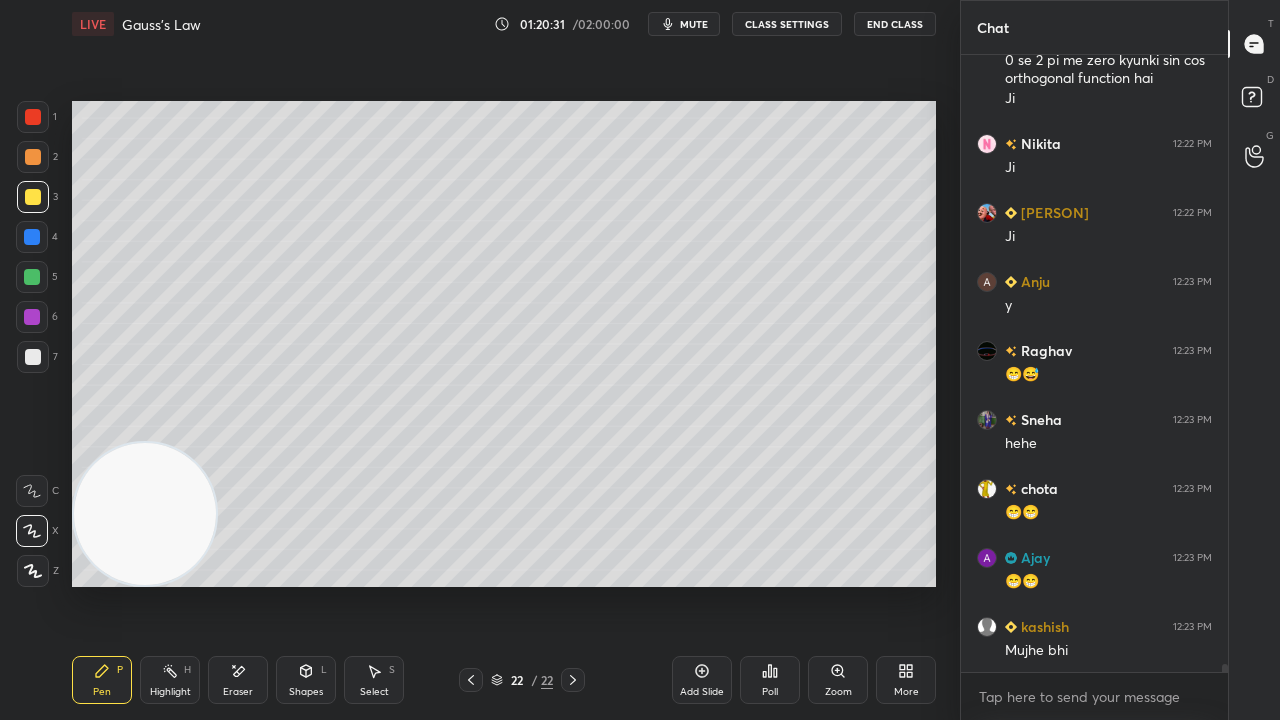 scroll, scrollTop: 45432, scrollLeft: 0, axis: vertical 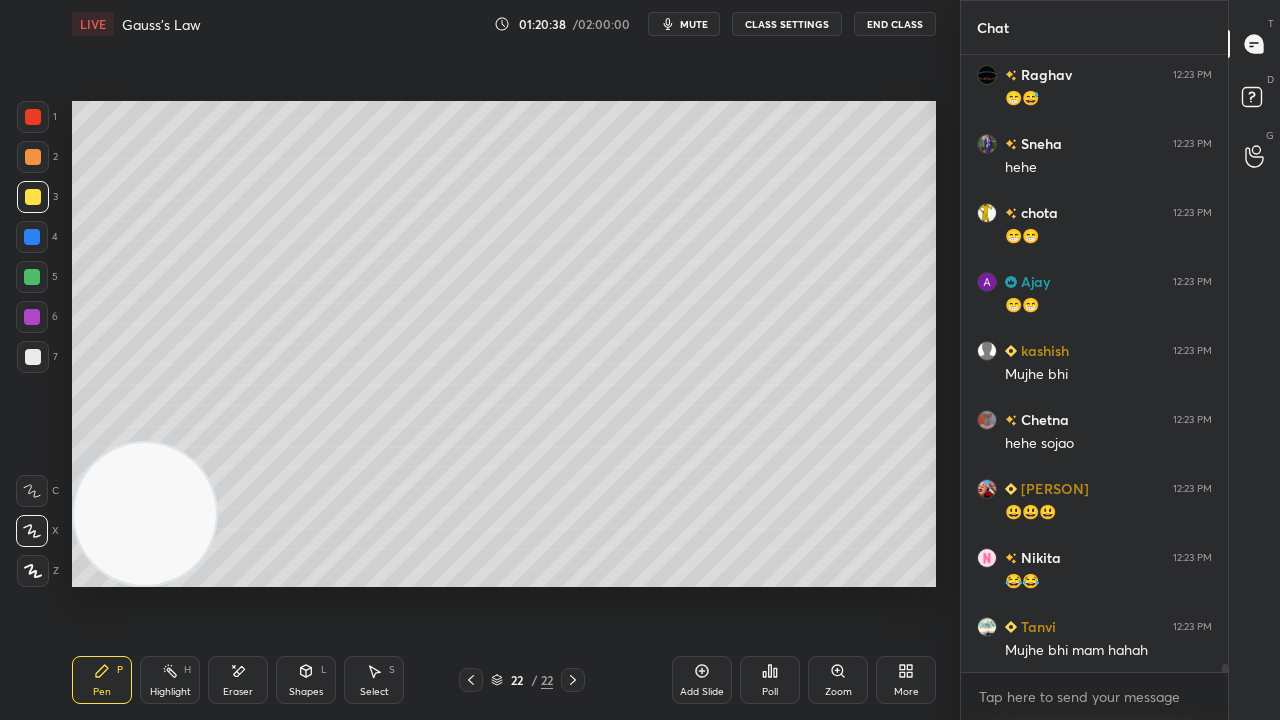 click on "mute" at bounding box center [684, 24] 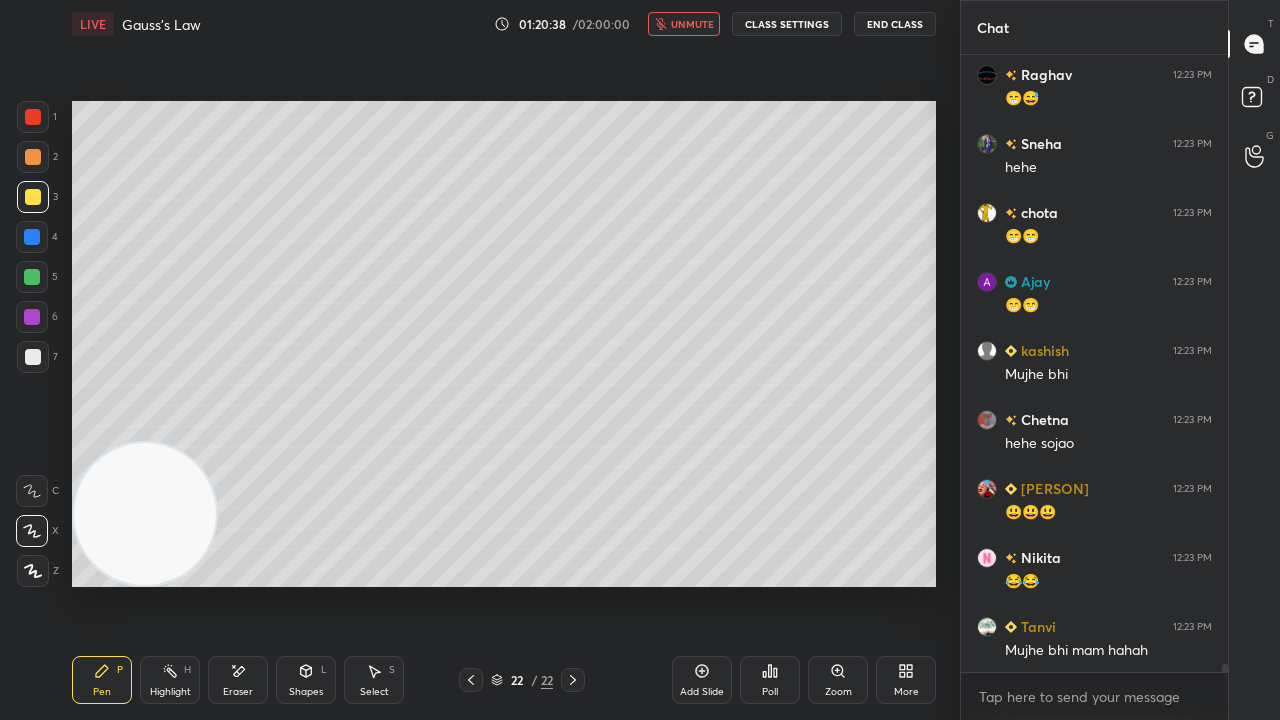 click on "unmute" at bounding box center (692, 24) 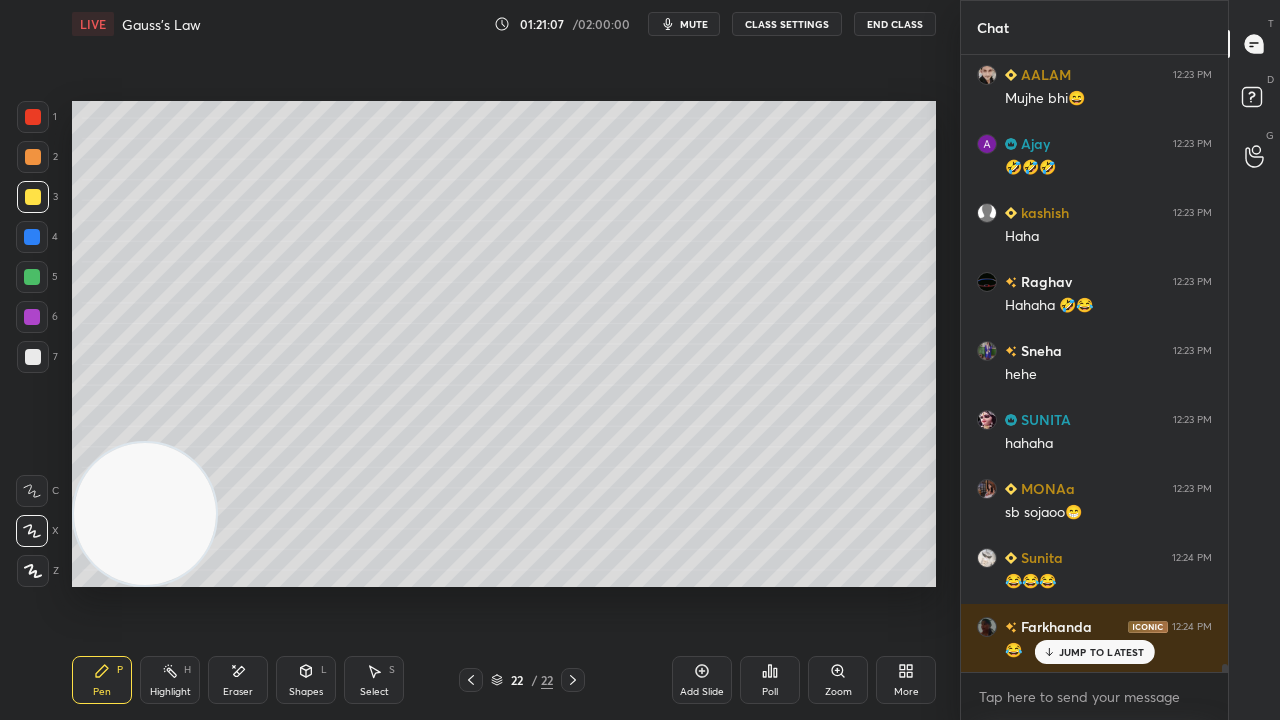 scroll, scrollTop: 46536, scrollLeft: 0, axis: vertical 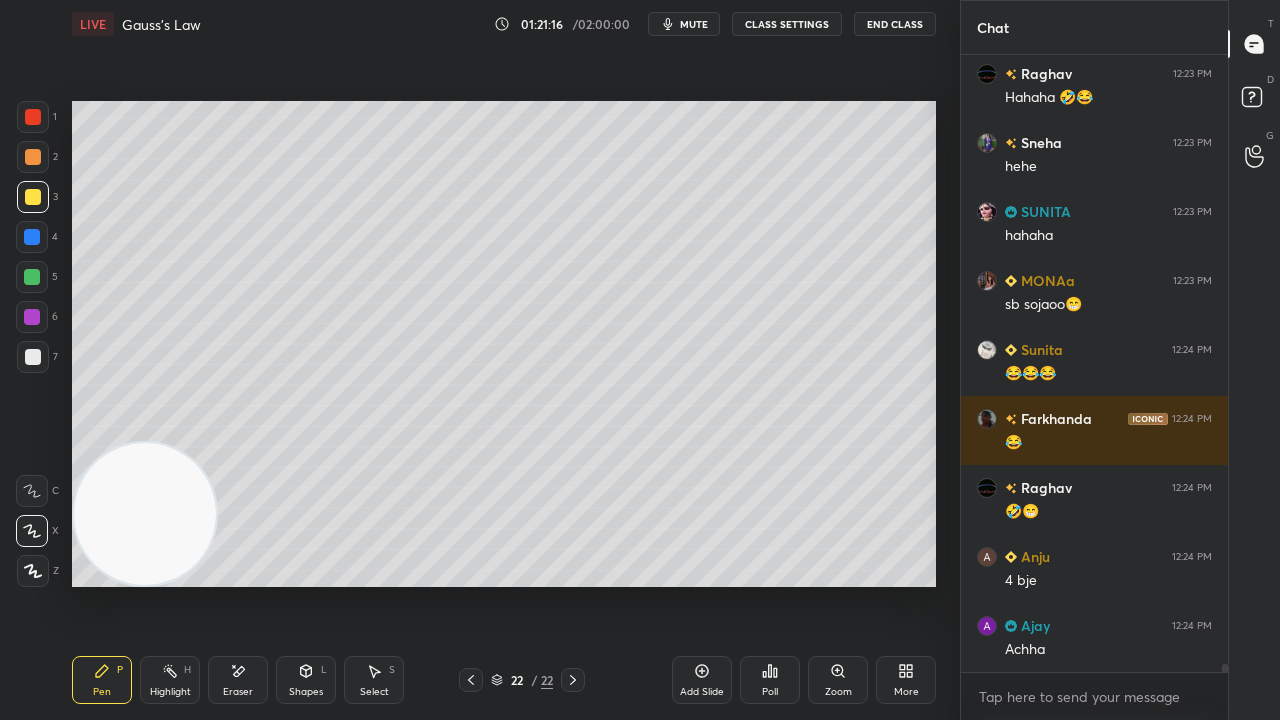 drag, startPoint x: 30, startPoint y: 367, endPoint x: 50, endPoint y: 352, distance: 25 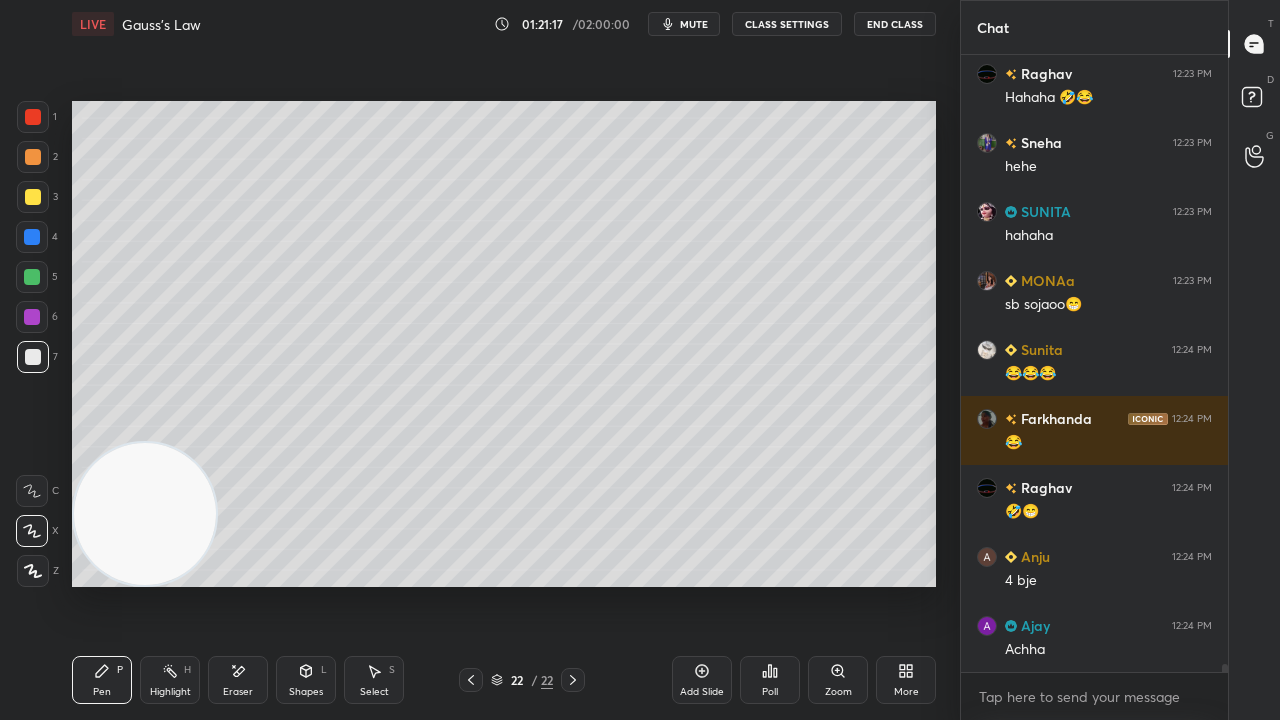click on "mute" at bounding box center [694, 24] 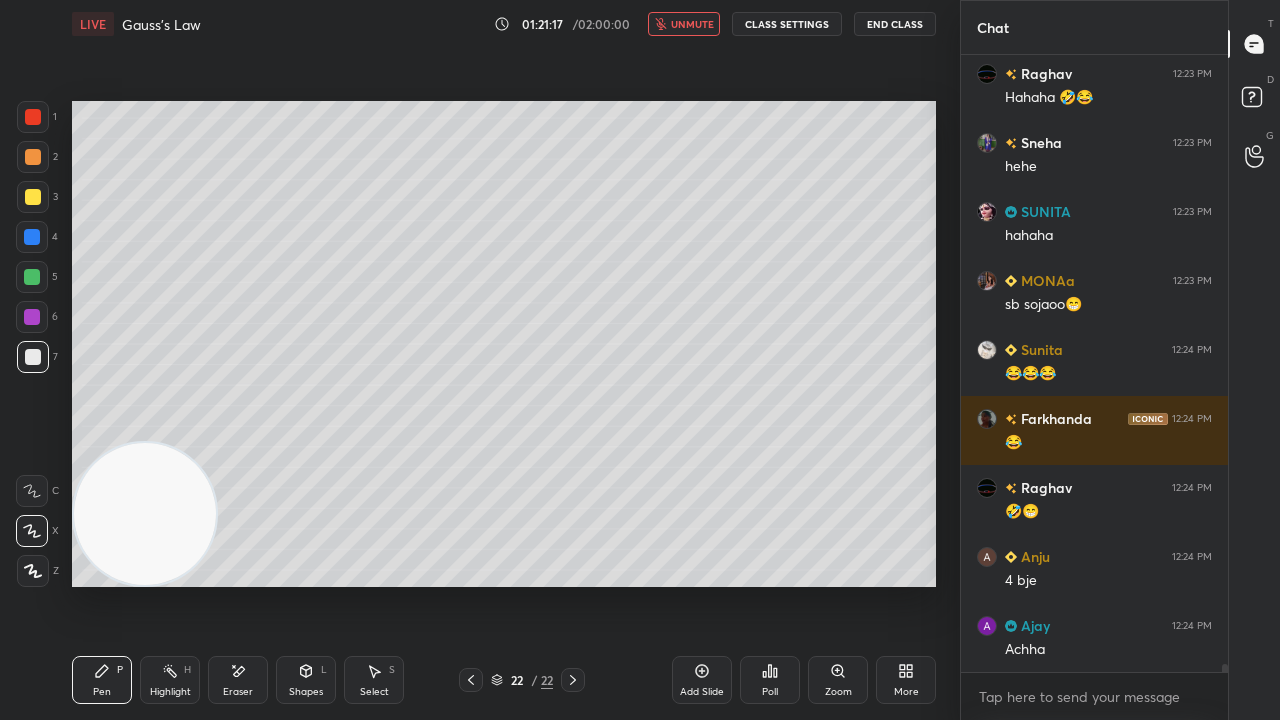 click on "unmute" at bounding box center (684, 24) 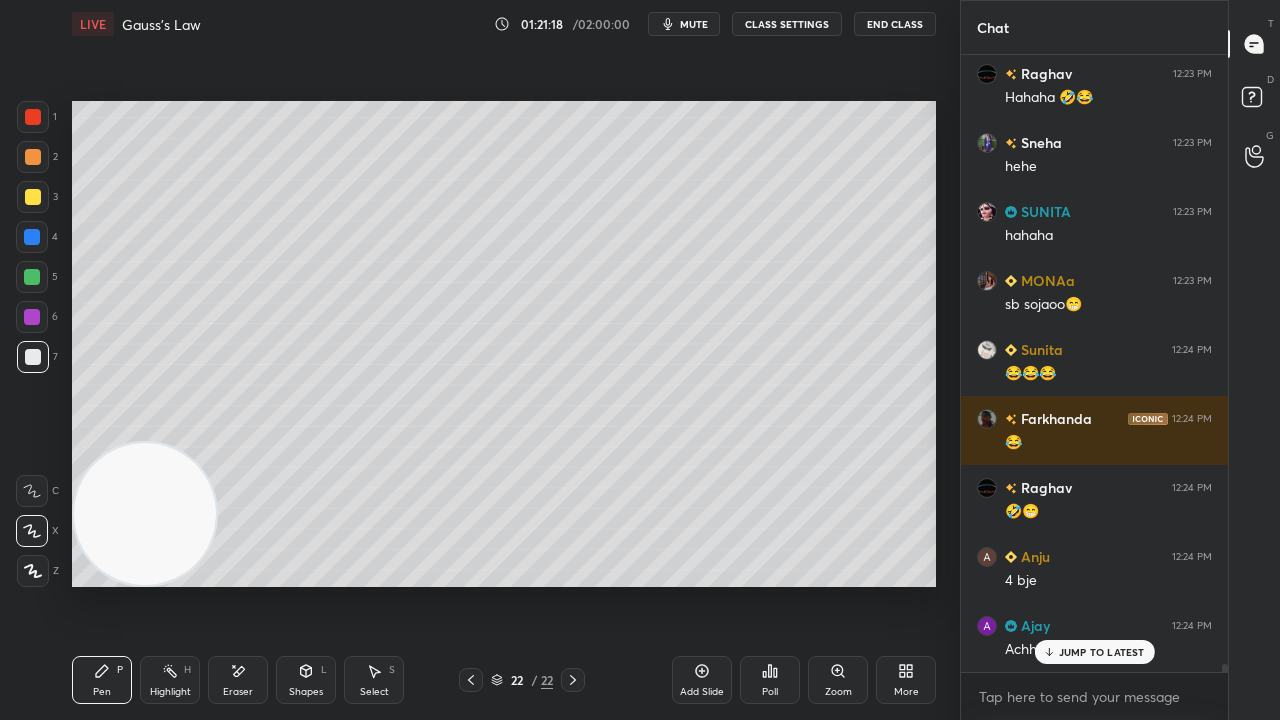 scroll, scrollTop: 46742, scrollLeft: 0, axis: vertical 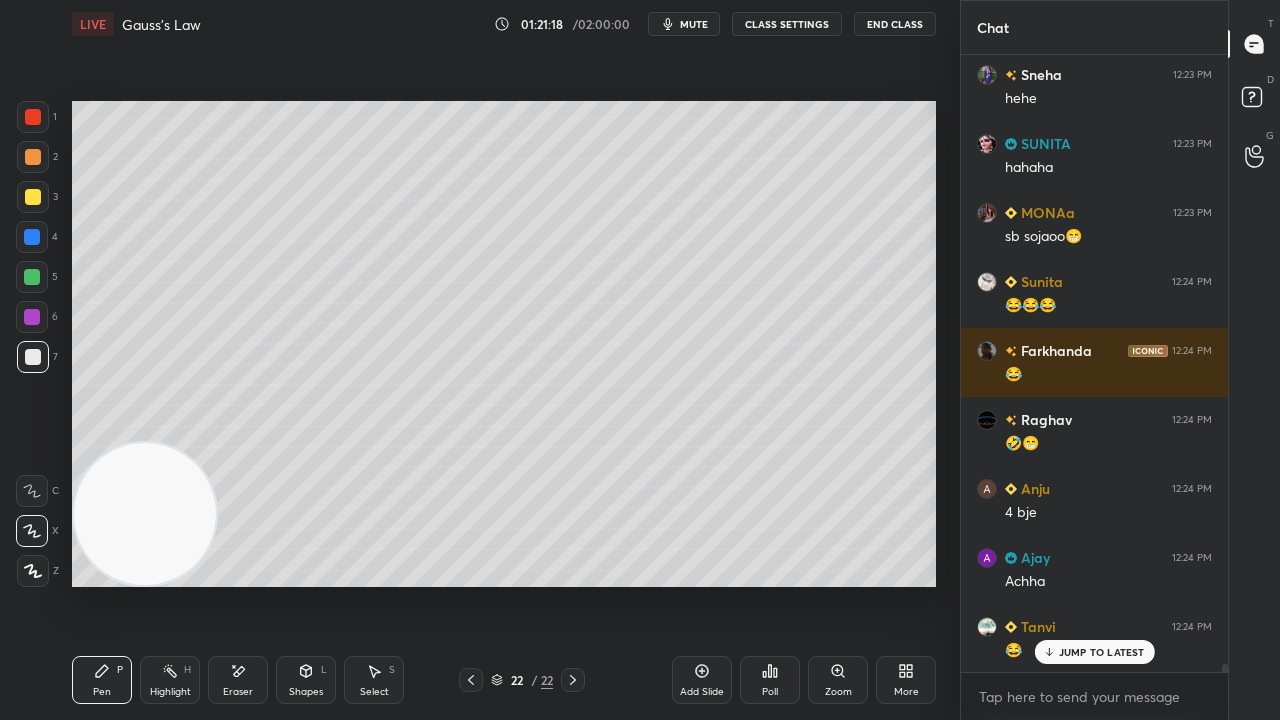 click on "Shapes L" at bounding box center [306, 680] 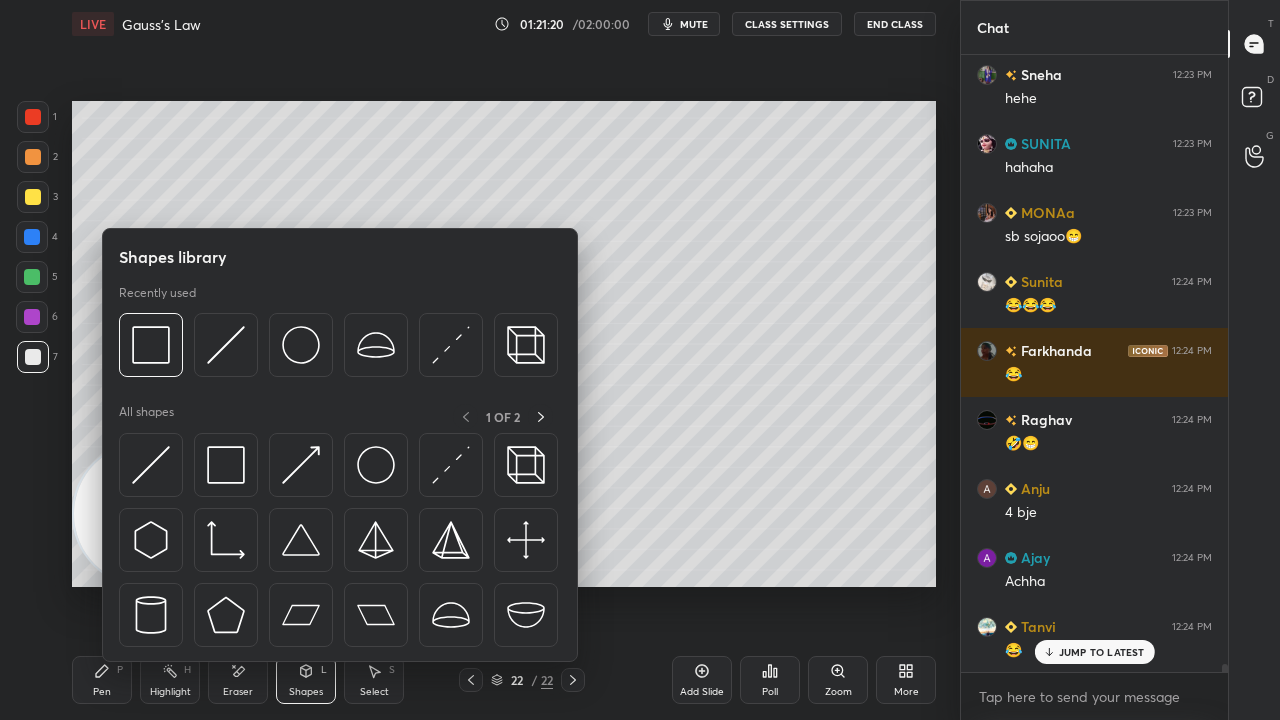 click on "mute" at bounding box center [684, 24] 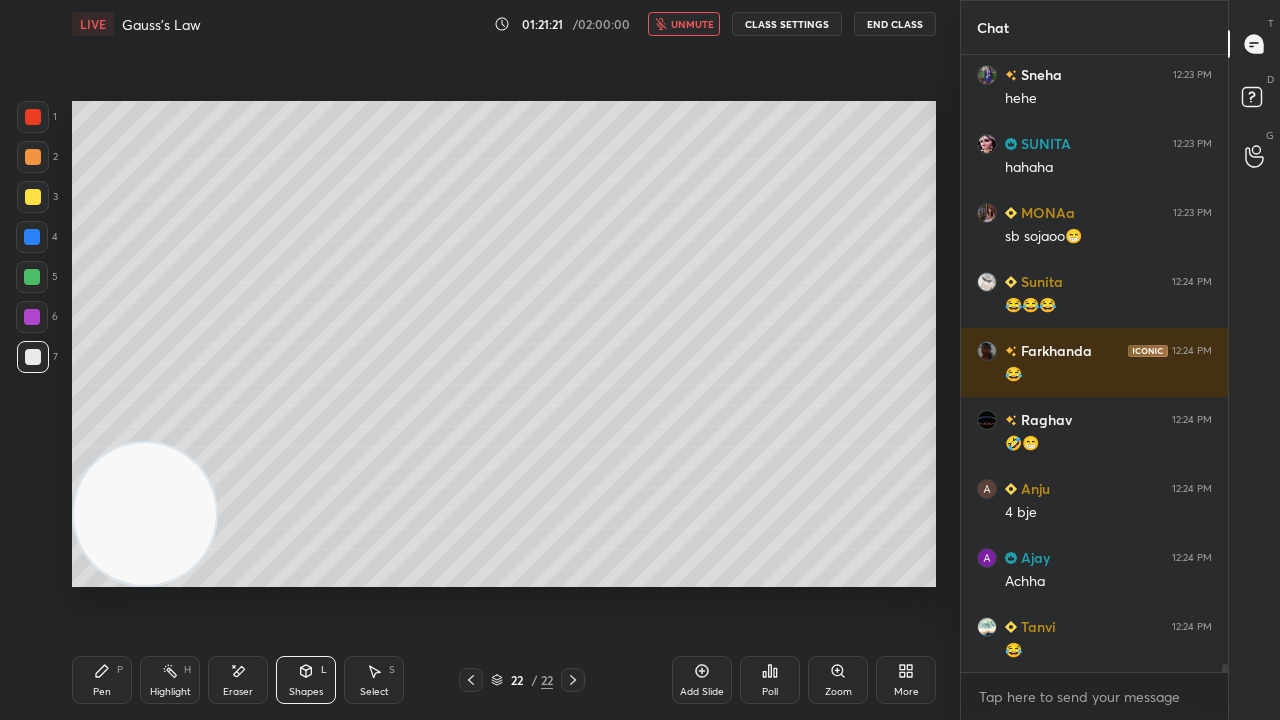 scroll, scrollTop: 46830, scrollLeft: 0, axis: vertical 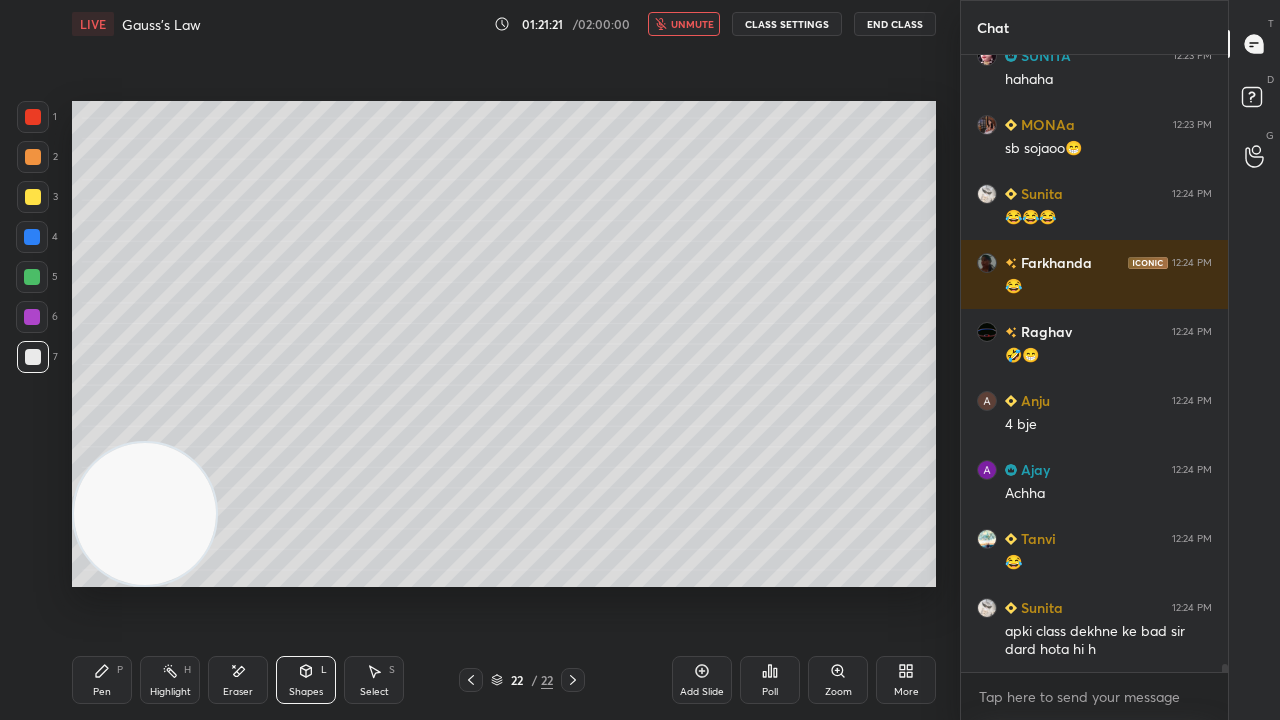 click on "unmute" at bounding box center (692, 24) 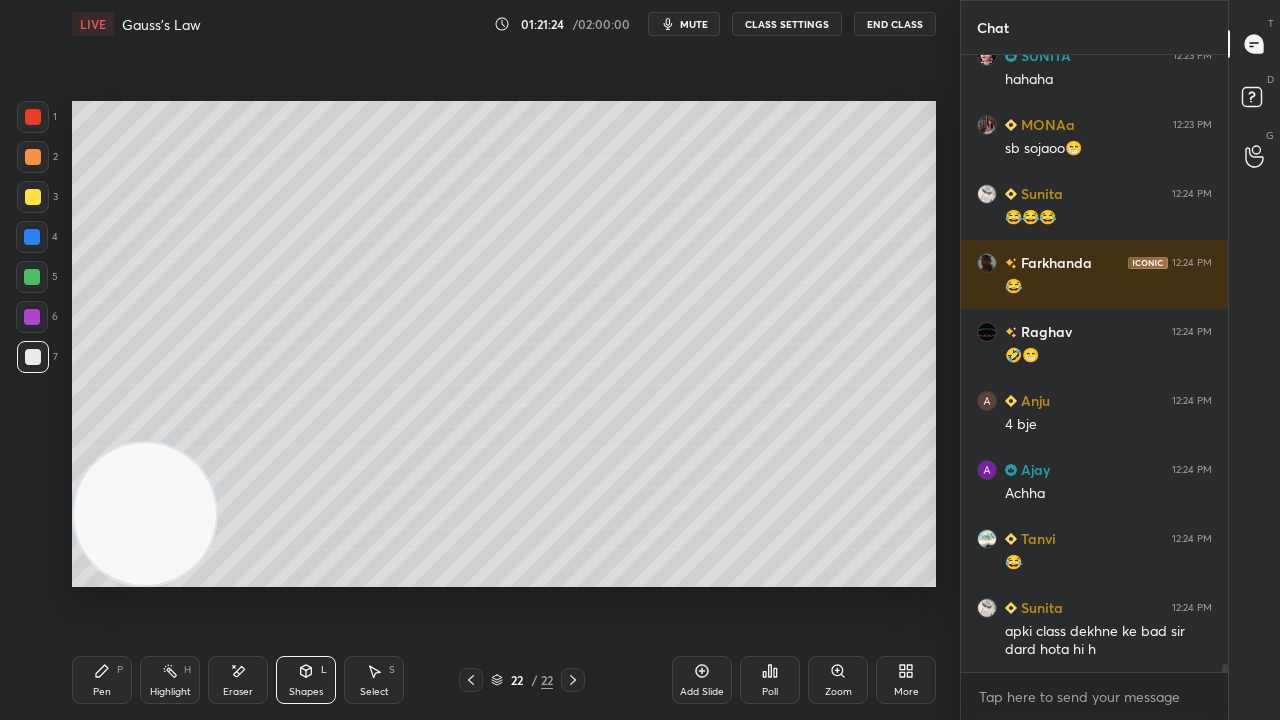 click on "mute" at bounding box center (694, 24) 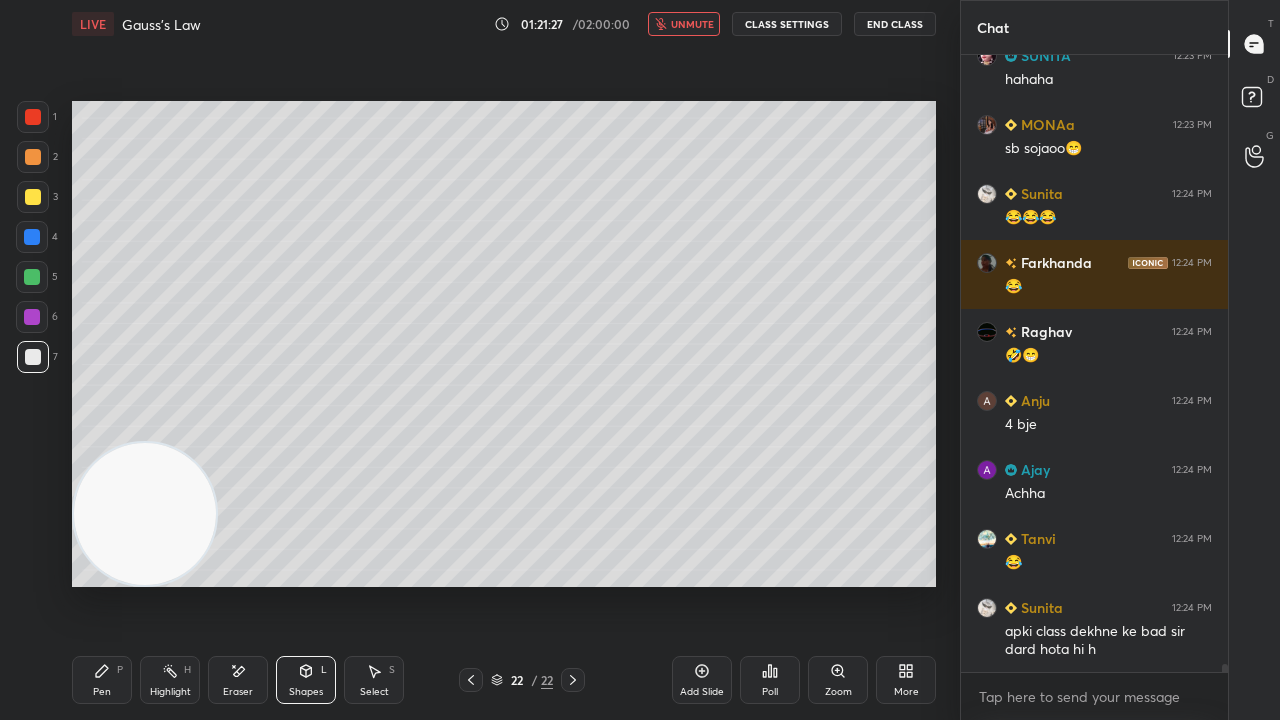 click on "unmute" at bounding box center [692, 24] 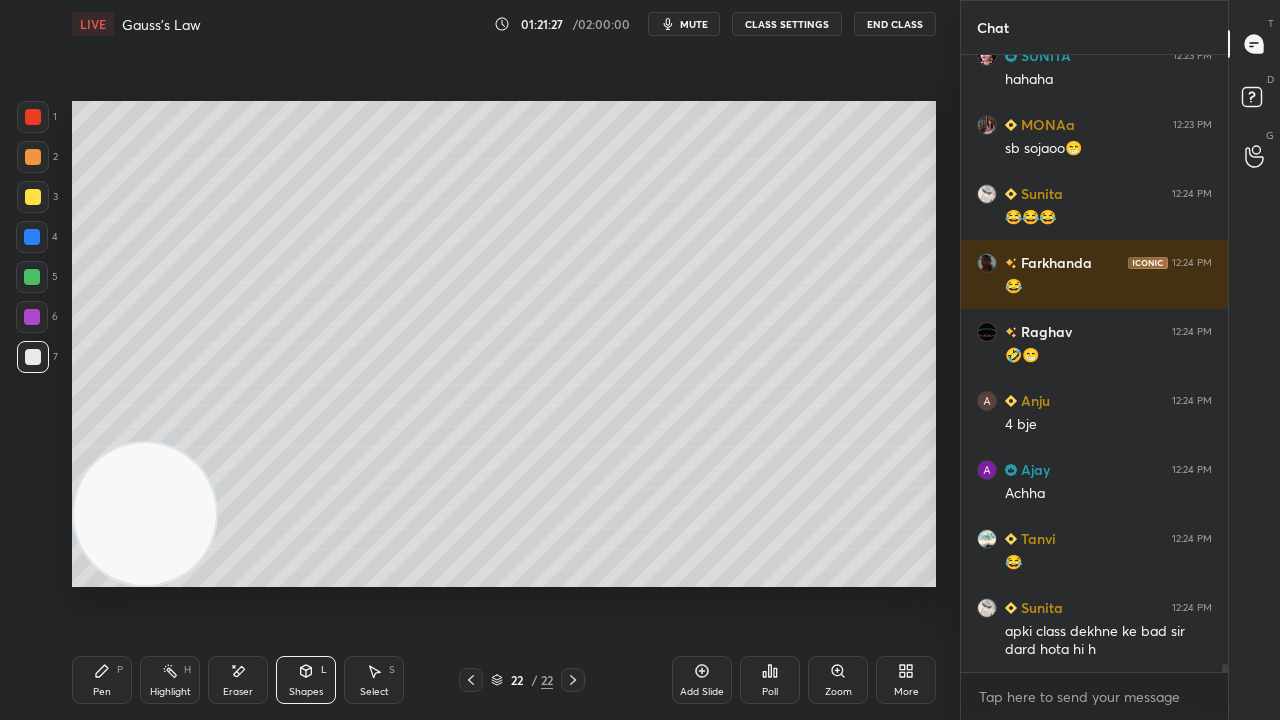 click on "mute" at bounding box center [694, 24] 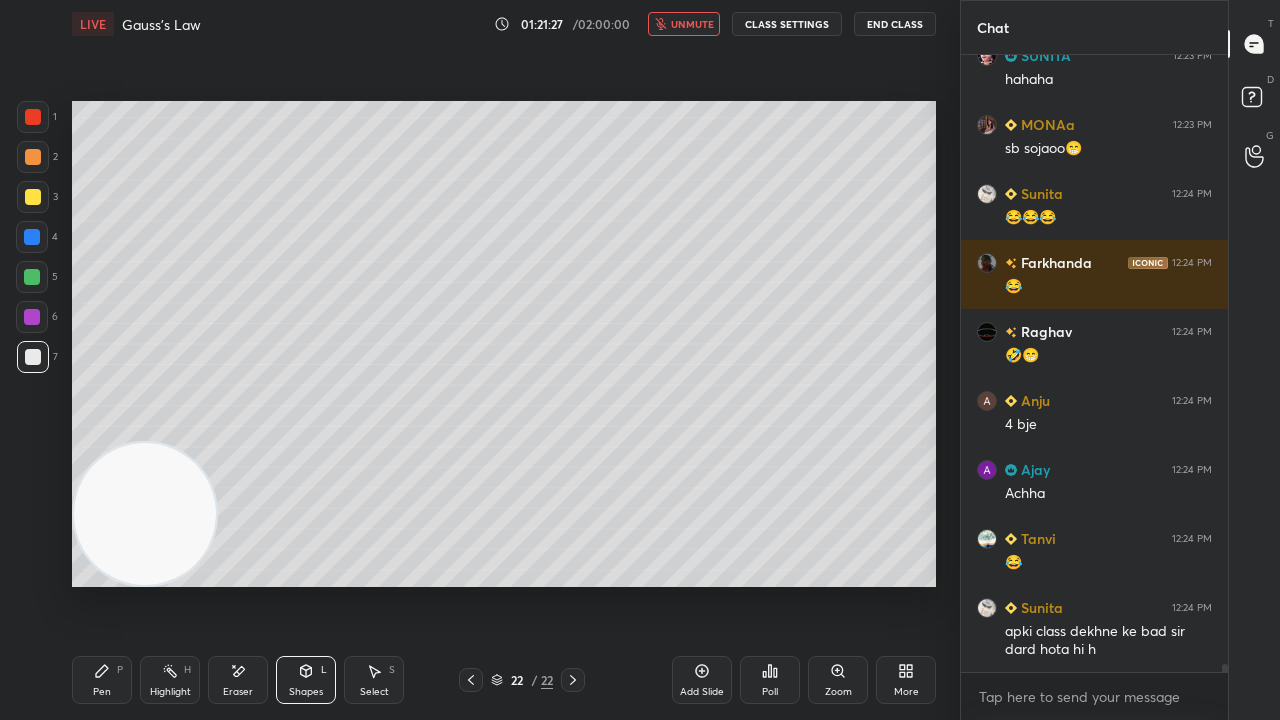 click on "unmute" at bounding box center (692, 24) 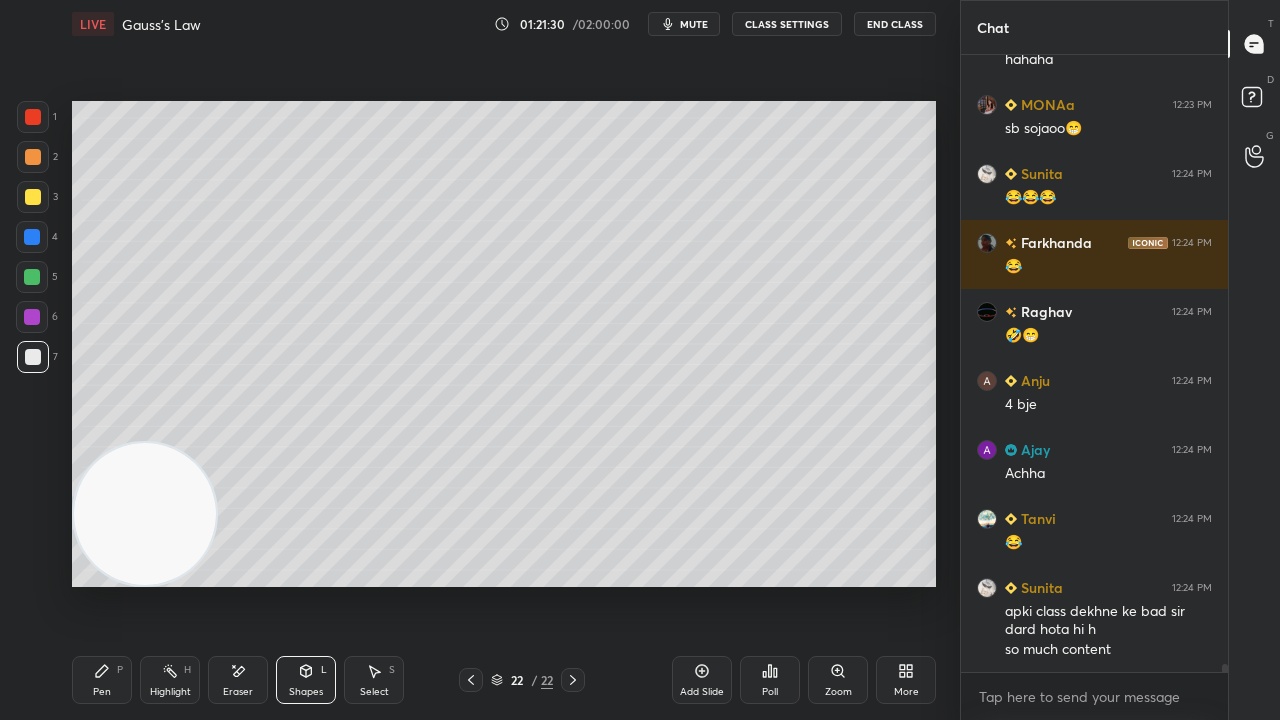 scroll, scrollTop: 46918, scrollLeft: 0, axis: vertical 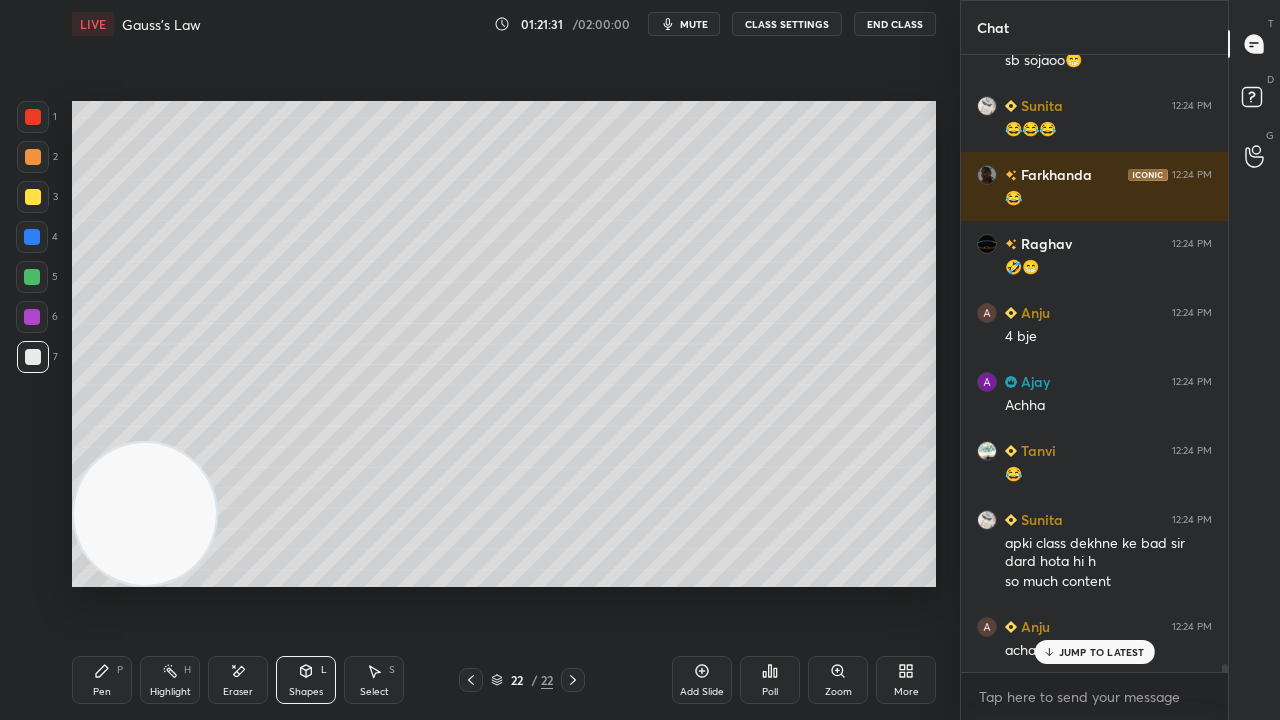 click on "JUMP TO LATEST" at bounding box center [1102, 652] 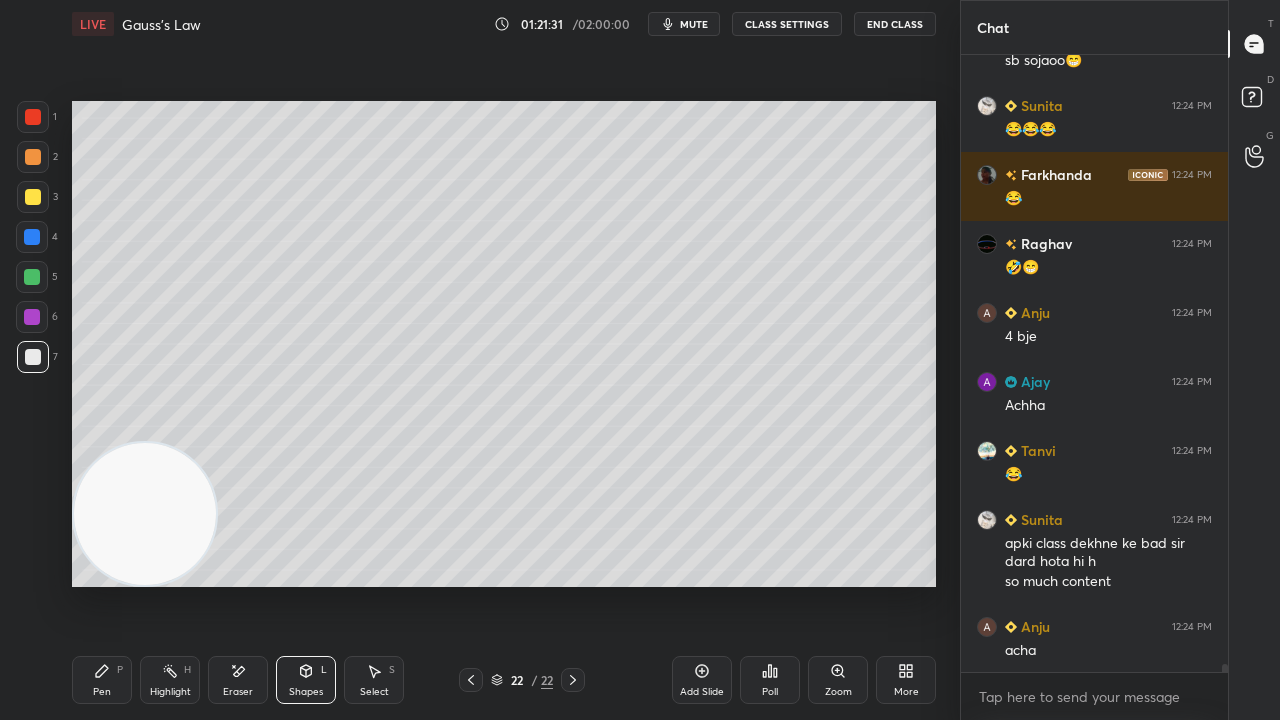 click on "x" at bounding box center (1094, 696) 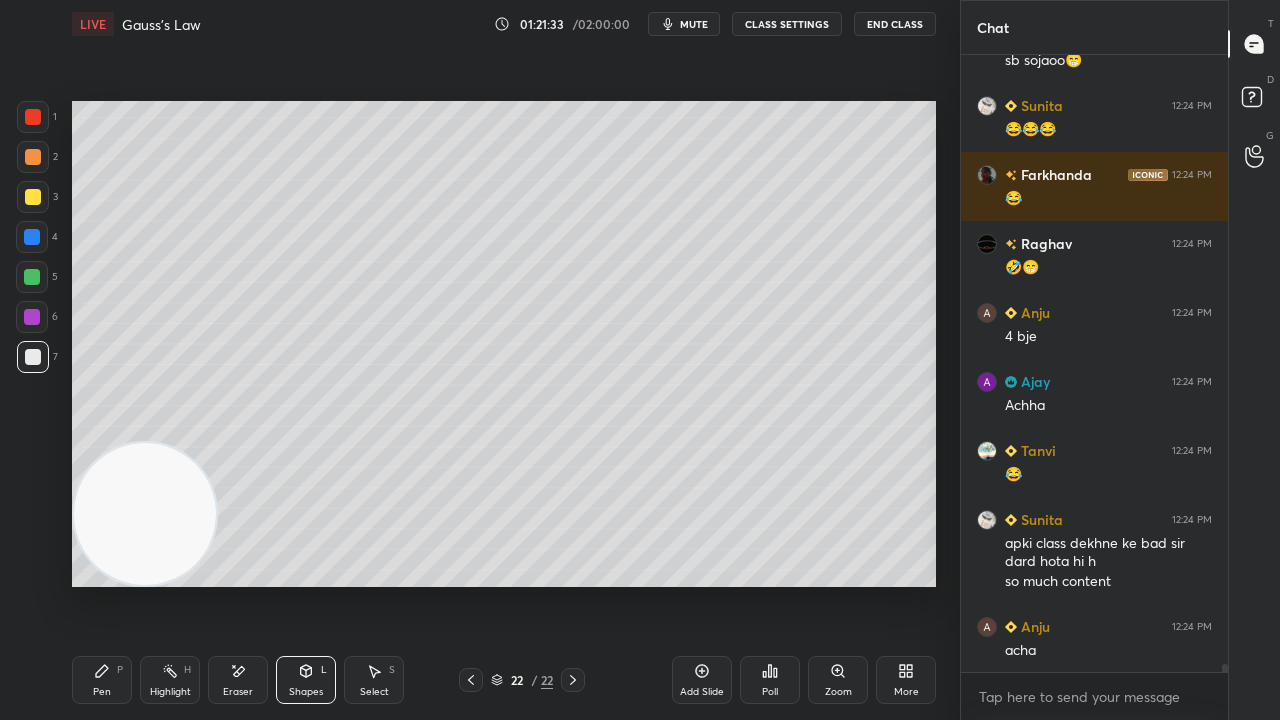 drag, startPoint x: 678, startPoint y: 28, endPoint x: 684, endPoint y: 19, distance: 10.816654 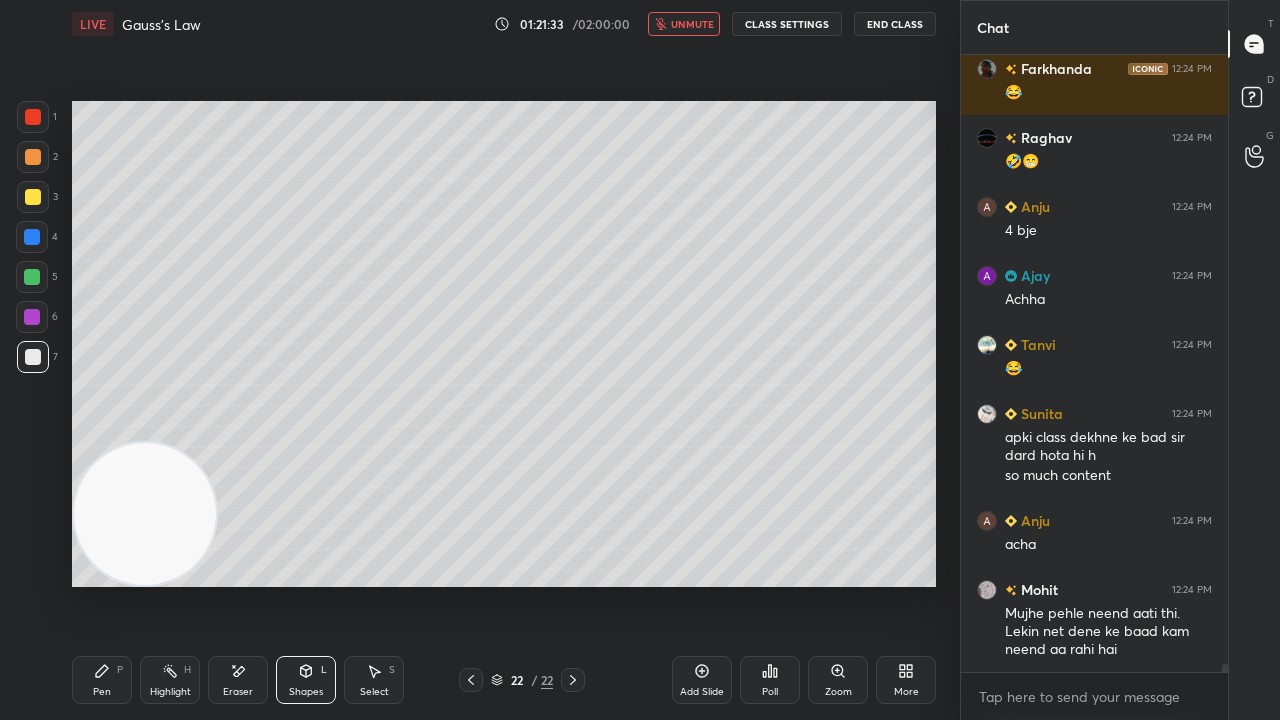 click on "unmute" at bounding box center (692, 24) 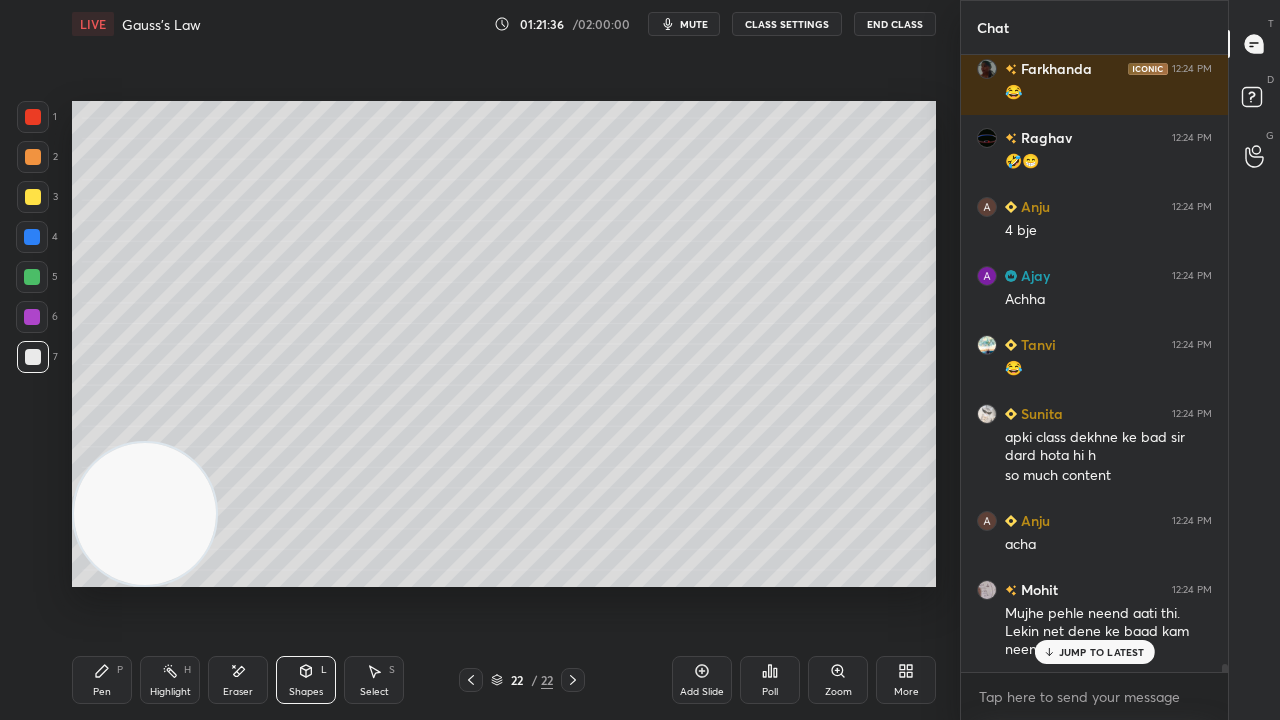 scroll, scrollTop: 47092, scrollLeft: 0, axis: vertical 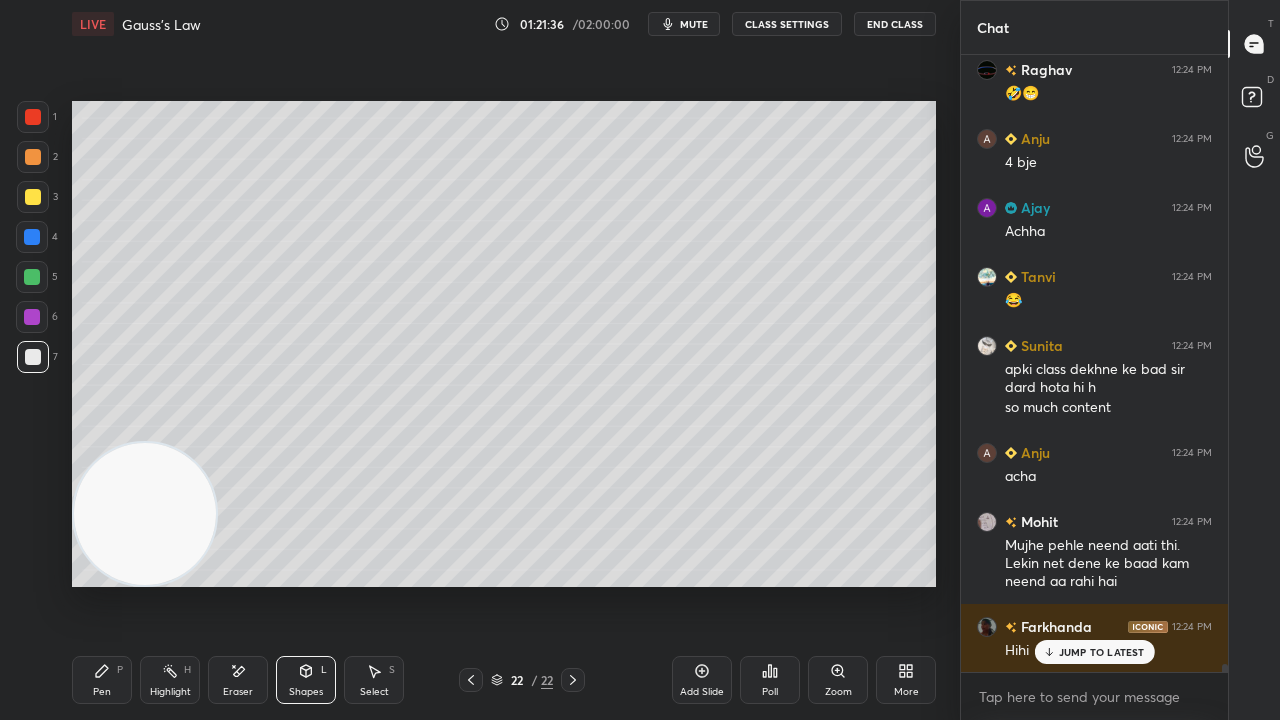 click on "mute" at bounding box center (694, 24) 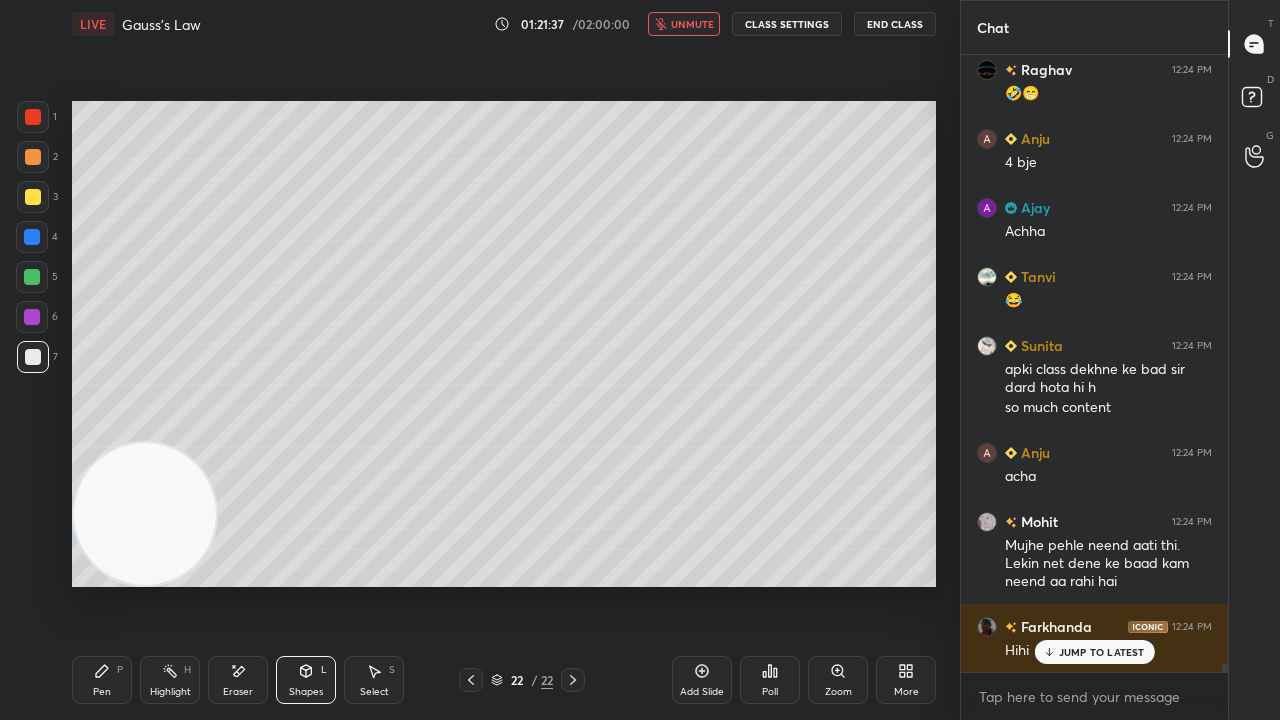 click on "unmute" at bounding box center [692, 24] 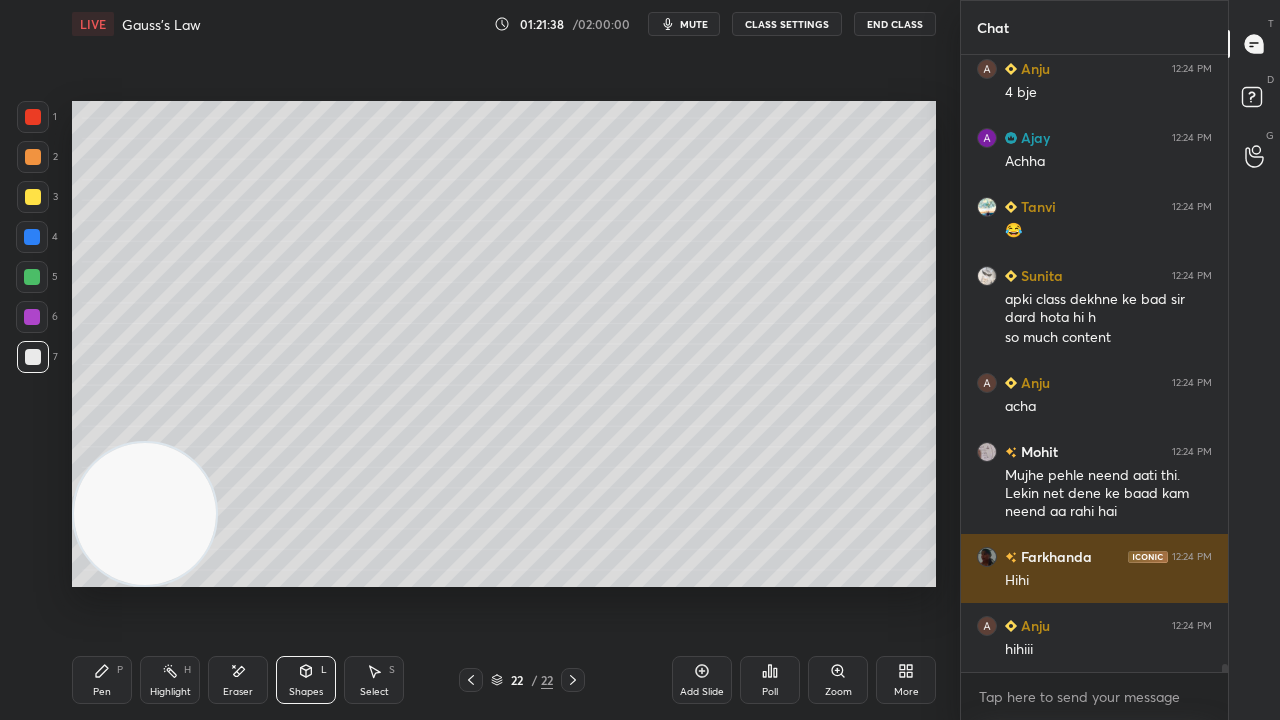 scroll, scrollTop: 47300, scrollLeft: 0, axis: vertical 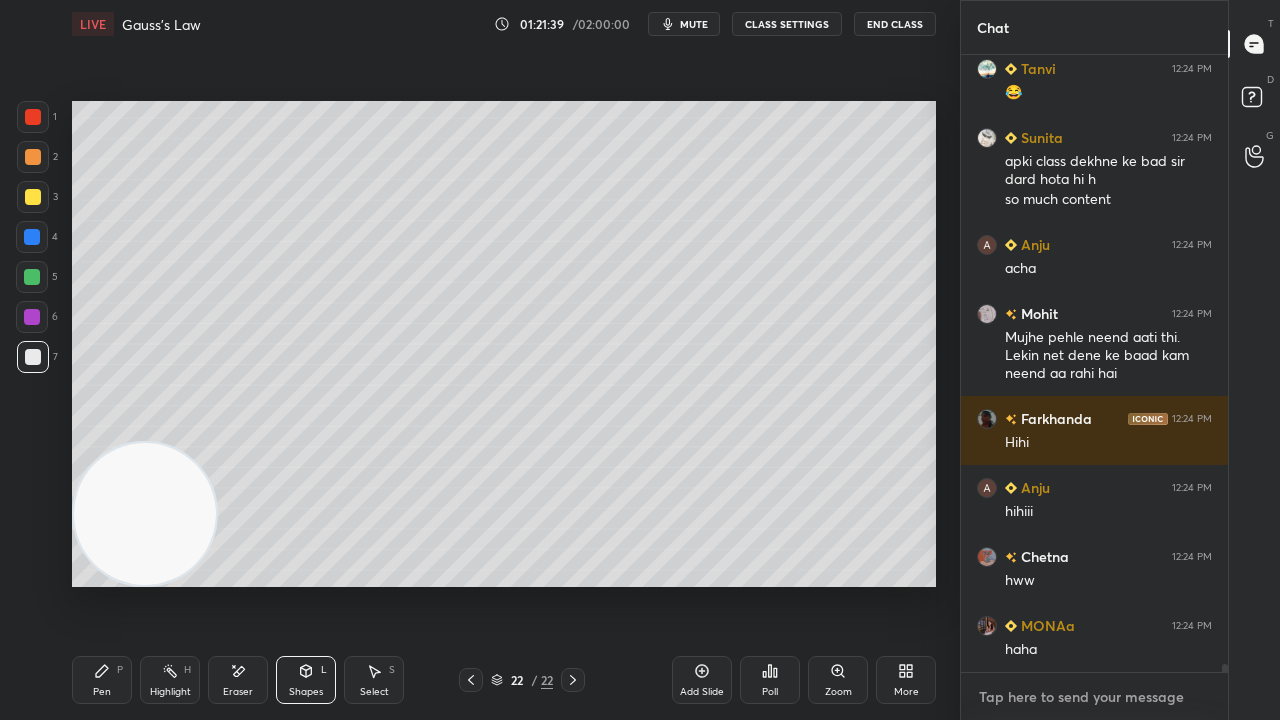 click on "x" at bounding box center (1094, 696) 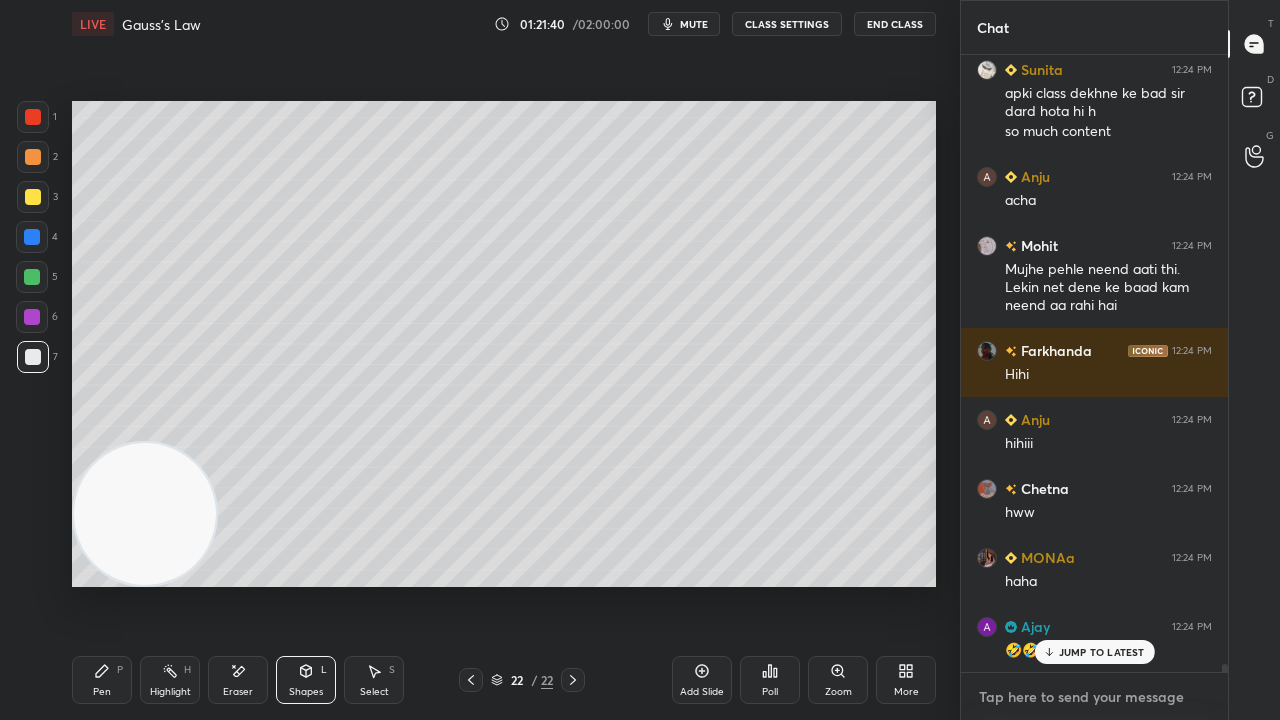 scroll, scrollTop: 47438, scrollLeft: 0, axis: vertical 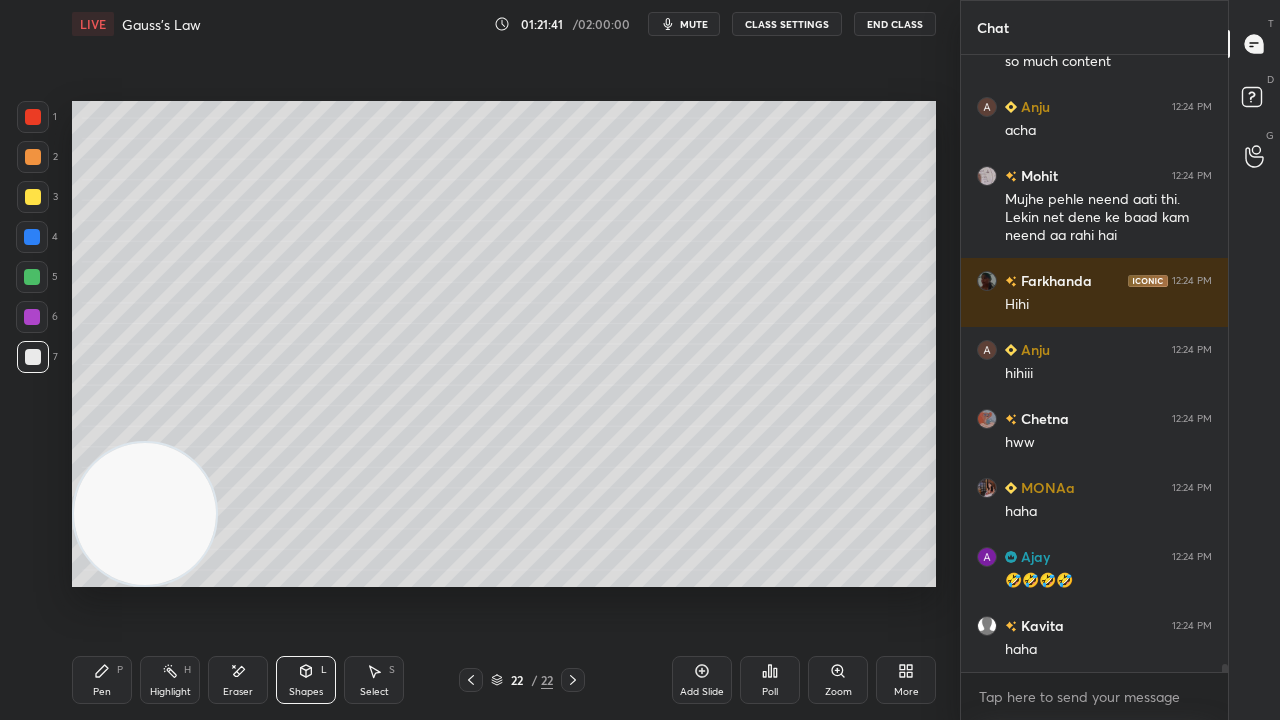 click 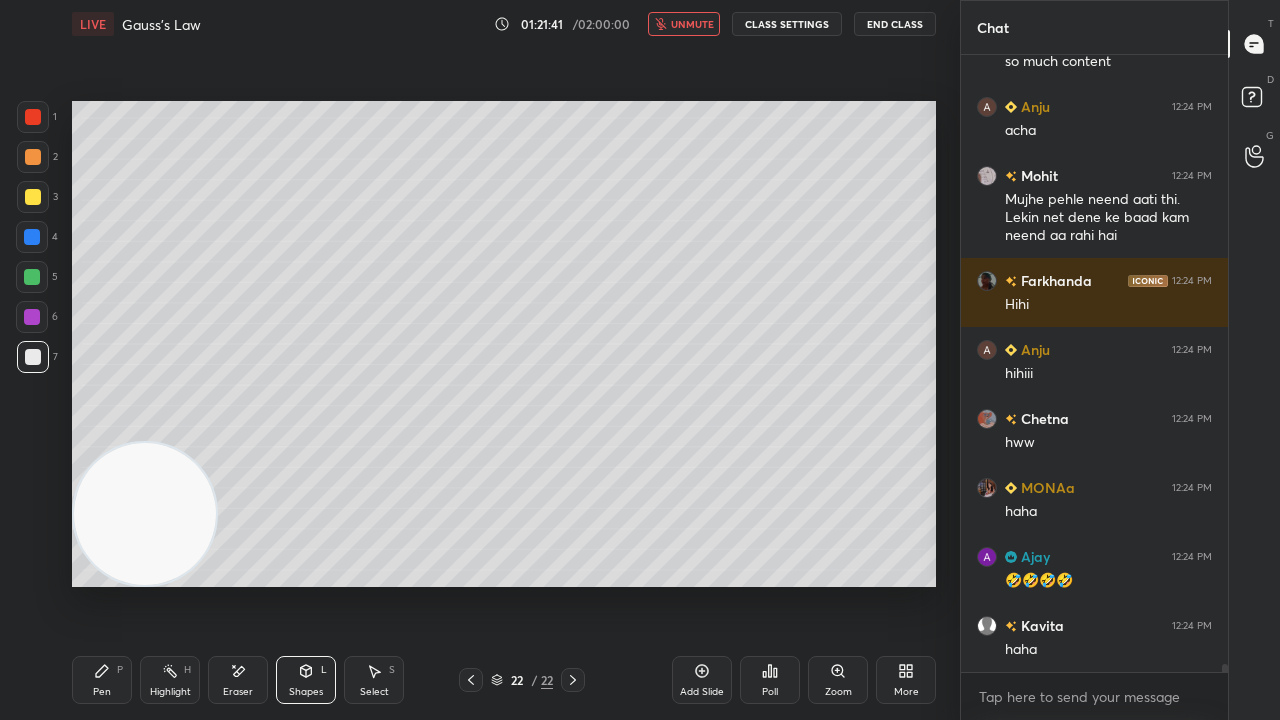 click on "unmute" at bounding box center [684, 24] 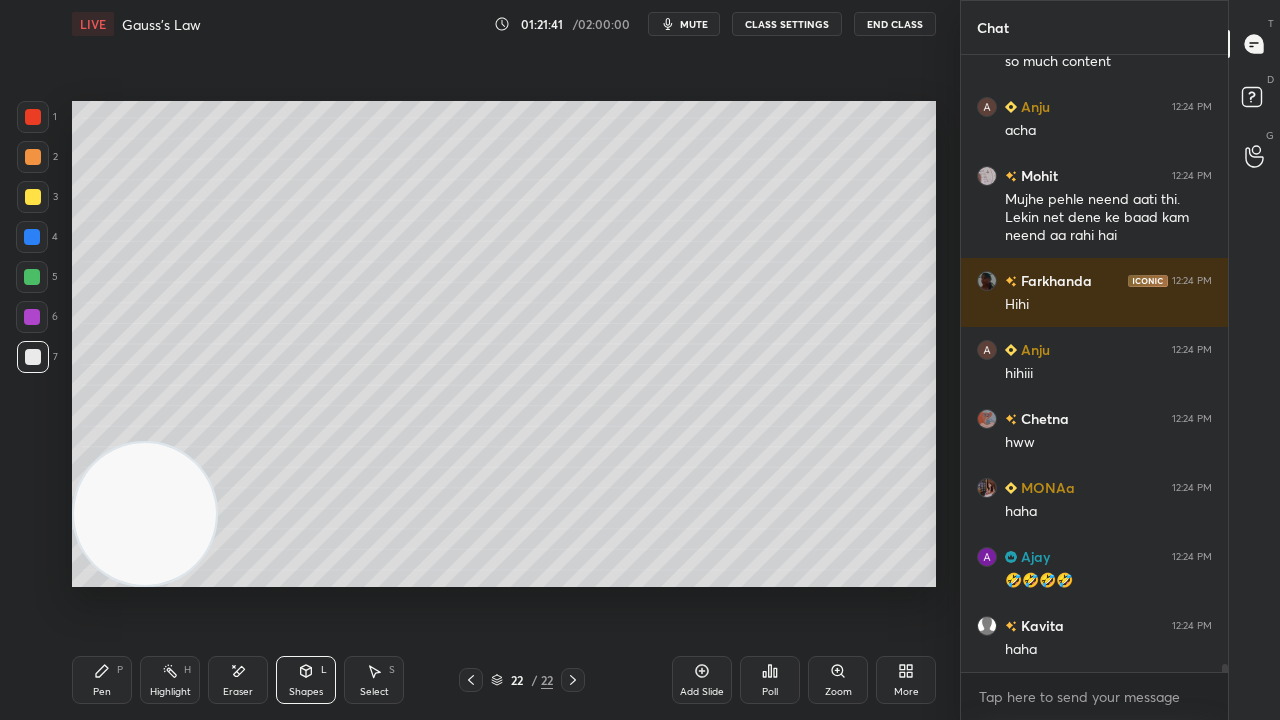 scroll, scrollTop: 47506, scrollLeft: 0, axis: vertical 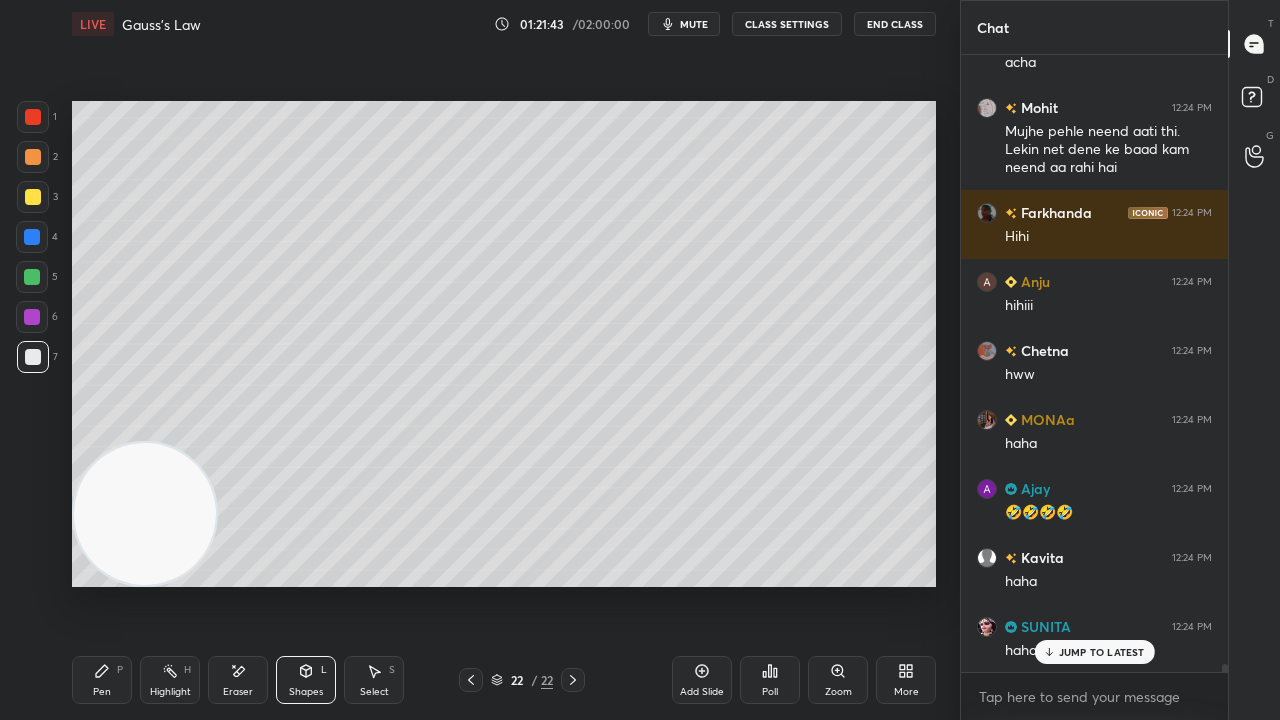 click on "mute" at bounding box center (694, 24) 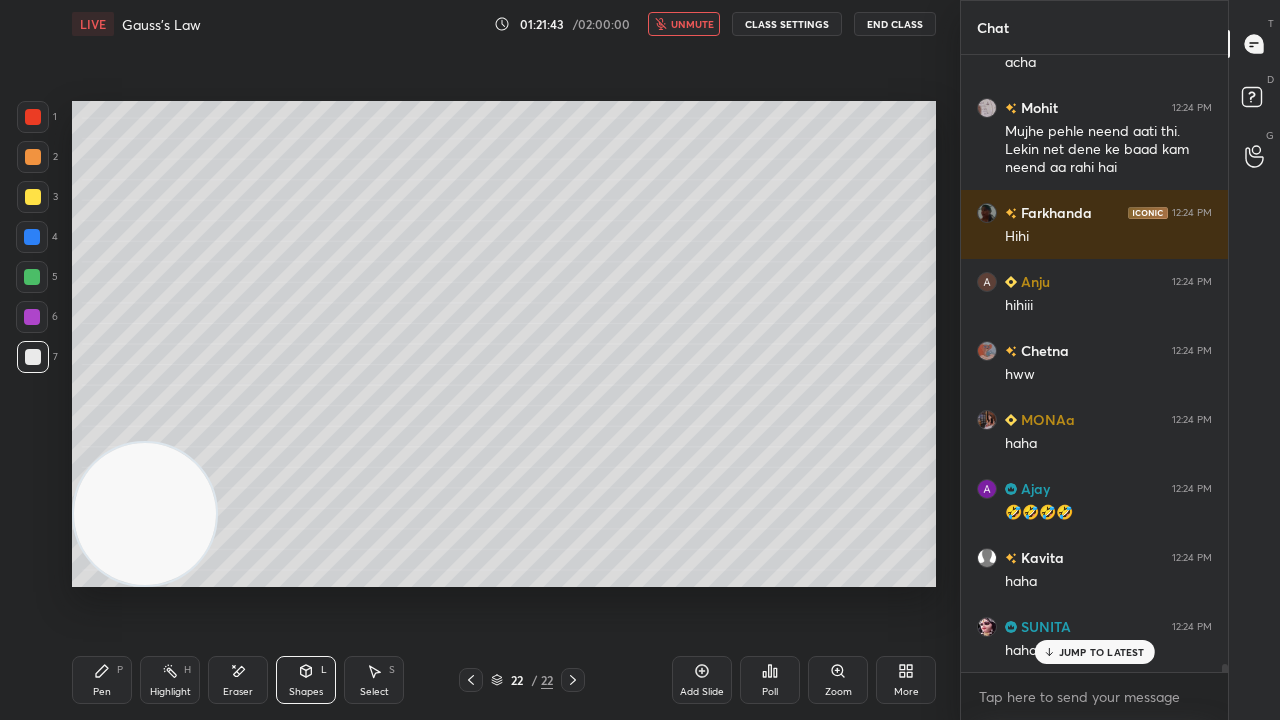 scroll, scrollTop: 47576, scrollLeft: 0, axis: vertical 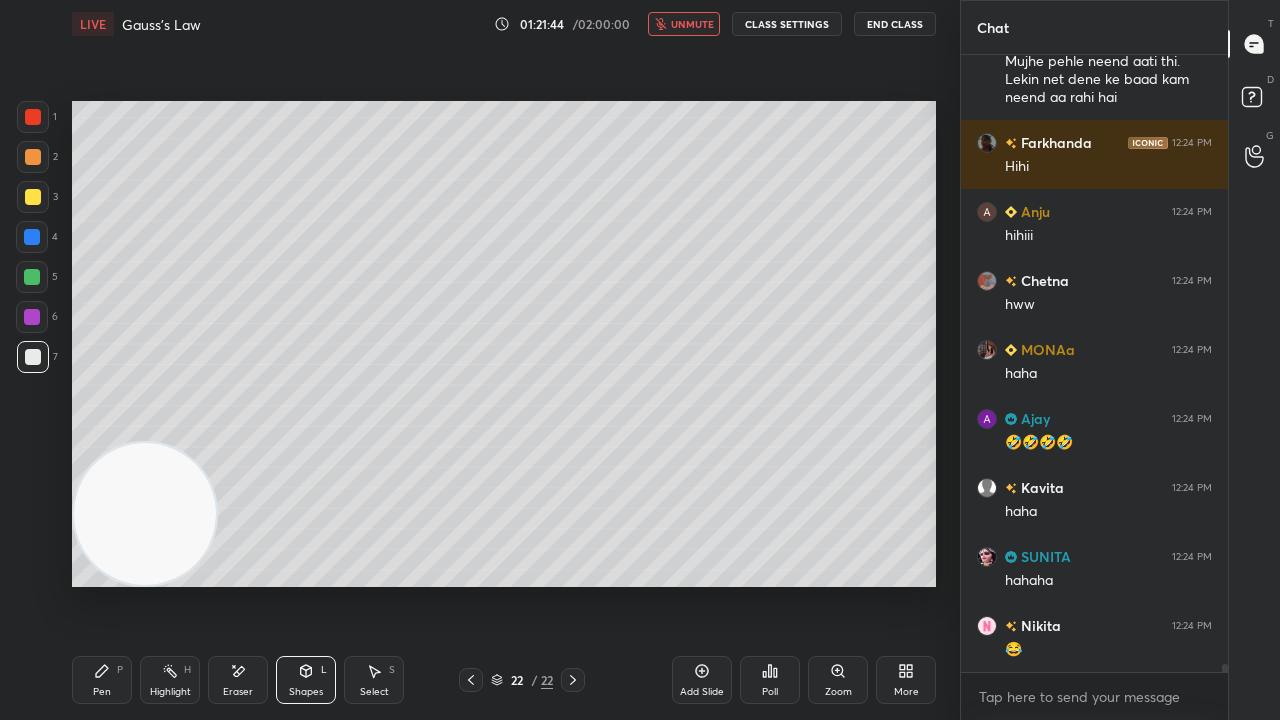 click on "unmute" at bounding box center [692, 24] 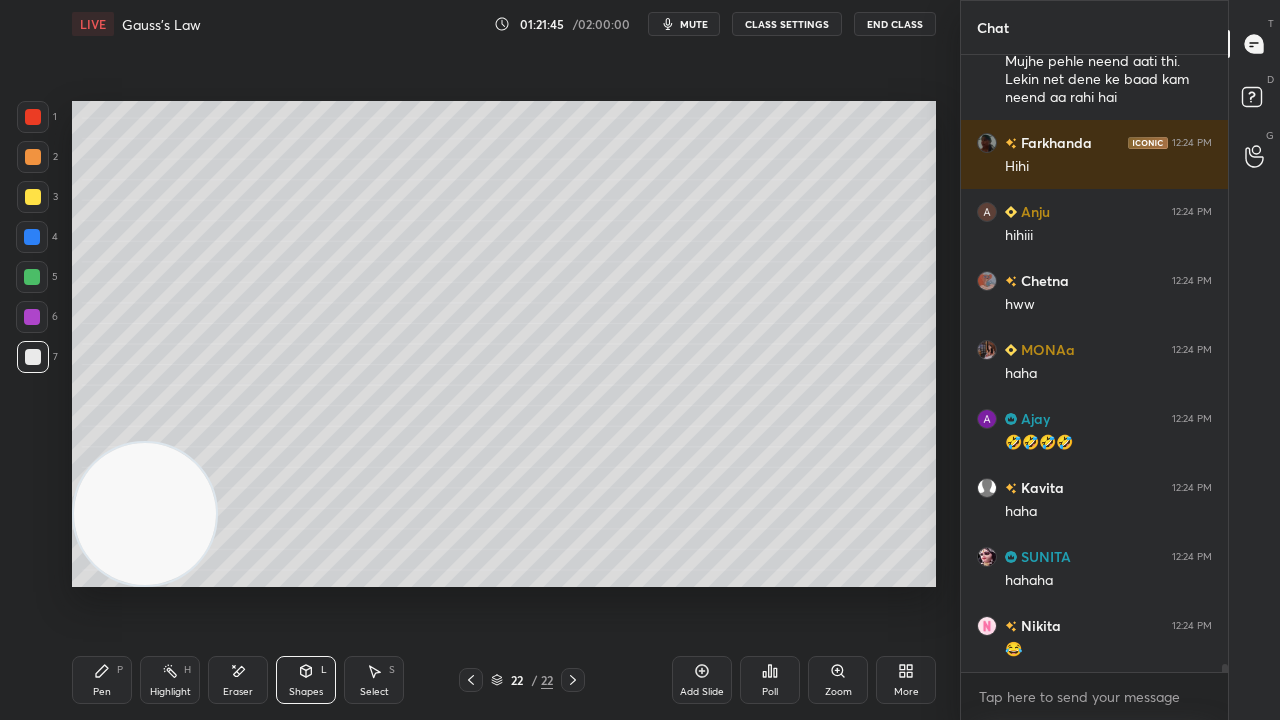 click on "Shapes L" at bounding box center (306, 680) 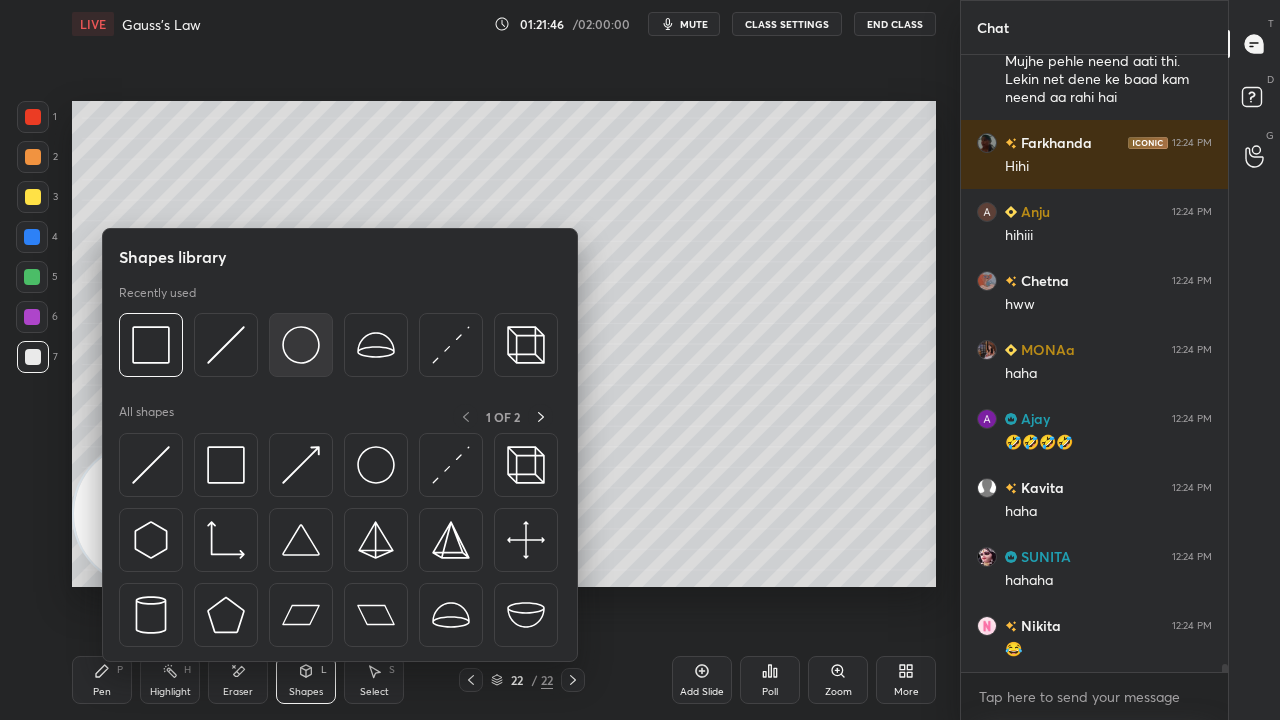 click at bounding box center (301, 345) 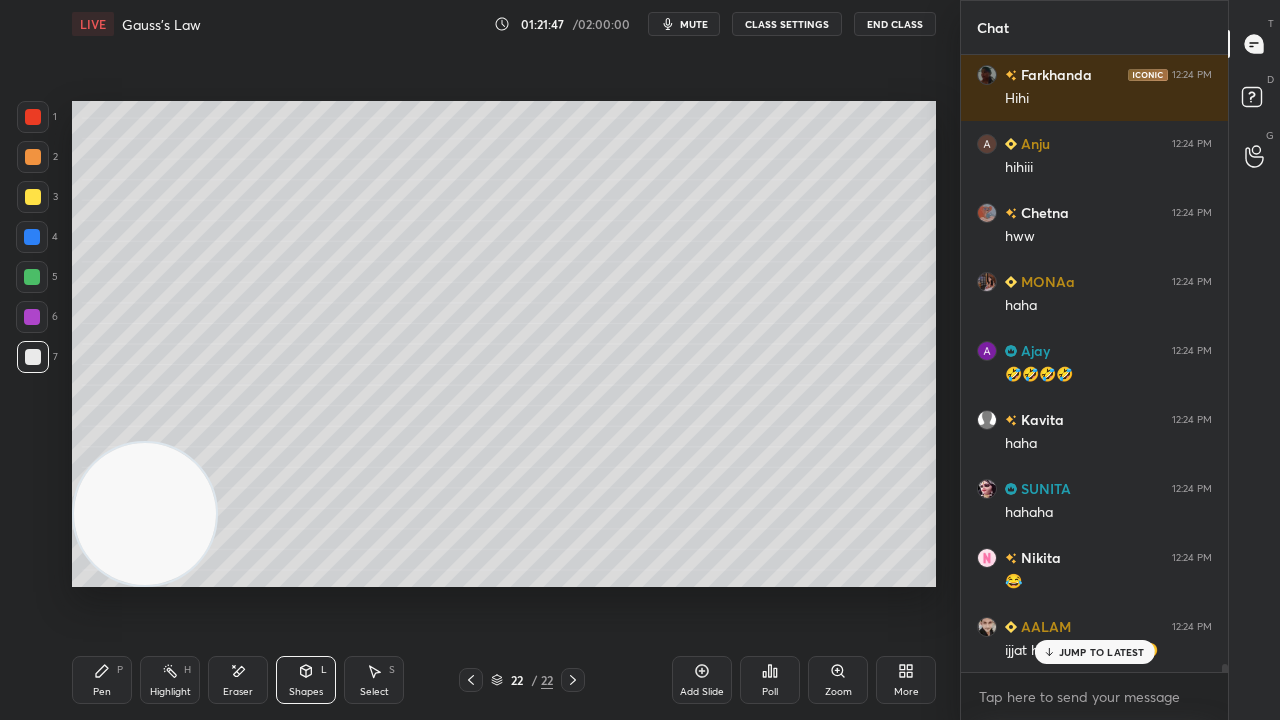 scroll, scrollTop: 47714, scrollLeft: 0, axis: vertical 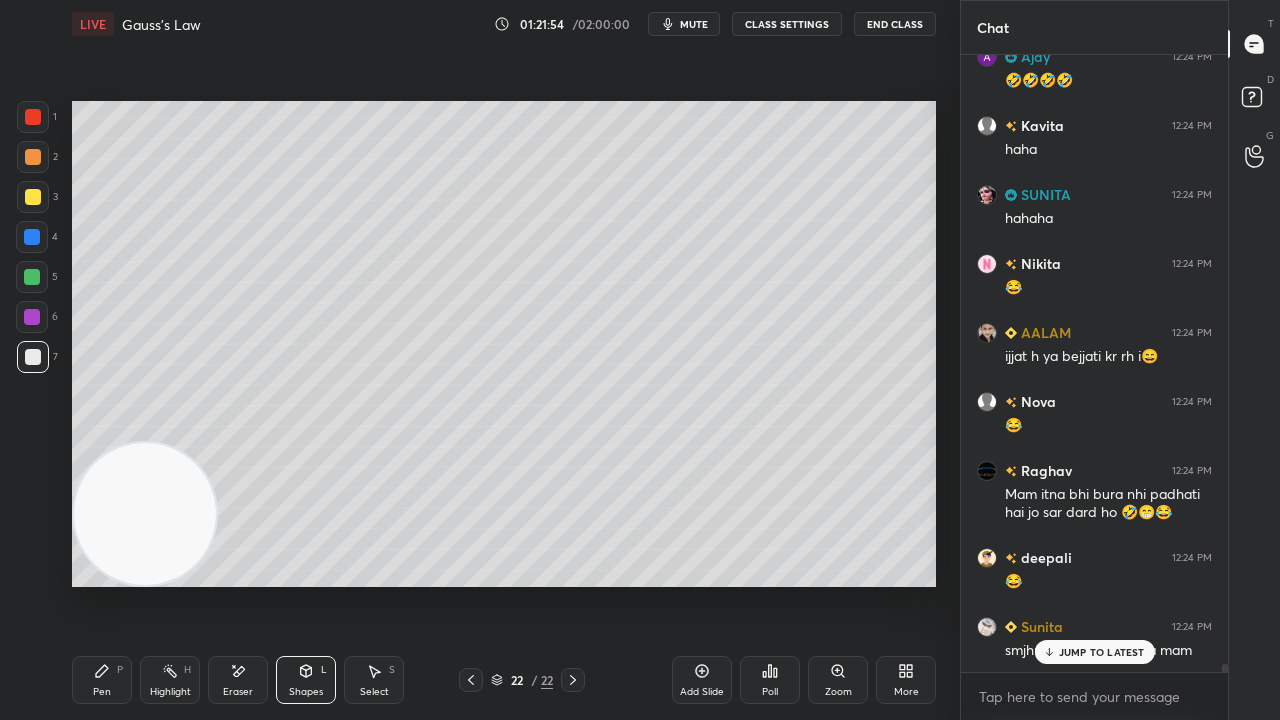 click on "mute" at bounding box center (694, 24) 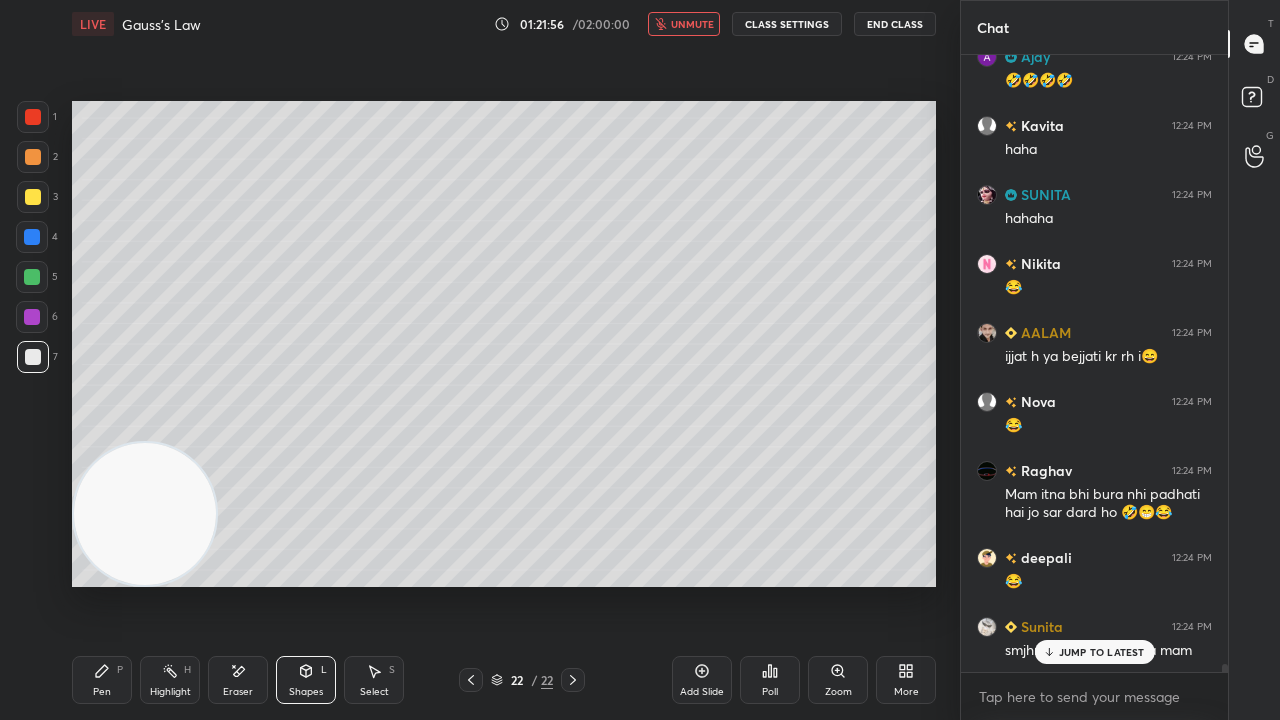 scroll, scrollTop: 48008, scrollLeft: 0, axis: vertical 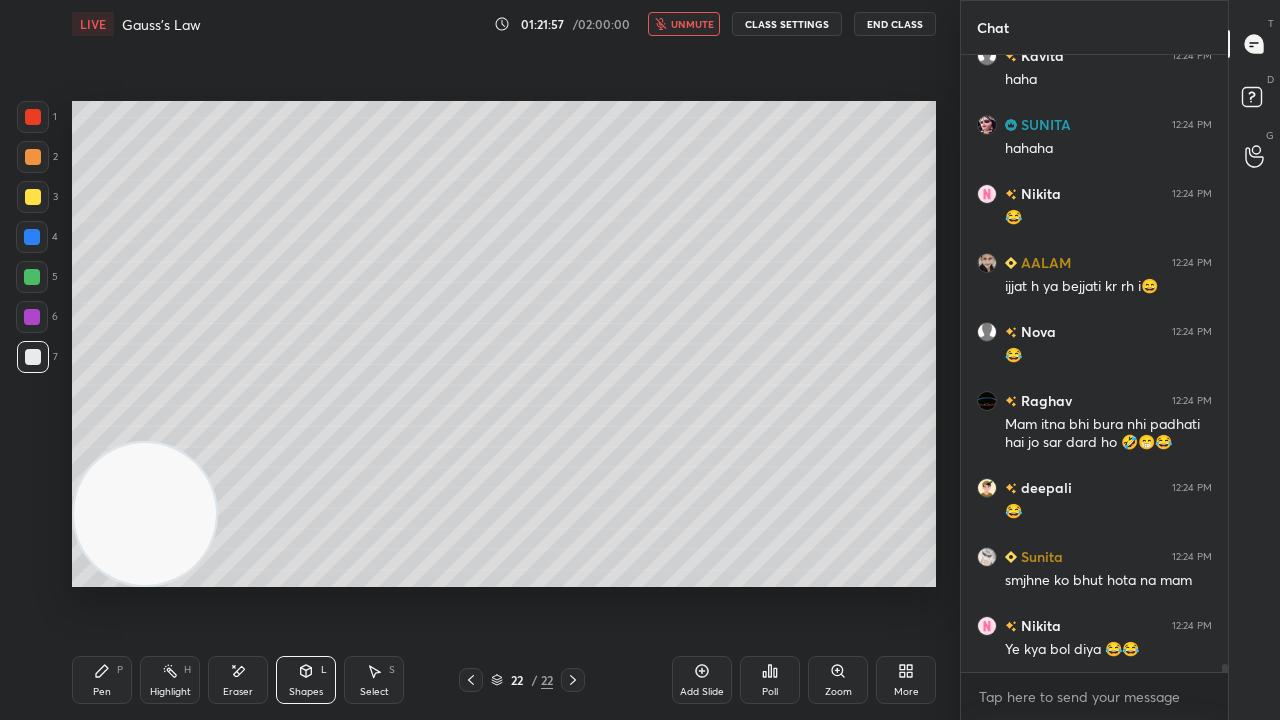 click on "unmute" at bounding box center (684, 24) 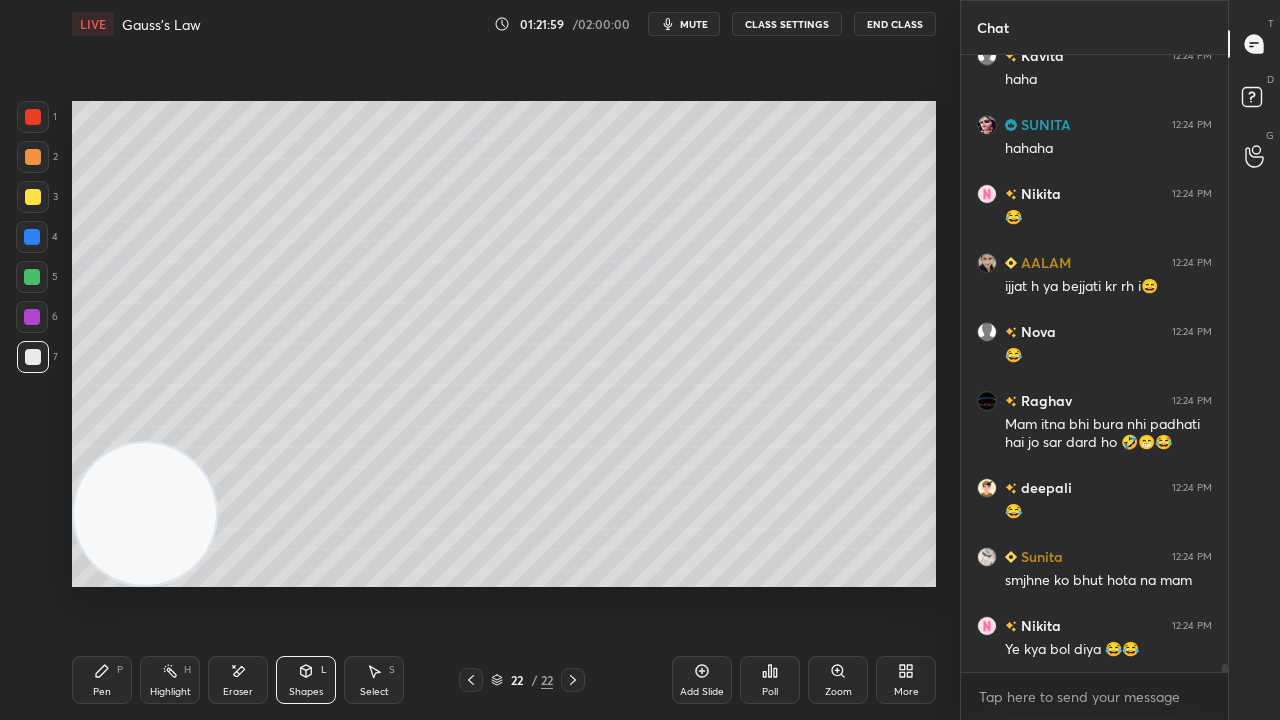 click on "mute" at bounding box center (694, 24) 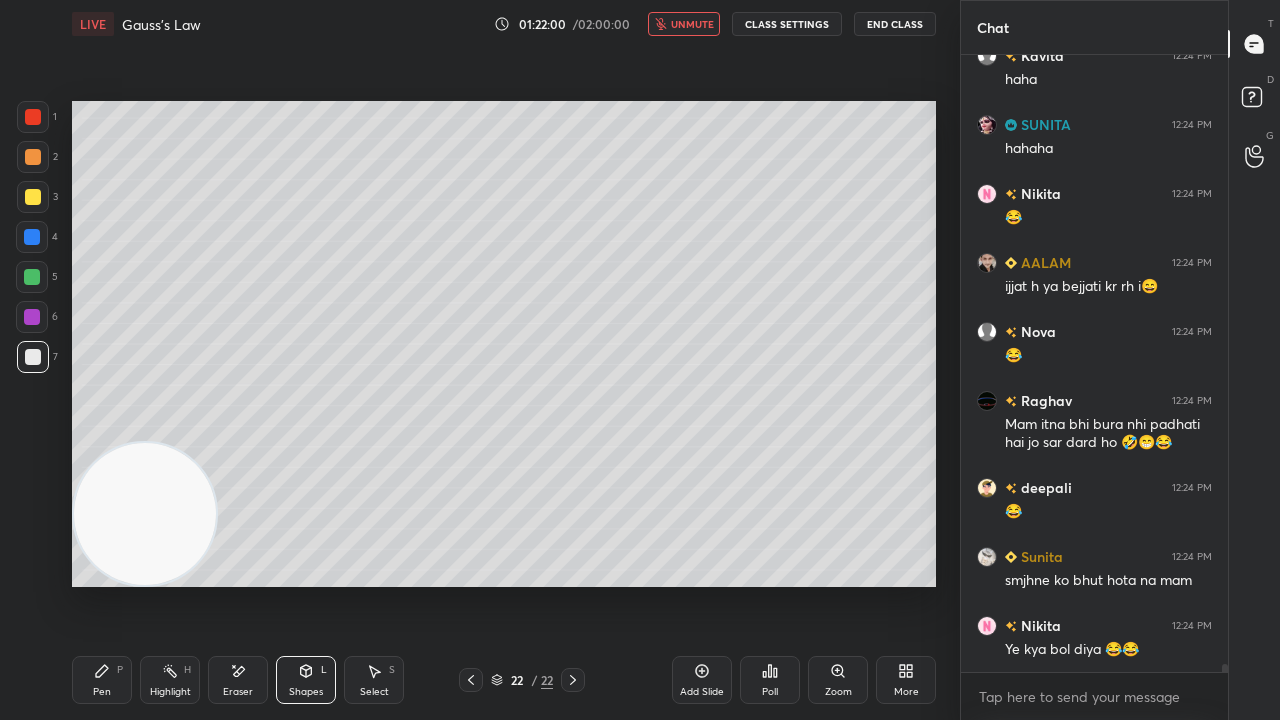 click on "unmute" at bounding box center [684, 24] 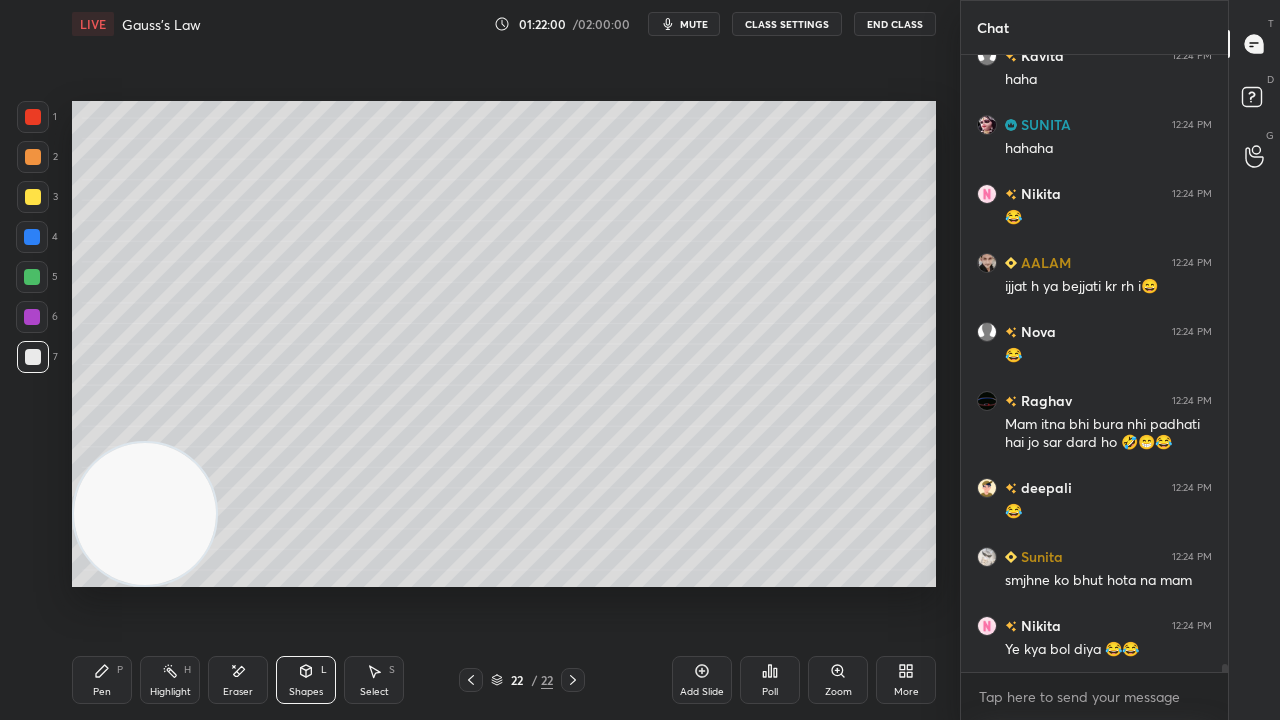 scroll, scrollTop: 48076, scrollLeft: 0, axis: vertical 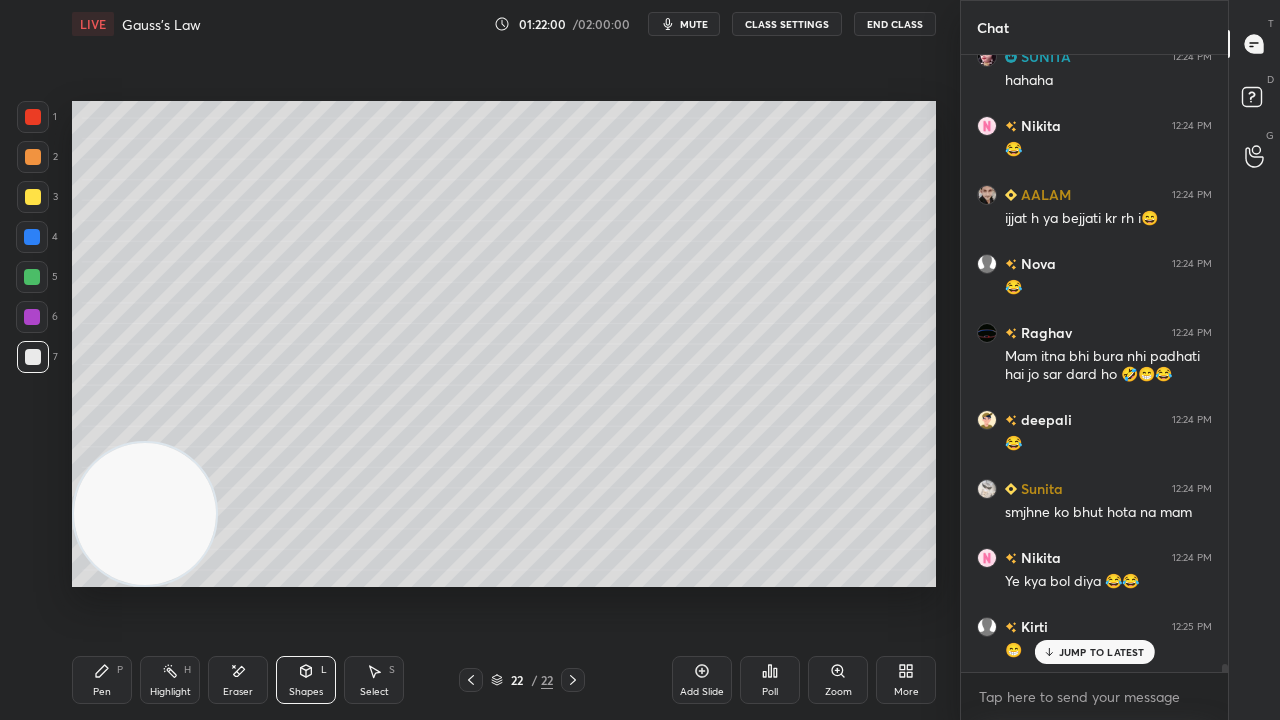 click on "mute" at bounding box center (694, 24) 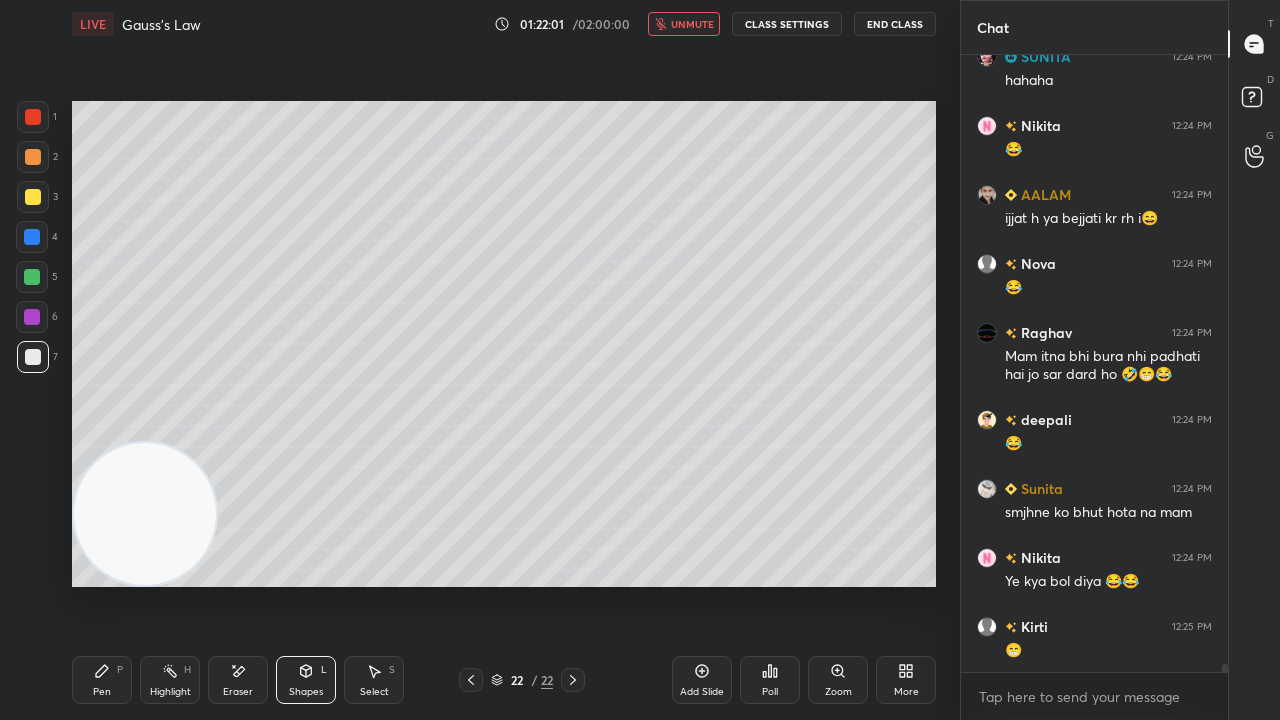 click on "unmute" at bounding box center [692, 24] 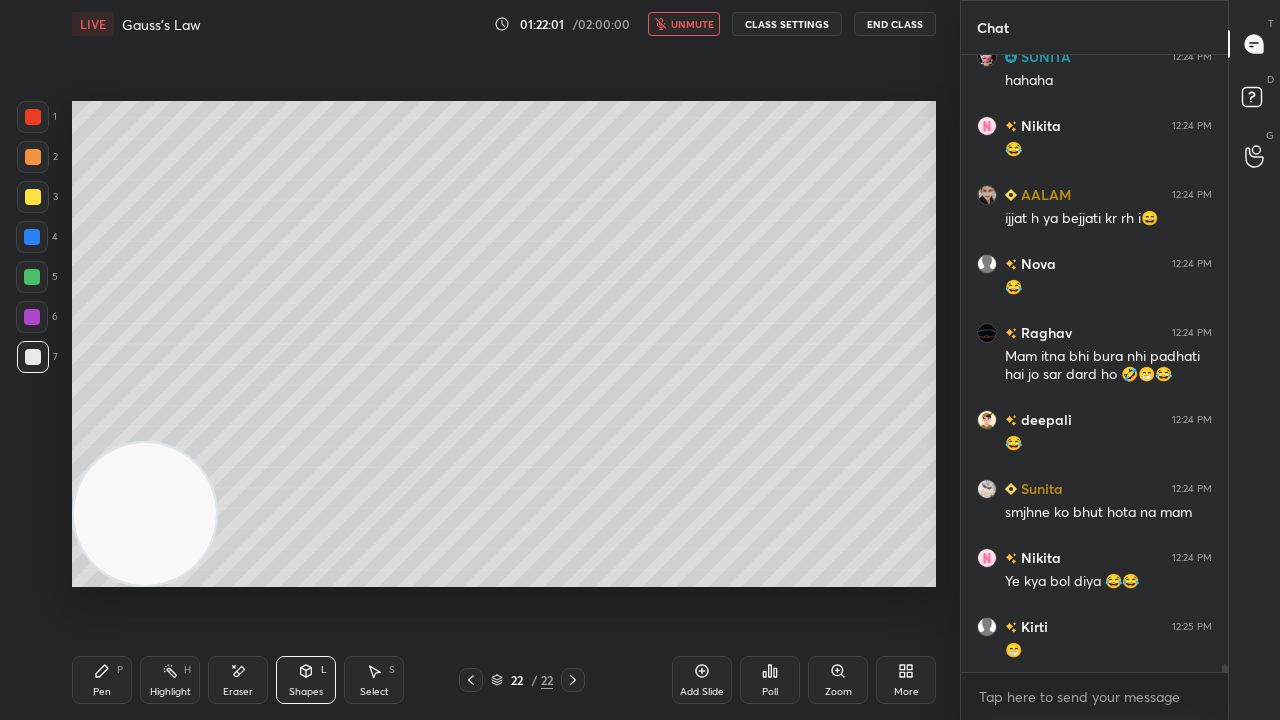 scroll, scrollTop: 48146, scrollLeft: 0, axis: vertical 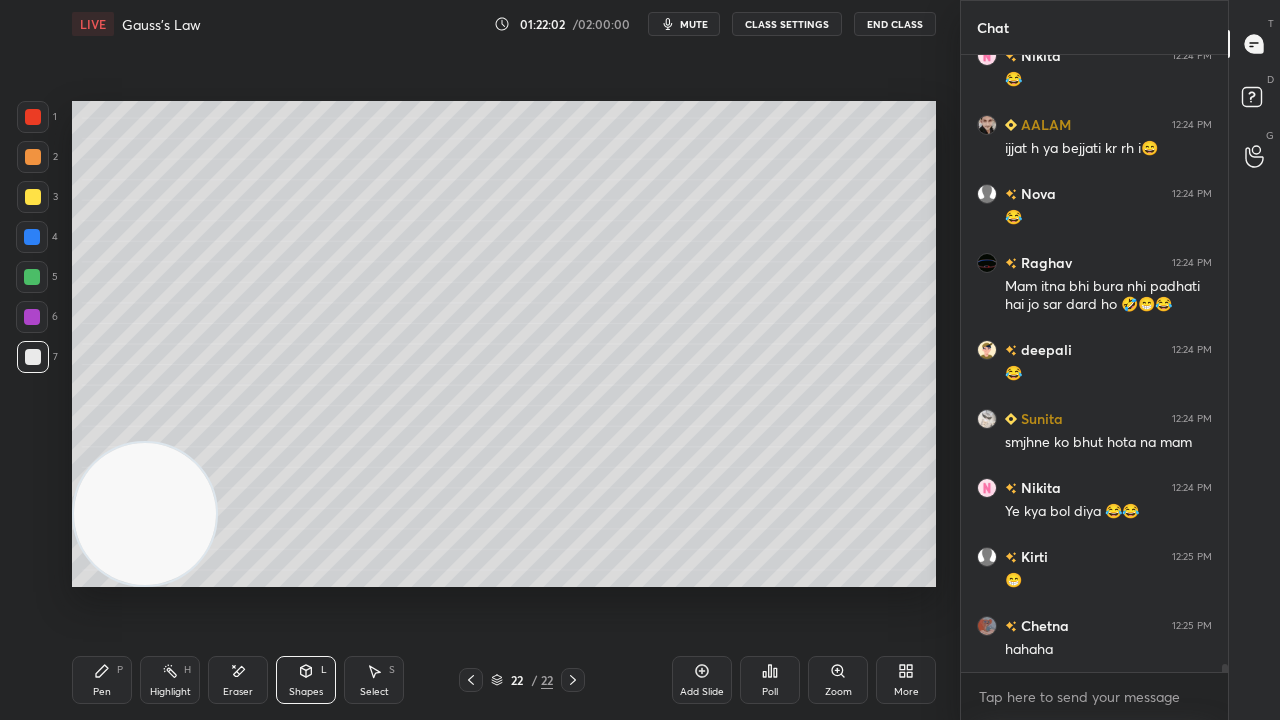 click on "Pen P Highlight H Eraser Shapes L Select S 22 / 22 Add Slide Poll Zoom More" at bounding box center [504, 680] 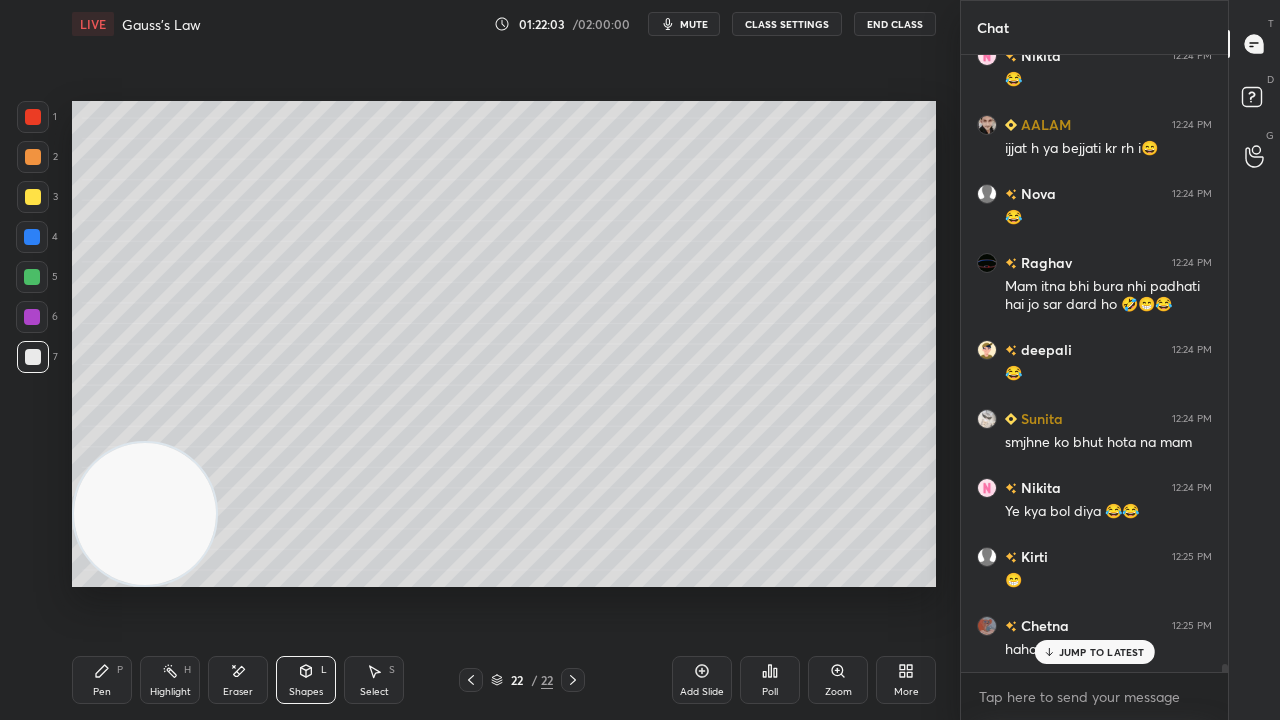 scroll, scrollTop: 48232, scrollLeft: 0, axis: vertical 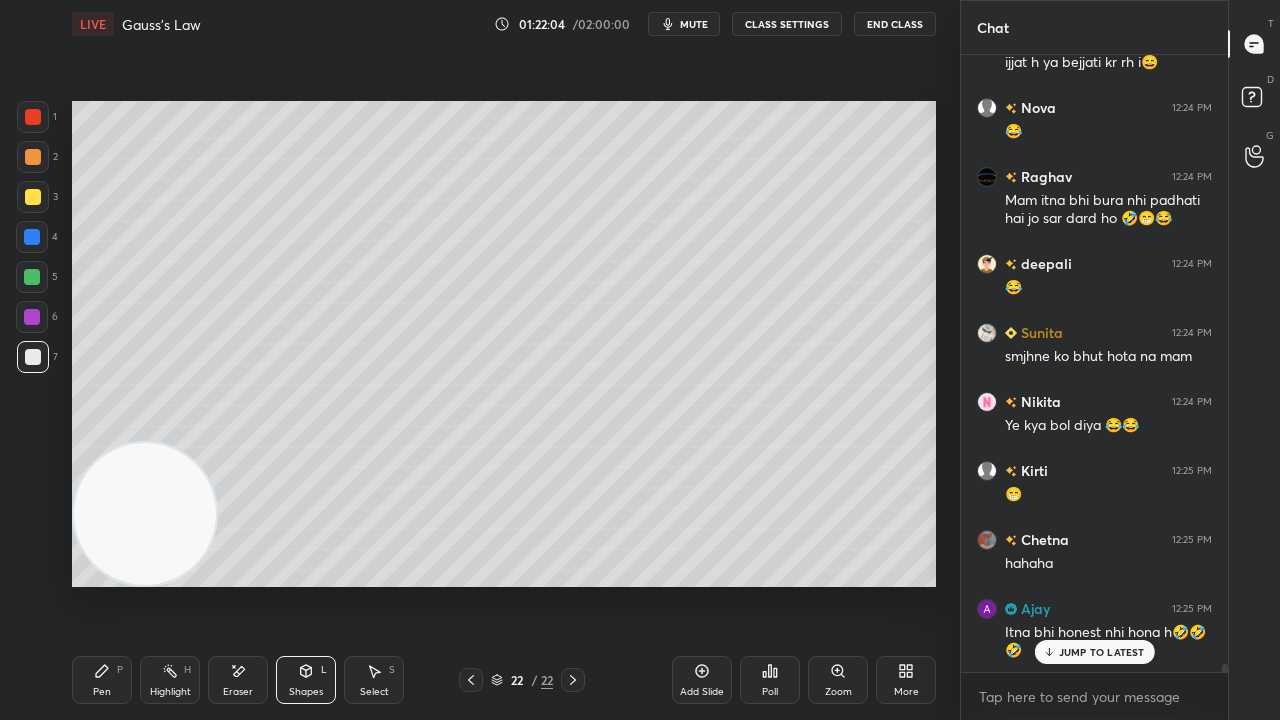 click on "Shapes L" at bounding box center (306, 680) 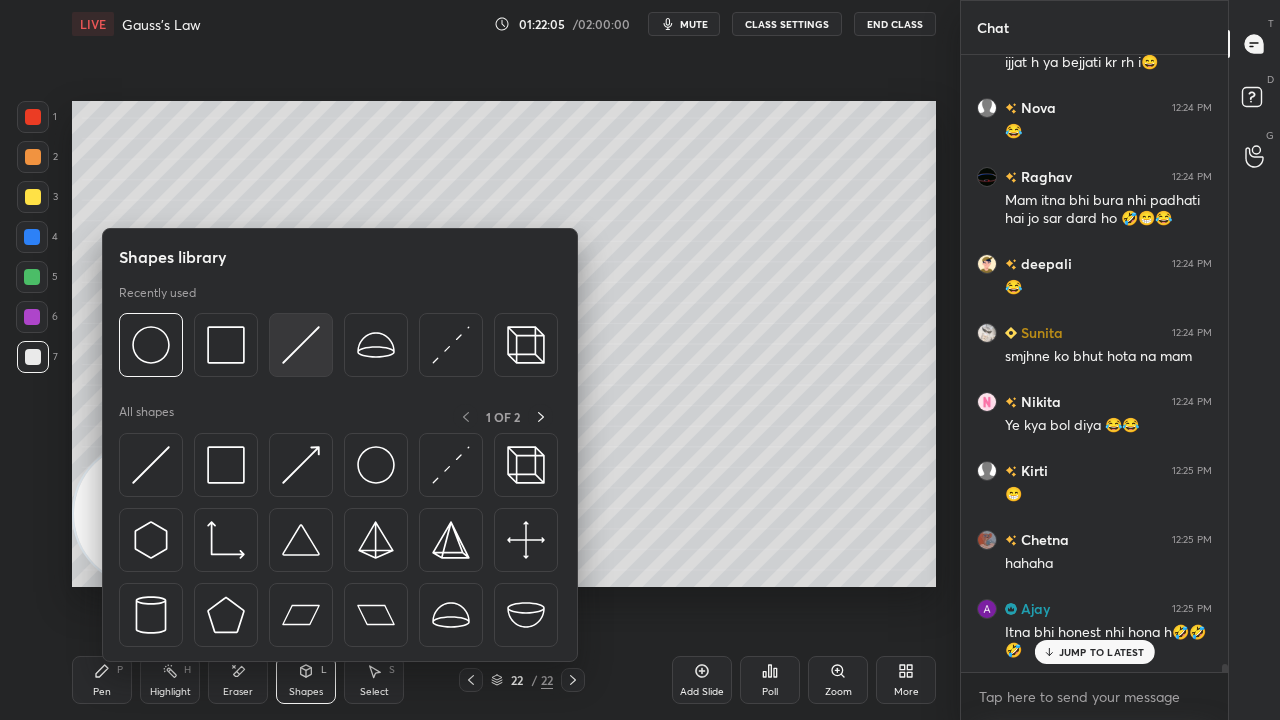 click at bounding box center [301, 345] 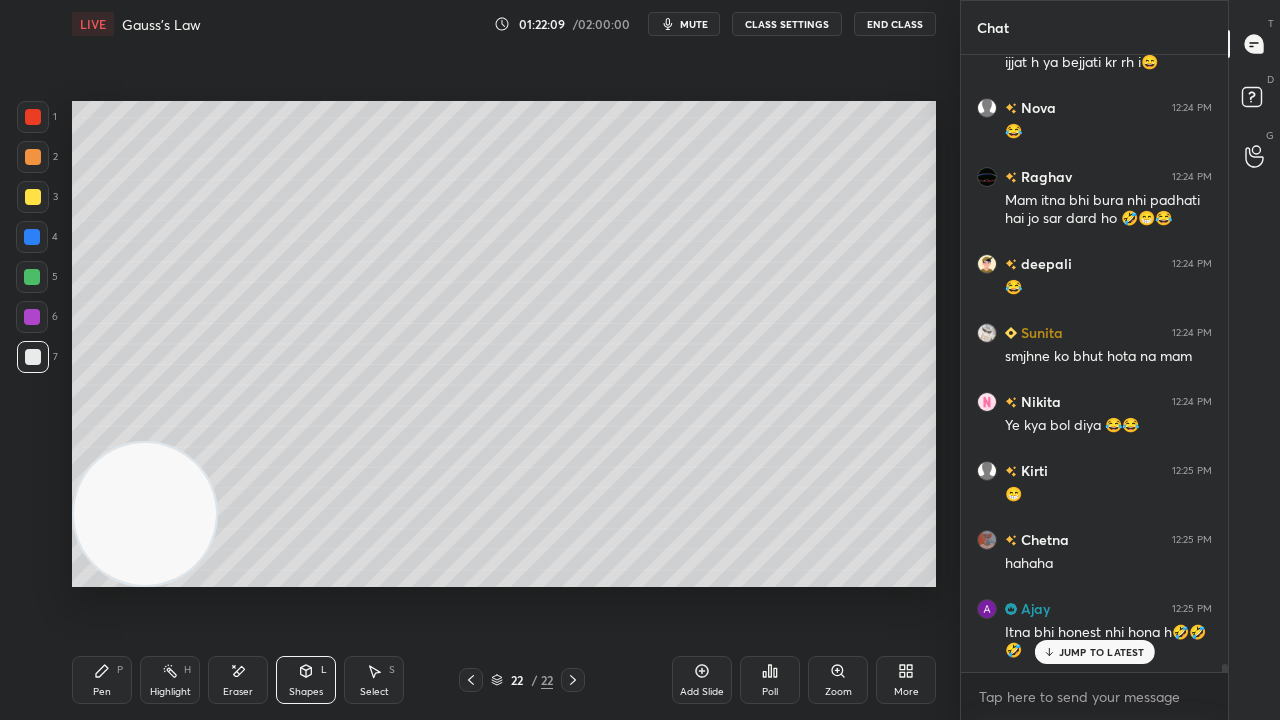 click on "Pen P" at bounding box center [102, 680] 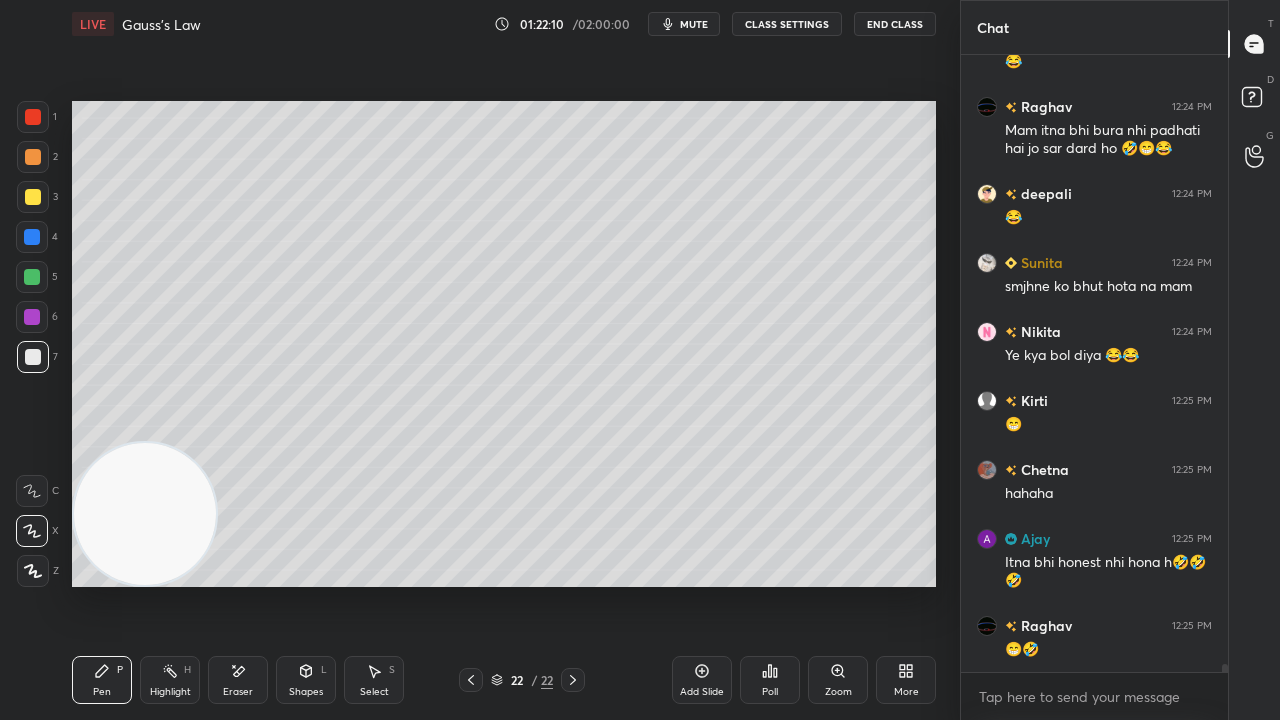 scroll, scrollTop: 48370, scrollLeft: 0, axis: vertical 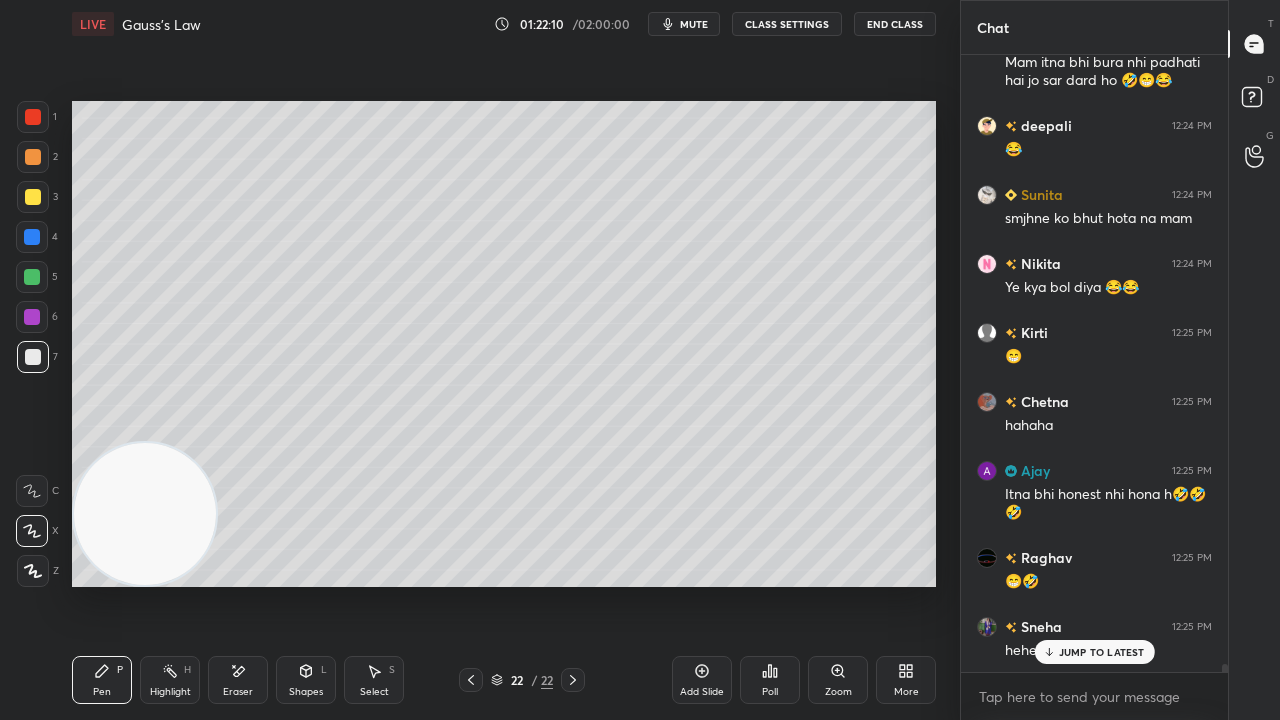 click on "mute" at bounding box center [684, 24] 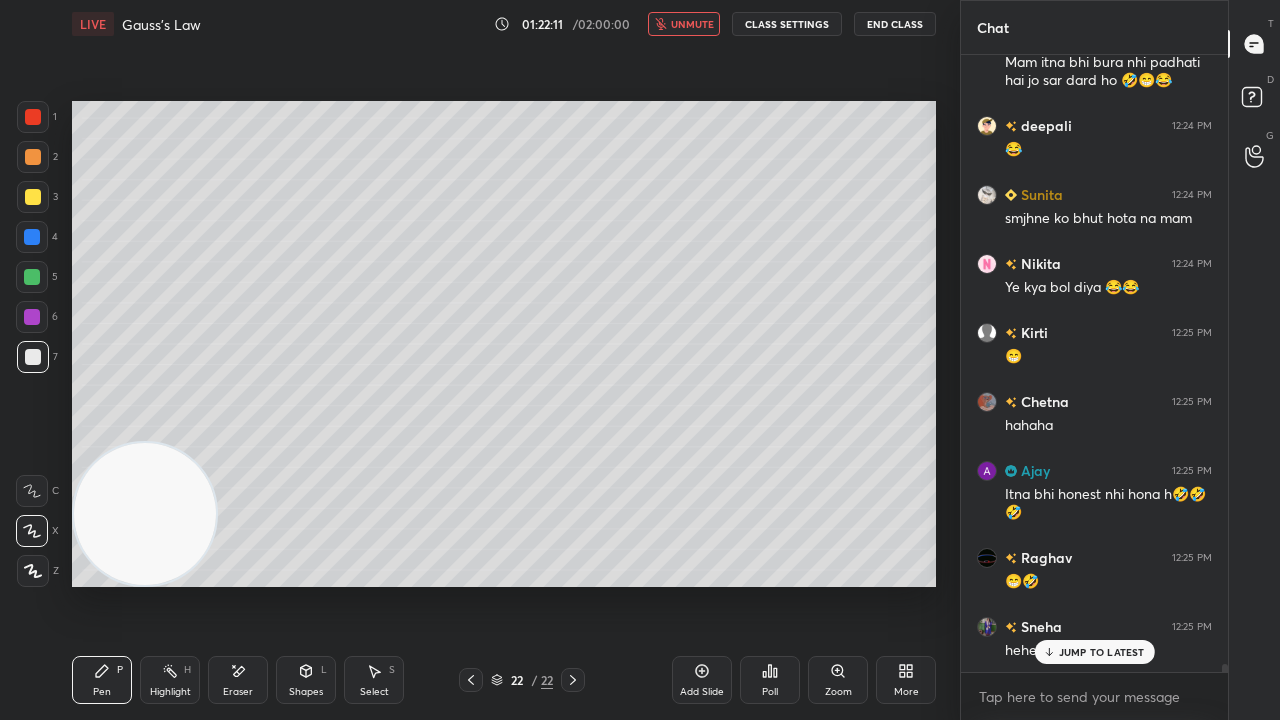 click on "unmute" at bounding box center [692, 24] 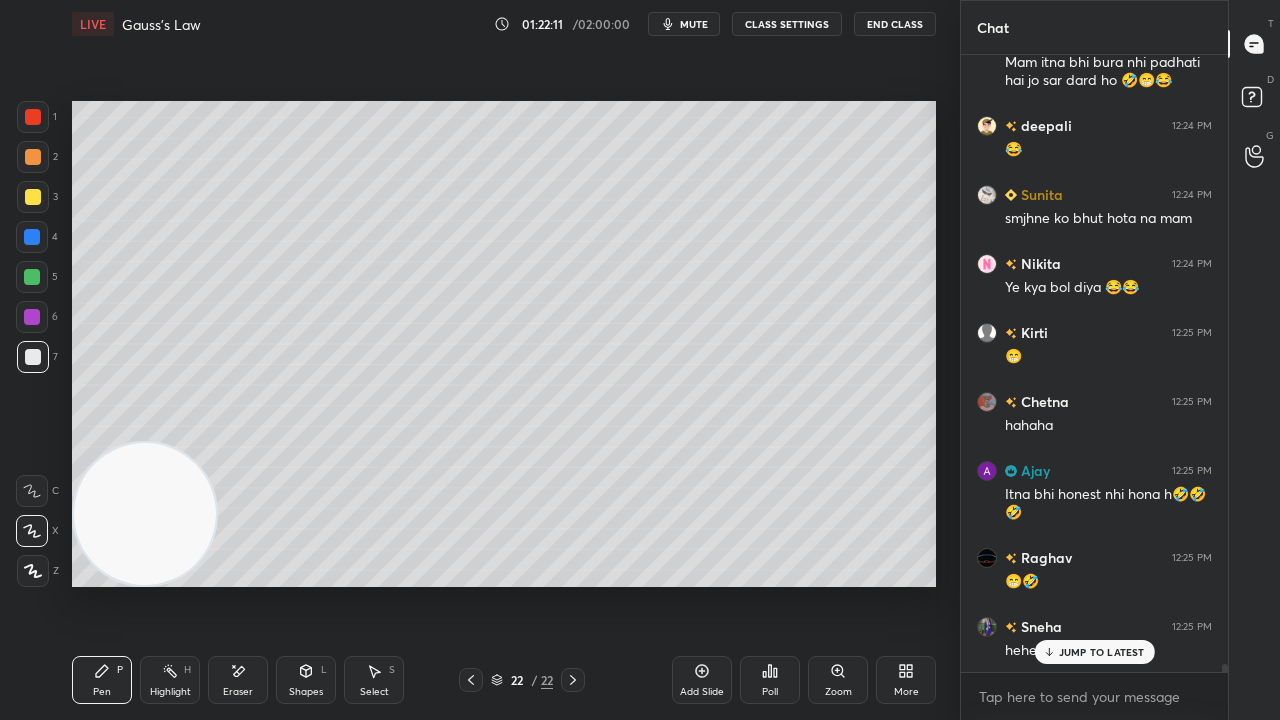 scroll, scrollTop: 48440, scrollLeft: 0, axis: vertical 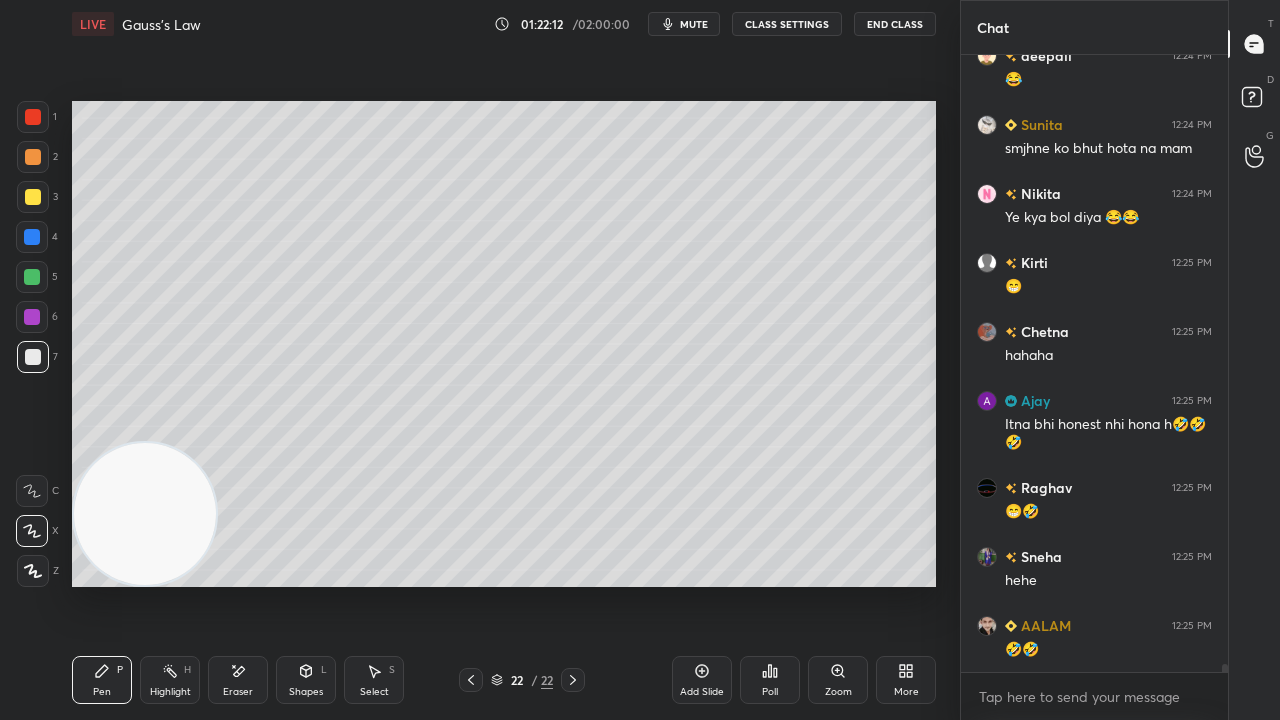 drag, startPoint x: 8, startPoint y: 298, endPoint x: 10, endPoint y: 288, distance: 10.198039 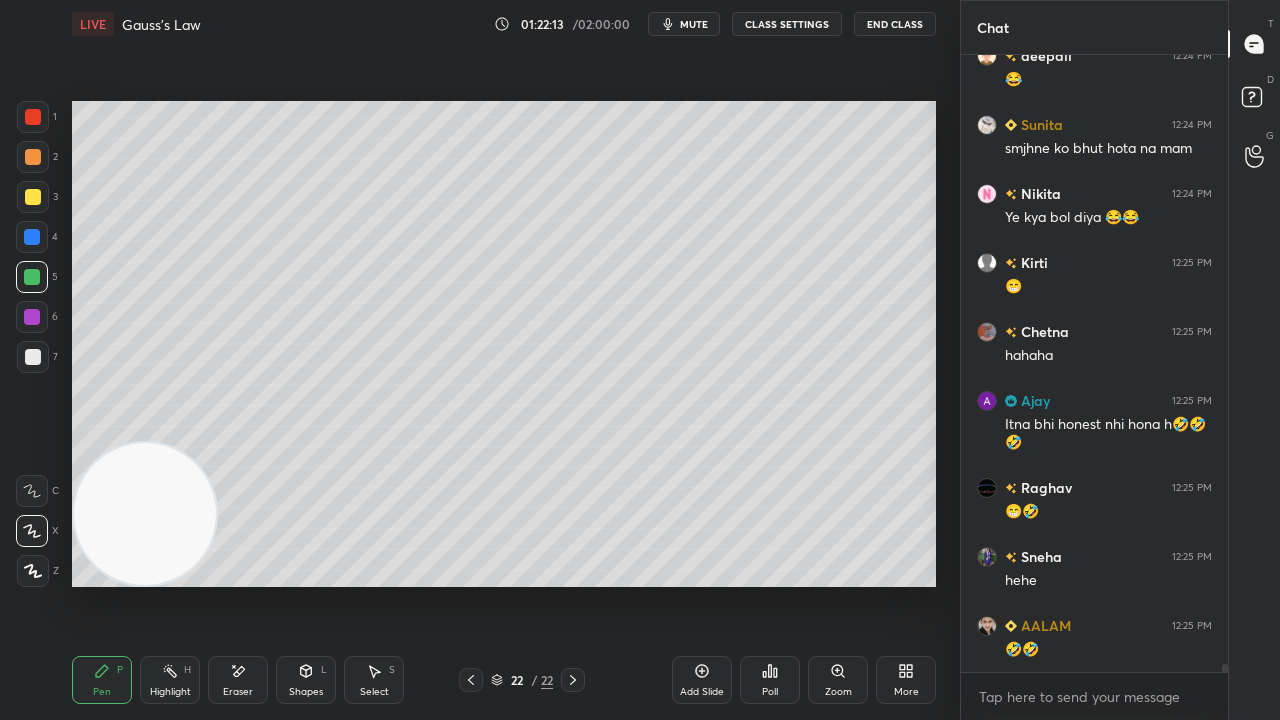 click on "mute" at bounding box center [684, 24] 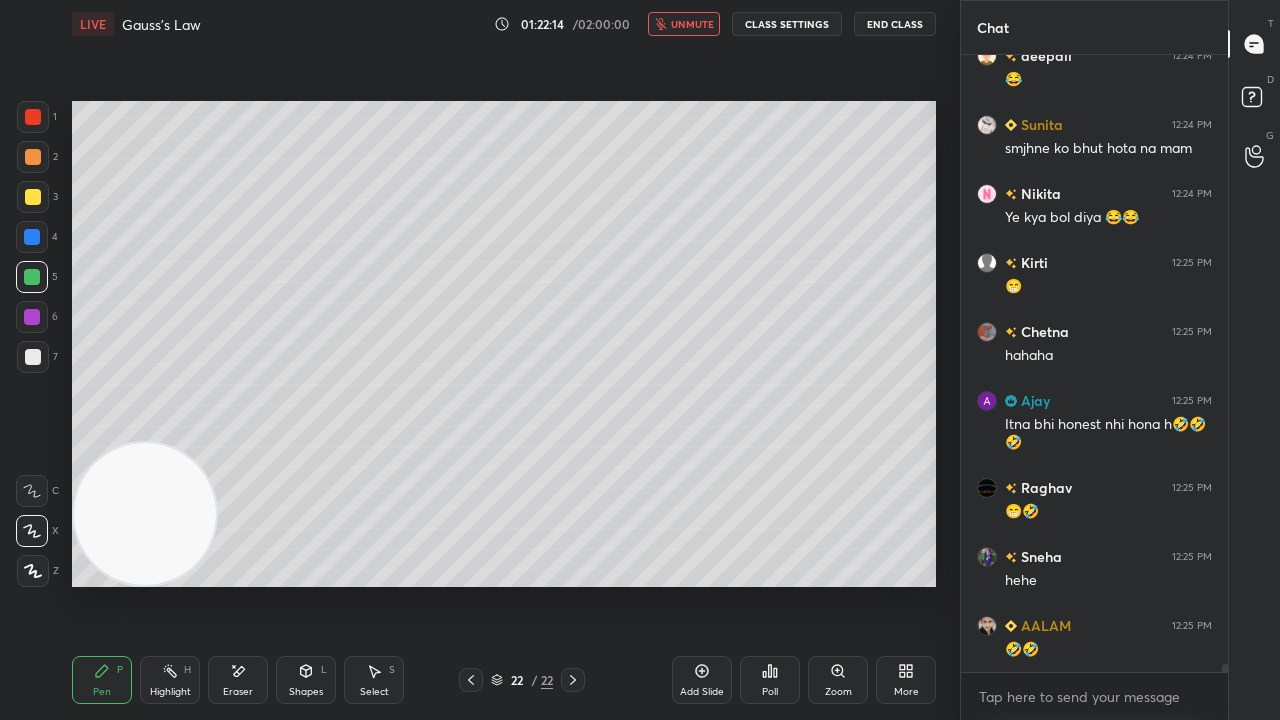 click on "unmute" at bounding box center (692, 24) 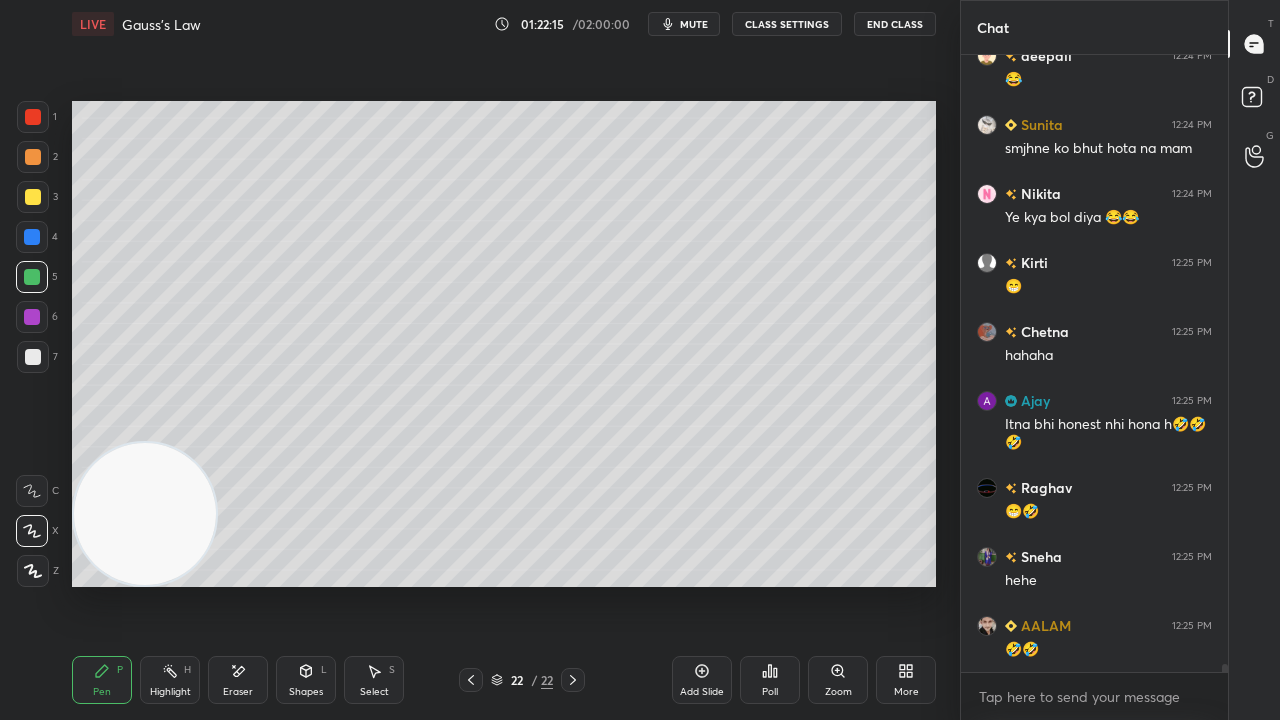 click at bounding box center [33, 357] 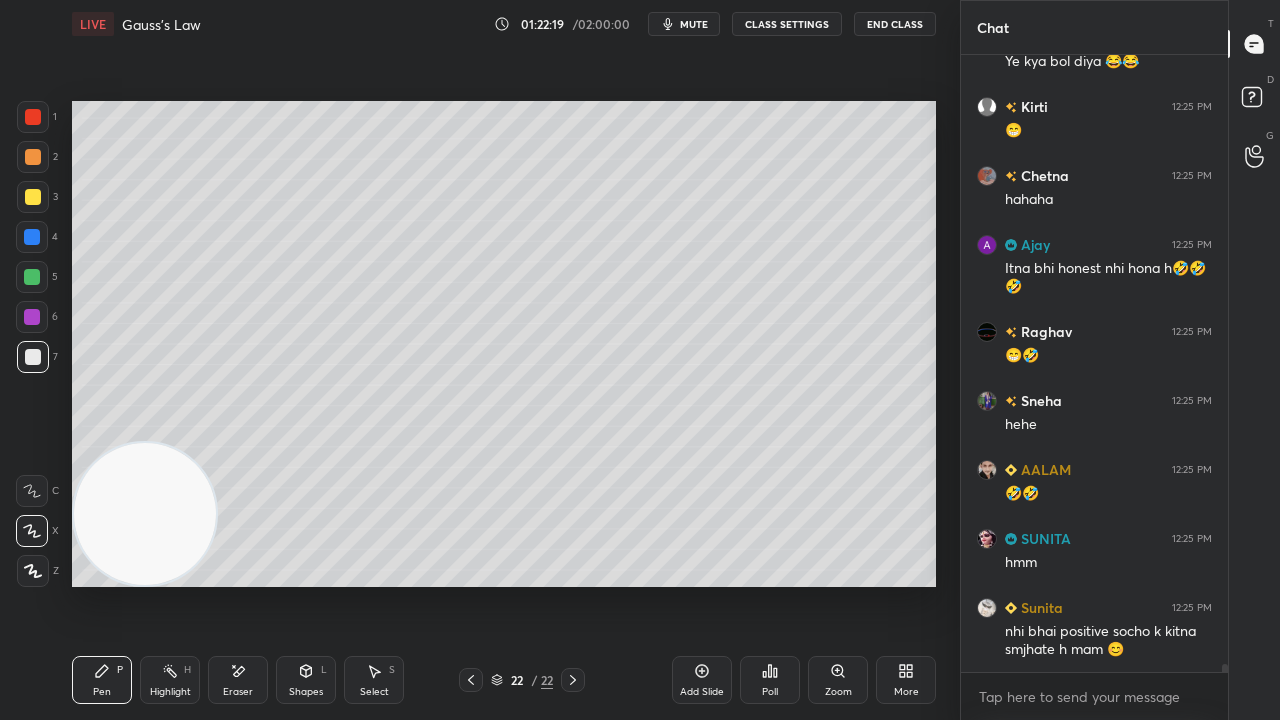 scroll, scrollTop: 48664, scrollLeft: 0, axis: vertical 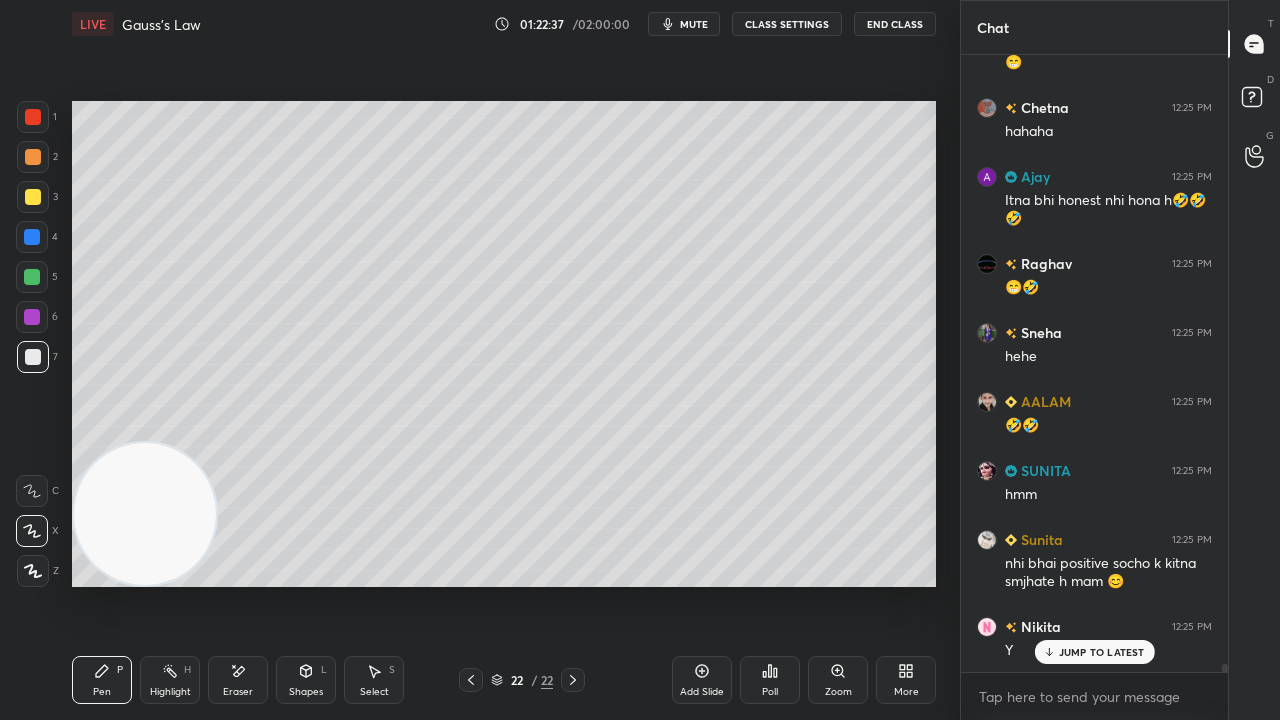 click on "mute" at bounding box center (694, 24) 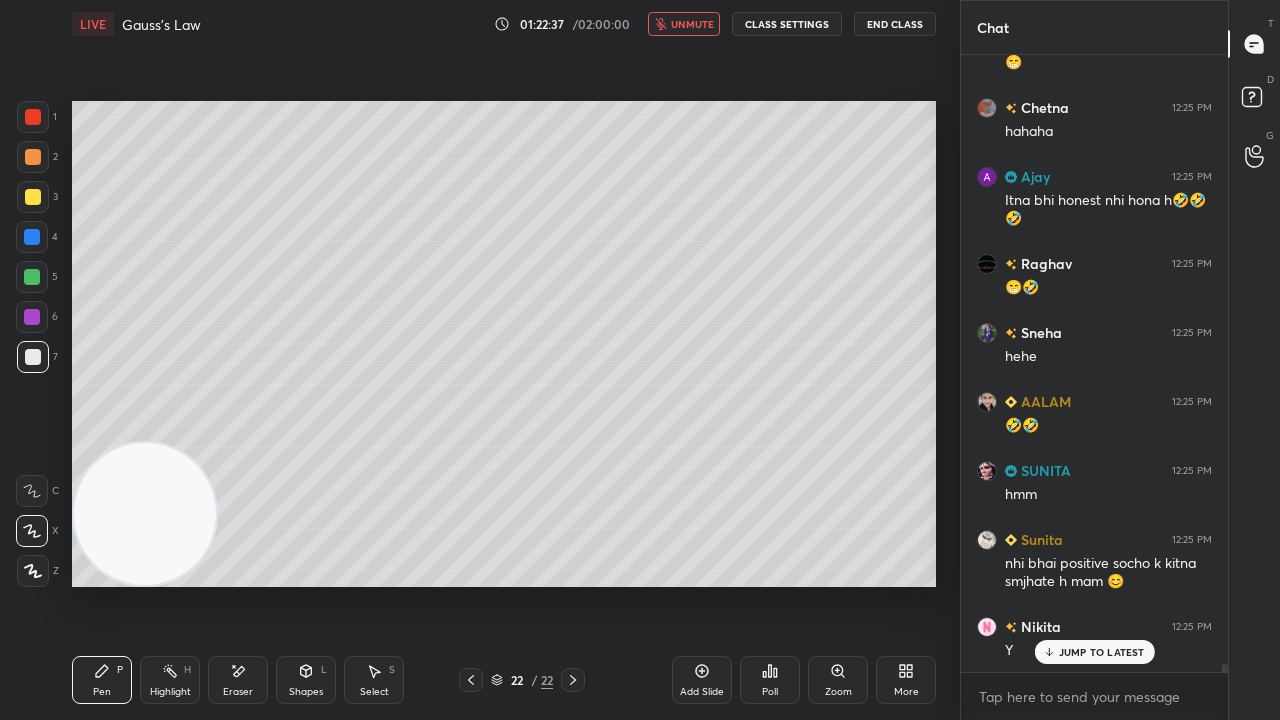 click on "unmute" at bounding box center [692, 24] 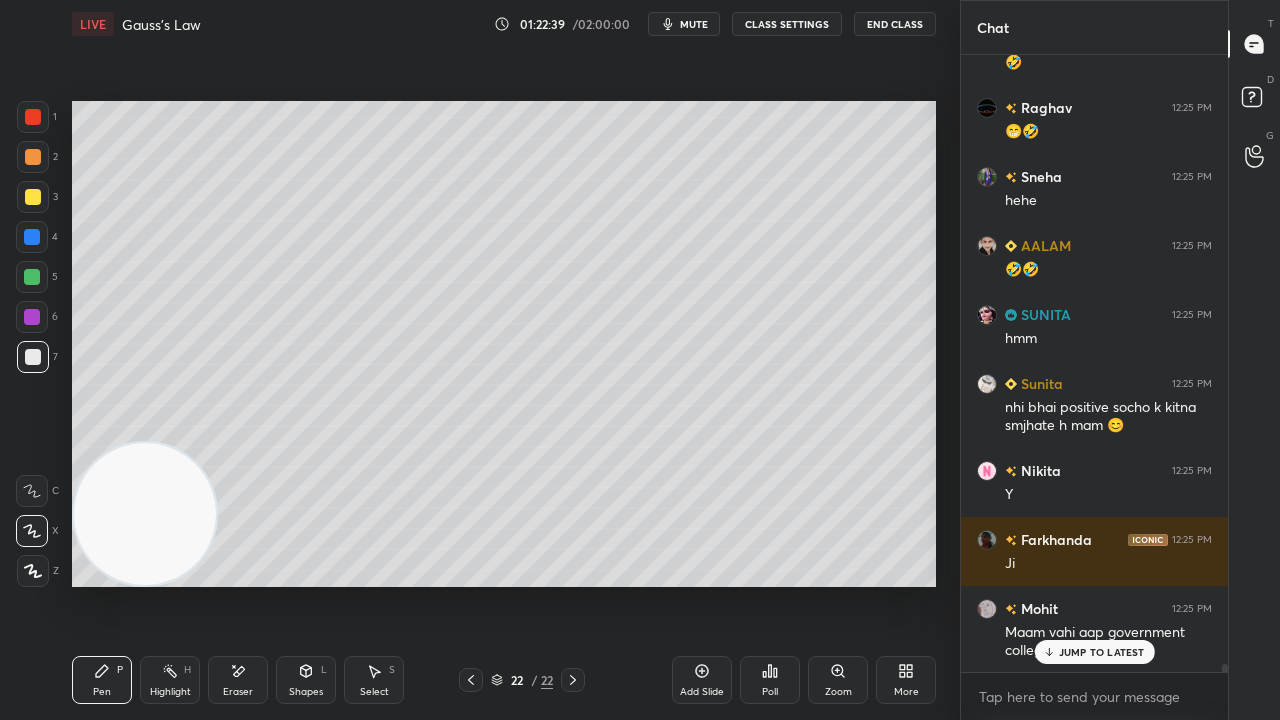 scroll, scrollTop: 48890, scrollLeft: 0, axis: vertical 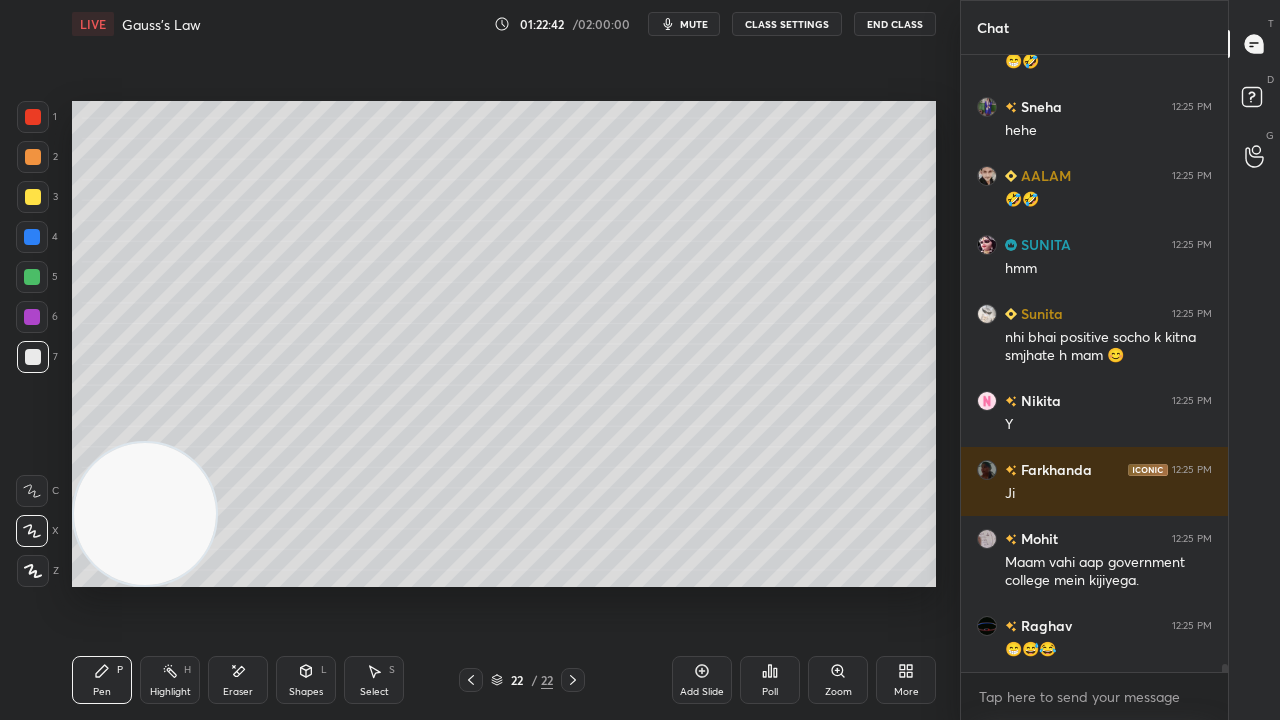 click on "mute" at bounding box center [694, 24] 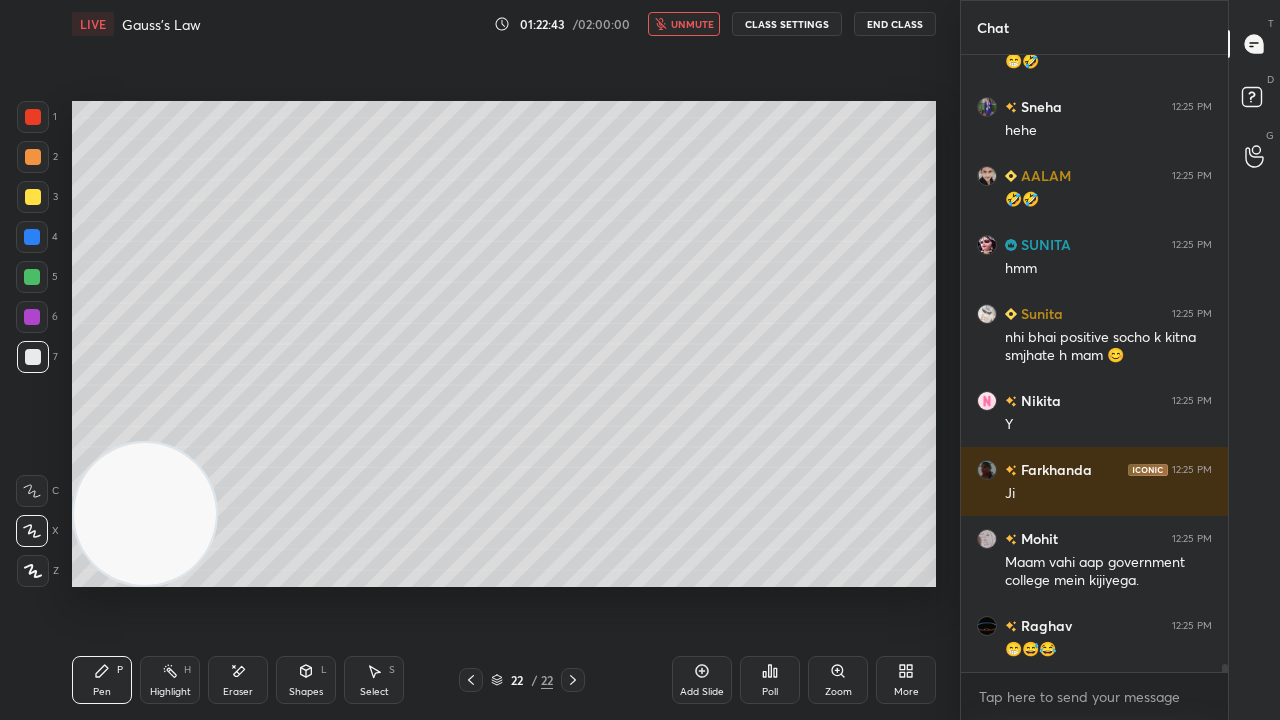 click on "unmute" at bounding box center [692, 24] 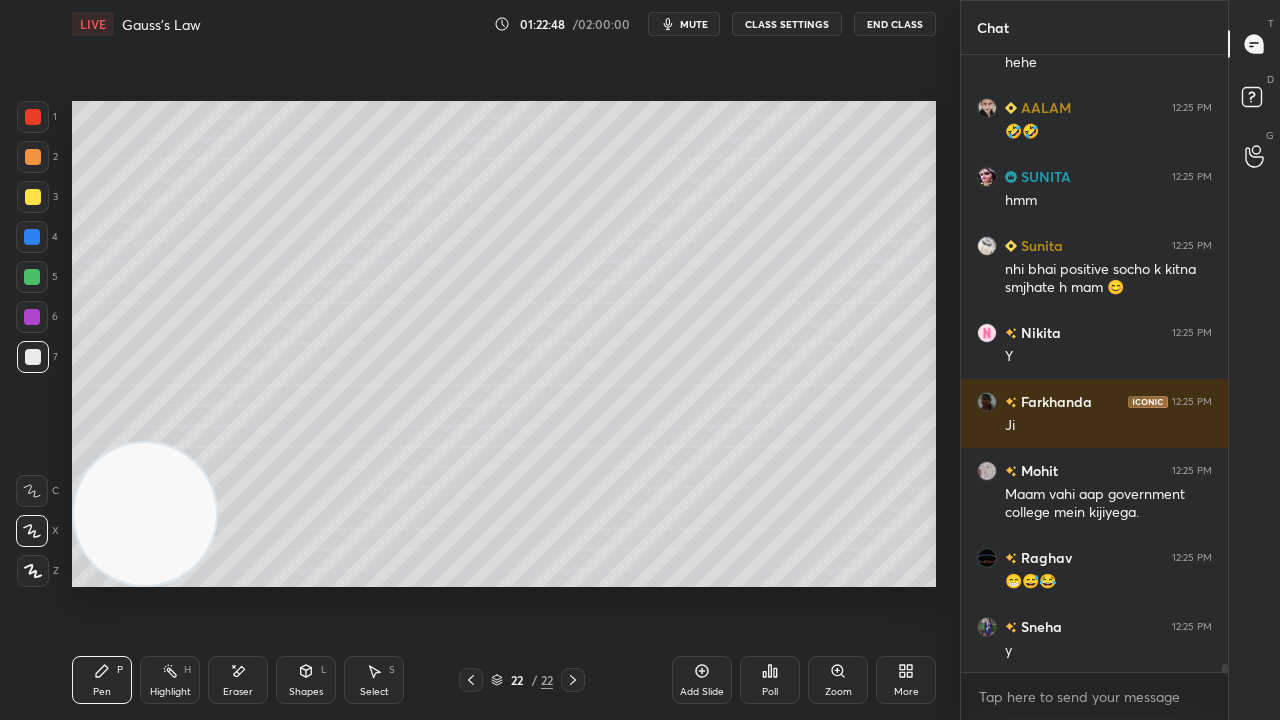 scroll, scrollTop: 49028, scrollLeft: 0, axis: vertical 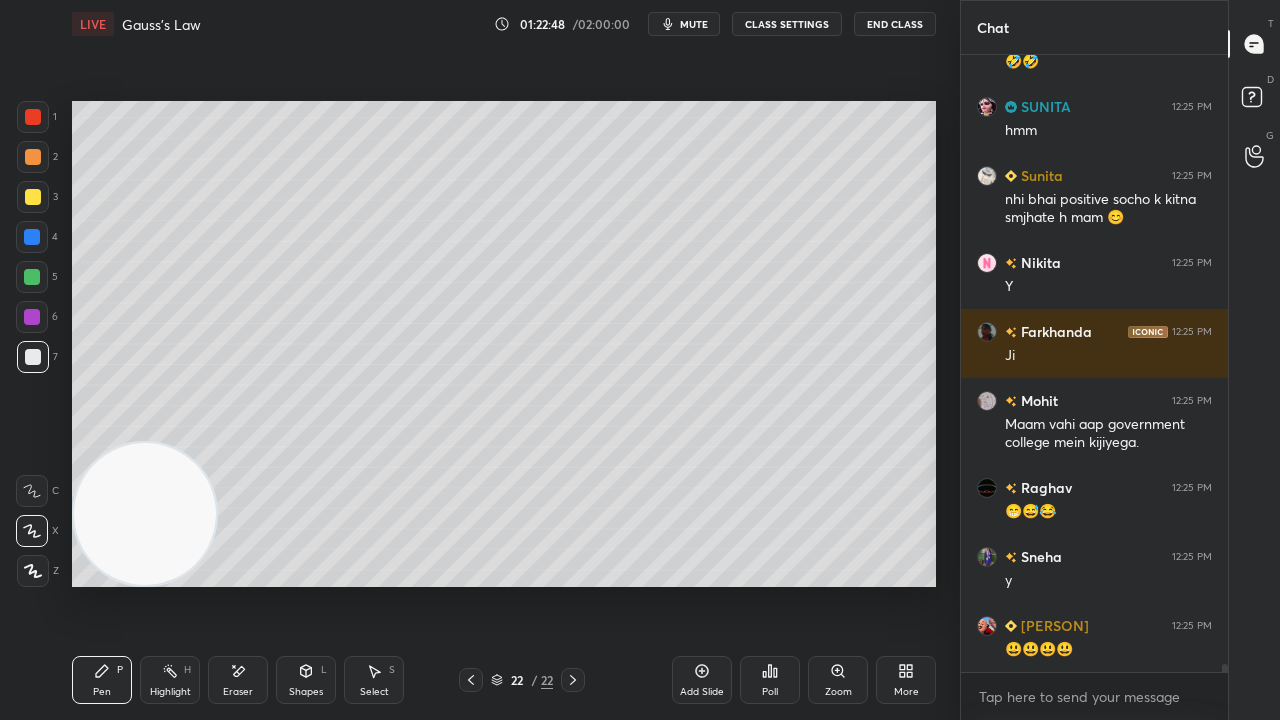 click on "mute" at bounding box center [694, 24] 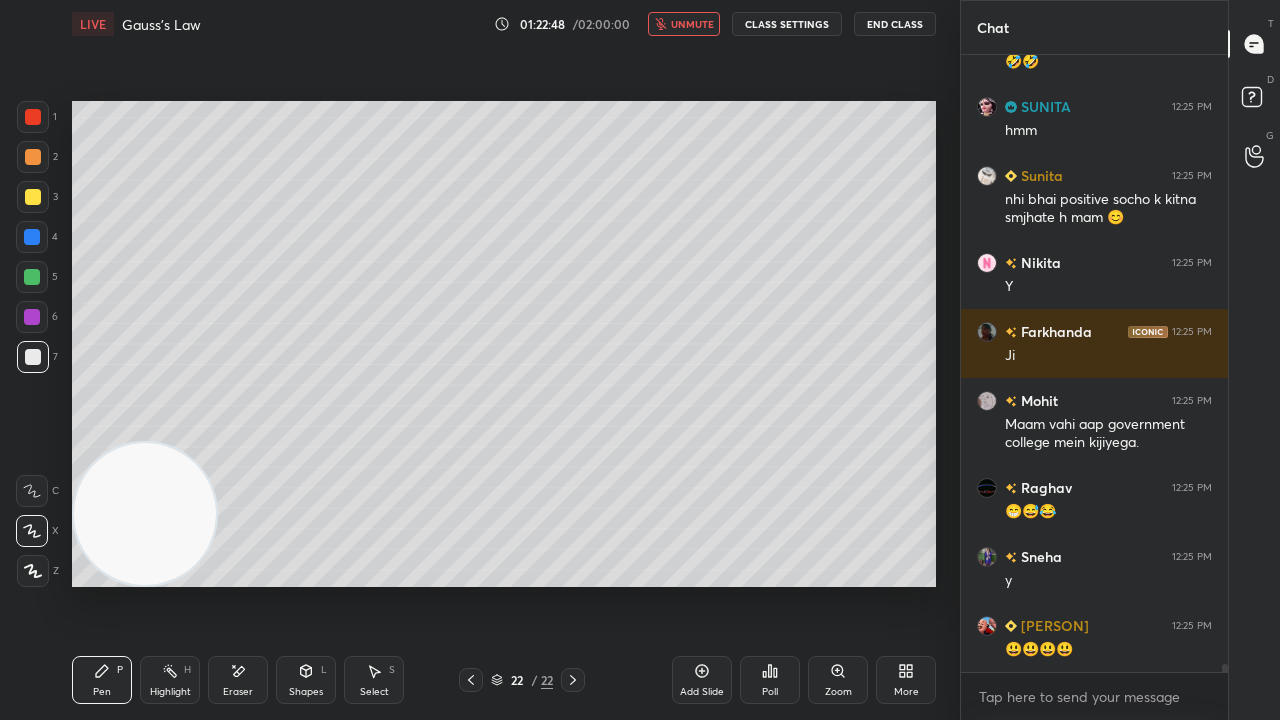 click on "unmute" at bounding box center (692, 24) 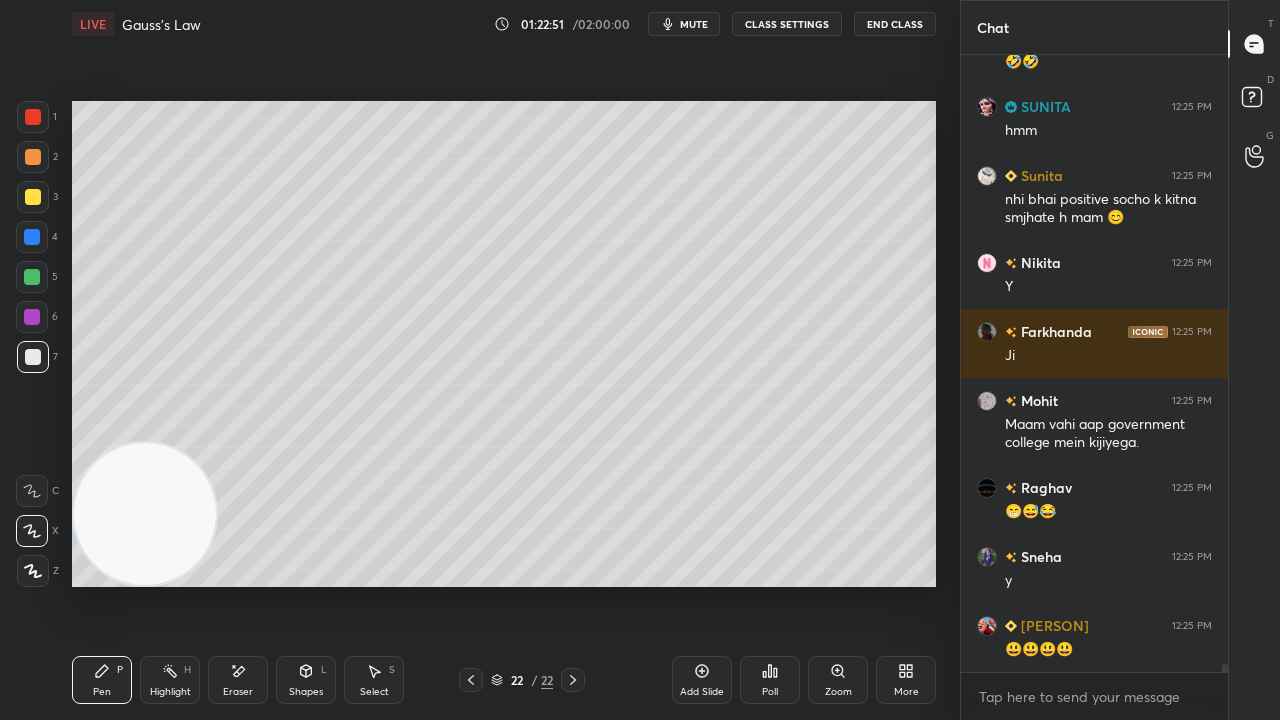 scroll, scrollTop: 49096, scrollLeft: 0, axis: vertical 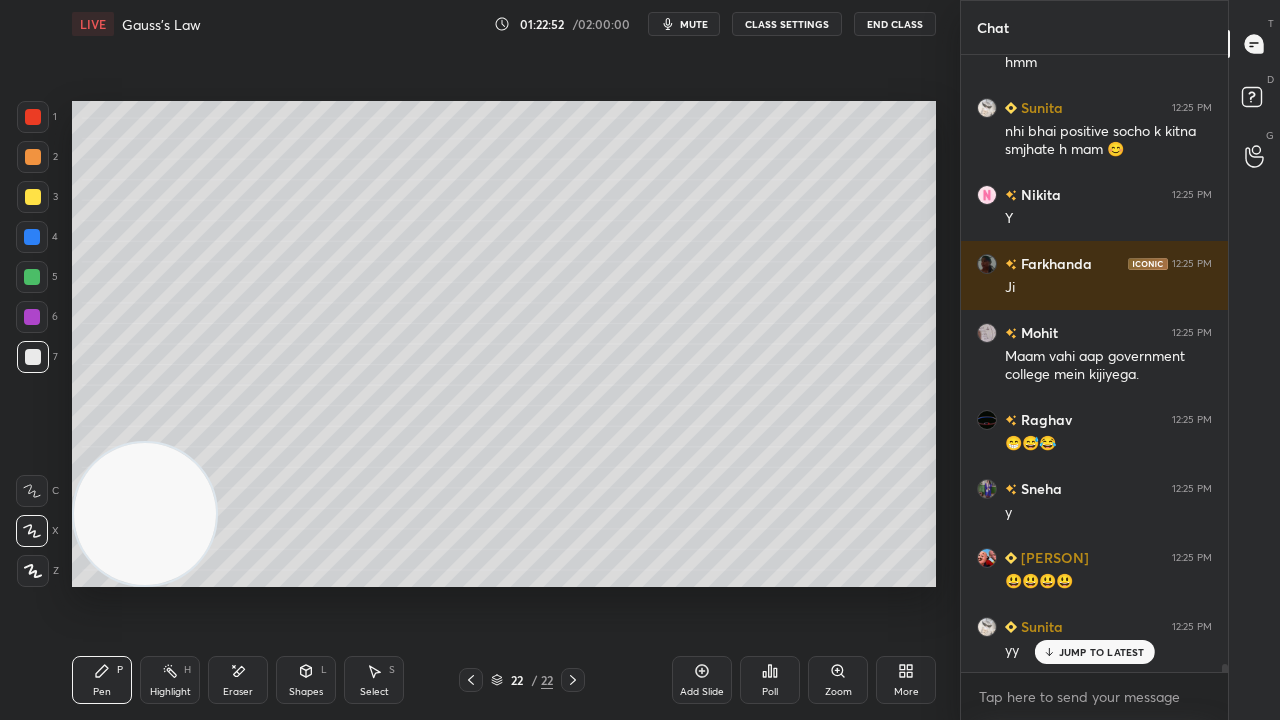 click on "mute" at bounding box center (694, 24) 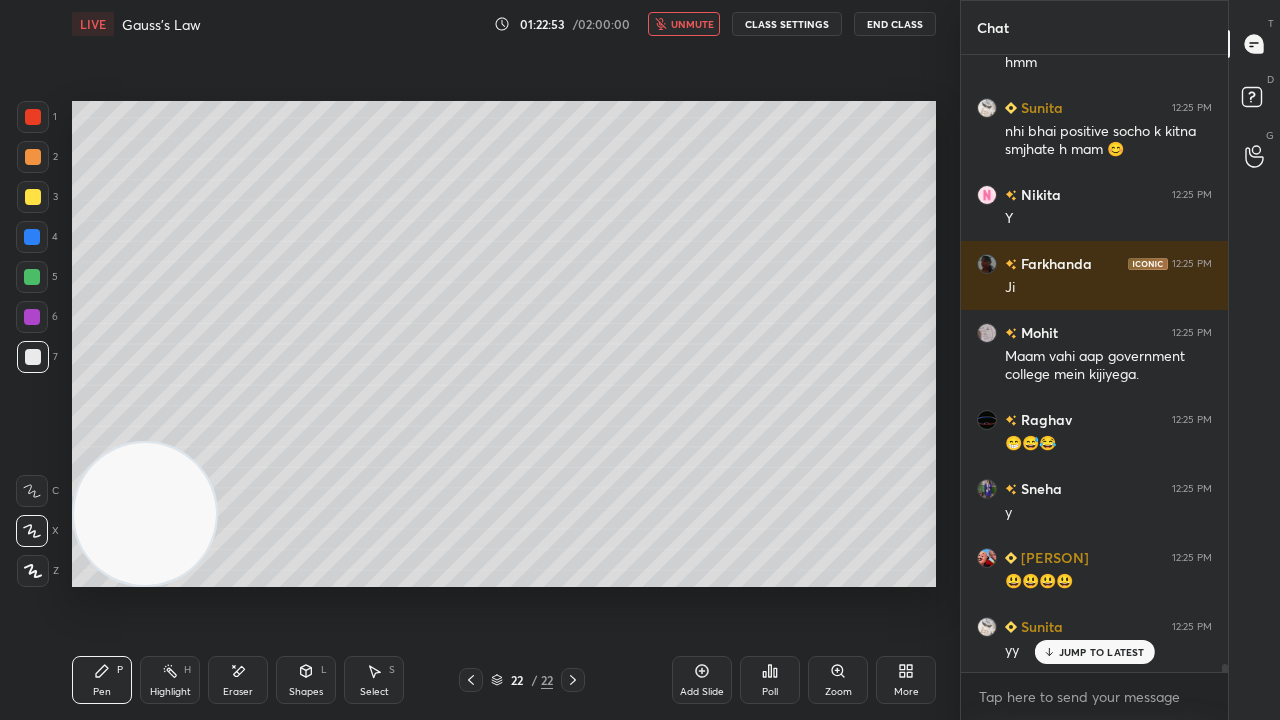 scroll, scrollTop: 49166, scrollLeft: 0, axis: vertical 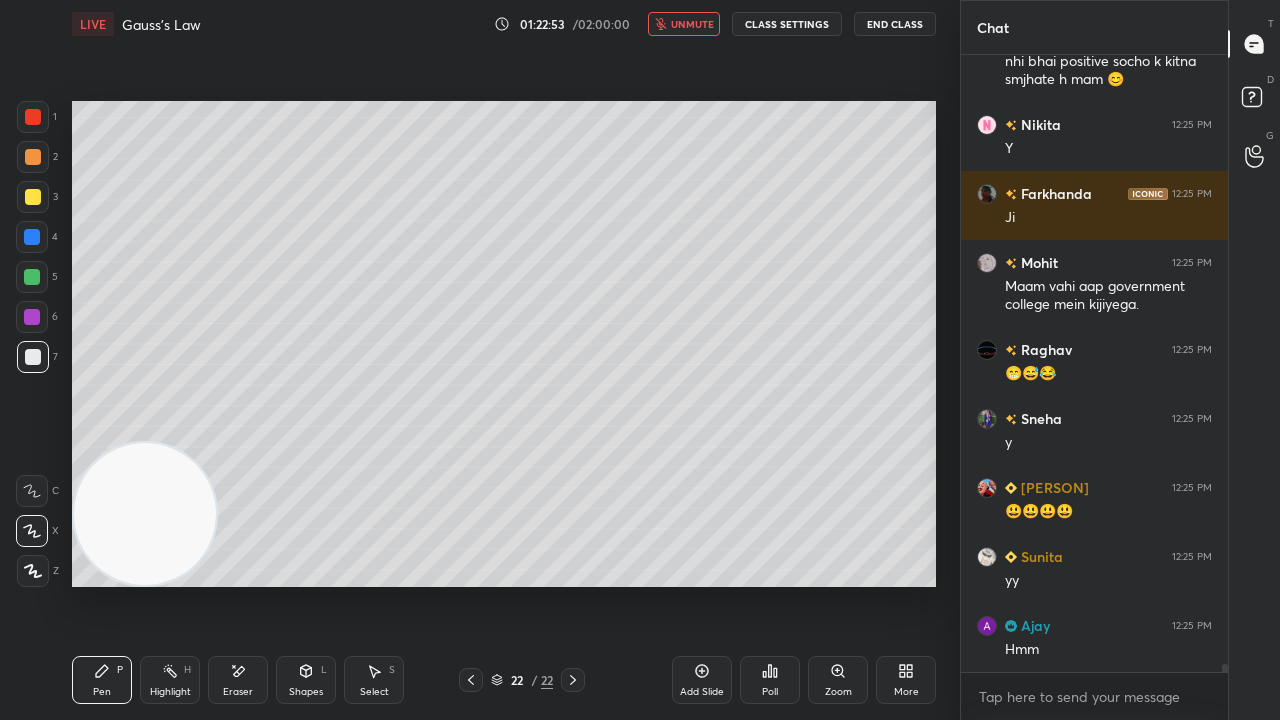 click on "unmute" at bounding box center [692, 24] 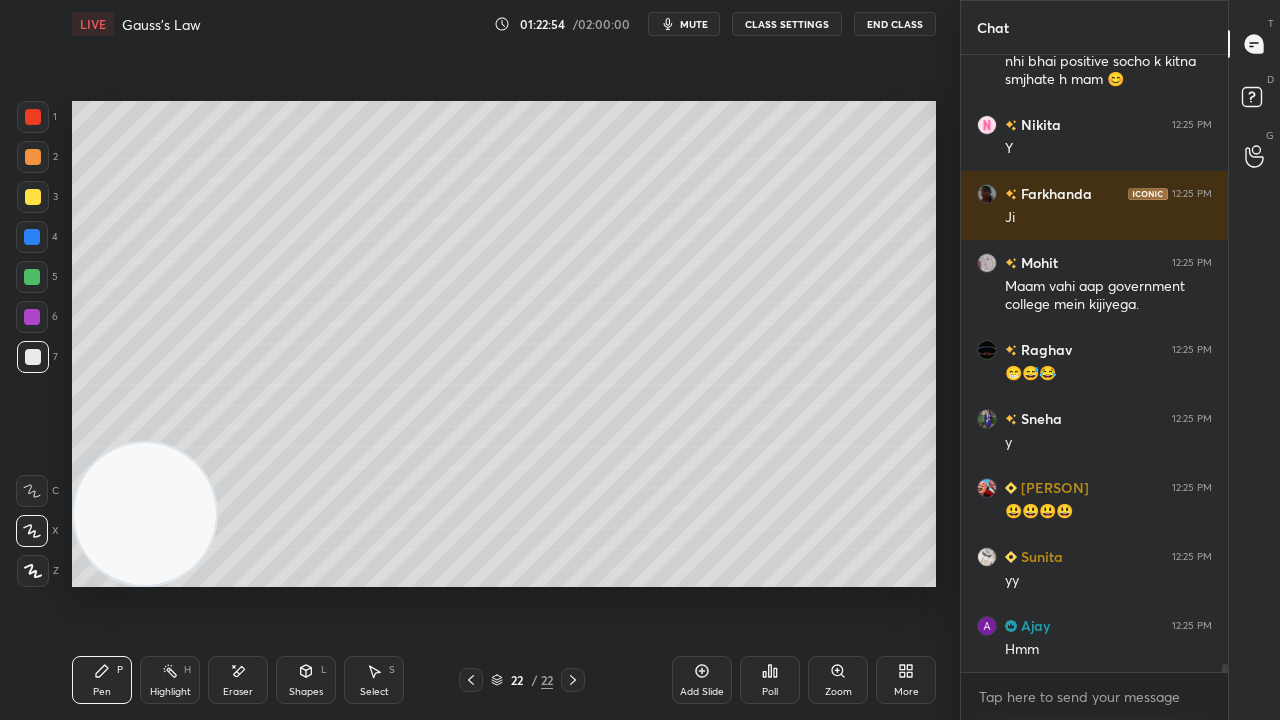 drag, startPoint x: 33, startPoint y: 358, endPoint x: 36, endPoint y: 342, distance: 16.27882 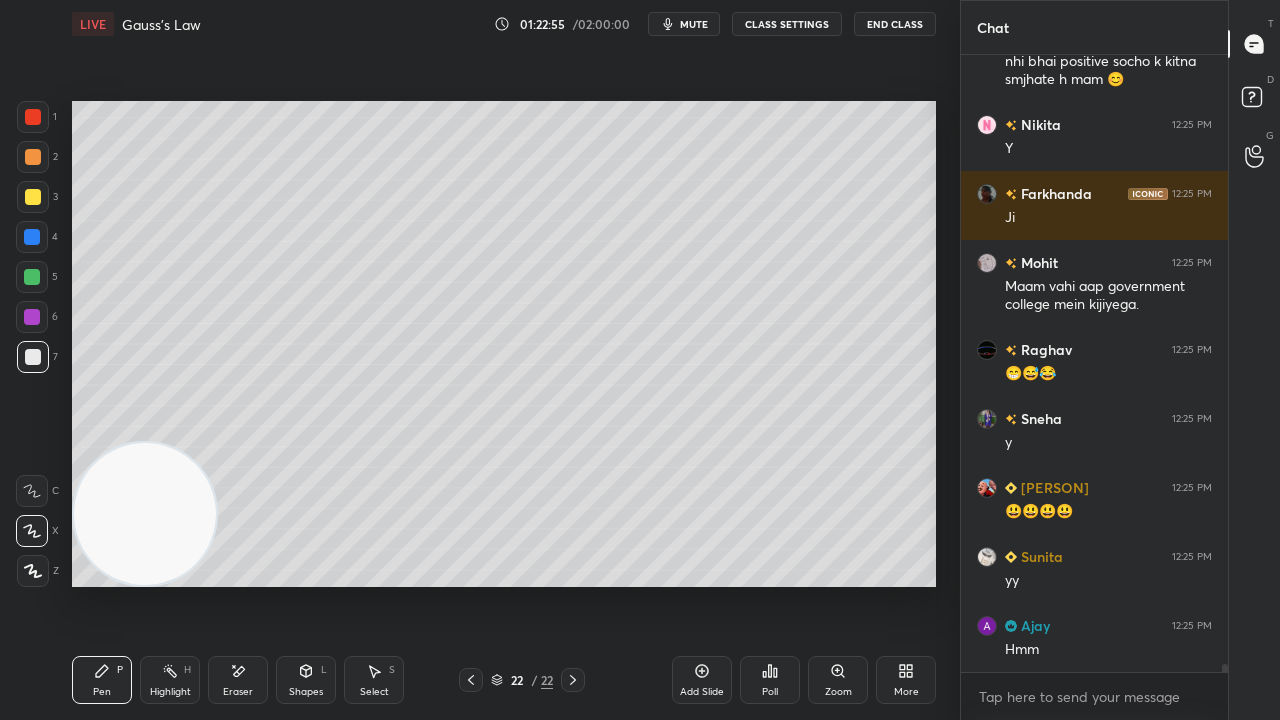 click at bounding box center (33, 357) 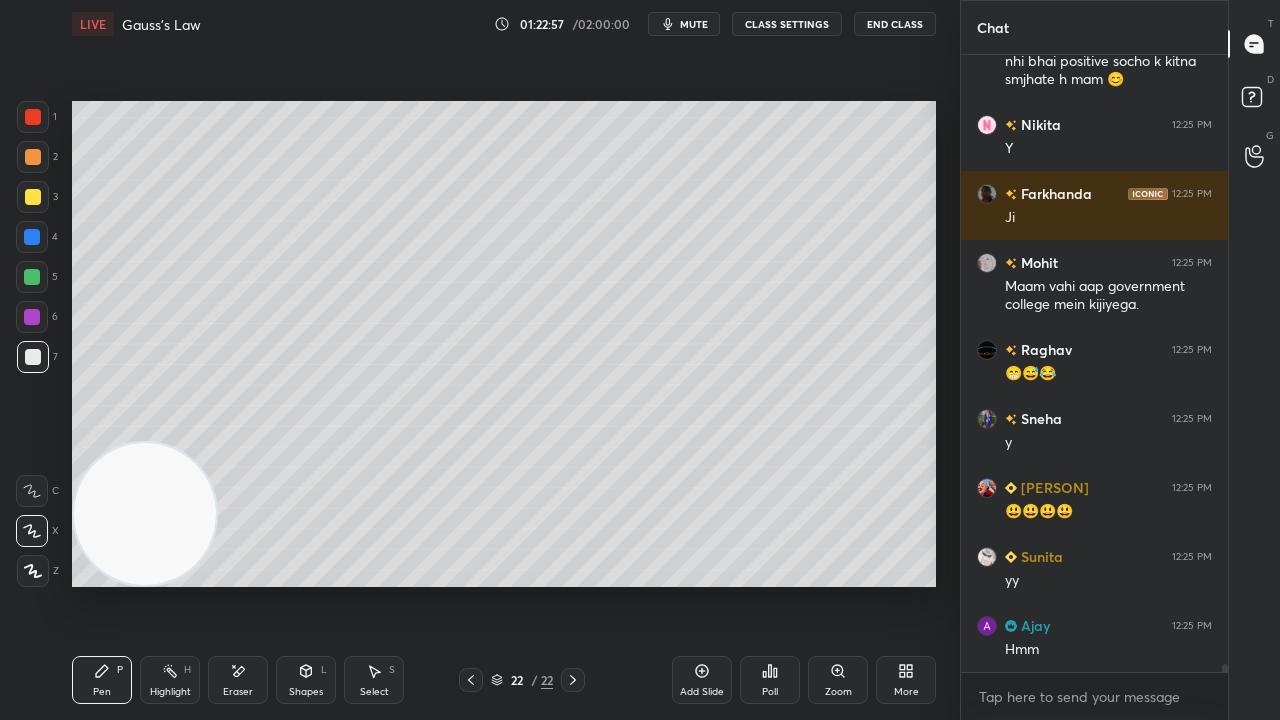 click on "mute" at bounding box center [684, 24] 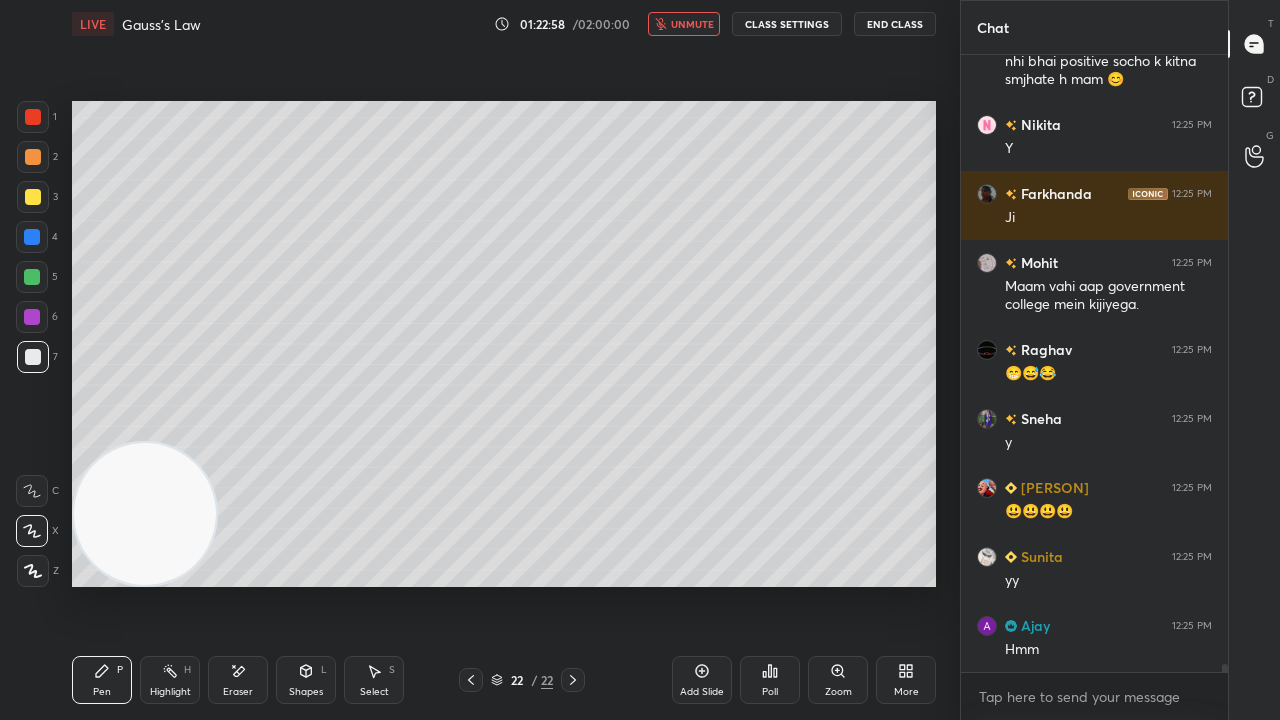 click on "unmute" at bounding box center (692, 24) 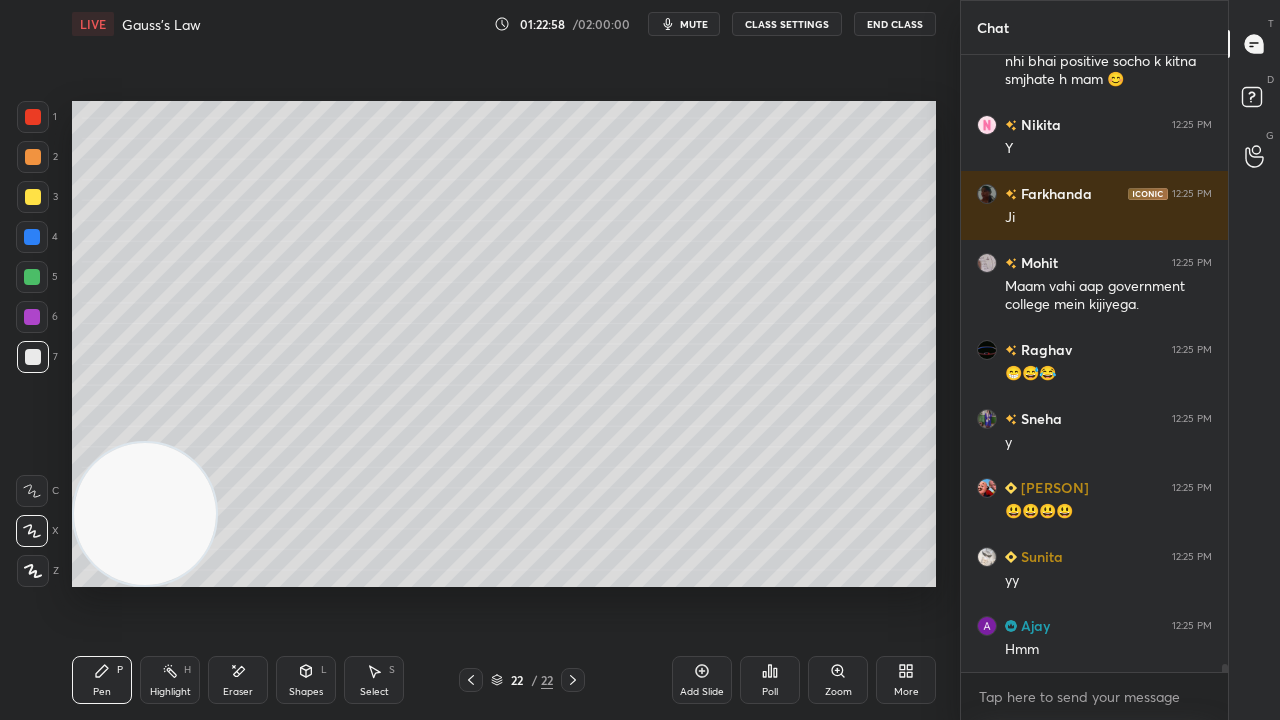 scroll, scrollTop: 49234, scrollLeft: 0, axis: vertical 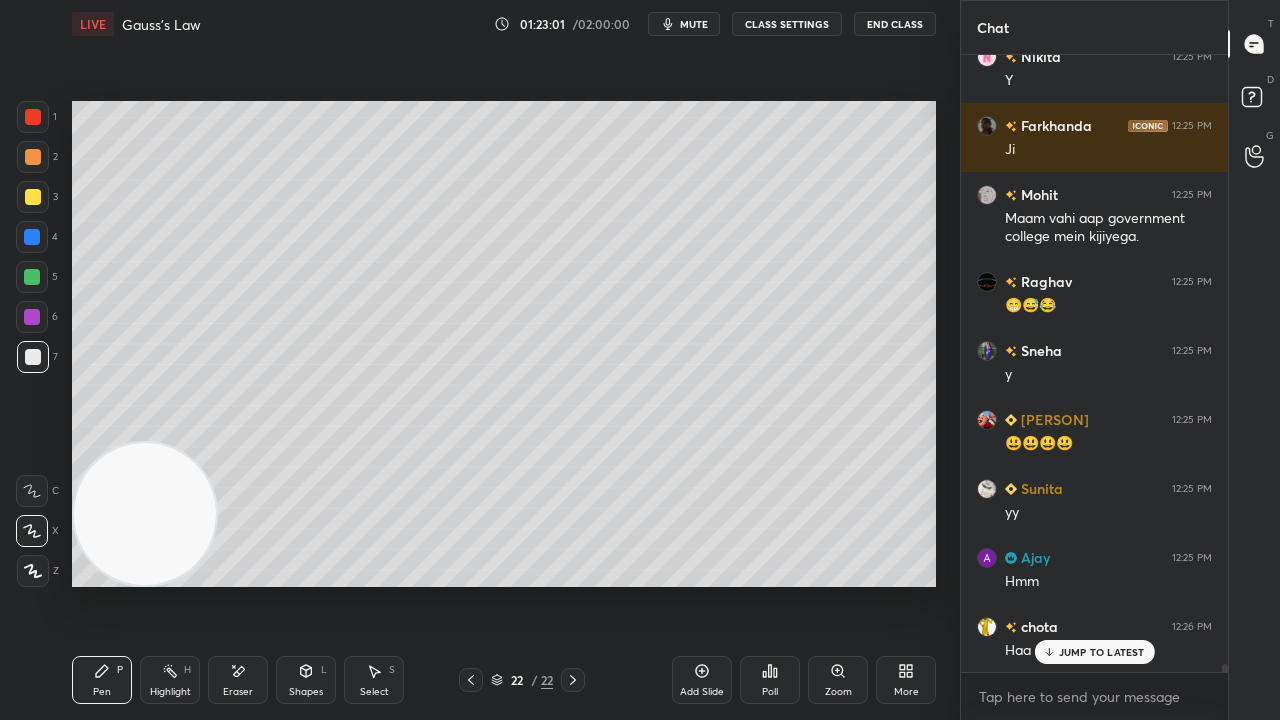 click on "mute" at bounding box center [694, 24] 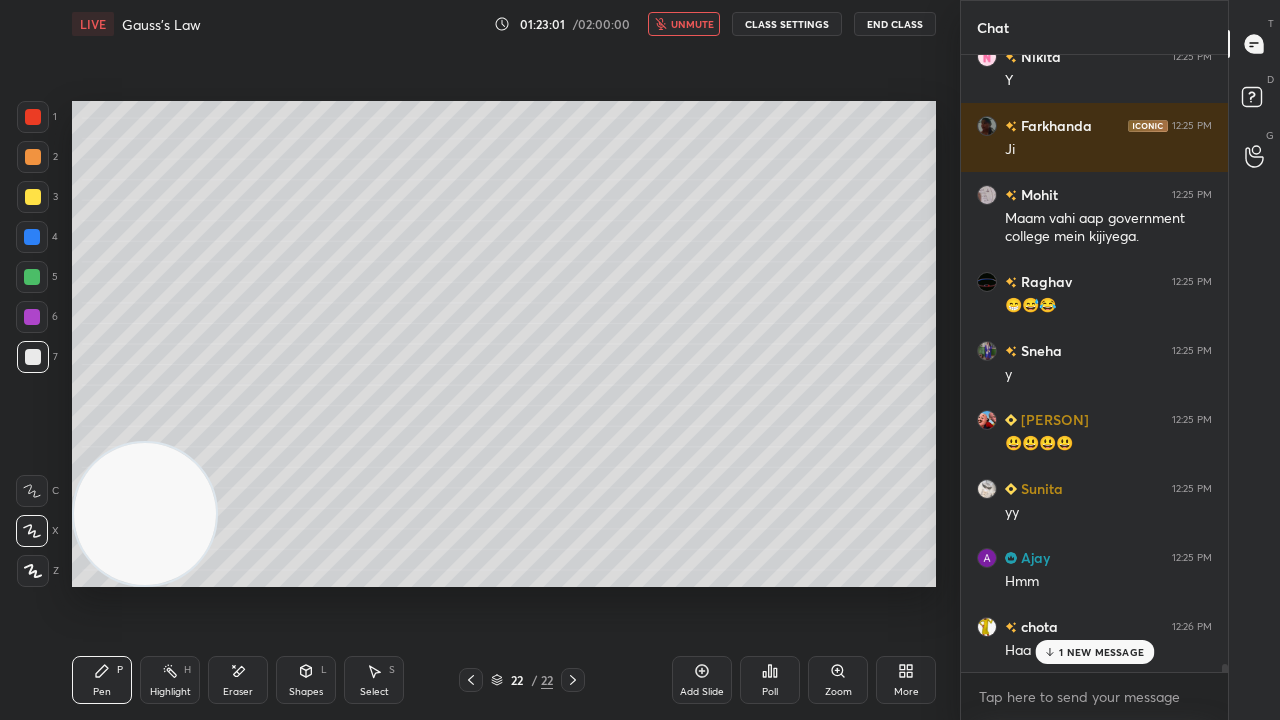 click on "unmute" at bounding box center [692, 24] 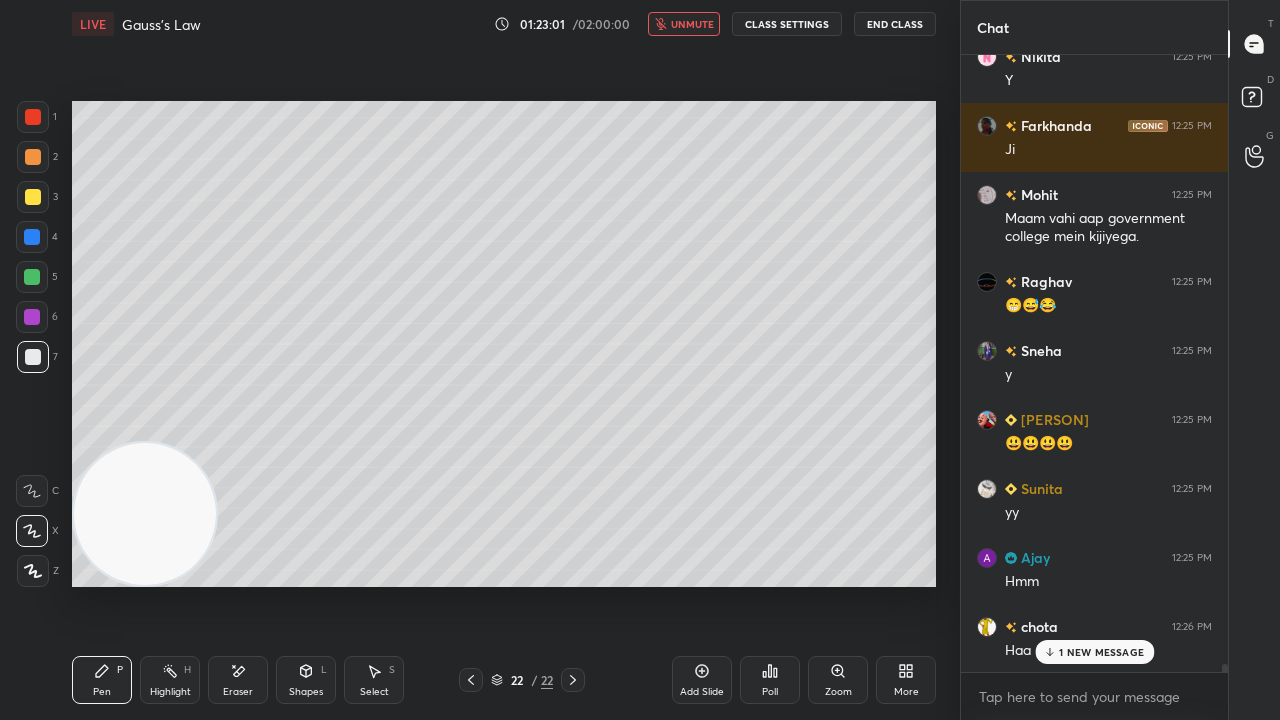 scroll, scrollTop: 49322, scrollLeft: 0, axis: vertical 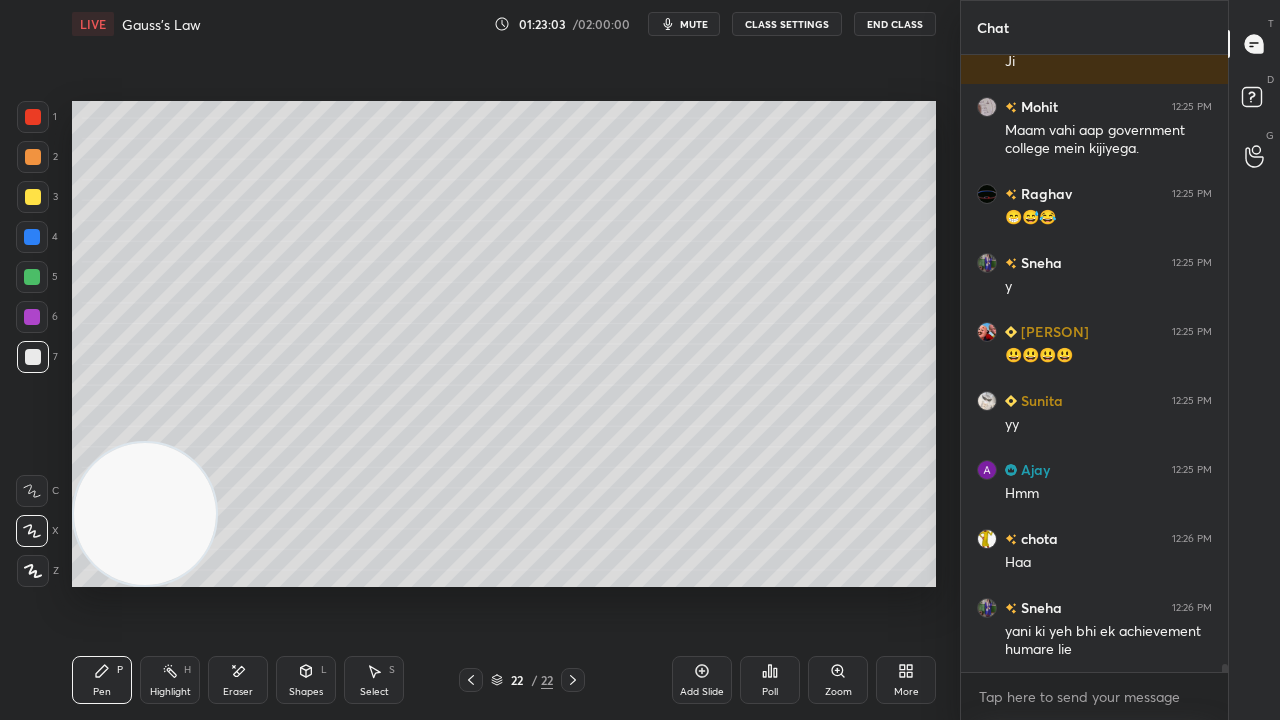 click on "mute" at bounding box center (694, 24) 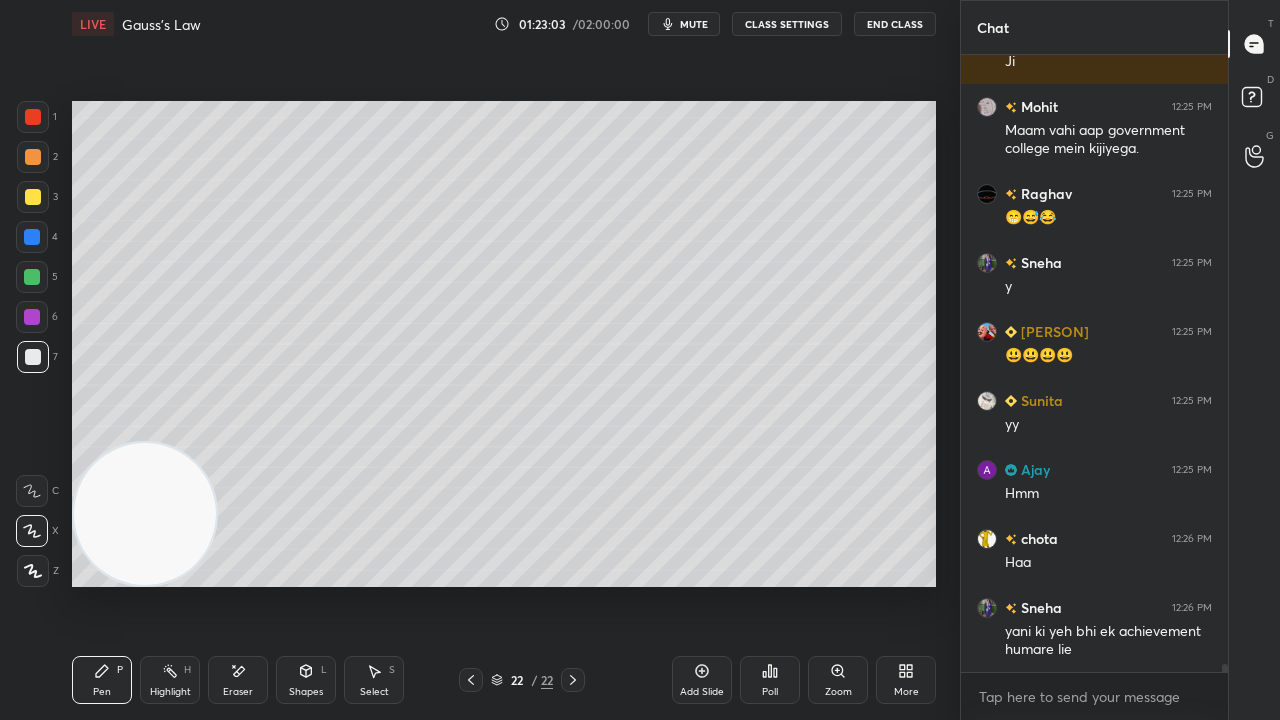 click on "mute" at bounding box center (694, 24) 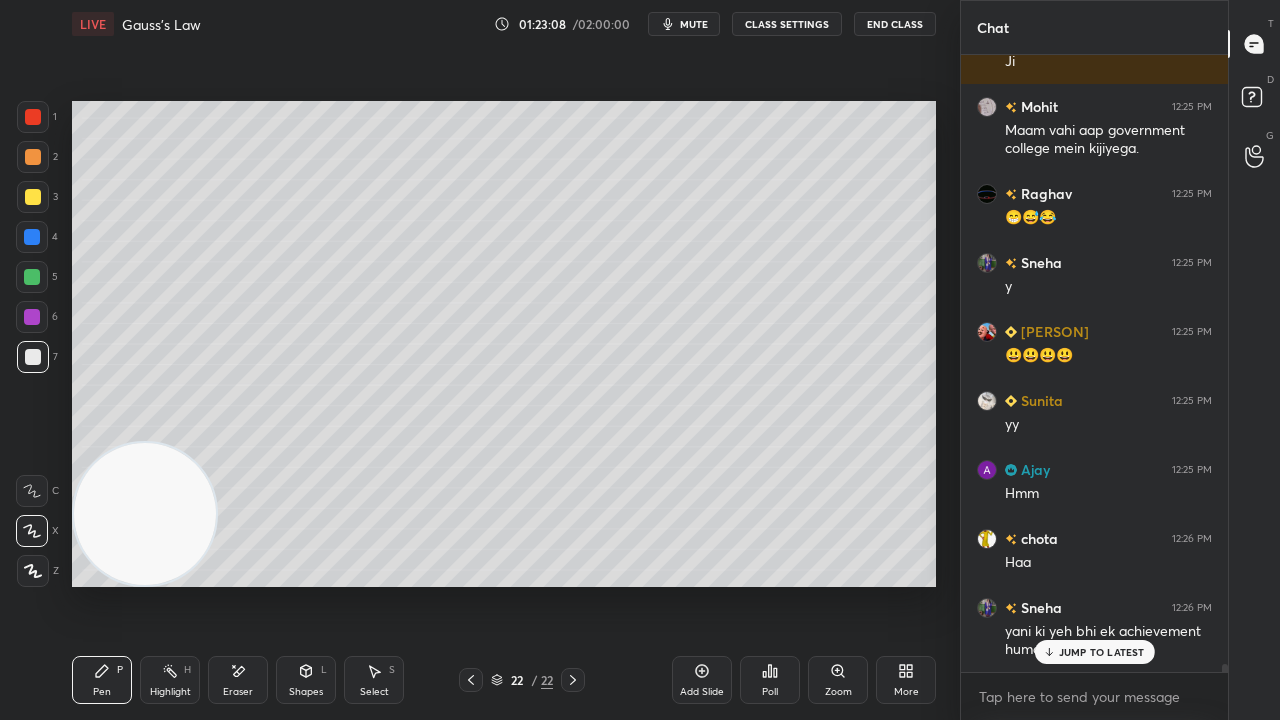 scroll, scrollTop: 49390, scrollLeft: 0, axis: vertical 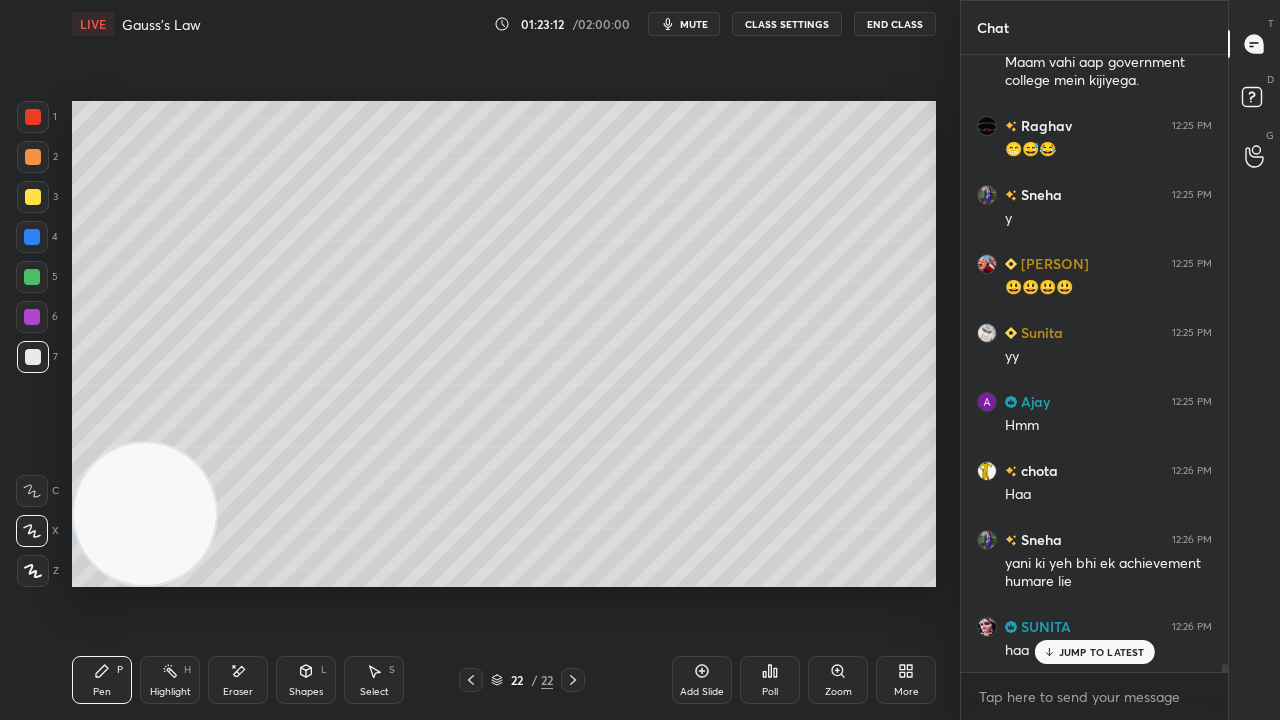 click 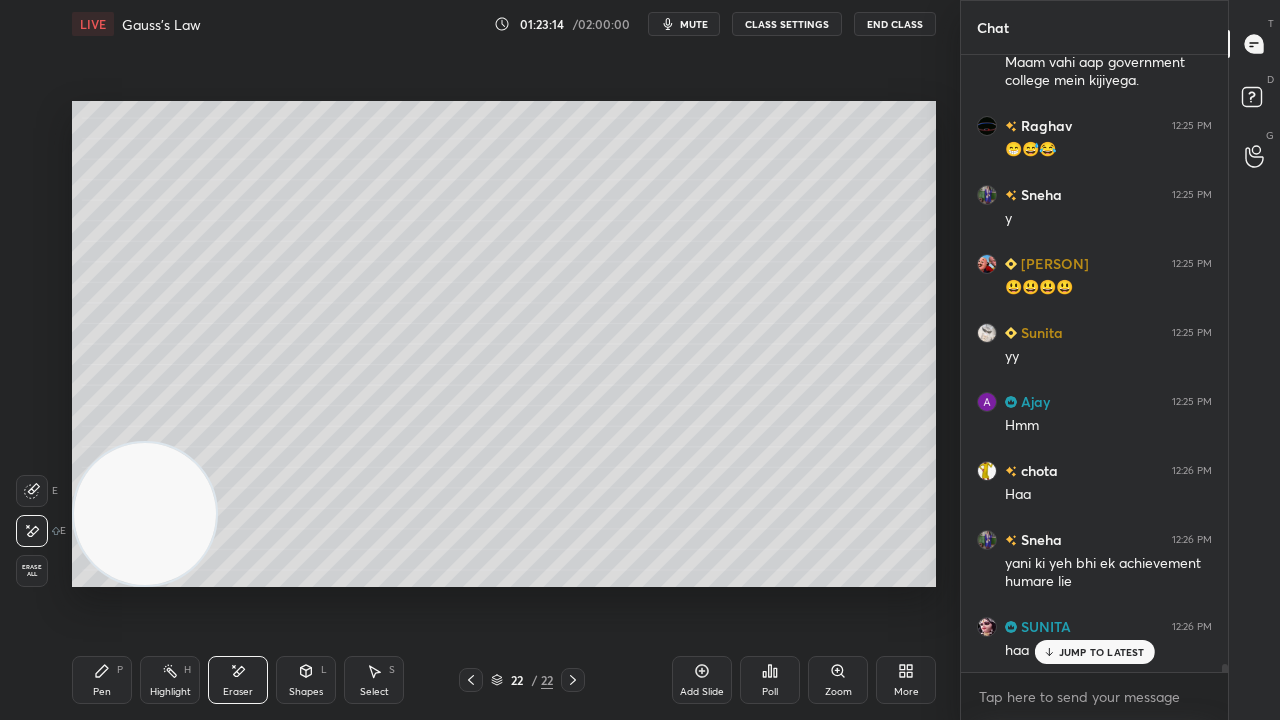click on "Shapes L" at bounding box center [306, 680] 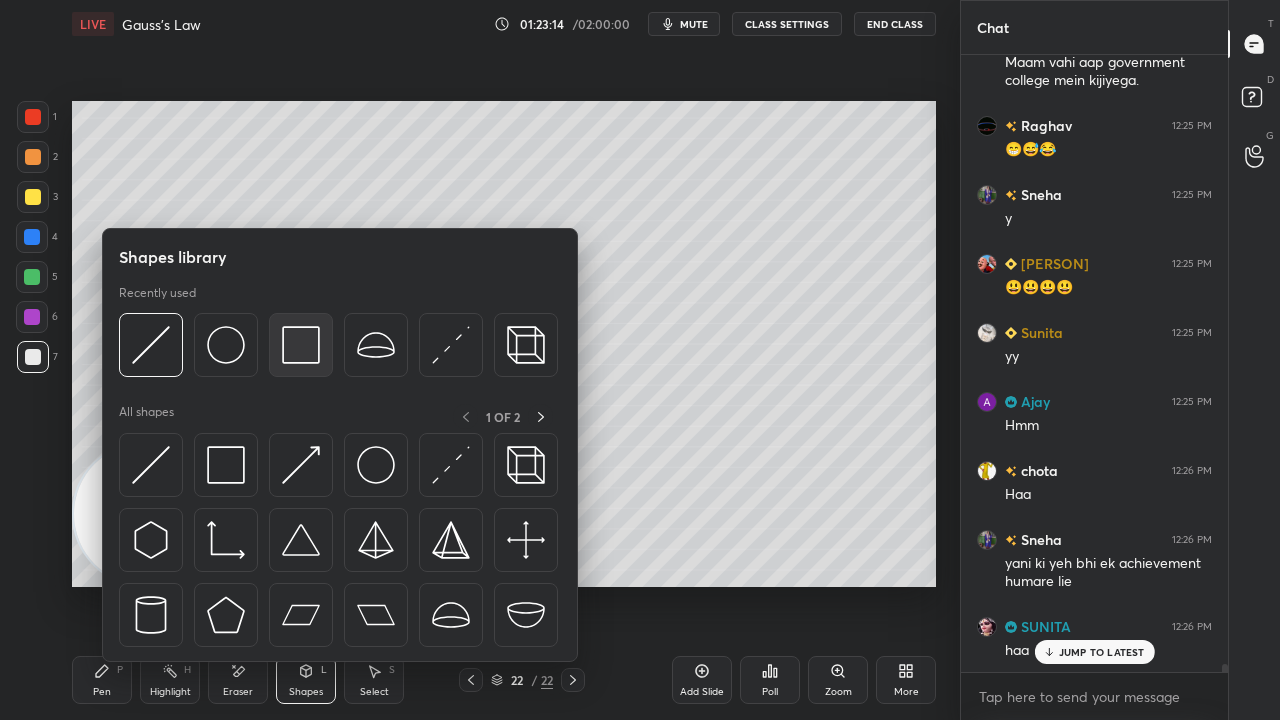 click at bounding box center (301, 345) 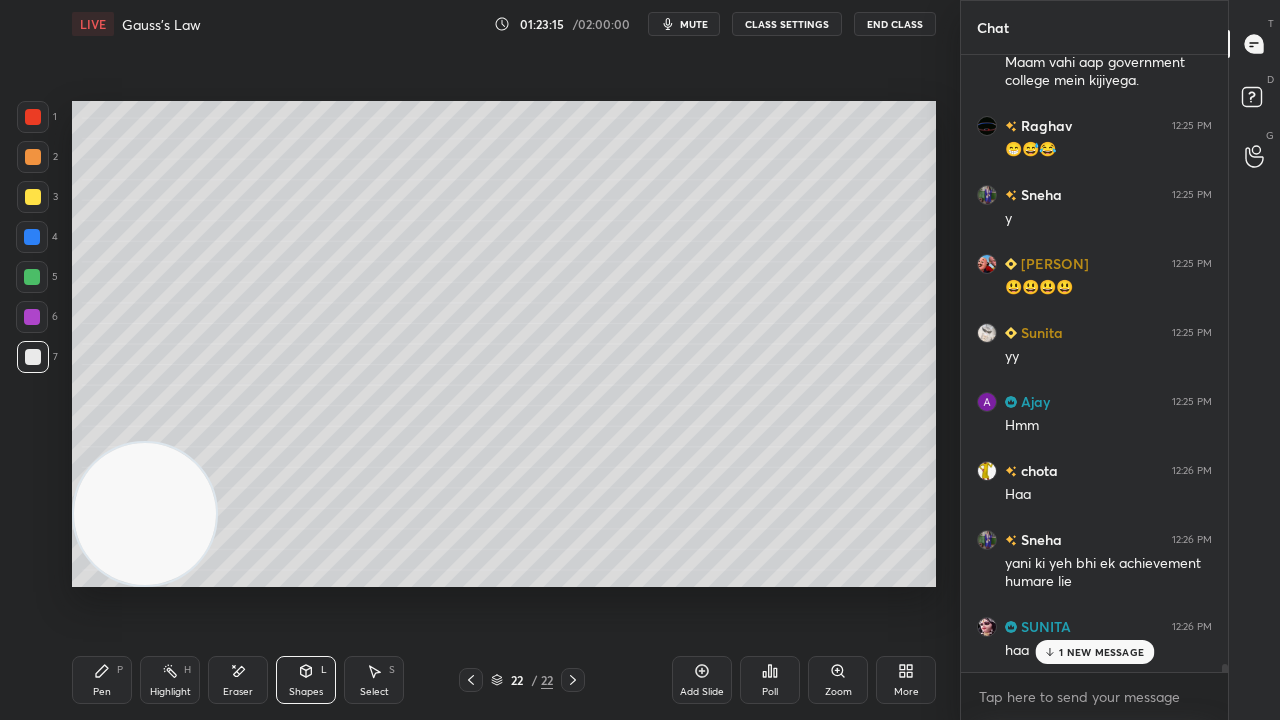 scroll, scrollTop: 49460, scrollLeft: 0, axis: vertical 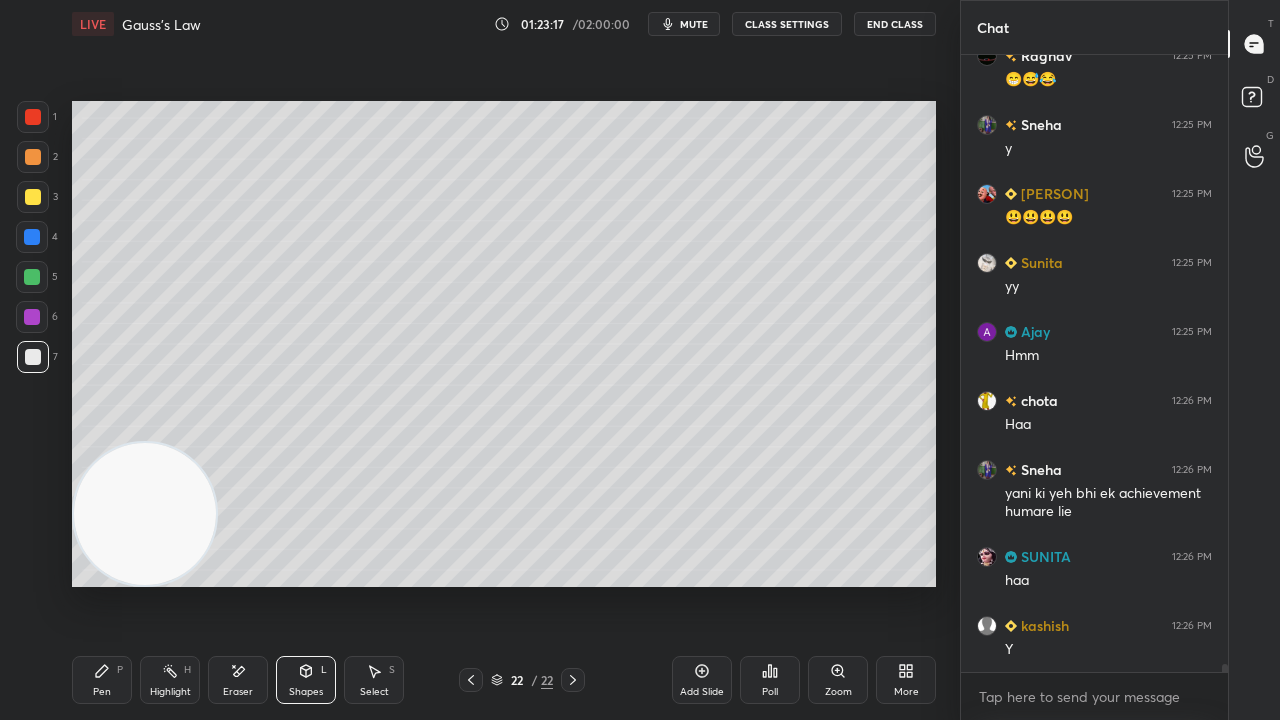 click on "mute" at bounding box center (684, 24) 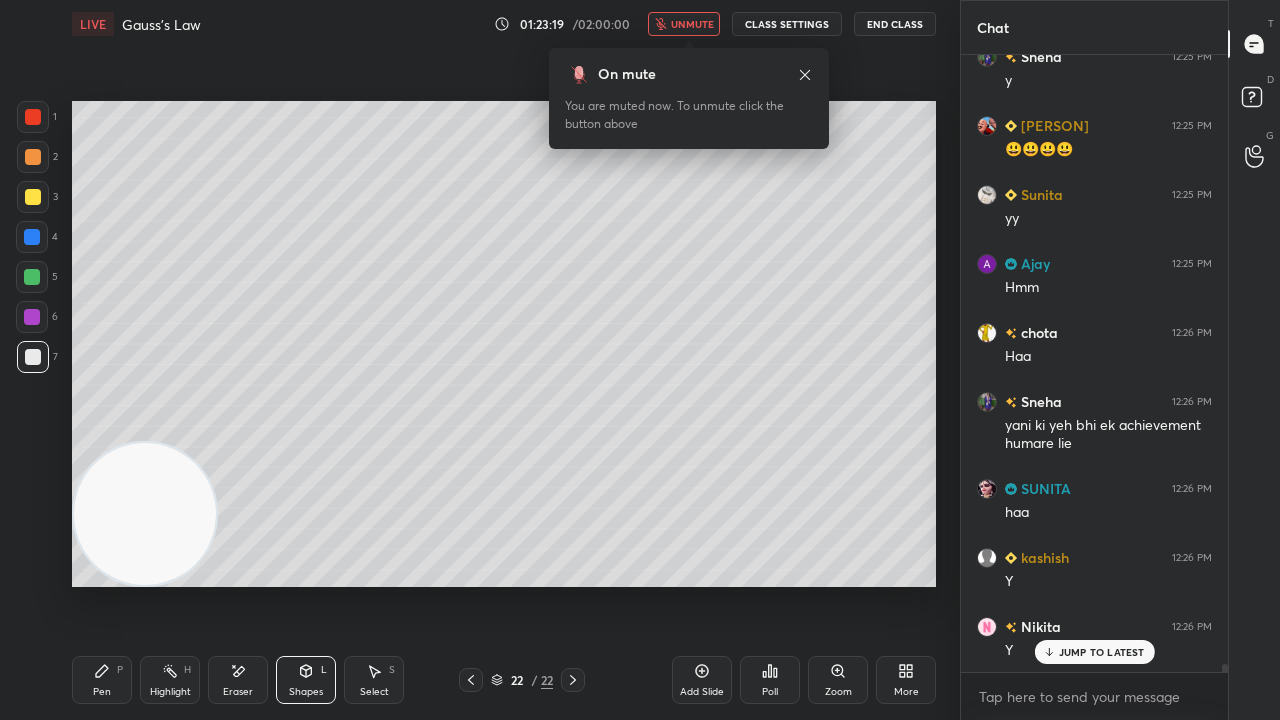 scroll, scrollTop: 49598, scrollLeft: 0, axis: vertical 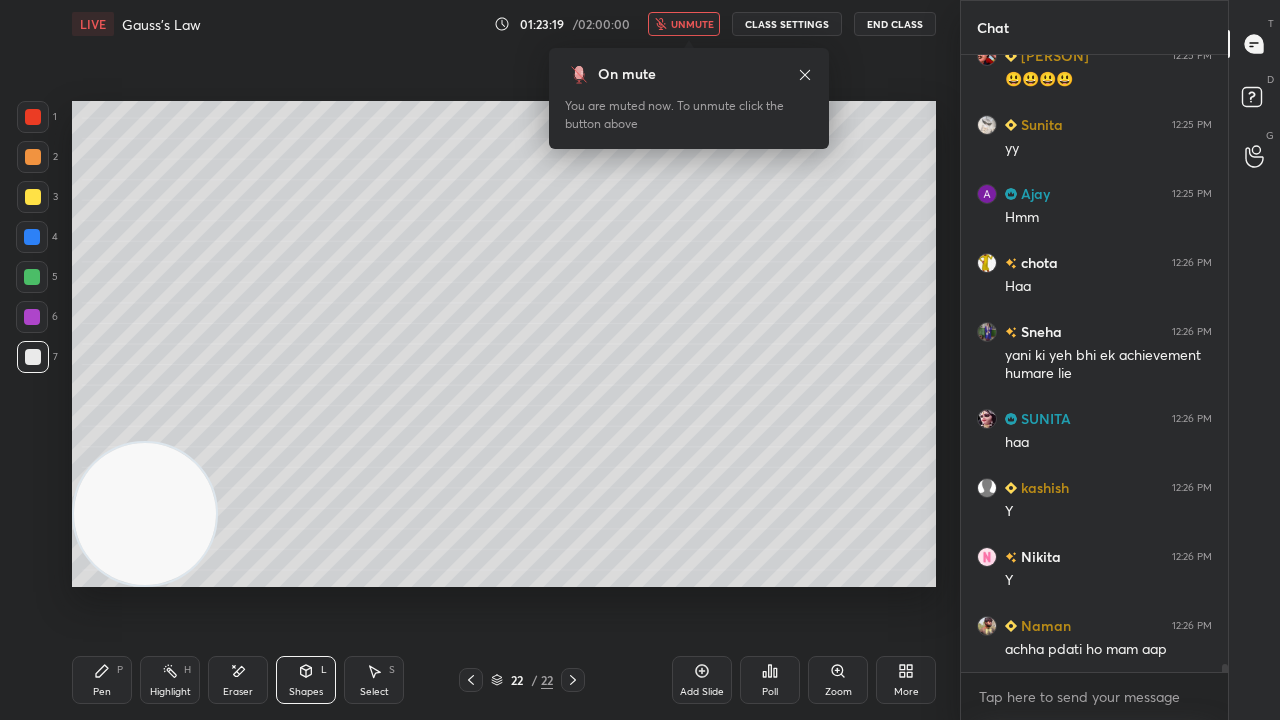 click on "unmute" at bounding box center (684, 24) 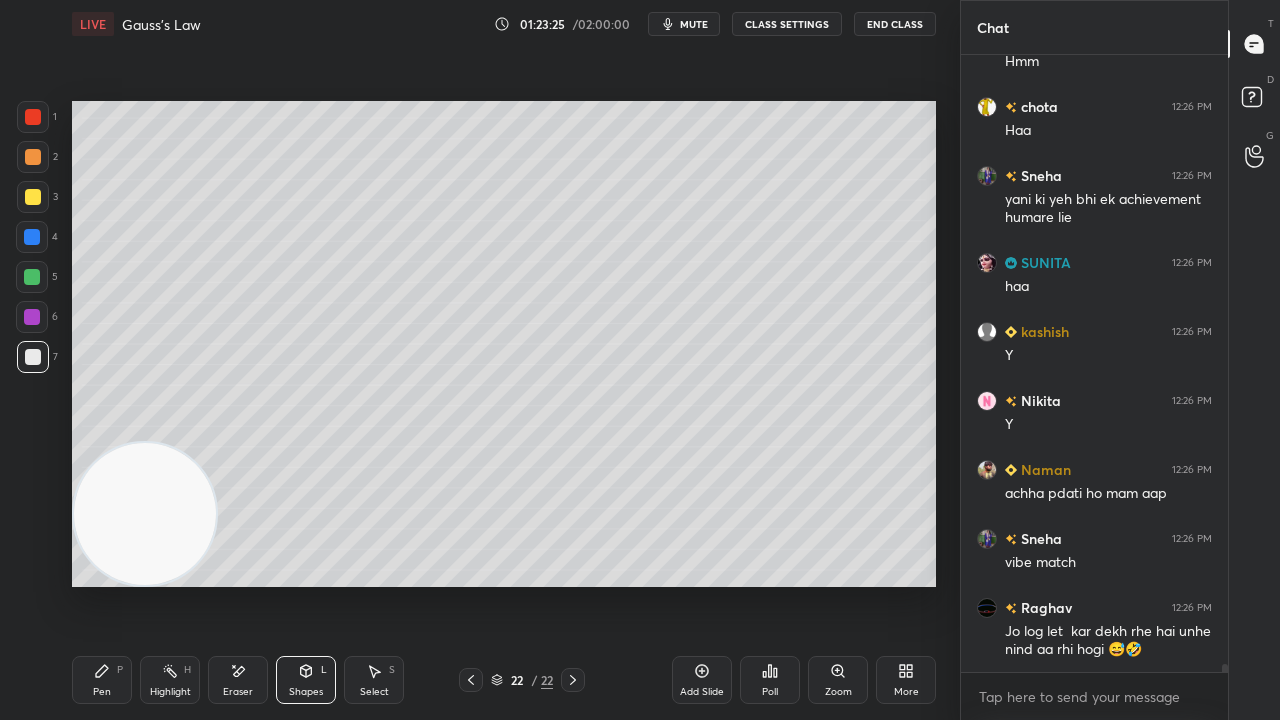 scroll, scrollTop: 49822, scrollLeft: 0, axis: vertical 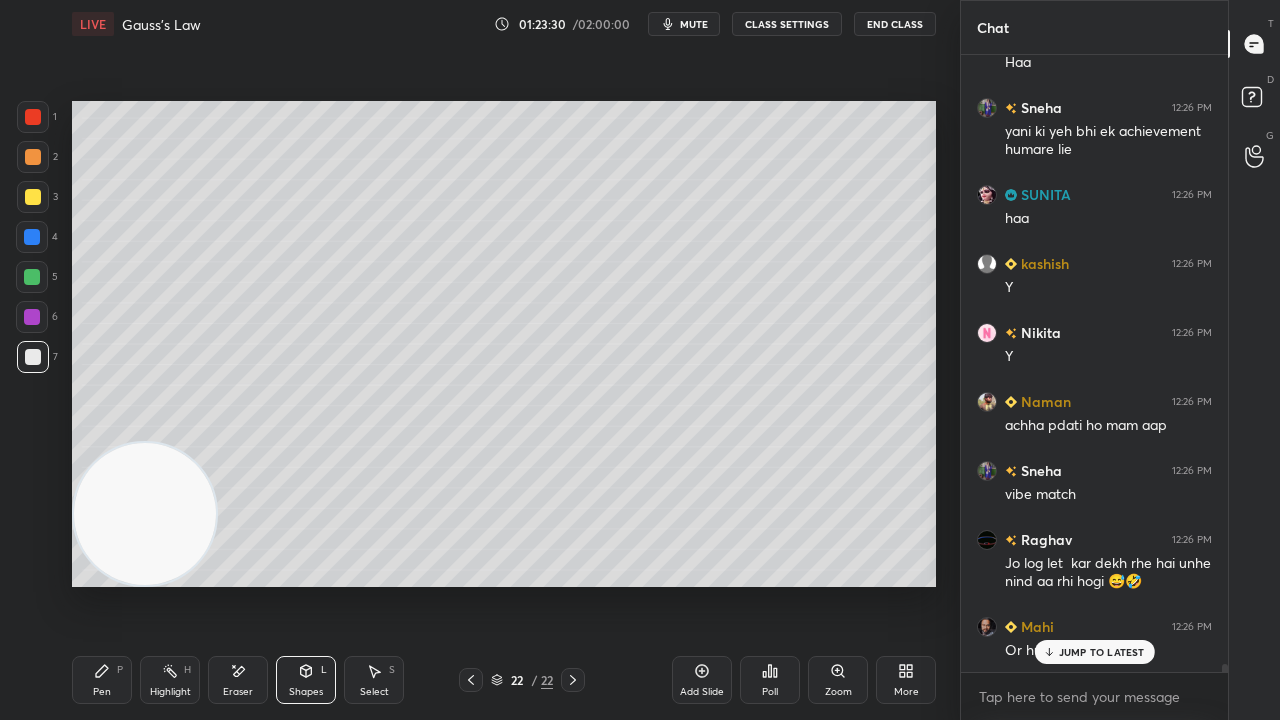 click on "mute" at bounding box center (694, 24) 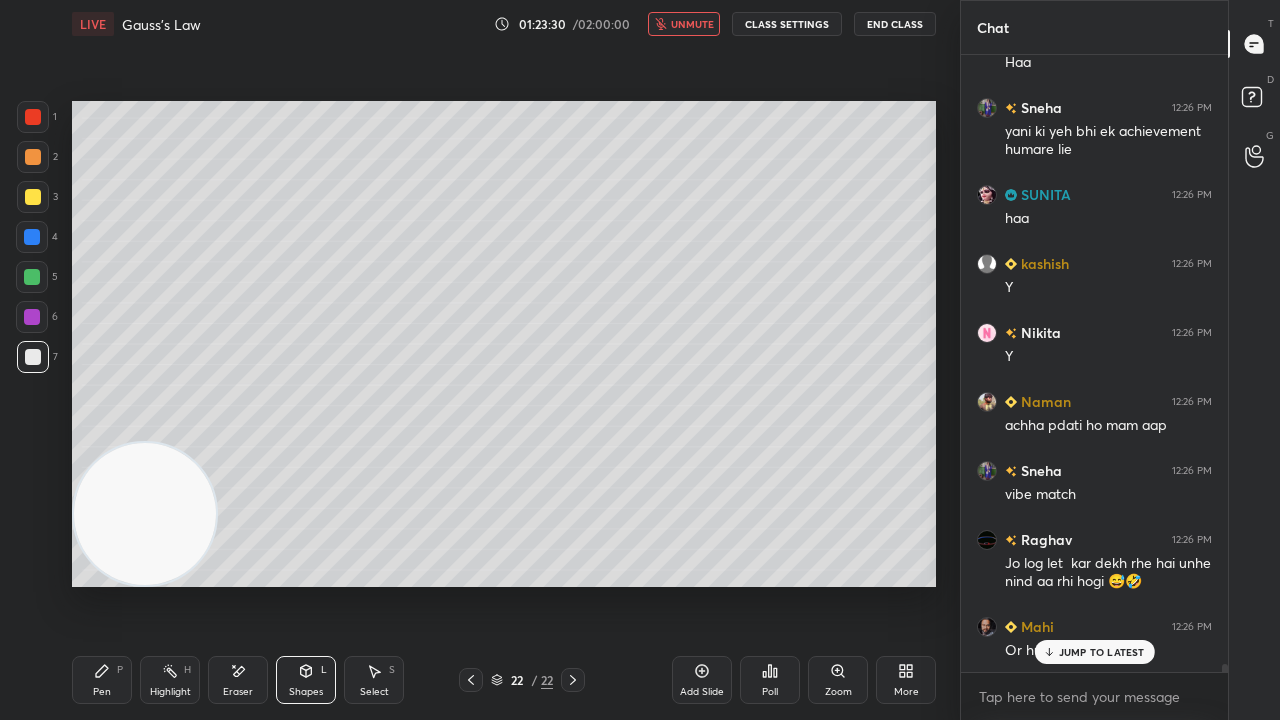 click on "unmute" at bounding box center [692, 24] 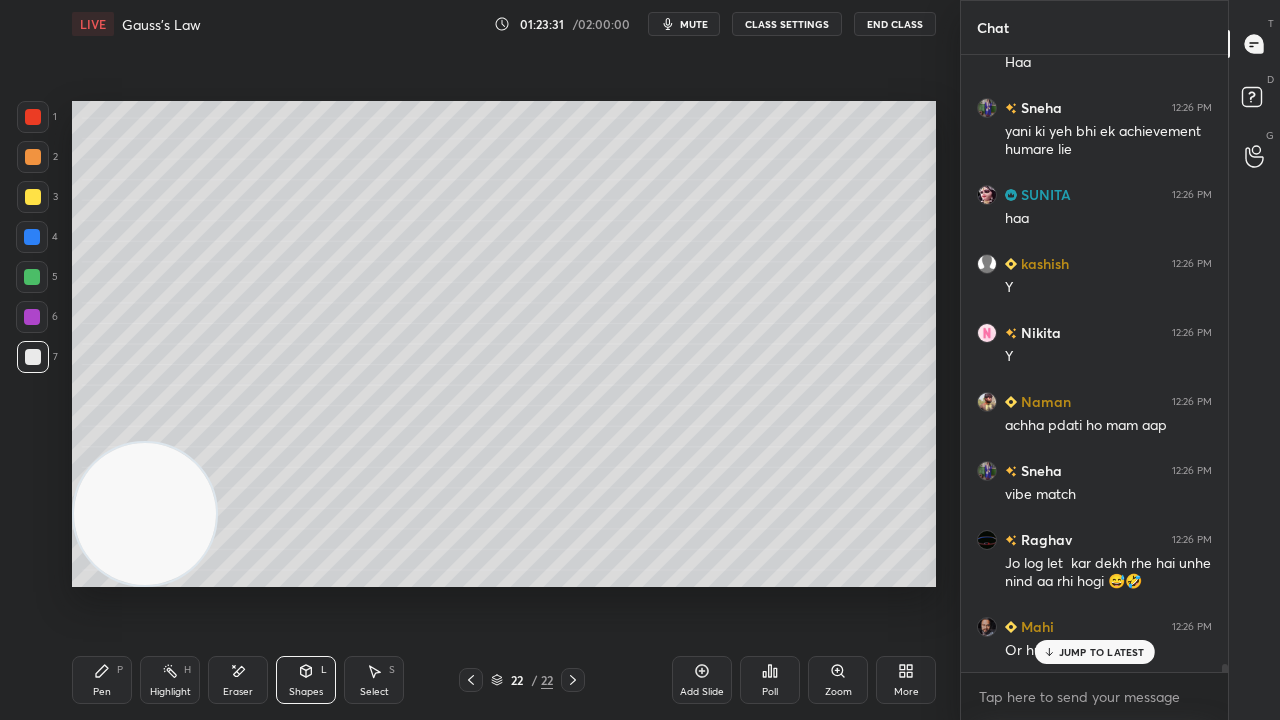 scroll, scrollTop: 49892, scrollLeft: 0, axis: vertical 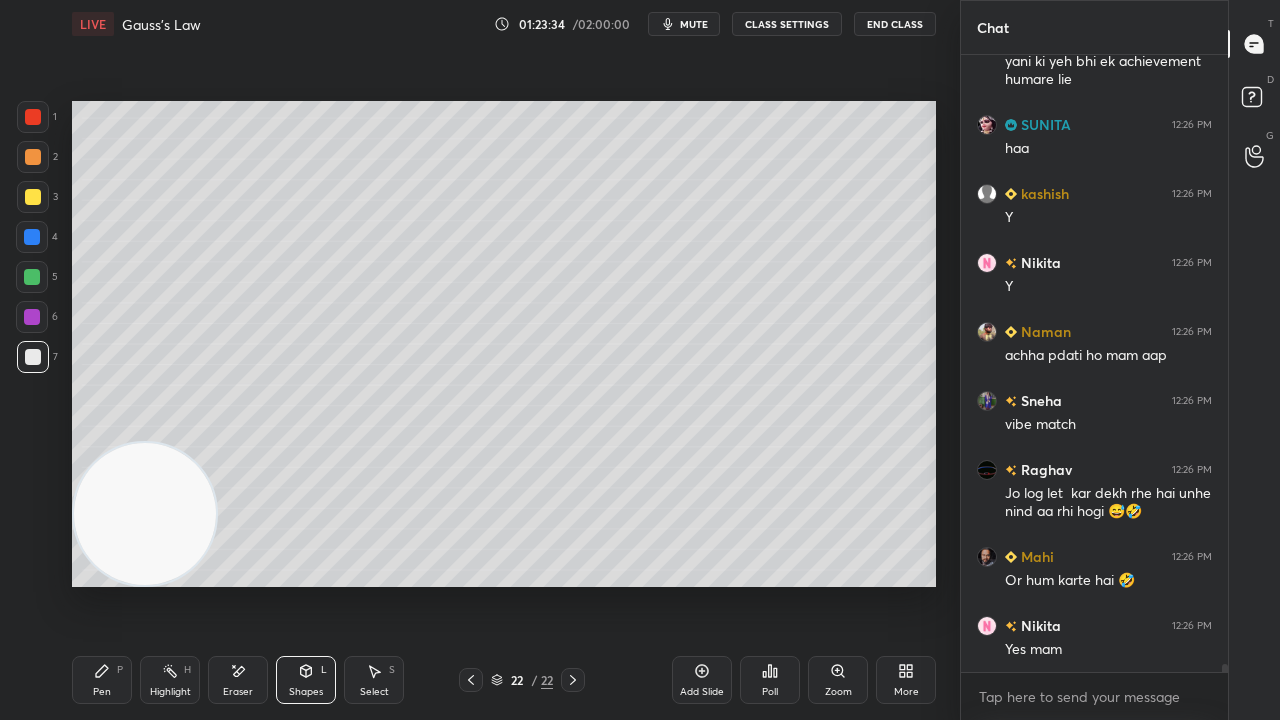 click on "mute" at bounding box center [694, 24] 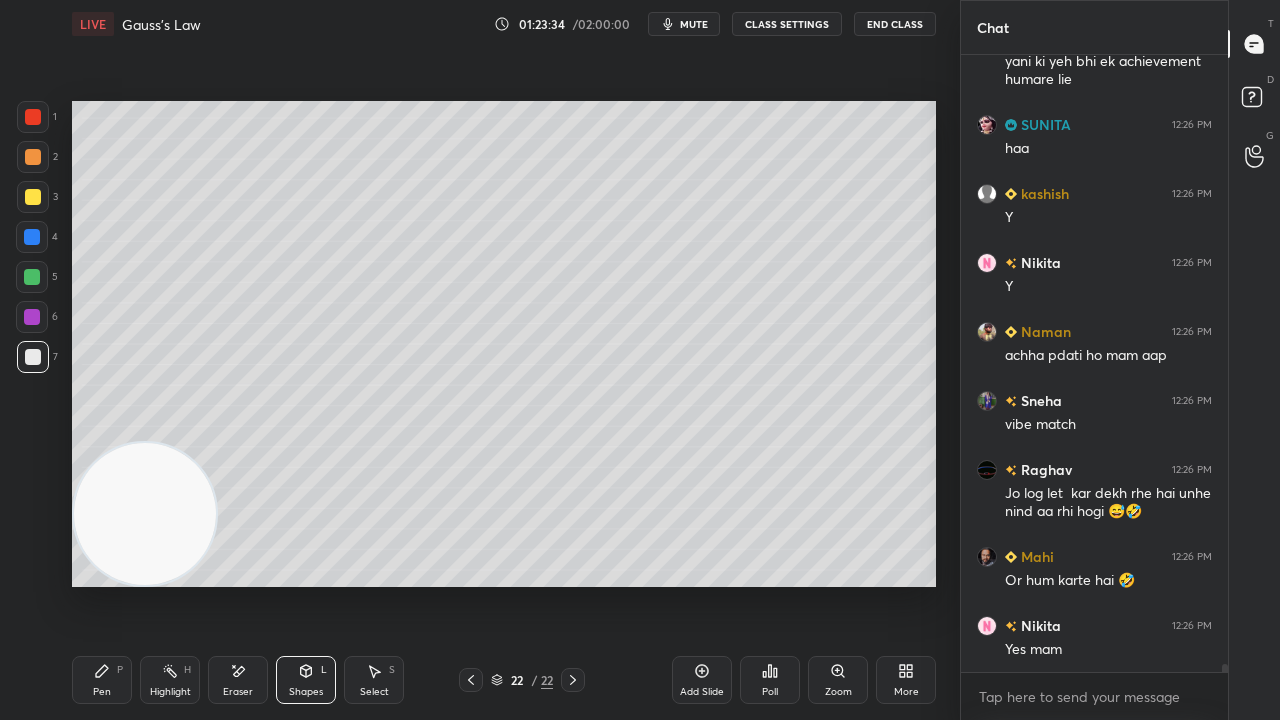 click on "mute" at bounding box center [694, 24] 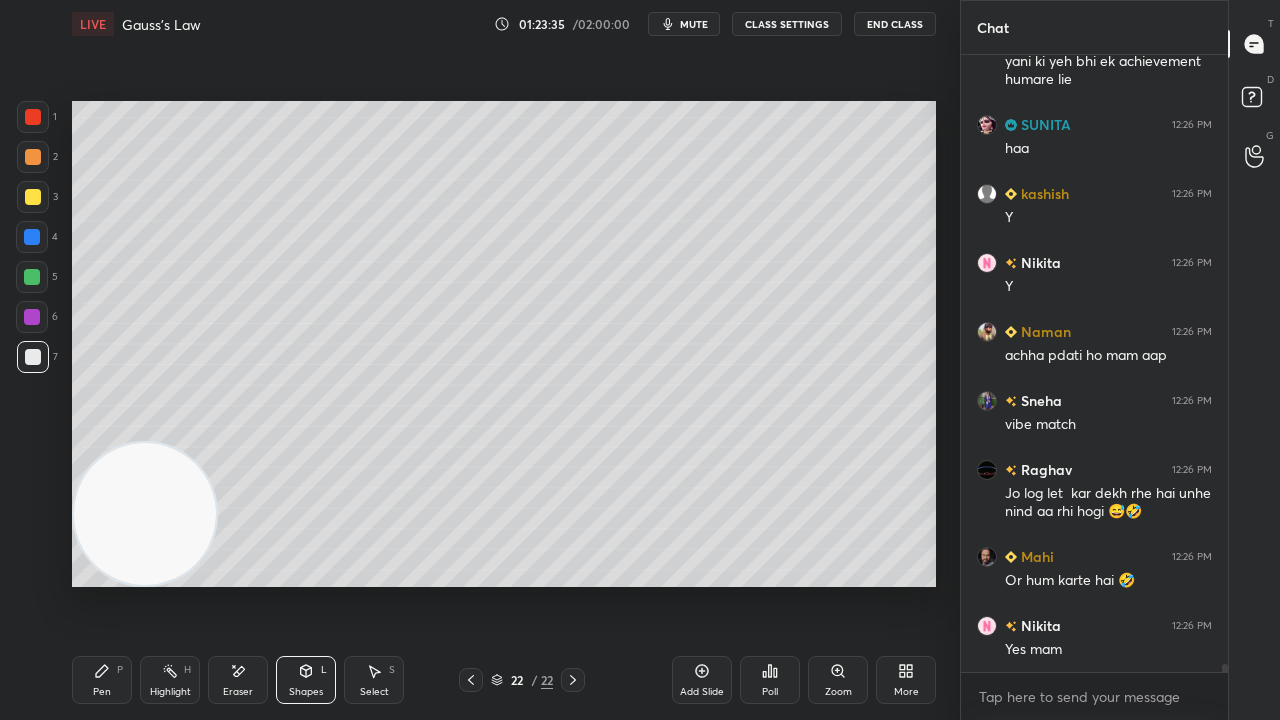 click at bounding box center [32, 277] 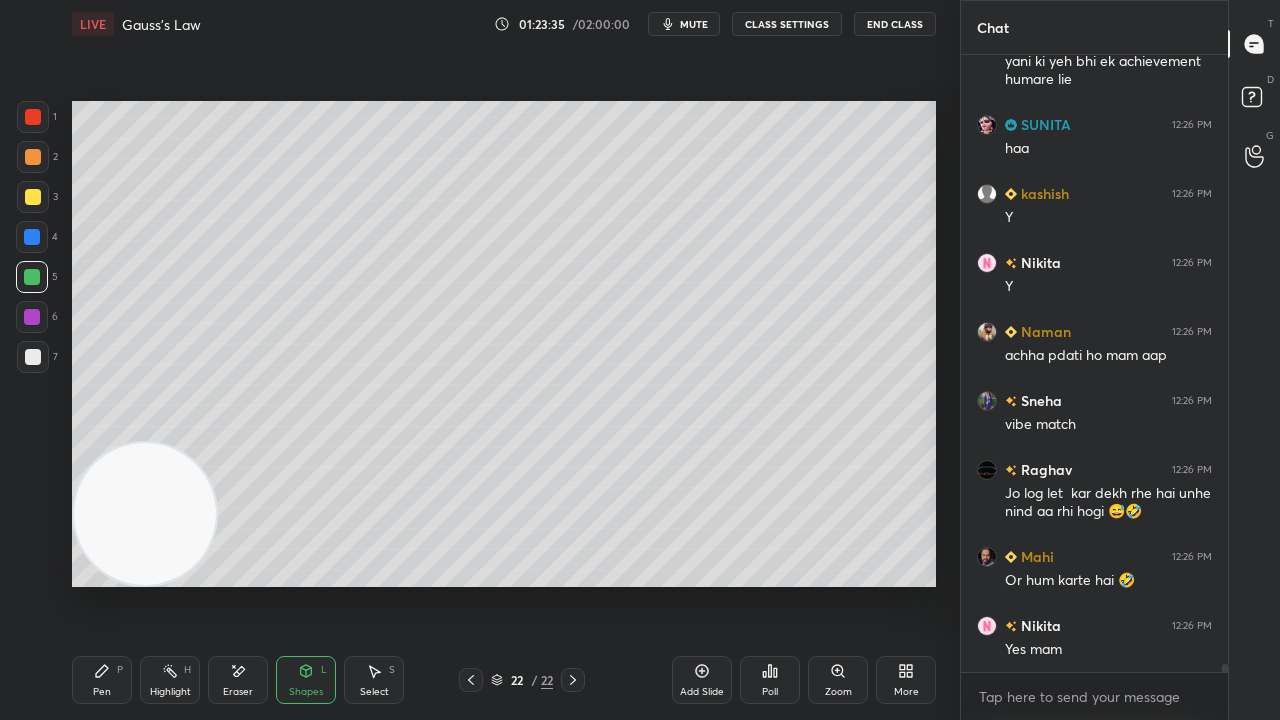 scroll, scrollTop: 49960, scrollLeft: 0, axis: vertical 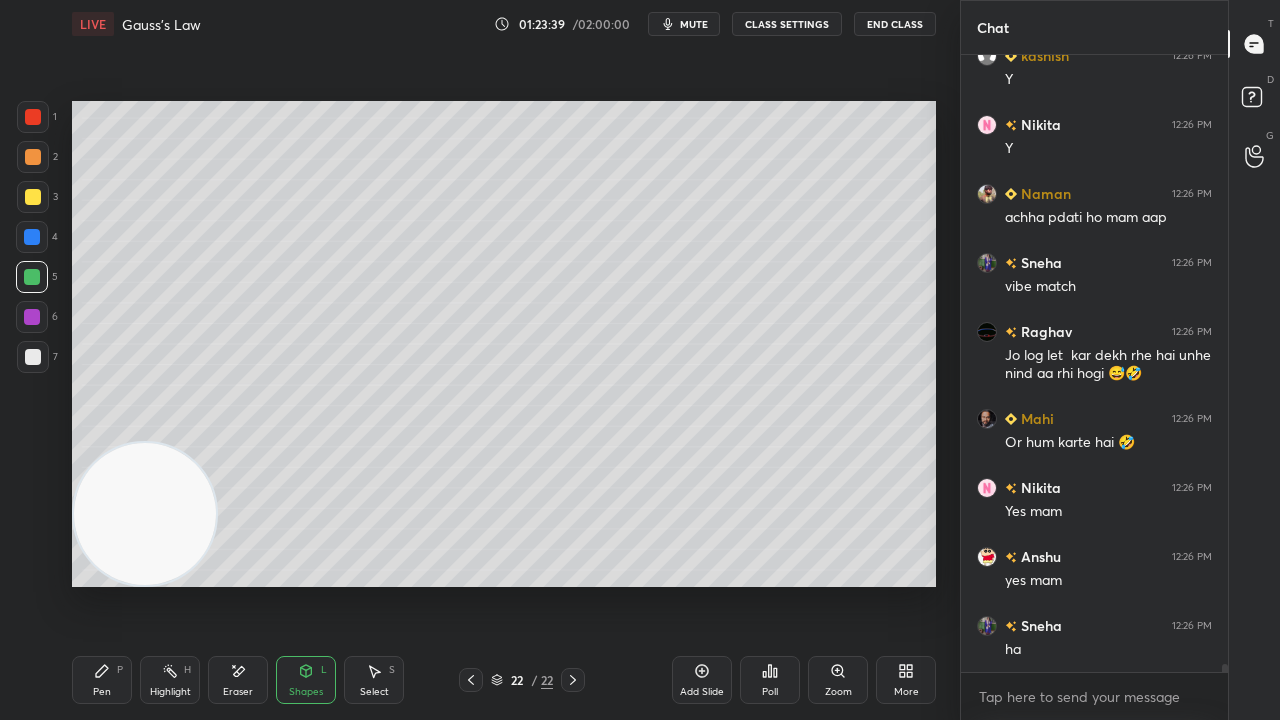 click on "mute" at bounding box center (694, 24) 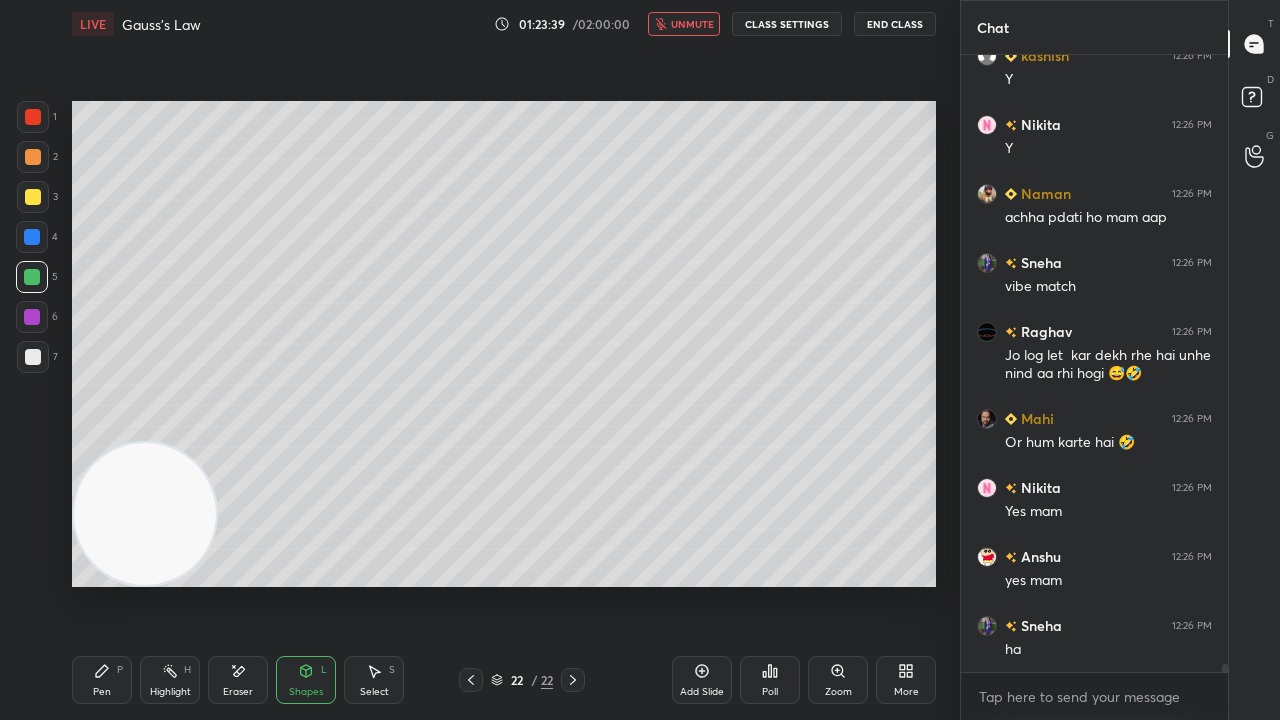 click on "unmute" at bounding box center (692, 24) 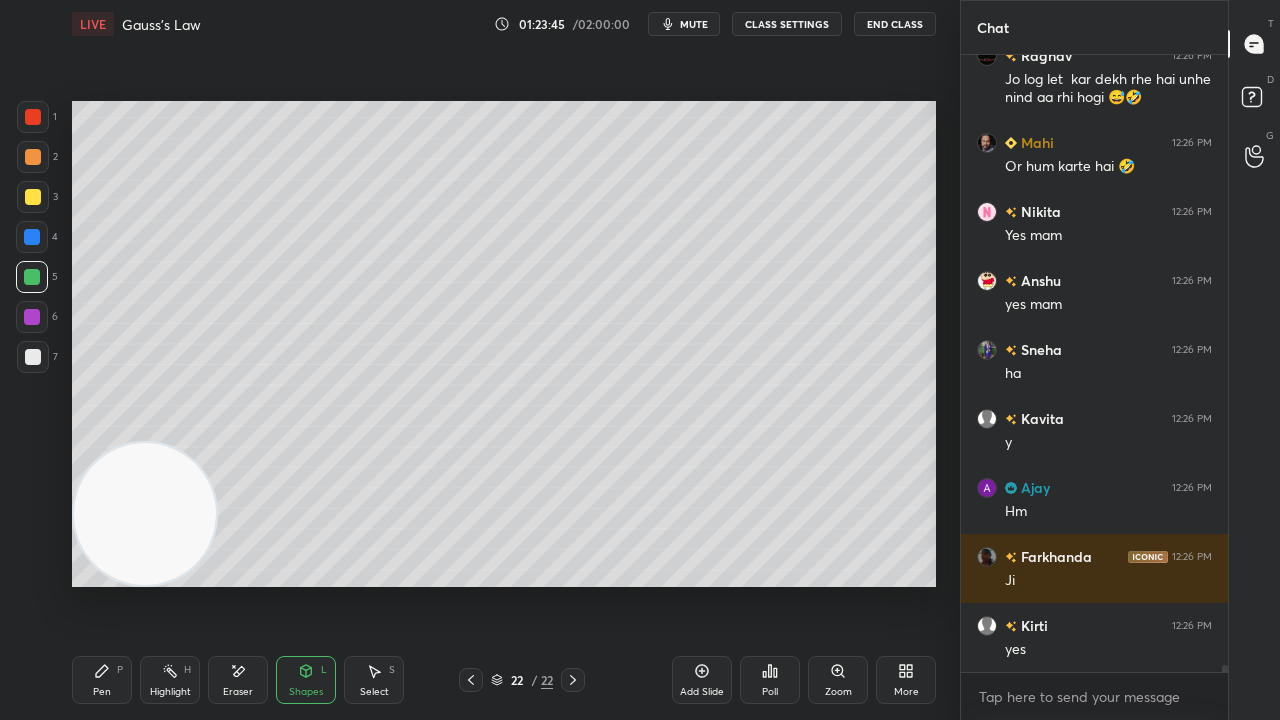 scroll, scrollTop: 50374, scrollLeft: 0, axis: vertical 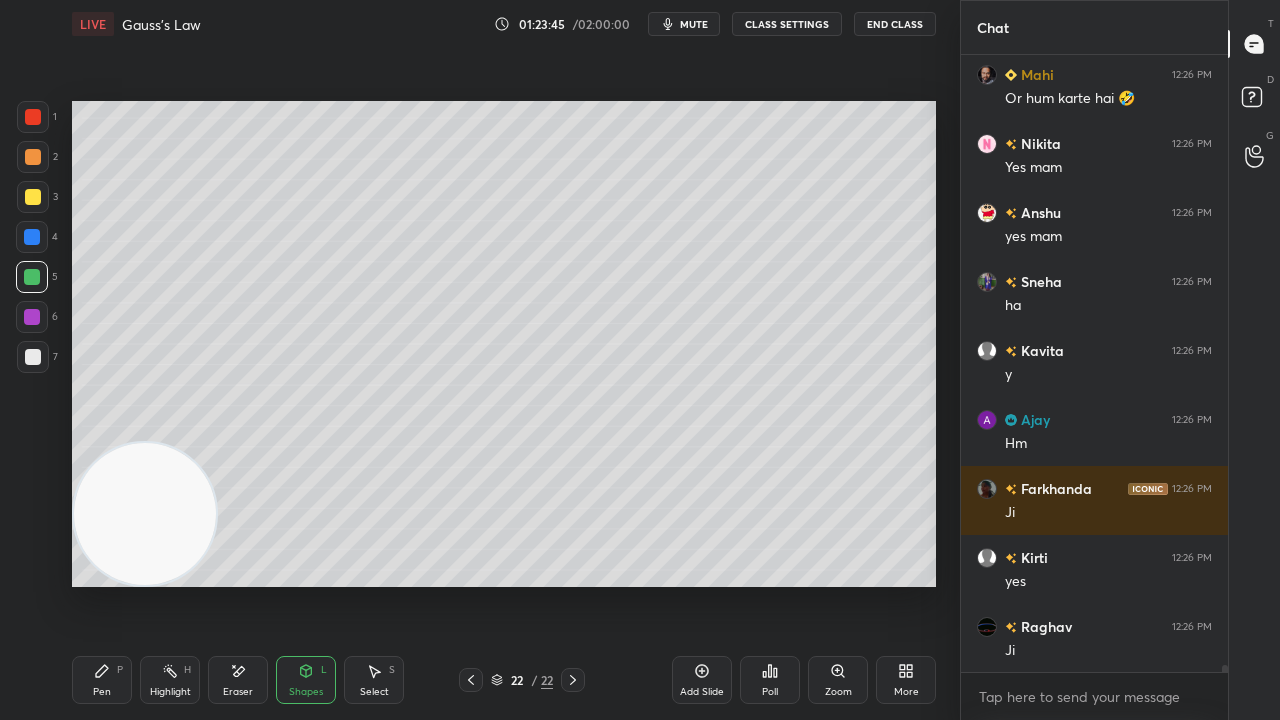click on "mute" at bounding box center (684, 24) 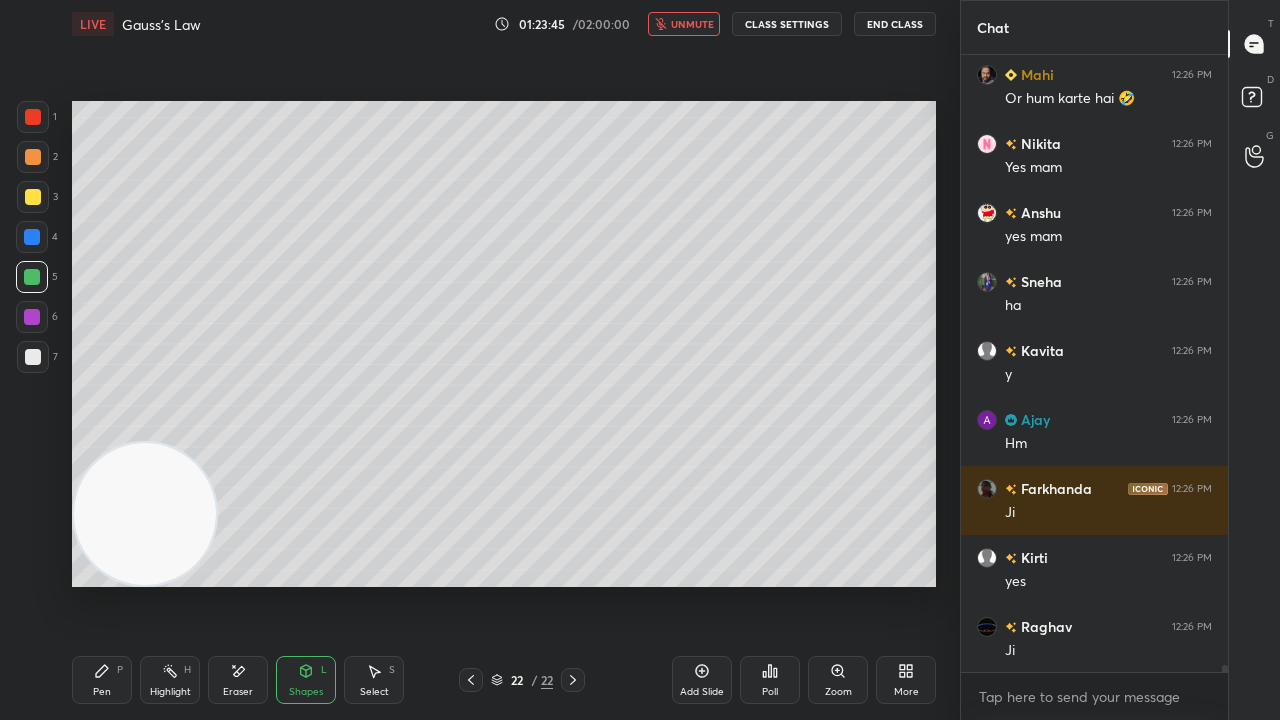 click on "unmute" at bounding box center [684, 24] 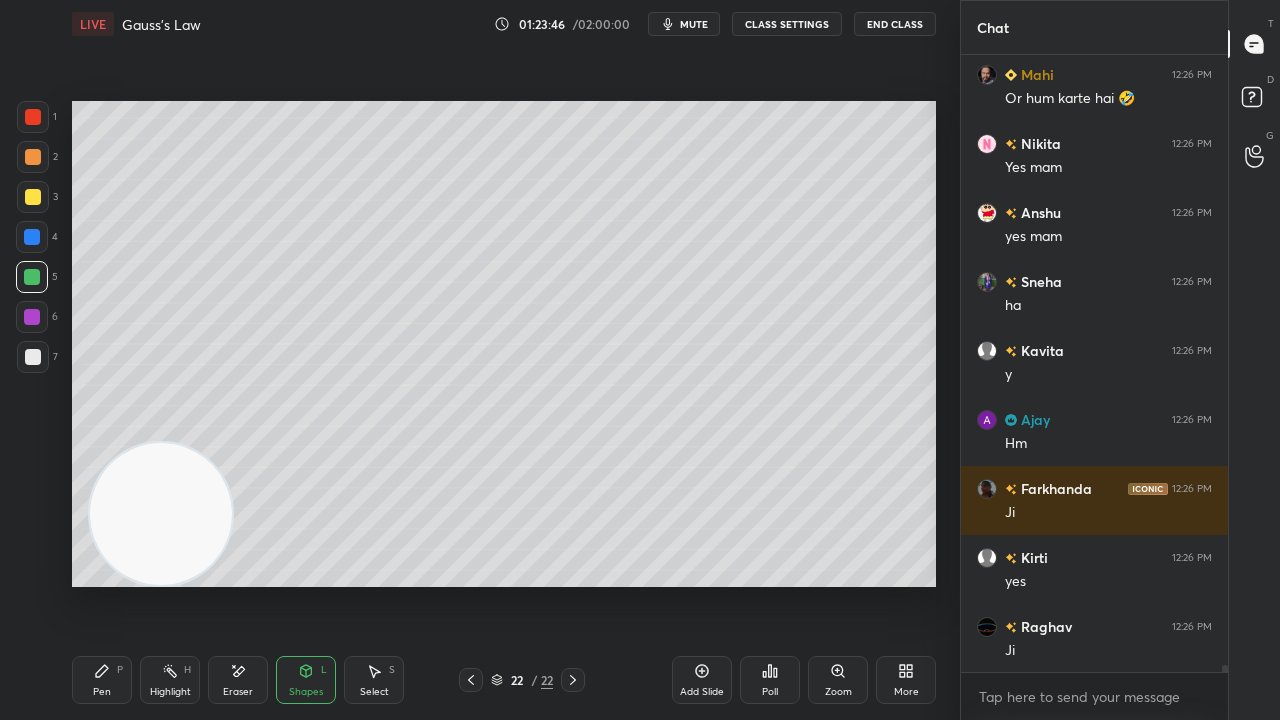 drag, startPoint x: 204, startPoint y: 520, endPoint x: 927, endPoint y: 432, distance: 728.33575 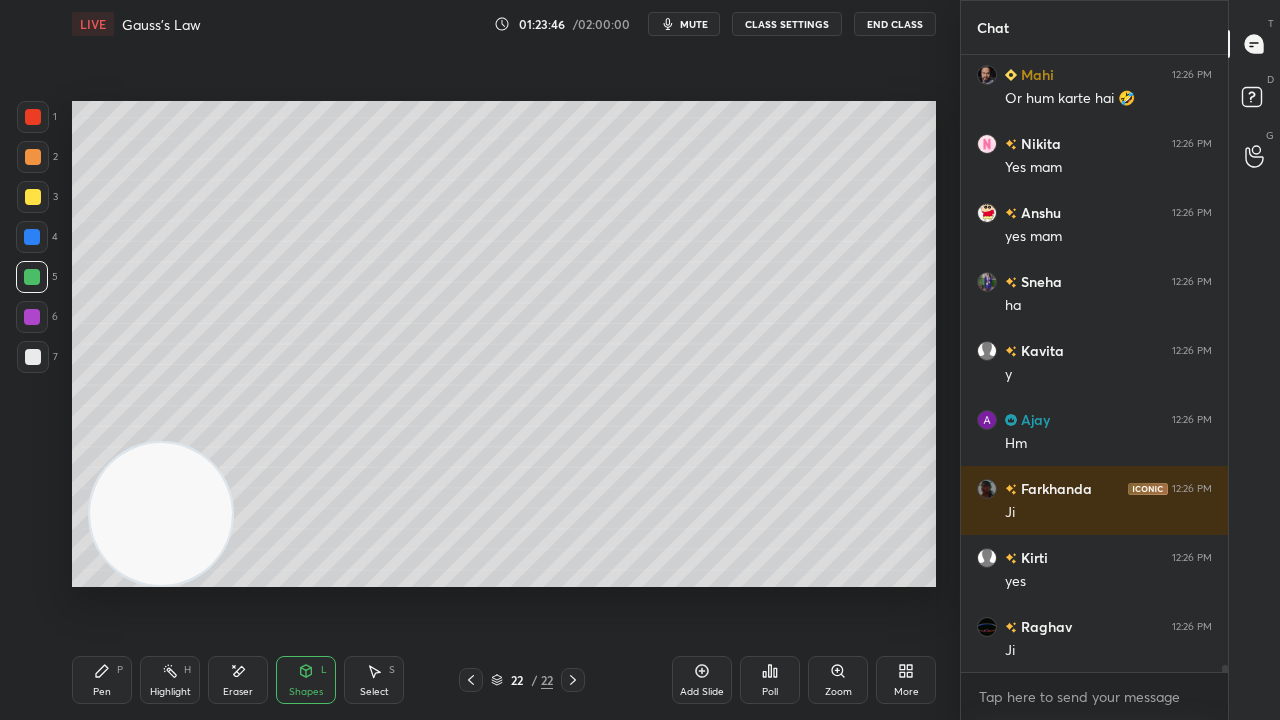 click at bounding box center (161, 514) 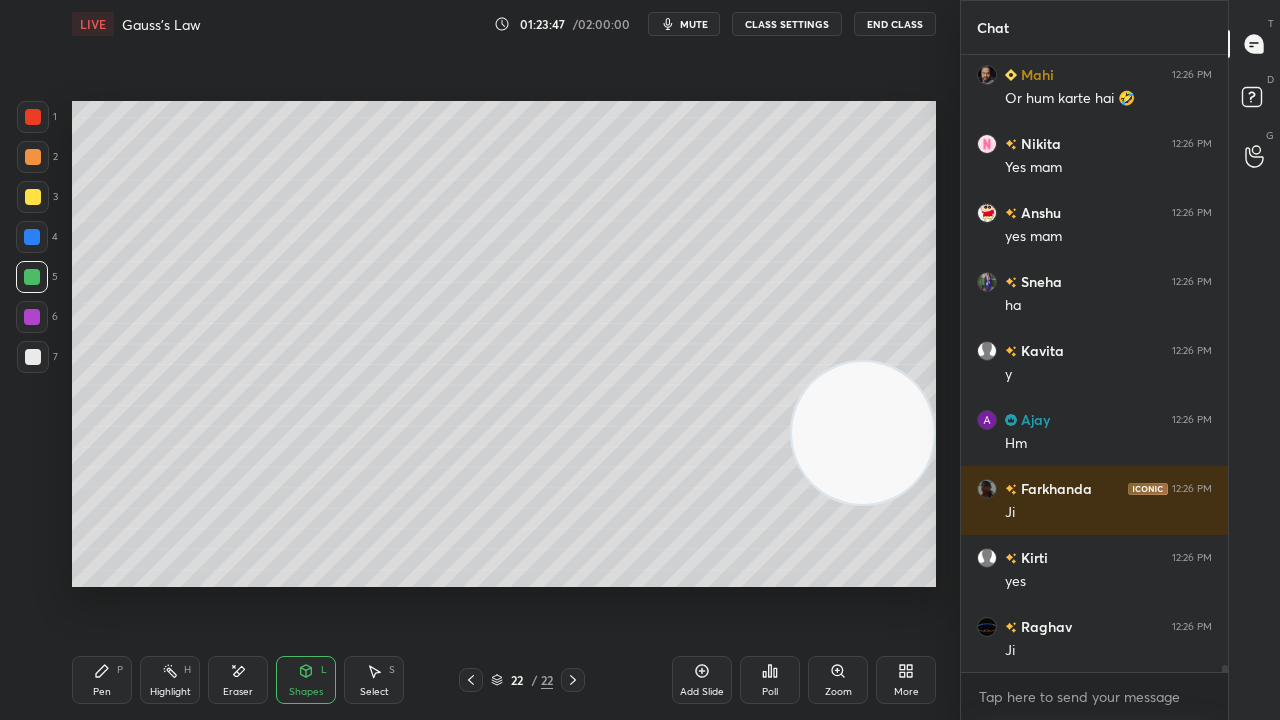 click on "mute" at bounding box center (694, 24) 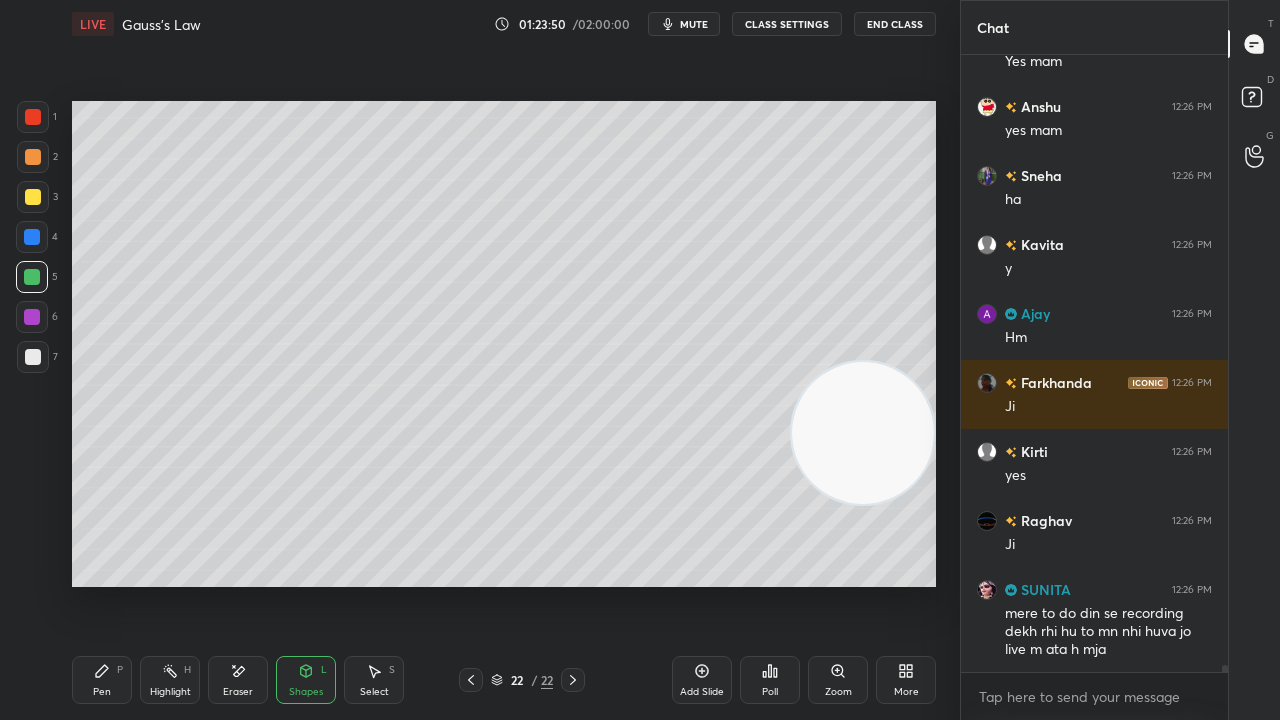 scroll, scrollTop: 50566, scrollLeft: 0, axis: vertical 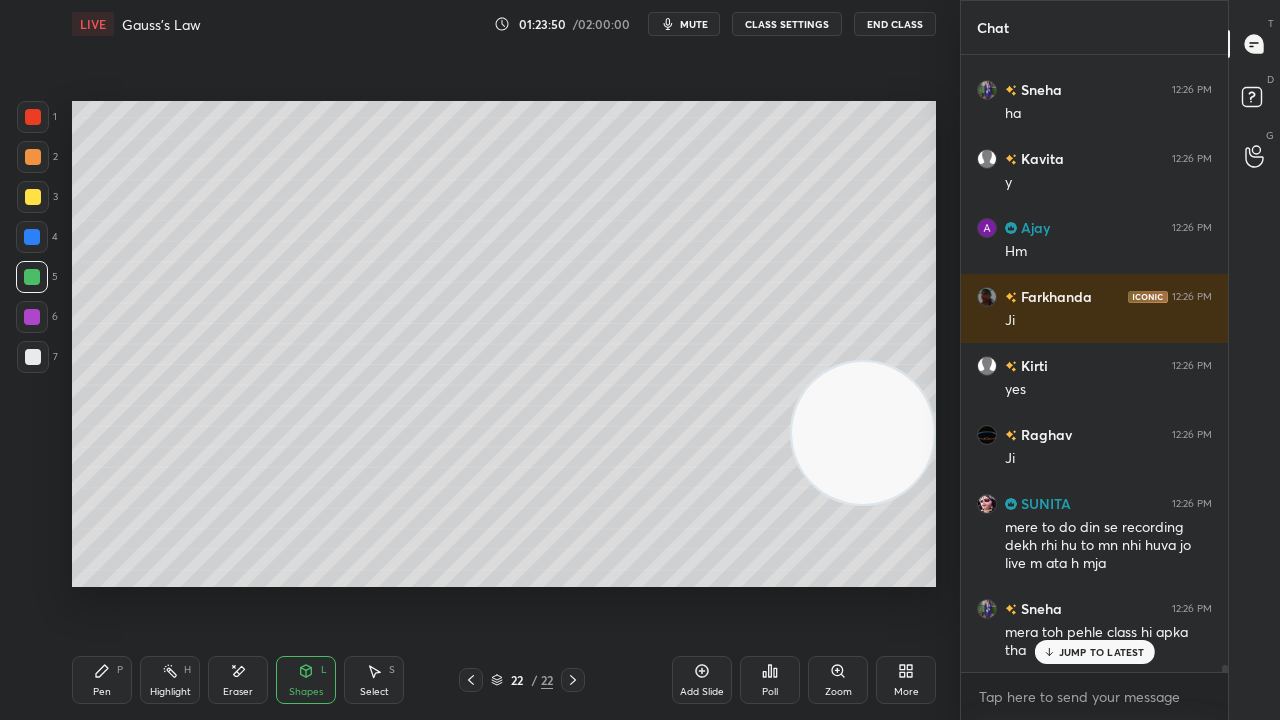 click on "7" at bounding box center [37, 361] 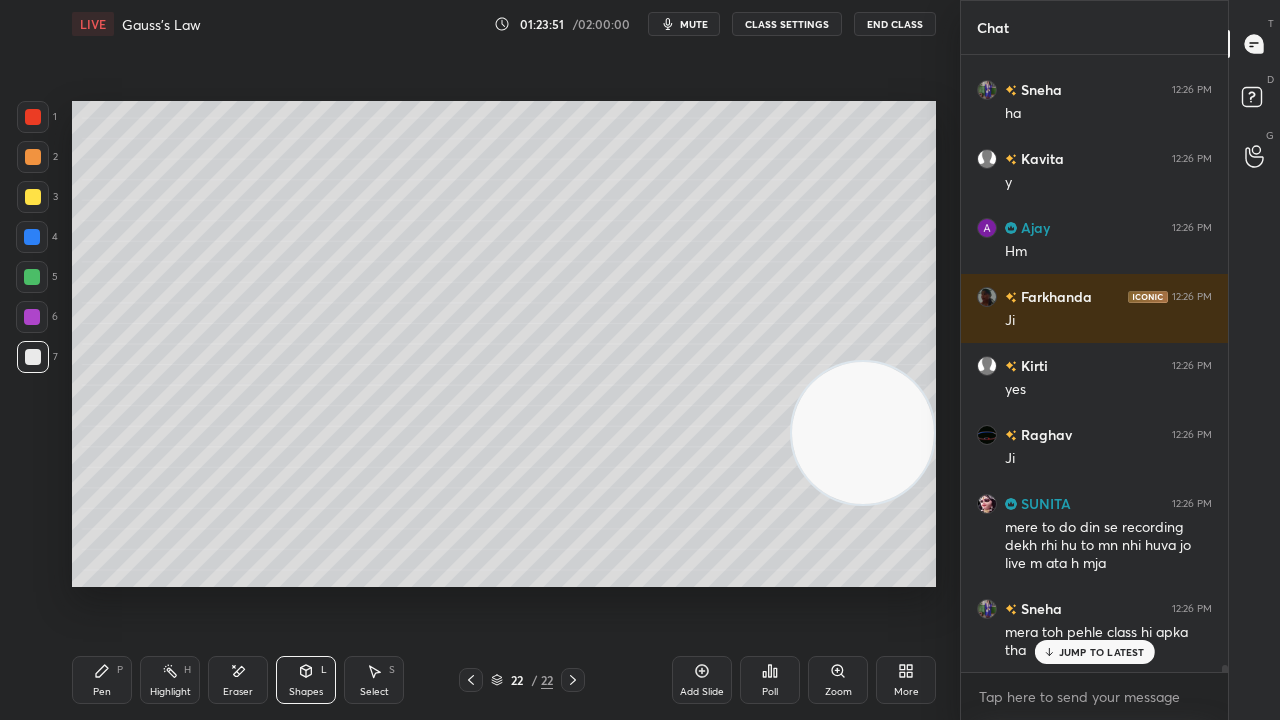 click 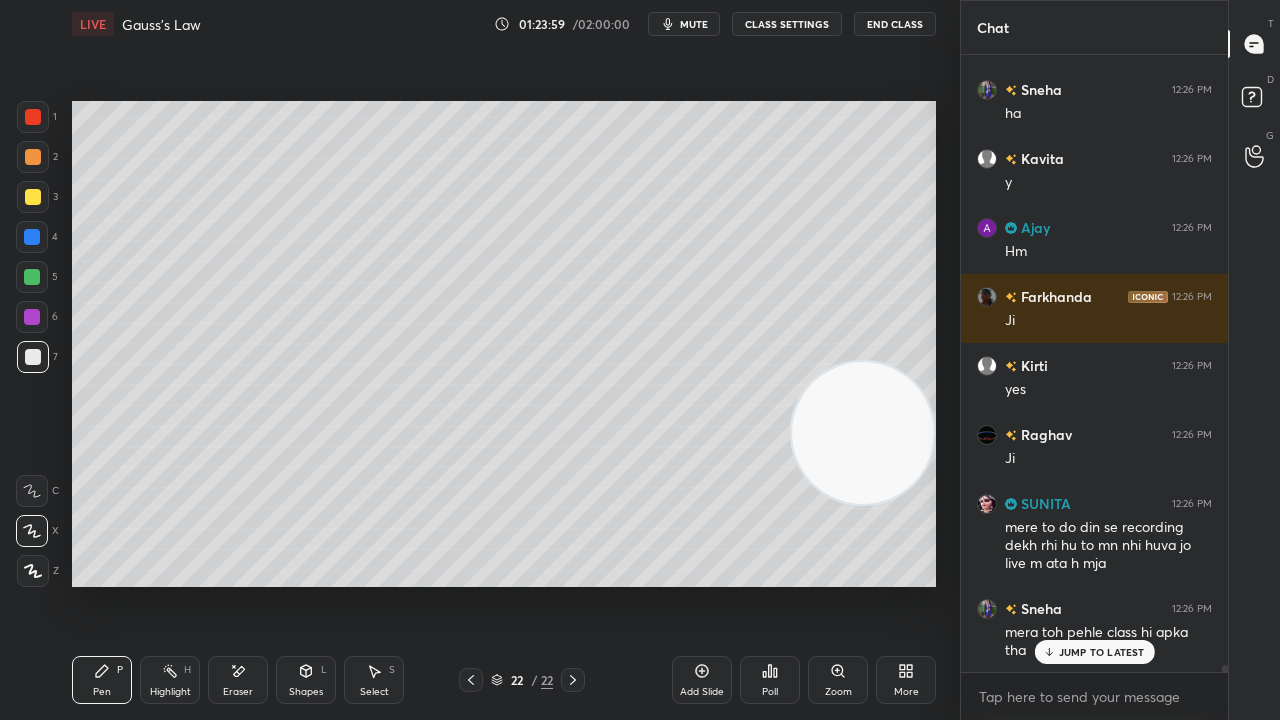 scroll, scrollTop: 50636, scrollLeft: 0, axis: vertical 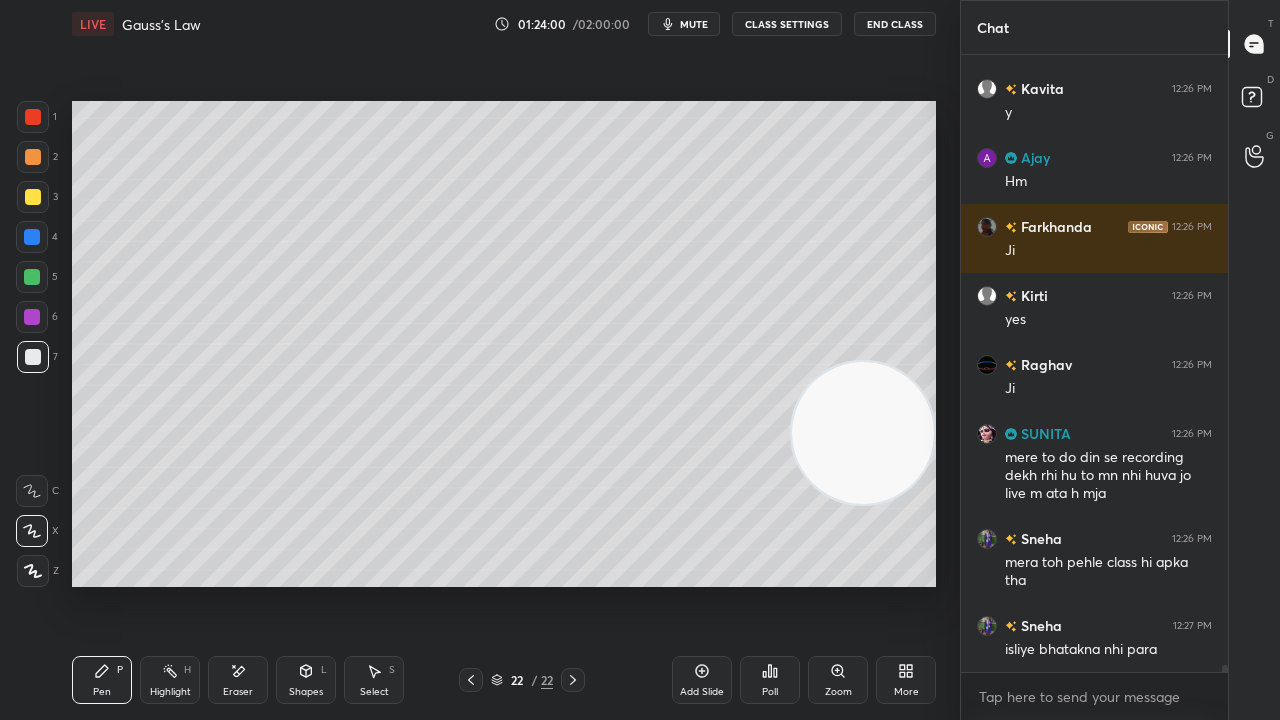click on "mute" at bounding box center [694, 24] 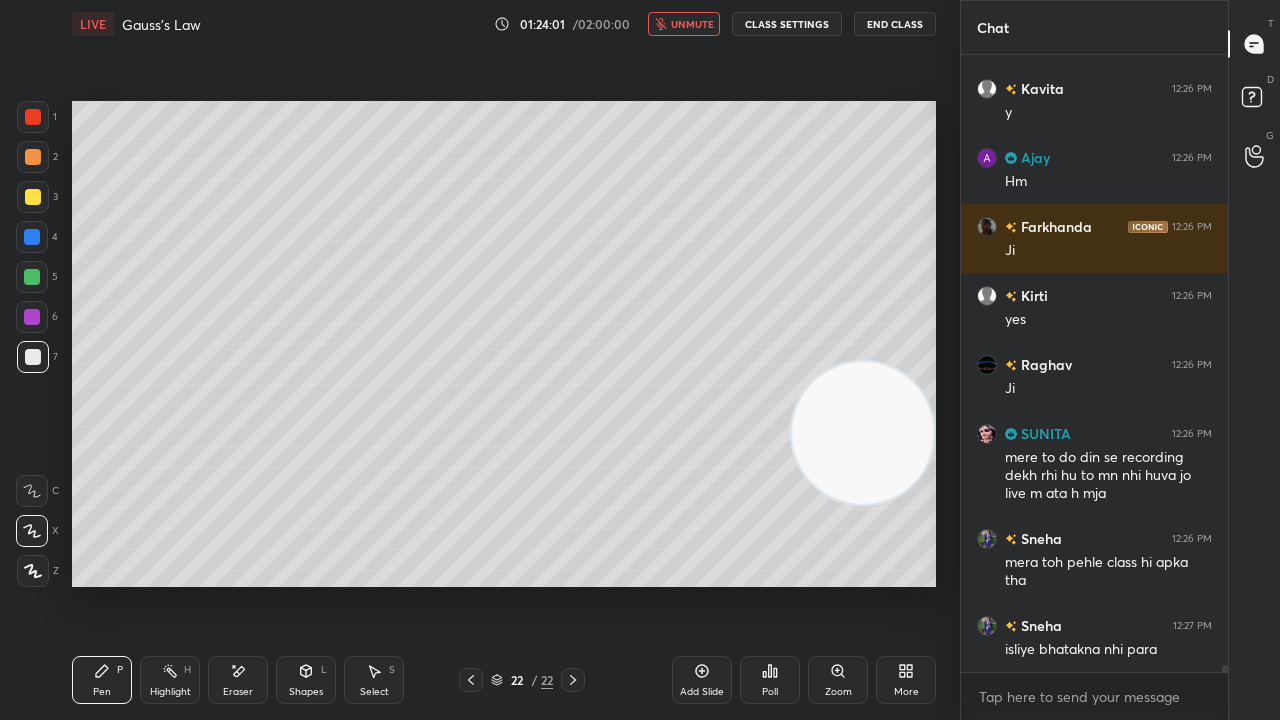 click on "unmute" at bounding box center [692, 24] 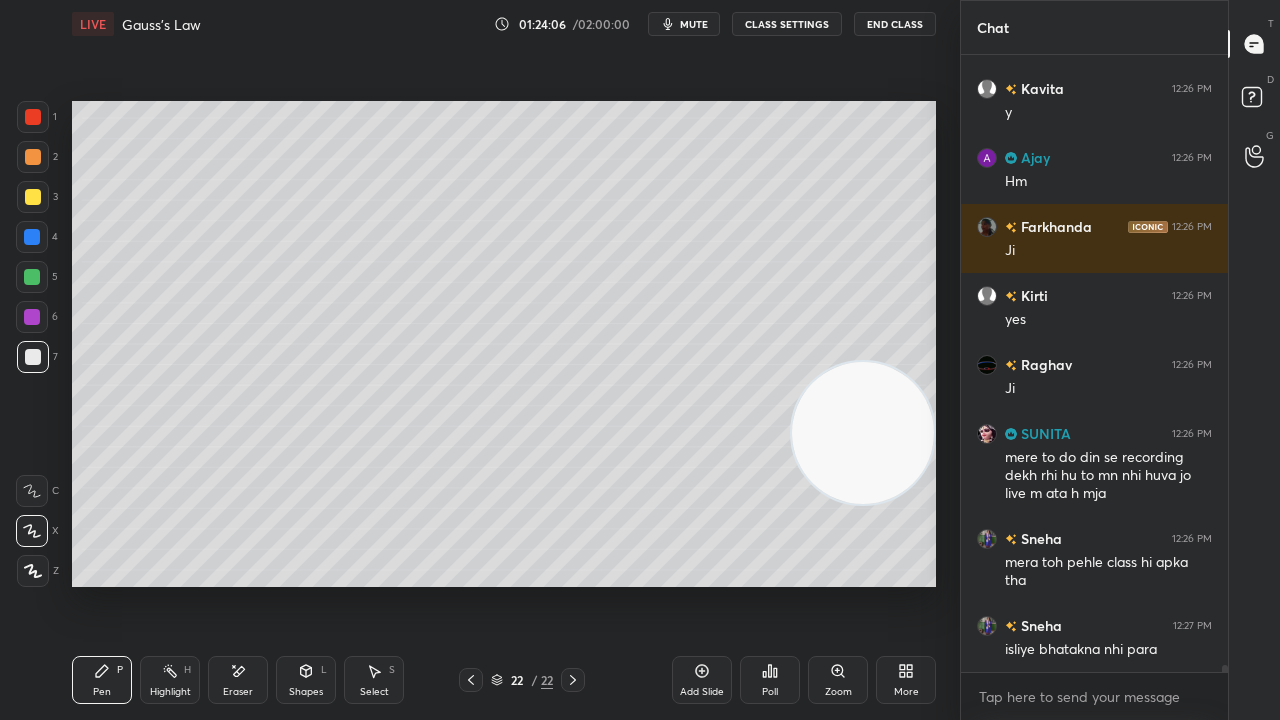 click on "mute" at bounding box center (694, 24) 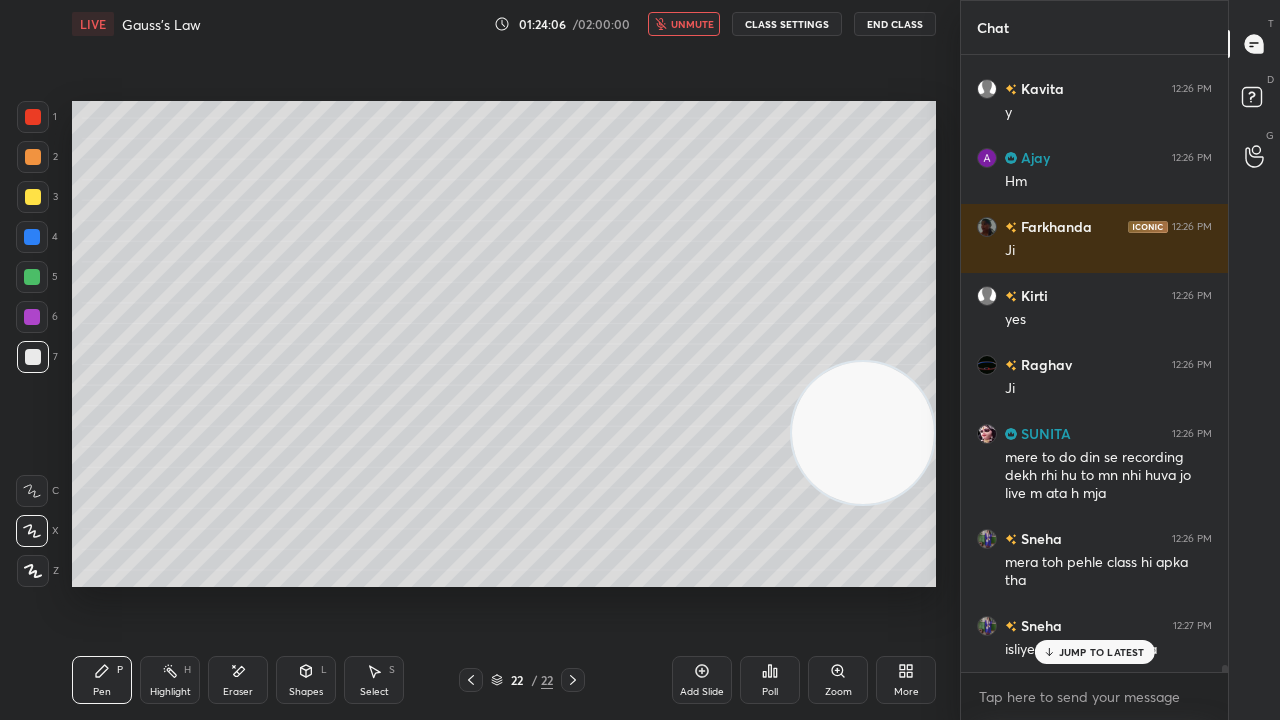 scroll, scrollTop: 50704, scrollLeft: 0, axis: vertical 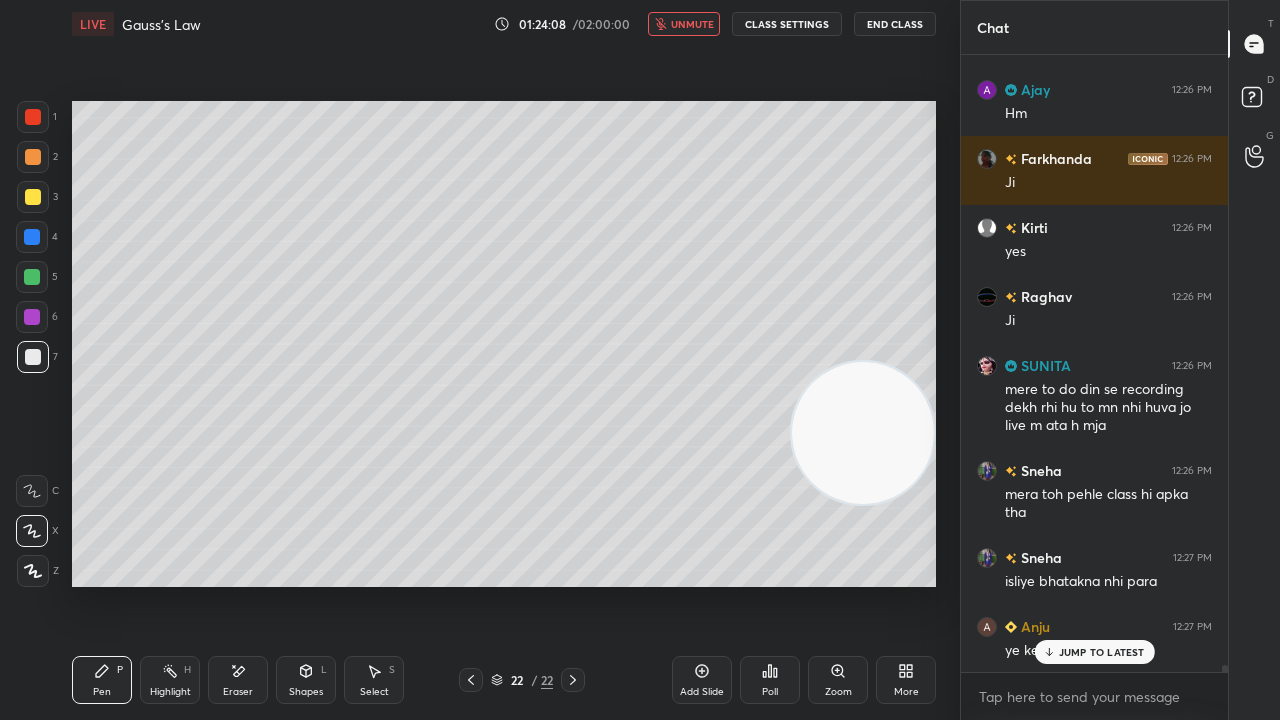 click on "unmute" at bounding box center (692, 24) 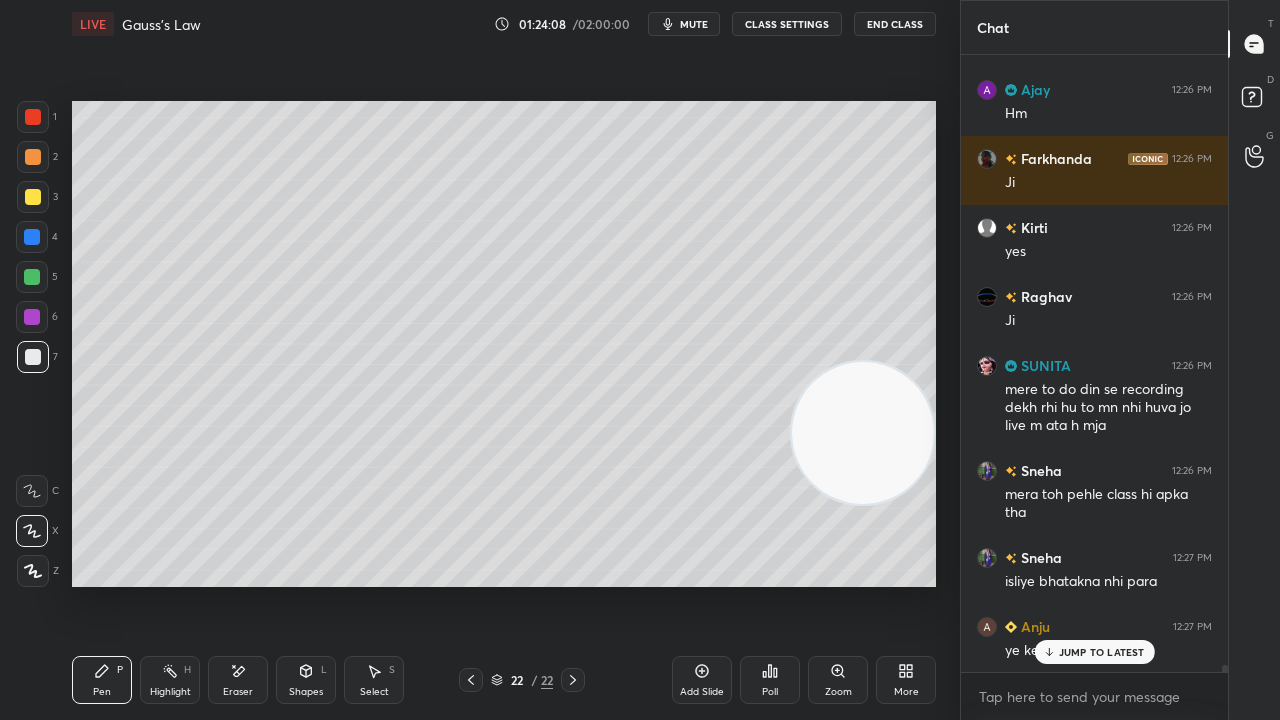 drag, startPoint x: 1111, startPoint y: 645, endPoint x: 1098, endPoint y: 719, distance: 75.13322 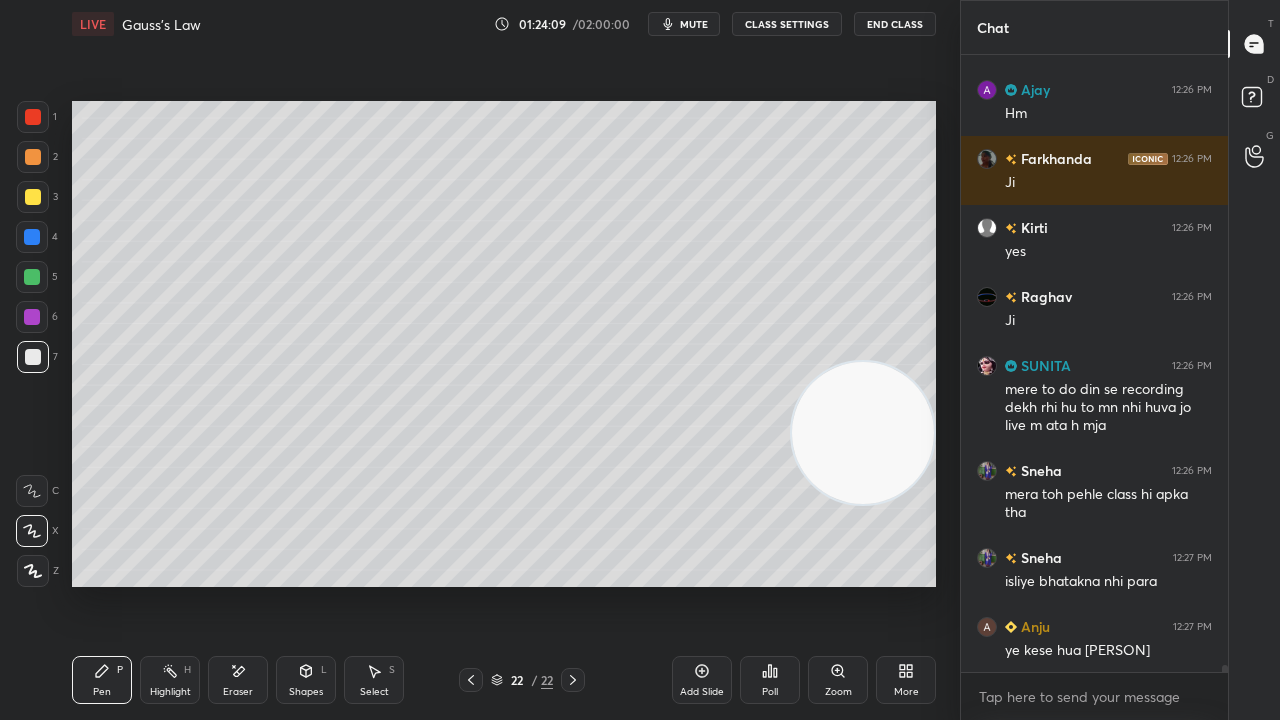 click on "mute" at bounding box center (694, 24) 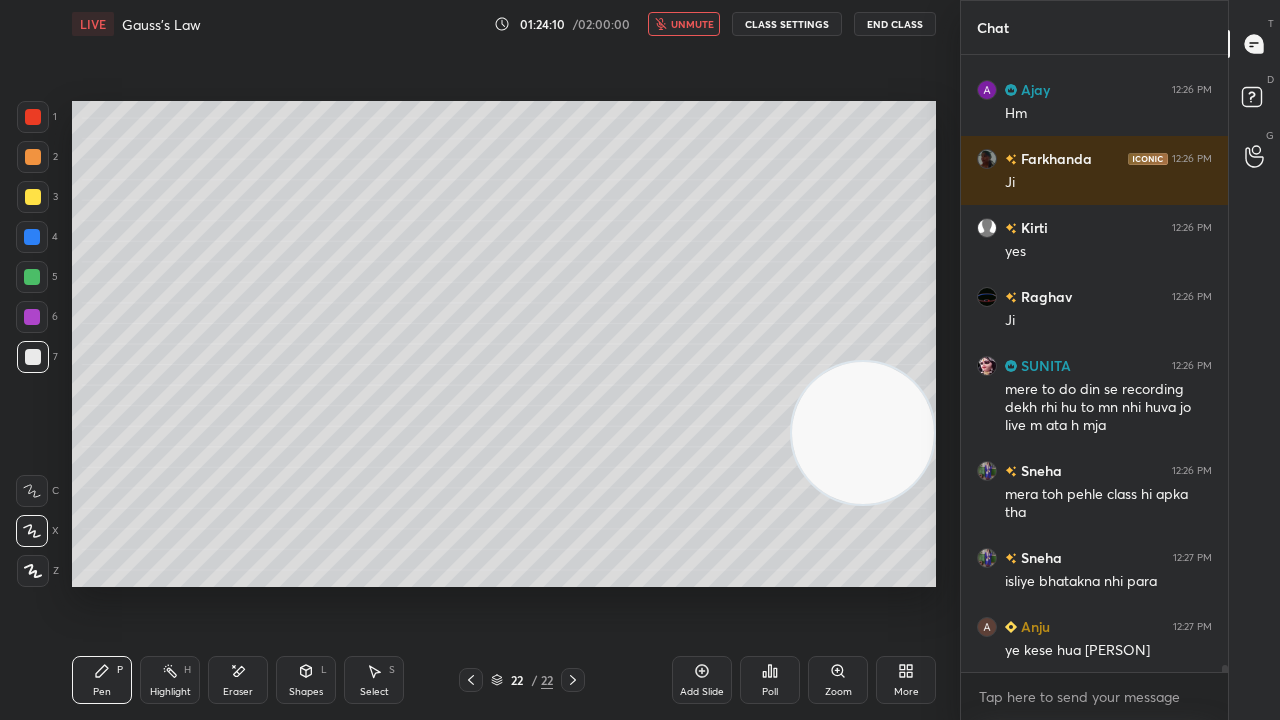 click on "unmute" at bounding box center (692, 24) 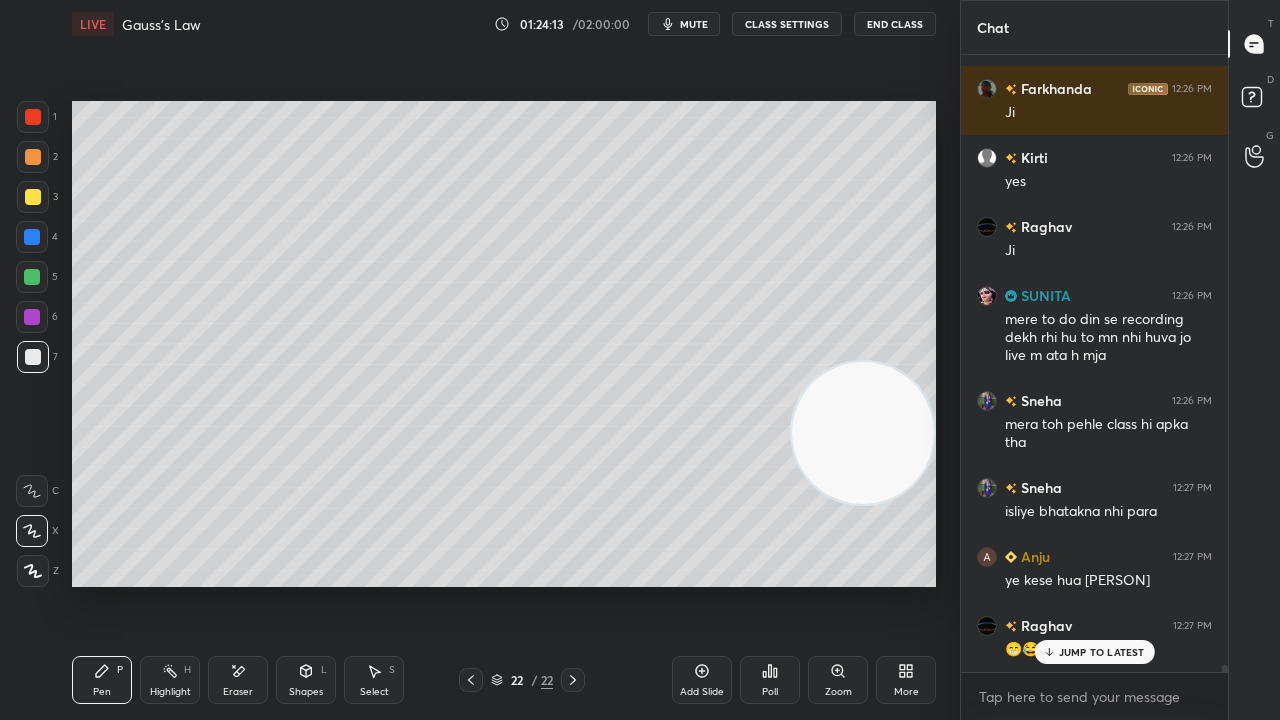 scroll, scrollTop: 50842, scrollLeft: 0, axis: vertical 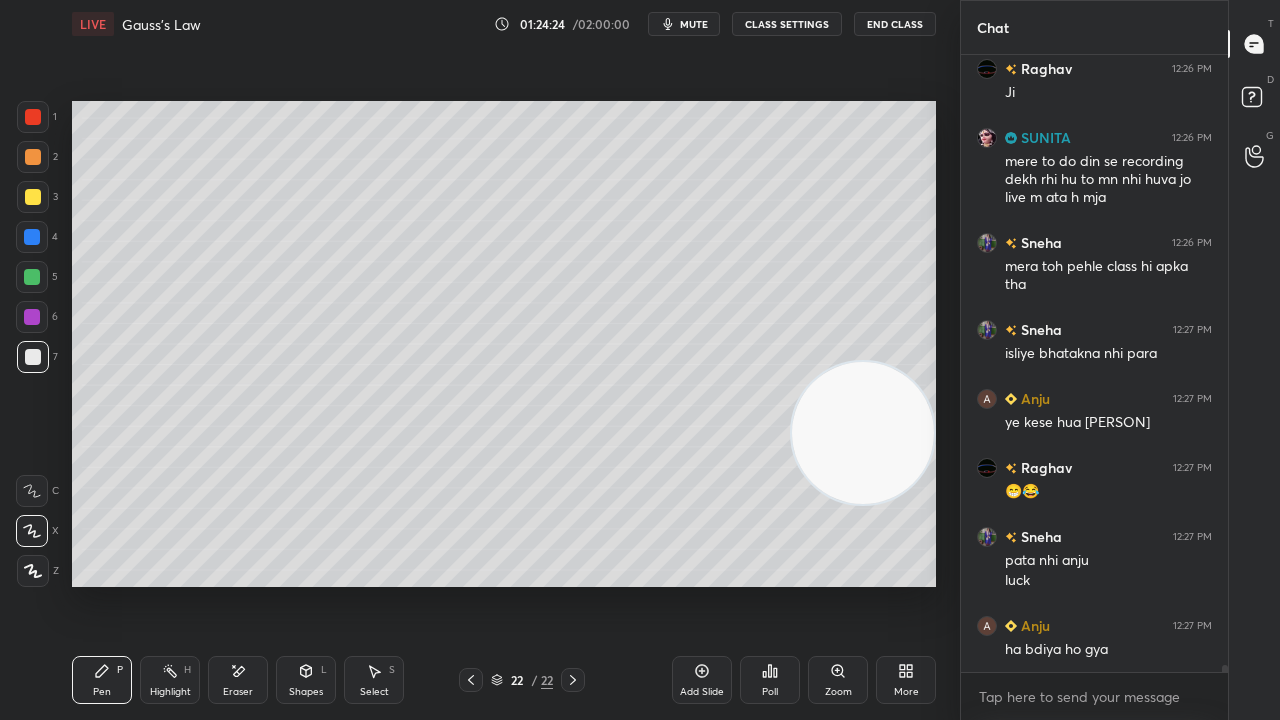 drag, startPoint x: 30, startPoint y: 280, endPoint x: 58, endPoint y: 287, distance: 28.86174 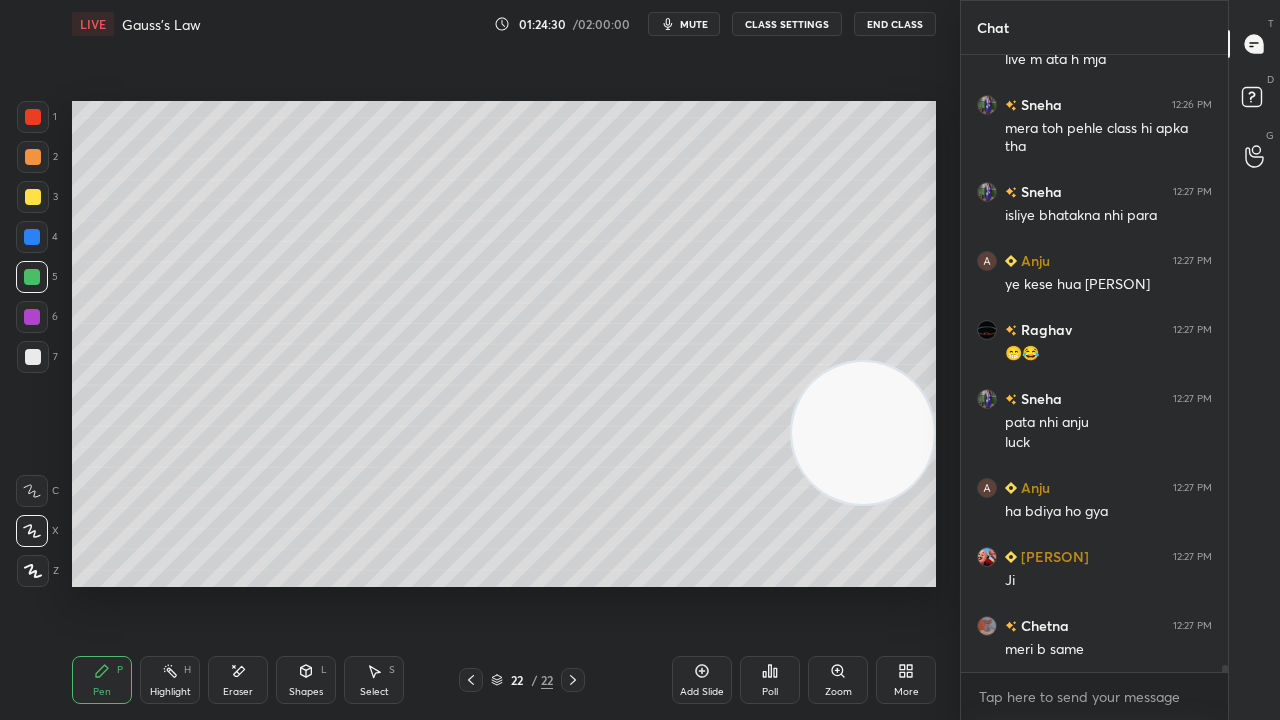 scroll, scrollTop: 51138, scrollLeft: 0, axis: vertical 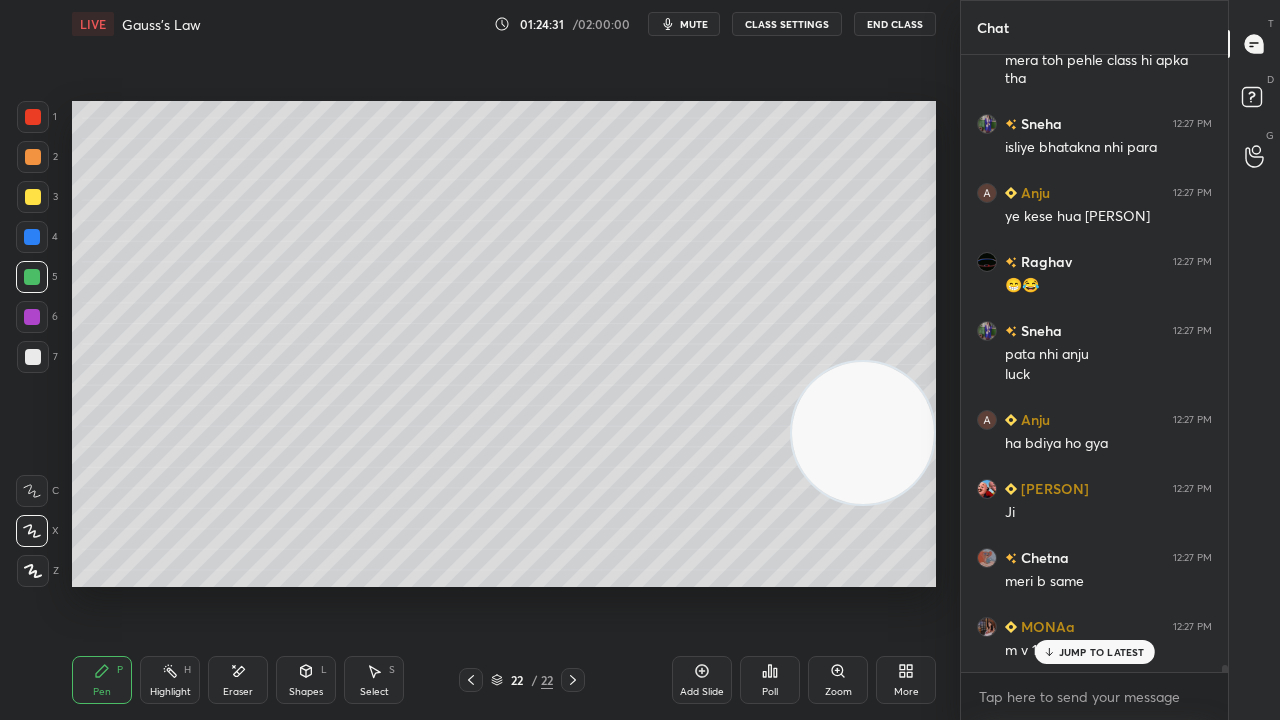 click on "mute" at bounding box center [694, 24] 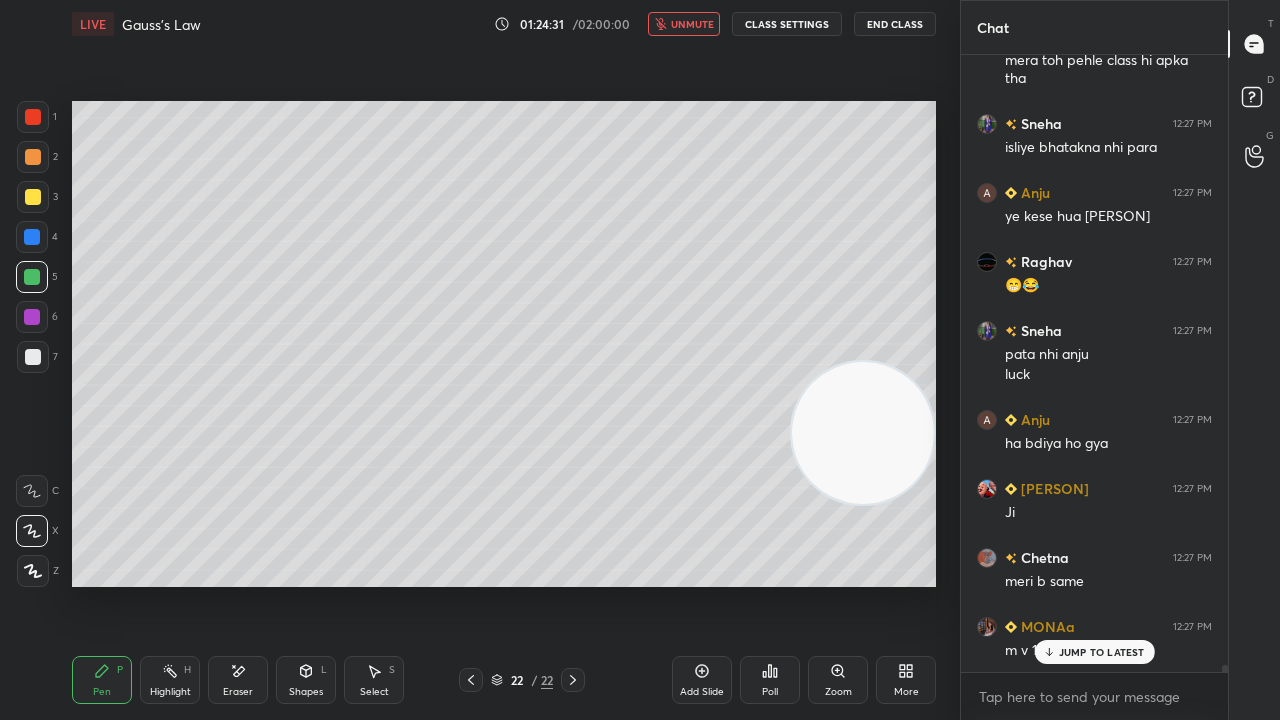 click on "unmute" at bounding box center (692, 24) 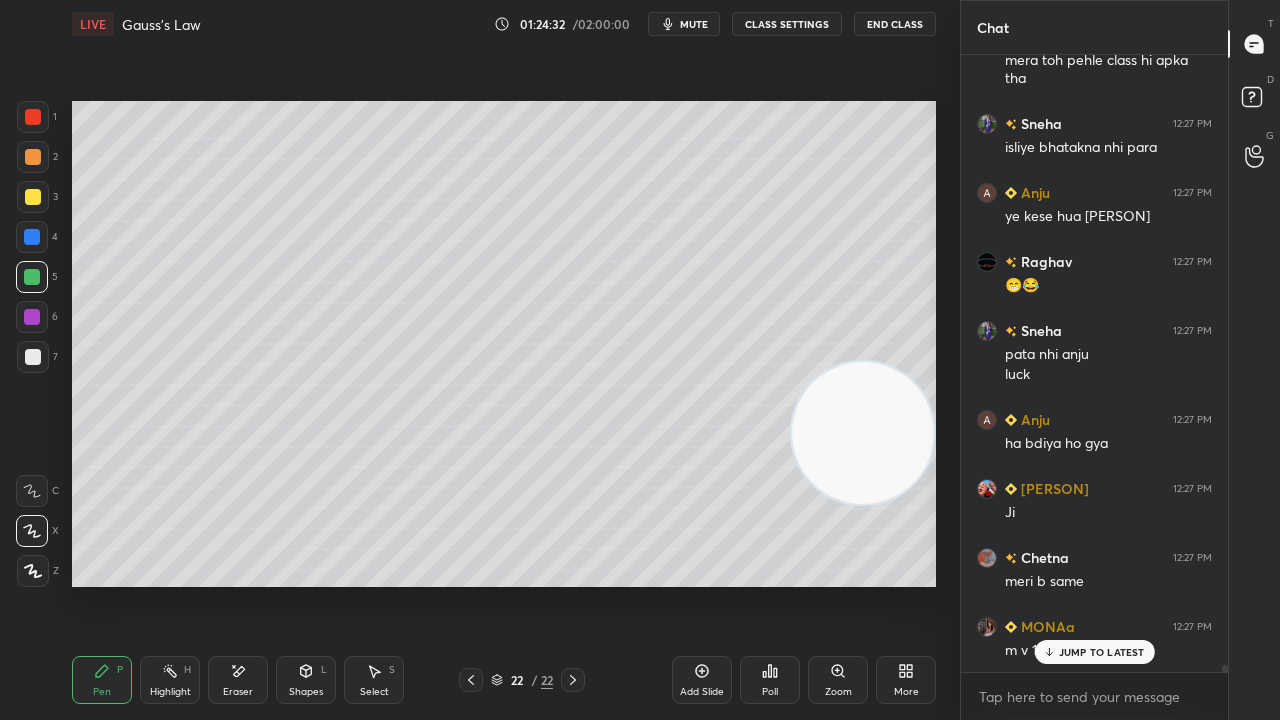 click on "JUMP TO LATEST" at bounding box center [1102, 652] 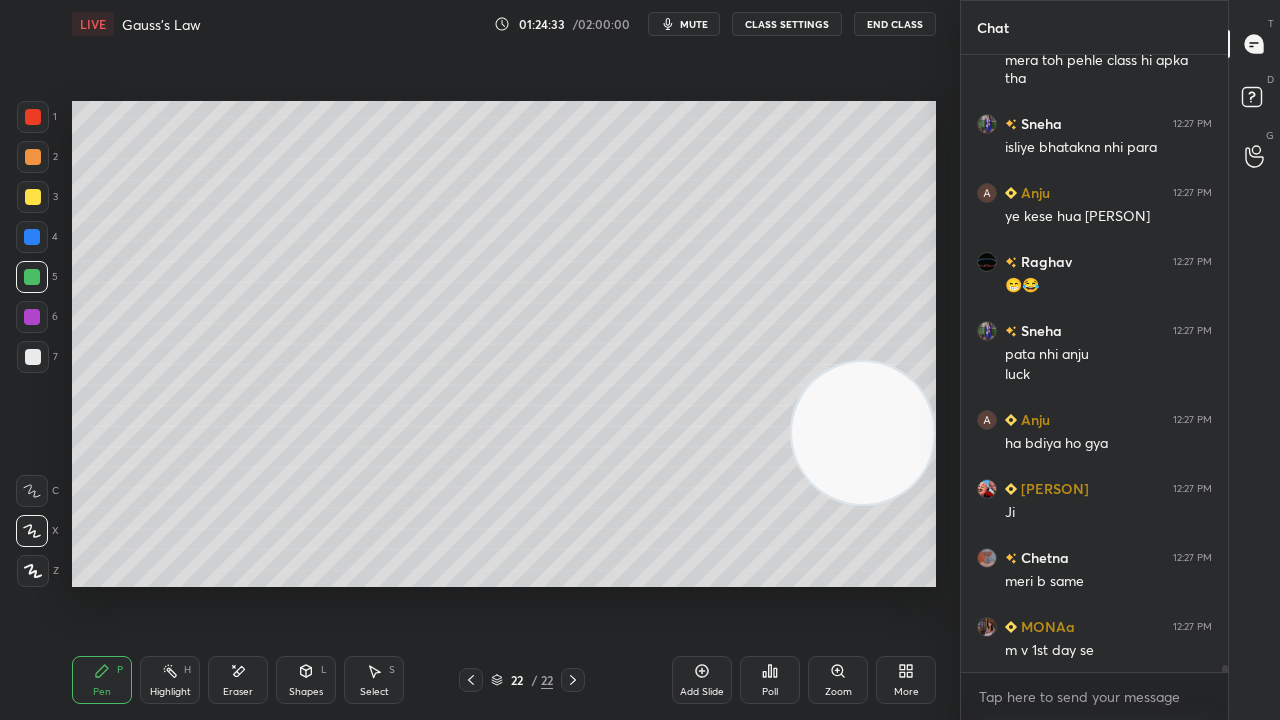 click on "Shapes L" at bounding box center [306, 680] 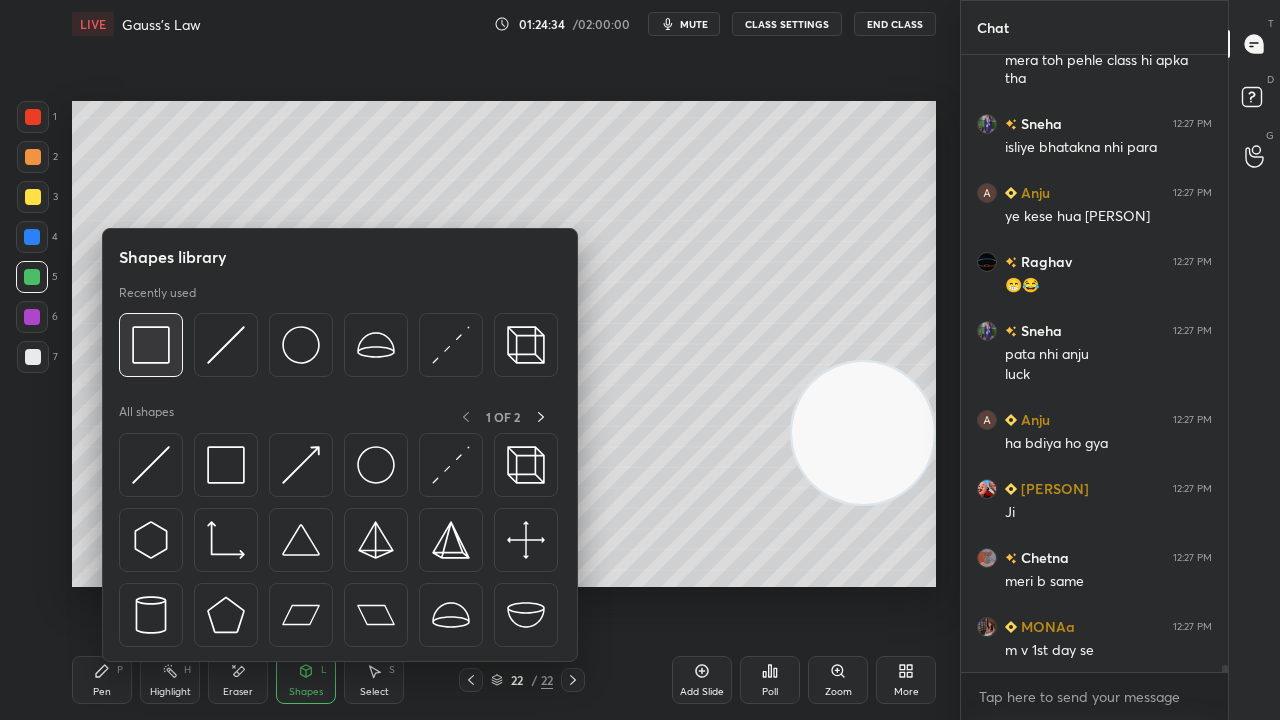 click at bounding box center [151, 345] 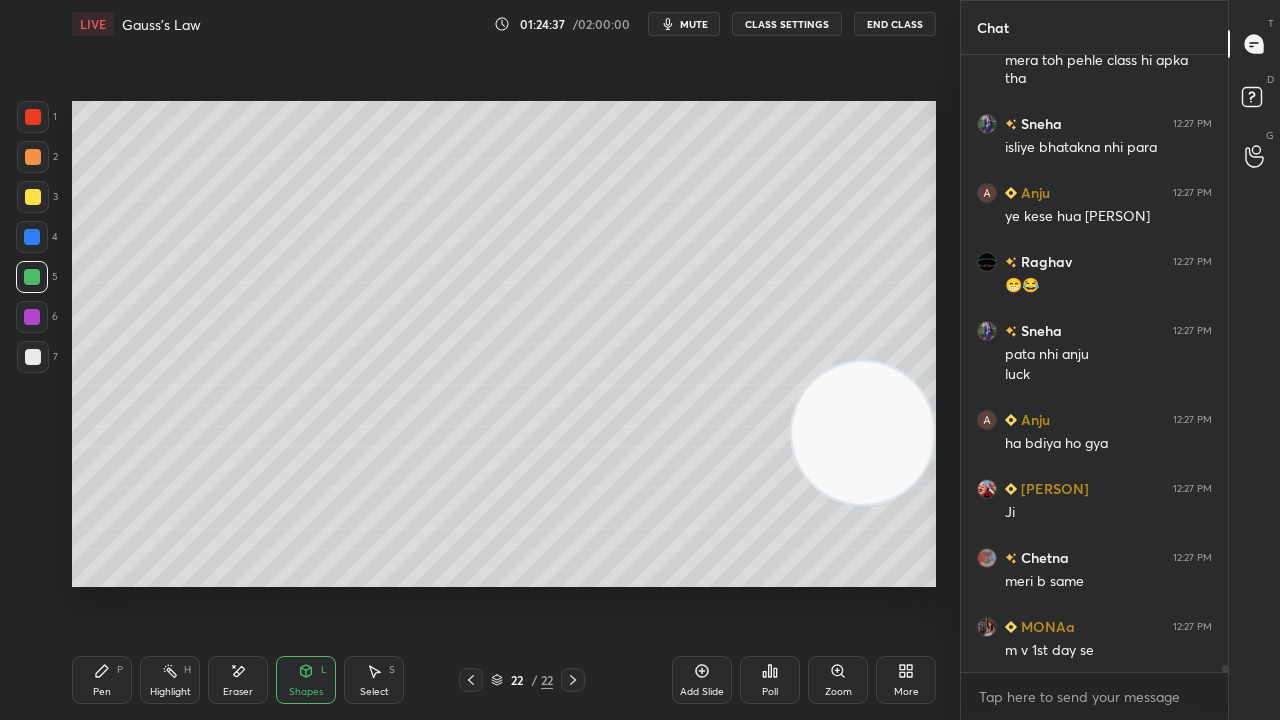 click on "Pen P" at bounding box center (102, 680) 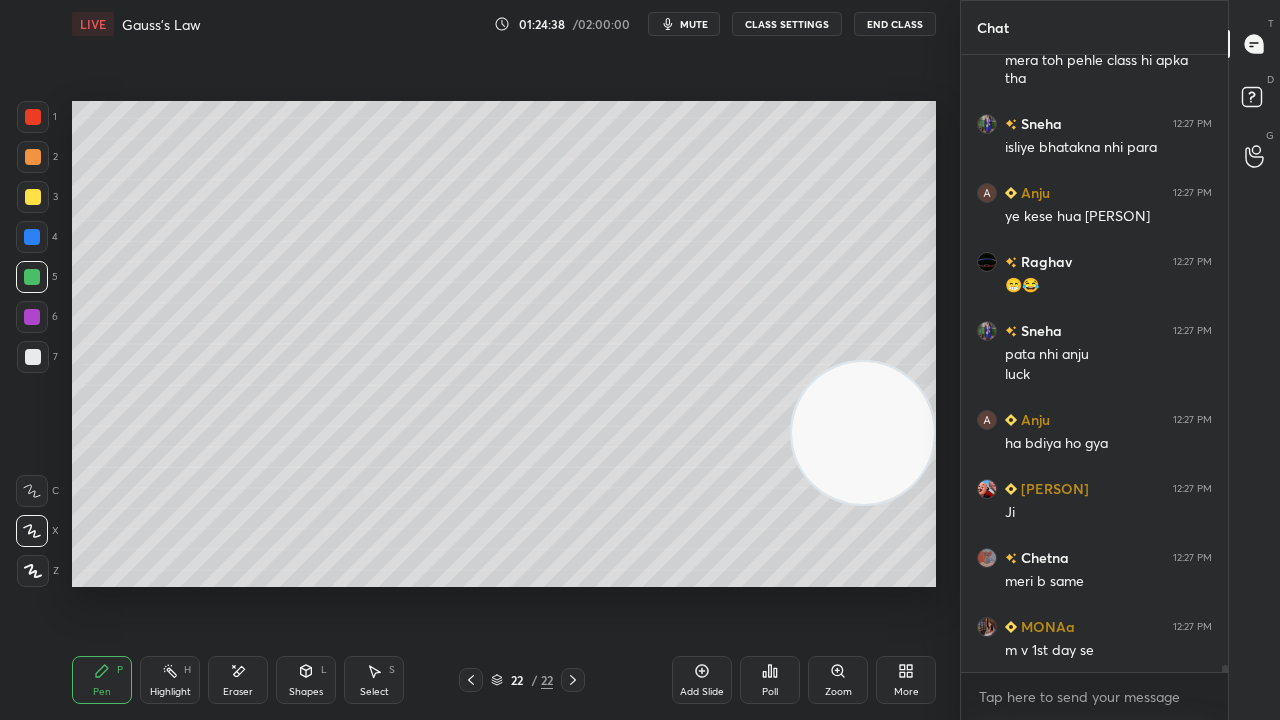 click on "mute" at bounding box center (684, 24) 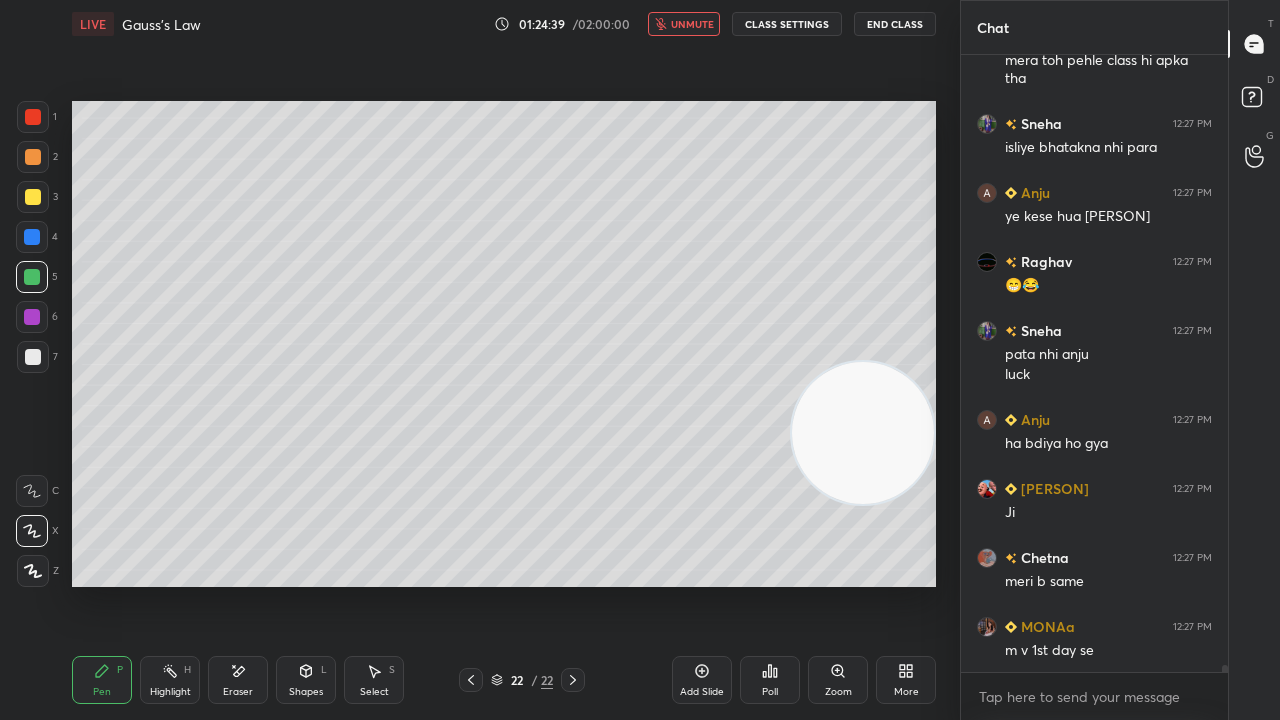 click on "unmute" at bounding box center [692, 24] 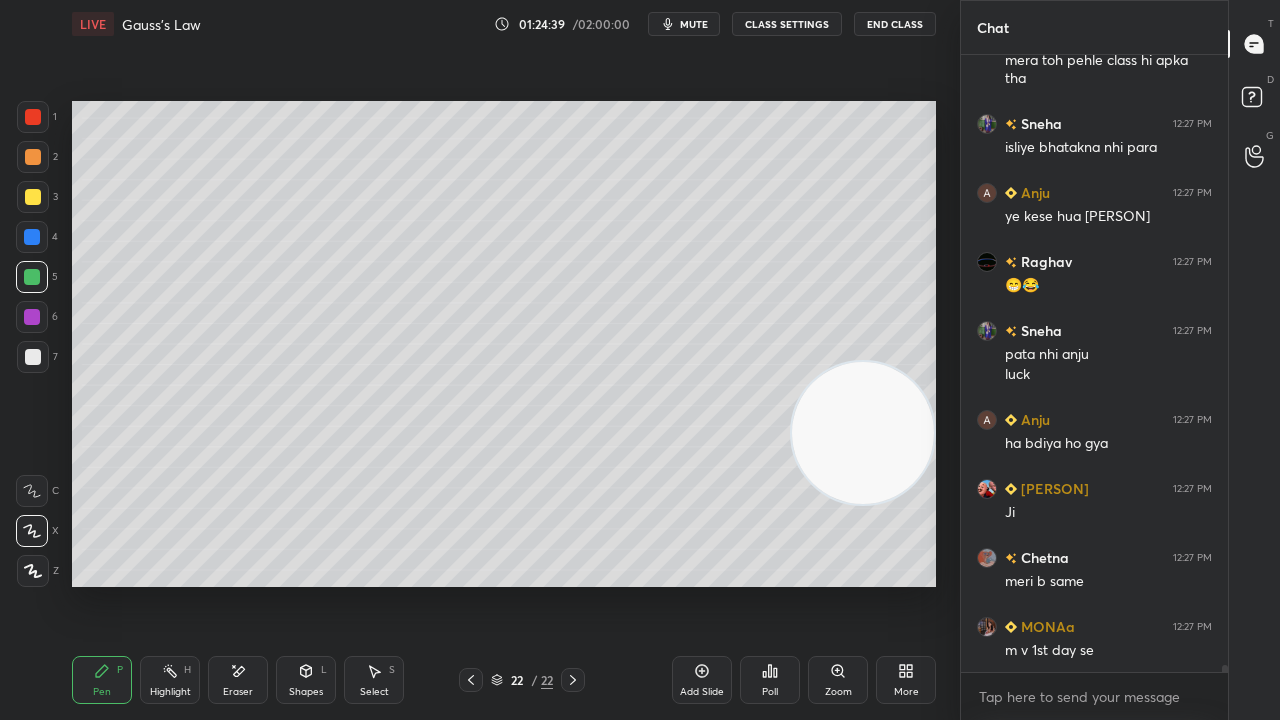 click on "mute" at bounding box center [694, 24] 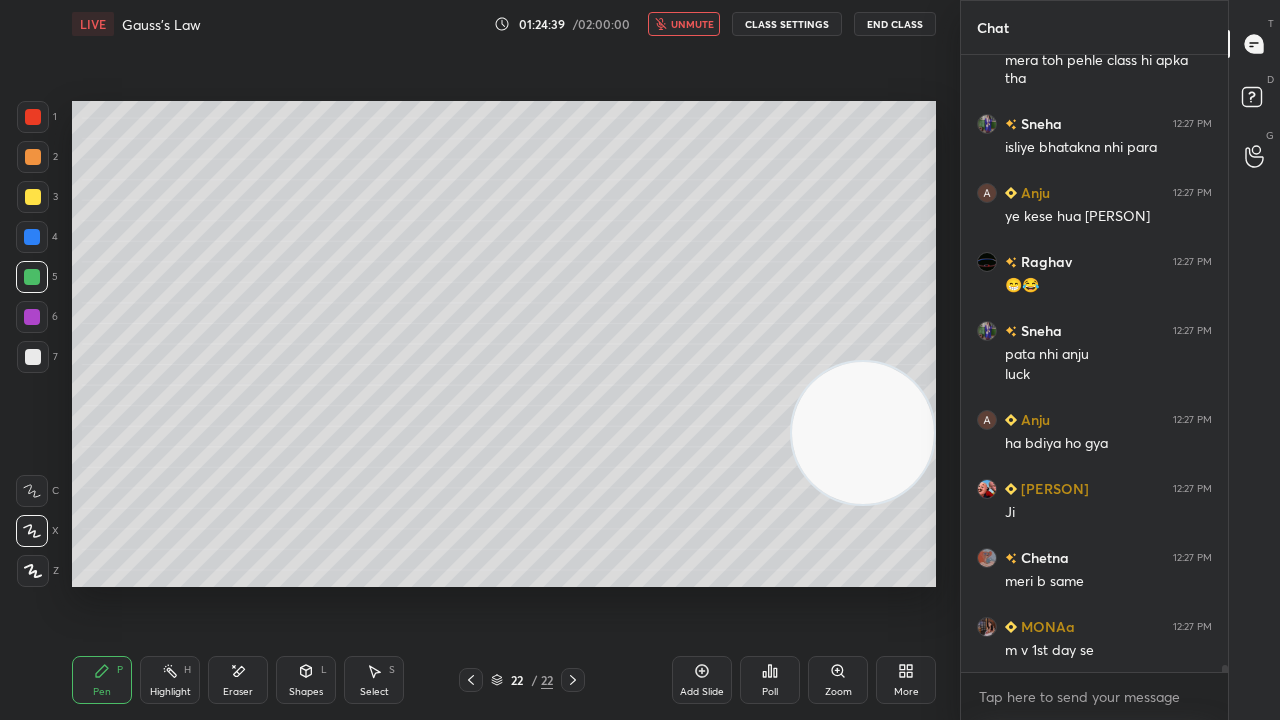 click on "unmute" at bounding box center [692, 24] 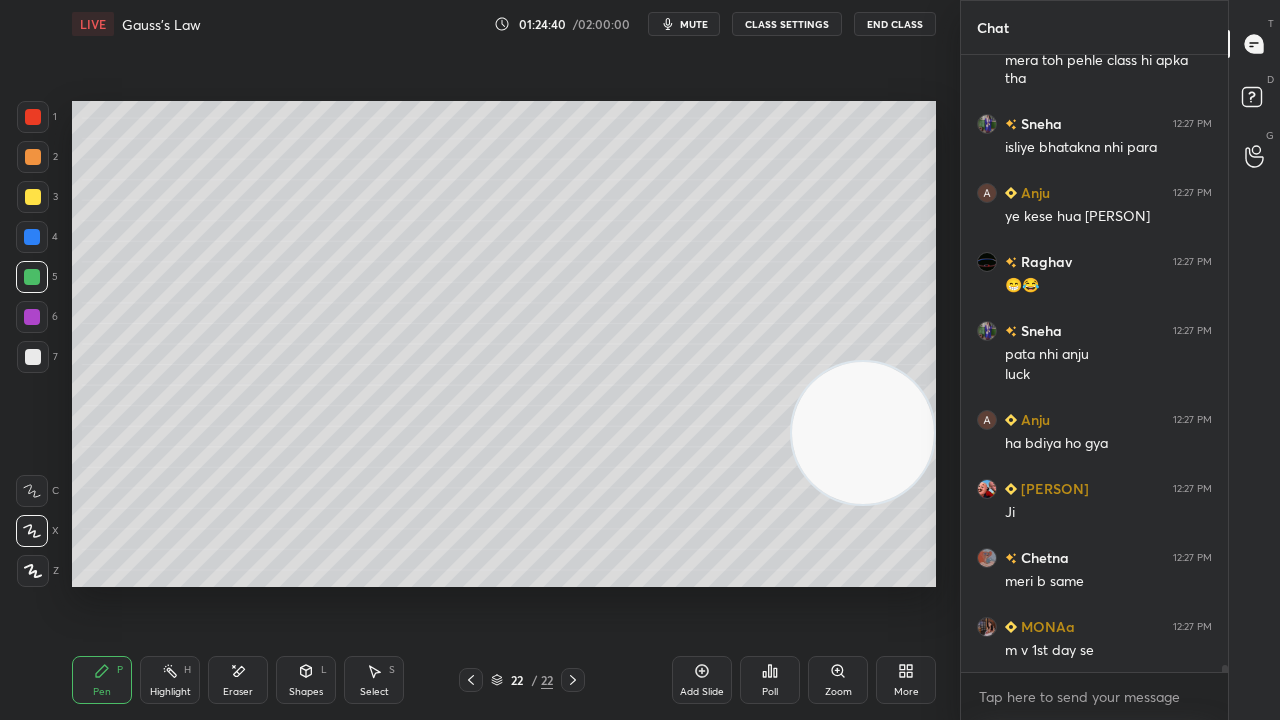 click at bounding box center [33, 357] 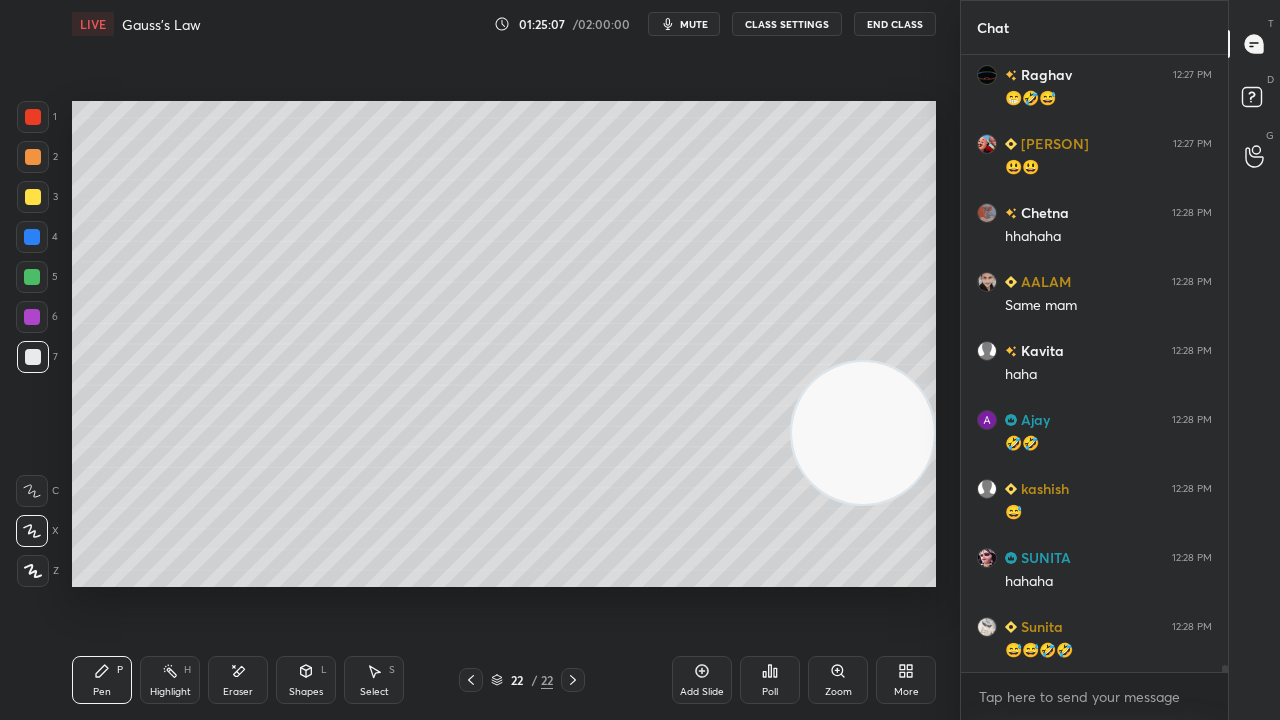 scroll, scrollTop: 52174, scrollLeft: 0, axis: vertical 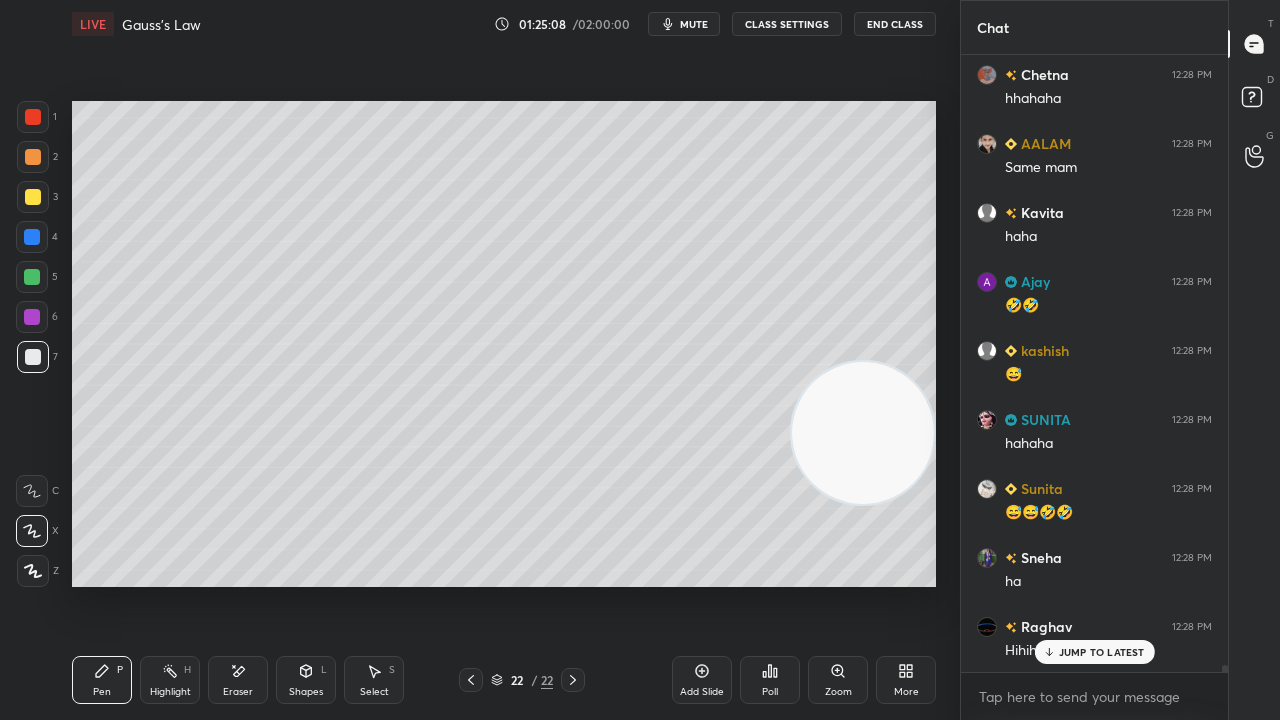 click on "mute" at bounding box center (694, 24) 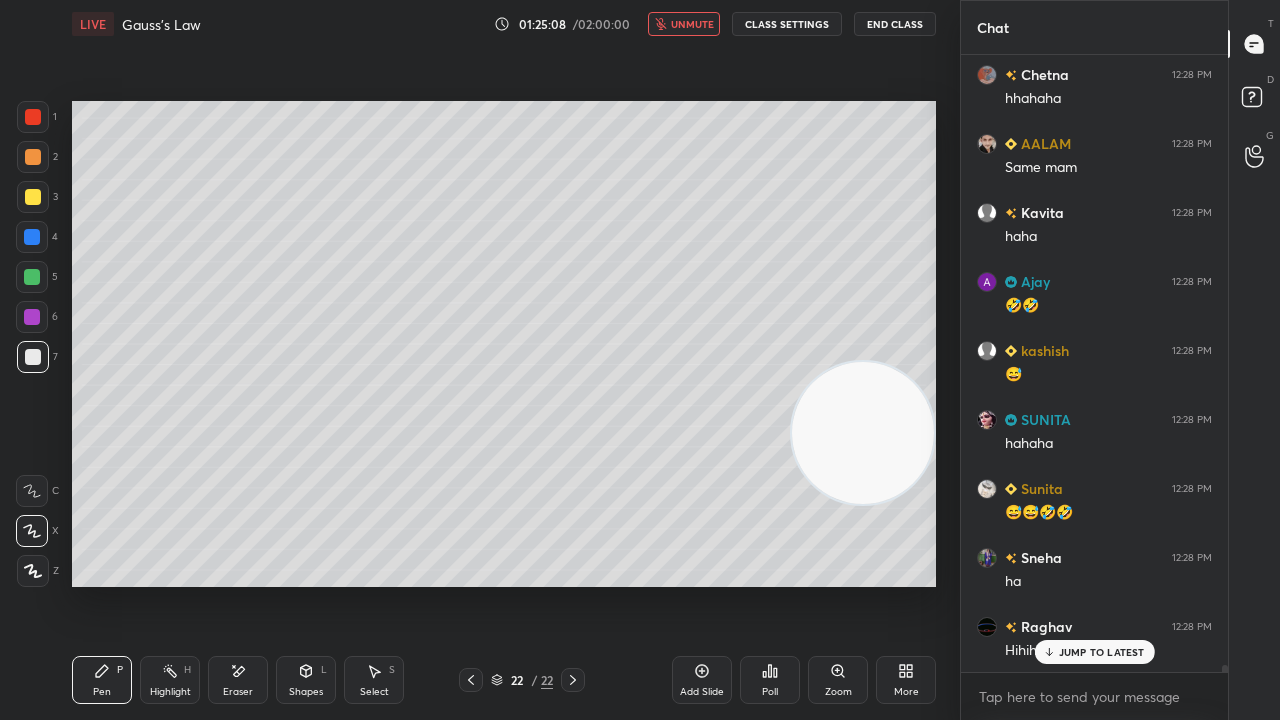 click on "unmute" at bounding box center [692, 24] 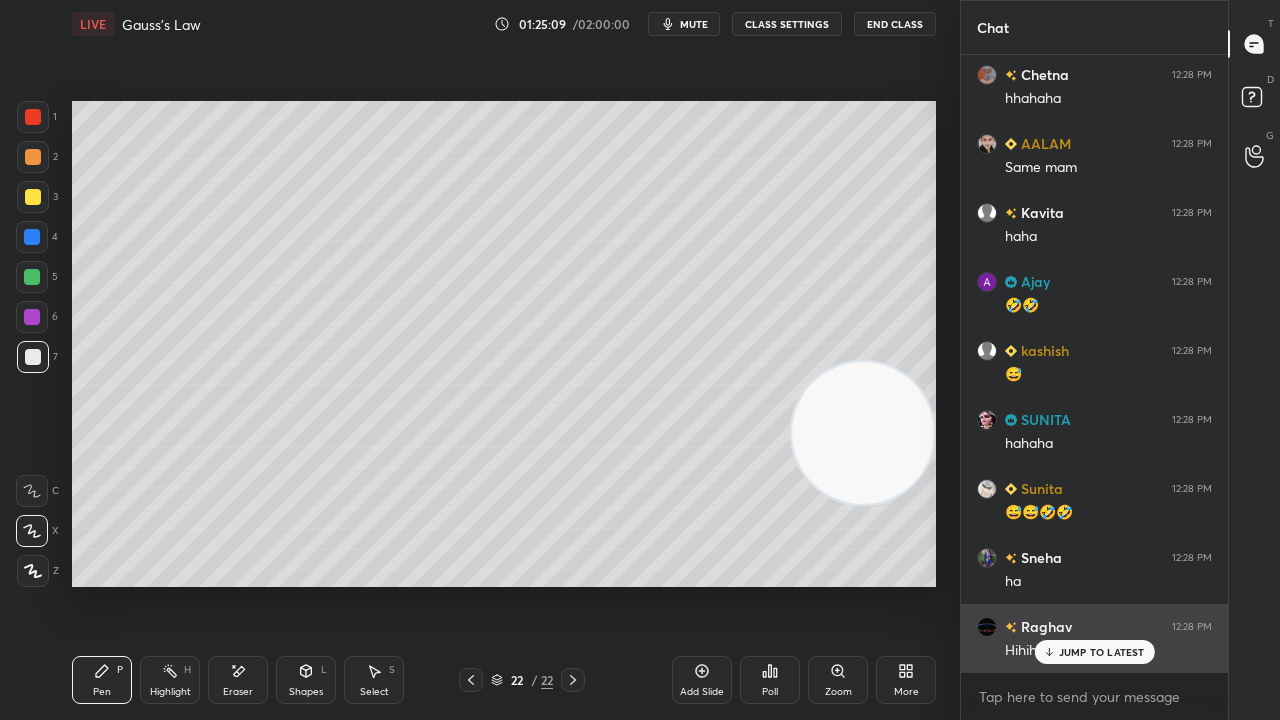 click on "JUMP TO LATEST" at bounding box center (1102, 652) 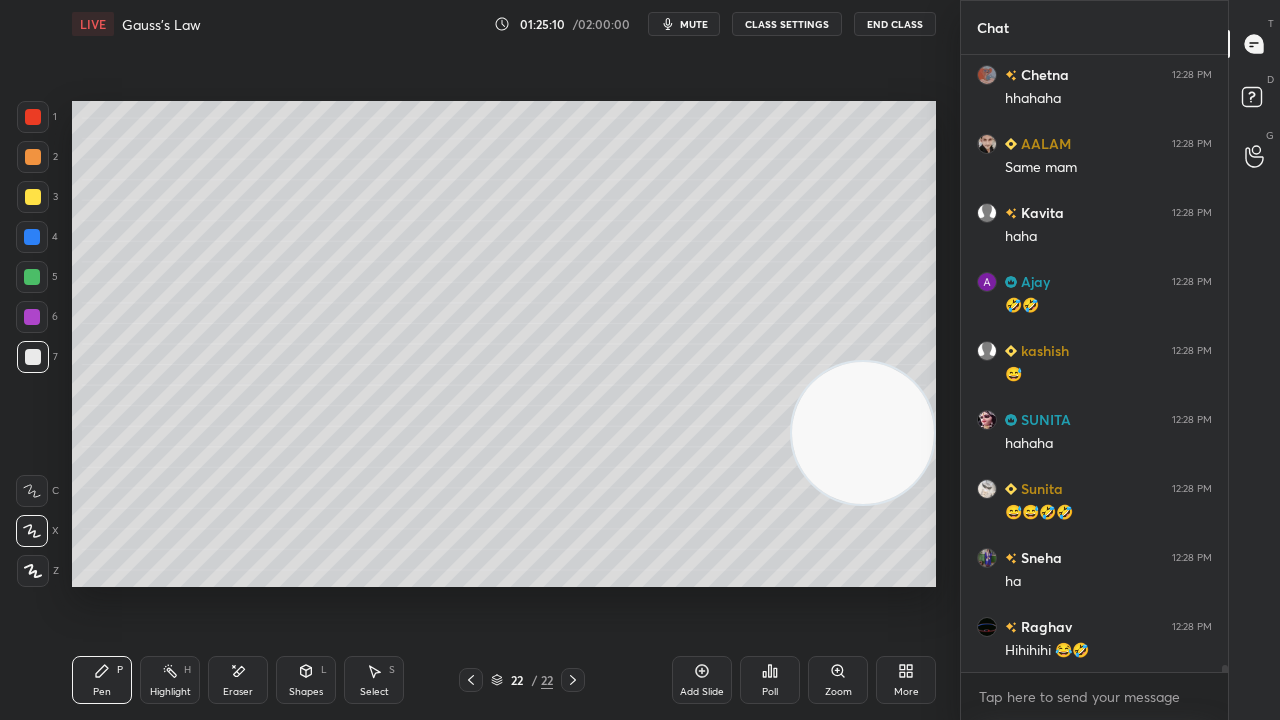 click on "x" at bounding box center [1094, 696] 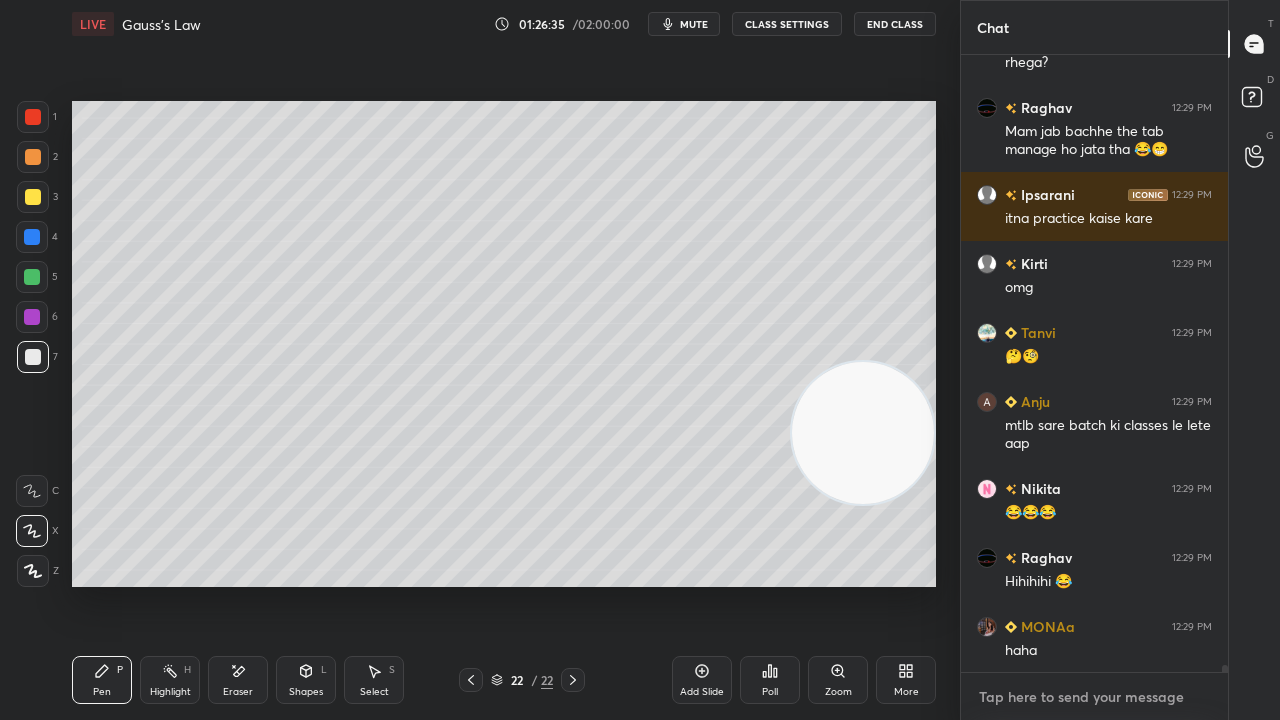 scroll, scrollTop: 53524, scrollLeft: 0, axis: vertical 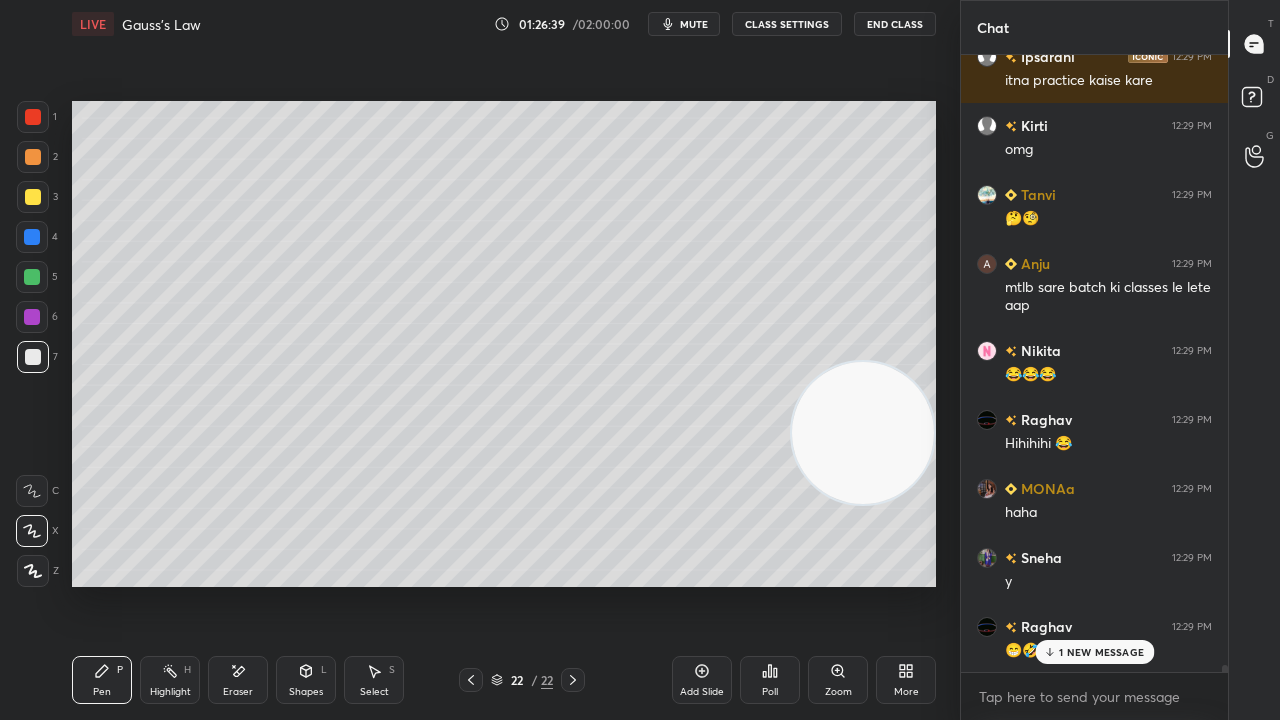 drag, startPoint x: 1224, startPoint y: 668, endPoint x: 1202, endPoint y: 719, distance: 55.542778 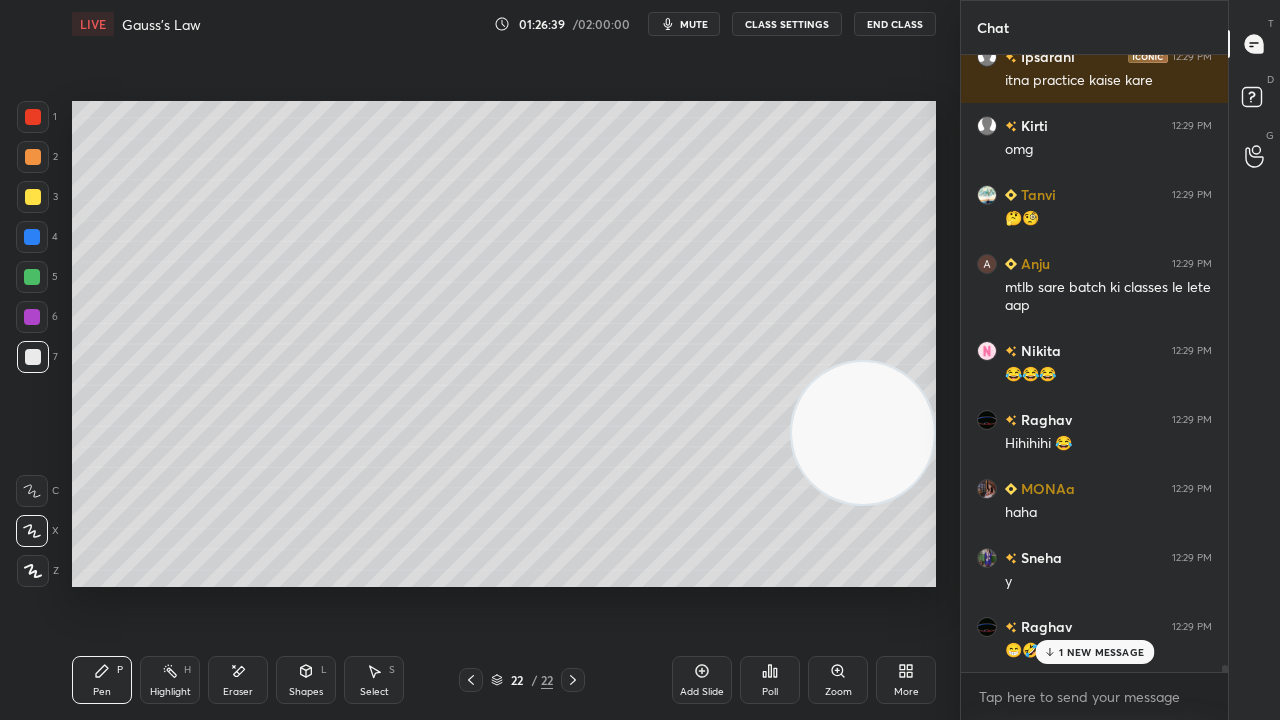 click on "[NAME] 12:29 PM Mam jab bachhe the tab manage ho jata tha 😂😁 [NAME] 12:29 PM itna practice kaise kare [NAME] 12:29 PM omg [NAME] 12:29 PM 🤔🧐 [NAME] 12:29 PM mtlb sare batch ki classes le lete aap [NAME] 12:29 PM 😂😂😂 [NAME] 12:29 PM Hihihihi 😂 [NAME] 12:29 PM haha [NAME] 12:29 PM y [NAME] 12:29 PM 😁🤣 1 NEW MESSAGE Enable hand raising Enable raise hand to speak to learners. Once enabled, chat will be turned off temporarily. Enable x" at bounding box center [1094, 387] 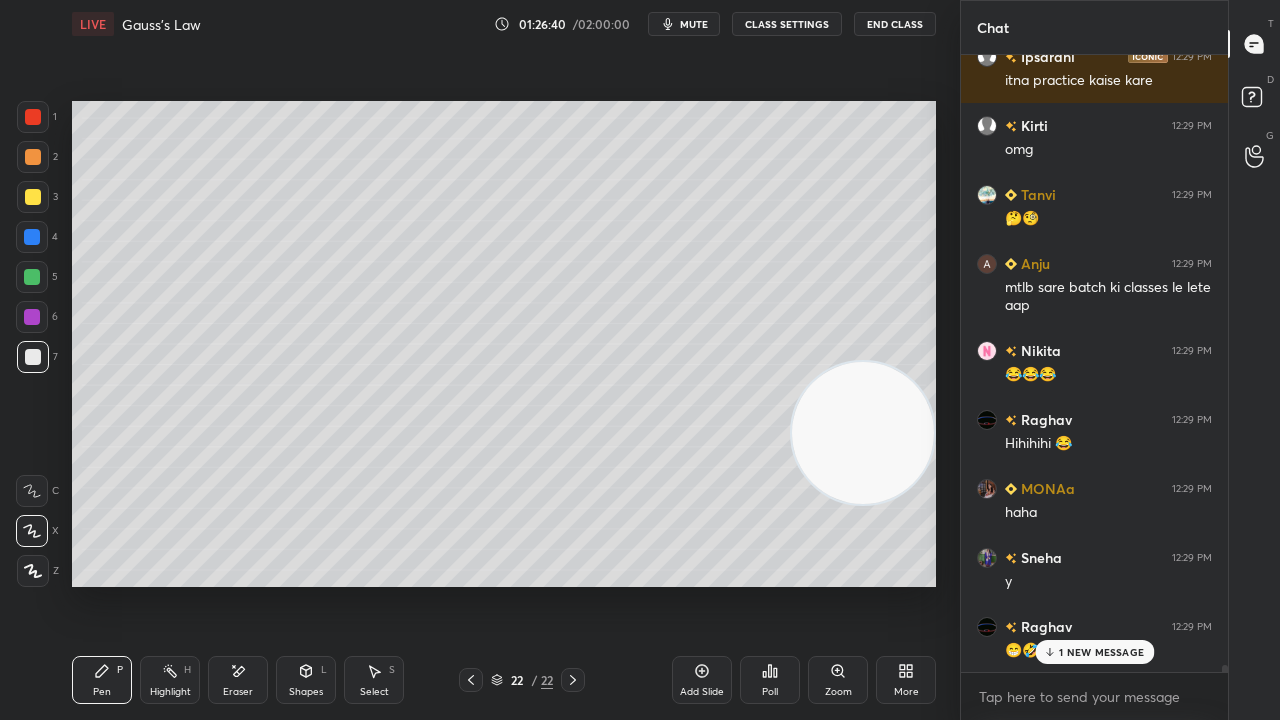 click on "x" at bounding box center [1094, 696] 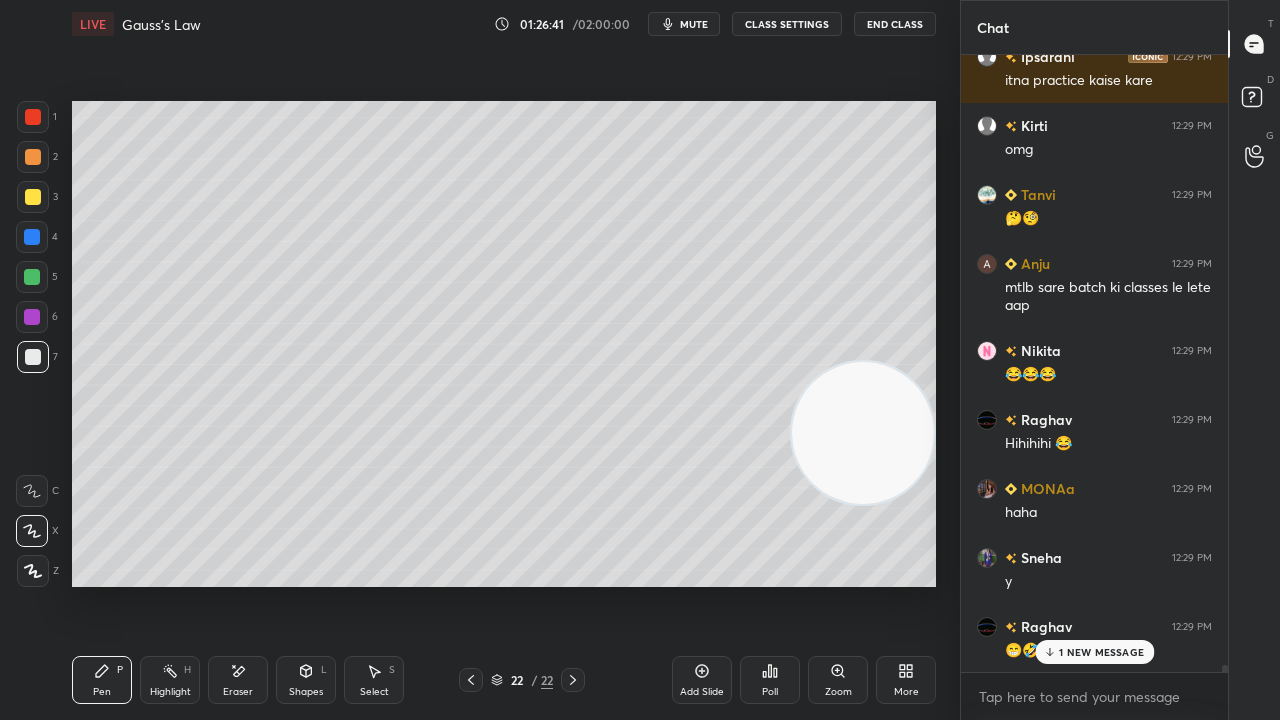 drag, startPoint x: 1129, startPoint y: 652, endPoint x: 1129, endPoint y: 719, distance: 67 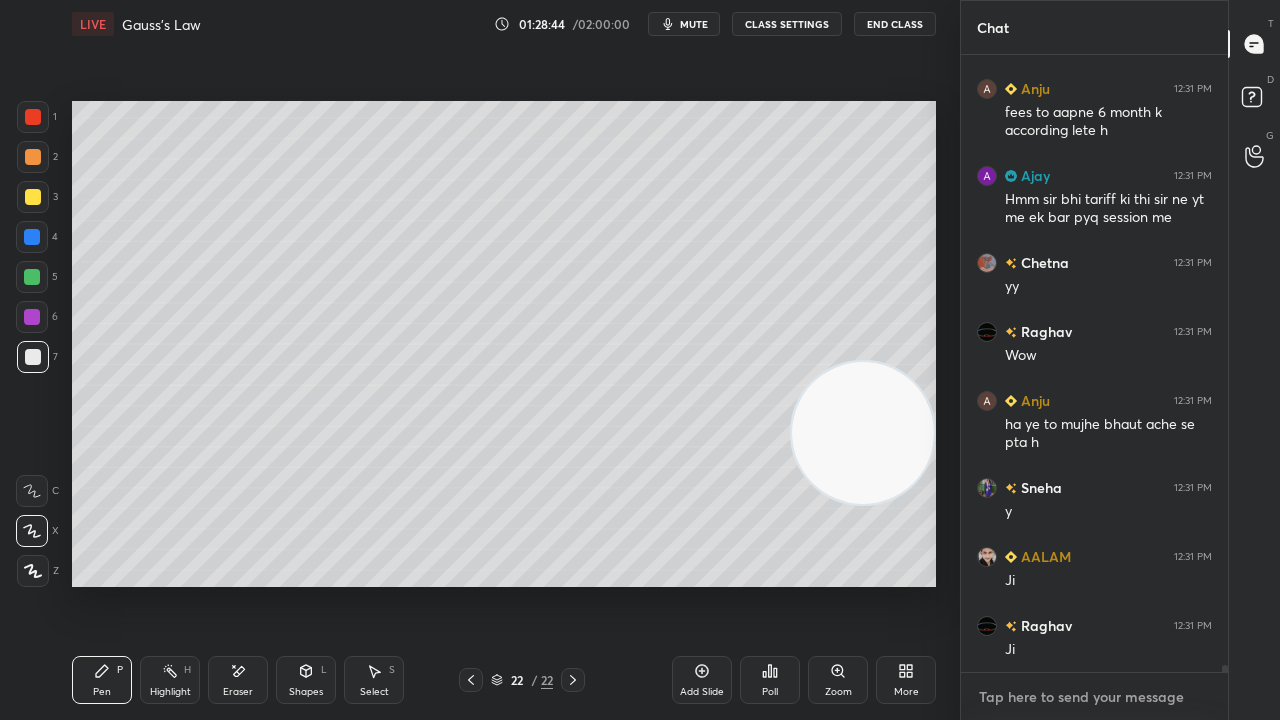scroll, scrollTop: 55374, scrollLeft: 0, axis: vertical 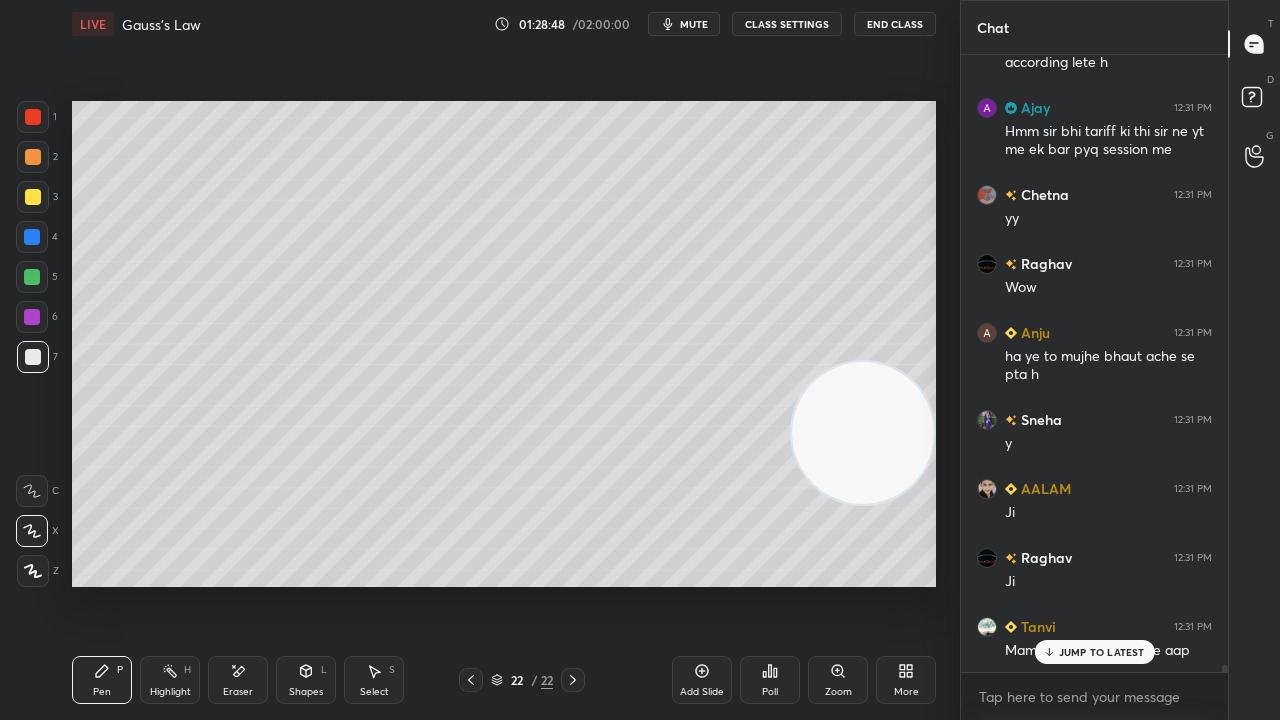 drag, startPoint x: 1122, startPoint y: 654, endPoint x: 1116, endPoint y: 697, distance: 43.416588 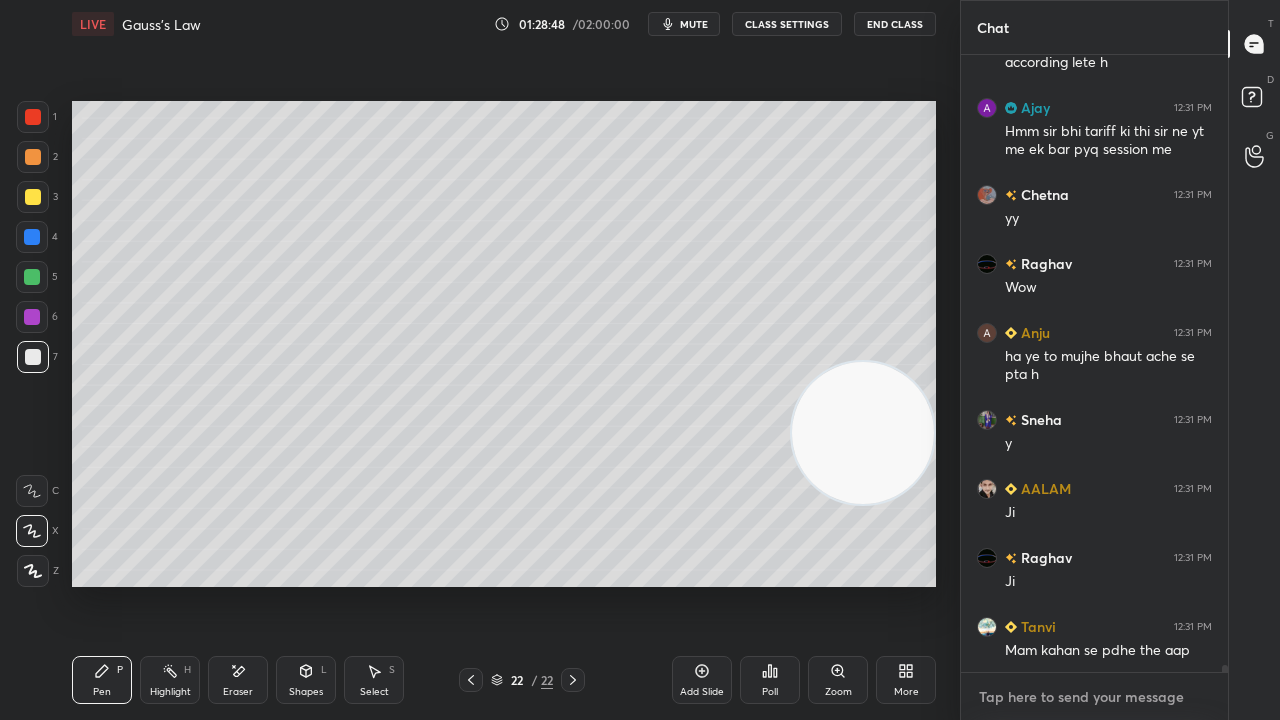 click at bounding box center [1094, 697] 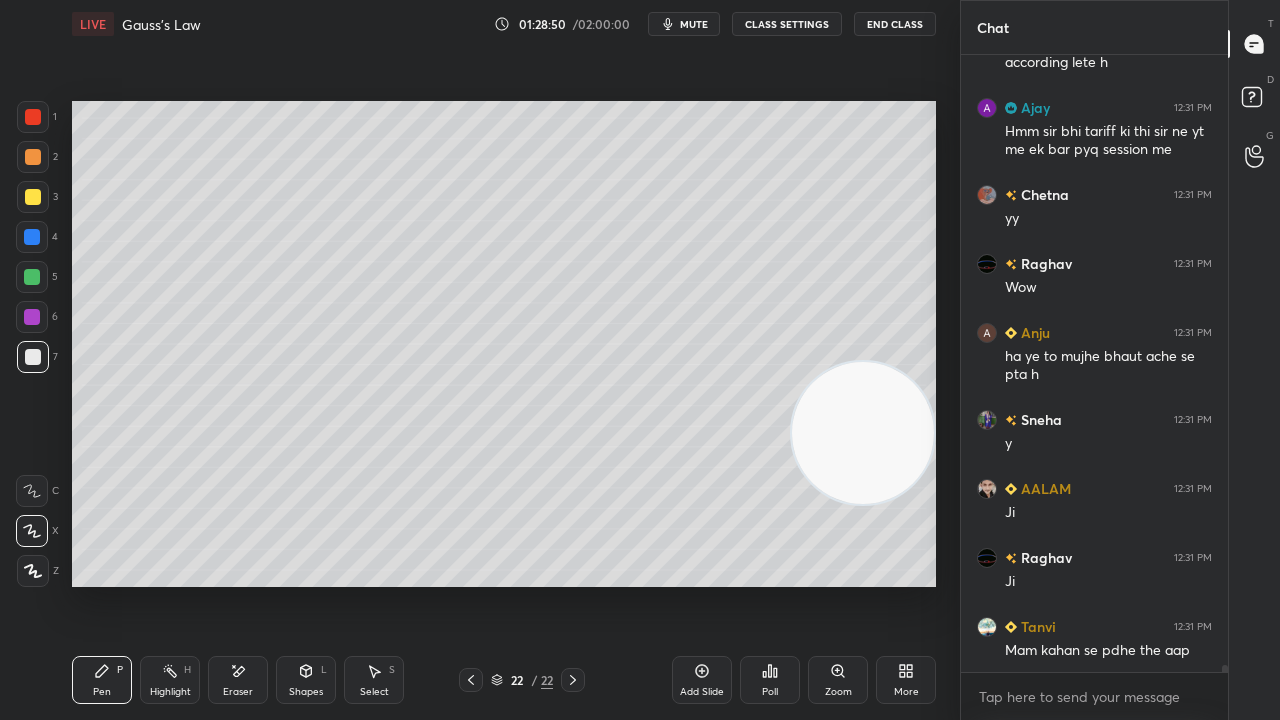 click on "mute" at bounding box center (684, 24) 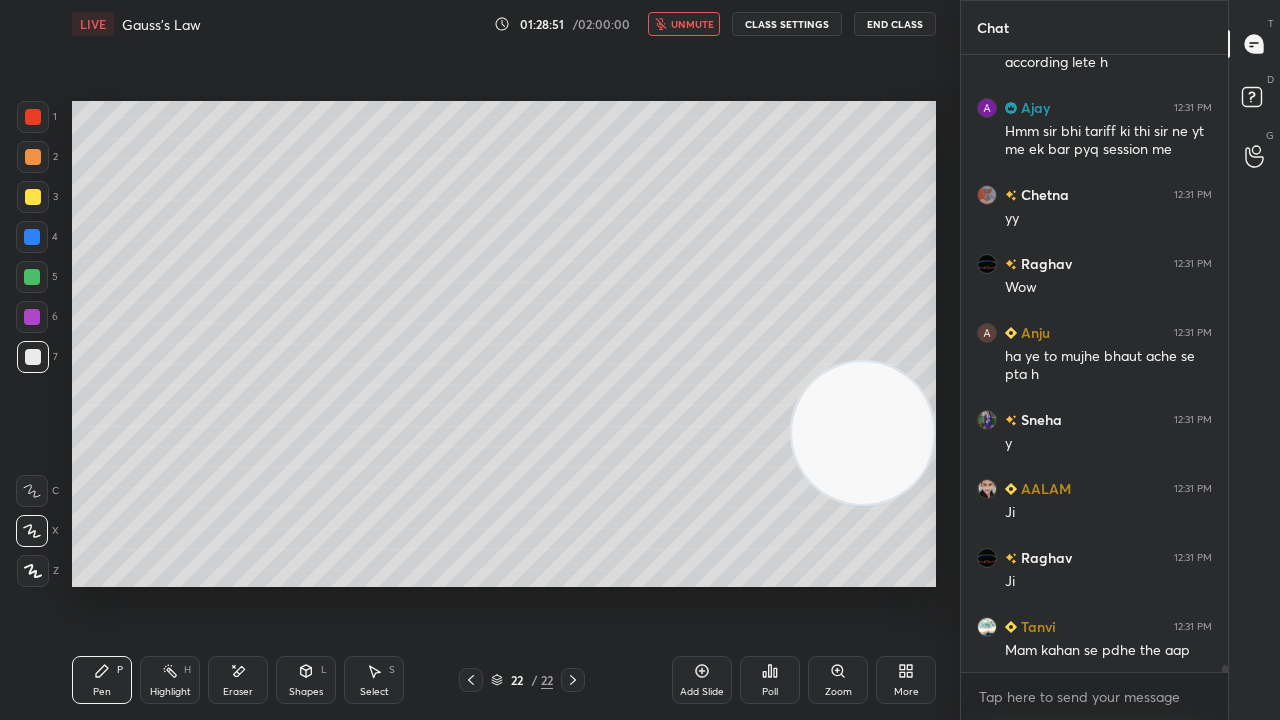 click on "unmute" at bounding box center [692, 24] 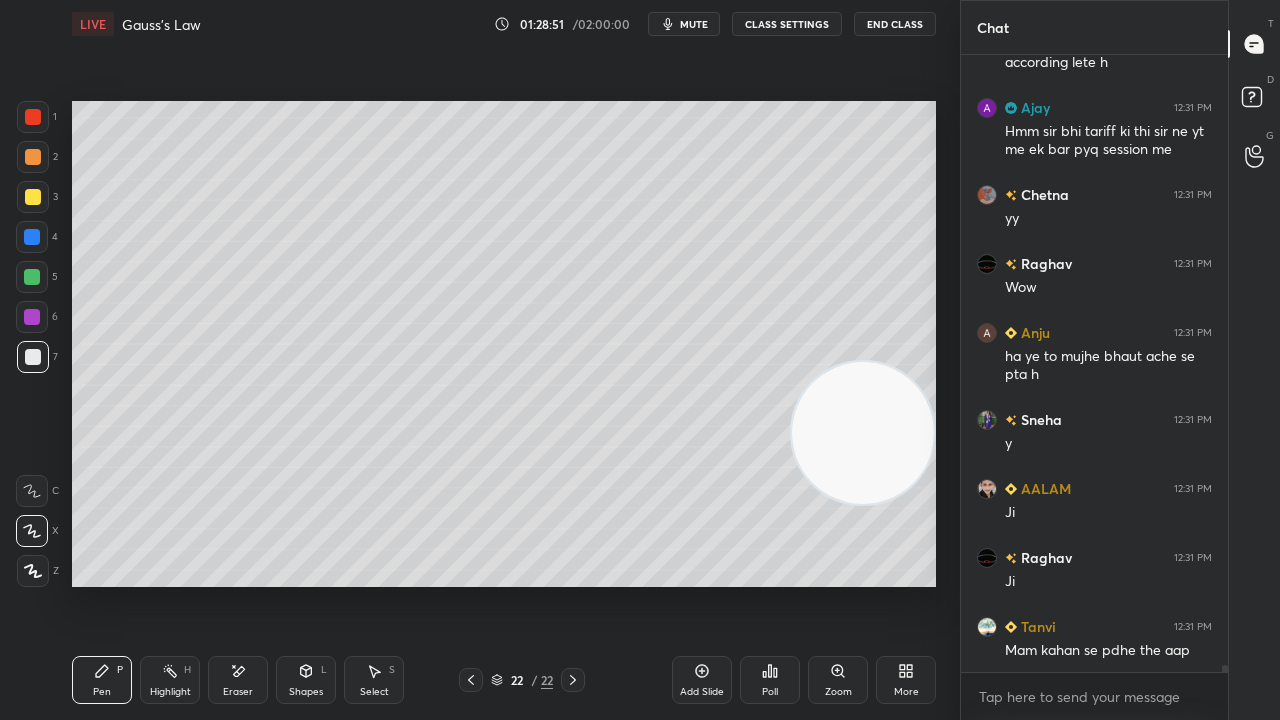 click at bounding box center [32, 277] 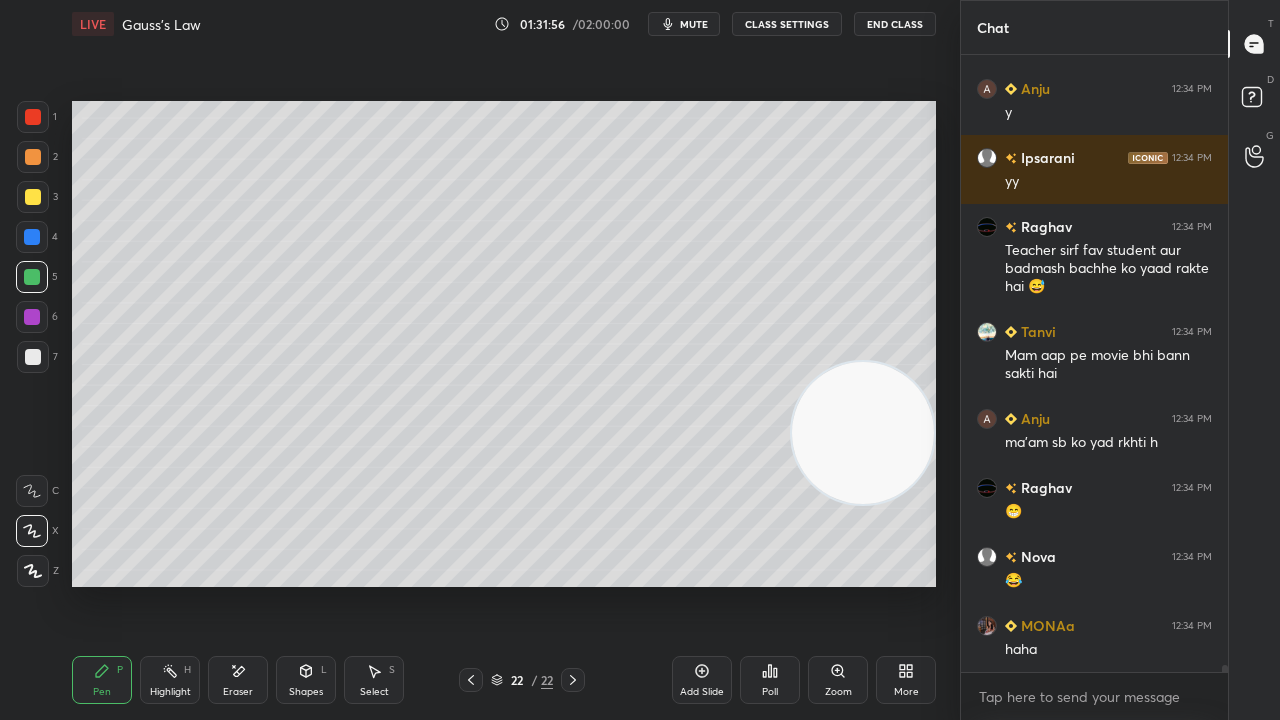 scroll, scrollTop: 57312, scrollLeft: 0, axis: vertical 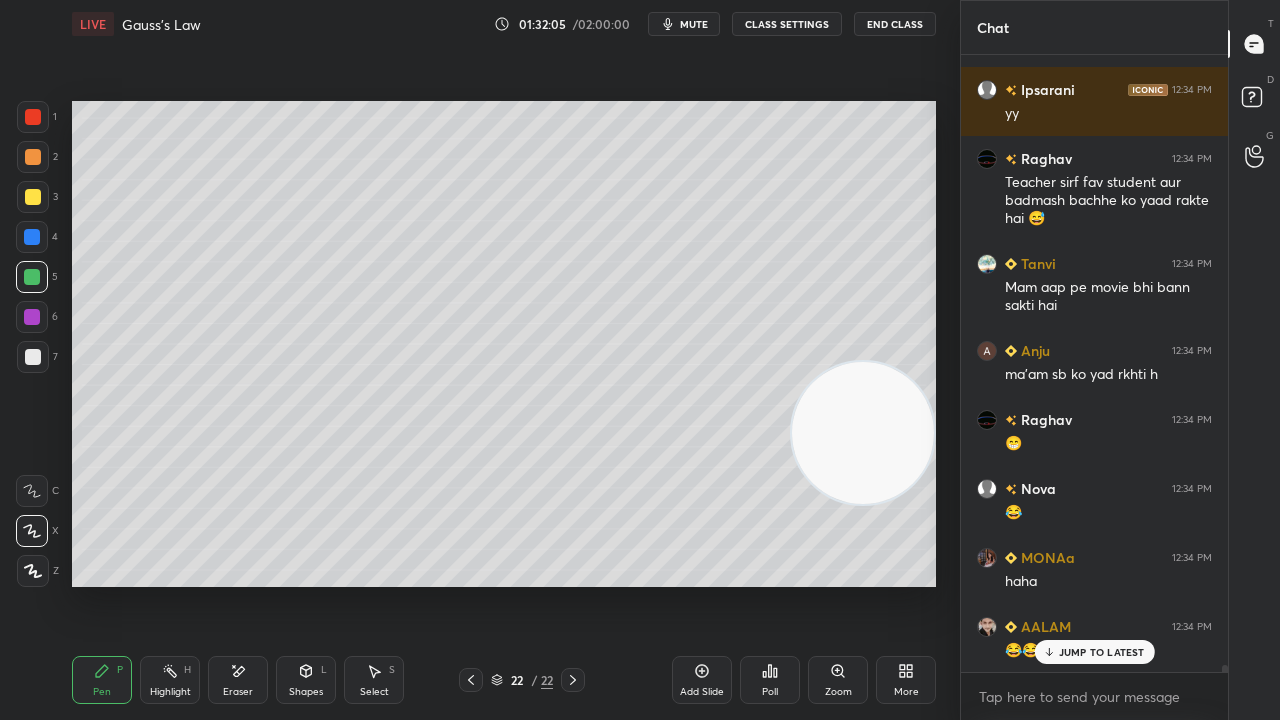 click at bounding box center (32, 277) 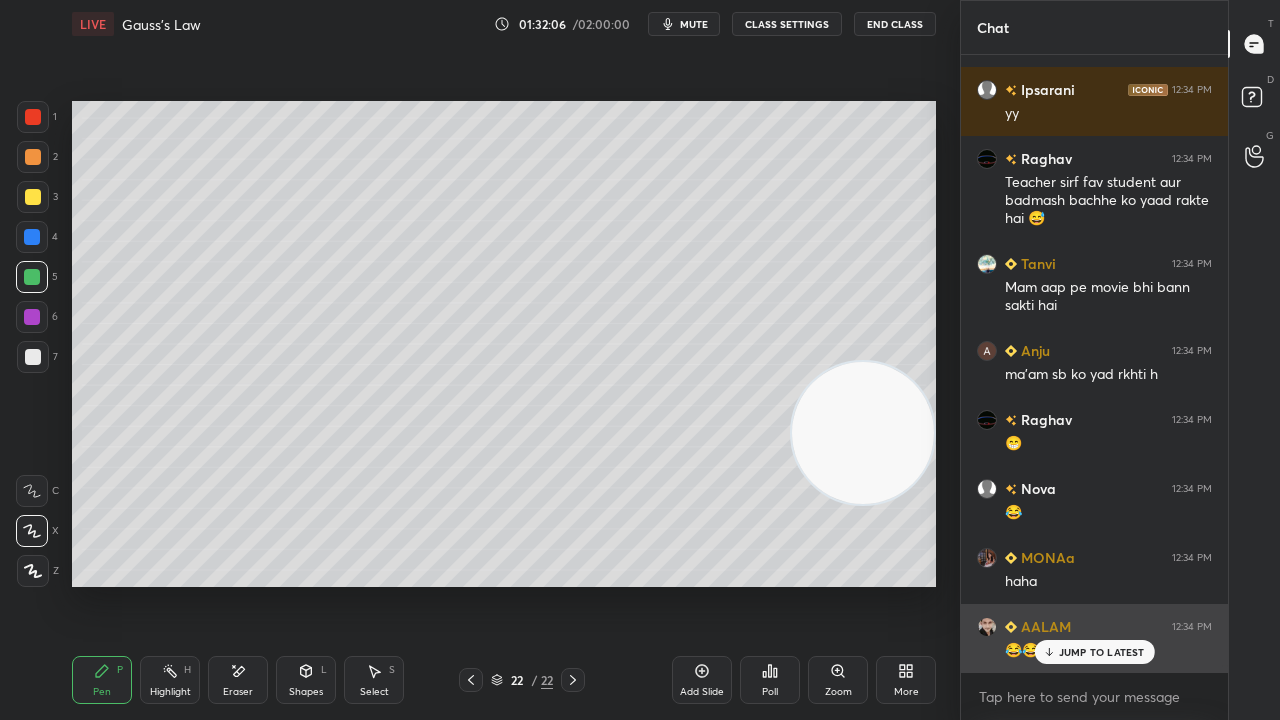 click on "JUMP TO LATEST" at bounding box center [1094, 652] 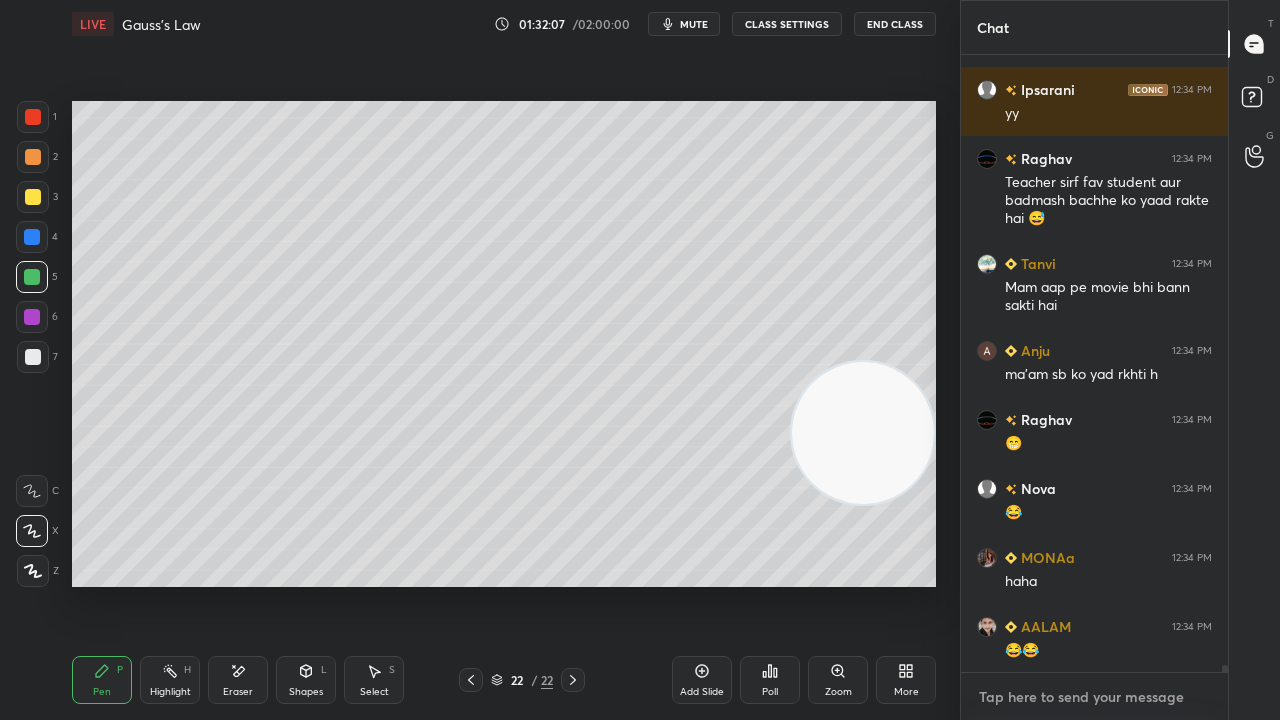 click on "x" at bounding box center [1094, 696] 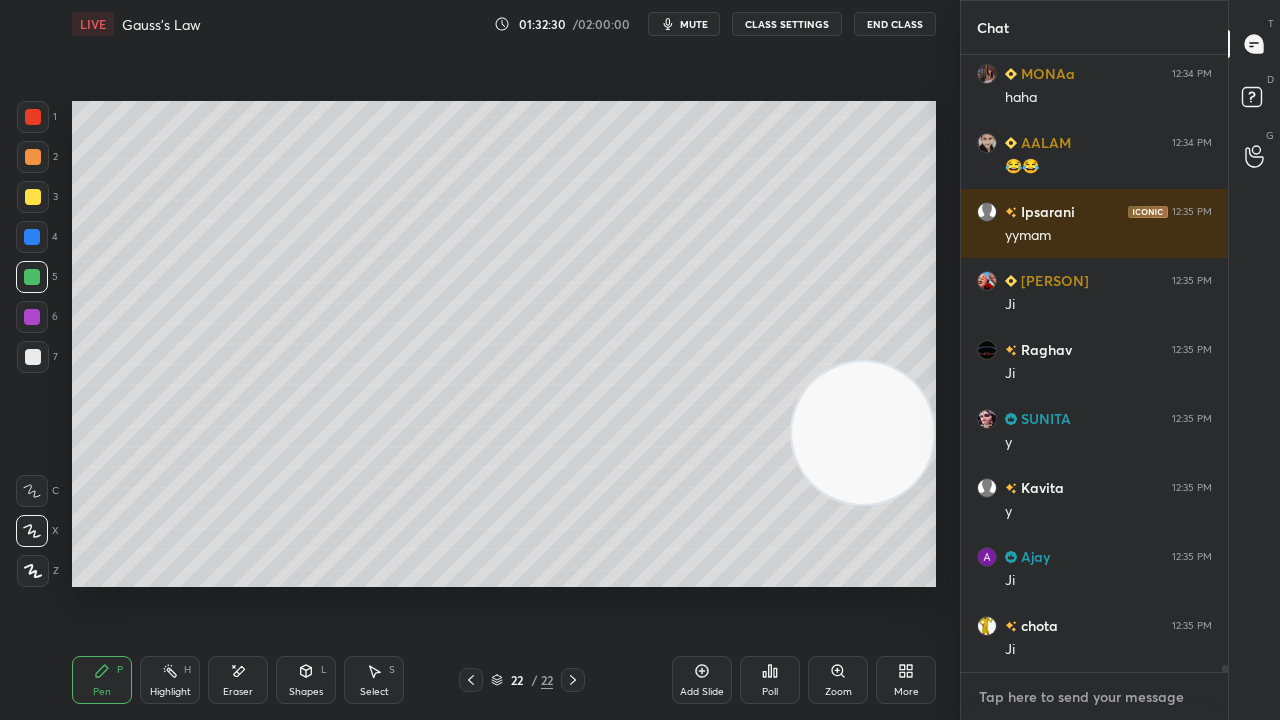 scroll, scrollTop: 57864, scrollLeft: 0, axis: vertical 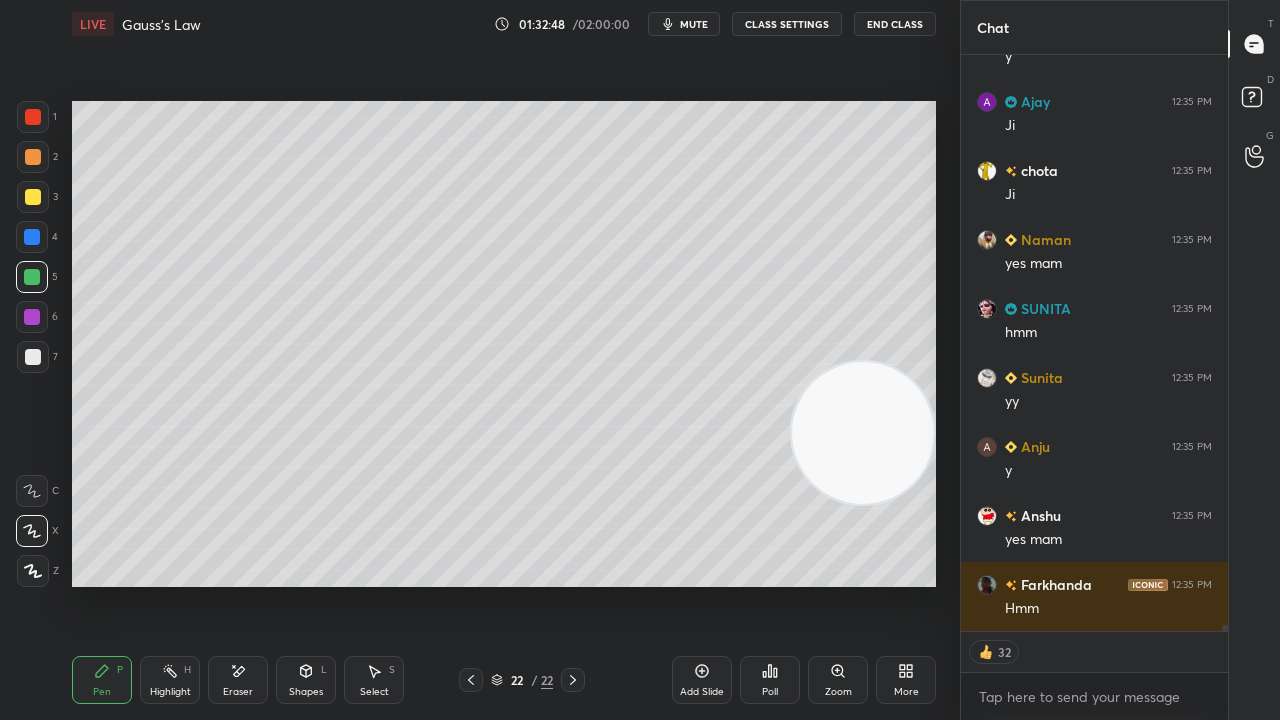 click at bounding box center [33, 357] 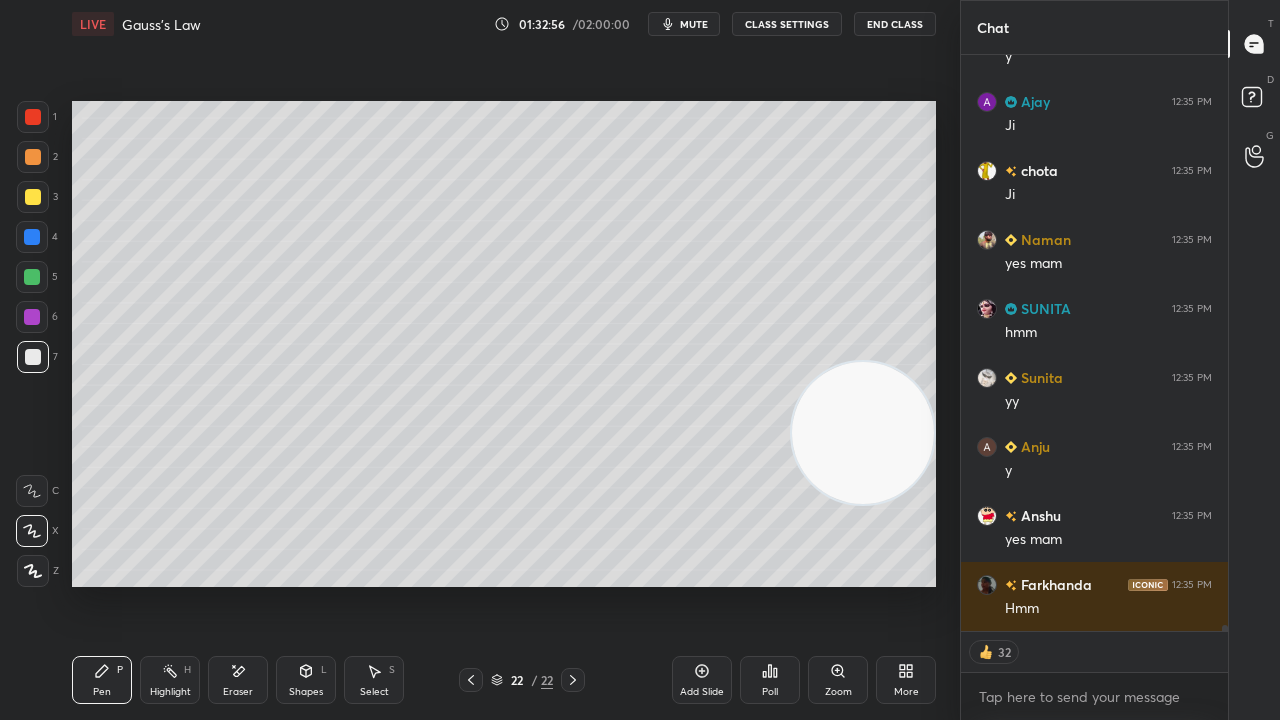scroll, scrollTop: 58320, scrollLeft: 0, axis: vertical 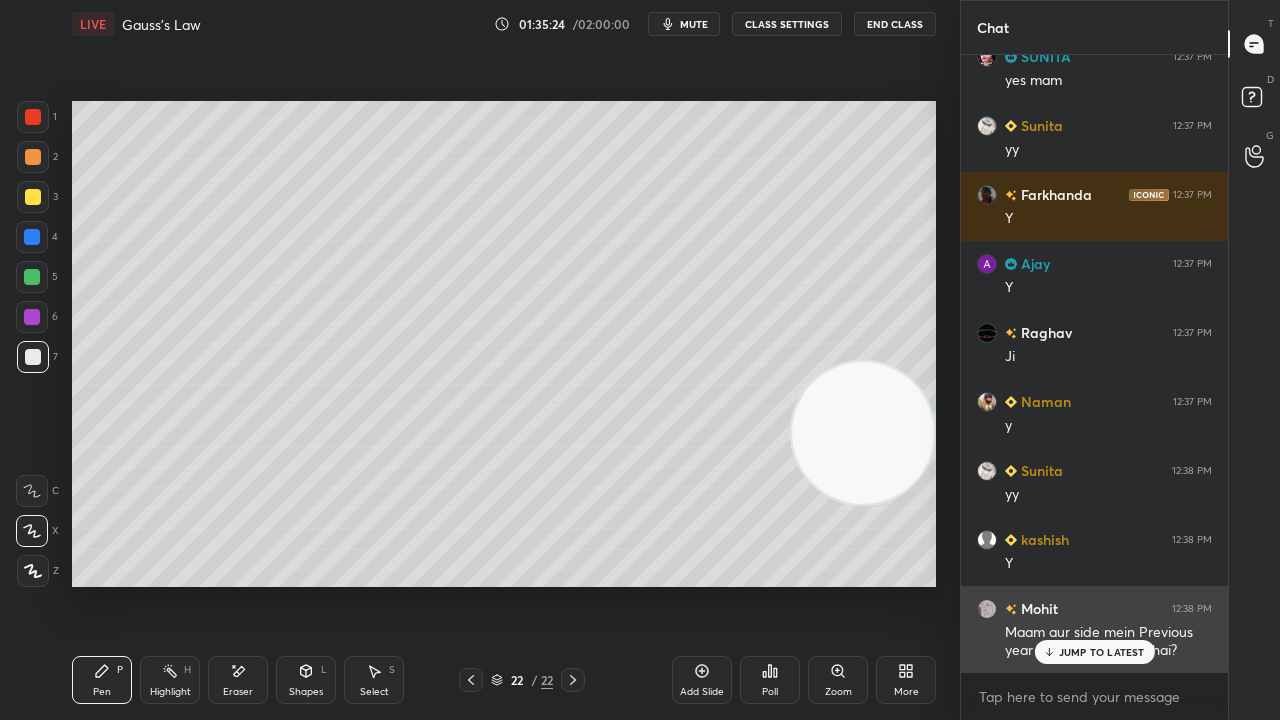 click on "JUMP TO LATEST" at bounding box center [1094, 652] 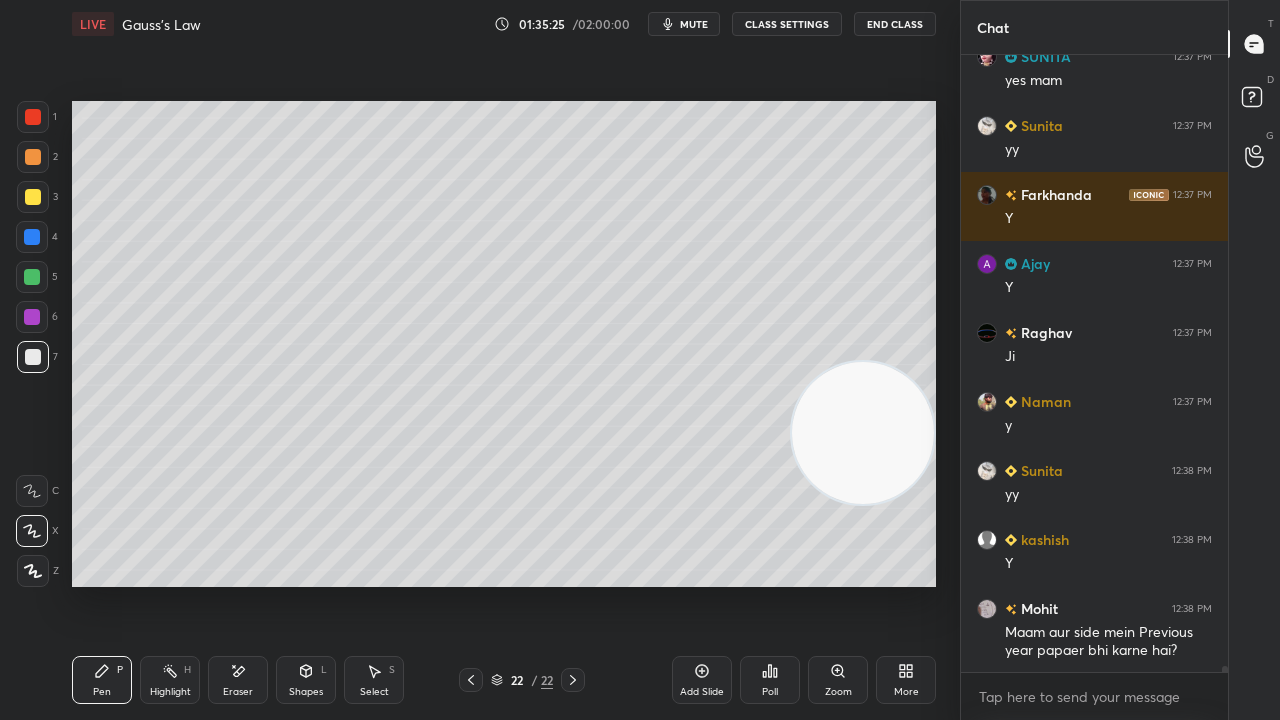 click on "mute" at bounding box center (694, 24) 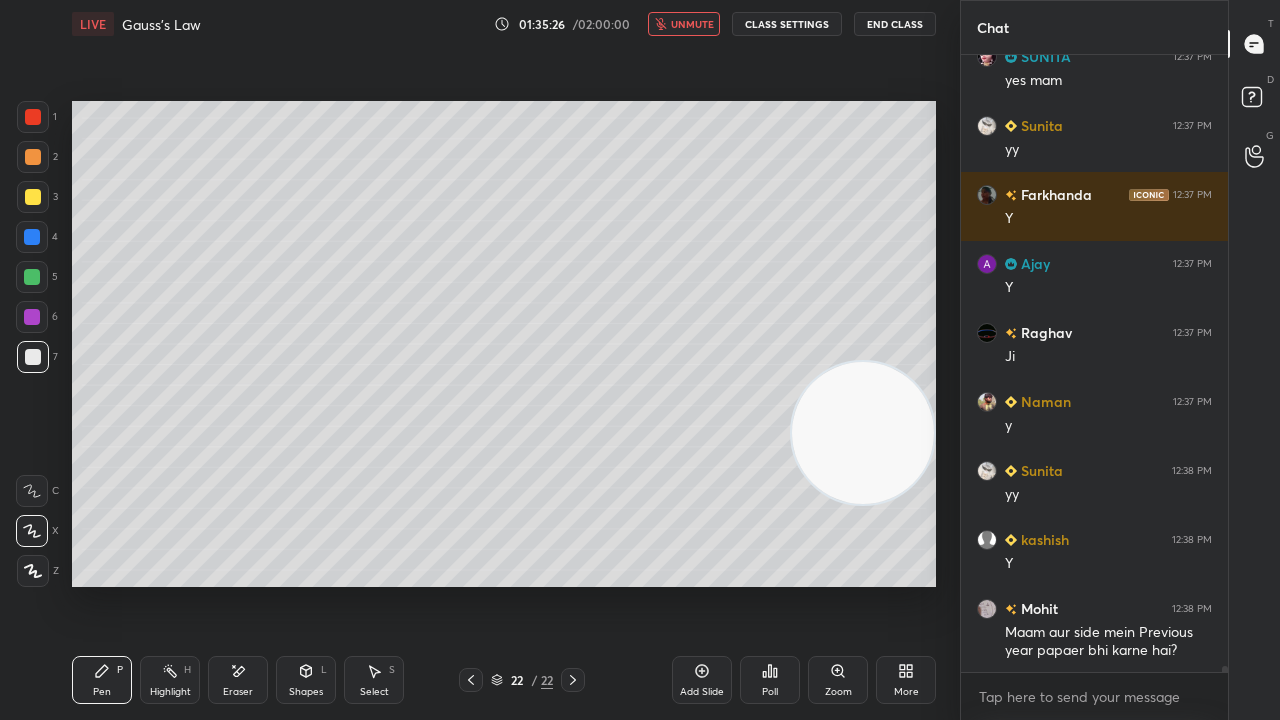 drag, startPoint x: 689, startPoint y: 24, endPoint x: 566, endPoint y: 82, distance: 135.98897 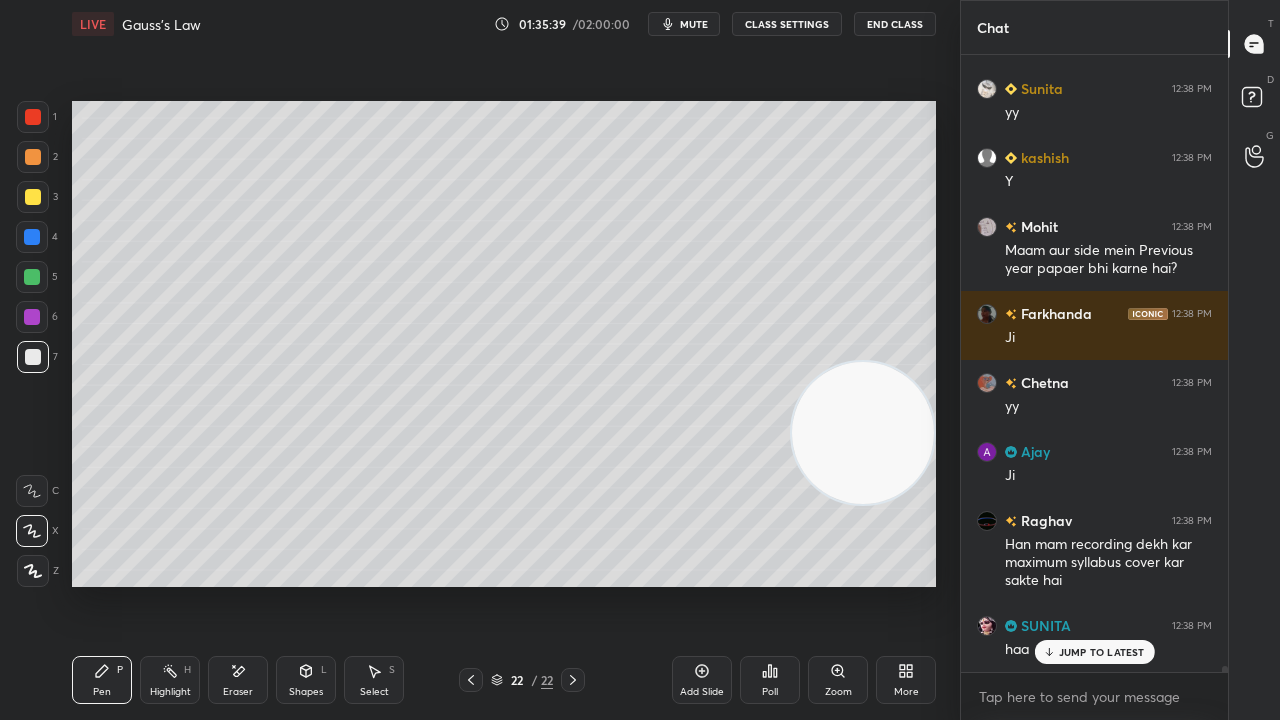 scroll, scrollTop: 60402, scrollLeft: 0, axis: vertical 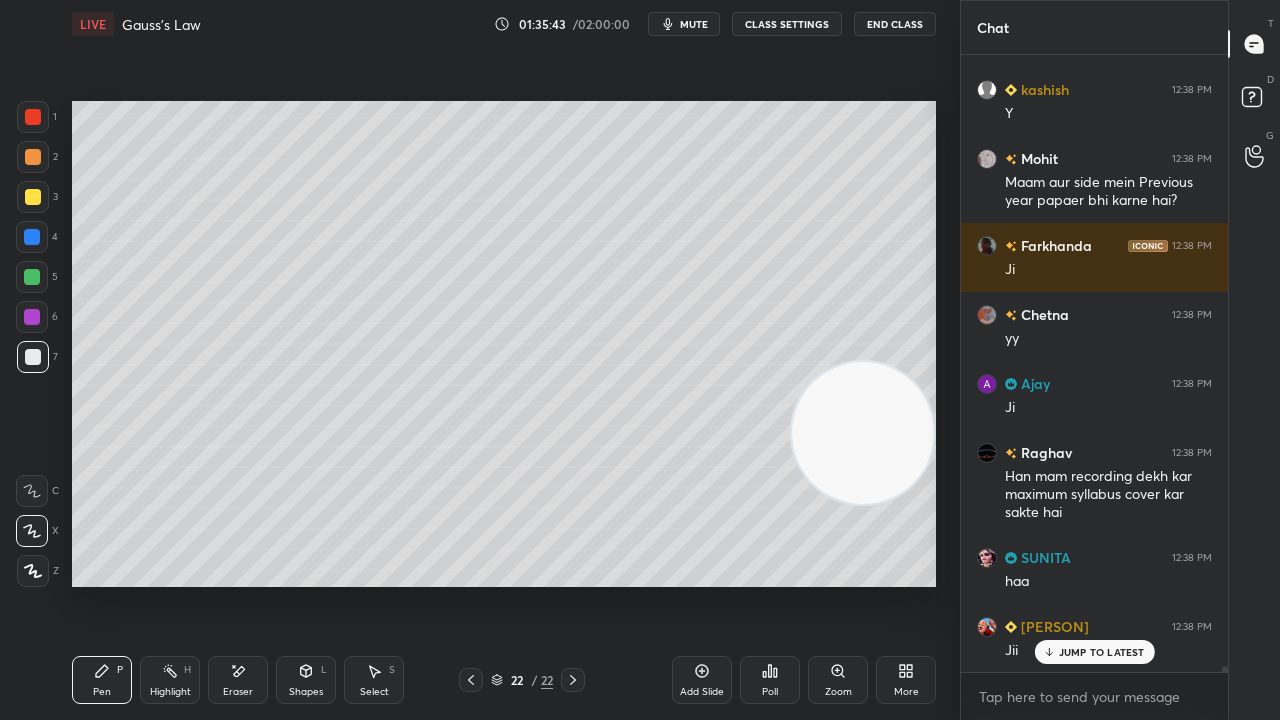 click 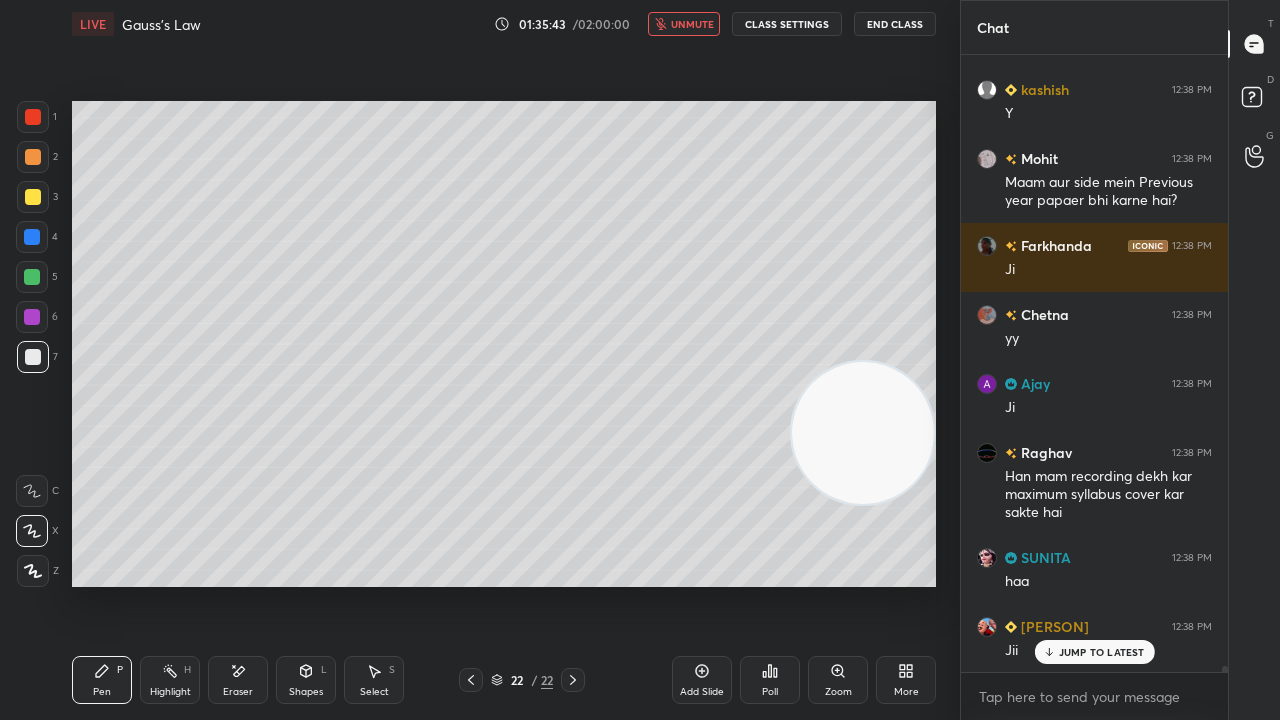 drag, startPoint x: 679, startPoint y: 28, endPoint x: 664, endPoint y: 29, distance: 15.033297 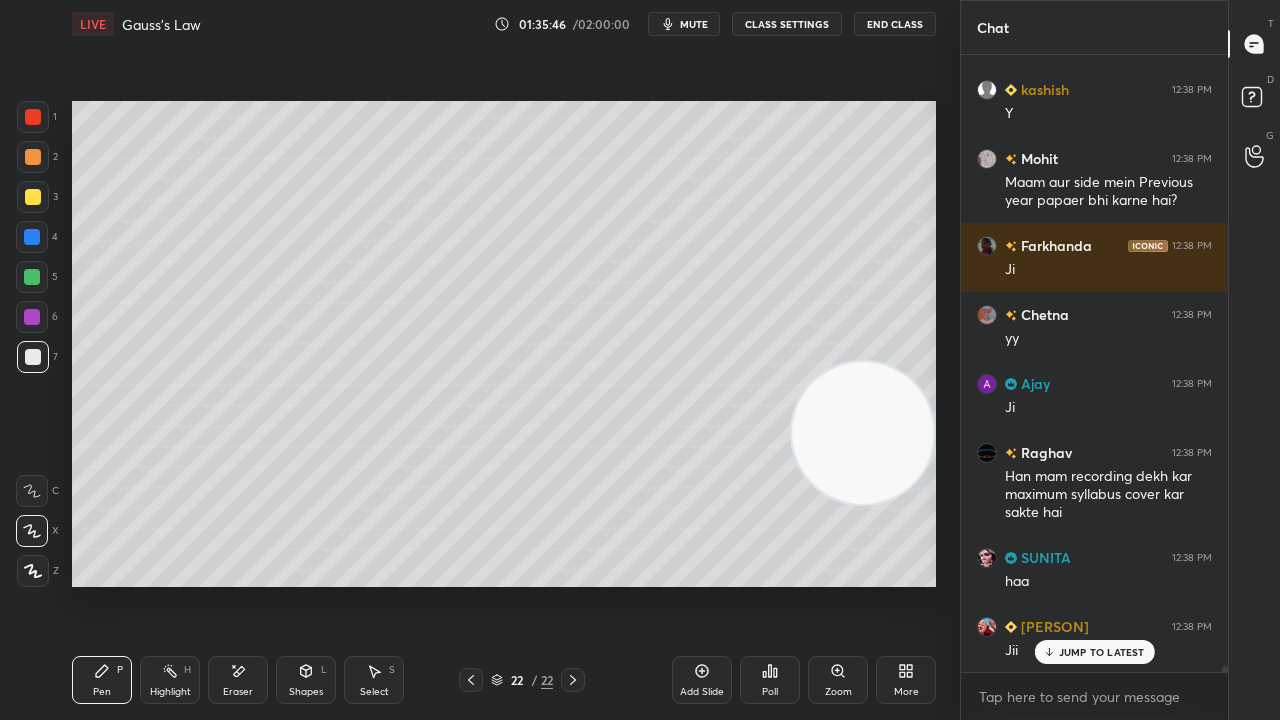 click on "JUMP TO LATEST" at bounding box center (1094, 652) 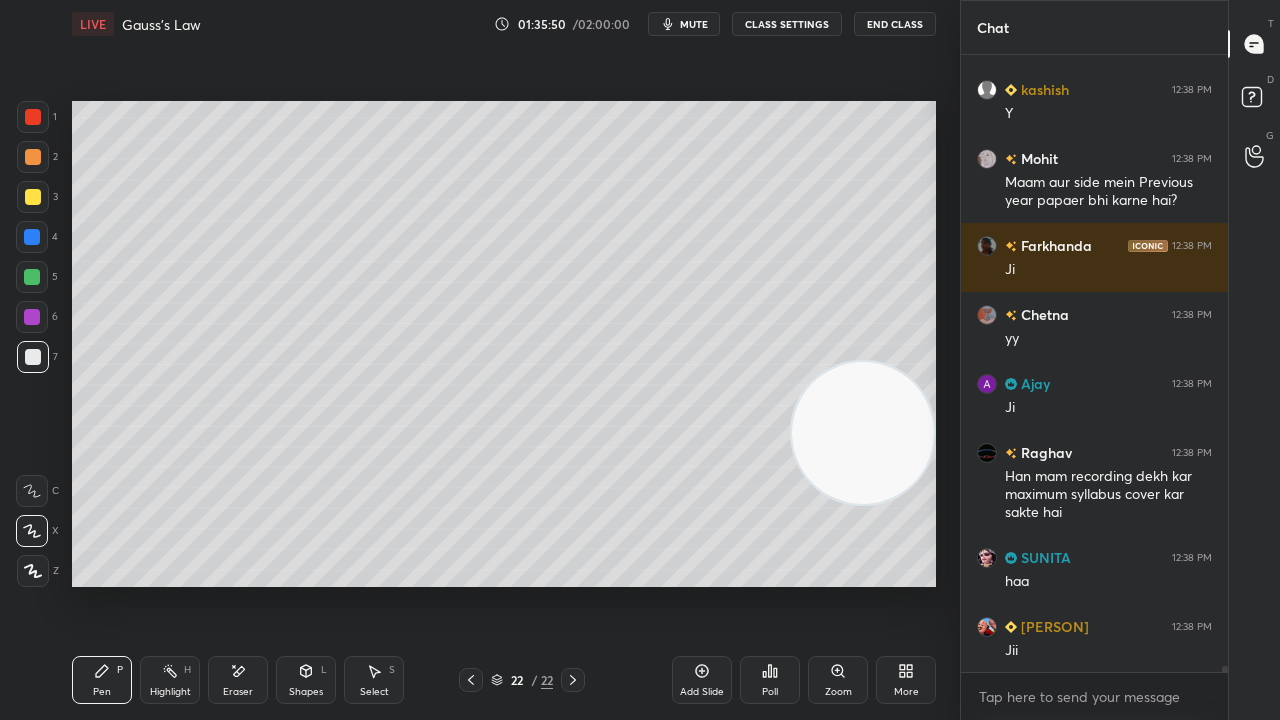 click on "mute" at bounding box center (694, 24) 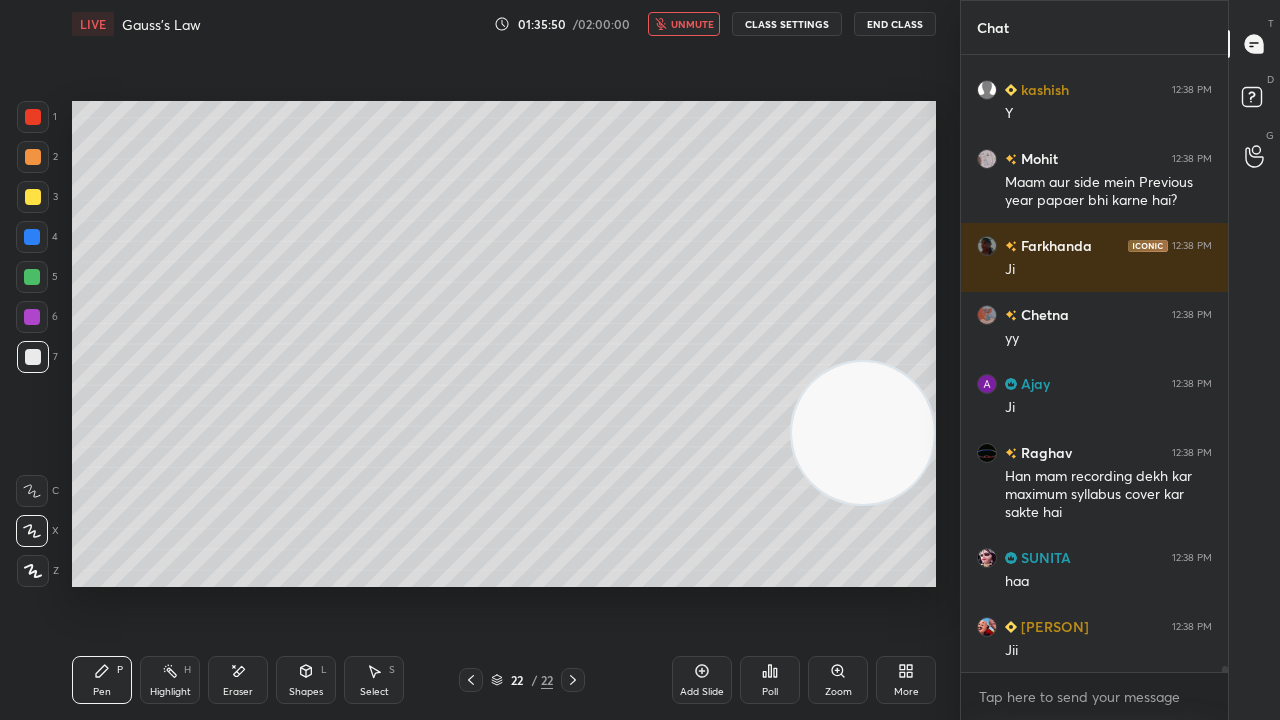 click on "unmute" at bounding box center (692, 24) 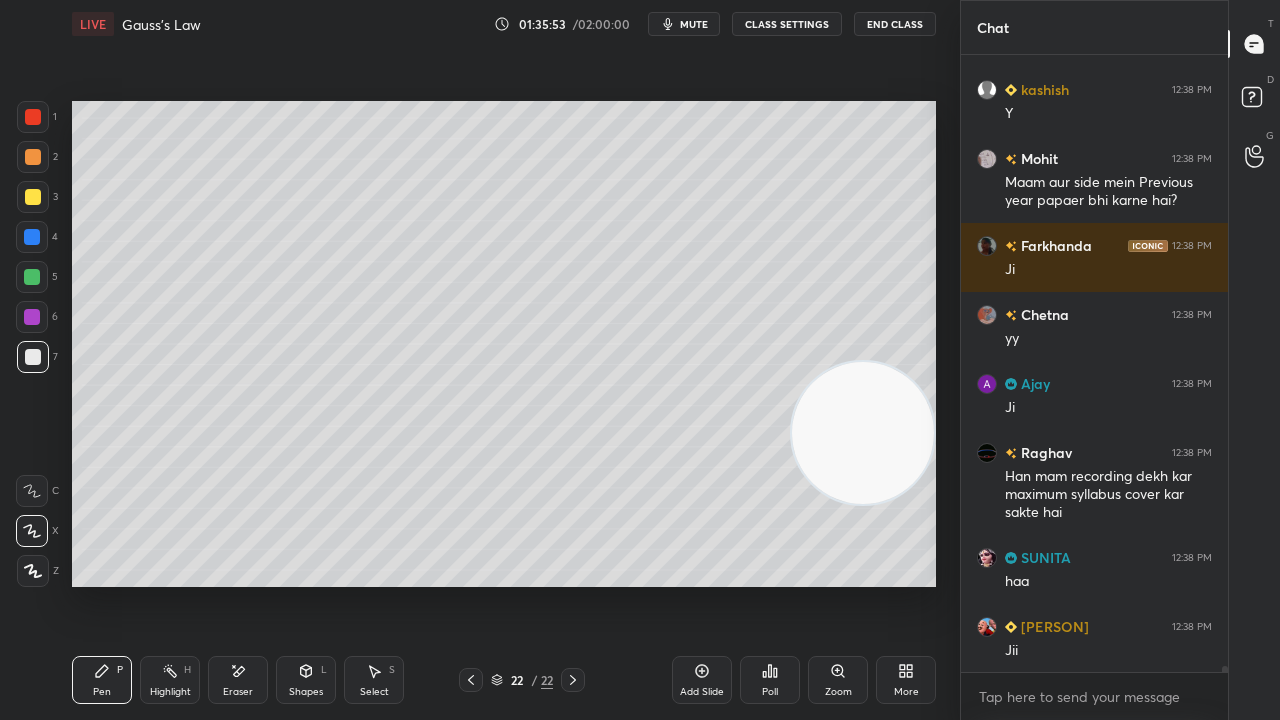 click 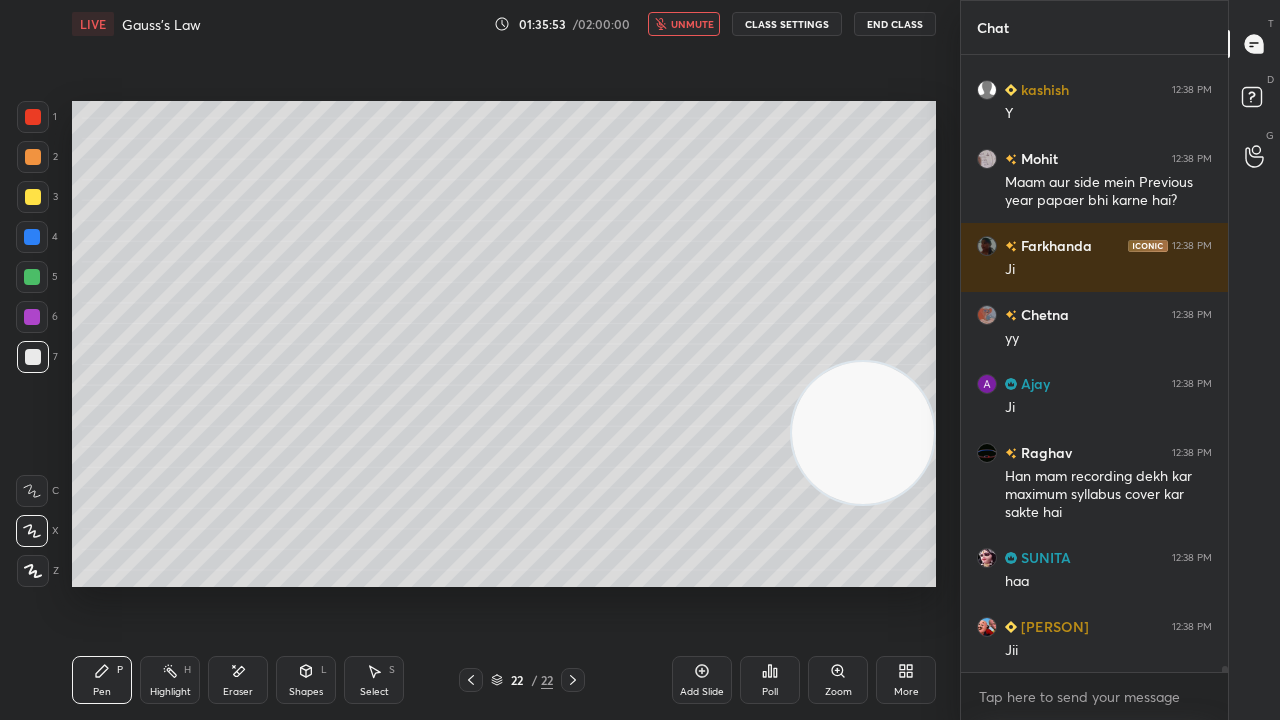 click on "unmute" at bounding box center (692, 24) 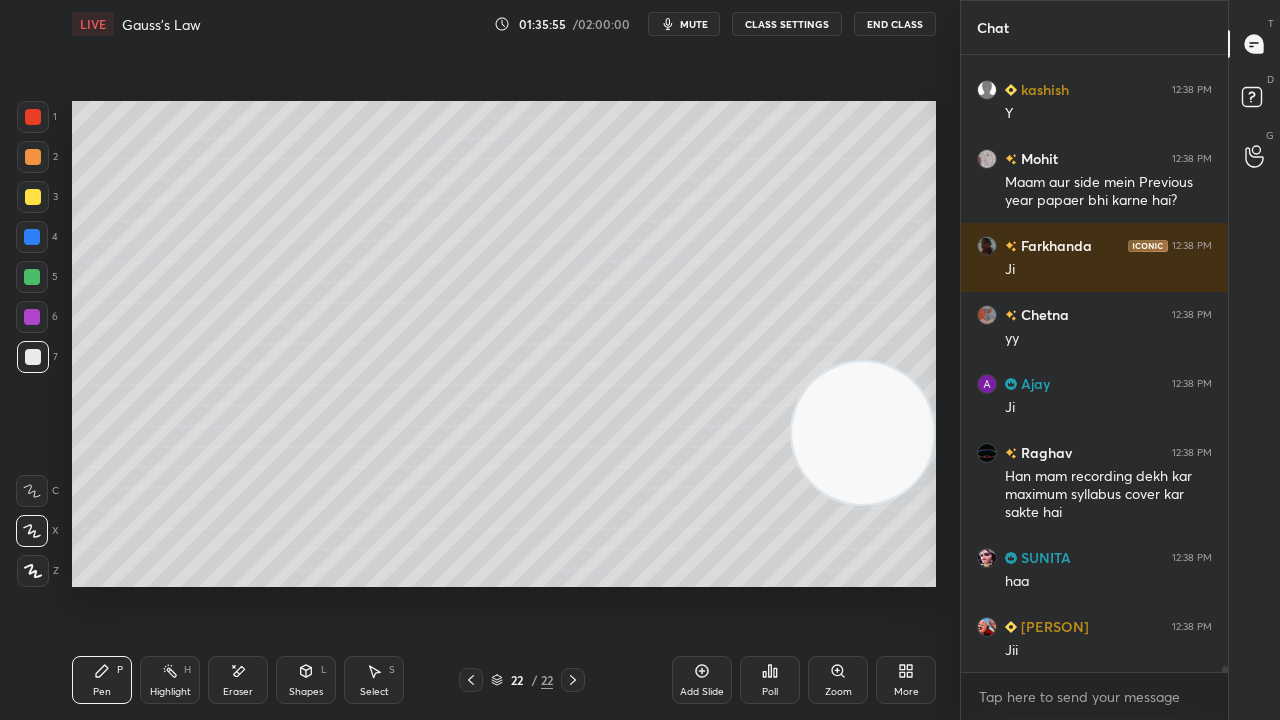 scroll, scrollTop: 60472, scrollLeft: 0, axis: vertical 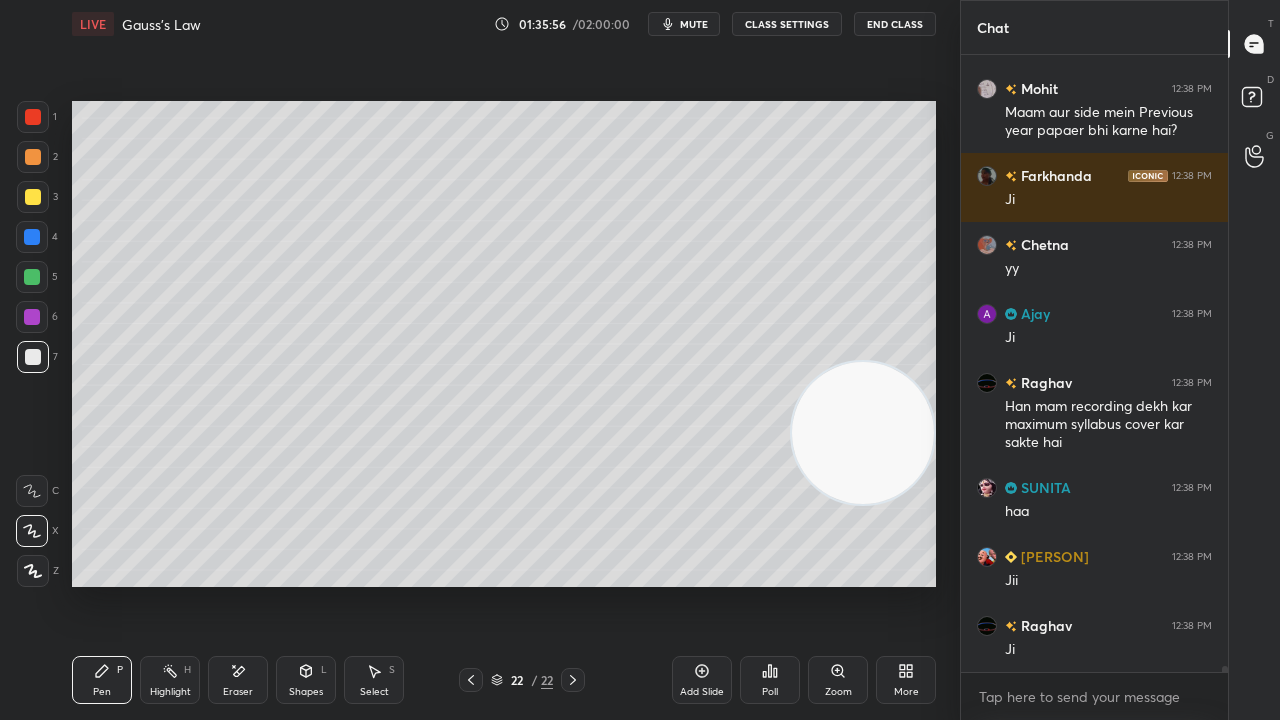 drag, startPoint x: 32, startPoint y: 280, endPoint x: 53, endPoint y: 295, distance: 25.806976 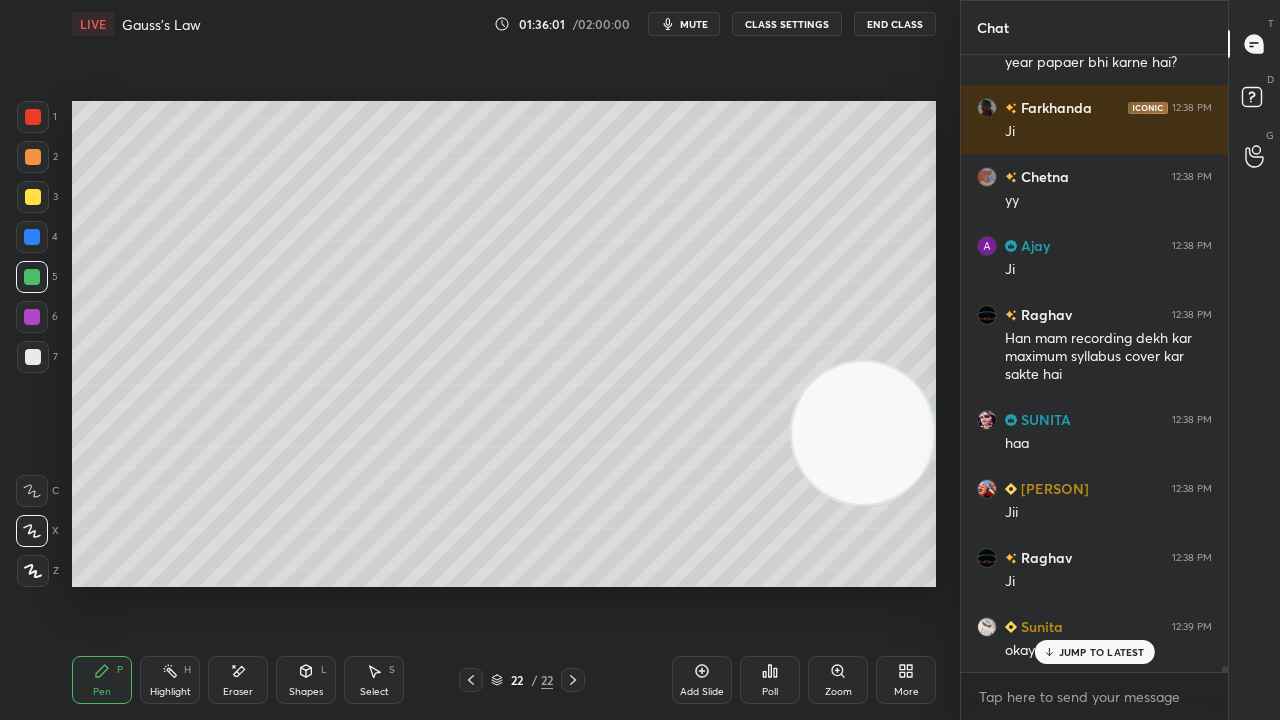 click on "Shapes L" at bounding box center (306, 680) 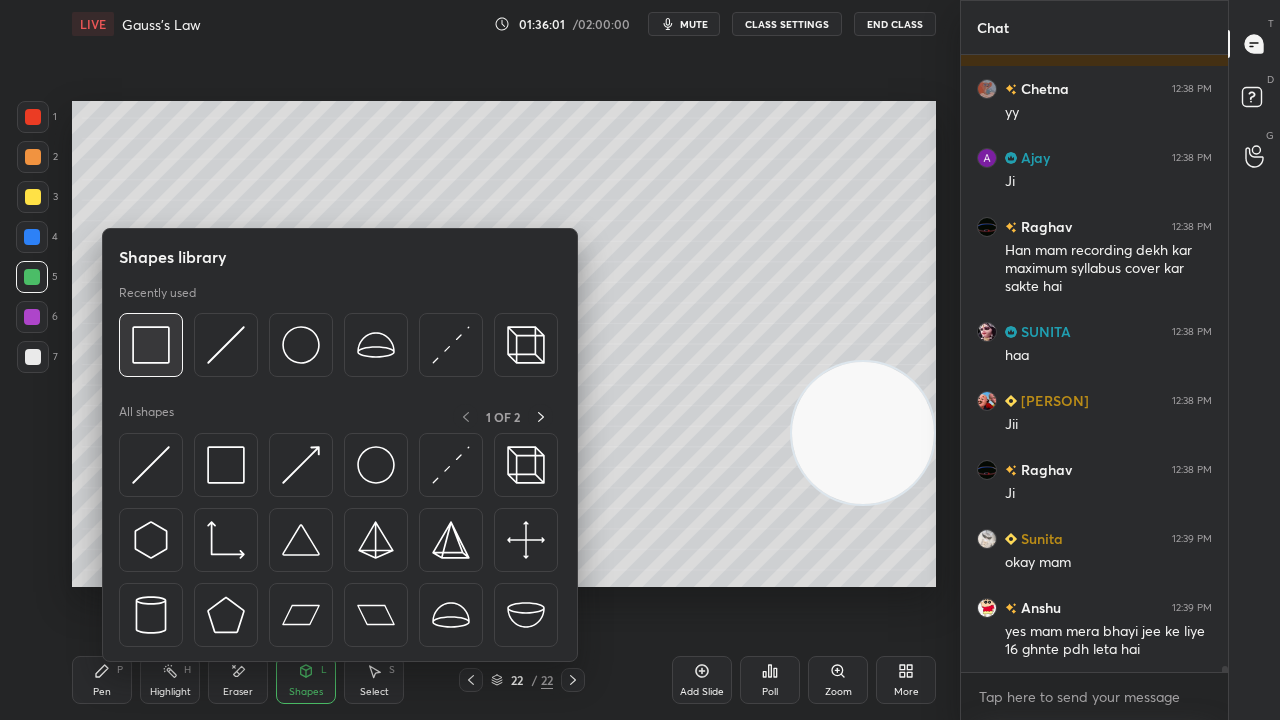 click at bounding box center [151, 345] 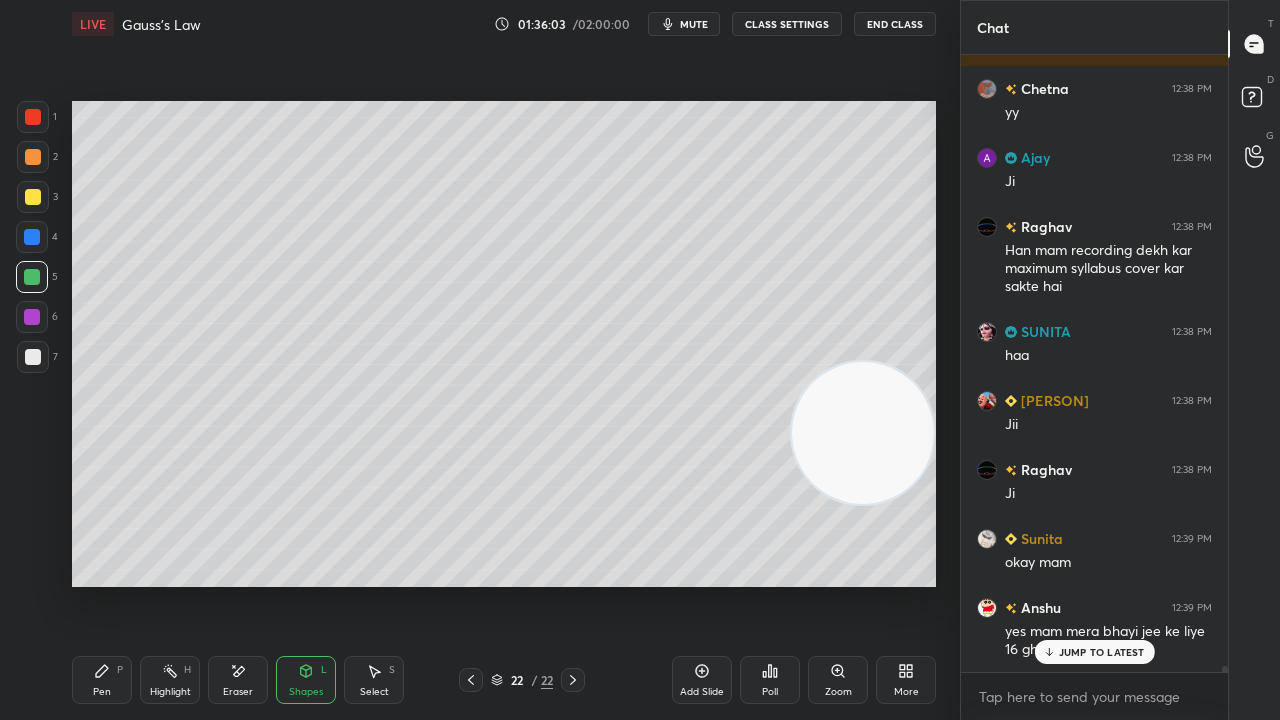 scroll, scrollTop: 60696, scrollLeft: 0, axis: vertical 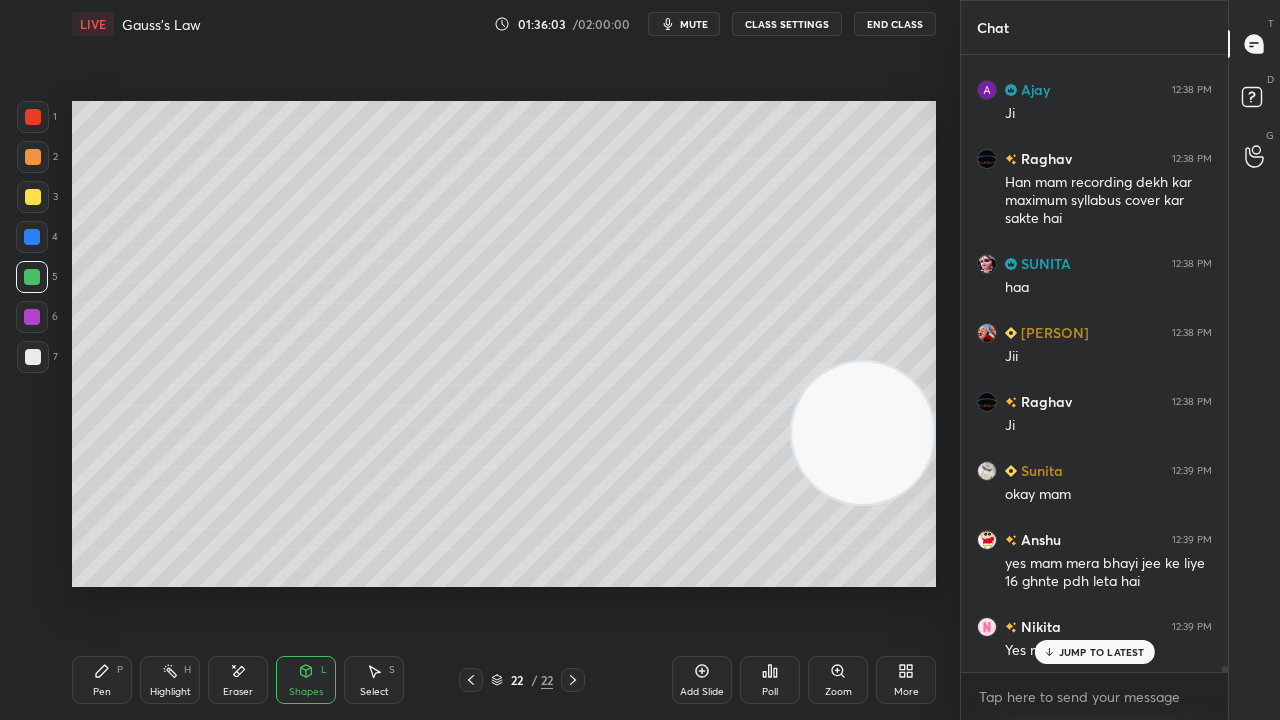 click on "Pen" at bounding box center (102, 692) 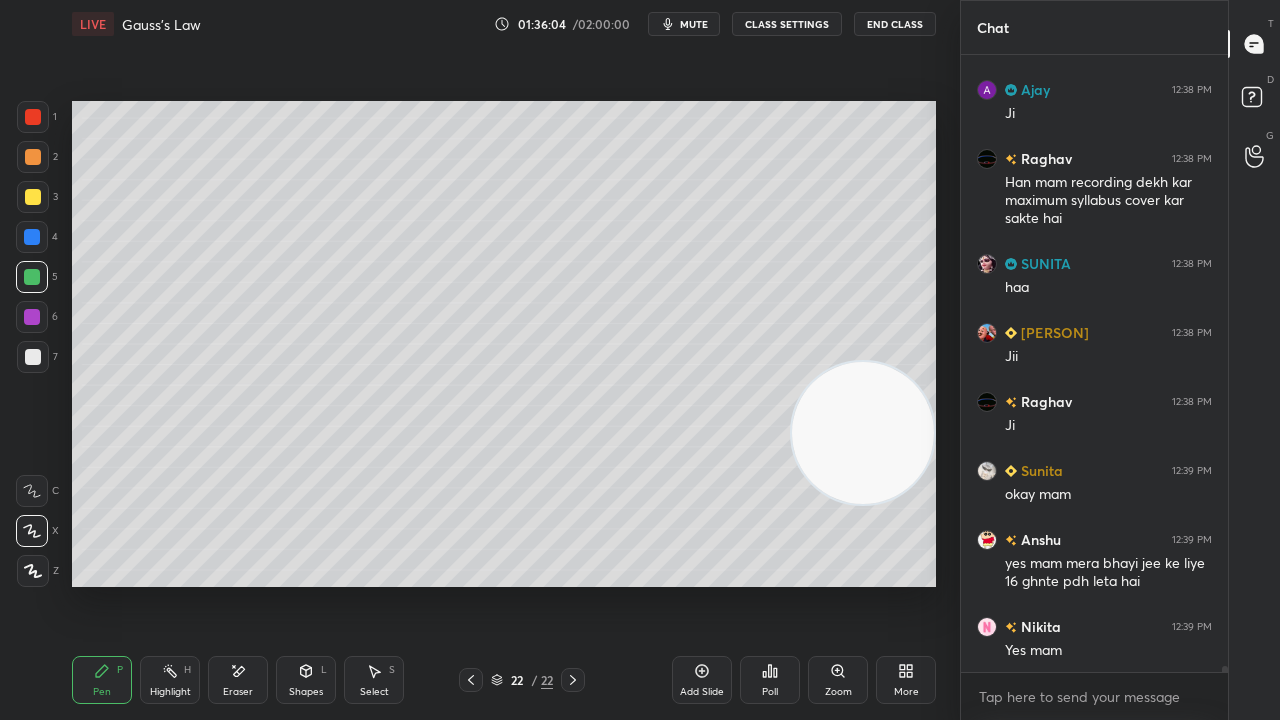 scroll, scrollTop: 60766, scrollLeft: 0, axis: vertical 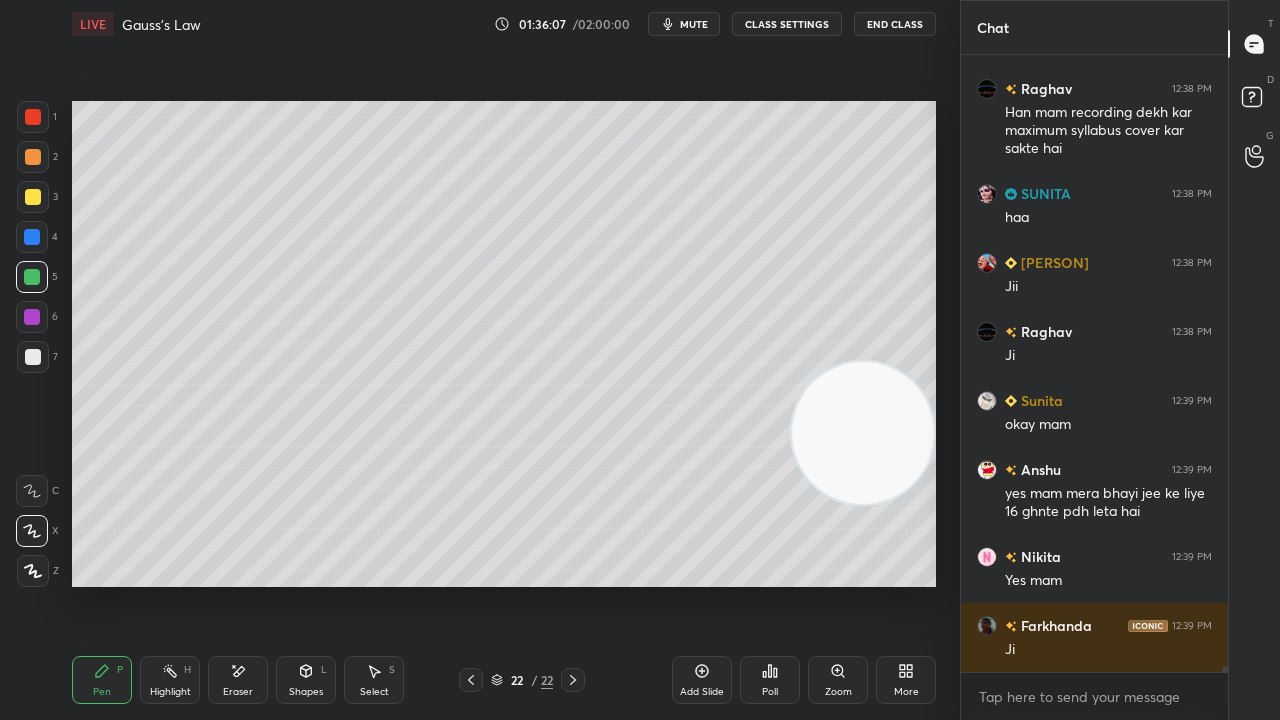 click on "mute" at bounding box center [694, 24] 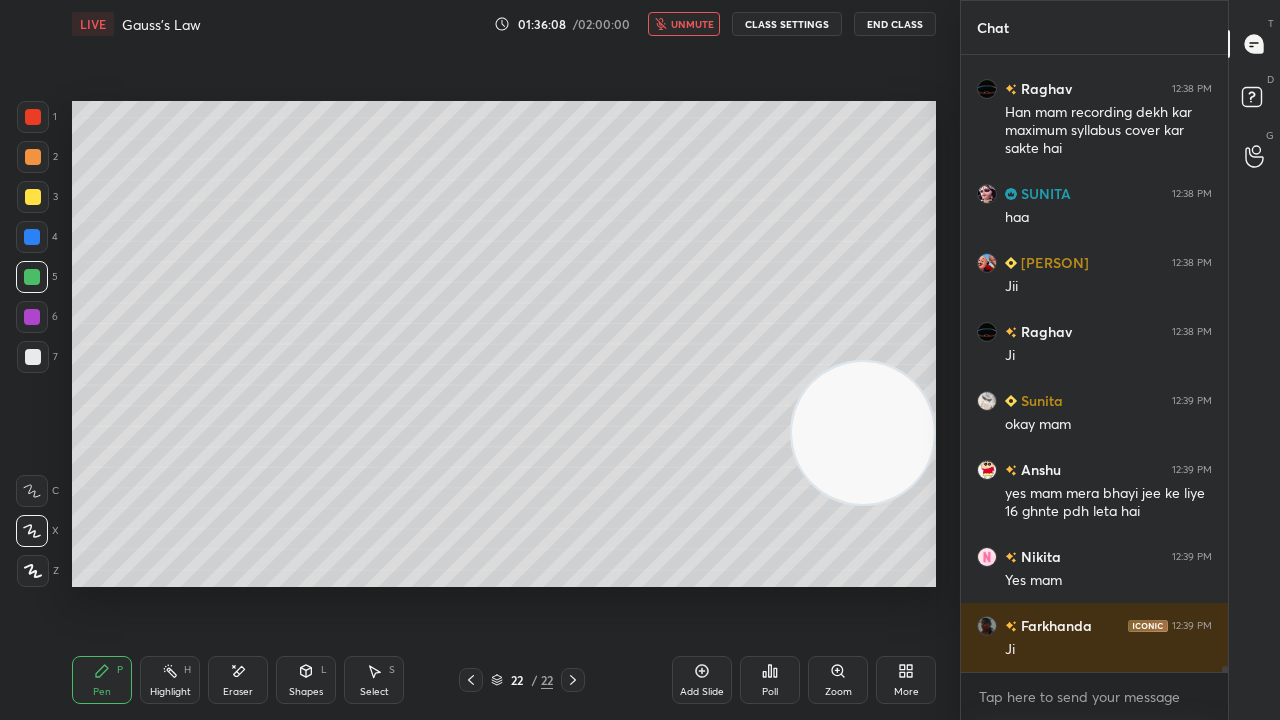 drag, startPoint x: 686, startPoint y: 29, endPoint x: 684, endPoint y: 18, distance: 11.18034 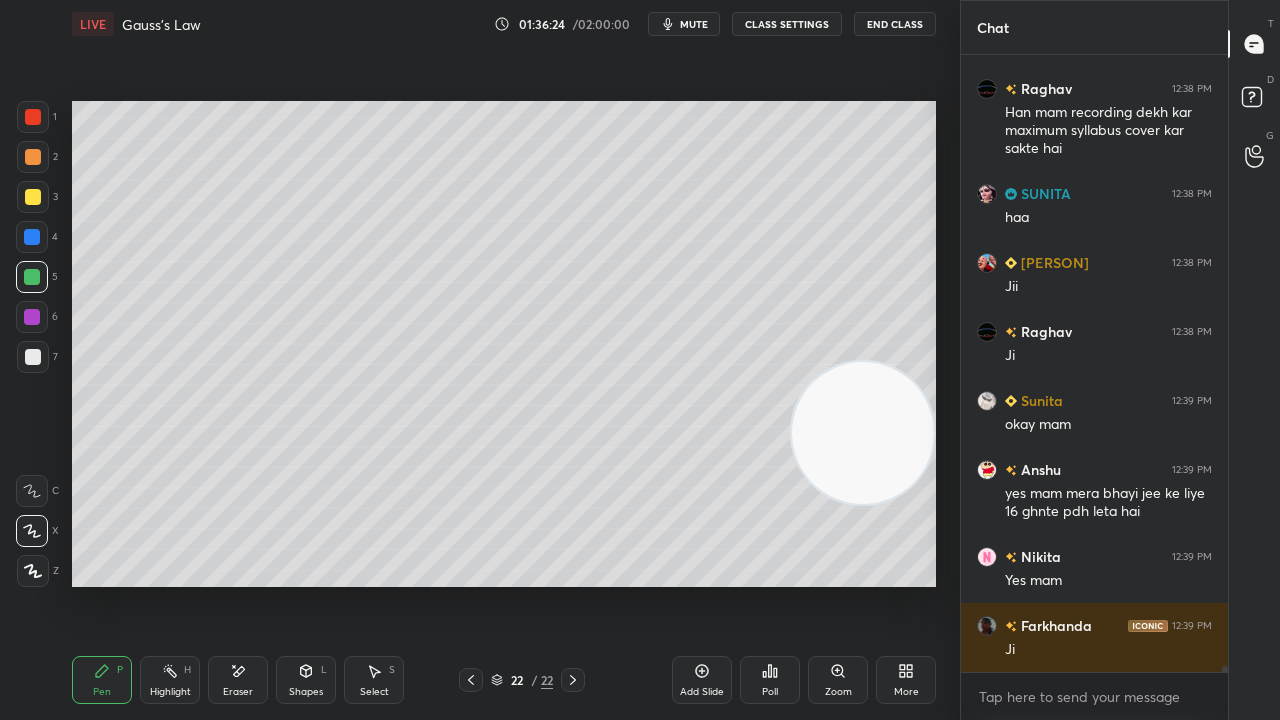 click on "mute" at bounding box center (694, 24) 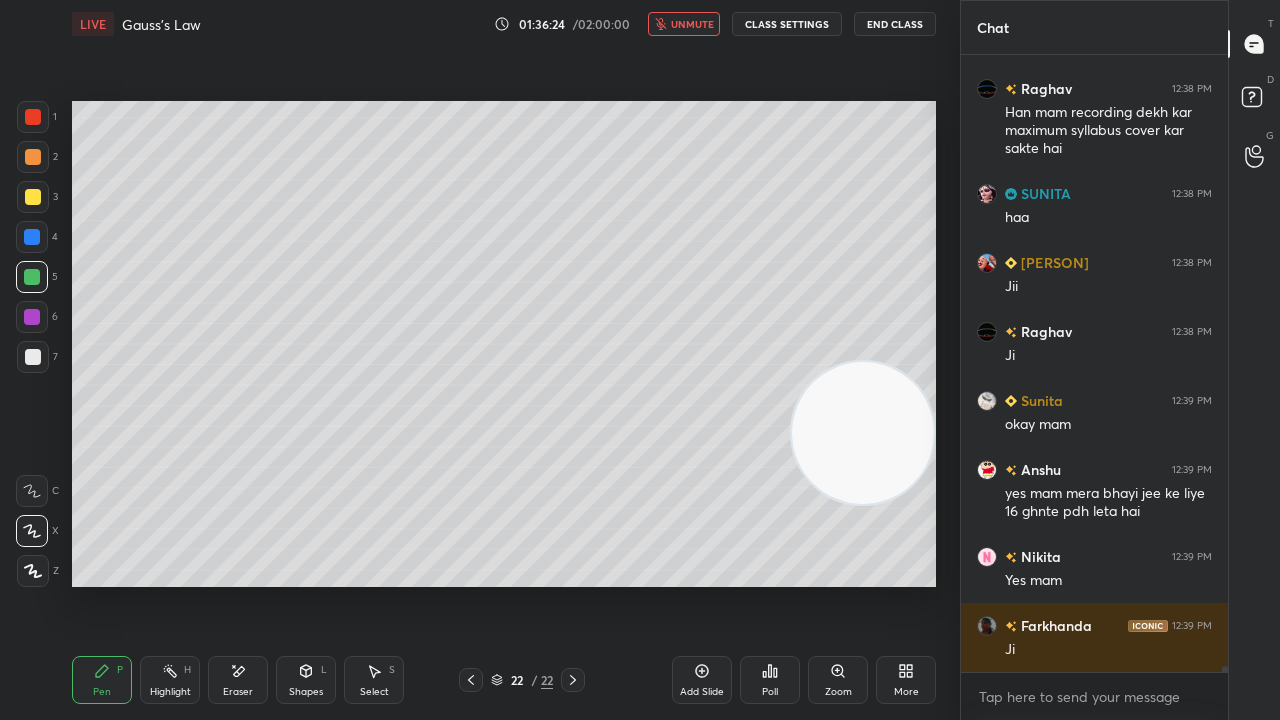 click on "unmute" at bounding box center [692, 24] 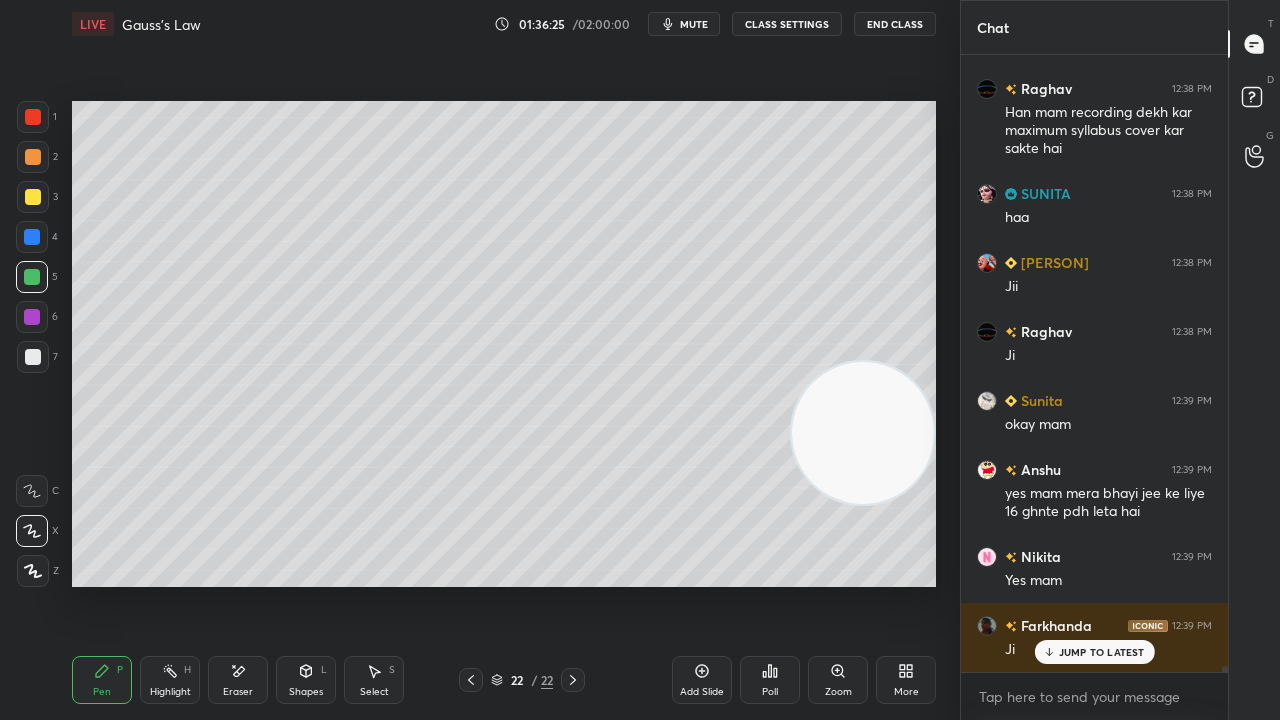 scroll, scrollTop: 60834, scrollLeft: 0, axis: vertical 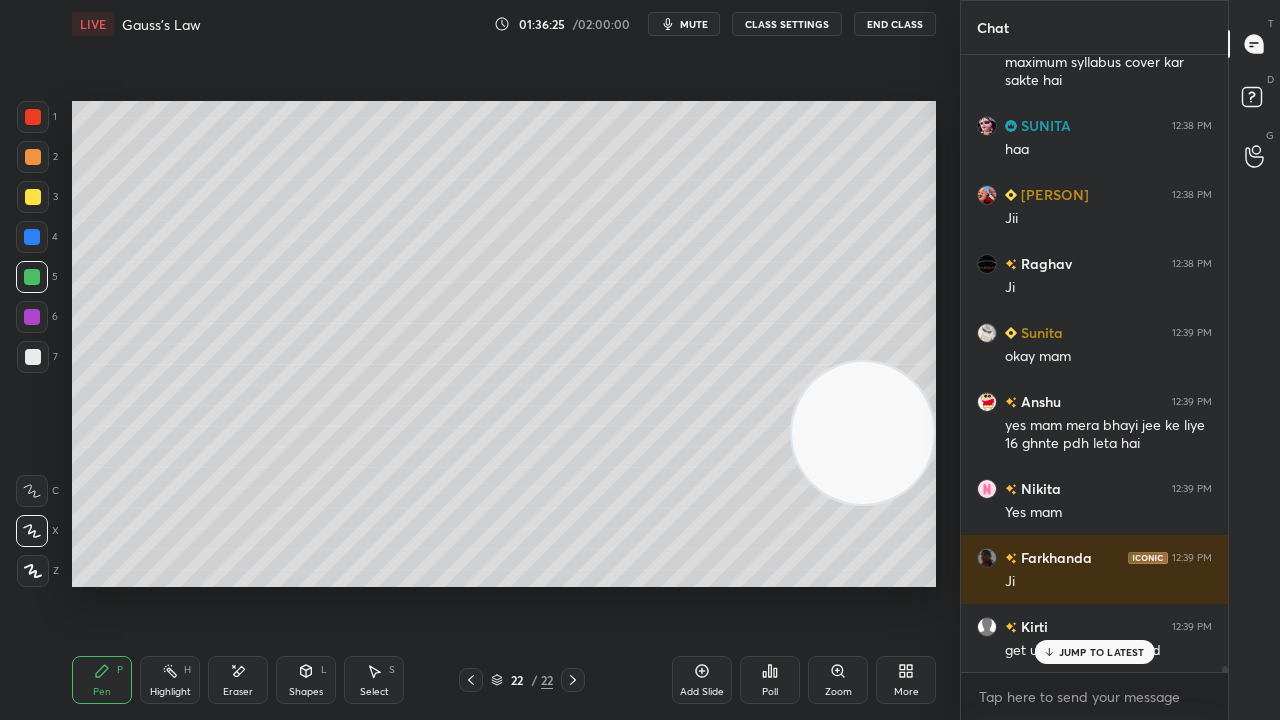 click at bounding box center [32, 277] 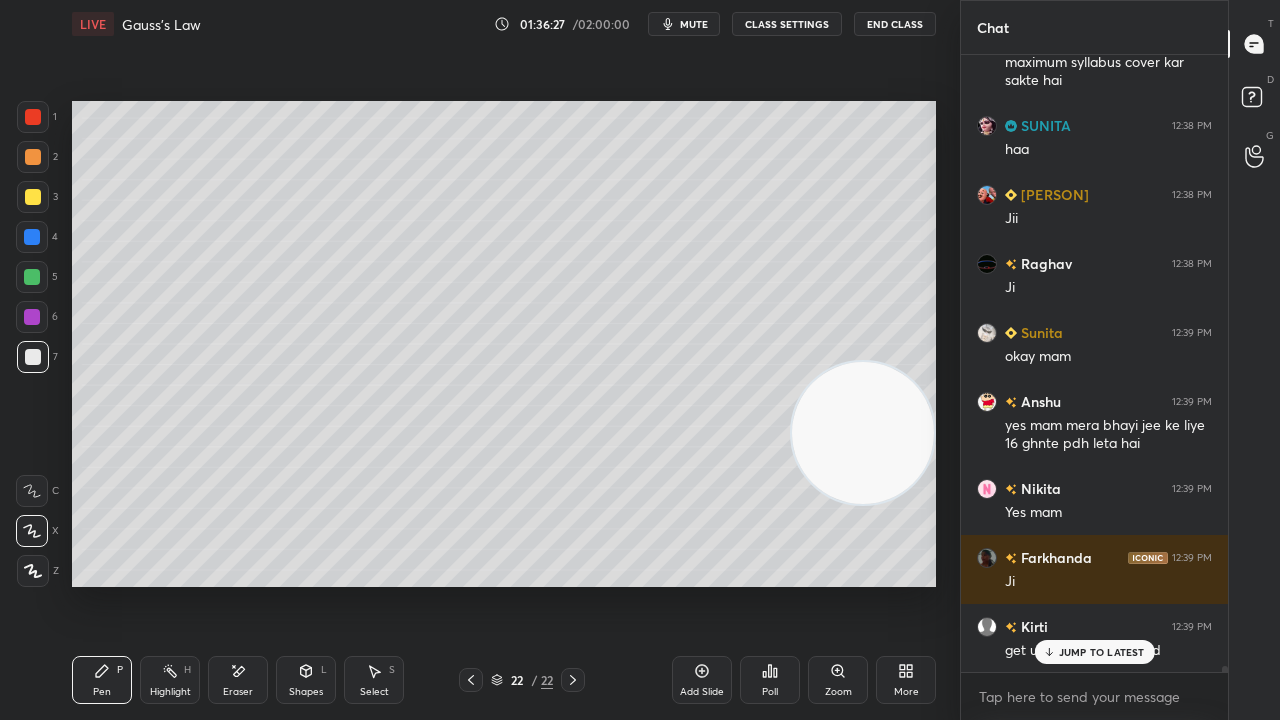 drag, startPoint x: 1084, startPoint y: 658, endPoint x: 1075, endPoint y: 690, distance: 33.24154 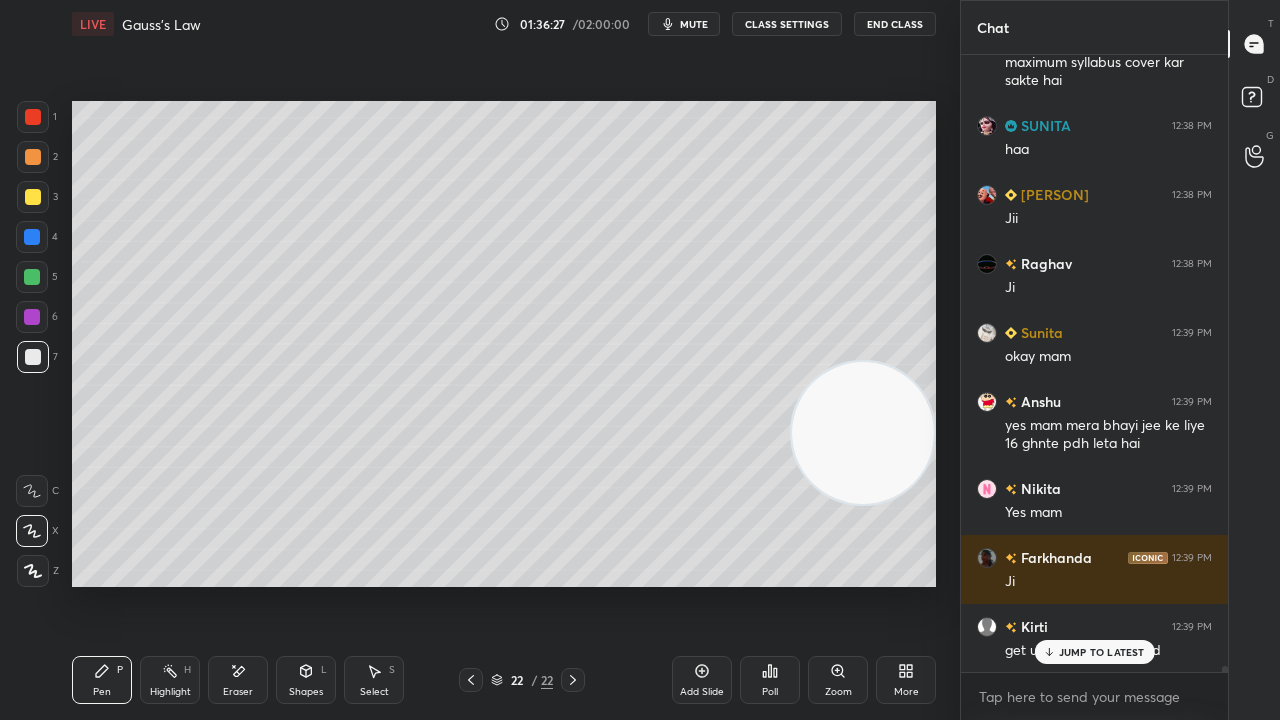 click on "JUMP TO LATEST" at bounding box center [1094, 652] 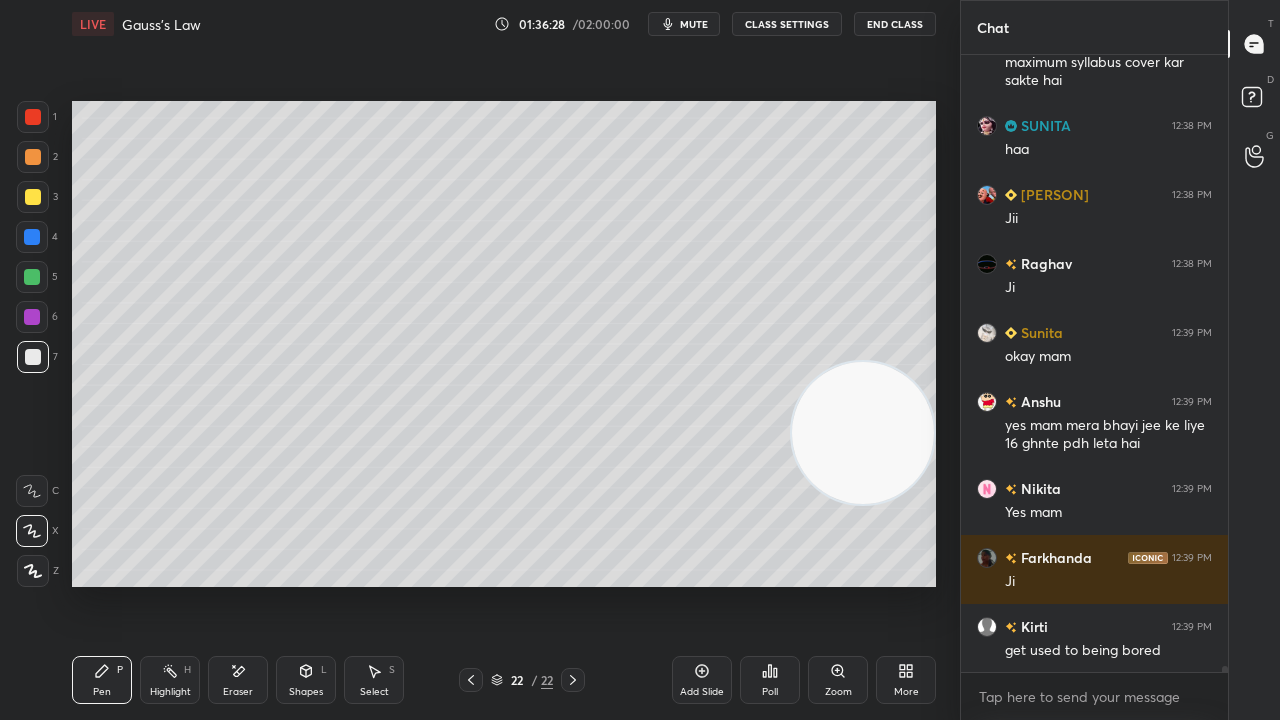 click on "mute" at bounding box center [694, 24] 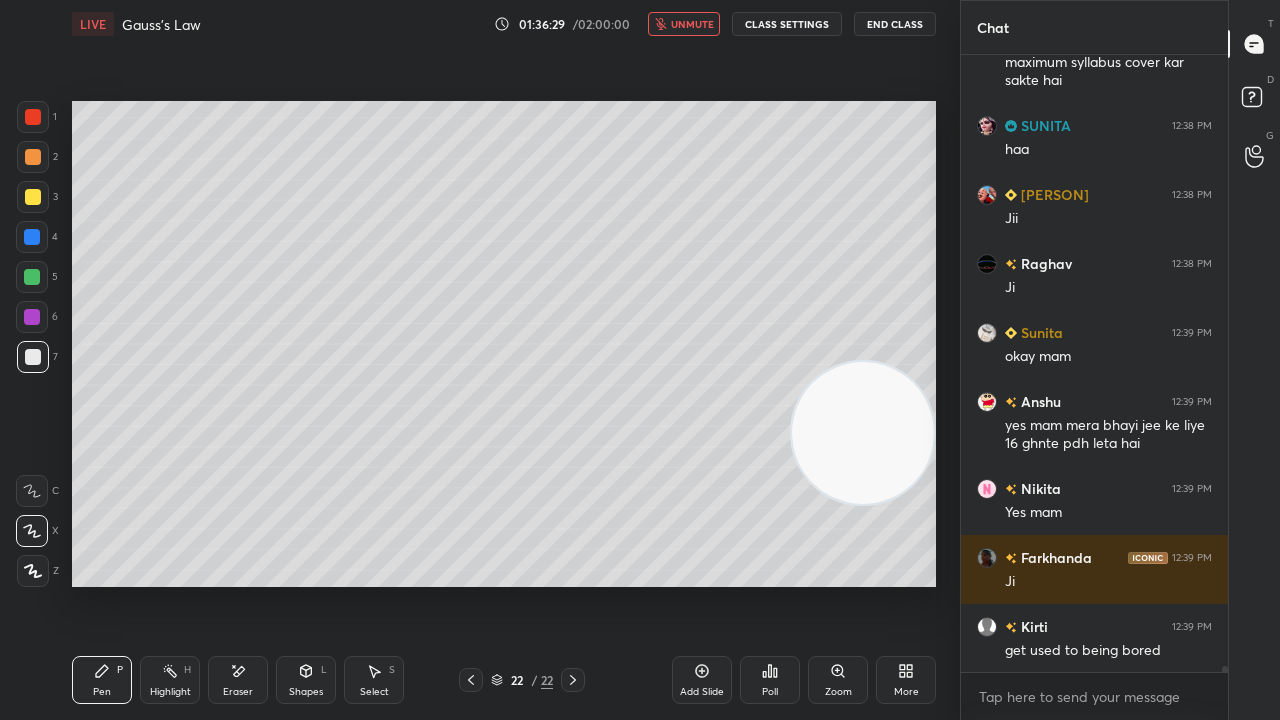 click on "unmute" at bounding box center [692, 24] 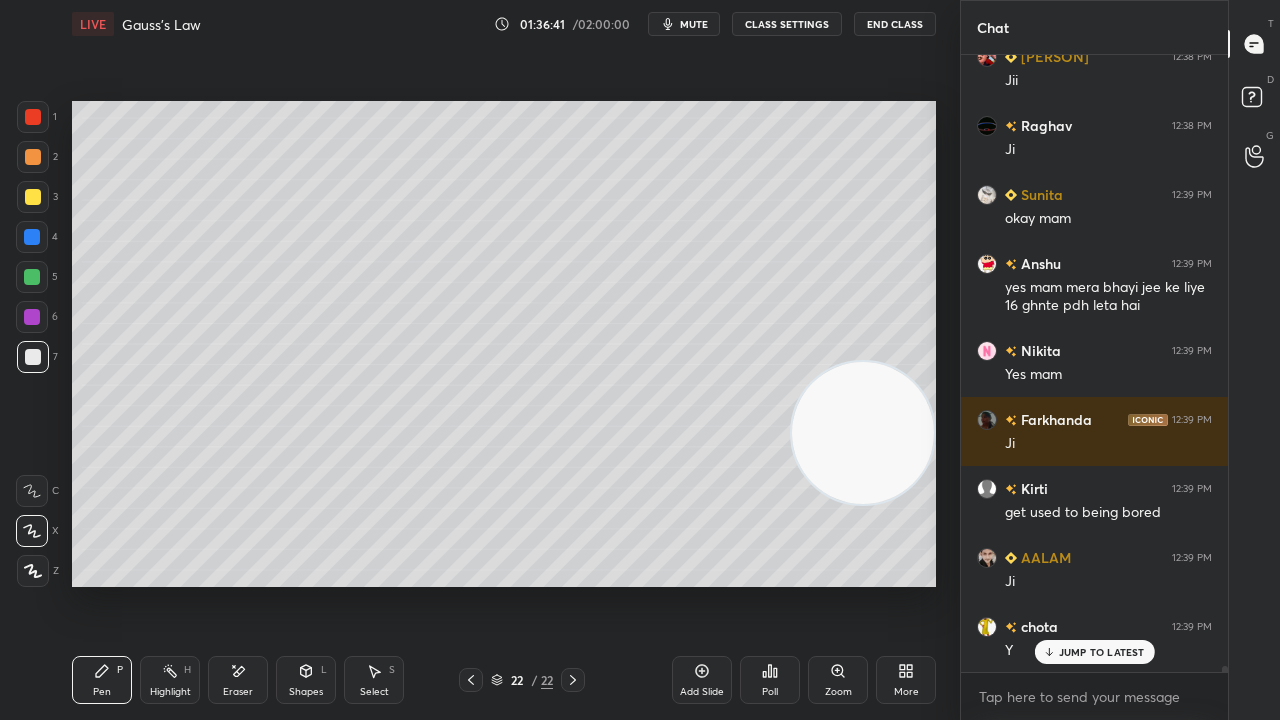 scroll, scrollTop: 61042, scrollLeft: 0, axis: vertical 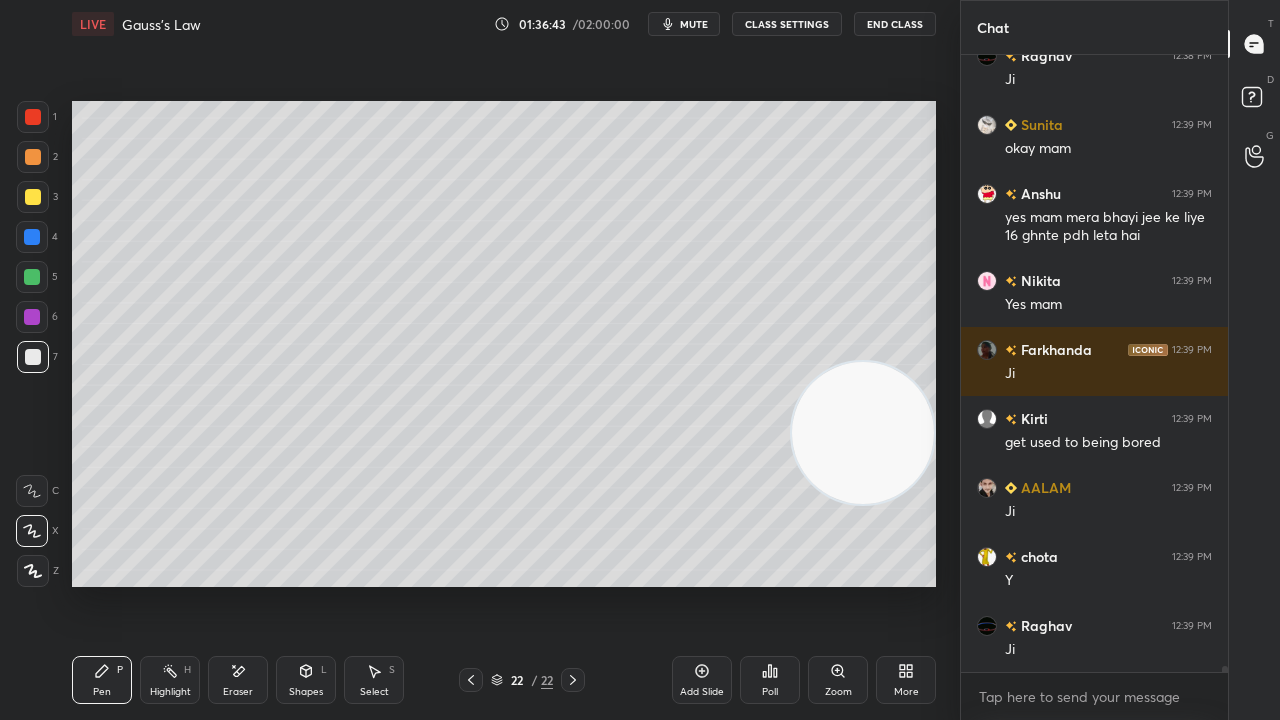 click on "mute" at bounding box center (694, 24) 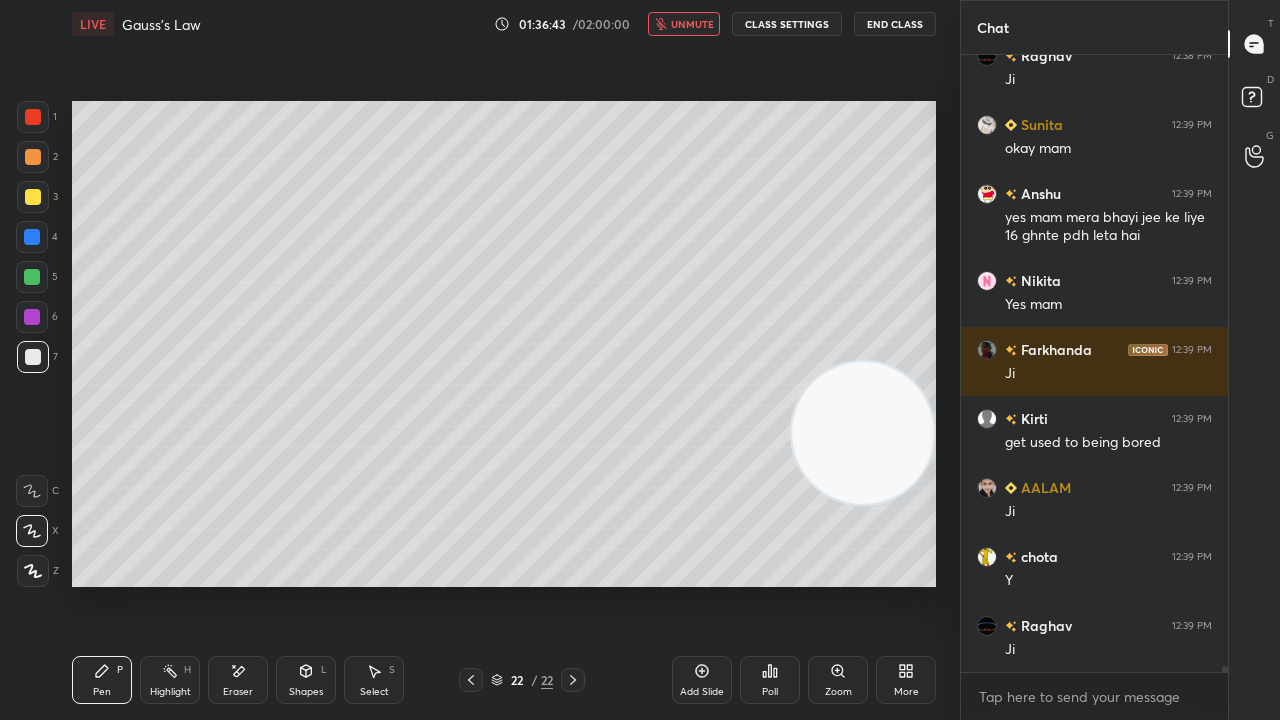 scroll, scrollTop: 61110, scrollLeft: 0, axis: vertical 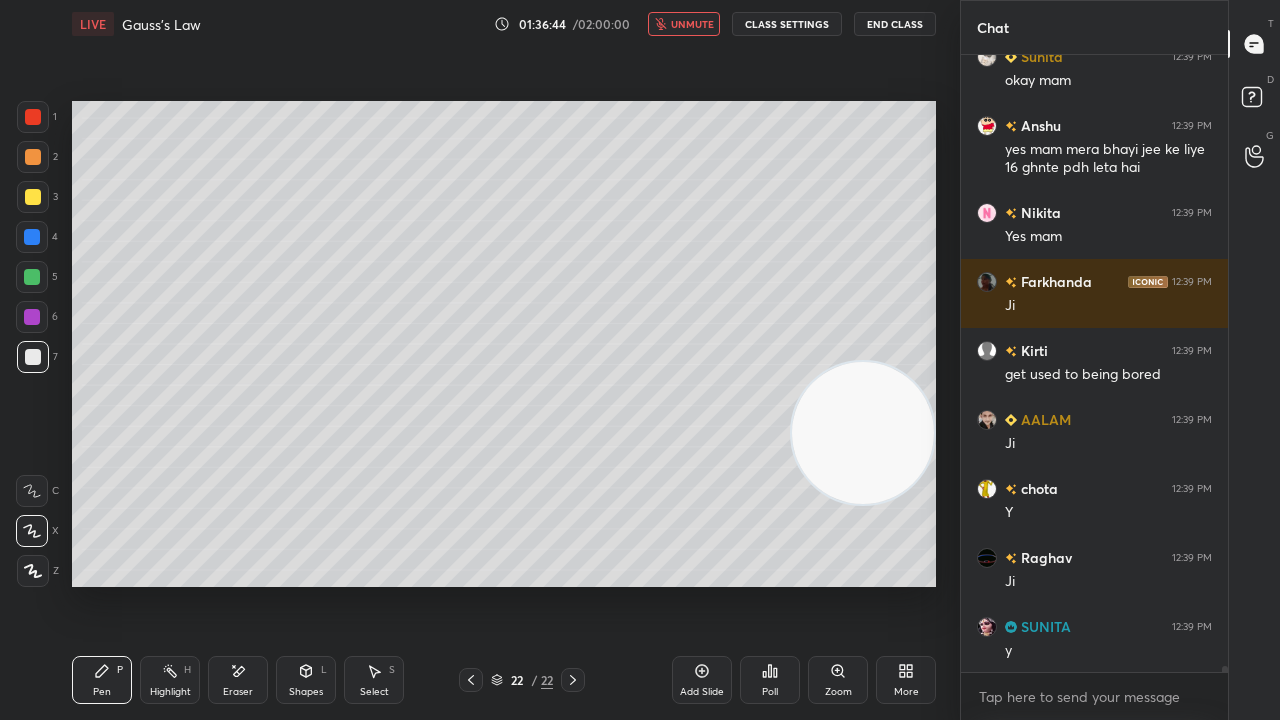 click on "unmute" at bounding box center [692, 24] 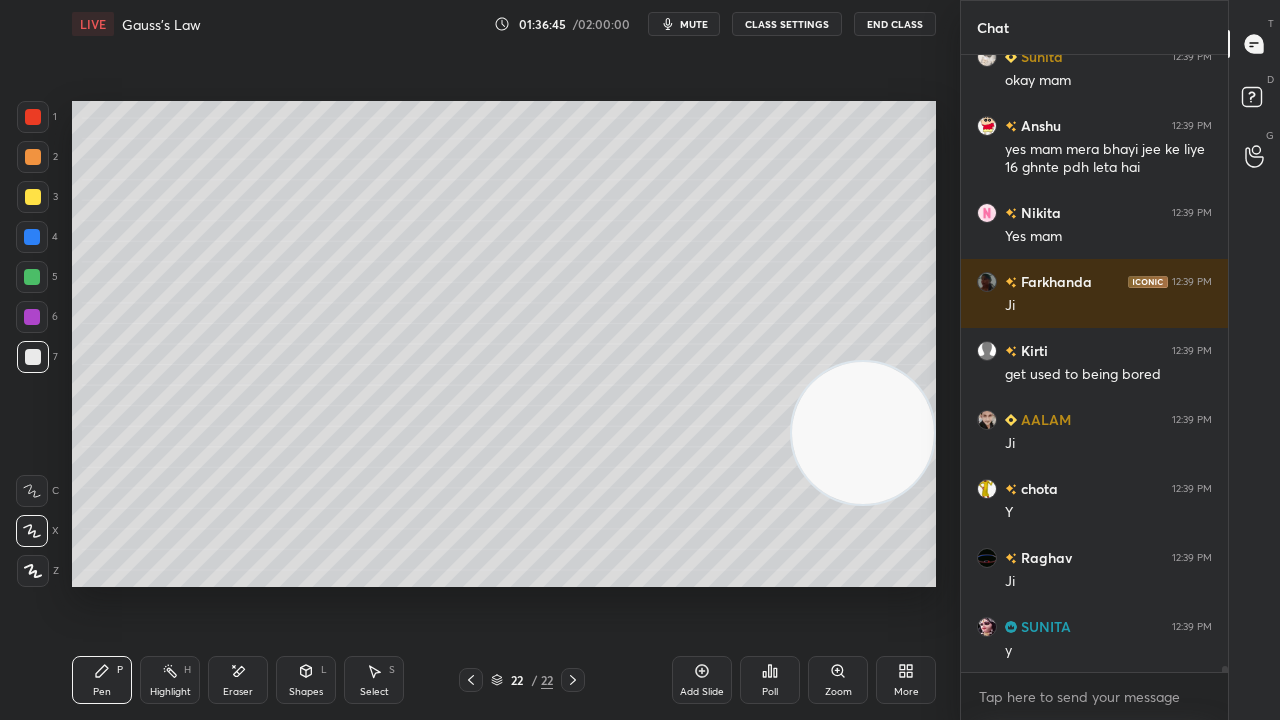 click at bounding box center [33, 357] 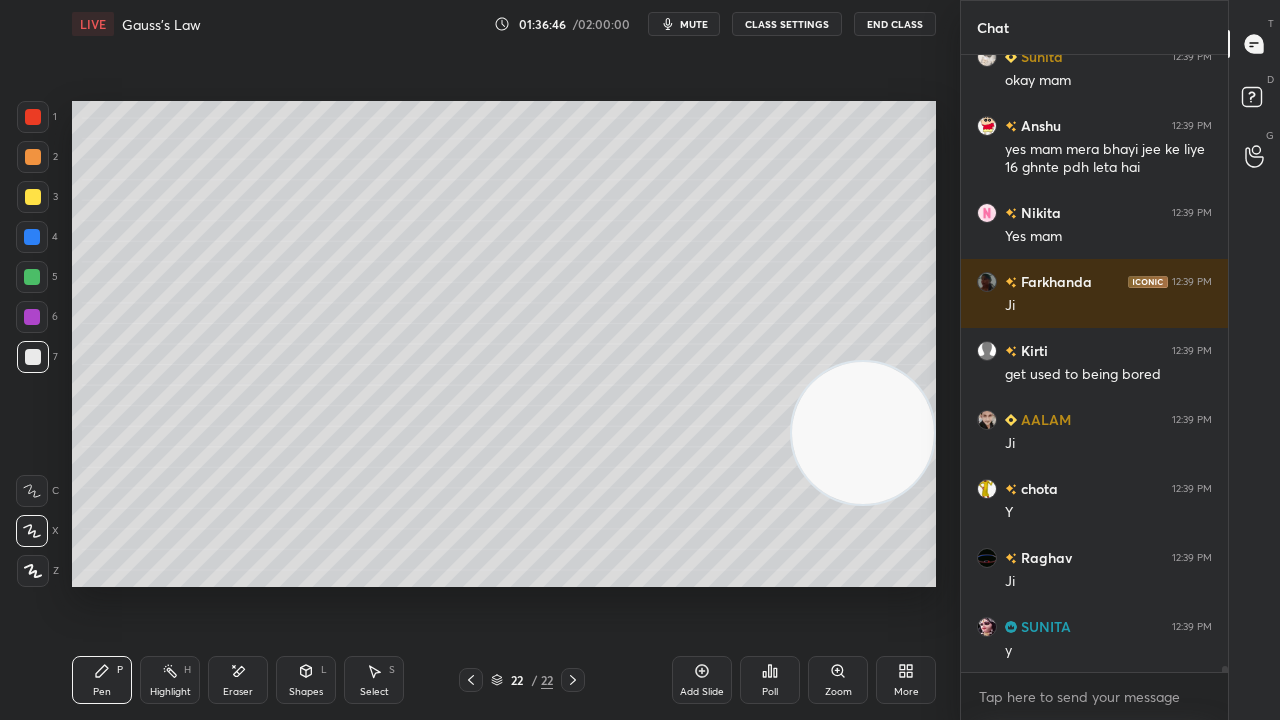 scroll, scrollTop: 61180, scrollLeft: 0, axis: vertical 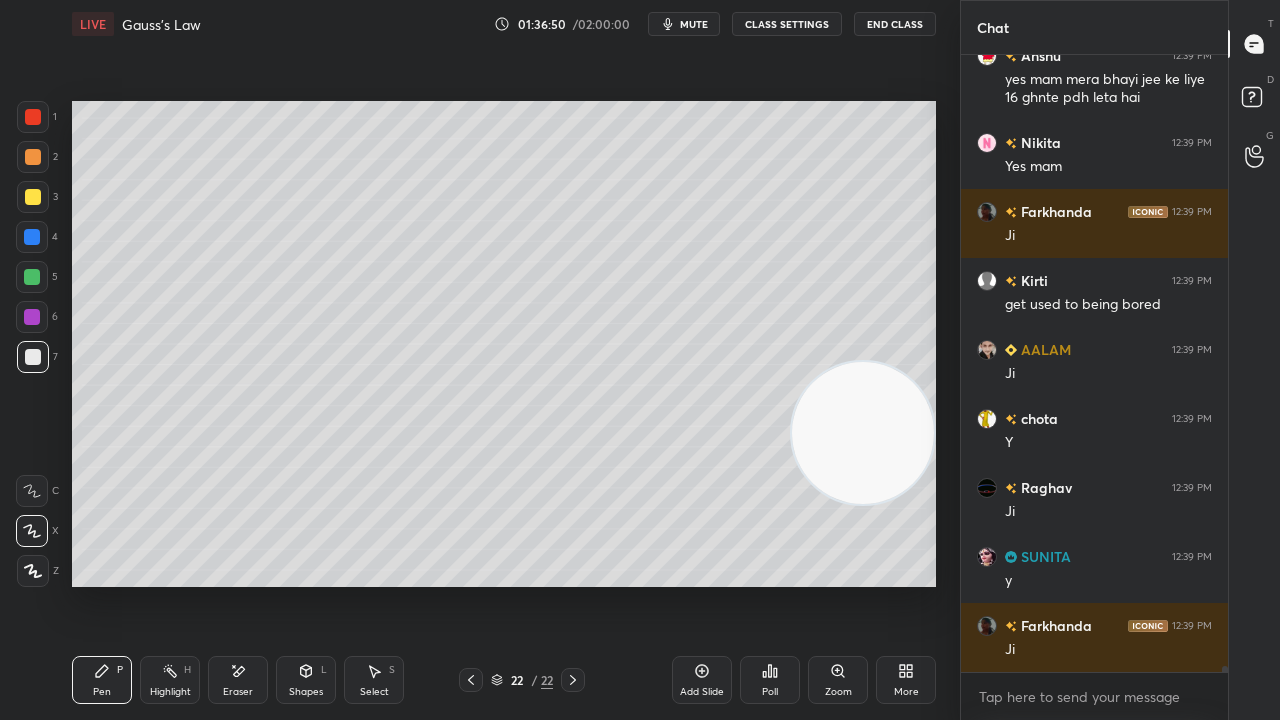 click on "mute" at bounding box center [694, 24] 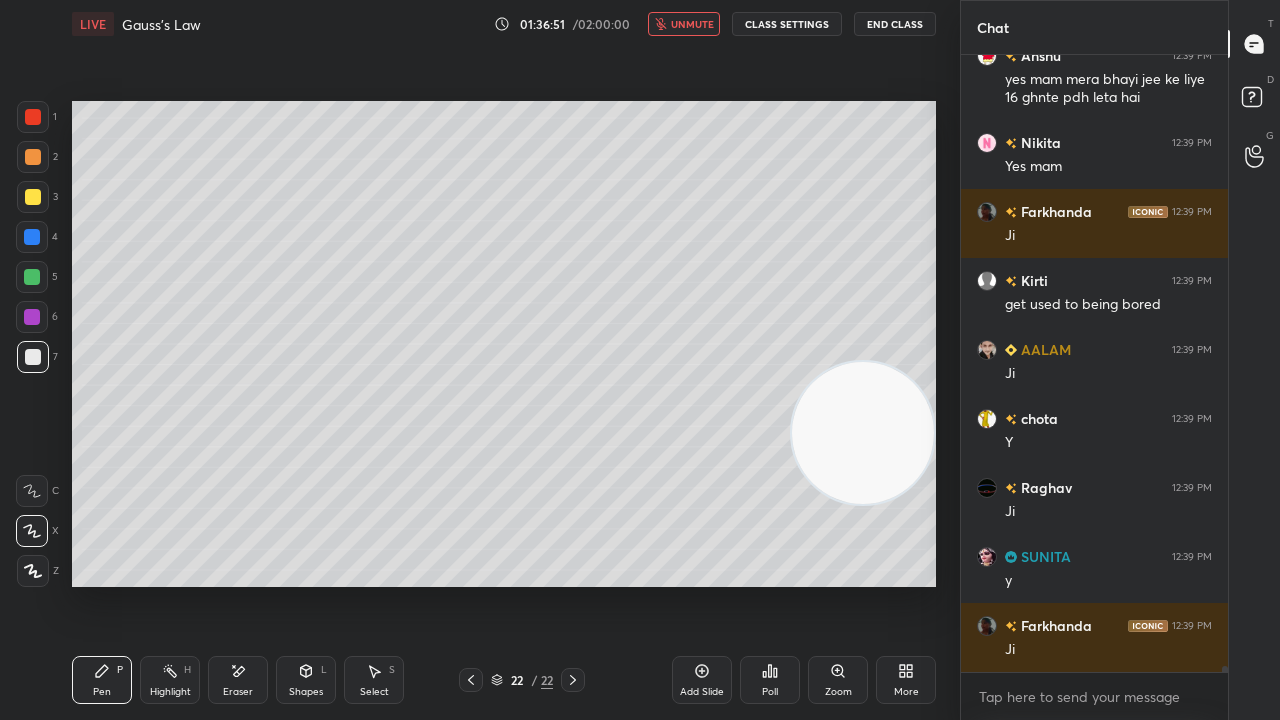 click on "unmute" at bounding box center (692, 24) 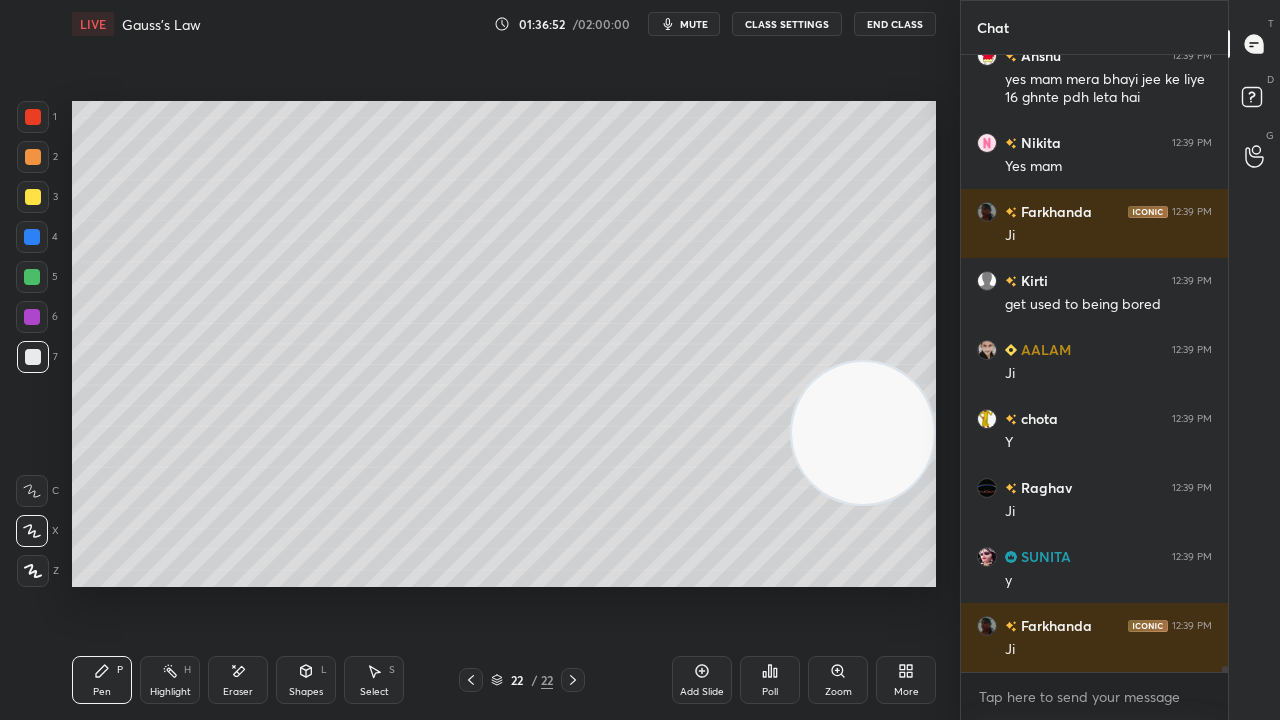 click on "mute" at bounding box center [684, 24] 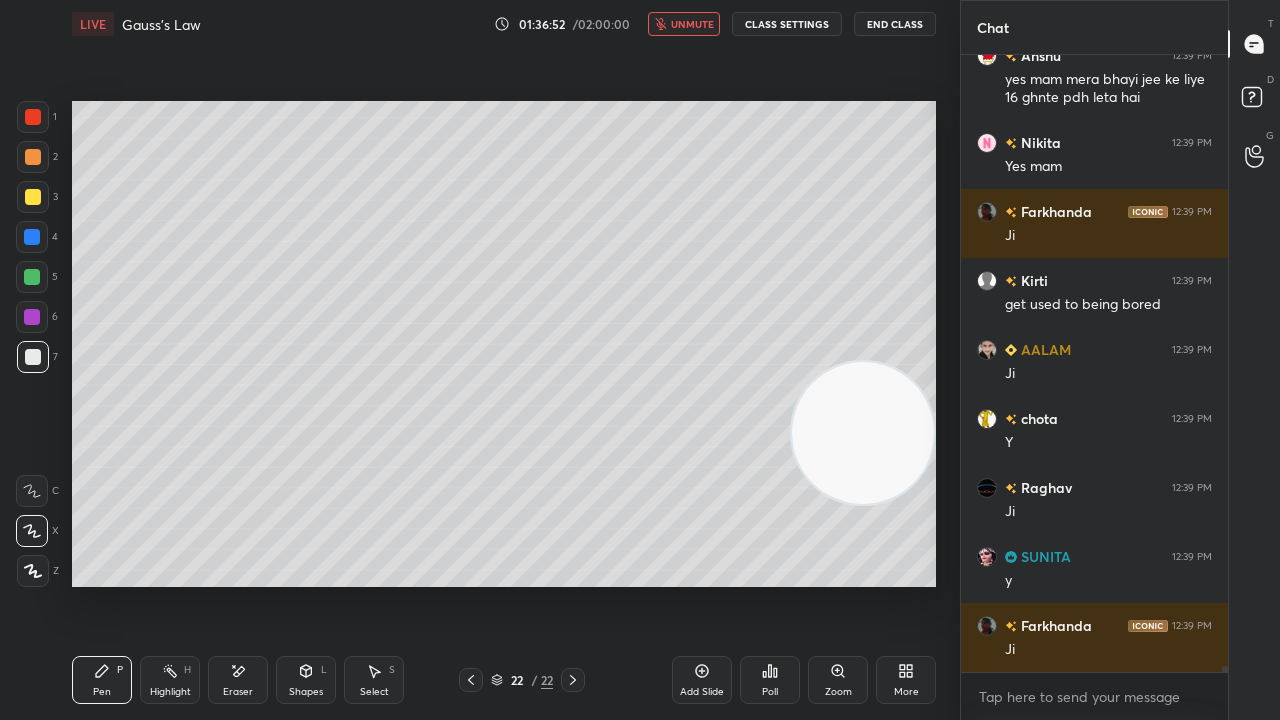 click on "unmute" at bounding box center [692, 24] 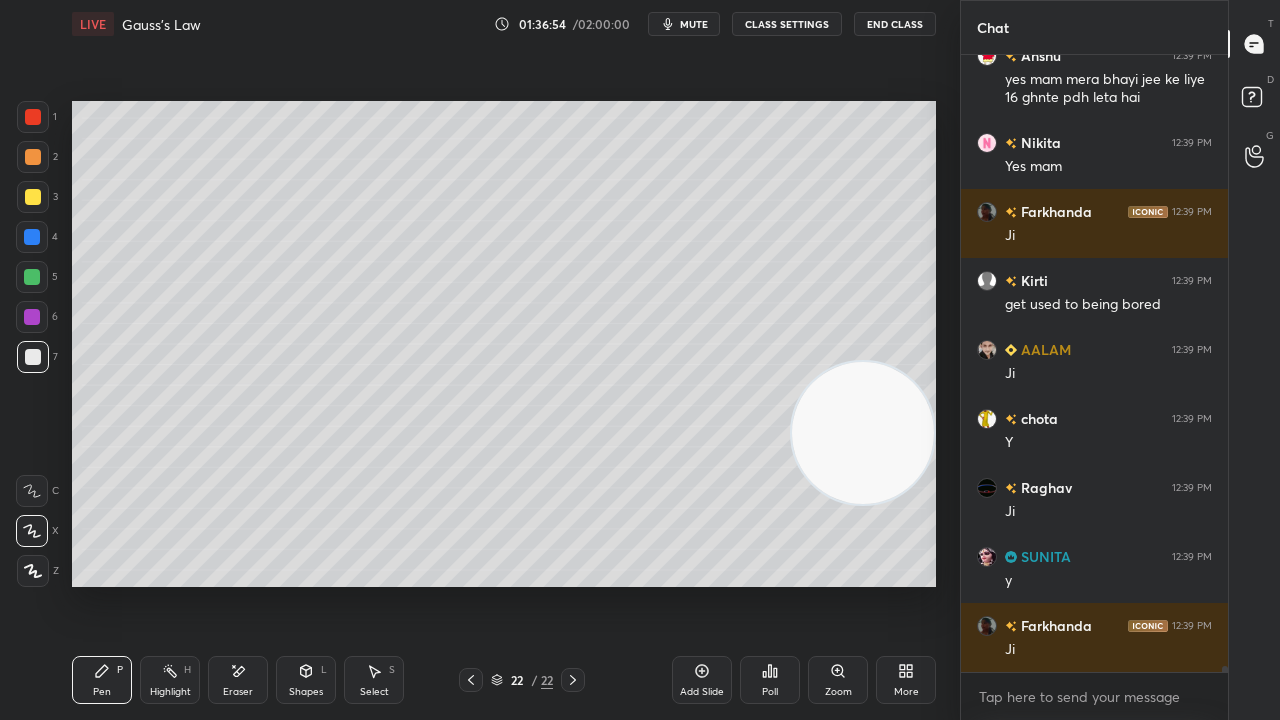 click 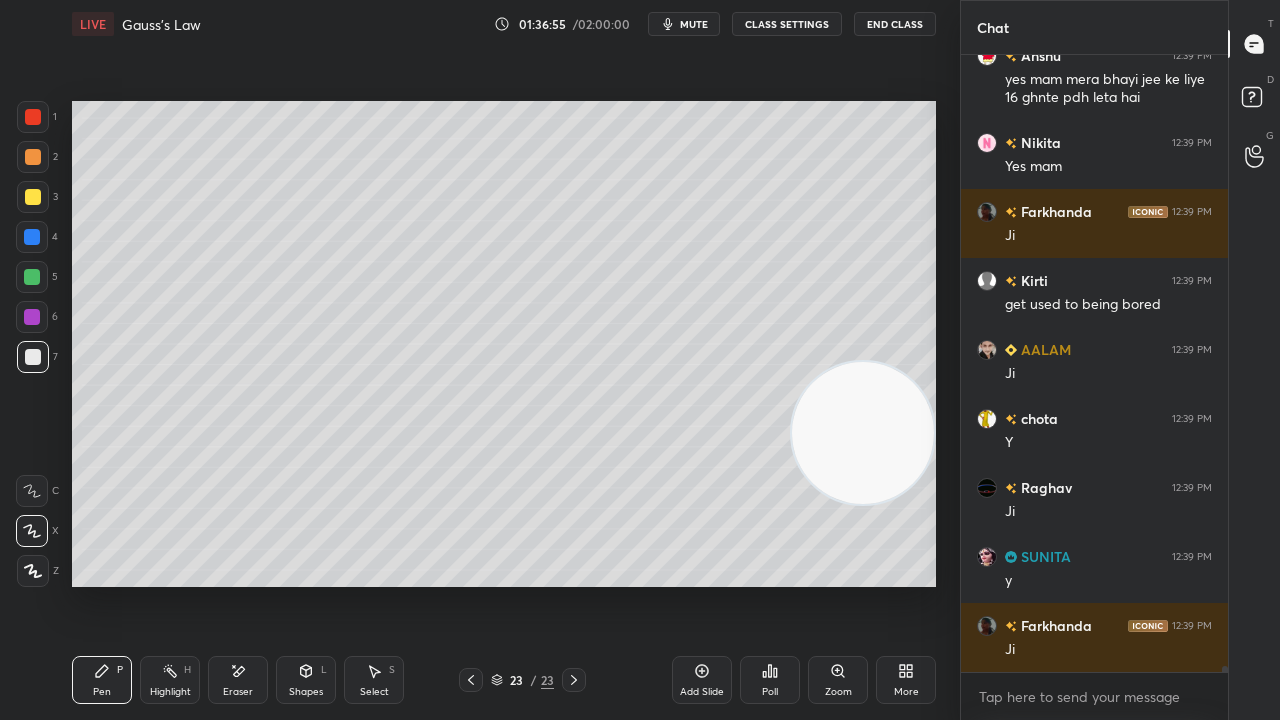 click on "mute" at bounding box center [684, 24] 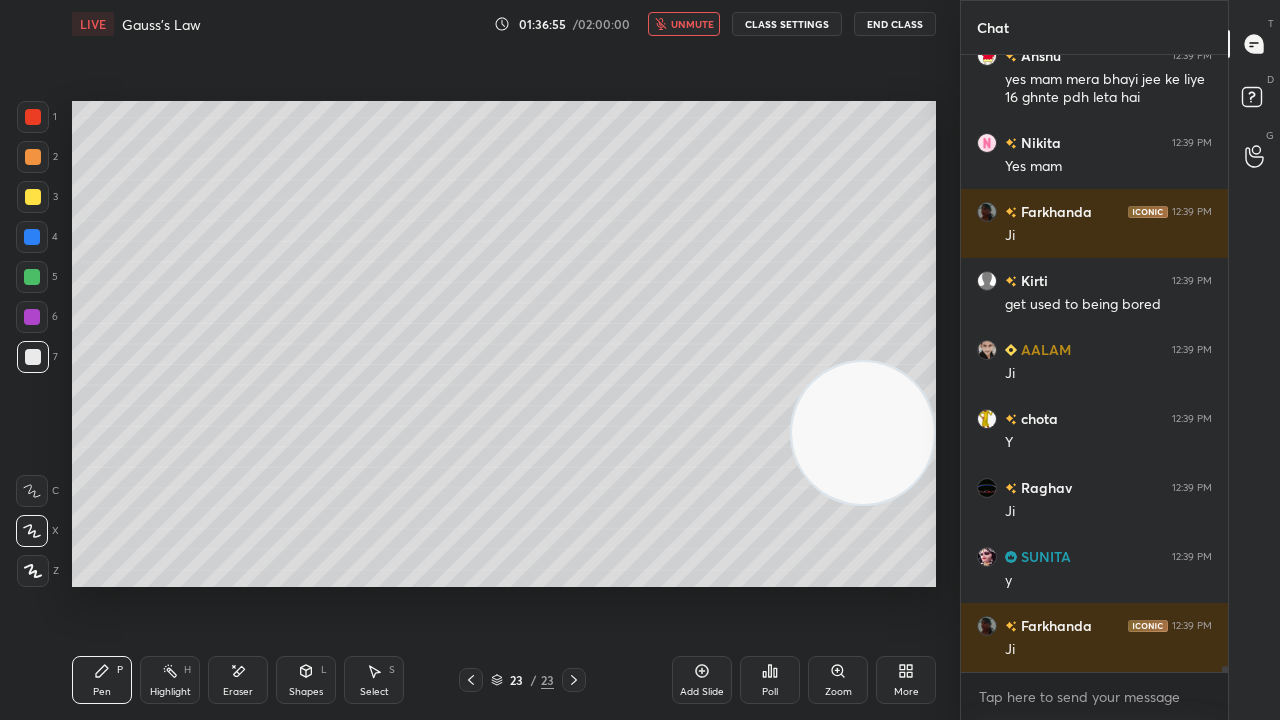 click on "unmute" at bounding box center (692, 24) 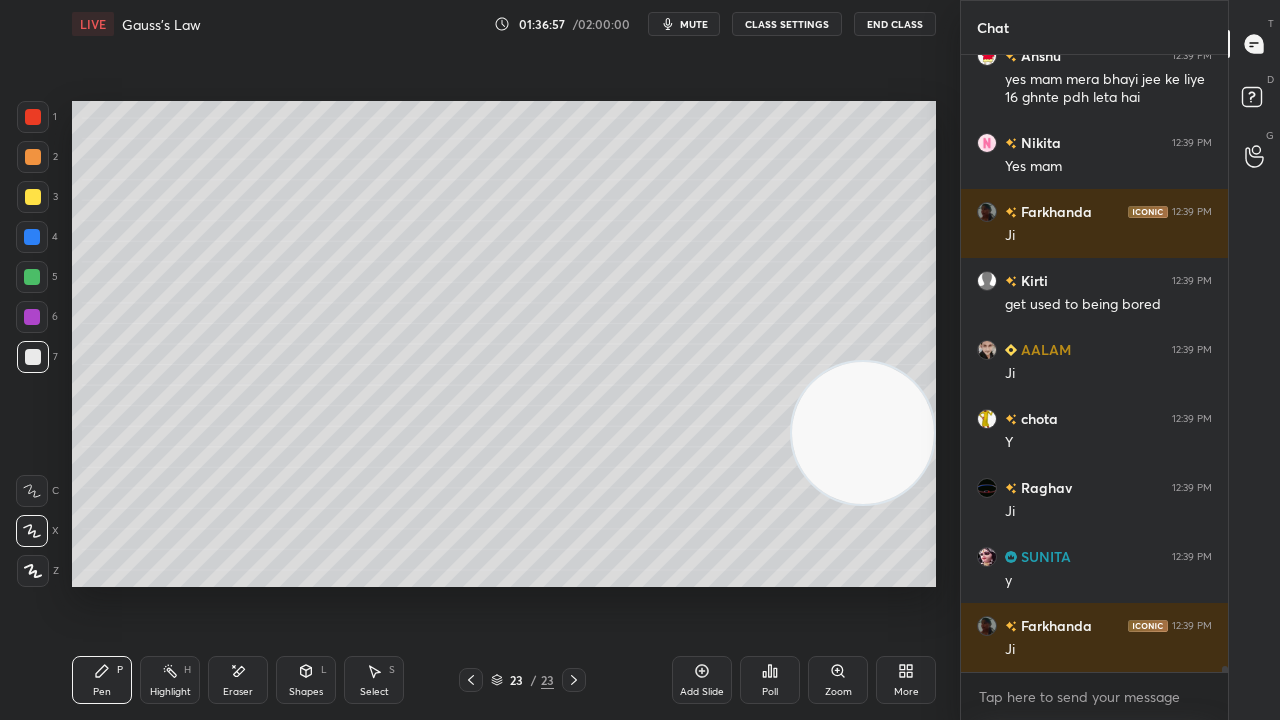 click at bounding box center [471, 680] 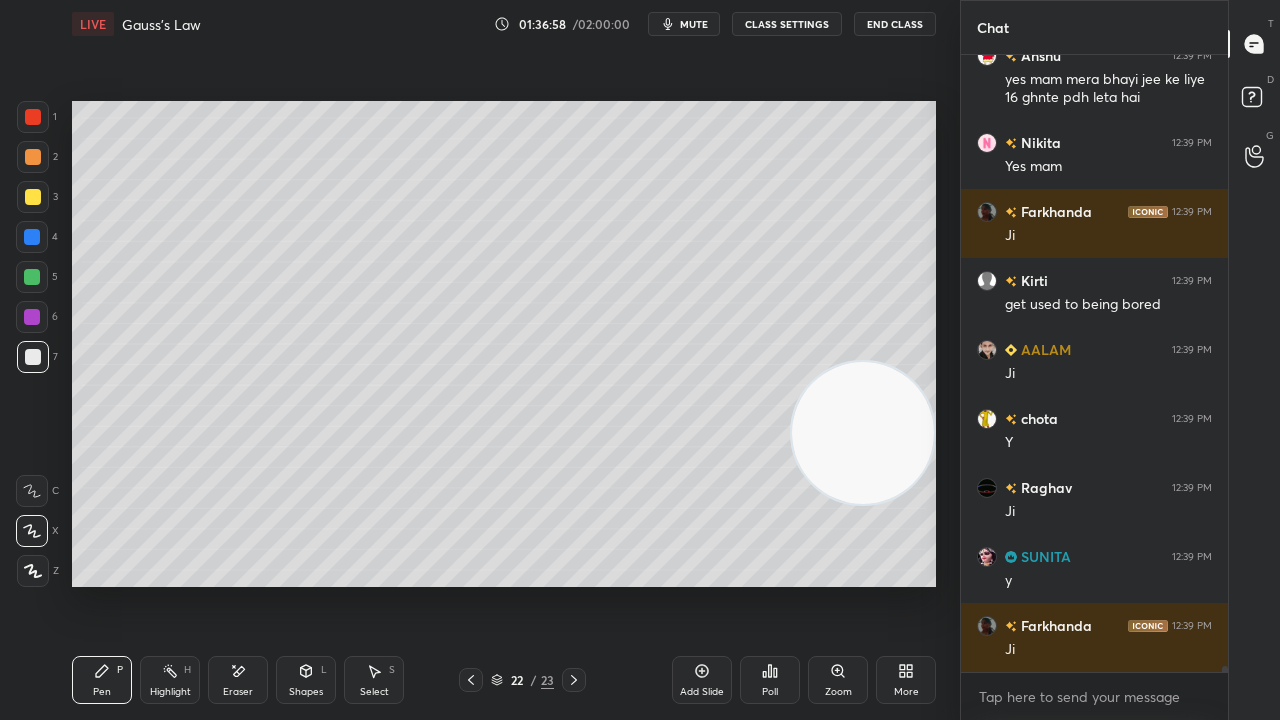 drag, startPoint x: 869, startPoint y: 366, endPoint x: 851, endPoint y: 350, distance: 24.083189 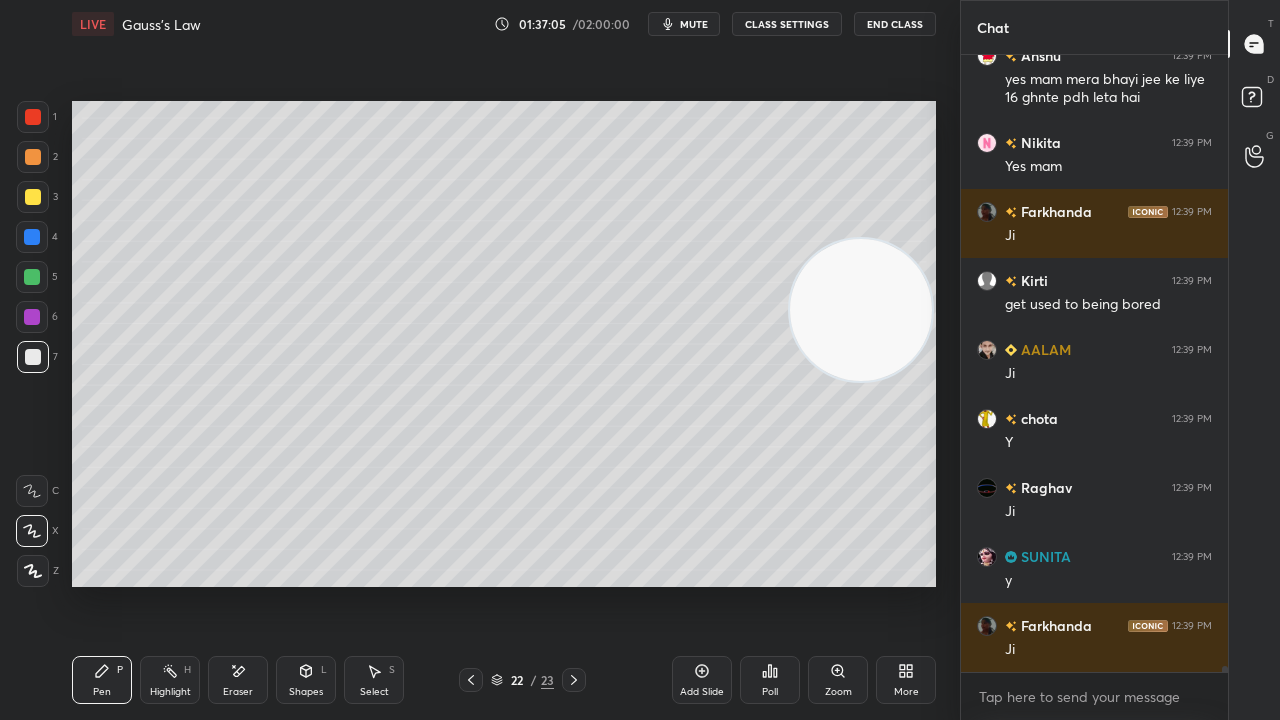 click at bounding box center [32, 277] 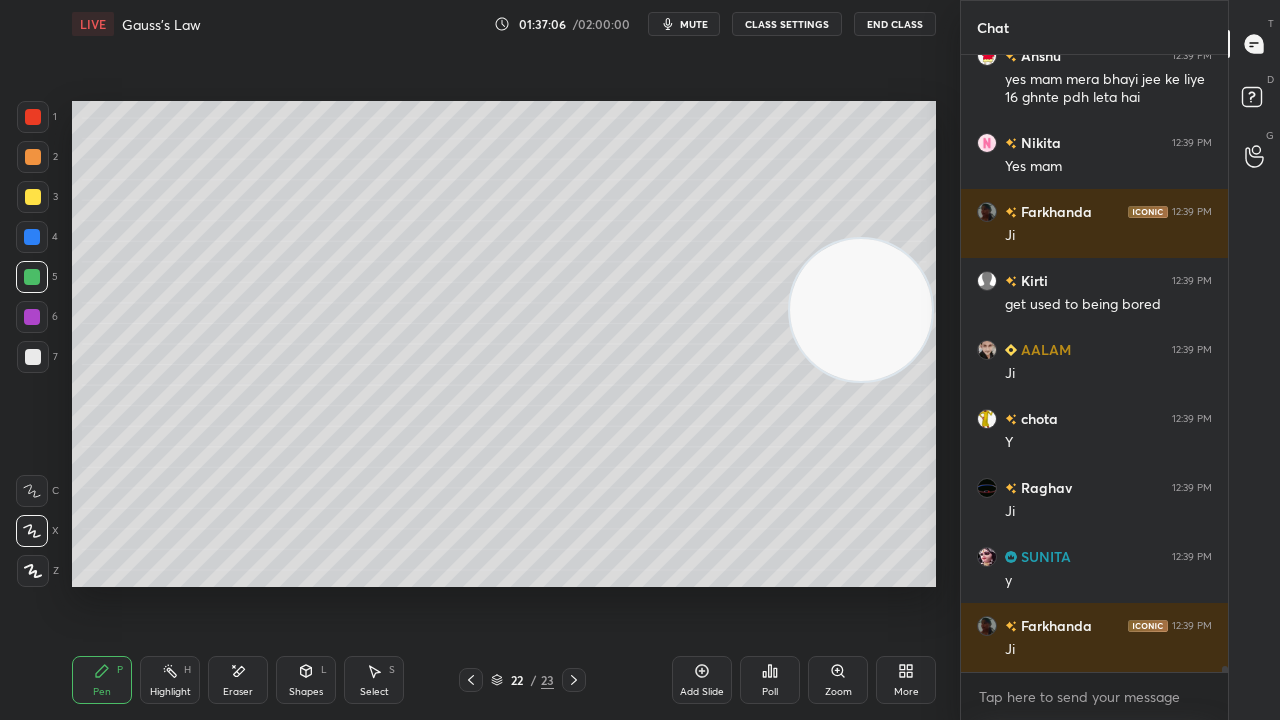 click at bounding box center (32, 237) 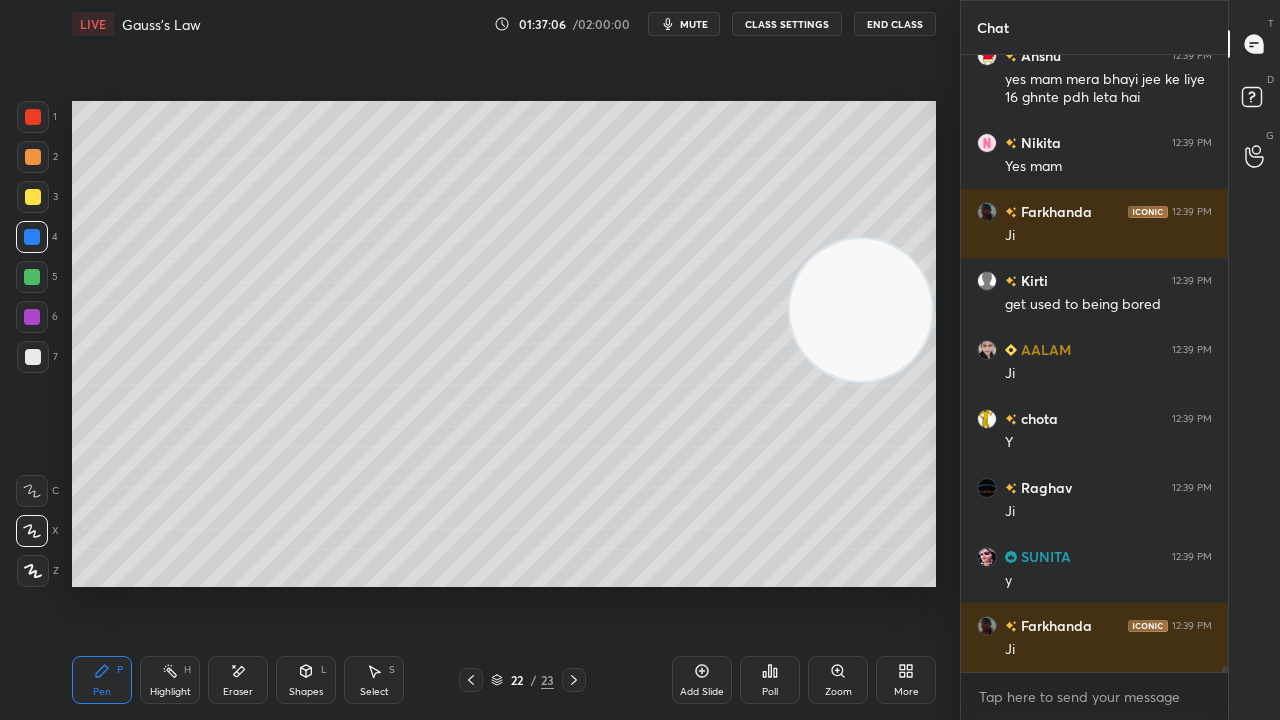 scroll, scrollTop: 61266, scrollLeft: 0, axis: vertical 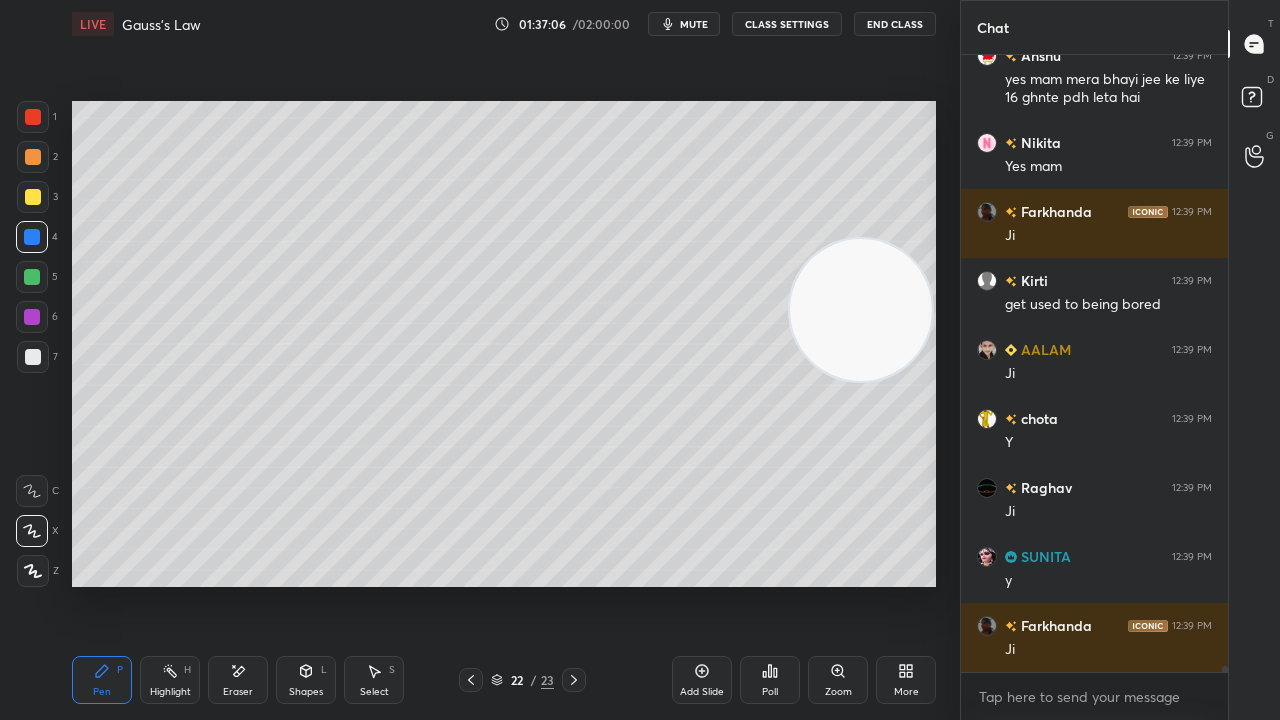 click on "3" at bounding box center [37, 201] 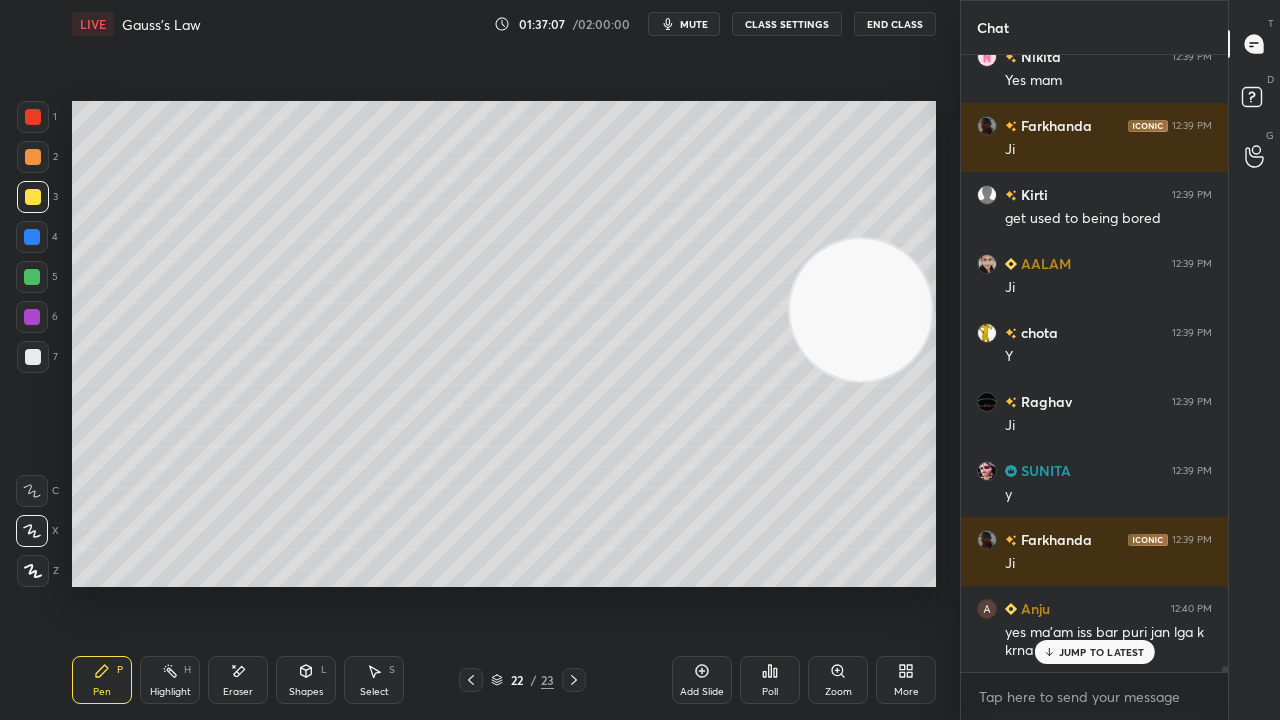 click on "JUMP TO LATEST" at bounding box center [1102, 652] 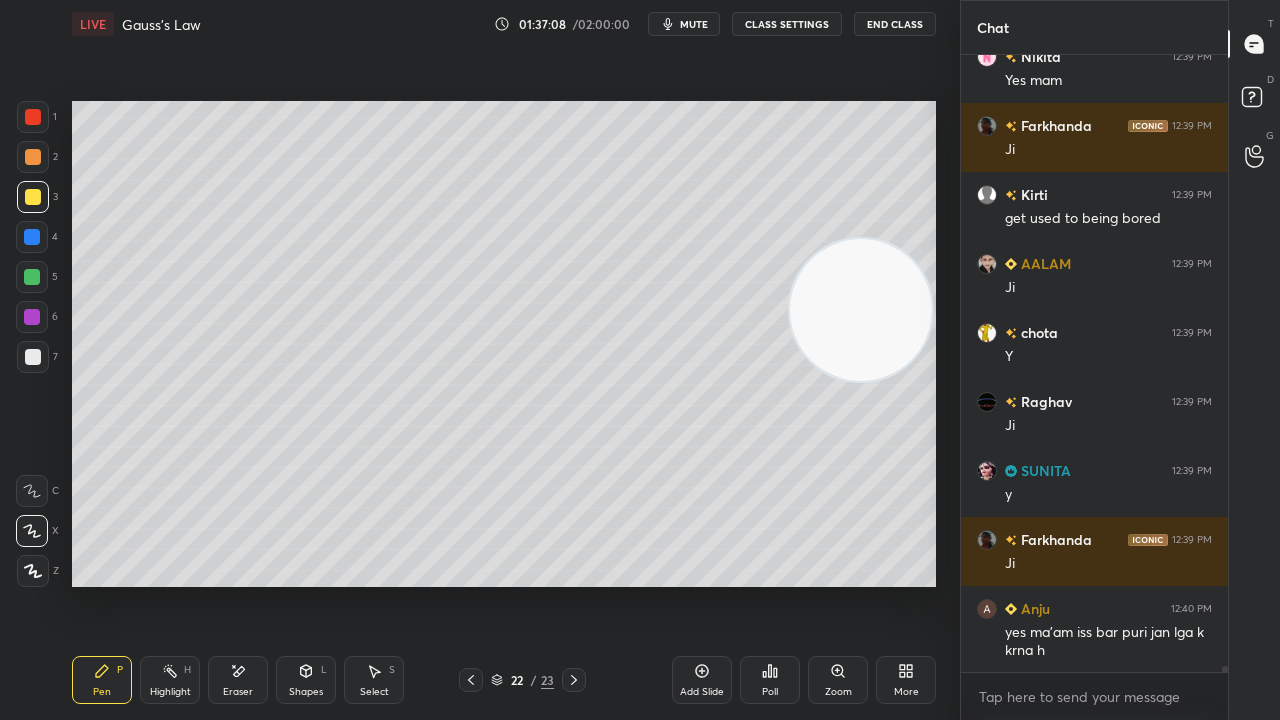 click on "mute" at bounding box center [694, 24] 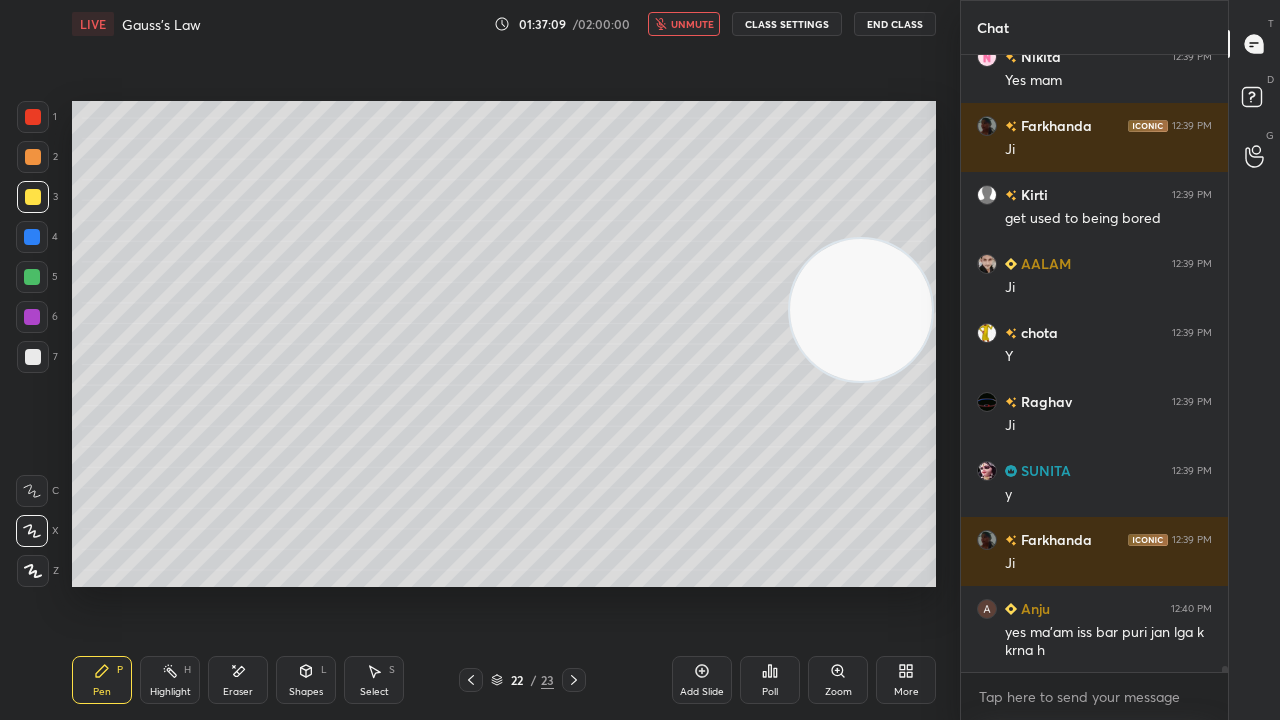 click on "unmute" at bounding box center [692, 24] 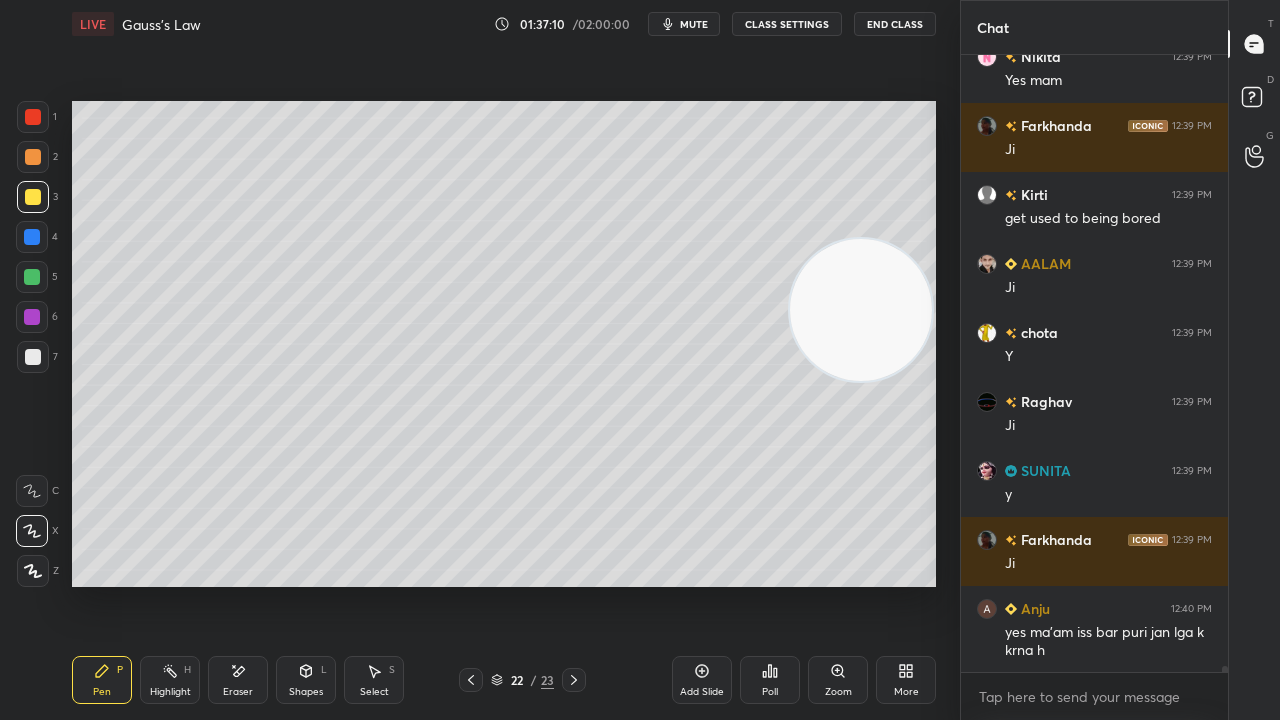 click on "7" at bounding box center (37, 361) 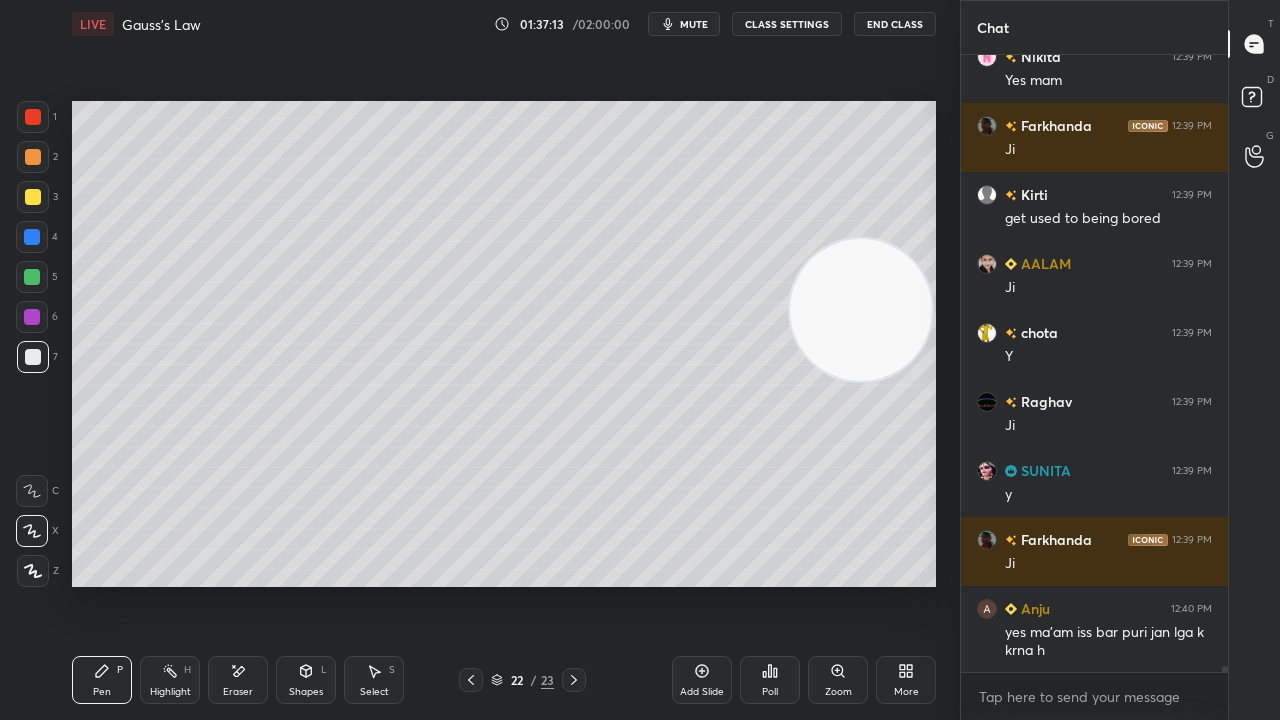 click on "mute" at bounding box center [694, 24] 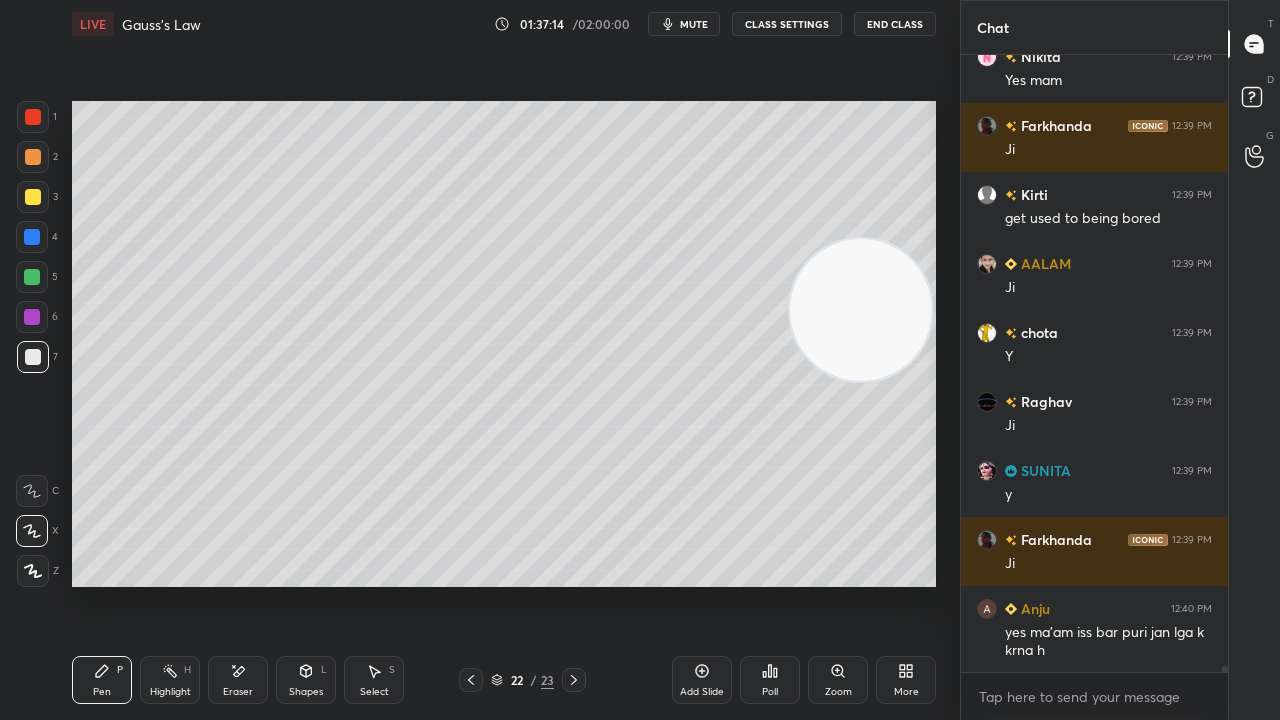 click on "mute" at bounding box center (694, 24) 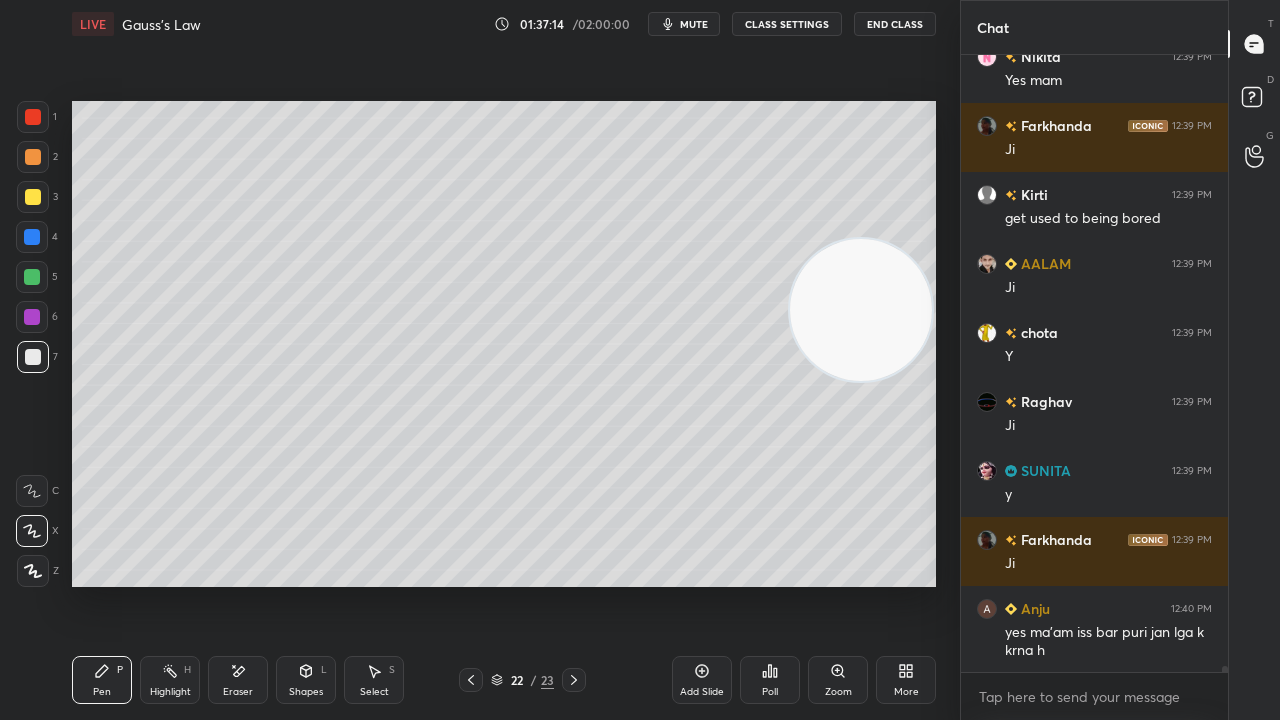 click on "mute" at bounding box center [694, 24] 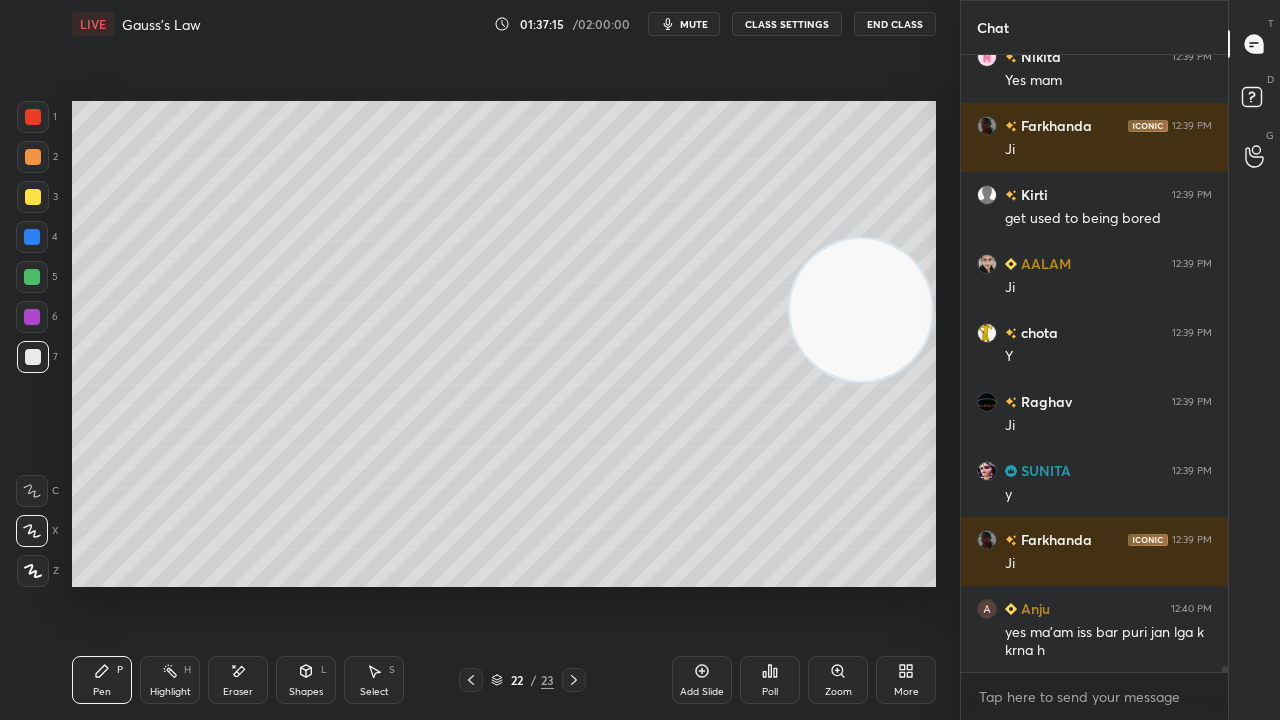 scroll, scrollTop: 61286, scrollLeft: 0, axis: vertical 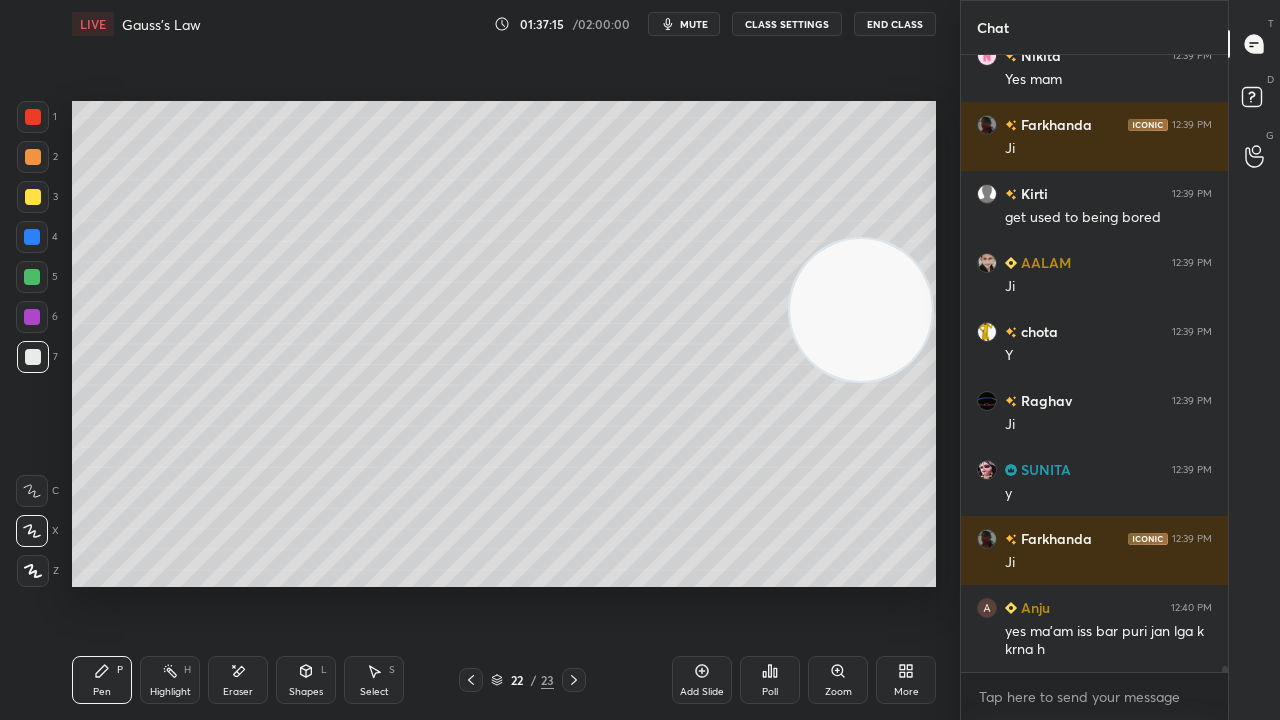 click at bounding box center (32, 277) 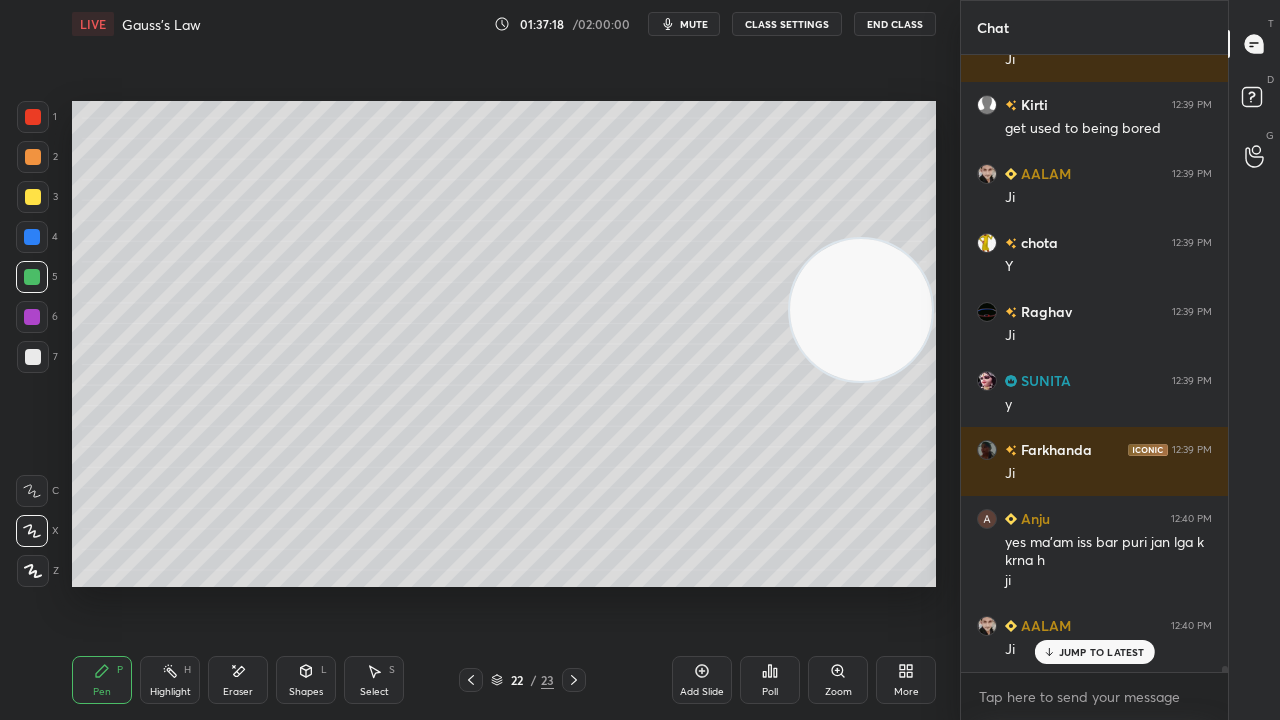 scroll, scrollTop: 61424, scrollLeft: 0, axis: vertical 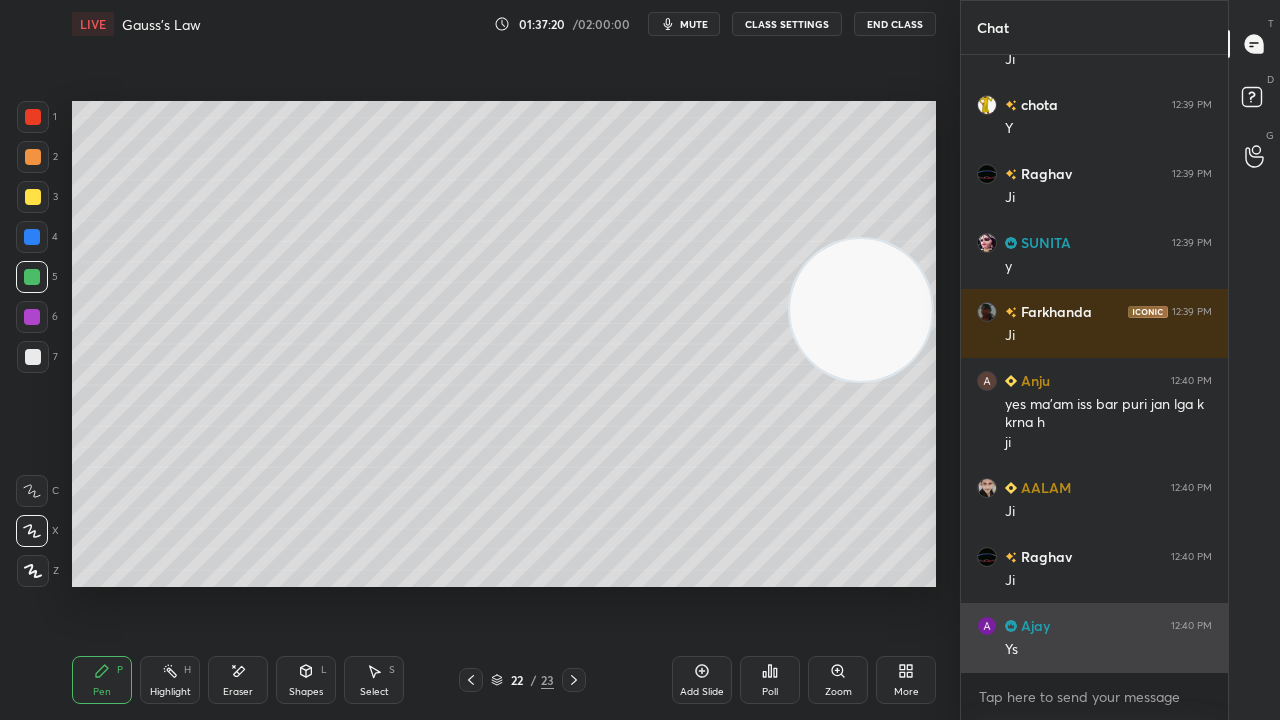 click on "[PERSON] 12:40 PM Ys" at bounding box center (1094, 637) 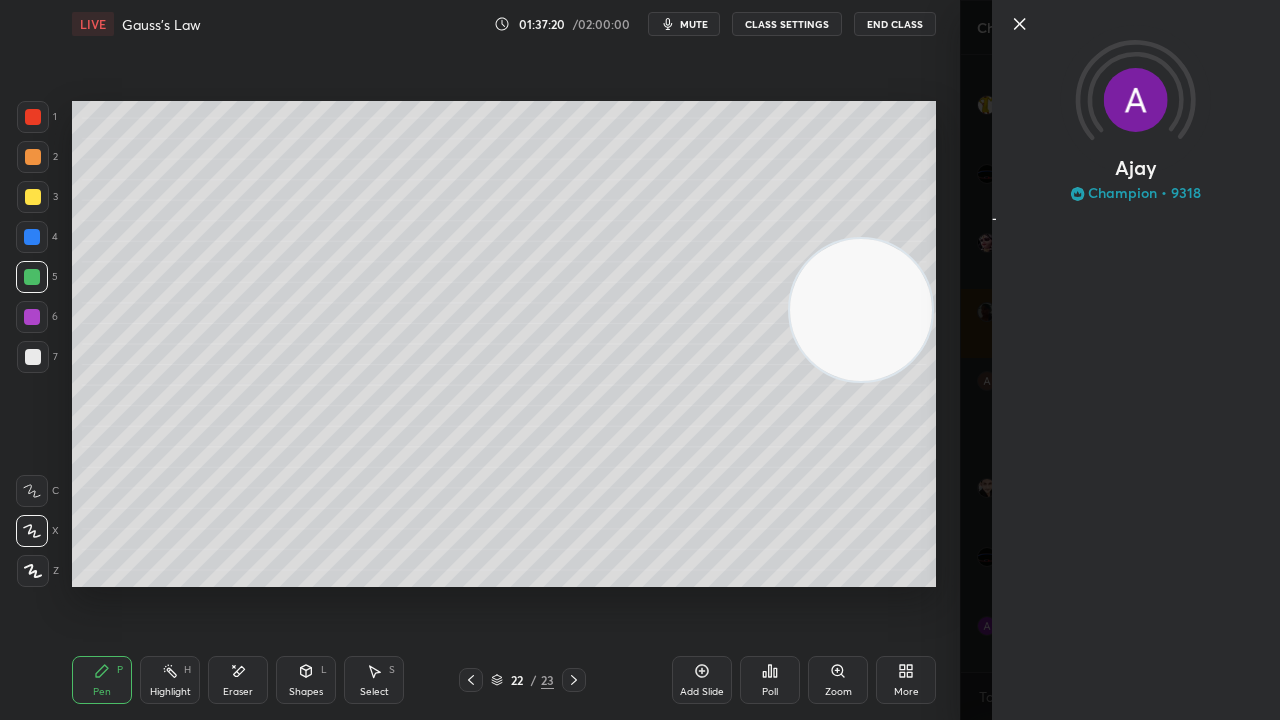 click on "[PERSON] Champion   •   9318" at bounding box center (1120, 360) 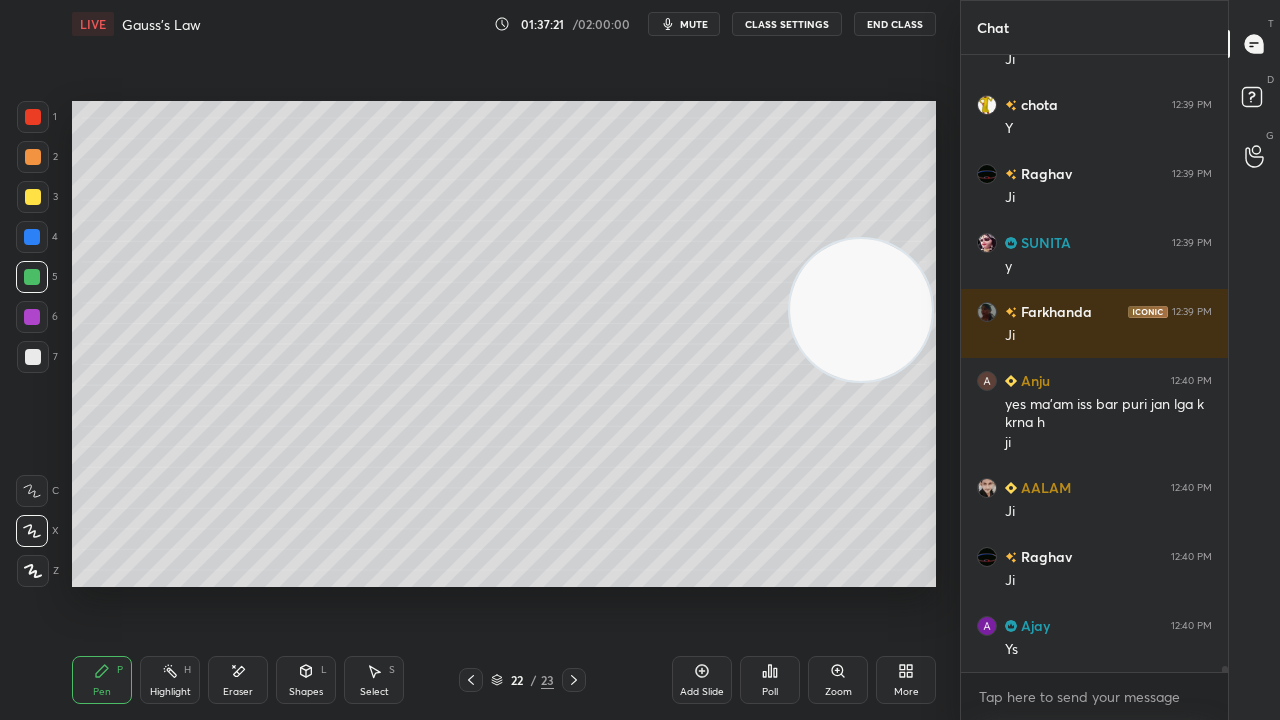 click on "mute" at bounding box center (684, 24) 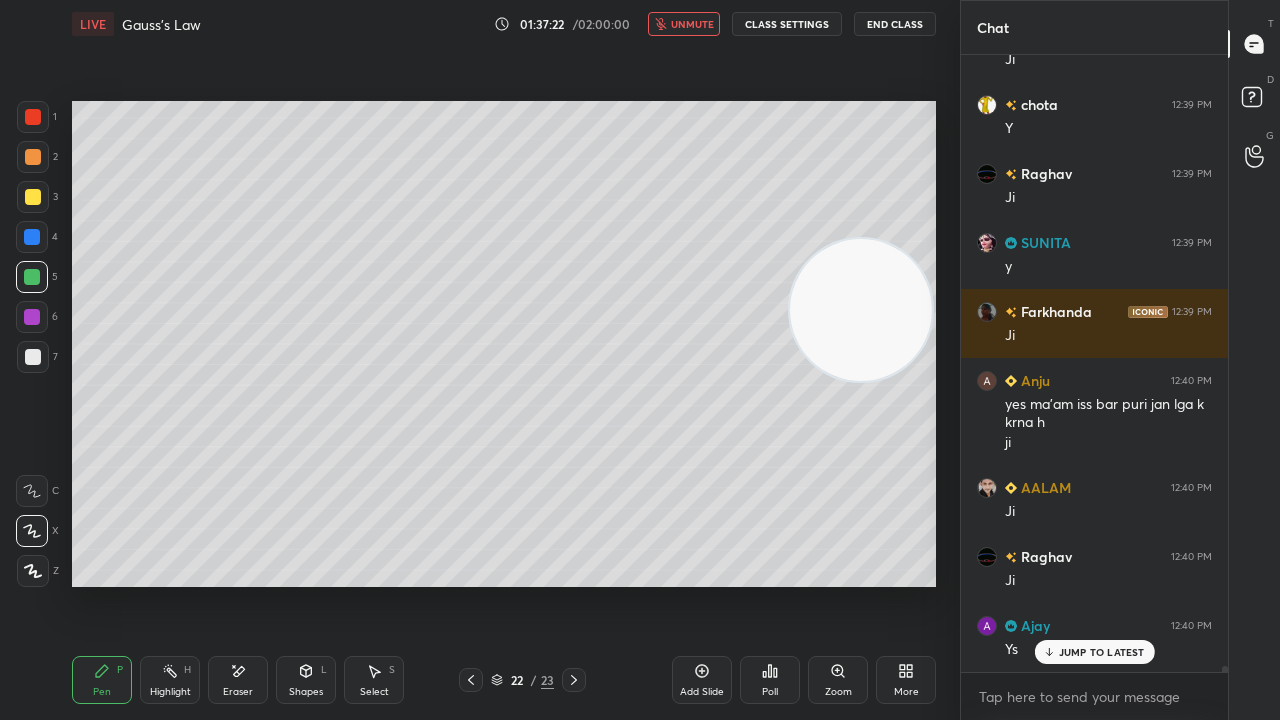 scroll, scrollTop: 61562, scrollLeft: 0, axis: vertical 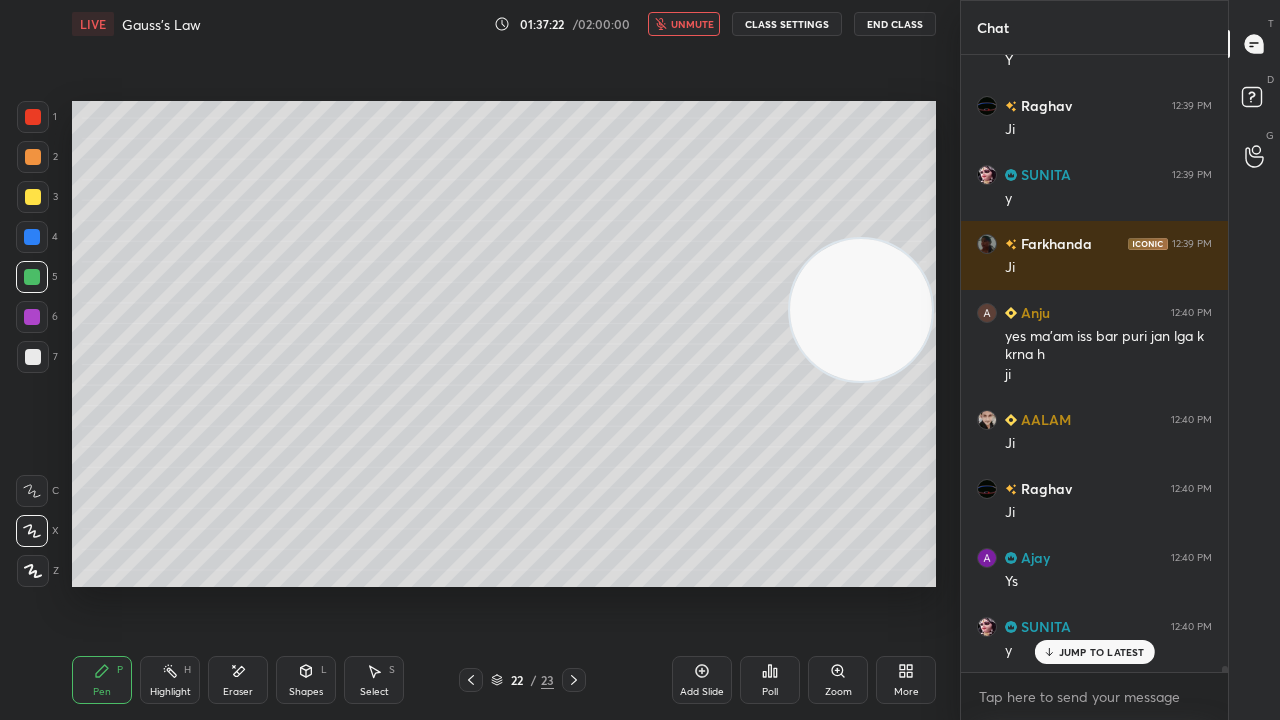 click on "unmute" at bounding box center [692, 24] 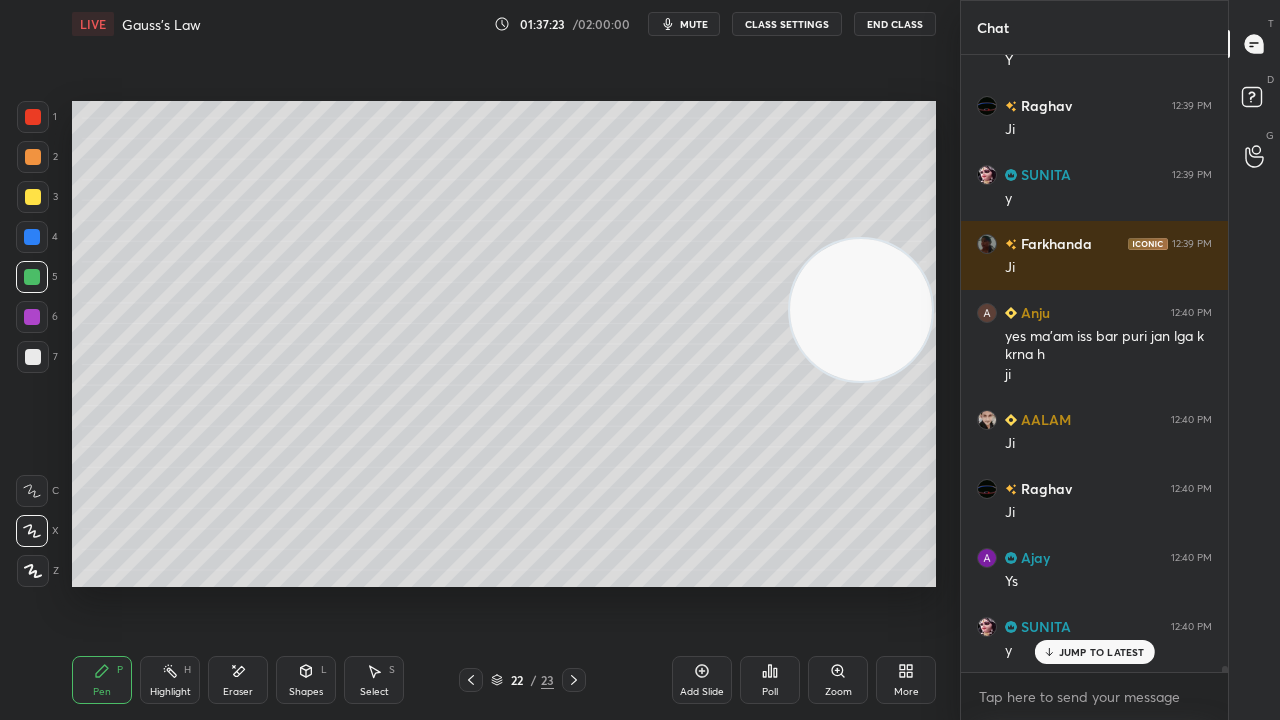 click at bounding box center [33, 357] 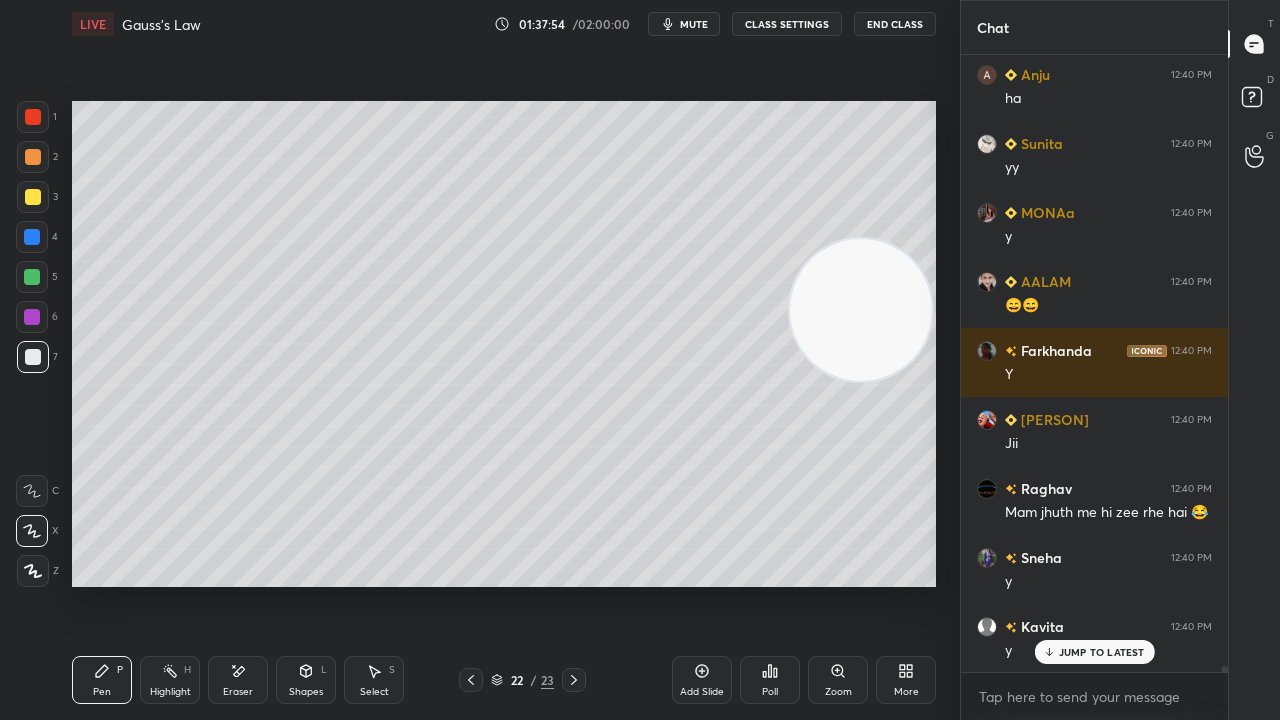 scroll, scrollTop: 62340, scrollLeft: 0, axis: vertical 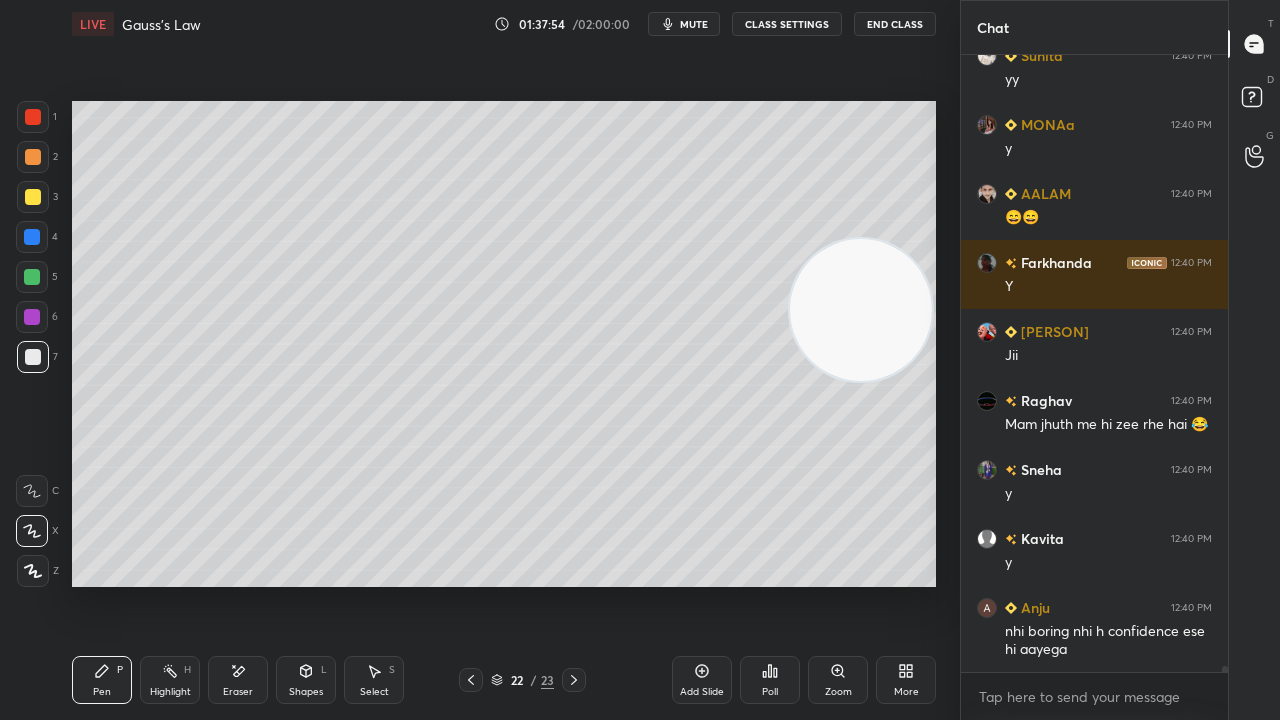 click at bounding box center [32, 277] 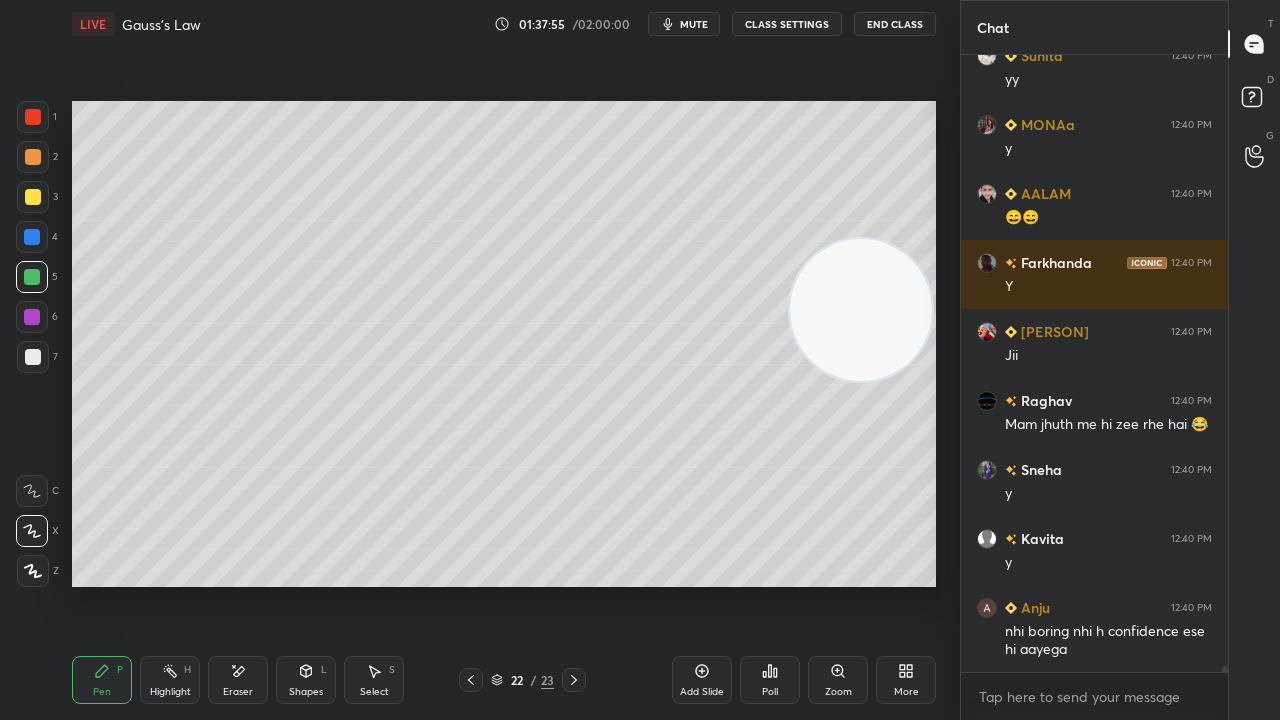 click 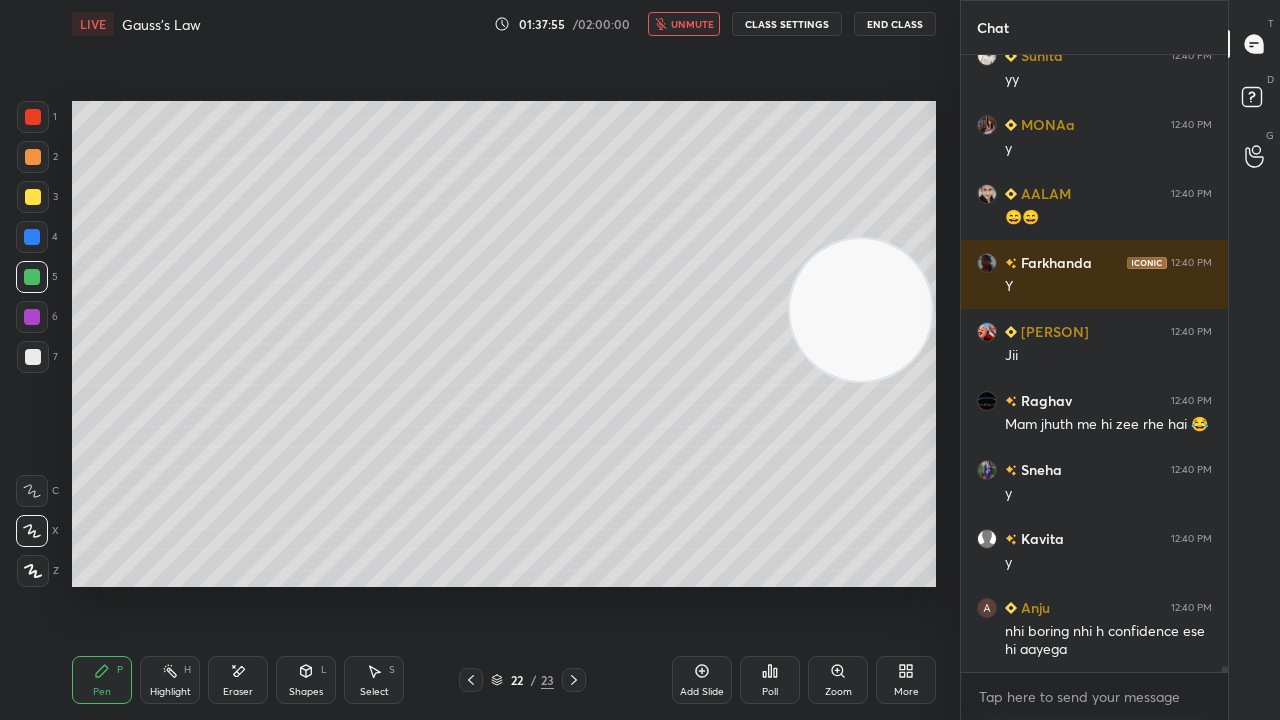 click on "unmute" at bounding box center [692, 24] 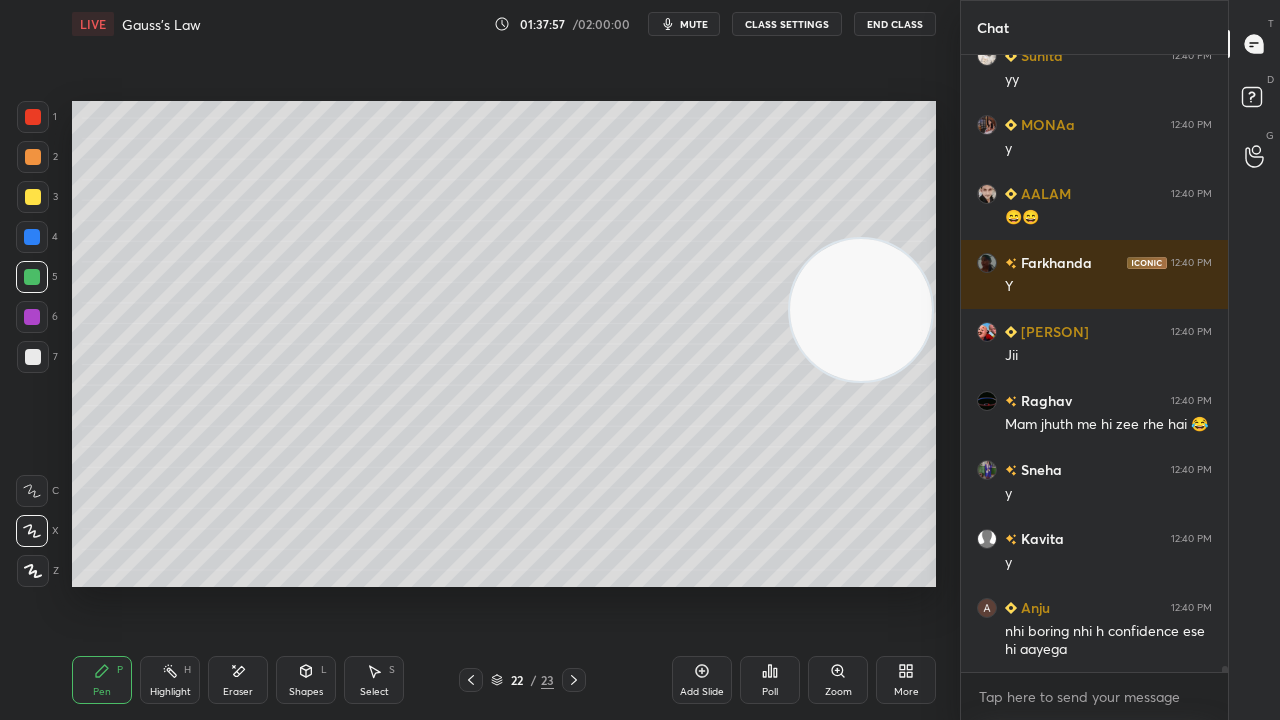 click on "mute" at bounding box center (694, 24) 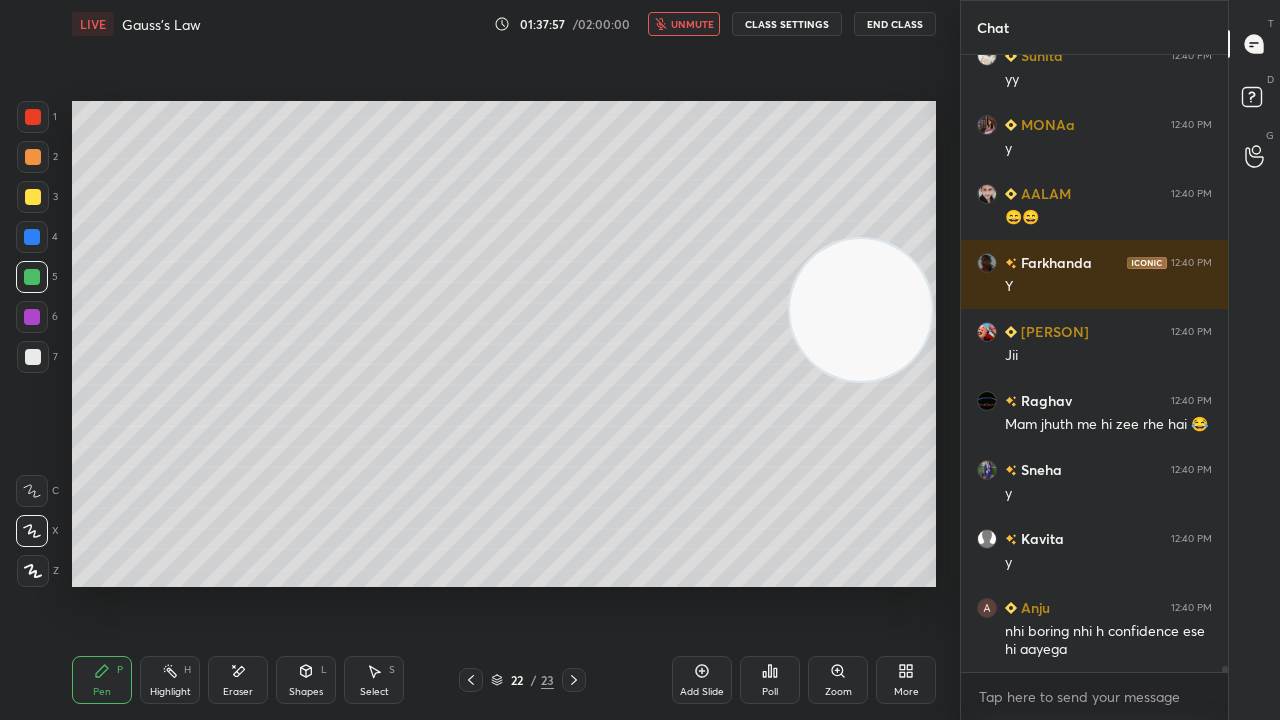 click on "unmute" at bounding box center [692, 24] 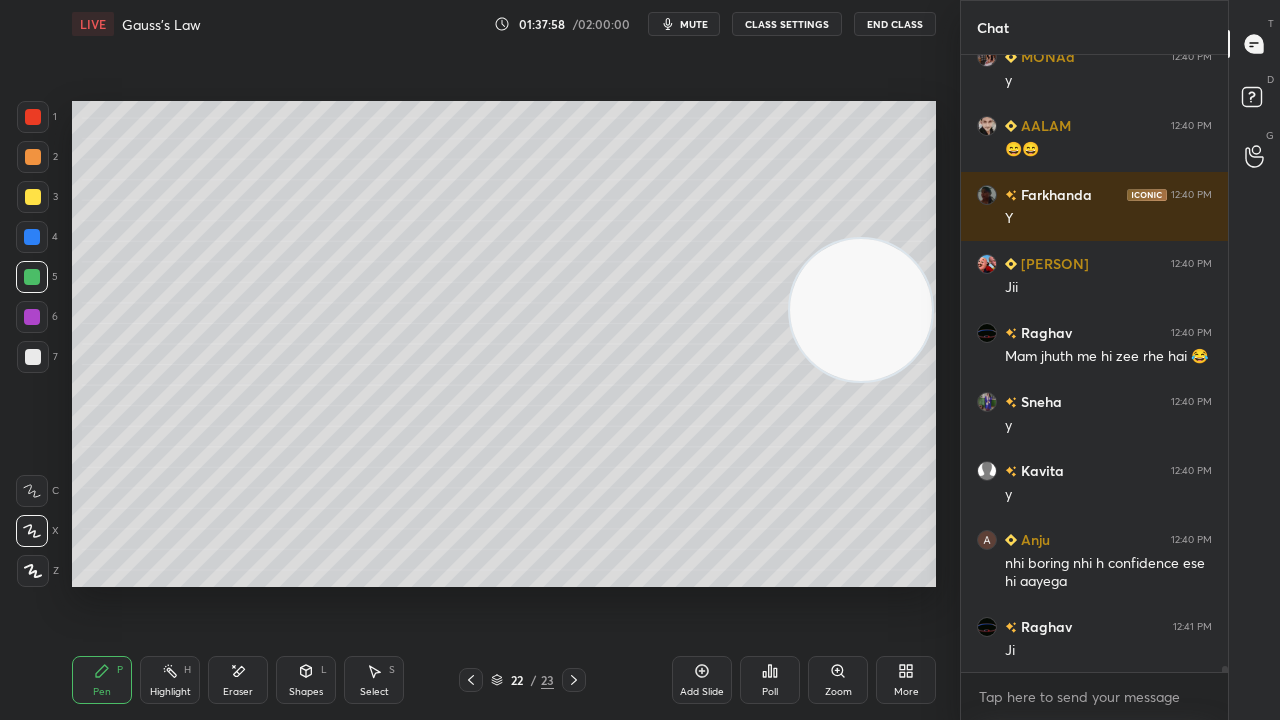 click on "1 2 3 4 5 6 7 C X Z E E Erase all   H H" at bounding box center (32, 344) 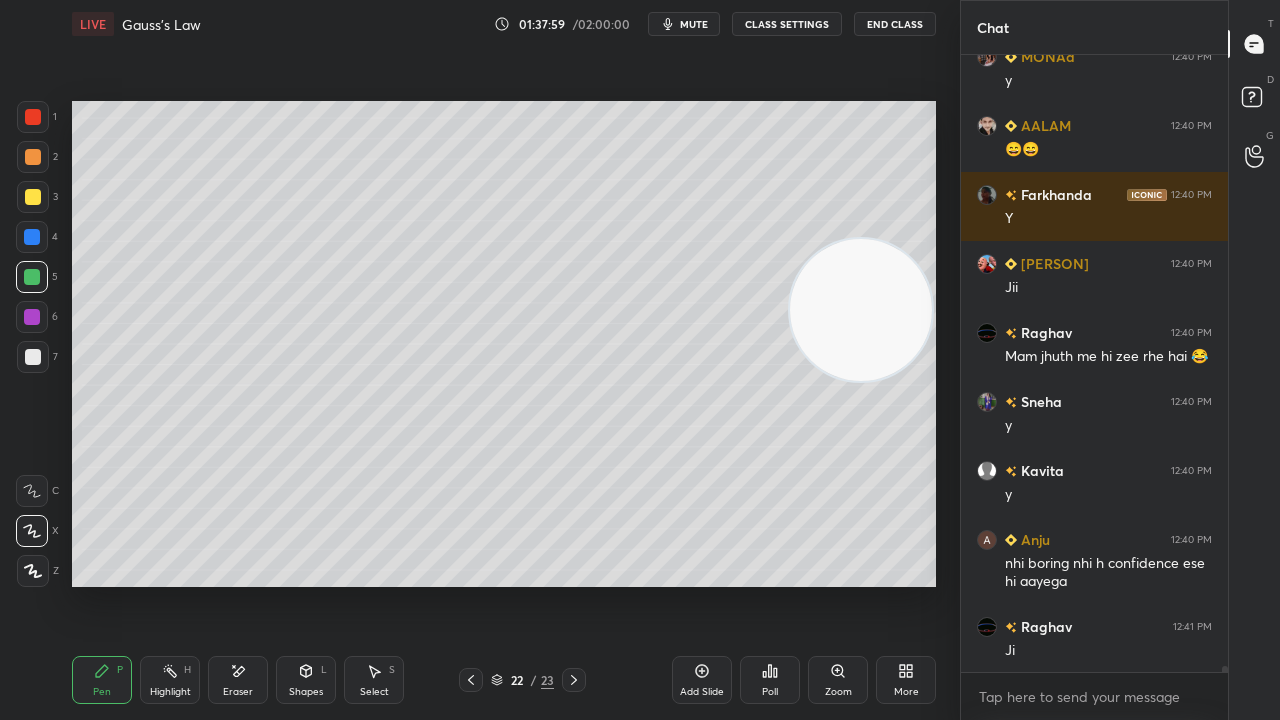 click at bounding box center (33, 357) 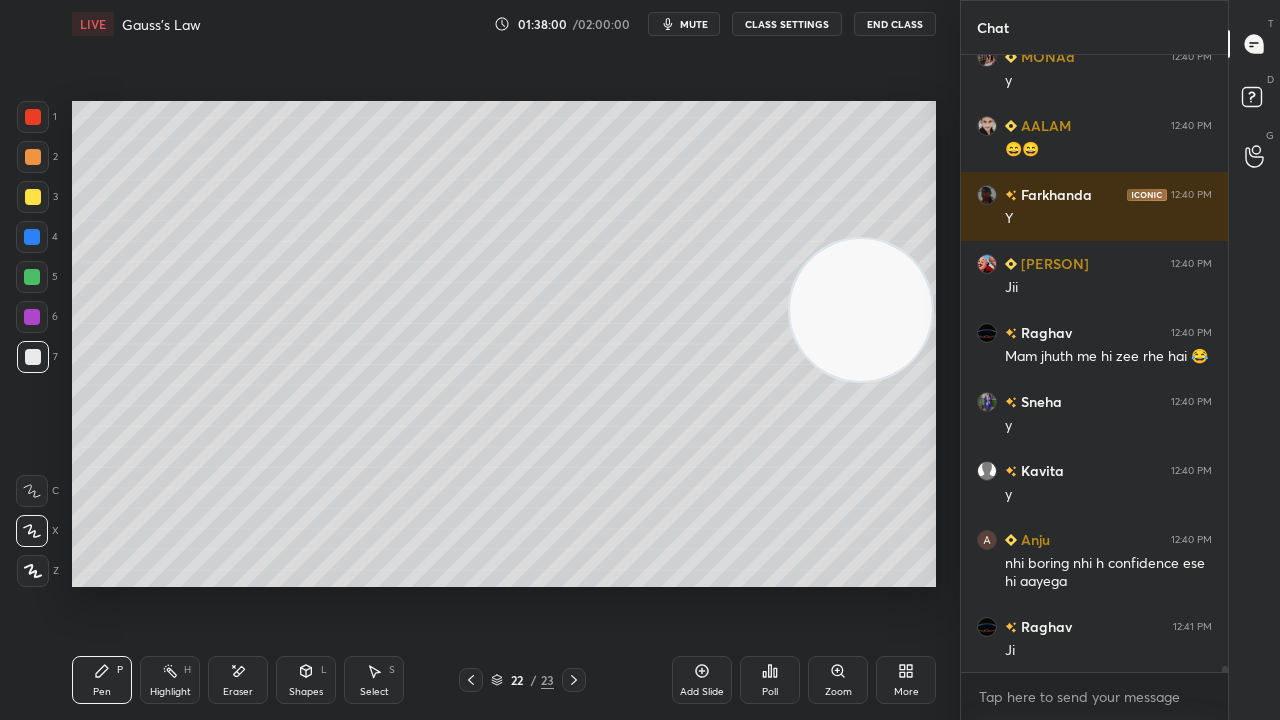 click on "LIVE Gauss's Law 01:38:00 /  02:00:00 mute CLASS SETTINGS End Class" at bounding box center [504, 24] 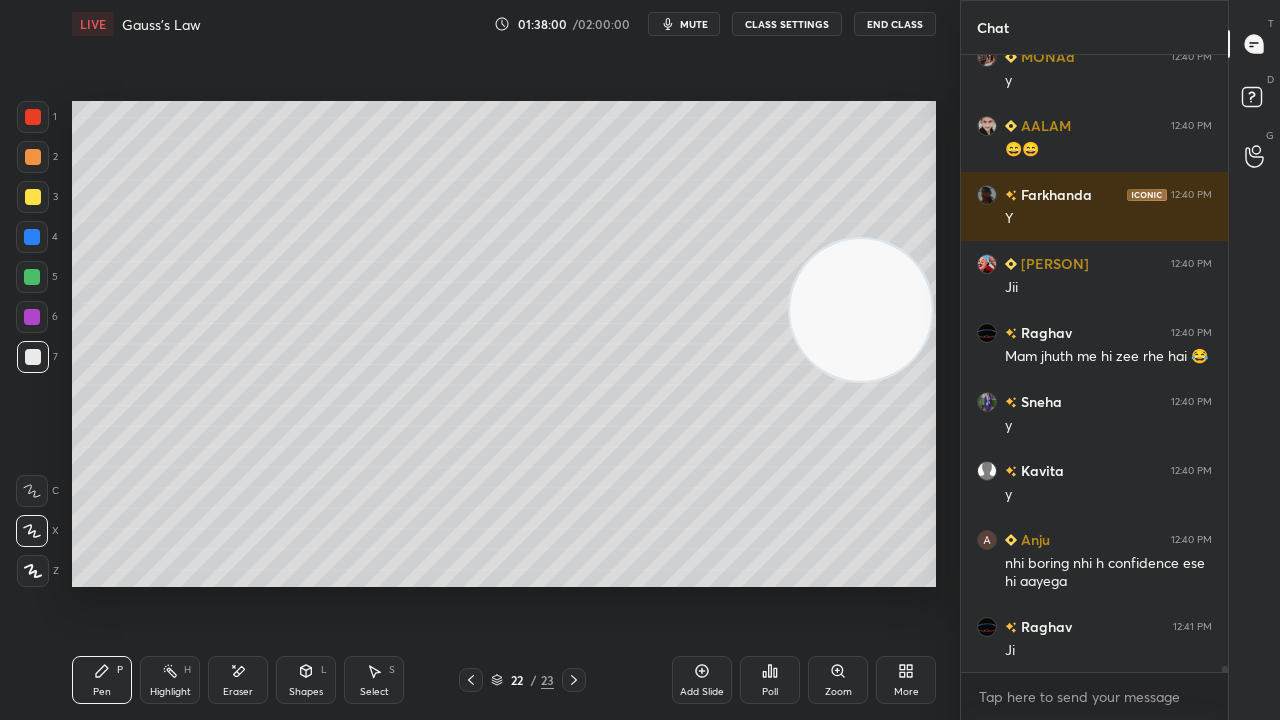 click on "mute" at bounding box center (684, 24) 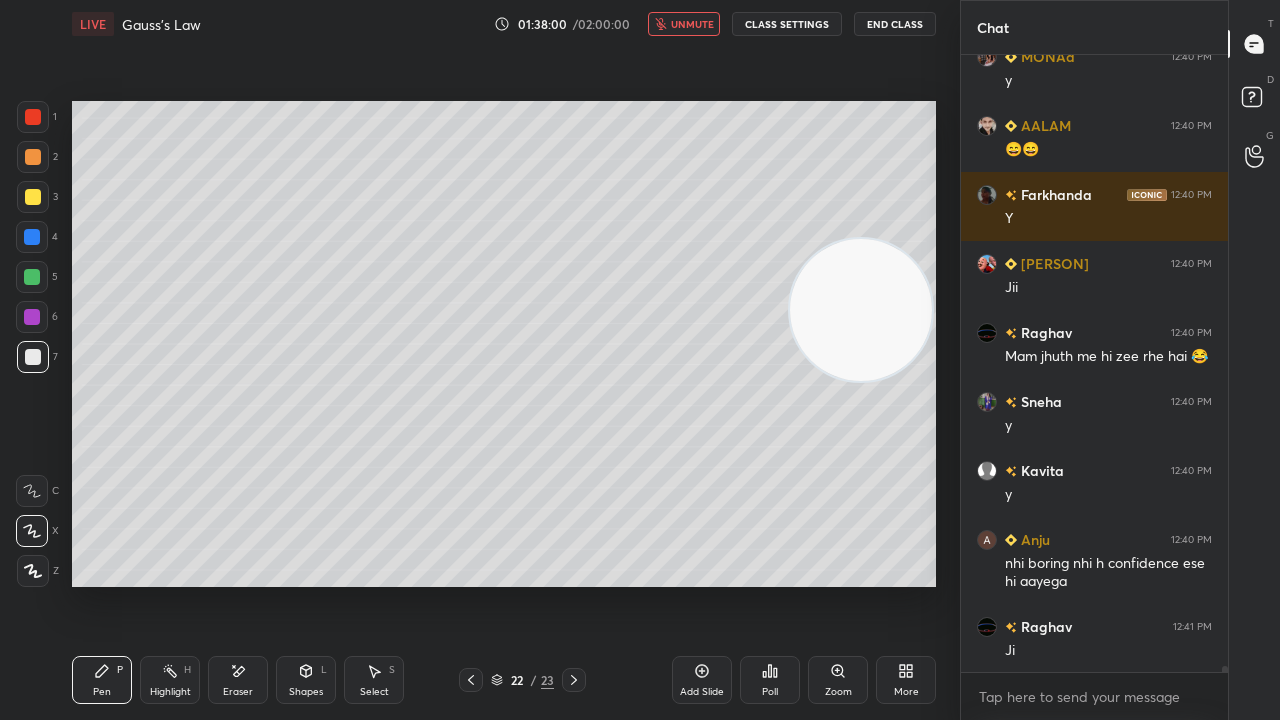 click on "unmute" at bounding box center [692, 24] 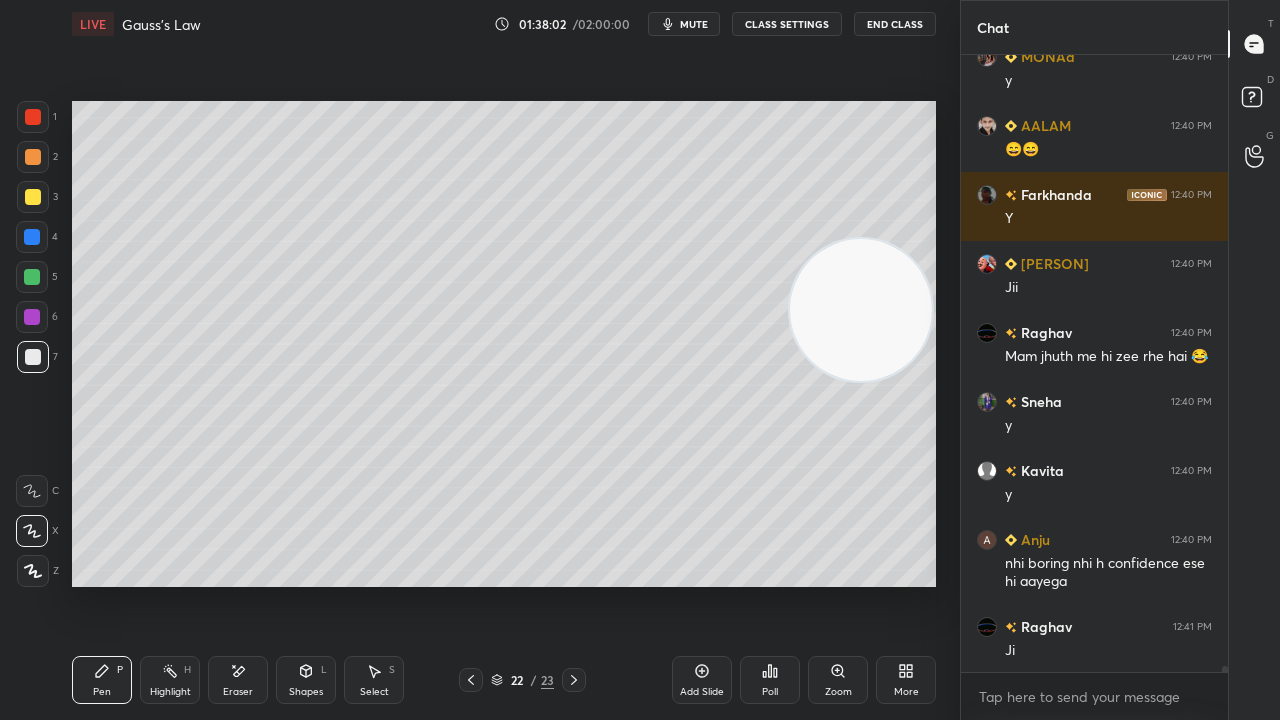 click at bounding box center [574, 680] 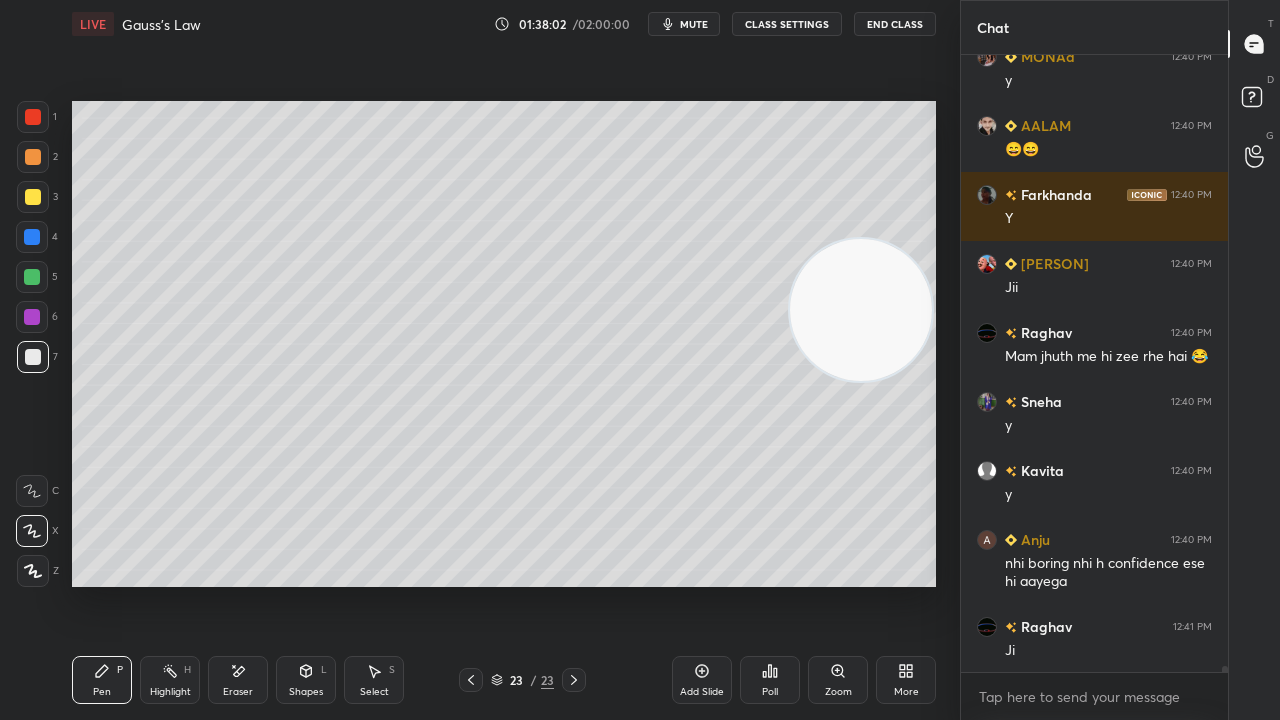 scroll, scrollTop: 62478, scrollLeft: 0, axis: vertical 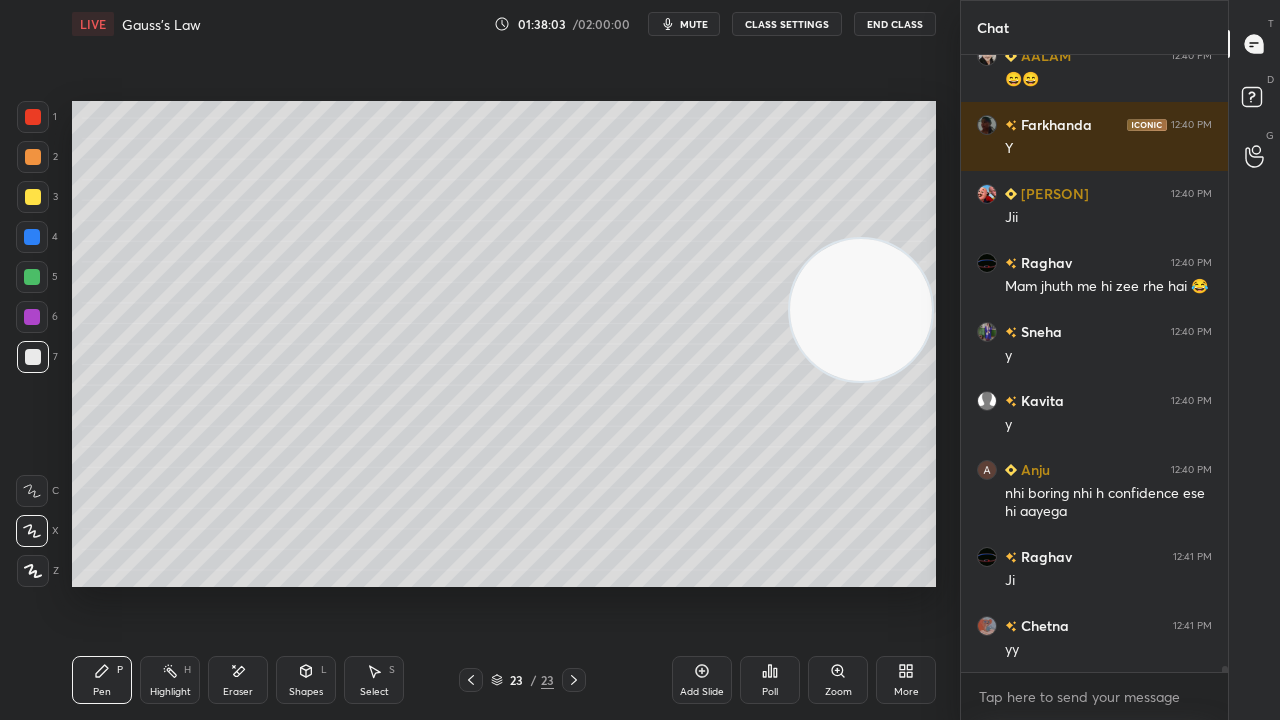 click on "mute" at bounding box center (694, 24) 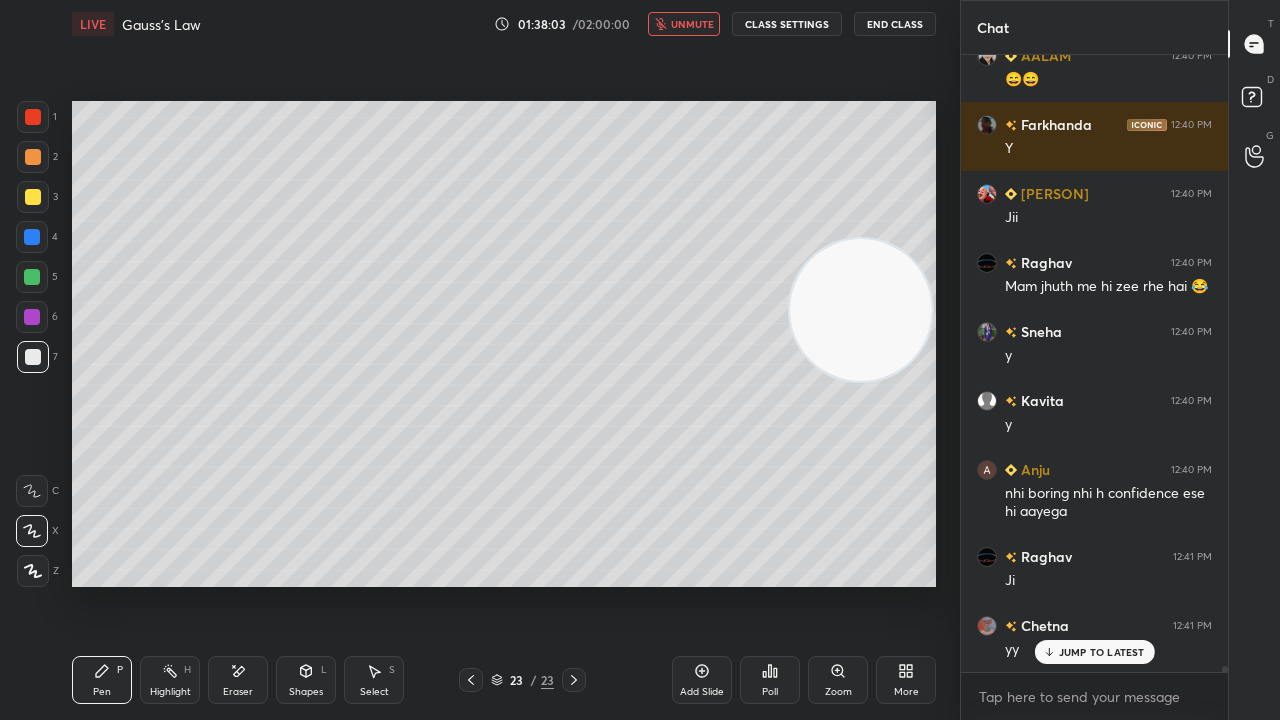 click on "unmute" at bounding box center [692, 24] 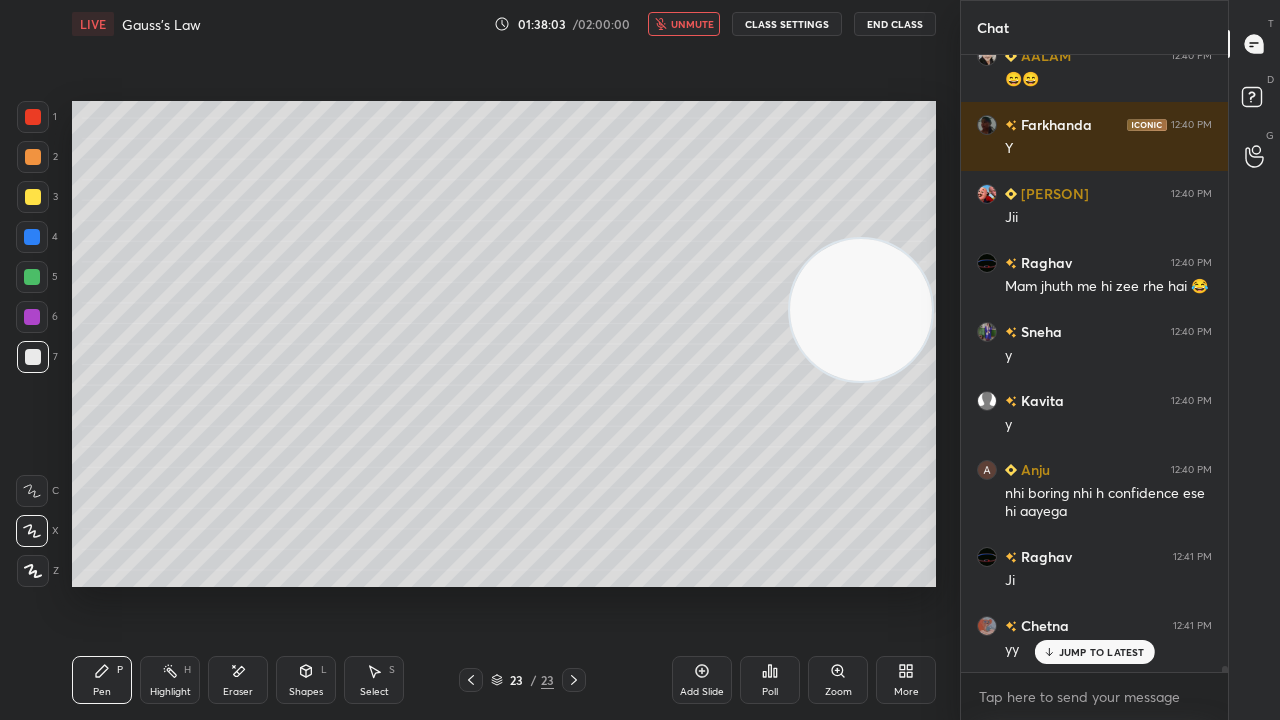 scroll, scrollTop: 62564, scrollLeft: 0, axis: vertical 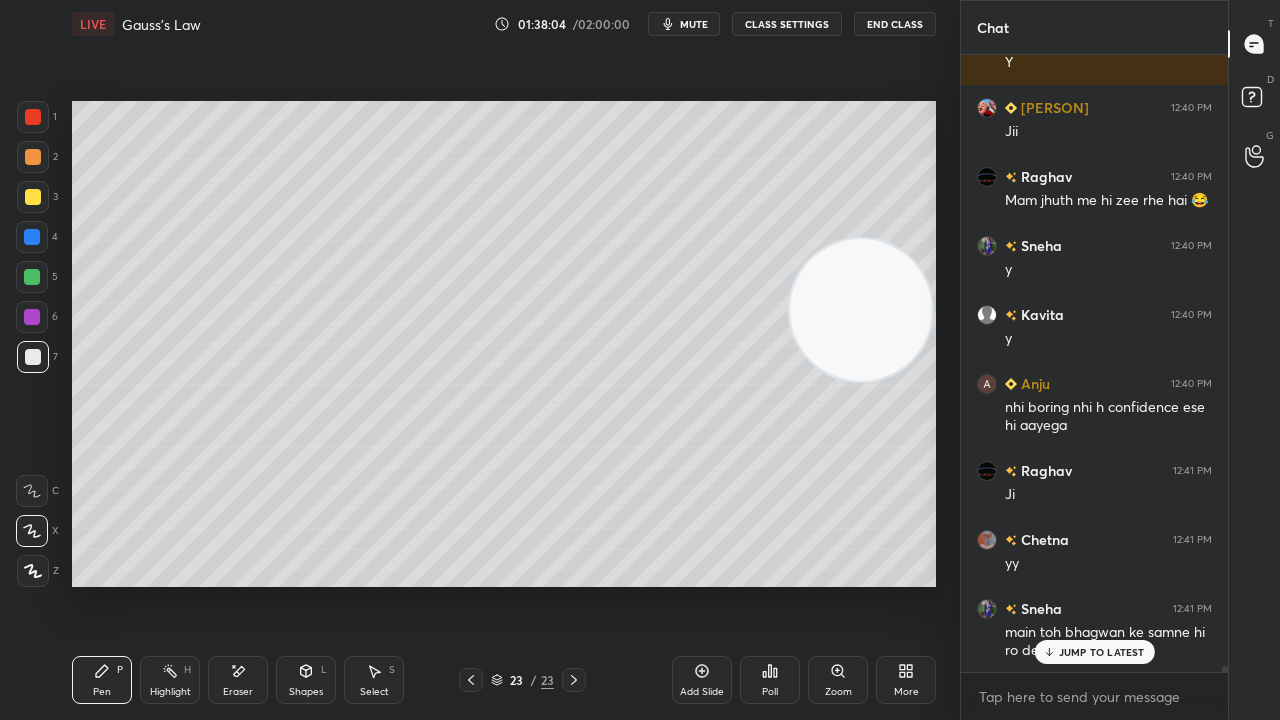 drag, startPoint x: 21, startPoint y: 282, endPoint x: 69, endPoint y: 261, distance: 52.392746 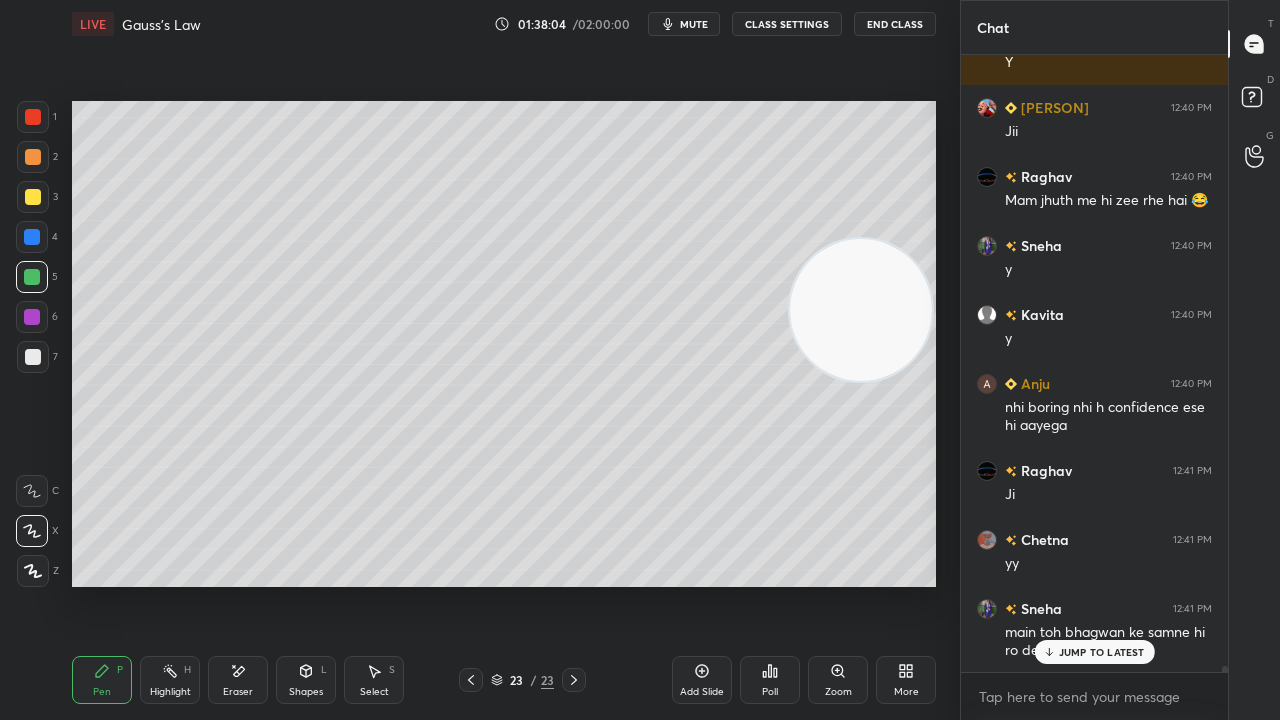 scroll, scrollTop: 62634, scrollLeft: 0, axis: vertical 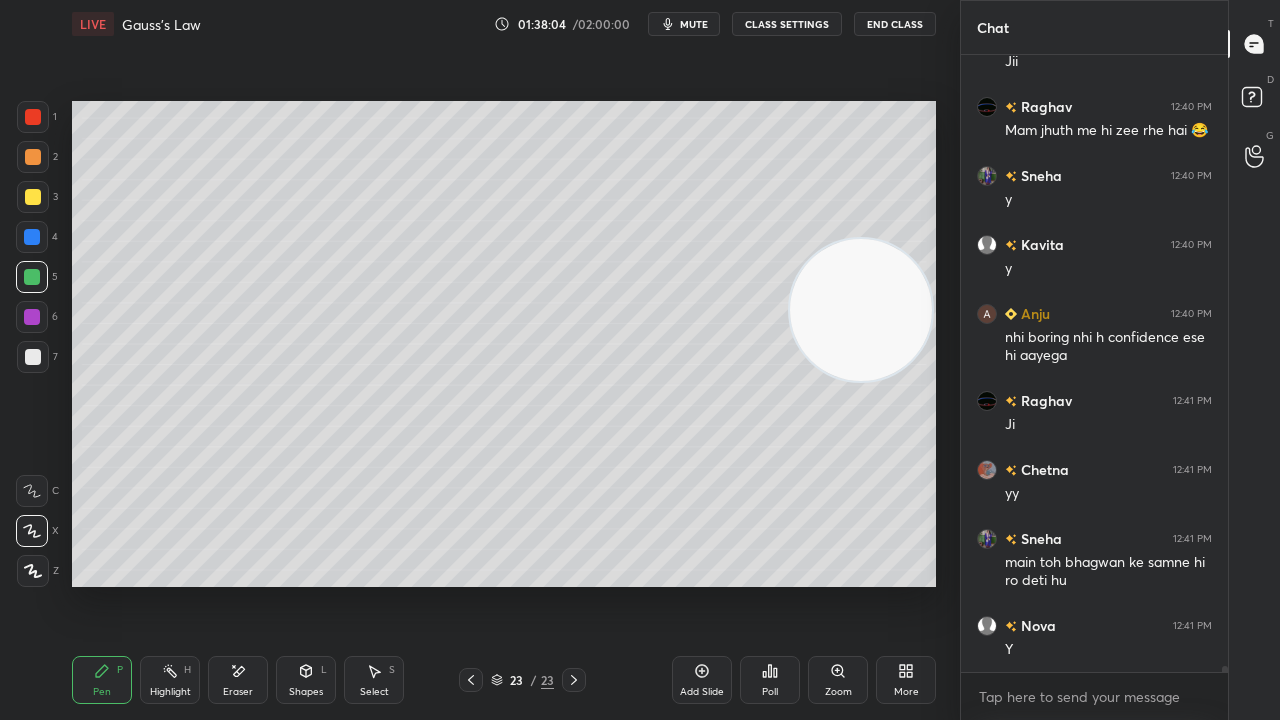 click on "mute" at bounding box center [694, 24] 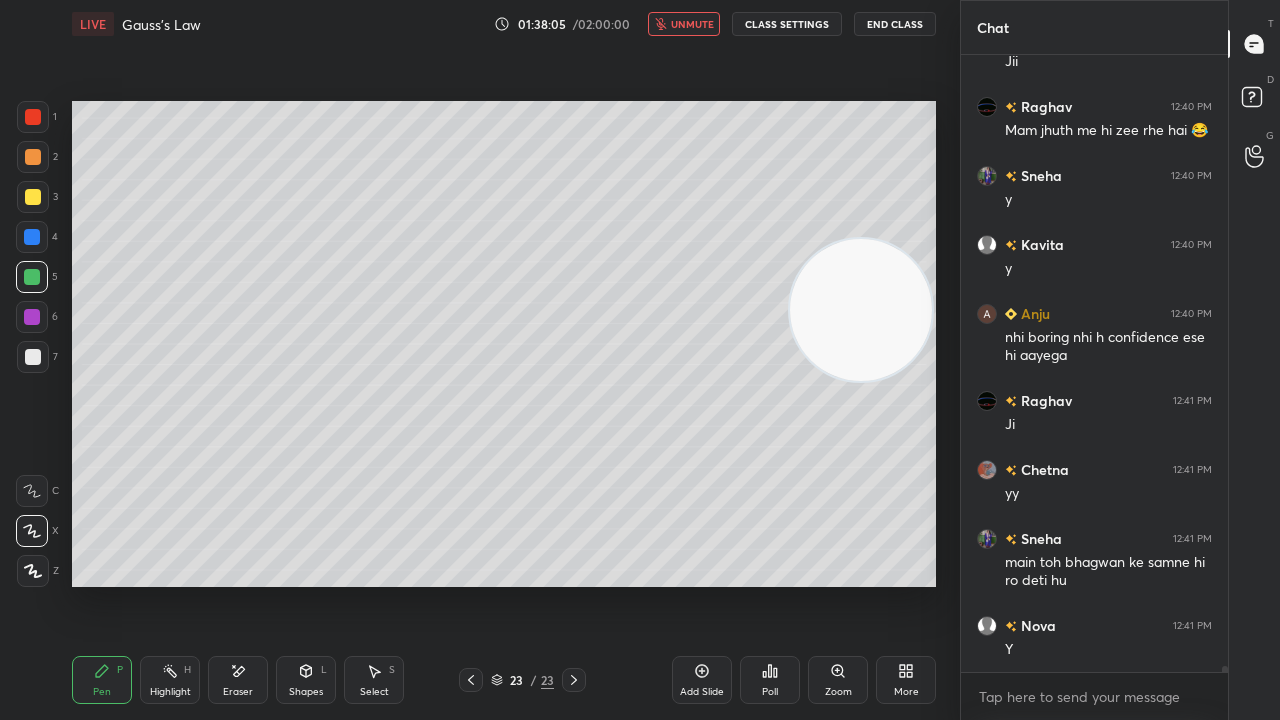 click on "unmute" at bounding box center (692, 24) 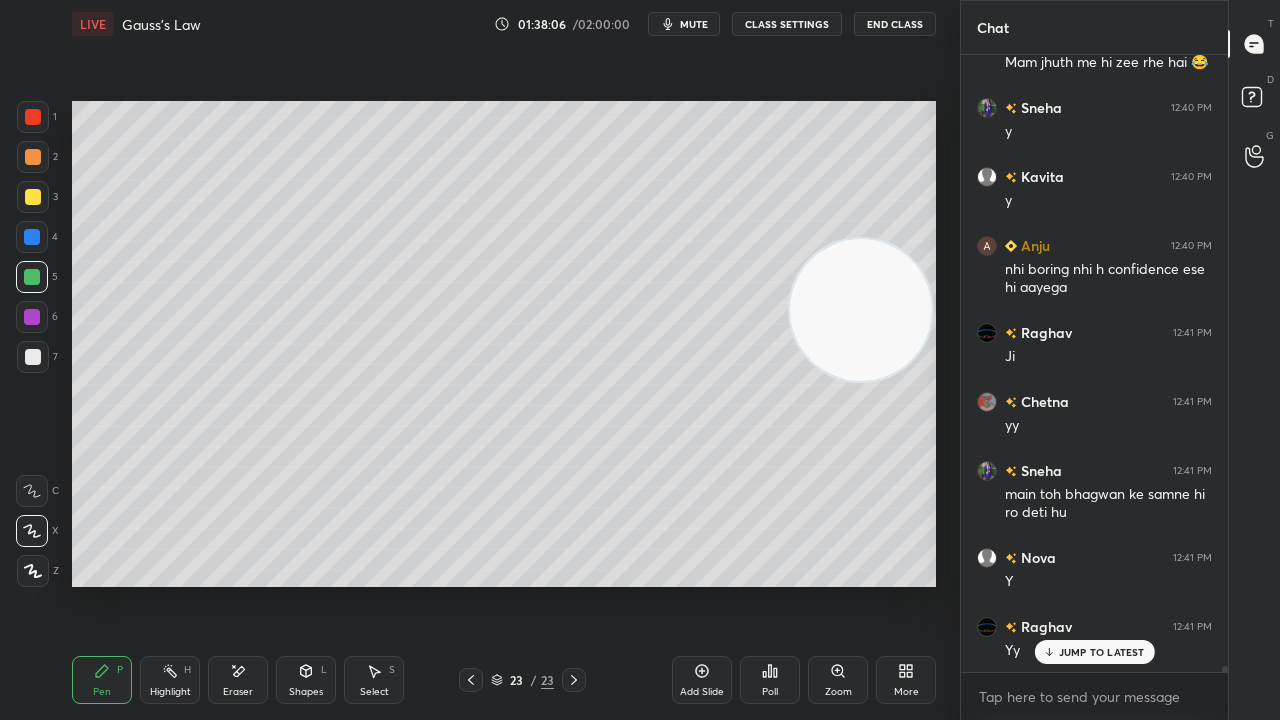 scroll, scrollTop: 62772, scrollLeft: 0, axis: vertical 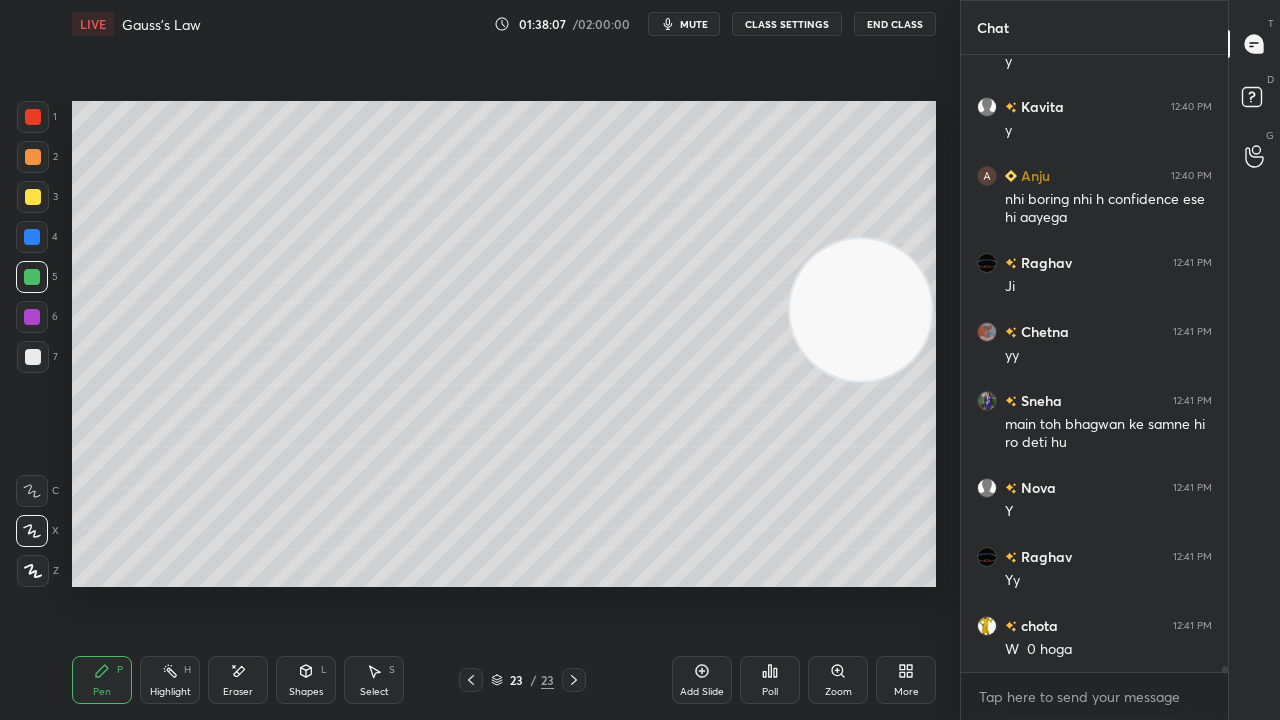 click on "mute" at bounding box center (694, 24) 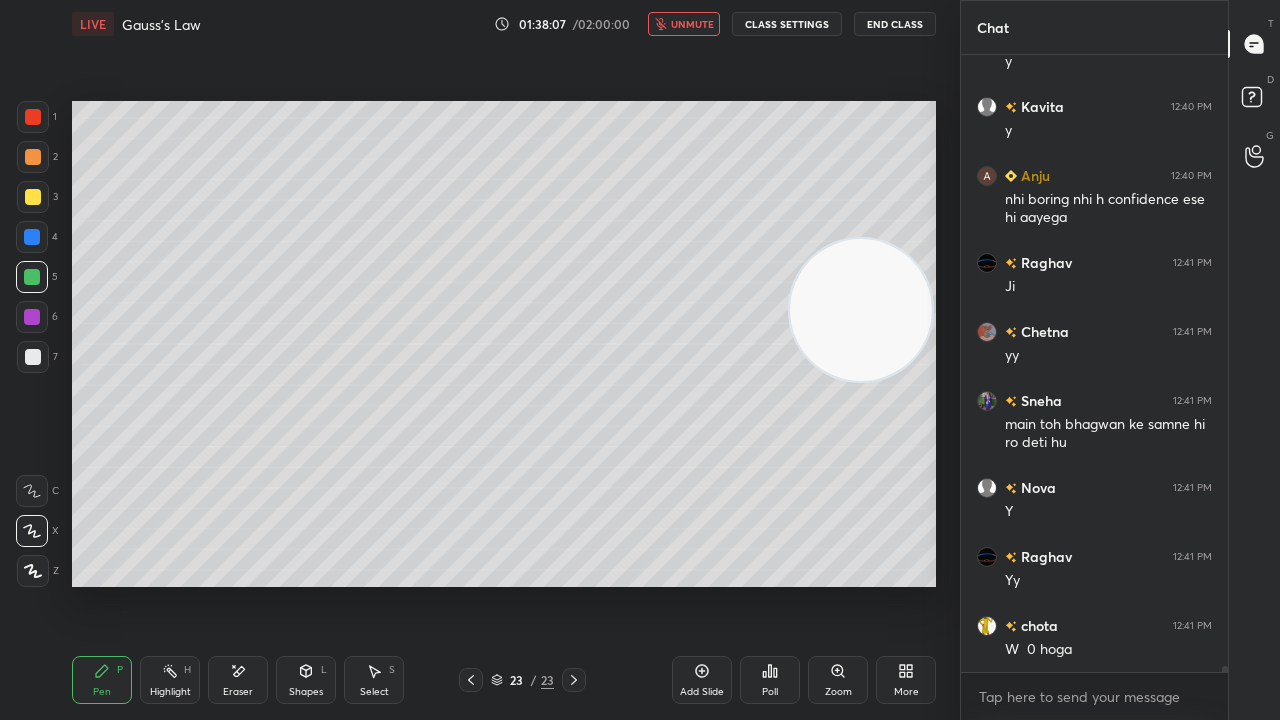 click on "unmute" at bounding box center [692, 24] 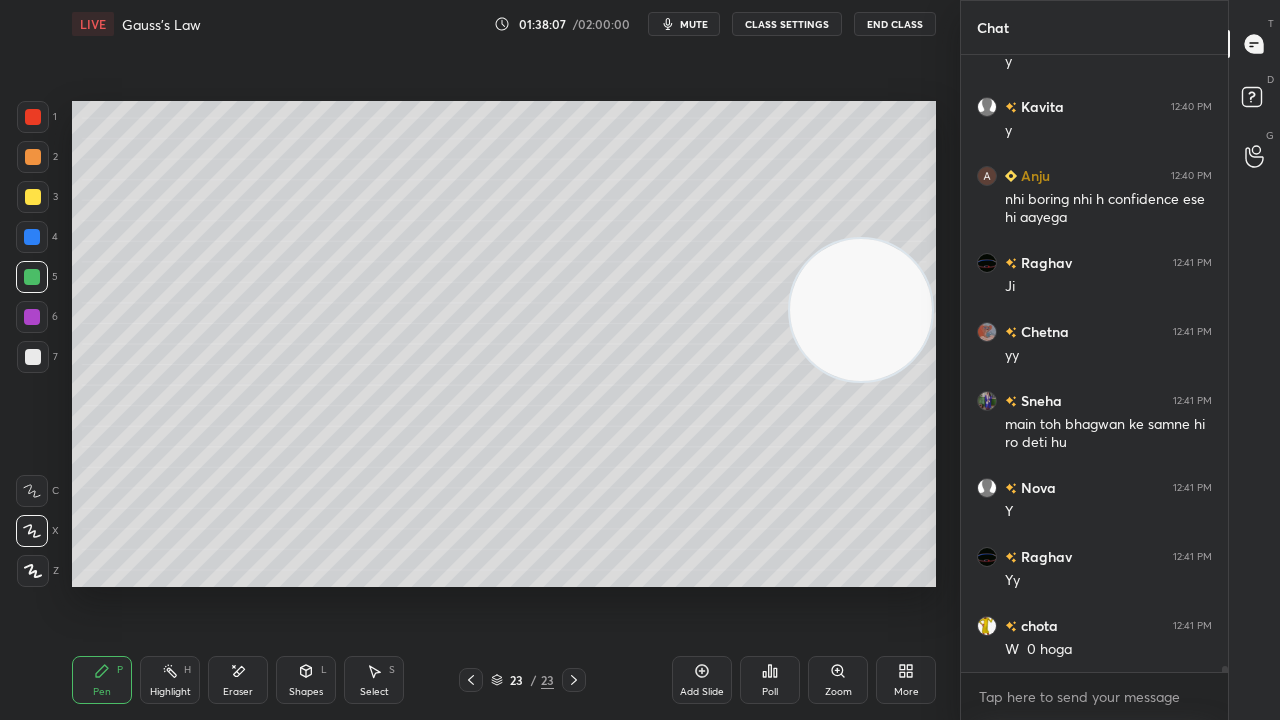 scroll, scrollTop: 62858, scrollLeft: 0, axis: vertical 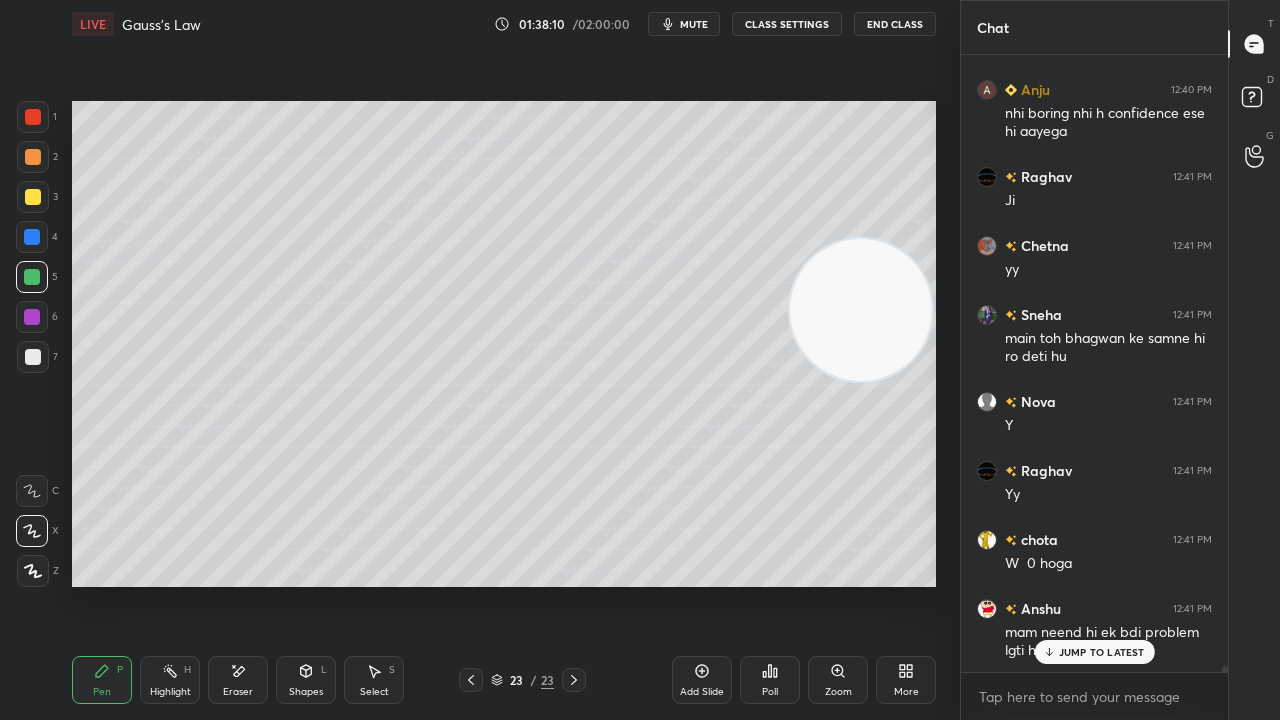 click 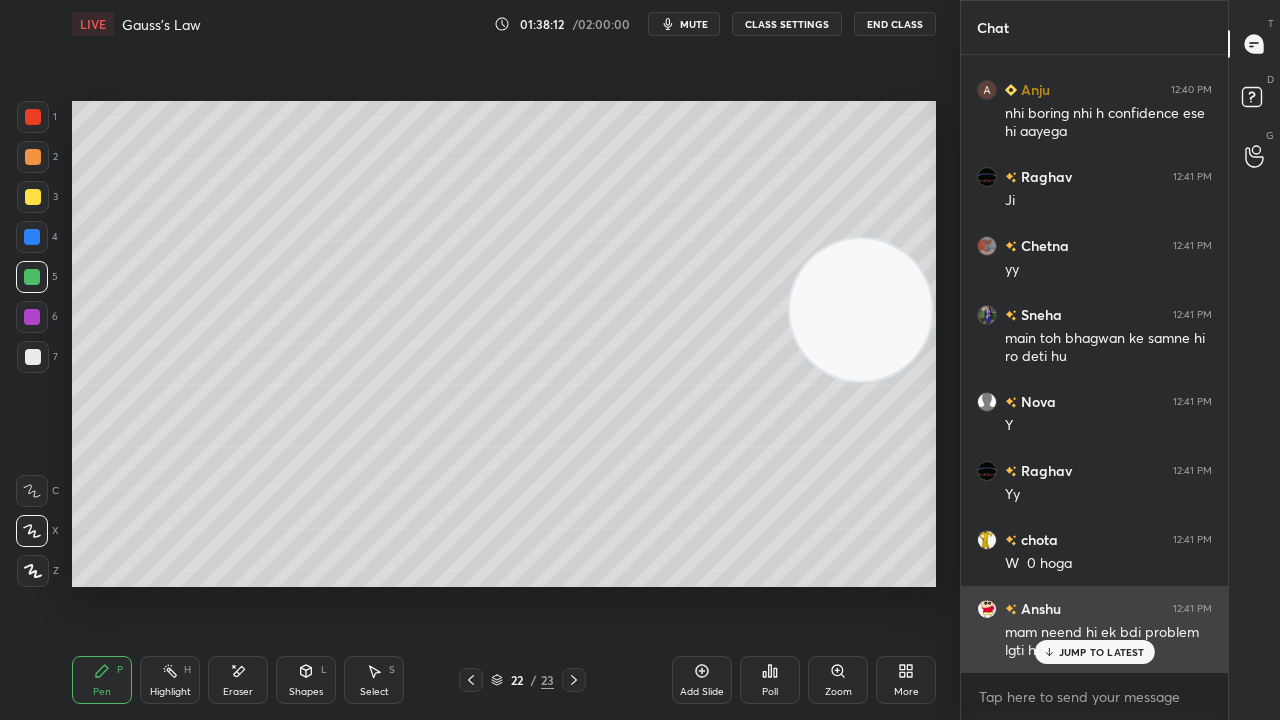drag, startPoint x: 1060, startPoint y: 654, endPoint x: 1059, endPoint y: 671, distance: 17.029387 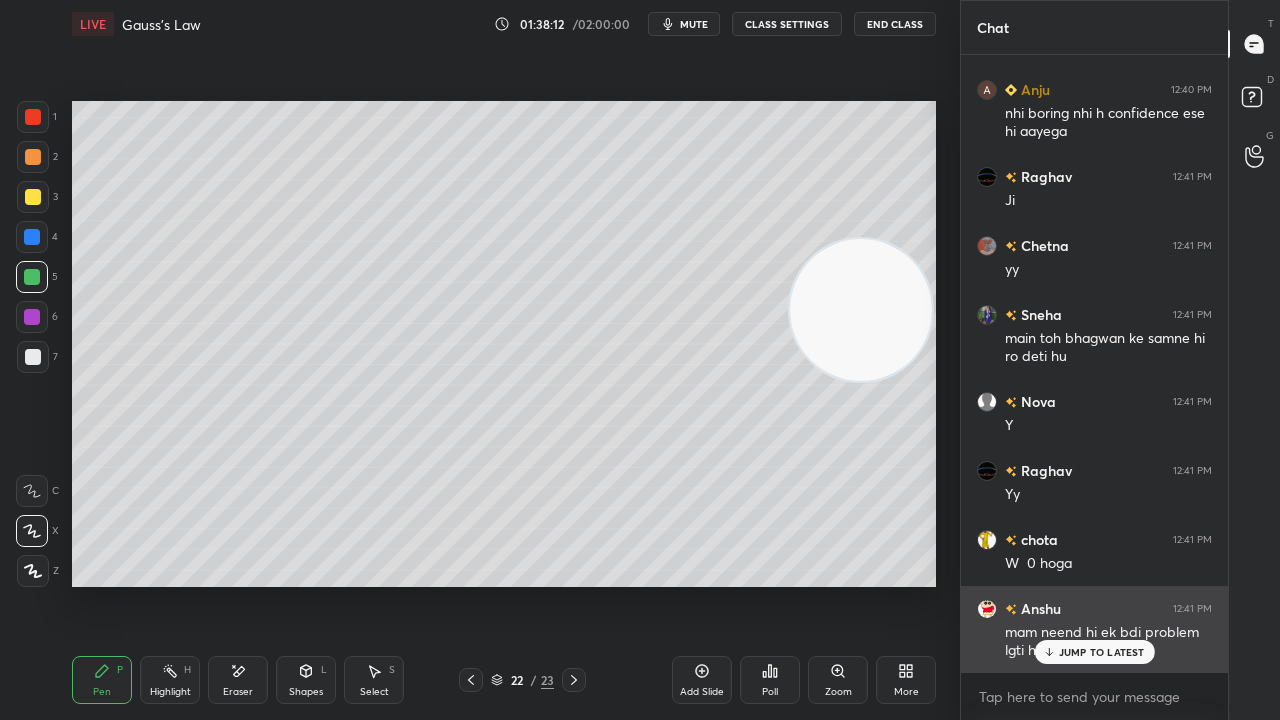 click on "JUMP TO LATEST" at bounding box center (1102, 652) 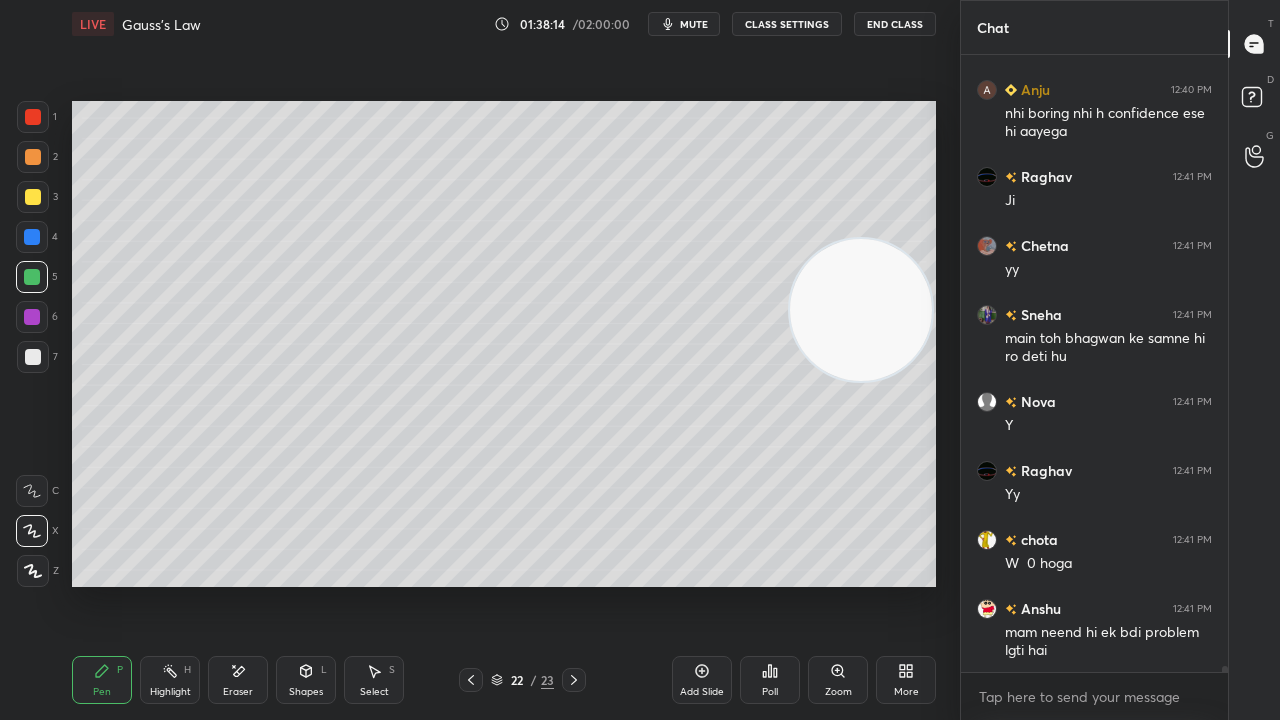 click on "mute" at bounding box center [684, 24] 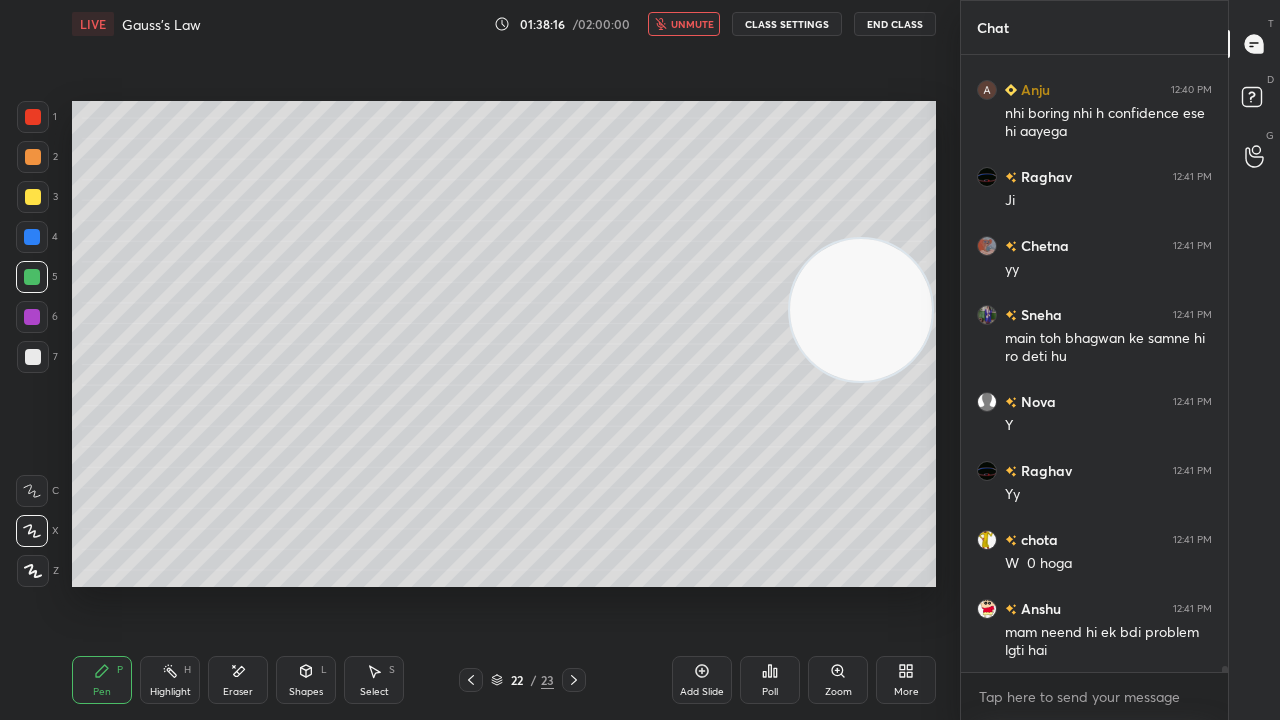 click on "unmute" at bounding box center (692, 24) 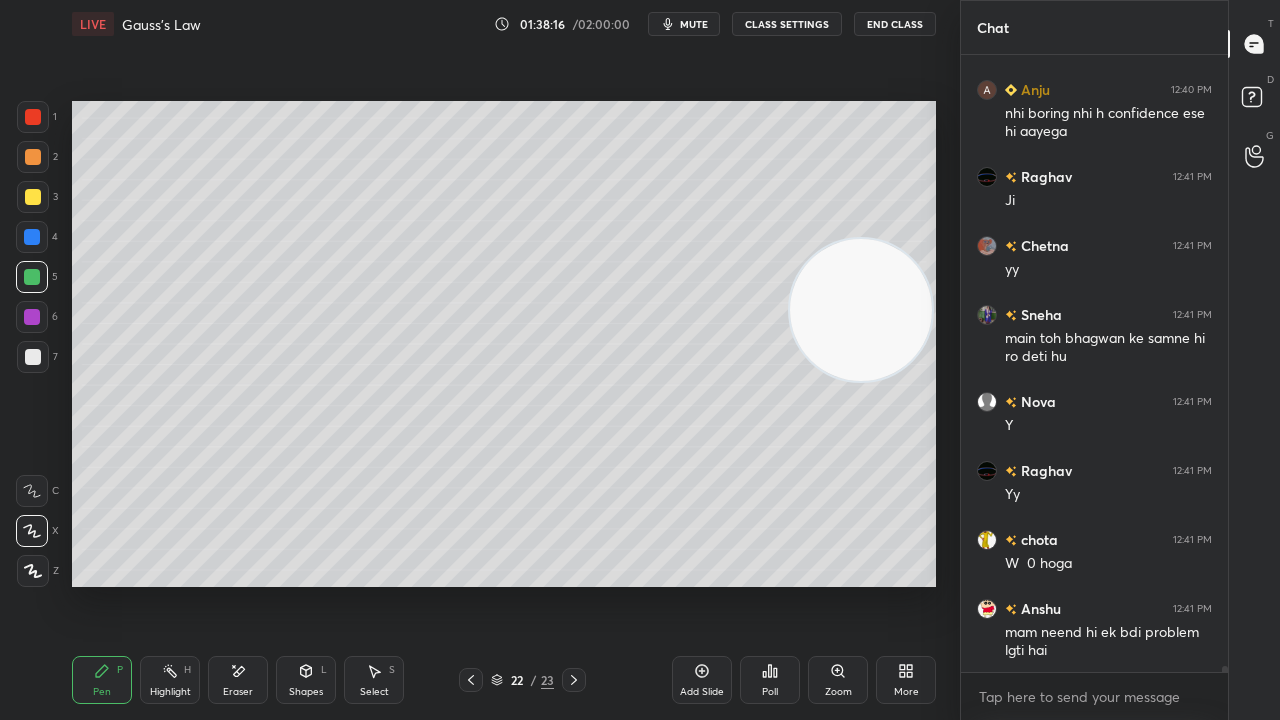 click at bounding box center (33, 357) 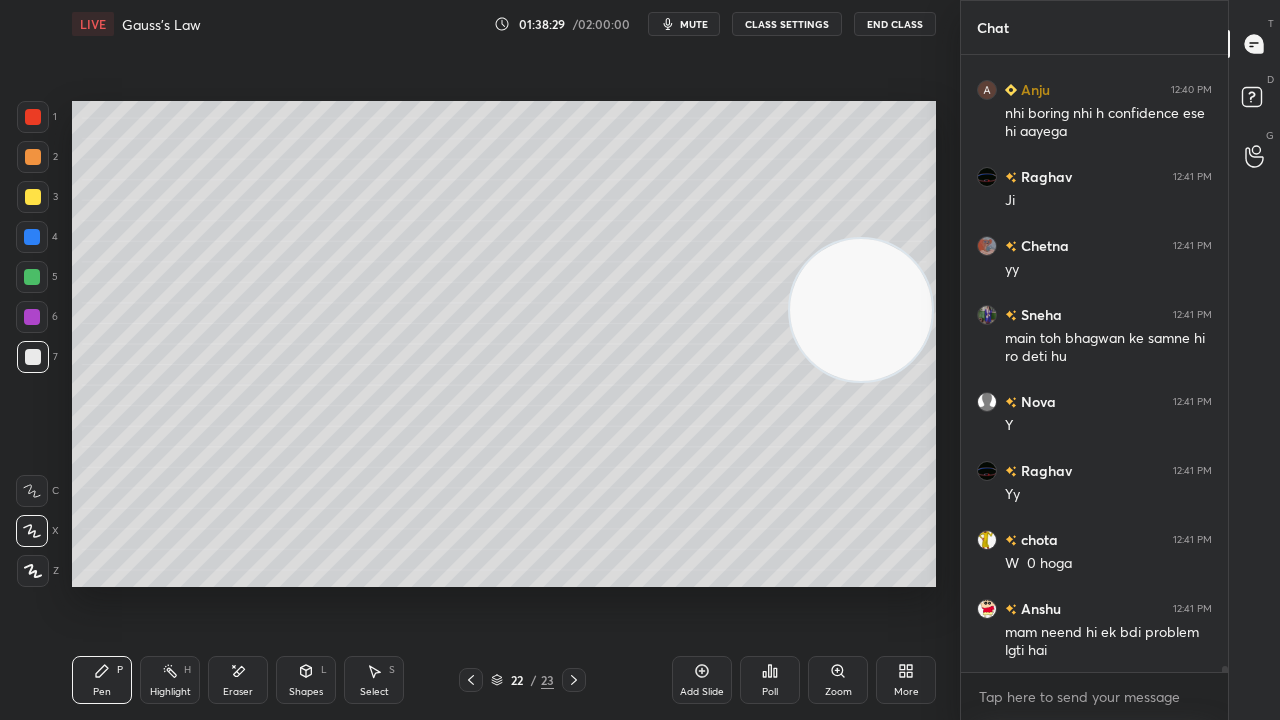 scroll, scrollTop: 62928, scrollLeft: 0, axis: vertical 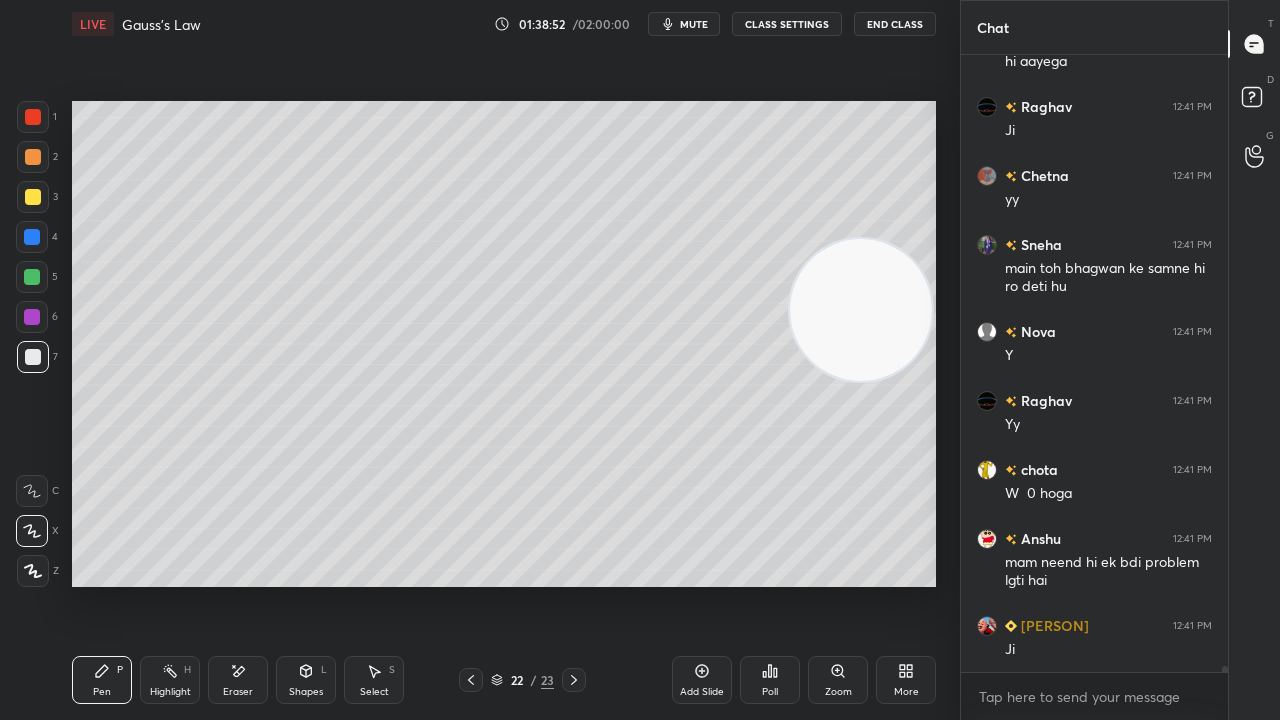 click on "mute" at bounding box center (694, 24) 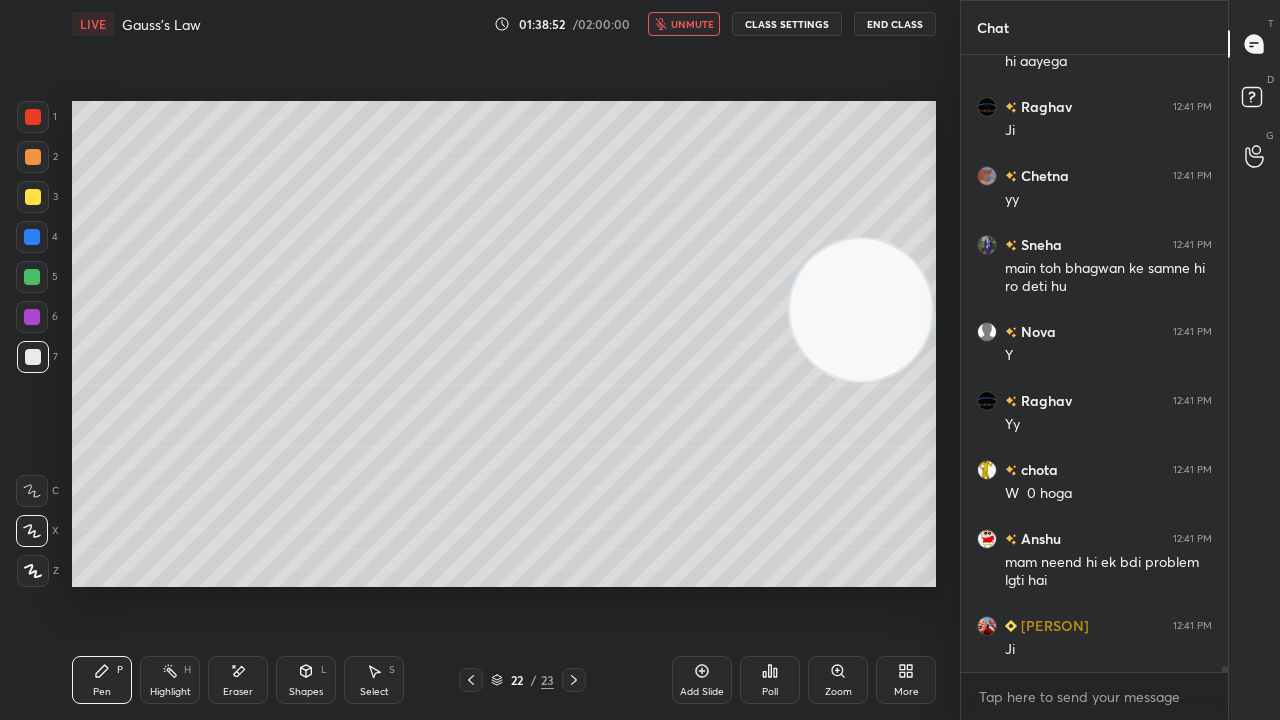 drag, startPoint x: 692, startPoint y: 21, endPoint x: 670, endPoint y: 47, distance: 34.058773 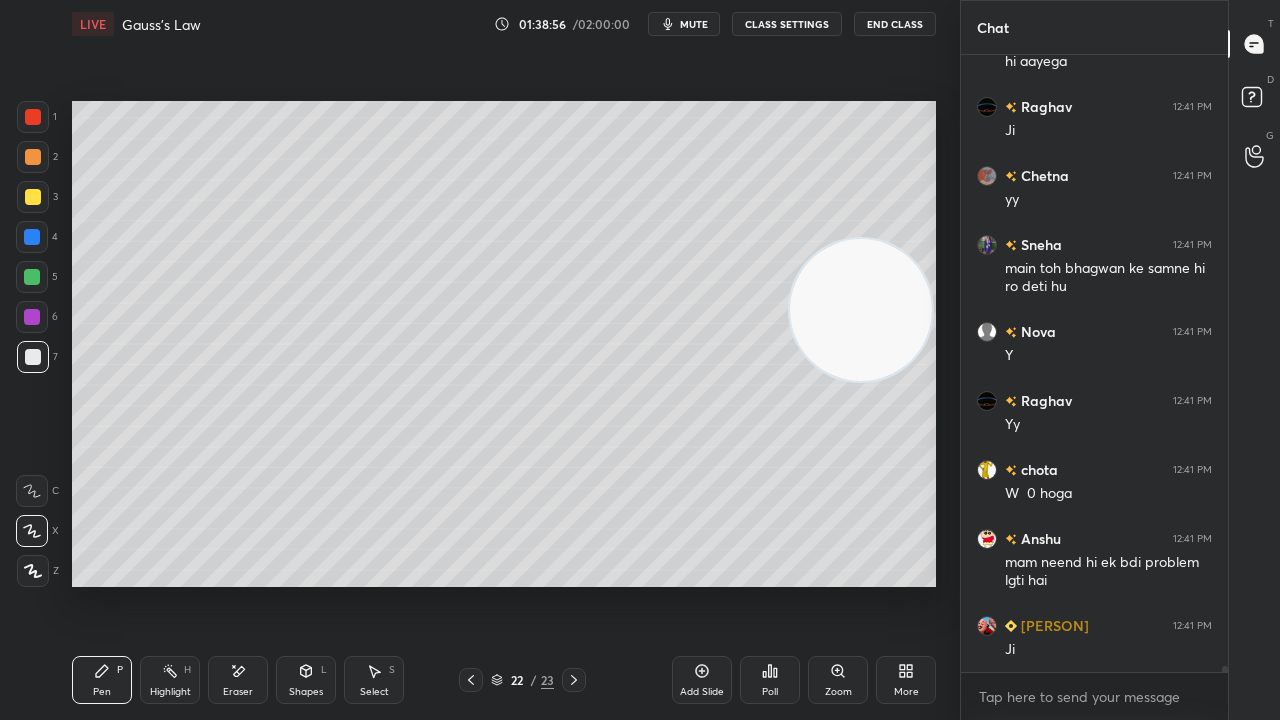 click on "mute" at bounding box center [694, 24] 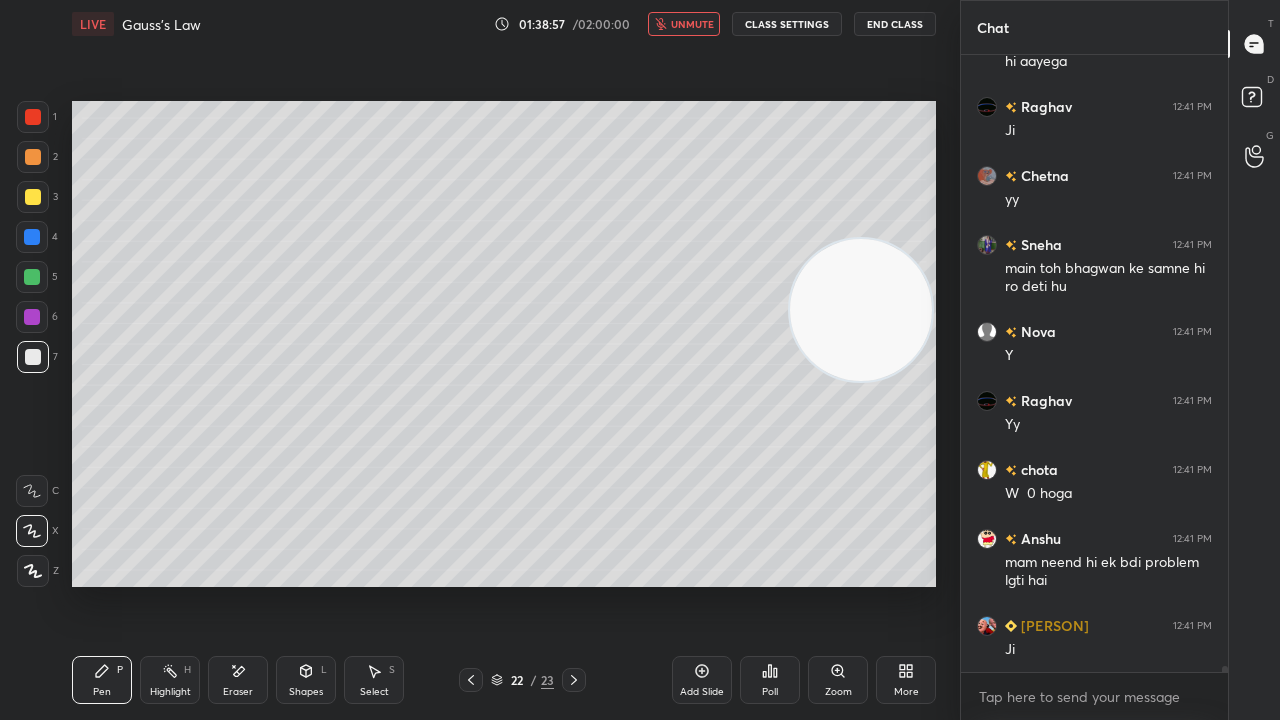 click on "unmute" at bounding box center [692, 24] 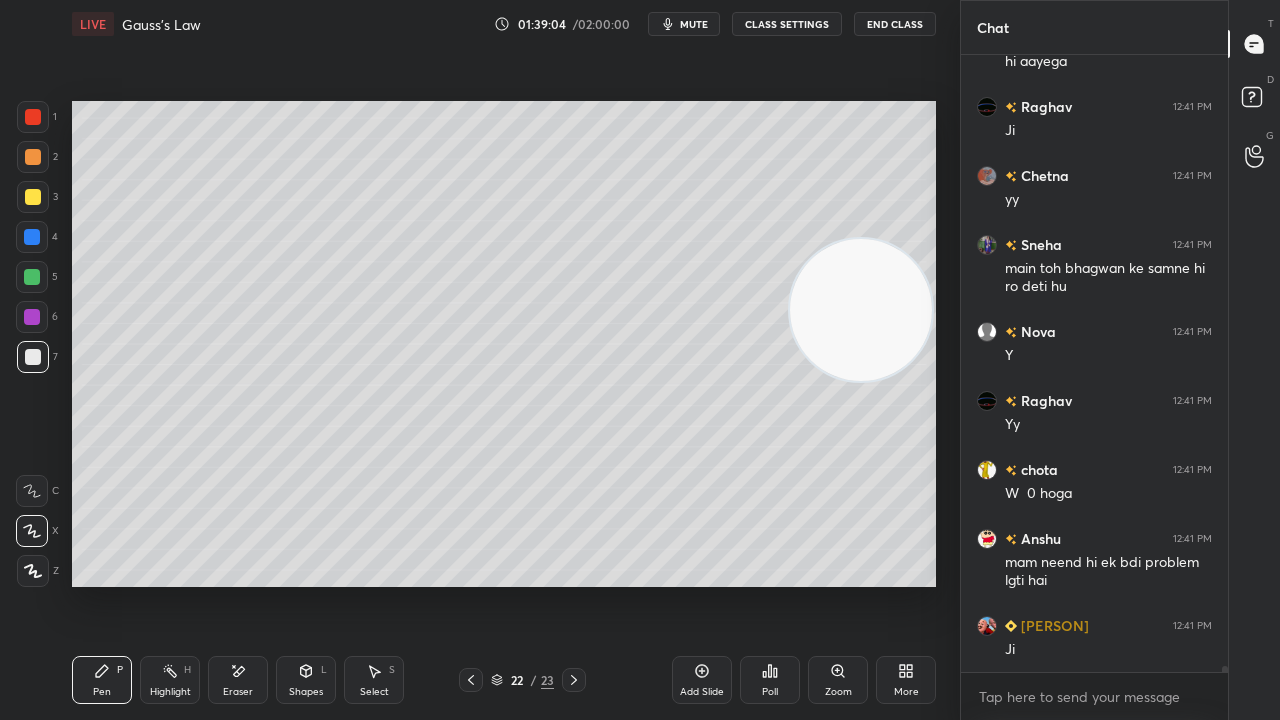 click on "mute" at bounding box center (694, 24) 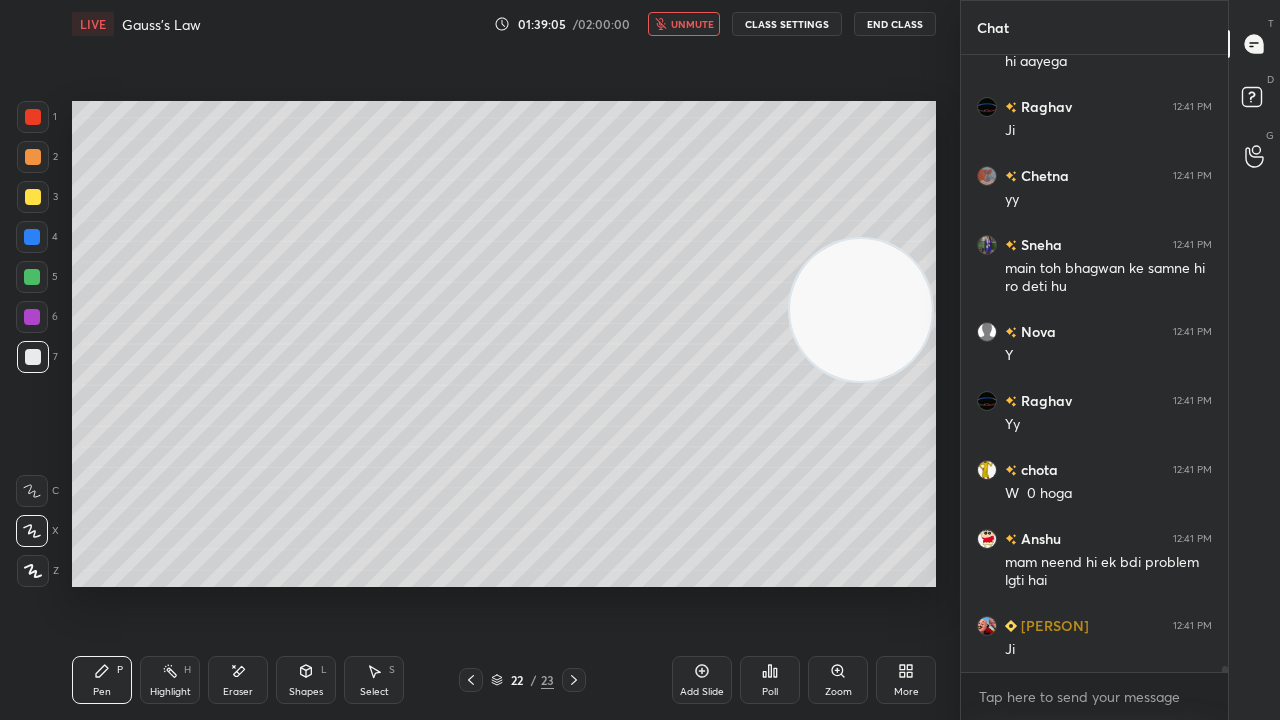 click on "unmute" at bounding box center [692, 24] 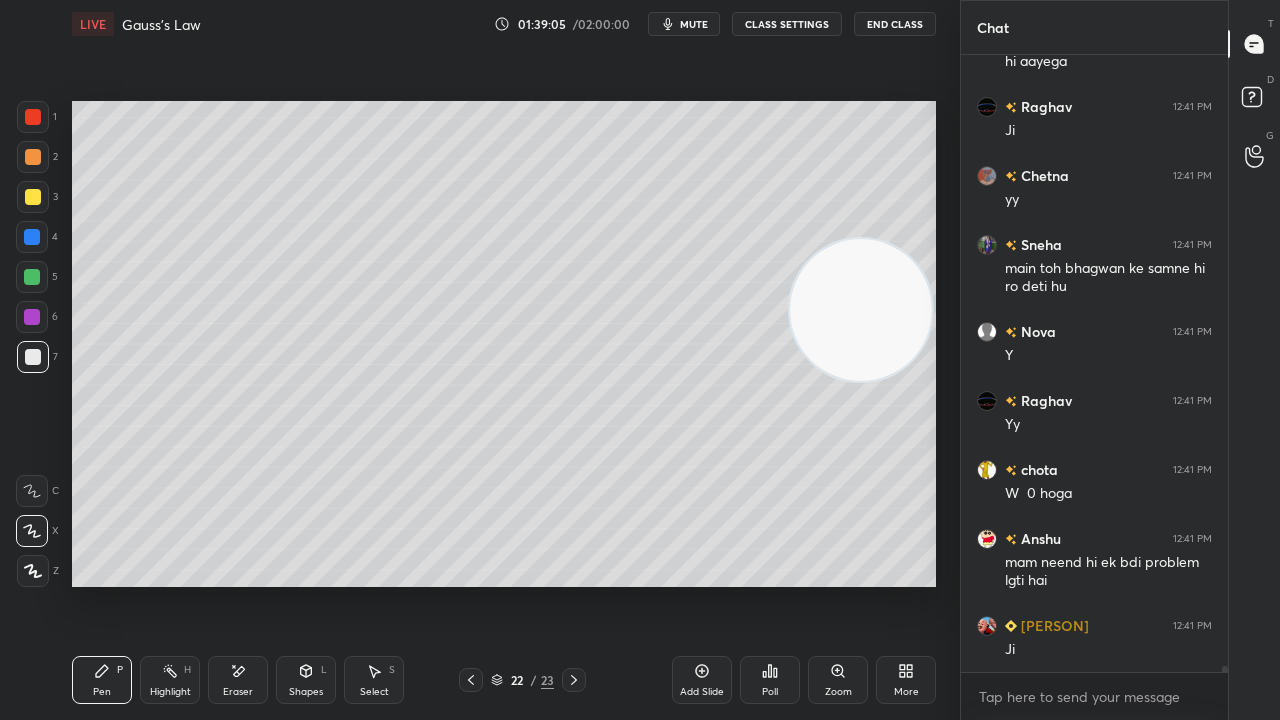 click at bounding box center (32, 317) 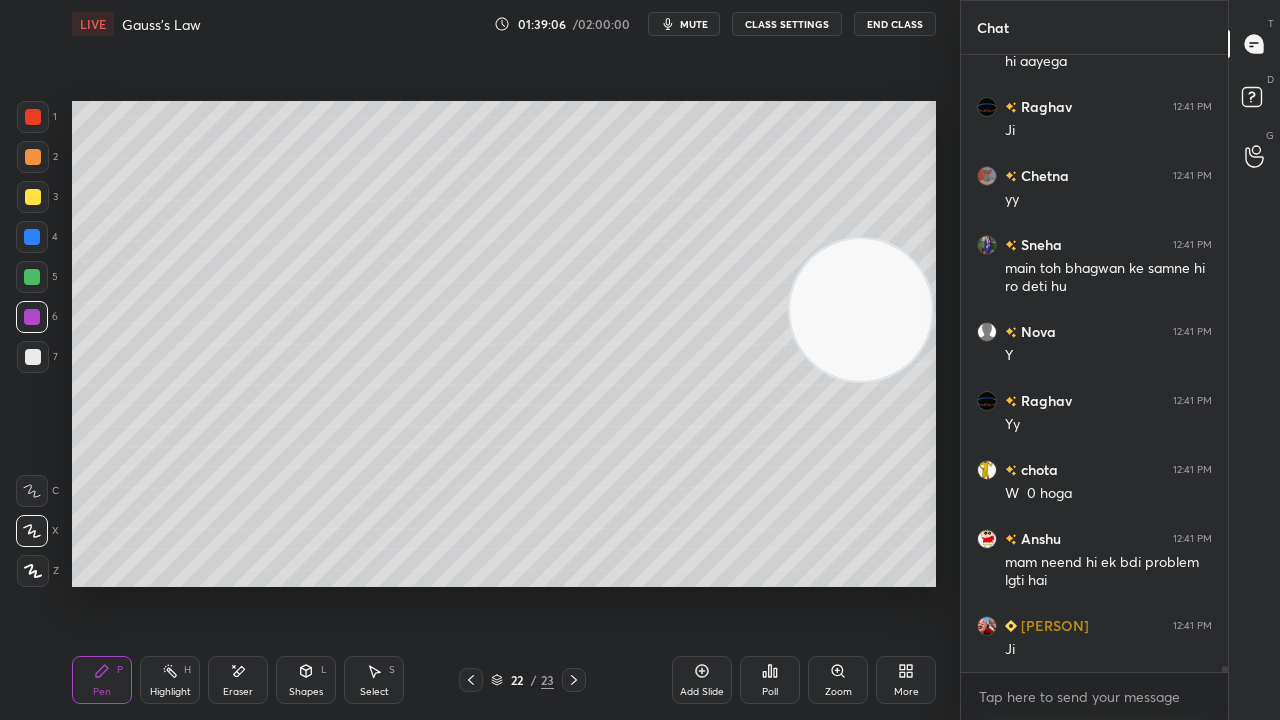 scroll, scrollTop: 62996, scrollLeft: 0, axis: vertical 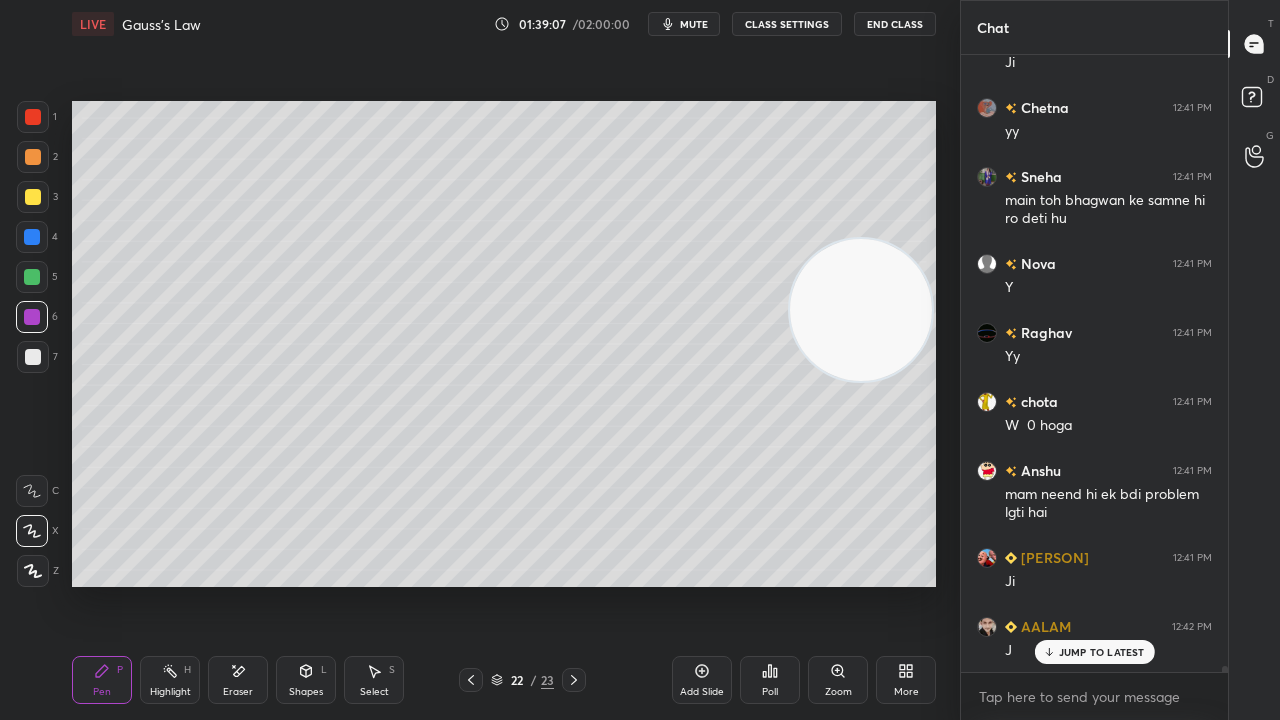 click at bounding box center (574, 680) 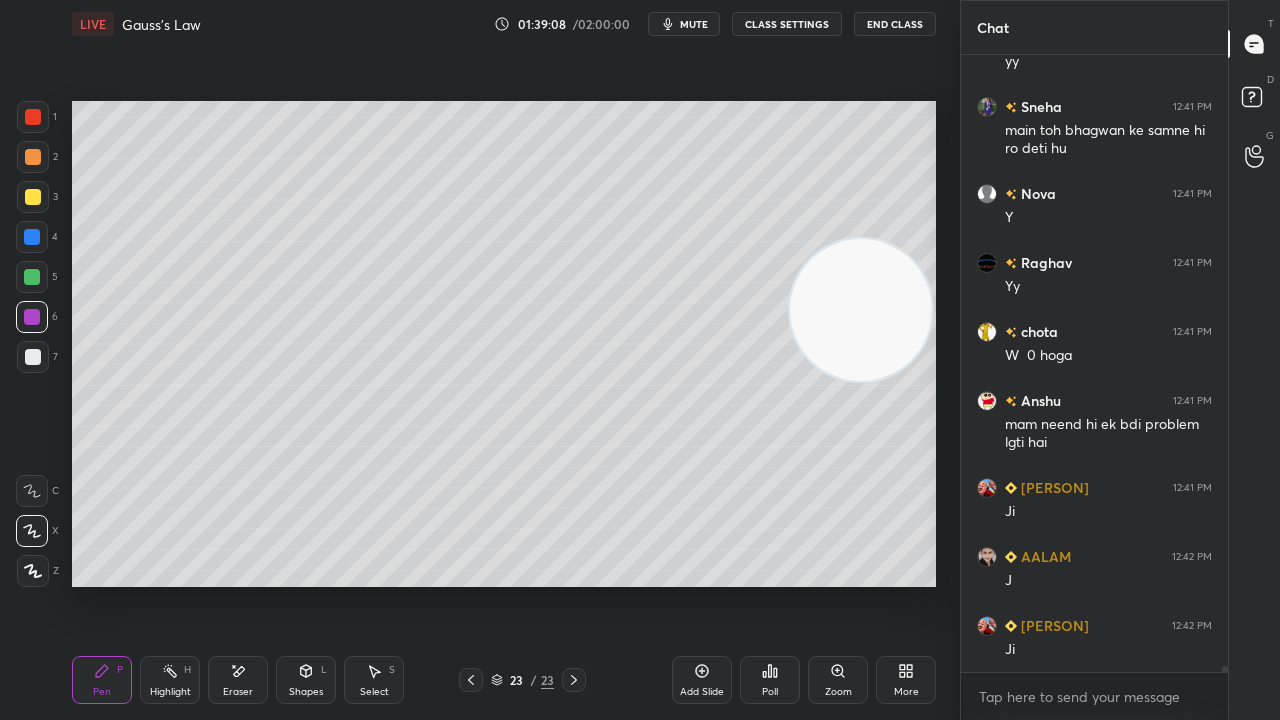 click at bounding box center [33, 357] 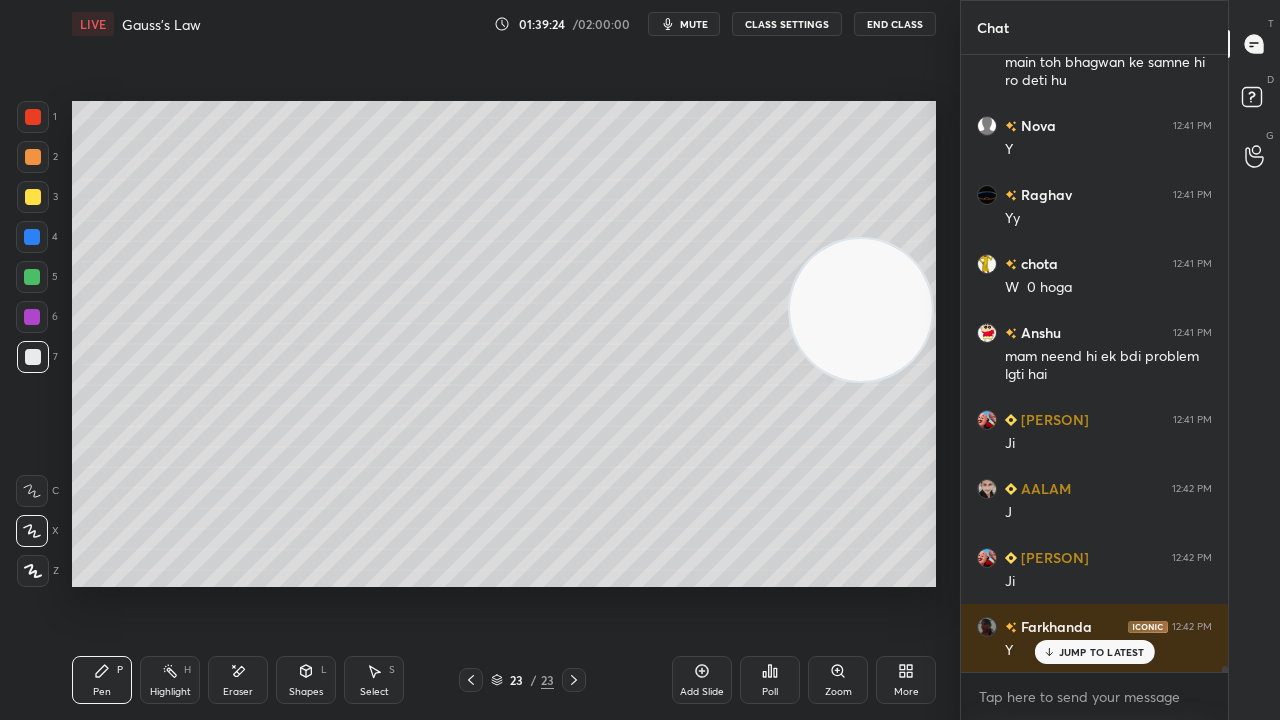 scroll, scrollTop: 63204, scrollLeft: 0, axis: vertical 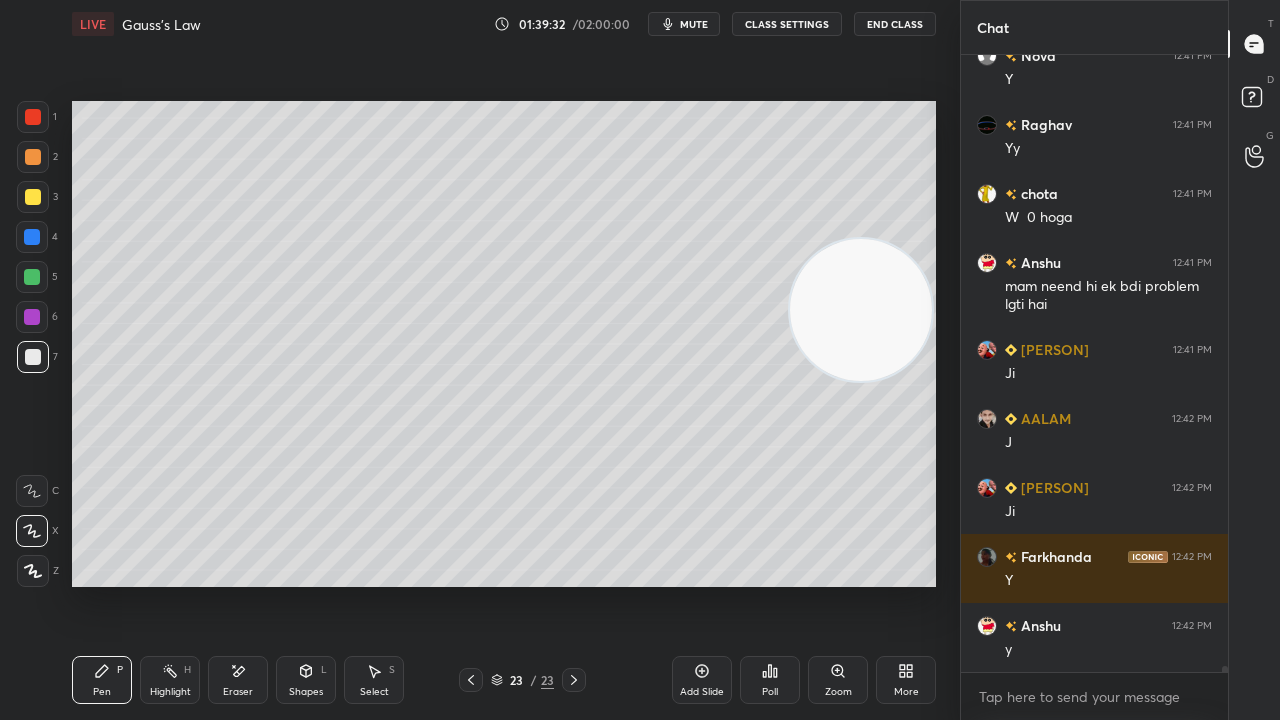 click on "mute" at bounding box center (694, 24) 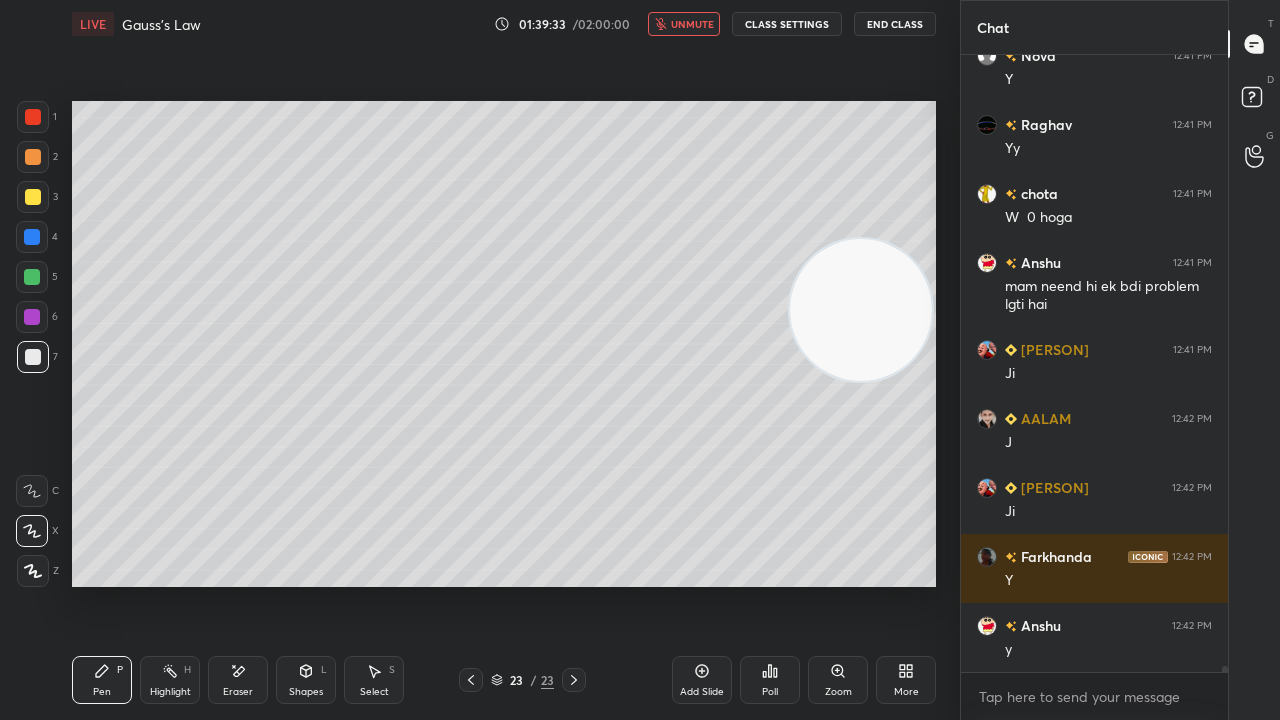 click on "unmute" at bounding box center [692, 24] 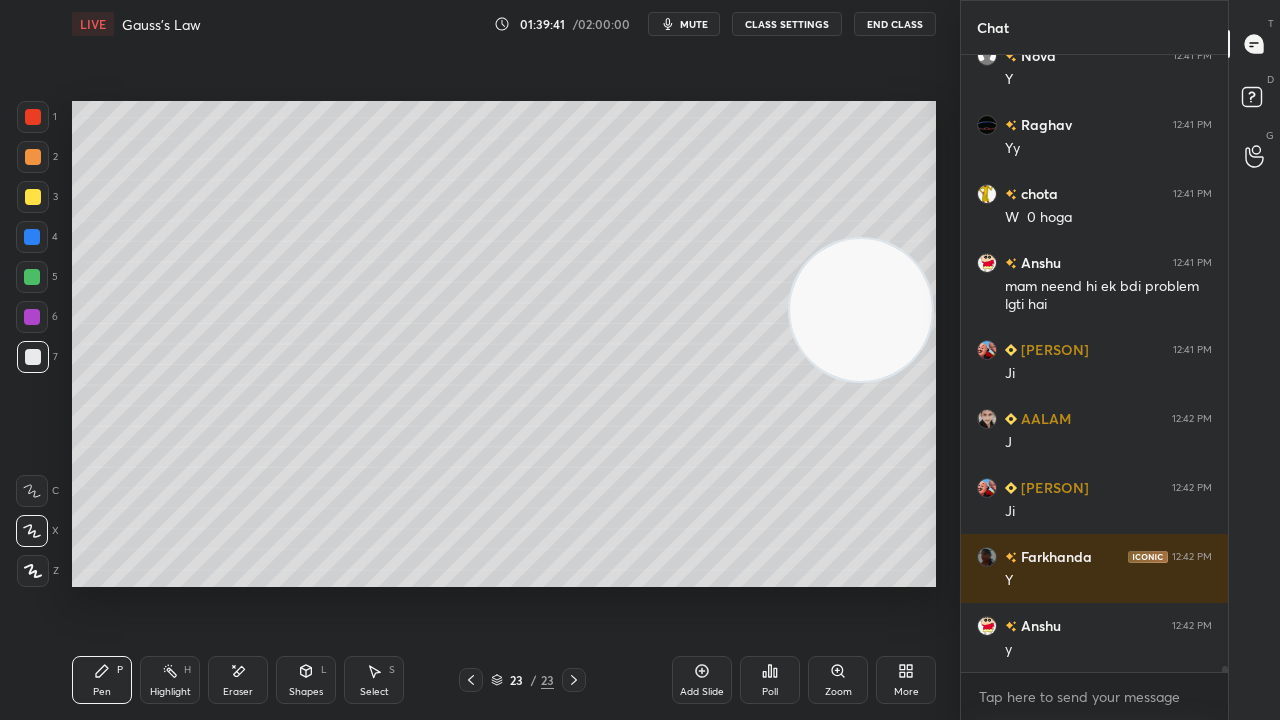 click on "mute" at bounding box center [684, 24] 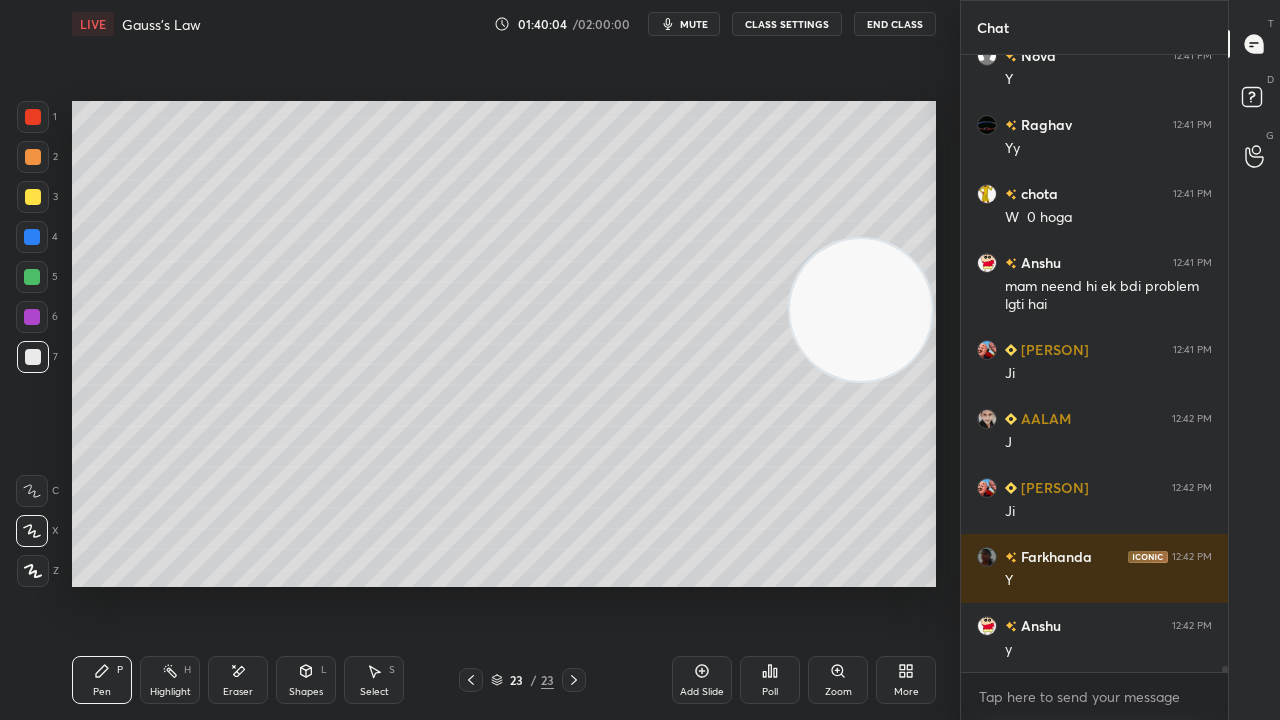 scroll, scrollTop: 63272, scrollLeft: 0, axis: vertical 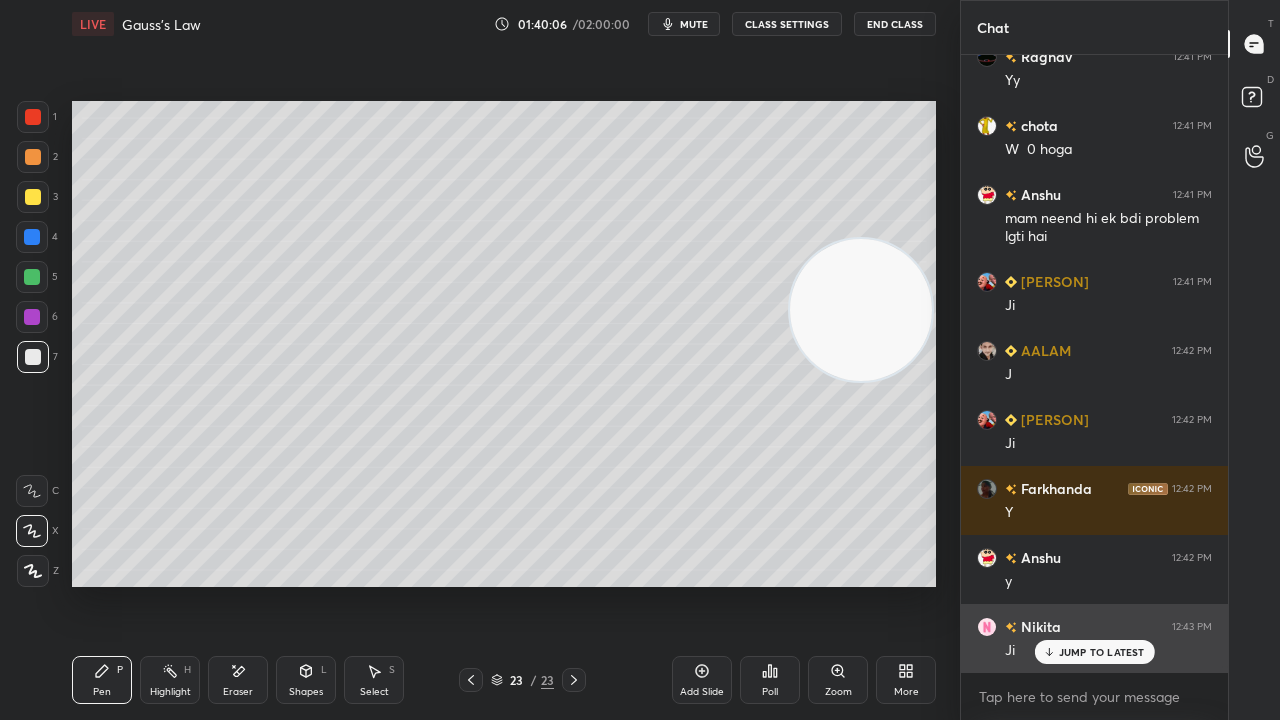 click on "JUMP TO LATEST" at bounding box center [1102, 652] 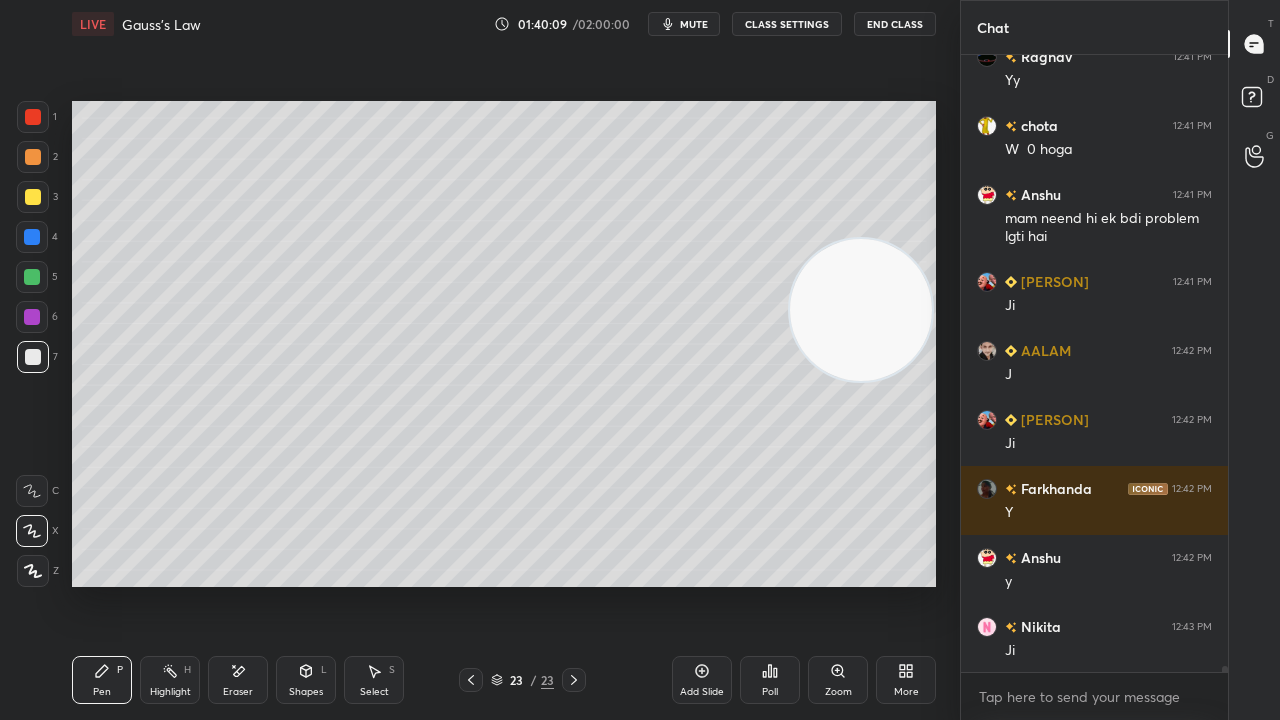 click on "mute" at bounding box center (684, 24) 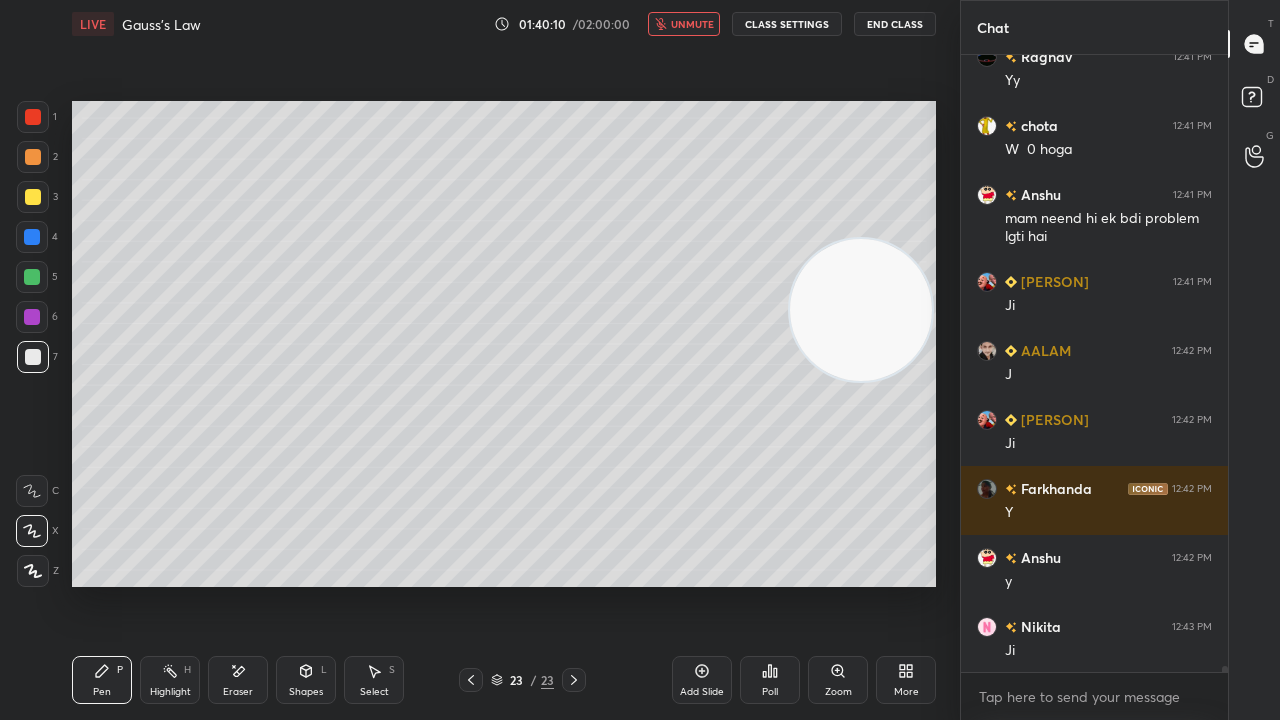 click on "unmute" at bounding box center (692, 24) 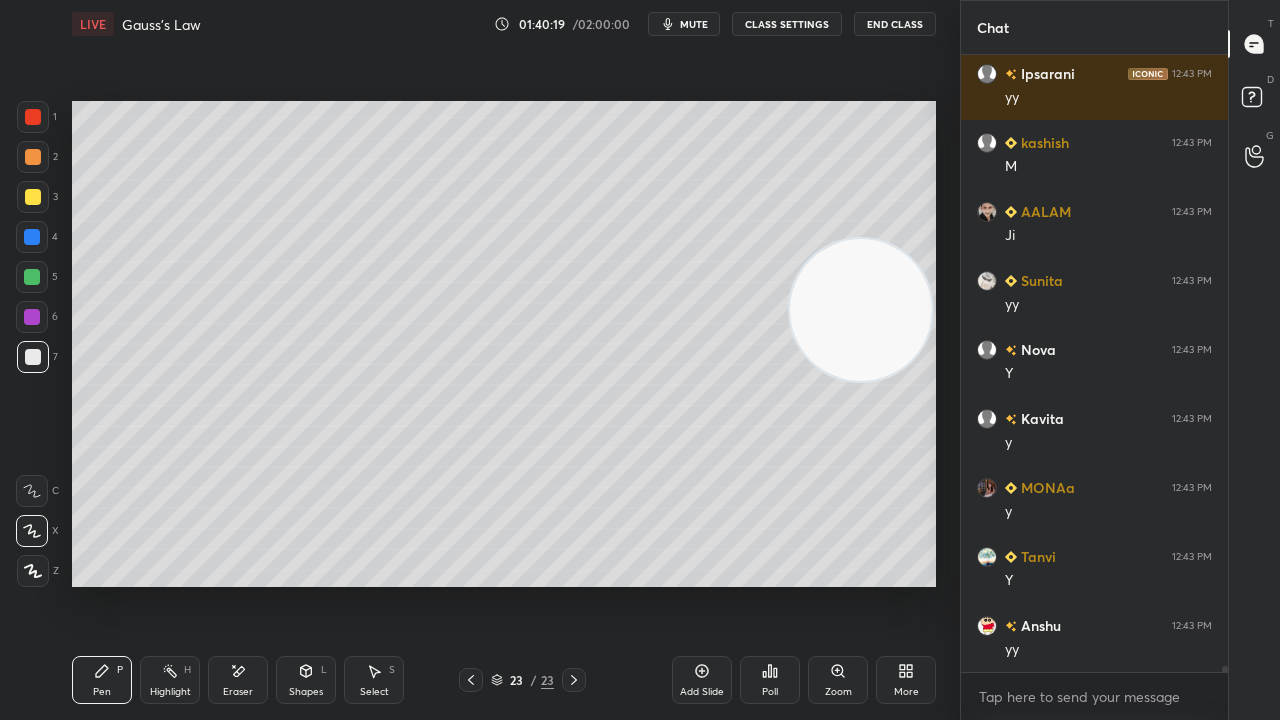 scroll, scrollTop: 64100, scrollLeft: 0, axis: vertical 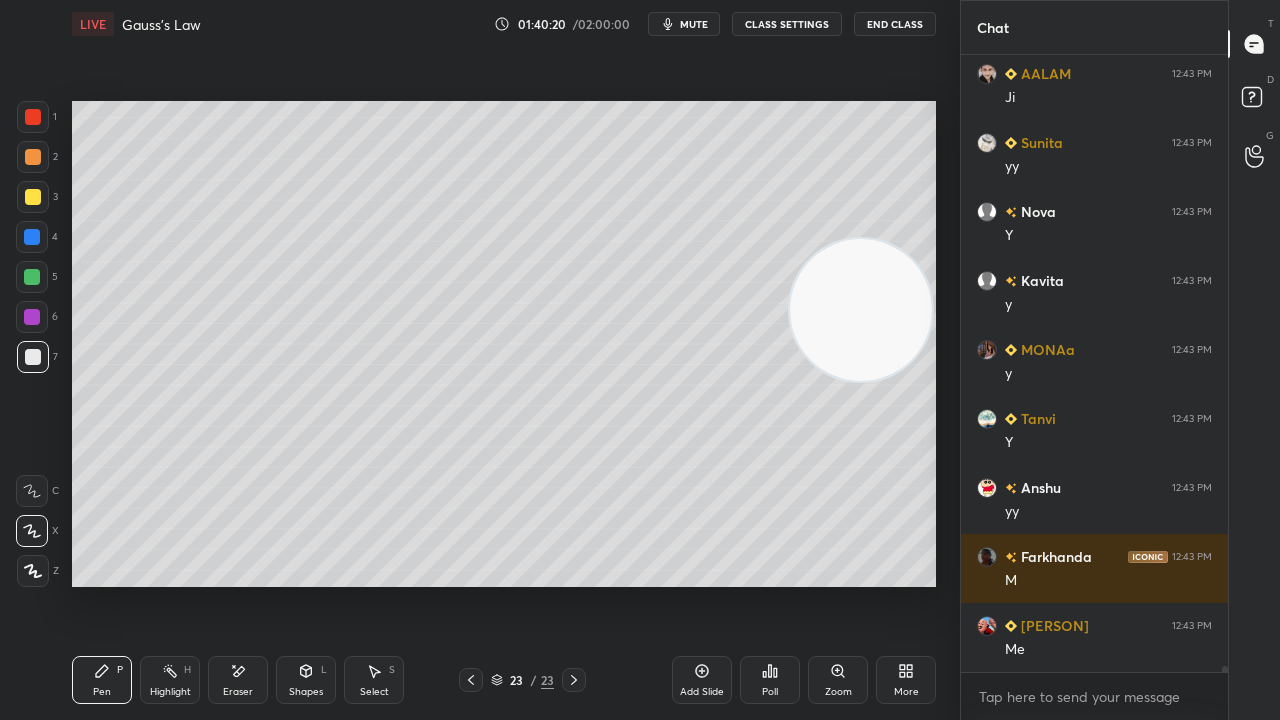 click on "mute" at bounding box center (694, 24) 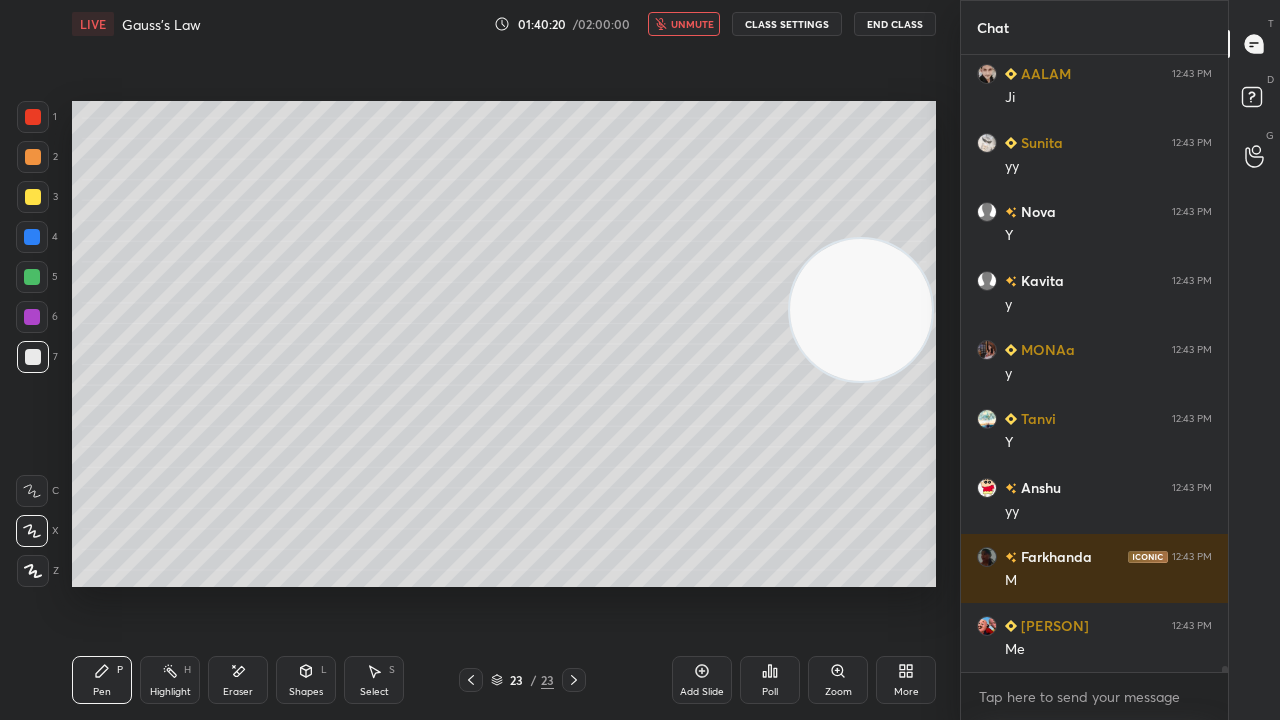scroll, scrollTop: 64238, scrollLeft: 0, axis: vertical 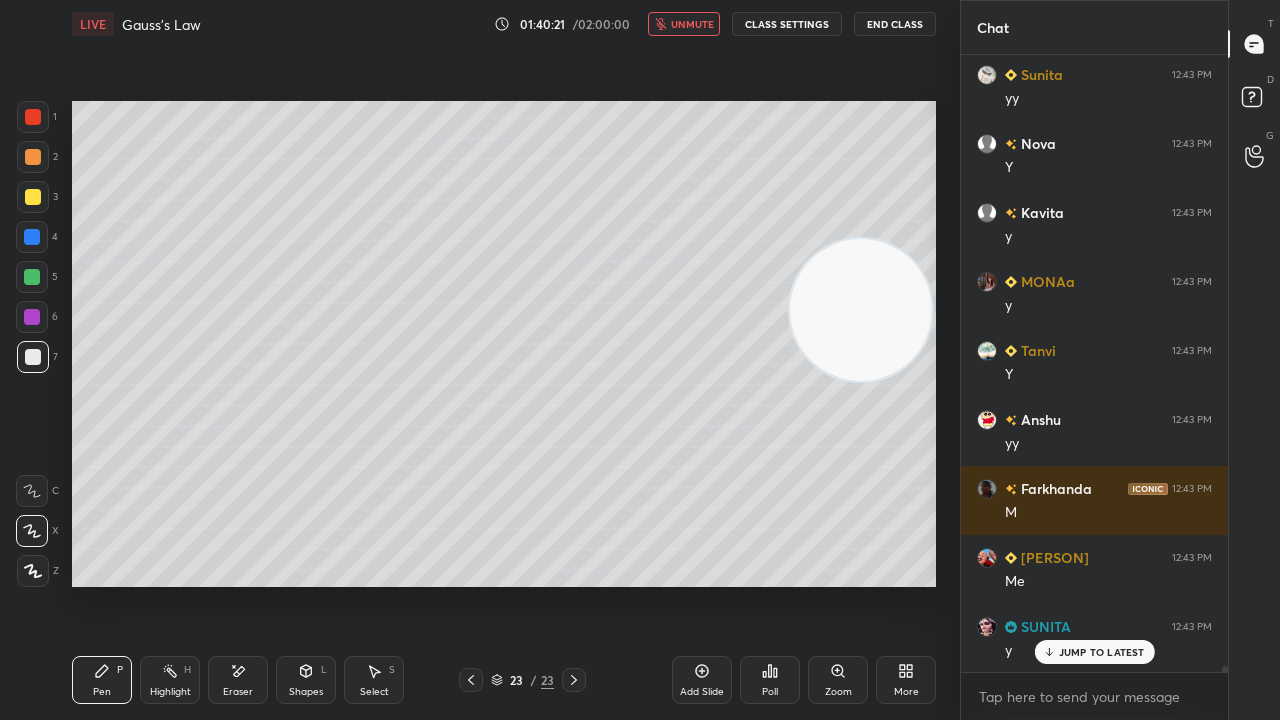 drag, startPoint x: 696, startPoint y: 23, endPoint x: 702, endPoint y: 11, distance: 13.416408 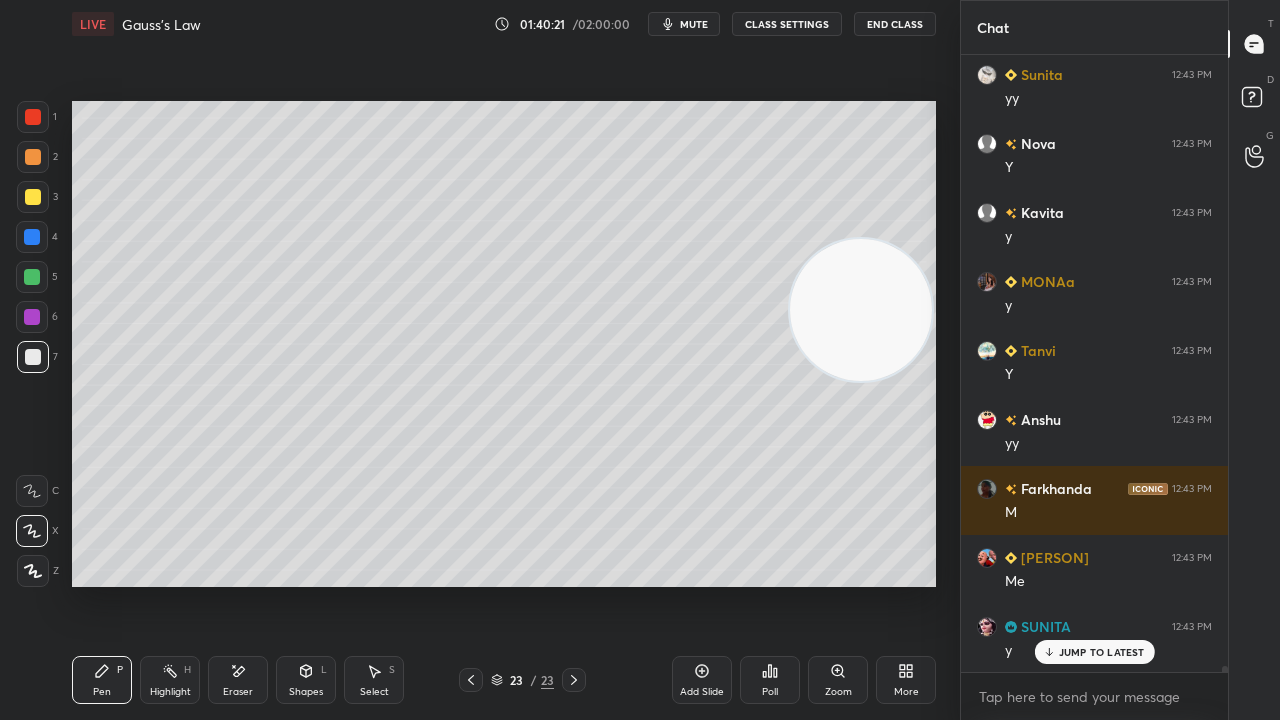 scroll, scrollTop: 64308, scrollLeft: 0, axis: vertical 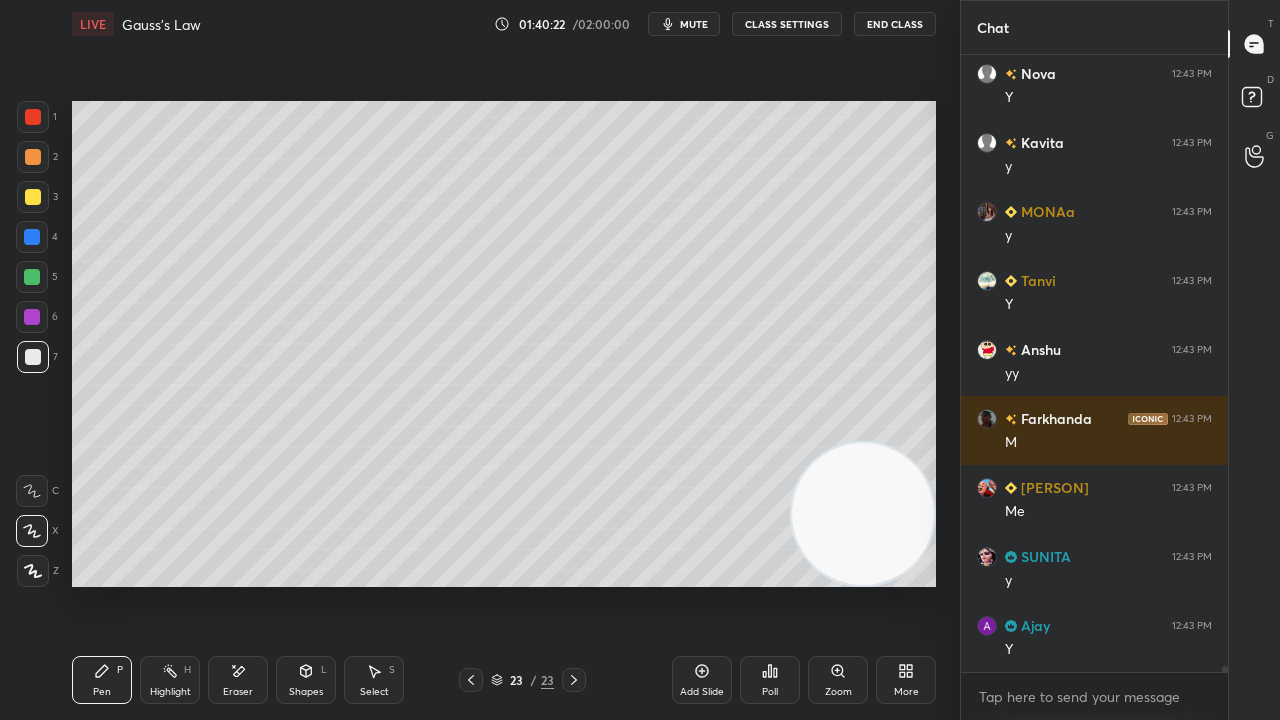 drag, startPoint x: 856, startPoint y: 331, endPoint x: 954, endPoint y: 719, distance: 400.18497 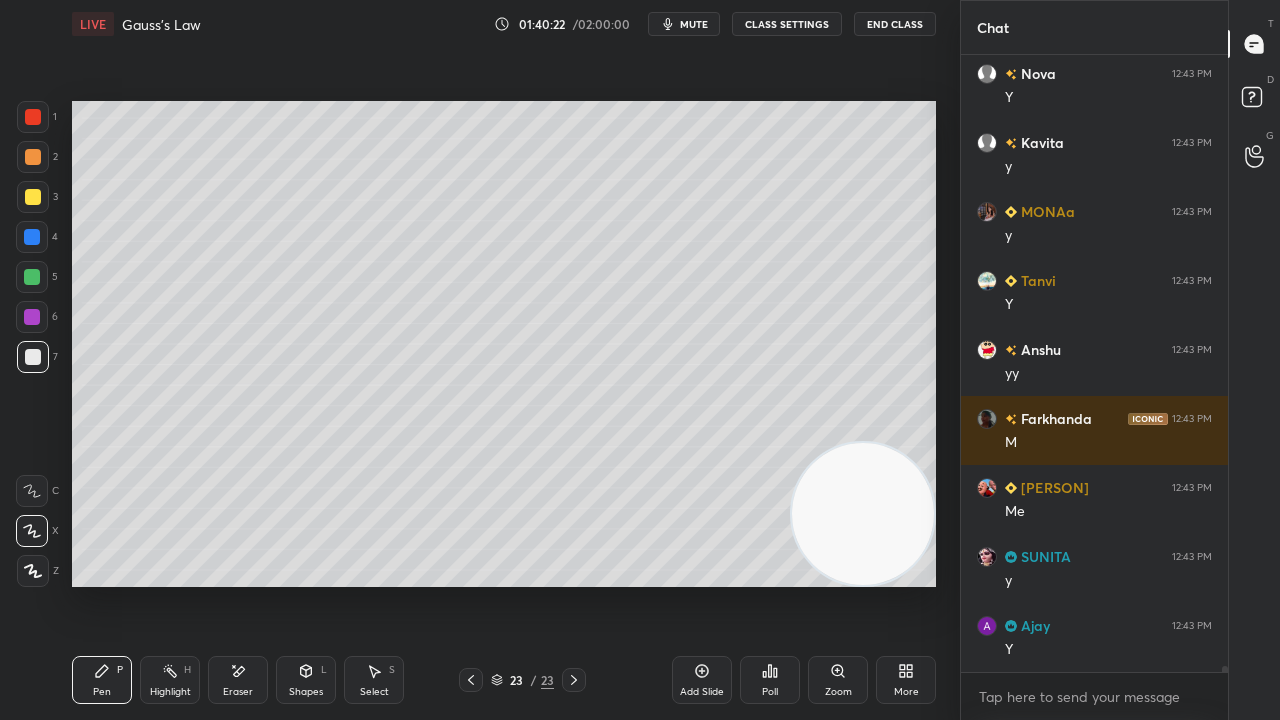 click on "LIVE Gauss's Law 01:40:22 /  02:00:00 mute CLASS SETTINGS End Class Setting up your live class Poll for   secs No correct answer Start poll Back Gauss's Law • L6 of Detailed Course on Electromagnetic Theory Surbhi Upadhyay Pen P Highlight H Eraser Shapes L Select S 23 / 23 Add Slide Poll Zoom More" at bounding box center (504, 360) 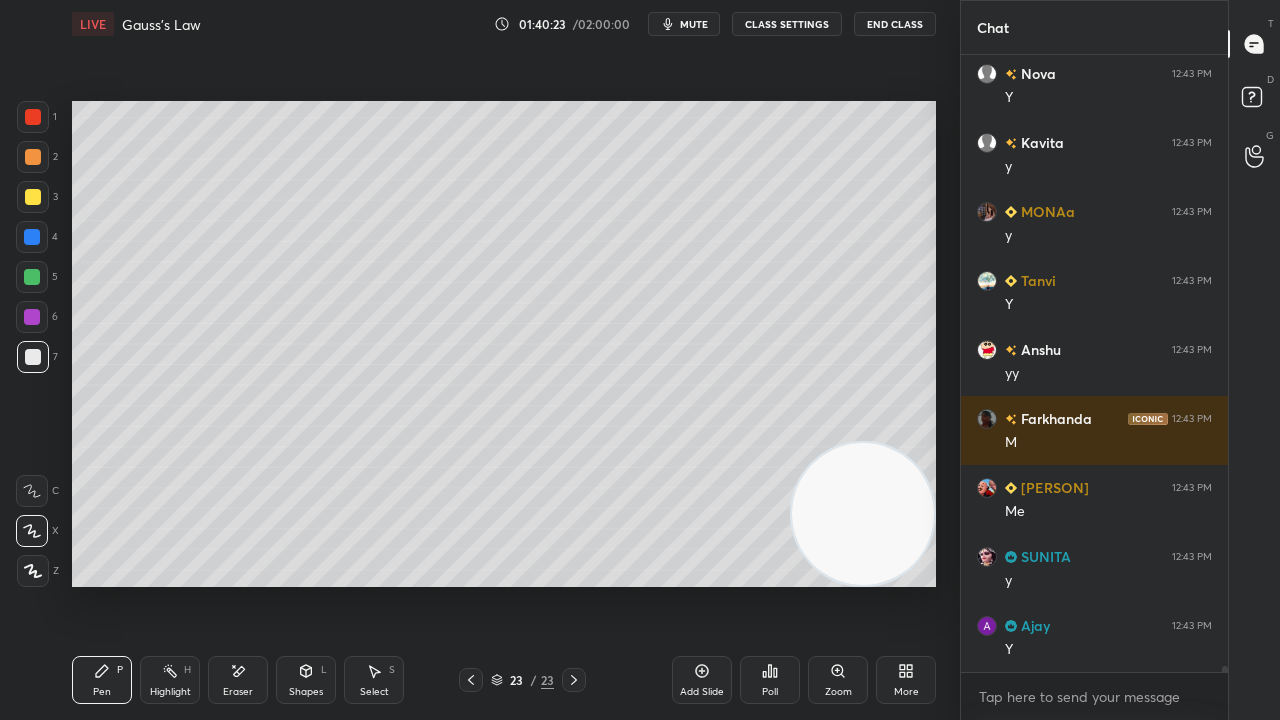 click on "mute" at bounding box center (694, 24) 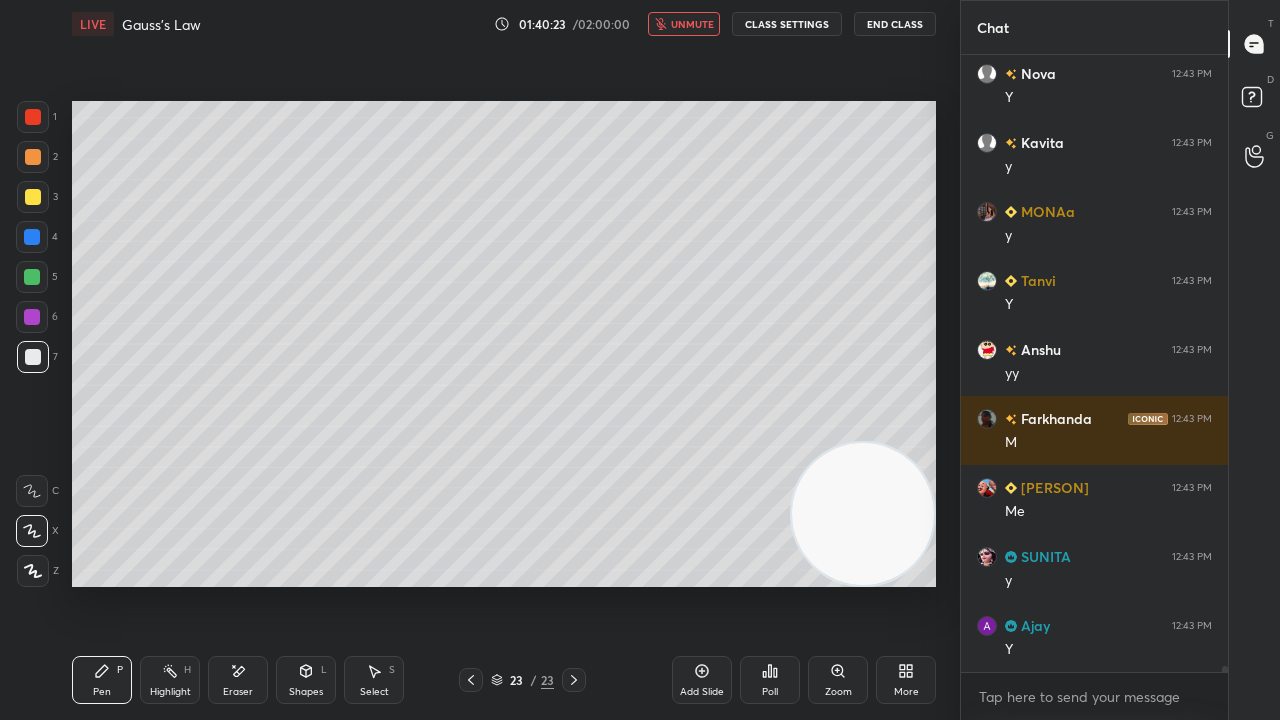 click on "unmute" at bounding box center [692, 24] 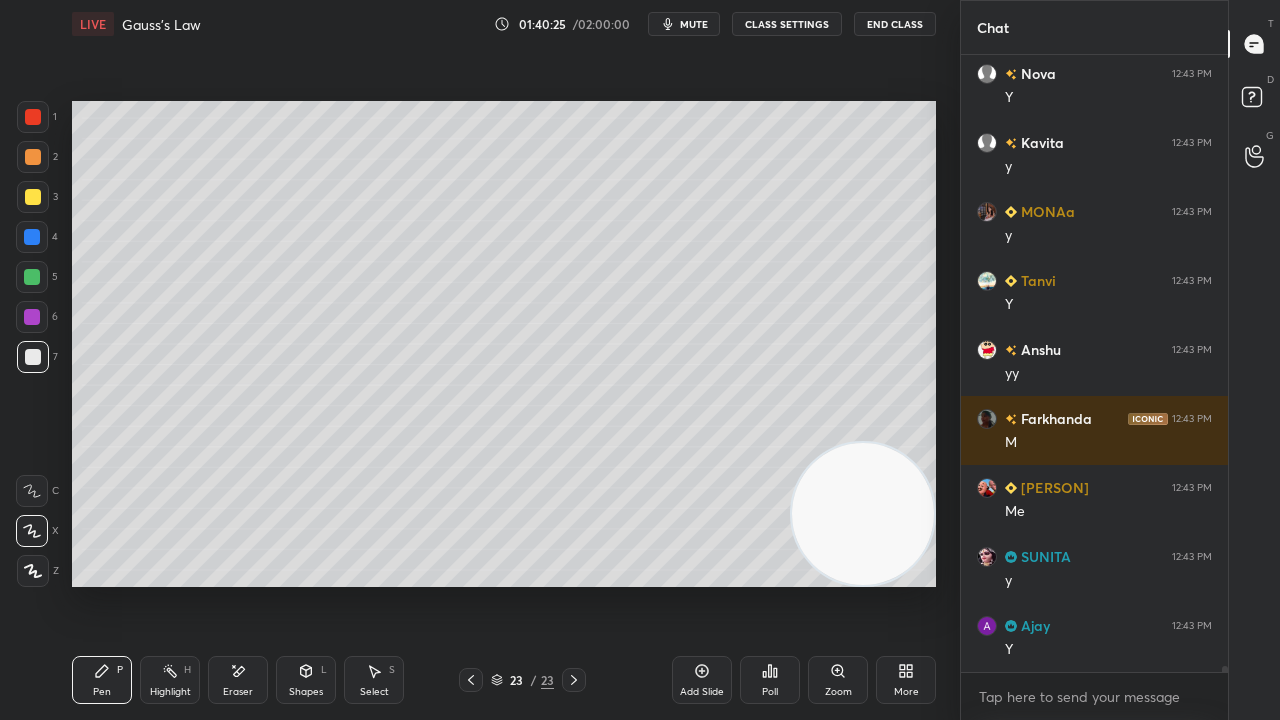 scroll, scrollTop: 64376, scrollLeft: 0, axis: vertical 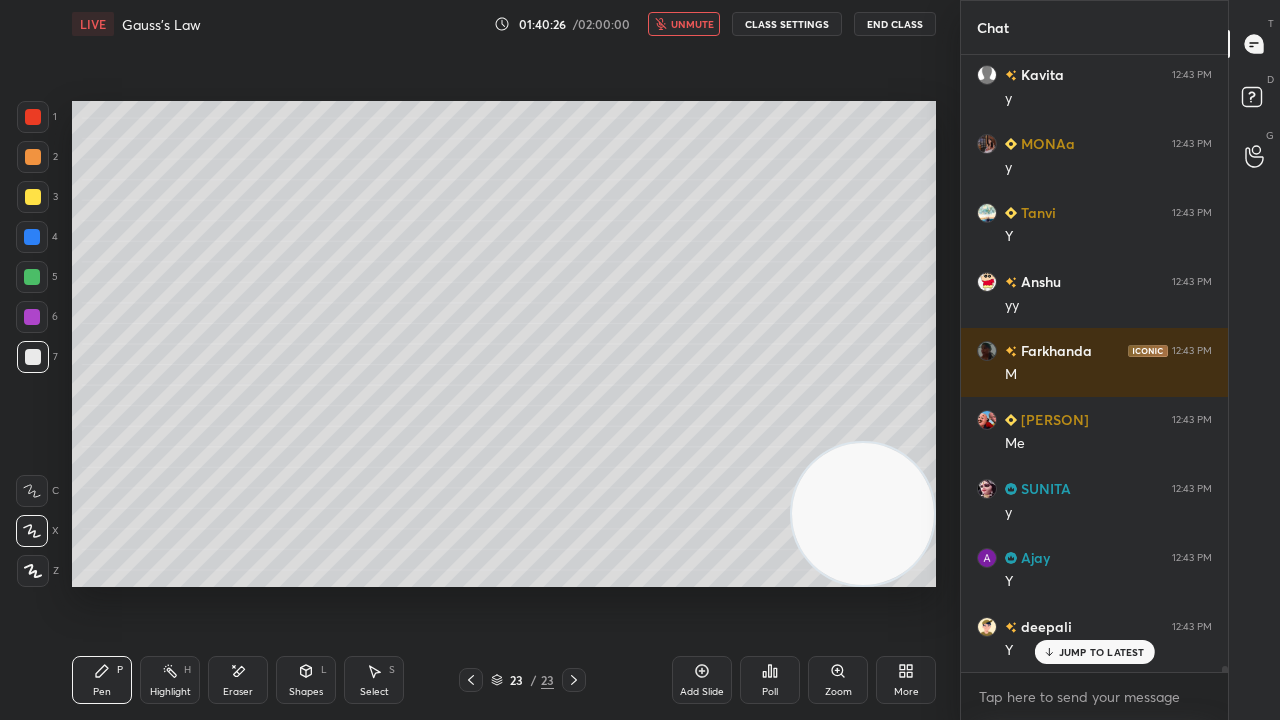 click on "unmute" at bounding box center (692, 24) 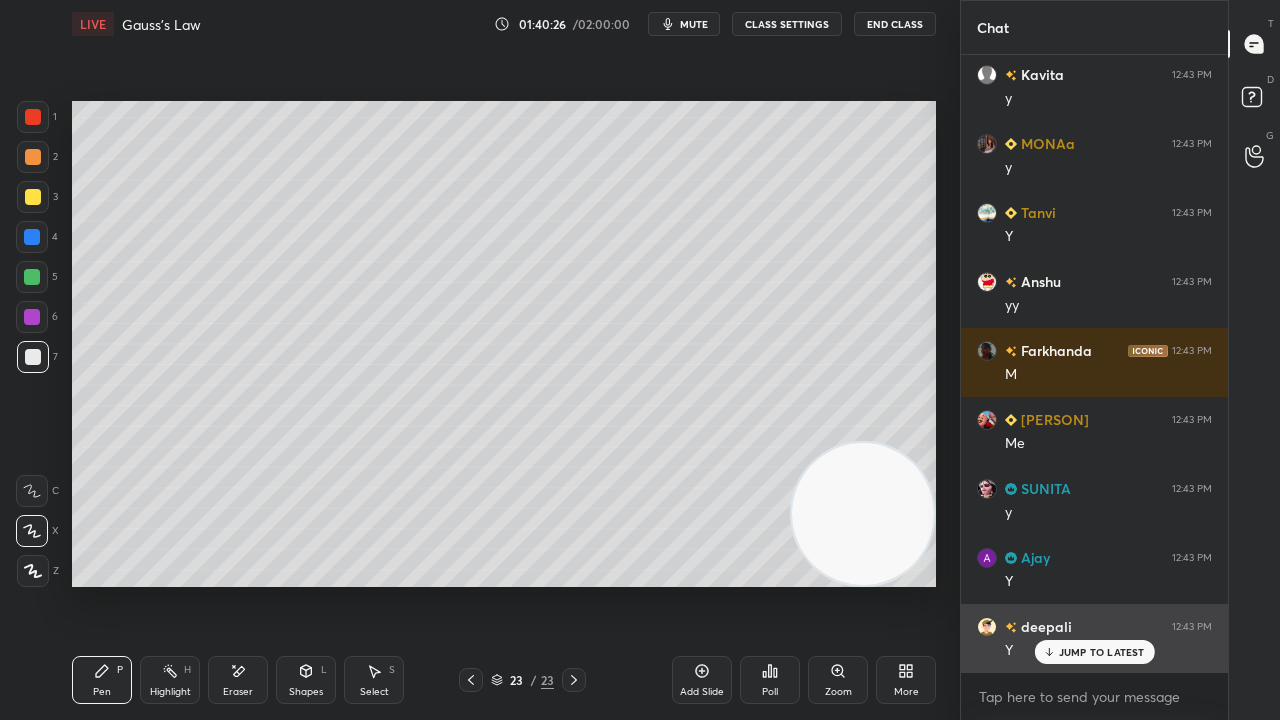 scroll, scrollTop: 64446, scrollLeft: 0, axis: vertical 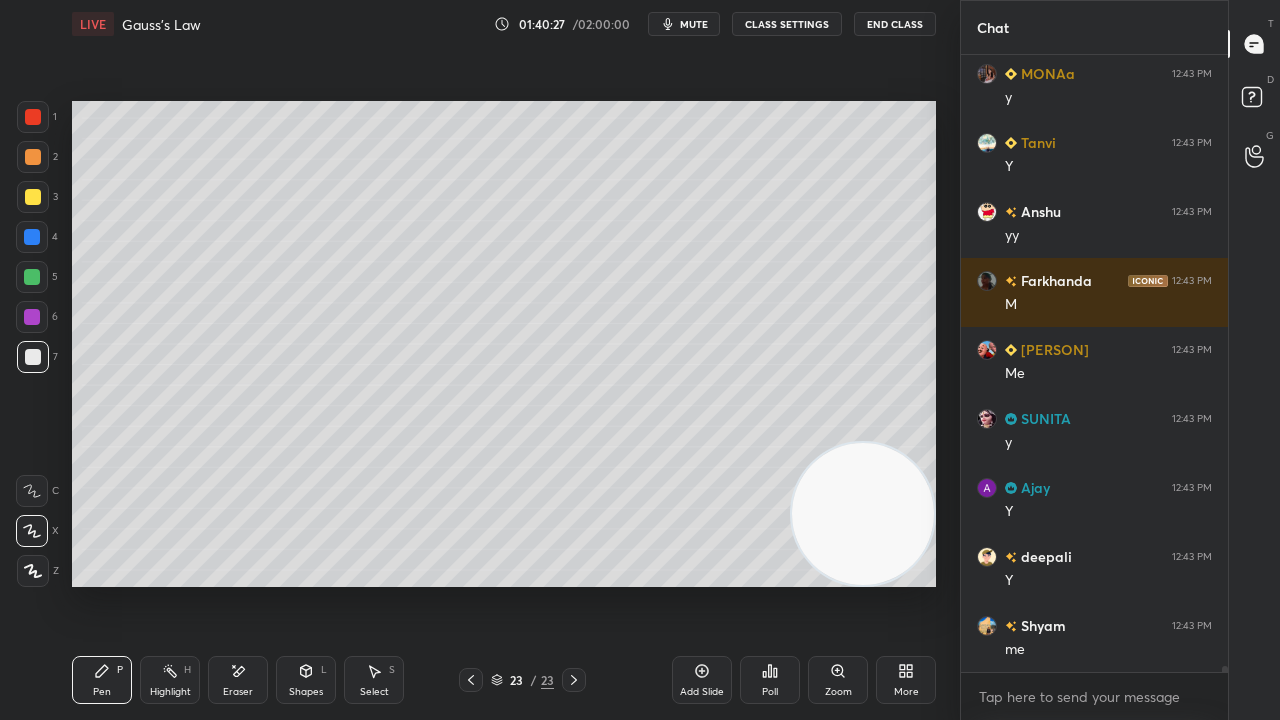 click on "mute" at bounding box center [694, 24] 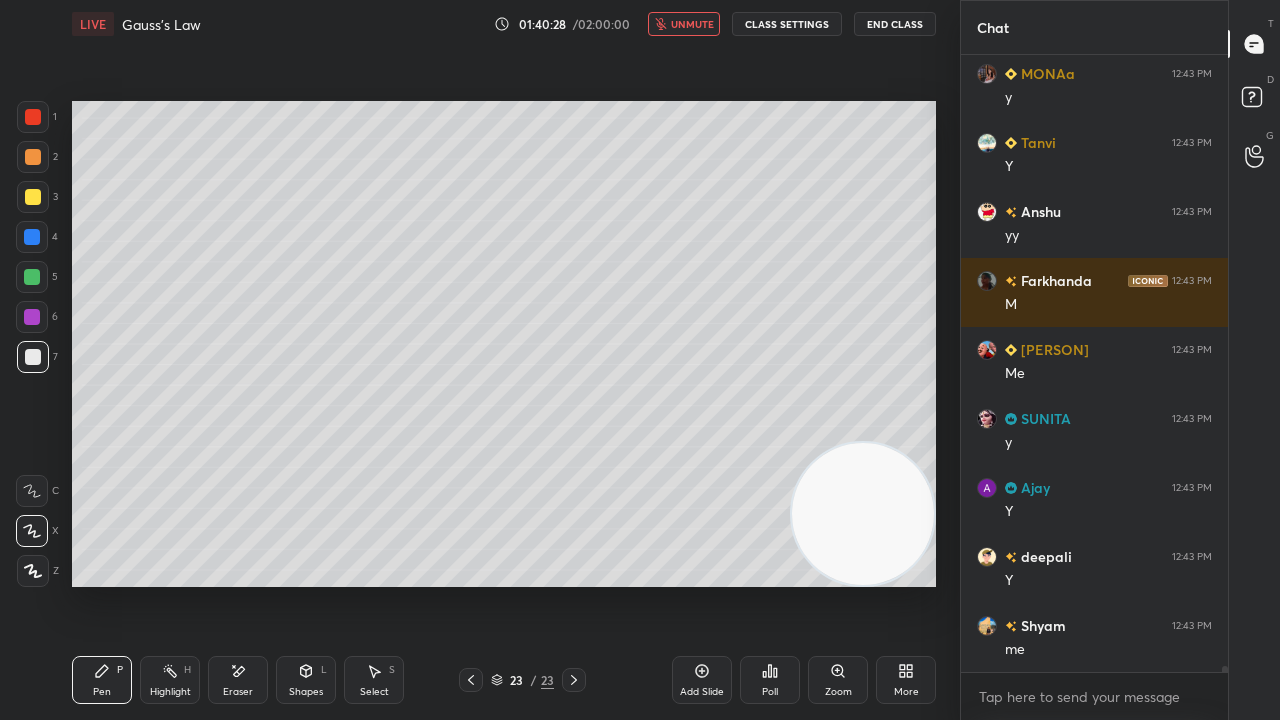 click on "unmute" at bounding box center [692, 24] 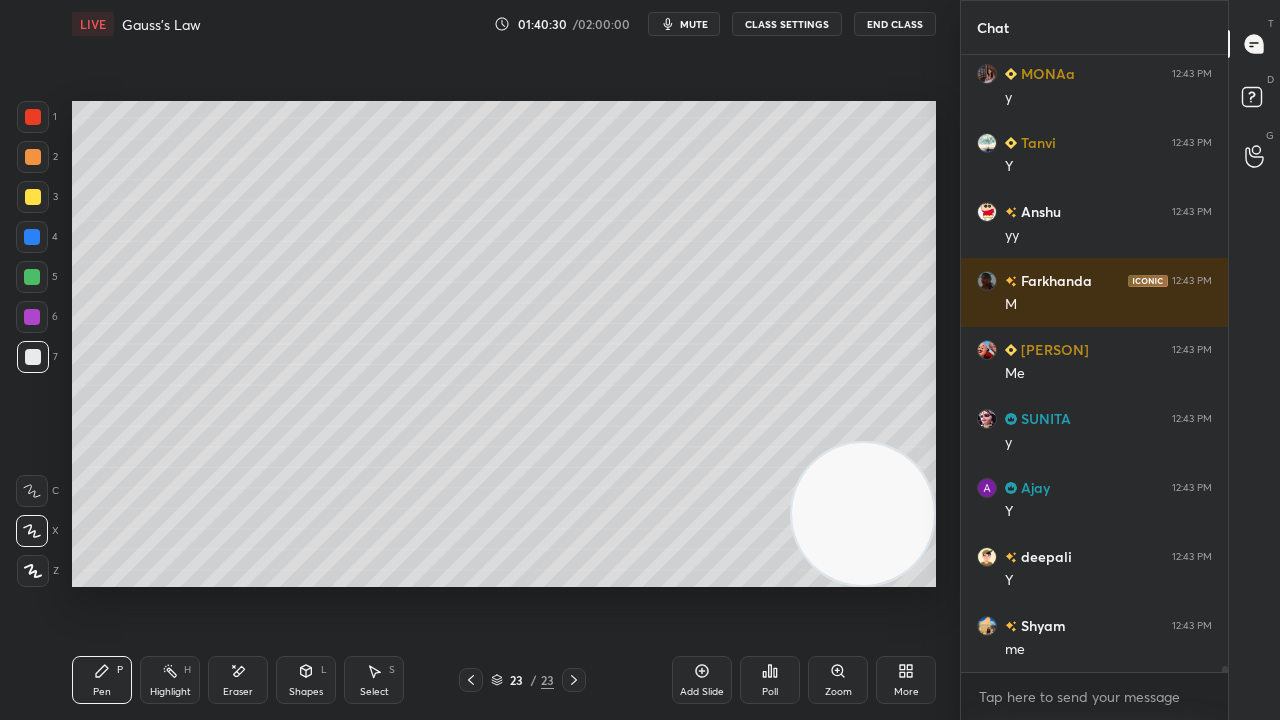 click on "Add Slide" at bounding box center [702, 692] 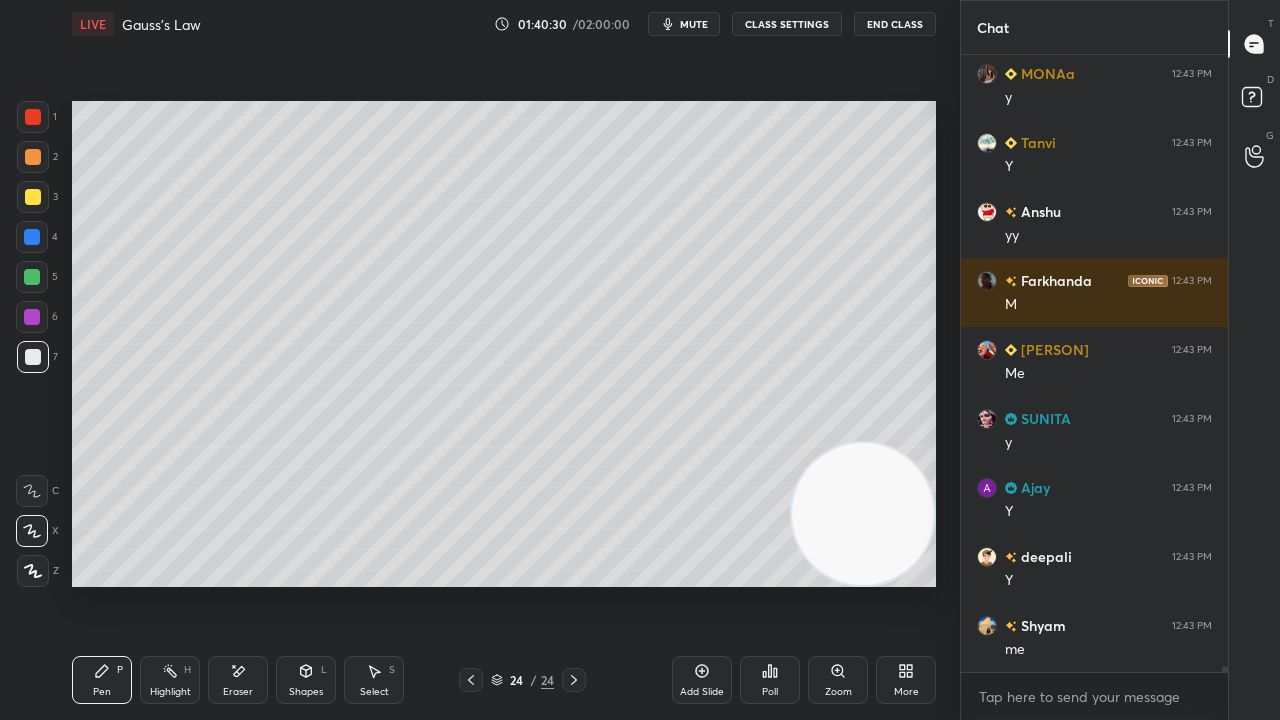 scroll, scrollTop: 64514, scrollLeft: 0, axis: vertical 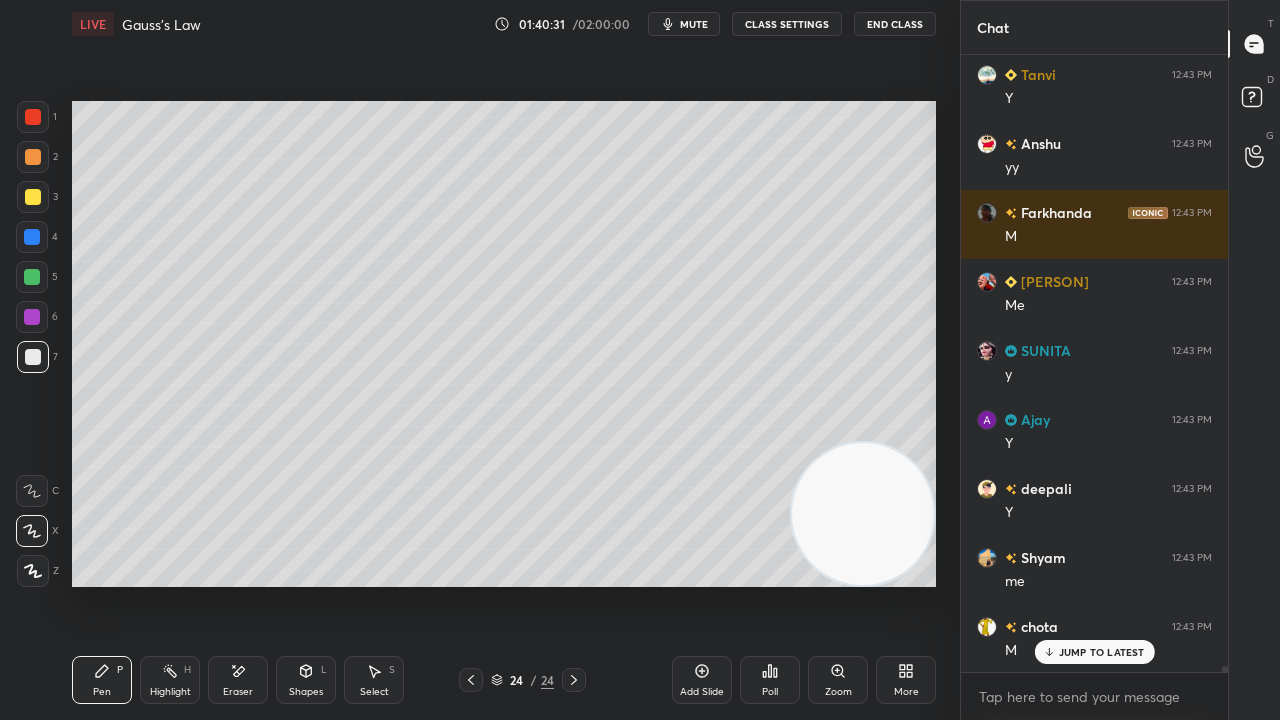 click on "Shapes L" at bounding box center (306, 680) 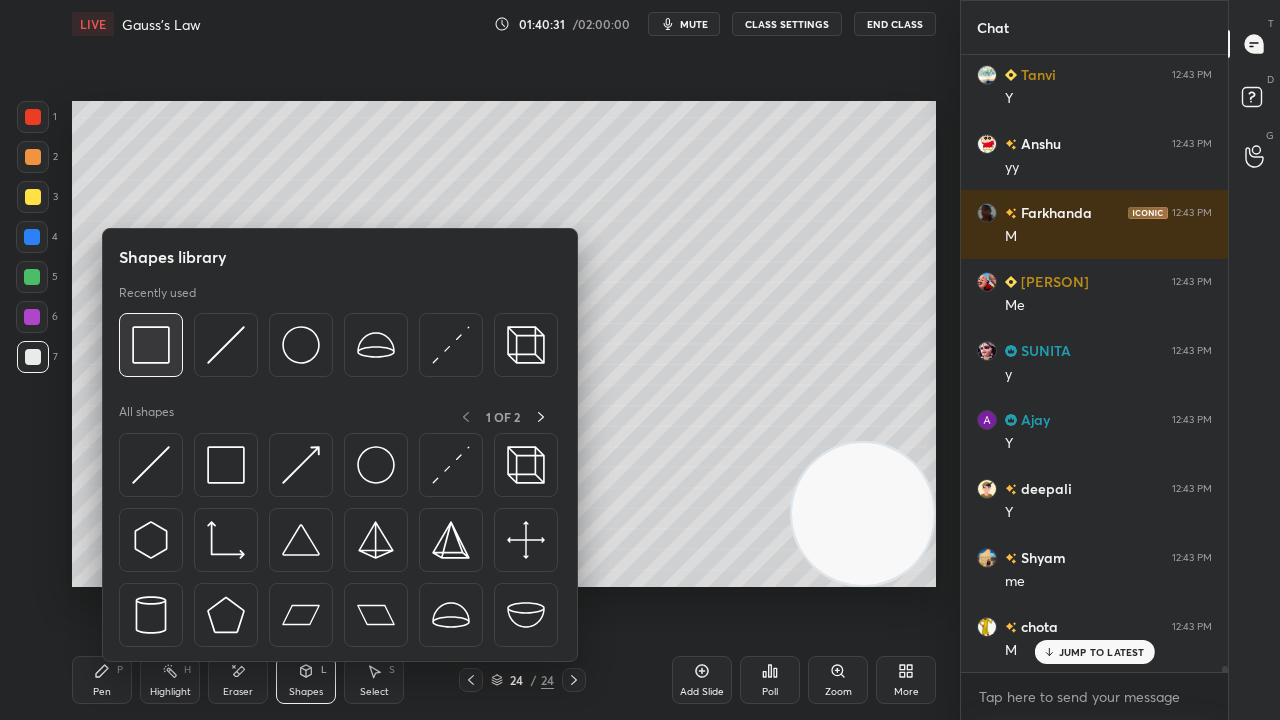 scroll, scrollTop: 64584, scrollLeft: 0, axis: vertical 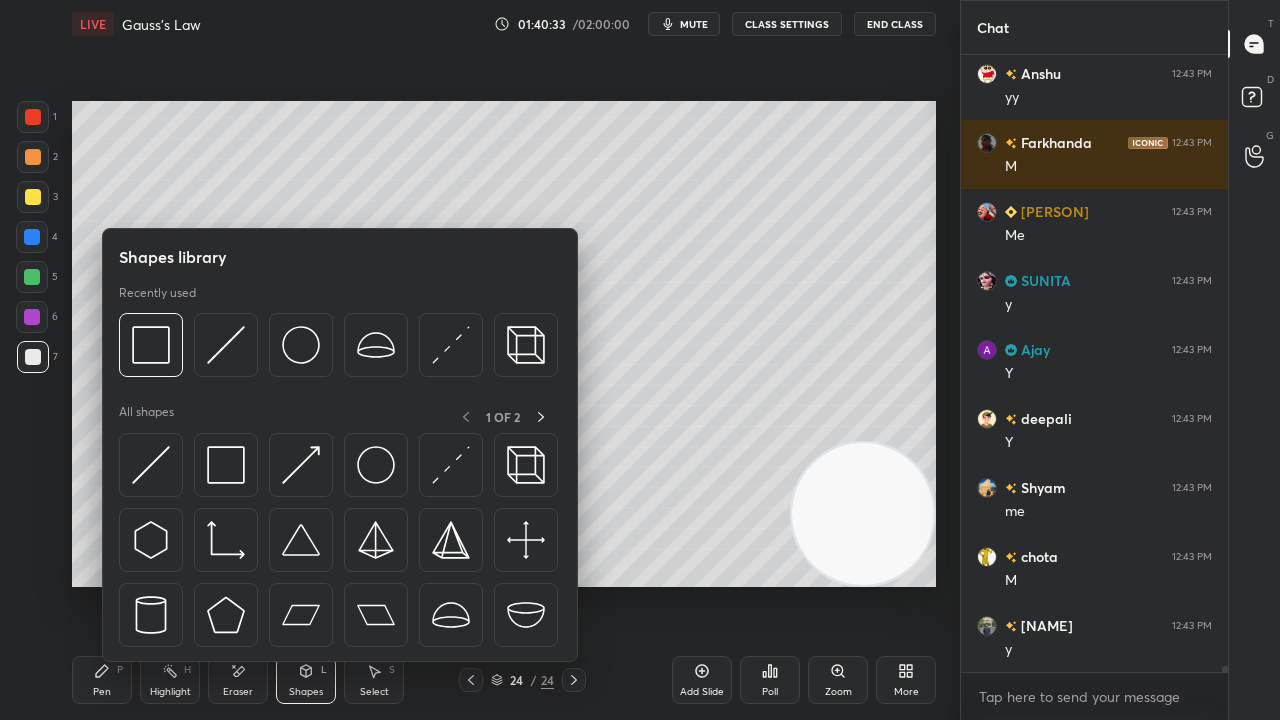 click on "Pen P" at bounding box center (102, 680) 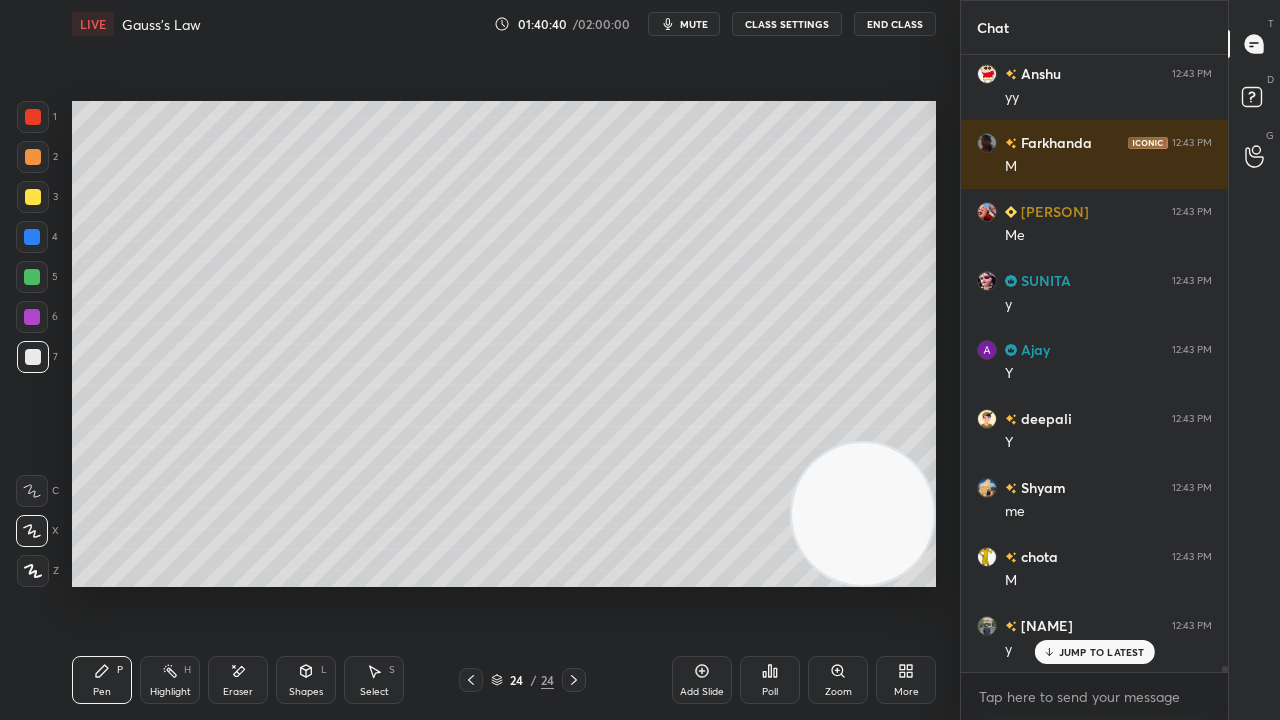 scroll, scrollTop: 64652, scrollLeft: 0, axis: vertical 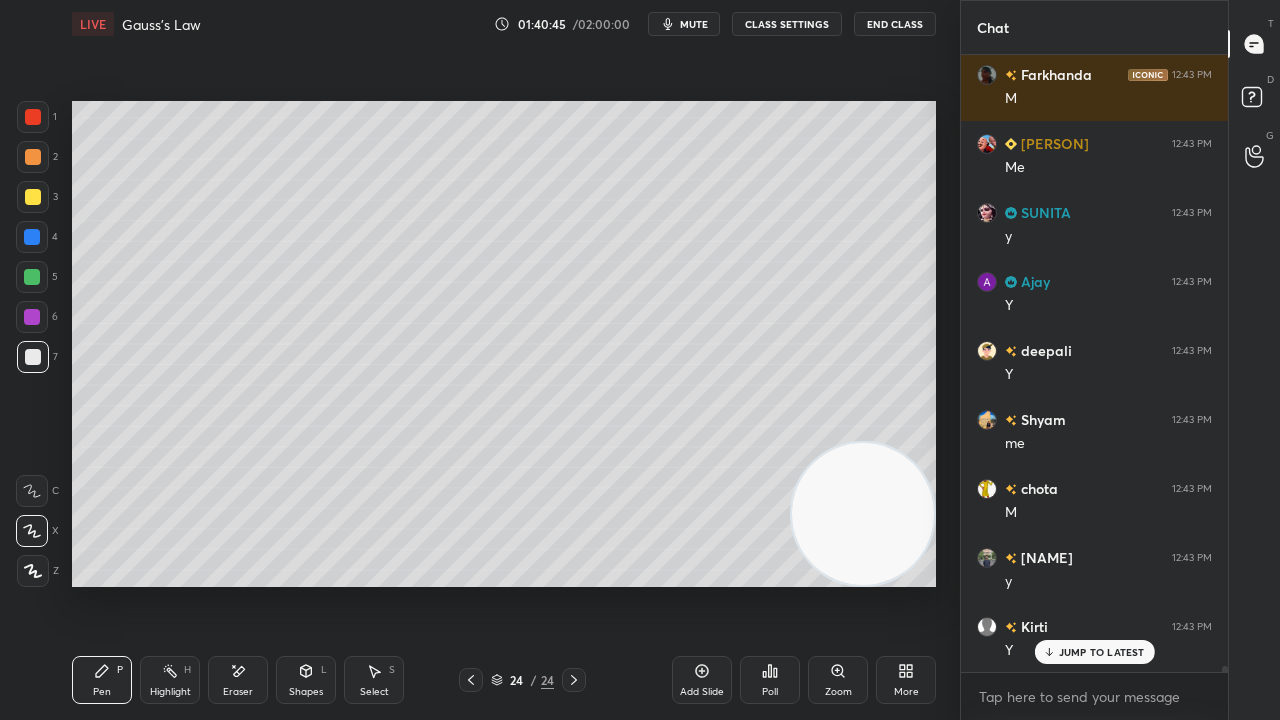 drag, startPoint x: 314, startPoint y: 693, endPoint x: 325, endPoint y: 702, distance: 14.21267 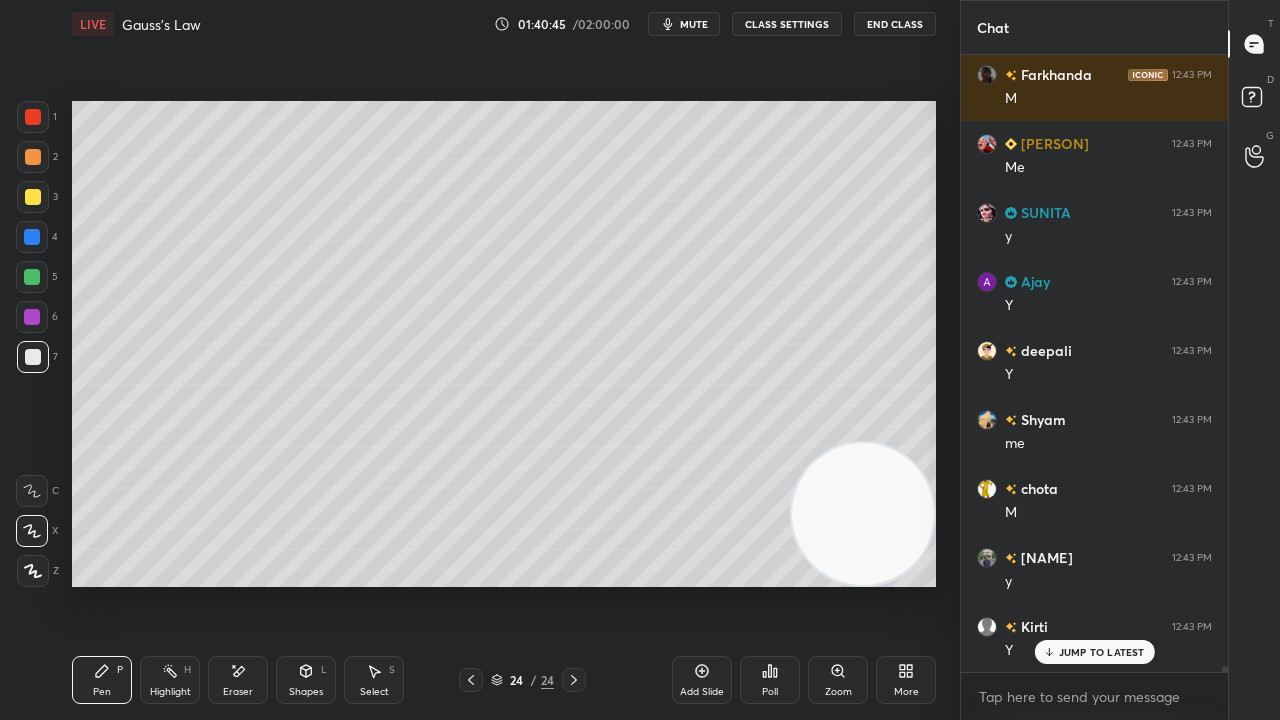 click on "Shapes" at bounding box center (306, 692) 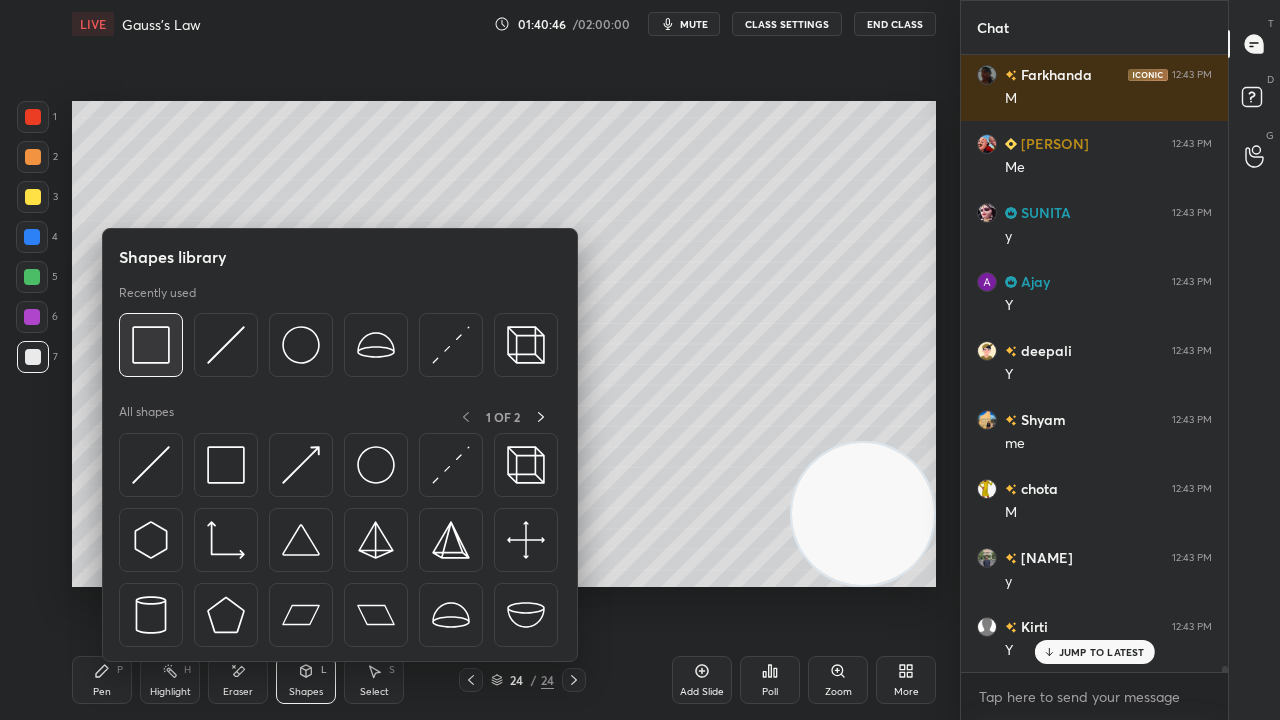 click at bounding box center [151, 345] 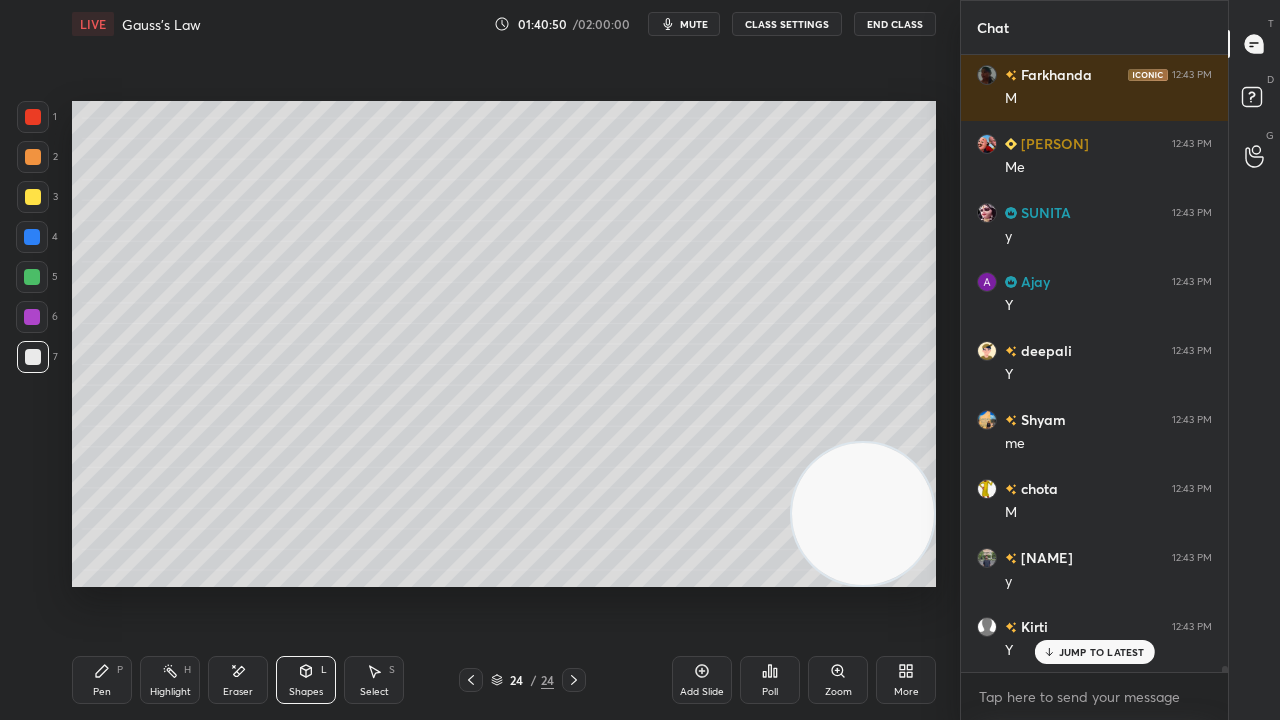 click on "Pen P" at bounding box center [102, 680] 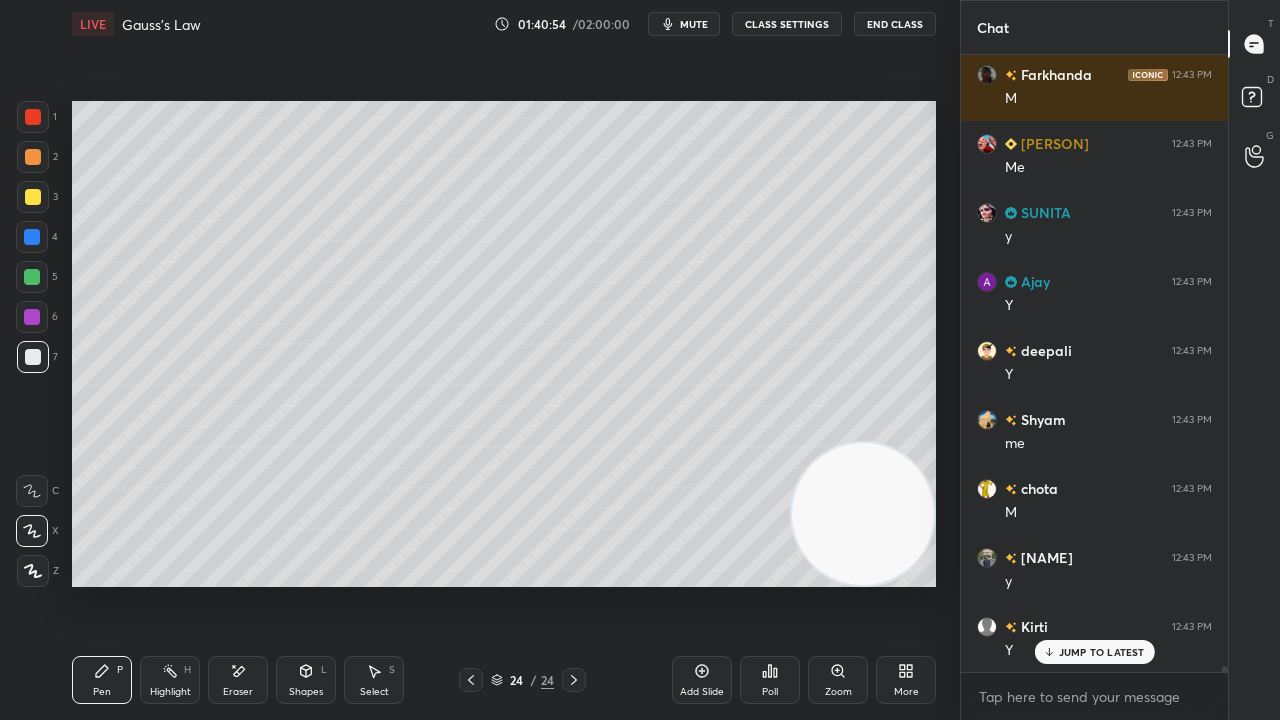 click at bounding box center (32, 277) 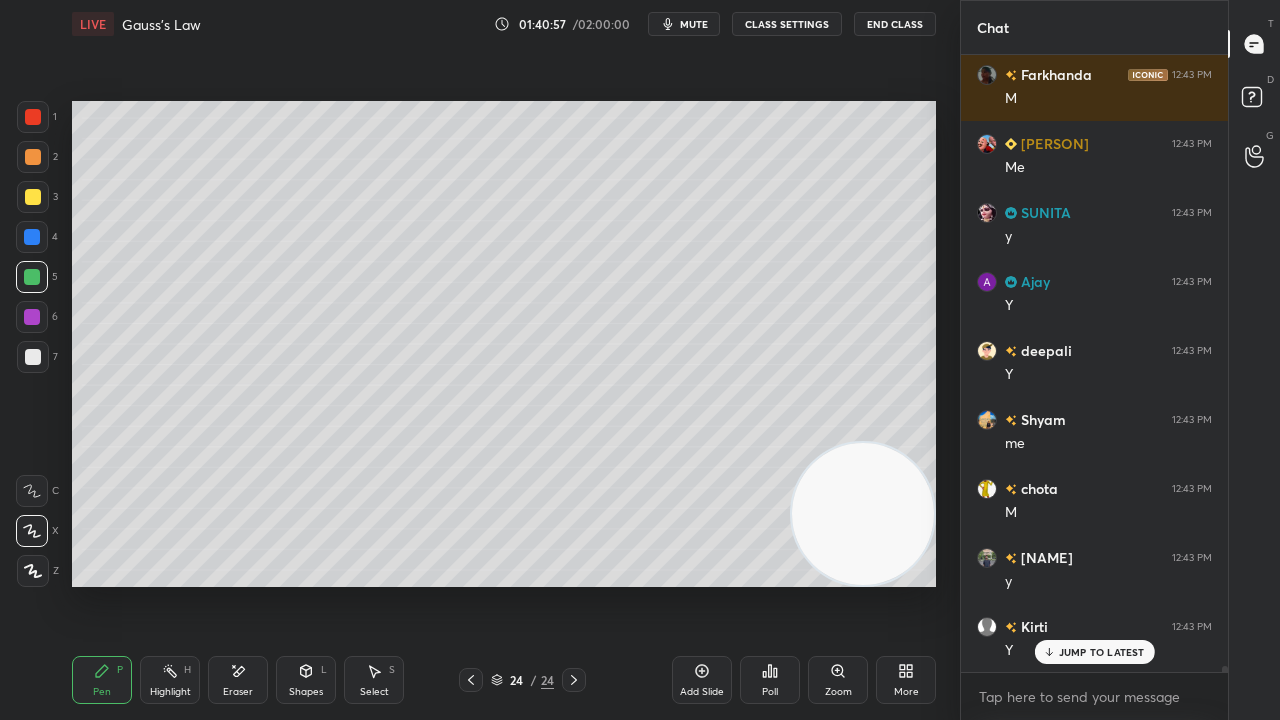 click on "mute" at bounding box center [694, 24] 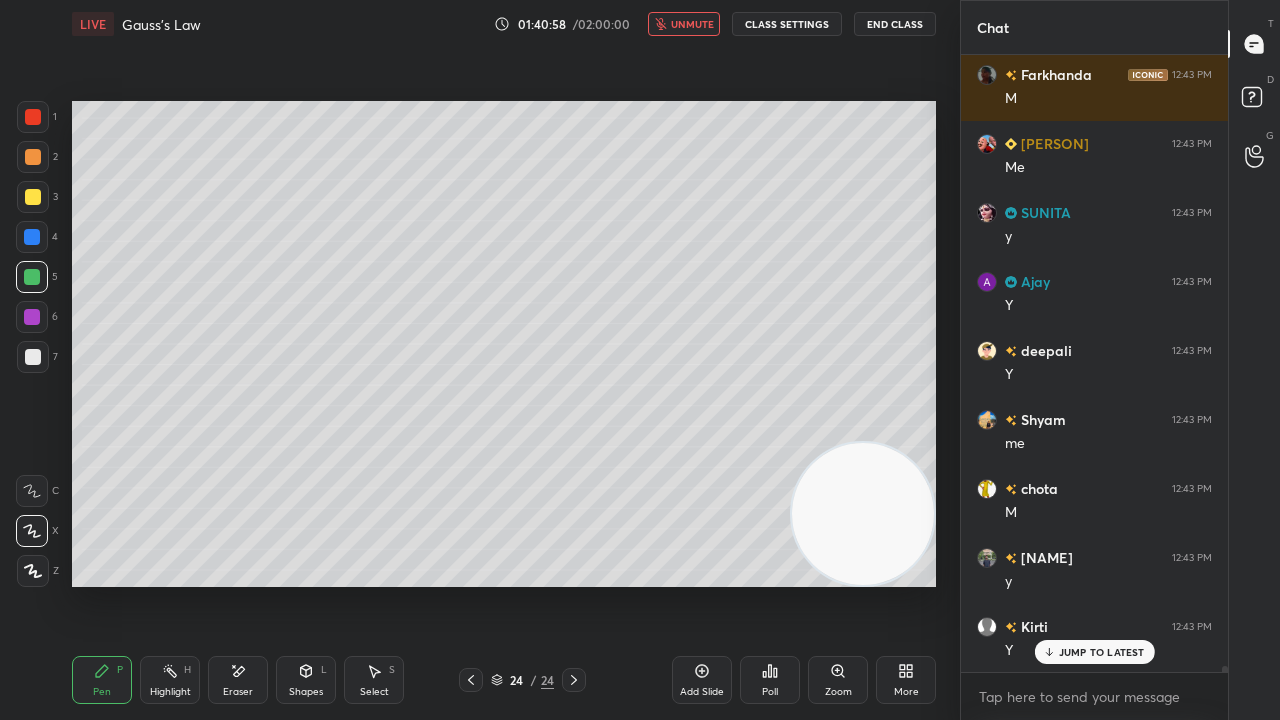 click on "unmute" at bounding box center (692, 24) 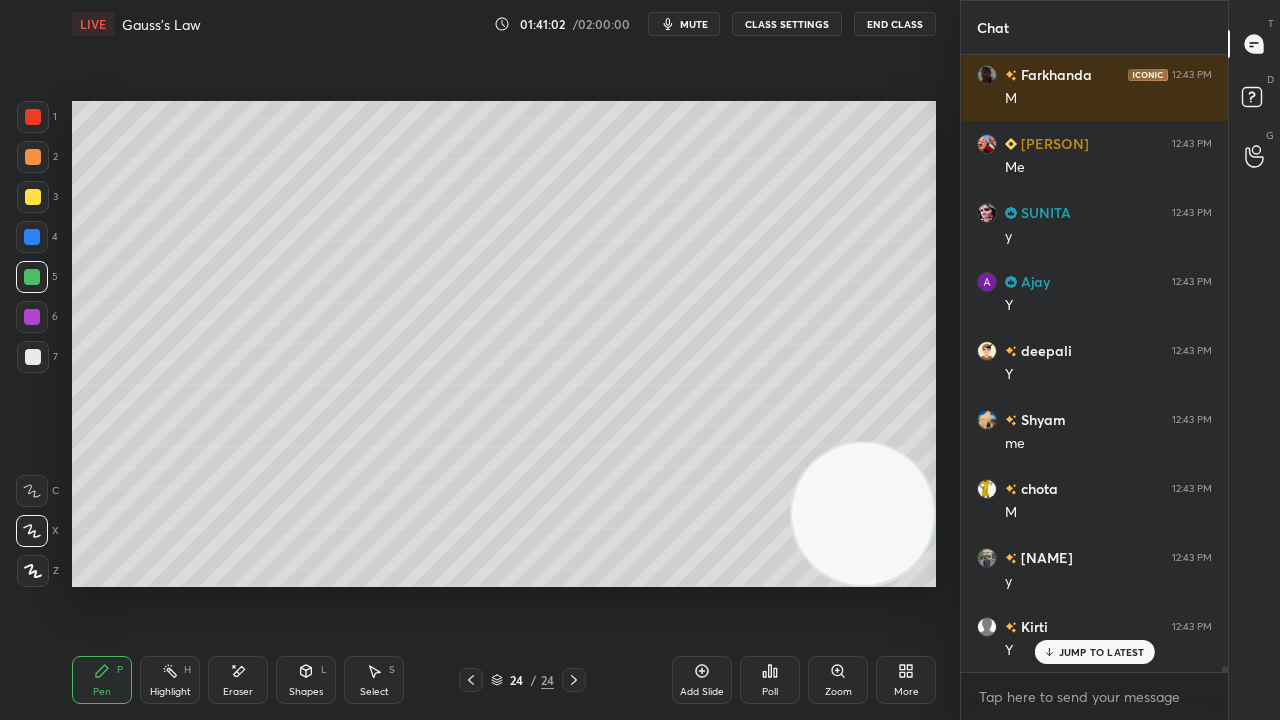 click at bounding box center [33, 197] 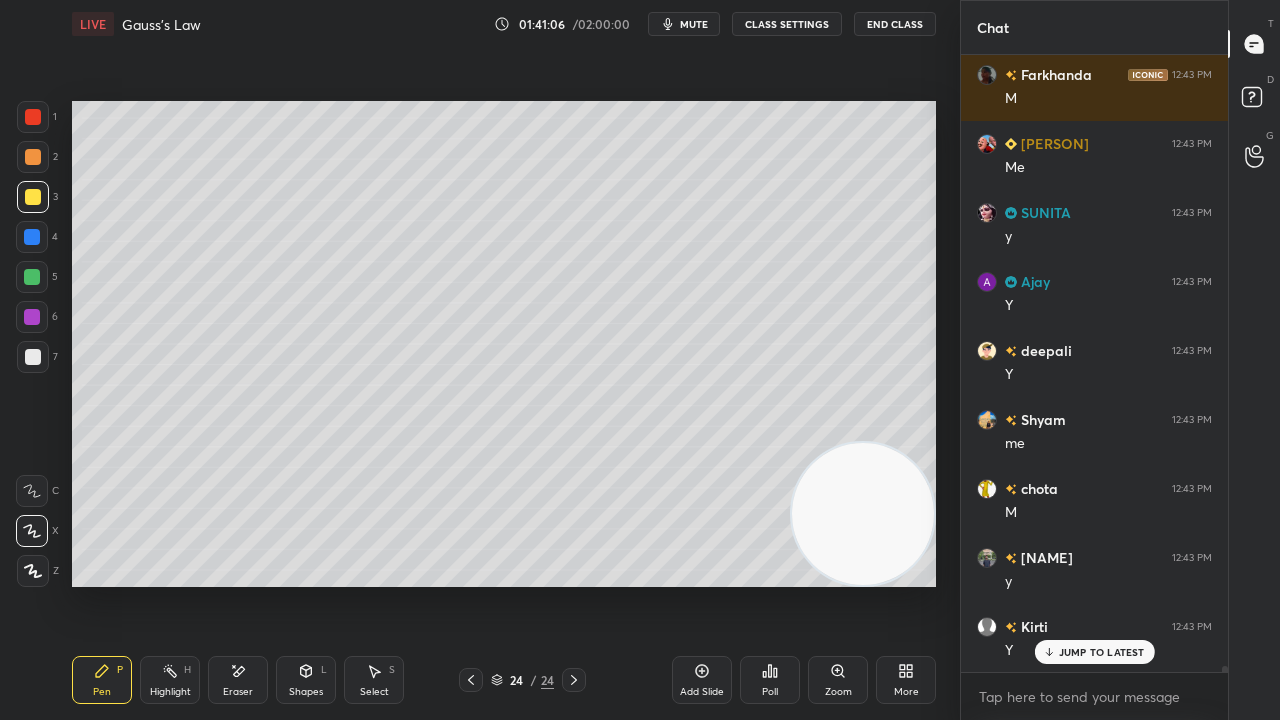 click on "mute" at bounding box center (694, 24) 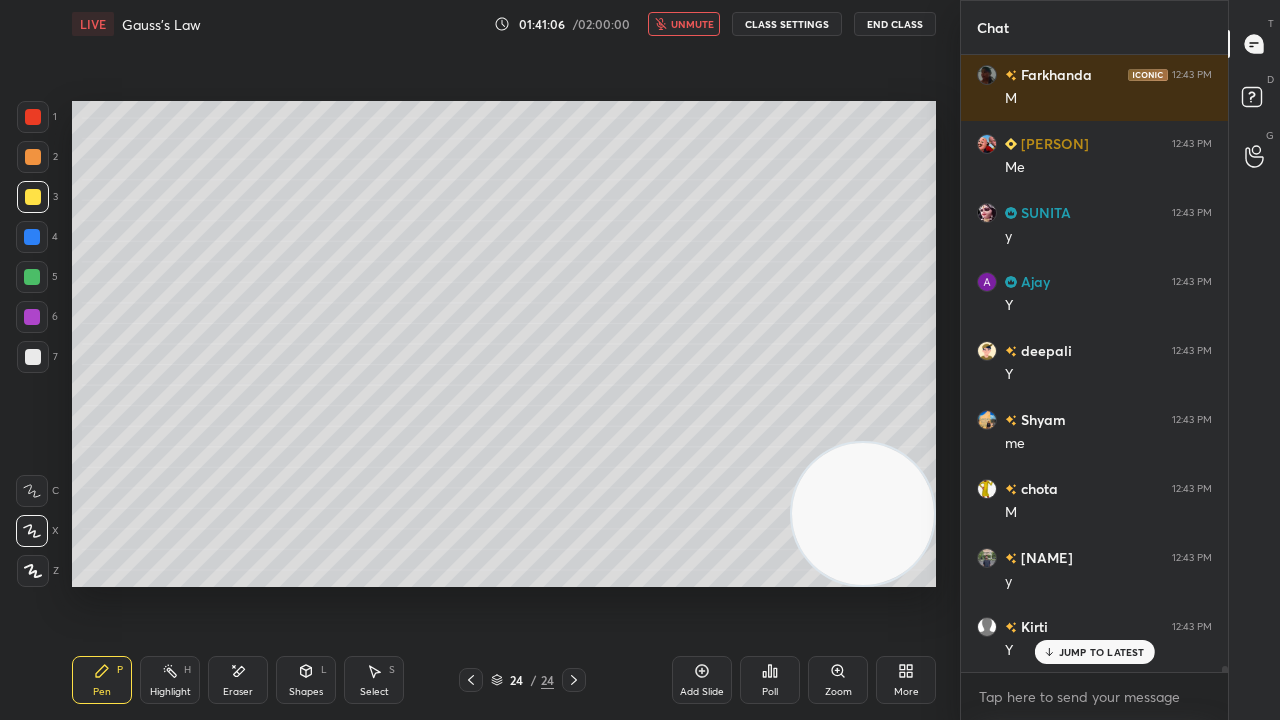 click on "unmute" at bounding box center [692, 24] 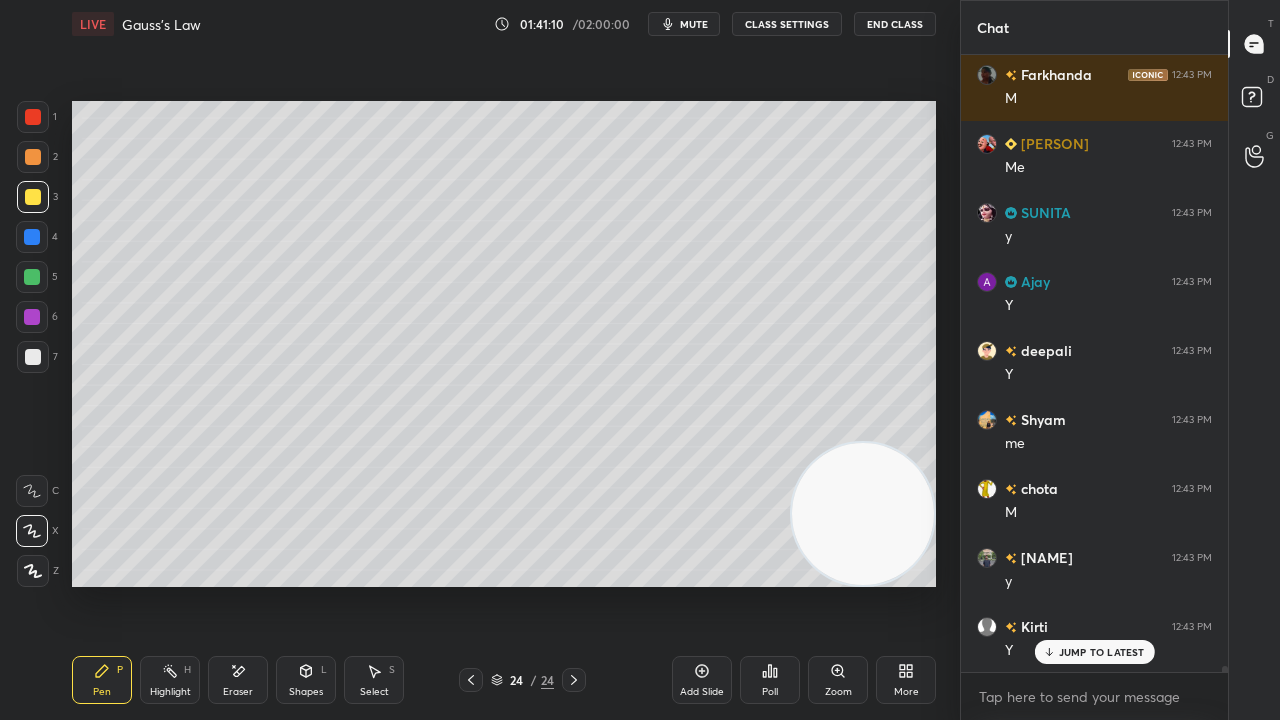 click on "mute" at bounding box center (694, 24) 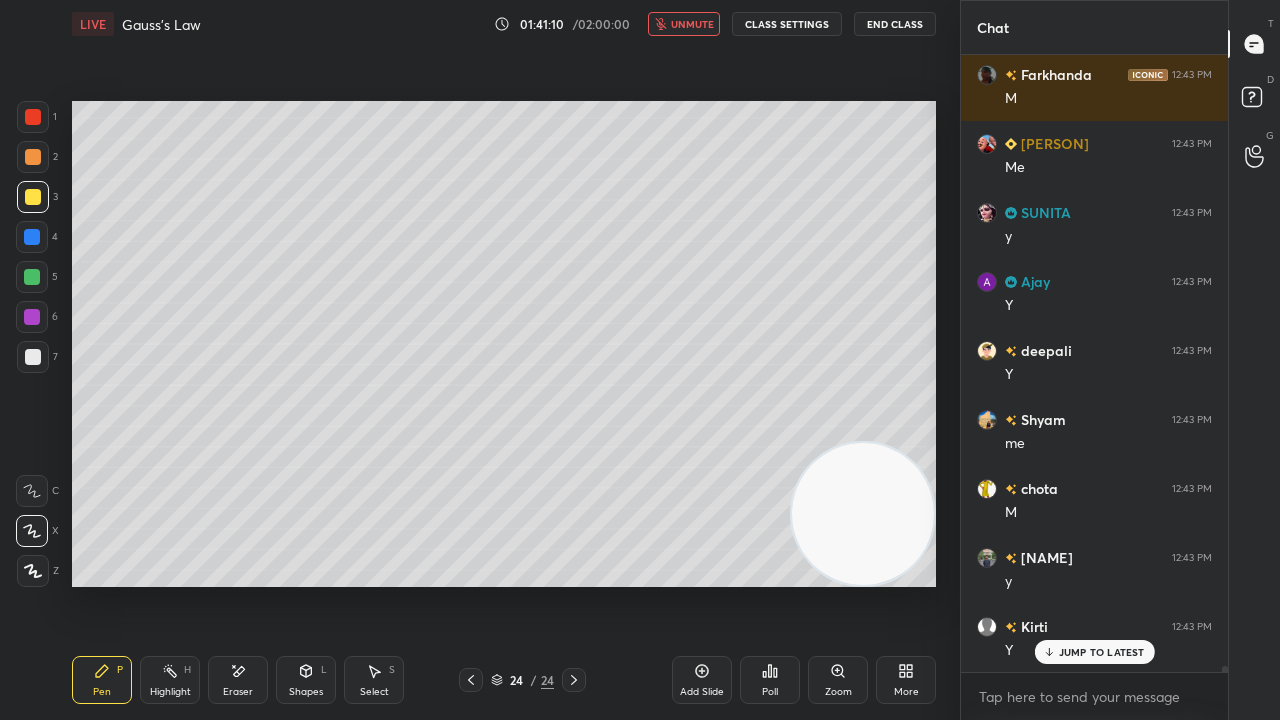 click on "unmute" at bounding box center (692, 24) 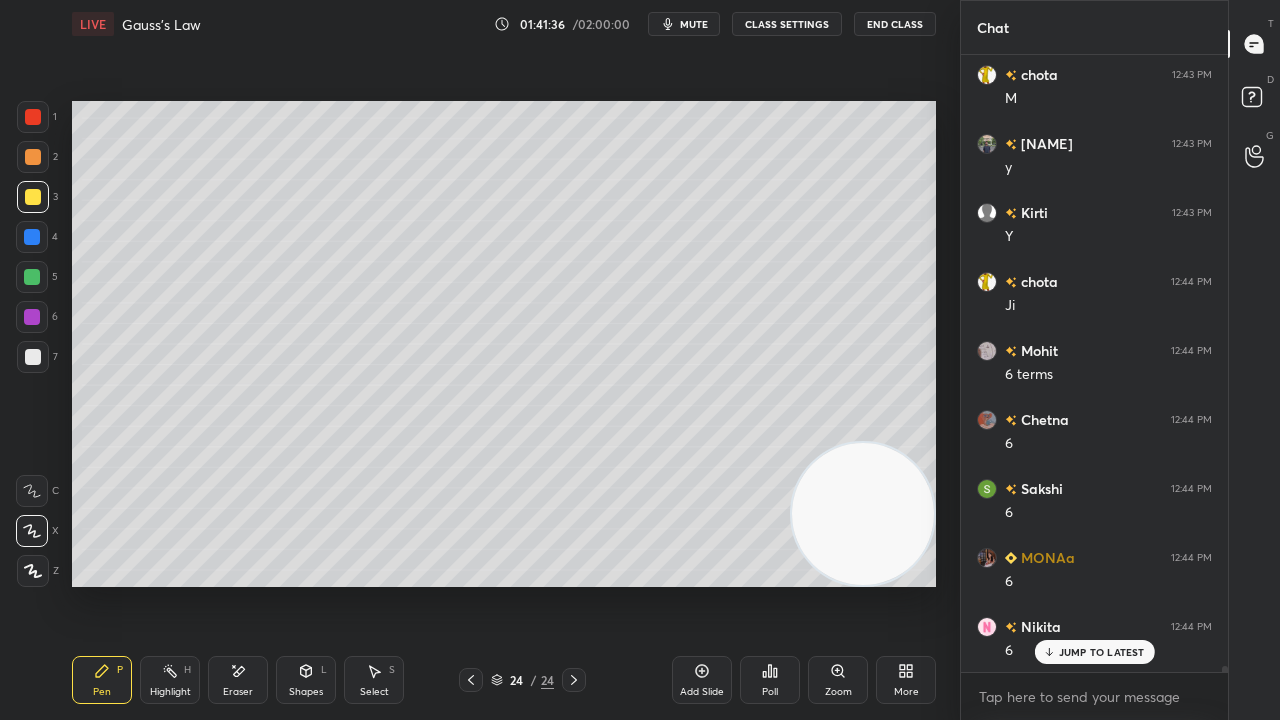 scroll, scrollTop: 65136, scrollLeft: 0, axis: vertical 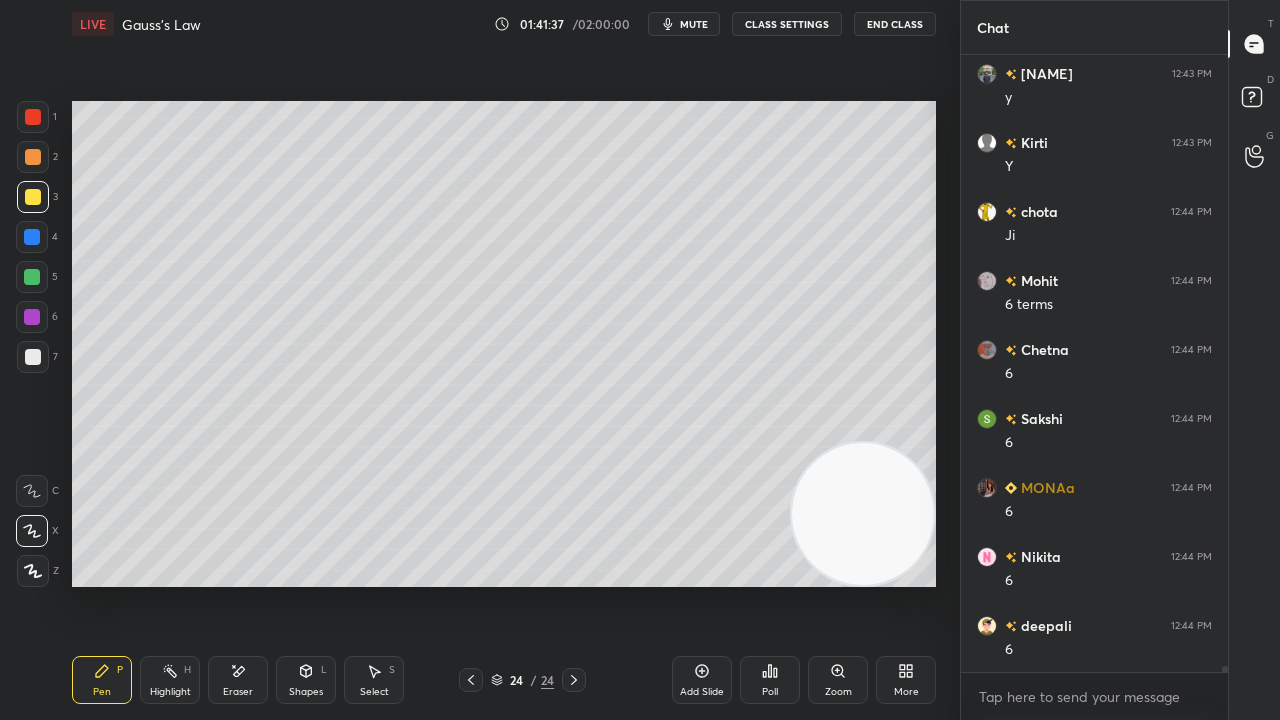 click on "mute" at bounding box center [694, 24] 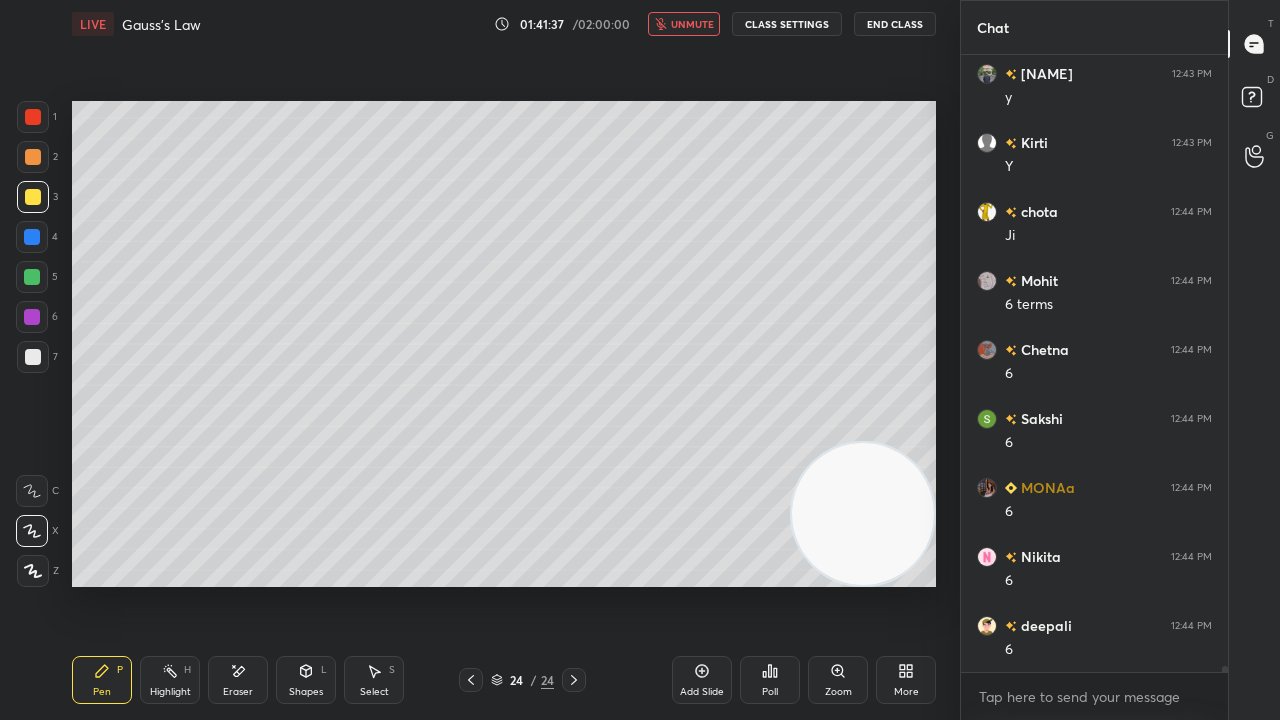 scroll, scrollTop: 65204, scrollLeft: 0, axis: vertical 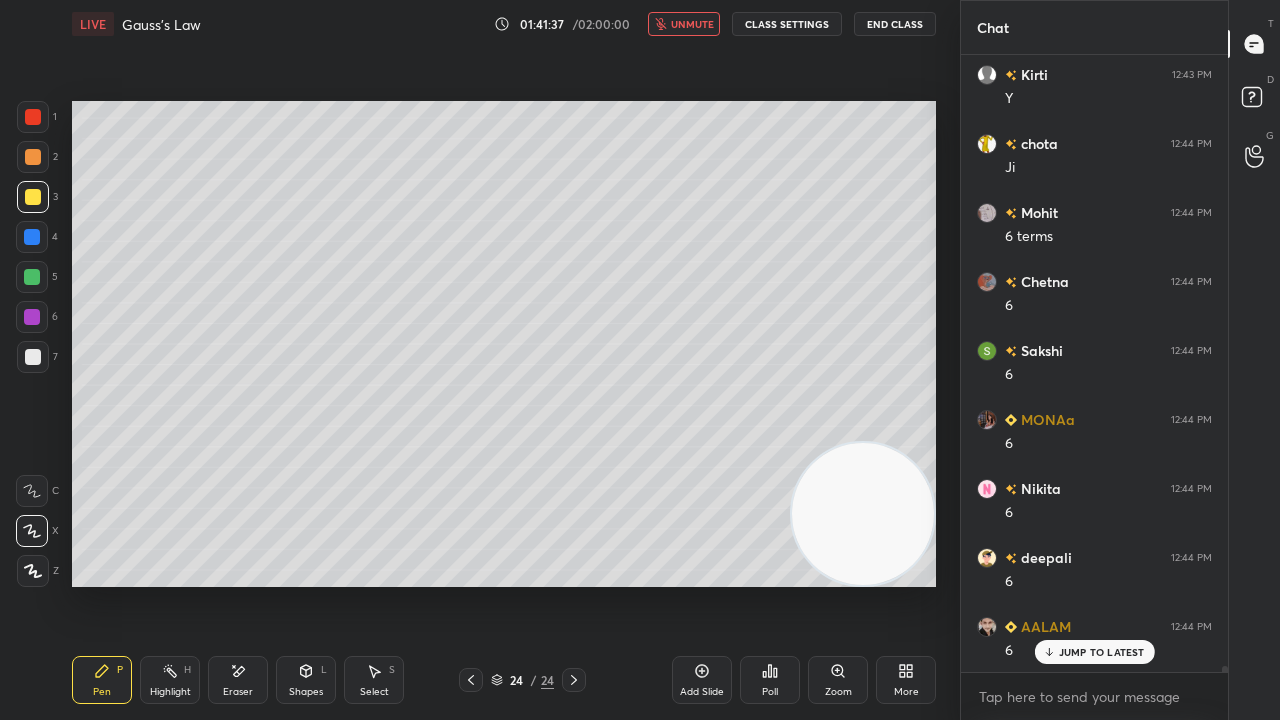 click on "unmute" at bounding box center [684, 24] 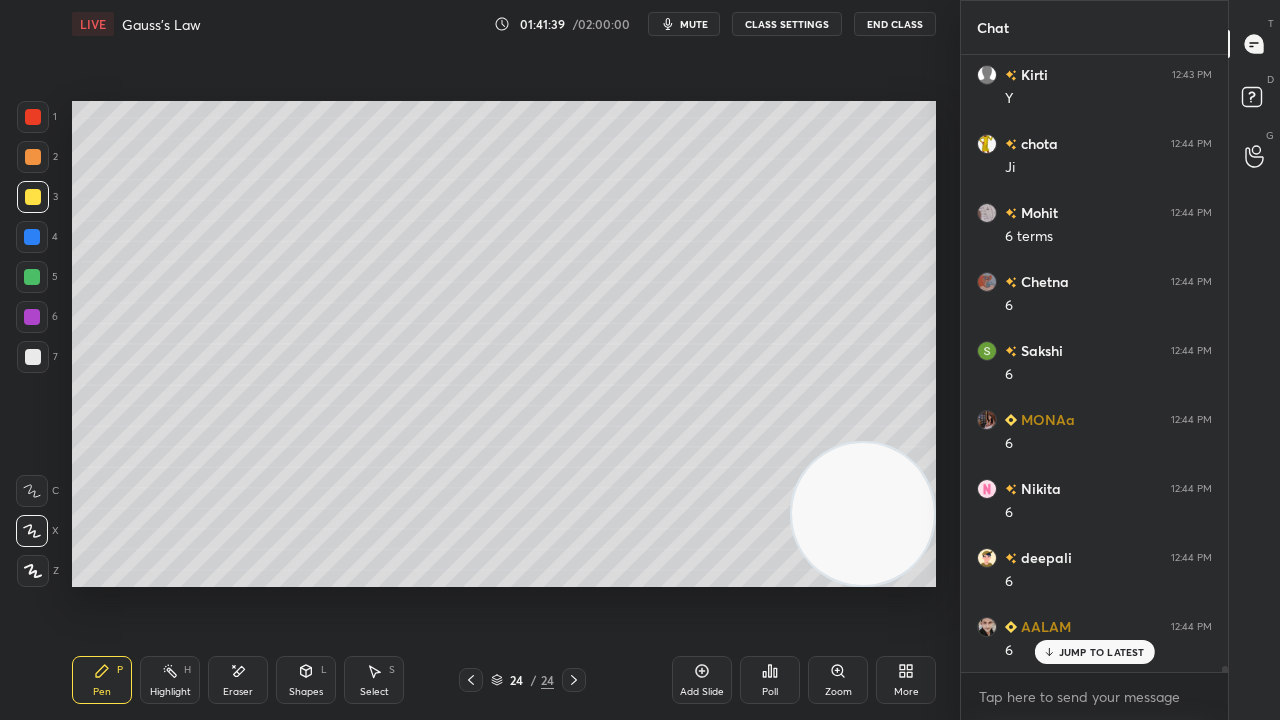 click on "JUMP TO LATEST" at bounding box center (1102, 652) 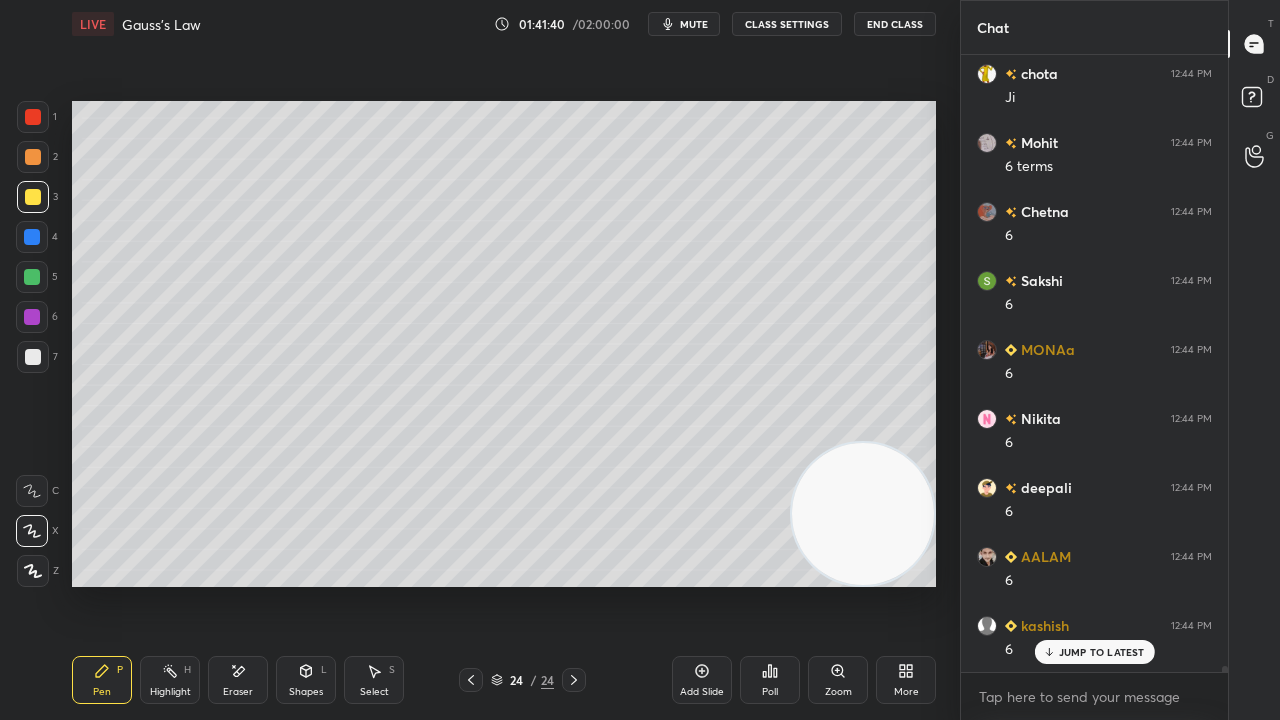 scroll, scrollTop: 65342, scrollLeft: 0, axis: vertical 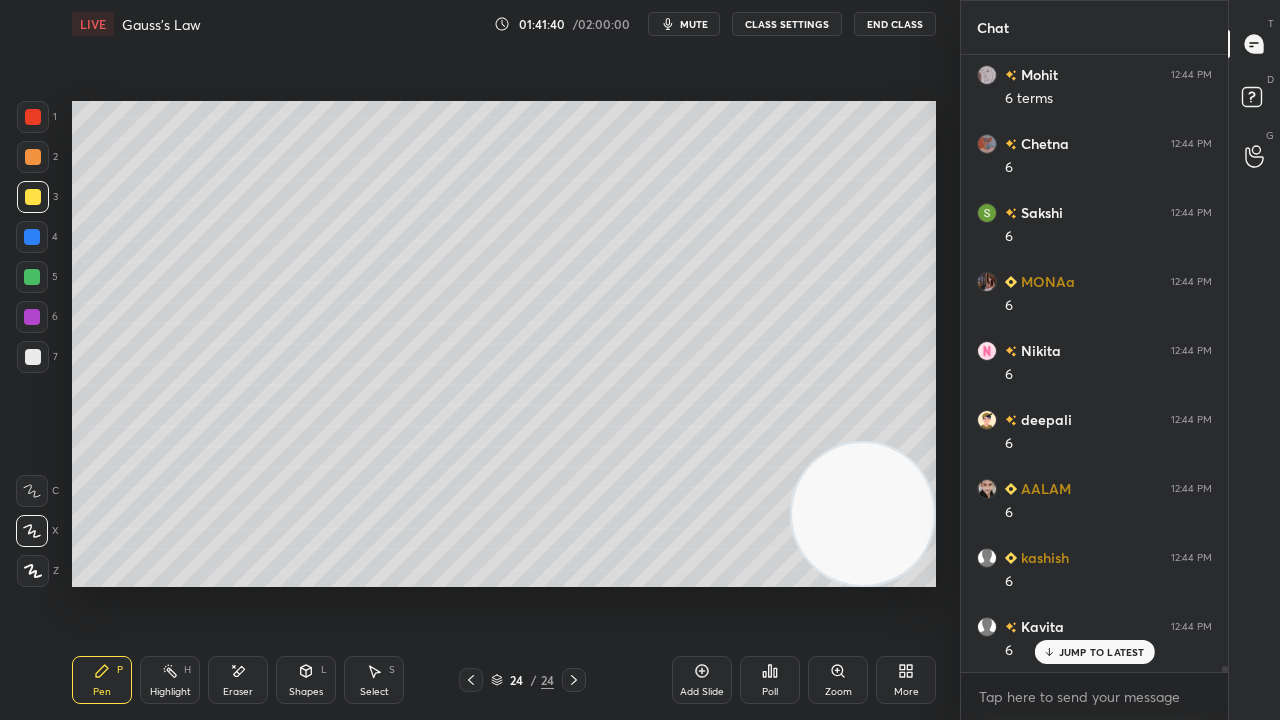 click on "mute" at bounding box center (694, 24) 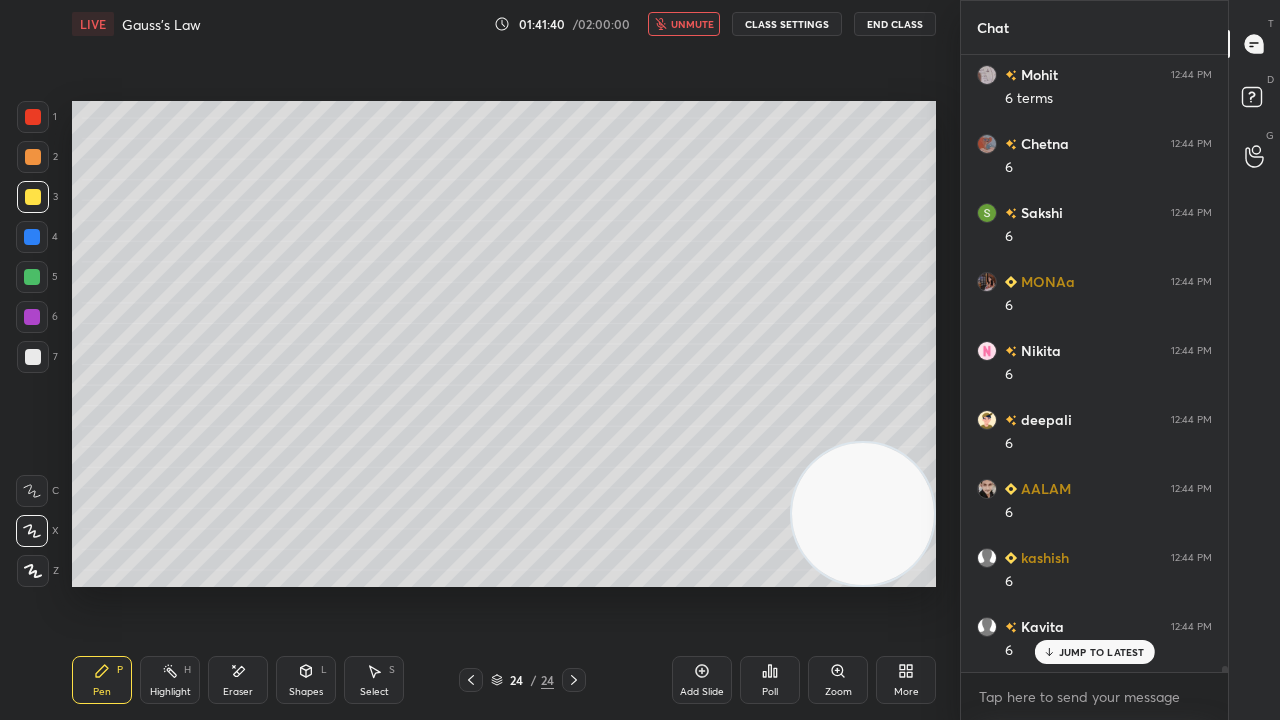 click on "unmute" at bounding box center [692, 24] 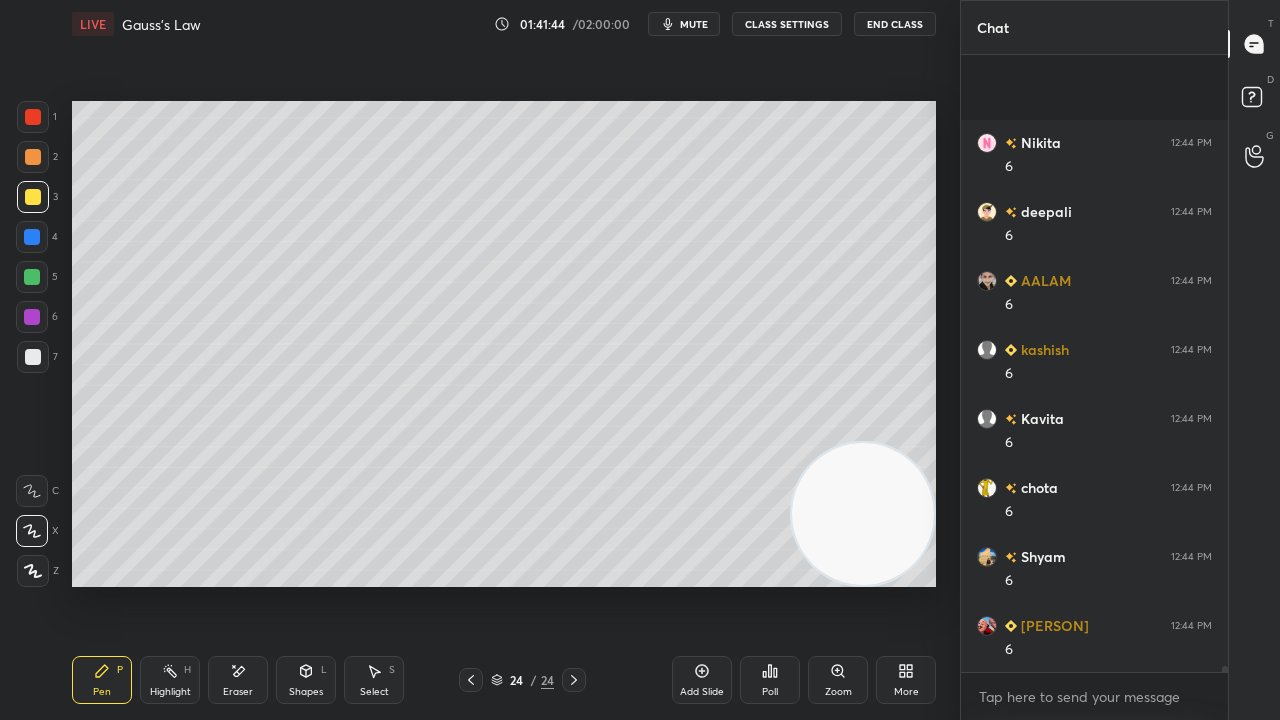 scroll, scrollTop: 65688, scrollLeft: 0, axis: vertical 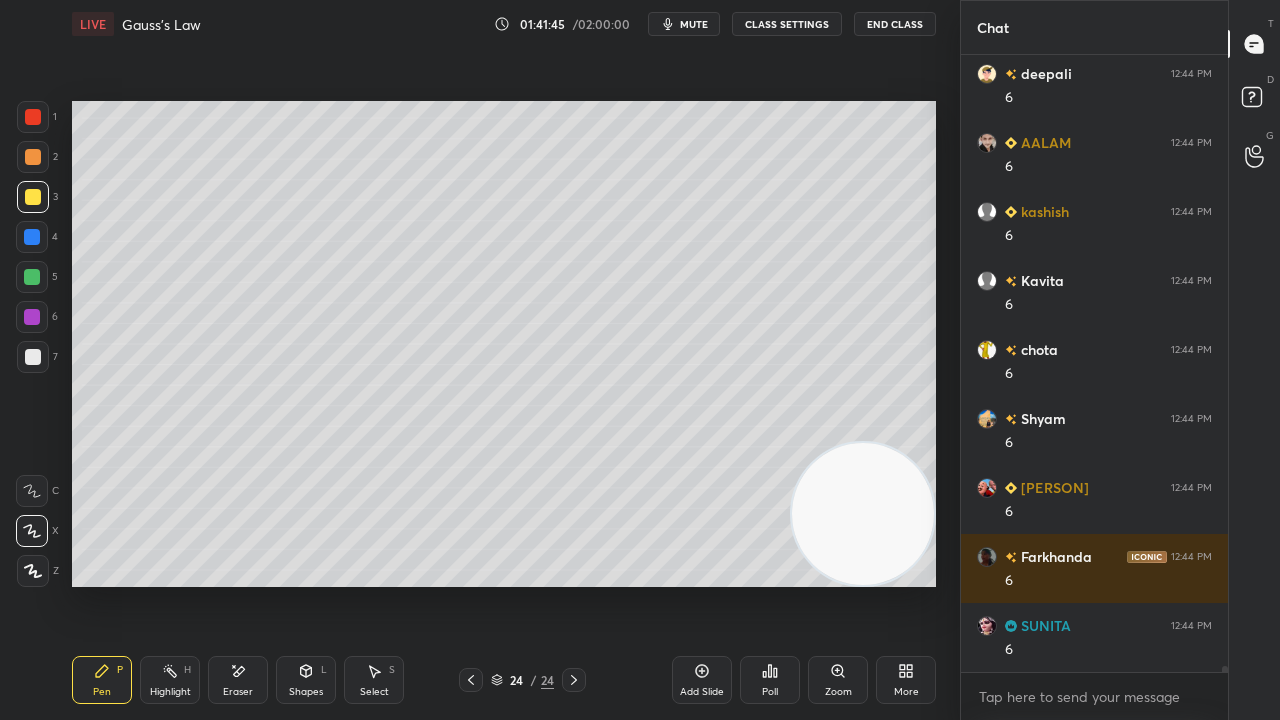 click on "mute" at bounding box center [684, 24] 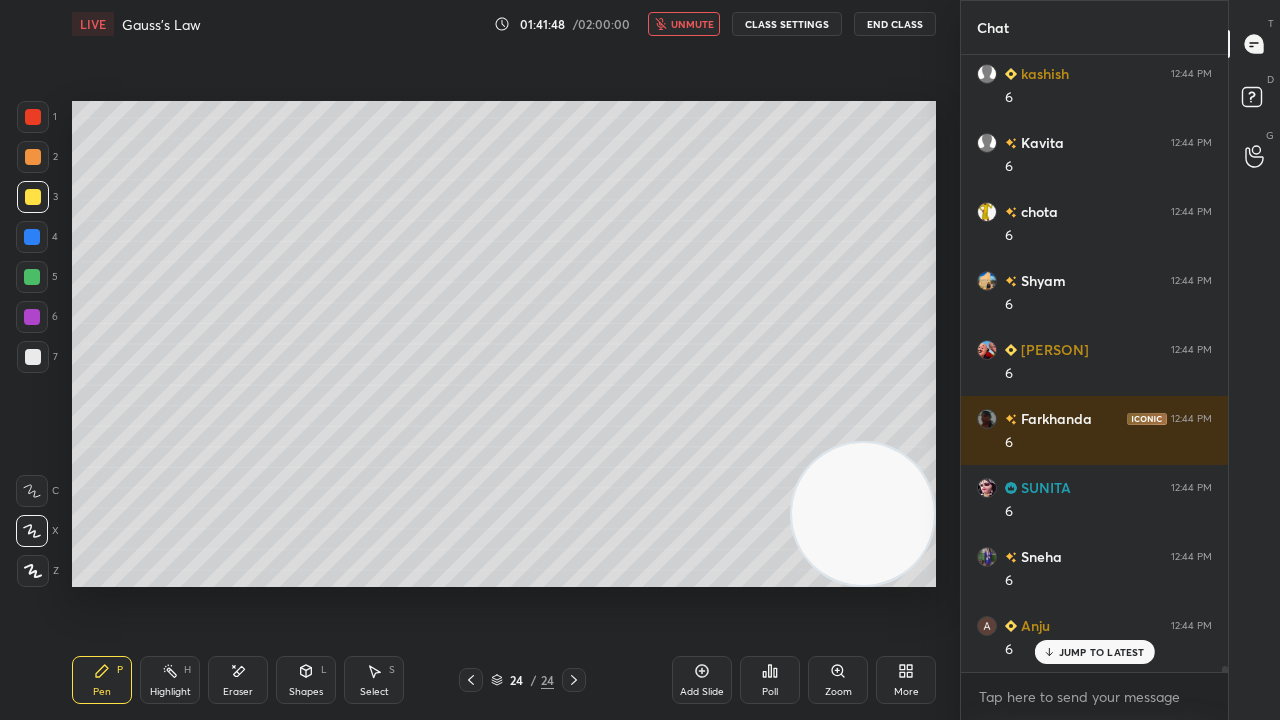 scroll, scrollTop: 65894, scrollLeft: 0, axis: vertical 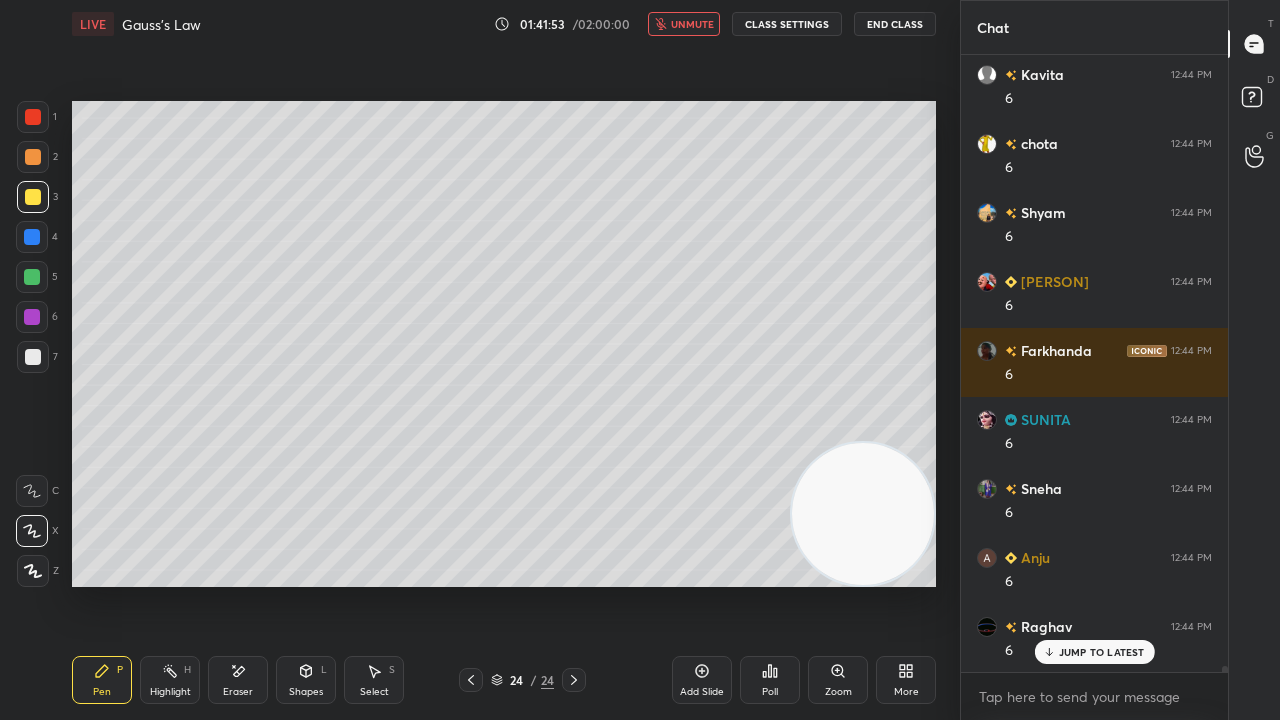 click on "unmute" at bounding box center (692, 24) 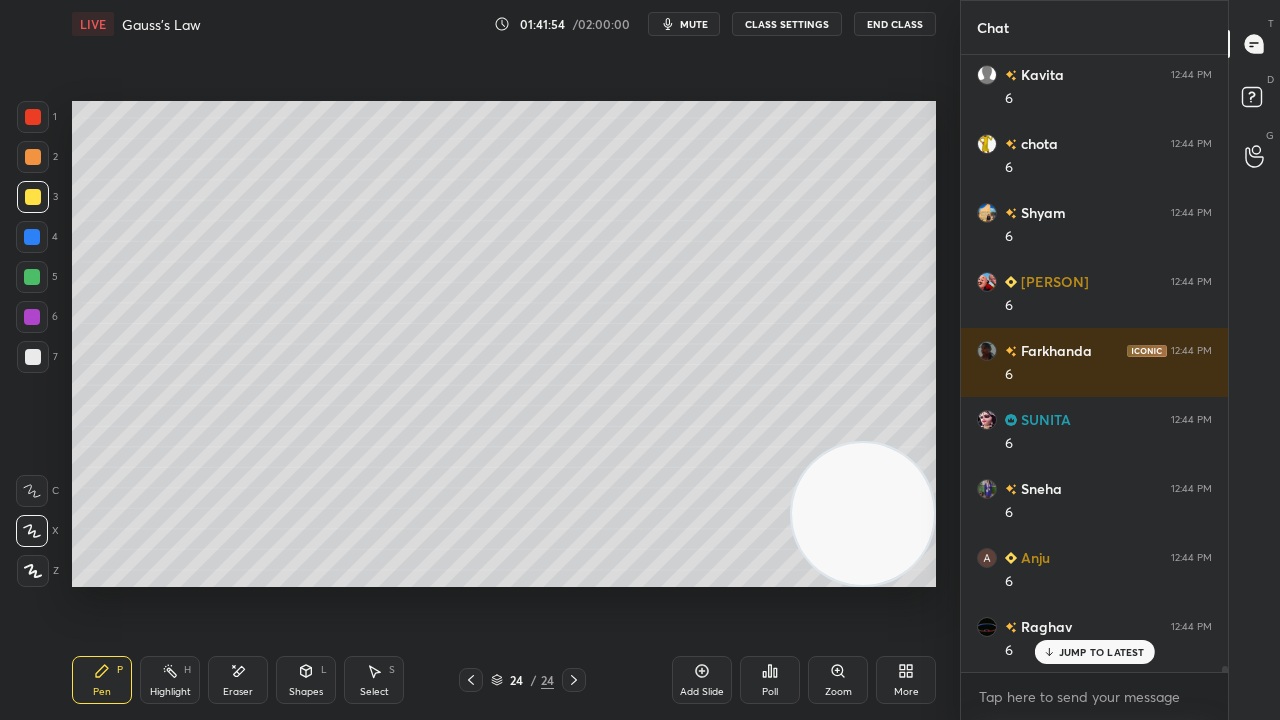 scroll, scrollTop: 65964, scrollLeft: 0, axis: vertical 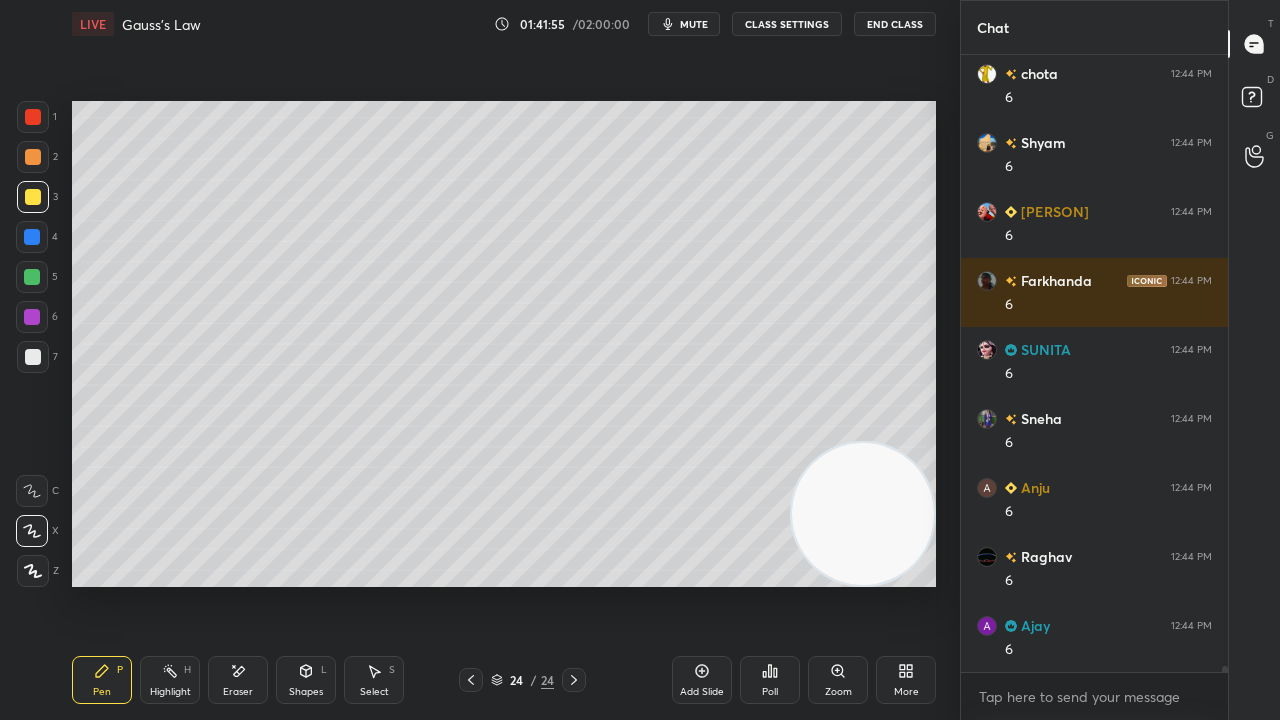 click on "mute" at bounding box center [694, 24] 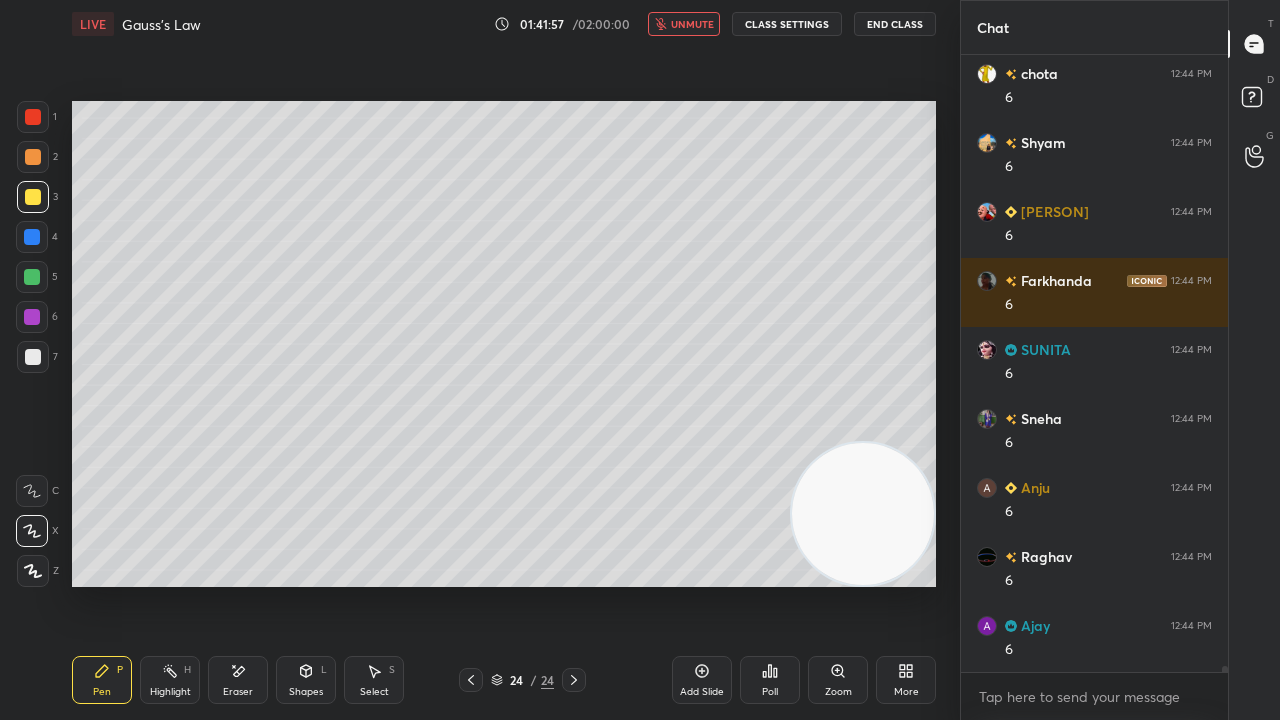 click on "unmute" at bounding box center (692, 24) 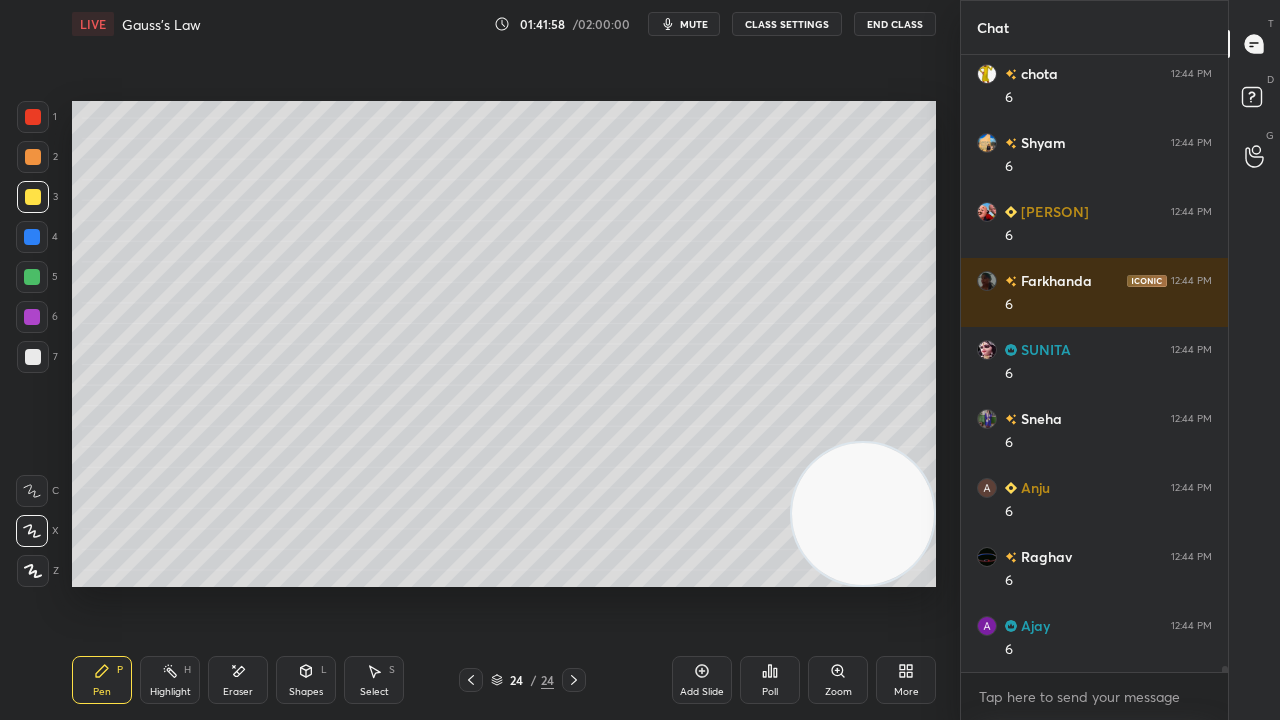 click on "mute" at bounding box center (694, 24) 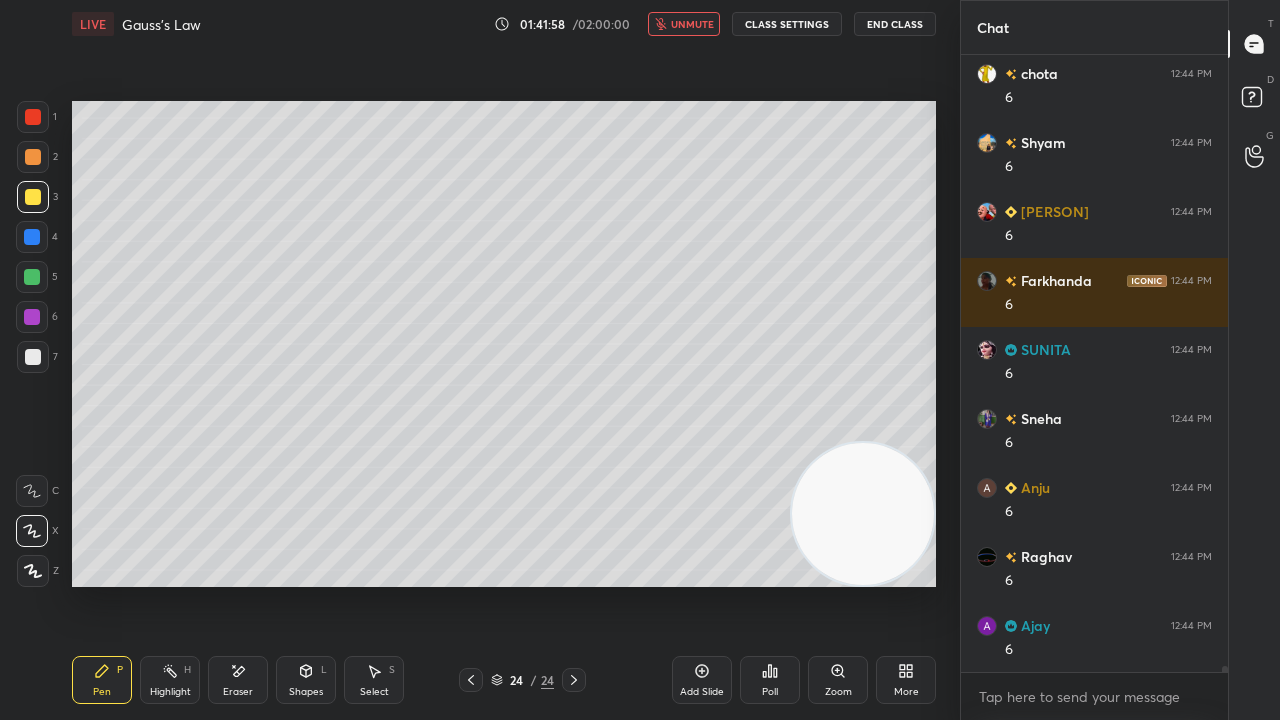 click on "unmute" at bounding box center [692, 24] 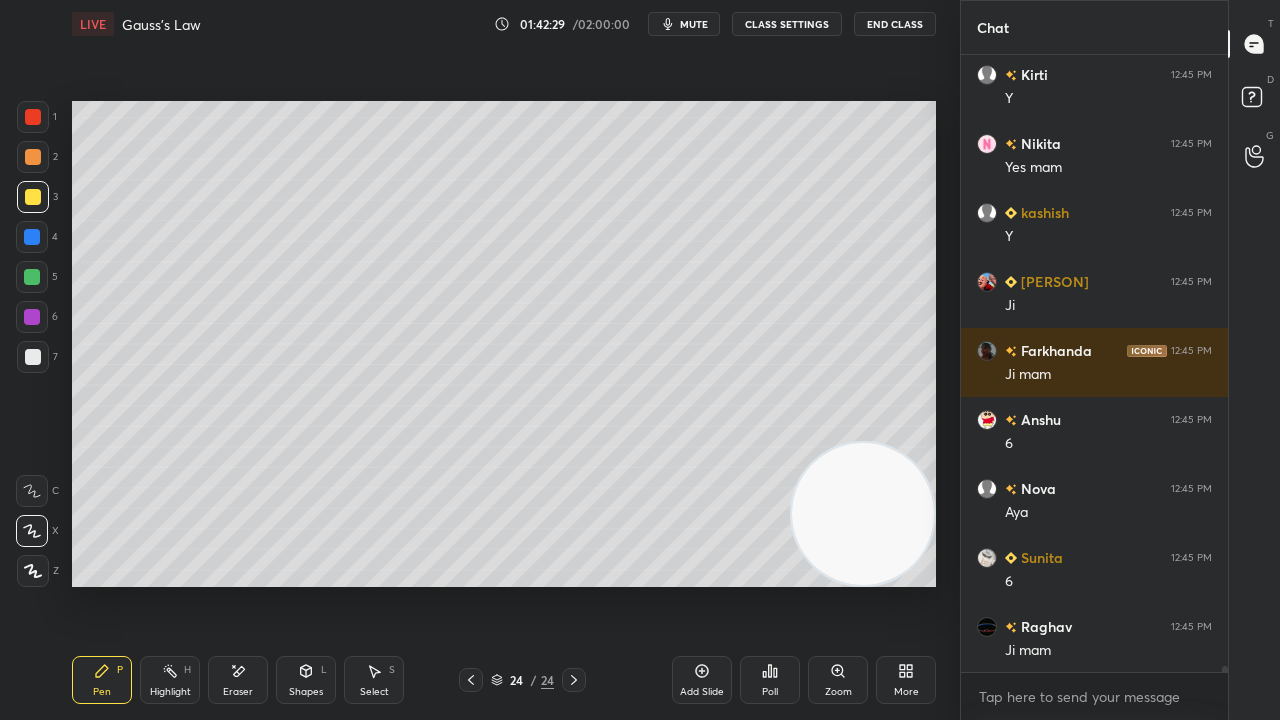 scroll, scrollTop: 67068, scrollLeft: 0, axis: vertical 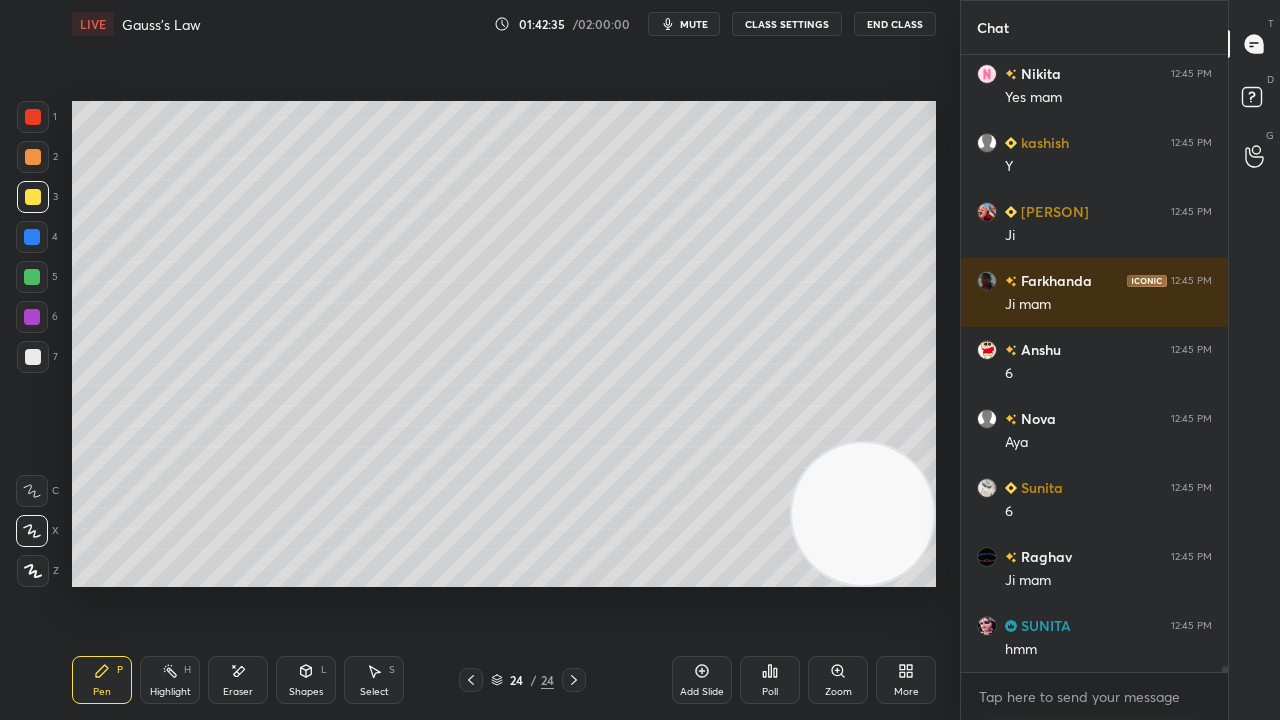 click on "mute" at bounding box center [694, 24] 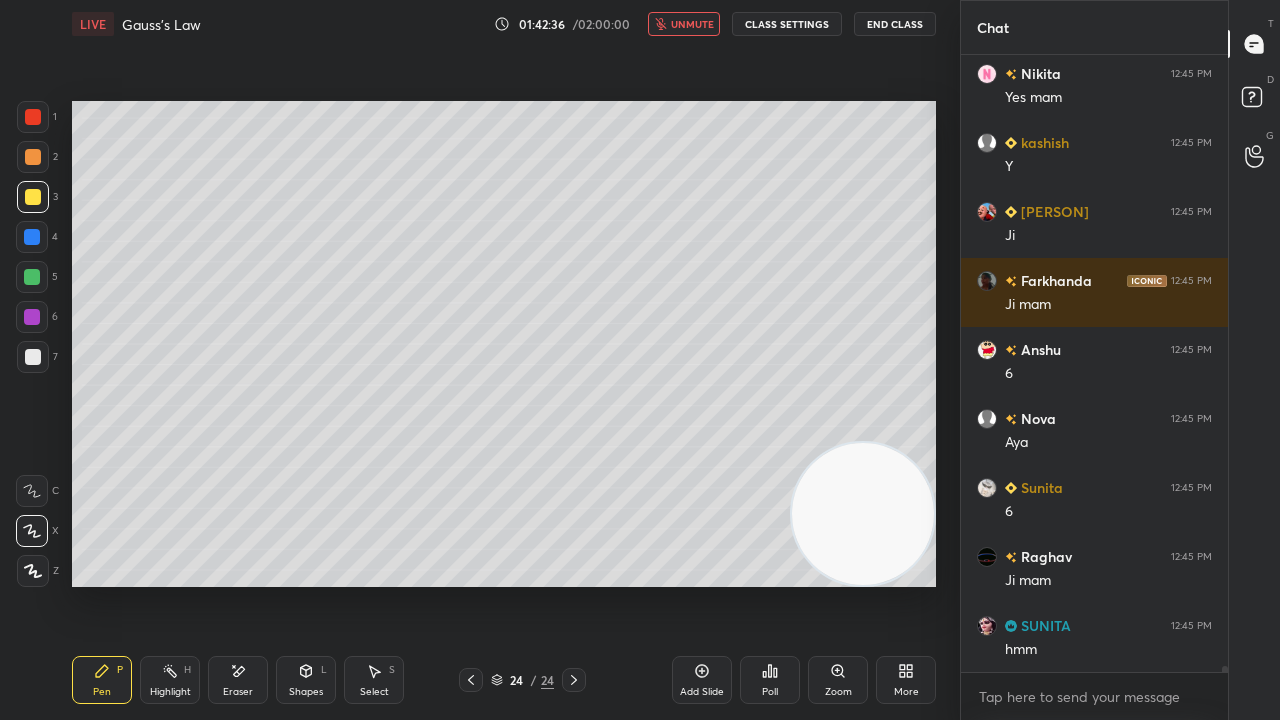 click on "unmute" at bounding box center [692, 24] 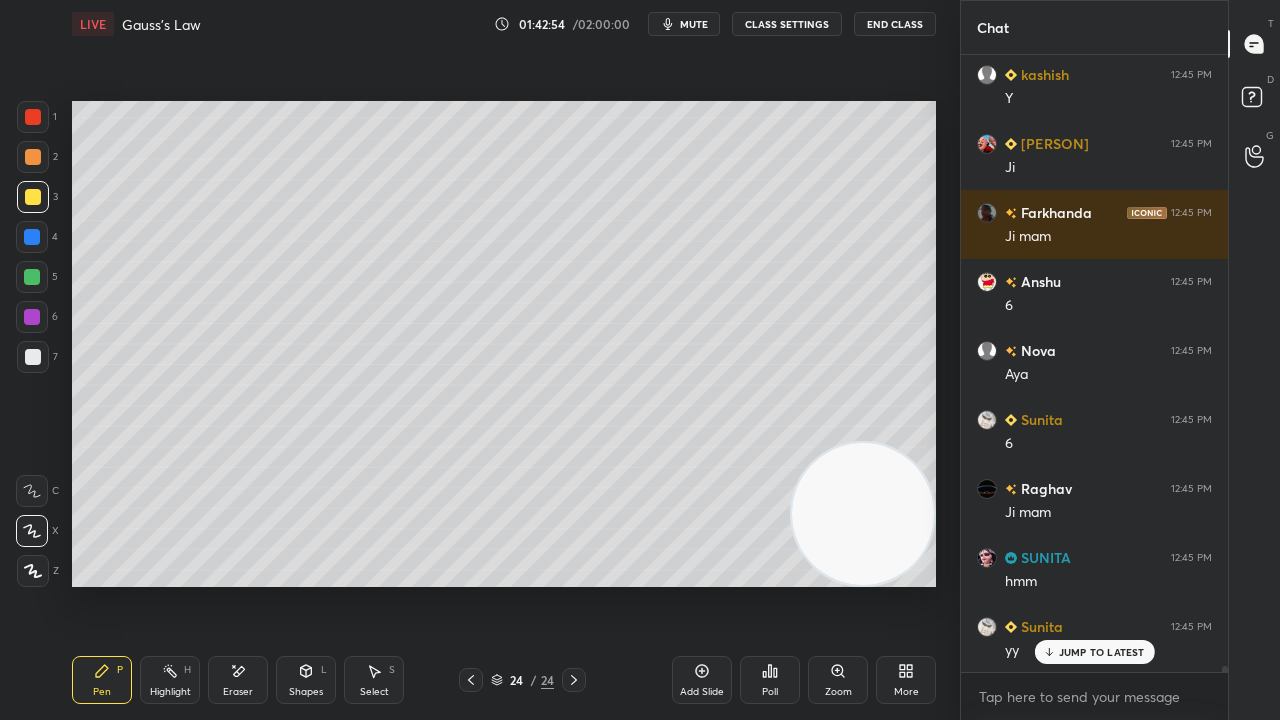 scroll, scrollTop: 67206, scrollLeft: 0, axis: vertical 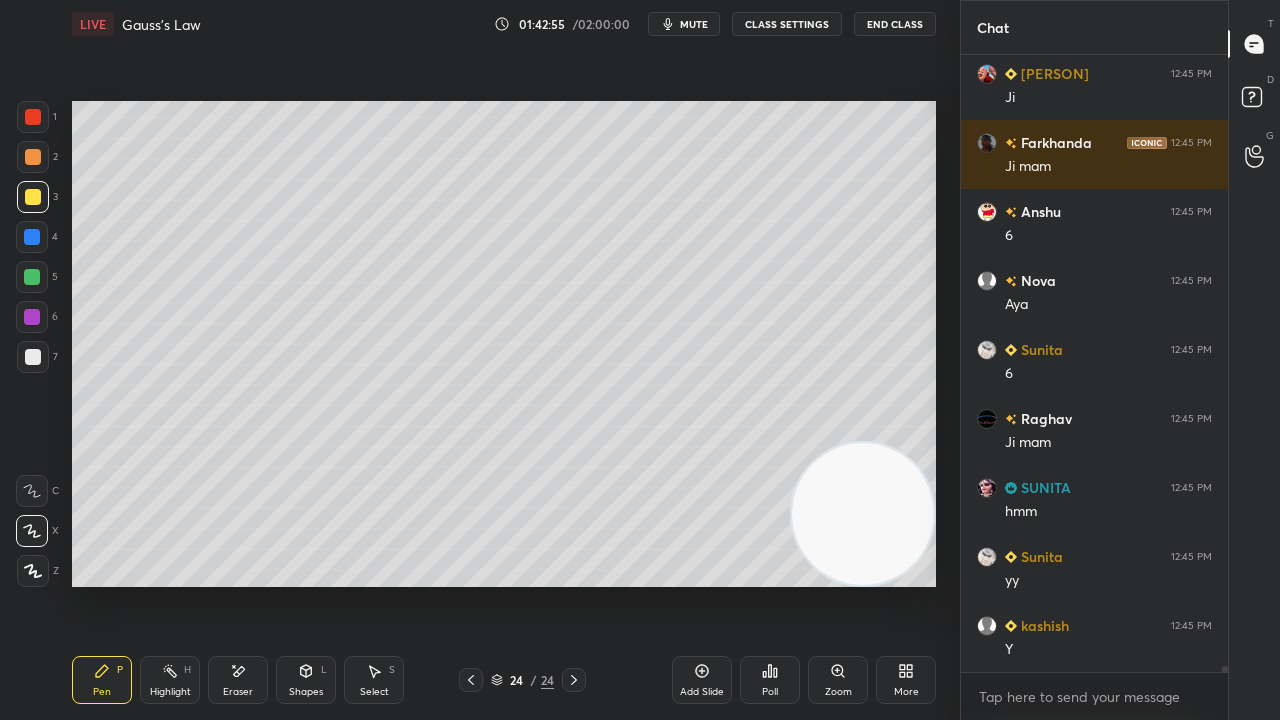 click on "mute" at bounding box center (694, 24) 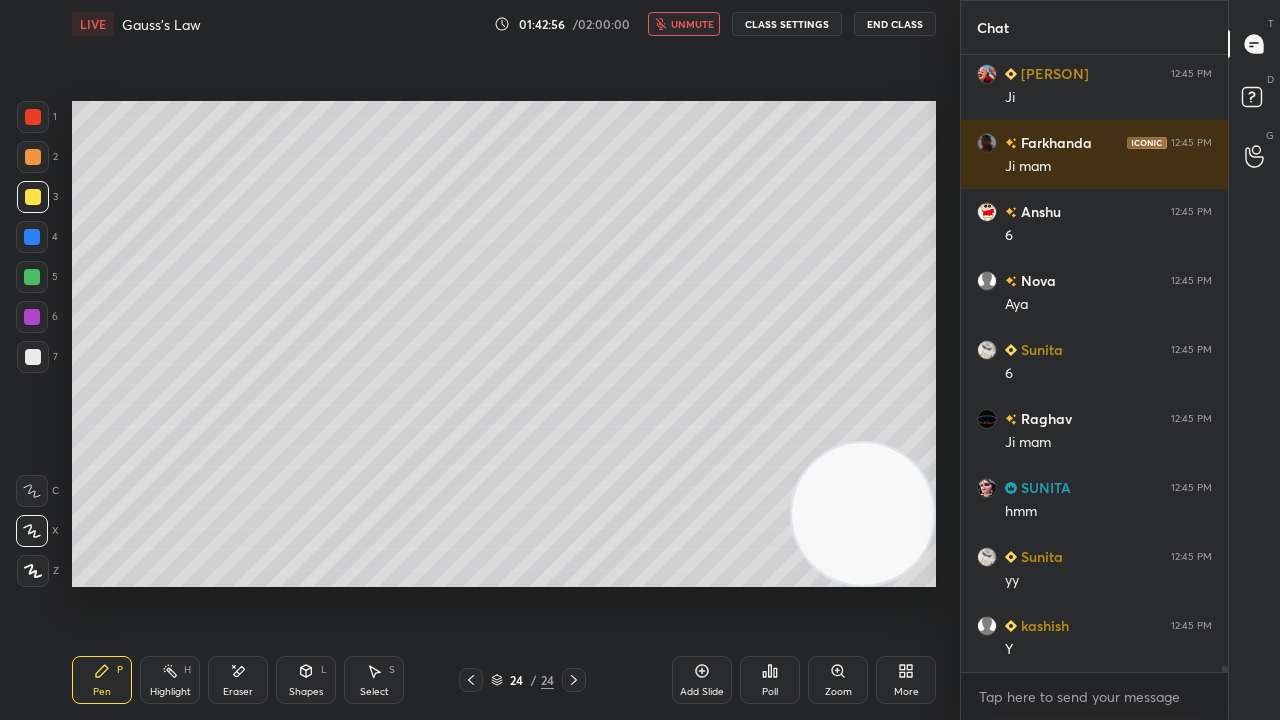 click on "unmute" at bounding box center [692, 24] 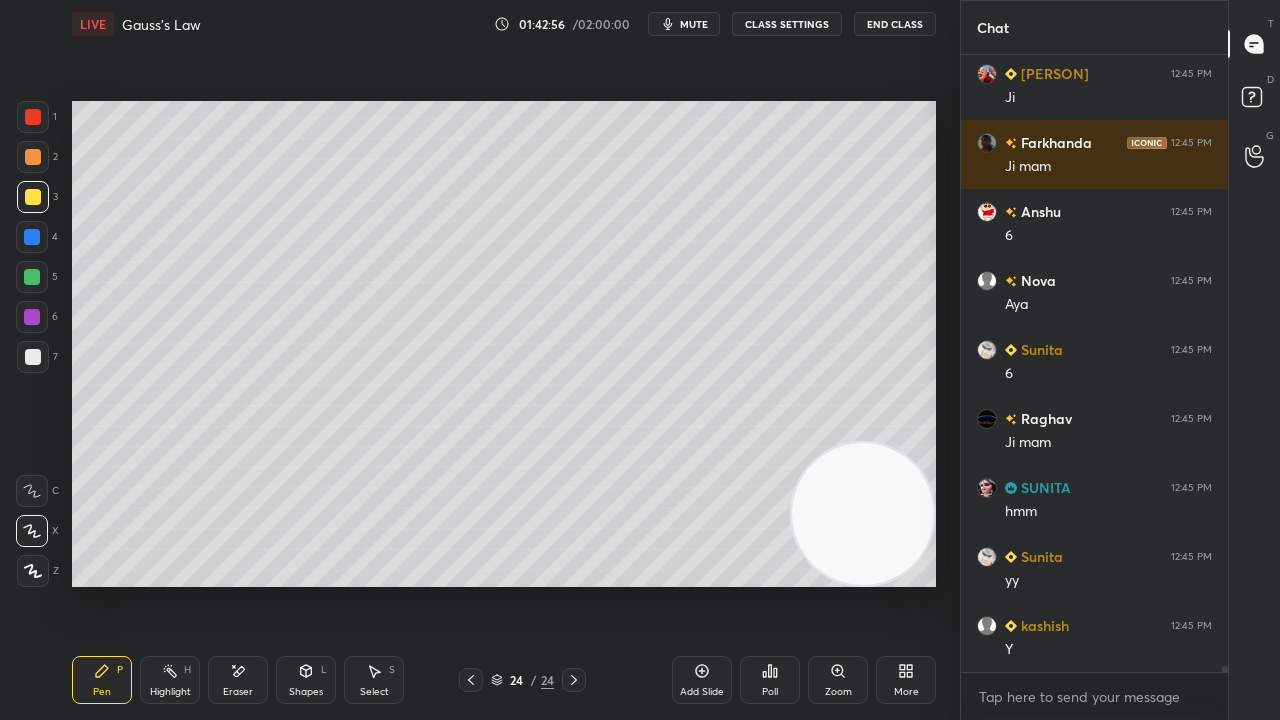 scroll, scrollTop: 67274, scrollLeft: 0, axis: vertical 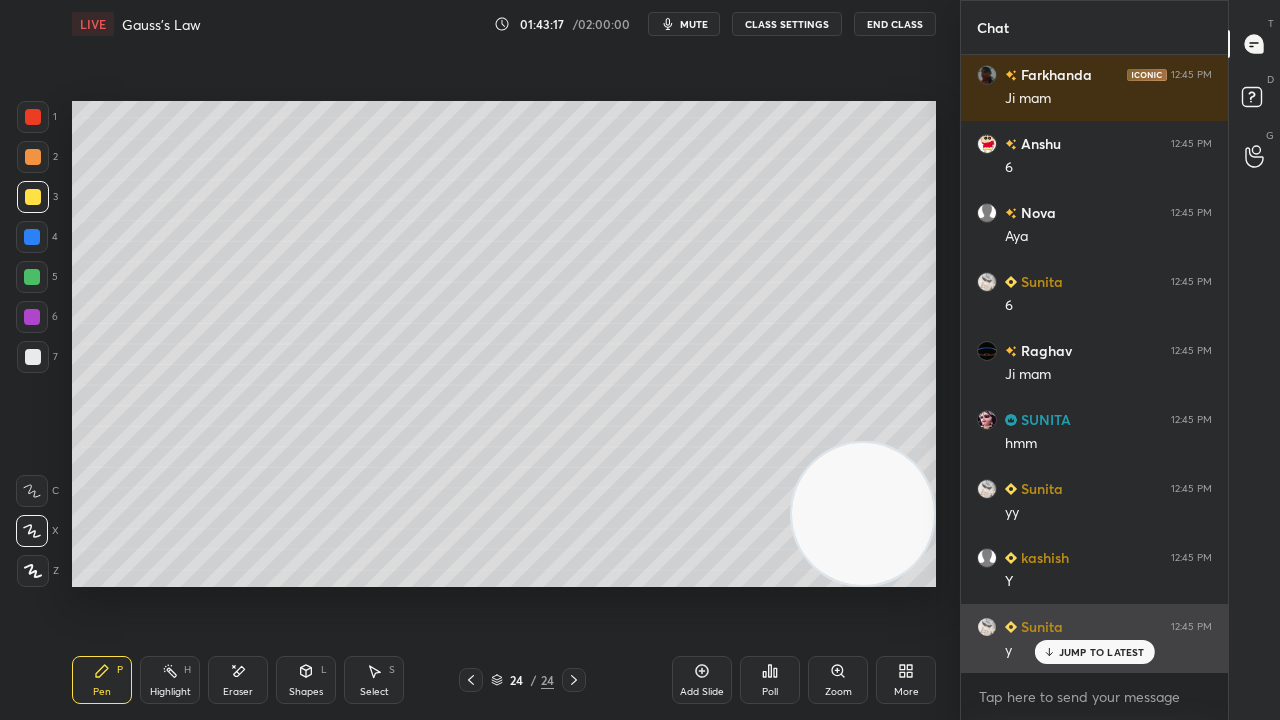 click on "JUMP TO LATEST" at bounding box center (1094, 652) 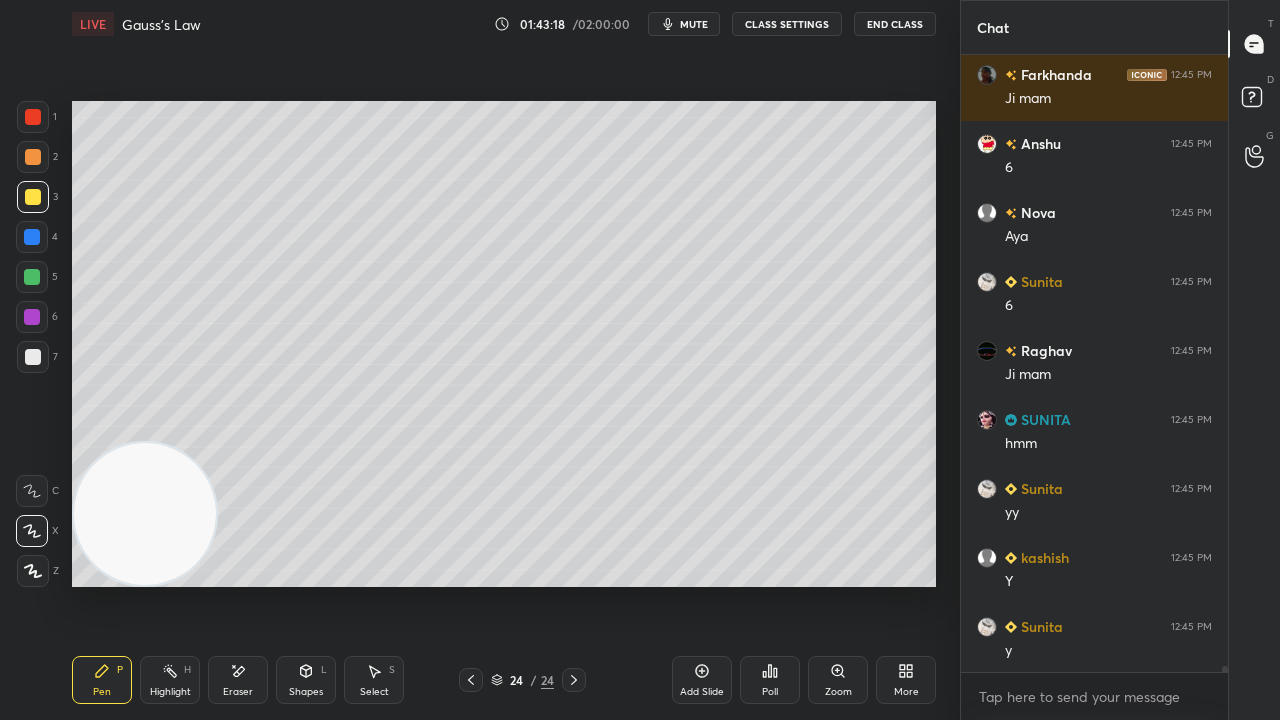 drag, startPoint x: 867, startPoint y: 542, endPoint x: 0, endPoint y: 598, distance: 868.80664 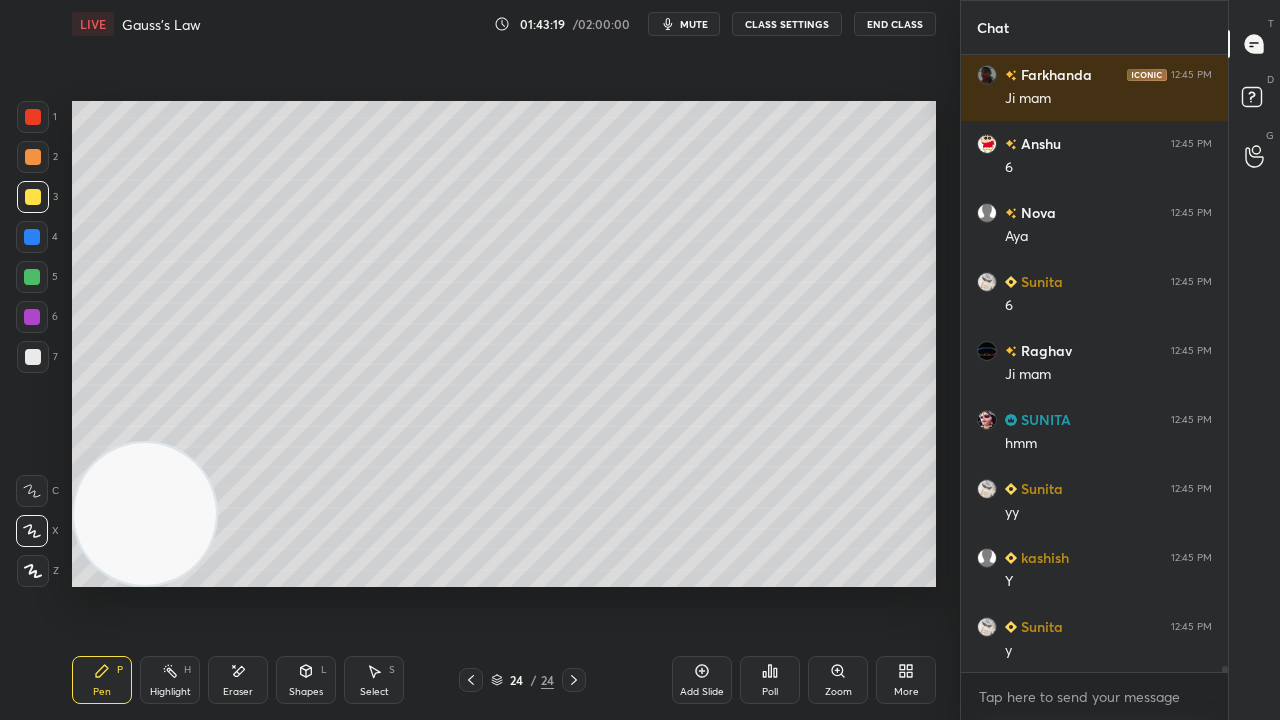 click on "mute" at bounding box center (684, 24) 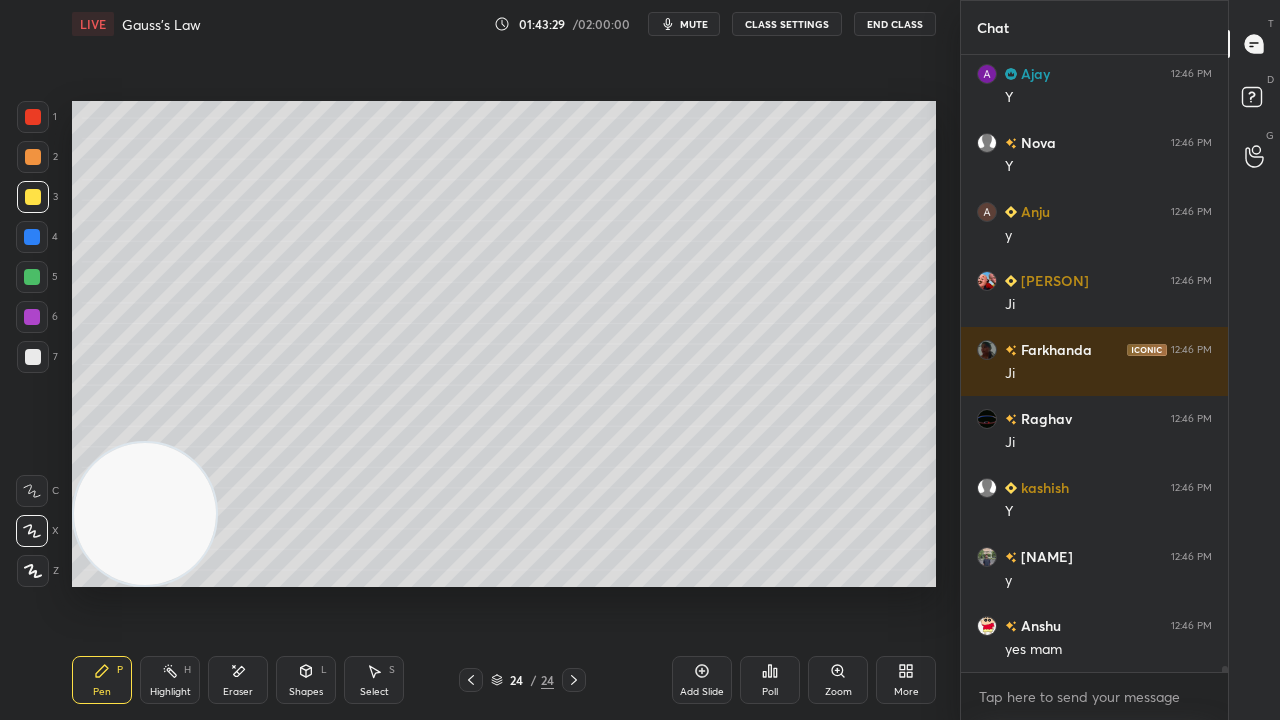 scroll, scrollTop: 68034, scrollLeft: 0, axis: vertical 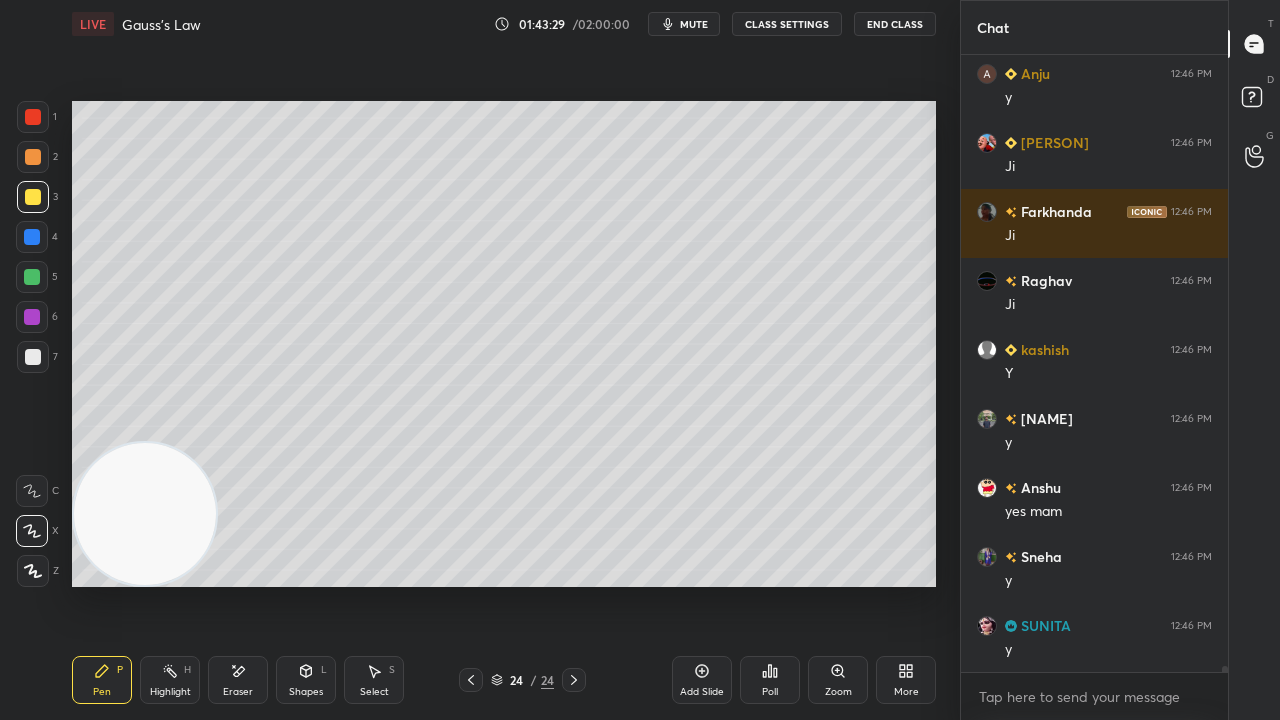 click at bounding box center (32, 277) 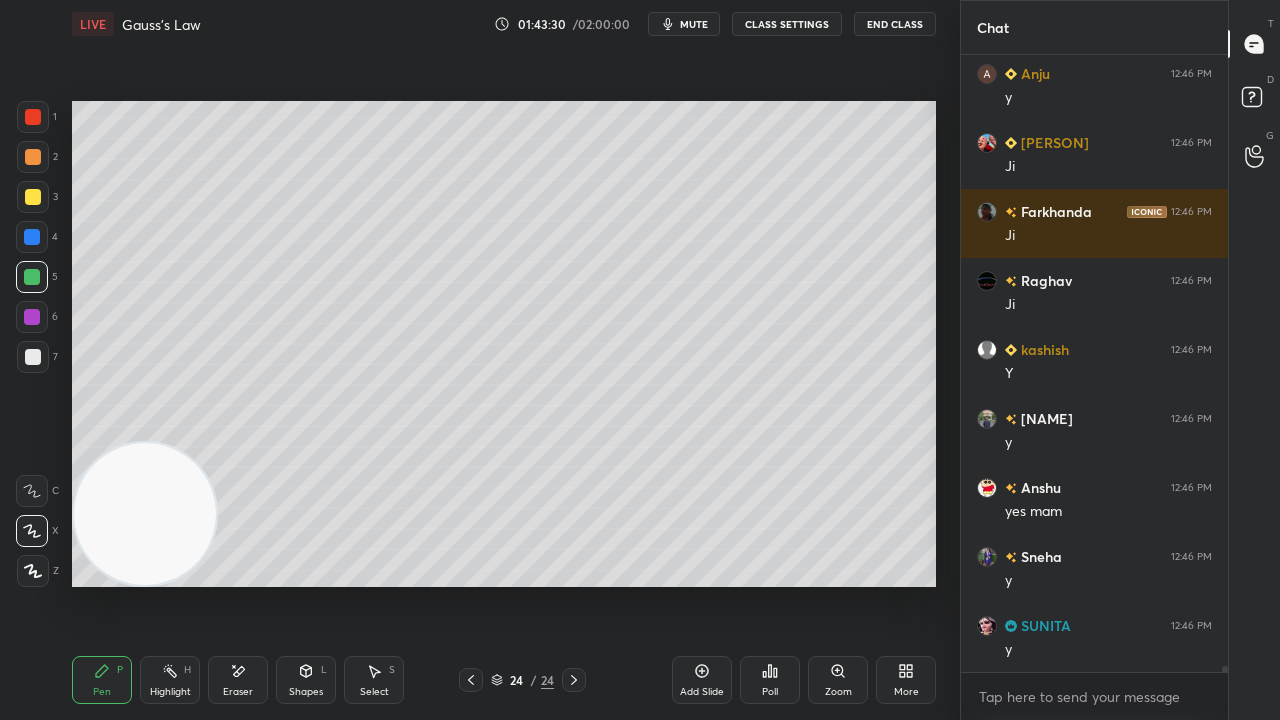 click on "Add Slide" at bounding box center [702, 680] 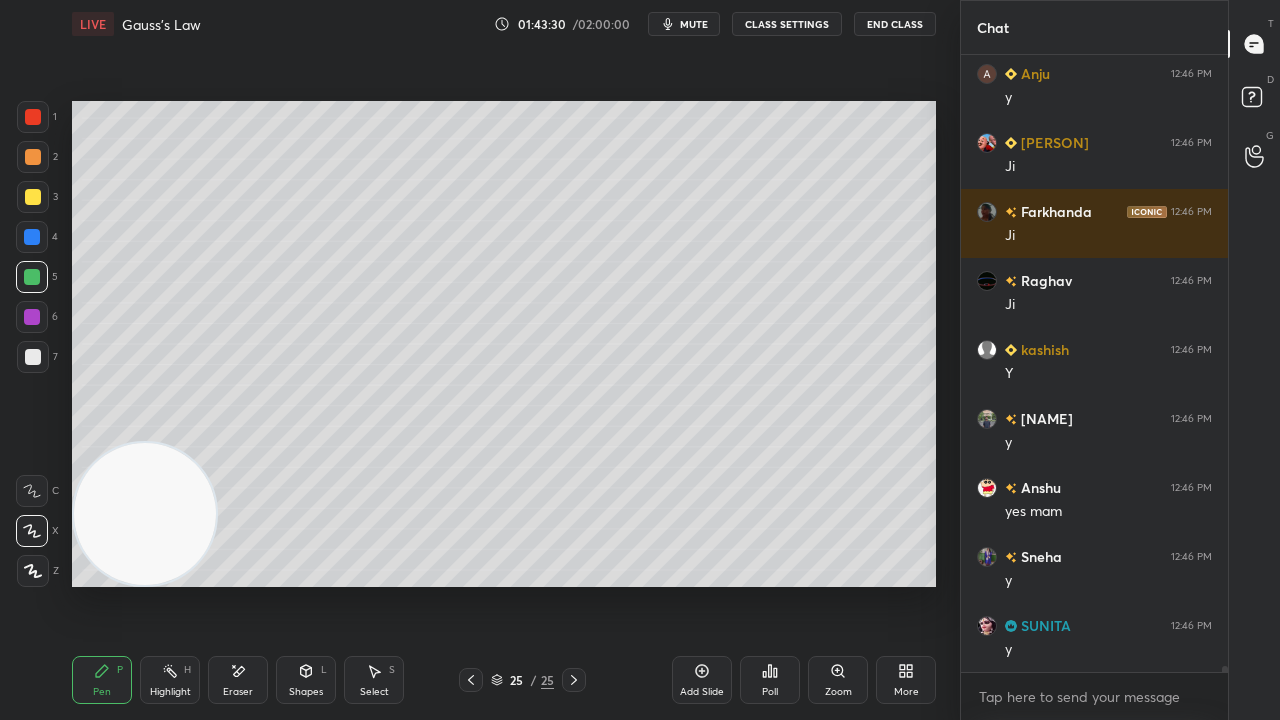 scroll, scrollTop: 68102, scrollLeft: 0, axis: vertical 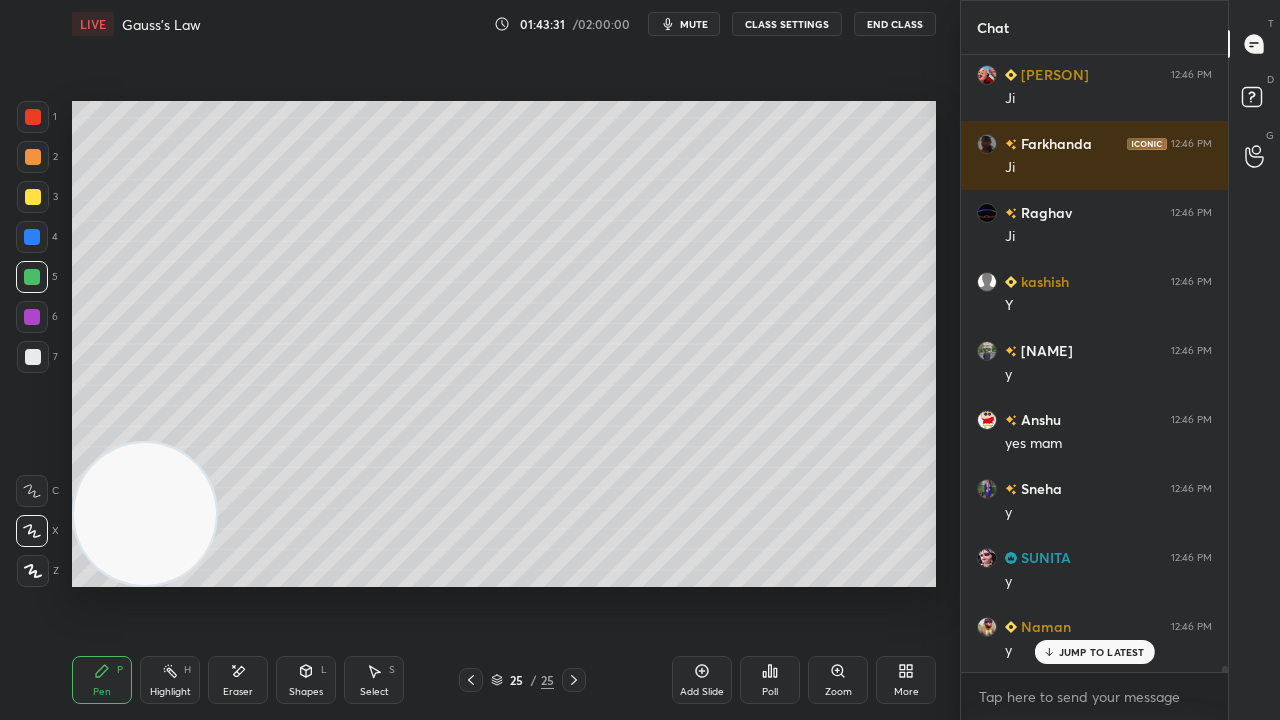 click at bounding box center (33, 197) 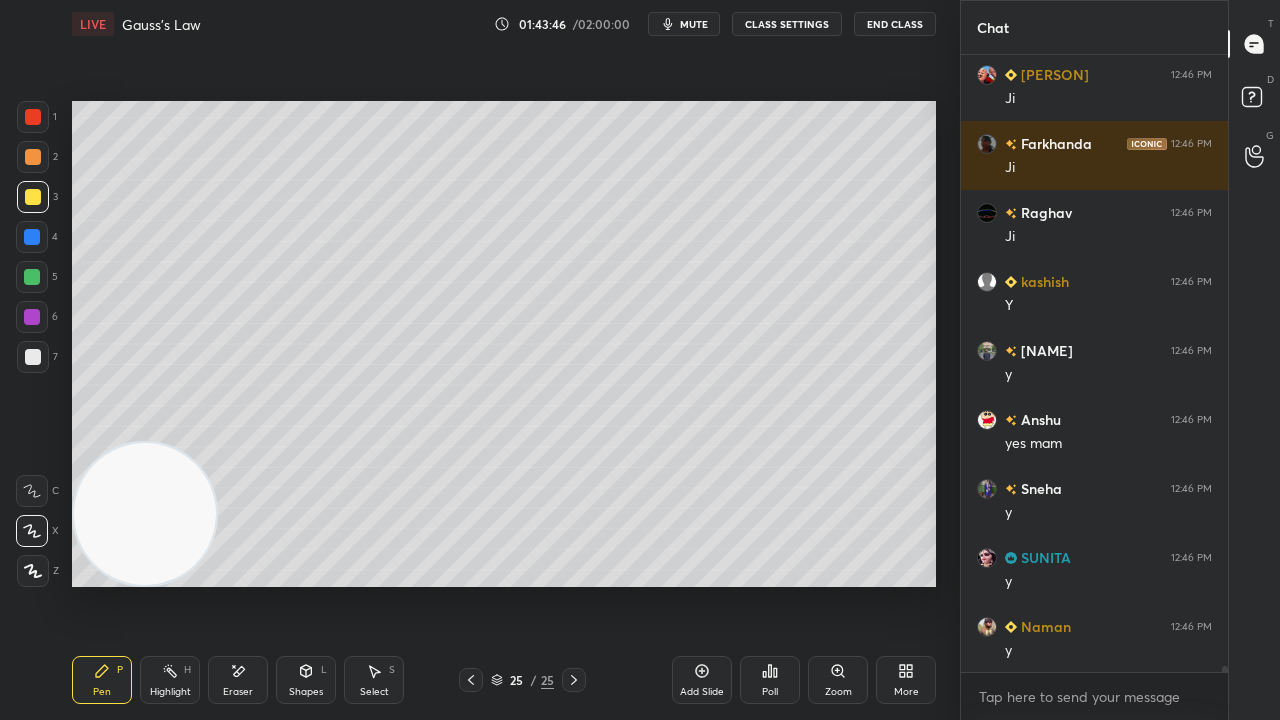 scroll, scrollTop: 68172, scrollLeft: 0, axis: vertical 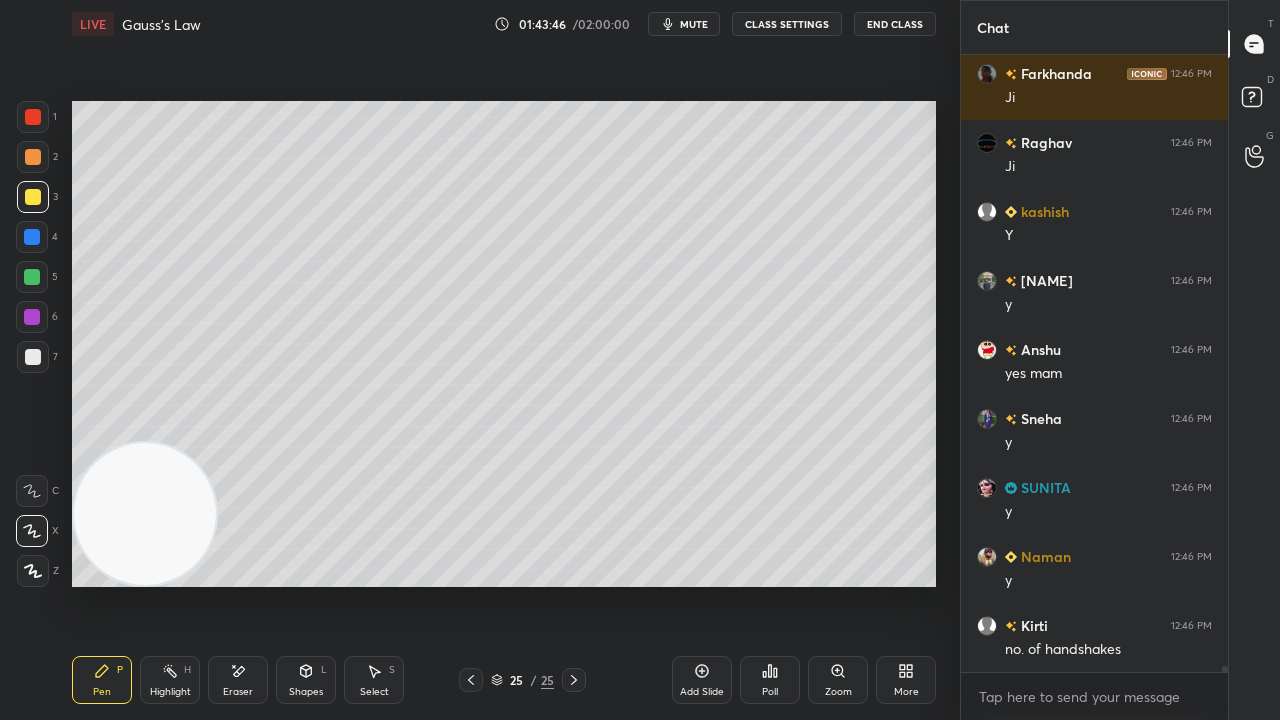 click on "Shapes L" at bounding box center [306, 680] 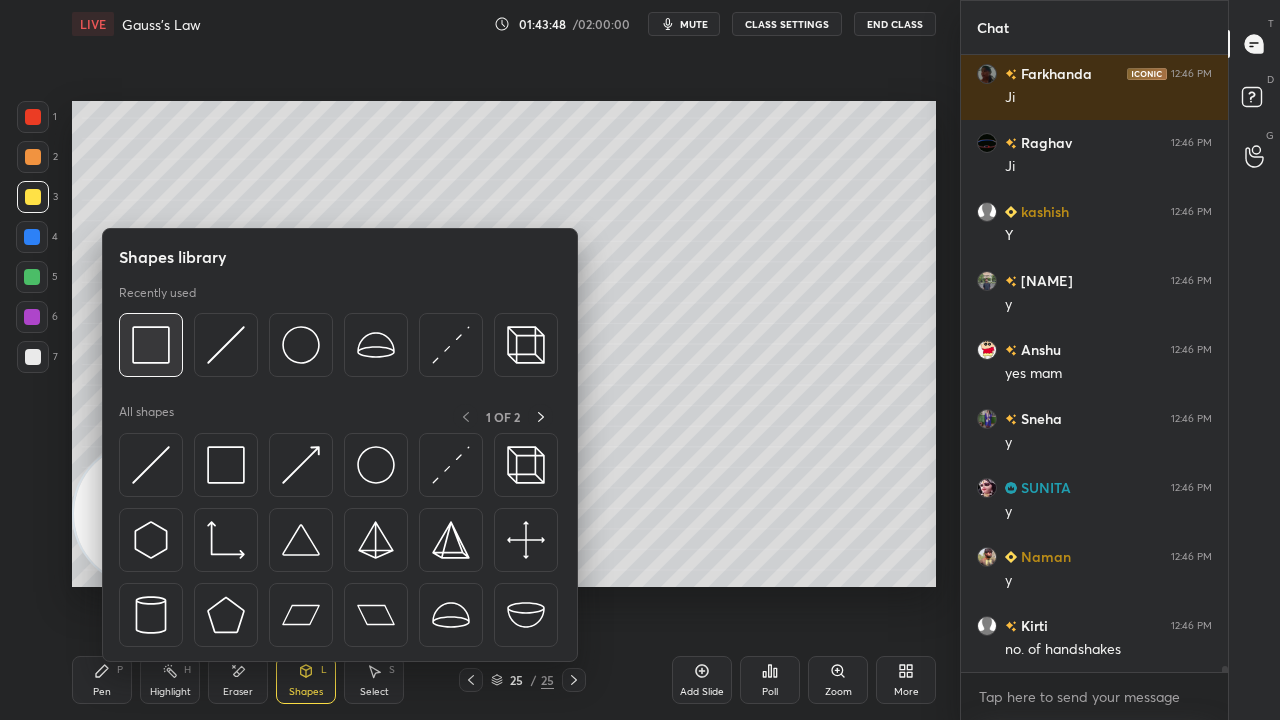 click at bounding box center (151, 345) 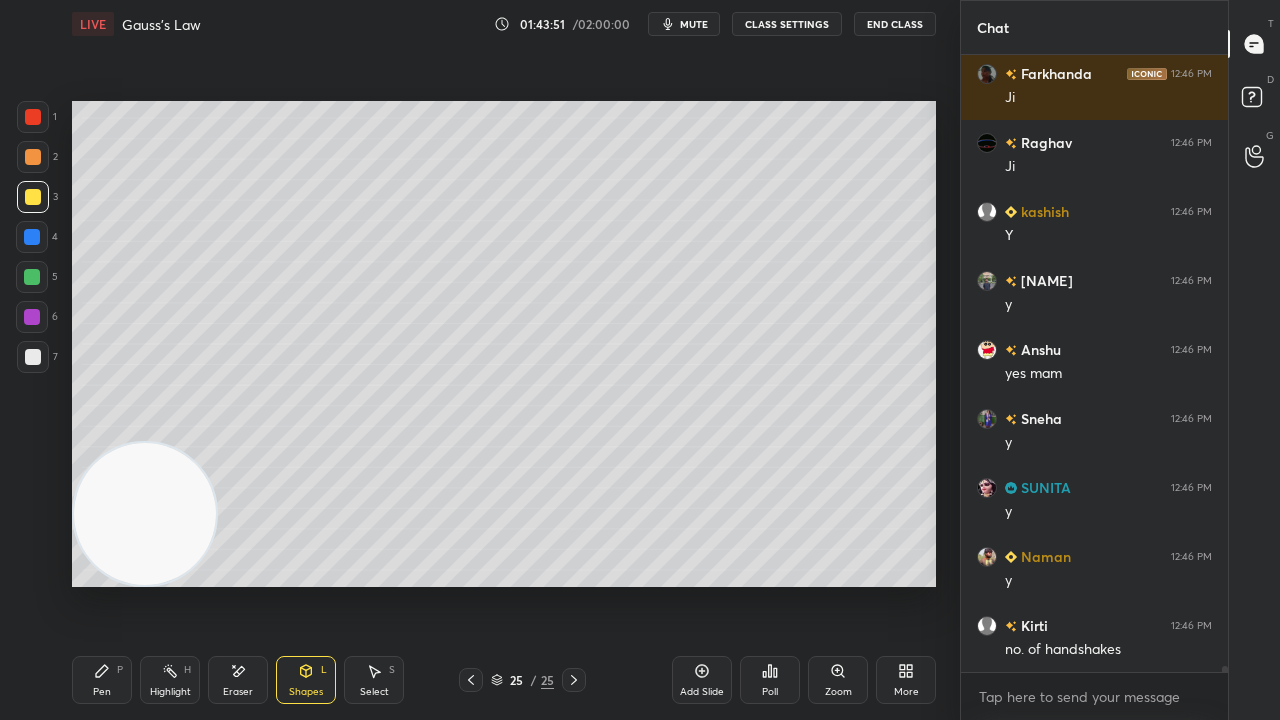click on "Pen" at bounding box center [102, 692] 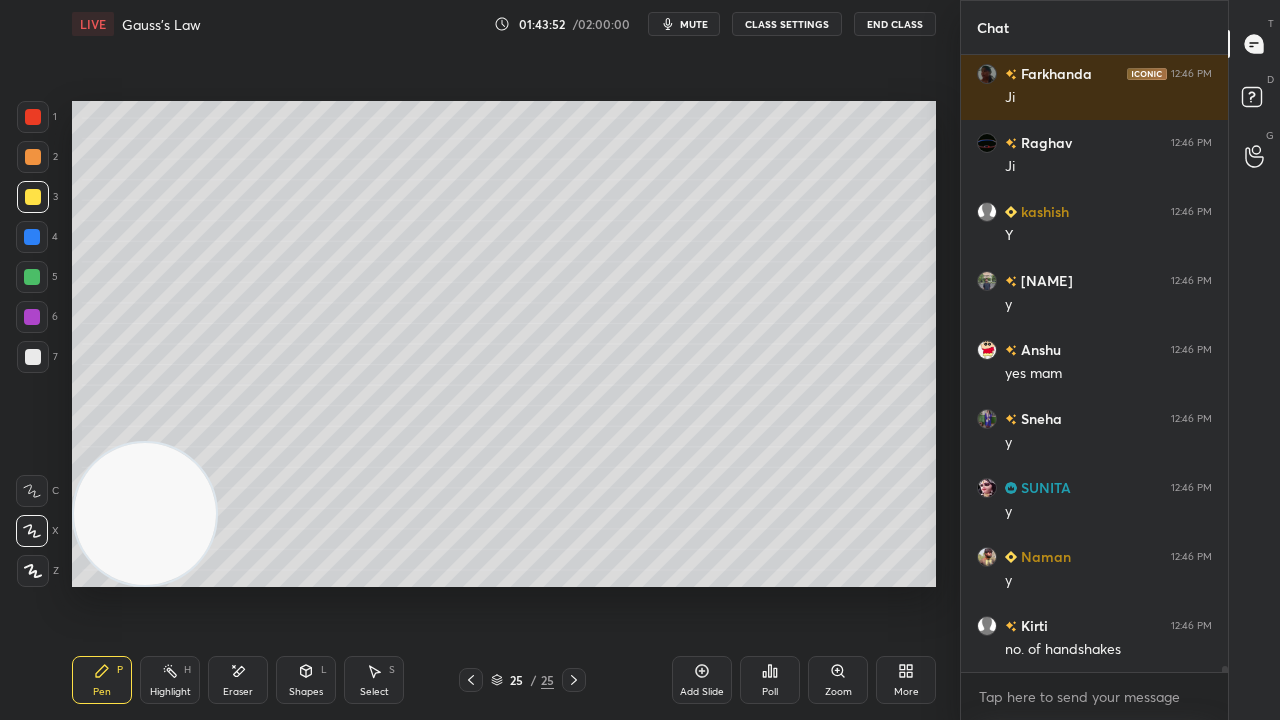 click on "mute" at bounding box center (684, 24) 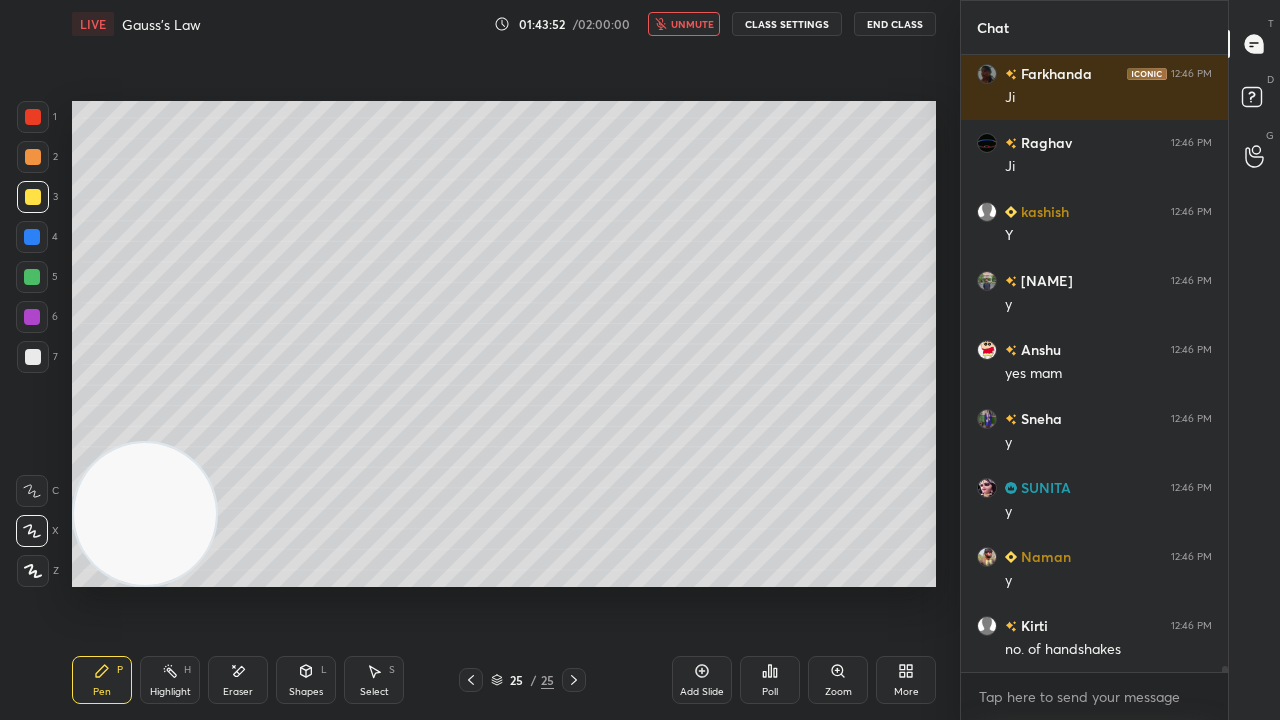click on "unmute" at bounding box center (692, 24) 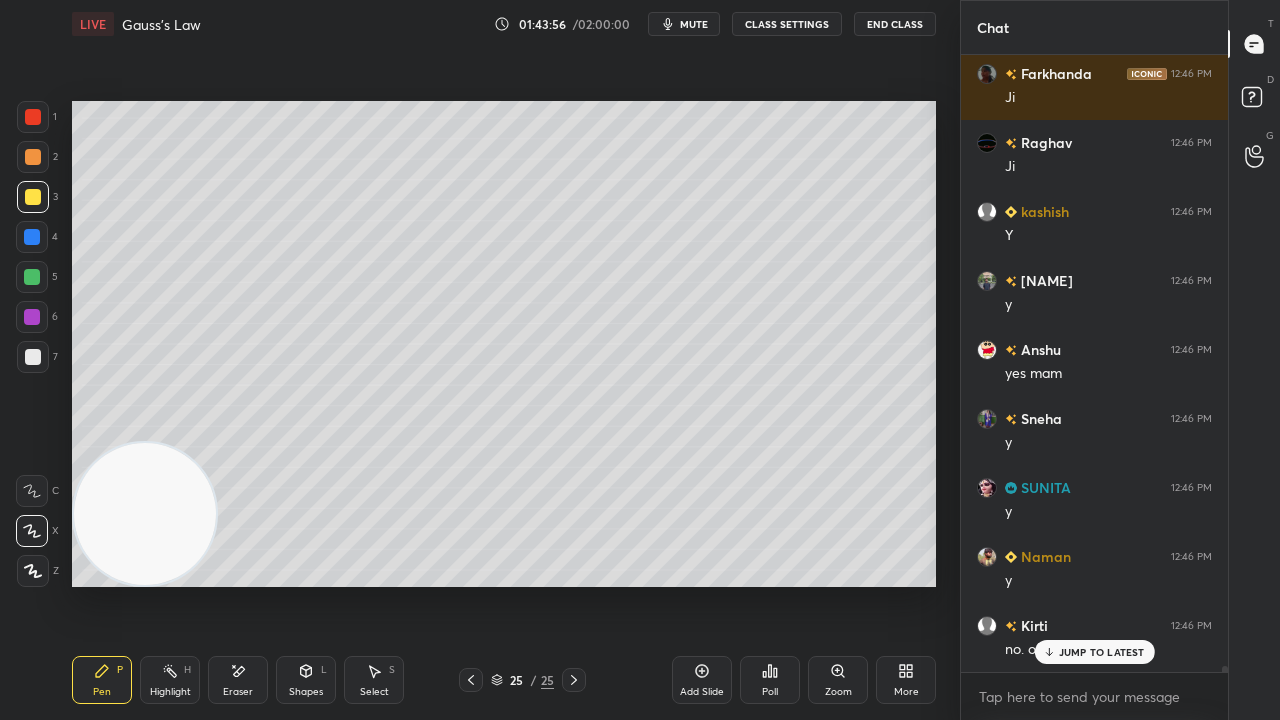 scroll, scrollTop: 68240, scrollLeft: 0, axis: vertical 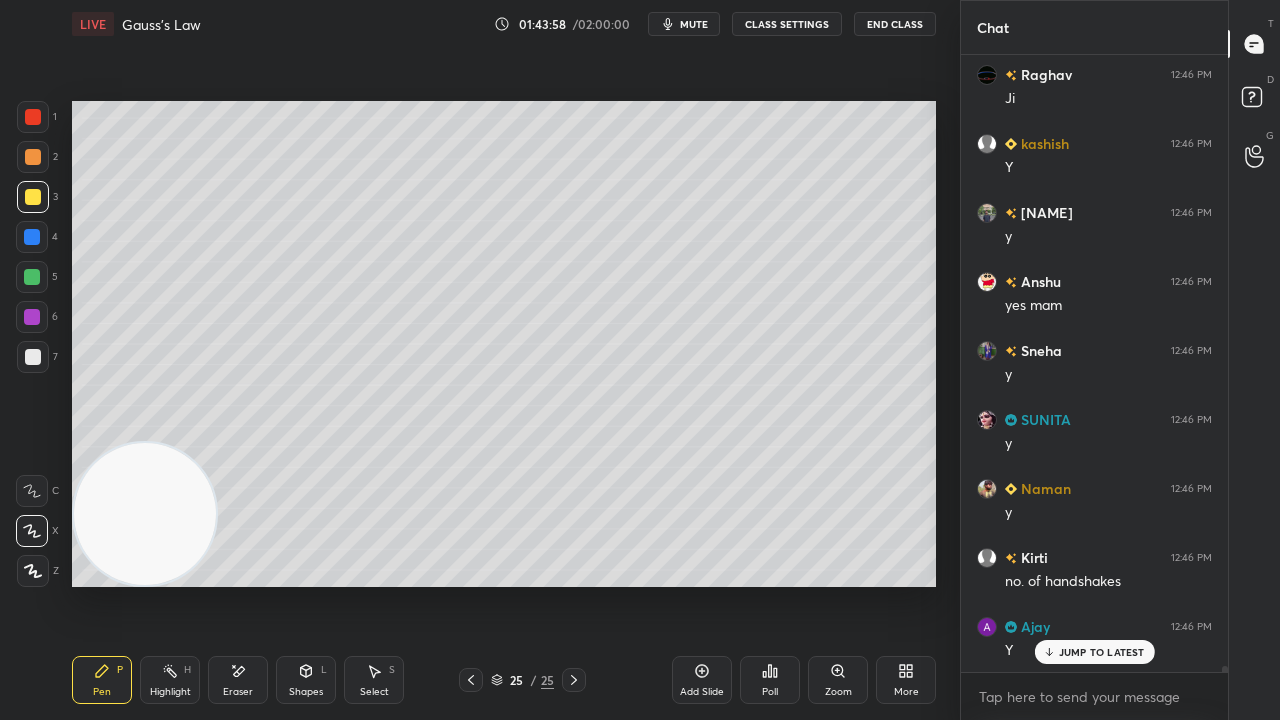 click on "mute" at bounding box center [684, 24] 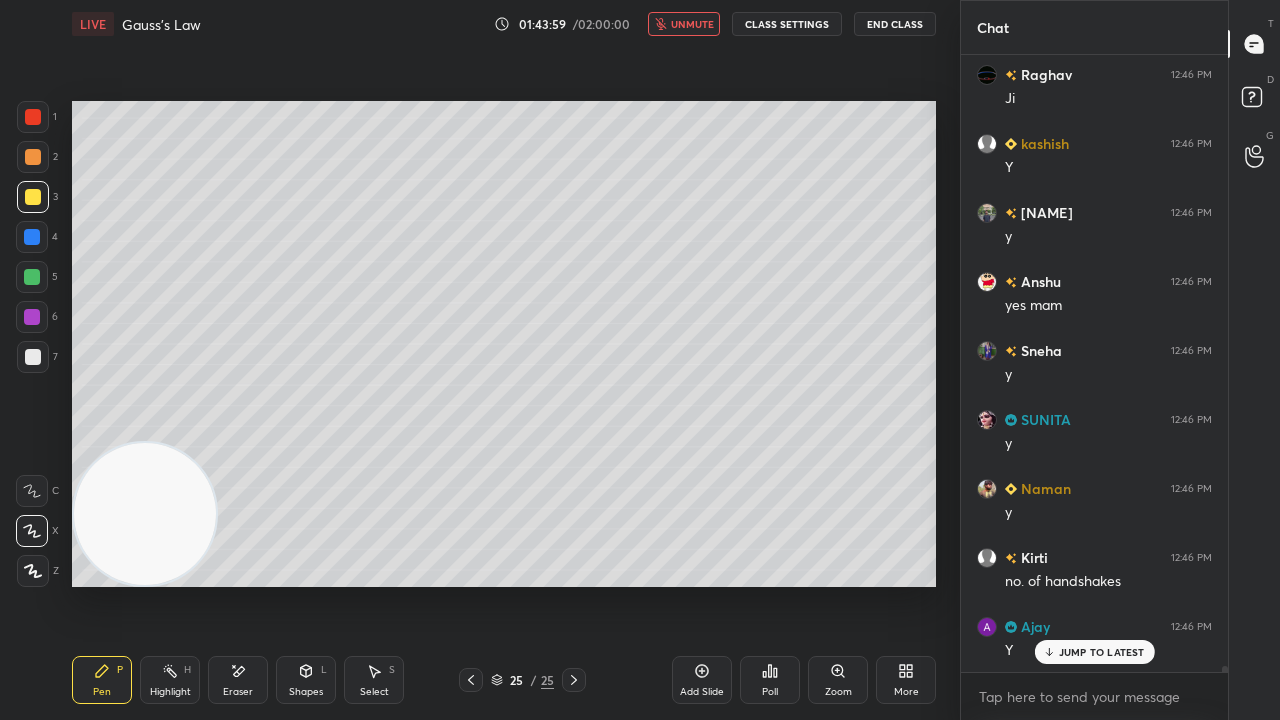 click on "unmute" at bounding box center [692, 24] 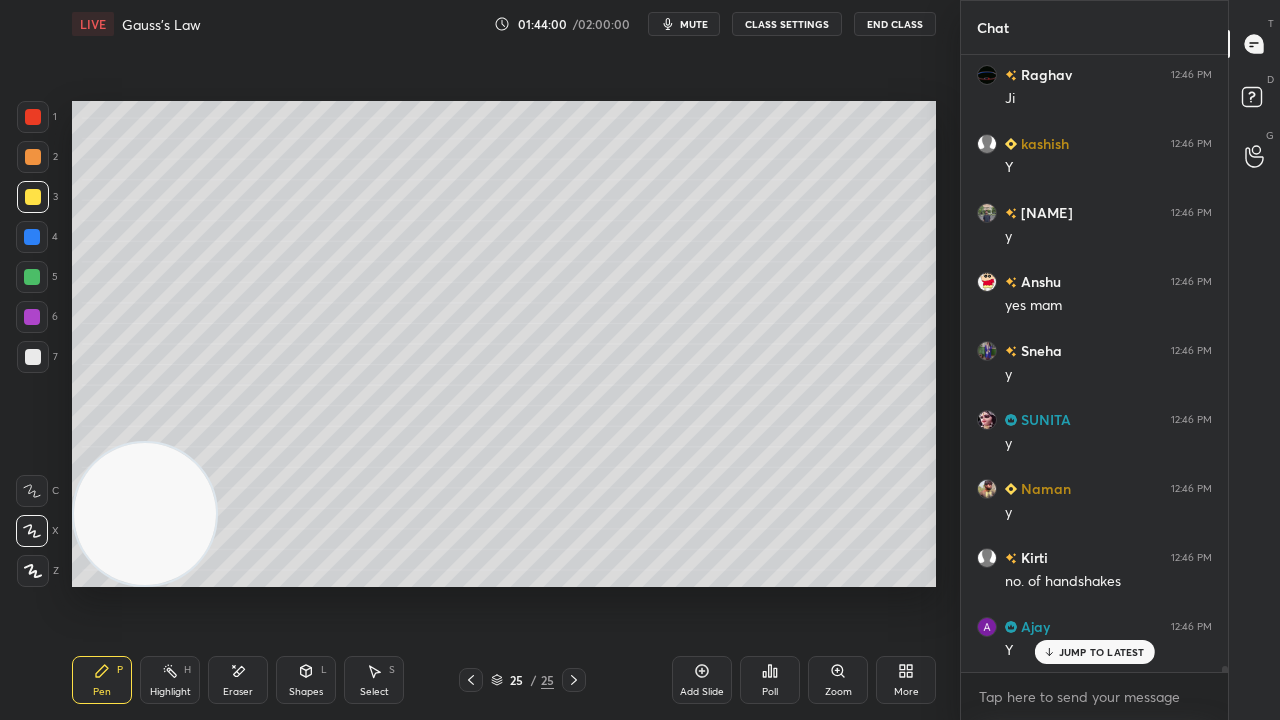 drag, startPoint x: 1087, startPoint y: 654, endPoint x: 1082, endPoint y: 719, distance: 65.192024 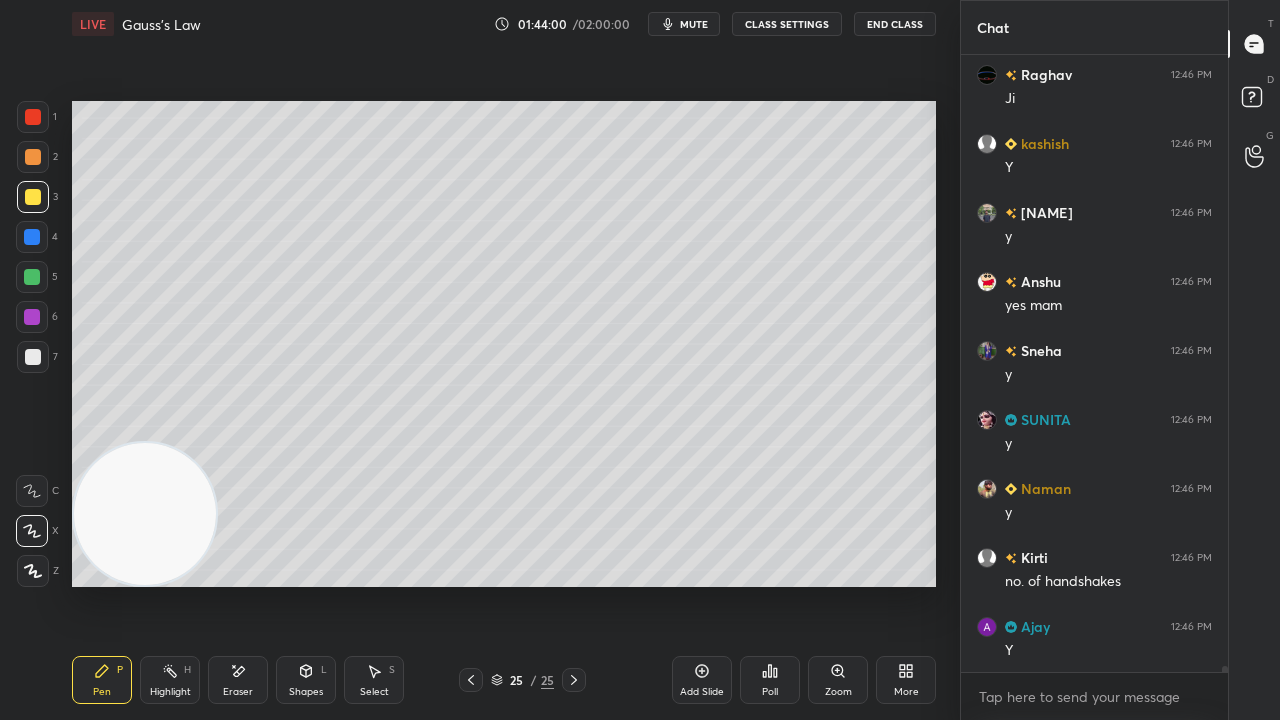 click on "x" at bounding box center (1094, 696) 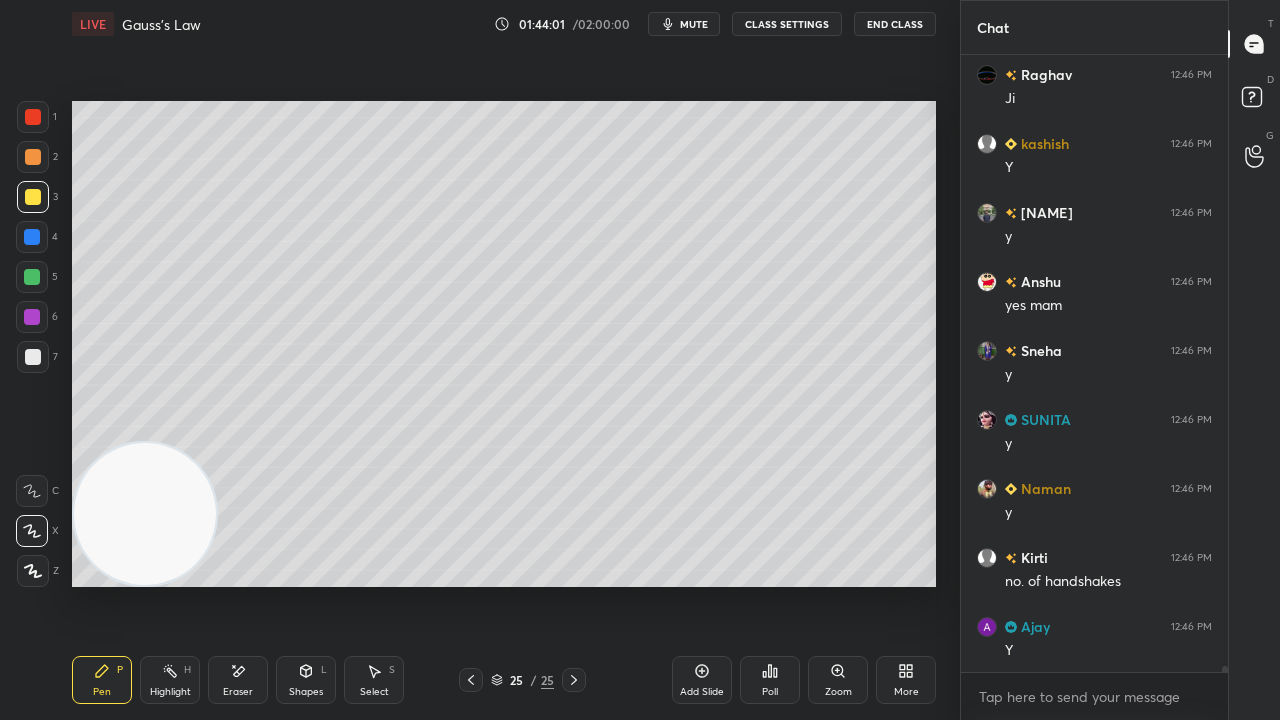 click on "mute" at bounding box center (694, 24) 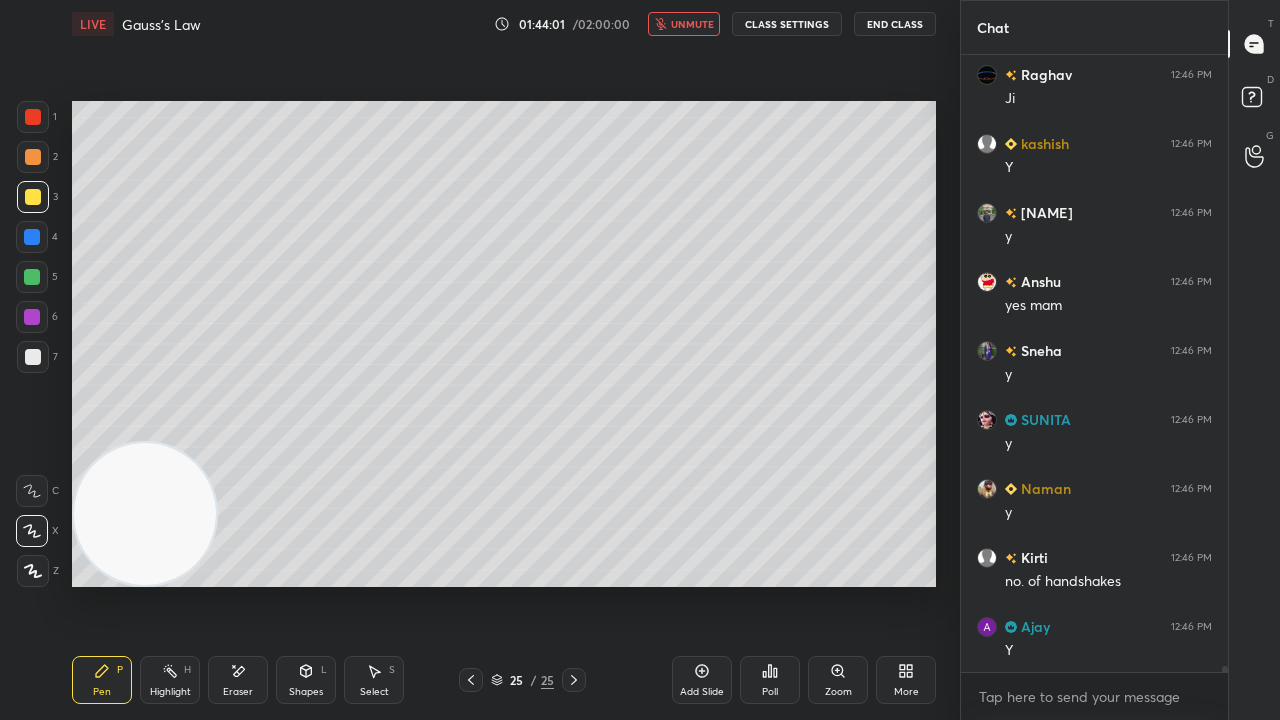 click on "unmute" at bounding box center (692, 24) 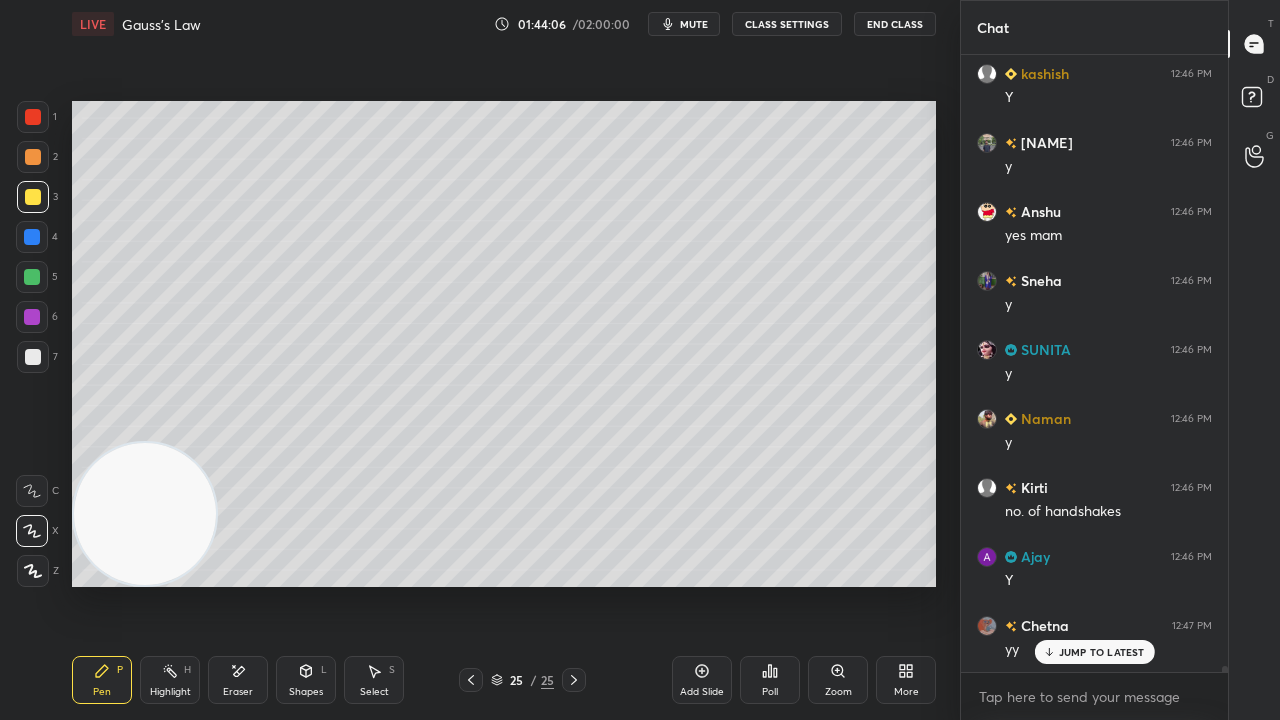 scroll, scrollTop: 68378, scrollLeft: 0, axis: vertical 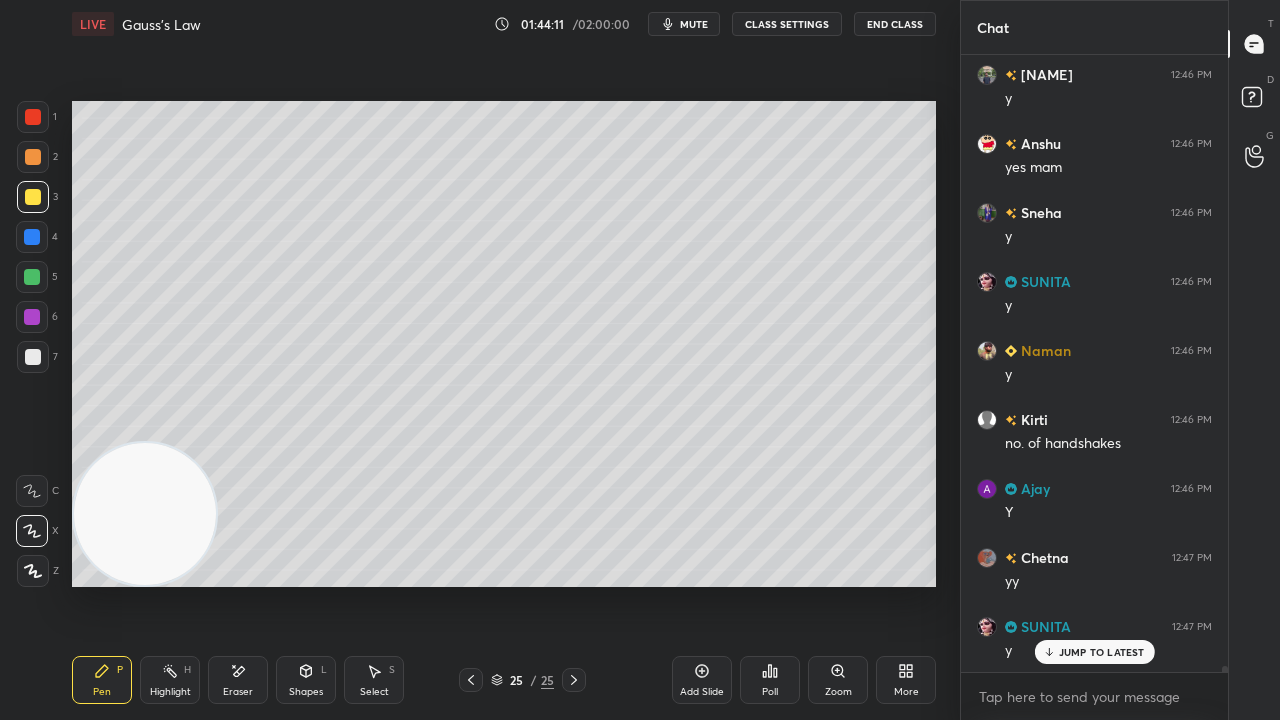click on "mute" at bounding box center (694, 24) 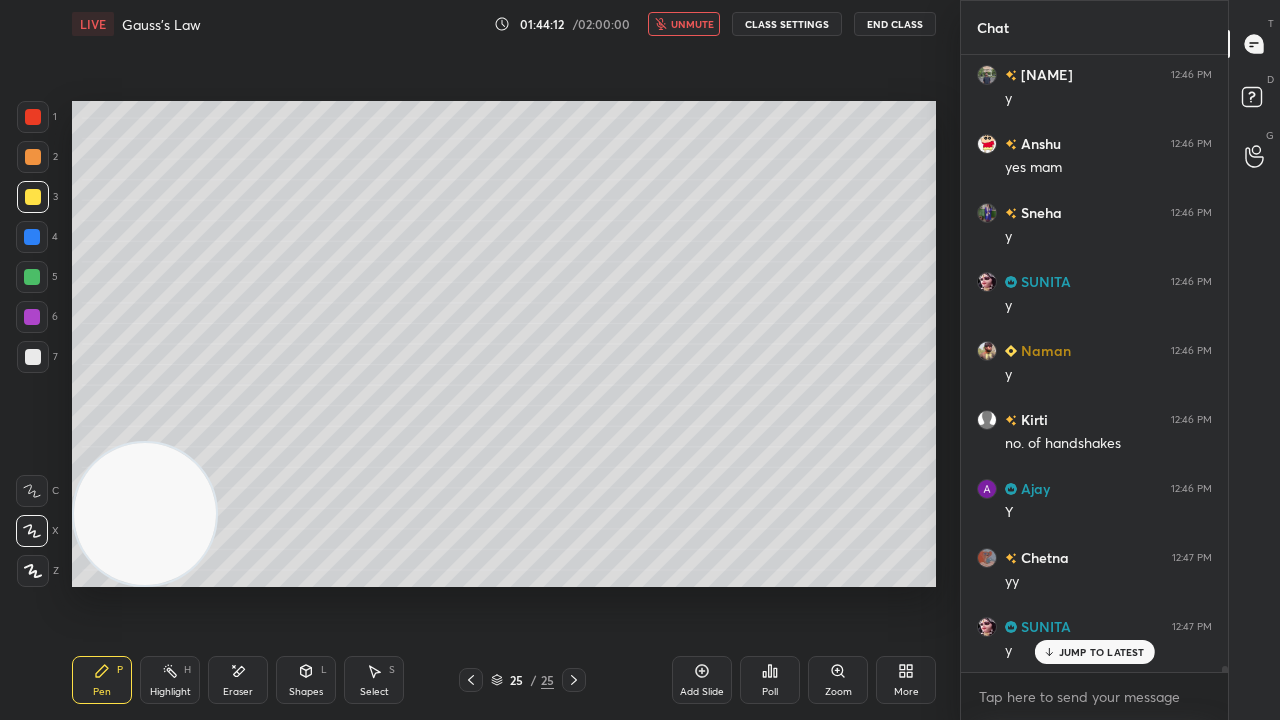 click on "unmute" at bounding box center (692, 24) 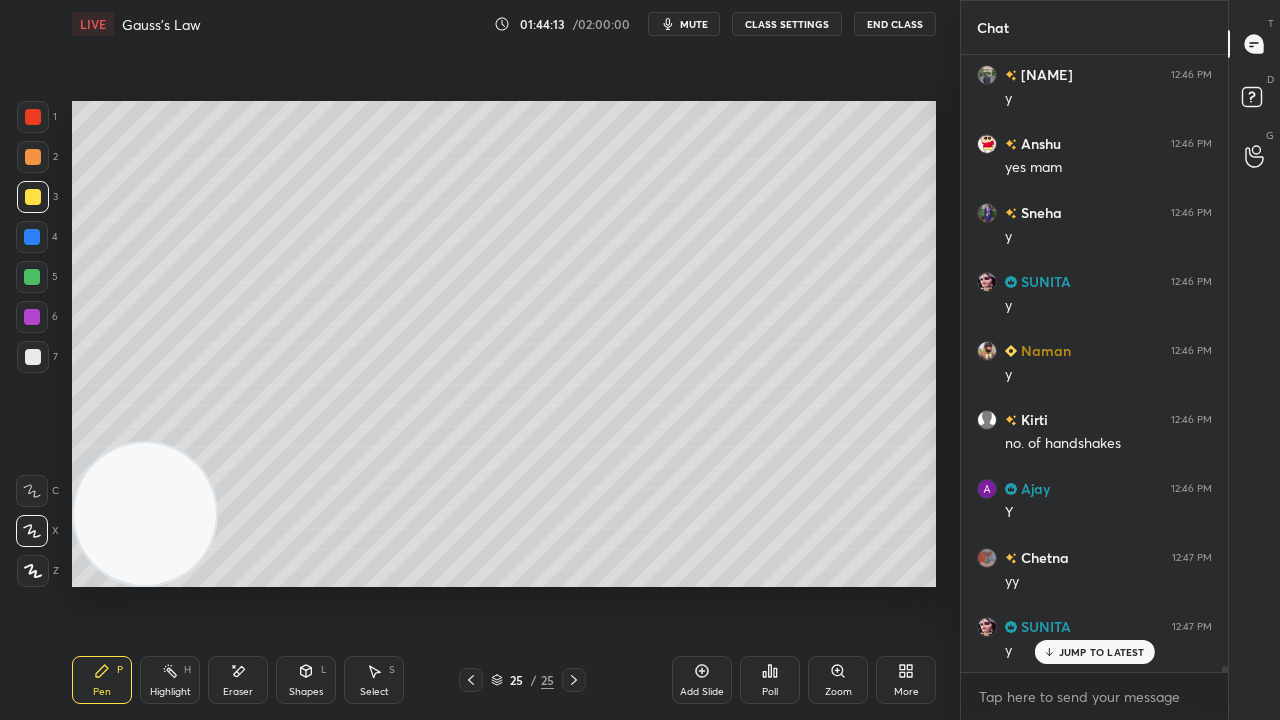 click on "mute" at bounding box center [694, 24] 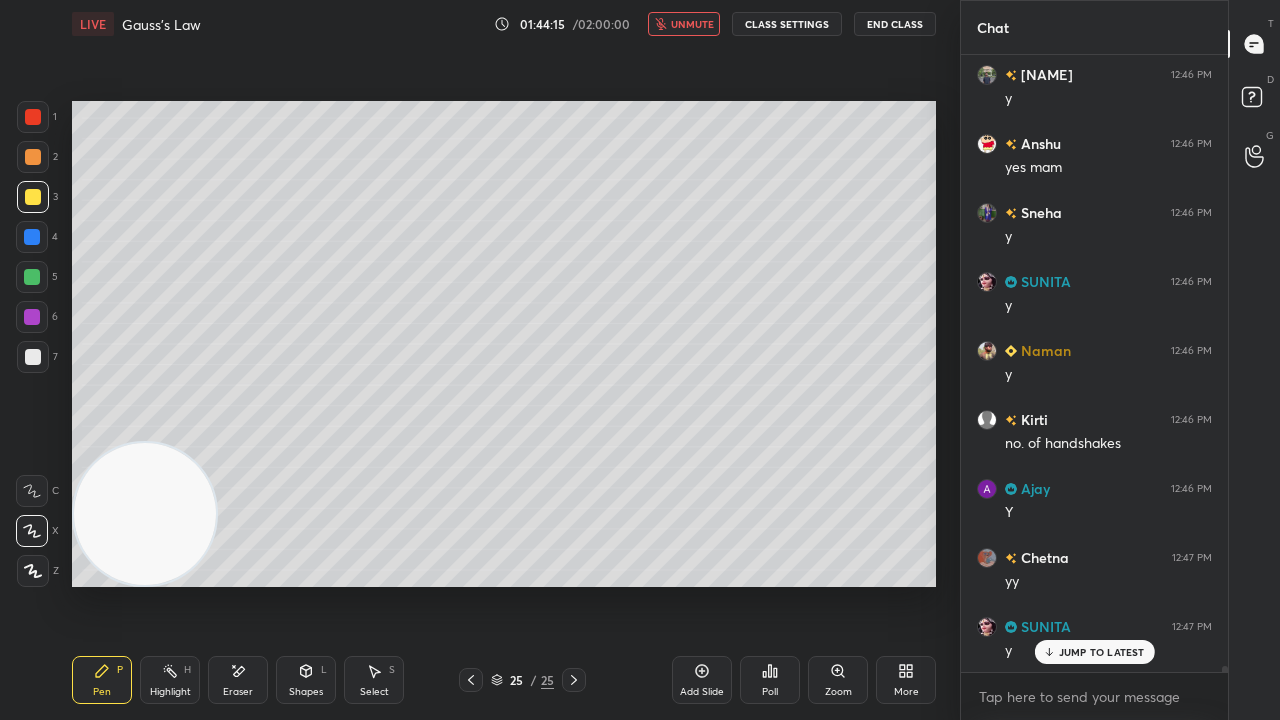 click on "unmute" at bounding box center [692, 24] 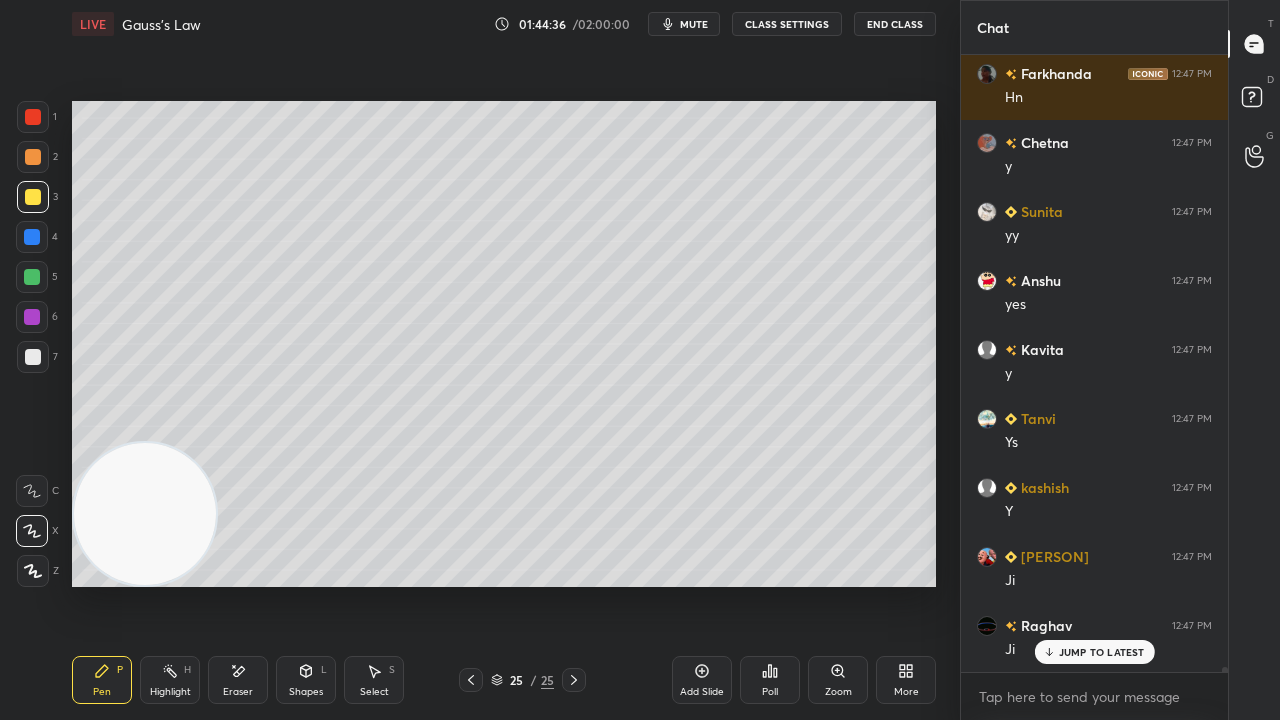 scroll, scrollTop: 69344, scrollLeft: 0, axis: vertical 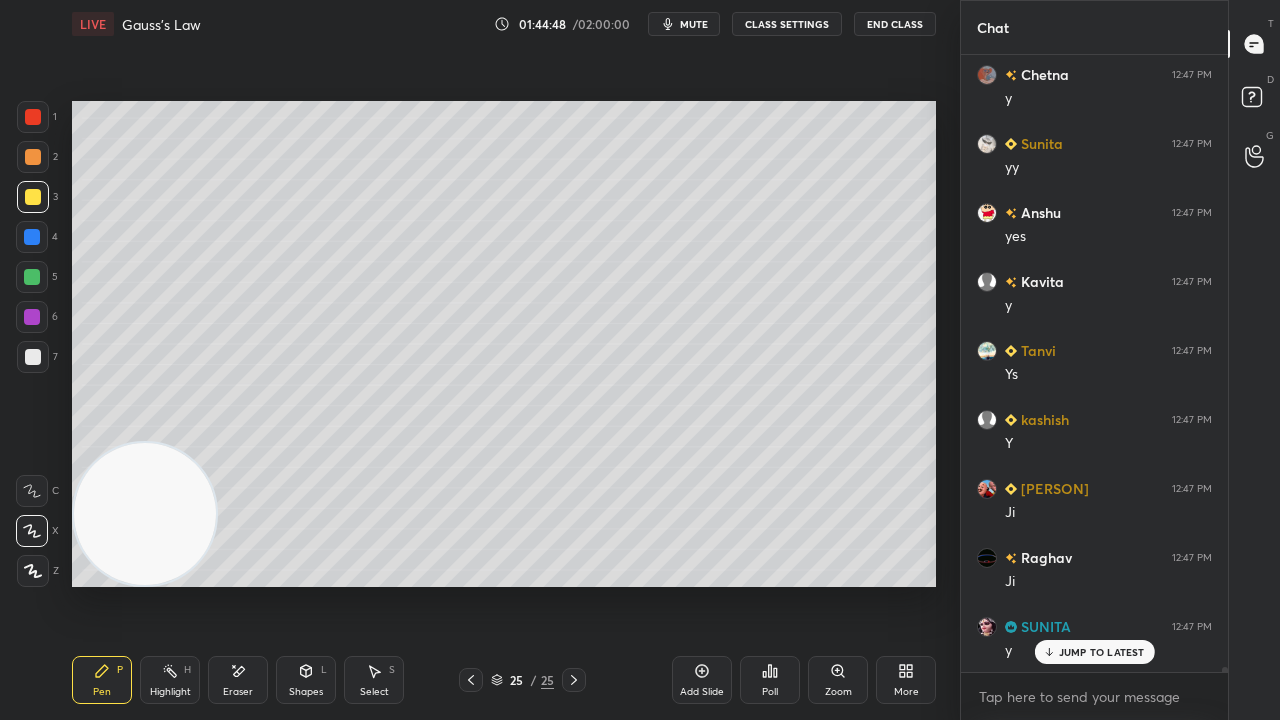click 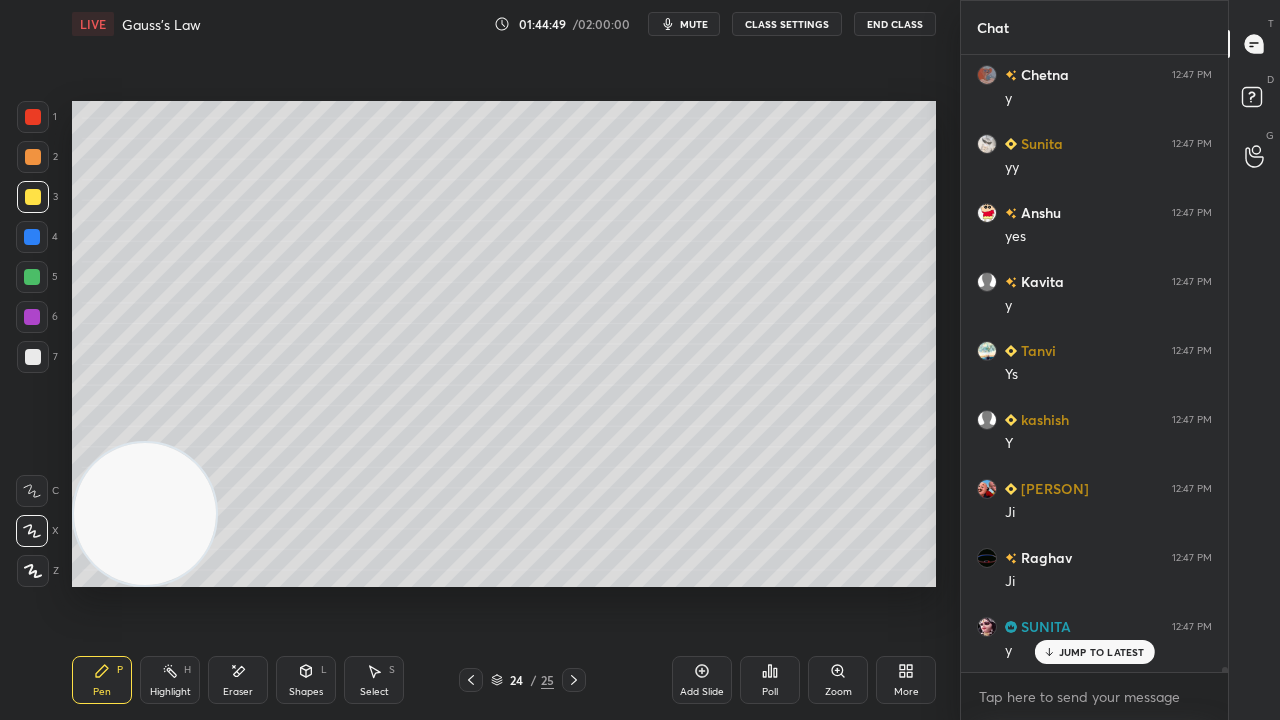 click on "mute" at bounding box center (694, 24) 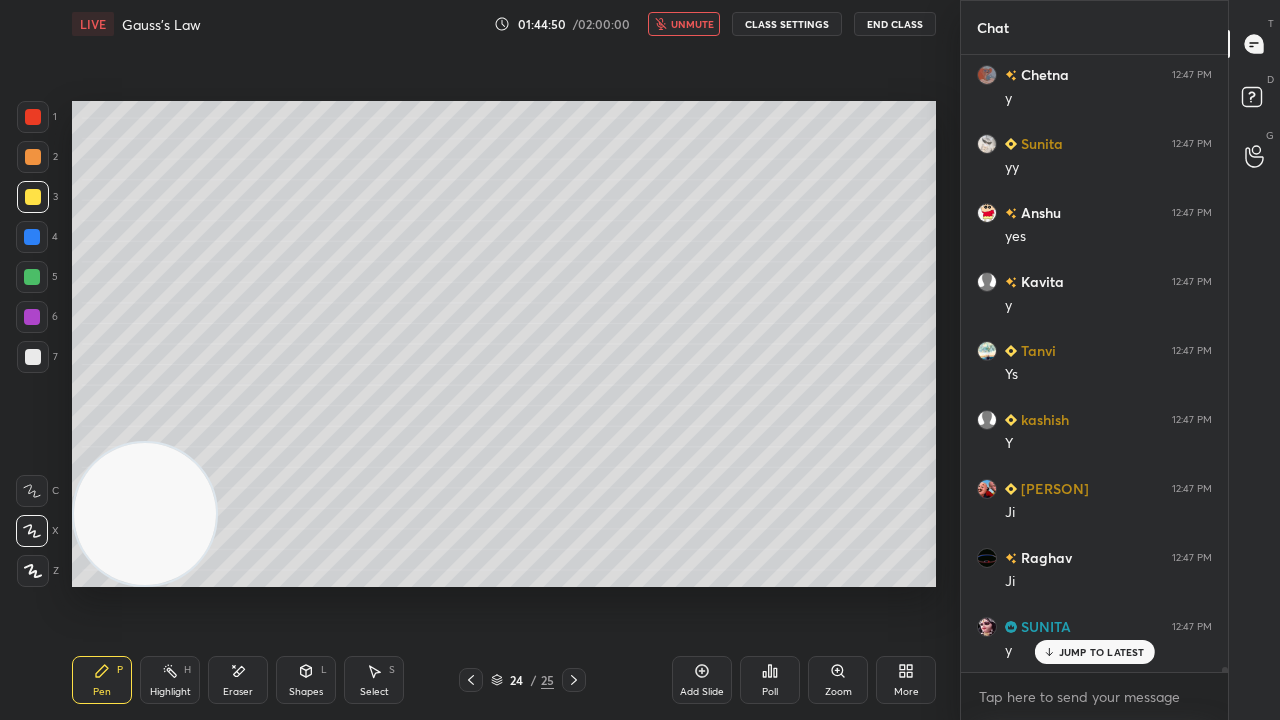 click on "unmute" at bounding box center (692, 24) 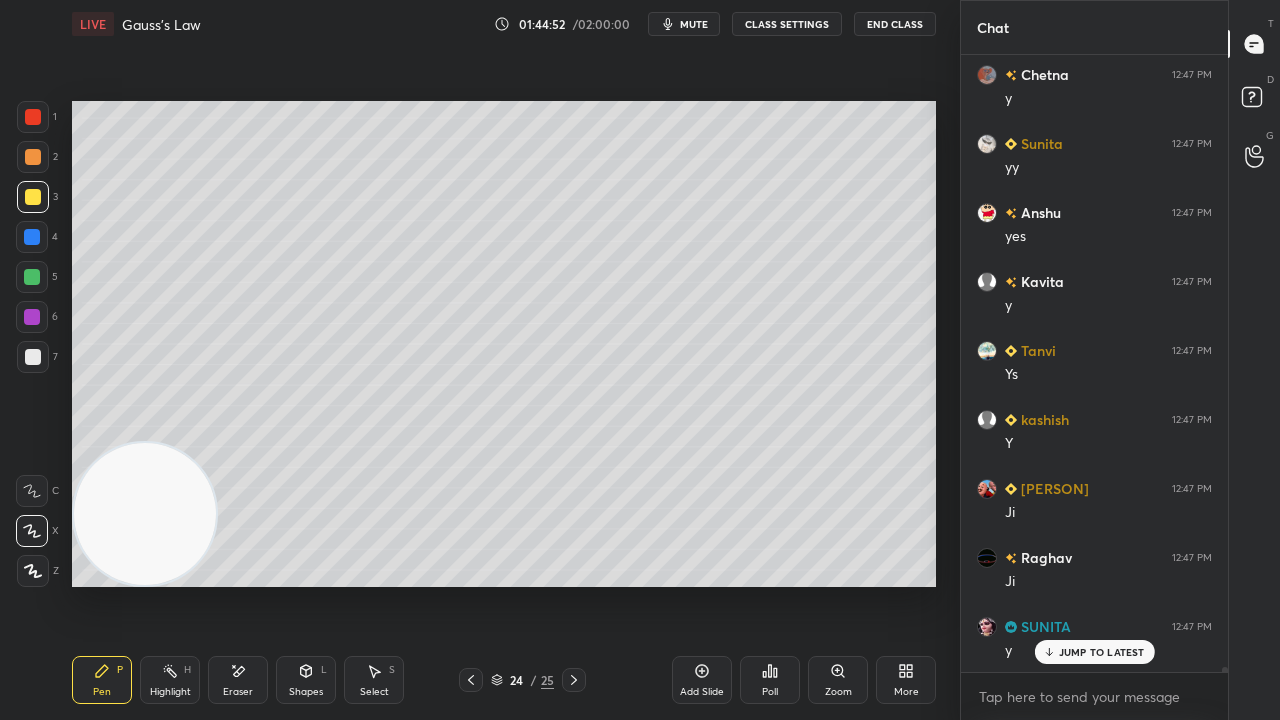 click on "JUMP TO LATEST" at bounding box center [1102, 652] 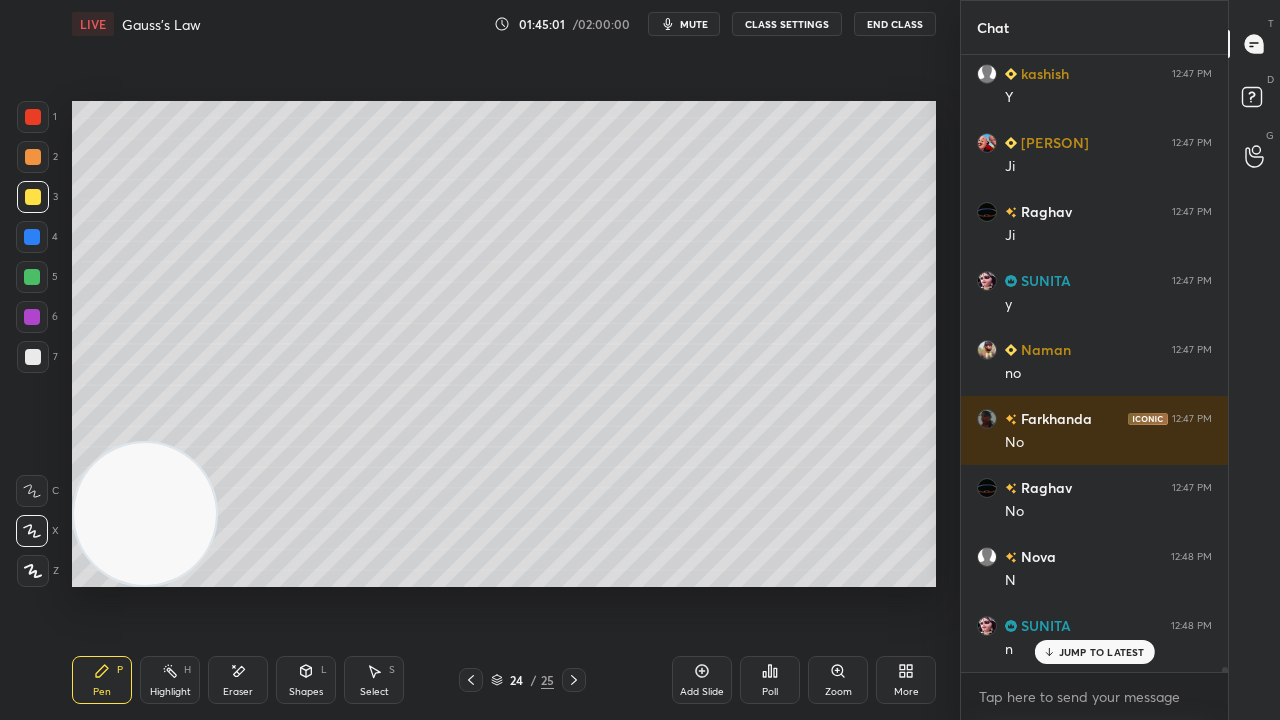 scroll, scrollTop: 69758, scrollLeft: 0, axis: vertical 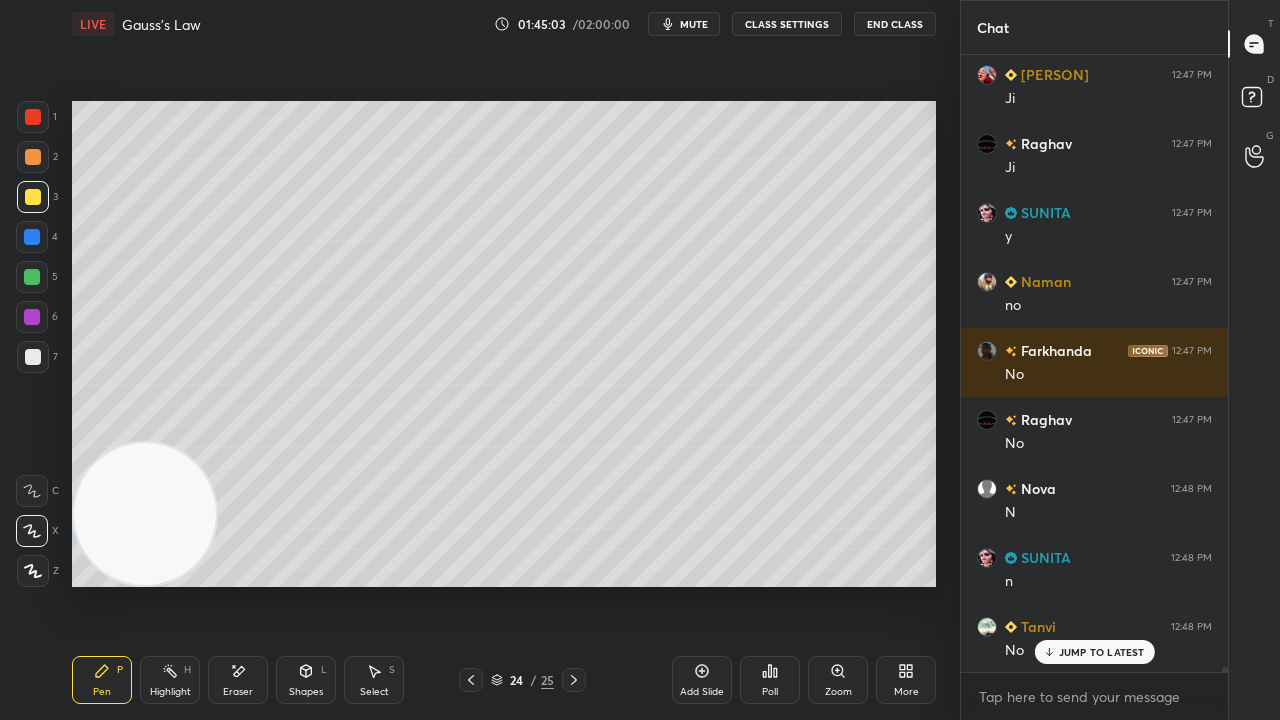 click at bounding box center [574, 680] 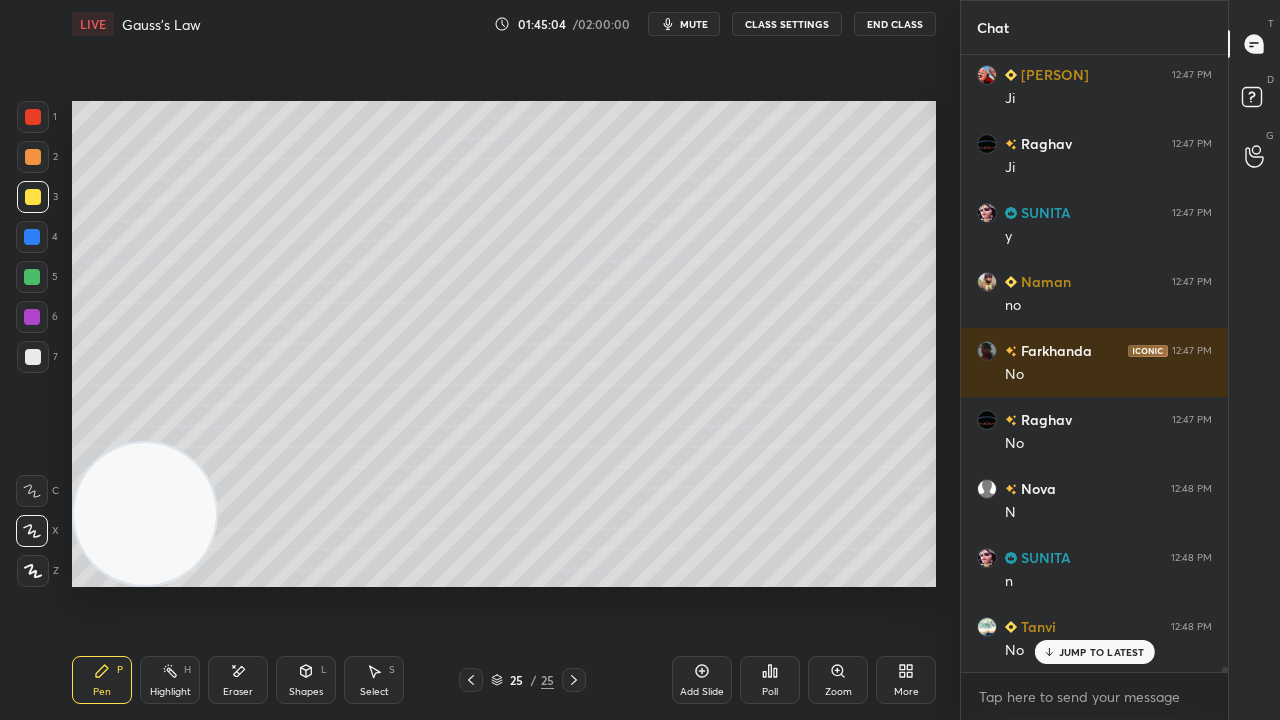 click 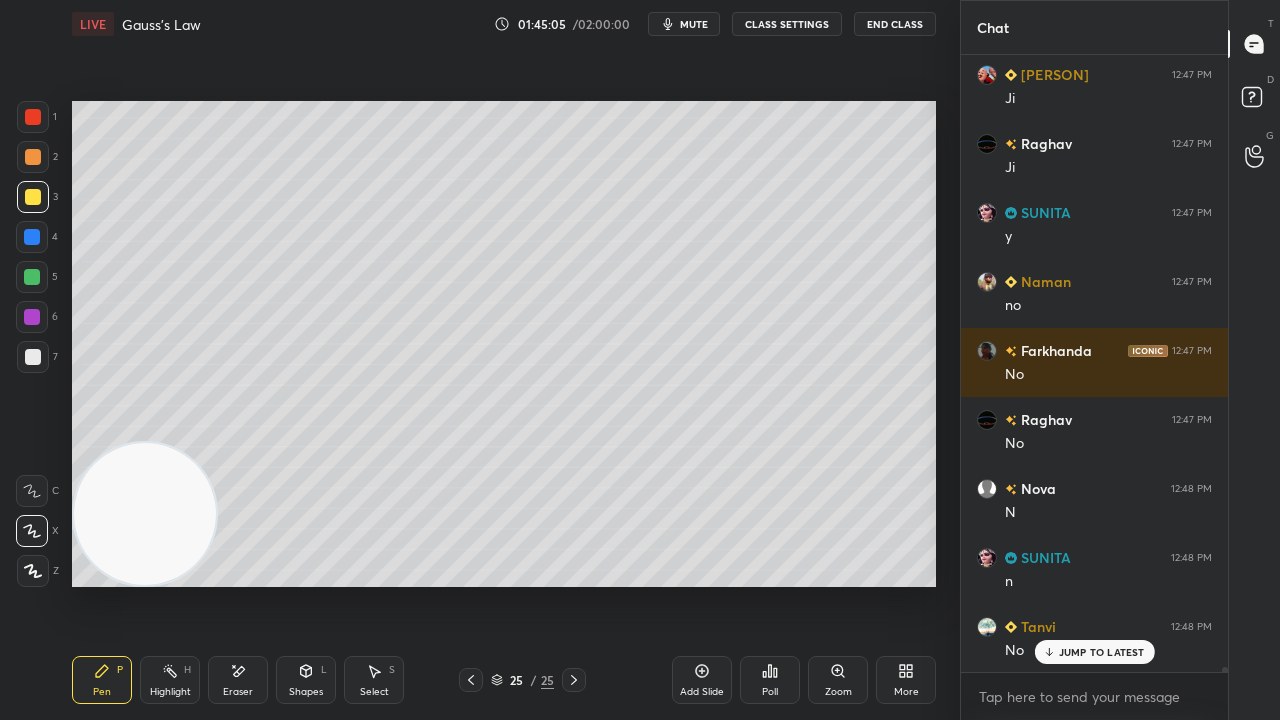 drag, startPoint x: 702, startPoint y: 682, endPoint x: 698, endPoint y: 672, distance: 10.770329 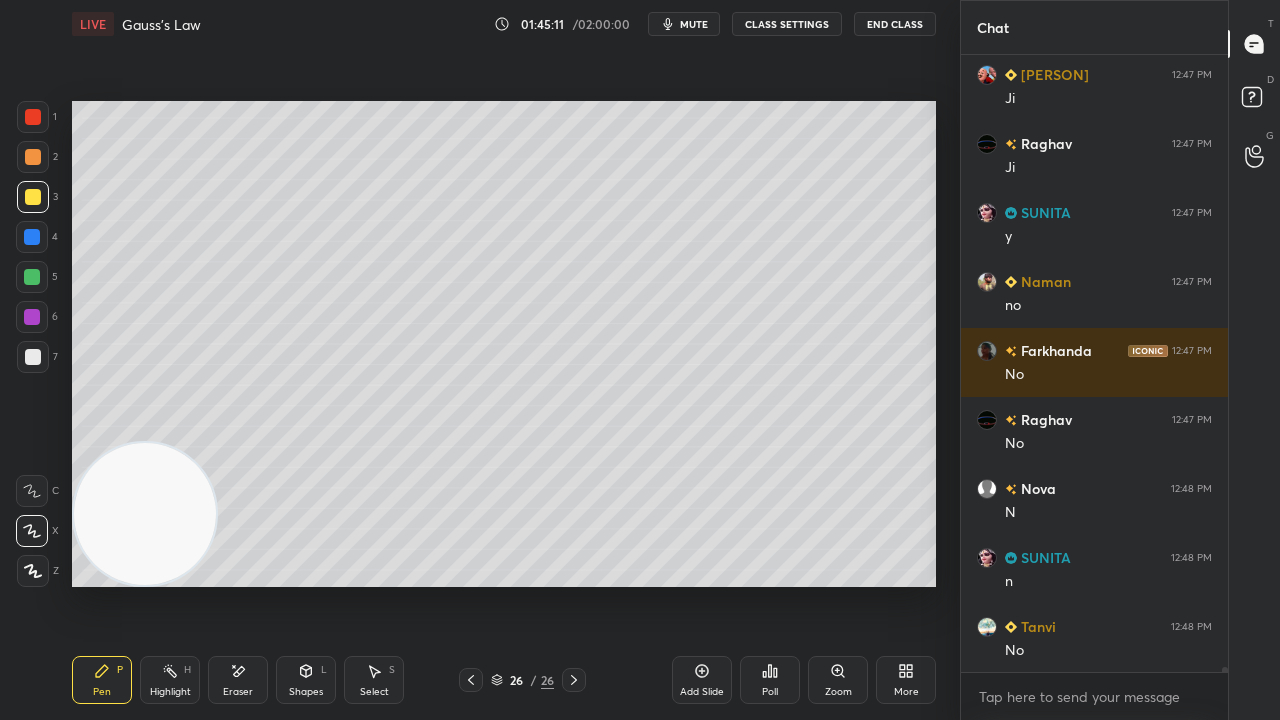 scroll, scrollTop: 69828, scrollLeft: 0, axis: vertical 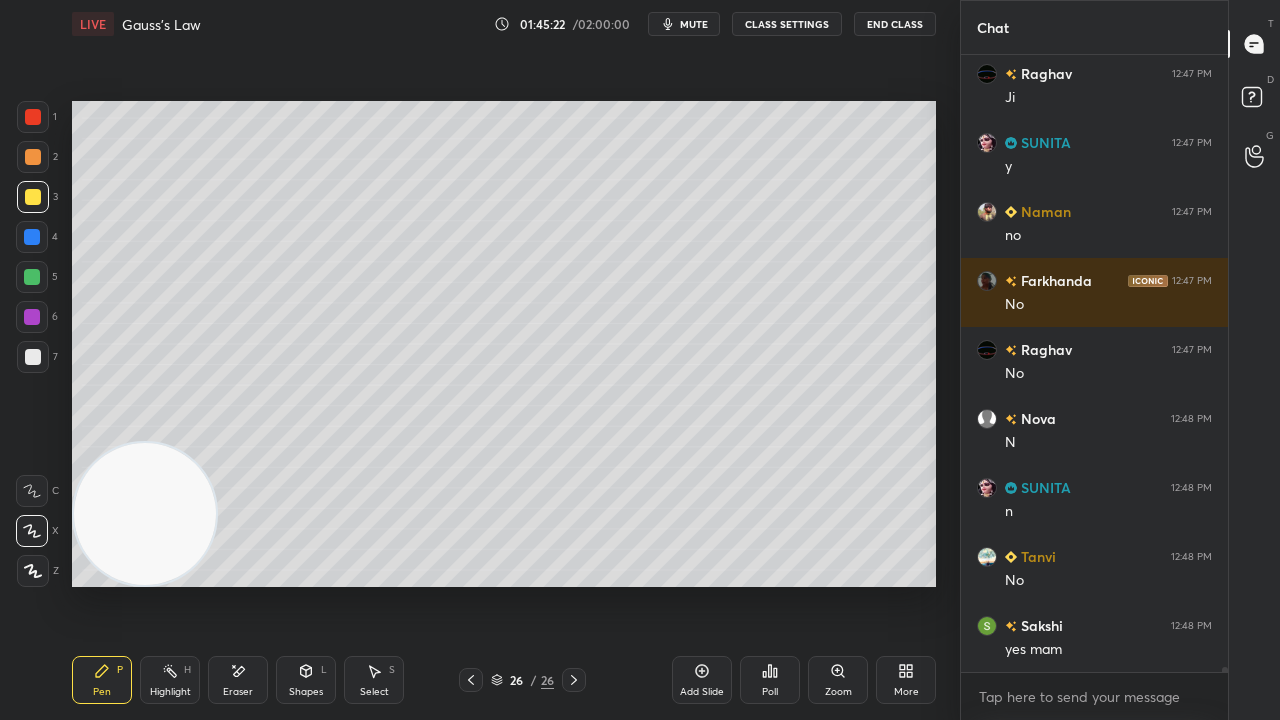 click on "mute" at bounding box center (694, 24) 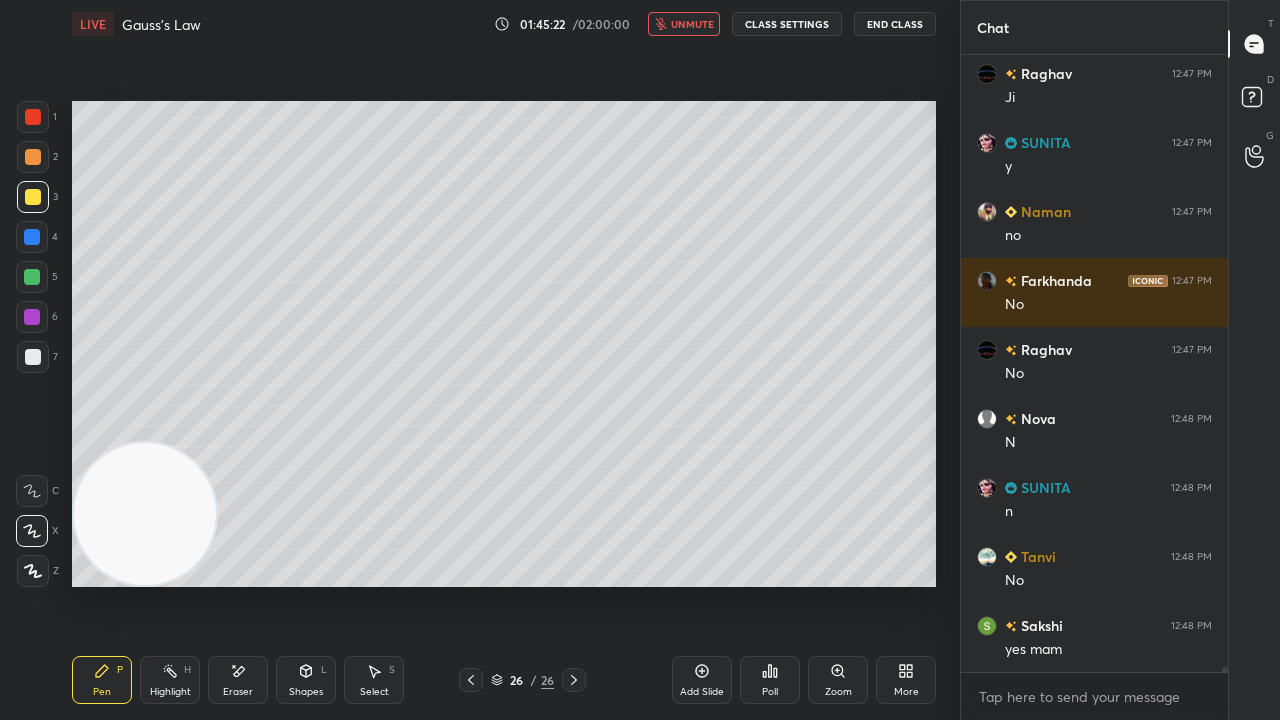 click on "unmute" at bounding box center [692, 24] 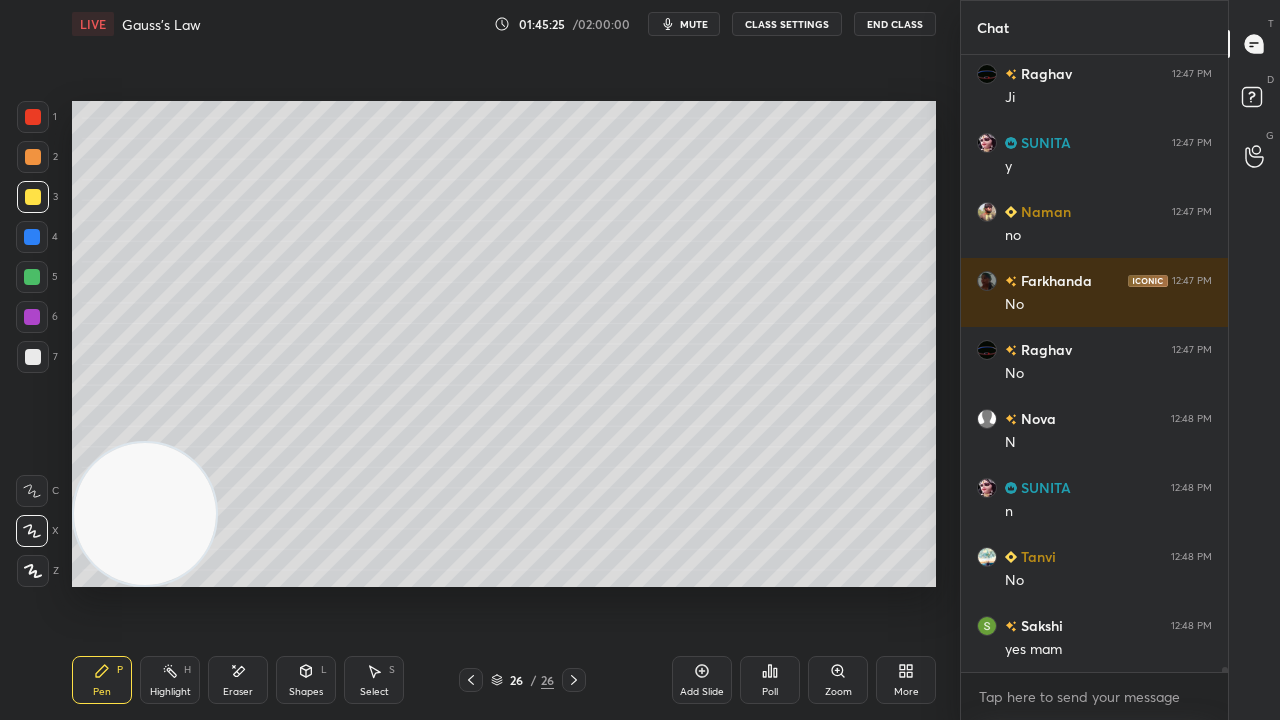 scroll, scrollTop: 69896, scrollLeft: 0, axis: vertical 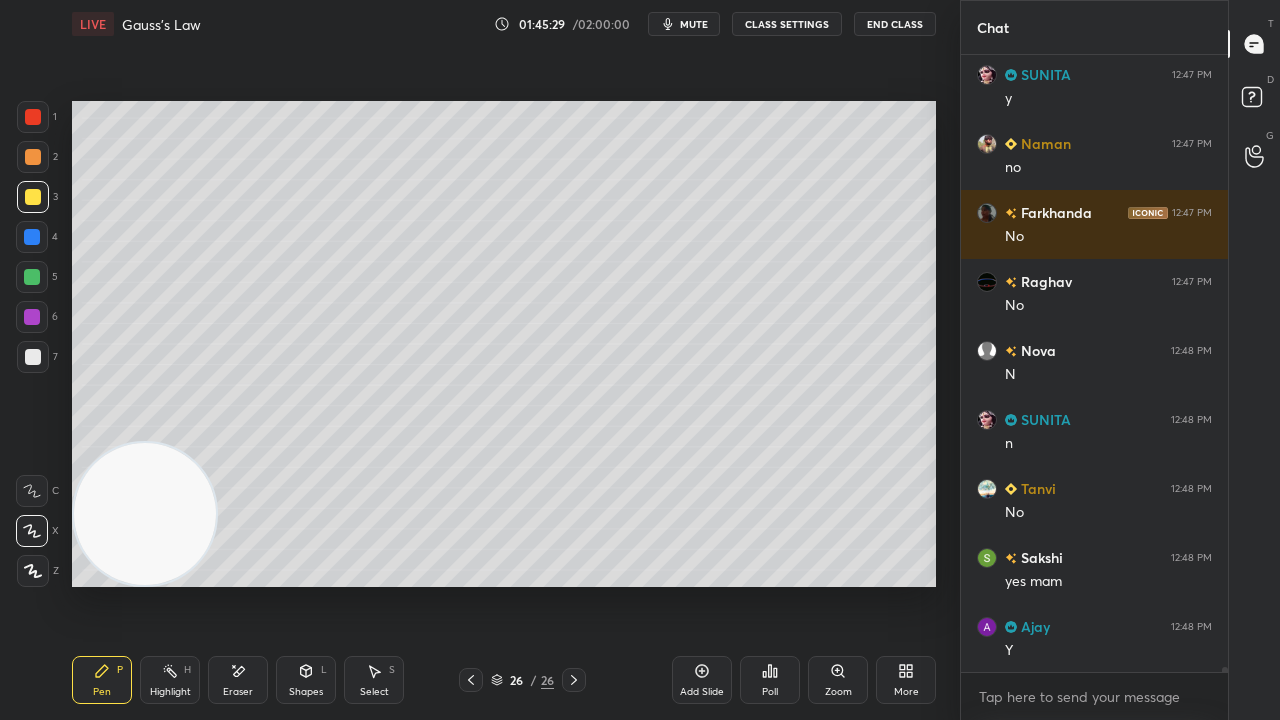 click on "mute" at bounding box center (694, 24) 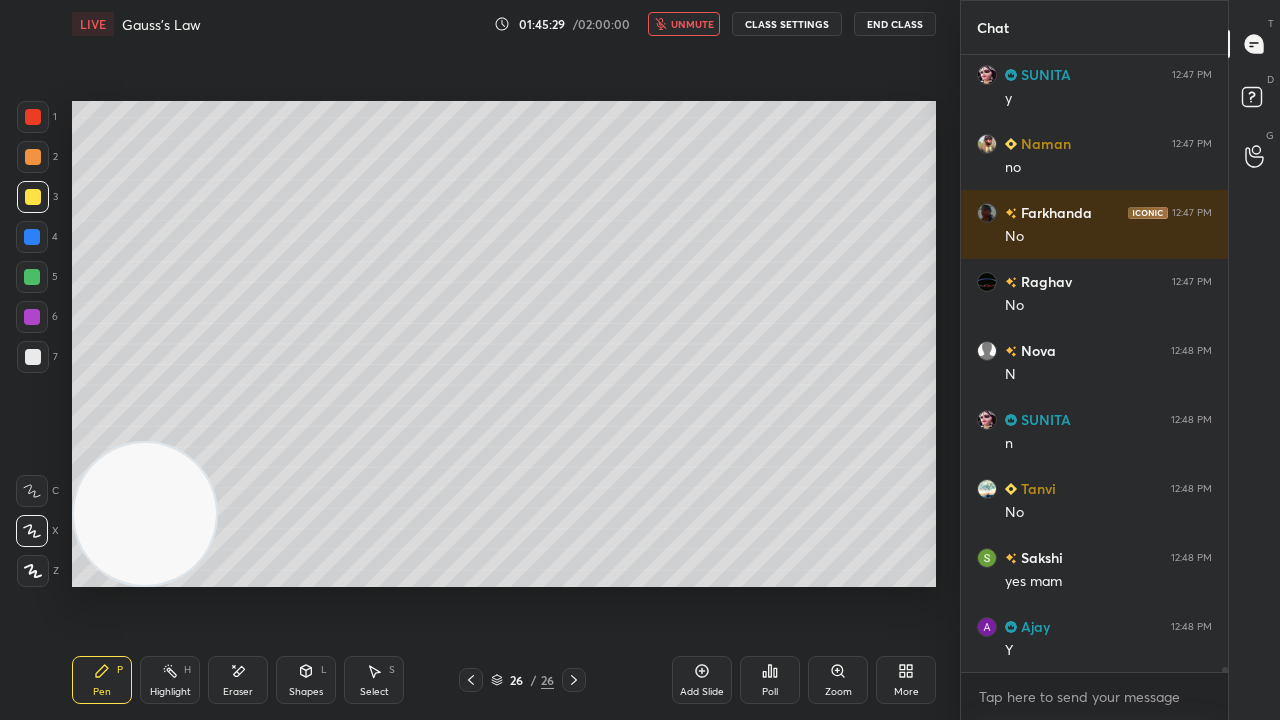 click on "unmute" at bounding box center [692, 24] 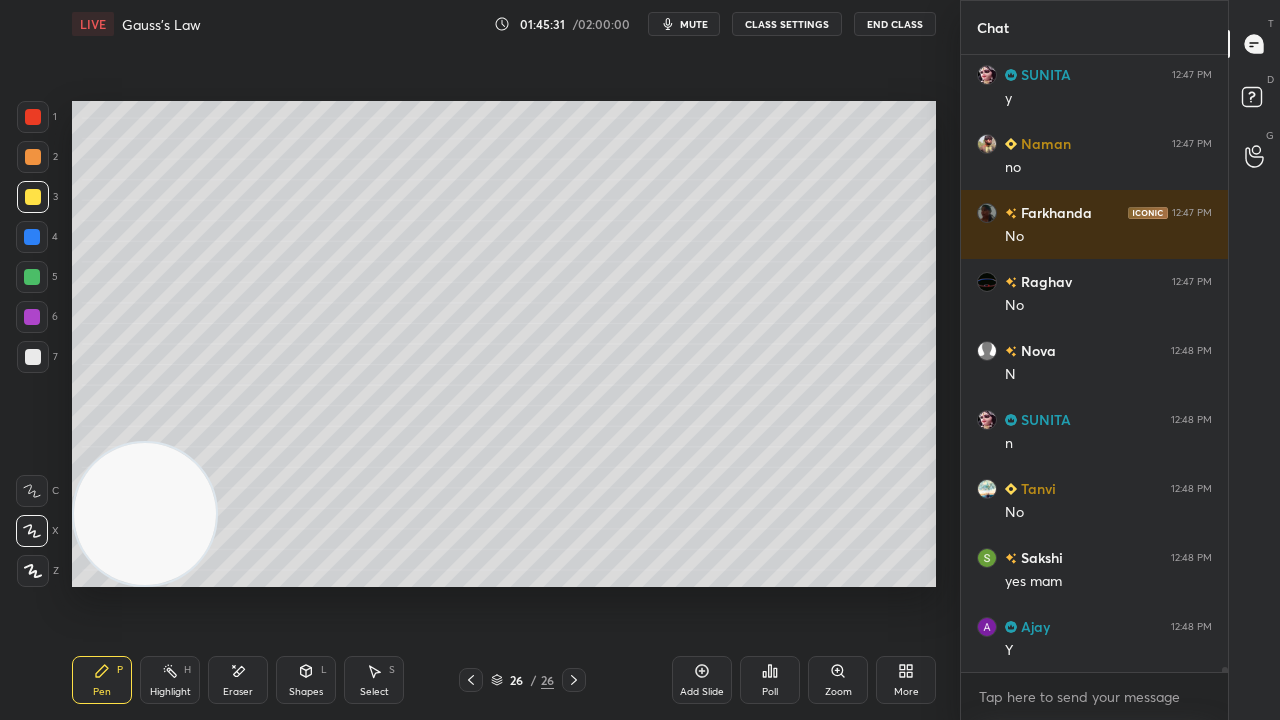 scroll, scrollTop: 69966, scrollLeft: 0, axis: vertical 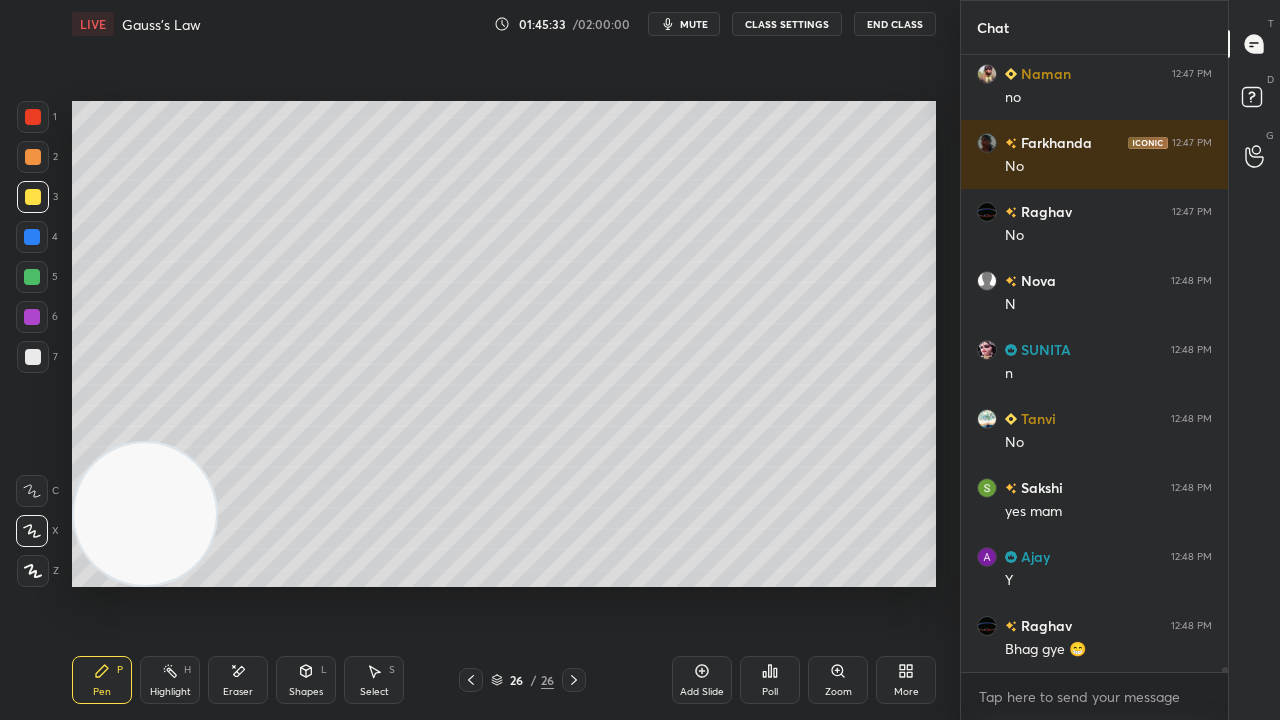click on "mute" at bounding box center (694, 24) 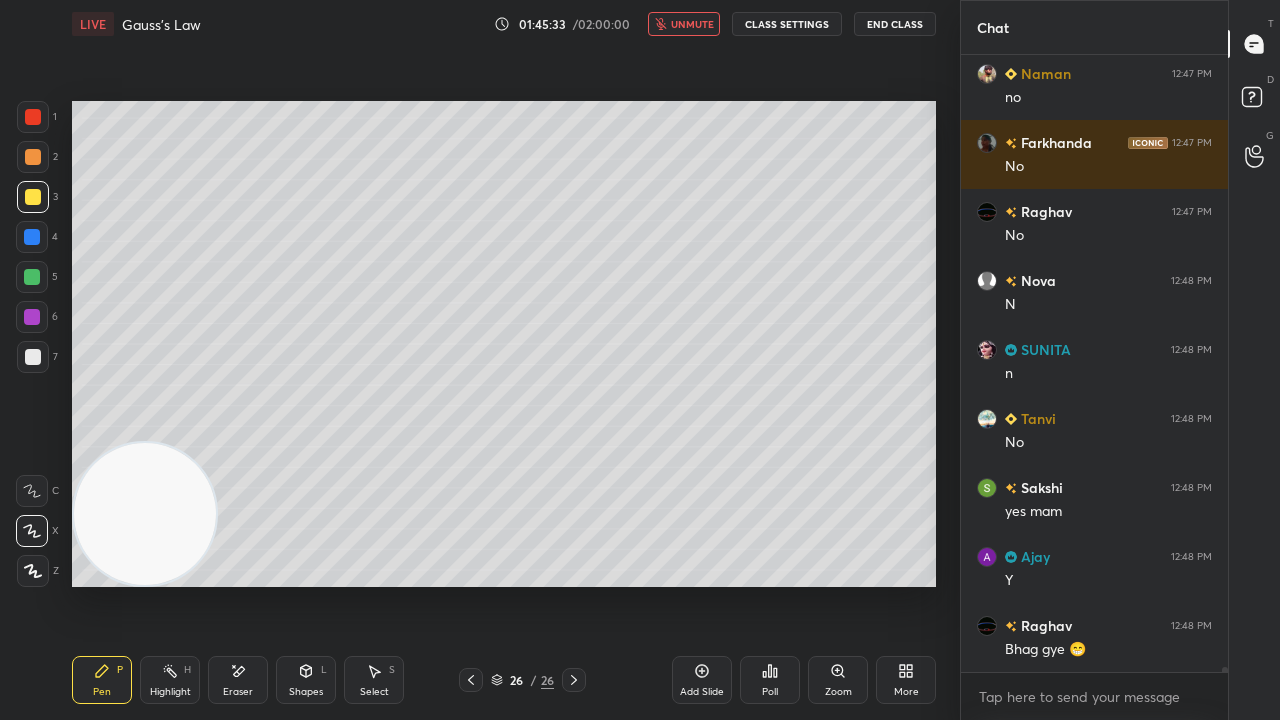 click on "unmute" at bounding box center (692, 24) 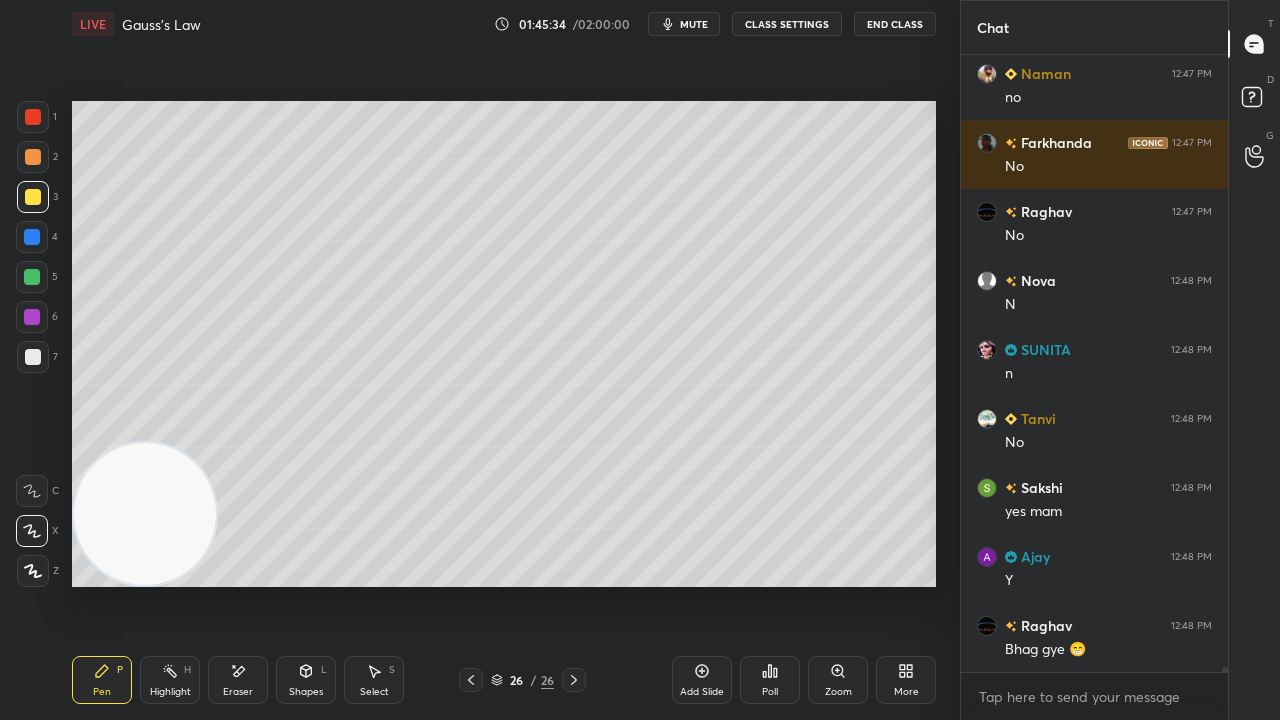 click on "mute" at bounding box center [694, 24] 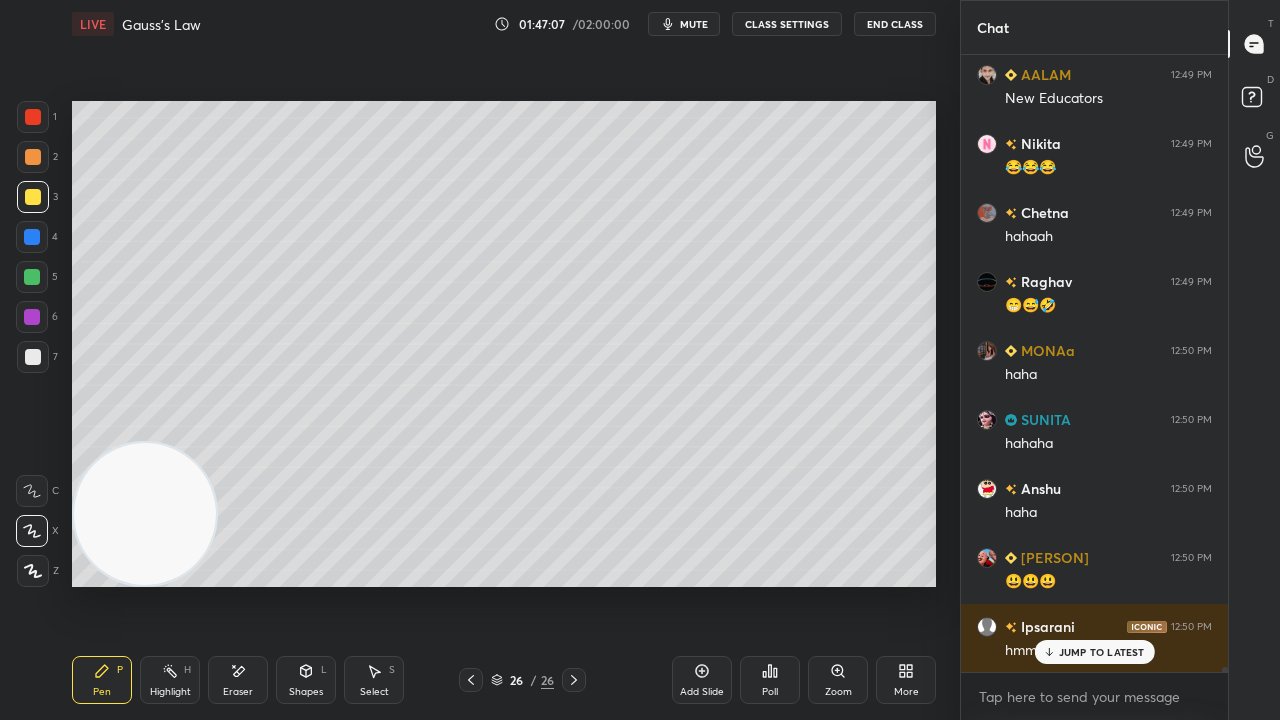 scroll, scrollTop: 72504, scrollLeft: 0, axis: vertical 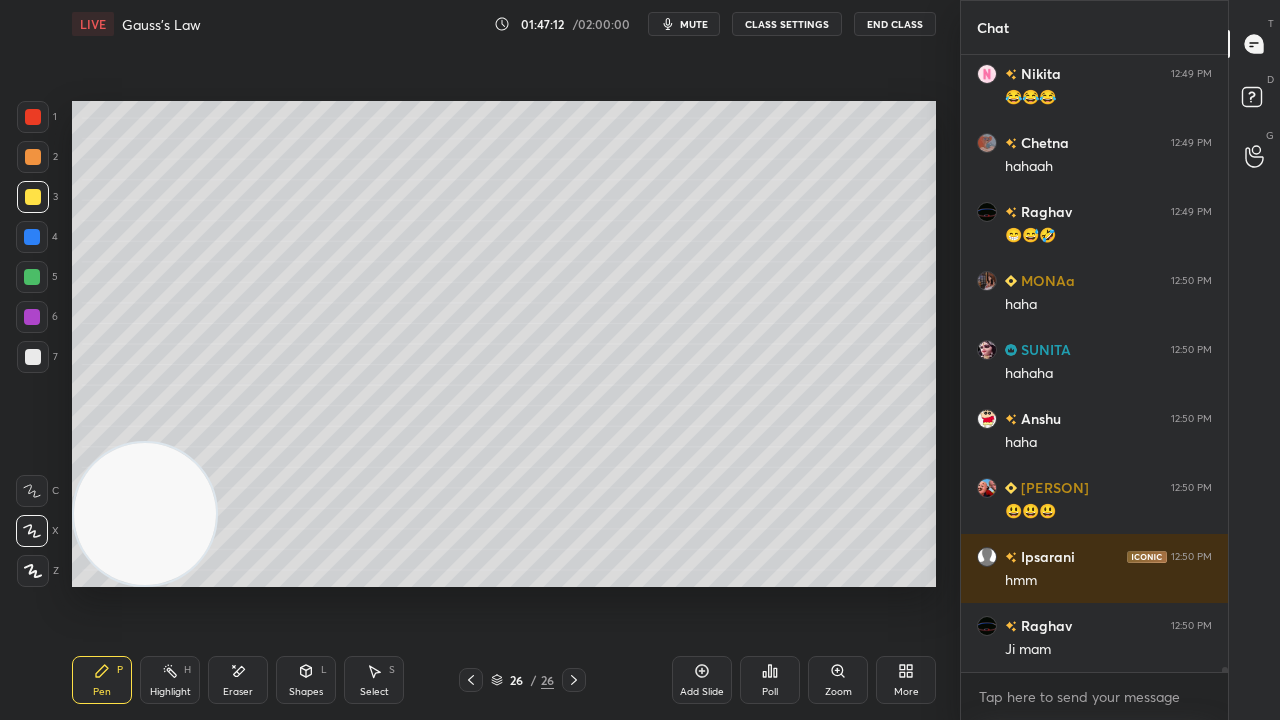 click on "mute" at bounding box center [694, 24] 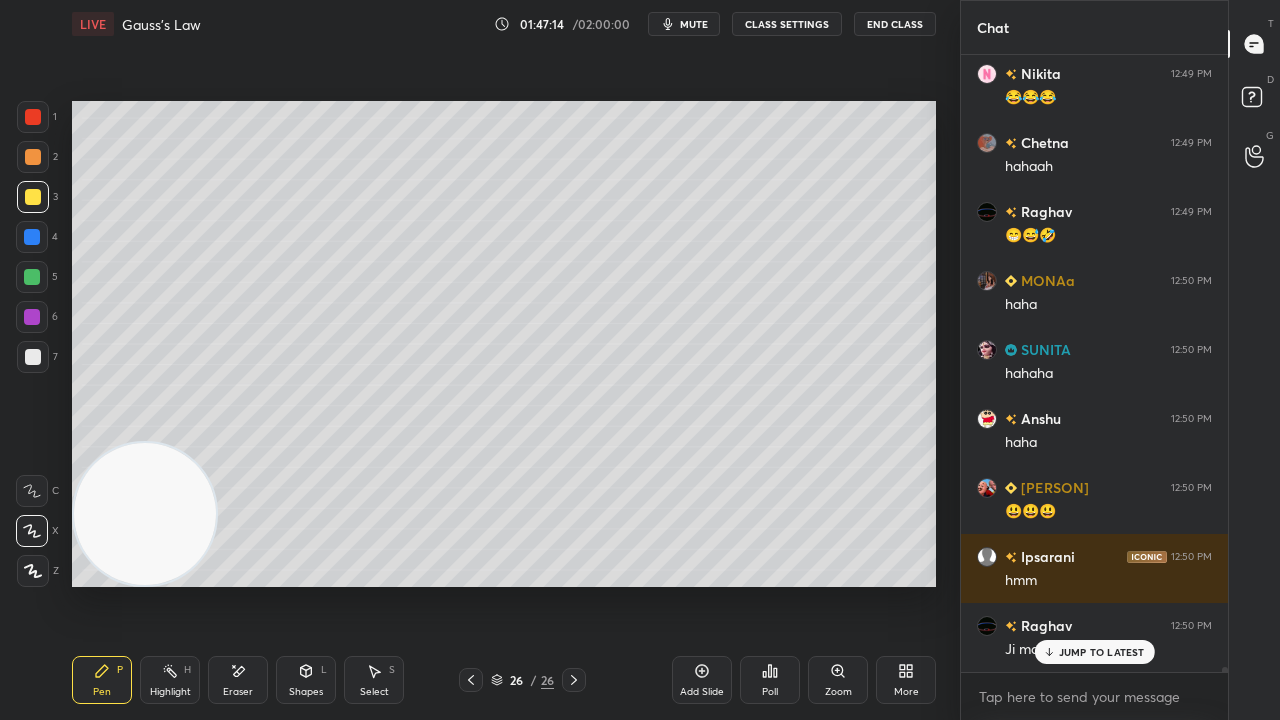 scroll, scrollTop: 72590, scrollLeft: 0, axis: vertical 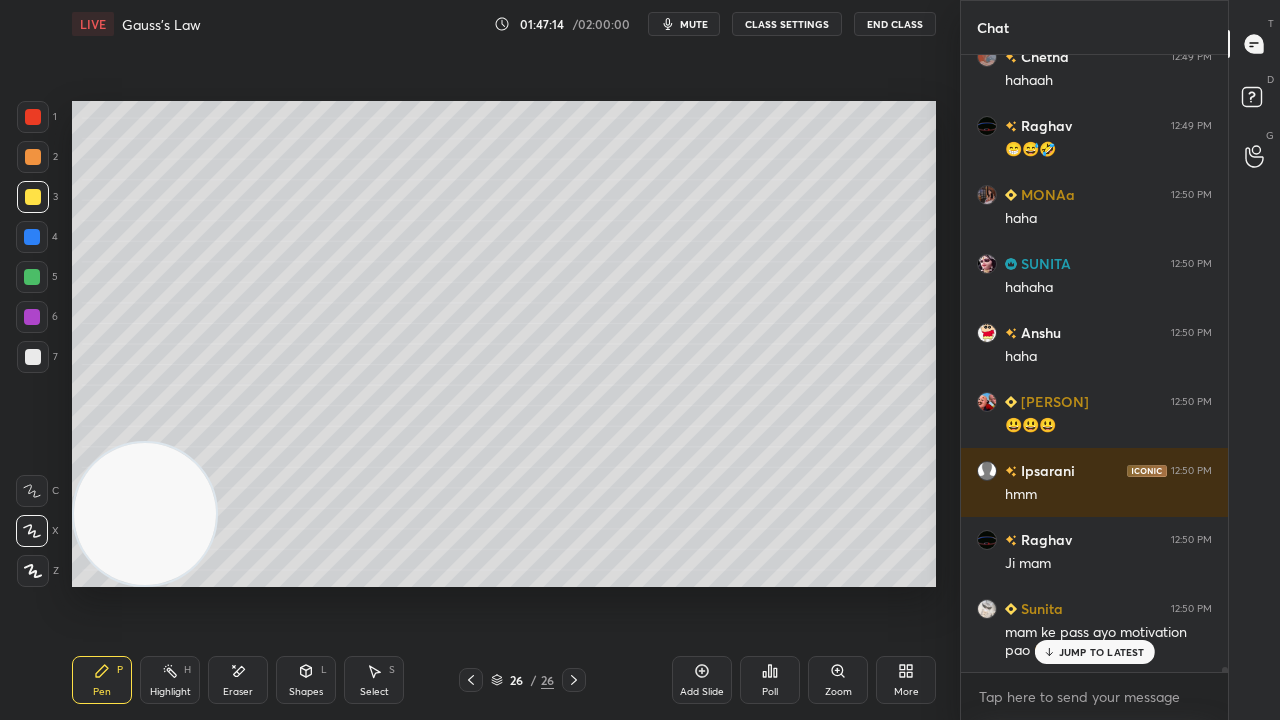 click at bounding box center (33, 357) 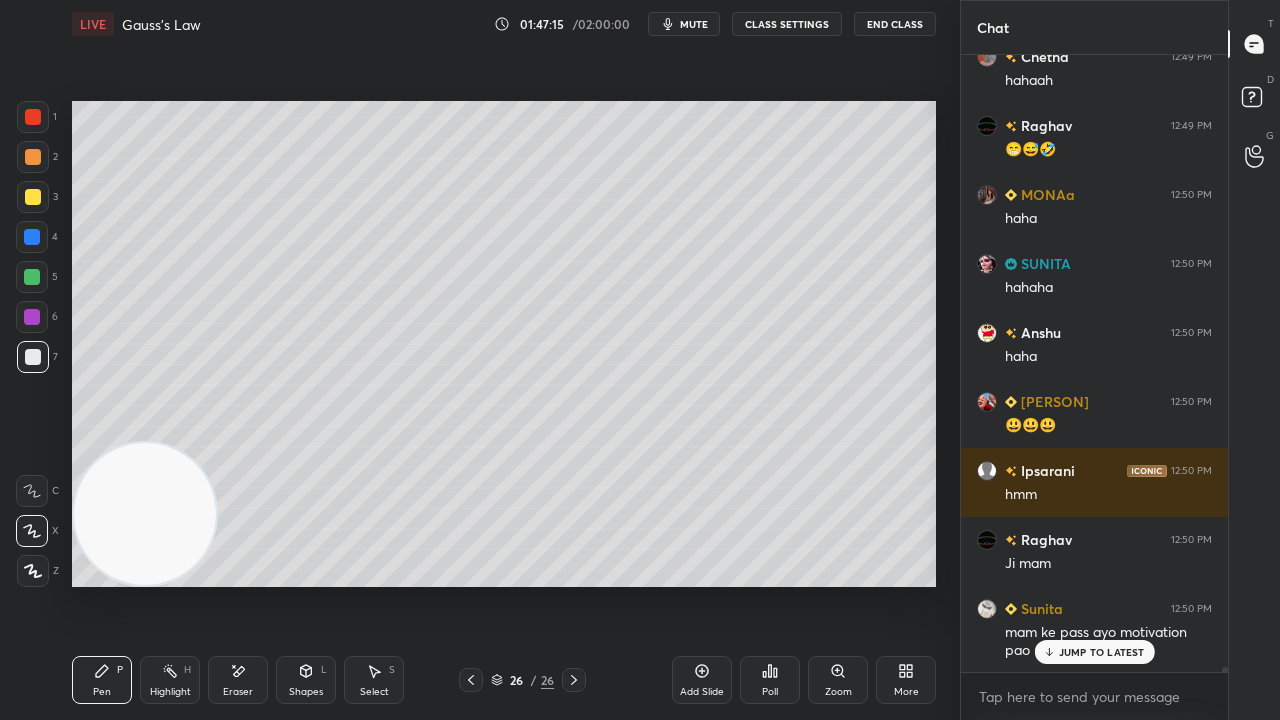 click on "mute" at bounding box center (694, 24) 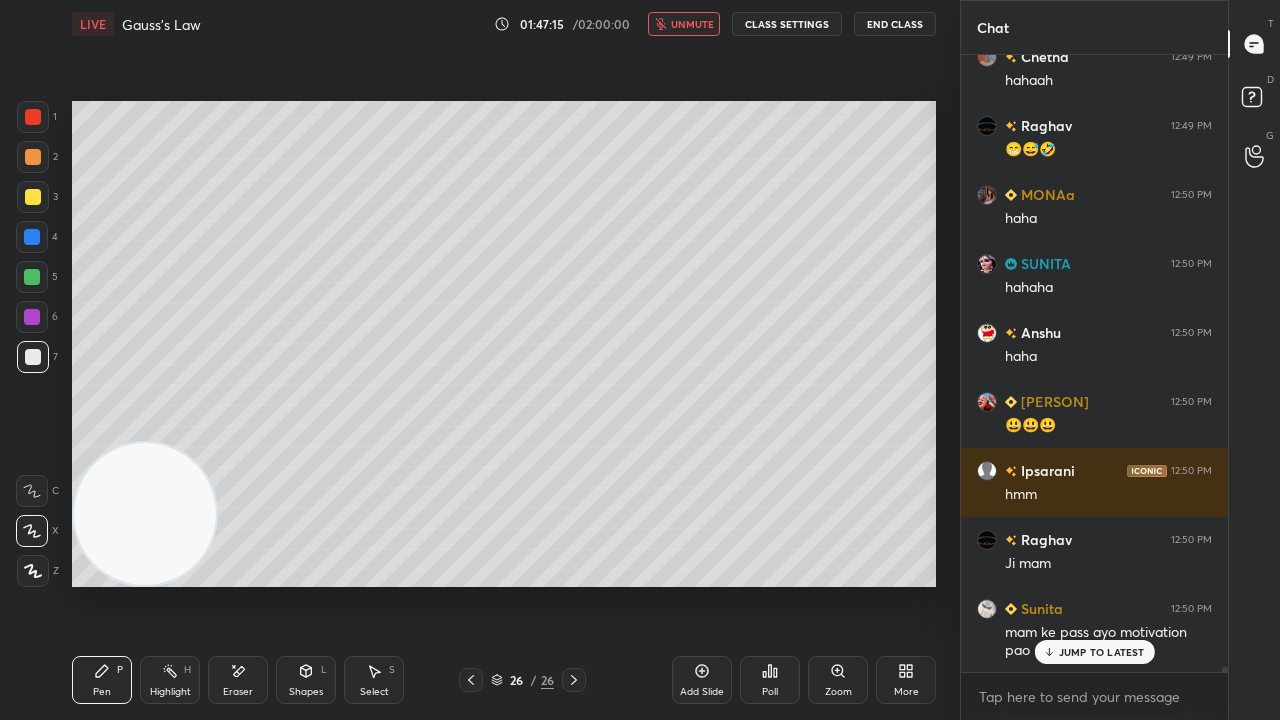 click on "unmute" at bounding box center [692, 24] 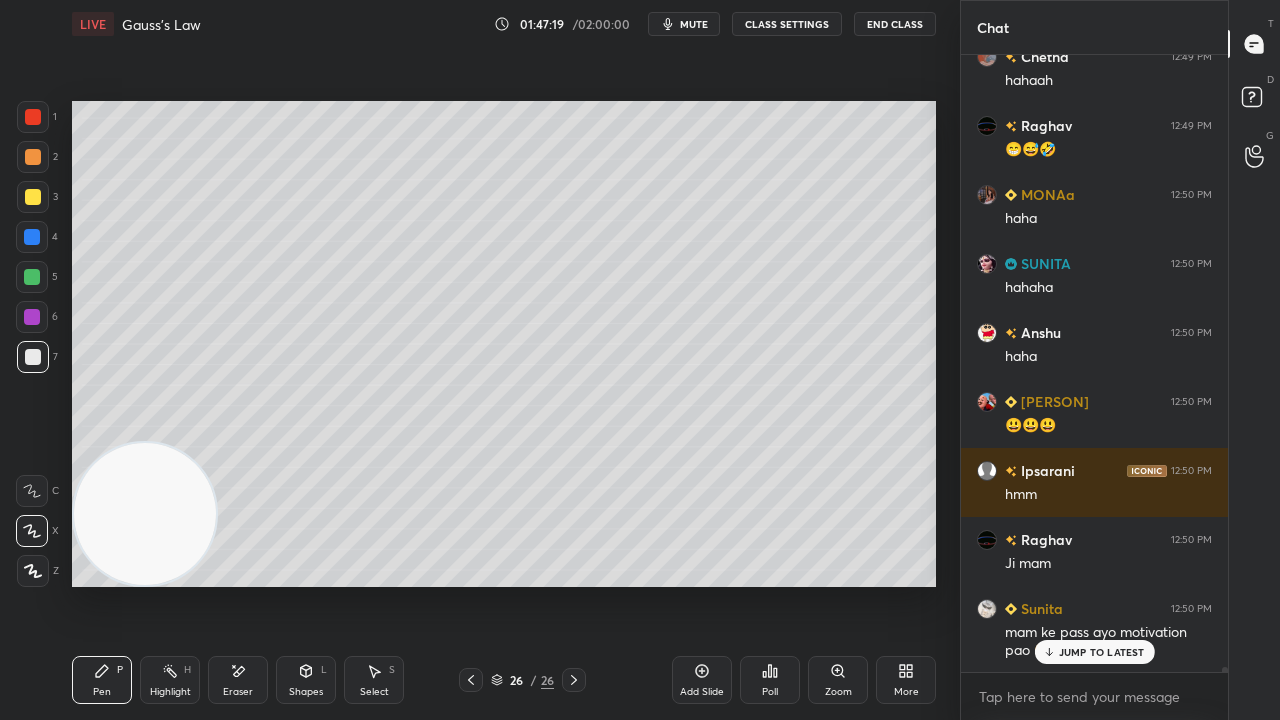 click on "mute" at bounding box center (694, 24) 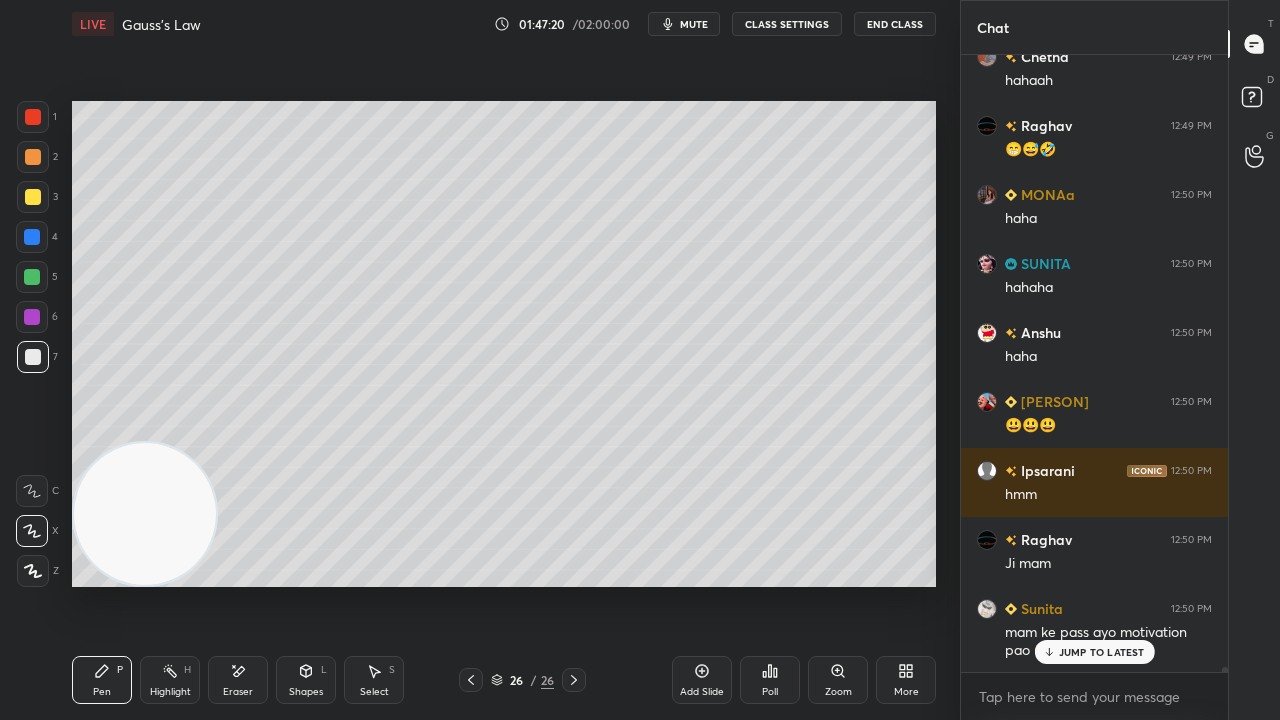 click on "Shapes L" at bounding box center (306, 680) 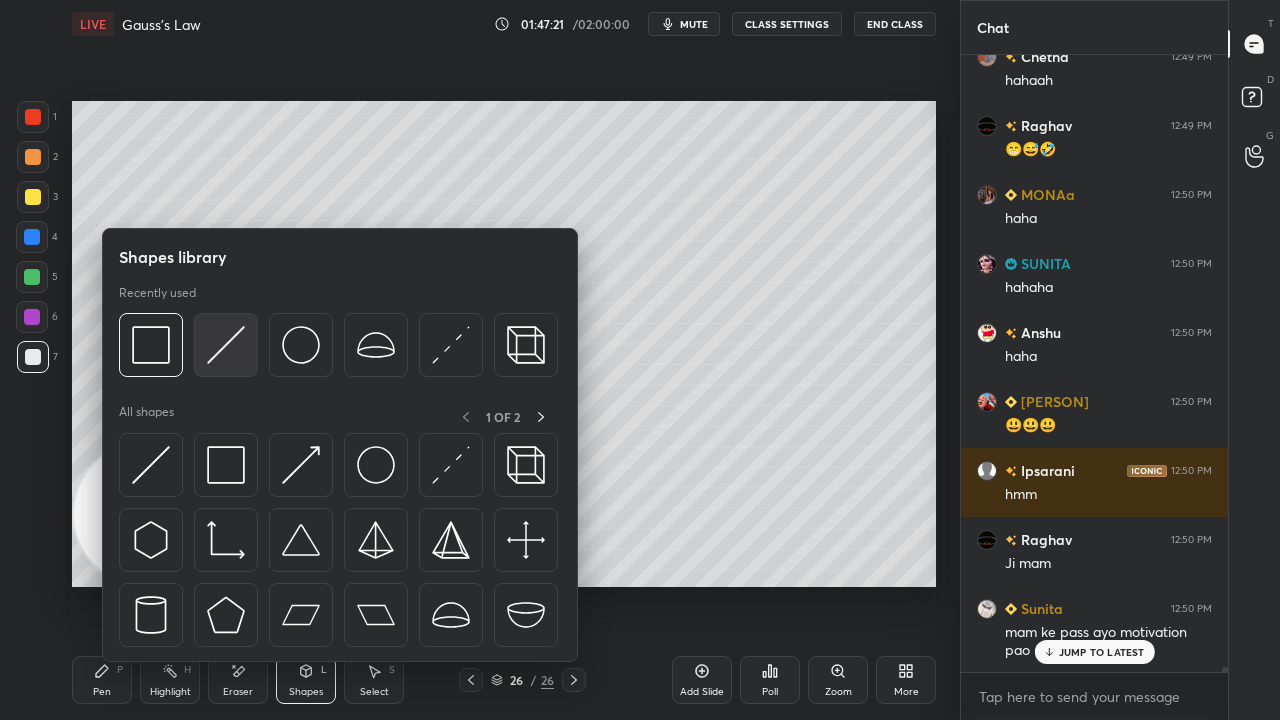 click at bounding box center (226, 345) 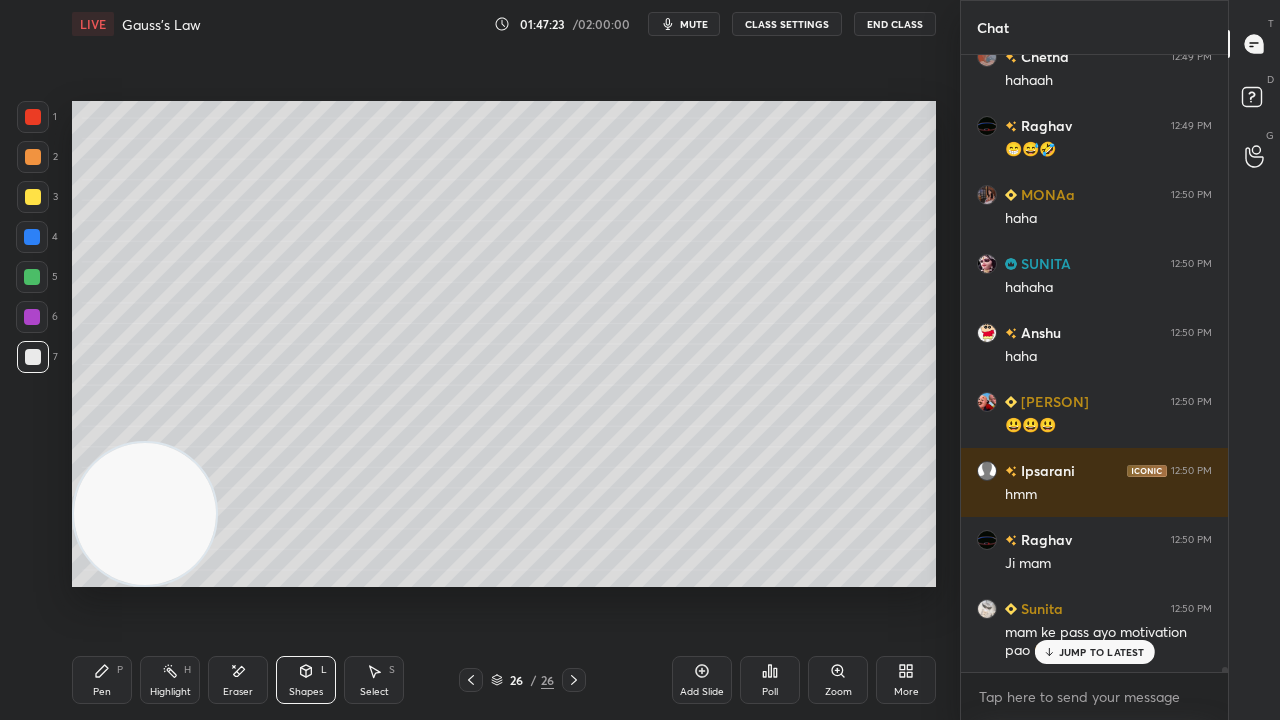 scroll, scrollTop: 72660, scrollLeft: 0, axis: vertical 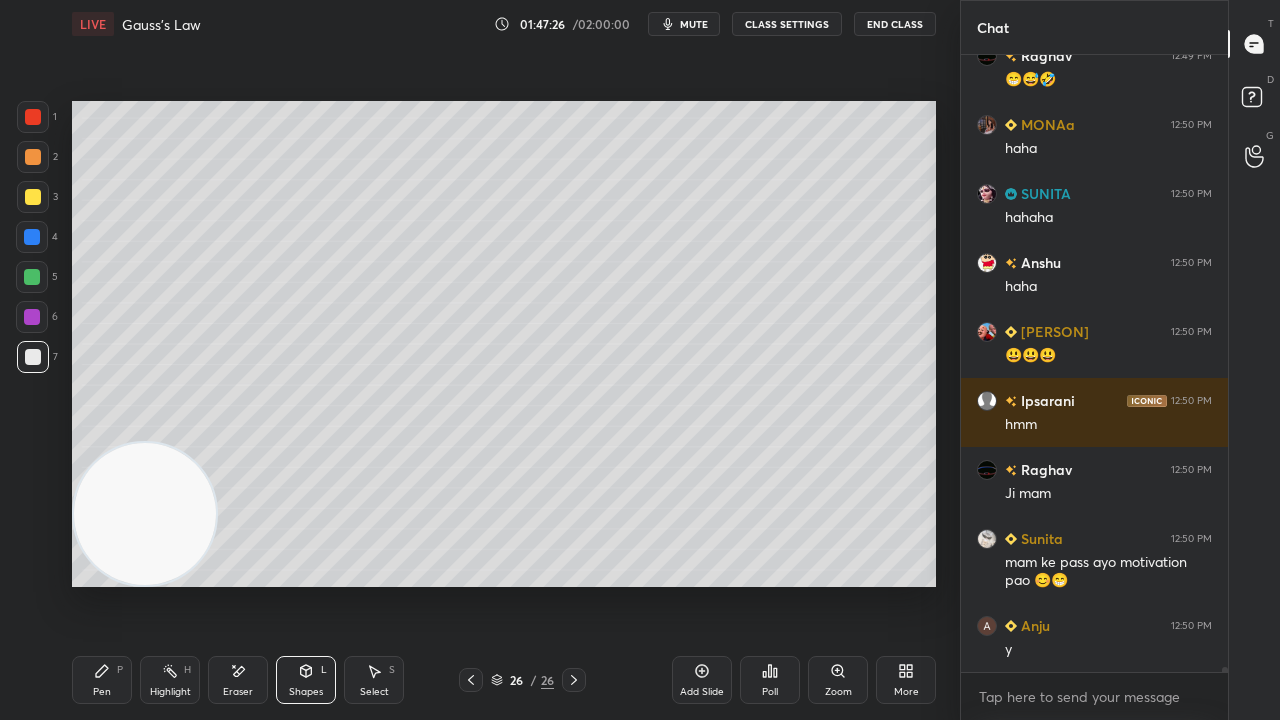 click on "Pen" at bounding box center [102, 692] 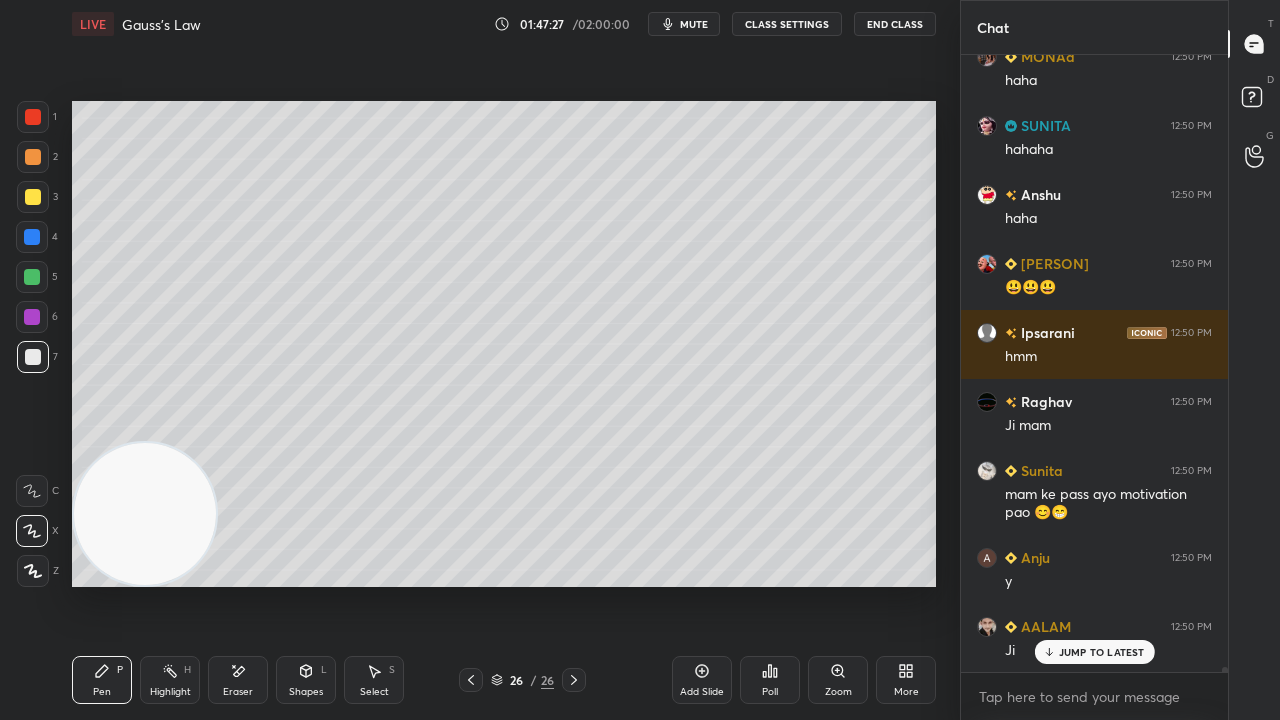click on "mute" at bounding box center (694, 24) 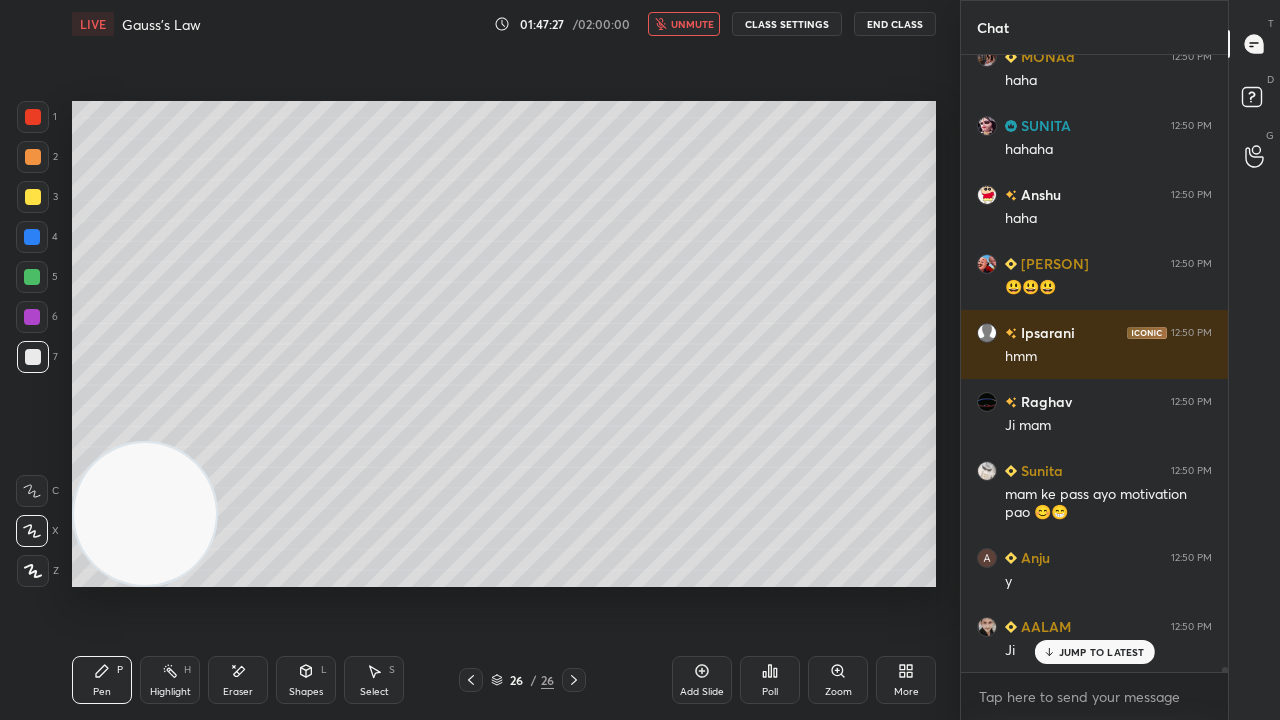 click on "unmute" at bounding box center [692, 24] 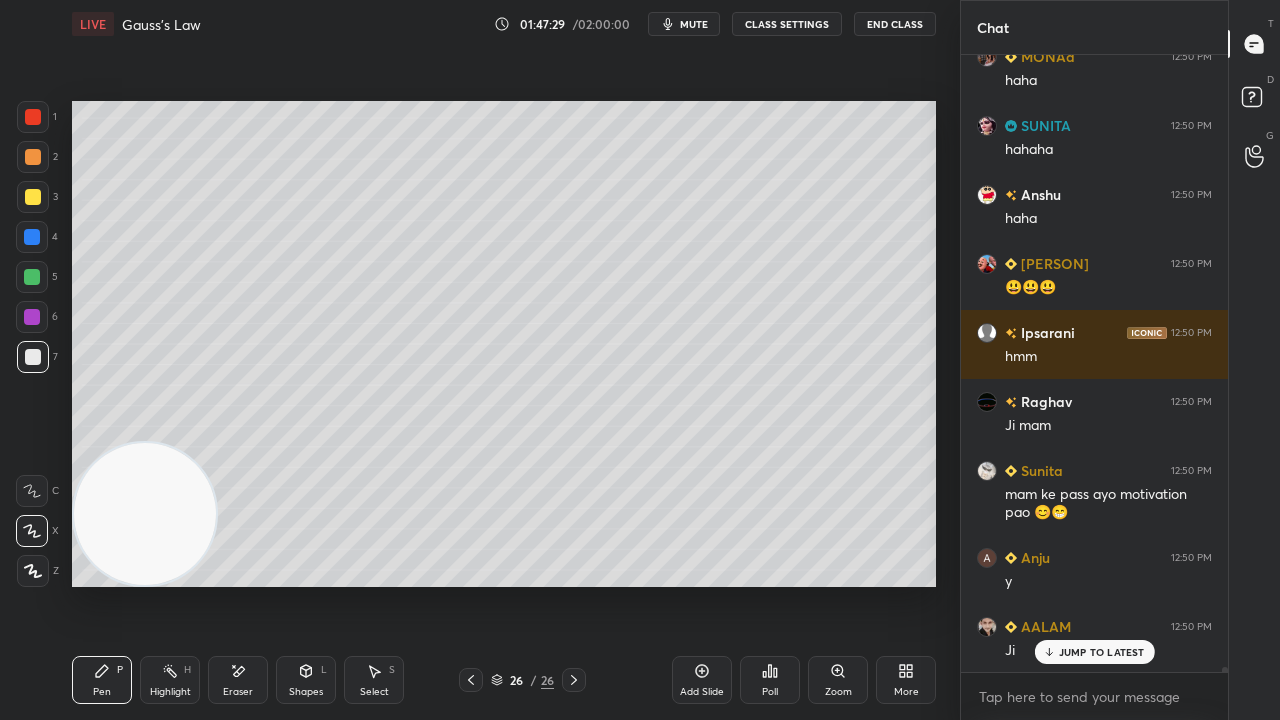 click on "mute" at bounding box center (694, 24) 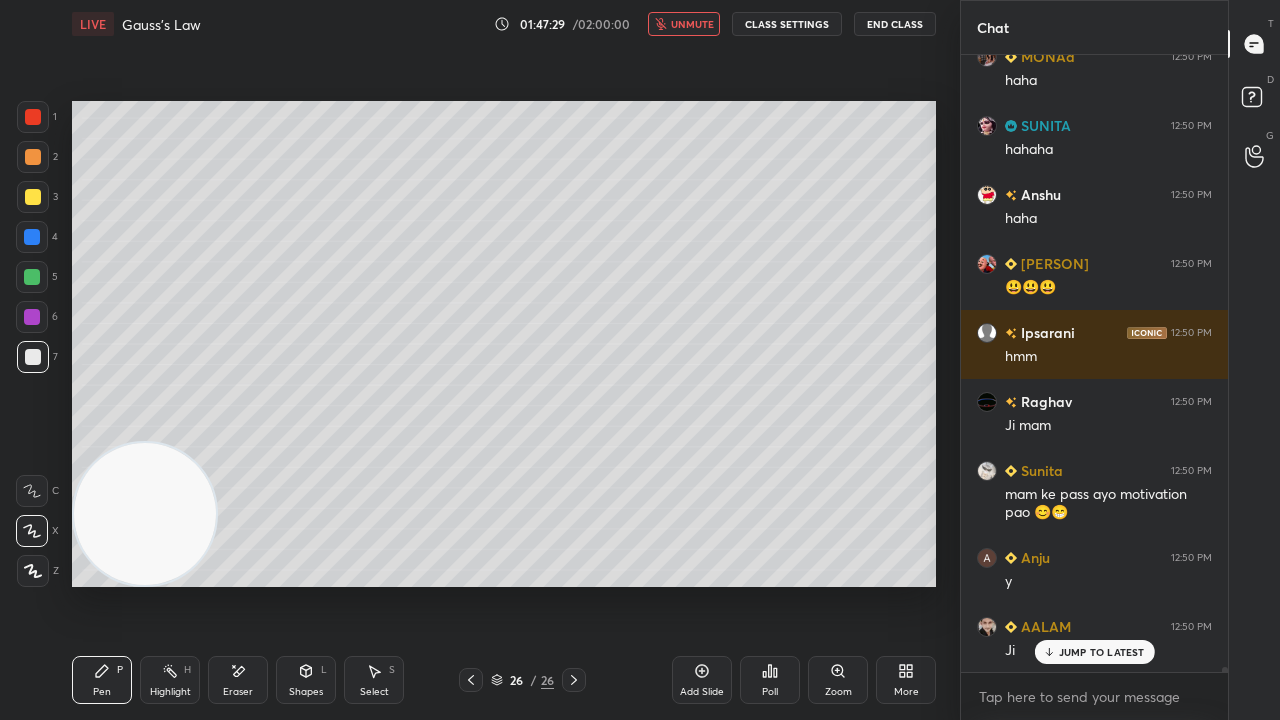 click on "unmute" at bounding box center [692, 24] 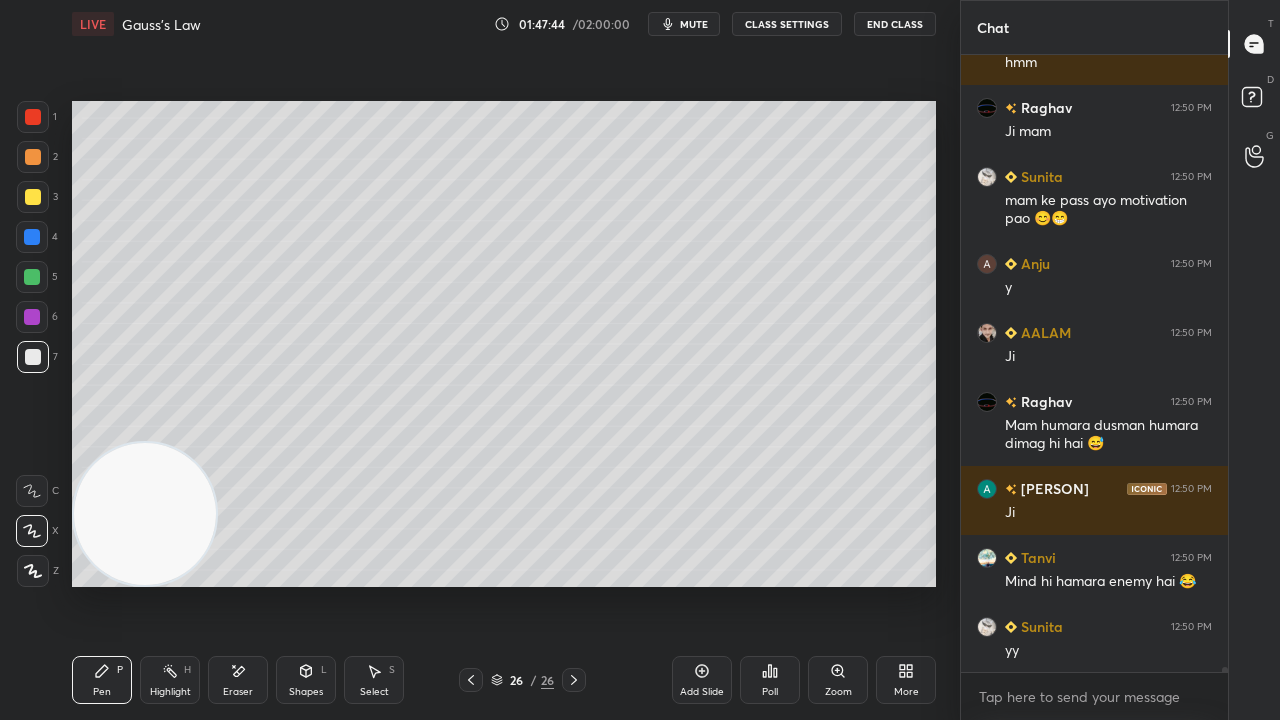scroll, scrollTop: 73110, scrollLeft: 0, axis: vertical 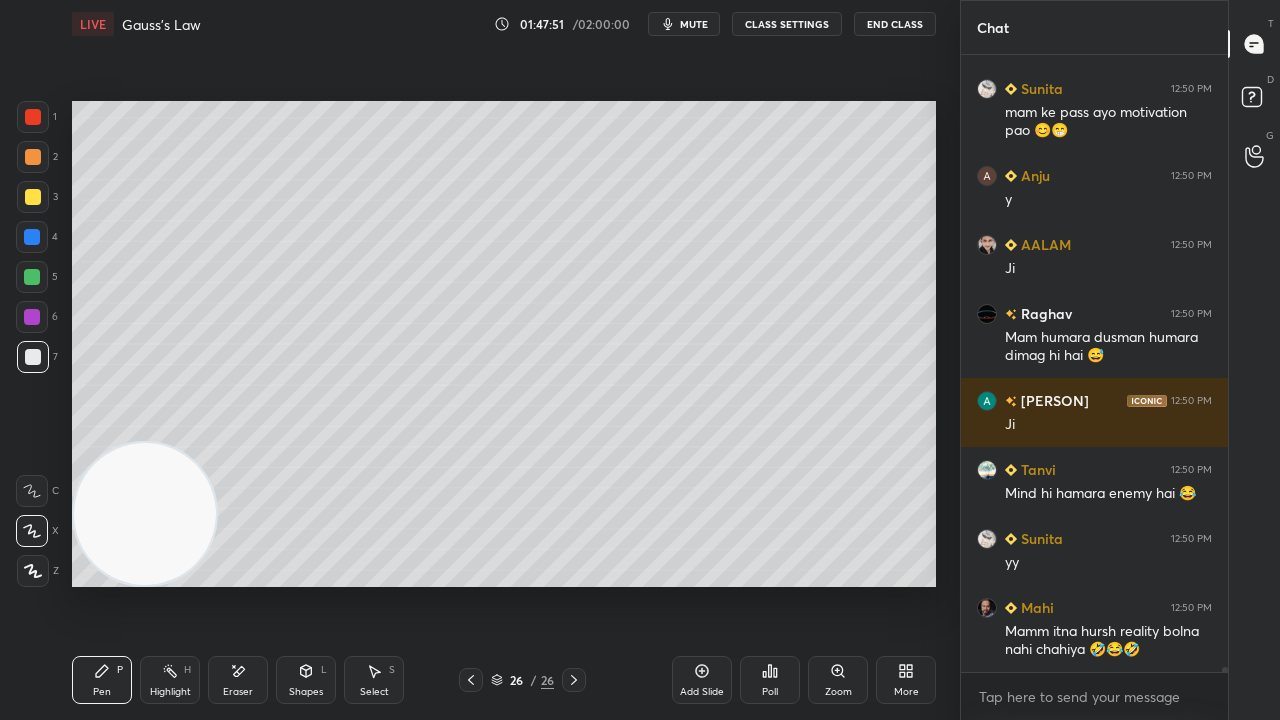 click on "mute" at bounding box center [694, 24] 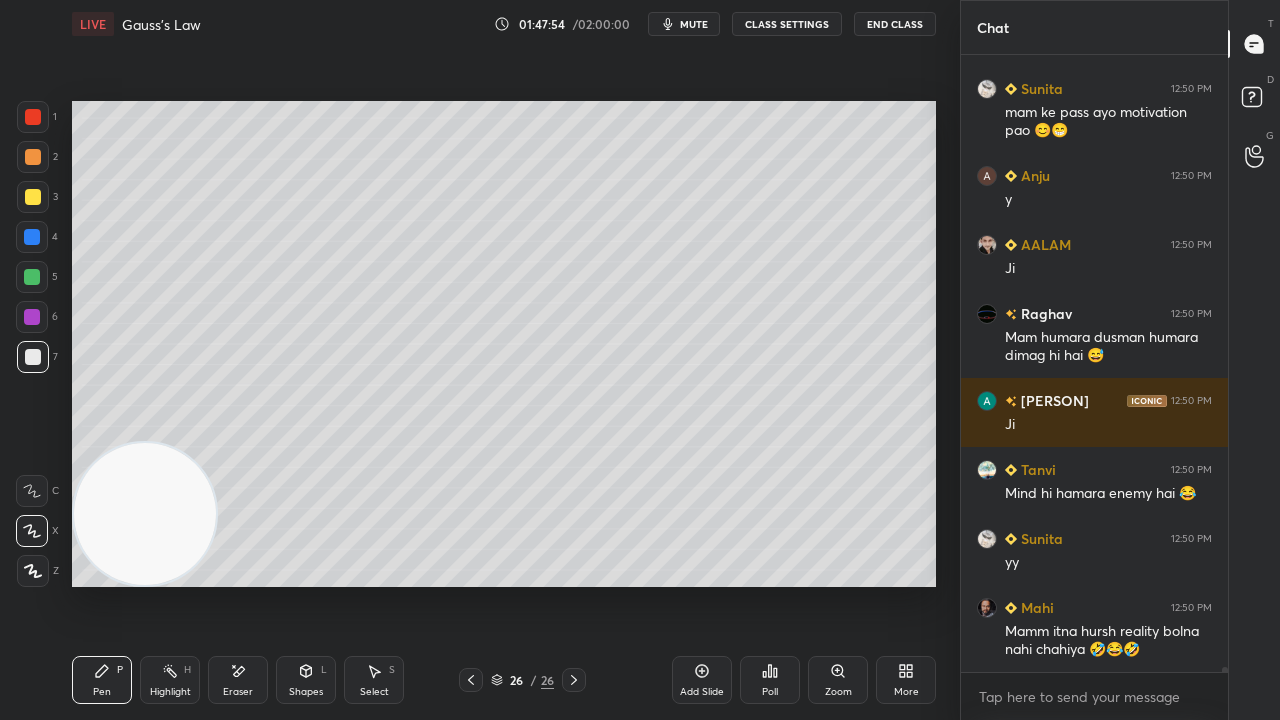 click on "mute" at bounding box center (694, 24) 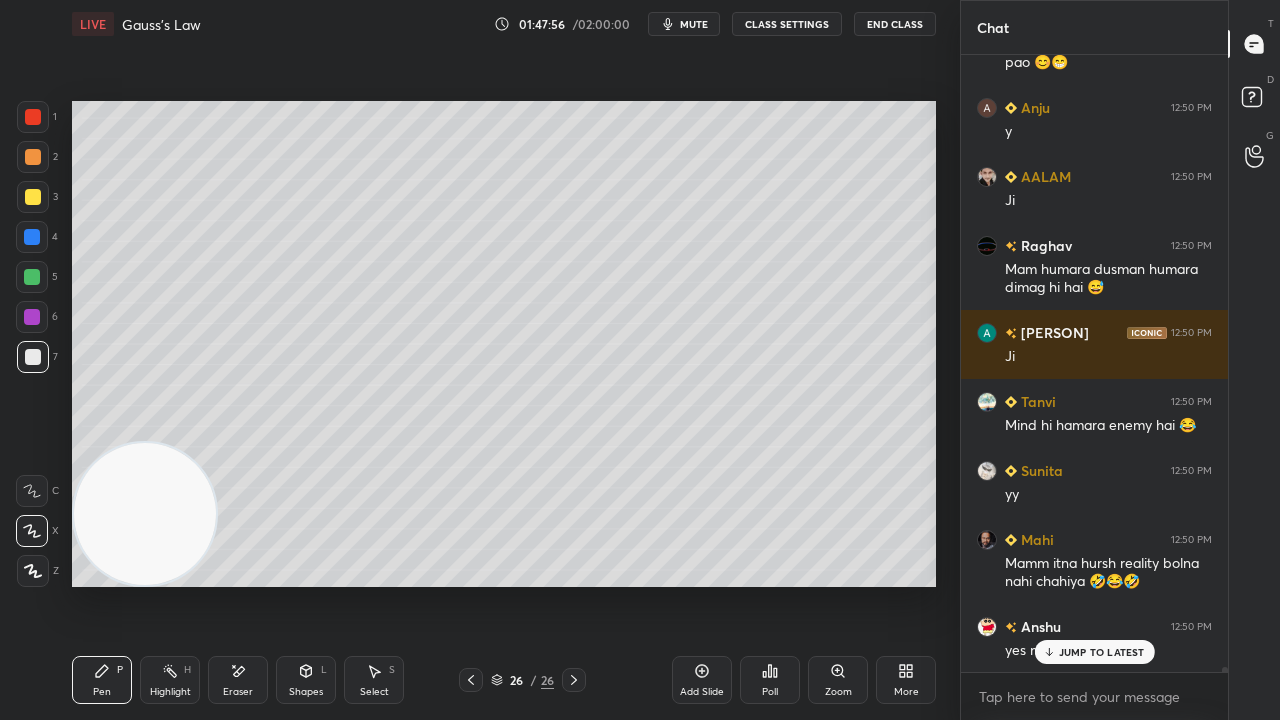 click on "mute" at bounding box center (694, 24) 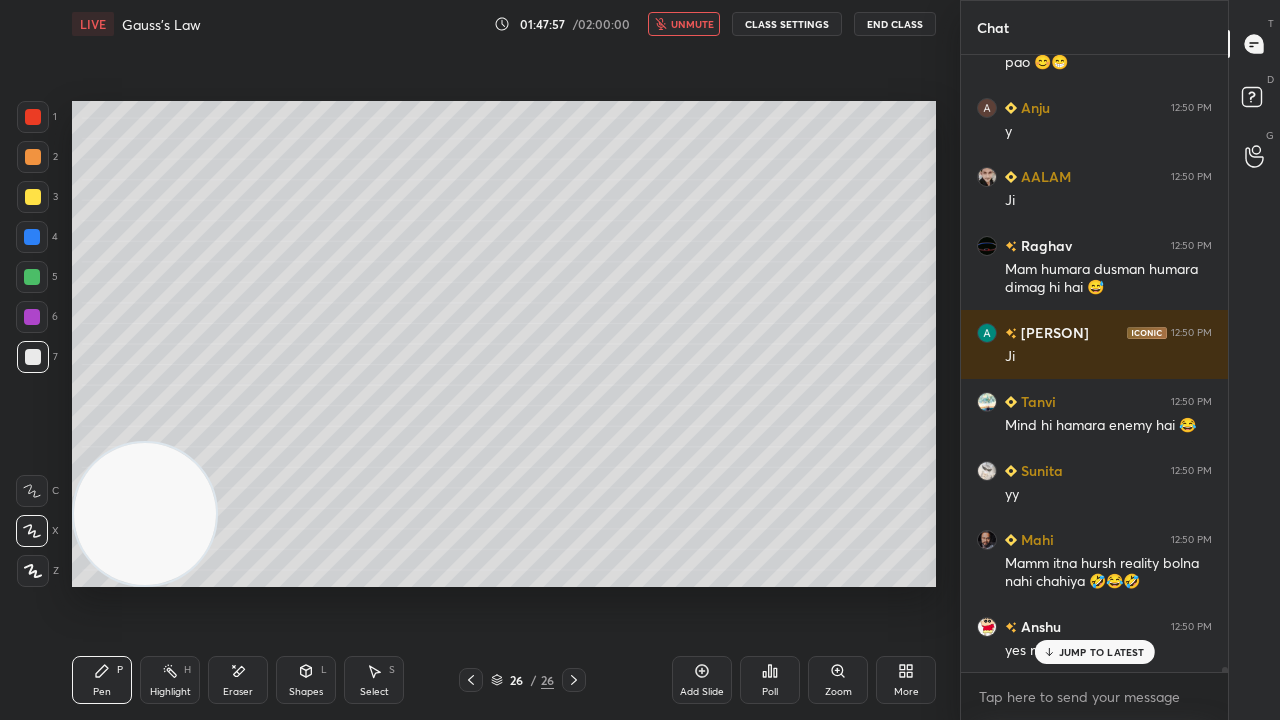 click on "unmute" at bounding box center (692, 24) 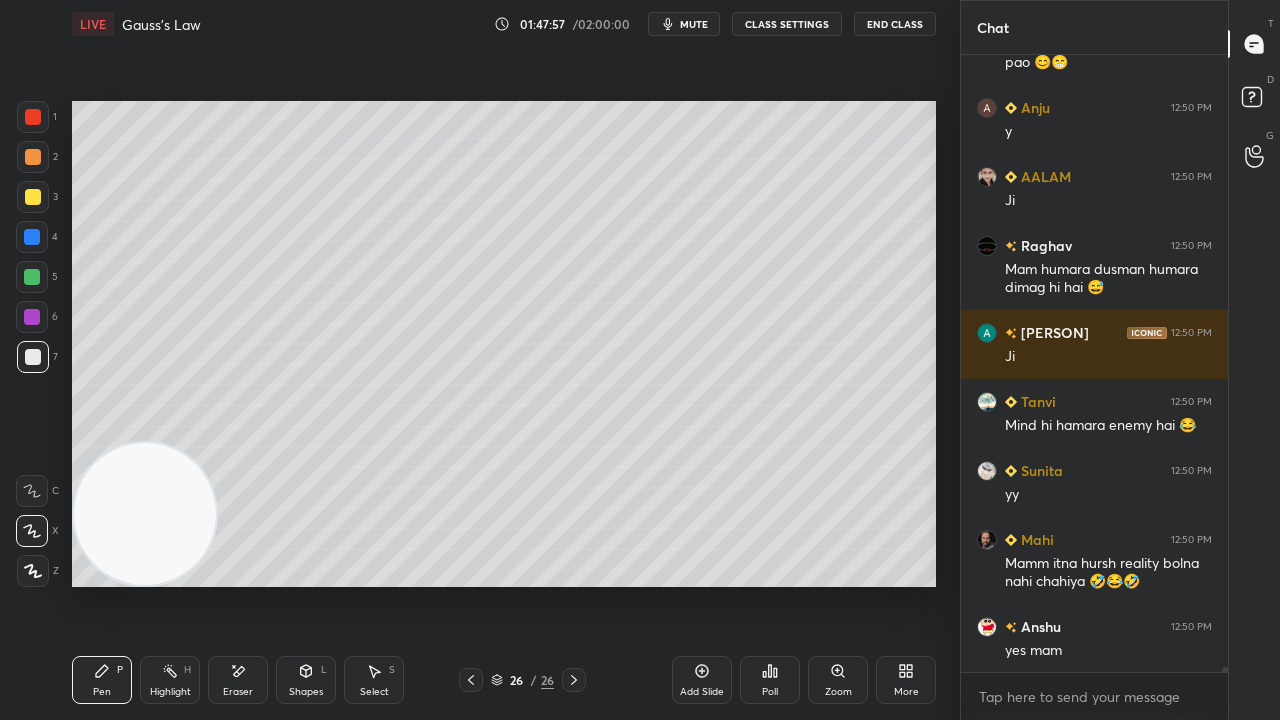 scroll, scrollTop: 73248, scrollLeft: 0, axis: vertical 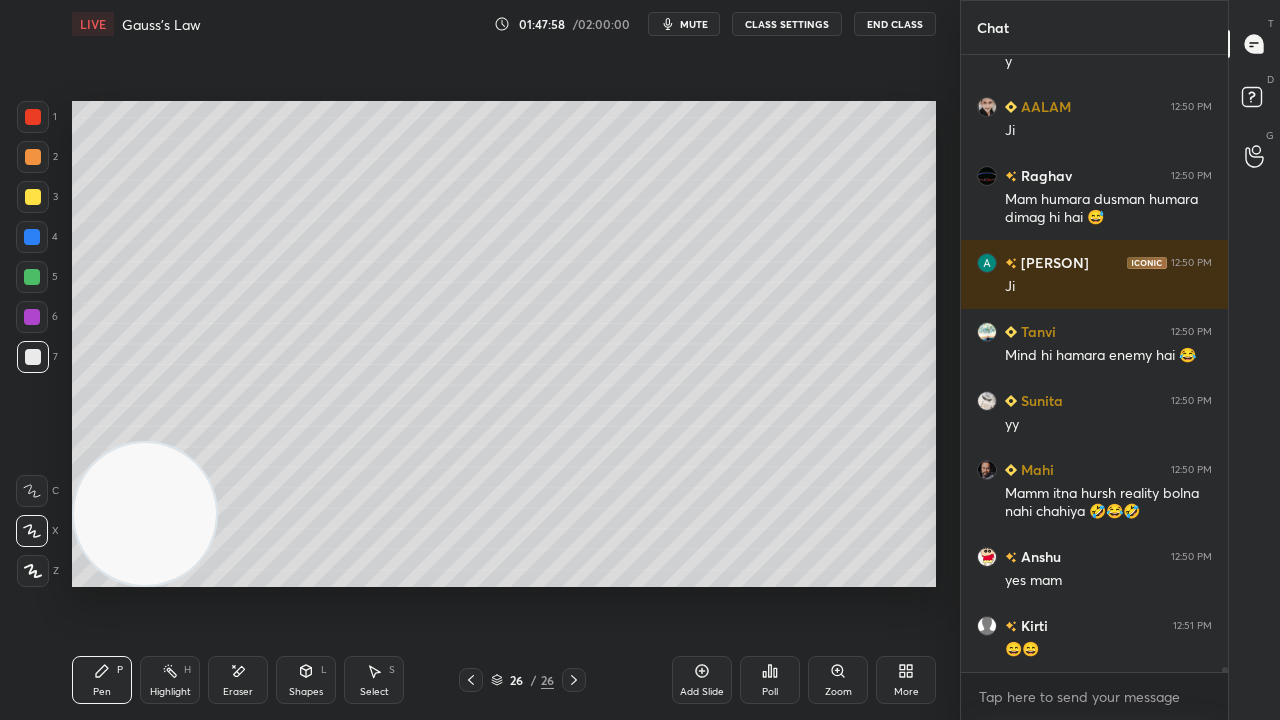 click on "mute" at bounding box center [694, 24] 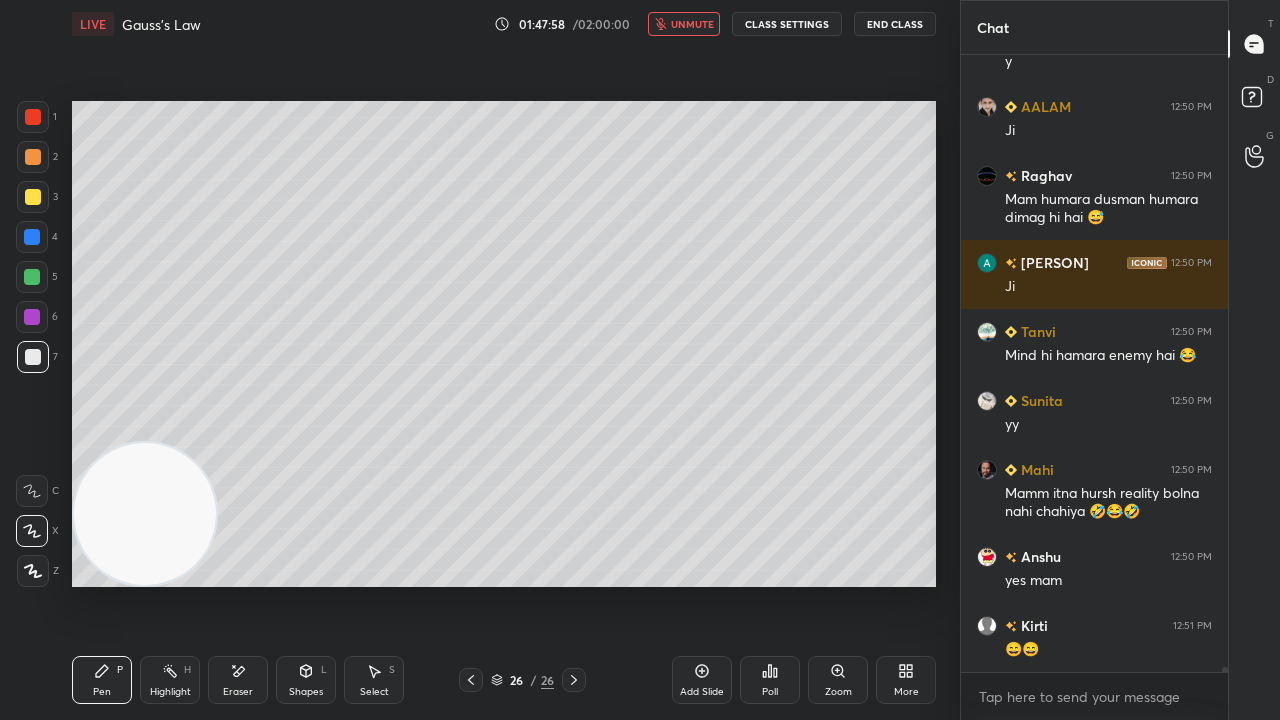 click on "unmute" at bounding box center [692, 24] 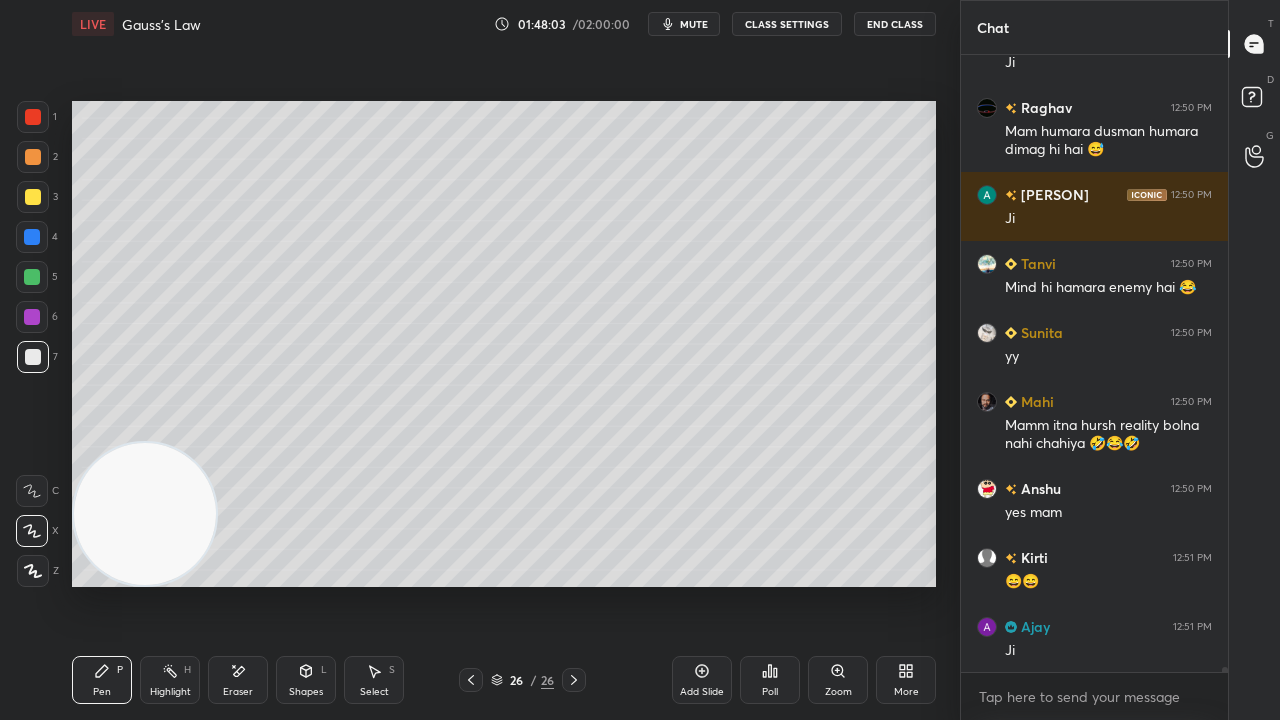 scroll, scrollTop: 73386, scrollLeft: 0, axis: vertical 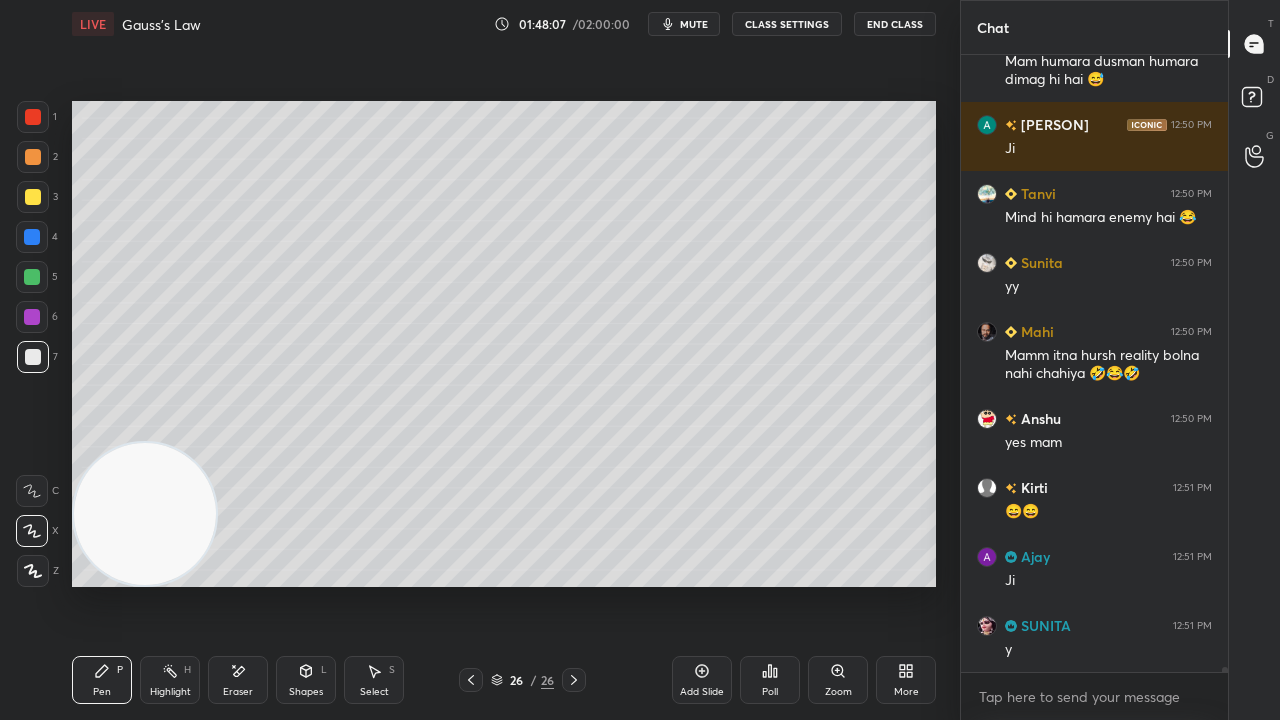 click 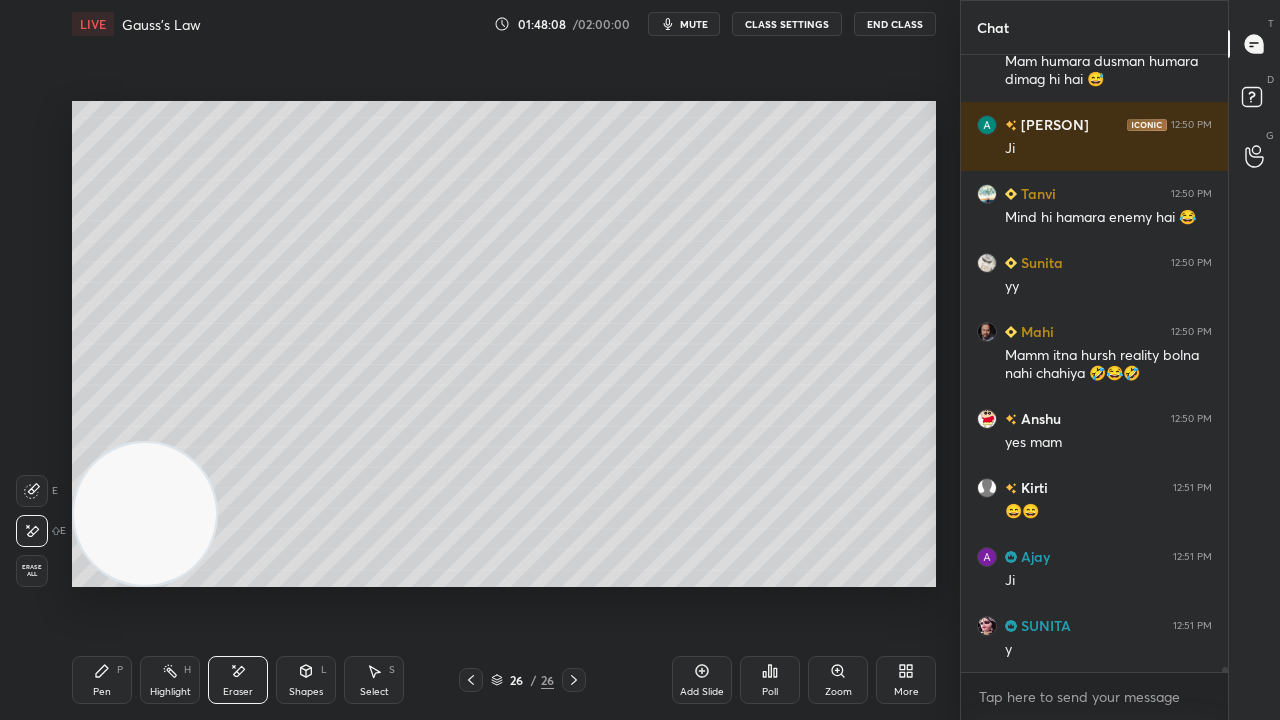 click on "Pen P" at bounding box center (102, 680) 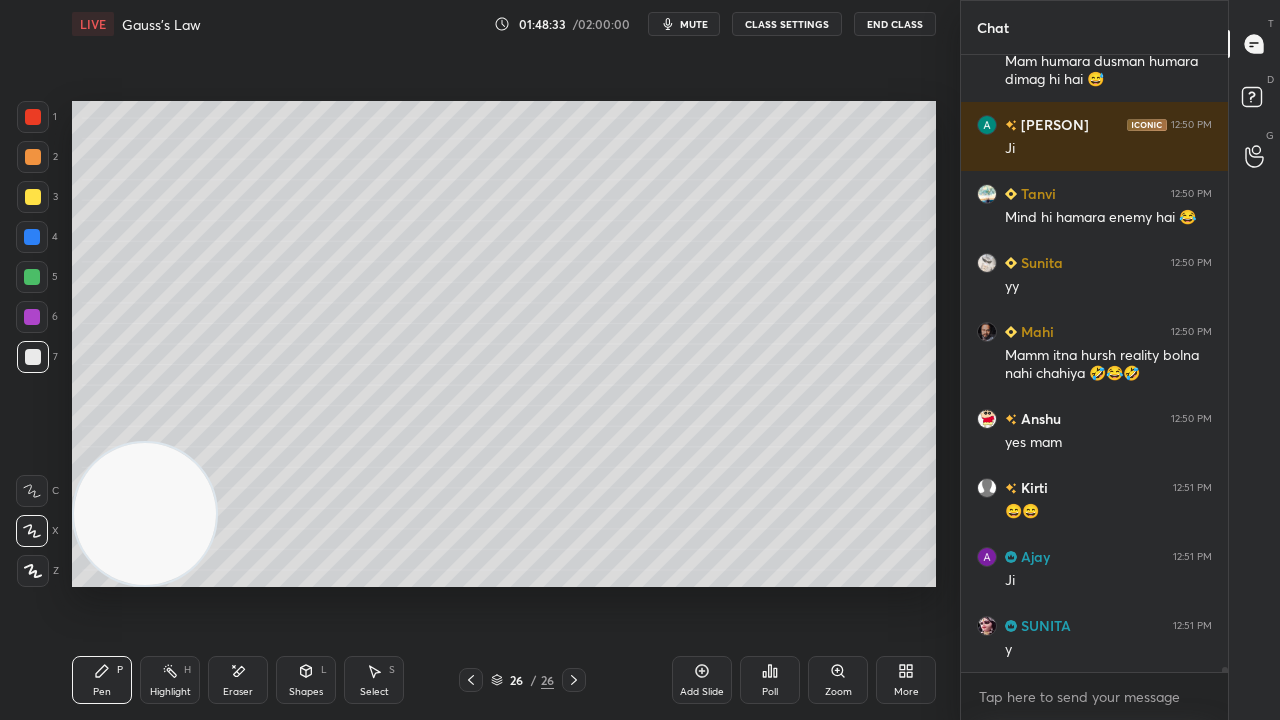click on "mute" at bounding box center (694, 24) 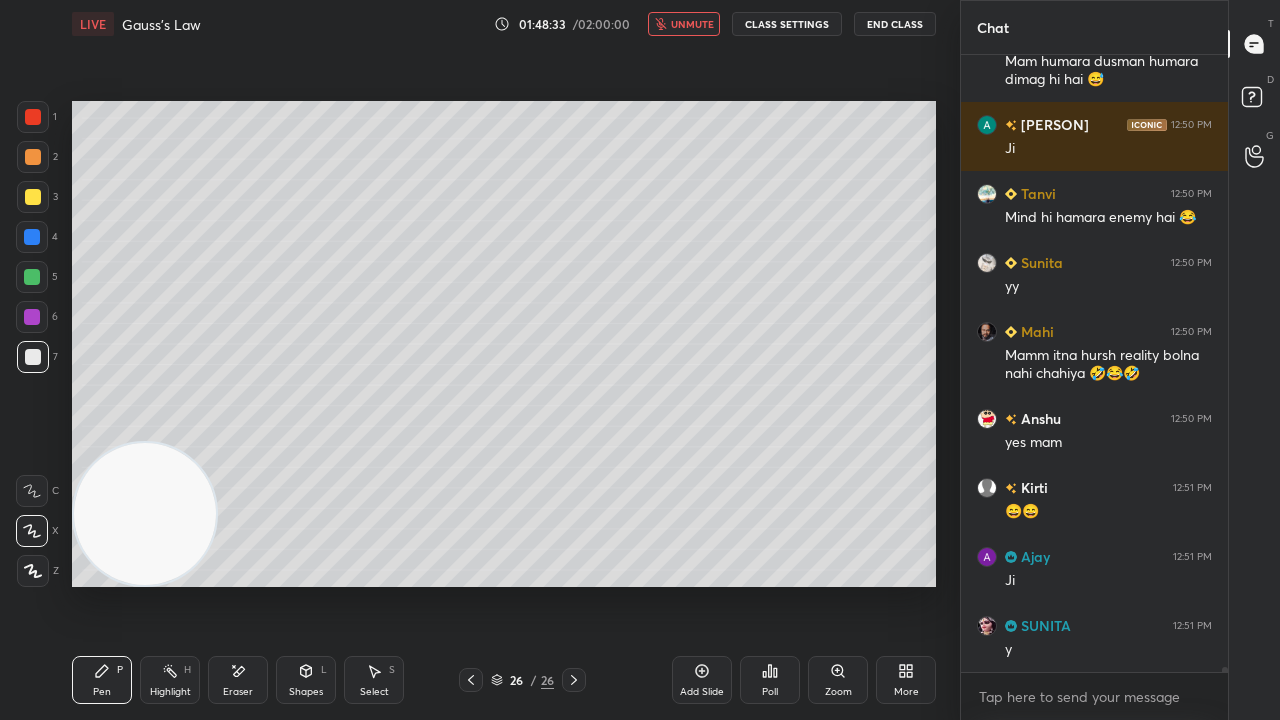 click on "unmute" at bounding box center (692, 24) 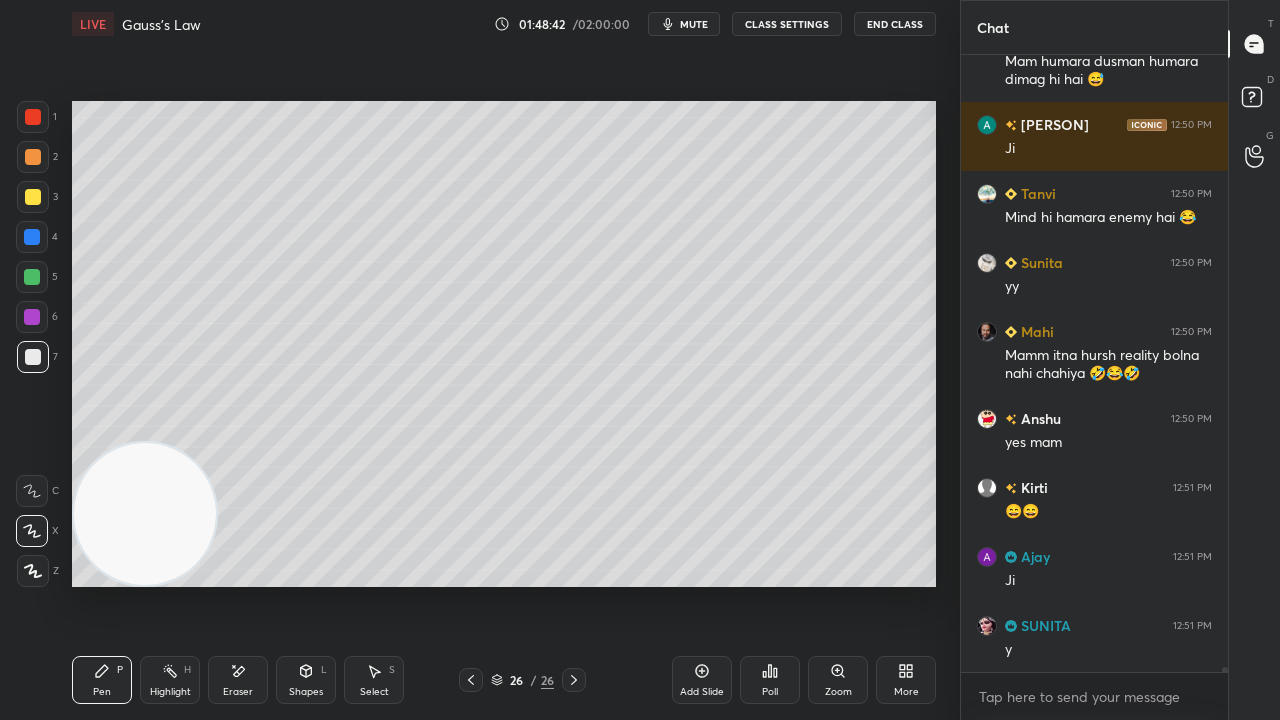drag, startPoint x: 244, startPoint y: 690, endPoint x: 362, endPoint y: 612, distance: 141.44963 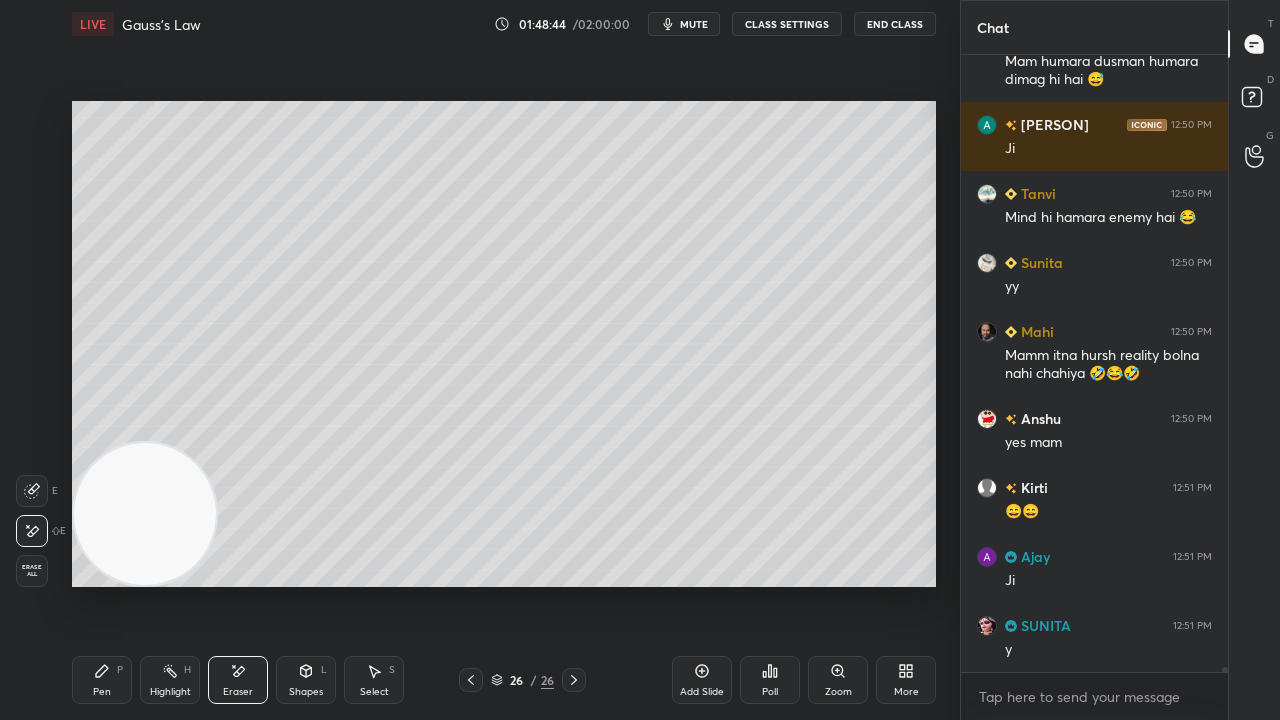 click on "Pen P" at bounding box center [102, 680] 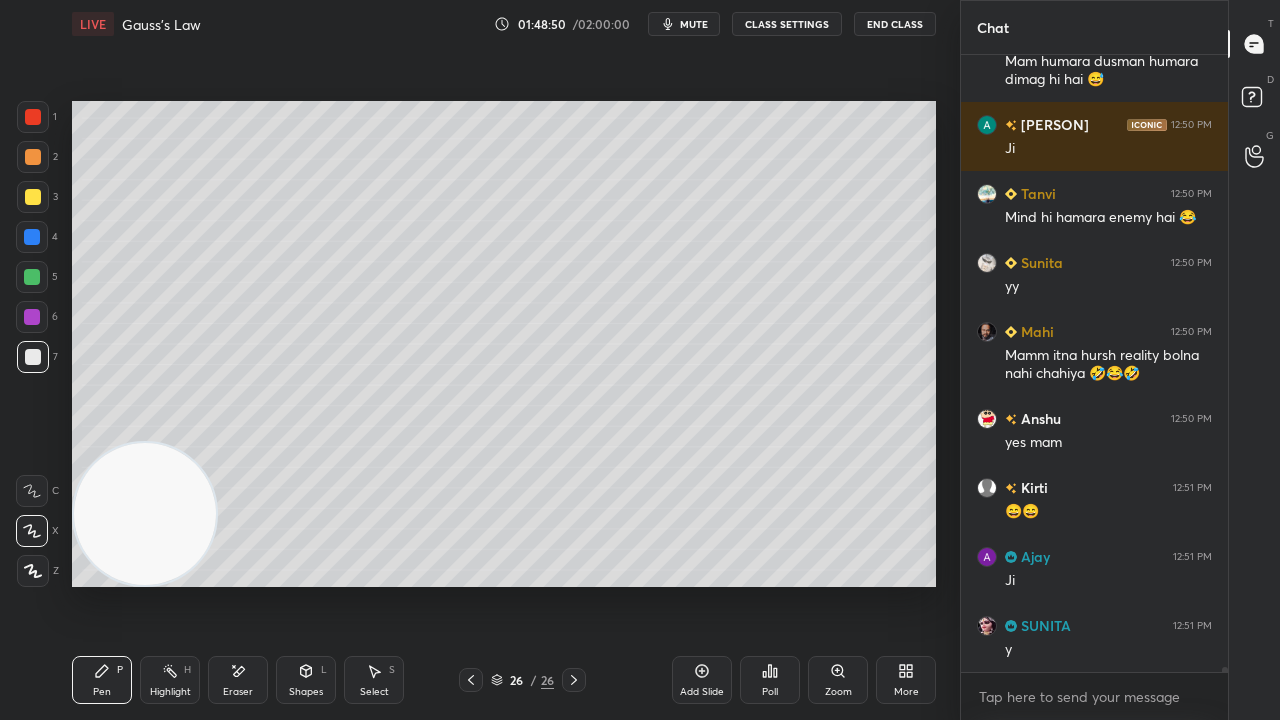 click on "Shapes" at bounding box center [306, 692] 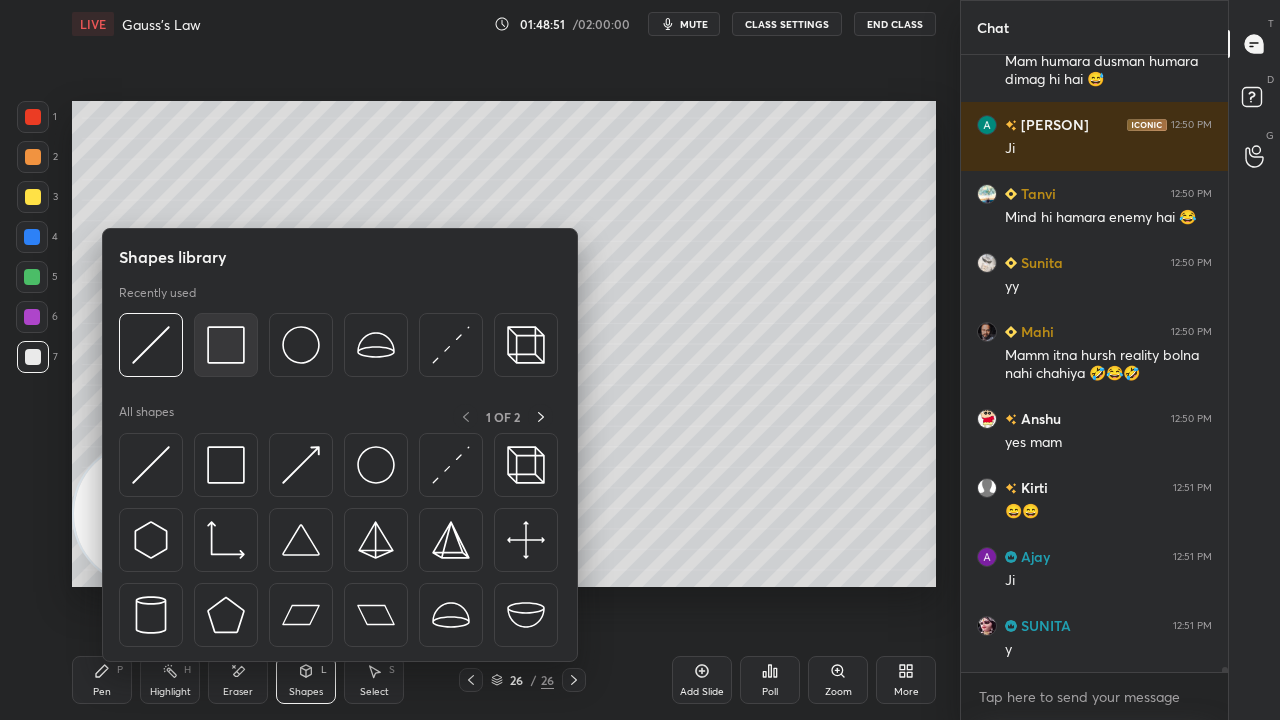 click at bounding box center [226, 345] 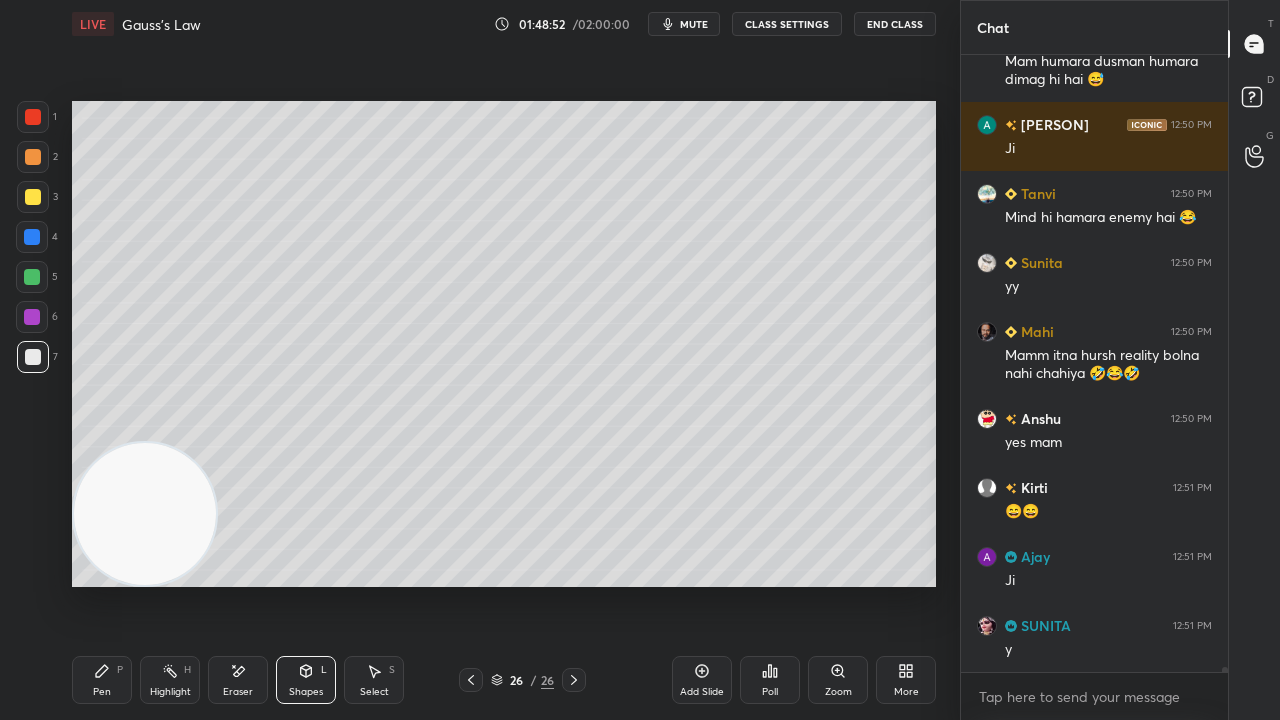 click at bounding box center (32, 277) 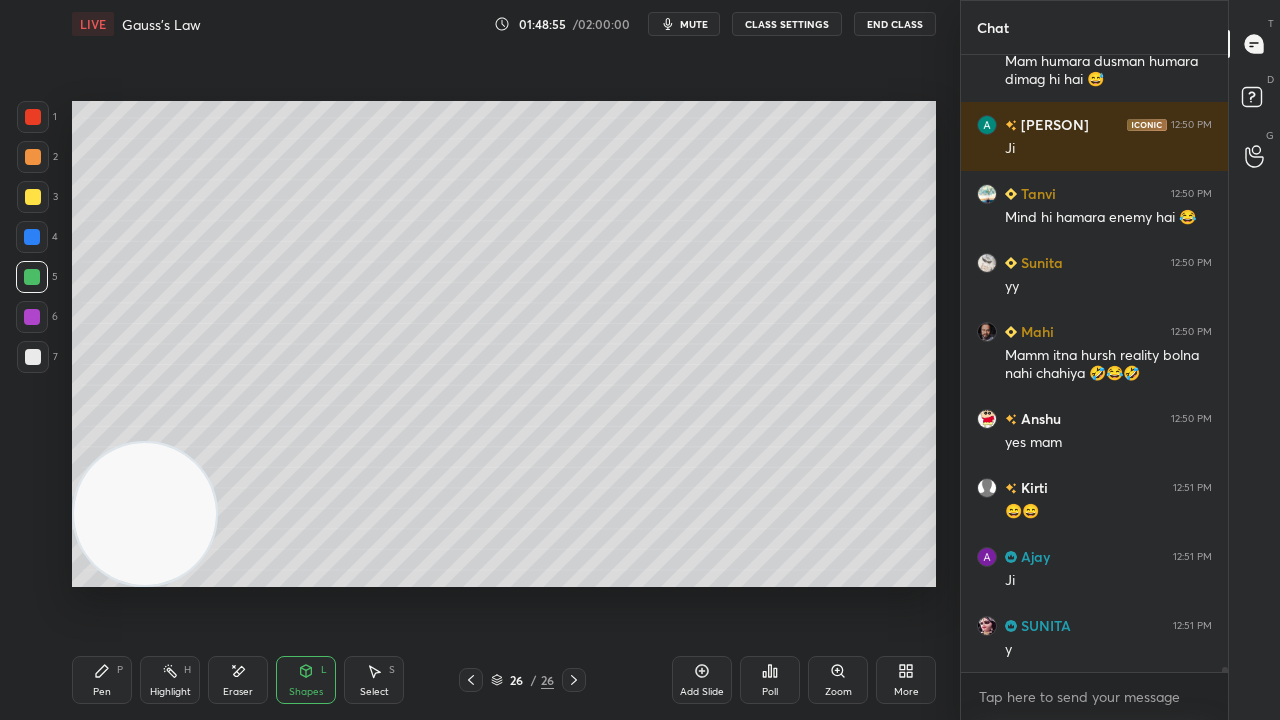 drag, startPoint x: 84, startPoint y: 688, endPoint x: 97, endPoint y: 675, distance: 18.384777 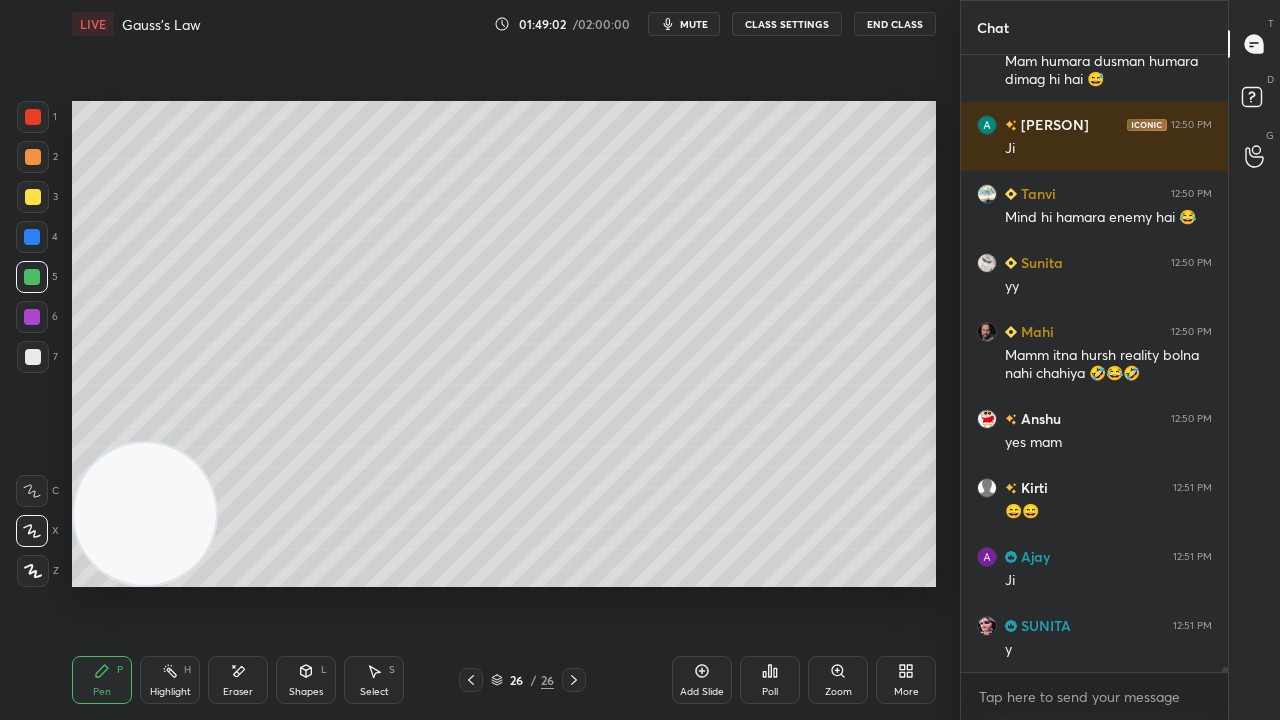 click on "mute" at bounding box center [694, 24] 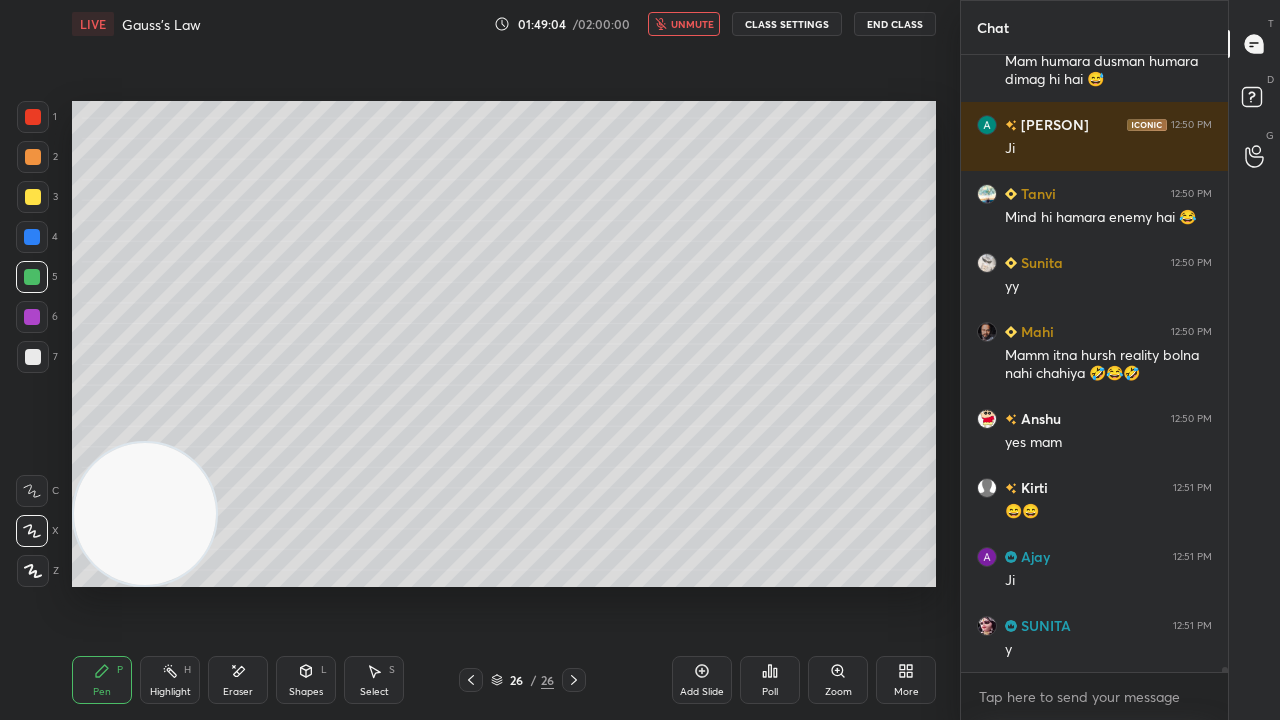 click on "unmute" at bounding box center (692, 24) 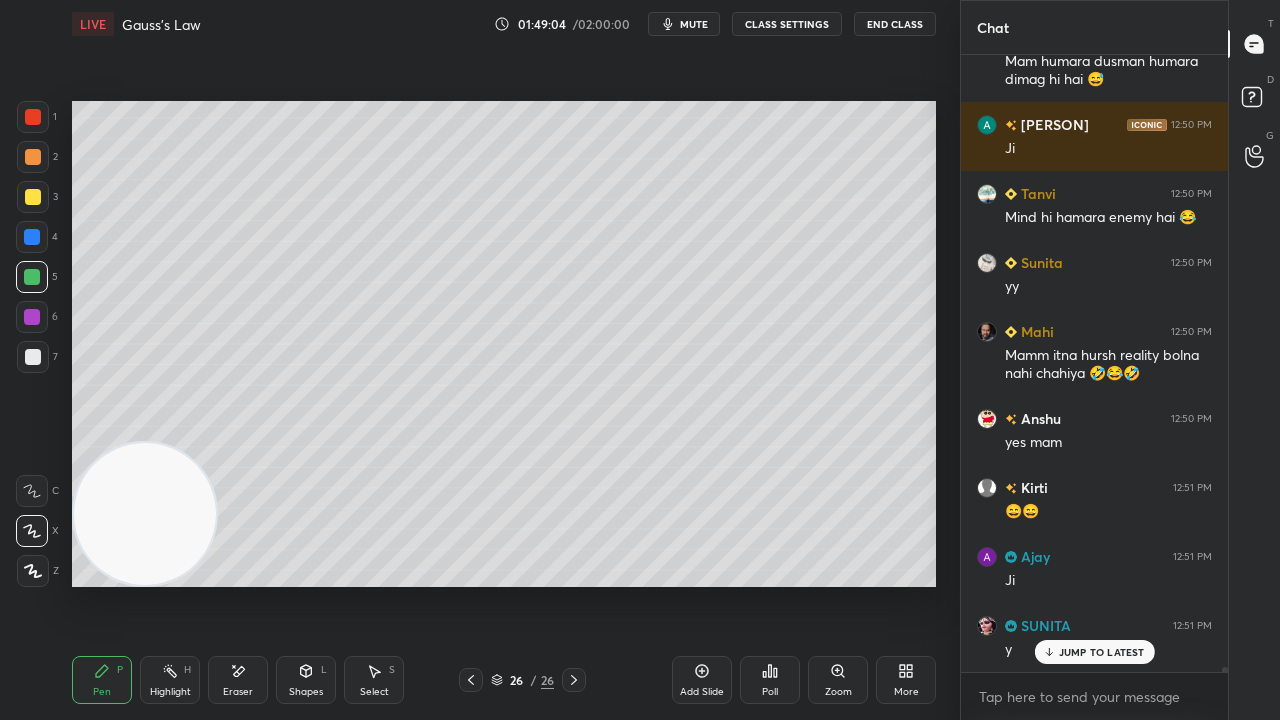 scroll, scrollTop: 73454, scrollLeft: 0, axis: vertical 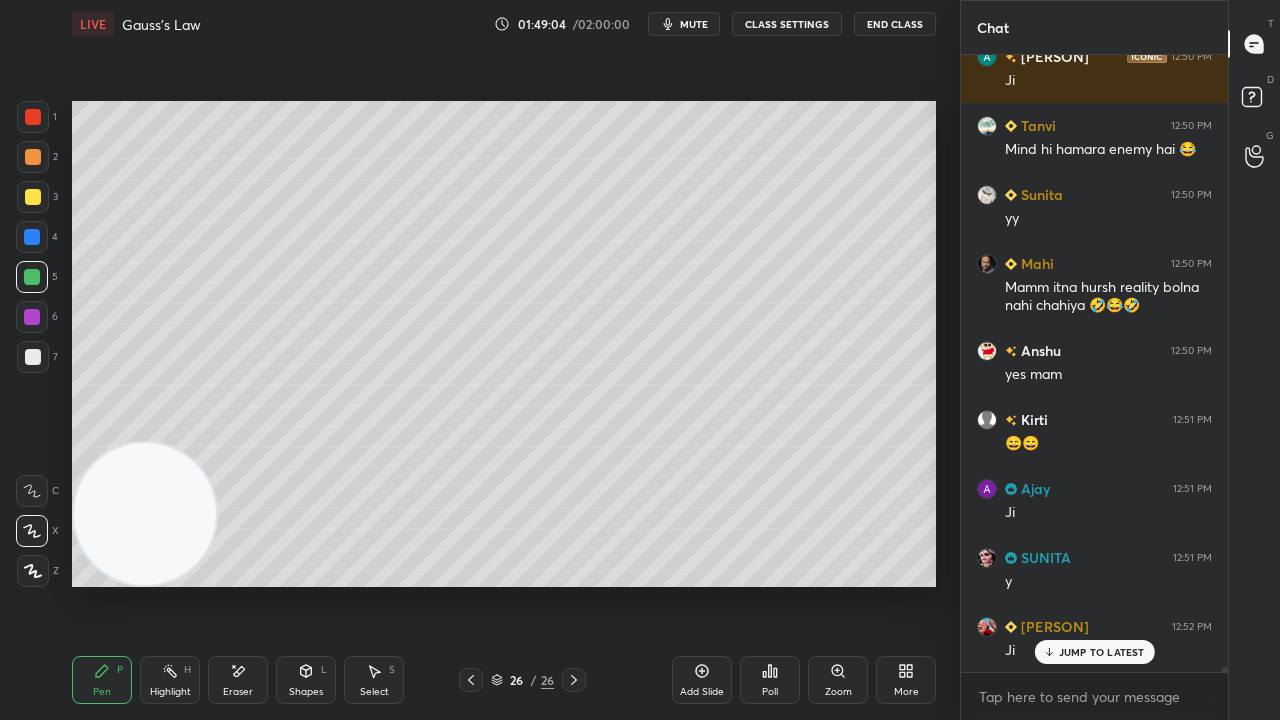 drag, startPoint x: 691, startPoint y: 24, endPoint x: 696, endPoint y: 33, distance: 10.29563 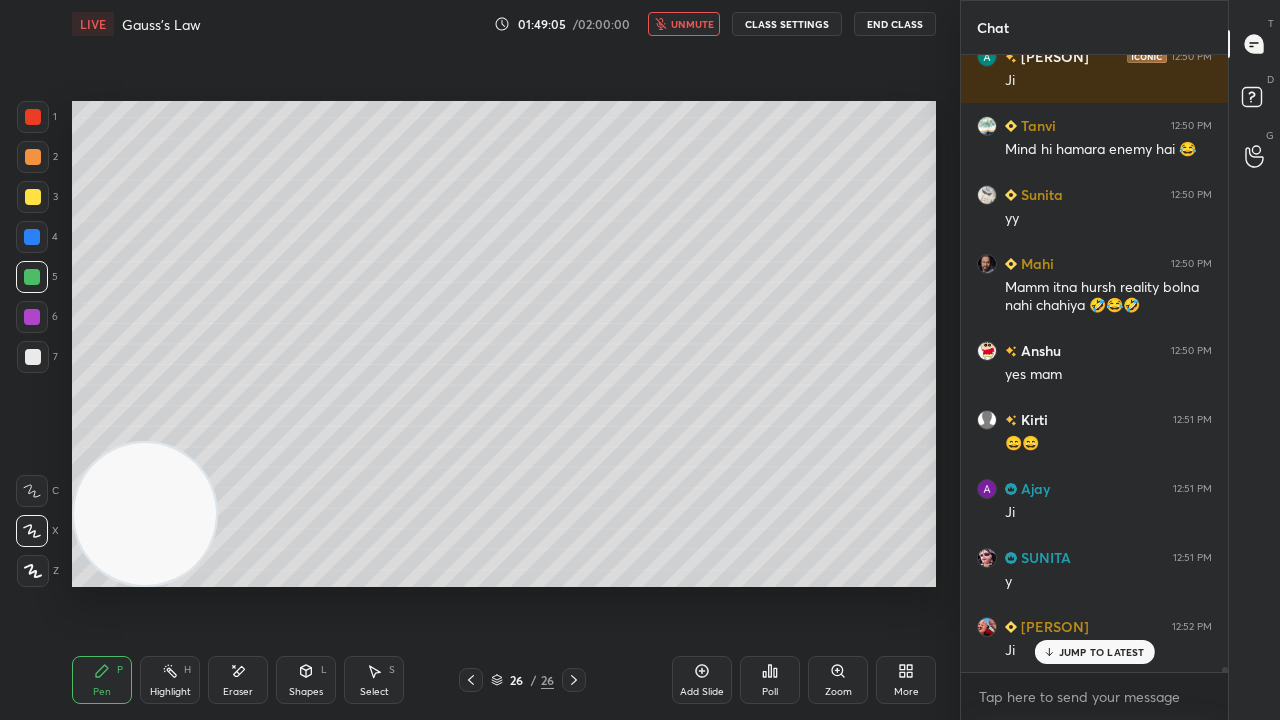 click on "unmute" at bounding box center (692, 24) 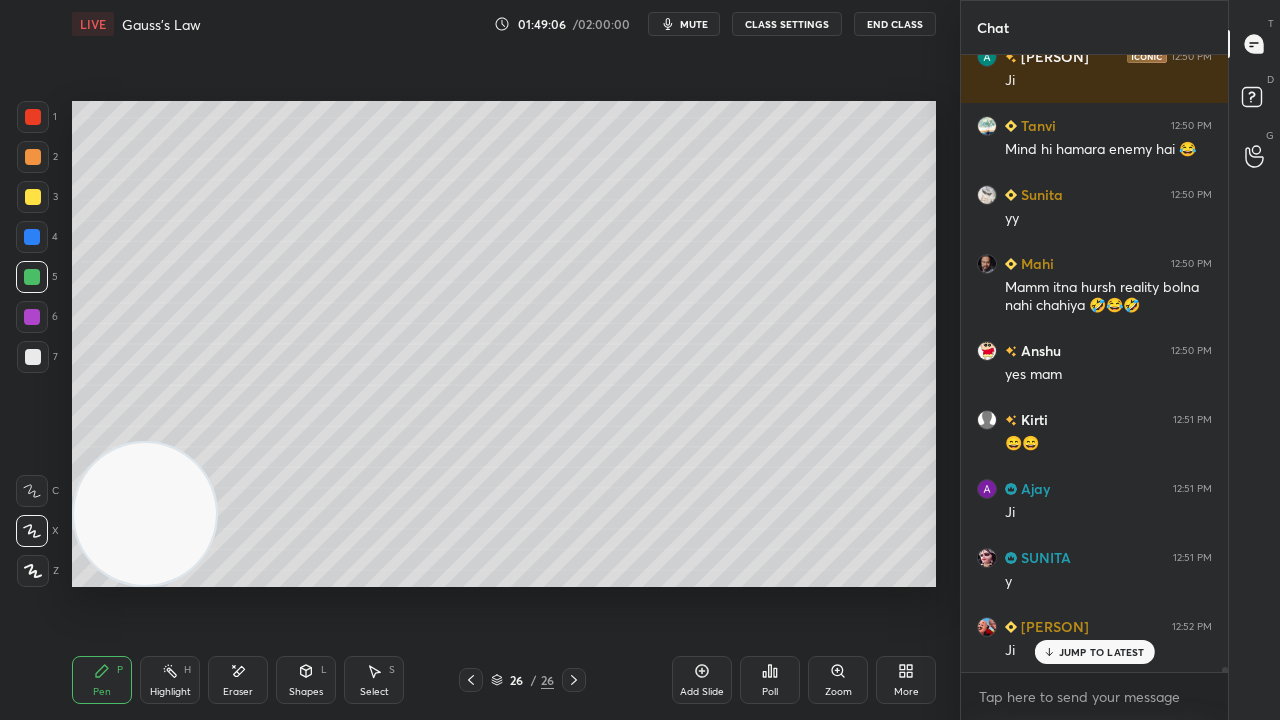 click on "Shapes" at bounding box center (306, 692) 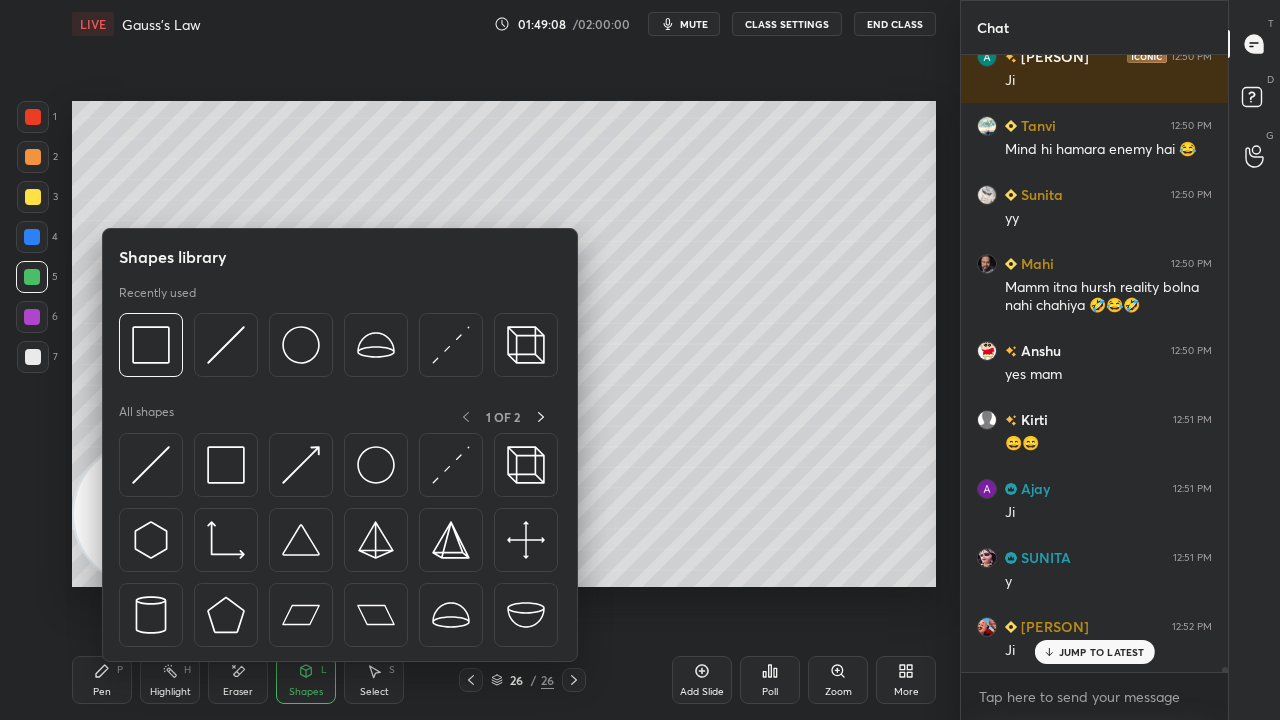 click on "Shapes library Recently used All shapes 1 OF 2" at bounding box center [340, 445] 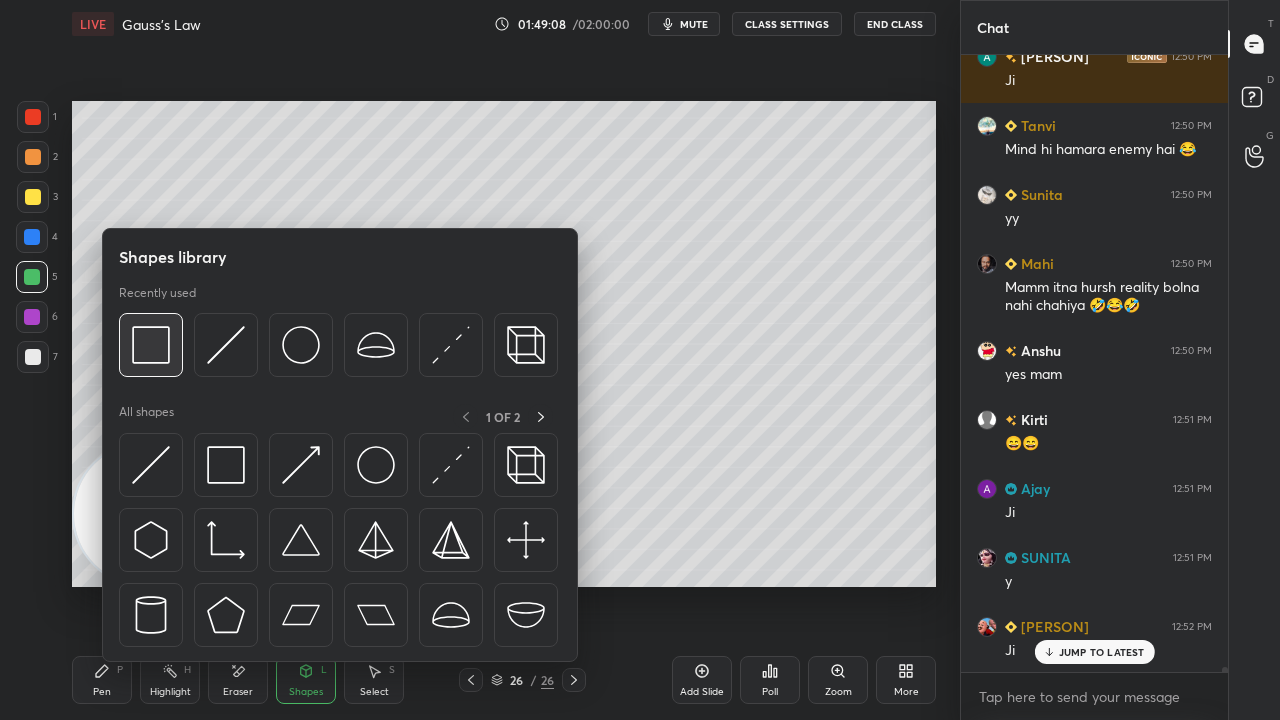 click at bounding box center [151, 345] 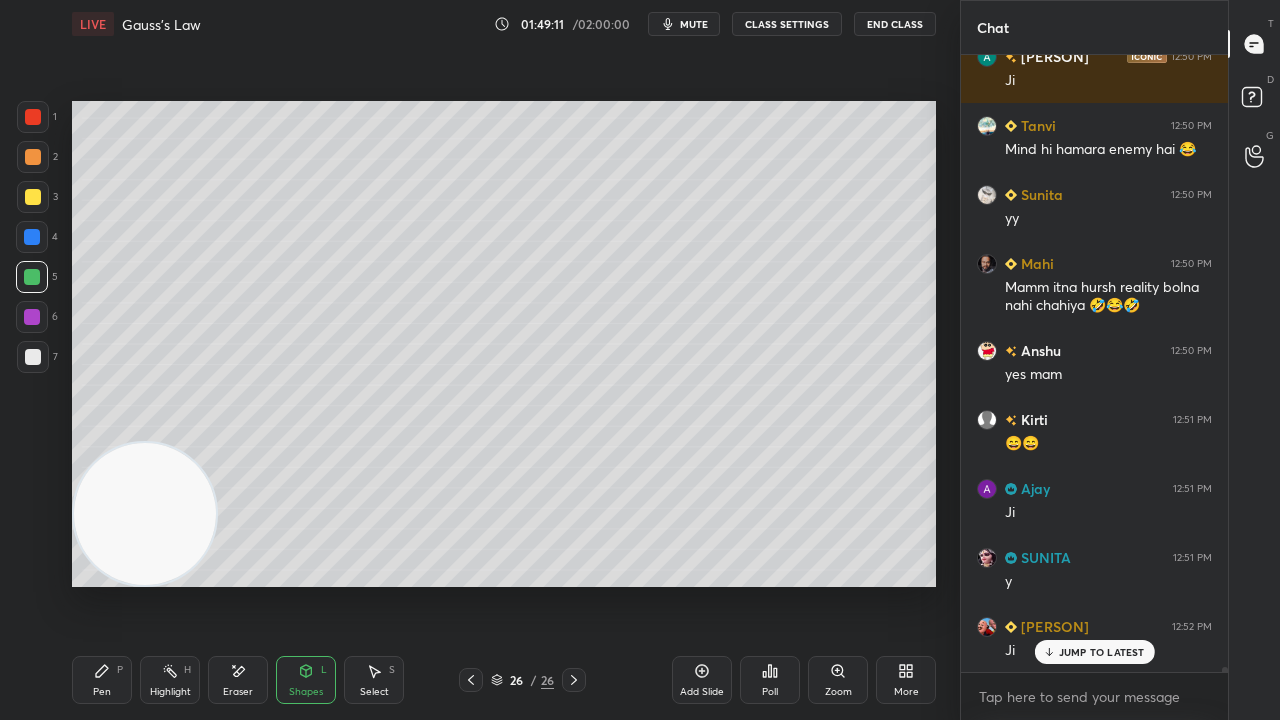 click on "LIVE Gauss's Law 01:49:11 /  02:00:00 mute CLASS SETTINGS End Class" at bounding box center [504, 24] 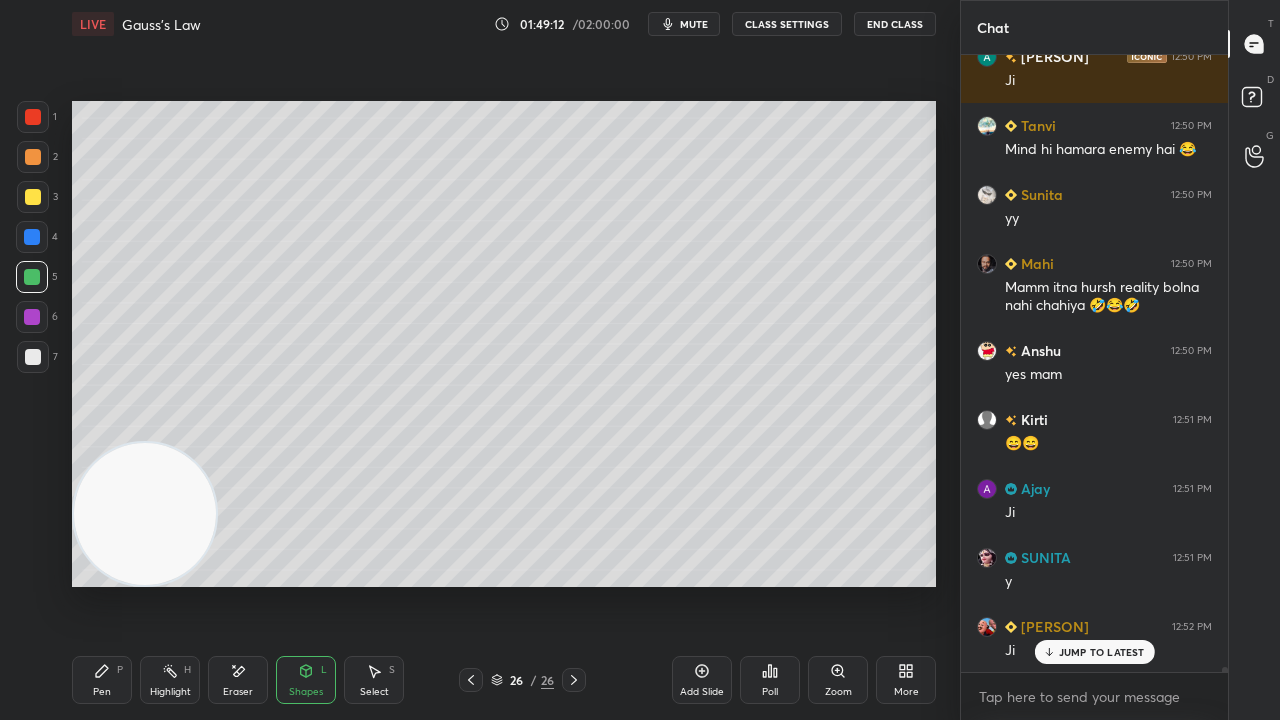 click on "mute" at bounding box center [694, 24] 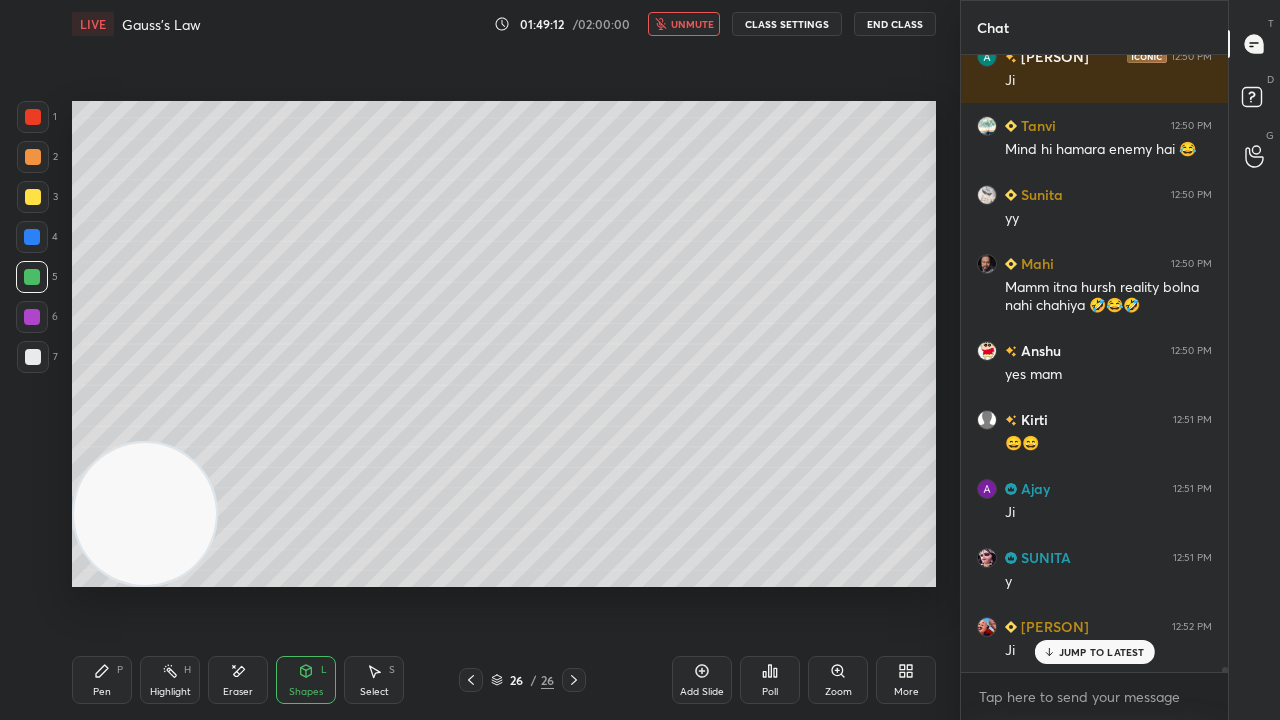 click on "unmute" at bounding box center [692, 24] 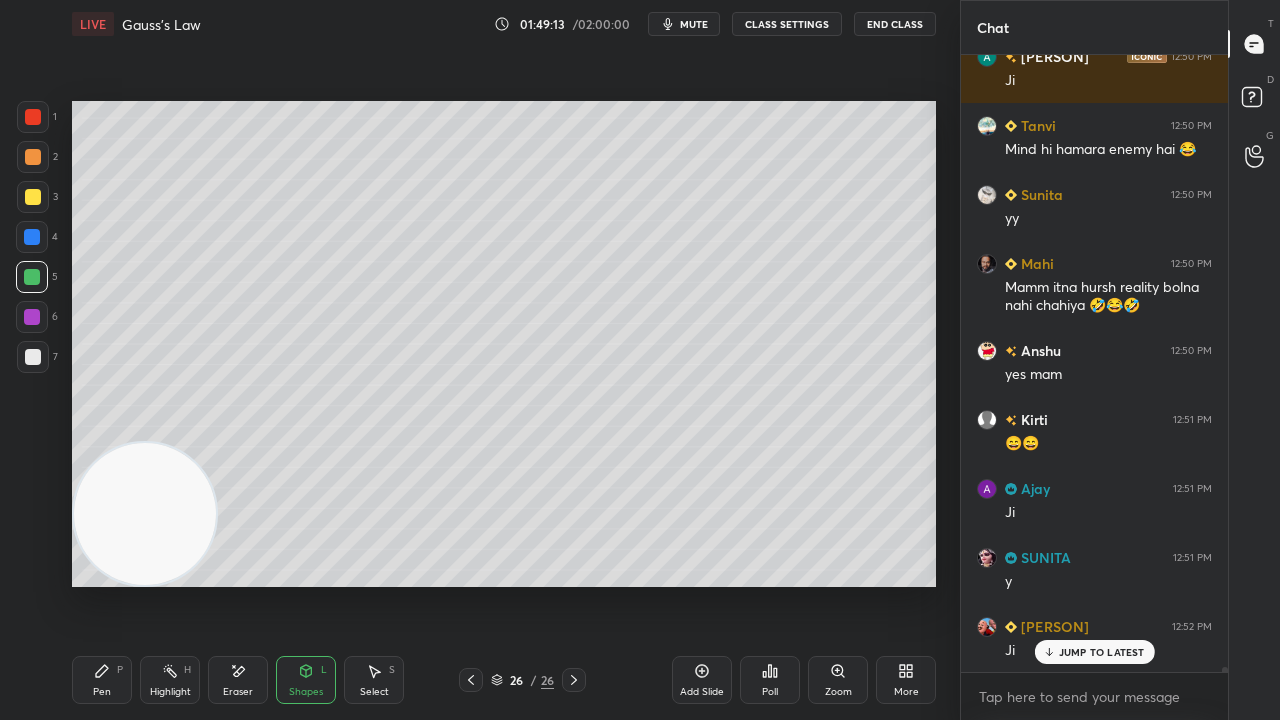 click at bounding box center [33, 357] 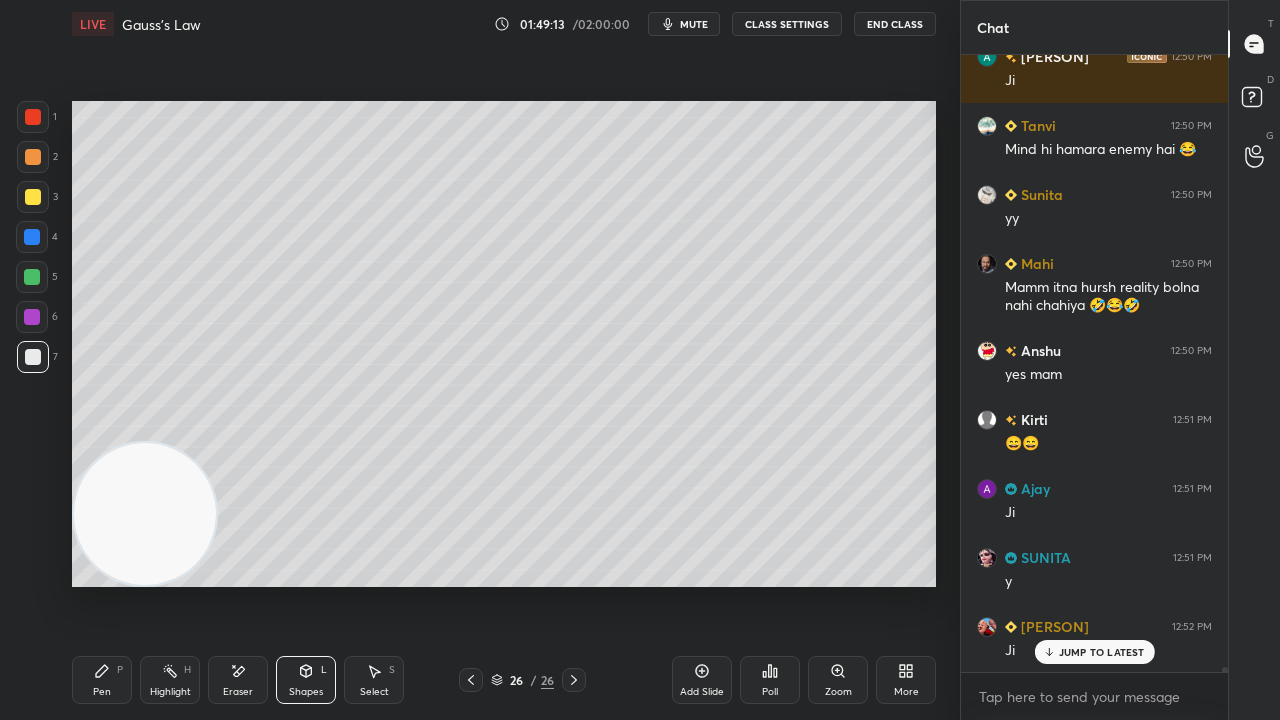 click 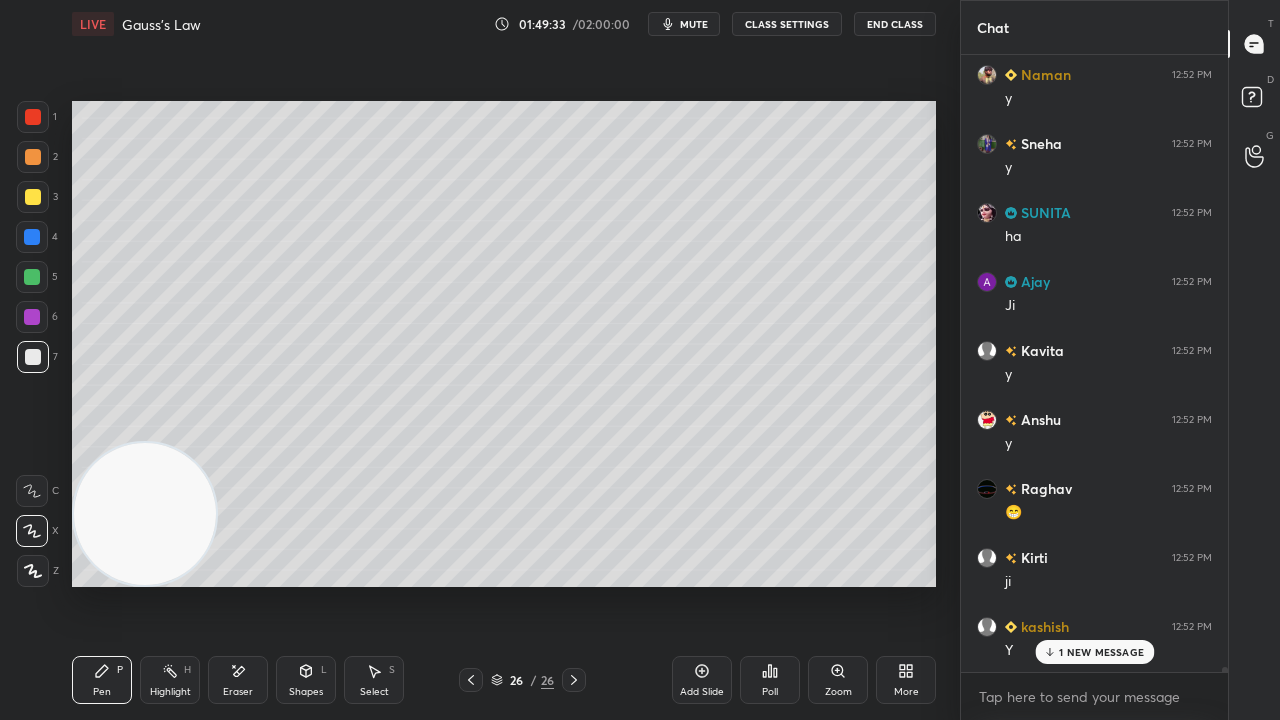 scroll, scrollTop: 74214, scrollLeft: 0, axis: vertical 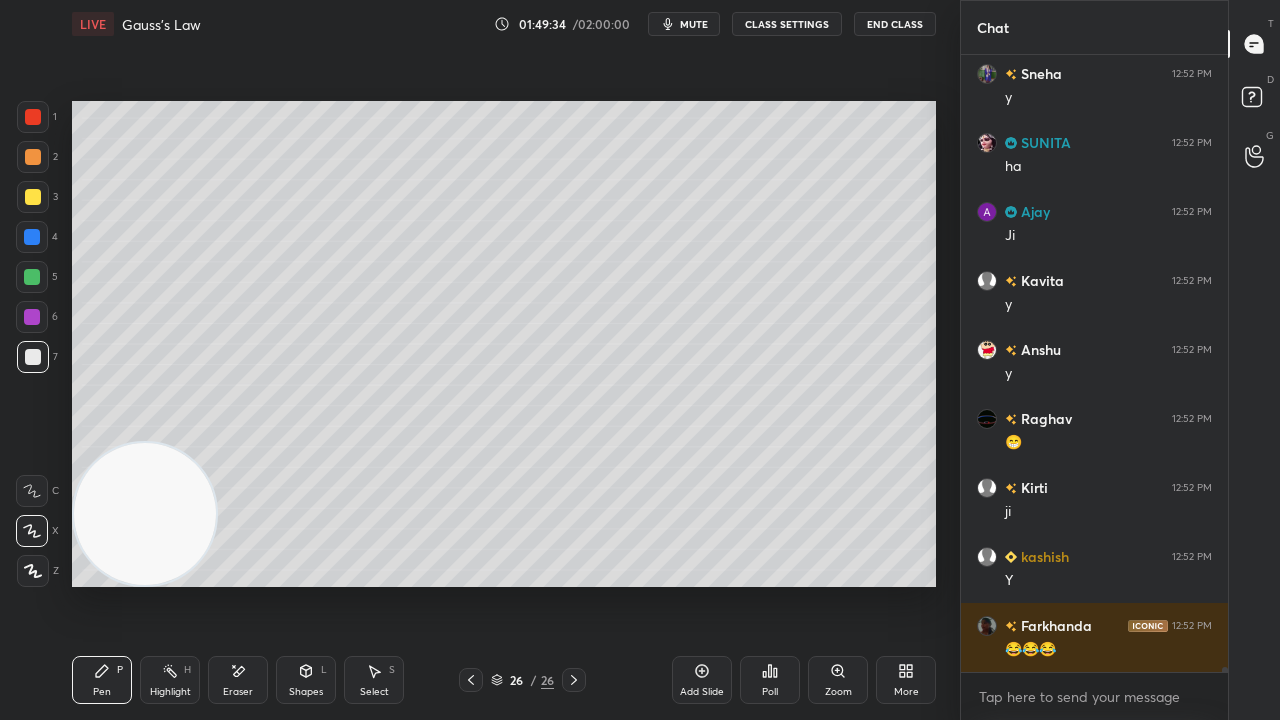 click on "mute" at bounding box center [694, 24] 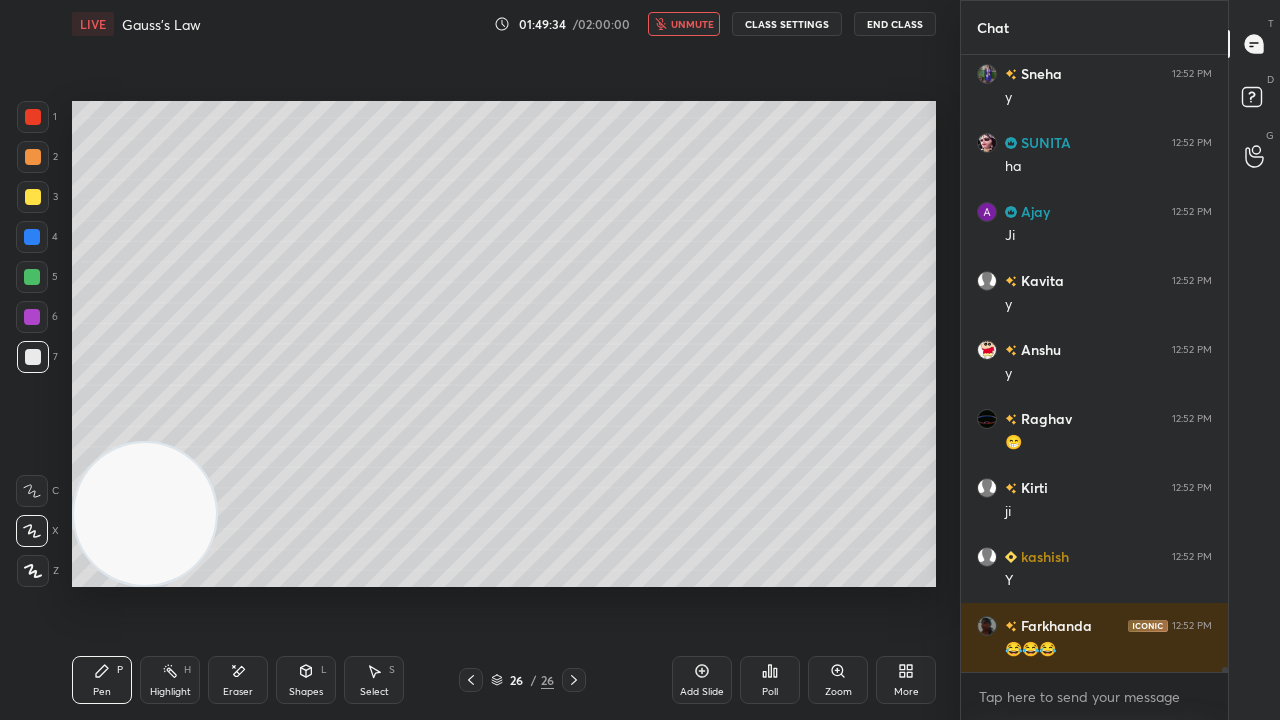 click on "unmute" at bounding box center (692, 24) 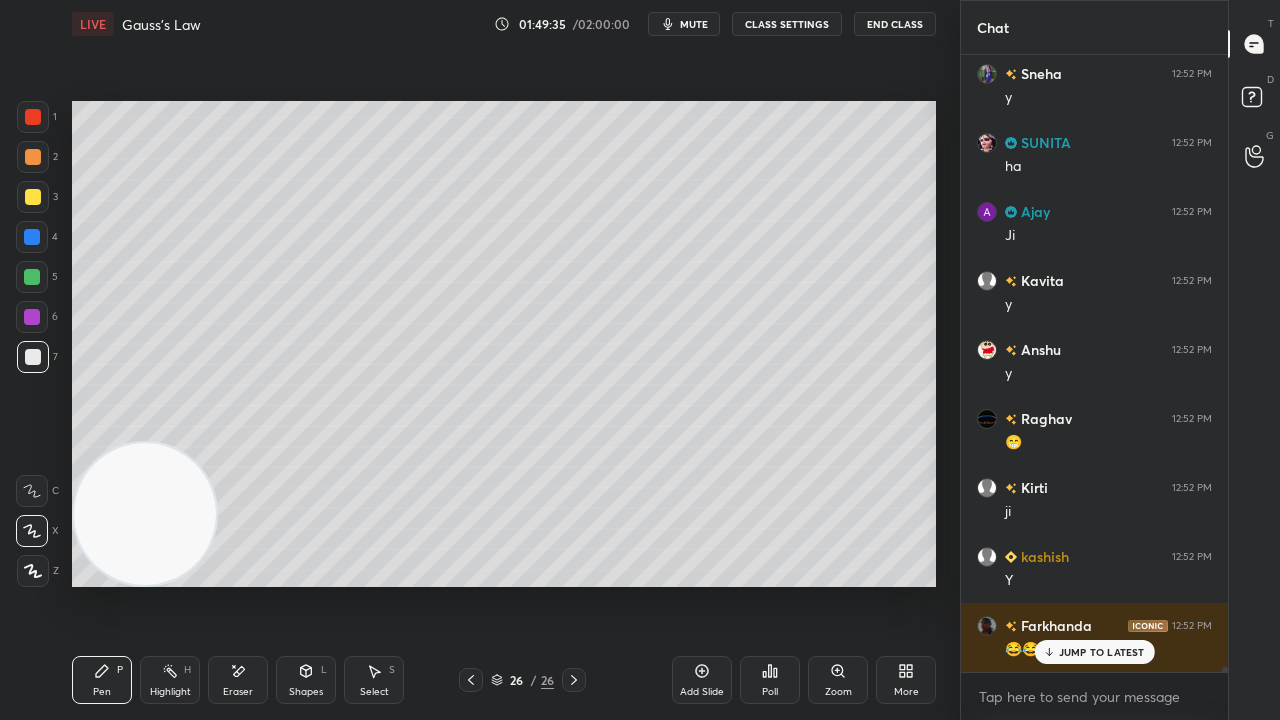 scroll, scrollTop: 74282, scrollLeft: 0, axis: vertical 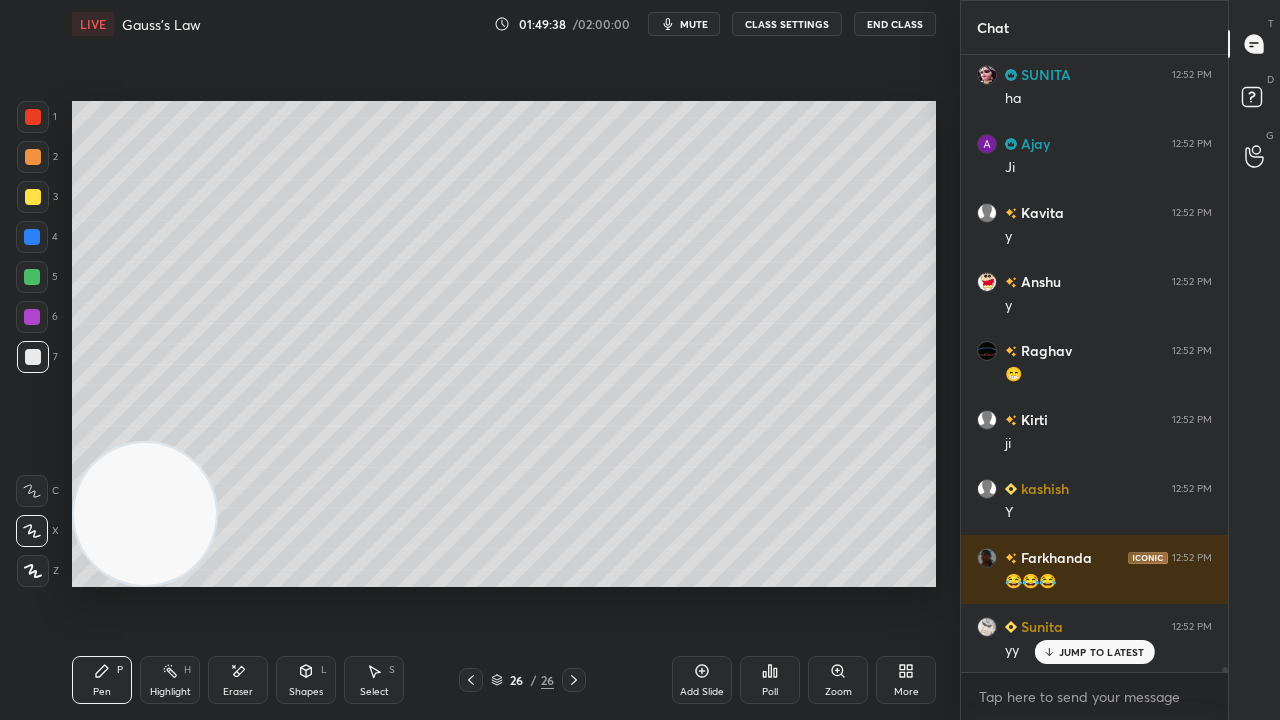 click 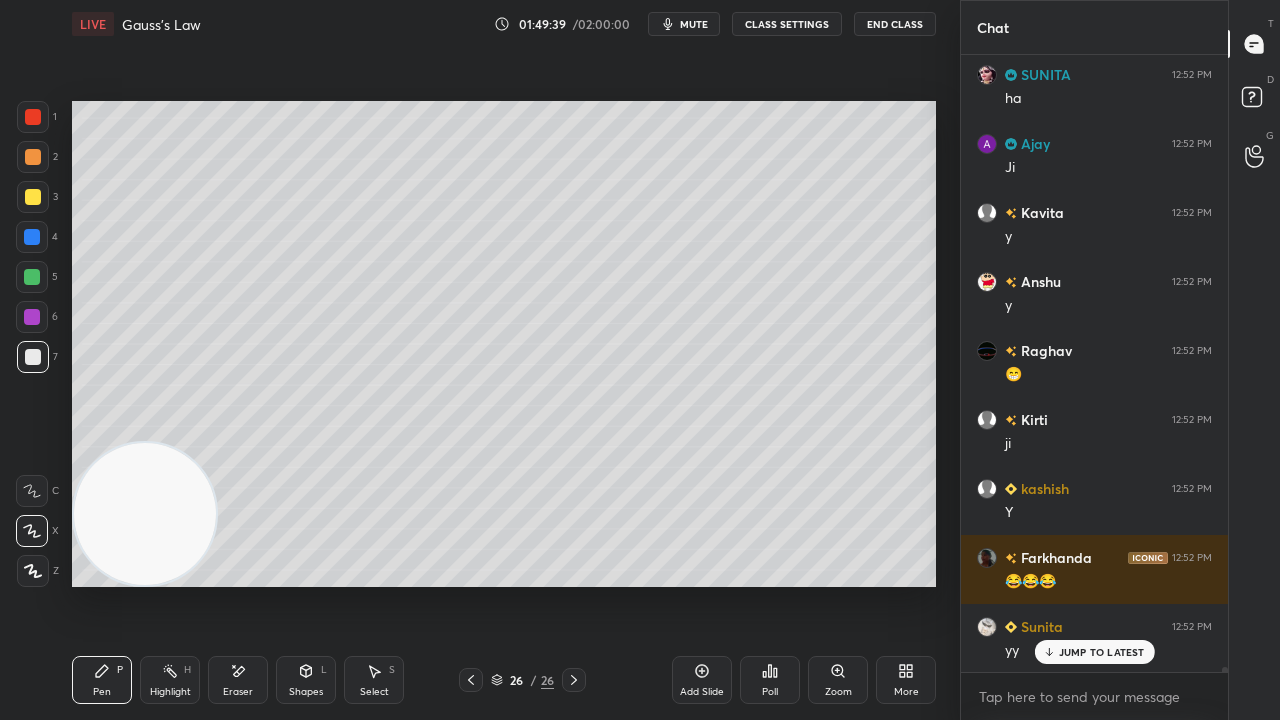 click on "Add Slide" at bounding box center (702, 680) 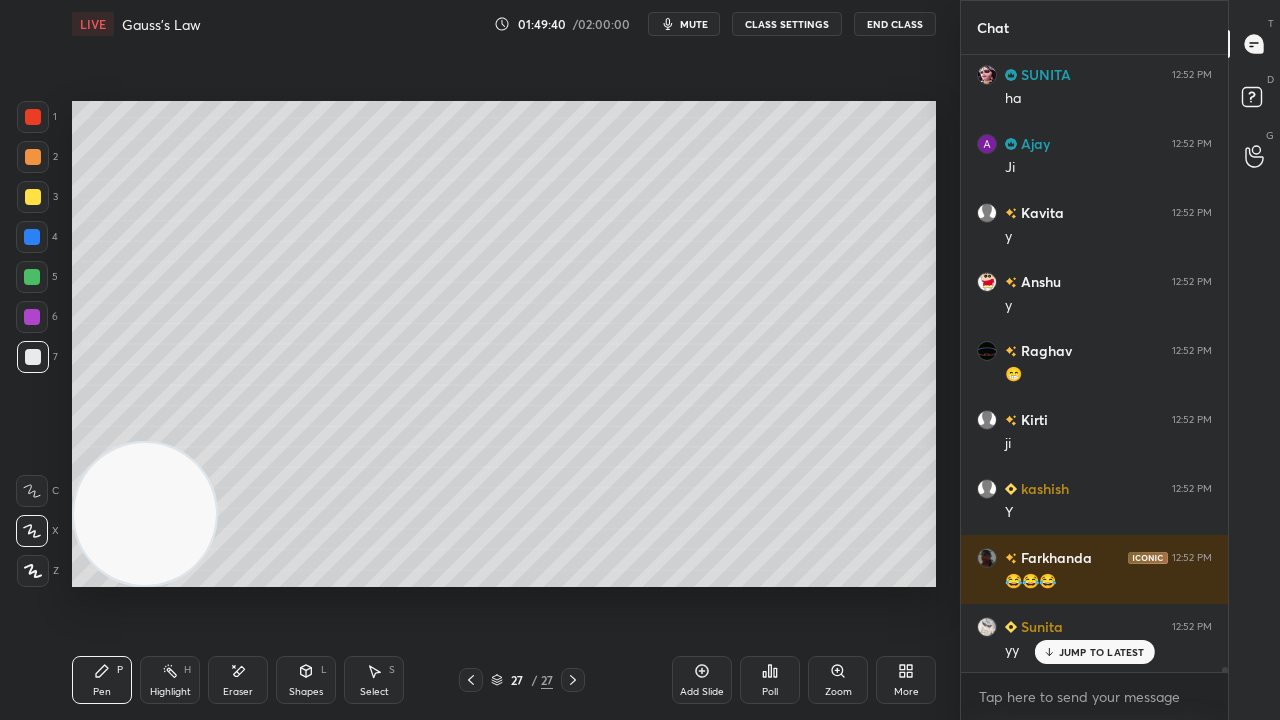 click on "mute" at bounding box center [684, 24] 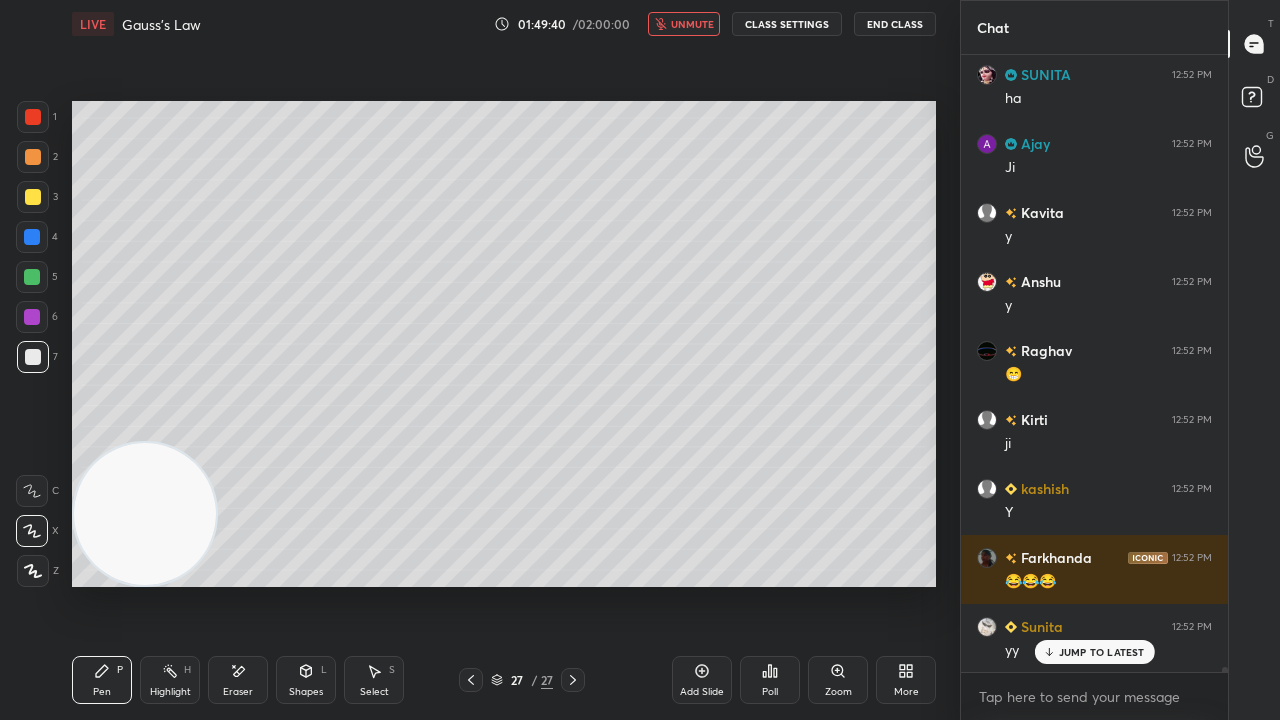 click on "unmute" at bounding box center (692, 24) 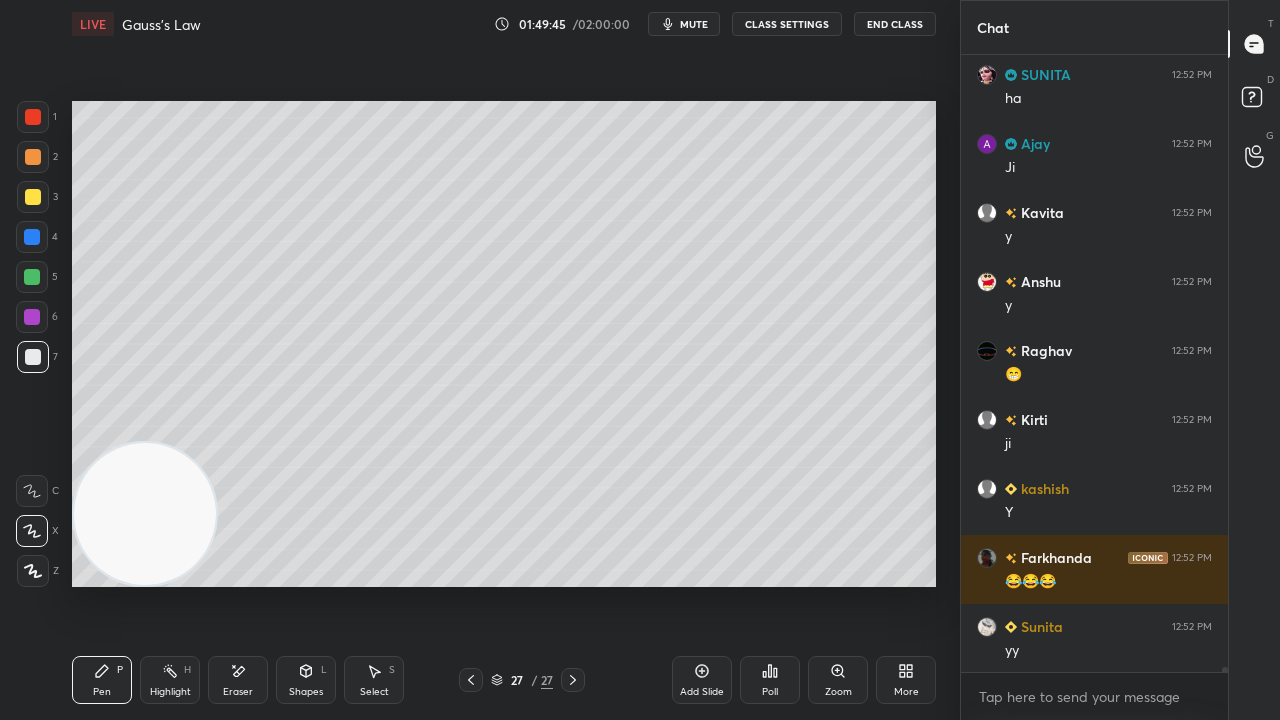 scroll, scrollTop: 74352, scrollLeft: 0, axis: vertical 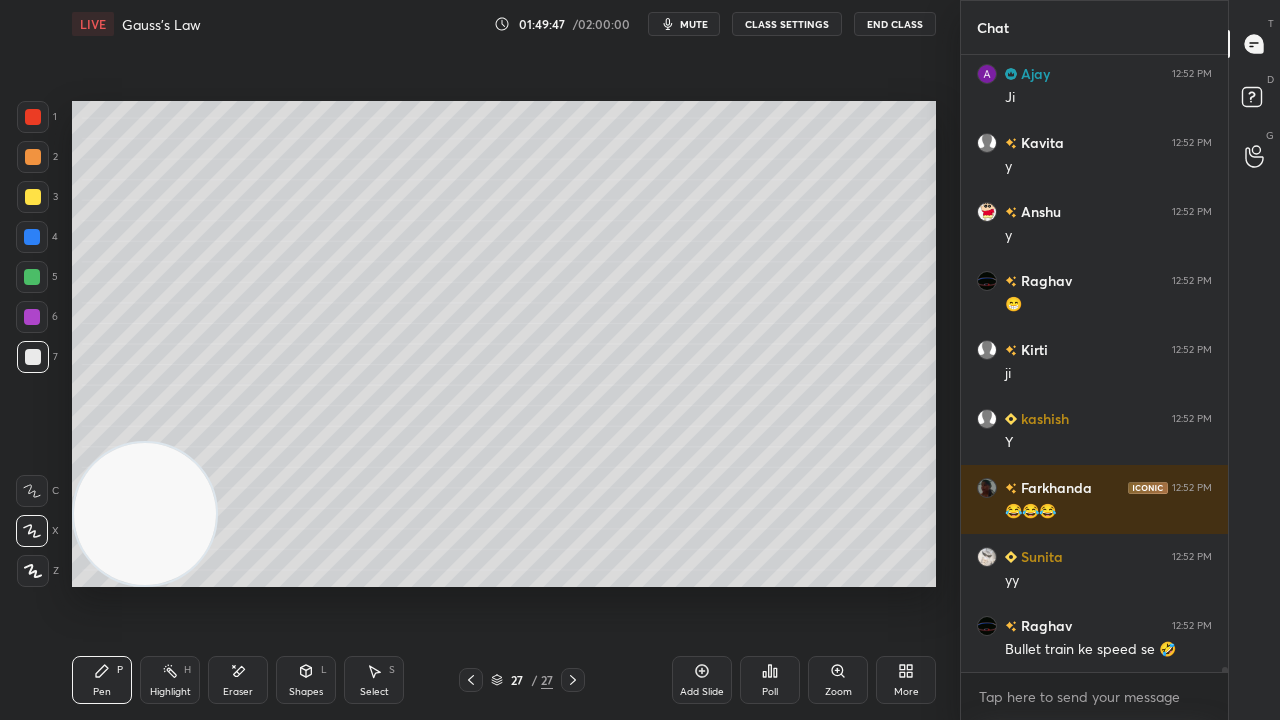 click on "mute" at bounding box center [694, 24] 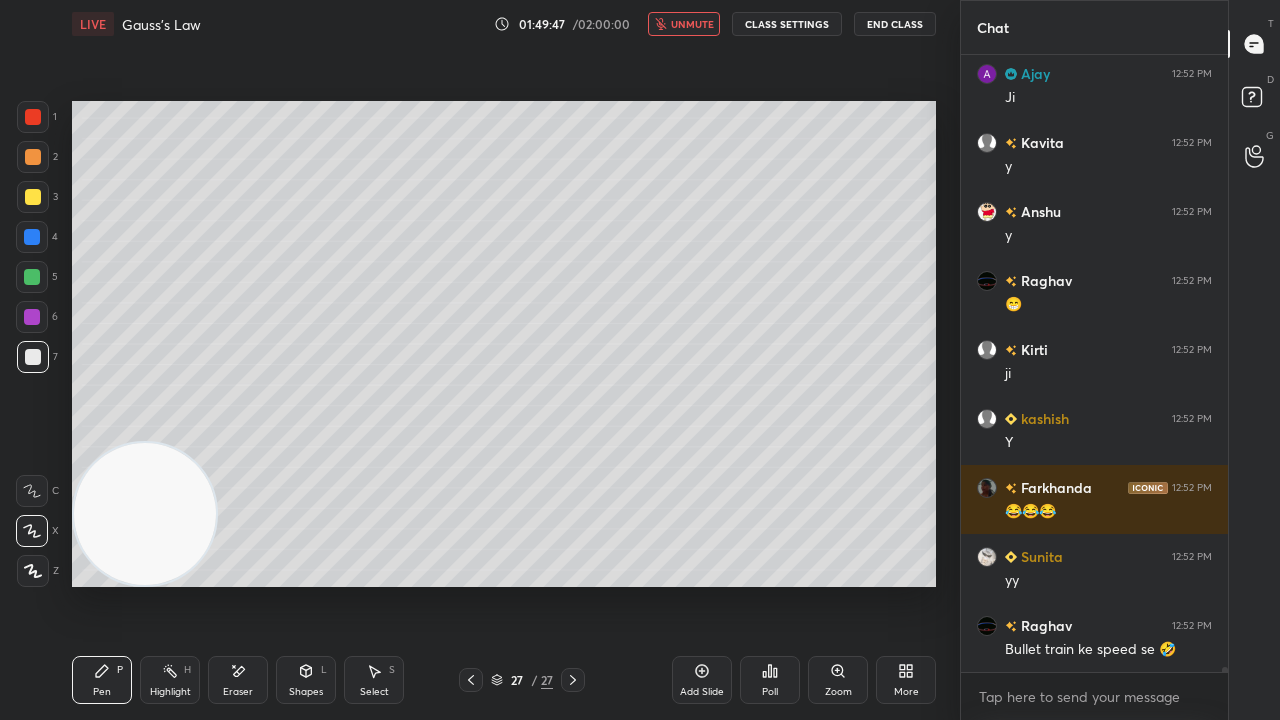 click on "unmute" at bounding box center [692, 24] 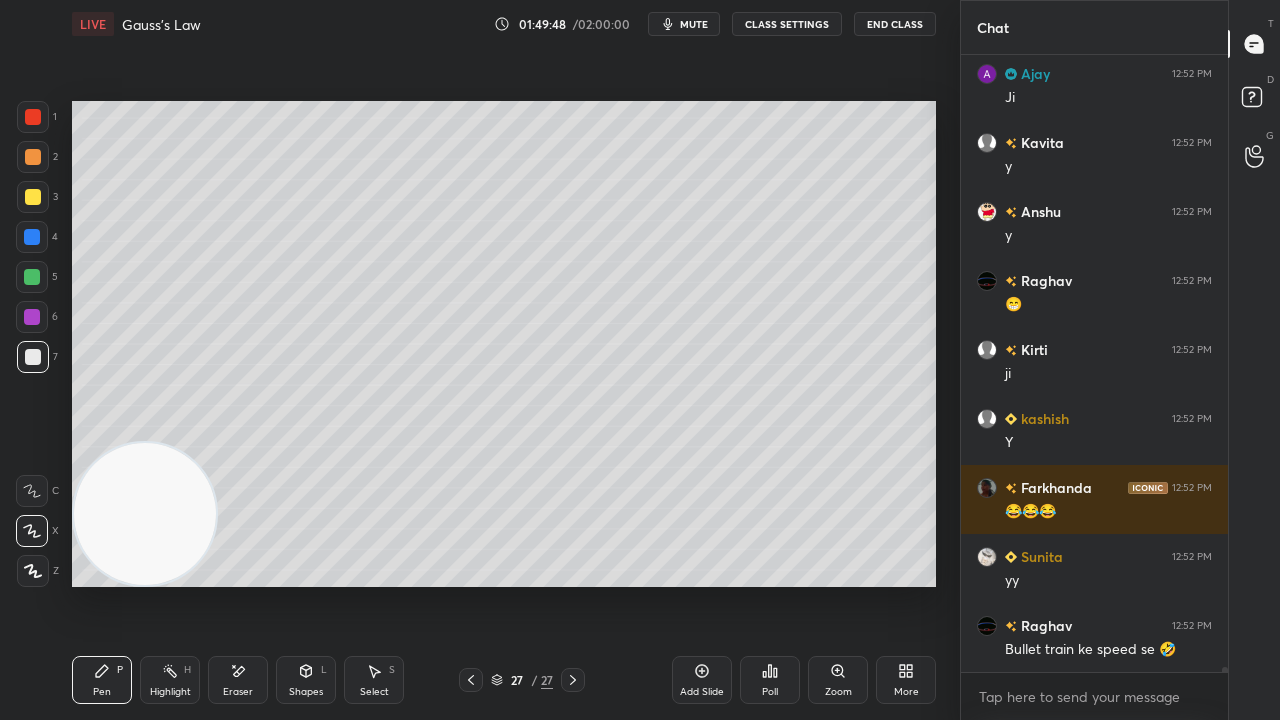 click 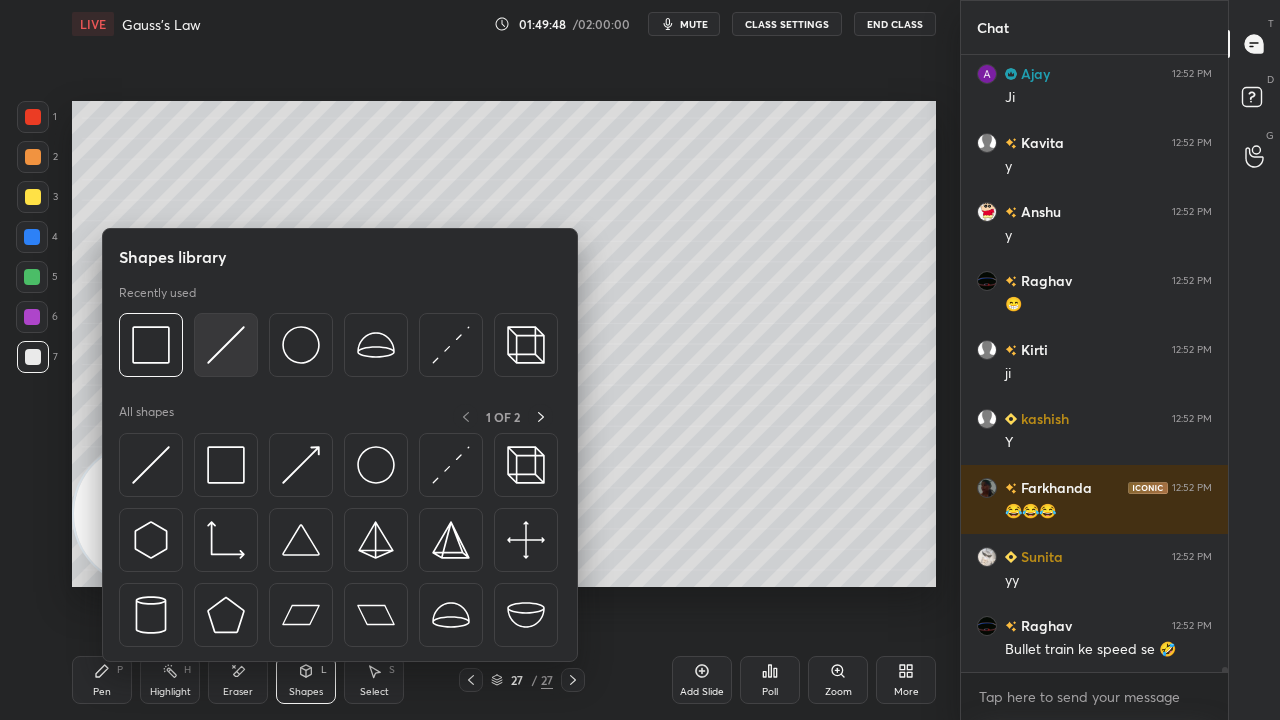 click at bounding box center (226, 345) 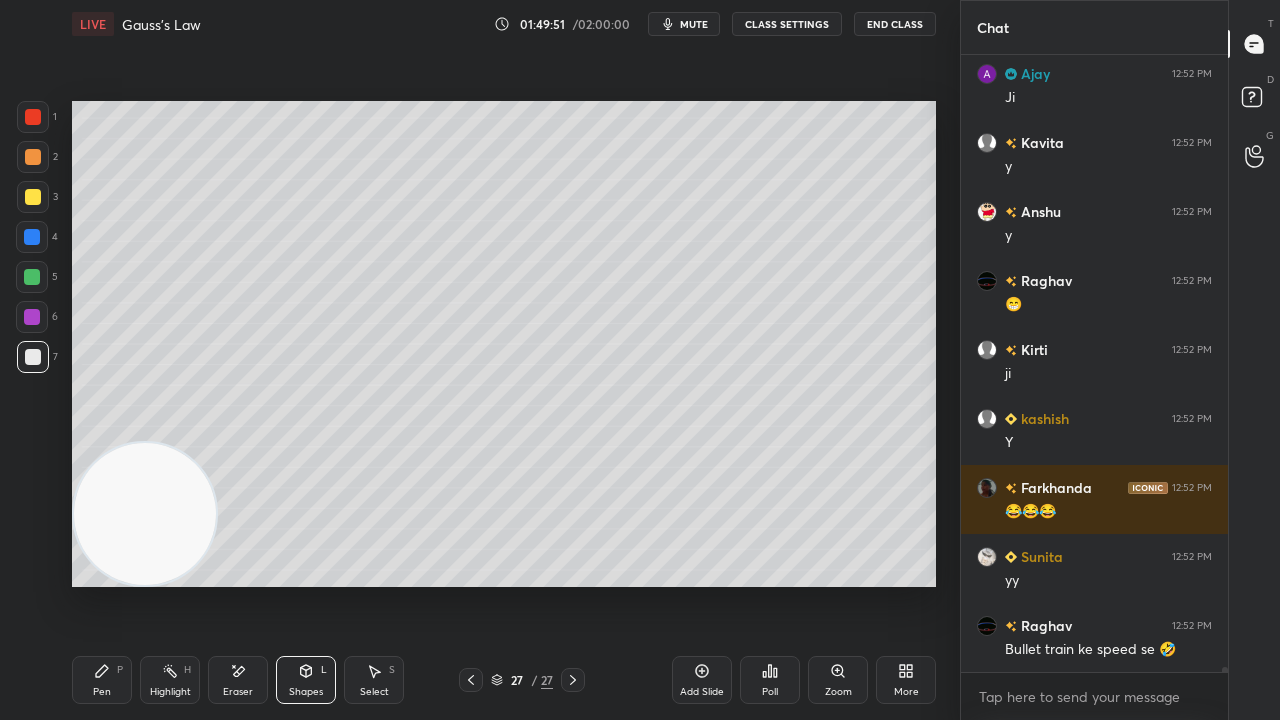 click on "mute" at bounding box center [694, 24] 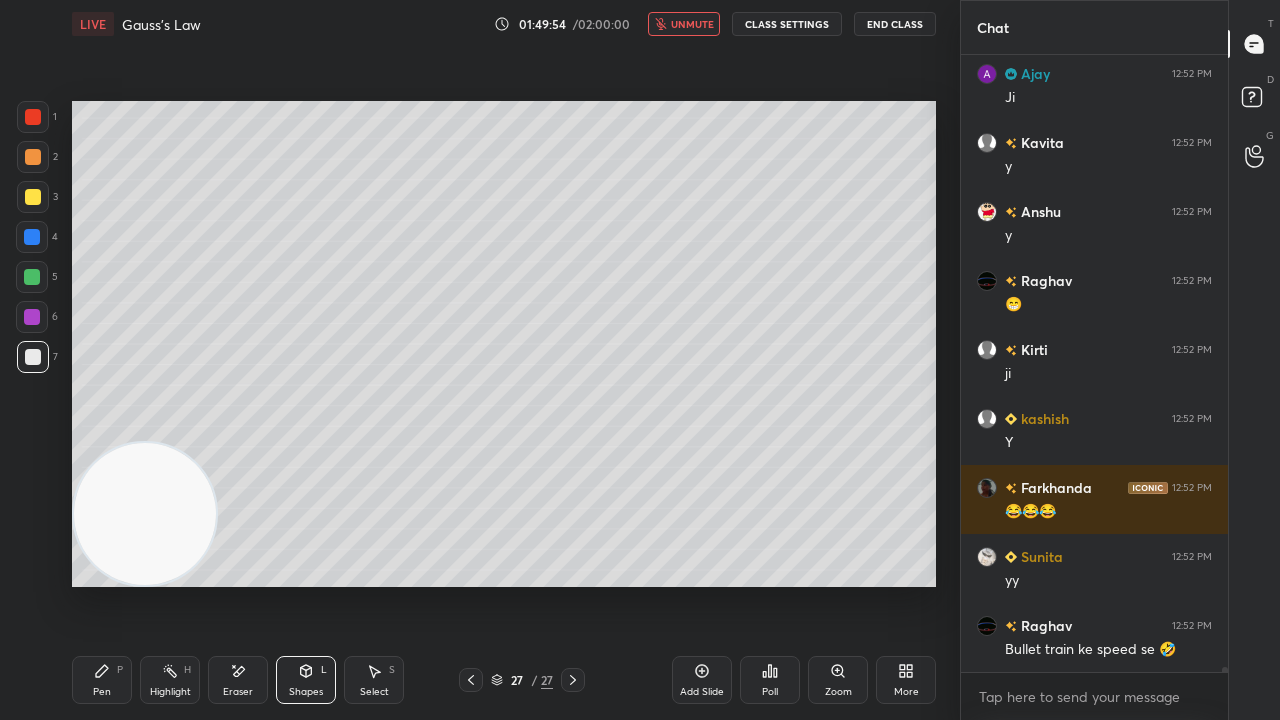 click on "unmute" at bounding box center [692, 24] 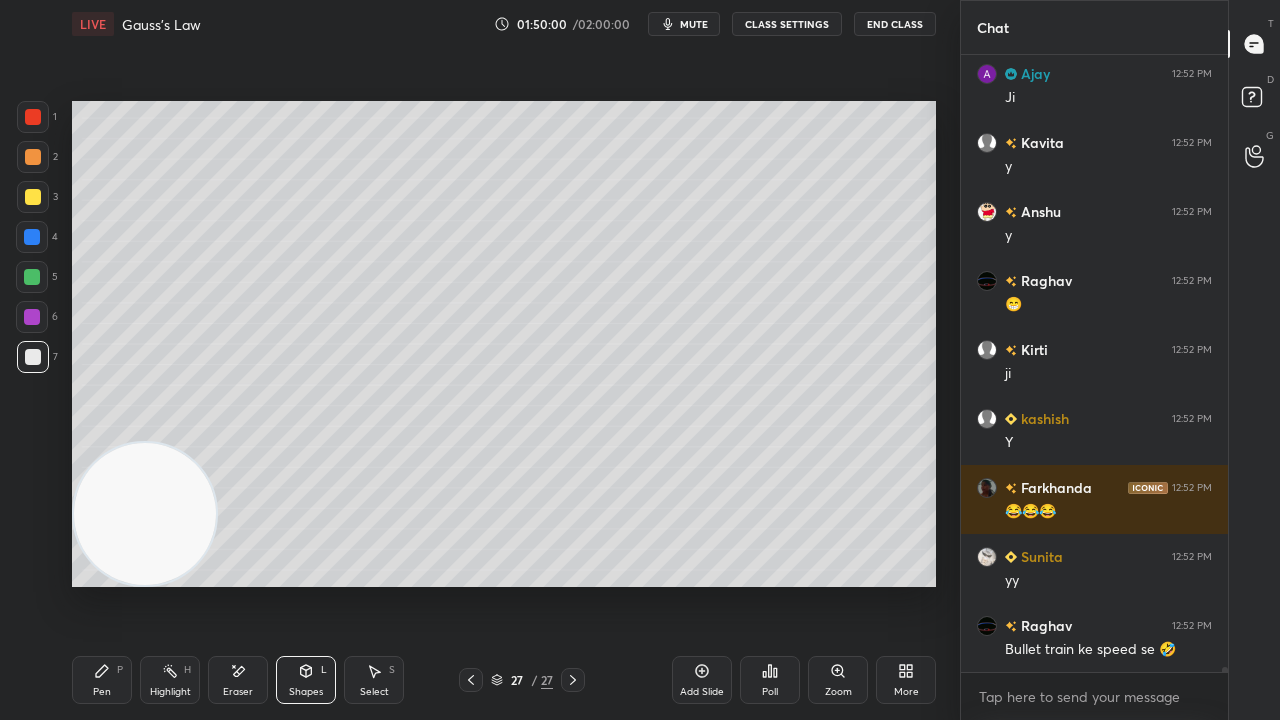 click 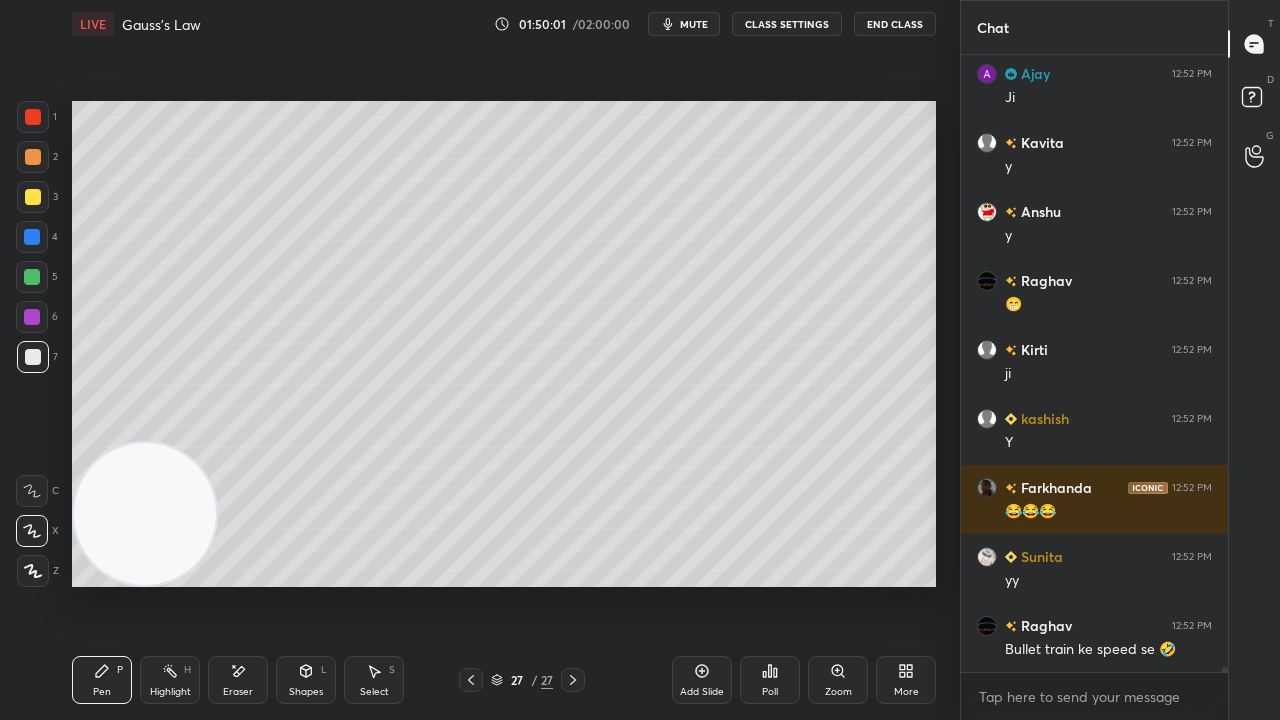 click on "mute" at bounding box center [684, 24] 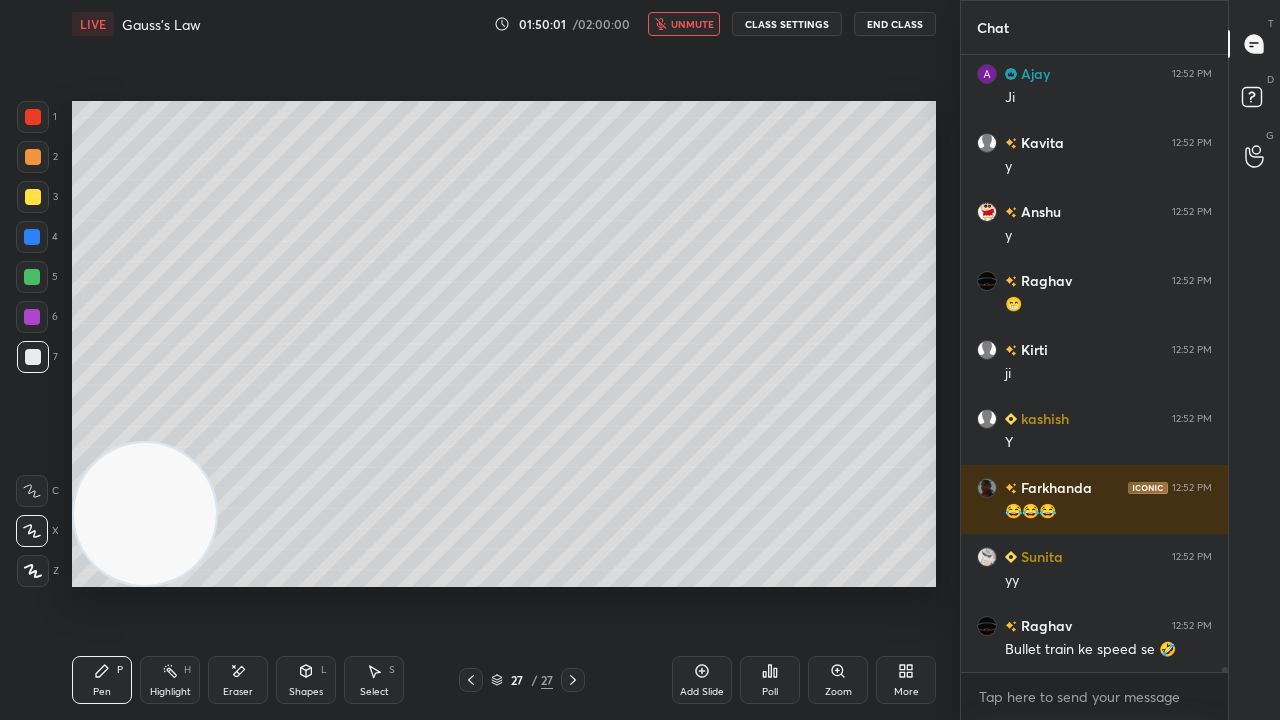 click on "unmute" at bounding box center (692, 24) 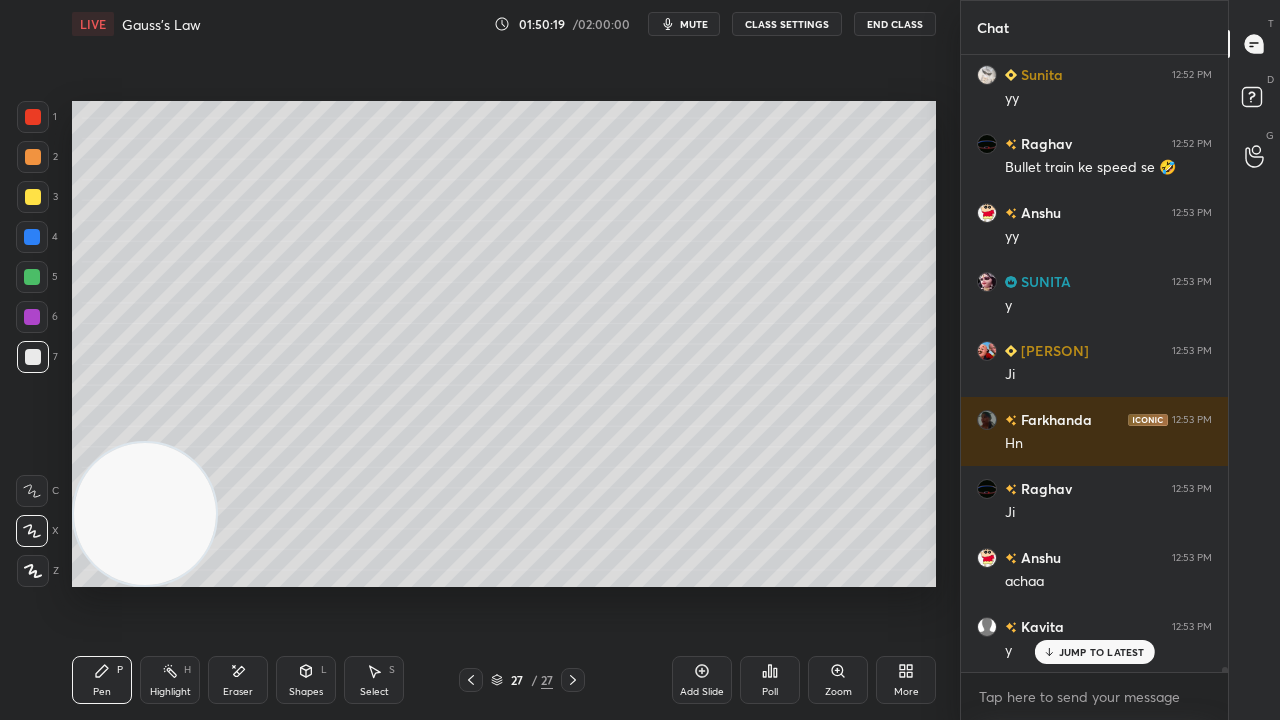 scroll, scrollTop: 74904, scrollLeft: 0, axis: vertical 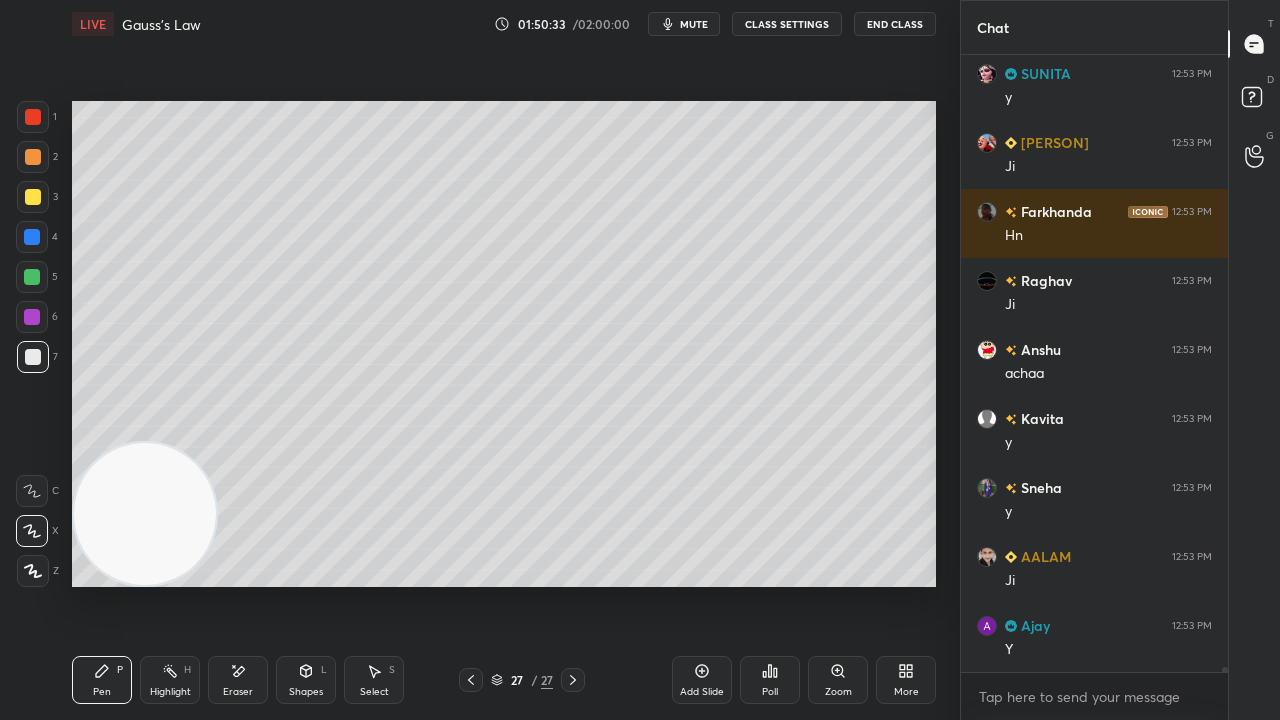 click on "Shapes" at bounding box center (306, 692) 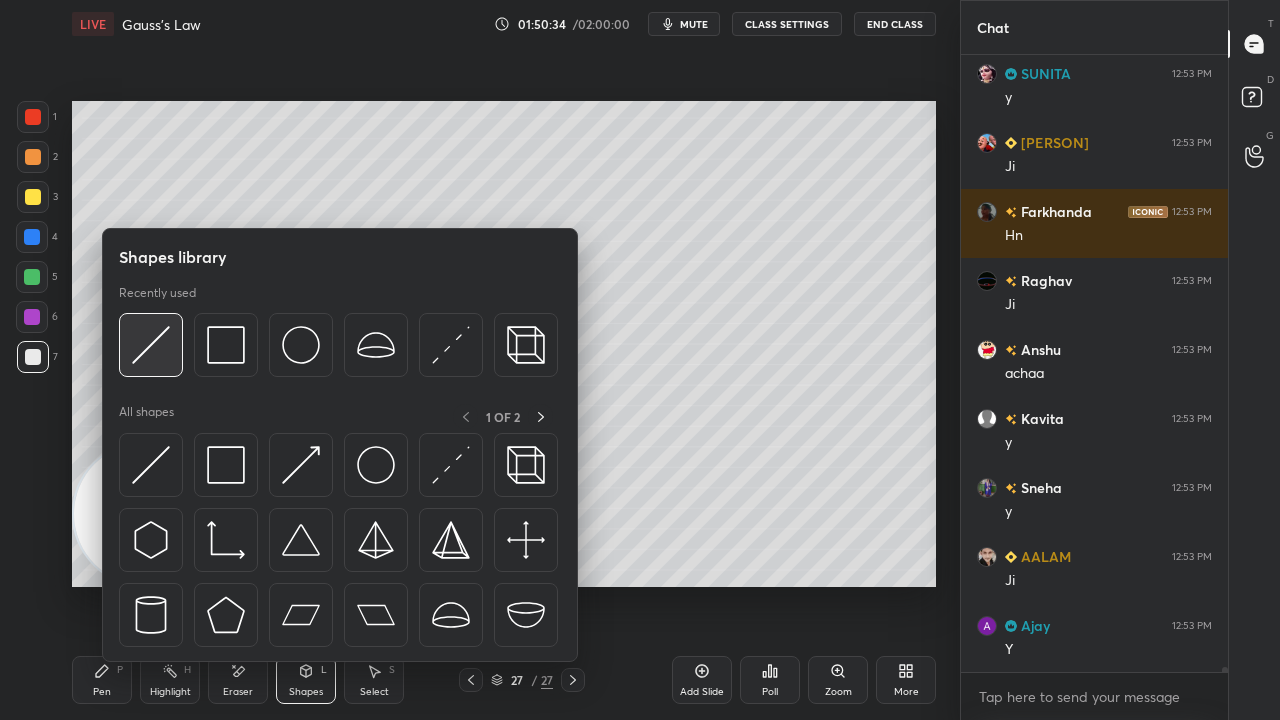 click at bounding box center (151, 345) 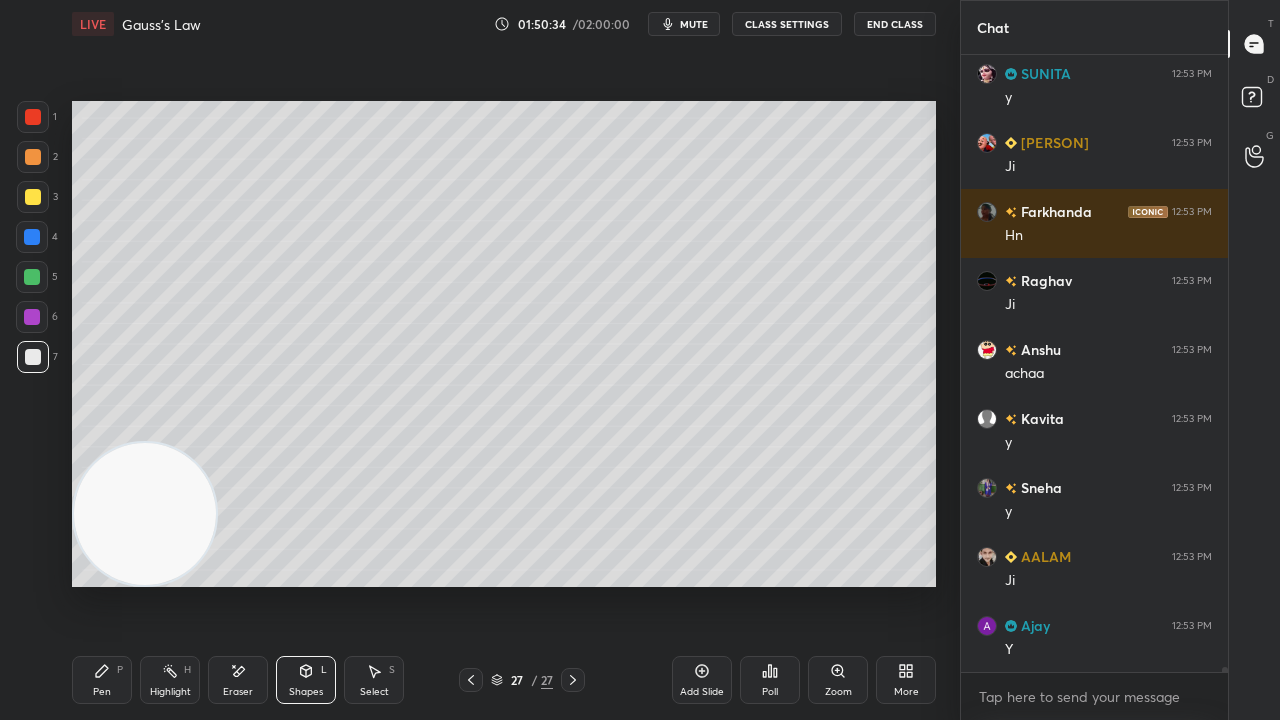 drag, startPoint x: 37, startPoint y: 273, endPoint x: 57, endPoint y: 256, distance: 26.24881 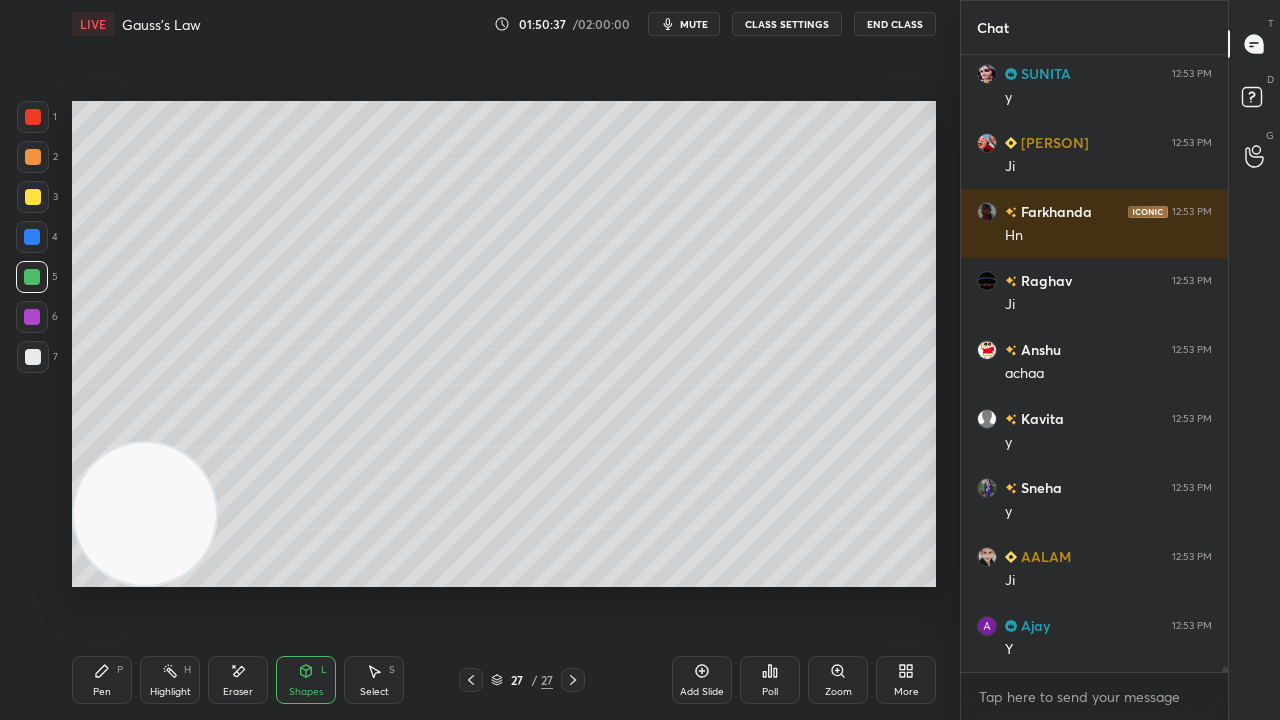 drag, startPoint x: 110, startPoint y: 680, endPoint x: 120, endPoint y: 664, distance: 18.867962 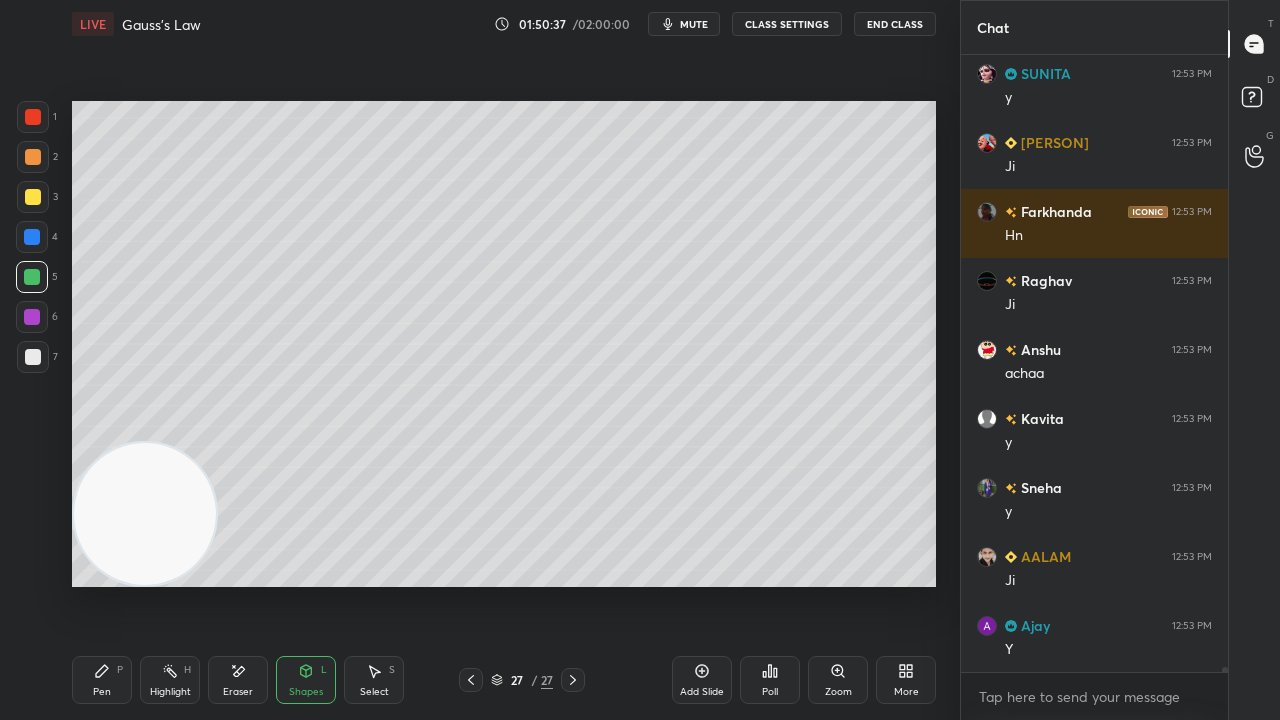 click on "Pen P" at bounding box center [102, 680] 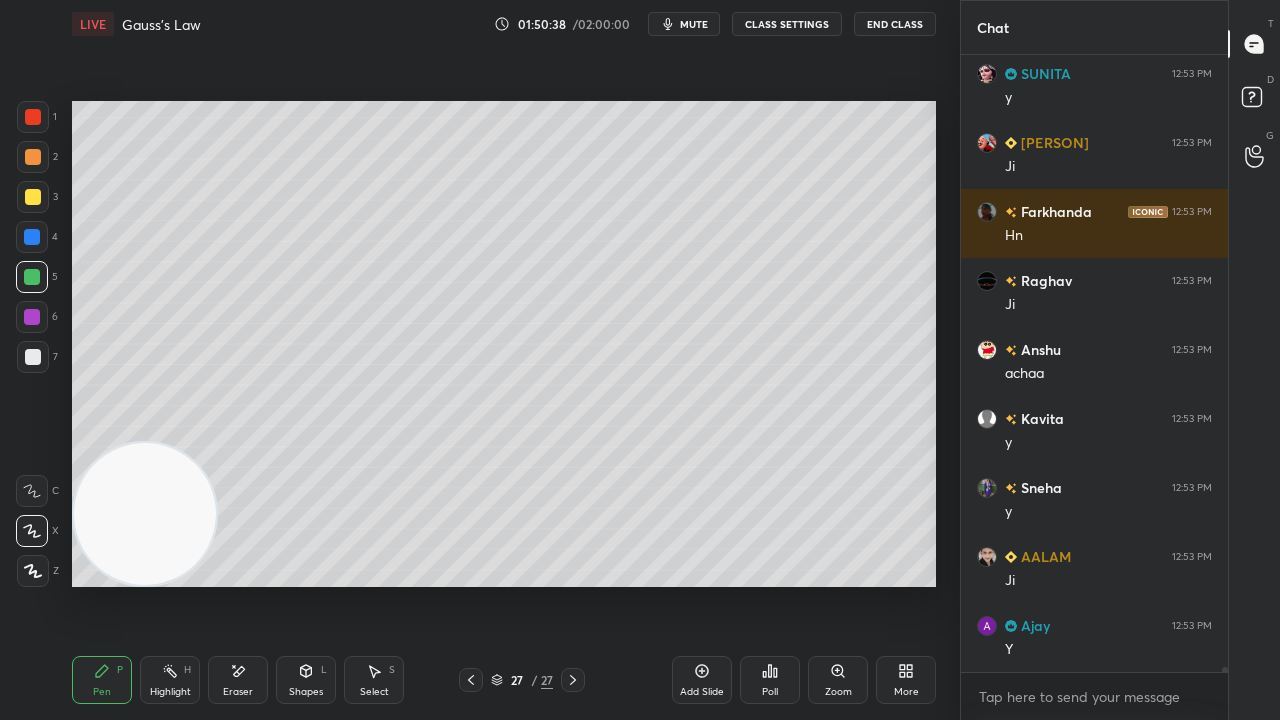 click at bounding box center [33, 357] 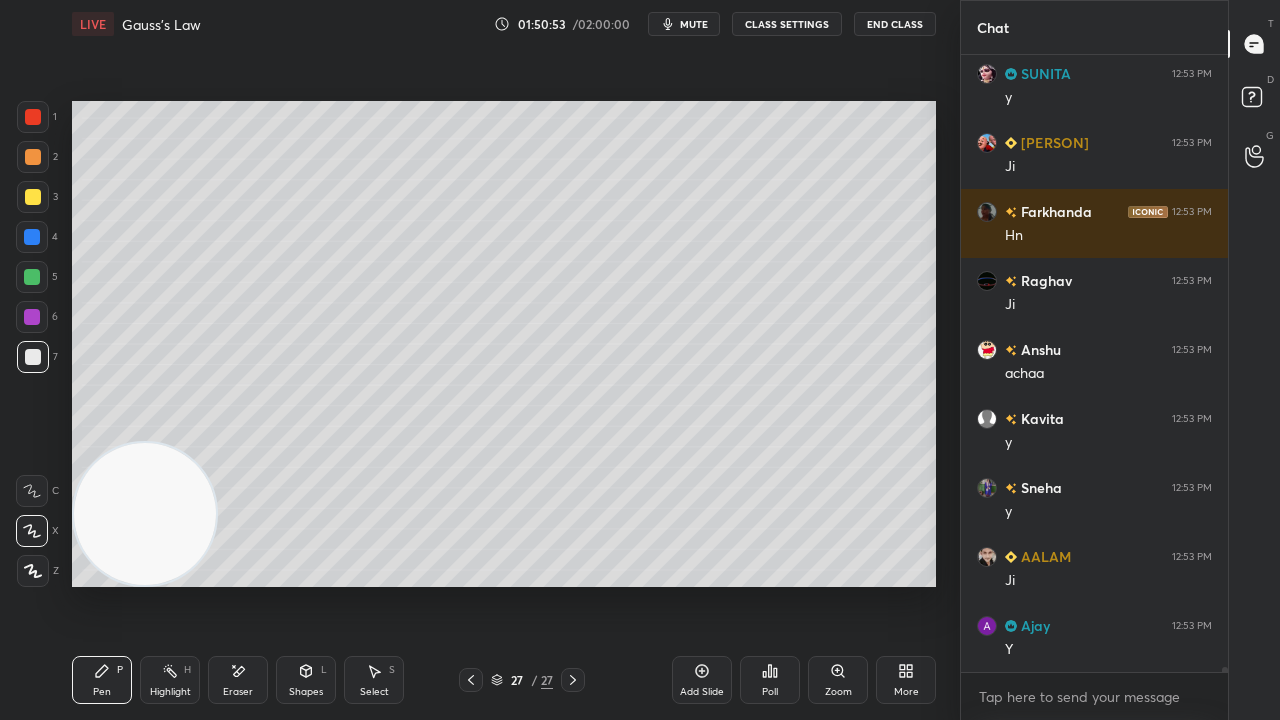 scroll, scrollTop: 75110, scrollLeft: 0, axis: vertical 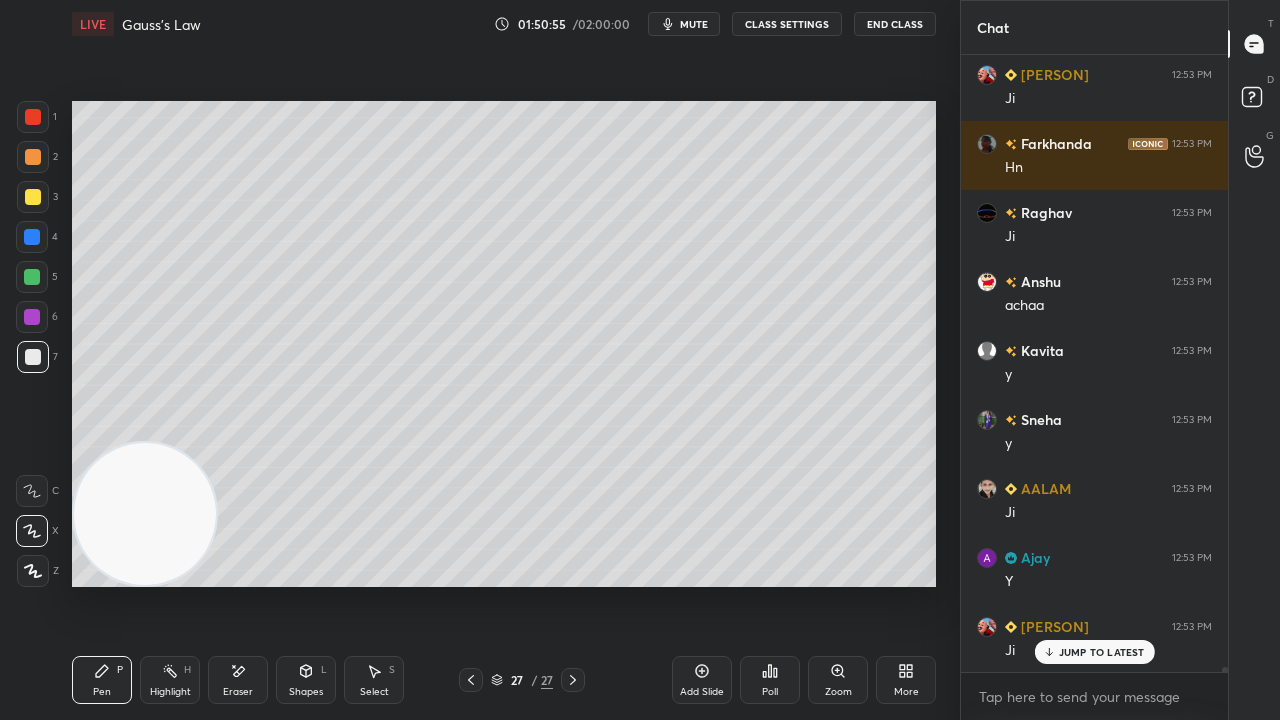 click on "mute" at bounding box center [694, 24] 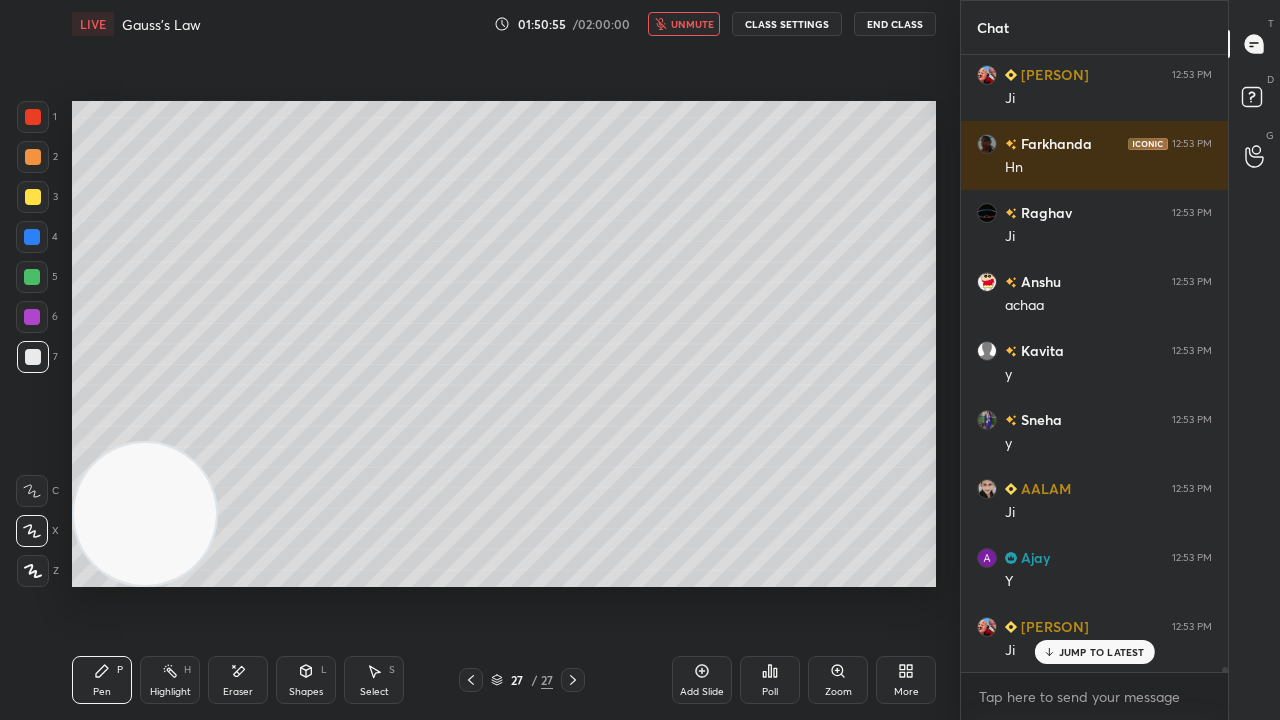click on "unmute" at bounding box center [692, 24] 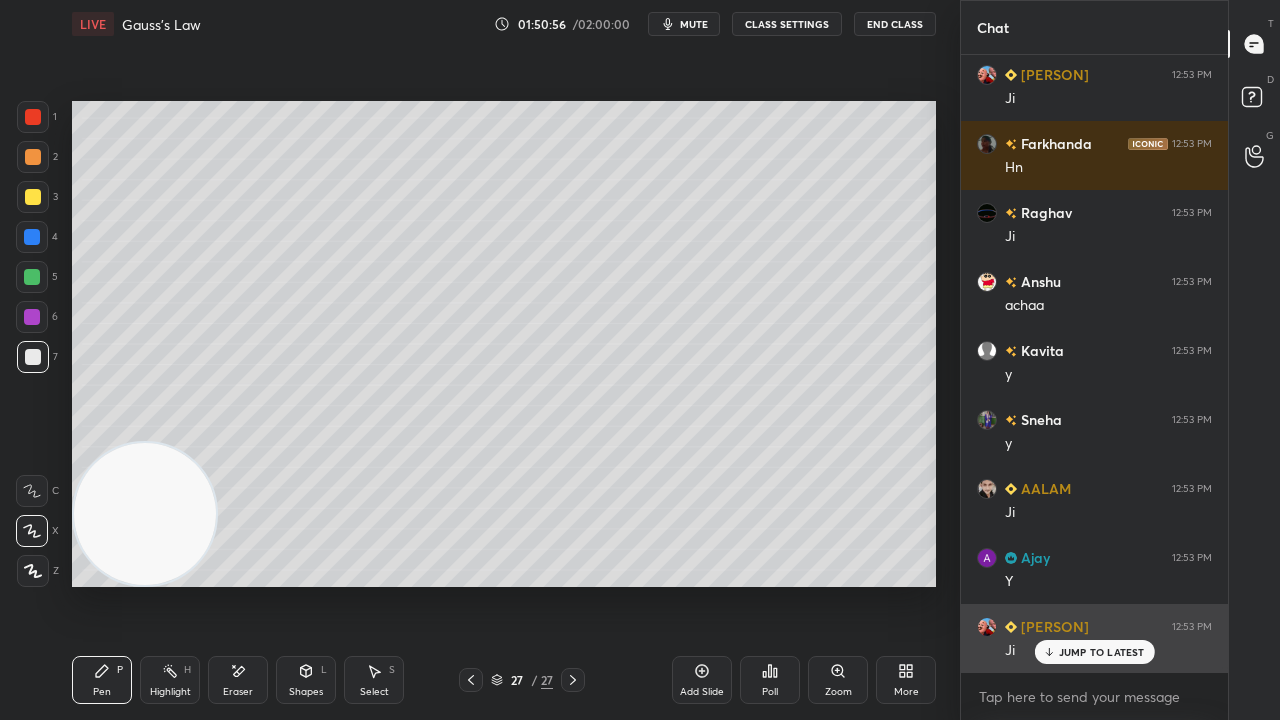 click on "JUMP TO LATEST" at bounding box center (1102, 652) 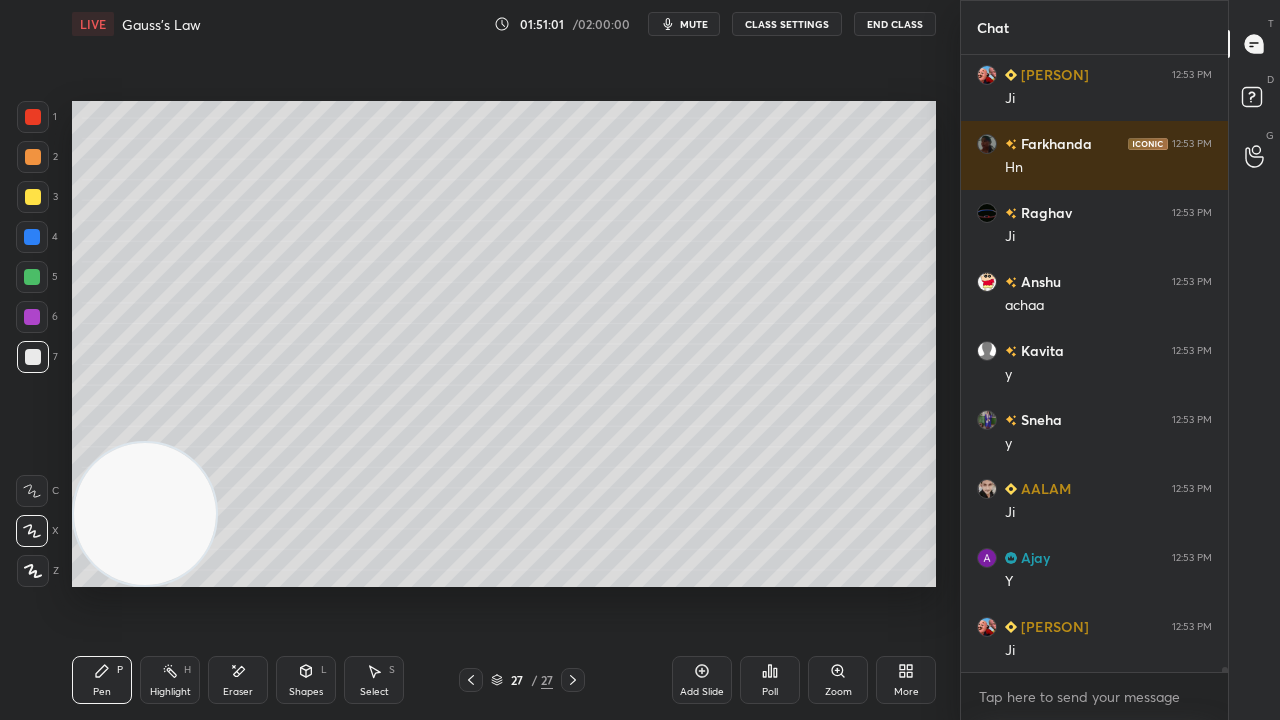 scroll, scrollTop: 75180, scrollLeft: 0, axis: vertical 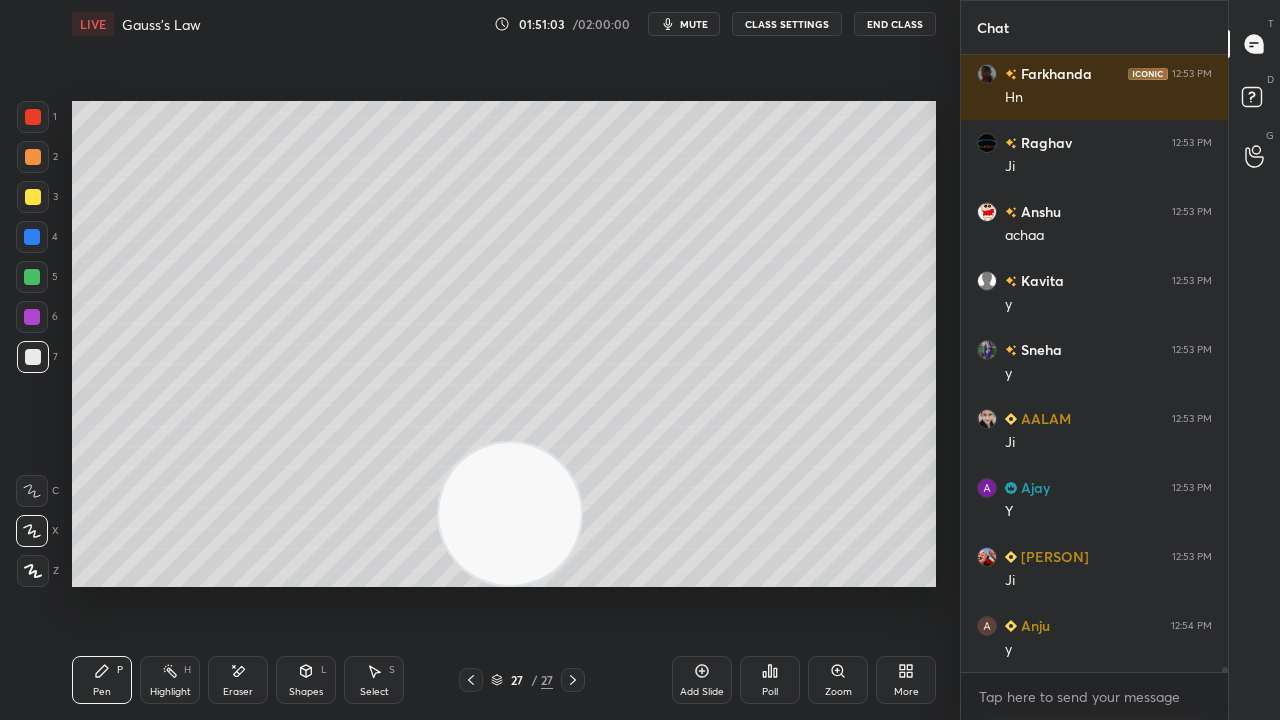 drag, startPoint x: 171, startPoint y: 517, endPoint x: 806, endPoint y: 533, distance: 635.20154 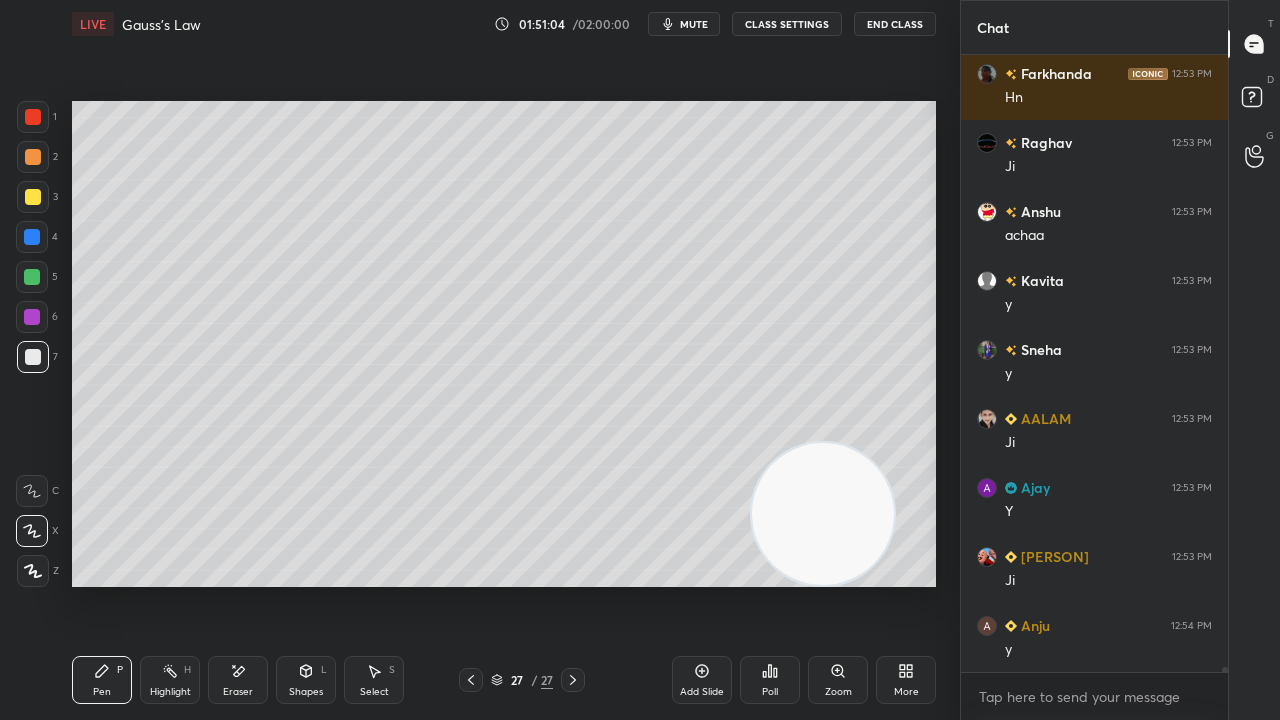 scroll, scrollTop: 75248, scrollLeft: 0, axis: vertical 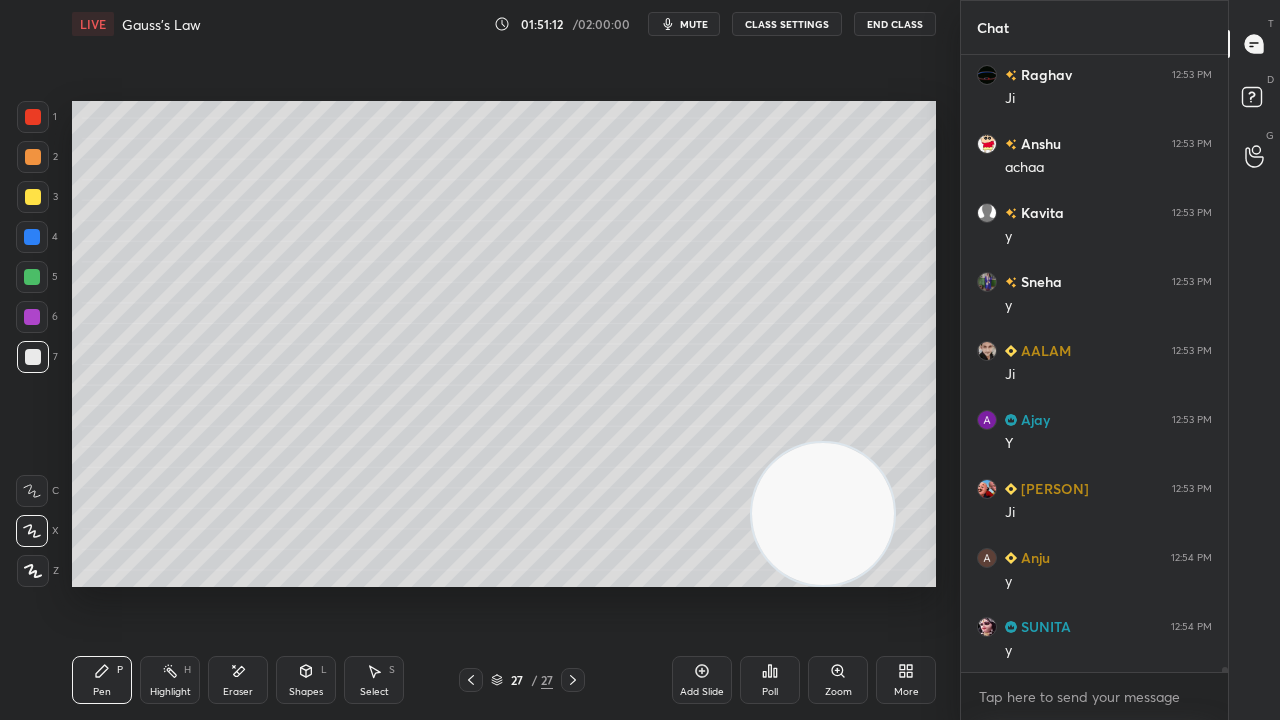click on "Shapes" at bounding box center (306, 692) 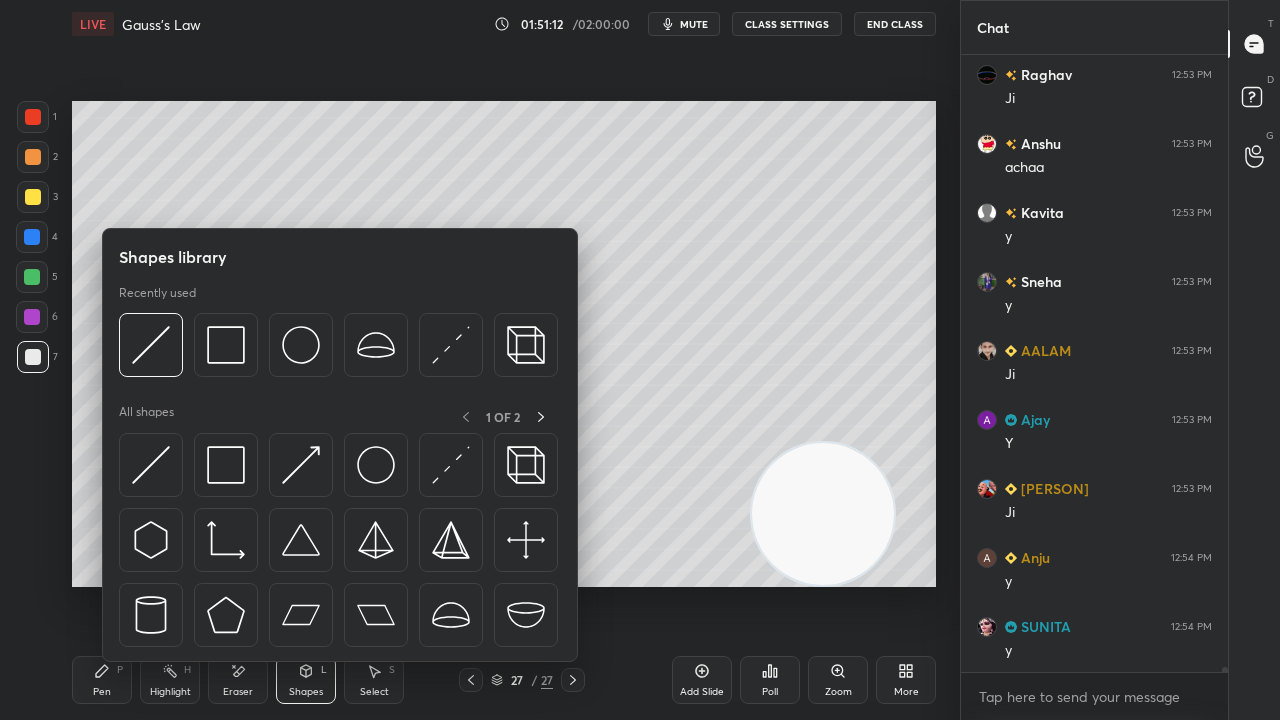 click at bounding box center [338, 350] 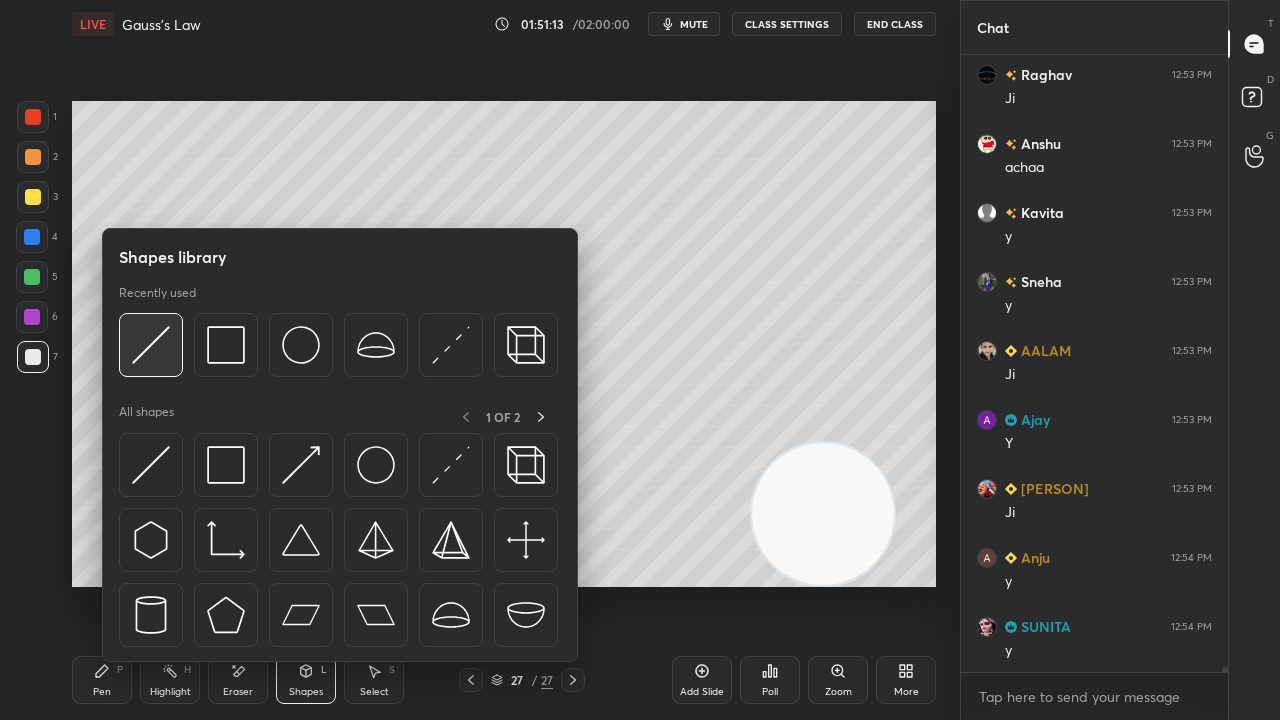 click at bounding box center [151, 345] 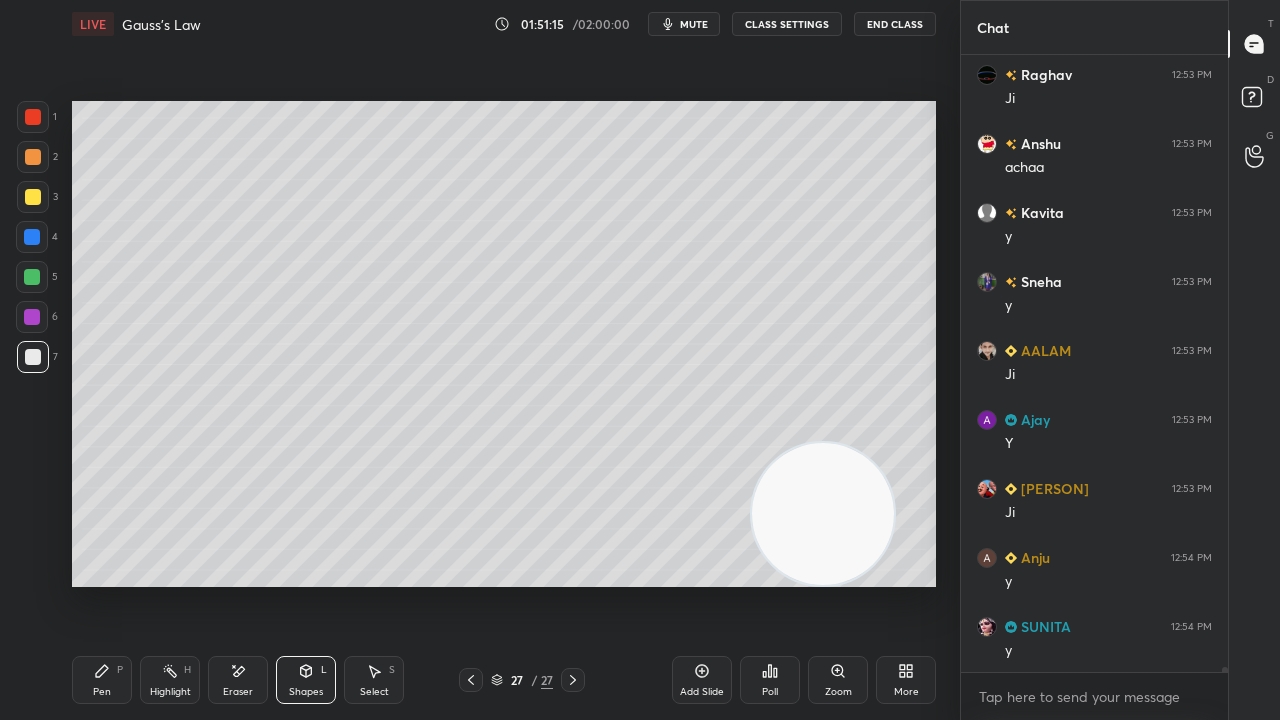 click on "Pen P" at bounding box center (102, 680) 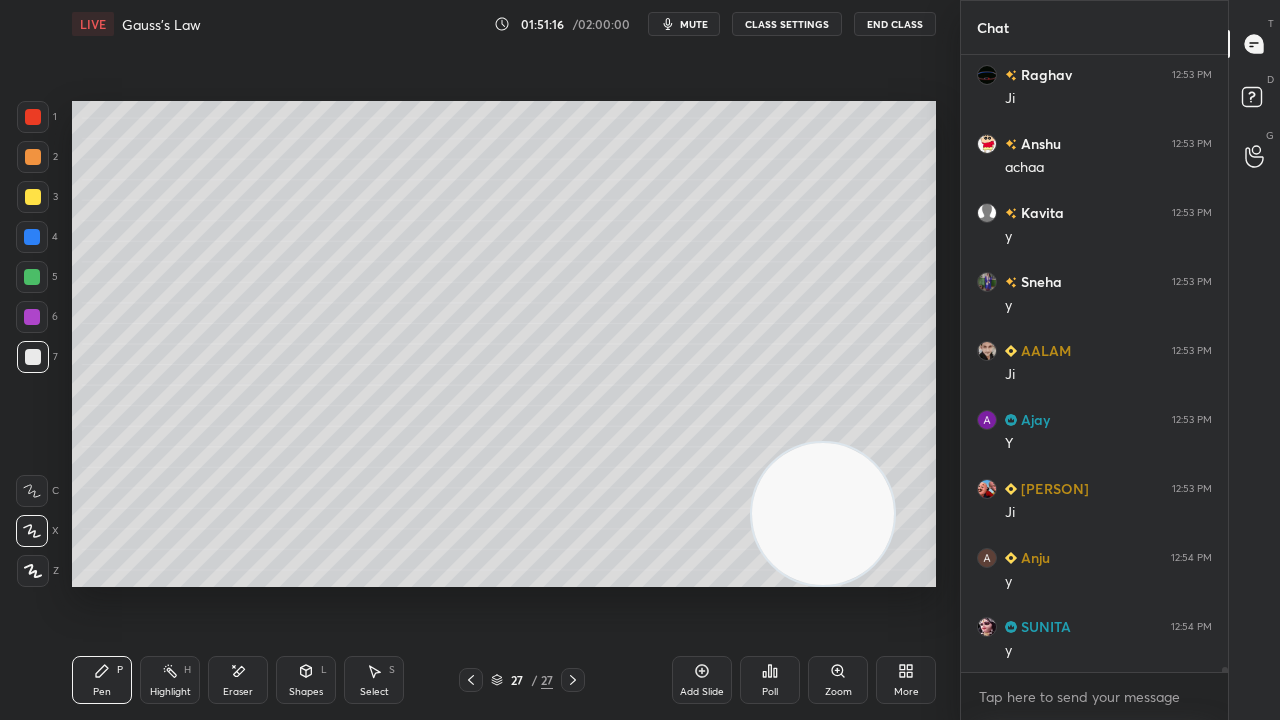 click on "Shapes" at bounding box center (306, 692) 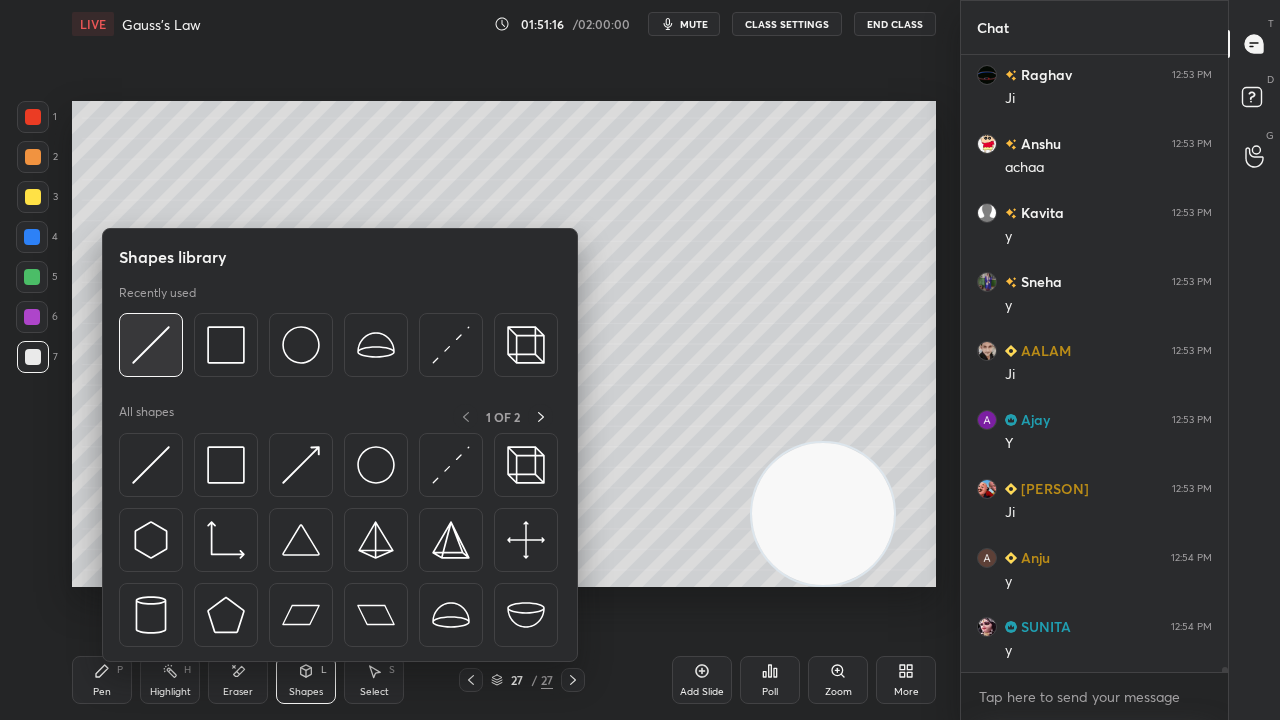 click at bounding box center (151, 345) 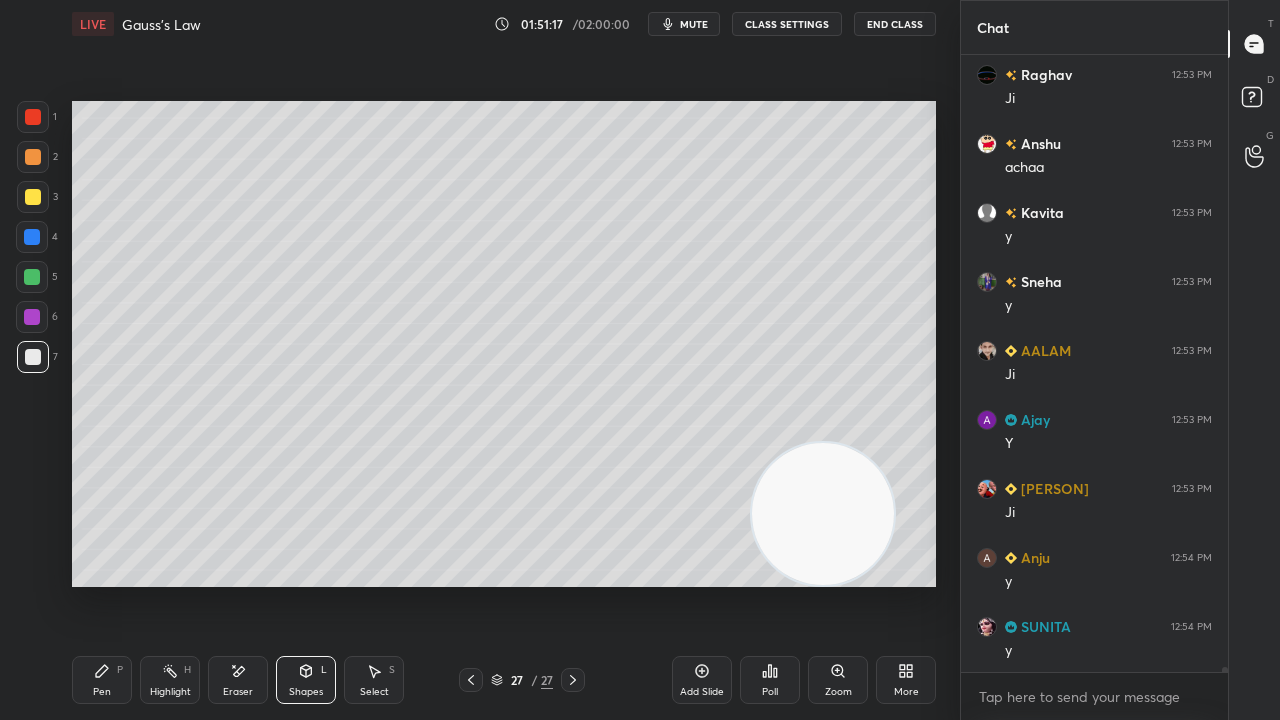 click at bounding box center (32, 277) 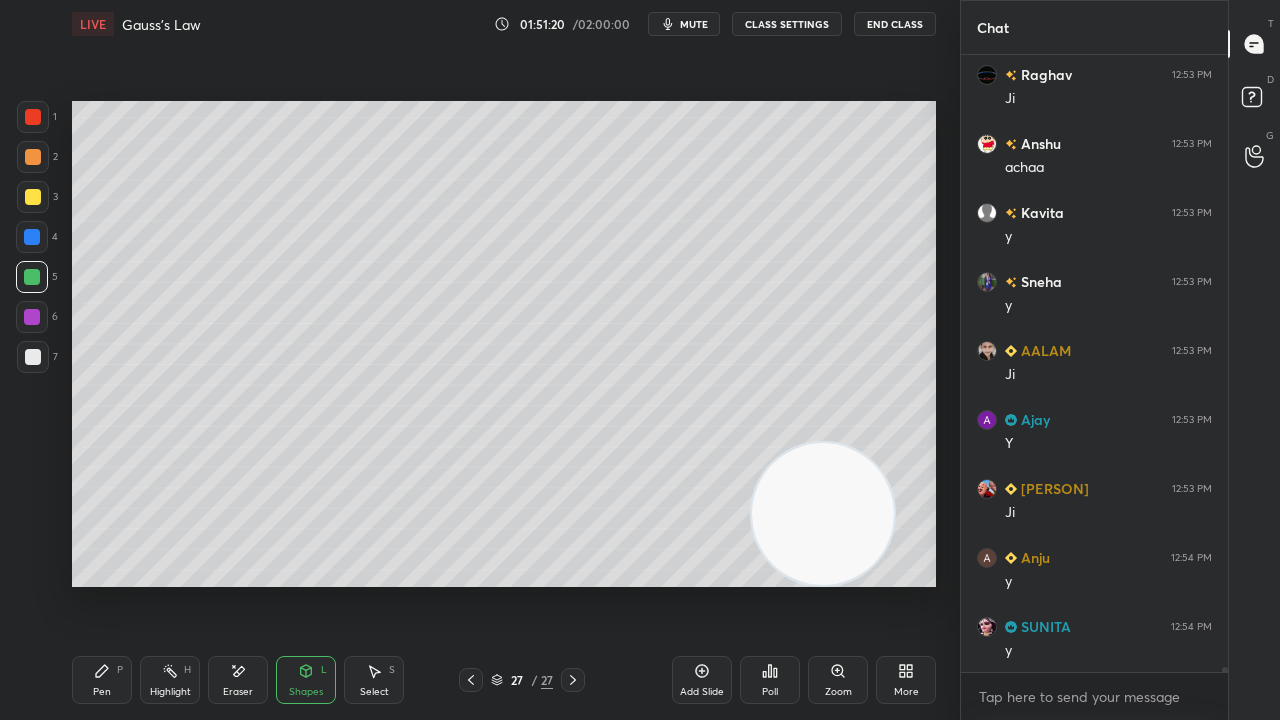 click on "mute" at bounding box center (694, 24) 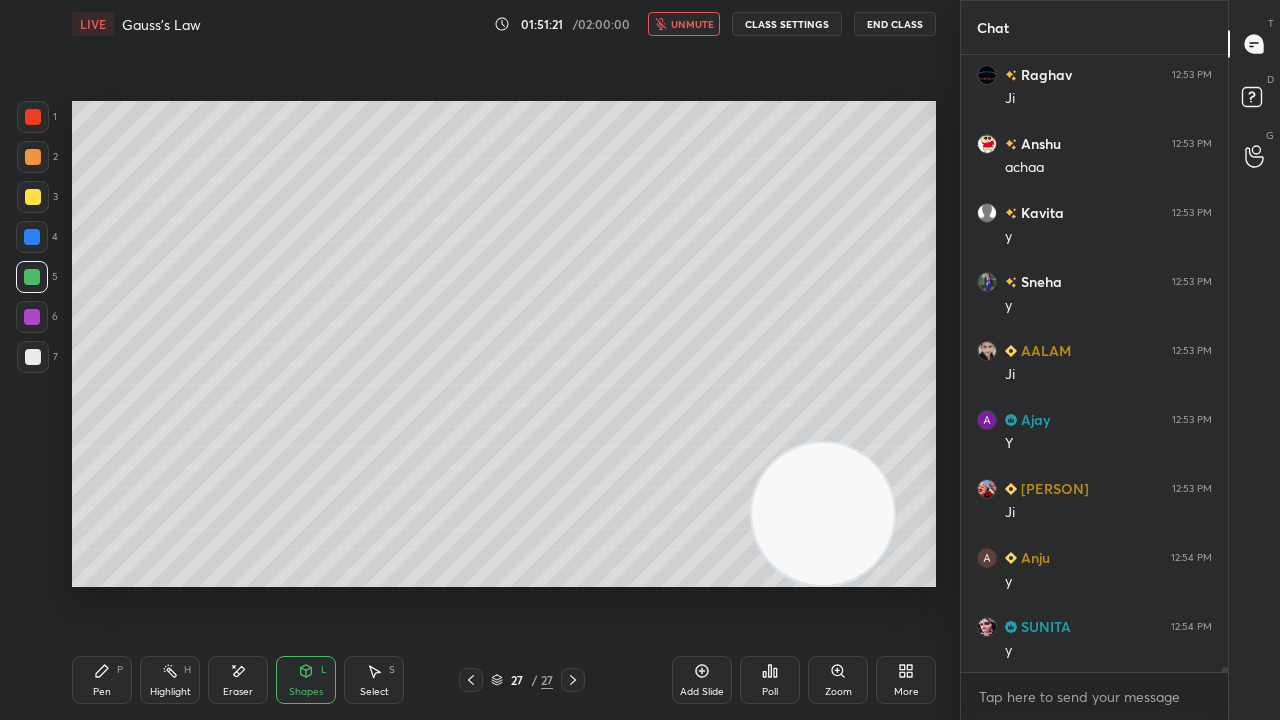 scroll, scrollTop: 75318, scrollLeft: 0, axis: vertical 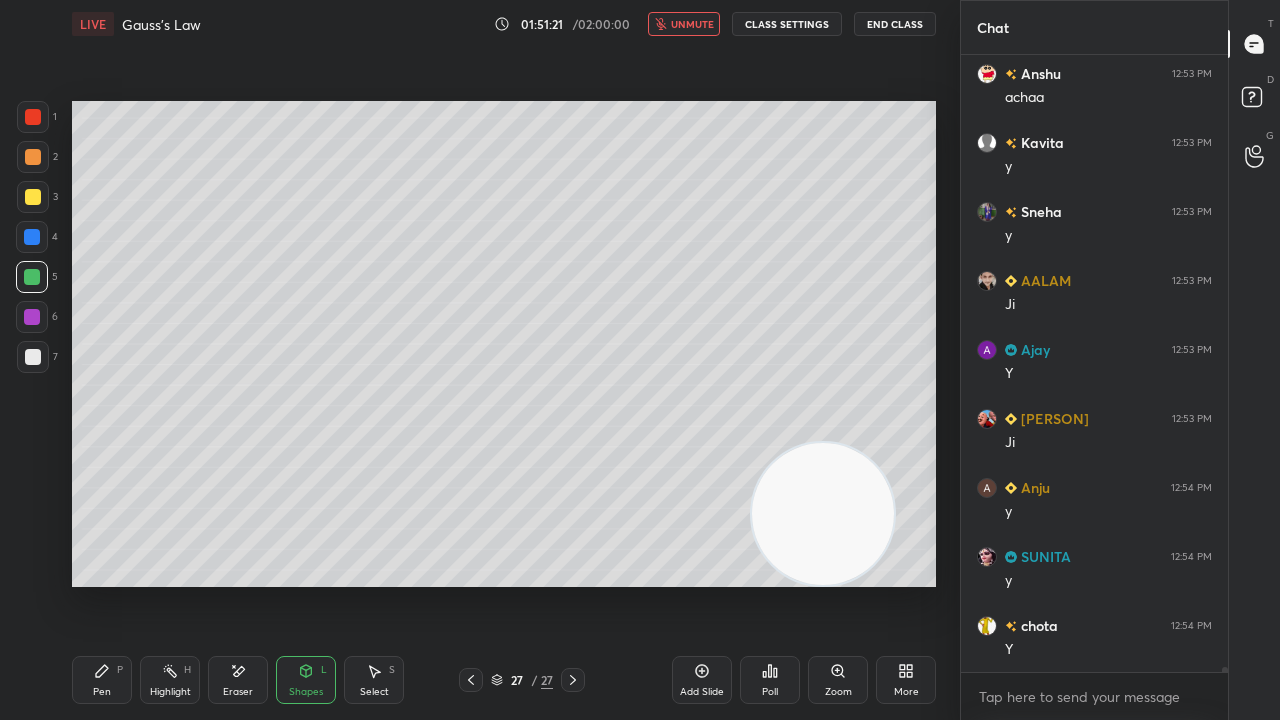click on "unmute" at bounding box center (692, 24) 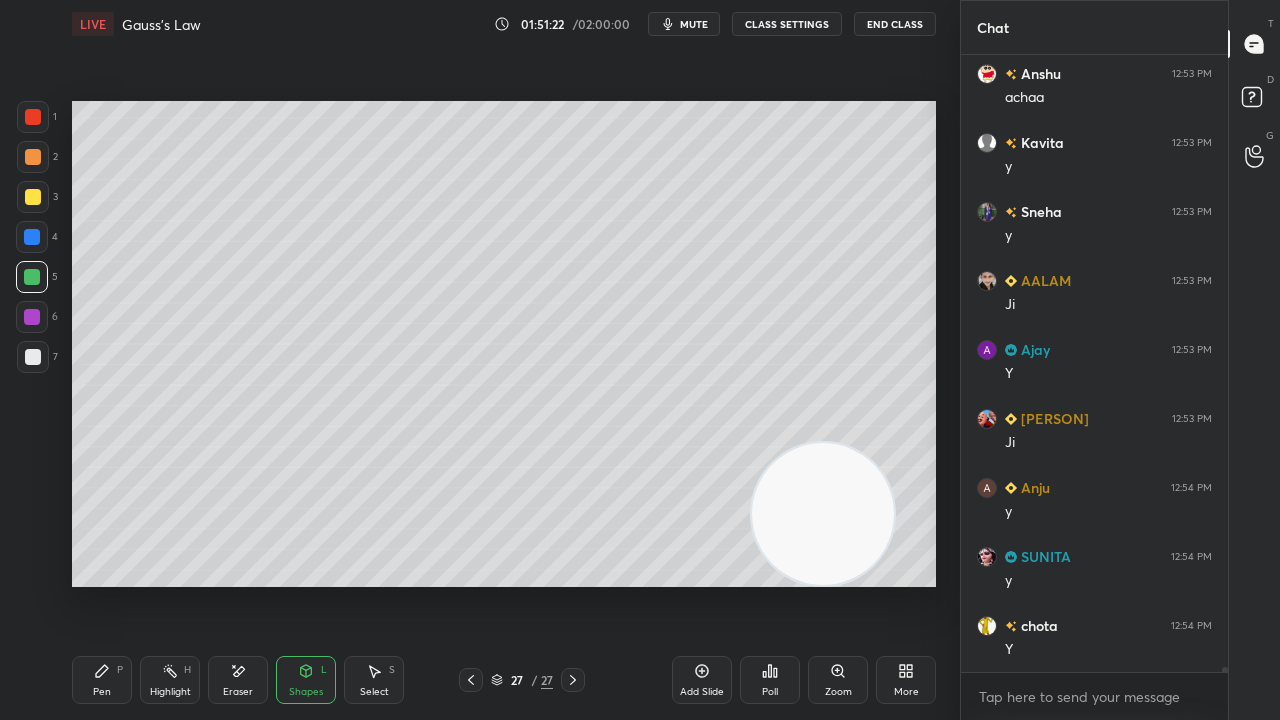 click on "Pen P" at bounding box center [102, 680] 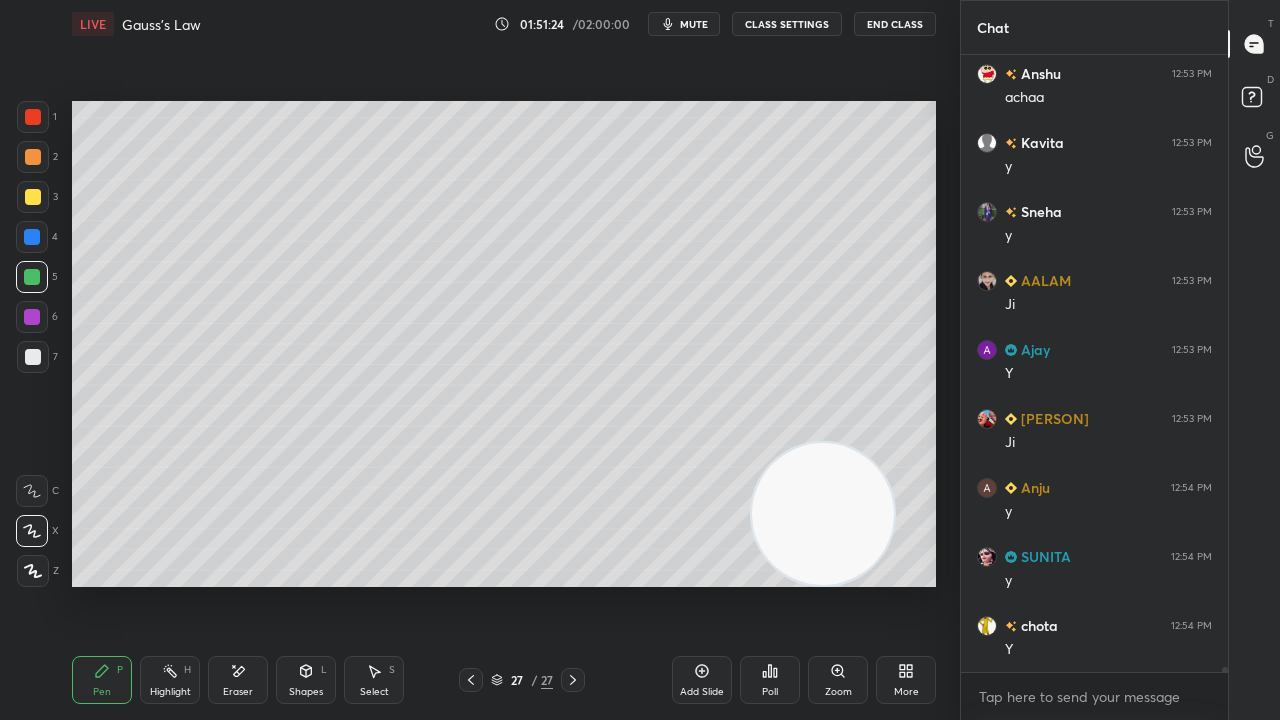 click on "LIVE Gauss's Law 01:51:24 /  02:00:00 mute CLASS SETTINGS End Class" at bounding box center [504, 24] 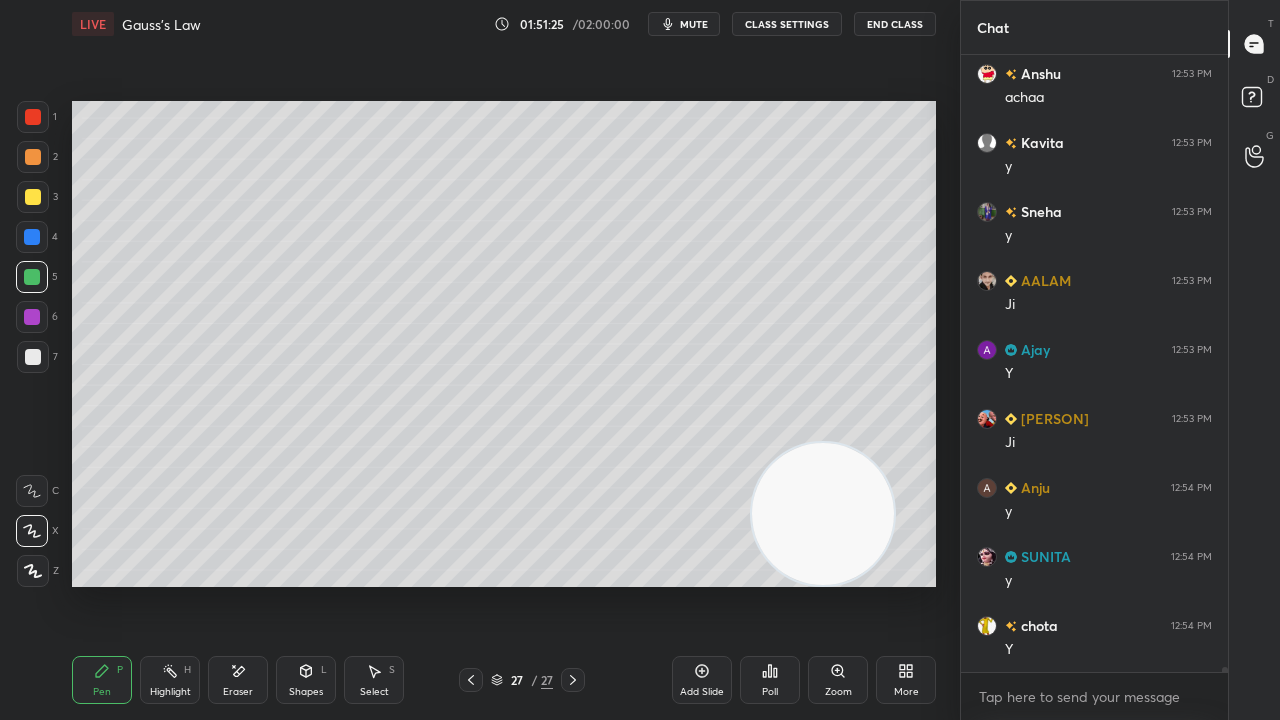 click on "mute" at bounding box center (694, 24) 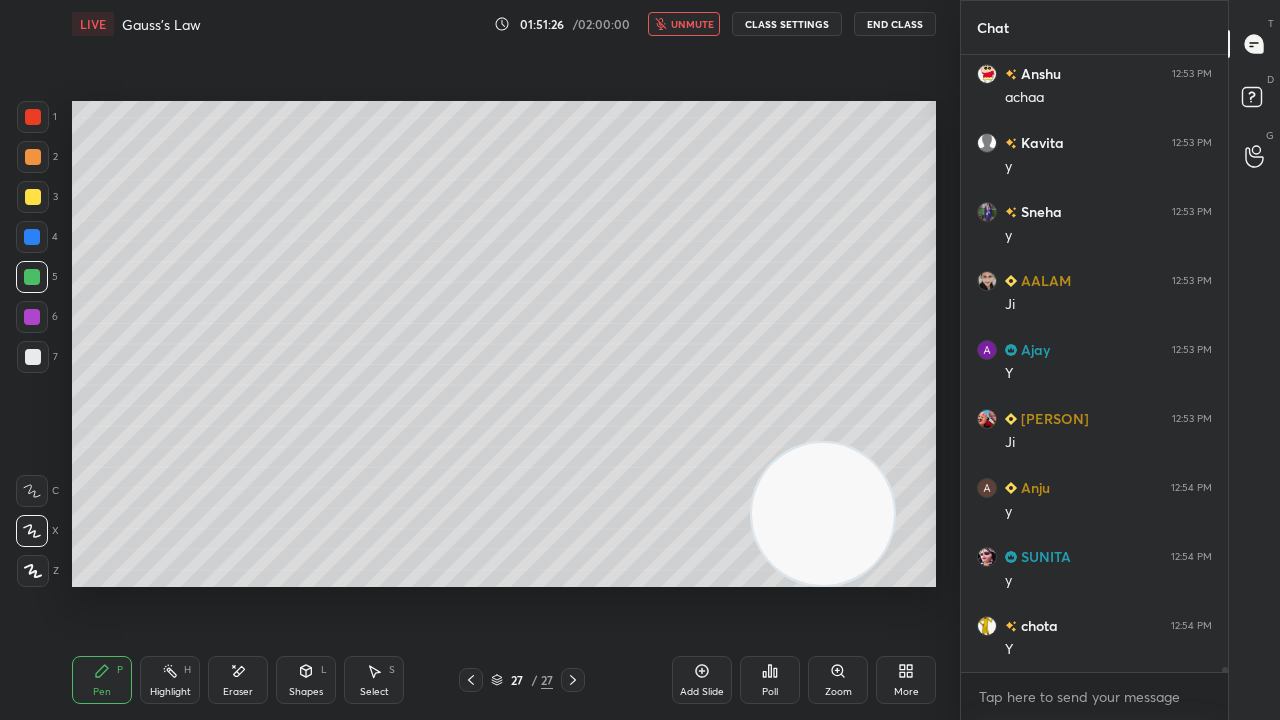 click on "unmute" at bounding box center [692, 24] 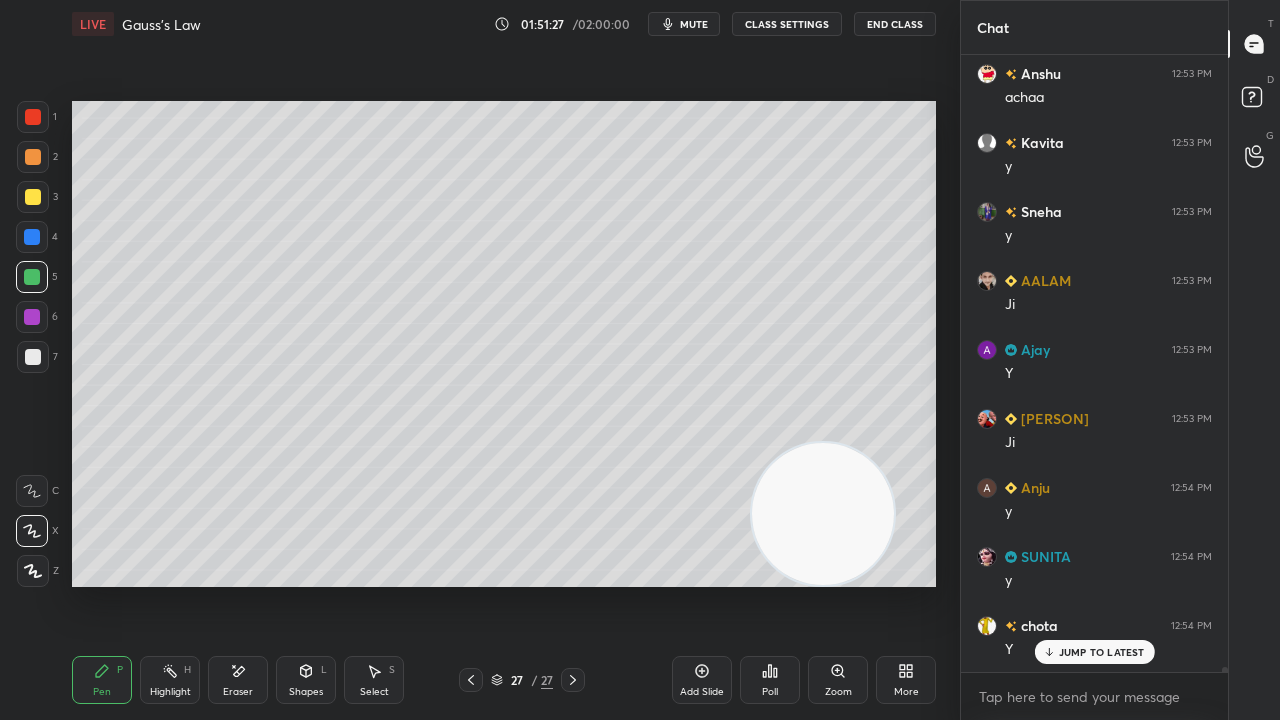 scroll, scrollTop: 75386, scrollLeft: 0, axis: vertical 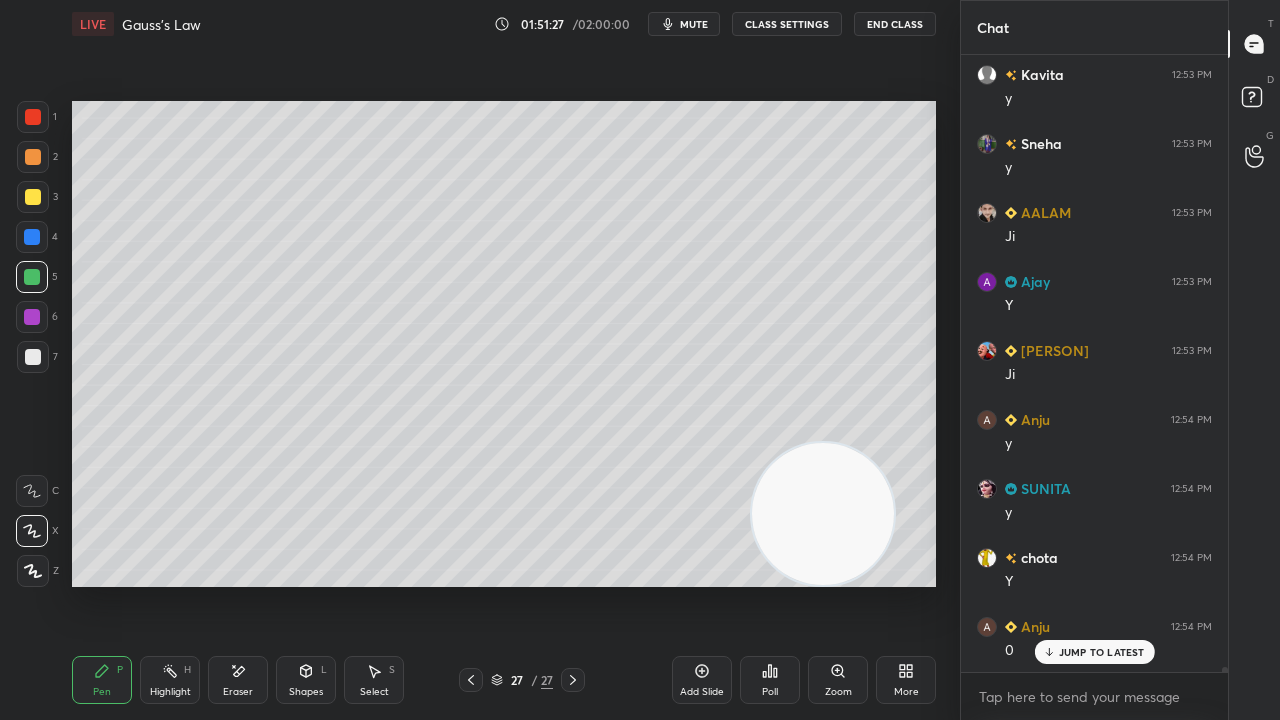 click at bounding box center (33, 357) 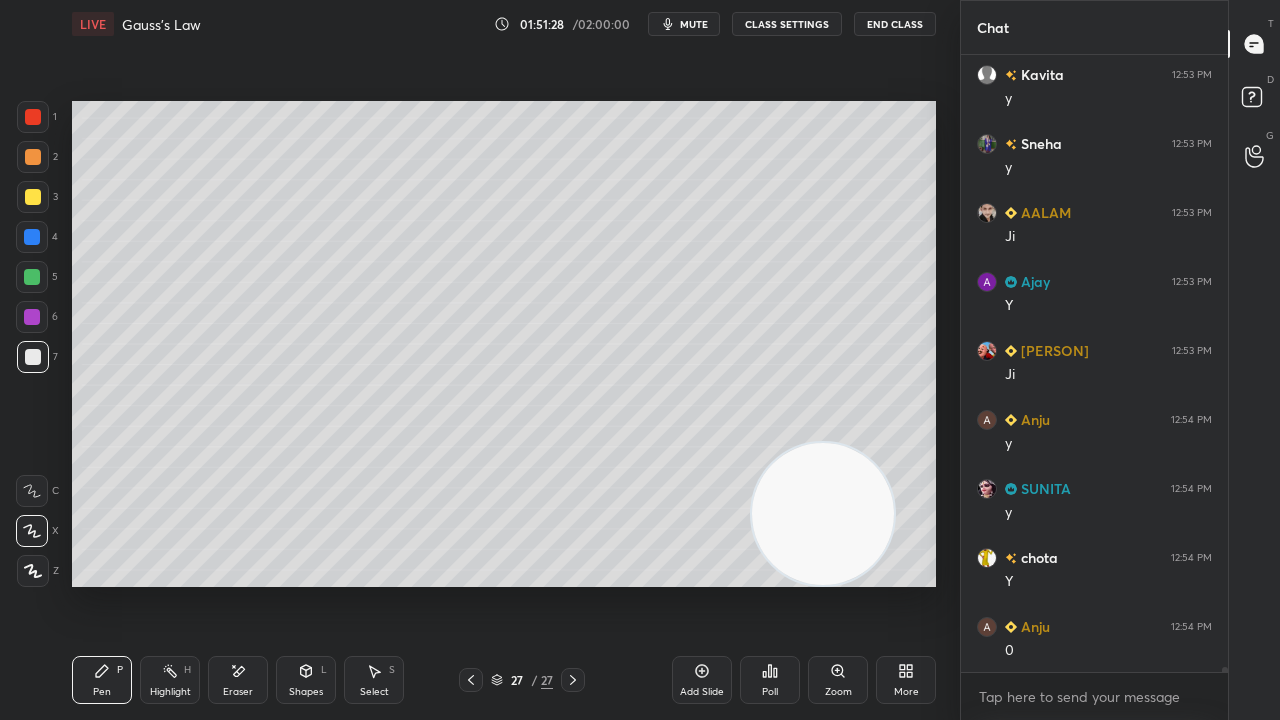 scroll, scrollTop: 75456, scrollLeft: 0, axis: vertical 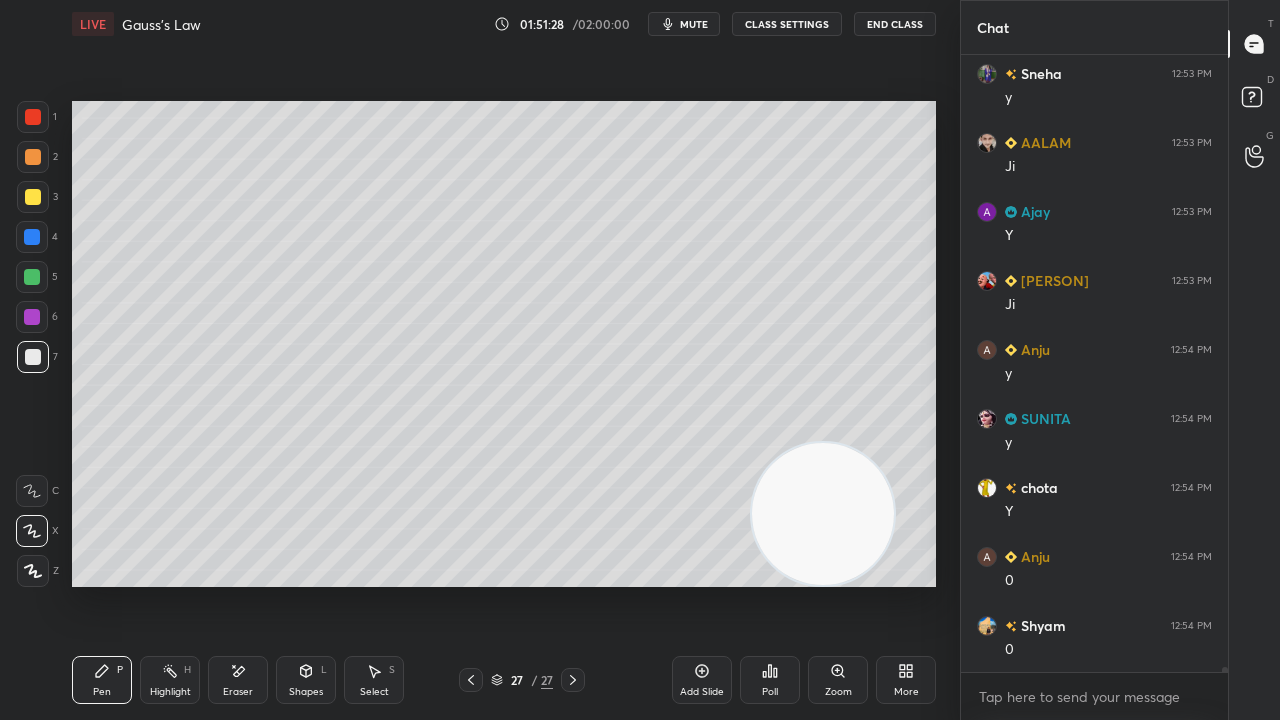 click on "mute" at bounding box center (694, 24) 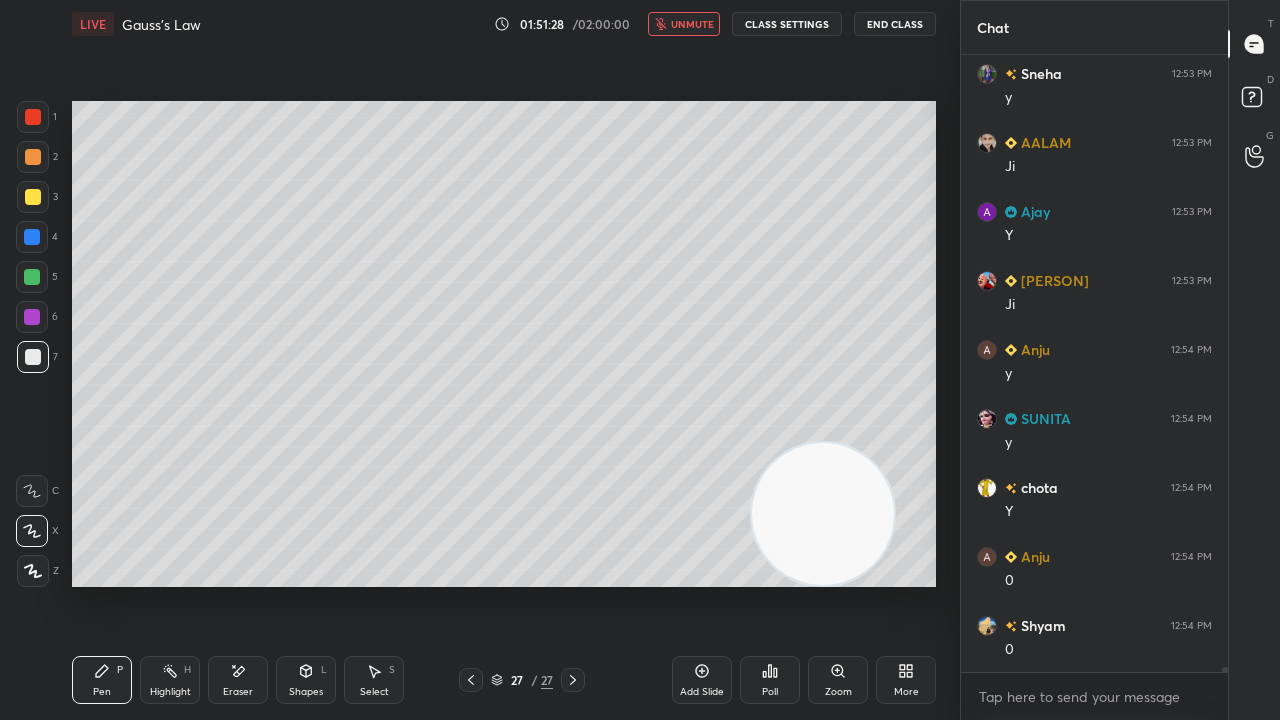 click on "unmute" at bounding box center (692, 24) 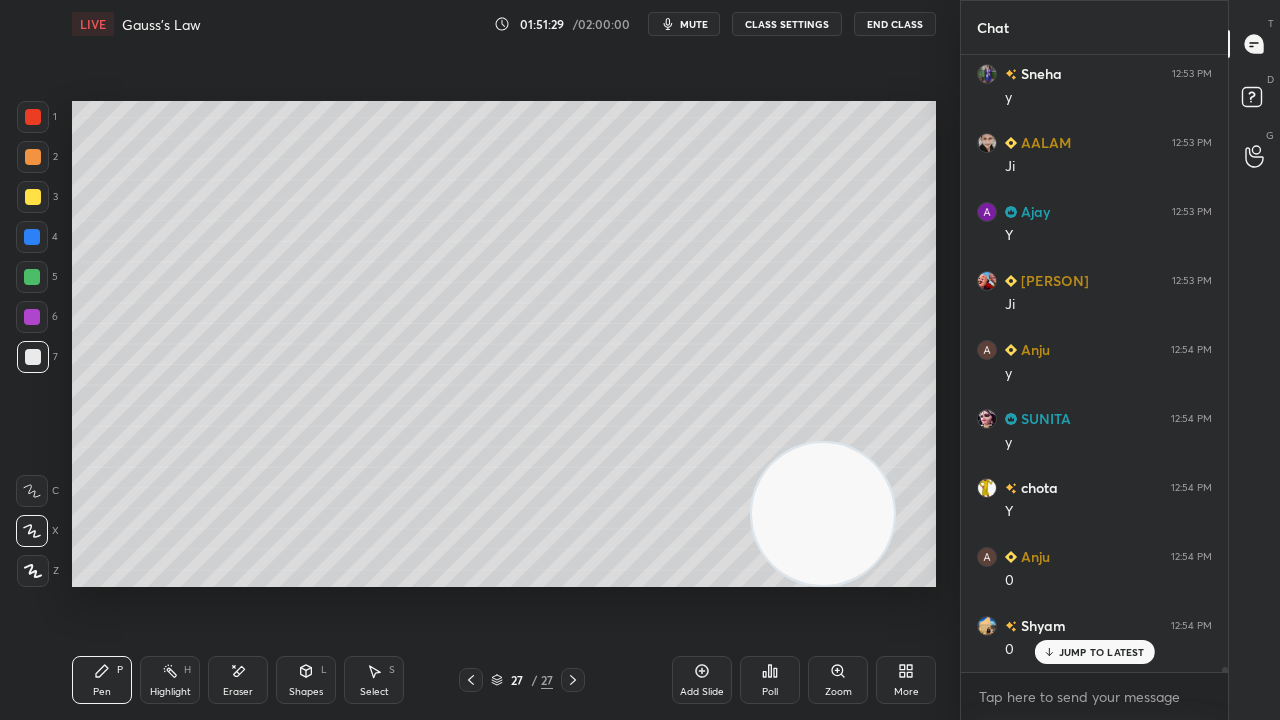 scroll, scrollTop: 75662, scrollLeft: 0, axis: vertical 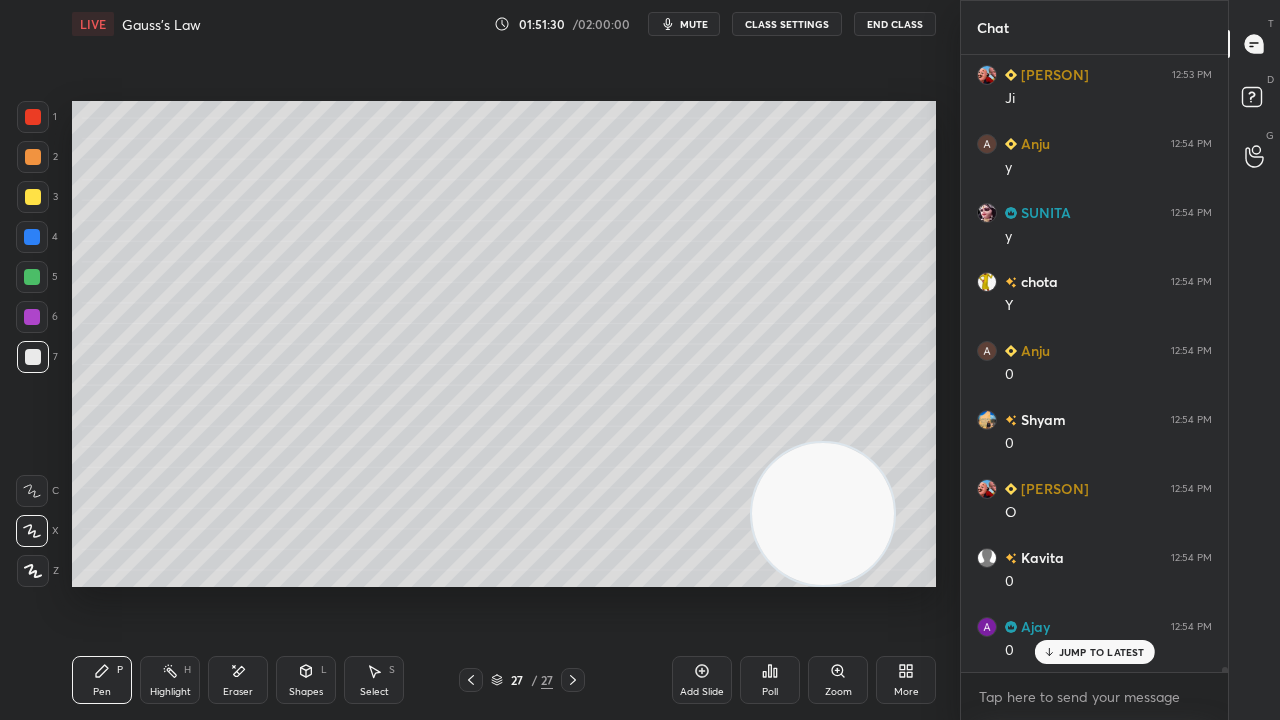 click on "mute" at bounding box center (694, 24) 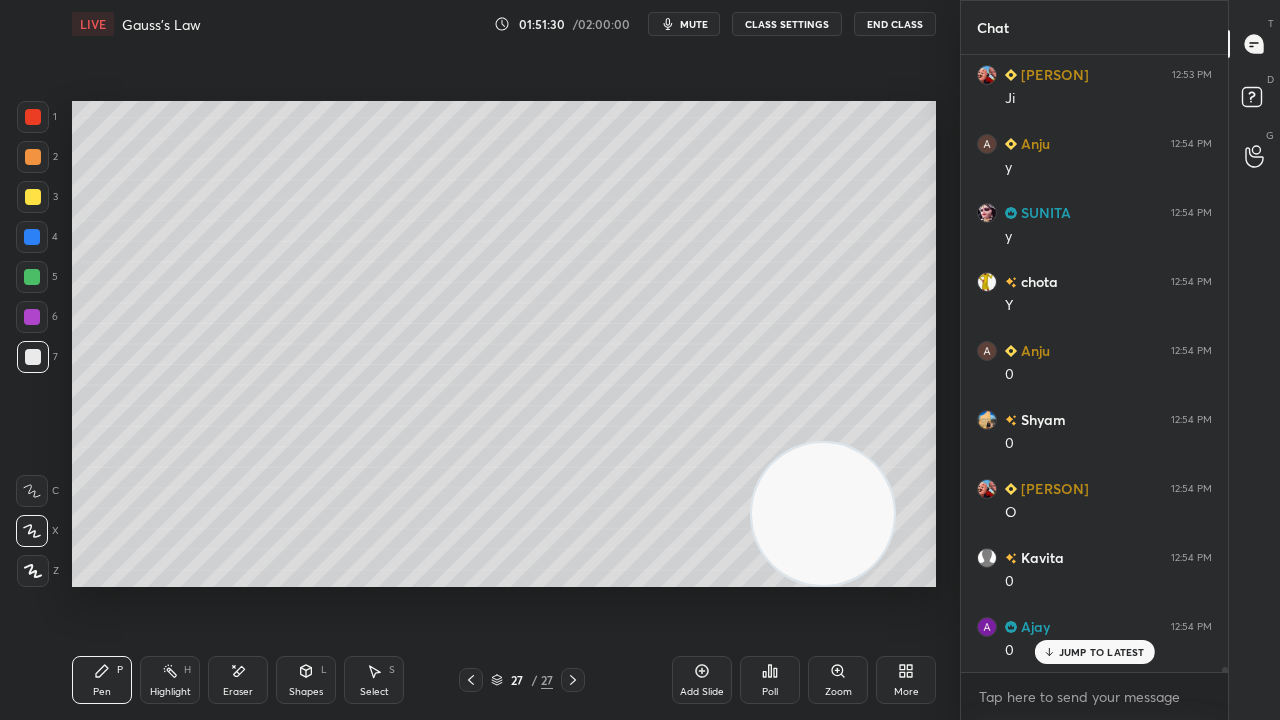 scroll, scrollTop: 75800, scrollLeft: 0, axis: vertical 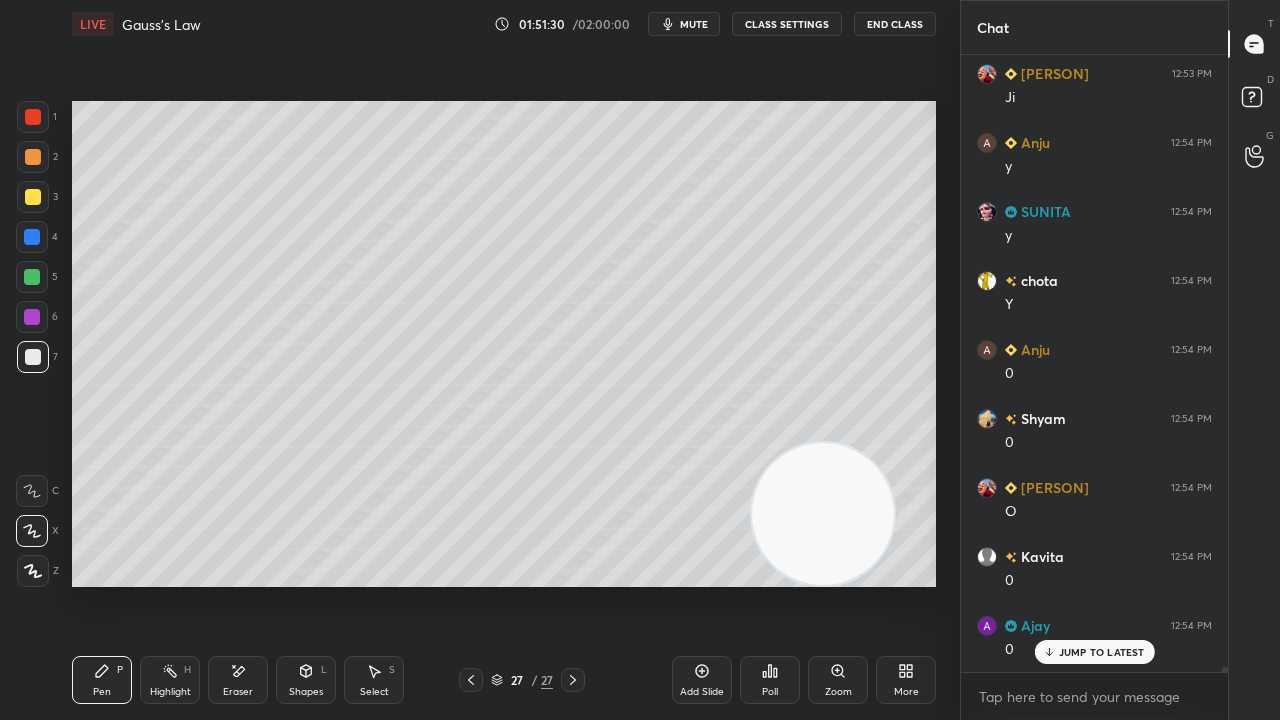 drag, startPoint x: 700, startPoint y: 24, endPoint x: 710, endPoint y: 18, distance: 11.661903 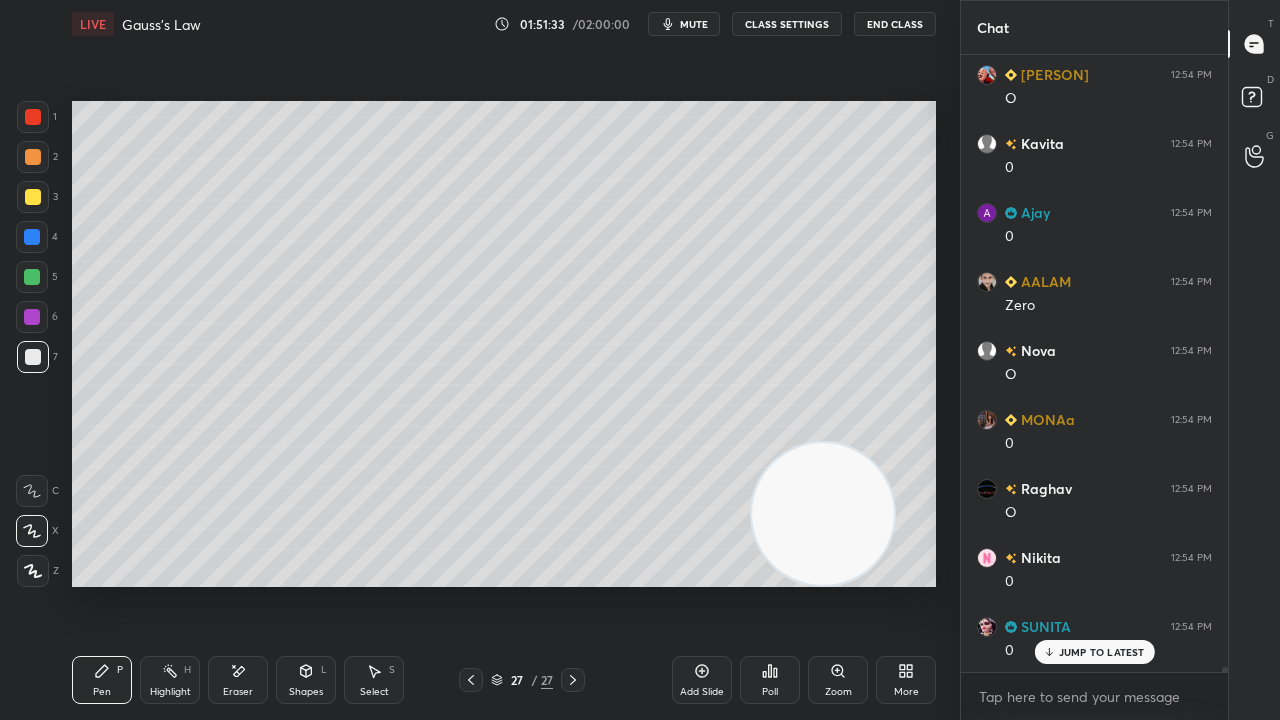 click on "Shapes L" at bounding box center (306, 680) 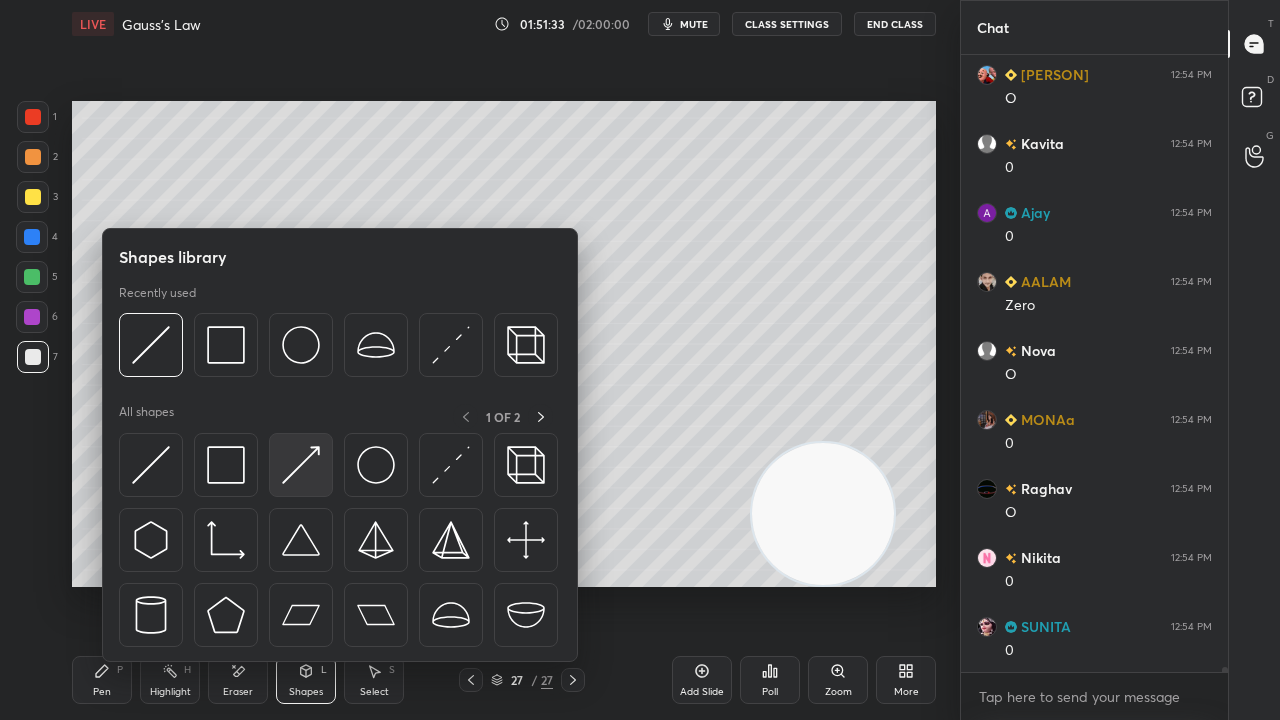 scroll, scrollTop: 76146, scrollLeft: 0, axis: vertical 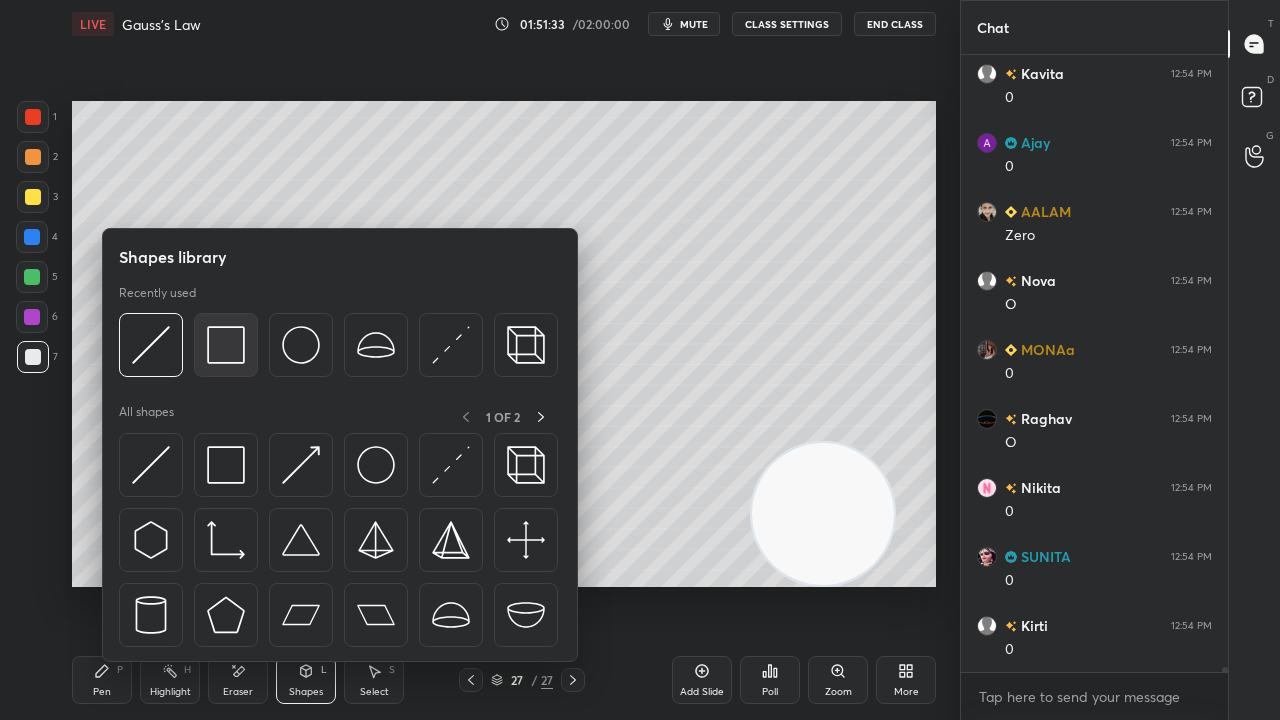 click at bounding box center [226, 345] 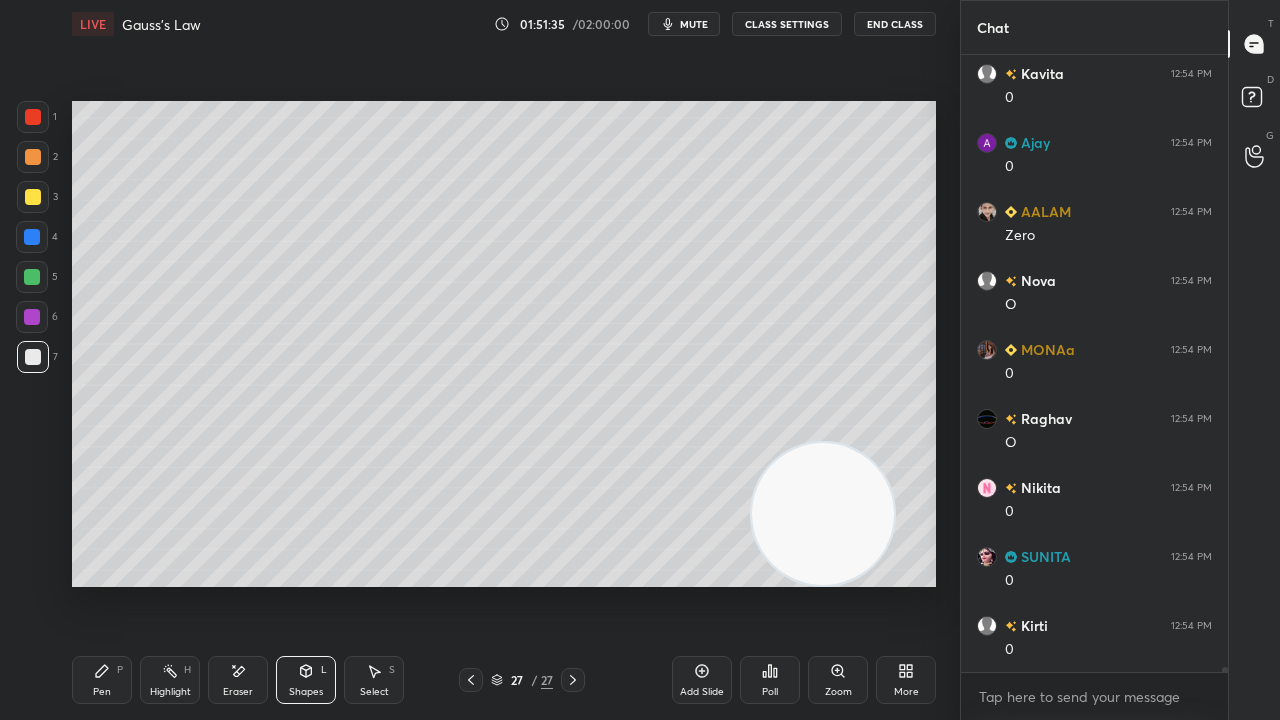 scroll, scrollTop: 76214, scrollLeft: 0, axis: vertical 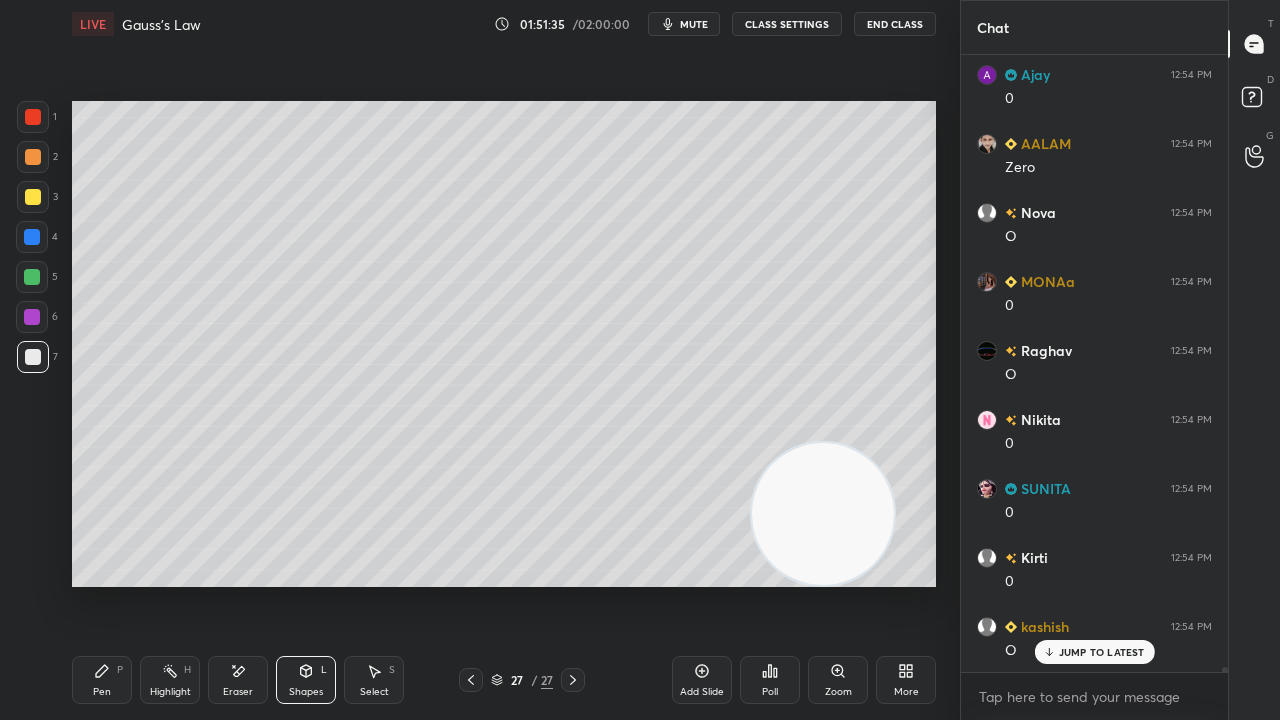 click on "Pen P" at bounding box center [102, 680] 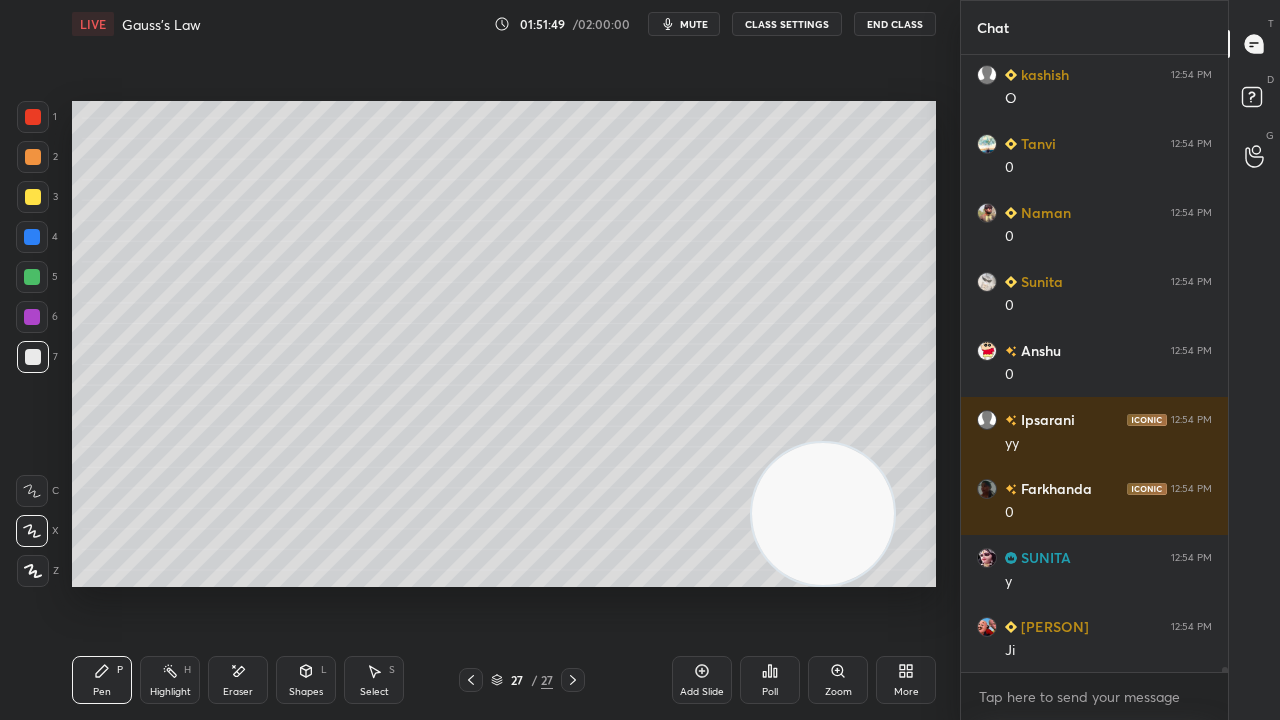 scroll, scrollTop: 76836, scrollLeft: 0, axis: vertical 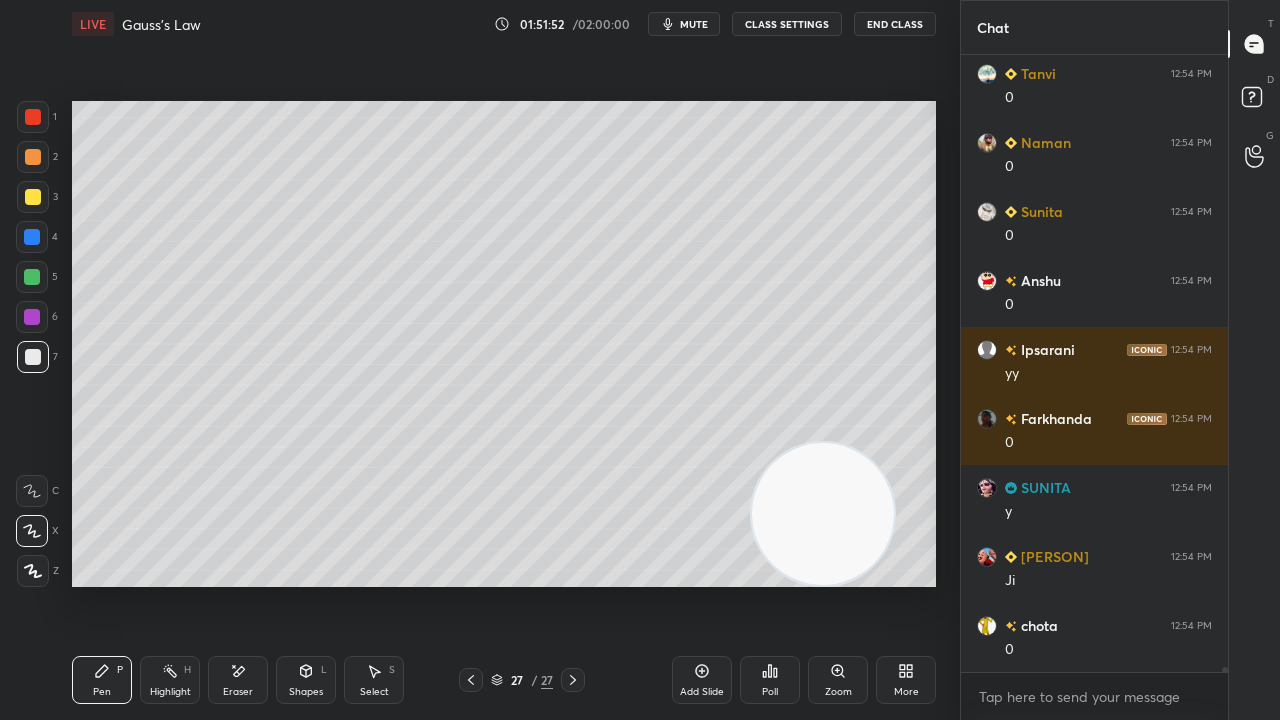 click 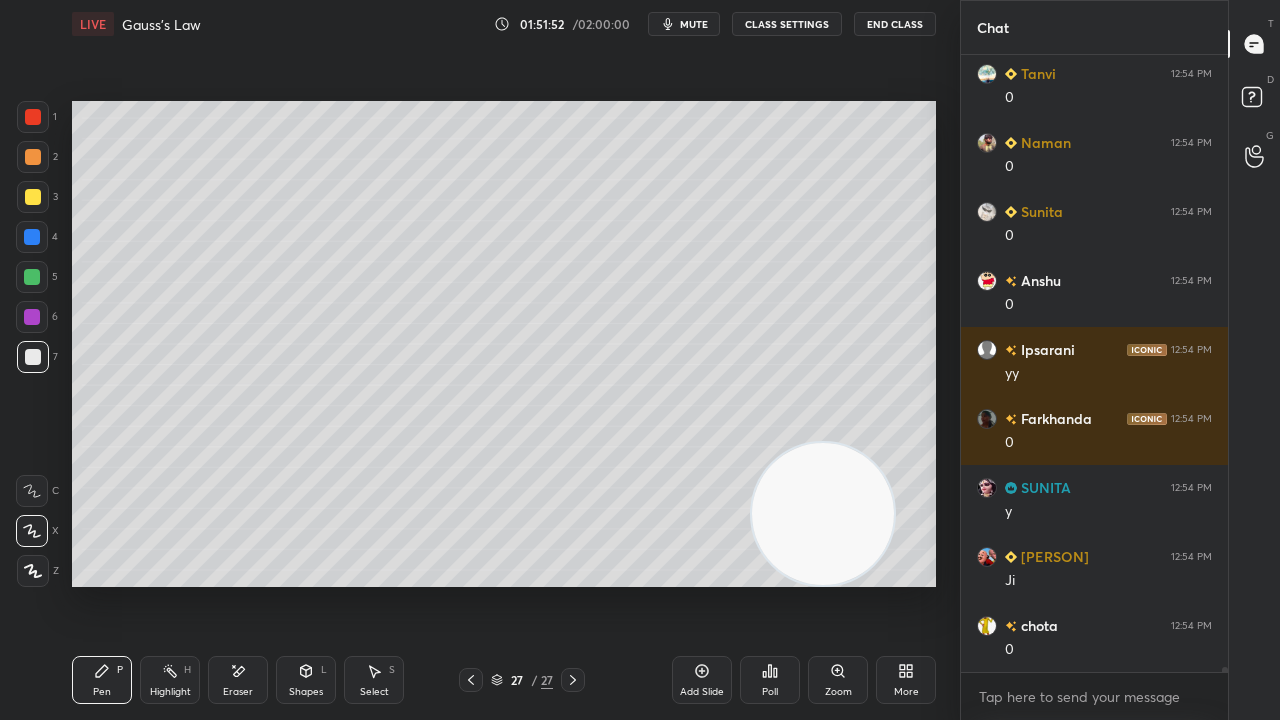 click on "Add Slide" at bounding box center [702, 680] 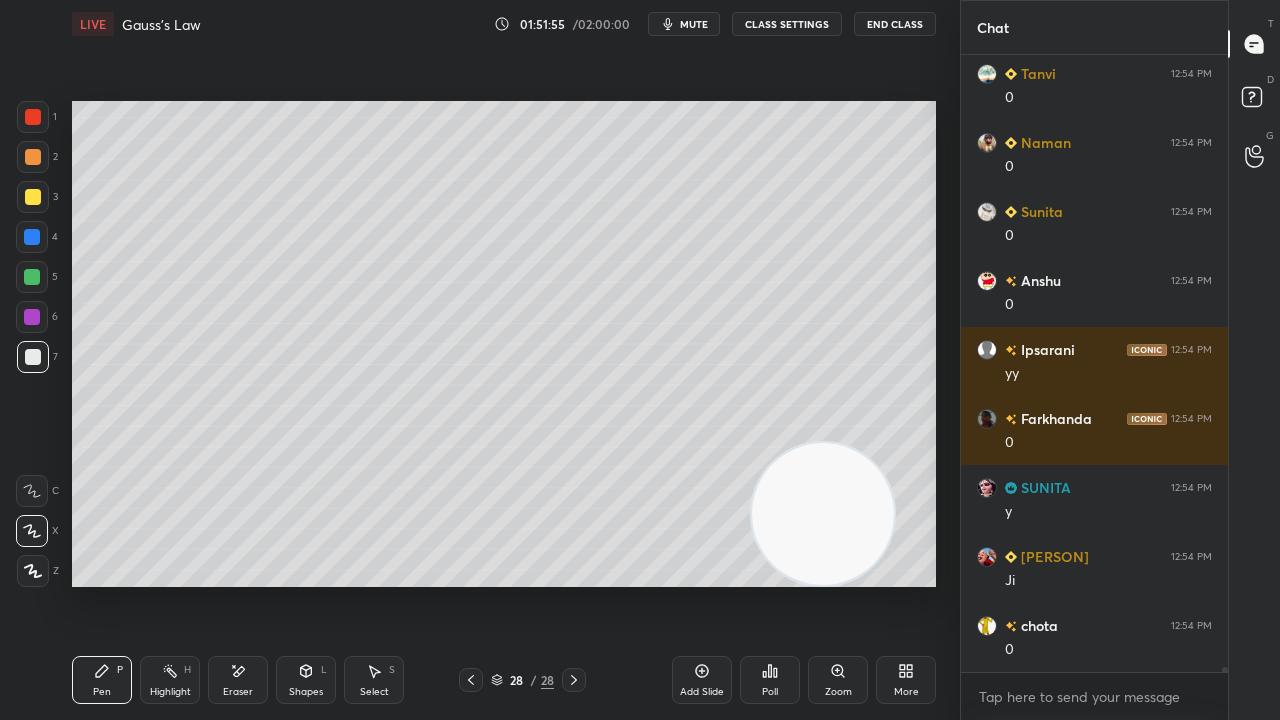 click on "Shapes" at bounding box center (306, 692) 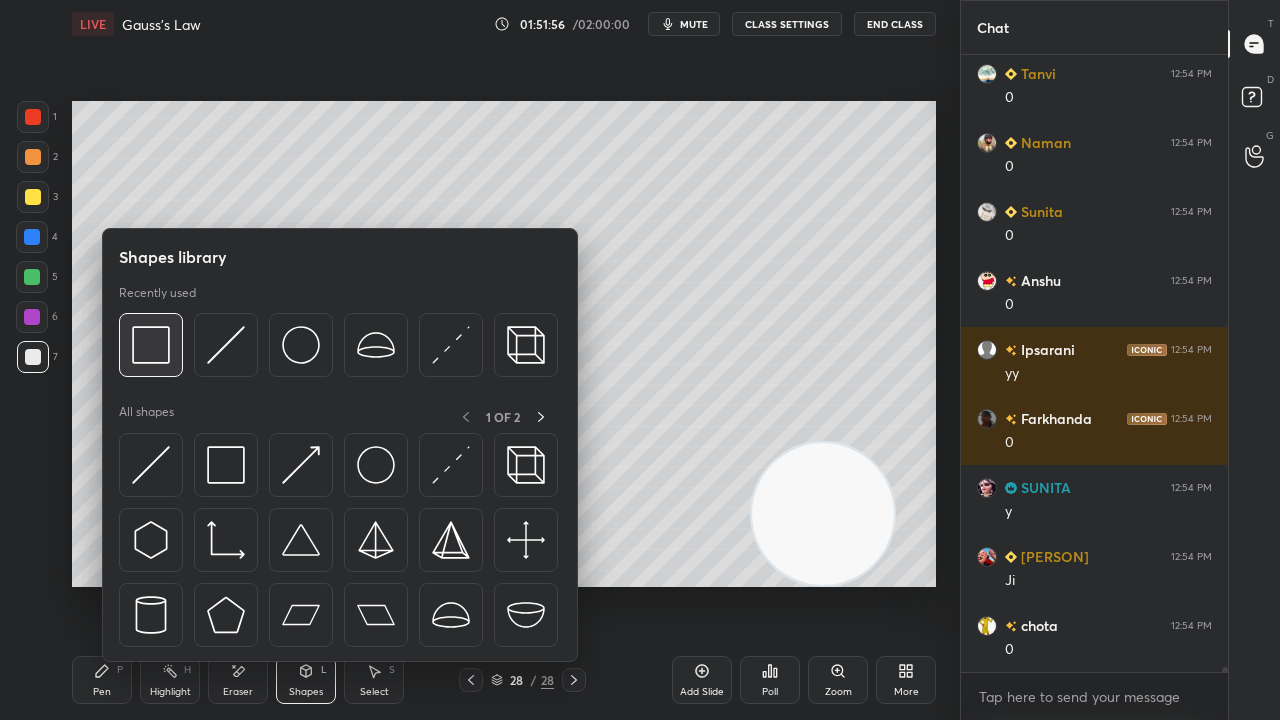 click at bounding box center [151, 345] 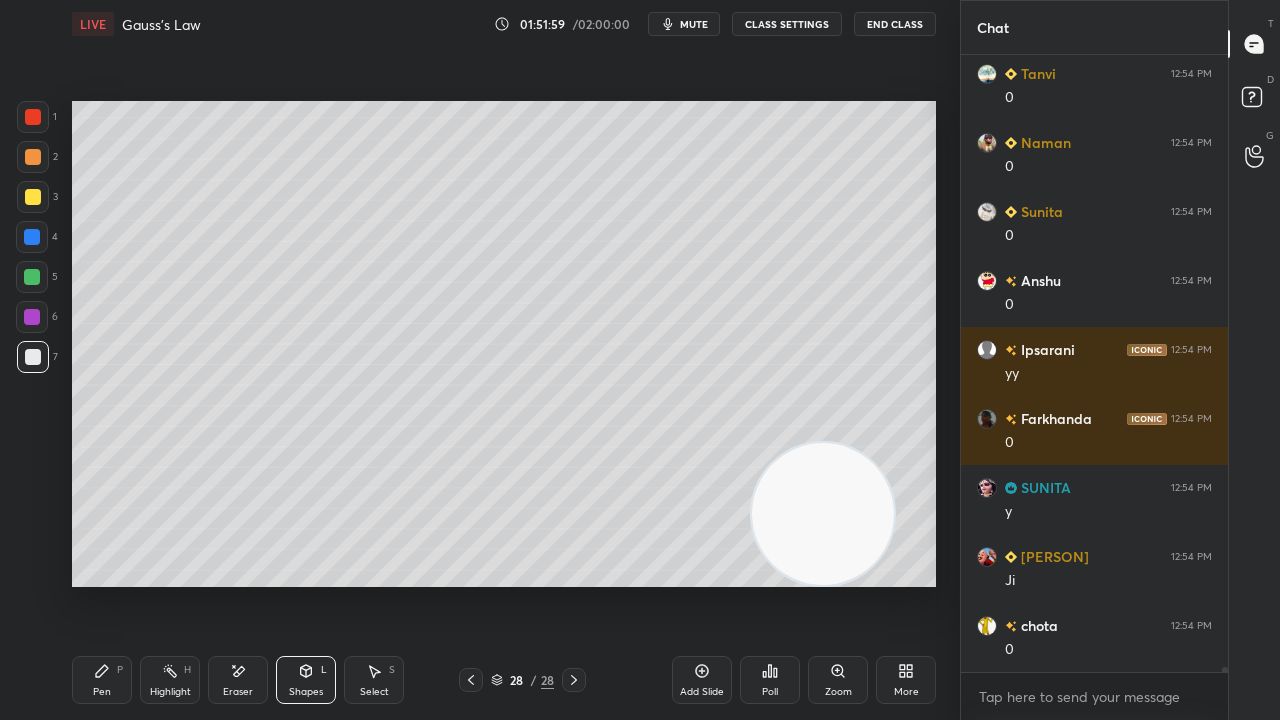 click on "Pen P" at bounding box center (102, 680) 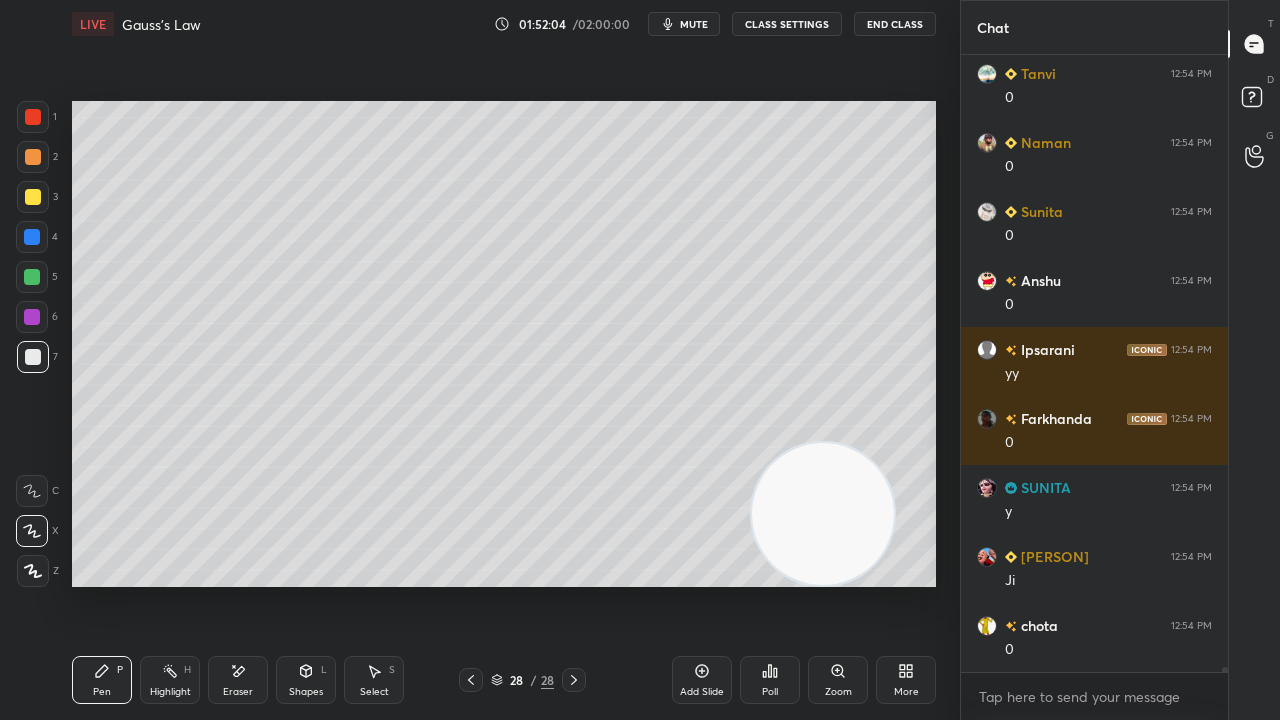 click at bounding box center [32, 277] 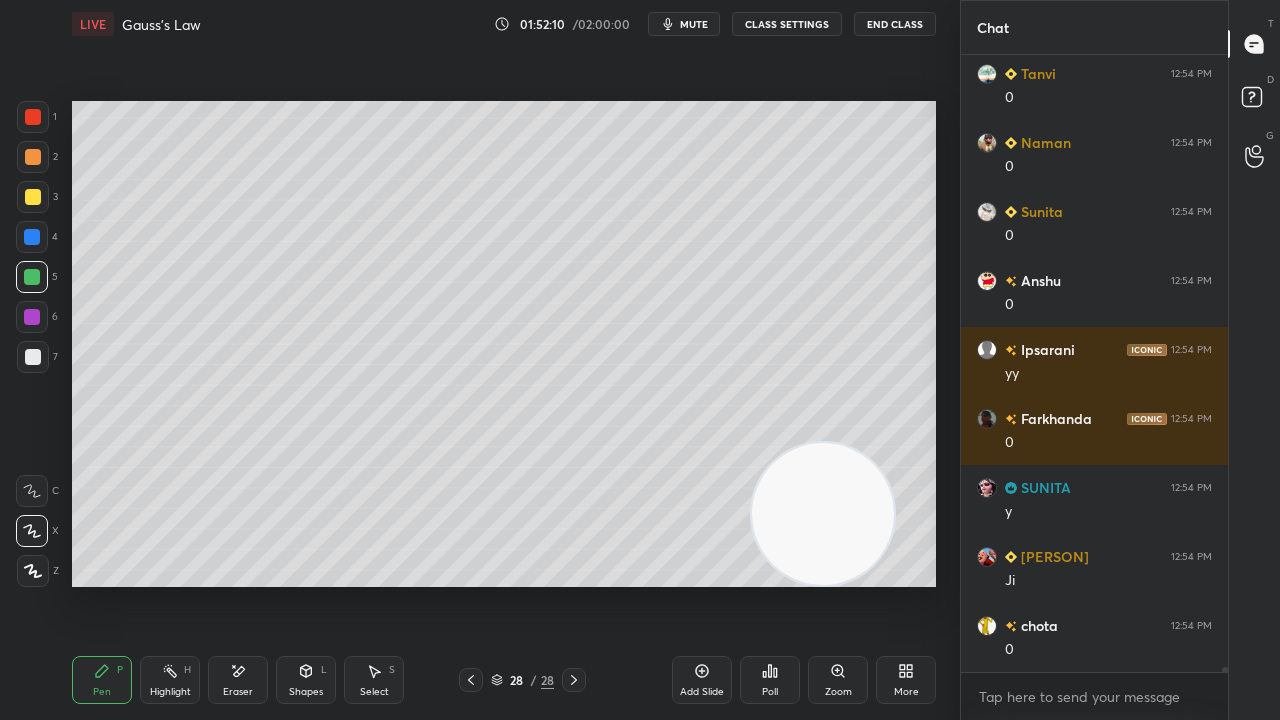 click on "mute" at bounding box center [694, 24] 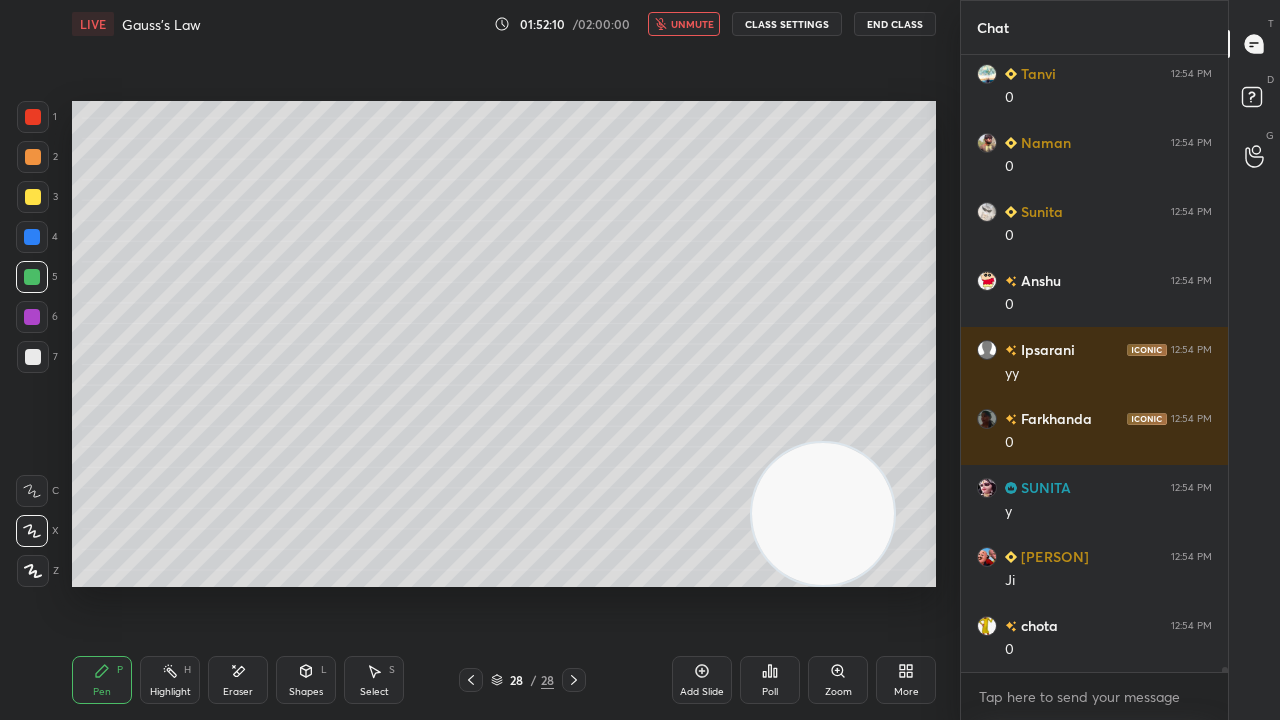 click on "unmute" at bounding box center (692, 24) 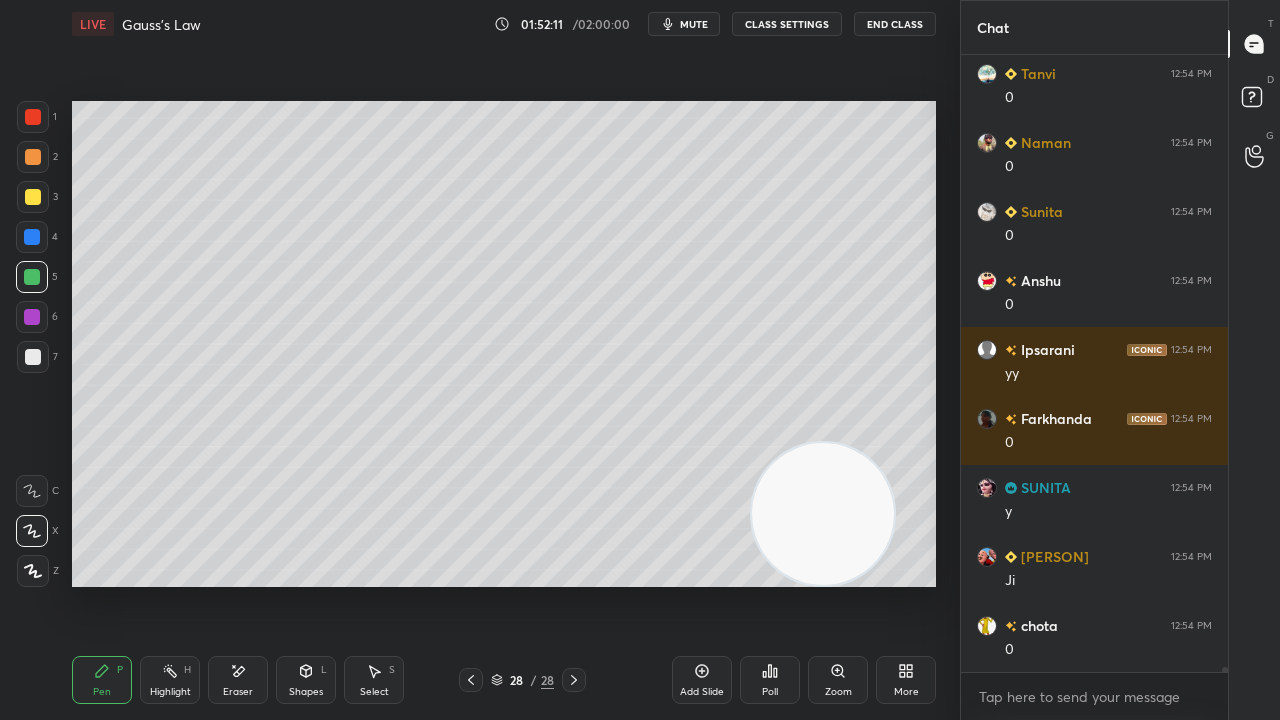 click at bounding box center [33, 357] 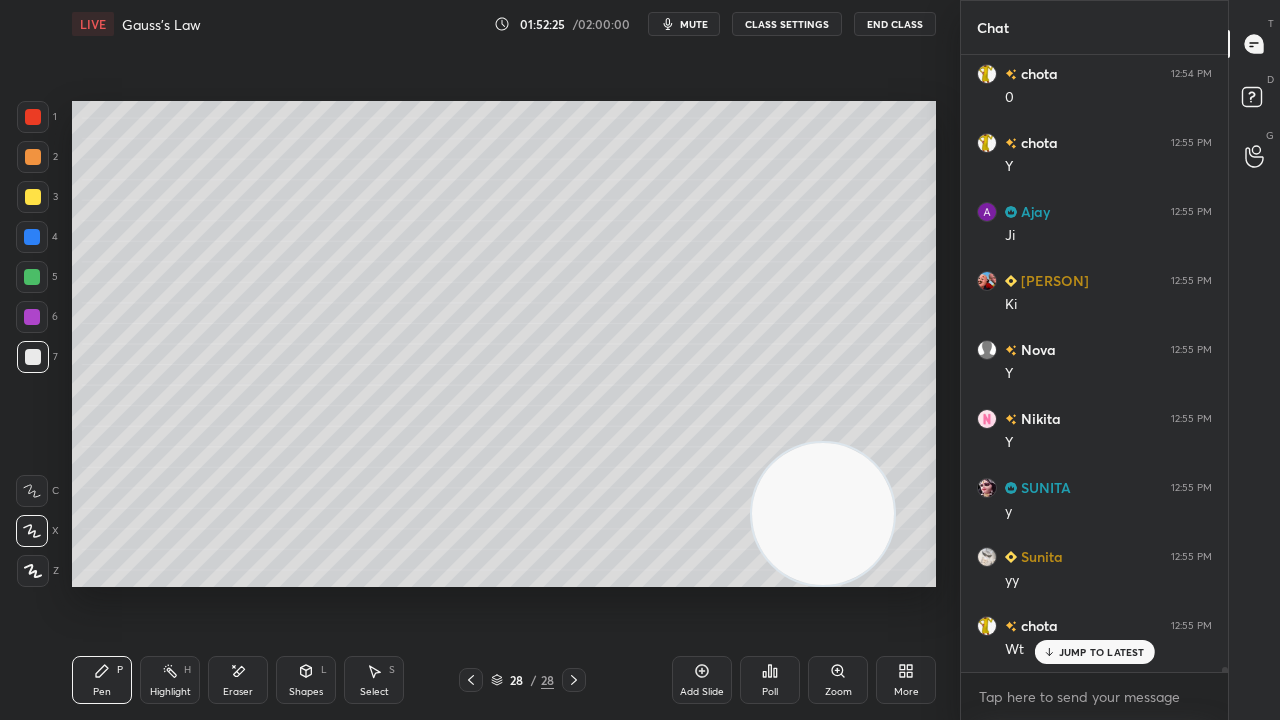 scroll, scrollTop: 77456, scrollLeft: 0, axis: vertical 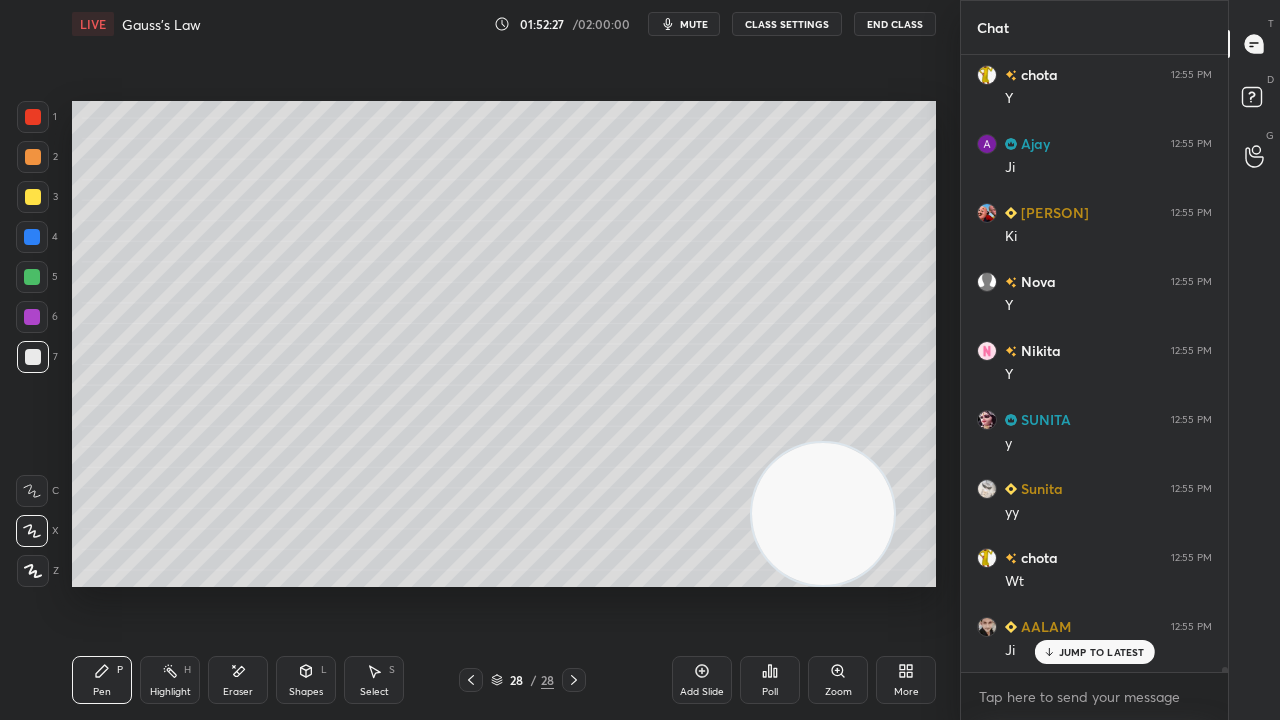 click on "mute" at bounding box center [684, 24] 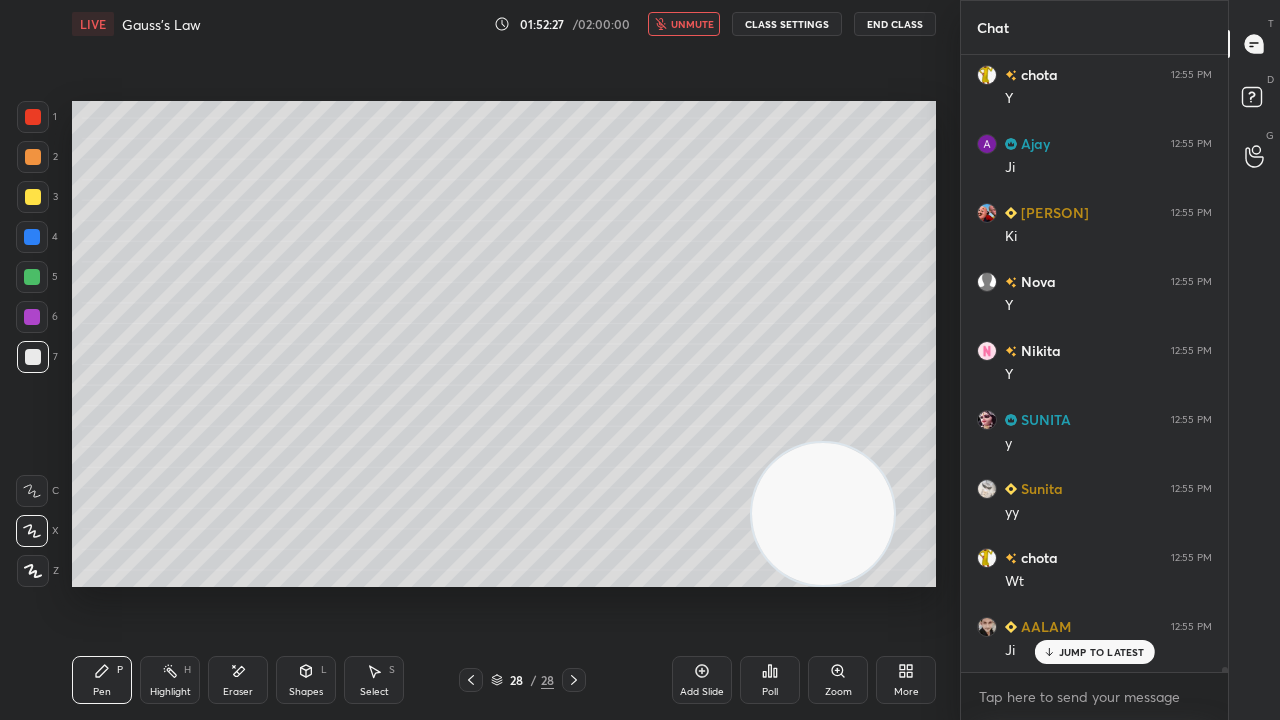 click on "unmute" at bounding box center (692, 24) 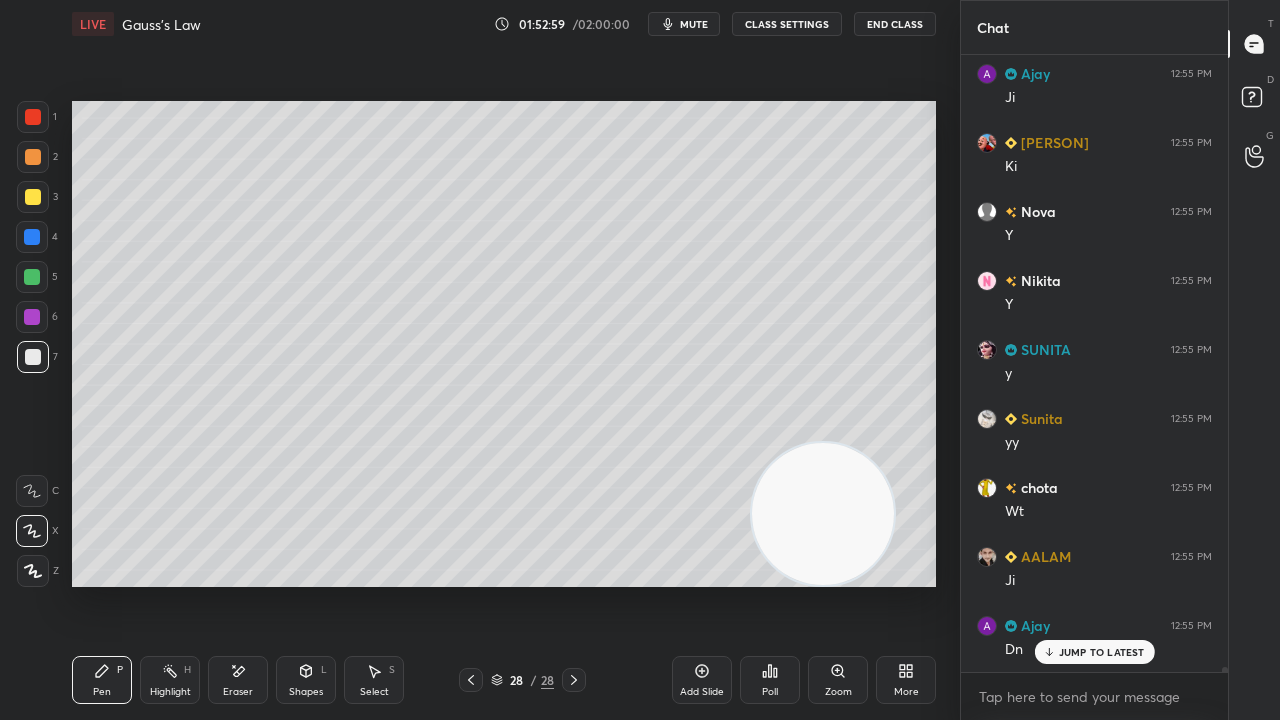 scroll, scrollTop: 77594, scrollLeft: 0, axis: vertical 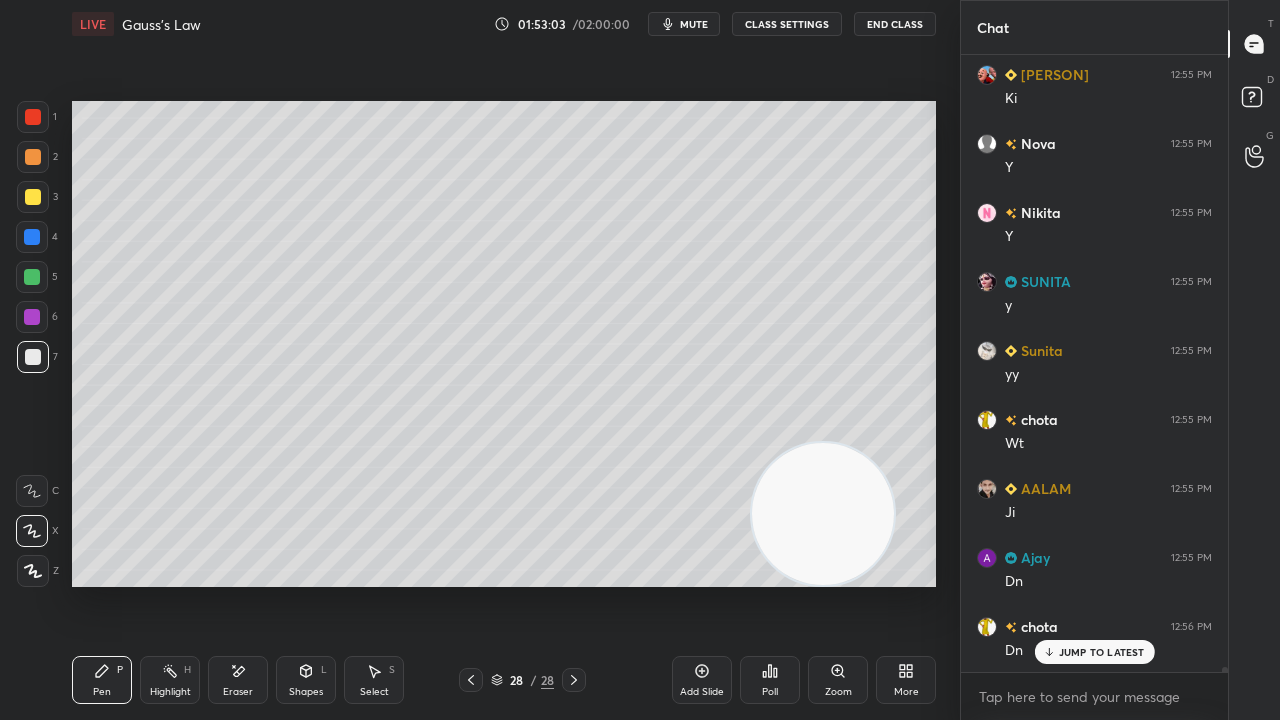 click on "mute" at bounding box center [694, 24] 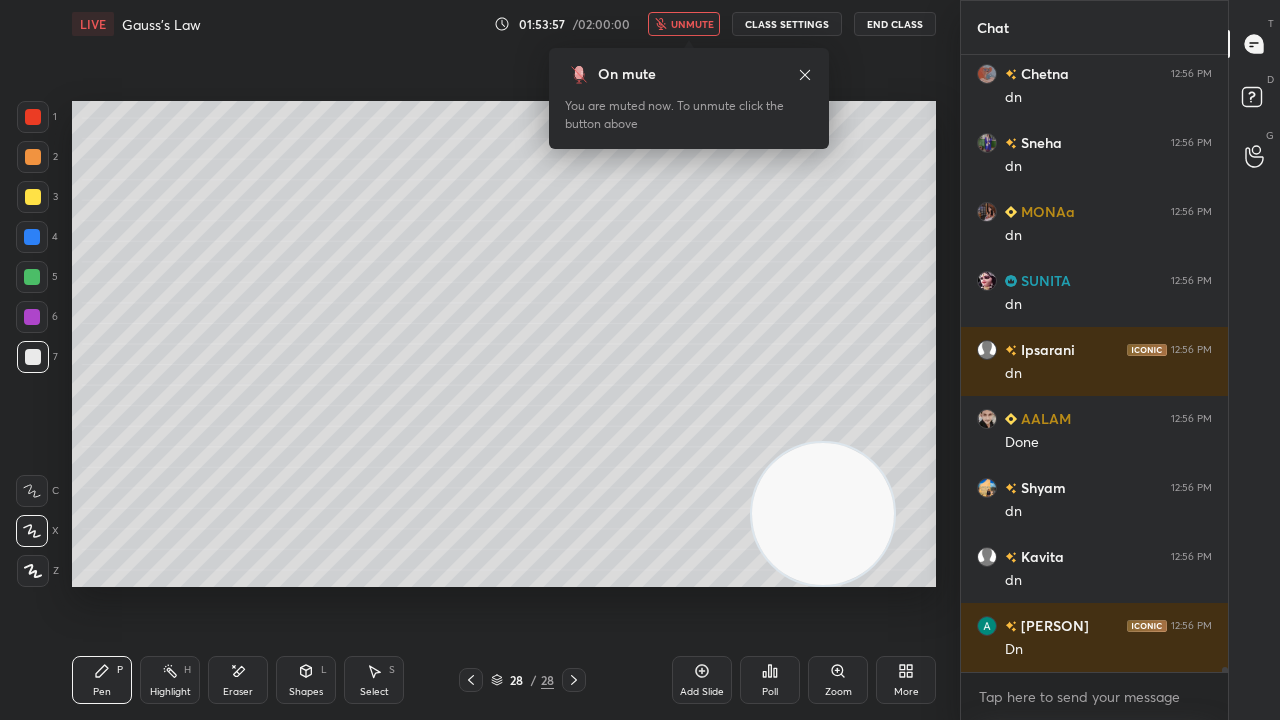 scroll, scrollTop: 78422, scrollLeft: 0, axis: vertical 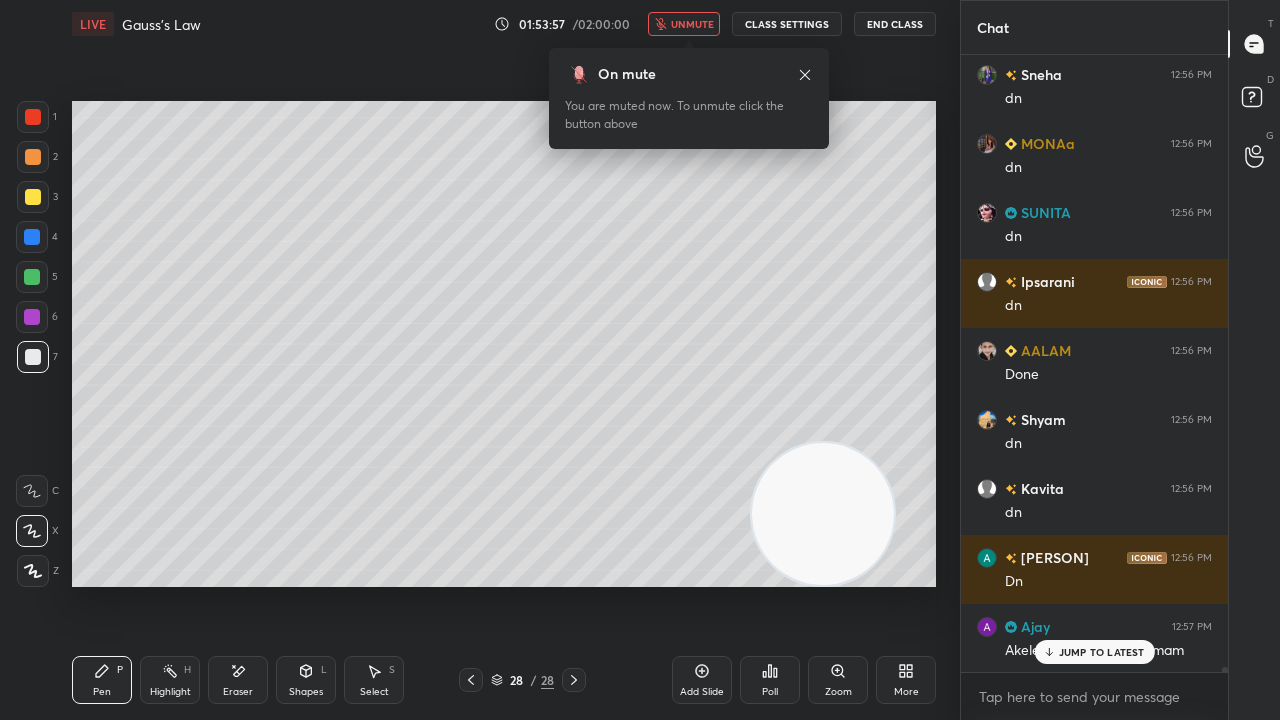 click on "unmute" at bounding box center (684, 24) 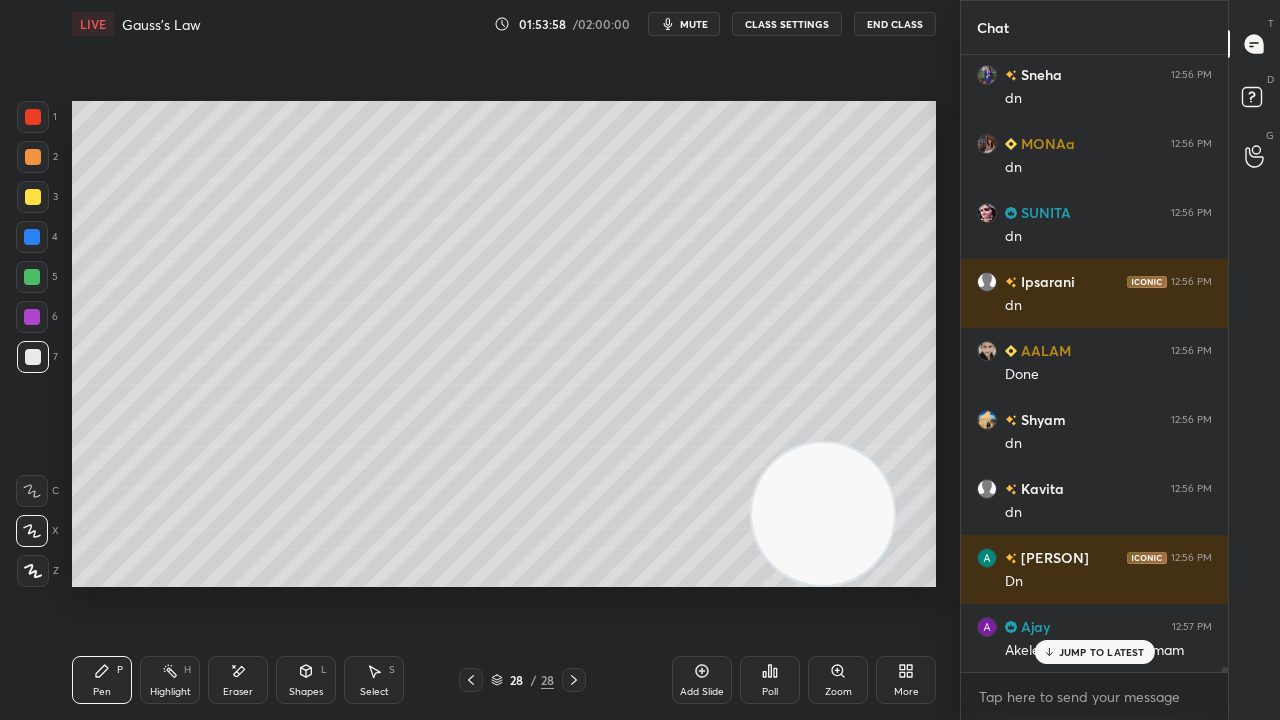 click on "JUMP TO LATEST" at bounding box center (1102, 652) 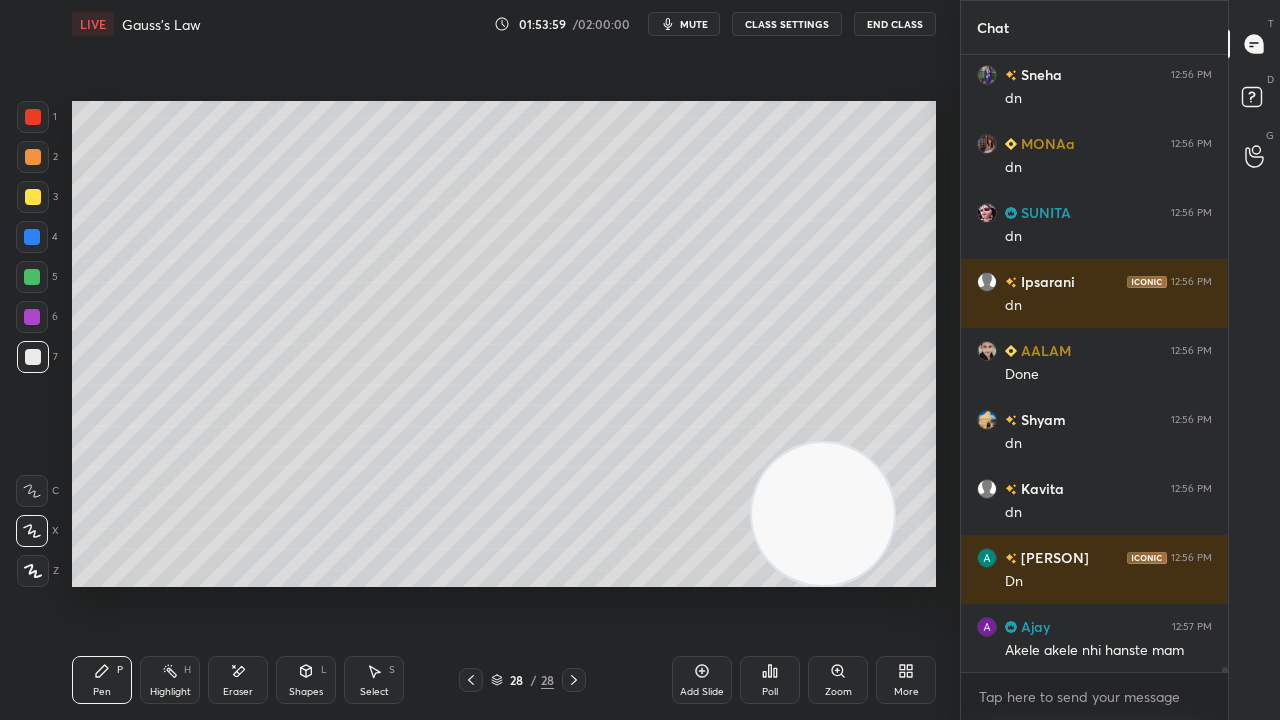 click on "x" at bounding box center (1094, 696) 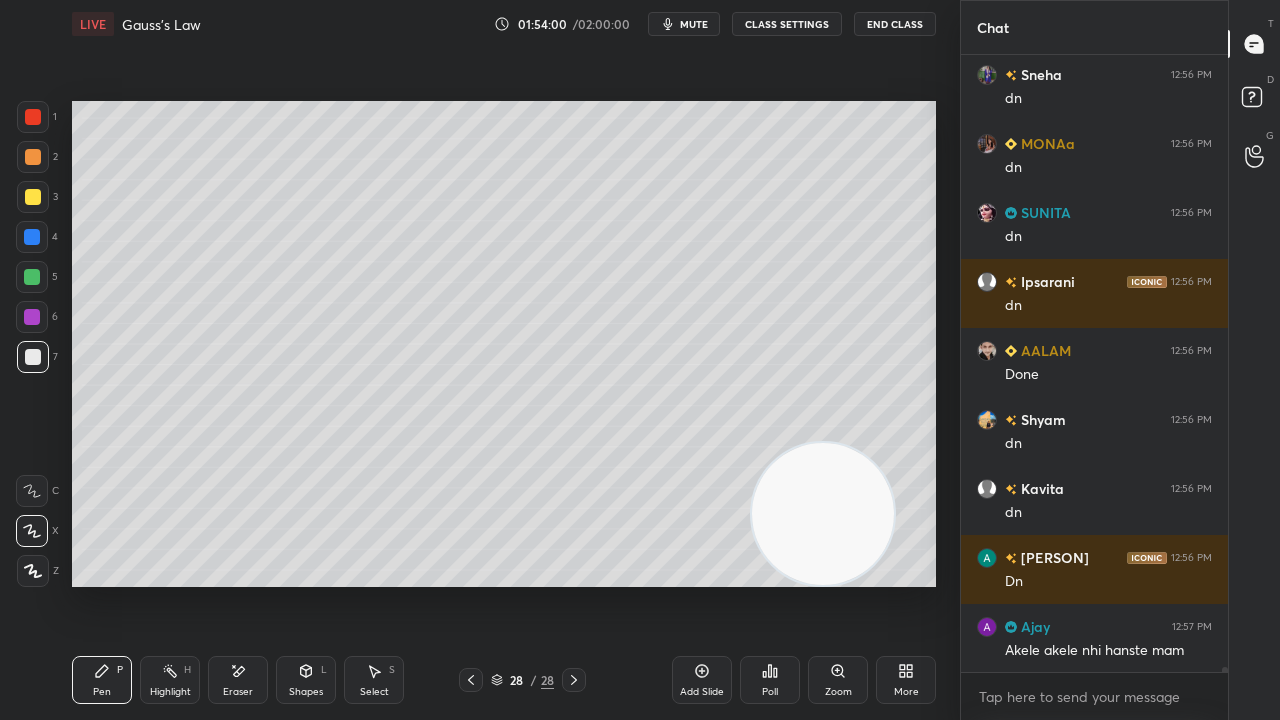 click on "mute" at bounding box center (694, 24) 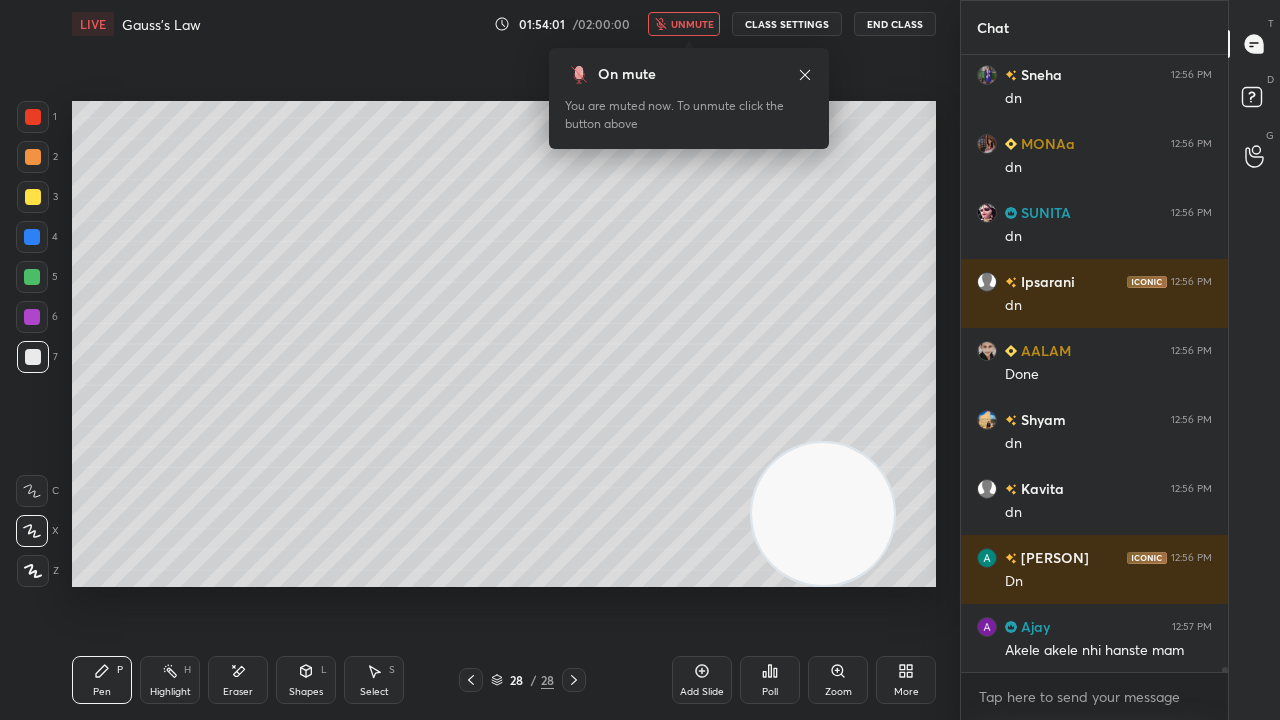 click on "unmute" at bounding box center [692, 24] 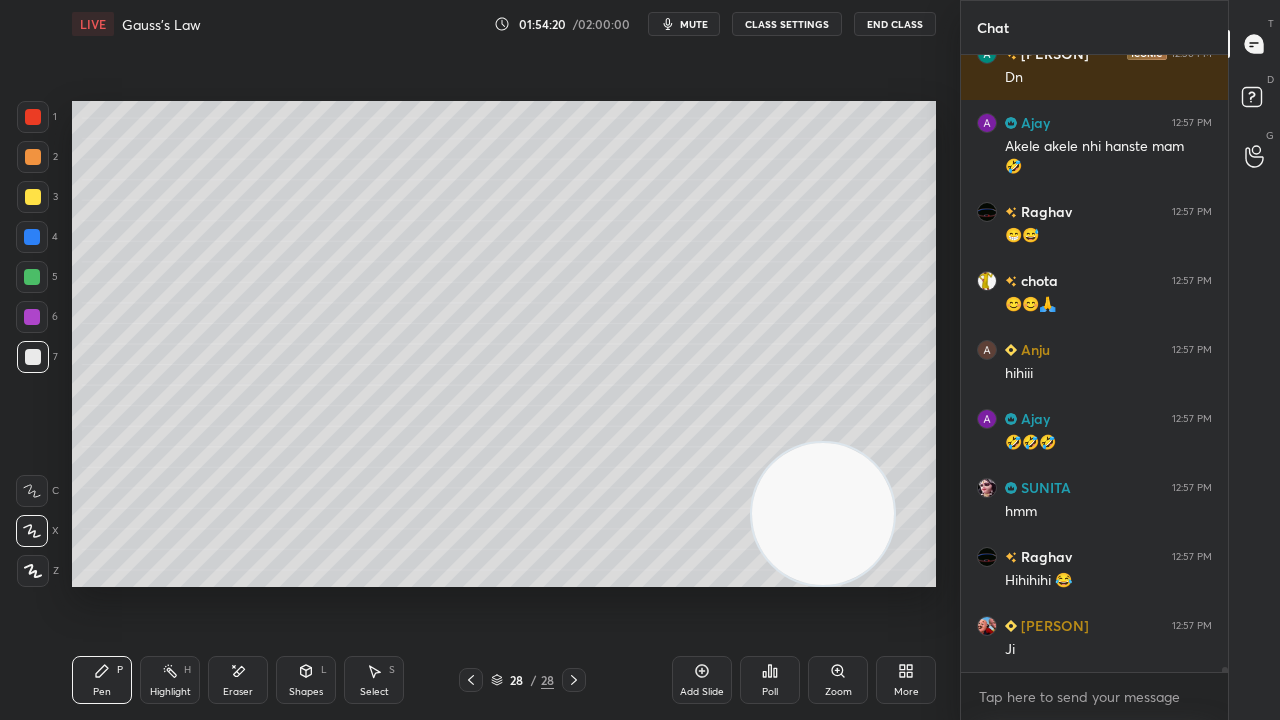 scroll, scrollTop: 78994, scrollLeft: 0, axis: vertical 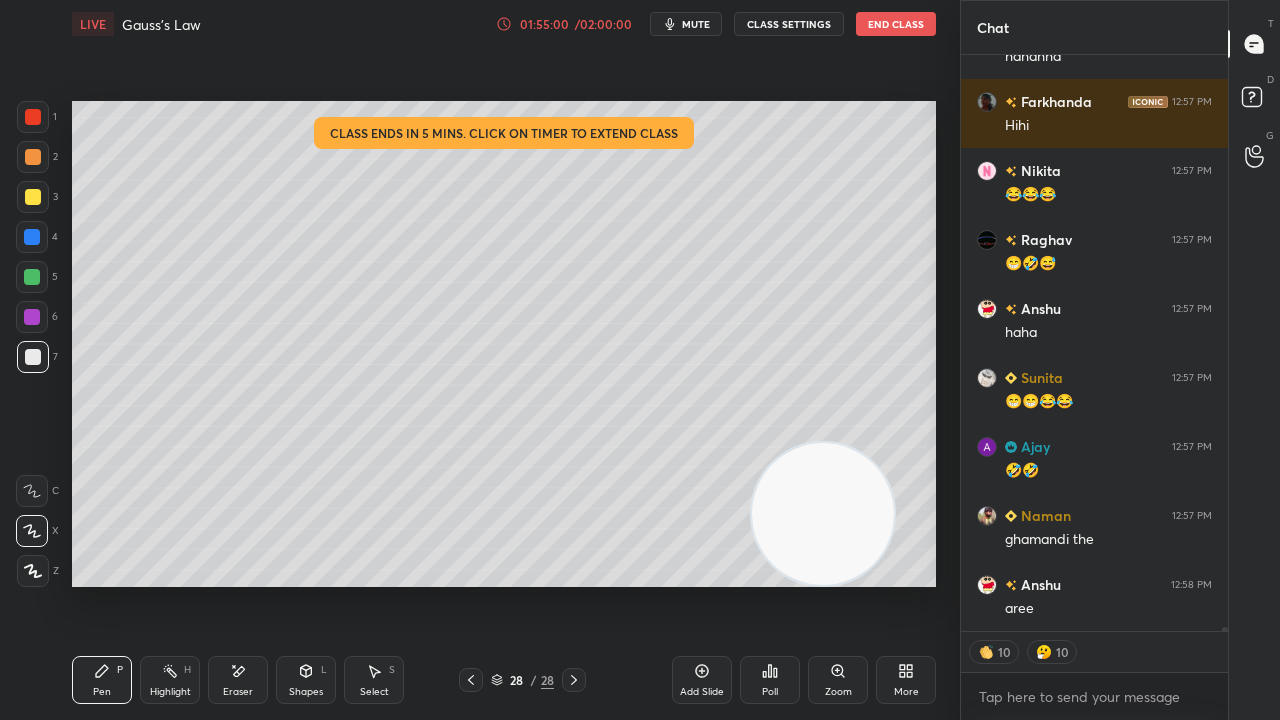 click on "mute" at bounding box center (696, 24) 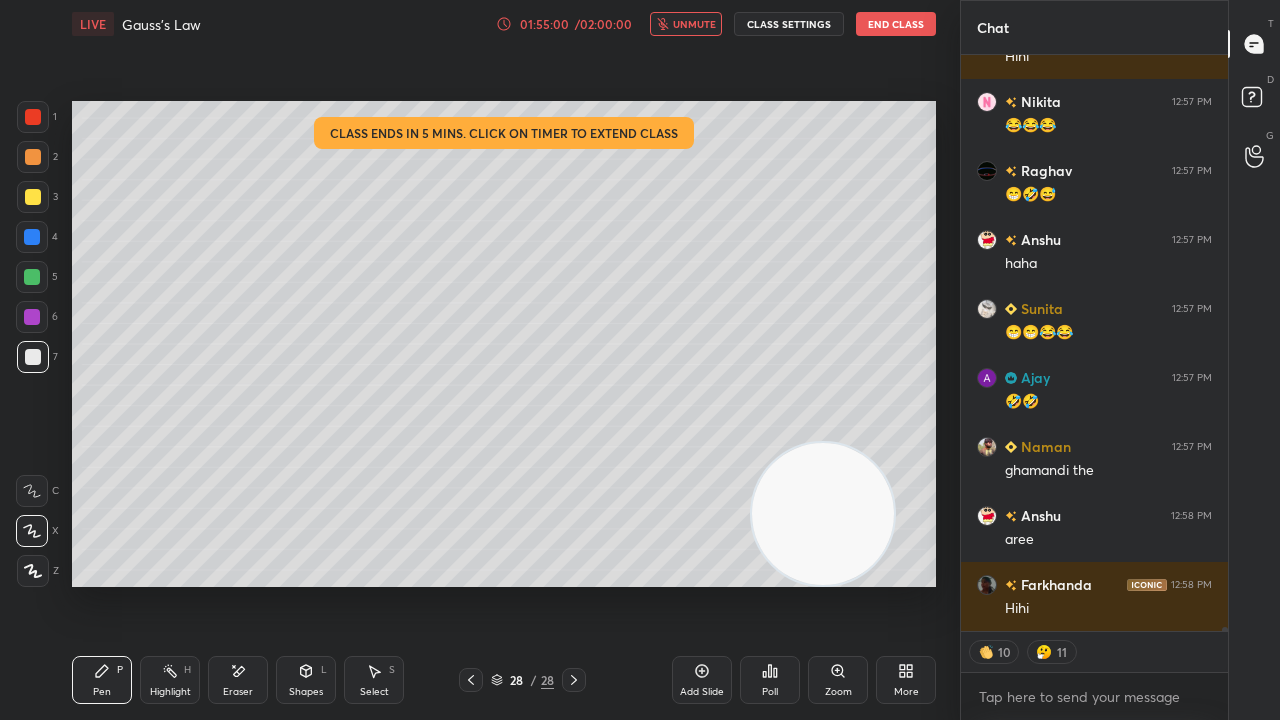 click on "unmute" at bounding box center [694, 24] 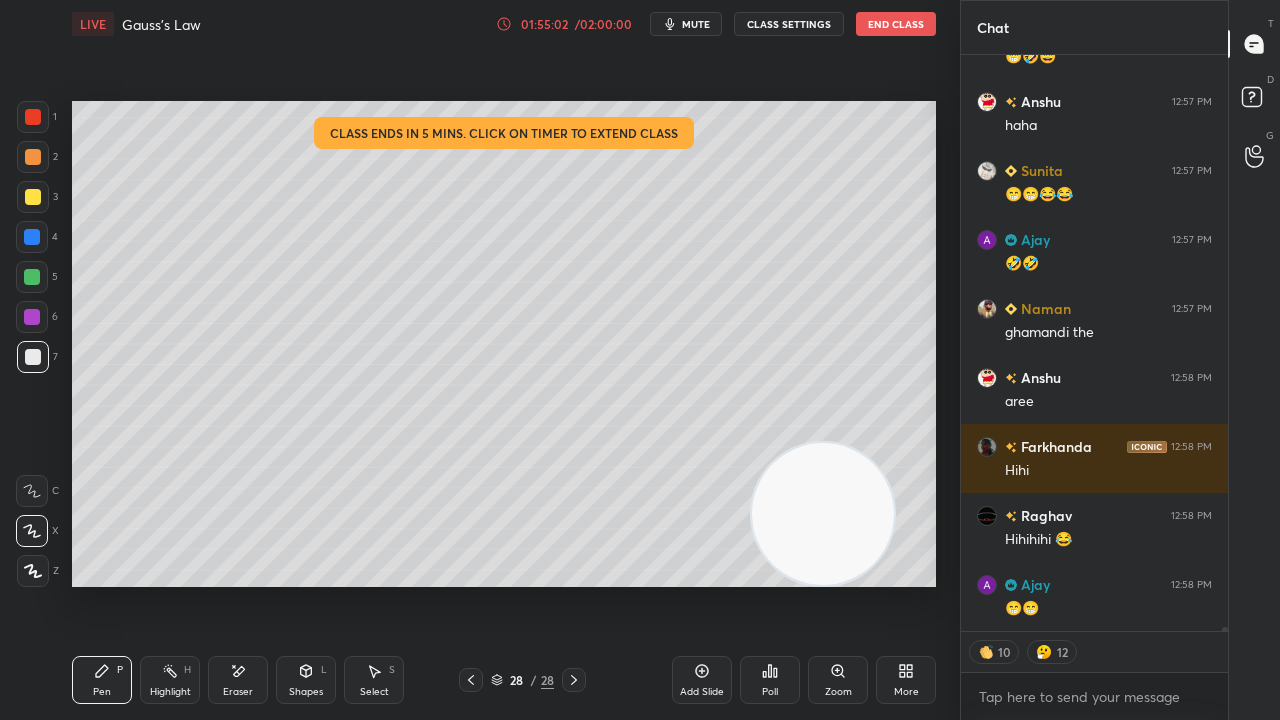 click at bounding box center [33, 197] 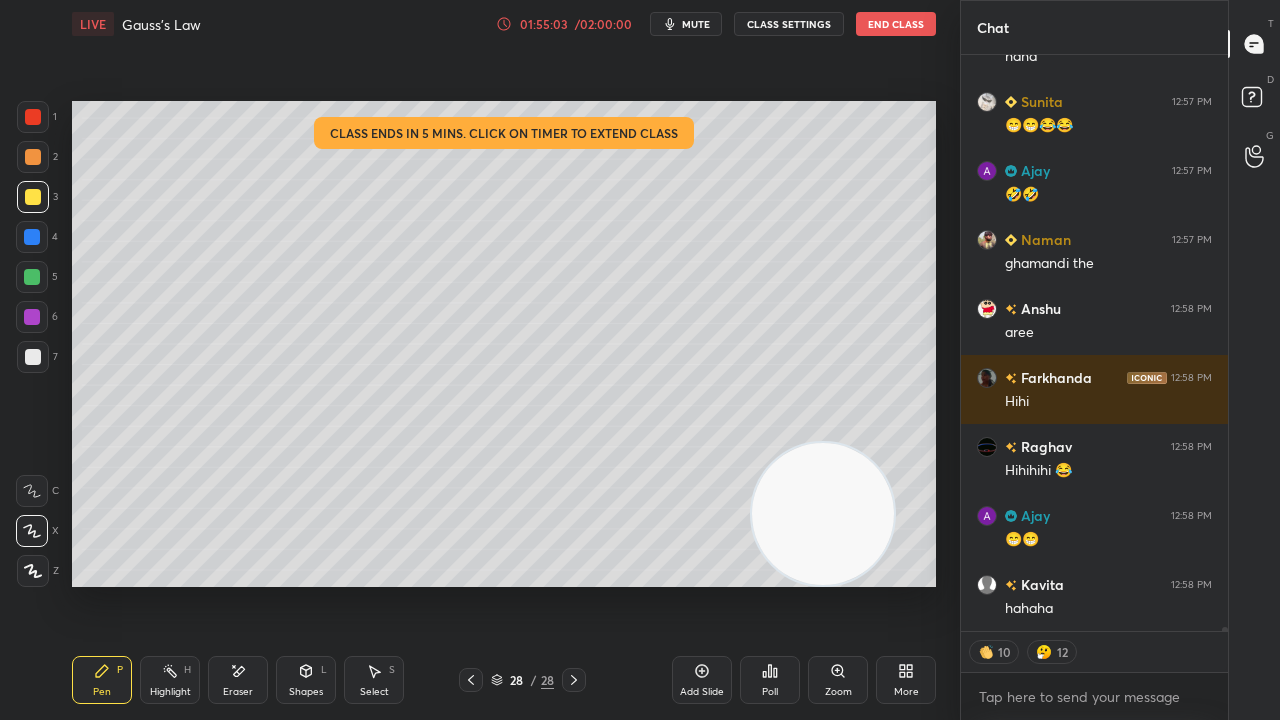 click on "mute" at bounding box center [696, 24] 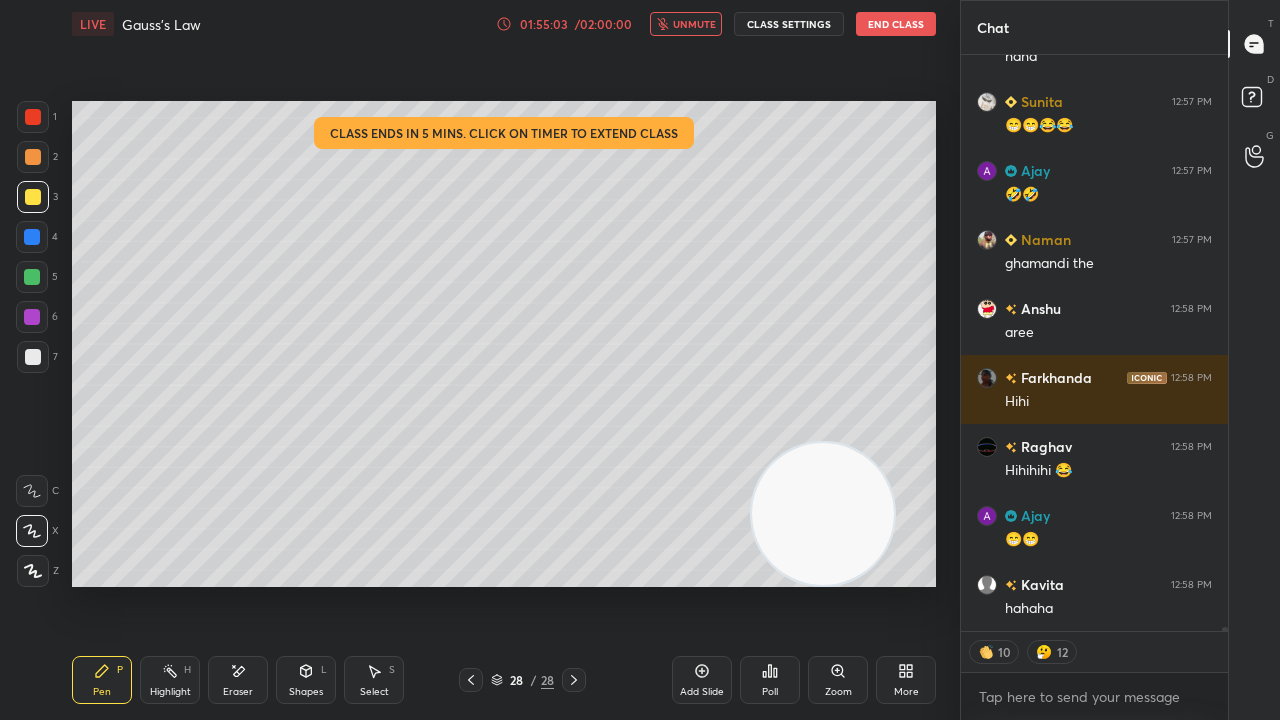click on "unmute" at bounding box center [694, 24] 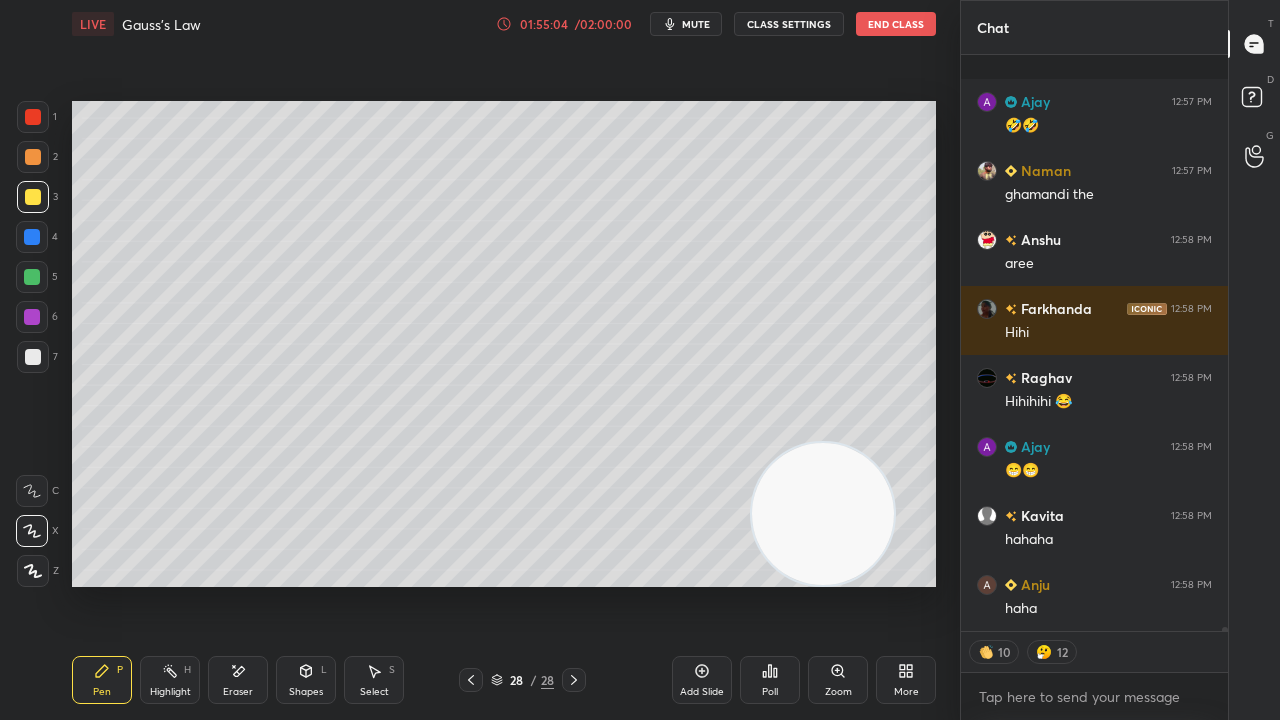 scroll, scrollTop: 80416, scrollLeft: 0, axis: vertical 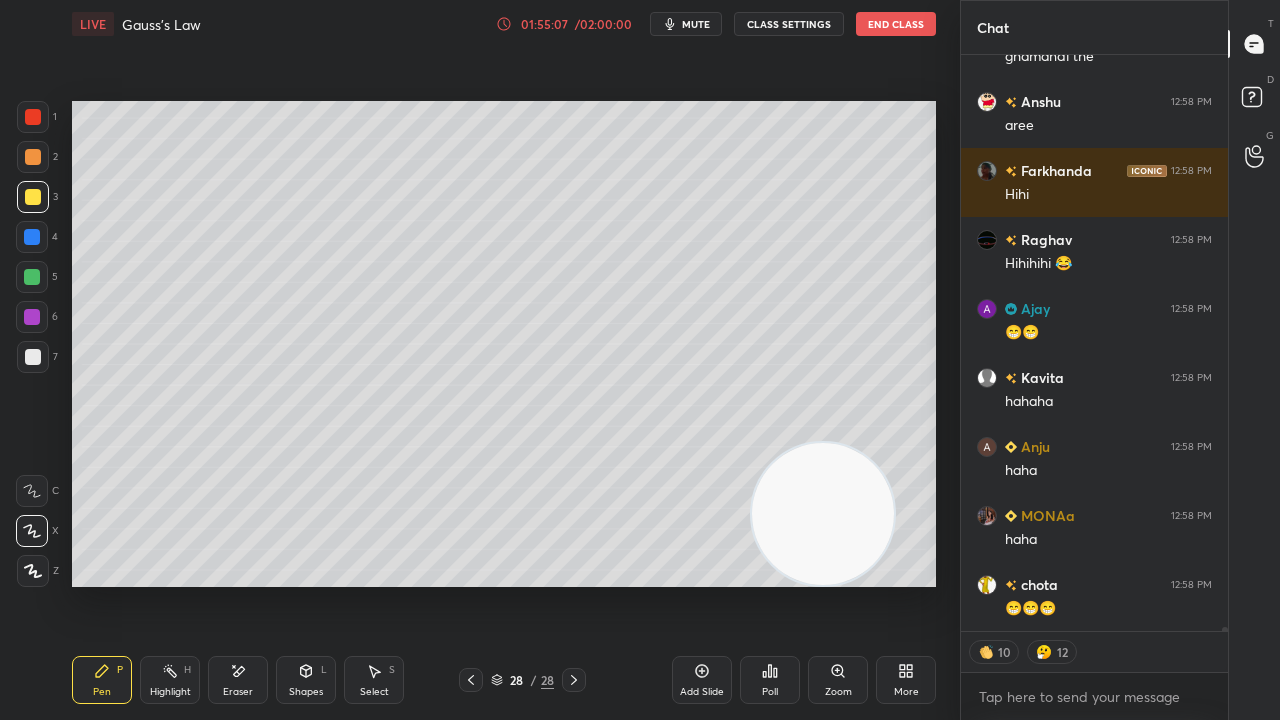 click on "mute" at bounding box center [696, 24] 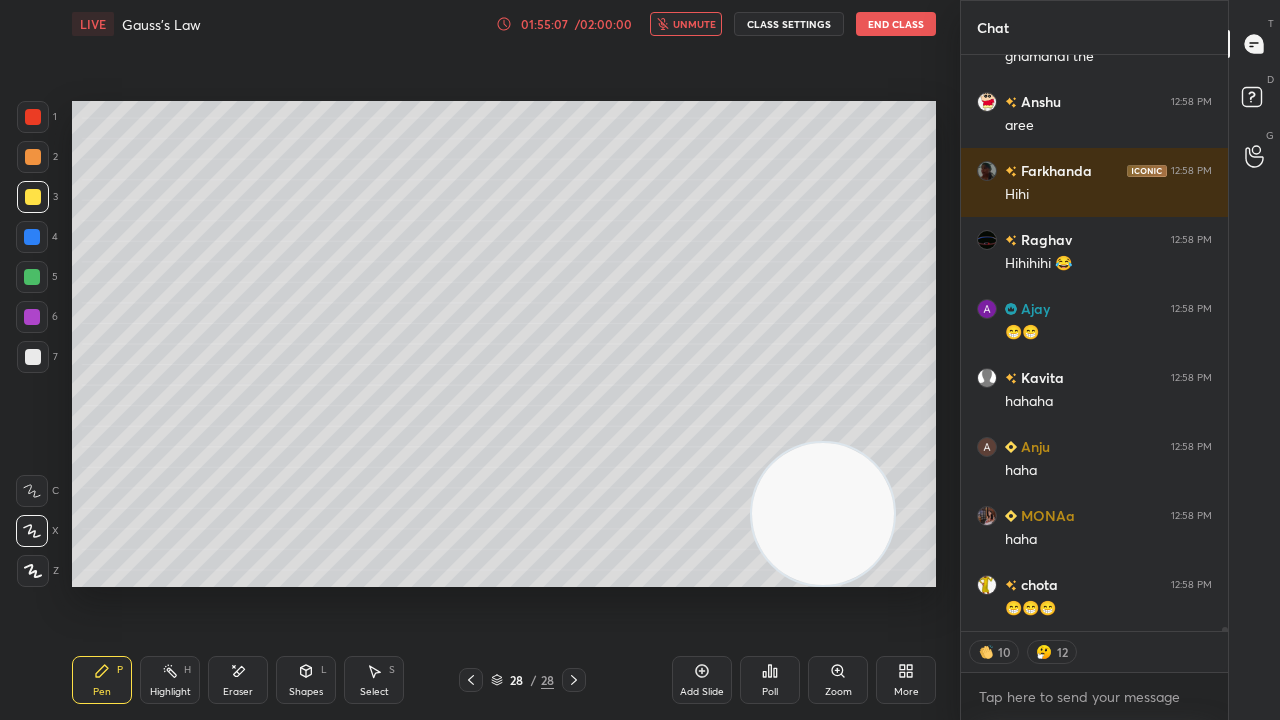 click on "unmute" at bounding box center (694, 24) 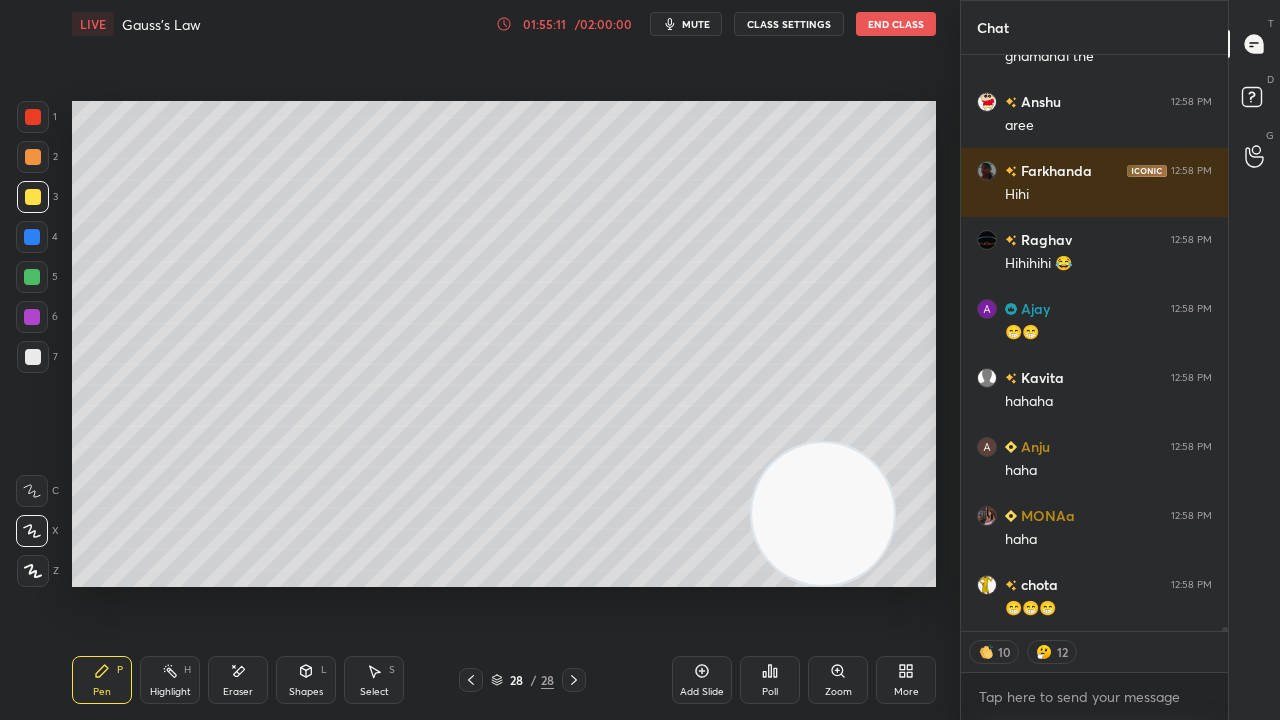 scroll, scrollTop: 7, scrollLeft: 6, axis: both 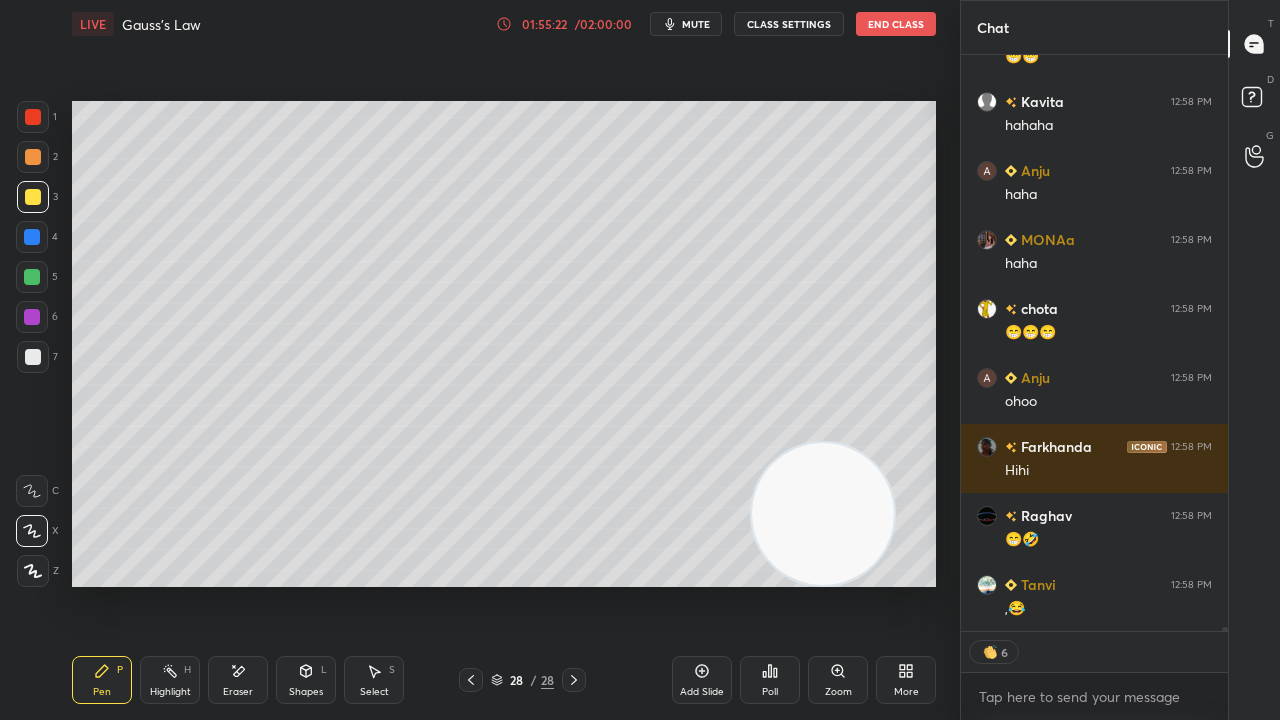 click on "mute" at bounding box center [696, 24] 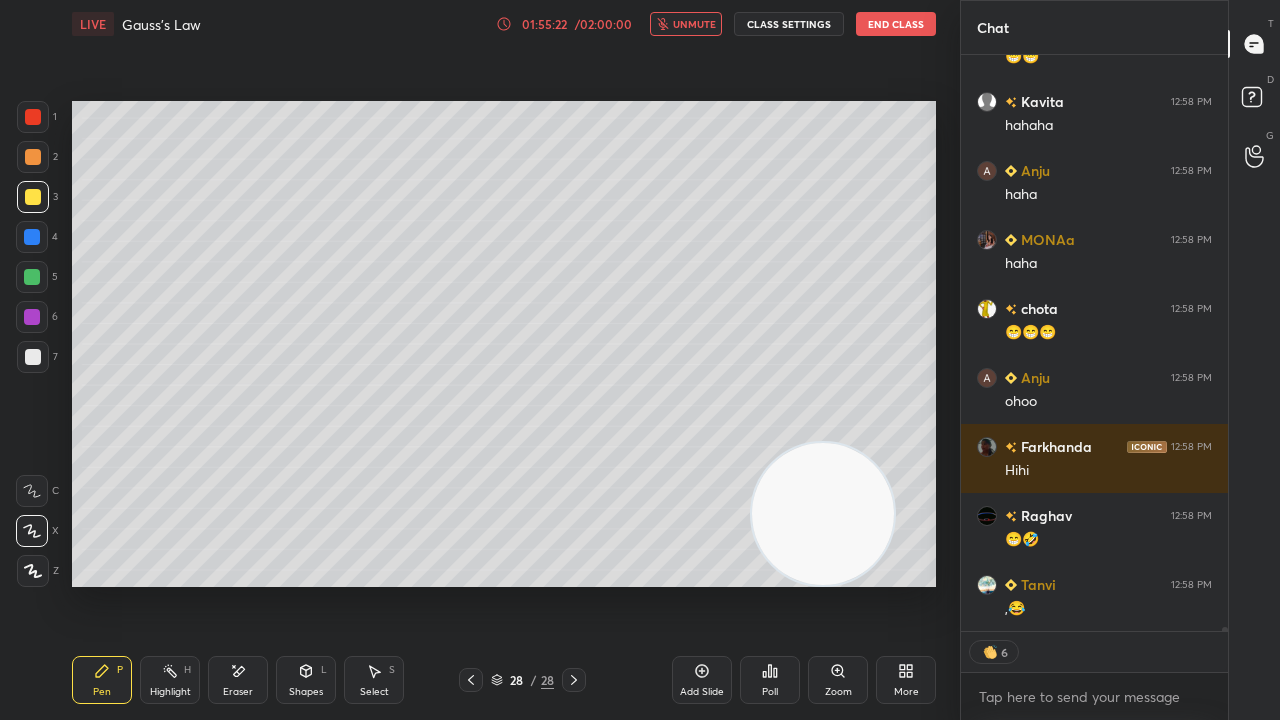 click on "unmute" at bounding box center [694, 24] 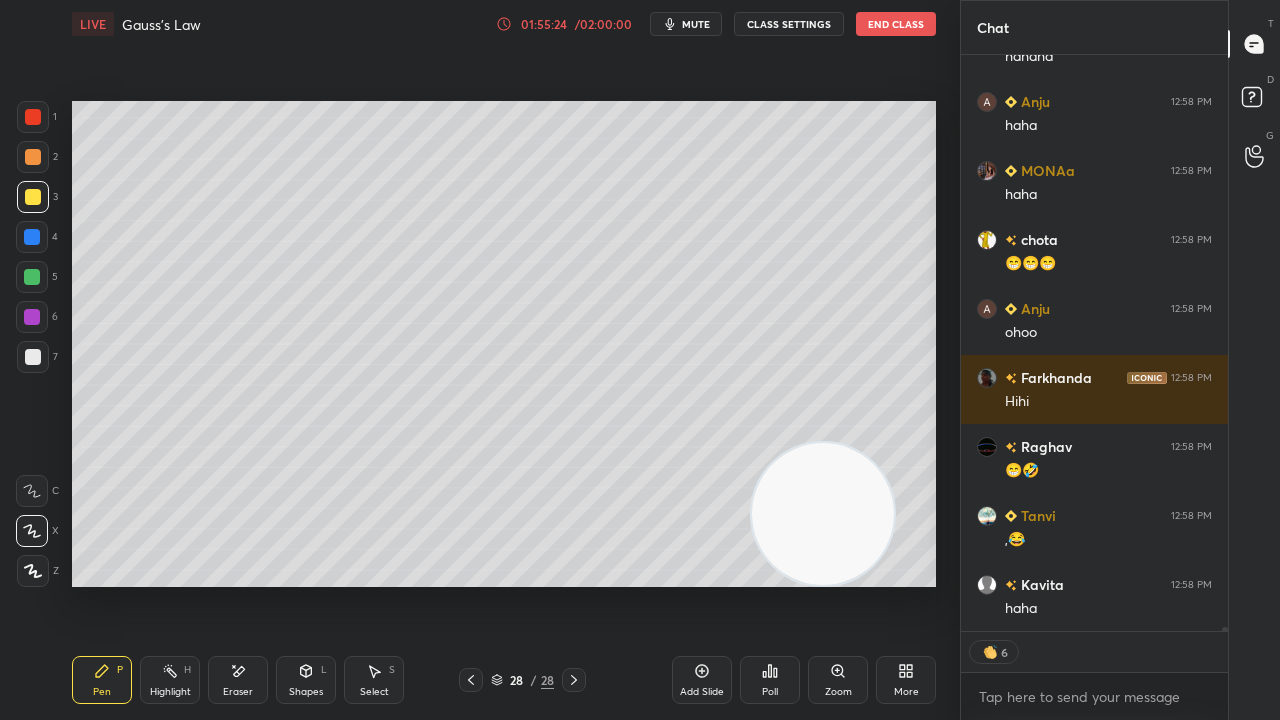 scroll, scrollTop: 80899, scrollLeft: 0, axis: vertical 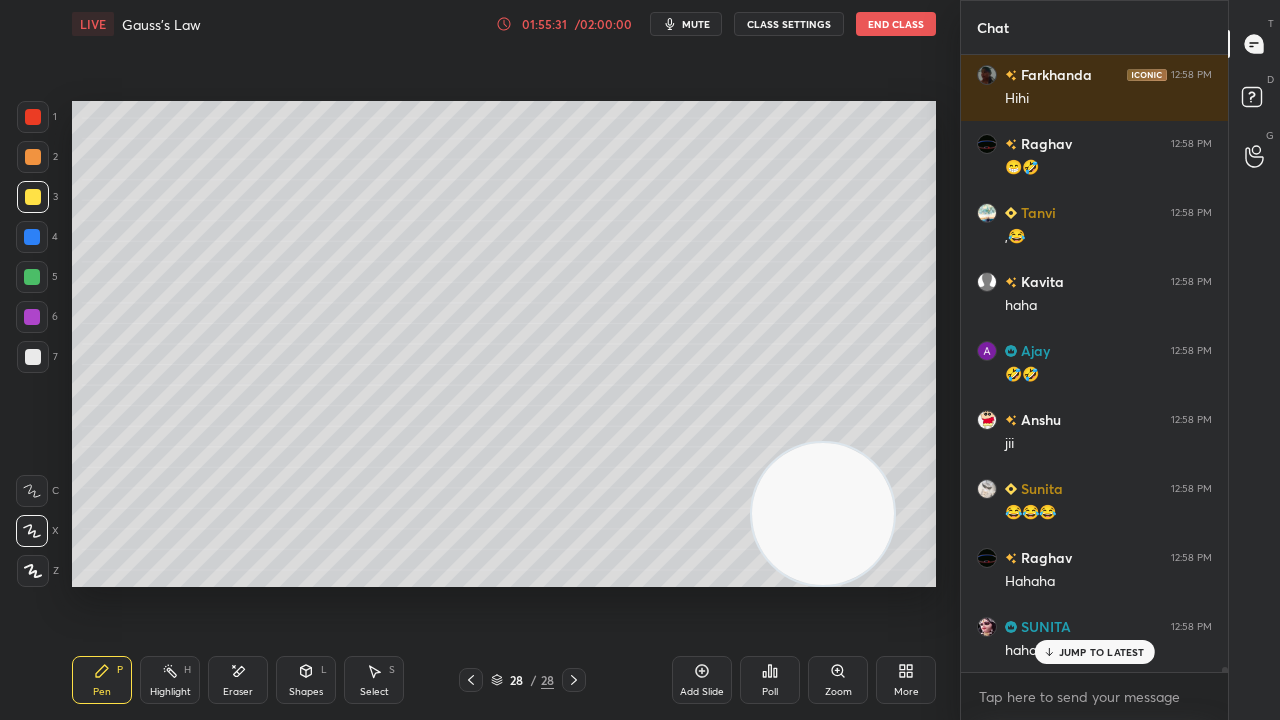 click on "mute" at bounding box center [696, 24] 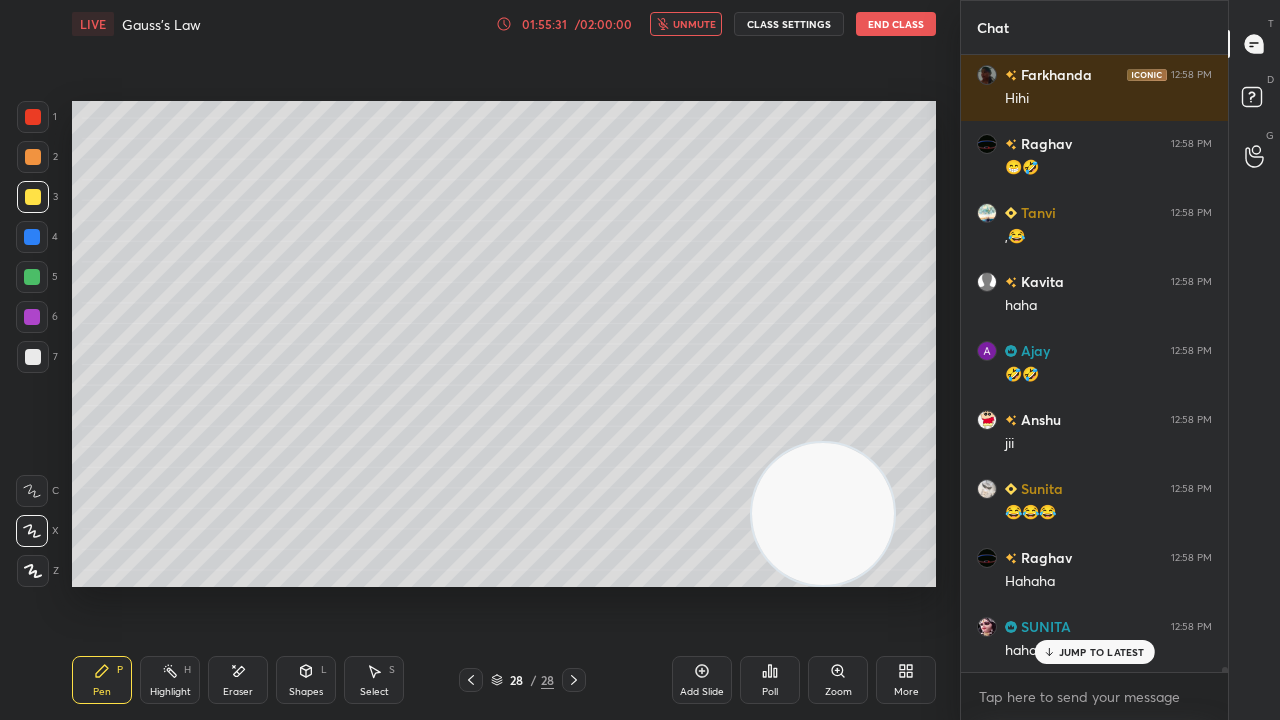 drag, startPoint x: 702, startPoint y: 18, endPoint x: 614, endPoint y: 74, distance: 104.307236 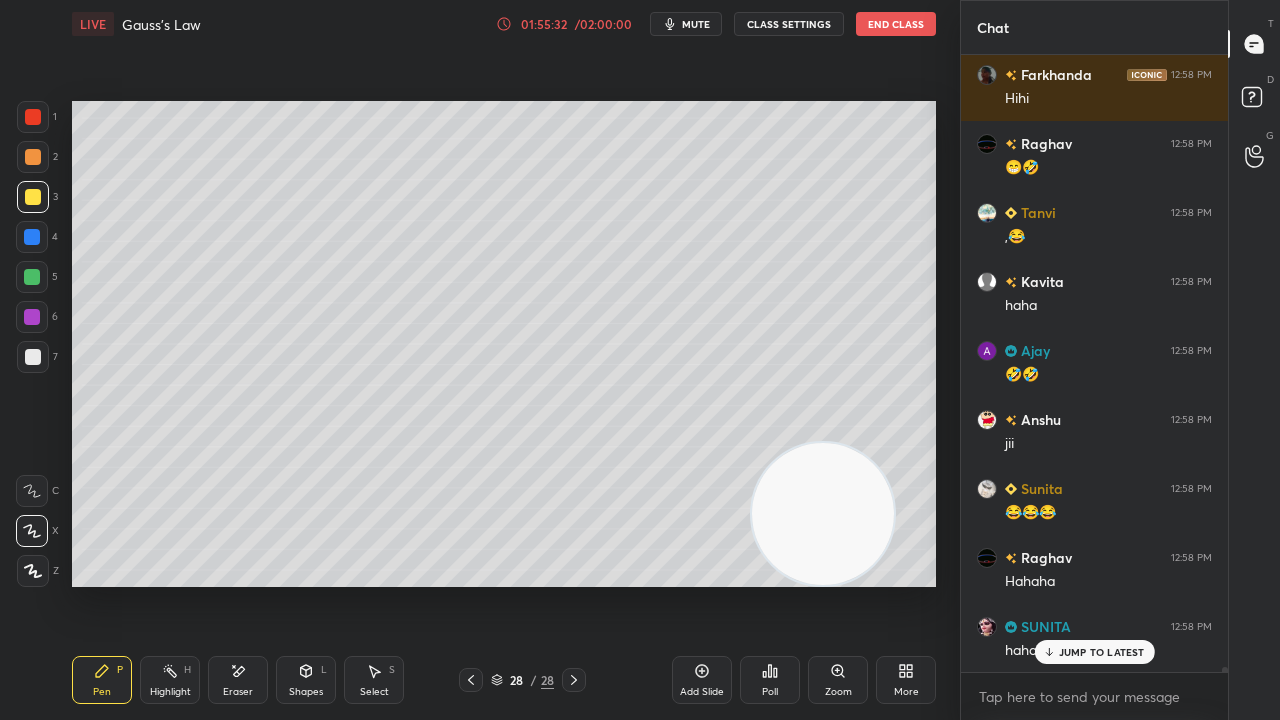 click at bounding box center [33, 357] 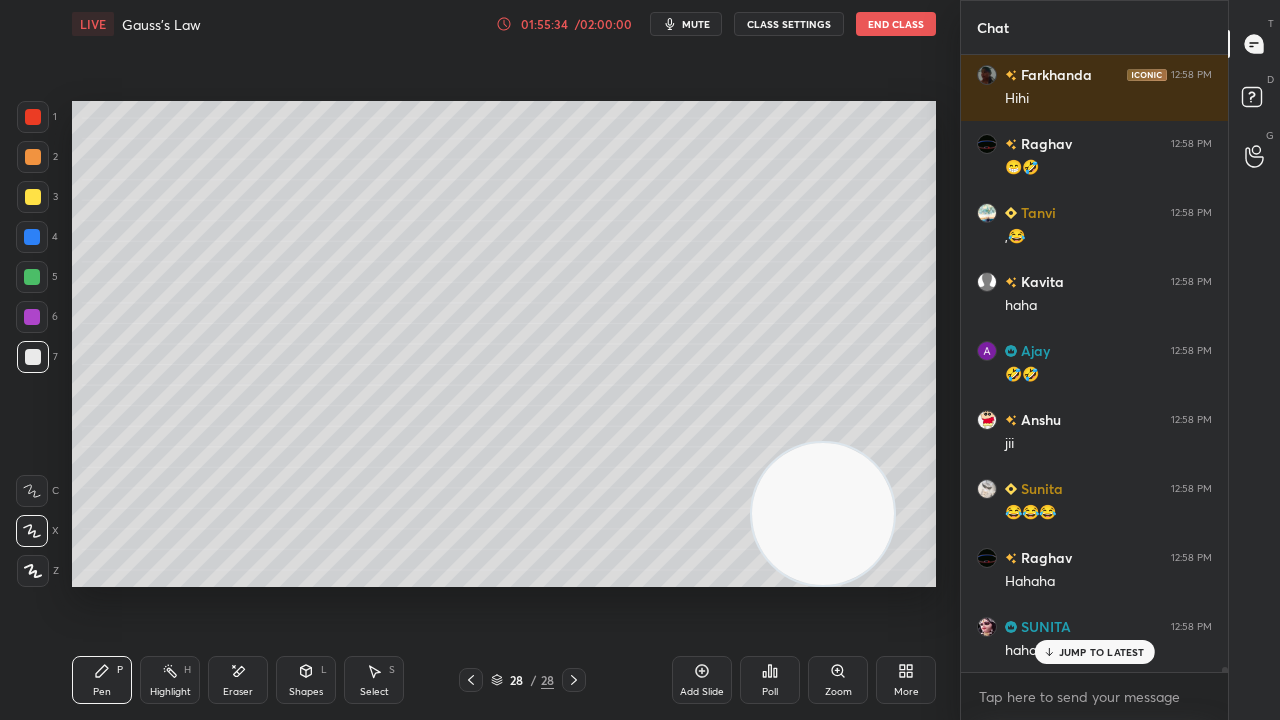 click on "mute" at bounding box center (696, 24) 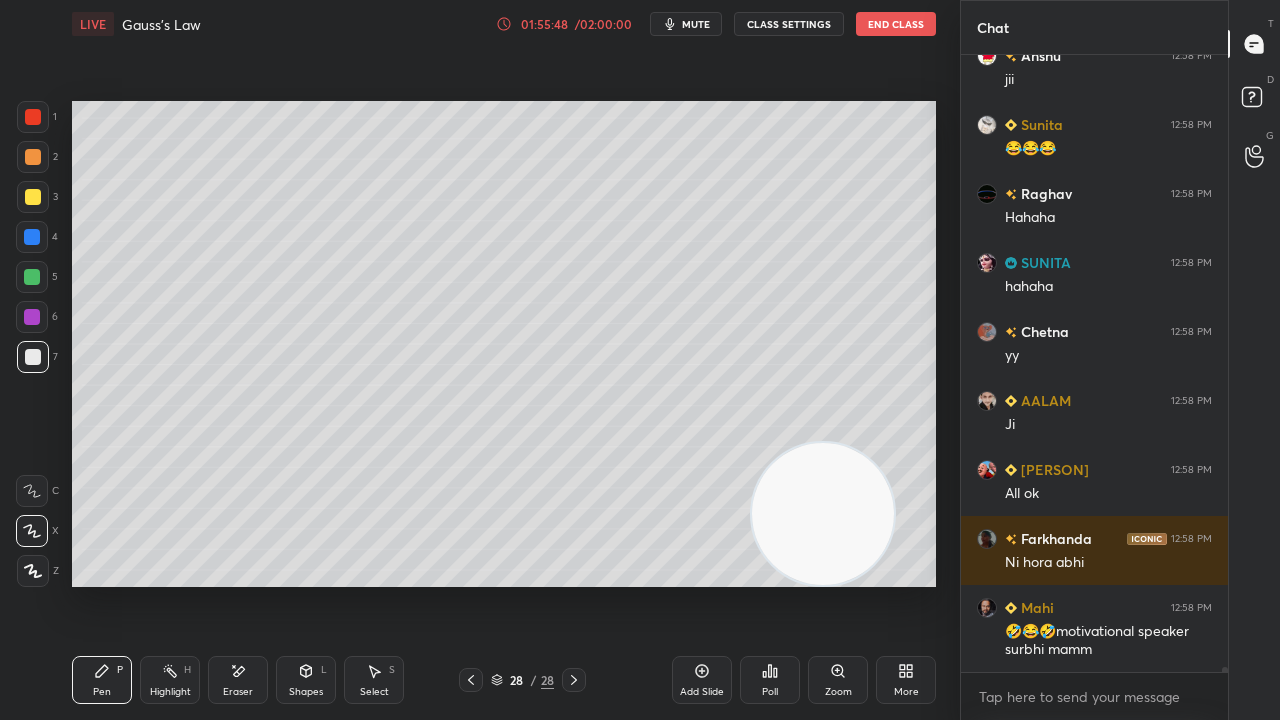 scroll, scrollTop: 81514, scrollLeft: 0, axis: vertical 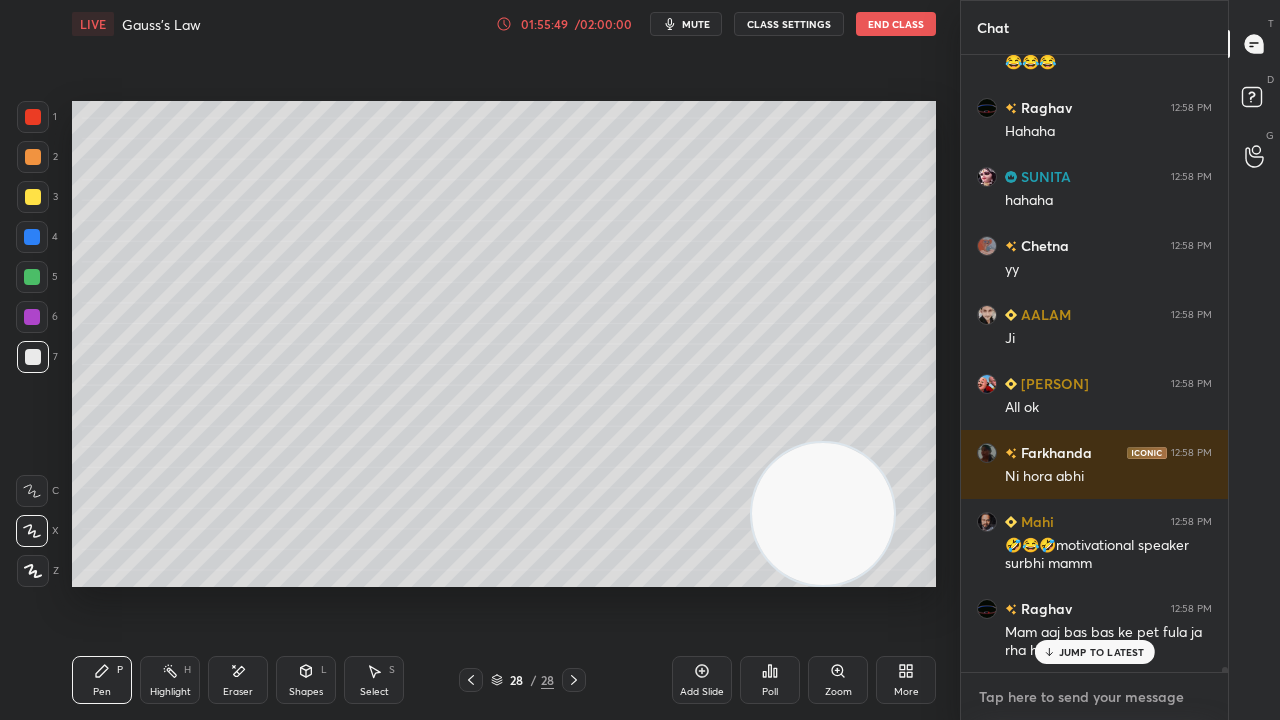 click at bounding box center [1094, 697] 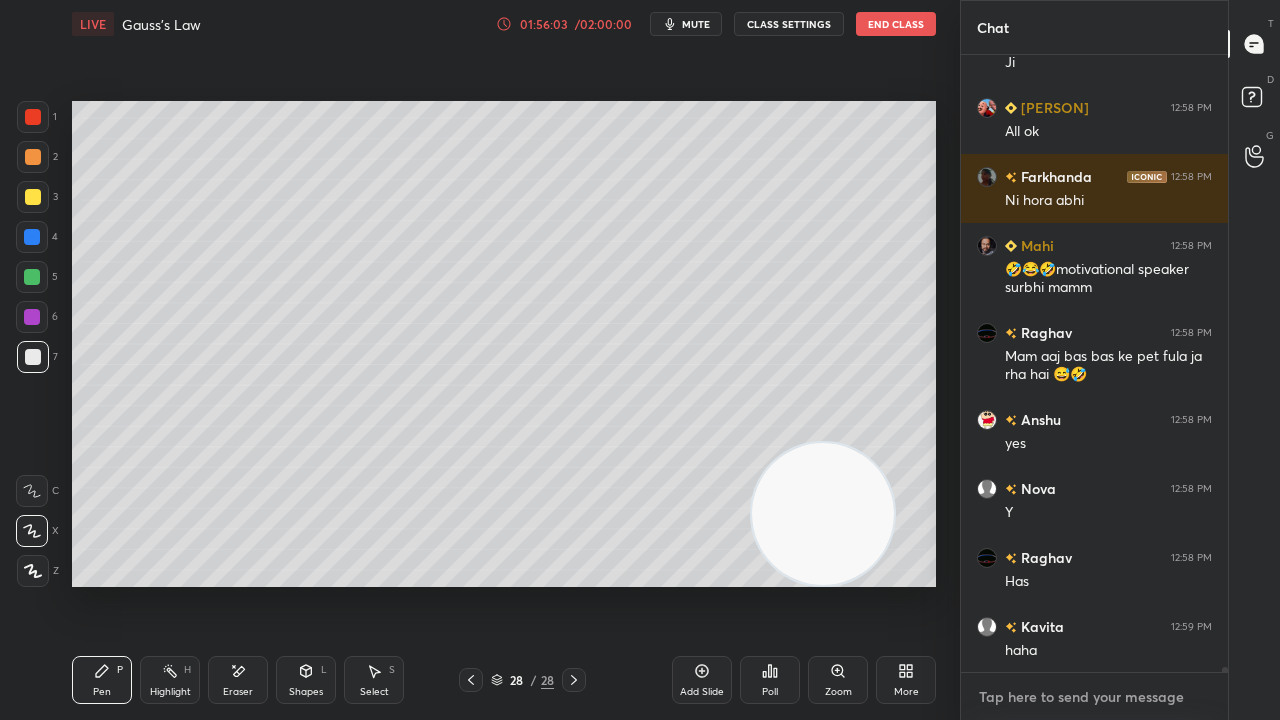 scroll, scrollTop: 81860, scrollLeft: 0, axis: vertical 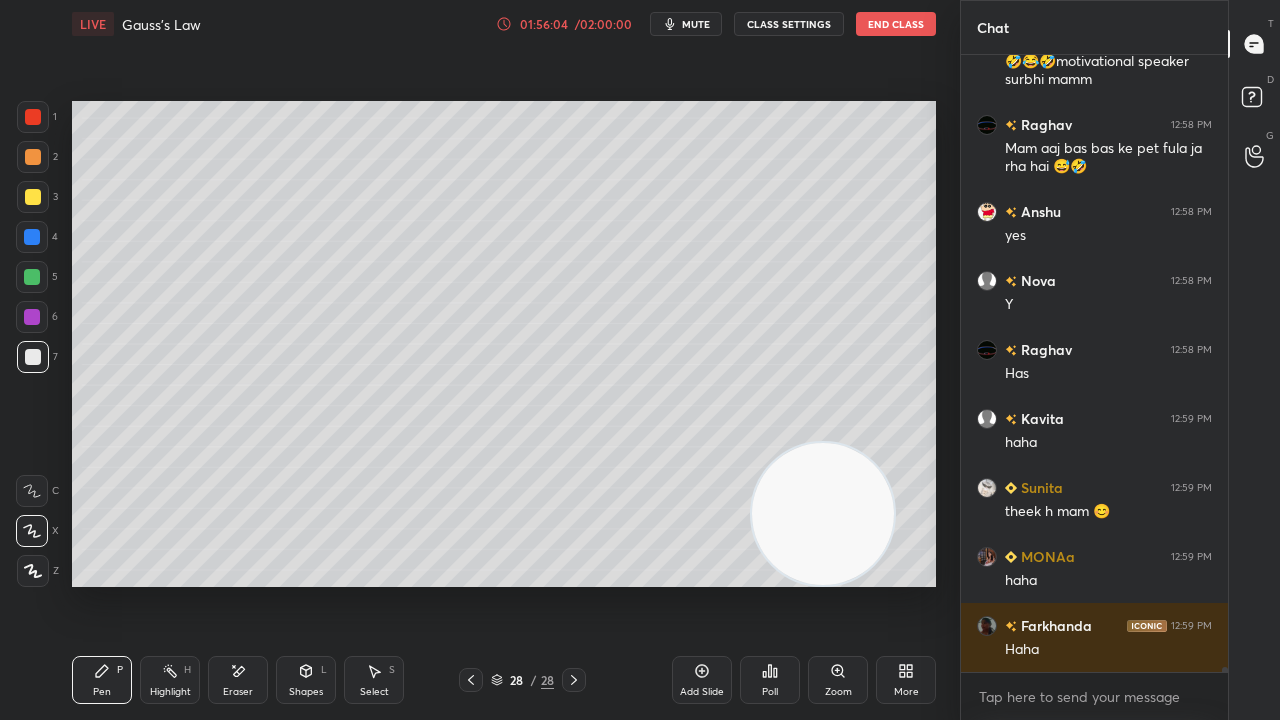 click on "mute" at bounding box center [696, 24] 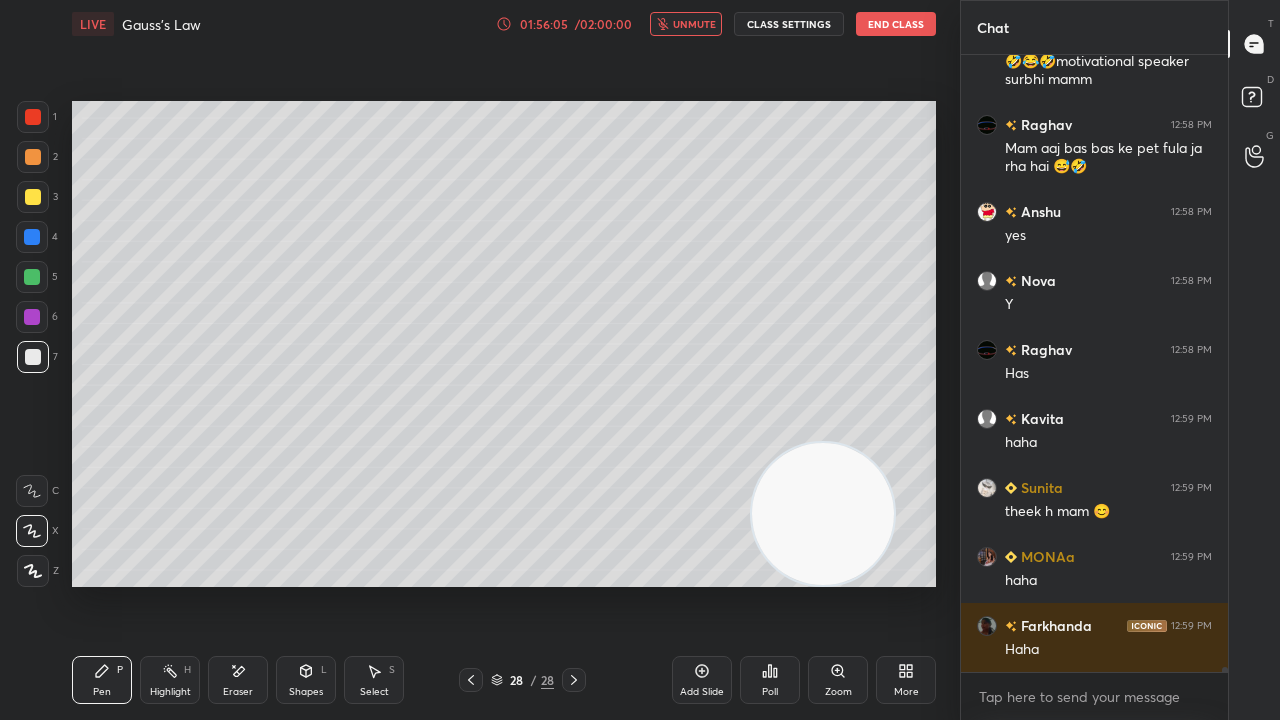 click on "unmute" at bounding box center [694, 24] 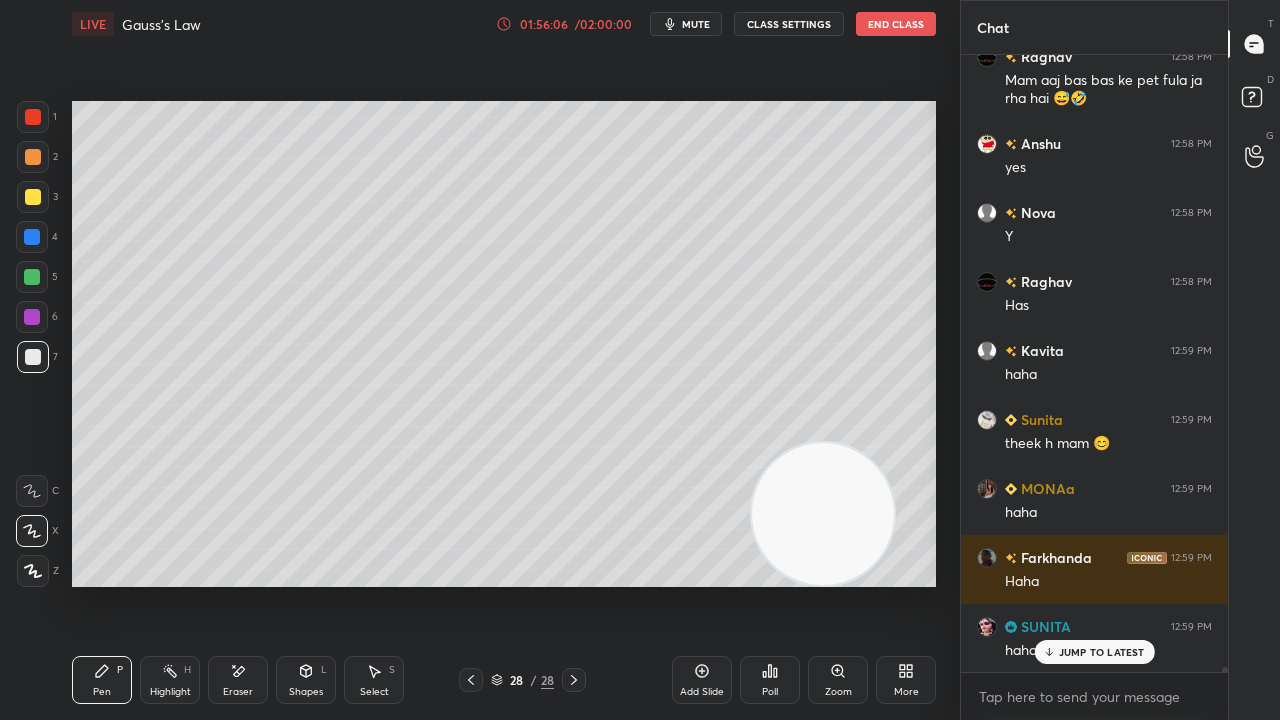 scroll, scrollTop: 82204, scrollLeft: 0, axis: vertical 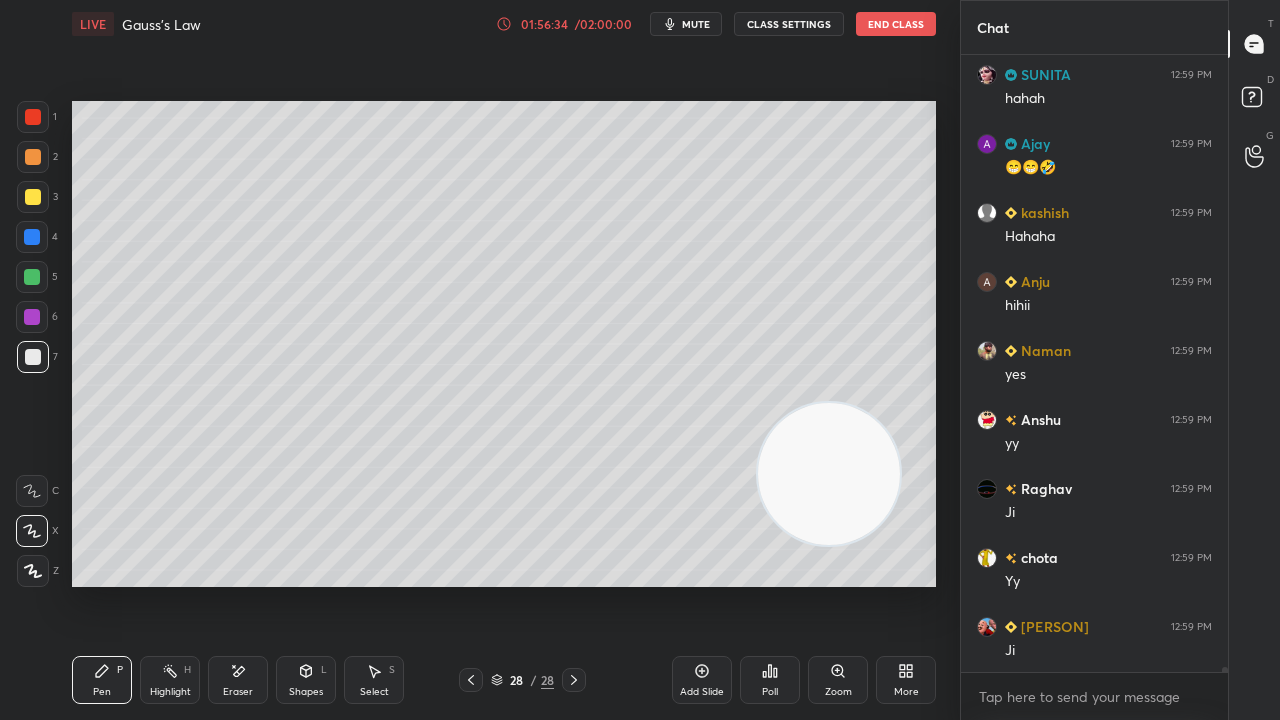 drag, startPoint x: 860, startPoint y: 487, endPoint x: 944, endPoint y: 290, distance: 214.16115 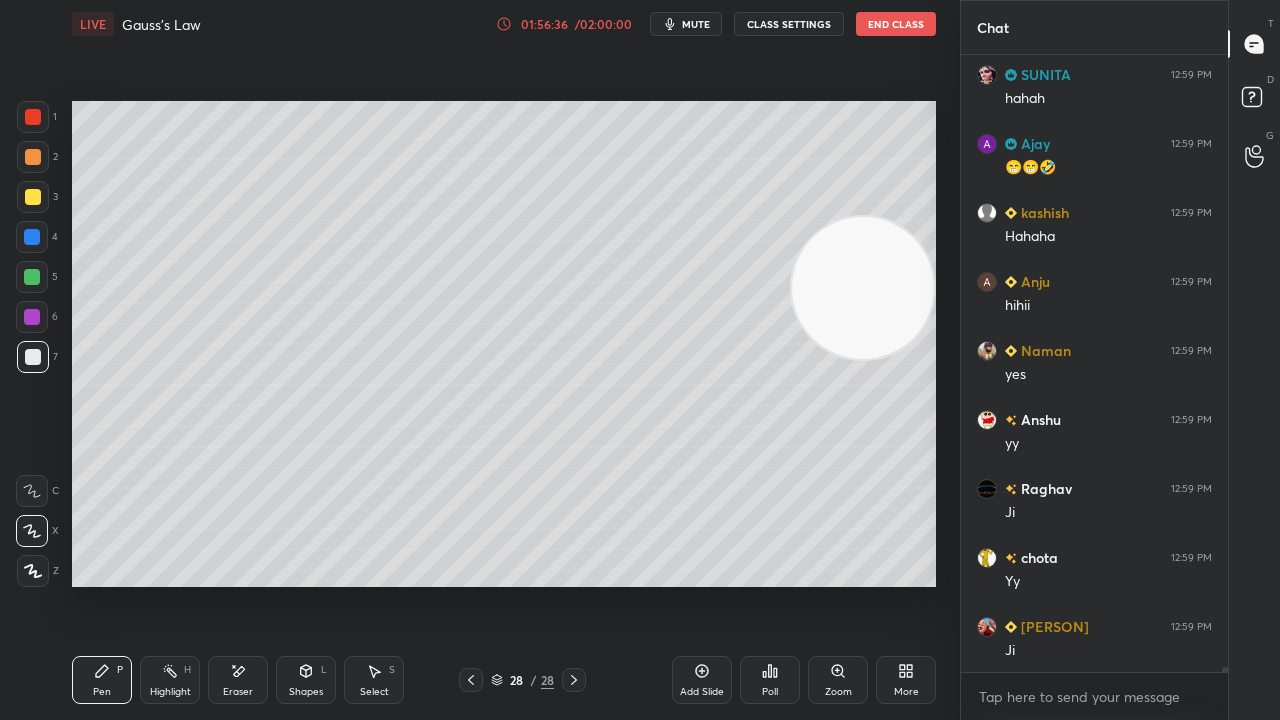 click on "mute" at bounding box center (686, 24) 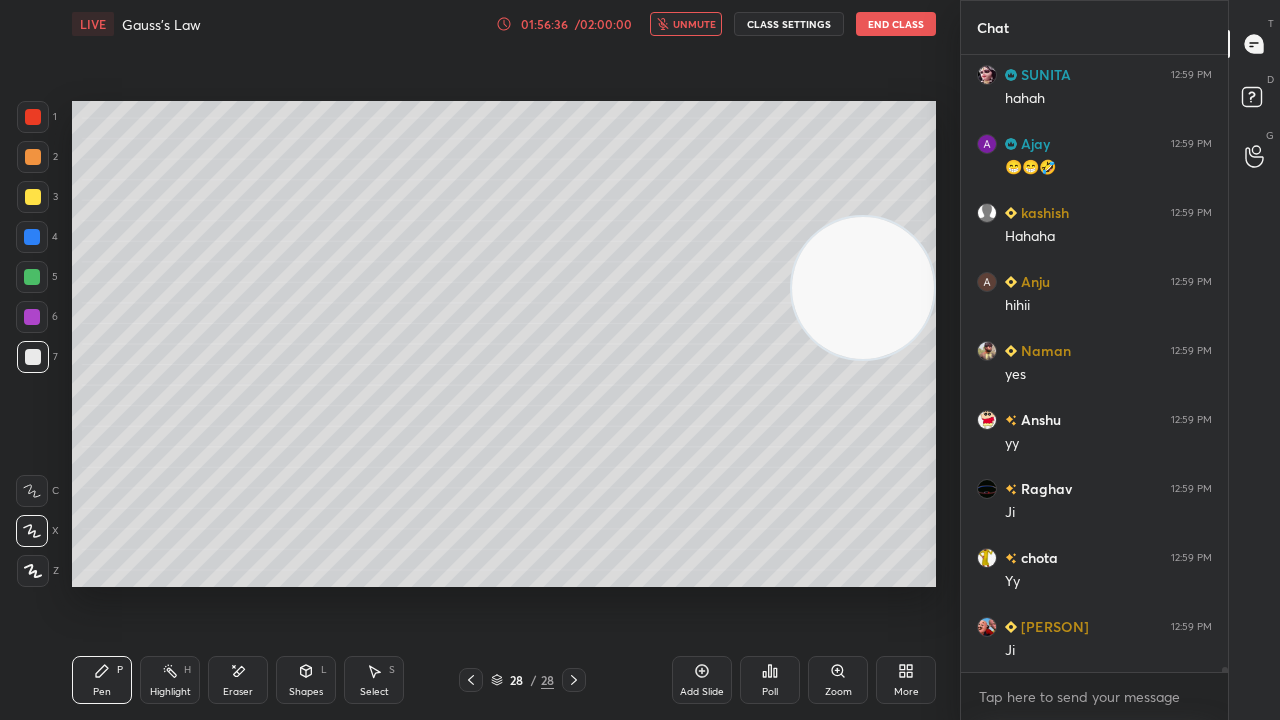 click on "unmute" at bounding box center [694, 24] 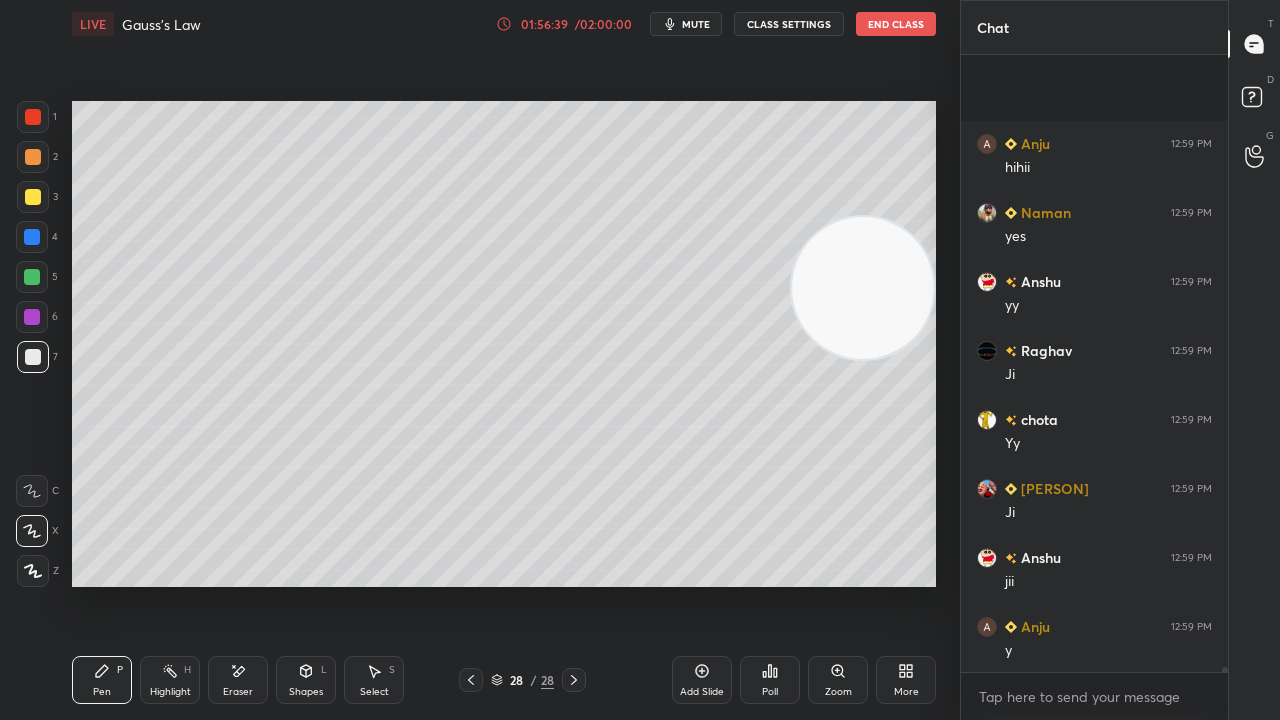 scroll, scrollTop: 82894, scrollLeft: 0, axis: vertical 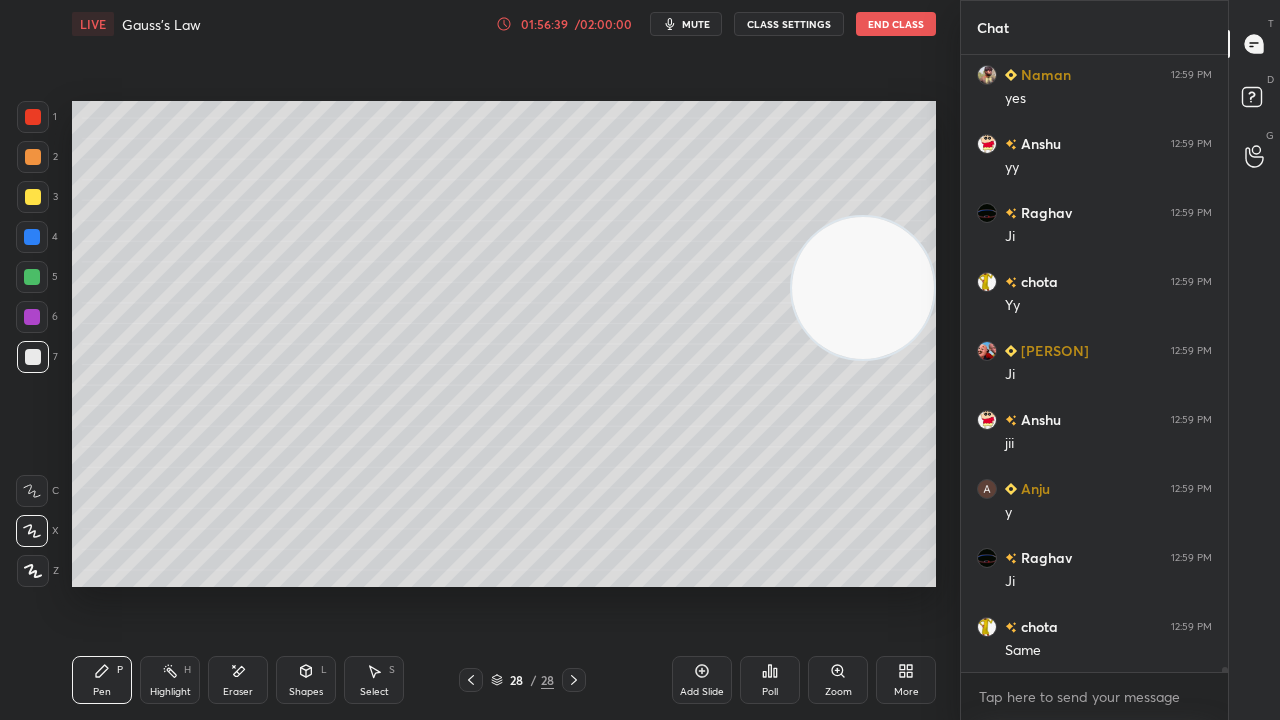 click on "JUMP TO LATEST" at bounding box center [1102, 716] 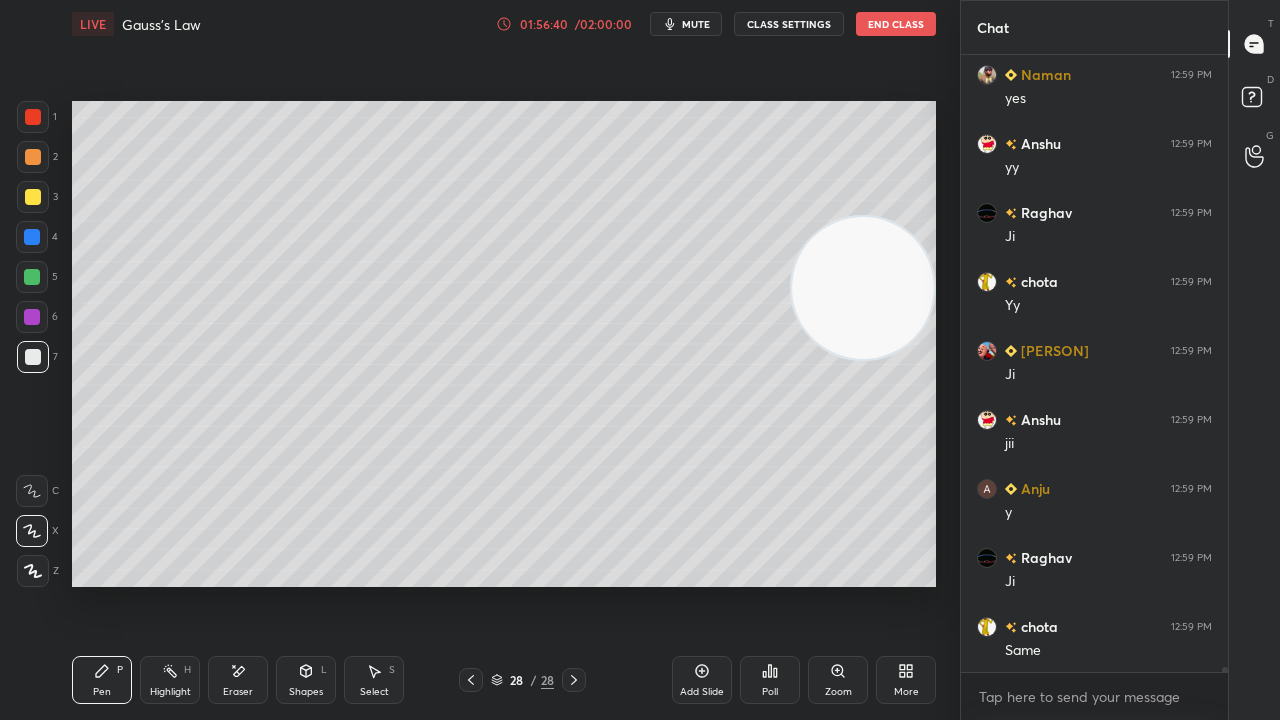 scroll, scrollTop: 82964, scrollLeft: 0, axis: vertical 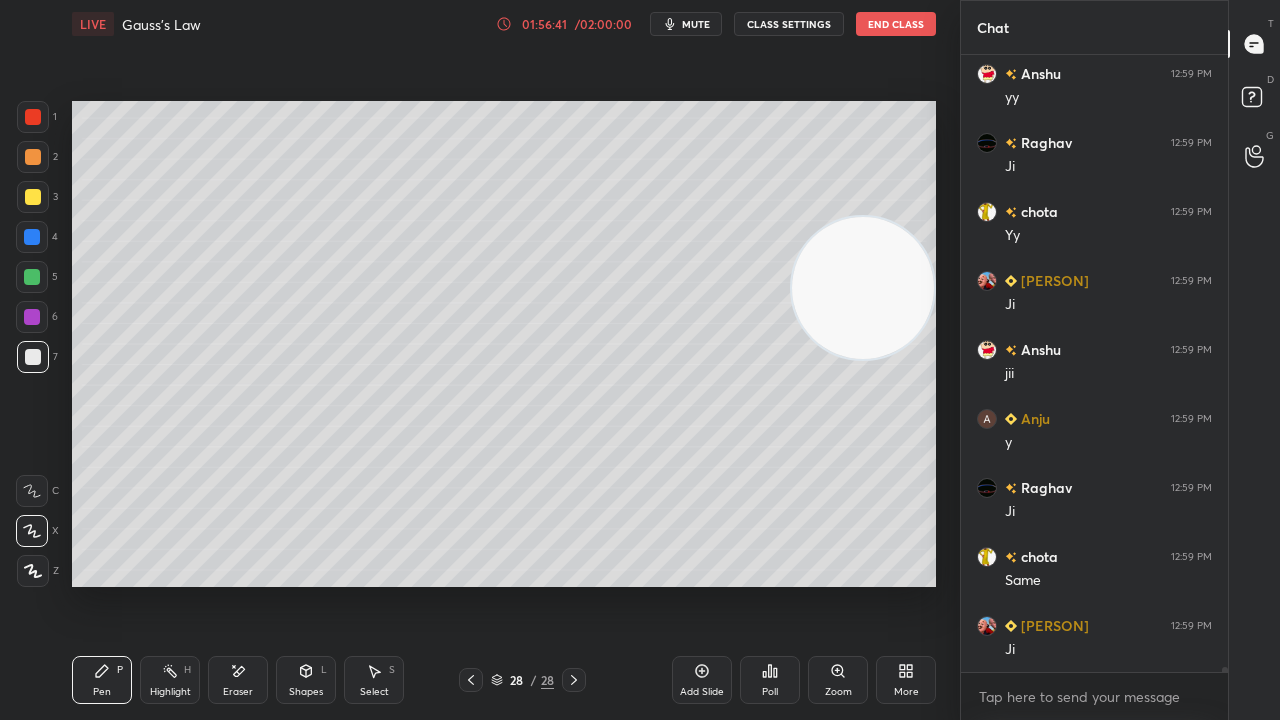 click on "Add Slide" at bounding box center (702, 692) 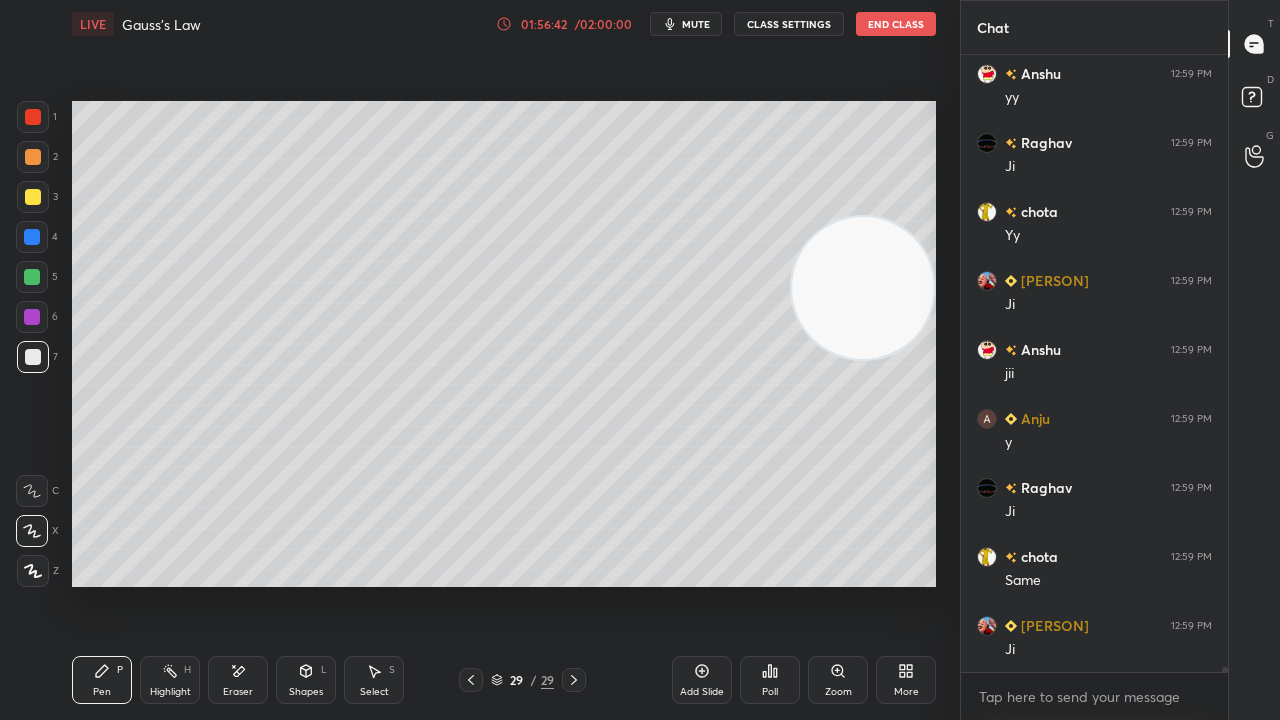 scroll, scrollTop: 83032, scrollLeft: 0, axis: vertical 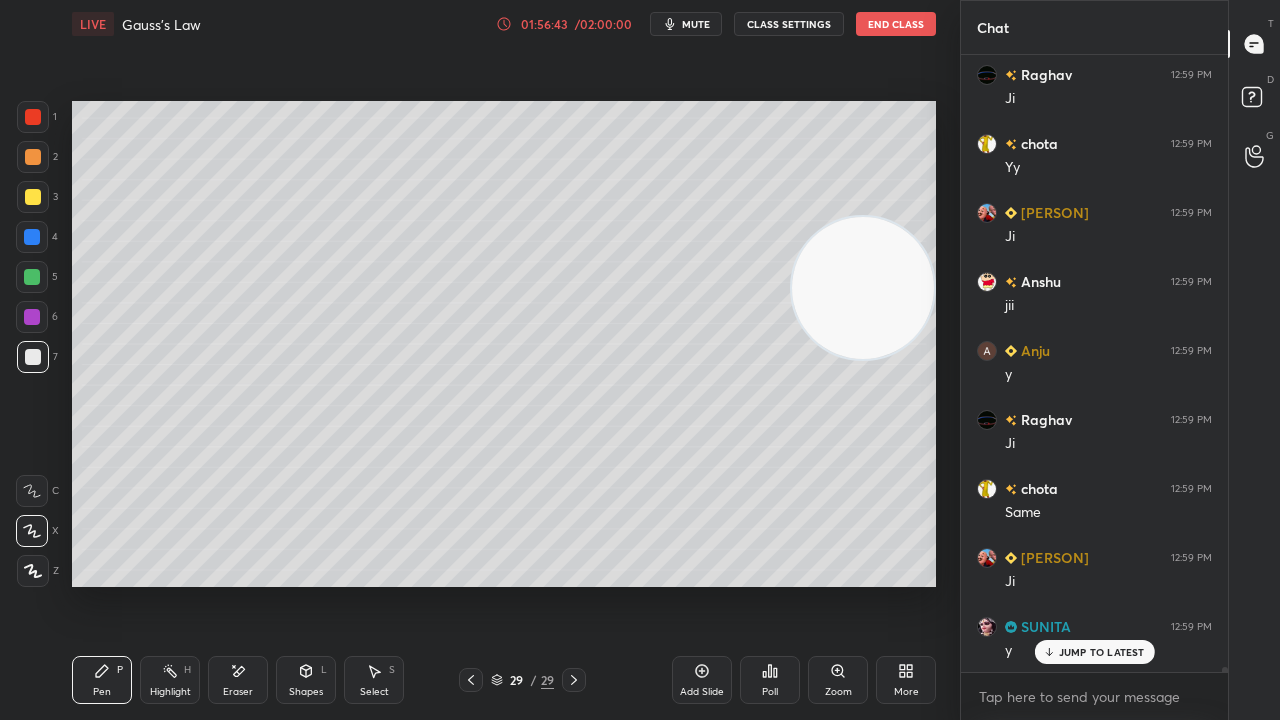 click on "Shapes" at bounding box center (306, 692) 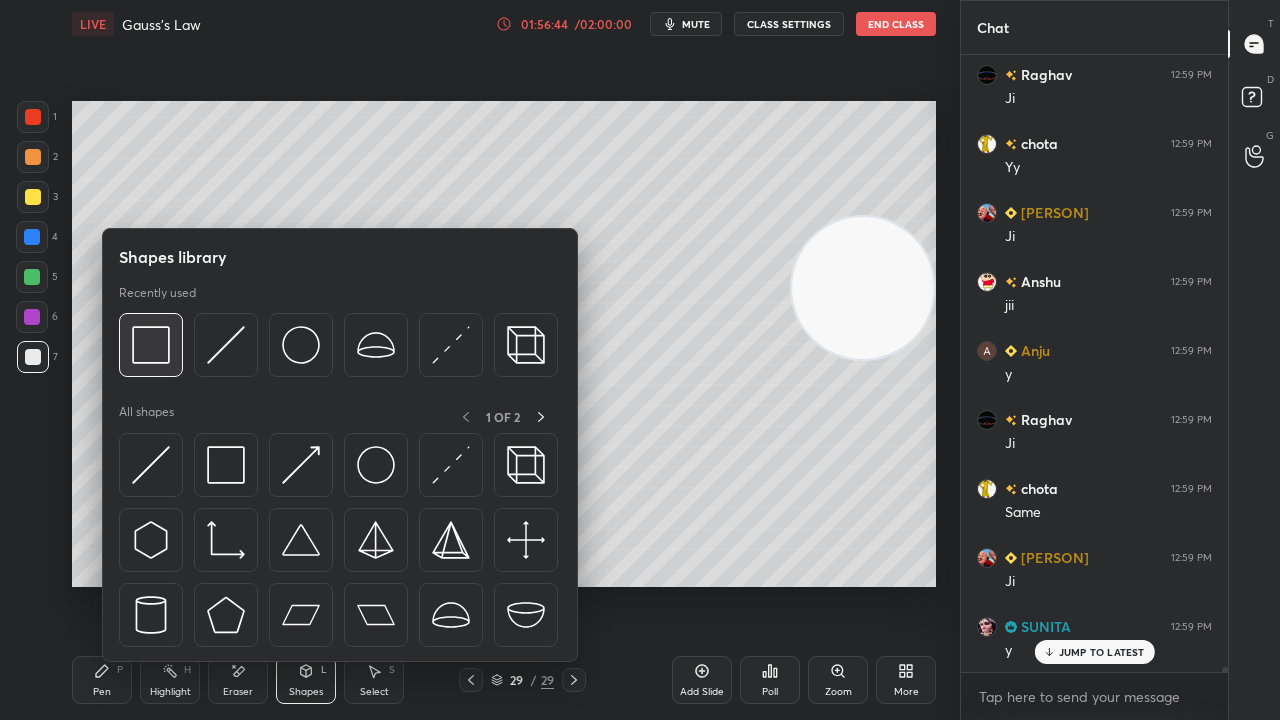 click at bounding box center [151, 345] 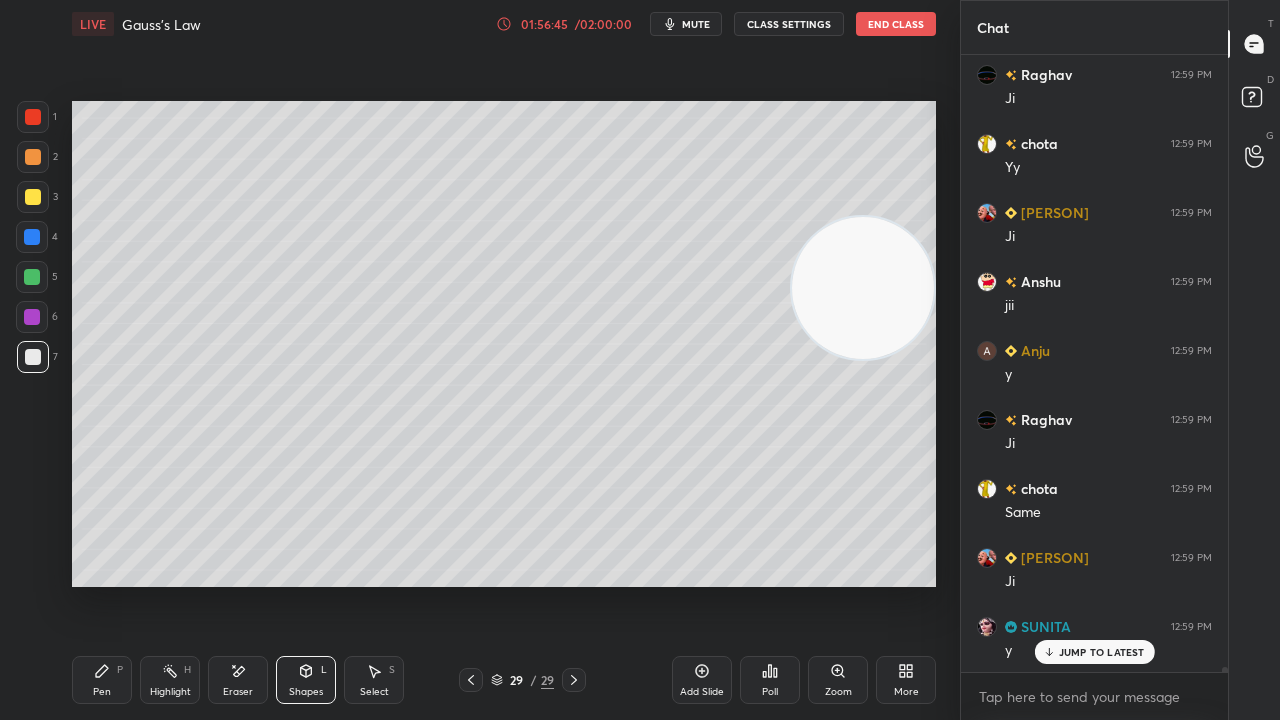 scroll, scrollTop: 83080, scrollLeft: 0, axis: vertical 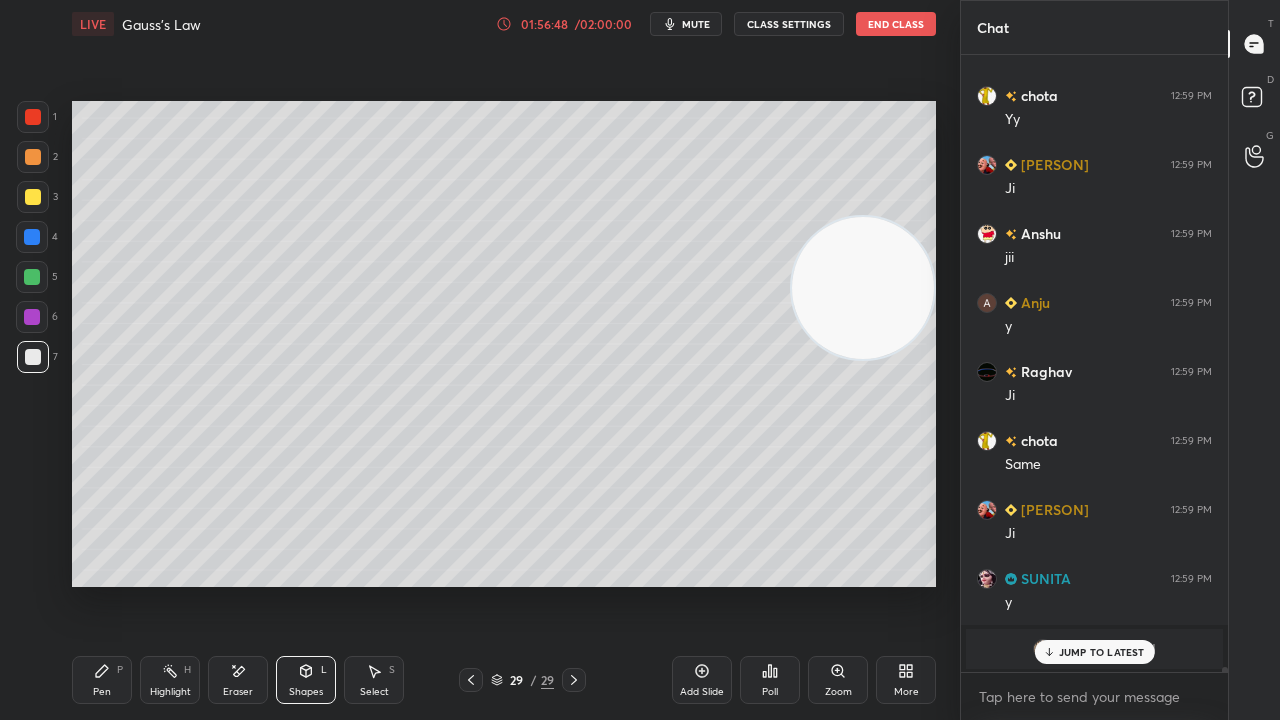 click on "Shapes" at bounding box center [306, 692] 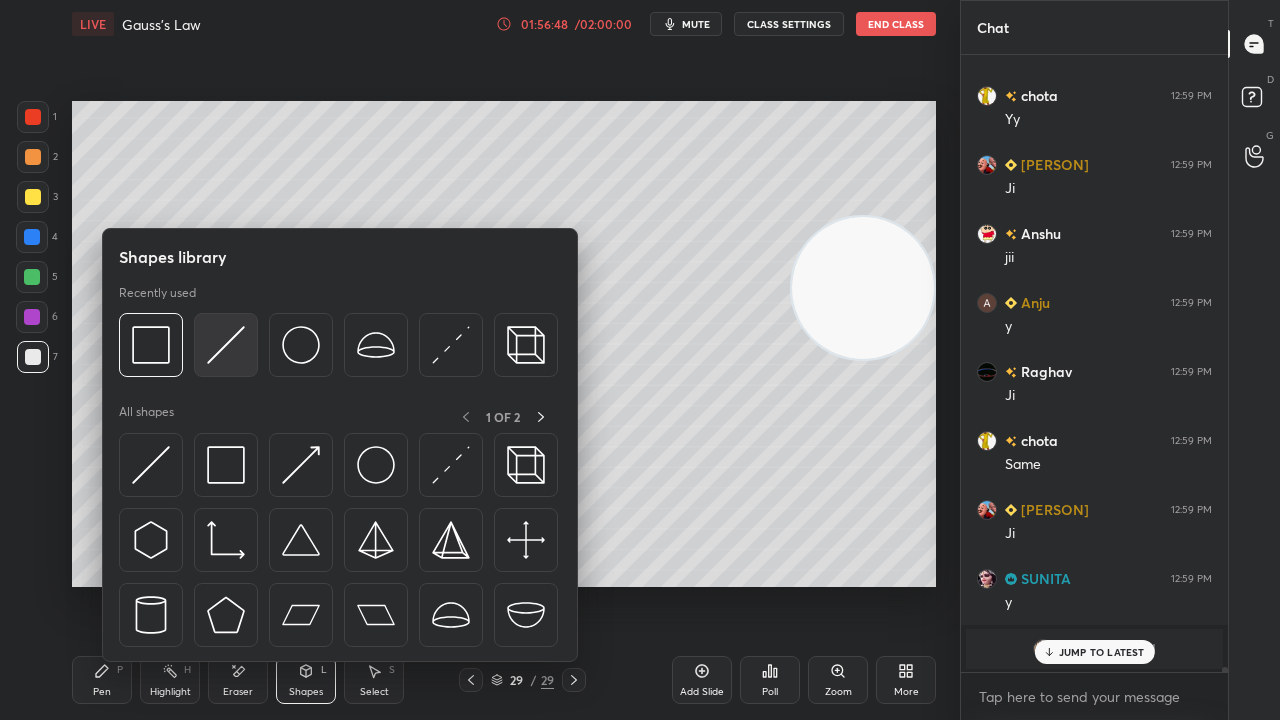 click at bounding box center (226, 345) 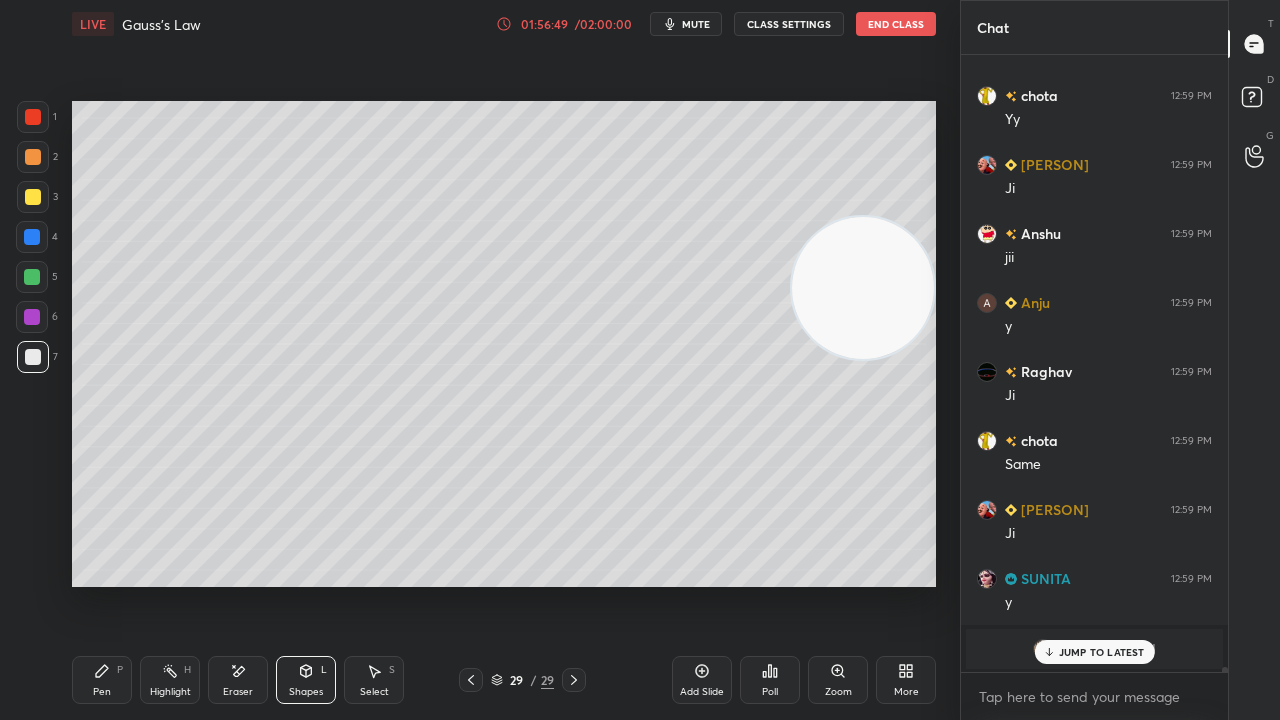 drag, startPoint x: 27, startPoint y: 280, endPoint x: 66, endPoint y: 280, distance: 39 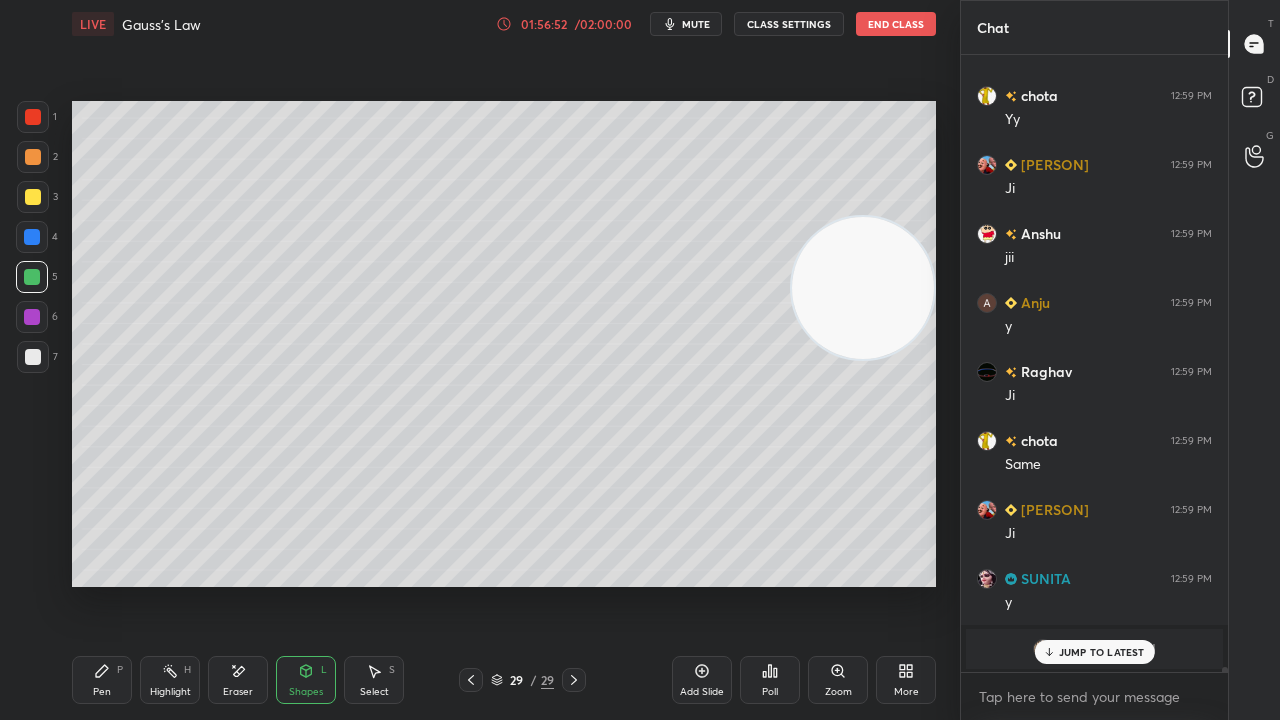 click on "Pen P" at bounding box center (102, 680) 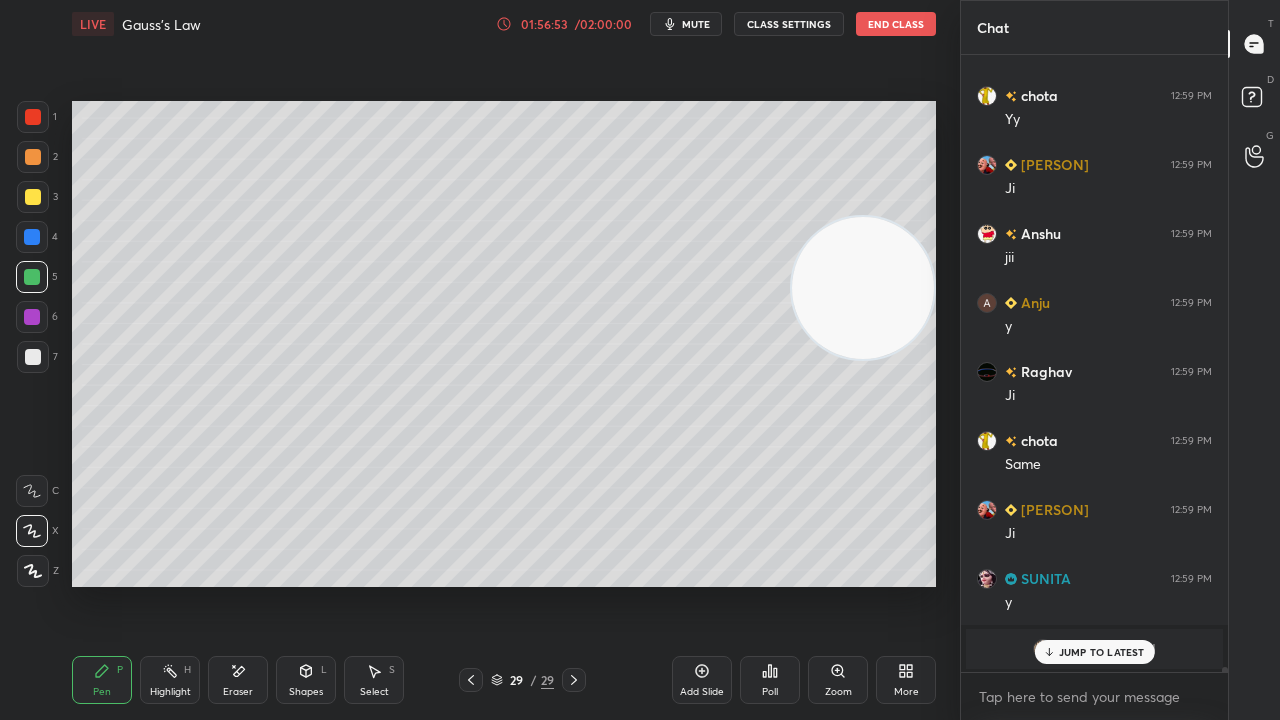 scroll, scrollTop: 83150, scrollLeft: 0, axis: vertical 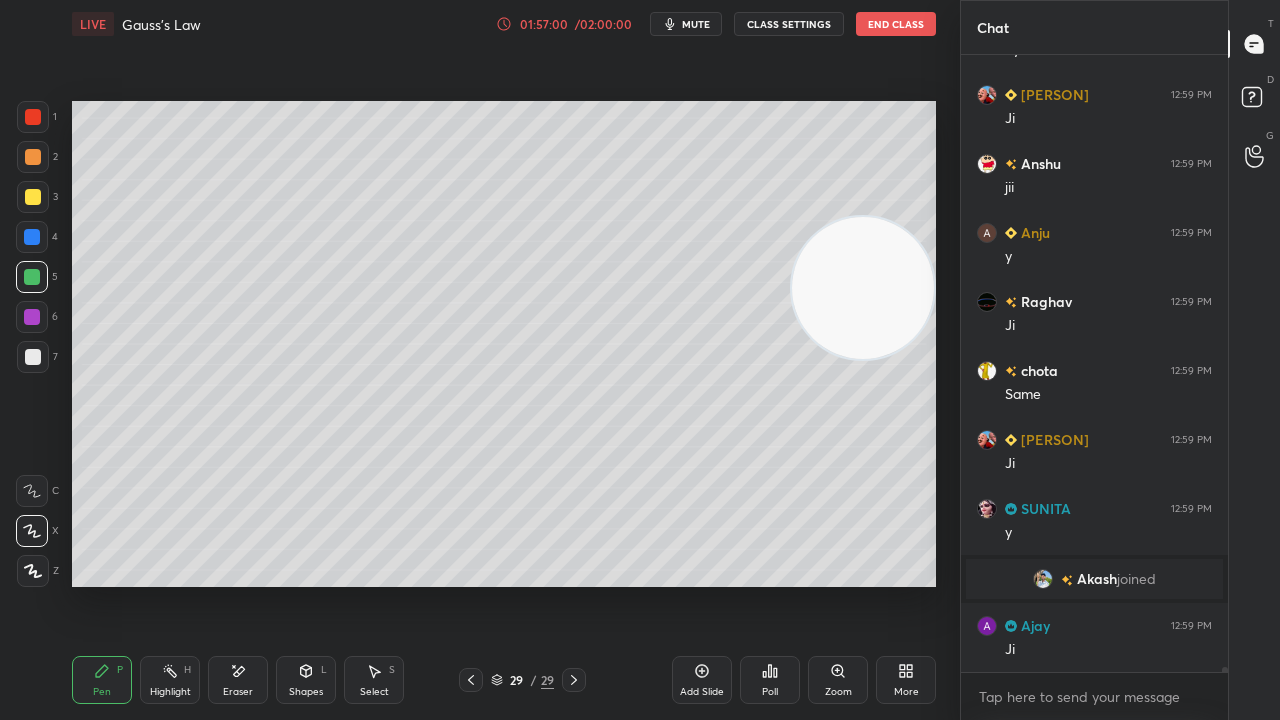 click on "mute" at bounding box center [696, 24] 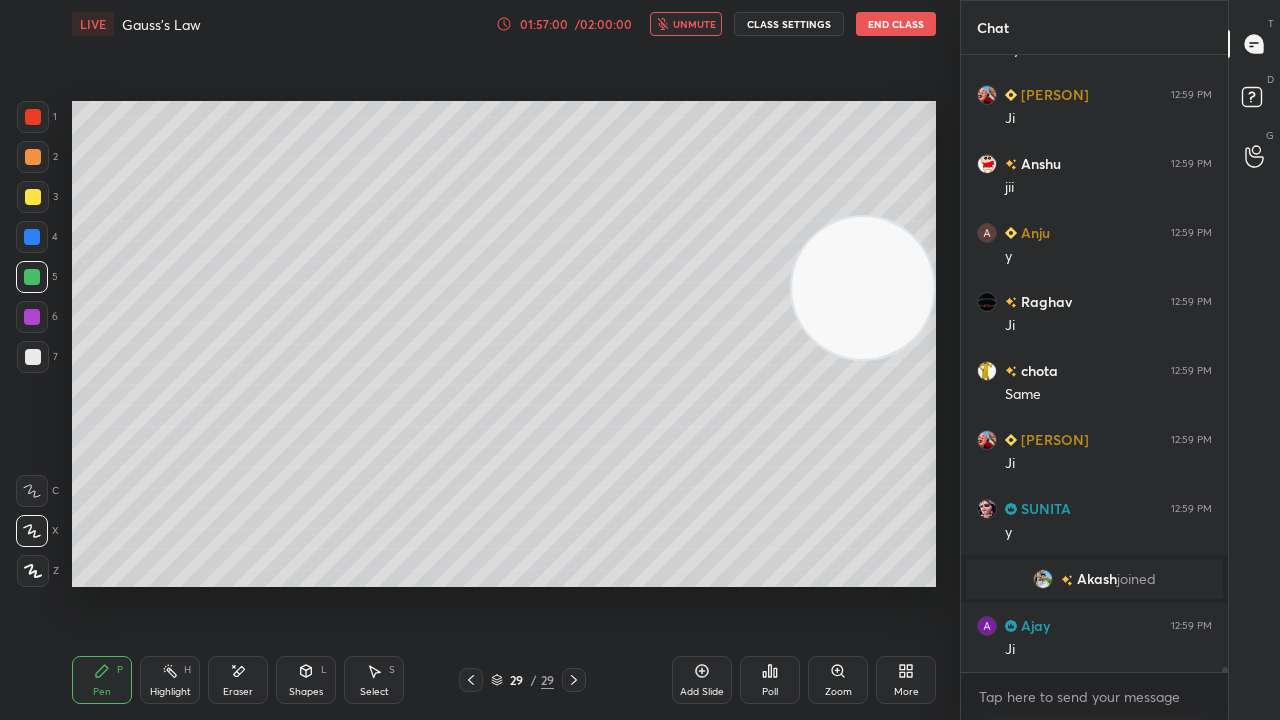click on "unmute" at bounding box center (694, 24) 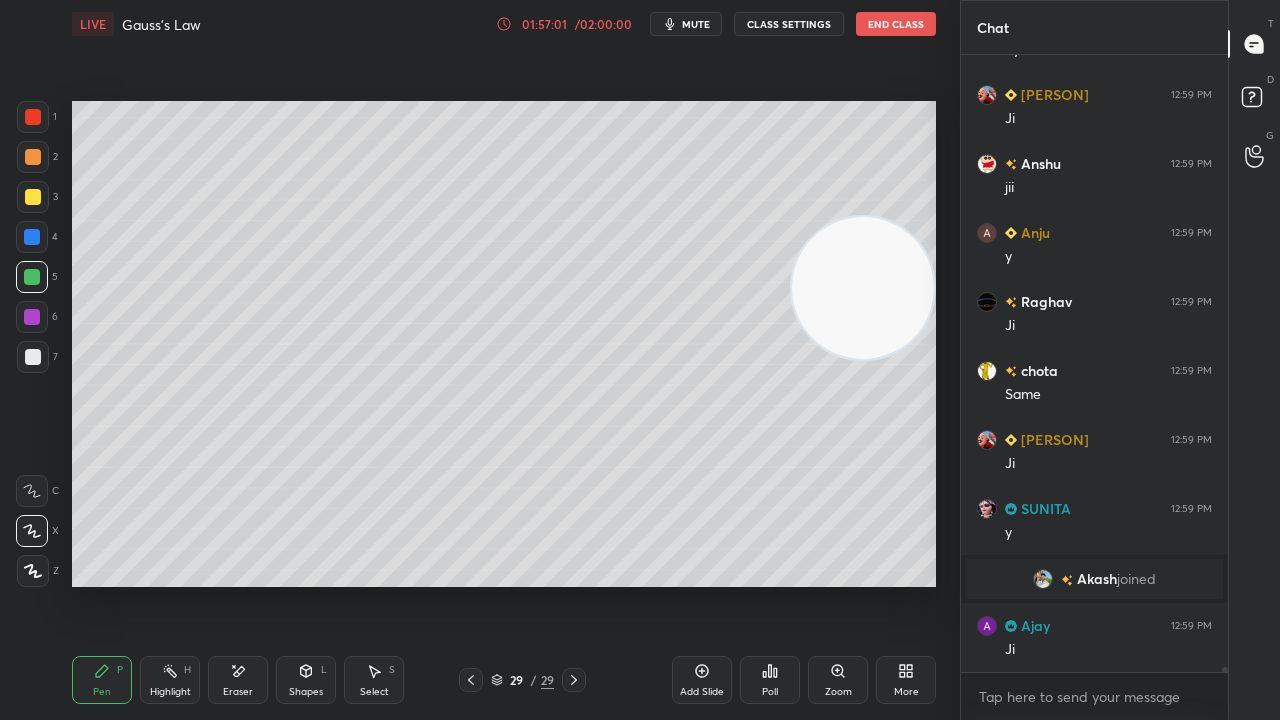 click at bounding box center [1043, 579] 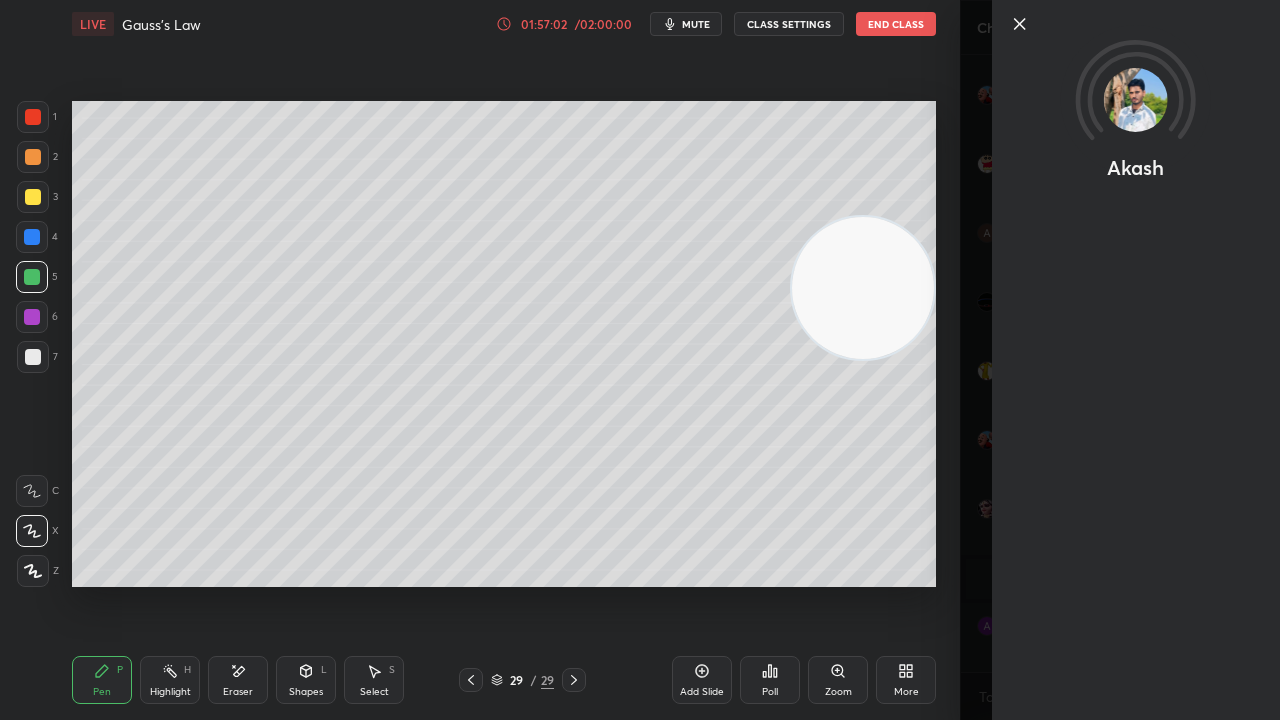 click 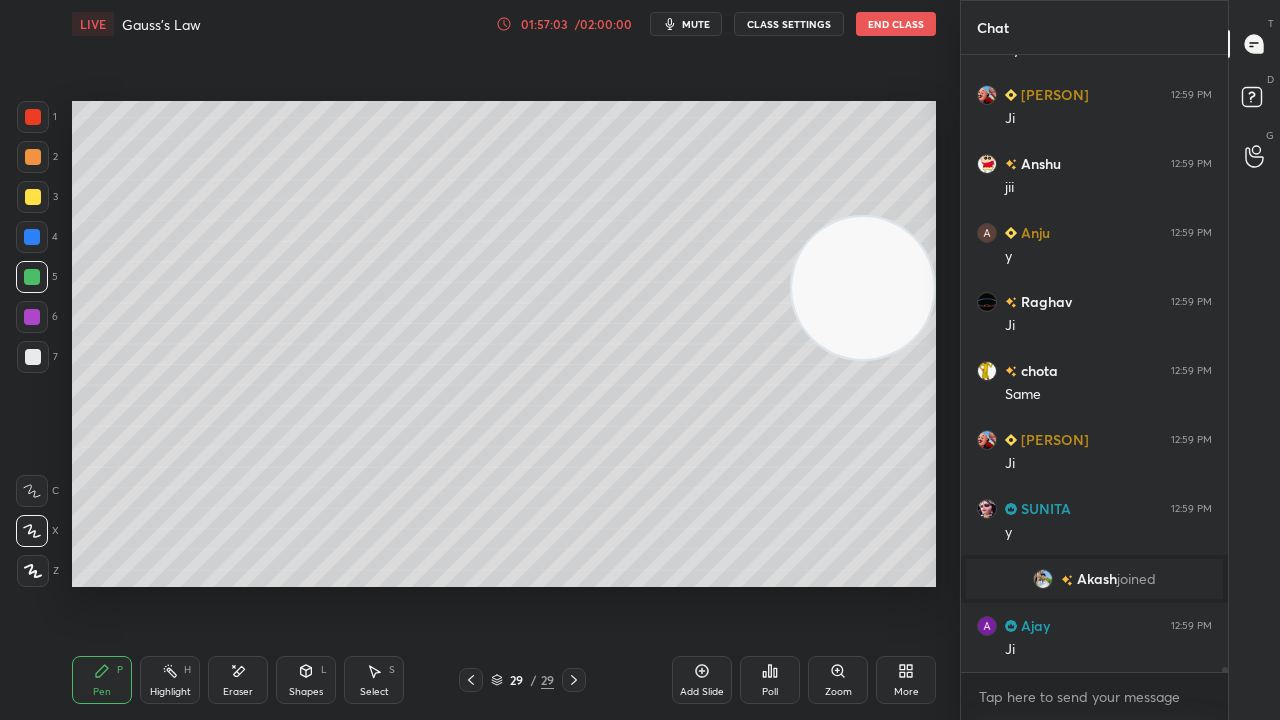 click on "mute" at bounding box center [696, 24] 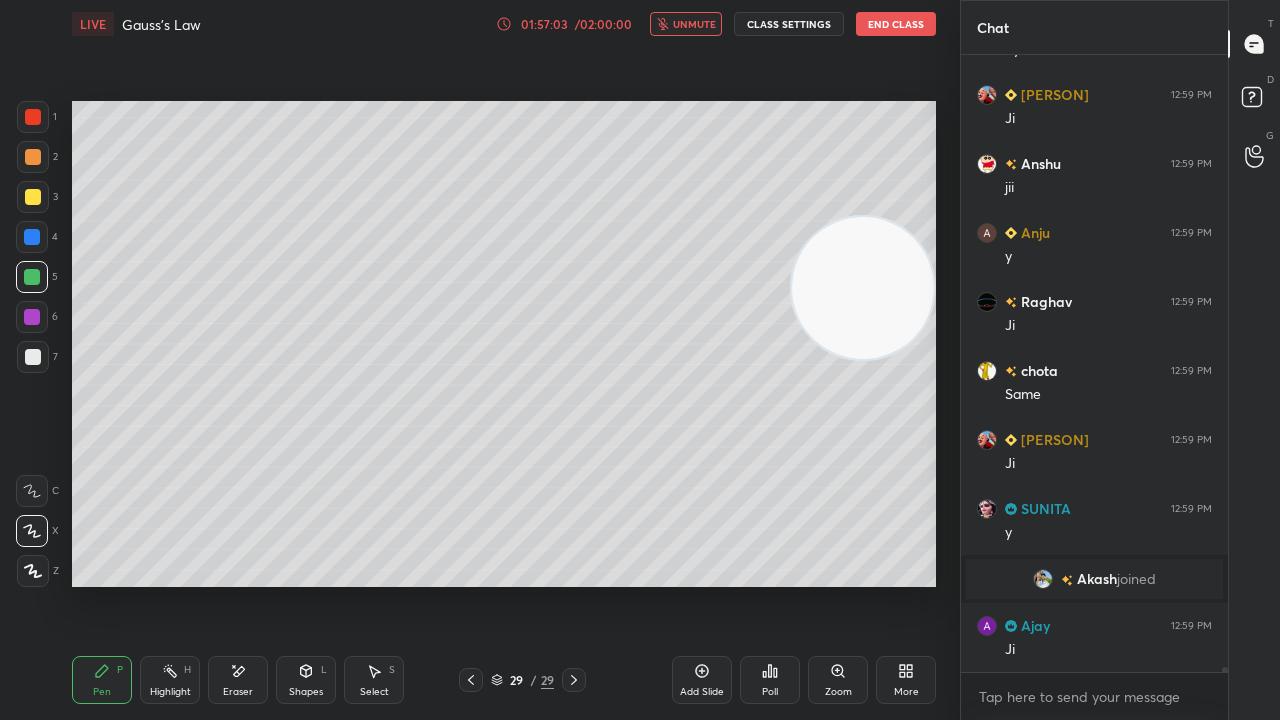 click on "unmute" at bounding box center [694, 24] 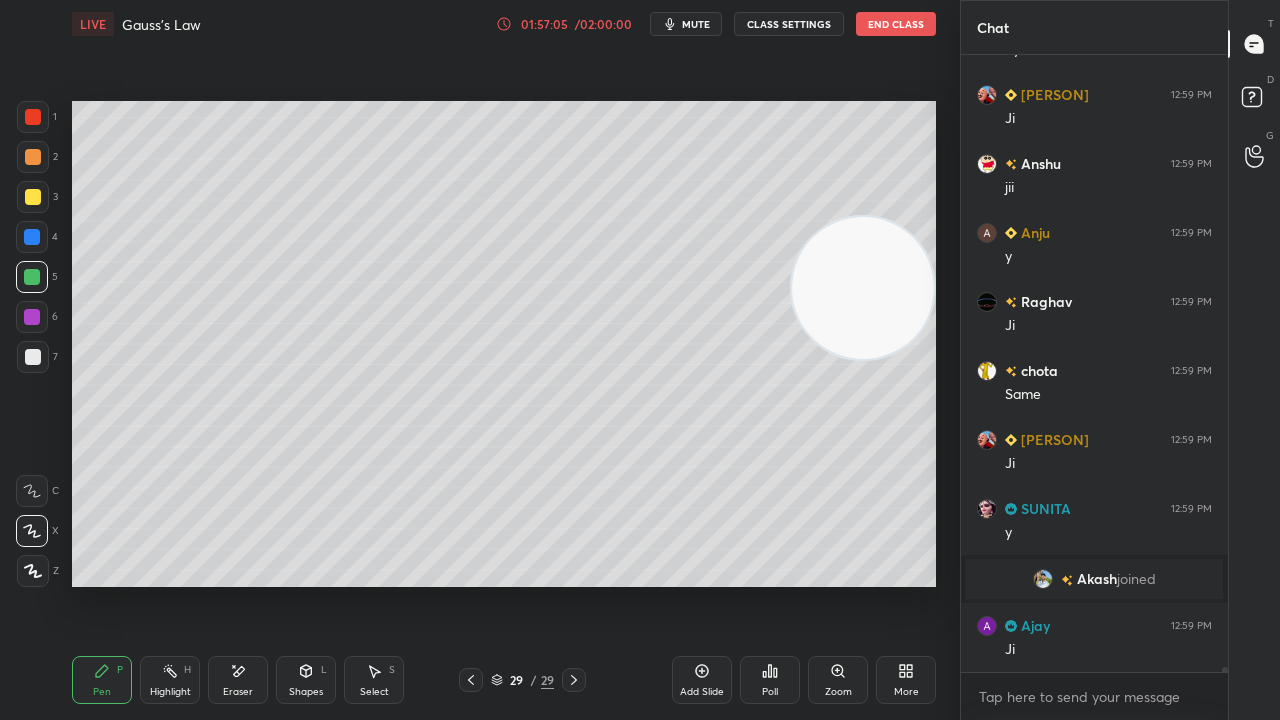 scroll, scrollTop: 83218, scrollLeft: 0, axis: vertical 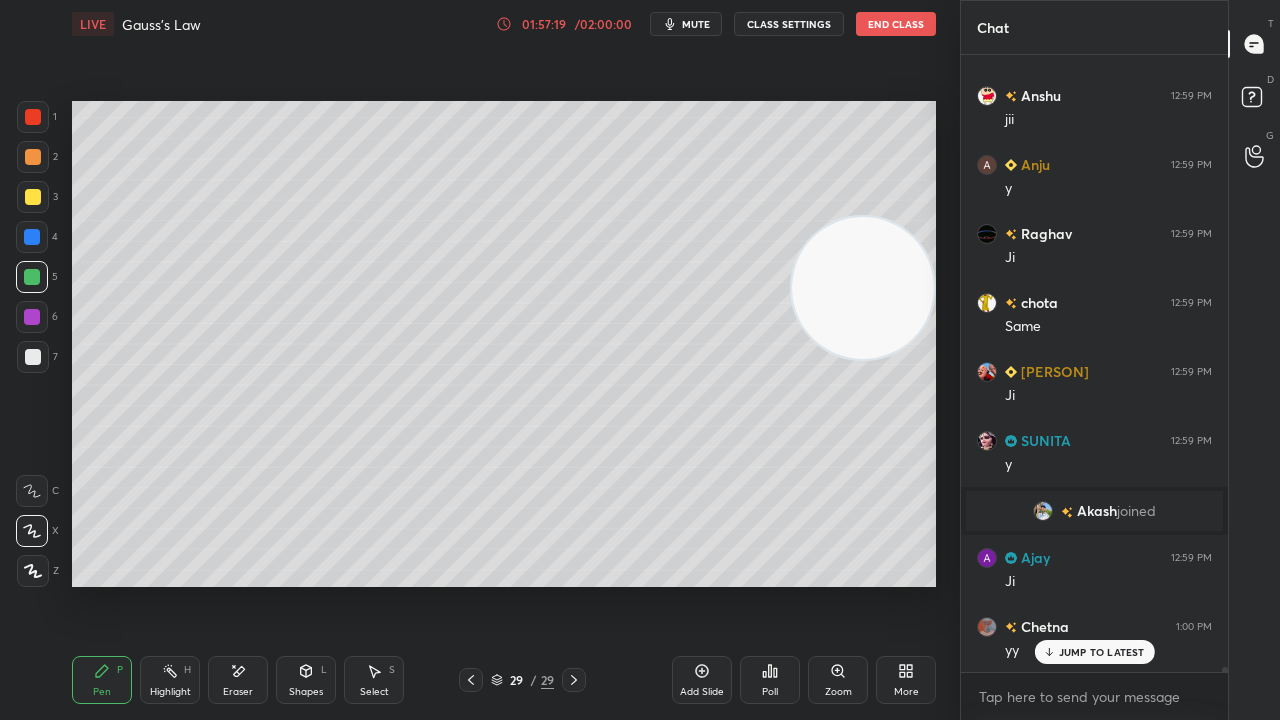 click on "mute" at bounding box center (686, 24) 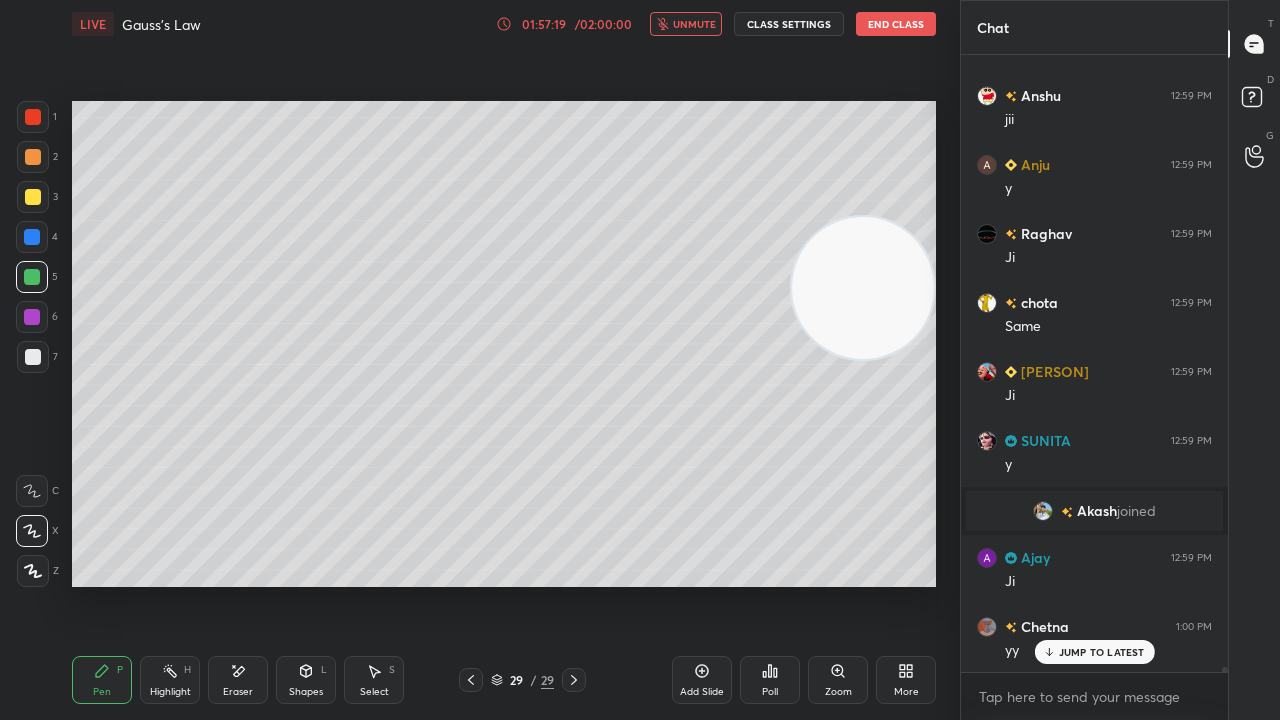 click on "unmute" at bounding box center (686, 24) 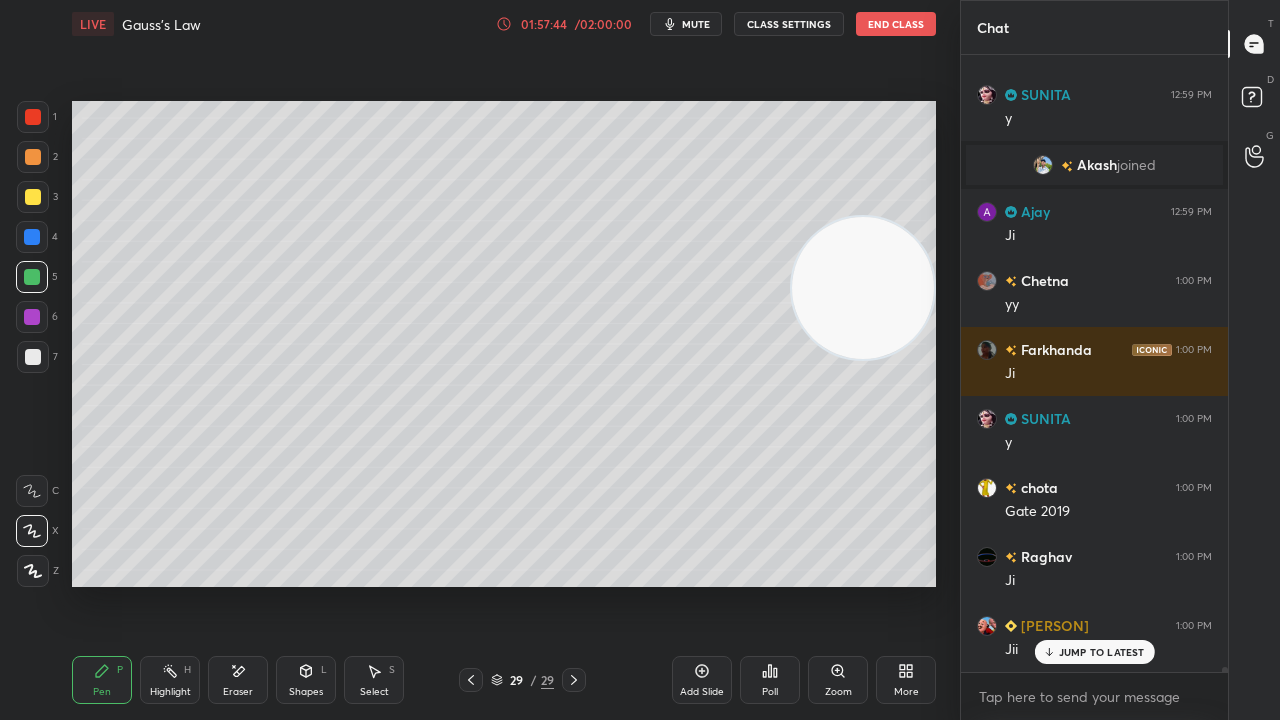 scroll, scrollTop: 83632, scrollLeft: 0, axis: vertical 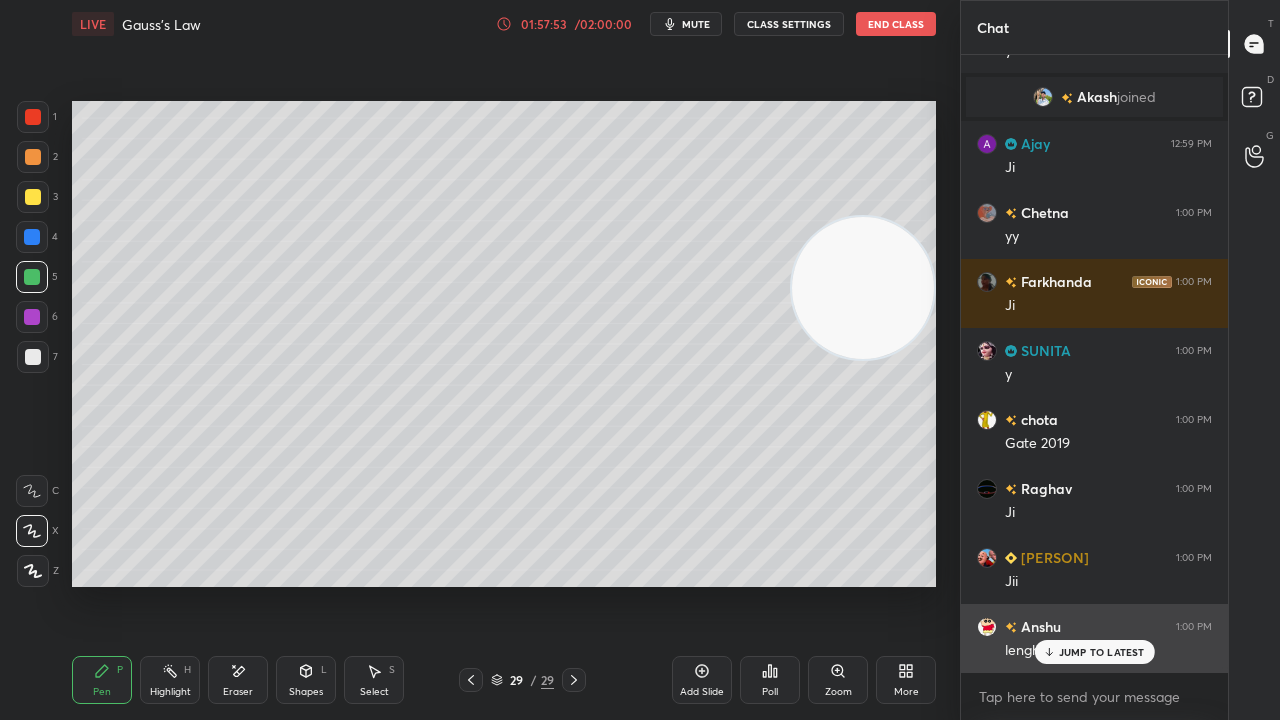 click on "JUMP TO LATEST" at bounding box center [1102, 652] 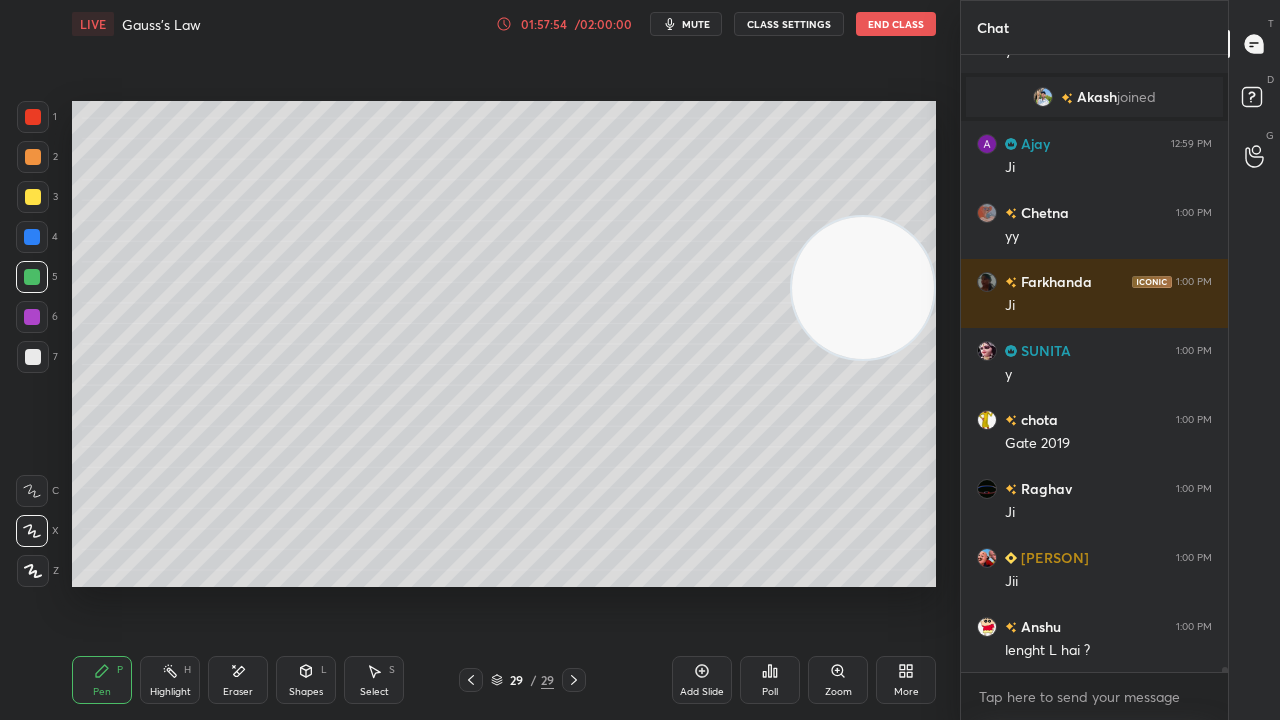 click on "mute" at bounding box center (696, 24) 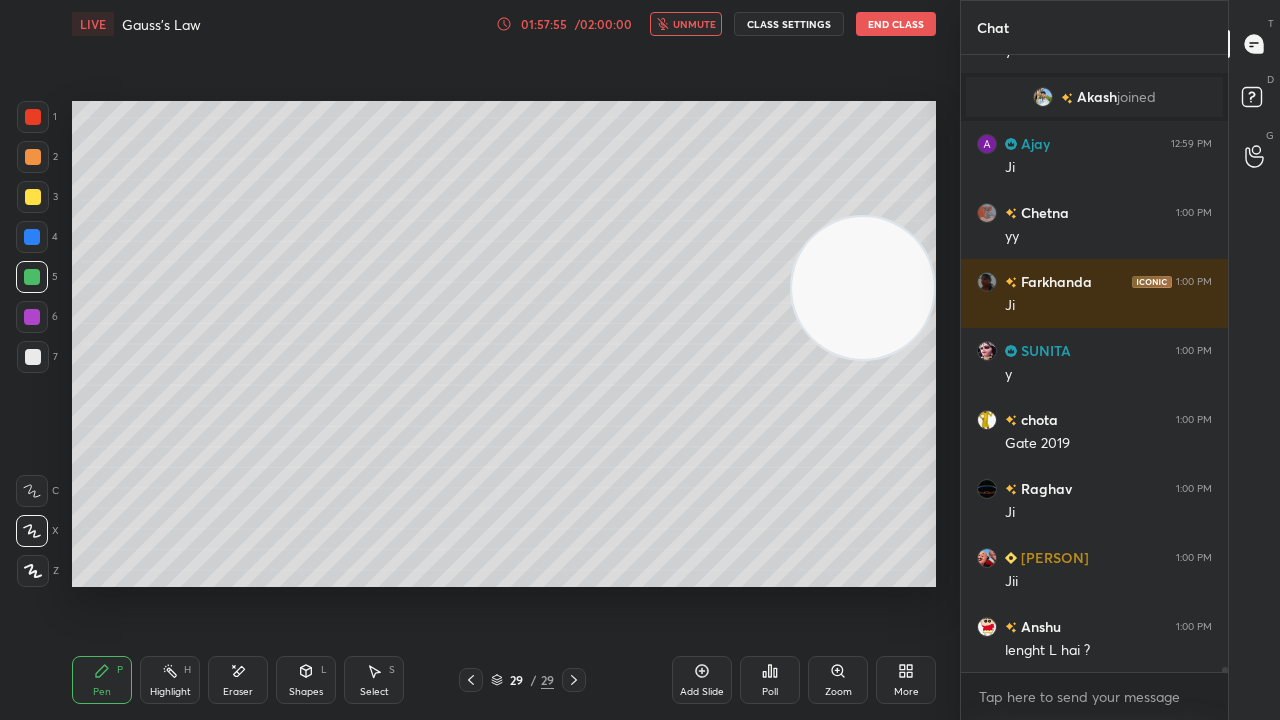click on "LIVE Gauss's Law 01:57:55 /  02:00:00 unmute CLASS SETTINGS End Class" at bounding box center [504, 24] 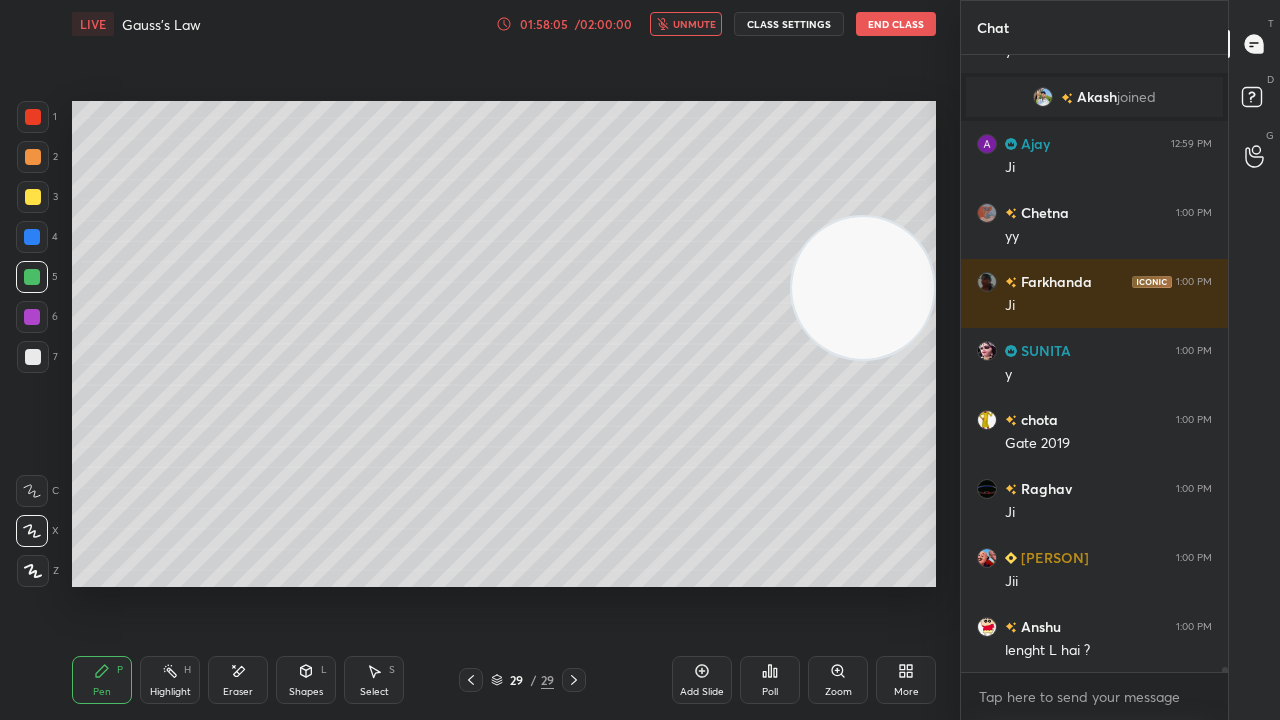click on "1 2 3 4 5 6 7 C X Z E E Erase all   H H" at bounding box center [32, 344] 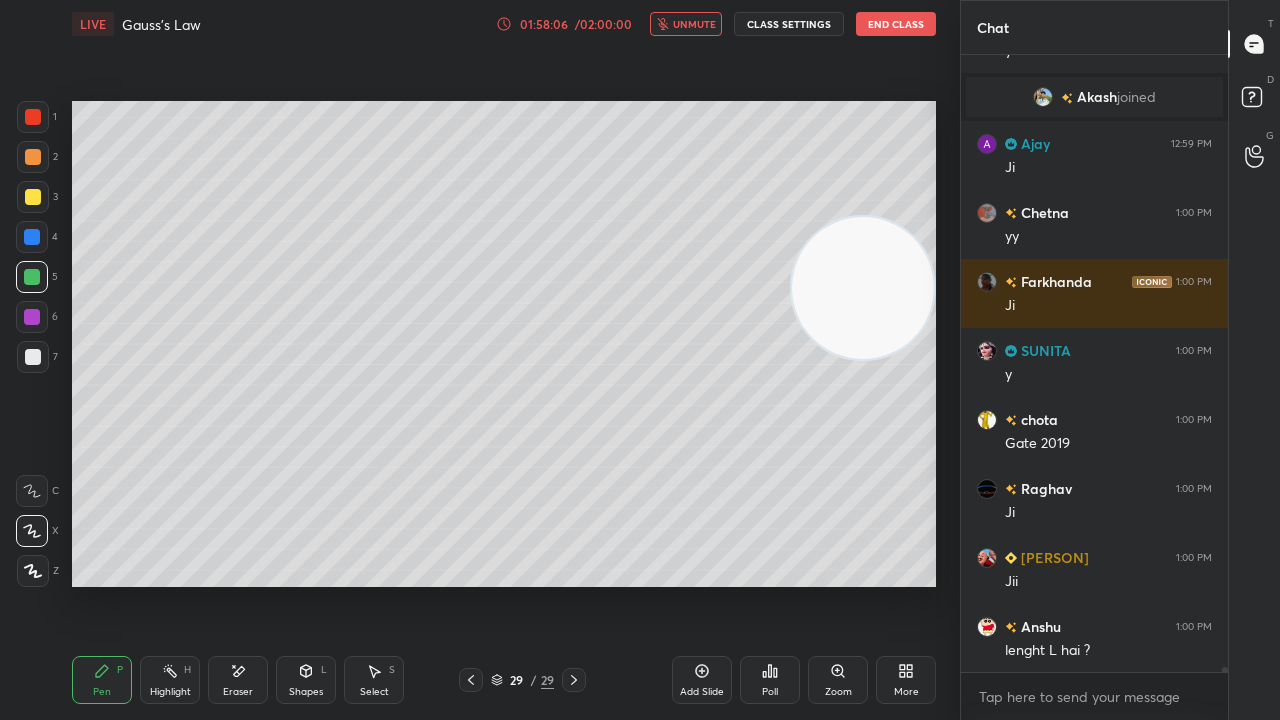 click at bounding box center (33, 357) 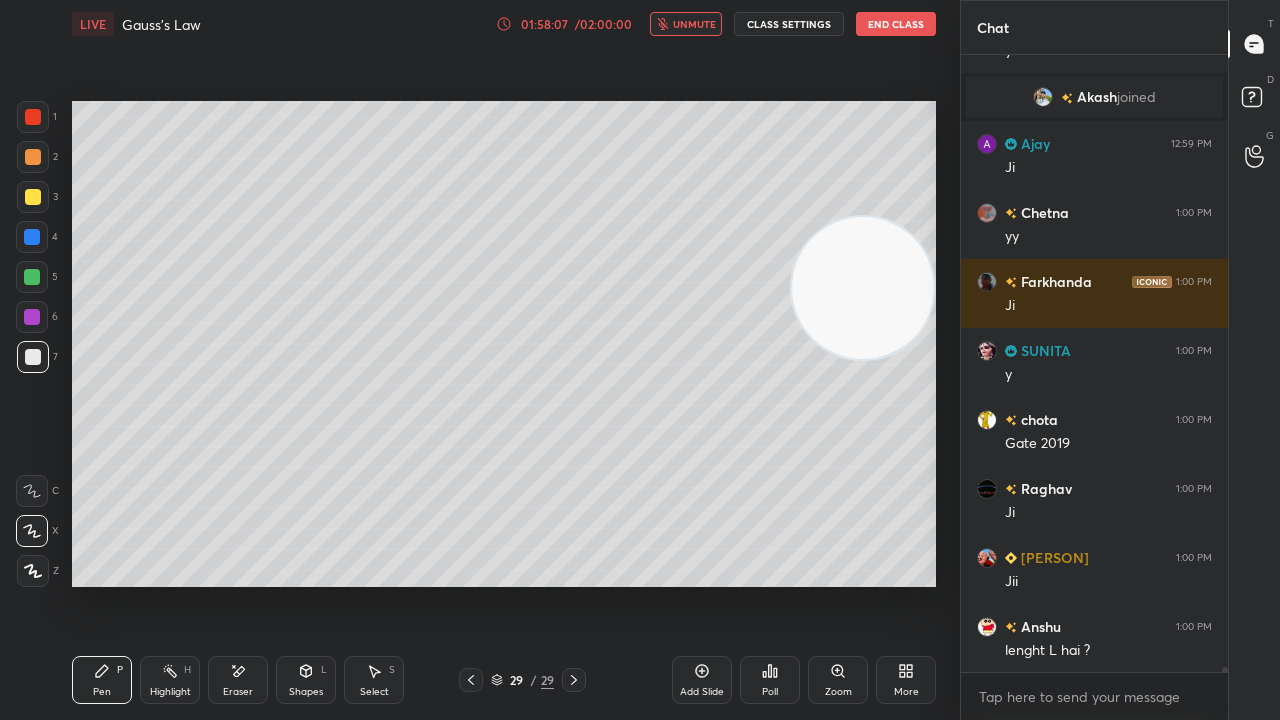 click on "unmute" at bounding box center (694, 24) 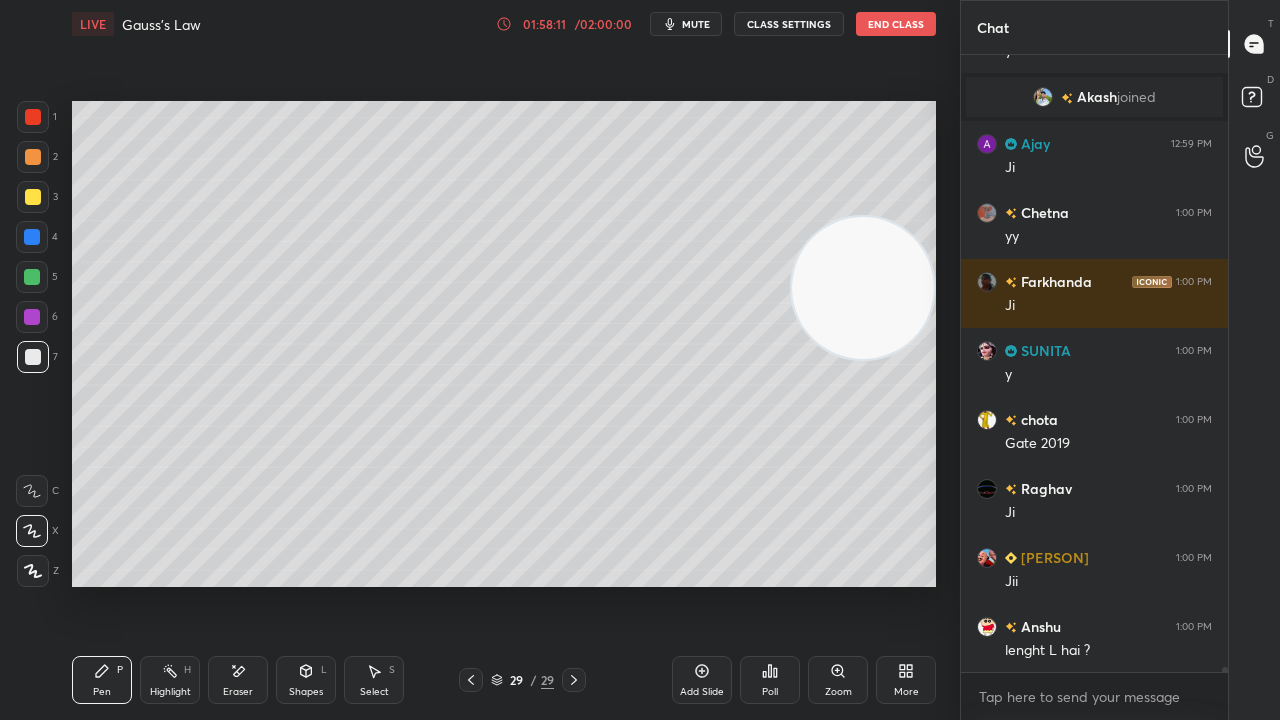 click on "mute" at bounding box center (696, 24) 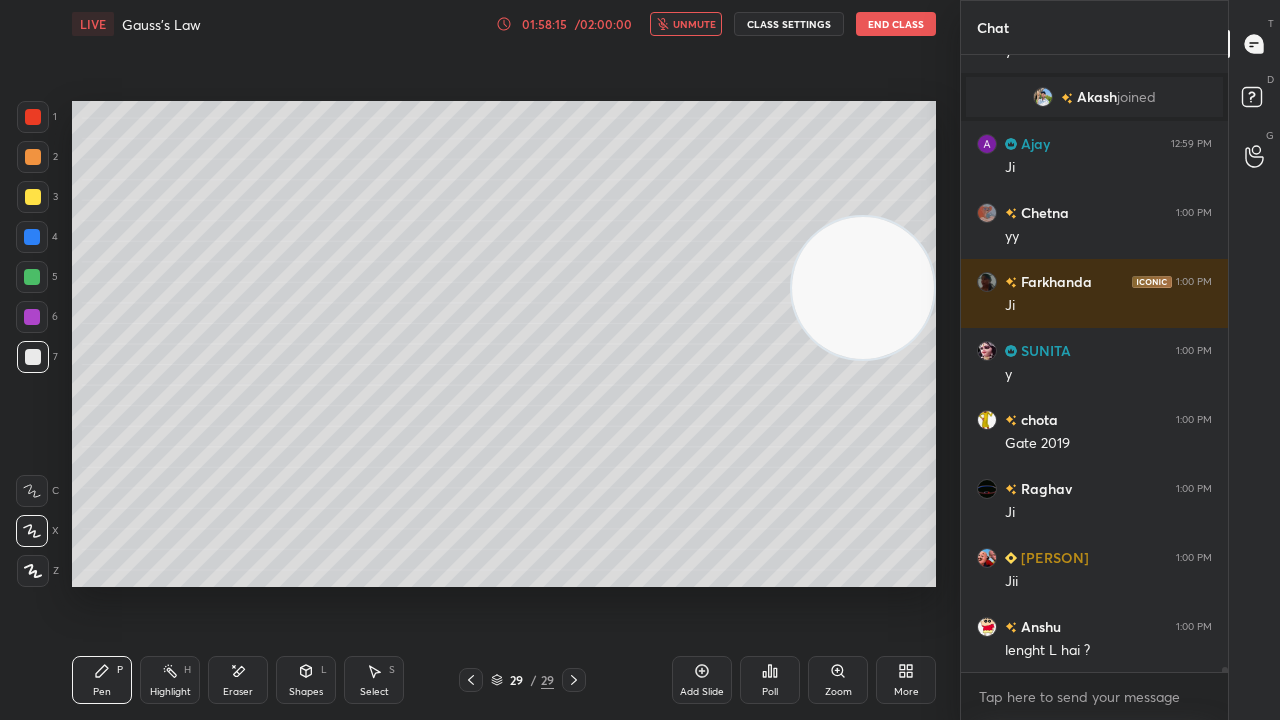 click on "unmute" at bounding box center [686, 24] 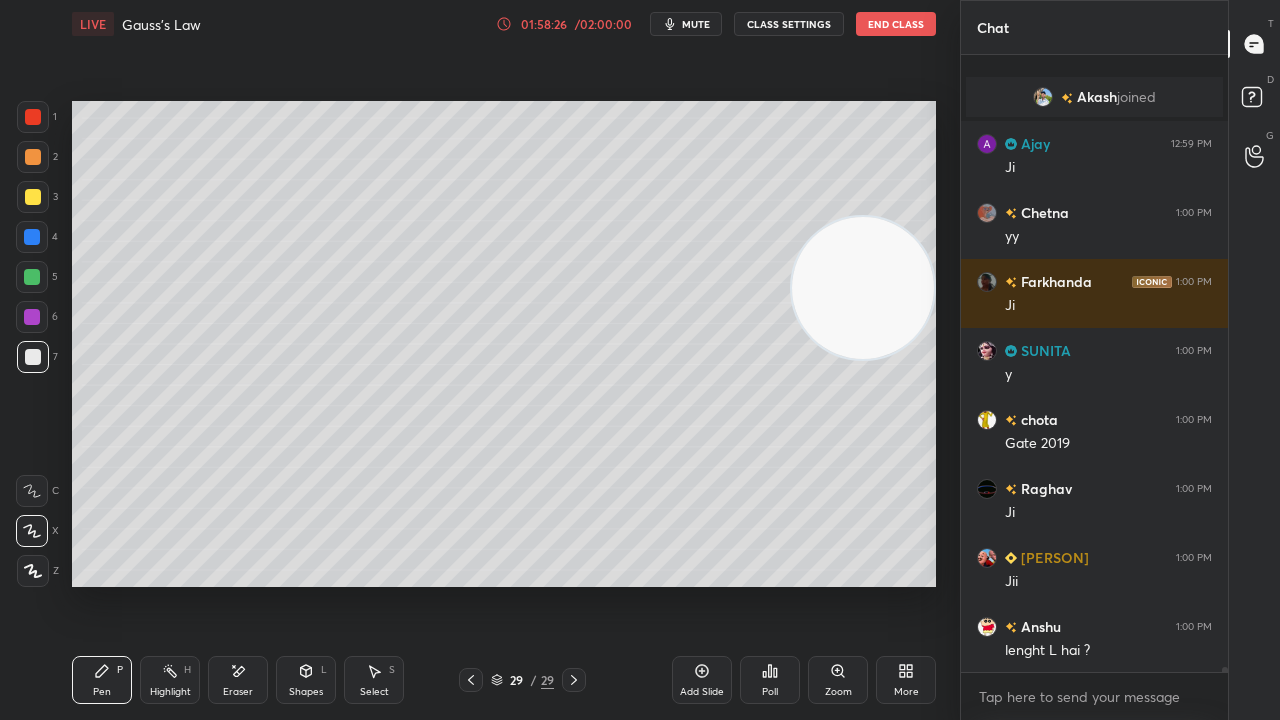 scroll, scrollTop: 83702, scrollLeft: 0, axis: vertical 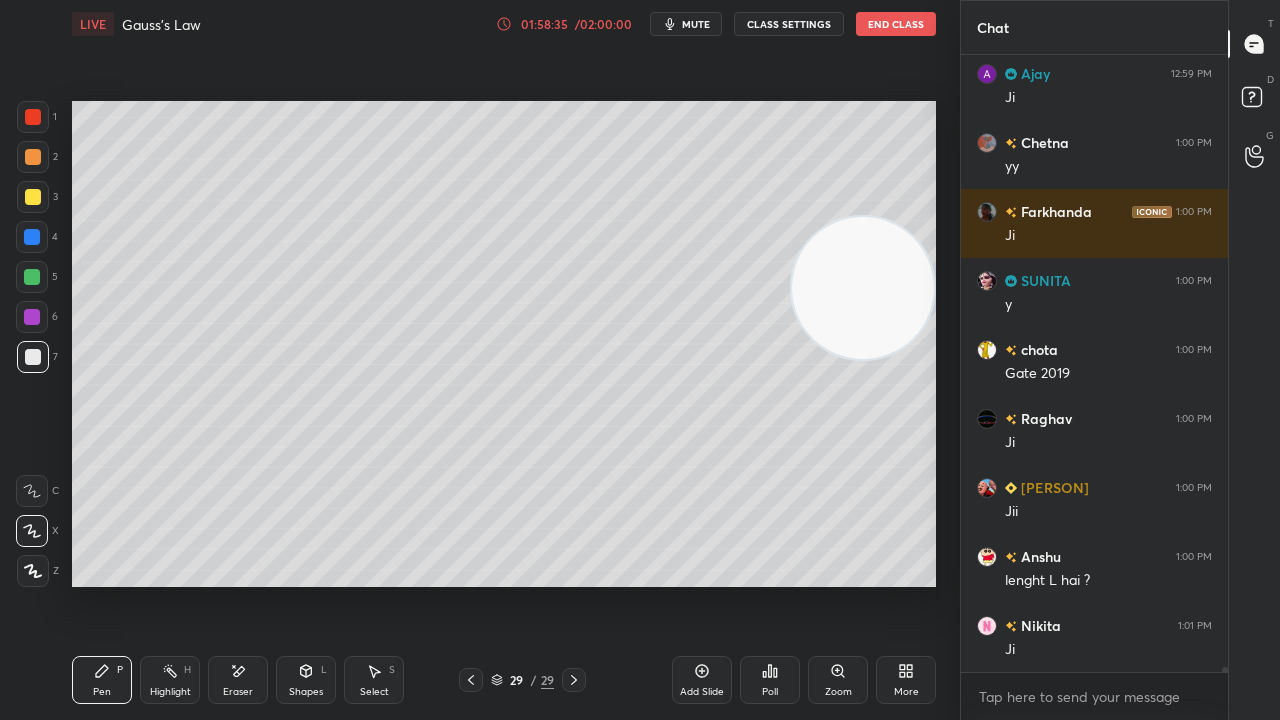 click on "mute" at bounding box center (696, 24) 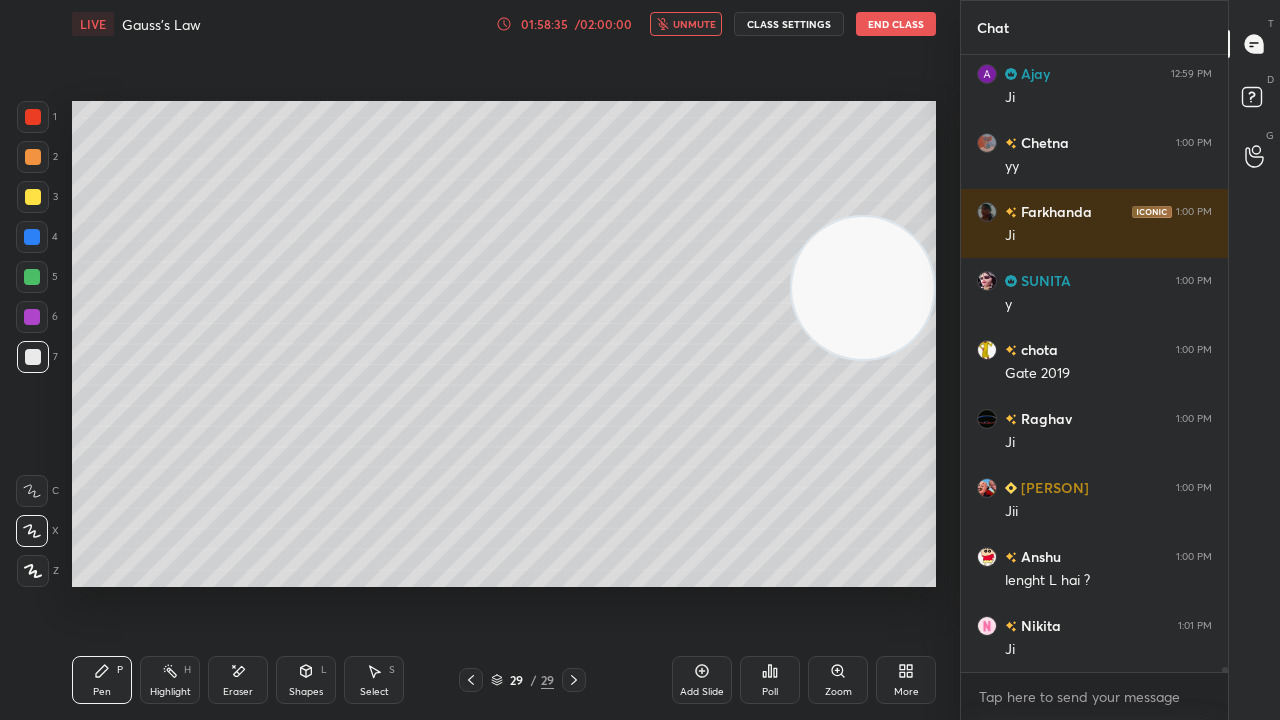 click on "unmute" at bounding box center (694, 24) 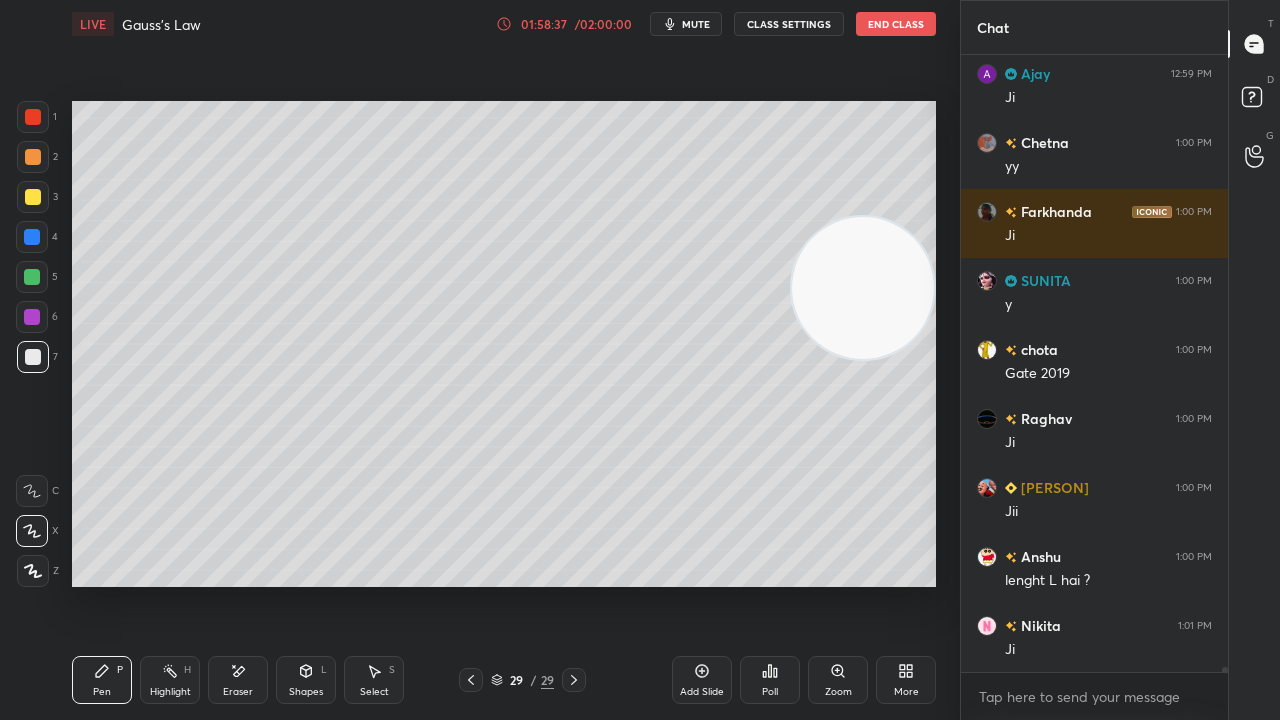 click on "Shapes" at bounding box center (306, 692) 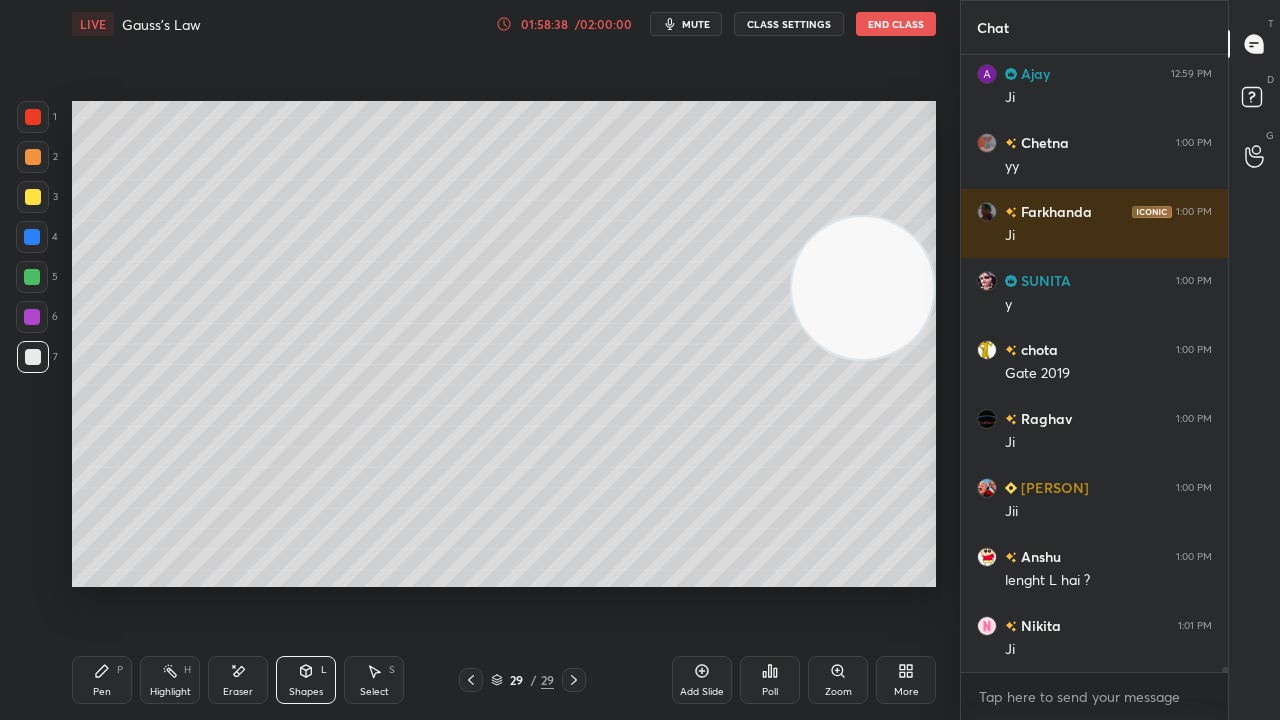 drag, startPoint x: 99, startPoint y: 702, endPoint x: 110, endPoint y: 696, distance: 12.529964 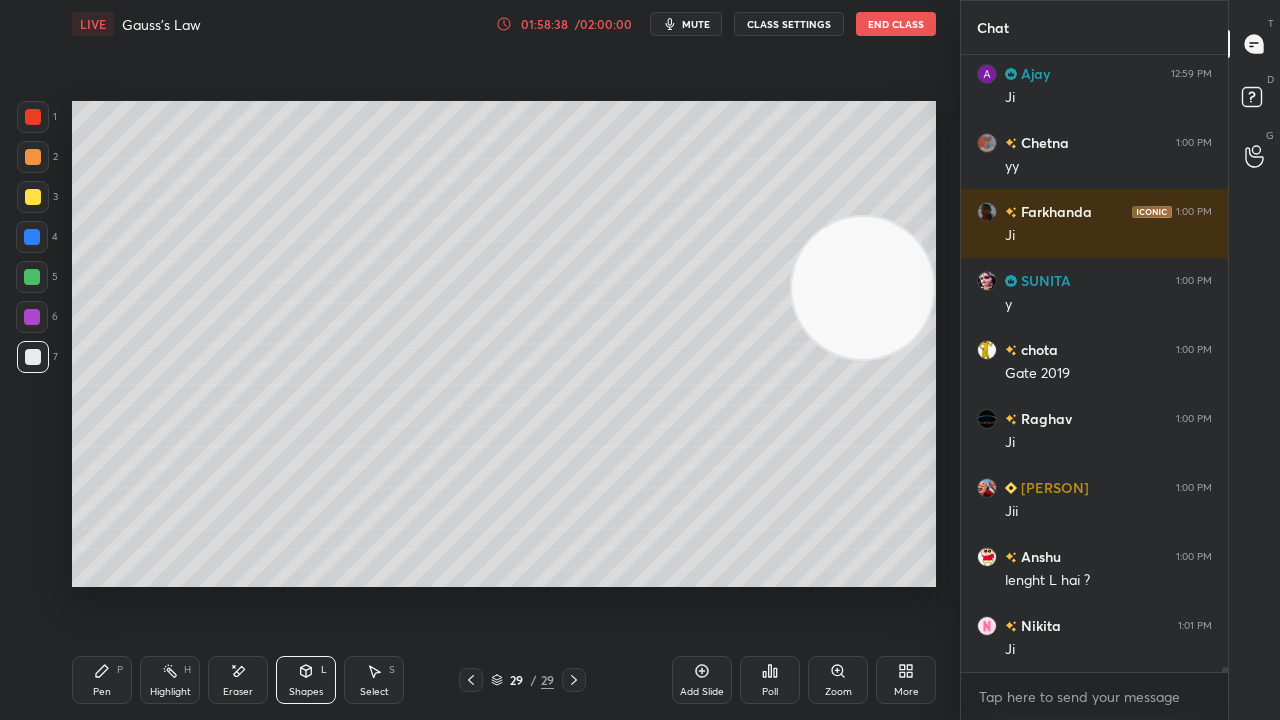 click on "Pen P" at bounding box center [102, 680] 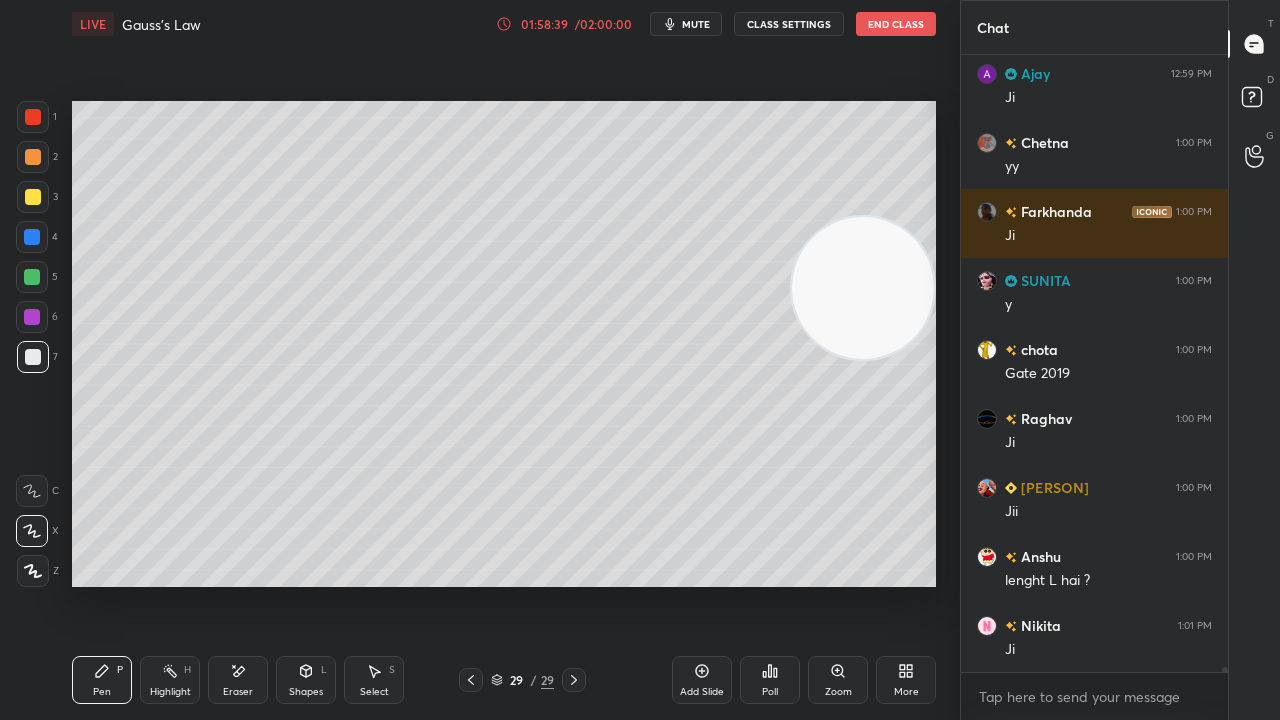 click on "mute" at bounding box center (696, 24) 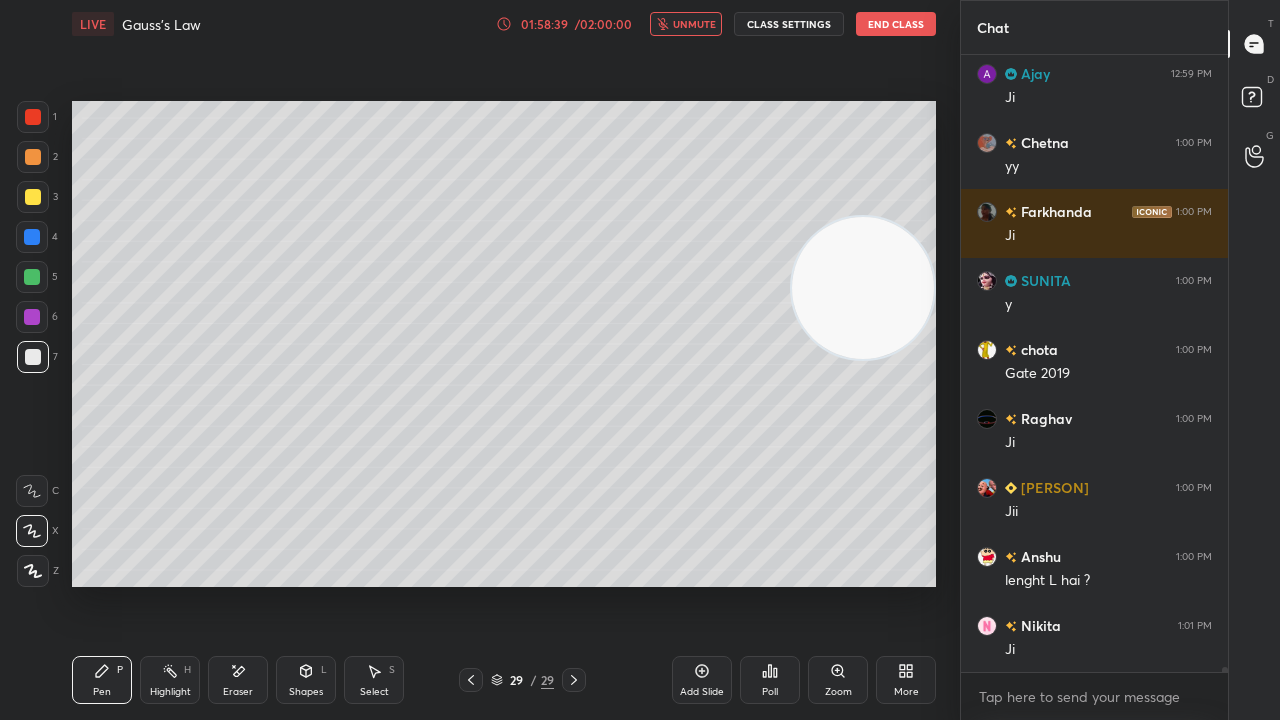 click on "unmute" at bounding box center [694, 24] 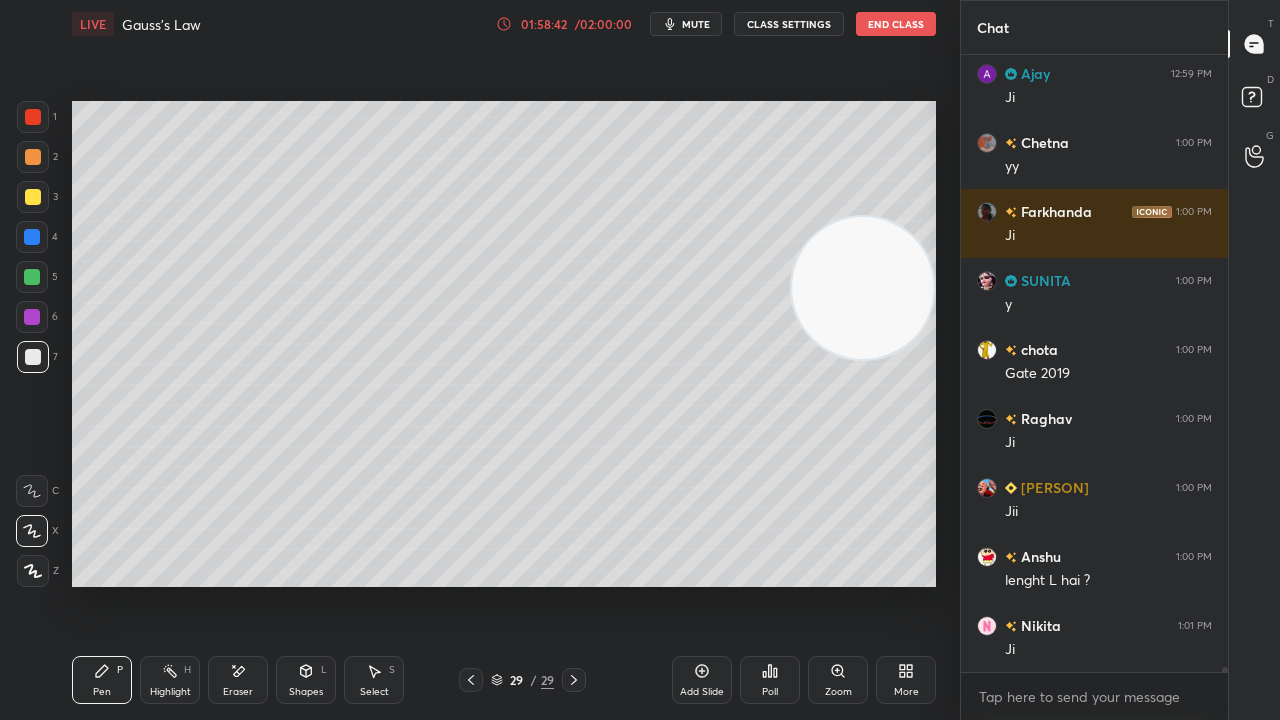 scroll, scrollTop: 83770, scrollLeft: 0, axis: vertical 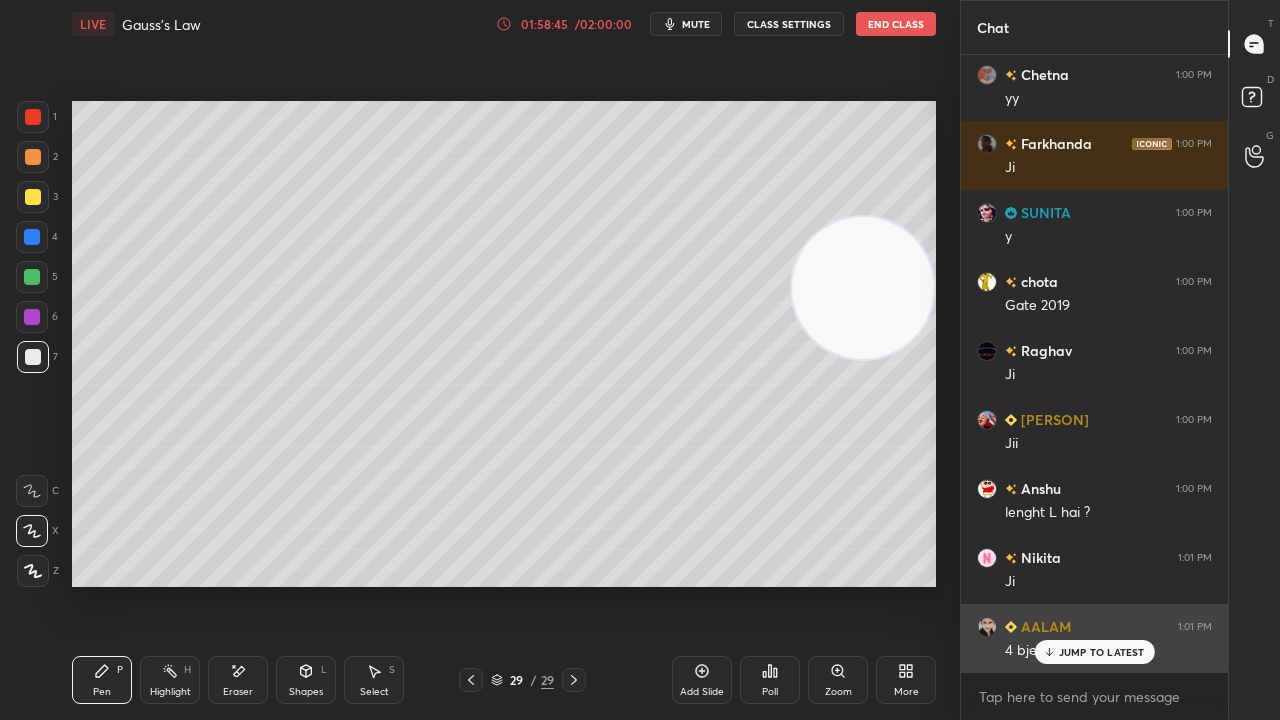 click on "JUMP TO LATEST" at bounding box center (1102, 652) 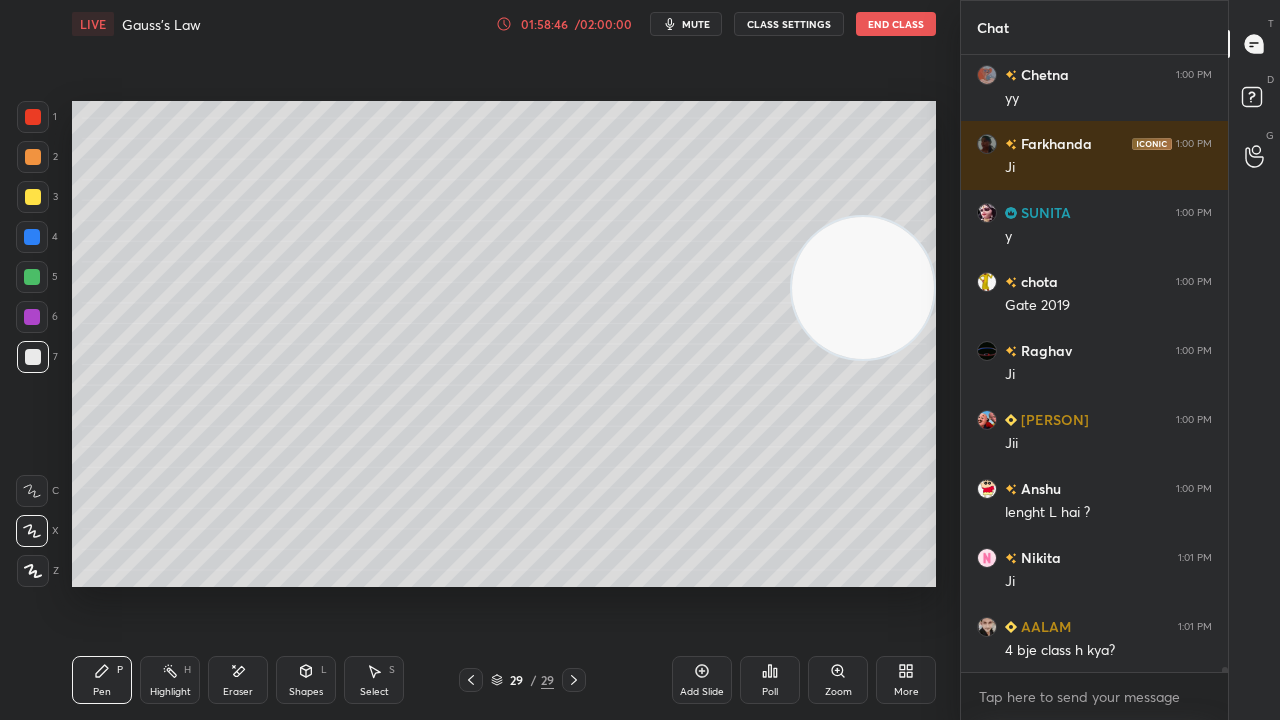 click on "mute" at bounding box center (696, 24) 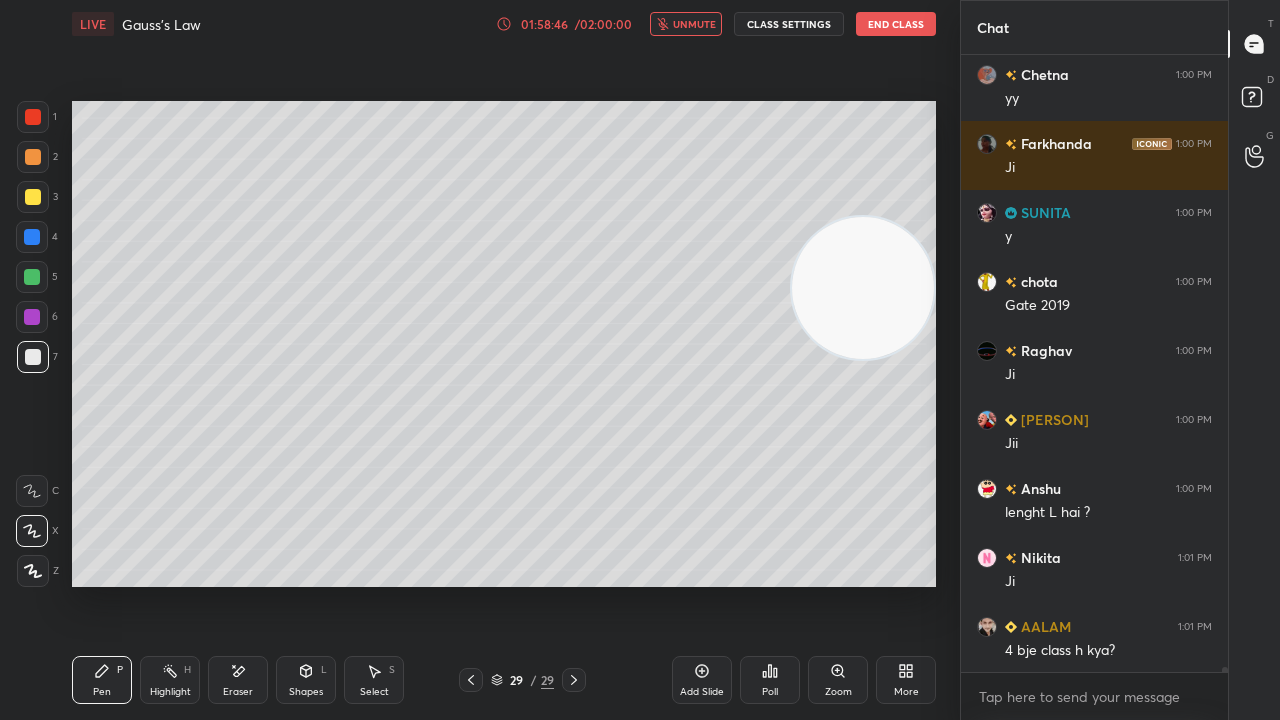 click on "unmute" at bounding box center (694, 24) 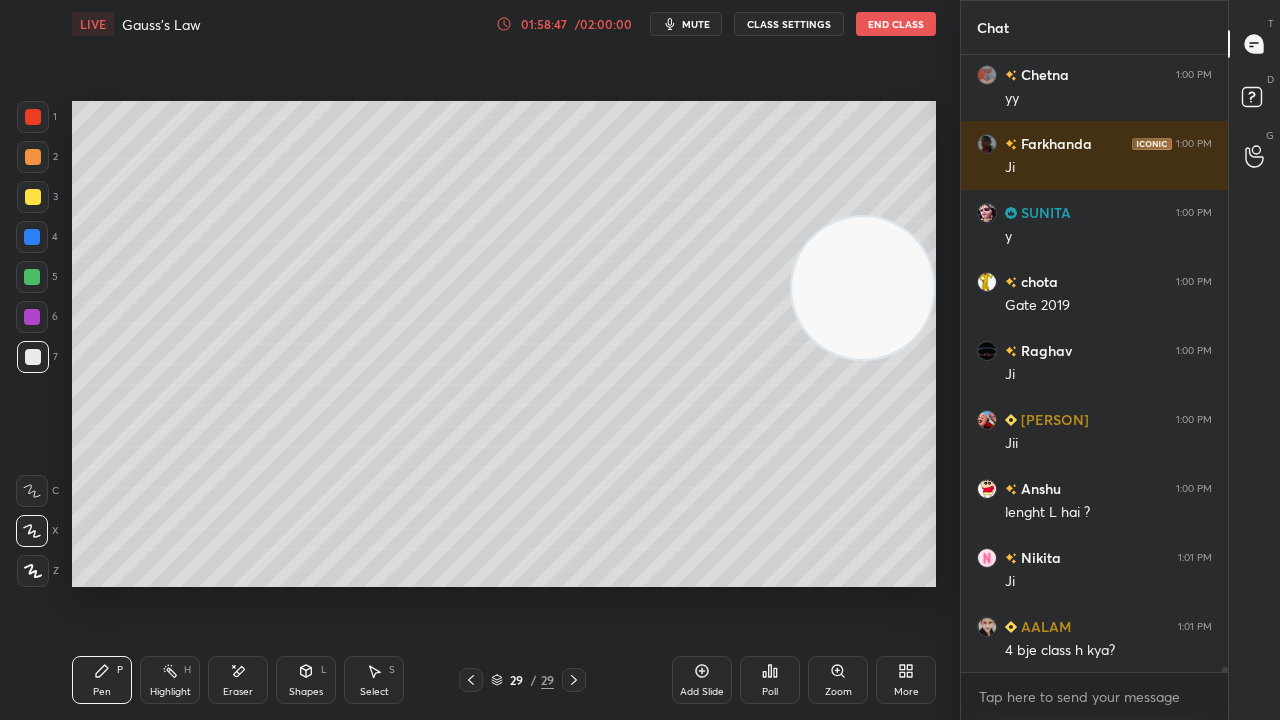 scroll, scrollTop: 83840, scrollLeft: 0, axis: vertical 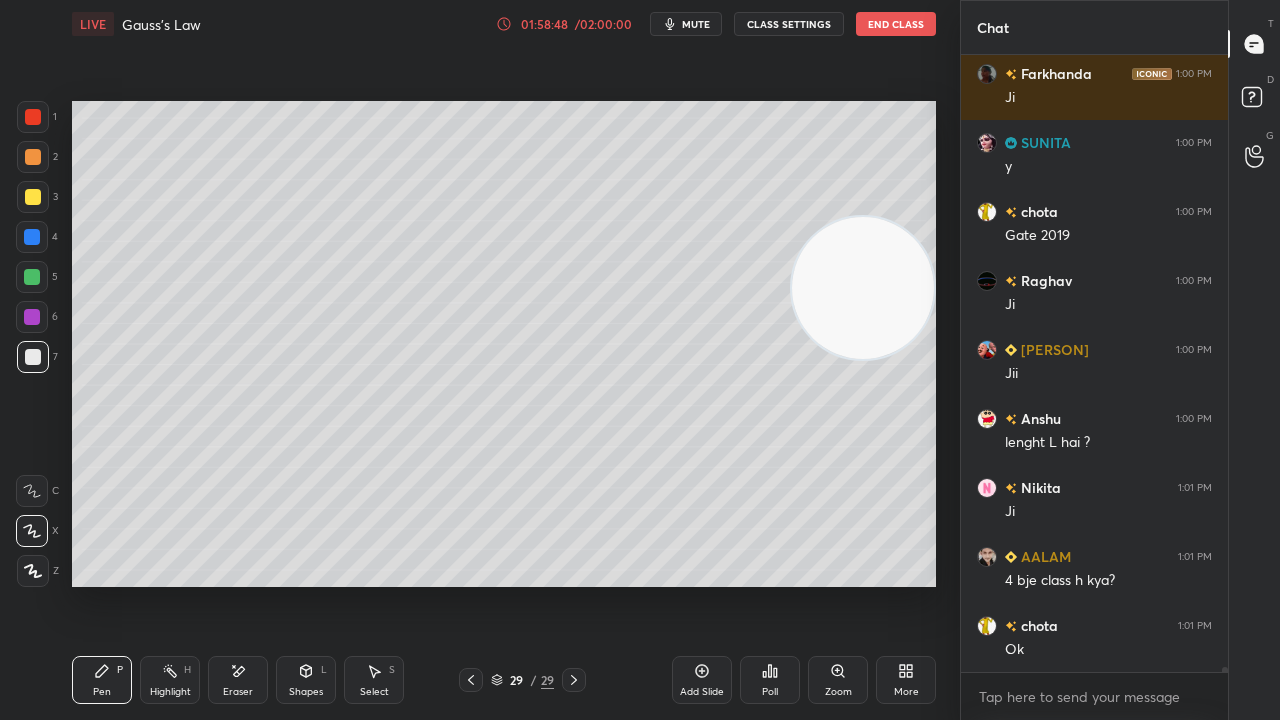 click on "mute" at bounding box center [696, 24] 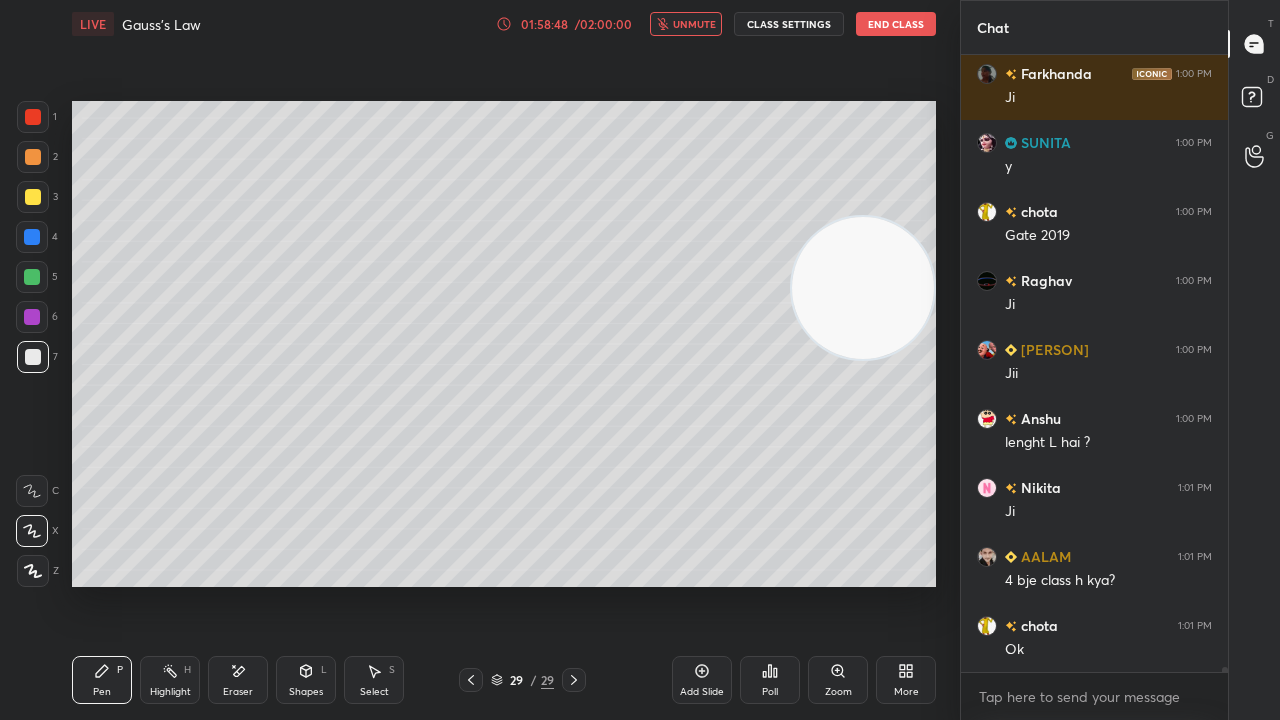 click on "unmute" at bounding box center [694, 24] 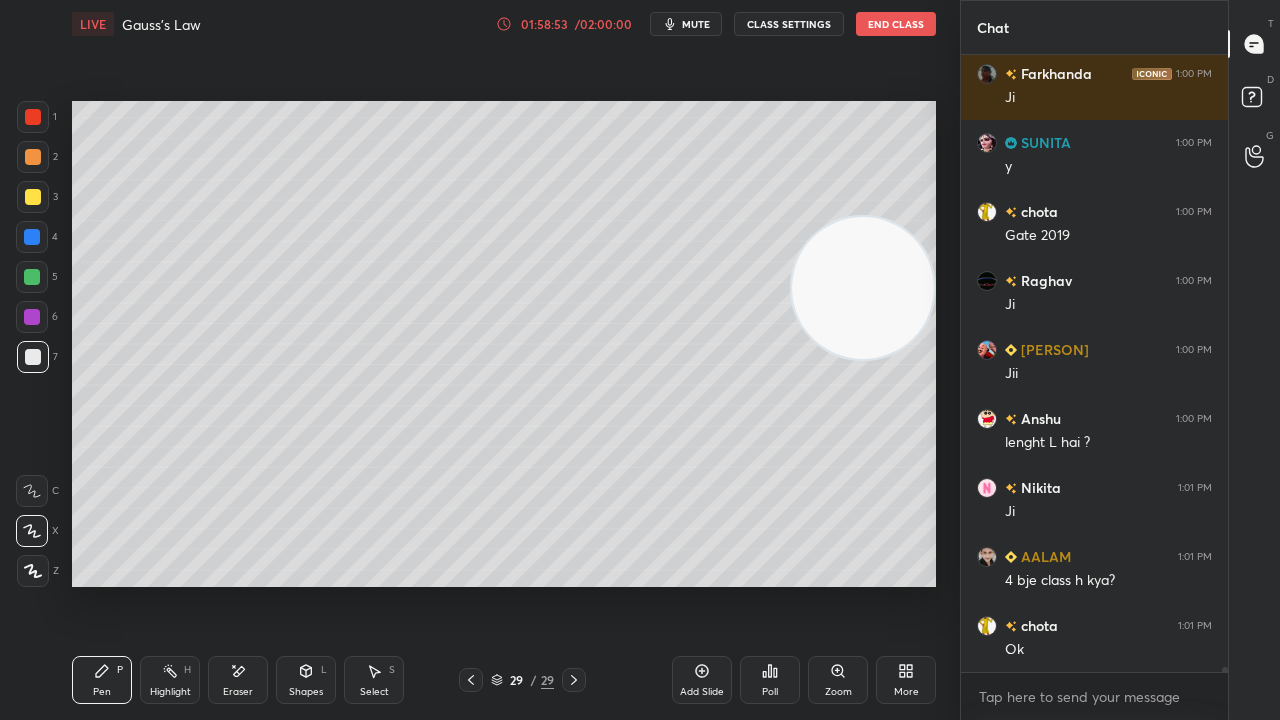 click on "mute" at bounding box center [696, 24] 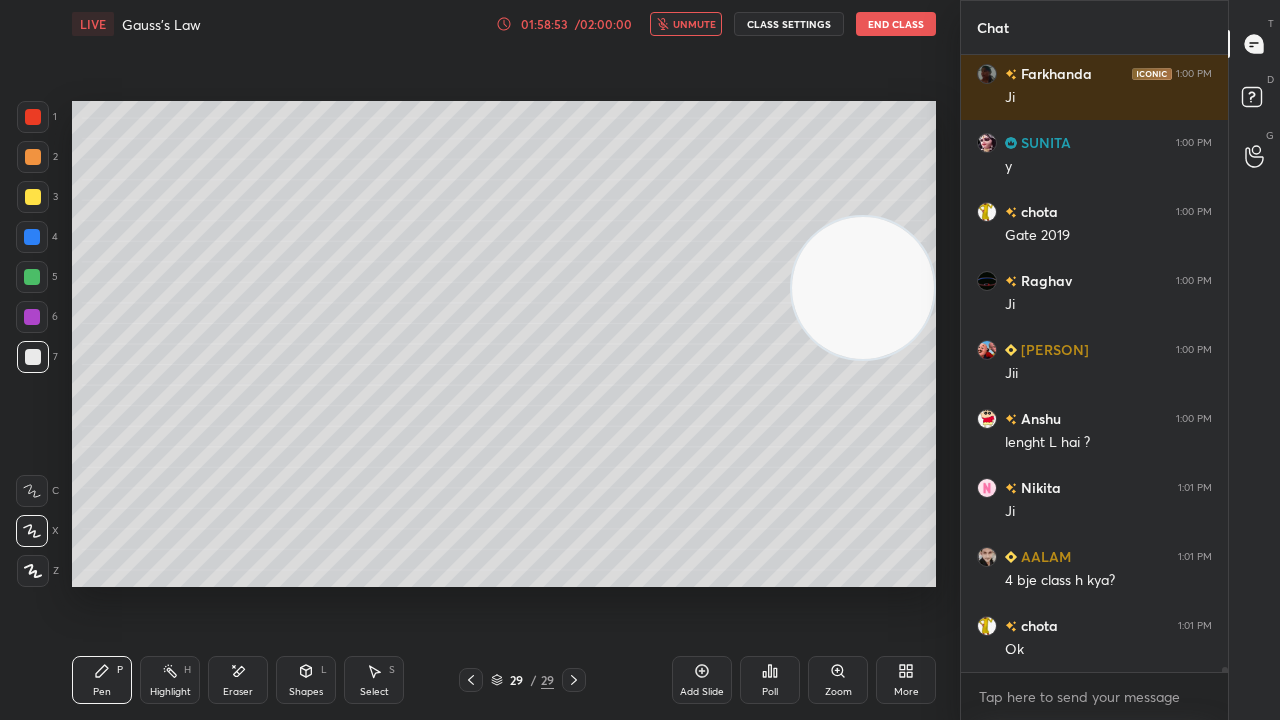 click on "unmute" at bounding box center (694, 24) 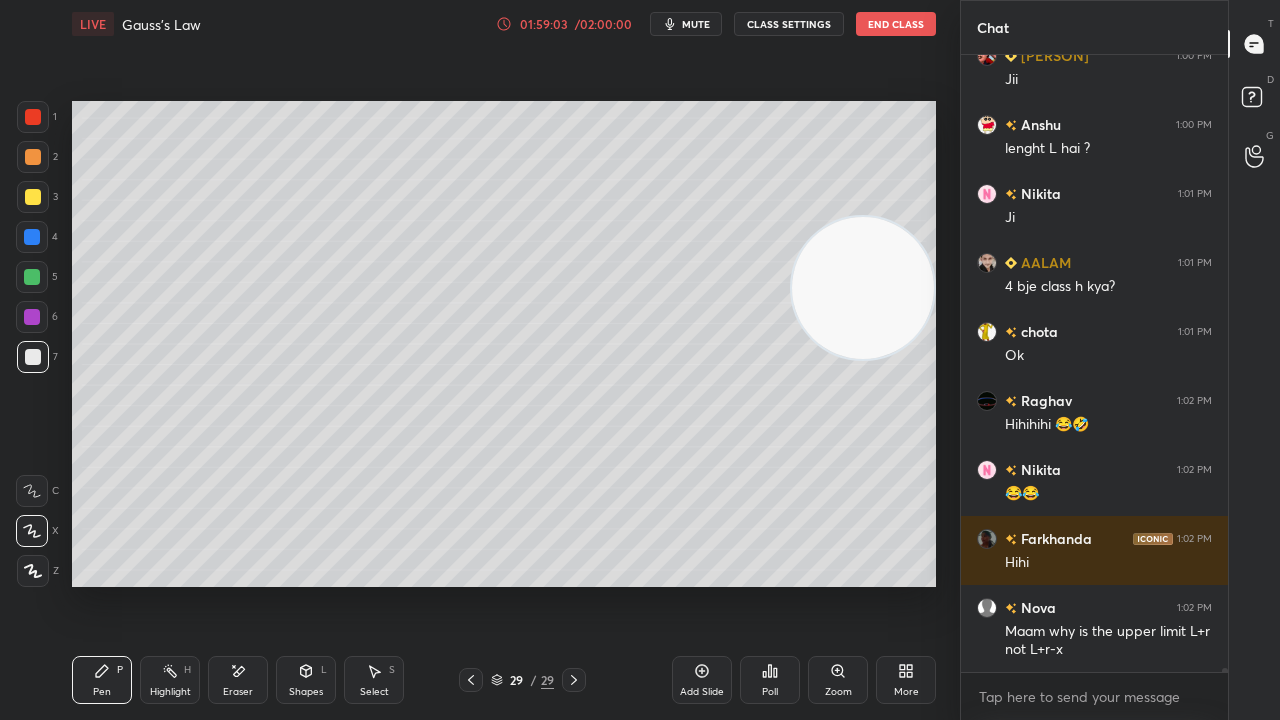 scroll, scrollTop: 84202, scrollLeft: 0, axis: vertical 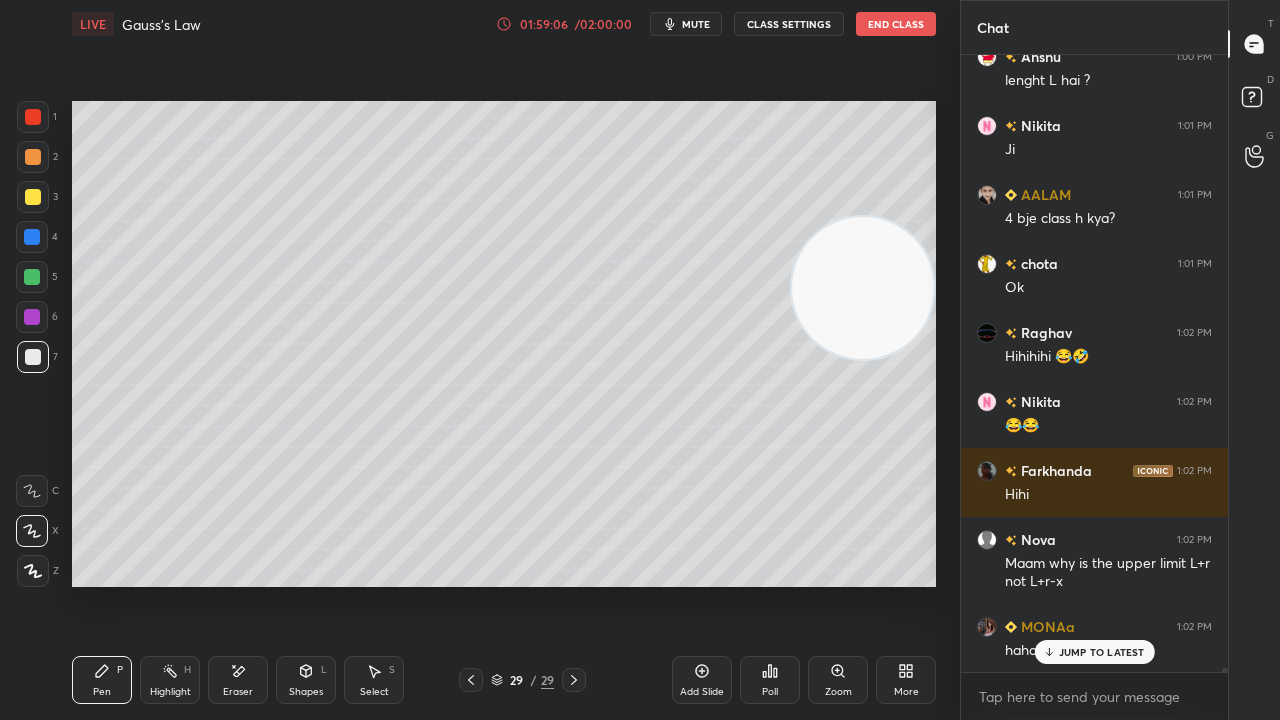 click at bounding box center [471, 680] 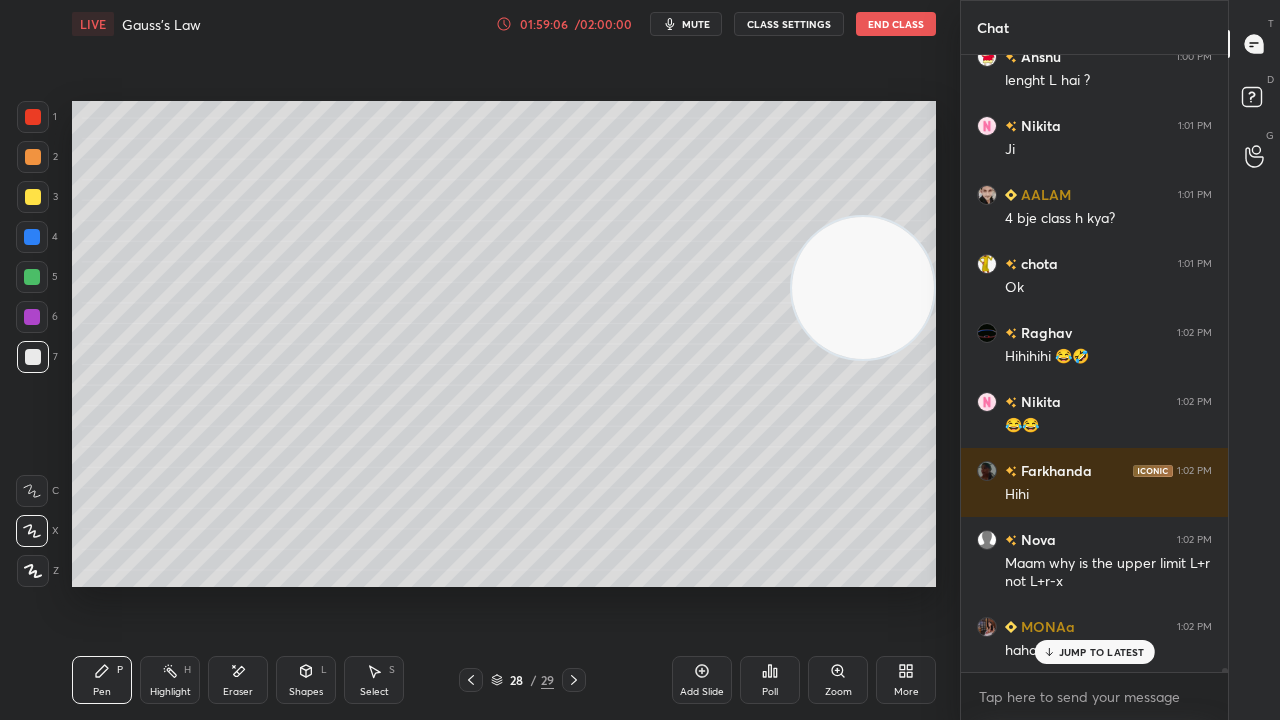 click 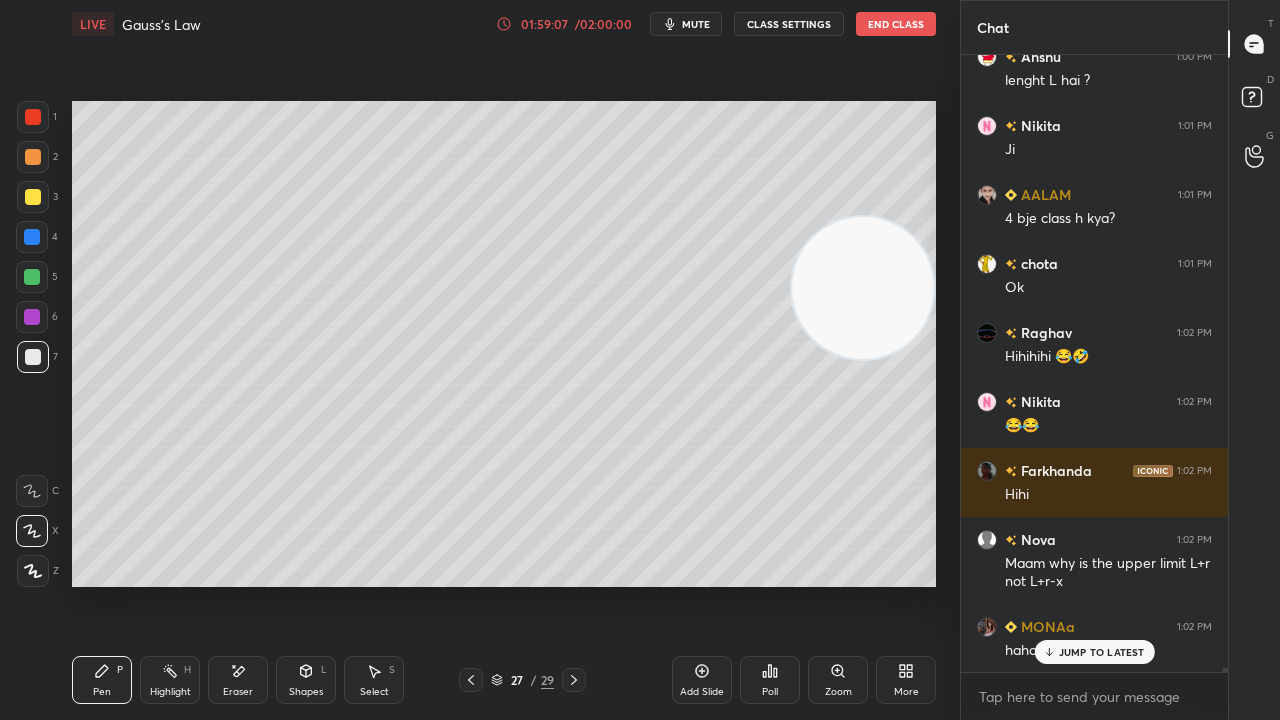 click 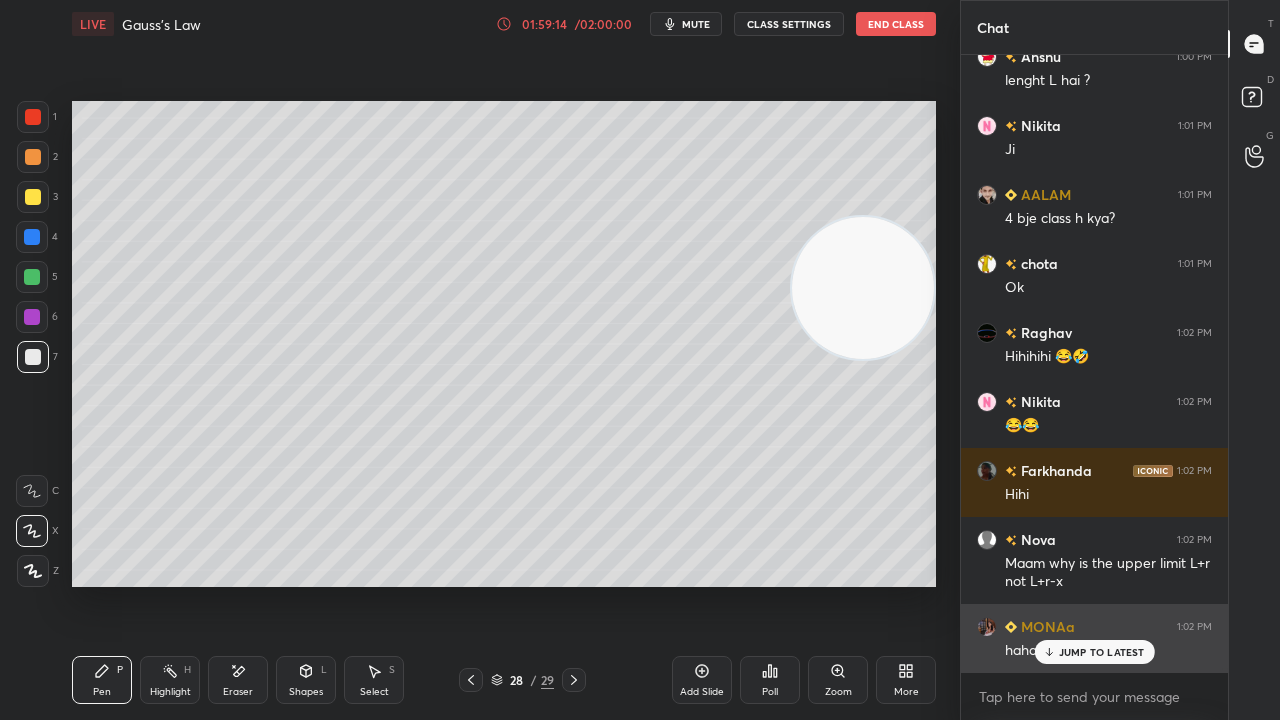 drag, startPoint x: 1068, startPoint y: 655, endPoint x: 990, endPoint y: 659, distance: 78.10249 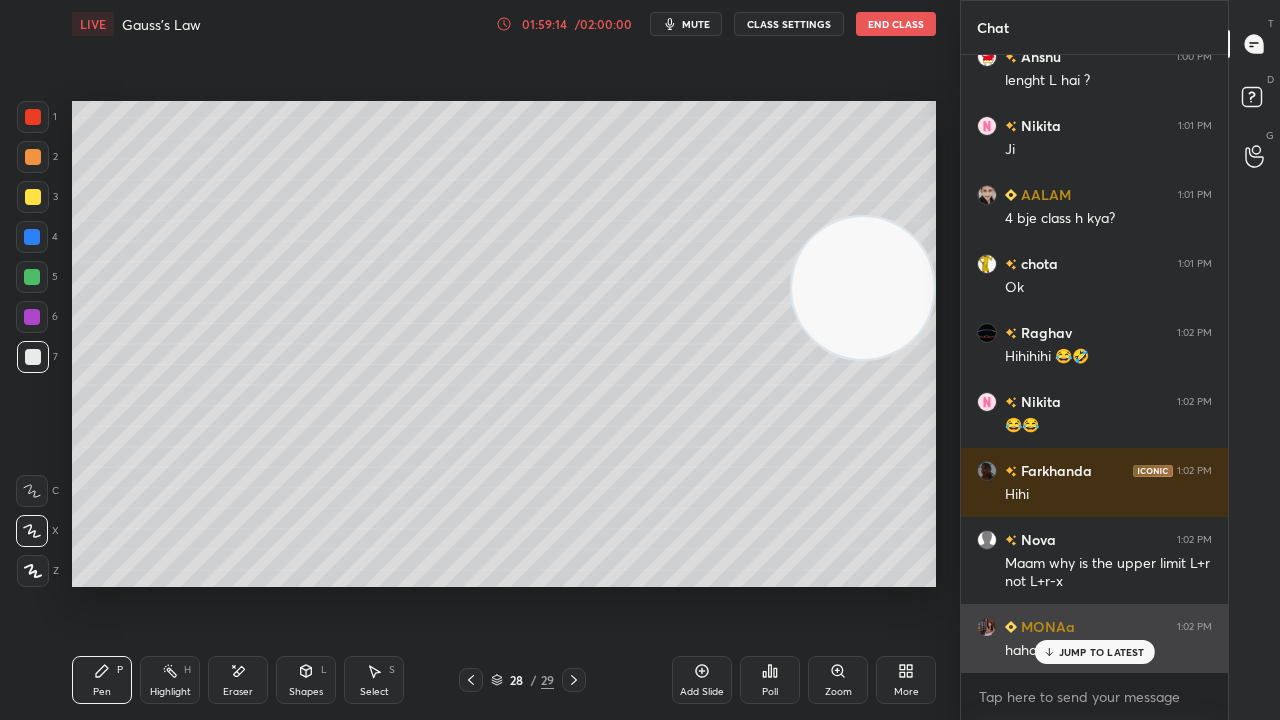 click on "JUMP TO LATEST" at bounding box center (1102, 652) 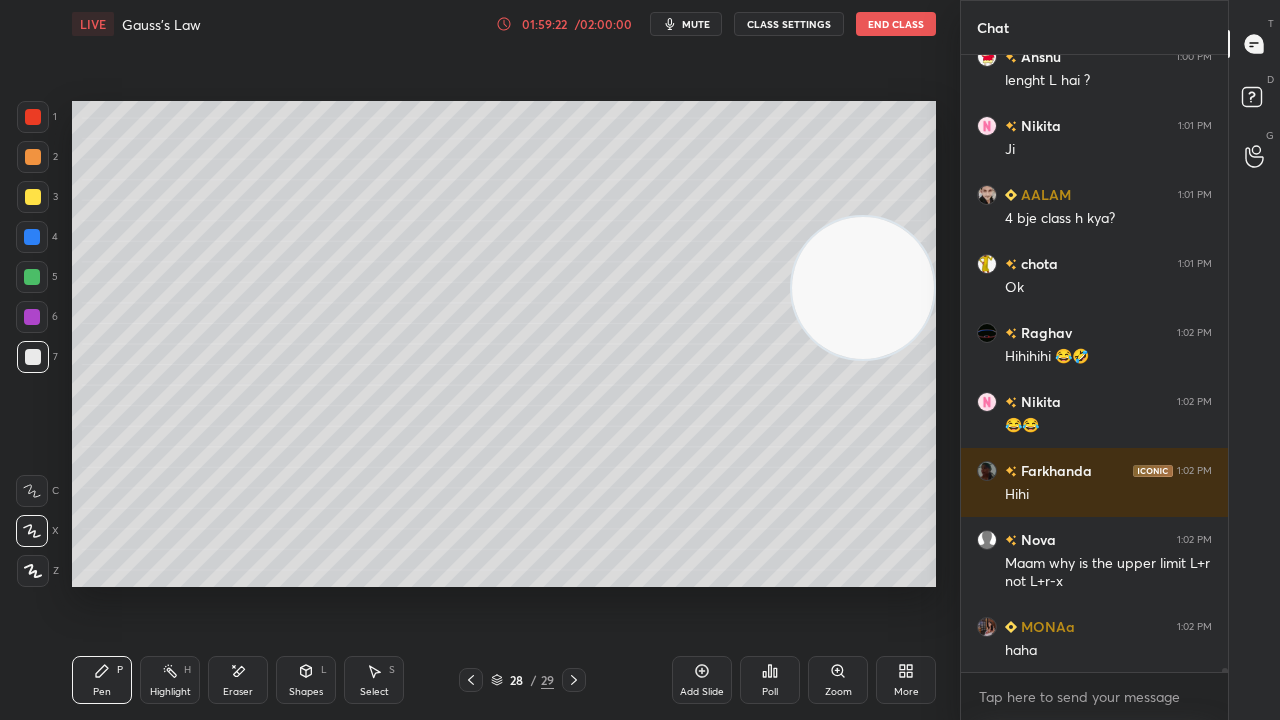 click 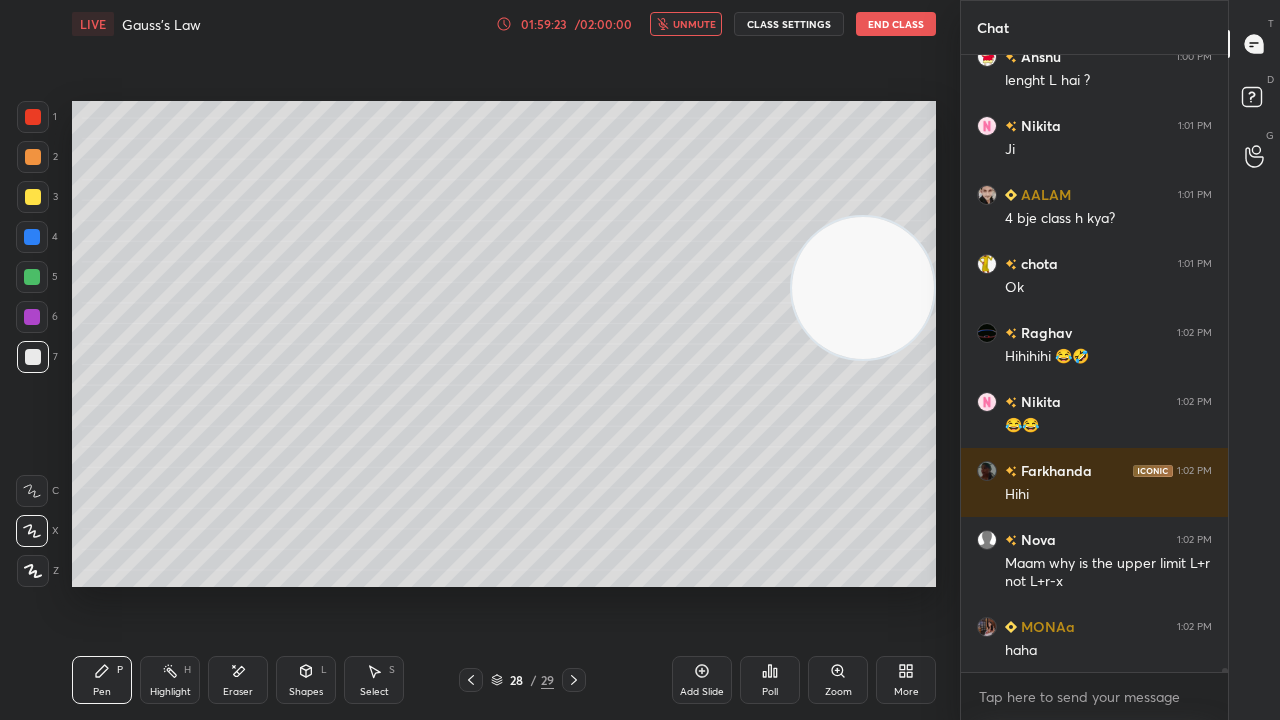 click on "unmute" at bounding box center (694, 24) 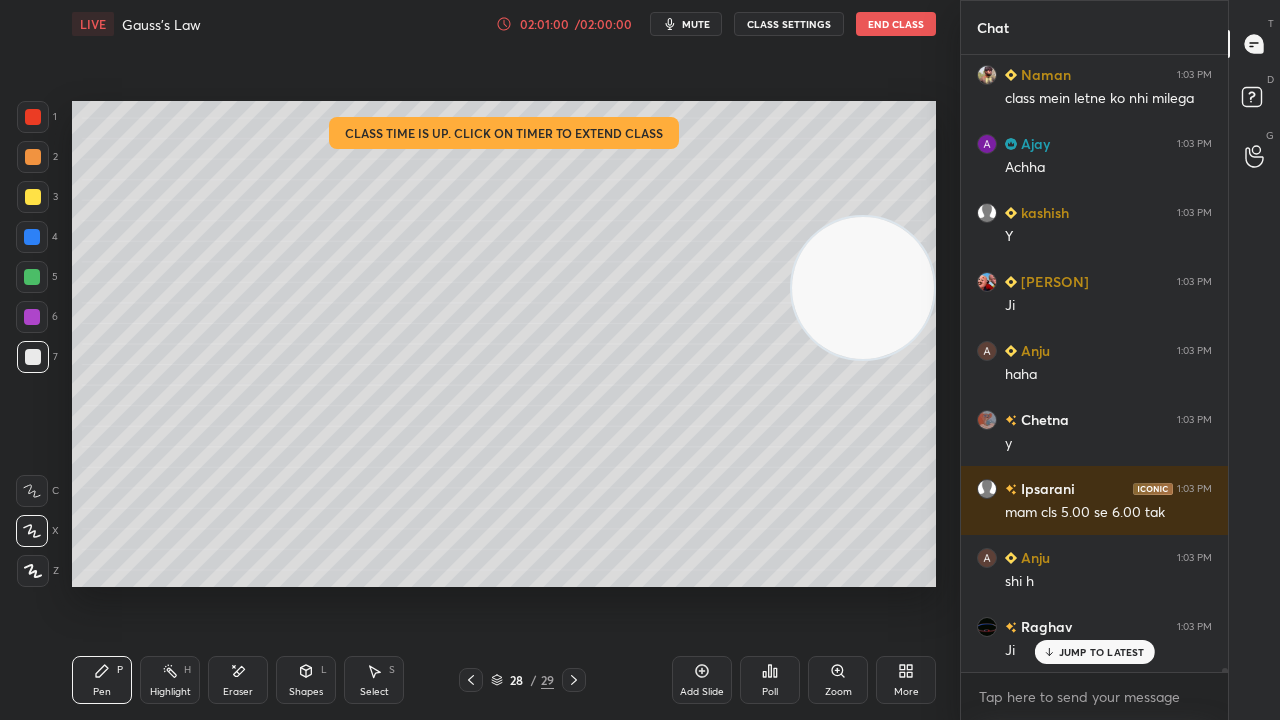 scroll, scrollTop: 86930, scrollLeft: 0, axis: vertical 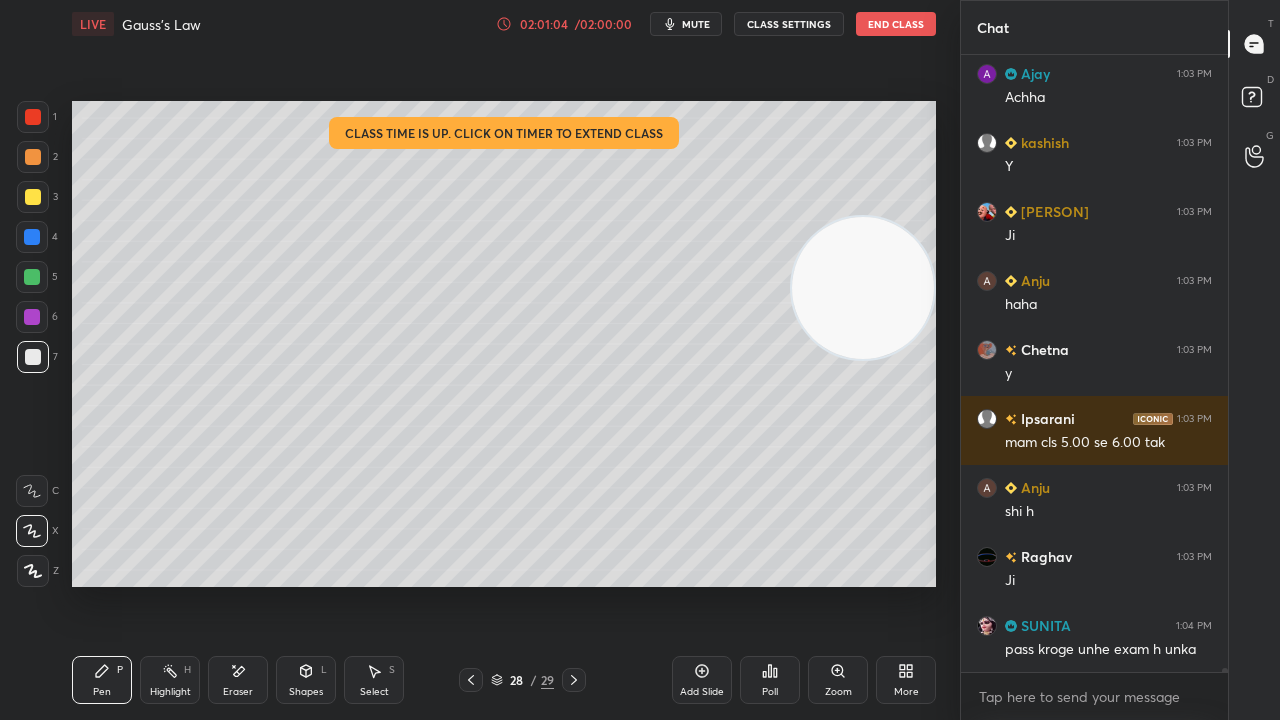 click on "mute" at bounding box center [696, 24] 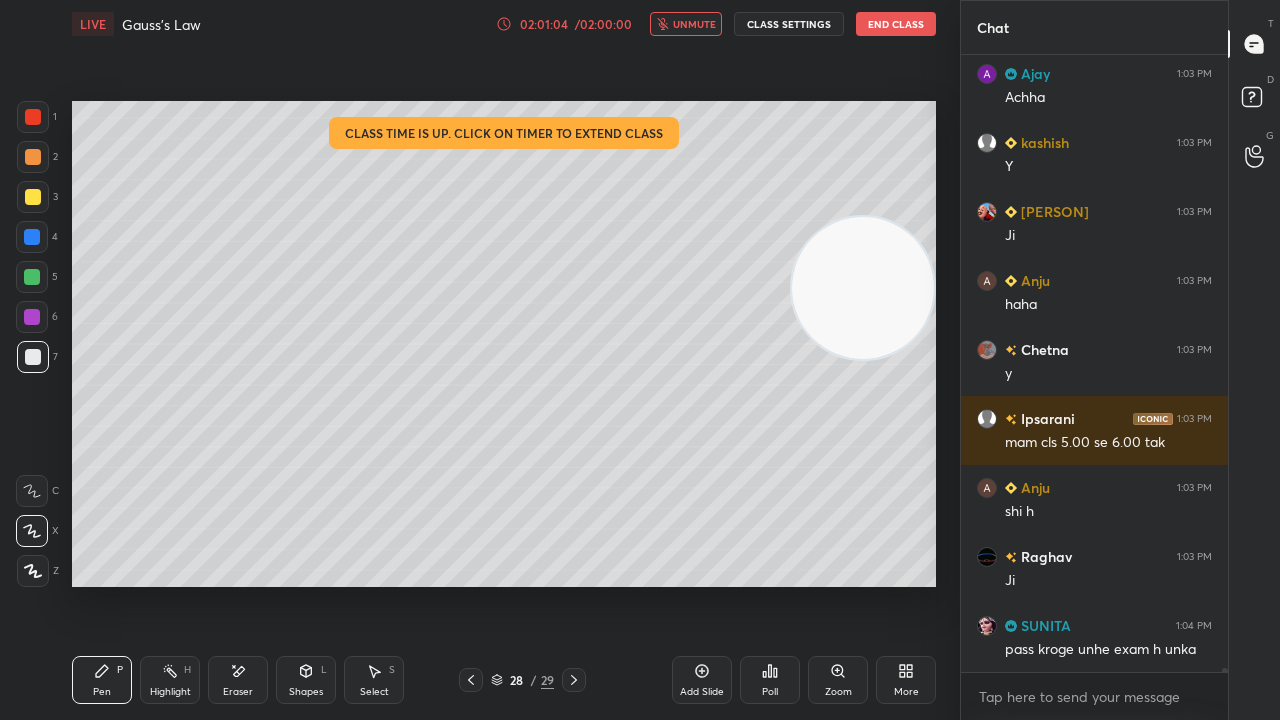 drag, startPoint x: 695, startPoint y: 22, endPoint x: 698, endPoint y: 10, distance: 12.369317 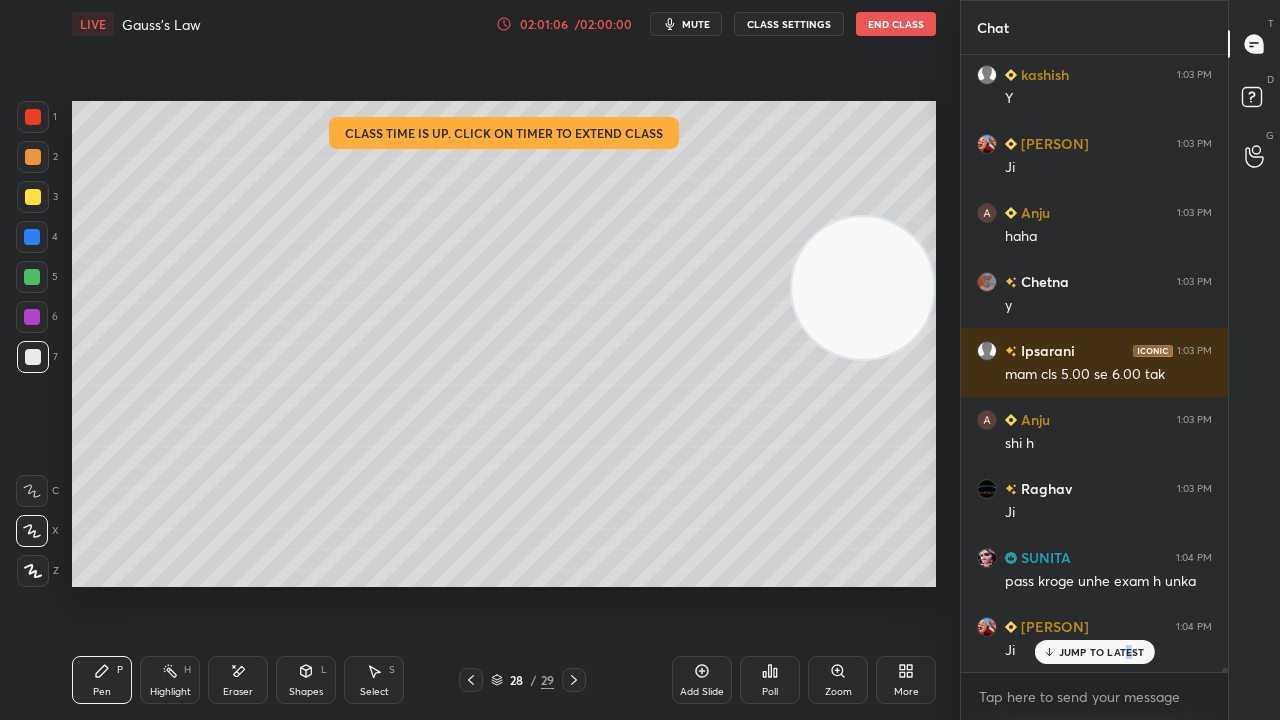 drag, startPoint x: 1129, startPoint y: 647, endPoint x: 1125, endPoint y: 689, distance: 42.190044 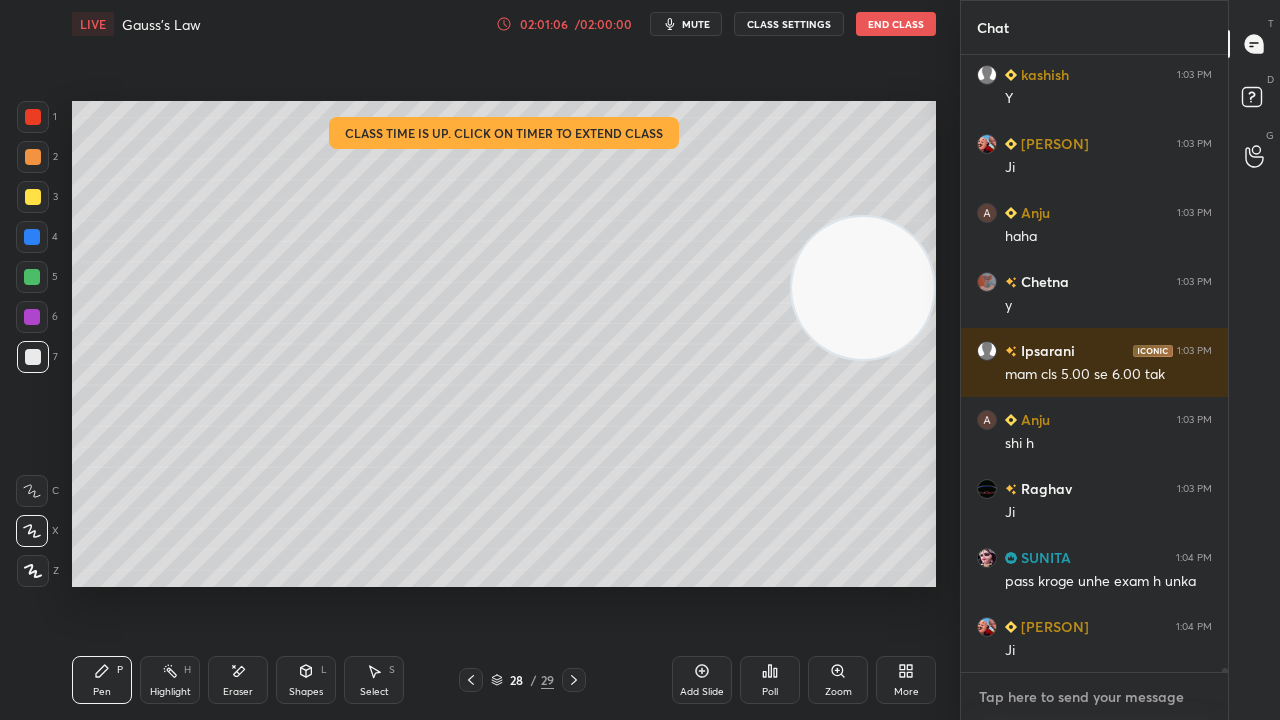 scroll, scrollTop: 87068, scrollLeft: 0, axis: vertical 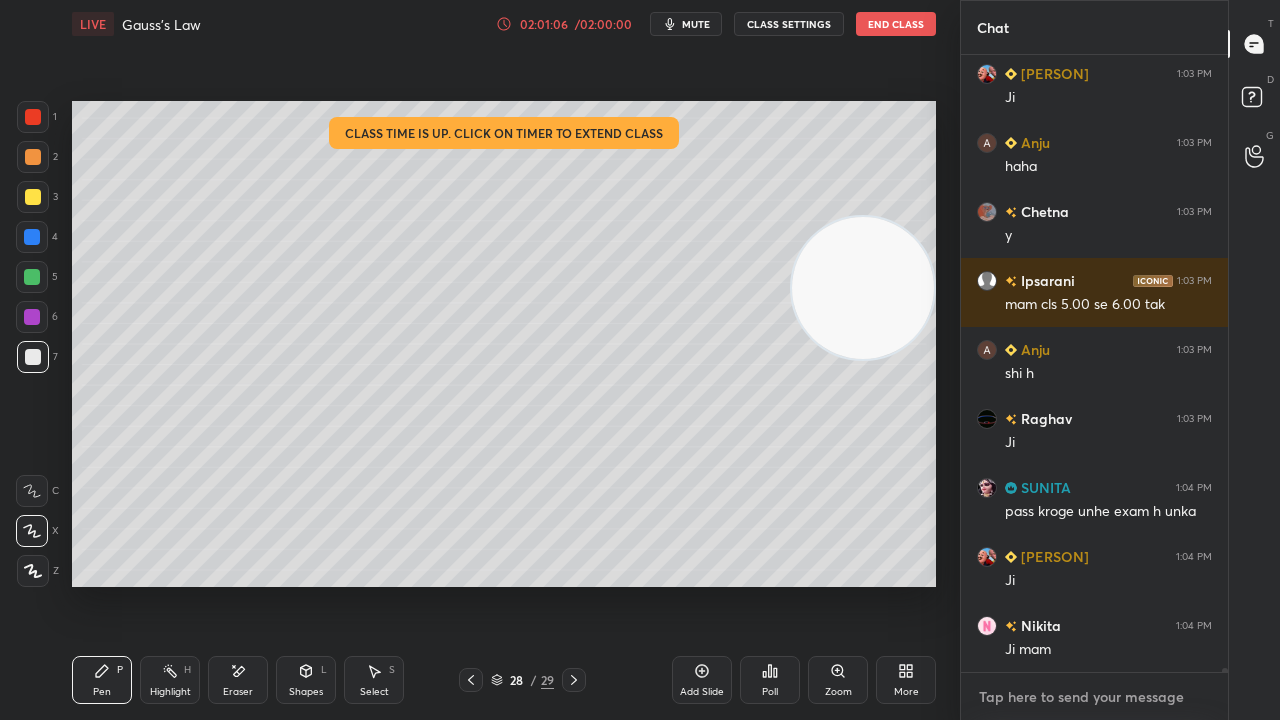 click at bounding box center (1094, 697) 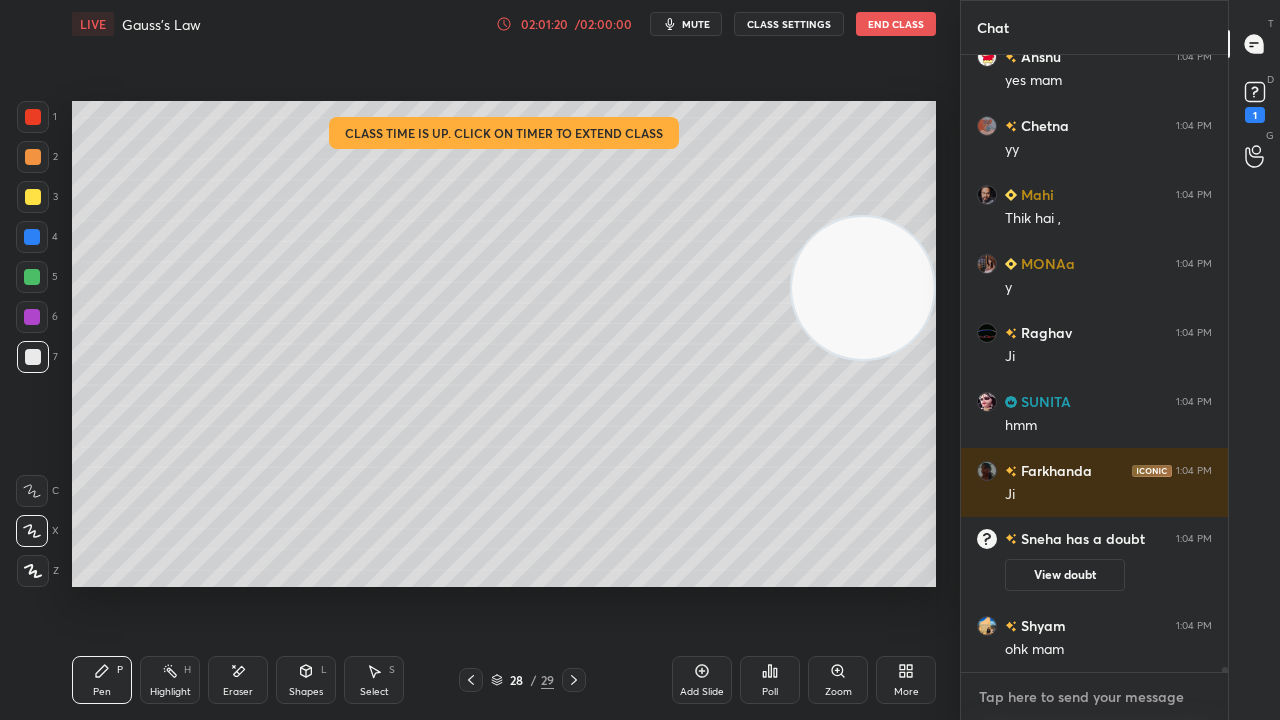 scroll, scrollTop: 71918, scrollLeft: 0, axis: vertical 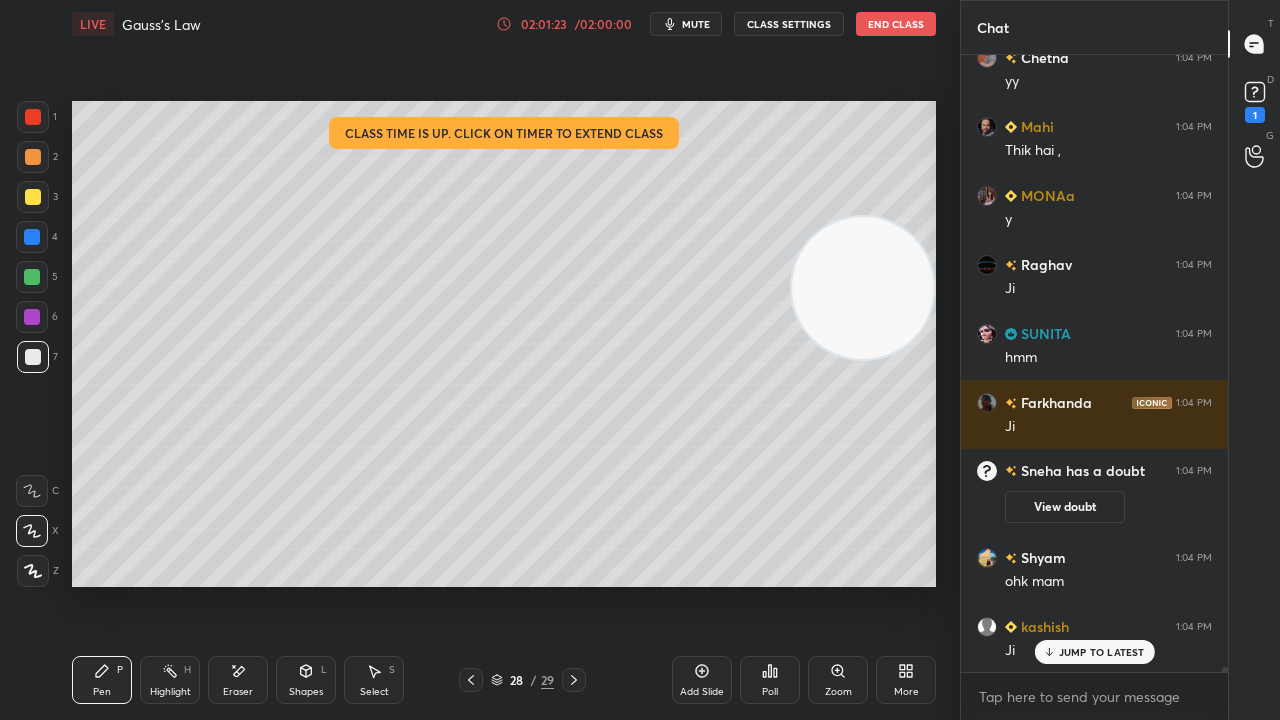 click 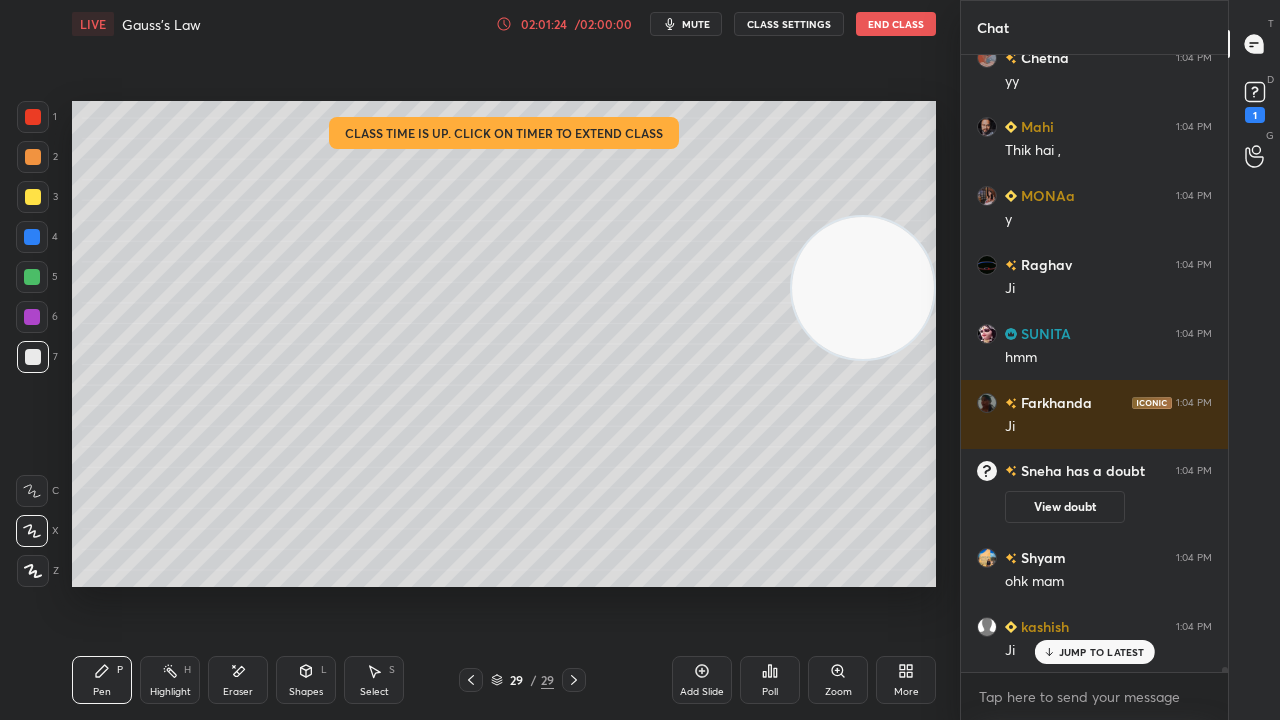 click 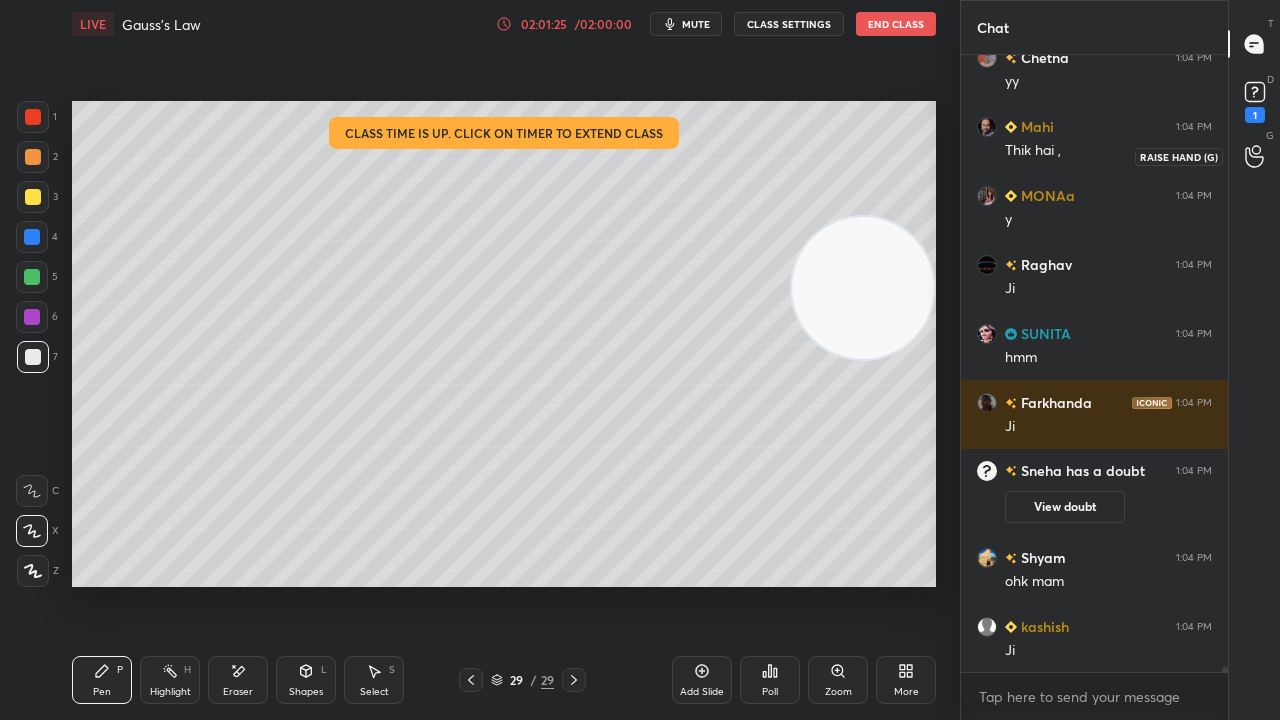 scroll, scrollTop: 72056, scrollLeft: 0, axis: vertical 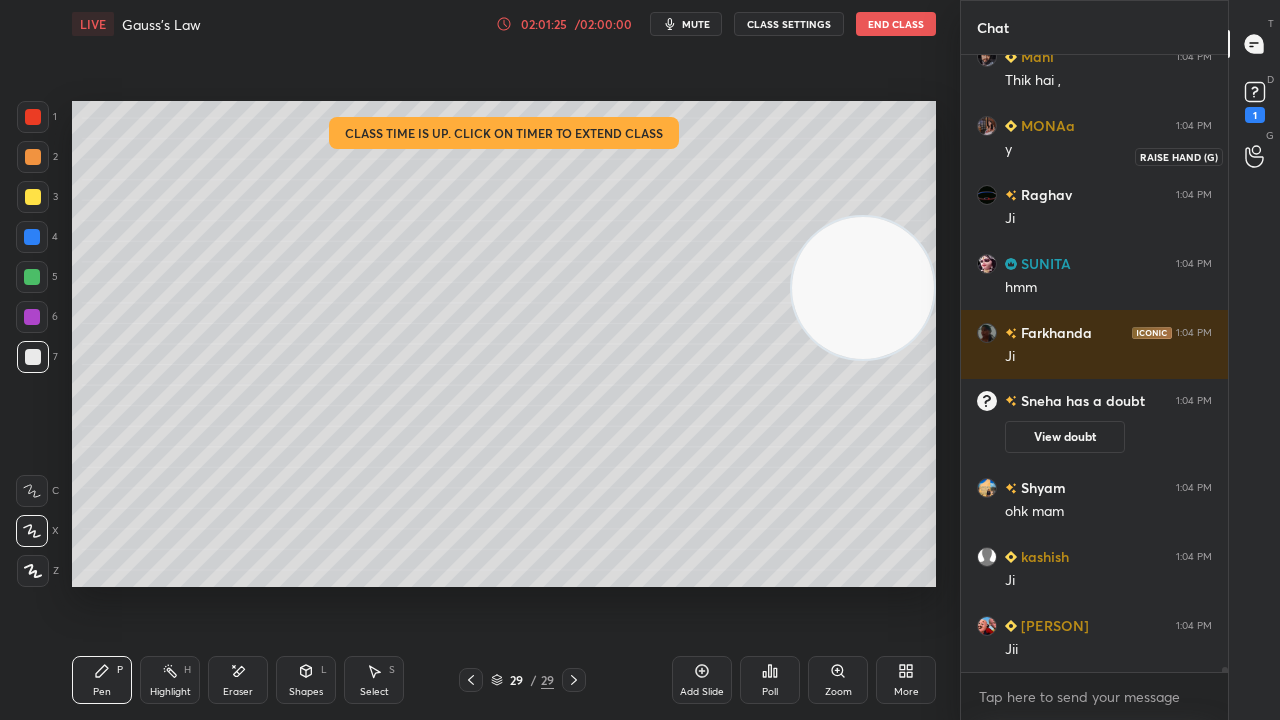click on "1" at bounding box center (1255, 100) 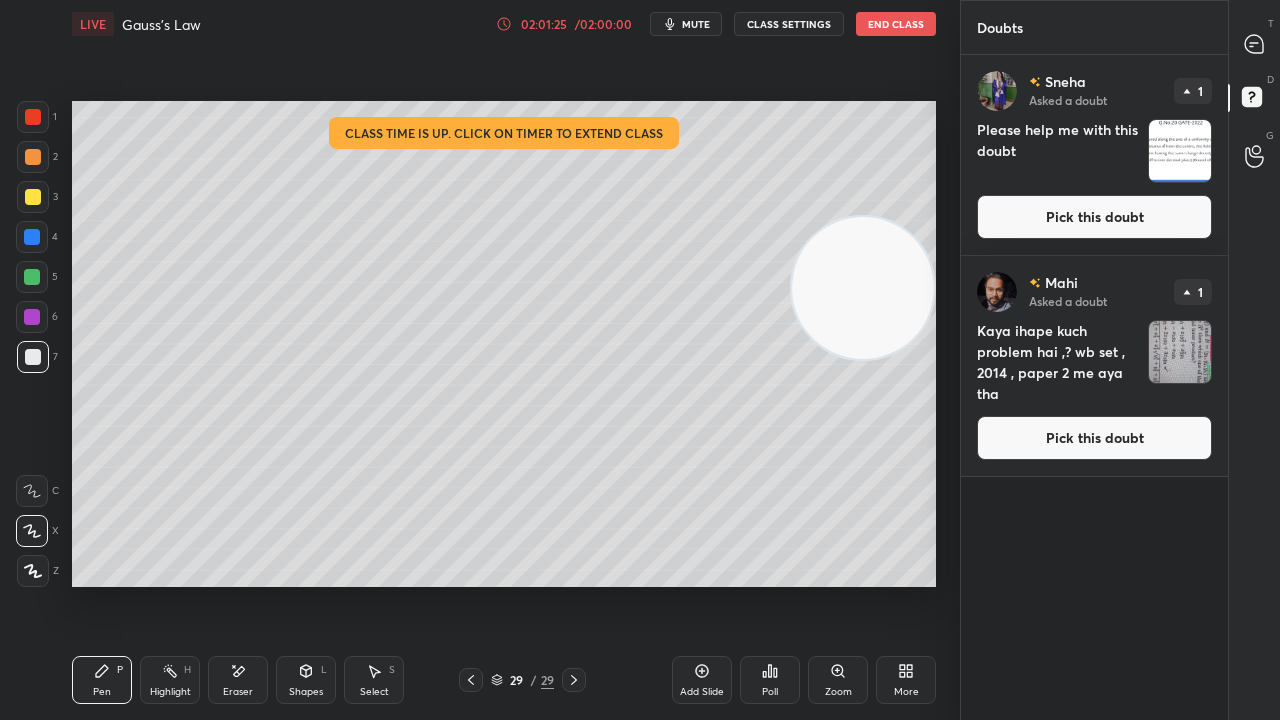 click on "Pick this doubt" at bounding box center (1094, 217) 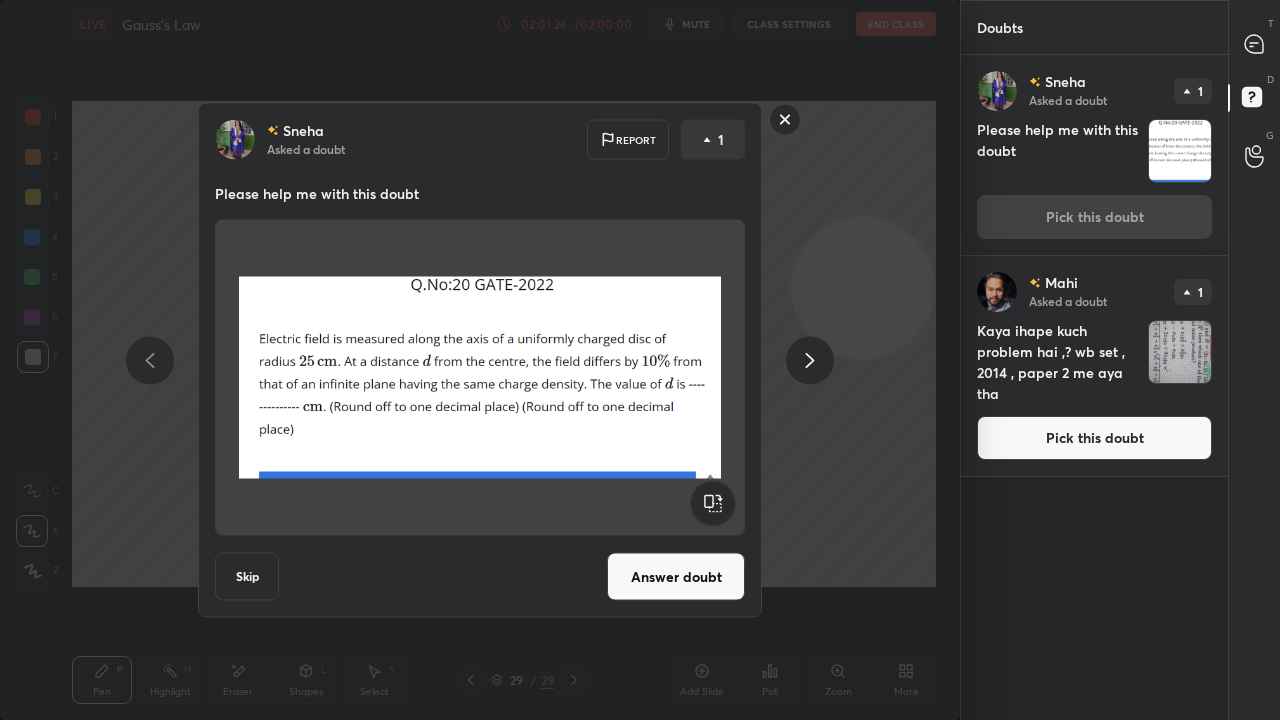 click on "Answer doubt" at bounding box center (676, 577) 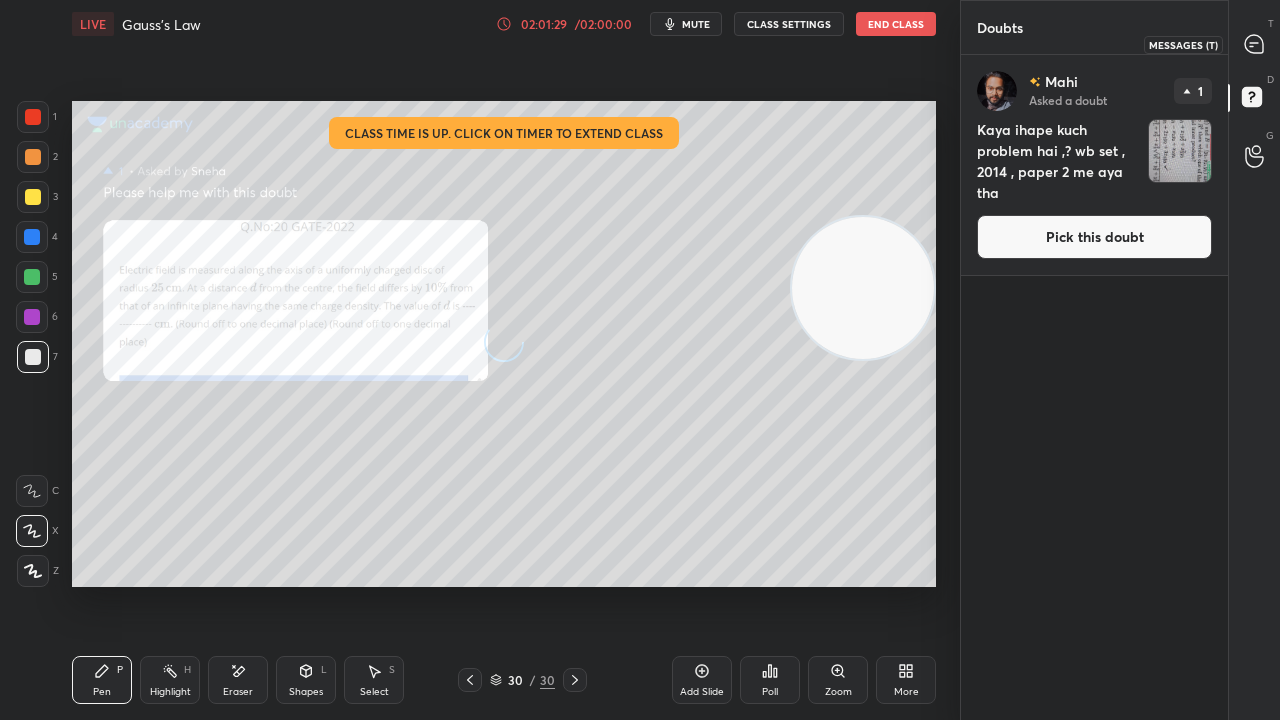click 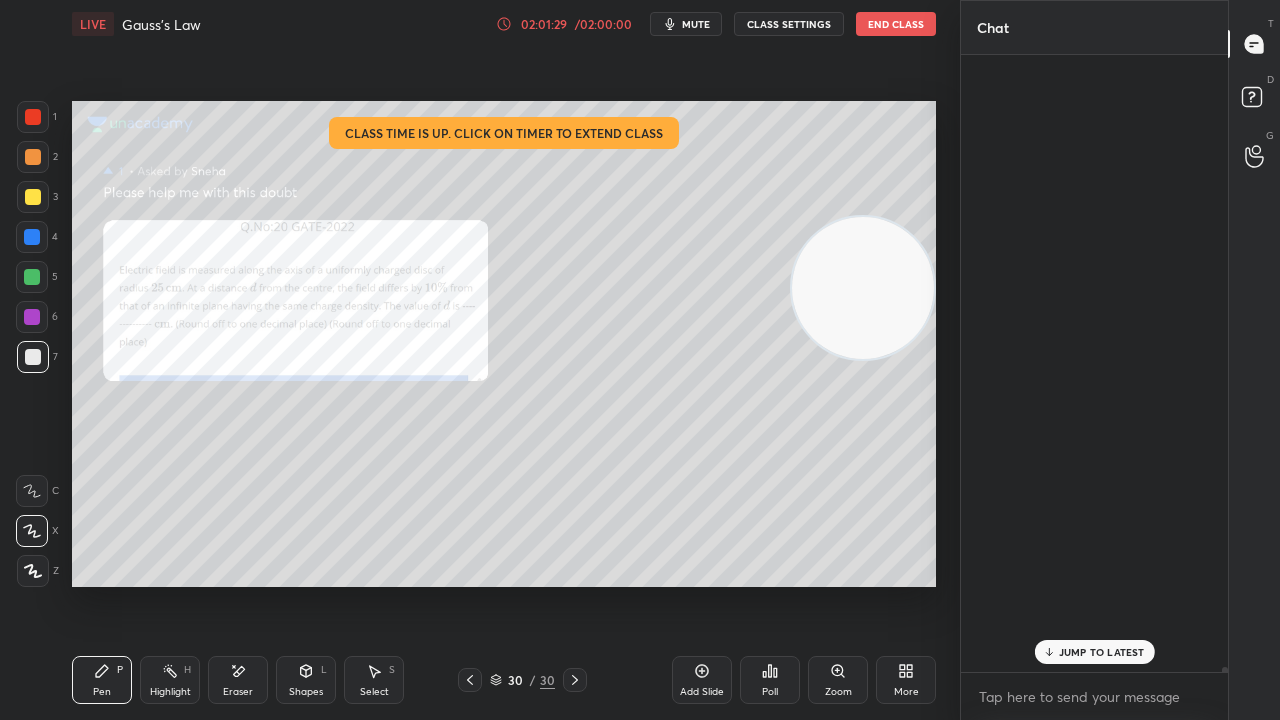 scroll, scrollTop: 72411, scrollLeft: 0, axis: vertical 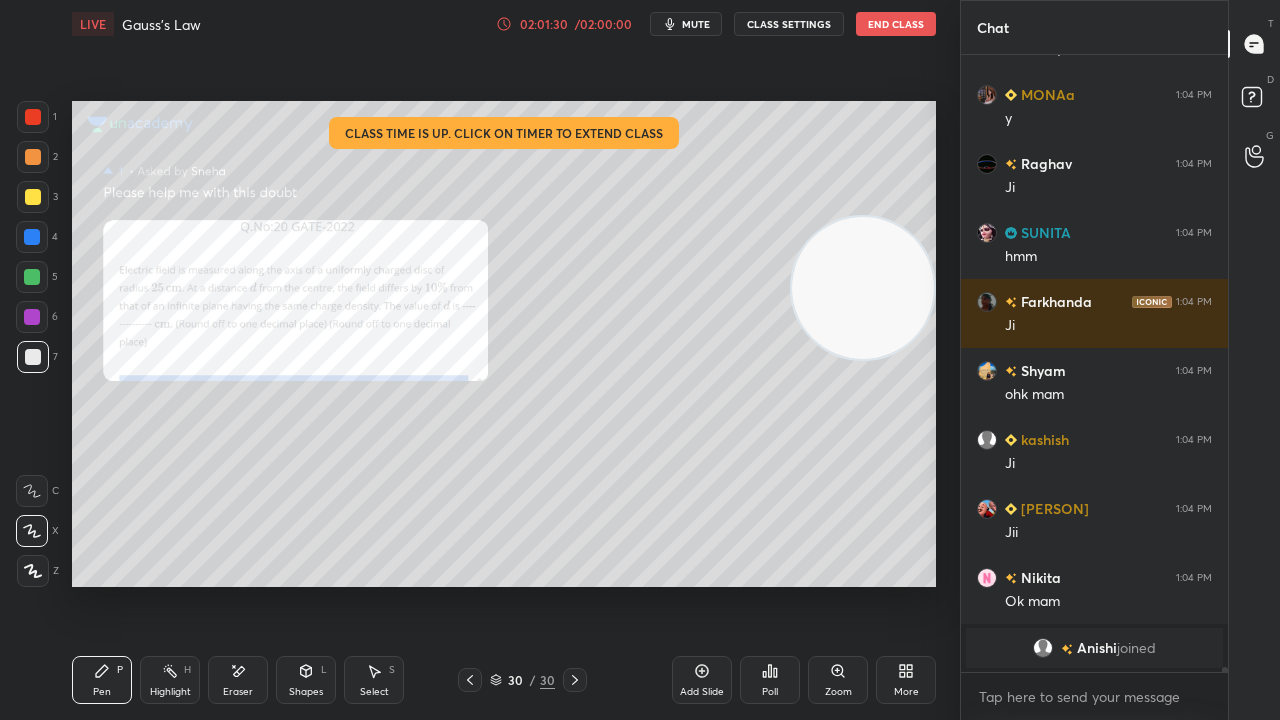click at bounding box center (33, 117) 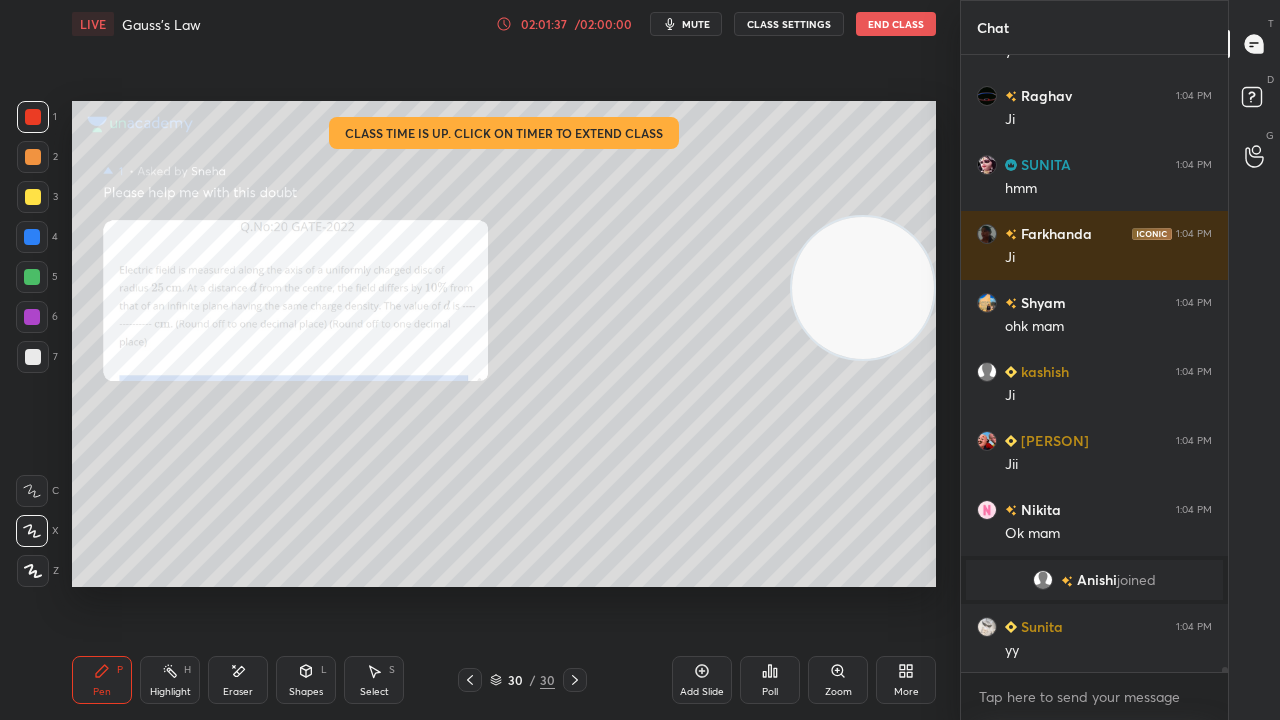 scroll, scrollTop: 72616, scrollLeft: 0, axis: vertical 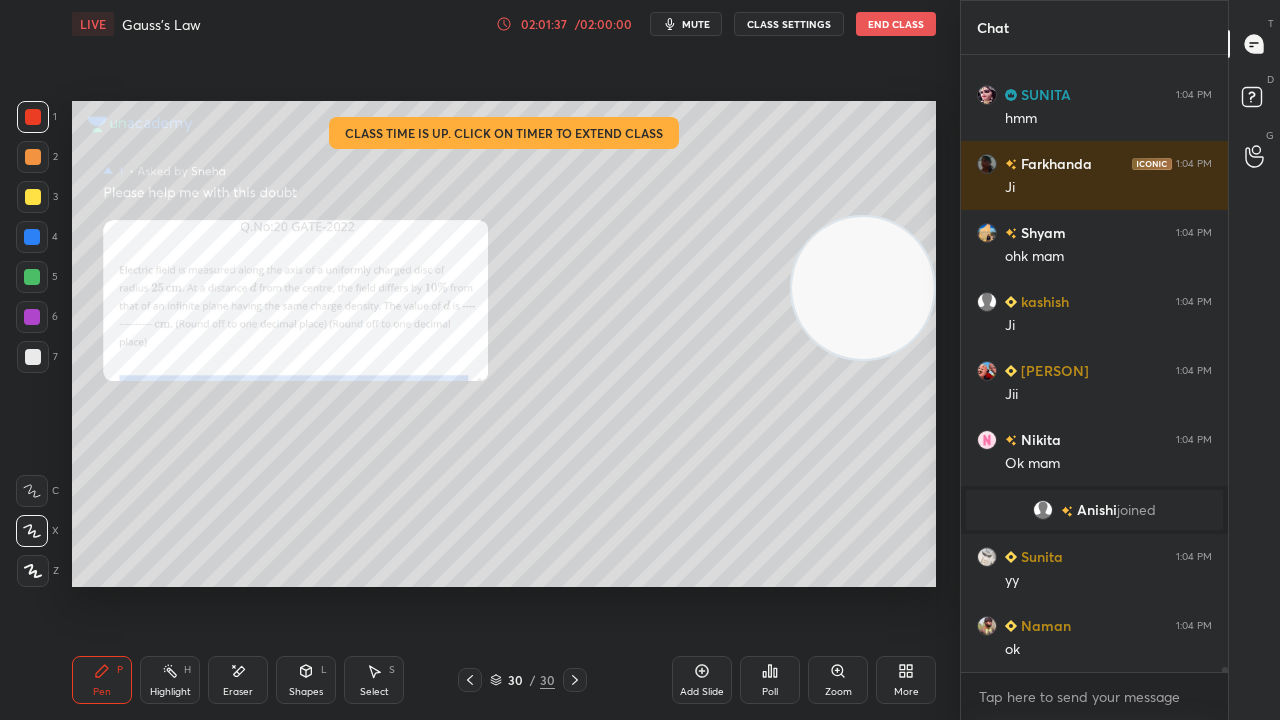 click on "mute" at bounding box center [686, 24] 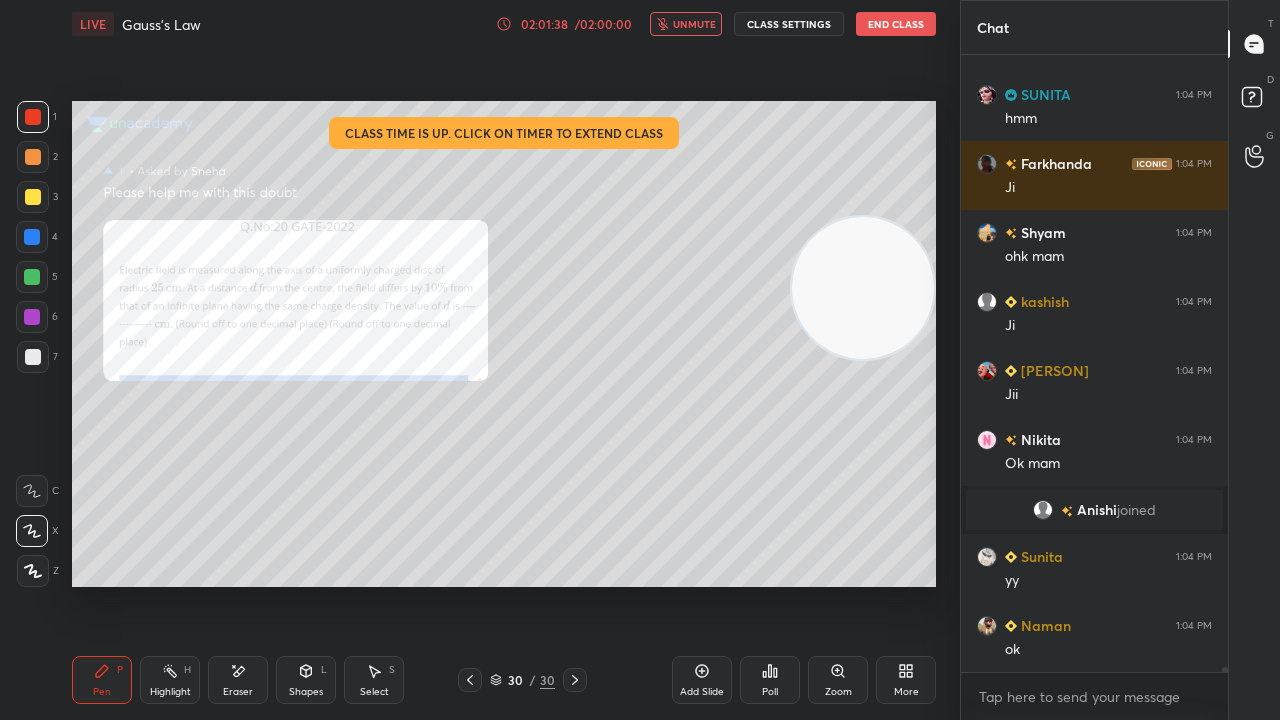 click on "unmute" at bounding box center [694, 24] 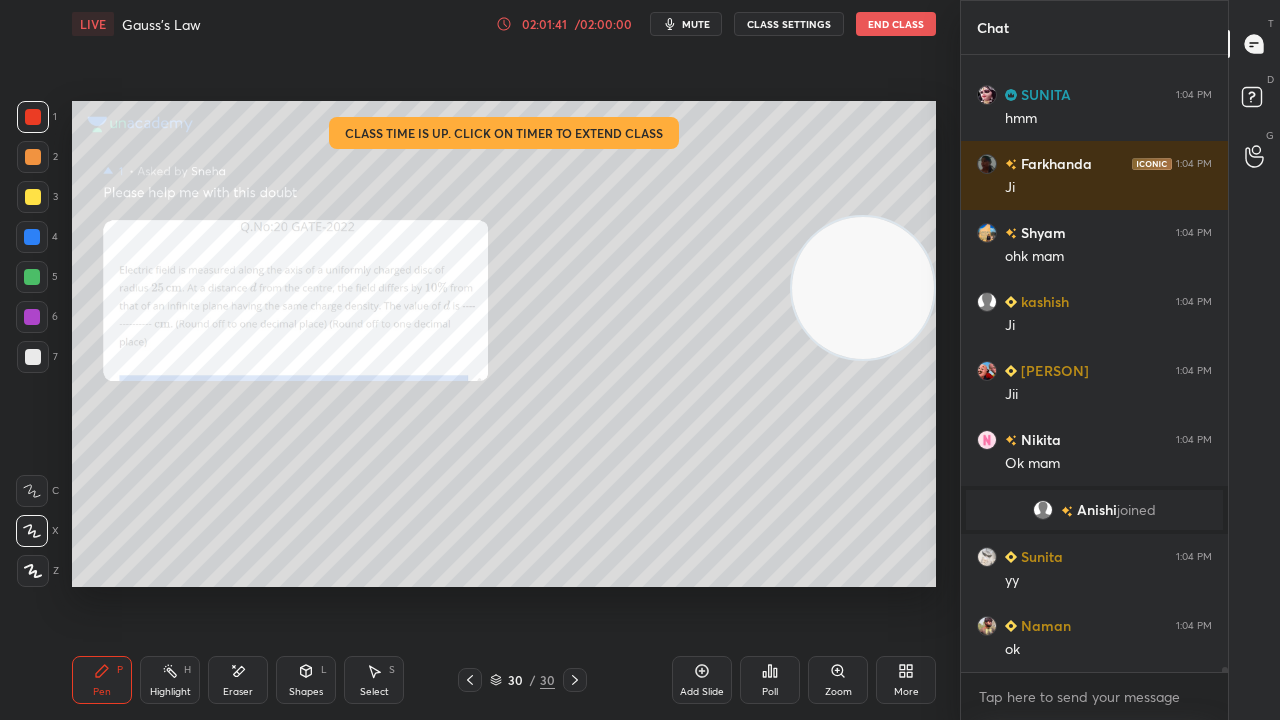 click at bounding box center [32, 237] 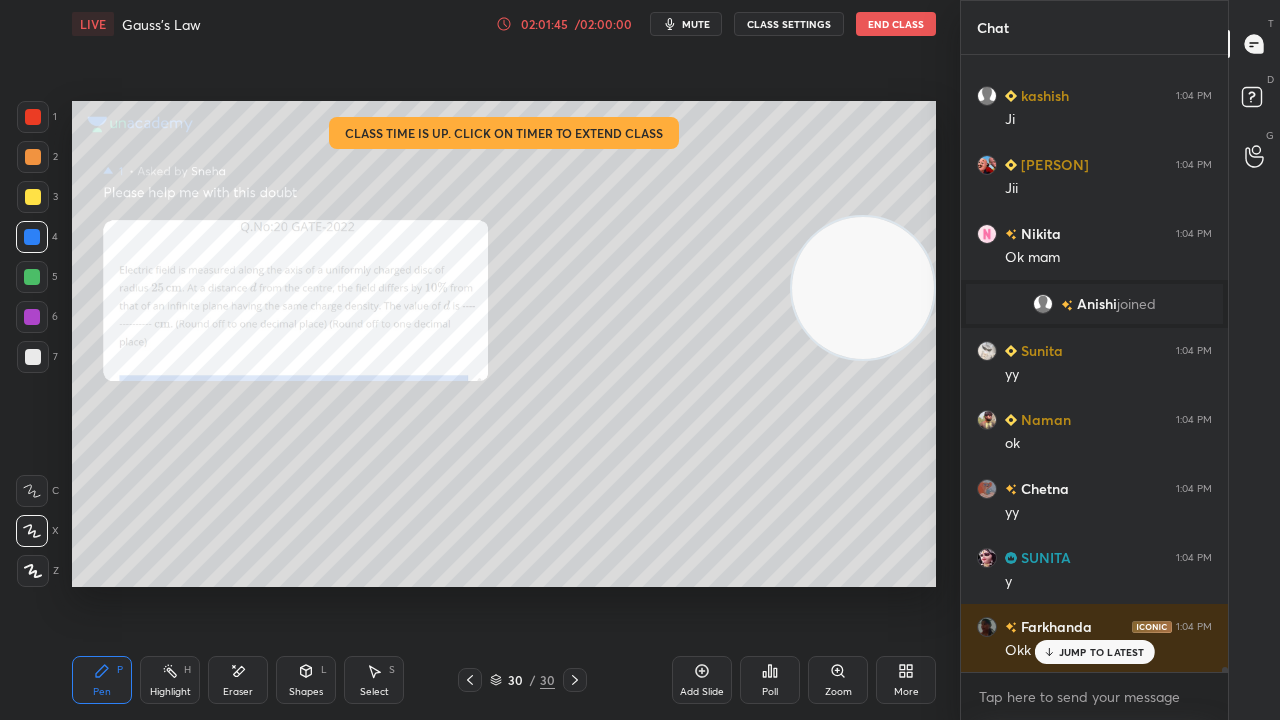 scroll, scrollTop: 72892, scrollLeft: 0, axis: vertical 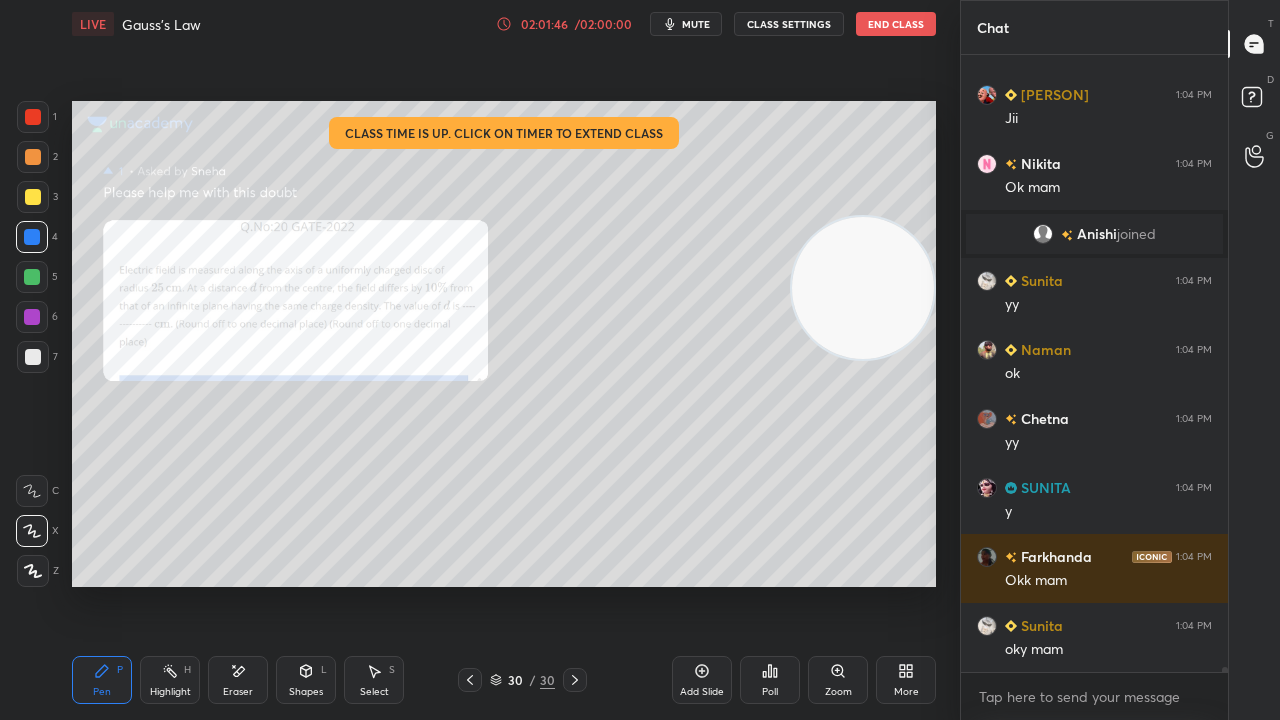 click on "mute" at bounding box center (686, 24) 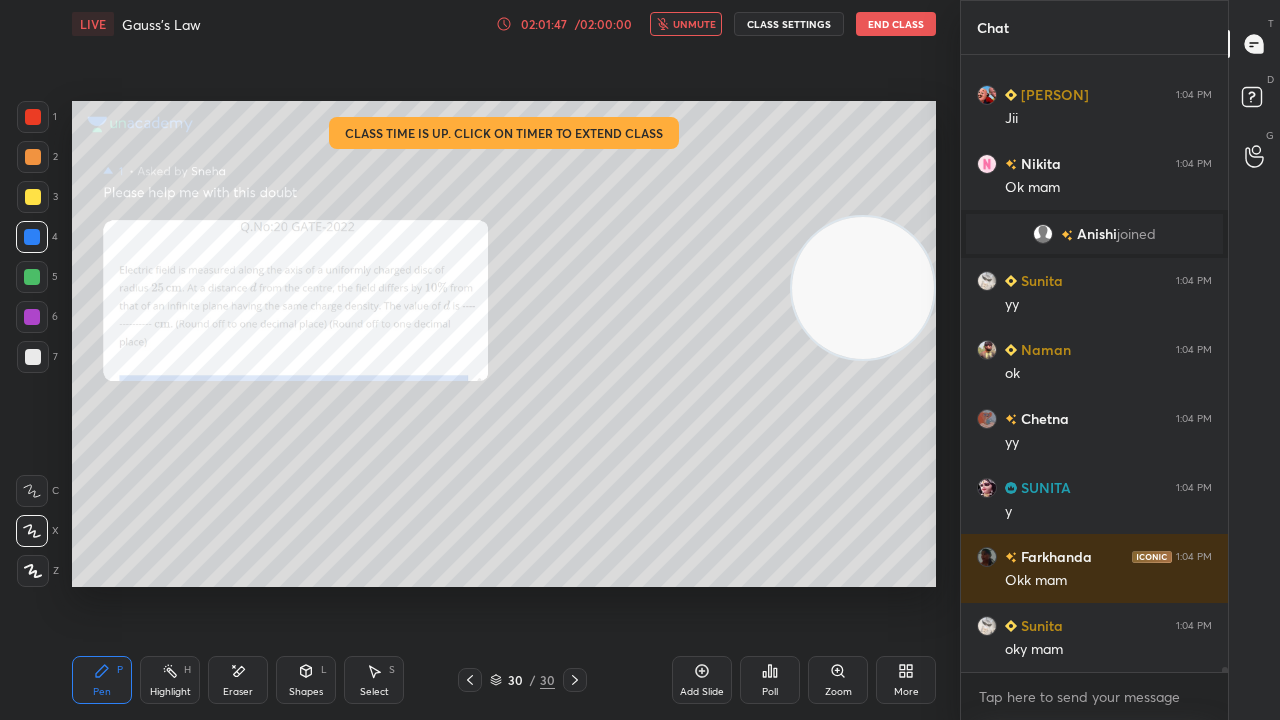 click on "unmute" at bounding box center [694, 24] 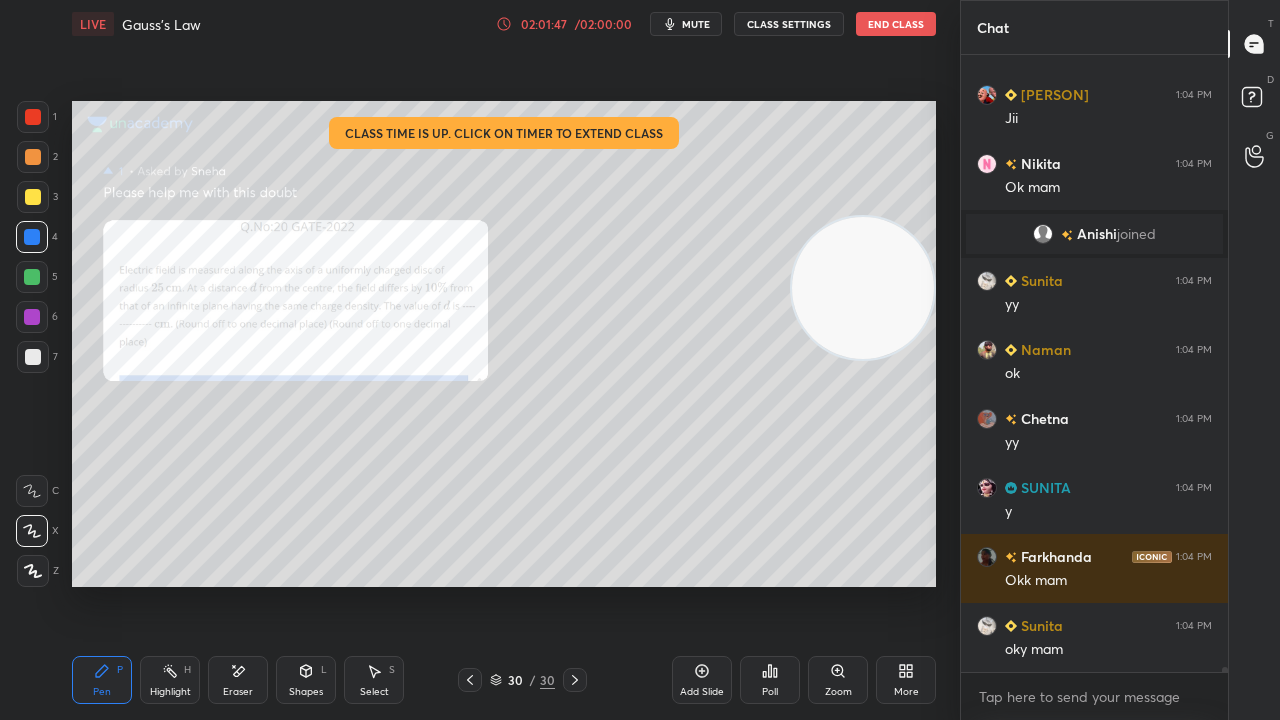 click at bounding box center [32, 277] 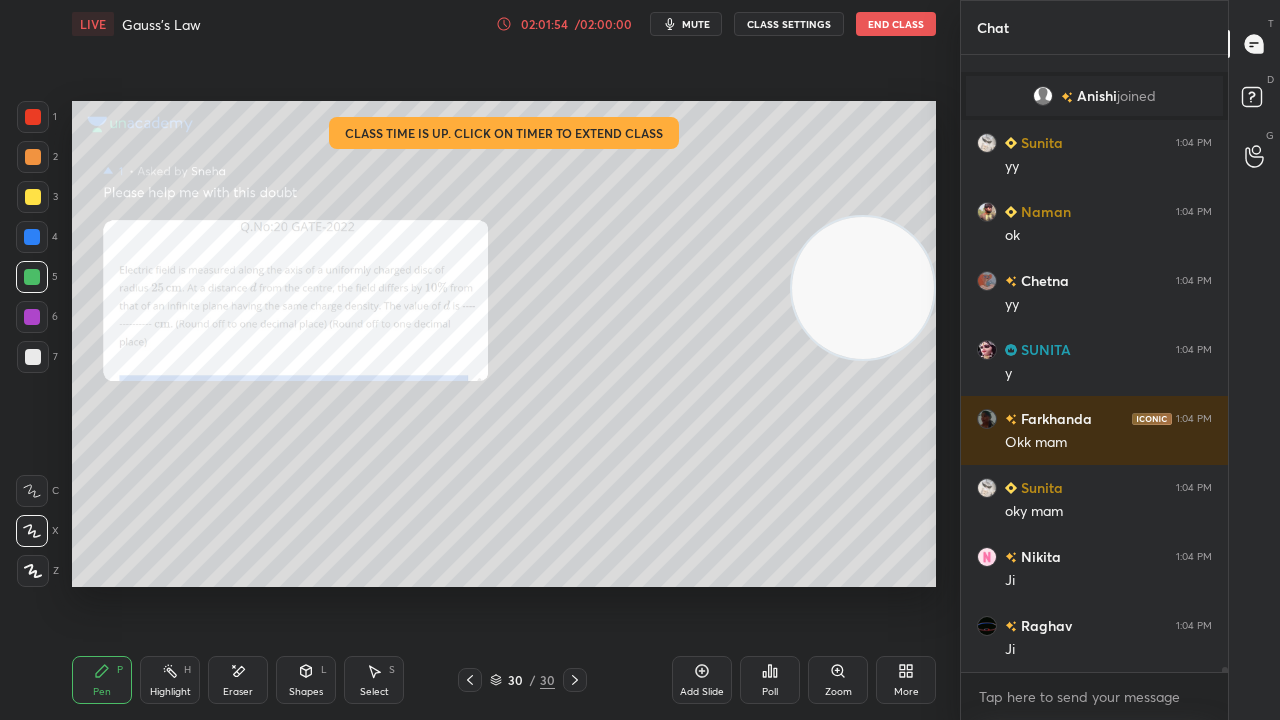 scroll, scrollTop: 73098, scrollLeft: 0, axis: vertical 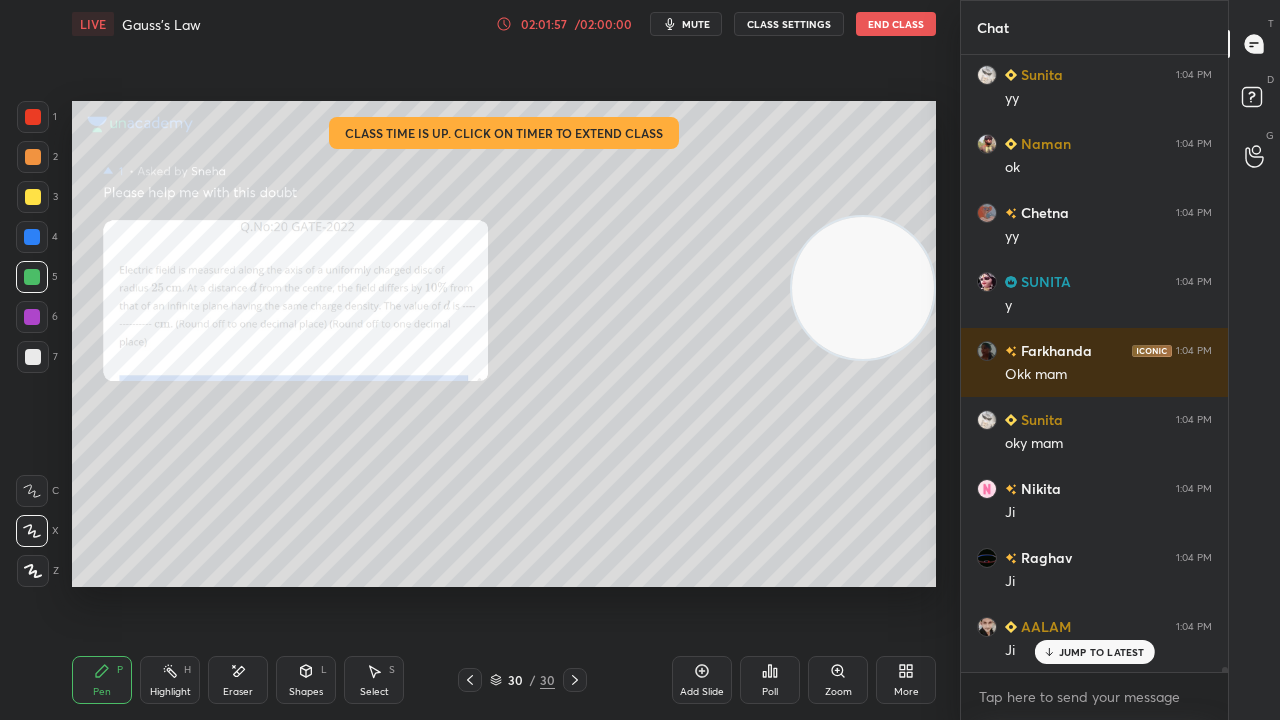 click on "mute" at bounding box center [696, 24] 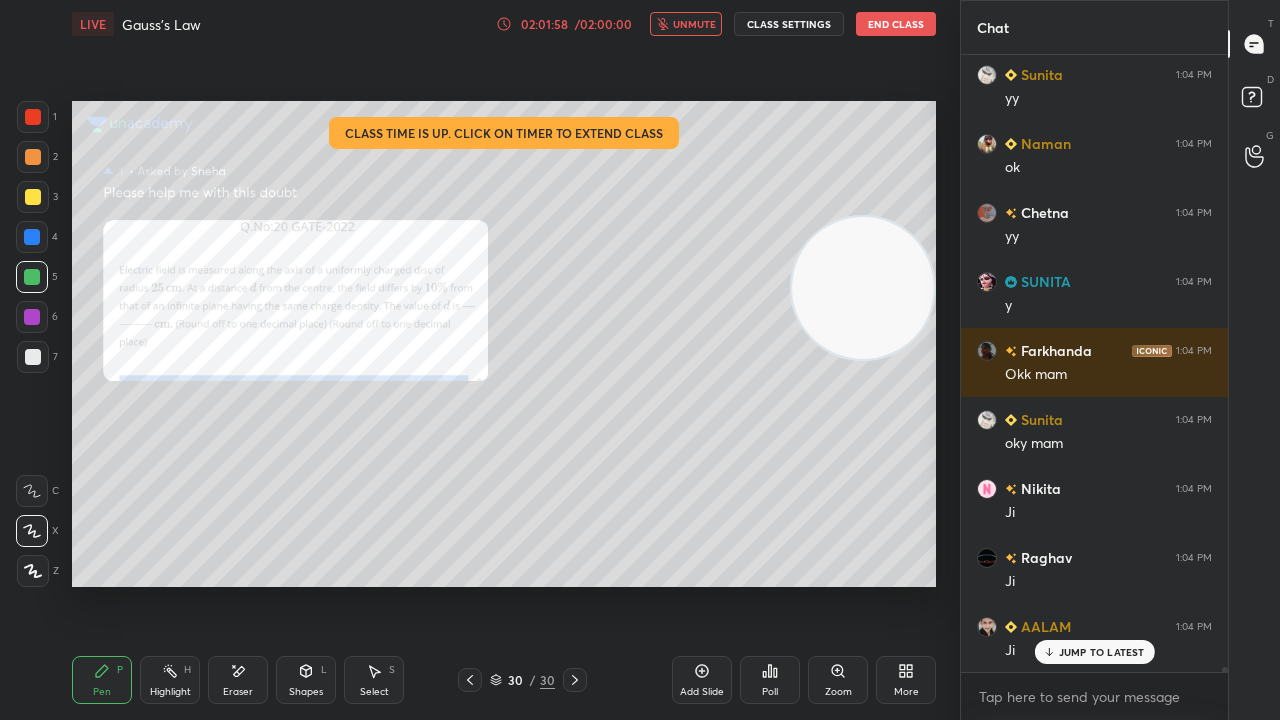 click on "unmute" at bounding box center [694, 24] 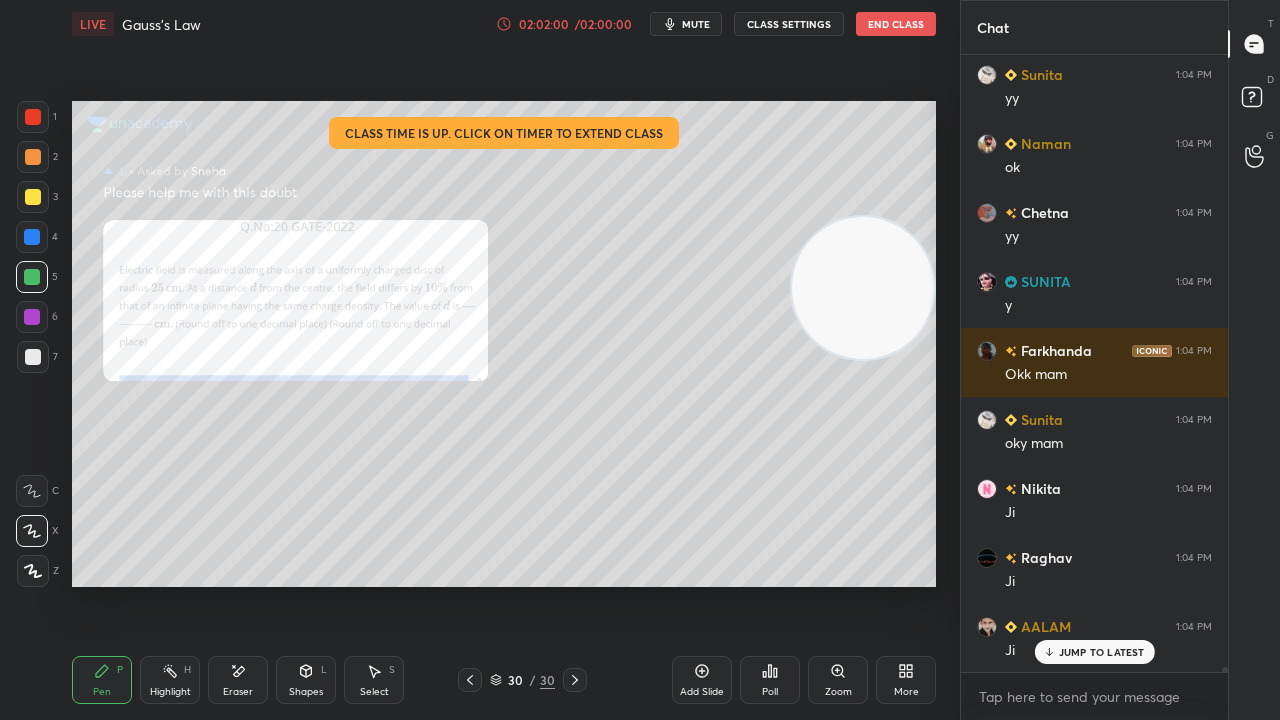scroll, scrollTop: 73168, scrollLeft: 0, axis: vertical 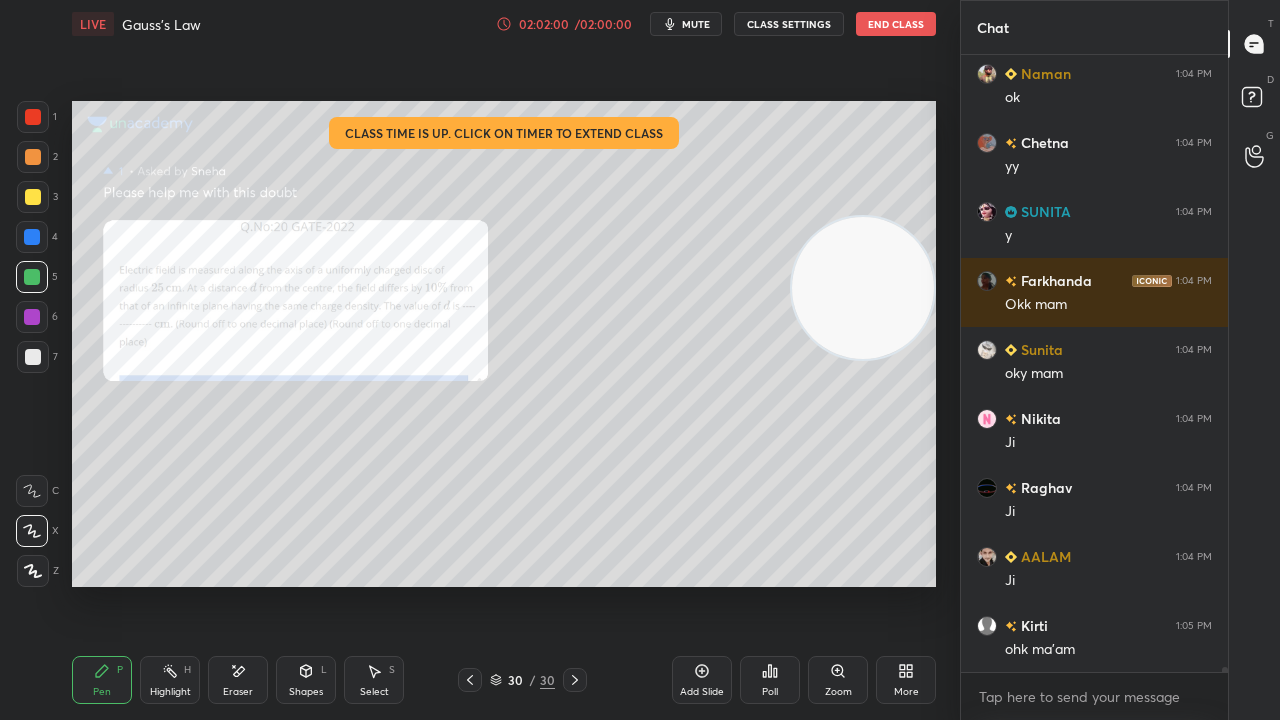 click 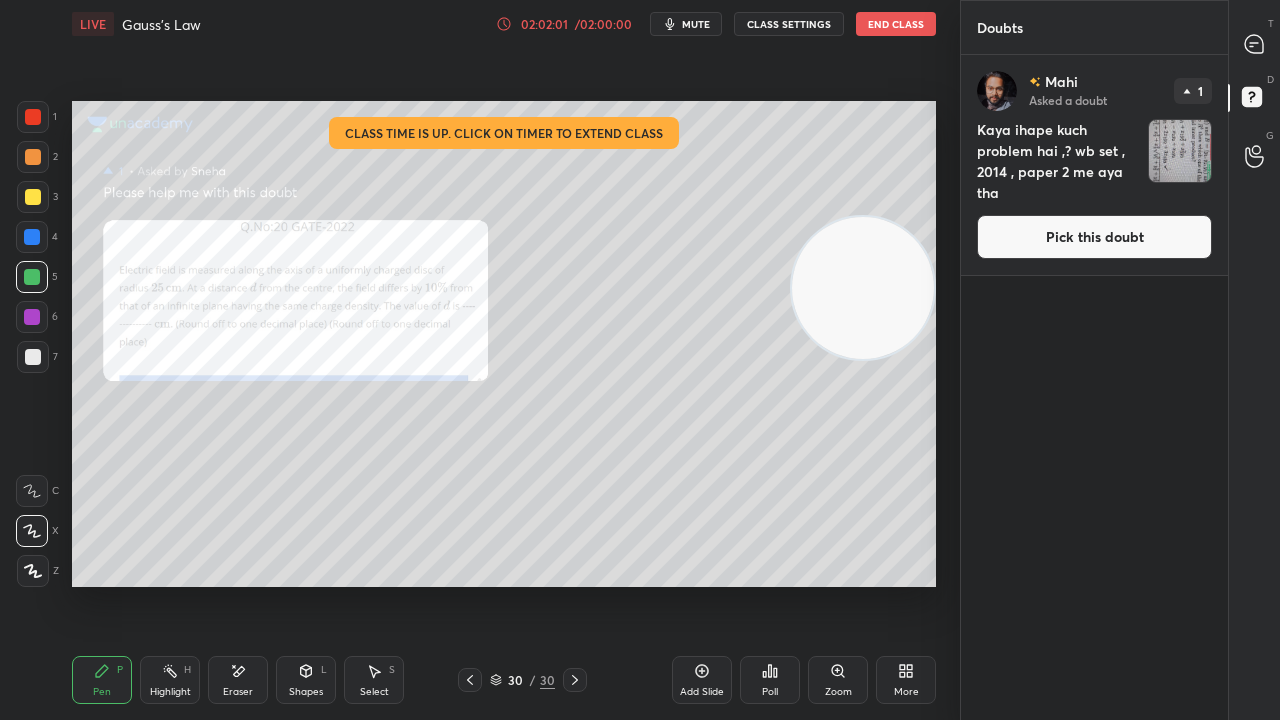 click on "Pick this doubt" at bounding box center [1094, 237] 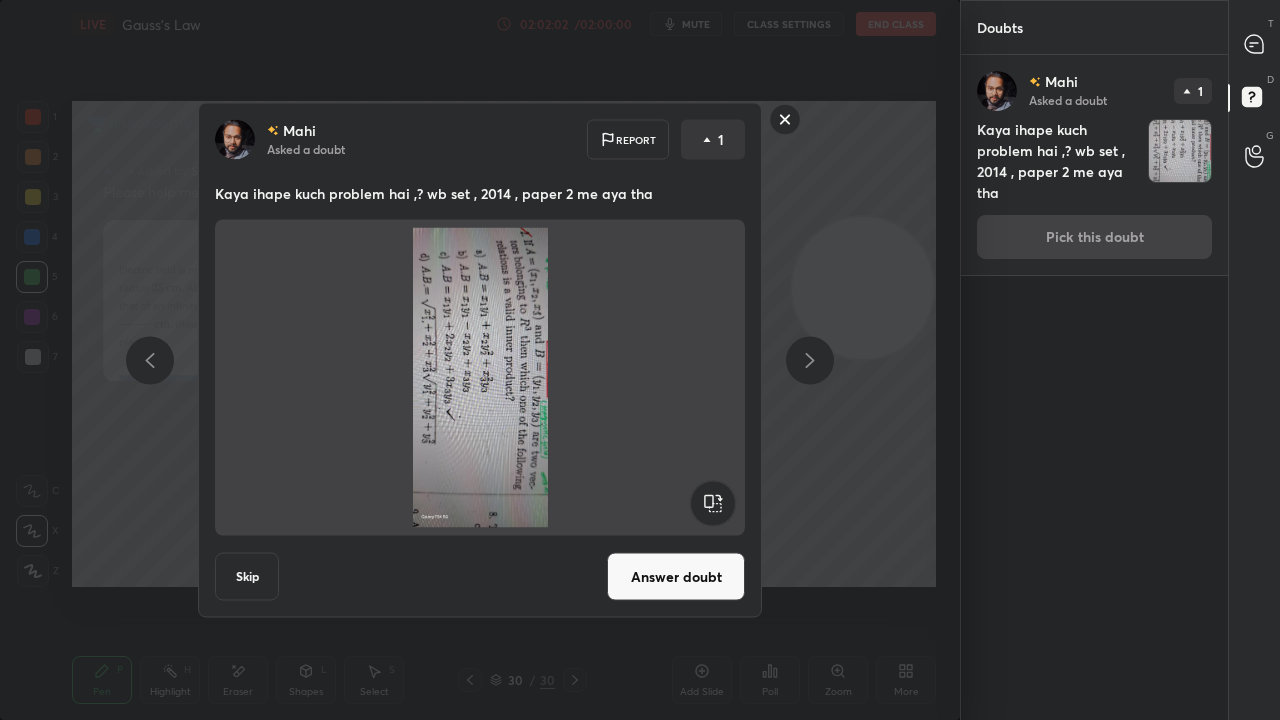 click 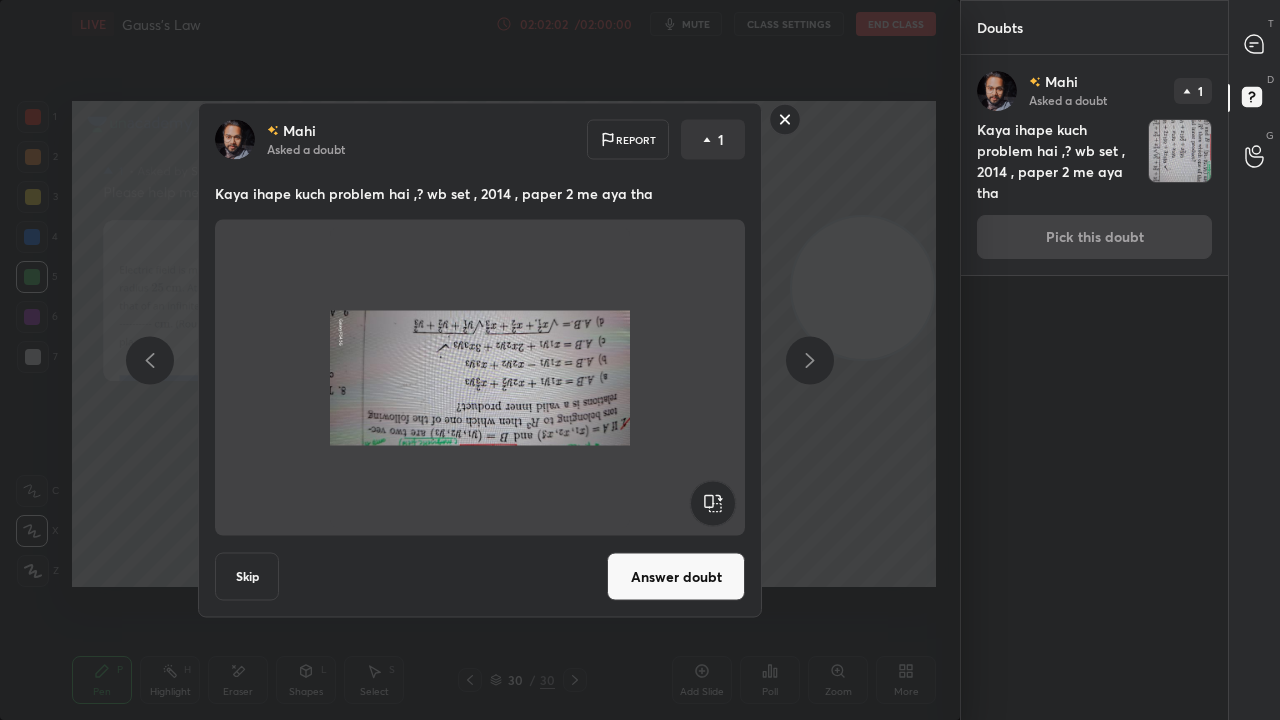 click 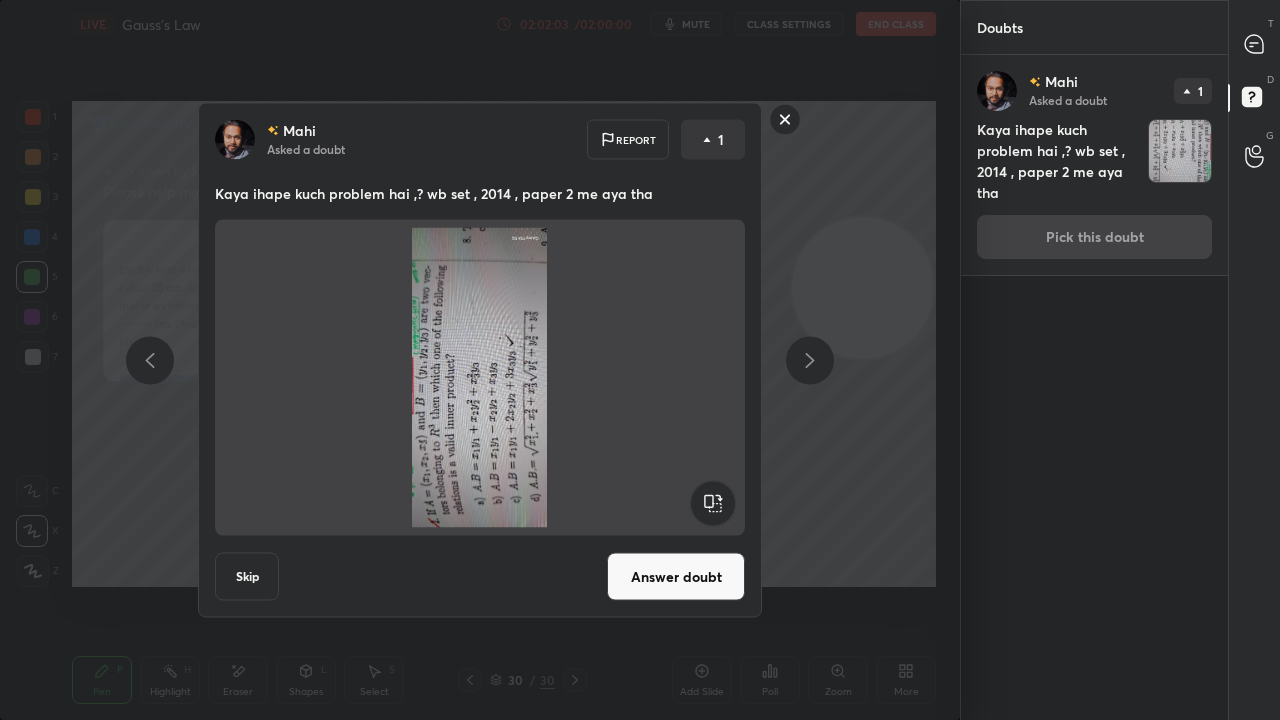 click 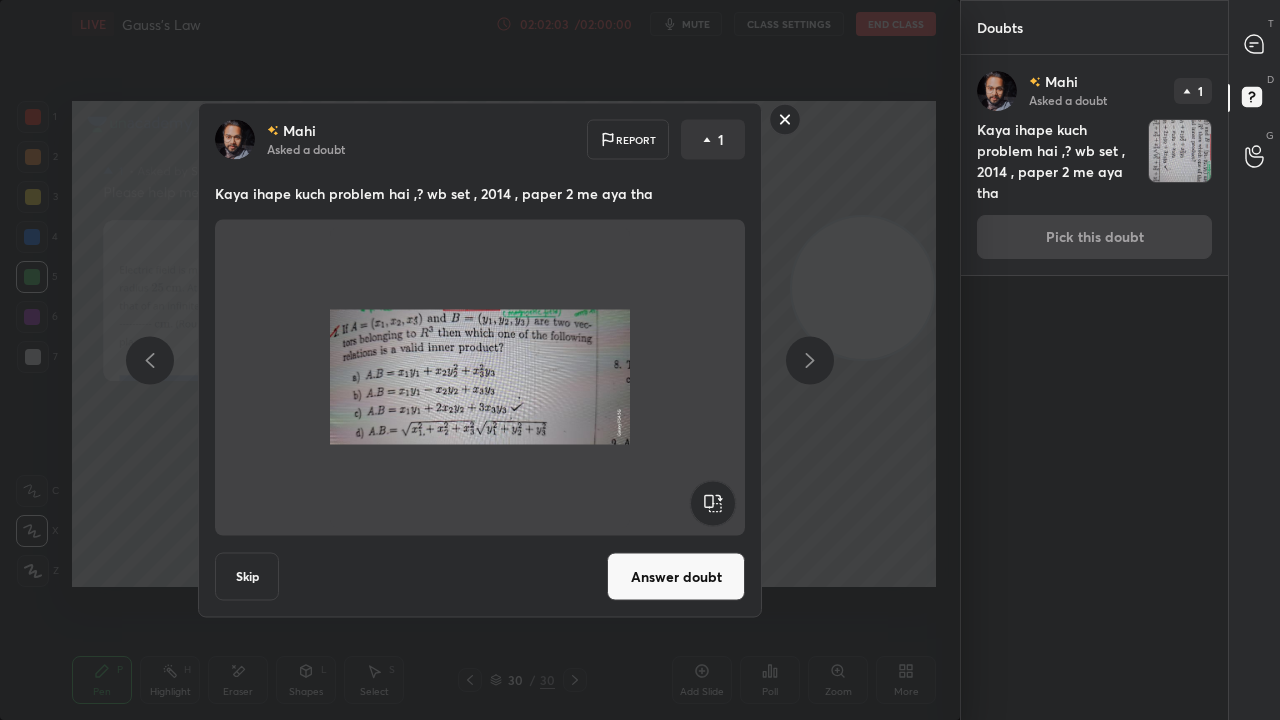 click on "Answer doubt" at bounding box center (676, 577) 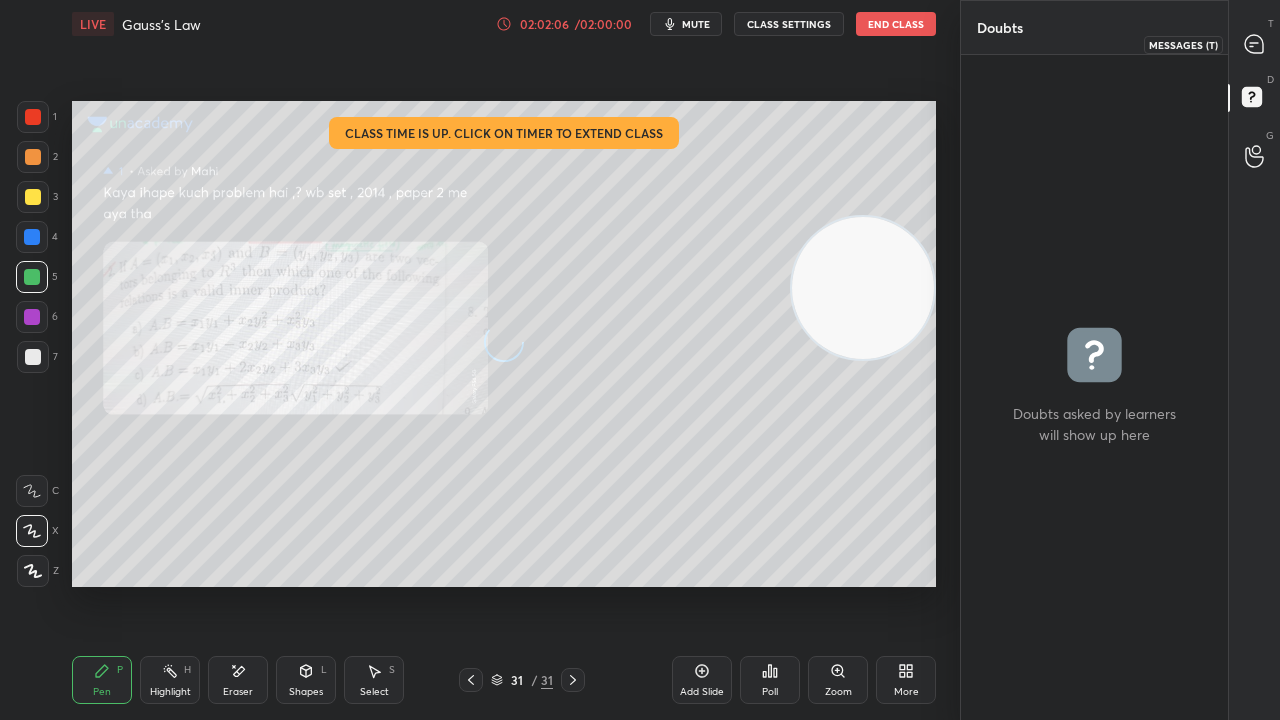 click at bounding box center [1255, 44] 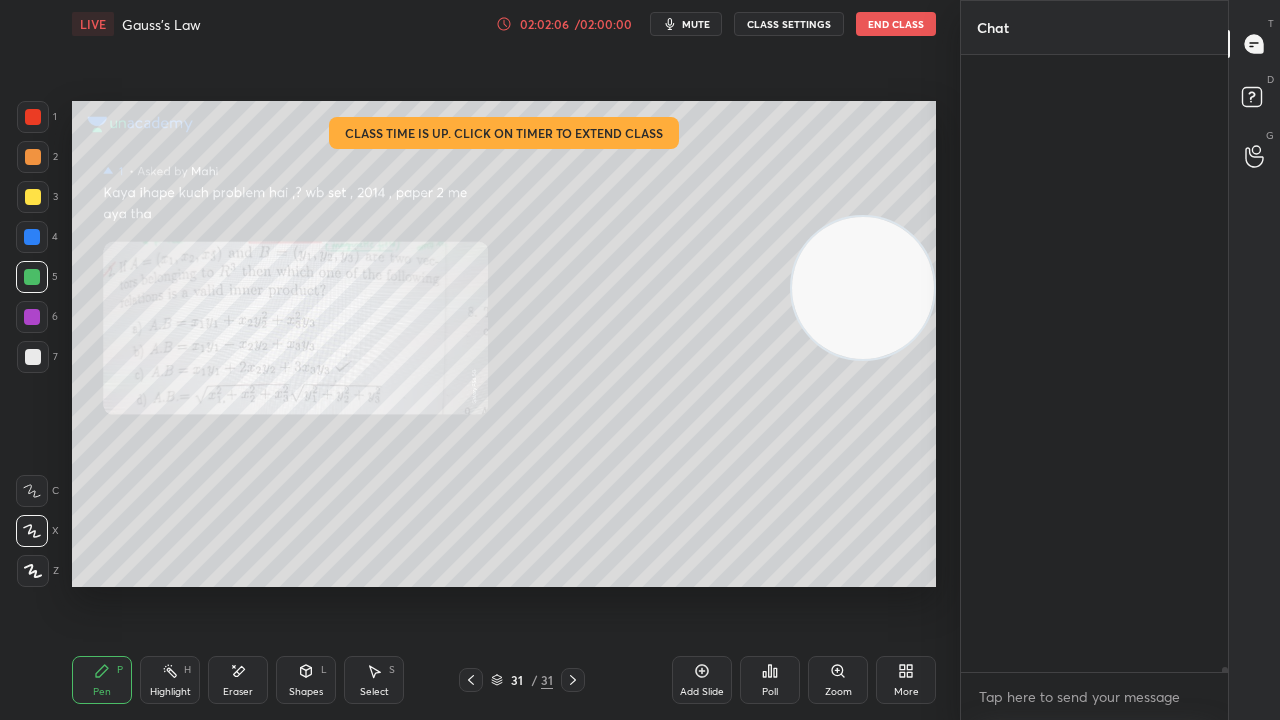 scroll, scrollTop: 73170, scrollLeft: 0, axis: vertical 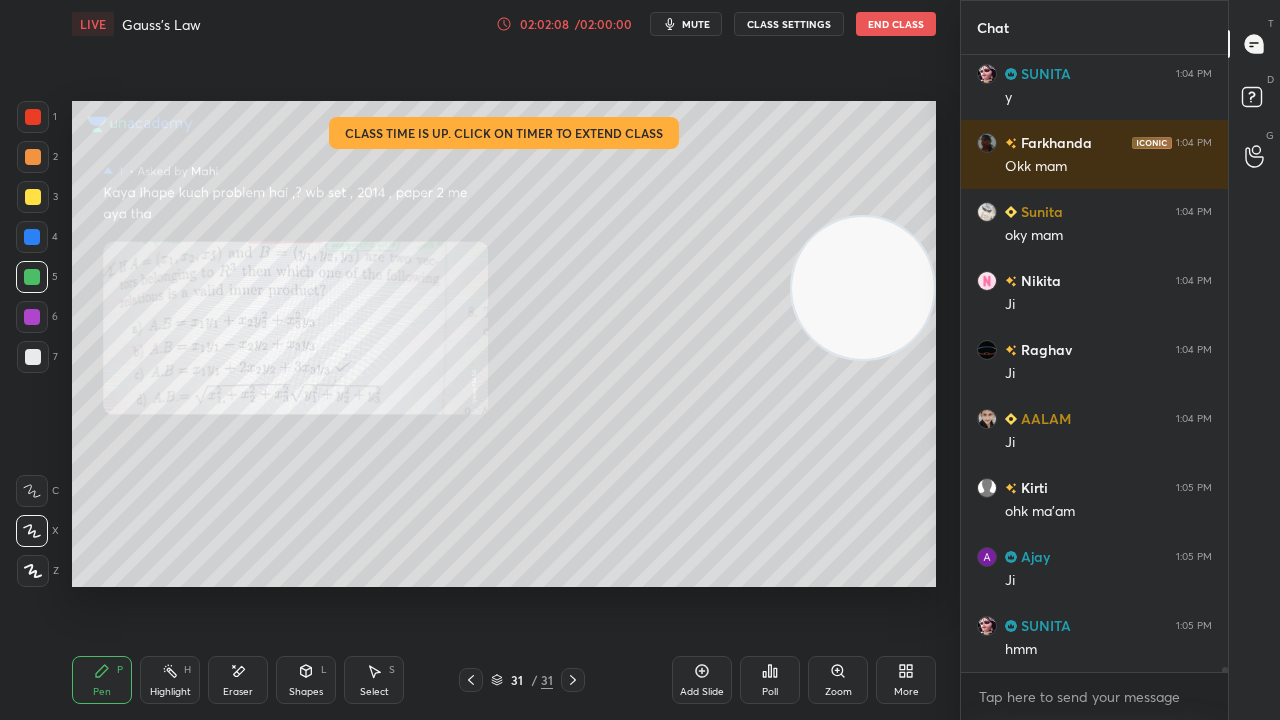 click on "mute" at bounding box center [696, 24] 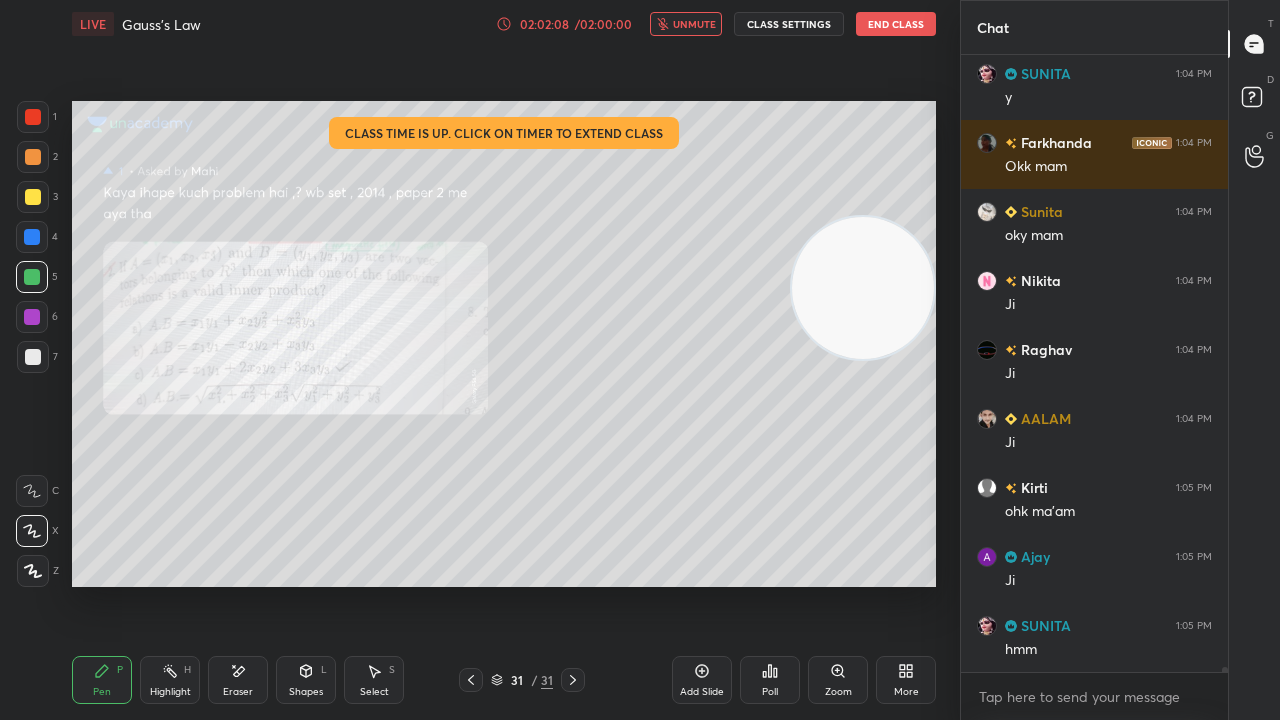 click on "unmute" at bounding box center (694, 24) 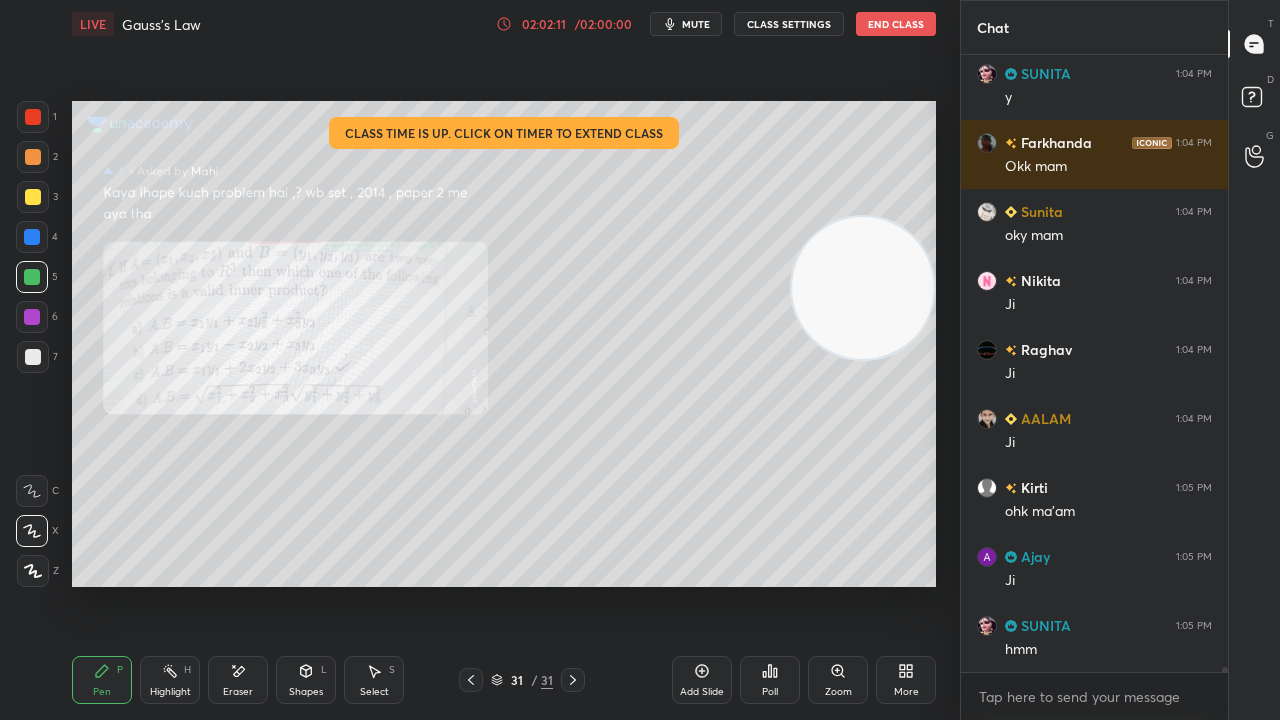 drag, startPoint x: 833, startPoint y: 690, endPoint x: 839, endPoint y: 656, distance: 34.525352 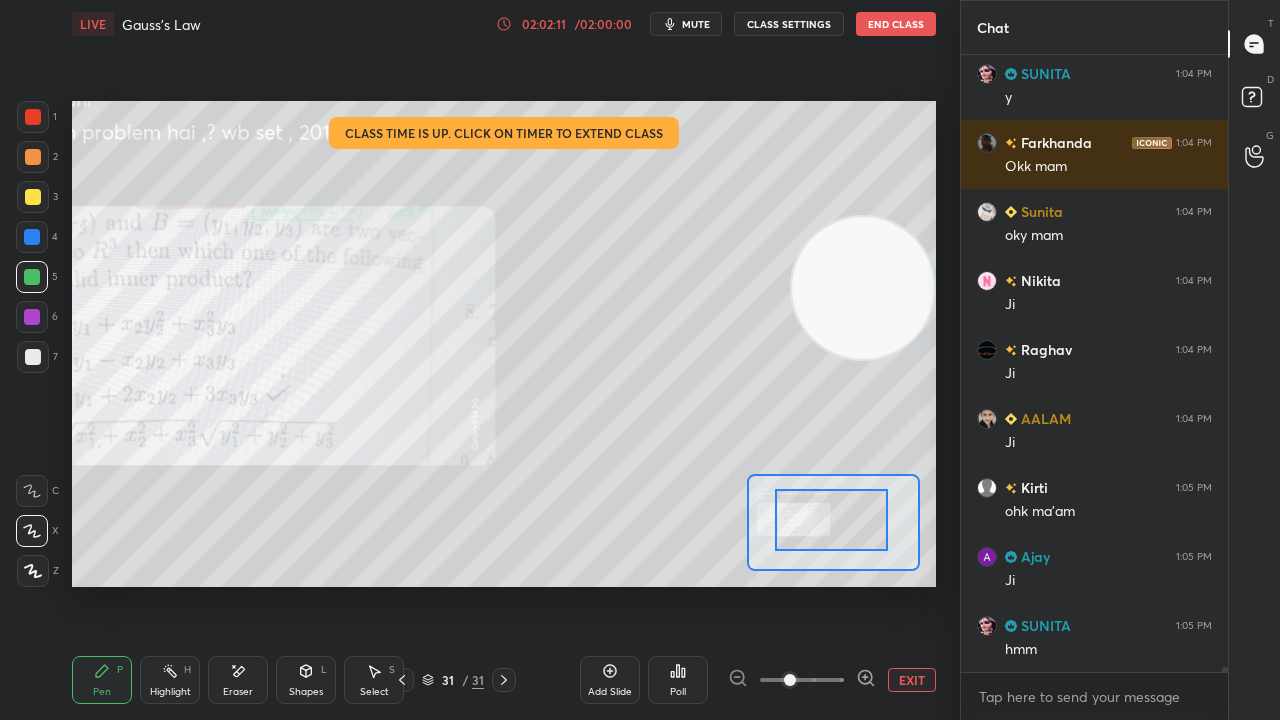 click at bounding box center [831, 520] 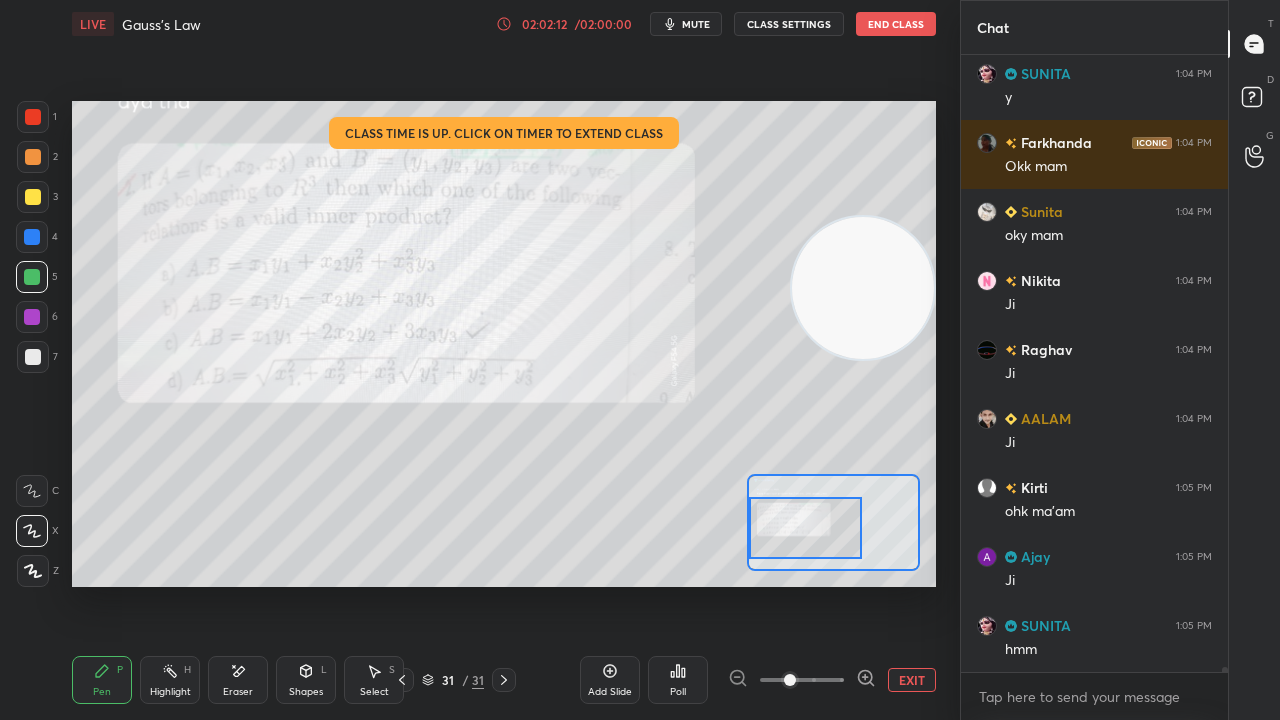 click on "mute" at bounding box center (696, 24) 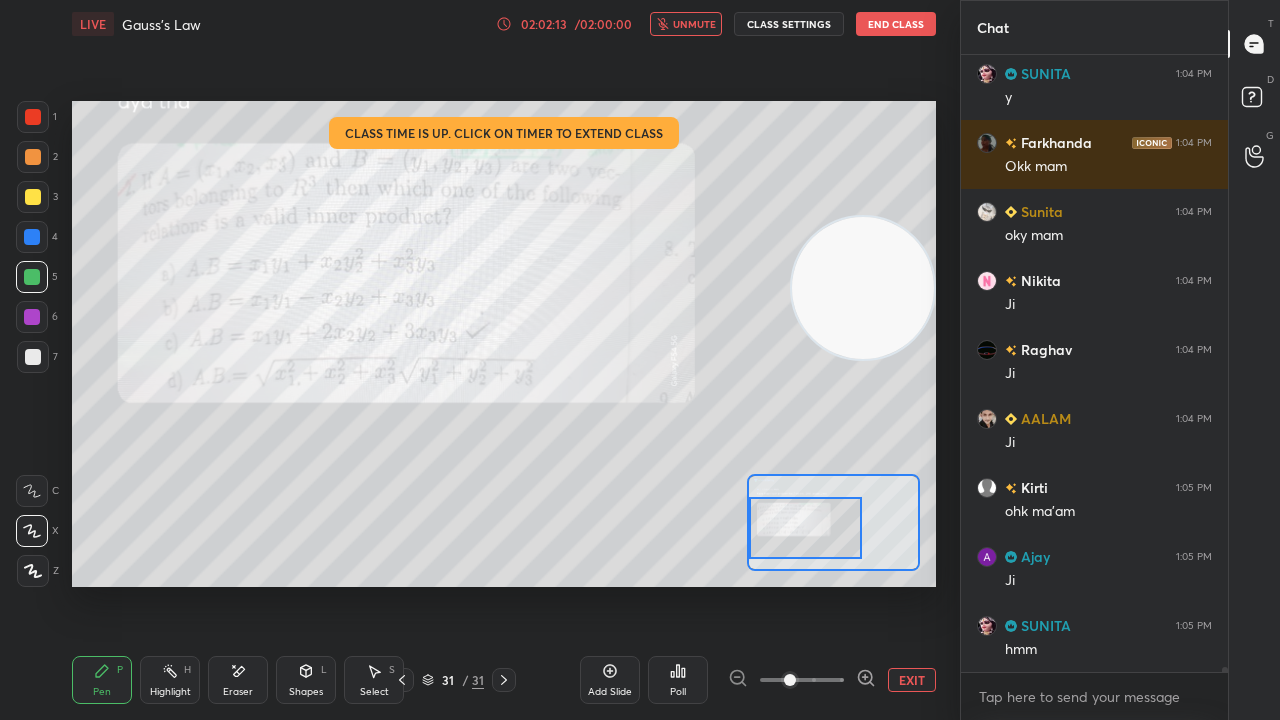 click on "unmute" at bounding box center [694, 24] 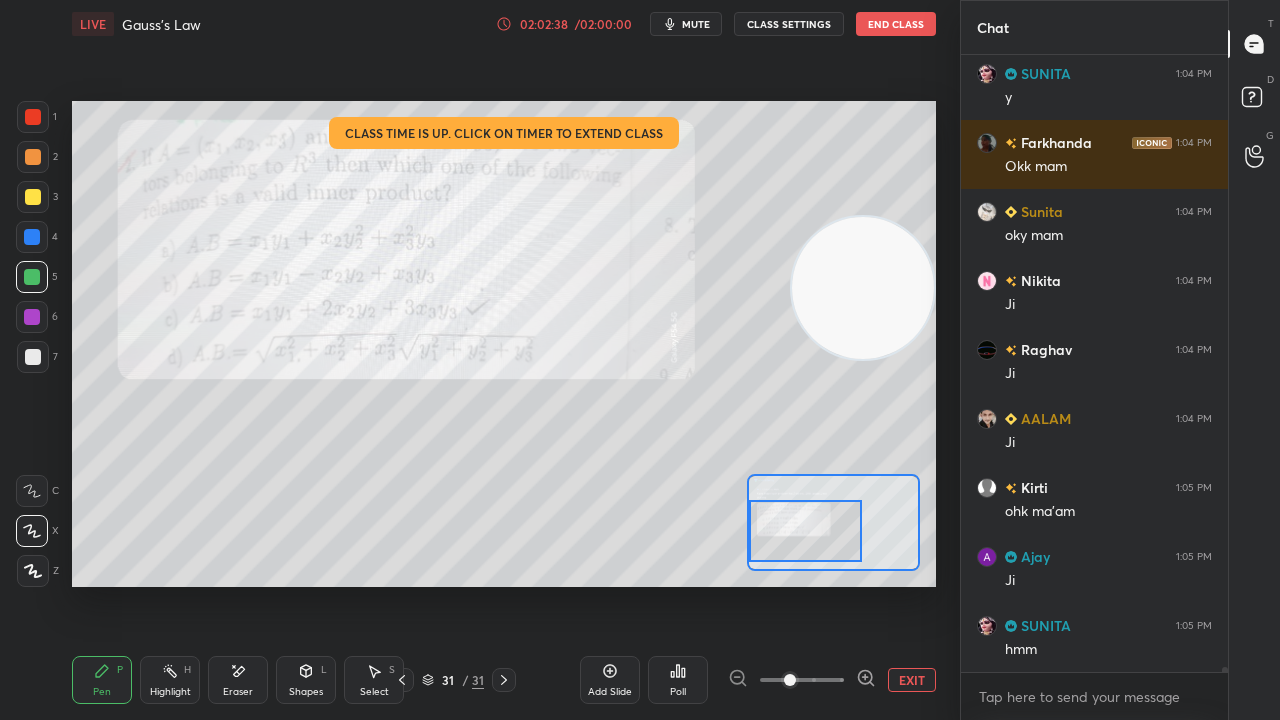 click at bounding box center (805, 531) 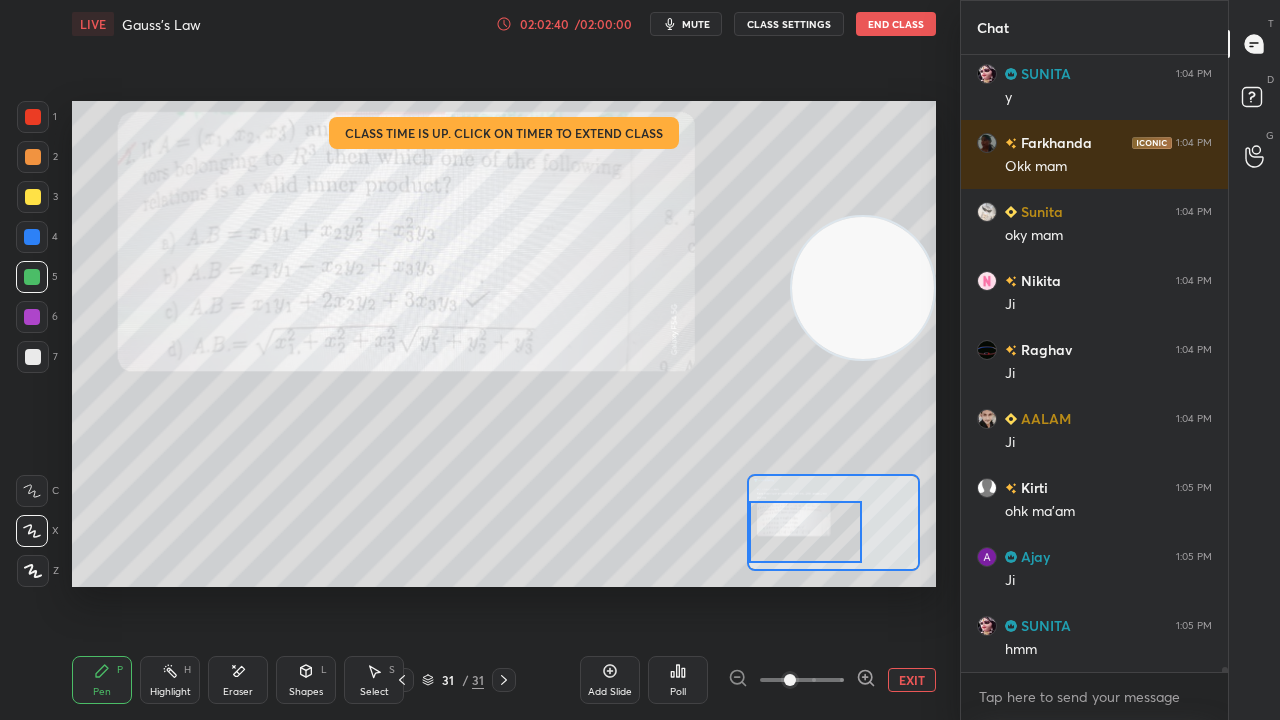 click at bounding box center (33, 197) 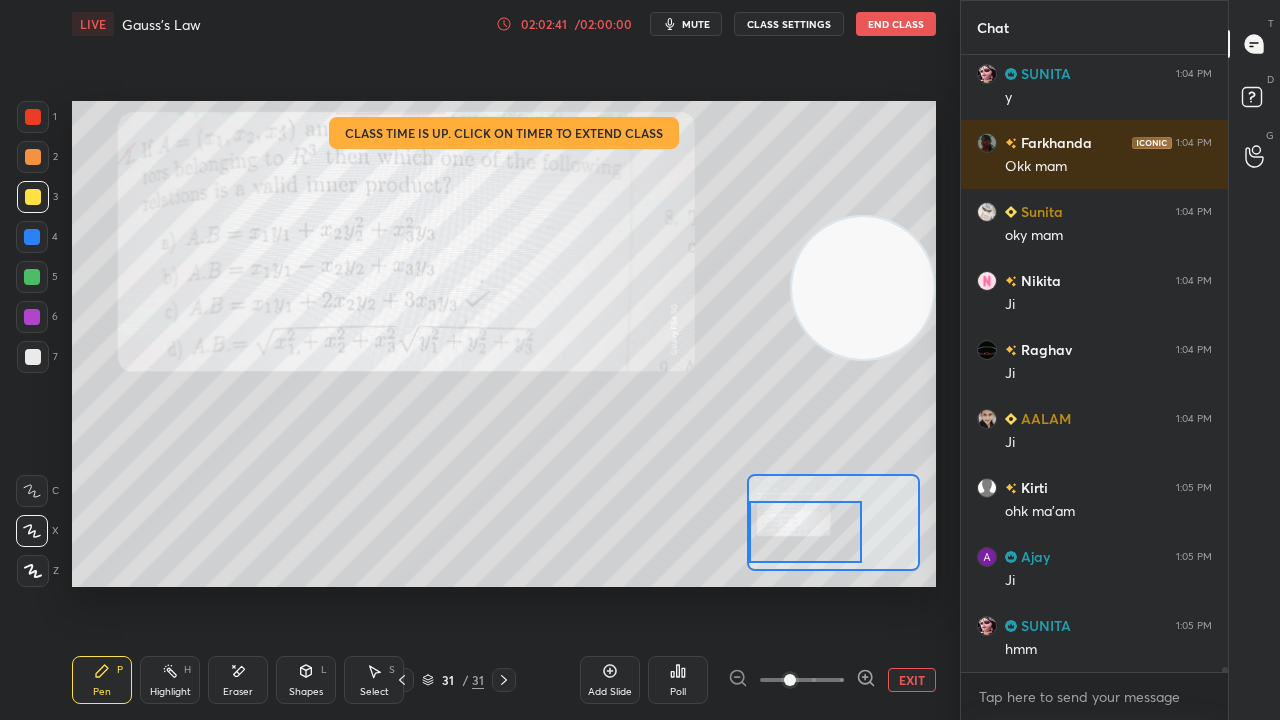 click 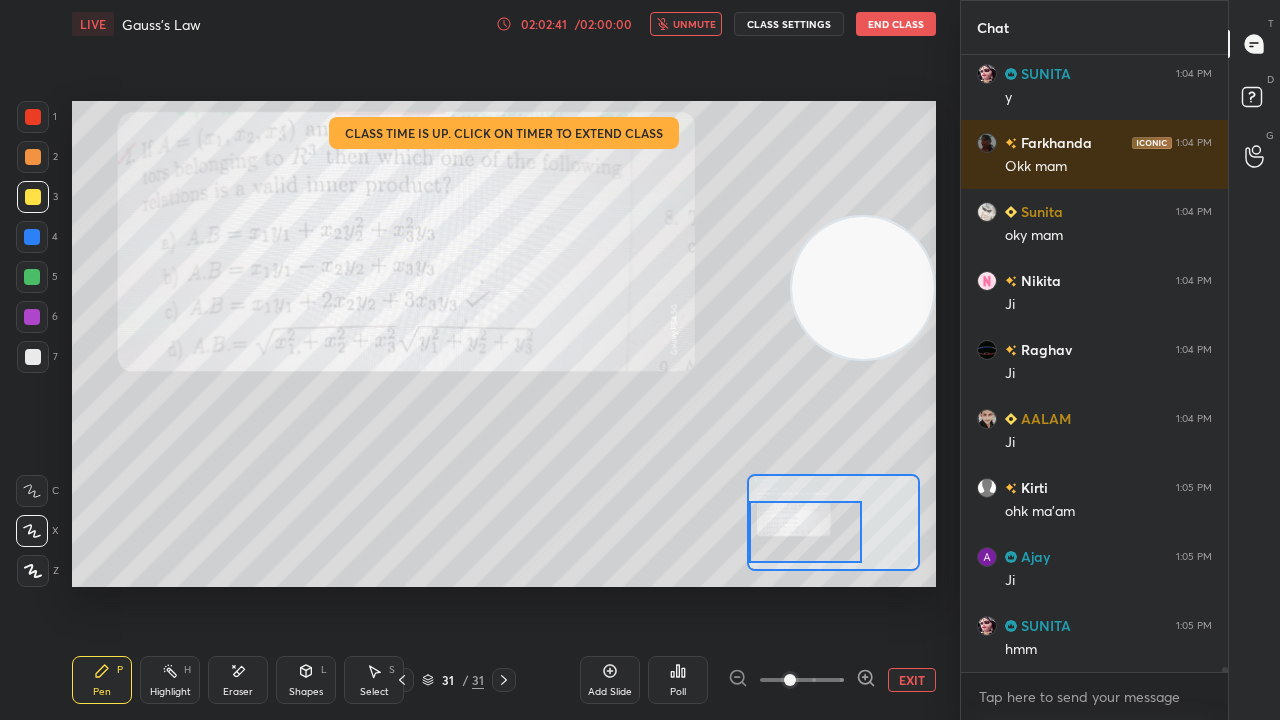 click on "unmute" at bounding box center [694, 24] 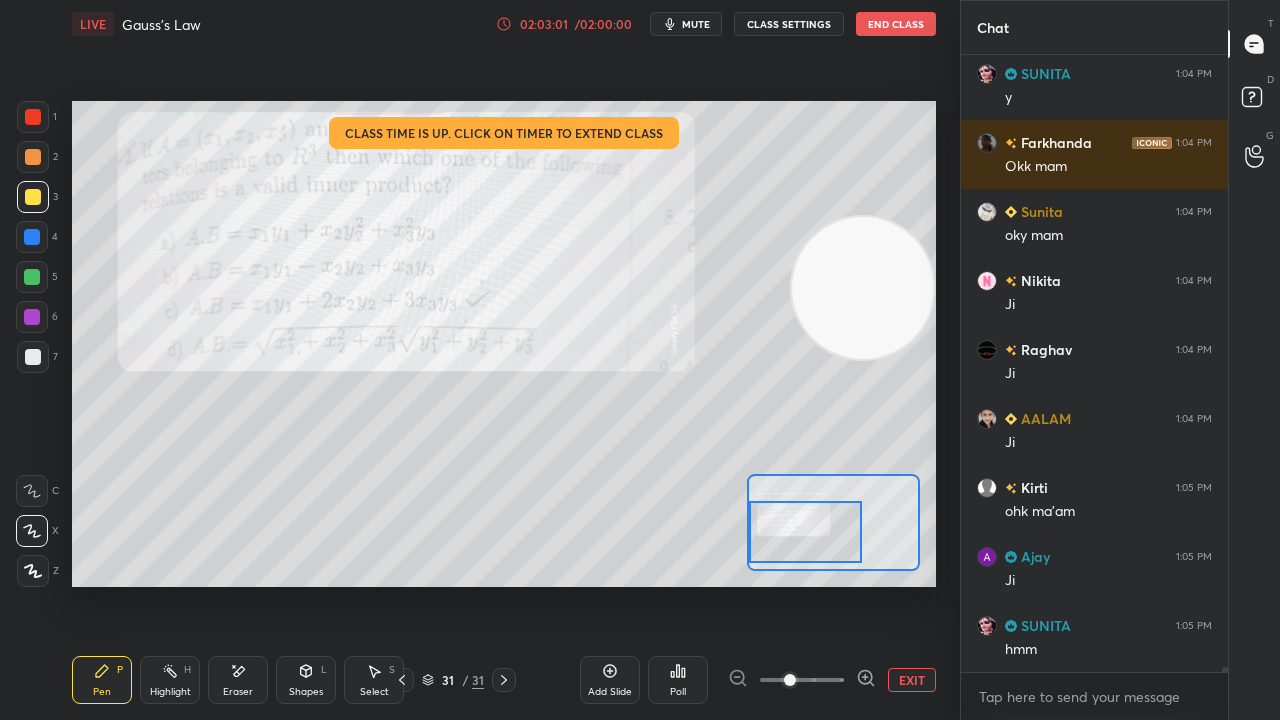 drag, startPoint x: 816, startPoint y: 535, endPoint x: 805, endPoint y: 528, distance: 13.038404 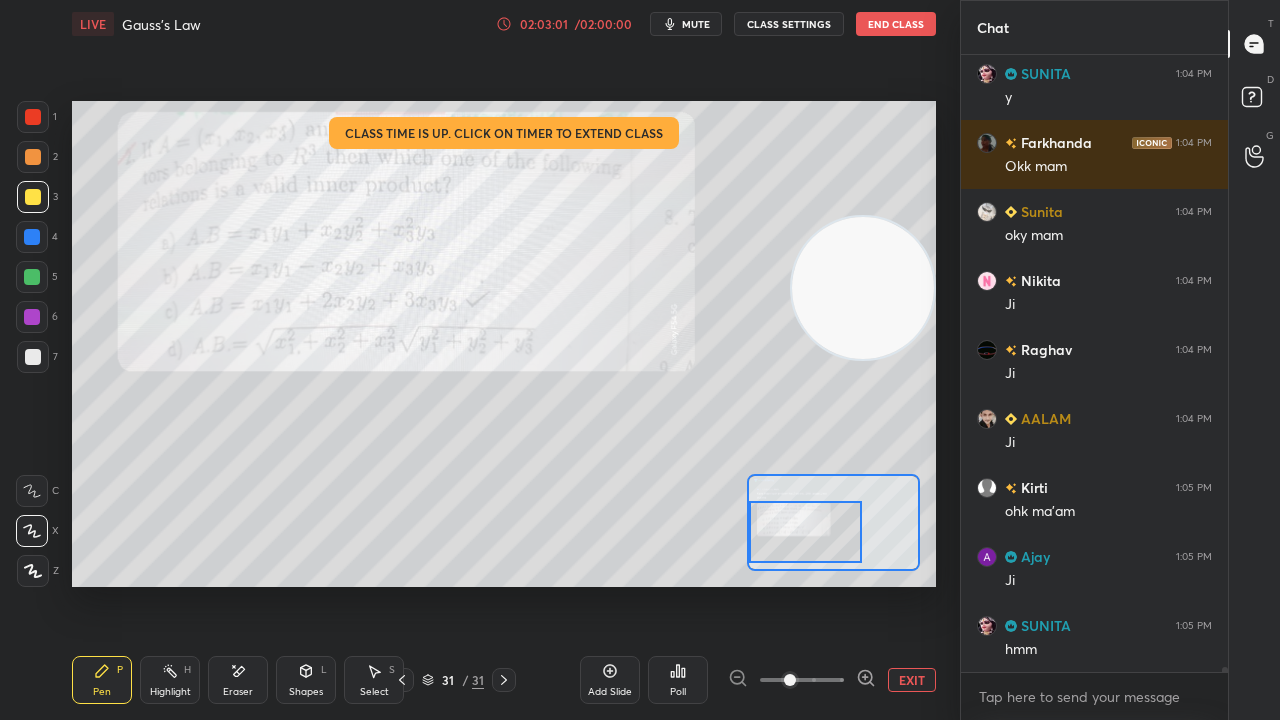 click at bounding box center (805, 532) 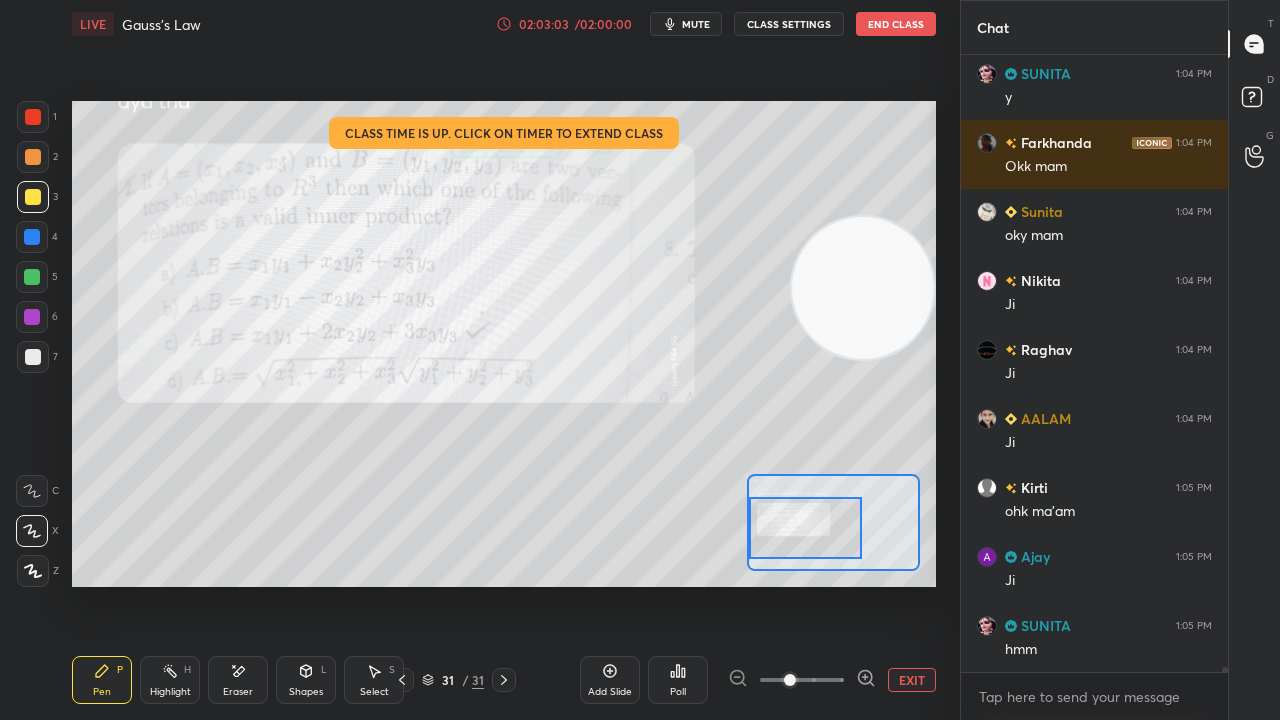 click on "mute" at bounding box center (696, 24) 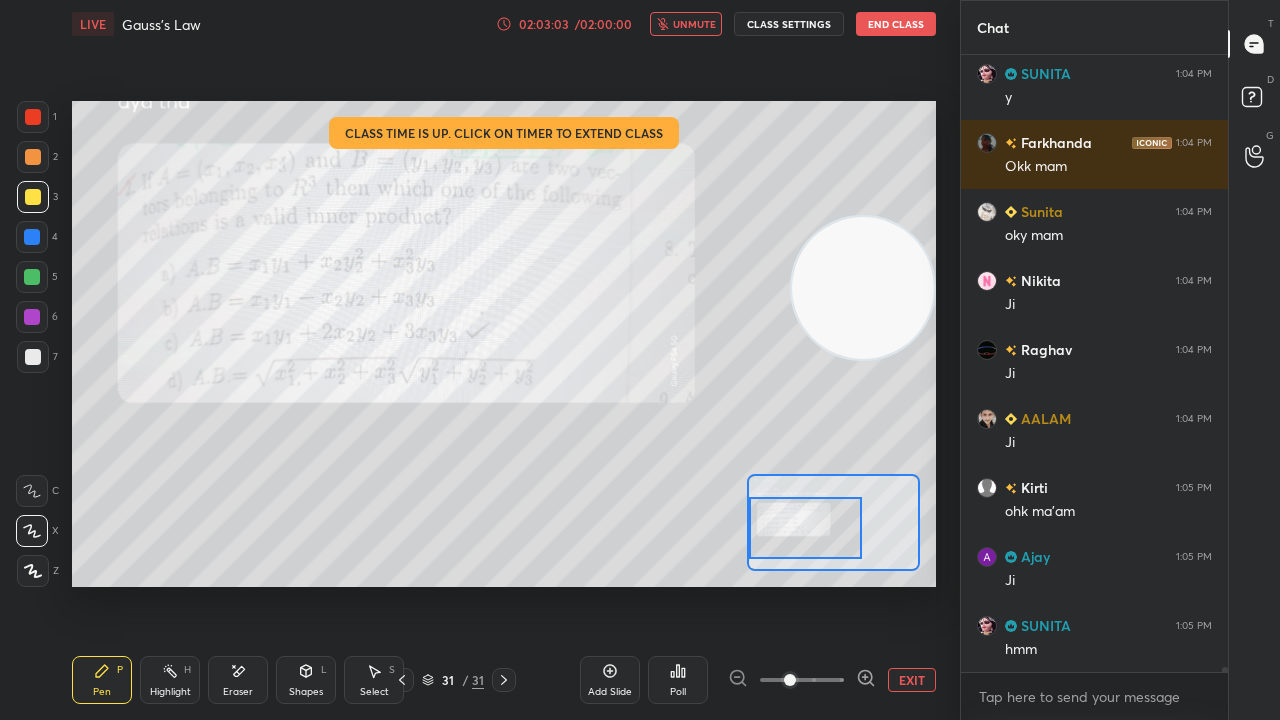 click on "unmute" at bounding box center [694, 24] 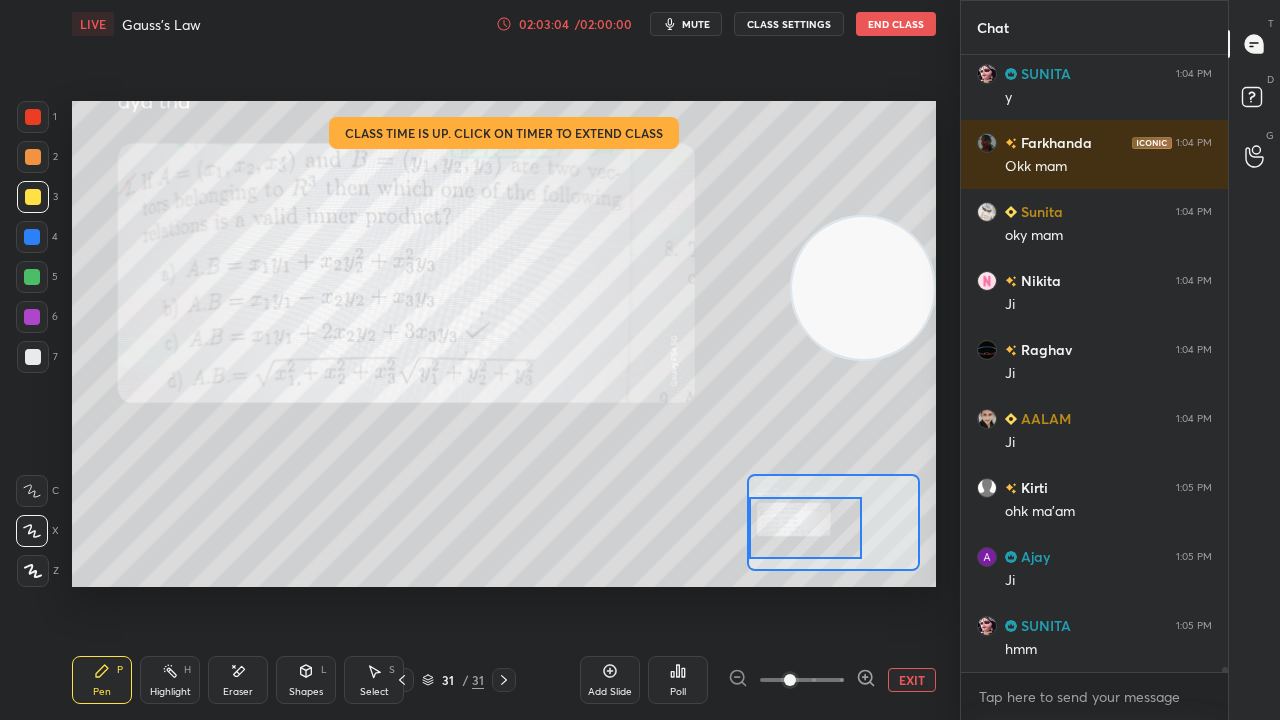 scroll, scrollTop: 73324, scrollLeft: 0, axis: vertical 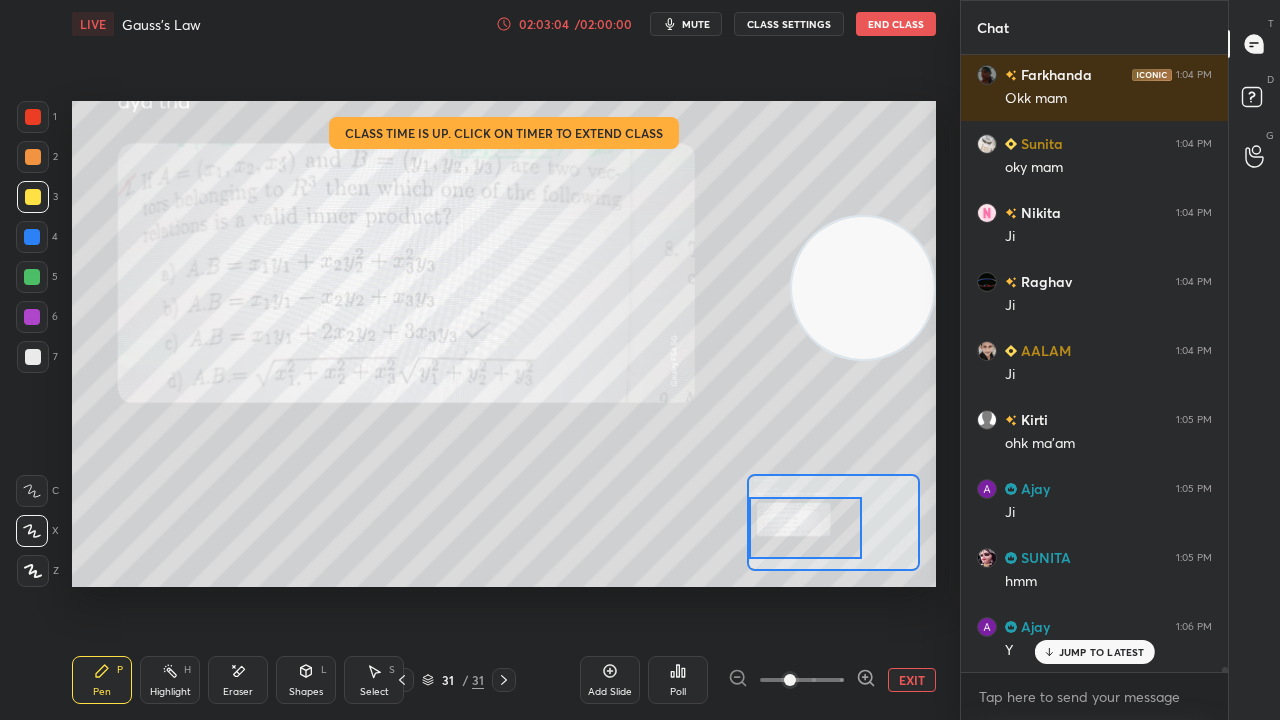click on "mute" at bounding box center (696, 24) 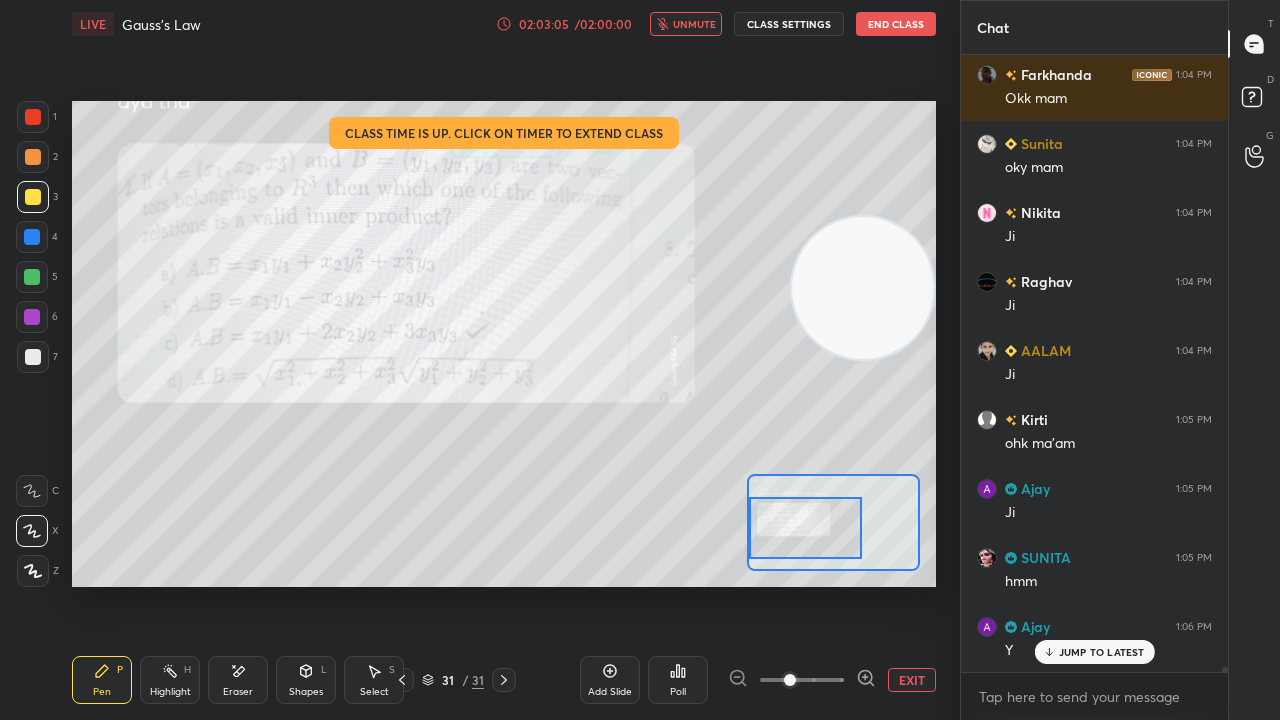 click on "unmute" at bounding box center (694, 24) 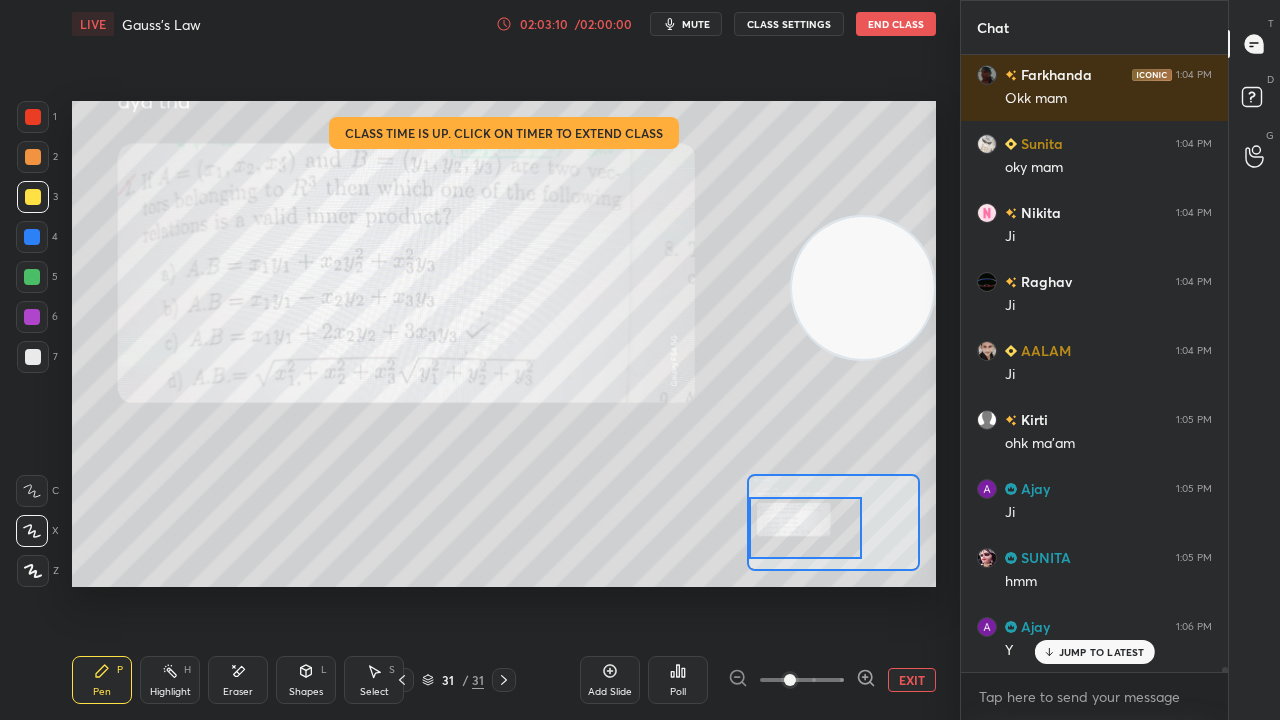scroll, scrollTop: 73412, scrollLeft: 0, axis: vertical 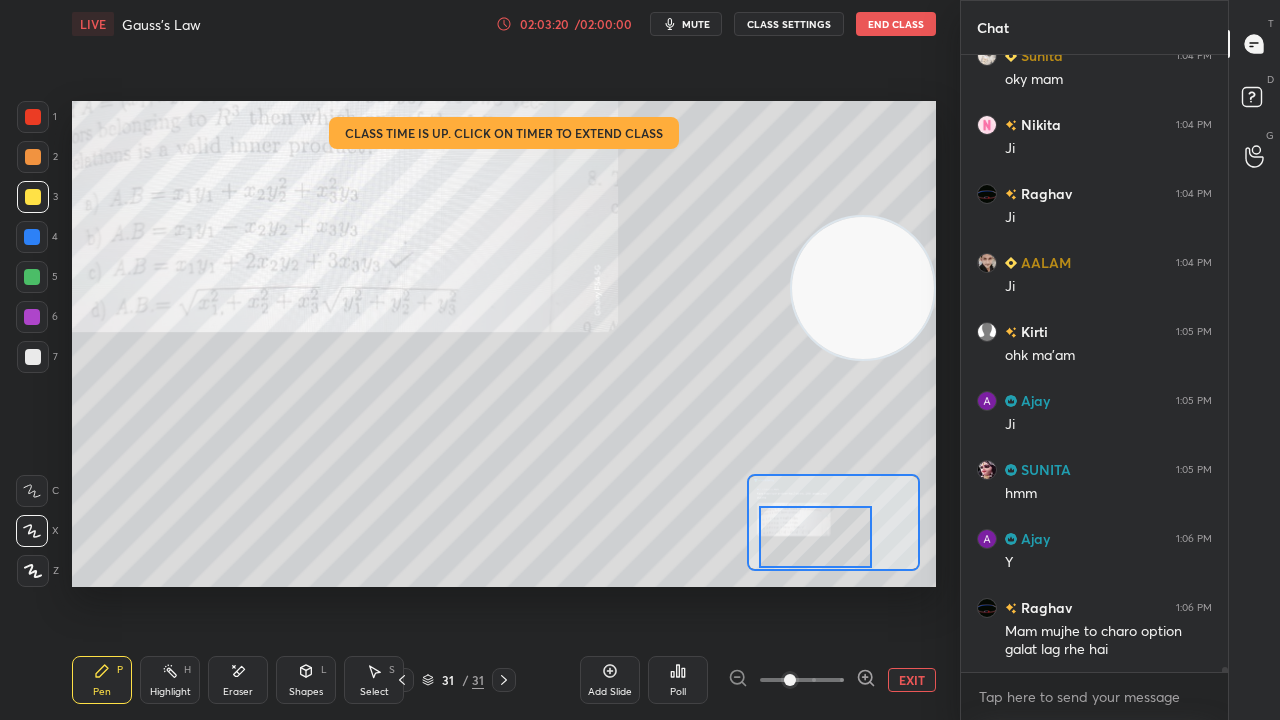 drag, startPoint x: 795, startPoint y: 530, endPoint x: 805, endPoint y: 536, distance: 11.661903 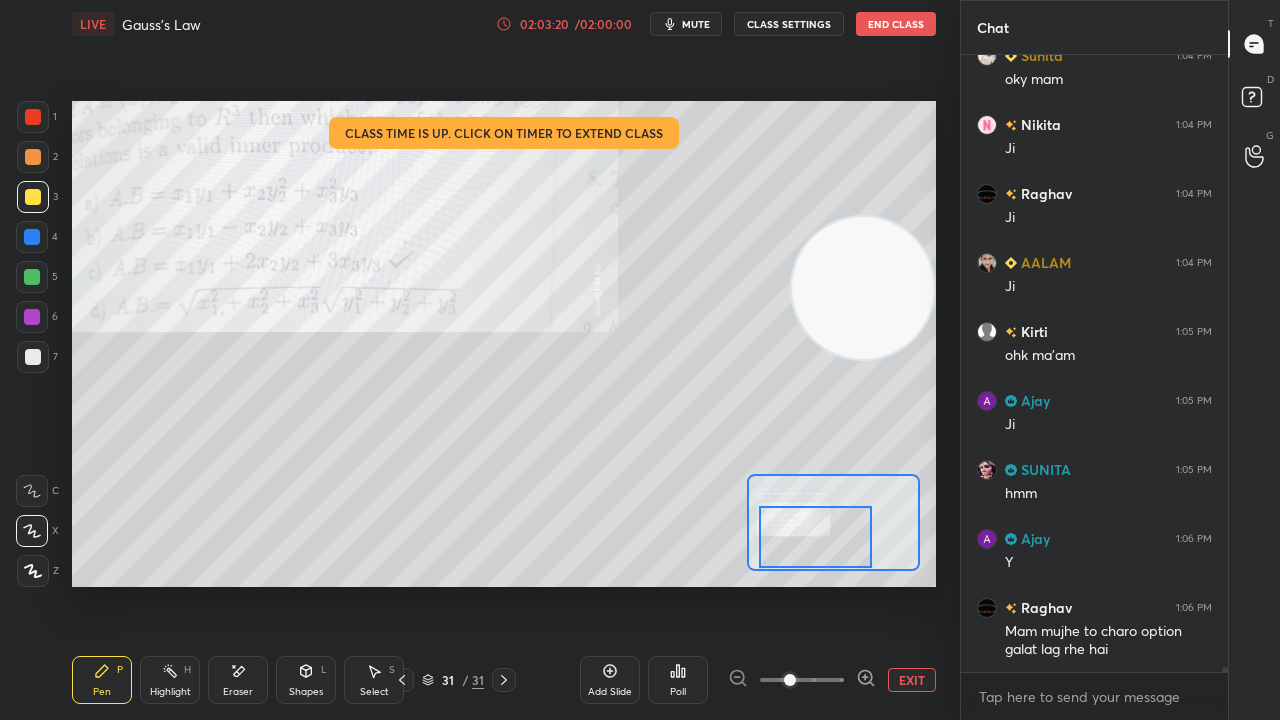 click at bounding box center [815, 537] 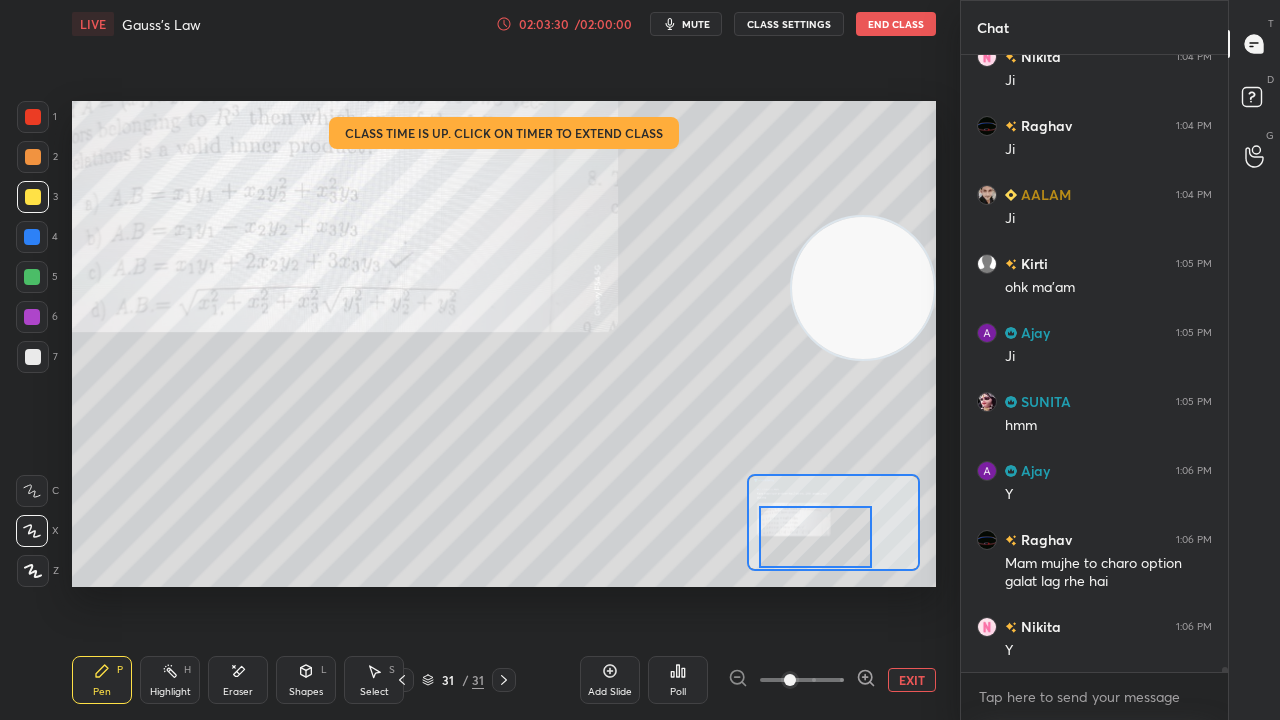 scroll, scrollTop: 73550, scrollLeft: 0, axis: vertical 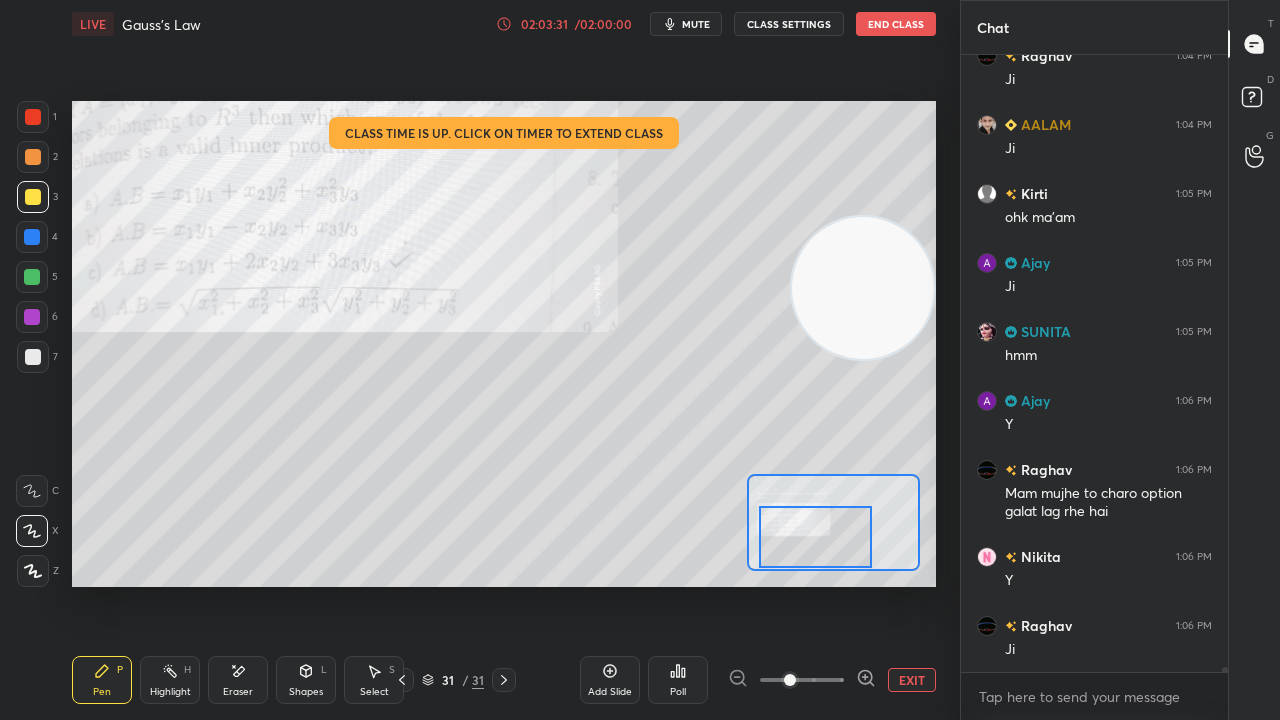 click on "mute" at bounding box center (696, 24) 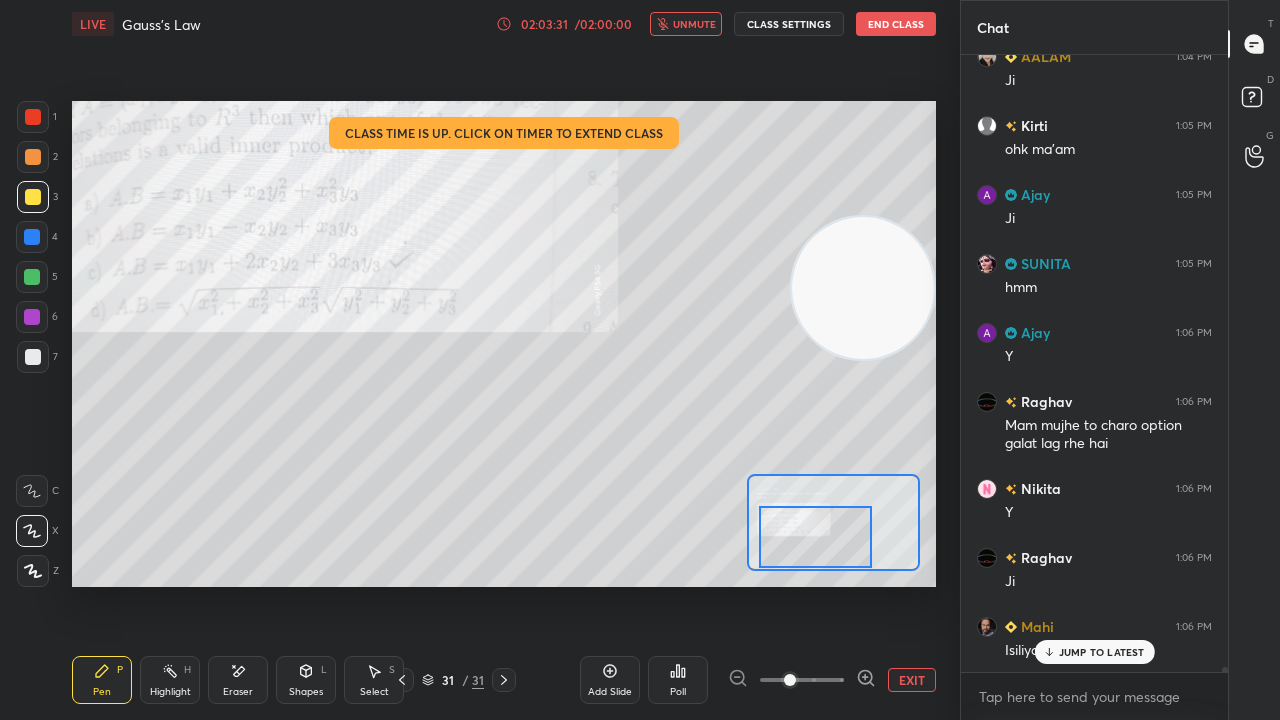 click on "unmute" at bounding box center [694, 24] 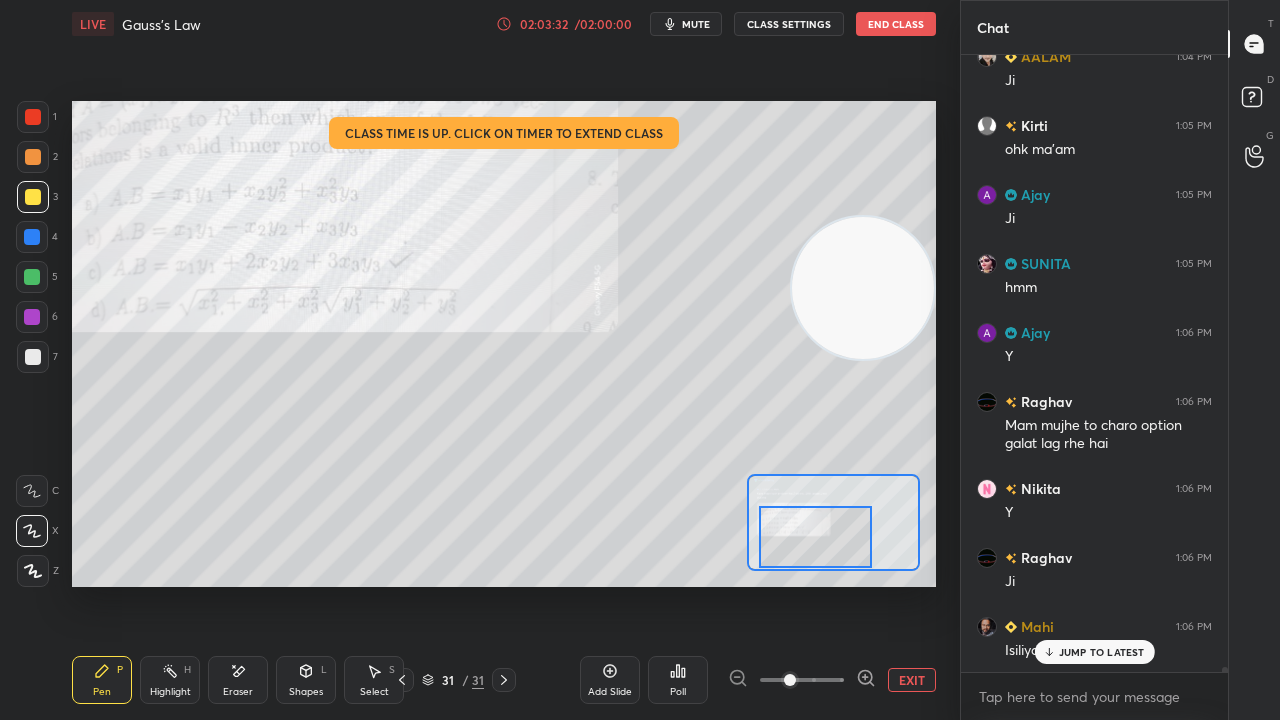 scroll, scrollTop: 73688, scrollLeft: 0, axis: vertical 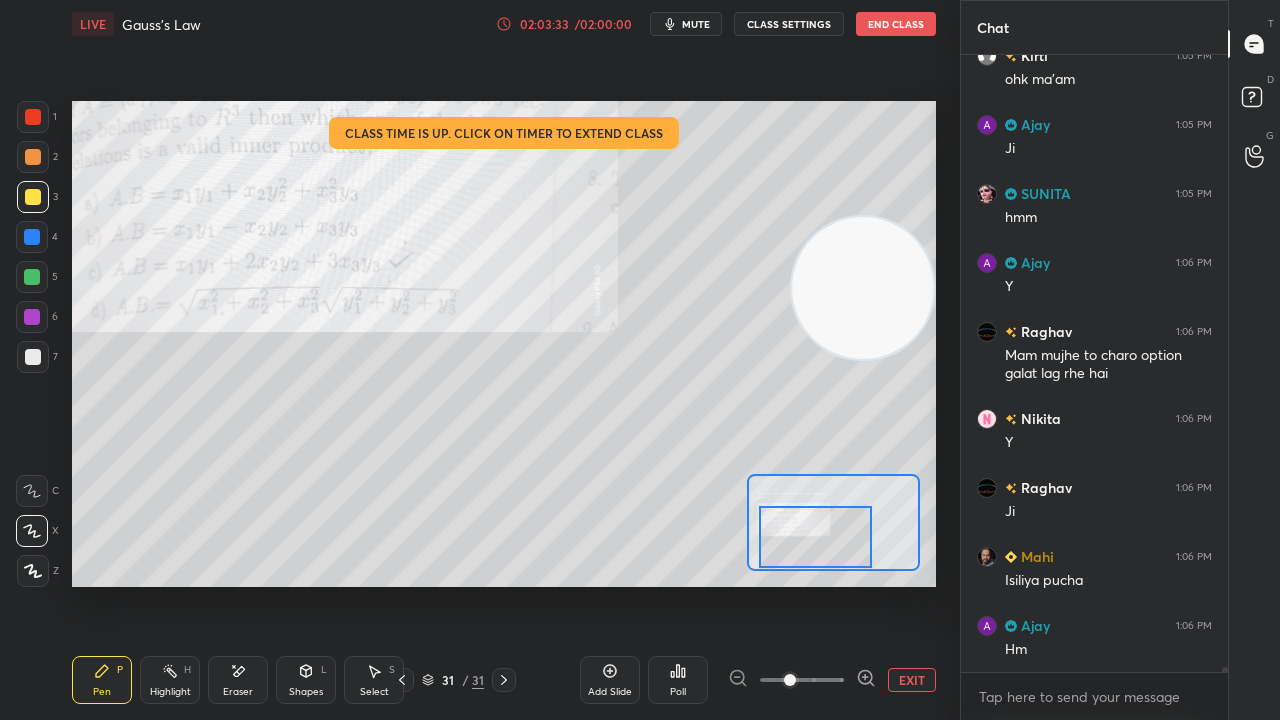 click on "mute" at bounding box center (696, 24) 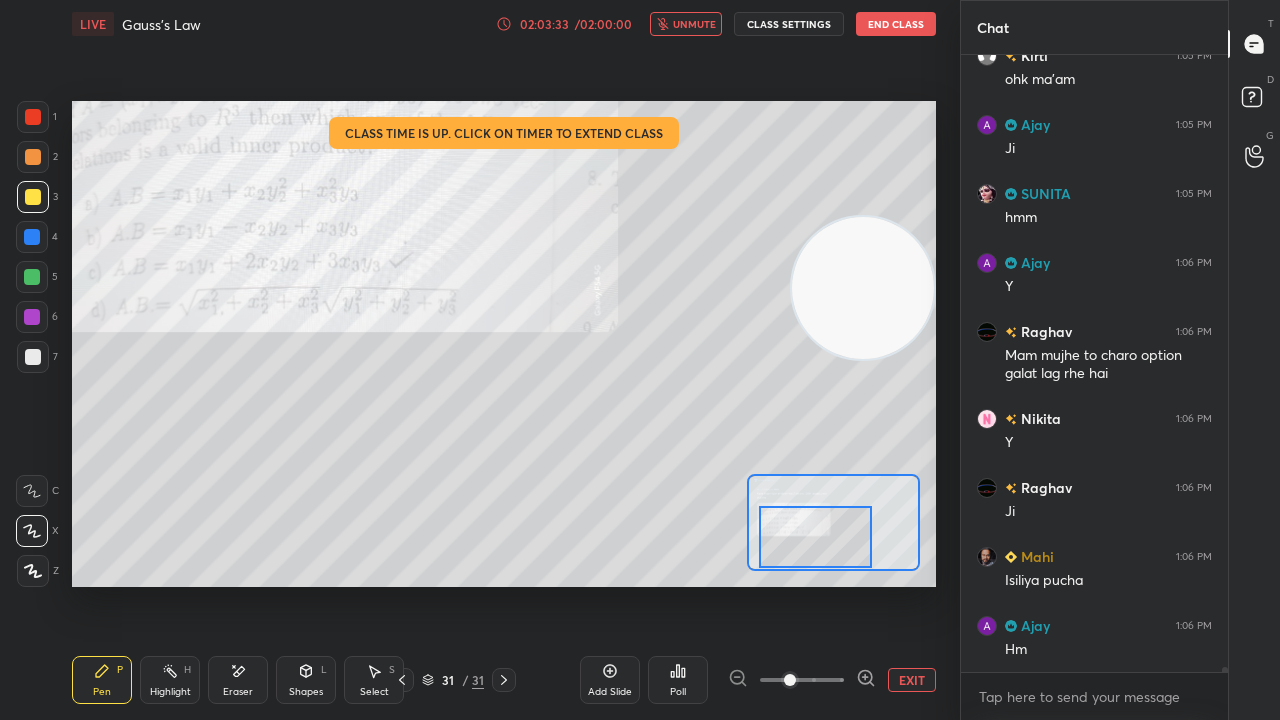 click on "unmute" at bounding box center (694, 24) 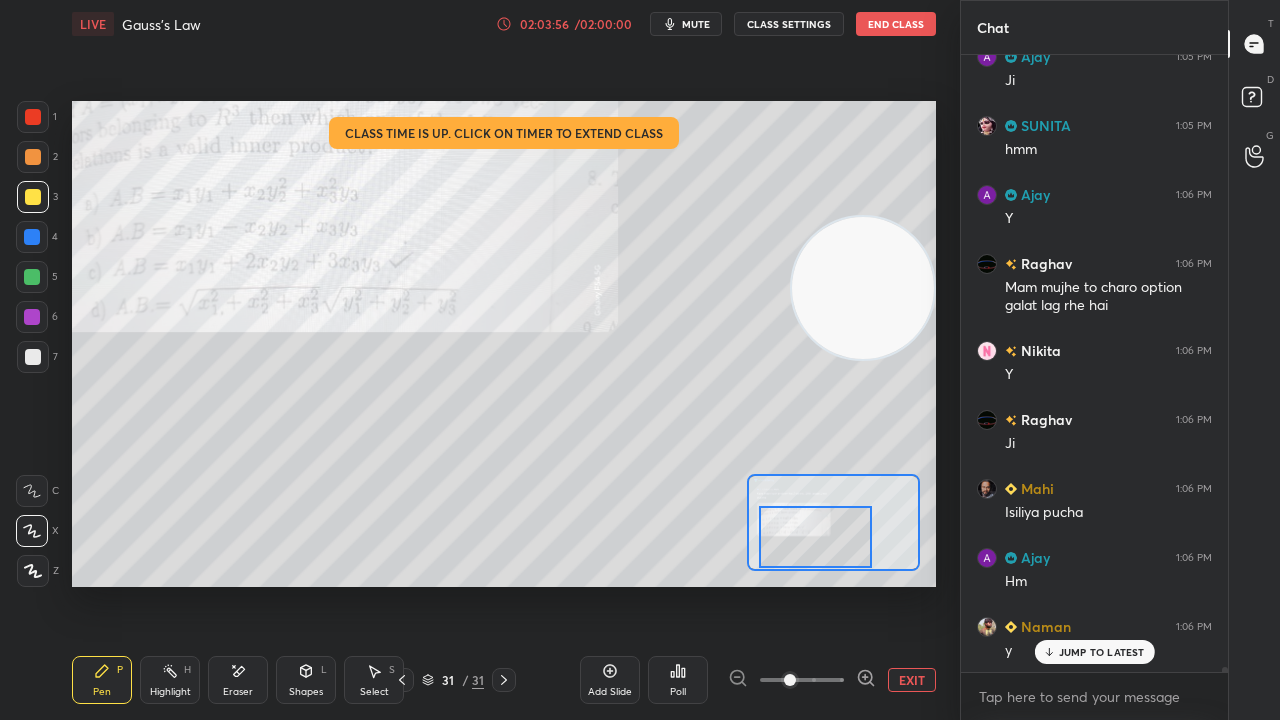 scroll, scrollTop: 73826, scrollLeft: 0, axis: vertical 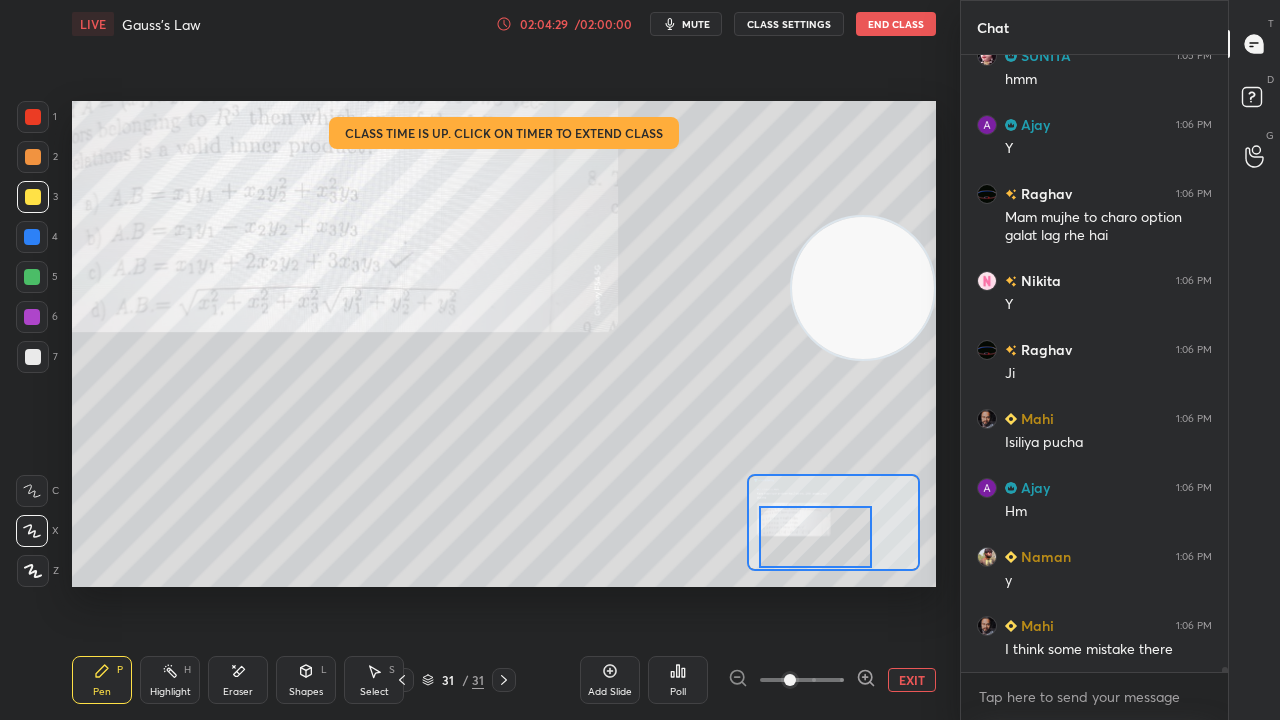 click on "mute" at bounding box center [696, 24] 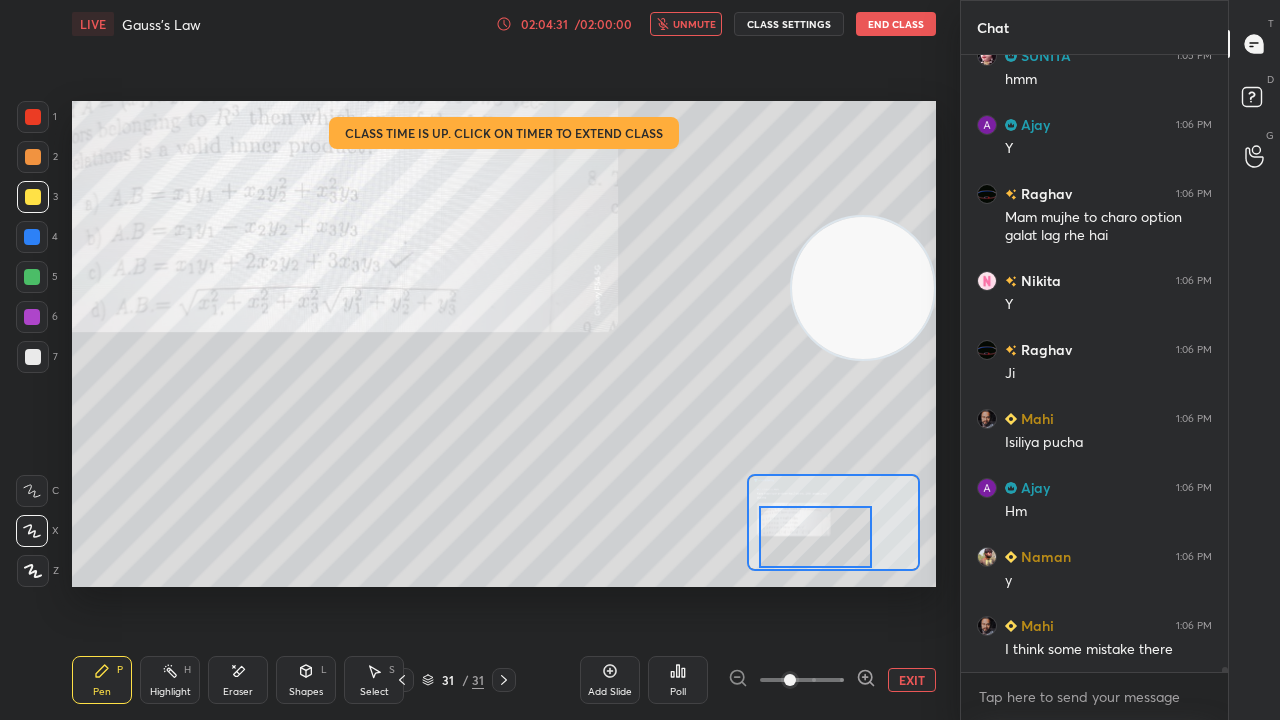 click on "unmute" at bounding box center [686, 24] 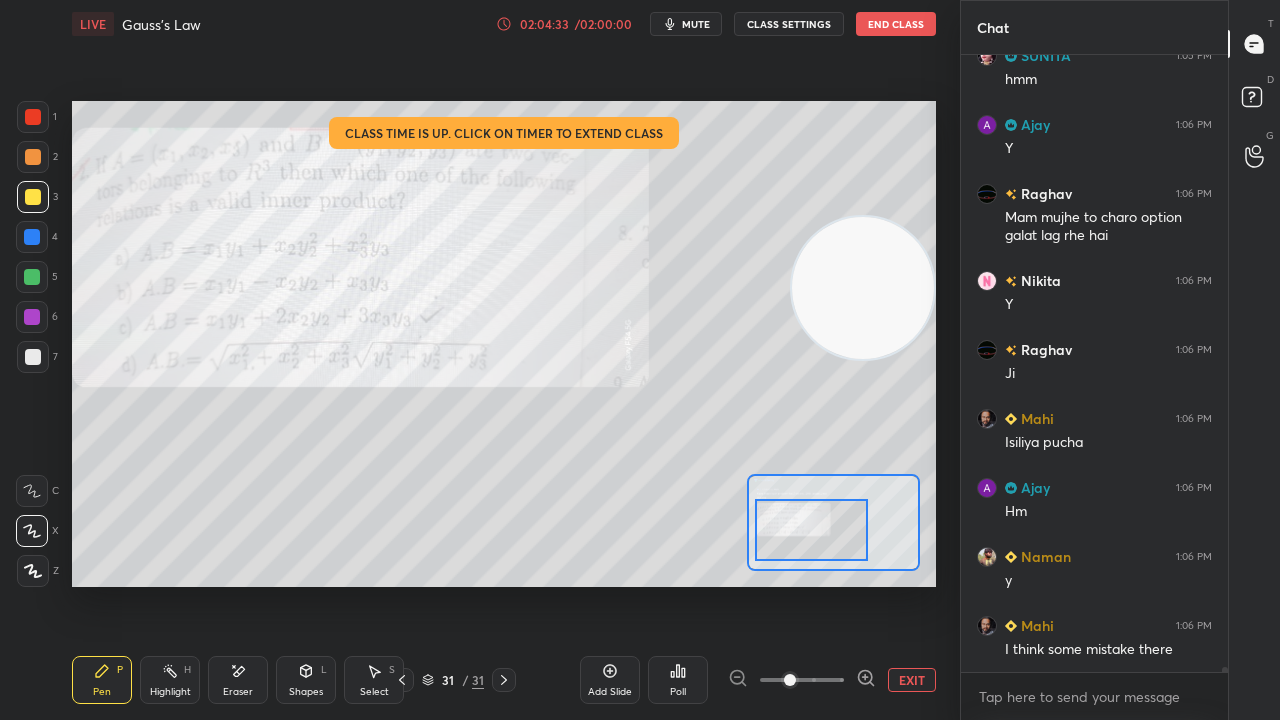 drag, startPoint x: 791, startPoint y: 542, endPoint x: 780, endPoint y: 504, distance: 39.56008 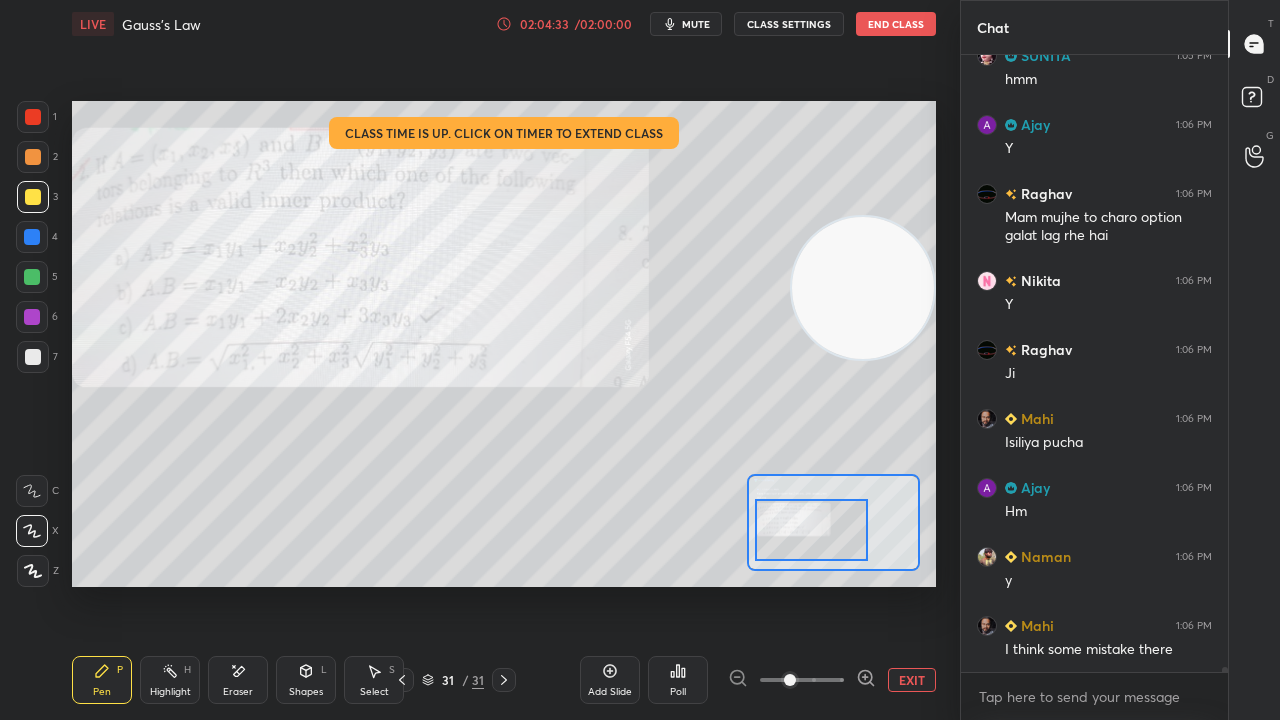 click at bounding box center (811, 530) 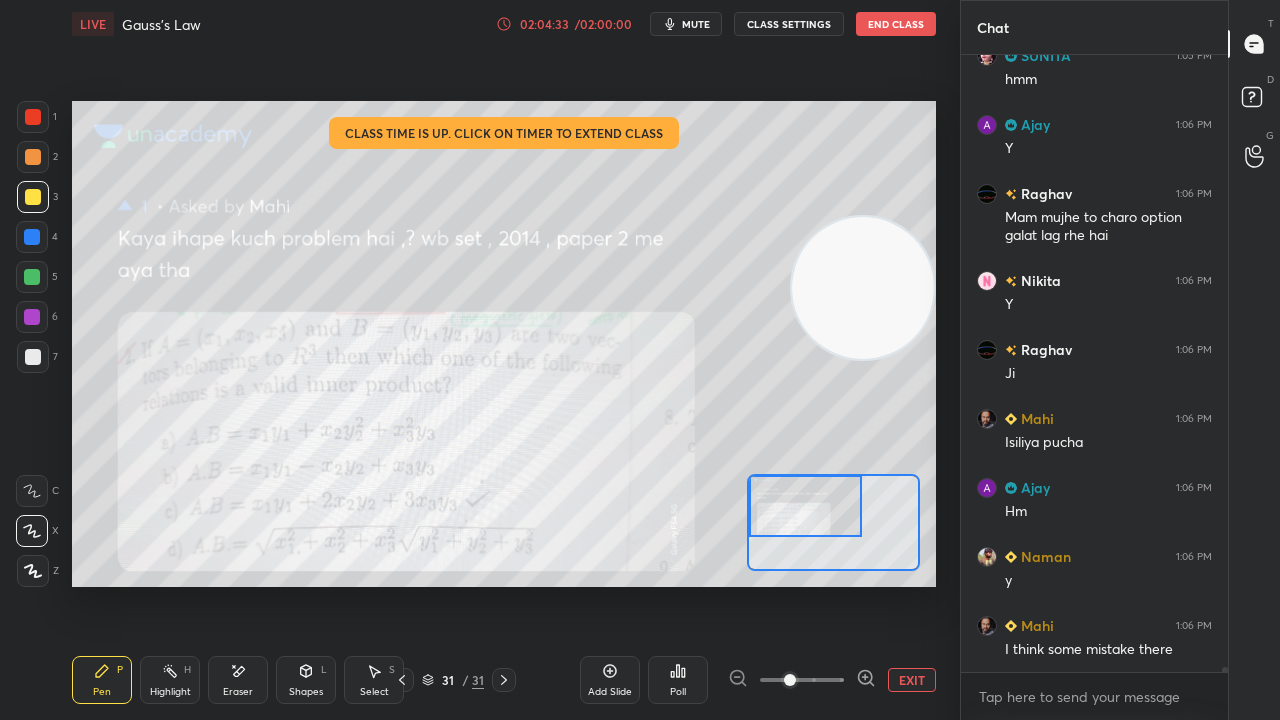 click on "mute" at bounding box center (696, 24) 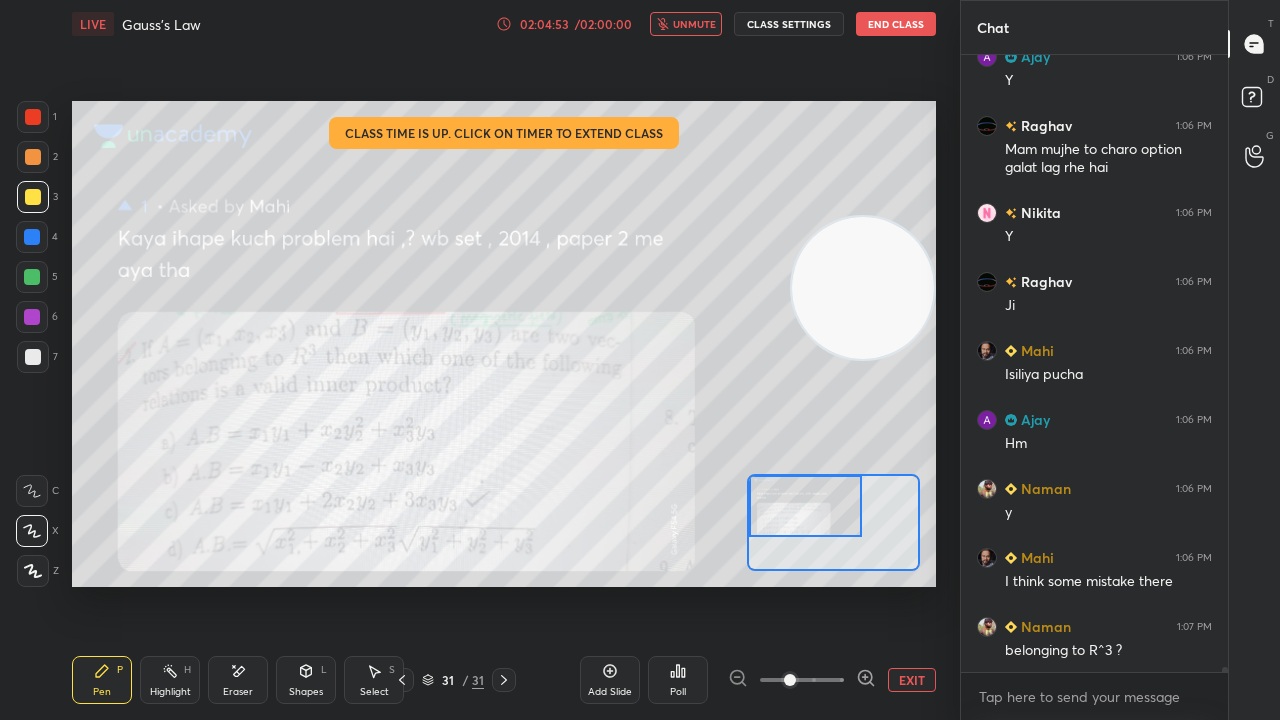 scroll, scrollTop: 73964, scrollLeft: 0, axis: vertical 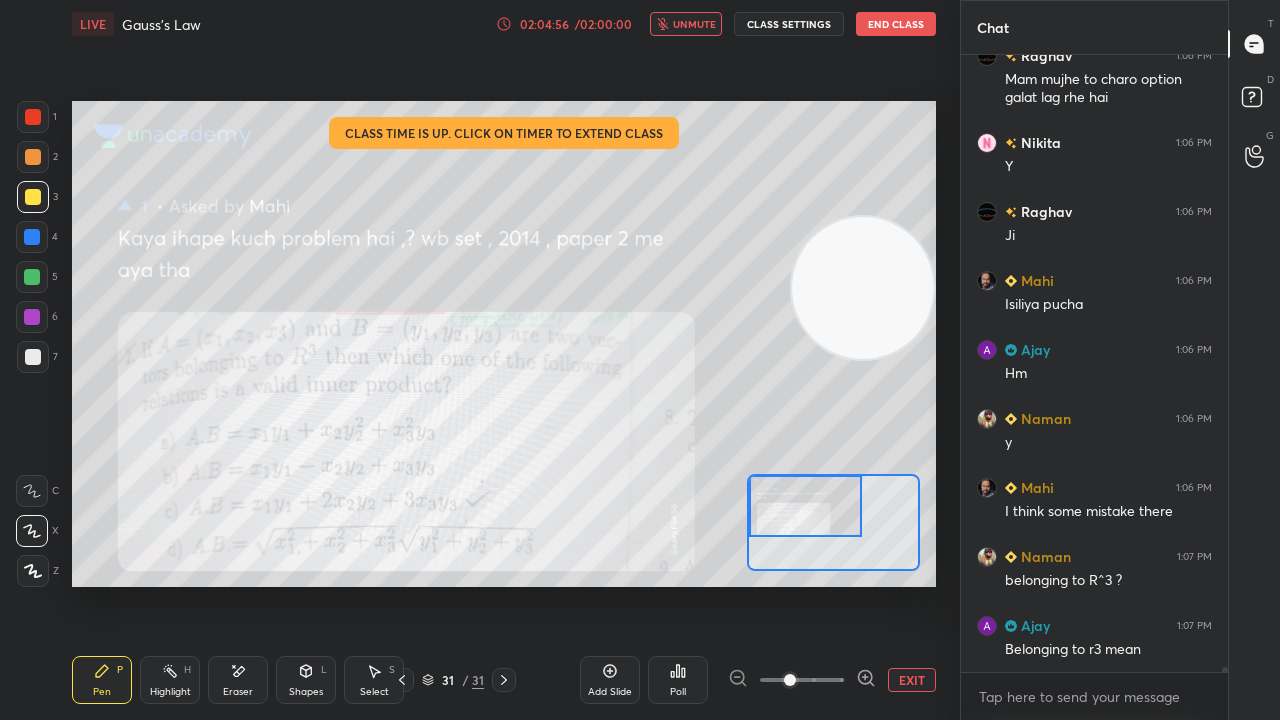 click on "unmute" at bounding box center (694, 24) 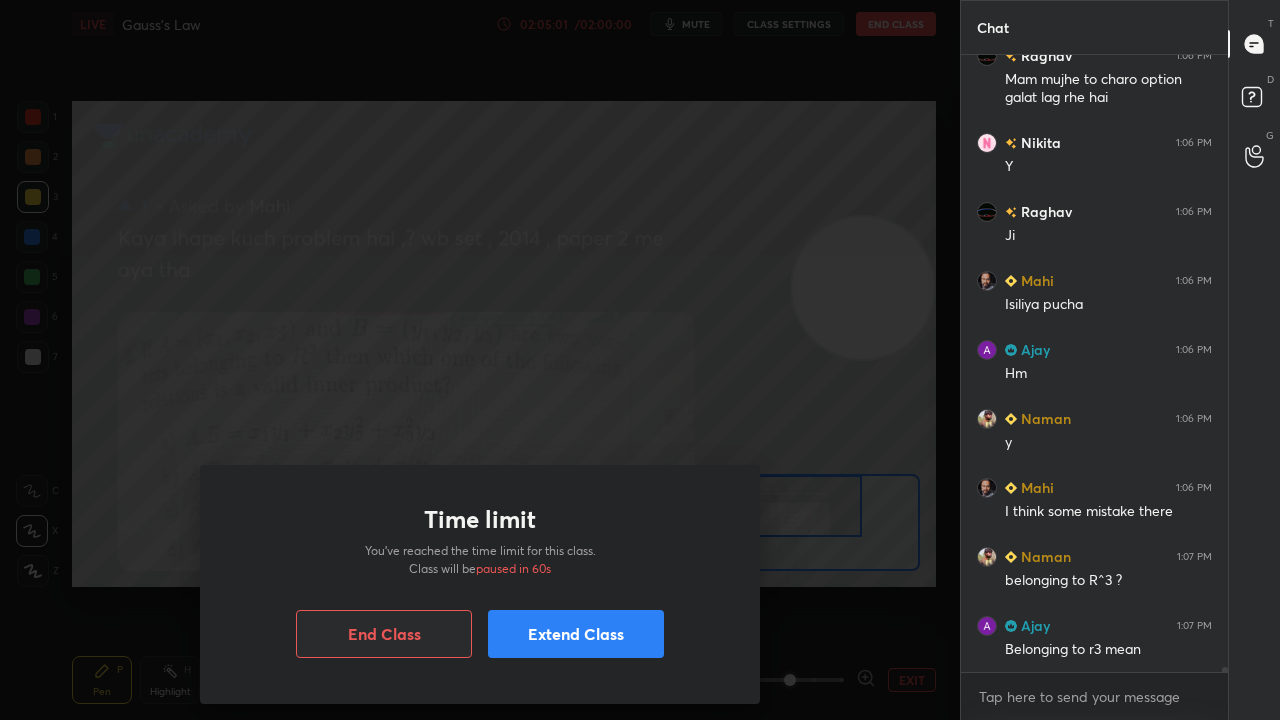 click at bounding box center [480, 360] 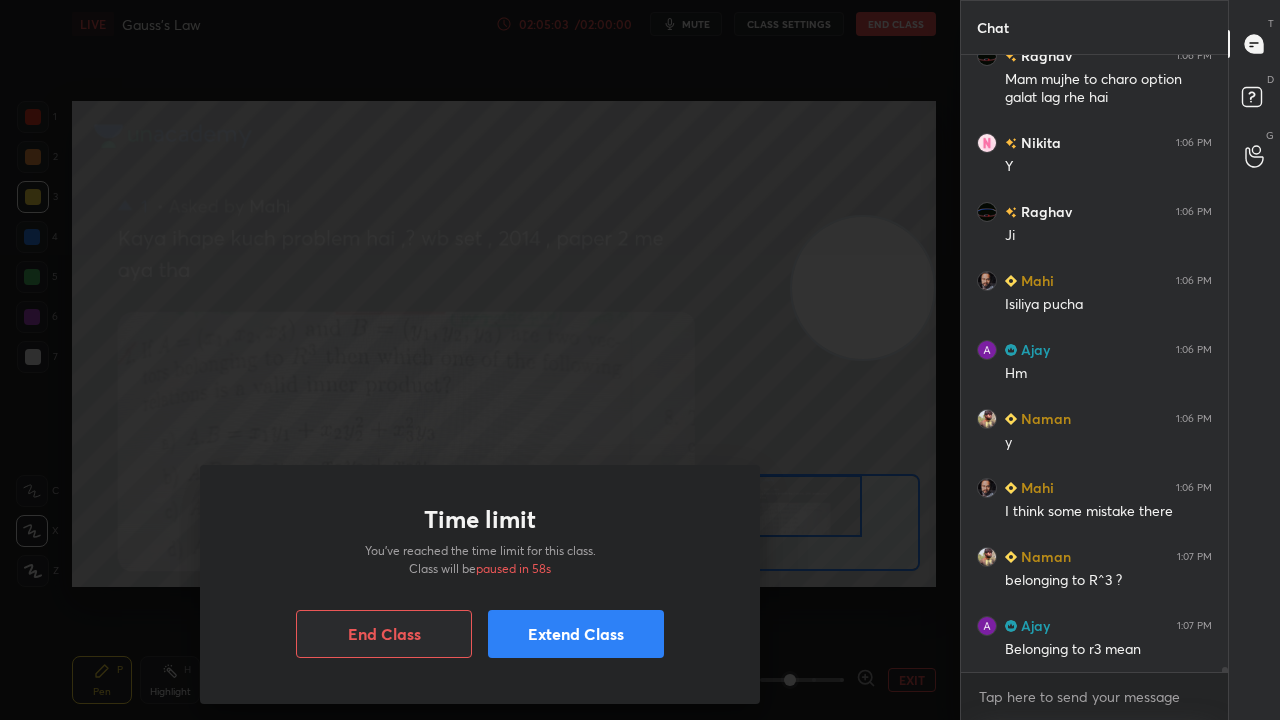 click on "Extend Class" at bounding box center (576, 634) 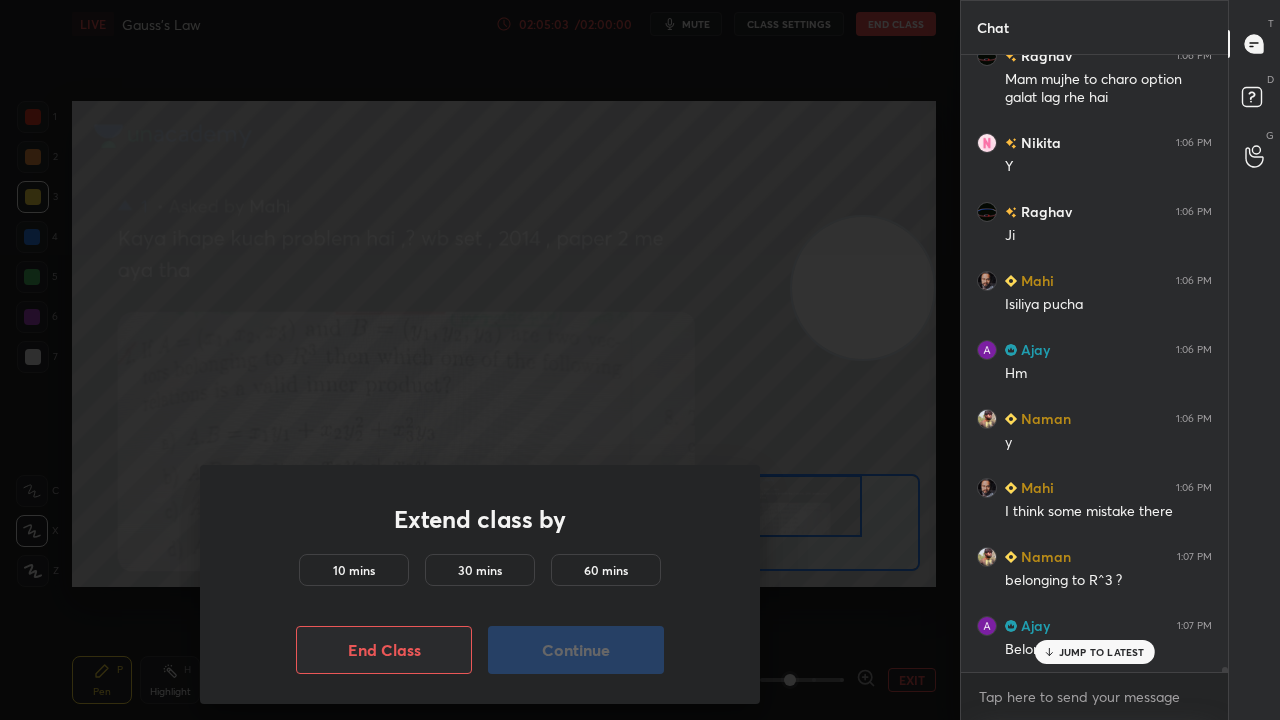 scroll, scrollTop: 74032, scrollLeft: 0, axis: vertical 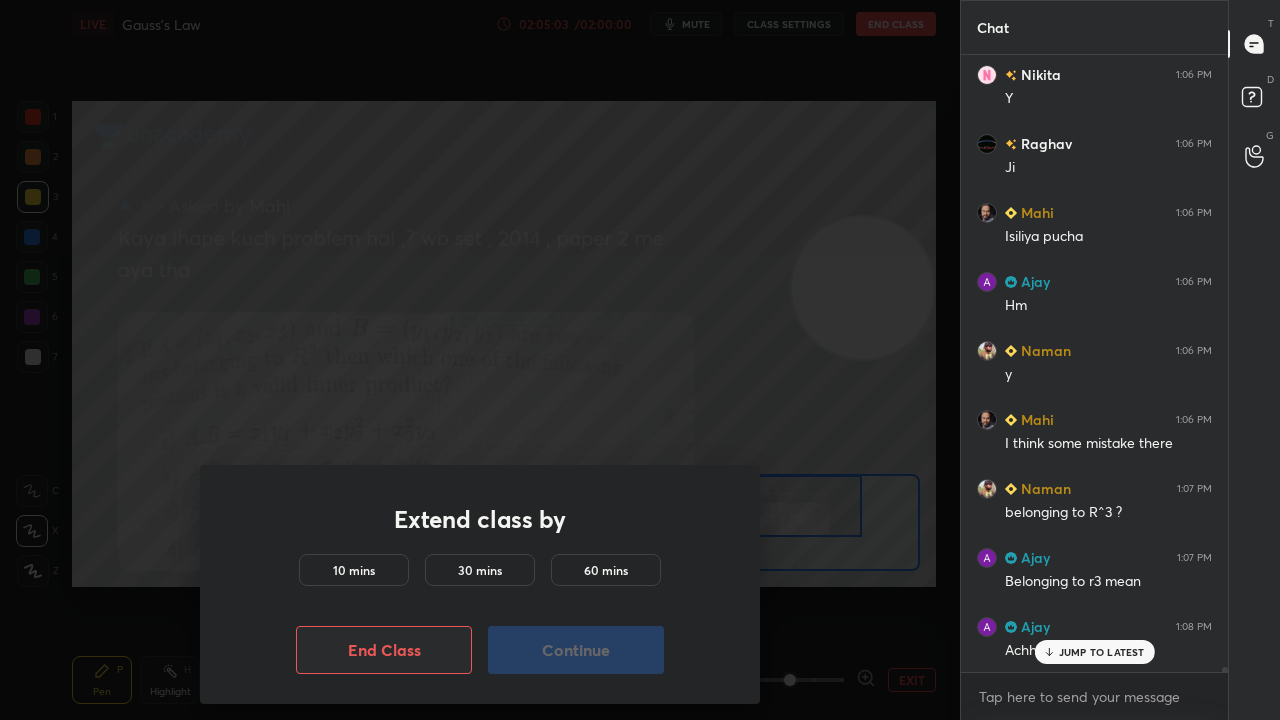 click on "10 mins" at bounding box center [354, 570] 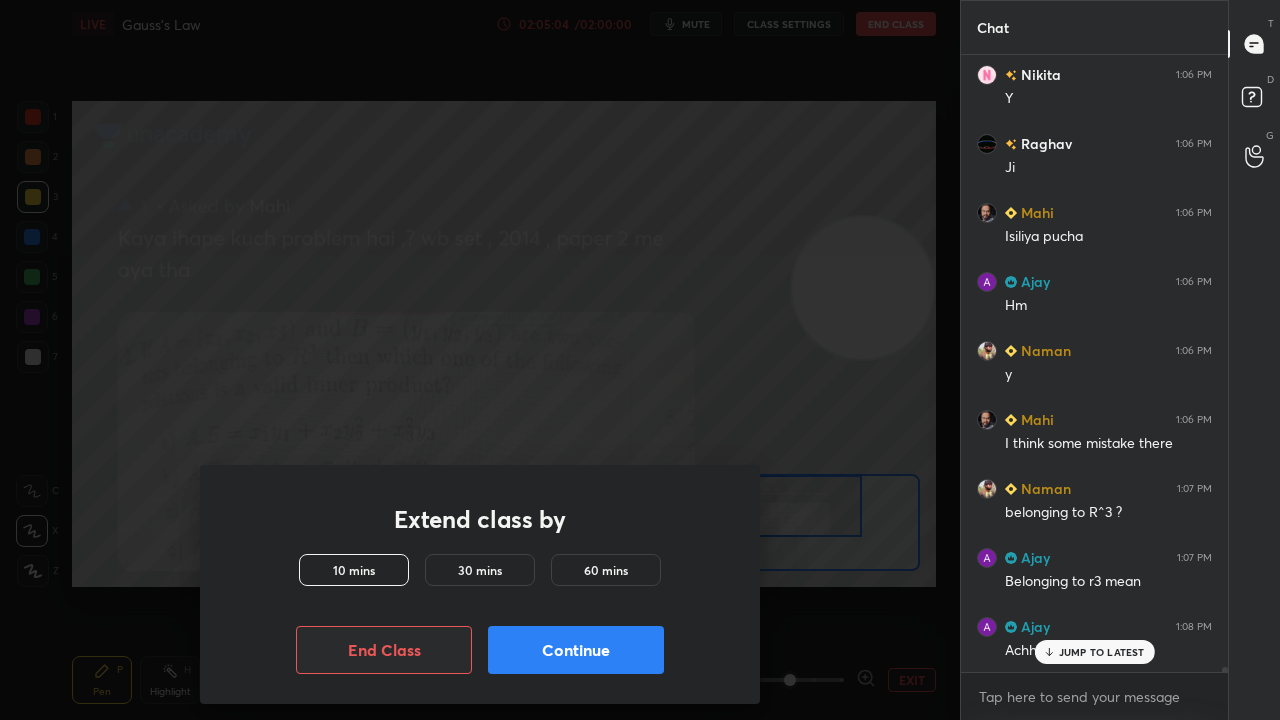 click on "Continue" at bounding box center (576, 650) 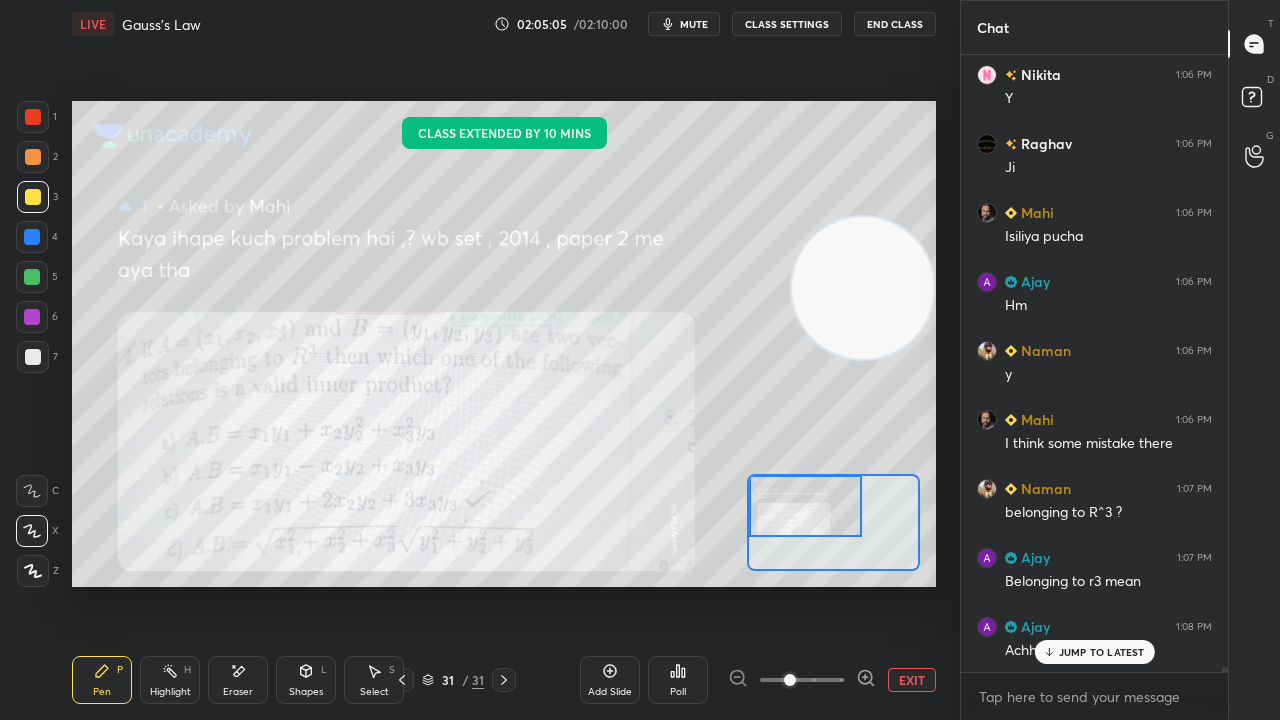 click on "mute" at bounding box center [694, 24] 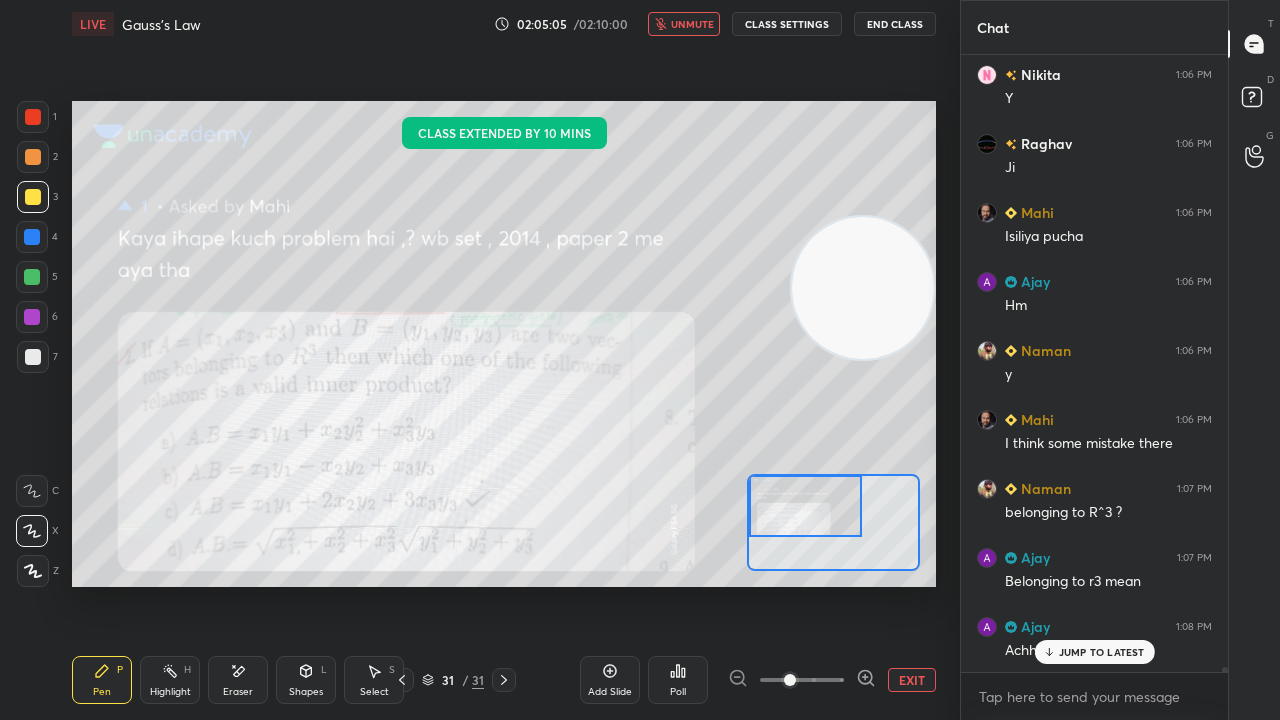 click on "unmute" at bounding box center (692, 24) 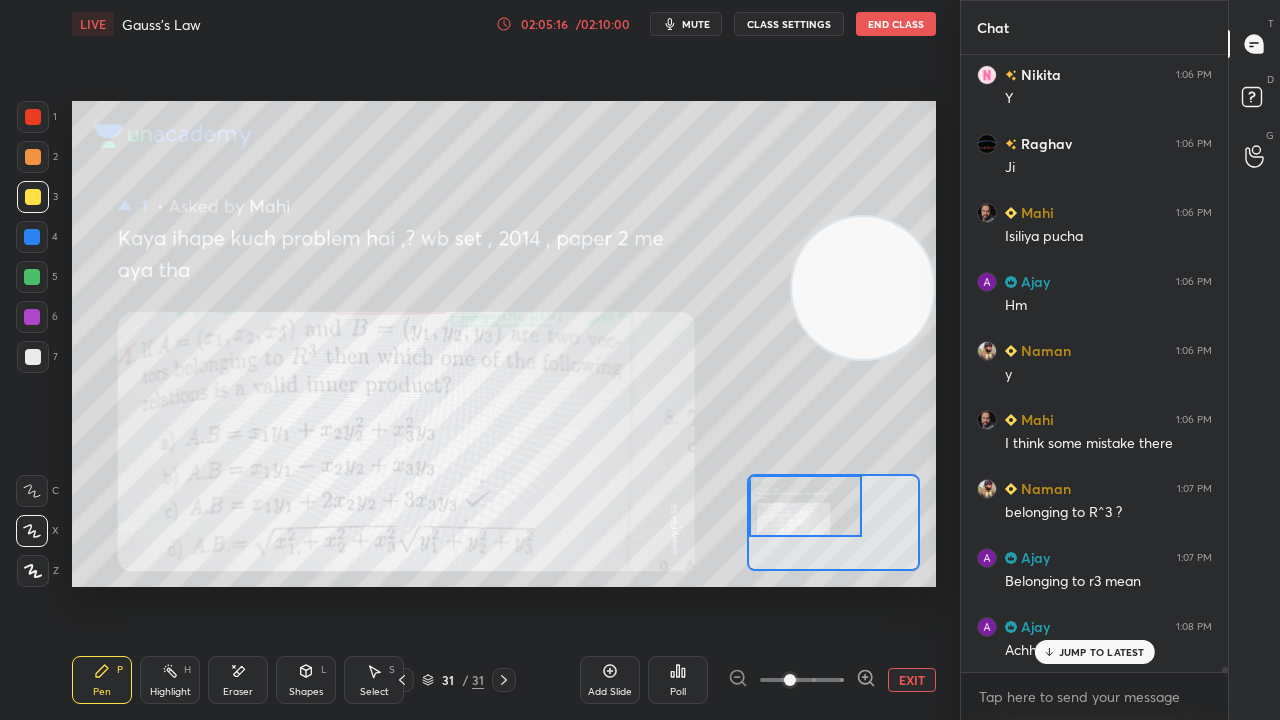 click on "mute" at bounding box center [696, 24] 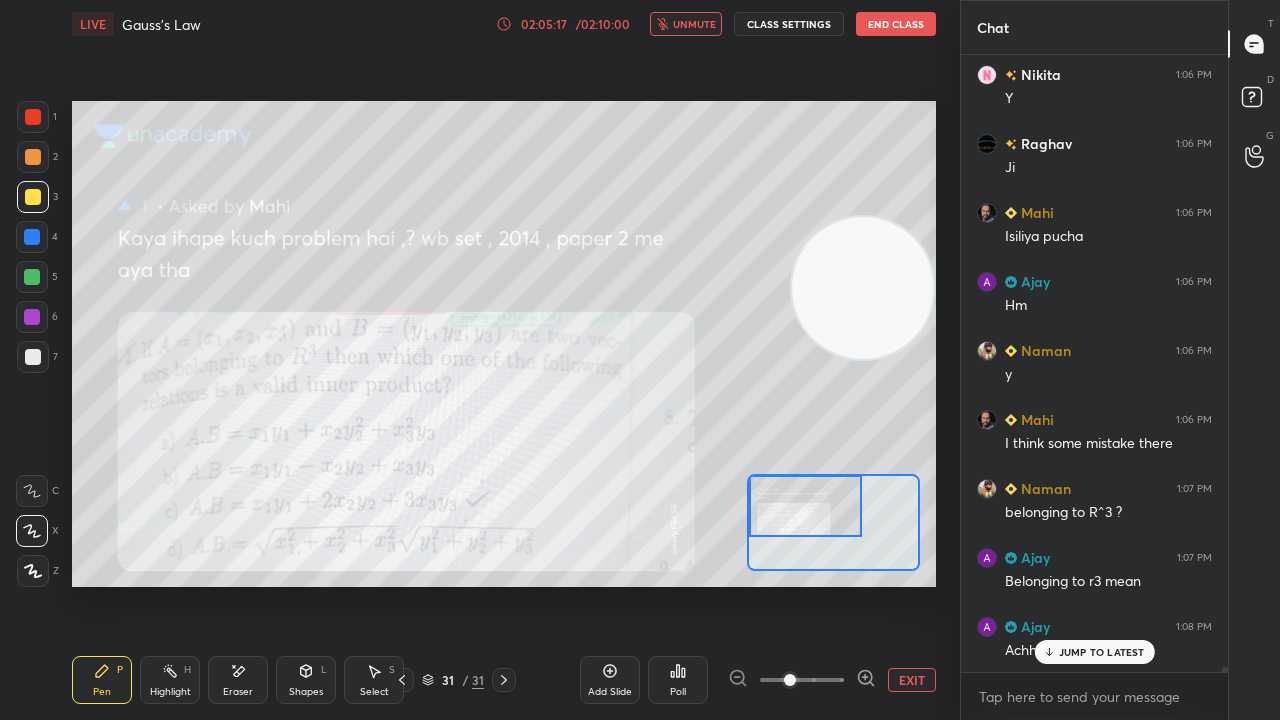 click on "unmute" at bounding box center [694, 24] 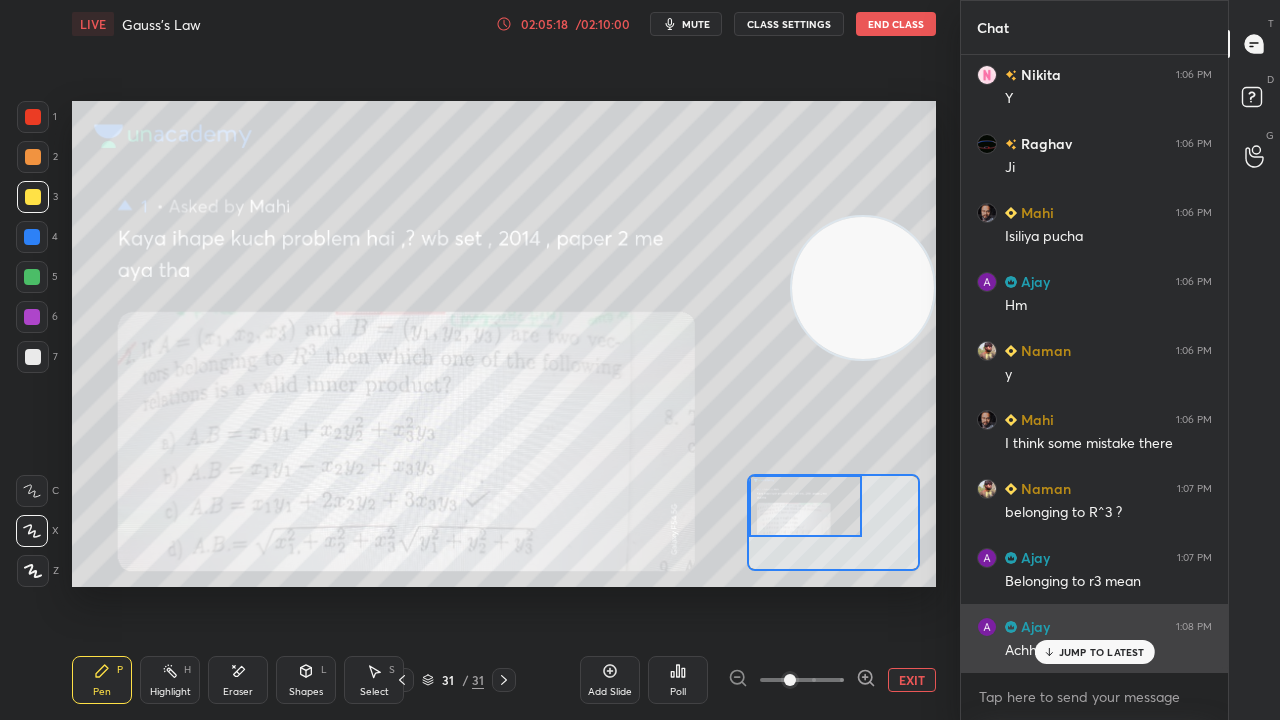 click on "JUMP TO LATEST" at bounding box center [1102, 652] 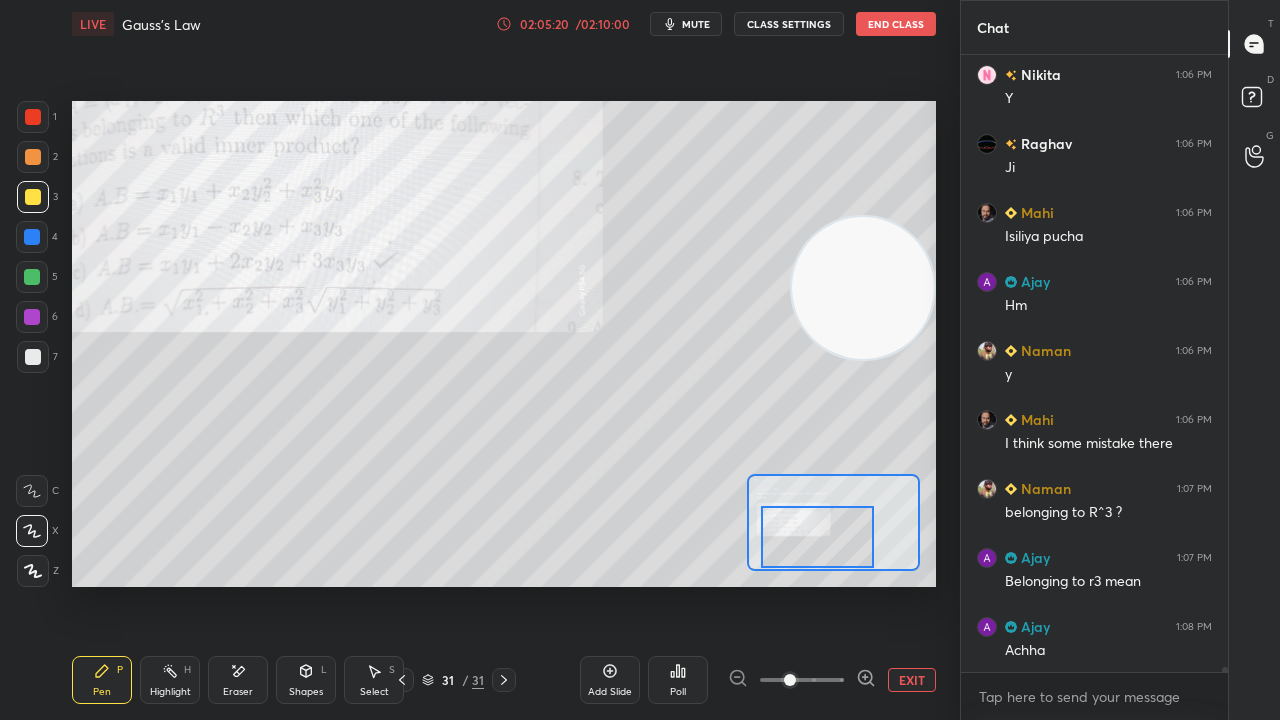 drag, startPoint x: 804, startPoint y: 508, endPoint x: 811, endPoint y: 556, distance: 48.507732 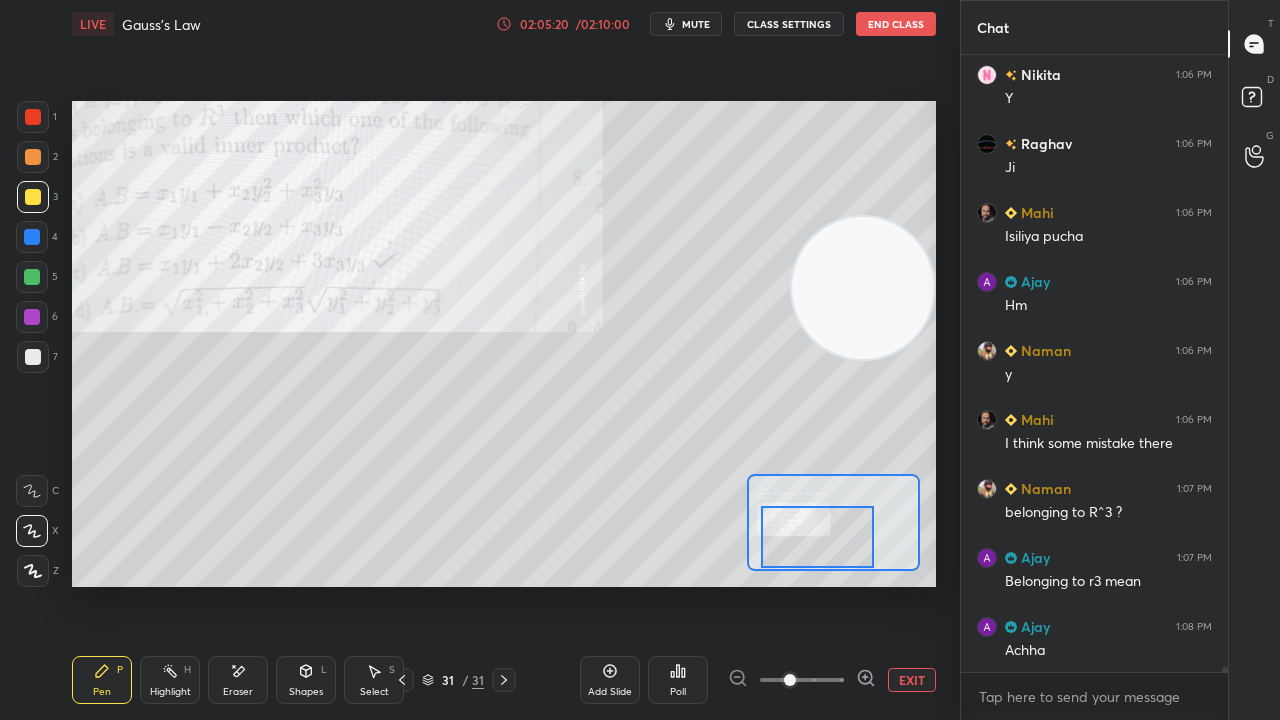 click at bounding box center [817, 537] 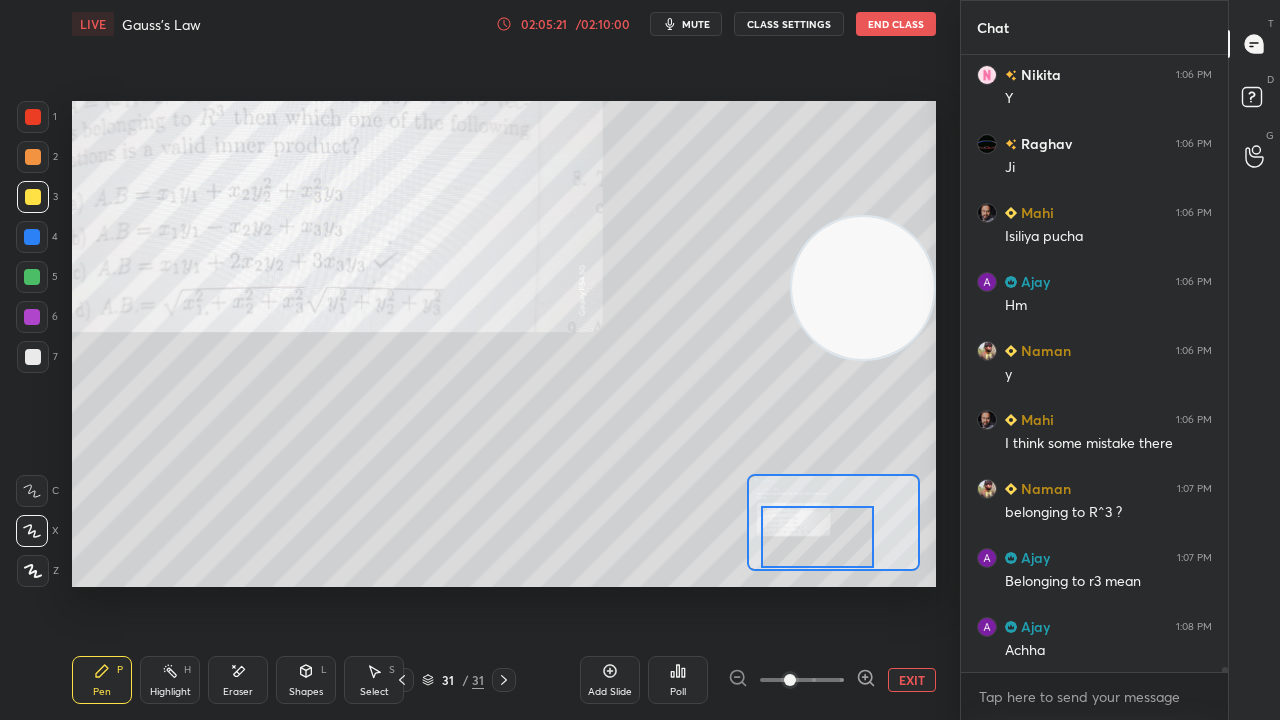 scroll, scrollTop: 74102, scrollLeft: 0, axis: vertical 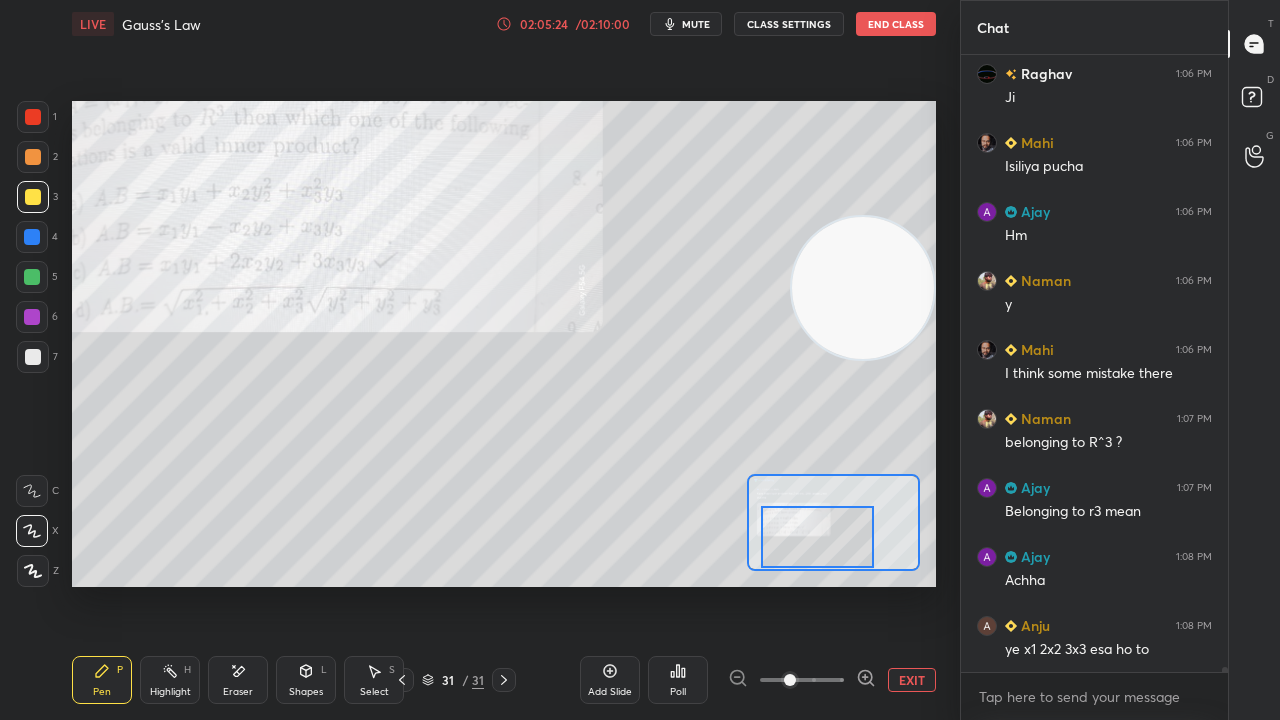 click on "mute" at bounding box center [696, 24] 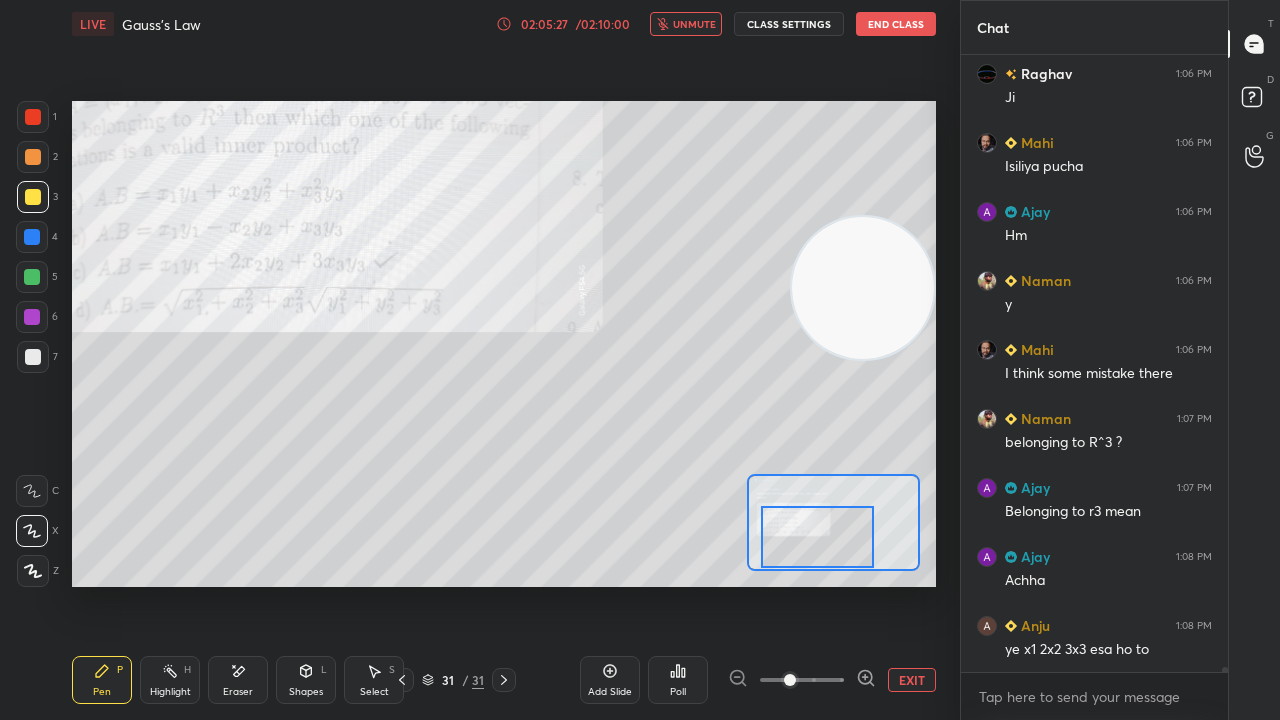 click on "unmute" at bounding box center (694, 24) 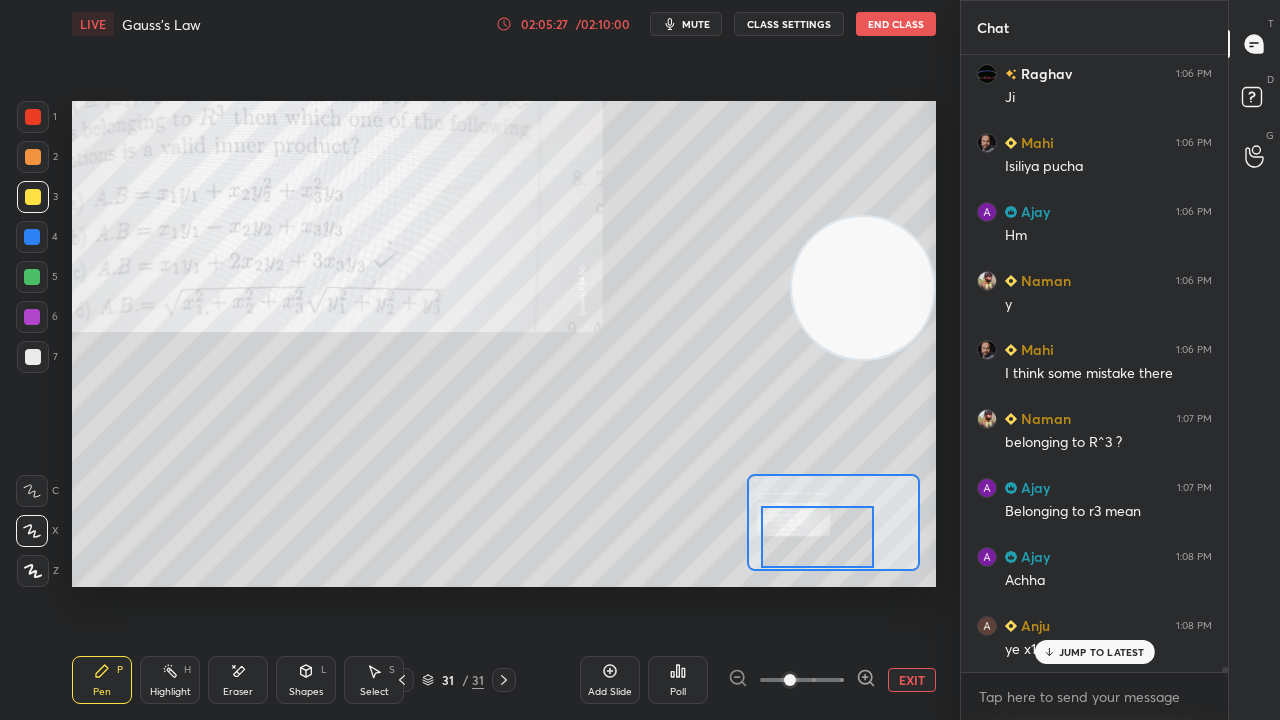 scroll, scrollTop: 74170, scrollLeft: 0, axis: vertical 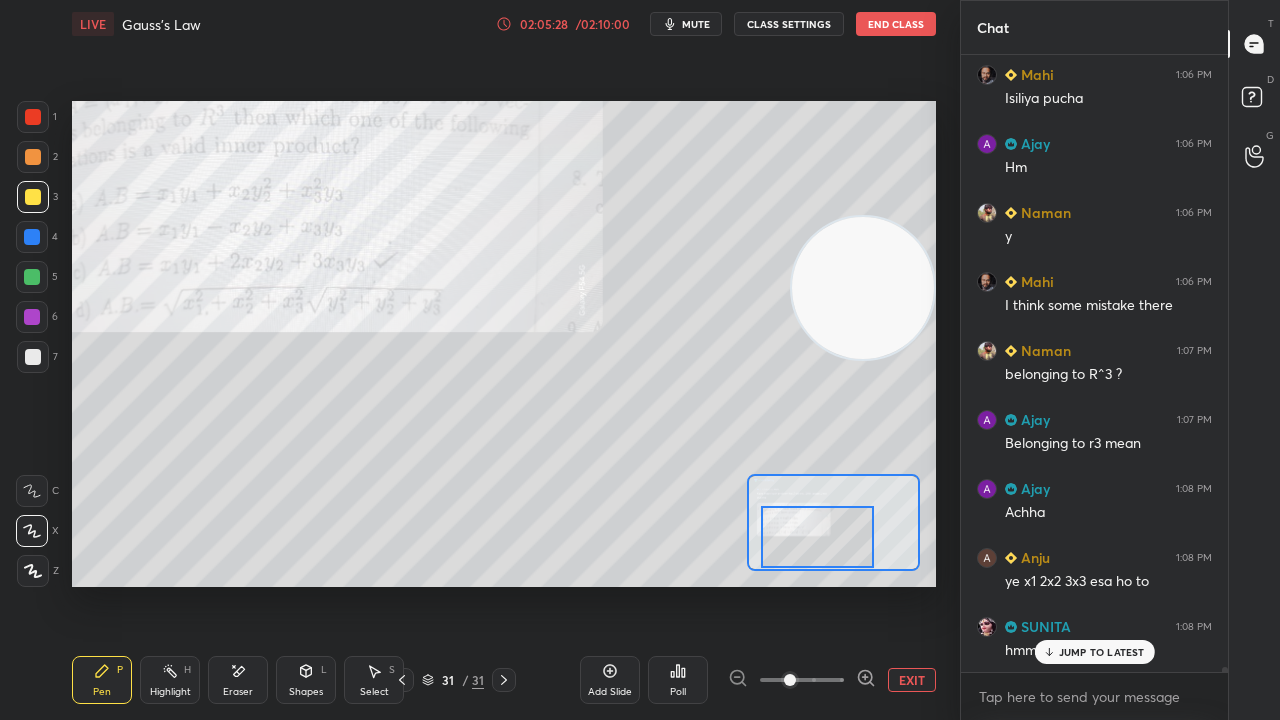 click on "JUMP TO LATEST" at bounding box center [1094, 652] 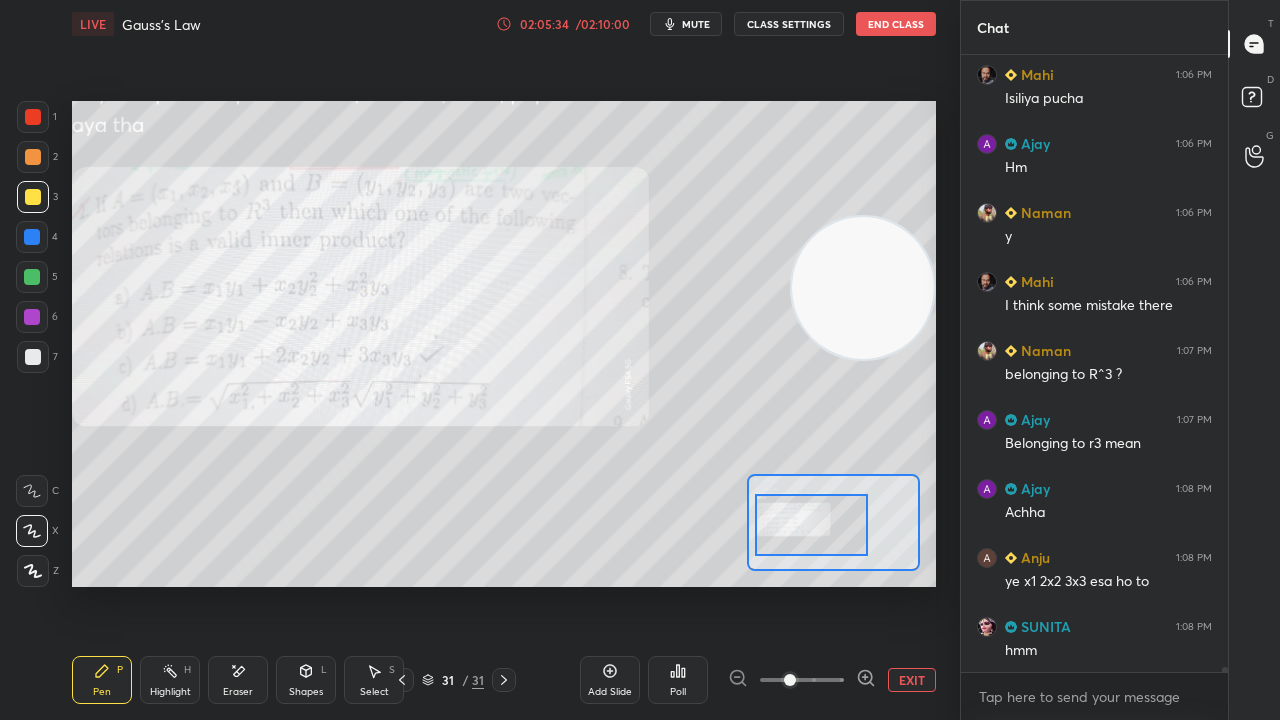 drag, startPoint x: 810, startPoint y: 522, endPoint x: 797, endPoint y: 504, distance: 22.203604 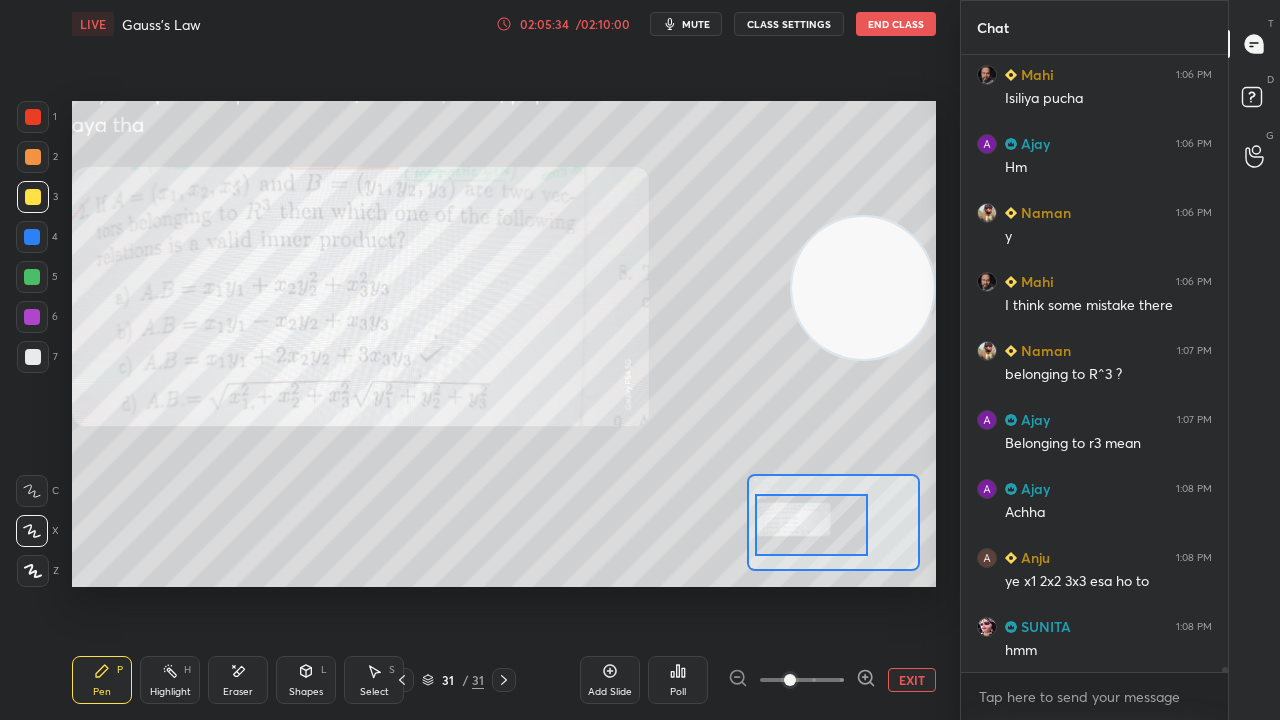 click at bounding box center [811, 525] 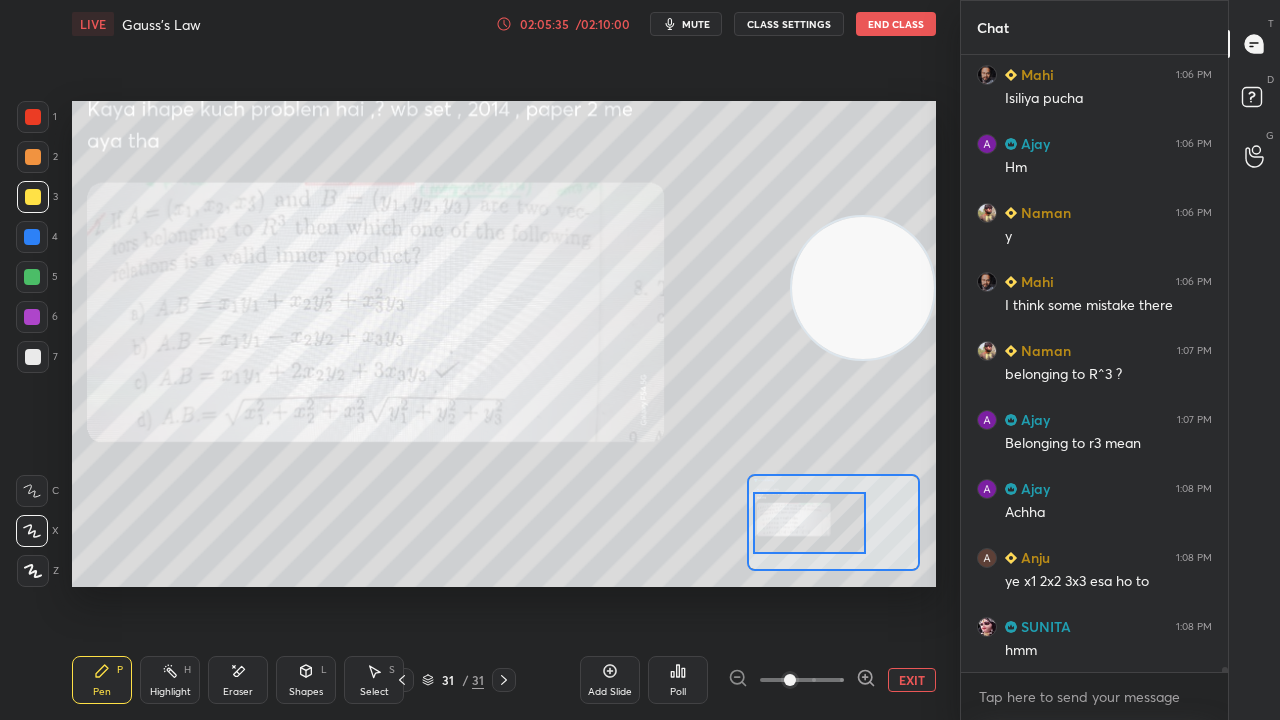 click on "mute" at bounding box center [696, 24] 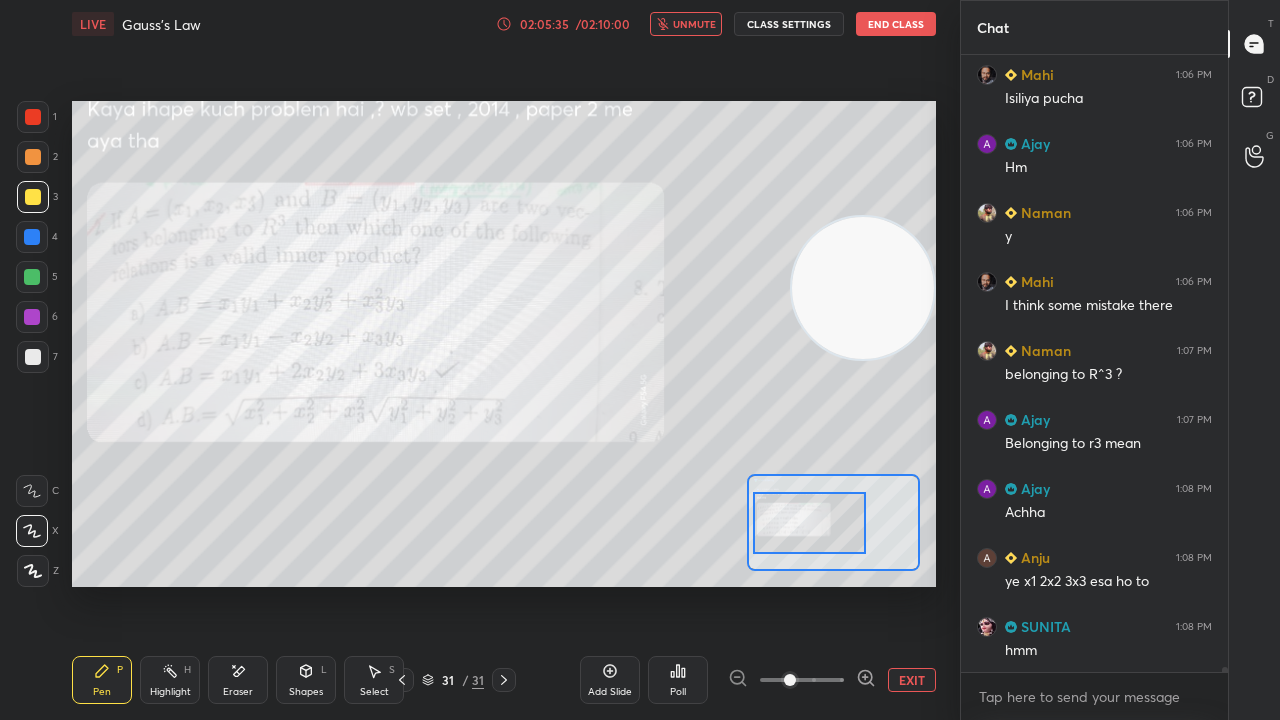 click on "unmute" at bounding box center [694, 24] 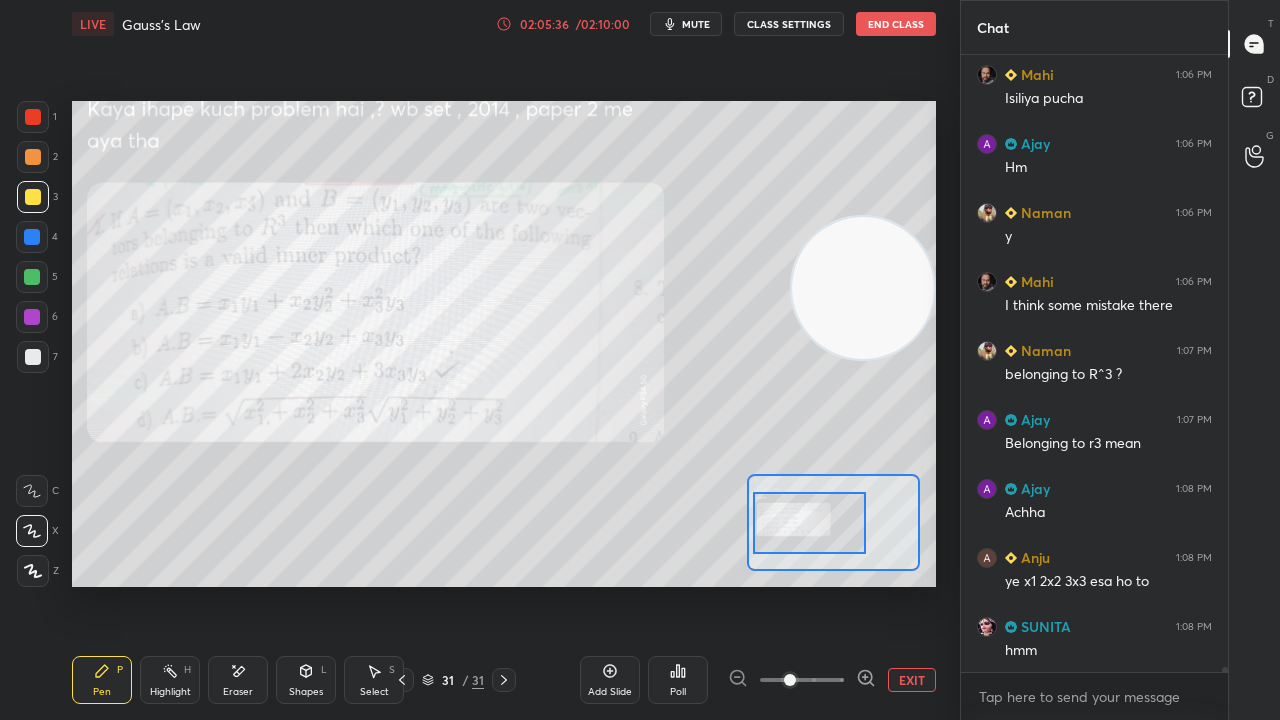 scroll, scrollTop: 74240, scrollLeft: 0, axis: vertical 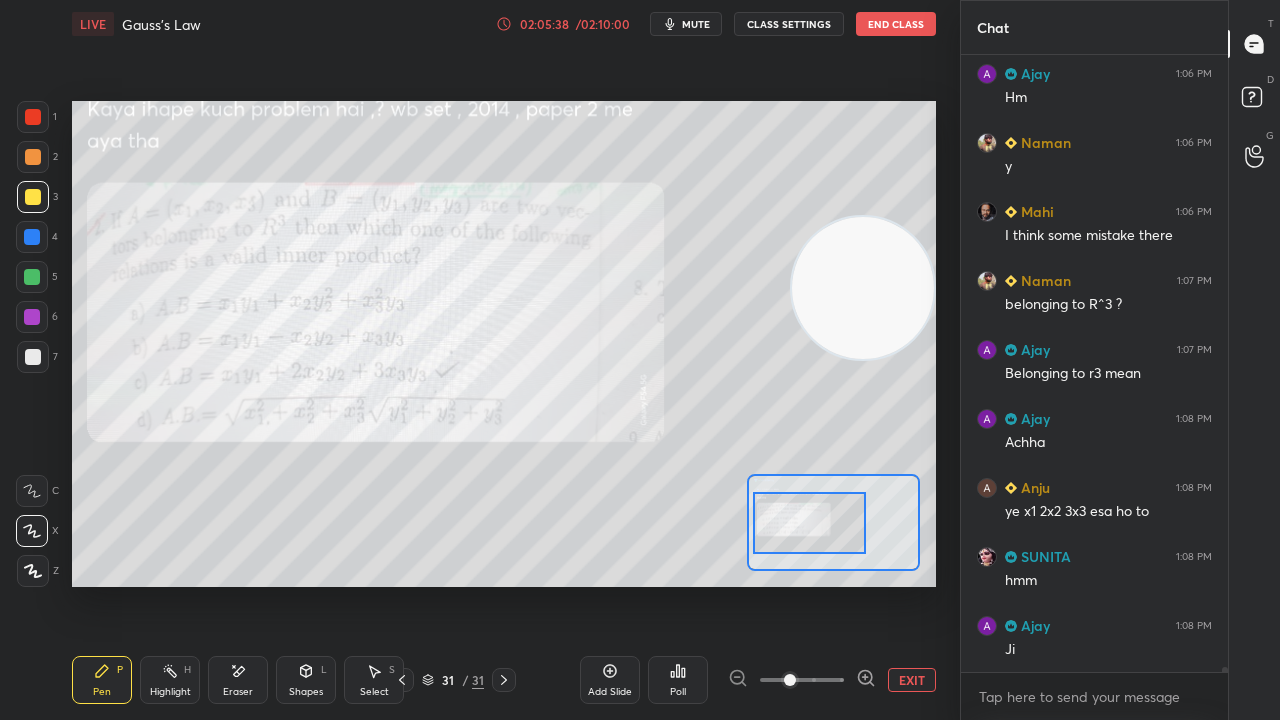 click on "mute" at bounding box center [686, 24] 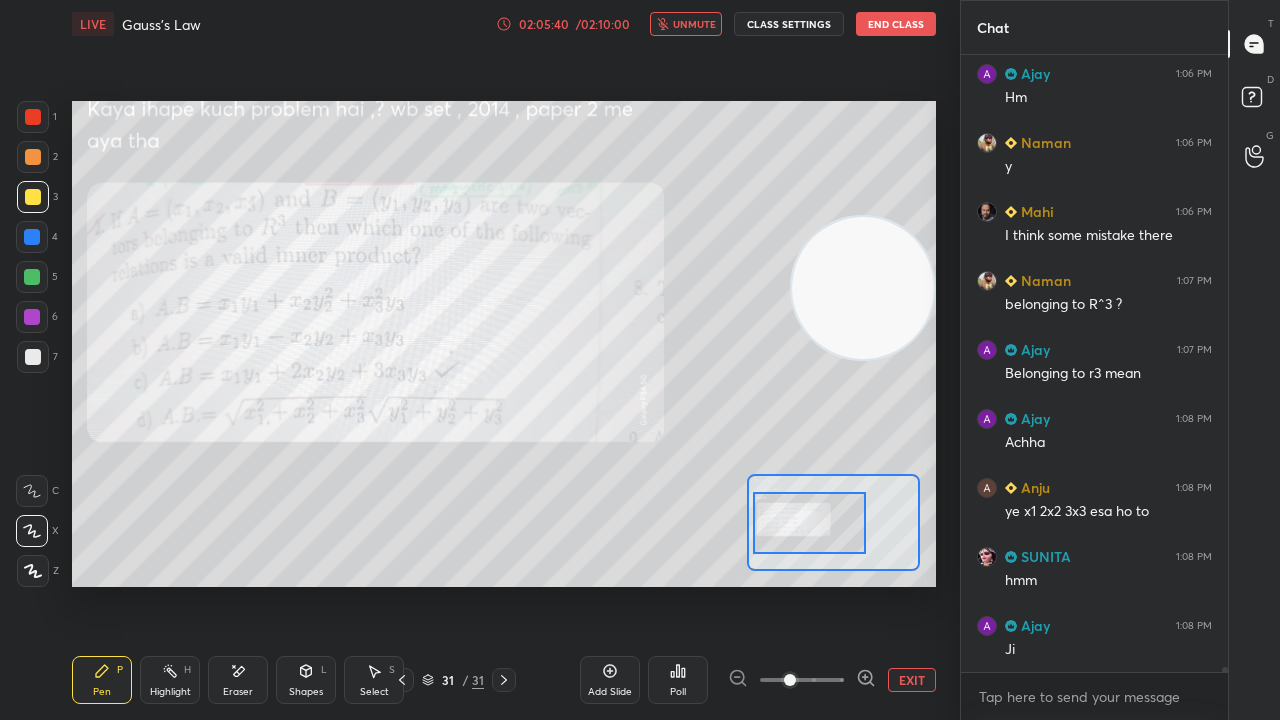 click on "unmute" at bounding box center [694, 24] 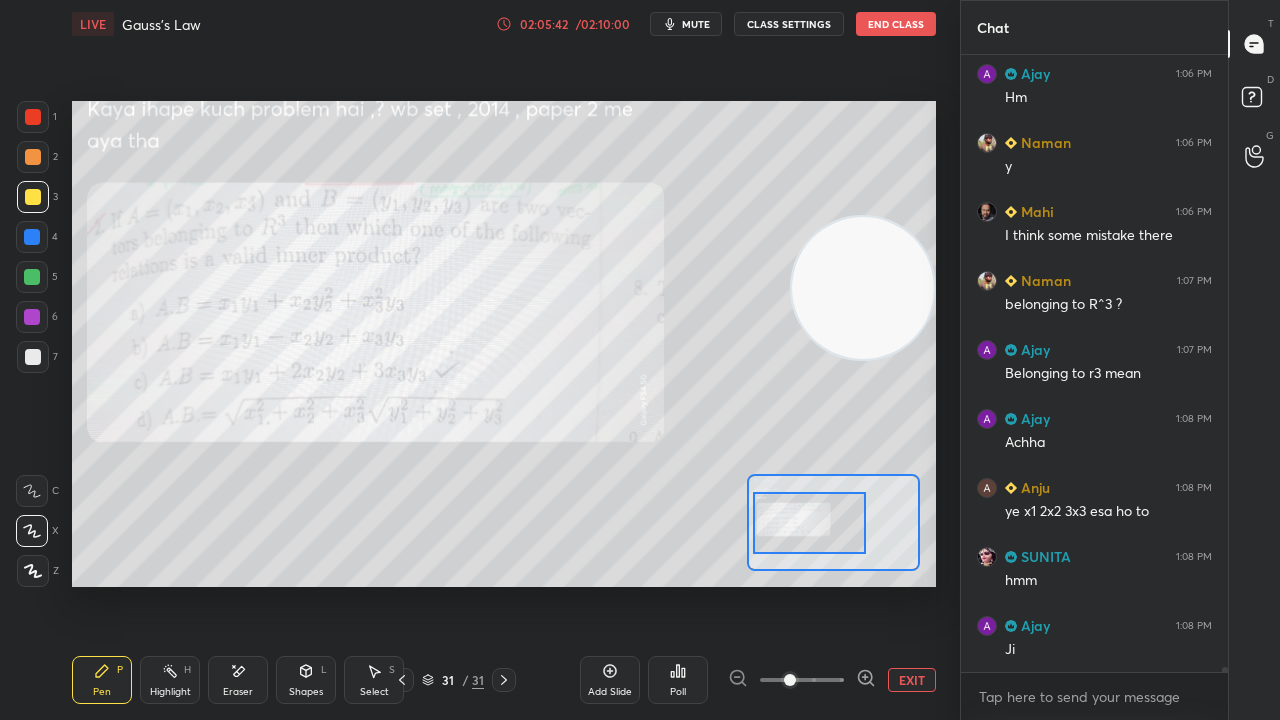 click on "mute" at bounding box center [686, 24] 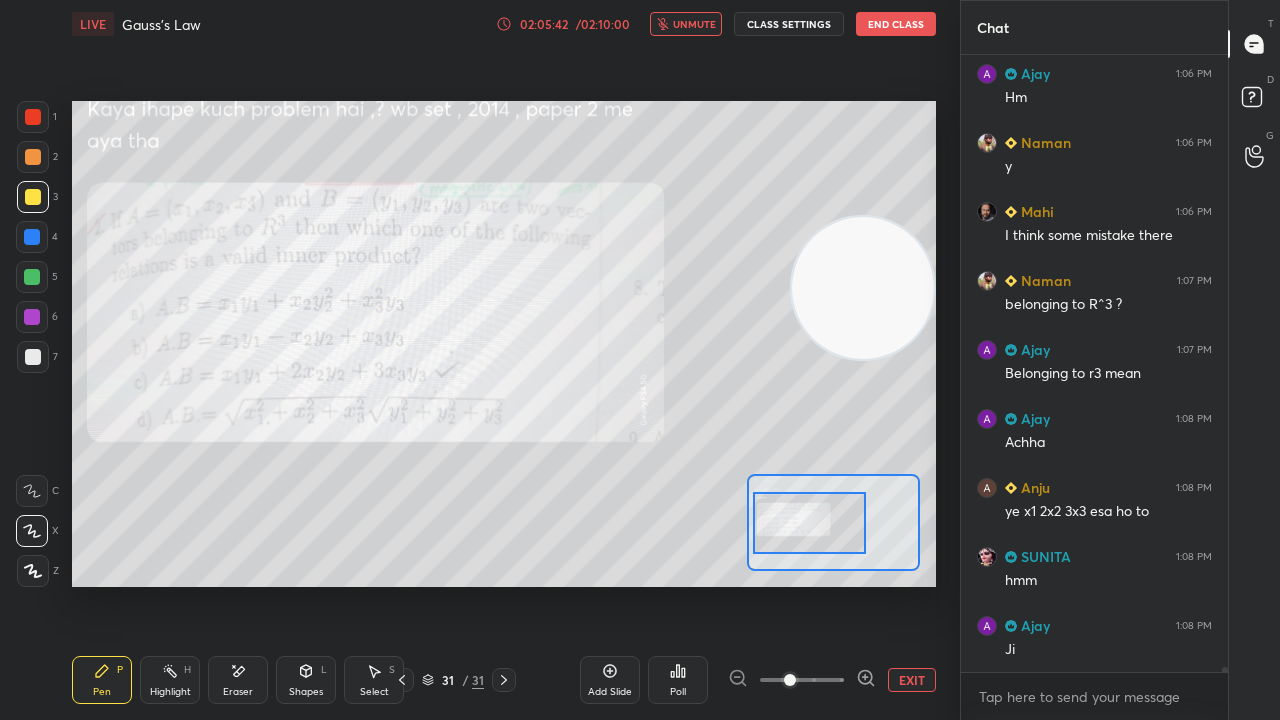 drag, startPoint x: 695, startPoint y: 20, endPoint x: 698, endPoint y: 10, distance: 10.440307 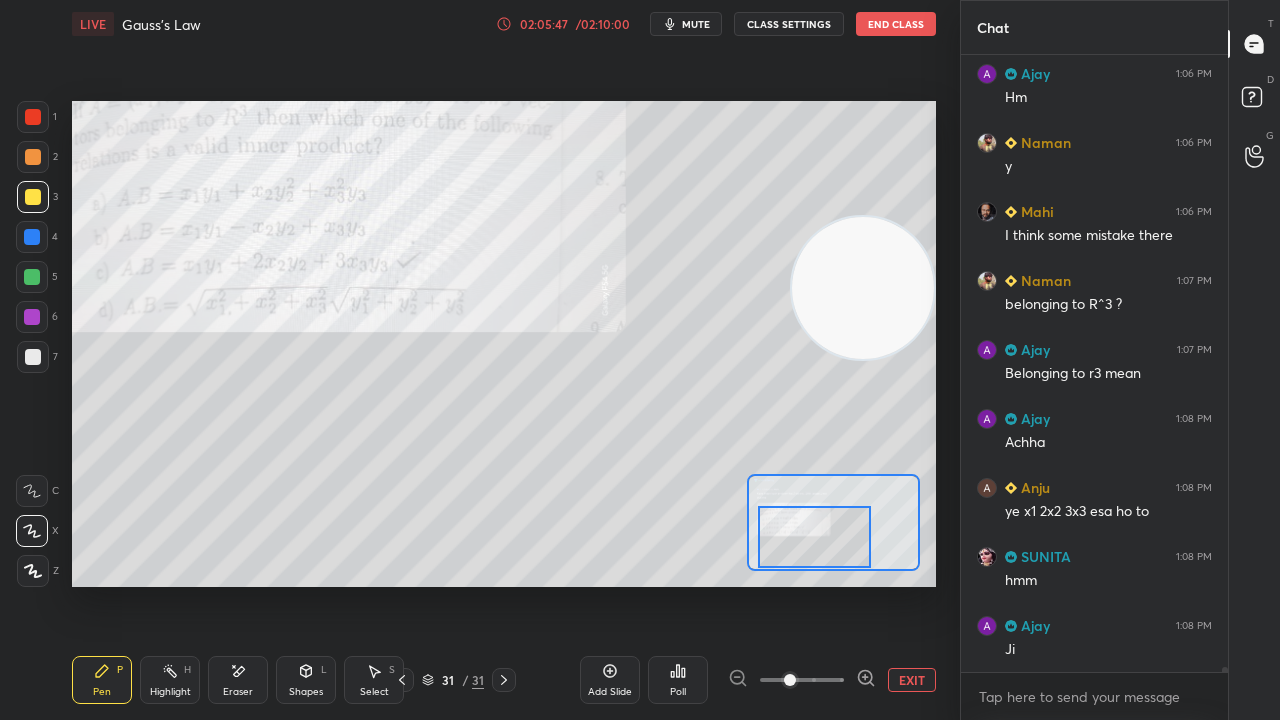 drag, startPoint x: 817, startPoint y: 530, endPoint x: 826, endPoint y: 554, distance: 25.632011 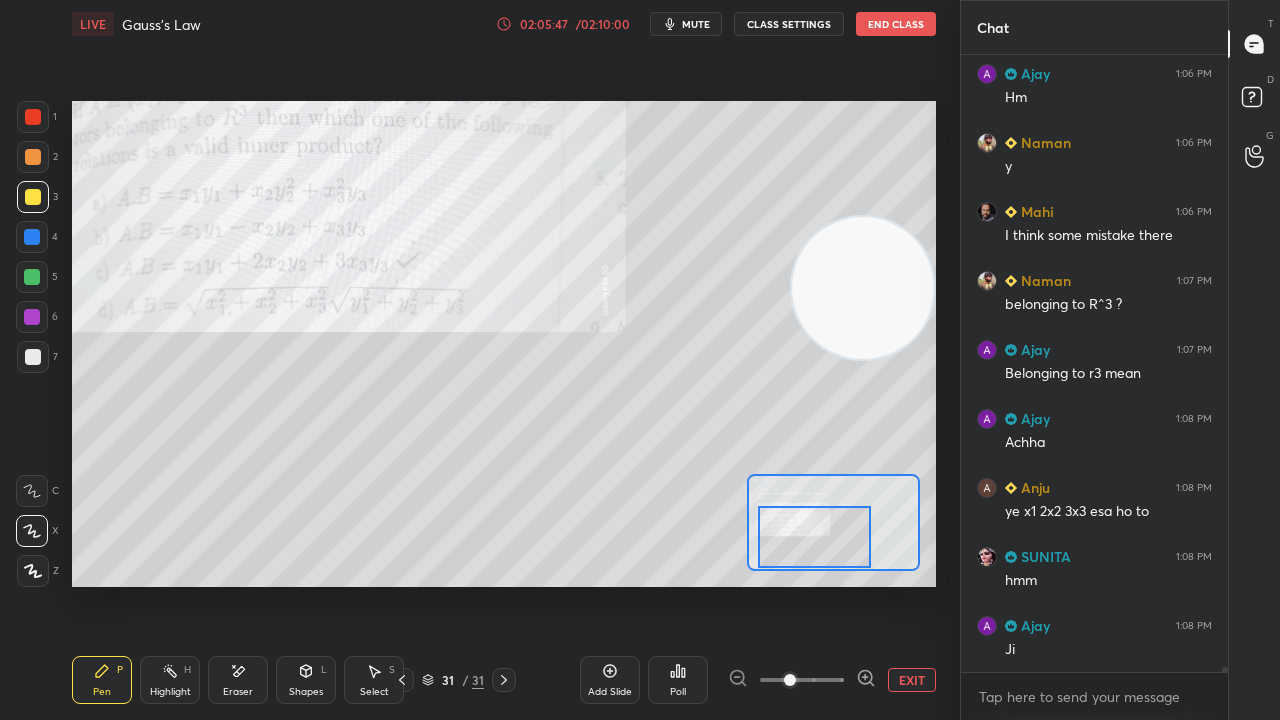 click at bounding box center [814, 537] 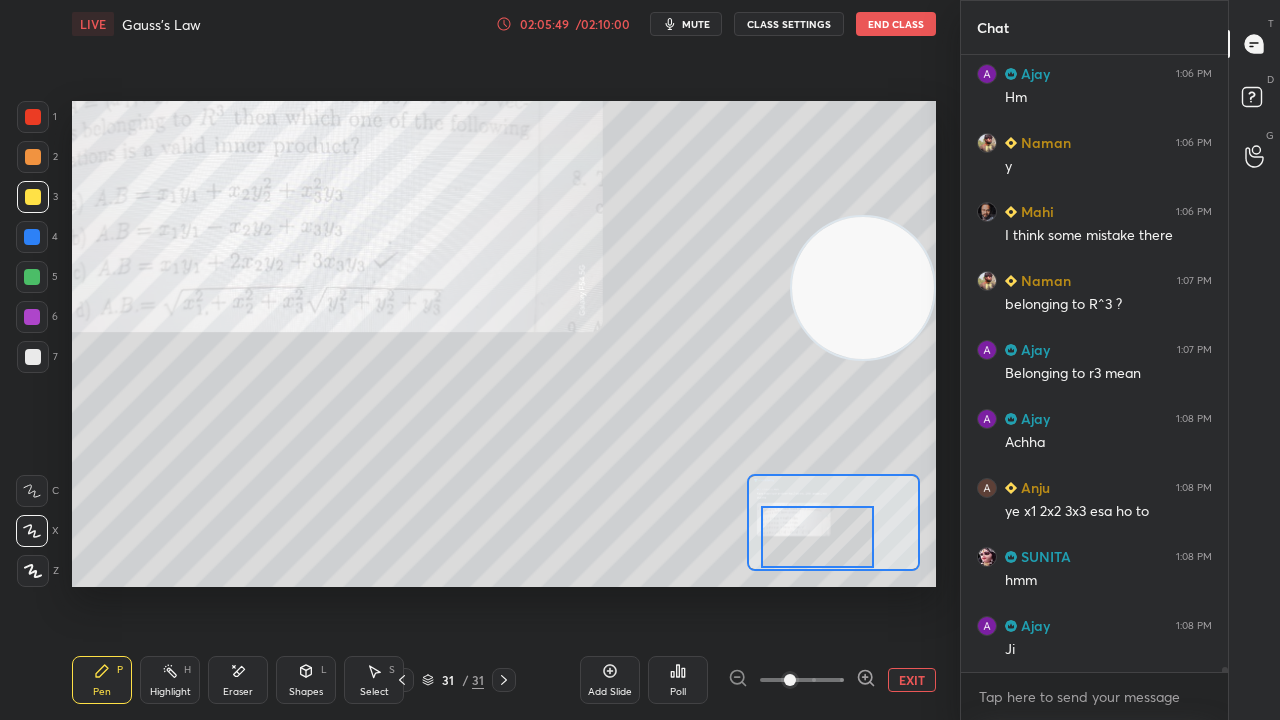 click on "LIVE Gauss's Law 02:05:49 /  02:10:00 mute CLASS SETTINGS End Class" at bounding box center [504, 24] 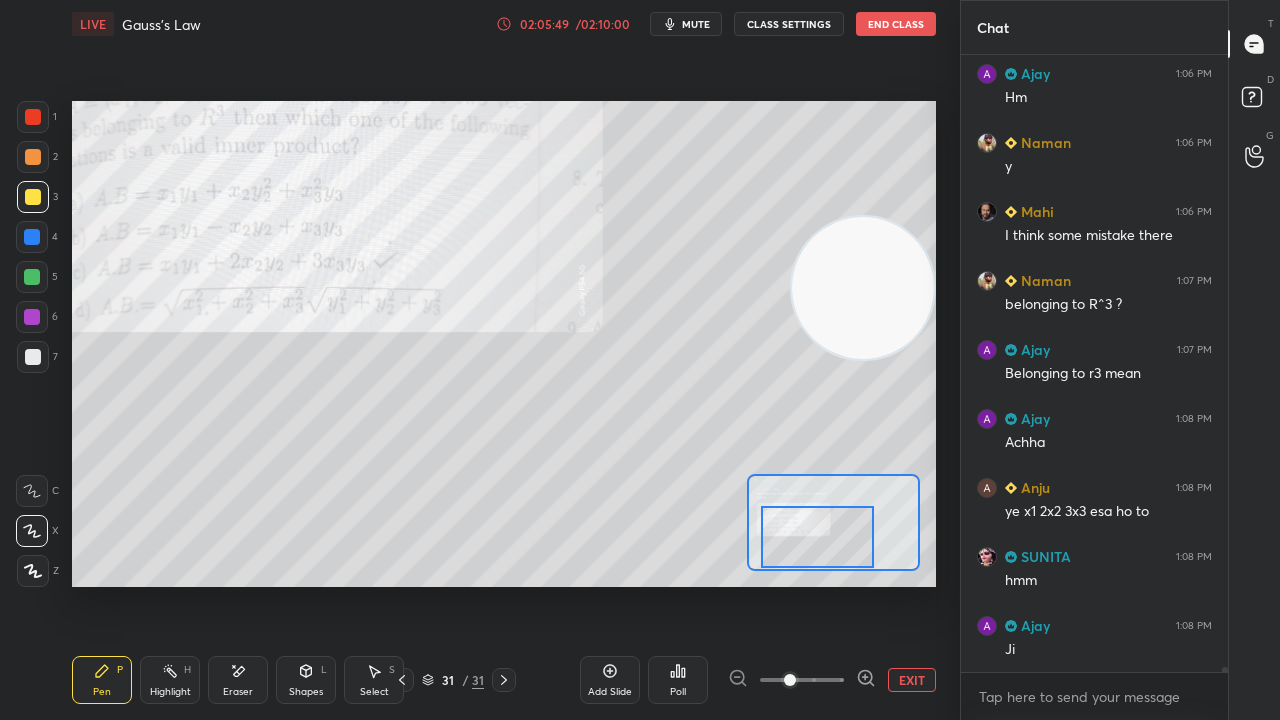click on "mute" at bounding box center (696, 24) 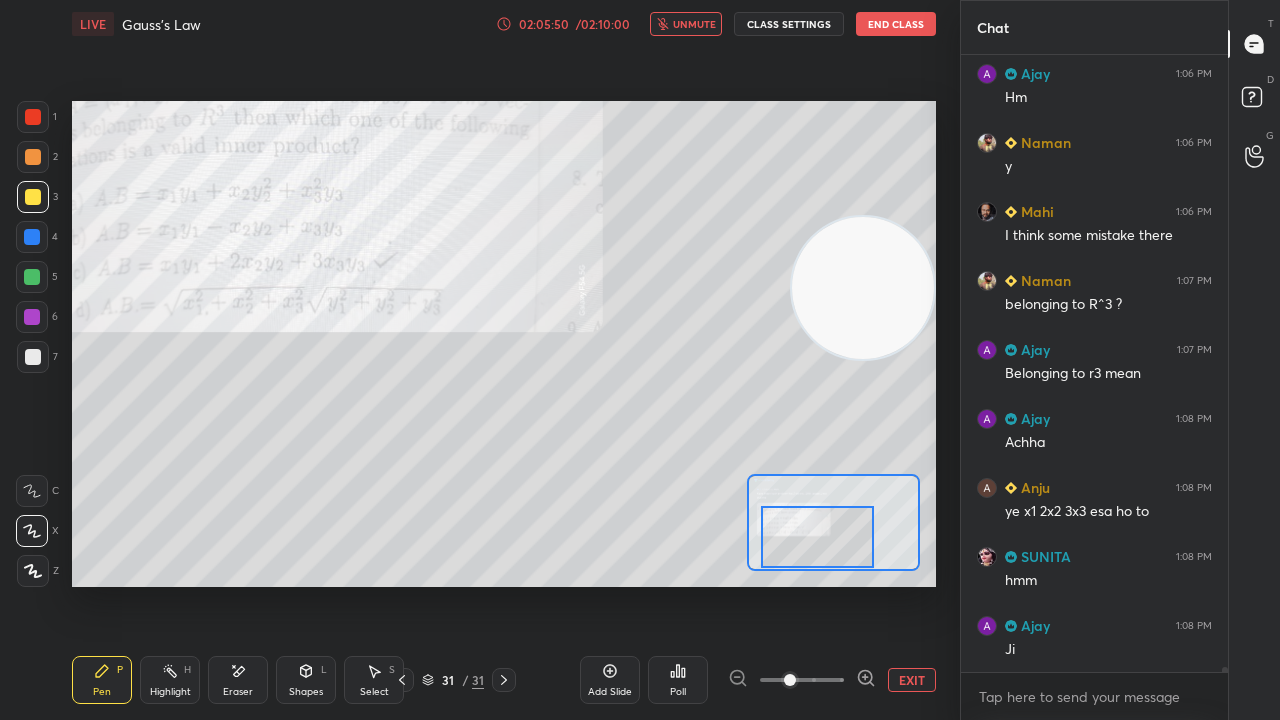 click on "unmute" at bounding box center [694, 24] 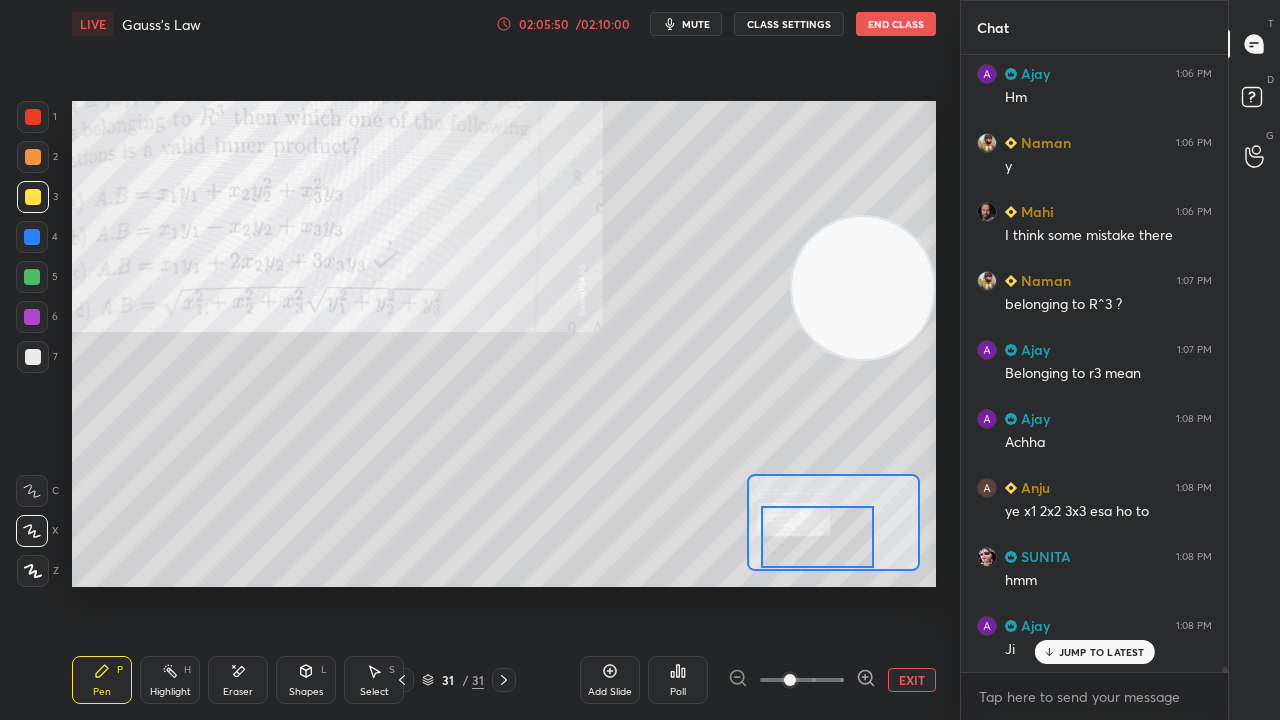 scroll, scrollTop: 74308, scrollLeft: 0, axis: vertical 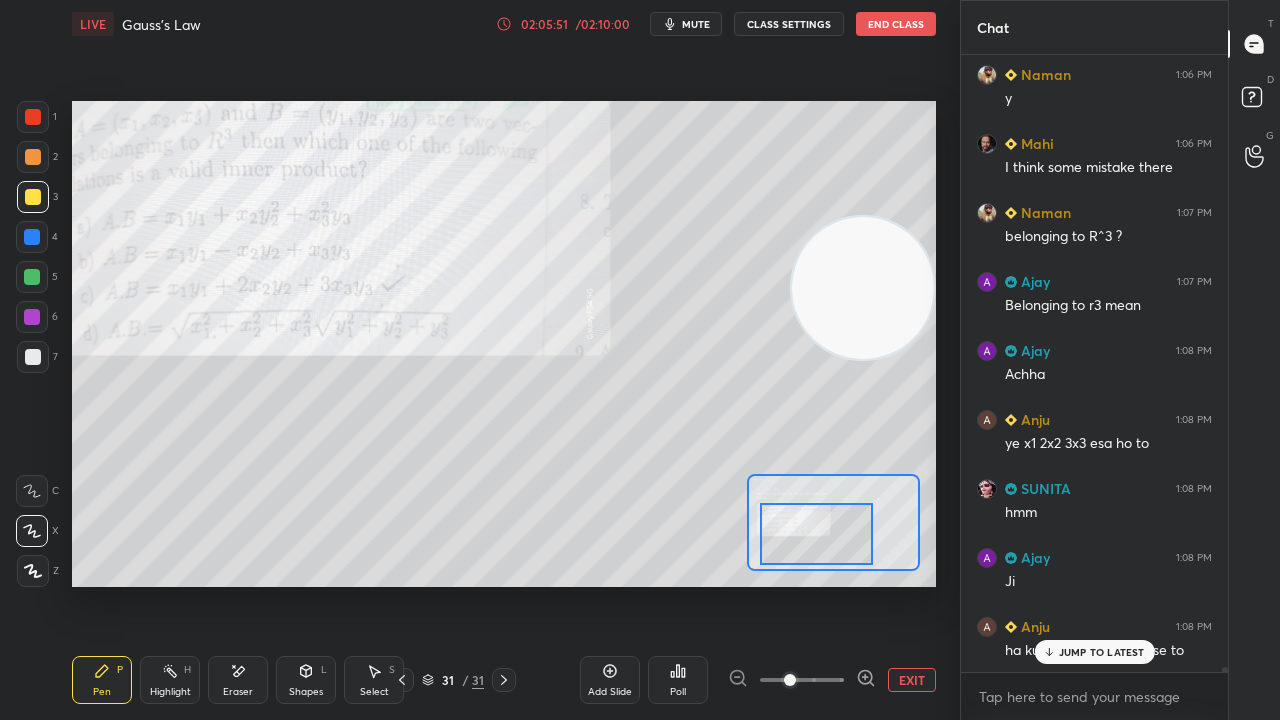 drag, startPoint x: 840, startPoint y: 532, endPoint x: 834, endPoint y: 522, distance: 11.661903 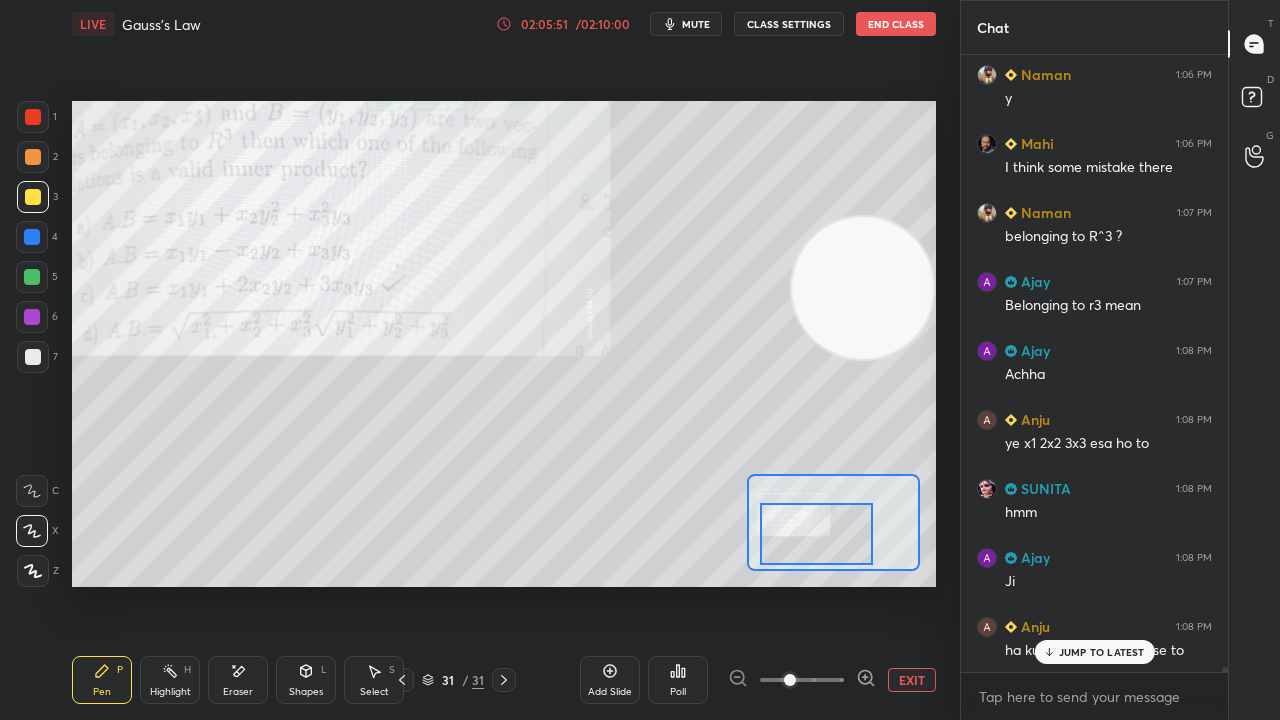 click at bounding box center (816, 534) 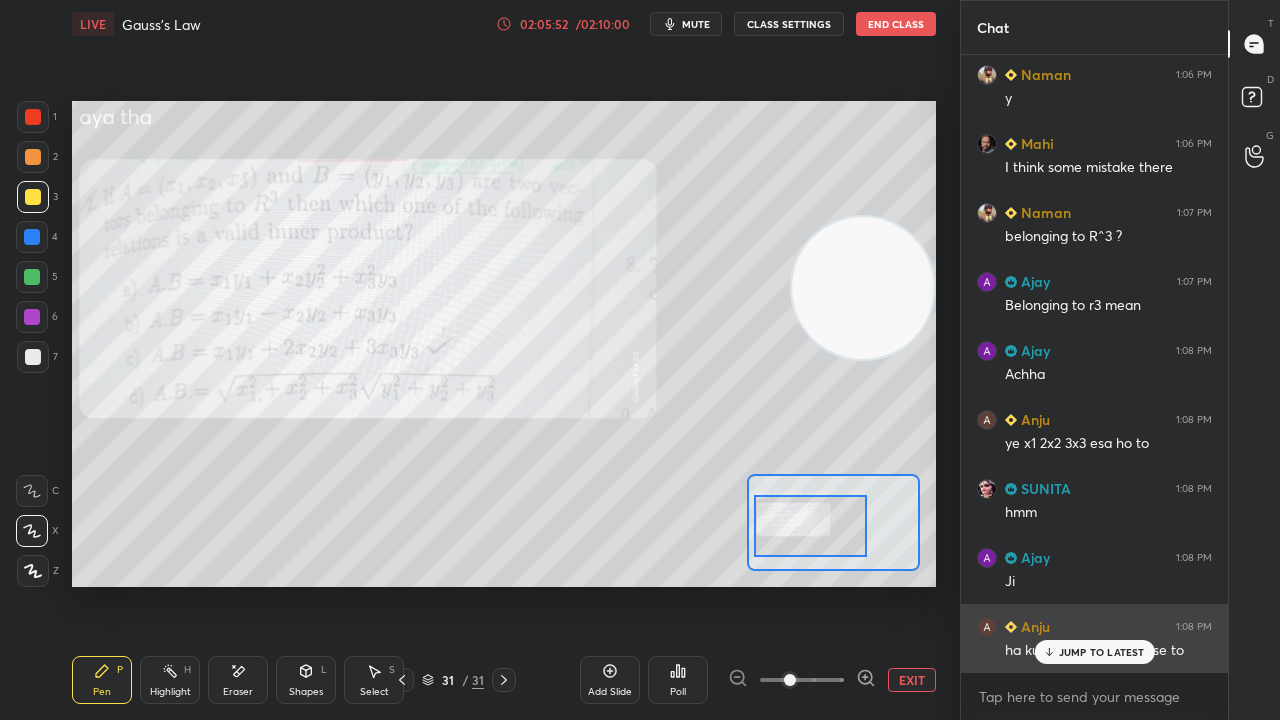 click 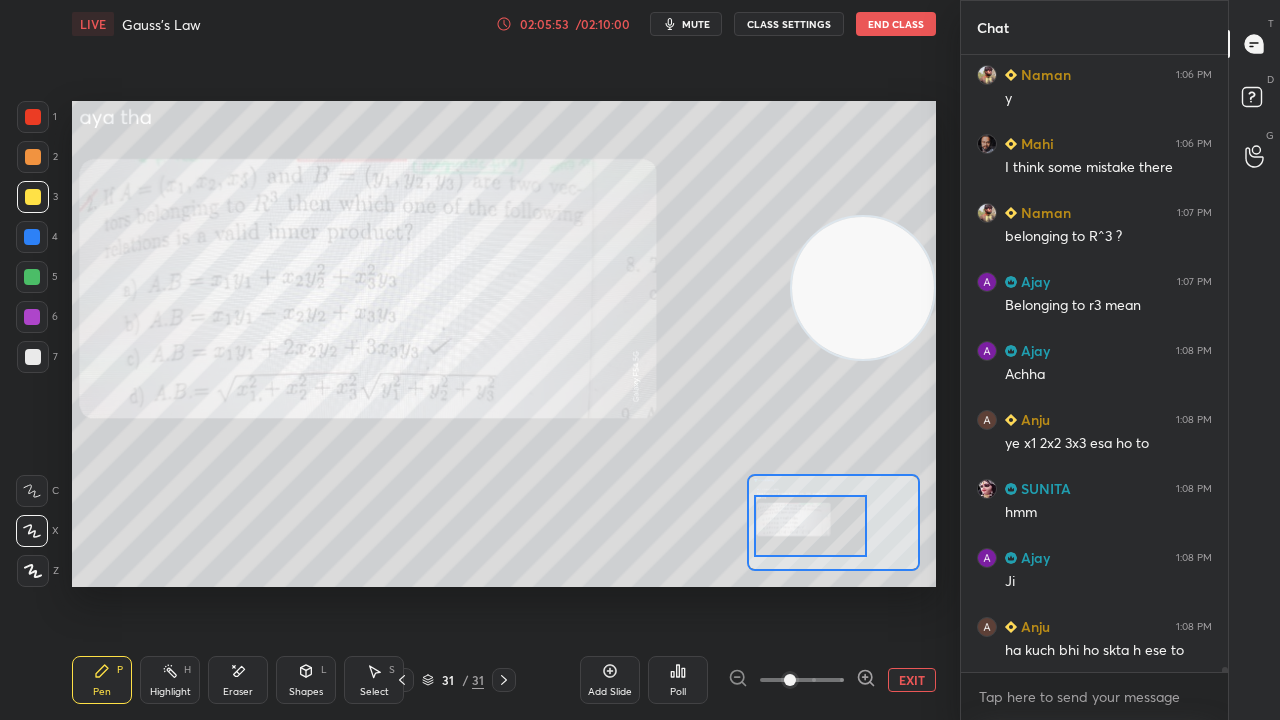 click on "mute" at bounding box center (686, 24) 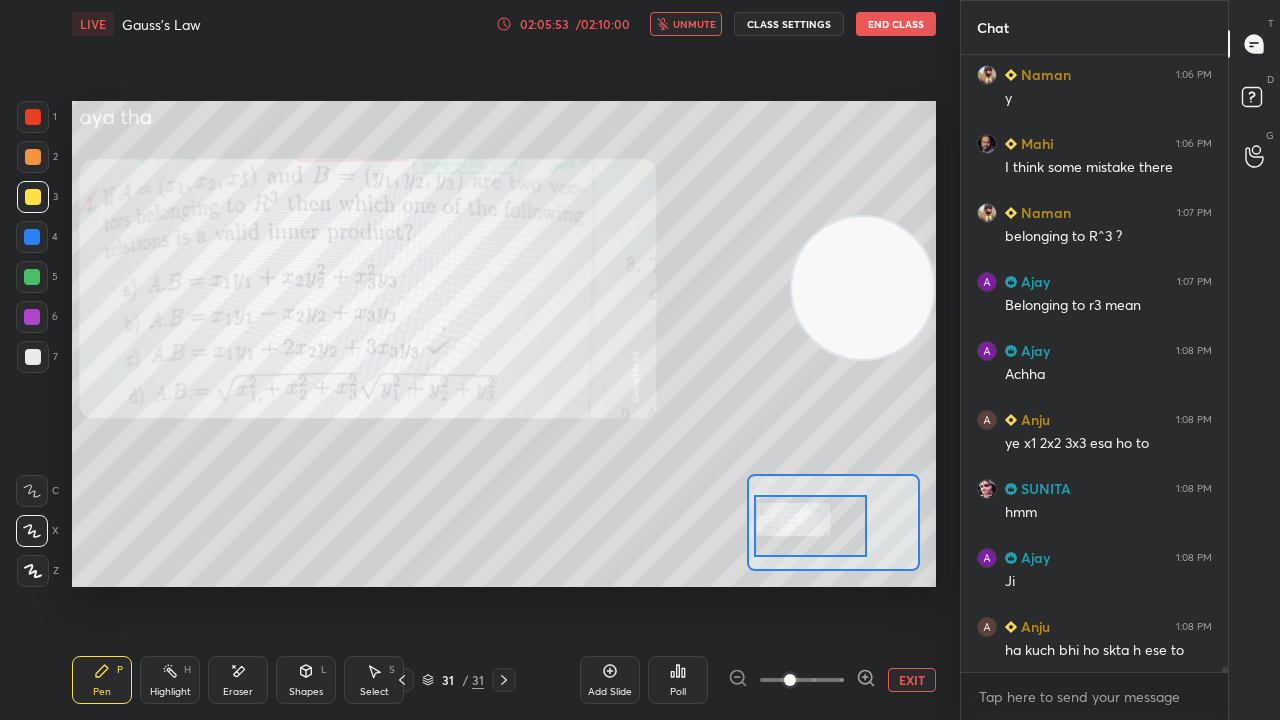 click on "unmute" at bounding box center [694, 24] 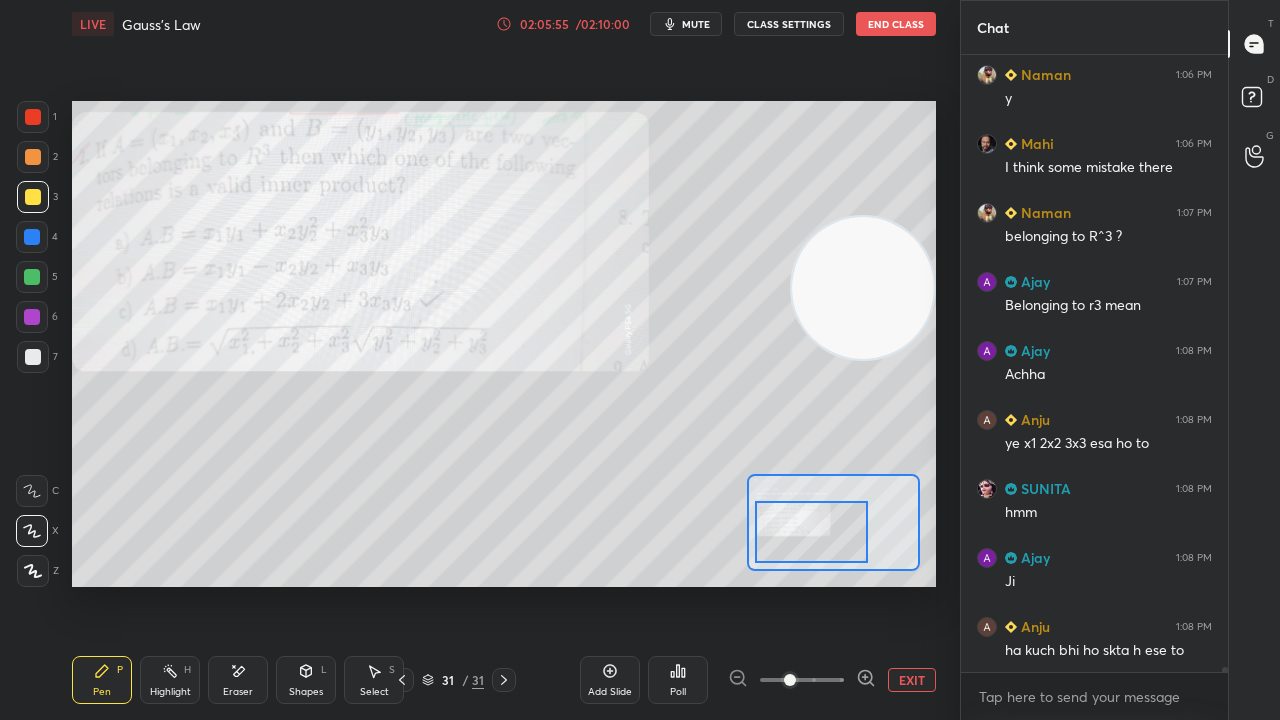 click at bounding box center (811, 532) 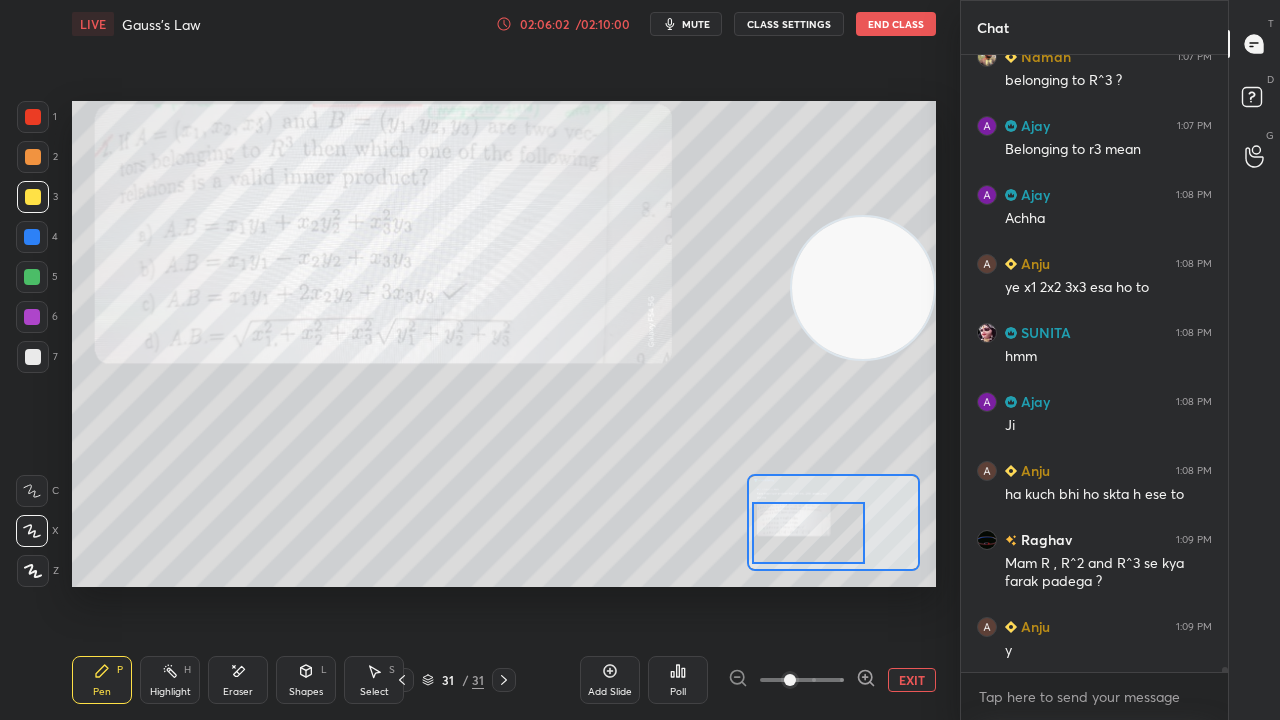scroll, scrollTop: 74534, scrollLeft: 0, axis: vertical 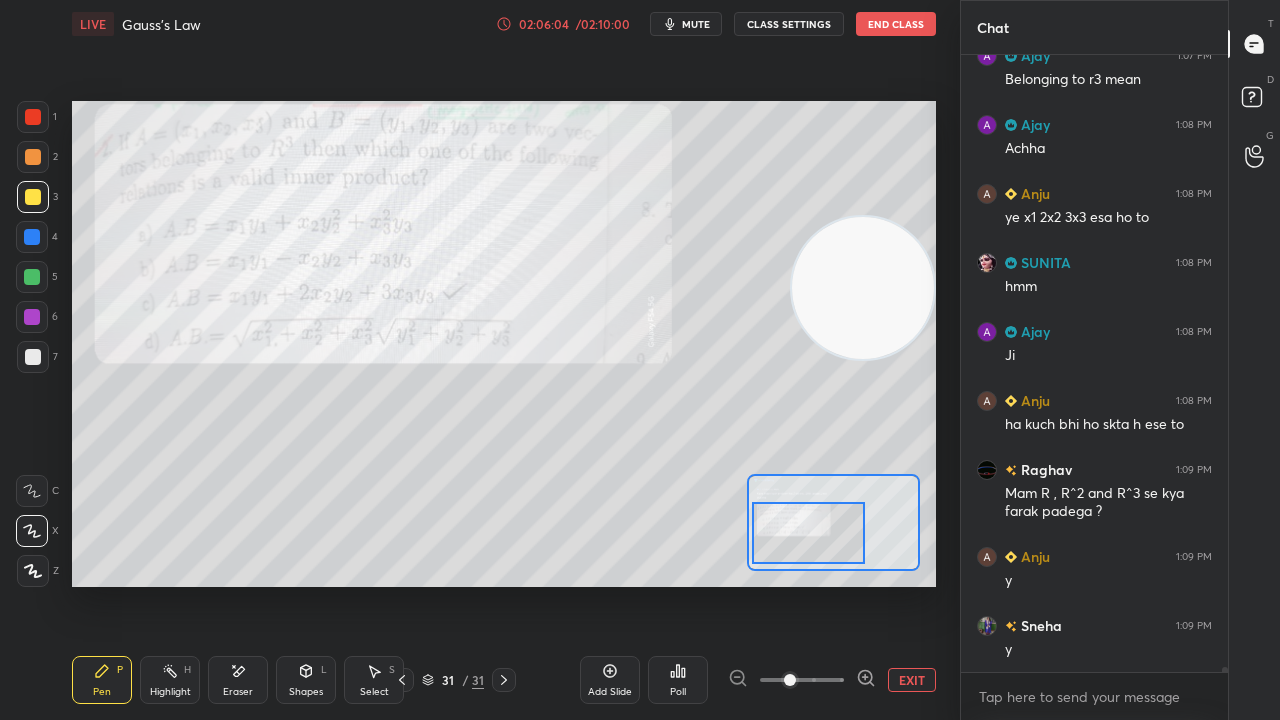 click on "mute" at bounding box center [696, 24] 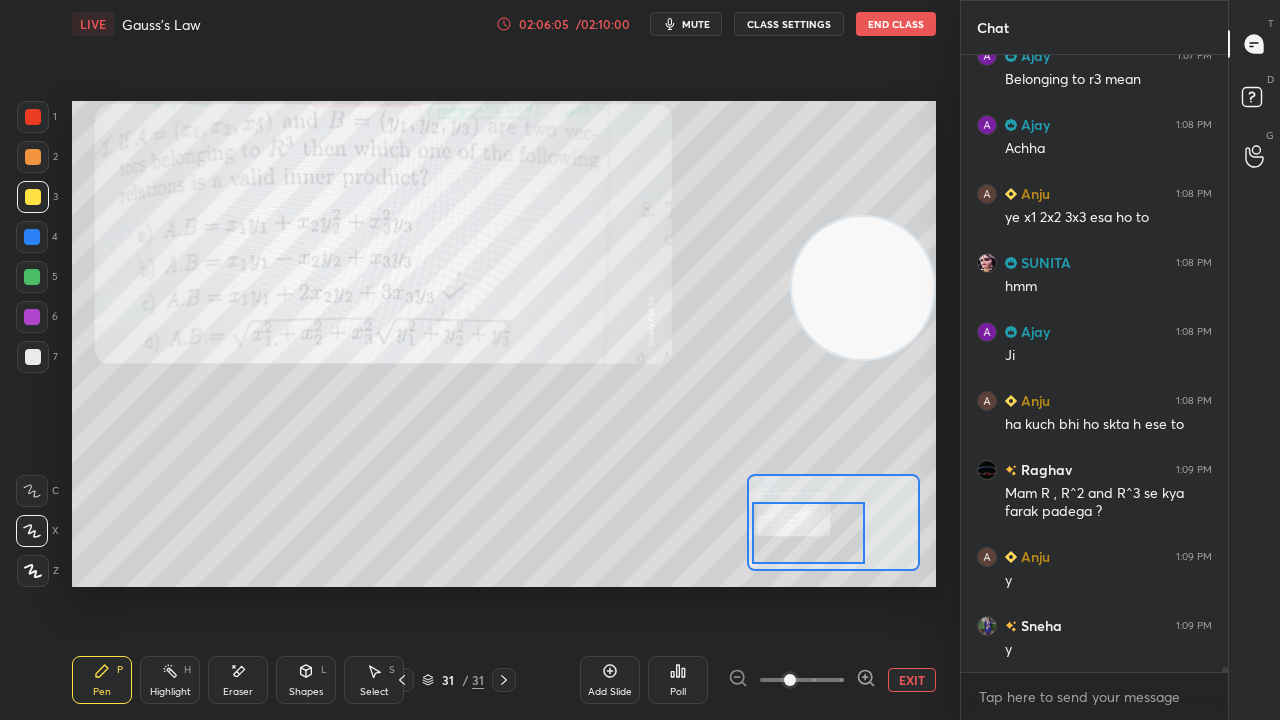 click on "1 2 3 4 5 6 7 C X Z E E Erase all   H H" at bounding box center (32, 344) 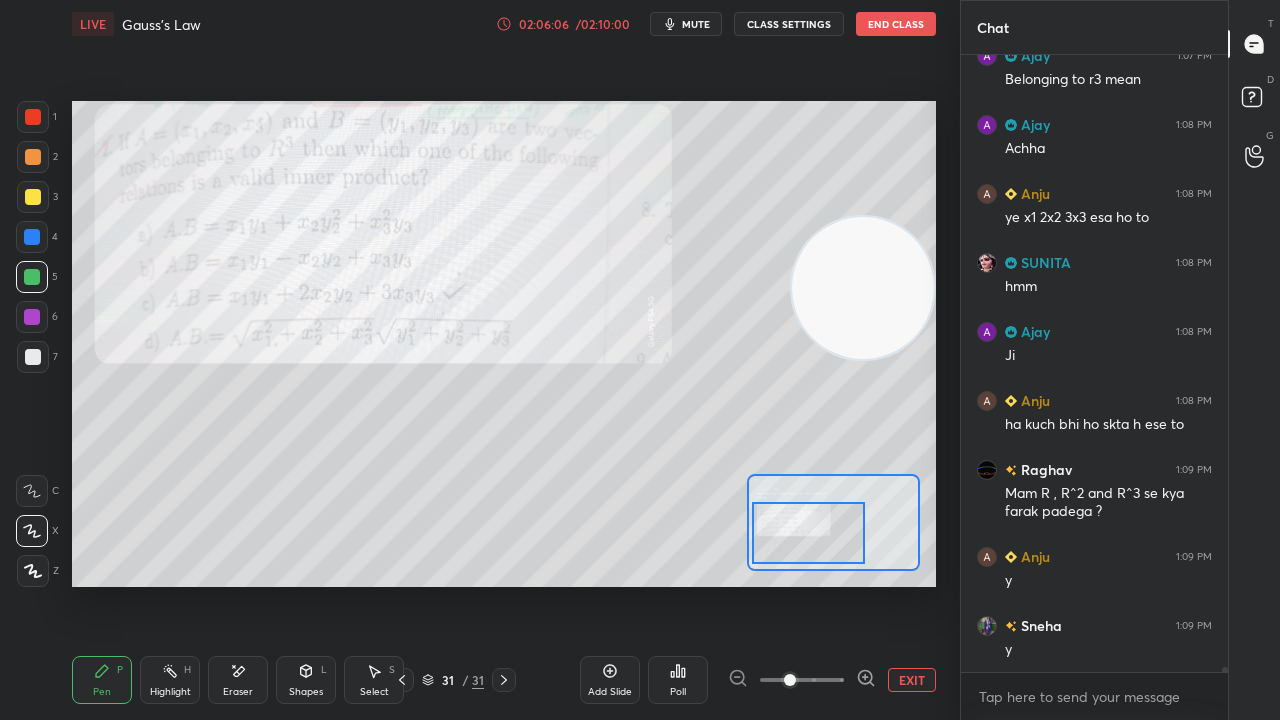 click on "mute" at bounding box center [696, 24] 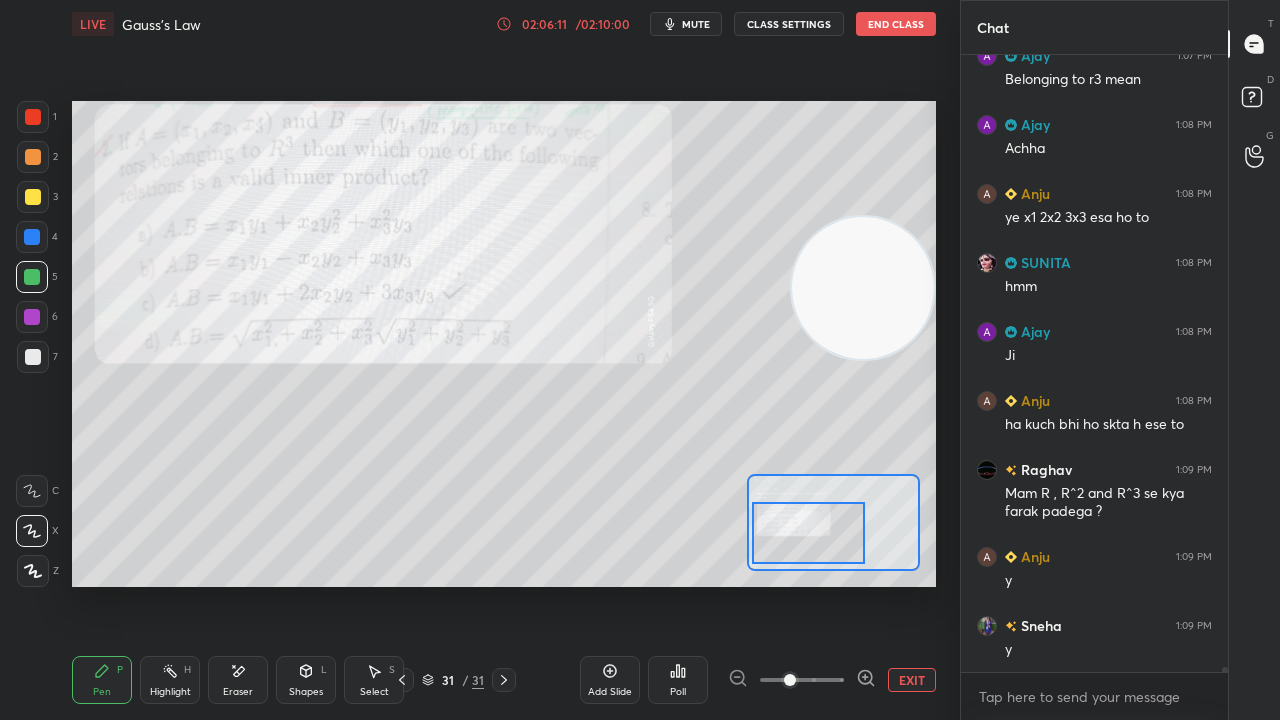 click on "mute" at bounding box center [696, 24] 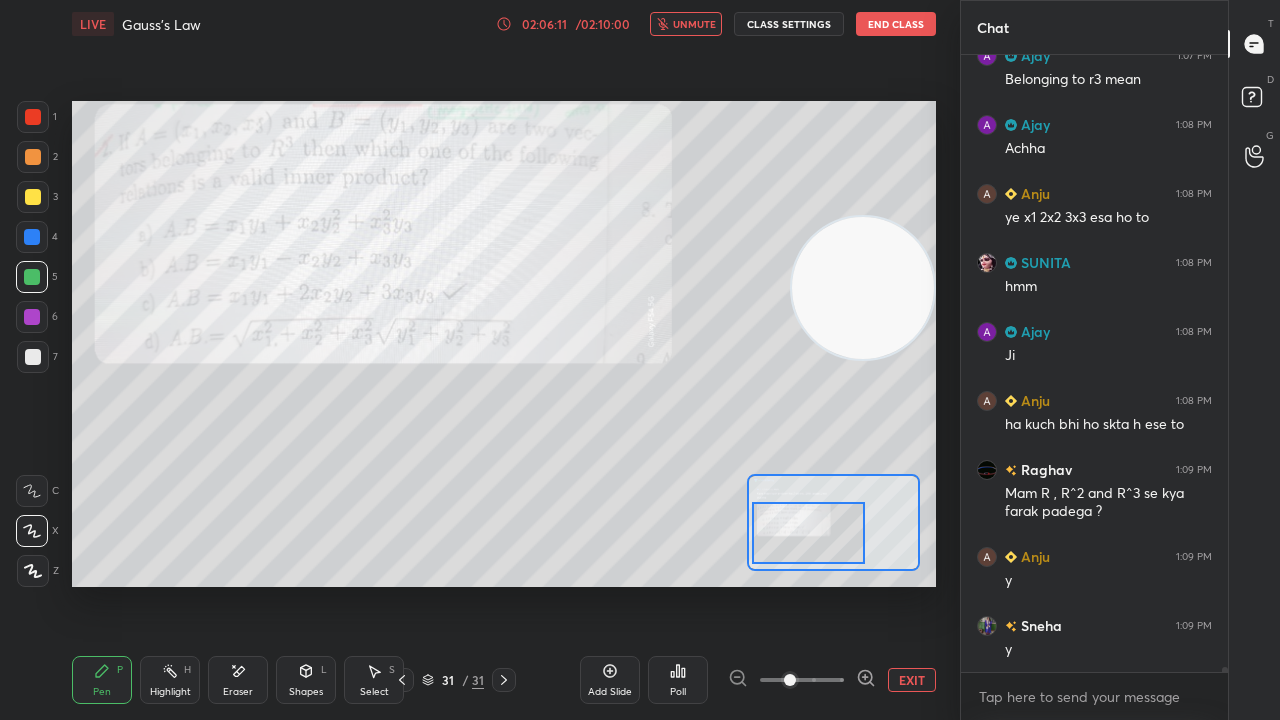 click on "unmute" at bounding box center [694, 24] 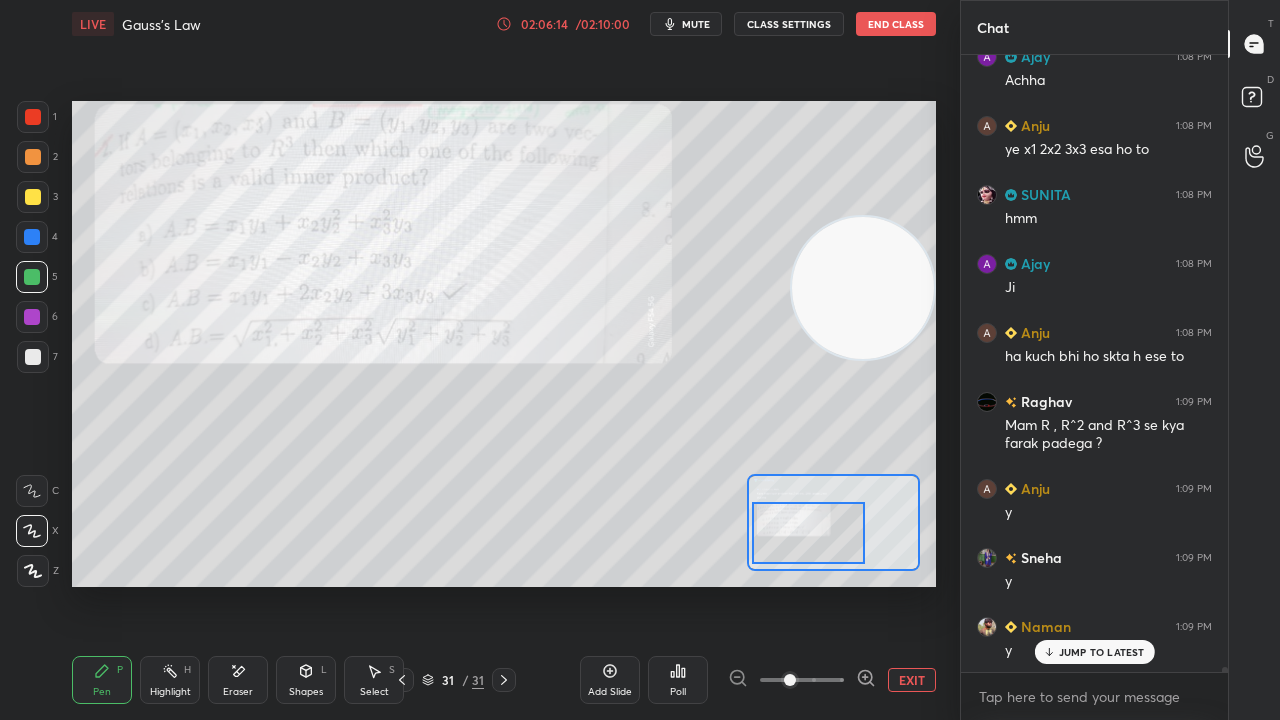 scroll, scrollTop: 74672, scrollLeft: 0, axis: vertical 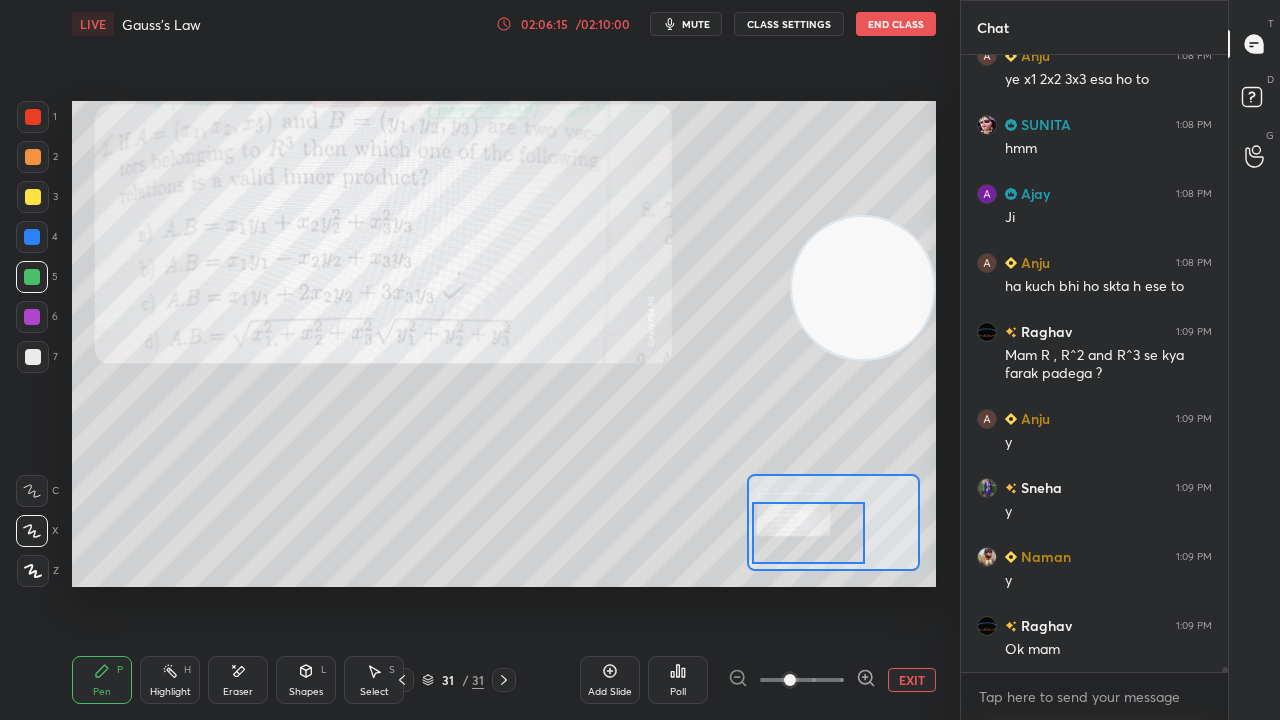 click on "mute" at bounding box center (696, 24) 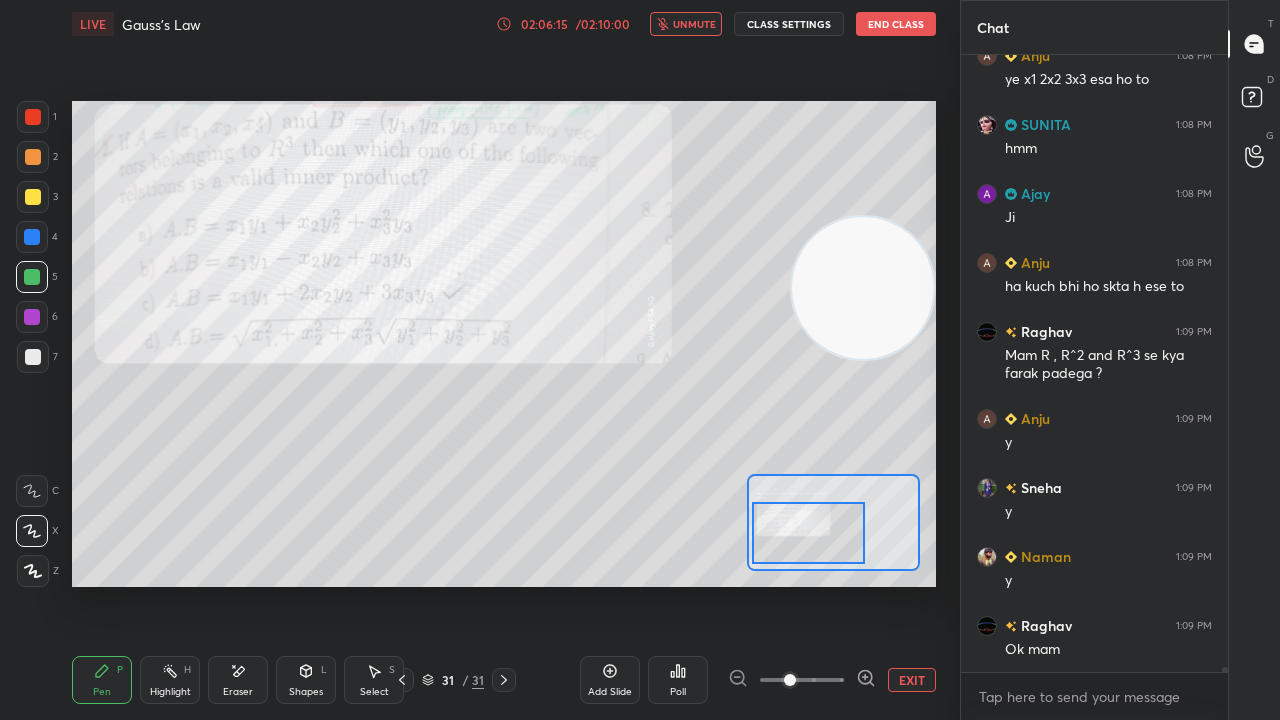 click on "unmute" at bounding box center [694, 24] 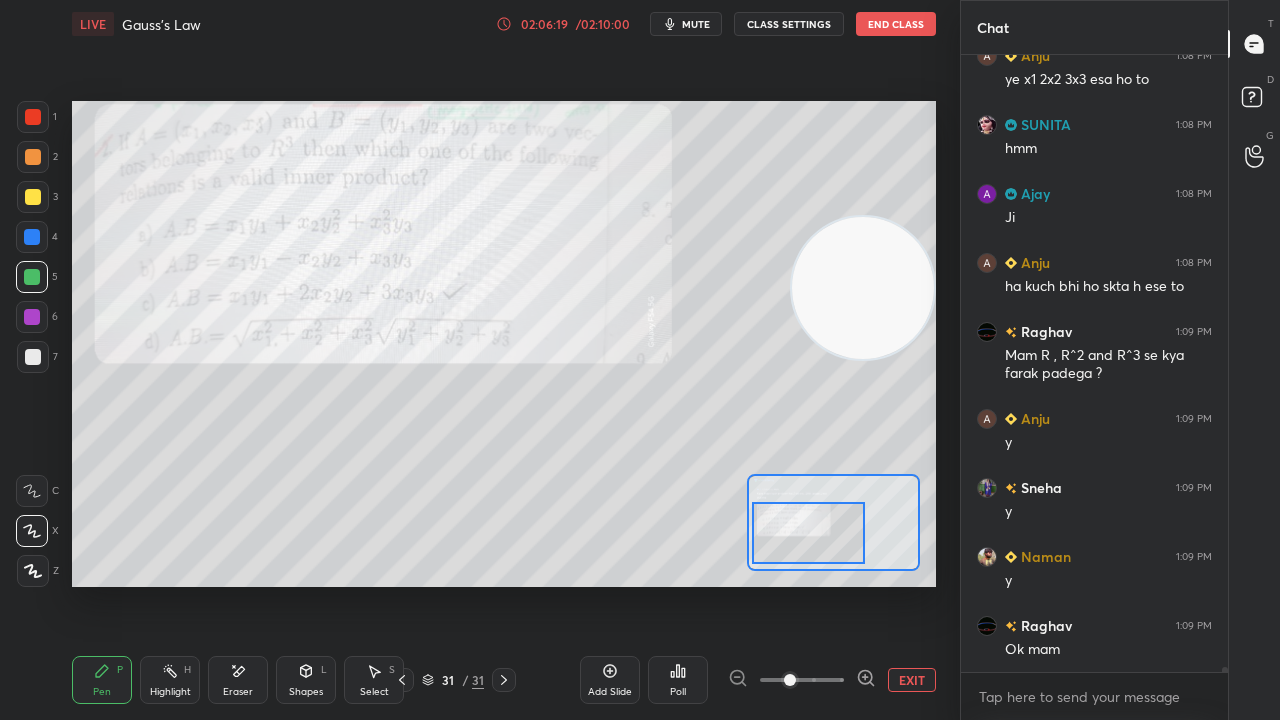click at bounding box center (33, 117) 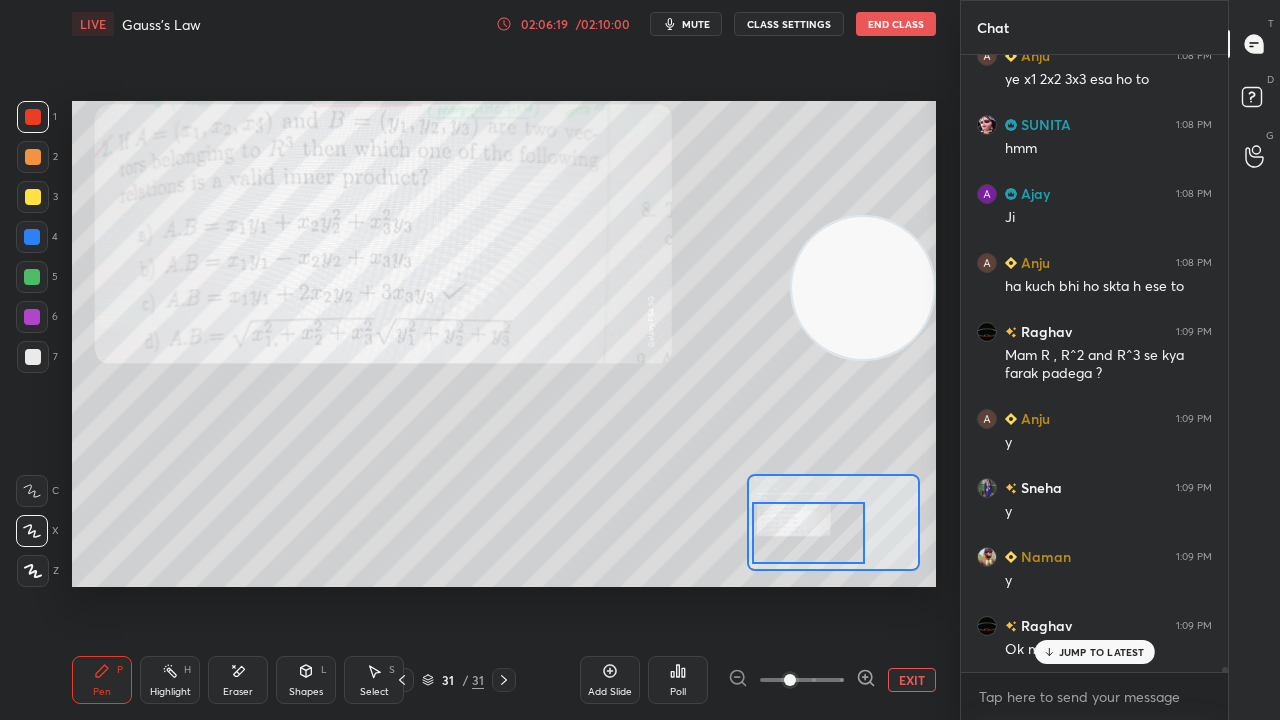 scroll, scrollTop: 74740, scrollLeft: 0, axis: vertical 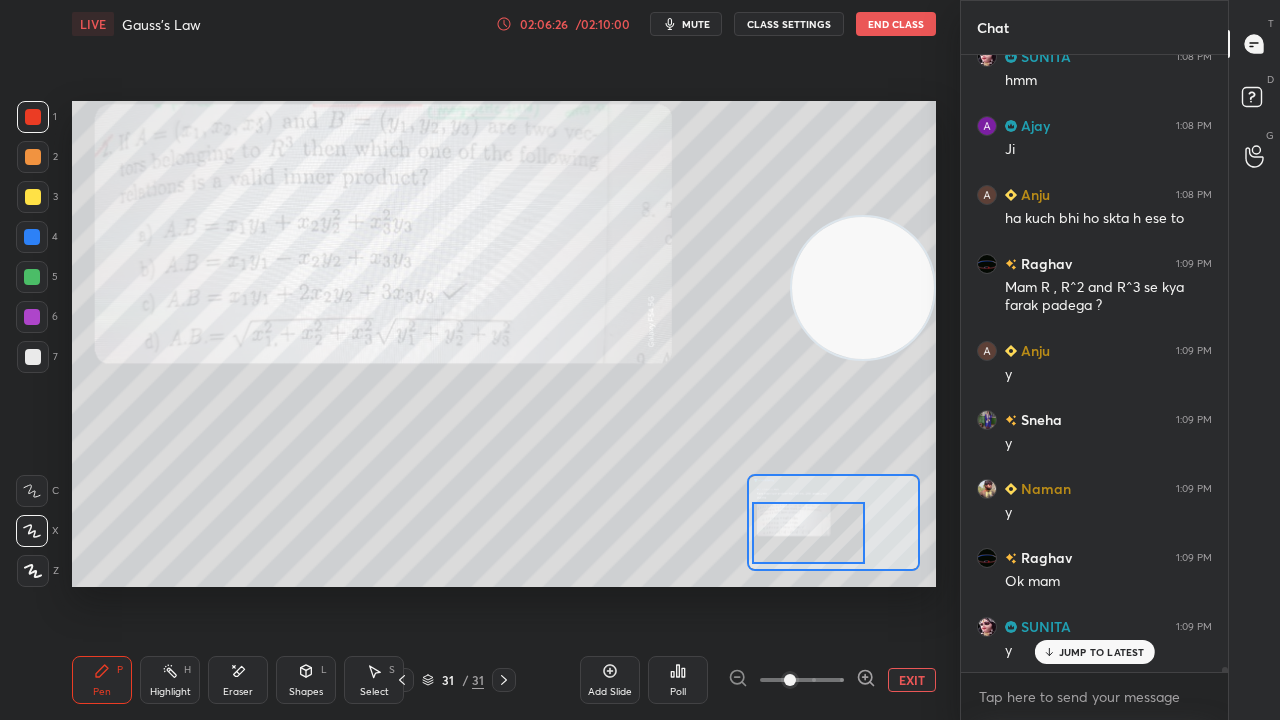click on "JUMP TO LATEST" at bounding box center (1102, 652) 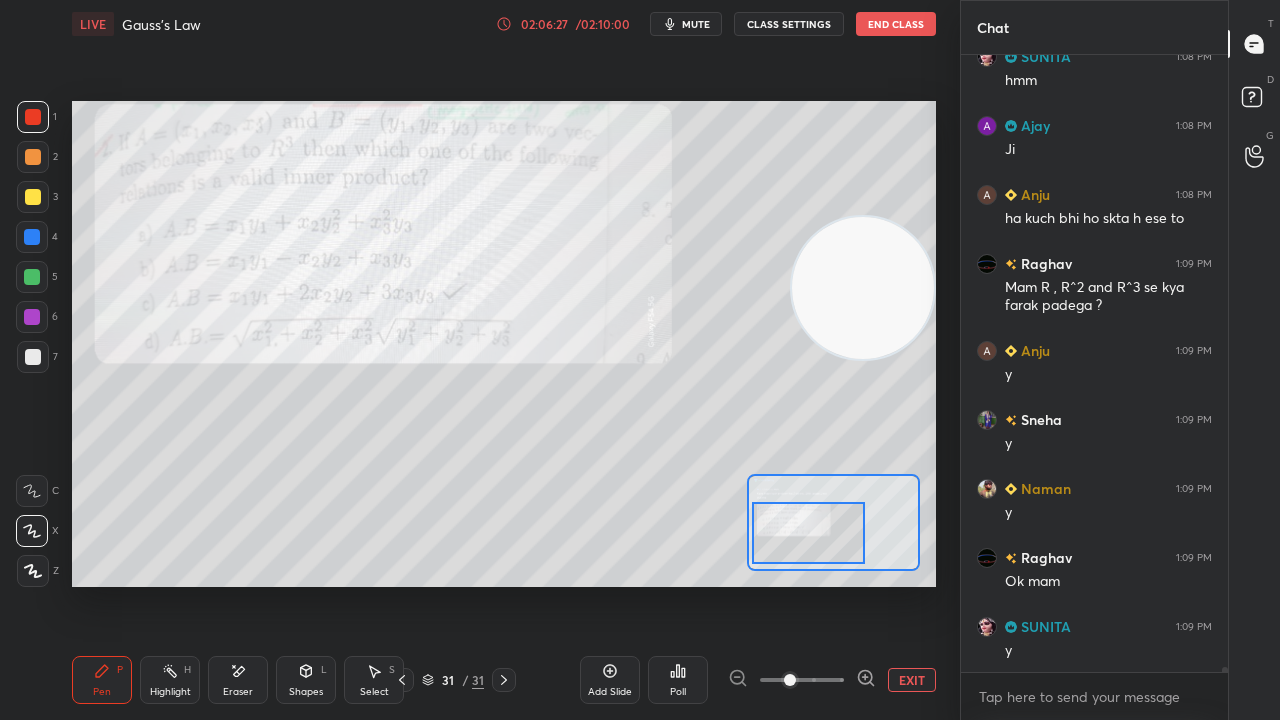 click on "mute" at bounding box center [696, 24] 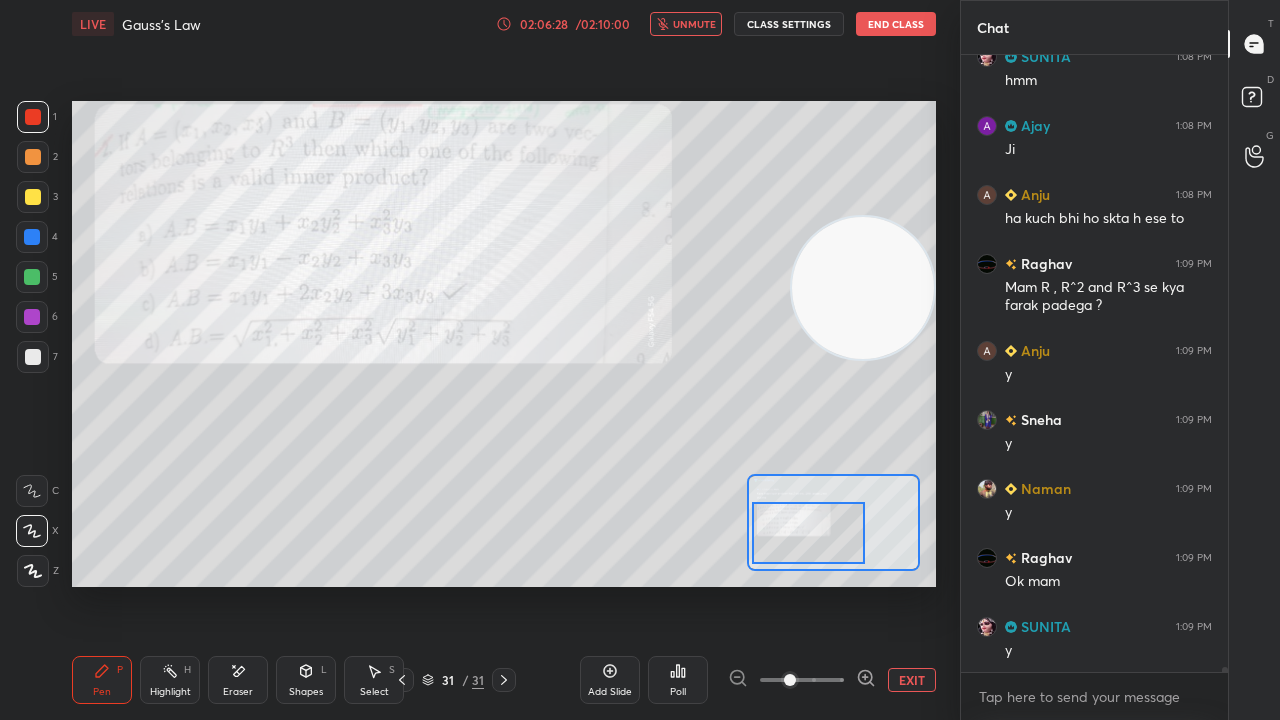 click on "unmute" at bounding box center (694, 24) 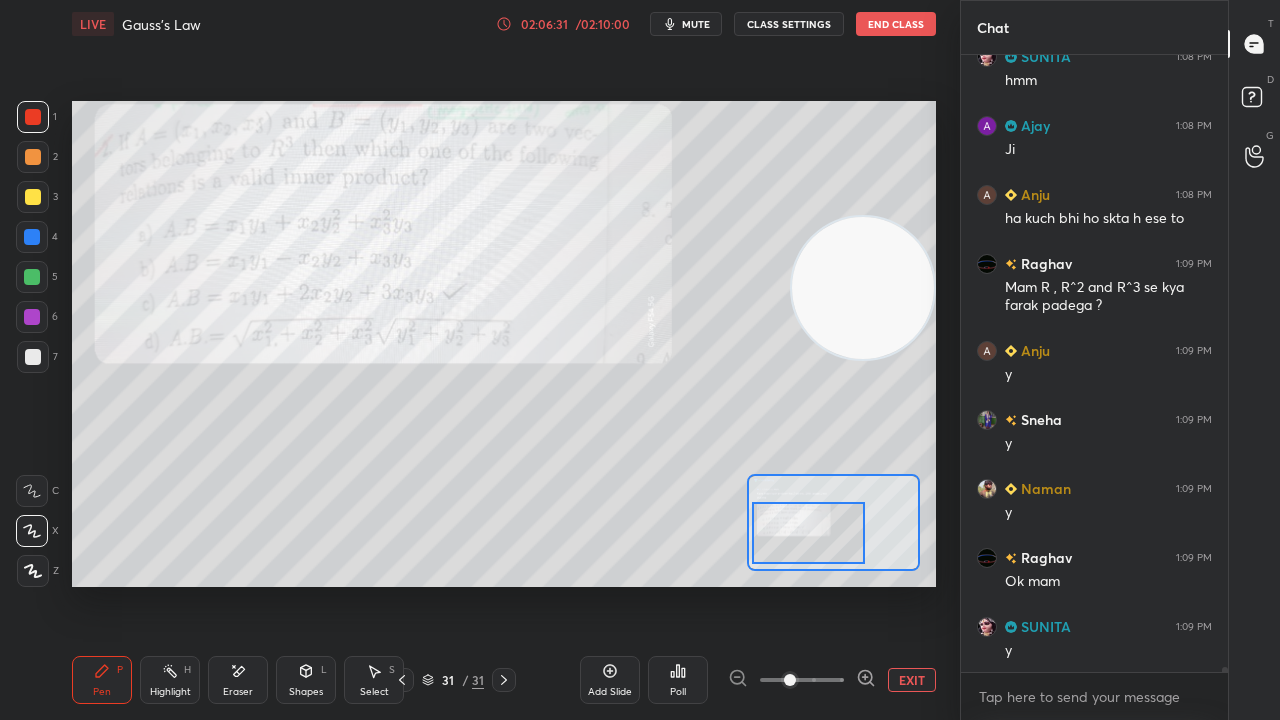 scroll, scrollTop: 74760, scrollLeft: 0, axis: vertical 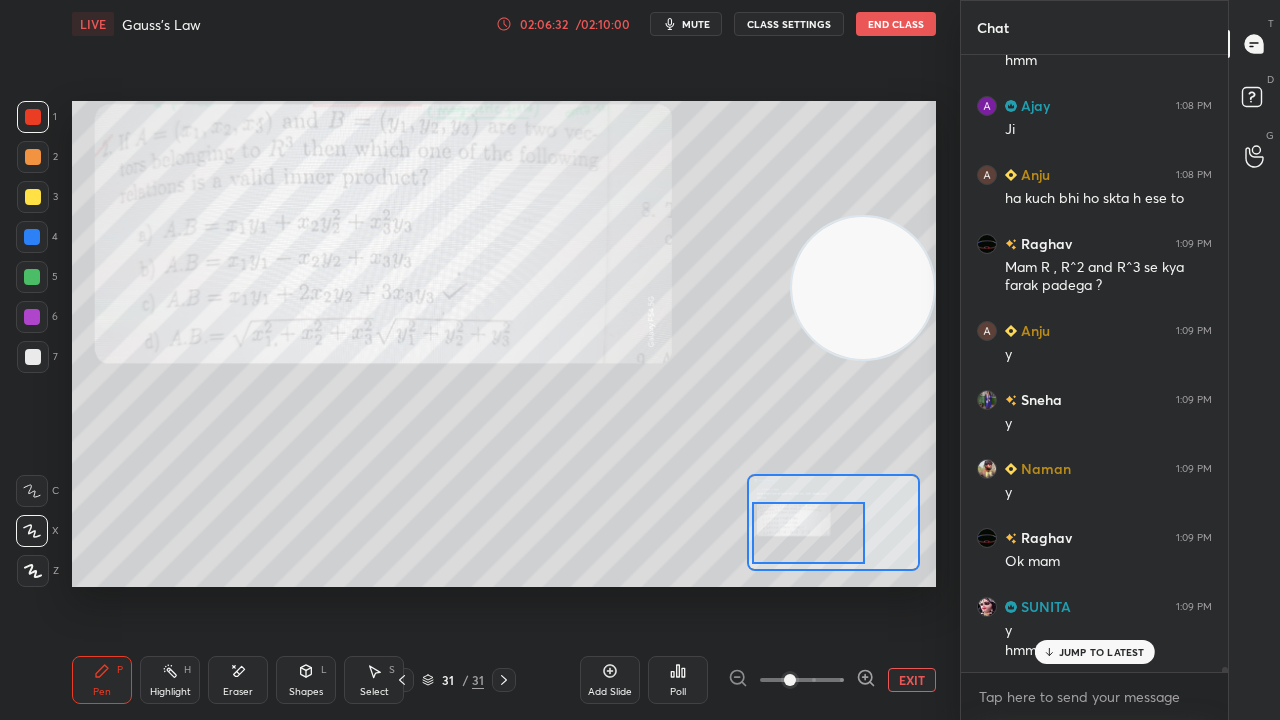 click on "mute" at bounding box center [696, 24] 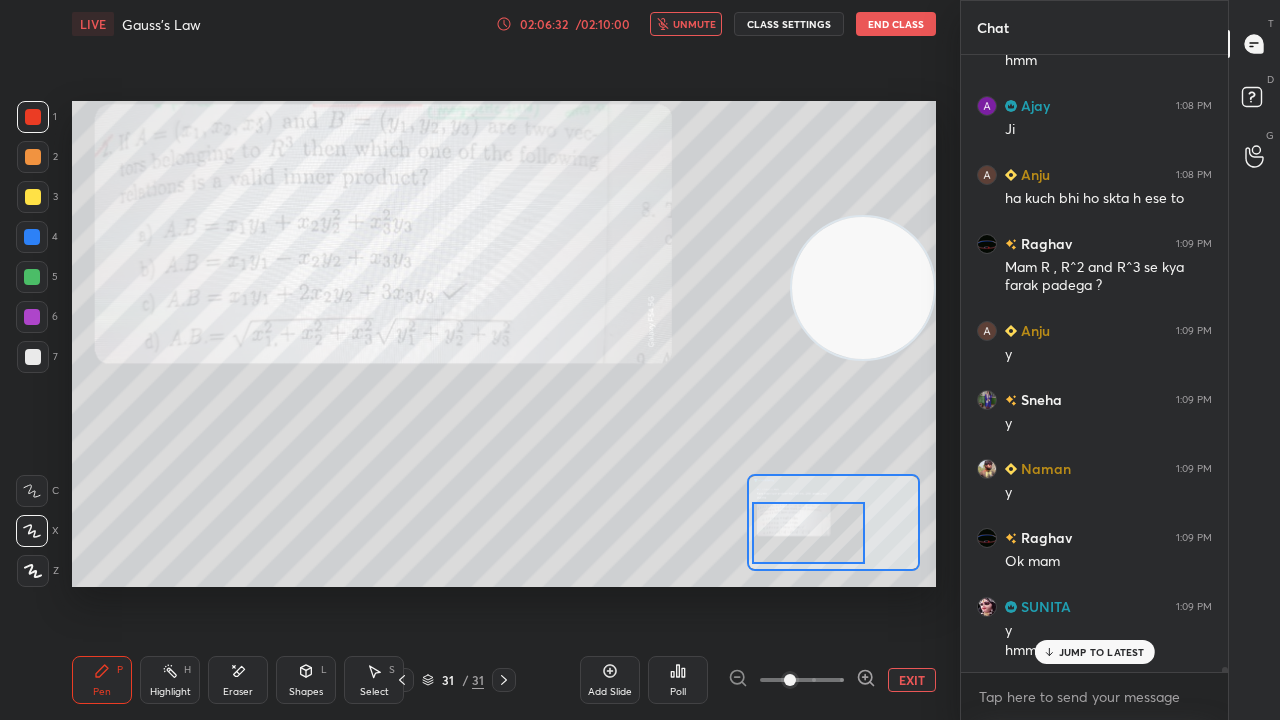 click on "unmute" at bounding box center (694, 24) 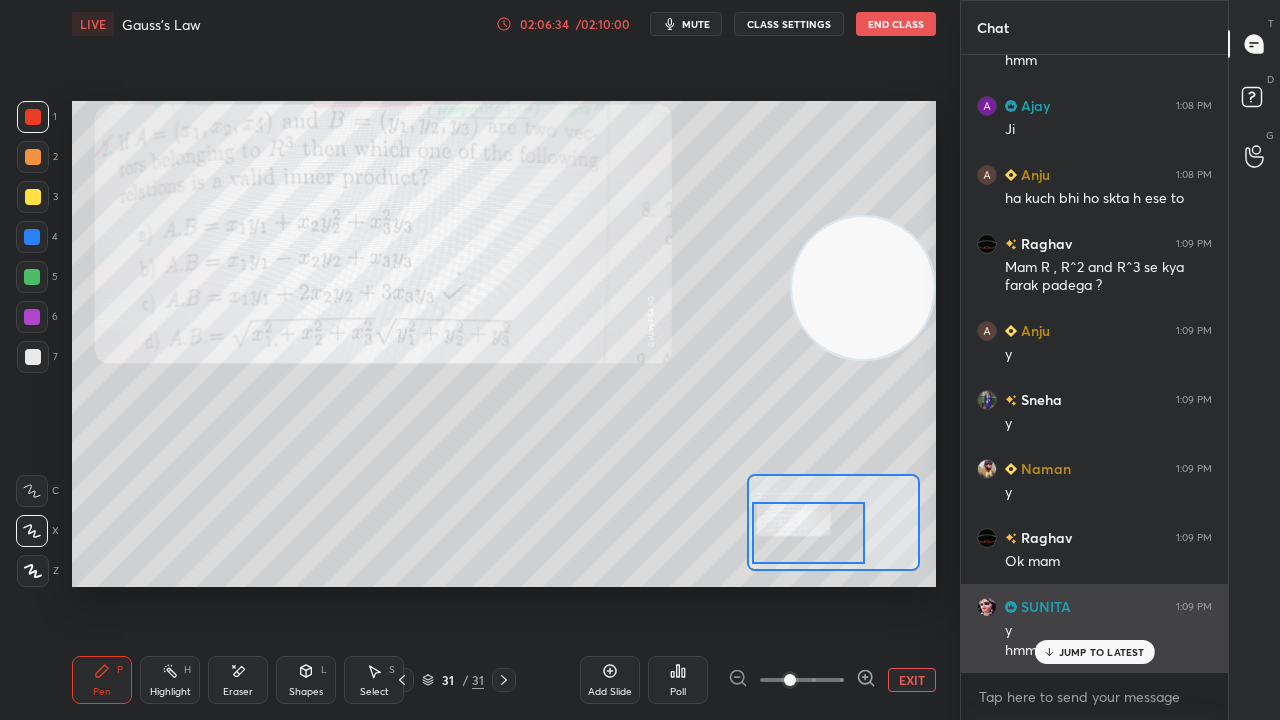 drag, startPoint x: 1063, startPoint y: 649, endPoint x: 1055, endPoint y: 664, distance: 17 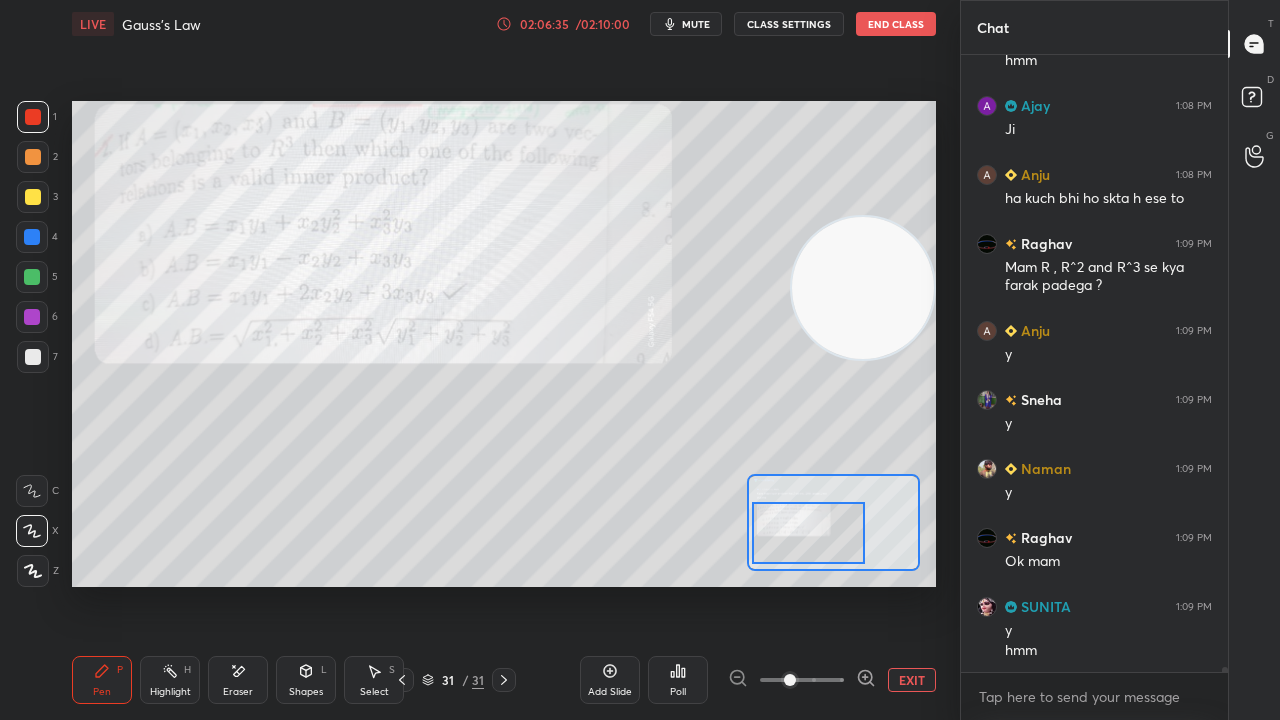click on "mute" at bounding box center [696, 24] 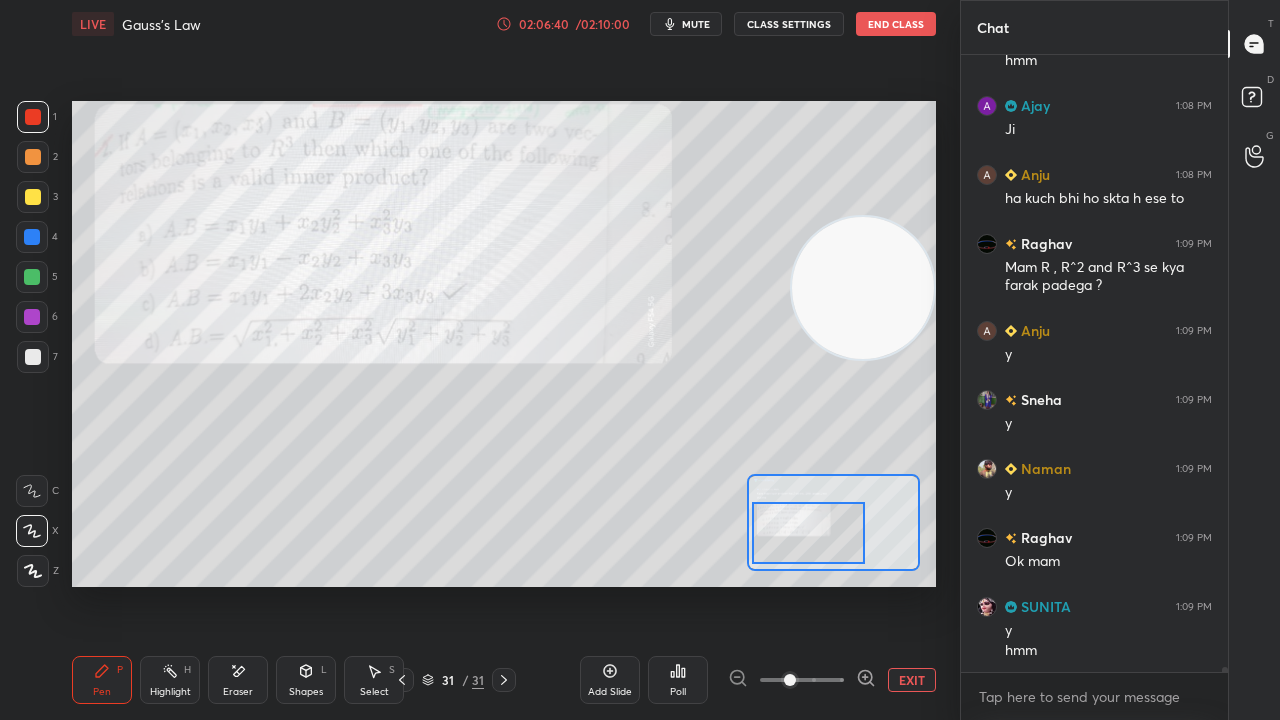 click on "LIVE Gauss's Law 02:06:40 /  02:10:00 mute CLASS SETTINGS End Class" at bounding box center (504, 24) 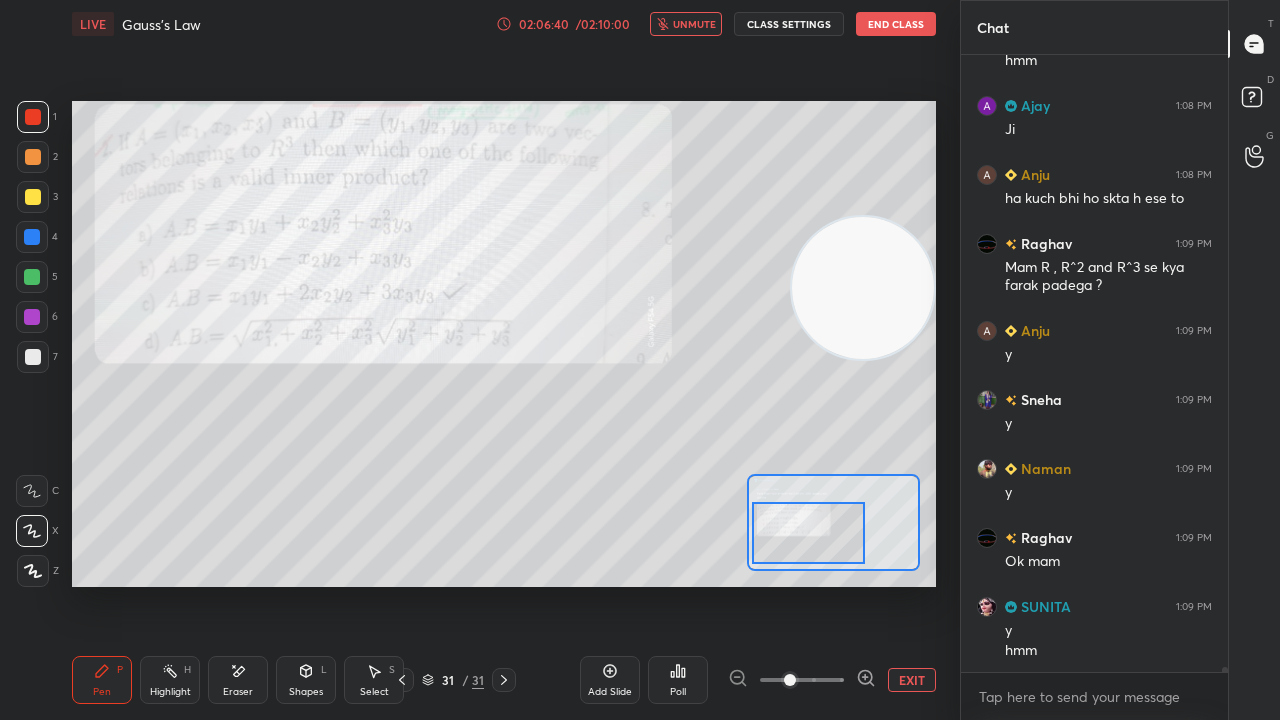 click on "unmute" at bounding box center (694, 24) 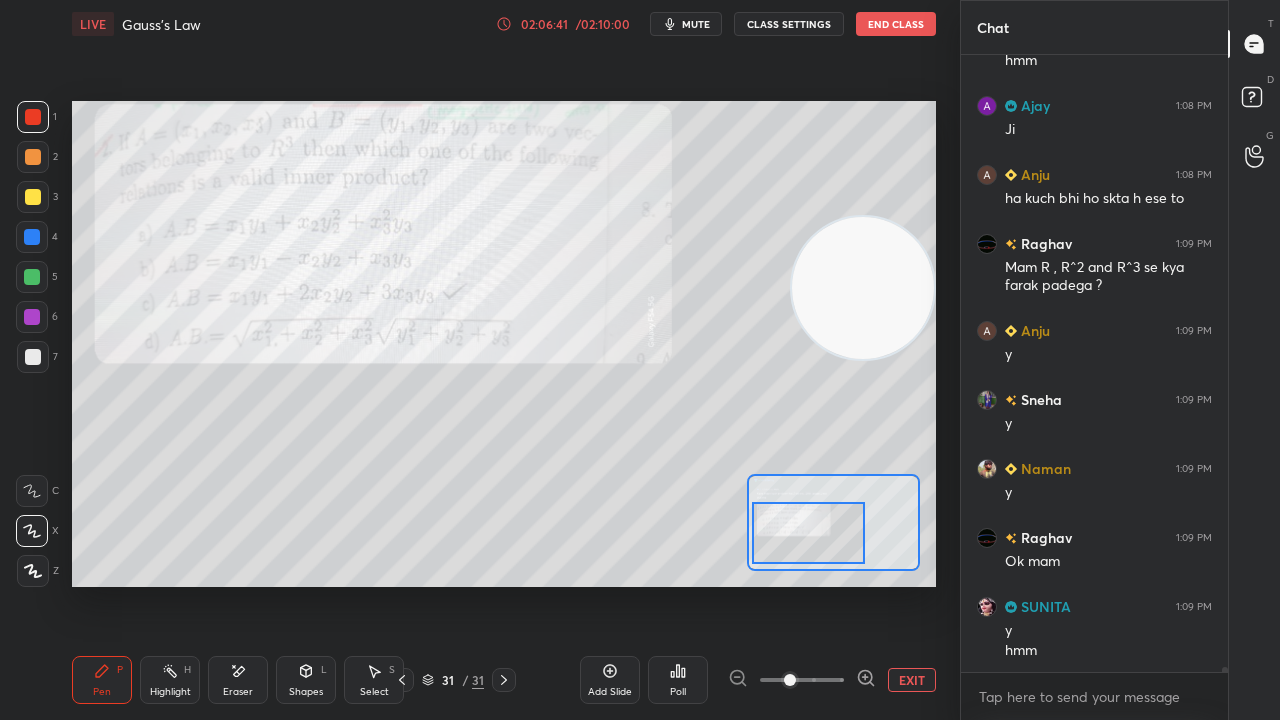 scroll, scrollTop: 74830, scrollLeft: 0, axis: vertical 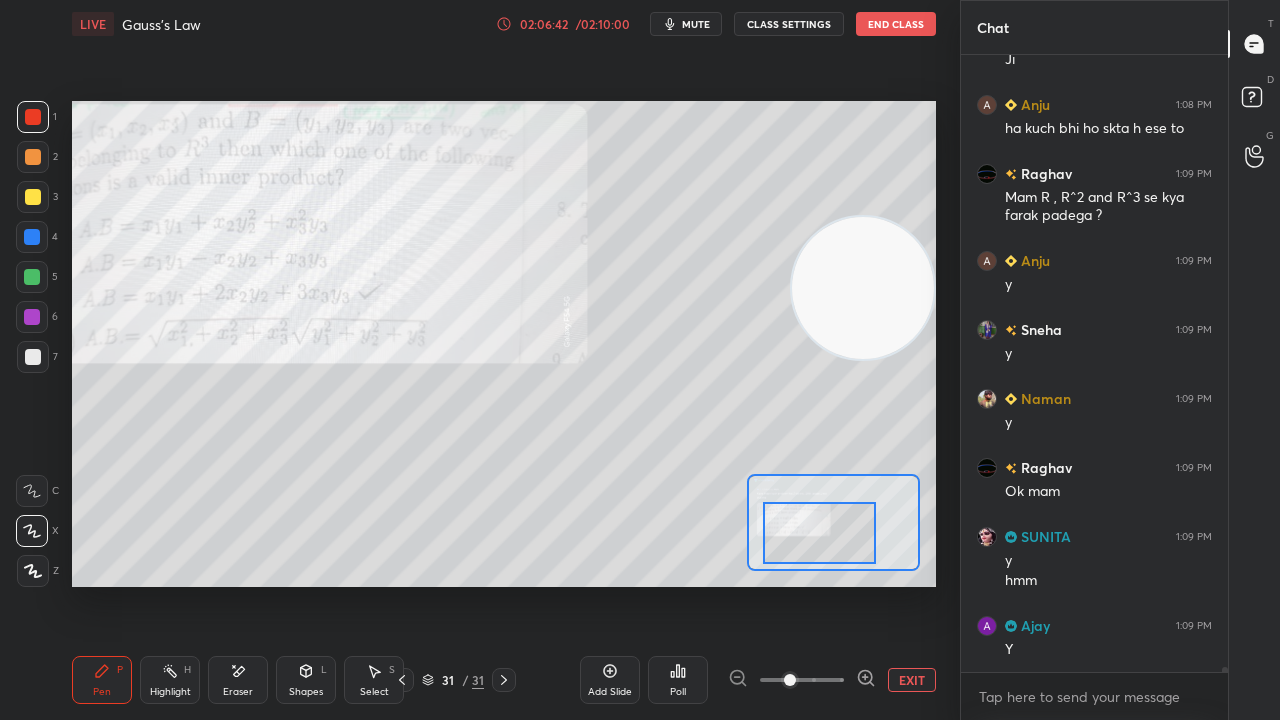 drag, startPoint x: 803, startPoint y: 544, endPoint x: 819, endPoint y: 543, distance: 16.03122 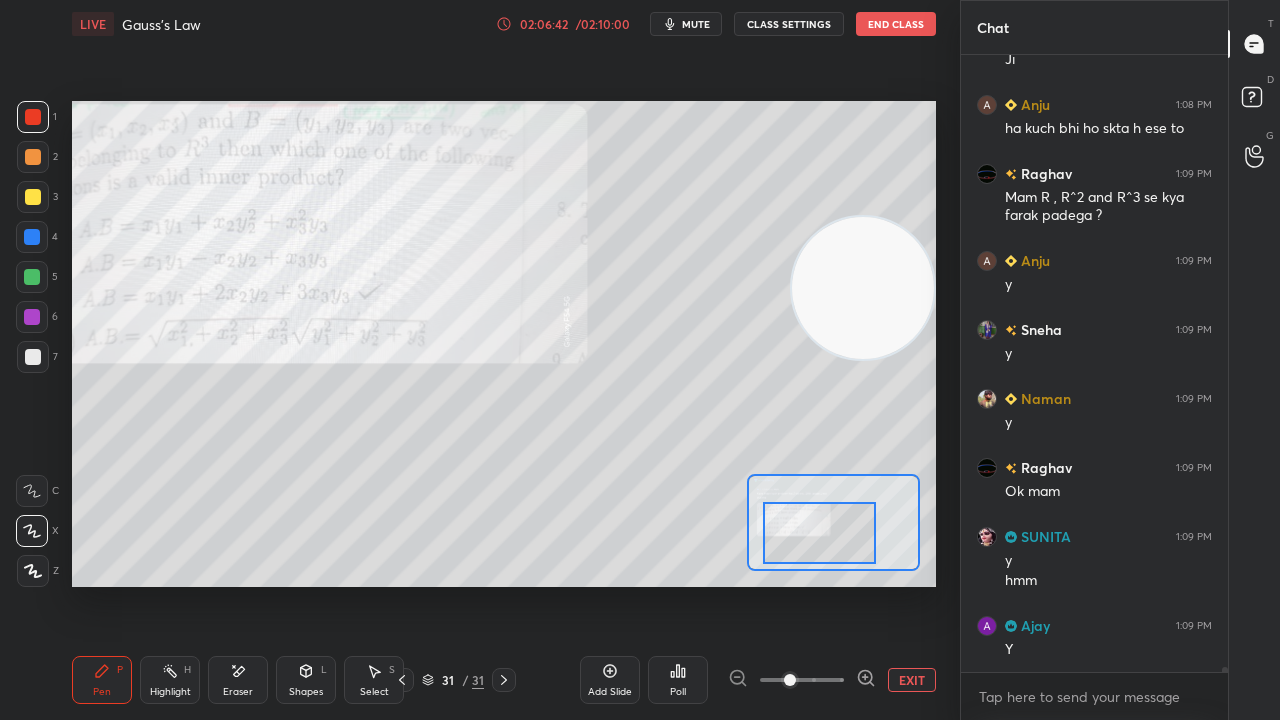 click at bounding box center [819, 533] 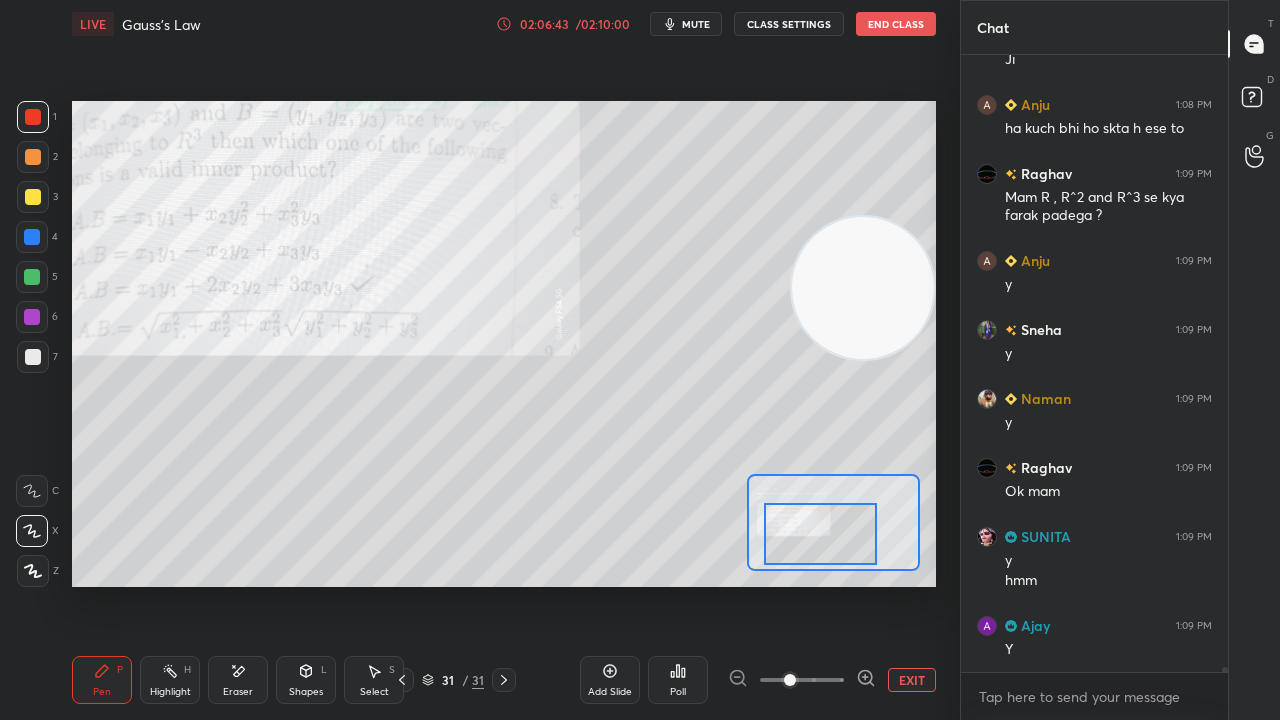 drag, startPoint x: 48, startPoint y: 358, endPoint x: 58, endPoint y: 350, distance: 12.806249 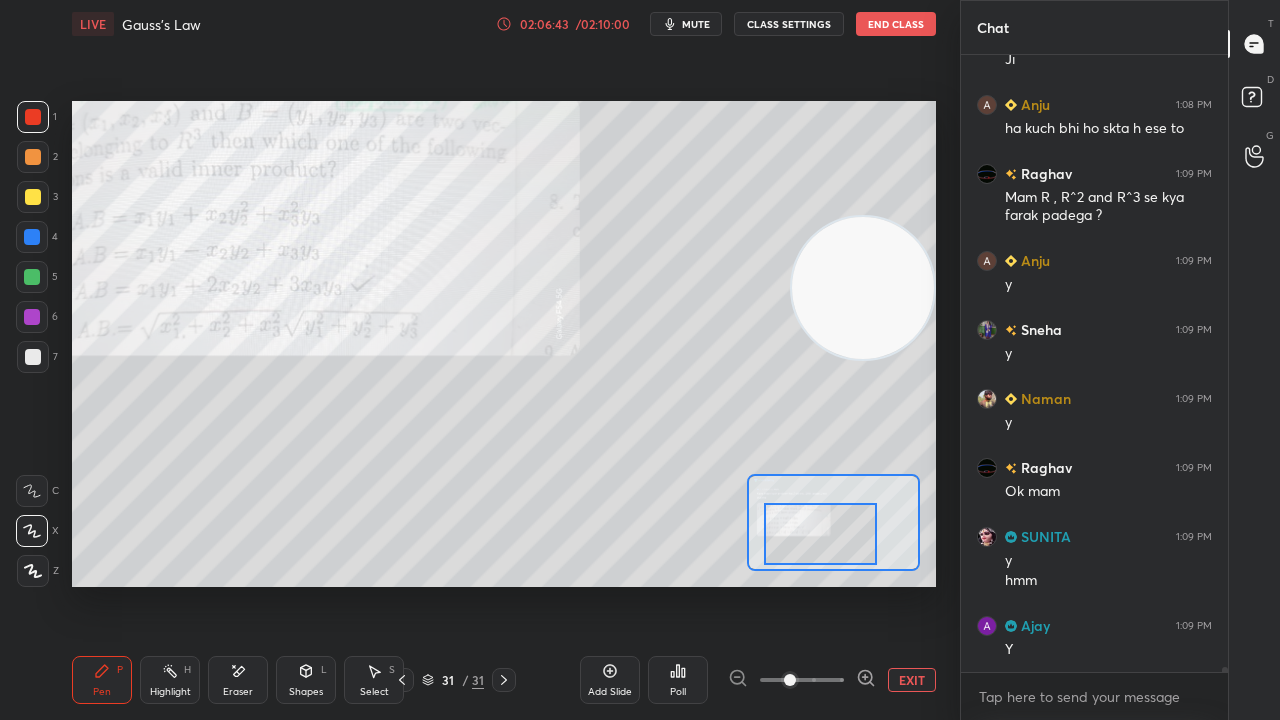 click on "7" at bounding box center (37, 357) 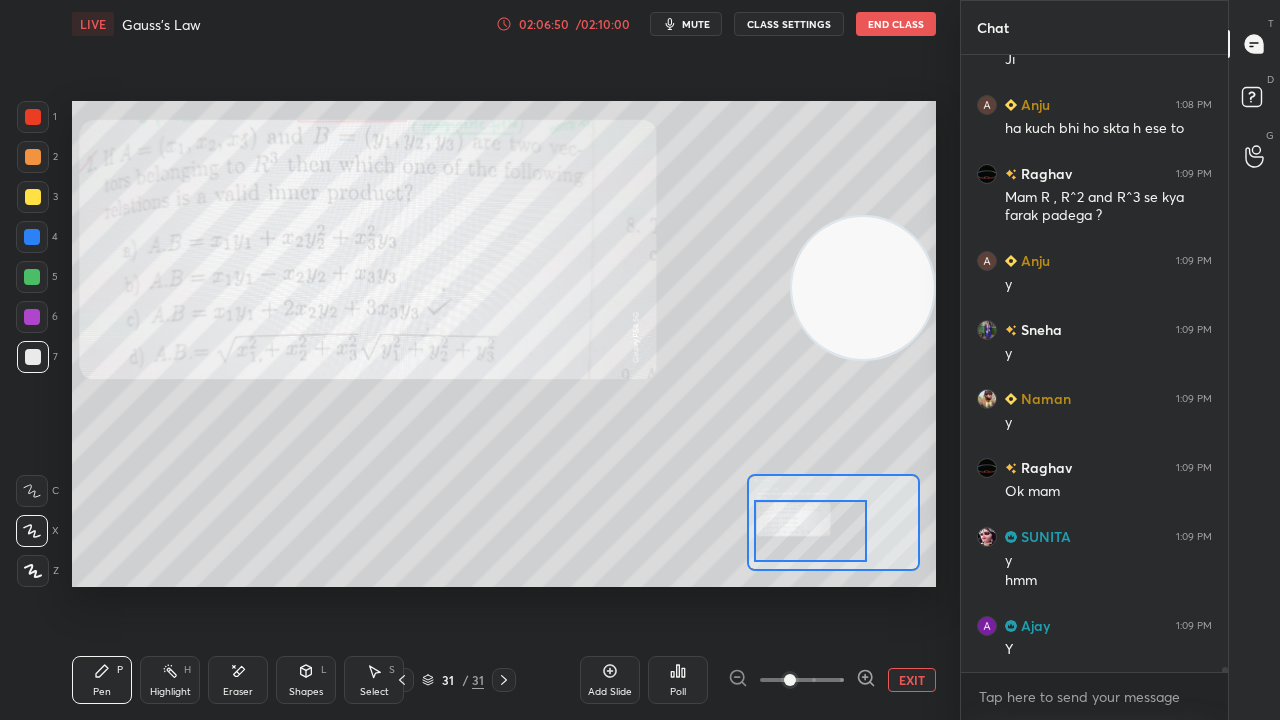 click at bounding box center [810, 531] 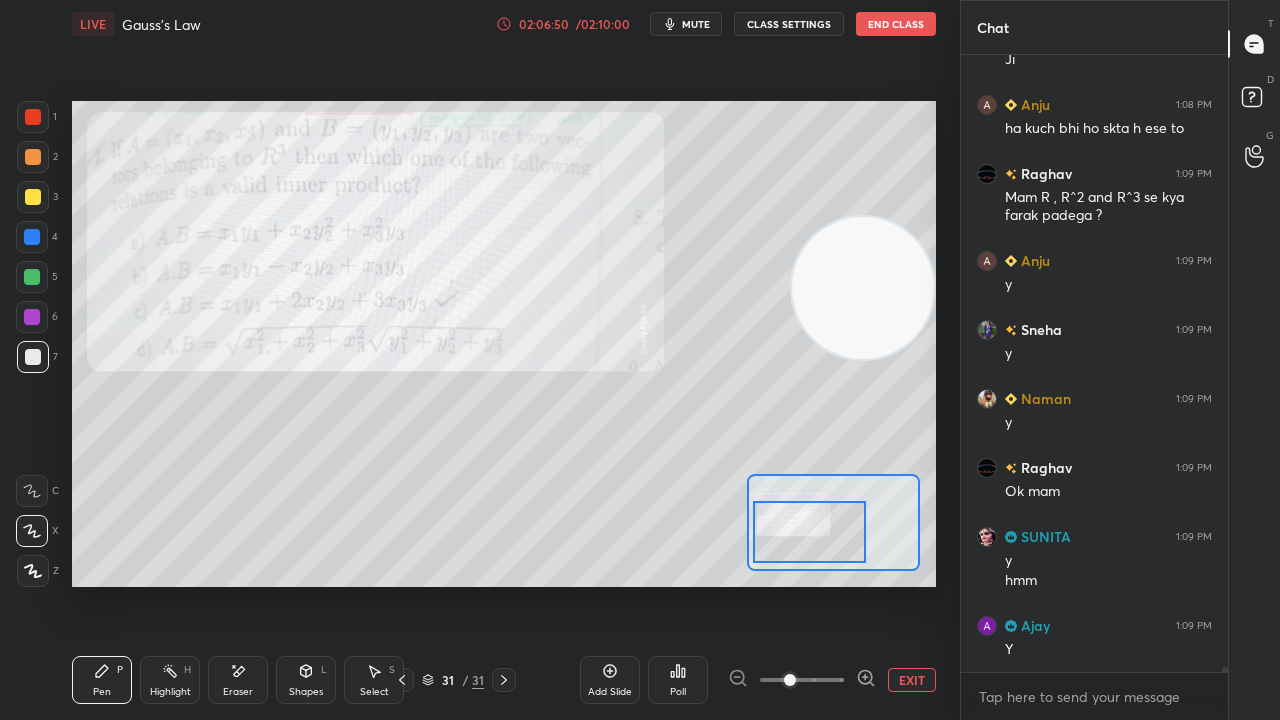 click on "mute" at bounding box center [696, 24] 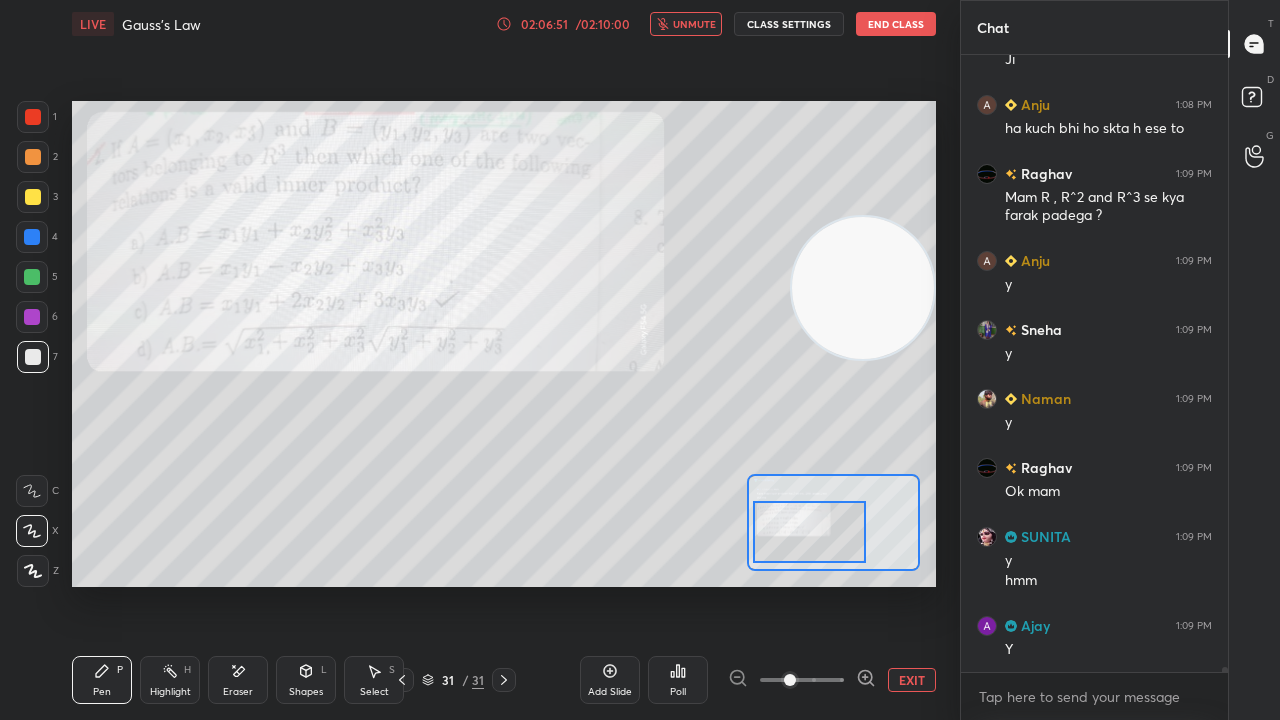 click on "unmute" at bounding box center (694, 24) 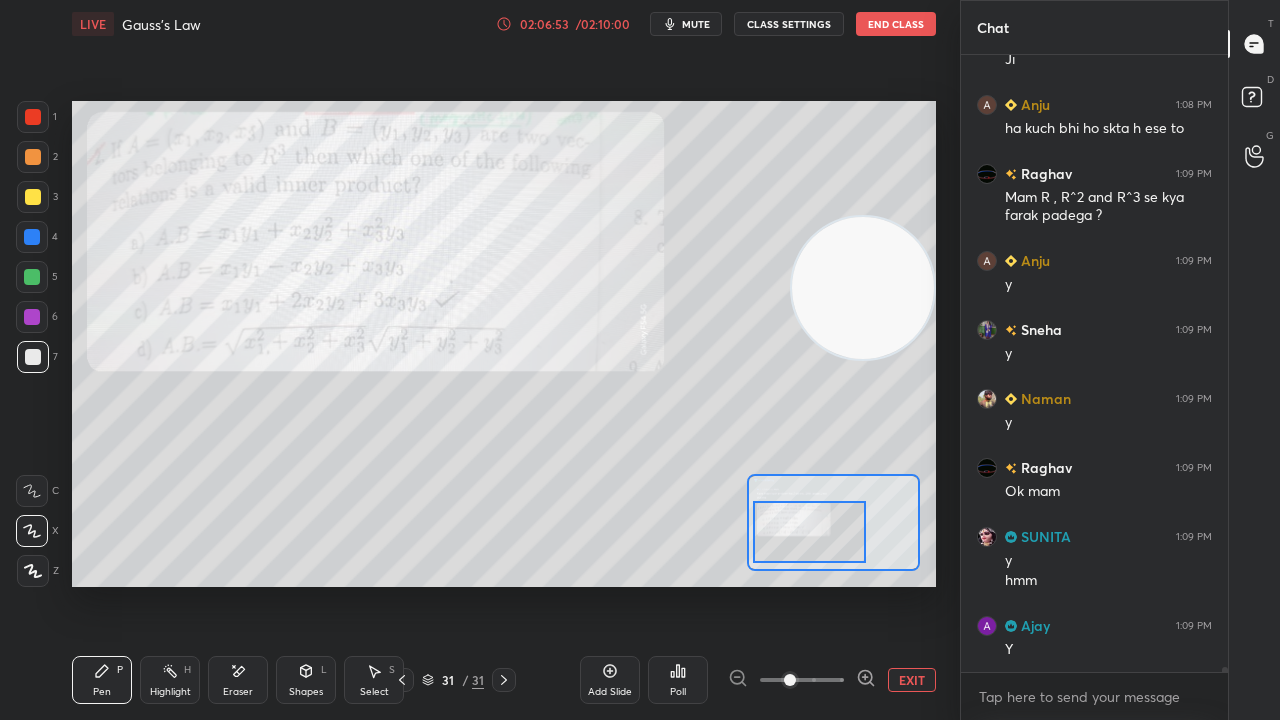scroll, scrollTop: 74898, scrollLeft: 0, axis: vertical 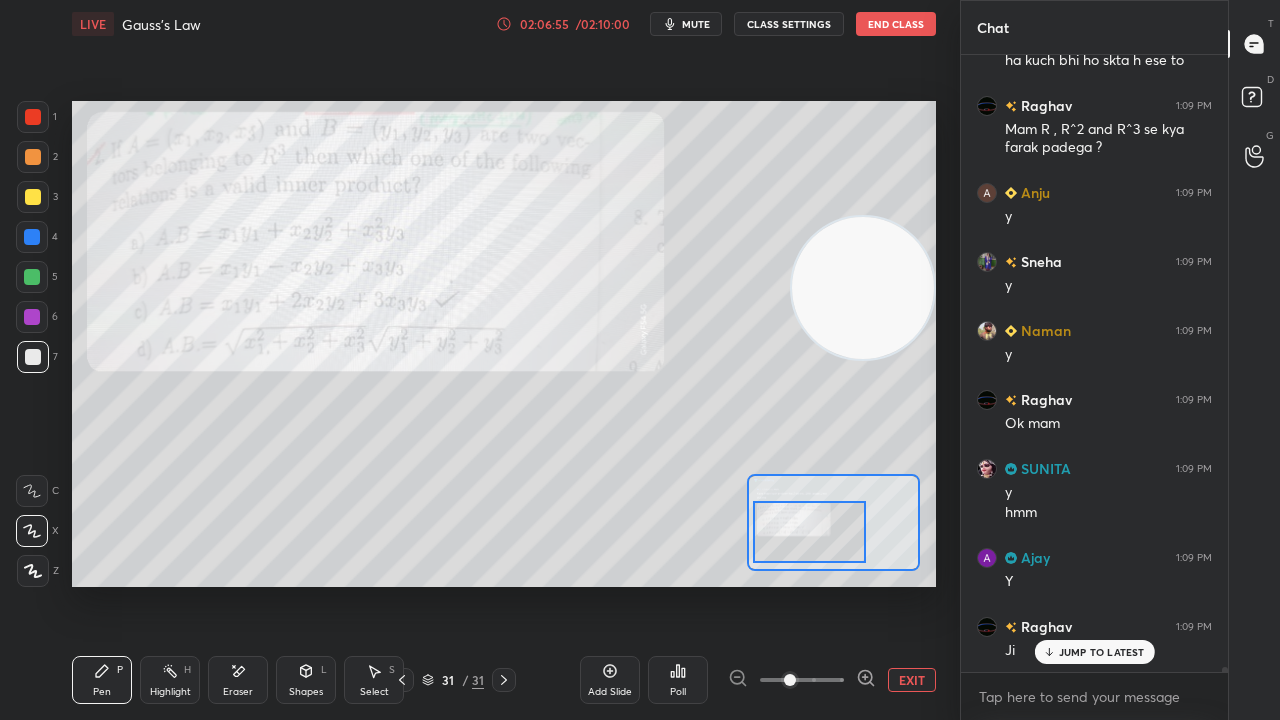 drag, startPoint x: 240, startPoint y: 690, endPoint x: 255, endPoint y: 658, distance: 35.341194 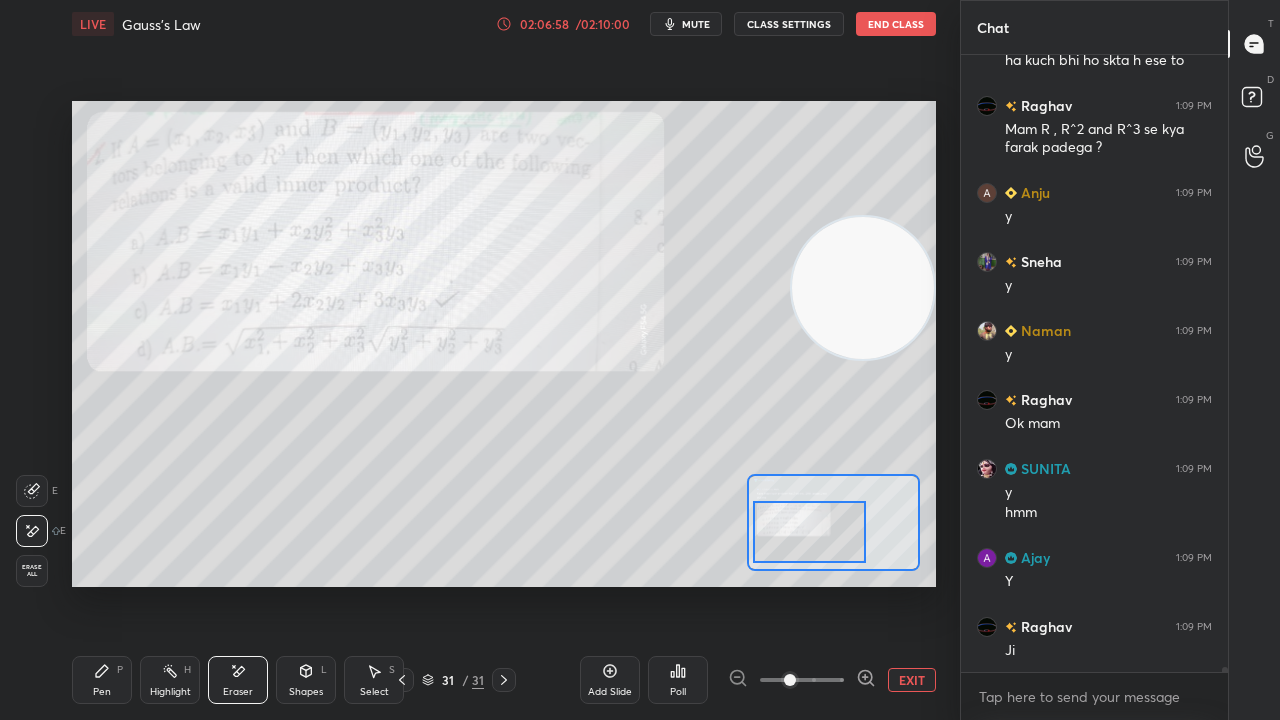 scroll, scrollTop: 74968, scrollLeft: 0, axis: vertical 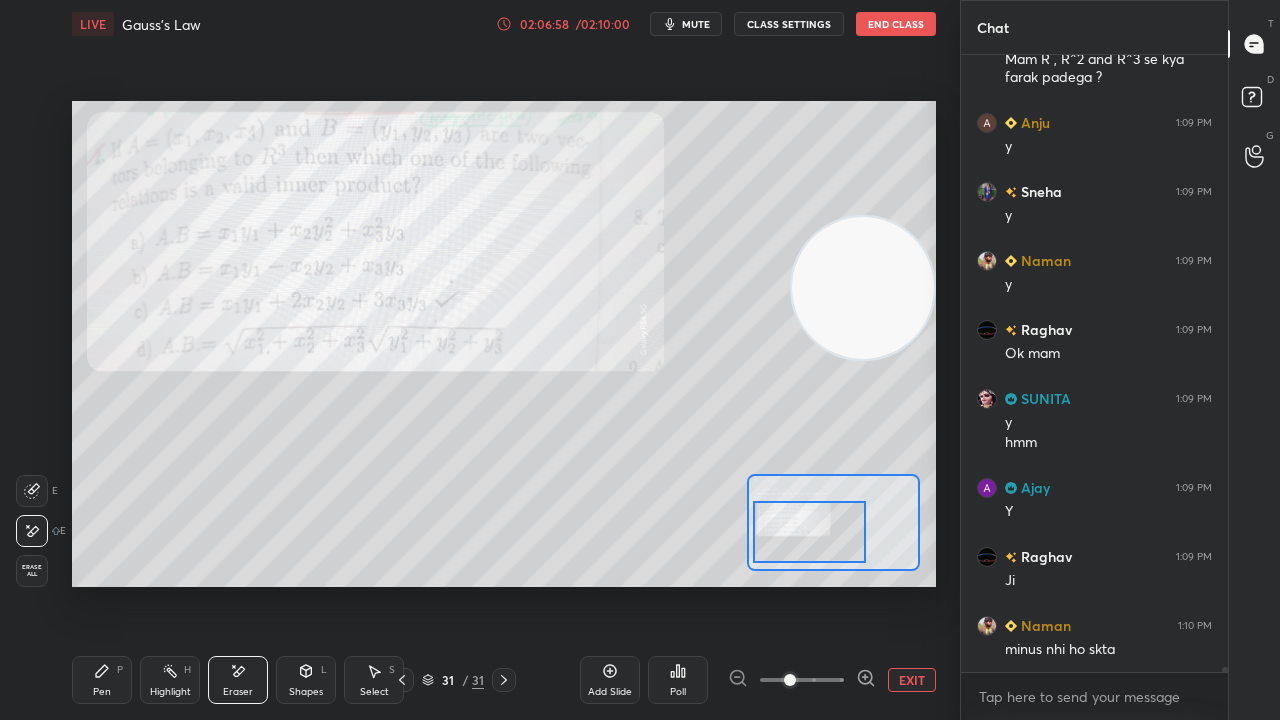 click on "Pen P" at bounding box center (102, 680) 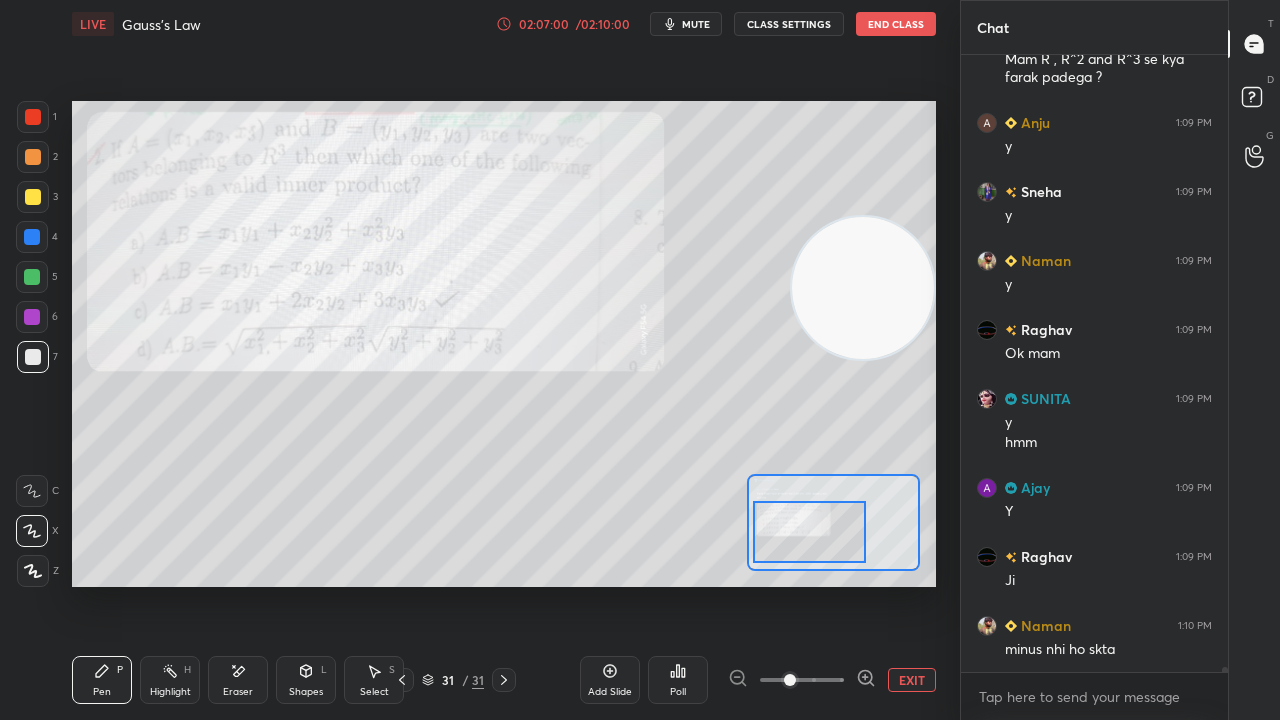 click on "mute" at bounding box center (696, 24) 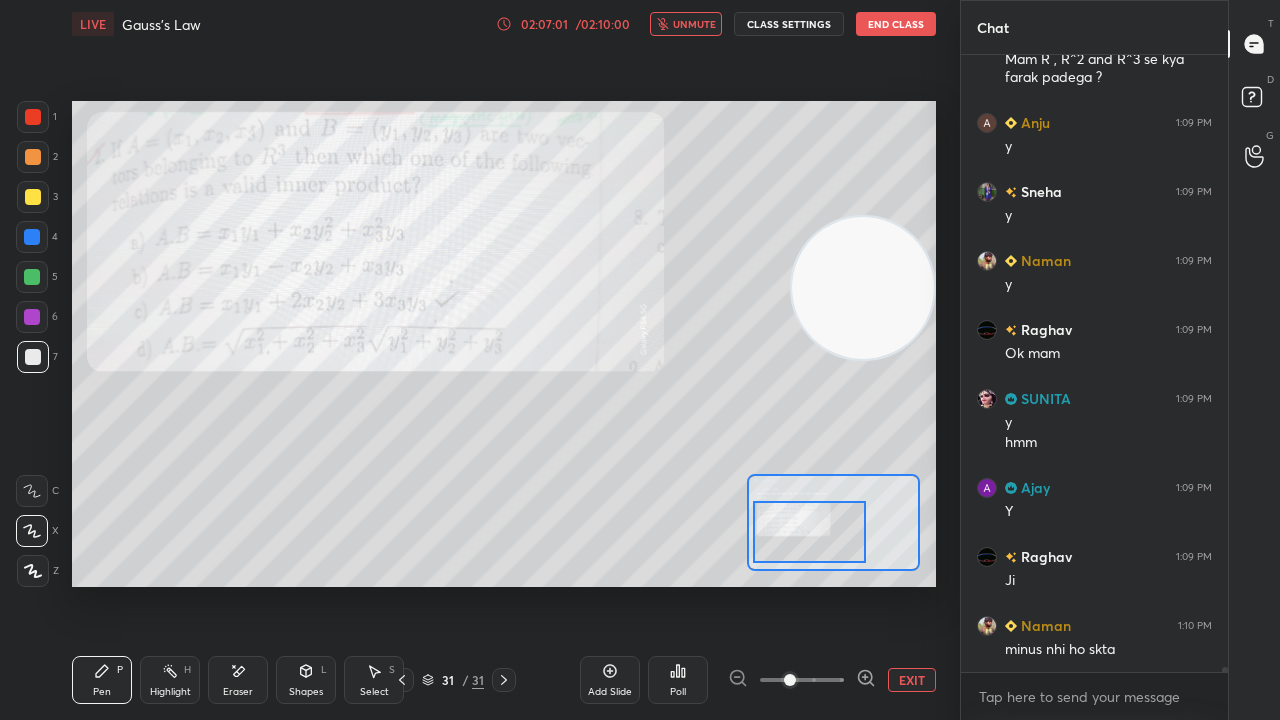 click on "unmute" at bounding box center [694, 24] 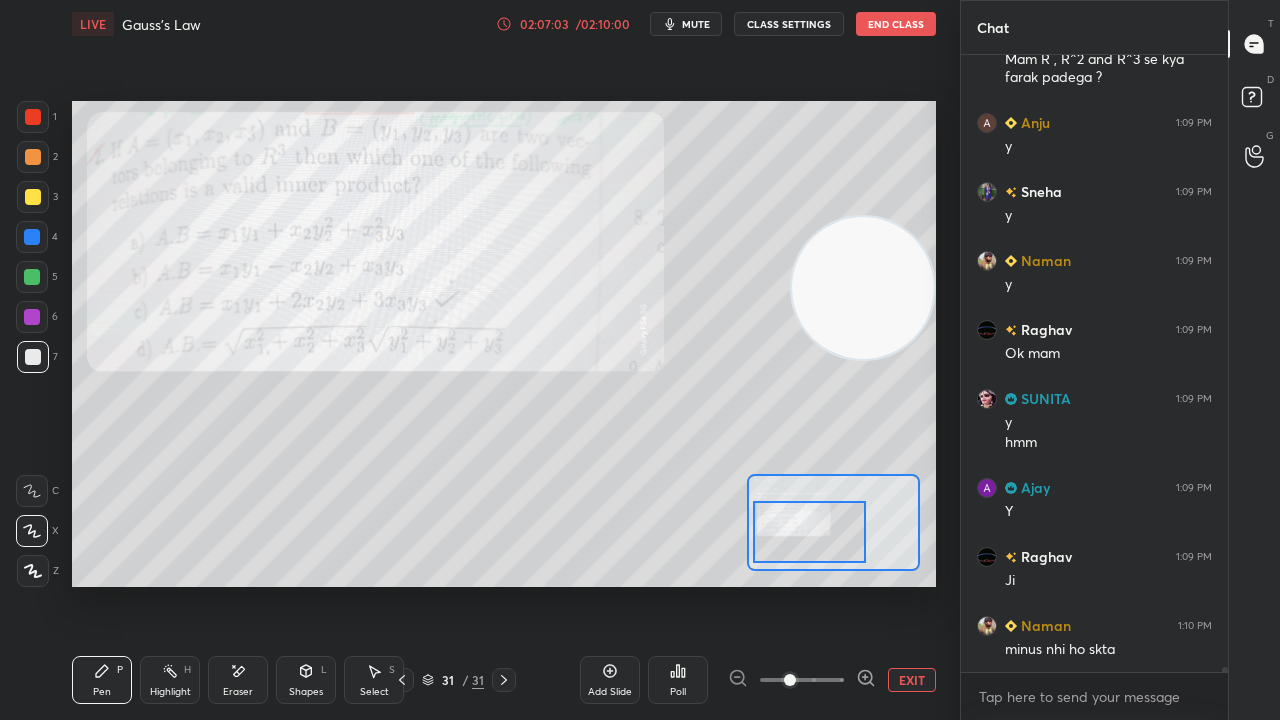 click on "mute" at bounding box center (686, 24) 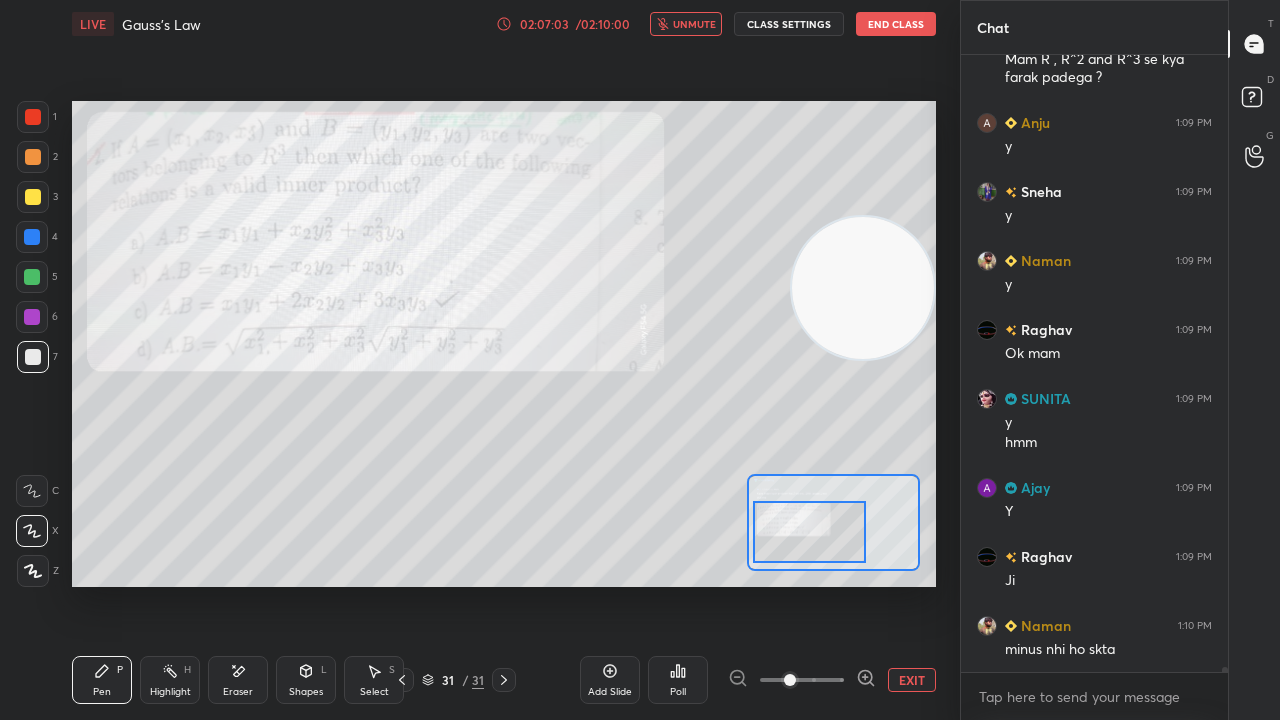 drag, startPoint x: 698, startPoint y: 22, endPoint x: 700, endPoint y: 12, distance: 10.198039 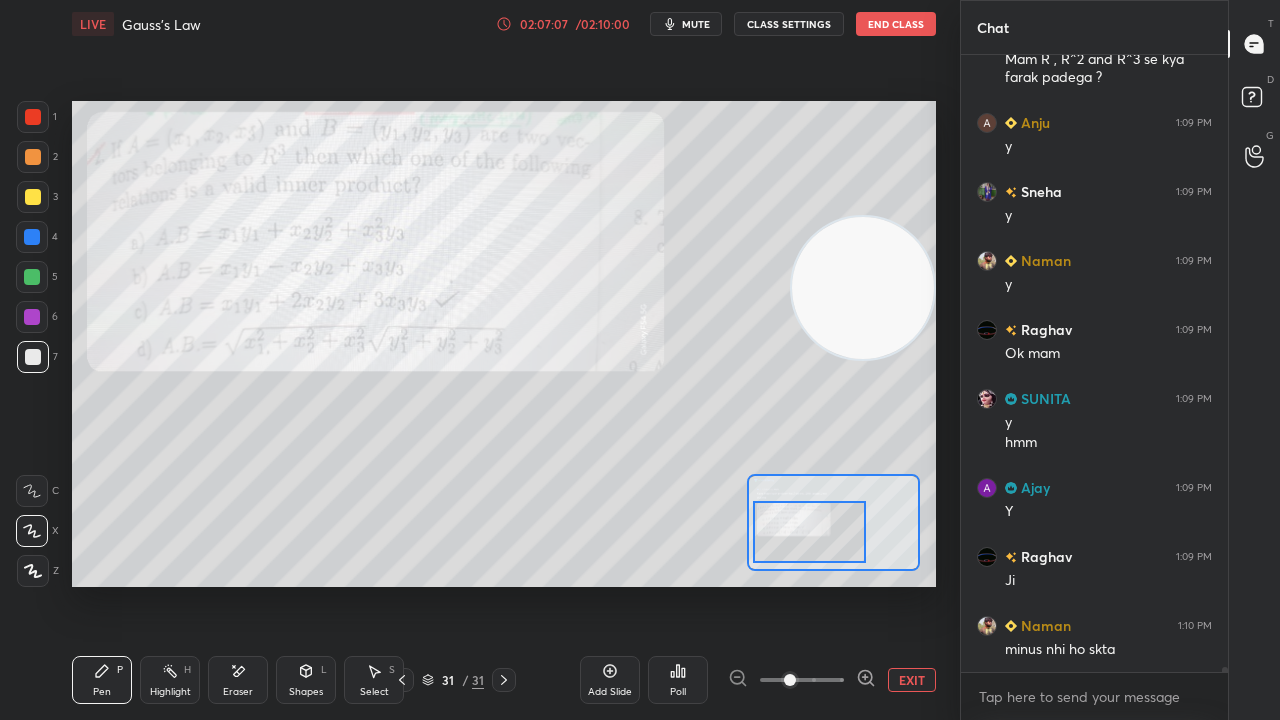 click 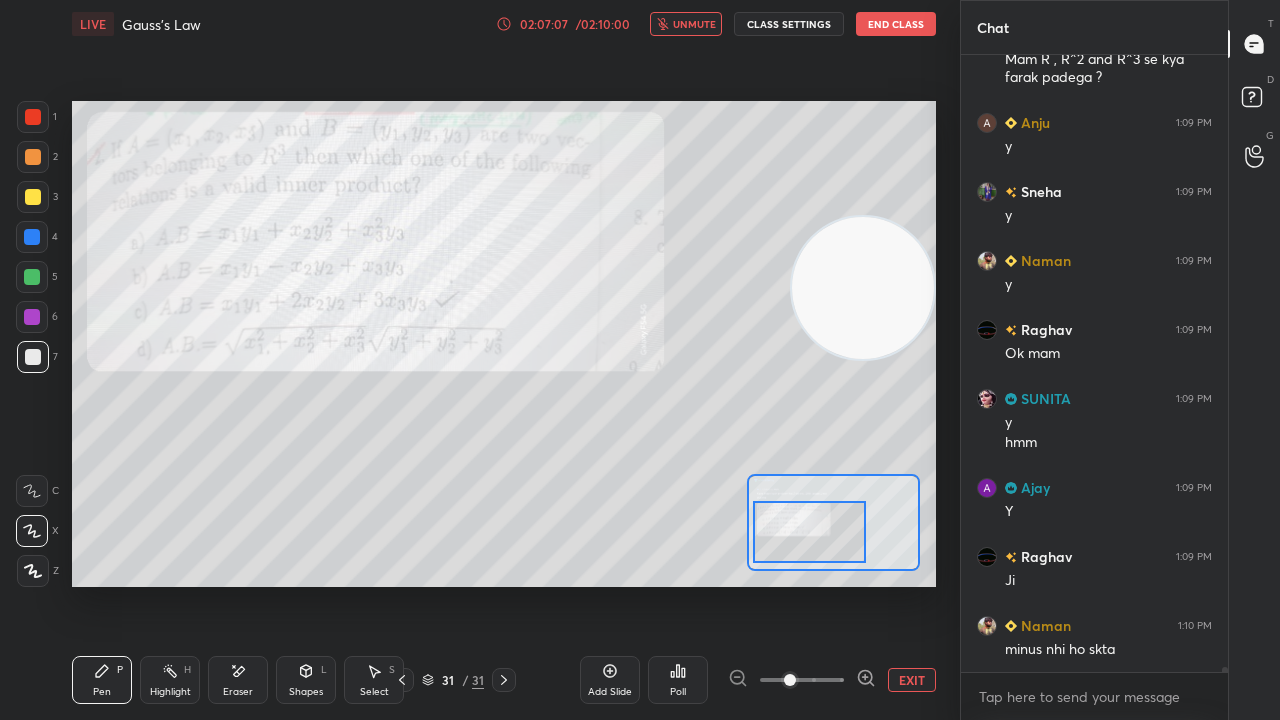 click on "unmute" at bounding box center (694, 24) 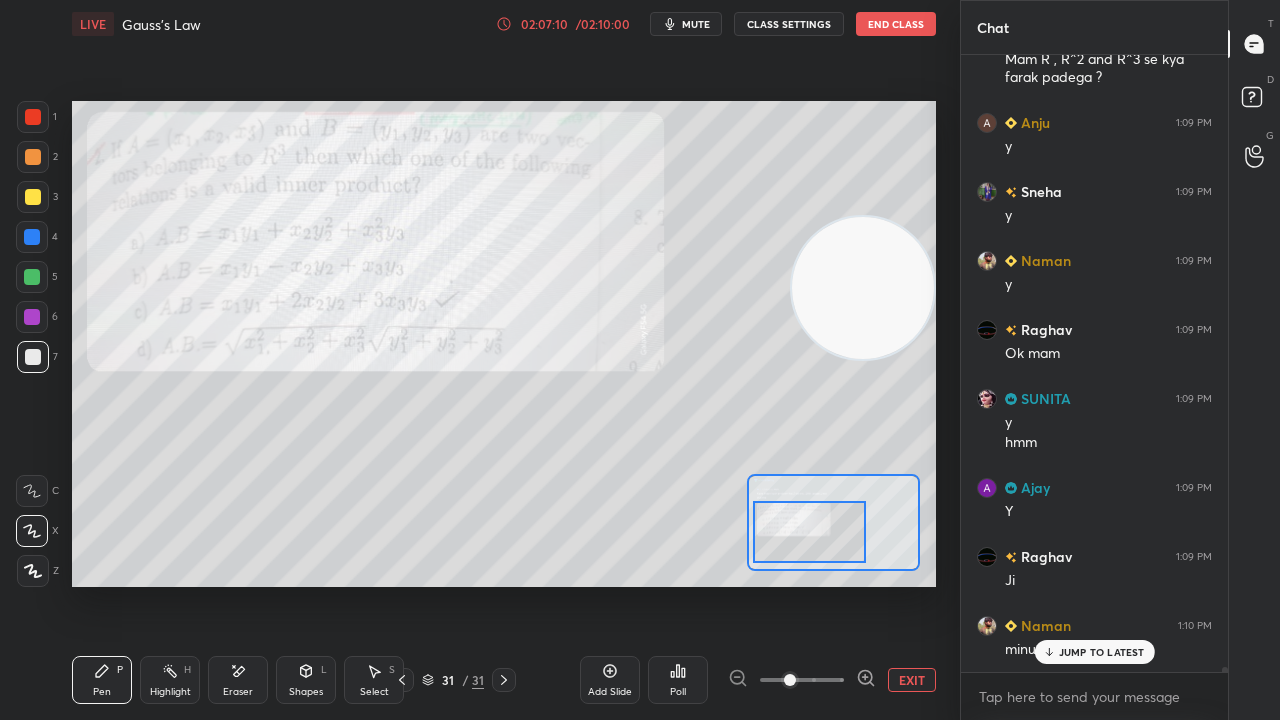 scroll, scrollTop: 75036, scrollLeft: 0, axis: vertical 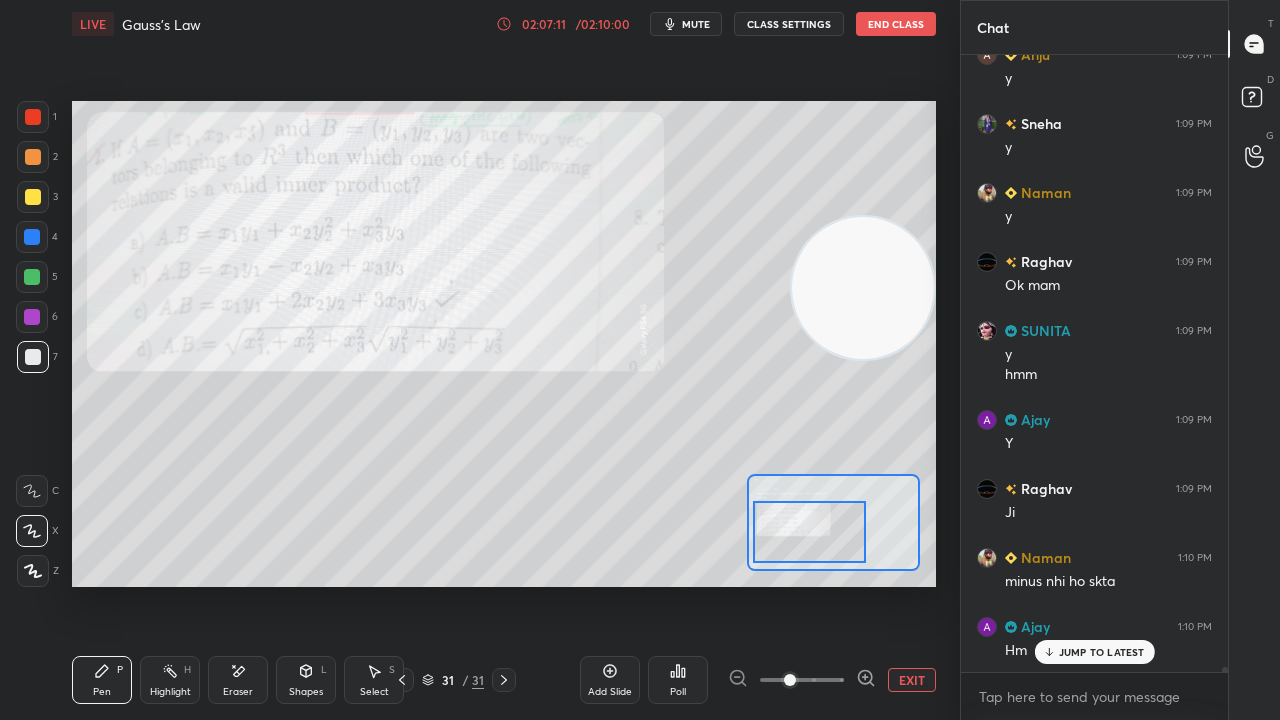 click on "mute" at bounding box center (686, 24) 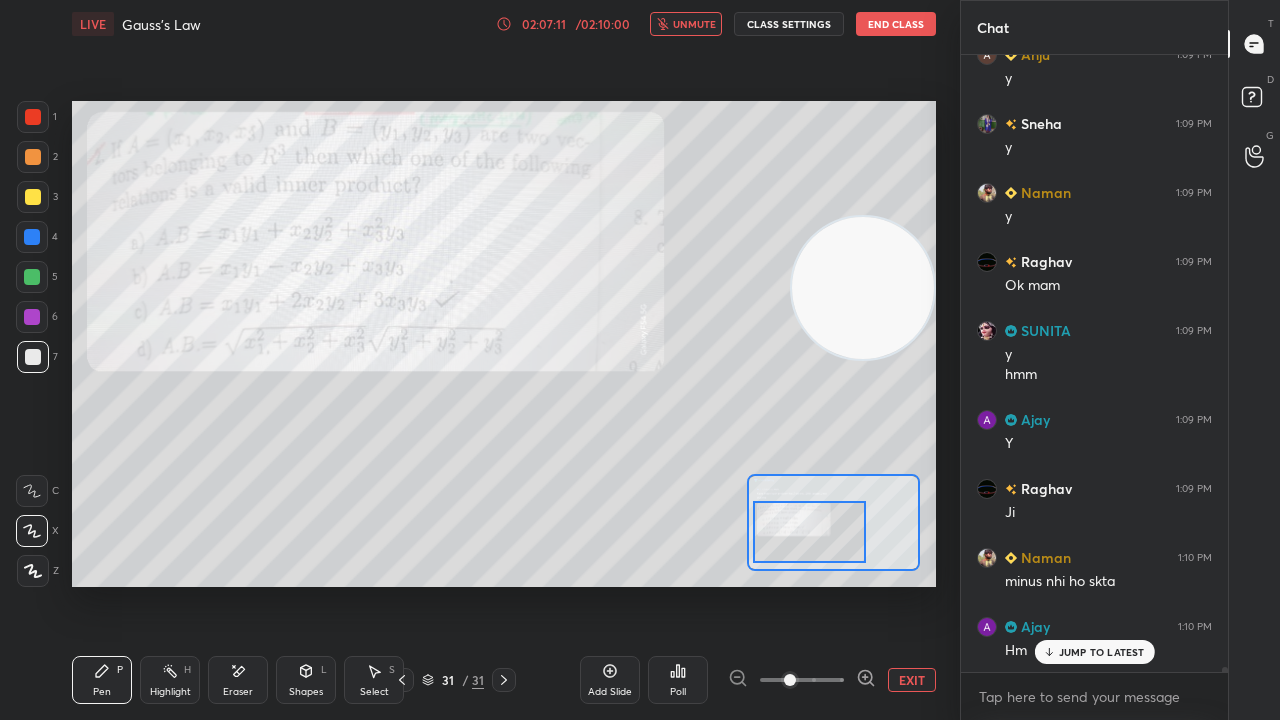 click on "unmute" at bounding box center [694, 24] 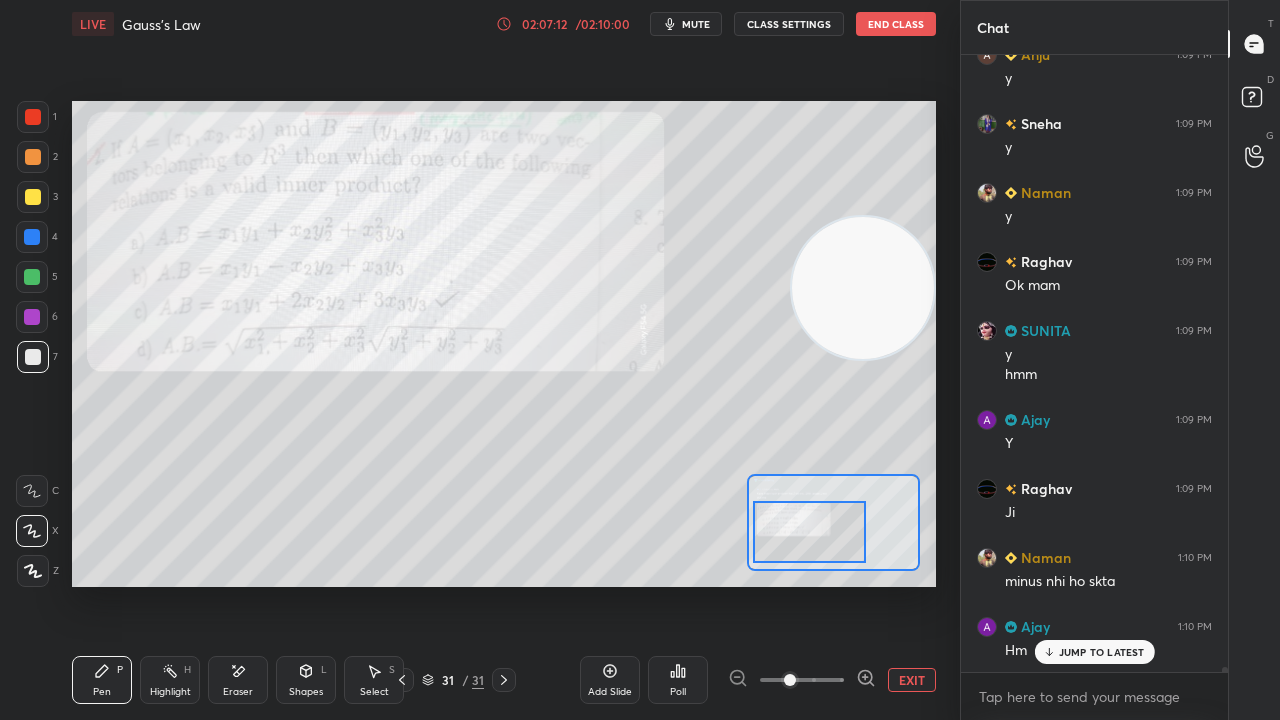 click on "JUMP TO LATEST" at bounding box center [1102, 652] 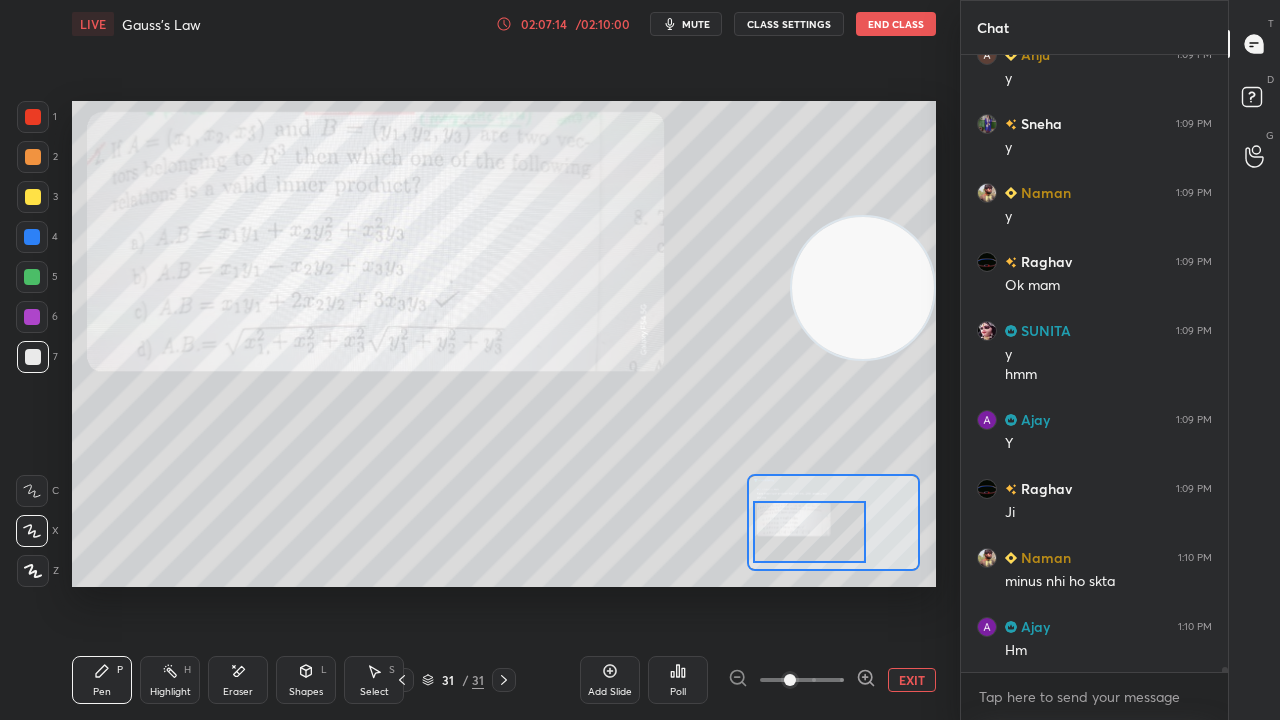 click on "mute" at bounding box center [686, 24] 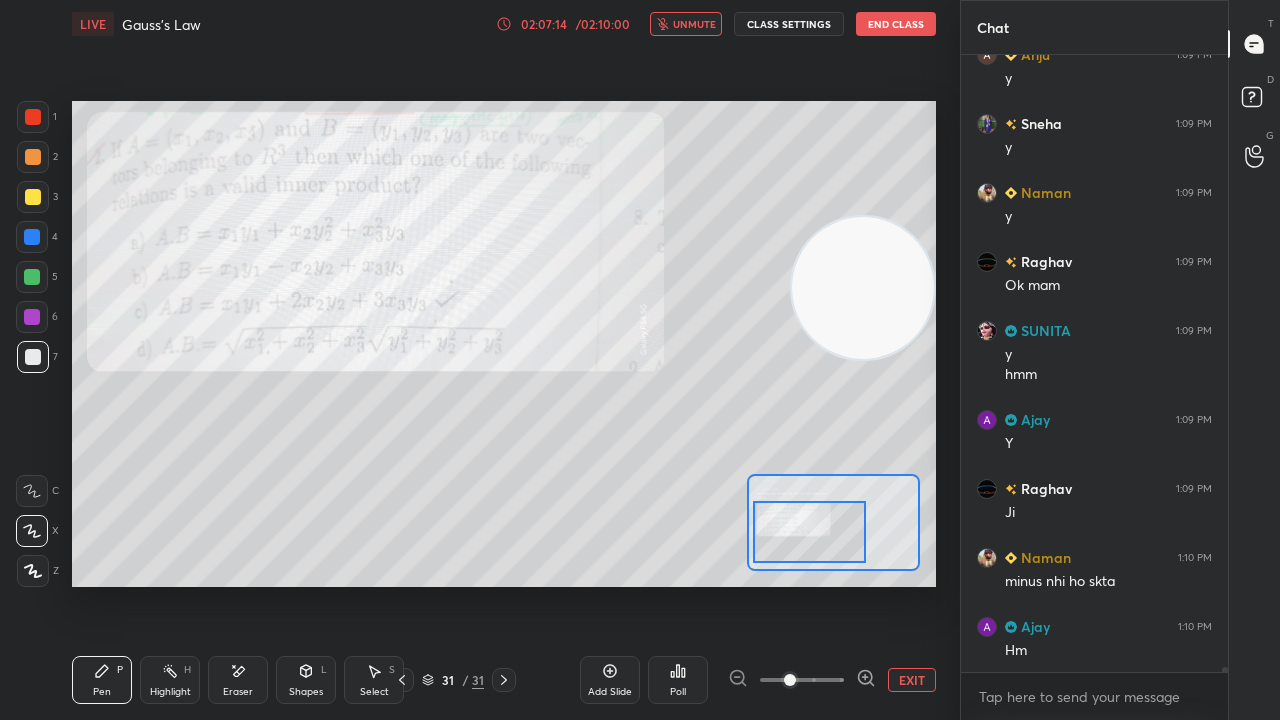 click on "unmute" at bounding box center (694, 24) 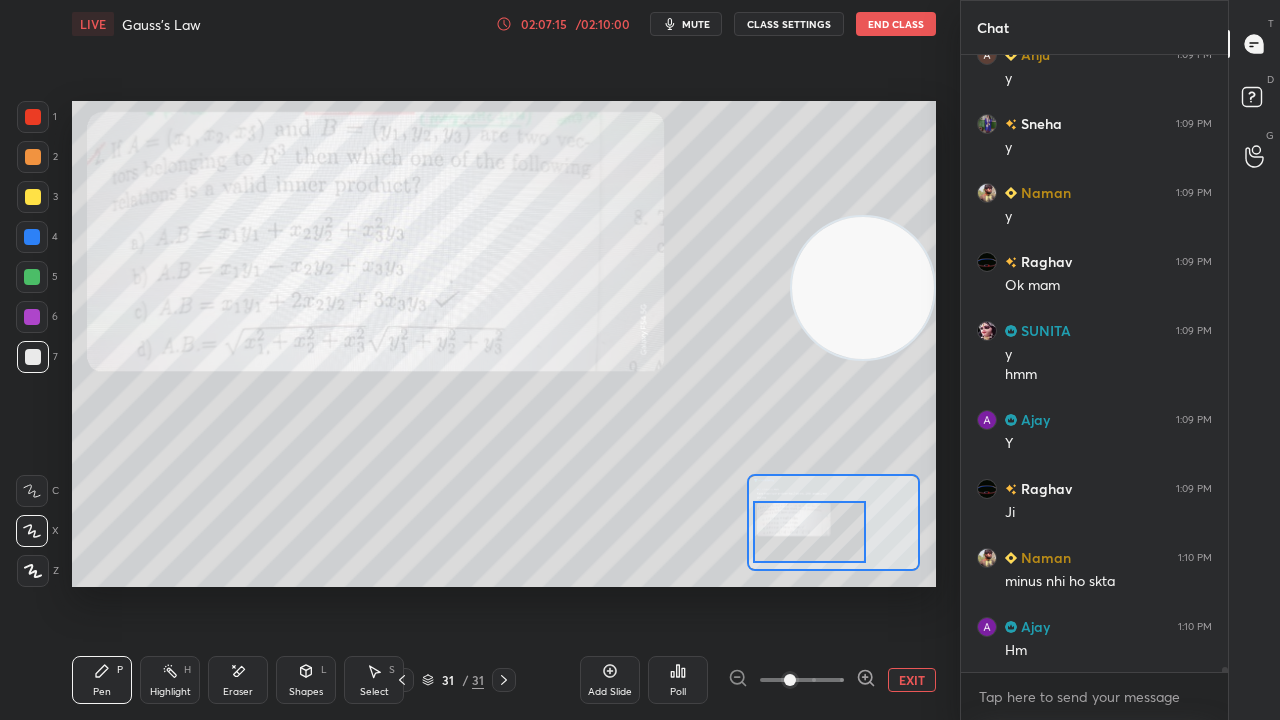 click on "LIVE Gauss's Law 02:07:15 /  02:10:00 mute CLASS SETTINGS End Class" at bounding box center [504, 24] 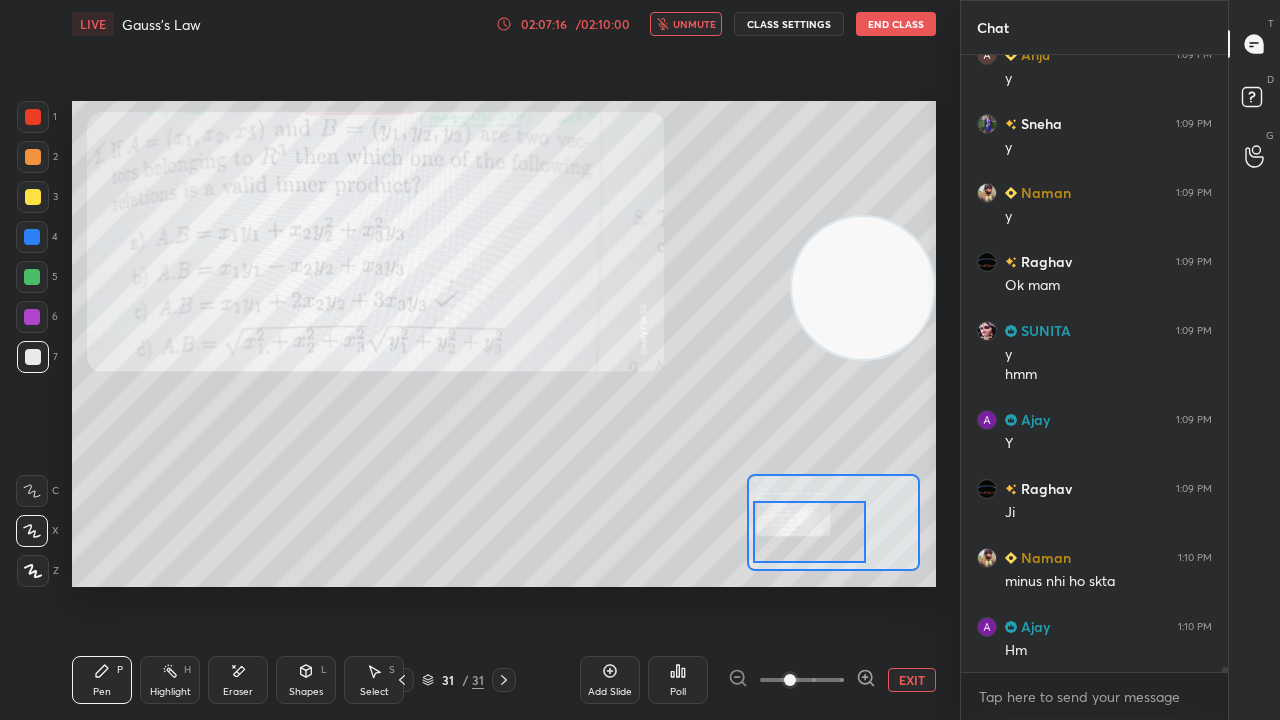 click on "unmute" at bounding box center [694, 24] 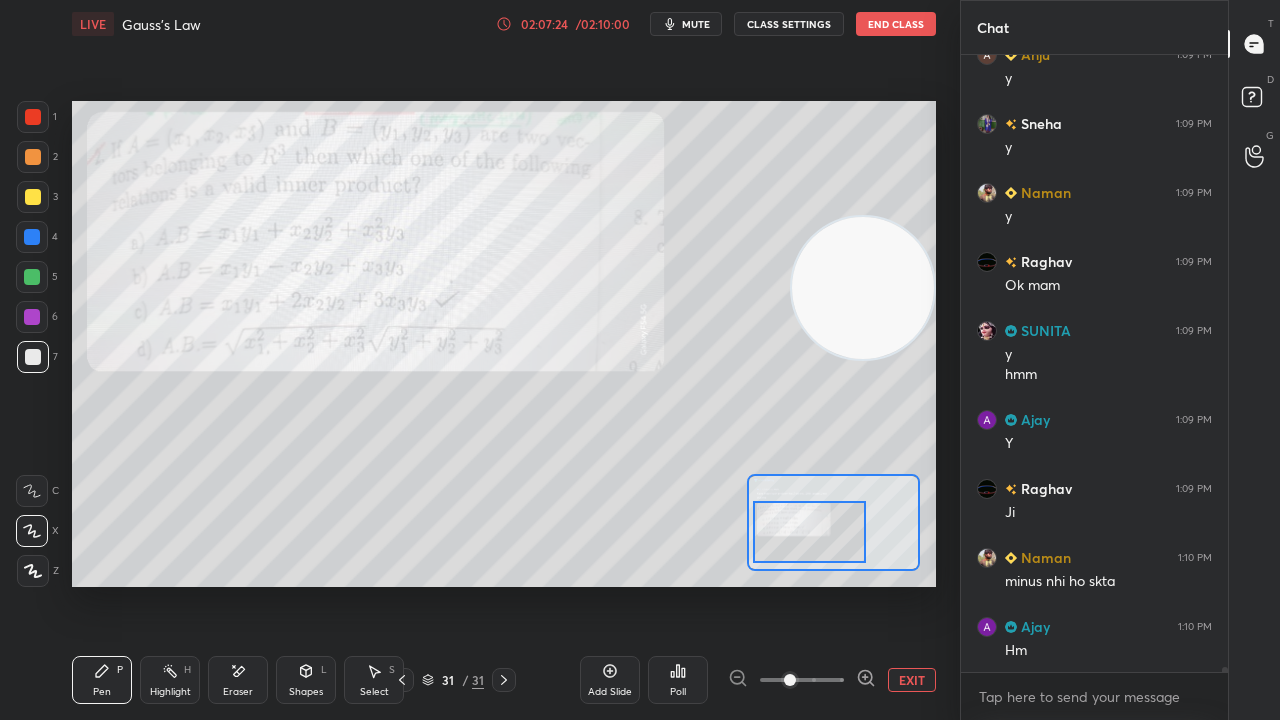 click on "mute" at bounding box center [696, 24] 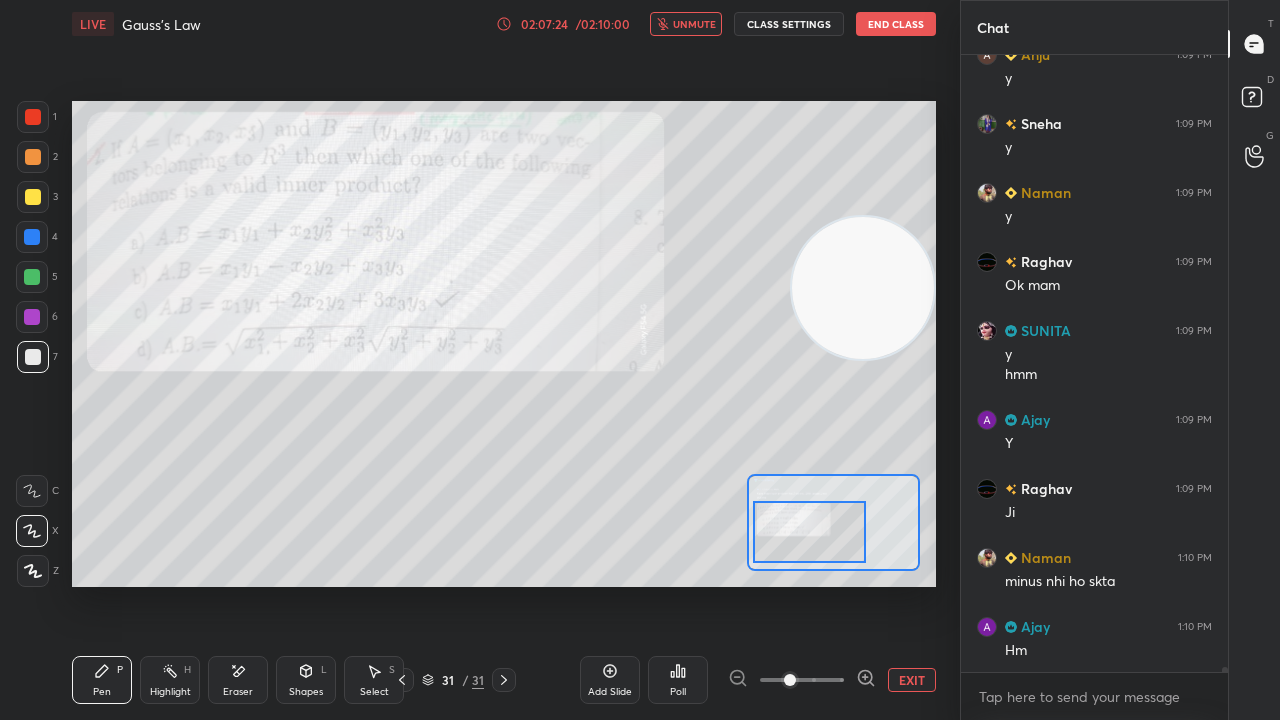 click on "unmute" at bounding box center [694, 24] 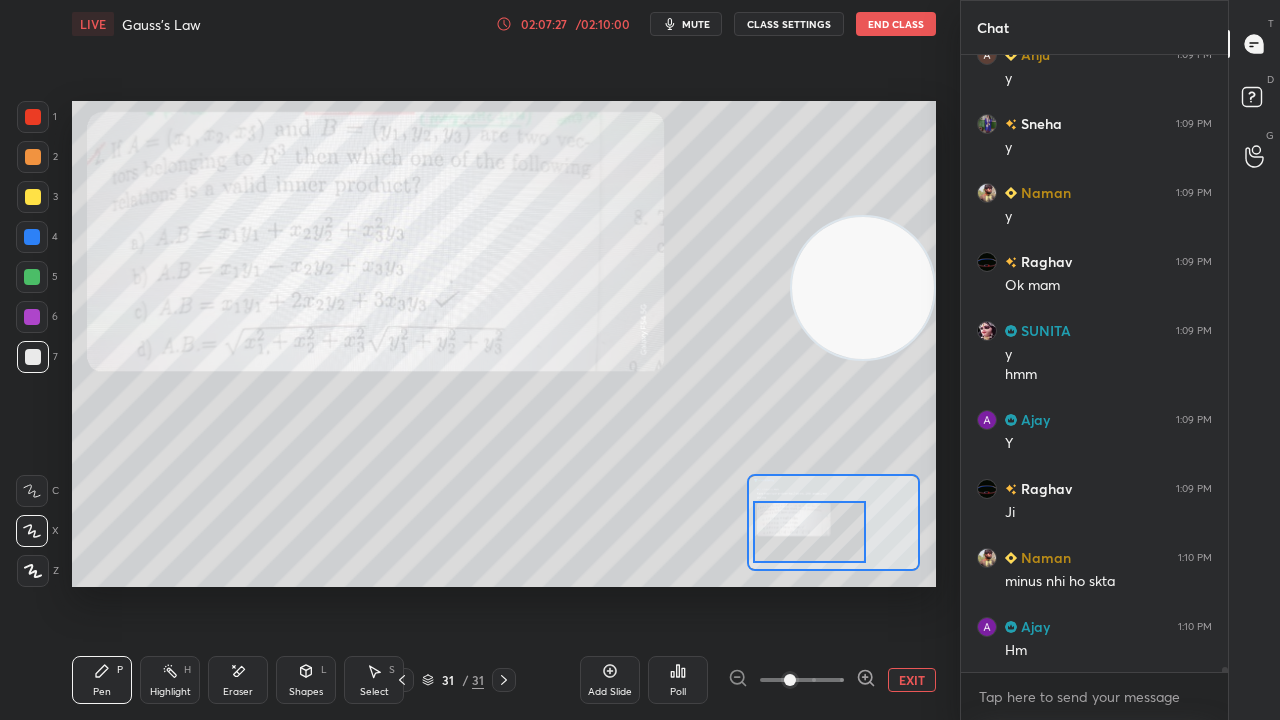 click on "mute" at bounding box center (696, 24) 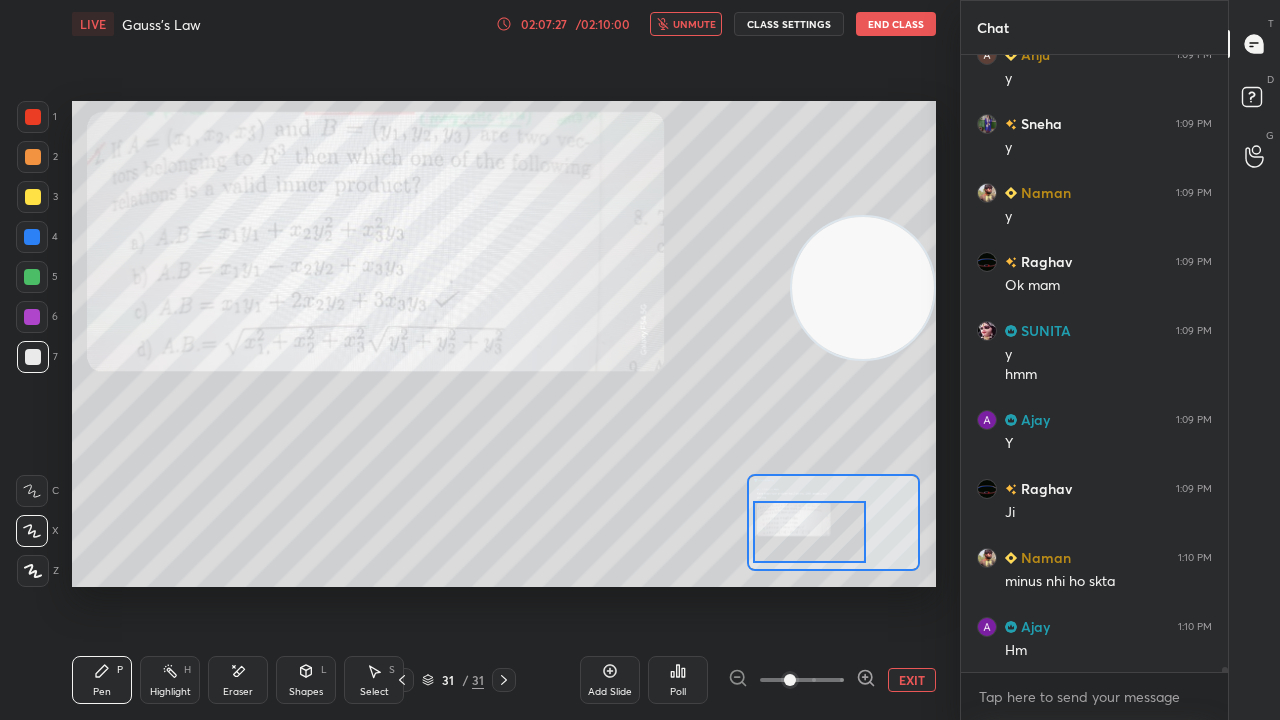 click on "unmute" at bounding box center [694, 24] 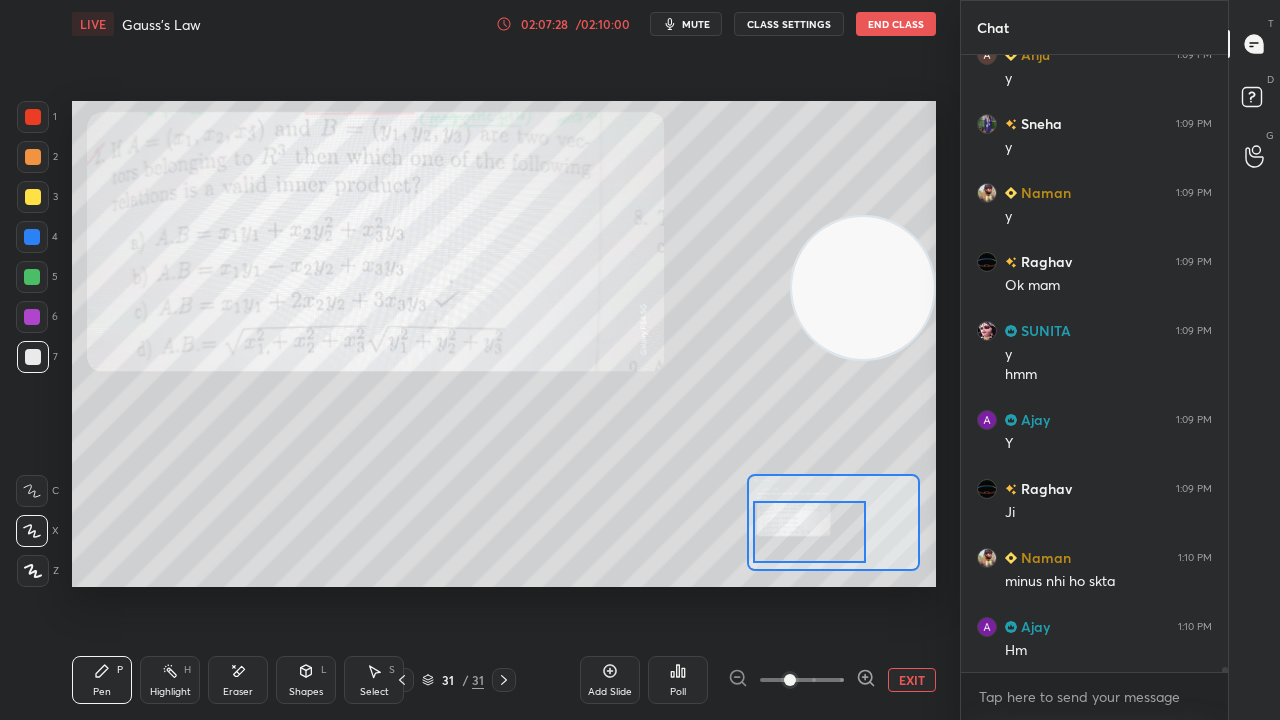 click 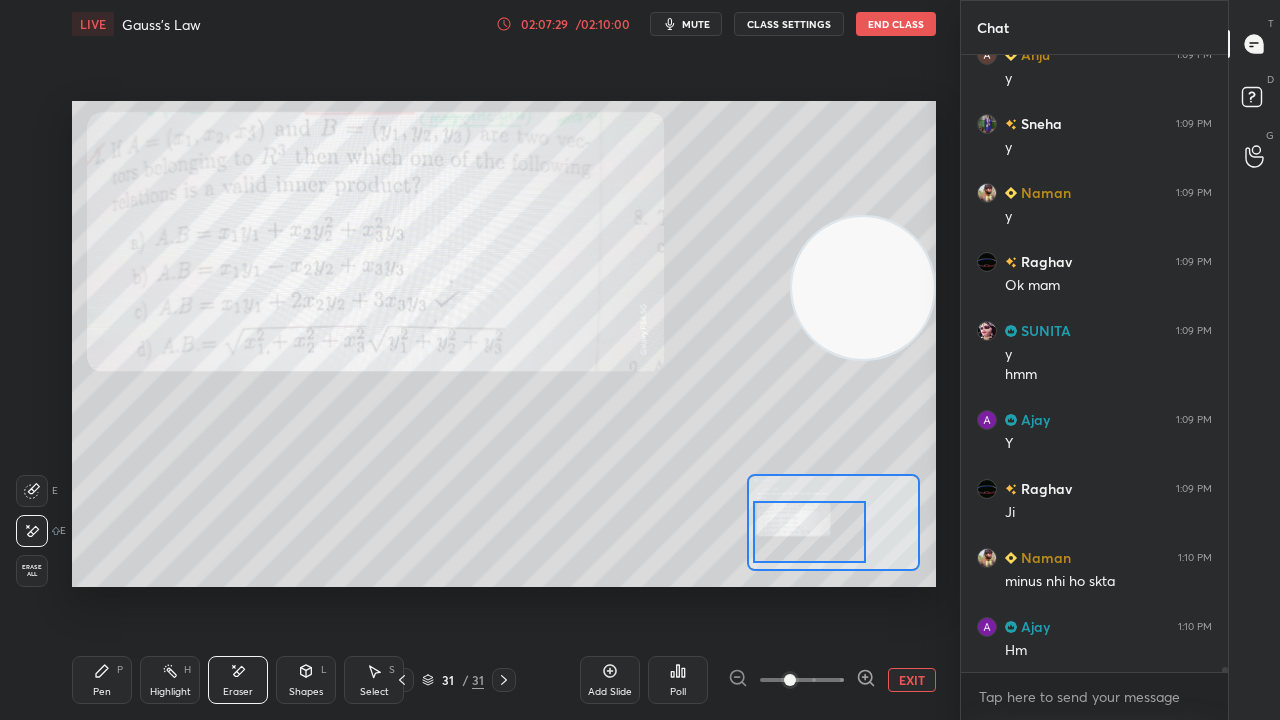 scroll, scrollTop: 75106, scrollLeft: 0, axis: vertical 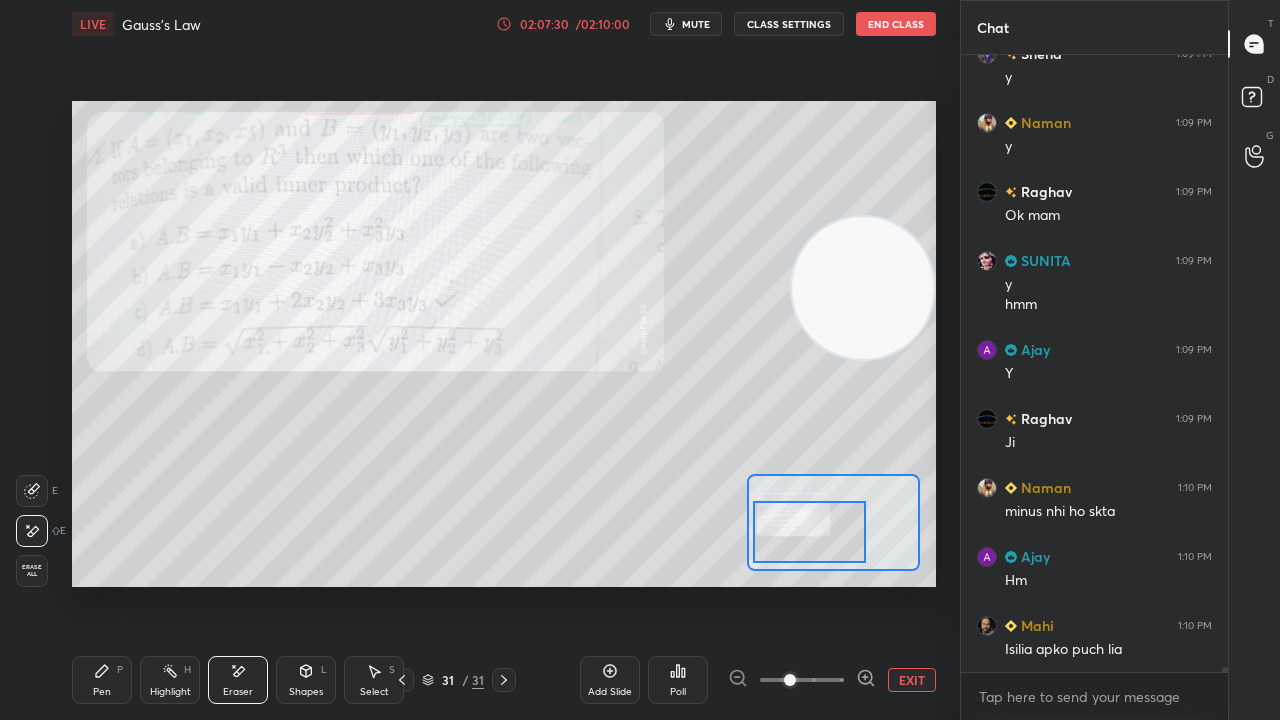 click on "mute" at bounding box center [696, 24] 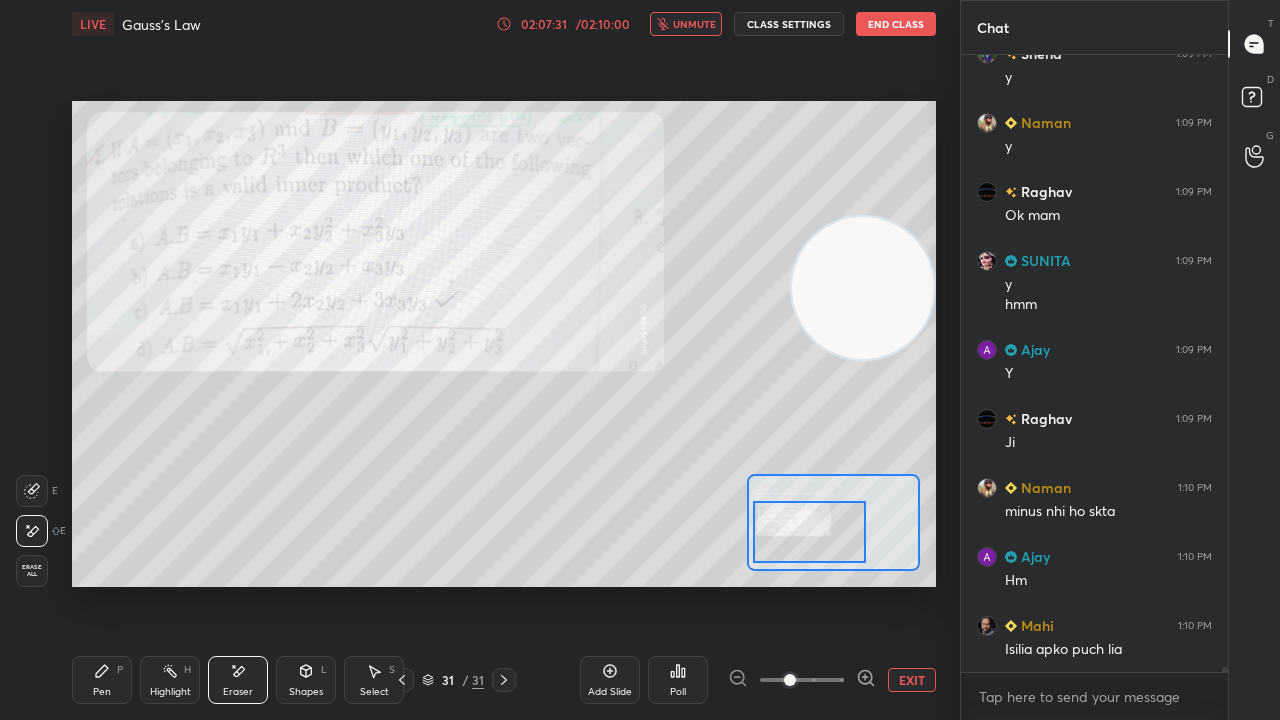 click on "unmute" at bounding box center (694, 24) 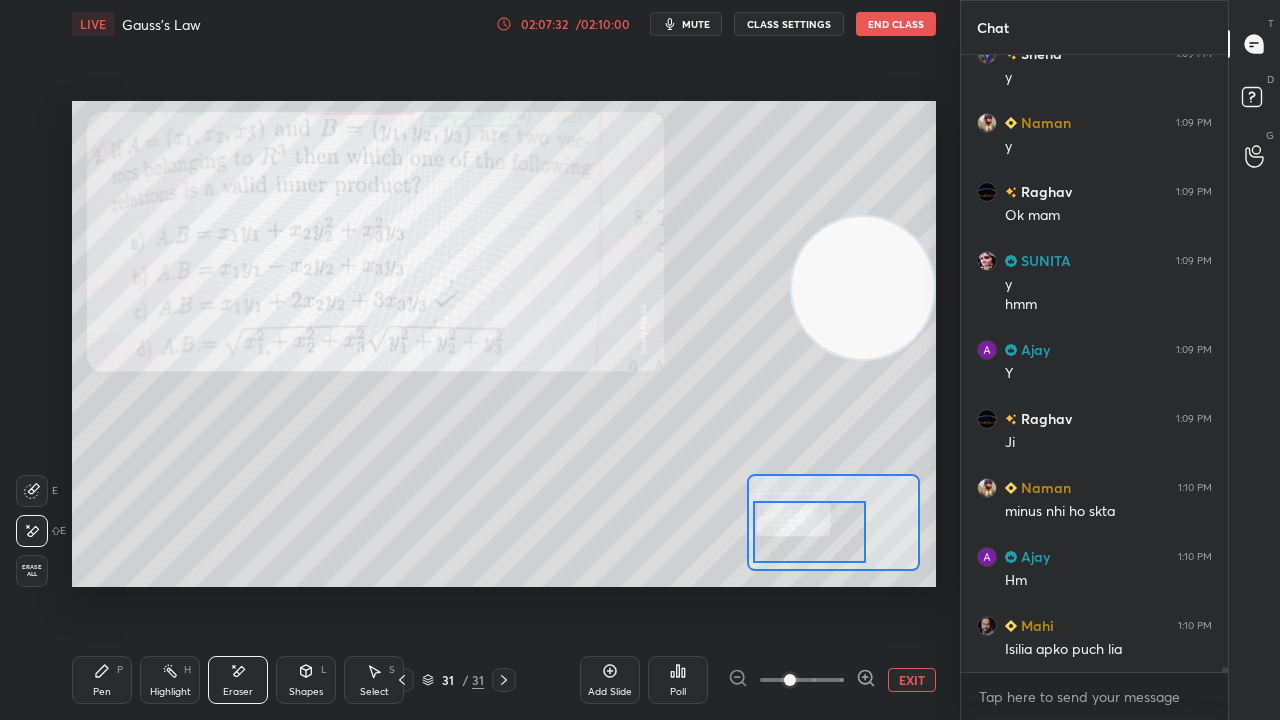 click on "Pen P" at bounding box center [102, 680] 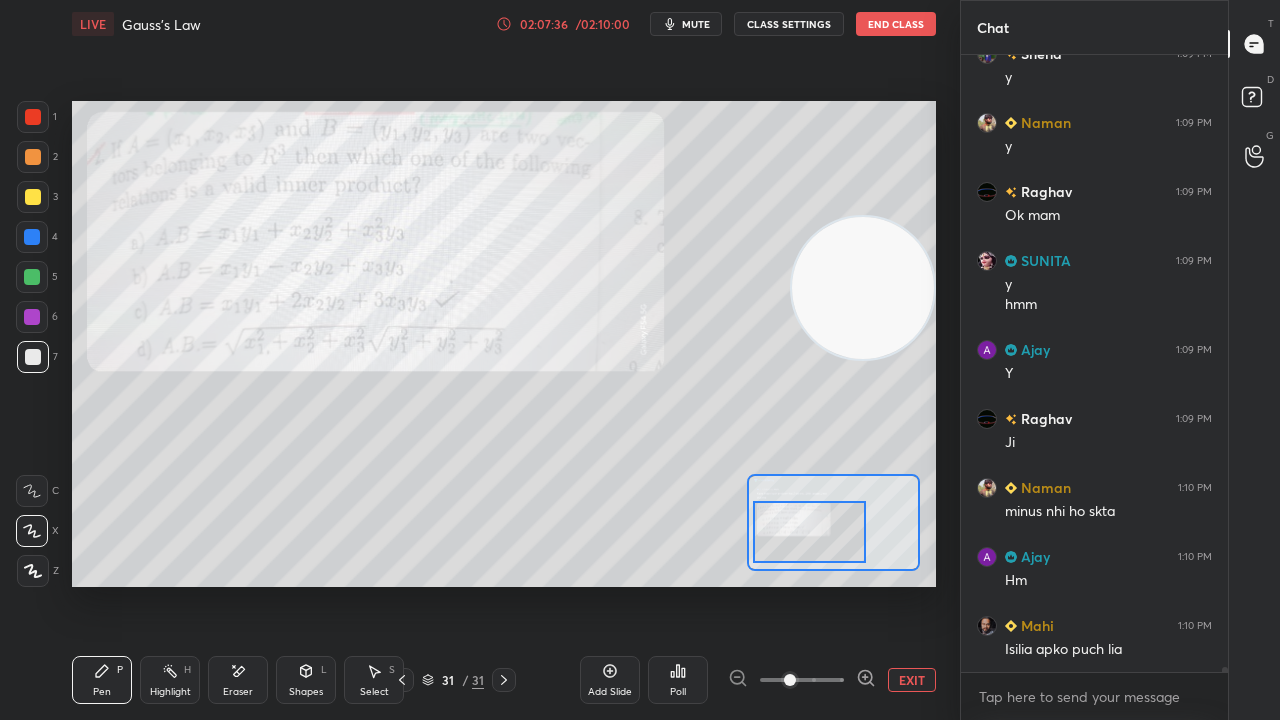 click on "mute" at bounding box center [686, 24] 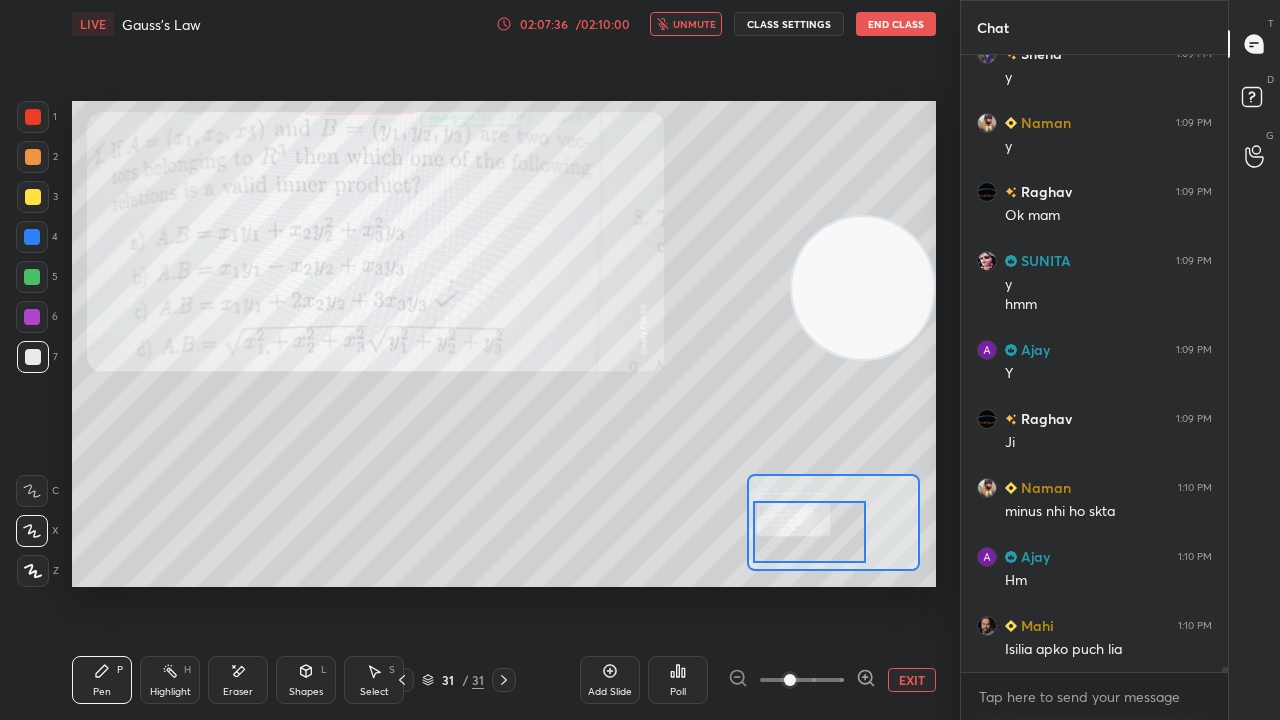 click on "unmute" at bounding box center (694, 24) 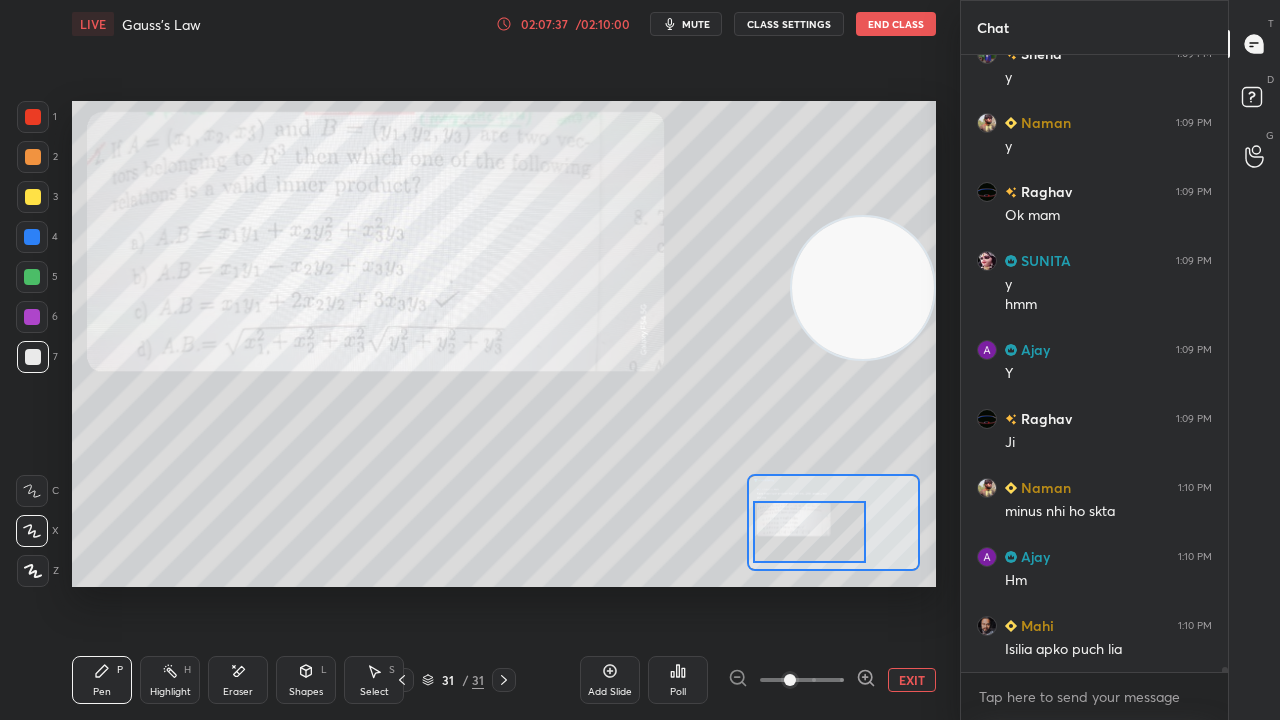 click at bounding box center (32, 277) 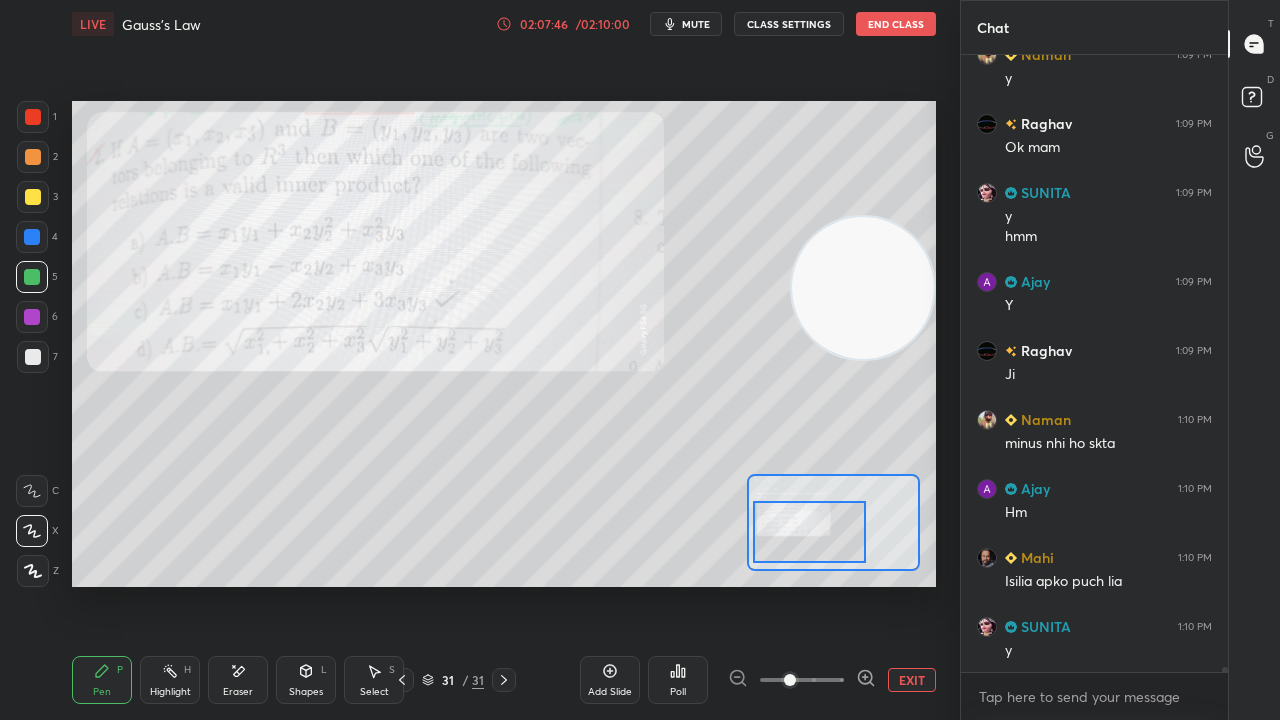 scroll, scrollTop: 75244, scrollLeft: 0, axis: vertical 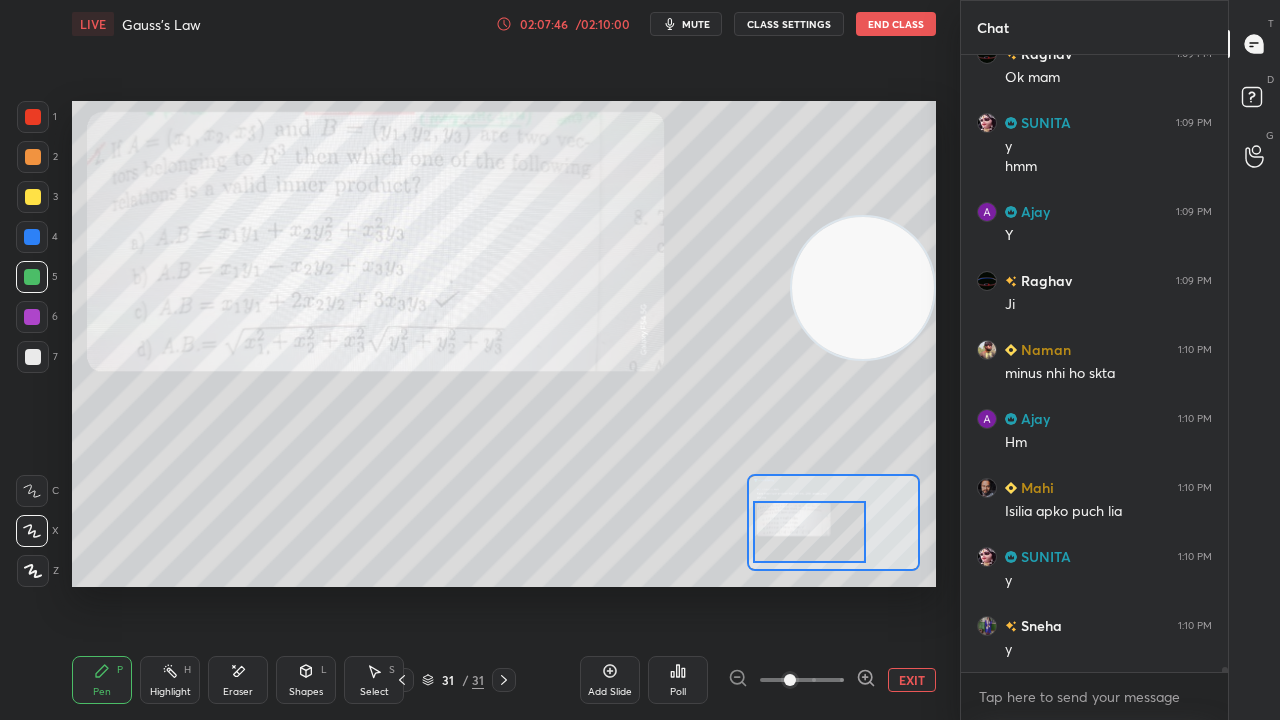 click at bounding box center (33, 357) 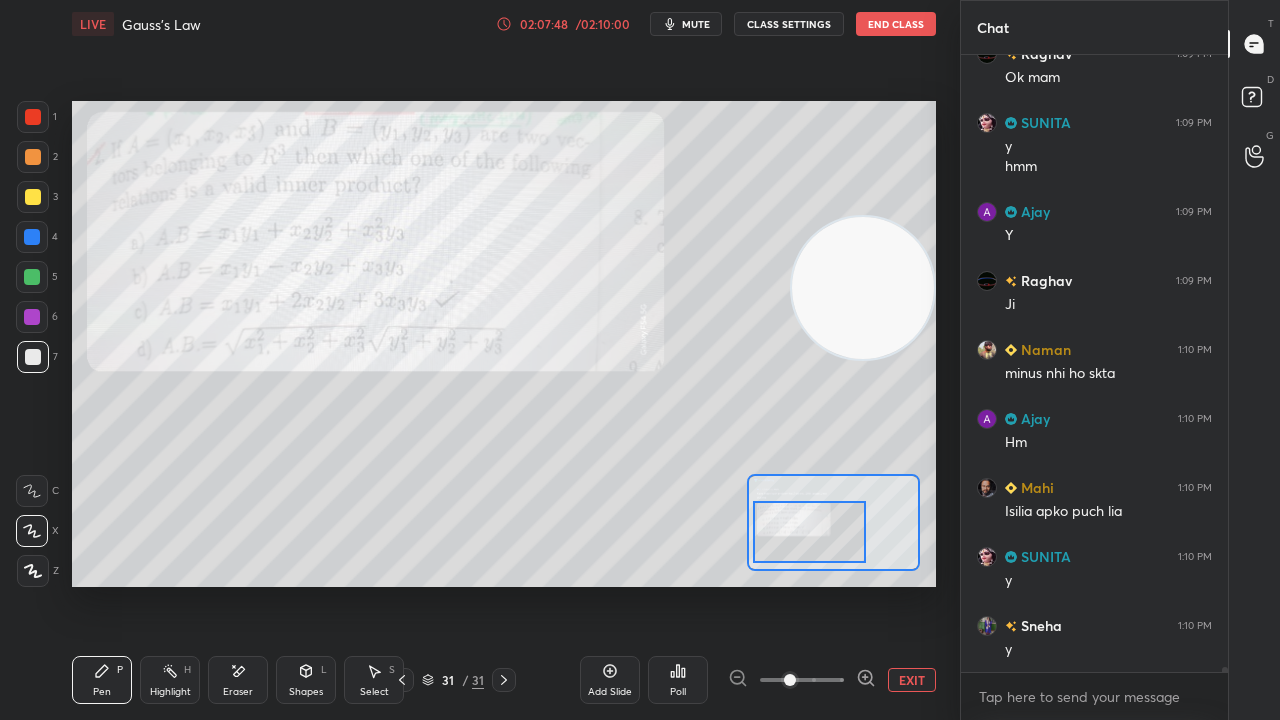 click 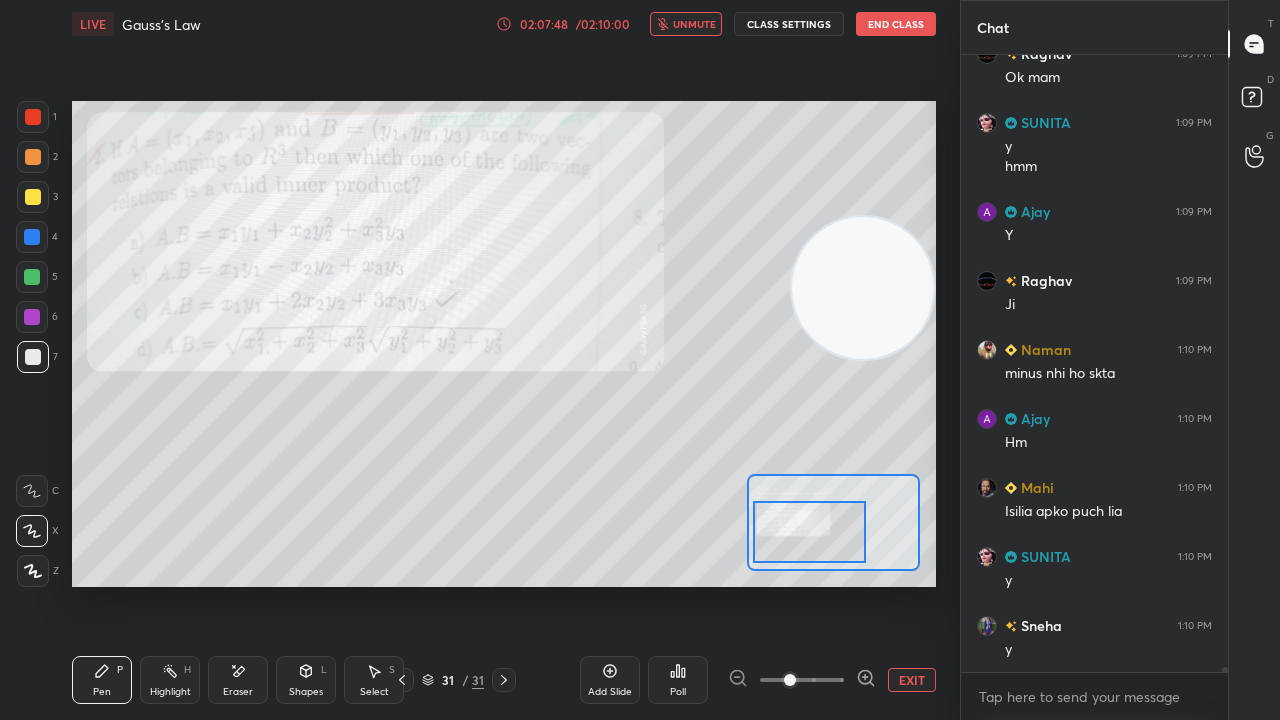 drag, startPoint x: 684, startPoint y: 19, endPoint x: 658, endPoint y: 32, distance: 29.068884 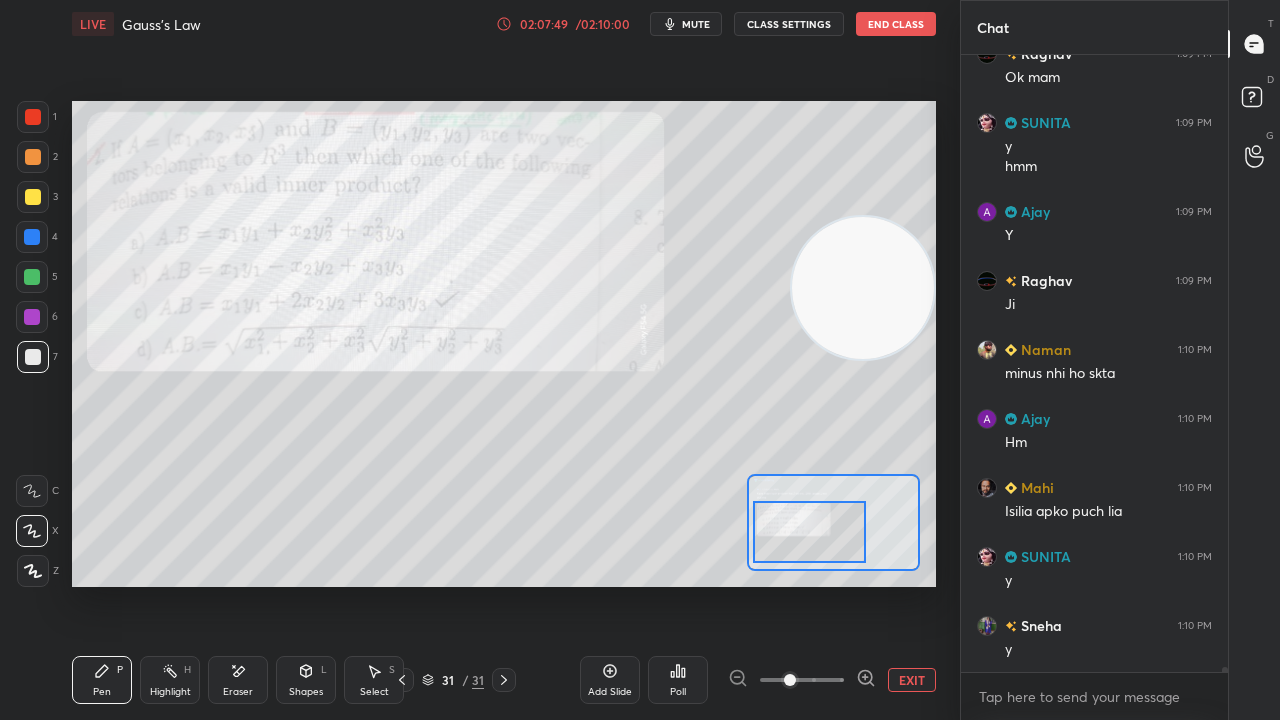 drag, startPoint x: 39, startPoint y: 290, endPoint x: 581, endPoint y: 85, distance: 579.473 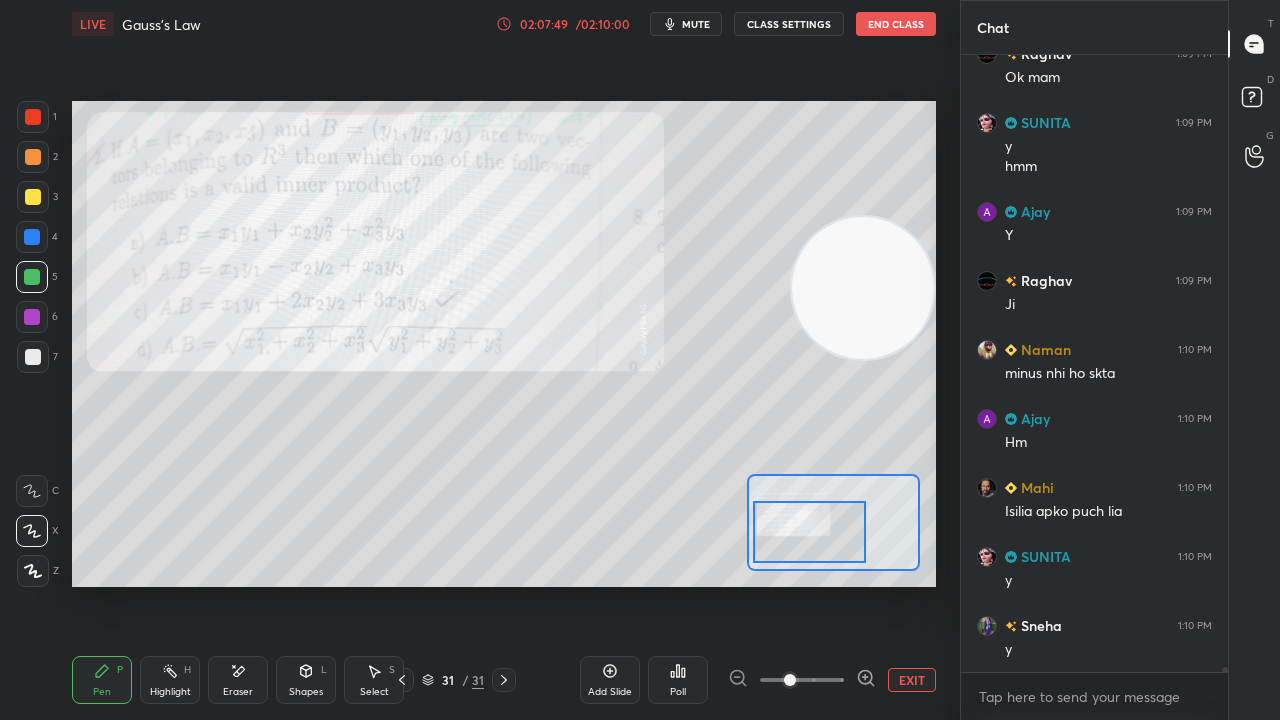 click on "mute" at bounding box center [696, 24] 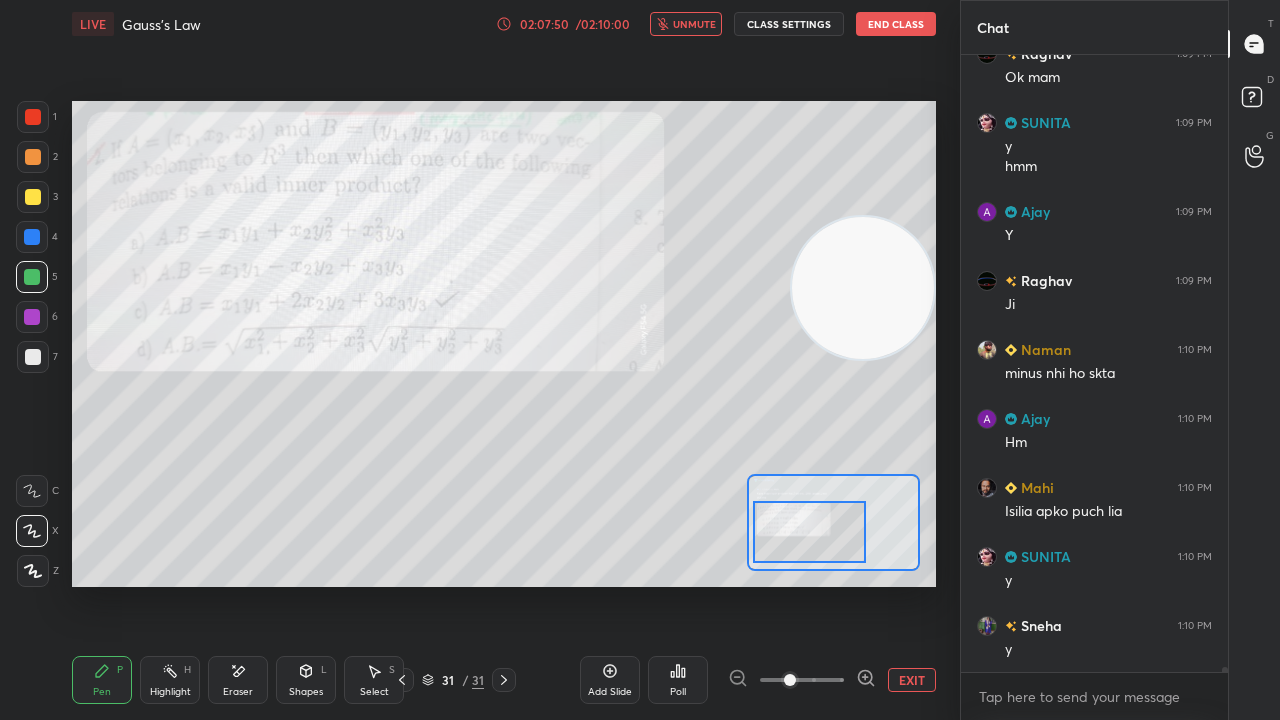 click on "unmute" at bounding box center [694, 24] 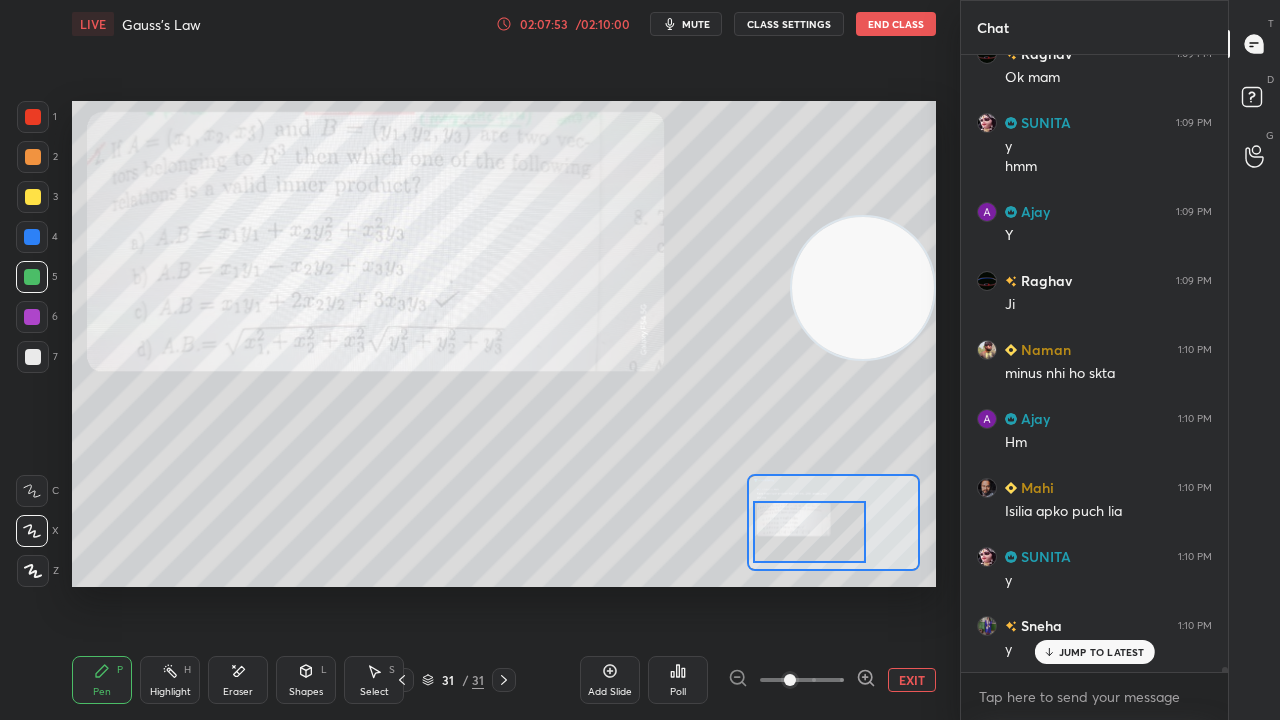 scroll, scrollTop: 75312, scrollLeft: 0, axis: vertical 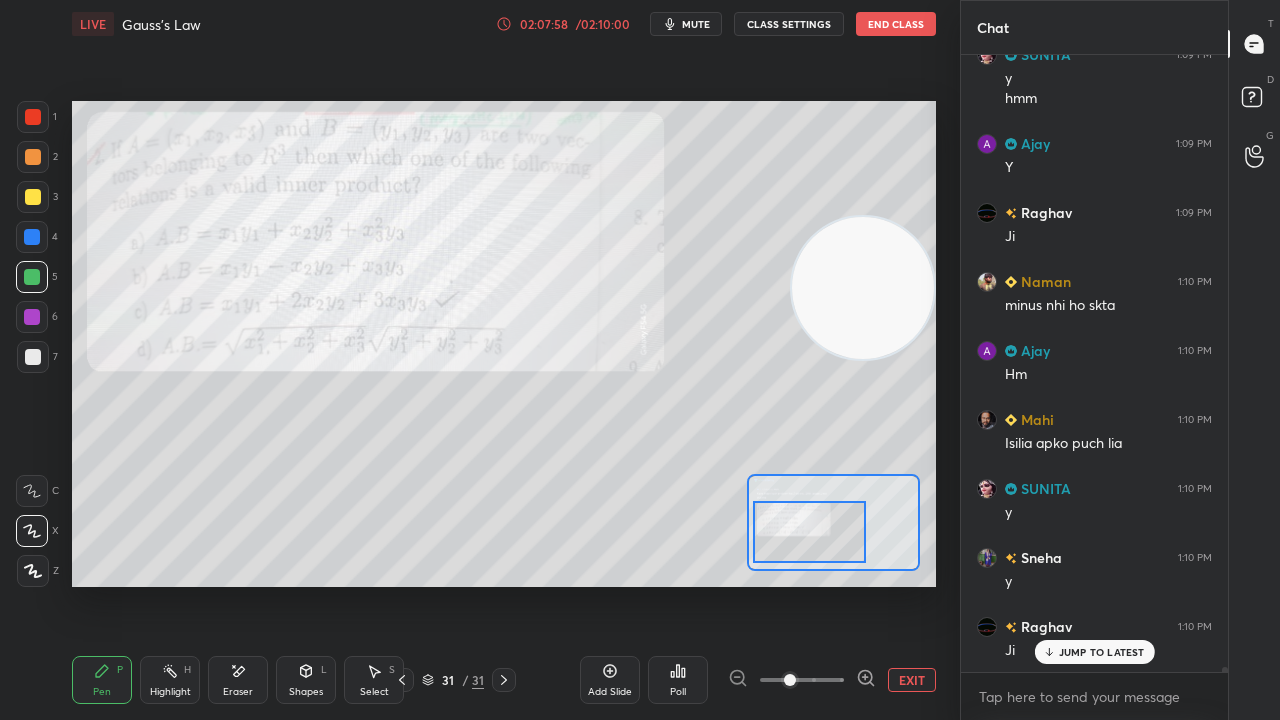 click on "mute" at bounding box center [686, 24] 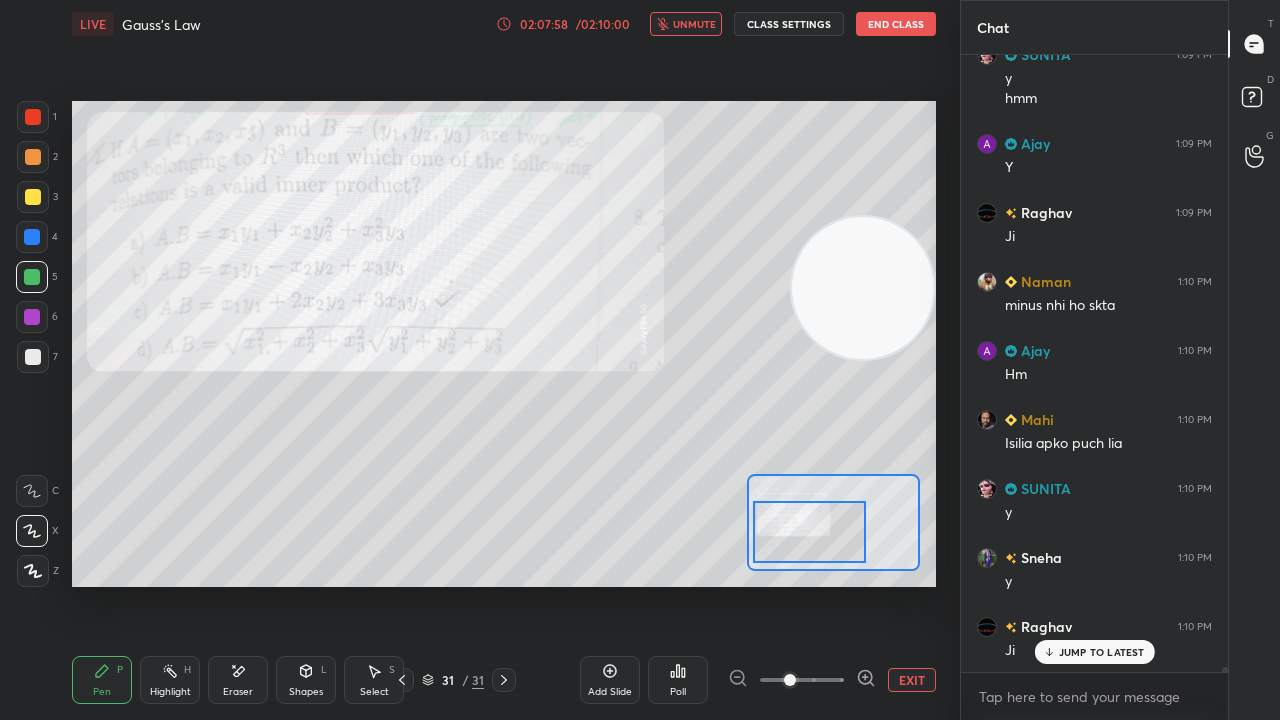 click on "unmute" at bounding box center [694, 24] 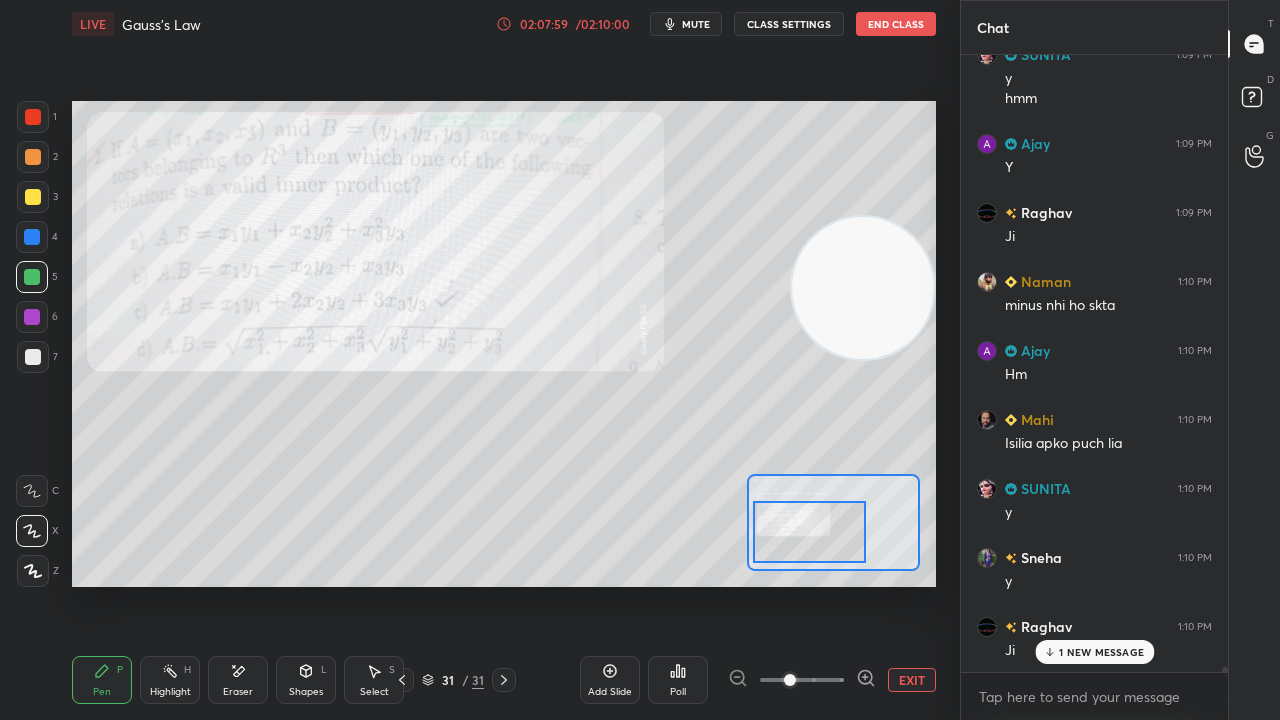 scroll, scrollTop: 75382, scrollLeft: 0, axis: vertical 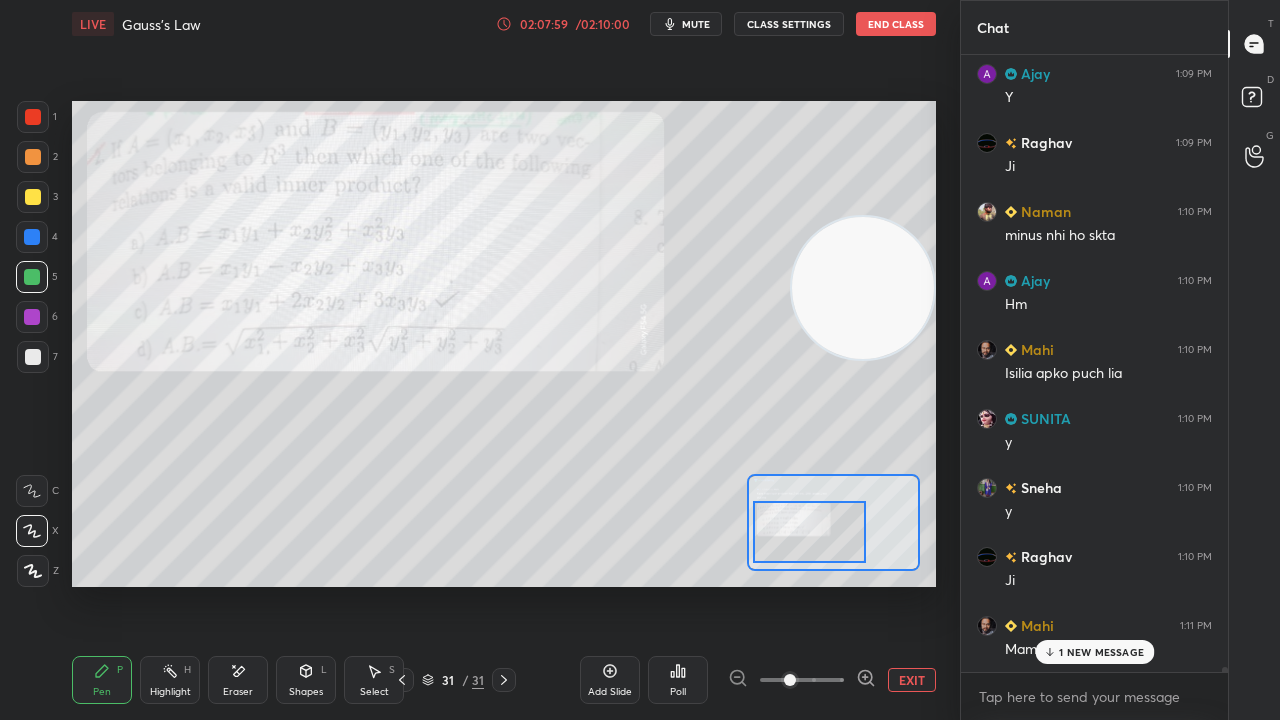 click at bounding box center [33, 117] 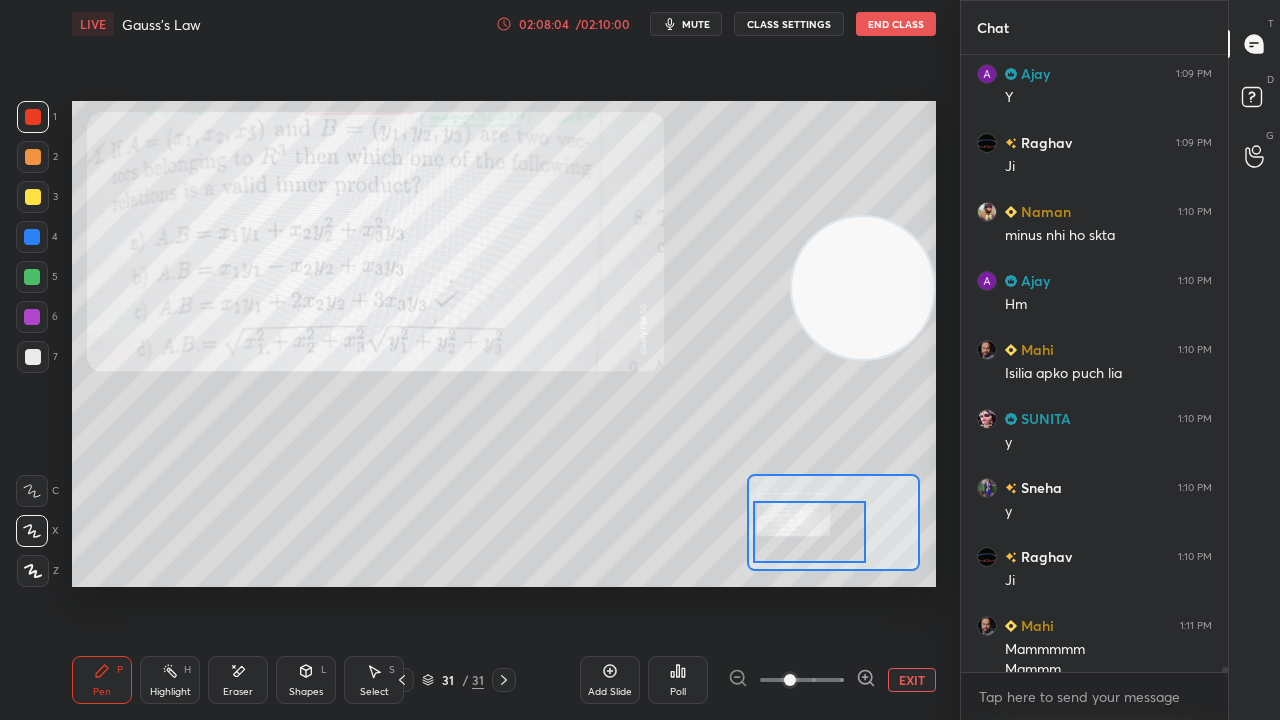 scroll, scrollTop: 75402, scrollLeft: 0, axis: vertical 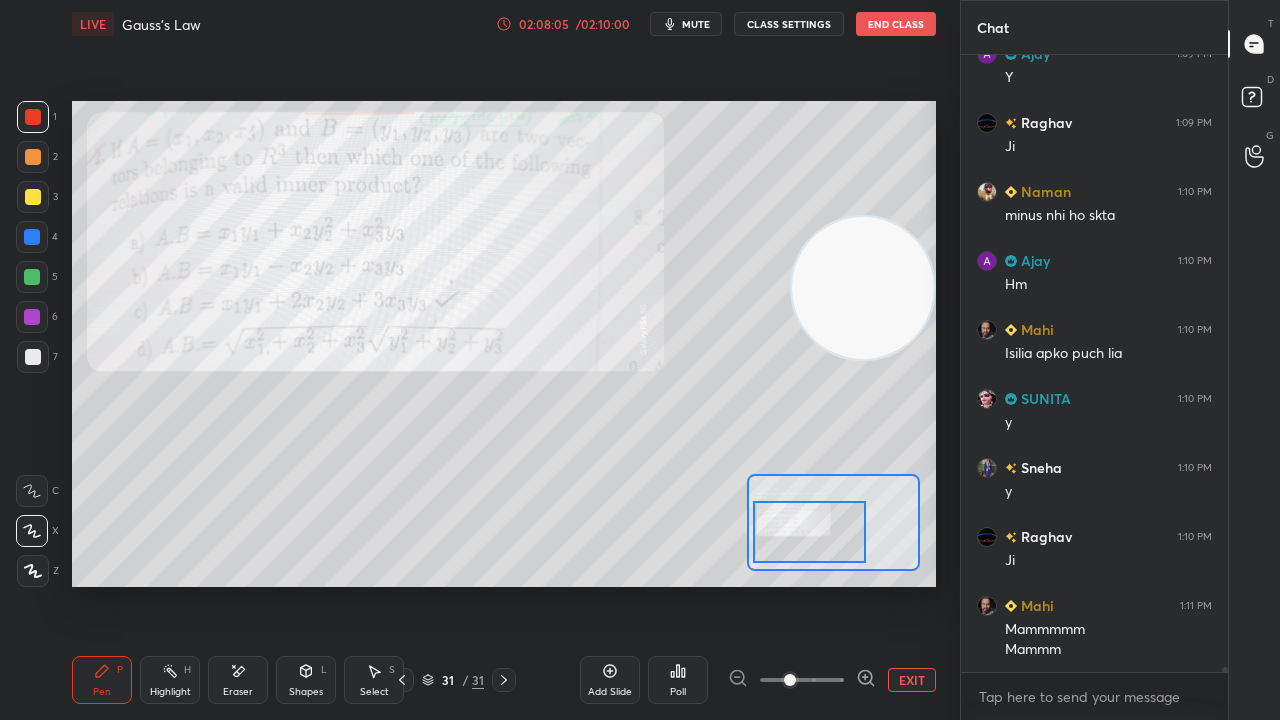 click on "mute" at bounding box center (696, 24) 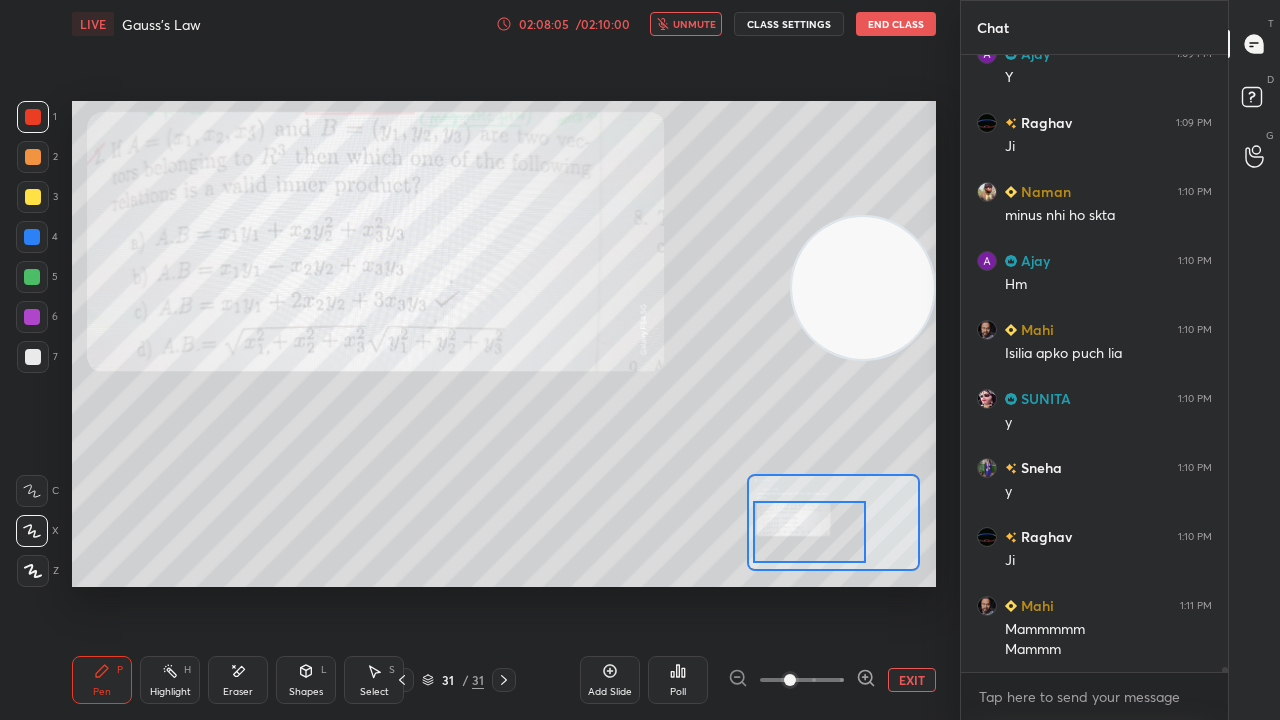 click on "unmute" at bounding box center (694, 24) 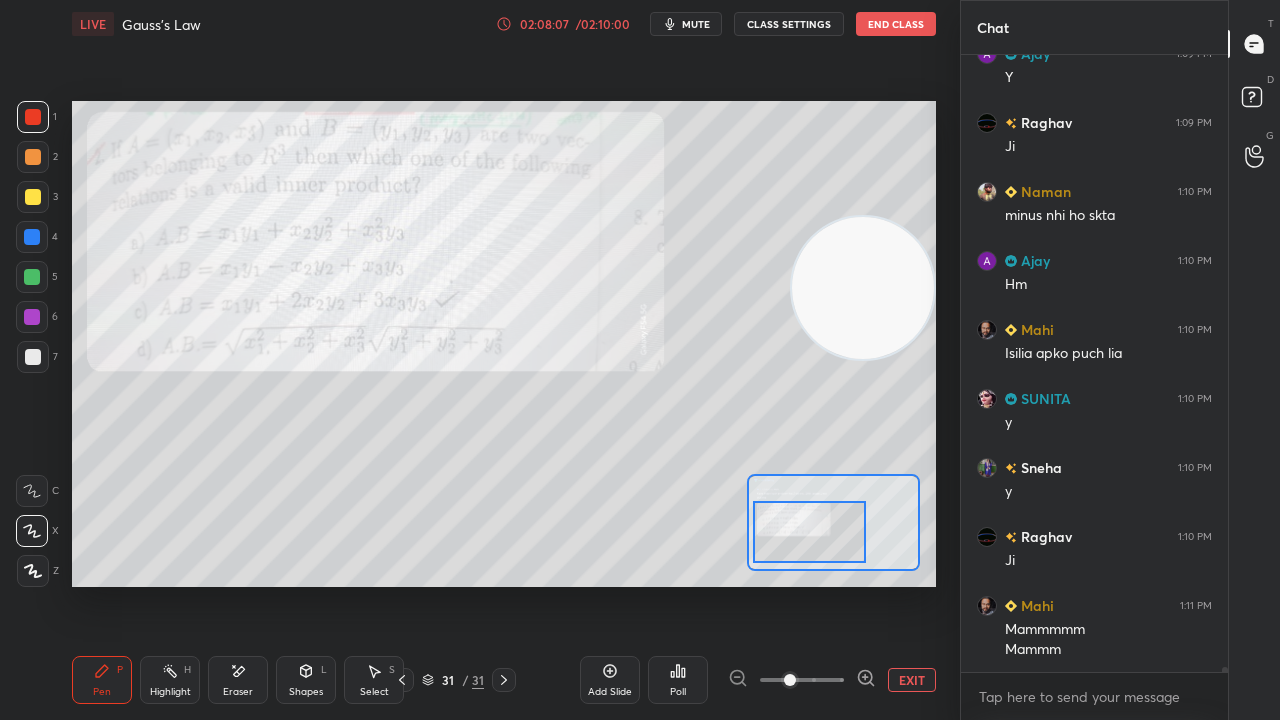 click at bounding box center (504, 680) 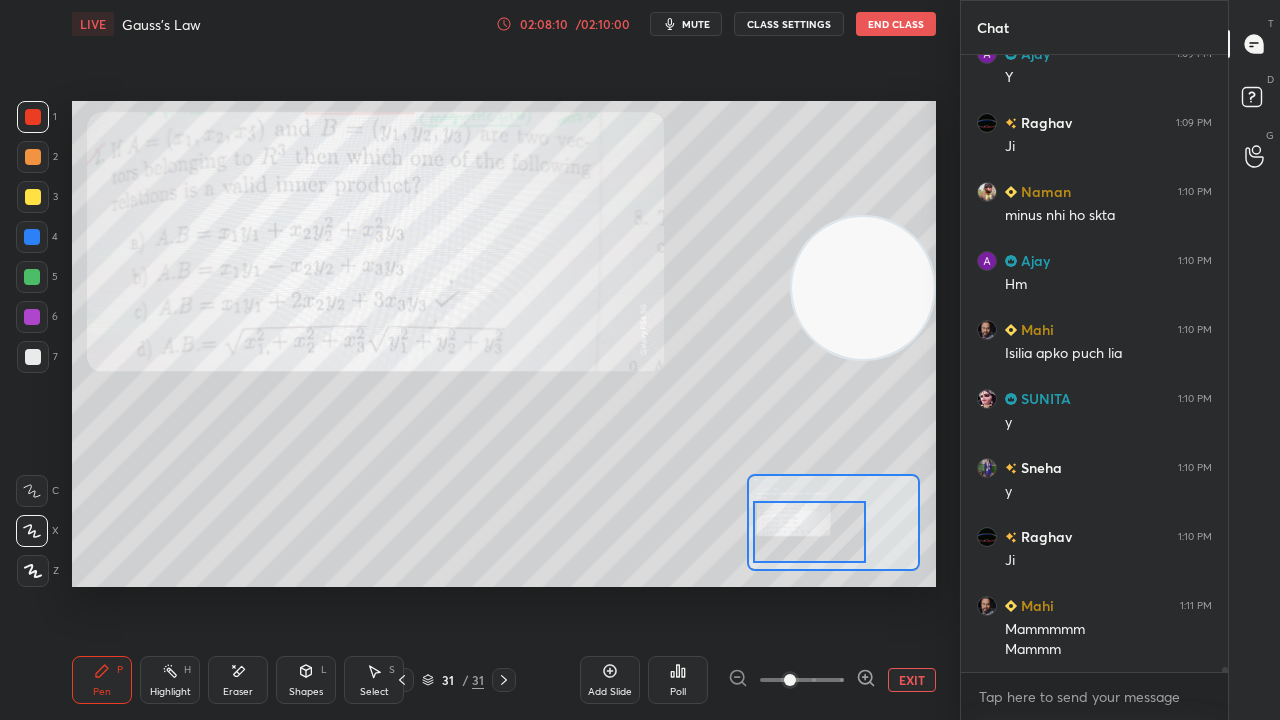 click on "mute" at bounding box center [686, 24] 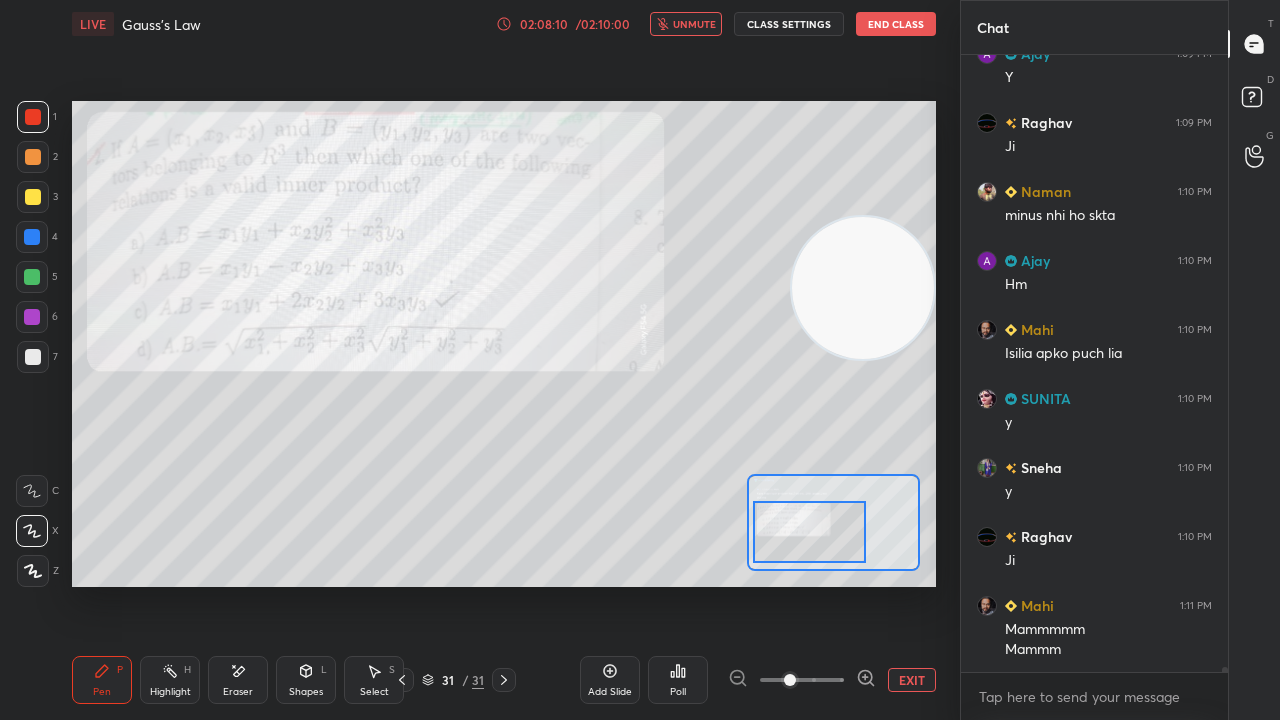 click on "unmute" at bounding box center (694, 24) 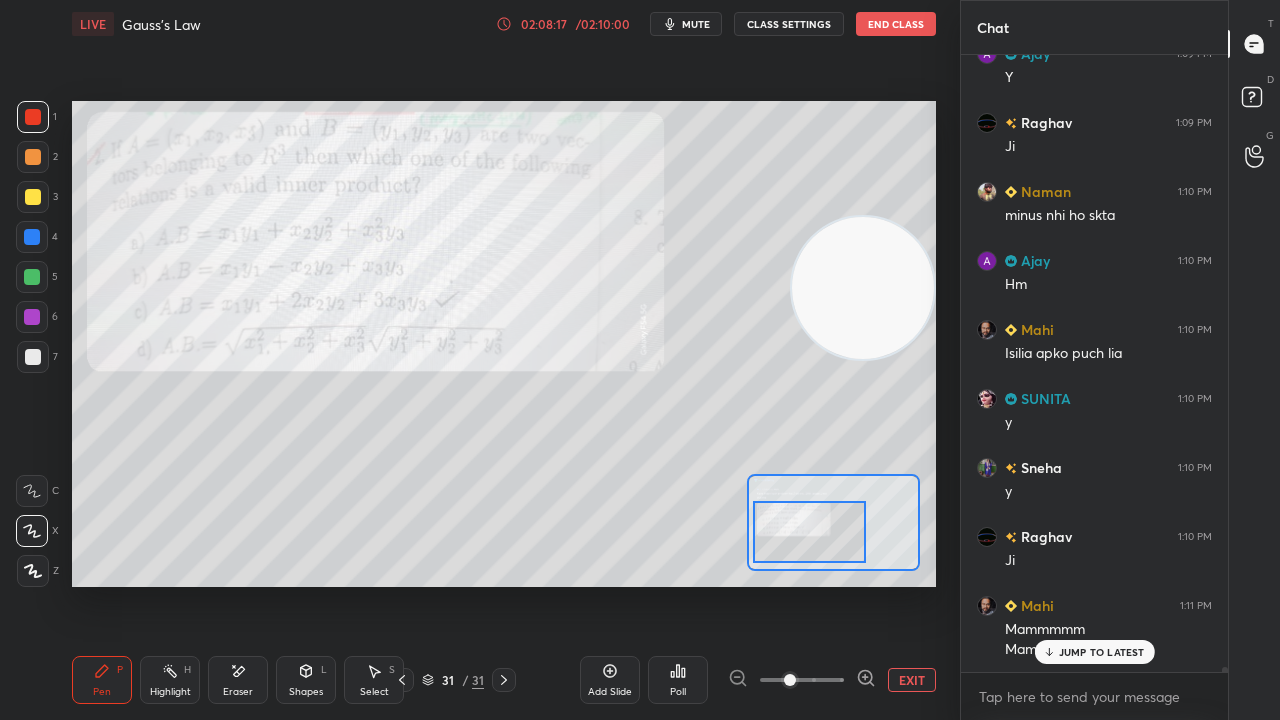 scroll, scrollTop: 75470, scrollLeft: 0, axis: vertical 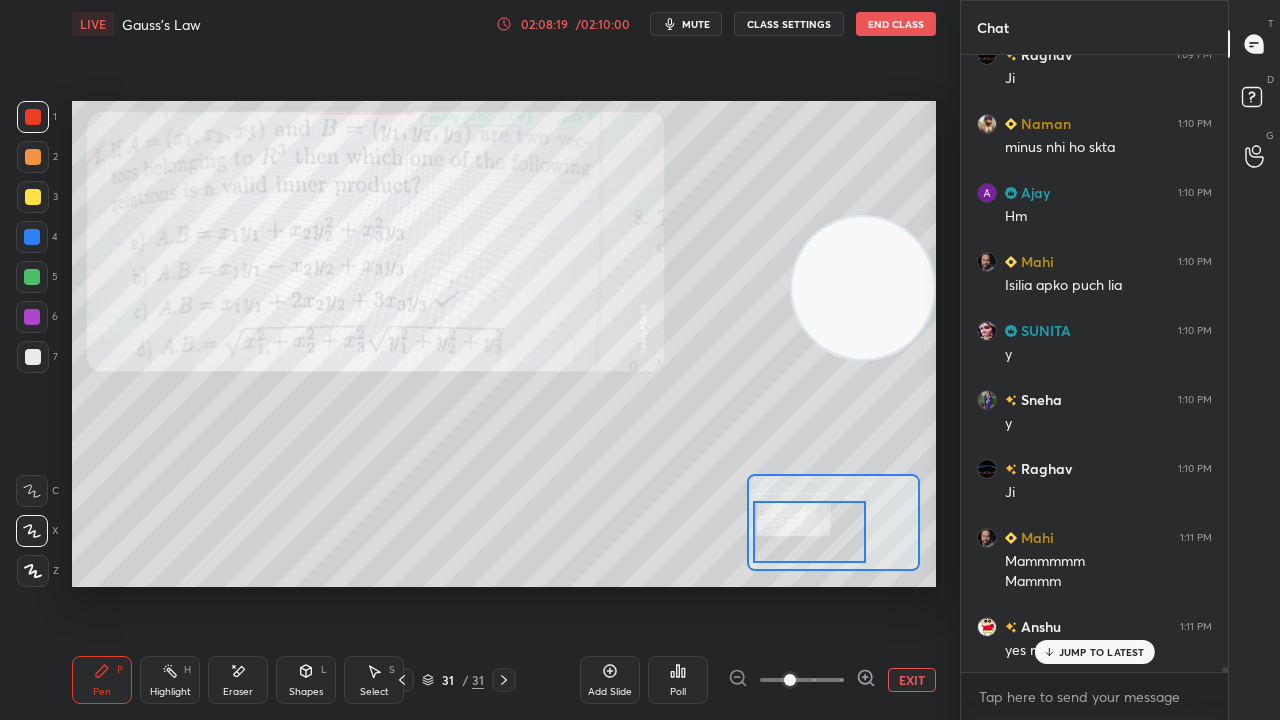 click on "JUMP TO LATEST" at bounding box center [1102, 652] 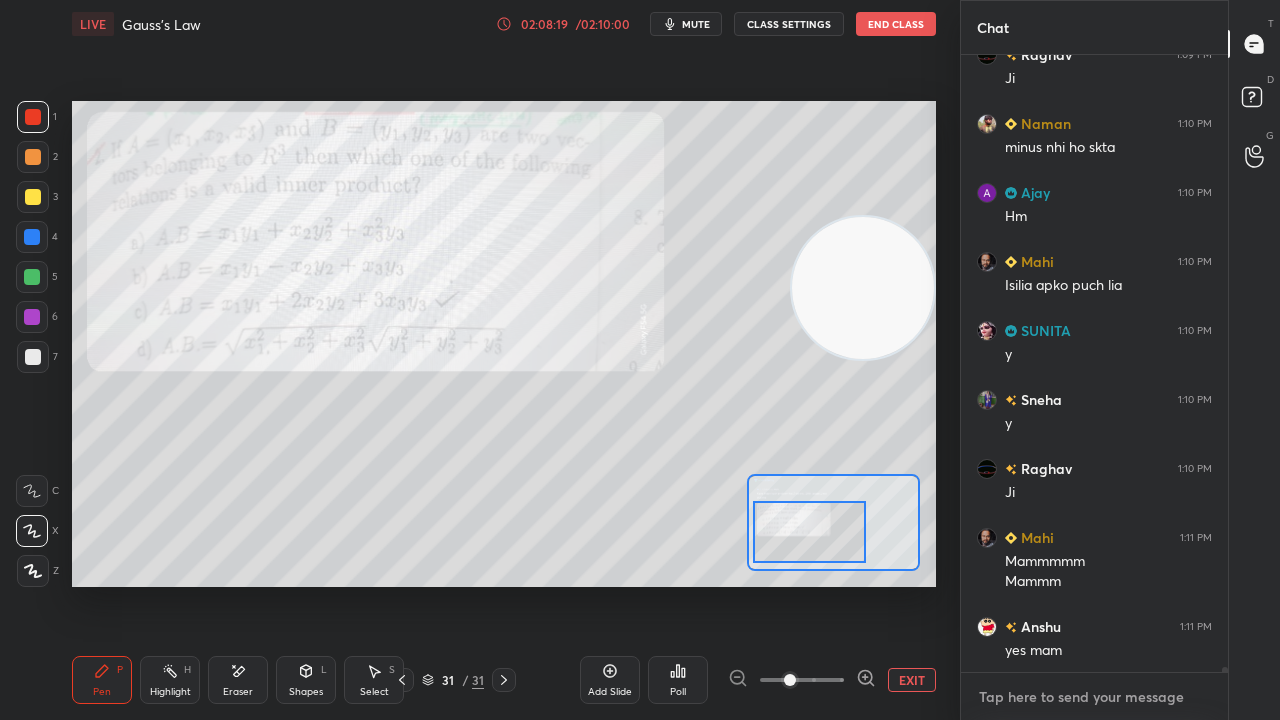 click at bounding box center [1094, 697] 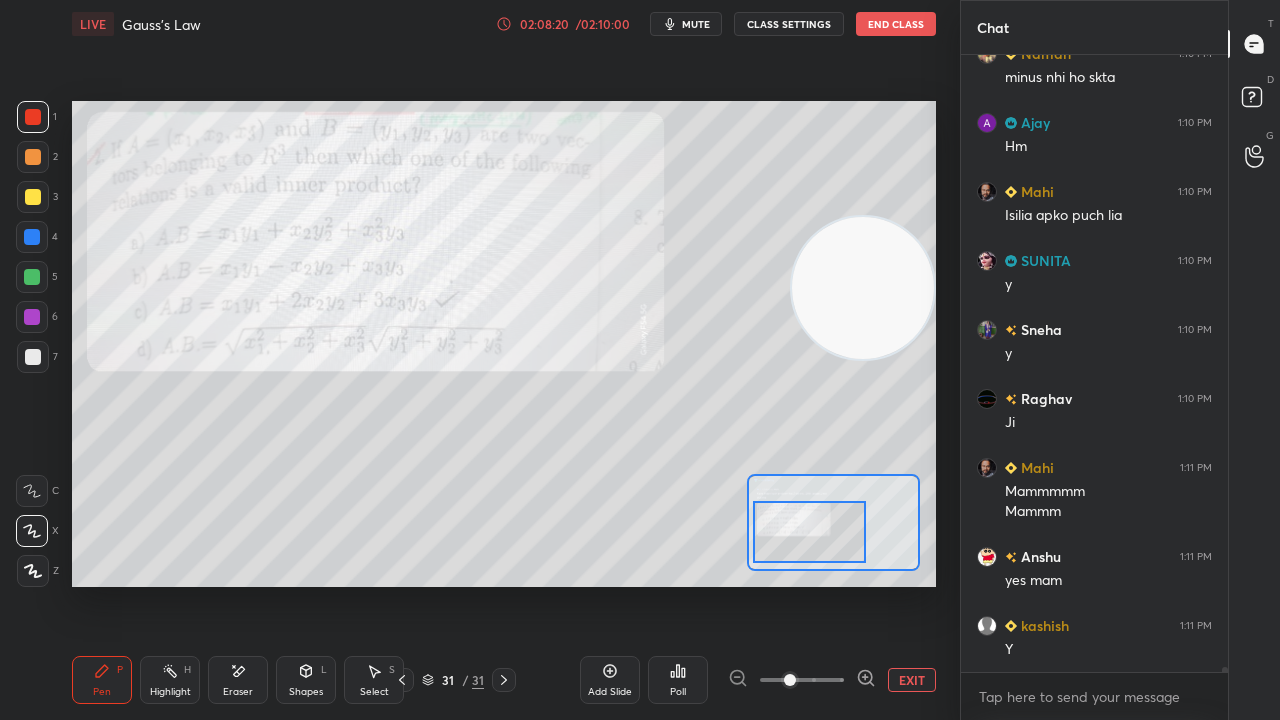 click on "mute" at bounding box center (696, 24) 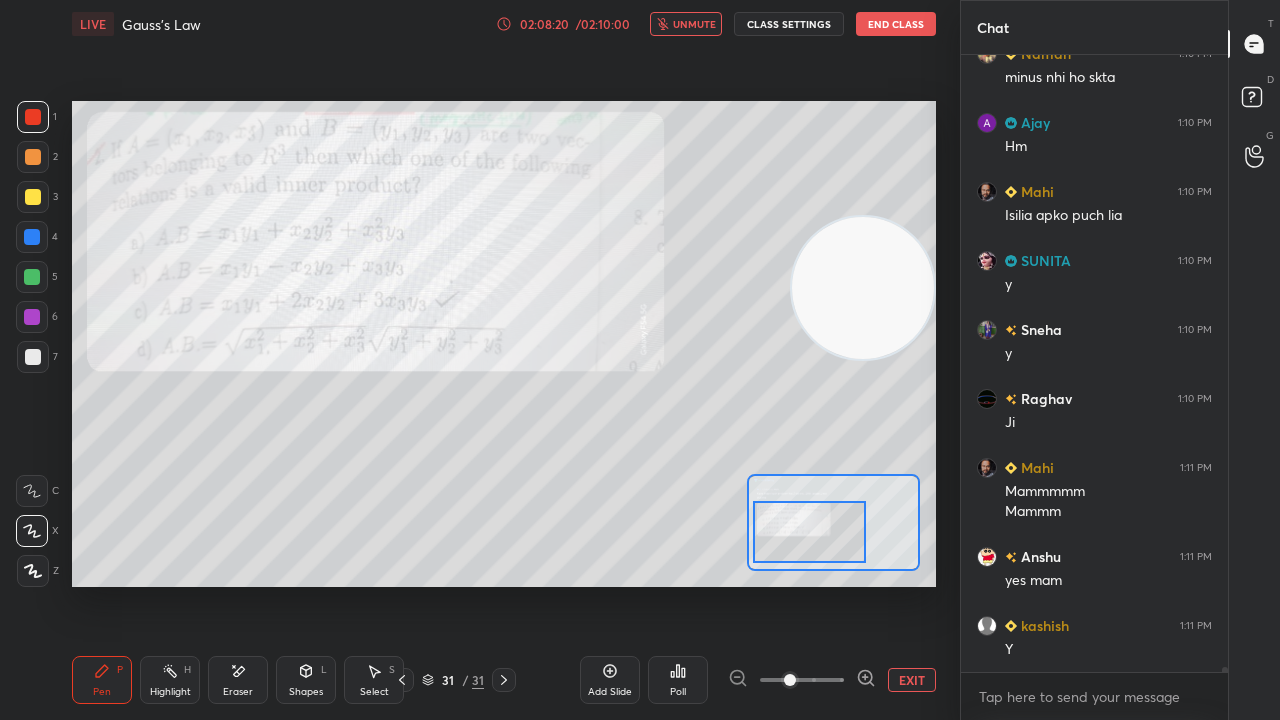 click on "unmute" at bounding box center (694, 24) 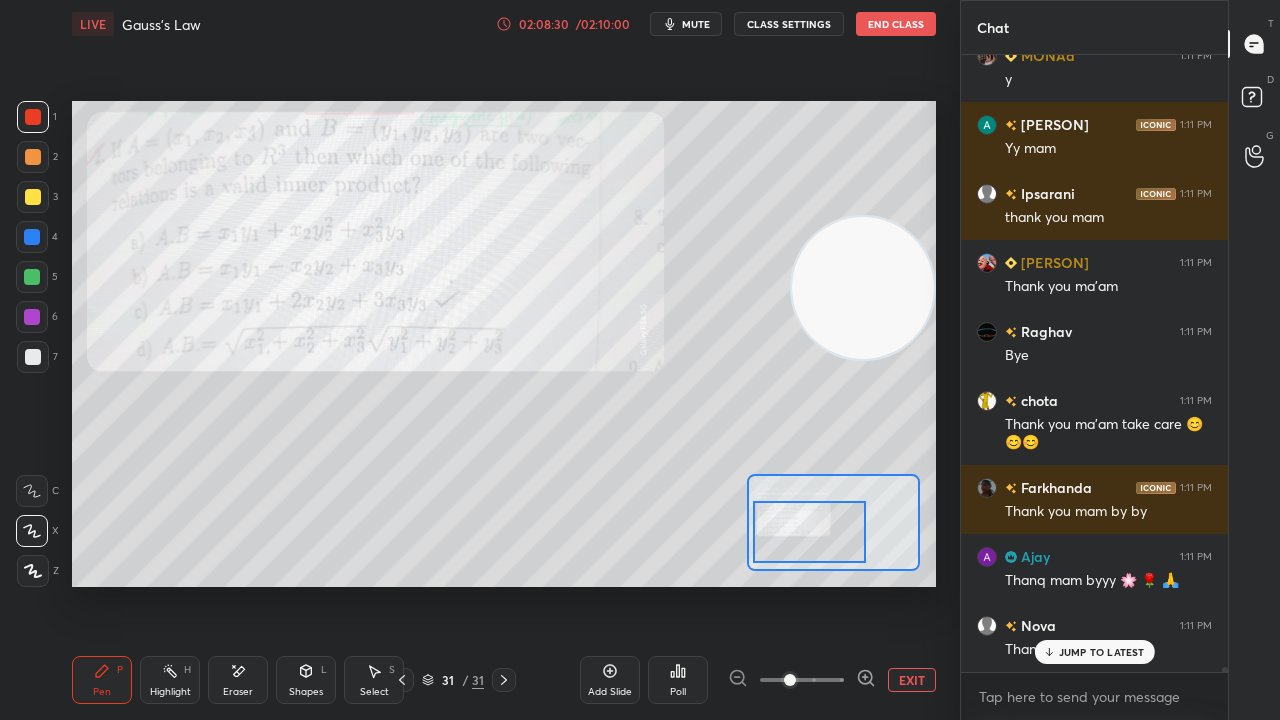 scroll, scrollTop: 76316, scrollLeft: 0, axis: vertical 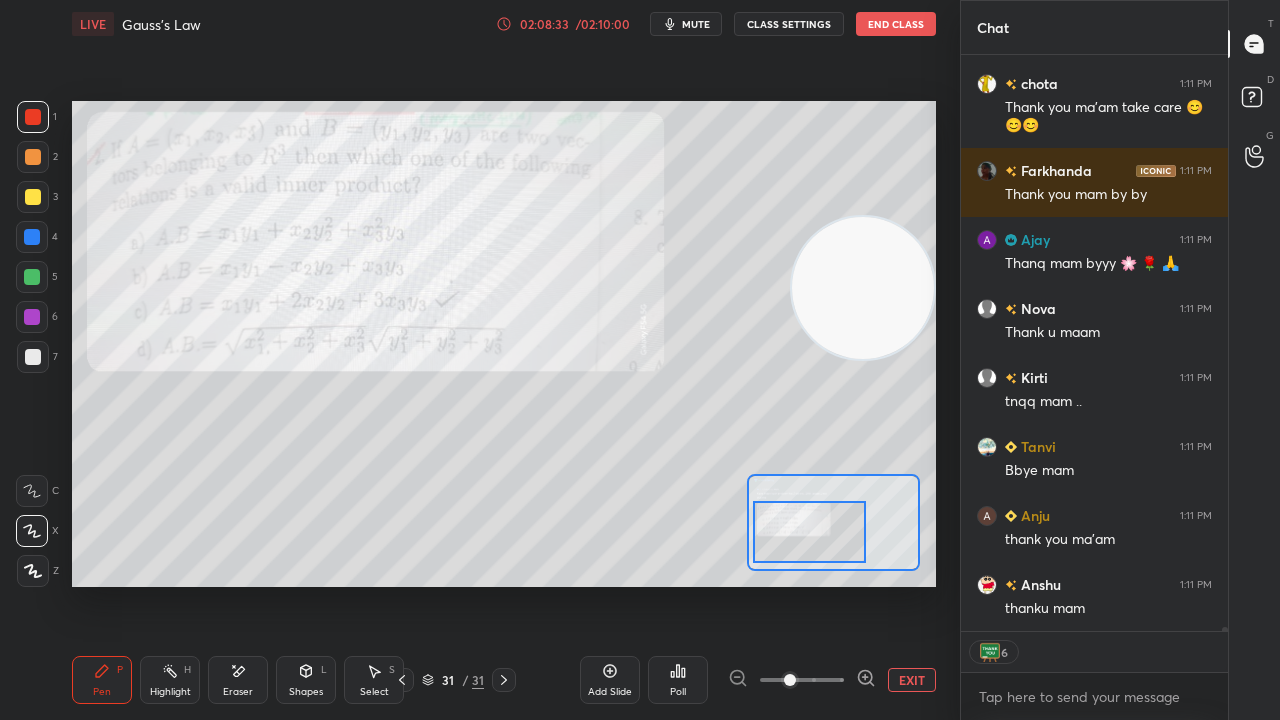 click on "mute" at bounding box center [686, 24] 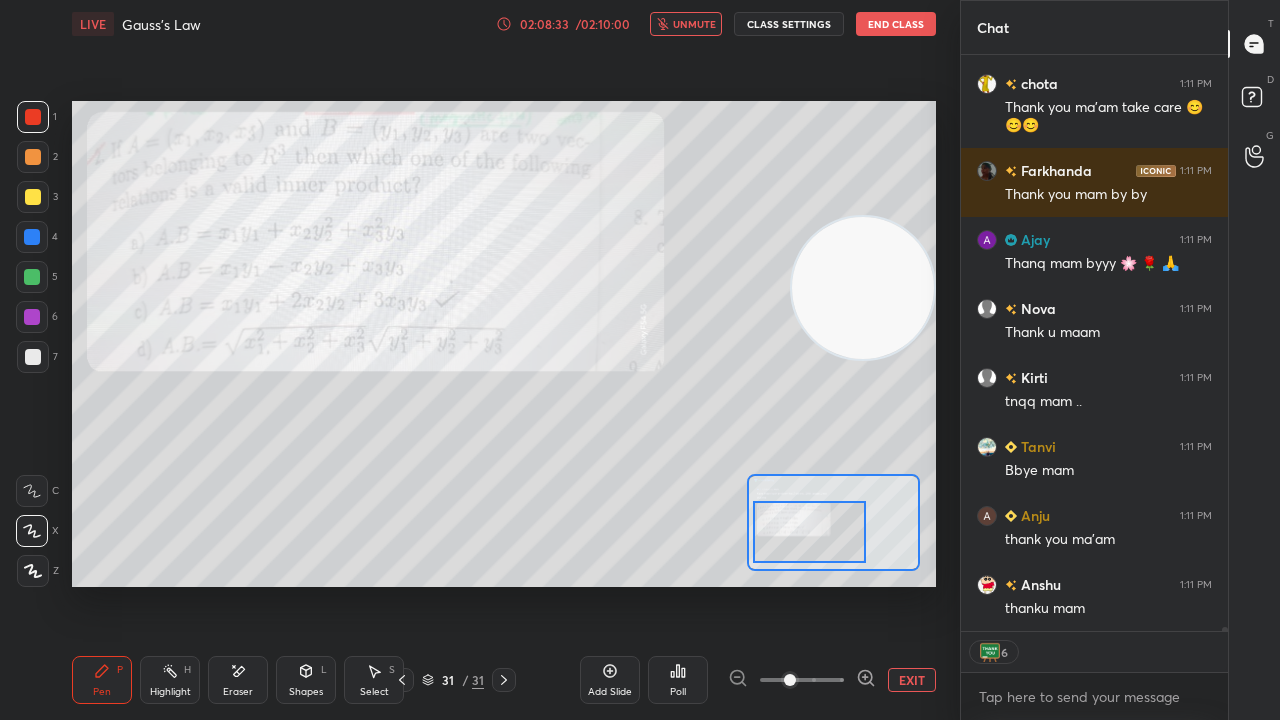click on "unmute" at bounding box center (694, 24) 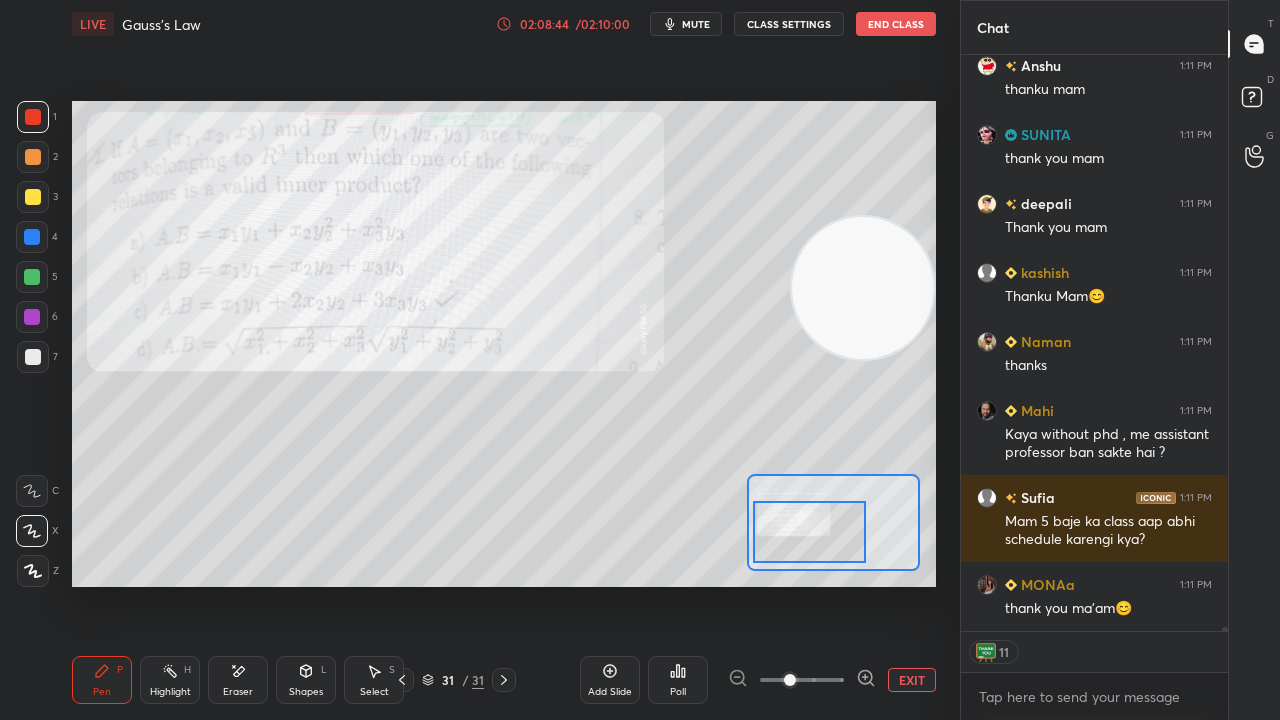 scroll, scrollTop: 77153, scrollLeft: 0, axis: vertical 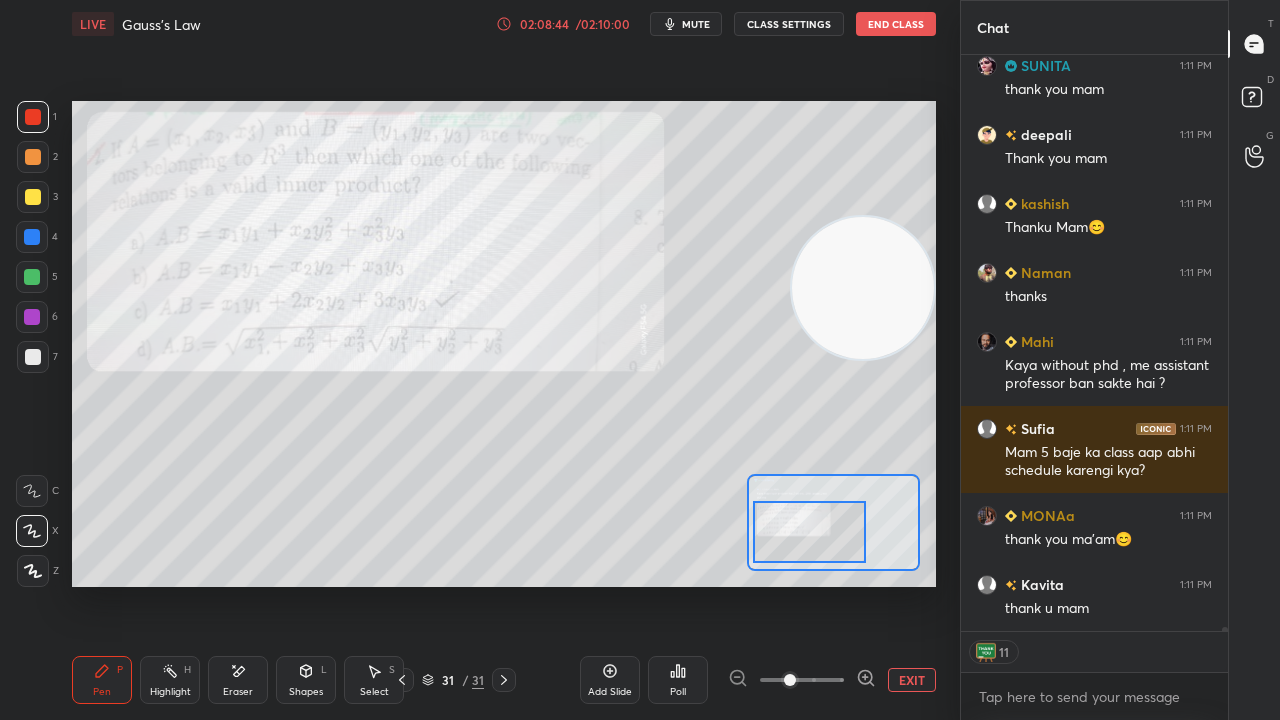 click on "mute" at bounding box center (686, 24) 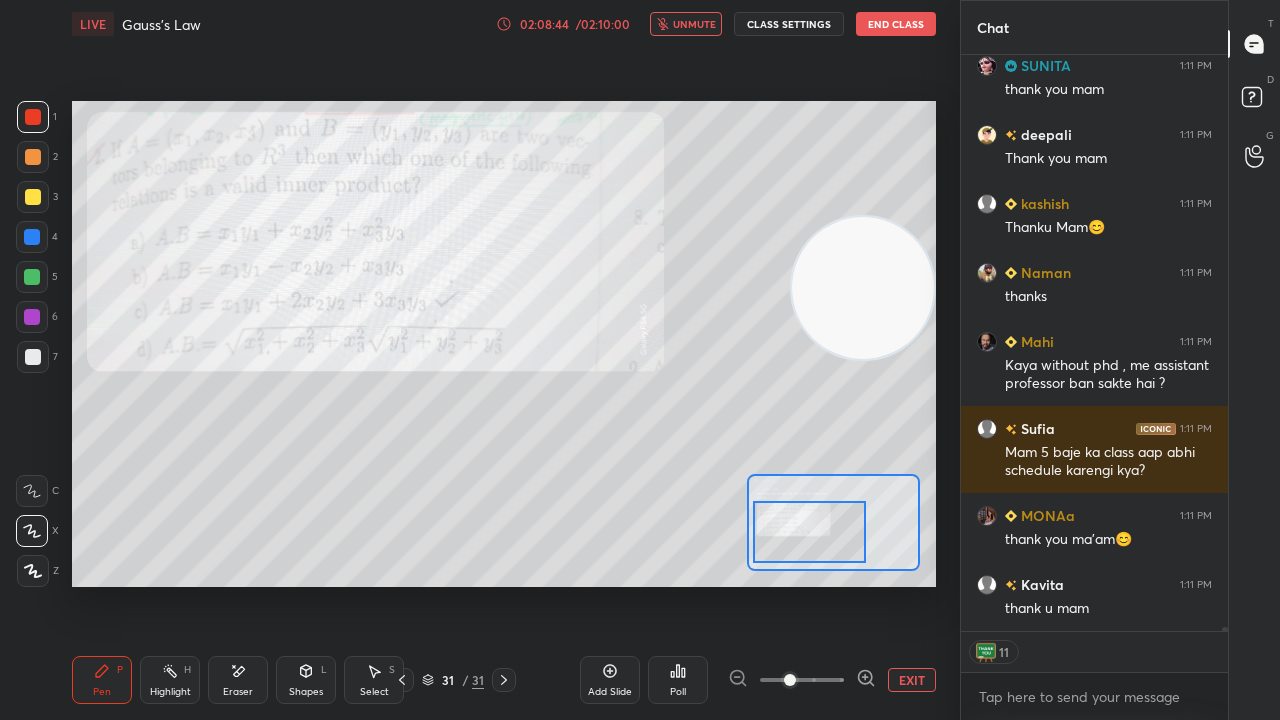 click on "unmute" at bounding box center (686, 24) 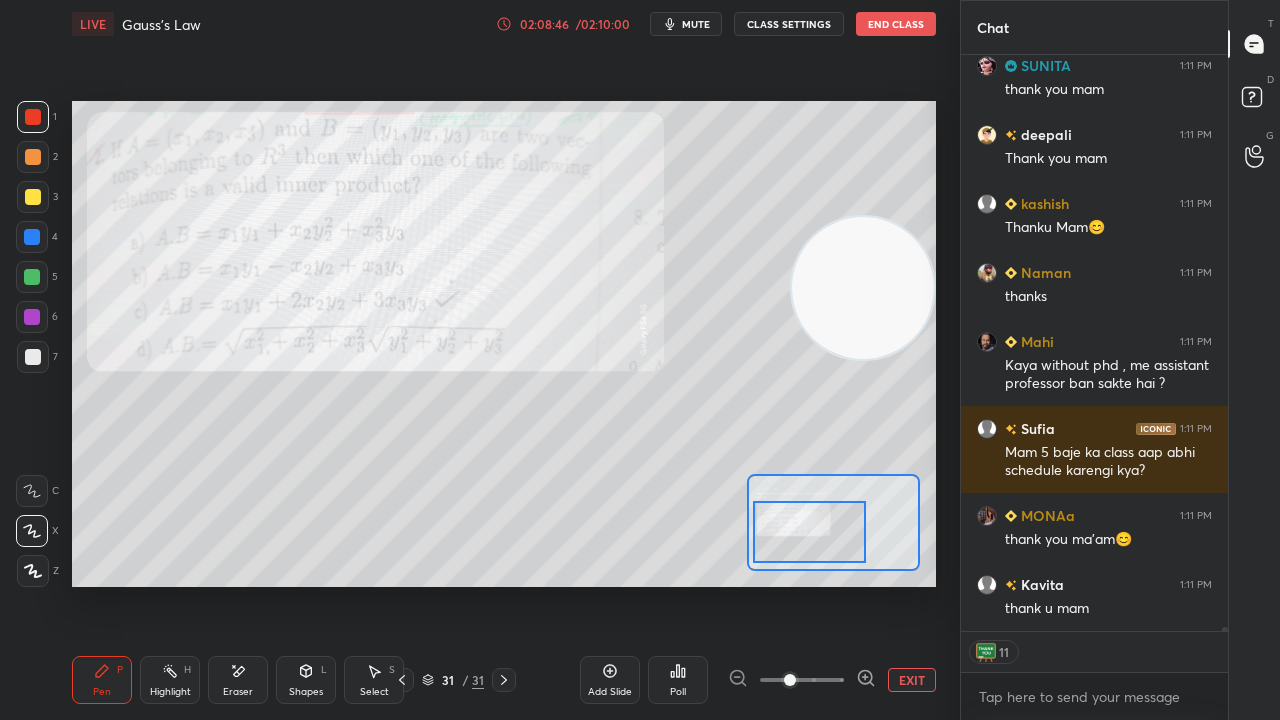 click at bounding box center (33, 357) 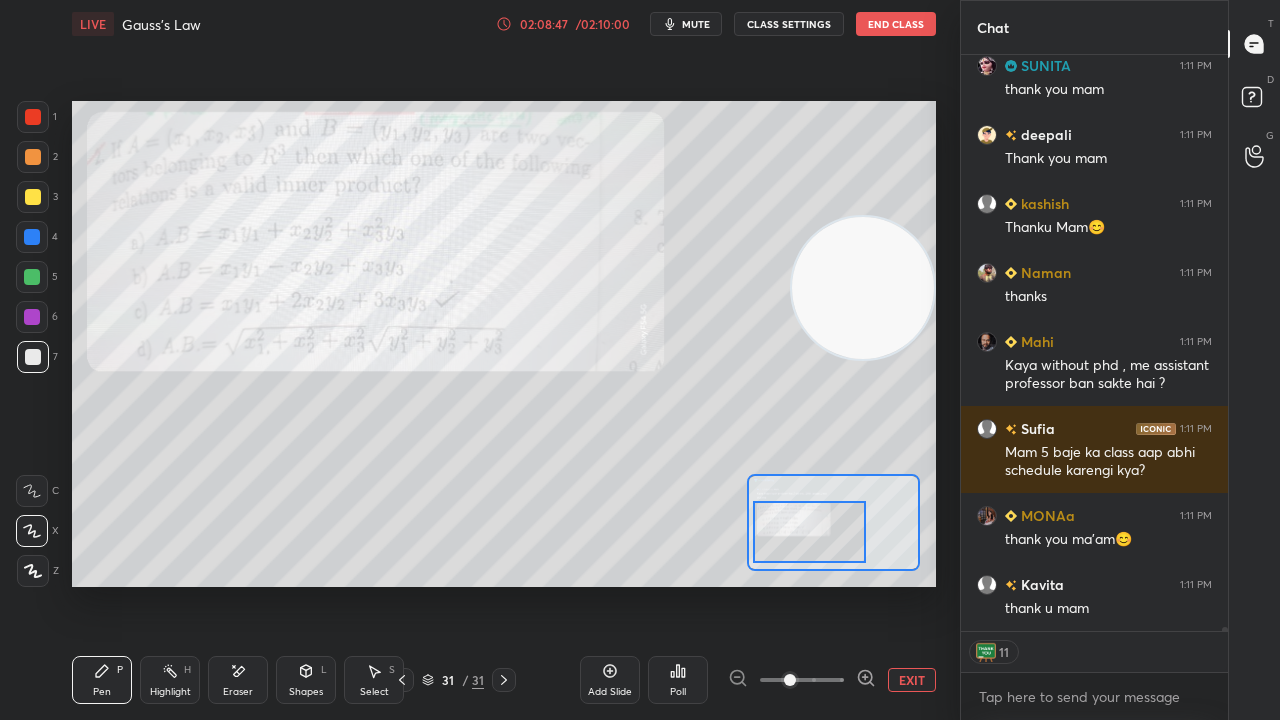 scroll, scrollTop: 77222, scrollLeft: 0, axis: vertical 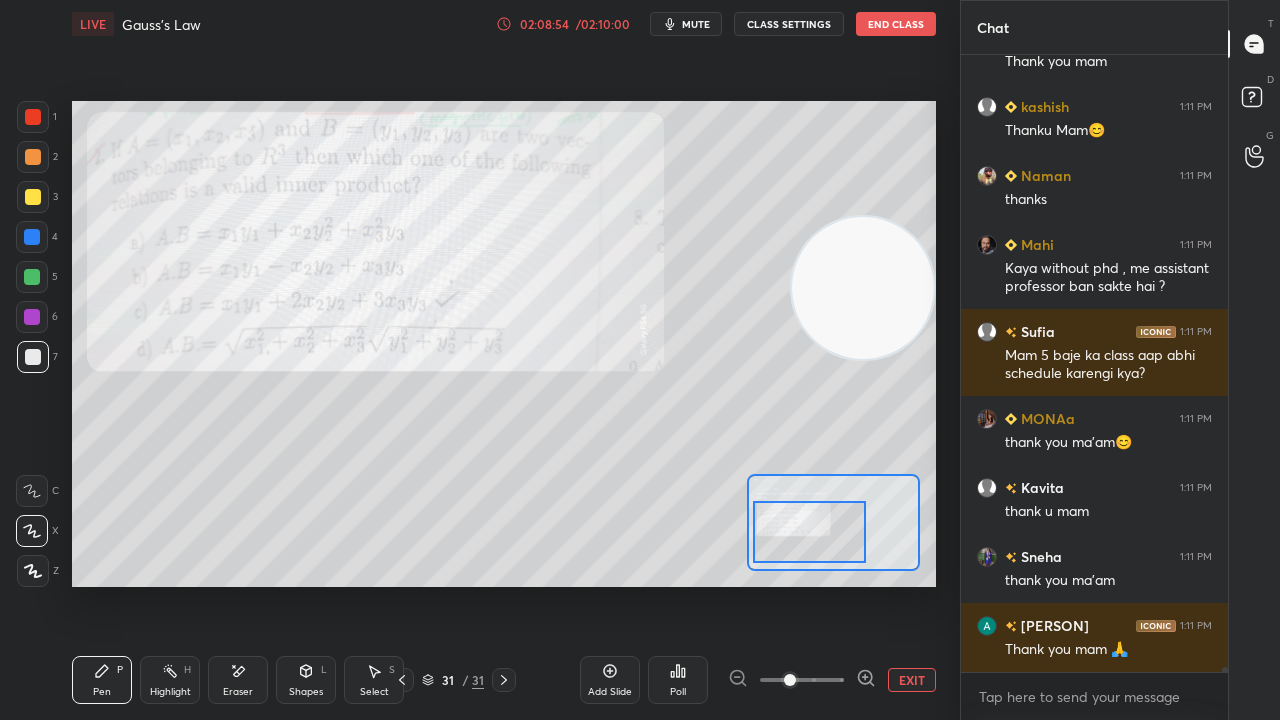click on "mute" at bounding box center (696, 24) 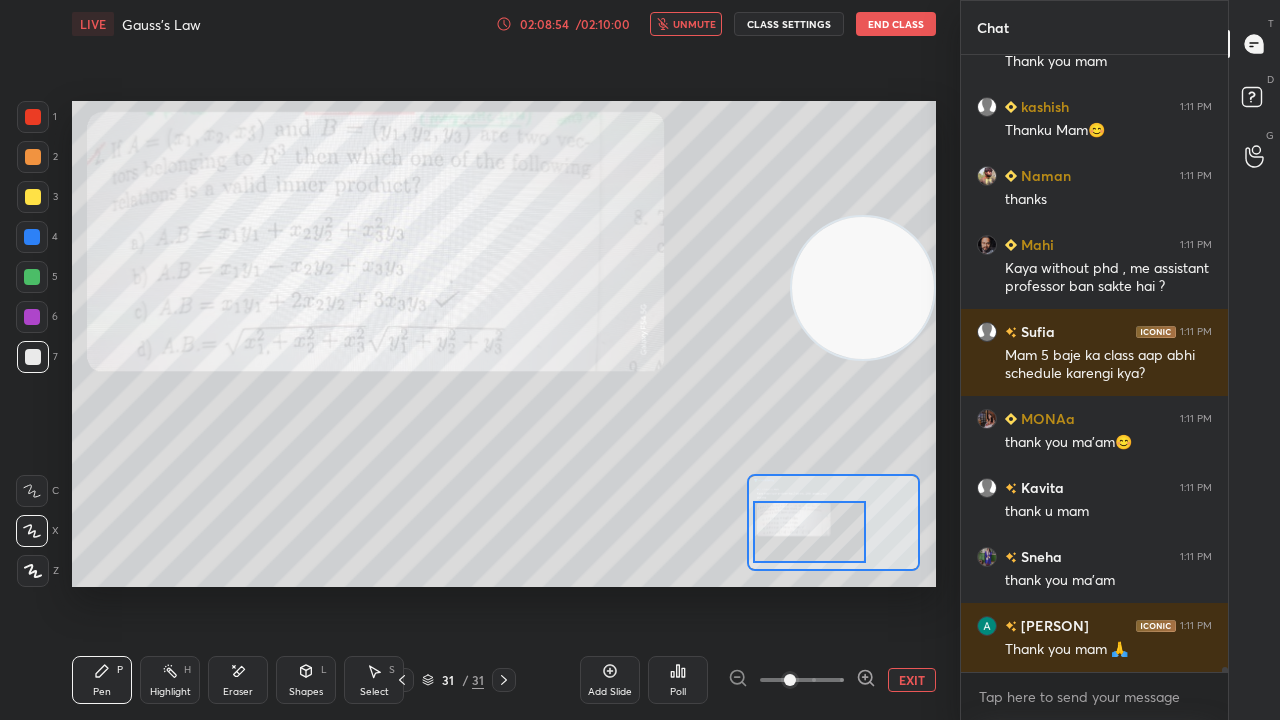 click on "unmute" at bounding box center [694, 24] 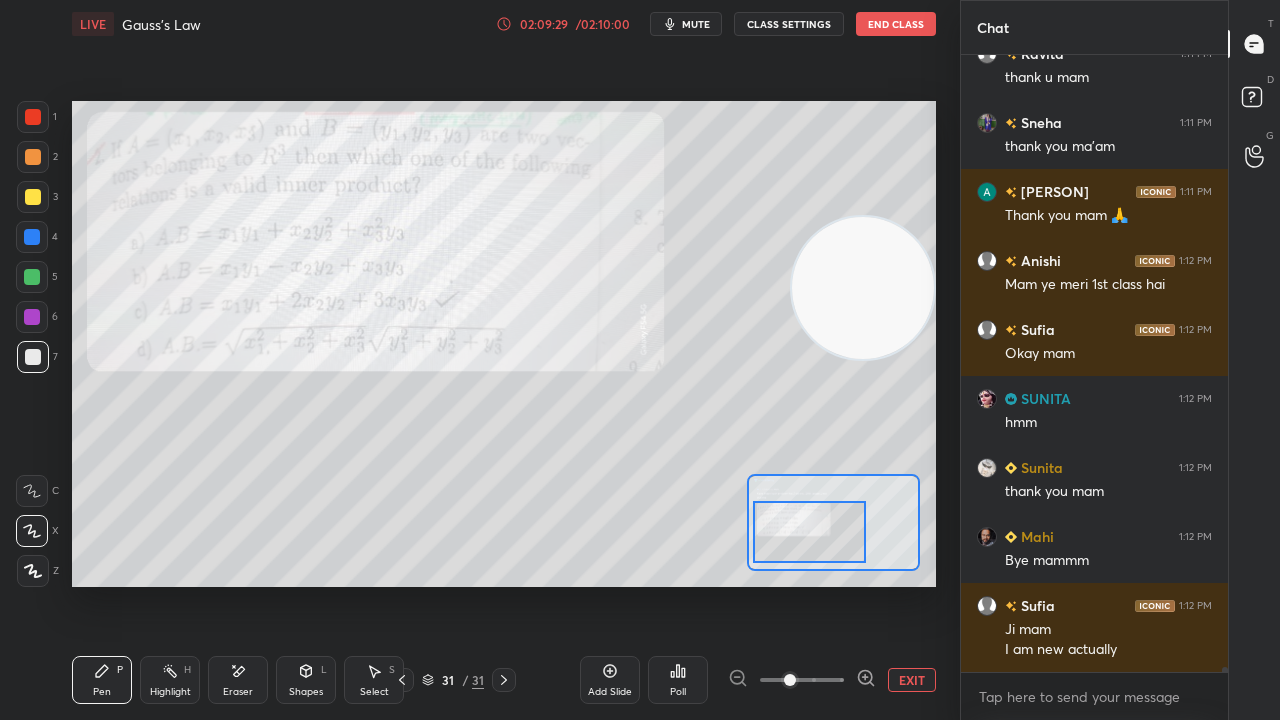 scroll, scrollTop: 77704, scrollLeft: 0, axis: vertical 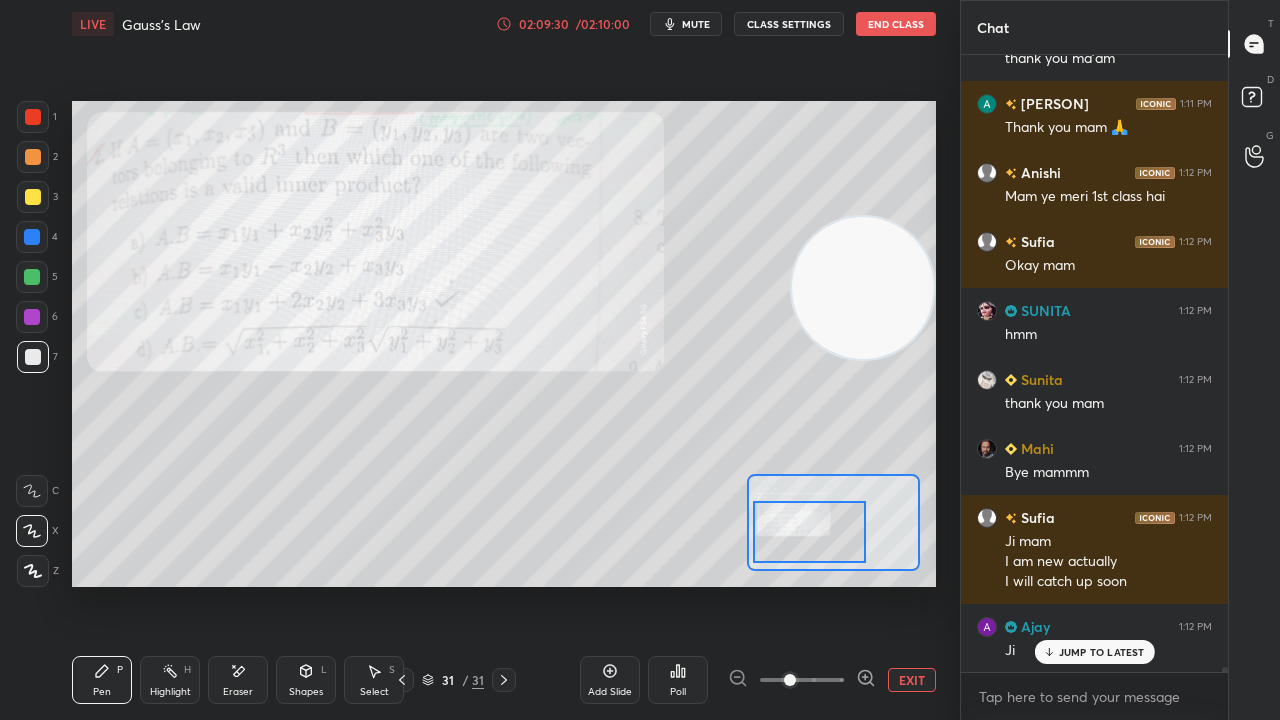 click on "mute" at bounding box center [686, 24] 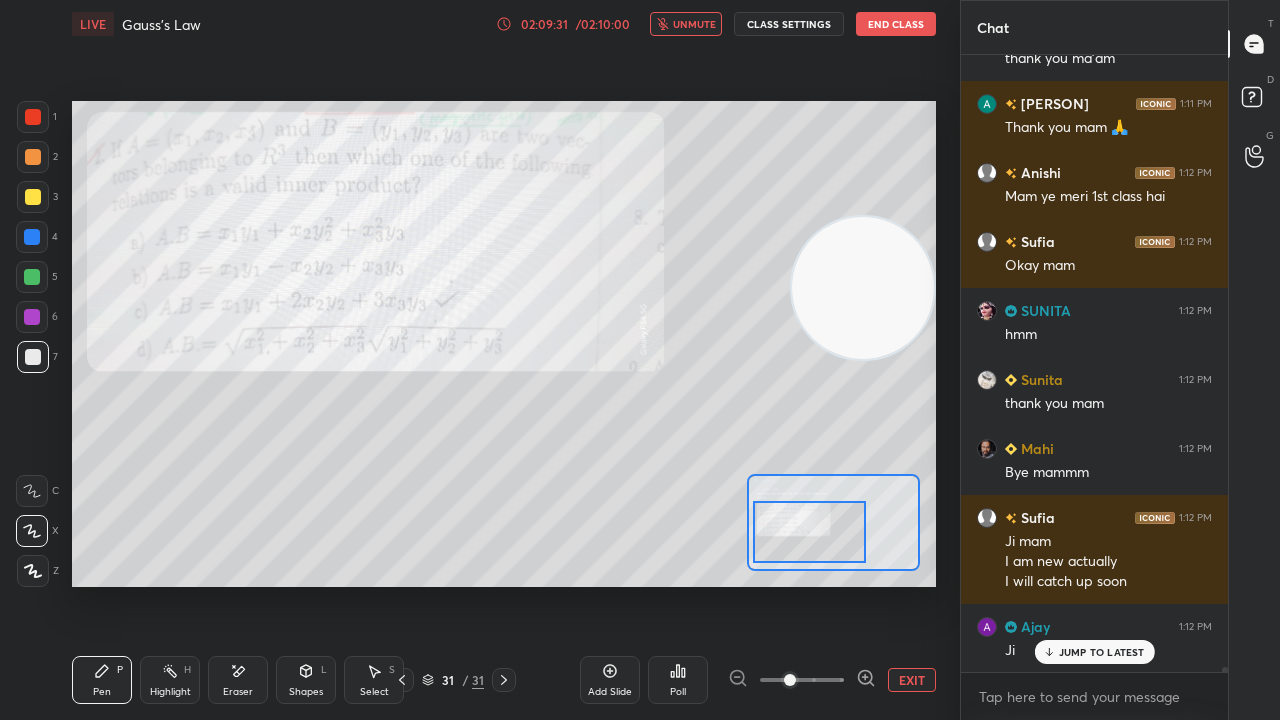 click on "unmute" at bounding box center (694, 24) 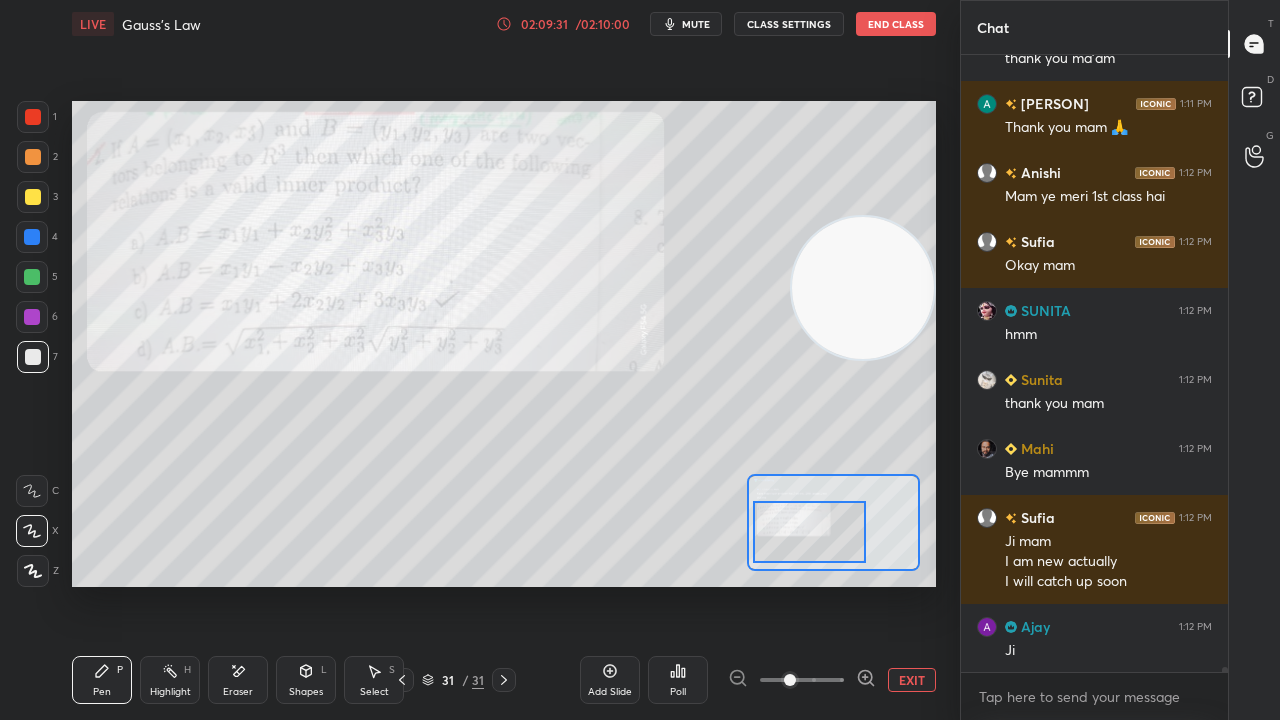 scroll, scrollTop: 77842, scrollLeft: 0, axis: vertical 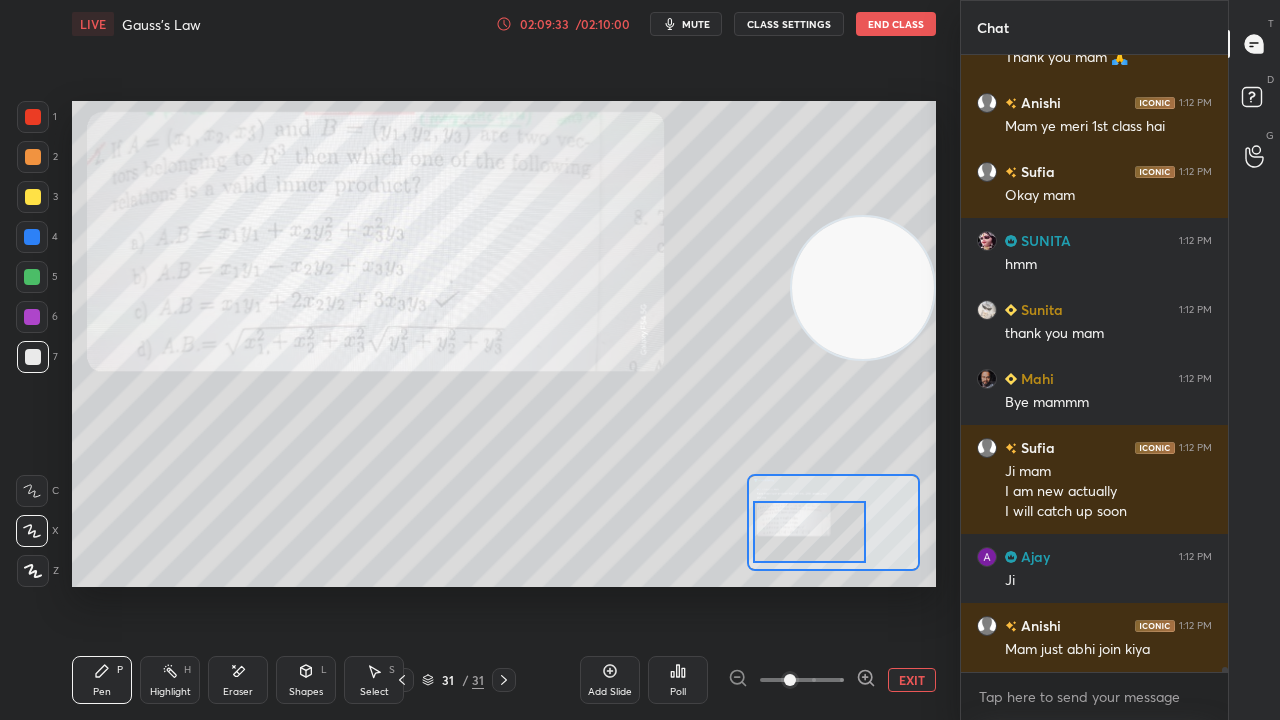 click on "mute" at bounding box center (696, 24) 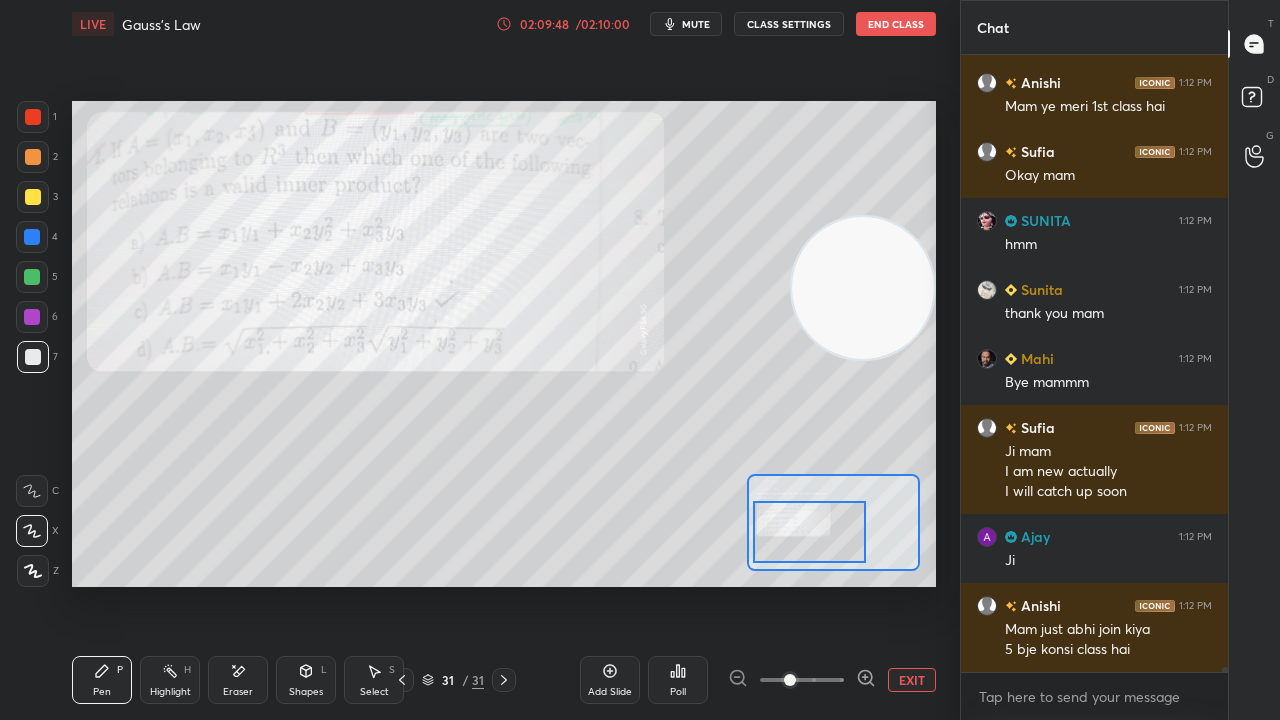 scroll, scrollTop: 77930, scrollLeft: 0, axis: vertical 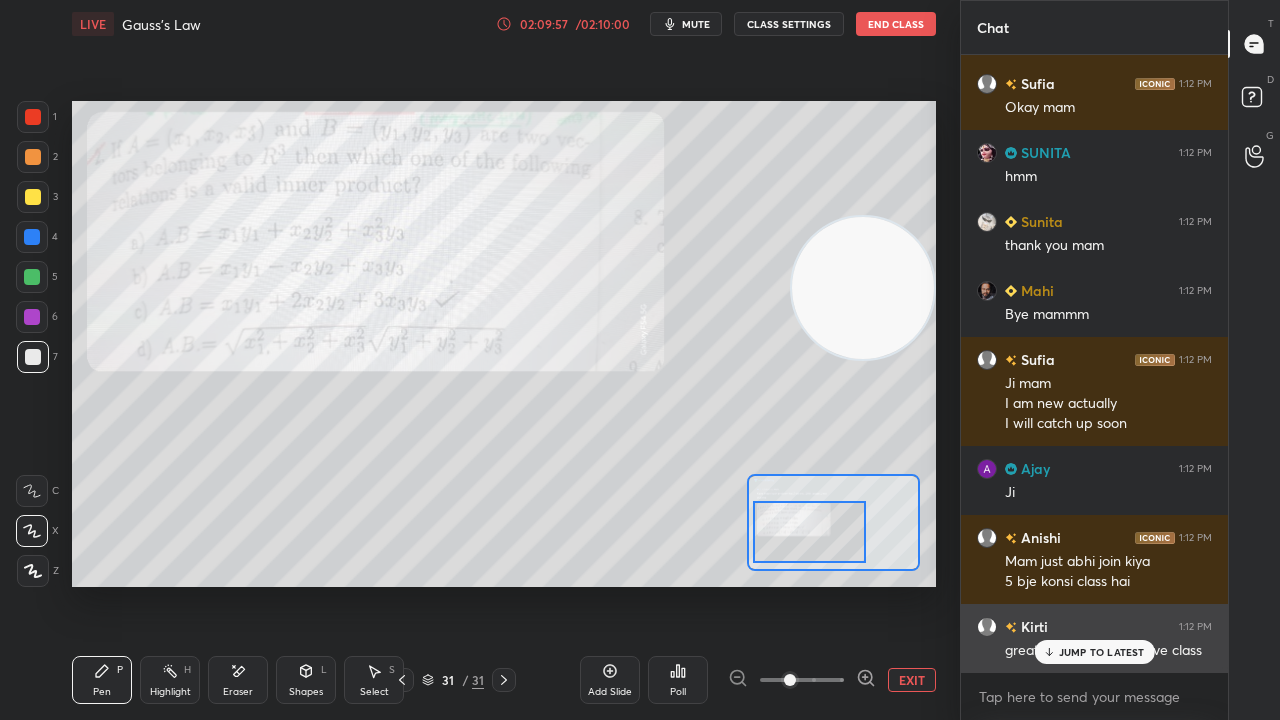 click on "JUMP TO LATEST" at bounding box center [1094, 652] 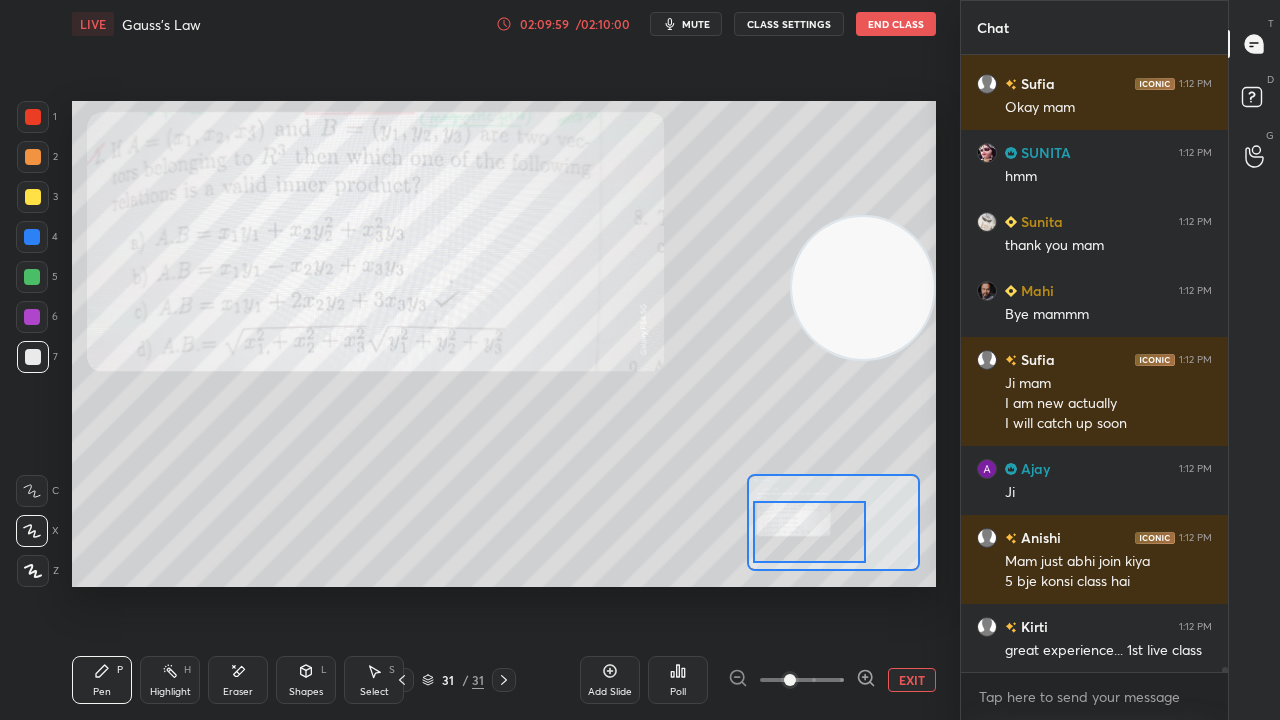 click on "mute" at bounding box center [696, 24] 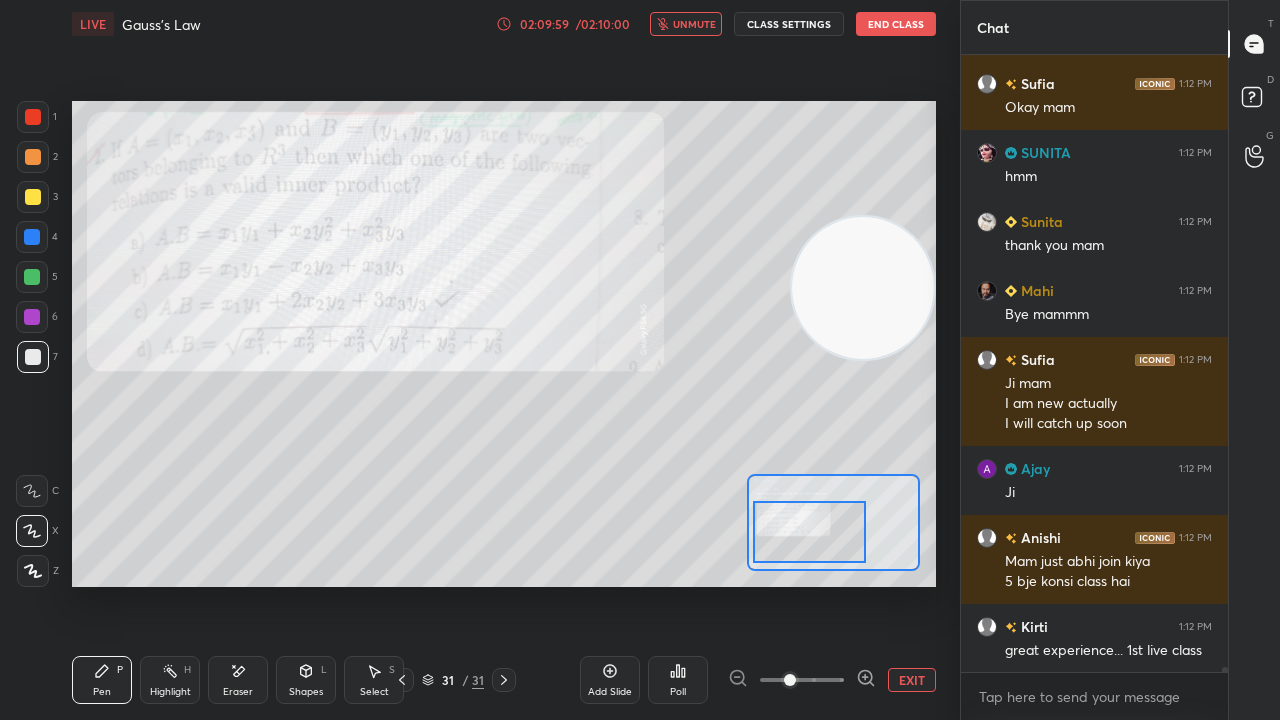 click on "unmute" at bounding box center [694, 24] 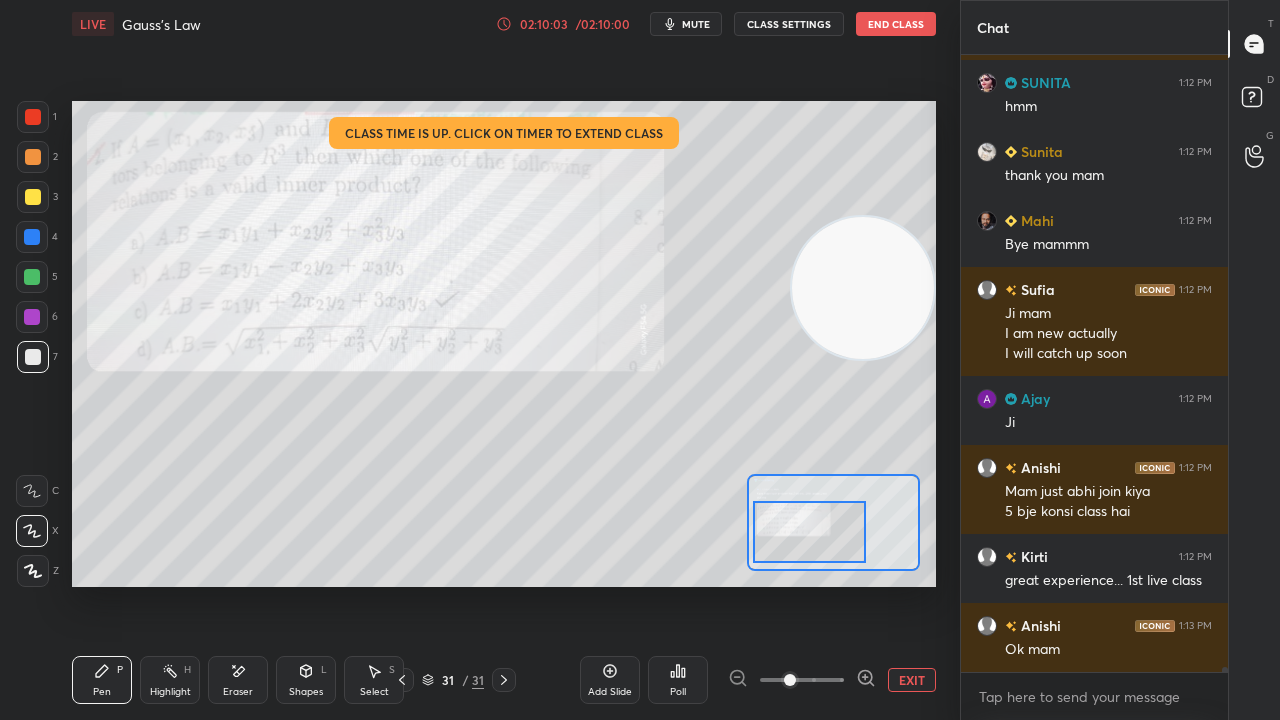 click on "mute" at bounding box center [696, 24] 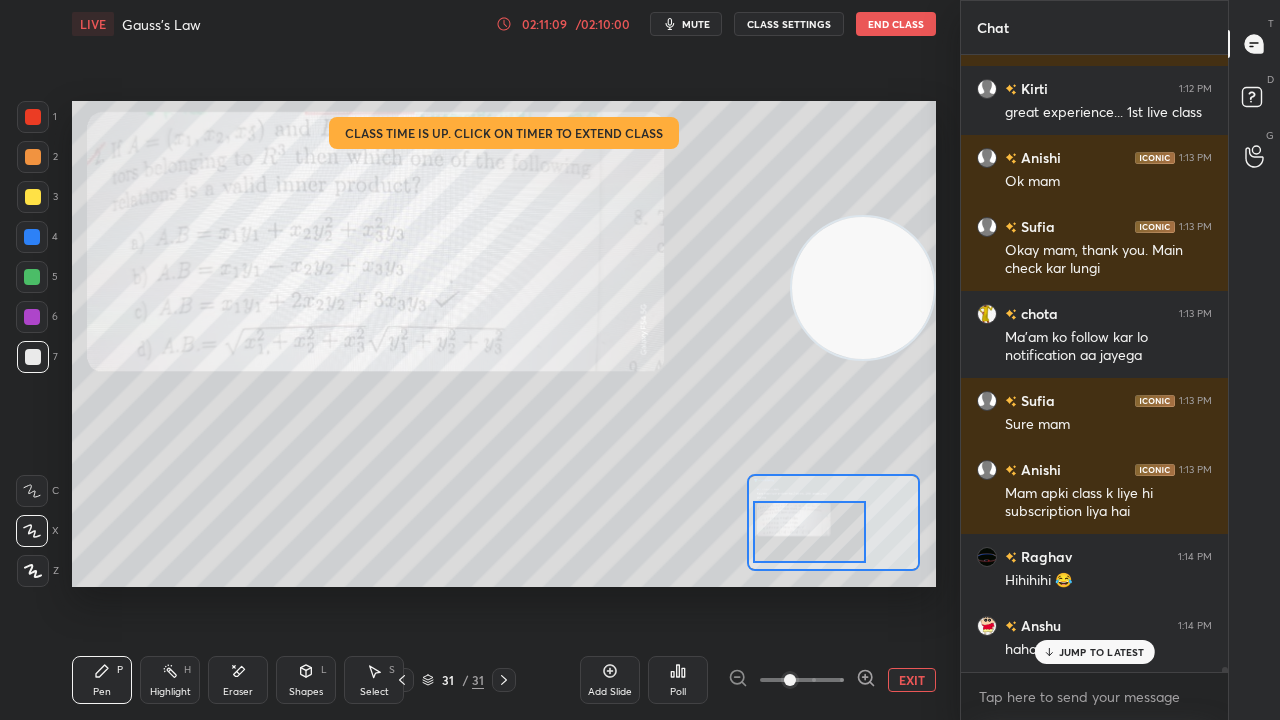 scroll, scrollTop: 78536, scrollLeft: 0, axis: vertical 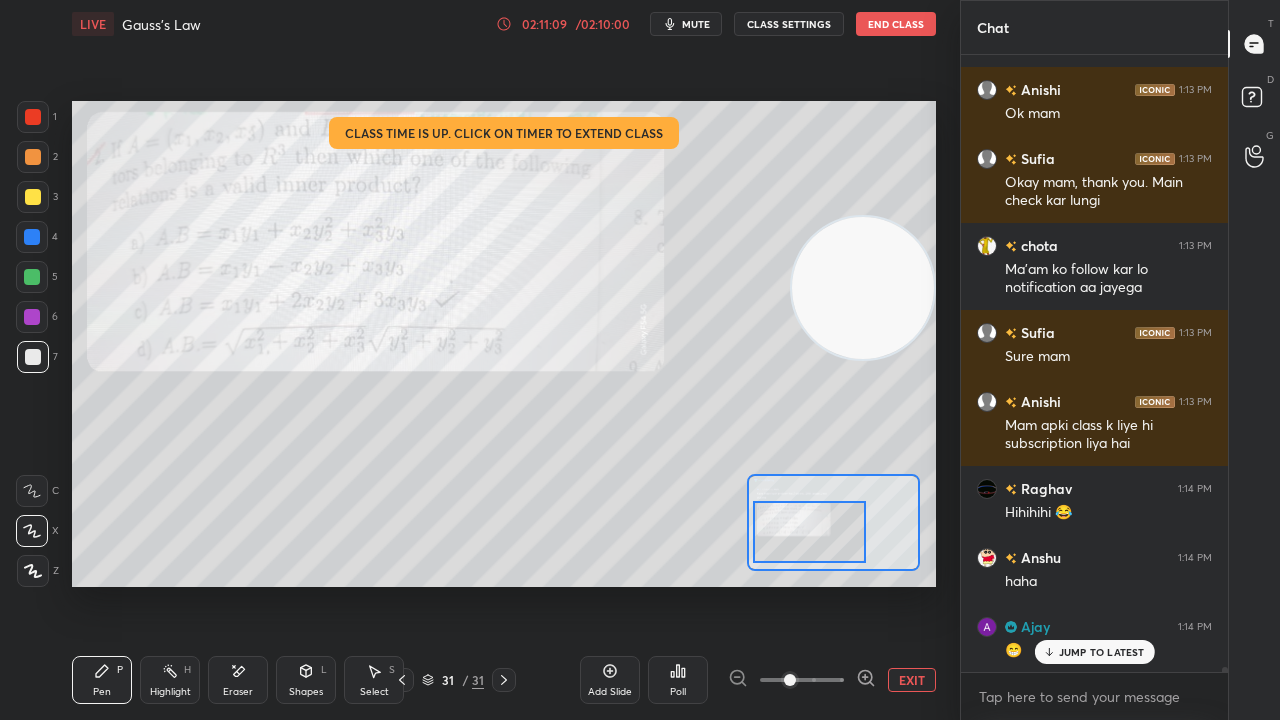 click on "mute" at bounding box center (696, 24) 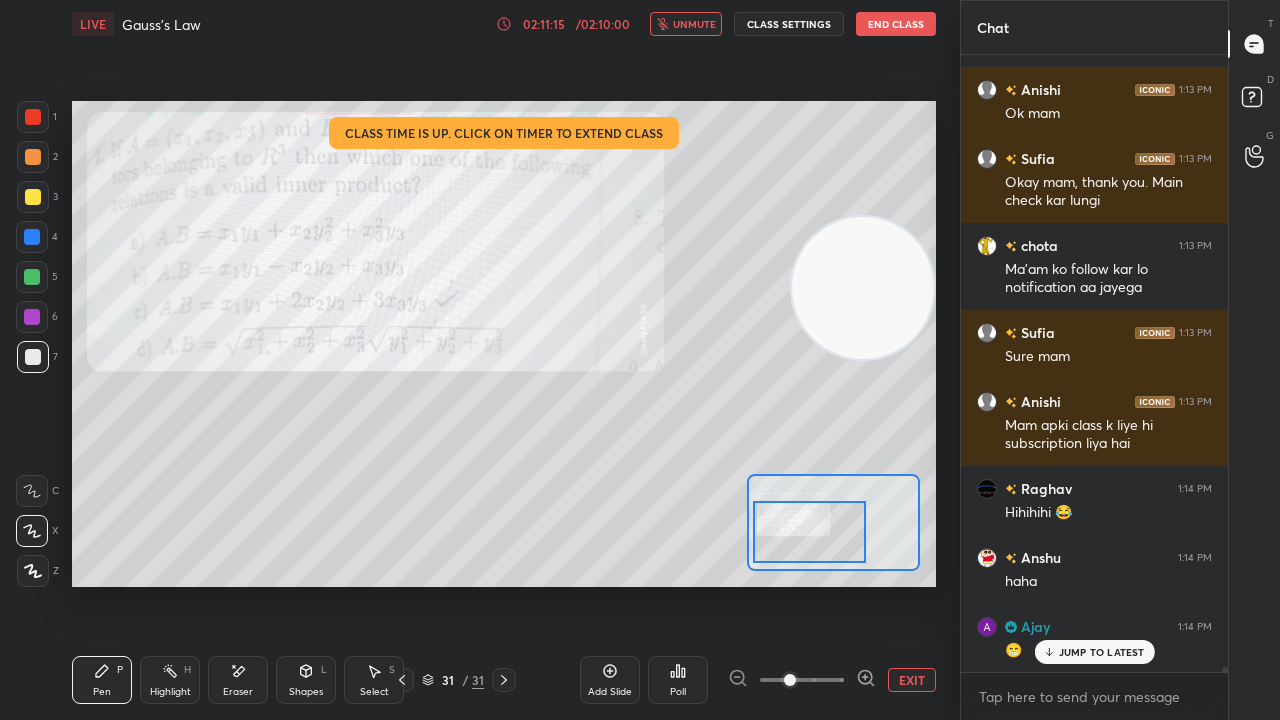 click on "unmute" at bounding box center [686, 24] 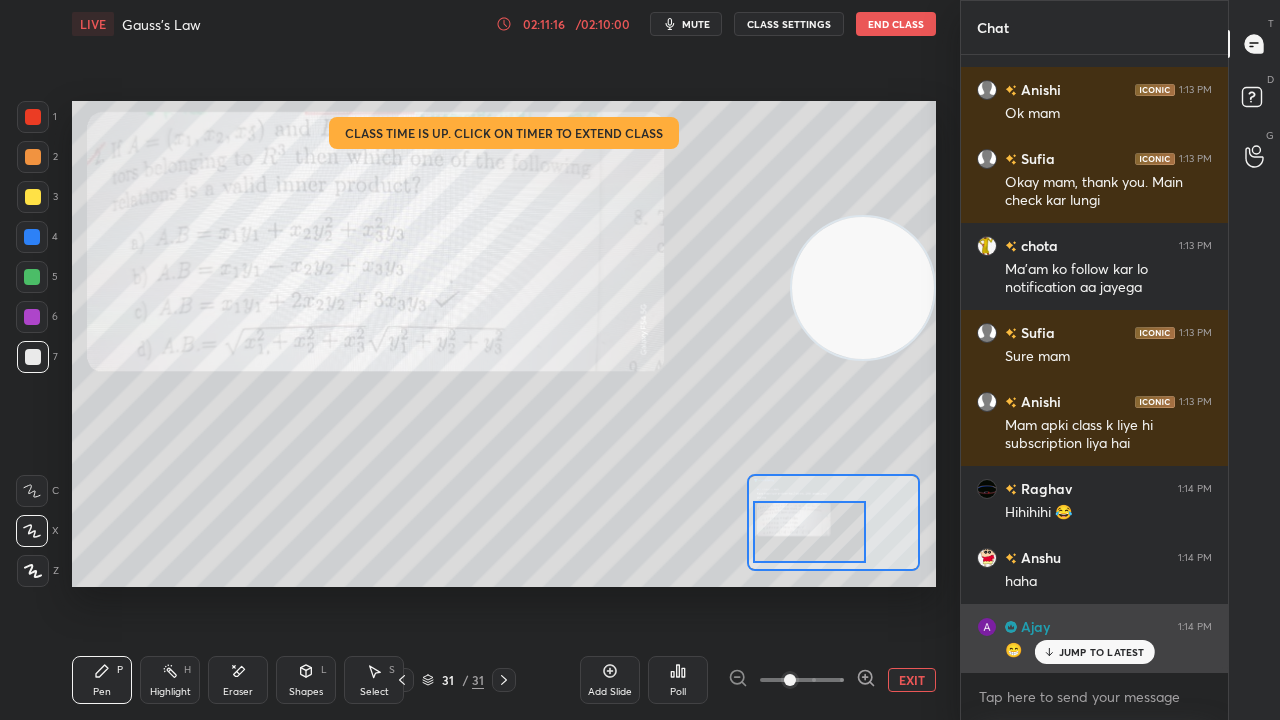 click on "JUMP TO LATEST" at bounding box center [1102, 652] 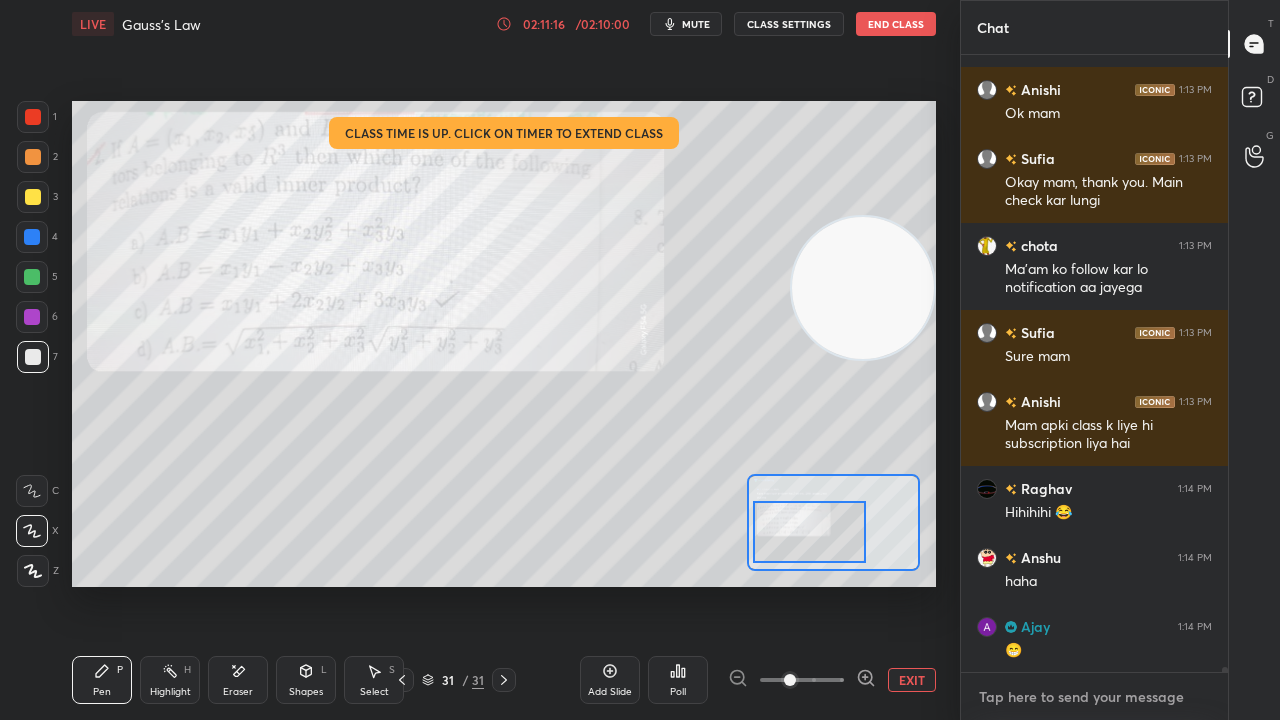 click at bounding box center [1094, 697] 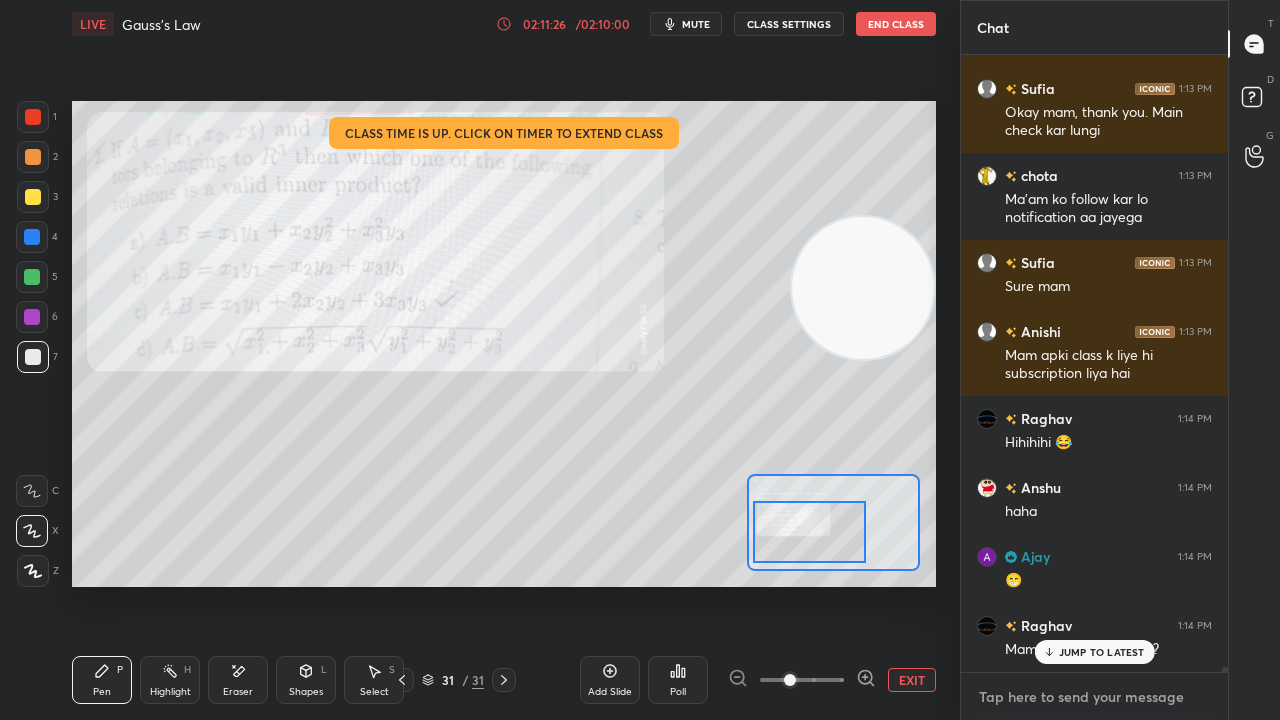 scroll, scrollTop: 78692, scrollLeft: 0, axis: vertical 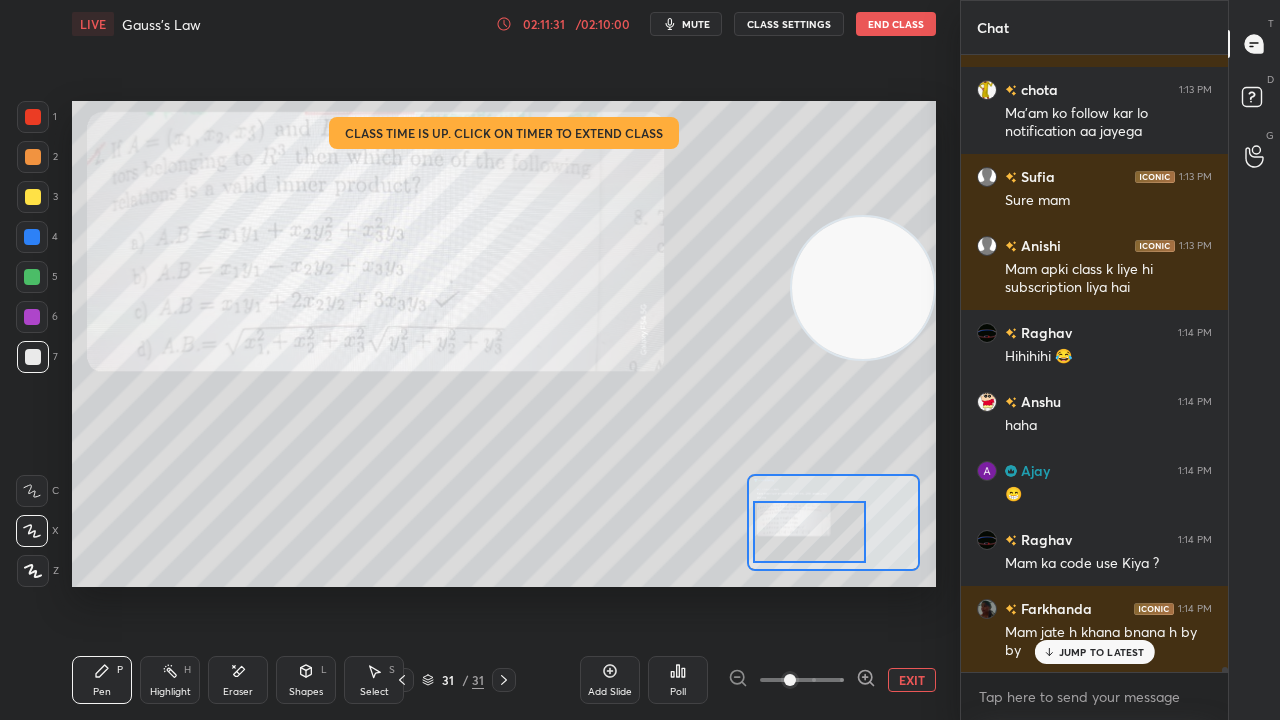 click on "mute" at bounding box center [686, 24] 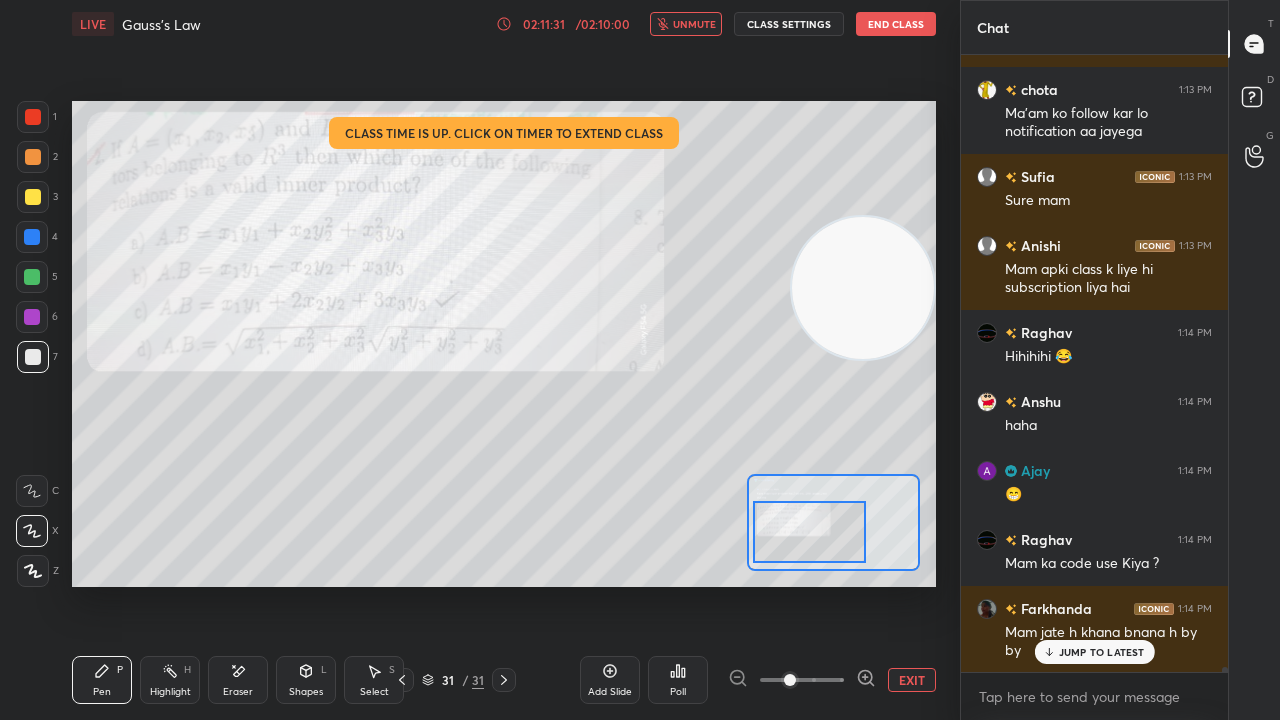 click on "unmute" at bounding box center [694, 24] 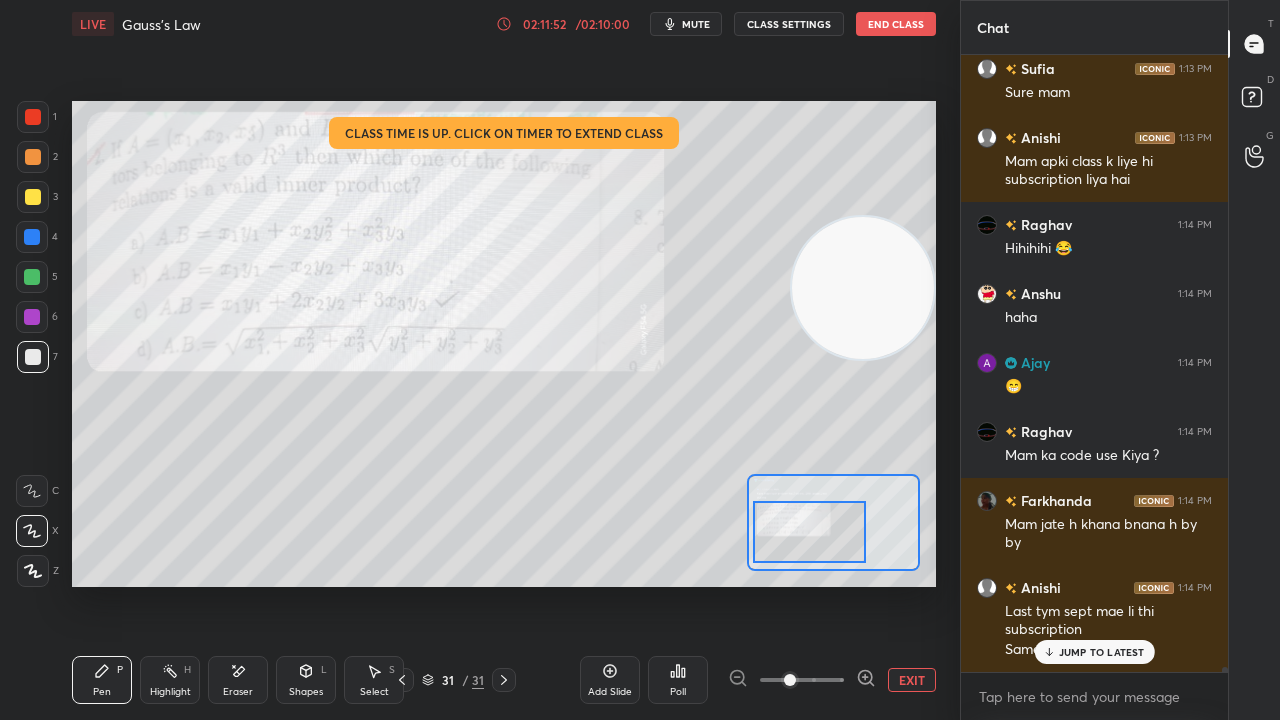 scroll, scrollTop: 78886, scrollLeft: 0, axis: vertical 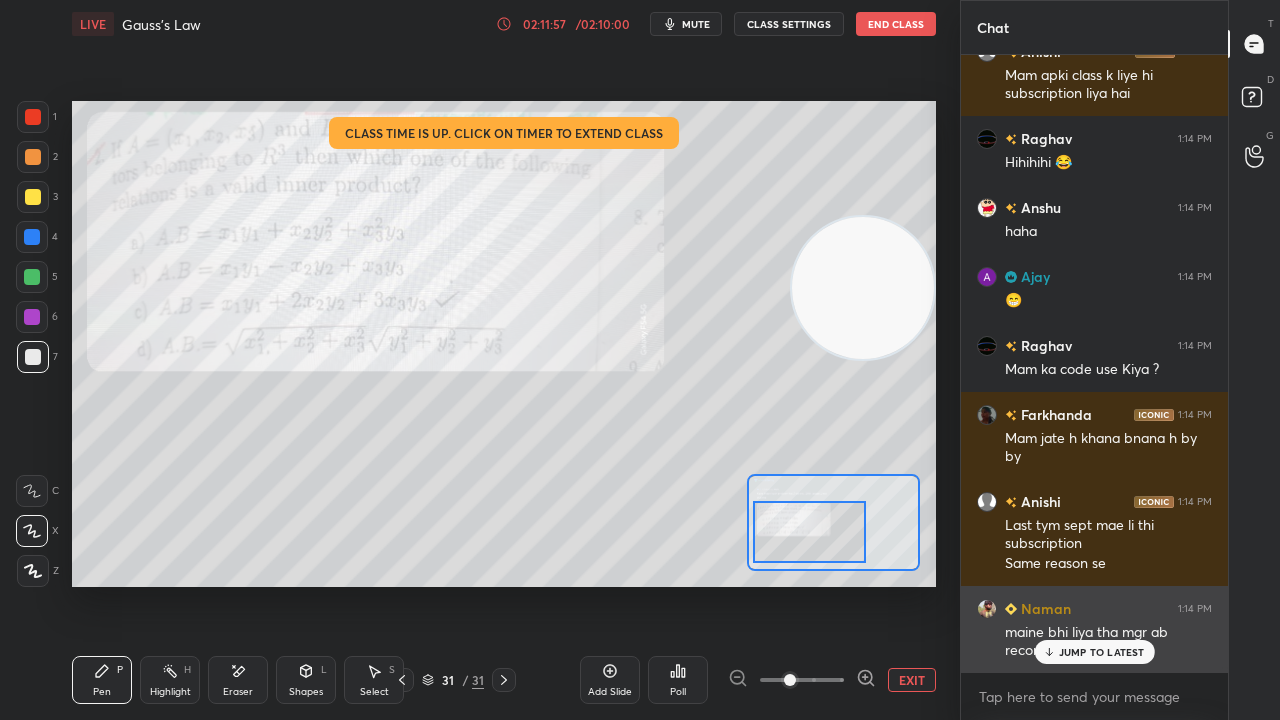 click on "JUMP TO LATEST" at bounding box center [1102, 652] 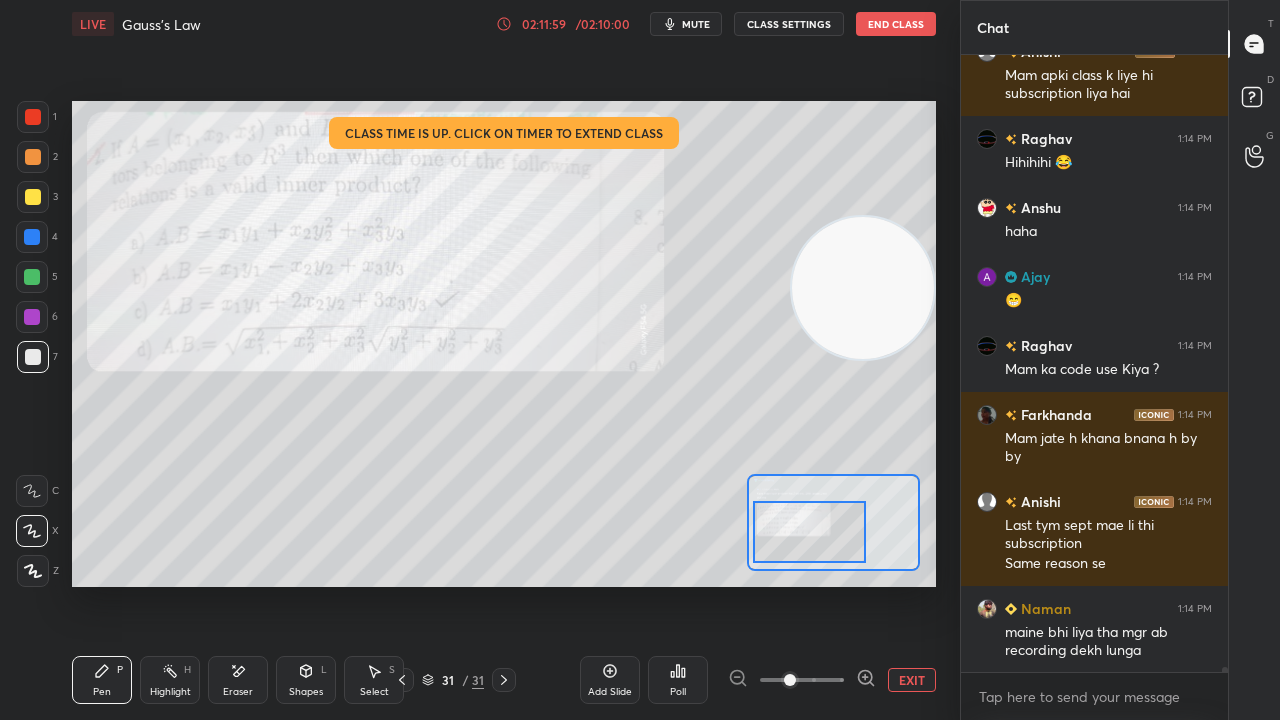 click on "mute" at bounding box center (696, 24) 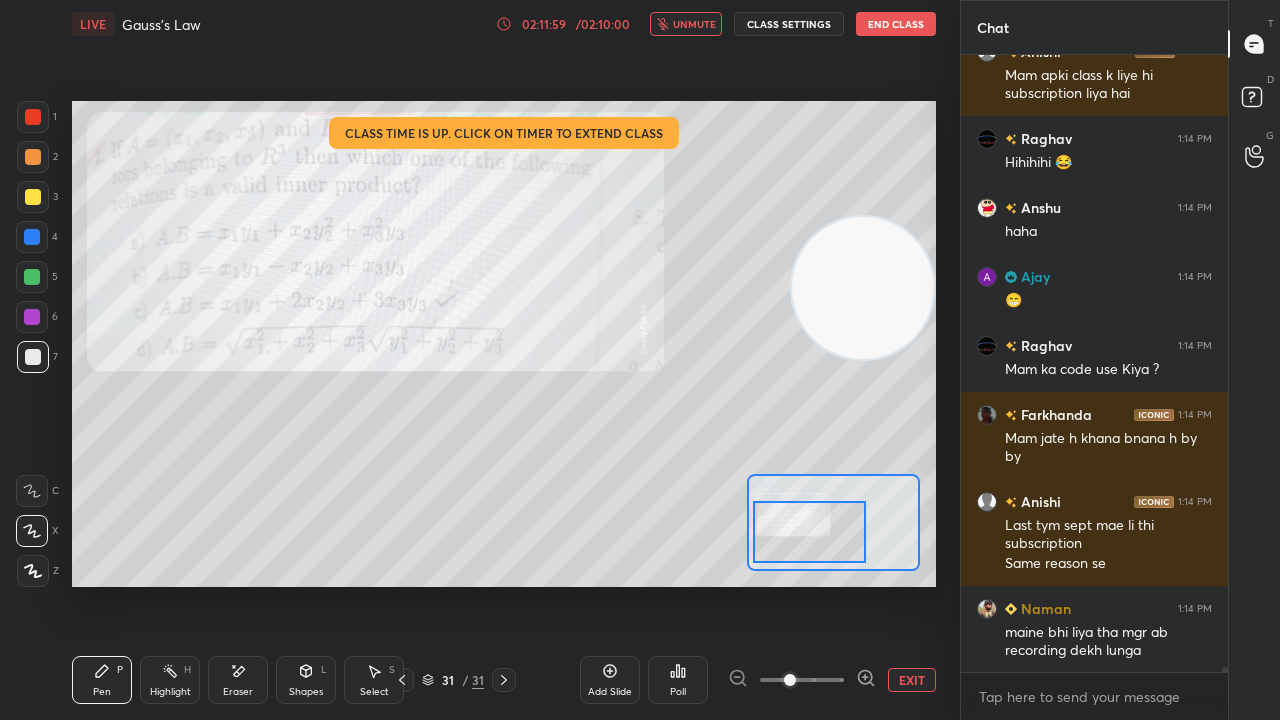 click on "unmute" at bounding box center (694, 24) 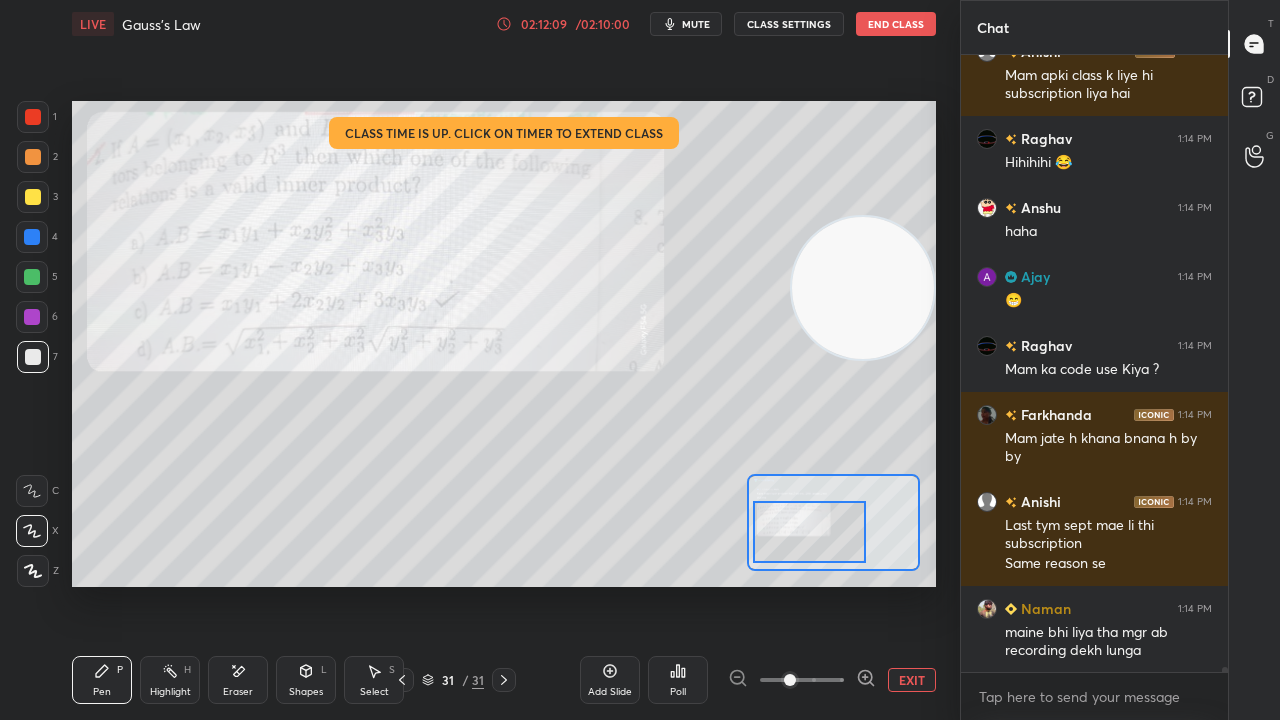 click at bounding box center [32, 277] 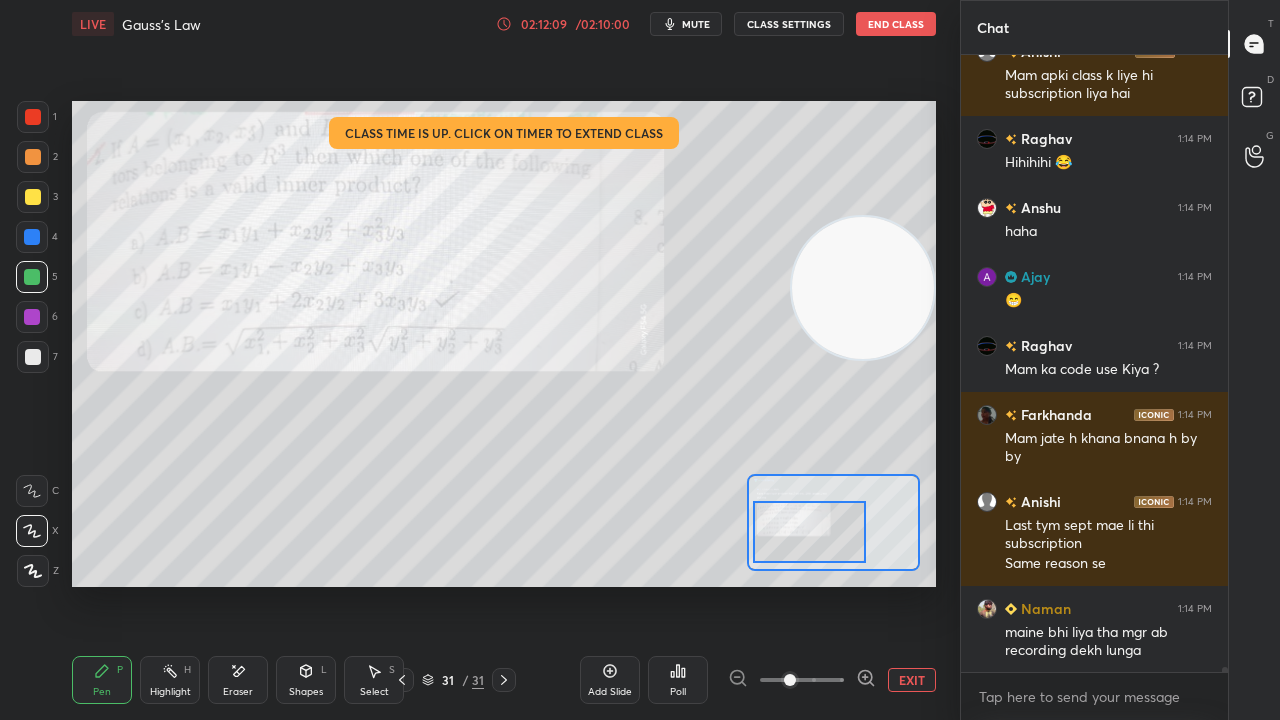 click on "mute" at bounding box center [696, 24] 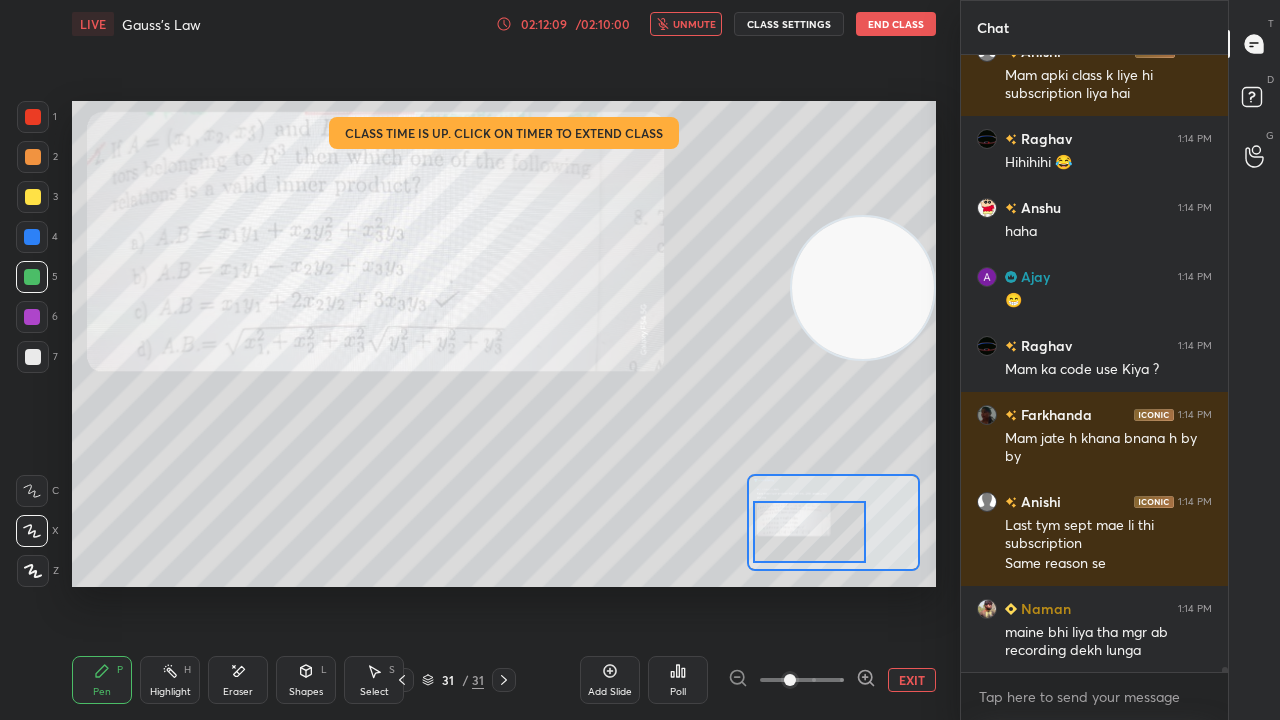 click on "unmute" at bounding box center (694, 24) 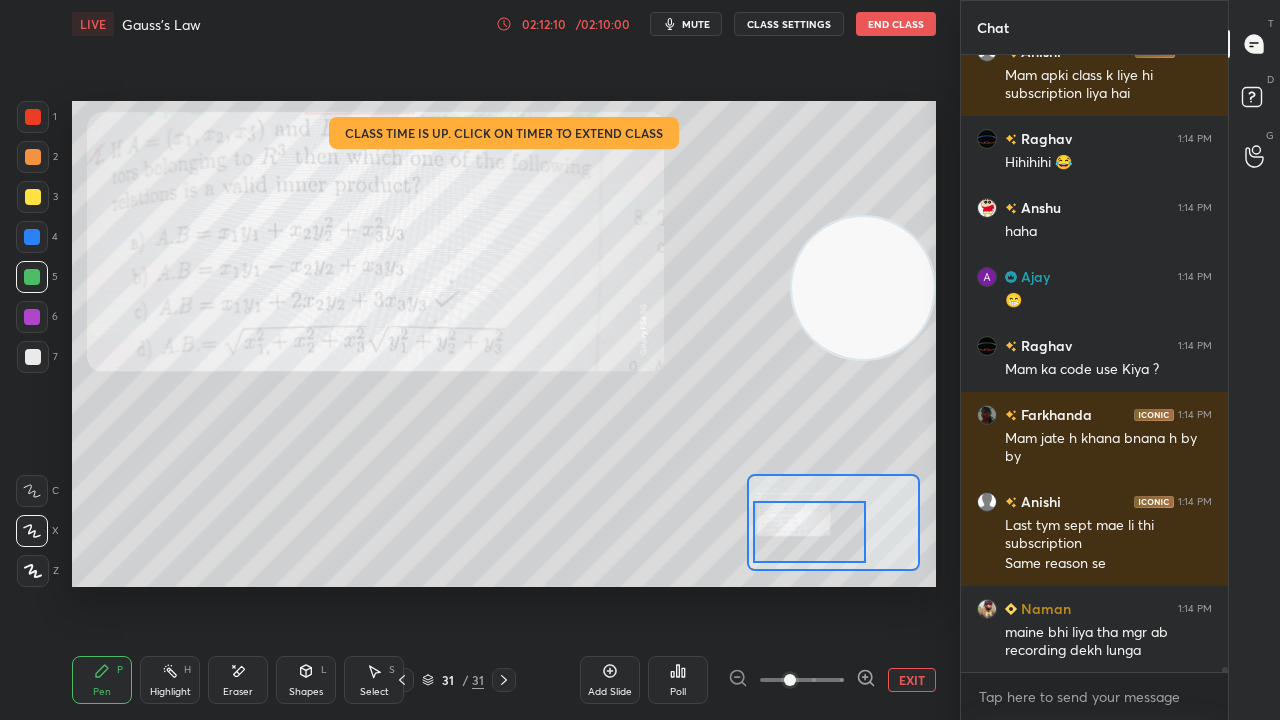 click at bounding box center (33, 357) 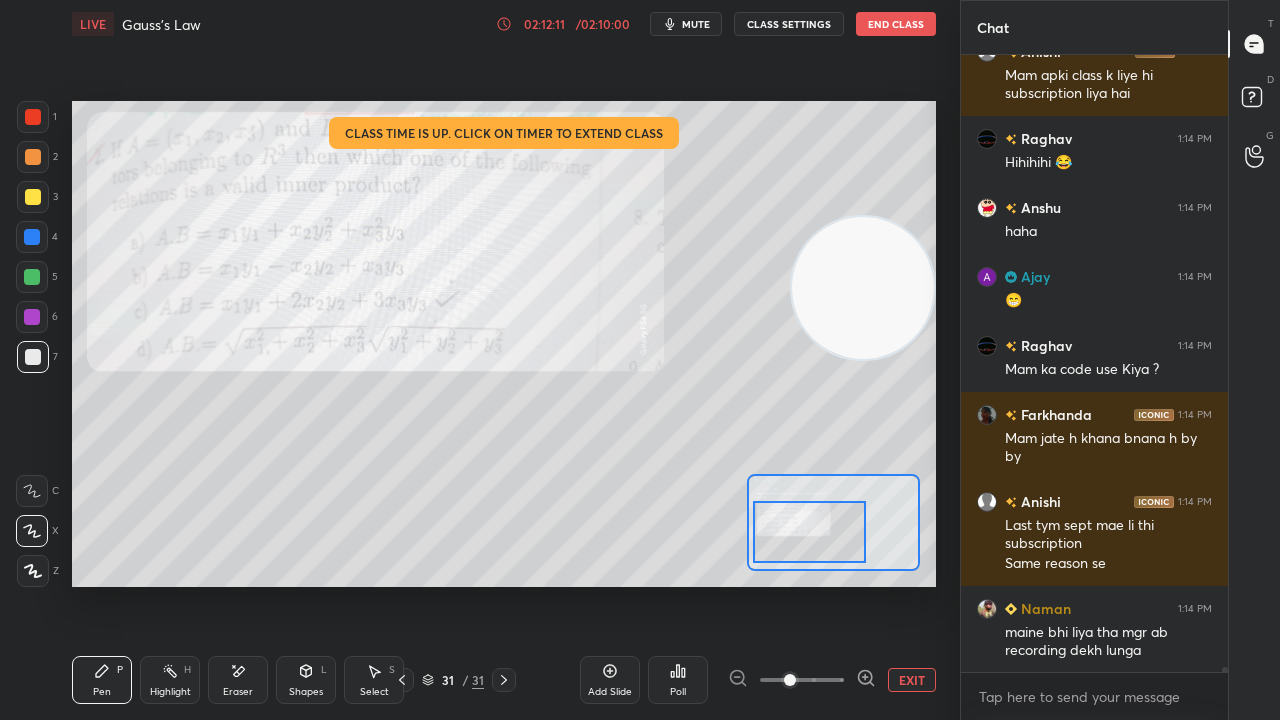 click 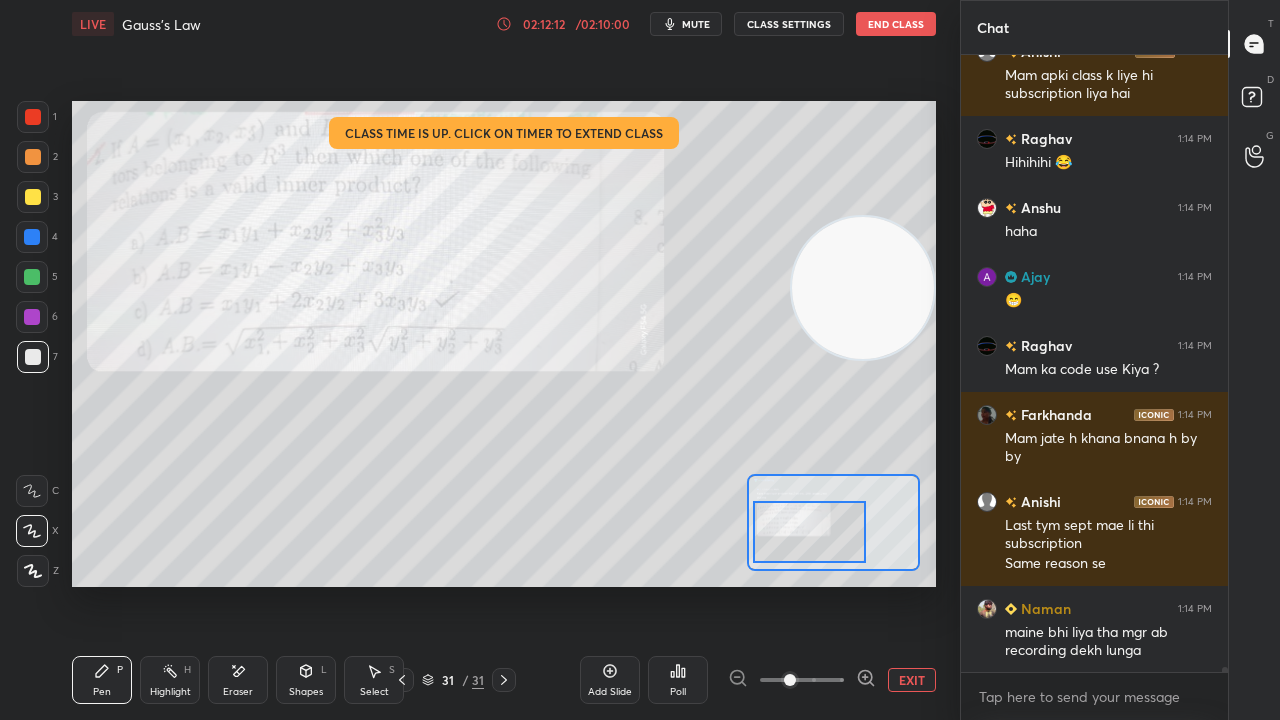 click at bounding box center (32, 277) 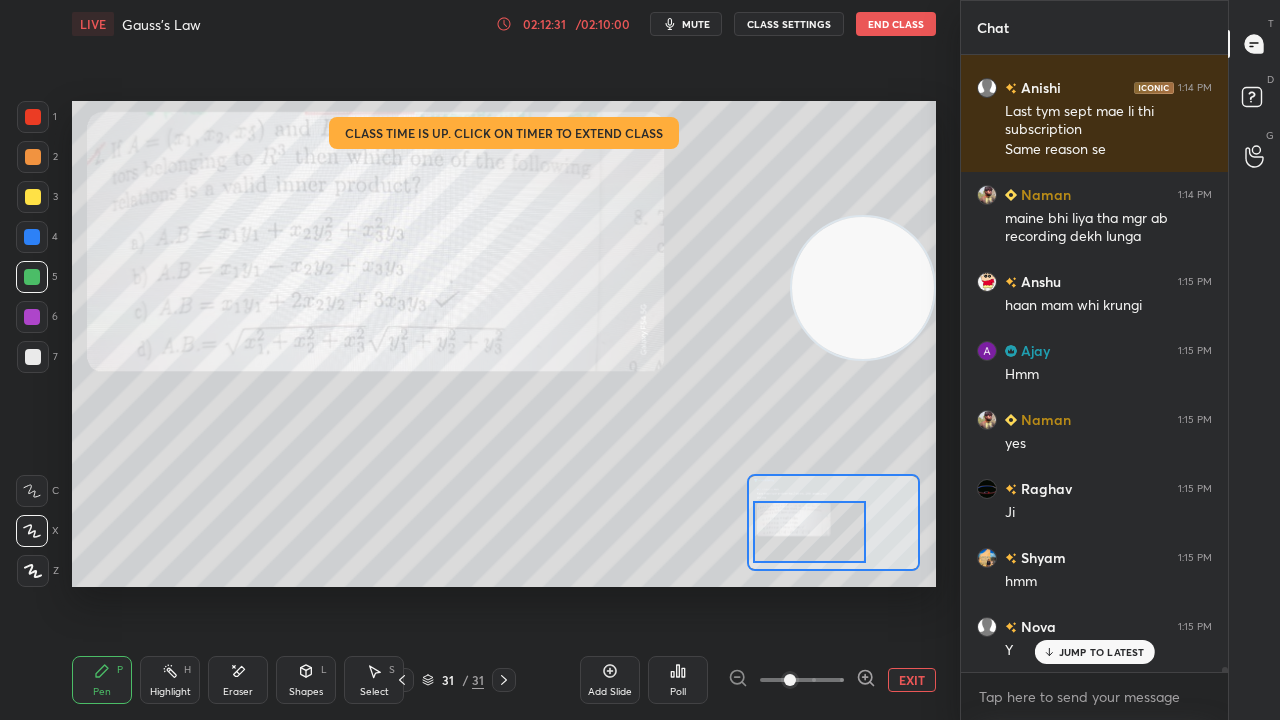 scroll, scrollTop: 79370, scrollLeft: 0, axis: vertical 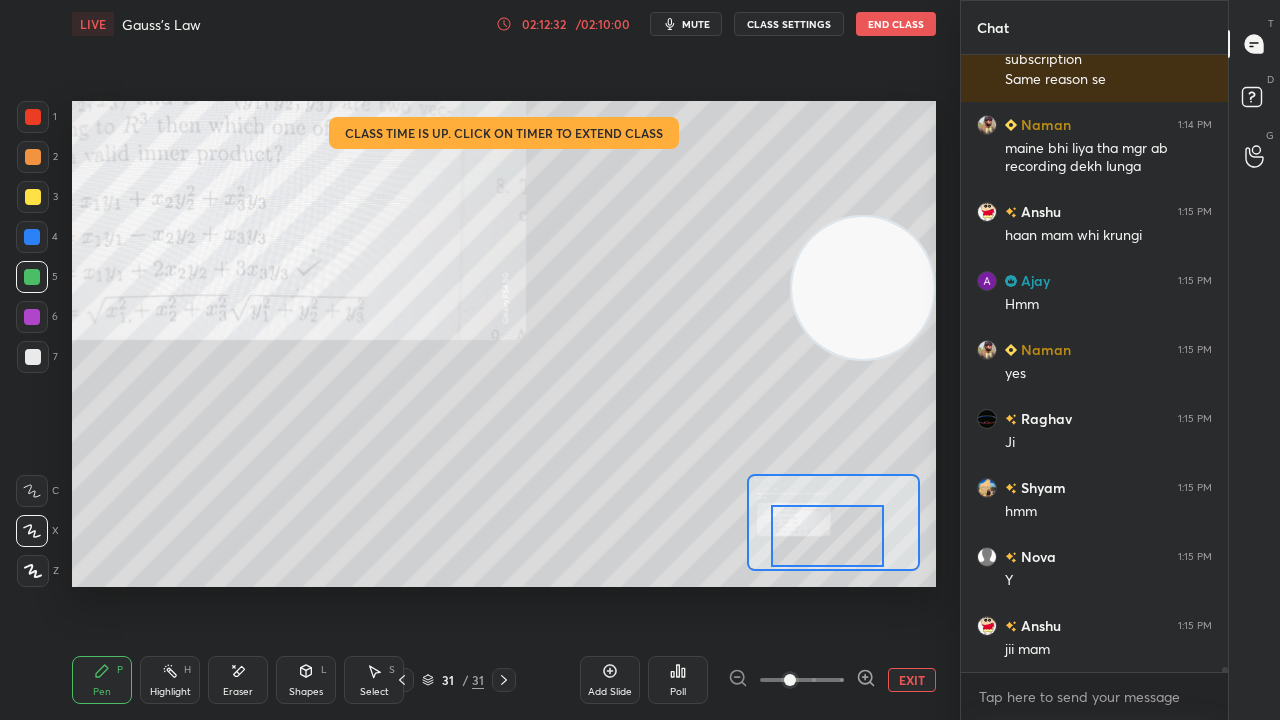 drag, startPoint x: 822, startPoint y: 544, endPoint x: 834, endPoint y: 558, distance: 18.439089 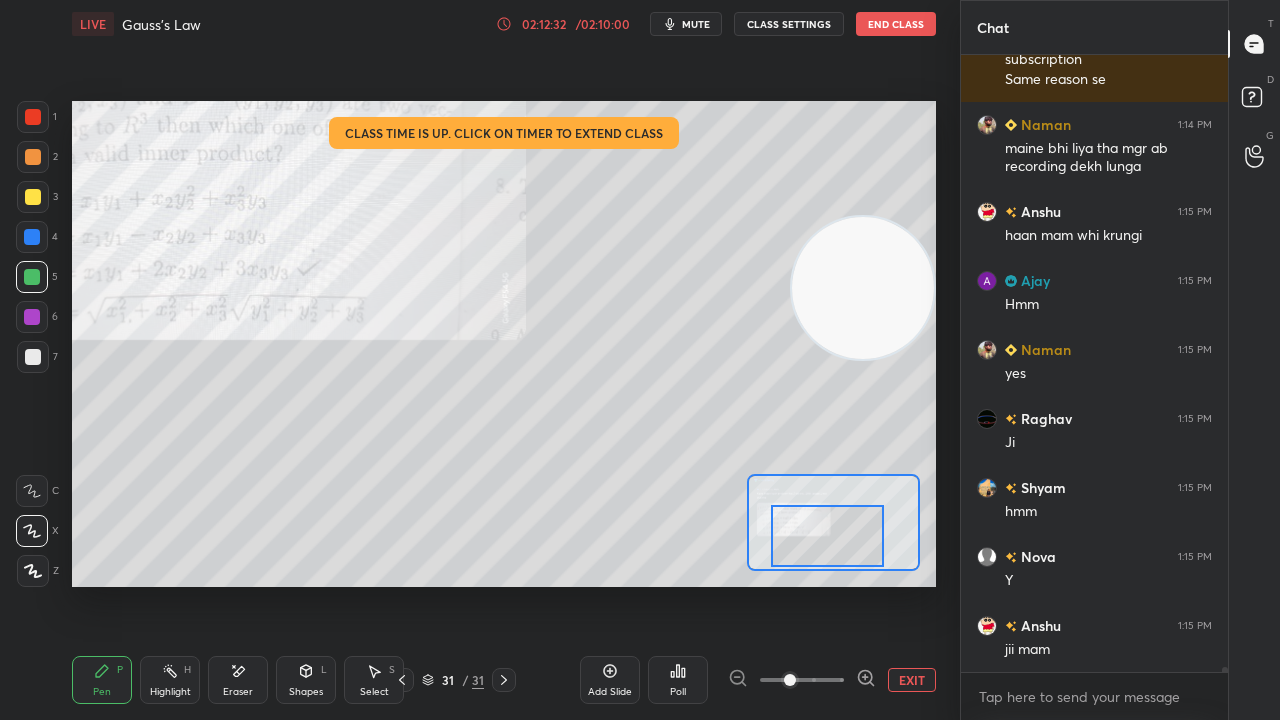 click at bounding box center (827, 536) 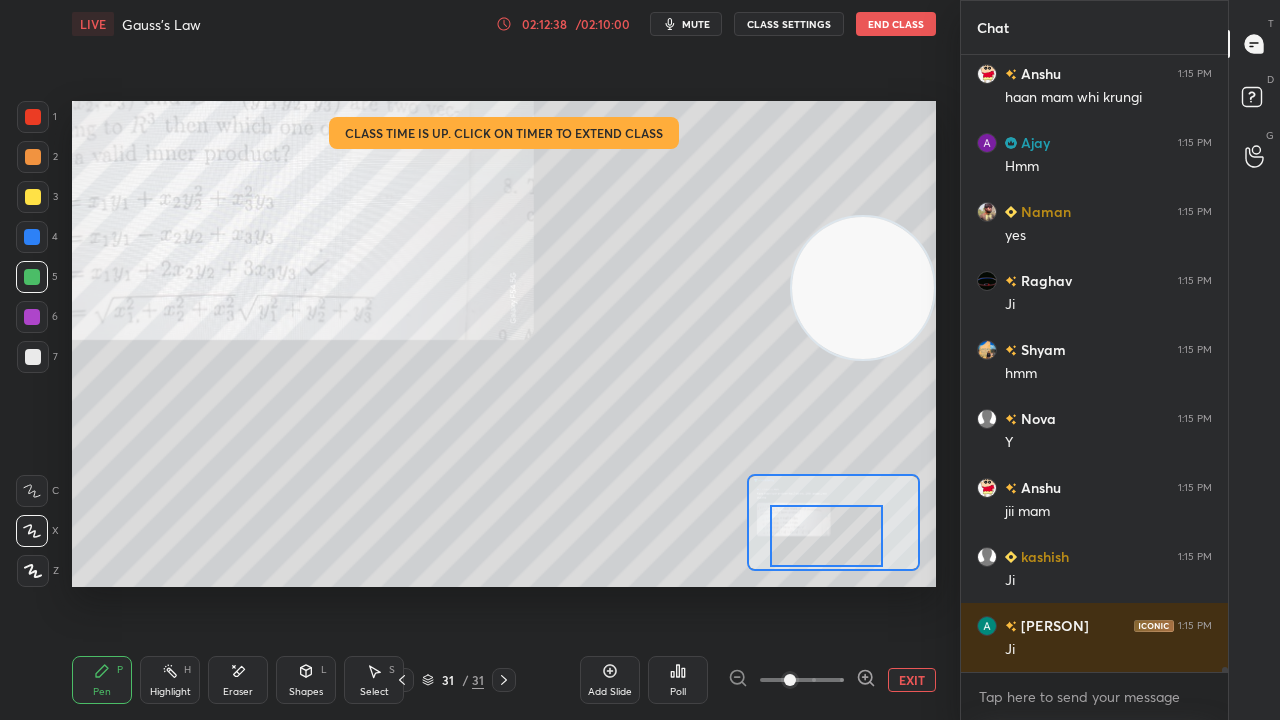scroll, scrollTop: 79594, scrollLeft: 0, axis: vertical 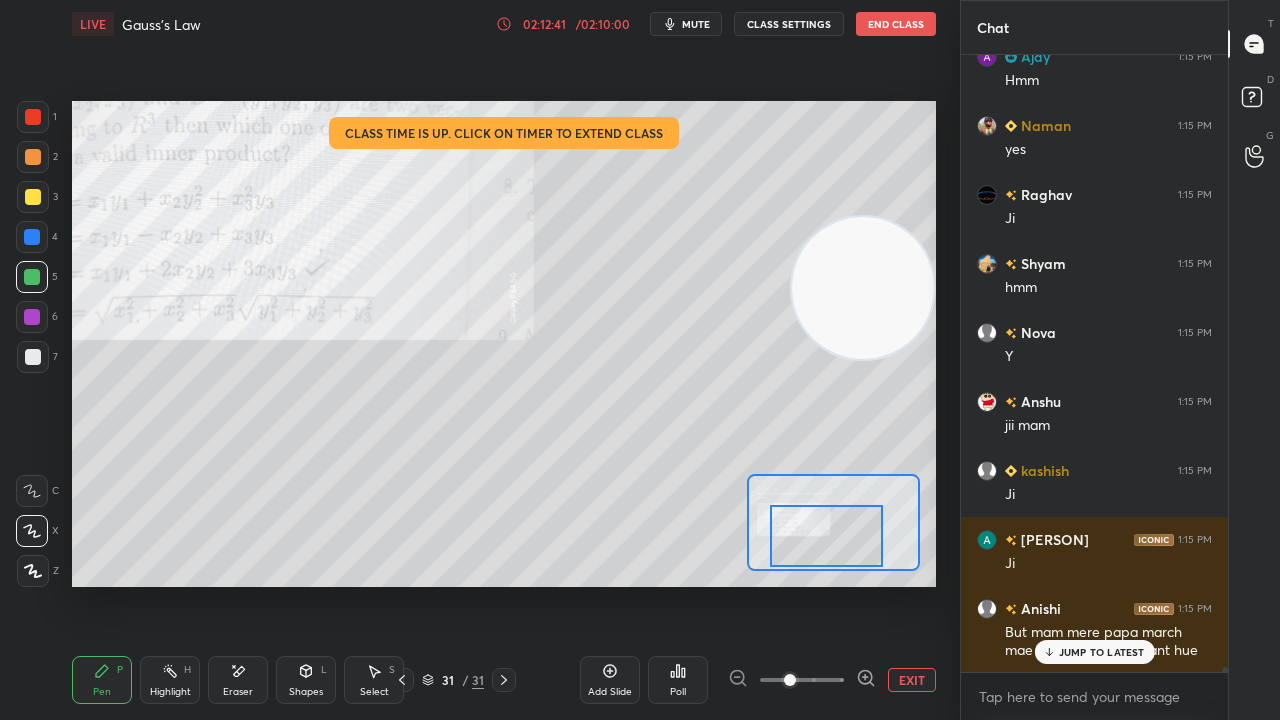 click 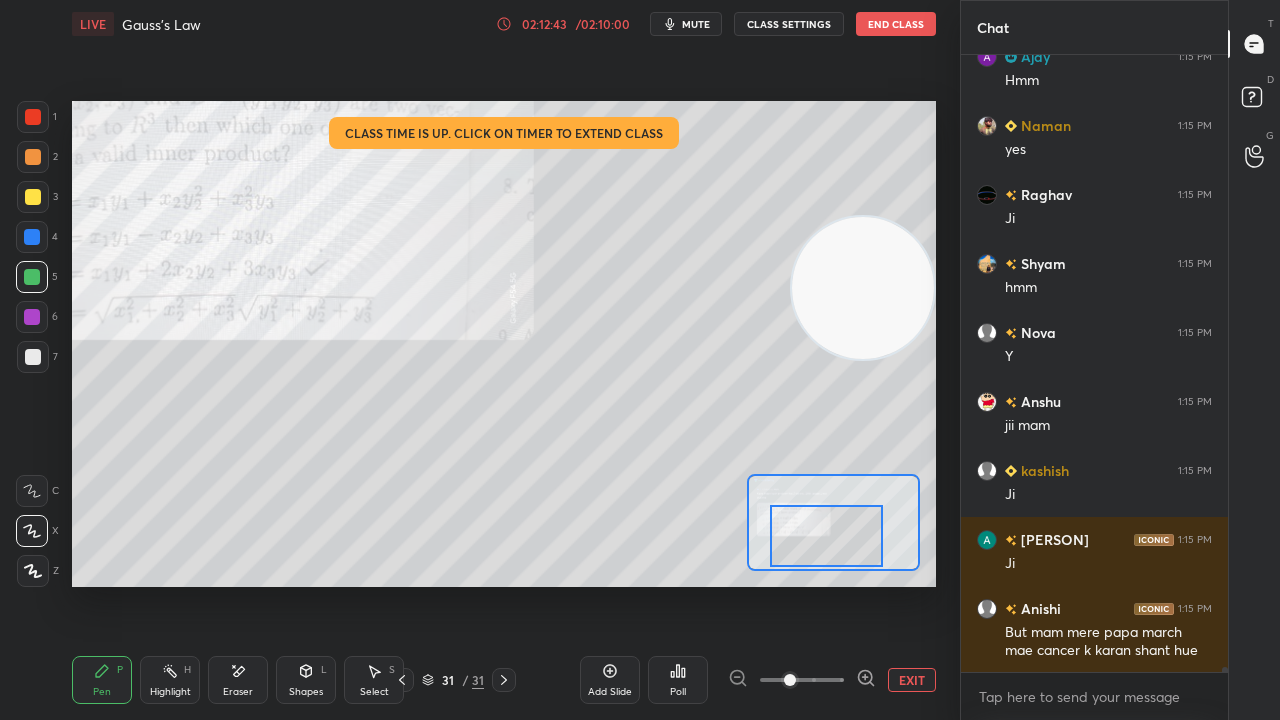 click on "mute" at bounding box center (686, 24) 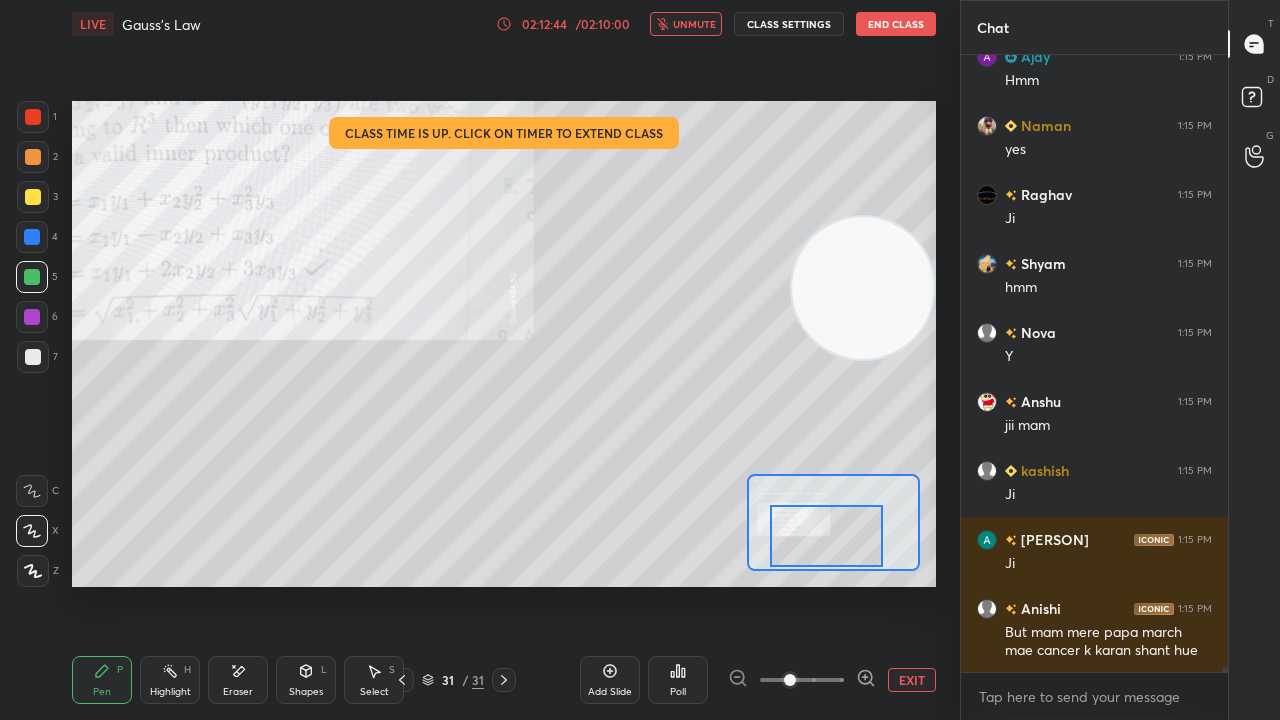 click on "unmute" at bounding box center [694, 24] 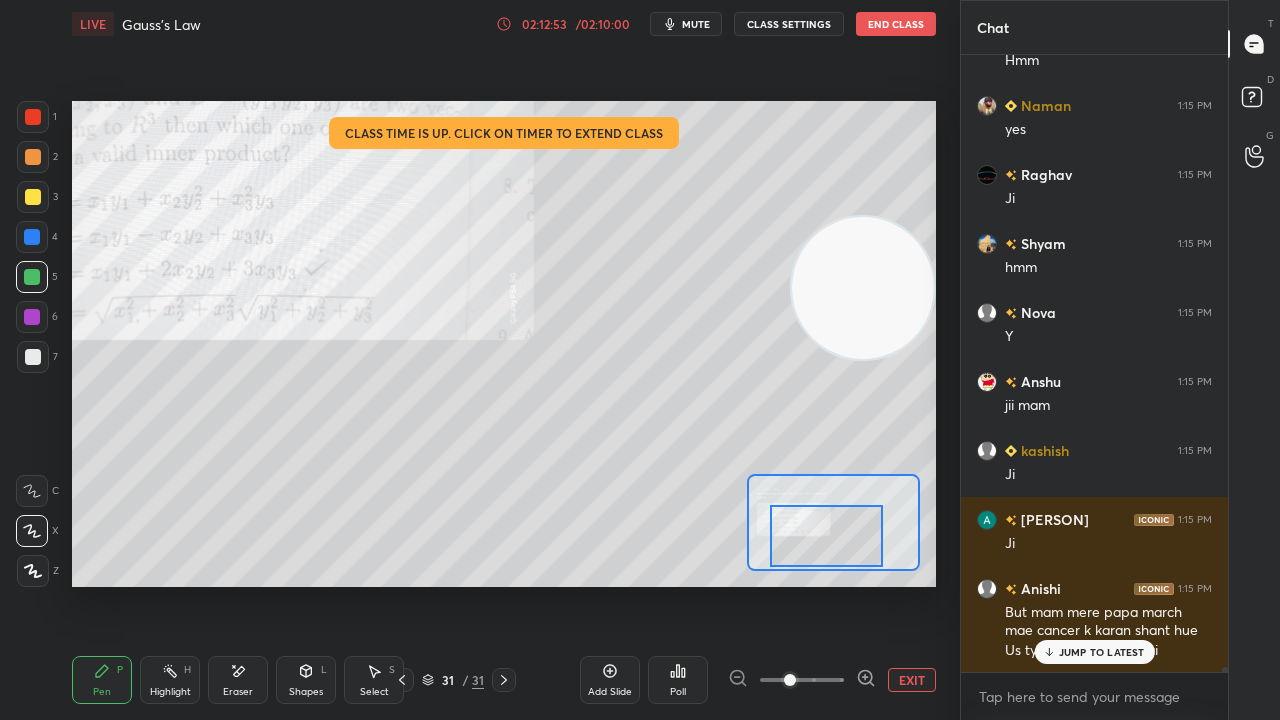 scroll, scrollTop: 79684, scrollLeft: 0, axis: vertical 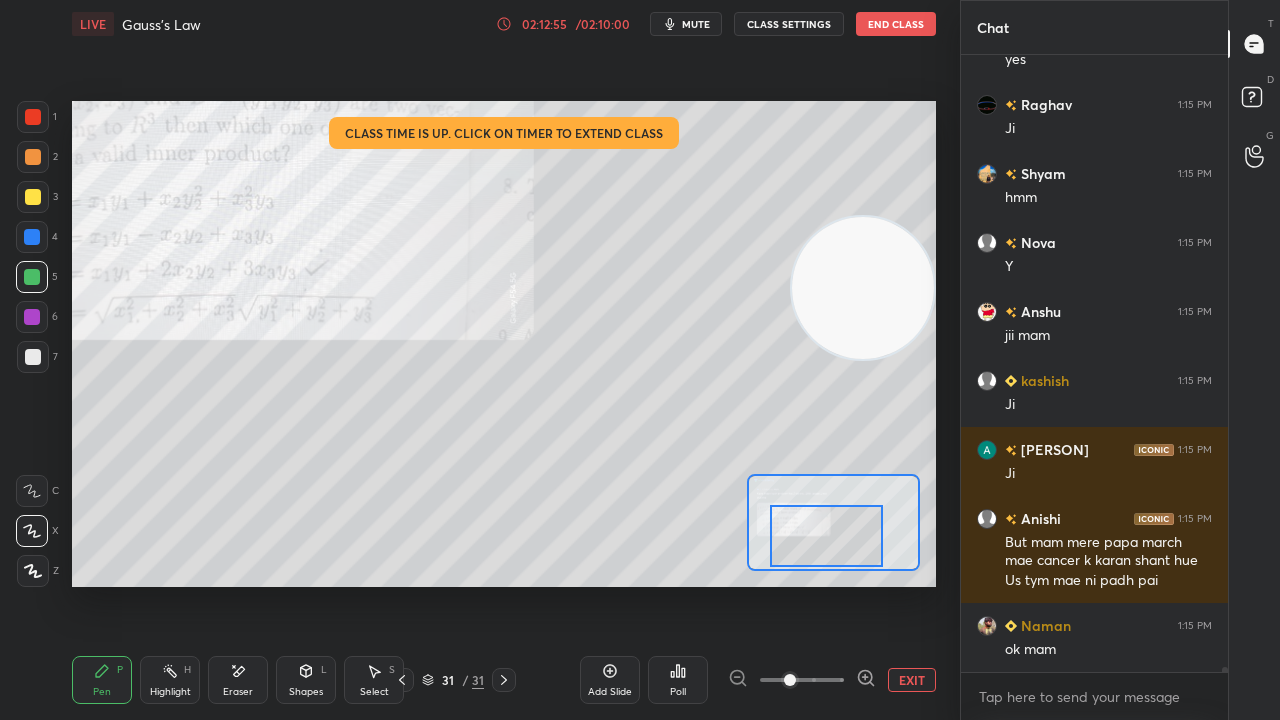 click on "mute" at bounding box center [696, 24] 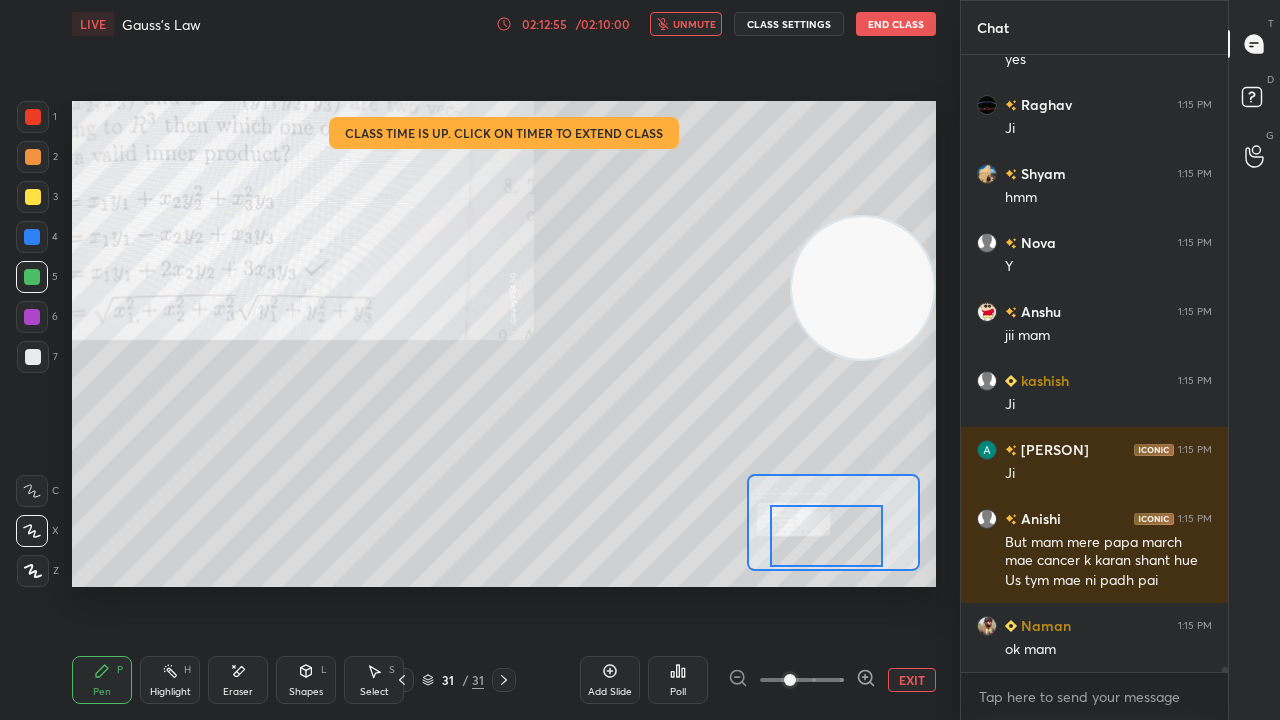 click on "unmute" at bounding box center [694, 24] 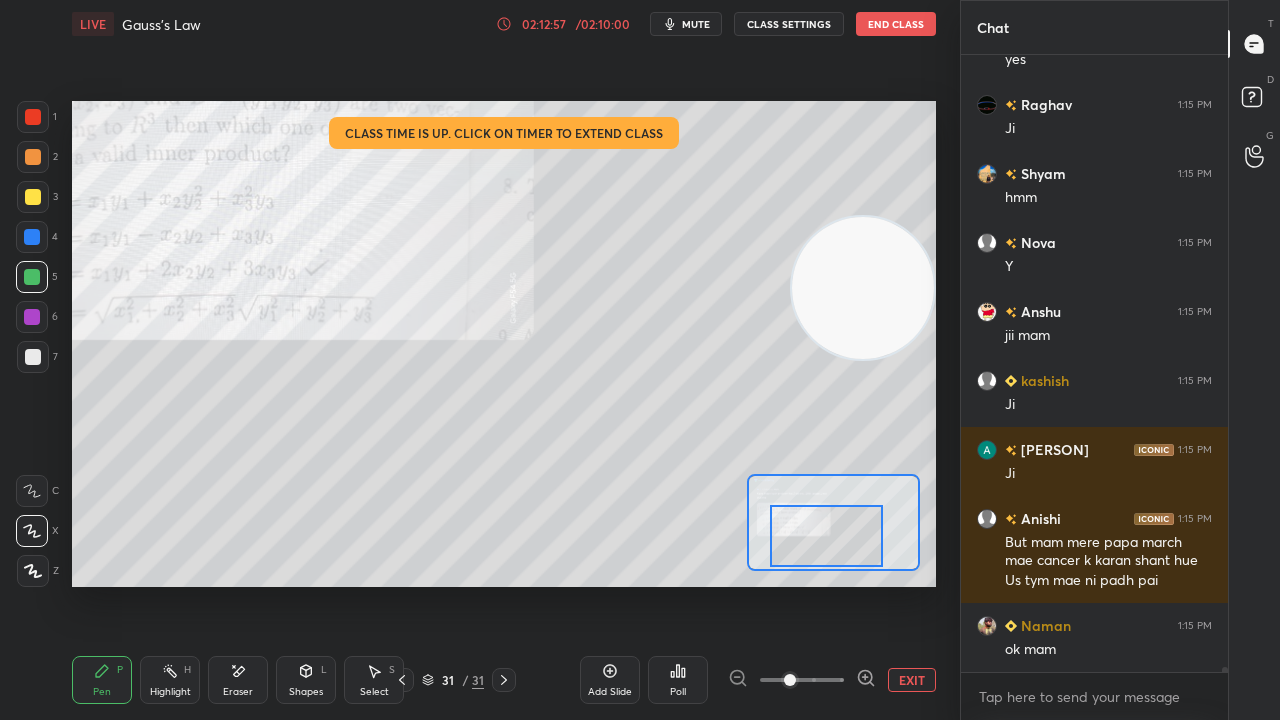 click on "mute" at bounding box center [696, 24] 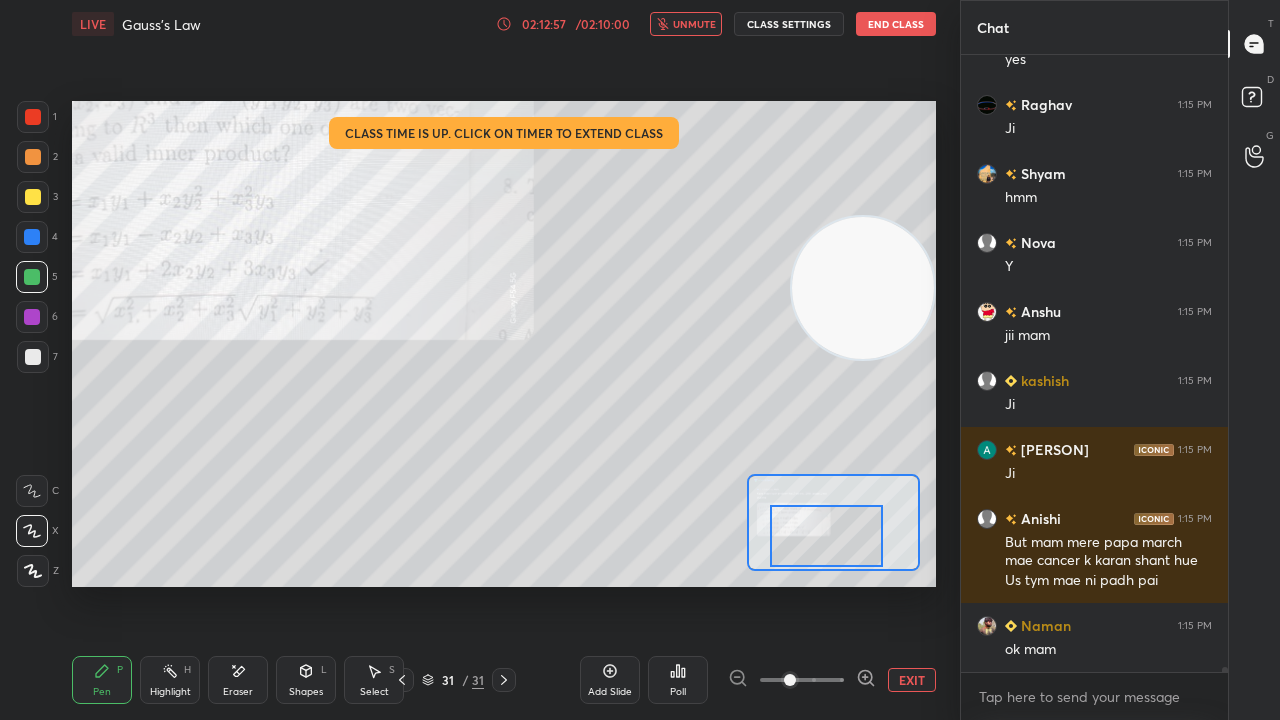 click on "unmute" at bounding box center [694, 24] 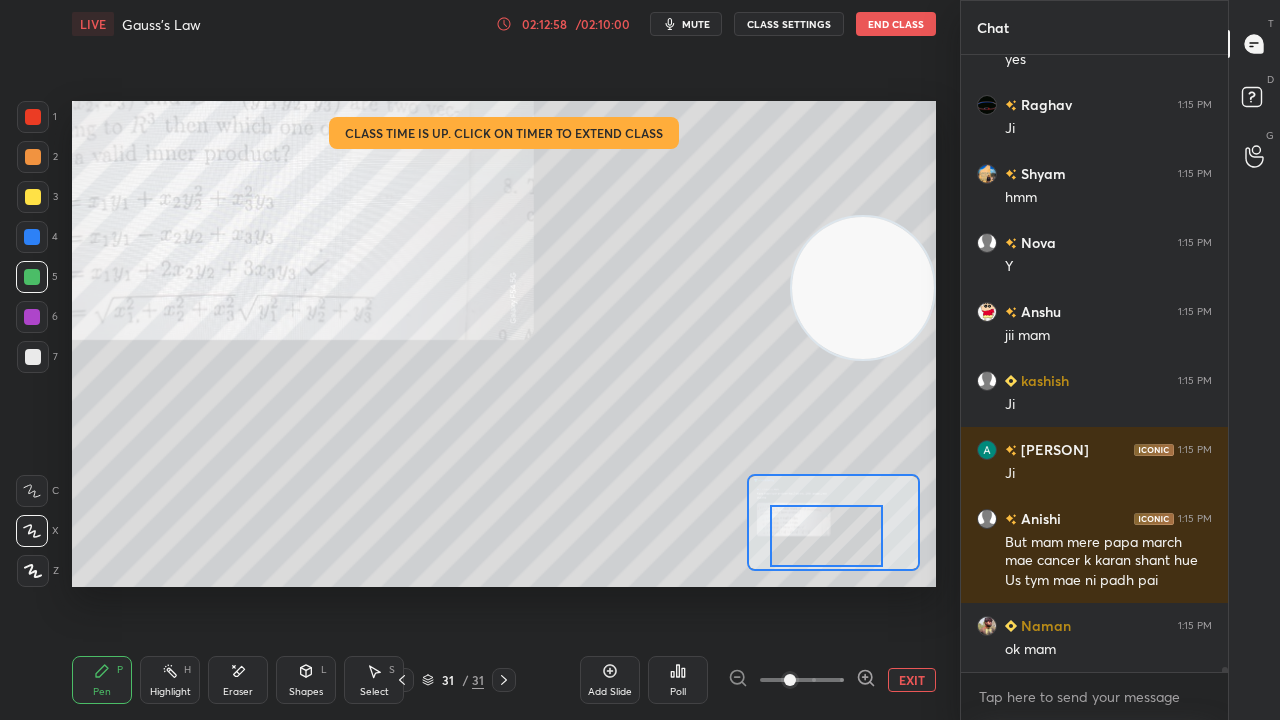 click at bounding box center [33, 357] 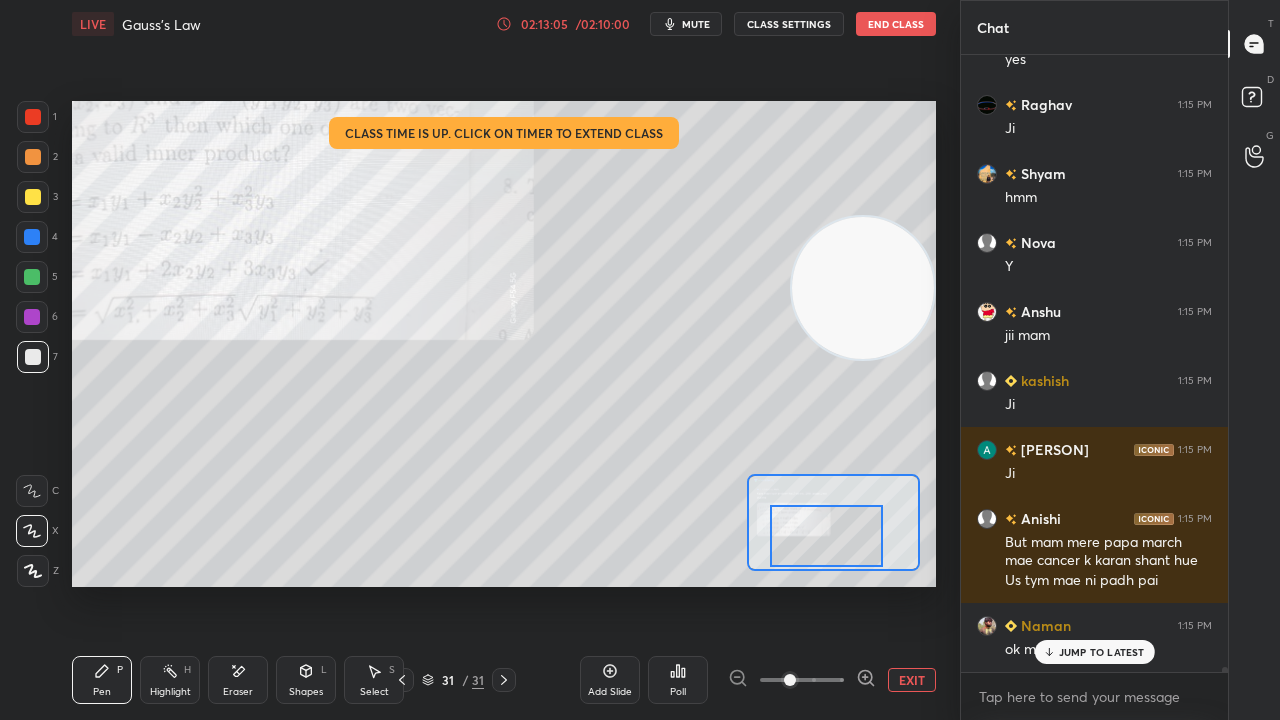 scroll, scrollTop: 79752, scrollLeft: 0, axis: vertical 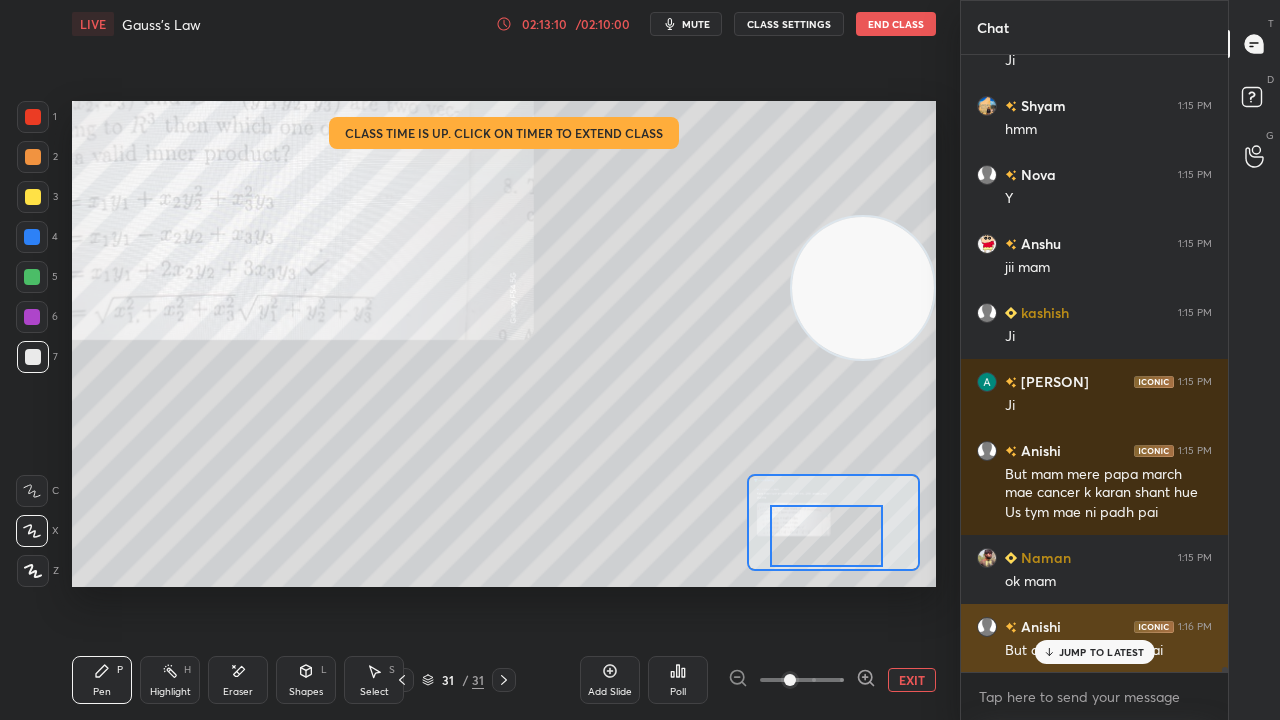 click on "JUMP TO LATEST" at bounding box center (1102, 652) 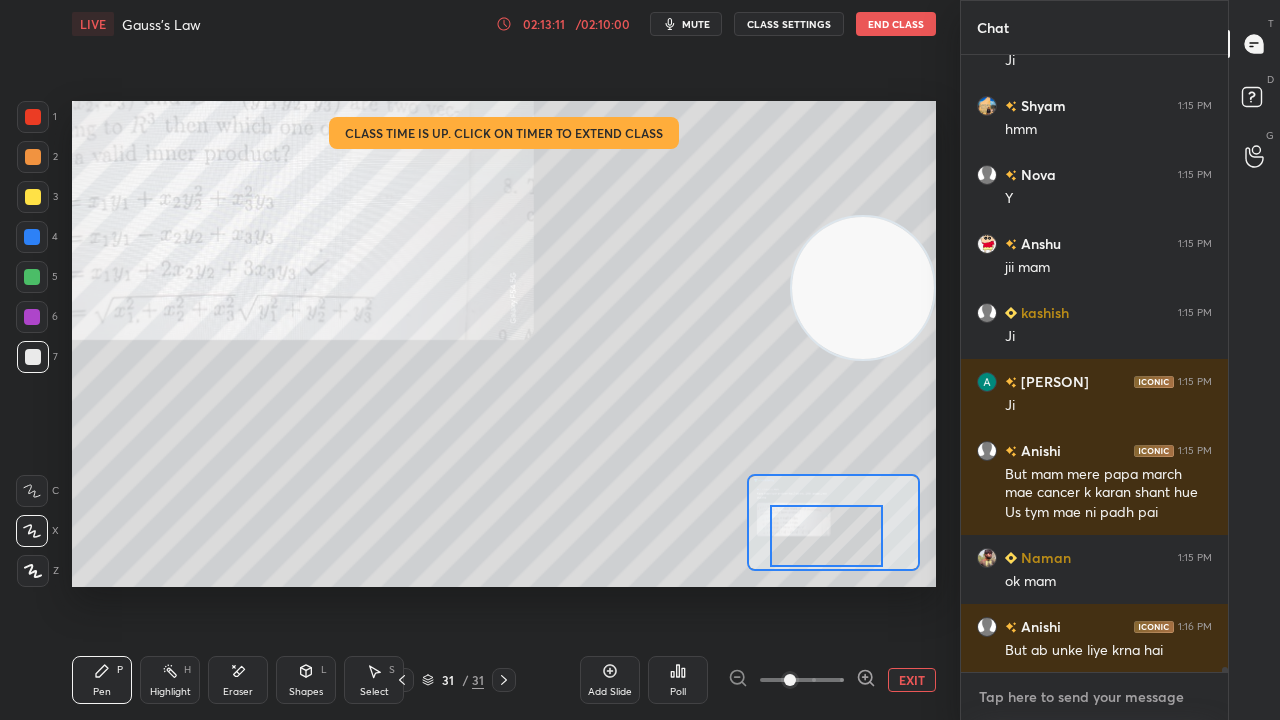 click at bounding box center [1094, 697] 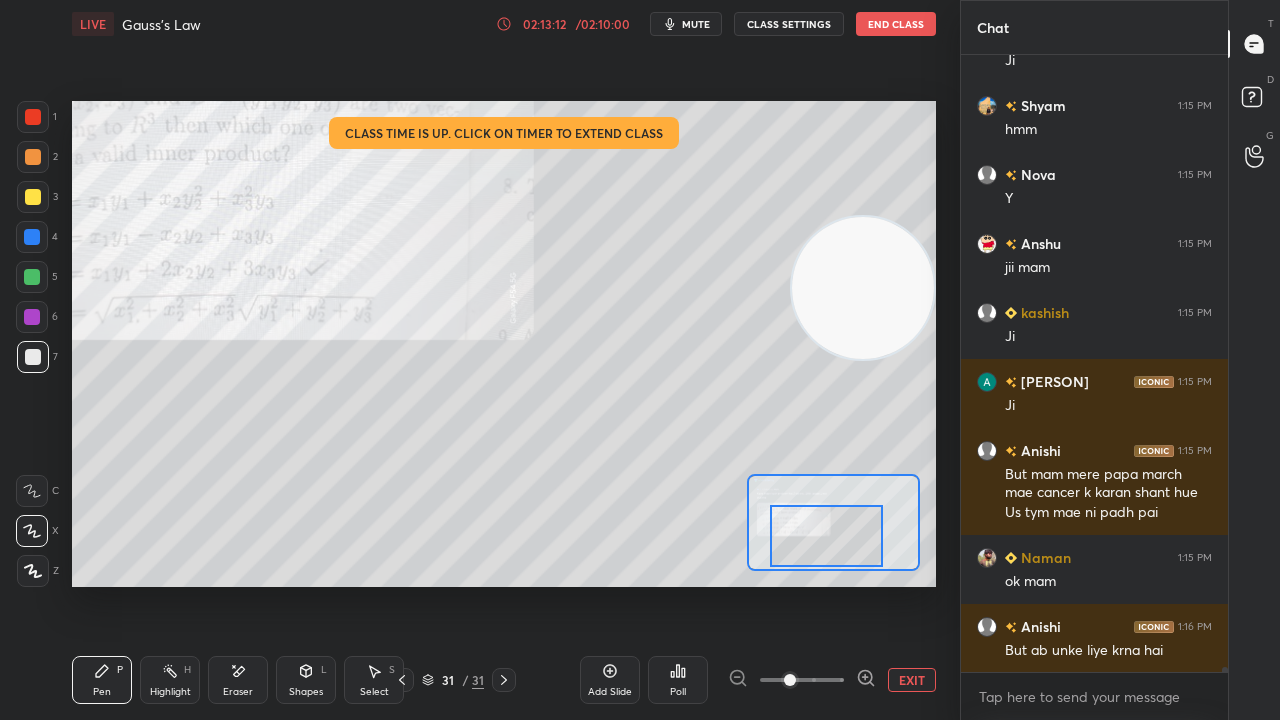click on "mute" at bounding box center (696, 24) 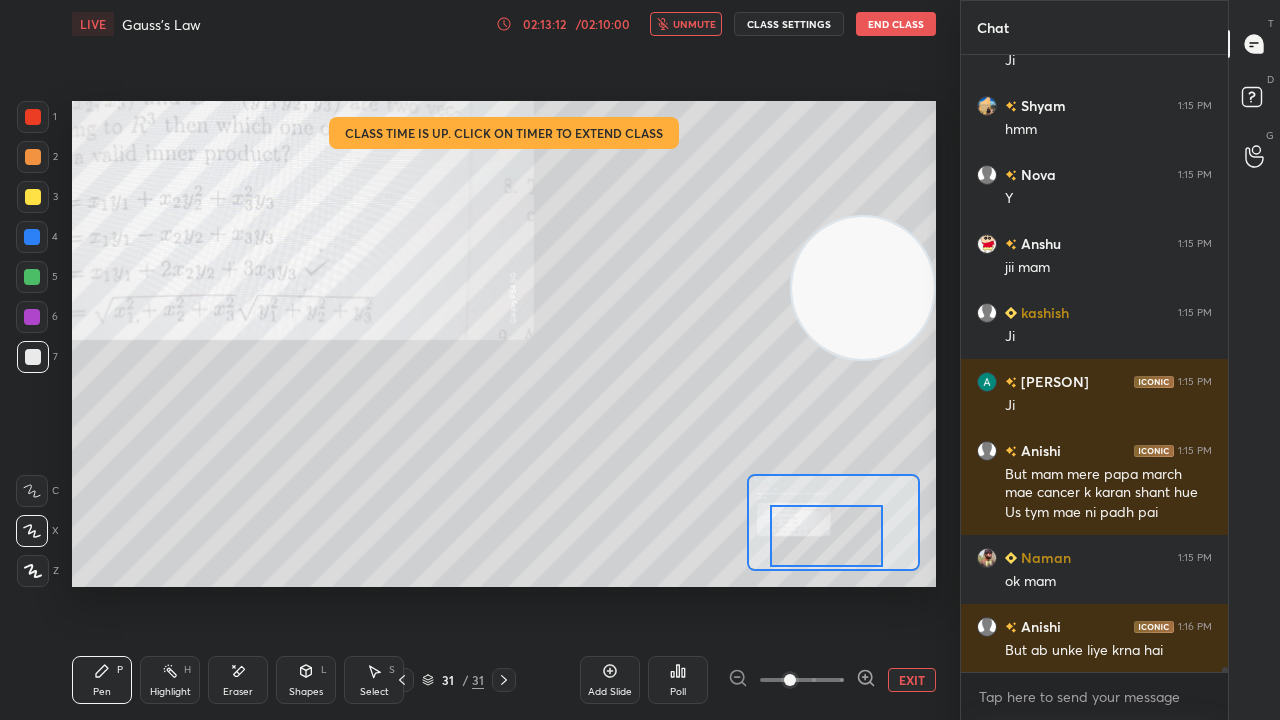 click on "unmute" at bounding box center [694, 24] 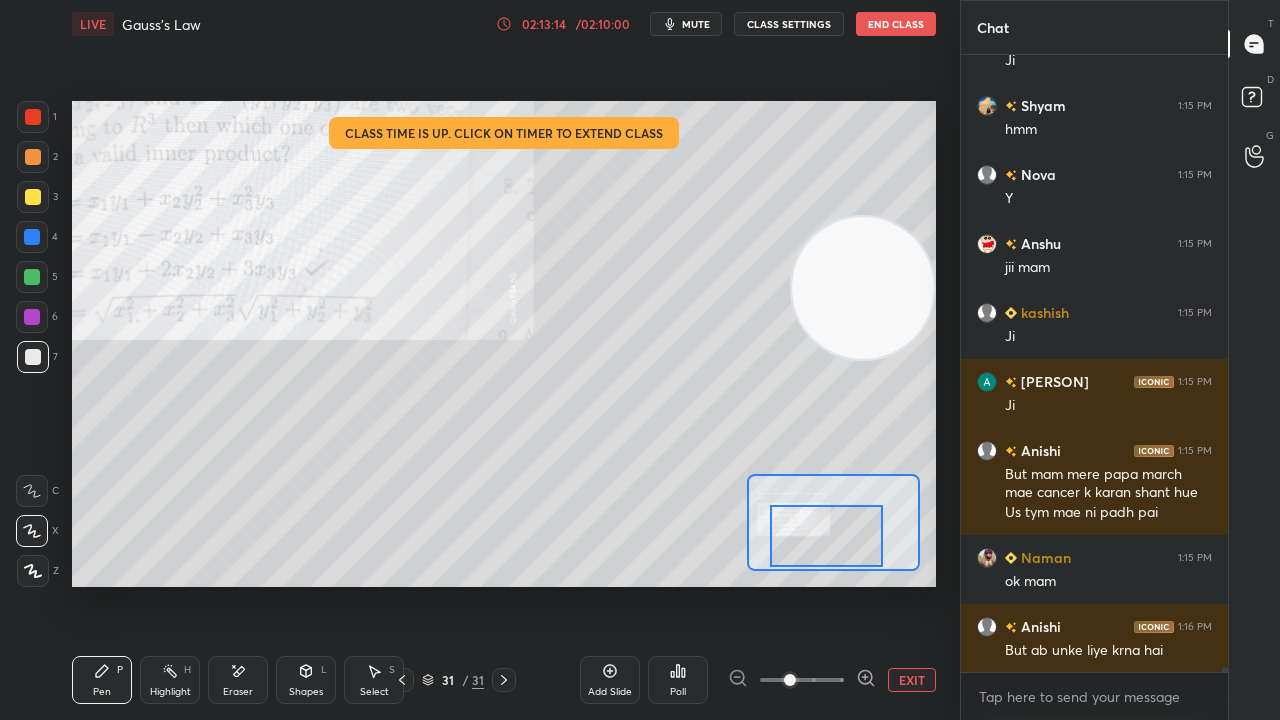 click 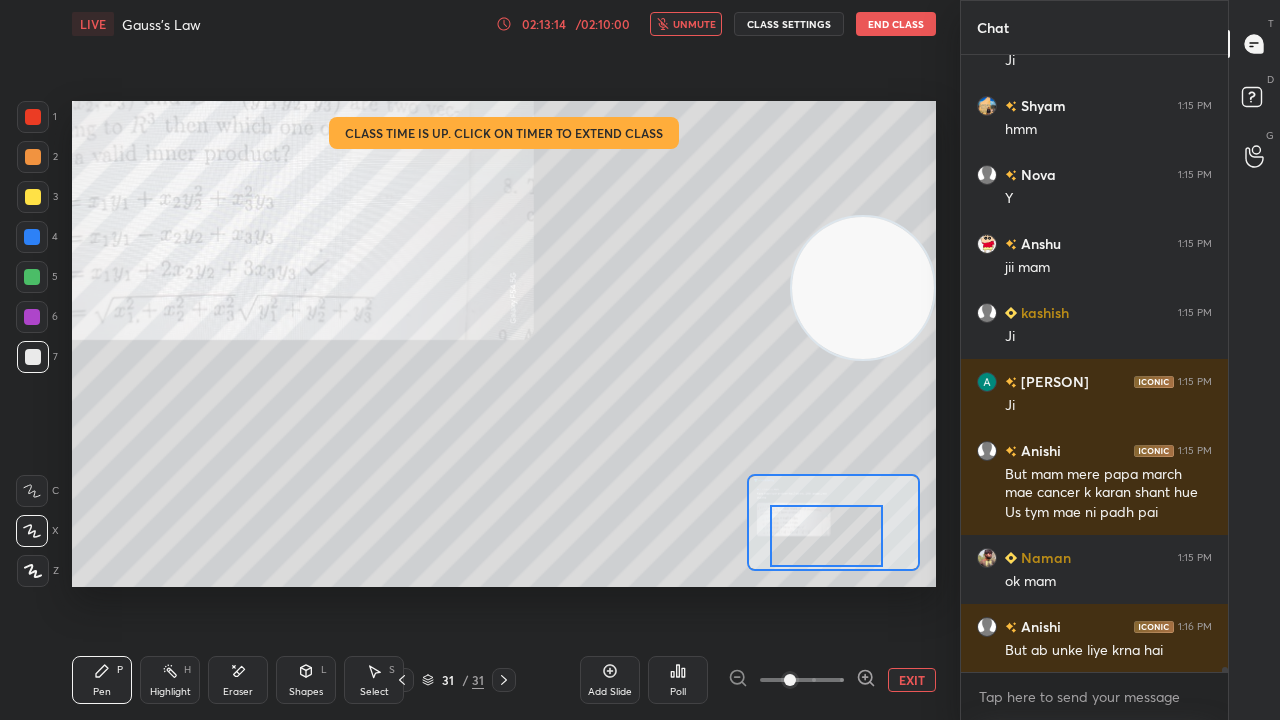 drag, startPoint x: 680, startPoint y: 26, endPoint x: 664, endPoint y: 30, distance: 16.492422 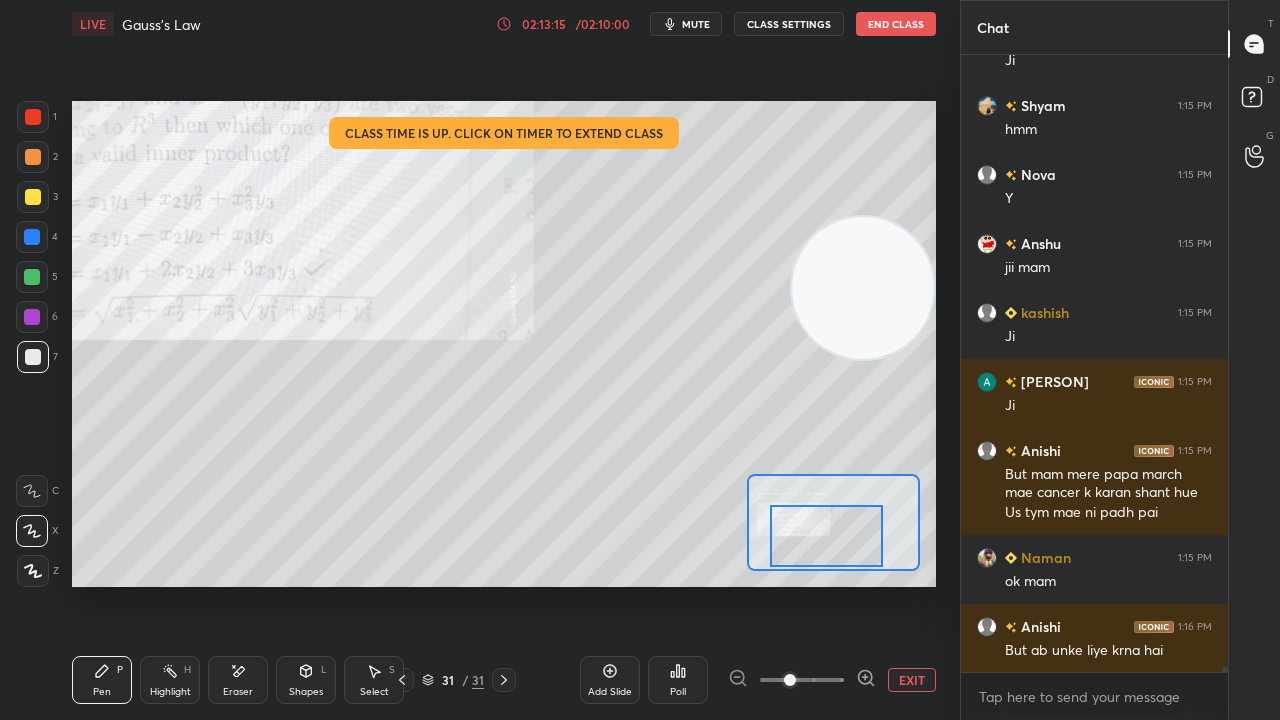 drag, startPoint x: 34, startPoint y: 279, endPoint x: 32, endPoint y: 264, distance: 15.132746 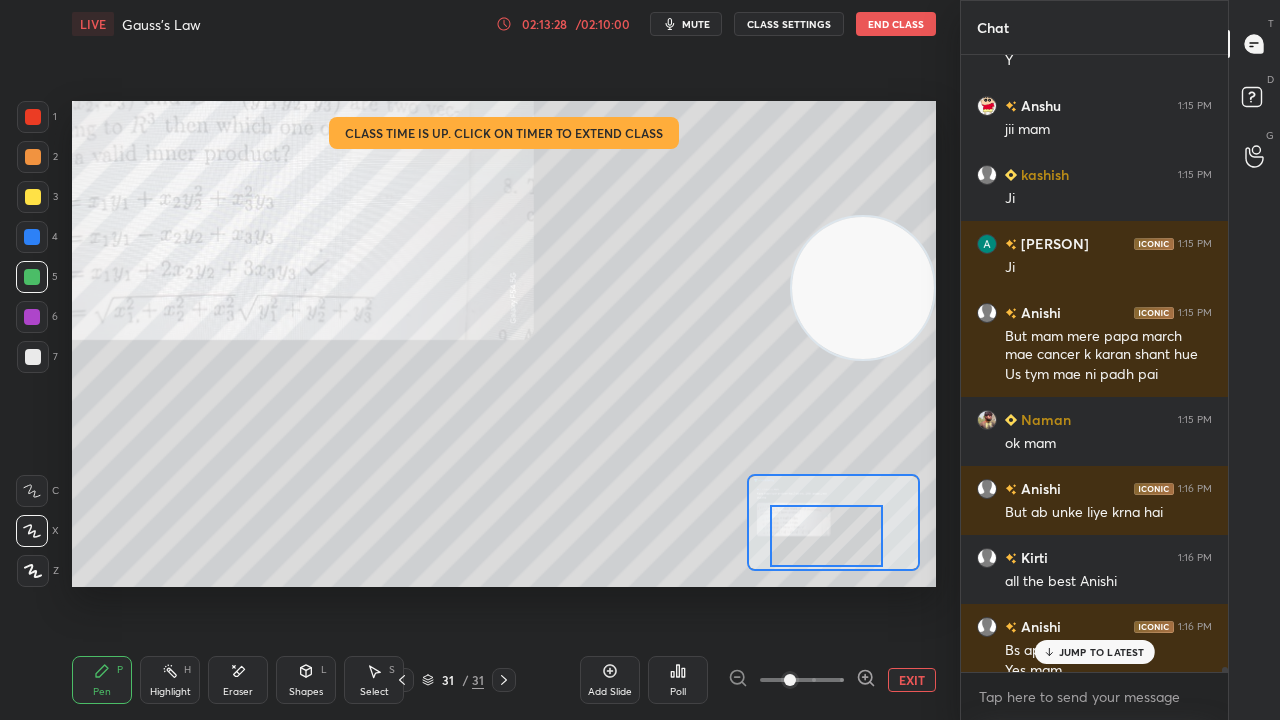 scroll, scrollTop: 79910, scrollLeft: 0, axis: vertical 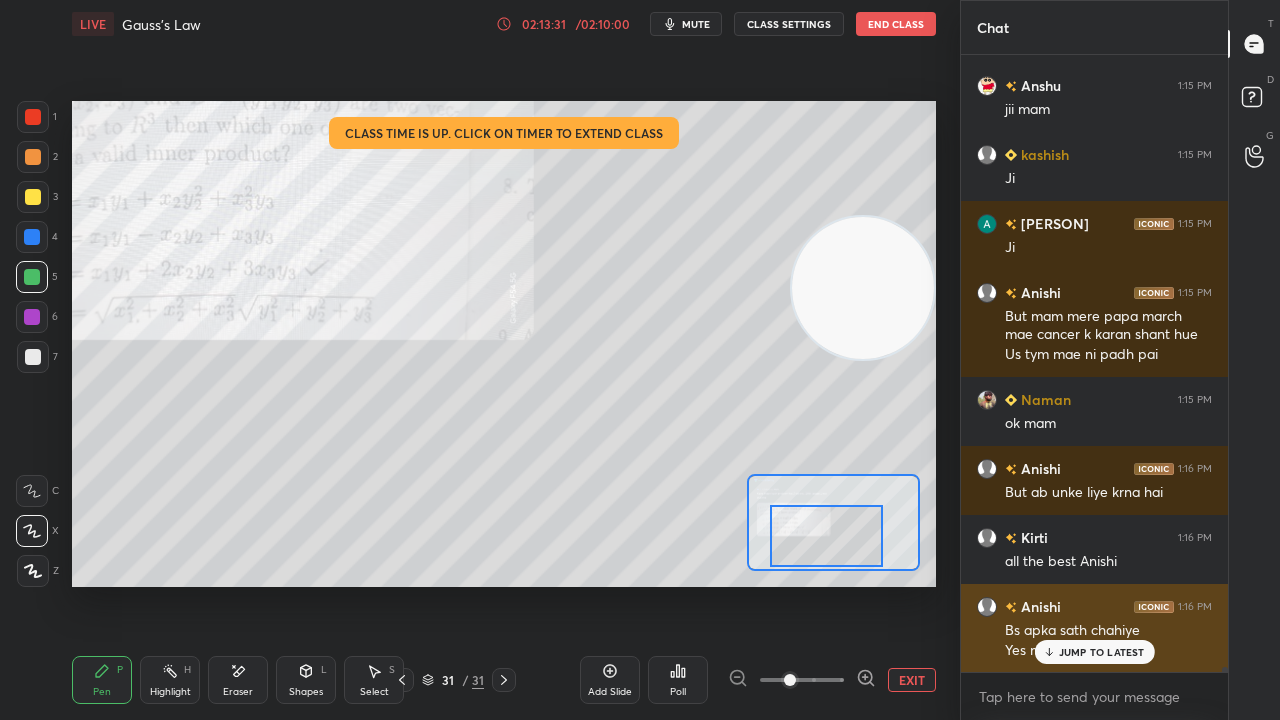 drag, startPoint x: 1072, startPoint y: 652, endPoint x: 1068, endPoint y: 667, distance: 15.524175 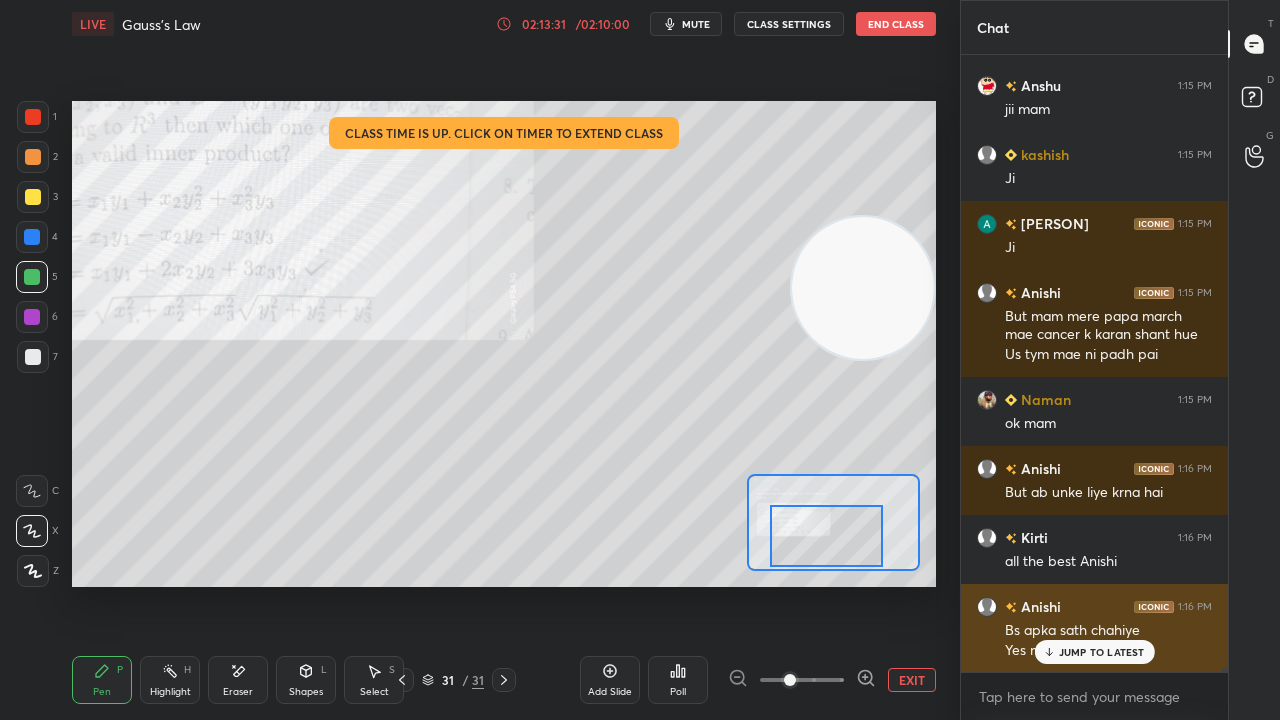 click on "JUMP TO LATEST" at bounding box center [1102, 652] 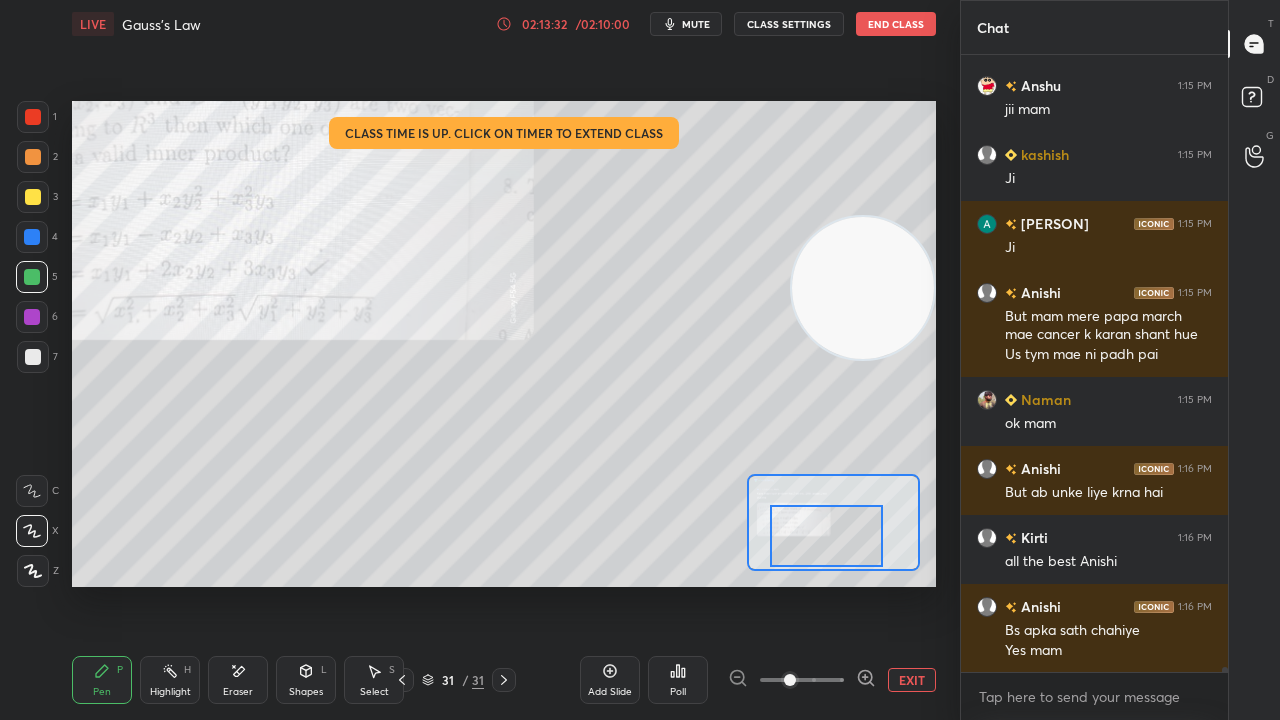 click on "mute" at bounding box center [696, 24] 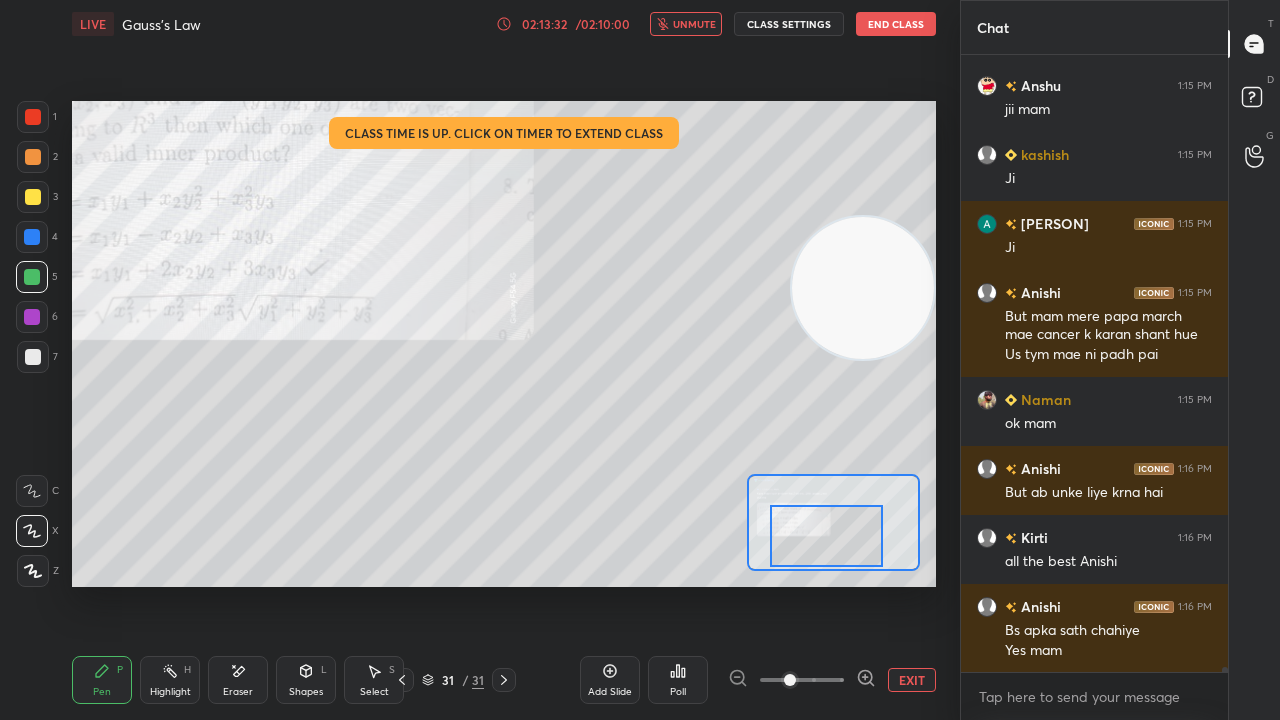 click on "unmute" at bounding box center (694, 24) 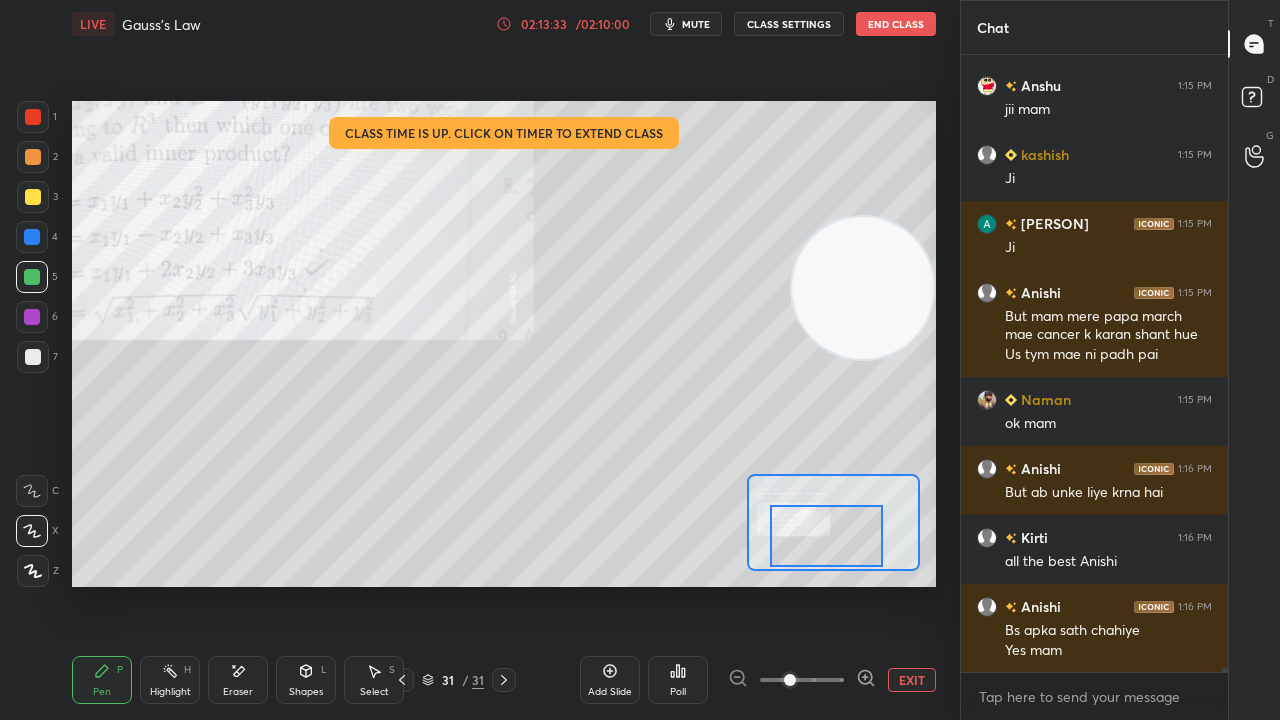 click at bounding box center [33, 357] 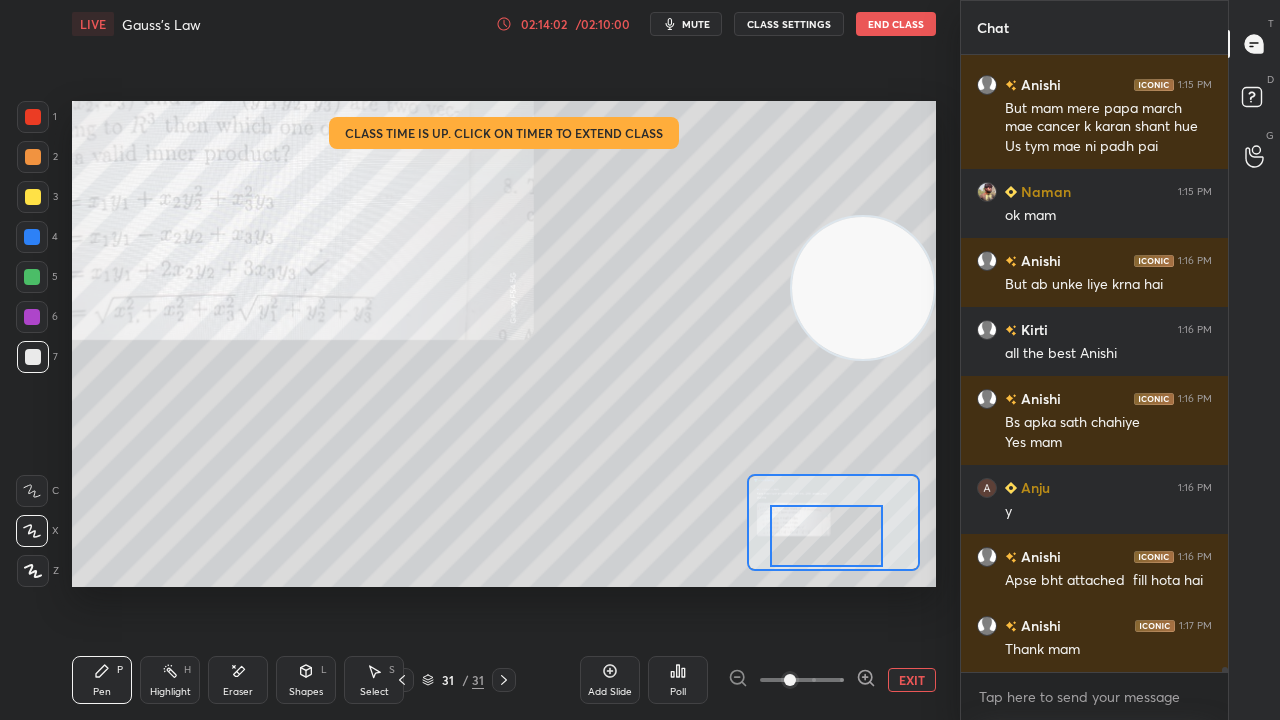 scroll, scrollTop: 80186, scrollLeft: 0, axis: vertical 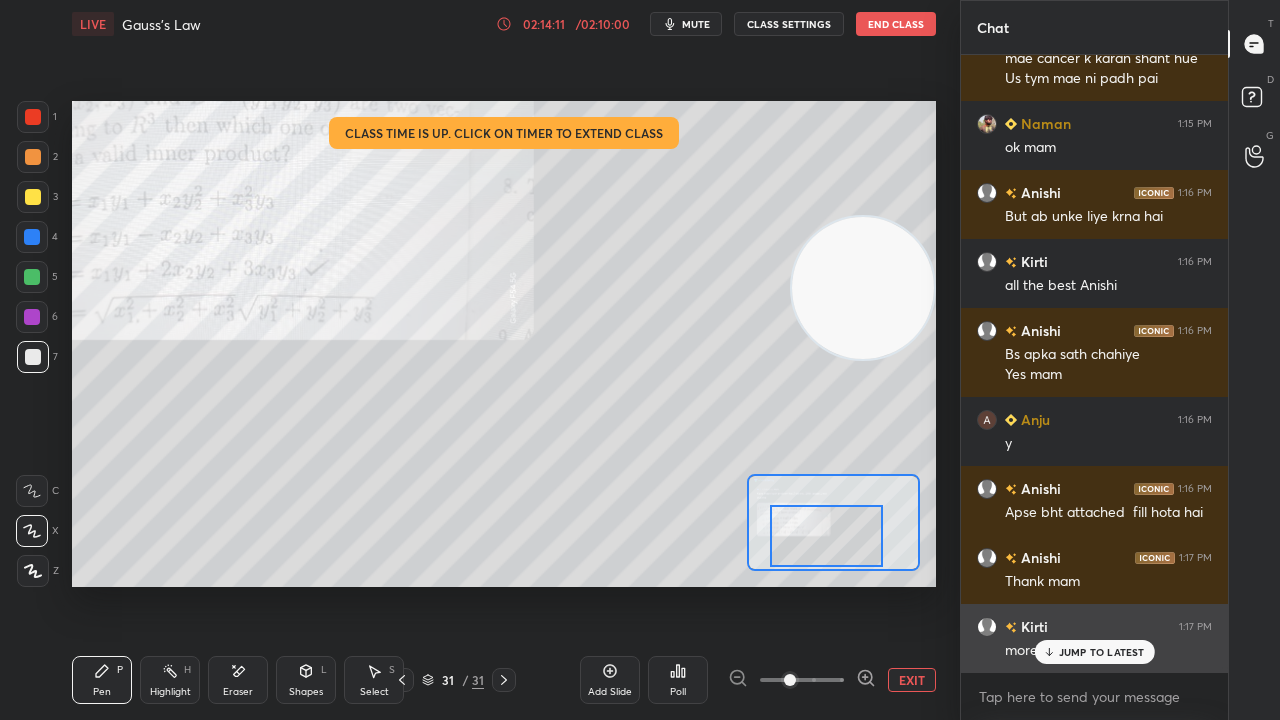 click on "JUMP TO LATEST" at bounding box center (1094, 652) 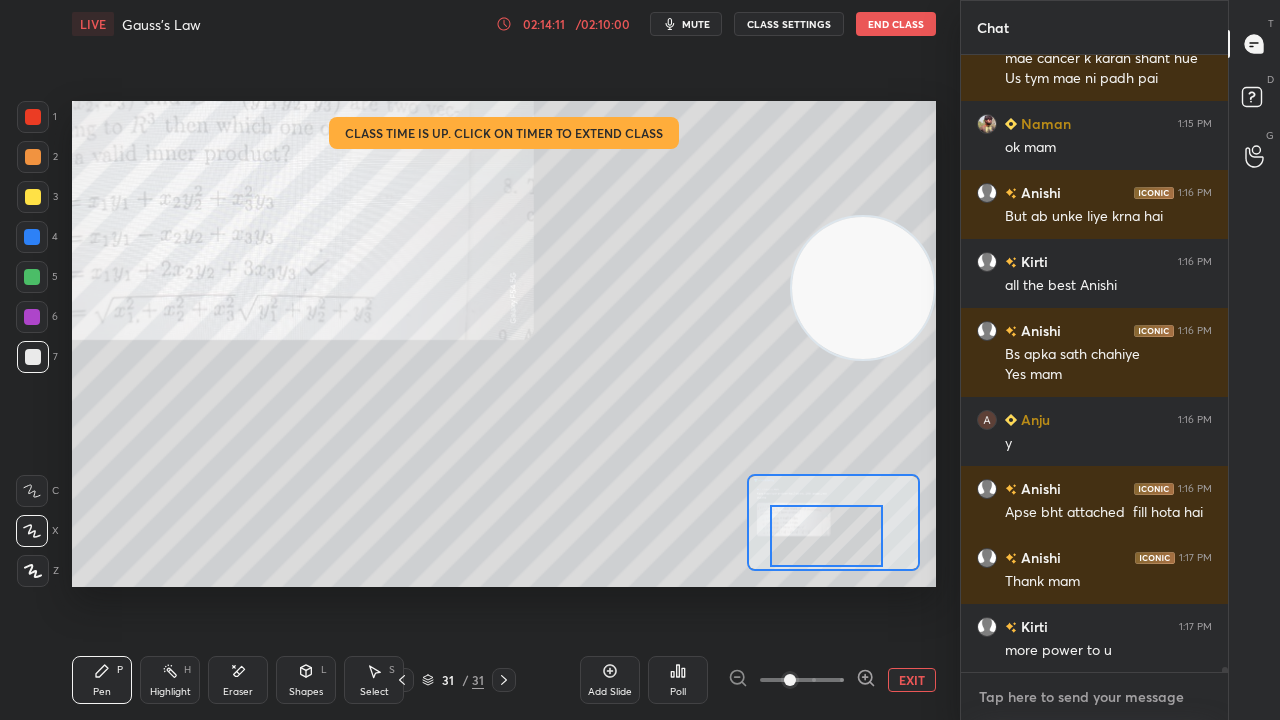 click at bounding box center [1094, 697] 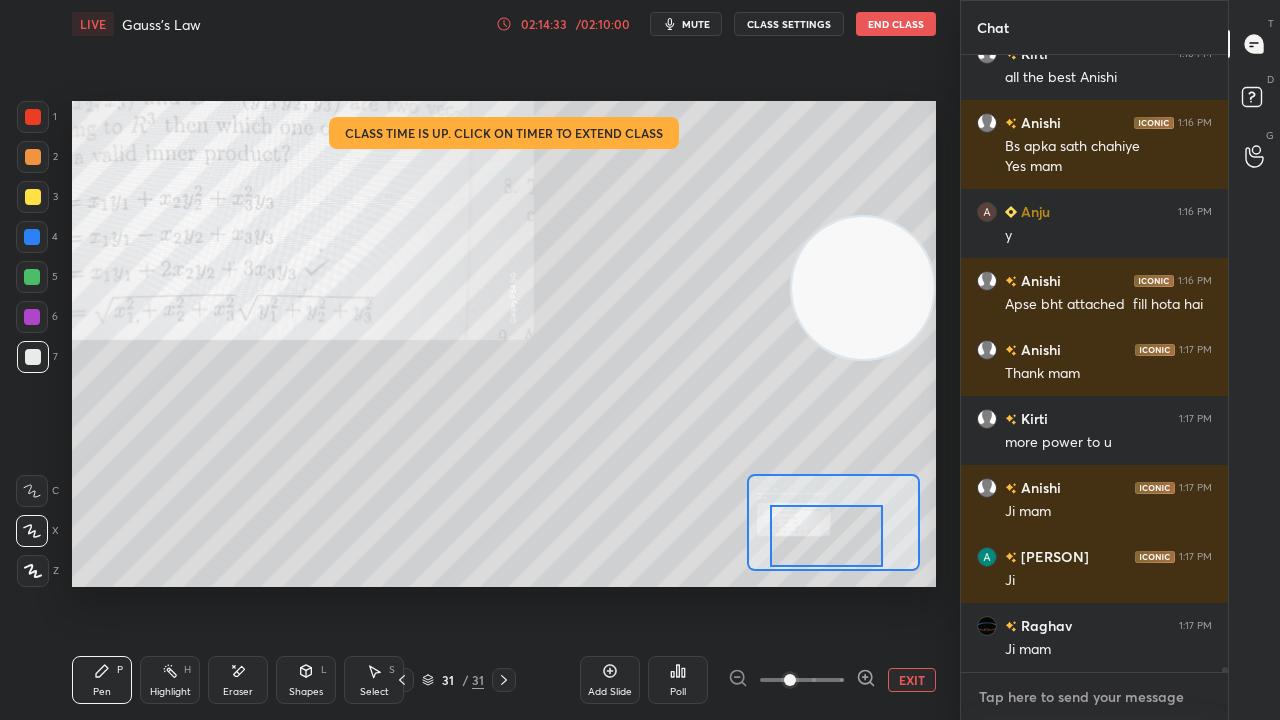 scroll, scrollTop: 80462, scrollLeft: 0, axis: vertical 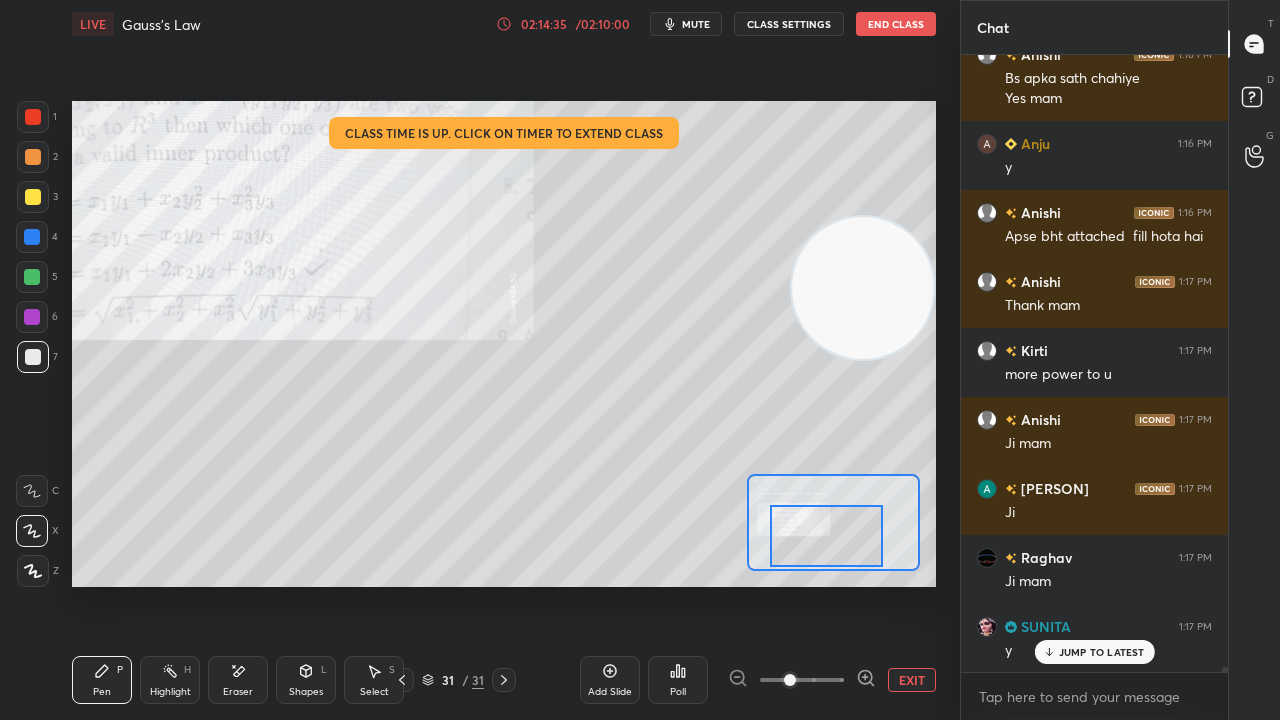 click on "JUMP TO LATEST" at bounding box center (1102, 652) 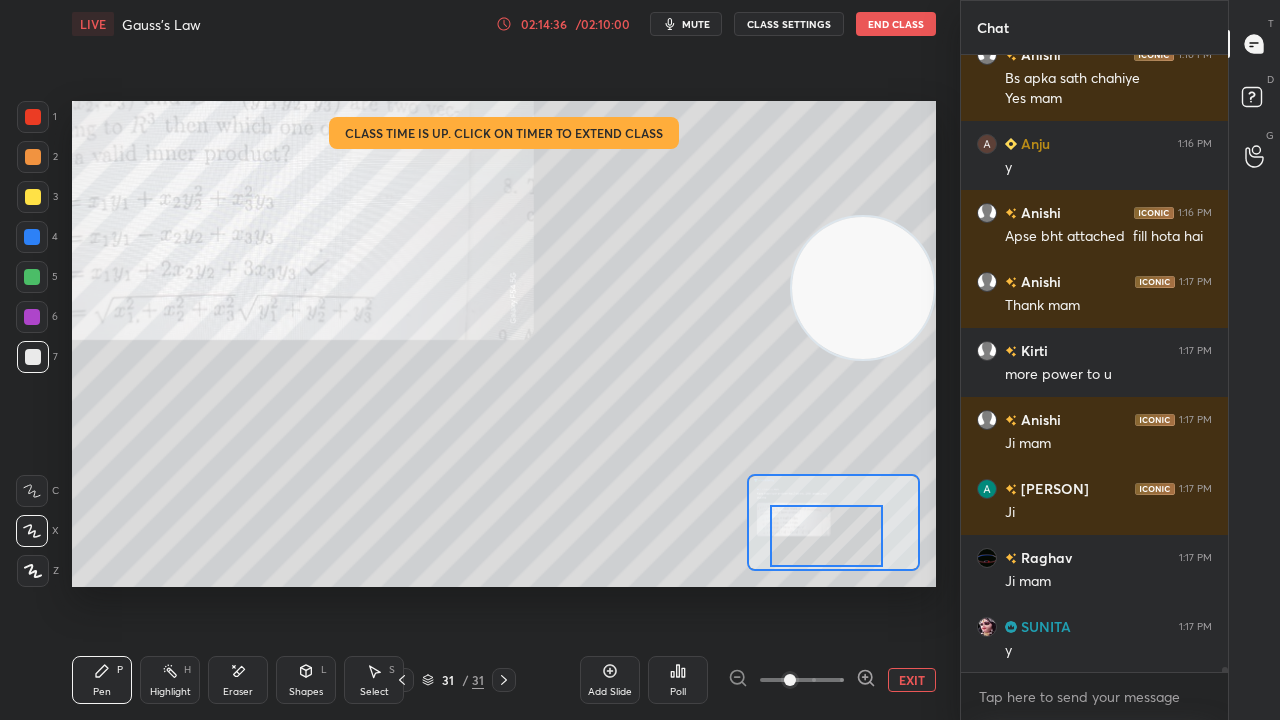 click on "x" at bounding box center [1094, 696] 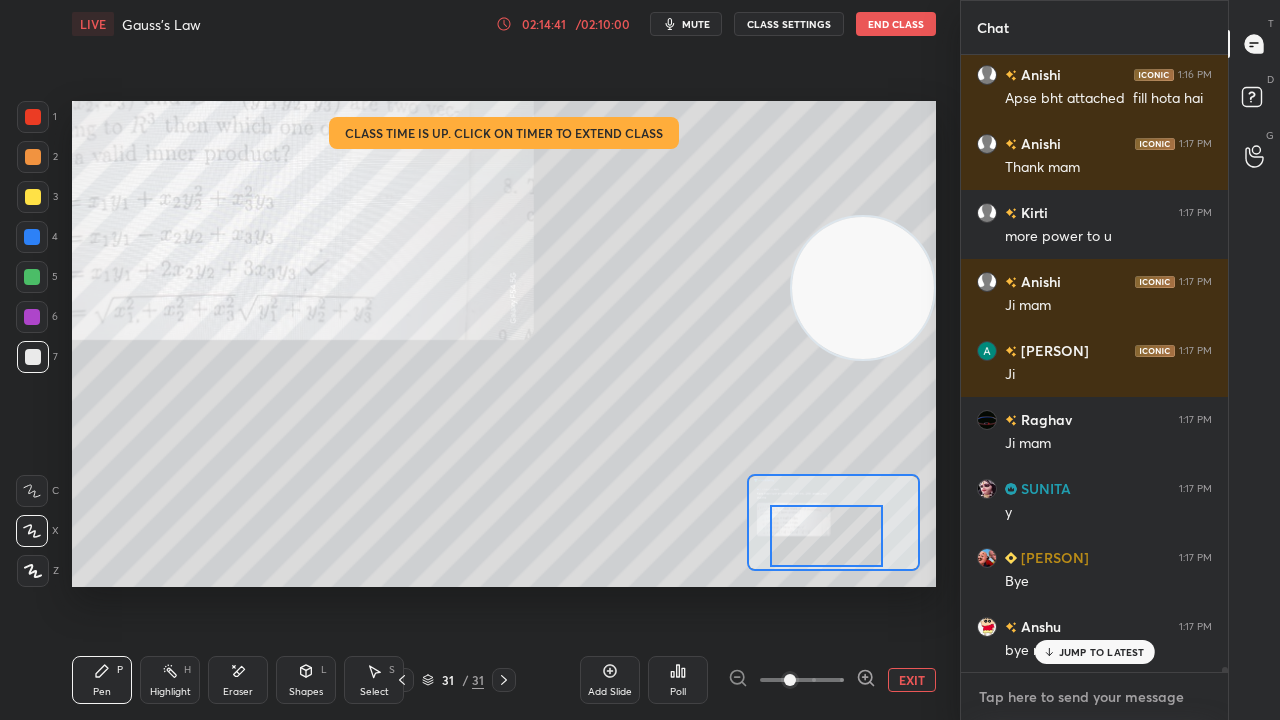 scroll, scrollTop: 80808, scrollLeft: 0, axis: vertical 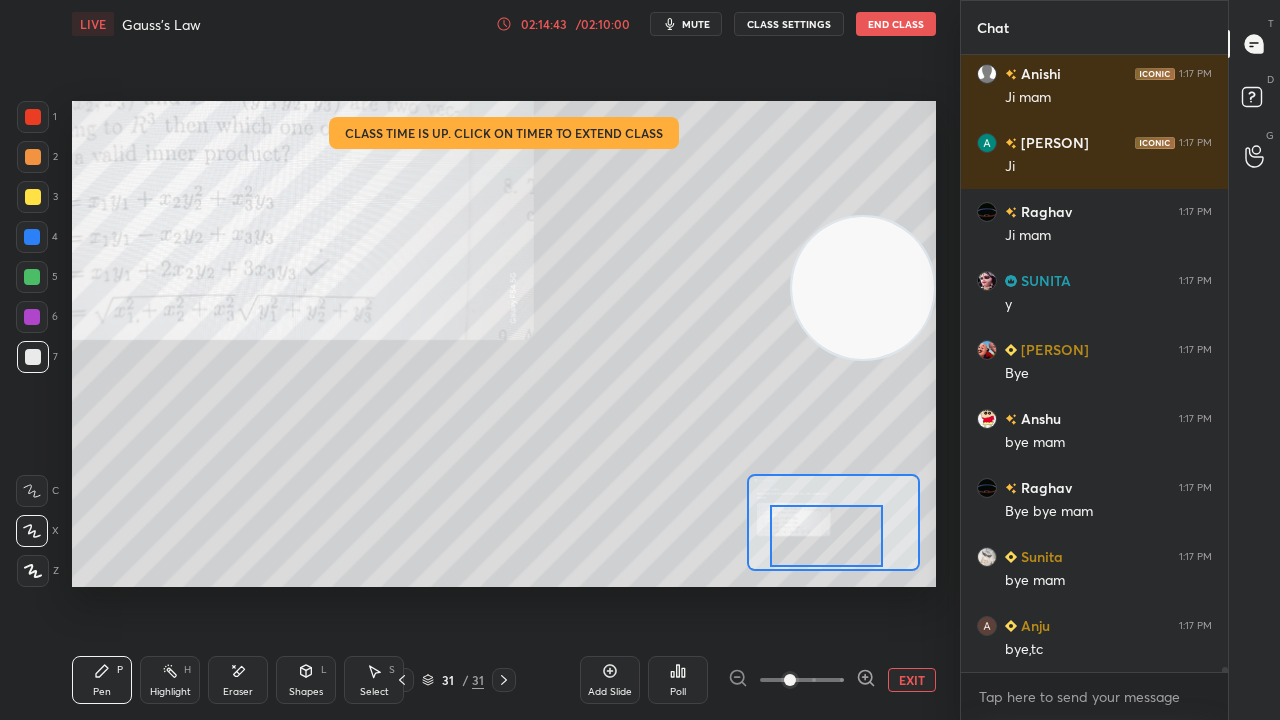 click on "End Class" at bounding box center [896, 24] 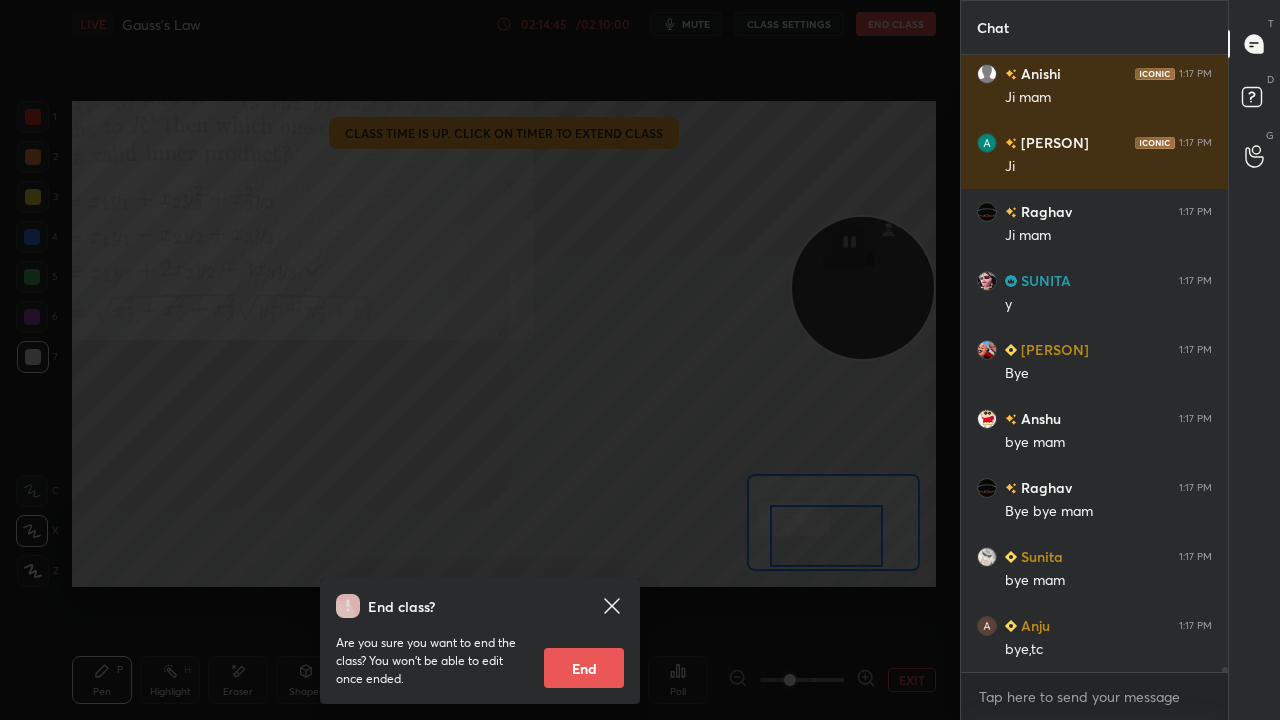 scroll, scrollTop: 80876, scrollLeft: 0, axis: vertical 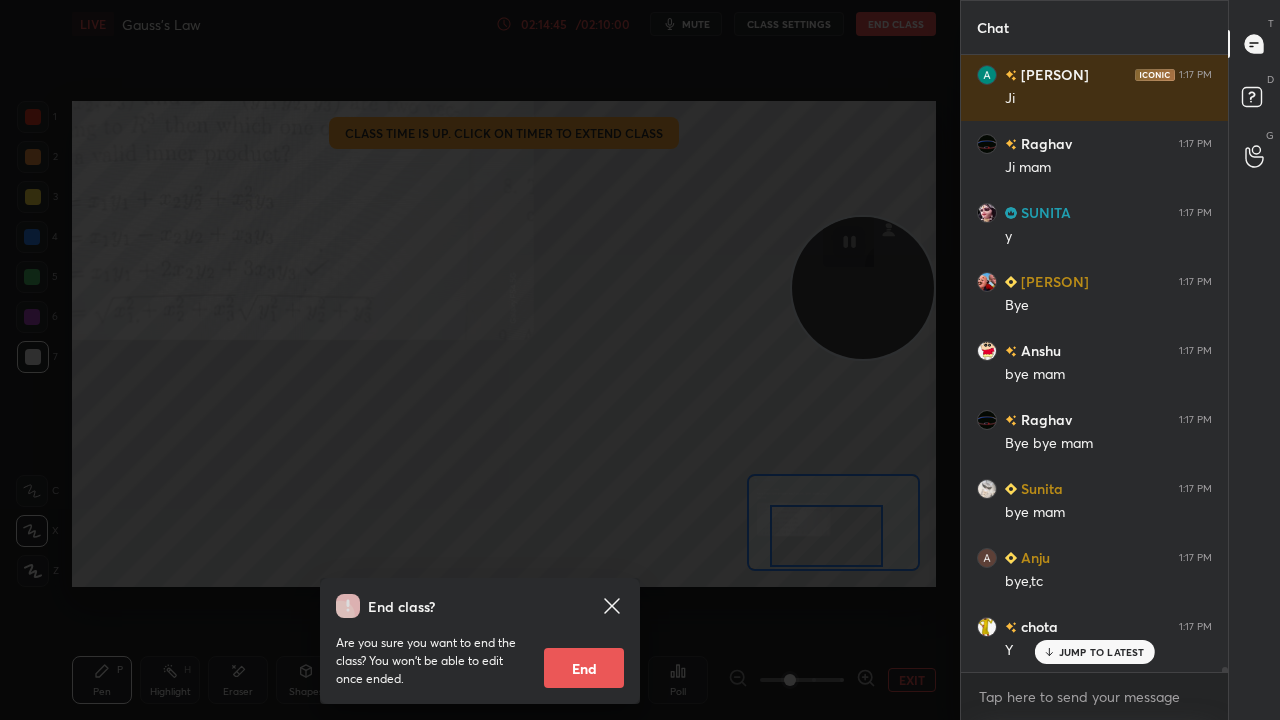 click on "End" at bounding box center (584, 668) 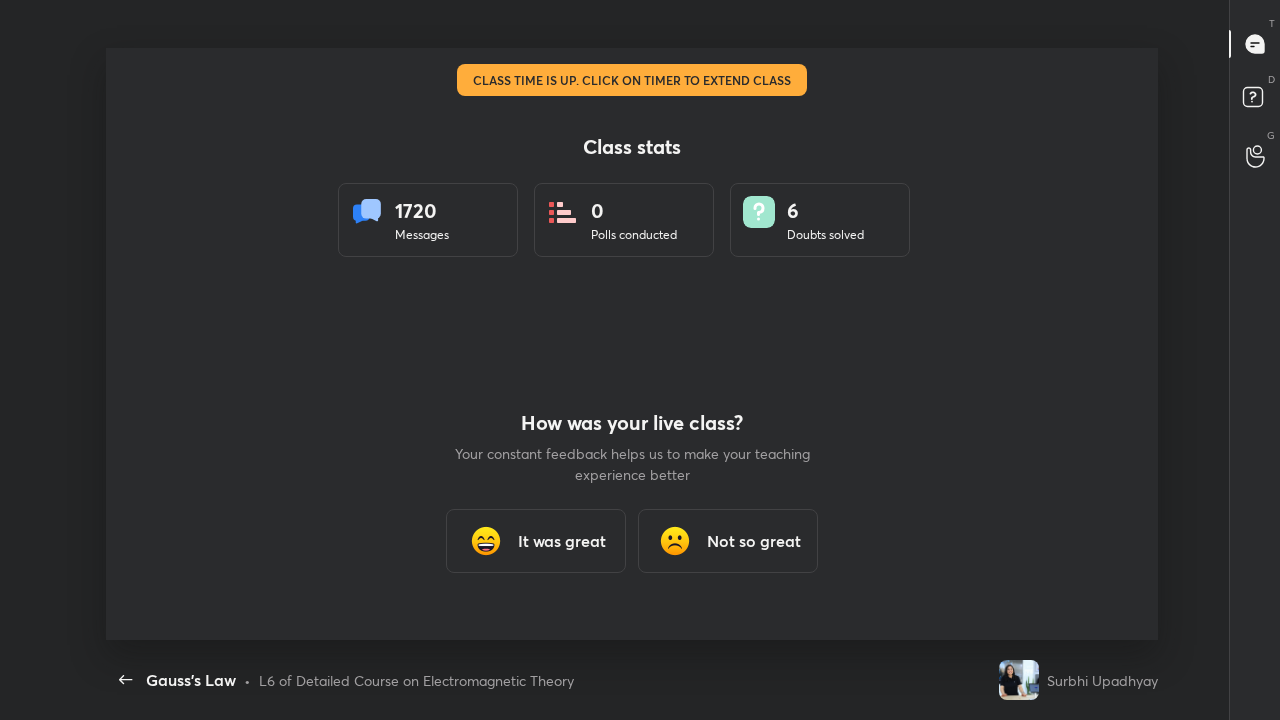 scroll, scrollTop: 99408, scrollLeft: 98747, axis: both 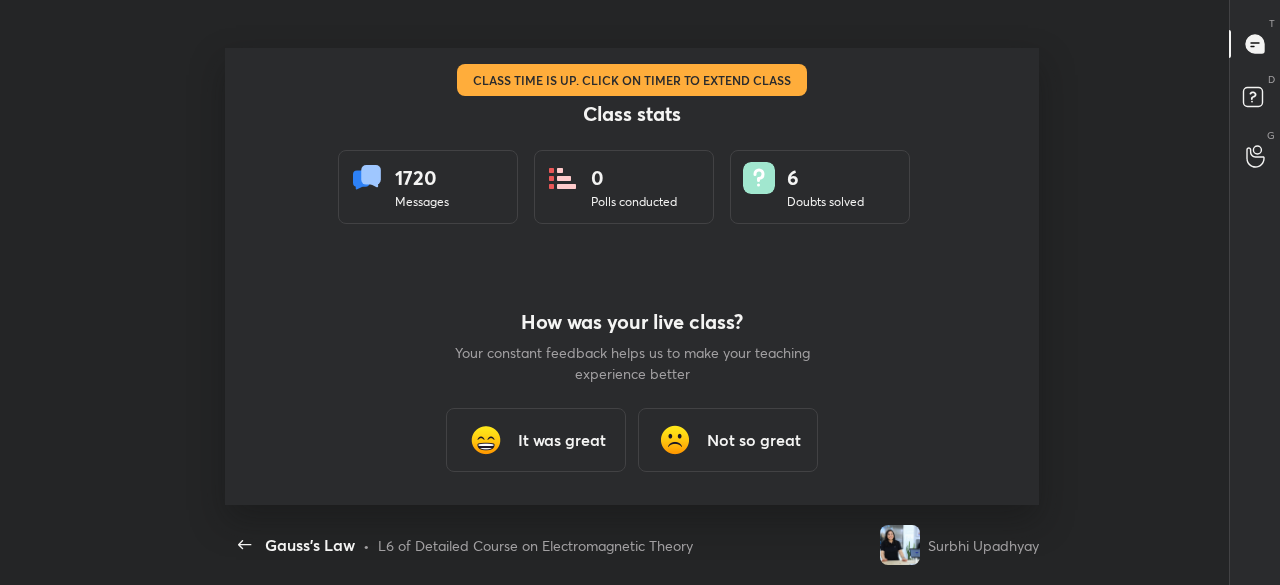 type on "x" 